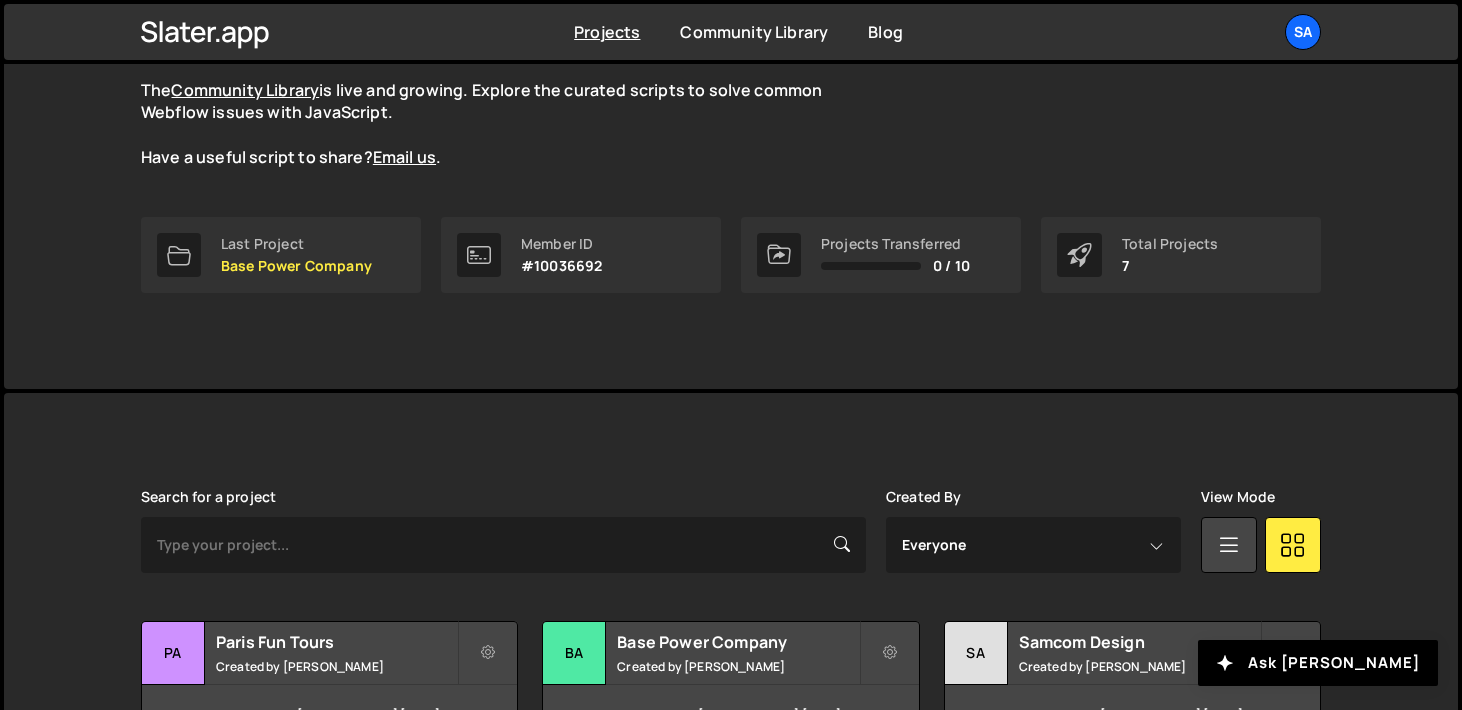 scroll, scrollTop: 617, scrollLeft: 0, axis: vertical 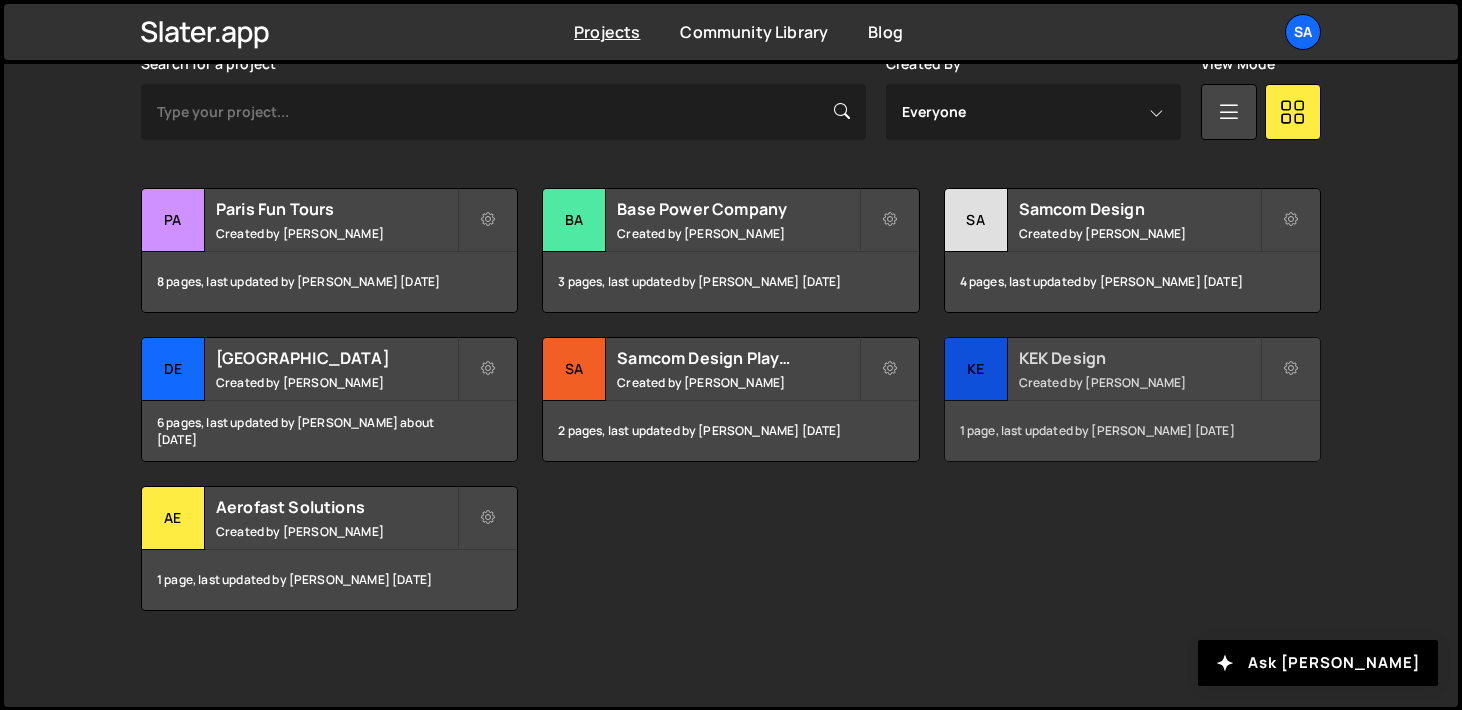 click on "KE" at bounding box center [976, 369] 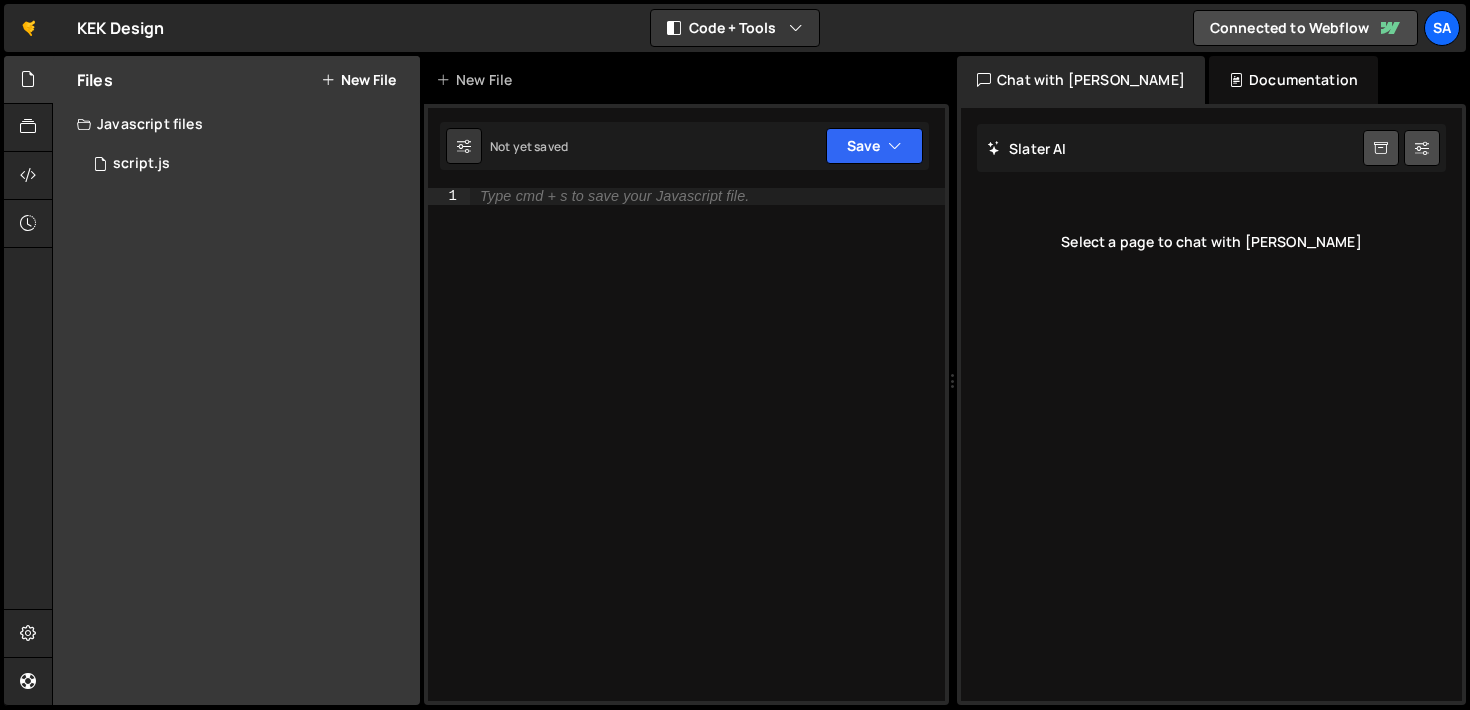 scroll, scrollTop: 0, scrollLeft: 0, axis: both 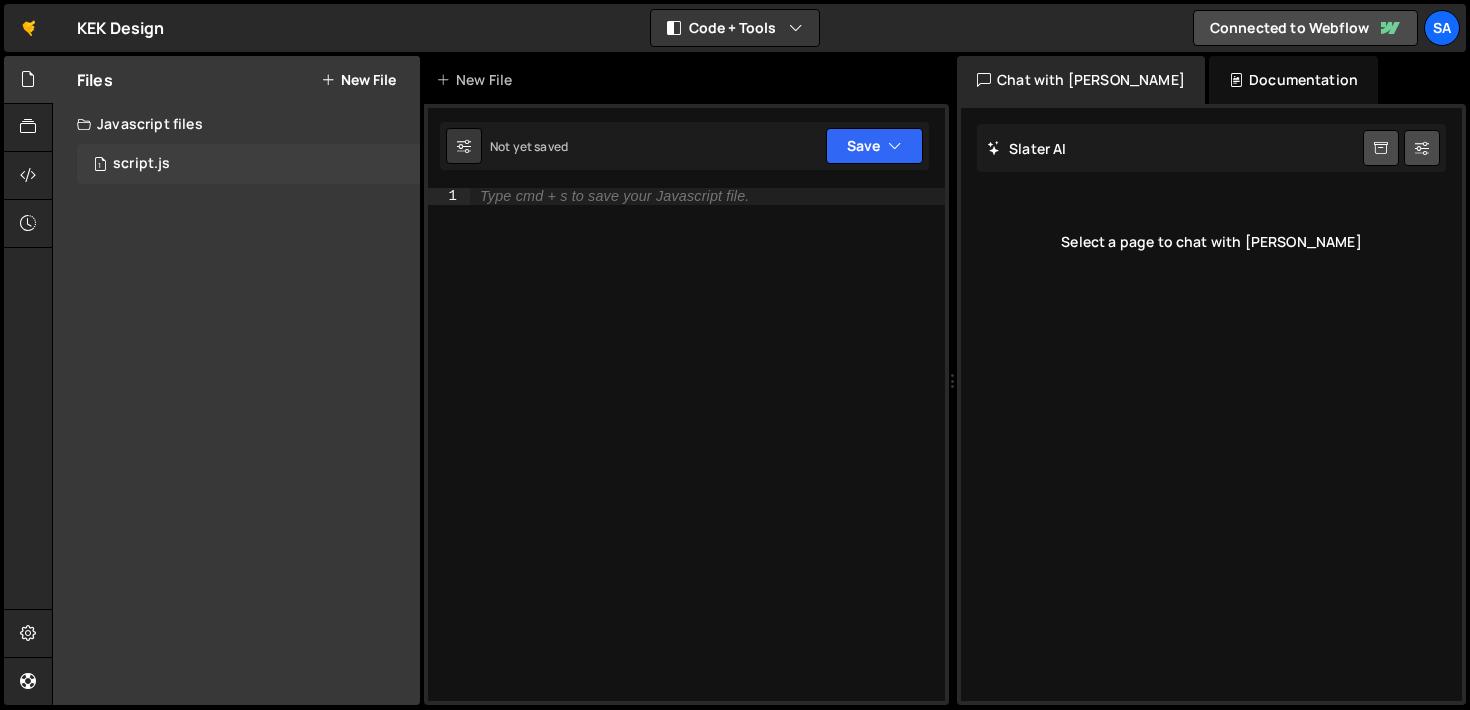 click on "1
script.js
0" at bounding box center [248, 164] 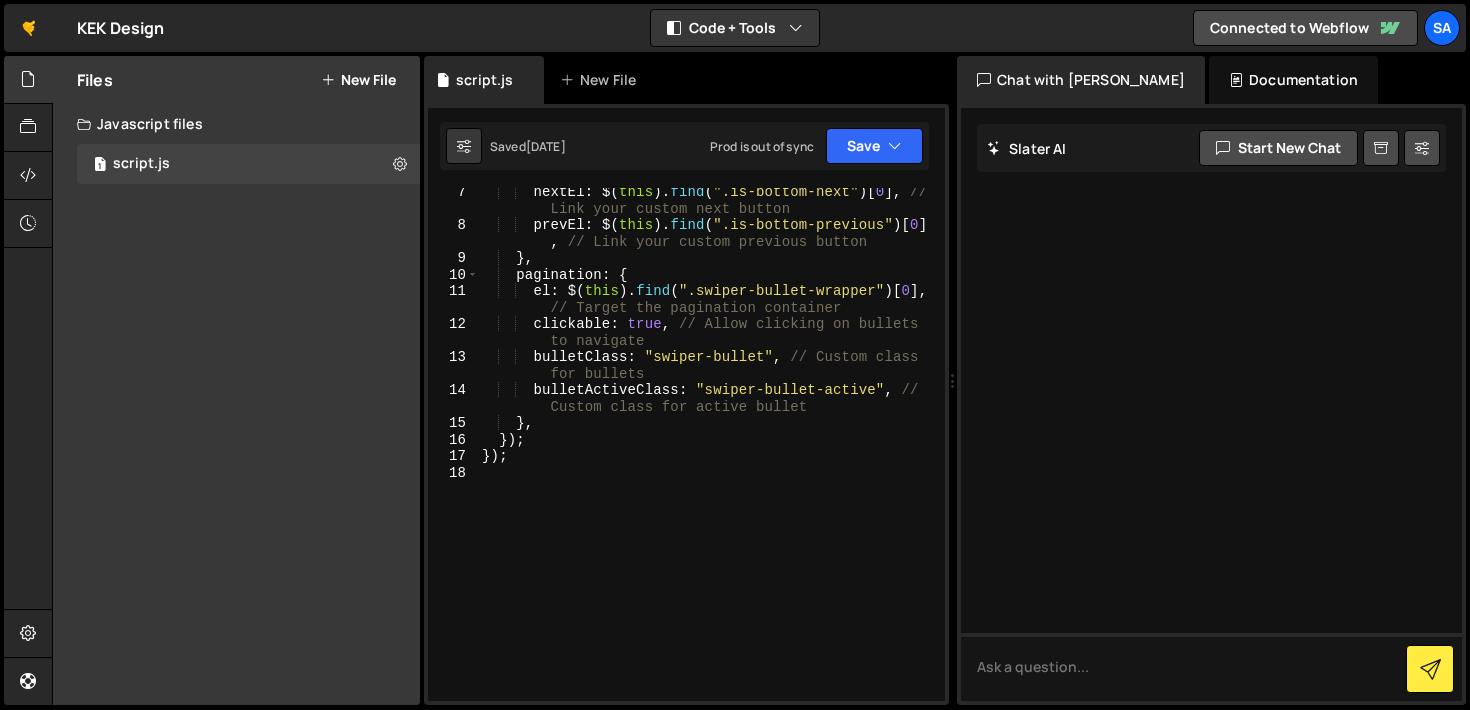 scroll, scrollTop: 0, scrollLeft: 0, axis: both 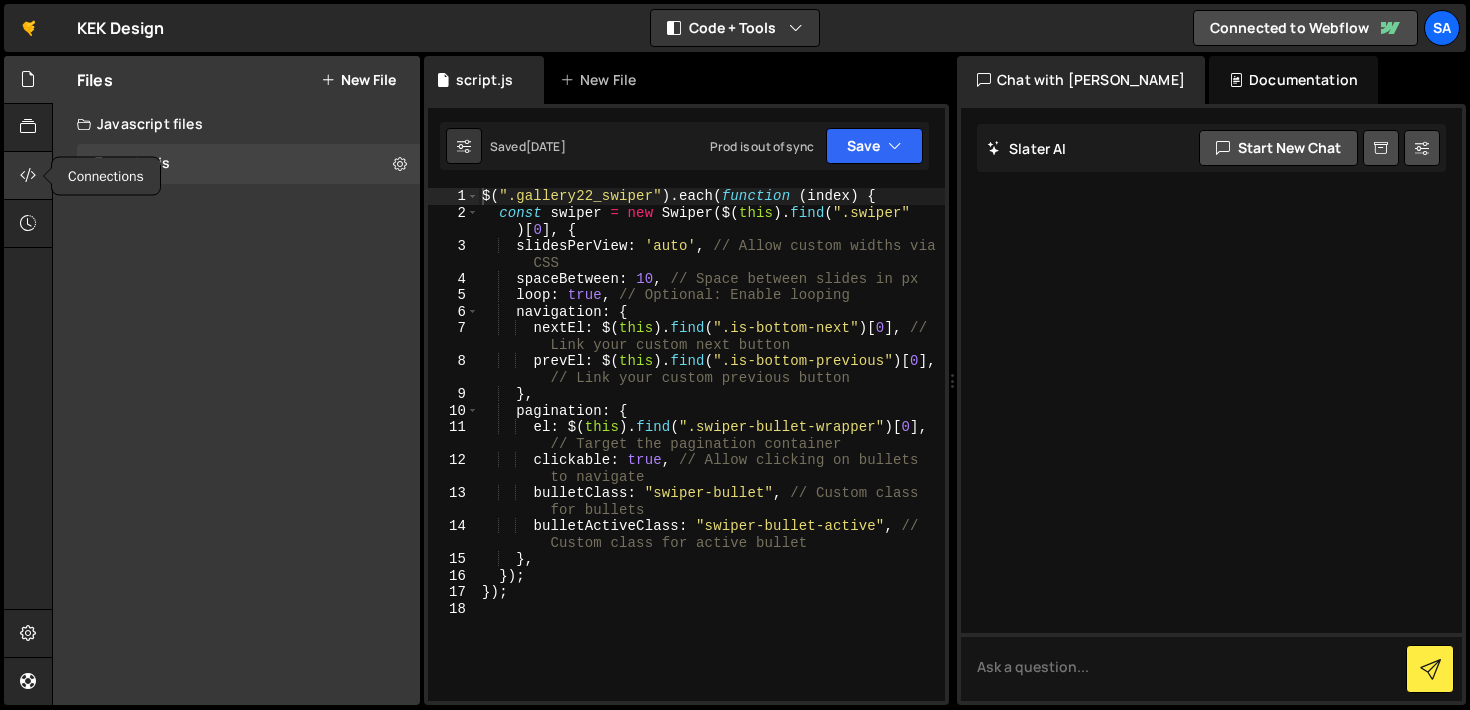 click at bounding box center (28, 176) 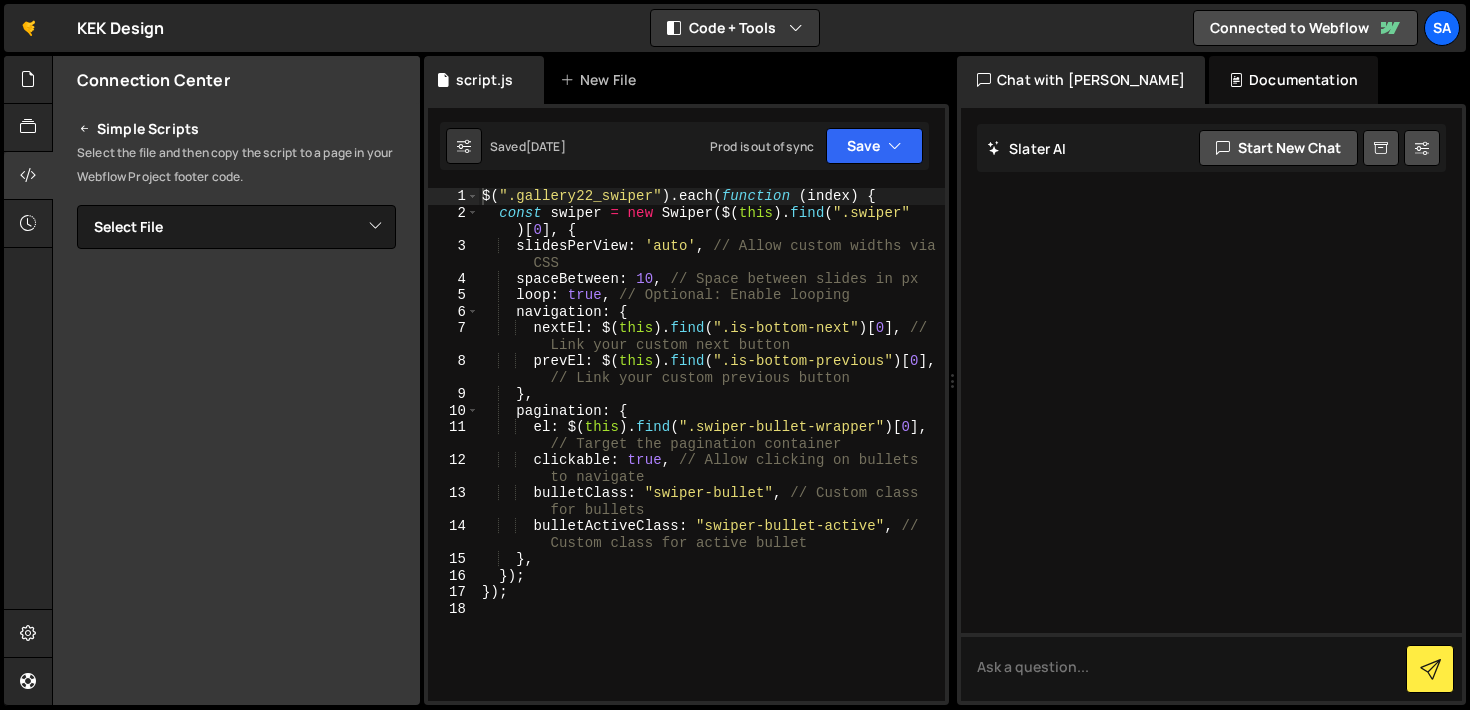 scroll, scrollTop: 0, scrollLeft: 0, axis: both 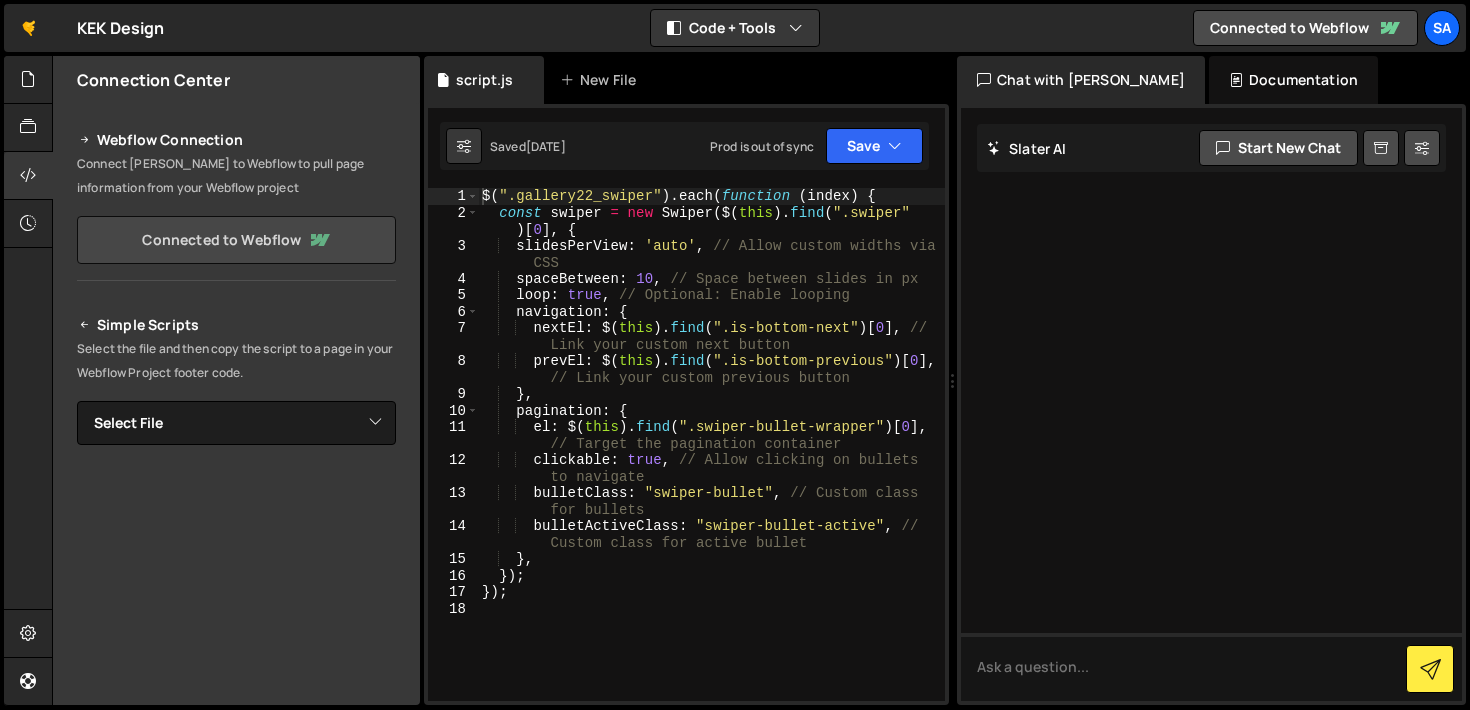 click on "Connected to Webflow" at bounding box center [236, 240] 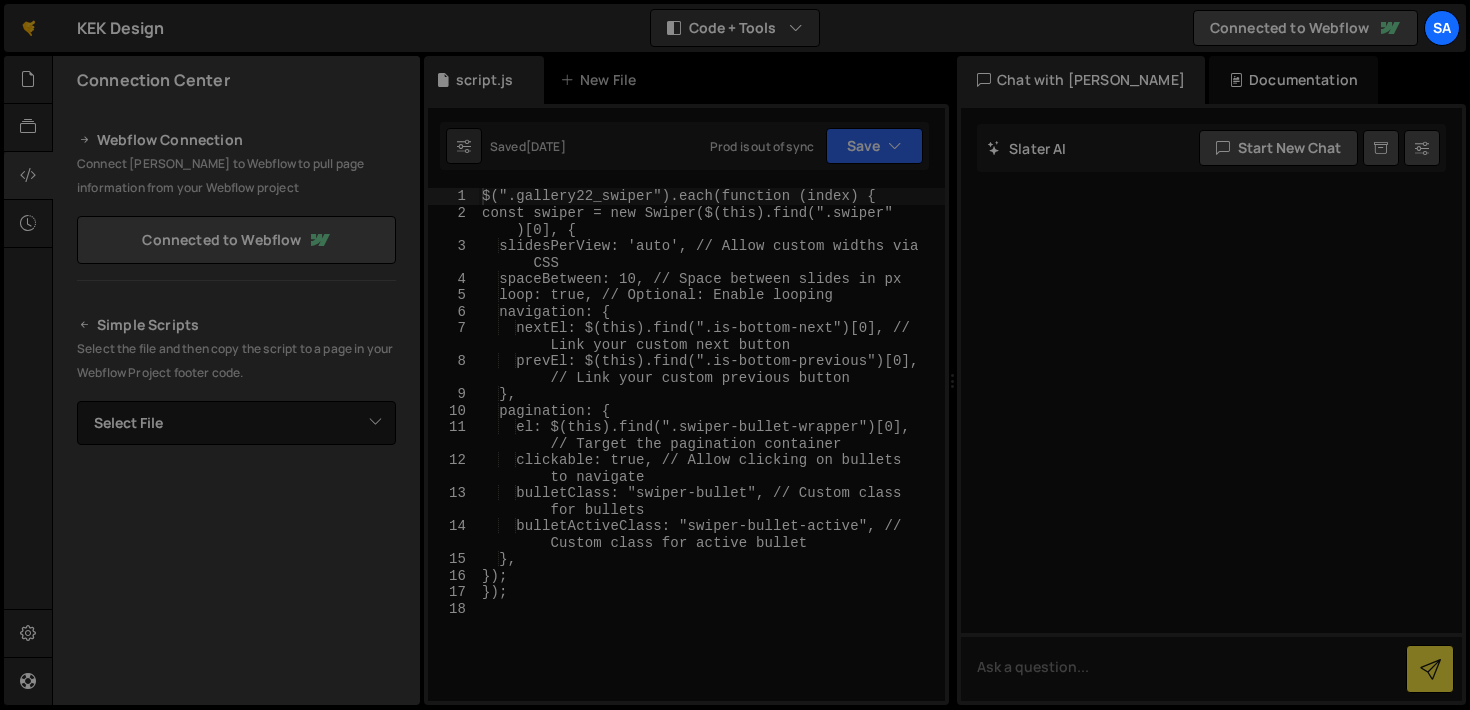 scroll, scrollTop: 0, scrollLeft: 0, axis: both 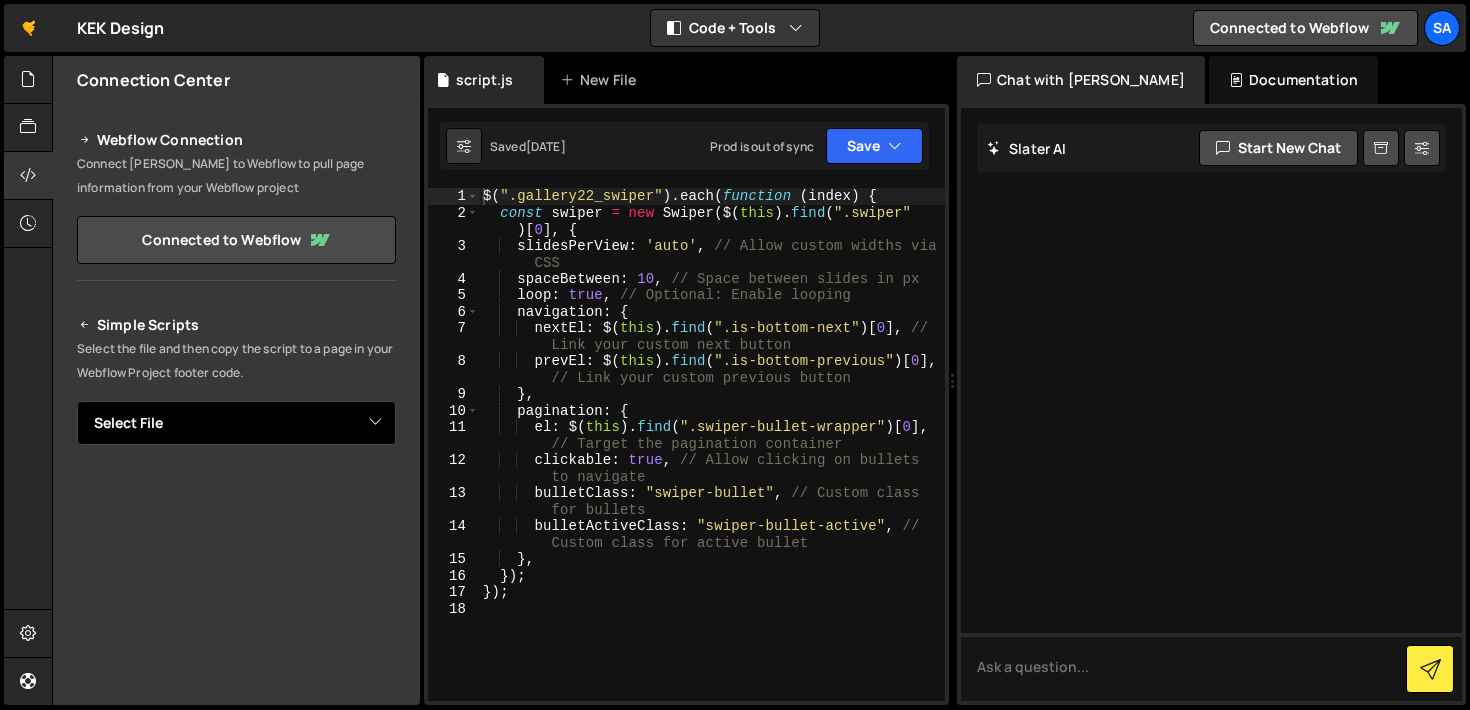 click on "Select File
script.js" at bounding box center (236, 423) 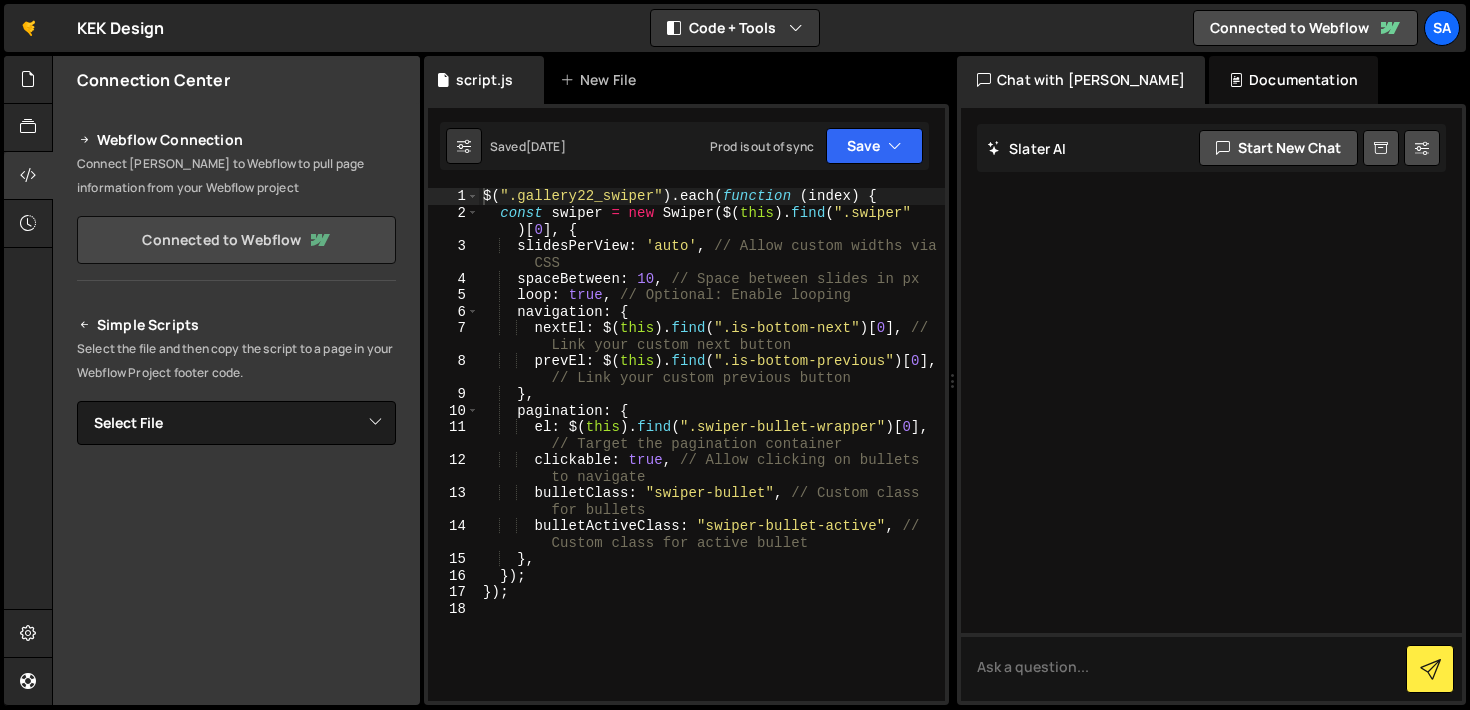 click on "Connected to Webflow" at bounding box center (236, 240) 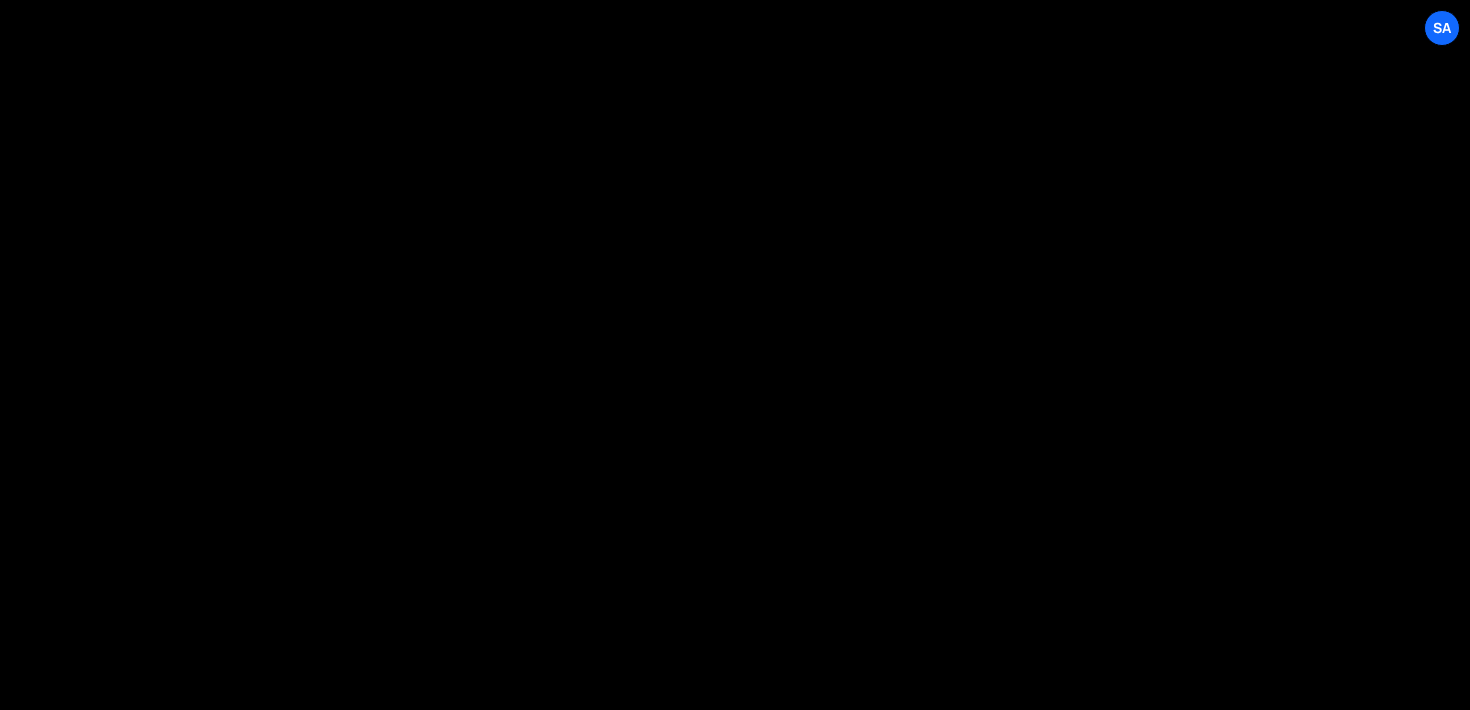 select on "673d2231011e45f1b6844b10" 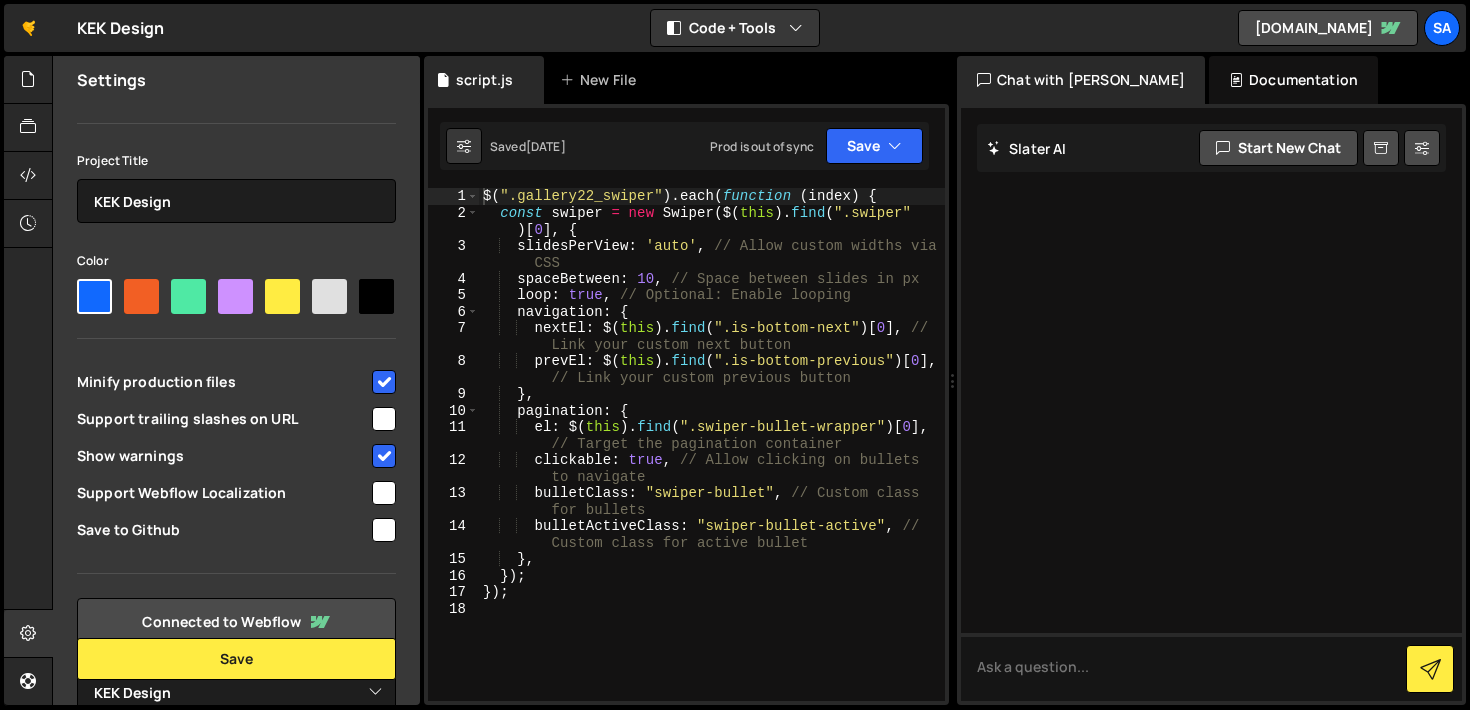 scroll, scrollTop: 146, scrollLeft: 0, axis: vertical 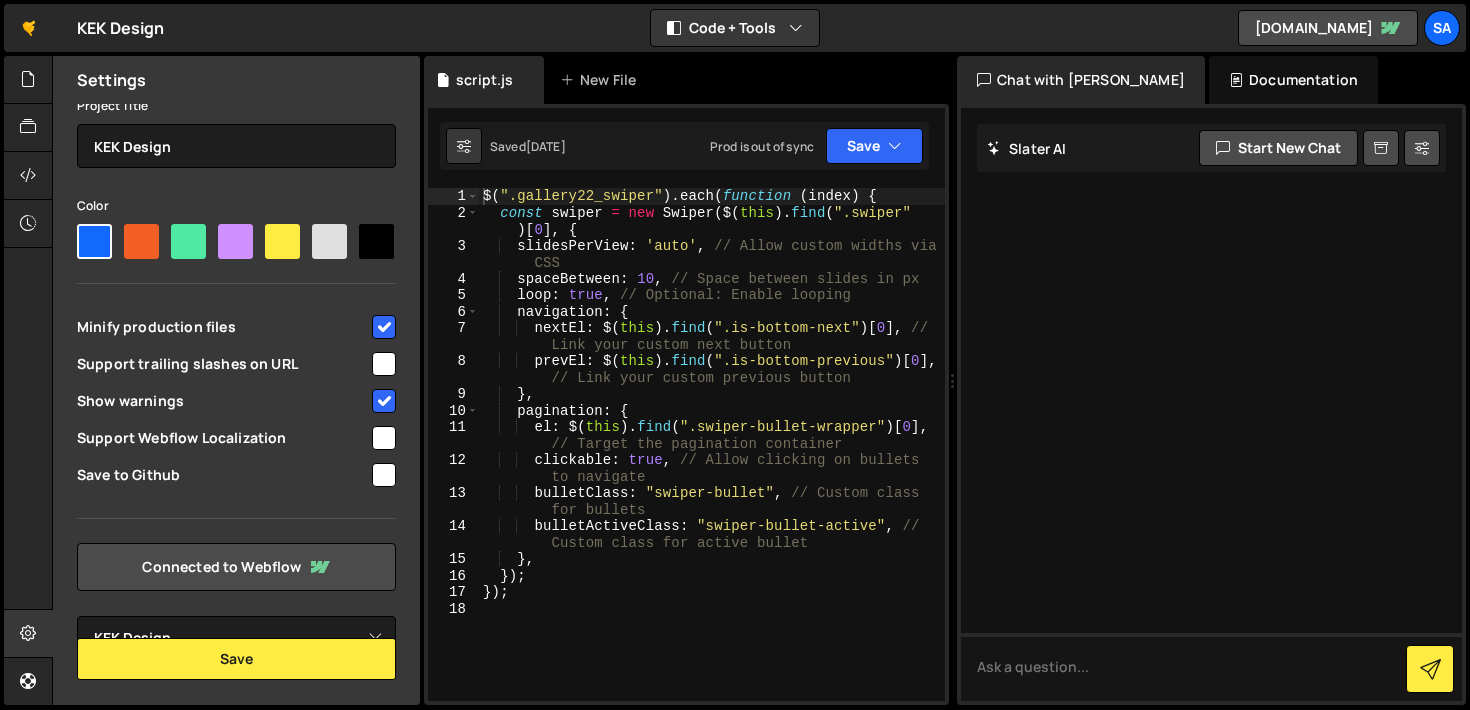 click at bounding box center [384, 475] 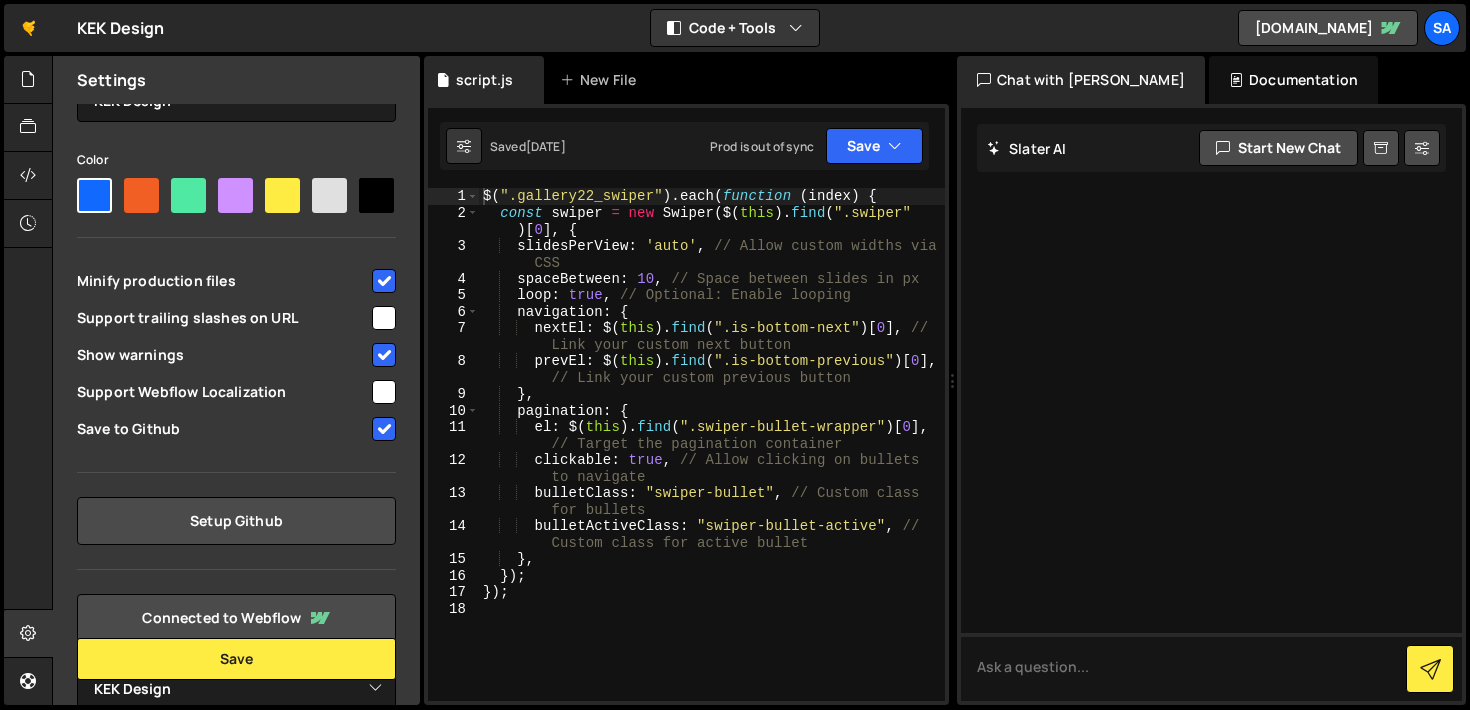 scroll, scrollTop: 243, scrollLeft: 0, axis: vertical 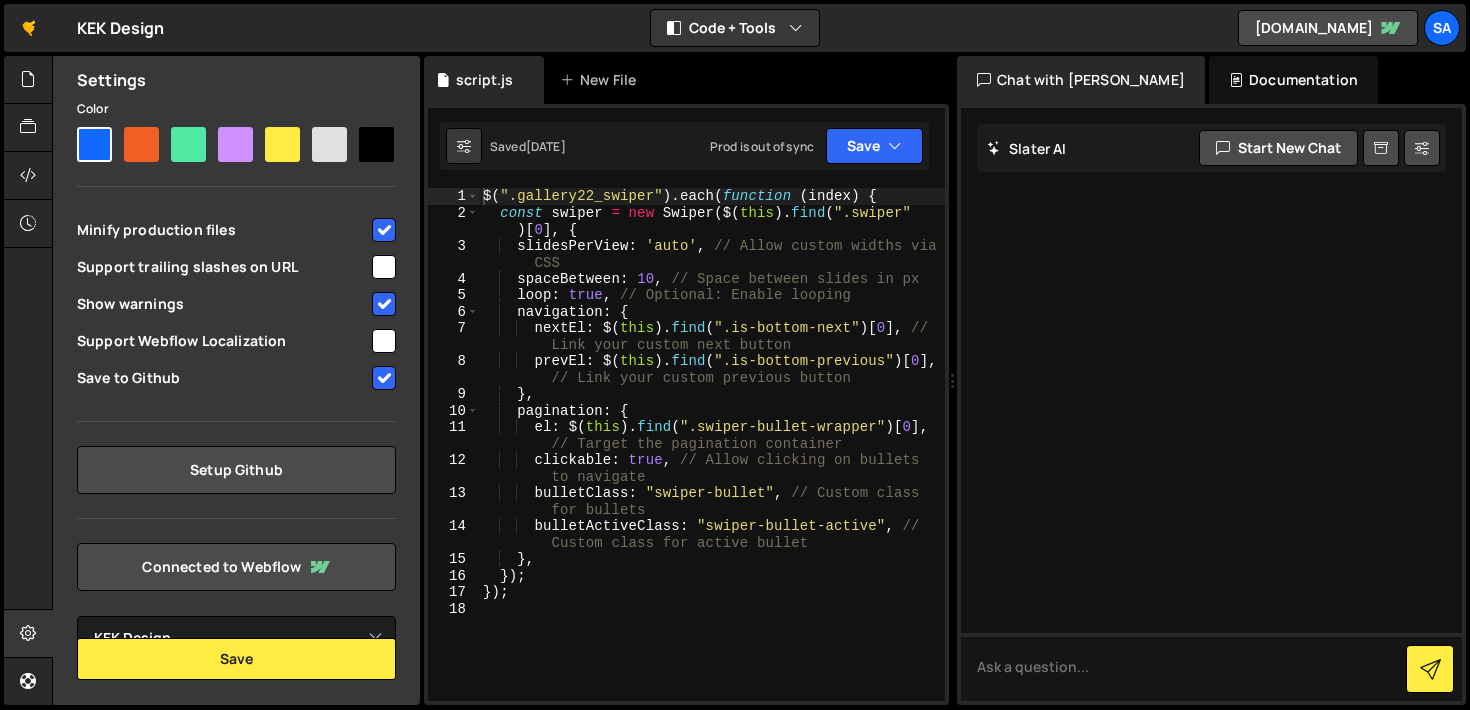 click at bounding box center [384, 378] 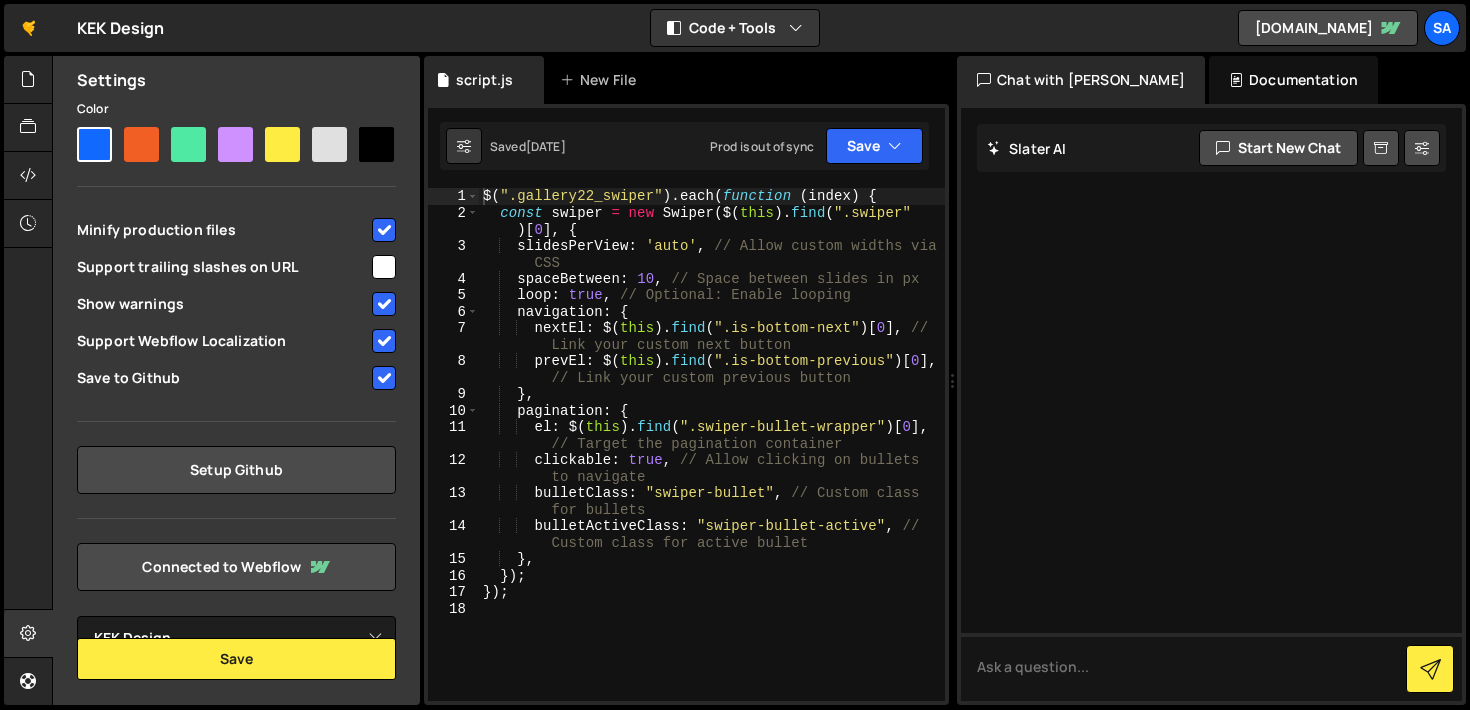 click at bounding box center (384, 378) 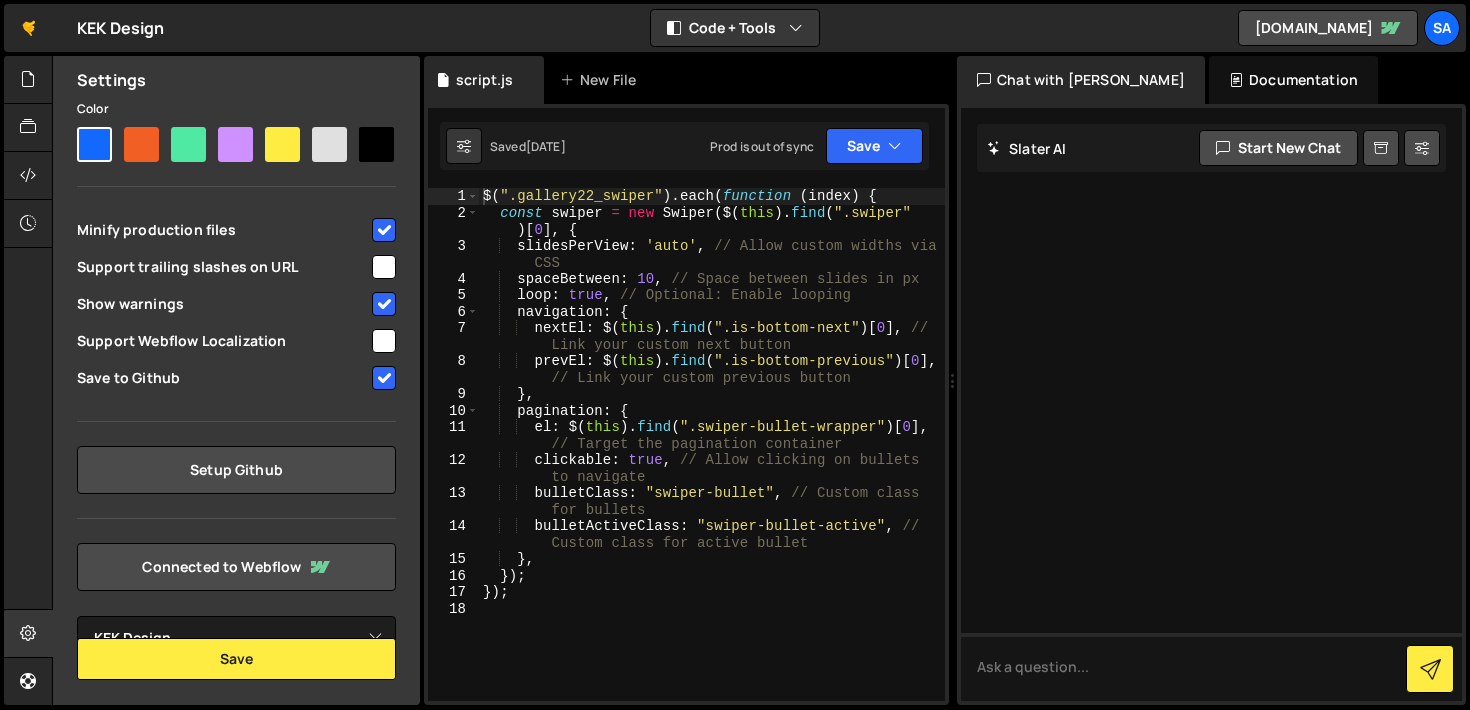 click at bounding box center [384, 341] 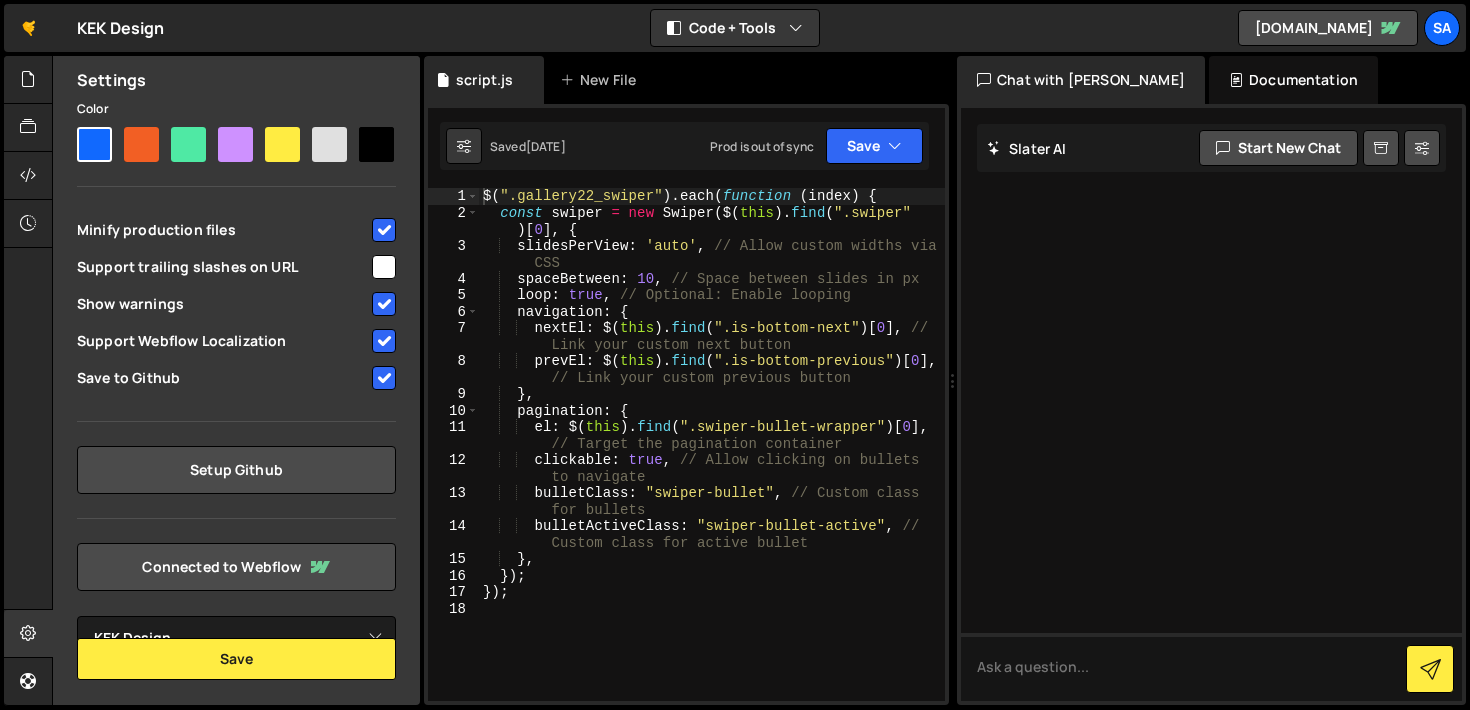 click at bounding box center (384, 341) 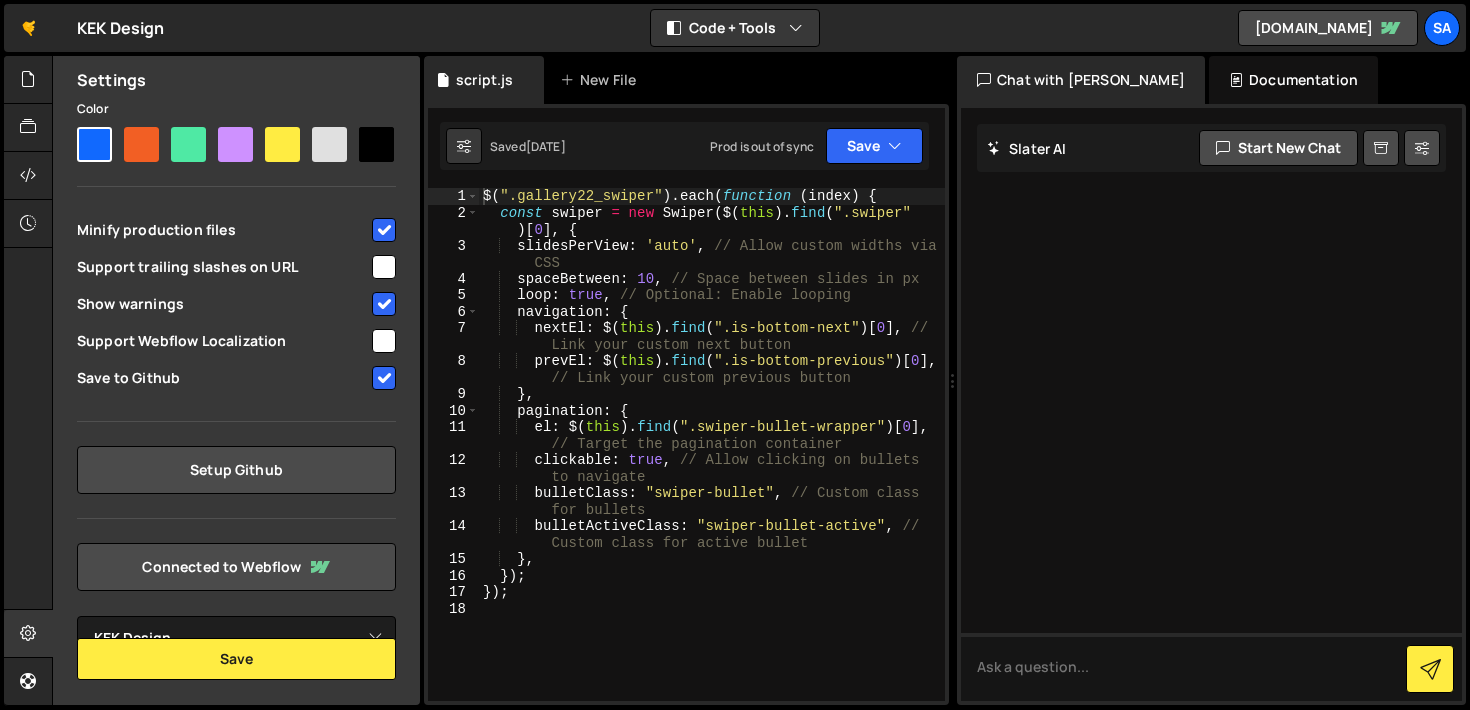 click at bounding box center (384, 378) 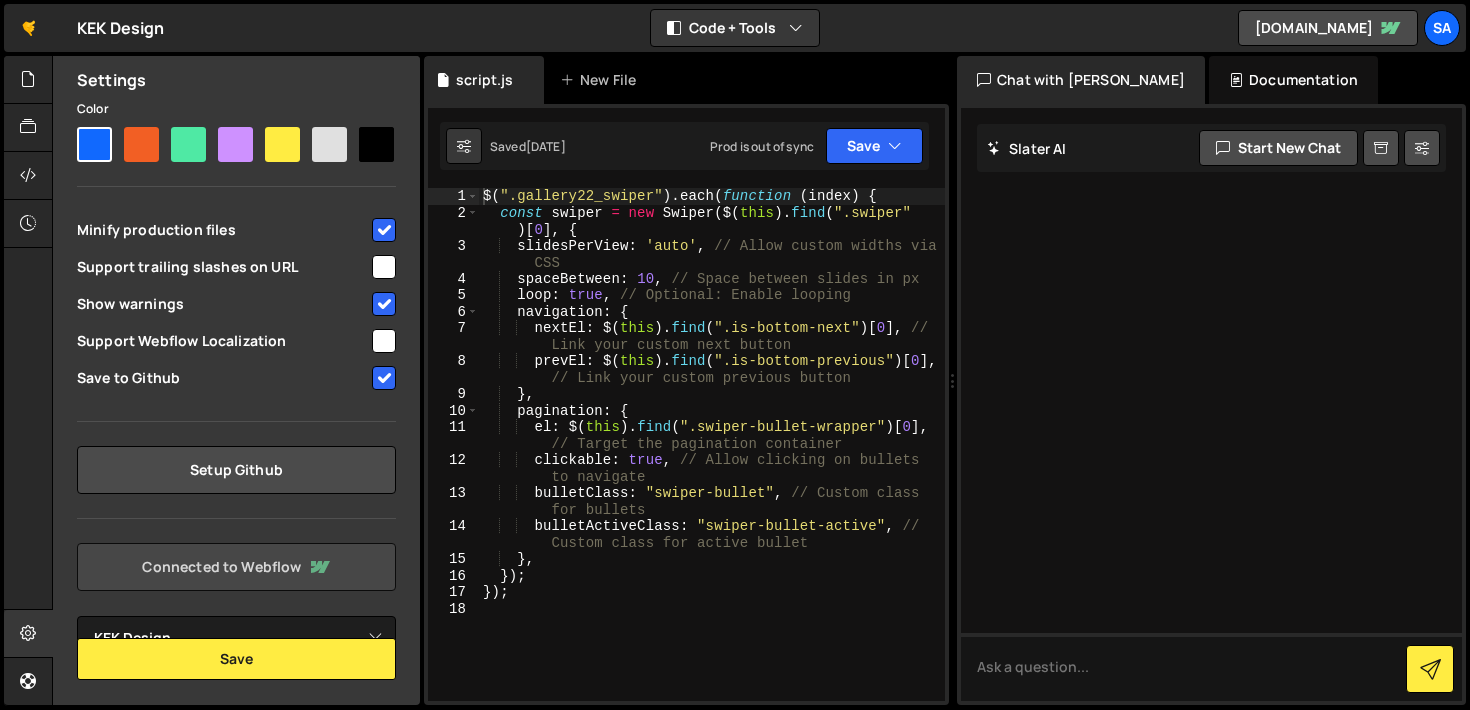 click on "Connected to Webflow" at bounding box center [236, 567] 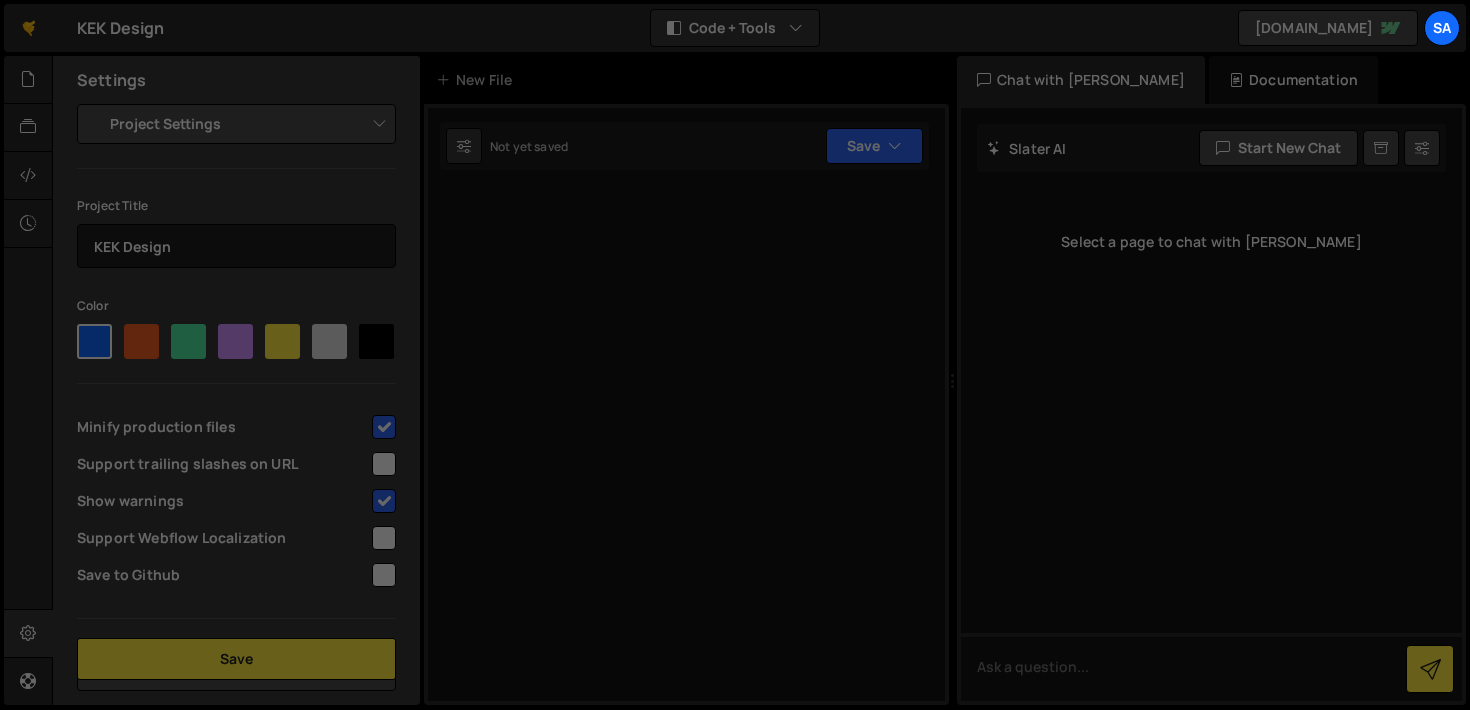 select on "673d2231011e45f1b6844b10" 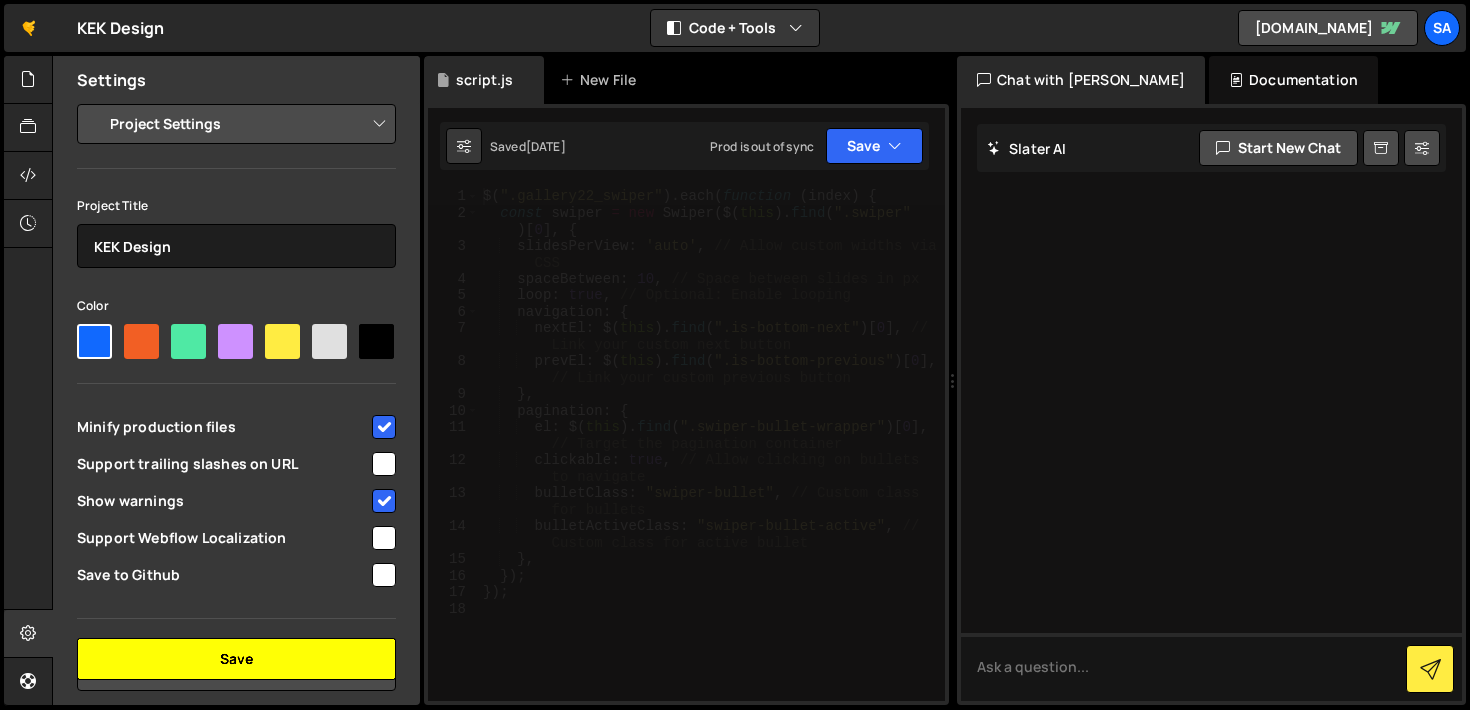 click on "Save" at bounding box center [236, 659] 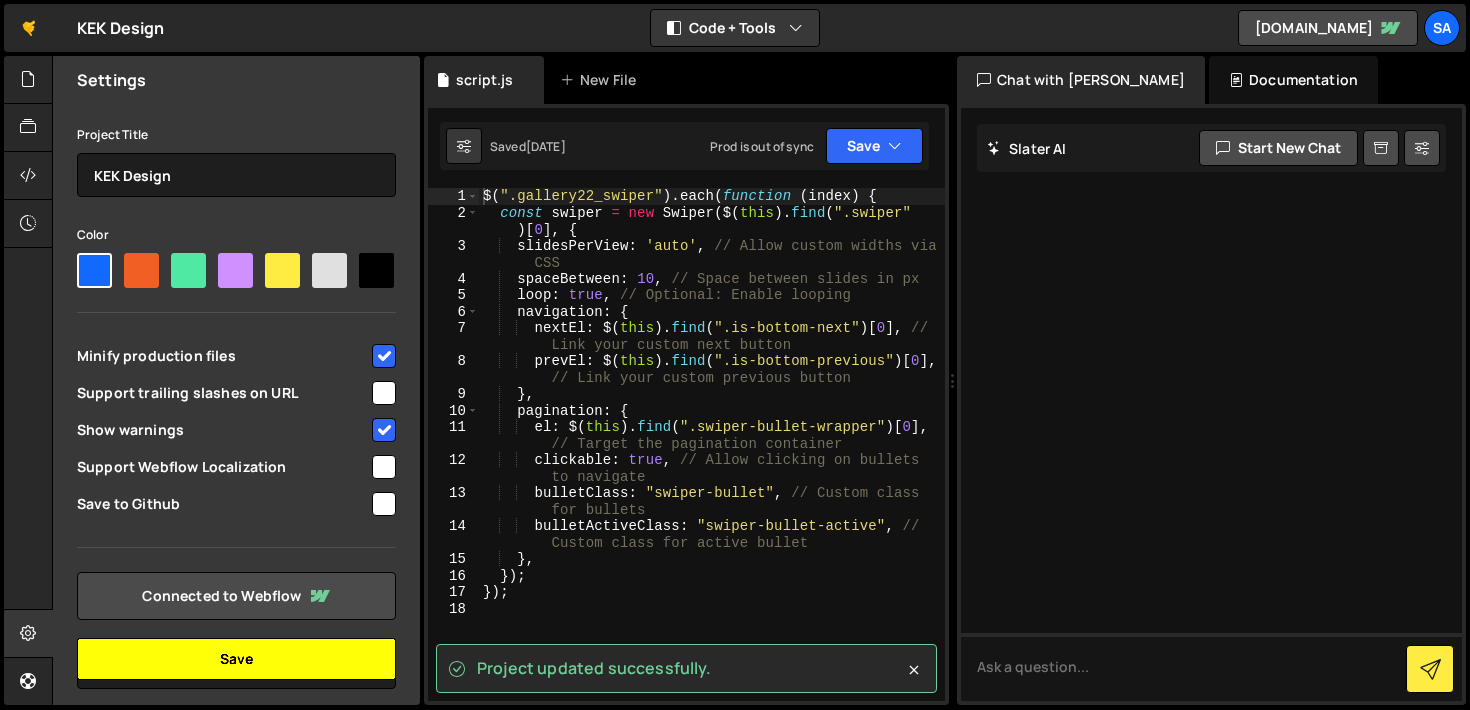 scroll, scrollTop: 146, scrollLeft: 0, axis: vertical 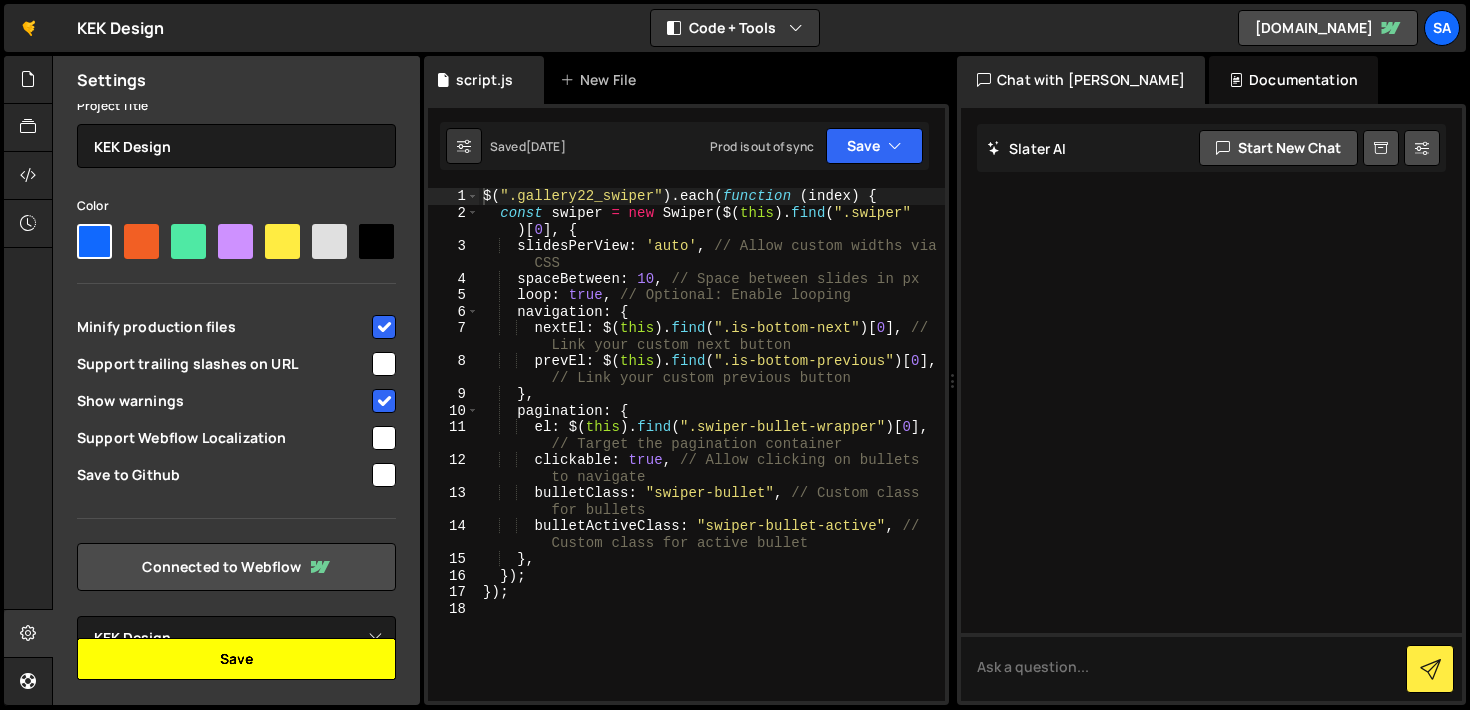 click on "Save" at bounding box center (236, 659) 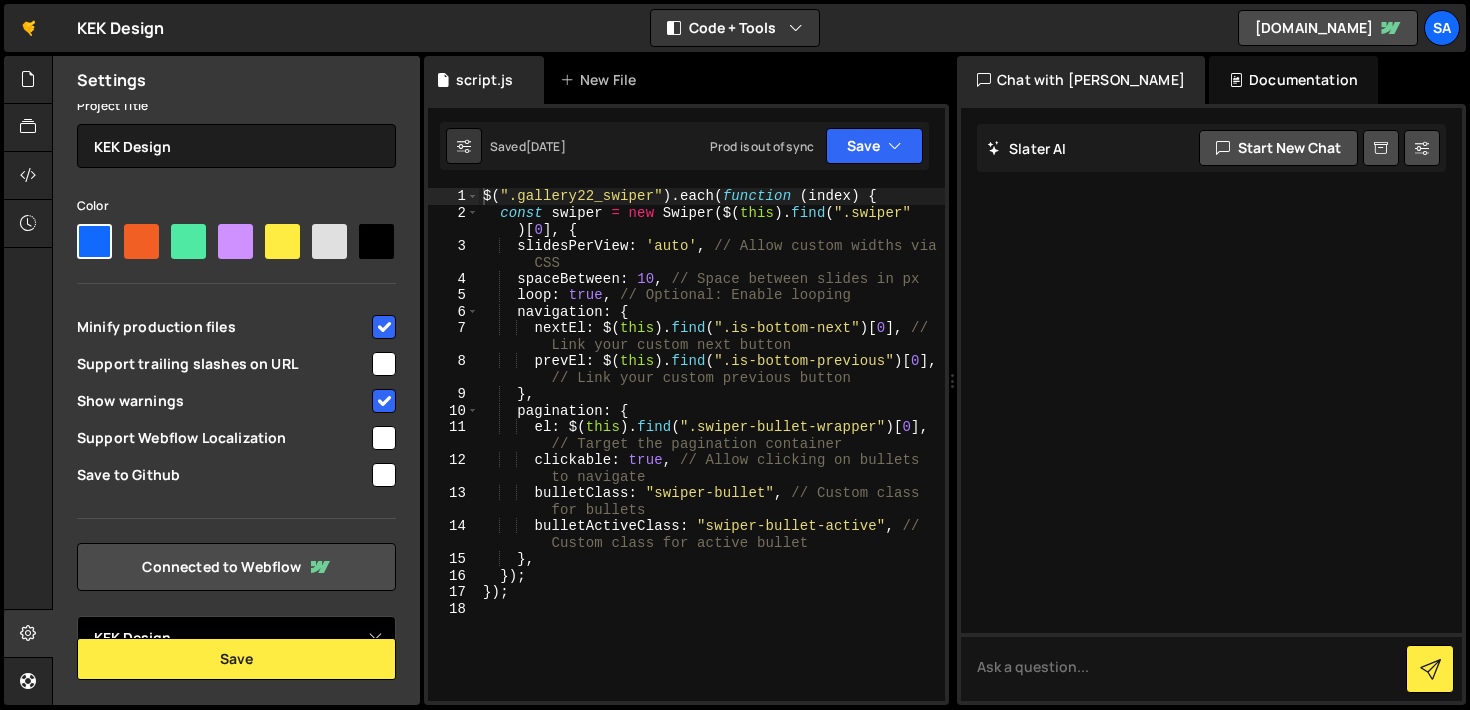 click on "Select Project
KEK Design" at bounding box center [236, 638] 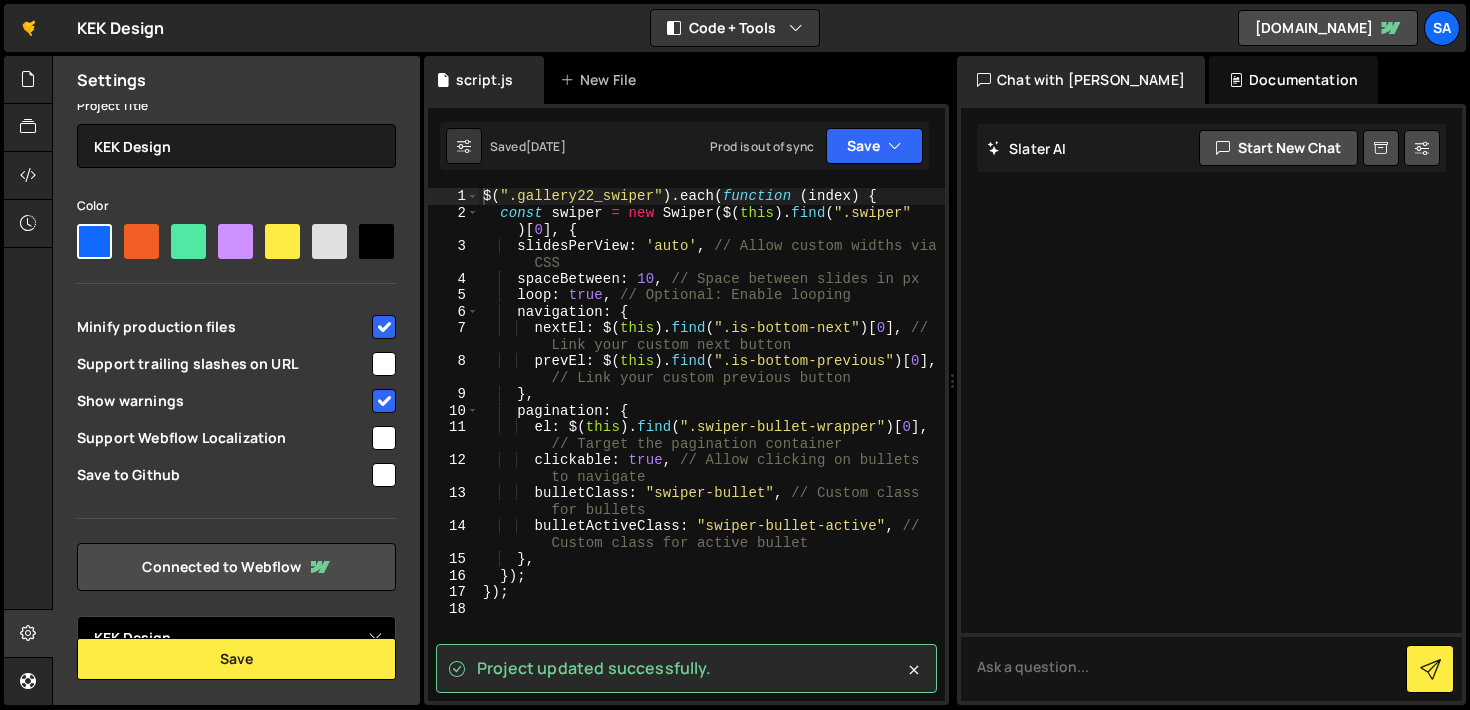 scroll, scrollTop: 0, scrollLeft: 0, axis: both 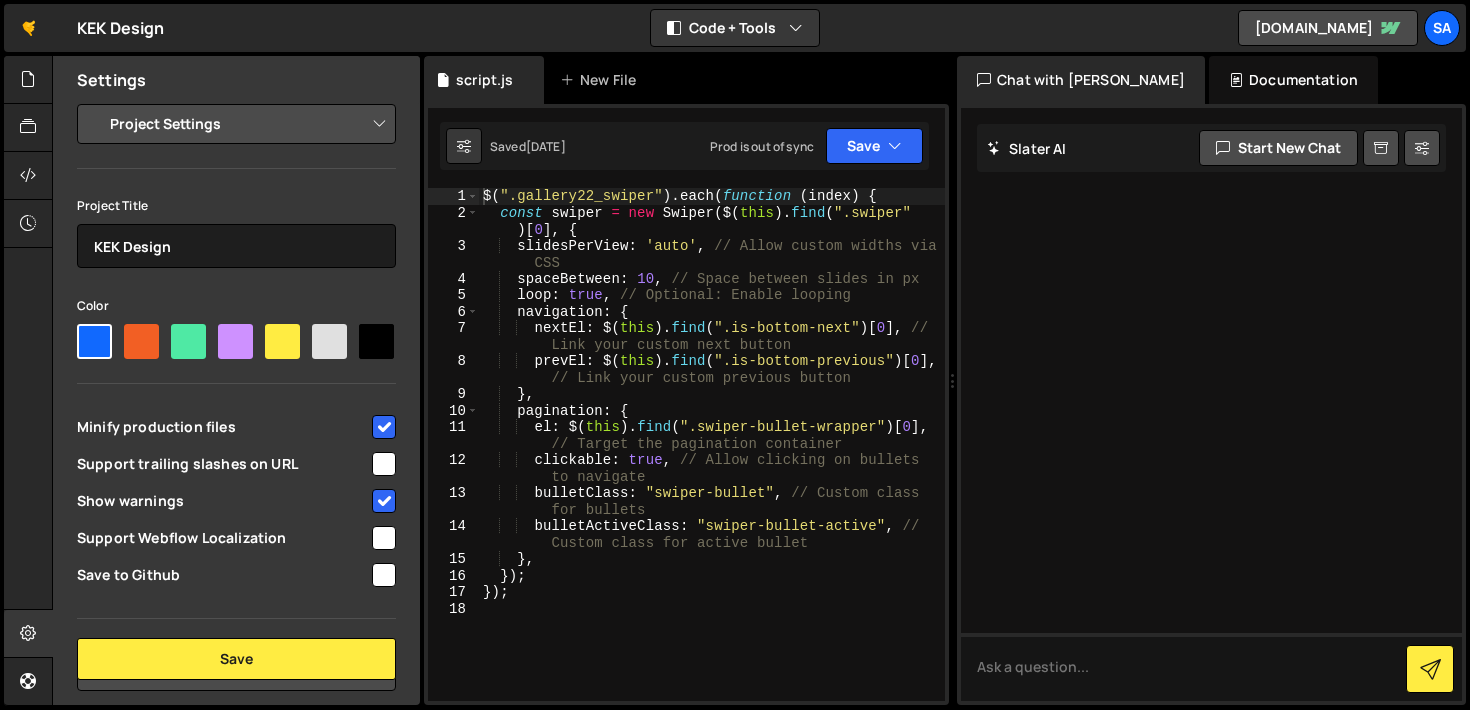click on "Project Settings
Code Editor Settings
Chat Settings" at bounding box center (240, 124) 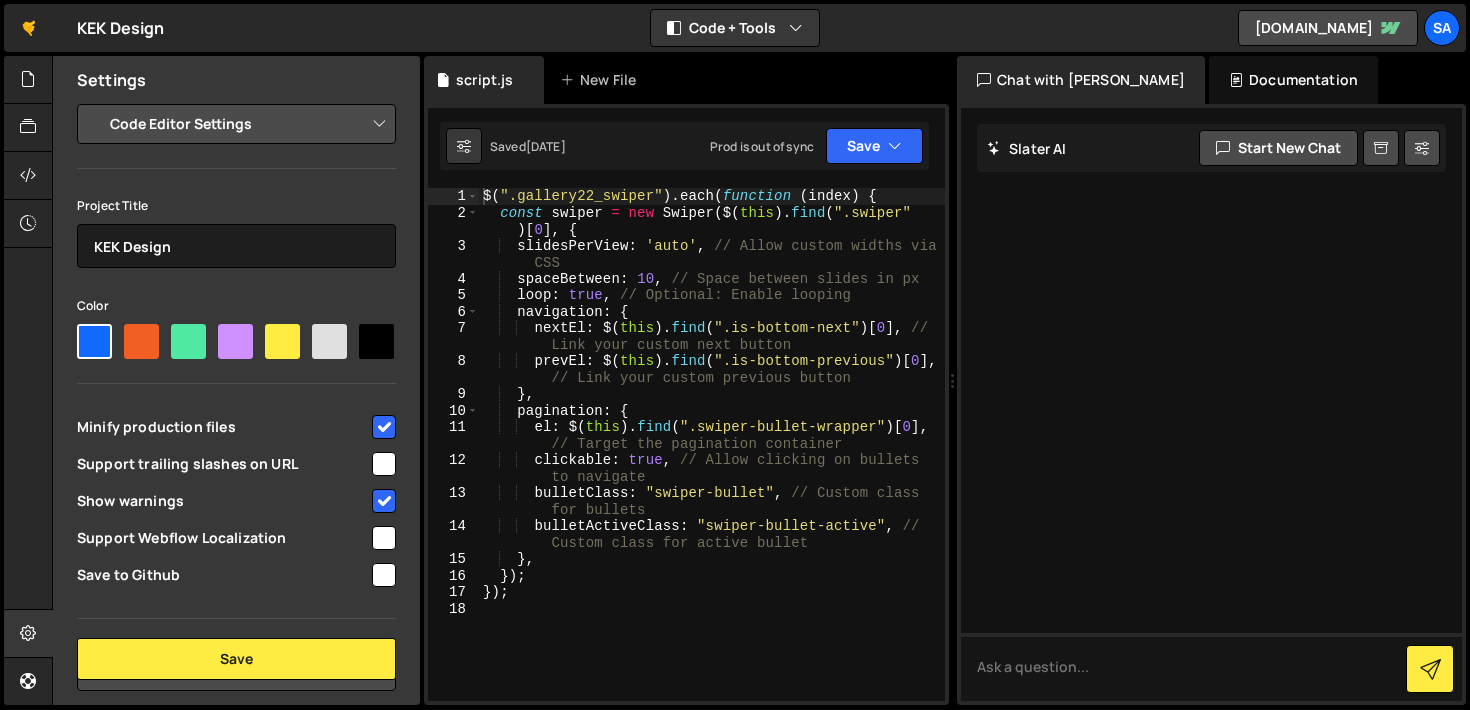 select on "ace/theme/monokai" 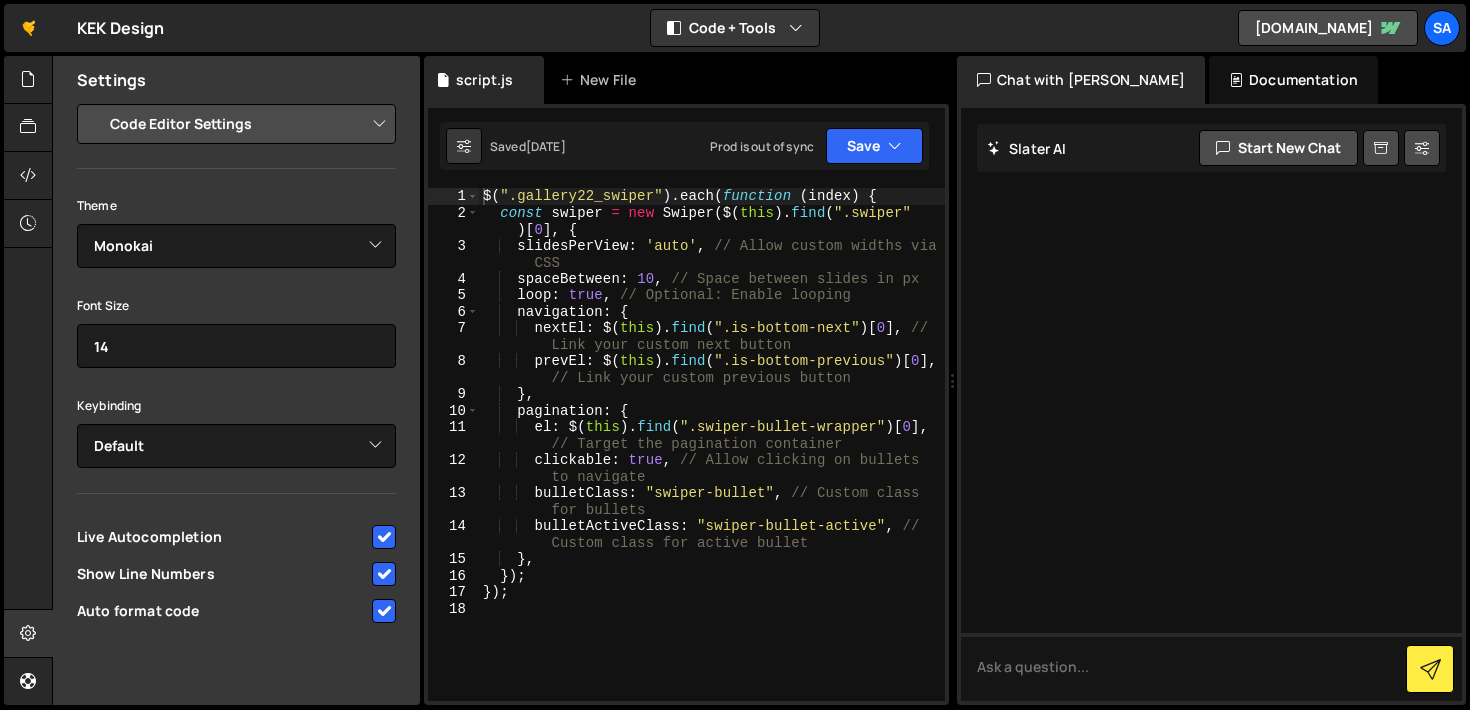 click on "Project Settings
Code Editor Settings
Chat Settings" at bounding box center [240, 124] 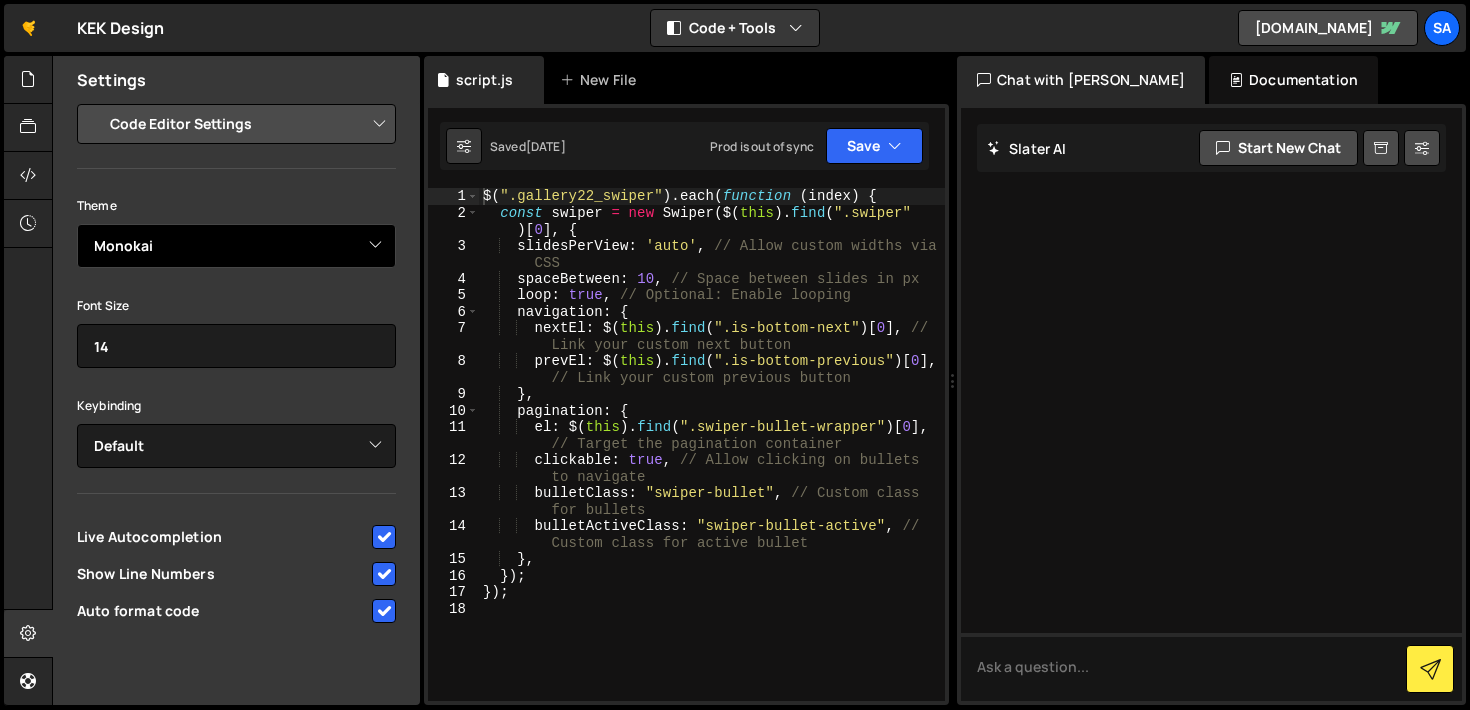 click on "Ambiance
Chaos
Clouds Midnight
Dracula
Cobalt
Gruvbox
Green on Black
idle Fingers
krTheme
Merbivore
Merbivore Soft
Mono Industrial
Monokai
Nord Dark
One Dark
Pastel on dark
Solarized Dark
Terminal
Tomorrow Night
Tomorrow Night Blue
Tomorrow Night Bright
Tomorrow Night 80s
Twilight
Vibrant Ink" at bounding box center [236, 246] 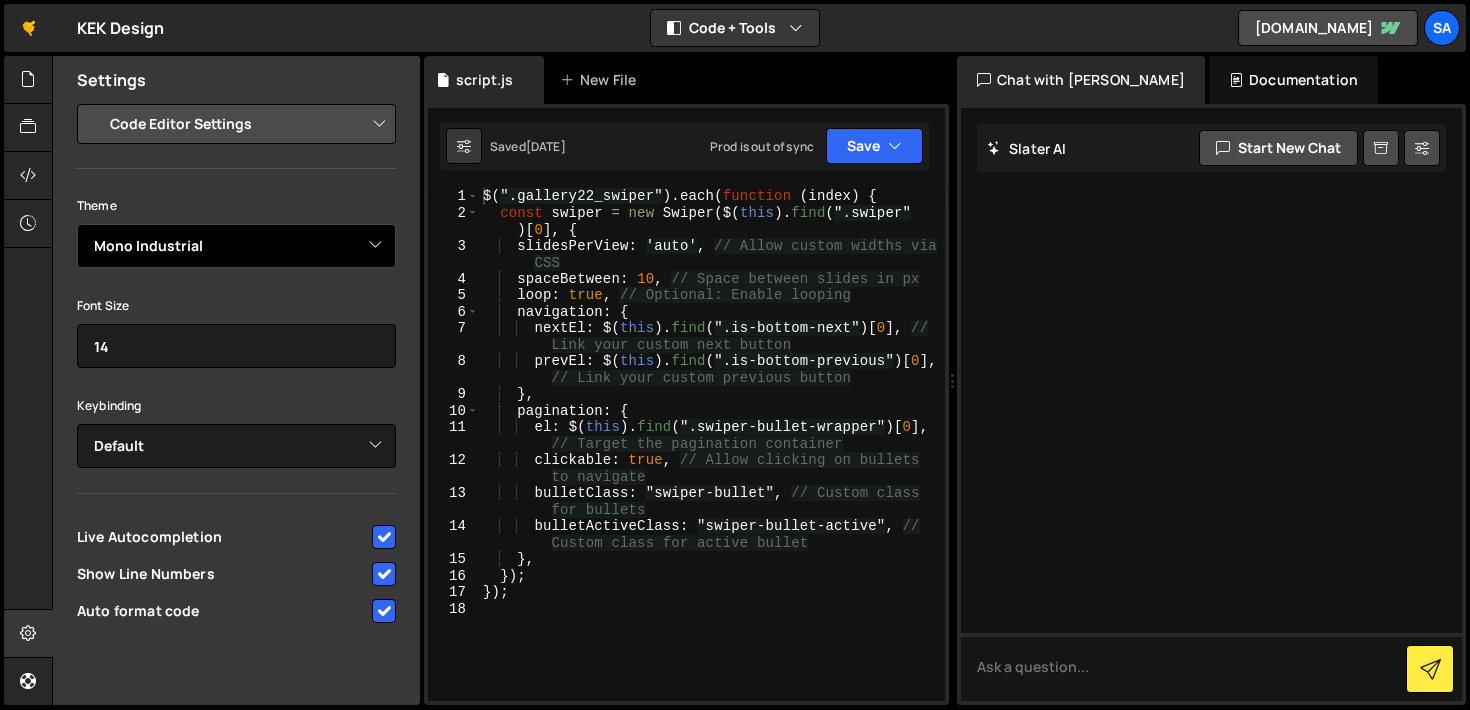 click on "Ambiance
Chaos
Clouds Midnight
Dracula
Cobalt
Gruvbox
Green on Black
idle Fingers
krTheme
Merbivore
Merbivore Soft
Mono Industrial
Monokai
Nord Dark
One Dark
Pastel on dark
Solarized Dark
Terminal
Tomorrow Night
Tomorrow Night Blue
Tomorrow Night Bright
Tomorrow Night 80s
Twilight
Vibrant Ink" at bounding box center (236, 246) 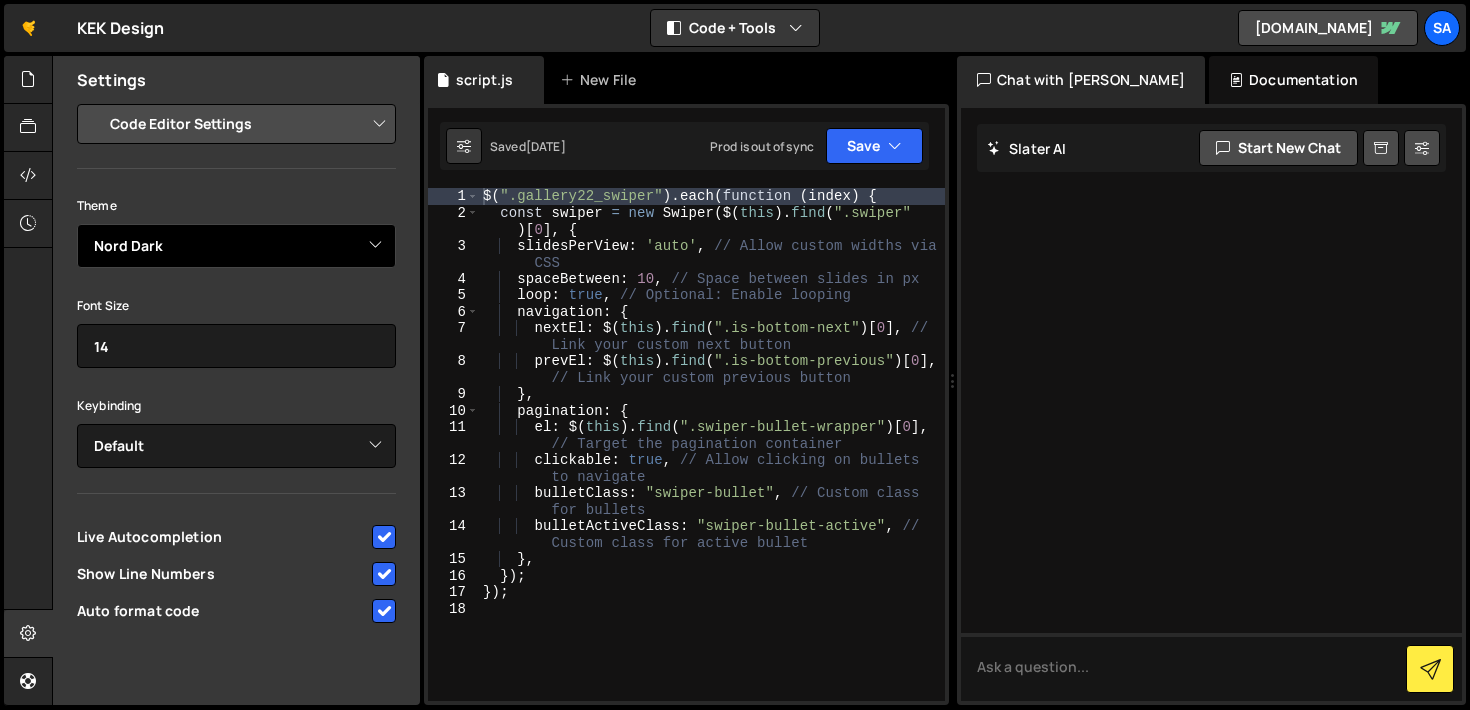 click on "Ambiance
Chaos
Clouds Midnight
Dracula
Cobalt
Gruvbox
Green on Black
idle Fingers
krTheme
Merbivore
Merbivore Soft
Mono Industrial
Monokai
Nord Dark
One Dark
Pastel on dark
Solarized Dark
Terminal
Tomorrow Night
Tomorrow Night Blue
Tomorrow Night Bright
Tomorrow Night 80s
Twilight
Vibrant Ink" at bounding box center [236, 246] 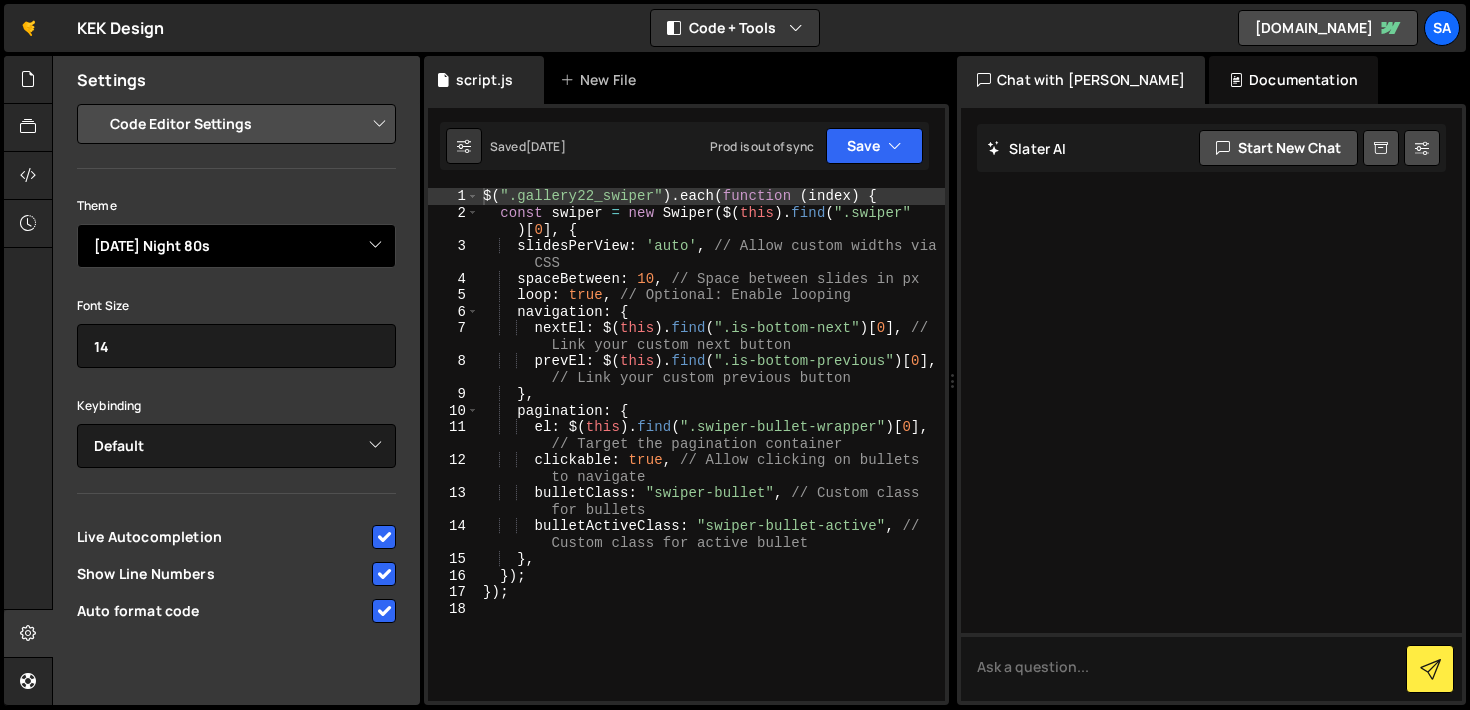 click on "Ambiance
Chaos
Clouds Midnight
Dracula
Cobalt
Gruvbox
Green on Black
idle Fingers
krTheme
Merbivore
Merbivore Soft
Mono Industrial
Monokai
Nord Dark
One Dark
Pastel on dark
Solarized Dark
Terminal
Tomorrow Night
Tomorrow Night Blue
Tomorrow Night Bright
Tomorrow Night 80s
Twilight
Vibrant Ink" at bounding box center (236, 246) 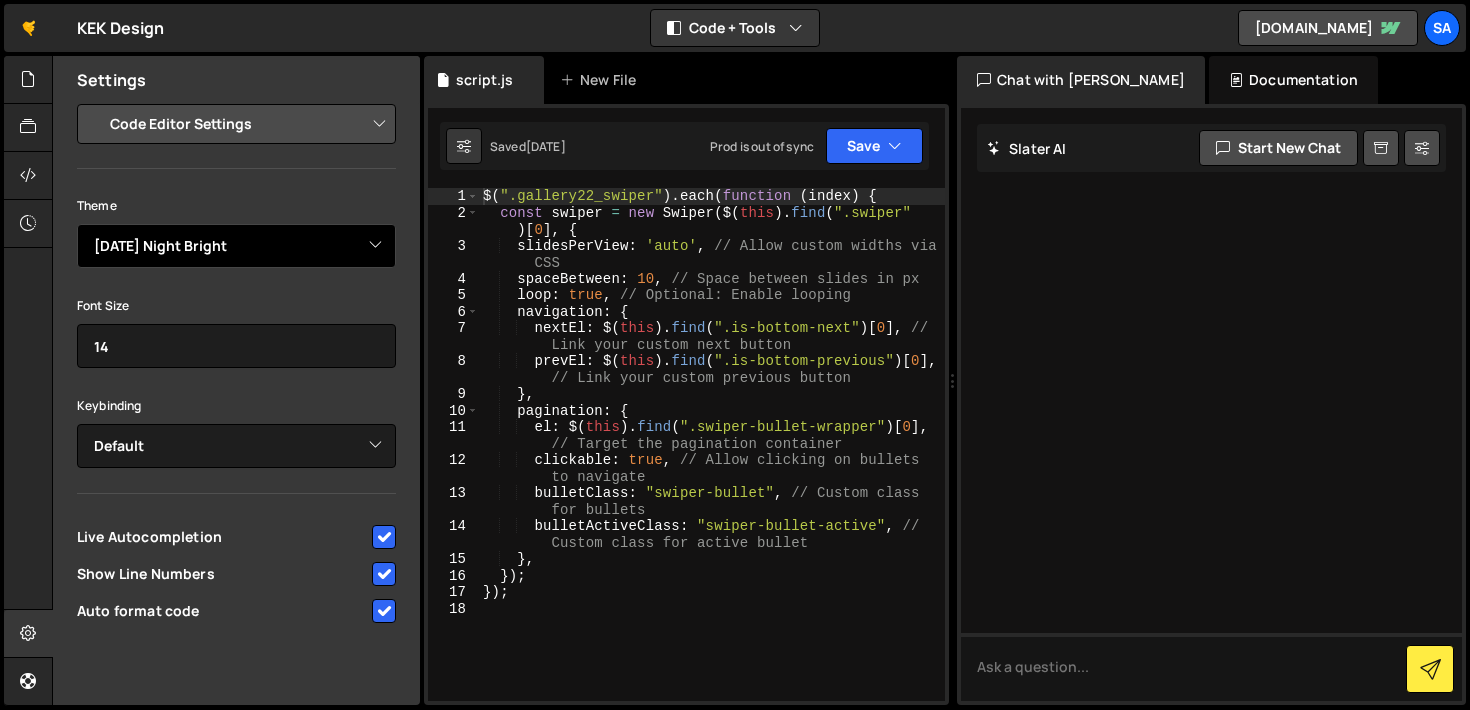 click on "Ambiance
Chaos
Clouds Midnight
Dracula
Cobalt
Gruvbox
Green on Black
idle Fingers
krTheme
Merbivore
Merbivore Soft
Mono Industrial
Monokai
Nord Dark
One Dark
Pastel on dark
Solarized Dark
Terminal
Tomorrow Night
Tomorrow Night Blue
Tomorrow Night Bright
Tomorrow Night 80s
Twilight
Vibrant Ink" at bounding box center (236, 246) 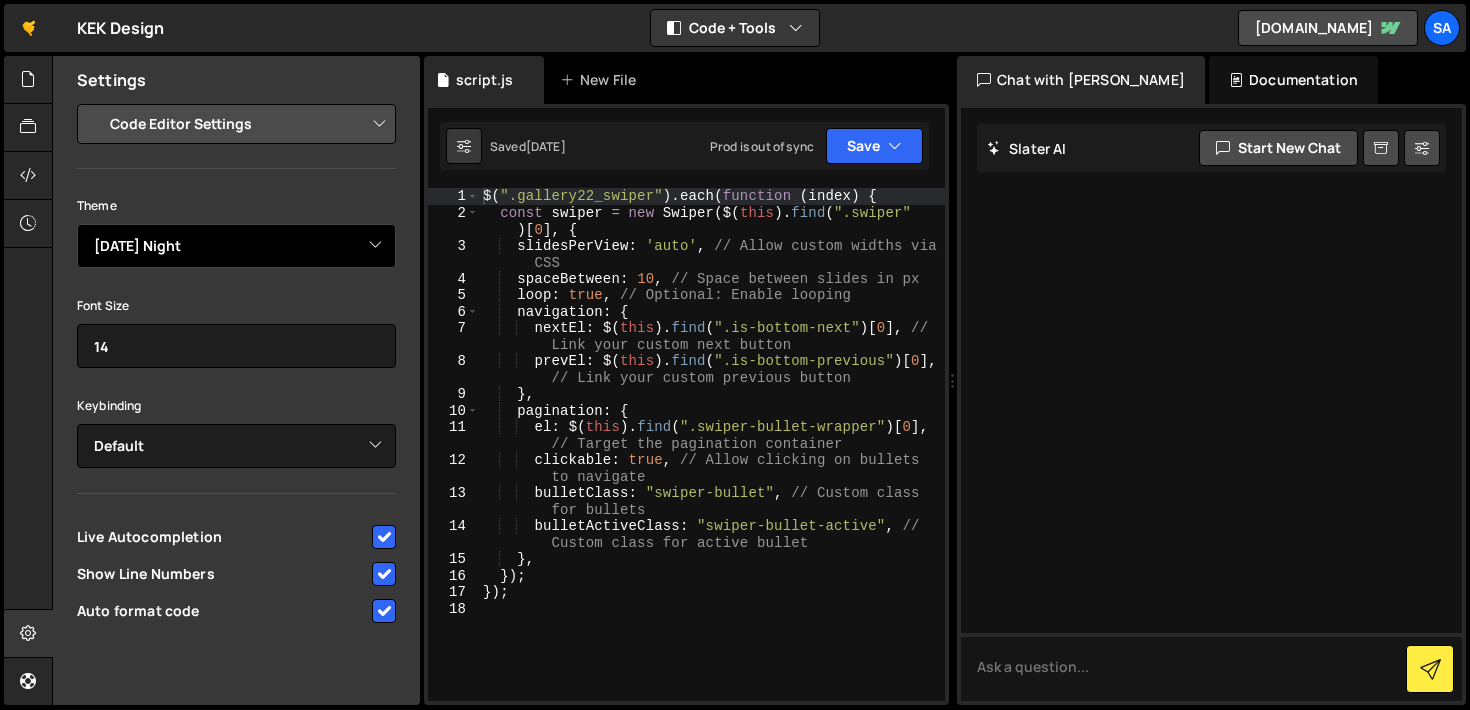 click on "Ambiance
Chaos
Clouds Midnight
Dracula
Cobalt
Gruvbox
Green on Black
idle Fingers
krTheme
Merbivore
Merbivore Soft
Mono Industrial
Monokai
Nord Dark
One Dark
Pastel on dark
Solarized Dark
Terminal
Tomorrow Night
Tomorrow Night Blue
Tomorrow Night Bright
Tomorrow Night 80s
Twilight
Vibrant Ink" at bounding box center [236, 246] 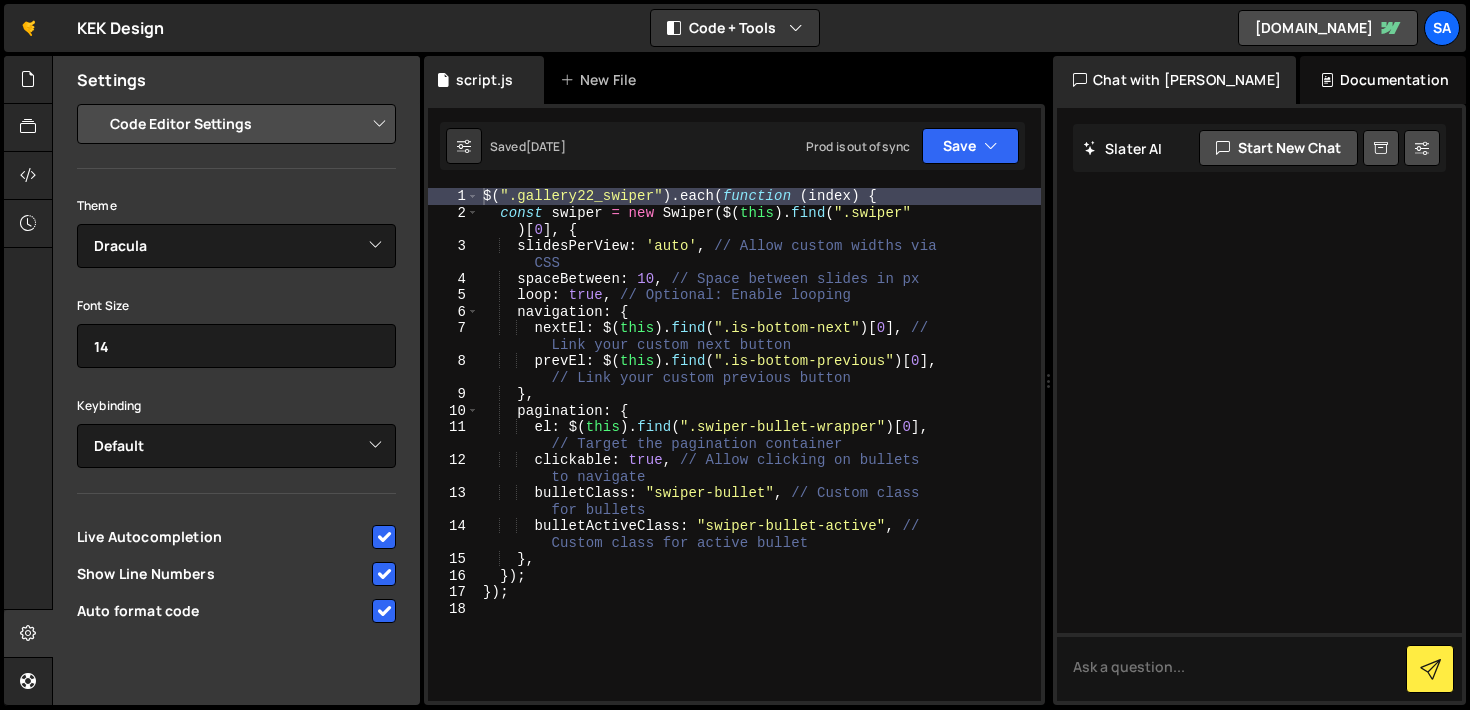 drag, startPoint x: 949, startPoint y: 412, endPoint x: 1036, endPoint y: 405, distance: 87.28116 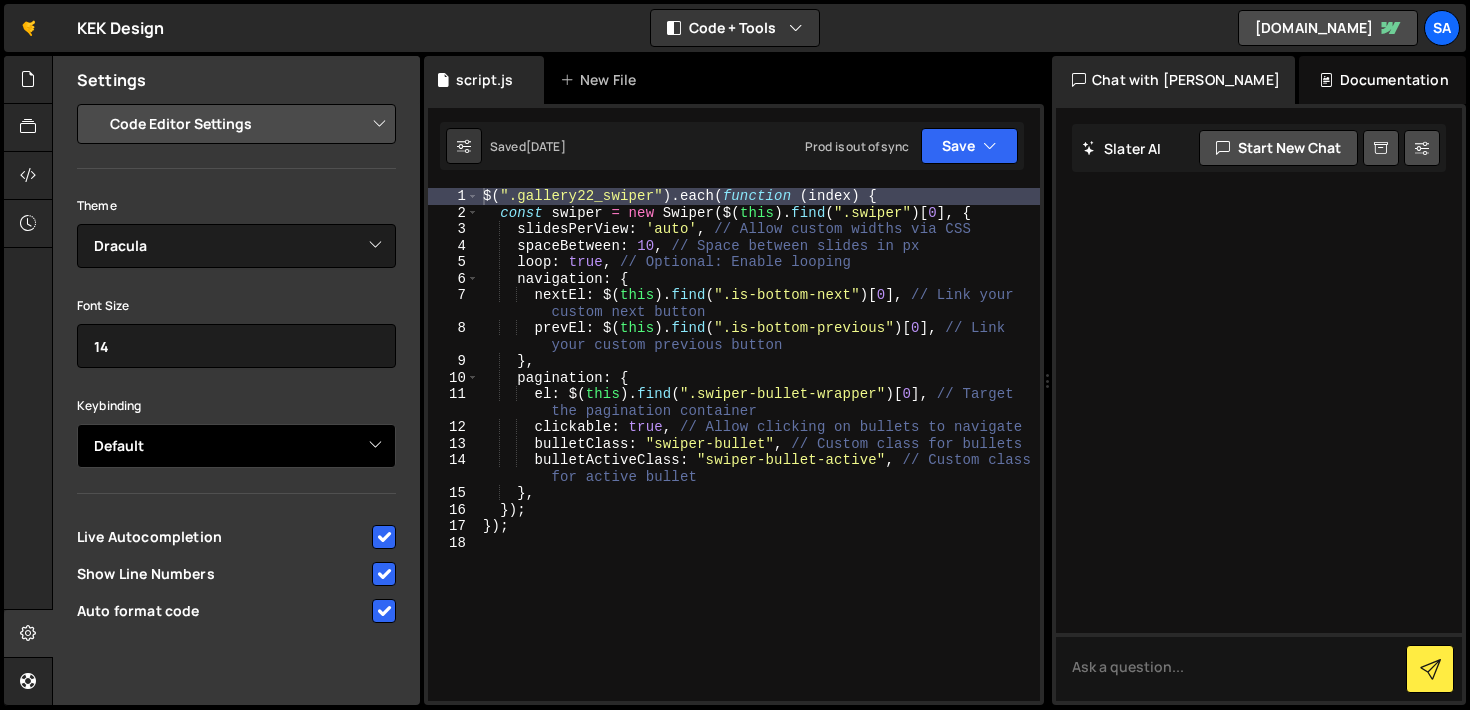 click on "Default
Vim
Emacs
Sublime
VSCode" at bounding box center (236, 446) 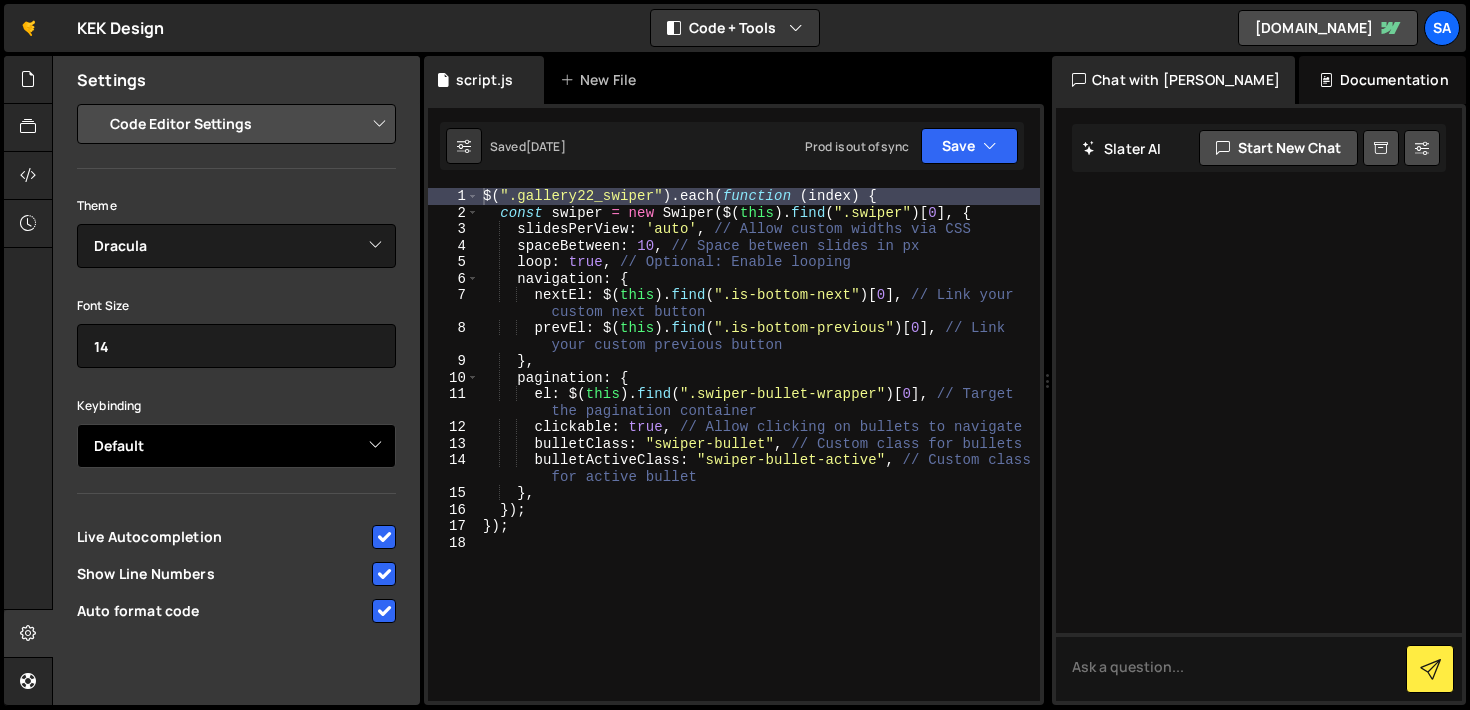 select on "ace/keyboard/vscode" 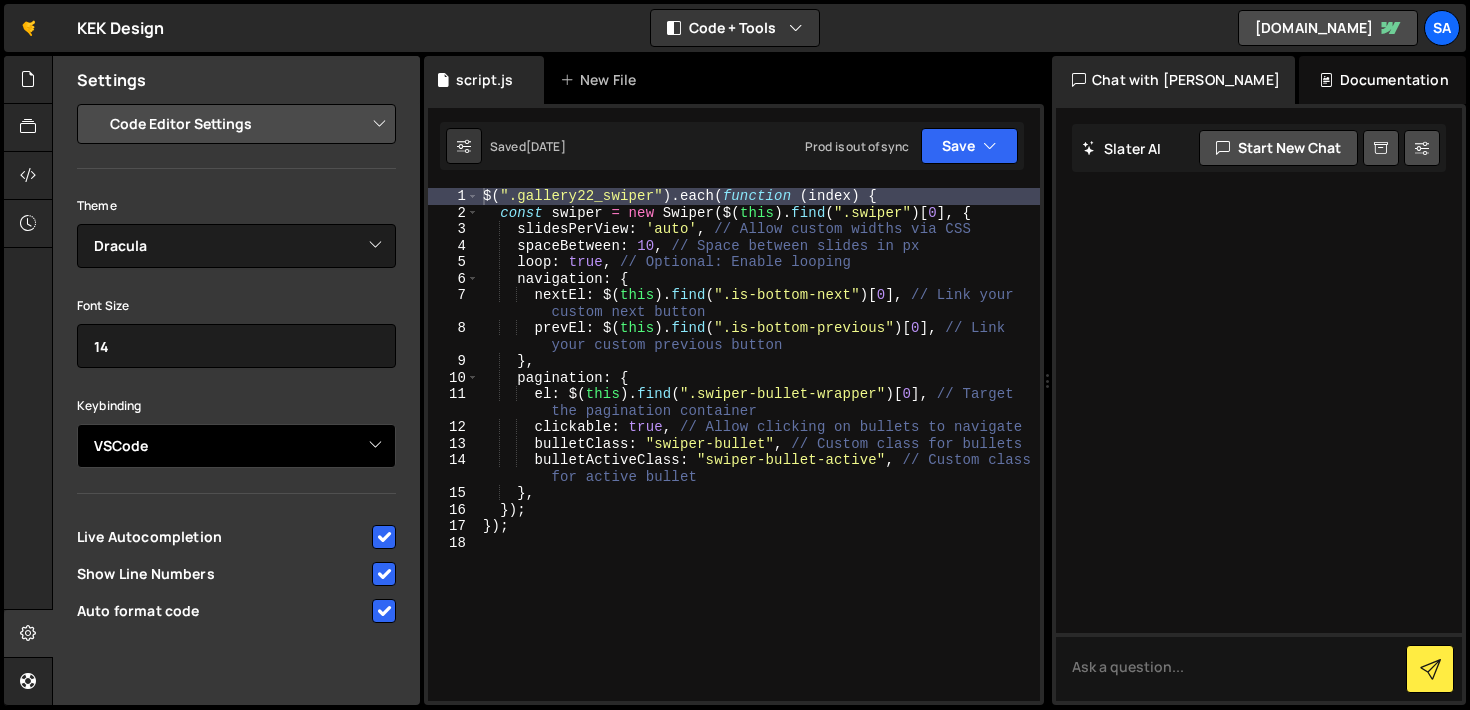 click on "Default
Vim
Emacs
Sublime
VSCode" at bounding box center (236, 446) 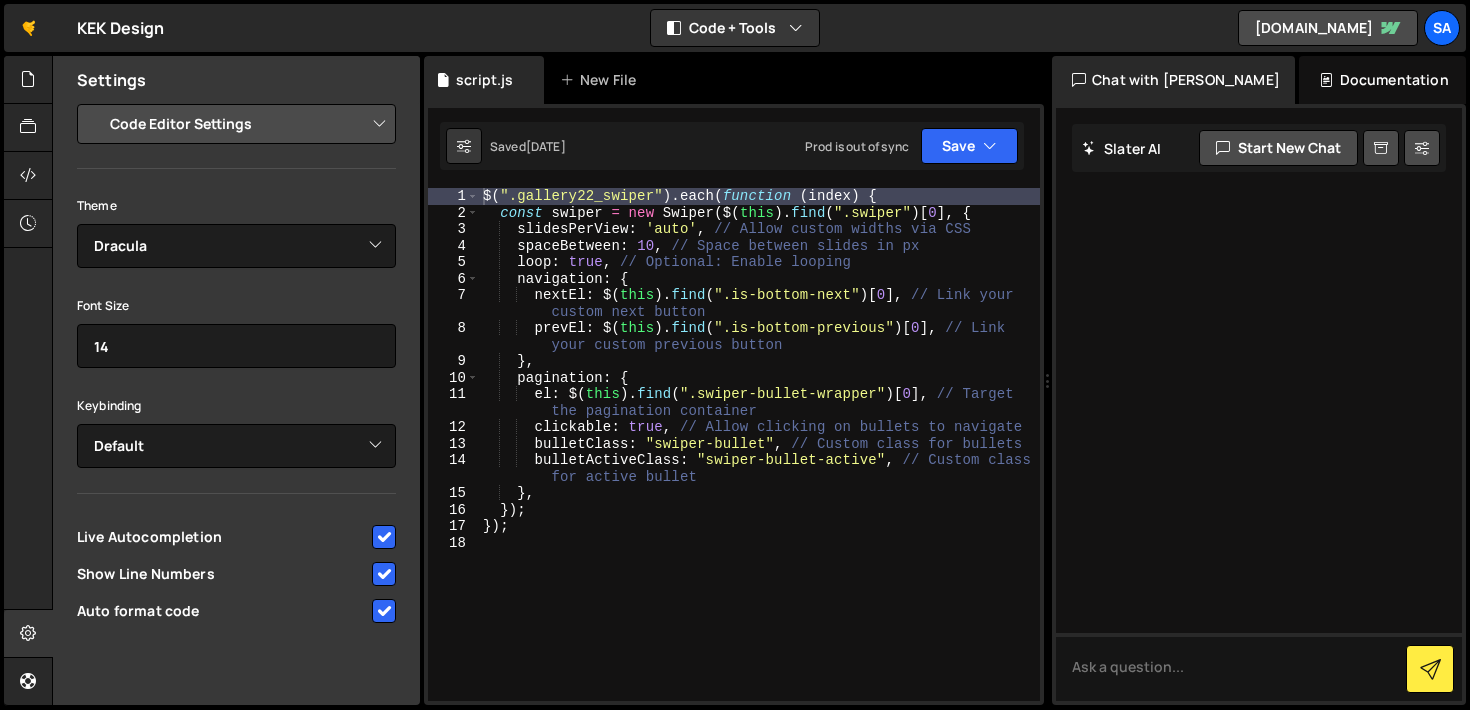 click on "Project Settings
Code Editor Settings
Chat Settings" at bounding box center (240, 124) 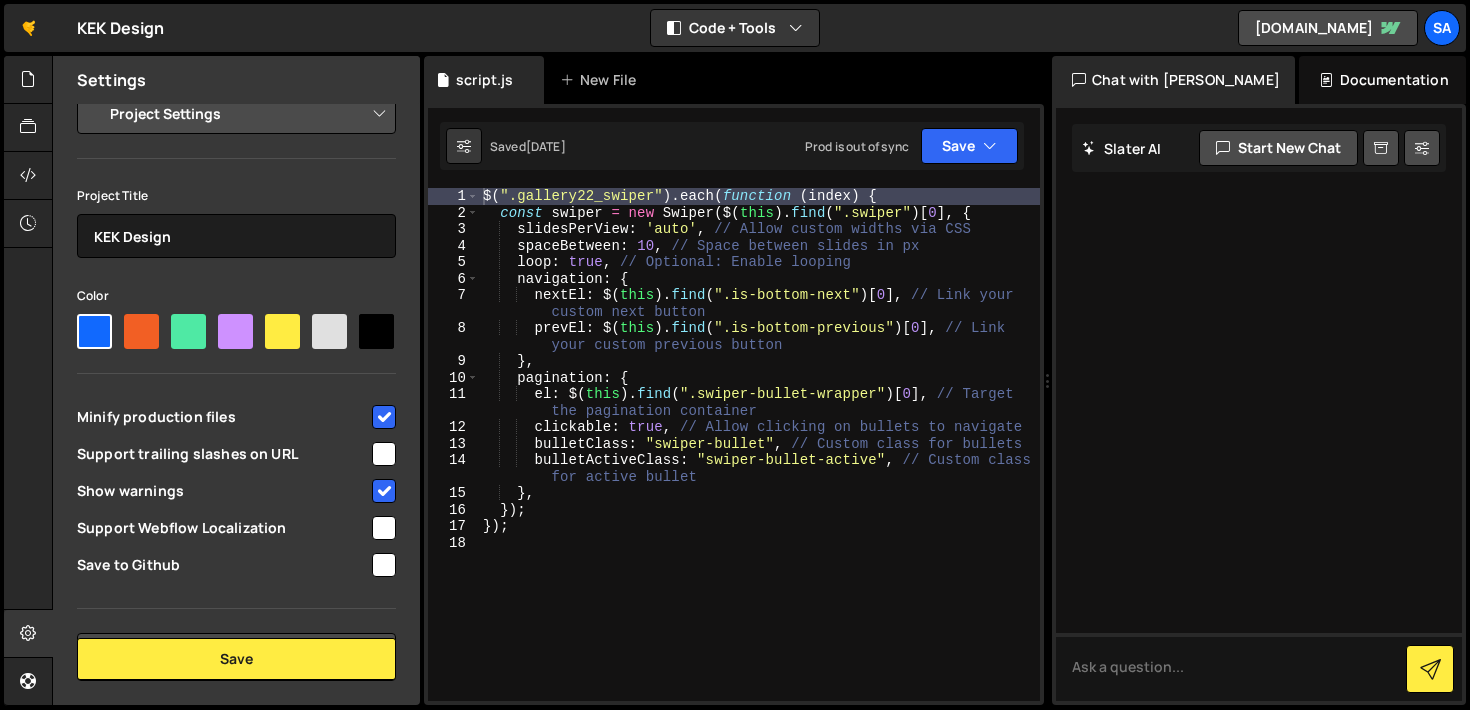 scroll, scrollTop: 0, scrollLeft: 0, axis: both 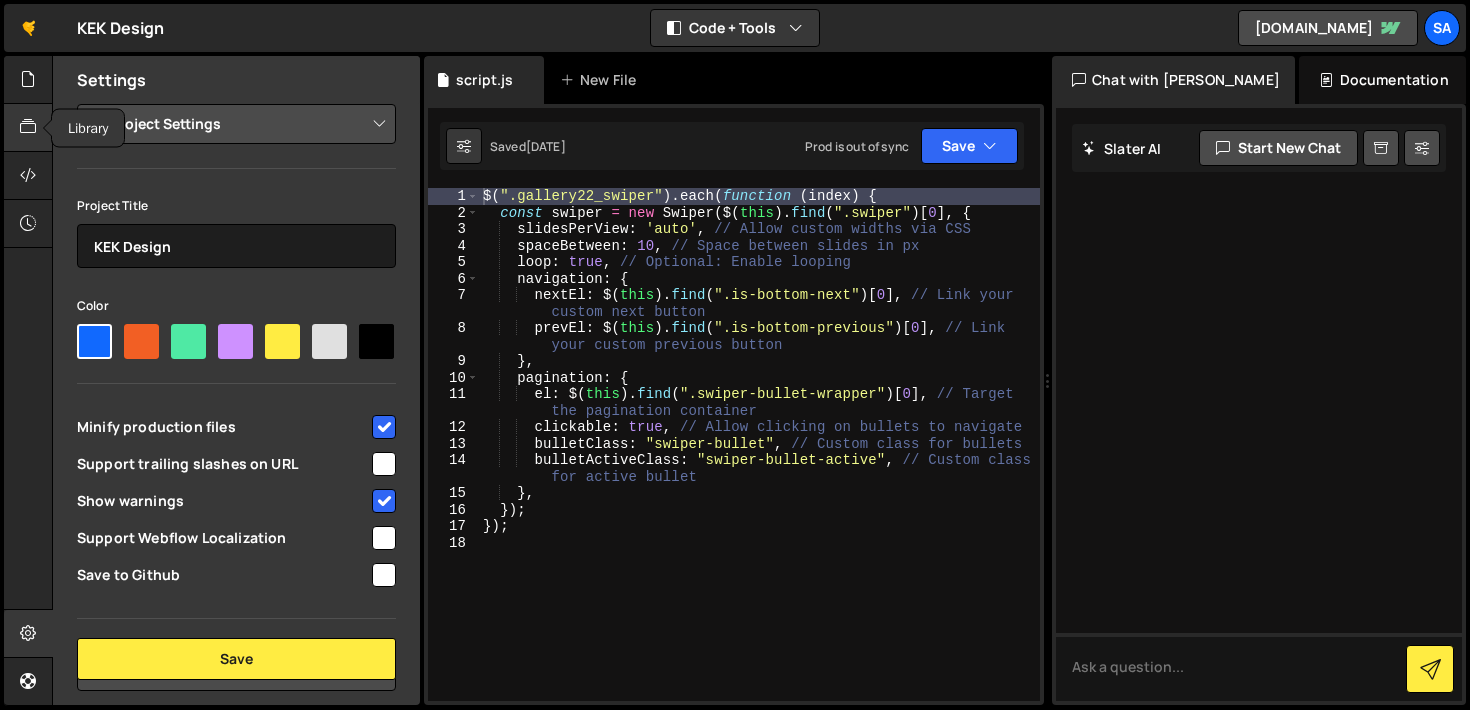 click at bounding box center (28, 128) 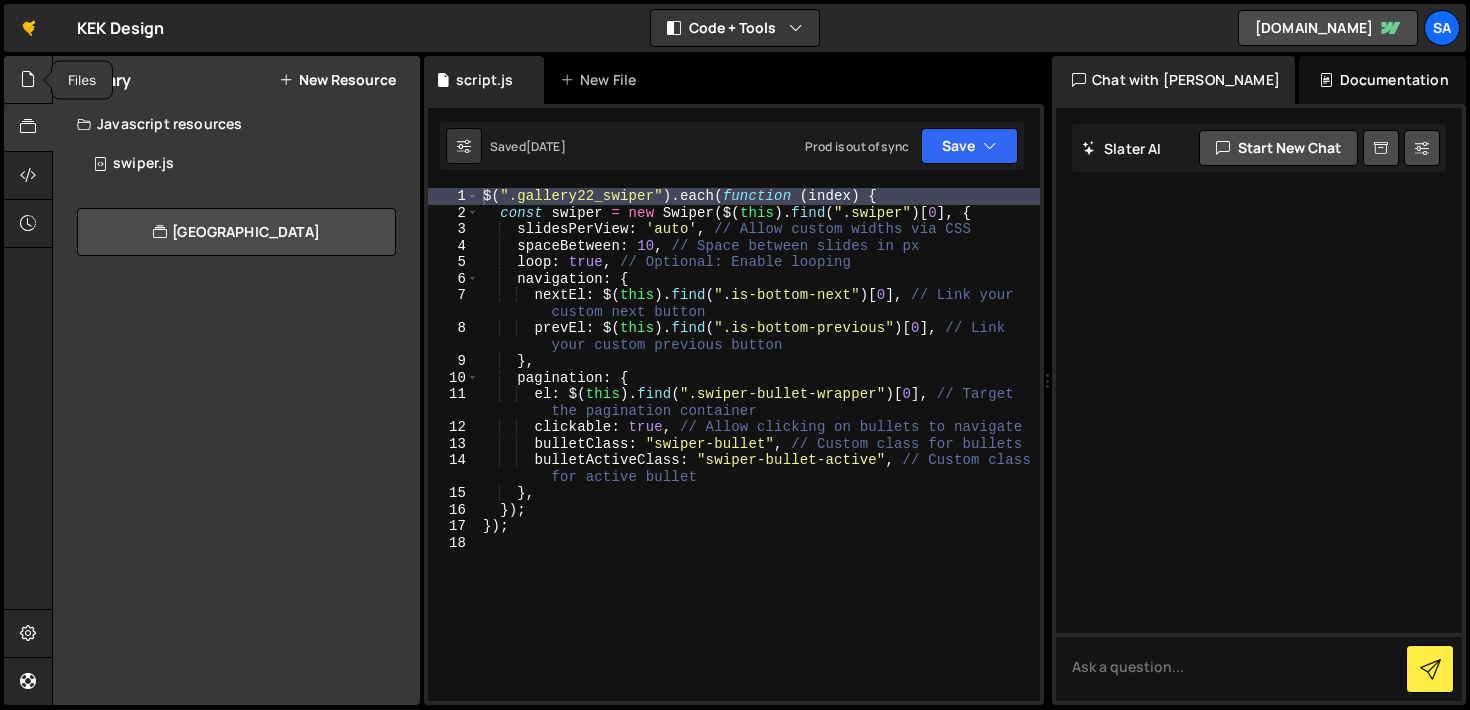 click at bounding box center [28, 79] 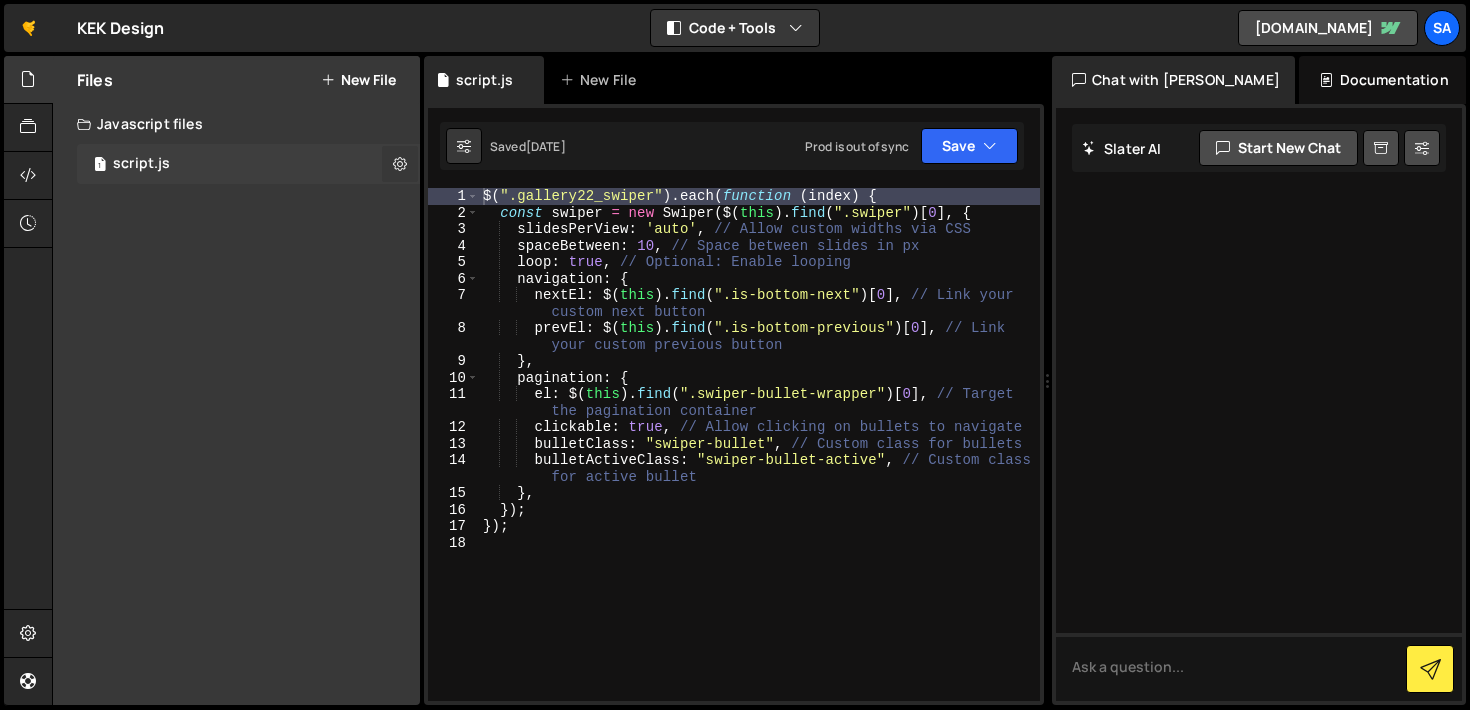 click at bounding box center (400, 163) 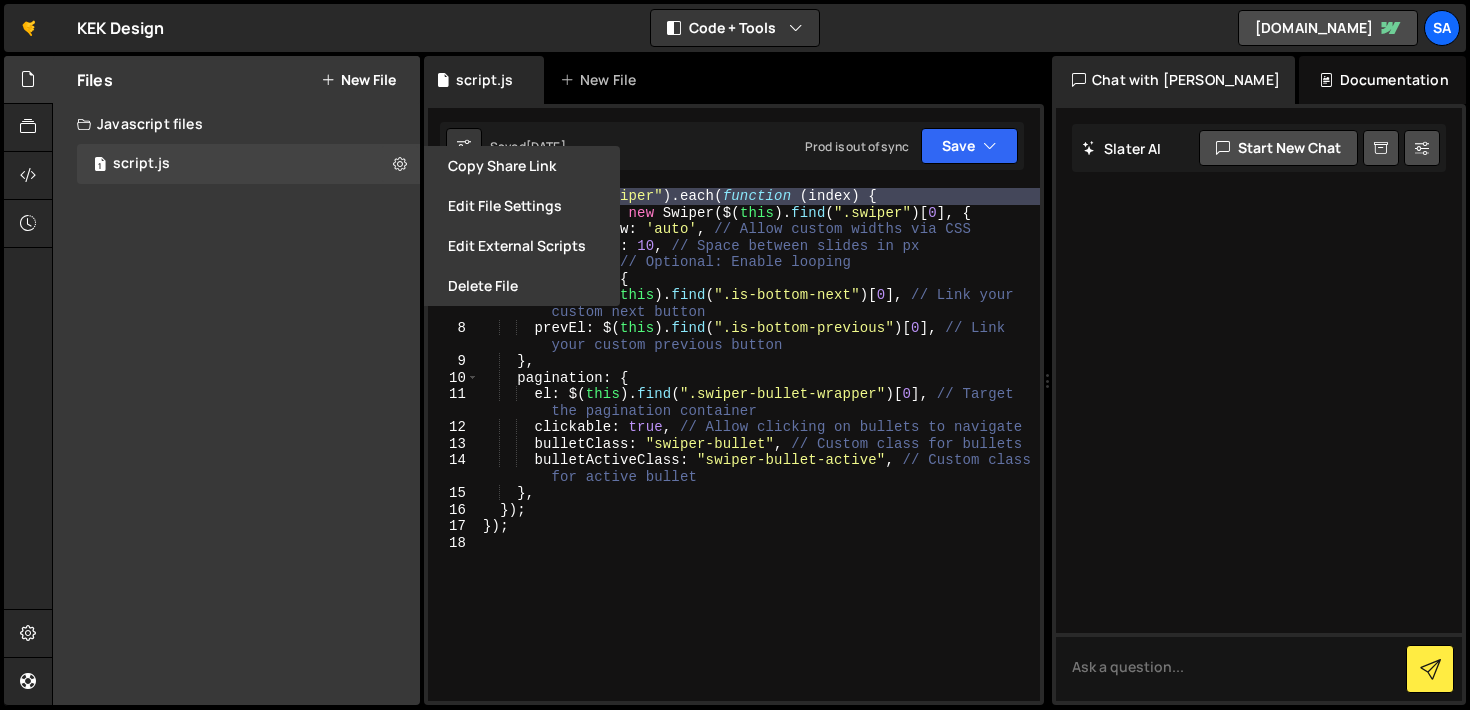 click on "Files
New File
Javascript files
1
script.js
0
CSS files
Copy share link
Edit File Settings
Edit External Scripts
Delete File
Edit File
File name
script
Javascript" at bounding box center (236, 380) 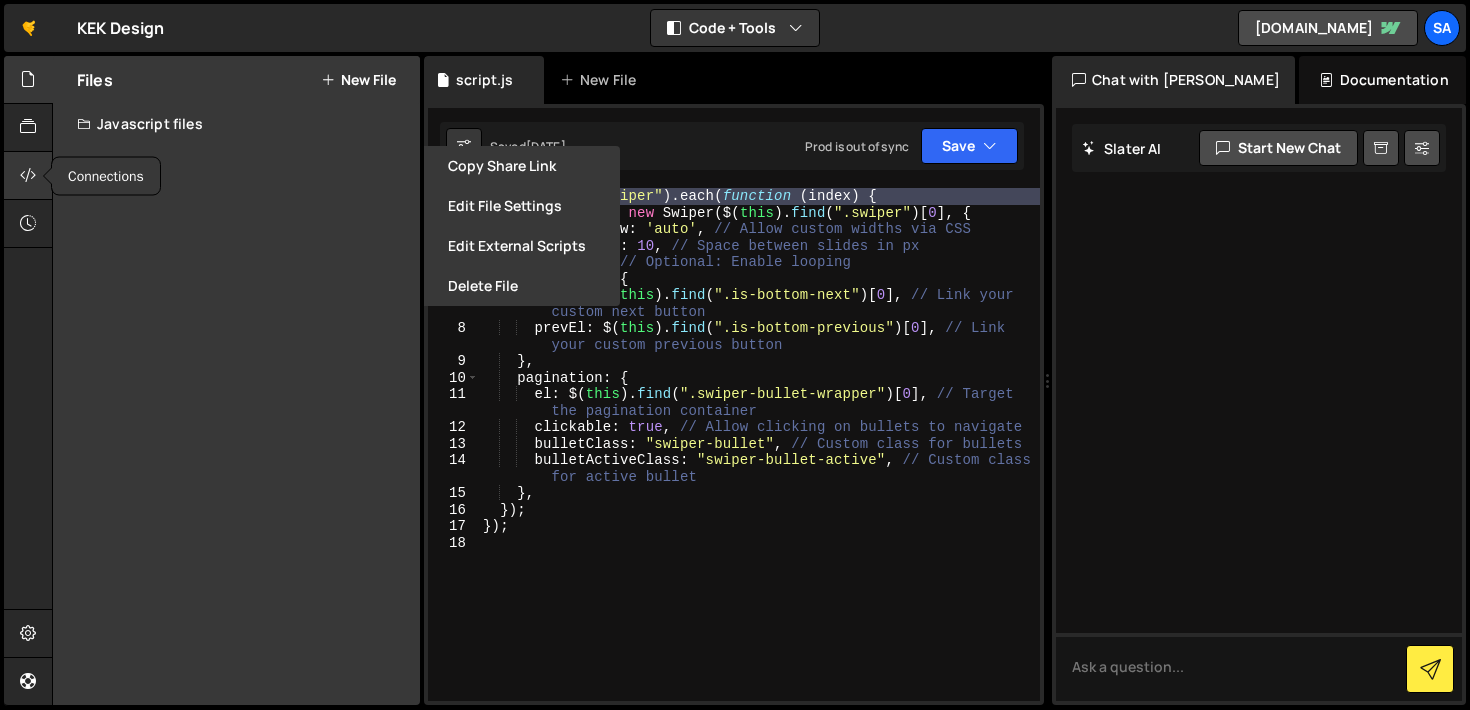 click at bounding box center (28, 175) 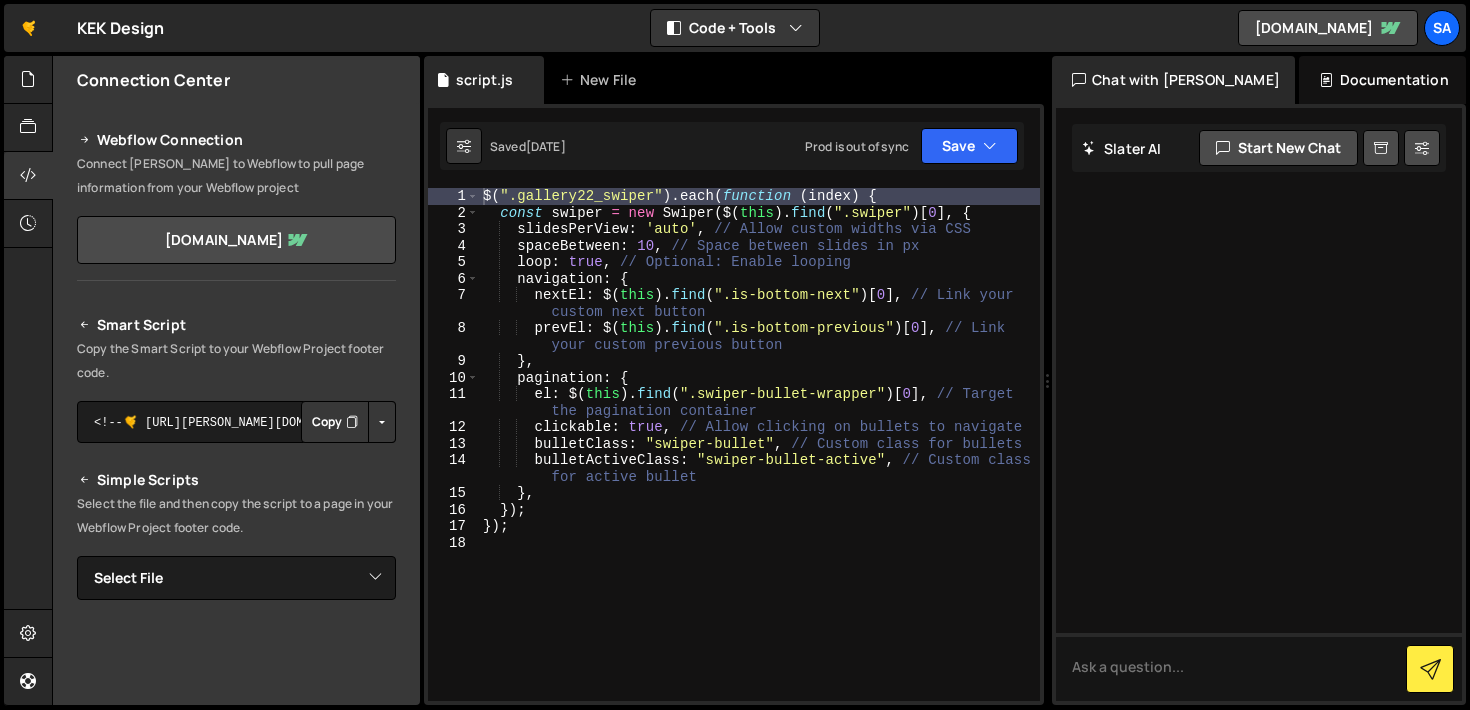 click on "Copy" at bounding box center (335, 422) 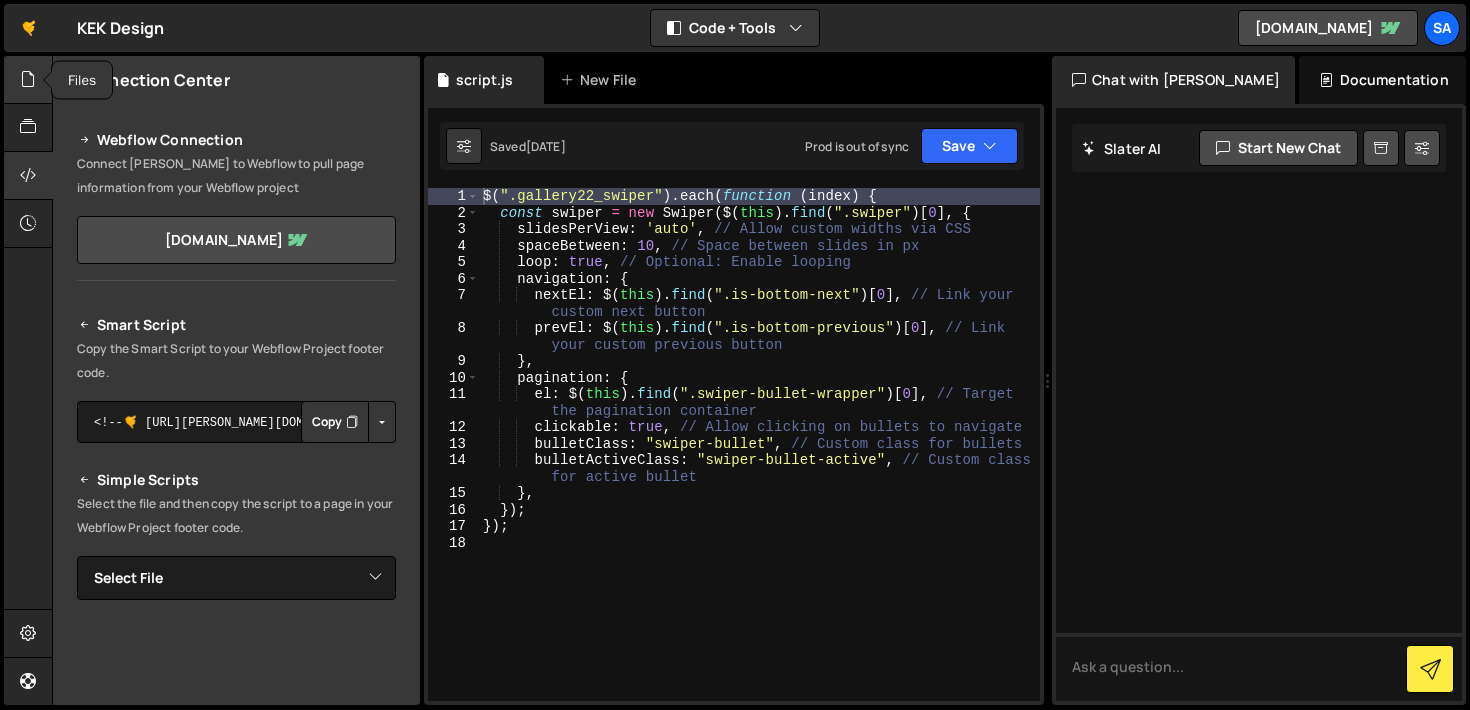 click at bounding box center [28, 79] 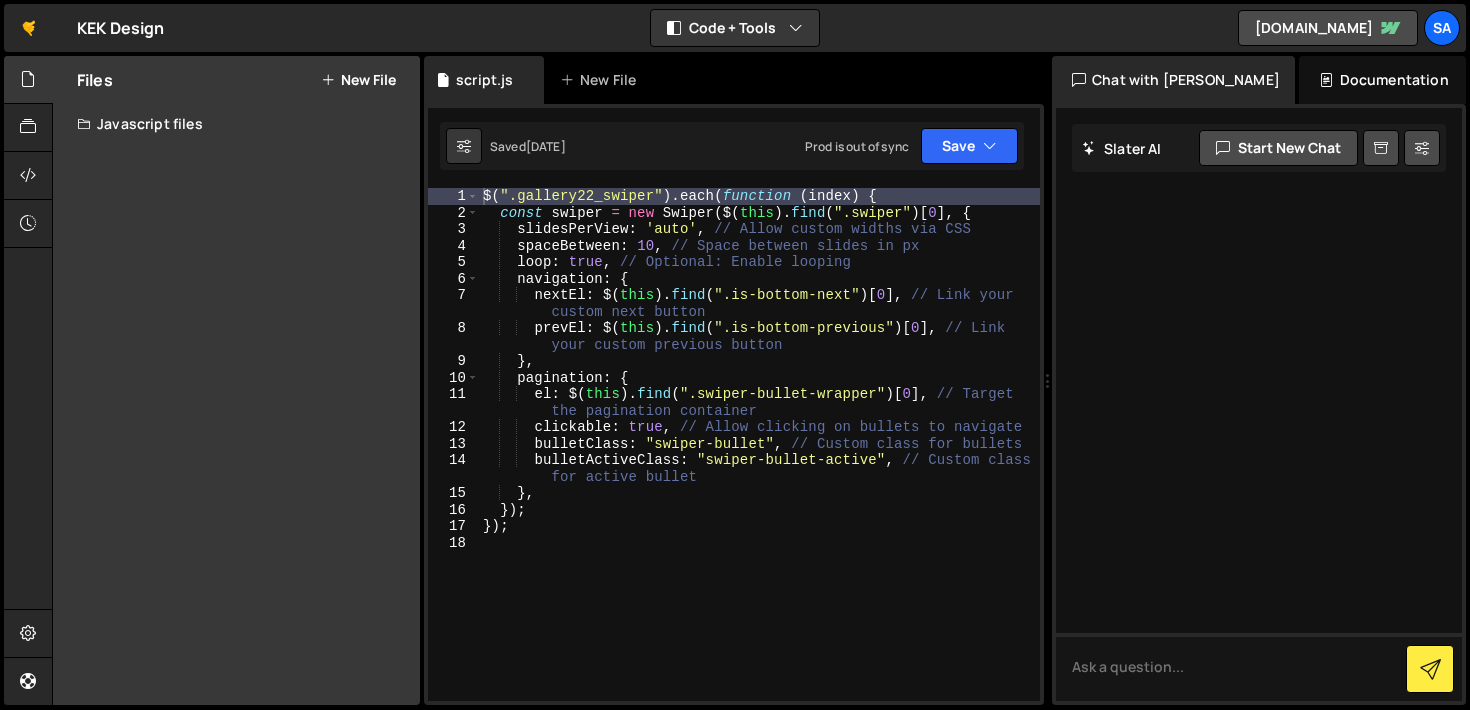 click on "New File" at bounding box center [358, 80] 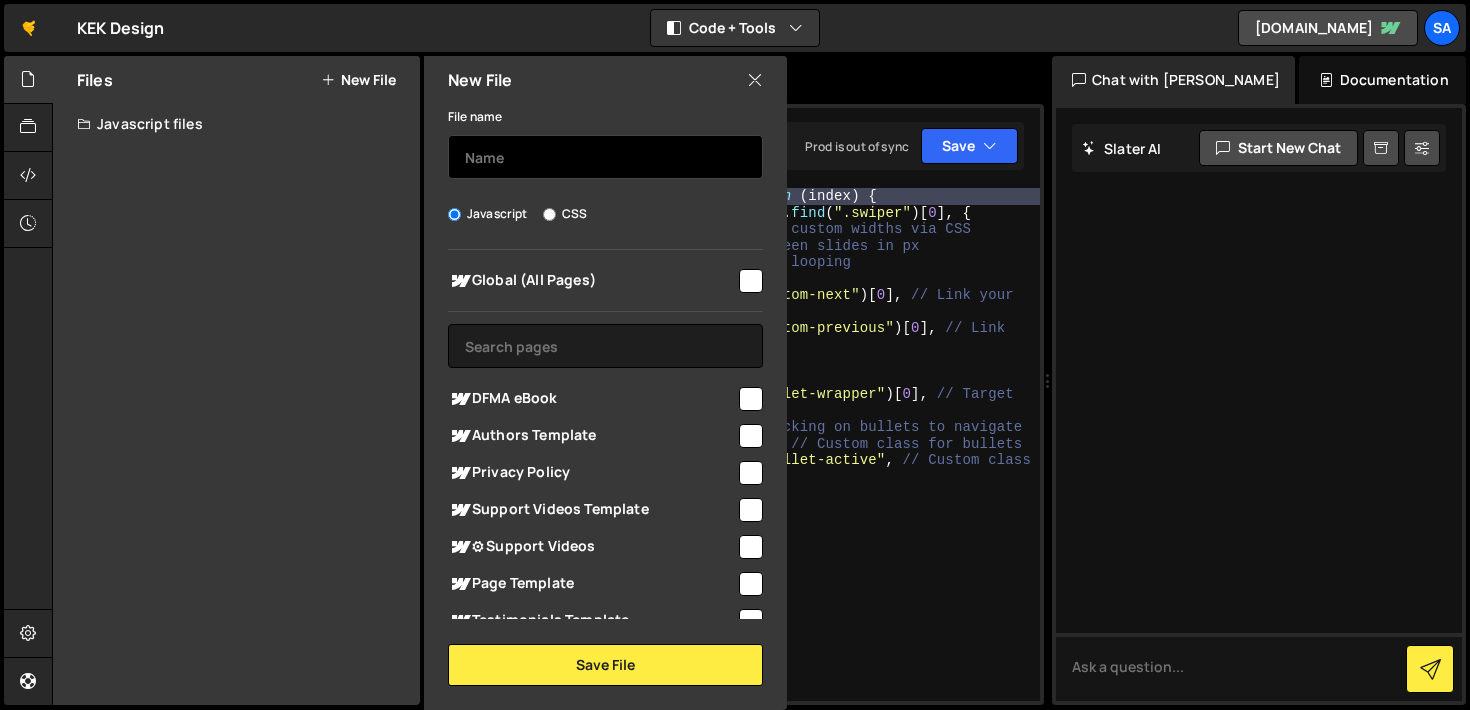 click at bounding box center [605, 157] 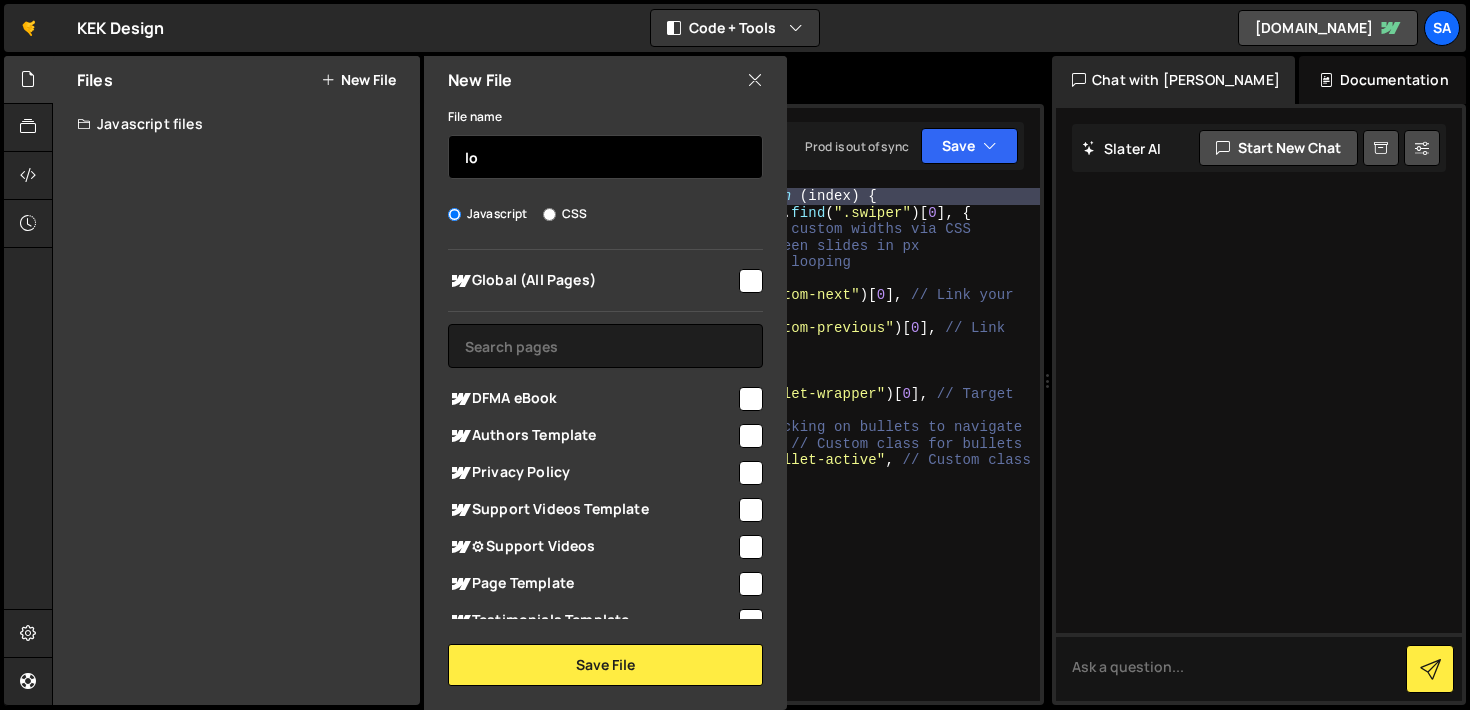 type on "l" 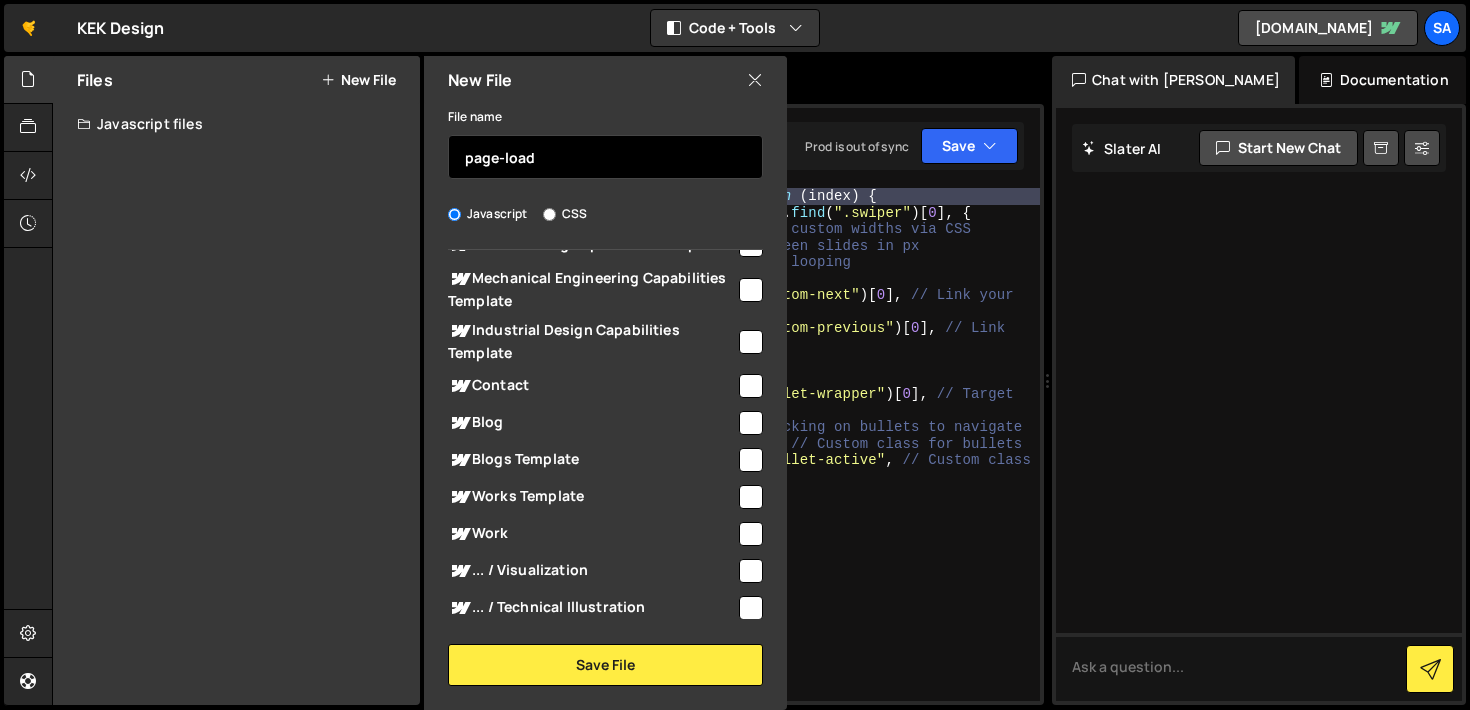scroll, scrollTop: 5, scrollLeft: 0, axis: vertical 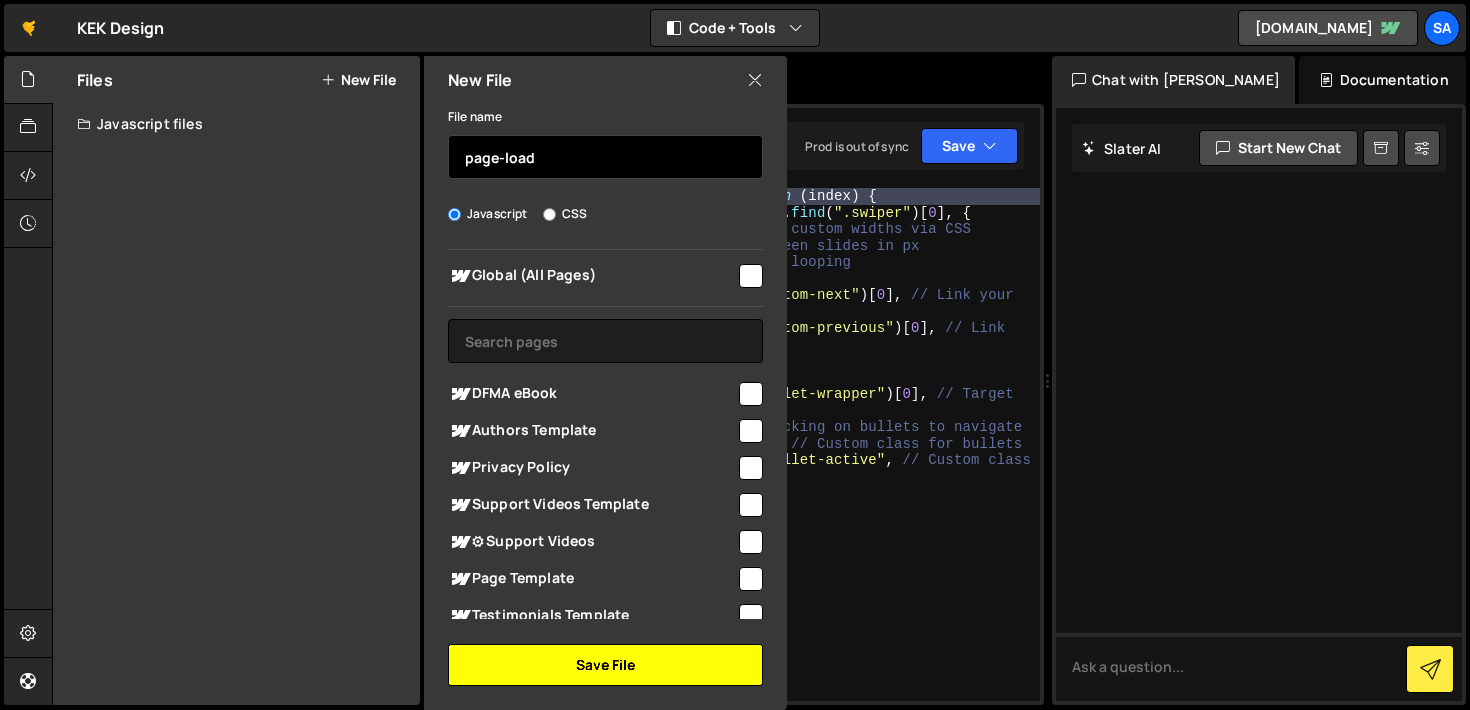 type on "page-load" 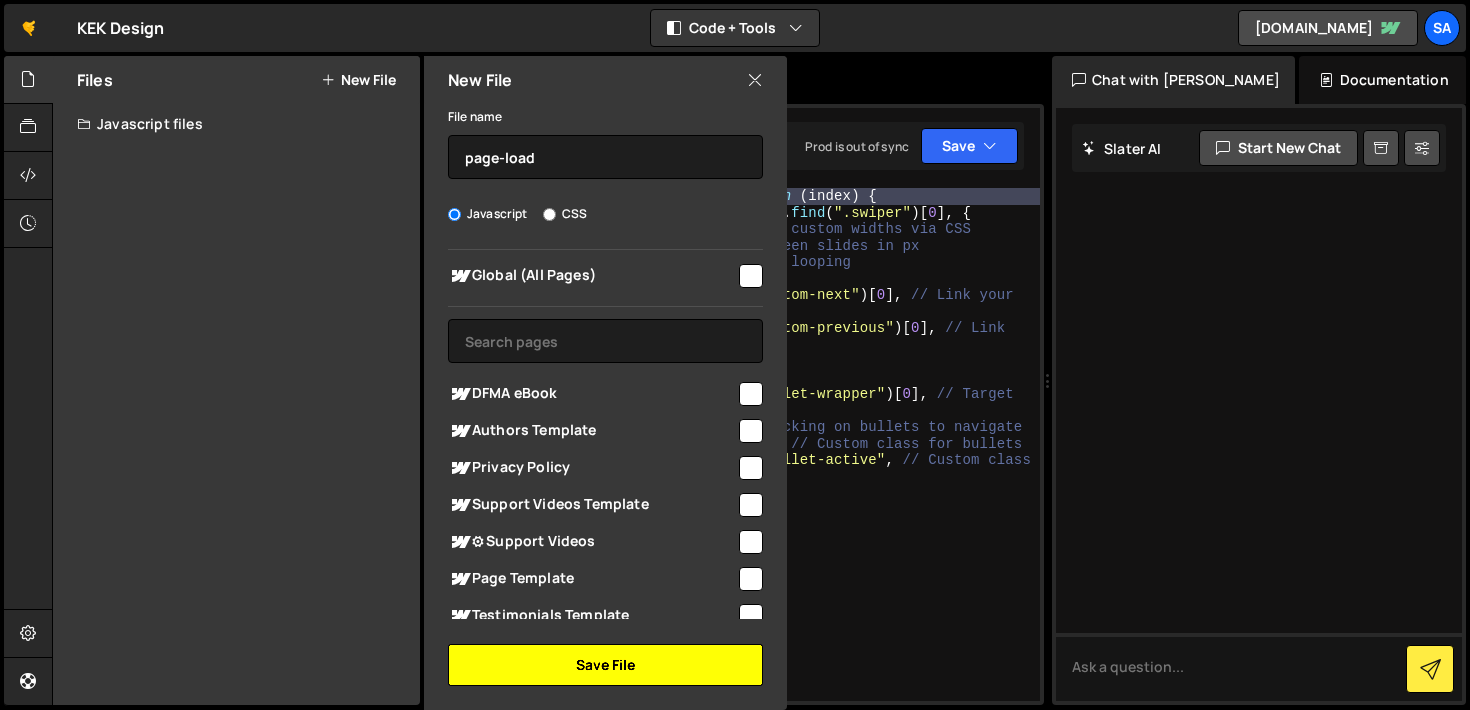click on "Save File" at bounding box center [605, 665] 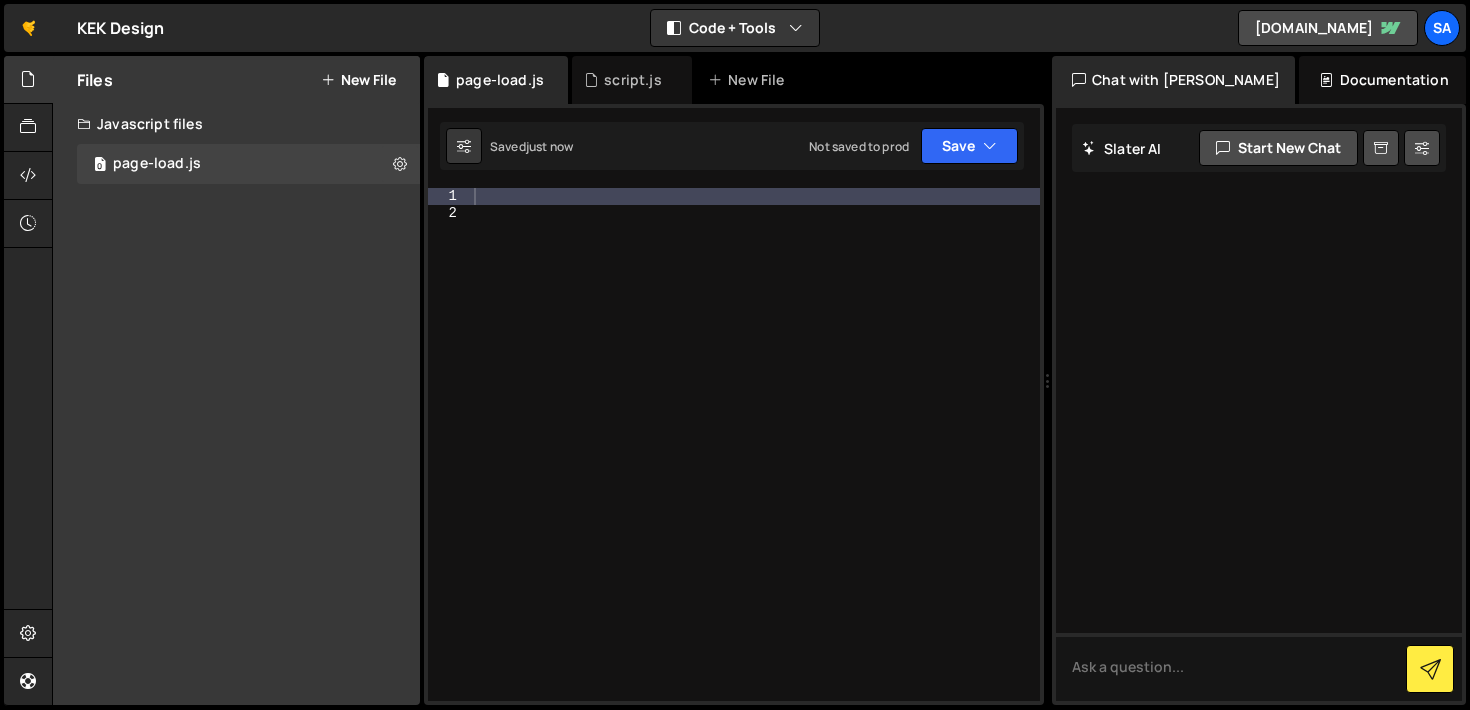 click at bounding box center (755, 461) 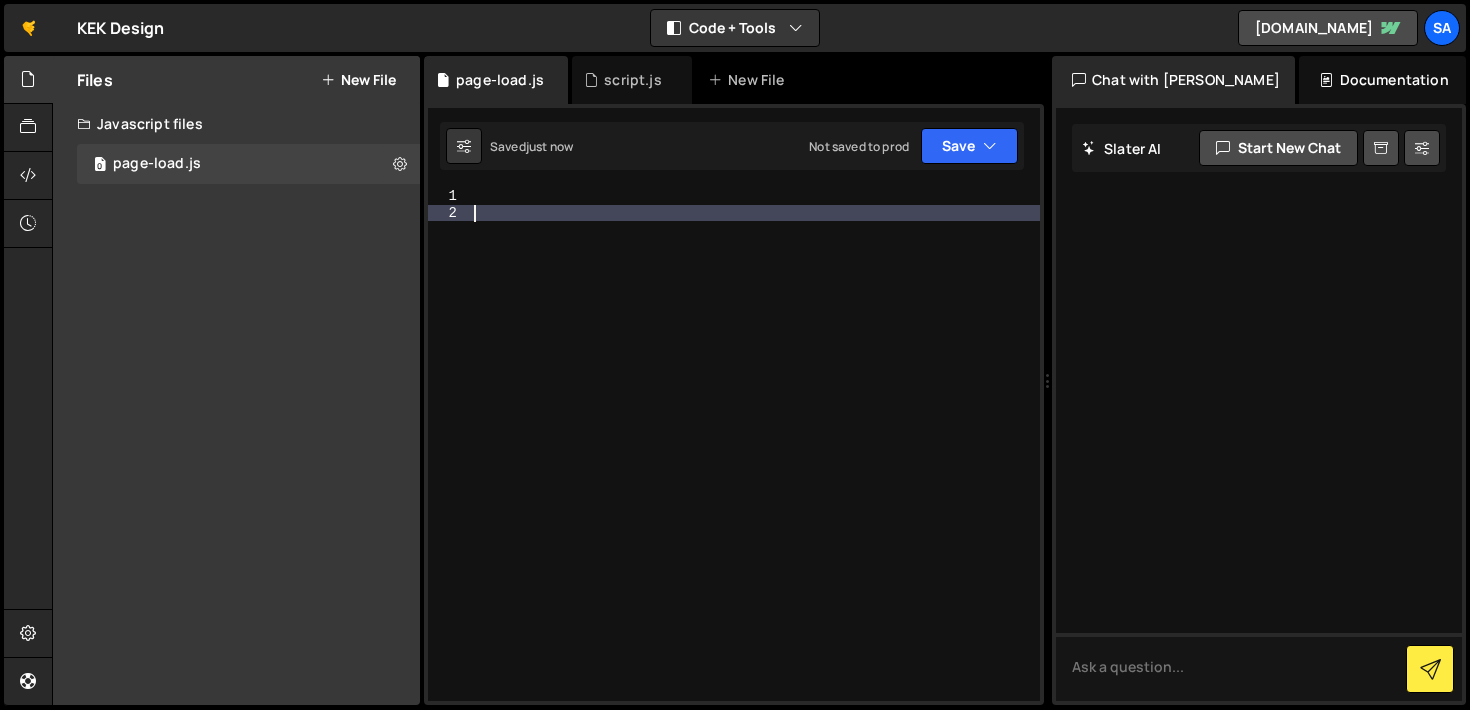 click on "1 2 3 4 5 6 7 8 9 10 11 12 13 14 15 16 17 18 $ ( ".gallery22_swiper" ) . each ( function   ( index )   {    const   swiper   =   new   Swiper ( $ ( this ) . find ( ".swiper" ) [ 0 ] ,   {       slidesPerView :   'auto' ,   // Allow custom widths via CSS       spaceBetween :   10 ,   // Space between slides in px       loop :   true ,   // Optional: Enable looping       navigation :   {          nextEl :   $ ( this ) . find ( ".is-bottom-next" ) [ 0 ] ,   // Link your           custom next button          prevEl :   $ ( this ) . find ( ".is-bottom-previous" ) [ 0 ] ,   // Link           your custom previous button       } ,       pagination :   {          el :   $ ( this ) . find ( ".swiper-bullet-wrapper" ) [ 0 ] ,   // Target           the pagination container          clickable :   true ,   // Allow clicking on bullets to navigate          bulletClass :   "swiper-bullet" ,   // Custom class for bullets          bulletActiveClass :   ,   // Custom class" at bounding box center (734, 404) 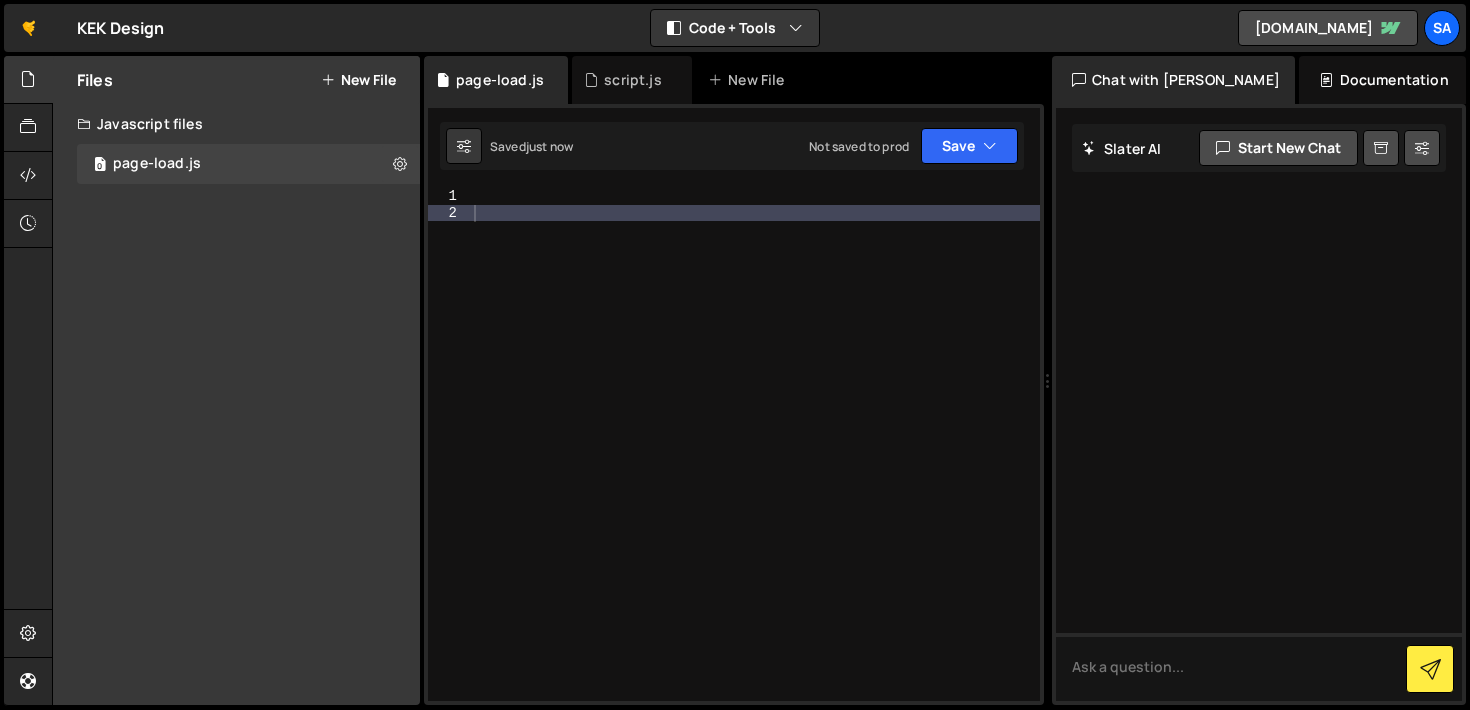 click at bounding box center (755, 461) 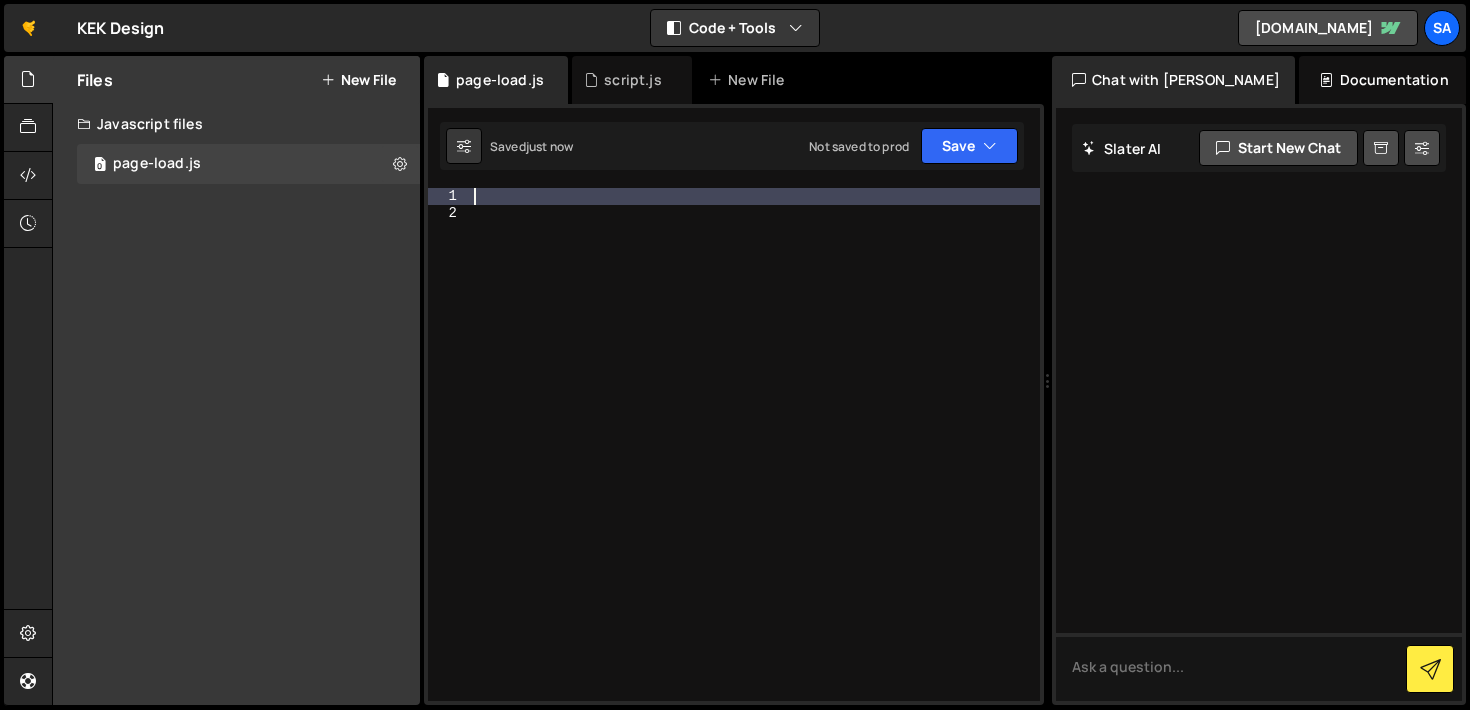 paste on "const pageLoad = gsap.timeline();" 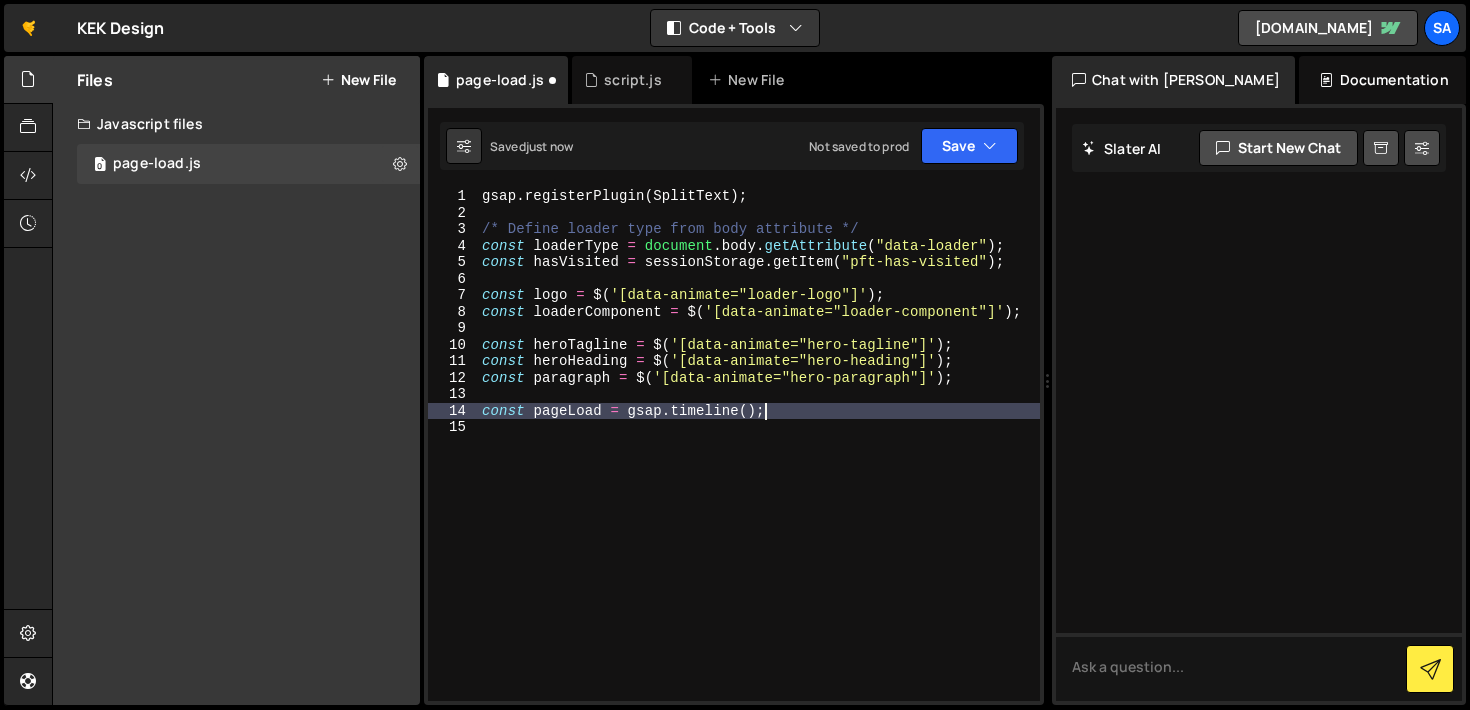 click on "gsap . registerPlugin ( SplitText ) ; /* Define loader type from body attribute */ const   loaderType   =   document . body . getAttribute ( "data-loader" ) ; const   hasVisited   =   sessionStorage . getItem ( "pft-has-visited" ) ; const   logo   =   $ ( '[data-animate="loader-logo"]' ) ; const   loaderComponent   =   $ ( '[data-animate="loader-component"]' ) ; const   heroTagline   =   $ ( '[data-animate="hero-tagline"]' ) ; const   heroHeading   =   $ ( '[data-animate="hero-heading"]' ) ; const   paragraph   =   $ ( '[data-animate="hero-paragraph"]' ) ; const   pageLoad   =   gsap . timeline ( ) ;" at bounding box center [759, 461] 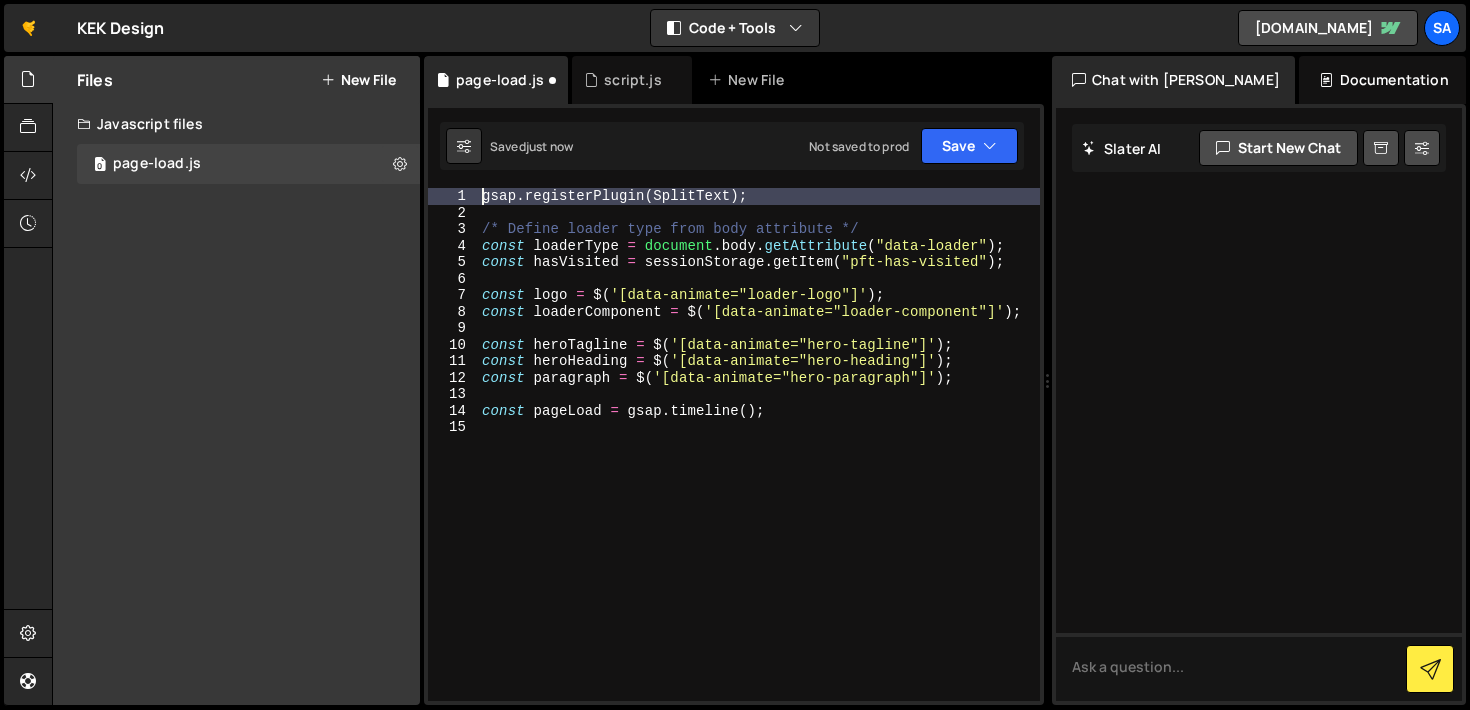 click on "gsap . registerPlugin ( SplitText ) ; /* Define loader type from body attribute */ const   loaderType   =   document . body . getAttribute ( "data-loader" ) ; const   hasVisited   =   sessionStorage . getItem ( "pft-has-visited" ) ; const   logo   =   $ ( '[data-animate="loader-logo"]' ) ; const   loaderComponent   =   $ ( '[data-animate="loader-component"]' ) ; const   heroTagline   =   $ ( '[data-animate="hero-tagline"]' ) ; const   heroHeading   =   $ ( '[data-animate="hero-heading"]' ) ; const   paragraph   =   $ ( '[data-animate="hero-paragraph"]' ) ; const   pageLoad   =   gsap . timeline ( ) ;" at bounding box center [759, 461] 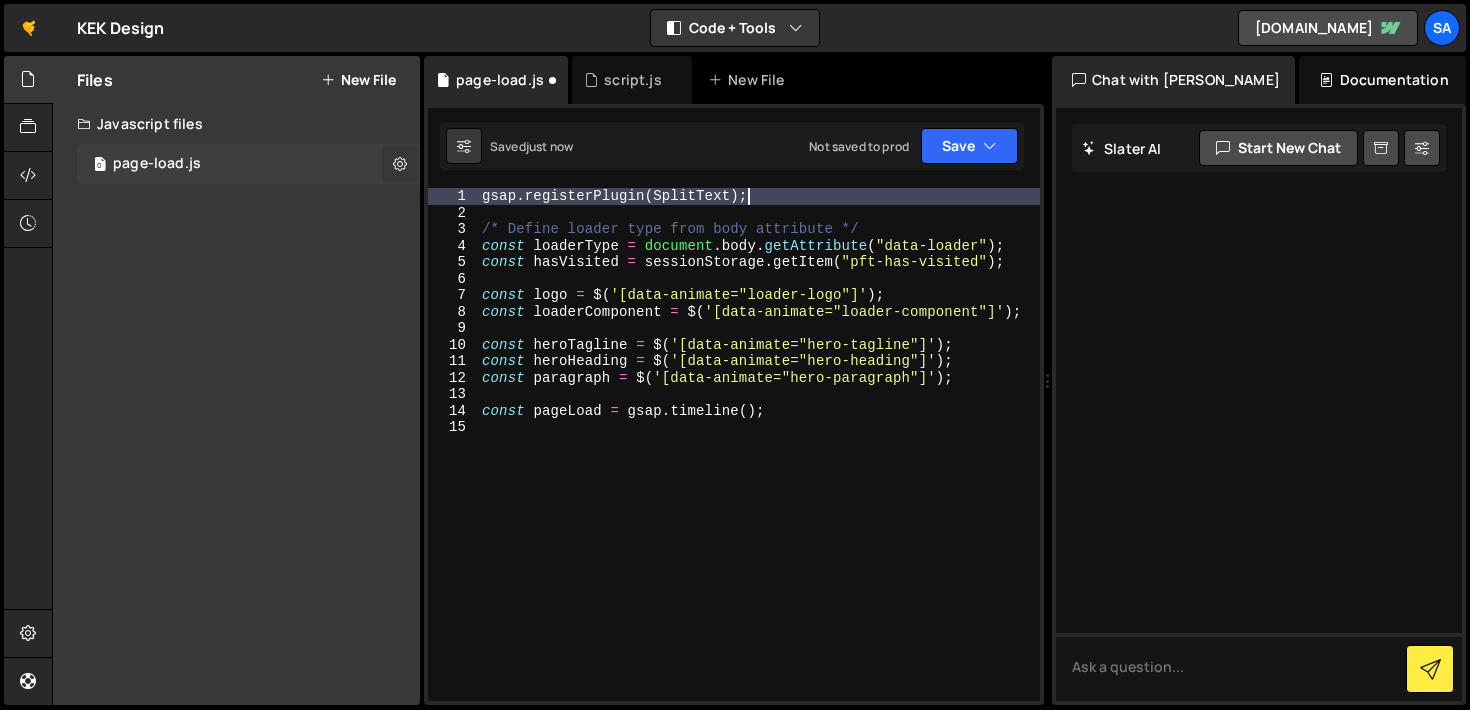 click at bounding box center [400, 163] 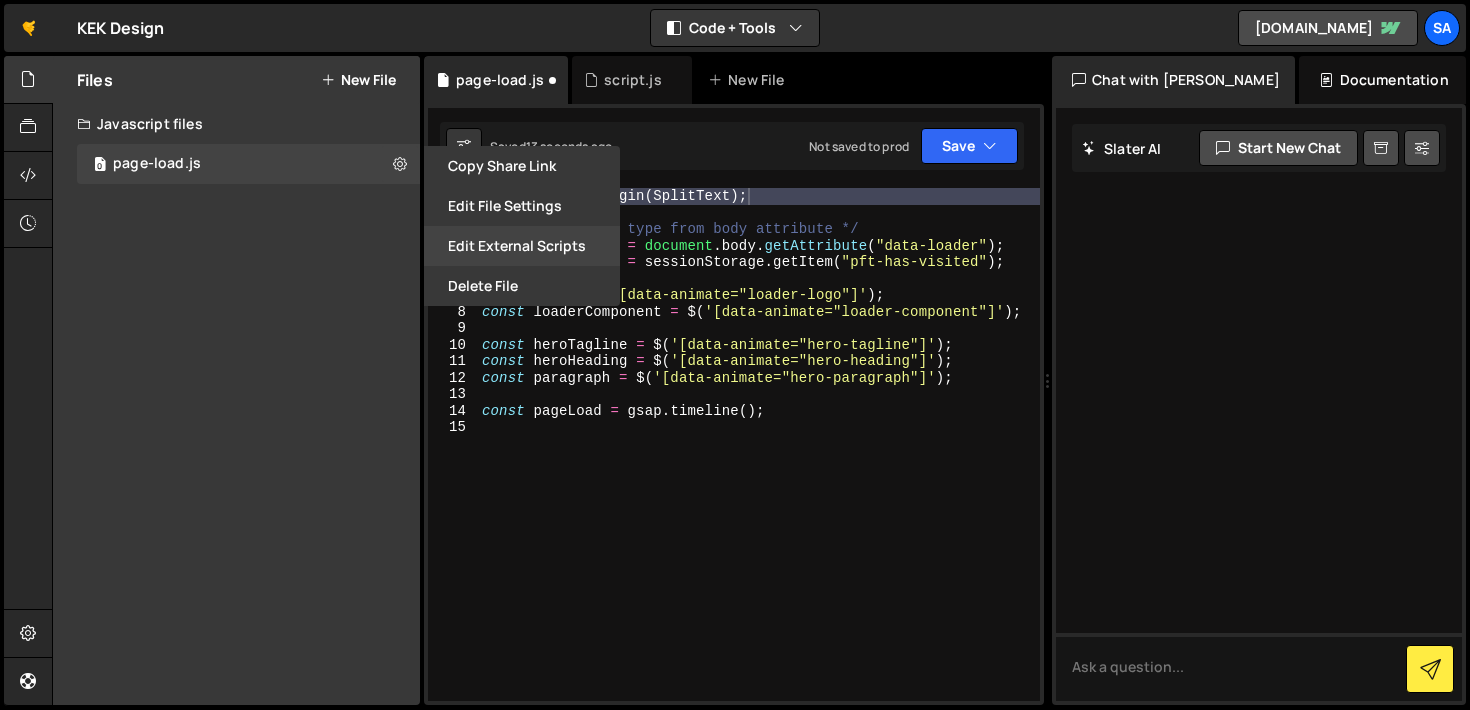 click on "Edit External Scripts" at bounding box center (522, 246) 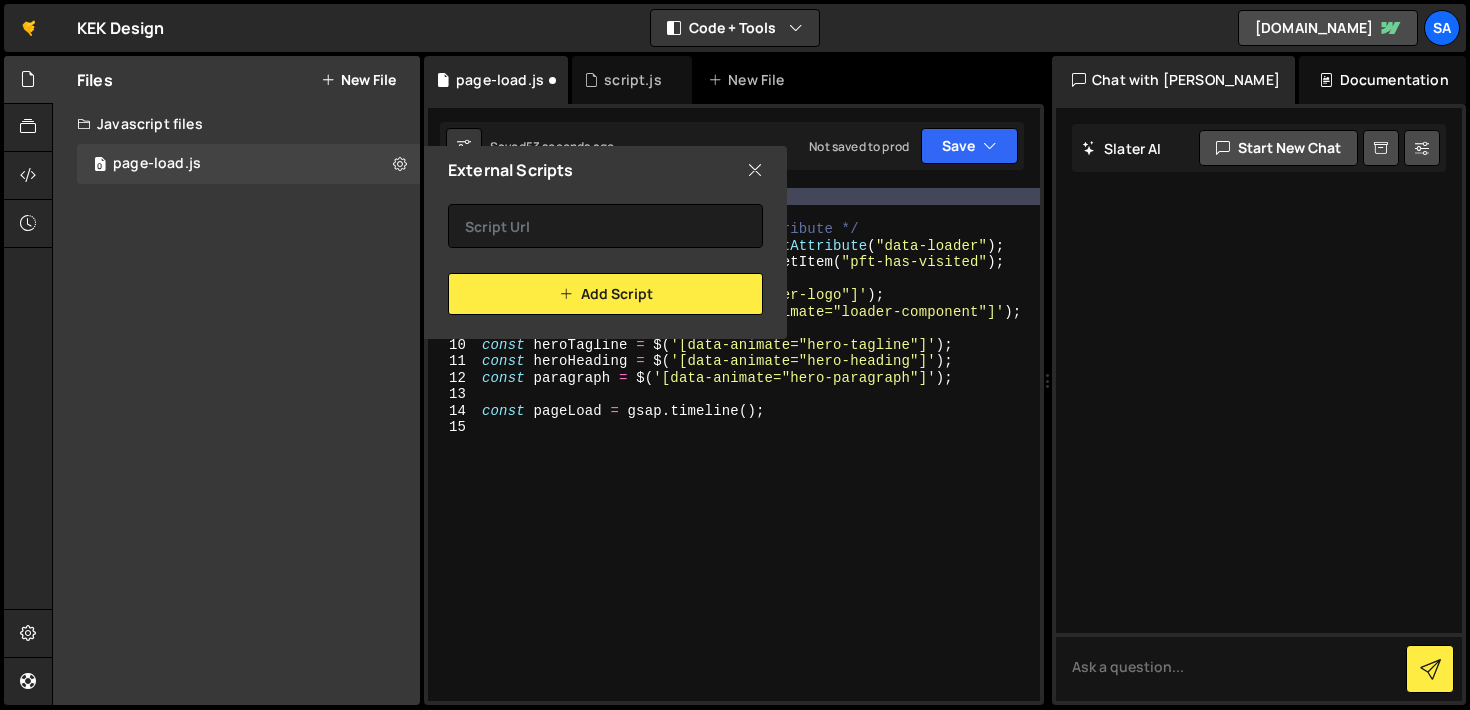 click on "Add Script" at bounding box center (605, 254) 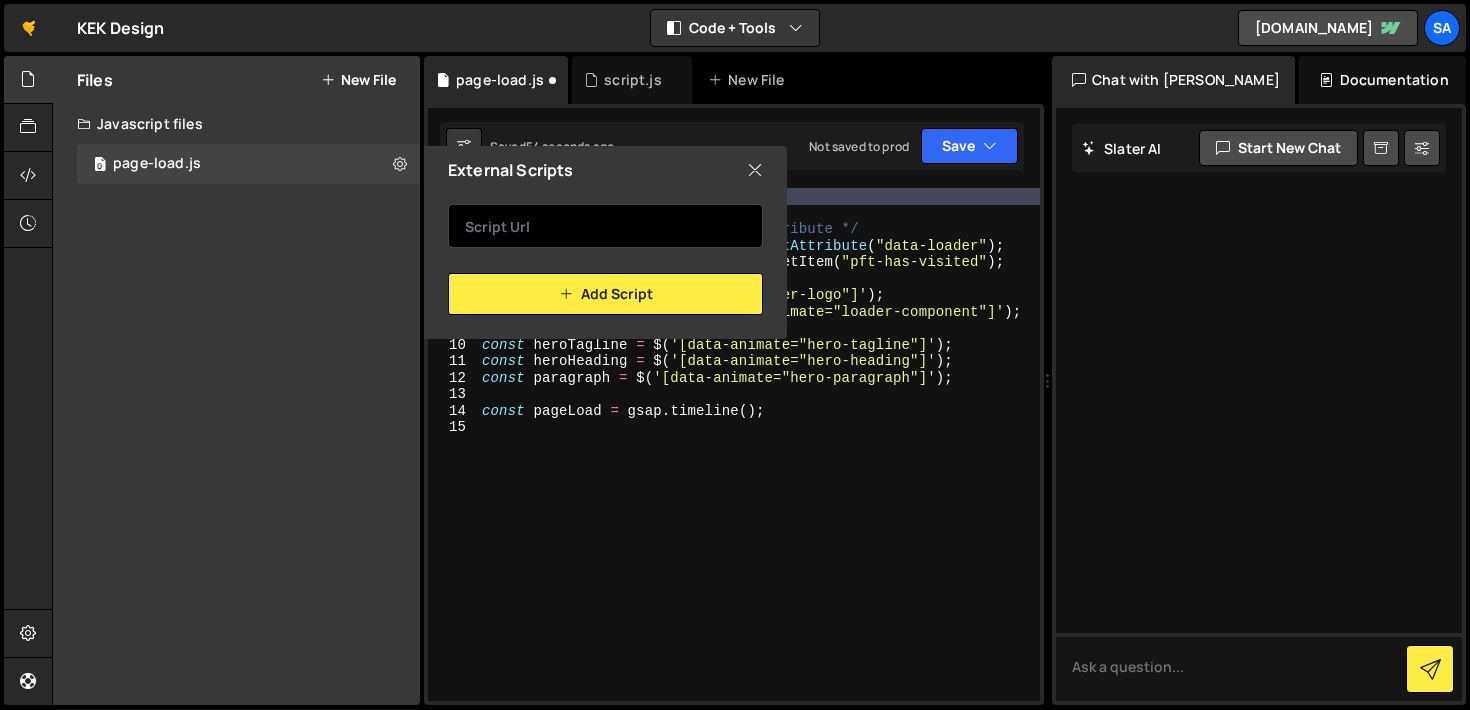 click at bounding box center [605, 226] 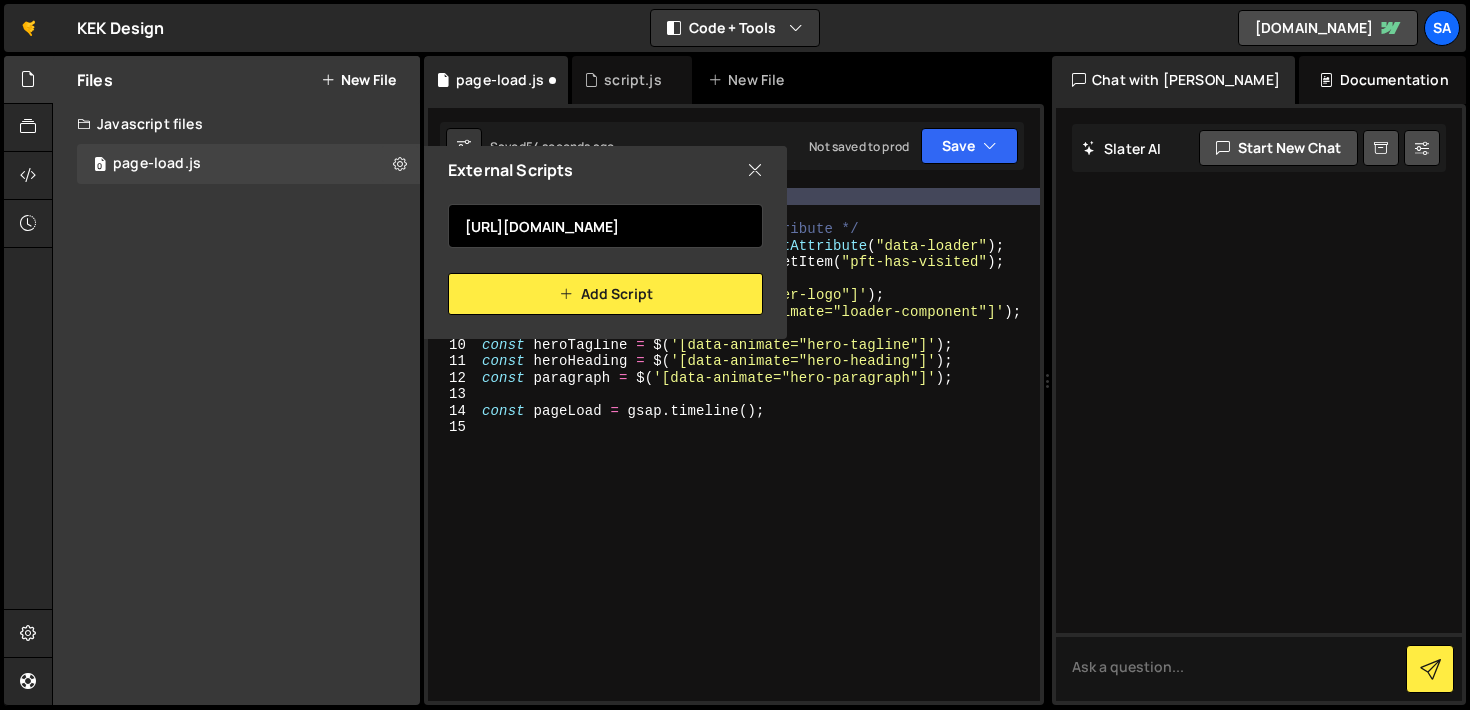 scroll, scrollTop: 0, scrollLeft: 115, axis: horizontal 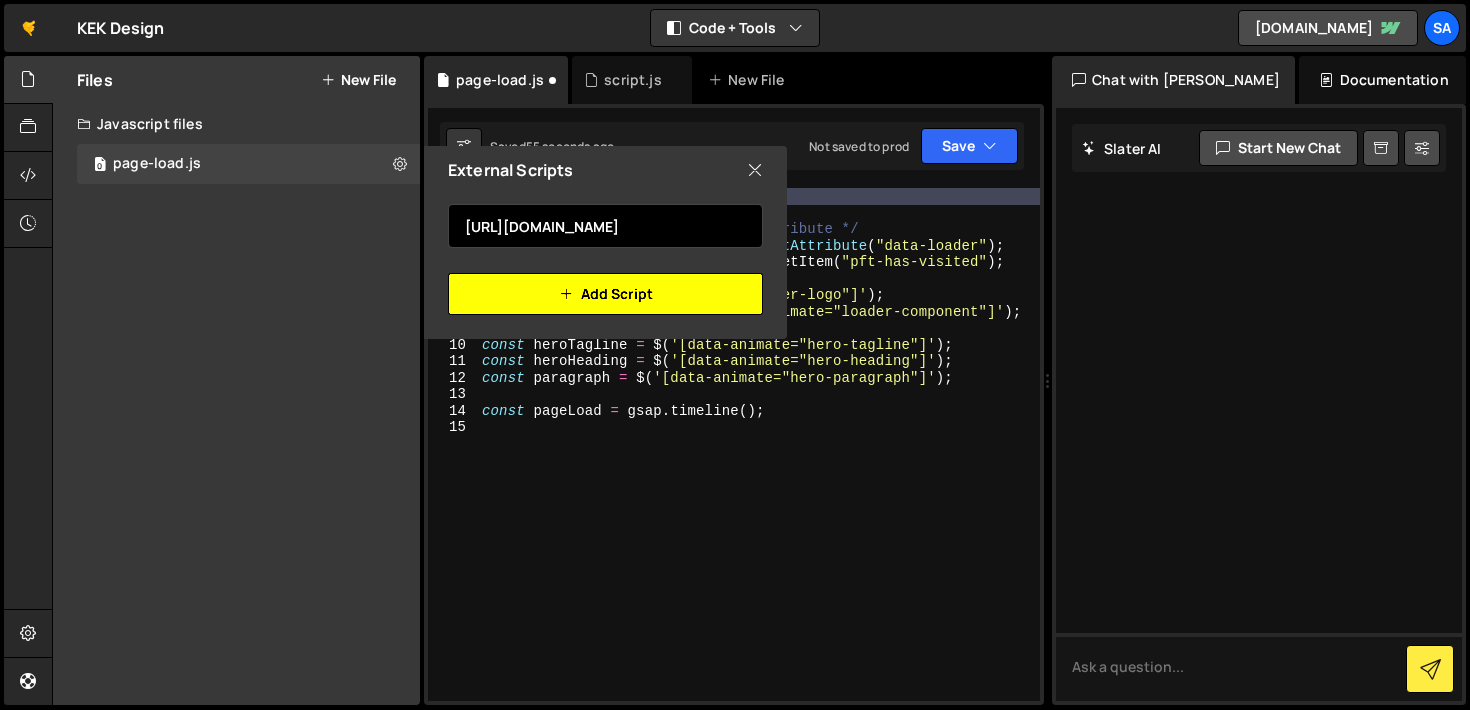 type on "https://cdn.jsdelivr.net/npm/gsap@3.13.0/dist/gsap.min.js" 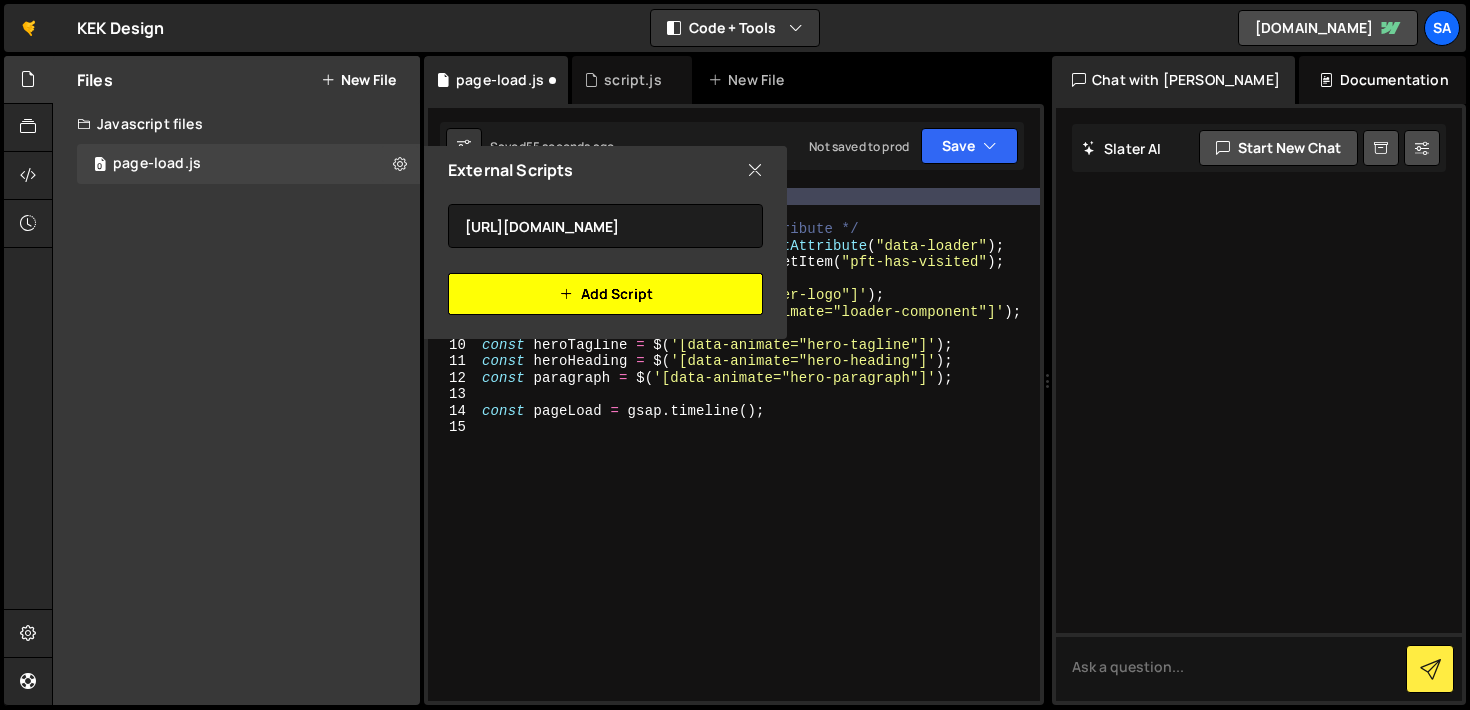click on "Add Script" at bounding box center [605, 294] 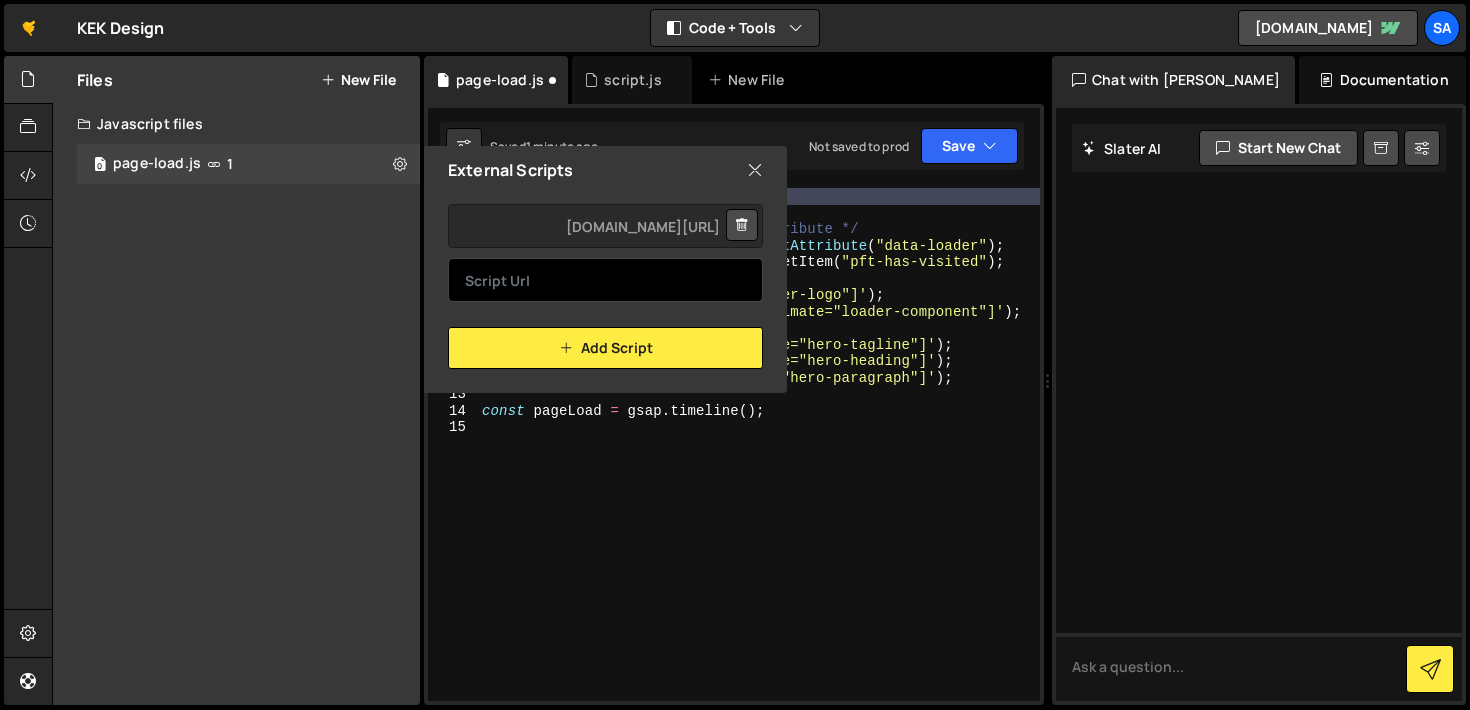 click at bounding box center (605, 280) 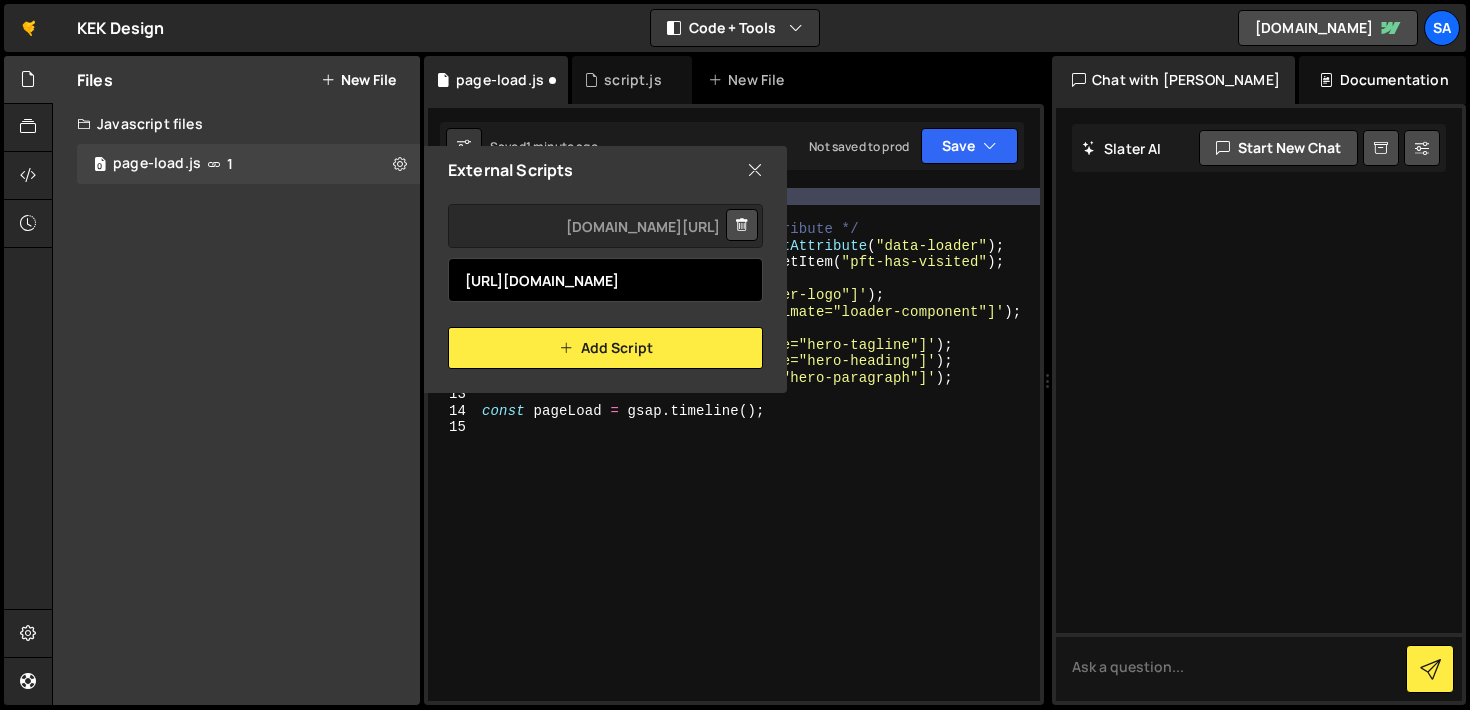 scroll, scrollTop: 0, scrollLeft: 143, axis: horizontal 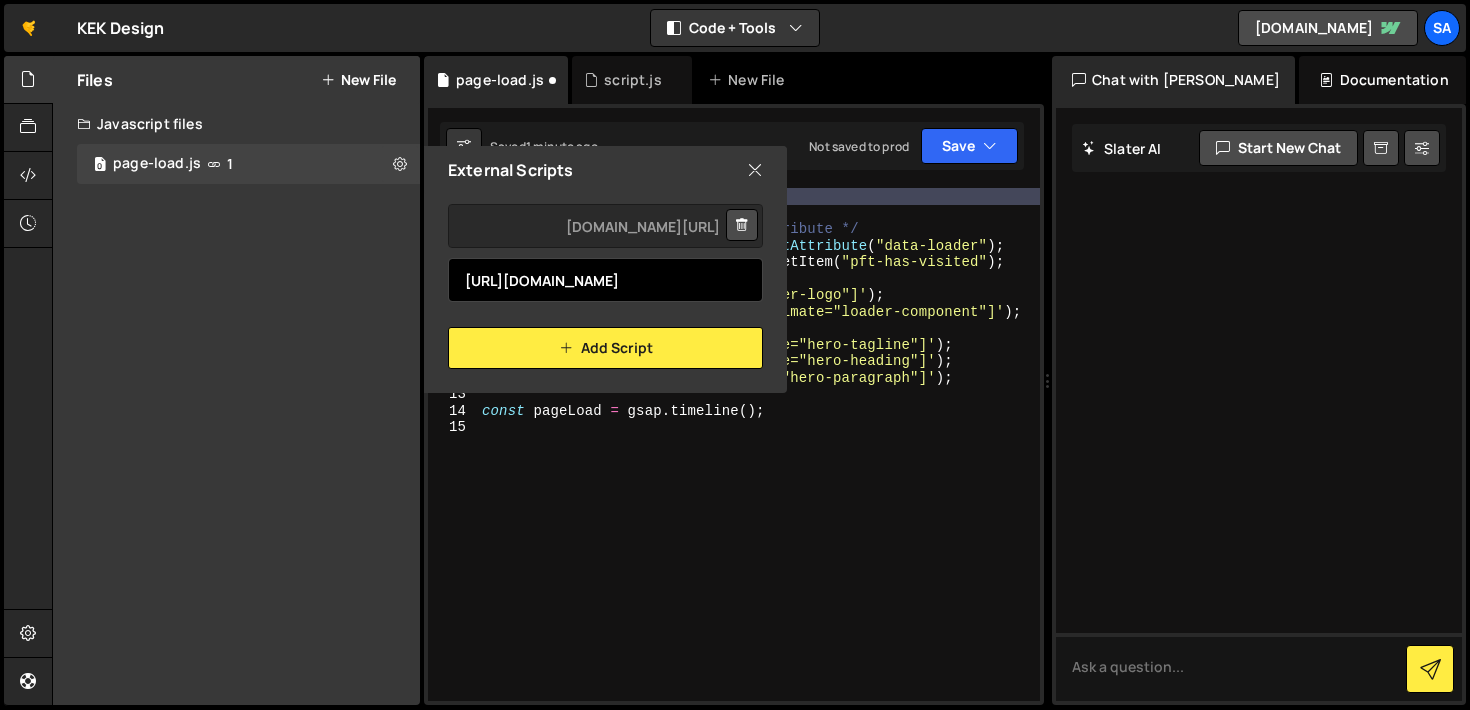 type on "https://cdn.jsdelivr.net/npm/gsap@3.13.0/dist/SplitText.min.js" 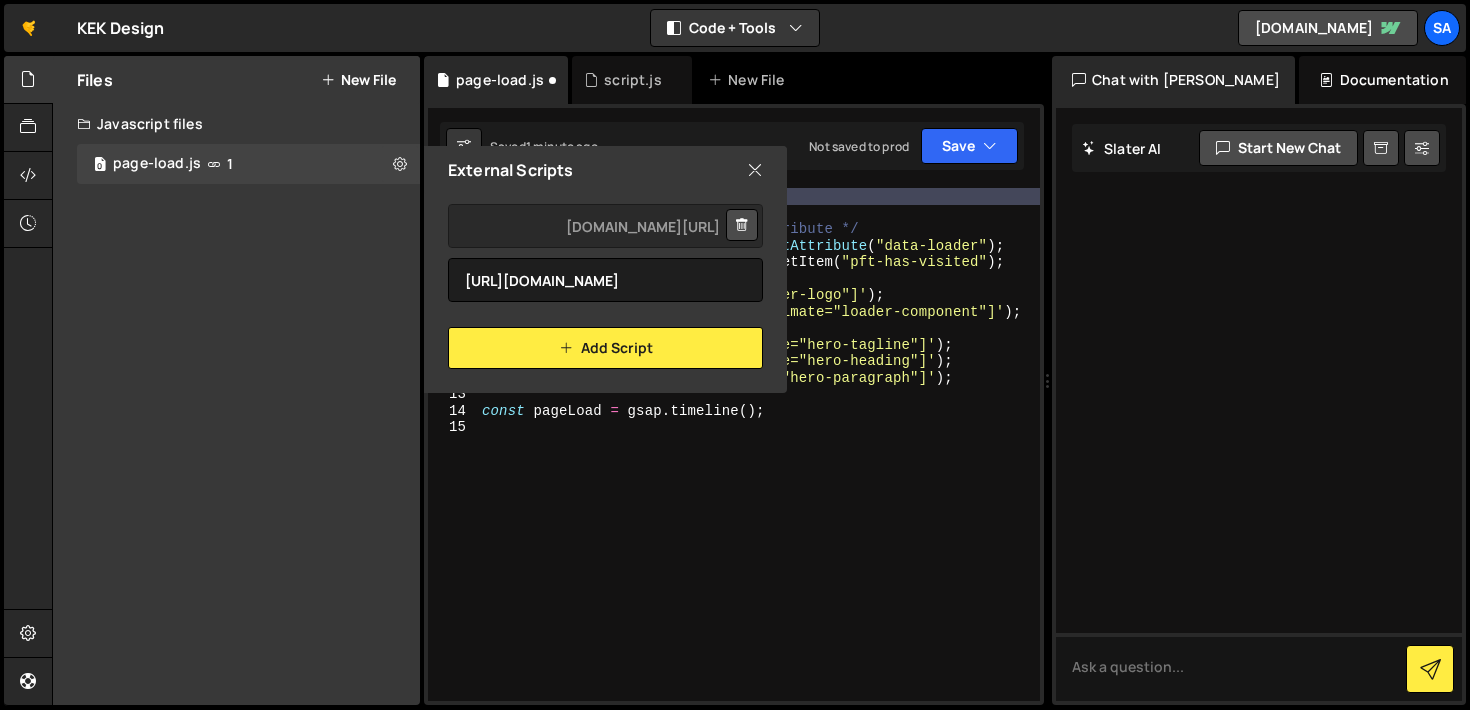 click on "External Scripts" at bounding box center [605, 170] 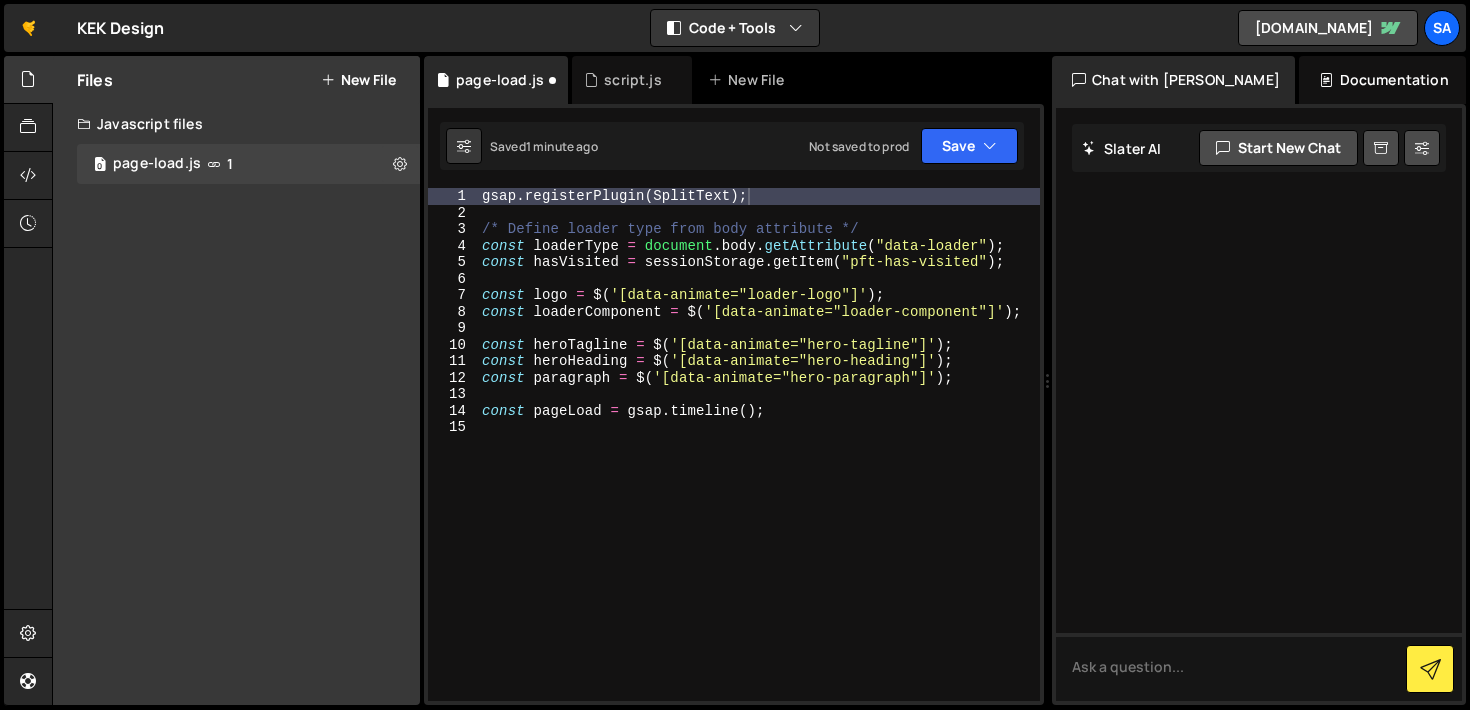 click on "gsap . registerPlugin ( SplitText ) ; /* Define loader type from body attribute */ const   loaderType   =   document . body . getAttribute ( "data-loader" ) ; const   hasVisited   =   sessionStorage . getItem ( "pft-has-visited" ) ; const   logo   =   $ ( '[data-animate="loader-logo"]' ) ; const   loaderComponent   =   $ ( '[data-animate="loader-component"]' ) ; const   heroTagline   =   $ ( '[data-animate="hero-tagline"]' ) ; const   heroHeading   =   $ ( '[data-animate="hero-heading"]' ) ; const   paragraph   =   $ ( '[data-animate="hero-paragraph"]' ) ; const   pageLoad   =   gsap . timeline ( ) ;" at bounding box center [759, 461] 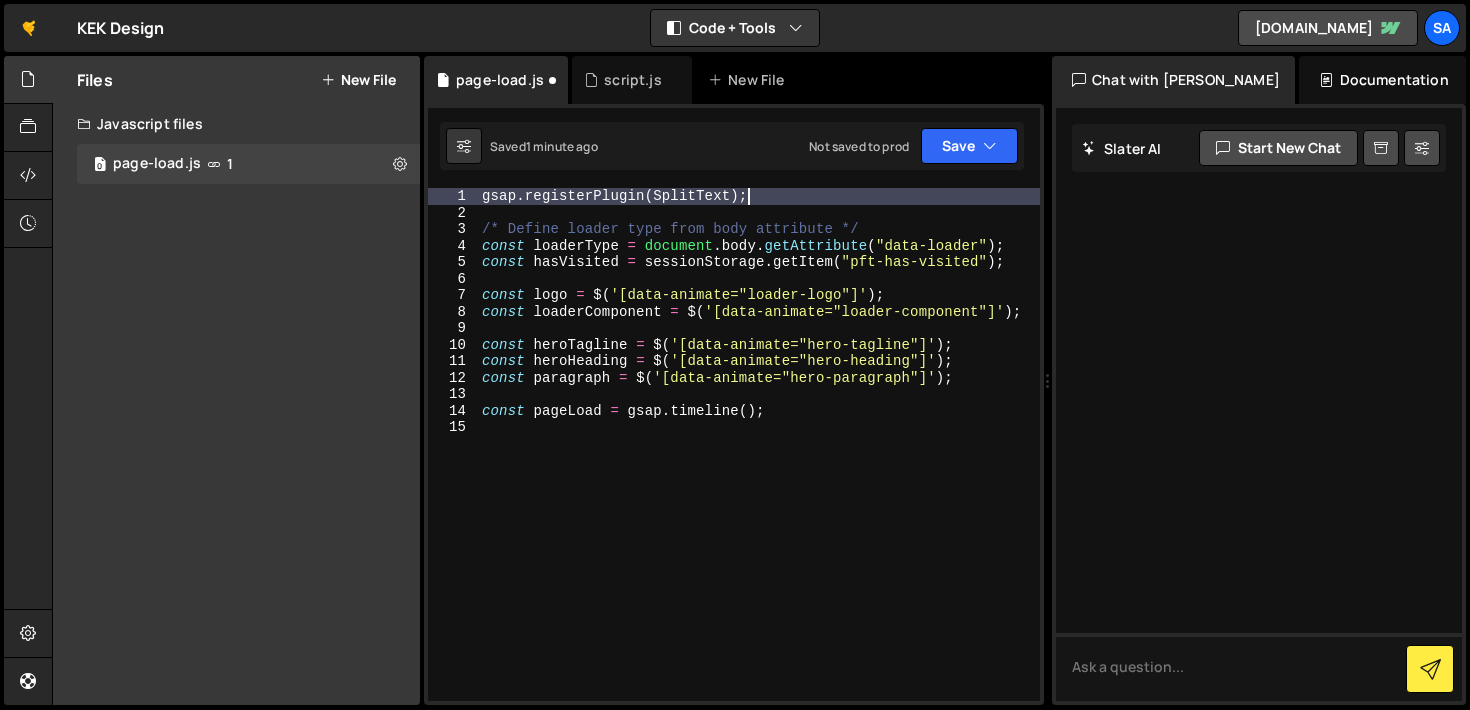 click on "gsap . registerPlugin ( SplitText ) ; /* Define loader type from body attribute */ const   loaderType   =   document . body . getAttribute ( "data-loader" ) ; const   hasVisited   =   sessionStorage . getItem ( "pft-has-visited" ) ; const   logo   =   $ ( '[data-animate="loader-logo"]' ) ; const   loaderComponent   =   $ ( '[data-animate="loader-component"]' ) ; const   heroTagline   =   $ ( '[data-animate="hero-tagline"]' ) ; const   heroHeading   =   $ ( '[data-animate="hero-heading"]' ) ; const   paragraph   =   $ ( '[data-animate="hero-paragraph"]' ) ; const   pageLoad   =   gsap . timeline ( ) ;" at bounding box center [759, 461] 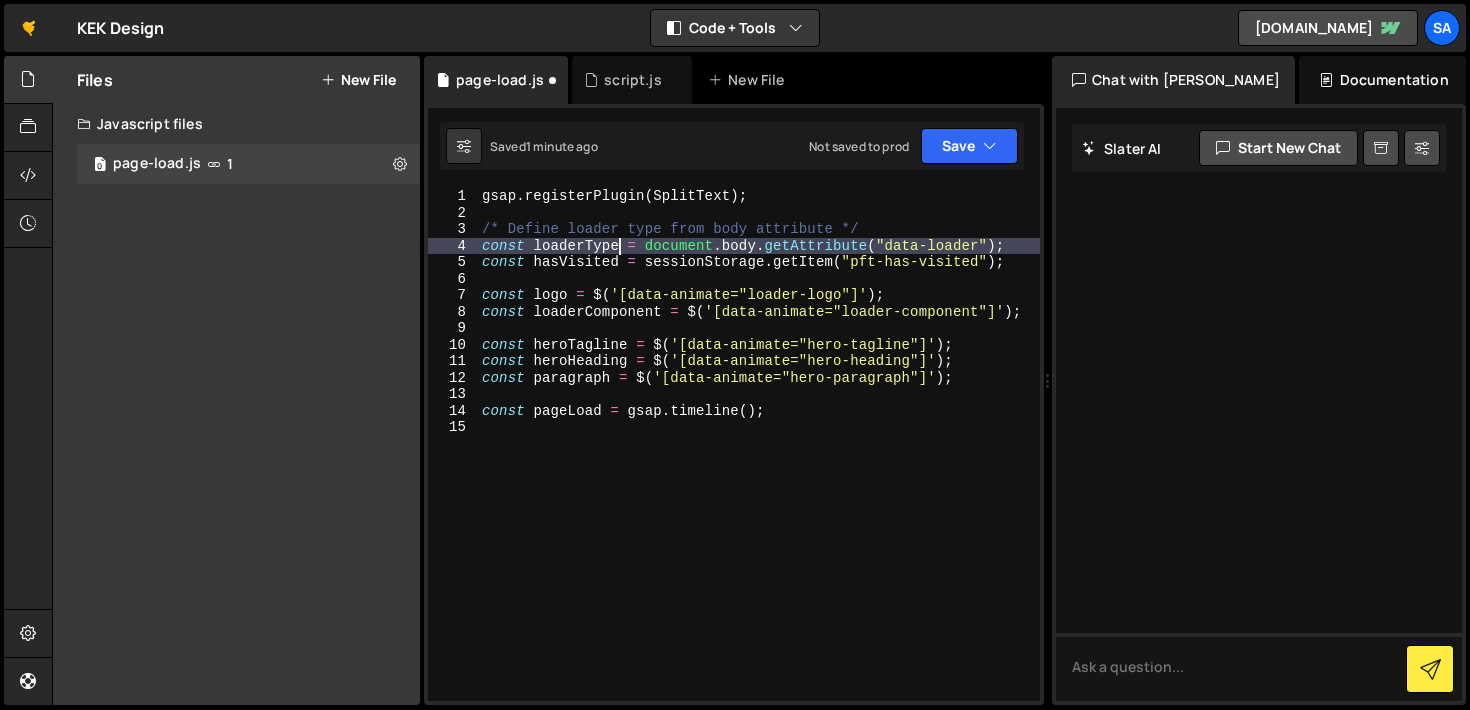 click on "gsap . registerPlugin ( SplitText ) ; /* Define loader type from body attribute */ const   loaderType   =   document . body . getAttribute ( "data-loader" ) ; const   hasVisited   =   sessionStorage . getItem ( "pft-has-visited" ) ; const   logo   =   $ ( '[data-animate="loader-logo"]' ) ; const   loaderComponent   =   $ ( '[data-animate="loader-component"]' ) ; const   heroTagline   =   $ ( '[data-animate="hero-tagline"]' ) ; const   heroHeading   =   $ ( '[data-animate="hero-heading"]' ) ; const   paragraph   =   $ ( '[data-animate="hero-paragraph"]' ) ; const   pageLoad   =   gsap . timeline ( ) ;" at bounding box center (759, 461) 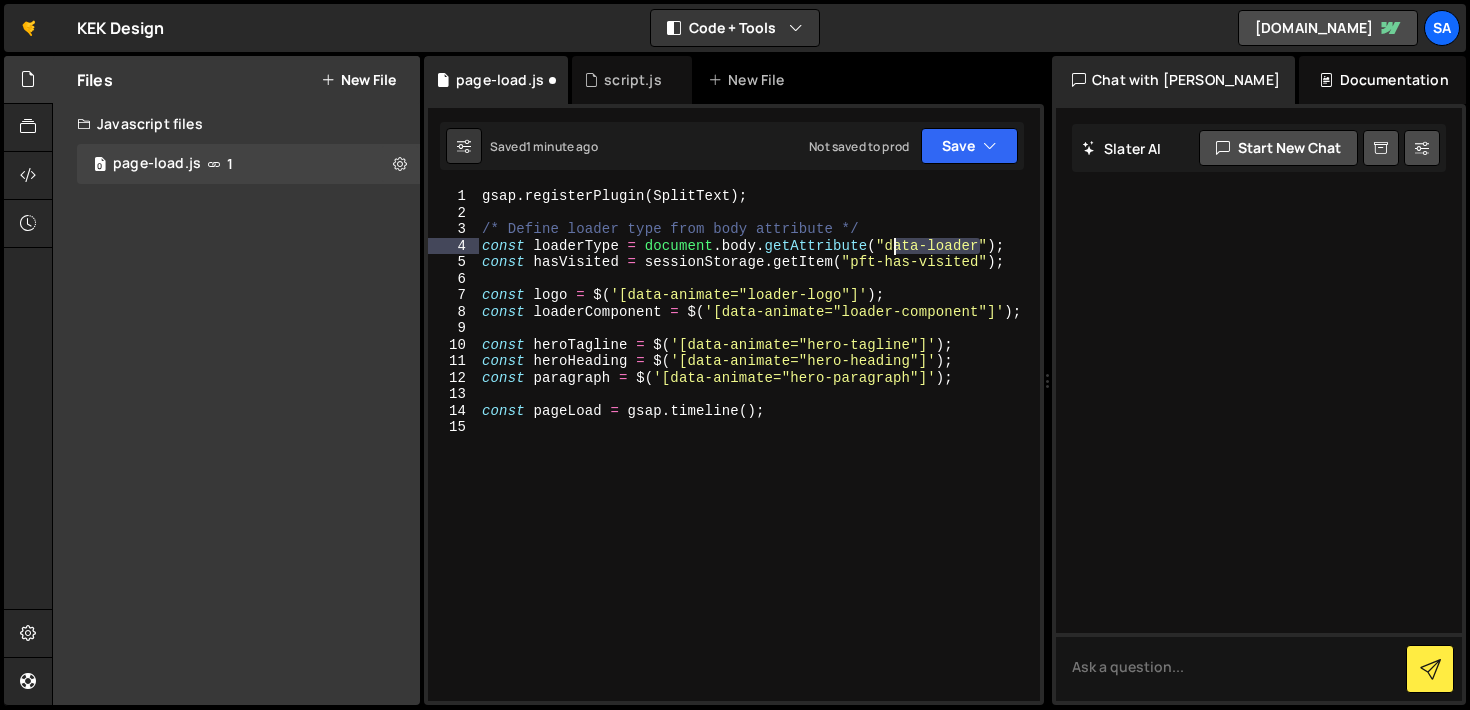 drag, startPoint x: 982, startPoint y: 240, endPoint x: 886, endPoint y: 245, distance: 96.13012 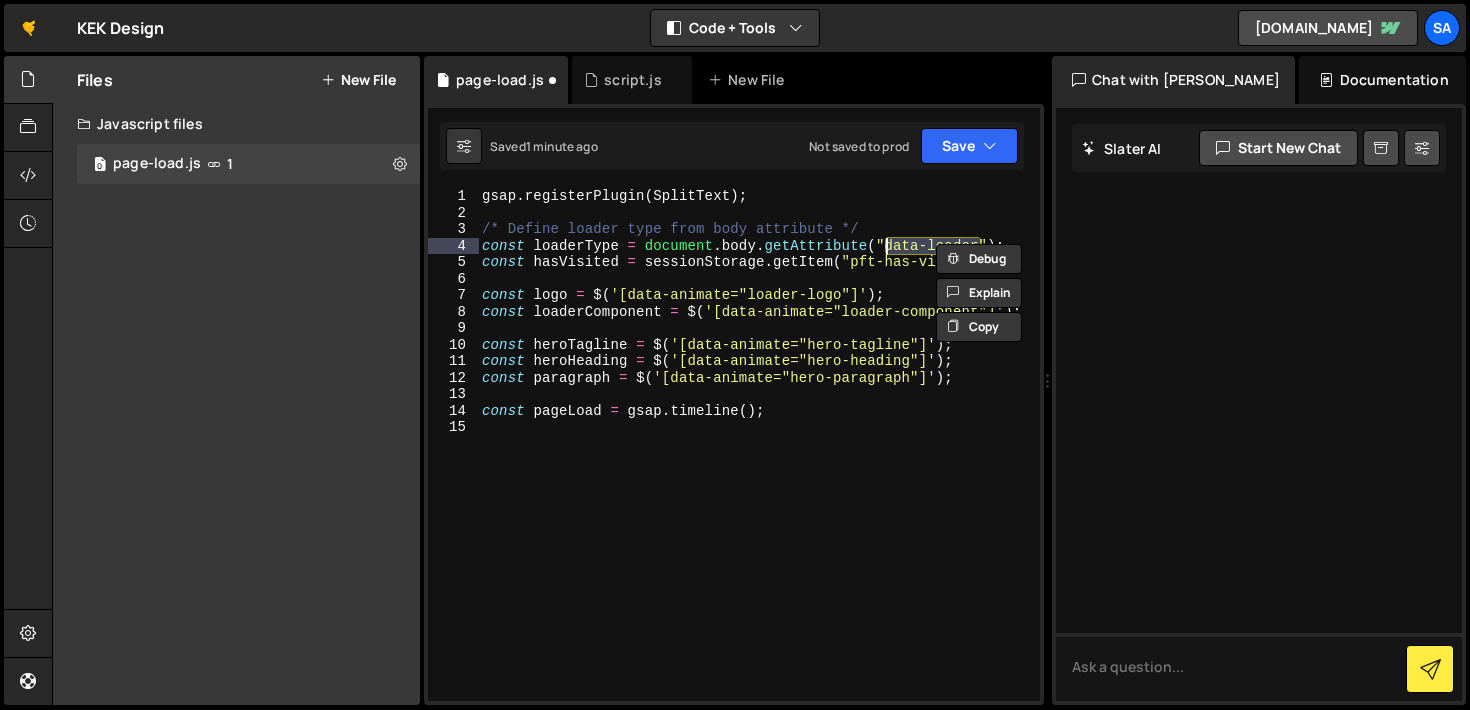 click on "gsap . registerPlugin ( SplitText ) ; /* Define loader type from body attribute */ const   loaderType   =   document . body . getAttribute ( "data-loader" ) ; const   hasVisited   =   sessionStorage . getItem ( "pft-has-visited" ) ; const   logo   =   $ ( '[data-animate="loader-logo"]' ) ; const   loaderComponent   =   $ ( '[data-animate="loader-component"]' ) ; const   heroTagline   =   $ ( '[data-animate="hero-tagline"]' ) ; const   heroHeading   =   $ ( '[data-animate="hero-heading"]' ) ; const   paragraph   =   $ ( '[data-animate="hero-paragraph"]' ) ; const   pageLoad   =   gsap . timeline ( ) ;" at bounding box center [759, 461] 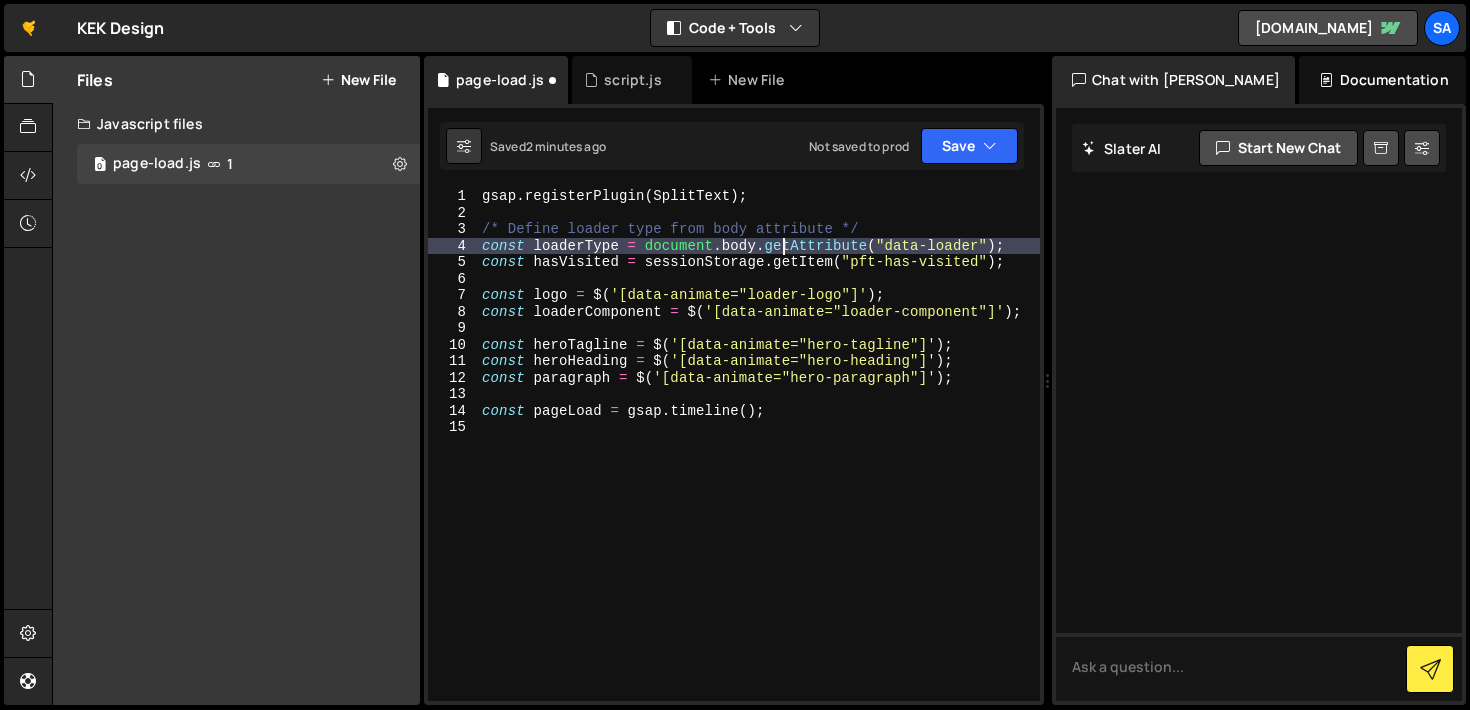 click on "gsap . registerPlugin ( SplitText ) ; /* Define loader type from body attribute */ const   loaderType   =   document . body . getAttribute ( "data-loader" ) ; const   hasVisited   =   sessionStorage . getItem ( "pft-has-visited" ) ; const   logo   =   $ ( '[data-animate="loader-logo"]' ) ; const   loaderComponent   =   $ ( '[data-animate="loader-component"]' ) ; const   heroTagline   =   $ ( '[data-animate="hero-tagline"]' ) ; const   heroHeading   =   $ ( '[data-animate="hero-heading"]' ) ; const   paragraph   =   $ ( '[data-animate="hero-paragraph"]' ) ; const   pageLoad   =   gsap . timeline ( ) ;" at bounding box center (759, 461) 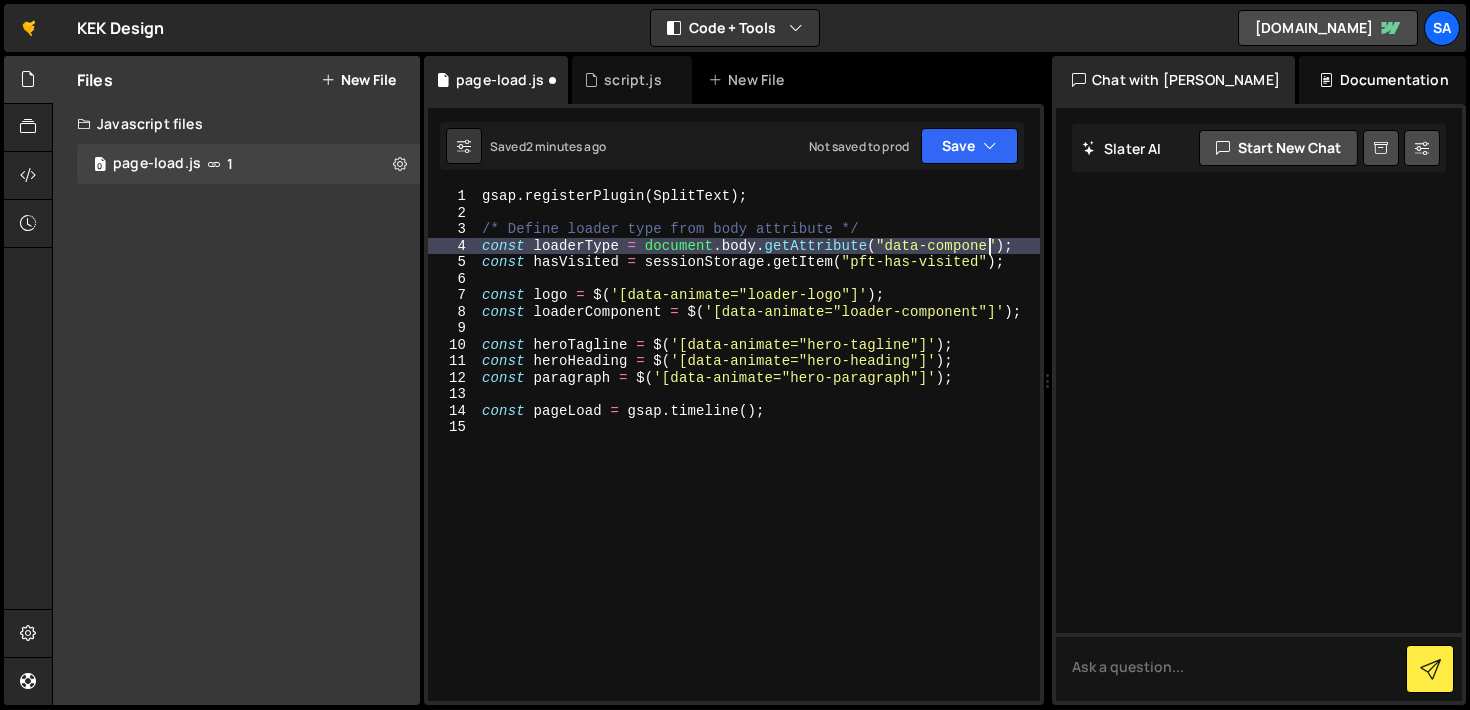 scroll, scrollTop: 0, scrollLeft: 36, axis: horizontal 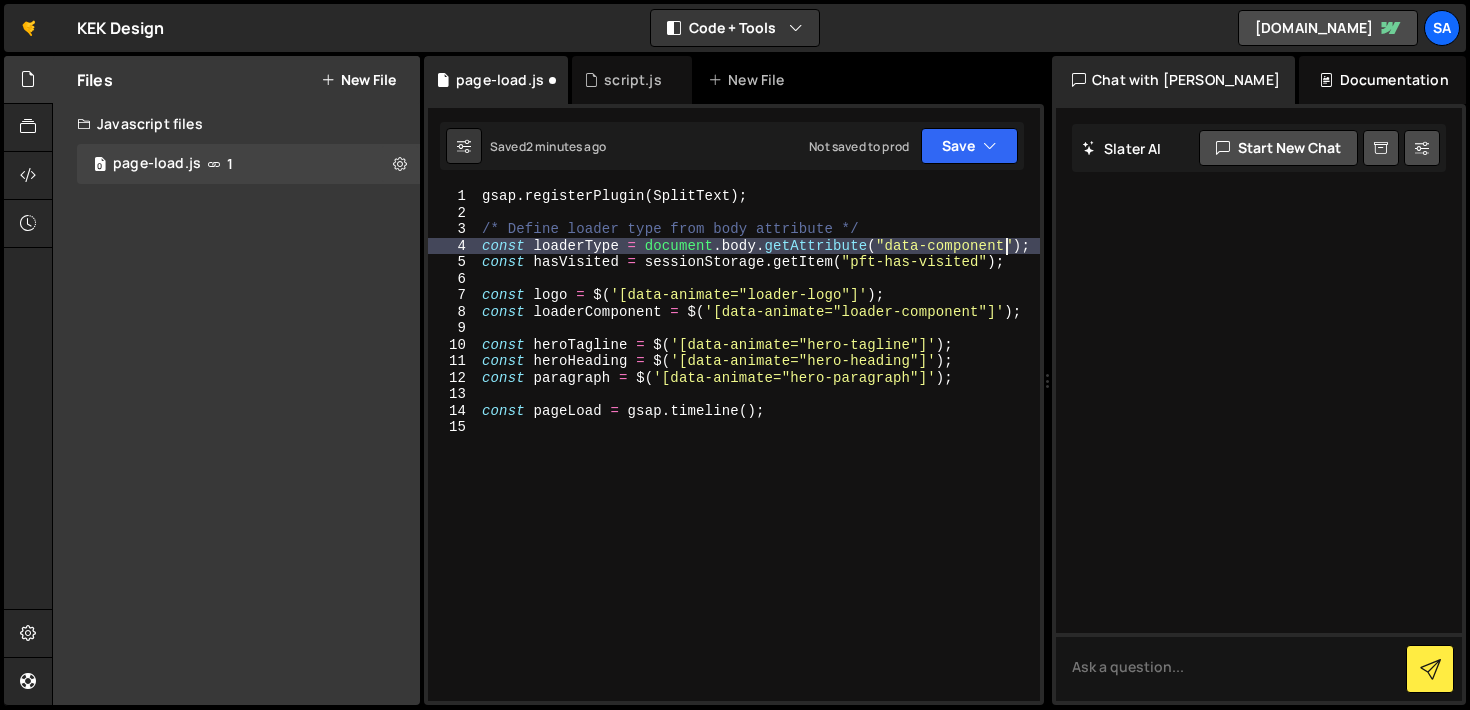 click on "gsap . registerPlugin ( SplitText ) ; /* Define loader type from body attribute */ const   loaderType   =   document . body . getAttribute ( "data-component" ) ; const   hasVisited   =   sessionStorage . getItem ( "pft-has-visited" ) ; const   logo   =   $ ( '[data-animate="loader-logo"]' ) ; const   loaderComponent   =   $ ( '[data-animate="loader-component"]' ) ; const   heroTagline   =   $ ( '[data-animate="hero-tagline"]' ) ; const   heroHeading   =   $ ( '[data-animate="hero-heading"]' ) ; const   paragraph   =   $ ( '[data-animate="hero-paragraph"]' ) ; const   pageLoad   =   gsap . timeline ( ) ;" at bounding box center [759, 461] 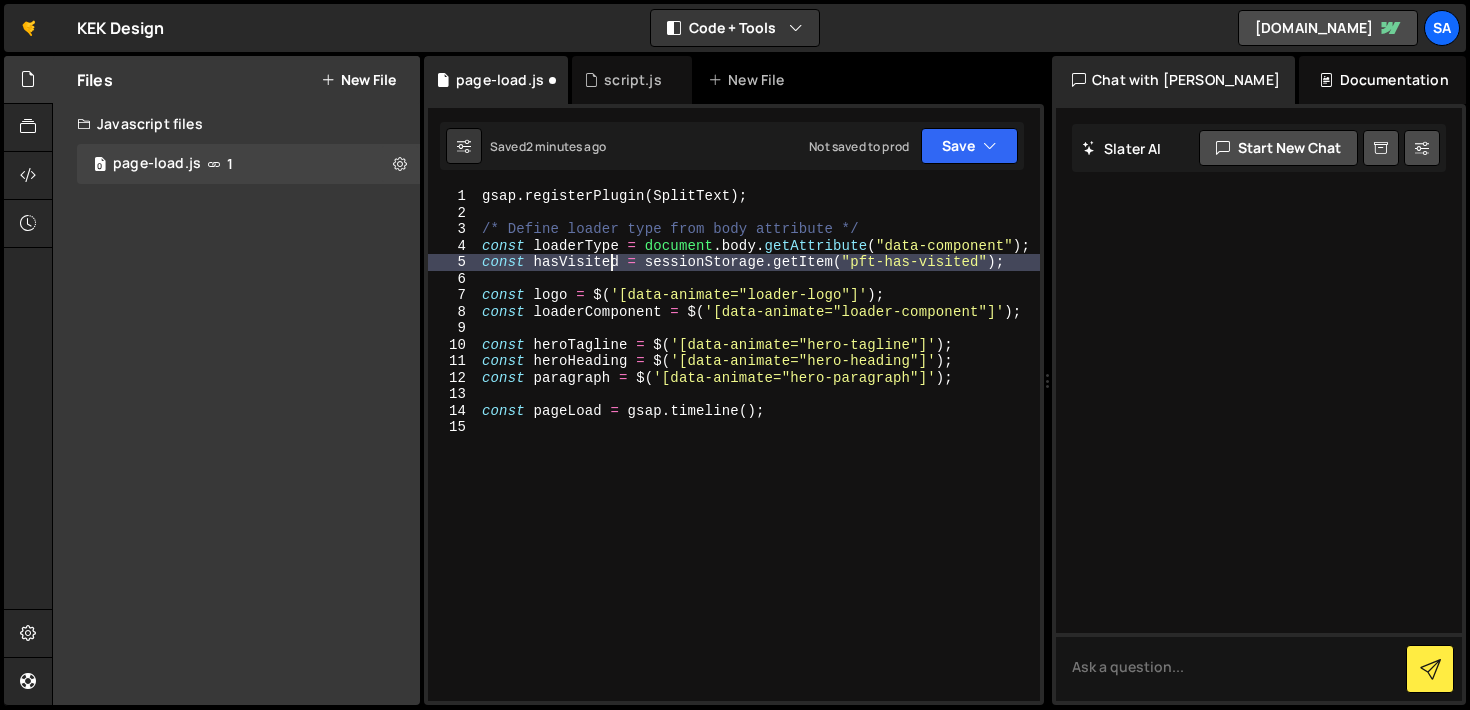 scroll, scrollTop: 0, scrollLeft: 35, axis: horizontal 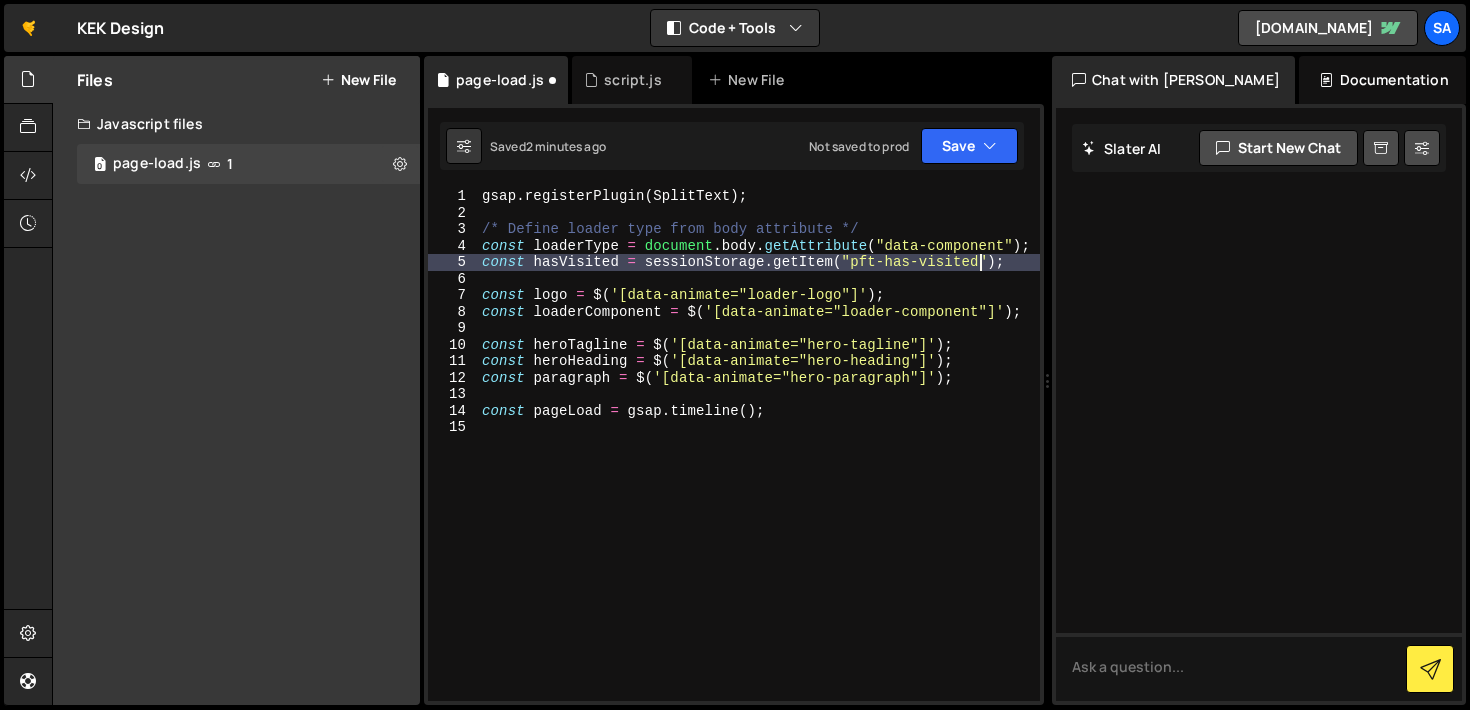 click on "gsap . registerPlugin ( SplitText ) ; /* Define loader type from body attribute */ const   loaderType   =   document . body . getAttribute ( "data-component" ) ; const   hasVisited   =   sessionStorage . getItem ( "pft-has-visited" ) ; const   logo   =   $ ( '[data-animate="loader-logo"]' ) ; const   loaderComponent   =   $ ( '[data-animate="loader-component"]' ) ; const   heroTagline   =   $ ( '[data-animate="hero-tagline"]' ) ; const   heroHeading   =   $ ( '[data-animate="hero-heading"]' ) ; const   paragraph   =   $ ( '[data-animate="hero-paragraph"]' ) ; const   pageLoad   =   gsap . timeline ( ) ;" at bounding box center [759, 461] 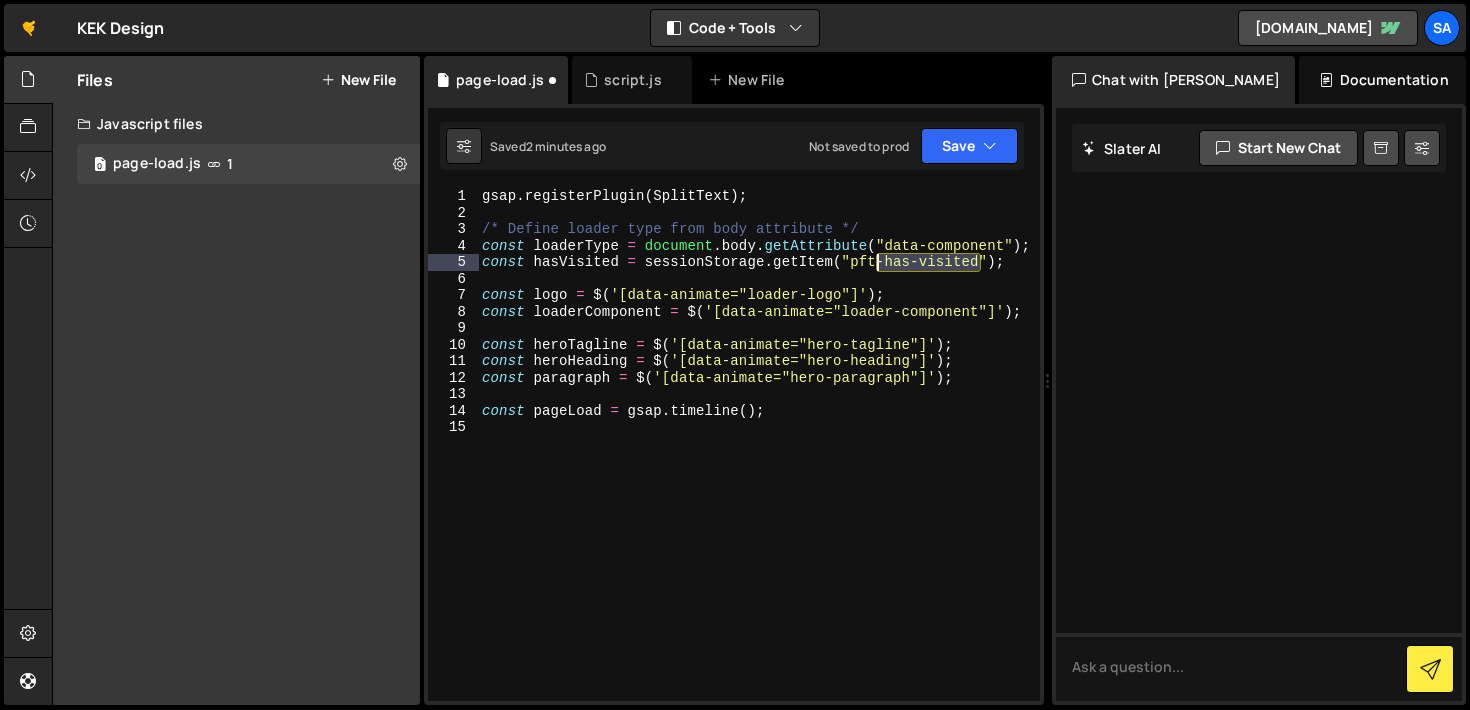 drag, startPoint x: 984, startPoint y: 263, endPoint x: 860, endPoint y: 268, distance: 124.10077 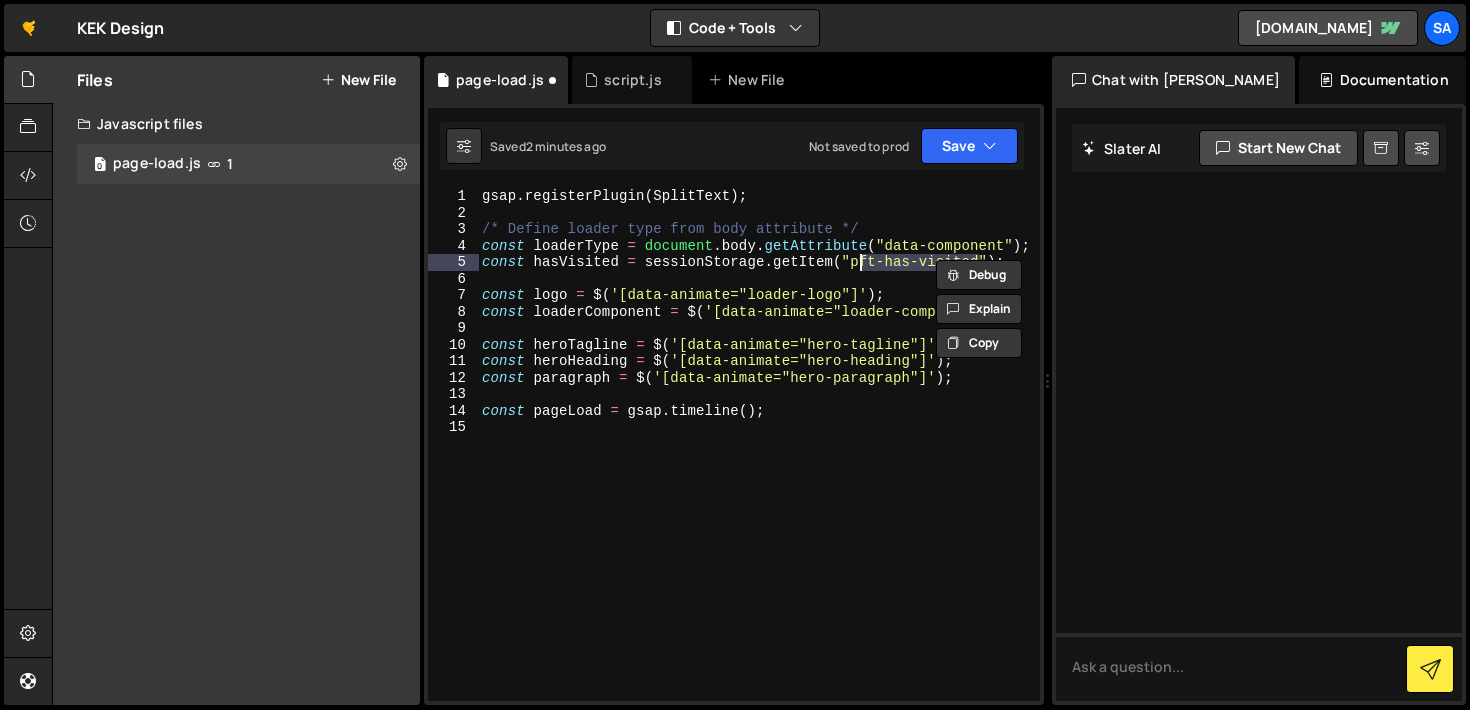 click on "gsap . registerPlugin ( SplitText ) ; /* Define loader type from body attribute */ const   loaderType   =   document . body . getAttribute ( "data-component" ) ; const   hasVisited   =   sessionStorage . getItem ( "pft-has-visited" ) ; const   logo   =   $ ( '[data-animate="loader-logo"]' ) ; const   loaderComponent   =   $ ( '[data-animate="loader-component"]' ) ; const   heroTagline   =   $ ( '[data-animate="hero-tagline"]' ) ; const   heroHeading   =   $ ( '[data-animate="hero-heading"]' ) ; const   paragraph   =   $ ( '[data-animate="hero-paragraph"]' ) ; const   pageLoad   =   gsap . timeline ( ) ;" at bounding box center [759, 444] 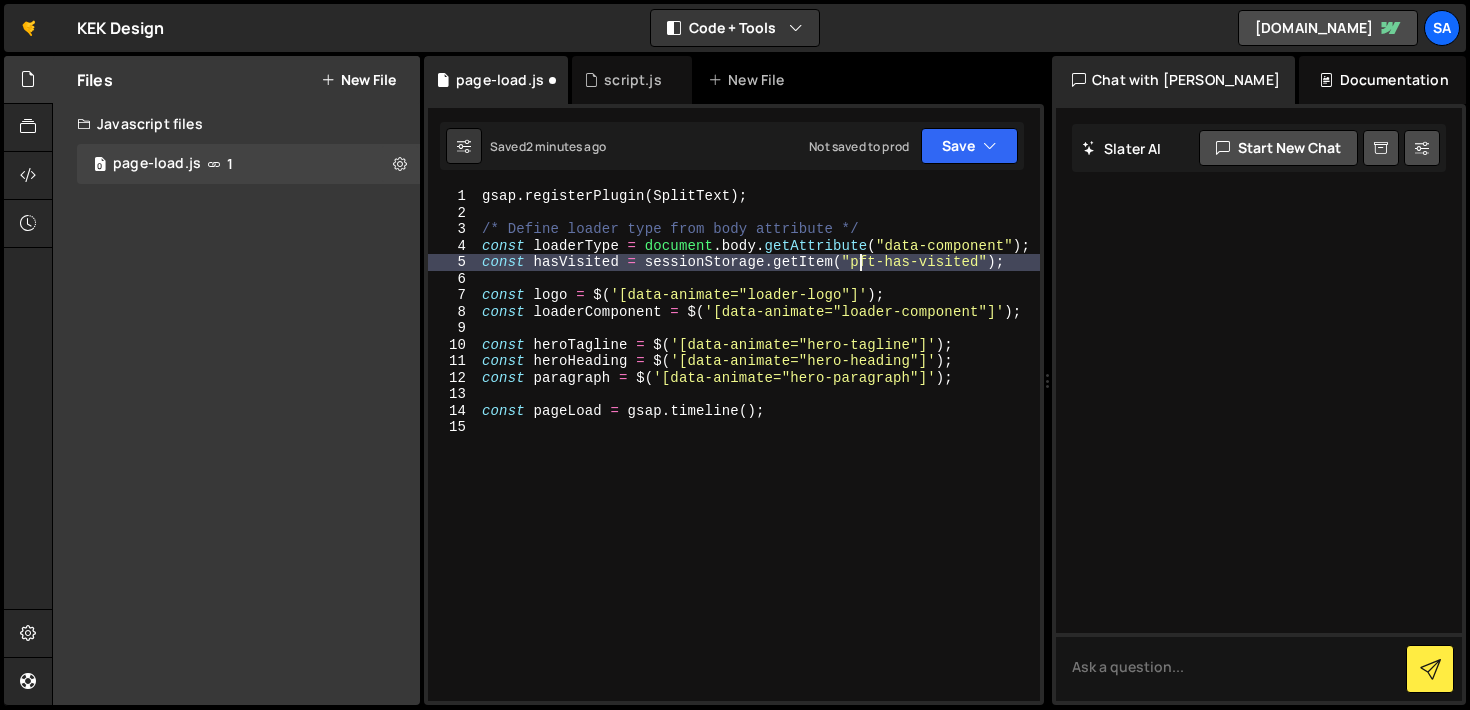 click on "gsap . registerPlugin ( SplitText ) ; /* Define loader type from body attribute */ const   loaderType   =   document . body . getAttribute ( "data-component" ) ; const   hasVisited   =   sessionStorage . getItem ( "pft-has-visited" ) ; const   logo   =   $ ( '[data-animate="loader-logo"]' ) ; const   loaderComponent   =   $ ( '[data-animate="loader-component"]' ) ; const   heroTagline   =   $ ( '[data-animate="hero-tagline"]' ) ; const   heroHeading   =   $ ( '[data-animate="hero-heading"]' ) ; const   paragraph   =   $ ( '[data-animate="hero-paragraph"]' ) ; const   pageLoad   =   gsap . timeline ( ) ;" at bounding box center (759, 461) 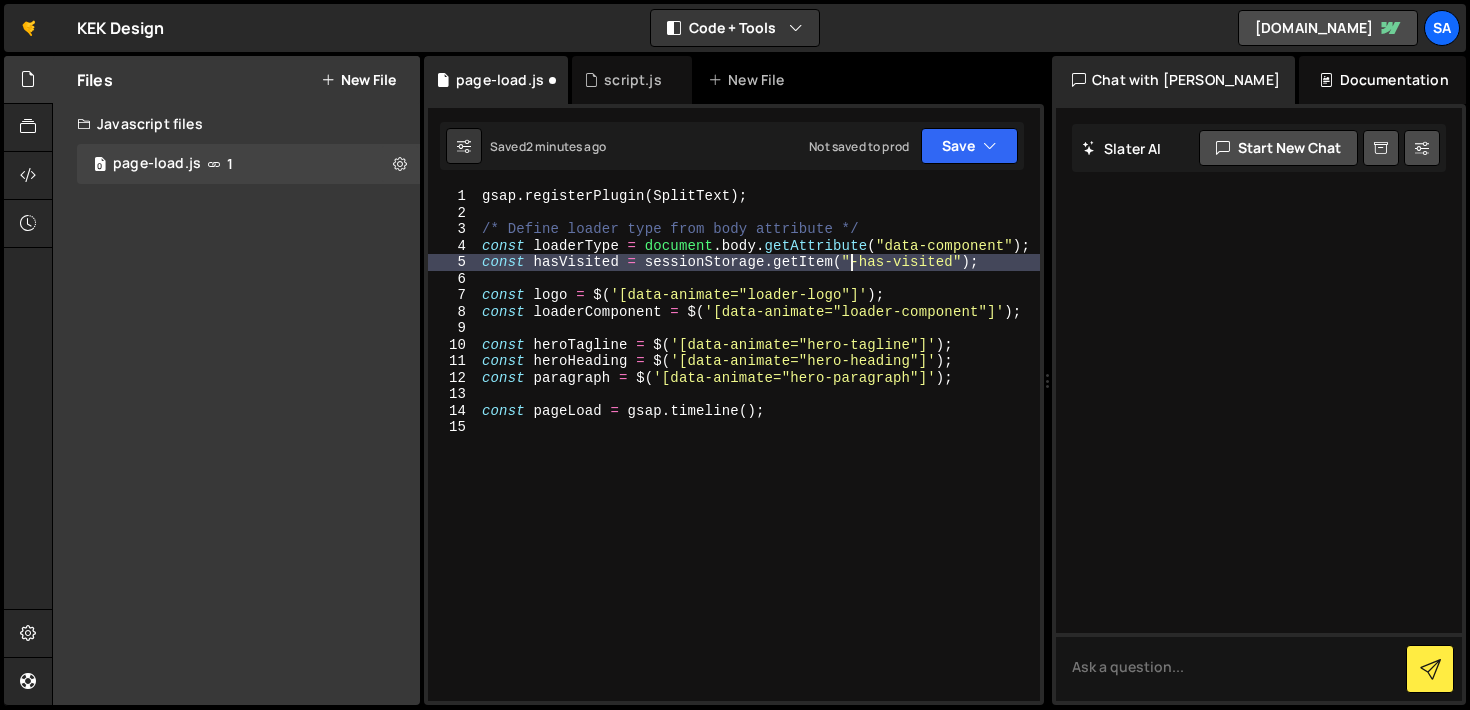 scroll, scrollTop: 0, scrollLeft: 27, axis: horizontal 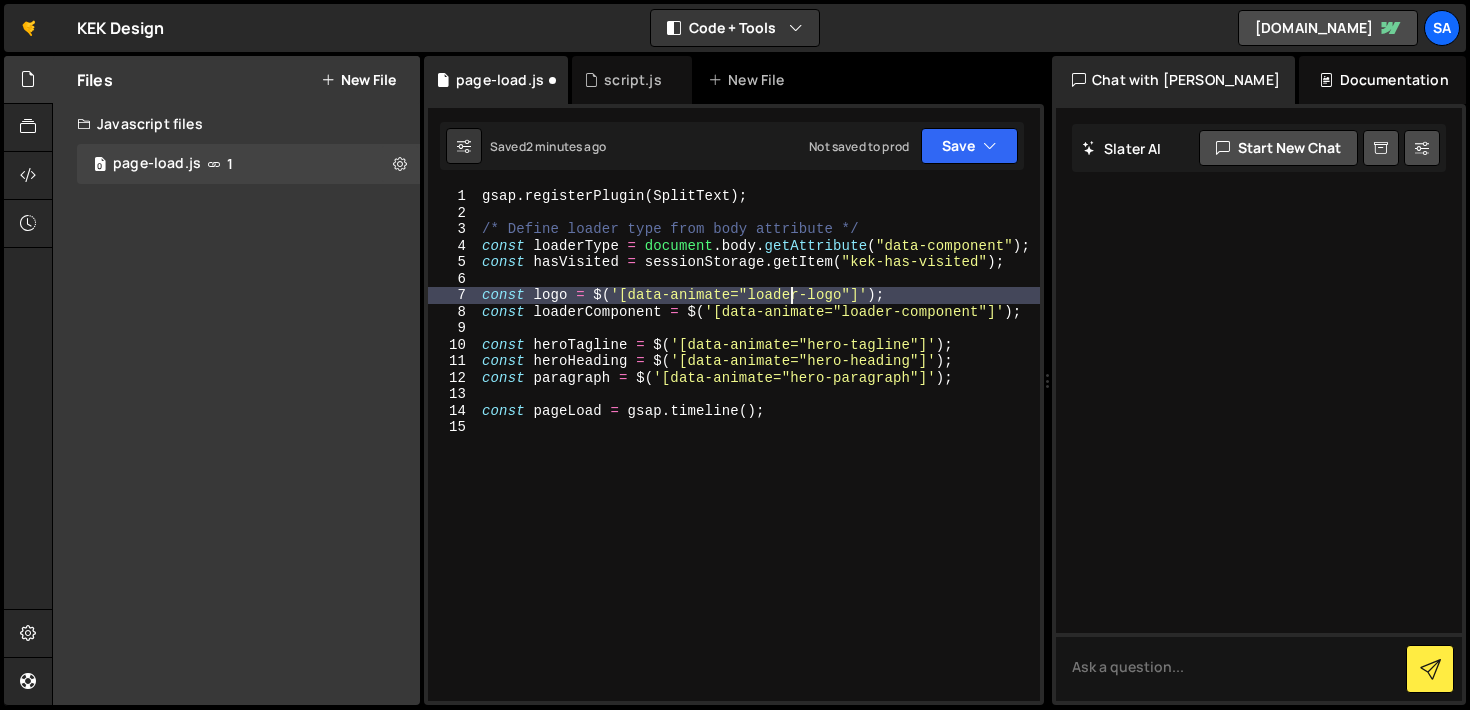 click on "gsap . registerPlugin ( SplitText ) ; /* Define loader type from body attribute */ const   loaderType   =   document . body . getAttribute ( "data-component" ) ; const   hasVisited   =   sessionStorage . getItem ( "kek-has-visited" ) ; const   logo   =   $ ( '[data-animate="loader-logo"]' ) ; const   loaderComponent   =   $ ( '[data-animate="loader-component"]' ) ; const   heroTagline   =   $ ( '[data-animate="hero-tagline"]' ) ; const   heroHeading   =   $ ( '[data-animate="hero-heading"]' ) ; const   paragraph   =   $ ( '[data-animate="hero-paragraph"]' ) ; const   pageLoad   =   gsap . timeline ( ) ;" at bounding box center [759, 461] 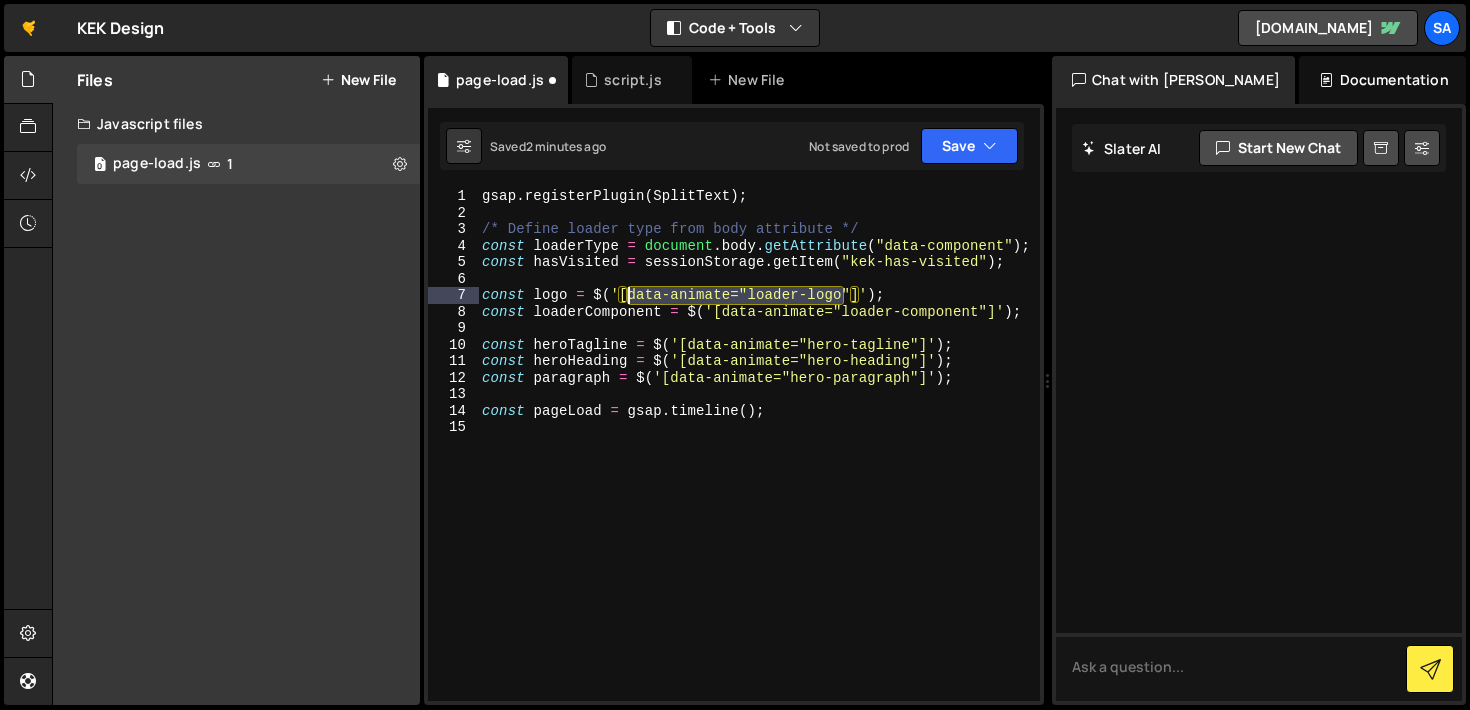 drag, startPoint x: 842, startPoint y: 293, endPoint x: 628, endPoint y: 299, distance: 214.08409 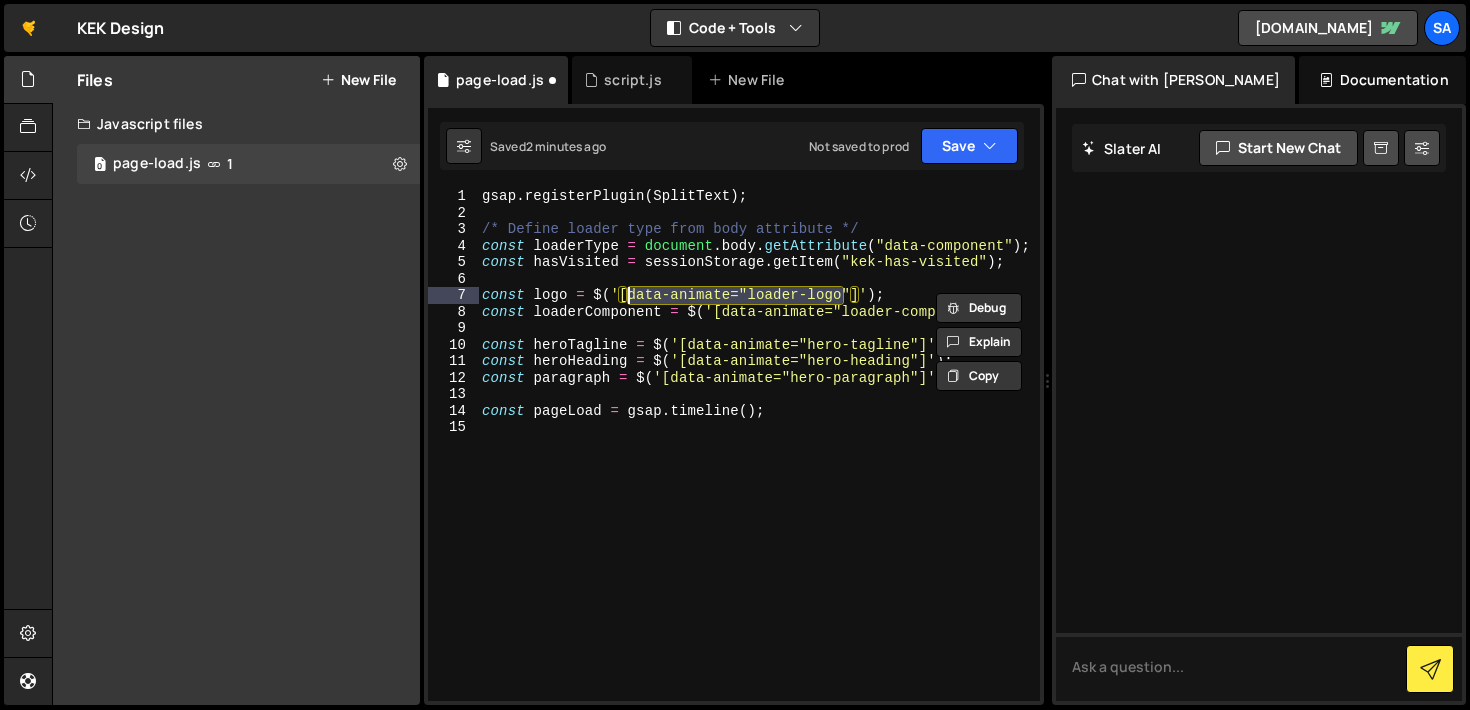 type on "const logo = $('[data-animate="loader-logo"]');" 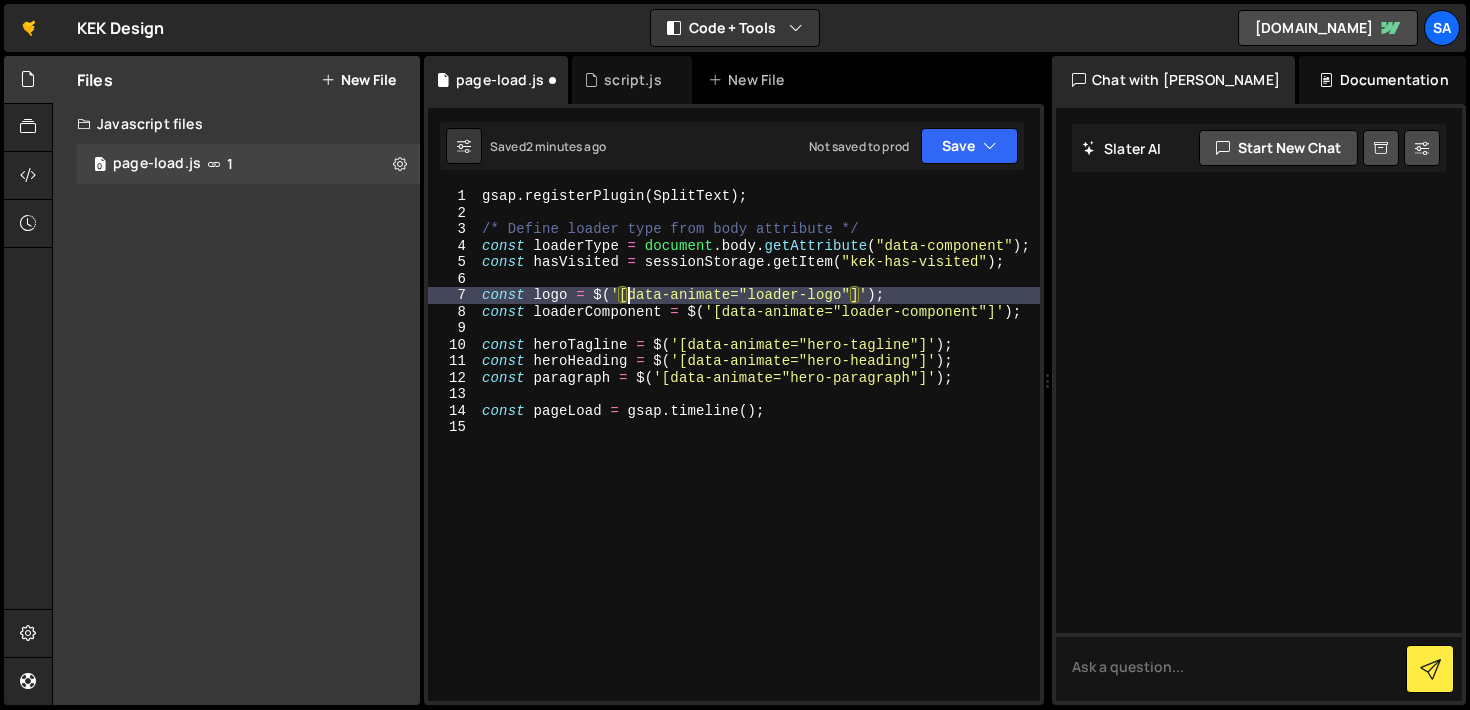 click on "gsap . registerPlugin ( SplitText ) ; /* Define loader type from body attribute */ const   loaderType   =   document . body . getAttribute ( "data-component" ) ; const   hasVisited   =   sessionStorage . getItem ( "kek-has-visited" ) ; const   logo   =   $ ( '[data-animate="loader-logo"]' ) ; const   loaderComponent   =   $ ( '[data-animate="loader-component"]' ) ; const   heroTagline   =   $ ( '[data-animate="hero-tagline"]' ) ; const   heroHeading   =   $ ( '[data-animate="hero-heading"]' ) ; const   paragraph   =   $ ( '[data-animate="hero-paragraph"]' ) ; const   pageLoad   =   gsap . timeline ( ) ;" at bounding box center [759, 461] 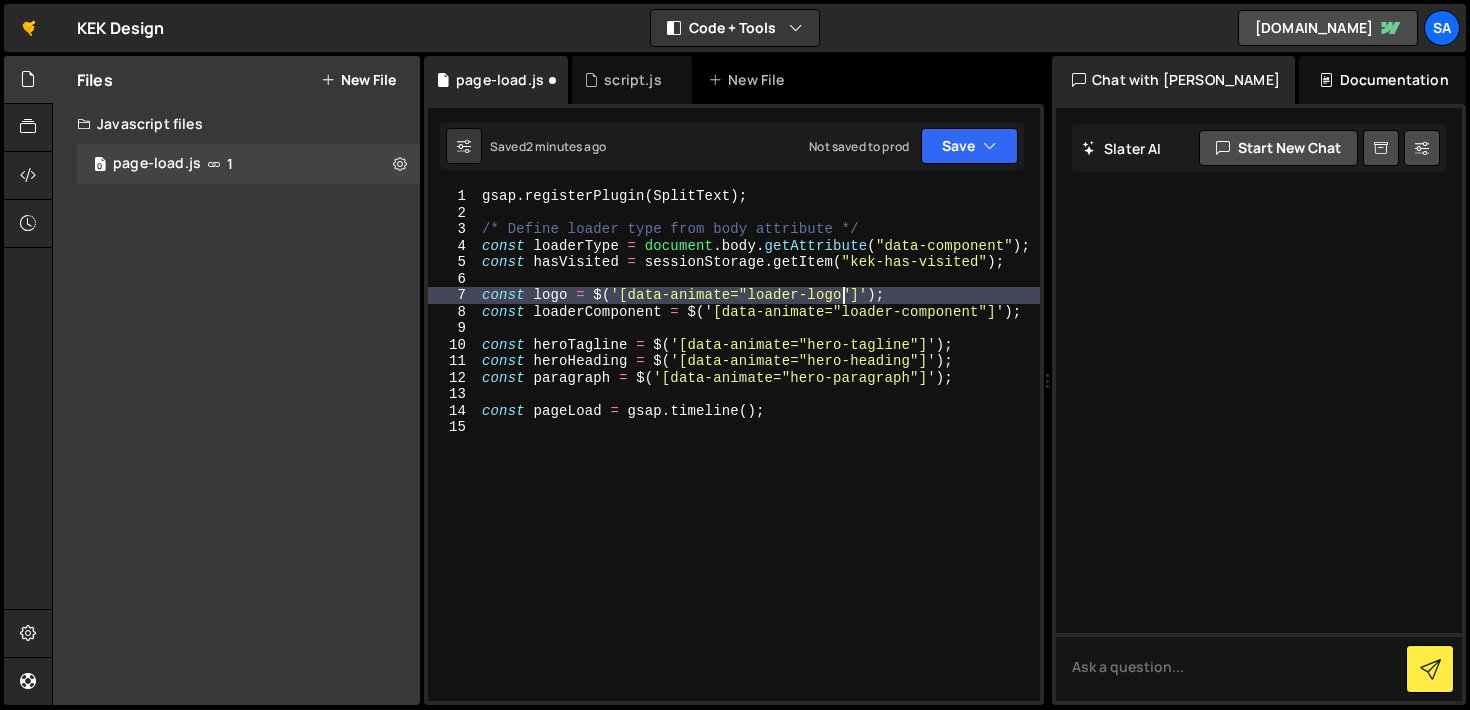 click on "gsap . registerPlugin ( SplitText ) ; /* Define loader type from body attribute */ const   loaderType   =   document . body . getAttribute ( "data-component" ) ; const   hasVisited   =   sessionStorage . getItem ( "kek-has-visited" ) ; const   logo   =   $ ( '[data-animate="loader-logo"]' ) ; const   loaderComponent   =   $ ( '[data-animate="loader-component"]' ) ; const   heroTagline   =   $ ( '[data-animate="hero-tagline"]' ) ; const   heroHeading   =   $ ( '[data-animate="hero-heading"]' ) ; const   paragraph   =   $ ( '[data-animate="hero-paragraph"]' ) ; const   pageLoad   =   gsap . timeline ( ) ;" at bounding box center (759, 461) 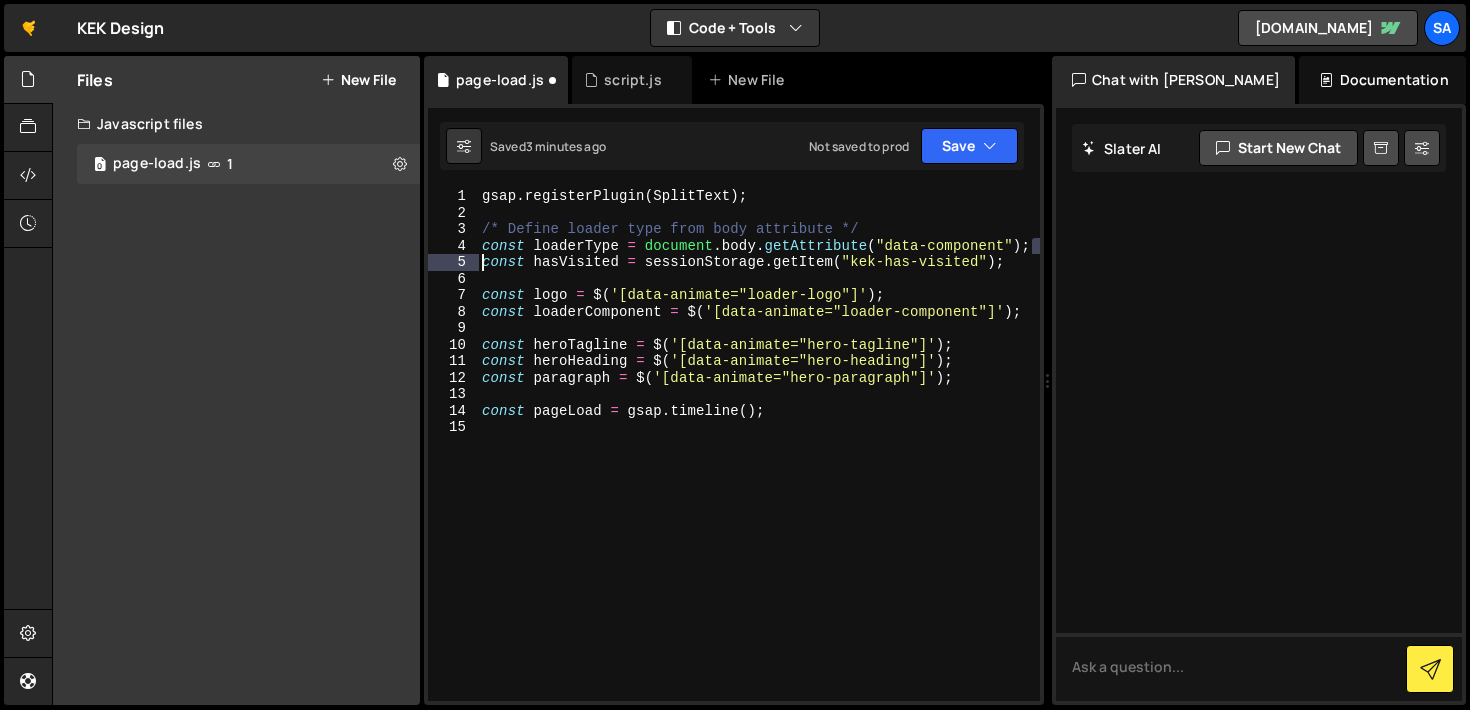 drag, startPoint x: 1033, startPoint y: 251, endPoint x: 430, endPoint y: 255, distance: 603.01324 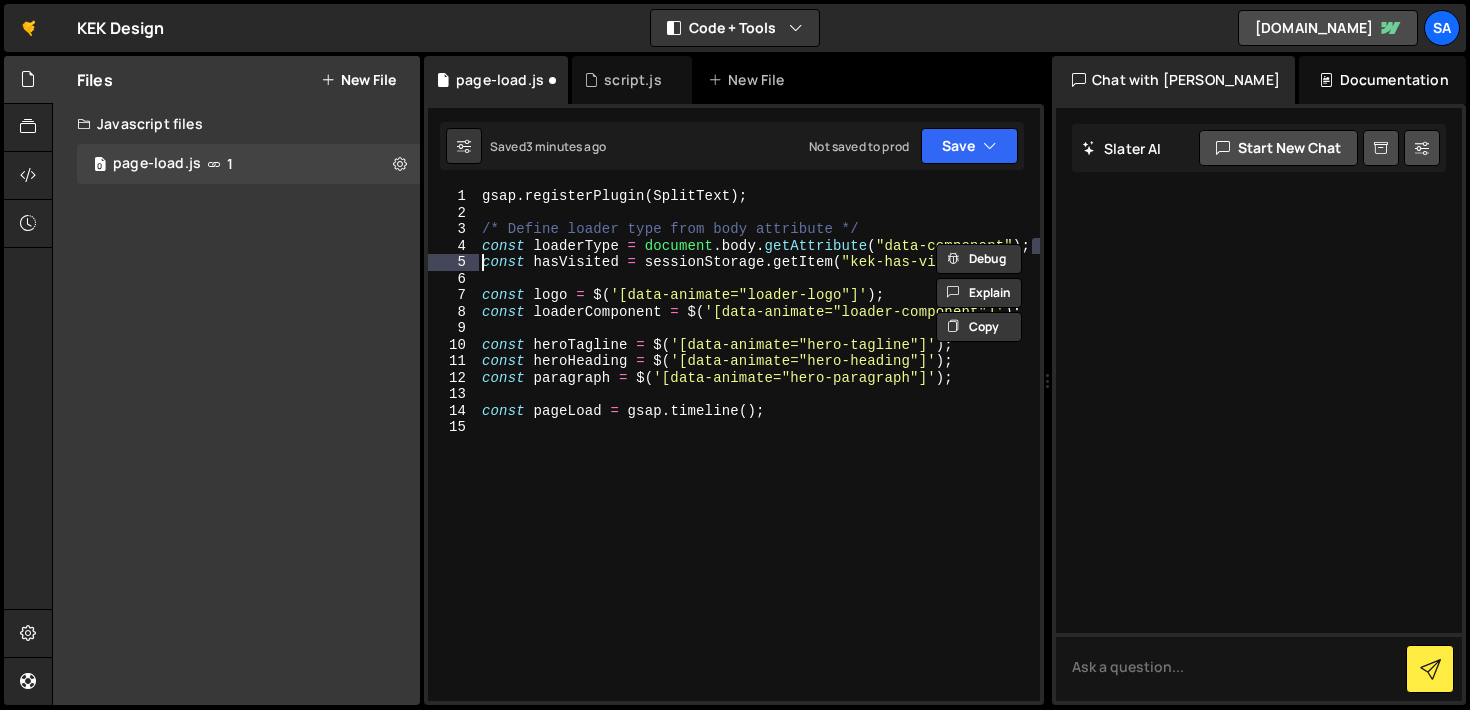 click on "gsap . registerPlugin ( SplitText ) ; /* Define loader type from body attribute */ const   loaderType   =   document . body . getAttribute ( "data-component" ) ; const   hasVisited   =   sessionStorage . getItem ( "kek-has-visited" ) ; const   logo   =   $ ( '[data-animate="loader-logo"]' ) ; const   loaderComponent   =   $ ( '[data-animate="loader-component"]' ) ; const   heroTagline   =   $ ( '[data-animate="hero-tagline"]' ) ; const   heroHeading   =   $ ( '[data-animate="hero-heading"]' ) ; const   paragraph   =   $ ( '[data-animate="hero-paragraph"]' ) ; const   pageLoad   =   gsap . timeline ( ) ;" at bounding box center [759, 461] 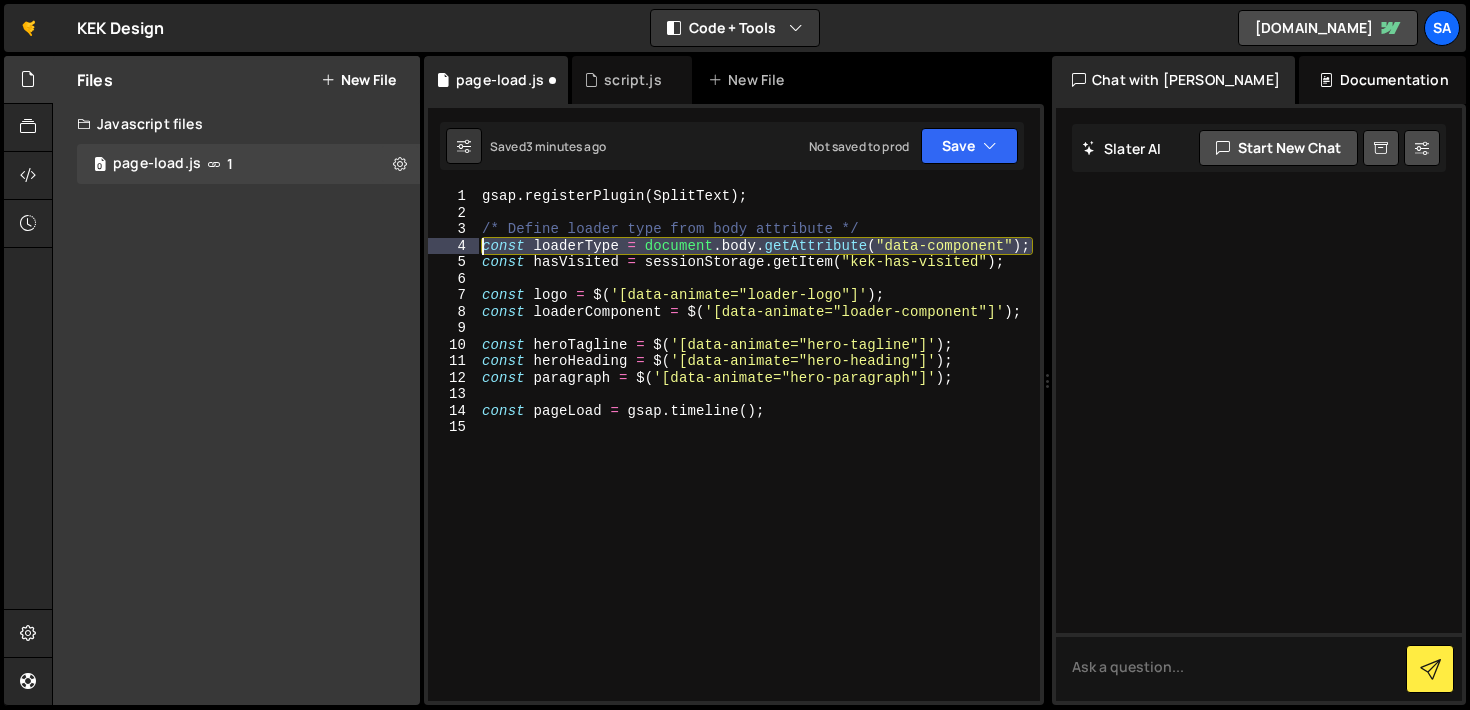 drag, startPoint x: 1033, startPoint y: 246, endPoint x: 465, endPoint y: 249, distance: 568.00793 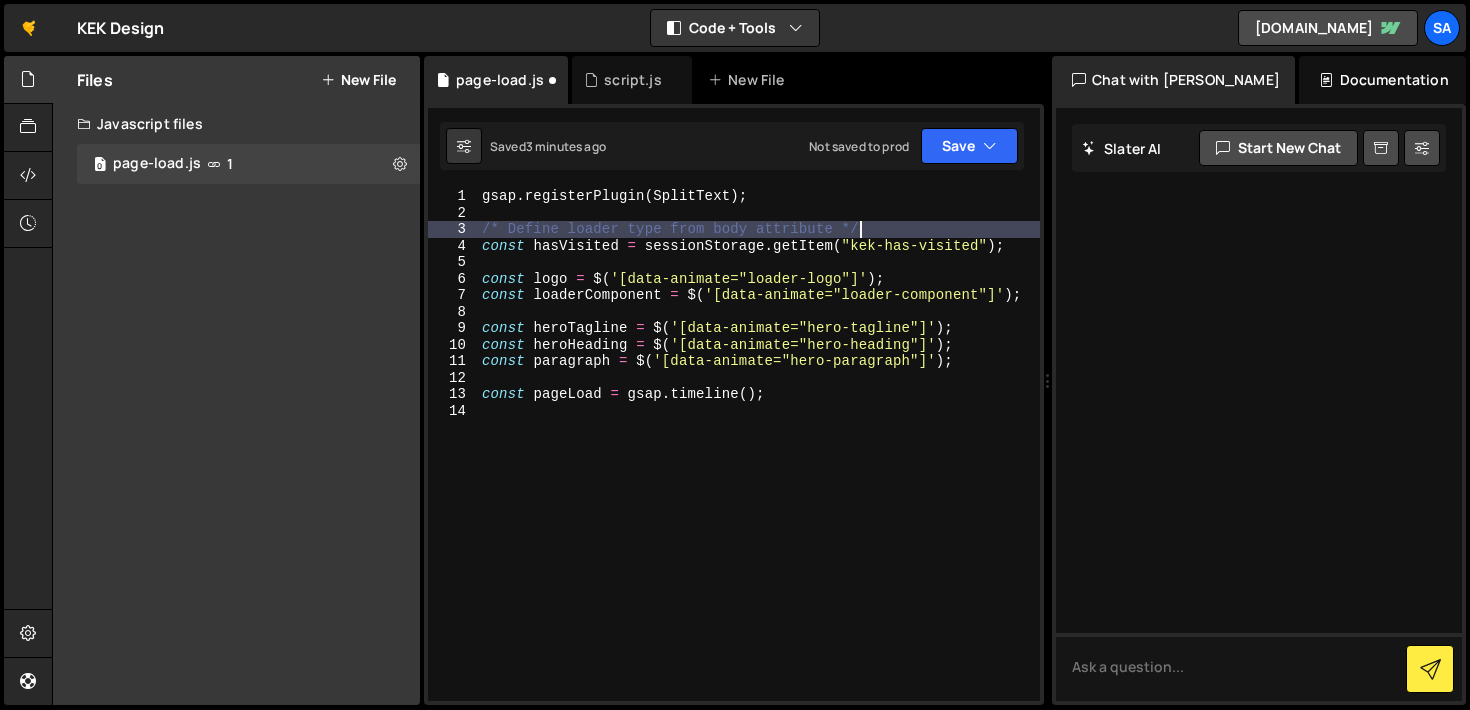 click on "gsap . registerPlugin ( SplitText ) ; /* Define loader type from body attribute */ const   hasVisited   =   sessionStorage . getItem ( "kek-has-visited" ) ; const   logo   =   $ ( '[data-animate="loader-logo"]' ) ; const   loaderComponent   =   $ ( '[data-animate="loader-component"]' ) ; const   heroTagline   =   $ ( '[data-animate="hero-tagline"]' ) ; const   heroHeading   =   $ ( '[data-animate="hero-heading"]' ) ; const   paragraph   =   $ ( '[data-animate="hero-paragraph"]' ) ; const   pageLoad   =   gsap . timeline ( ) ;" at bounding box center [759, 461] 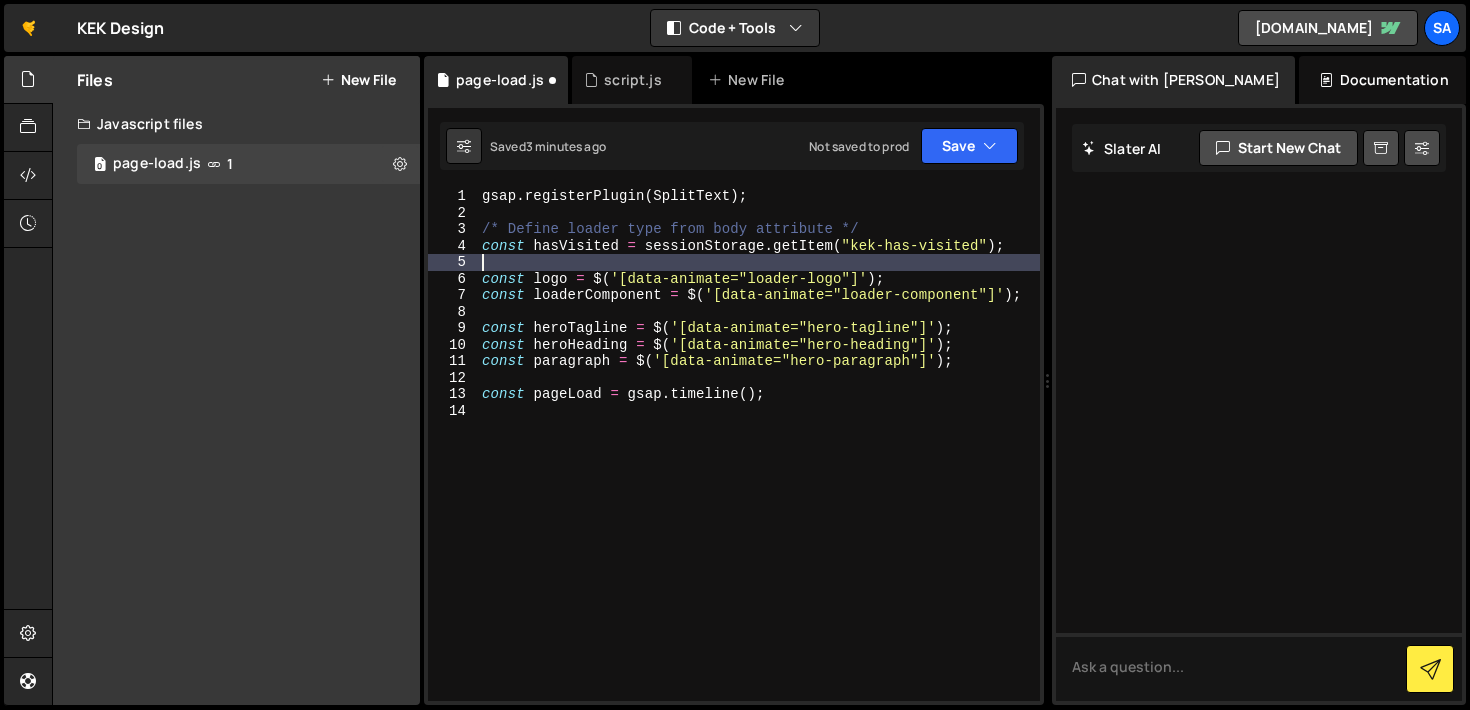 click on "gsap . registerPlugin ( SplitText ) ; /* Define loader type from body attribute */ const   hasVisited   =   sessionStorage . getItem ( "kek-has-visited" ) ; const   logo   =   $ ( '[data-animate="loader-logo"]' ) ; const   loaderComponent   =   $ ( '[data-animate="loader-component"]' ) ; const   heroTagline   =   $ ( '[data-animate="hero-tagline"]' ) ; const   heroHeading   =   $ ( '[data-animate="hero-heading"]' ) ; const   paragraph   =   $ ( '[data-animate="hero-paragraph"]' ) ; const   pageLoad   =   gsap . timeline ( ) ;" at bounding box center [759, 461] 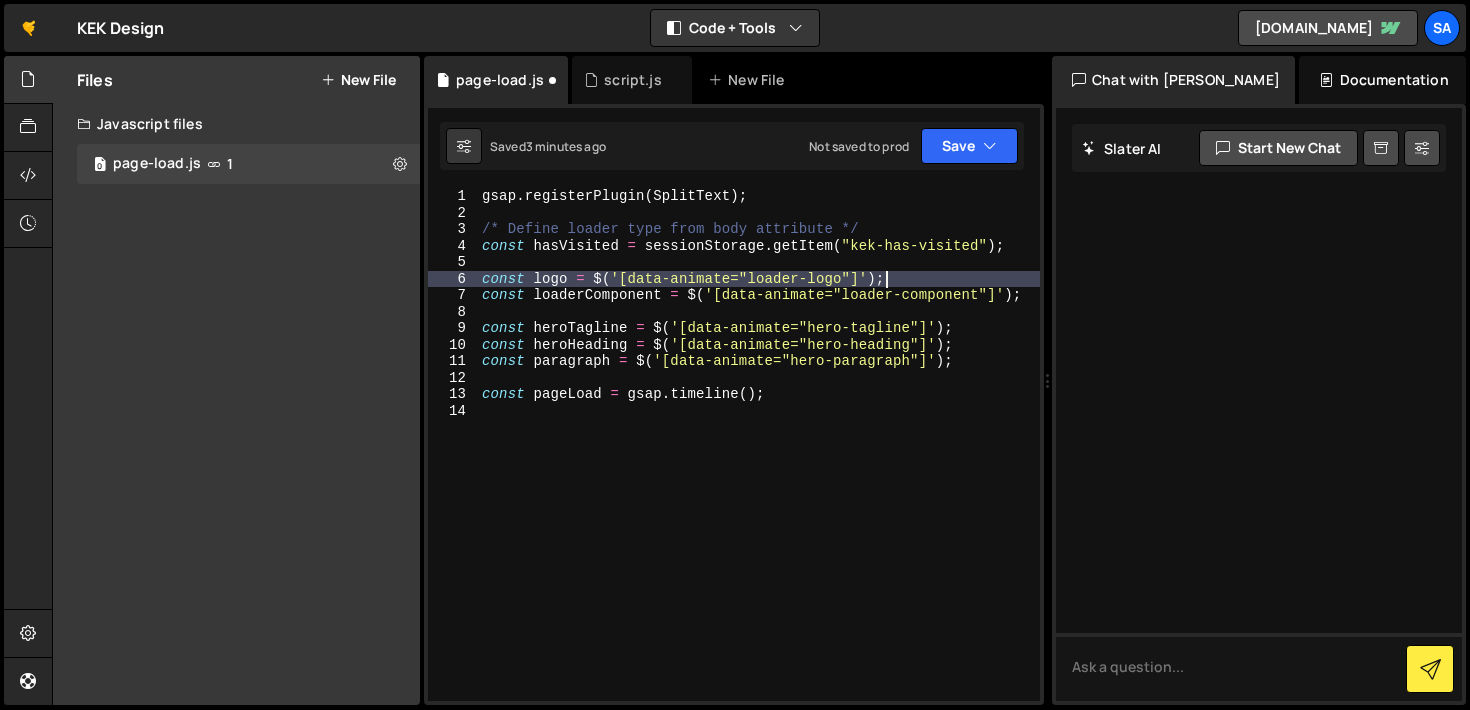 click on "gsap . registerPlugin ( SplitText ) ; /* Define loader type from body attribute */ const   hasVisited   =   sessionStorage . getItem ( "kek-has-visited" ) ; const   logo   =   $ ( '[data-animate="loader-logo"]' ) ; const   loaderComponent   =   $ ( '[data-animate="loader-component"]' ) ; const   heroTagline   =   $ ( '[data-animate="hero-tagline"]' ) ; const   heroHeading   =   $ ( '[data-animate="hero-heading"]' ) ; const   paragraph   =   $ ( '[data-animate="hero-paragraph"]' ) ; const   pageLoad   =   gsap . timeline ( ) ;" at bounding box center (759, 461) 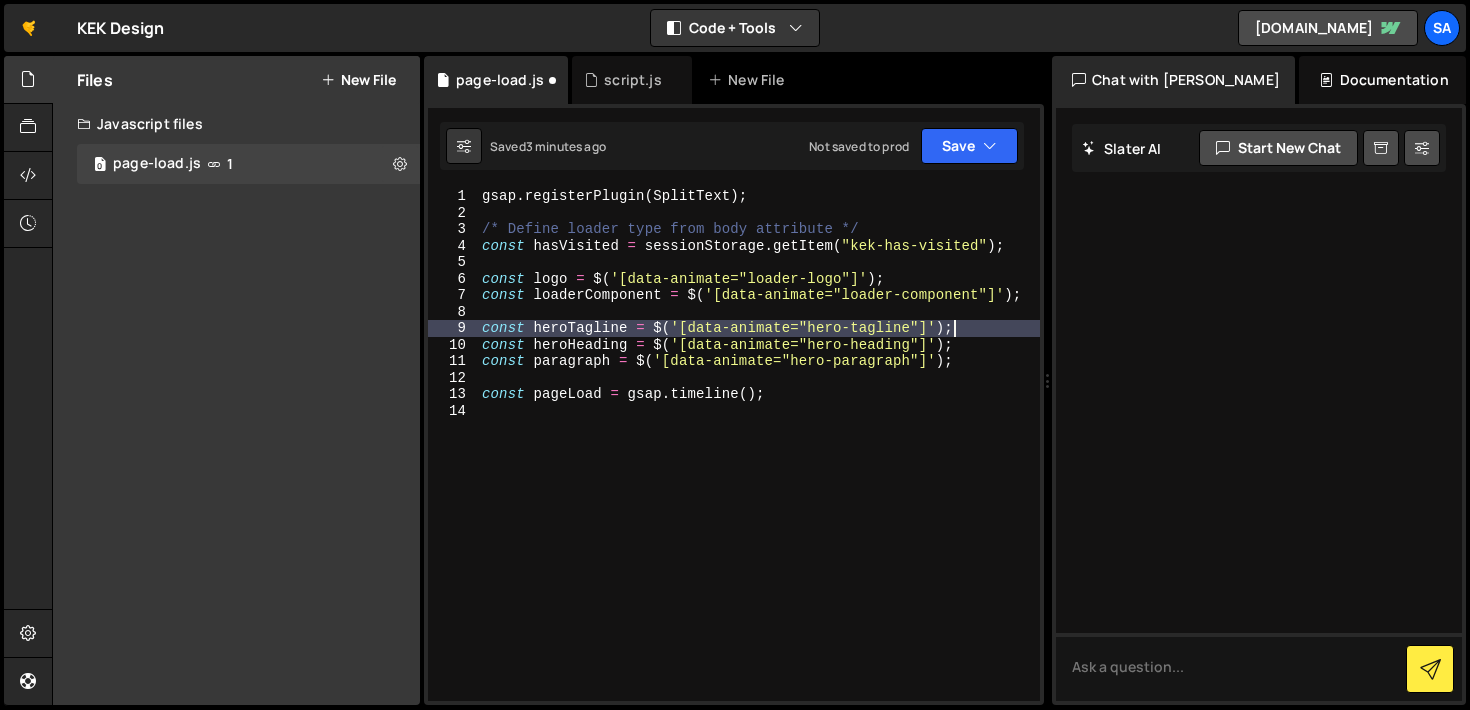 click on "gsap . registerPlugin ( SplitText ) ; /* Define loader type from body attribute */ const   hasVisited   =   sessionStorage . getItem ( "kek-has-visited" ) ; const   logo   =   $ ( '[data-animate="loader-logo"]' ) ; const   loaderComponent   =   $ ( '[data-animate="loader-component"]' ) ; const   heroTagline   =   $ ( '[data-animate="hero-tagline"]' ) ; const   heroHeading   =   $ ( '[data-animate="hero-heading"]' ) ; const   paragraph   =   $ ( '[data-animate="hero-paragraph"]' ) ; const   pageLoad   =   gsap . timeline ( ) ;" at bounding box center [759, 461] 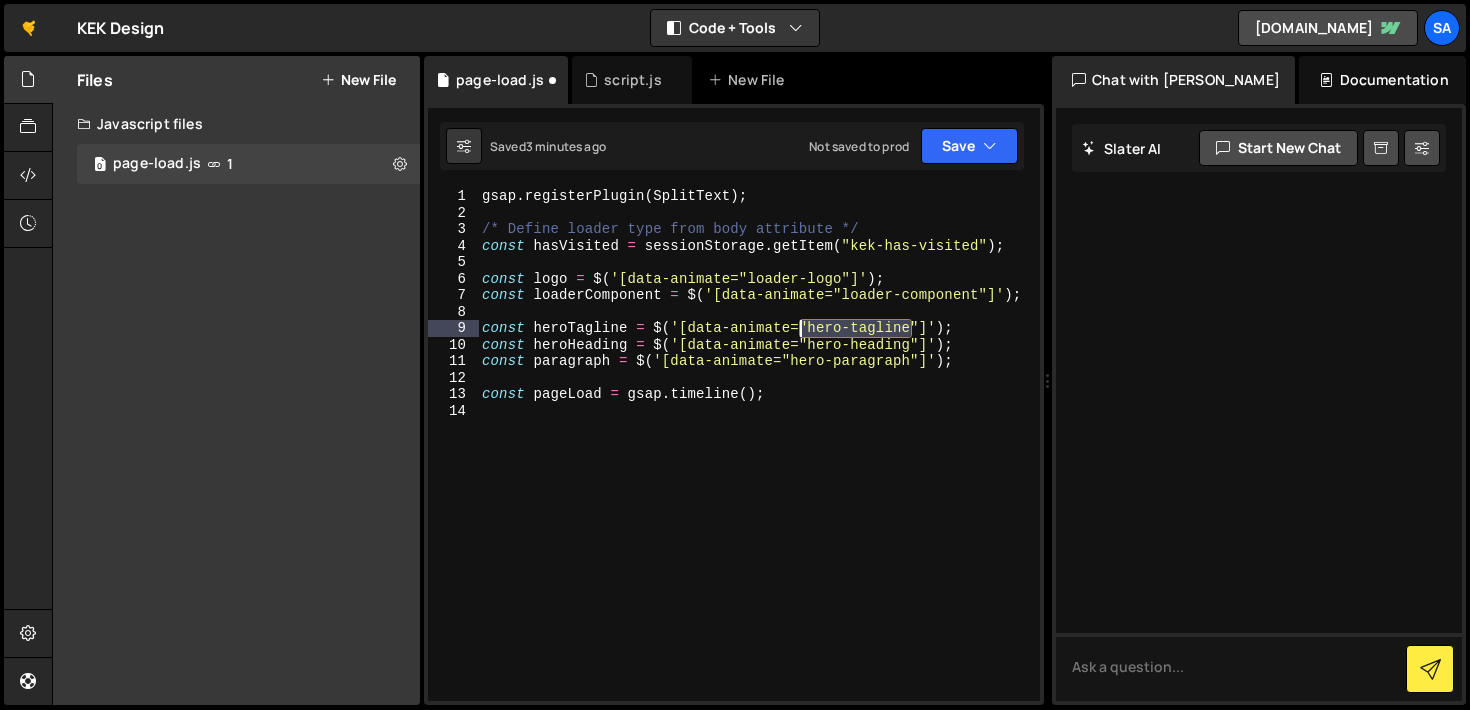 drag, startPoint x: 908, startPoint y: 331, endPoint x: 805, endPoint y: 335, distance: 103.077644 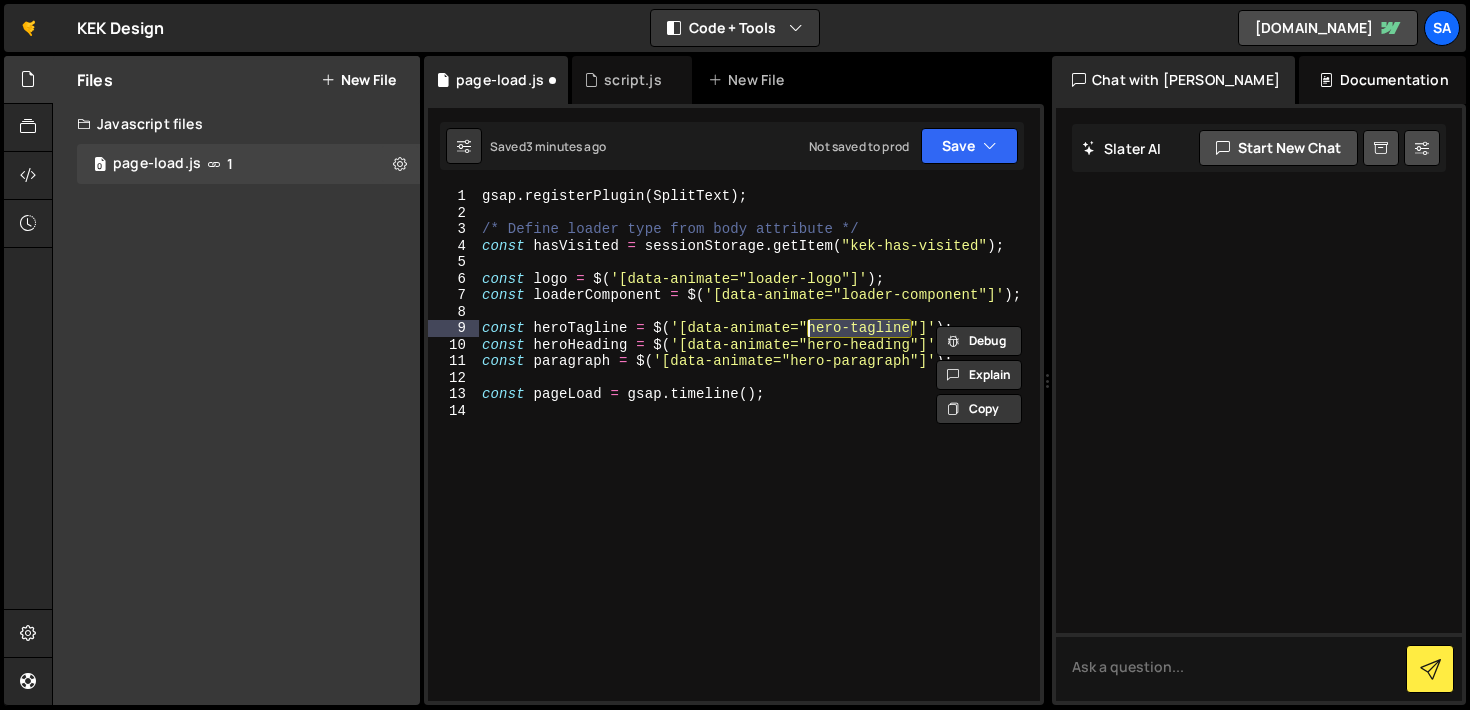 click on "gsap . registerPlugin ( SplitText ) ; /* Define loader type from body attribute */ const   hasVisited   =   sessionStorage . getItem ( "kek-has-visited" ) ; const   logo   =   $ ( '[data-animate="loader-logo"]' ) ; const   loaderComponent   =   $ ( '[data-animate="loader-component"]' ) ; const   heroTagline   =   $ ( '[data-animate="hero-tagline"]' ) ; const   heroHeading   =   $ ( '[data-animate="hero-heading"]' ) ; const   paragraph   =   $ ( '[data-animate="hero-paragraph"]' ) ; const   pageLoad   =   gsap . timeline ( ) ;" at bounding box center (759, 461) 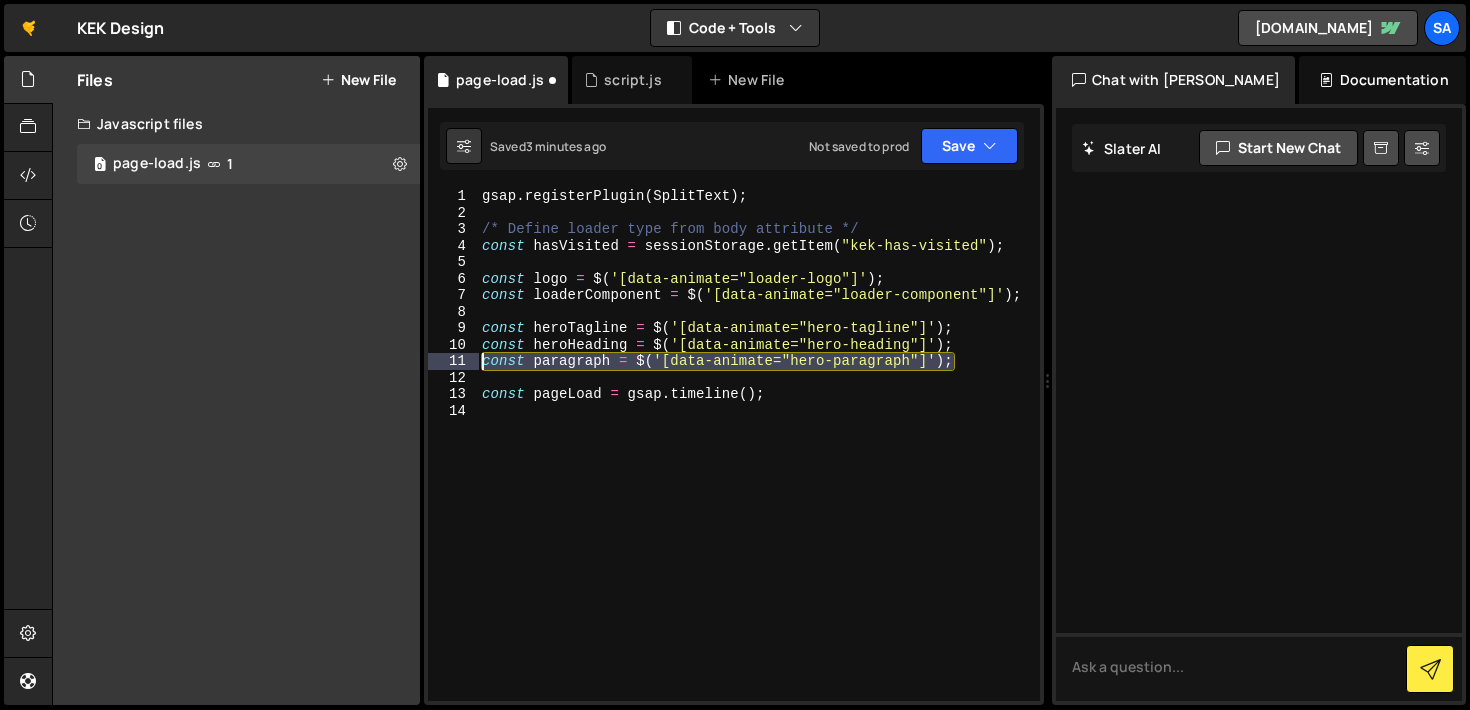 drag, startPoint x: 955, startPoint y: 360, endPoint x: 442, endPoint y: 365, distance: 513.02435 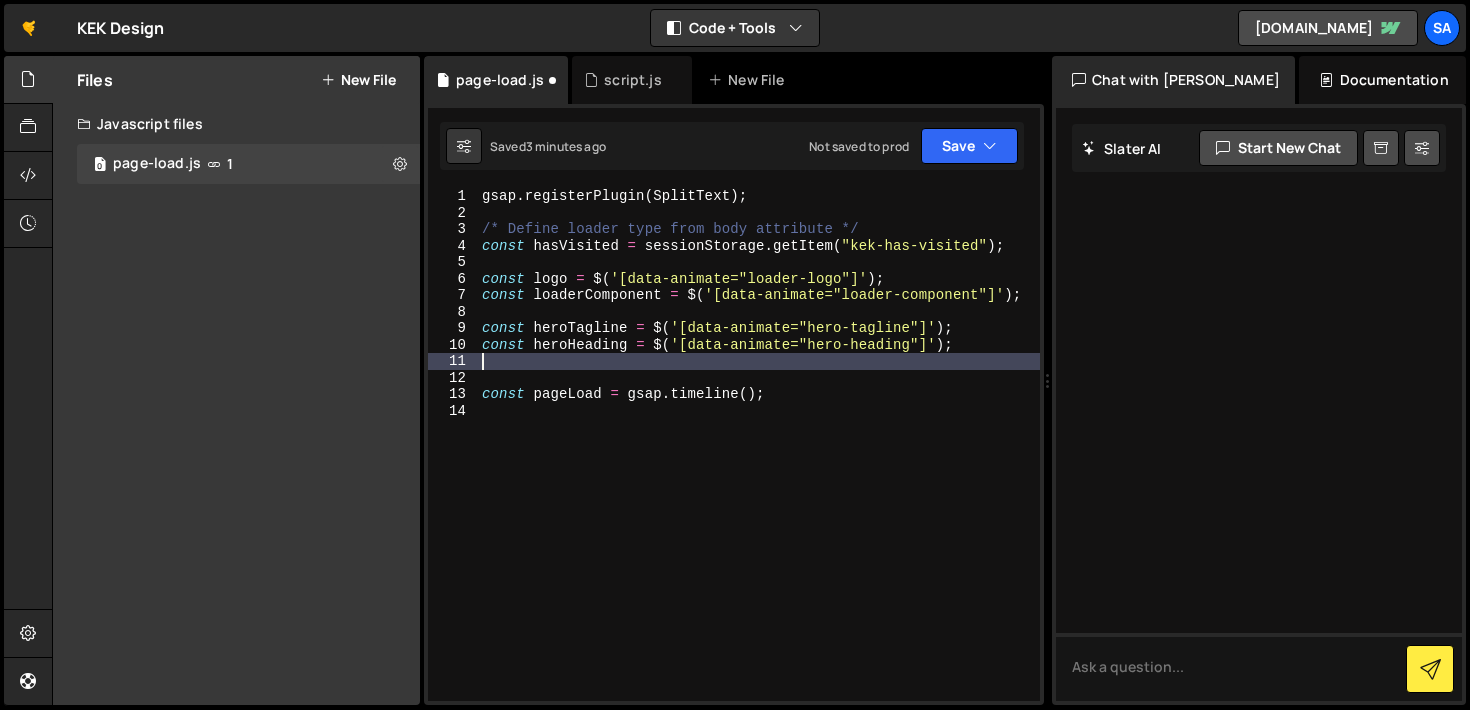 type on "const heroHeading = $('[data-animate="hero-heading"]');" 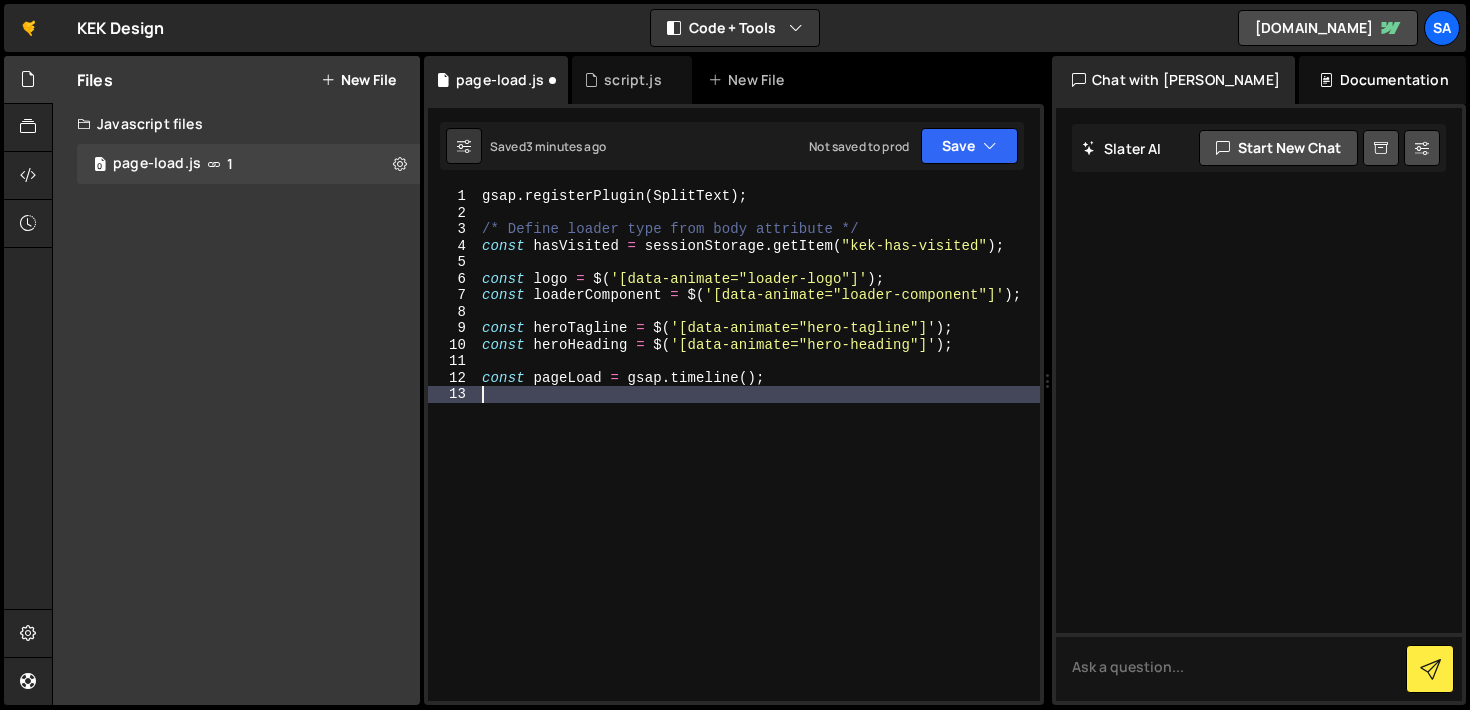 click on "gsap . registerPlugin ( SplitText ) ; /* Define loader type from body attribute */ const   hasVisited   =   sessionStorage . getItem ( "kek-has-visited" ) ; const   logo   =   $ ( '[data-animate="loader-logo"]' ) ; const   loaderComponent   =   $ ( '[data-animate="loader-component"]' ) ; const   heroTagline   =   $ ( '[data-animate="hero-tagline"]' ) ; const   heroHeading   =   $ ( '[data-animate="hero-heading"]' ) ; const   pageLoad   =   gsap . timeline ( ) ;" at bounding box center [759, 461] 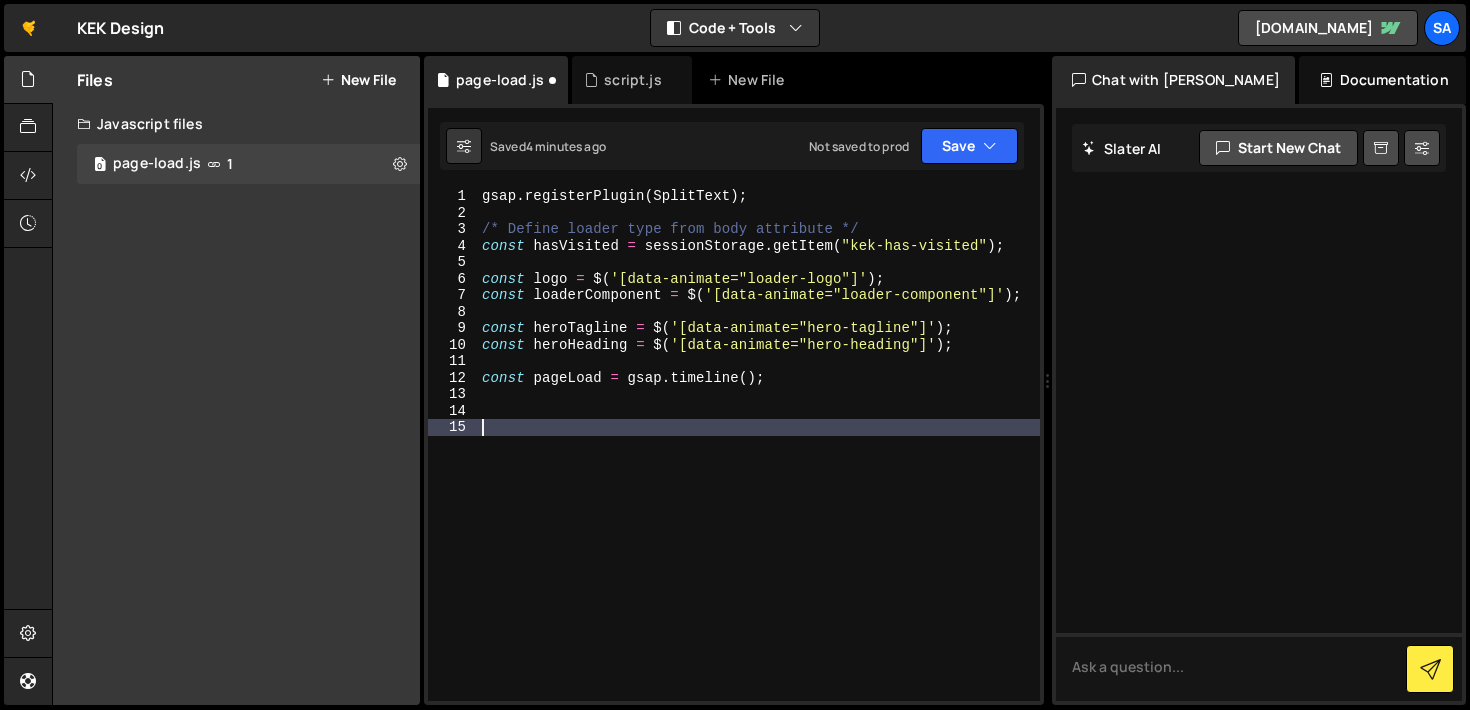 paste on "}" 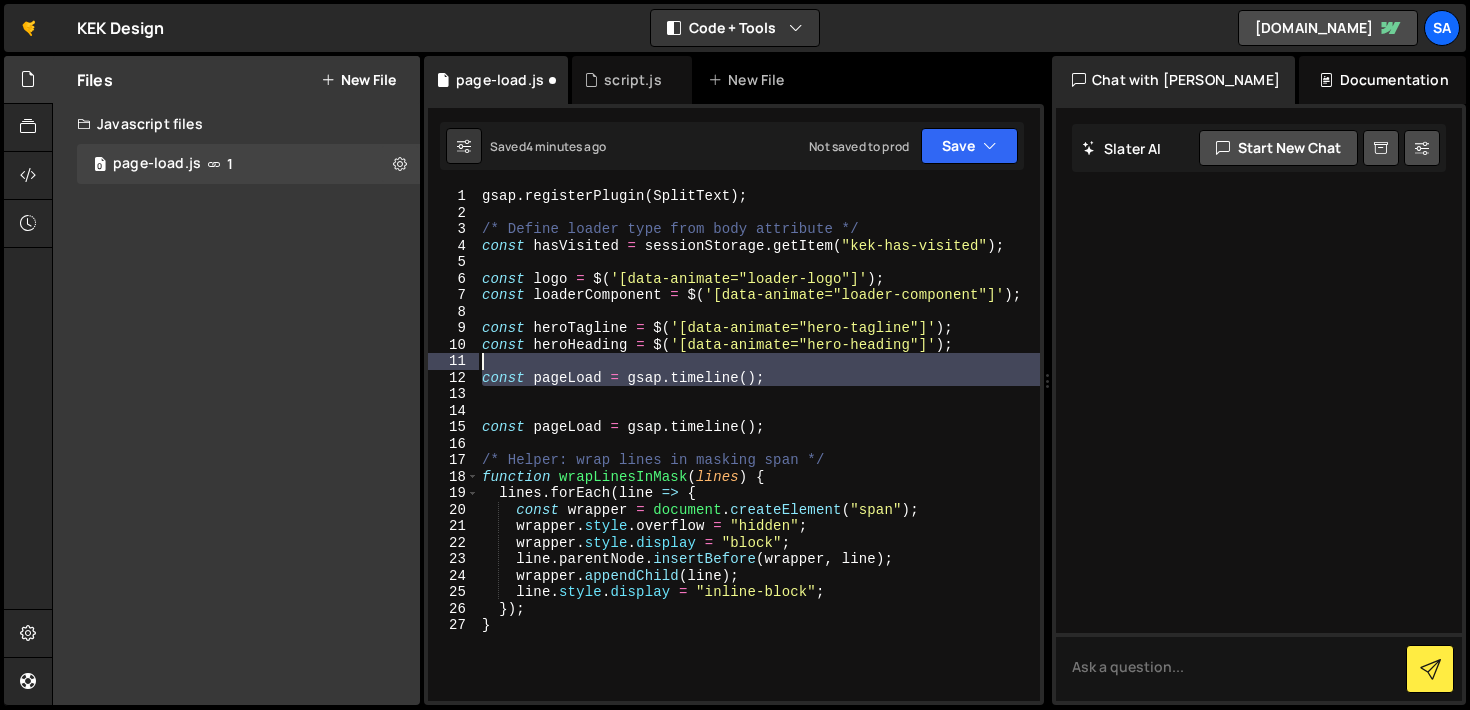 drag, startPoint x: 789, startPoint y: 398, endPoint x: 419, endPoint y: 358, distance: 372.15588 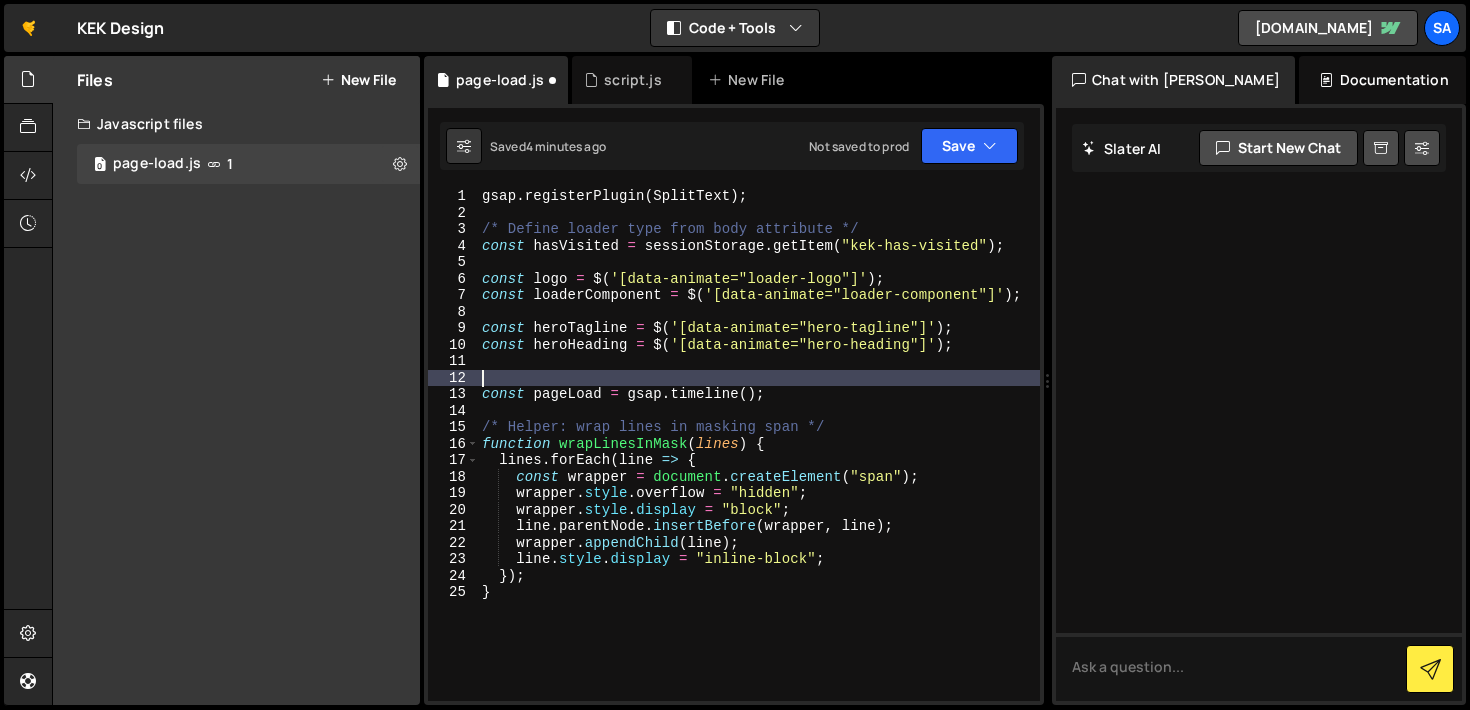 click on "gsap . registerPlugin ( SplitText ) ; /* Define loader type from body attribute */ const   hasVisited   =   sessionStorage . getItem ( "kek-has-visited" ) ; const   logo   =   $ ( '[data-animate="loader-logo"]' ) ; const   loaderComponent   =   $ ( '[data-animate="loader-component"]' ) ; const   heroTagline   =   $ ( '[data-animate="hero-tagline"]' ) ; const   heroHeading   =   $ ( '[data-animate="hero-heading"]' ) ; const   pageLoad   =   gsap . timeline ( ) ; /* Helper: wrap lines in masking span */ function   wrapLinesInMask ( lines )   {    lines . forEach ( line   =>   {       const   wrapper   =   document . createElement ( "span" ) ;       wrapper . style . overflow   =   "hidden" ;       wrapper . style . display   =   "block" ;       line . parentNode . insertBefore ( wrapper ,   line ) ;       wrapper . appendChild ( line ) ;       line . style . display   =   "inline-block" ;    }) ; }" at bounding box center (759, 461) 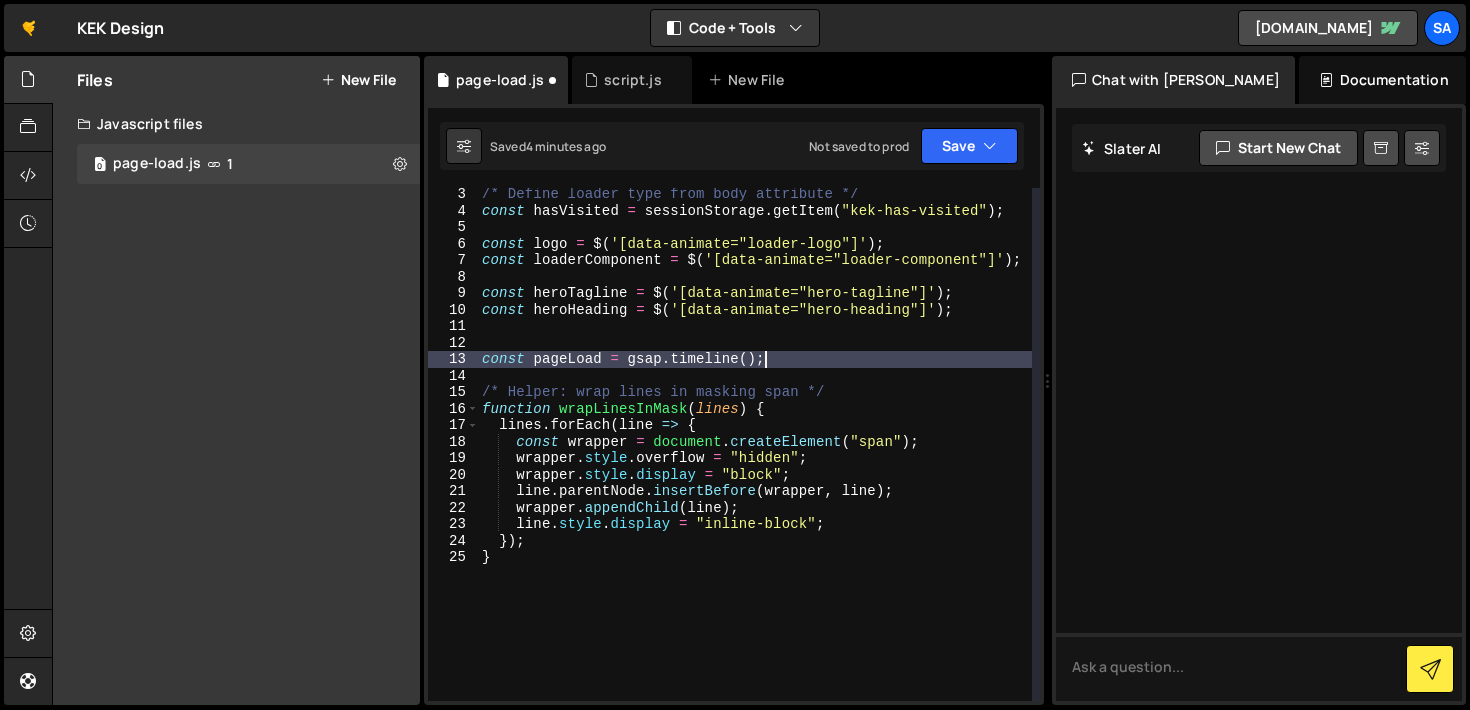 scroll, scrollTop: 51, scrollLeft: 0, axis: vertical 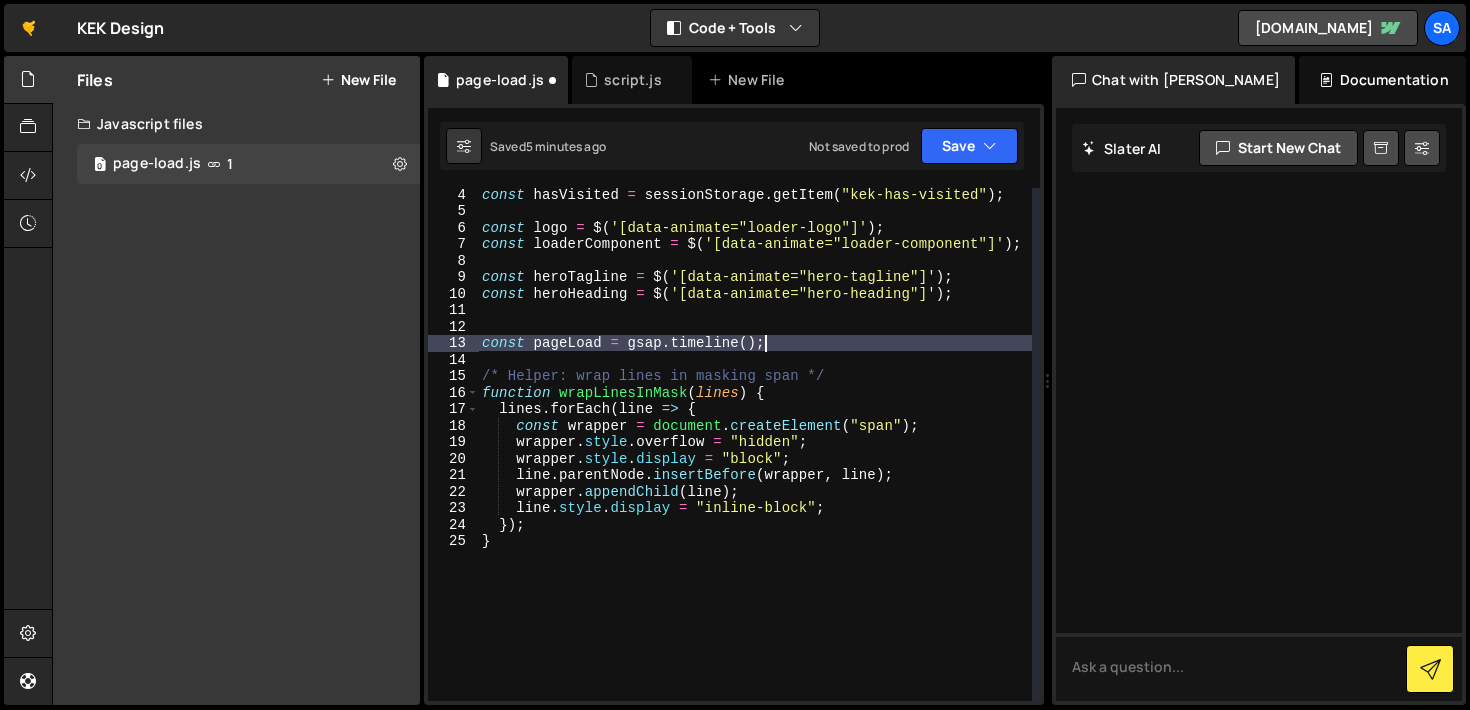 click on "const   hasVisited   =   sessionStorage . getItem ( "kek-has-visited" ) ; const   logo   =   $ ( '[data-animate="loader-logo"]' ) ; const   loaderComponent   =   $ ( '[data-animate="loader-component"]' ) ; const   heroTagline   =   $ ( '[data-animate="hero-tagline"]' ) ; const   heroHeading   =   $ ( '[data-animate="hero-heading"]' ) ; const   pageLoad   =   gsap . timeline ( ) ; /* Helper: wrap lines in masking span */ function   wrapLinesInMask ( lines )   {    lines . forEach ( line   =>   {       const   wrapper   =   document . createElement ( "span" ) ;       wrapper . style . overflow   =   "hidden" ;       wrapper . style . display   =   "block" ;       line . parentNode . insertBefore ( wrapper ,   line ) ;       wrapper . appendChild ( line ) ;       line . style . display   =   "inline-block" ;    }) ; }" at bounding box center (755, 459) 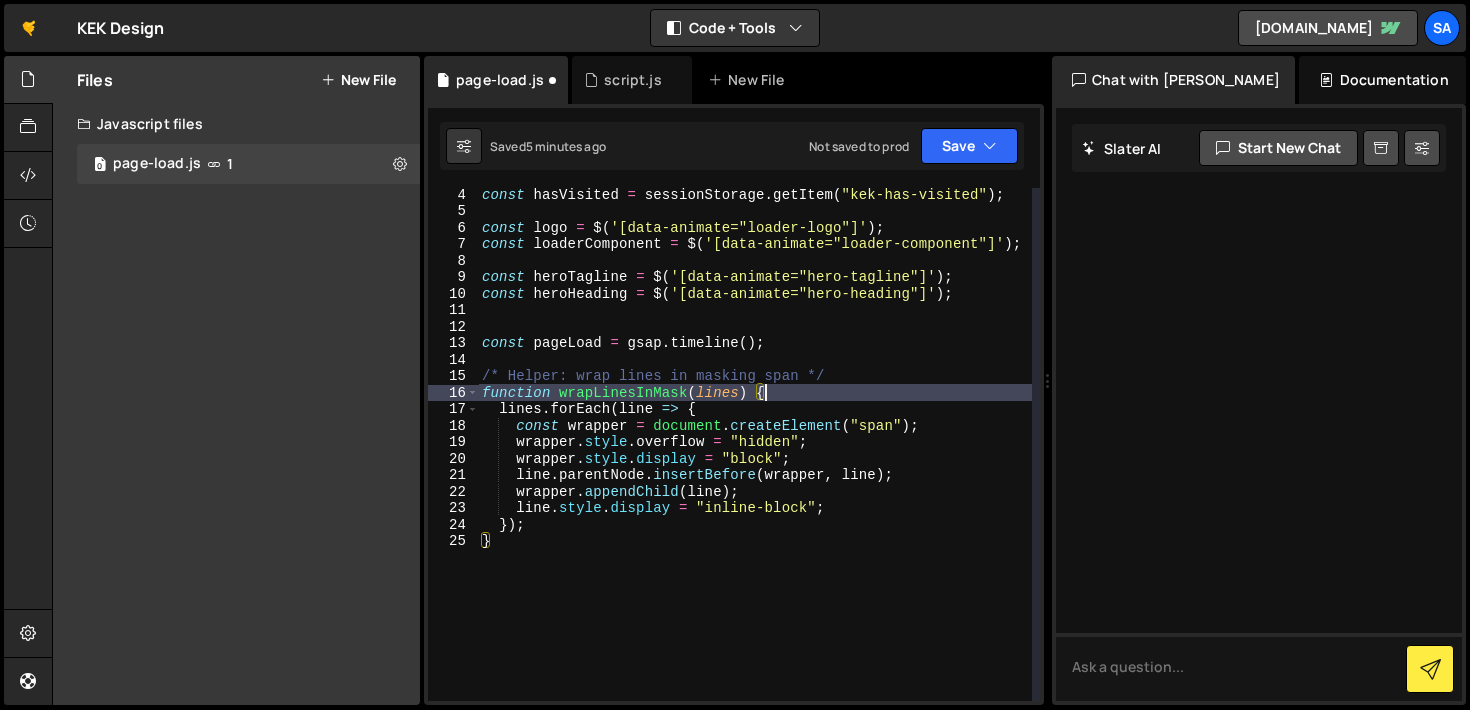 click on "const   hasVisited   =   sessionStorage . getItem ( "kek-has-visited" ) ; const   logo   =   $ ( '[data-animate="loader-logo"]' ) ; const   loaderComponent   =   $ ( '[data-animate="loader-component"]' ) ; const   heroTagline   =   $ ( '[data-animate="hero-tagline"]' ) ; const   heroHeading   =   $ ( '[data-animate="hero-heading"]' ) ; const   pageLoad   =   gsap . timeline ( ) ; /* Helper: wrap lines in masking span */ function   wrapLinesInMask ( lines )   {    lines . forEach ( line   =>   {       const   wrapper   =   document . createElement ( "span" ) ;       wrapper . style . overflow   =   "hidden" ;       wrapper . style . display   =   "block" ;       line . parentNode . insertBefore ( wrapper ,   line ) ;       wrapper . appendChild ( line ) ;       line . style . display   =   "inline-block" ;    }) ; }" at bounding box center (755, 459) 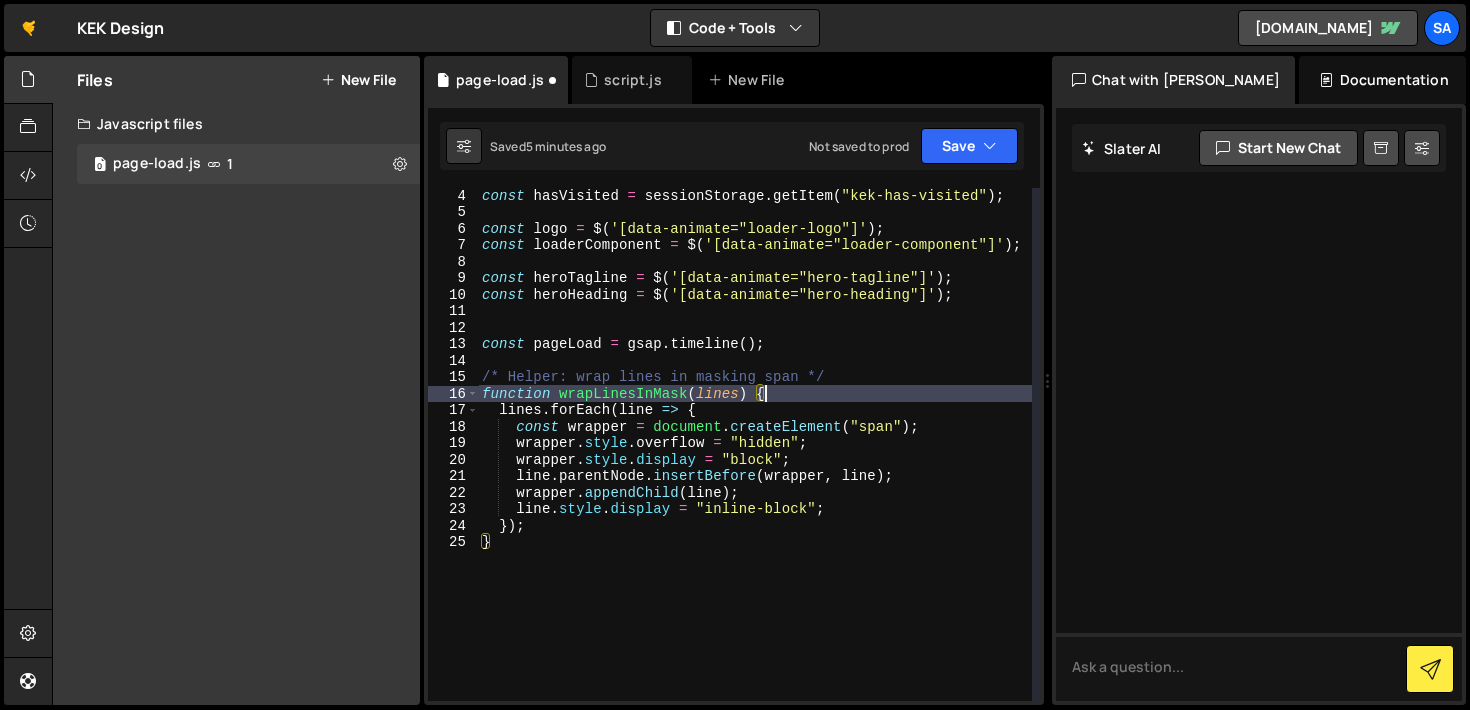 click on "const   hasVisited   =   sessionStorage . getItem ( "kek-has-visited" ) ; const   logo   =   $ ( '[data-animate="loader-logo"]' ) ; const   loaderComponent   =   $ ( '[data-animate="loader-component"]' ) ; const   heroTagline   =   $ ( '[data-animate="hero-tagline"]' ) ; const   heroHeading   =   $ ( '[data-animate="hero-heading"]' ) ; const   pageLoad   =   gsap . timeline ( ) ; /* Helper: wrap lines in masking span */ function   wrapLinesInMask ( lines )   {    lines . forEach ( line   =>   {       const   wrapper   =   document . createElement ( "span" ) ;       wrapper . style . overflow   =   "hidden" ;       wrapper . style . display   =   "block" ;       line . parentNode . insertBefore ( wrapper ,   line ) ;       wrapper . appendChild ( line ) ;       line . style . display   =   "inline-block" ;    }) ; }" at bounding box center [755, 460] 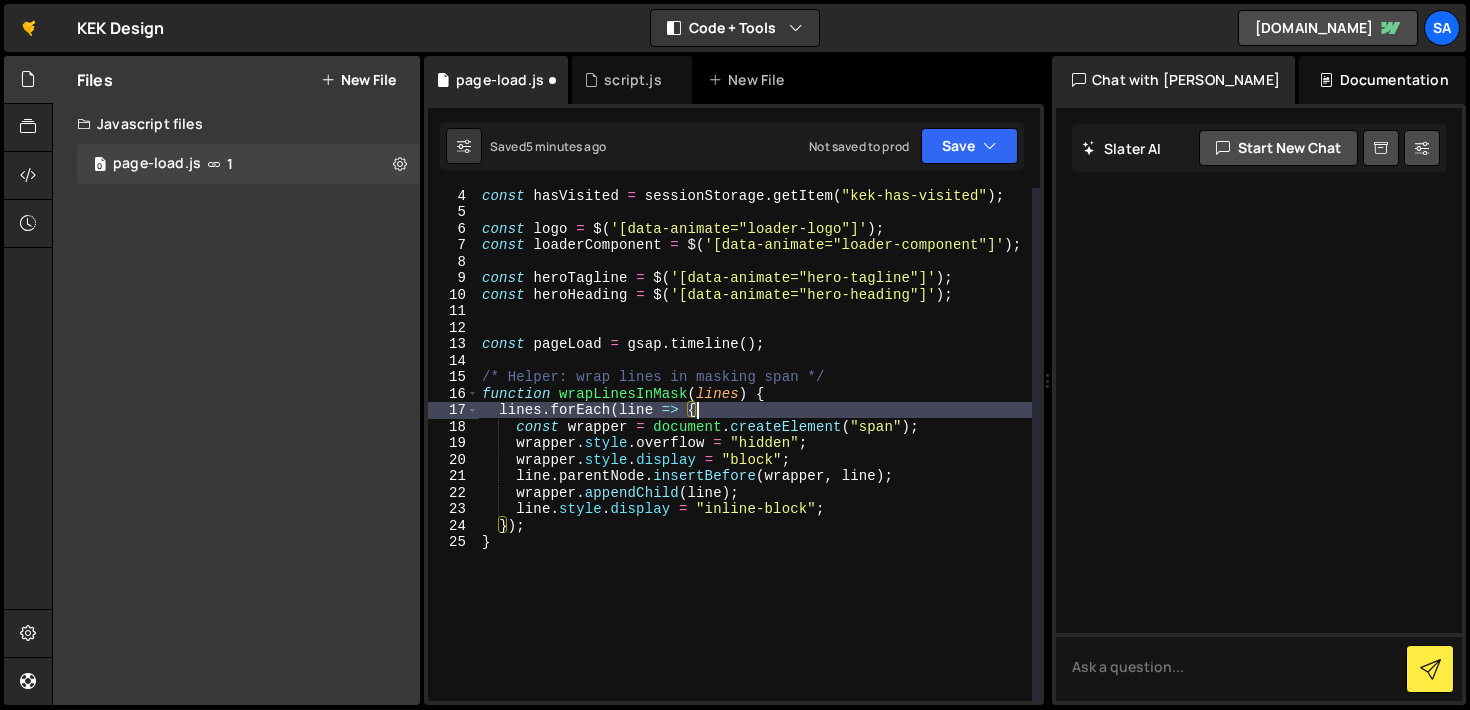 click on "const   hasVisited   =   sessionStorage . getItem ( "kek-has-visited" ) ; const   logo   =   $ ( '[data-animate="loader-logo"]' ) ; const   loaderComponent   =   $ ( '[data-animate="loader-component"]' ) ; const   heroTagline   =   $ ( '[data-animate="hero-tagline"]' ) ; const   heroHeading   =   $ ( '[data-animate="hero-heading"]' ) ; const   pageLoad   =   gsap . timeline ( ) ; /* Helper: wrap lines in masking span */ function   wrapLinesInMask ( lines )   {    lines . forEach ( line   =>   {       const   wrapper   =   document . createElement ( "span" ) ;       wrapper . style . overflow   =   "hidden" ;       wrapper . style . display   =   "block" ;       line . parentNode . insertBefore ( wrapper ,   line ) ;       wrapper . appendChild ( line ) ;       line . style . display   =   "inline-block" ;    }) ; }" at bounding box center (755, 460) 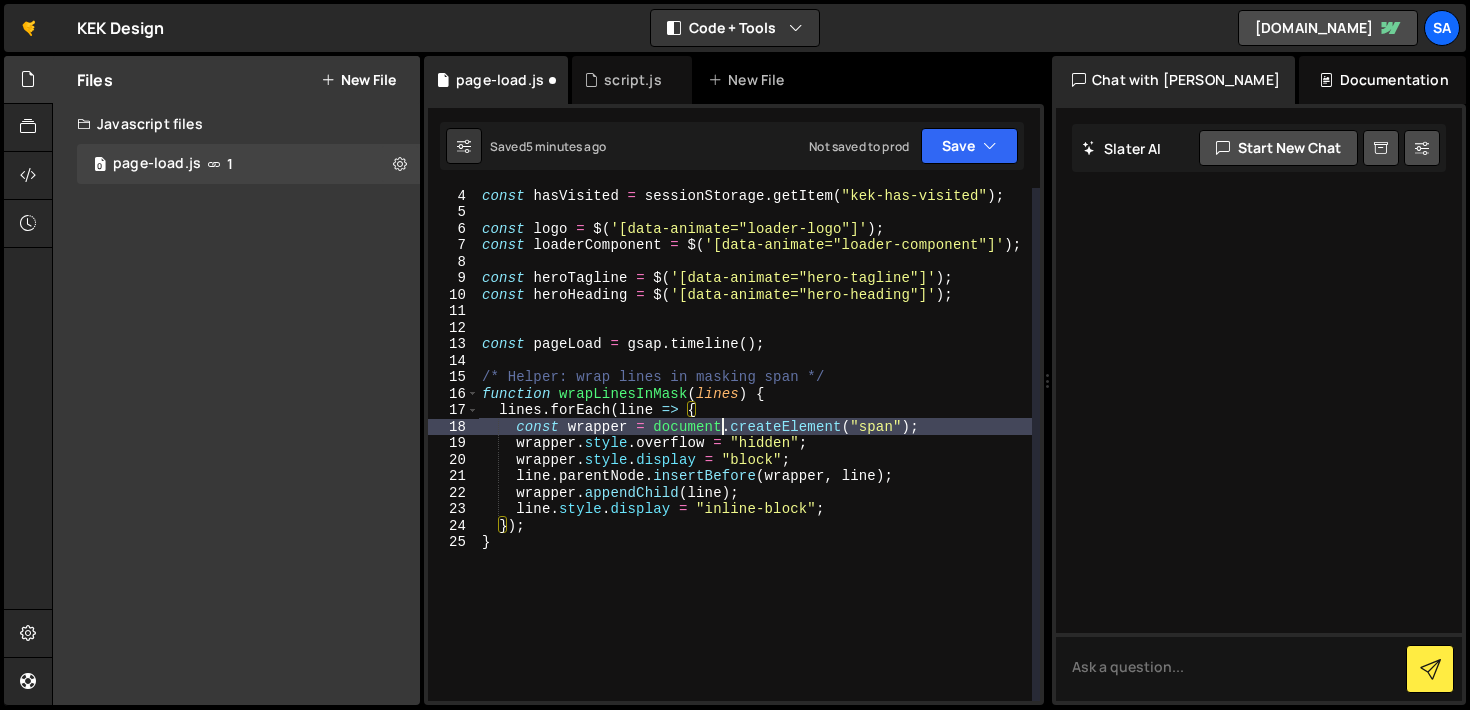 click on "const   hasVisited   =   sessionStorage . getItem ( "kek-has-visited" ) ; const   logo   =   $ ( '[data-animate="loader-logo"]' ) ; const   loaderComponent   =   $ ( '[data-animate="loader-component"]' ) ; const   heroTagline   =   $ ( '[data-animate="hero-tagline"]' ) ; const   heroHeading   =   $ ( '[data-animate="hero-heading"]' ) ; const   pageLoad   =   gsap . timeline ( ) ; /* Helper: wrap lines in masking span */ function   wrapLinesInMask ( lines )   {    lines . forEach ( line   =>   {       const   wrapper   =   document . createElement ( "span" ) ;       wrapper . style . overflow   =   "hidden" ;       wrapper . style . display   =   "block" ;       line . parentNode . insertBefore ( wrapper ,   line ) ;       wrapper . appendChild ( line ) ;       line . style . display   =   "inline-block" ;    }) ; }" at bounding box center (755, 460) 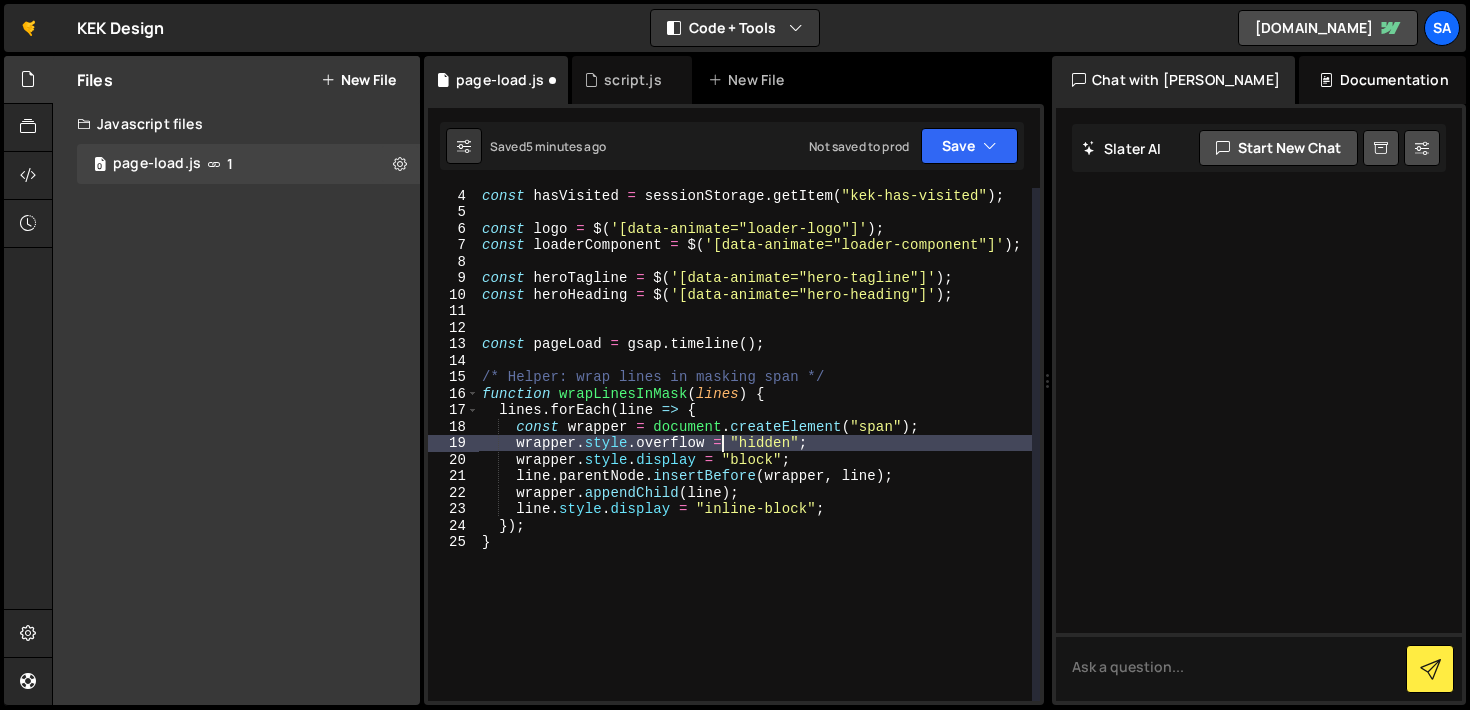 click on "const   hasVisited   =   sessionStorage . getItem ( "kek-has-visited" ) ; const   logo   =   $ ( '[data-animate="loader-logo"]' ) ; const   loaderComponent   =   $ ( '[data-animate="loader-component"]' ) ; const   heroTagline   =   $ ( '[data-animate="hero-tagline"]' ) ; const   heroHeading   =   $ ( '[data-animate="hero-heading"]' ) ; const   pageLoad   =   gsap . timeline ( ) ; /* Helper: wrap lines in masking span */ function   wrapLinesInMask ( lines )   {    lines . forEach ( line   =>   {       const   wrapper   =   document . createElement ( "span" ) ;       wrapper . style . overflow   =   "hidden" ;       wrapper . style . display   =   "block" ;       line . parentNode . insertBefore ( wrapper ,   line ) ;       wrapper . appendChild ( line ) ;       line . style . display   =   "inline-block" ;    }) ; }" at bounding box center (755, 460) 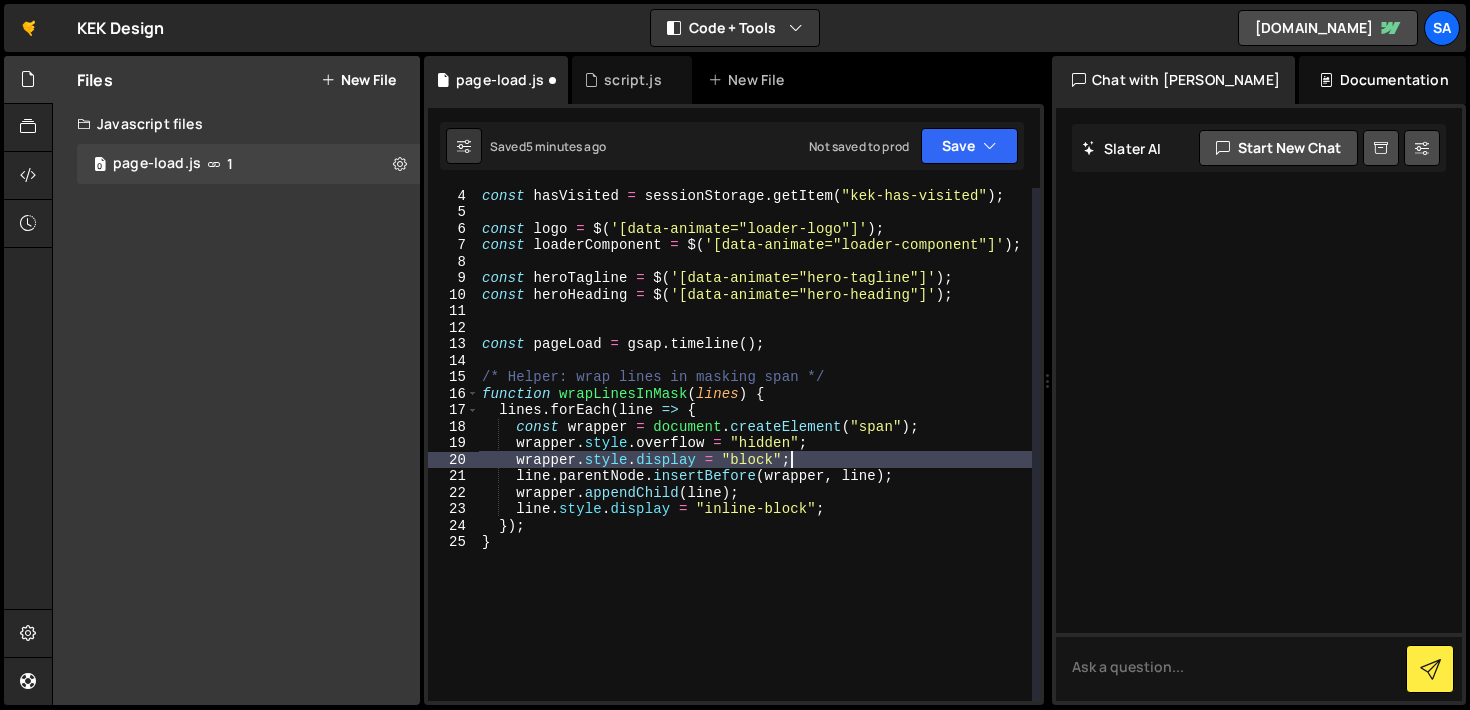 click on "const   hasVisited   =   sessionStorage . getItem ( "kek-has-visited" ) ; const   logo   =   $ ( '[data-animate="loader-logo"]' ) ; const   loaderComponent   =   $ ( '[data-animate="loader-component"]' ) ; const   heroTagline   =   $ ( '[data-animate="hero-tagline"]' ) ; const   heroHeading   =   $ ( '[data-animate="hero-heading"]' ) ; const   pageLoad   =   gsap . timeline ( ) ; /* Helper: wrap lines in masking span */ function   wrapLinesInMask ( lines )   {    lines . forEach ( line   =>   {       const   wrapper   =   document . createElement ( "span" ) ;       wrapper . style . overflow   =   "hidden" ;       wrapper . style . display   =   "block" ;       line . parentNode . insertBefore ( wrapper ,   line ) ;       wrapper . appendChild ( line ) ;       line . style . display   =   "inline-block" ;    }) ; }" at bounding box center [755, 460] 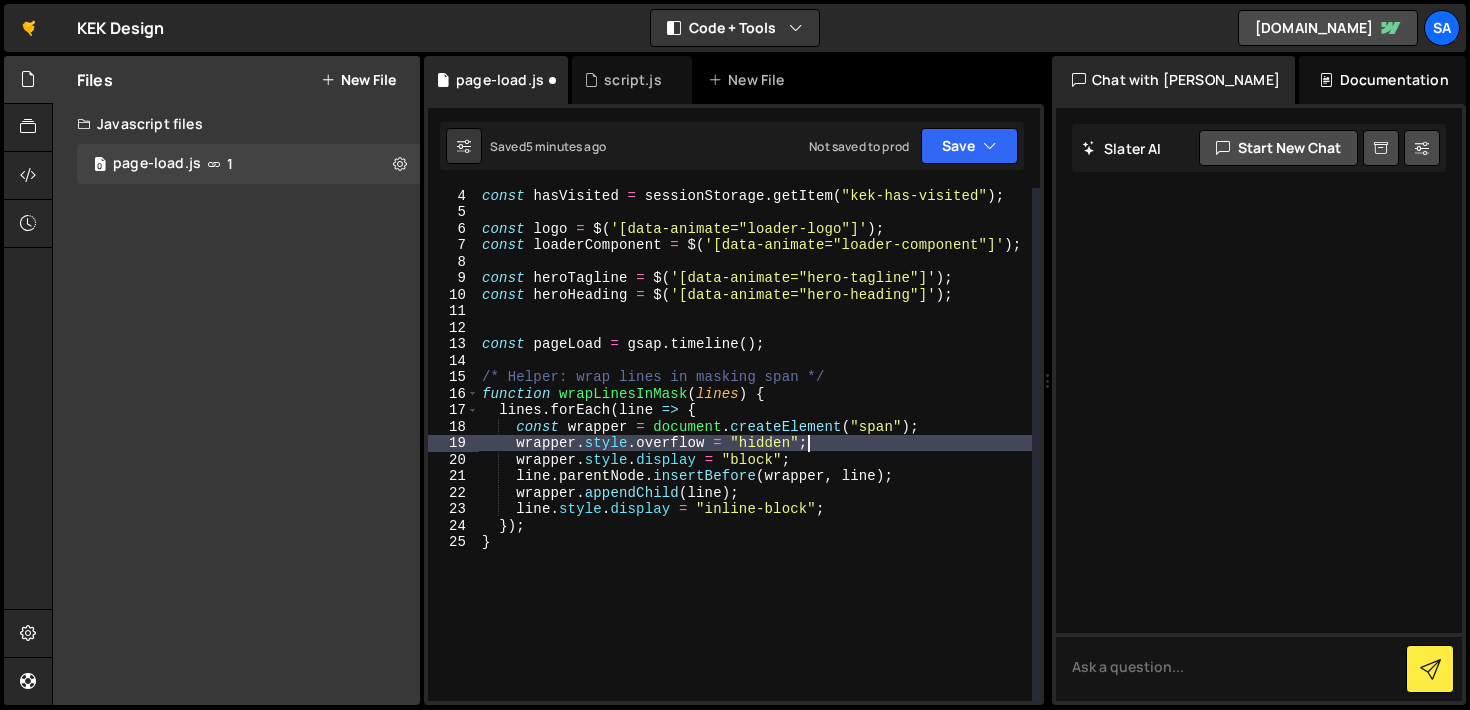 click on "const   hasVisited   =   sessionStorage . getItem ( "kek-has-visited" ) ; const   logo   =   $ ( '[data-animate="loader-logo"]' ) ; const   loaderComponent   =   $ ( '[data-animate="loader-component"]' ) ; const   heroTagline   =   $ ( '[data-animate="hero-tagline"]' ) ; const   heroHeading   =   $ ( '[data-animate="hero-heading"]' ) ; const   pageLoad   =   gsap . timeline ( ) ; /* Helper: wrap lines in masking span */ function   wrapLinesInMask ( lines )   {    lines . forEach ( line   =>   {       const   wrapper   =   document . createElement ( "span" ) ;       wrapper . style . overflow   =   "hidden" ;       wrapper . style . display   =   "block" ;       line . parentNode . insertBefore ( wrapper ,   line ) ;       wrapper . appendChild ( line ) ;       line . style . display   =   "inline-block" ;    }) ; }" at bounding box center (755, 460) 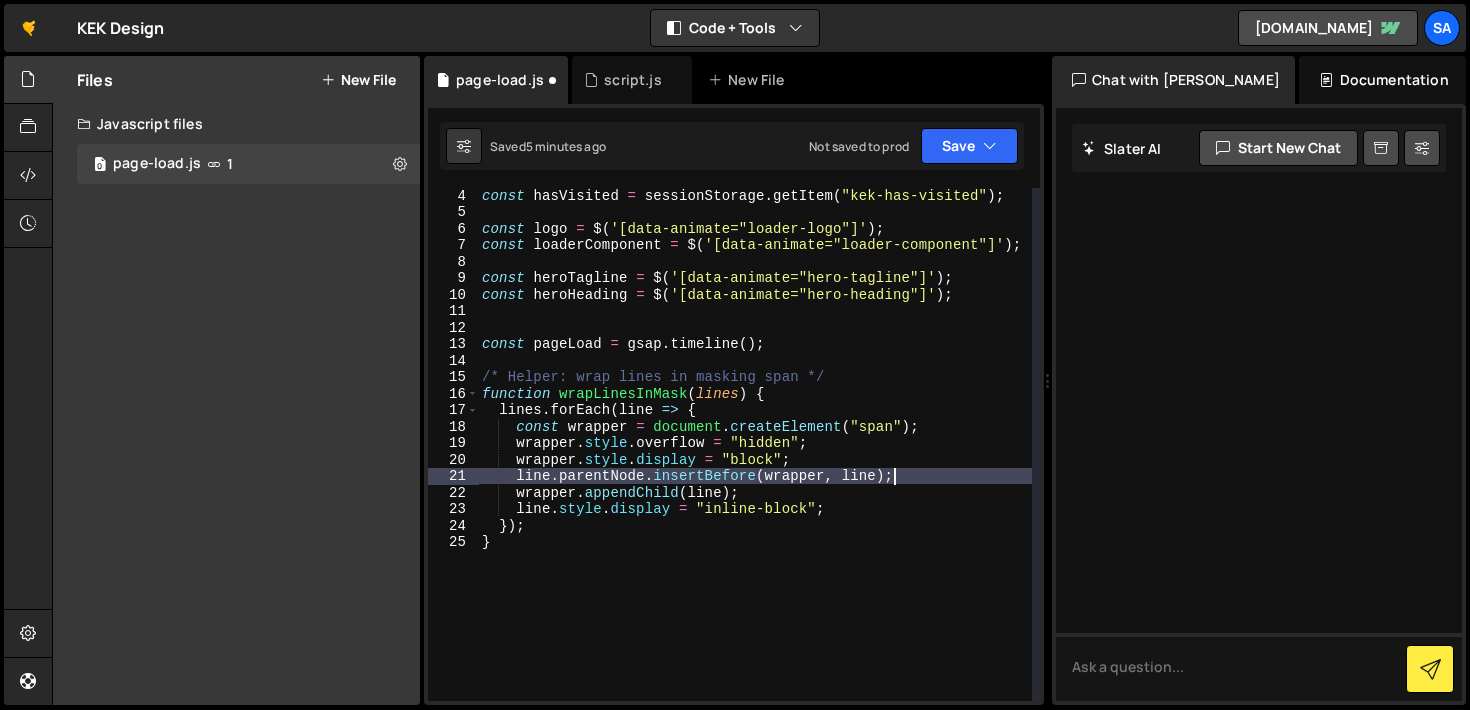 click on "const   hasVisited   =   sessionStorage . getItem ( "kek-has-visited" ) ; const   logo   =   $ ( '[data-animate="loader-logo"]' ) ; const   loaderComponent   =   $ ( '[data-animate="loader-component"]' ) ; const   heroTagline   =   $ ( '[data-animate="hero-tagline"]' ) ; const   heroHeading   =   $ ( '[data-animate="hero-heading"]' ) ; const   pageLoad   =   gsap . timeline ( ) ; /* Helper: wrap lines in masking span */ function   wrapLinesInMask ( lines )   {    lines . forEach ( line   =>   {       const   wrapper   =   document . createElement ( "span" ) ;       wrapper . style . overflow   =   "hidden" ;       wrapper . style . display   =   "block" ;       line . parentNode . insertBefore ( wrapper ,   line ) ;       wrapper . appendChild ( line ) ;       line . style . display   =   "inline-block" ;    }) ; }" at bounding box center [755, 460] 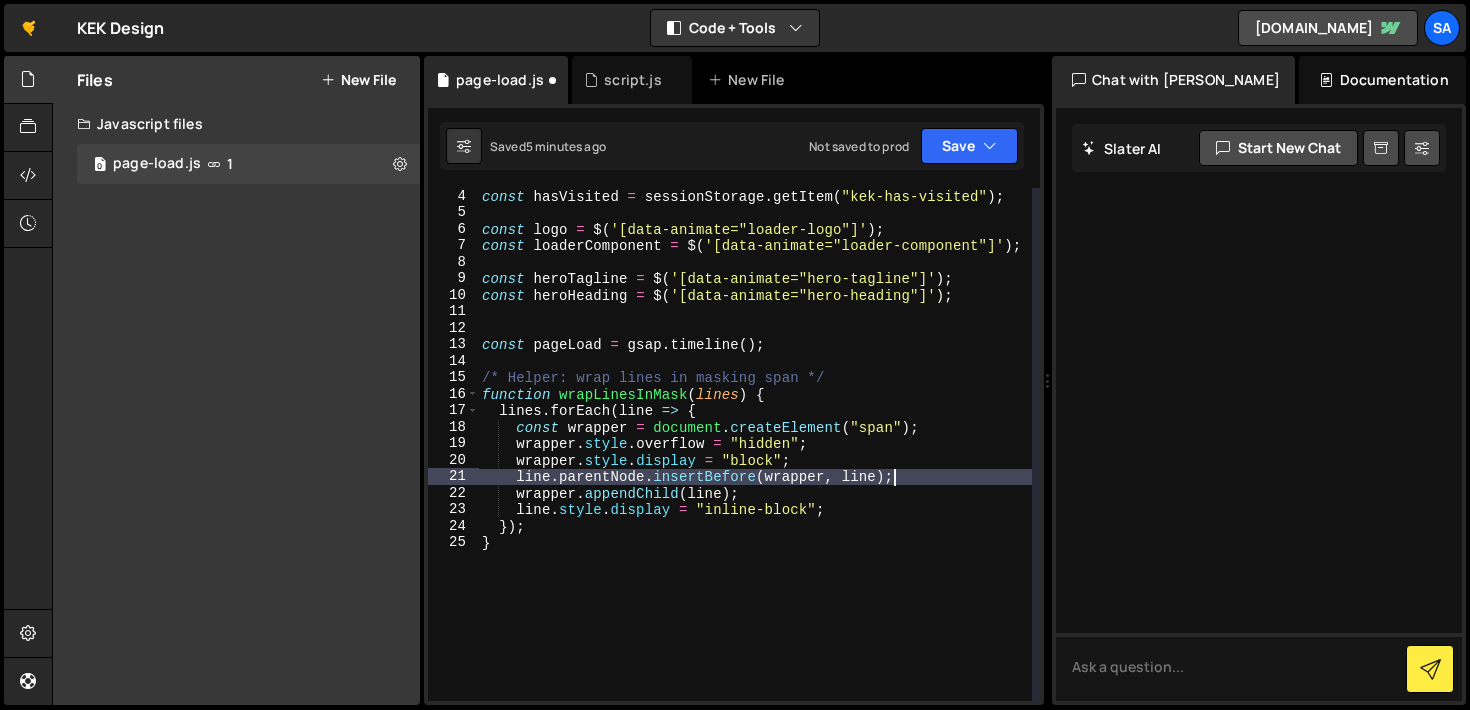 scroll, scrollTop: 50, scrollLeft: 0, axis: vertical 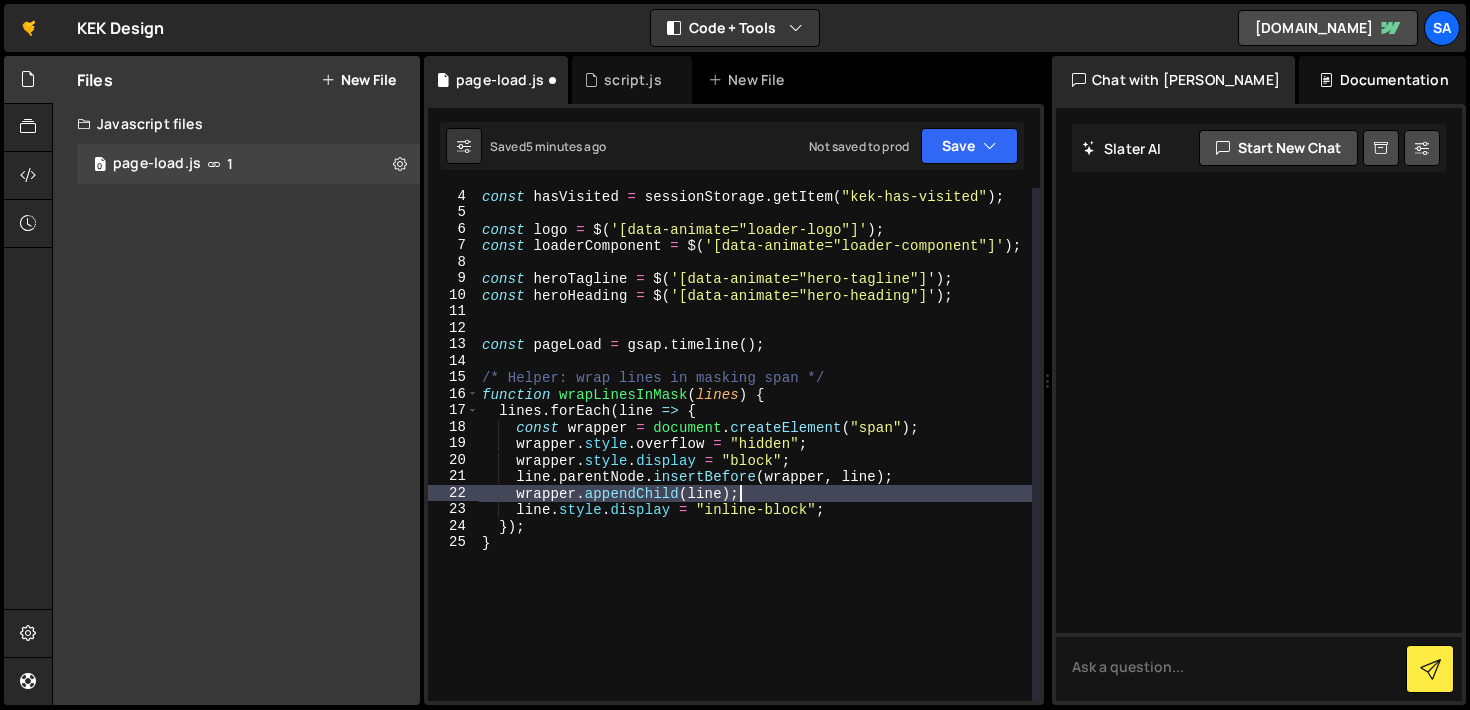 click on "const   hasVisited   =   sessionStorage . getItem ( "kek-has-visited" ) ; const   logo   =   $ ( '[data-animate="loader-logo"]' ) ; const   loaderComponent   =   $ ( '[data-animate="loader-component"]' ) ; const   heroTagline   =   $ ( '[data-animate="hero-tagline"]' ) ; const   heroHeading   =   $ ( '[data-animate="hero-heading"]' ) ; const   pageLoad   =   gsap . timeline ( ) ; /* Helper: wrap lines in masking span */ function   wrapLinesInMask ( lines )   {    lines . forEach ( line   =>   {       const   wrapper   =   document . createElement ( "span" ) ;       wrapper . style . overflow   =   "hidden" ;       wrapper . style . display   =   "block" ;       line . parentNode . insertBefore ( wrapper ,   line ) ;       wrapper . appendChild ( line ) ;       line . style . display   =   "inline-block" ;    }) ; }" at bounding box center (755, 461) 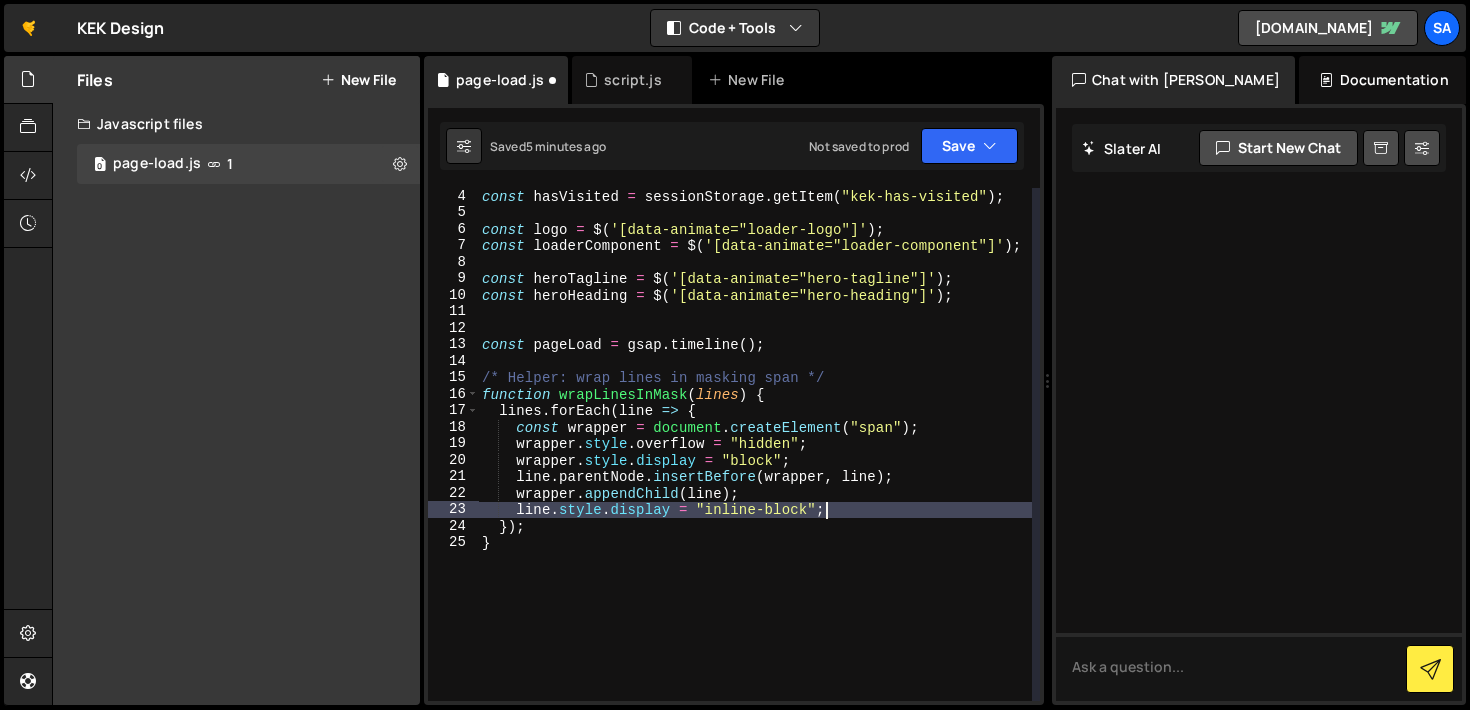 click on "const   hasVisited   =   sessionStorage . getItem ( "kek-has-visited" ) ; const   logo   =   $ ( '[data-animate="loader-logo"]' ) ; const   loaderComponent   =   $ ( '[data-animate="loader-component"]' ) ; const   heroTagline   =   $ ( '[data-animate="hero-tagline"]' ) ; const   heroHeading   =   $ ( '[data-animate="hero-heading"]' ) ; const   pageLoad   =   gsap . timeline ( ) ; /* Helper: wrap lines in masking span */ function   wrapLinesInMask ( lines )   {    lines . forEach ( line   =>   {       const   wrapper   =   document . createElement ( "span" ) ;       wrapper . style . overflow   =   "hidden" ;       wrapper . style . display   =   "block" ;       line . parentNode . insertBefore ( wrapper ,   line ) ;       wrapper . appendChild ( line ) ;       line . style . display   =   "inline-block" ;    }) ; }" at bounding box center [755, 461] 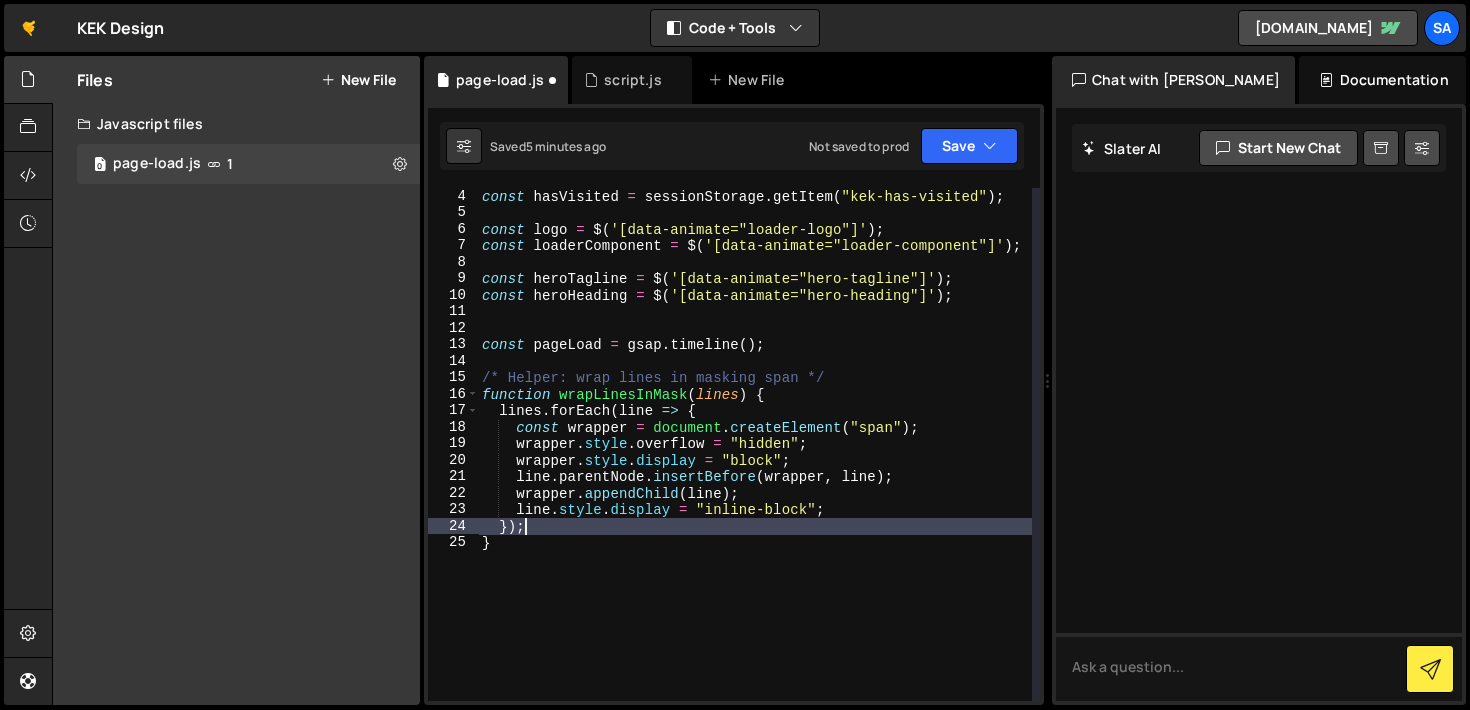 click on "const   hasVisited   =   sessionStorage . getItem ( "kek-has-visited" ) ; const   logo   =   $ ( '[data-animate="loader-logo"]' ) ; const   loaderComponent   =   $ ( '[data-animate="loader-component"]' ) ; const   heroTagline   =   $ ( '[data-animate="hero-tagline"]' ) ; const   heroHeading   =   $ ( '[data-animate="hero-heading"]' ) ; const   pageLoad   =   gsap . timeline ( ) ; /* Helper: wrap lines in masking span */ function   wrapLinesInMask ( lines )   {    lines . forEach ( line   =>   {       const   wrapper   =   document . createElement ( "span" ) ;       wrapper . style . overflow   =   "hidden" ;       wrapper . style . display   =   "block" ;       line . parentNode . insertBefore ( wrapper ,   line ) ;       wrapper . appendChild ( line ) ;       line . style . display   =   "inline-block" ;    }) ; }" at bounding box center (755, 461) 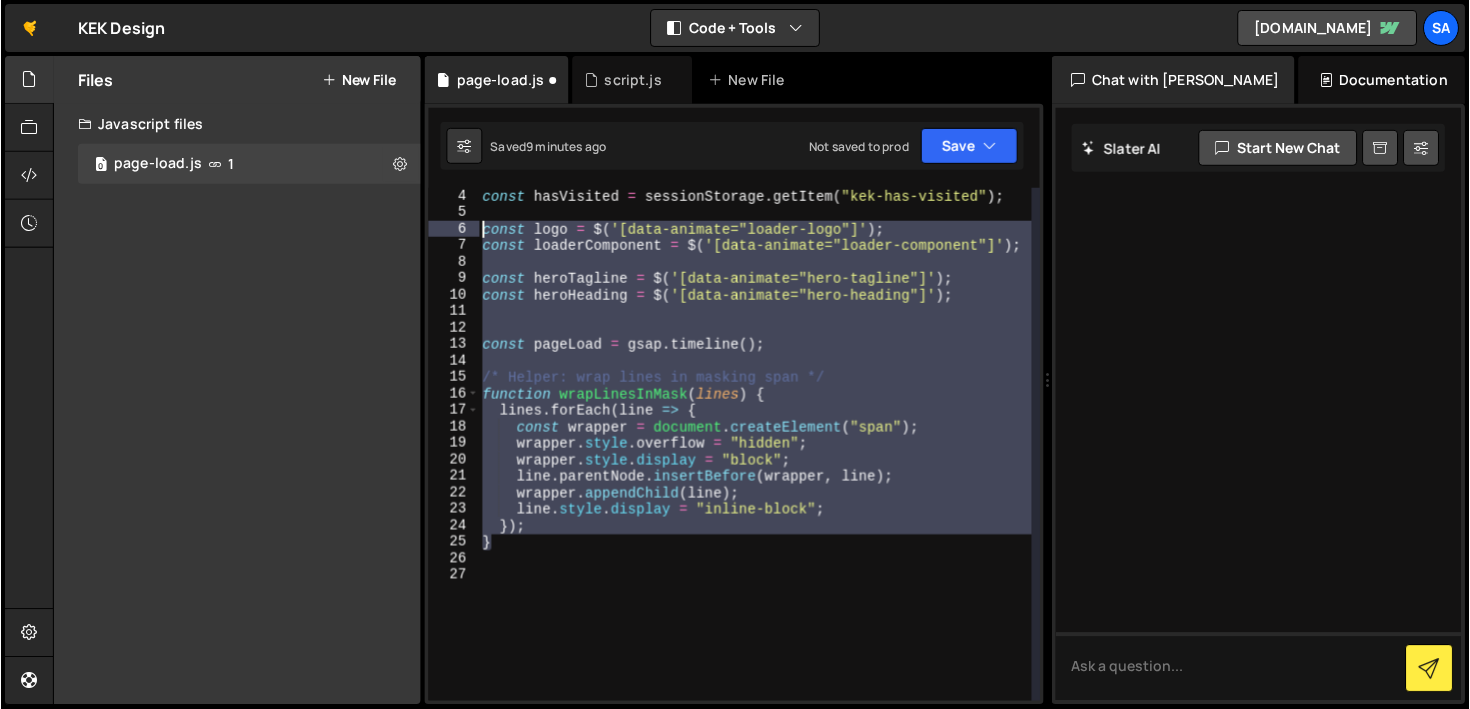 scroll, scrollTop: 0, scrollLeft: 0, axis: both 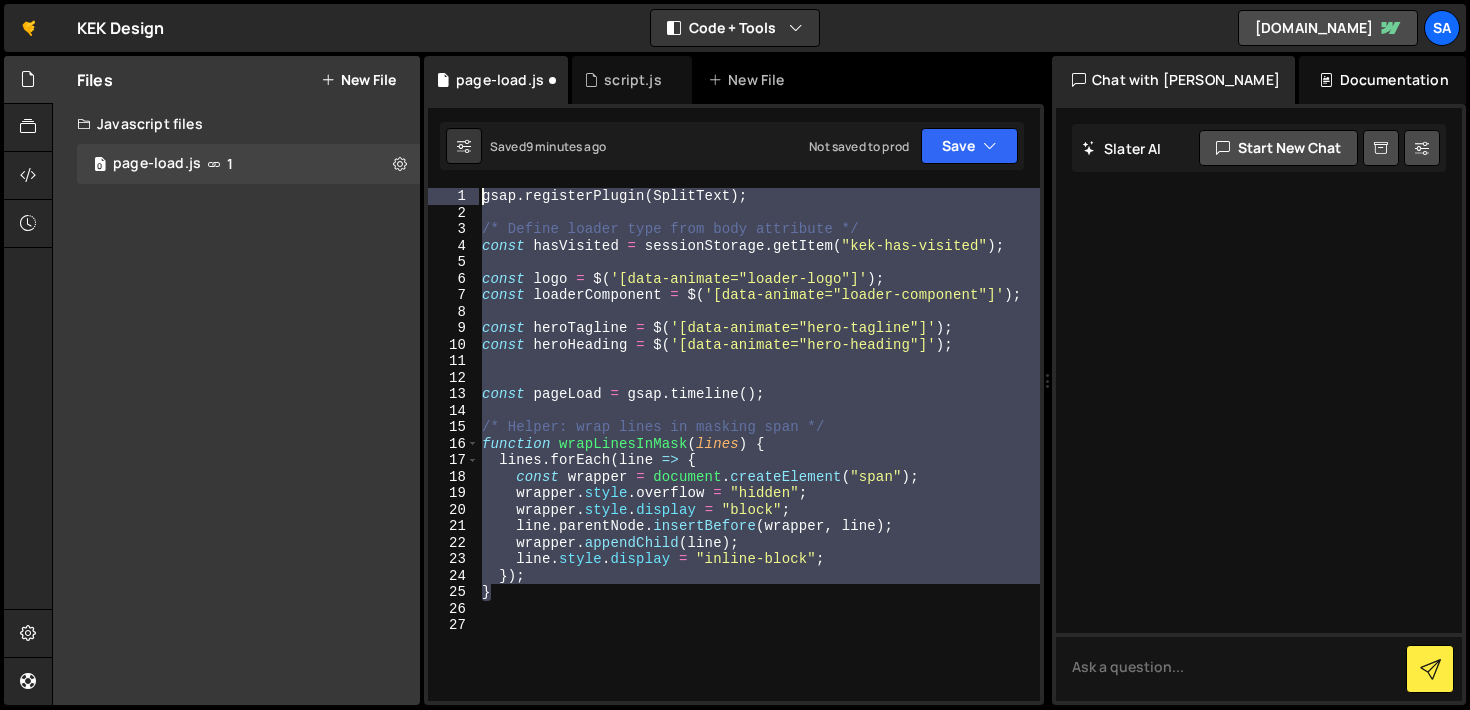 drag, startPoint x: 505, startPoint y: 547, endPoint x: 471, endPoint y: 179, distance: 369.56732 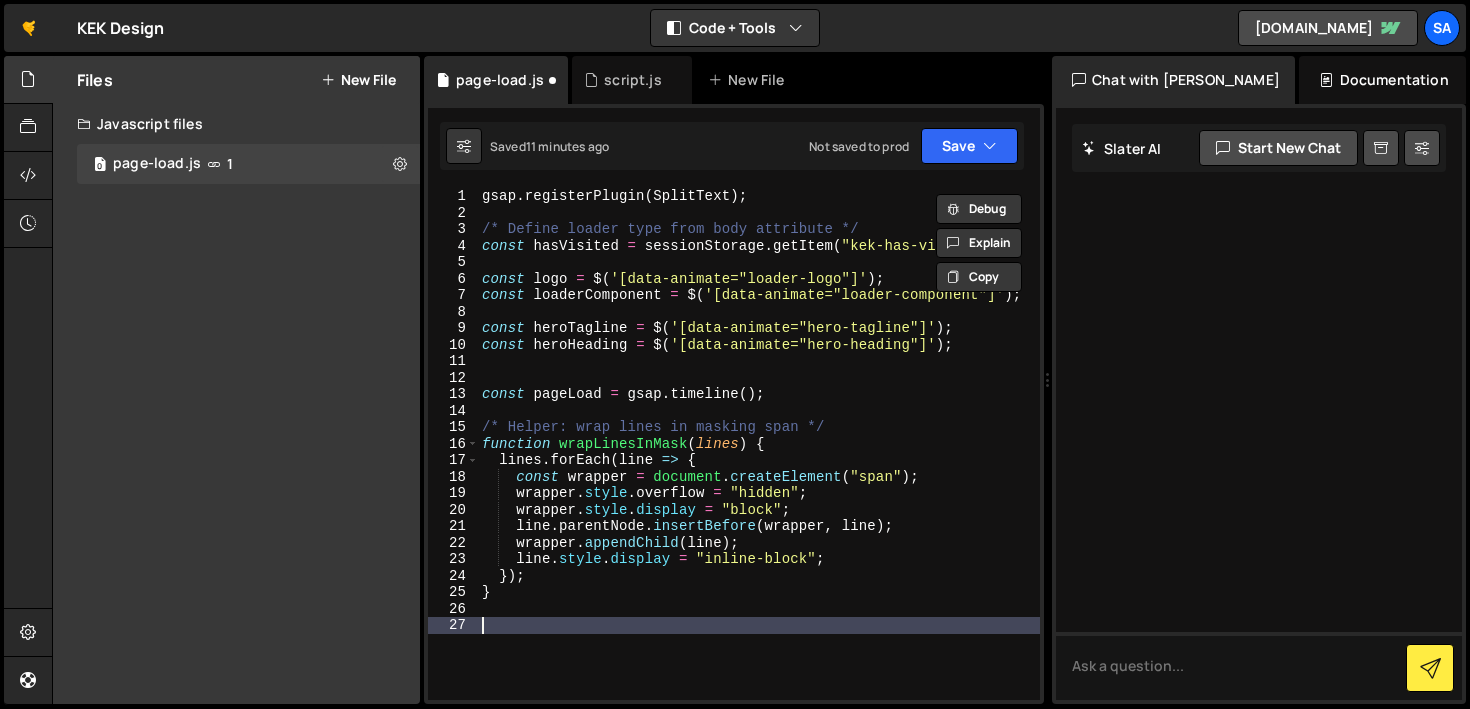 click on "gsap . registerPlugin ( SplitText ) ; /* Define loader type from body attribute */ const   hasVisited   =   sessionStorage . getItem ( "kek-has-visited" ) ; const   logo   =   $ ( '[data-animate="loader-logo"]' ) ; const   loaderComponent   =   $ ( '[data-animate="loader-component"]' ) ; const   heroTagline   =   $ ( '[data-animate="hero-tagline"]' ) ; const   heroHeading   =   $ ( '[data-animate="hero-heading"]' ) ; const   pageLoad   =   gsap . timeline ( ) ; /* Helper: wrap lines in masking span */ function   wrapLinesInMask ( lines )   {    lines . forEach ( line   =>   {       const   wrapper   =   document . createElement ( "span" ) ;       wrapper . style . overflow   =   "hidden" ;       wrapper . style . display   =   "block" ;       line . parentNode . insertBefore ( wrapper ,   line ) ;       wrapper . appendChild ( line ) ;       line . style . display   =   "inline-block" ;    }) ; }" at bounding box center [759, 460] 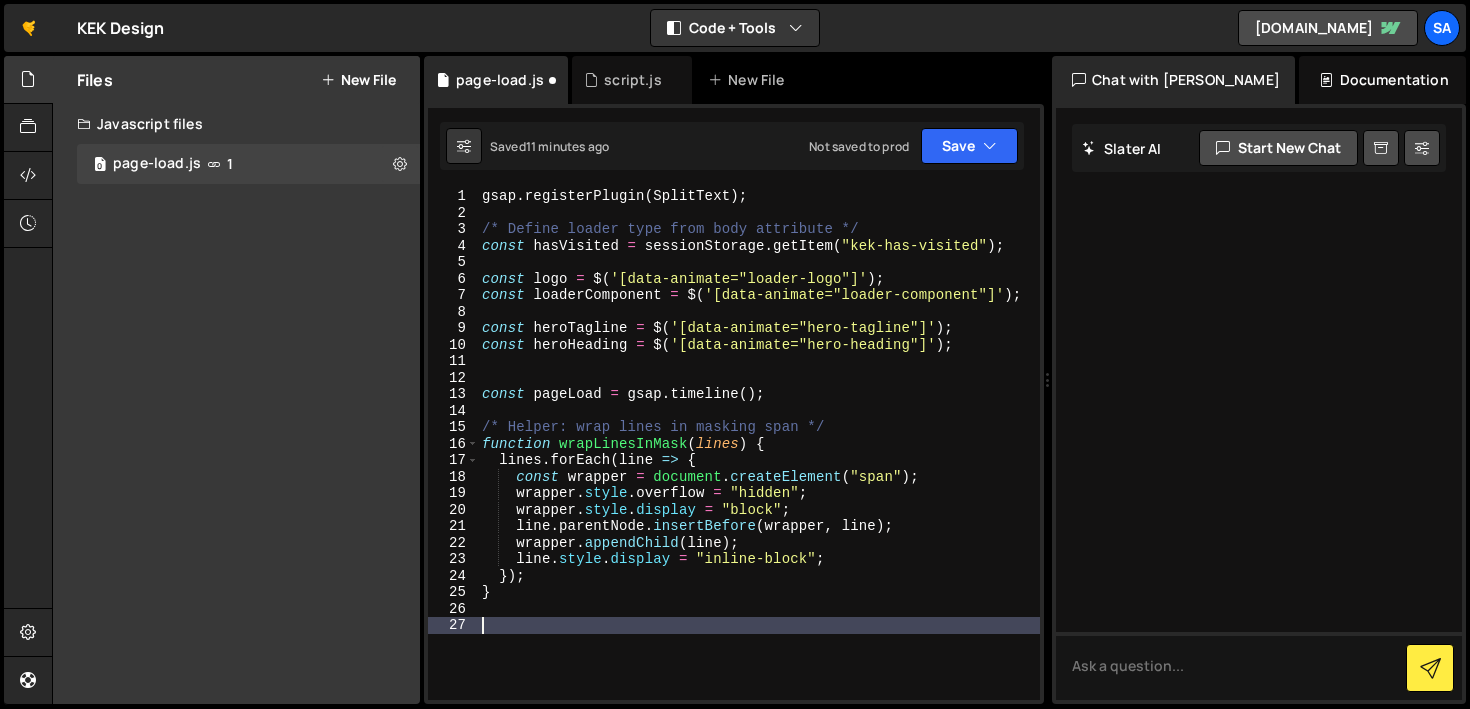 paste on ");" 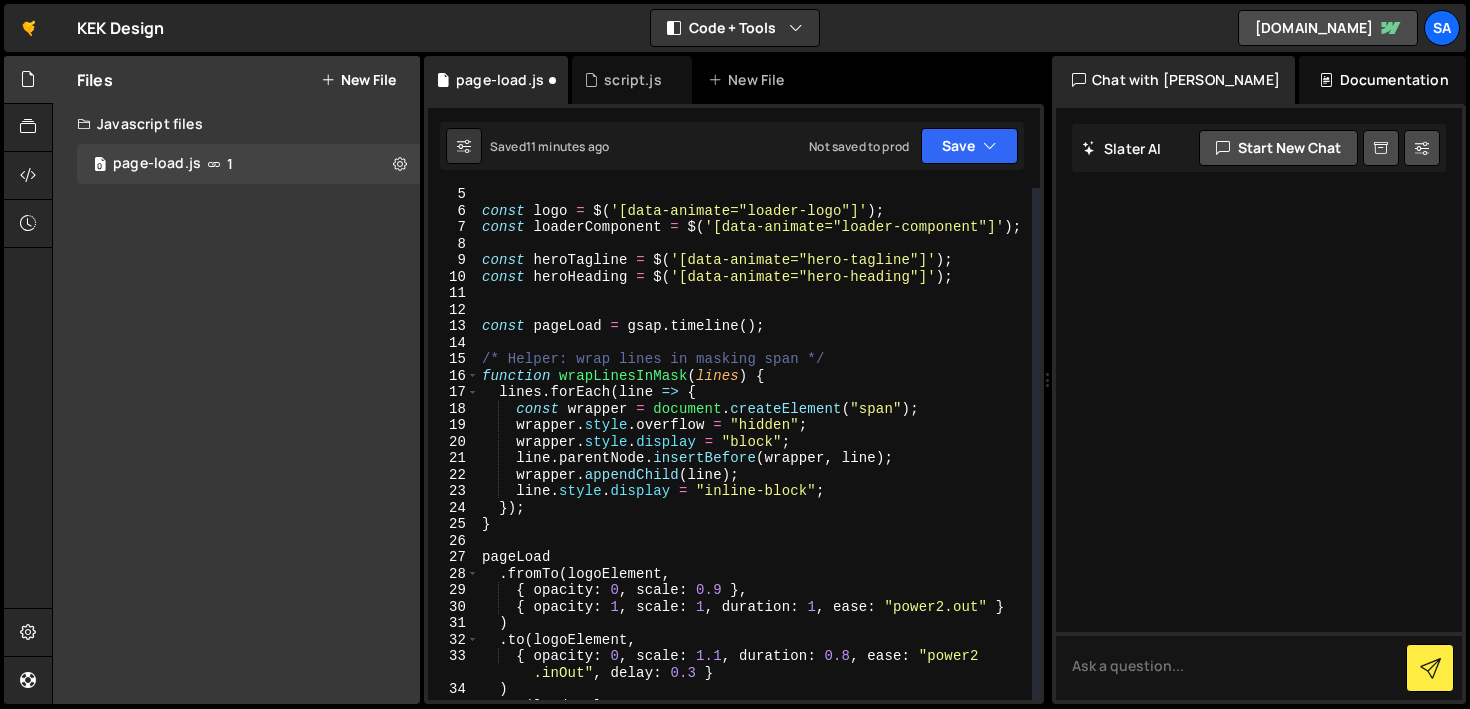 scroll, scrollTop: 69, scrollLeft: 0, axis: vertical 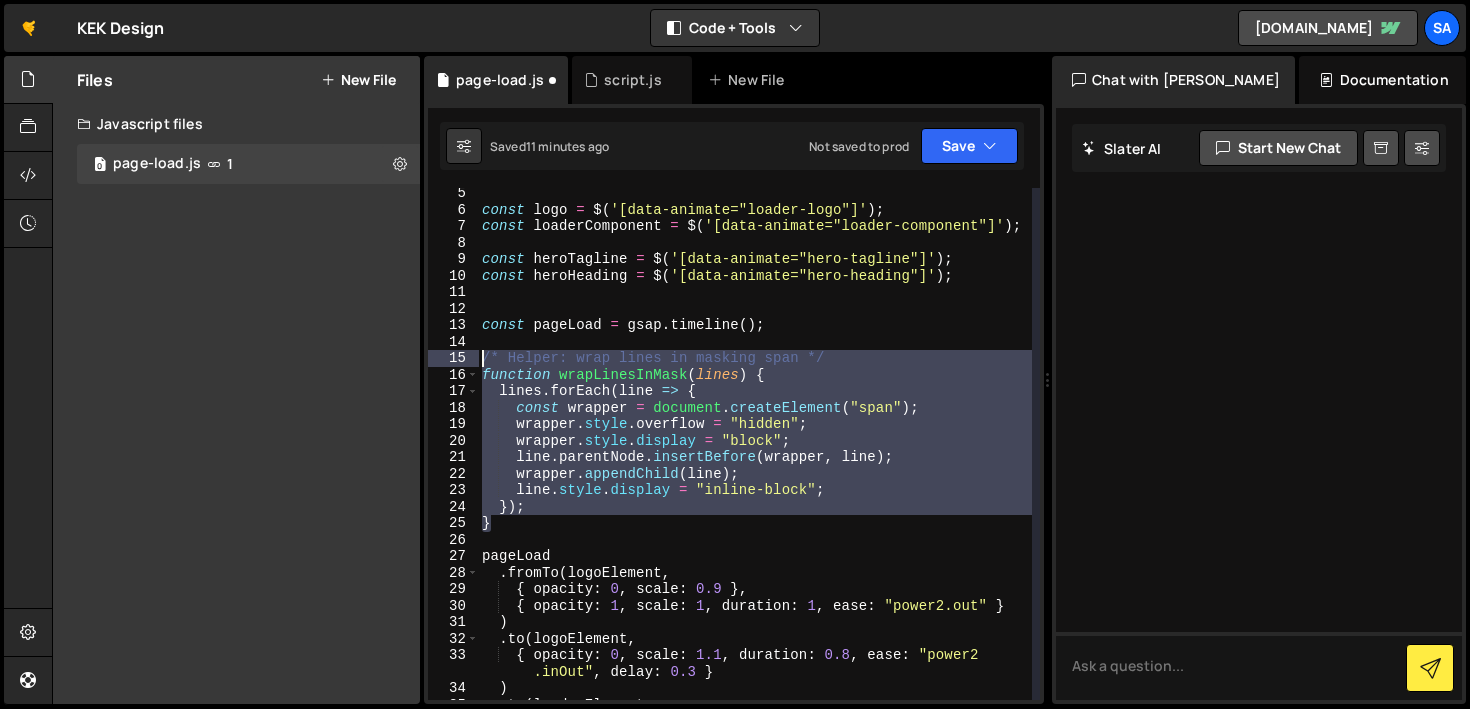 drag, startPoint x: 515, startPoint y: 528, endPoint x: 474, endPoint y: 357, distance: 175.84653 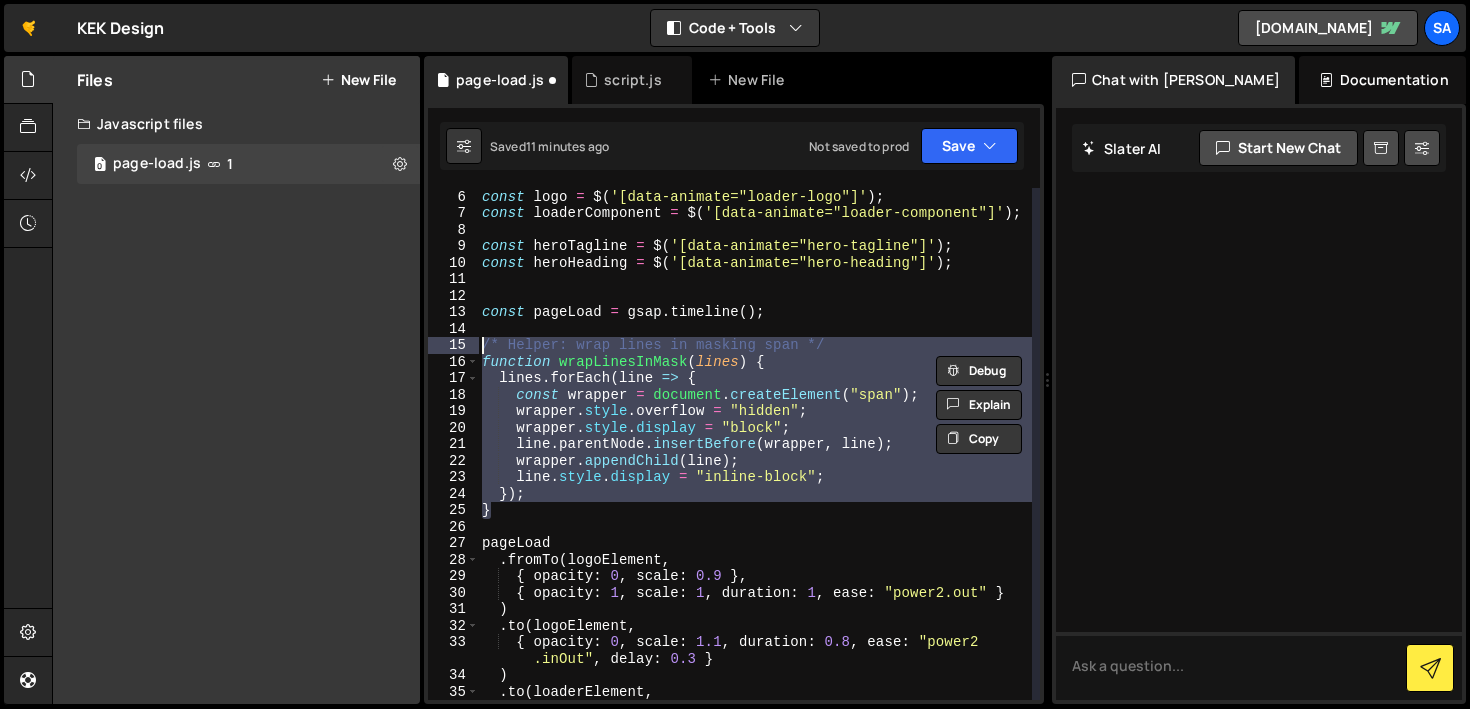 scroll, scrollTop: 82, scrollLeft: 0, axis: vertical 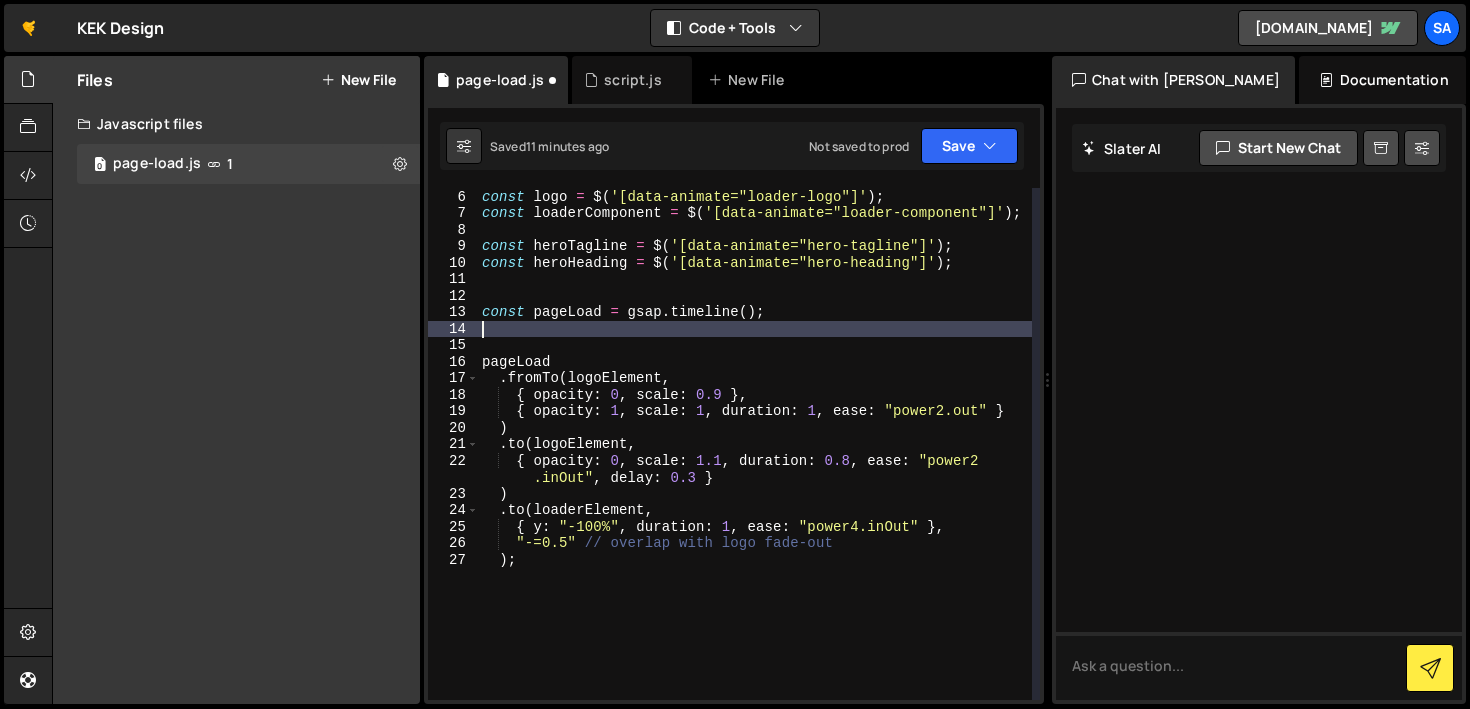 click on "const   logo   =   $ ( '[data-animate="loader-logo"]' ) ; const   loaderComponent   =   $ ( '[data-animate="loader-component"]' ) ; const   heroTagline   =   $ ( '[data-animate="hero-tagline"]' ) ; const   heroHeading   =   $ ( '[data-animate="hero-heading"]' ) ; const   pageLoad   =   gsap . timeline ( ) ; pageLoad    . fromTo ( logoElement ,         {   opacity :   0 ,   scale :   0.9   } ,         {   opacity :   1 ,   scale :   1 ,   duration :   1 ,   ease :   "power2.out"   }    )    . to ( logoElement ,       {   opacity :   0 ,   scale :   1.1 ,   duration :   0.8 ,   ease :   "power2        .inOut" ,   delay :   0.3   }    )    . to ( loaderElement ,         {   y :   "-100%" ,   duration :   1 ,   ease :   "power4.inOut"   } ,         "-=0.5"   // overlap with logo fade-out    ) ;" at bounding box center [755, 444] 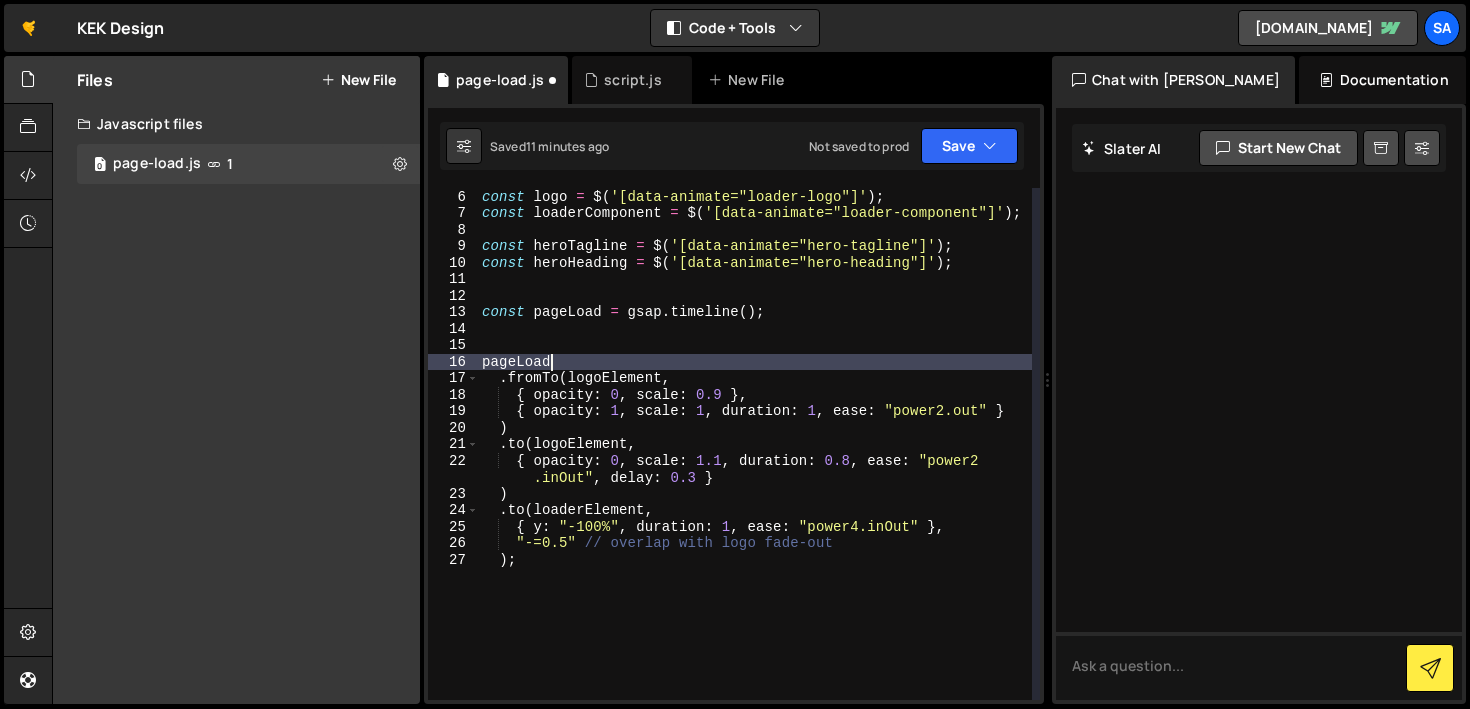 click on "const   logo   =   $ ( '[data-animate="loader-logo"]' ) ; const   loaderComponent   =   $ ( '[data-animate="loader-component"]' ) ; const   heroTagline   =   $ ( '[data-animate="hero-tagline"]' ) ; const   heroHeading   =   $ ( '[data-animate="hero-heading"]' ) ; const   pageLoad   =   gsap . timeline ( ) ; pageLoad    . fromTo ( logoElement ,         {   opacity :   0 ,   scale :   0.9   } ,         {   opacity :   1 ,   scale :   1 ,   duration :   1 ,   ease :   "power2.out"   }    )    . to ( logoElement ,       {   opacity :   0 ,   scale :   1.1 ,   duration :   0.8 ,   ease :   "power2        .inOut" ,   delay :   0.3   }    )    . to ( loaderElement ,         {   y :   "-100%" ,   duration :   1 ,   ease :   "power4.inOut"   } ,         "-=0.5"   // overlap with logo fade-out    ) ;" at bounding box center (755, 444) 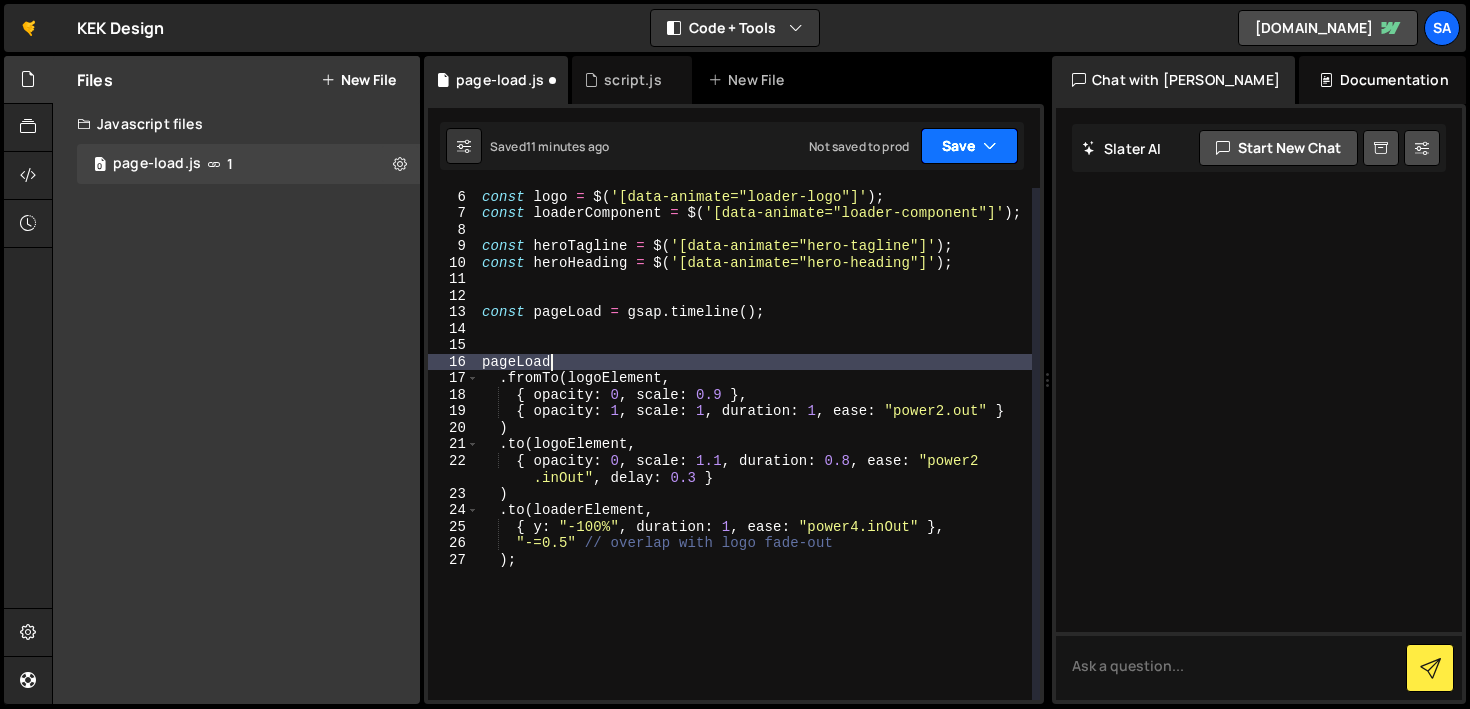 click on "Save" at bounding box center (969, 146) 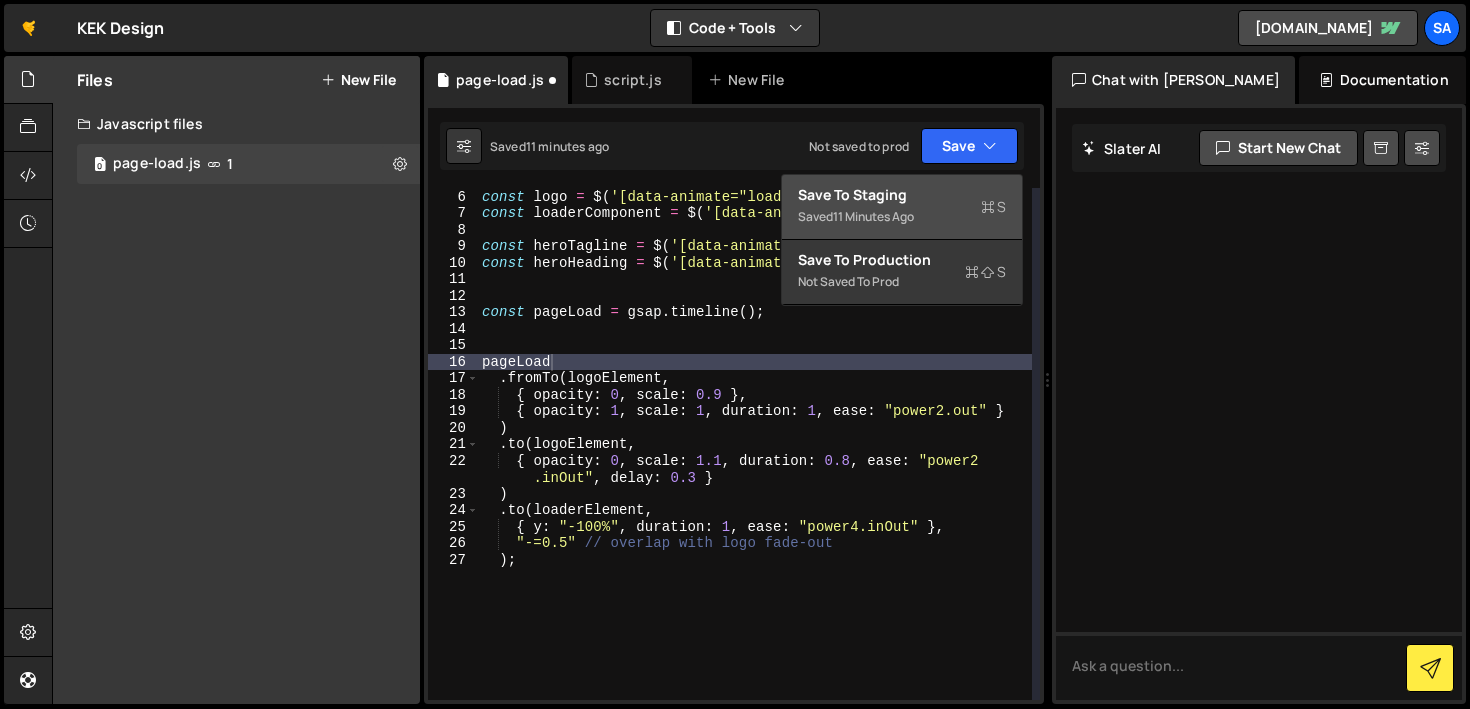 click on "Save to Staging
S" at bounding box center [902, 195] 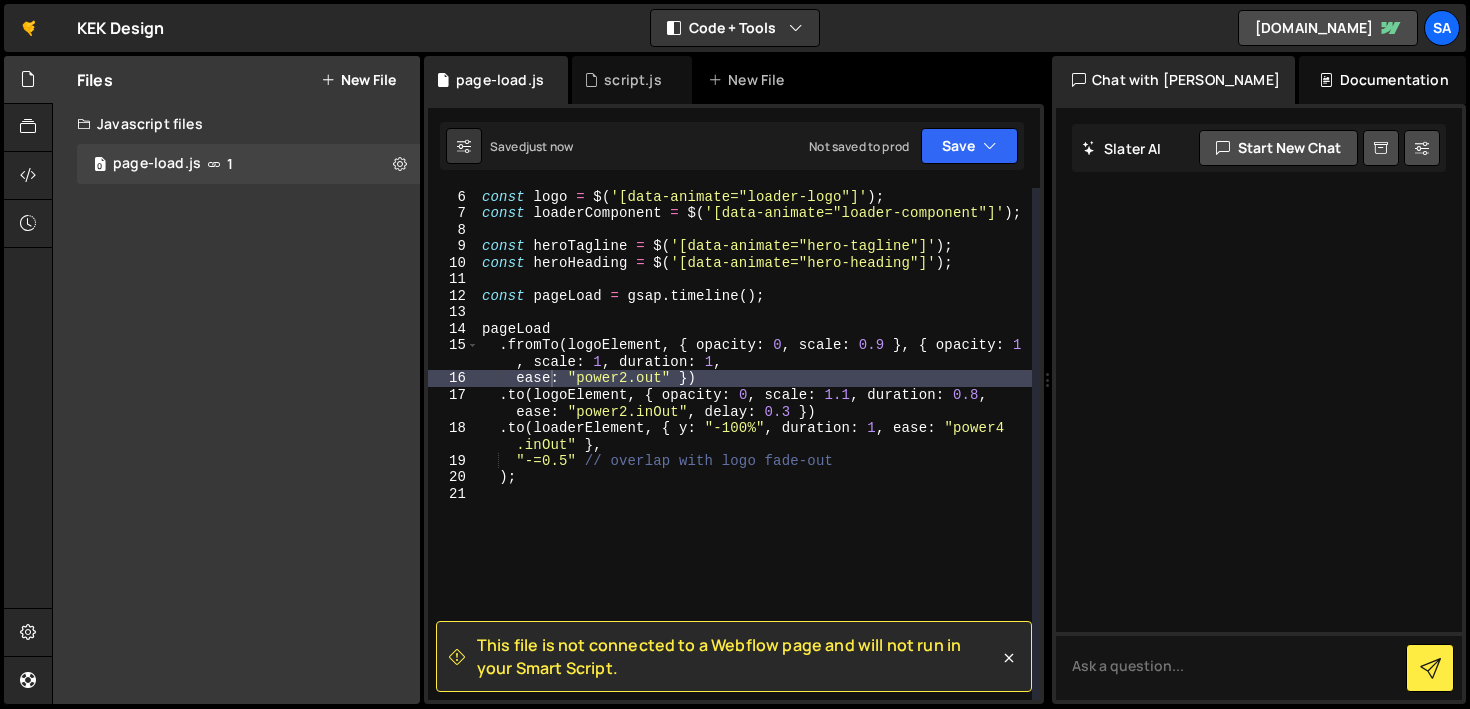 type on ".to(loaderElement, { y: "-100%", duration: 1, ease: "power4.inOut" }," 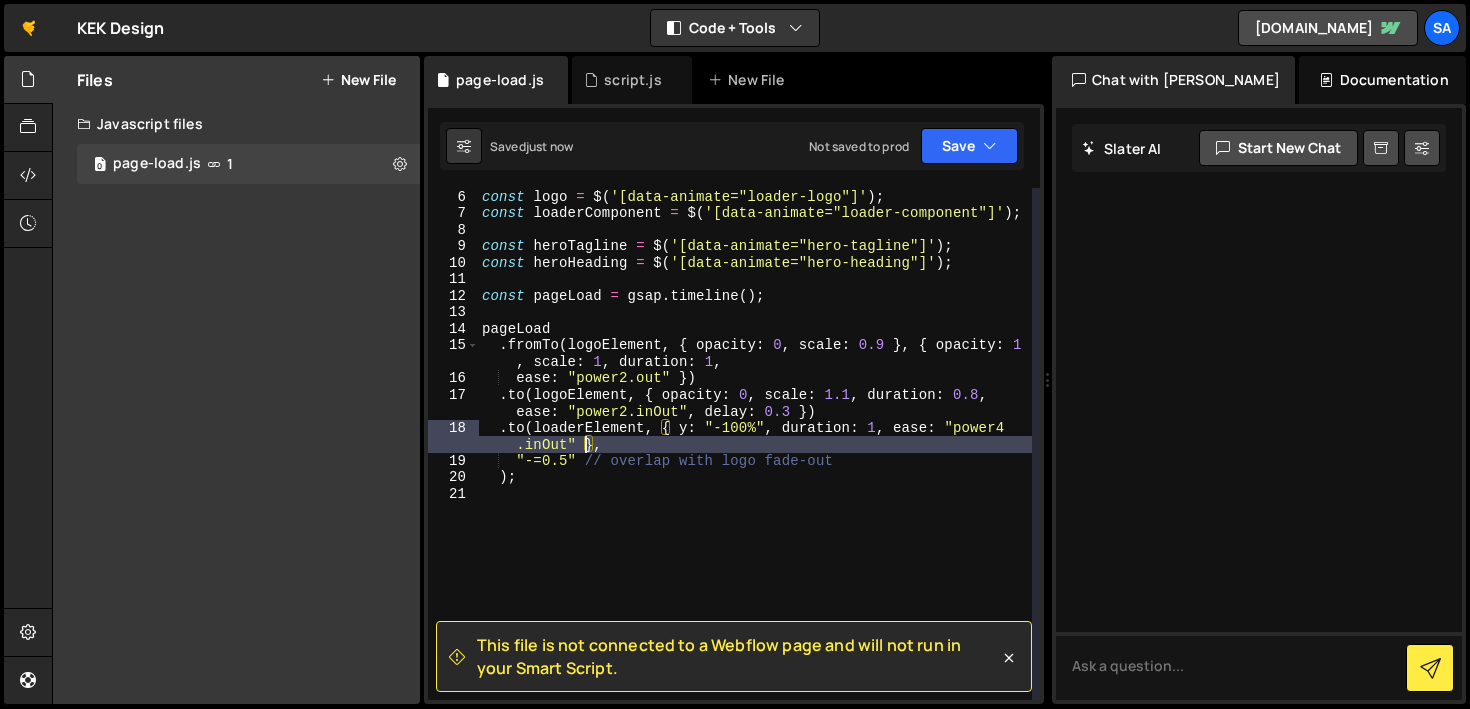 click on "const   logo   =   $ ( '[data-animate="loader-logo"]' ) ; const   loaderComponent   =   $ ( '[data-animate="loader-component"]' ) ; const   heroTagline   =   $ ( '[data-animate="hero-tagline"]' ) ; const   heroHeading   =   $ ( '[data-animate="hero-heading"]' ) ; const   pageLoad   =   gsap . timeline ( ) ; pageLoad    . fromTo ( logoElement ,   {   opacity :   0 ,   scale :   0.9   } ,   {   opacity :   1      ,   scale :   1 ,   duration :   1 ,       ease :   "power2.out"   })    . to ( logoElement ,   {   opacity :   0 ,   scale :   1.1 ,   duration :   0.8 ,        ease :   "power2.inOut" ,   delay :   0.3   })    . to ( loaderElement ,   {   y :   "-100%" ,   duration :   1 ,   ease :   "power4      .inOut"   } ,       "-=0.5"   // overlap with logo fade-out    ) ;" at bounding box center (755, 444) 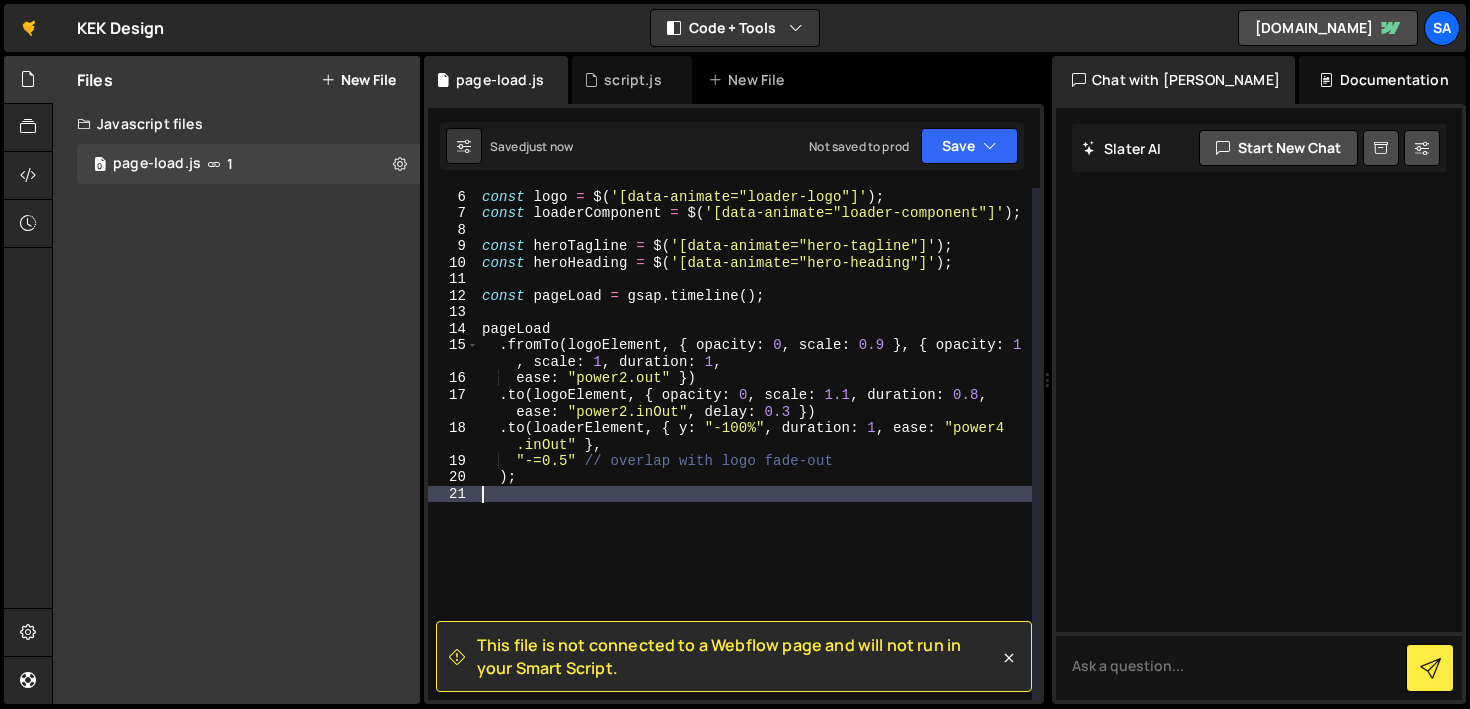 click on "const   logo   =   $ ( '[data-animate="loader-logo"]' ) ; const   loaderComponent   =   $ ( '[data-animate="loader-component"]' ) ; const   heroTagline   =   $ ( '[data-animate="hero-tagline"]' ) ; const   heroHeading   =   $ ( '[data-animate="hero-heading"]' ) ; const   pageLoad   =   gsap . timeline ( ) ; pageLoad    . fromTo ( logoElement ,   {   opacity :   0 ,   scale :   0.9   } ,   {   opacity :   1      ,   scale :   1 ,   duration :   1 ,       ease :   "power2.out"   })    . to ( logoElement ,   {   opacity :   0 ,   scale :   1.1 ,   duration :   0.8 ,        ease :   "power2.inOut" ,   delay :   0.3   })    . to ( loaderElement ,   {   y :   "-100%" ,   duration :   1 ,   ease :   "power4      .inOut"   } ,       "-=0.5"   // overlap with logo fade-out    ) ;" at bounding box center (755, 444) 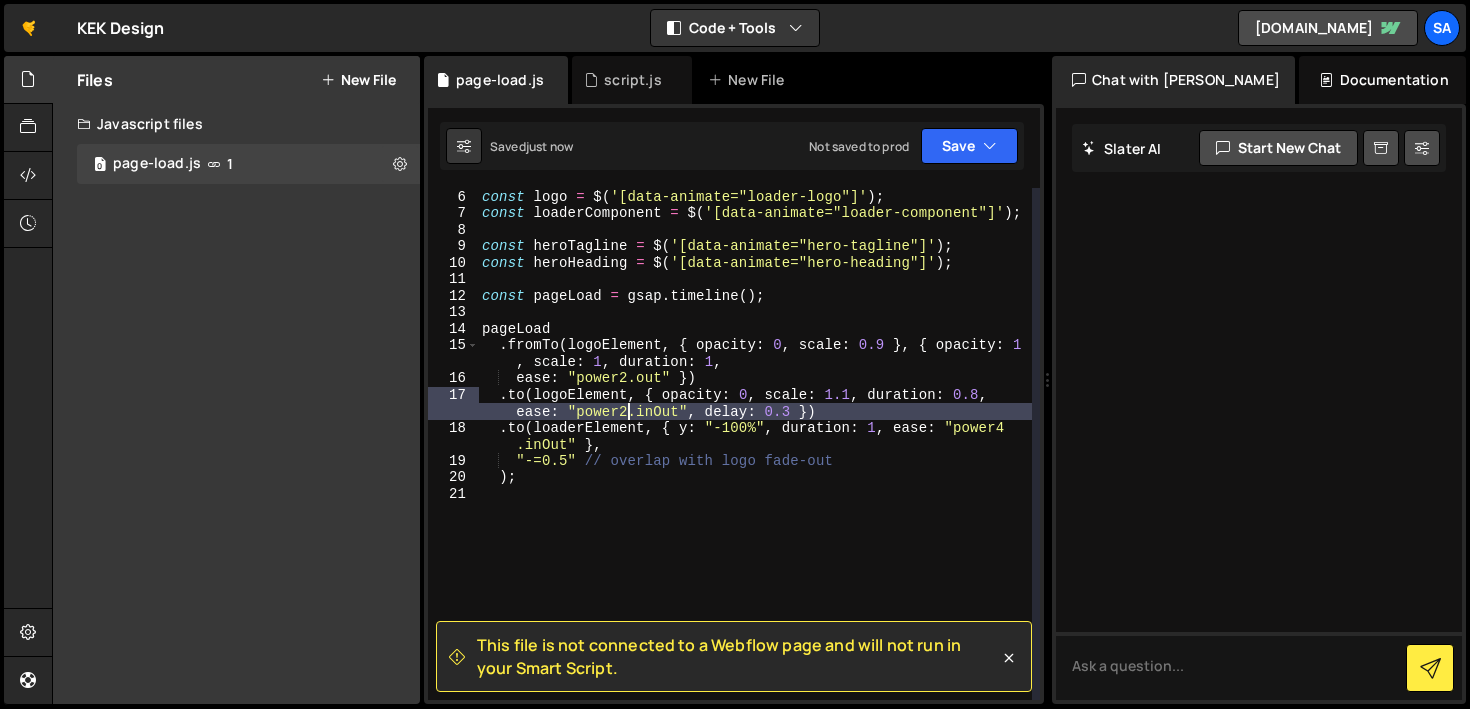 click on "const   logo   =   $ ( '[data-animate="loader-logo"]' ) ; const   loaderComponent   =   $ ( '[data-animate="loader-component"]' ) ; const   heroTagline   =   $ ( '[data-animate="hero-tagline"]' ) ; const   heroHeading   =   $ ( '[data-animate="hero-heading"]' ) ; const   pageLoad   =   gsap . timeline ( ) ; pageLoad    . fromTo ( logoElement ,   {   opacity :   0 ,   scale :   0.9   } ,   {   opacity :   1      ,   scale :   1 ,   duration :   1 ,       ease :   "power2.out"   })    . to ( logoElement ,   {   opacity :   0 ,   scale :   1.1 ,   duration :   0.8 ,        ease :   "power2.inOut" ,   delay :   0.3   })    . to ( loaderElement ,   {   y :   "-100%" ,   duration :   1 ,   ease :   "power4      .inOut"   } ,       "-=0.5"   // overlap with logo fade-out    ) ;" at bounding box center (755, 444) 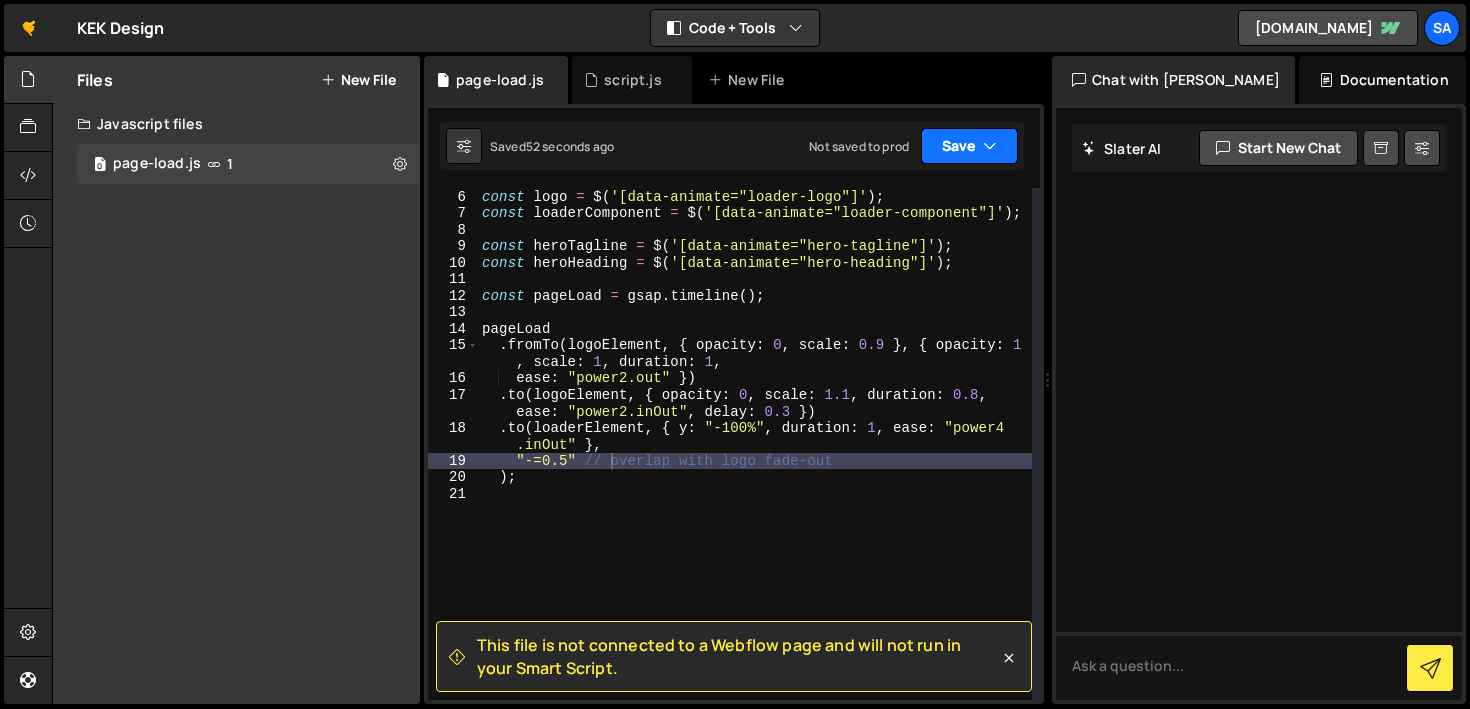 click on "Save" at bounding box center [969, 146] 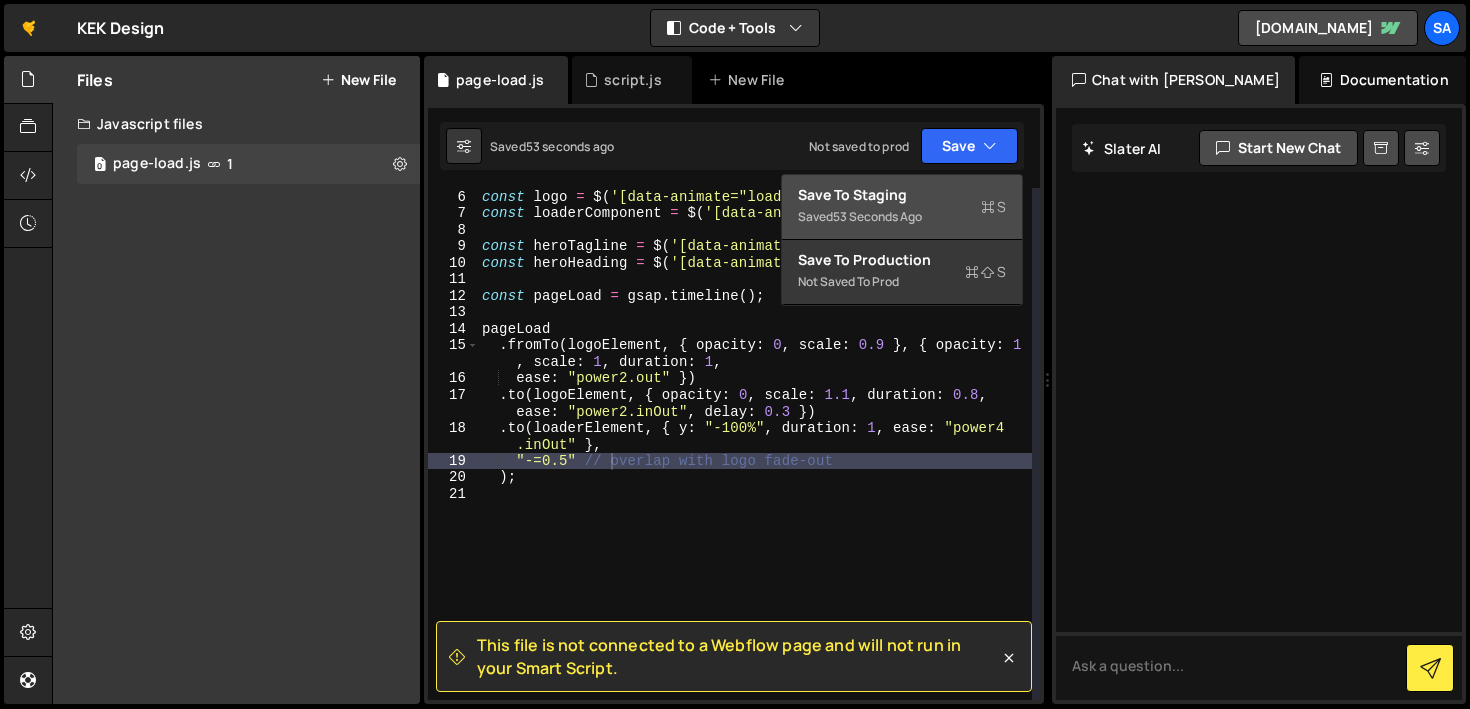 click on "Saved  53 seconds ago" at bounding box center [902, 217] 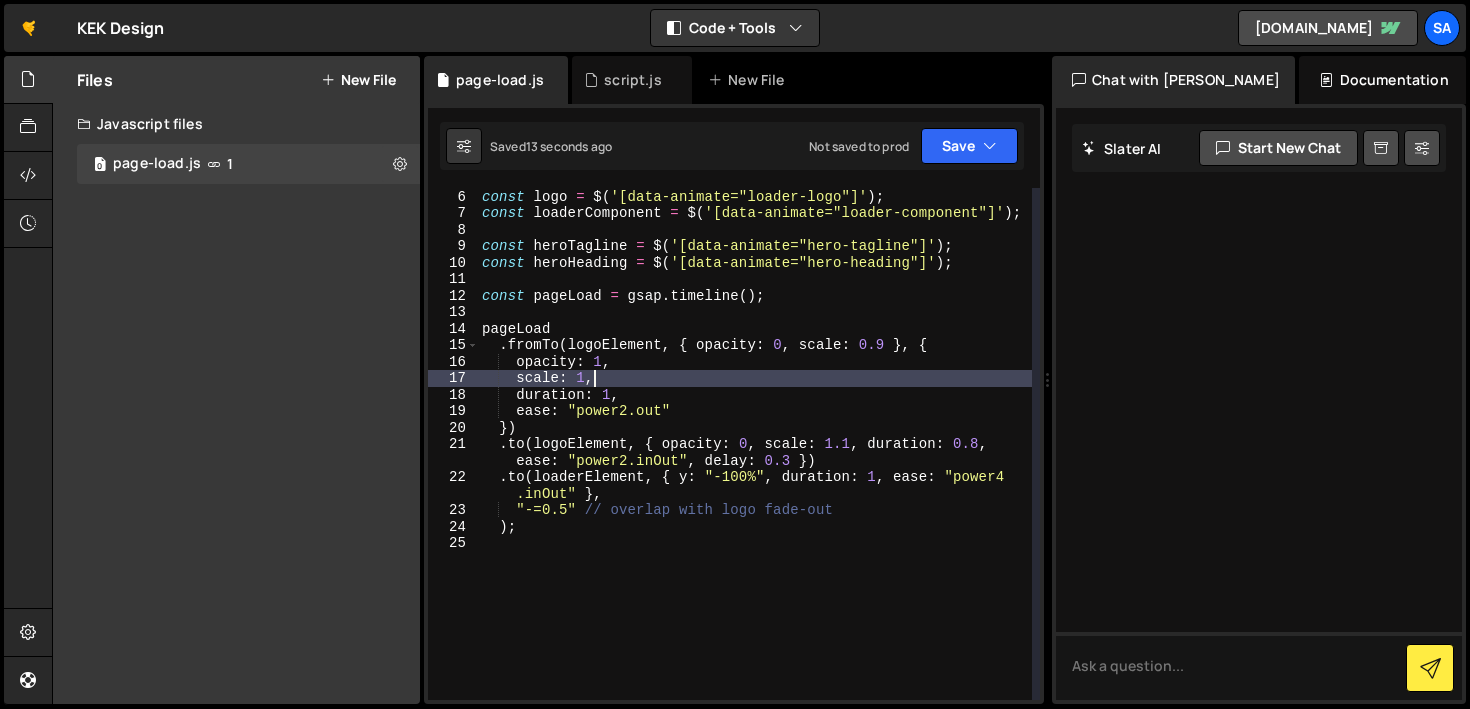 click on "const   logo   =   $ ( '[data-animate="loader-logo"]' ) ; const   loaderComponent   =   $ ( '[data-animate="loader-component"]' ) ; const   heroTagline   =   $ ( '[data-animate="hero-tagline"]' ) ; const   heroHeading   =   $ ( '[data-animate="hero-heading"]' ) ; const   pageLoad   =   gsap . timeline ( ) ; pageLoad    . fromTo ( logoElement ,   {   opacity :   0 ,   scale :   0.9   } ,   {       opacity :   1 ,       scale :   1 ,       duration :   1 ,       ease :   "power2.out"    })    . to ( logoElement ,   {   opacity :   0 ,   scale :   1.1 ,   duration :   0.8 ,        ease :   "power2.inOut" ,   delay :   0.3   })    . to ( loaderElement ,   {   y :   "-100%" ,   duration :   1 ,   ease :   "power4      .inOut"   } ,       "-=0.5"   // overlap with logo fade-out    ) ;" at bounding box center (755, 444) 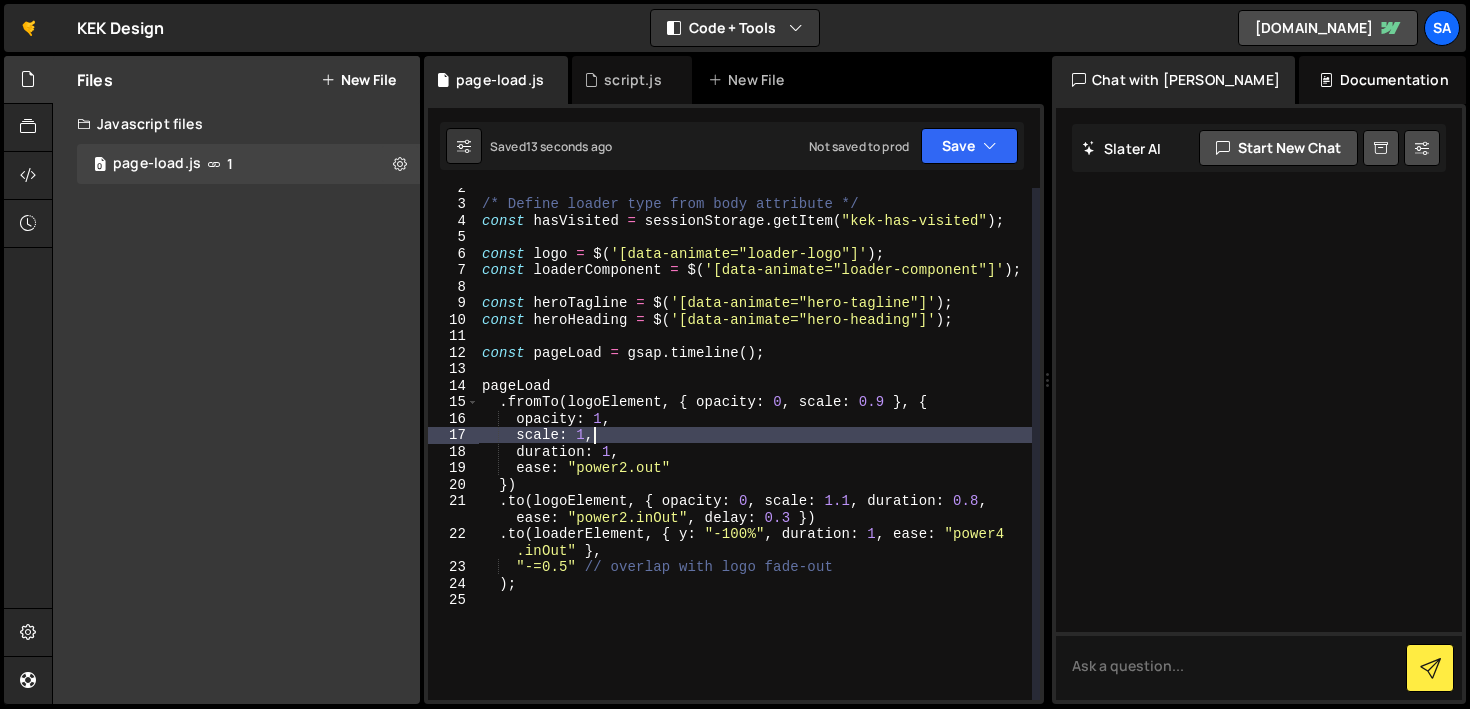 scroll, scrollTop: 0, scrollLeft: 0, axis: both 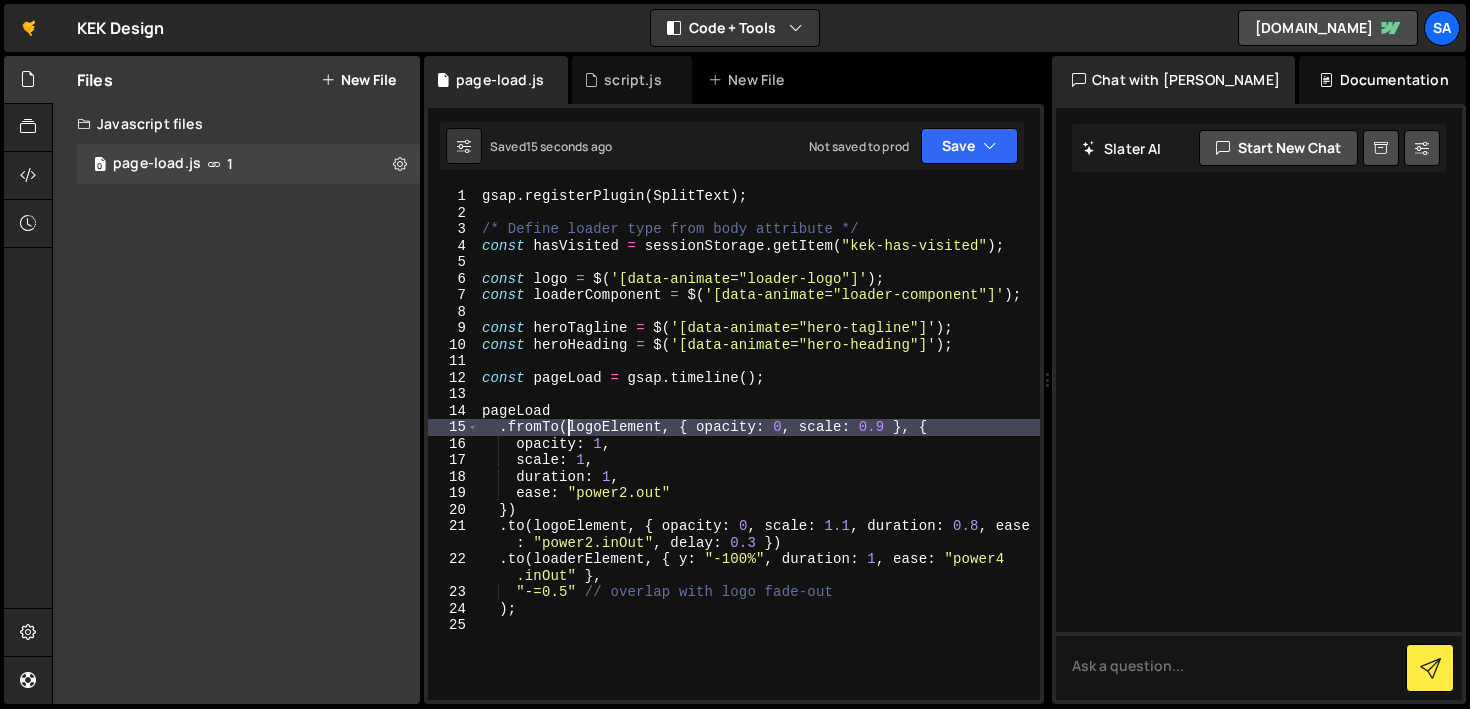 click on "gsap . registerPlugin ( SplitText ) ; /* Define loader type from body attribute */ const   hasVisited   =   sessionStorage . getItem ( "kek-has-visited" ) ; const   logo   =   $ ( '[data-animate="loader-logo"]' ) ; const   loaderComponent   =   $ ( '[data-animate="loader-component"]' ) ; const   heroTagline   =   $ ( '[data-animate="hero-tagline"]' ) ; const   heroHeading   =   $ ( '[data-animate="hero-heading"]' ) ; const   pageLoad   =   gsap . timeline ( ) ; pageLoad    . fromTo ( logoElement ,   {   opacity :   0 ,   scale :   0.9   } ,   {       opacity :   1 ,       scale :   1 ,       duration :   1 ,       ease :   "power2.out"    })    . to ( logoElement ,   {   opacity :   0 ,   scale :   1.1 ,   duration :   0.8 ,   ease      :   "power2.inOut" ,   delay :   0.3   })    . to ( loaderElement ,   {   y :   "-100%" ,   duration :   1 ,   ease :   "power4      .inOut"   } ,       "-=0.5"   // overlap with logo fade-out    ) ;" at bounding box center [759, 460] 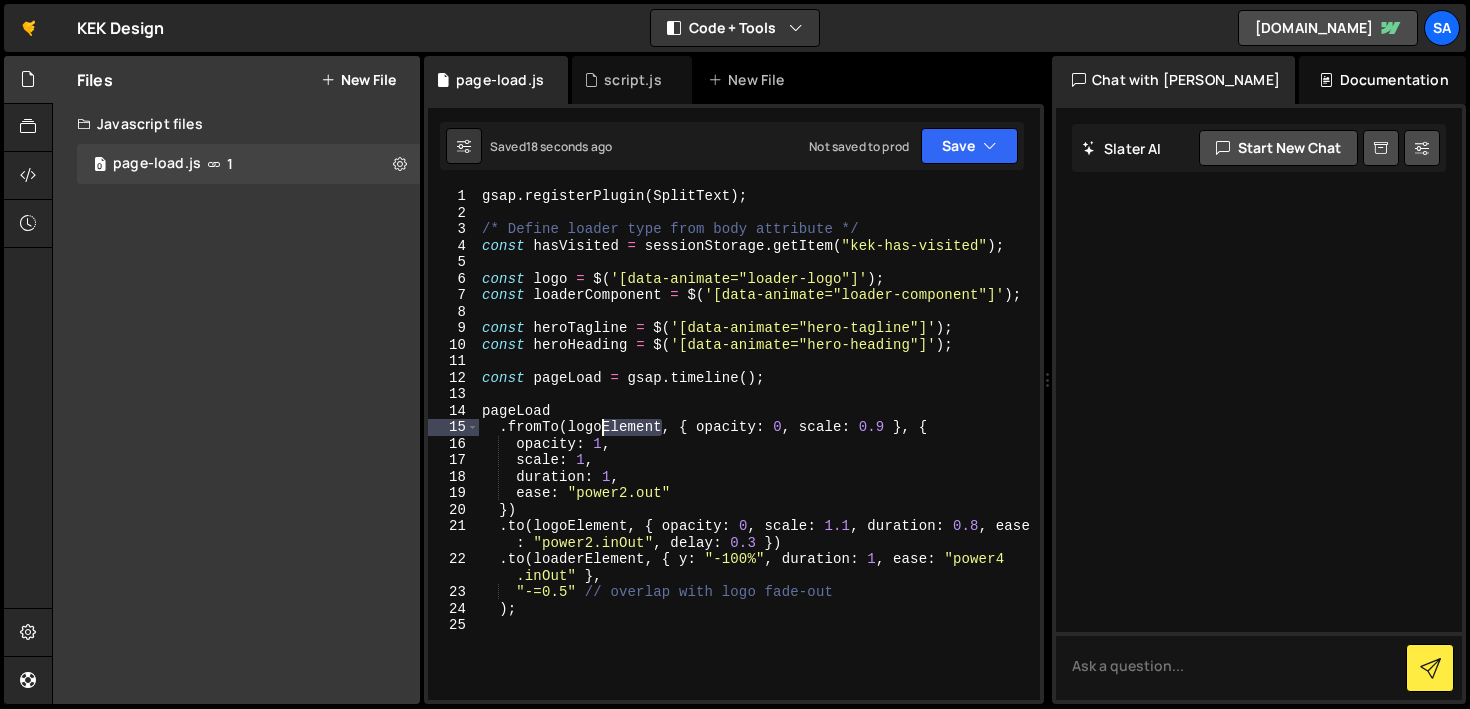 drag, startPoint x: 659, startPoint y: 426, endPoint x: 602, endPoint y: 432, distance: 57.31492 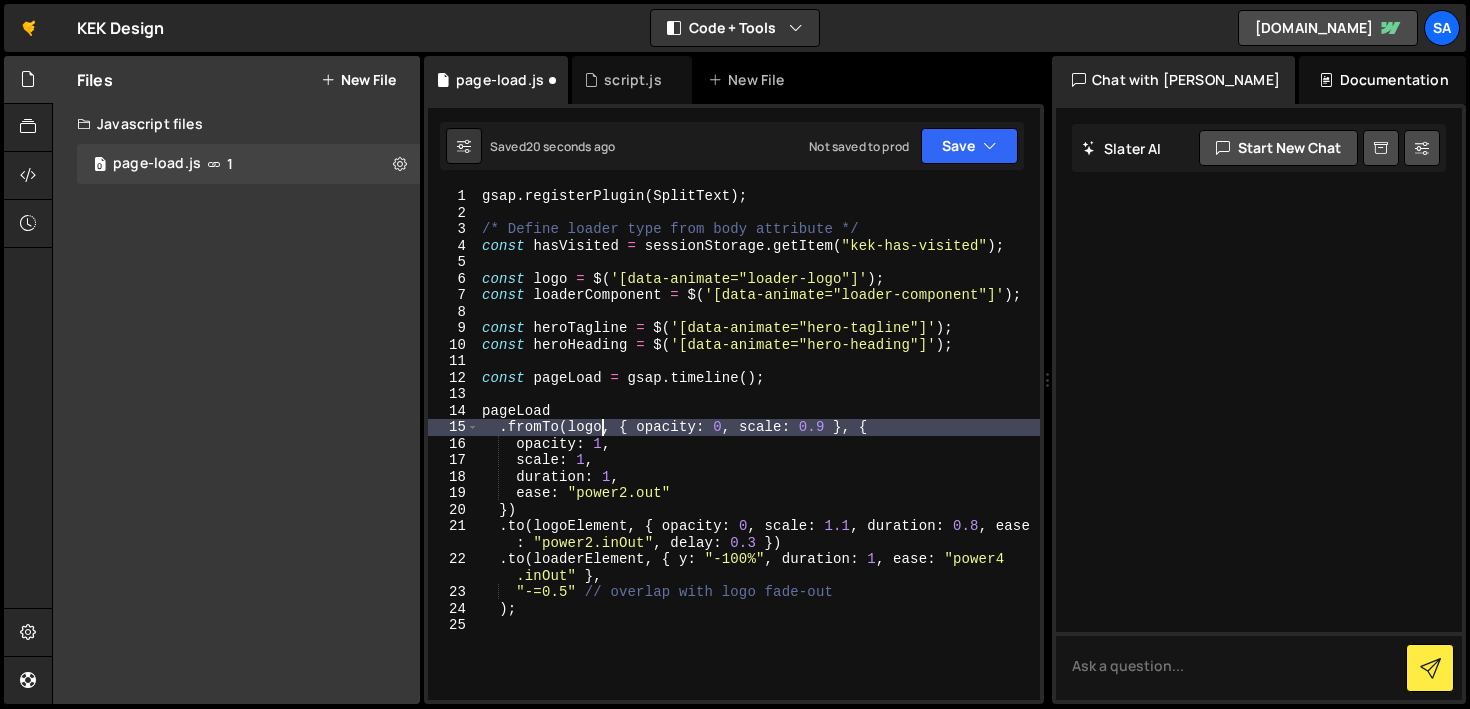 click on "gsap . registerPlugin ( SplitText ) ; /* Define loader type from body attribute */ const   hasVisited   =   sessionStorage . getItem ( "kek-has-visited" ) ; const   logo   =   $ ( '[data-animate="loader-logo"]' ) ; const   loaderComponent   =   $ ( '[data-animate="loader-component"]' ) ; const   heroTagline   =   $ ( '[data-animate="hero-tagline"]' ) ; const   heroHeading   =   $ ( '[data-animate="hero-heading"]' ) ; const   pageLoad   =   gsap . timeline ( ) ; pageLoad    . fromTo ( logo ,   {   opacity :   0 ,   scale :   0.9   } ,   {       opacity :   1 ,       scale :   1 ,       duration :   1 ,       ease :   "power2.out"    })    . to ( logoElement ,   {   opacity :   0 ,   scale :   1.1 ,   duration :   0.8 ,   ease      :   "power2.inOut" ,   delay :   0.3   })    . to ( loaderElement ,   {   y :   "-100%" ,   duration :   1 ,   ease :   "power4      .inOut"   } ,       "-=0.5"   // overlap with logo fade-out    ) ;" at bounding box center (759, 460) 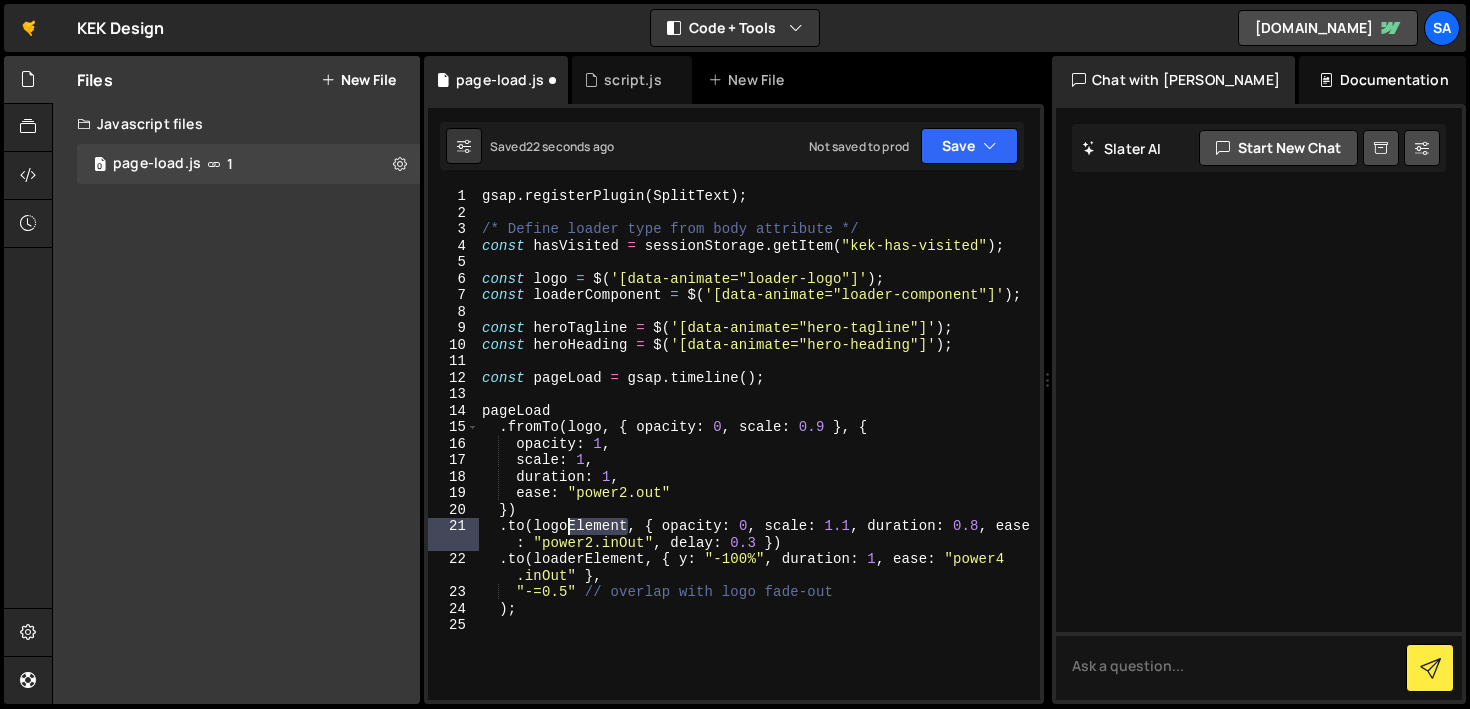 drag, startPoint x: 626, startPoint y: 525, endPoint x: 571, endPoint y: 525, distance: 55 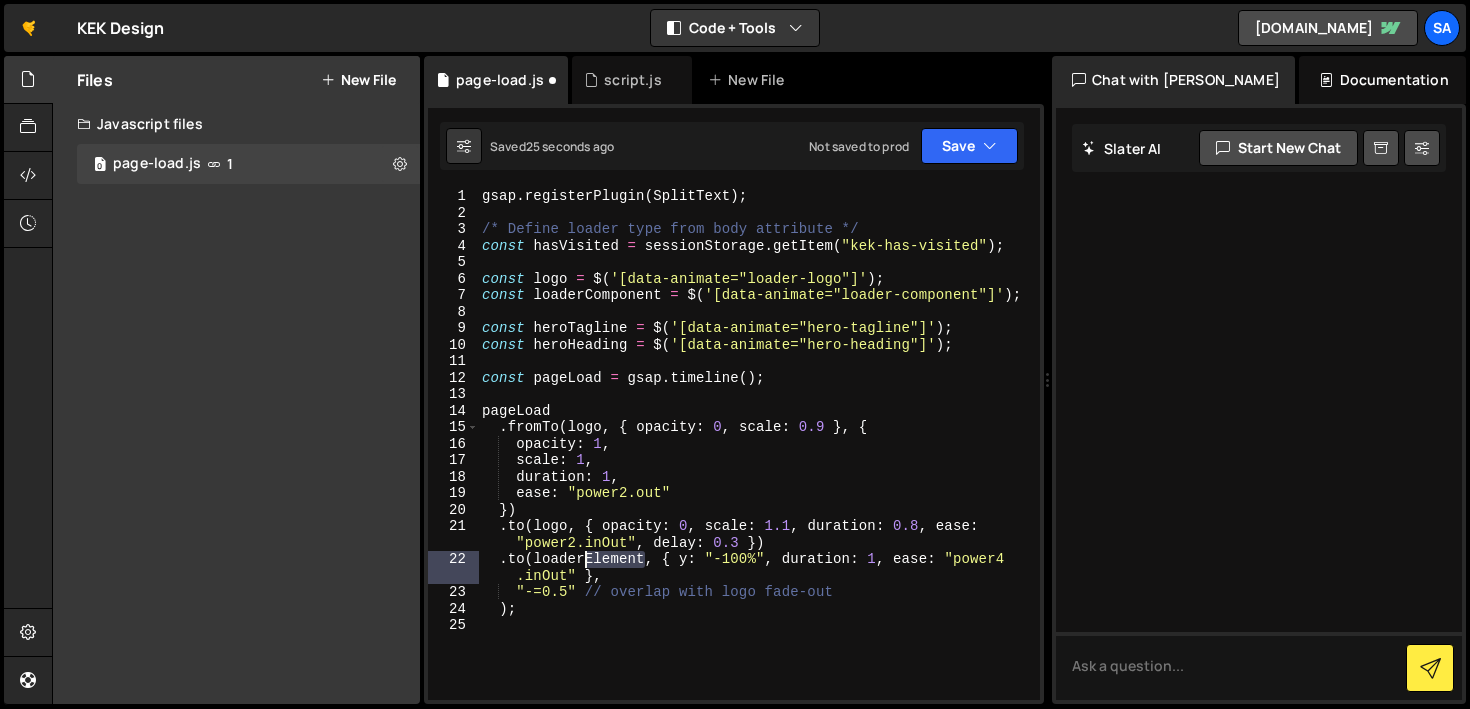 drag, startPoint x: 644, startPoint y: 559, endPoint x: 588, endPoint y: 556, distance: 56.0803 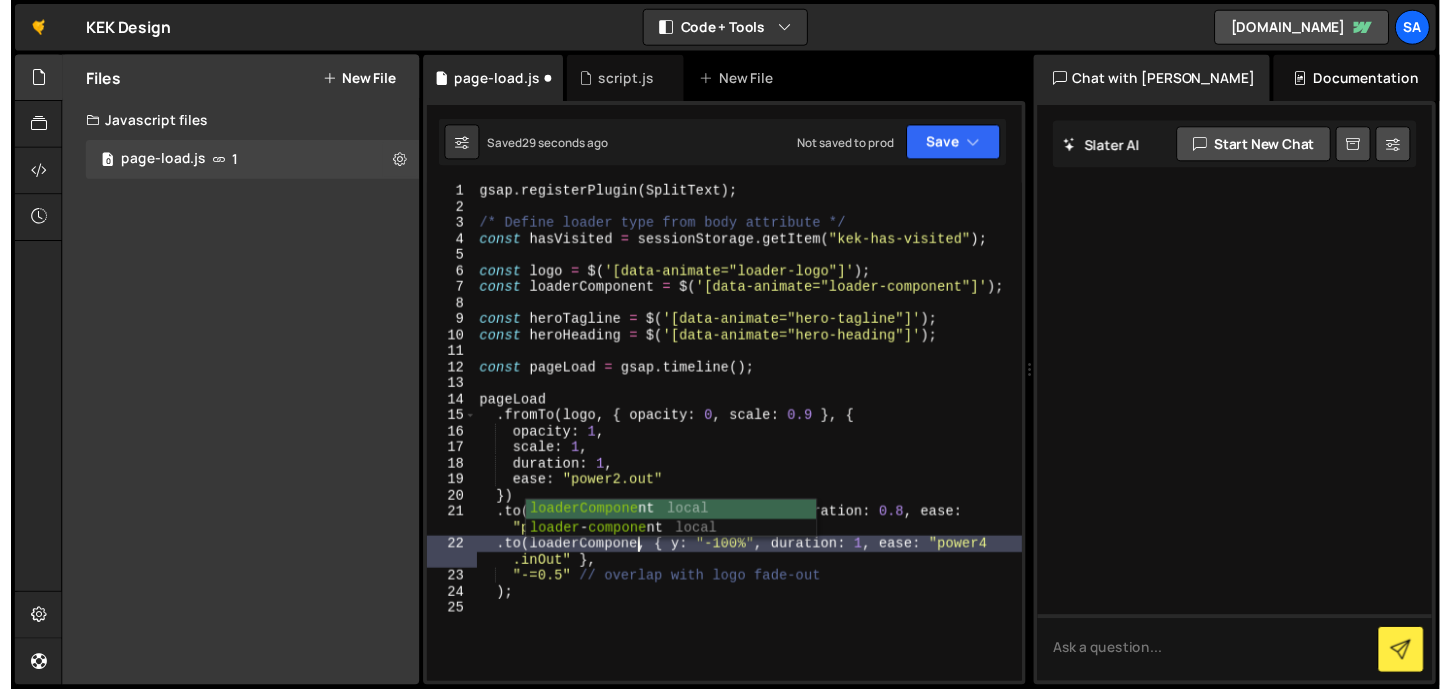 scroll, scrollTop: 0, scrollLeft: 12, axis: horizontal 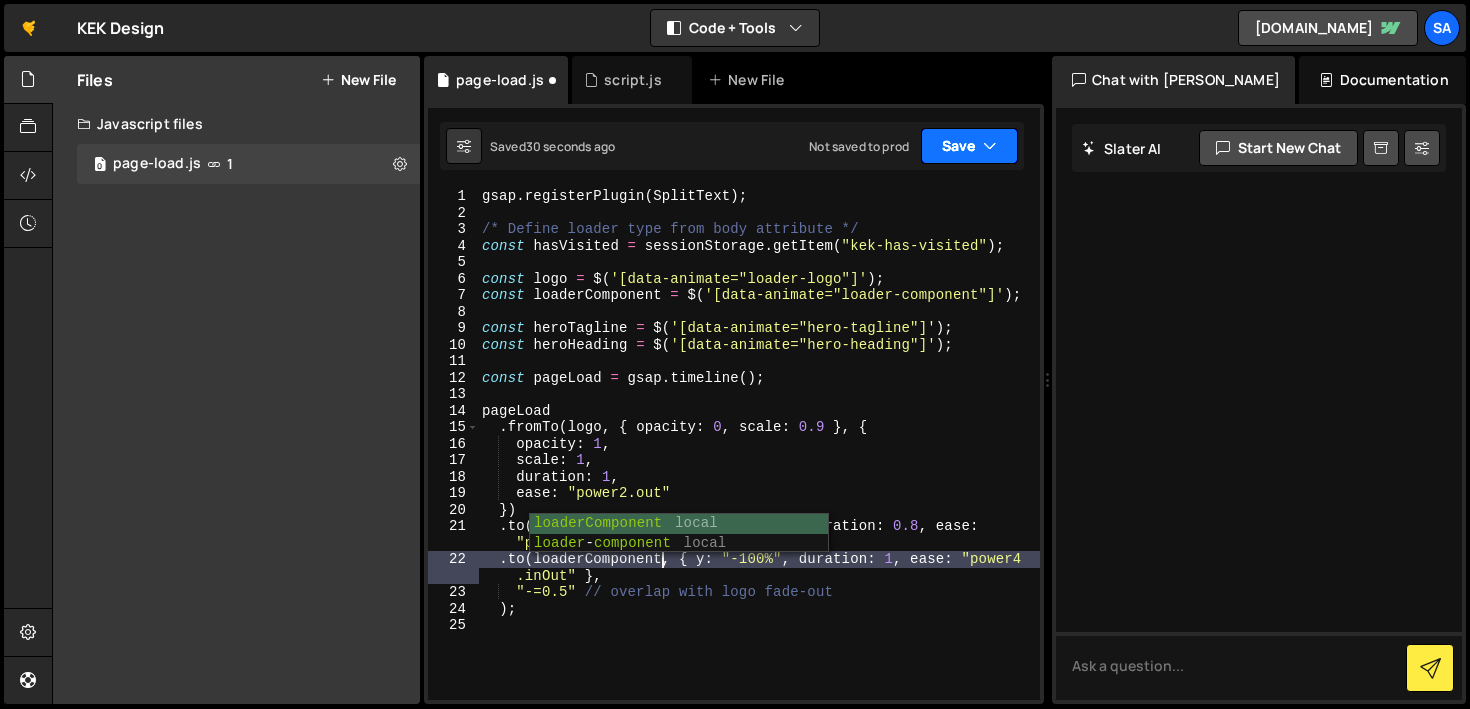 click on "Save" at bounding box center (969, 146) 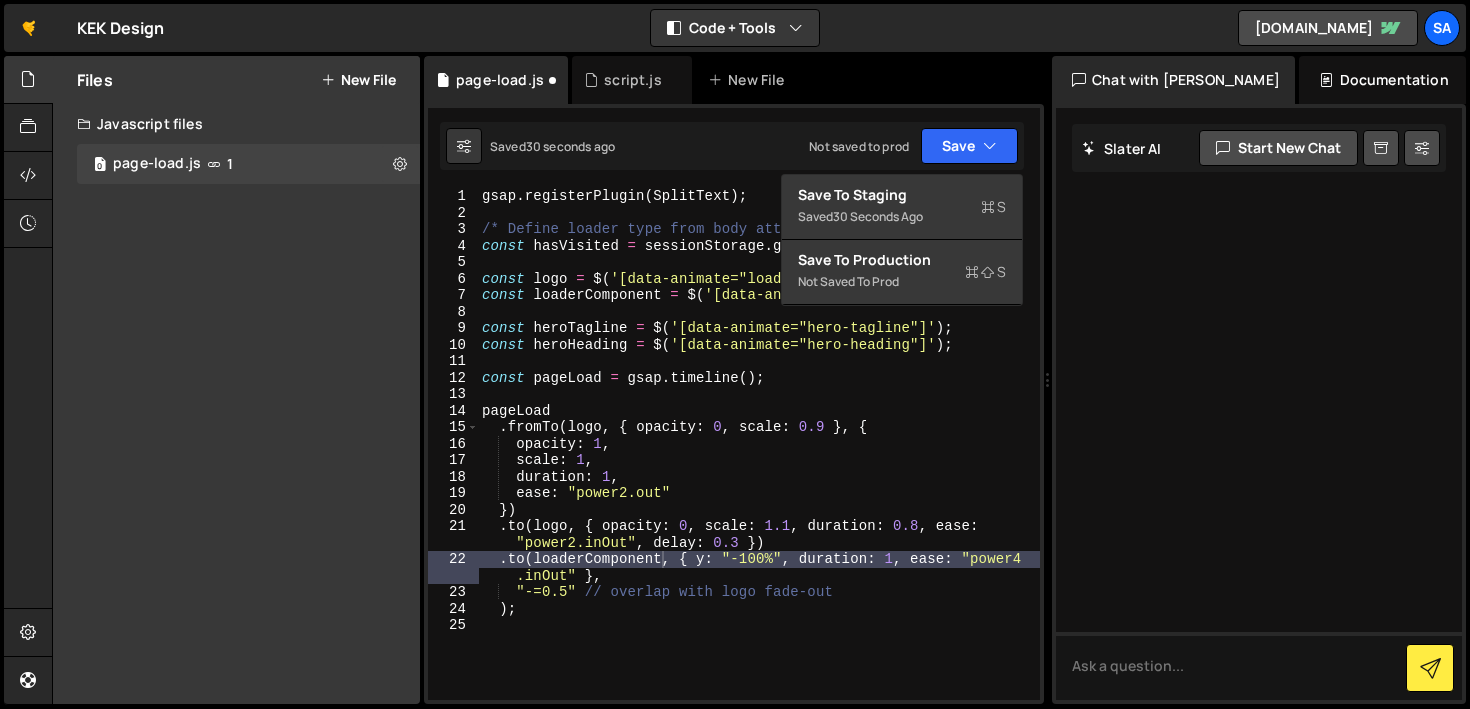 click on "Save to Staging
S
Saved  30 seconds ago
Save to Production
S
Not saved to prod
Save to Github
G" at bounding box center [902, 240] 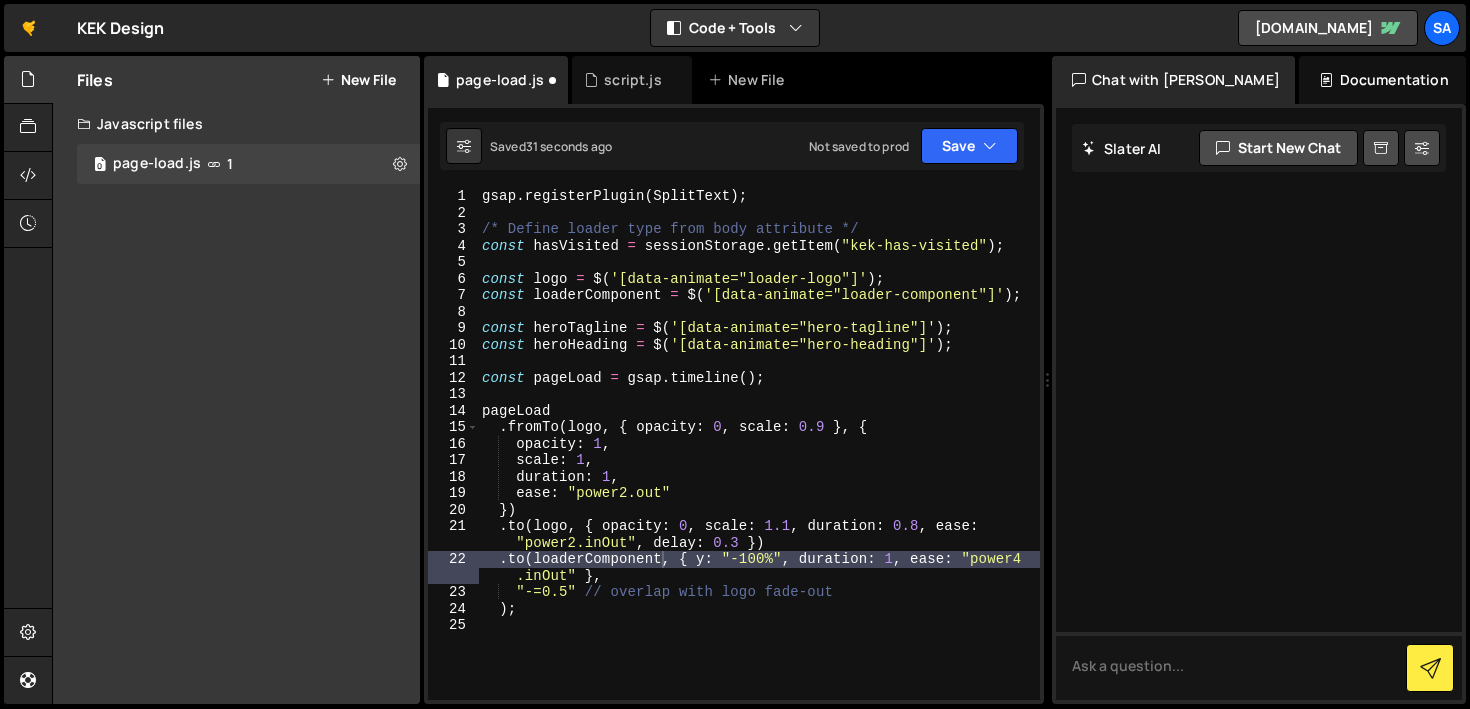 click on "Saved  31 seconds ago
Not saved to prod
Upgrade to Edit
Save
Save to Staging
S
Saved  31 seconds ago  S Not saved to prod" at bounding box center [732, 146] 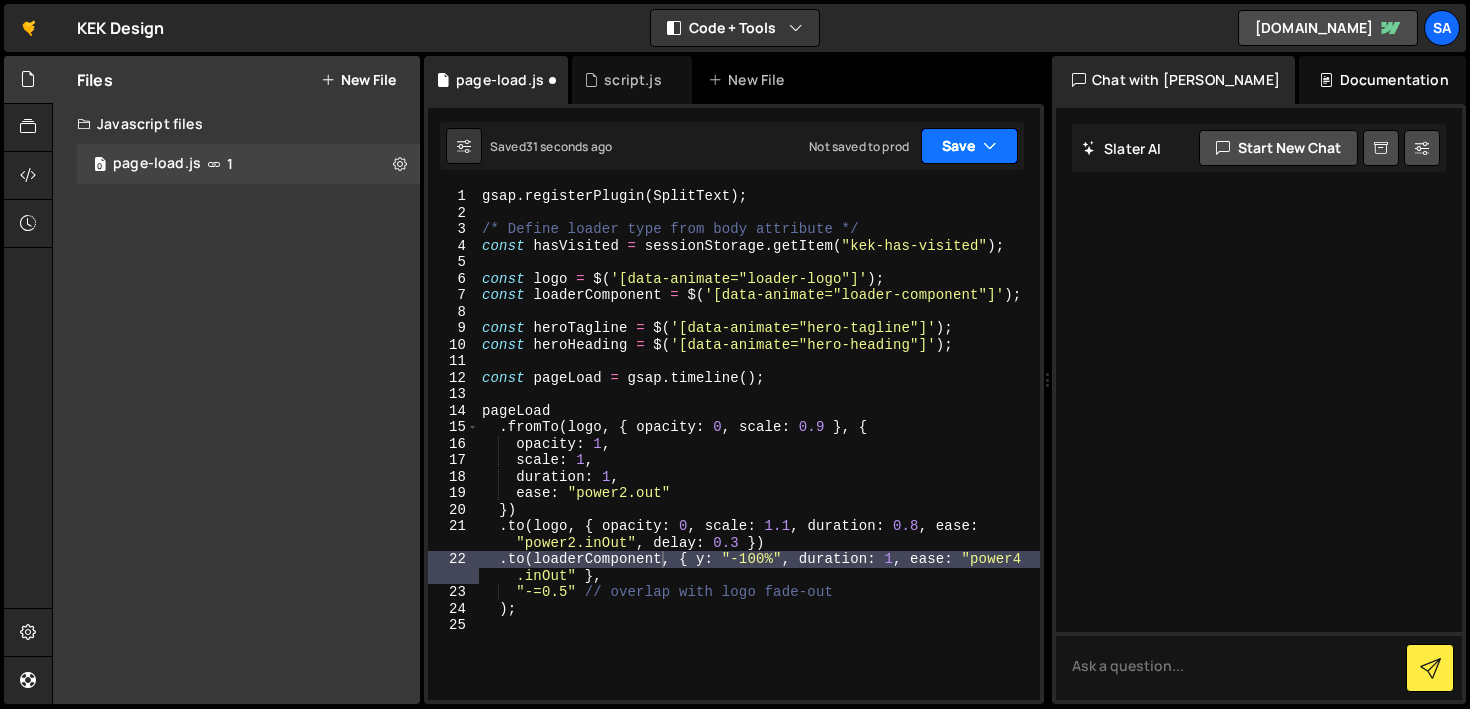 click on "Save" at bounding box center [969, 146] 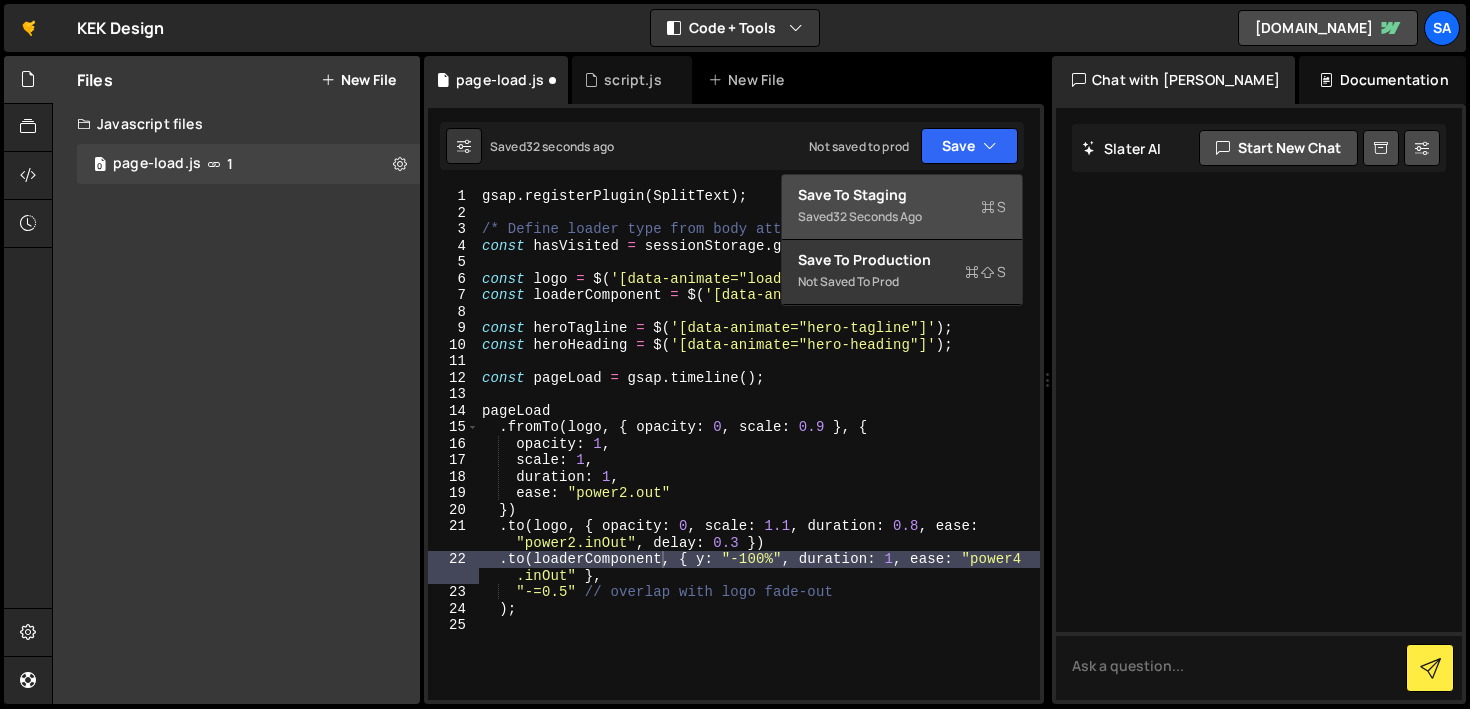 click on "Saved  32 seconds ago" at bounding box center [902, 217] 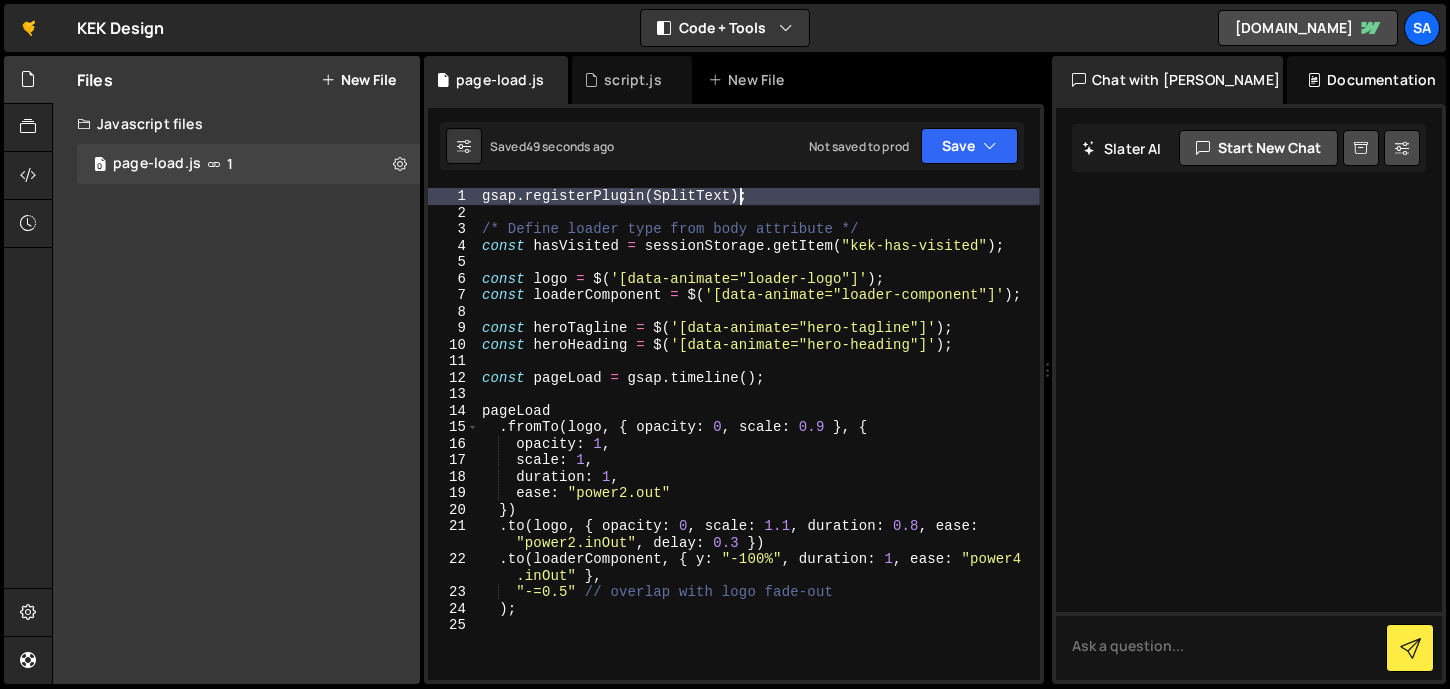 click on "gsap . registerPlugin ( SplitText ) ; /* Define loader type from body attribute */ const   hasVisited   =   sessionStorage . getItem ( "kek-has-visited" ) ; const   logo   =   $ ( '[data-animate="loader-logo"]' ) ; const   loaderComponent   =   $ ( '[data-animate="loader-component"]' ) ; const   heroTagline   =   $ ( '[data-animate="hero-tagline"]' ) ; const   heroHeading   =   $ ( '[data-animate="hero-heading"]' ) ; const   pageLoad   =   gsap . timeline ( ) ; pageLoad    . fromTo ( logo ,   {   opacity :   0 ,   scale :   0.9   } ,   {       opacity :   1 ,       scale :   1 ,       duration :   1 ,       ease :   "power2.out"    })    . to ( logo ,   {   opacity :   0 ,   scale :   1.1 ,   duration :   0.8 ,   ease :        "power2.inOut" ,   delay :   0.3   })    . to ( loaderComponent ,   {   y :   "-100%" ,   duration :   1 ,   ease :   "power4      .inOut"   } ,       "-=0.5"   // overlap with logo fade-out    ) ;" at bounding box center [759, 450] 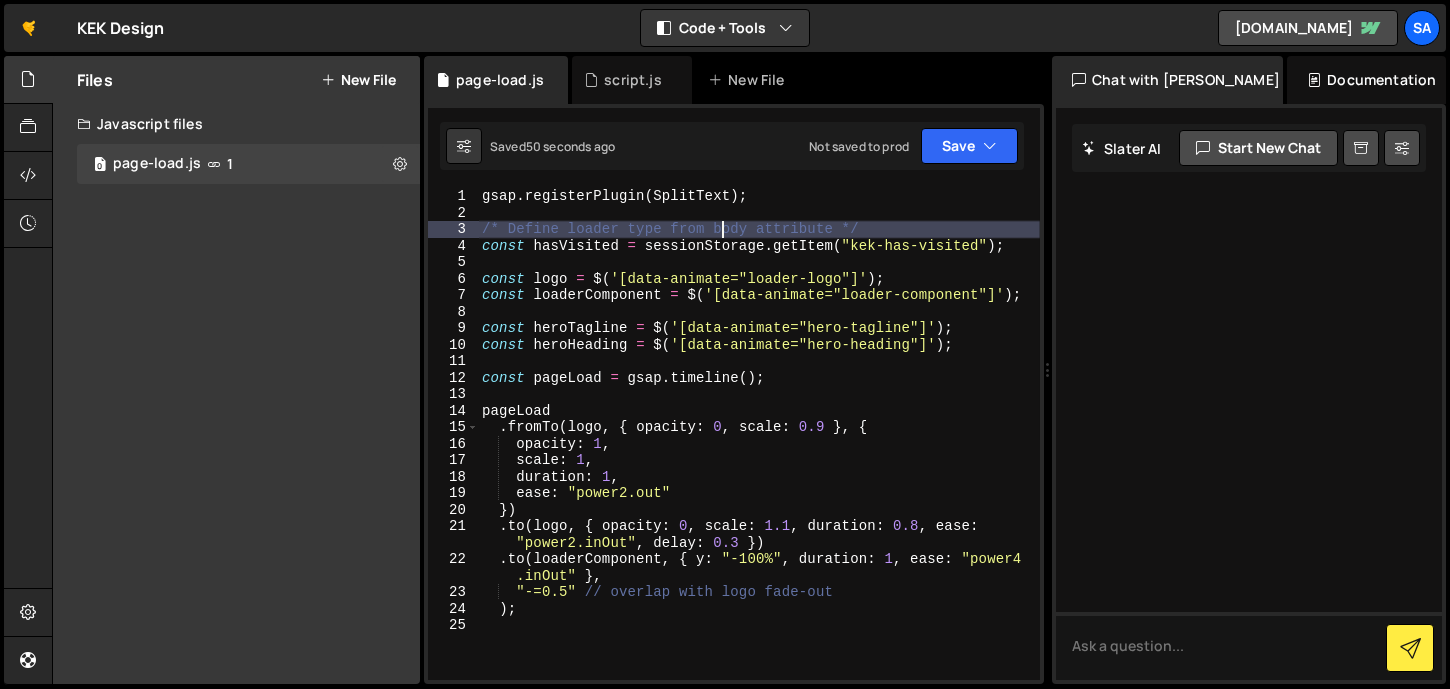 click on "gsap . registerPlugin ( SplitText ) ; /* Define loader type from body attribute */ const   hasVisited   =   sessionStorage . getItem ( "kek-has-visited" ) ; const   logo   =   $ ( '[data-animate="loader-logo"]' ) ; const   loaderComponent   =   $ ( '[data-animate="loader-component"]' ) ; const   heroTagline   =   $ ( '[data-animate="hero-tagline"]' ) ; const   heroHeading   =   $ ( '[data-animate="hero-heading"]' ) ; const   pageLoad   =   gsap . timeline ( ) ; pageLoad    . fromTo ( logo ,   {   opacity :   0 ,   scale :   0.9   } ,   {       opacity :   1 ,       scale :   1 ,       duration :   1 ,       ease :   "power2.out"    })    . to ( logo ,   {   opacity :   0 ,   scale :   1.1 ,   duration :   0.8 ,   ease :        "power2.inOut" ,   delay :   0.3   })    . to ( loaderComponent ,   {   y :   "-100%" ,   duration :   1 ,   ease :   "power4      .inOut"   } ,       "-=0.5"   // overlap with logo fade-out    ) ;" at bounding box center [759, 450] 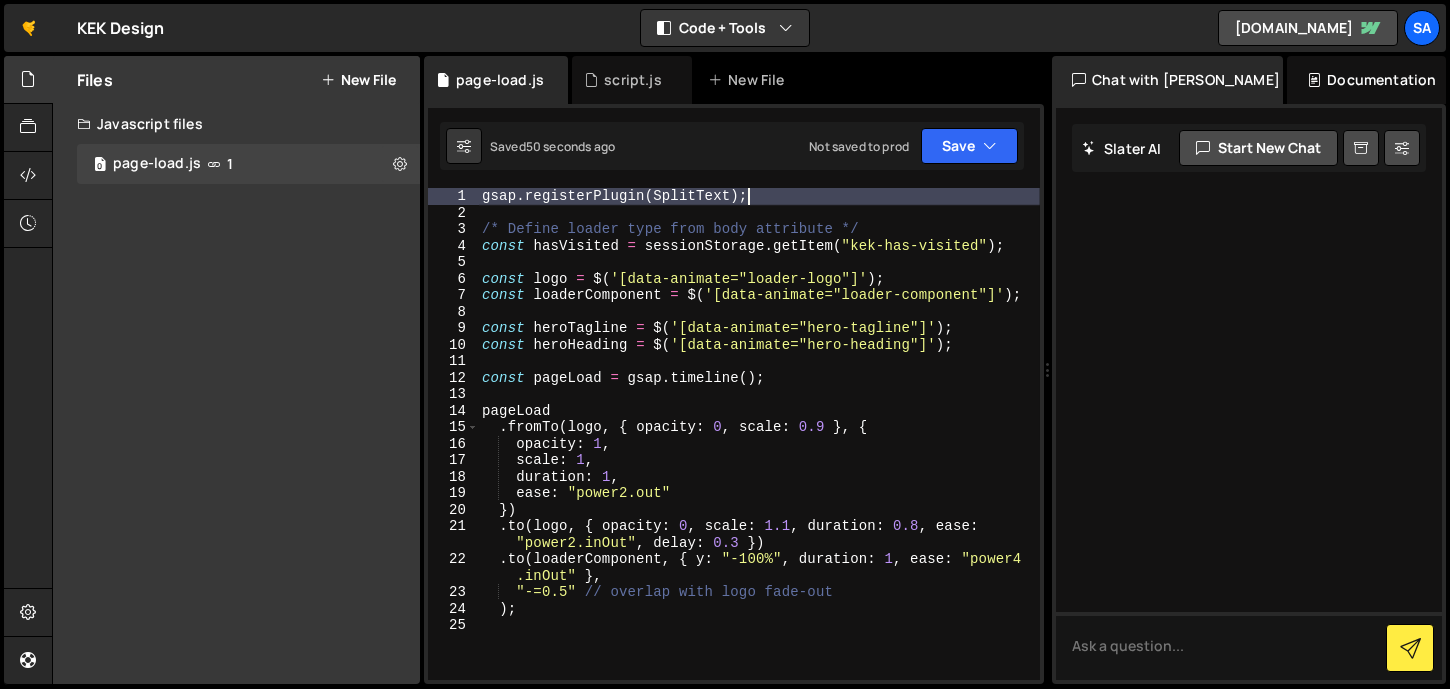 click on "gsap . registerPlugin ( SplitText ) ; /* Define loader type from body attribute */ const   hasVisited   =   sessionStorage . getItem ( "kek-has-visited" ) ; const   logo   =   $ ( '[data-animate="loader-logo"]' ) ; const   loaderComponent   =   $ ( '[data-animate="loader-component"]' ) ; const   heroTagline   =   $ ( '[data-animate="hero-tagline"]' ) ; const   heroHeading   =   $ ( '[data-animate="hero-heading"]' ) ; const   pageLoad   =   gsap . timeline ( ) ; pageLoad    . fromTo ( logo ,   {   opacity :   0 ,   scale :   0.9   } ,   {       opacity :   1 ,       scale :   1 ,       duration :   1 ,       ease :   "power2.out"    })    . to ( logo ,   {   opacity :   0 ,   scale :   1.1 ,   duration :   0.8 ,   ease :        "power2.inOut" ,   delay :   0.3   })    . to ( loaderComponent ,   {   y :   "-100%" ,   duration :   1 ,   ease :   "power4      .inOut"   } ,       "-=0.5"   // overlap with logo fade-out    ) ;" at bounding box center (759, 450) 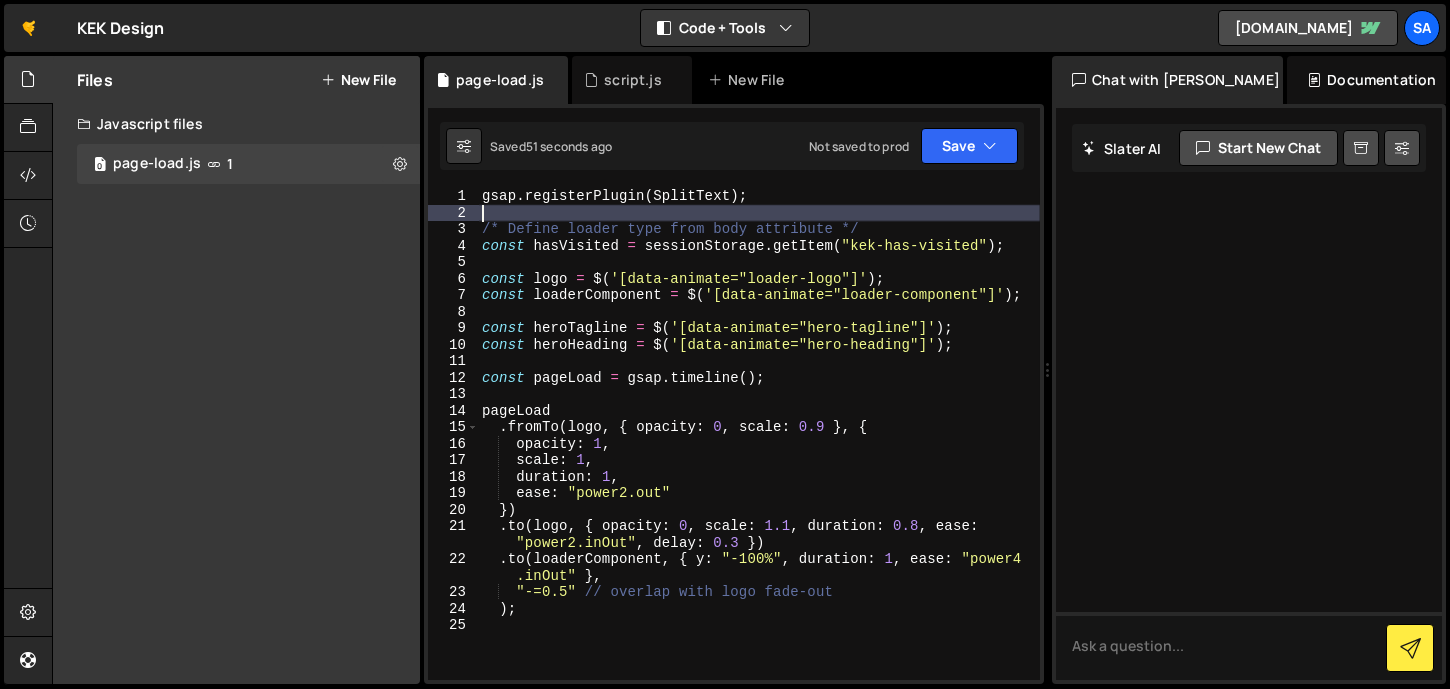 click on "gsap . registerPlugin ( SplitText ) ; /* Define loader type from body attribute */ const   hasVisited   =   sessionStorage . getItem ( "kek-has-visited" ) ; const   logo   =   $ ( '[data-animate="loader-logo"]' ) ; const   loaderComponent   =   $ ( '[data-animate="loader-component"]' ) ; const   heroTagline   =   $ ( '[data-animate="hero-tagline"]' ) ; const   heroHeading   =   $ ( '[data-animate="hero-heading"]' ) ; const   pageLoad   =   gsap . timeline ( ) ; pageLoad    . fromTo ( logo ,   {   opacity :   0 ,   scale :   0.9   } ,   {       opacity :   1 ,       scale :   1 ,       duration :   1 ,       ease :   "power2.out"    })    . to ( logo ,   {   opacity :   0 ,   scale :   1.1 ,   duration :   0.8 ,   ease :        "power2.inOut" ,   delay :   0.3   })    . to ( loaderComponent ,   {   y :   "-100%" ,   duration :   1 ,   ease :   "power4      .inOut"   } ,       "-=0.5"   // overlap with logo fade-out    ) ;" at bounding box center [759, 450] 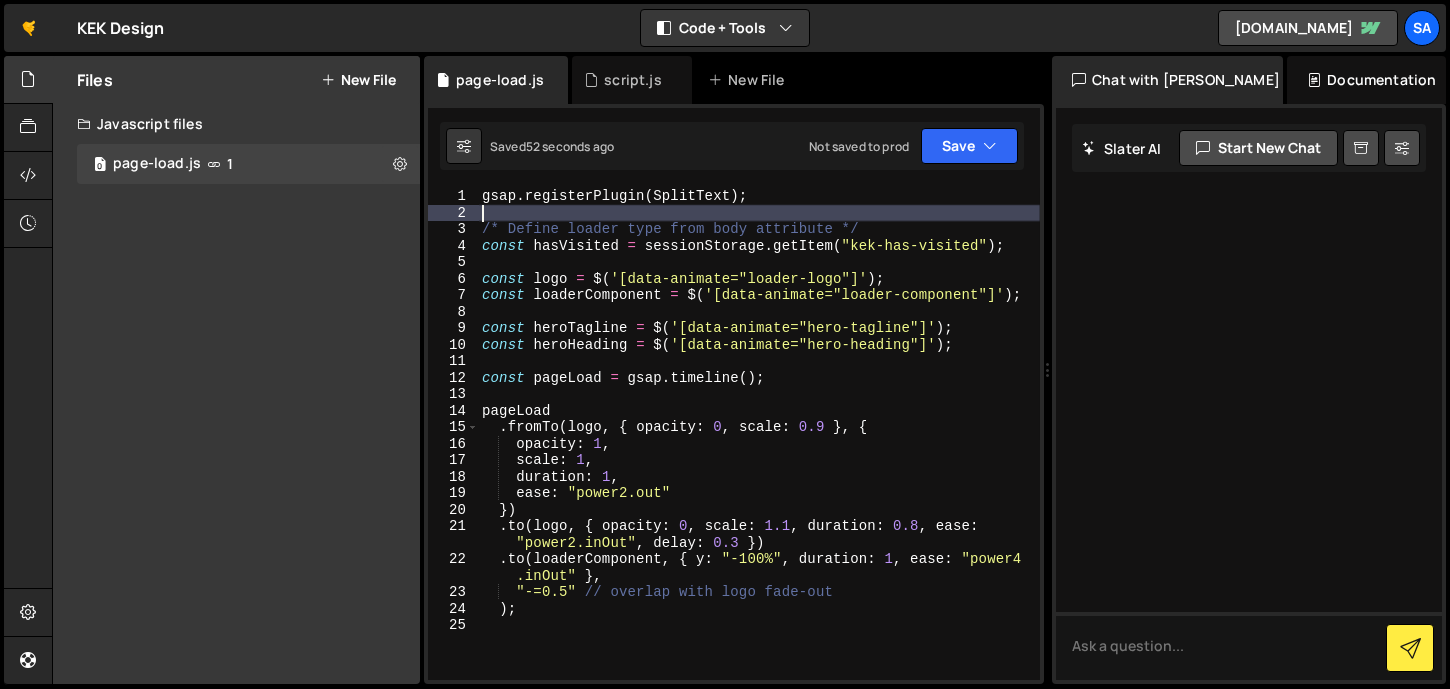 click on "gsap . registerPlugin ( SplitText ) ; /* Define loader type from body attribute */ const   hasVisited   =   sessionStorage . getItem ( "kek-has-visited" ) ; const   logo   =   $ ( '[data-animate="loader-logo"]' ) ; const   loaderComponent   =   $ ( '[data-animate="loader-component"]' ) ; const   heroTagline   =   $ ( '[data-animate="hero-tagline"]' ) ; const   heroHeading   =   $ ( '[data-animate="hero-heading"]' ) ; const   pageLoad   =   gsap . timeline ( ) ; pageLoad    . fromTo ( logo ,   {   opacity :   0 ,   scale :   0.9   } ,   {       opacity :   1 ,       scale :   1 ,       duration :   1 ,       ease :   "power2.out"    })    . to ( logo ,   {   opacity :   0 ,   scale :   1.1 ,   duration :   0.8 ,   ease :        "power2.inOut" ,   delay :   0.3   })    . to ( loaderComponent ,   {   y :   "-100%" ,   duration :   1 ,   ease :   "power4      .inOut"   } ,       "-=0.5"   // overlap with logo fade-out    ) ;" at bounding box center [759, 450] 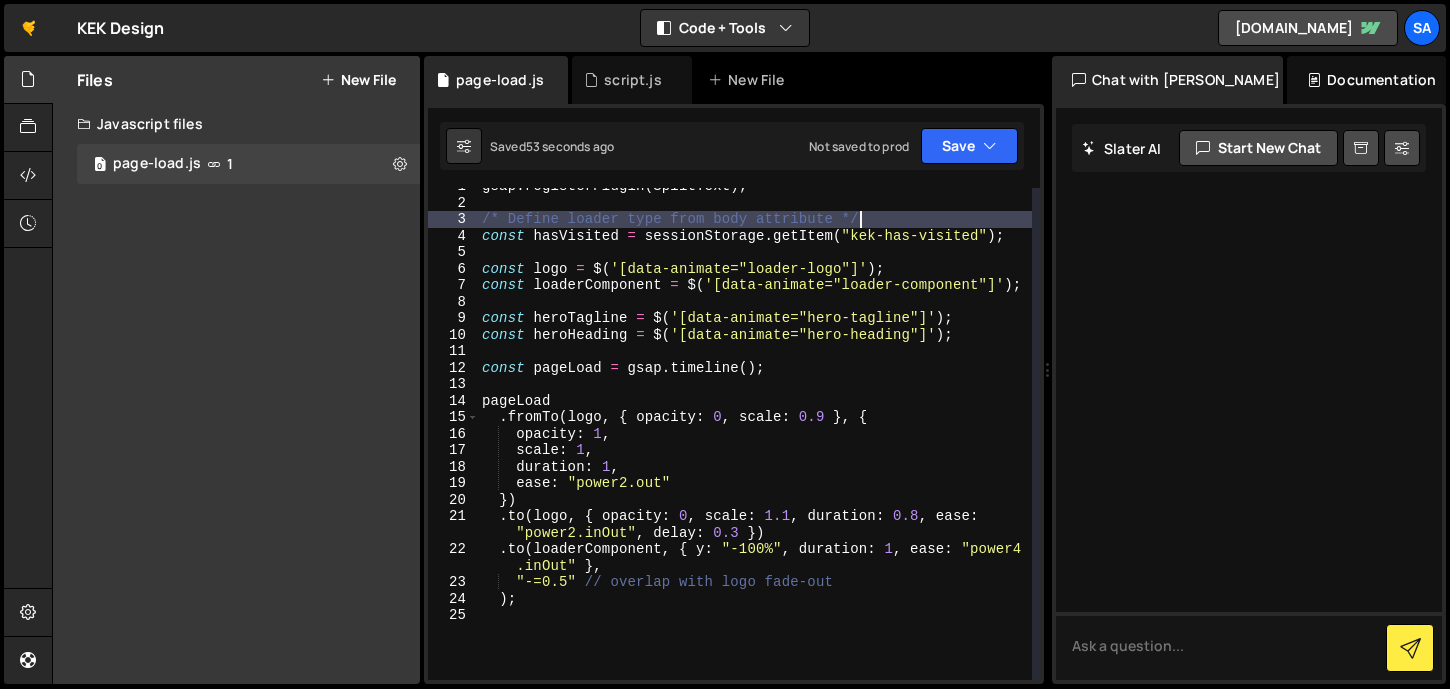 scroll, scrollTop: 0, scrollLeft: 0, axis: both 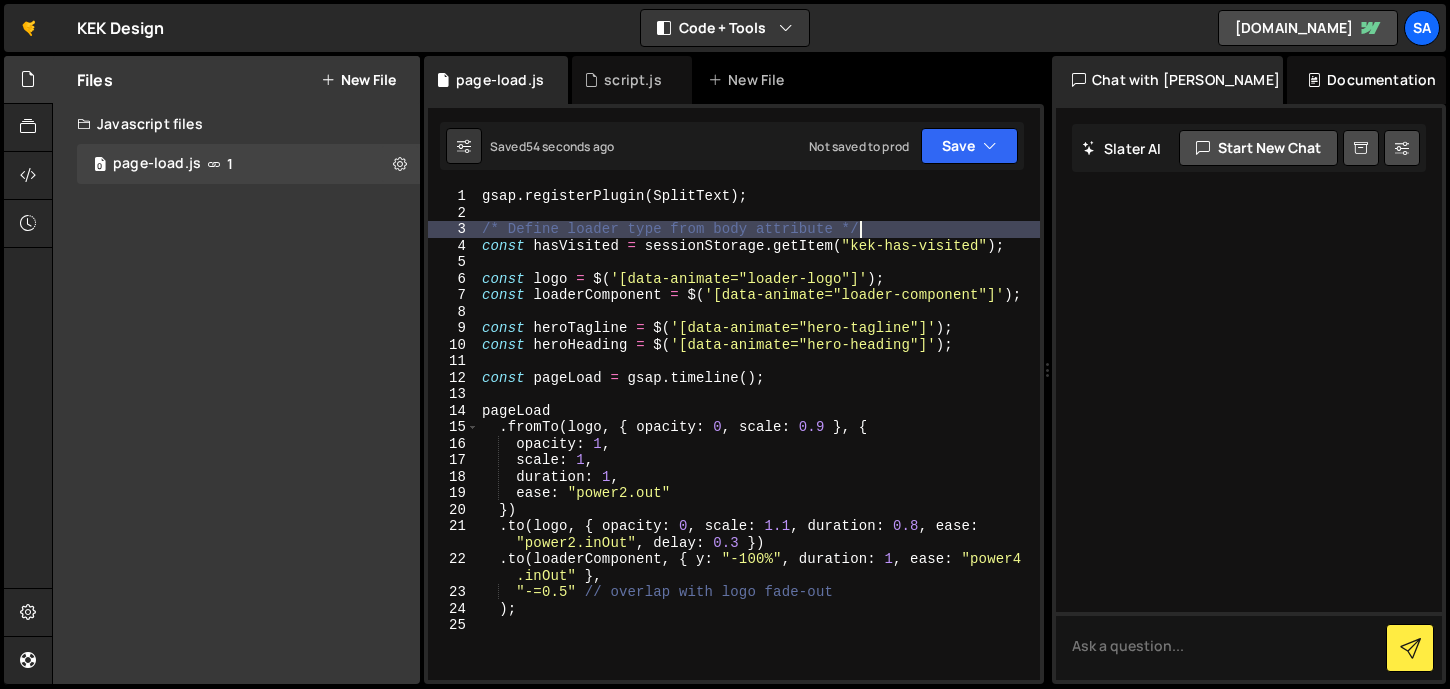 click on "gsap . registerPlugin ( SplitText ) ; /* Define loader type from body attribute */ const   hasVisited   =   sessionStorage . getItem ( "kek-has-visited" ) ; const   logo   =   $ ( '[data-animate="loader-logo"]' ) ; const   loaderComponent   =   $ ( '[data-animate="loader-component"]' ) ; const   heroTagline   =   $ ( '[data-animate="hero-tagline"]' ) ; const   heroHeading   =   $ ( '[data-animate="hero-heading"]' ) ; const   pageLoad   =   gsap . timeline ( ) ; pageLoad    . fromTo ( logo ,   {   opacity :   0 ,   scale :   0.9   } ,   {       opacity :   1 ,       scale :   1 ,       duration :   1 ,       ease :   "power2.out"    })    . to ( logo ,   {   opacity :   0 ,   scale :   1.1 ,   duration :   0.8 ,   ease :        "power2.inOut" ,   delay :   0.3   })    . to ( loaderComponent ,   {   y :   "-100%" ,   duration :   1 ,   ease :   "power4      .inOut"   } ,       "-=0.5"   // overlap with logo fade-out    ) ;" at bounding box center [759, 450] 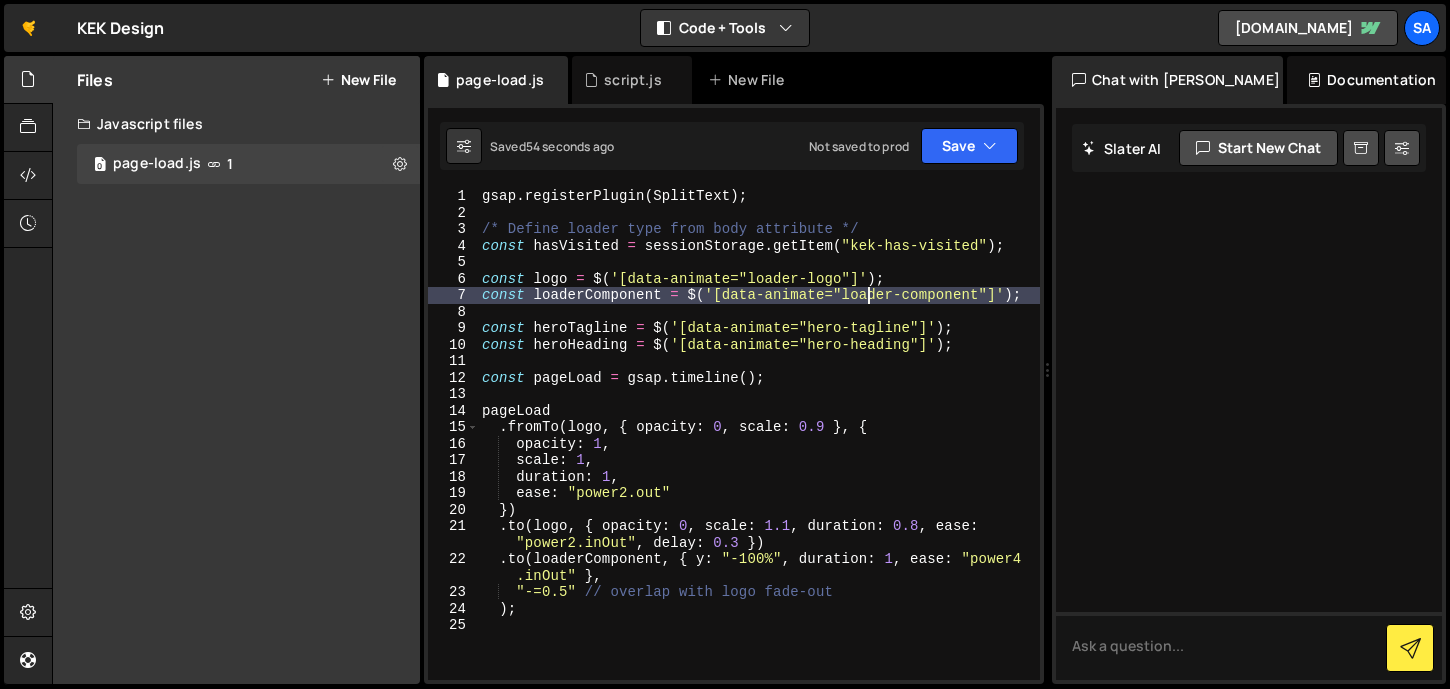 click on "gsap . registerPlugin ( SplitText ) ; /* Define loader type from body attribute */ const   hasVisited   =   sessionStorage . getItem ( "kek-has-visited" ) ; const   logo   =   $ ( '[data-animate="loader-logo"]' ) ; const   loaderComponent   =   $ ( '[data-animate="loader-component"]' ) ; const   heroTagline   =   $ ( '[data-animate="hero-tagline"]' ) ; const   heroHeading   =   $ ( '[data-animate="hero-heading"]' ) ; const   pageLoad   =   gsap . timeline ( ) ; pageLoad    . fromTo ( logo ,   {   opacity :   0 ,   scale :   0.9   } ,   {       opacity :   1 ,       scale :   1 ,       duration :   1 ,       ease :   "power2.out"    })    . to ( logo ,   {   opacity :   0 ,   scale :   1.1 ,   duration :   0.8 ,   ease :        "power2.inOut" ,   delay :   0.3   })    . to ( loaderComponent ,   {   y :   "-100%" ,   duration :   1 ,   ease :   "power4      .inOut"   } ,       "-=0.5"   // overlap with logo fade-out    ) ;" at bounding box center (759, 450) 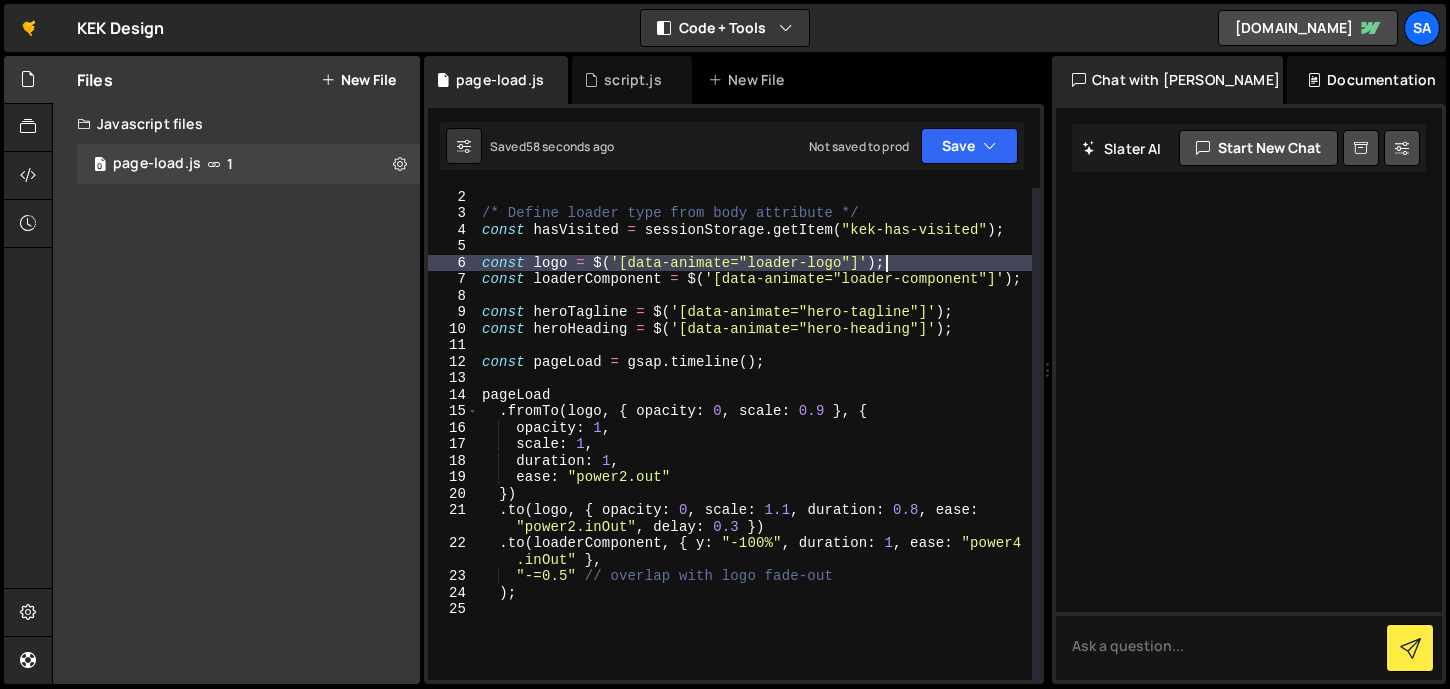 scroll, scrollTop: 0, scrollLeft: 0, axis: both 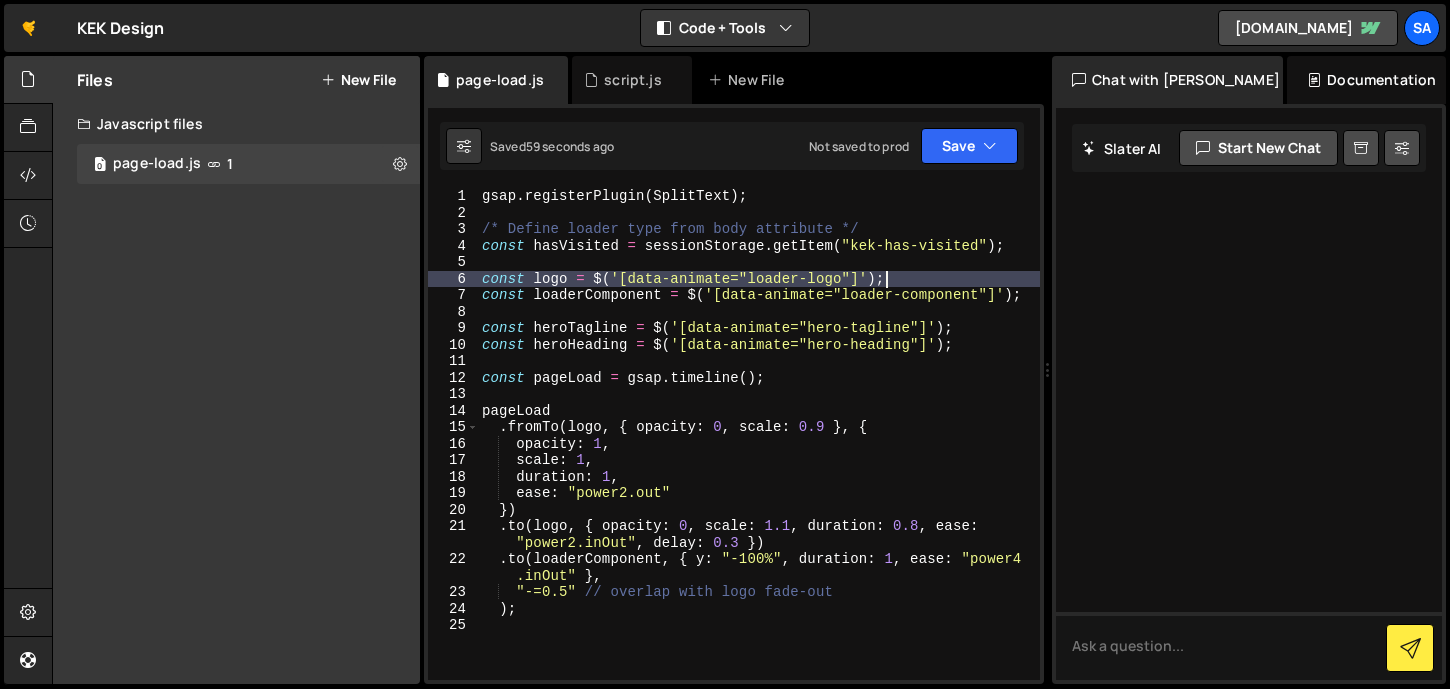 click on "gsap . registerPlugin ( SplitText ) ; /* Define loader type from body attribute */ const   hasVisited   =   sessionStorage . getItem ( "kek-has-visited" ) ; const   logo   =   $ ( '[data-animate="loader-logo"]' ) ; const   loaderComponent   =   $ ( '[data-animate="loader-component"]' ) ; const   heroTagline   =   $ ( '[data-animate="hero-tagline"]' ) ; const   heroHeading   =   $ ( '[data-animate="hero-heading"]' ) ; const   pageLoad   =   gsap . timeline ( ) ; pageLoad    . fromTo ( logo ,   {   opacity :   0 ,   scale :   0.9   } ,   {       opacity :   1 ,       scale :   1 ,       duration :   1 ,       ease :   "power2.out"    })    . to ( logo ,   {   opacity :   0 ,   scale :   1.1 ,   duration :   0.8 ,   ease :        "power2.inOut" ,   delay :   0.3   })    . to ( loaderComponent ,   {   y :   "-100%" ,   duration :   1 ,   ease :   "power4      .inOut"   } ,       "-=0.5"   // overlap with logo fade-out    ) ;" at bounding box center (759, 450) 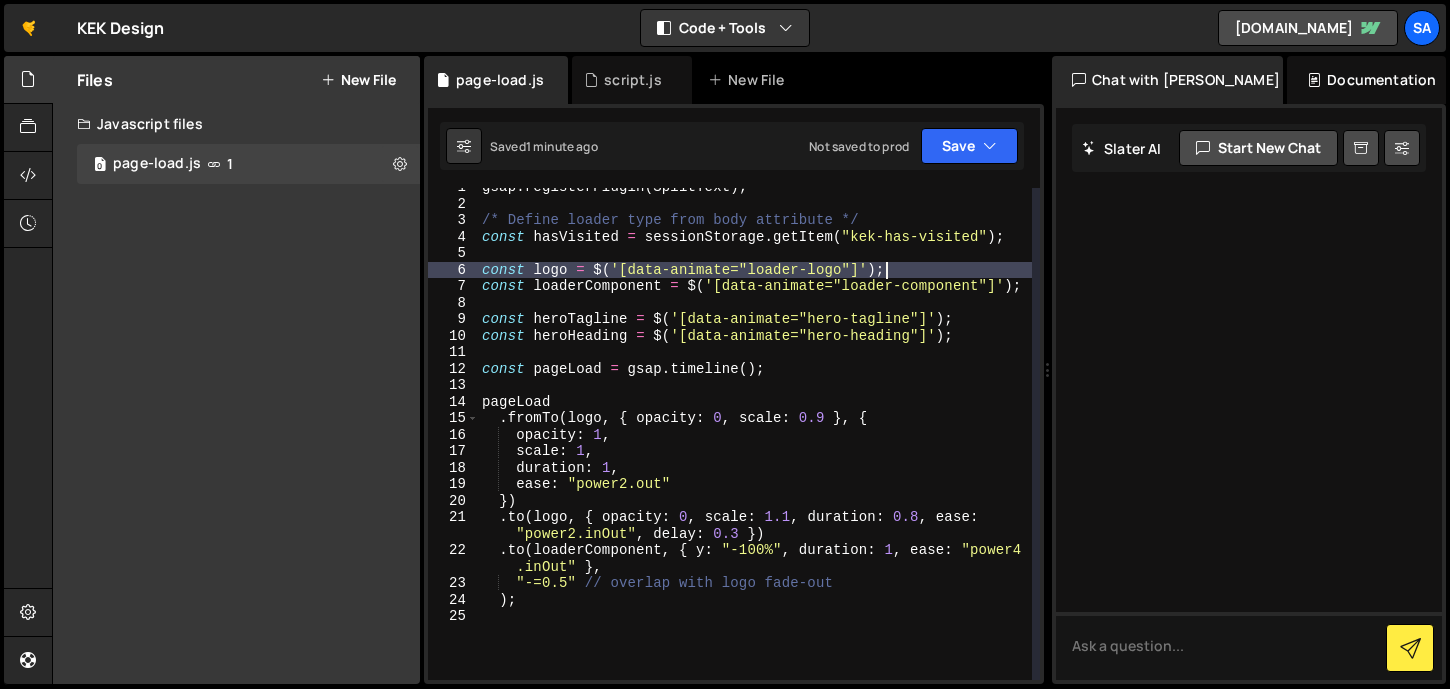 scroll, scrollTop: 0, scrollLeft: 0, axis: both 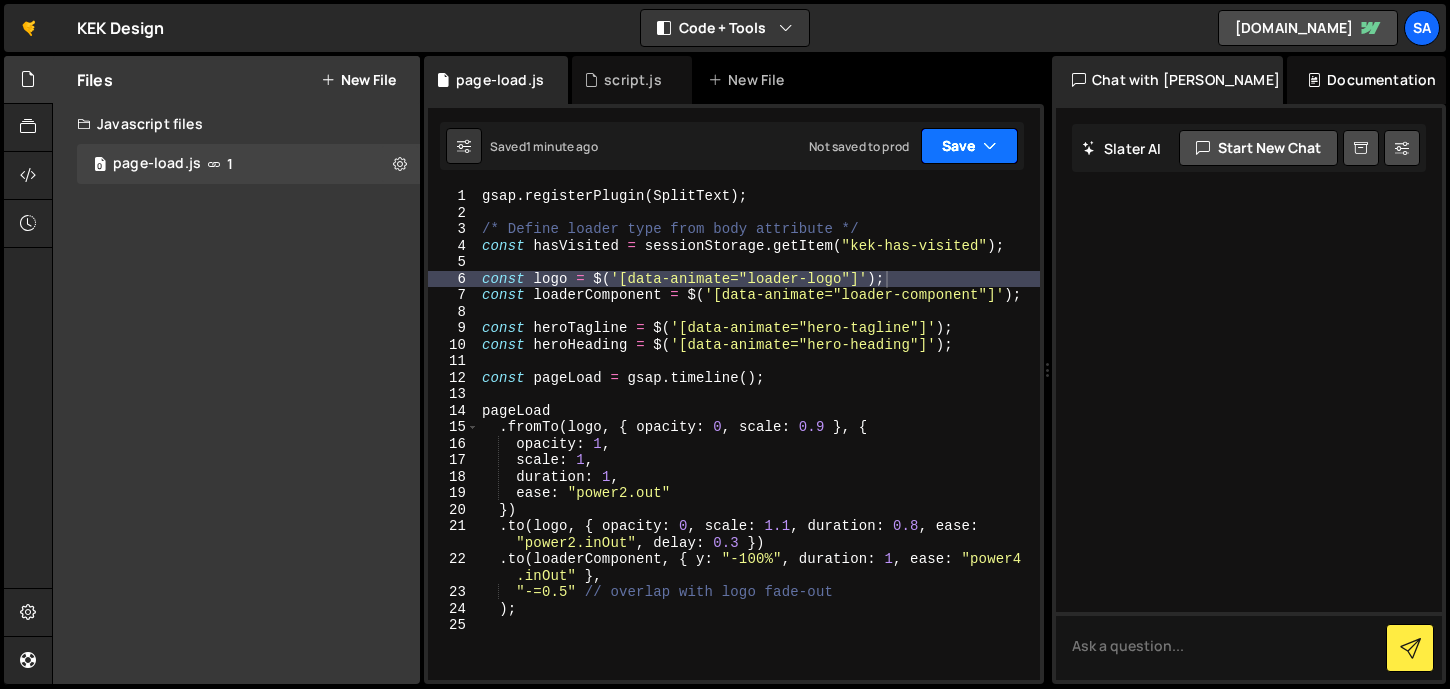 click on "Save" at bounding box center (969, 146) 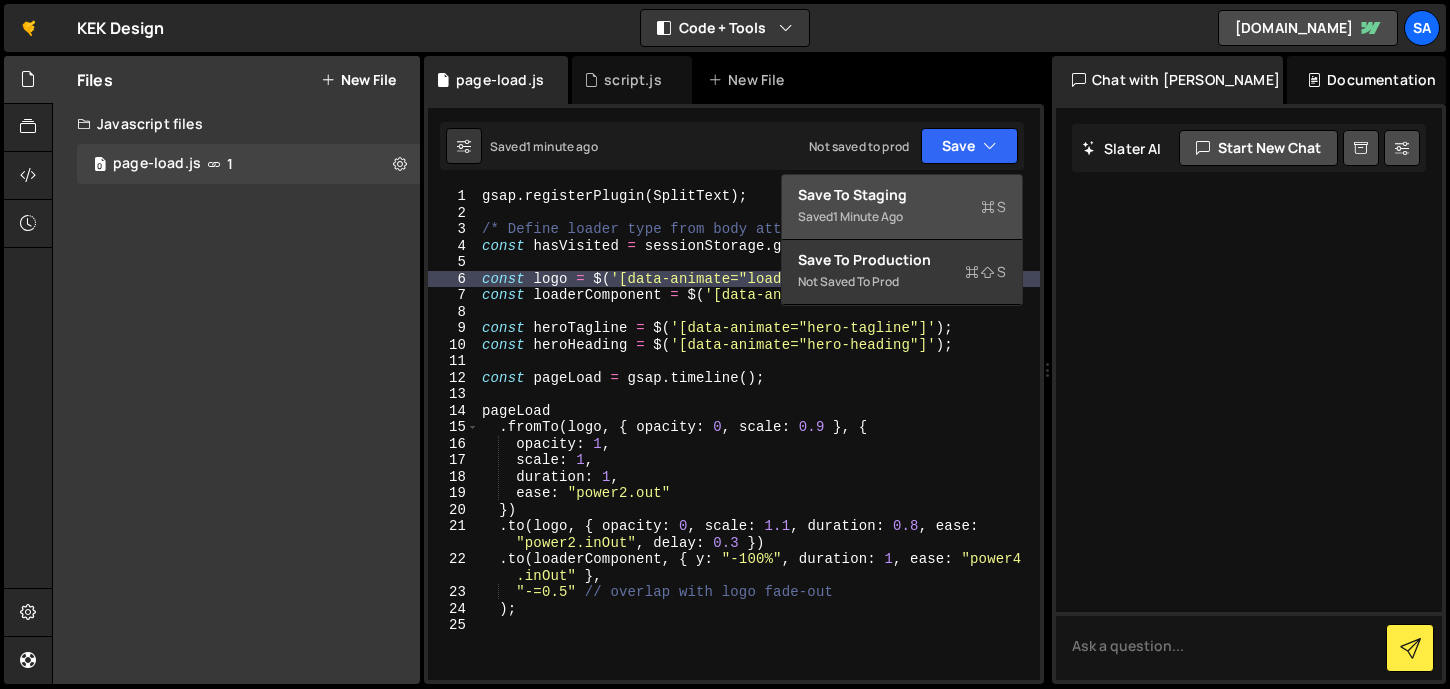click on "Save to Staging
S" at bounding box center [902, 195] 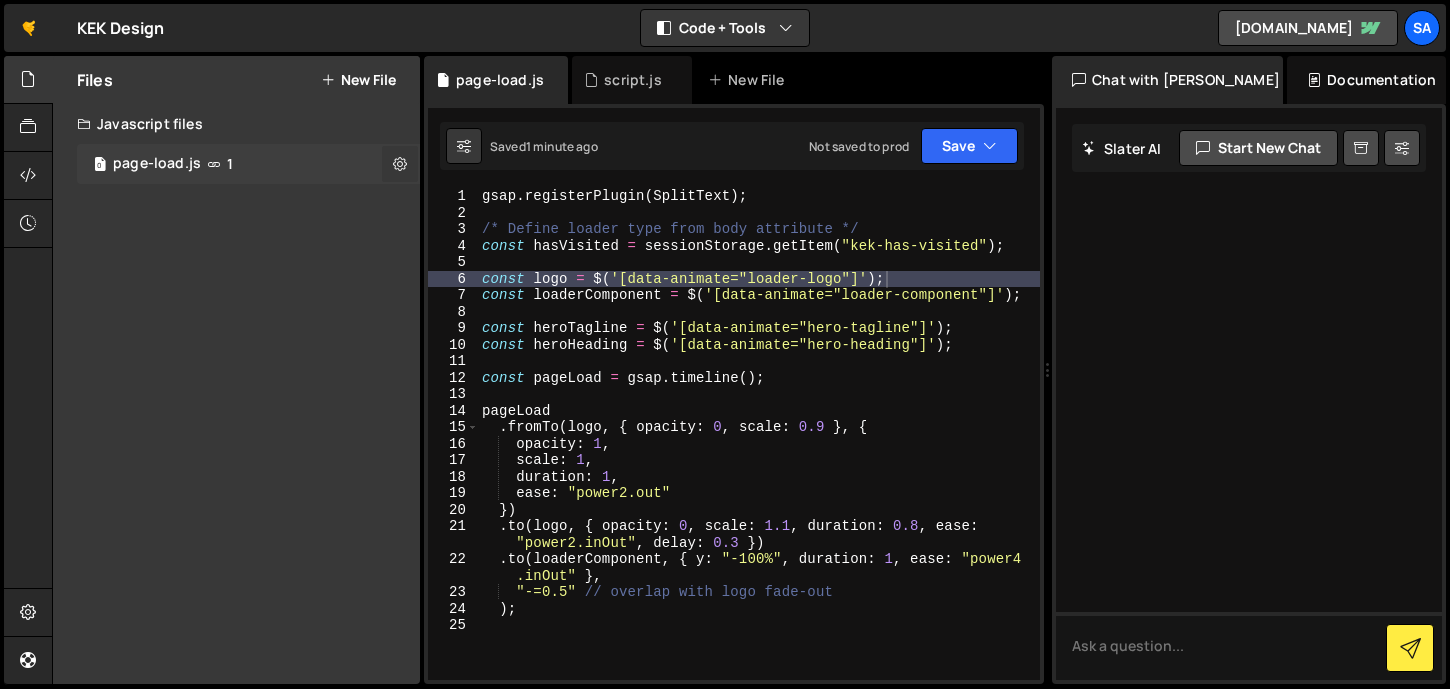 click at bounding box center (400, 163) 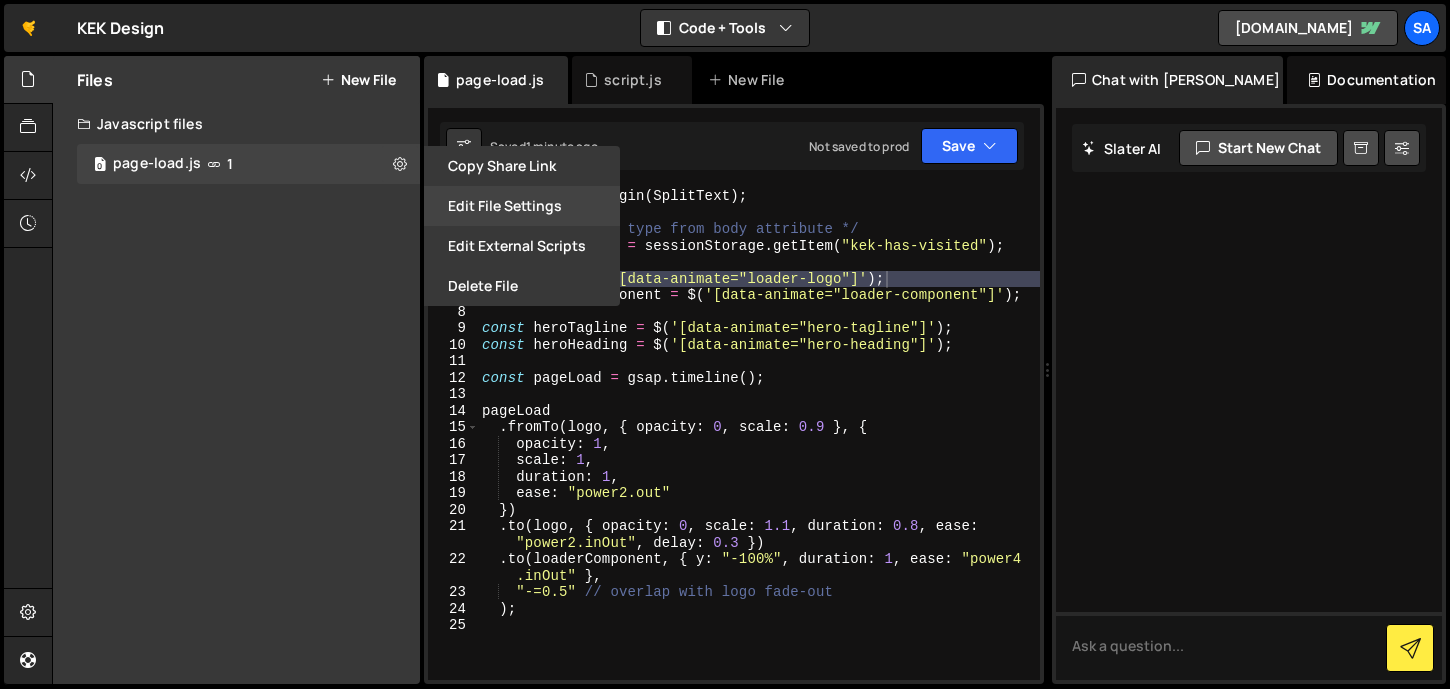 click on "Edit File Settings" at bounding box center (522, 206) 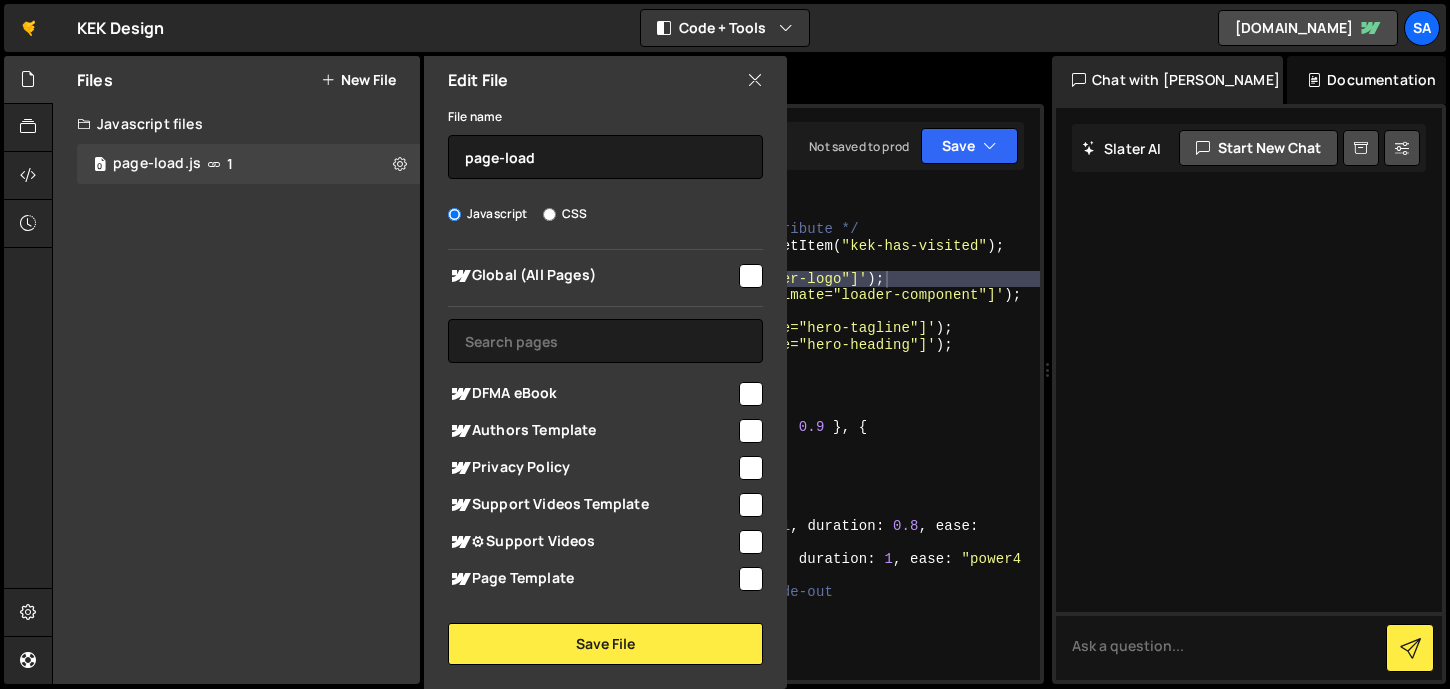 click at bounding box center (751, 276) 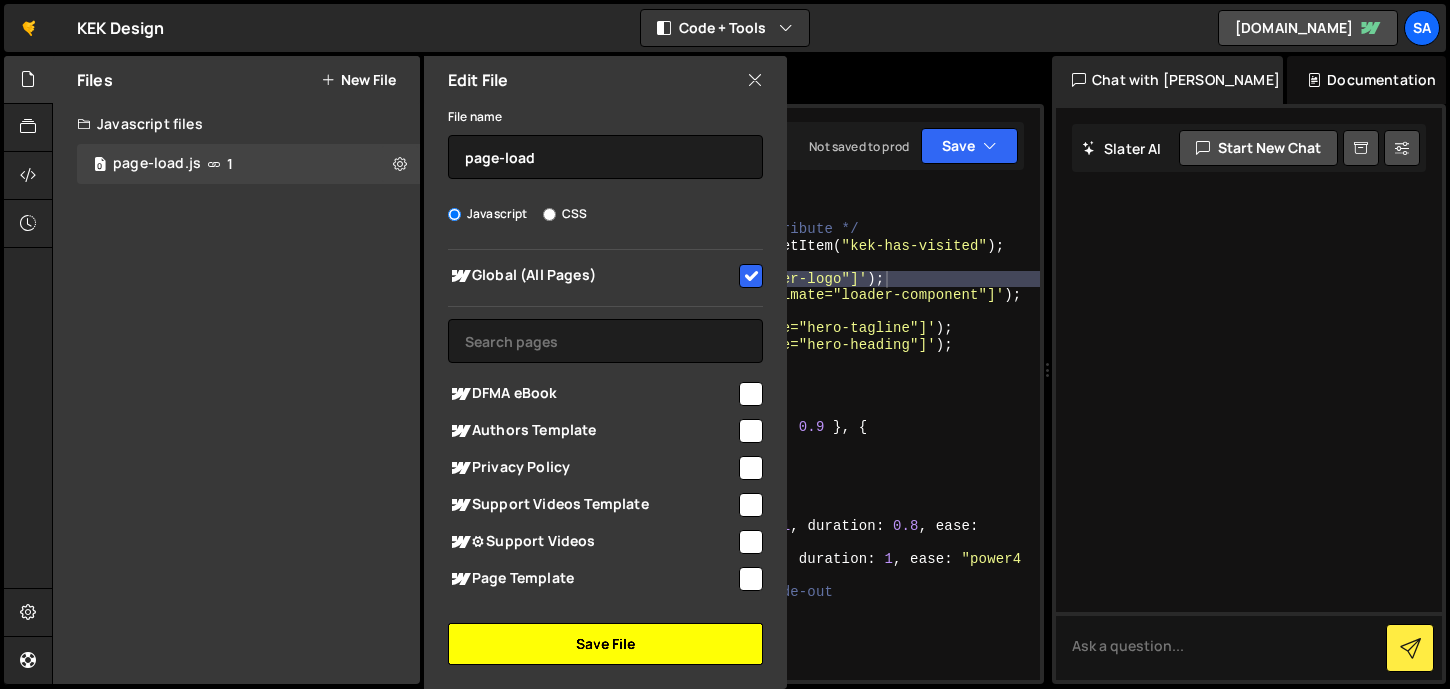 click on "Save File" at bounding box center (605, 644) 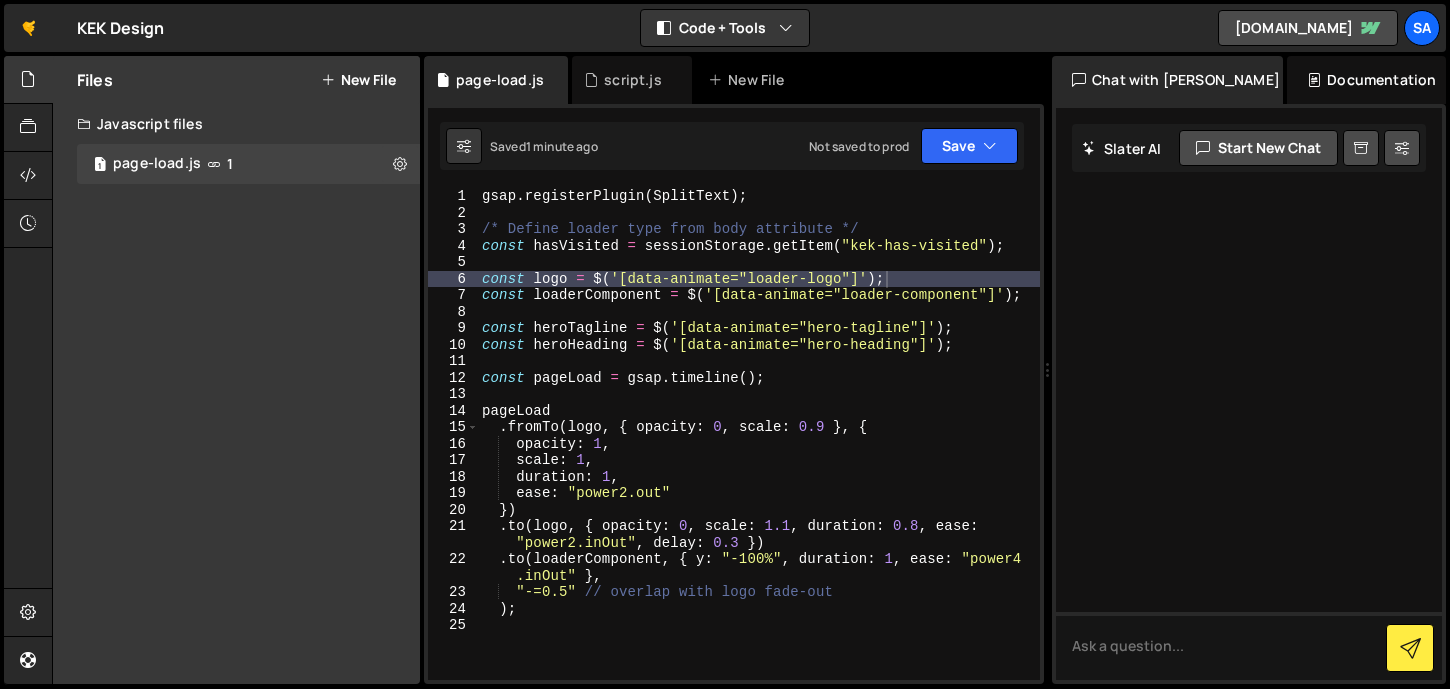 click on "1 2 3 4 5 6 7 8 9 10 11 12 13 14 15 16 17 18 $ ( ".gallery22_swiper" ) . each ( function   ( index )   {    const   swiper   =   new   Swiper ( $ ( this ) . find ( ".swiper" ) [ 0 ] ,   {       slidesPerView :   'auto' ,   // Allow custom widths via CSS       spaceBetween :   10 ,   // Space between slides in px       loop :   true ,   // Optional: Enable looping       navigation :   {          nextEl :   $ ( this ) . find ( ".is-bottom-next" ) [ 0 ] ,   // Link your           custom next button          prevEl :   $ ( this ) . find ( ".is-bottom-previous" ) [ 0 ] ,   // Link           your custom previous button       } ,       pagination :   {          el :   $ ( this ) . find ( ".swiper-bullet-wrapper" ) [ 0 ] ,   // Target           the pagination container          clickable :   true ,   // Allow clicking on bullets to navigate          bulletClass :   "swiper-bullet" ,   // Custom class for bullets          bulletActiveClass :   ,   // Custom class" at bounding box center (734, 394) 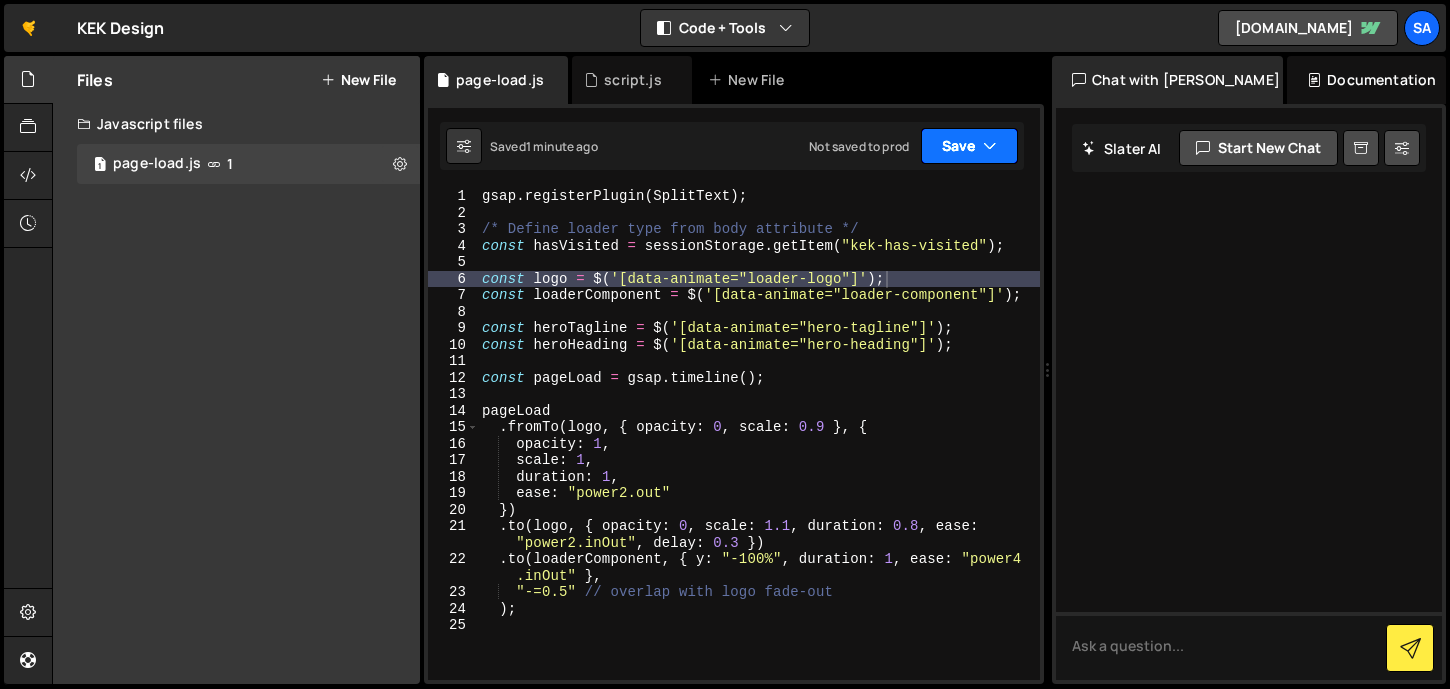 click at bounding box center [990, 146] 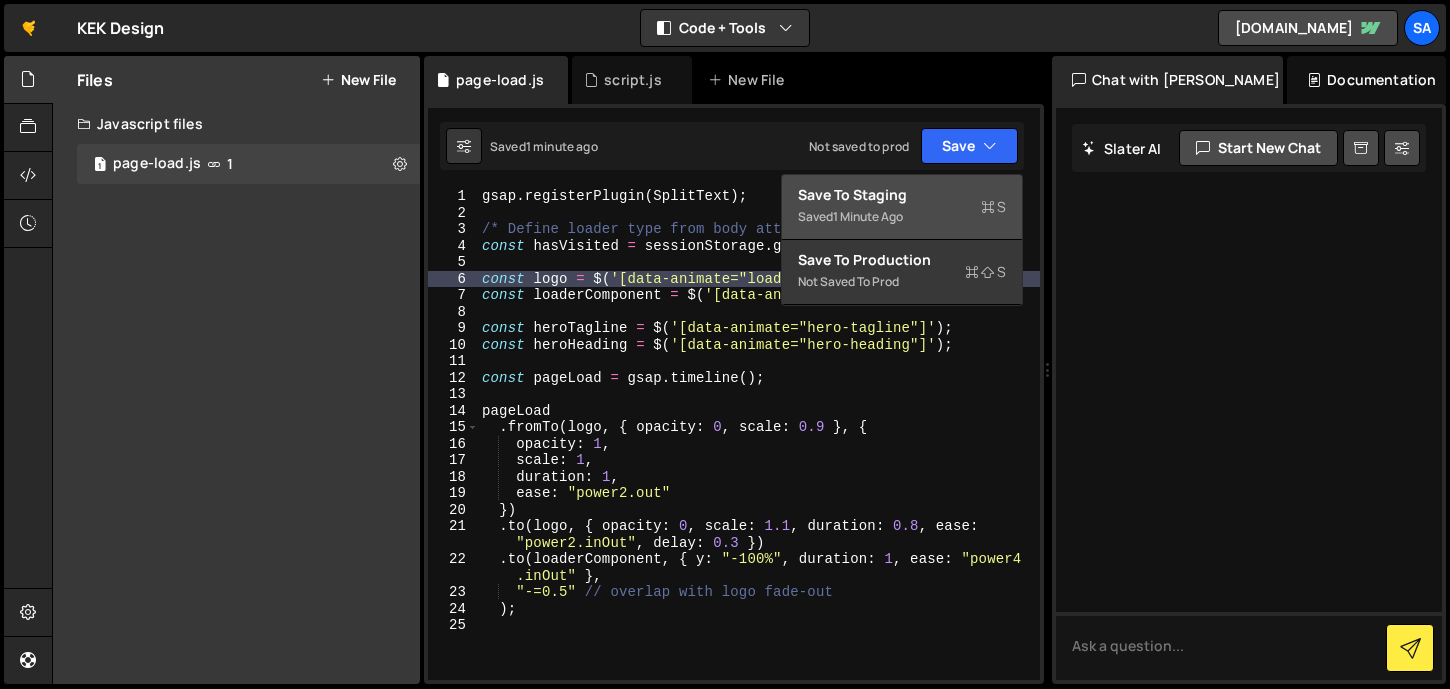 click on "Saved  1 minute ago" at bounding box center [902, 217] 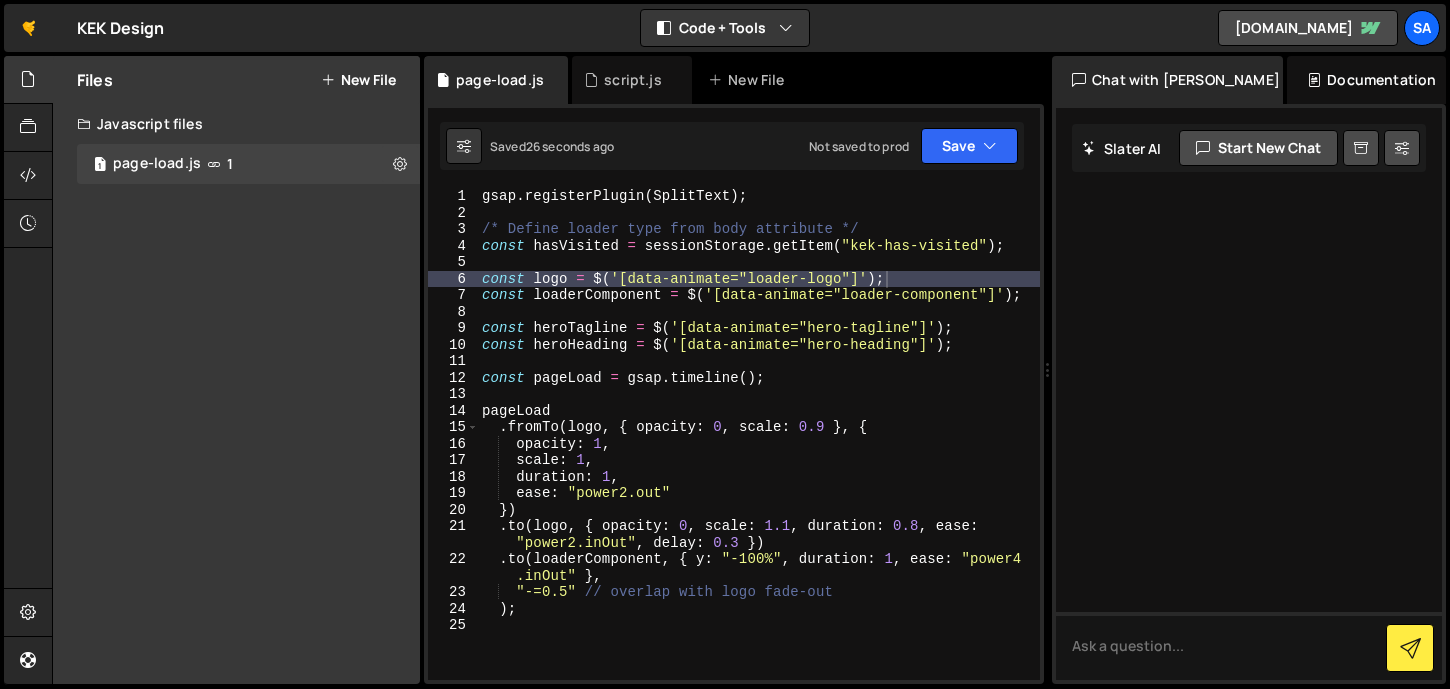 click on "gsap . registerPlugin ( SplitText ) ; /* Define loader type from body attribute */ const   hasVisited   =   sessionStorage . getItem ( "kek-has-visited" ) ; const   logo   =   $ ( '[data-animate="loader-logo"]' ) ; const   loaderComponent   =   $ ( '[data-animate="loader-component"]' ) ; const   heroTagline   =   $ ( '[data-animate="hero-tagline"]' ) ; const   heroHeading   =   $ ( '[data-animate="hero-heading"]' ) ; const   pageLoad   =   gsap . timeline ( ) ; pageLoad    . fromTo ( logo ,   {   opacity :   0 ,   scale :   0.9   } ,   {       opacity :   1 ,       scale :   1 ,       duration :   1 ,       ease :   "power2.out"    })    . to ( logo ,   {   opacity :   0 ,   scale :   1.1 ,   duration :   0.8 ,   ease :        "power2.inOut" ,   delay :   0.3   })    . to ( loaderComponent ,   {   y :   "-100%" ,   duration :   1 ,   ease :   "power4      .inOut"   } ,       "-=0.5"   // overlap with logo fade-out    ) ;" at bounding box center (759, 450) 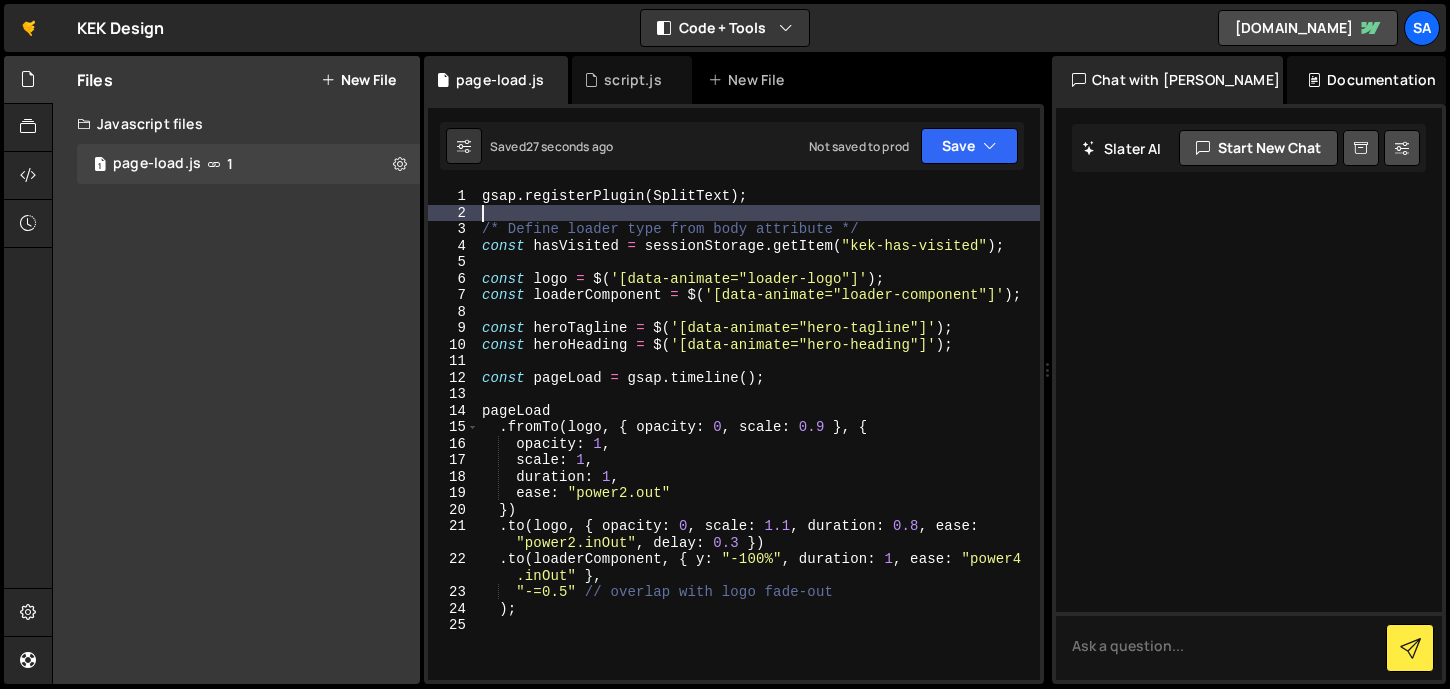 click on "gsap . registerPlugin ( SplitText ) ; /* Define loader type from body attribute */ const   hasVisited   =   sessionStorage . getItem ( "kek-has-visited" ) ; const   logo   =   $ ( '[data-animate="loader-logo"]' ) ; const   loaderComponent   =   $ ( '[data-animate="loader-component"]' ) ; const   heroTagline   =   $ ( '[data-animate="hero-tagline"]' ) ; const   heroHeading   =   $ ( '[data-animate="hero-heading"]' ) ; const   pageLoad   =   gsap . timeline ( ) ; pageLoad    . fromTo ( logo ,   {   opacity :   0 ,   scale :   0.9   } ,   {       opacity :   1 ,       scale :   1 ,       duration :   1 ,       ease :   "power2.out"    })    . to ( logo ,   {   opacity :   0 ,   scale :   1.1 ,   duration :   0.8 ,   ease :        "power2.inOut" ,   delay :   0.3   })    . to ( loaderComponent ,   {   y :   "-100%" ,   duration :   1 ,   ease :   "power4      .inOut"   } ,       "-=0.5"   // overlap with logo fade-out    ) ;" at bounding box center [759, 450] 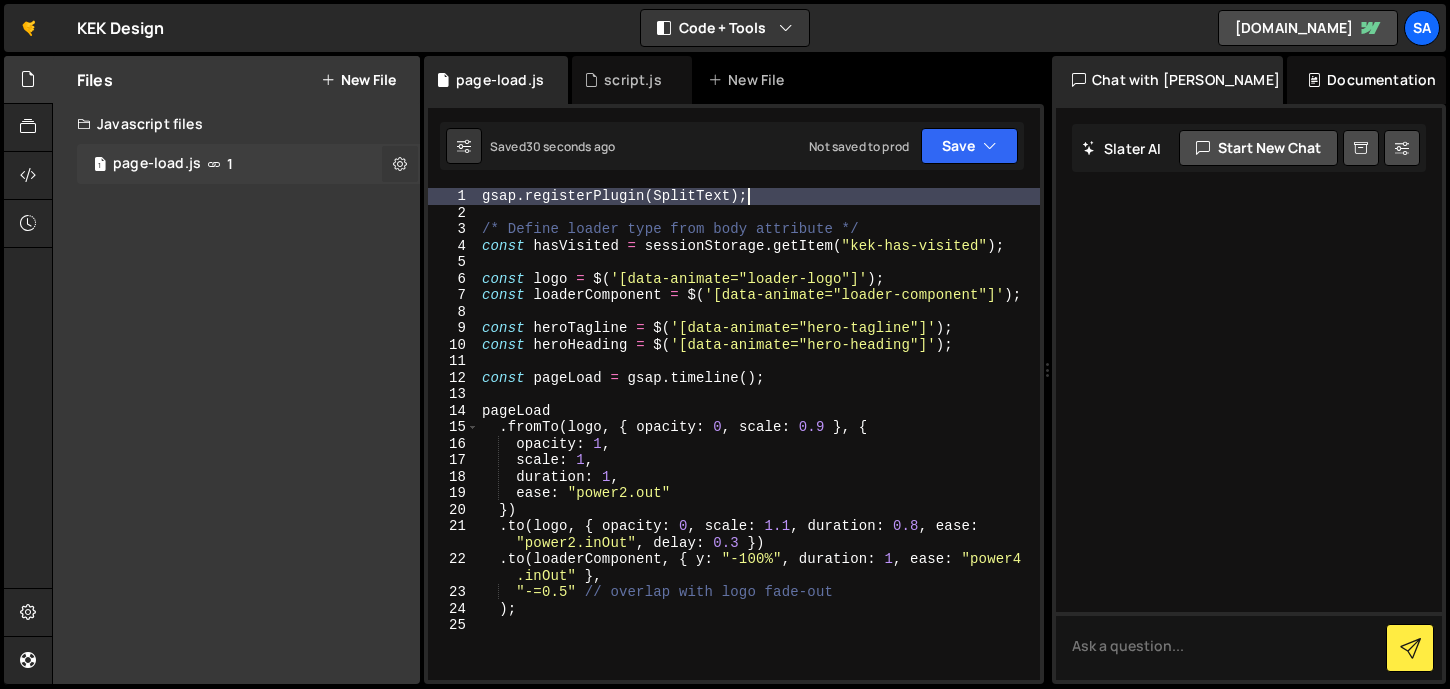 click at bounding box center (400, 163) 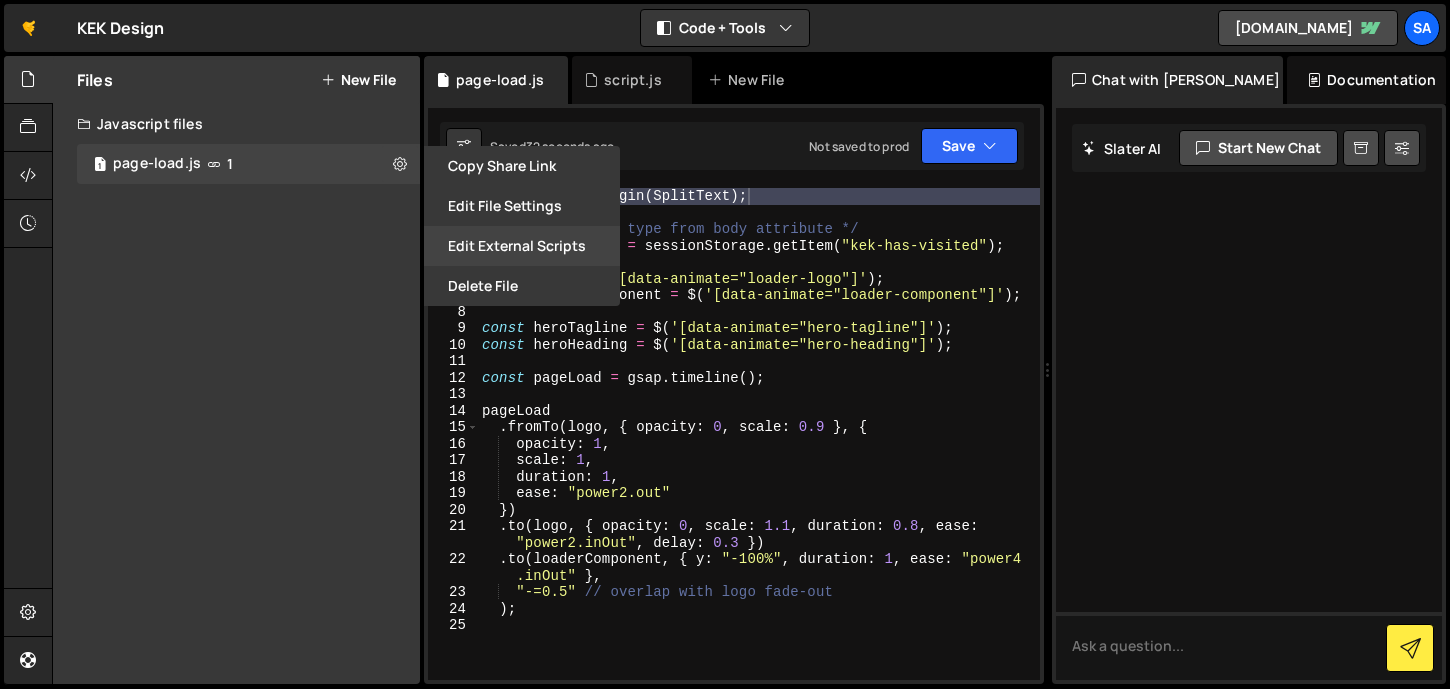 click on "Edit External Scripts" at bounding box center [522, 246] 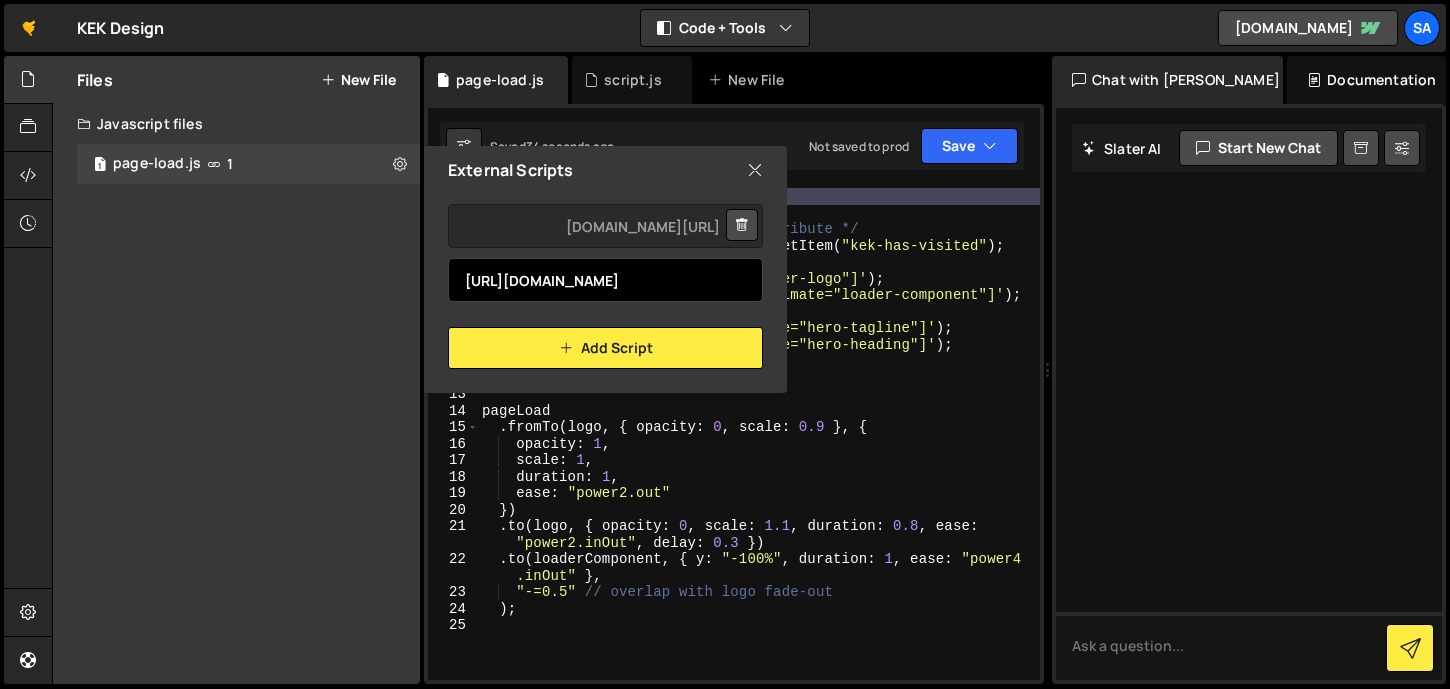 click on "https://cdn.jsdelivr.net/npm/gsap@3.13.0/dist/SplitText.min.js" at bounding box center (605, 280) 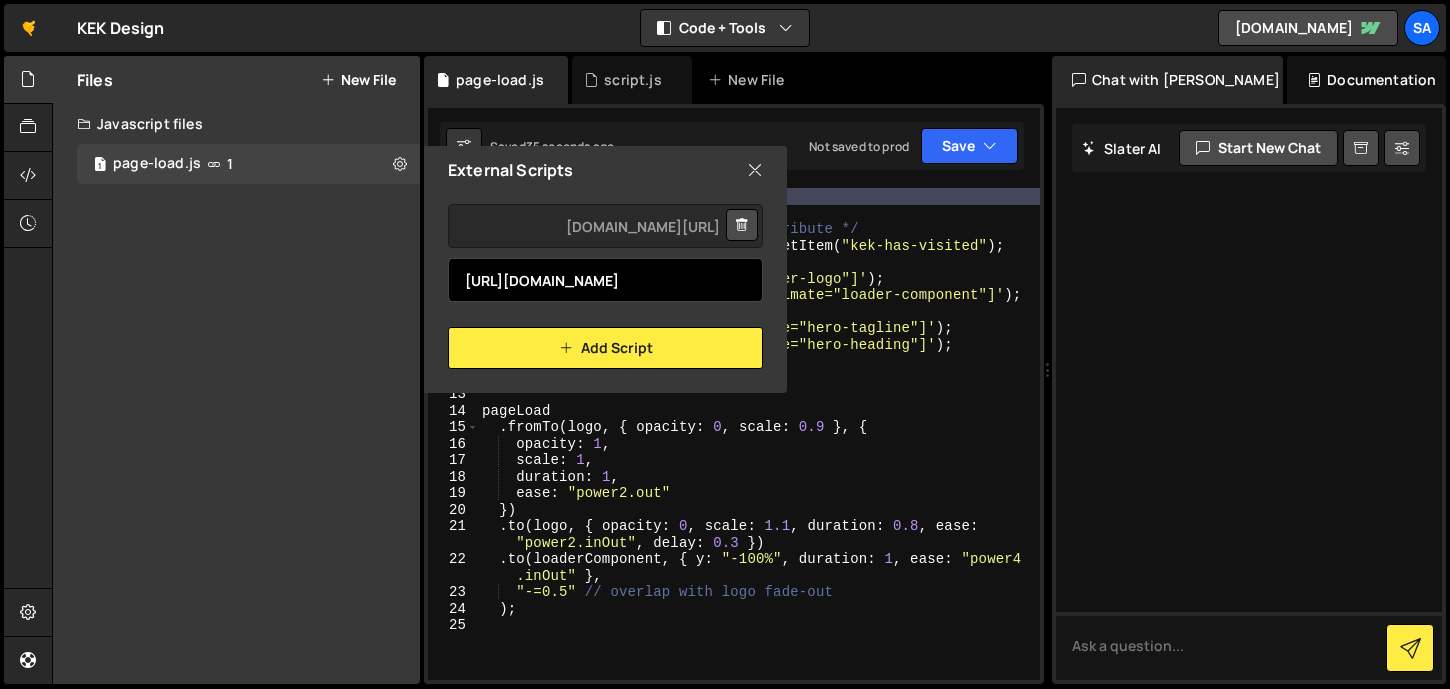 scroll, scrollTop: 0, scrollLeft: 143, axis: horizontal 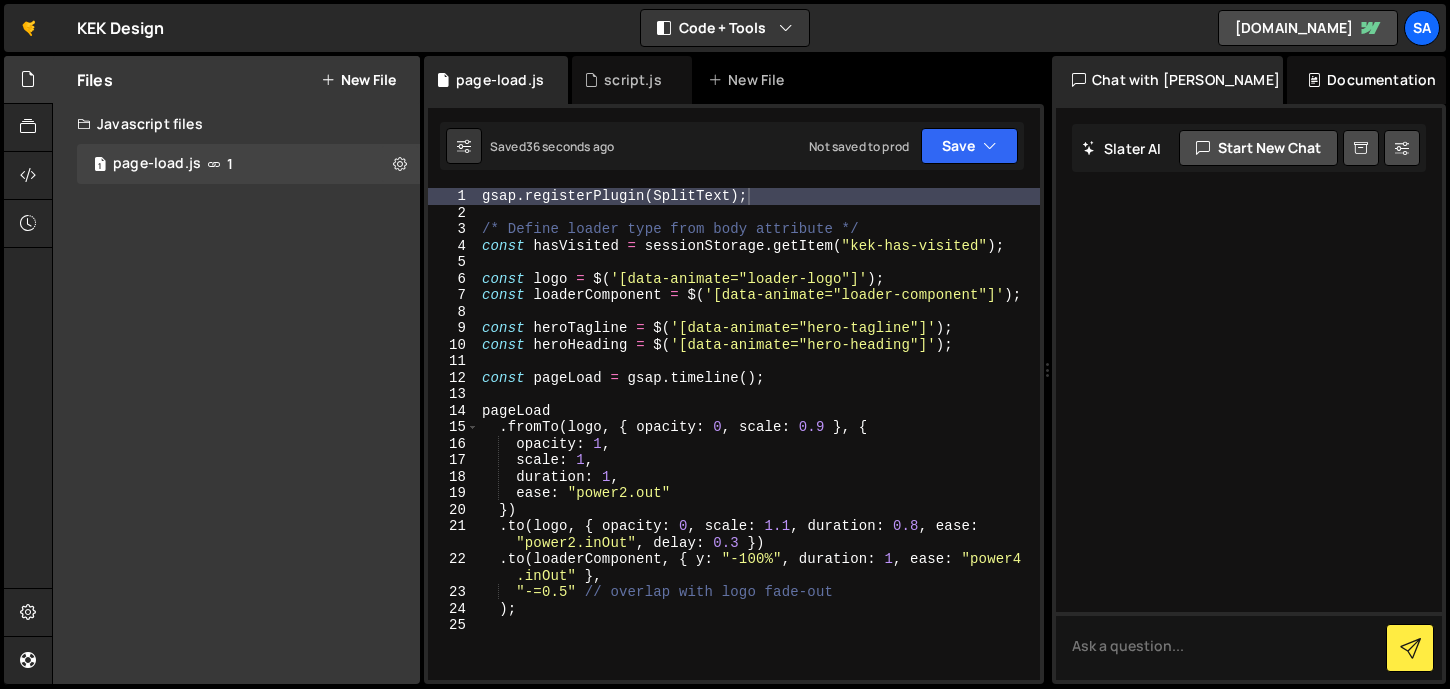 type on "/* Define loader type from body attribute */" 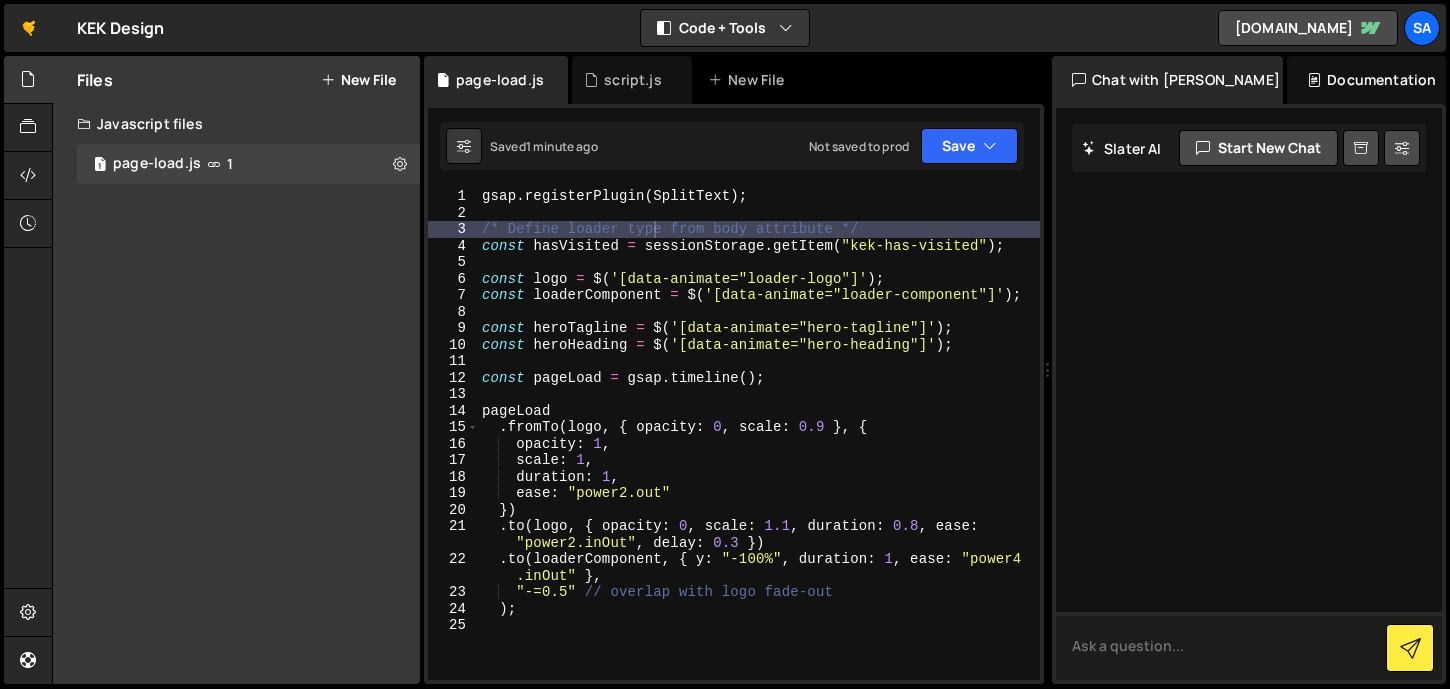 click at bounding box center (1249, 646) 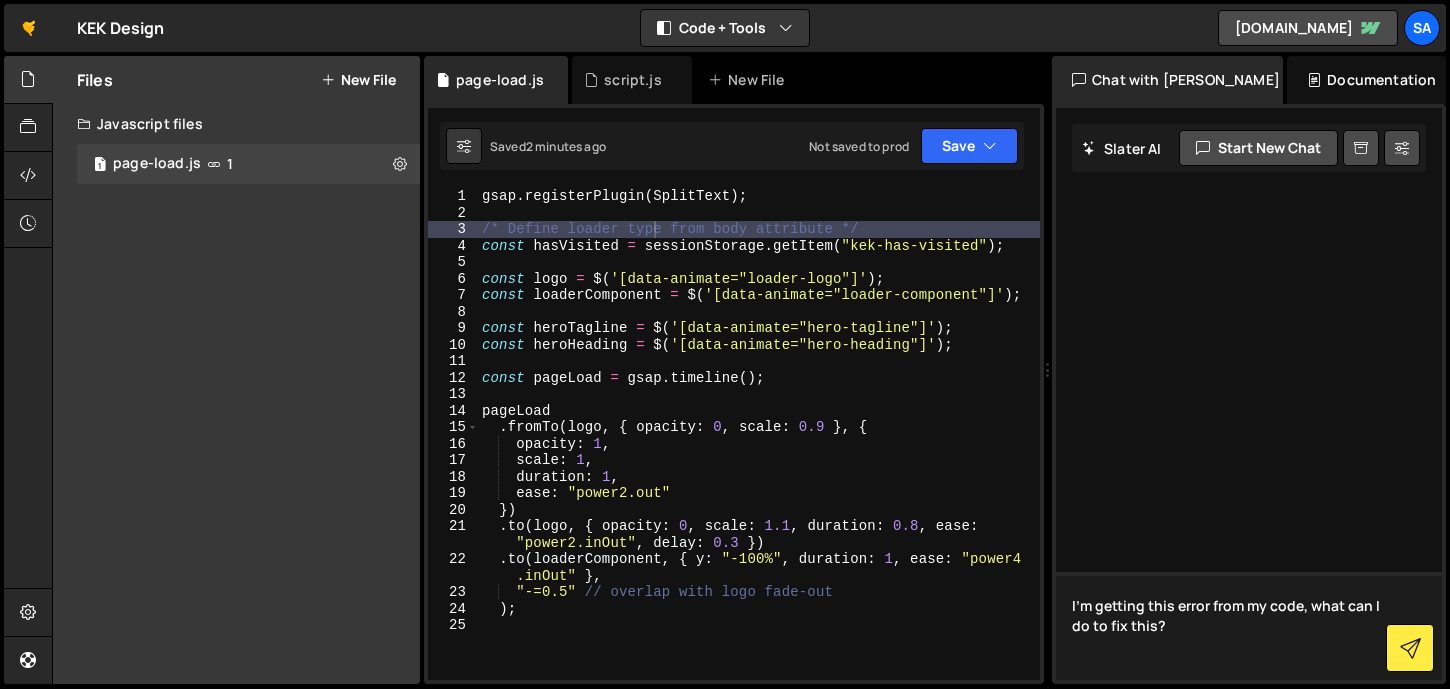 paste on "Uncaught (in promise) TypeError: Cannot set property window of #<Window> which has only a getter
at 43655.js?v=234789:11:160
at 43655.js?v=234789:11:175" 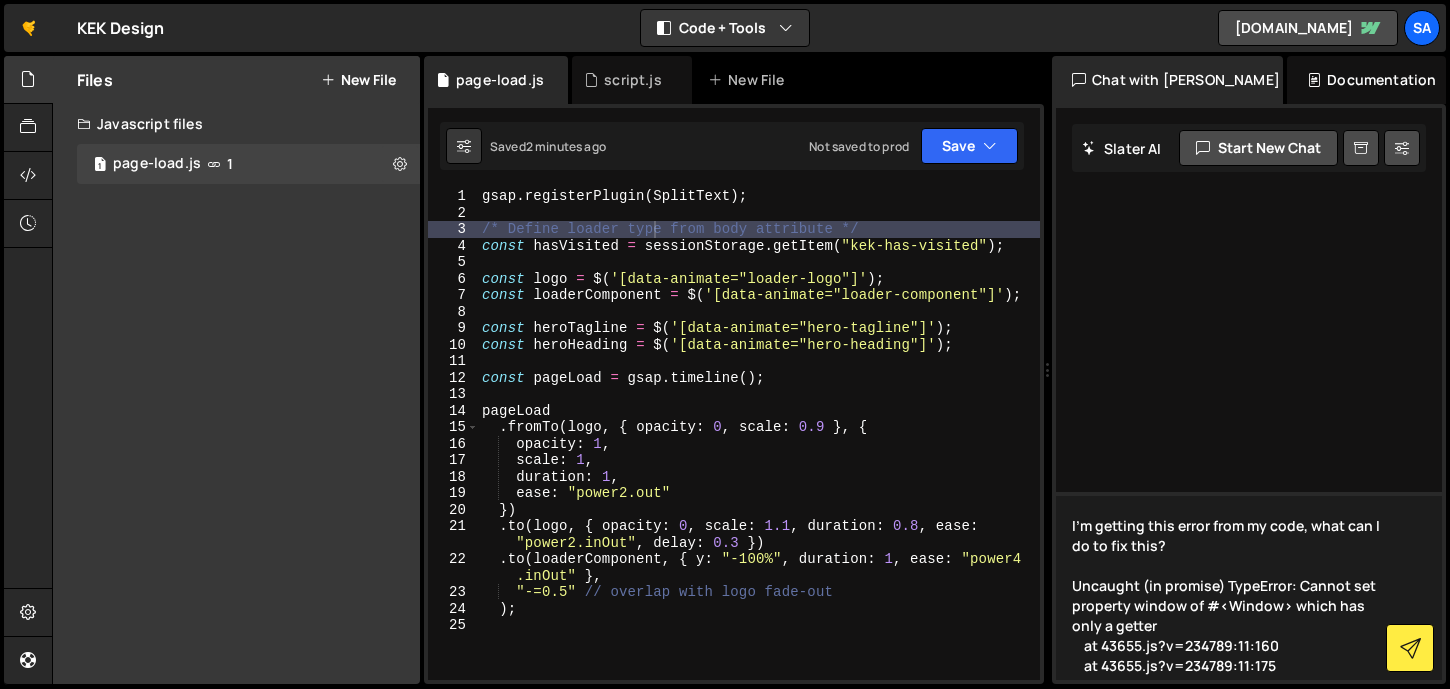 type 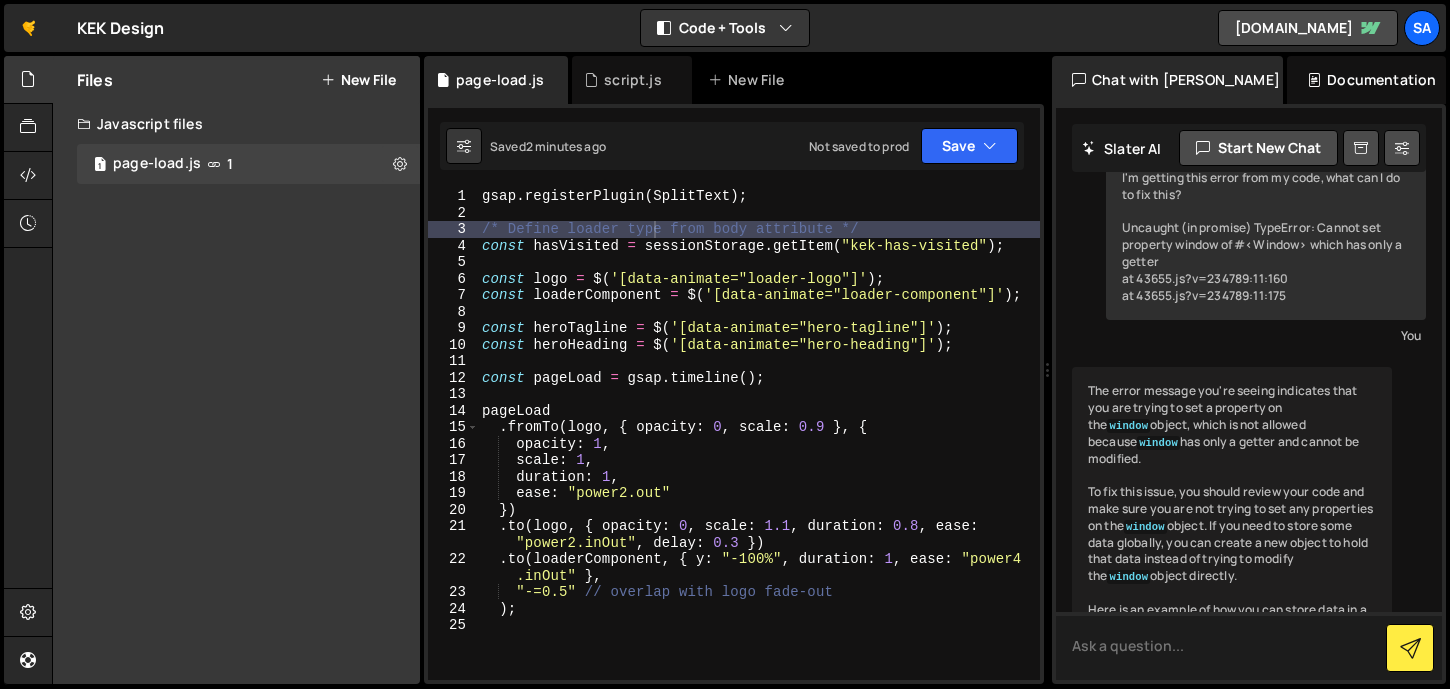 scroll, scrollTop: 53, scrollLeft: 0, axis: vertical 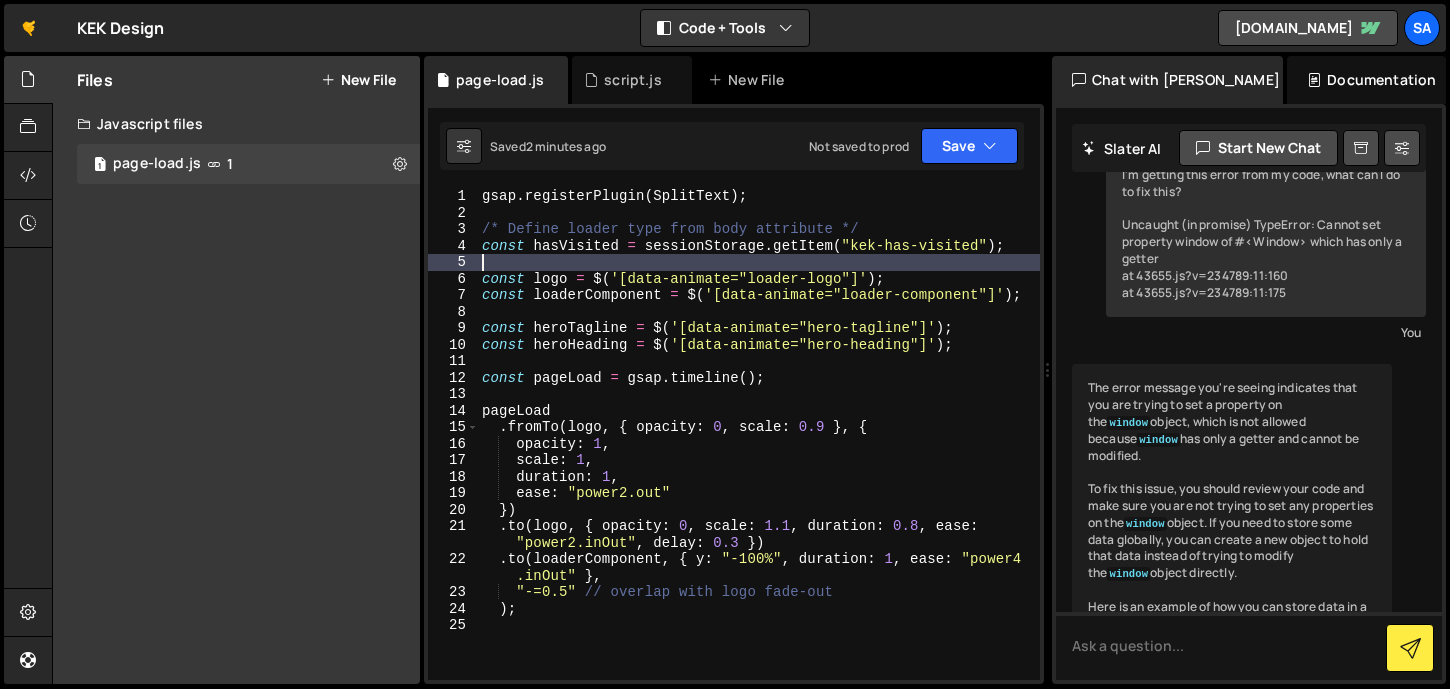 click on "gsap . registerPlugin ( SplitText ) ; /* Define loader type from body attribute */ const   hasVisited   =   sessionStorage . getItem ( "kek-has-visited" ) ; const   logo   =   $ ( '[data-animate="loader-logo"]' ) ; const   loaderComponent   =   $ ( '[data-animate="loader-component"]' ) ; const   heroTagline   =   $ ( '[data-animate="hero-tagline"]' ) ; const   heroHeading   =   $ ( '[data-animate="hero-heading"]' ) ; const   pageLoad   =   gsap . timeline ( ) ; pageLoad    . fromTo ( logo ,   {   opacity :   0 ,   scale :   0.9   } ,   {       opacity :   1 ,       scale :   1 ,       duration :   1 ,       ease :   "power2.out"    })    . to ( logo ,   {   opacity :   0 ,   scale :   1.1 ,   duration :   0.8 ,   ease :        "power2.inOut" ,   delay :   0.3   })    . to ( loaderComponent ,   {   y :   "-100%" ,   duration :   1 ,   ease :   "power4      .inOut"   } ,       "-=0.5"   // overlap with logo fade-out    ) ;" at bounding box center (759, 450) 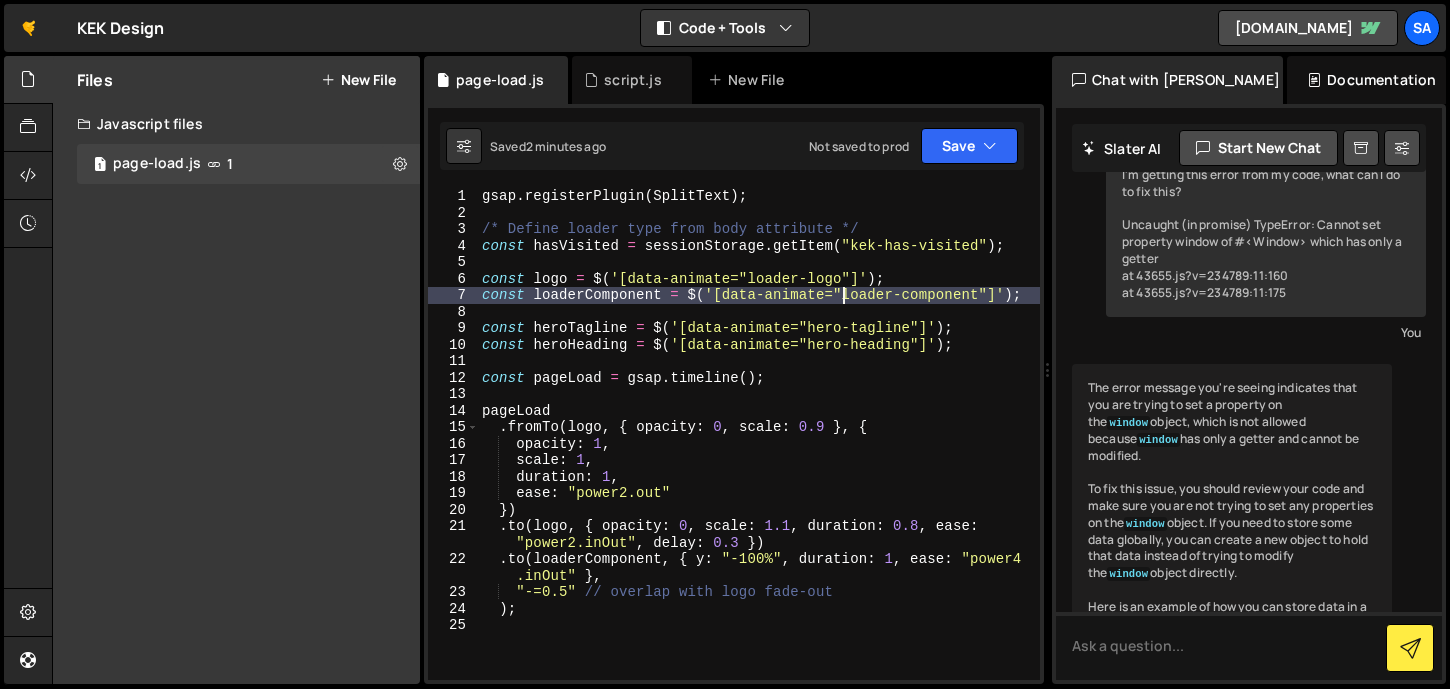 click on "gsap . registerPlugin ( SplitText ) ; /* Define loader type from body attribute */ const   hasVisited   =   sessionStorage . getItem ( "kek-has-visited" ) ; const   logo   =   $ ( '[data-animate="loader-logo"]' ) ; const   loaderComponent   =   $ ( '[data-animate="loader-component"]' ) ; const   heroTagline   =   $ ( '[data-animate="hero-tagline"]' ) ; const   heroHeading   =   $ ( '[data-animate="hero-heading"]' ) ; const   pageLoad   =   gsap . timeline ( ) ; pageLoad    . fromTo ( logo ,   {   opacity :   0 ,   scale :   0.9   } ,   {       opacity :   1 ,       scale :   1 ,       duration :   1 ,       ease :   "power2.out"    })    . to ( logo ,   {   opacity :   0 ,   scale :   1.1 ,   duration :   0.8 ,   ease :        "power2.inOut" ,   delay :   0.3   })    . to ( loaderComponent ,   {   y :   "-100%" ,   duration :   1 ,   ease :   "power4      .inOut"   } ,       "-=0.5"   // overlap with logo fade-out    ) ;" at bounding box center [759, 450] 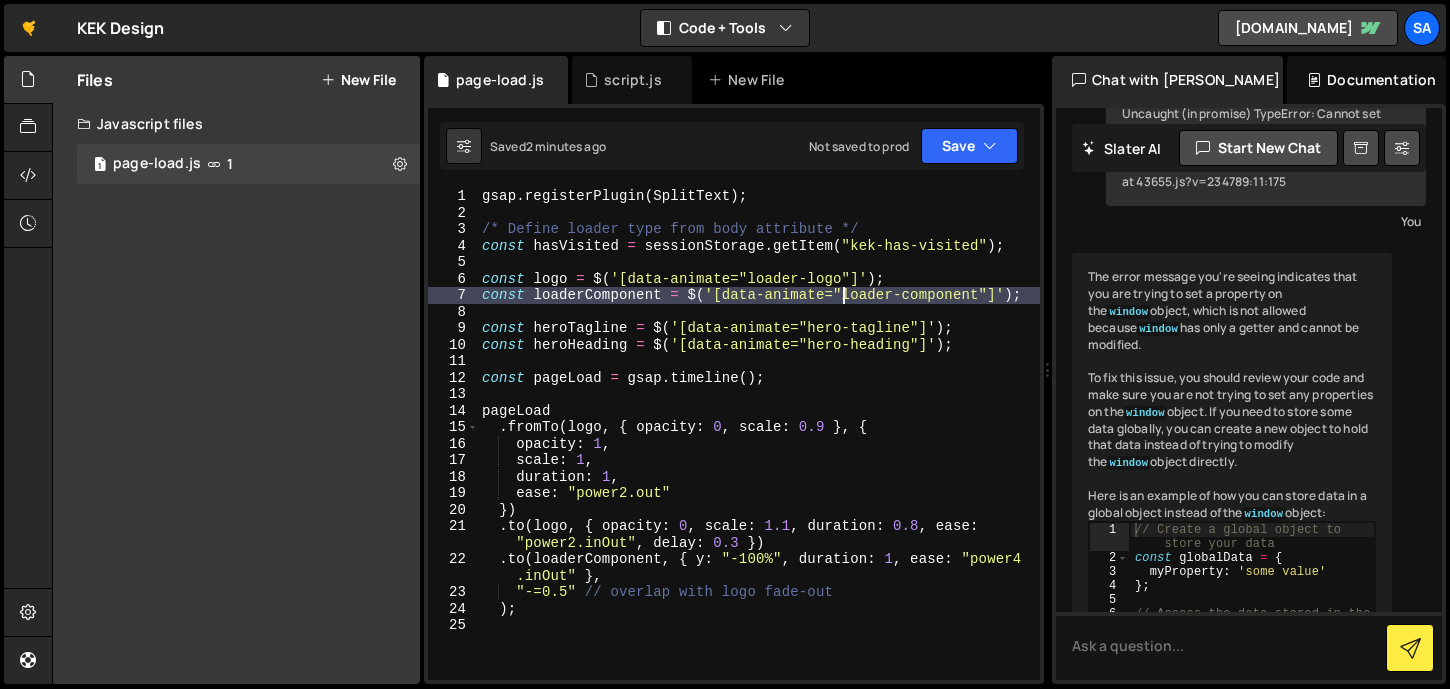 scroll, scrollTop: 261, scrollLeft: 0, axis: vertical 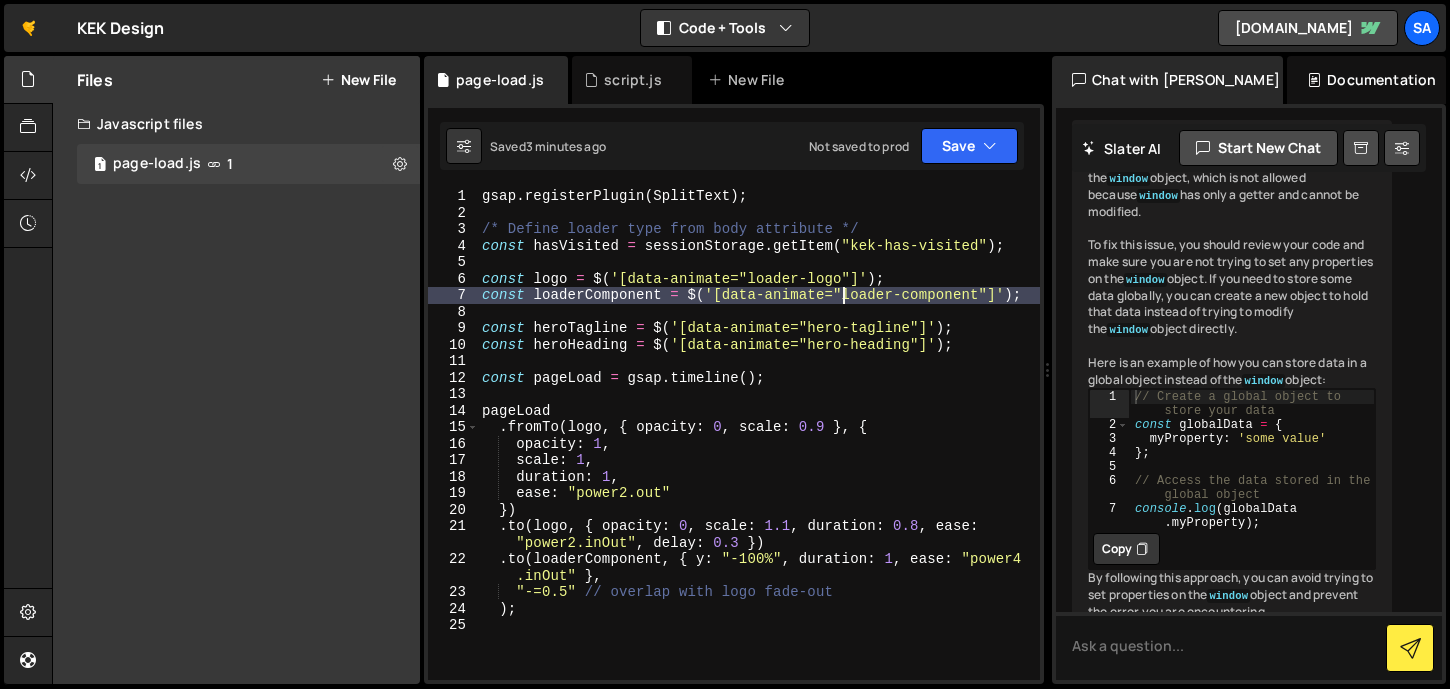 click on "gsap . registerPlugin ( SplitText ) ; /* Define loader type from body attribute */ const   hasVisited   =   sessionStorage . getItem ( "kek-has-visited" ) ; const   logo   =   $ ( '[data-animate="loader-logo"]' ) ; const   loaderComponent   =   $ ( '[data-animate="loader-component"]' ) ; const   heroTagline   =   $ ( '[data-animate="hero-tagline"]' ) ; const   heroHeading   =   $ ( '[data-animate="hero-heading"]' ) ; const   pageLoad   =   gsap . timeline ( ) ; pageLoad    . fromTo ( logo ,   {   opacity :   0 ,   scale :   0.9   } ,   {       opacity :   1 ,       scale :   1 ,       duration :   1 ,       ease :   "power2.out"    })    . to ( logo ,   {   opacity :   0 ,   scale :   1.1 ,   duration :   0.8 ,   ease :        "power2.inOut" ,   delay :   0.3   })    . to ( loaderComponent ,   {   y :   "-100%" ,   duration :   1 ,   ease :   "power4      .inOut"   } ,       "-=0.5"   // overlap with logo fade-out    ) ;" at bounding box center [759, 450] 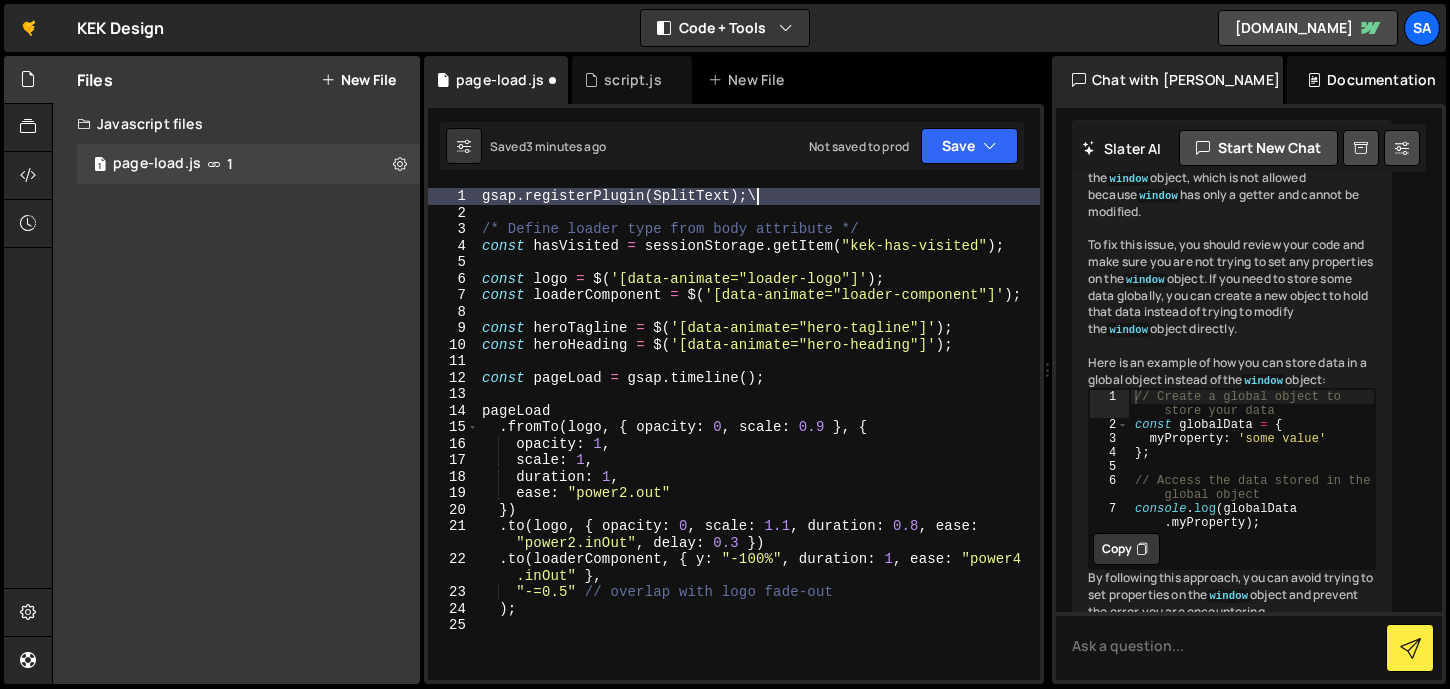 scroll, scrollTop: 0, scrollLeft: 18, axis: horizontal 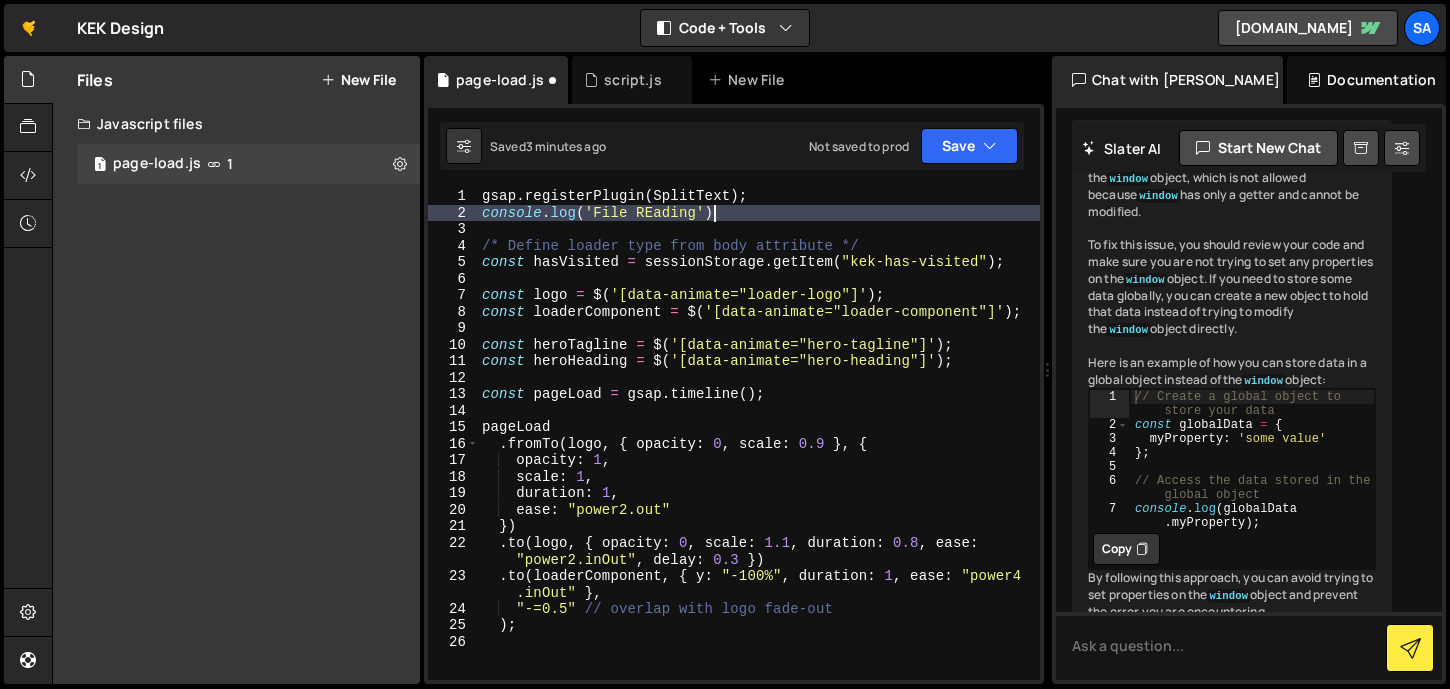 click on "gsap . registerPlugin ( SplitText ) ; console . log ( 'File REading' ) /* Define loader type from body attribute */ const   hasVisited   =   sessionStorage . getItem ( "kek-has-visited" ) ; const   logo   =   $ ( '[data-animate="loader-logo"]' ) ; const   loaderComponent   =   $ ( '[data-animate="loader-component"]' ) ; const   heroTagline   =   $ ( '[data-animate="hero-tagline"]' ) ; const   heroHeading   =   $ ( '[data-animate="hero-heading"]' ) ; const   pageLoad   =   gsap . timeline ( ) ; pageLoad    . fromTo ( logo ,   {   opacity :   0 ,   scale :   0.9   } ,   {       opacity :   1 ,       scale :   1 ,       duration :   1 ,       ease :   "power2.out"    })    . to ( logo ,   {   opacity :   0 ,   scale :   1.1 ,   duration :   0.8 ,   ease :        "power2.inOut" ,   delay :   0.3   })    . to ( loaderComponent ,   {   y :   "-100%" ,   duration :   1 ,   ease :   "power4      .inOut"   } ,       "-=0.5"   // overlap with logo fade-out    ) ;" at bounding box center (759, 450) 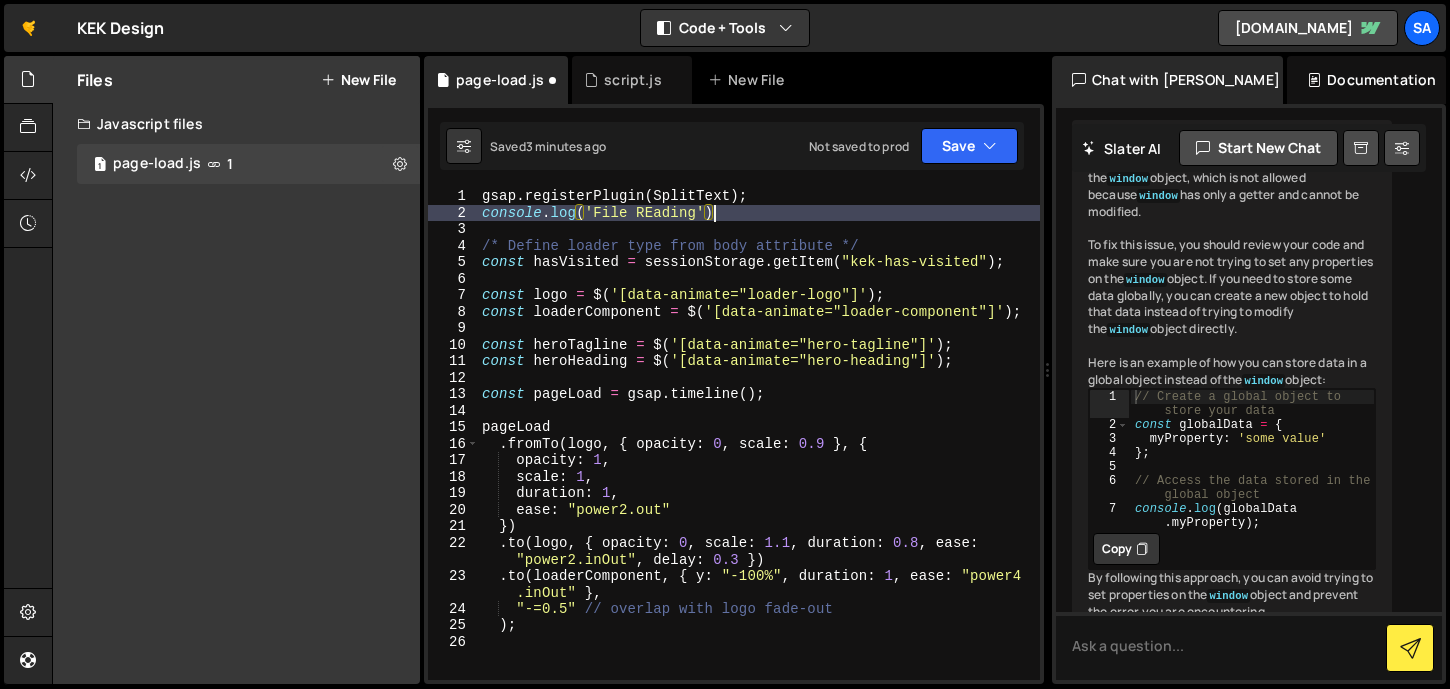 scroll, scrollTop: 0, scrollLeft: 15, axis: horizontal 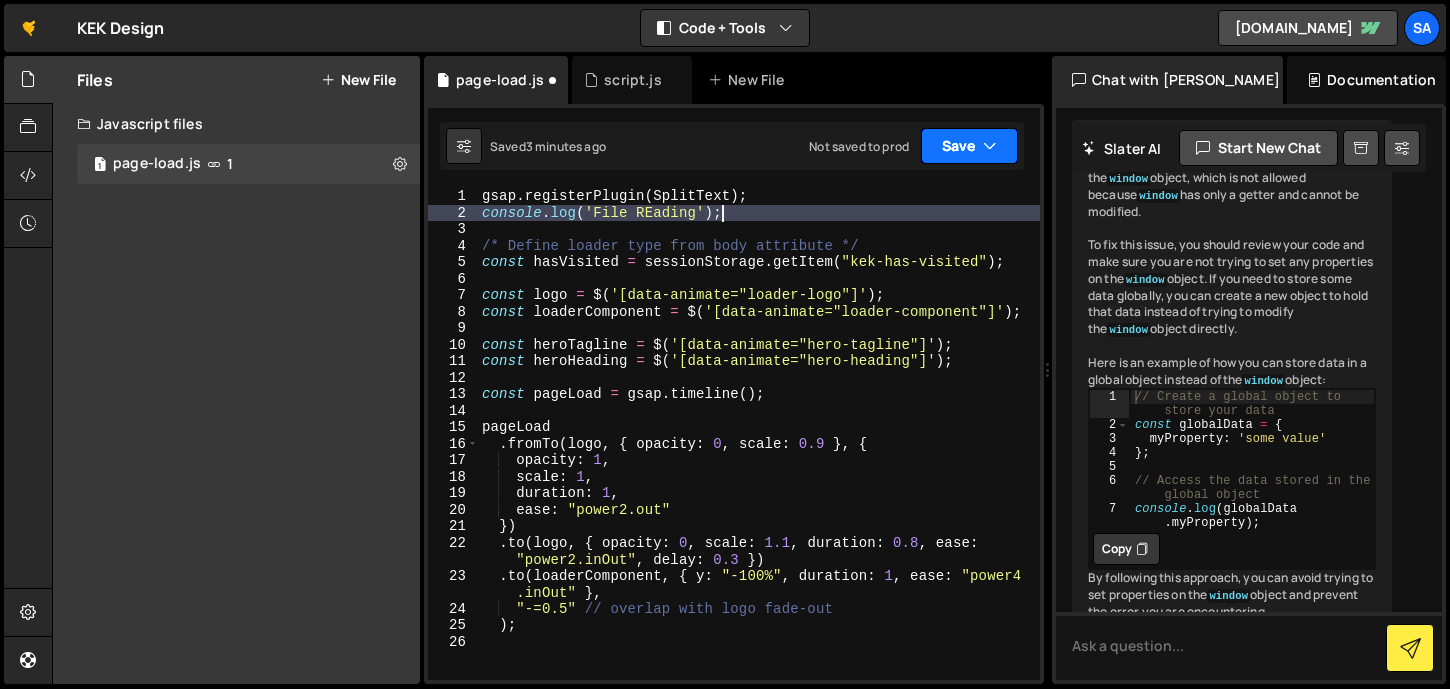 click on "Save" at bounding box center [969, 146] 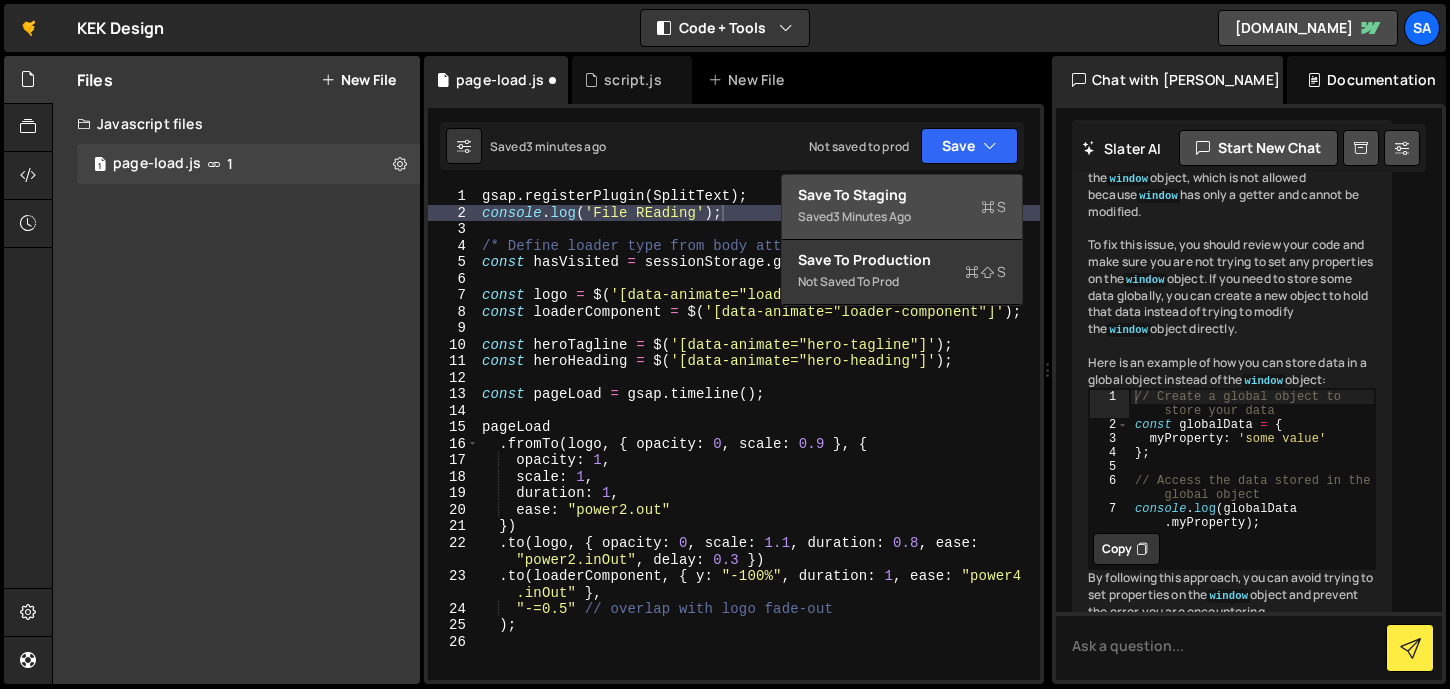 click on "Save to Staging
S" at bounding box center (902, 195) 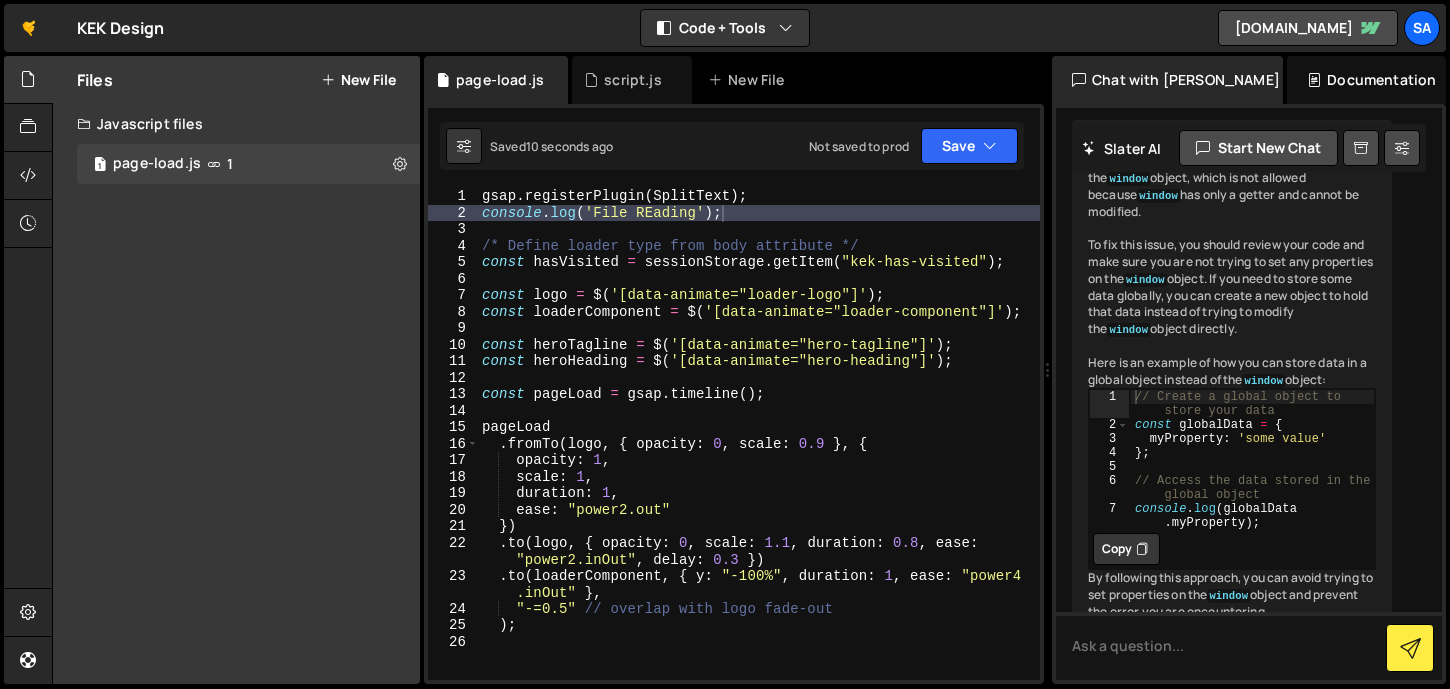 type on "gsap.registerPlugin(SplitText);" 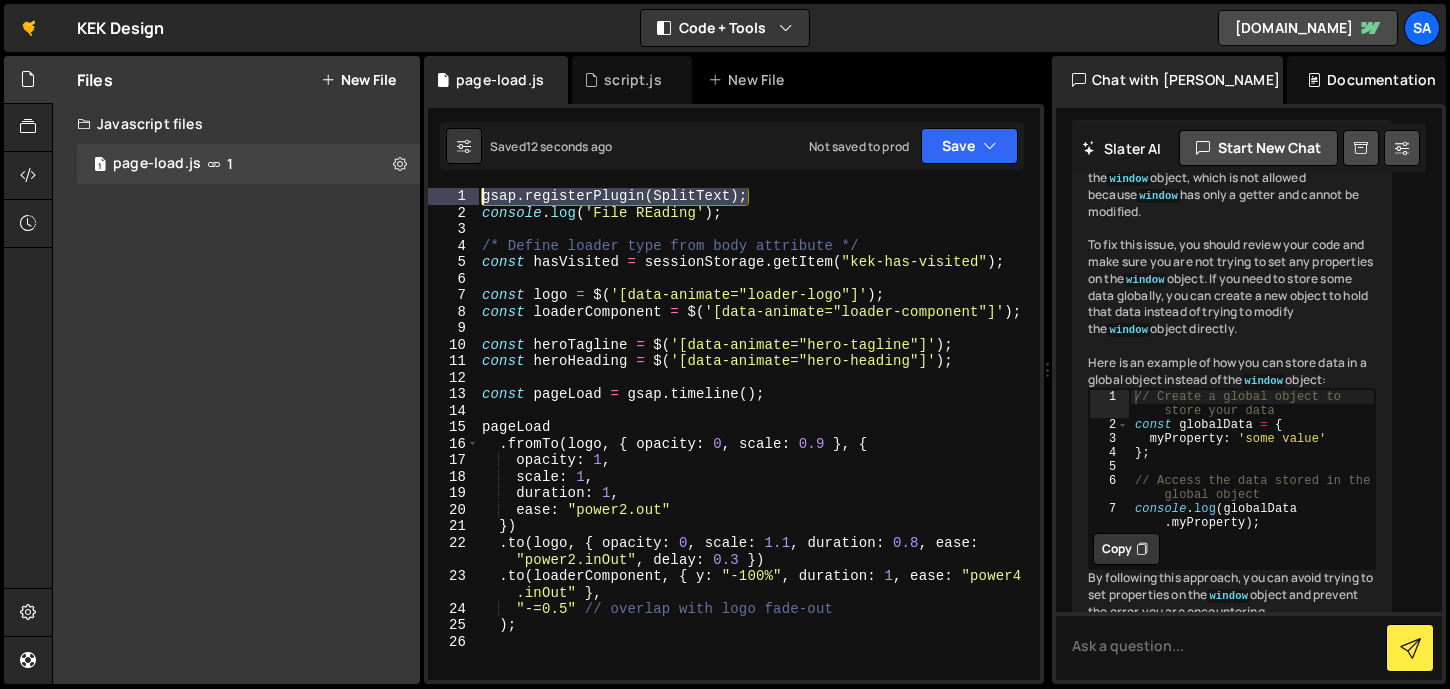 drag, startPoint x: 766, startPoint y: 192, endPoint x: 456, endPoint y: 193, distance: 310.00162 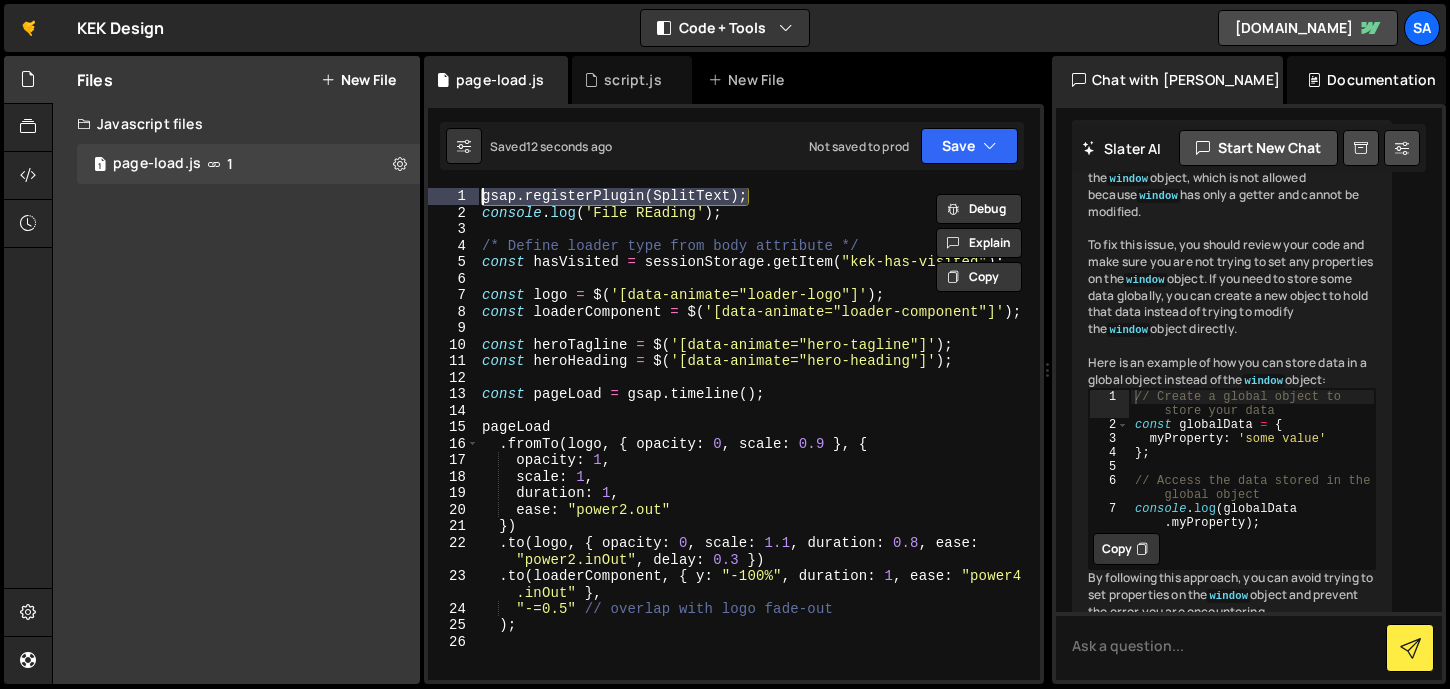scroll, scrollTop: 0, scrollLeft: 0, axis: both 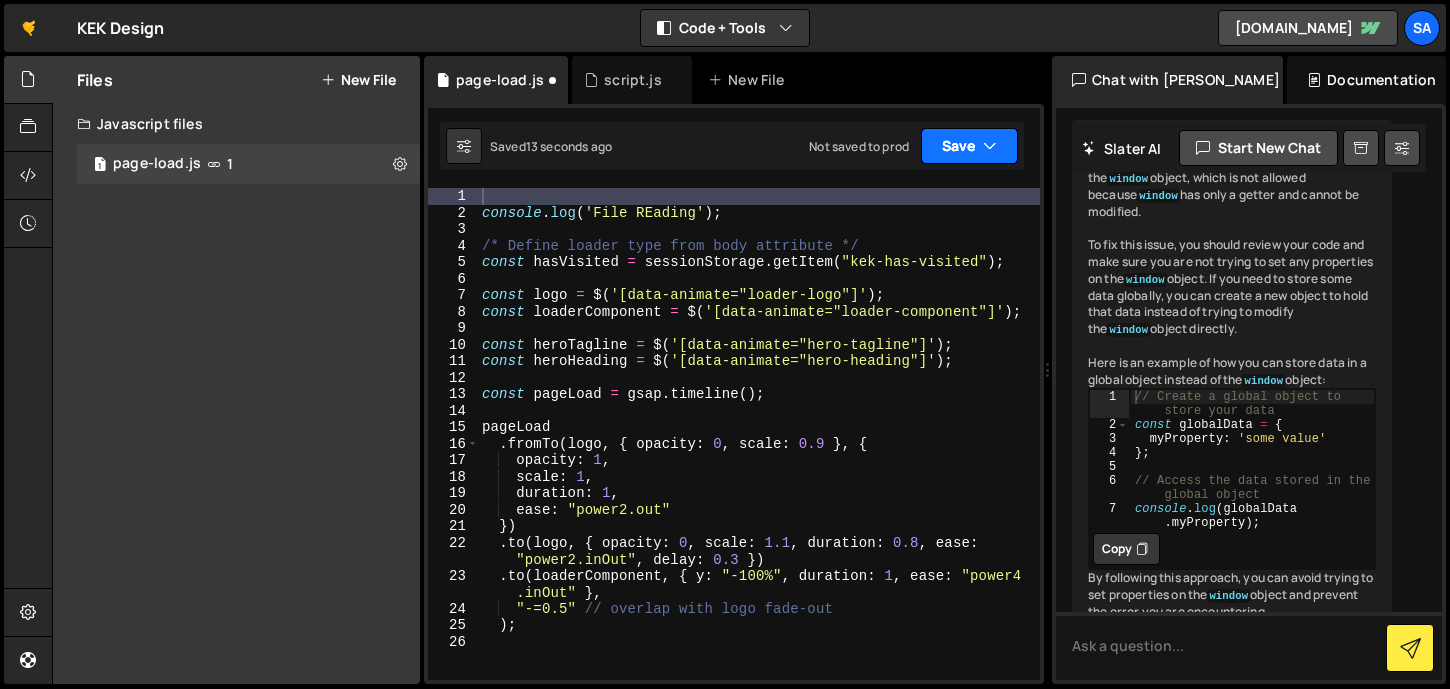 click on "Save" at bounding box center [969, 146] 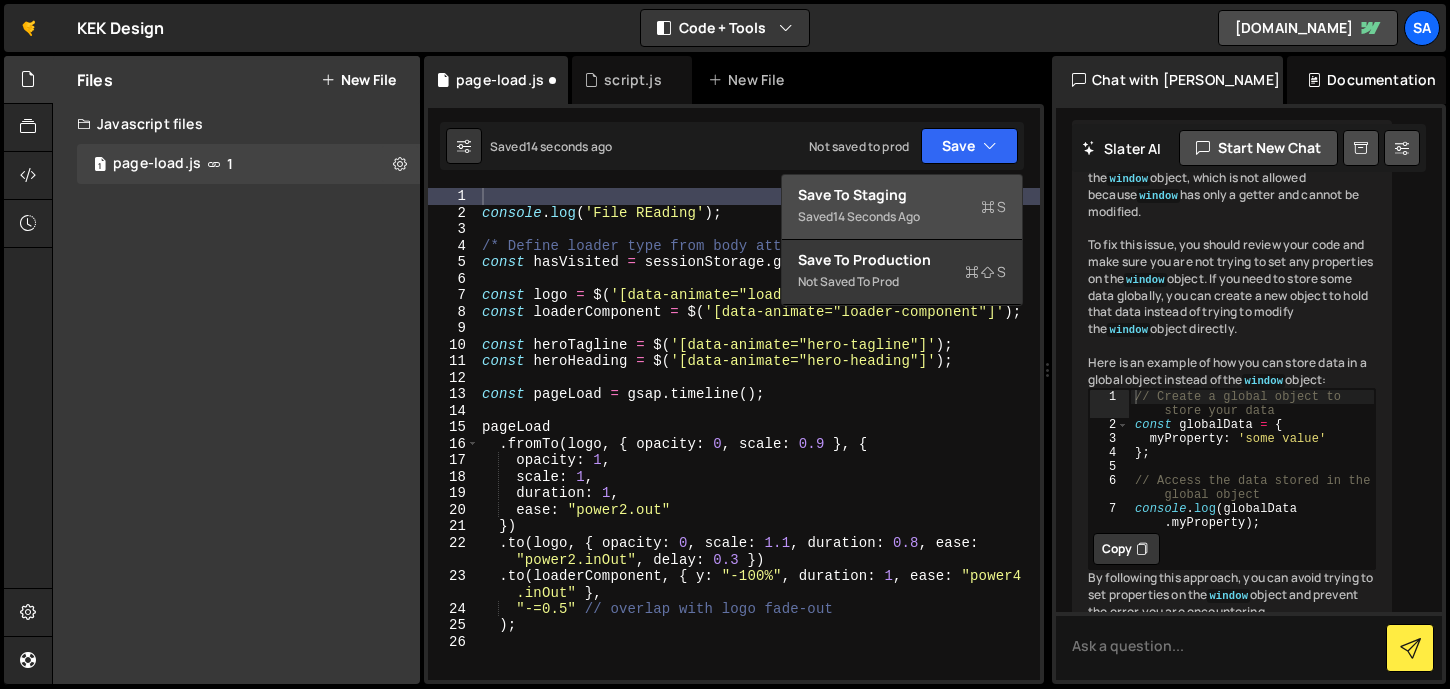 click on "Save to Staging
S" at bounding box center [902, 195] 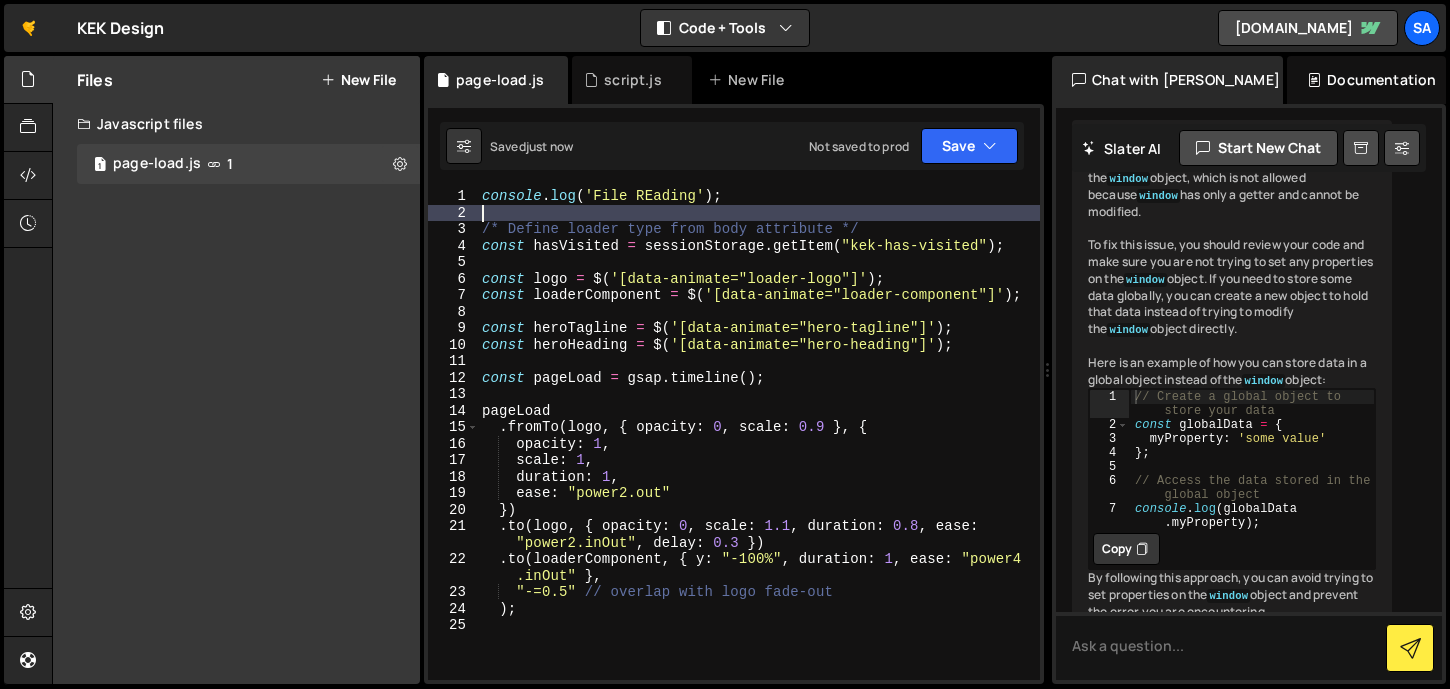 click on "console . log ( 'File REading' ) ; /* Define loader type from body attribute */ const   hasVisited   =   sessionStorage . getItem ( "kek-has-visited" ) ; const   logo   =   $ ( '[data-animate="loader-logo"]' ) ; const   loaderComponent   =   $ ( '[data-animate="loader-component"]' ) ; const   heroTagline   =   $ ( '[data-animate="hero-tagline"]' ) ; const   heroHeading   =   $ ( '[data-animate="hero-heading"]' ) ; const   pageLoad   =   gsap . timeline ( ) ; pageLoad    . fromTo ( logo ,   {   opacity :   0 ,   scale :   0.9   } ,   {       opacity :   1 ,       scale :   1 ,       duration :   1 ,       ease :   "power2.out"    })    . to ( logo ,   {   opacity :   0 ,   scale :   1.1 ,   duration :   0.8 ,   ease :        "power2.inOut" ,   delay :   0.3   })    . to ( loaderComponent ,   {   y :   "-100%" ,   duration :   1 ,   ease :   "power4      .inOut"   } ,       "-=0.5"   // overlap with logo fade-out    ) ;" at bounding box center [759, 450] 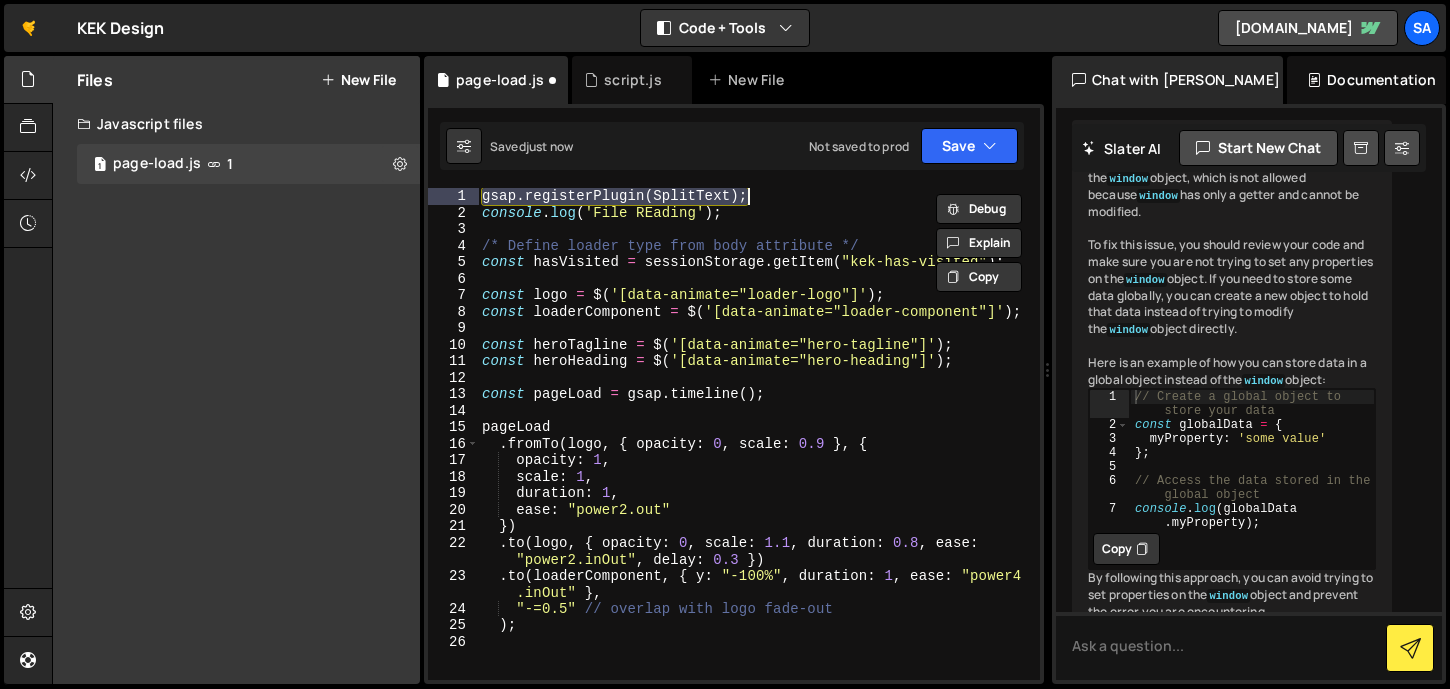 click on "gsap . registerPlugin ( SplitText ) ; console . log ( 'File REading' ) ; /* Define loader type from body attribute */ const   hasVisited   =   sessionStorage . getItem ( "kek-has-visited" ) ; const   logo   =   $ ( '[data-animate="loader-logo"]' ) ; const   loaderComponent   =   $ ( '[data-animate="loader-component"]' ) ; const   heroTagline   =   $ ( '[data-animate="hero-tagline"]' ) ; const   heroHeading   =   $ ( '[data-animate="hero-heading"]' ) ; const   pageLoad   =   gsap . timeline ( ) ; pageLoad    . fromTo ( logo ,   {   opacity :   0 ,   scale :   0.9   } ,   {       opacity :   1 ,       scale :   1 ,       duration :   1 ,       ease :   "power2.out"    })    . to ( logo ,   {   opacity :   0 ,   scale :   1.1 ,   duration :   0.8 ,   ease :        "power2.inOut" ,   delay :   0.3   })    . to ( loaderComponent ,   {   y :   "-100%" ,   duration :   1 ,   ease :   "power4      .inOut"   } ,       "-=0.5"   // overlap with logo fade-out    ) ;" at bounding box center [759, 450] 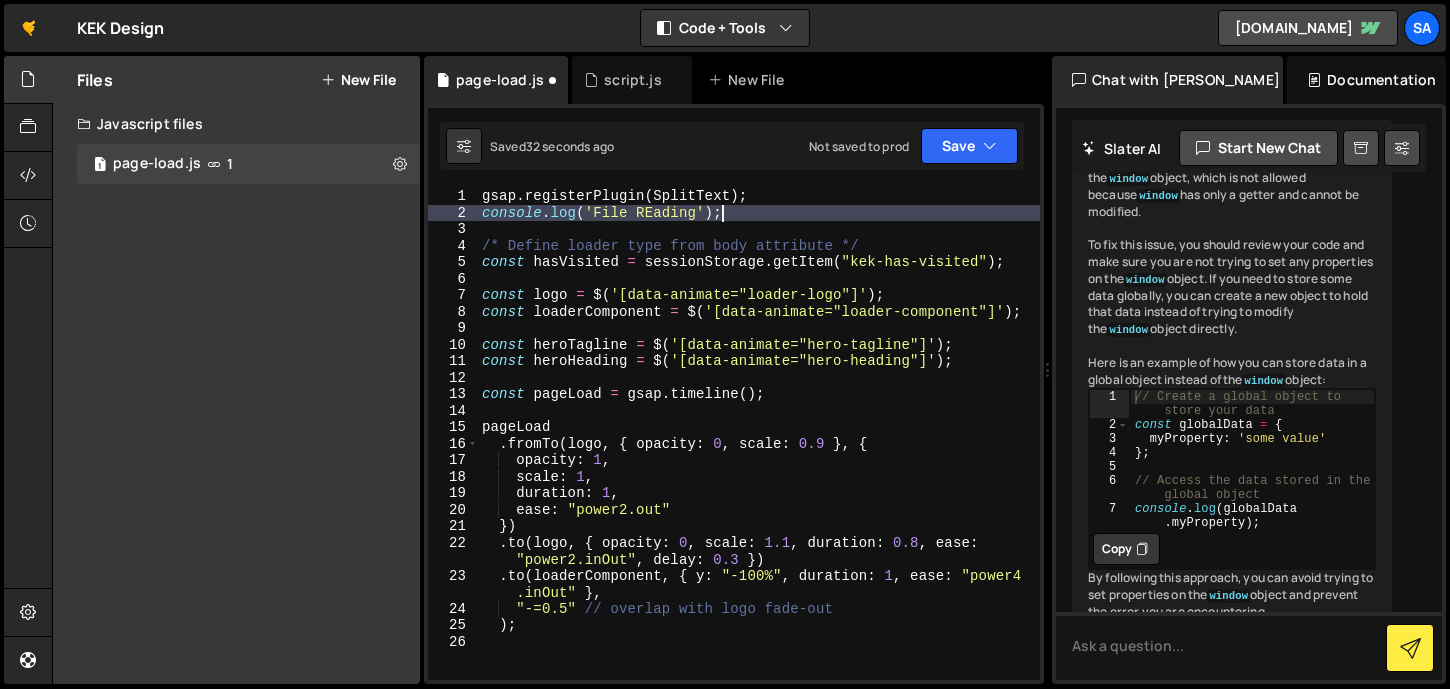 scroll, scrollTop: 0, scrollLeft: 0, axis: both 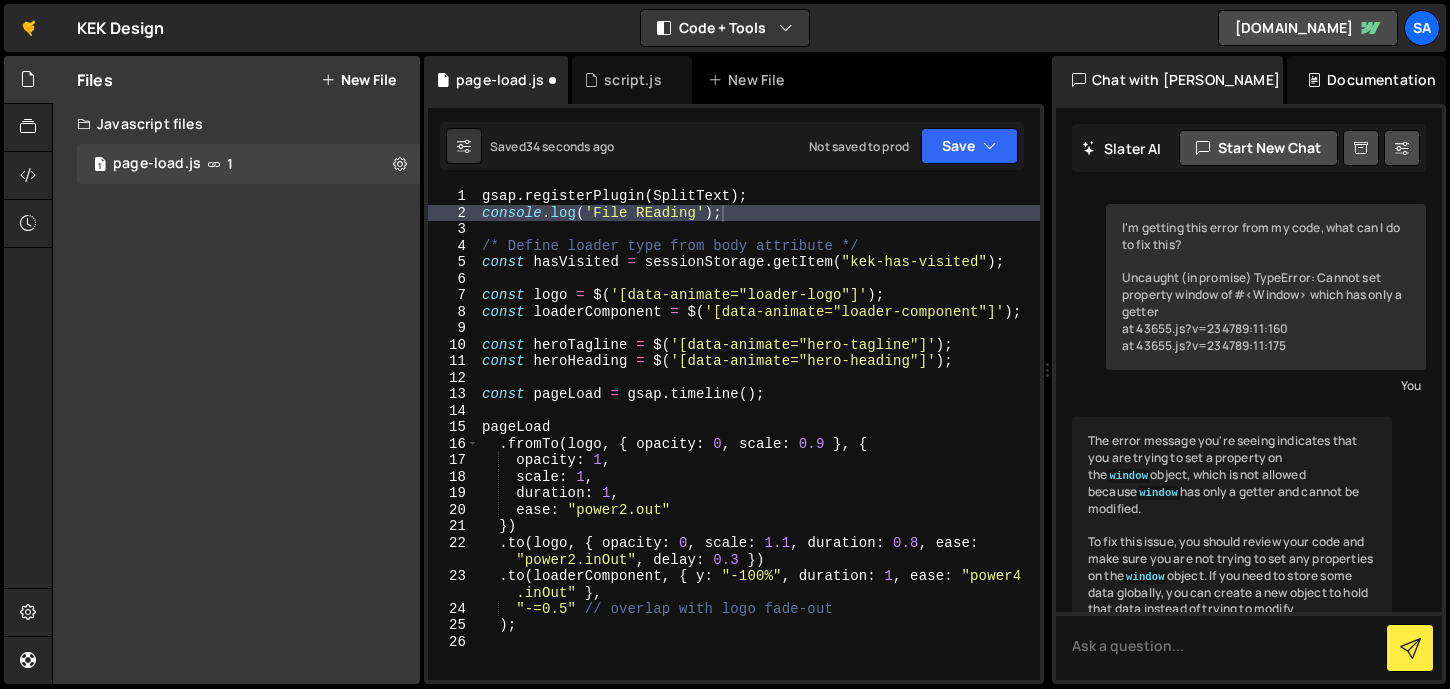 drag, startPoint x: 1297, startPoint y: 346, endPoint x: 1118, endPoint y: 227, distance: 214.9465 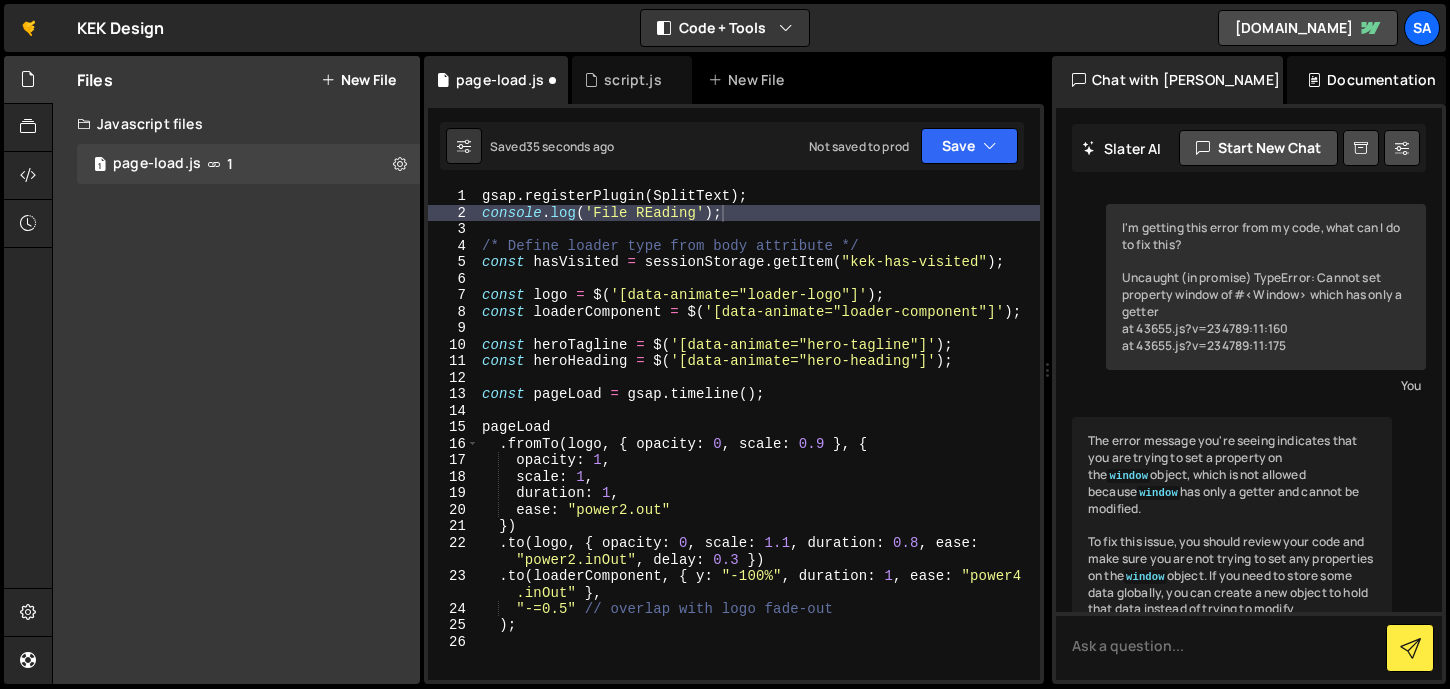 copy on "I'm getting this error from my code, what can I do to fix this? Uncaught (in promise) TypeError: Cannot set property window of #<Window> which has only a getter     at 43655.js?v=234789:11:160     at 43655.js?v=234789:11:175" 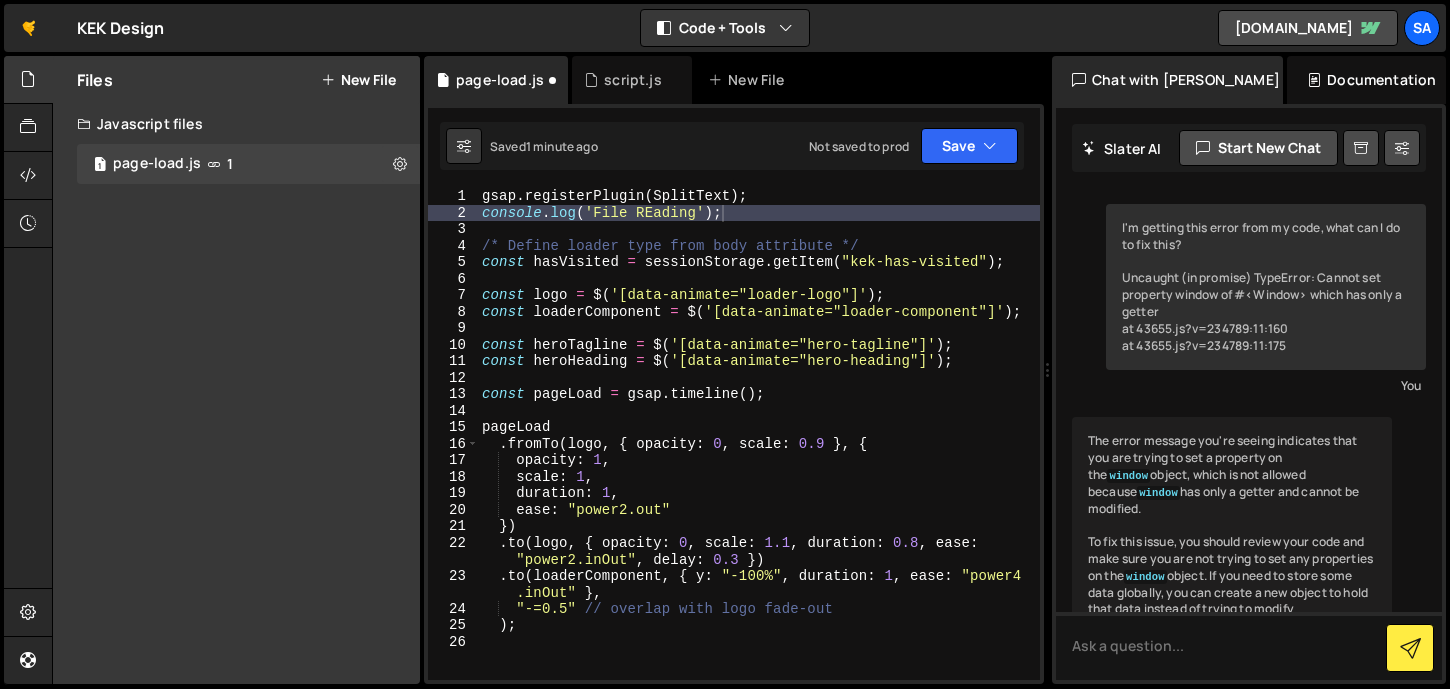 click on "Javascript files" at bounding box center (236, 124) 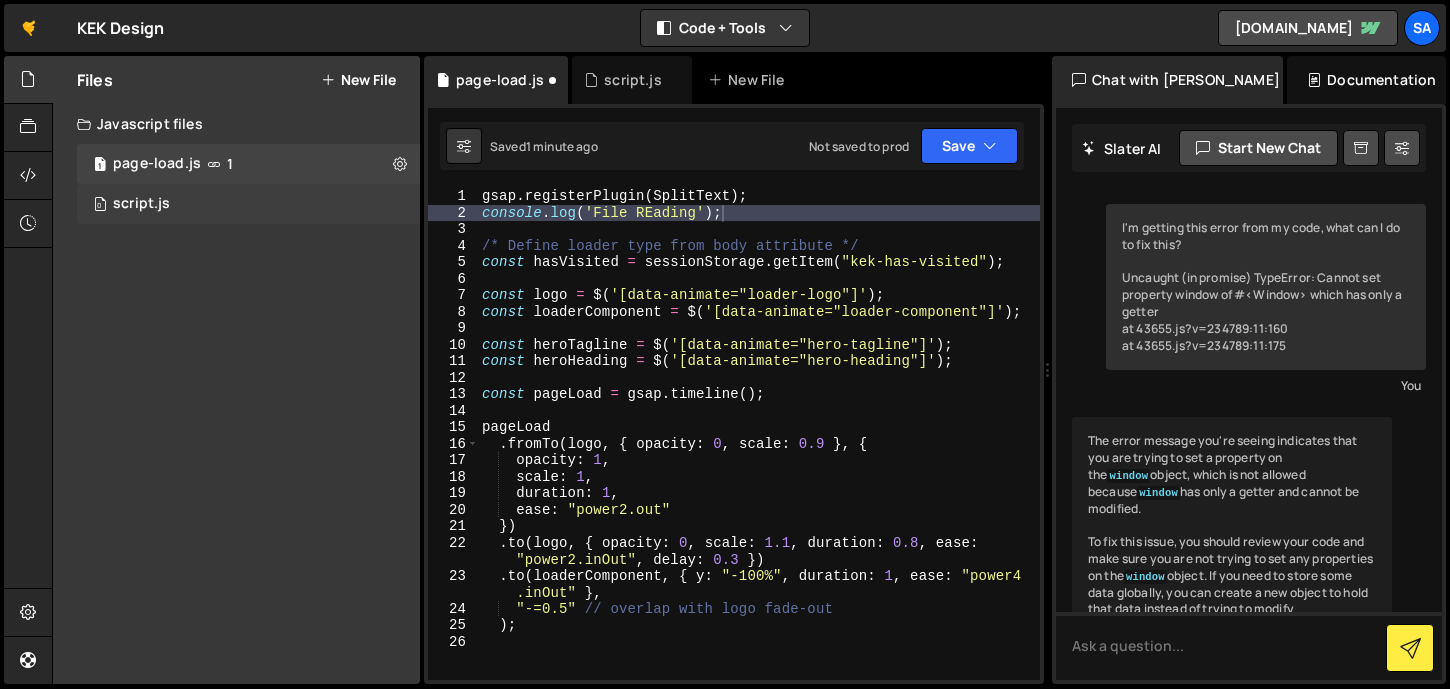 click on "0
script.js
0" at bounding box center [252, 204] 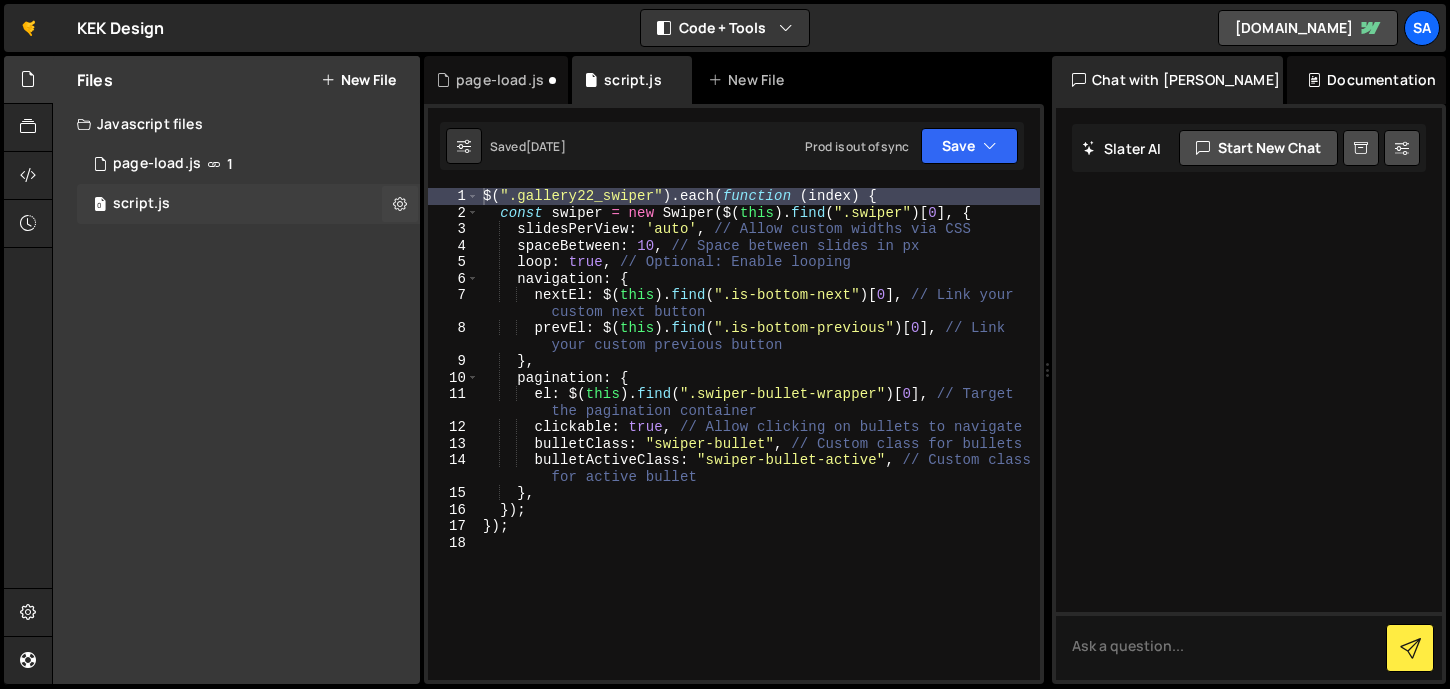 click on "0
script.js
0" at bounding box center (252, 204) 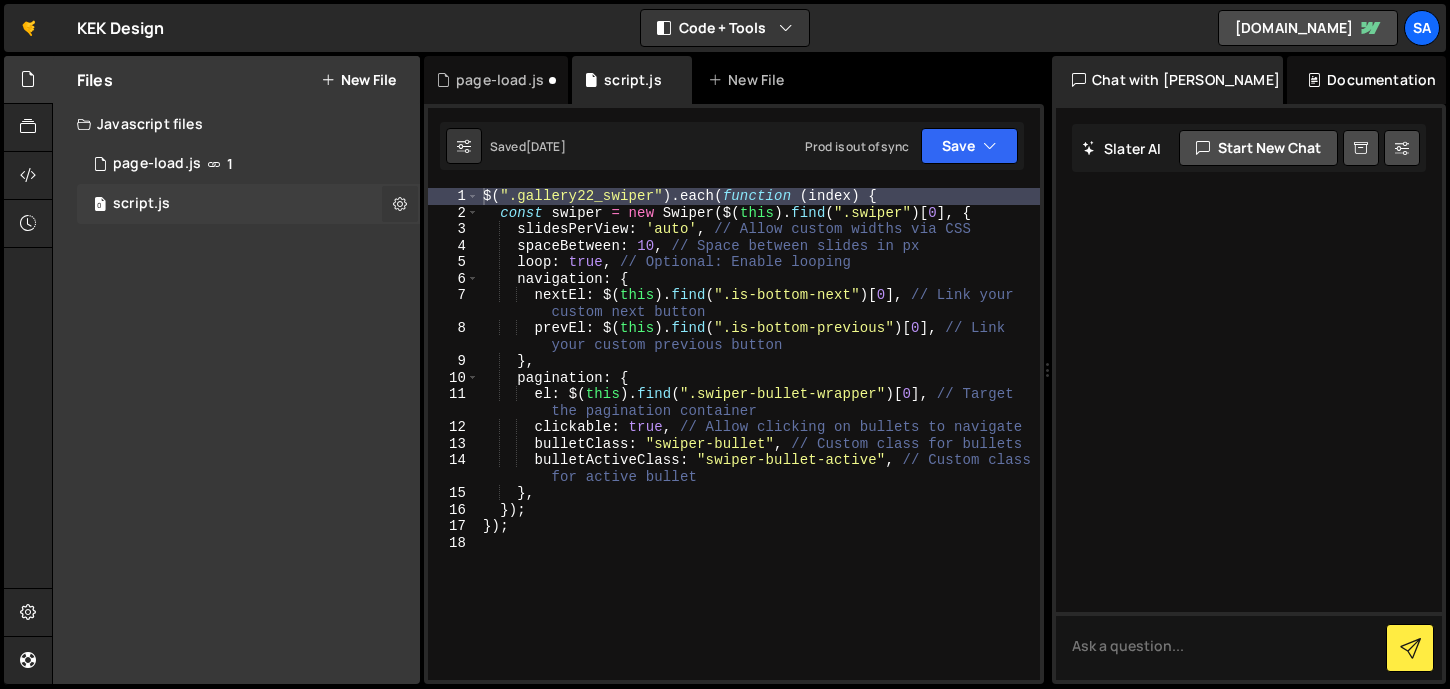 click at bounding box center [400, 204] 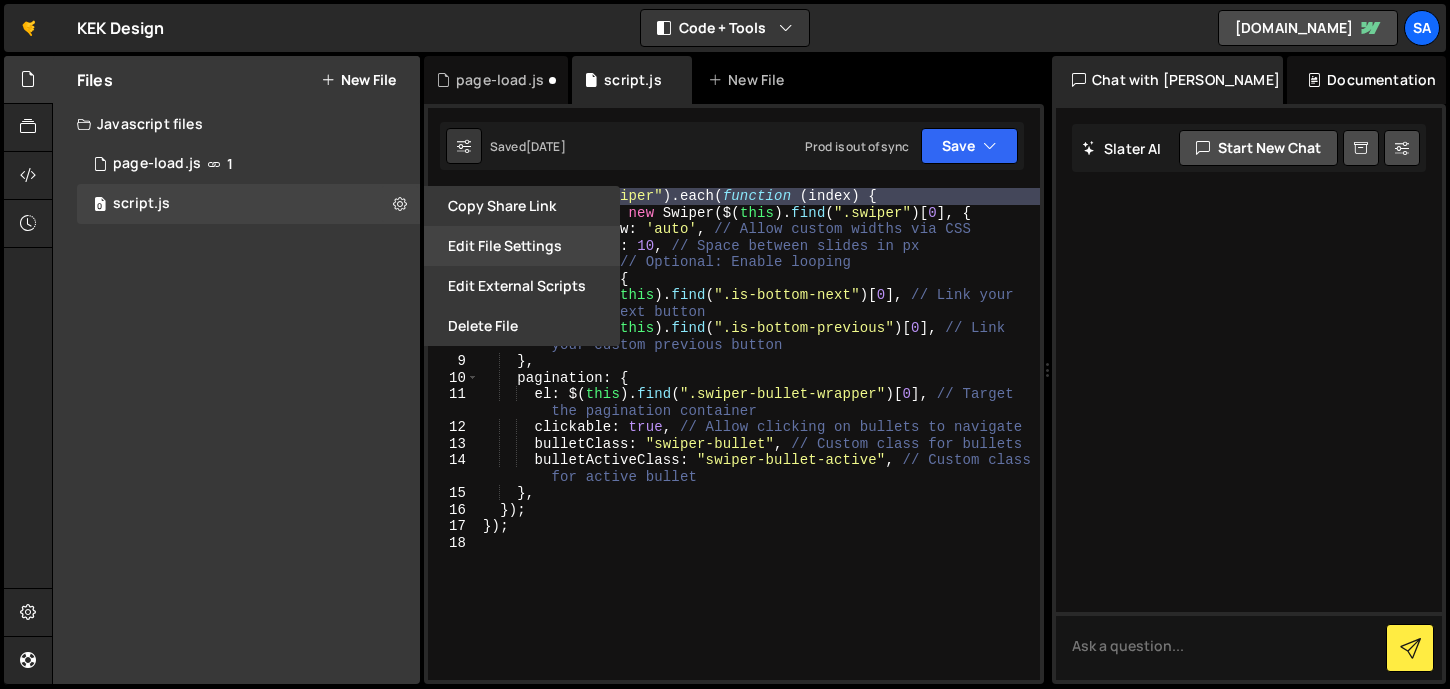 click on "Edit File Settings" at bounding box center (522, 246) 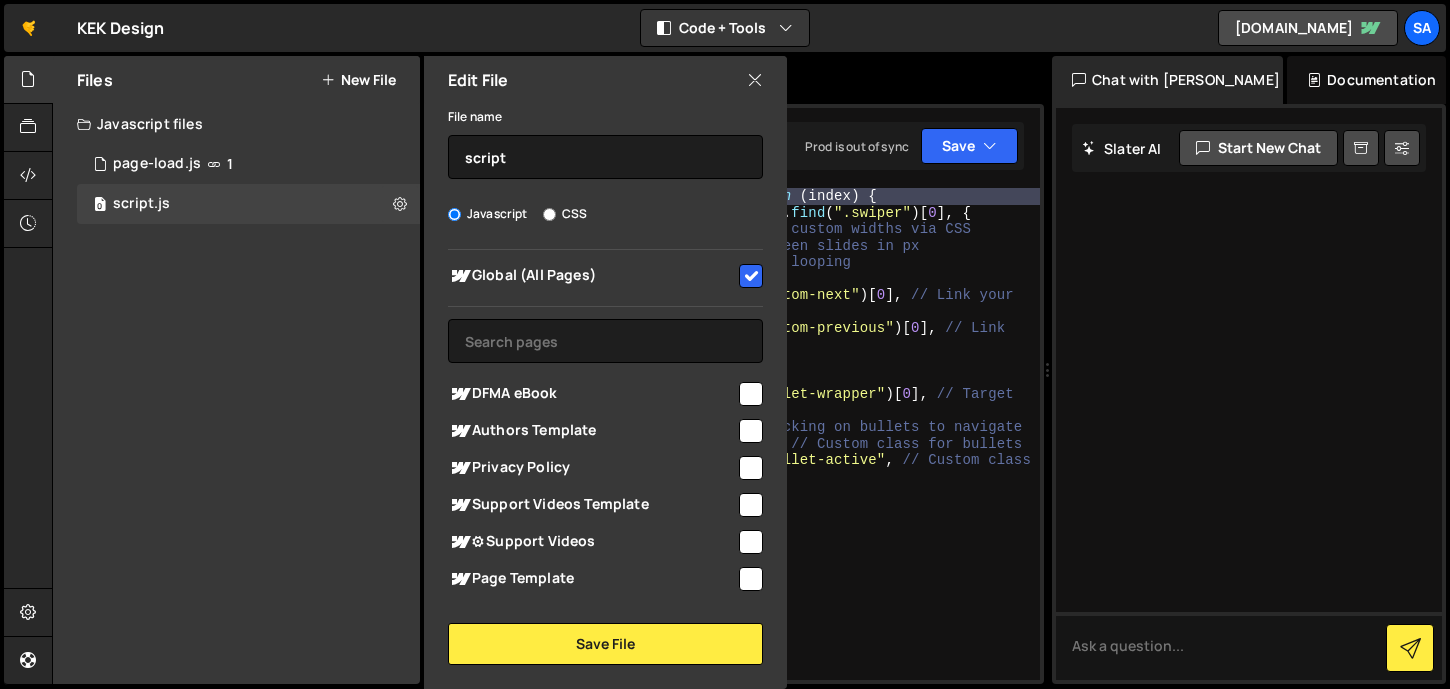 click at bounding box center (751, 276) 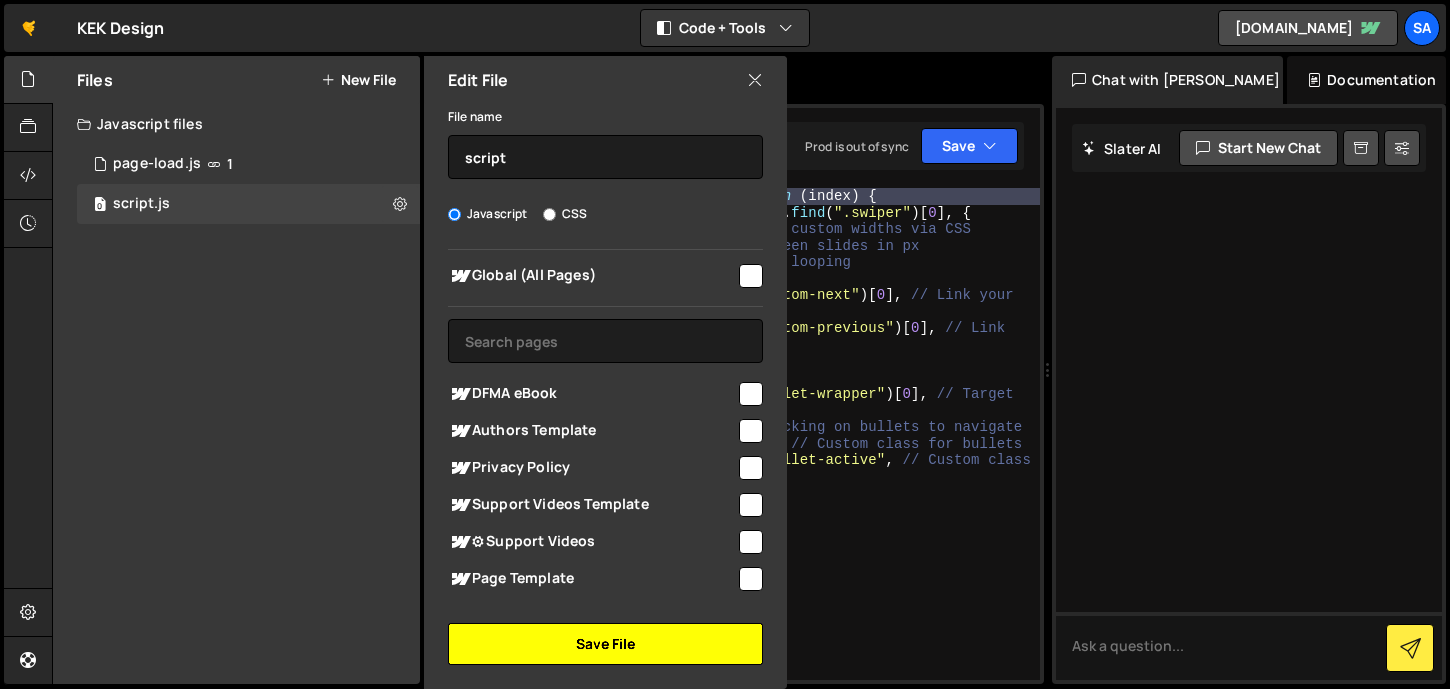 click on "Save File" at bounding box center (605, 644) 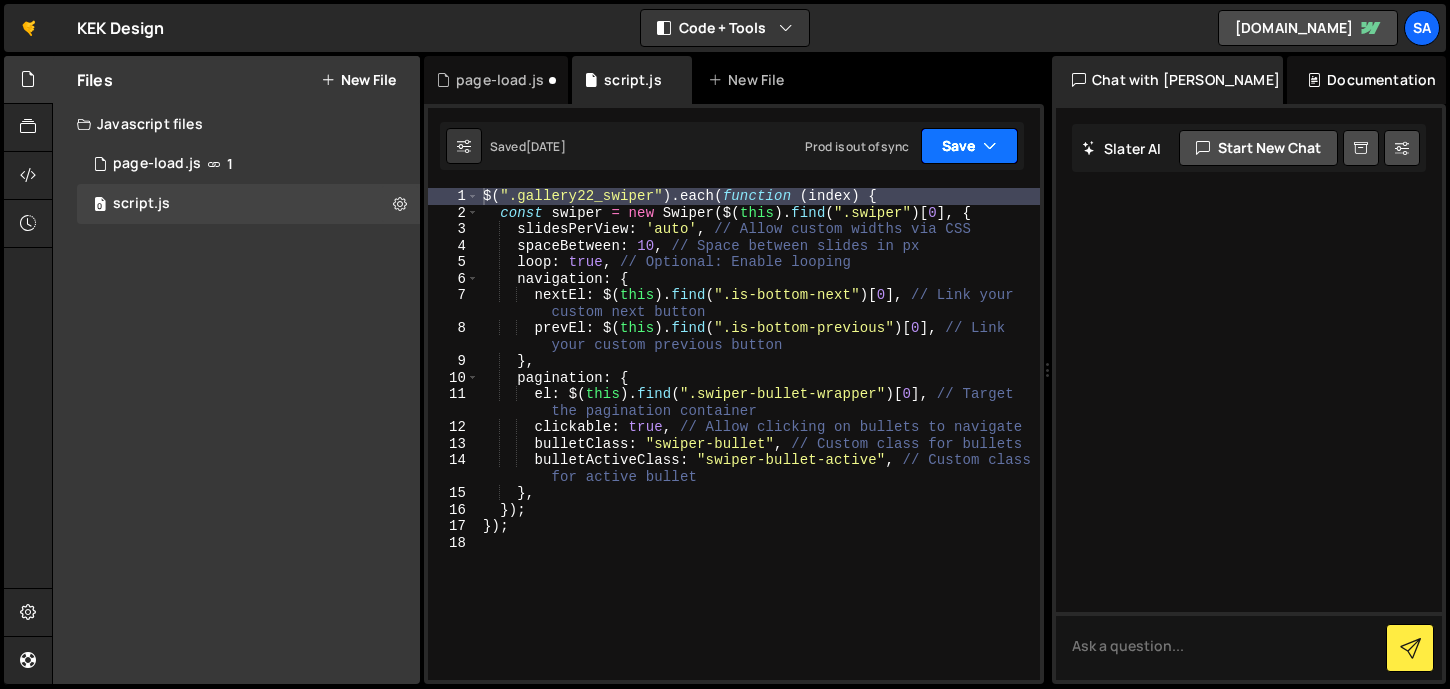 click on "Save" at bounding box center (969, 146) 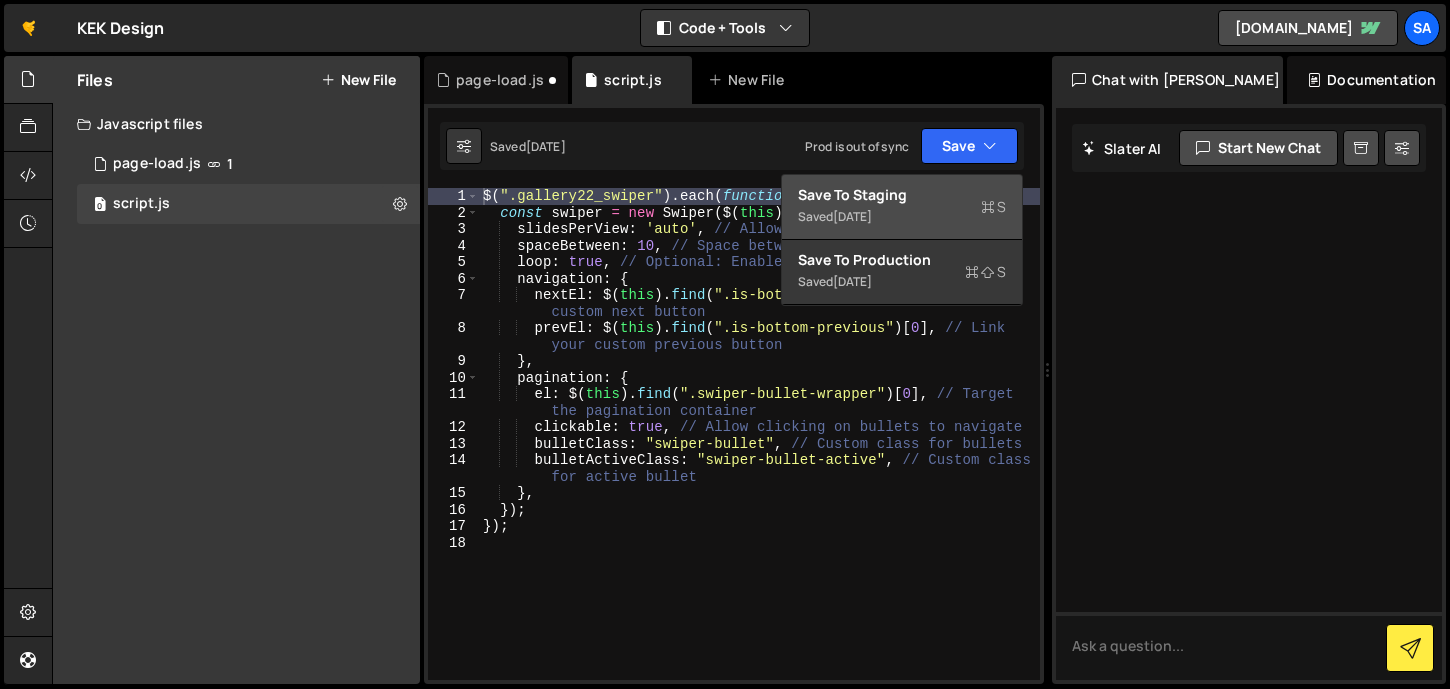 click on "Saved  6 months ago" at bounding box center (902, 217) 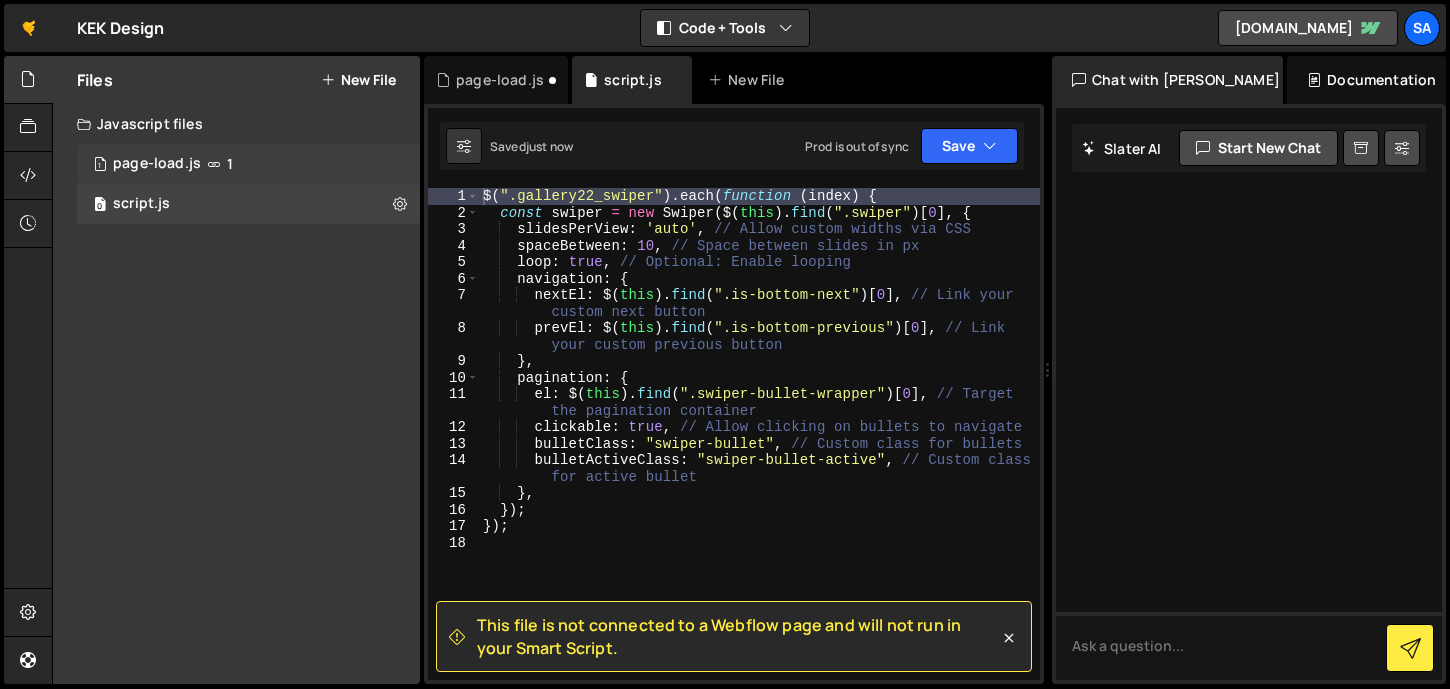 click on "1
page-load.js
1" at bounding box center [252, 164] 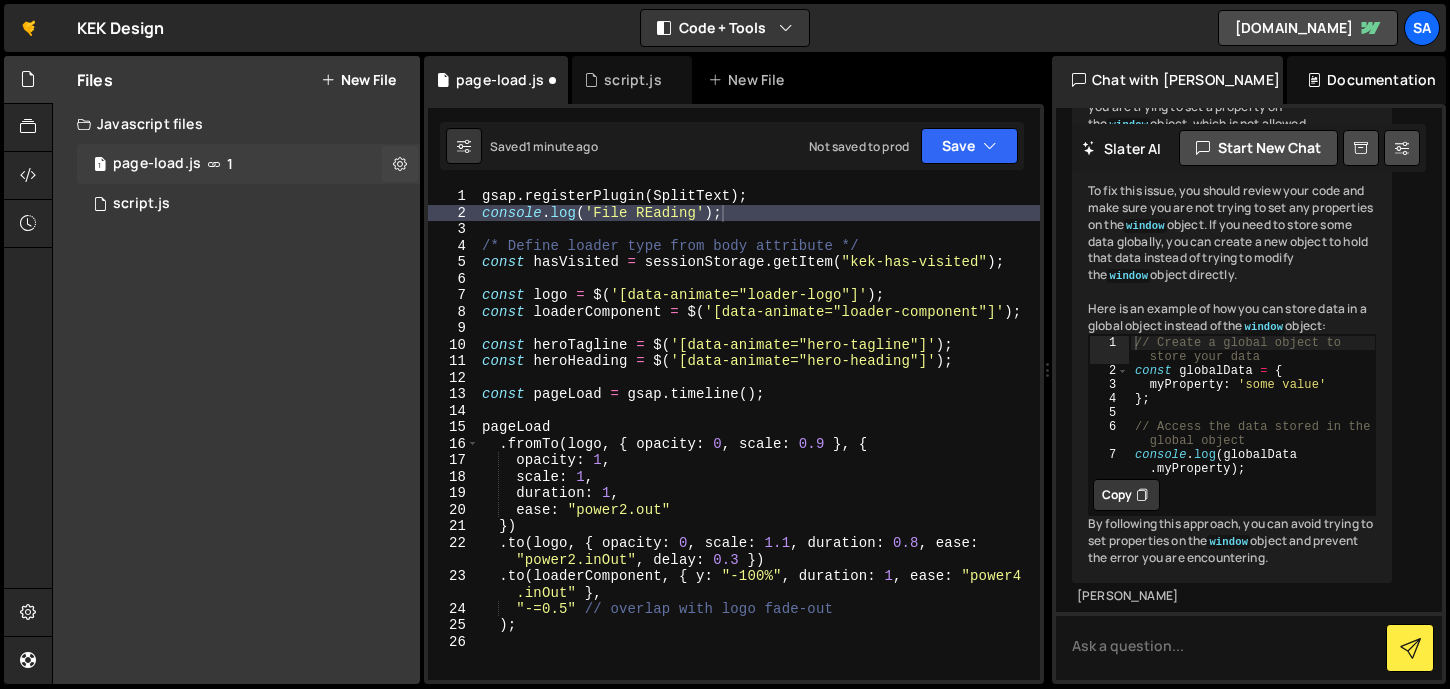 scroll, scrollTop: 386, scrollLeft: 0, axis: vertical 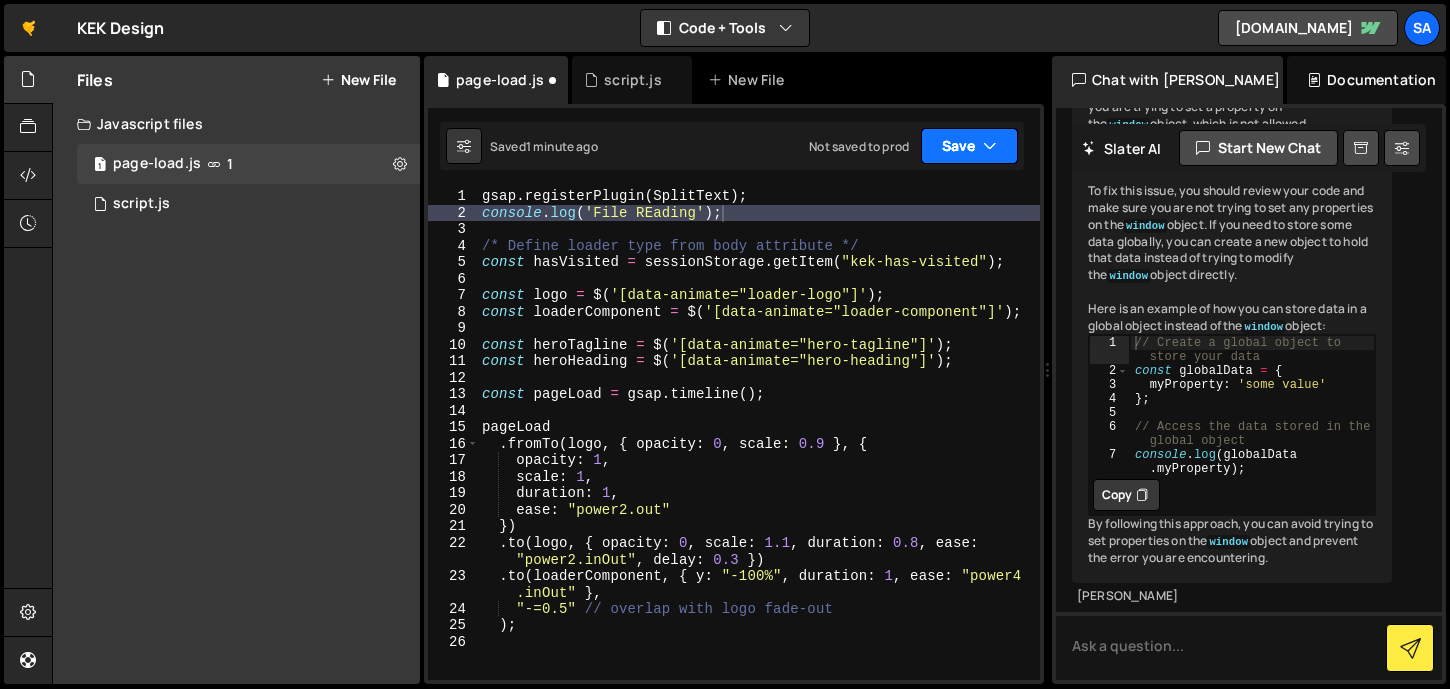 click on "Save" at bounding box center (969, 146) 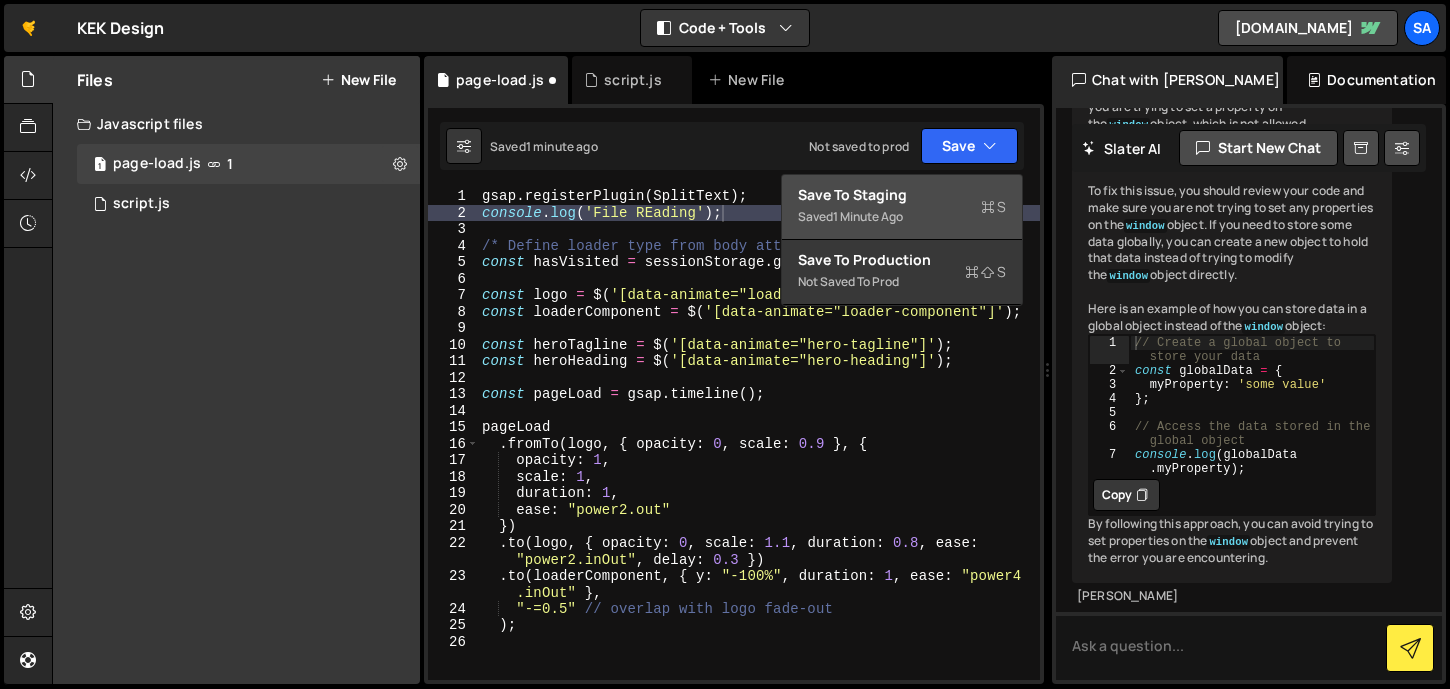 click on "Saved  1 minute ago" at bounding box center [902, 217] 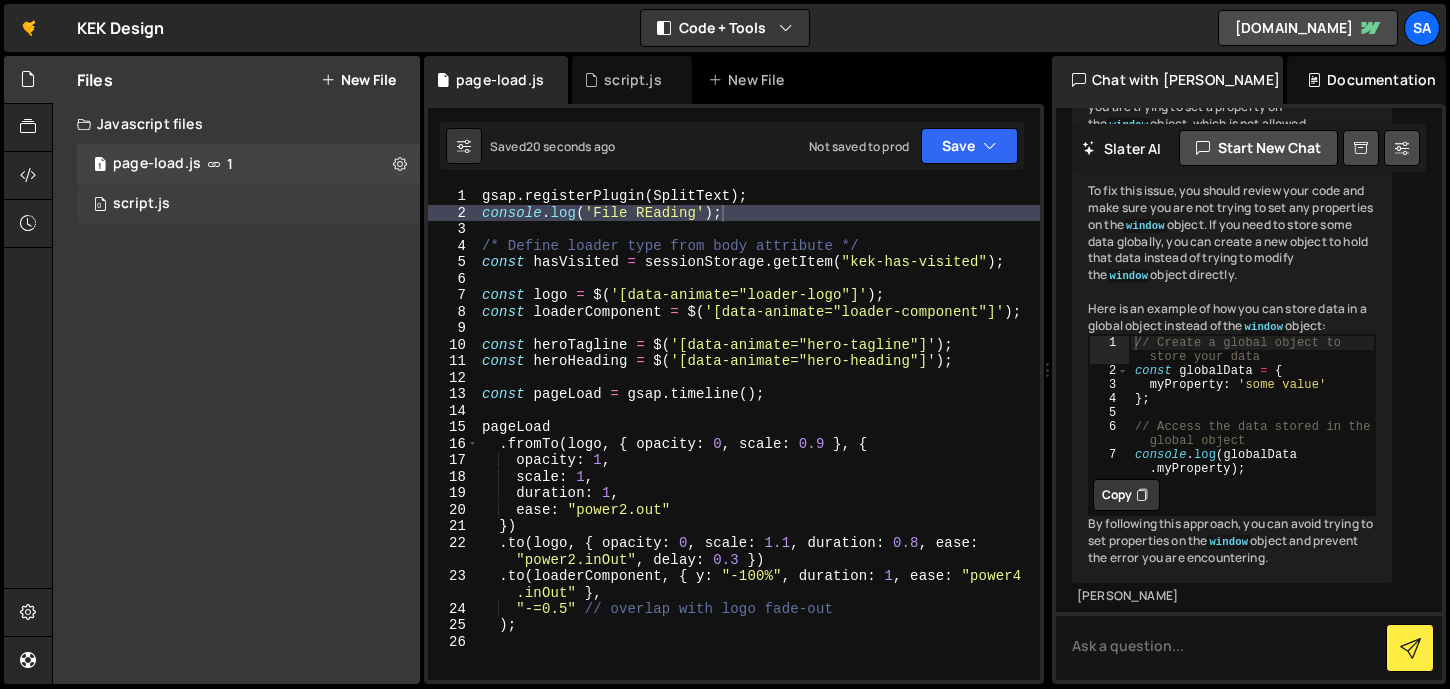 click on "0
script.js
0" at bounding box center (252, 204) 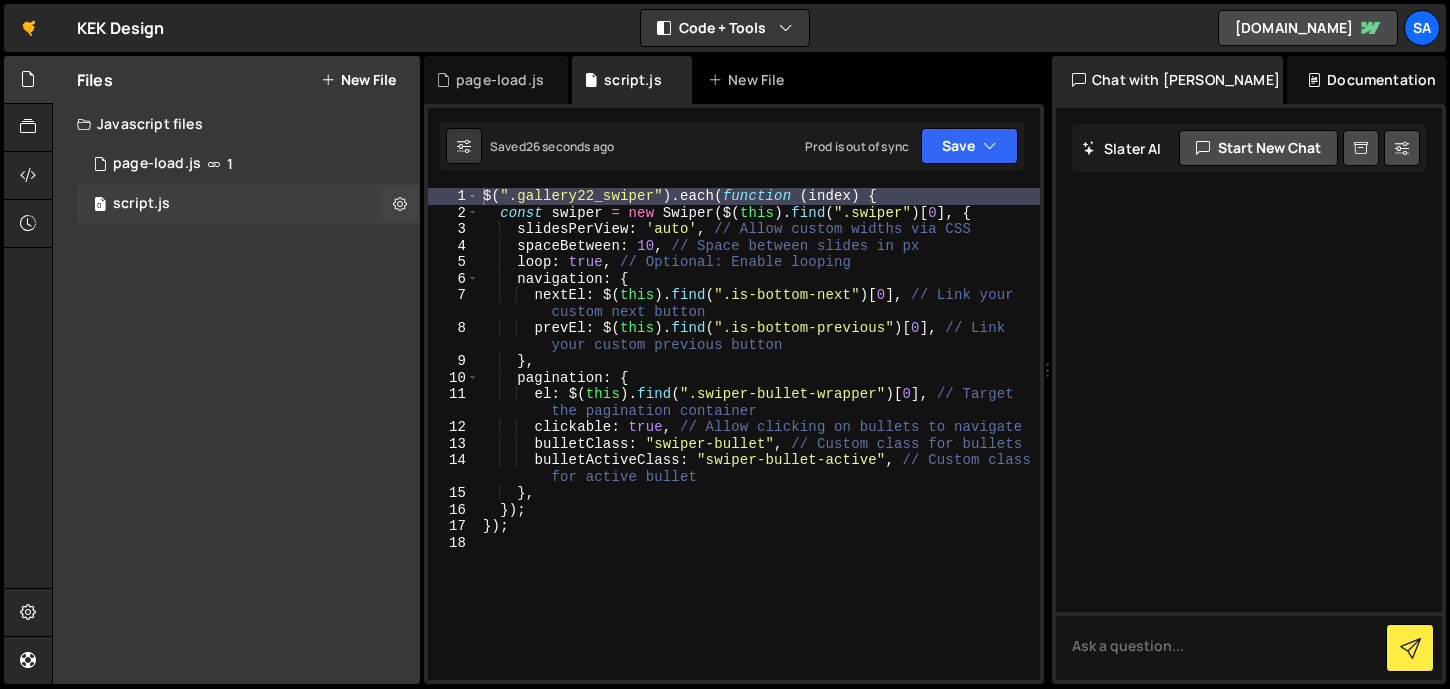 scroll, scrollTop: 0, scrollLeft: 0, axis: both 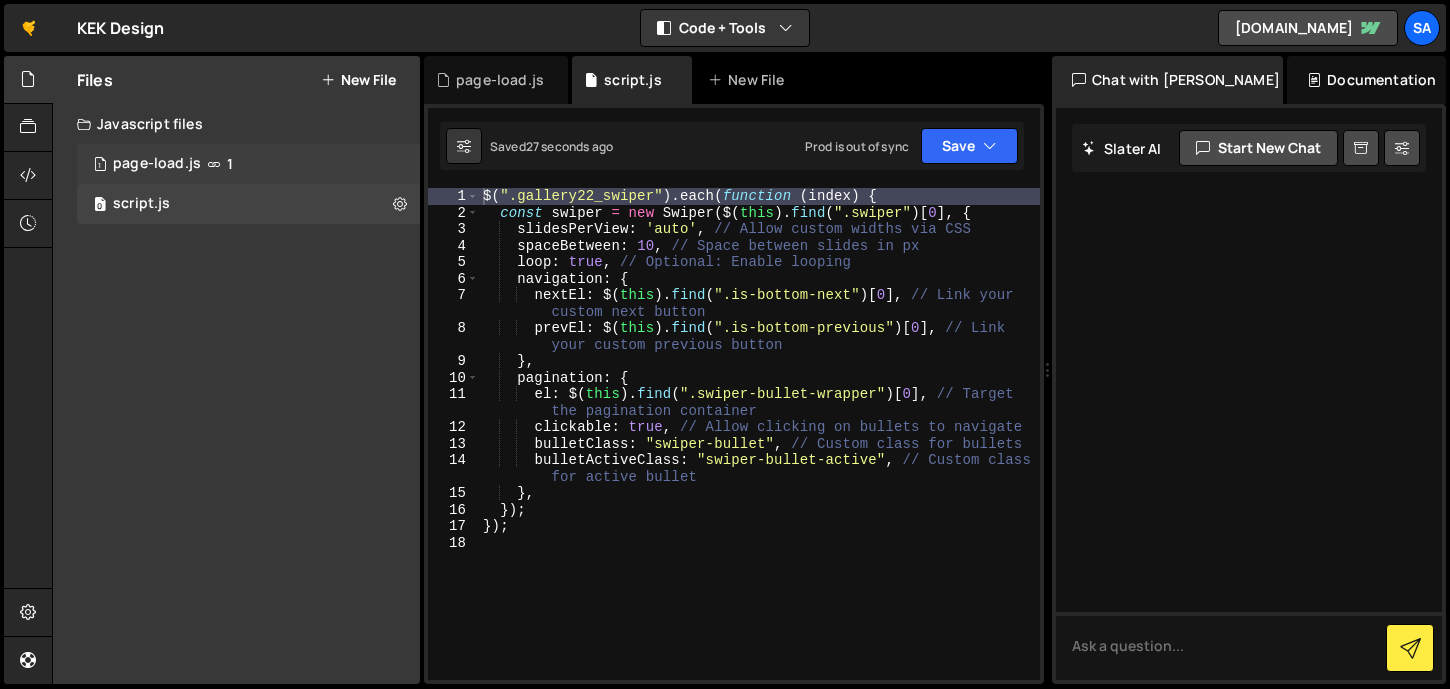 click on "1
page-load.js
1" at bounding box center [252, 164] 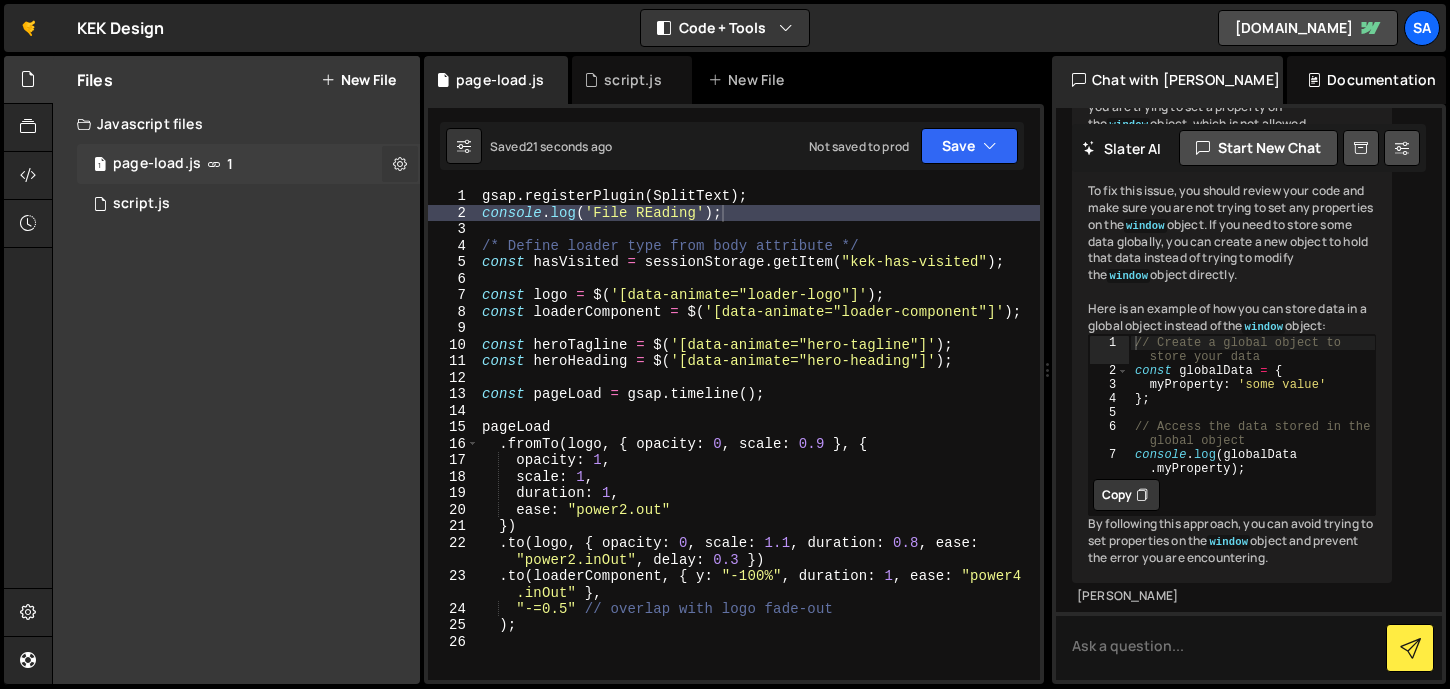 scroll, scrollTop: 386, scrollLeft: 0, axis: vertical 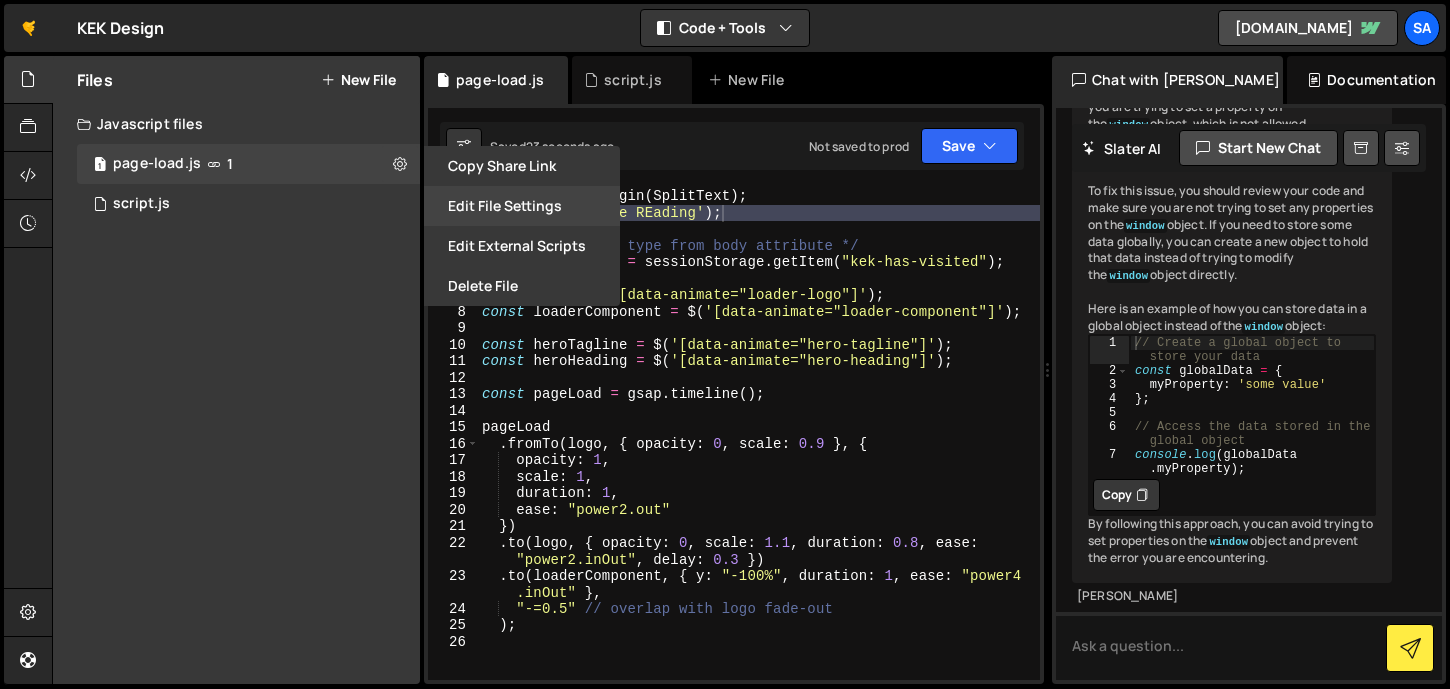 click on "Edit File Settings" at bounding box center [522, 206] 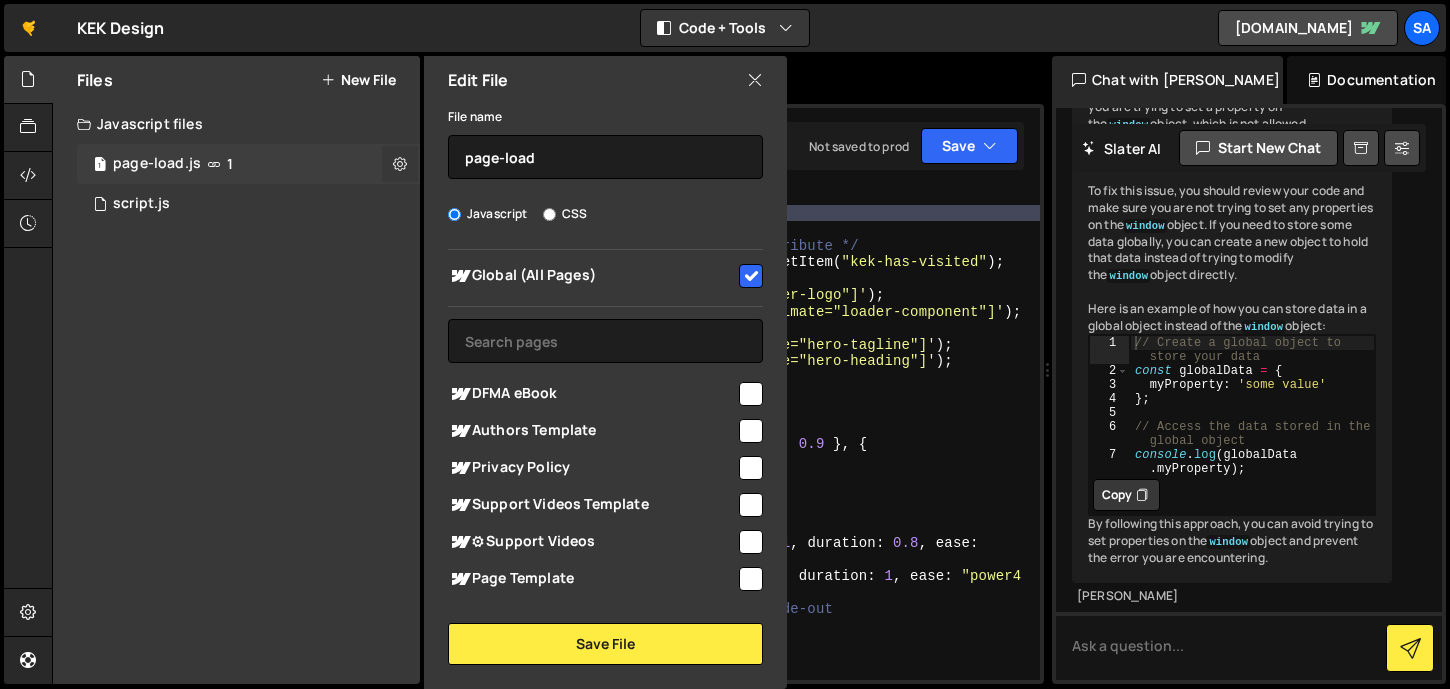 click at bounding box center [400, 164] 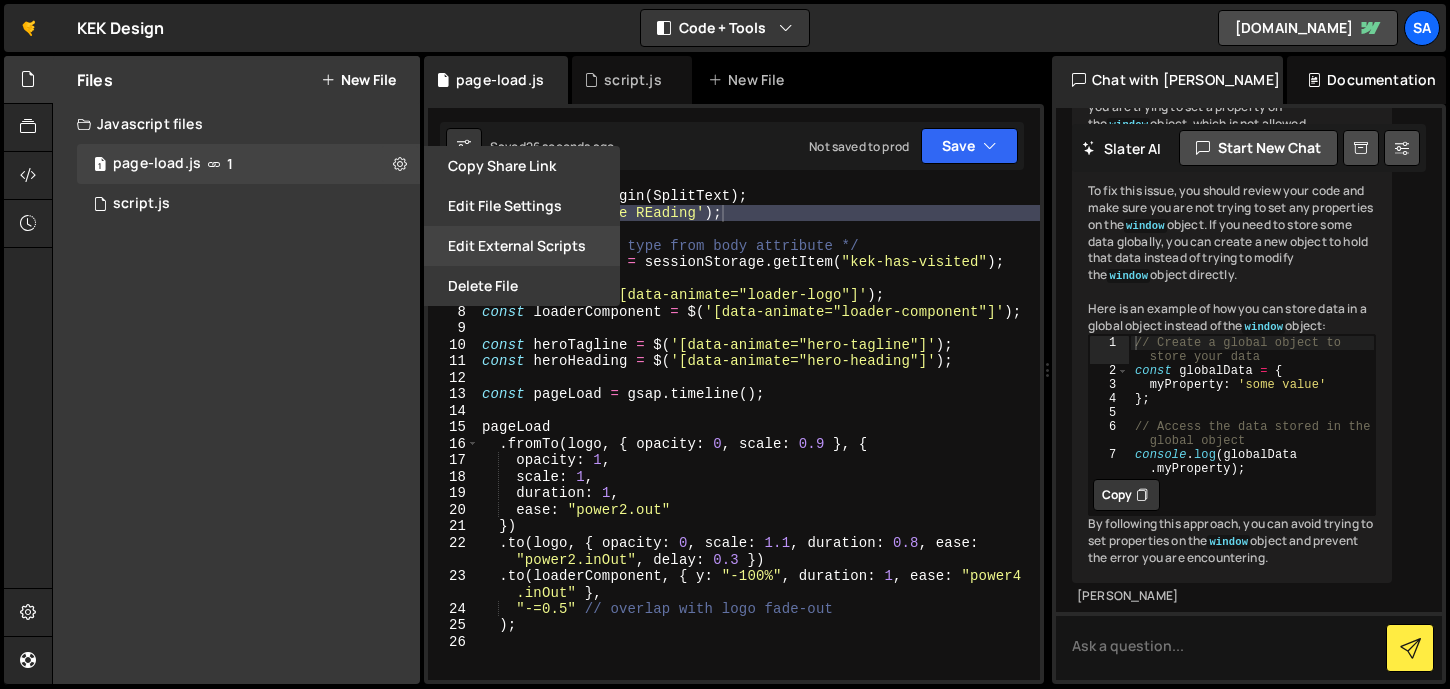 click on "Edit External Scripts" at bounding box center (522, 246) 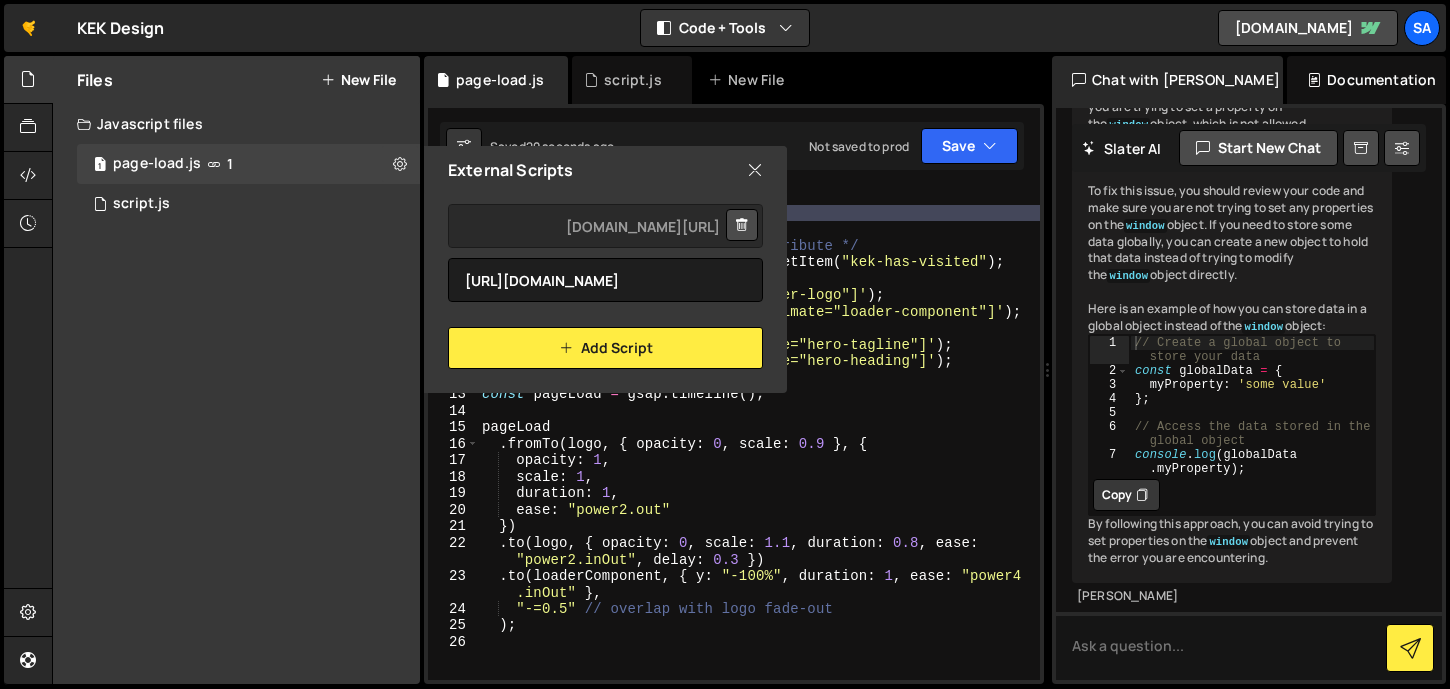 click on "https://cdn.jsdelivr.net/npm/gsap@3.13.0/dist/gsap.min.js
https://cdn.jsdelivr.net/npm/gsap@3.13.0/dist/SplitText.min.js
Add Script" at bounding box center [605, 281] 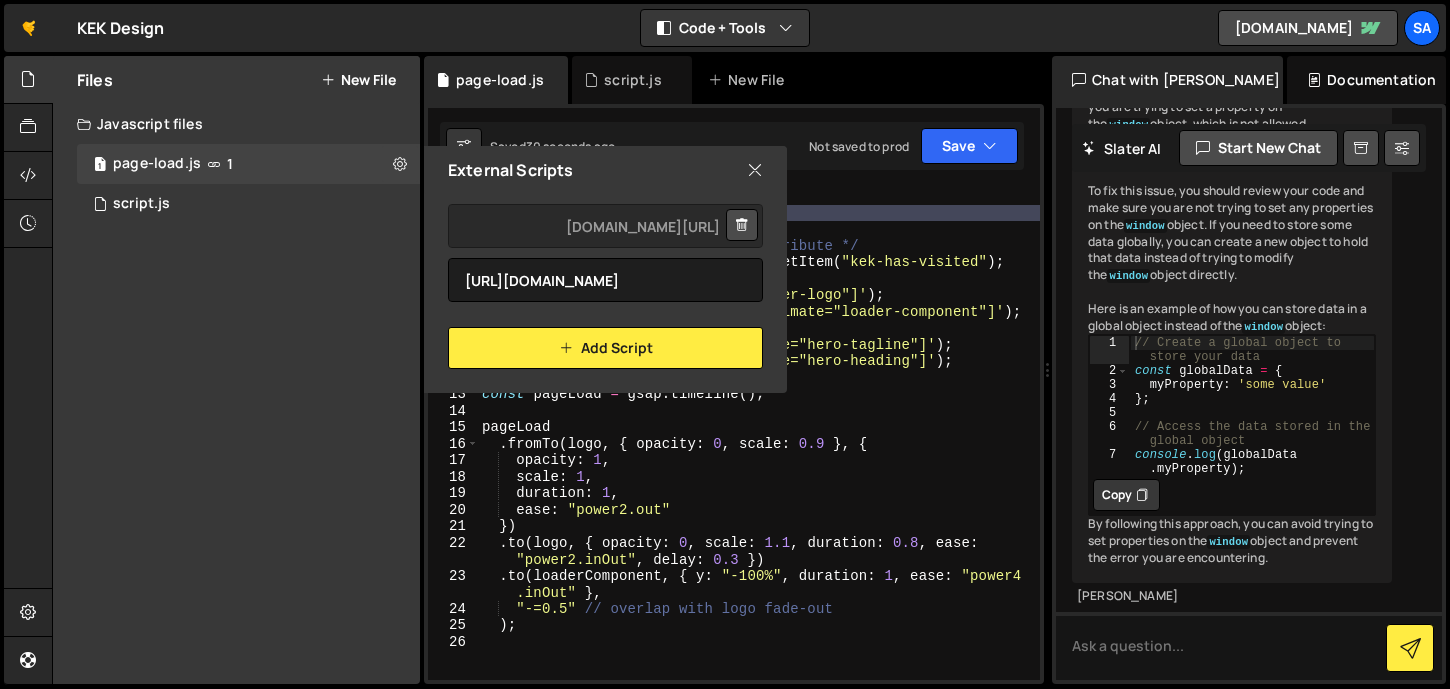 click on "https://cdn.jsdelivr.net/npm/gsap@3.13.0/dist/gsap.min.js
https://cdn.jsdelivr.net/npm/gsap@3.13.0/dist/SplitText.min.js
Add Script" at bounding box center (605, 281) 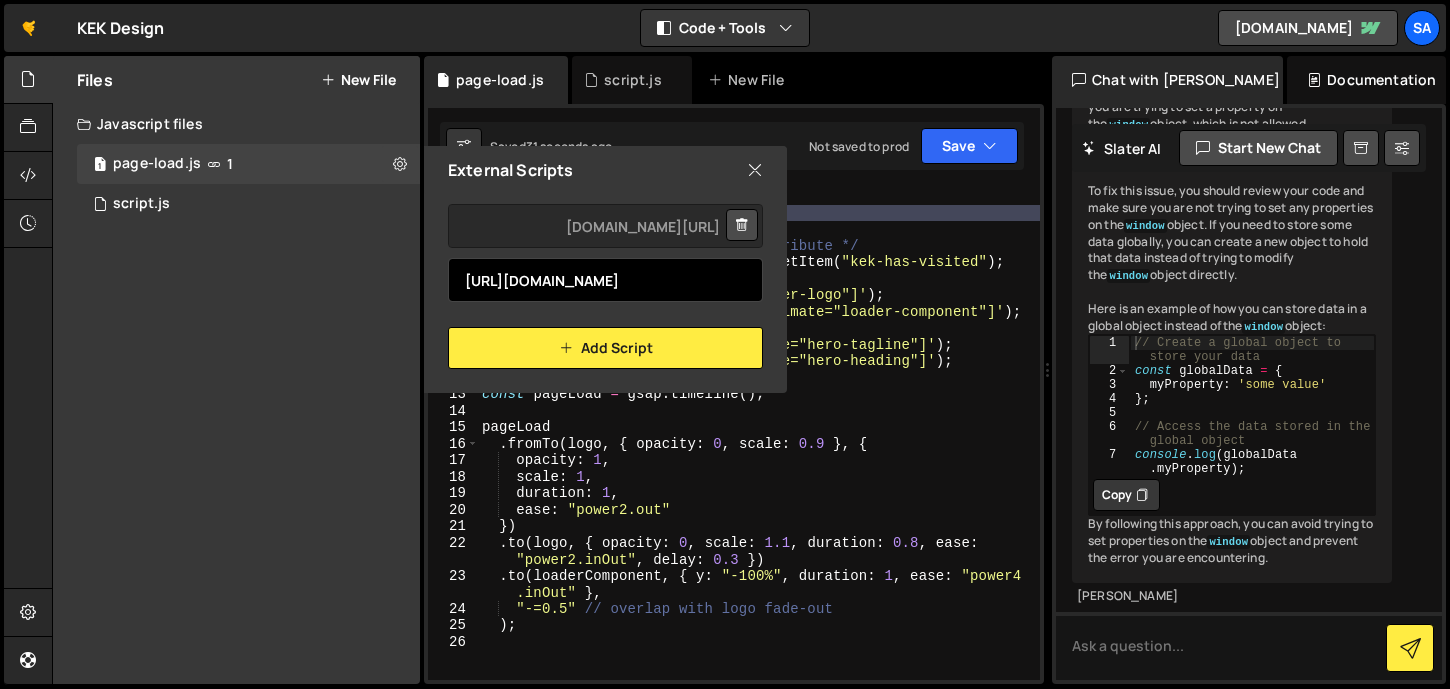 click on "https://cdn.jsdelivr.net/npm/gsap@3.13.0/dist/SplitText.min.js" at bounding box center (605, 280) 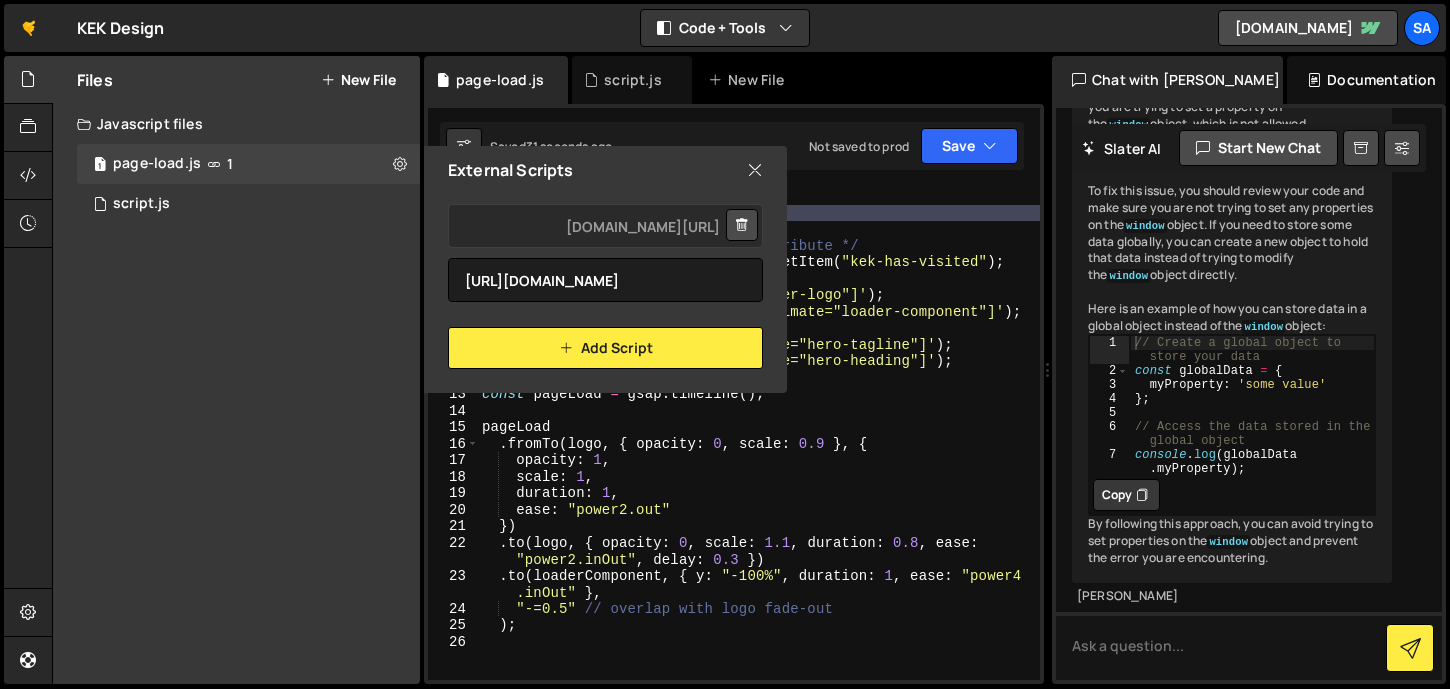 scroll, scrollTop: 0, scrollLeft: 0, axis: both 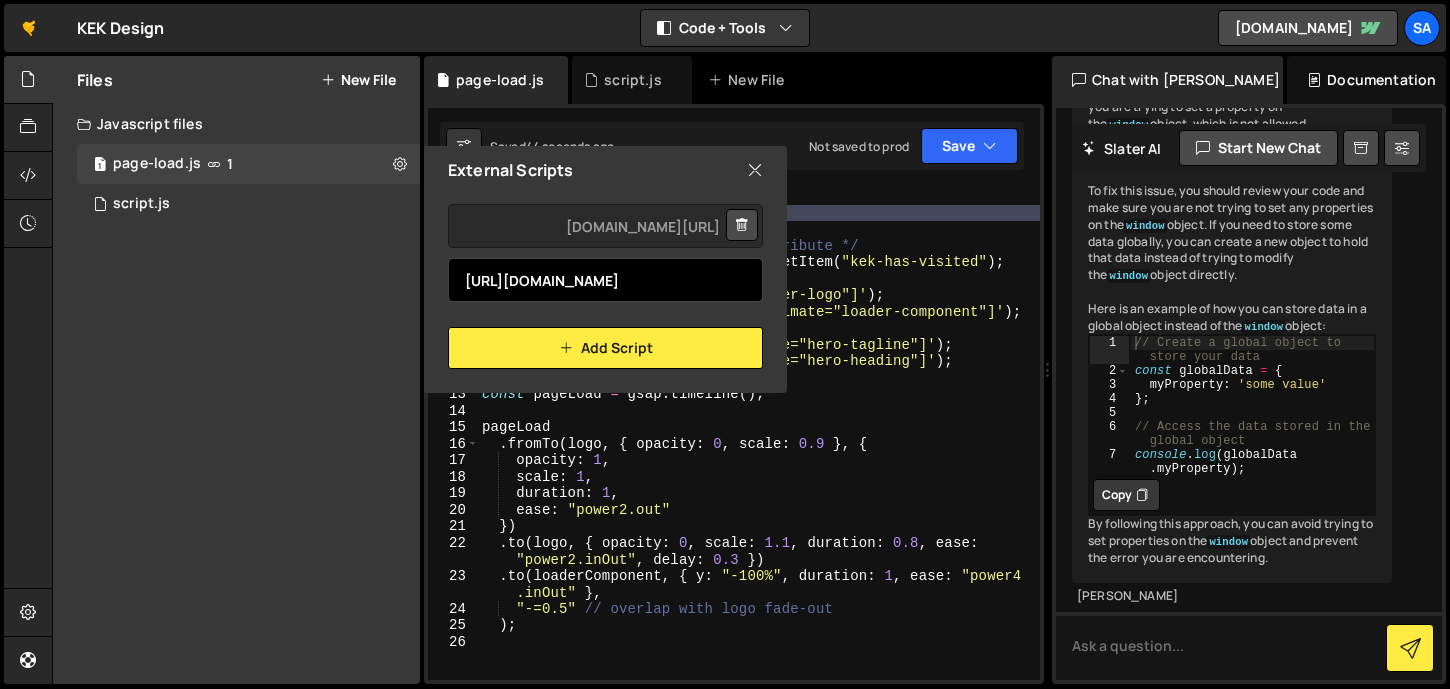 click on "https://cdn.jsdelivr.net/npm/gsap@3.13.0/dist/SplitText.min.js" at bounding box center (605, 280) 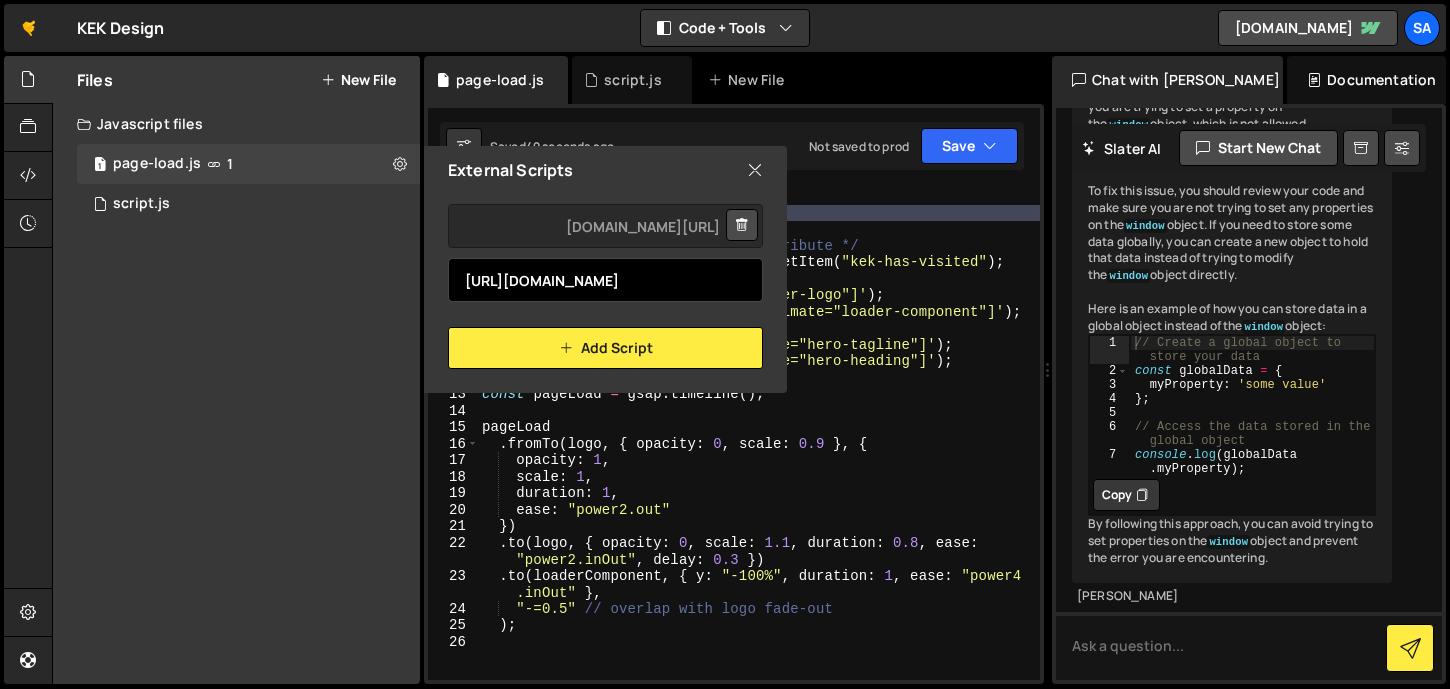 scroll, scrollTop: 0, scrollLeft: 0, axis: both 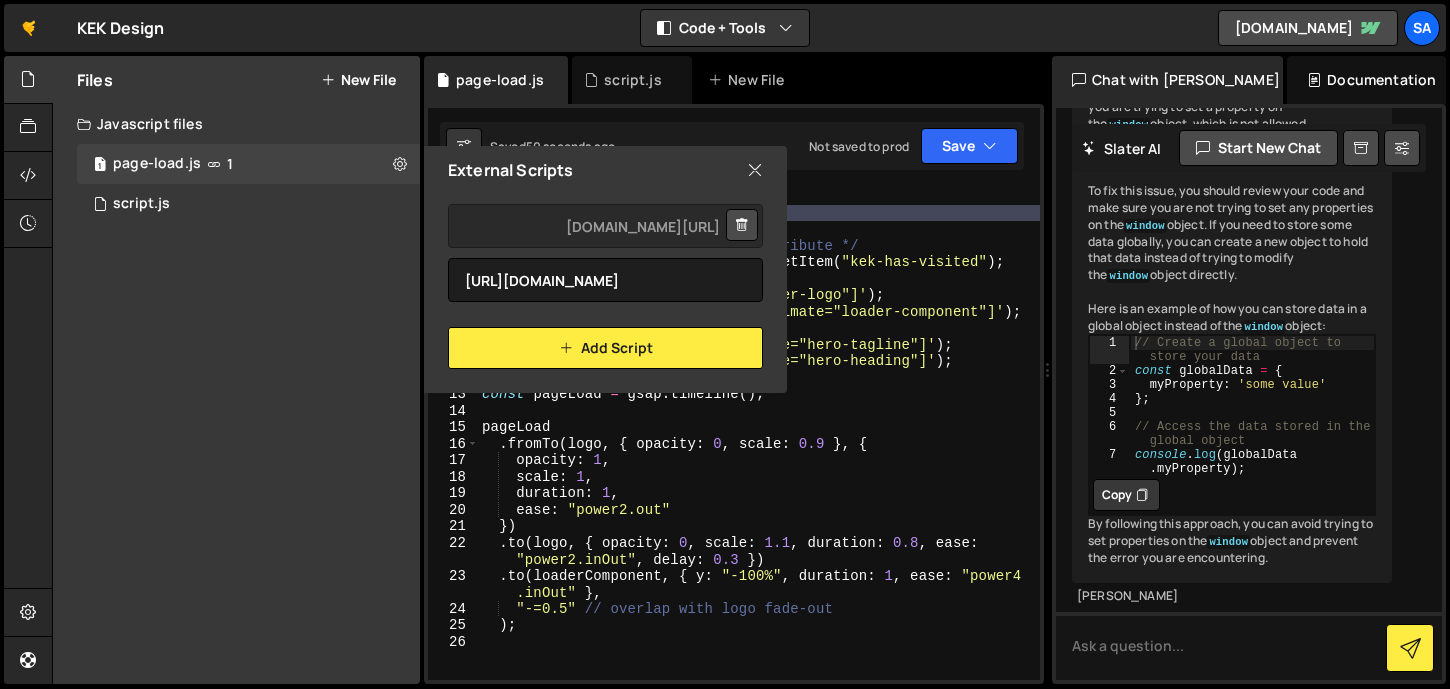 click on "https://cdn.jsdelivr.net/npm/gsap@3.13.0/dist/gsap.min.js
https://cdn.jsdelivr.net/npm/gsap@3.13.0/dist/SplitText.min.js
Add Script" at bounding box center (605, 281) 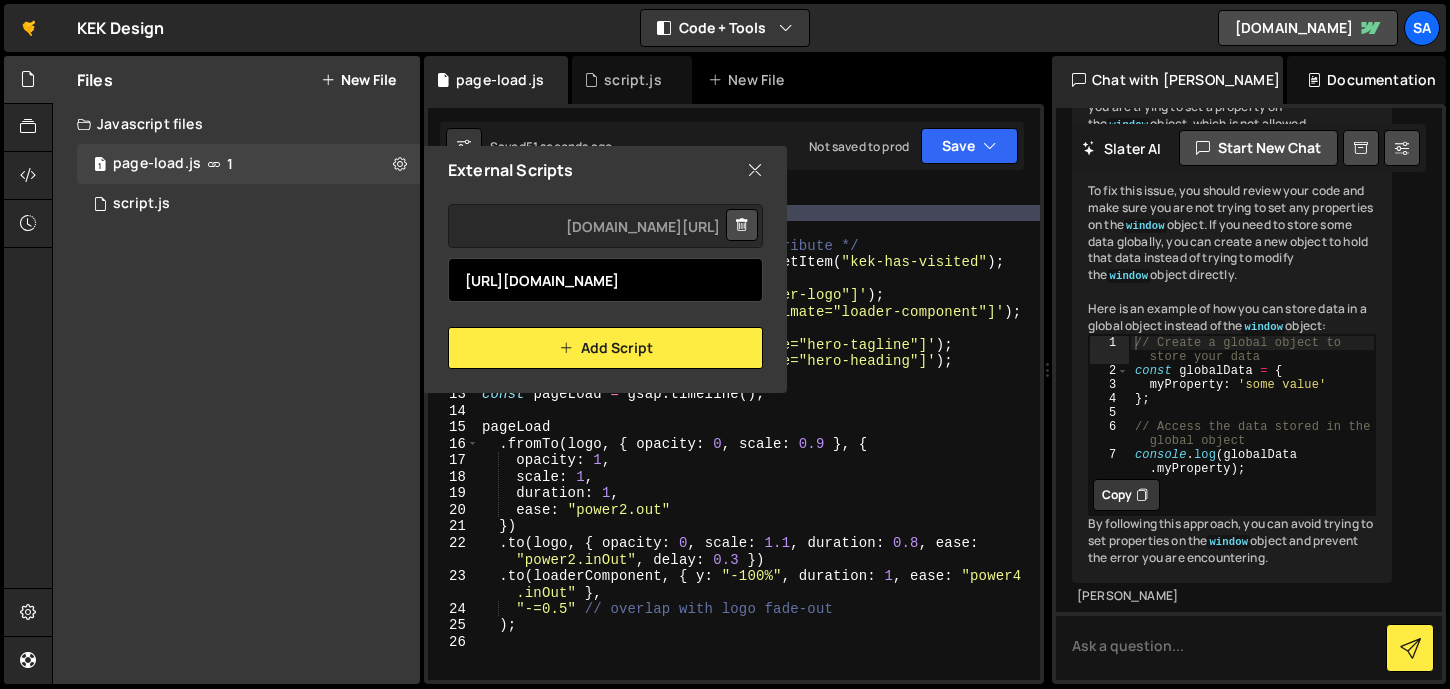 click on "https://cdn.jsdelivr.net/npm/gsap@3.13.0/dist/SplitText.min.js" at bounding box center (605, 280) 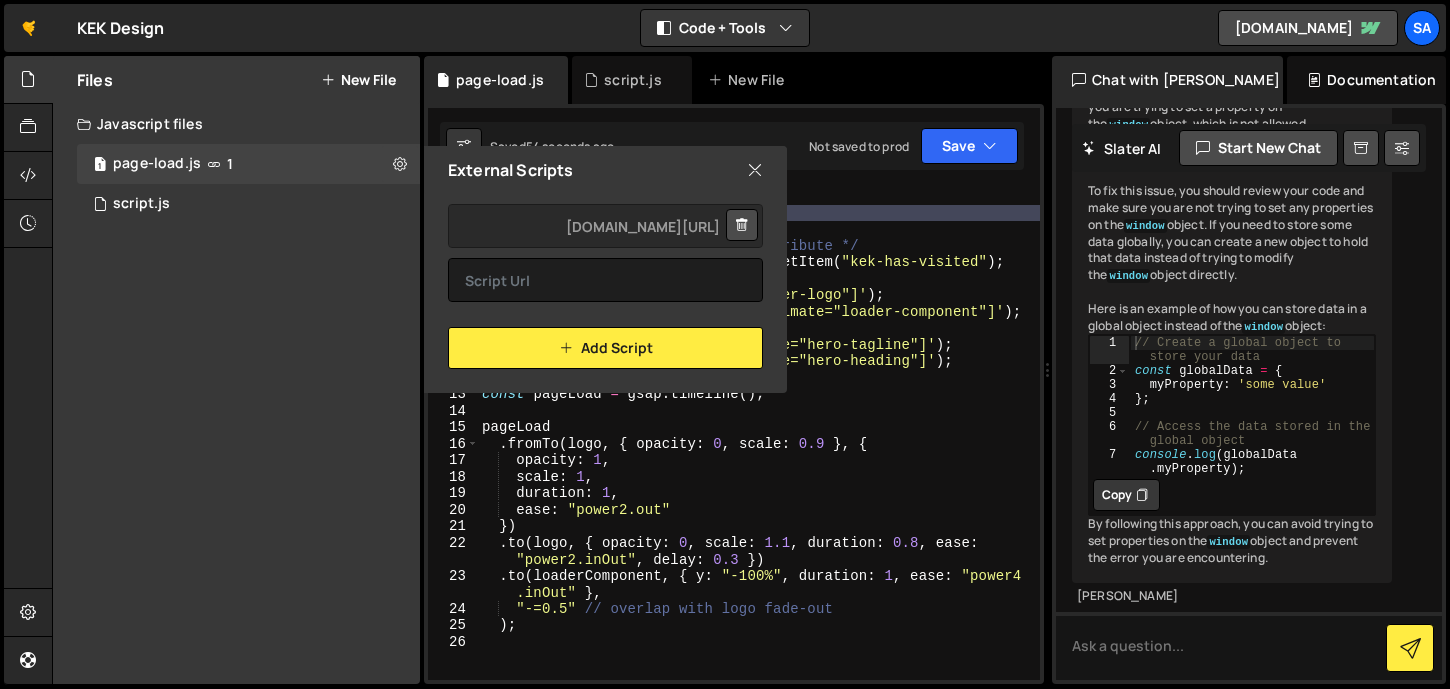 click on "External Scripts" at bounding box center [605, 170] 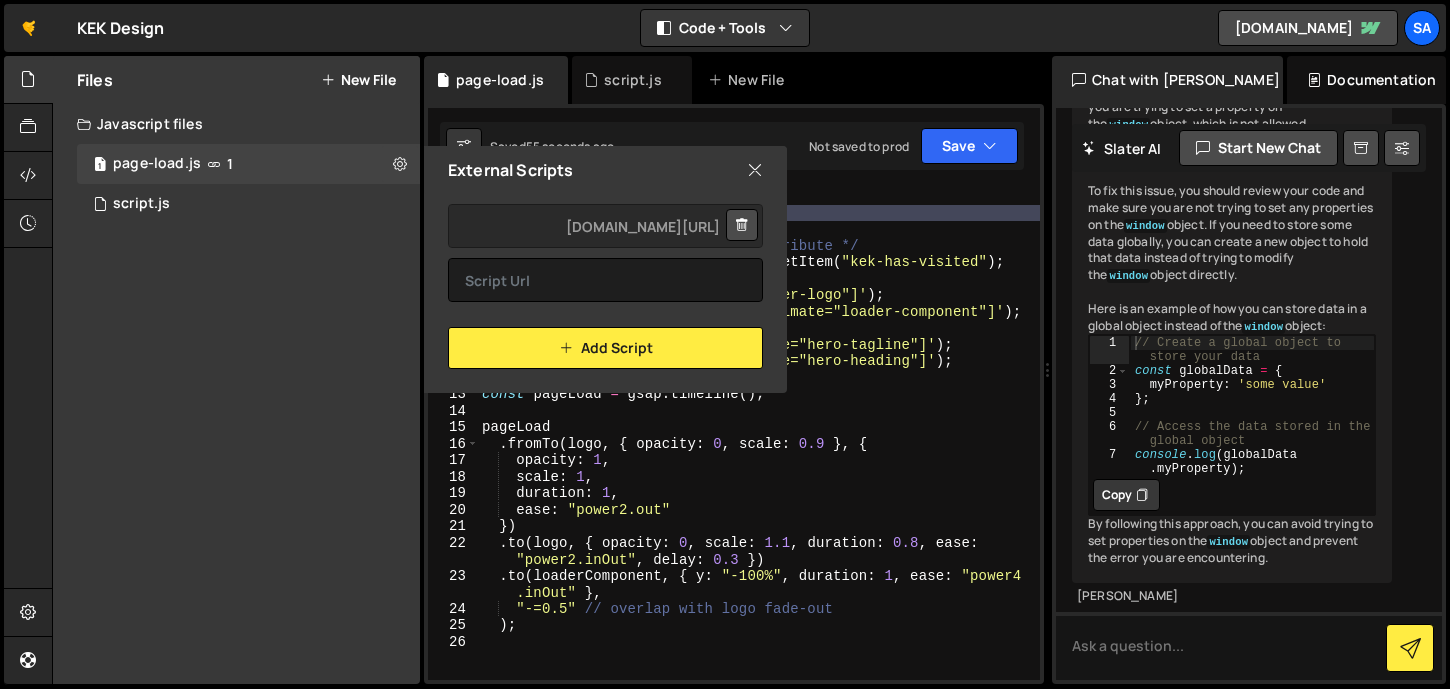 click on "External Scripts" at bounding box center (605, 170) 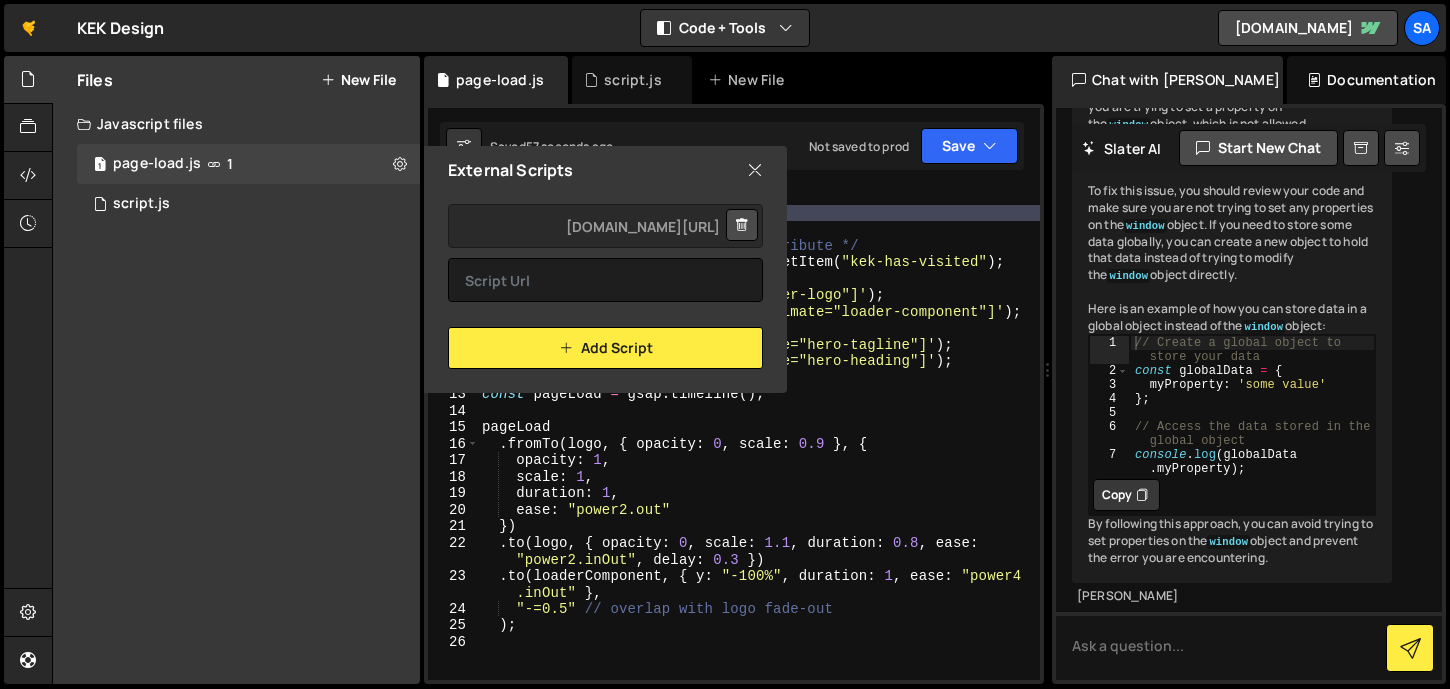 click at bounding box center (742, 225) 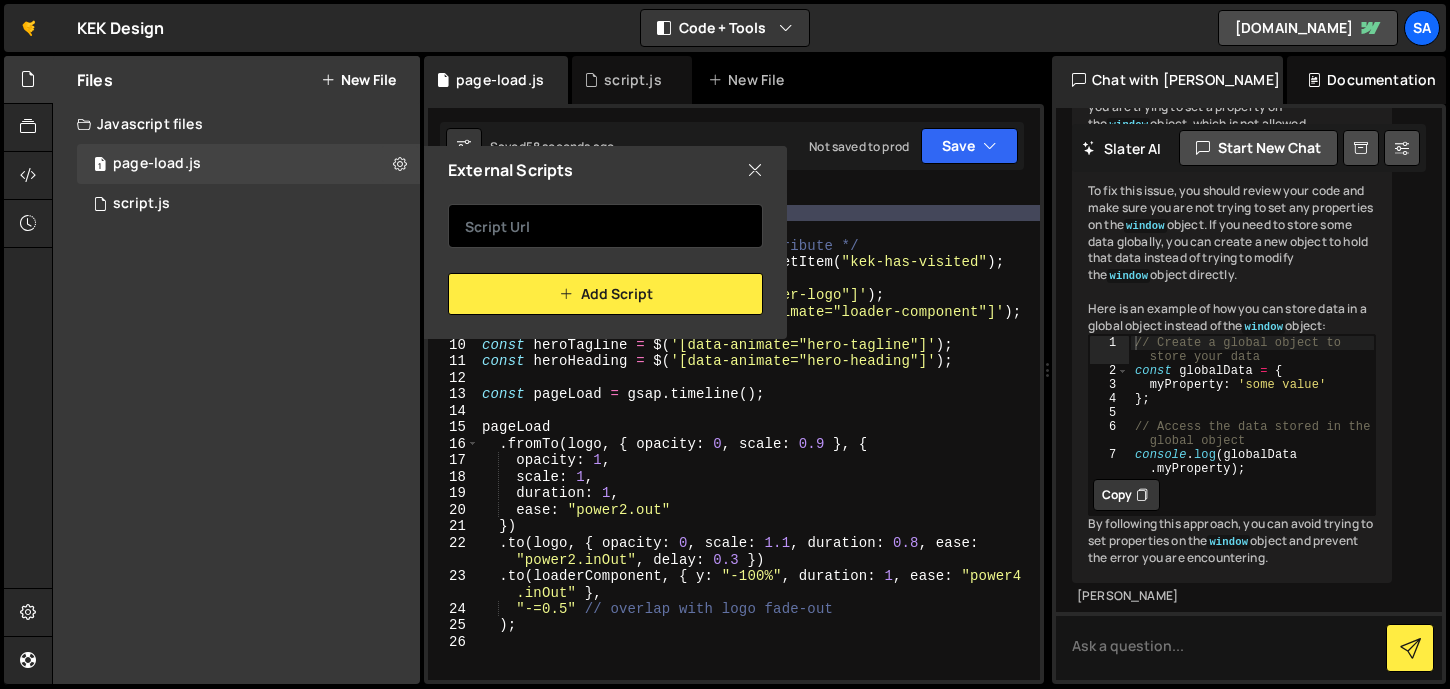 click at bounding box center (605, 226) 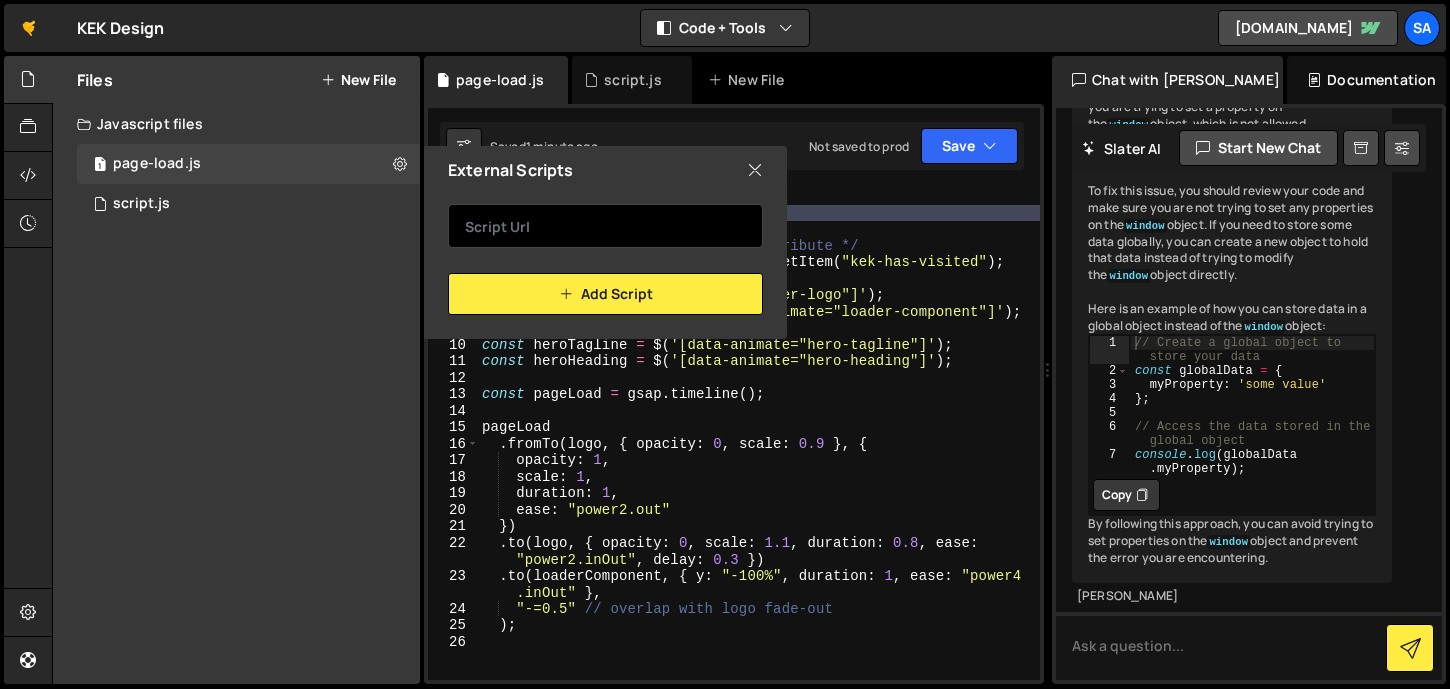 paste on "<script src="https://cdn.jsdelivr.net/npm/gsap@3.13.0/dist/gsap.min.js"></script>" 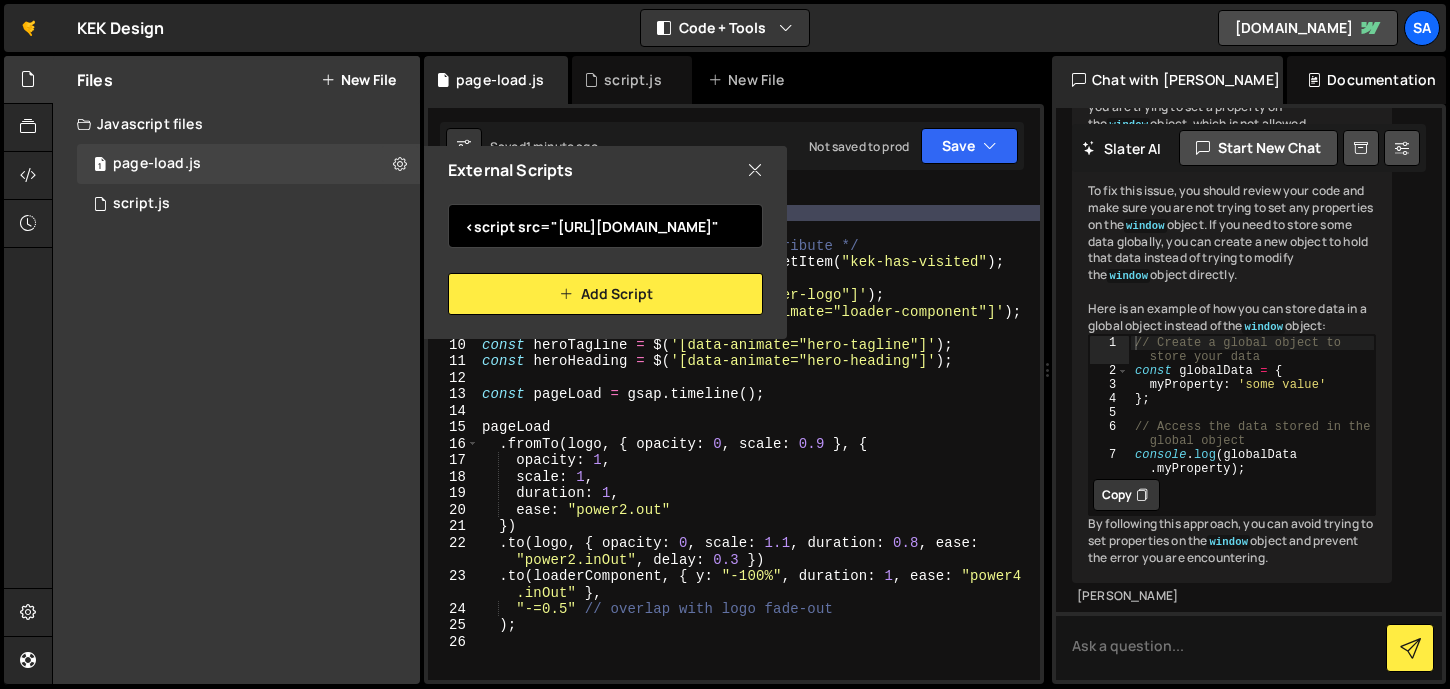 scroll, scrollTop: 0, scrollLeft: 211, axis: horizontal 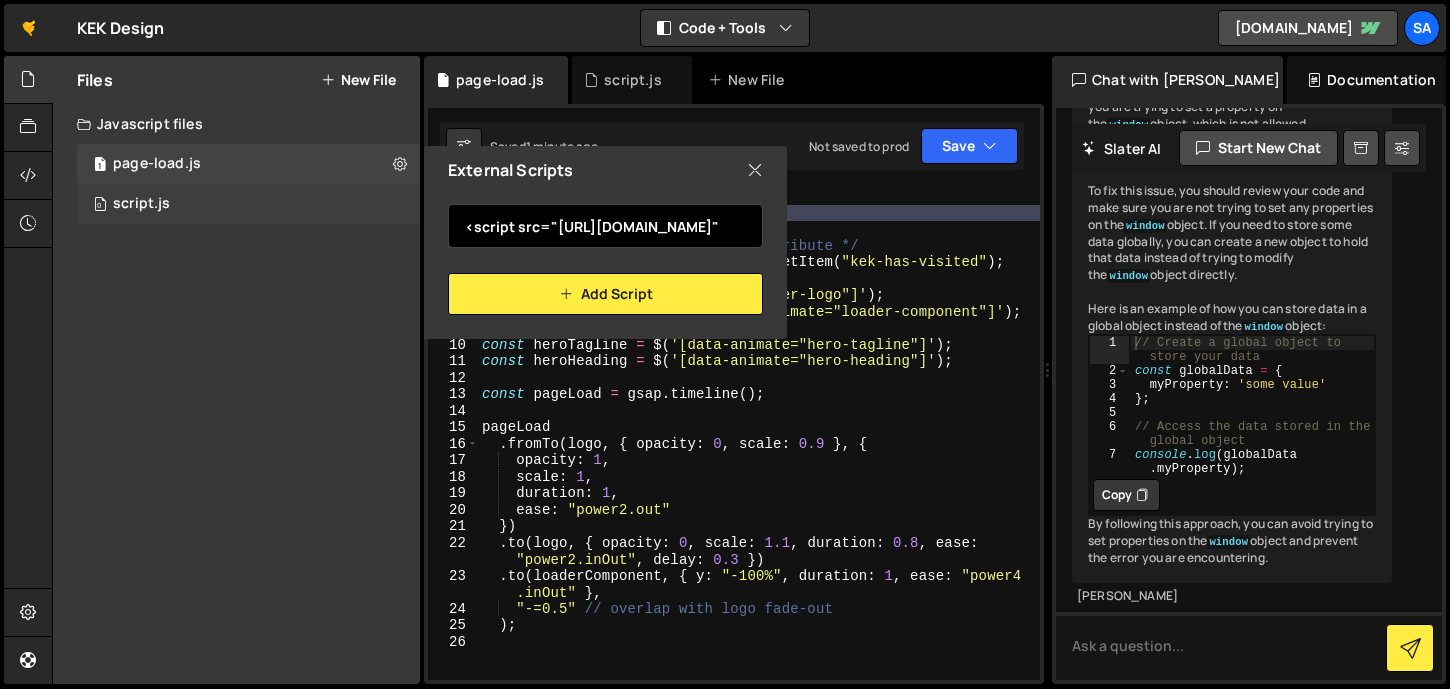drag, startPoint x: 590, startPoint y: 221, endPoint x: 405, endPoint y: 222, distance: 185.0027 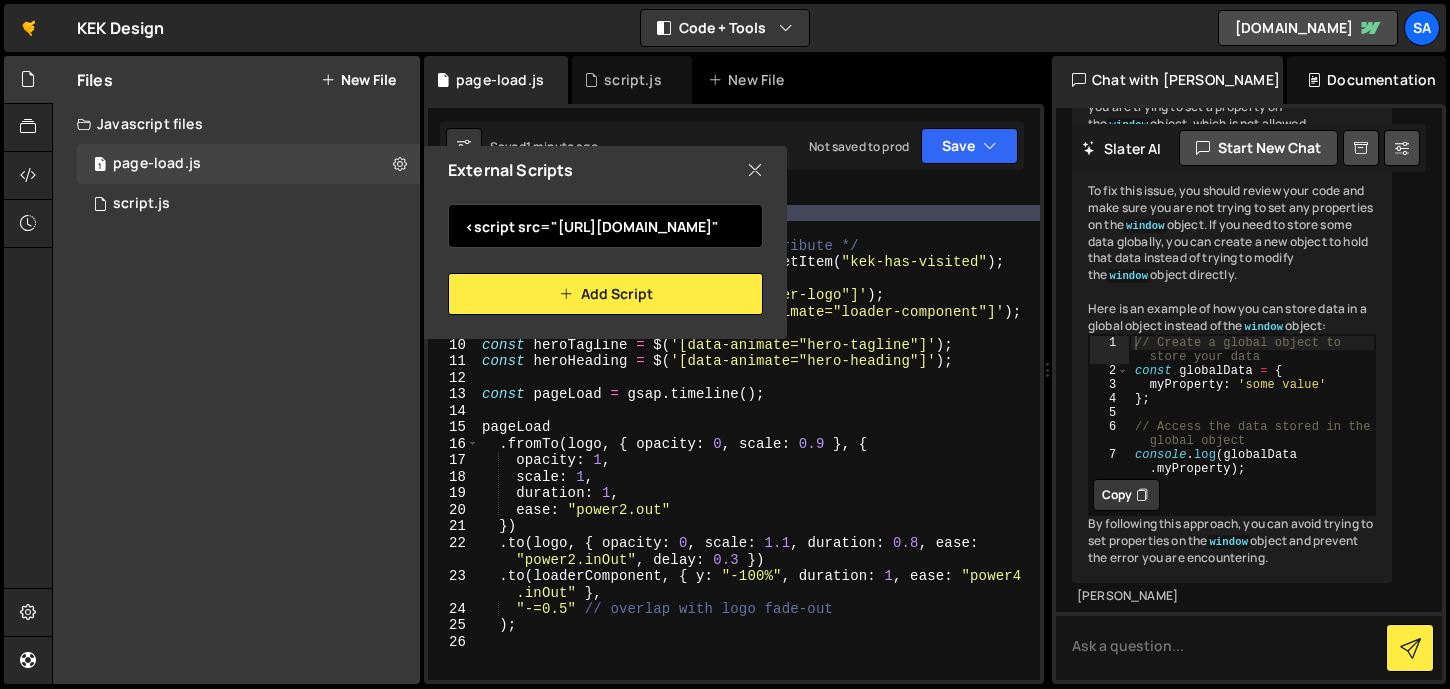 click on "<script src="https://cdn.jsdelivr.net/npm/gsap@3.13.0/dist/gsap.min.js"" at bounding box center [605, 226] 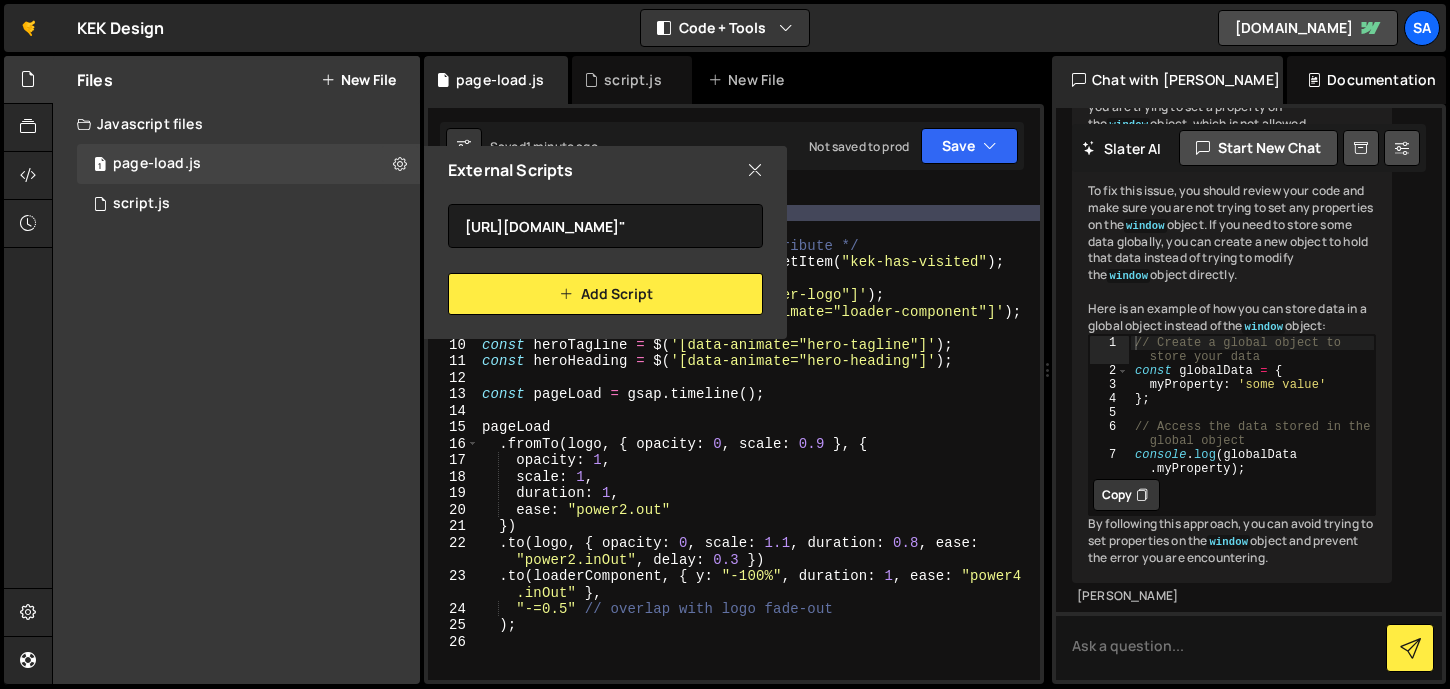 click on "https://cdn.jsdelivr.net/npm/gsap@3.13.0/dist/gsap.min.js"
Add Script" at bounding box center (605, 254) 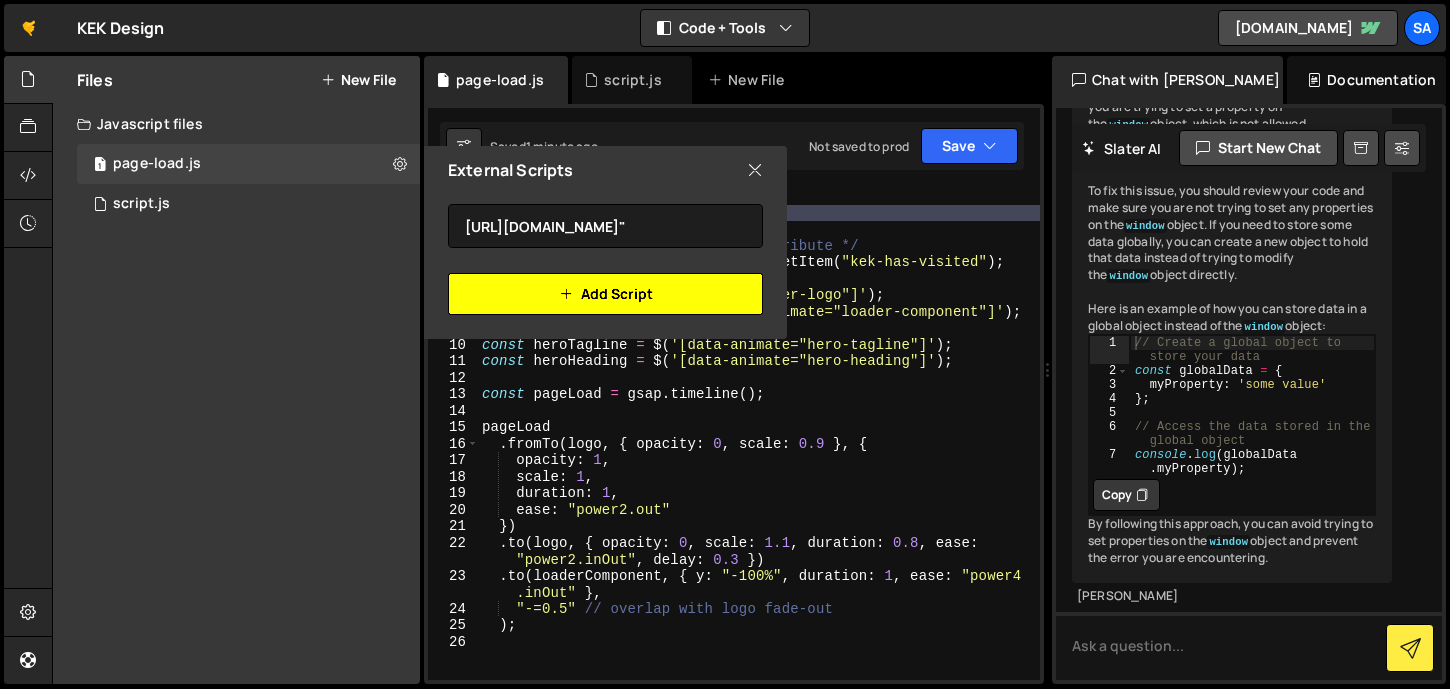 click on "Add Script" at bounding box center [605, 294] 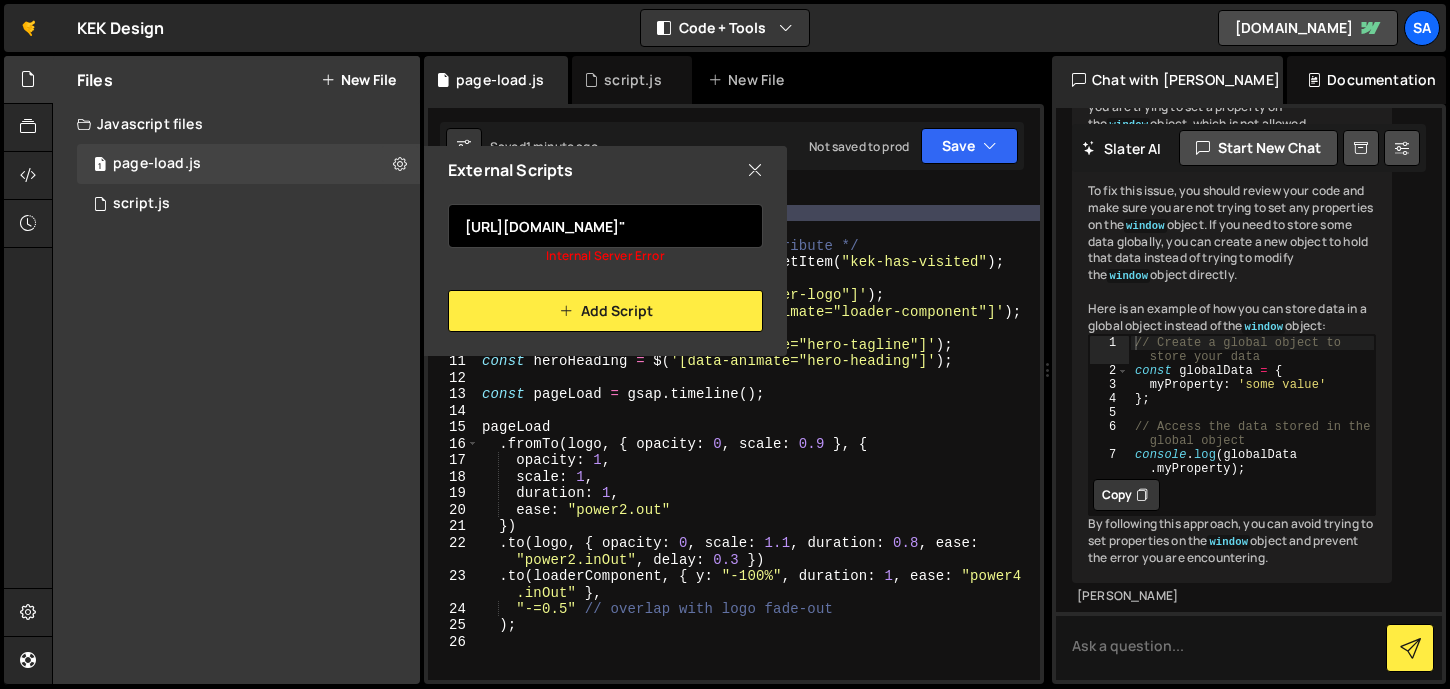 click on "https://cdn.jsdelivr.net/npm/gsap@3.13.0/dist/gsap.min.js"" at bounding box center (605, 226) 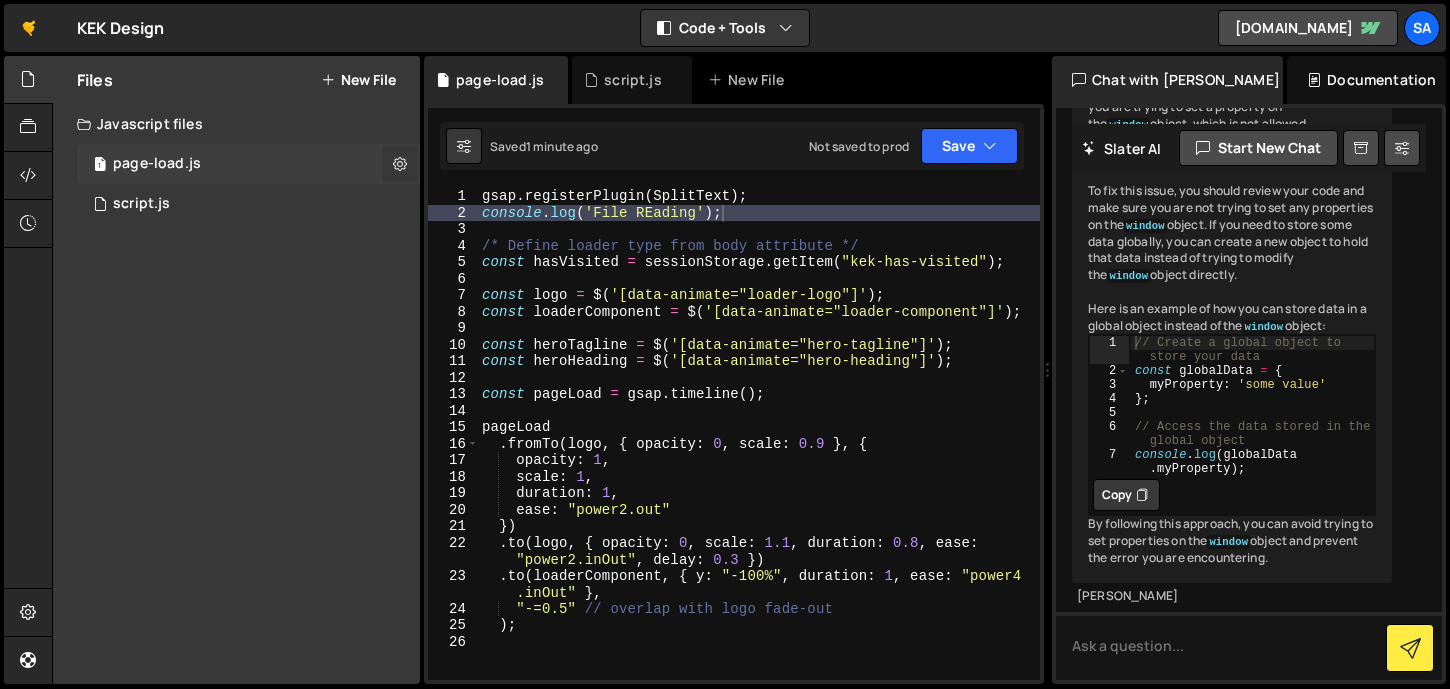 click at bounding box center [400, 164] 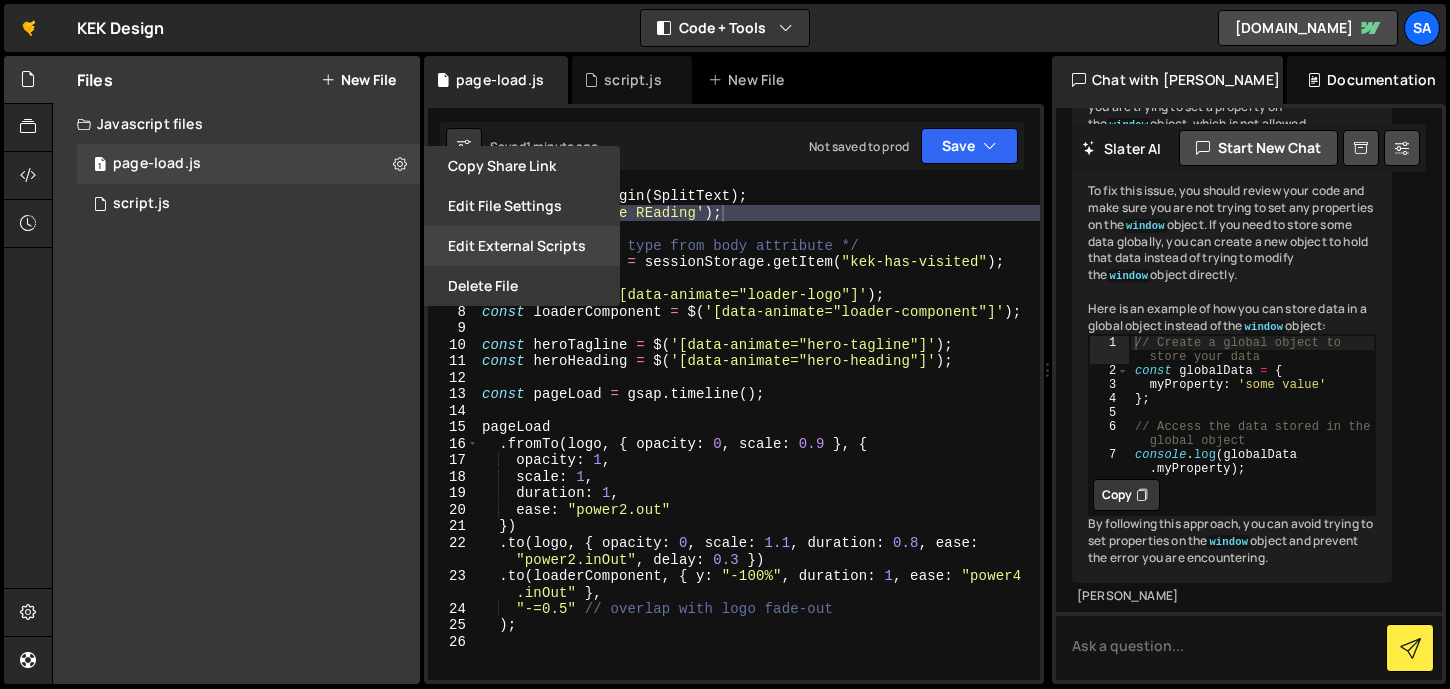 click on "Edit External Scripts" at bounding box center (522, 246) 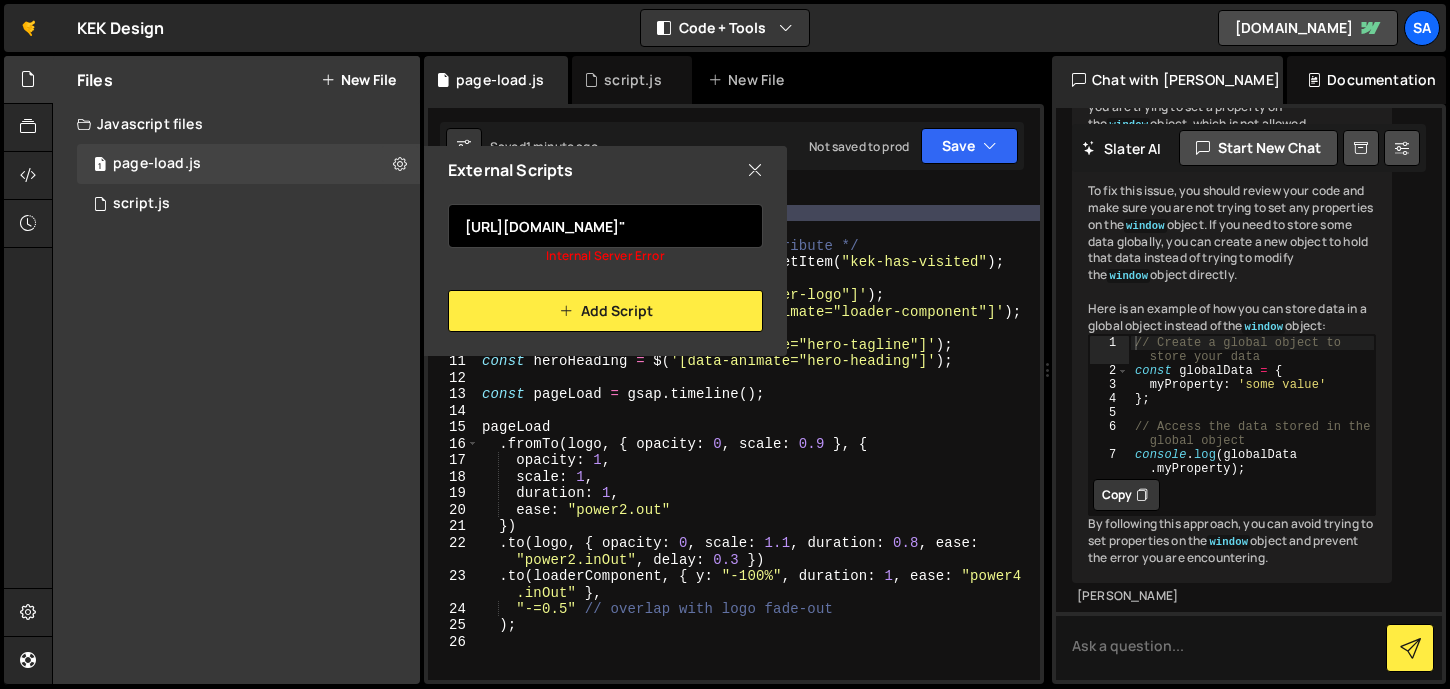 click on "https://cdn.jsdelivr.net/npm/gsap@3.13.0/dist/gsap.min.js"" at bounding box center [605, 226] 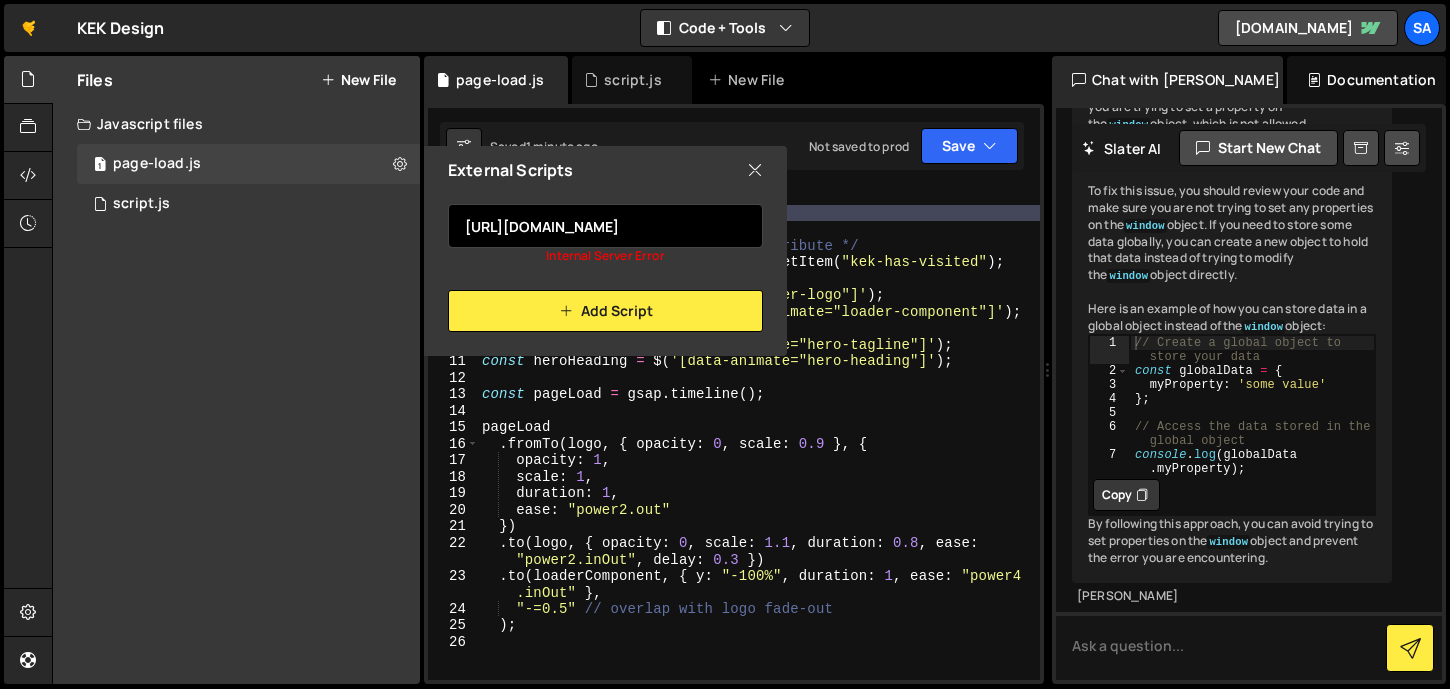 scroll, scrollTop: 0, scrollLeft: 115, axis: horizontal 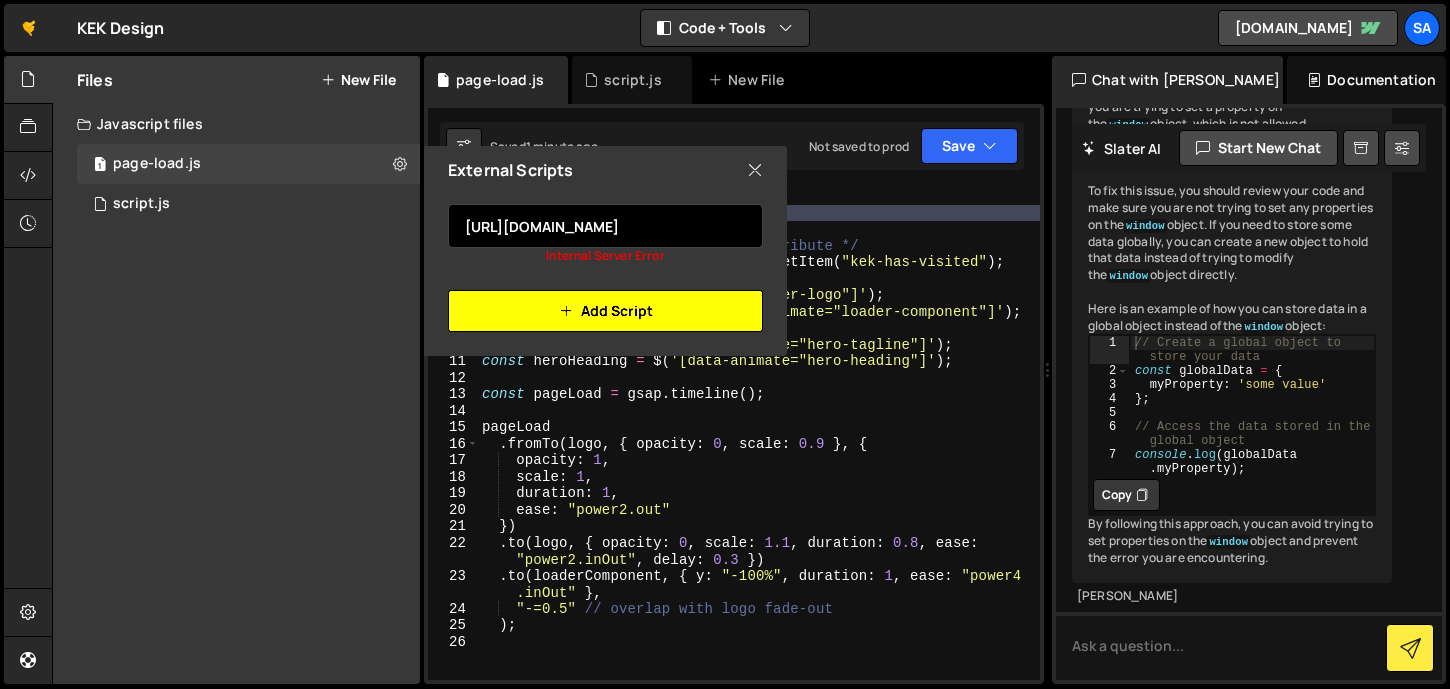 type on "https://cdn.jsdelivr.net/npm/gsap@3.13.0/dist/gsap.min.js" 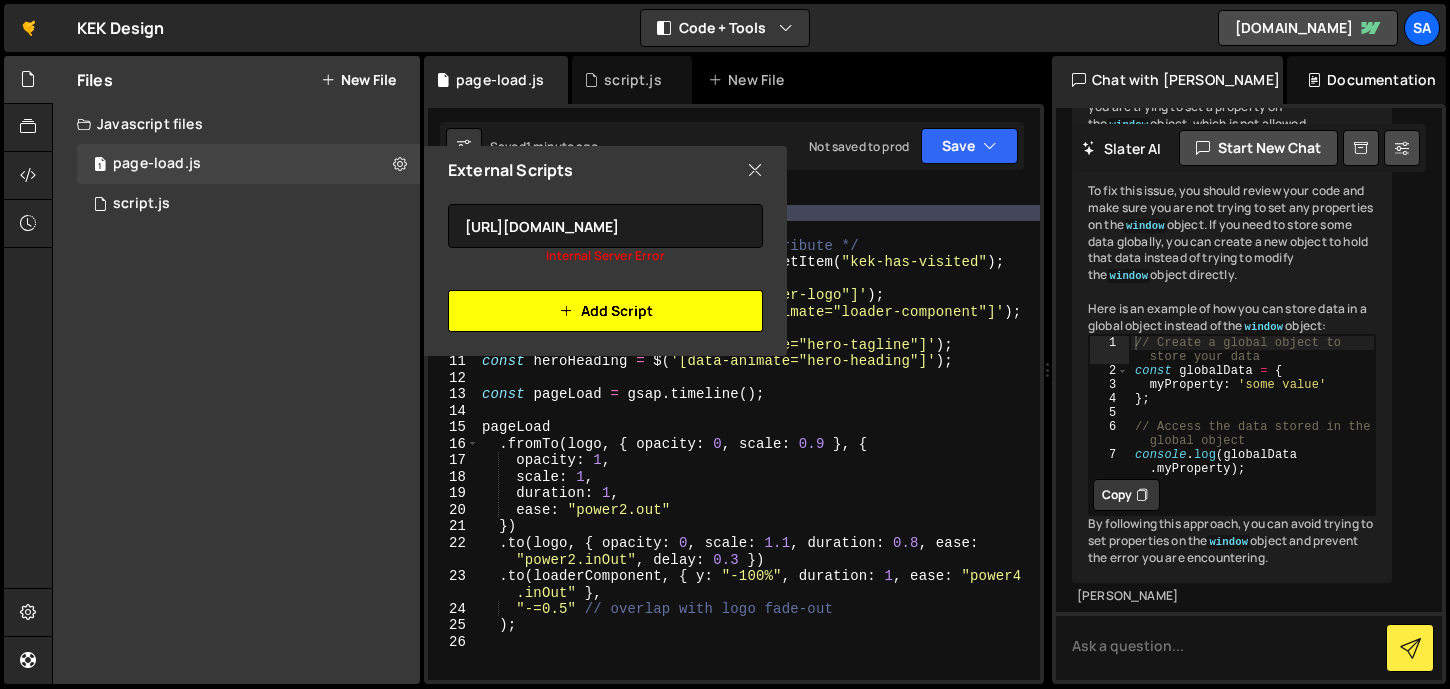 click on "Add Script" at bounding box center [605, 311] 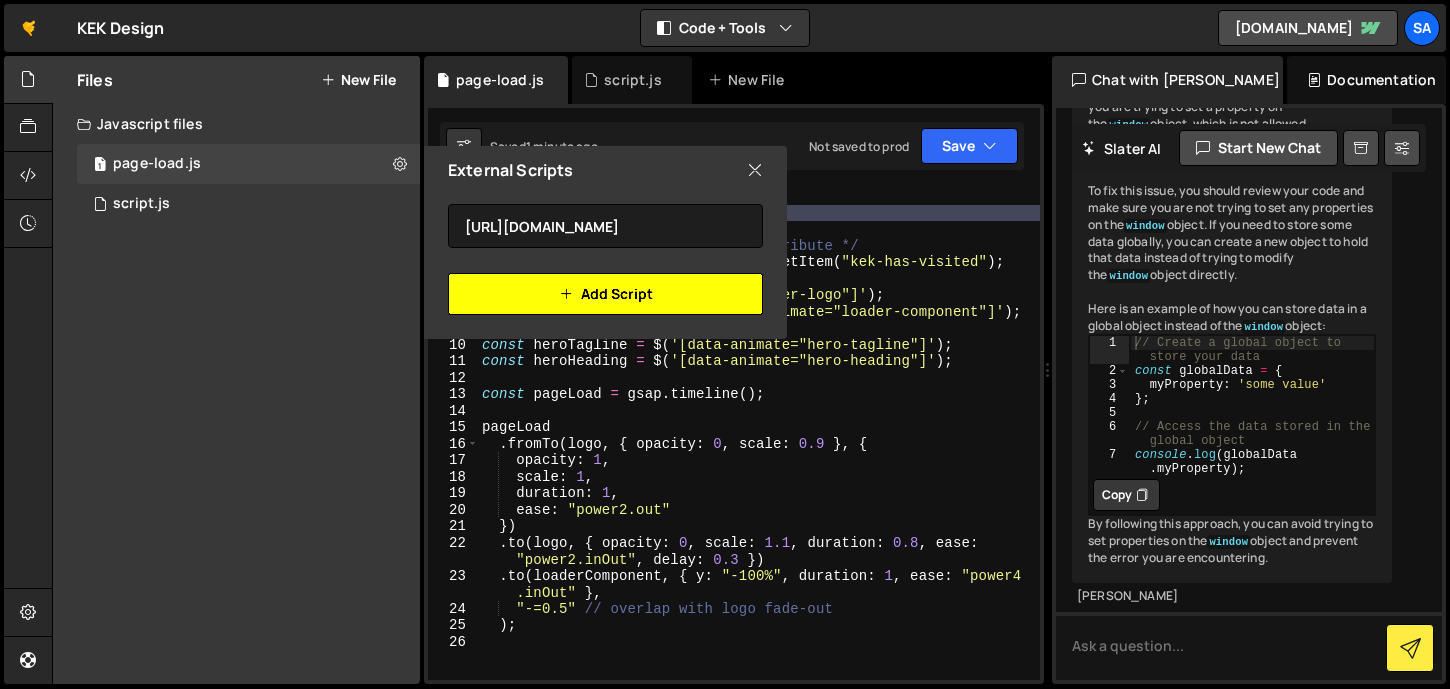scroll, scrollTop: 0, scrollLeft: 0, axis: both 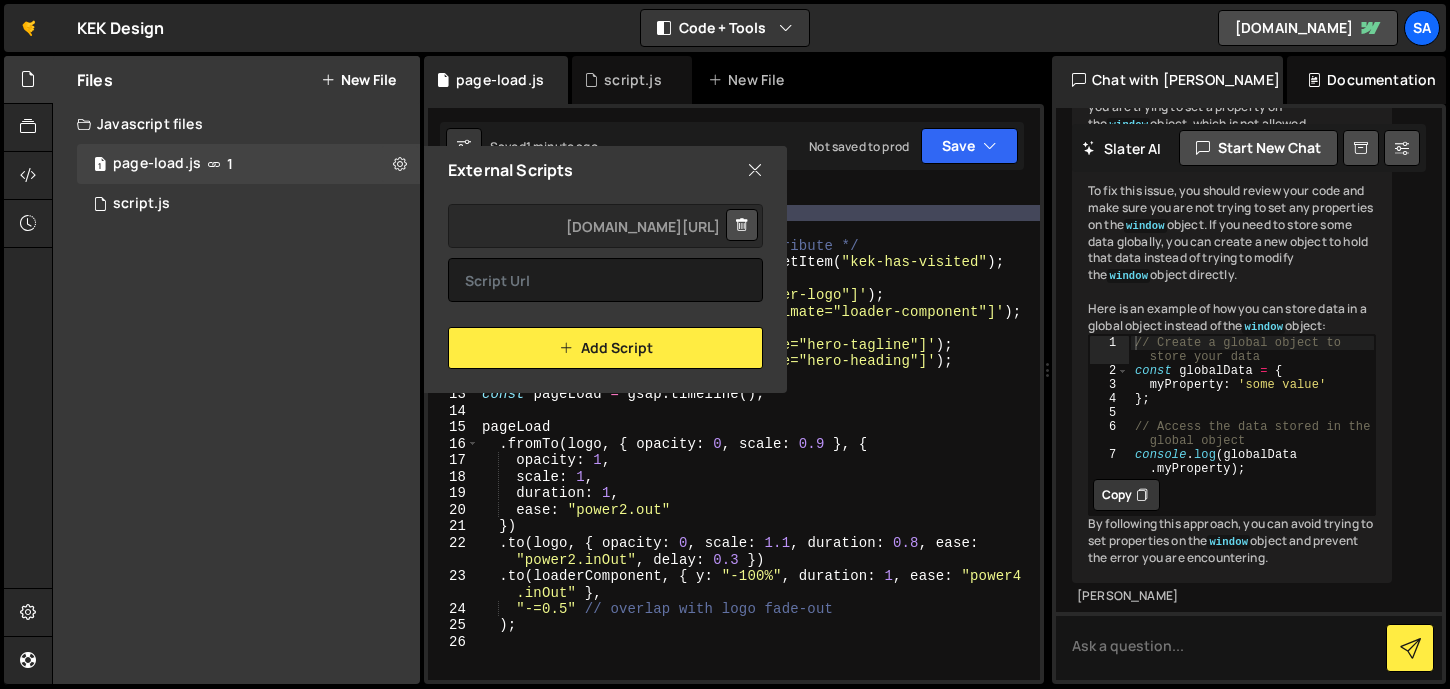 click at bounding box center [755, 170] 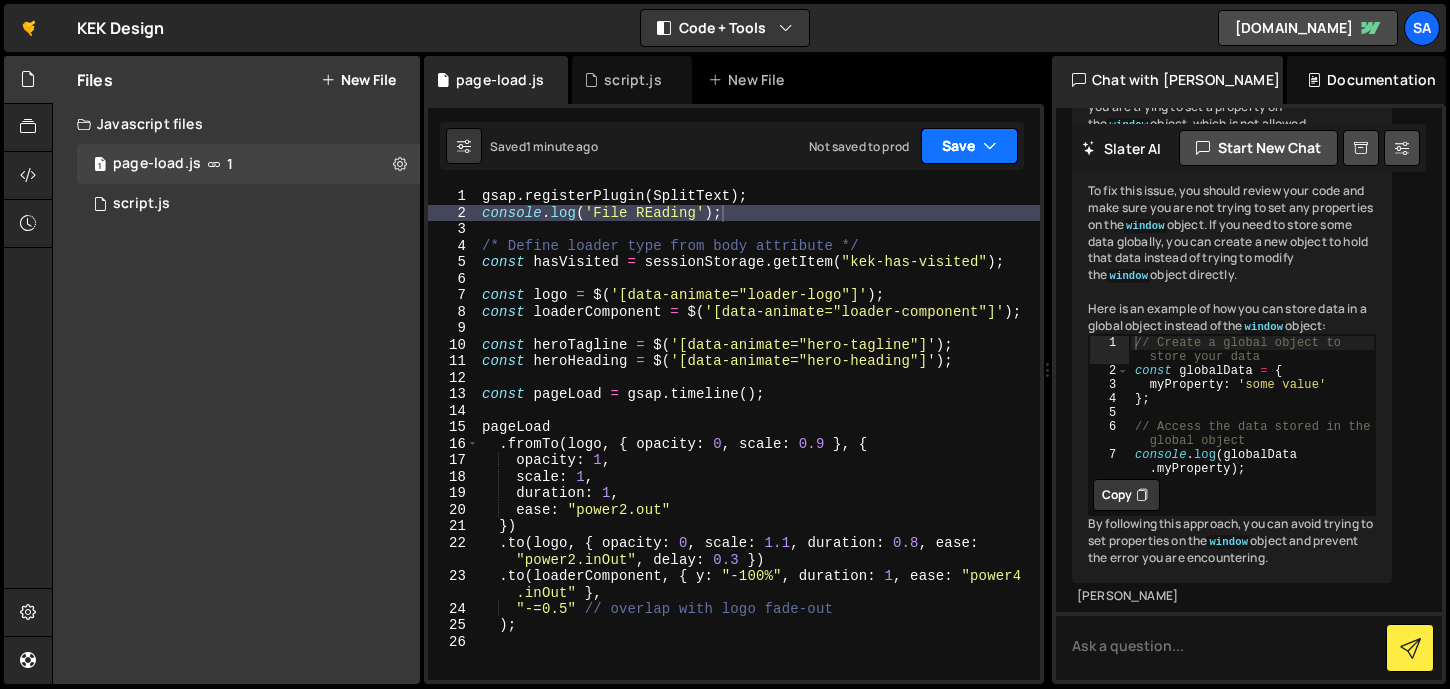 click on "Save" at bounding box center (969, 146) 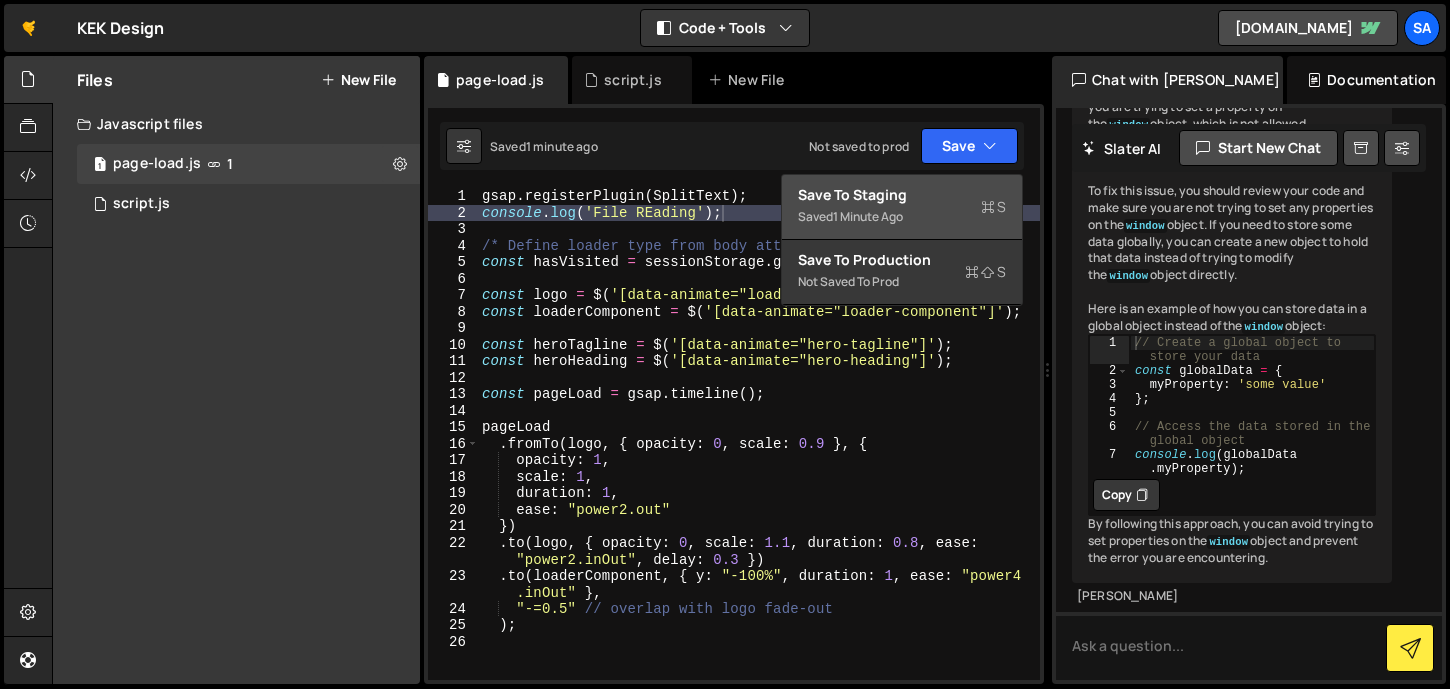 click on "Save to Staging
S" at bounding box center (902, 195) 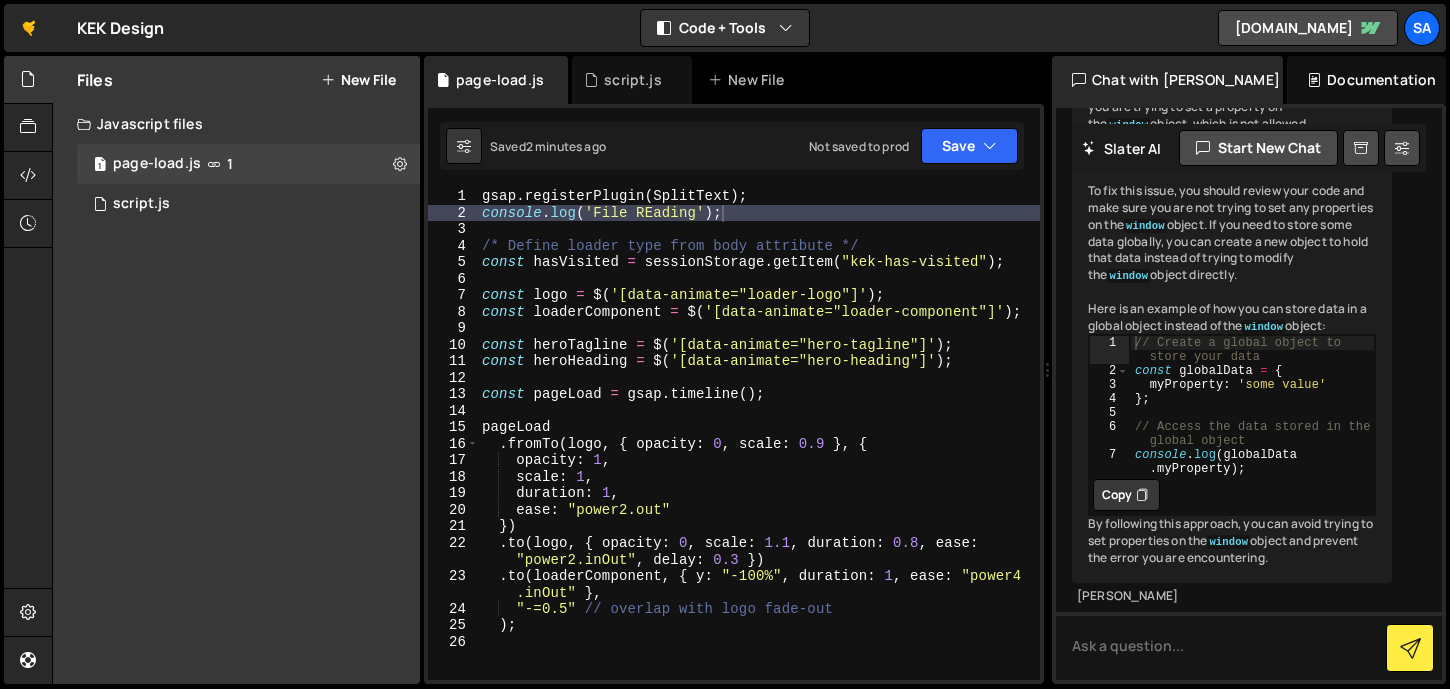 type on "gsap.registerPlugin(SplitText);" 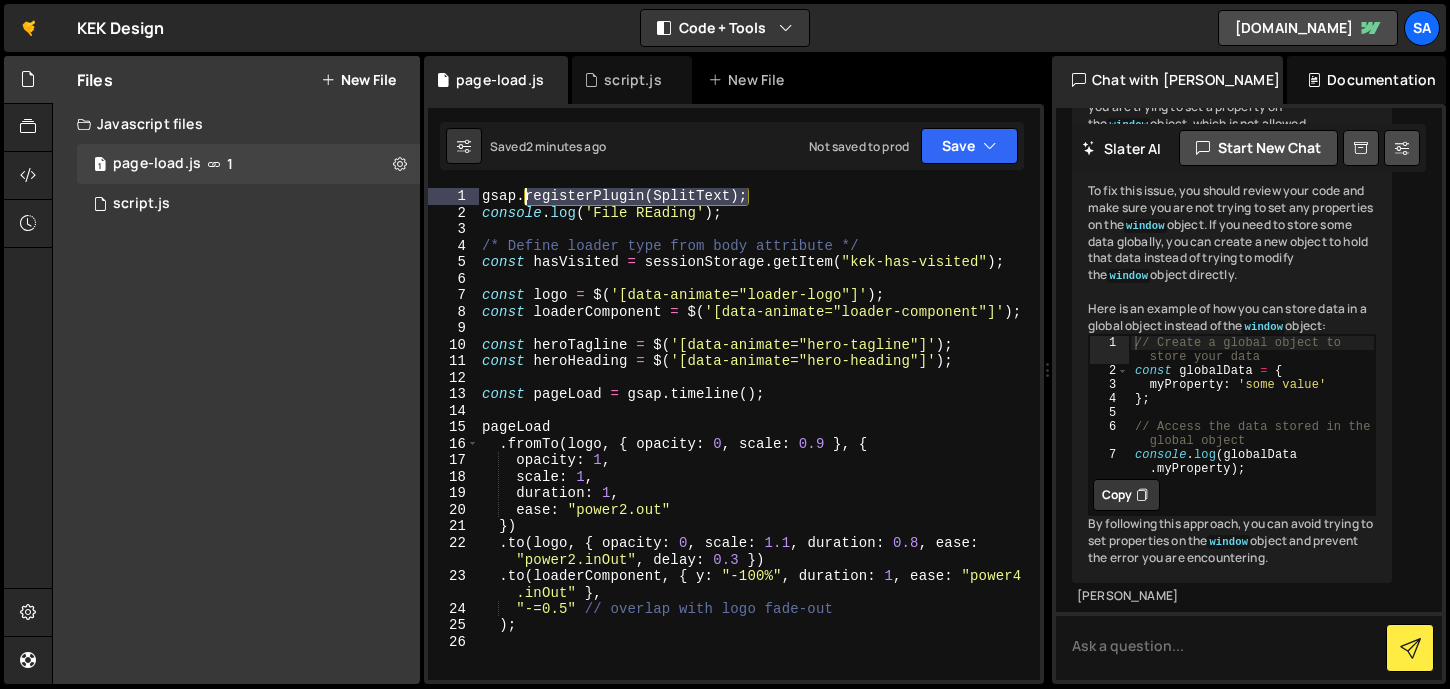 drag, startPoint x: 793, startPoint y: 198, endPoint x: 486, endPoint y: 196, distance: 307.0065 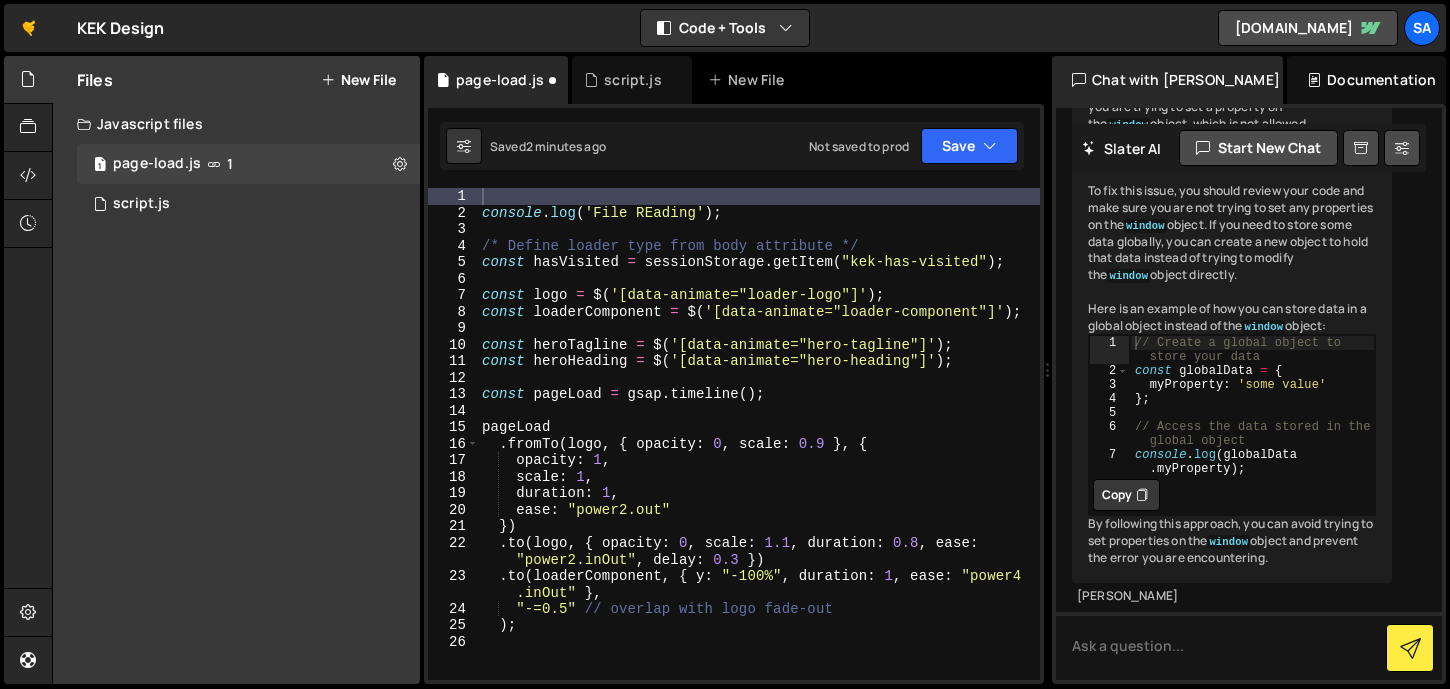 click on "Saved  2 minutes ago
Not saved to prod
Upgrade to Edit
Save
Save to Staging
S
Saved  2 minutes ago  S Not saved to prod G" at bounding box center (732, 146) 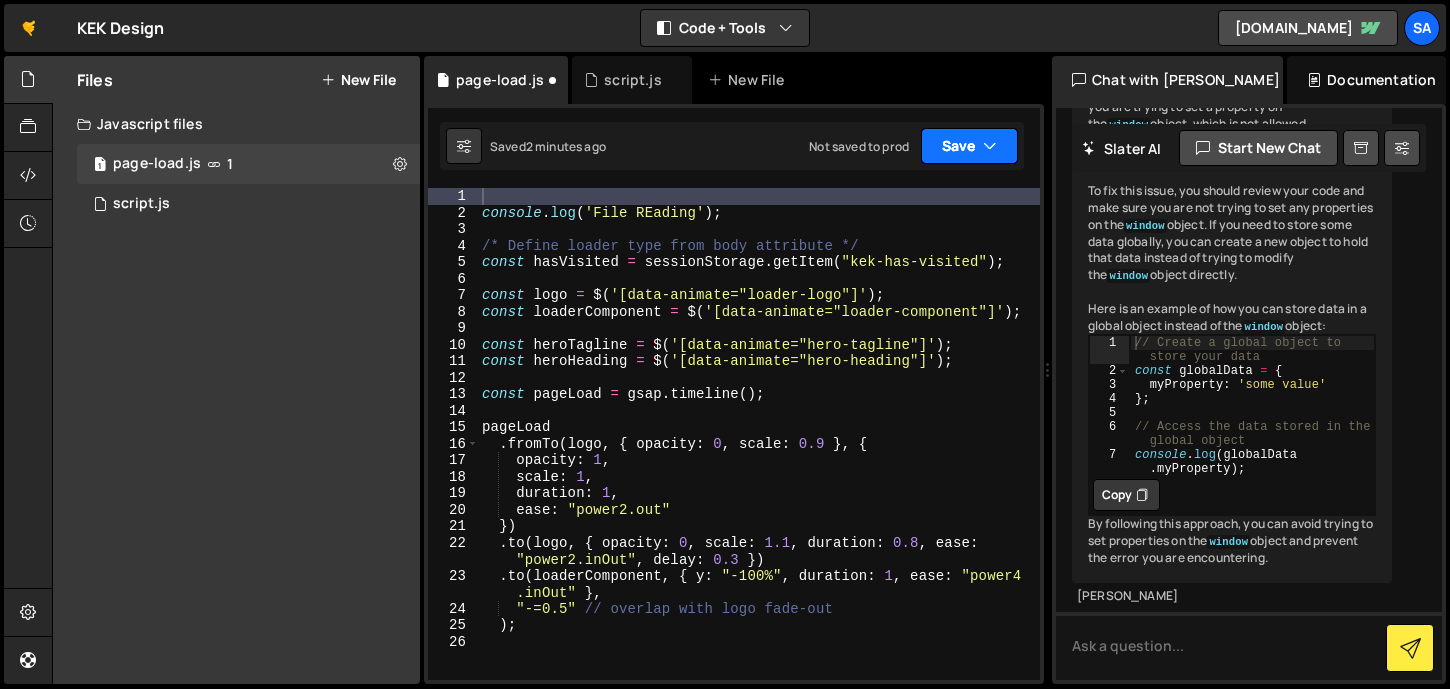 click on "Save" at bounding box center [969, 146] 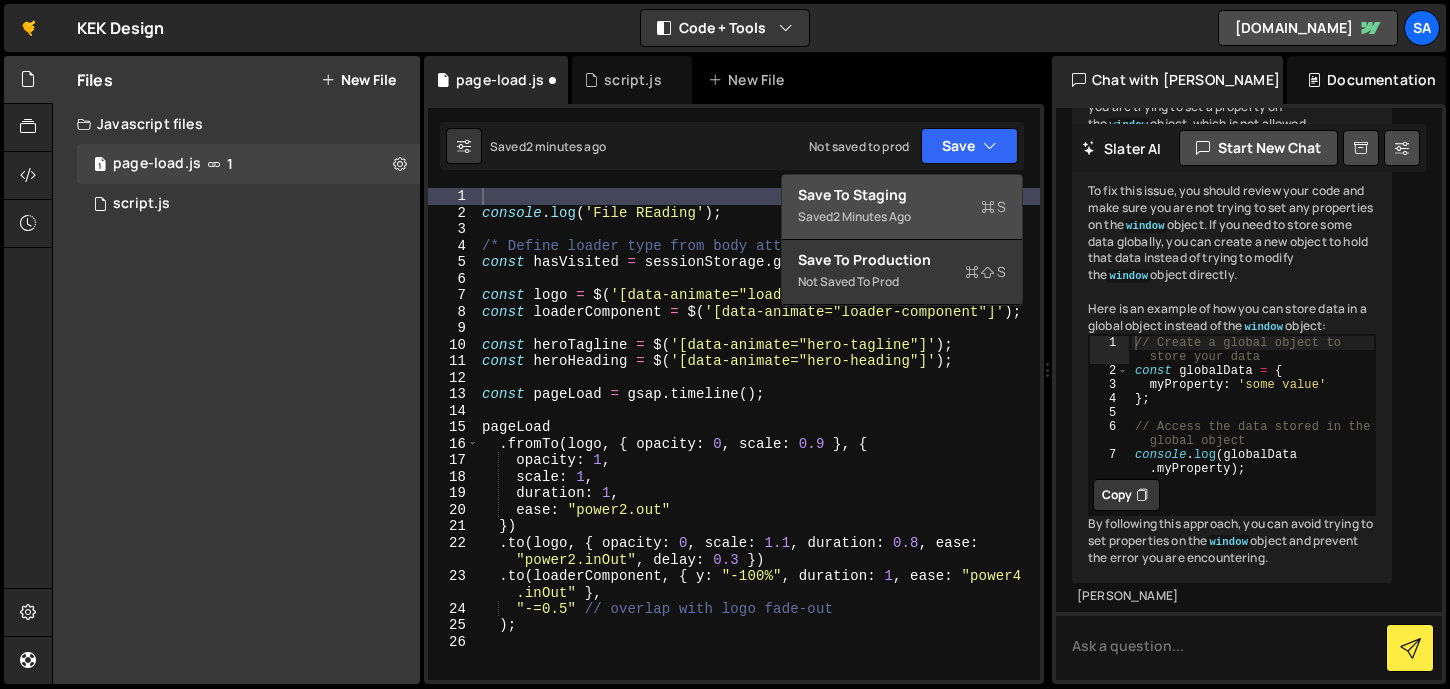 click on "2 minutes ago" at bounding box center [872, 216] 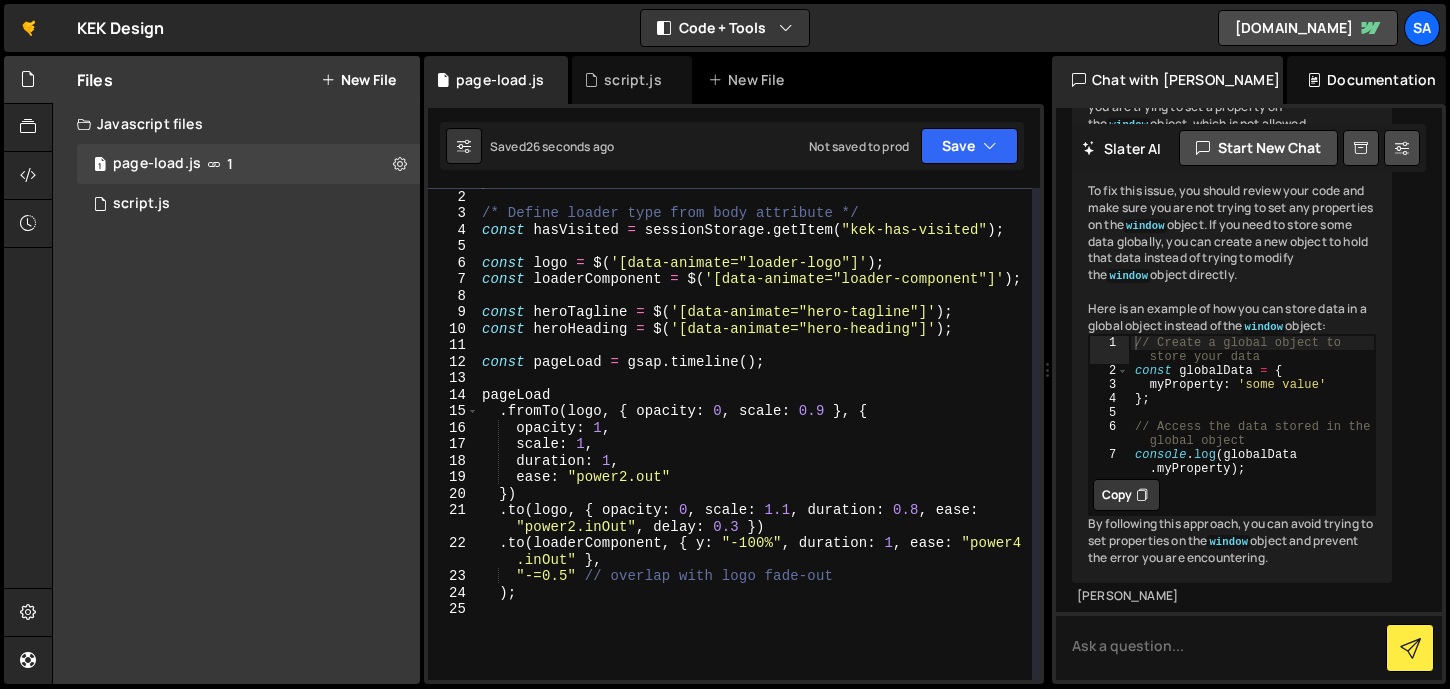 scroll, scrollTop: 0, scrollLeft: 0, axis: both 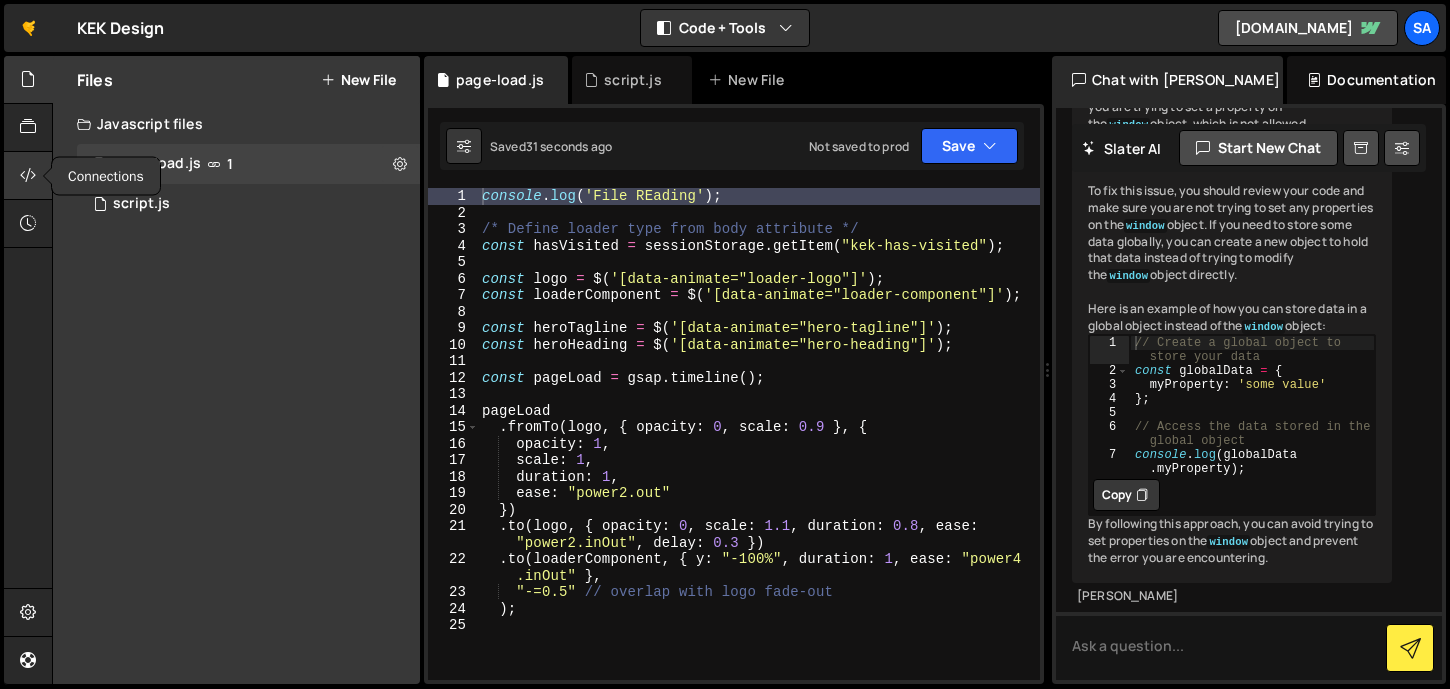 click at bounding box center (28, 175) 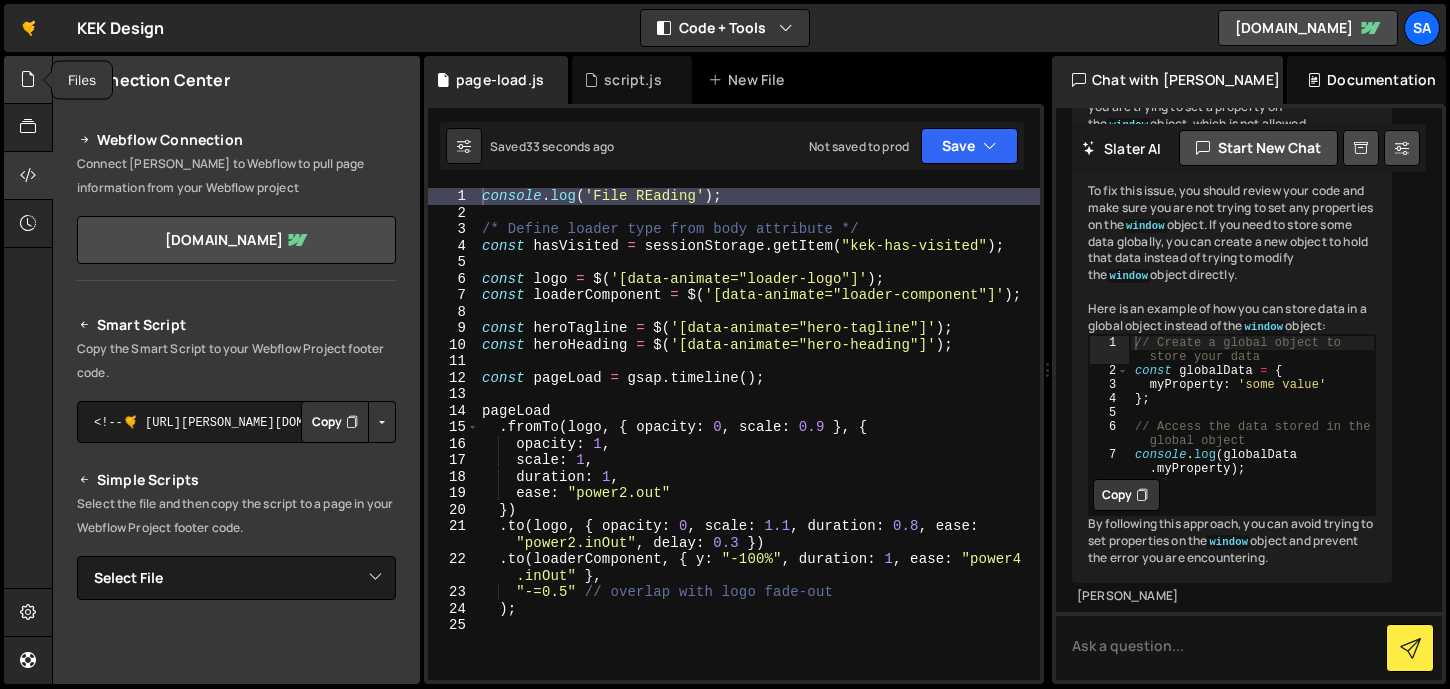 click at bounding box center [28, 79] 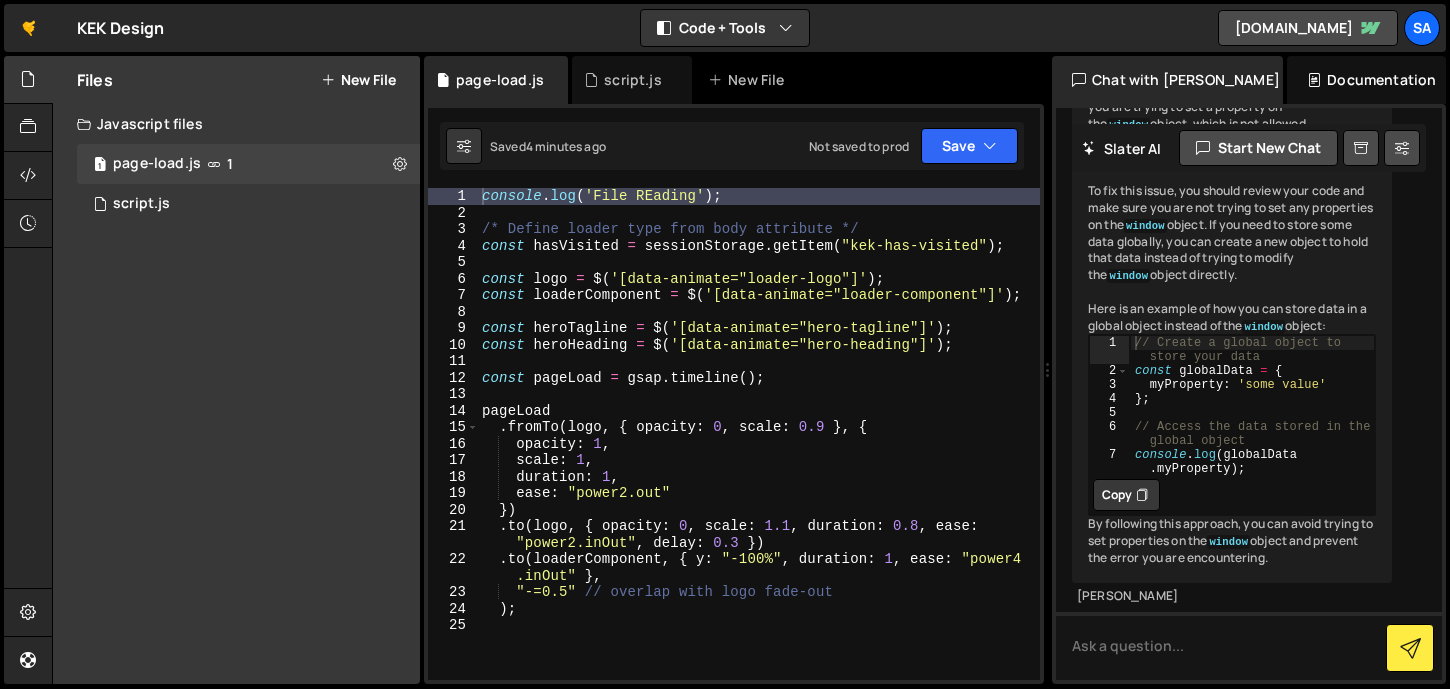 click on "console . log ( 'File REading' ) ; /* Define loader type from body attribute */ const   hasVisited   =   sessionStorage . getItem ( "kek-has-visited" ) ; const   logo   =   $ ( '[data-animate="loader-logo"]' ) ; const   loaderComponent   =   $ ( '[data-animate="loader-component"]' ) ; const   heroTagline   =   $ ( '[data-animate="hero-tagline"]' ) ; const   heroHeading   =   $ ( '[data-animate="hero-heading"]' ) ; const   pageLoad   =   gsap . timeline ( ) ; pageLoad    . fromTo ( logo ,   {   opacity :   0 ,   scale :   0.9   } ,   {       opacity :   1 ,       scale :   1 ,       duration :   1 ,       ease :   "power2.out"    })    . to ( logo ,   {   opacity :   0 ,   scale :   1.1 ,   duration :   0.8 ,   ease :        "power2.inOut" ,   delay :   0.3   })    . to ( loaderComponent ,   {   y :   "-100%" ,   duration :   1 ,   ease :   "power4      .inOut"   } ,       "-=0.5"   // overlap with logo fade-out    ) ;" at bounding box center (759, 450) 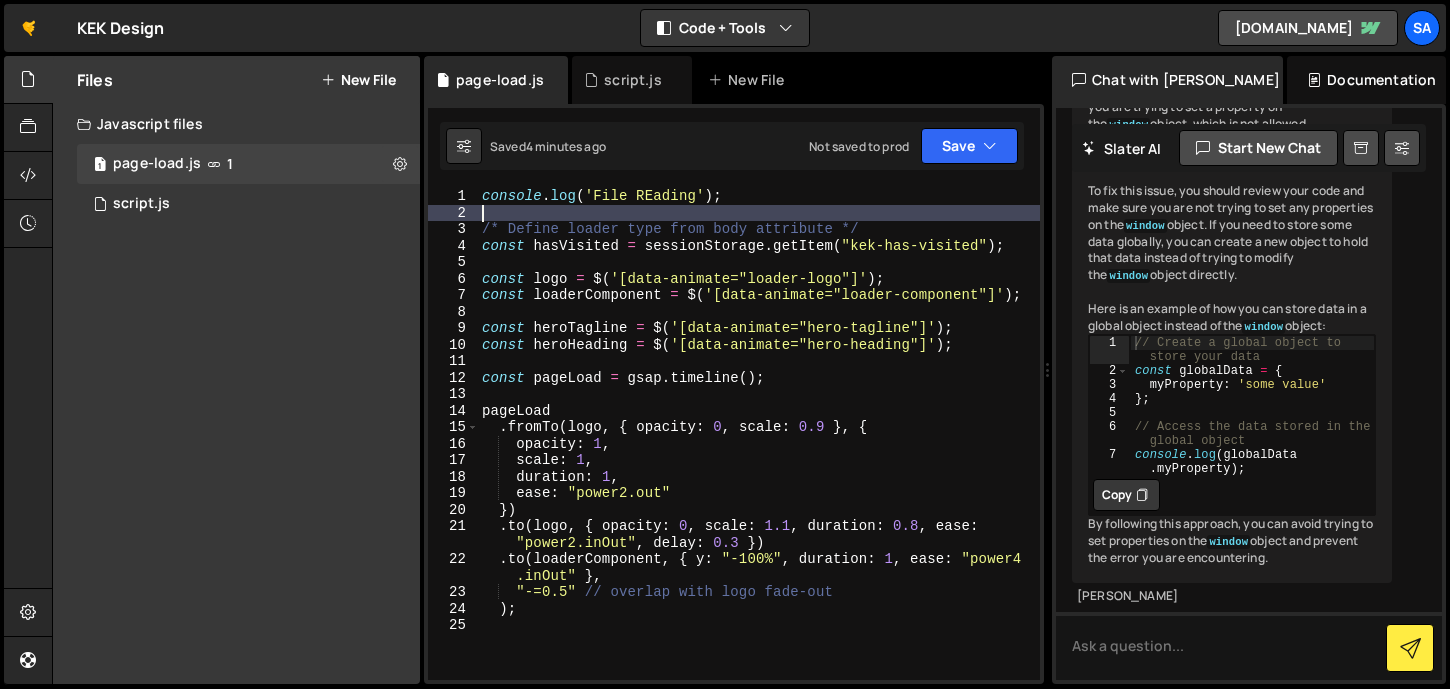 click on "console . log ( 'File REading' ) ; /* Define loader type from body attribute */ const   hasVisited   =   sessionStorage . getItem ( "kek-has-visited" ) ; const   logo   =   $ ( '[data-animate="loader-logo"]' ) ; const   loaderComponent   =   $ ( '[data-animate="loader-component"]' ) ; const   heroTagline   =   $ ( '[data-animate="hero-tagline"]' ) ; const   heroHeading   =   $ ( '[data-animate="hero-heading"]' ) ; const   pageLoad   =   gsap . timeline ( ) ; pageLoad    . fromTo ( logo ,   {   opacity :   0 ,   scale :   0.9   } ,   {       opacity :   1 ,       scale :   1 ,       duration :   1 ,       ease :   "power2.out"    })    . to ( logo ,   {   opacity :   0 ,   scale :   1.1 ,   duration :   0.8 ,   ease :        "power2.inOut" ,   delay :   0.3   })    . to ( loaderComponent ,   {   y :   "-100%" ,   duration :   1 ,   ease :   "power4      .inOut"   } ,       "-=0.5"   // overlap with logo fade-out    ) ;" at bounding box center [759, 450] 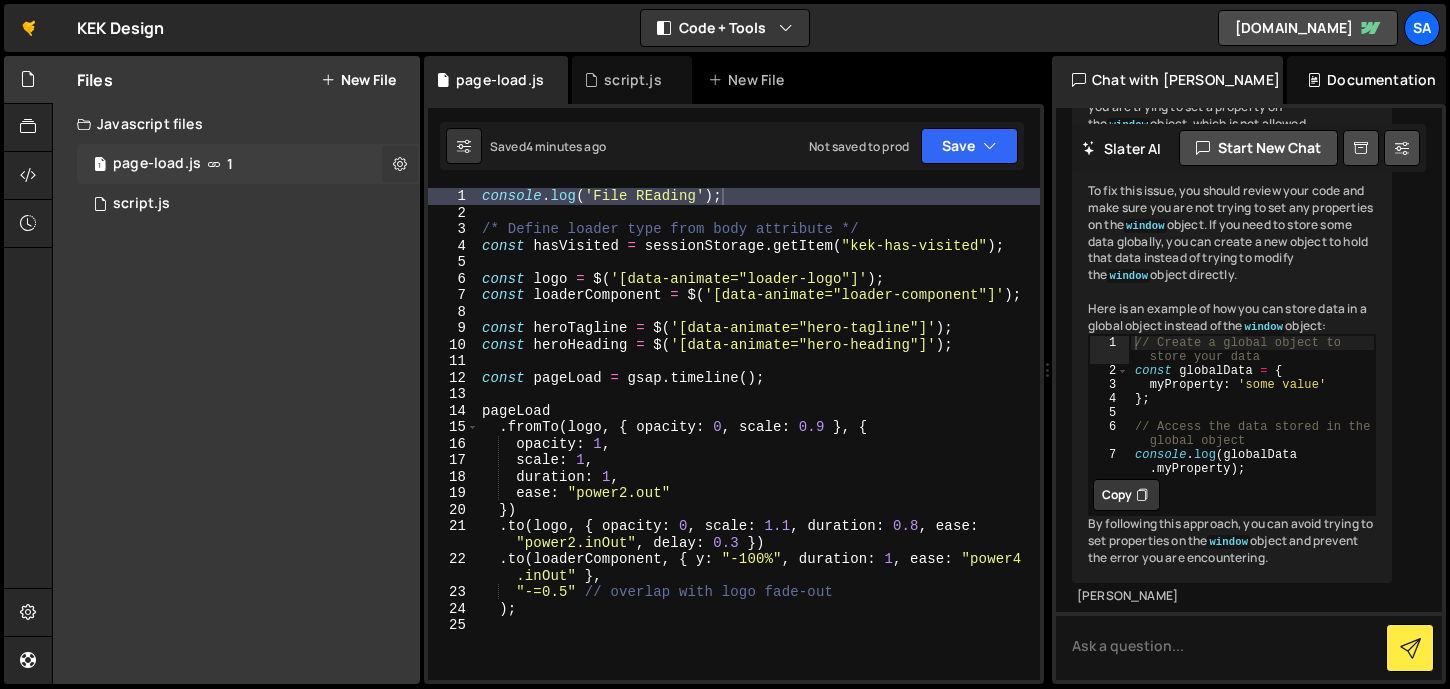 click at bounding box center (400, 163) 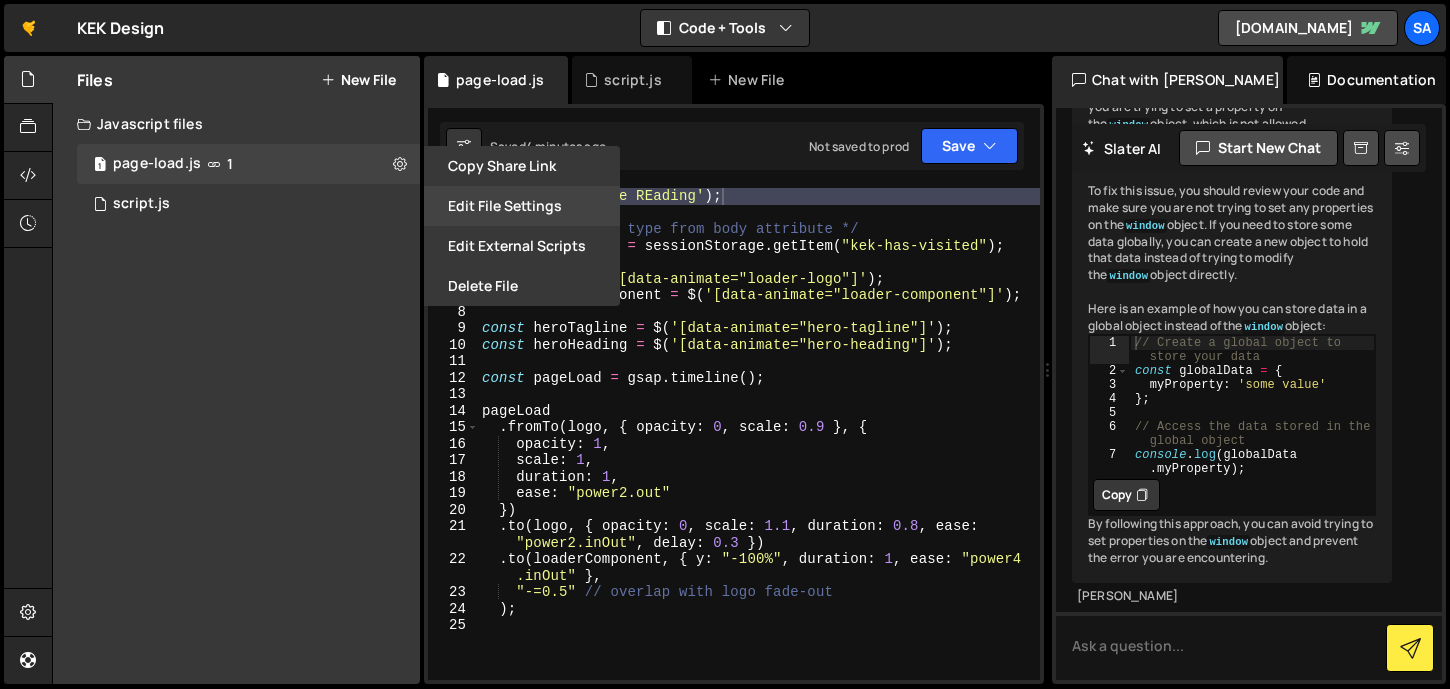 click on "Edit File Settings" at bounding box center (522, 206) 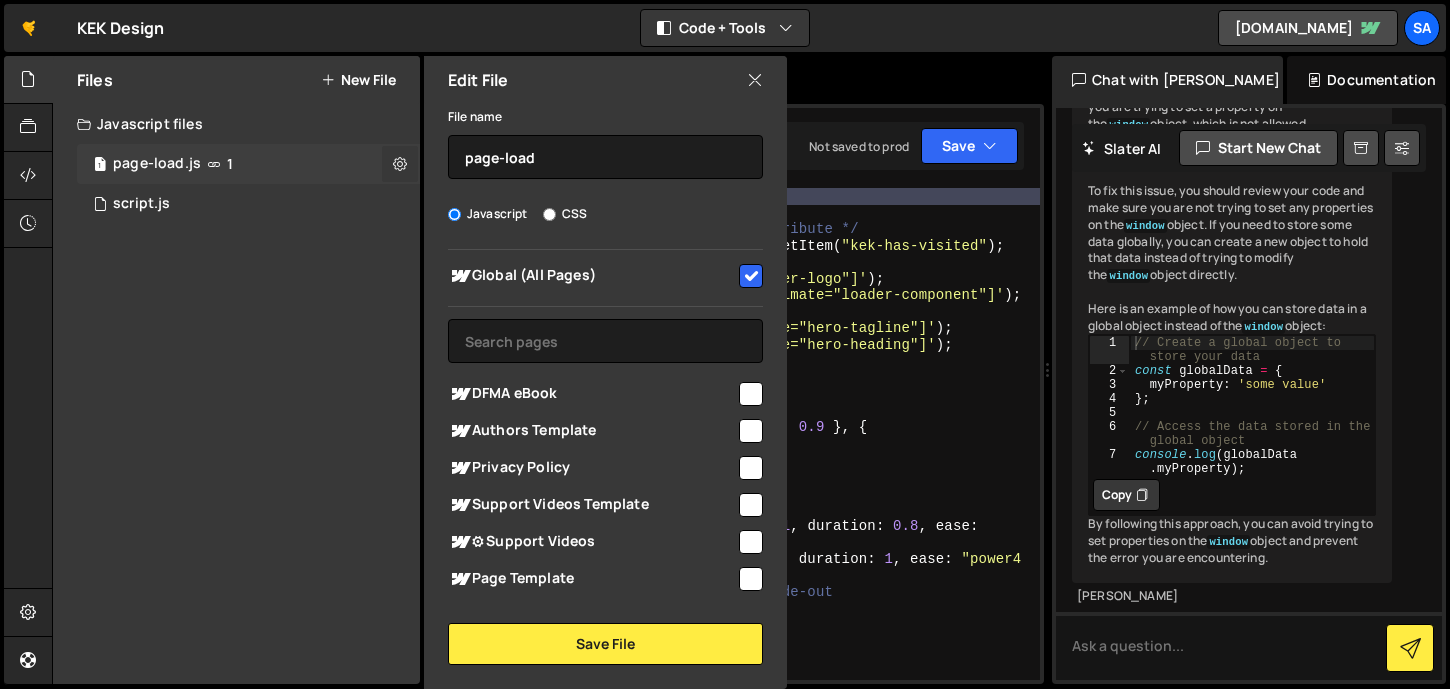 click at bounding box center (400, 163) 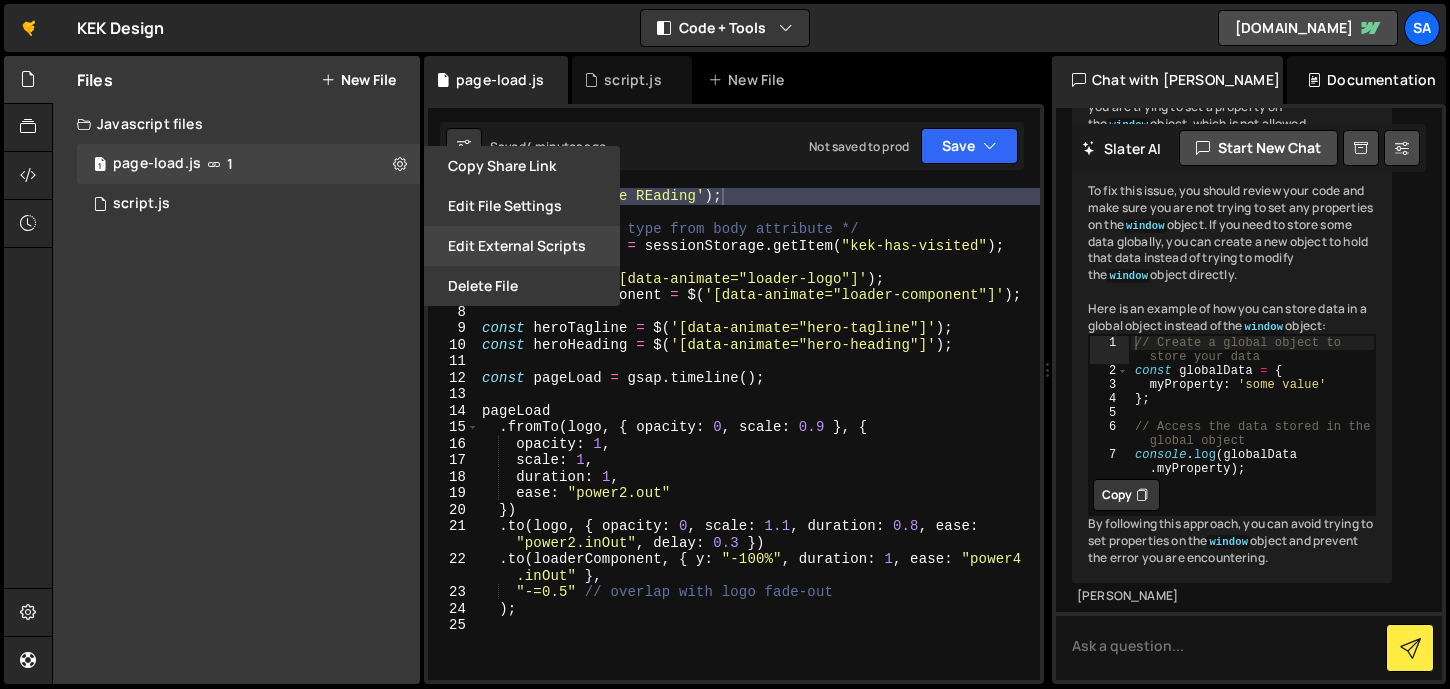 click on "Edit External Scripts" at bounding box center (522, 246) 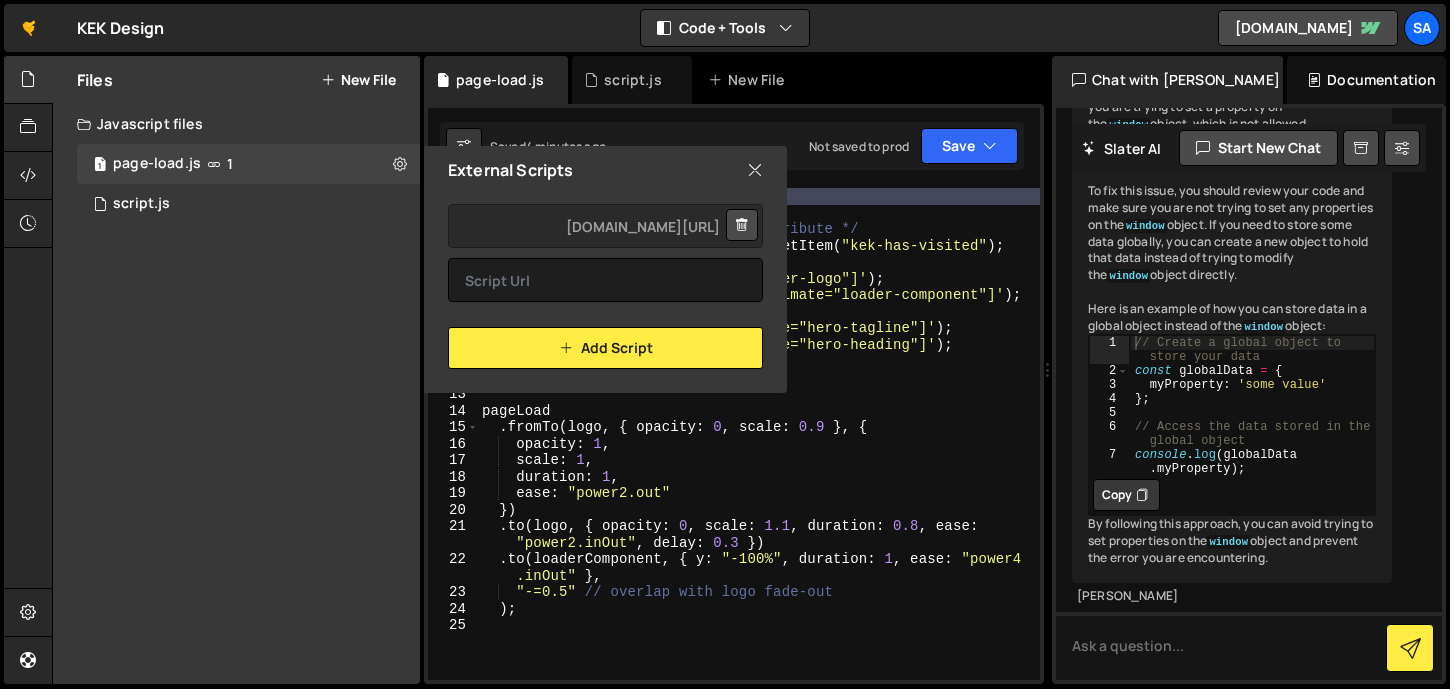 click at bounding box center (742, 225) 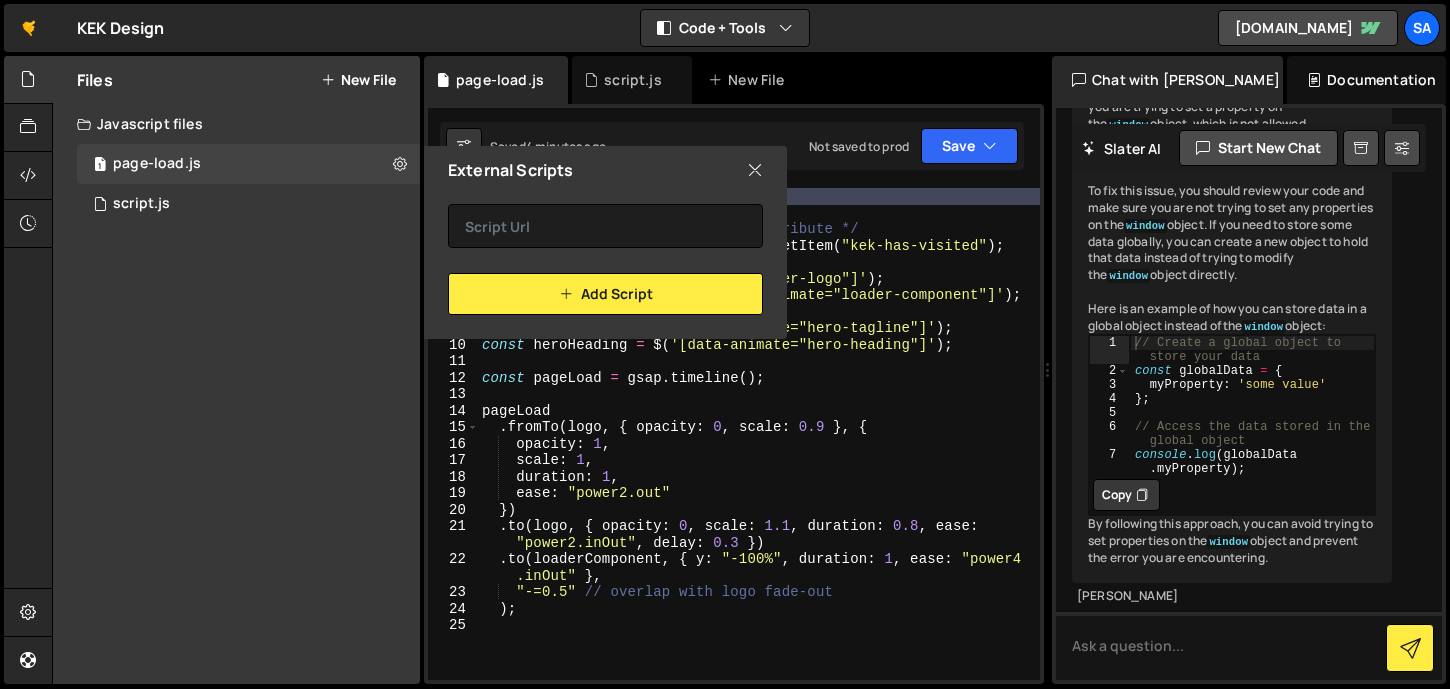 click at bounding box center [755, 170] 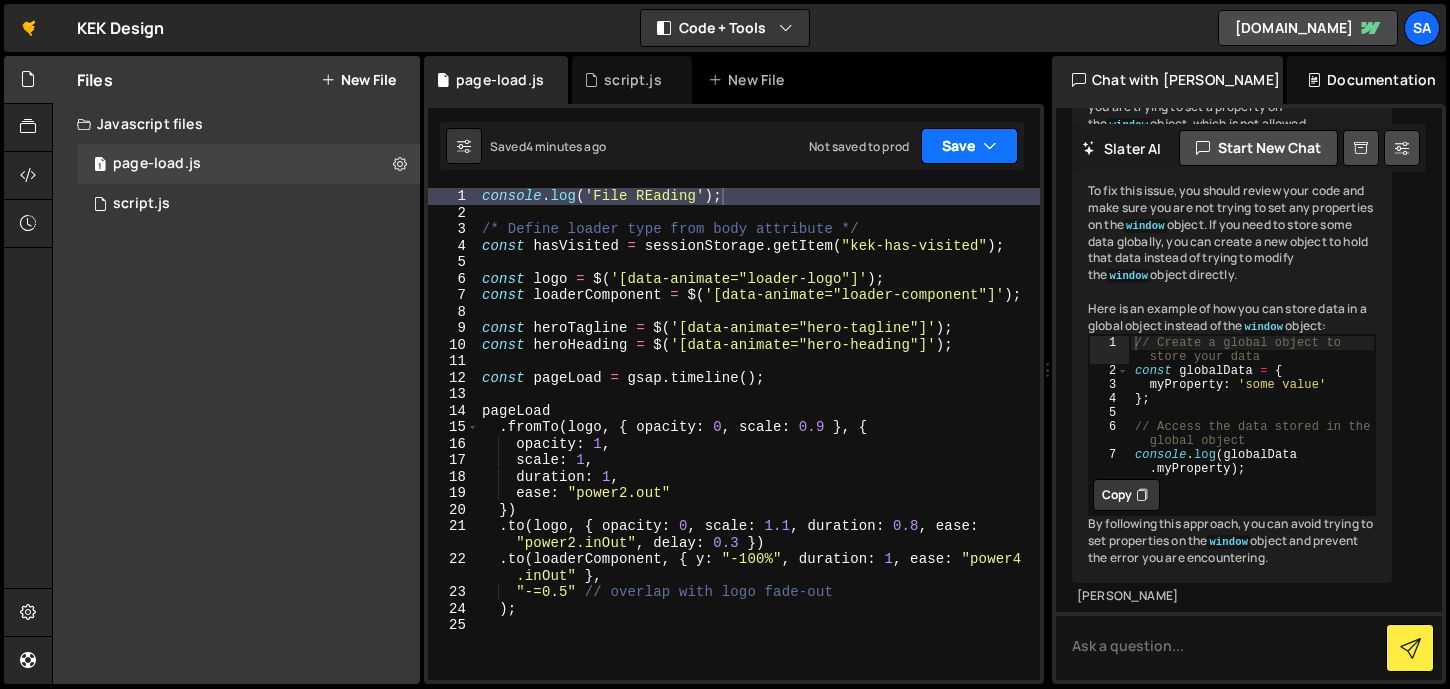 click on "Save" at bounding box center (969, 146) 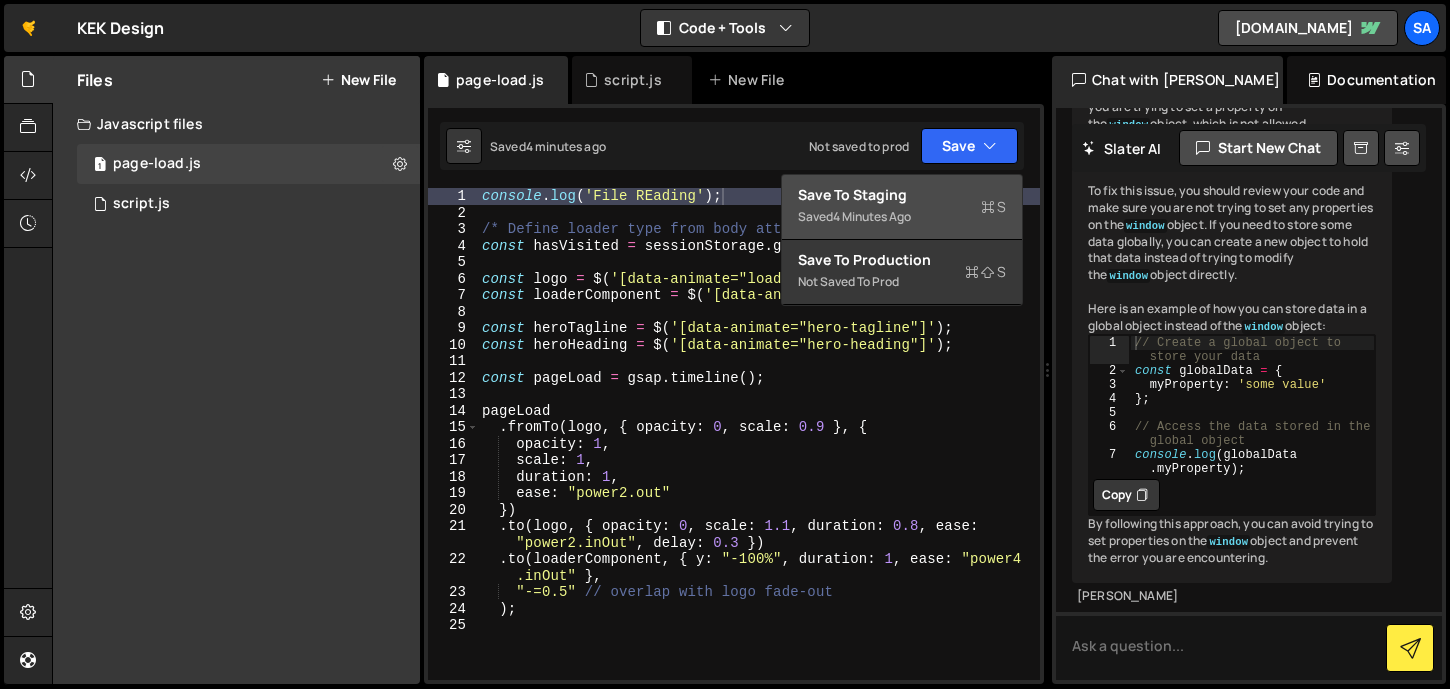 click on "Save to Staging
S" at bounding box center (902, 195) 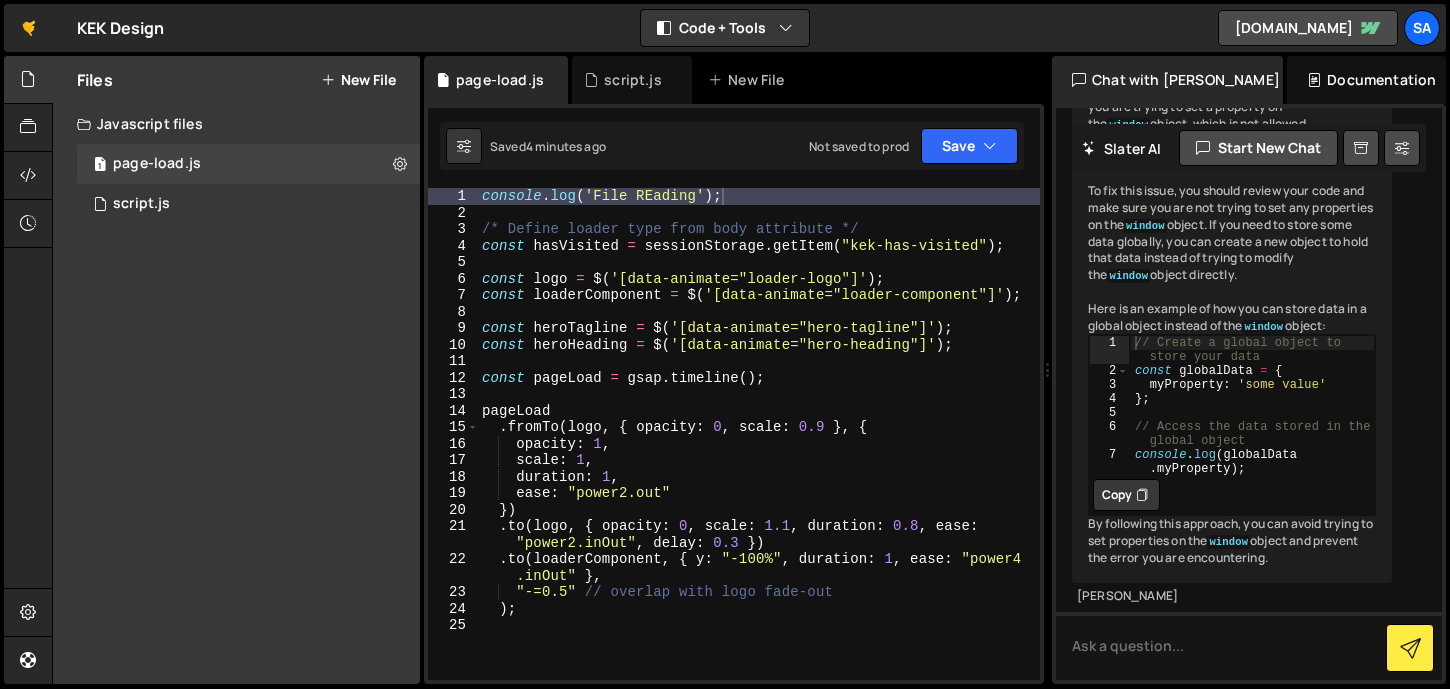 click on "console . log ( 'File REading' ) ; /* Define loader type from body attribute */ const   hasVisited   =   sessionStorage . getItem ( "kek-has-visited" ) ; const   logo   =   $ ( '[data-animate="loader-logo"]' ) ; const   loaderComponent   =   $ ( '[data-animate="loader-component"]' ) ; const   heroTagline   =   $ ( '[data-animate="hero-tagline"]' ) ; const   heroHeading   =   $ ( '[data-animate="hero-heading"]' ) ; const   pageLoad   =   gsap . timeline ( ) ; pageLoad    . fromTo ( logo ,   {   opacity :   0 ,   scale :   0.9   } ,   {       opacity :   1 ,       scale :   1 ,       duration :   1 ,       ease :   "power2.out"    })    . to ( logo ,   {   opacity :   0 ,   scale :   1.1 ,   duration :   0.8 ,   ease :        "power2.inOut" ,   delay :   0.3   })    . to ( loaderComponent ,   {   y :   "-100%" ,   duration :   1 ,   ease :   "power4      .inOut"   } ,       "-=0.5"   // overlap with logo fade-out    ) ;" at bounding box center [759, 450] 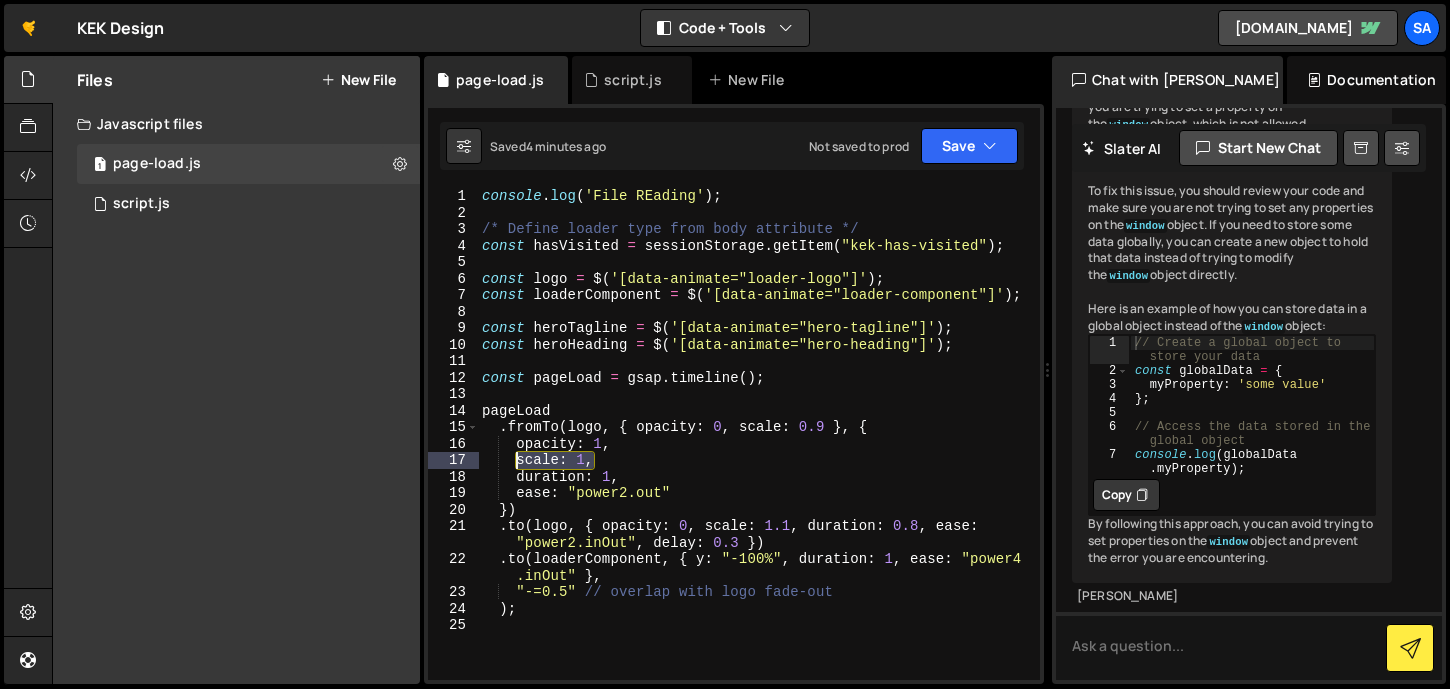drag, startPoint x: 606, startPoint y: 461, endPoint x: 519, endPoint y: 463, distance: 87.02299 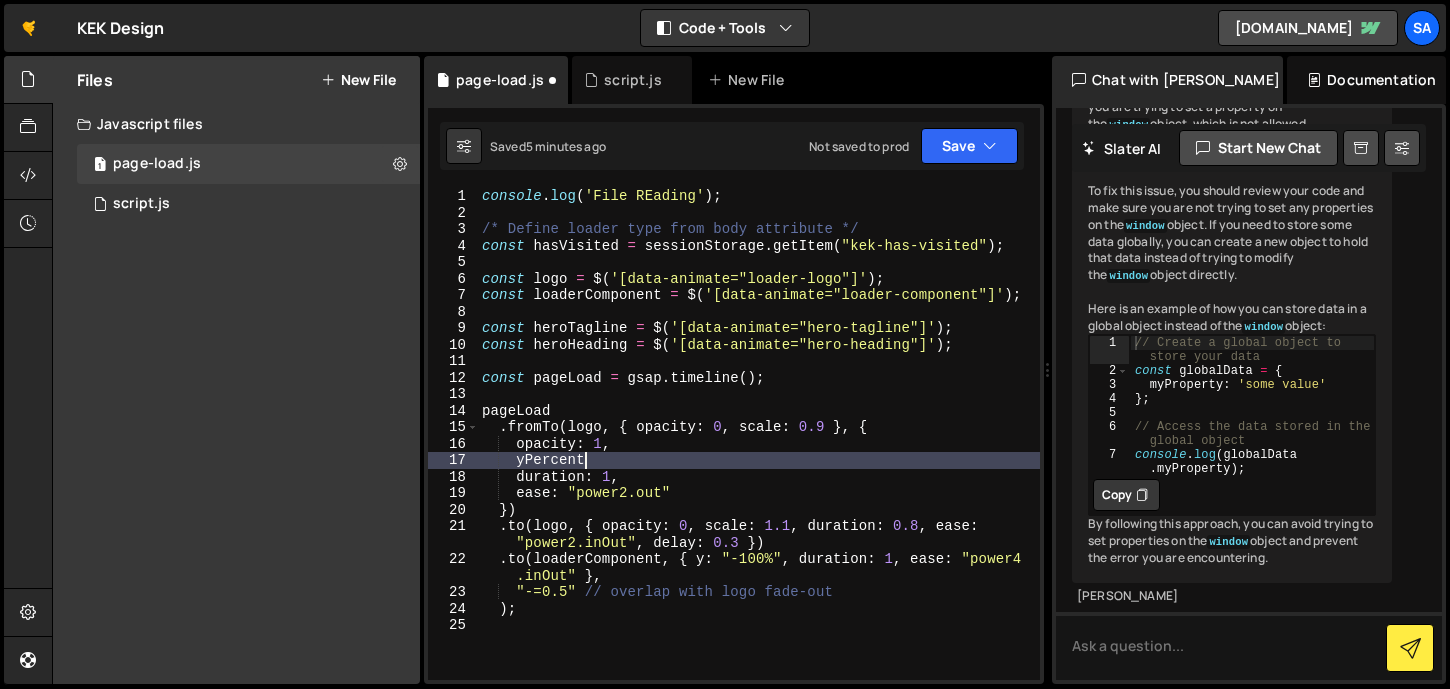 scroll, scrollTop: 0, scrollLeft: 6, axis: horizontal 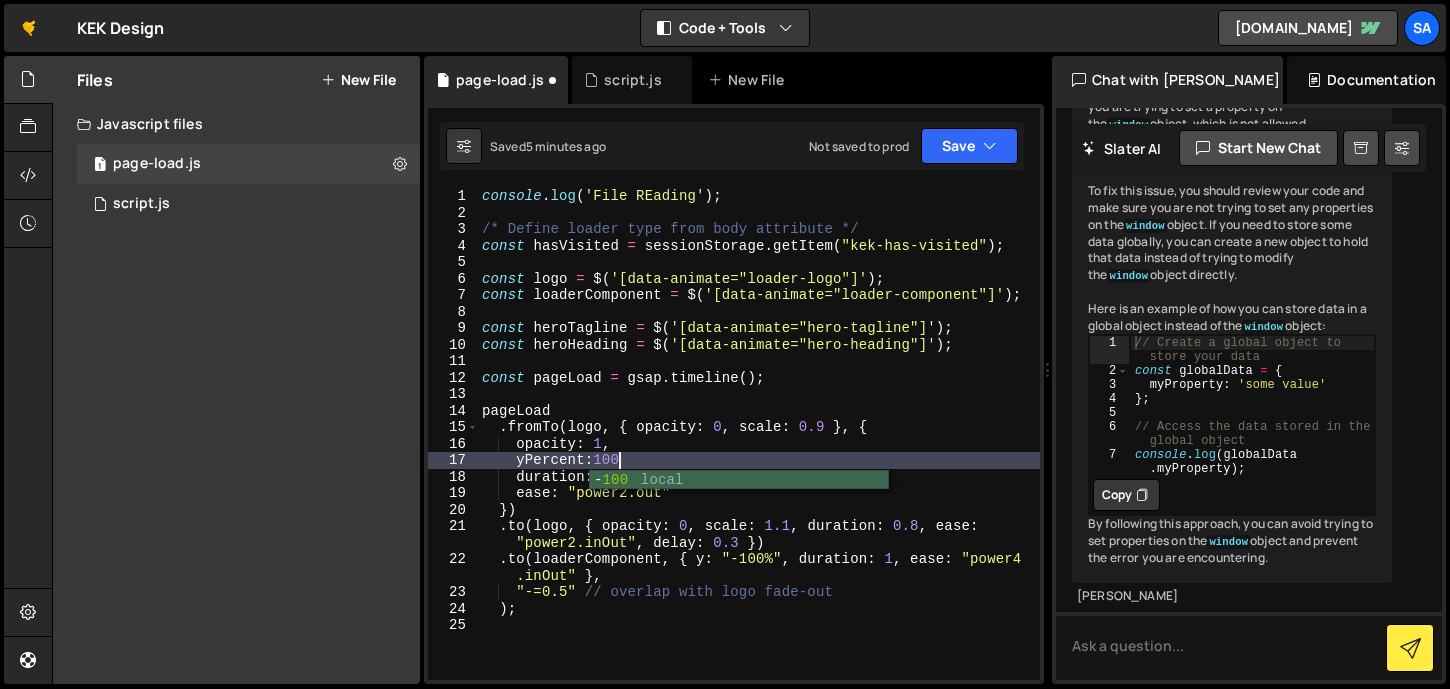 type on "yPercent:100%" 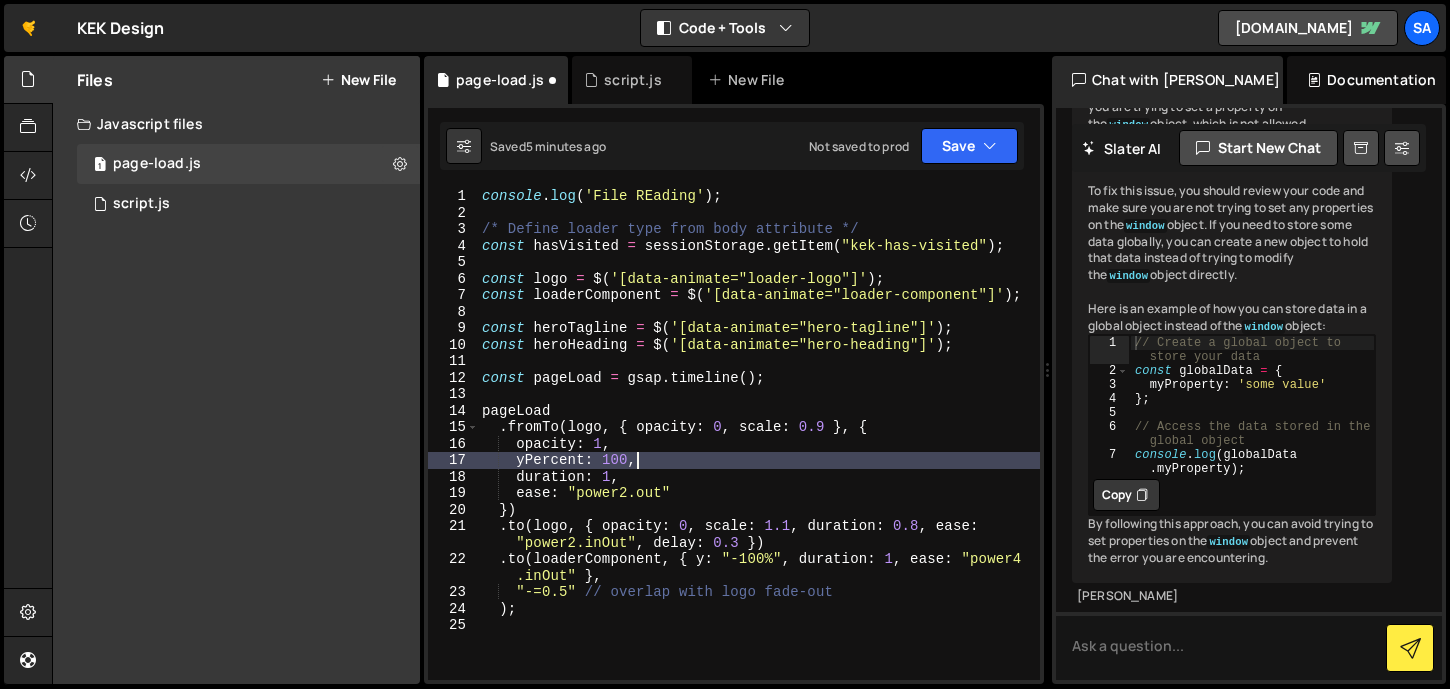 scroll, scrollTop: 0, scrollLeft: 9, axis: horizontal 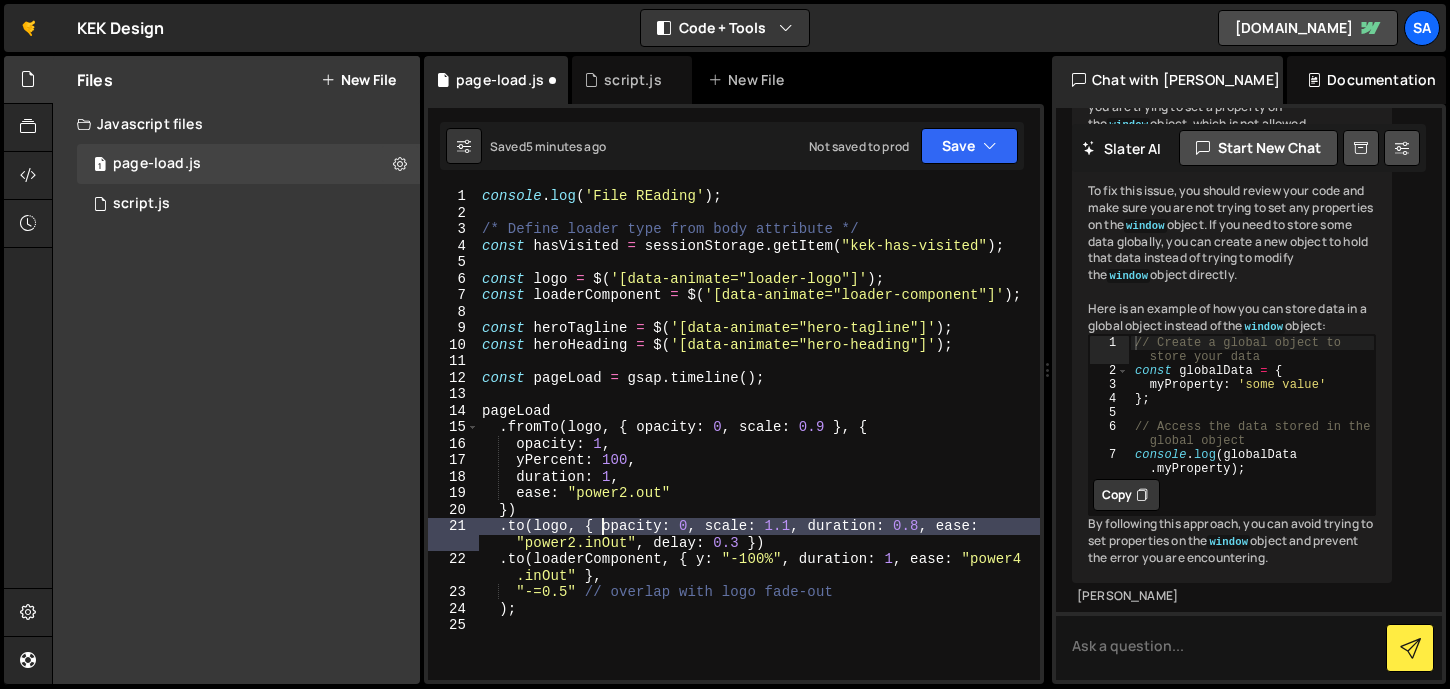 click on "console . log ( 'File REading' ) ; /* Define loader type from body attribute */ const   hasVisited   =   sessionStorage . getItem ( "kek-has-visited" ) ; const   logo   =   $ ( '[data-animate="loader-logo"]' ) ; const   loaderComponent   =   $ ( '[data-animate="loader-component"]' ) ; const   heroTagline   =   $ ( '[data-animate="hero-tagline"]' ) ; const   heroHeading   =   $ ( '[data-animate="hero-heading"]' ) ; const   pageLoad   =   gsap . timeline ( ) ; pageLoad    . fromTo ( logo ,   {   opacity :   0 ,   scale :   0.9   } ,   {       opacity :   1 ,       yPercent :   100 ,       duration :   1 ,       ease :   "power2.out"    })    . to ( logo ,   {   opacity :   0 ,   scale :   1.1 ,   duration :   0.8 ,   ease :        "power2.inOut" ,   delay :   0.3   })    . to ( loaderComponent ,   {   y :   "-100%" ,   duration :   1 ,   ease :   "power4      .inOut"   } ,       "-=0.5"   // overlap with logo fade-out    ) ;" at bounding box center [759, 450] 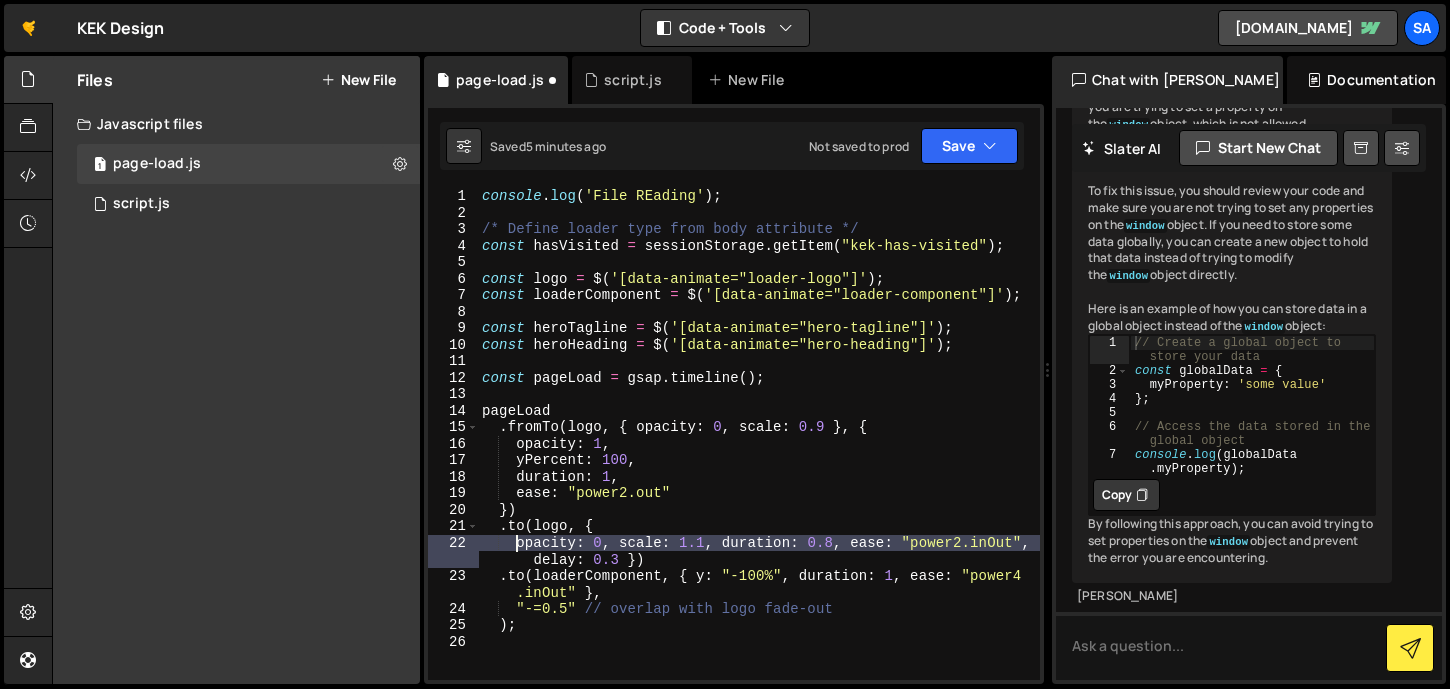 scroll, scrollTop: 0, scrollLeft: 3, axis: horizontal 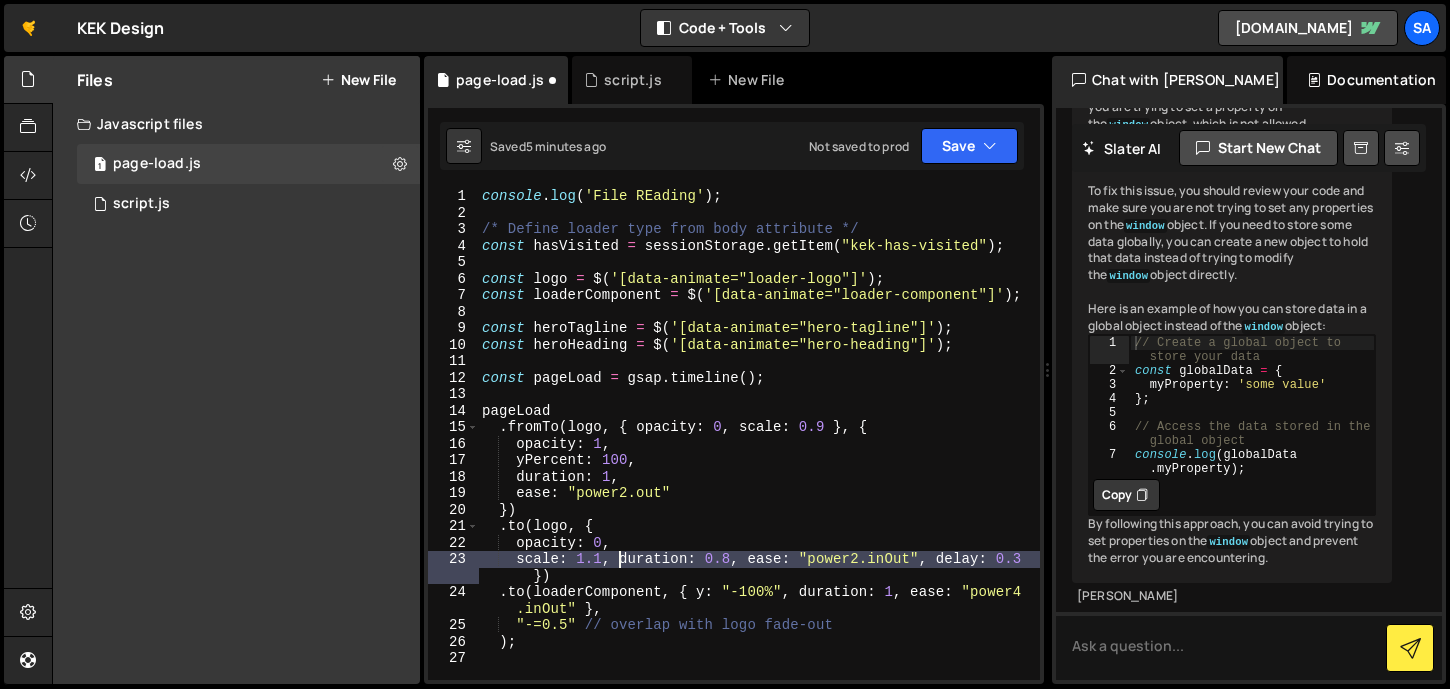 click on "console . log ( 'File REading' ) ; /* Define loader type from body attribute */ const   hasVisited   =   sessionStorage . getItem ( "kek-has-visited" ) ; const   logo   =   $ ( '[data-animate="loader-logo"]' ) ; const   loaderComponent   =   $ ( '[data-animate="loader-component"]' ) ; const   heroTagline   =   $ ( '[data-animate="hero-tagline"]' ) ; const   heroHeading   =   $ ( '[data-animate="hero-heading"]' ) ; const   pageLoad   =   gsap . timeline ( ) ; pageLoad    . fromTo ( logo ,   {   opacity :   0 ,   scale :   0.9   } ,   {       opacity :   1 ,       yPercent :   100 ,       duration :   1 ,       ease :   "power2.out"    })    . to ( logo ,   {         opacity :   0 ,         scale :   1.1 ,   duration :   0.8 ,   ease :   "power2.inOut" ,   delay :   0.3          })    . to ( loaderComponent ,   {   y :   "-100%" ,   duration :   1 ,   ease :   "power4      .inOut"   } ,       "-=0.5"   // overlap with logo fade-out    ) ;" at bounding box center [759, 450] 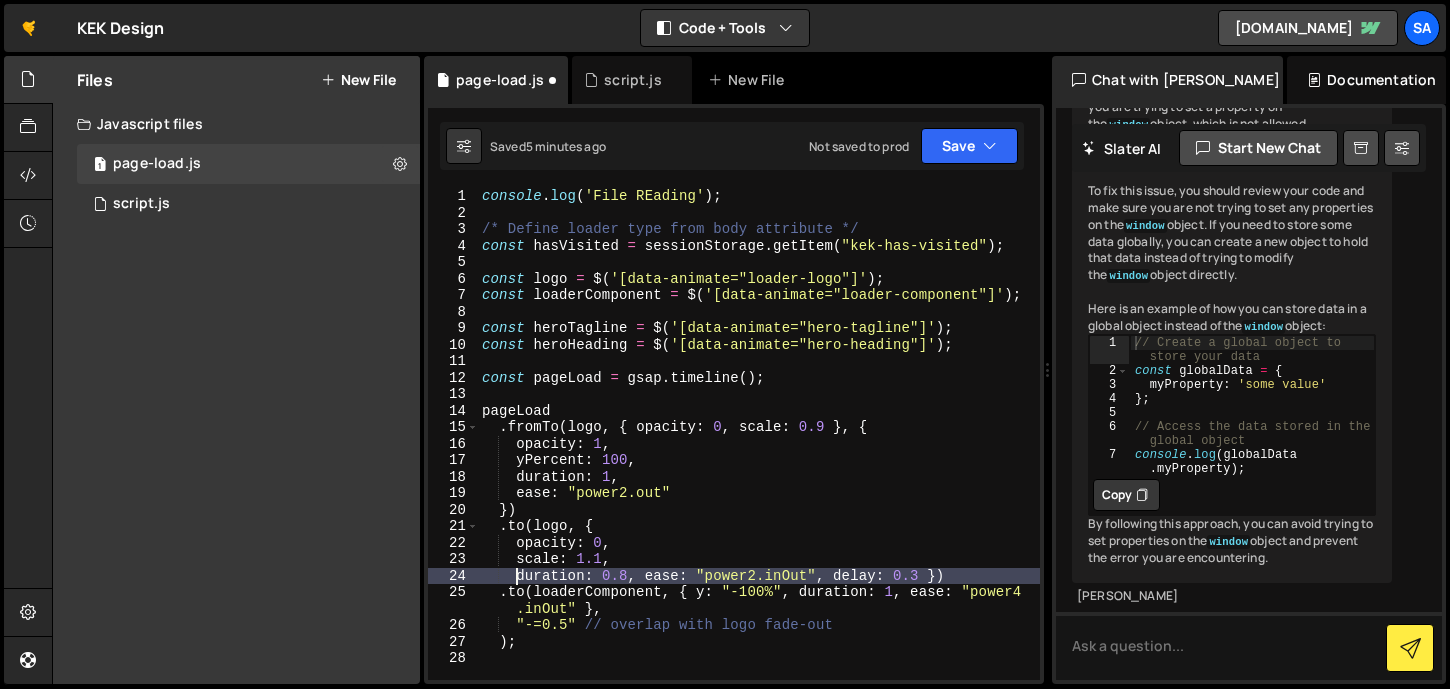 click on "console . log ( 'File REading' ) ; /* Define loader type from body attribute */ const   hasVisited   =   sessionStorage . getItem ( "kek-has-visited" ) ; const   logo   =   $ ( '[data-animate="loader-logo"]' ) ; const   loaderComponent   =   $ ( '[data-animate="loader-component"]' ) ; const   heroTagline   =   $ ( '[data-animate="hero-tagline"]' ) ; const   heroHeading   =   $ ( '[data-animate="hero-heading"]' ) ; const   pageLoad   =   gsap . timeline ( ) ; pageLoad    . fromTo ( logo ,   {   opacity :   0 ,   scale :   0.9   } ,   {       opacity :   1 ,       yPercent :   100 ,       duration :   1 ,       ease :   "power2.out"    })    . to ( logo ,   {         opacity :   0 ,         scale :   1.1 ,         duration :   0.8 ,   ease :   "power2.inOut" ,   delay :   0.3   })    . to ( loaderComponent ,   {   y :   "-100%" ,   duration :   1 ,   ease :   "power4      .inOut"   } ,       "-=0.5"   // overlap with logo fade-out    ) ;" at bounding box center (759, 450) 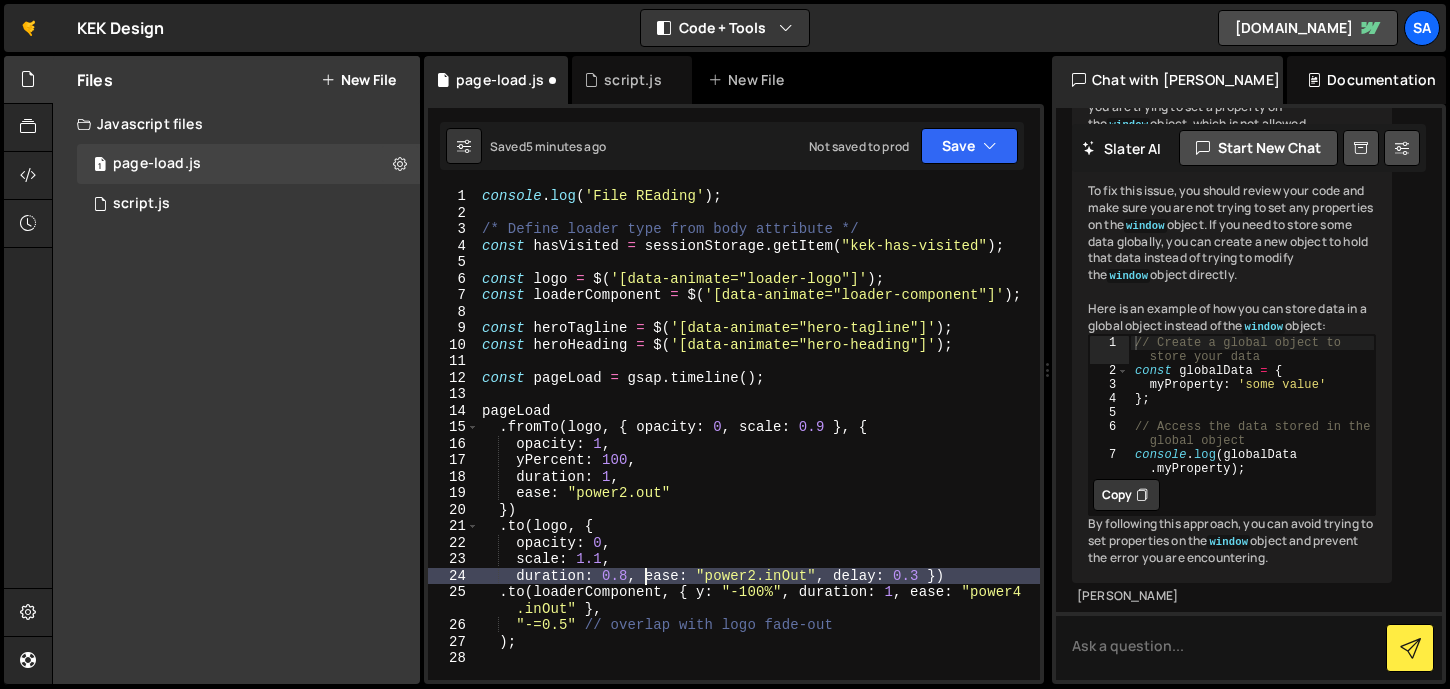 scroll, scrollTop: 0, scrollLeft: 0, axis: both 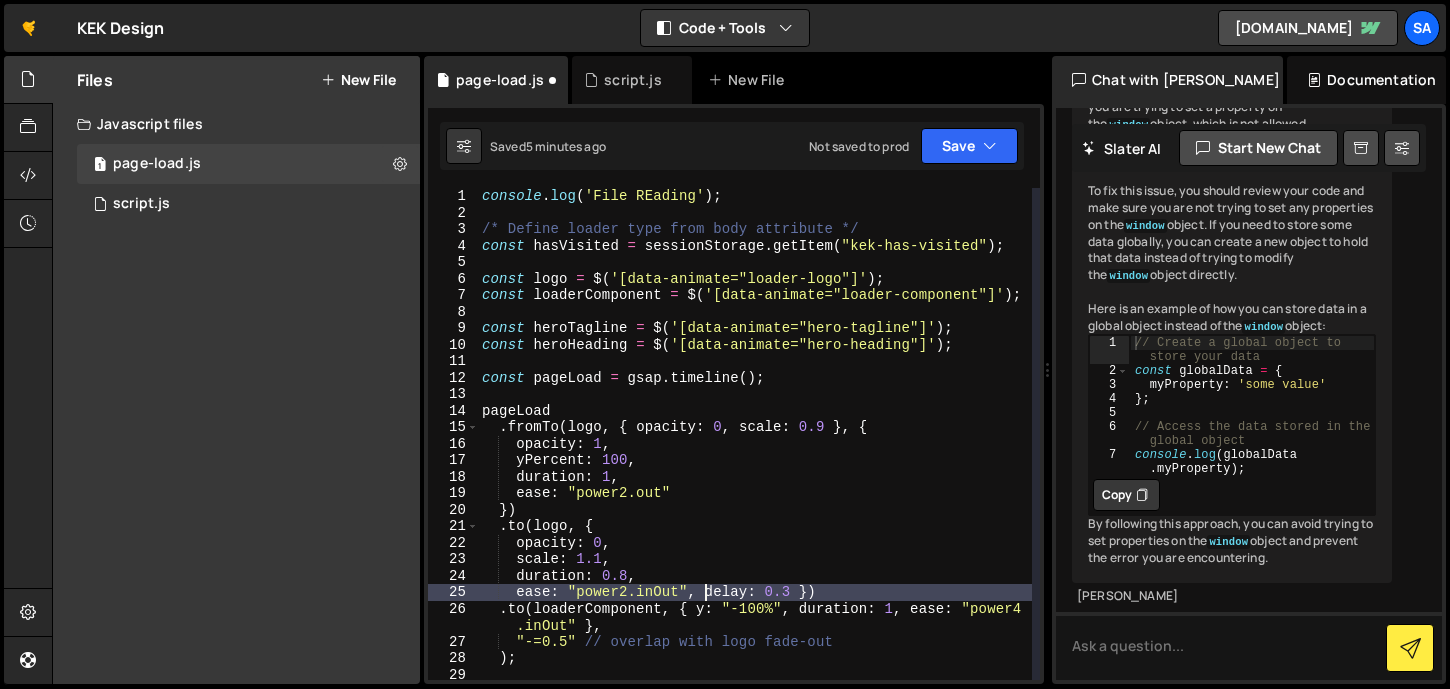 click on "console . log ( 'File REading' ) ; /* Define loader type from body attribute */ const   hasVisited   =   sessionStorage . getItem ( "kek-has-visited" ) ; const   logo   =   $ ( '[data-animate="loader-logo"]' ) ; const   loaderComponent   =   $ ( '[data-animate="loader-component"]' ) ; const   heroTagline   =   $ ( '[data-animate="hero-tagline"]' ) ; const   heroHeading   =   $ ( '[data-animate="hero-heading"]' ) ; const   pageLoad   =   gsap . timeline ( ) ; pageLoad    . fromTo ( logo ,   {   opacity :   0 ,   scale :   0.9   } ,   {       opacity :   1 ,       yPercent :   100 ,       duration :   1 ,       ease :   "power2.out"    })    . to ( logo ,   {         opacity :   0 ,         scale :   1.1 ,         duration :   0.8 ,         ease :   "power2.inOut" ,   delay :   0.3   })    . to ( loaderComponent ,   {   y :   "-100%" ,   duration :   1 ,   ease :   "power4      .inOut"   } ,       "-=0.5"   // overlap with logo fade-out    ) ;" at bounding box center (755, 450) 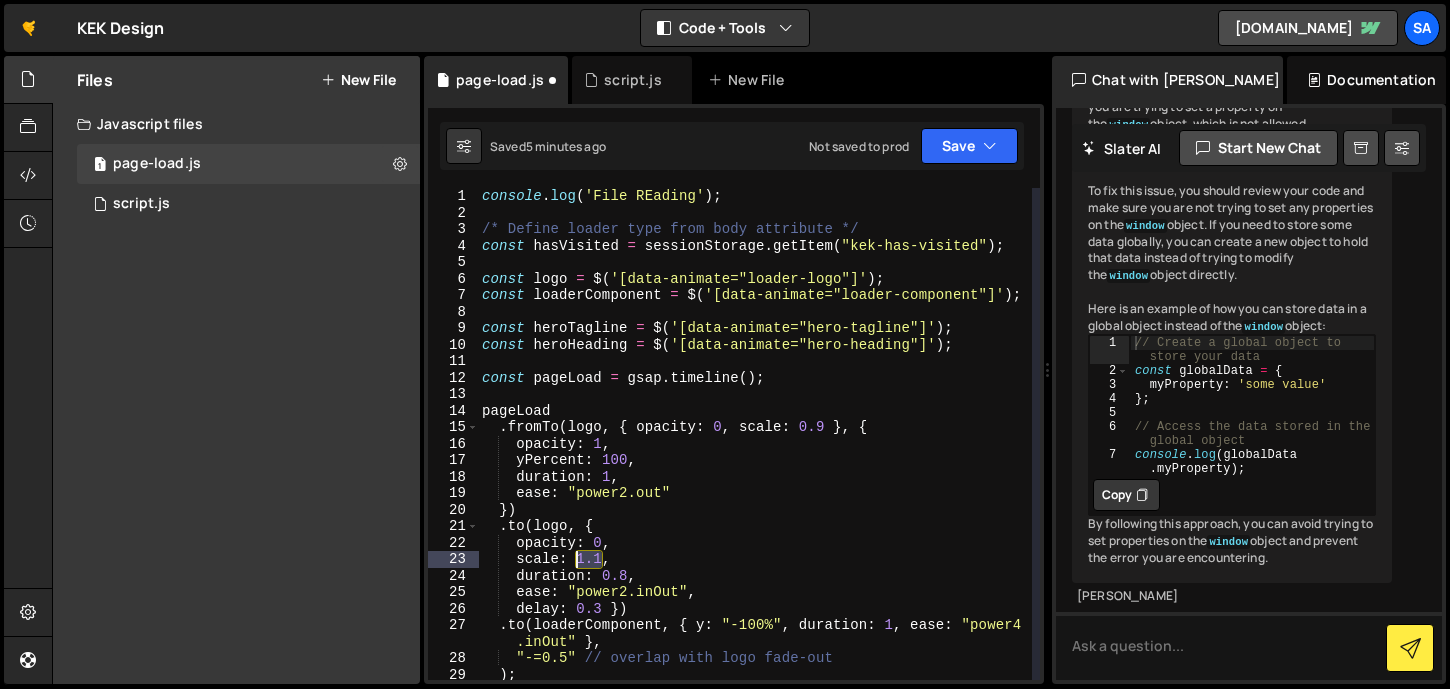 drag, startPoint x: 600, startPoint y: 560, endPoint x: 574, endPoint y: 560, distance: 26 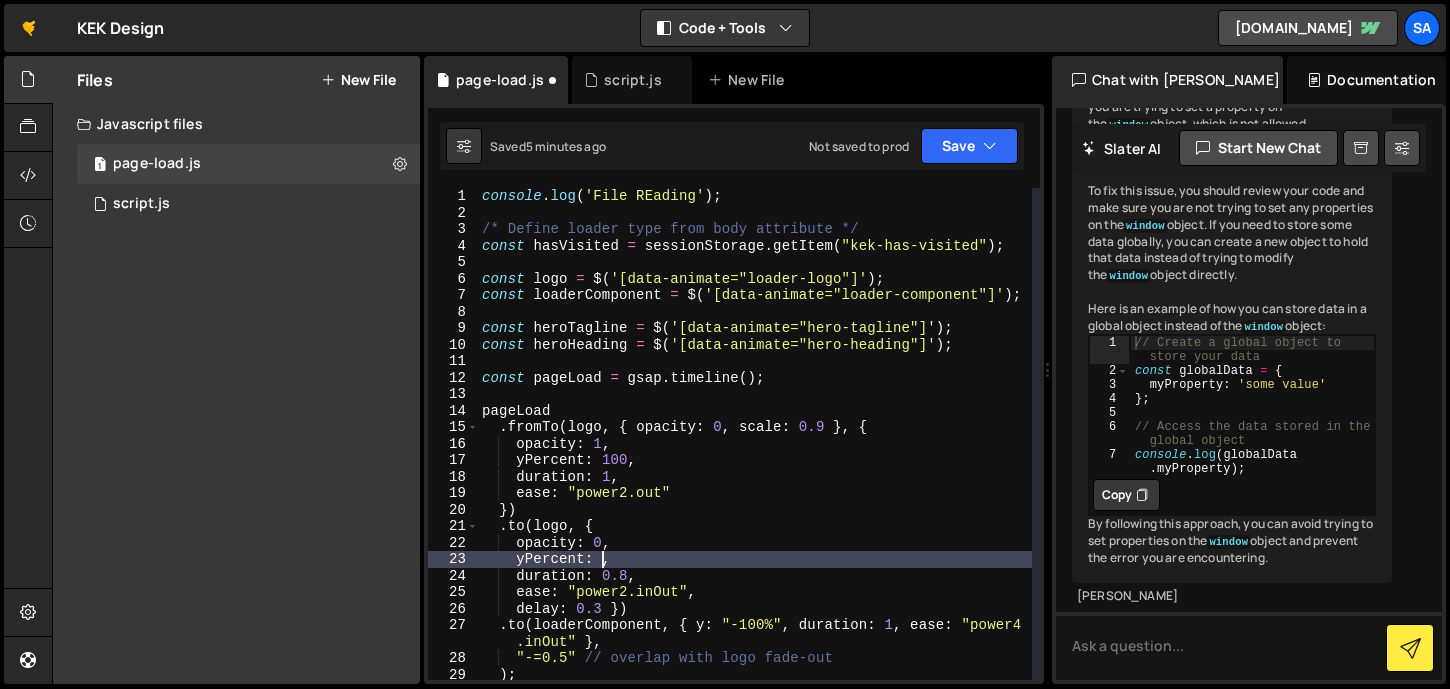 scroll, scrollTop: 0, scrollLeft: 8, axis: horizontal 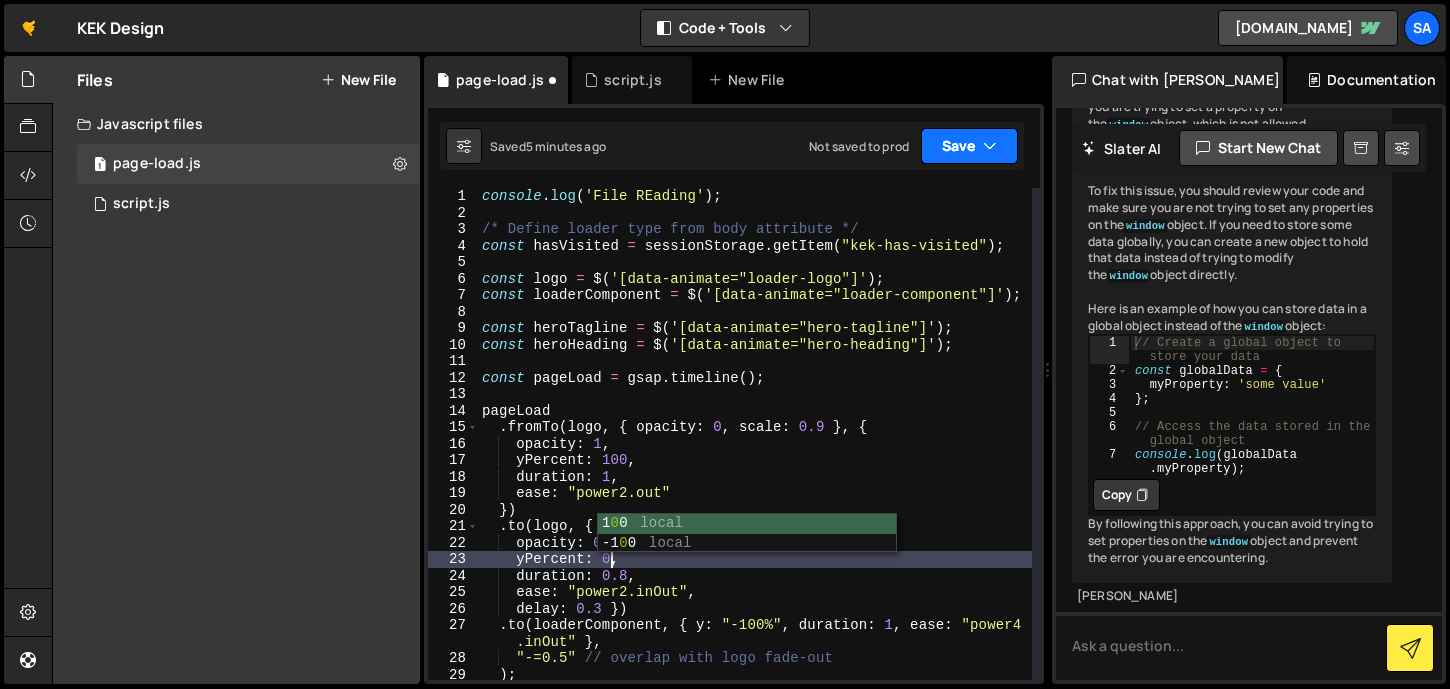 click at bounding box center (990, 146) 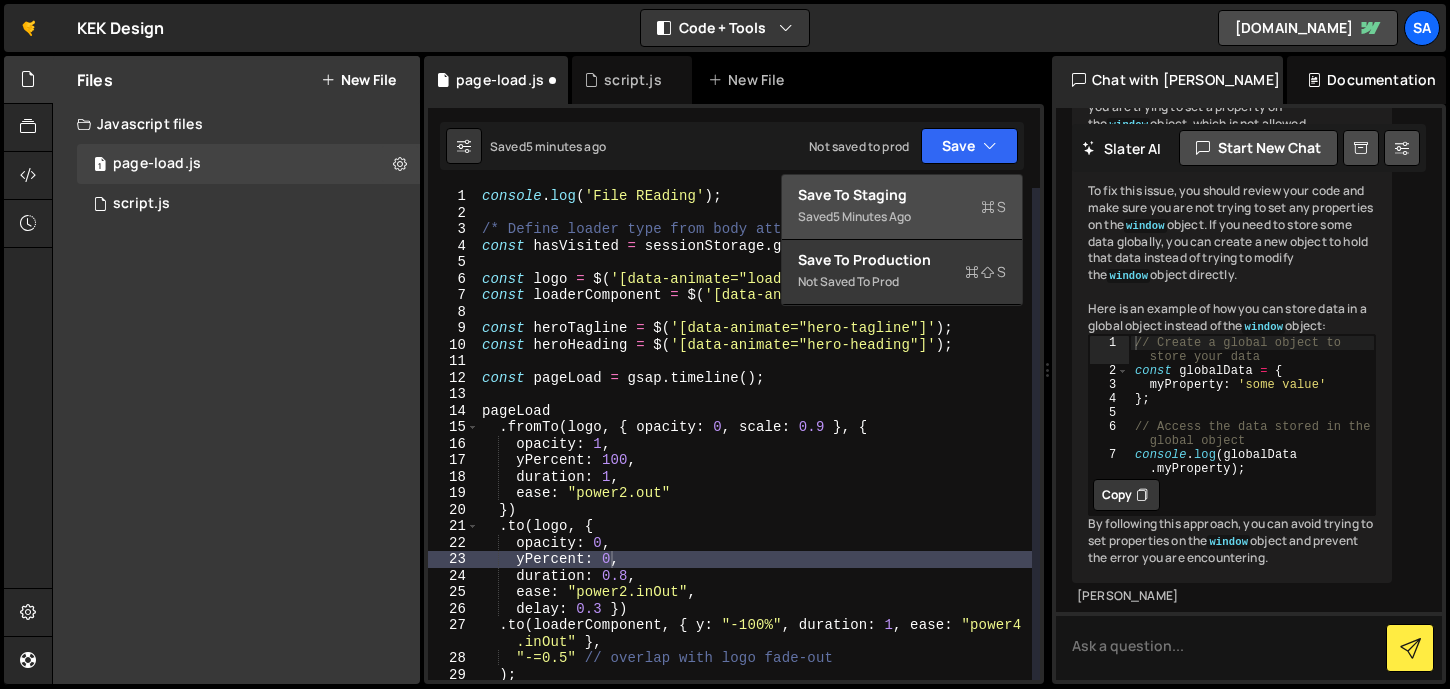 click on "Save to Staging
S" at bounding box center (902, 195) 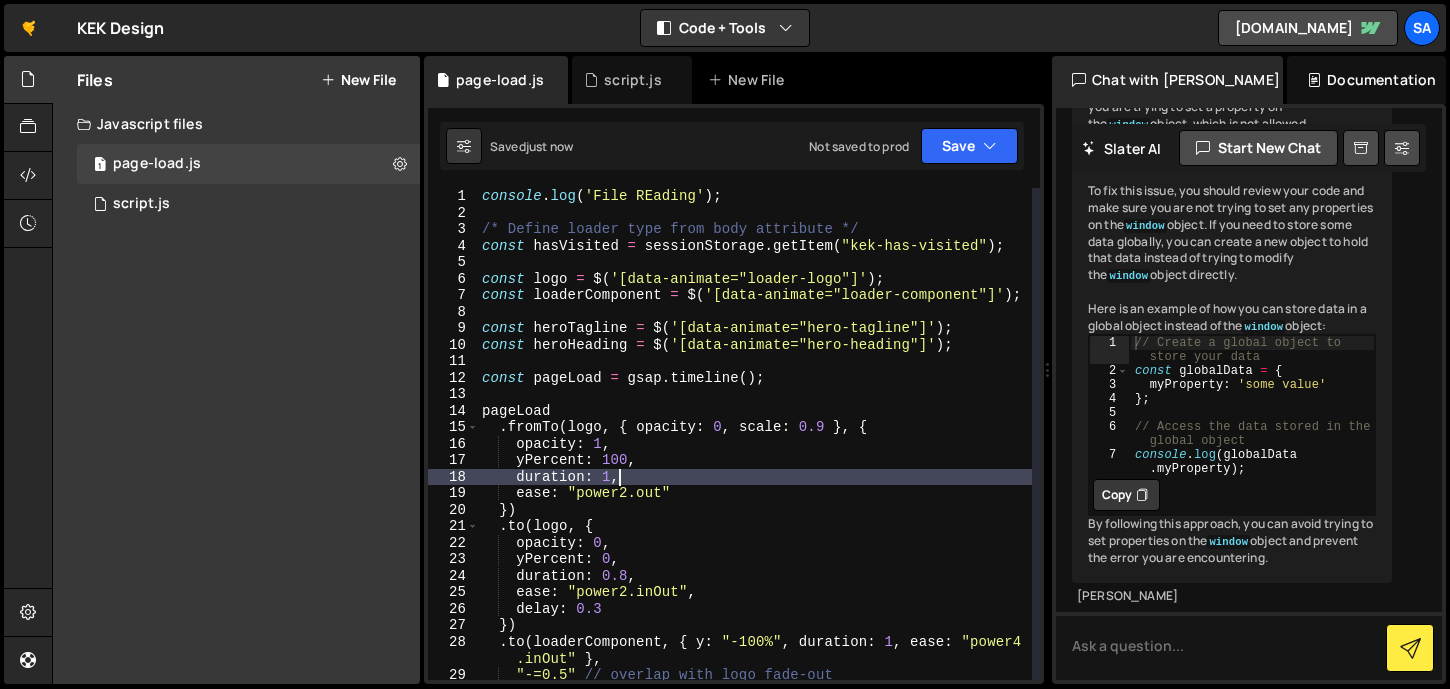 click on "console . log ( 'File REading' ) ; /* Define loader type from body attribute */ const   hasVisited   =   sessionStorage . getItem ( "kek-has-visited" ) ; const   logo   =   $ ( '[data-animate="loader-logo"]' ) ; const   loaderComponent   =   $ ( '[data-animate="loader-component"]' ) ; const   heroTagline   =   $ ( '[data-animate="hero-tagline"]' ) ; const   heroHeading   =   $ ( '[data-animate="hero-heading"]' ) ; const   pageLoad   =   gsap . timeline ( ) ; pageLoad    . fromTo ( logo ,   {   opacity :   0 ,   scale :   0.9   } ,   {       opacity :   1 ,       yPercent :   100 ,       duration :   1 ,       ease :   "power2.out"    })    . to ( logo ,   {       opacity :   0 ,       yPercent :   0 ,       duration :   0.8 ,       ease :   "power2.inOut" ,       delay :   0.3    })    . to ( loaderComponent ,   {   y :   "-100%" ,   duration :   1 ,   ease :   "power4      .inOut"   } ,       "-=0.5"   // overlap with logo fade-out    ) ;" at bounding box center [755, 450] 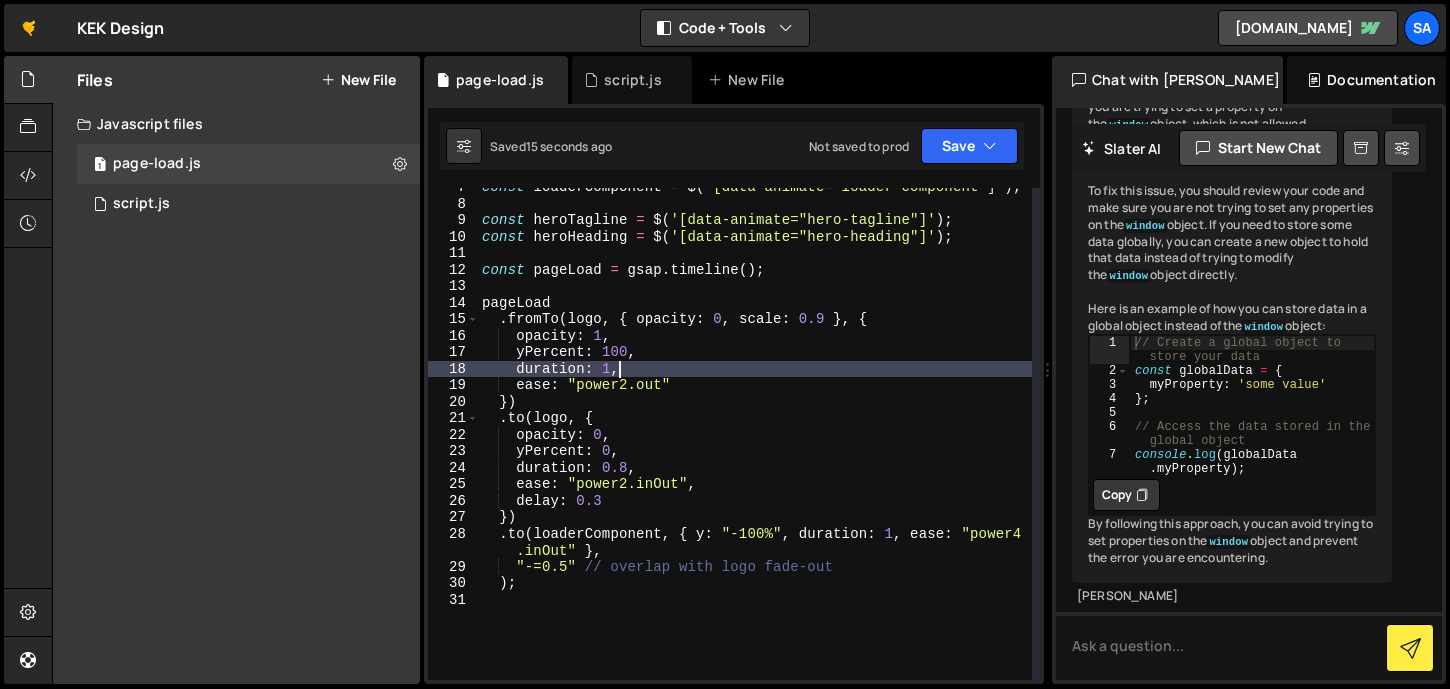 scroll, scrollTop: 108, scrollLeft: 0, axis: vertical 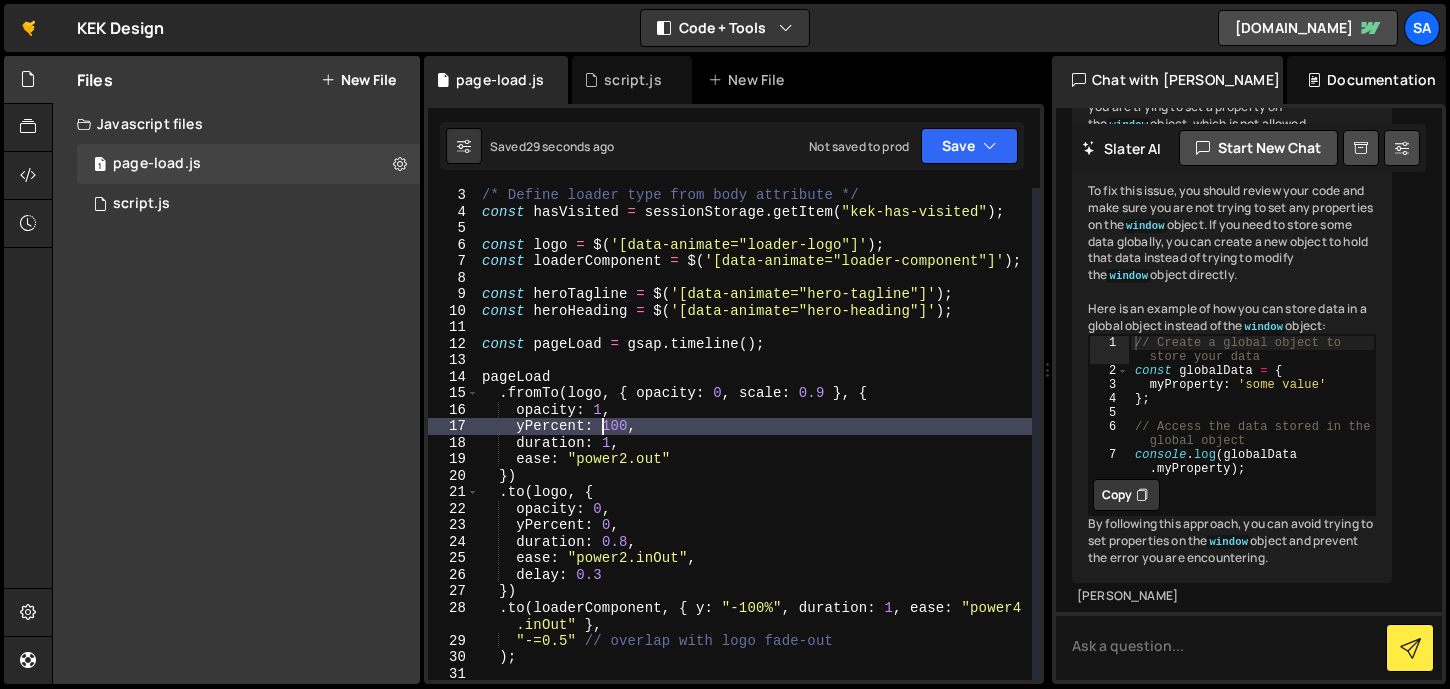 click on "/* Define loader type from body attribute */ const   hasVisited   =   sessionStorage . getItem ( "kek-has-visited" ) ; const   logo   =   $ ( '[data-animate="loader-logo"]' ) ; const   loaderComponent   =   $ ( '[data-animate="loader-component"]' ) ; const   heroTagline   =   $ ( '[data-animate="hero-tagline"]' ) ; const   heroHeading   =   $ ( '[data-animate="hero-heading"]' ) ; const   pageLoad   =   gsap . timeline ( ) ; pageLoad    . fromTo ( logo ,   {   opacity :   0 ,   scale :   0.9   } ,   {       opacity :   1 ,       yPercent :   100 ,       duration :   1 ,       ease :   "power2.out"    })    . to ( logo ,   {       opacity :   0 ,       yPercent :   0 ,       duration :   0.8 ,       ease :   "power2.inOut" ,       delay :   0.3    })    . to ( loaderComponent ,   {   y :   "-100%" ,   duration :   1 ,   ease :   "power4      .inOut"   } ,       "-=0.5"   // overlap with logo fade-out    ) ;" at bounding box center (755, 449) 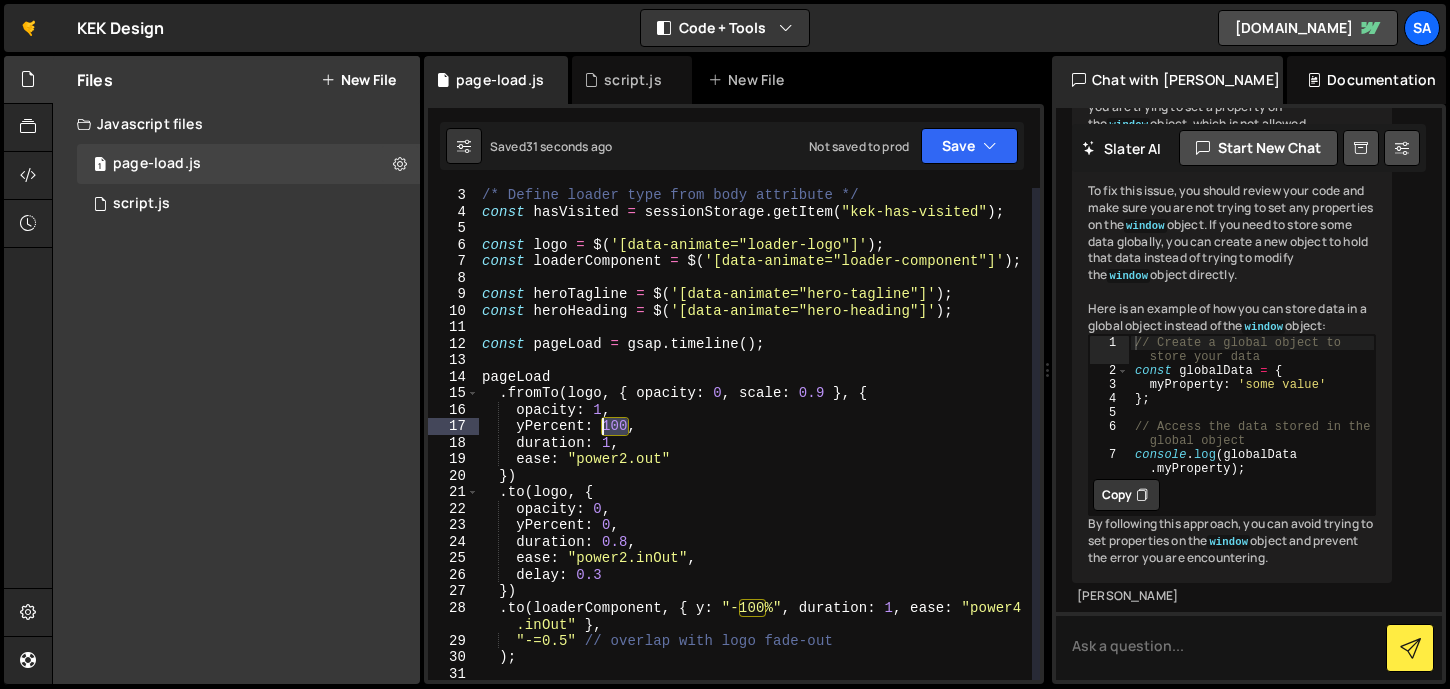 drag, startPoint x: 629, startPoint y: 419, endPoint x: 603, endPoint y: 421, distance: 26.076809 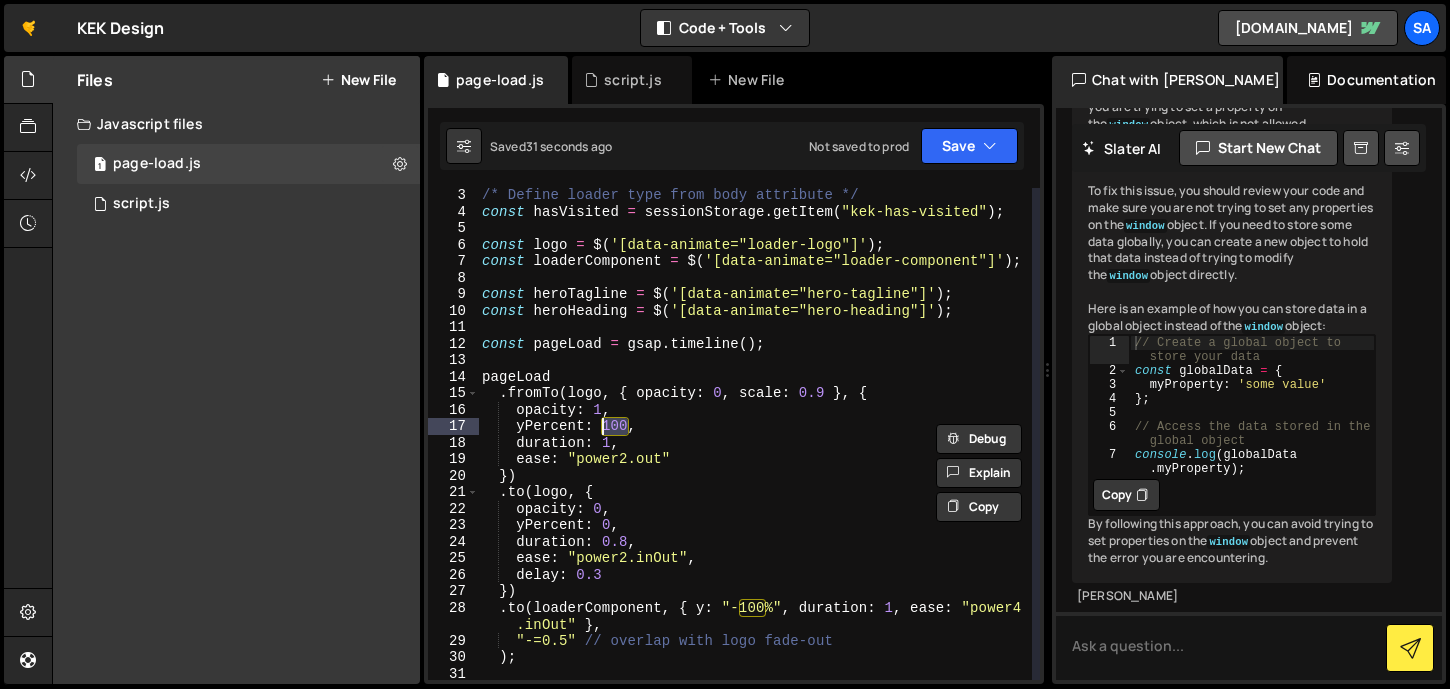 click on "/* Define loader type from body attribute */ const   hasVisited   =   sessionStorage . getItem ( "kek-has-visited" ) ; const   logo   =   $ ( '[data-animate="loader-logo"]' ) ; const   loaderComponent   =   $ ( '[data-animate="loader-component"]' ) ; const   heroTagline   =   $ ( '[data-animate="hero-tagline"]' ) ; const   heroHeading   =   $ ( '[data-animate="hero-heading"]' ) ; const   pageLoad   =   gsap . timeline ( ) ; pageLoad    . fromTo ( logo ,   {   opacity :   0 ,   scale :   0.9   } ,   {       opacity :   1 ,       yPercent :   100 ,       duration :   1 ,       ease :   "power2.out"    })    . to ( logo ,   {       opacity :   0 ,       yPercent :   0 ,       duration :   0.8 ,       ease :   "power2.inOut" ,       delay :   0.3    })    . to ( loaderComponent ,   {   y :   "-100%" ,   duration :   1 ,   ease :   "power4      .inOut"   } ,       "-=0.5"   // overlap with logo fade-out    ) ;" at bounding box center [755, 434] 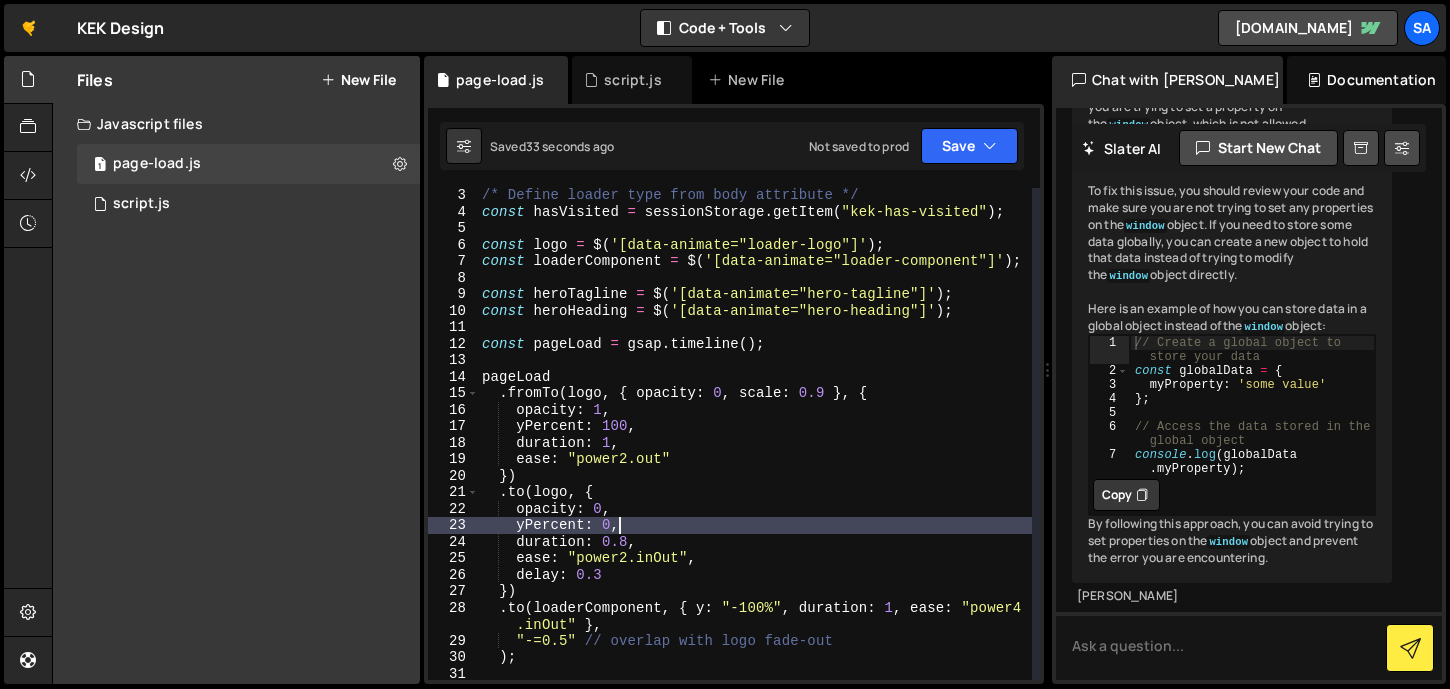 click on "/* Define loader type from body attribute */ const   hasVisited   =   sessionStorage . getItem ( "kek-has-visited" ) ; const   logo   =   $ ( '[data-animate="loader-logo"]' ) ; const   loaderComponent   =   $ ( '[data-animate="loader-component"]' ) ; const   heroTagline   =   $ ( '[data-animate="hero-tagline"]' ) ; const   heroHeading   =   $ ( '[data-animate="hero-heading"]' ) ; const   pageLoad   =   gsap . timeline ( ) ; pageLoad    . fromTo ( logo ,   {   opacity :   0 ,   scale :   0.9   } ,   {       opacity :   1 ,       yPercent :   100 ,       duration :   1 ,       ease :   "power2.out"    })    . to ( logo ,   {       opacity :   0 ,       yPercent :   0 ,       duration :   0.8 ,       ease :   "power2.inOut" ,       delay :   0.3    })    . to ( loaderComponent ,   {   y :   "-100%" ,   duration :   1 ,   ease :   "power4      .inOut"   } ,       "-=0.5"   // overlap with logo fade-out    ) ;" at bounding box center [755, 449] 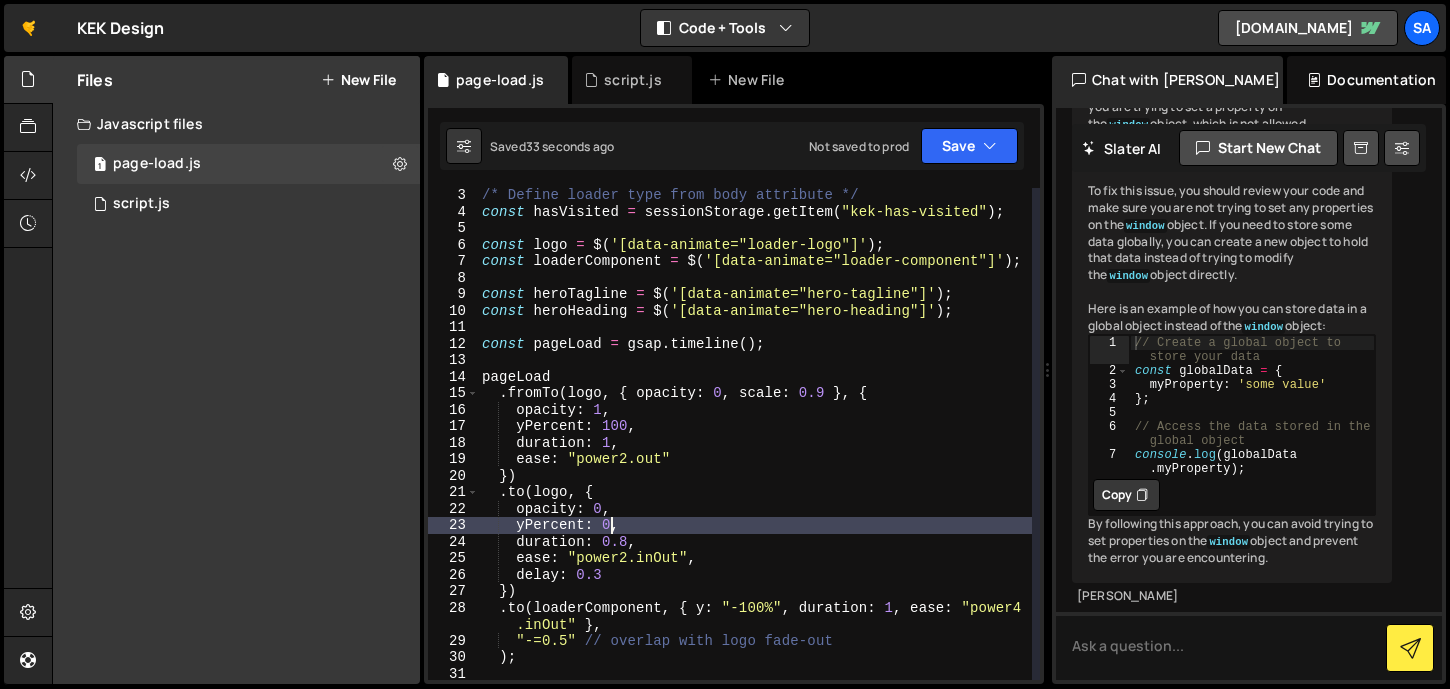 click on "/* Define loader type from body attribute */ const   hasVisited   =   sessionStorage . getItem ( "kek-has-visited" ) ; const   logo   =   $ ( '[data-animate="loader-logo"]' ) ; const   loaderComponent   =   $ ( '[data-animate="loader-component"]' ) ; const   heroTagline   =   $ ( '[data-animate="hero-tagline"]' ) ; const   heroHeading   =   $ ( '[data-animate="hero-heading"]' ) ; const   pageLoad   =   gsap . timeline ( ) ; pageLoad    . fromTo ( logo ,   {   opacity :   0 ,   scale :   0.9   } ,   {       opacity :   1 ,       yPercent :   100 ,       duration :   1 ,       ease :   "power2.out"    })    . to ( logo ,   {       opacity :   0 ,       yPercent :   0 ,       duration :   0.8 ,       ease :   "power2.inOut" ,       delay :   0.3    })    . to ( loaderComponent ,   {   y :   "-100%" ,   duration :   1 ,   ease :   "power4      .inOut"   } ,       "-=0.5"   // overlap with logo fade-out    ) ;" at bounding box center [755, 449] 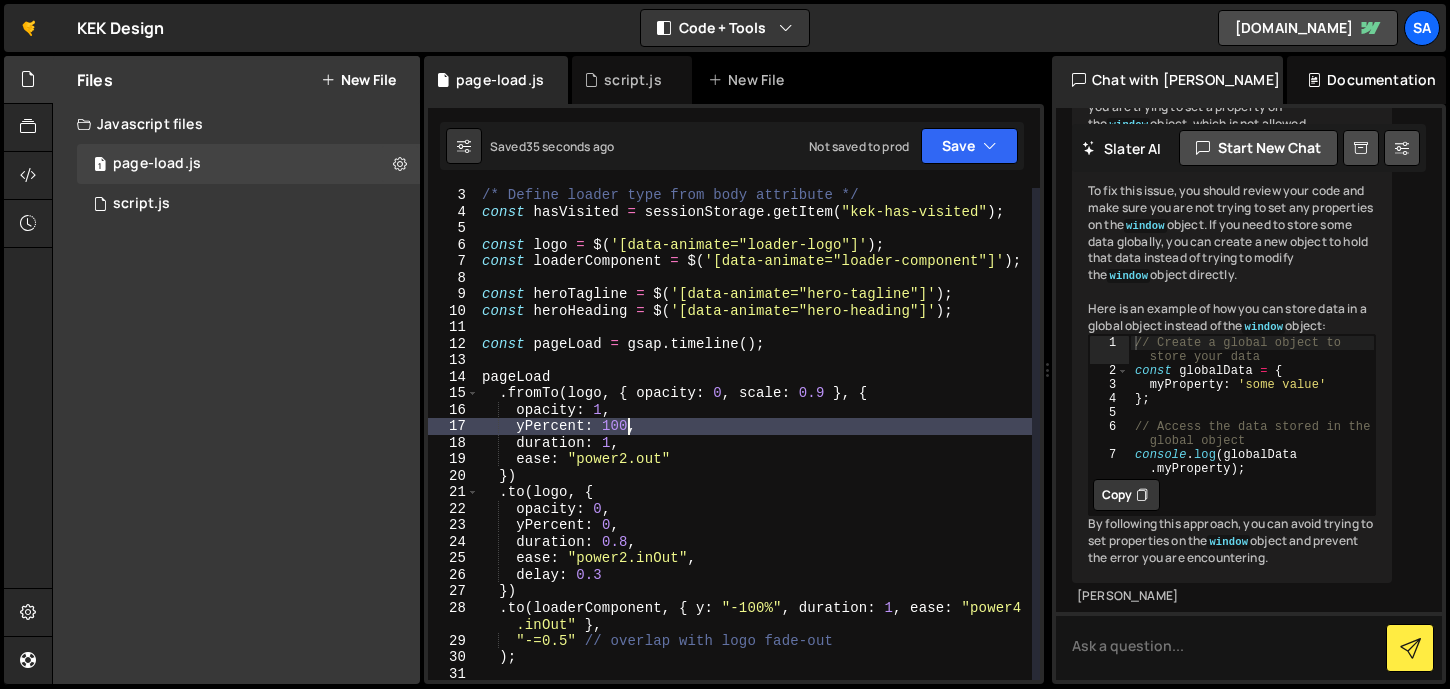 click on "/* Define loader type from body attribute */ const   hasVisited   =   sessionStorage . getItem ( "kek-has-visited" ) ; const   logo   =   $ ( '[data-animate="loader-logo"]' ) ; const   loaderComponent   =   $ ( '[data-animate="loader-component"]' ) ; const   heroTagline   =   $ ( '[data-animate="hero-tagline"]' ) ; const   heroHeading   =   $ ( '[data-animate="hero-heading"]' ) ; const   pageLoad   =   gsap . timeline ( ) ; pageLoad    . fromTo ( logo ,   {   opacity :   0 ,   scale :   0.9   } ,   {       opacity :   1 ,       yPercent :   100 ,       duration :   1 ,       ease :   "power2.out"    })    . to ( logo ,   {       opacity :   0 ,       yPercent :   0 ,       duration :   0.8 ,       ease :   "power2.inOut" ,       delay :   0.3    })    . to ( loaderComponent ,   {   y :   "-100%" ,   duration :   1 ,   ease :   "power4      .inOut"   } ,       "-=0.5"   // overlap with logo fade-out    ) ;" at bounding box center (755, 449) 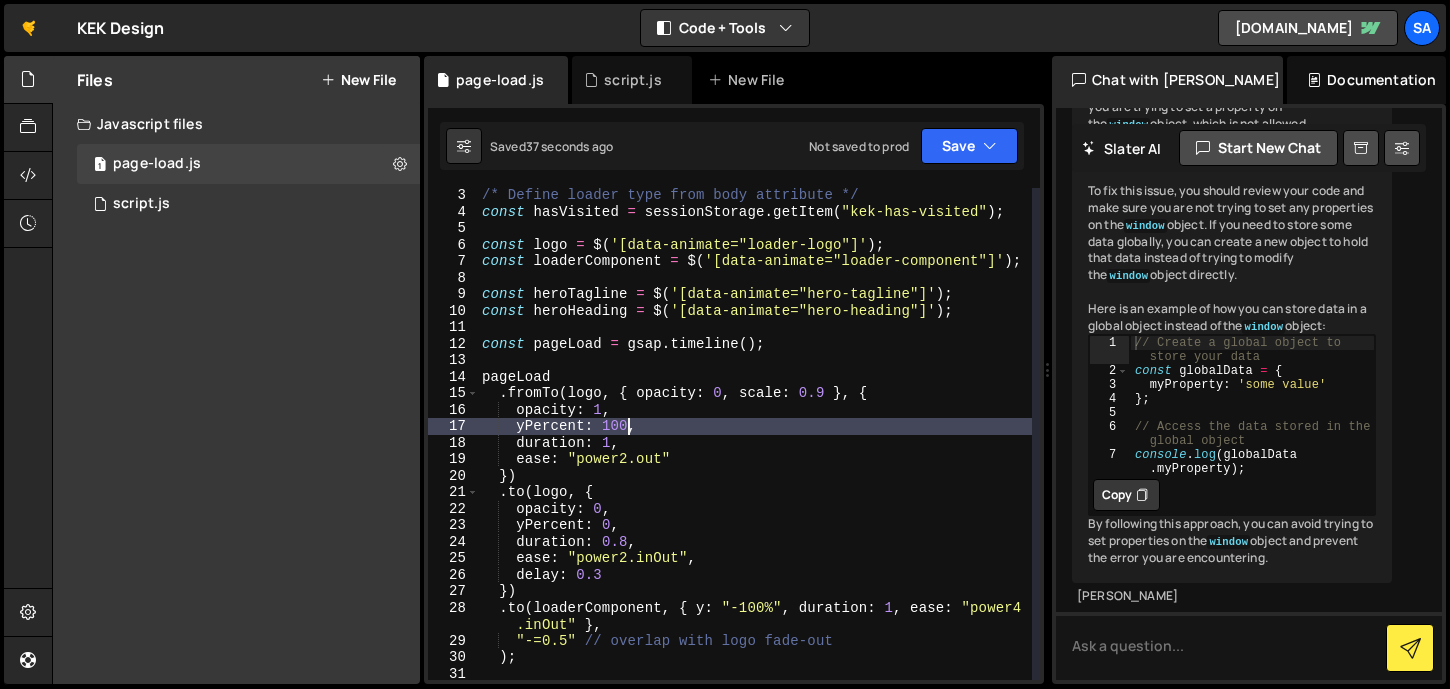 click on "/* Define loader type from body attribute */ const   hasVisited   =   sessionStorage . getItem ( "kek-has-visited" ) ; const   logo   =   $ ( '[data-animate="loader-logo"]' ) ; const   loaderComponent   =   $ ( '[data-animate="loader-component"]' ) ; const   heroTagline   =   $ ( '[data-animate="hero-tagline"]' ) ; const   heroHeading   =   $ ( '[data-animate="hero-heading"]' ) ; const   pageLoad   =   gsap . timeline ( ) ; pageLoad    . fromTo ( logo ,   {   opacity :   0 ,   scale :   0.9   } ,   {       opacity :   1 ,       yPercent :   100 ,       duration :   1 ,       ease :   "power2.out"    })    . to ( logo ,   {       opacity :   0 ,       yPercent :   0 ,       duration :   0.8 ,       ease :   "power2.inOut" ,       delay :   0.3    })    . to ( loaderComponent ,   {   y :   "-100%" ,   duration :   1 ,   ease :   "power4      .inOut"   } ,       "-=0.5"   // overlap with logo fade-out    ) ;" at bounding box center (755, 449) 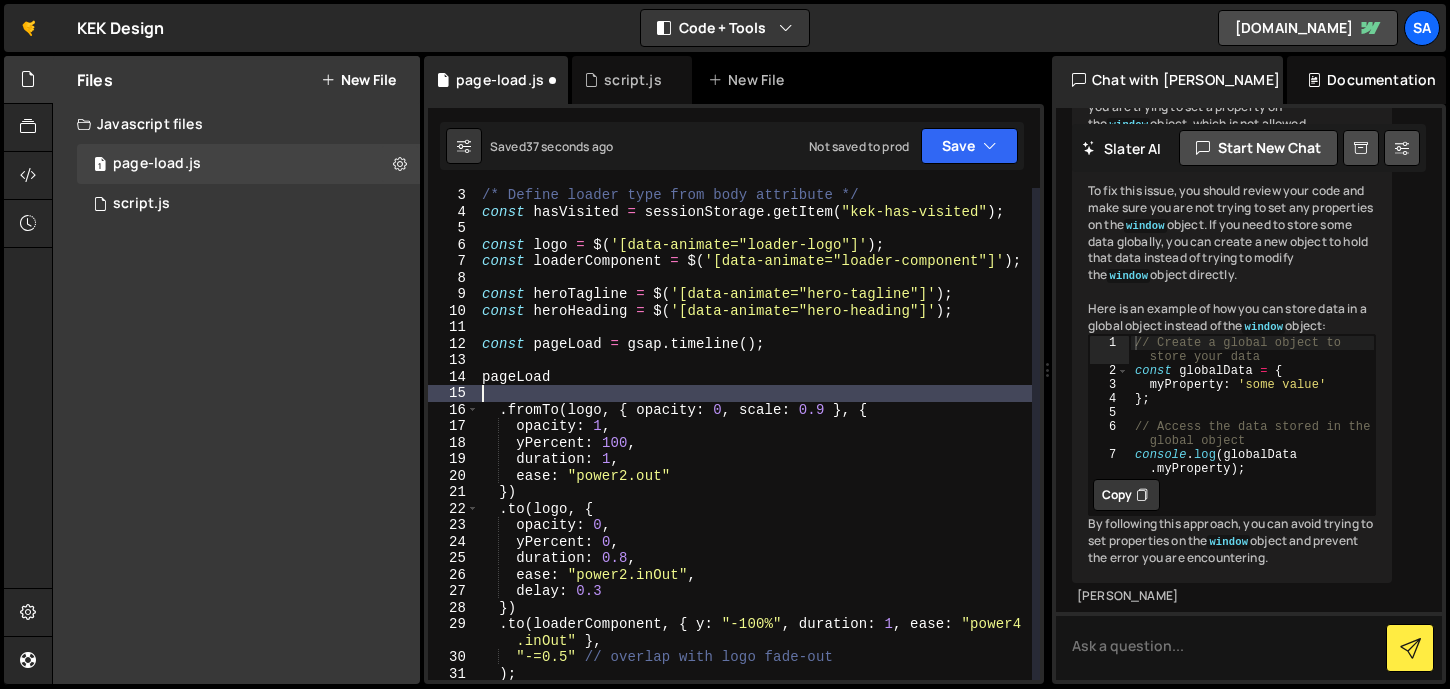 scroll, scrollTop: 0, scrollLeft: 0, axis: both 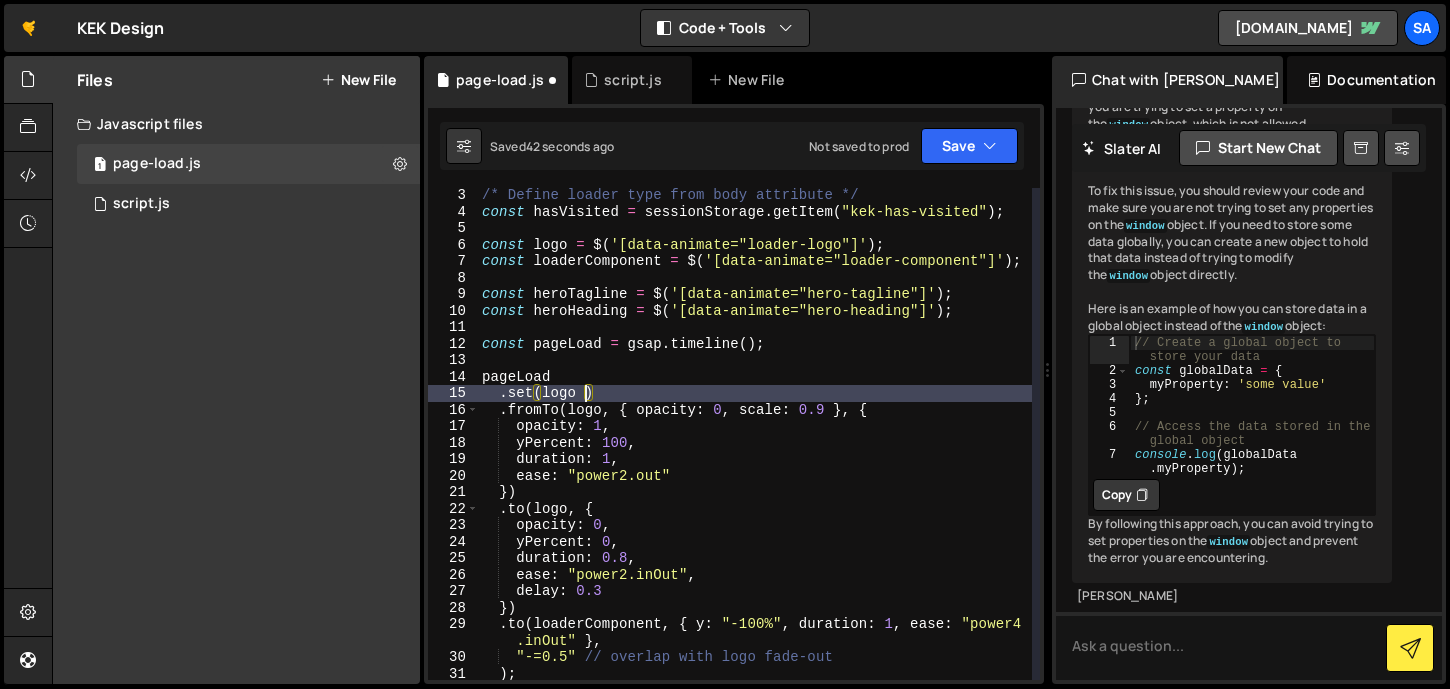 type on ".set(logo {" 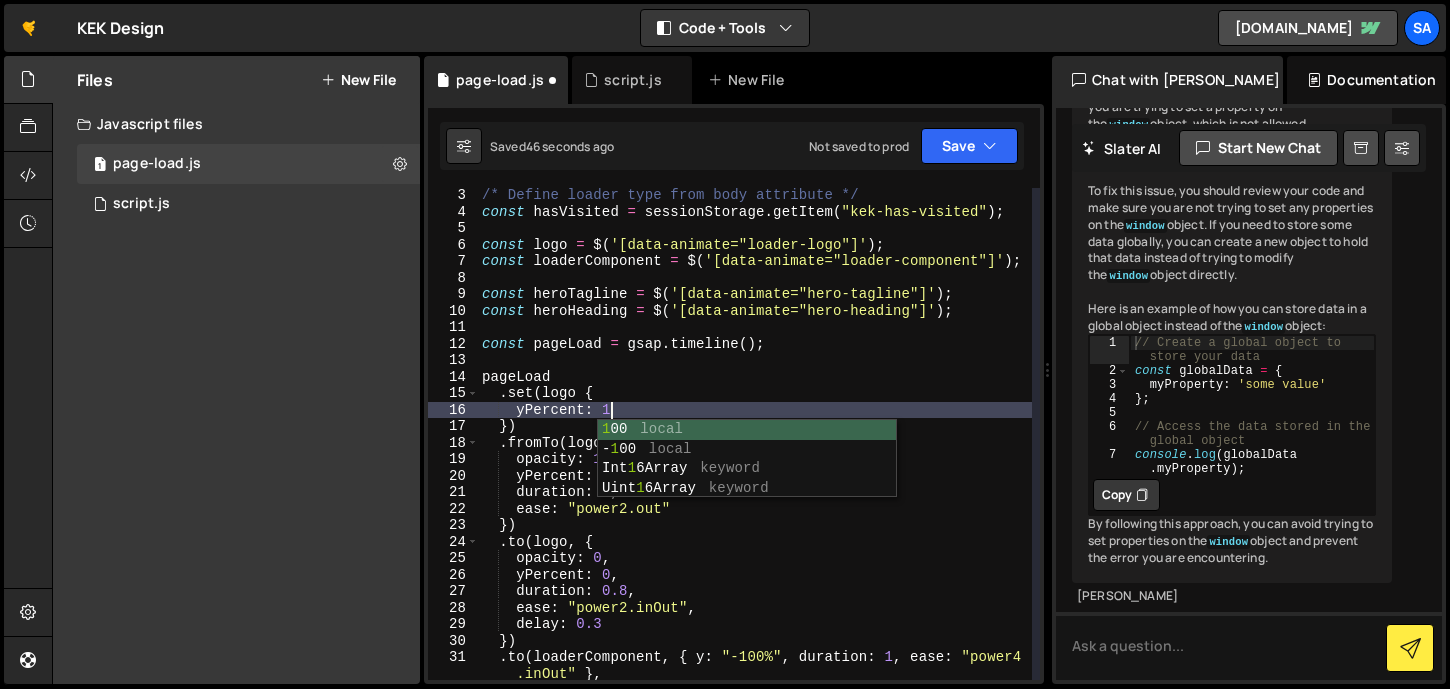 scroll, scrollTop: 0, scrollLeft: 9, axis: horizontal 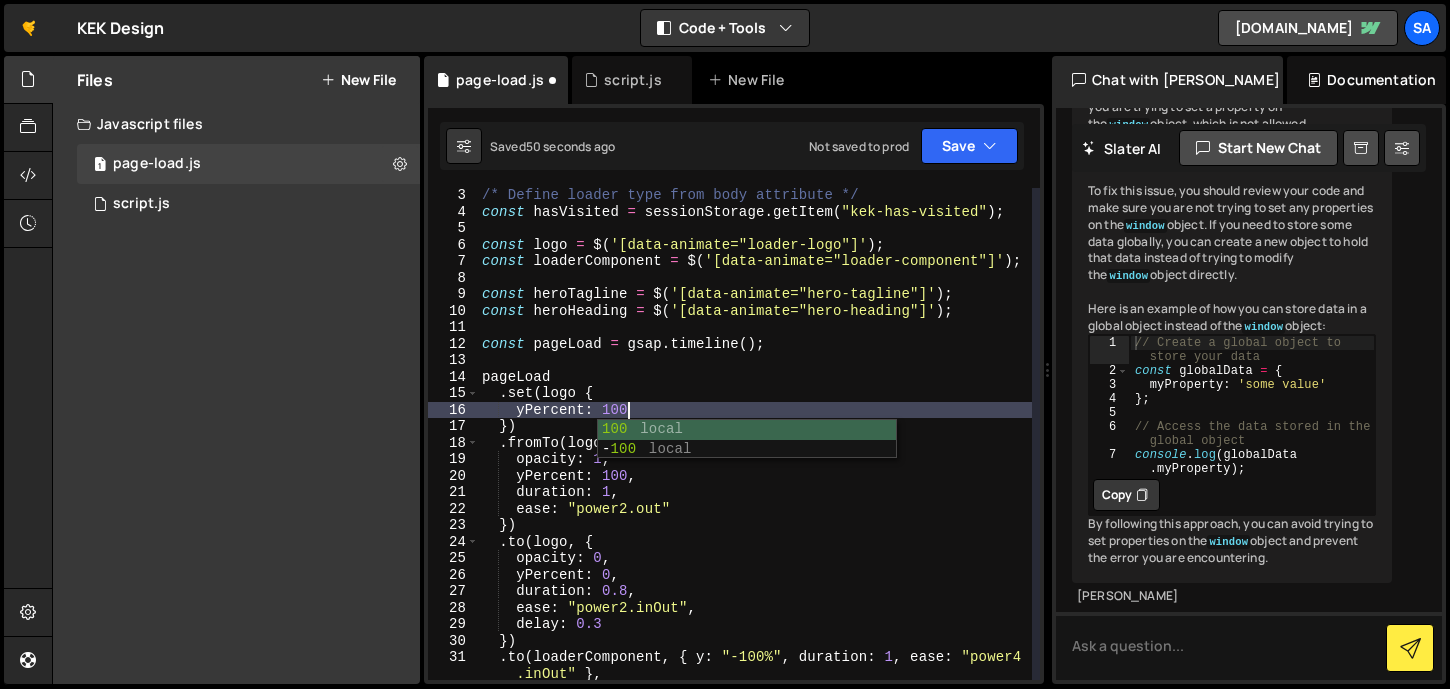 click on "/* Define loader type from body attribute */ const   hasVisited   =   sessionStorage . getItem ( "kek-has-visited" ) ; const   logo   =   $ ( '[data-animate="loader-logo"]' ) ; const   loaderComponent   =   $ ( '[data-animate="loader-component"]' ) ; const   heroTagline   =   $ ( '[data-animate="hero-tagline"]' ) ; const   heroHeading   =   $ ( '[data-animate="hero-heading"]' ) ; const   pageLoad   =   gsap . timeline ( ) ; pageLoad    . set ( logo   {       yPercent :   100    })    . fromTo ( logo ,   {   opacity :   0 ,   scale :   0.9   } ,   {       opacity :   1 ,       yPercent :   100 ,       duration :   1 ,       ease :   "power2.out"    })    . to ( logo ,   {       opacity :   0 ,       yPercent :   0 ,       duration :   0.8 ,       ease :   "power2.inOut" ,       delay :   0.3    })    . to ( loaderComponent ,   {   y :   "-100%" ,   duration :   1 ,   ease :   "power4      .inOut"   } ,       "-=0.5"   // overlap with logo fade-out" at bounding box center [755, 449] 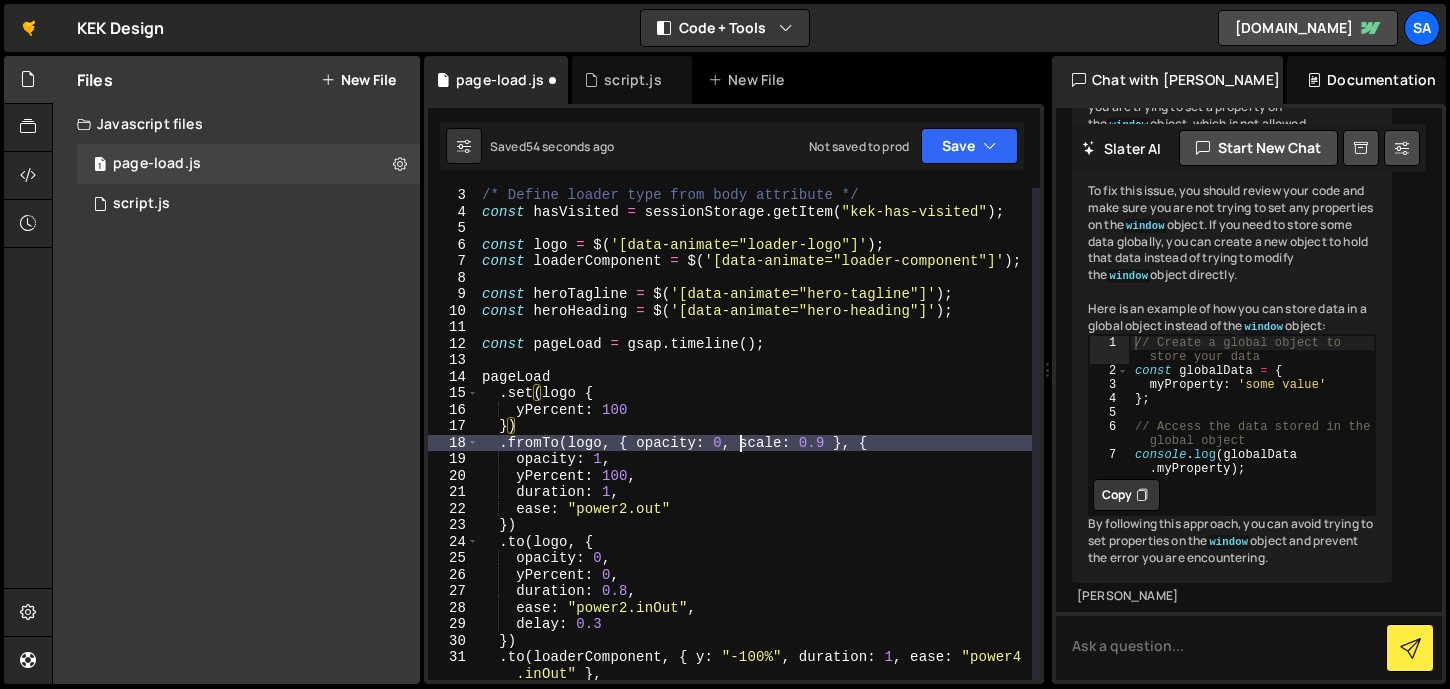 click on "/* Define loader type from body attribute */ const   hasVisited   =   sessionStorage . getItem ( "kek-has-visited" ) ; const   logo   =   $ ( '[data-animate="loader-logo"]' ) ; const   loaderComponent   =   $ ( '[data-animate="loader-component"]' ) ; const   heroTagline   =   $ ( '[data-animate="hero-tagline"]' ) ; const   heroHeading   =   $ ( '[data-animate="hero-heading"]' ) ; const   pageLoad   =   gsap . timeline ( ) ; pageLoad    . set ( logo   {       yPercent :   100    })    . fromTo ( logo ,   {   opacity :   0 ,   scale :   0.9   } ,   {       opacity :   1 ,       yPercent :   100 ,       duration :   1 ,       ease :   "power2.out"    })    . to ( logo ,   {       opacity :   0 ,       yPercent :   0 ,       duration :   0.8 ,       ease :   "power2.inOut" ,       delay :   0.3    })    . to ( loaderComponent ,   {   y :   "-100%" ,   duration :   1 ,   ease :   "power4      .inOut"   } ,       "-=0.5"   // overlap with logo fade-out" at bounding box center (755, 449) 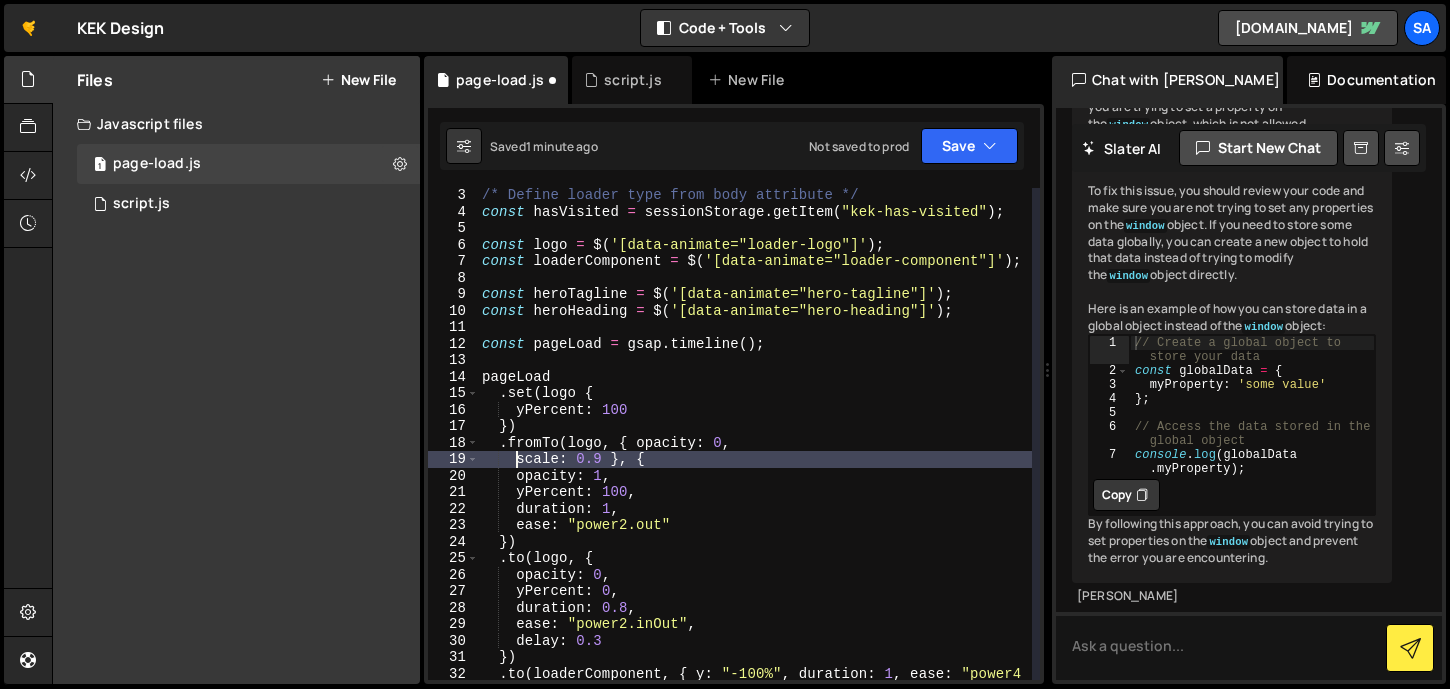 click on "/* Define loader type from body attribute */ const   hasVisited   =   sessionStorage . getItem ( "kek-has-visited" ) ; const   logo   =   $ ( '[data-animate="loader-logo"]' ) ; const   loaderComponent   =   $ ( '[data-animate="loader-component"]' ) ; const   heroTagline   =   $ ( '[data-animate="hero-tagline"]' ) ; const   heroHeading   =   $ ( '[data-animate="hero-heading"]' ) ; const   pageLoad   =   gsap . timeline ( ) ; pageLoad    . set ( logo   {       yPercent :   100    })    . fromTo ( logo ,   {   opacity :   0 ,         scale :   0.9   } ,   {       opacity :   1 ,       yPercent :   100 ,       duration :   1 ,       ease :   "power2.out"    })    . to ( logo ,   {       opacity :   0 ,       yPercent :   0 ,       duration :   0.8 ,       ease :   "power2.inOut" ,       delay :   0.3    })    . to ( loaderComponent ,   {   y :   "-100%" ,   duration :   1 ,   ease :   "power4      .inOut"   } ," at bounding box center [755, 458] 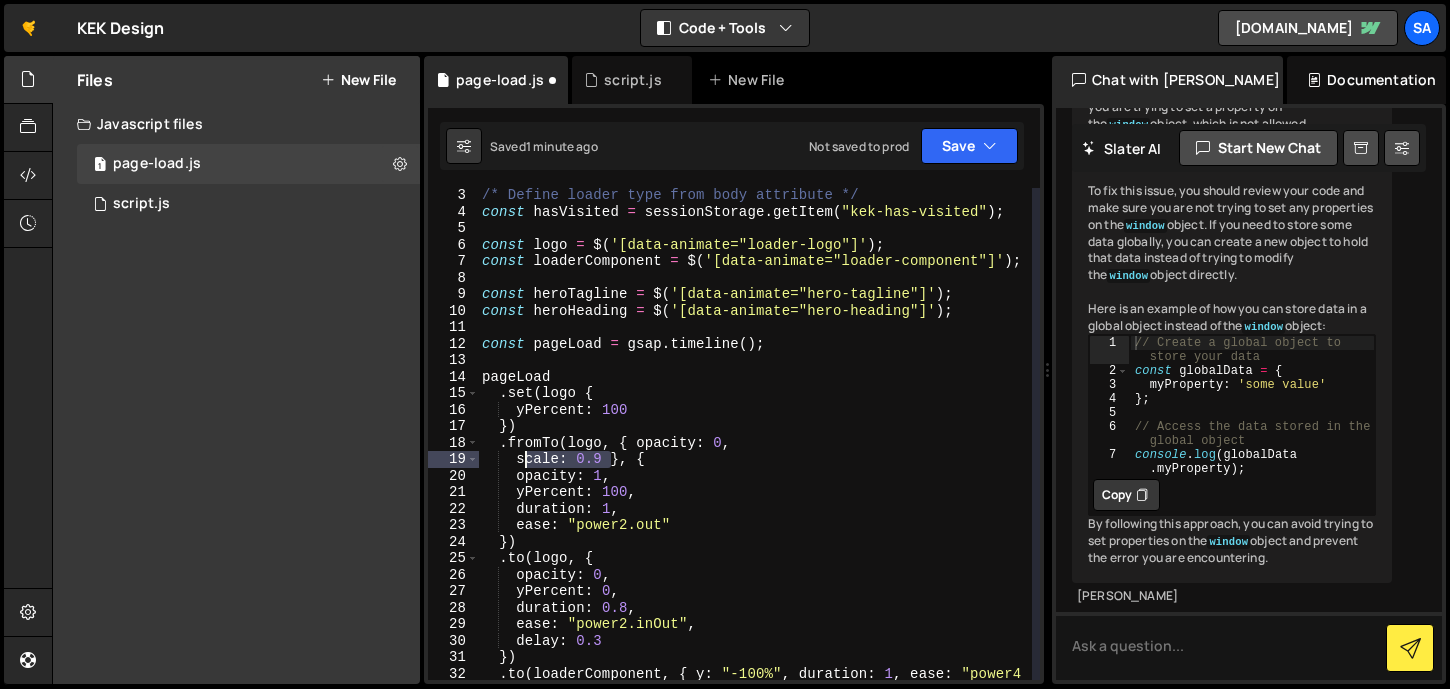 drag, startPoint x: 608, startPoint y: 458, endPoint x: 517, endPoint y: 458, distance: 91 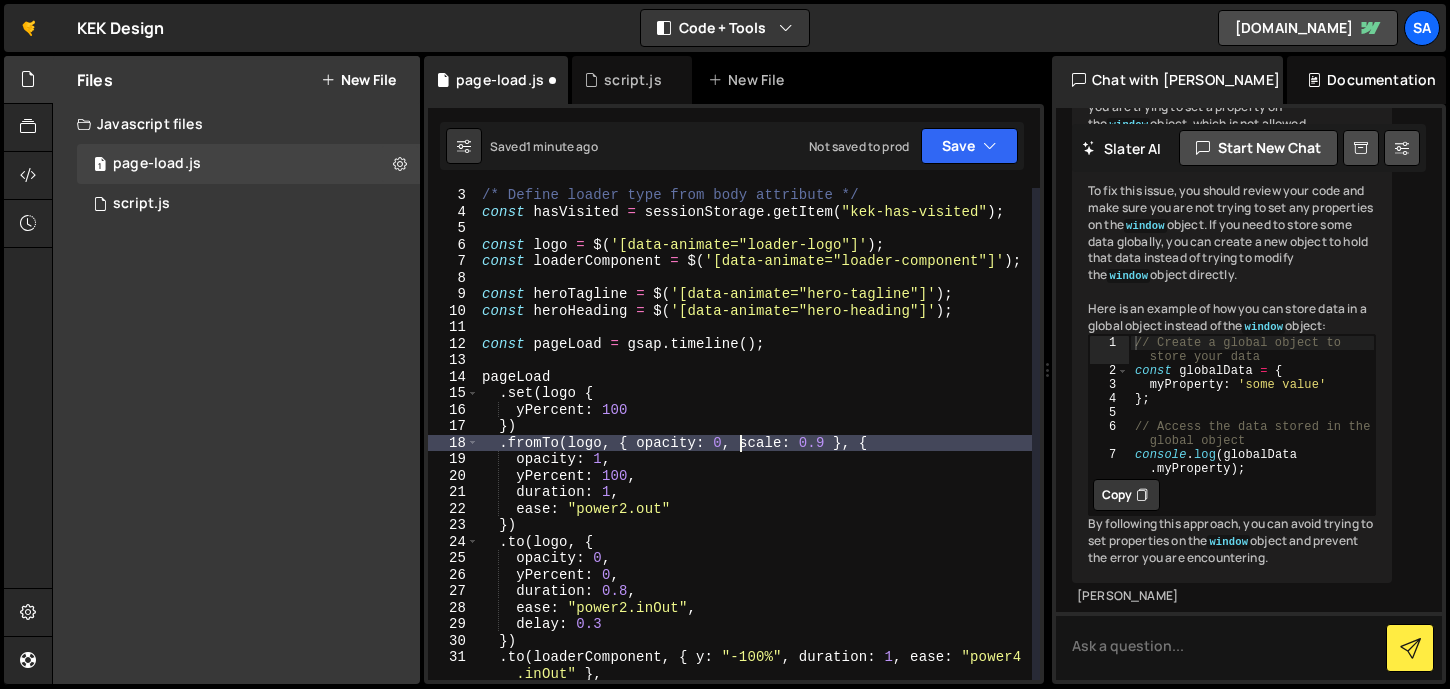 type on "yPercent:" 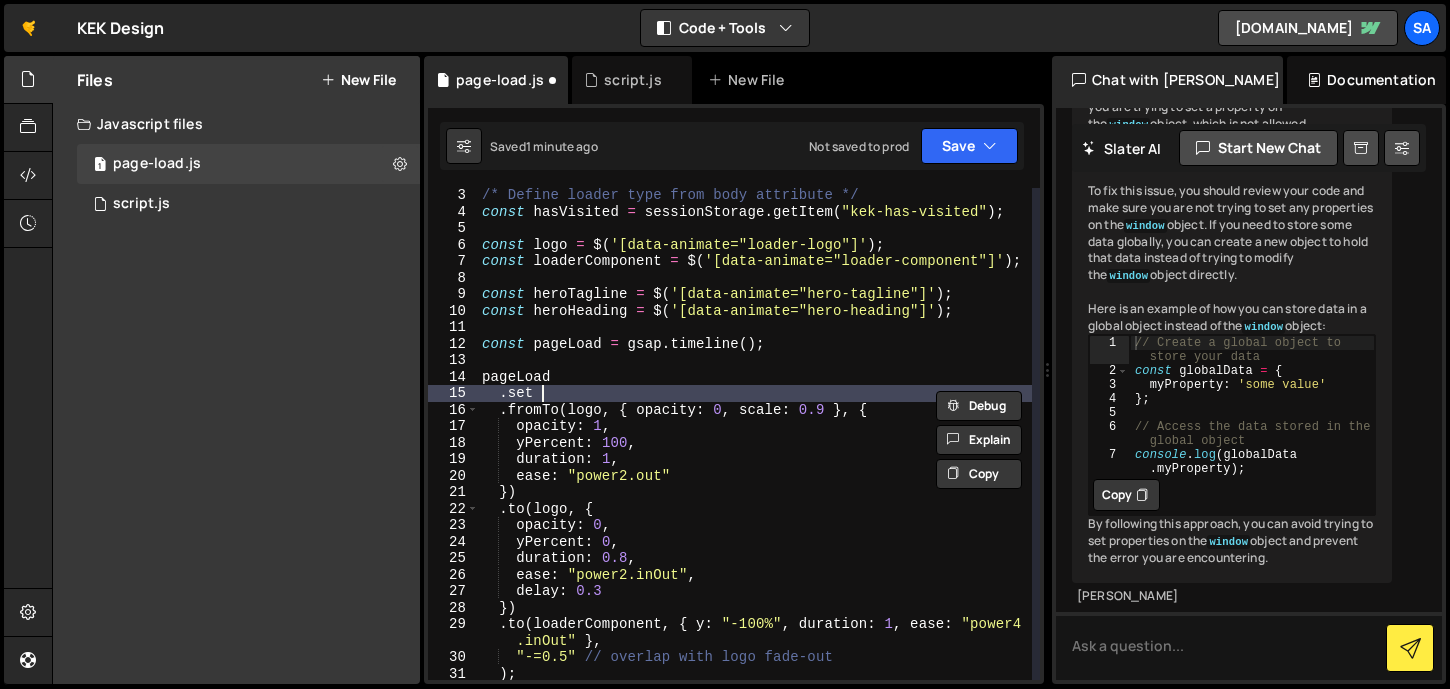 type on ".set" 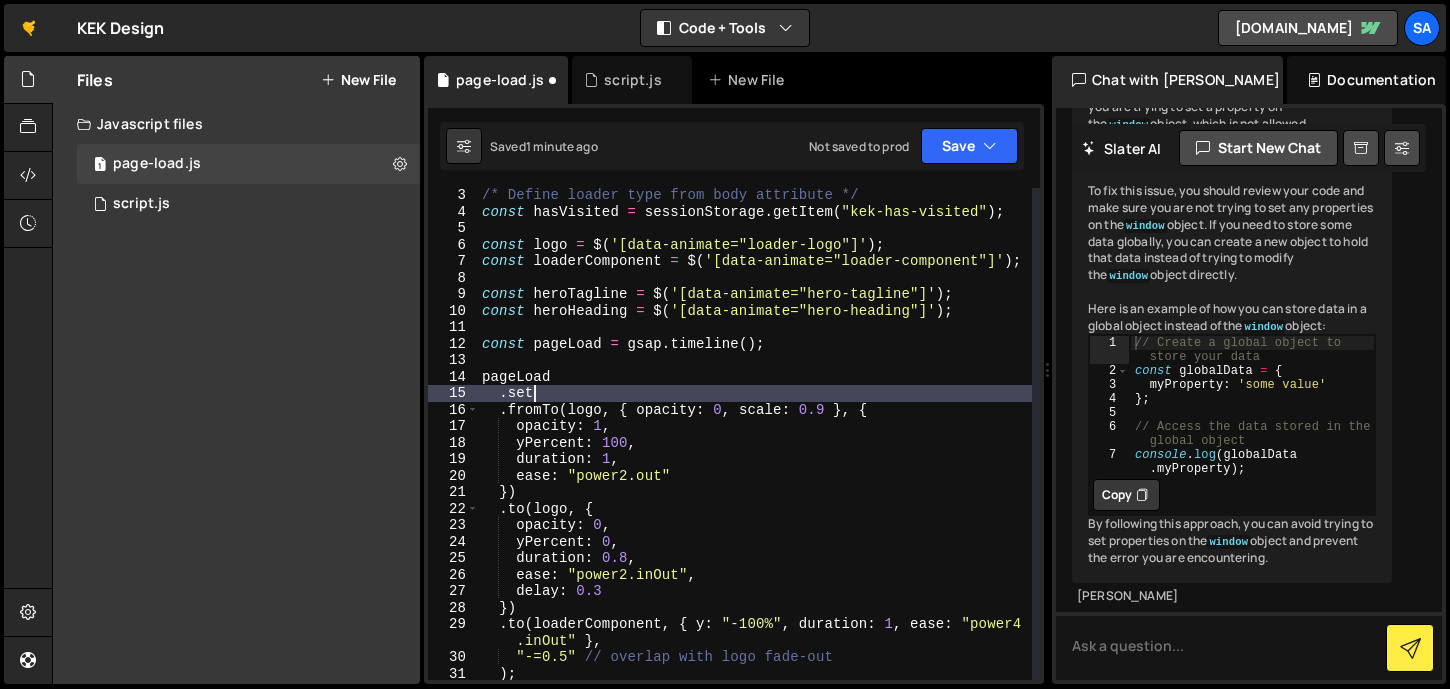 scroll, scrollTop: 0, scrollLeft: 0, axis: both 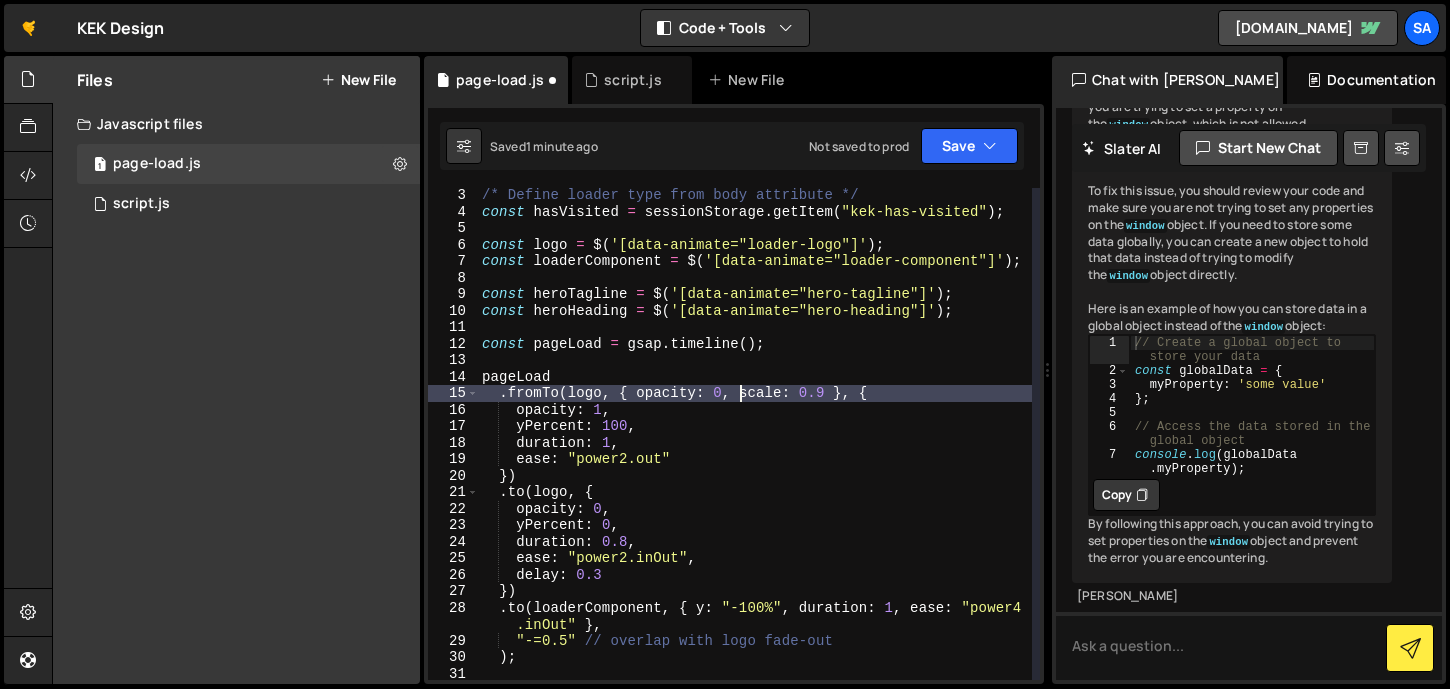 click on "/* Define loader type from body attribute */ const   hasVisited   =   sessionStorage . getItem ( "kek-has-visited" ) ; const   logo   =   $ ( '[data-animate="loader-logo"]' ) ; const   loaderComponent   =   $ ( '[data-animate="loader-component"]' ) ; const   heroTagline   =   $ ( '[data-animate="hero-tagline"]' ) ; const   heroHeading   =   $ ( '[data-animate="hero-heading"]' ) ; const   pageLoad   =   gsap . timeline ( ) ; pageLoad    . fromTo ( logo ,   {   opacity :   0 ,   scale :   0.9   } ,   {       opacity :   1 ,       yPercent :   100 ,       duration :   1 ,       ease :   "power2.out"    })    . to ( logo ,   {       opacity :   0 ,       yPercent :   0 ,       duration :   0.8 ,       ease :   "power2.inOut" ,       delay :   0.3    })    . to ( loaderComponent ,   {   y :   "-100%" ,   duration :   1 ,   ease :   "power4      .inOut"   } ,       "-=0.5"   // overlap with logo fade-out    ) ;" at bounding box center (755, 449) 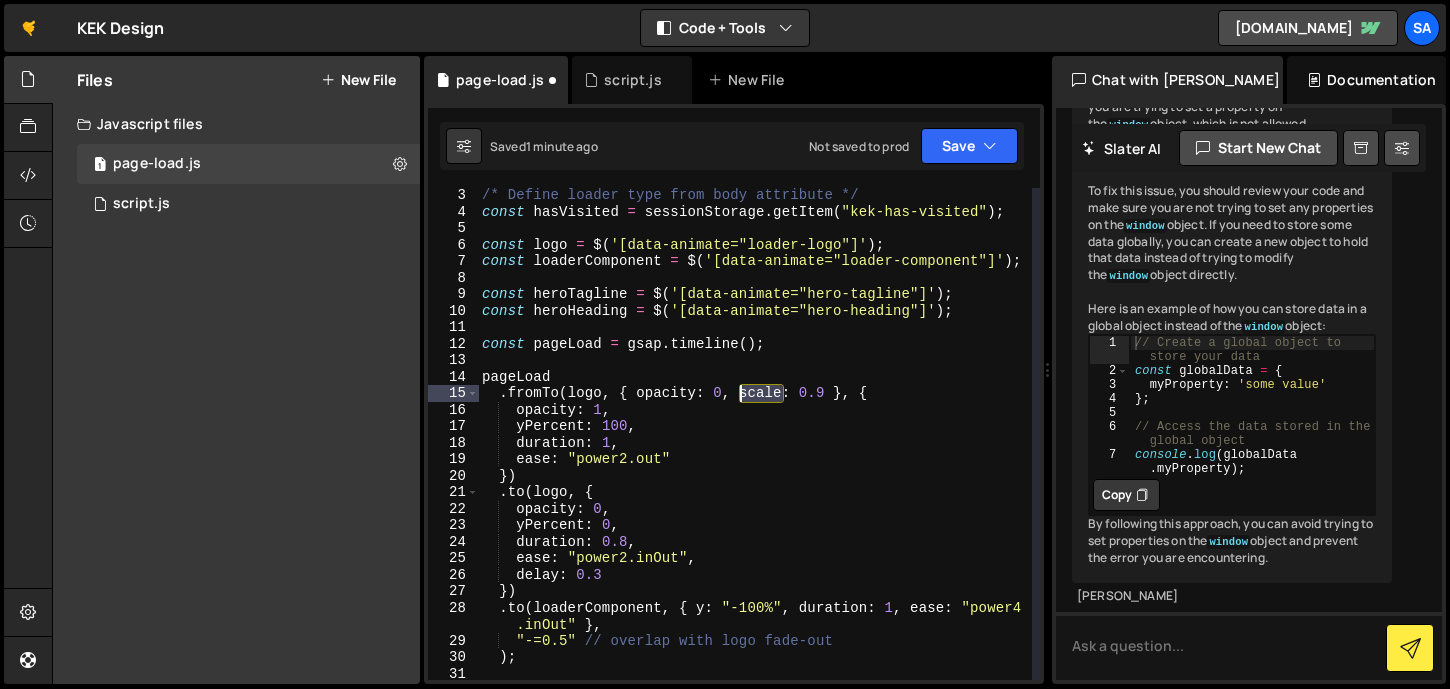 drag, startPoint x: 784, startPoint y: 392, endPoint x: 742, endPoint y: 388, distance: 42.190044 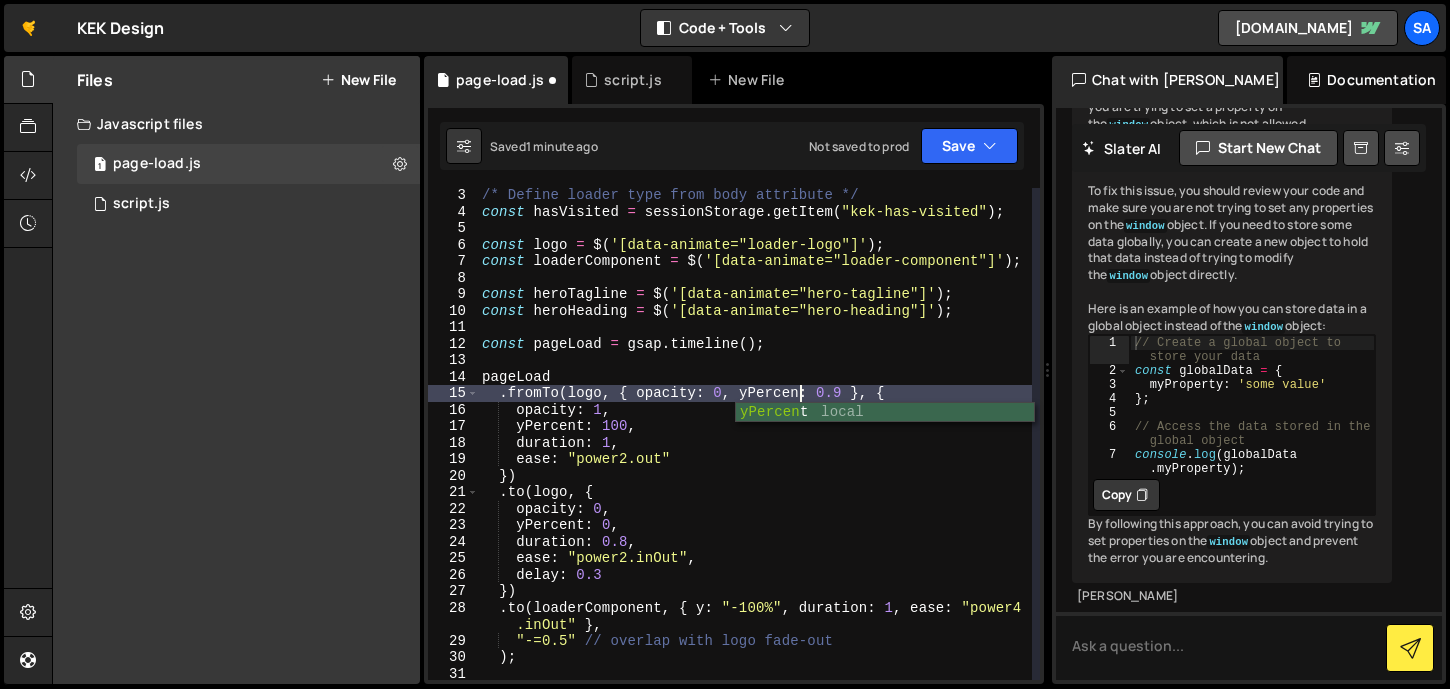 scroll, scrollTop: 0, scrollLeft: 22, axis: horizontal 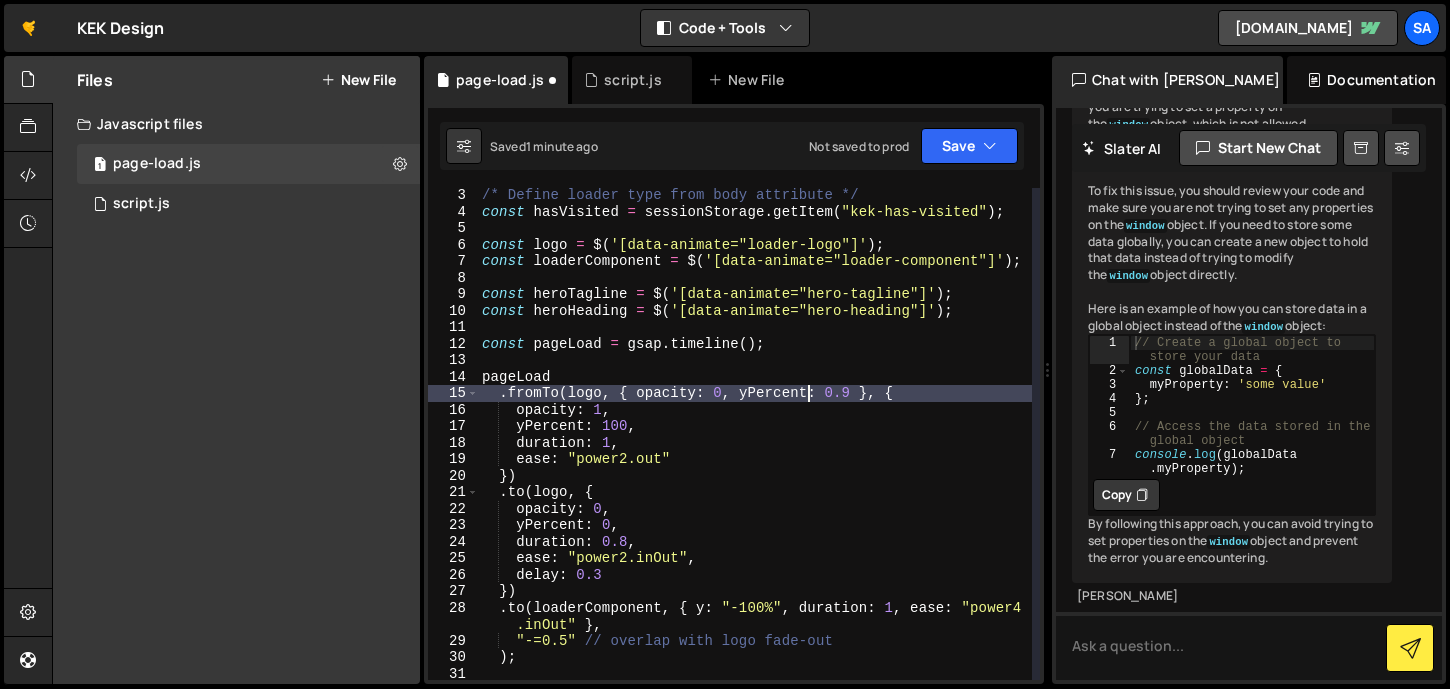 click on "/* Define loader type from body attribute */ const   hasVisited   =   sessionStorage . getItem ( "kek-has-visited" ) ; const   logo   =   $ ( '[data-animate="loader-logo"]' ) ; const   loaderComponent   =   $ ( '[data-animate="loader-component"]' ) ; const   heroTagline   =   $ ( '[data-animate="hero-tagline"]' ) ; const   heroHeading   =   $ ( '[data-animate="hero-heading"]' ) ; const   pageLoad   =   gsap . timeline ( ) ; pageLoad    . fromTo ( logo ,   {   opacity :   0 ,   yPercent :   0.9   } ,   {       opacity :   1 ,       yPercent :   100 ,       duration :   1 ,       ease :   "power2.out"    })    . to ( logo ,   {       opacity :   0 ,       yPercent :   0 ,       duration :   0.8 ,       ease :   "power2.inOut" ,       delay :   0.3    })    . to ( loaderComponent ,   {   y :   "-100%" ,   duration :   1 ,   ease :   "power4      .inOut"   } ,       "-=0.5"   // overlap with logo fade-out    ) ;" at bounding box center [755, 449] 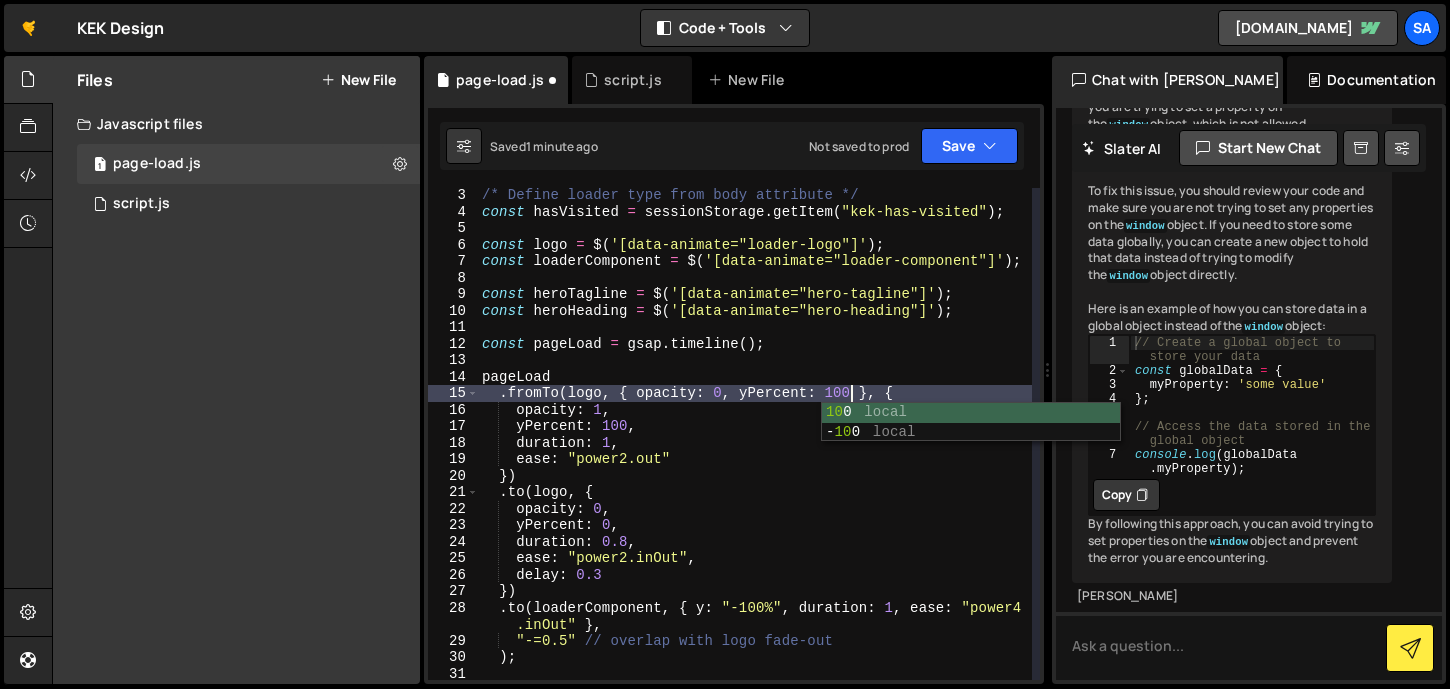 scroll, scrollTop: 0, scrollLeft: 25, axis: horizontal 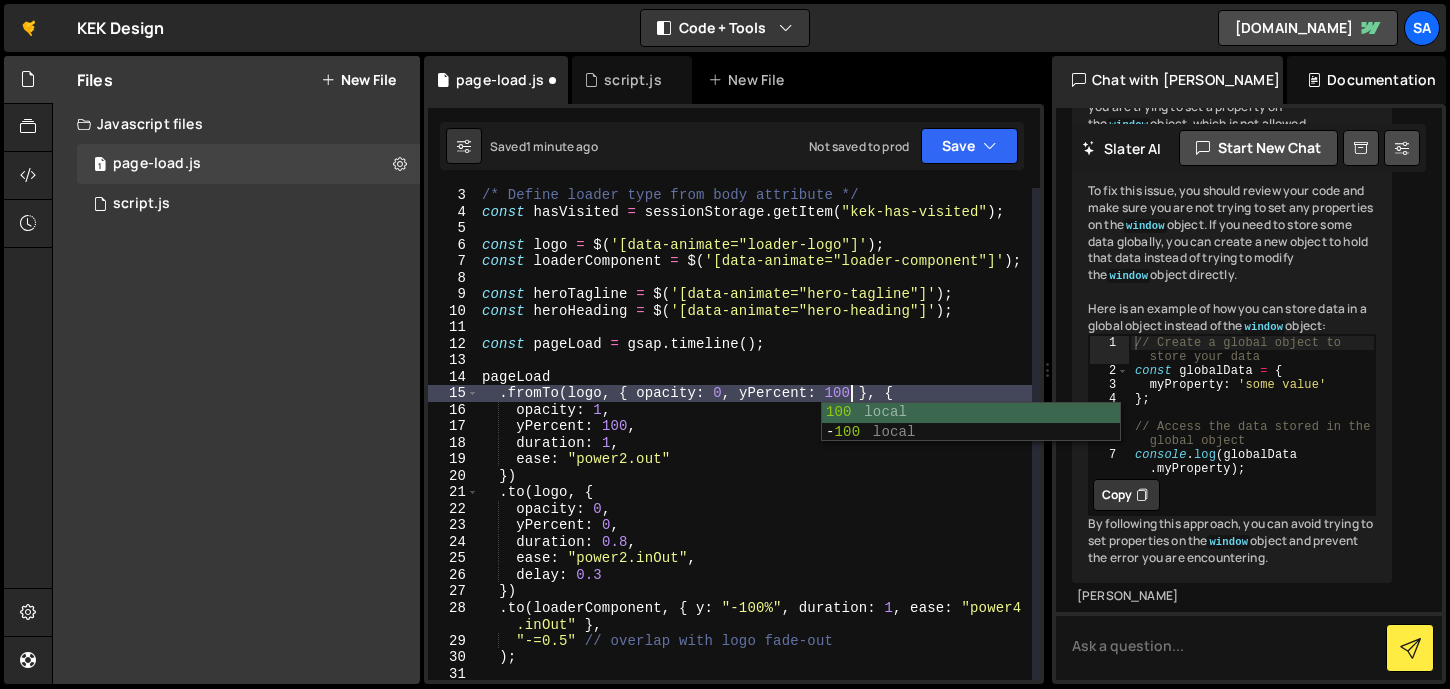 click on "/* Define loader type from body attribute */ const   hasVisited   =   sessionStorage . getItem ( "kek-has-visited" ) ; const   logo   =   $ ( '[data-animate="loader-logo"]' ) ; const   loaderComponent   =   $ ( '[data-animate="loader-component"]' ) ; const   heroTagline   =   $ ( '[data-animate="hero-tagline"]' ) ; const   heroHeading   =   $ ( '[data-animate="hero-heading"]' ) ; const   pageLoad   =   gsap . timeline ( ) ; pageLoad    . fromTo ( logo ,   {   opacity :   0 ,   yPercent :   100   } ,   {       opacity :   1 ,       yPercent :   100 ,       duration :   1 ,       ease :   "power2.out"    })    . to ( logo ,   {       opacity :   0 ,       yPercent :   0 ,       duration :   0.8 ,       ease :   "power2.inOut" ,       delay :   0.3    })    . to ( loaderComponent ,   {   y :   "-100%" ,   duration :   1 ,   ease :   "power4      .inOut"   } ,       "-=0.5"   // overlap with logo fade-out    ) ;" at bounding box center [755, 449] 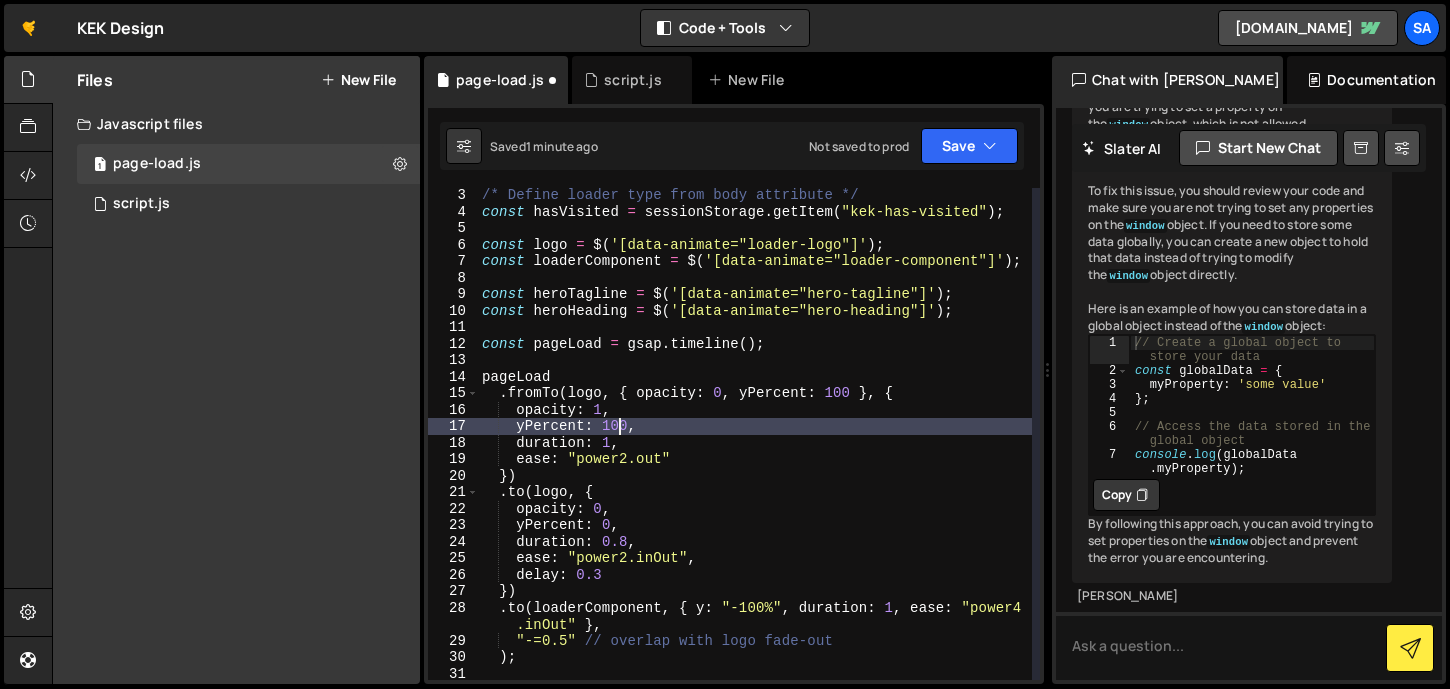 scroll, scrollTop: 0, scrollLeft: 10, axis: horizontal 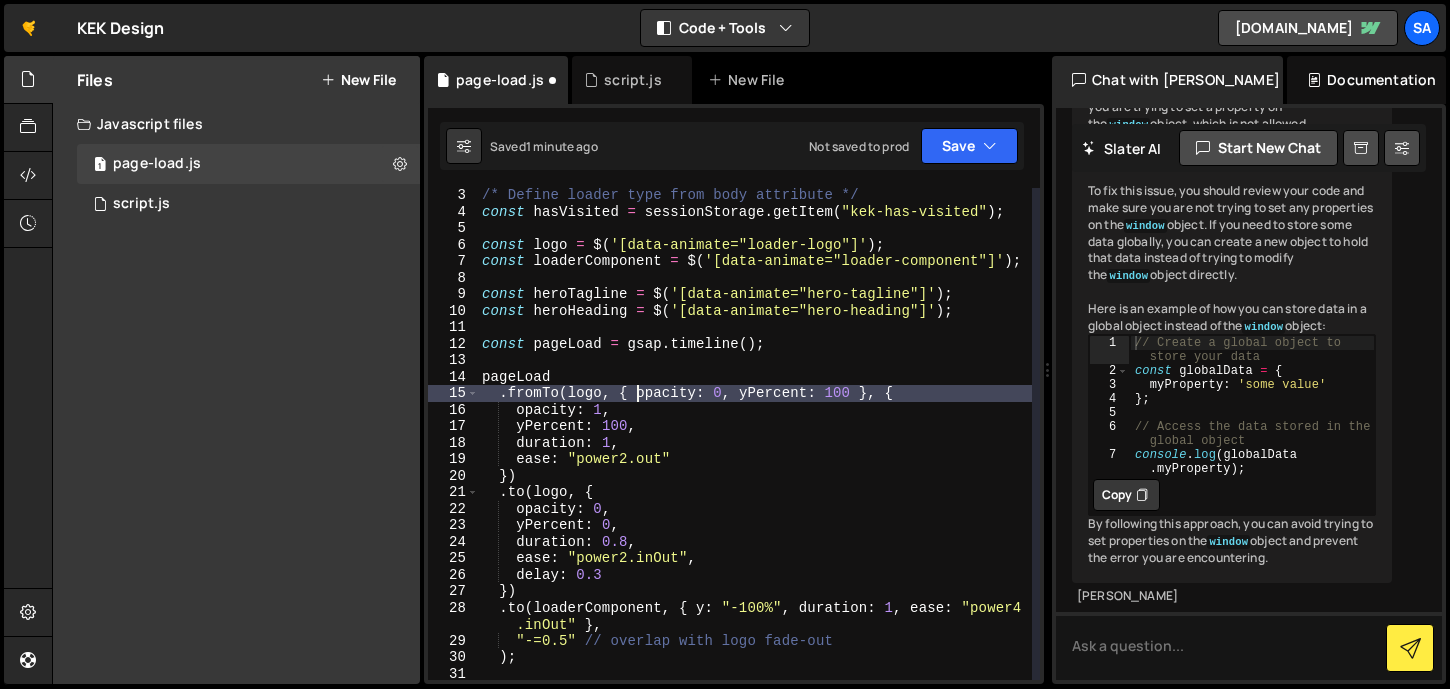 type on "opacity: 0, yPercent: 100 }, {" 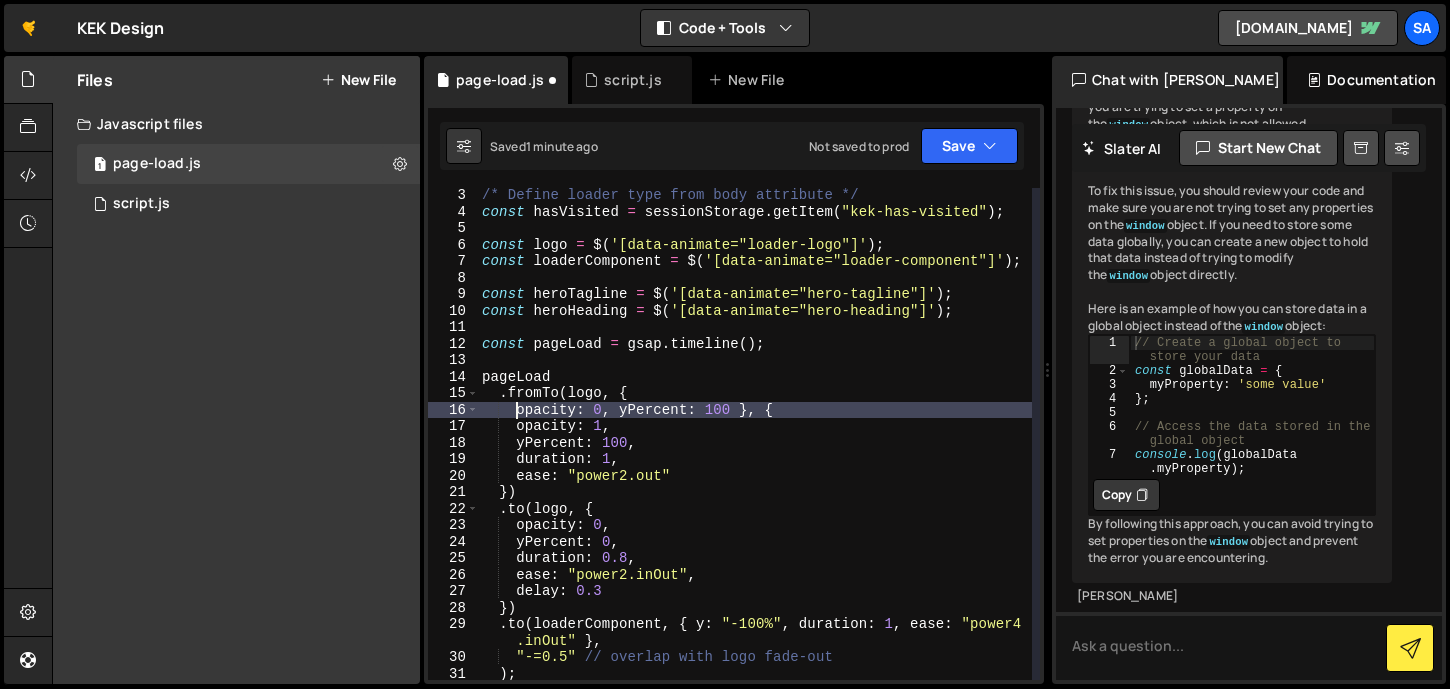 scroll, scrollTop: 0, scrollLeft: 3, axis: horizontal 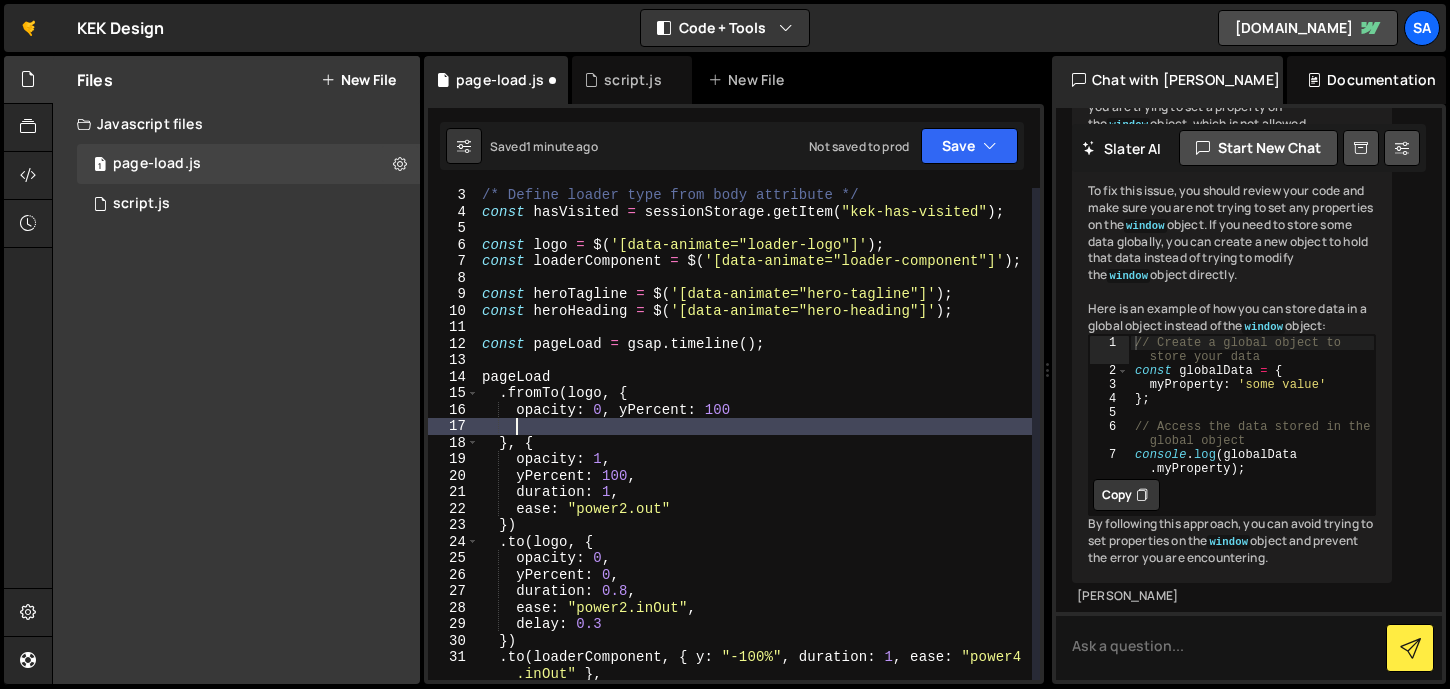click on "/* Define loader type from body attribute */ const   hasVisited   =   sessionStorage . getItem ( "kek-has-visited" ) ; const   logo   =   $ ( '[data-animate="loader-logo"]' ) ; const   loaderComponent   =   $ ( '[data-animate="loader-component"]' ) ; const   heroTagline   =   $ ( '[data-animate="hero-tagline"]' ) ; const   heroHeading   =   $ ( '[data-animate="hero-heading"]' ) ; const   pageLoad   =   gsap . timeline ( ) ; pageLoad    . fromTo ( logo ,   {         opacity :   0 ,   yPercent :   100            } ,   {       opacity :   1 ,       yPercent :   100 ,       duration :   1 ,       ease :   "power2.out"    })    . to ( logo ,   {       opacity :   0 ,       yPercent :   0 ,       duration :   0.8 ,       ease :   "power2.inOut" ,       delay :   0.3    })    . to ( loaderComponent ,   {   y :   "-100%" ,   duration :   1 ,   ease :   "power4      .inOut"   } ,       "-=0.5"   // overlap with logo fade-out" at bounding box center [755, 449] 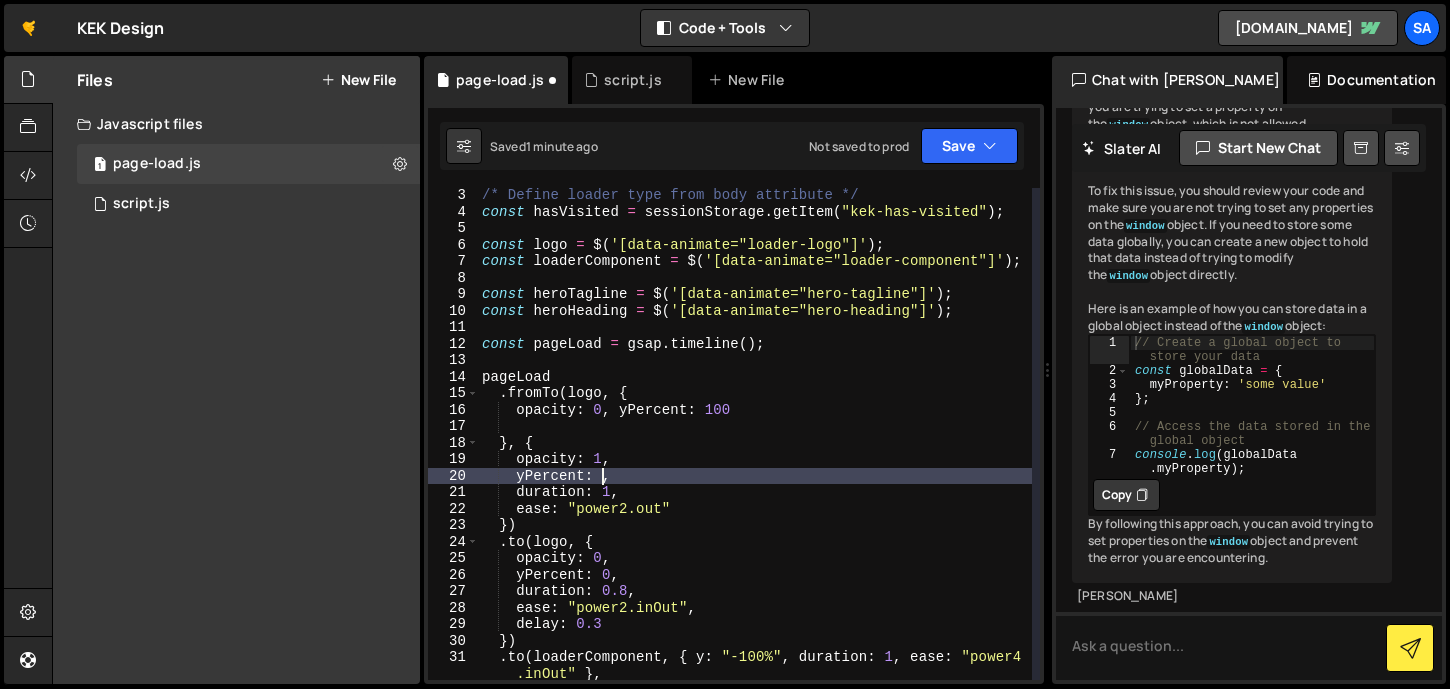 scroll, scrollTop: 0, scrollLeft: 8, axis: horizontal 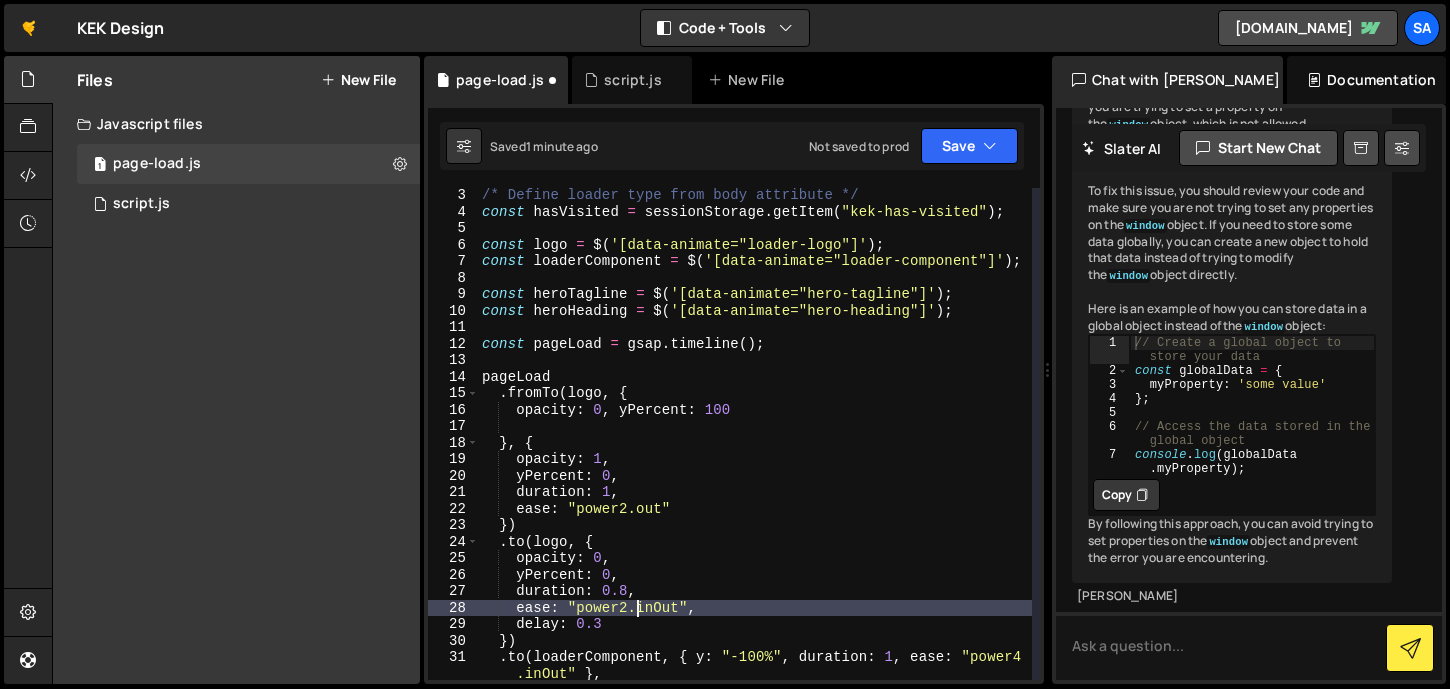 click on "/* Define loader type from body attribute */ const   hasVisited   =   sessionStorage . getItem ( "kek-has-visited" ) ; const   logo   =   $ ( '[data-animate="loader-logo"]' ) ; const   loaderComponent   =   $ ( '[data-animate="loader-component"]' ) ; const   heroTagline   =   $ ( '[data-animate="hero-tagline"]' ) ; const   heroHeading   =   $ ( '[data-animate="hero-heading"]' ) ; const   pageLoad   =   gsap . timeline ( ) ; pageLoad    . fromTo ( logo ,   {         opacity :   0 ,   yPercent :   100            } ,   {       opacity :   1 ,       yPercent :   0 ,       duration :   1 ,       ease :   "power2.out"    })    . to ( logo ,   {       opacity :   0 ,       yPercent :   0 ,       duration :   0.8 ,       ease :   "power2.inOut" ,       delay :   0.3    })    . to ( loaderComponent ,   {   y :   "-100%" ,   duration :   1 ,   ease :   "power4      .inOut"   } ,       "-=0.5"   // overlap with logo fade-out" at bounding box center (755, 449) 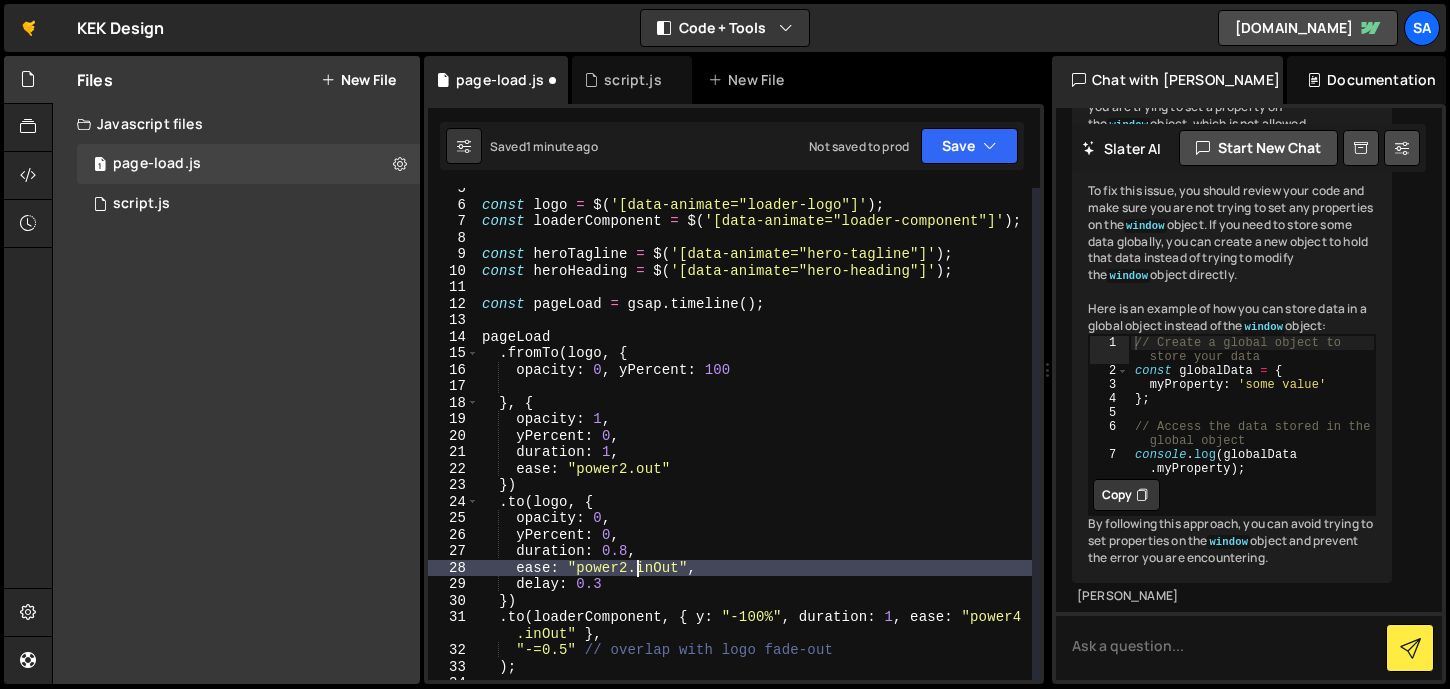 scroll, scrollTop: 75, scrollLeft: 0, axis: vertical 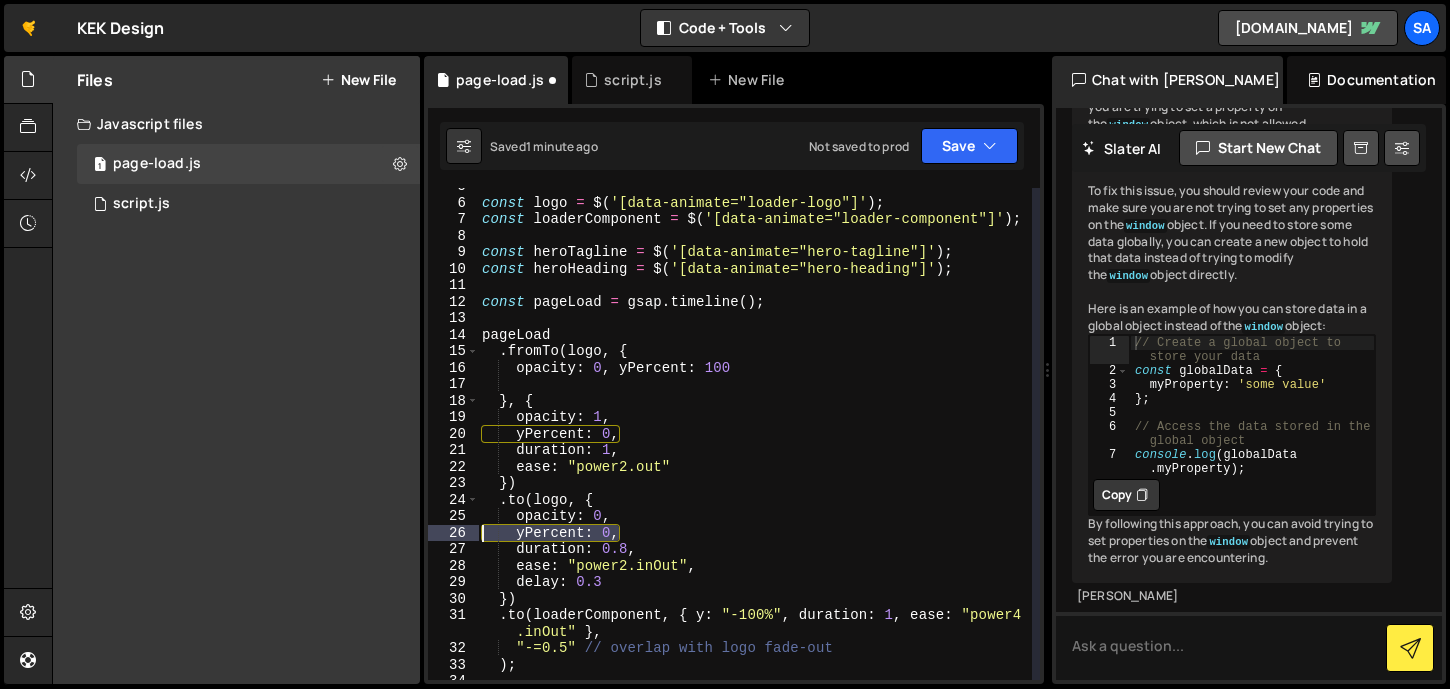 drag, startPoint x: 627, startPoint y: 526, endPoint x: 433, endPoint y: 539, distance: 194.43507 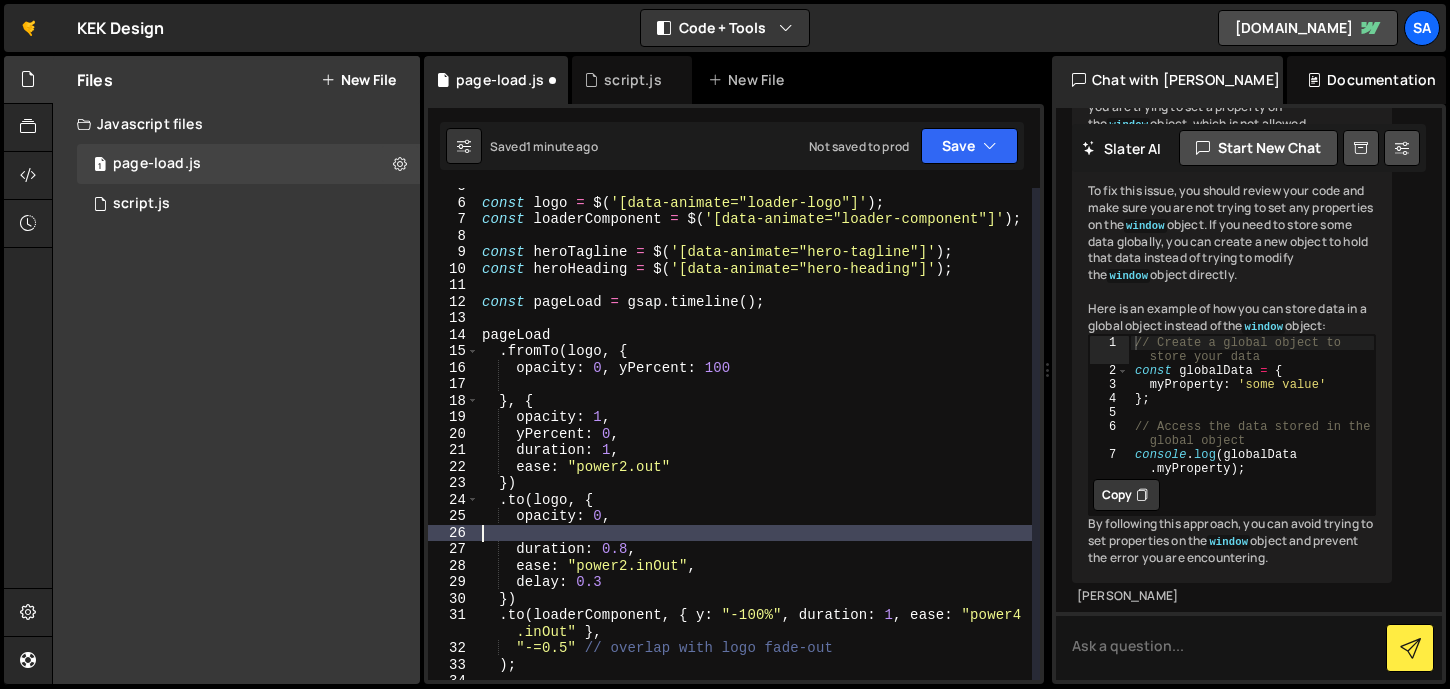 scroll, scrollTop: 0, scrollLeft: 0, axis: both 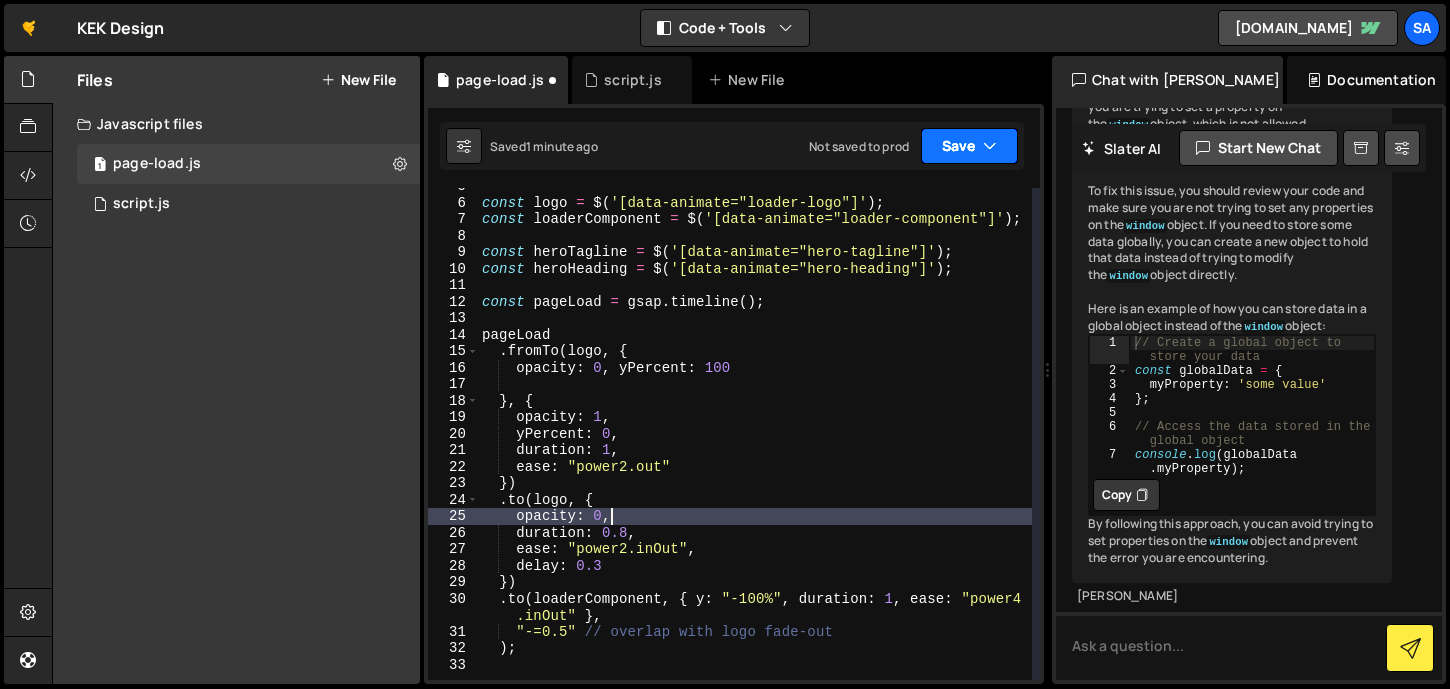 click on "Save" at bounding box center (969, 146) 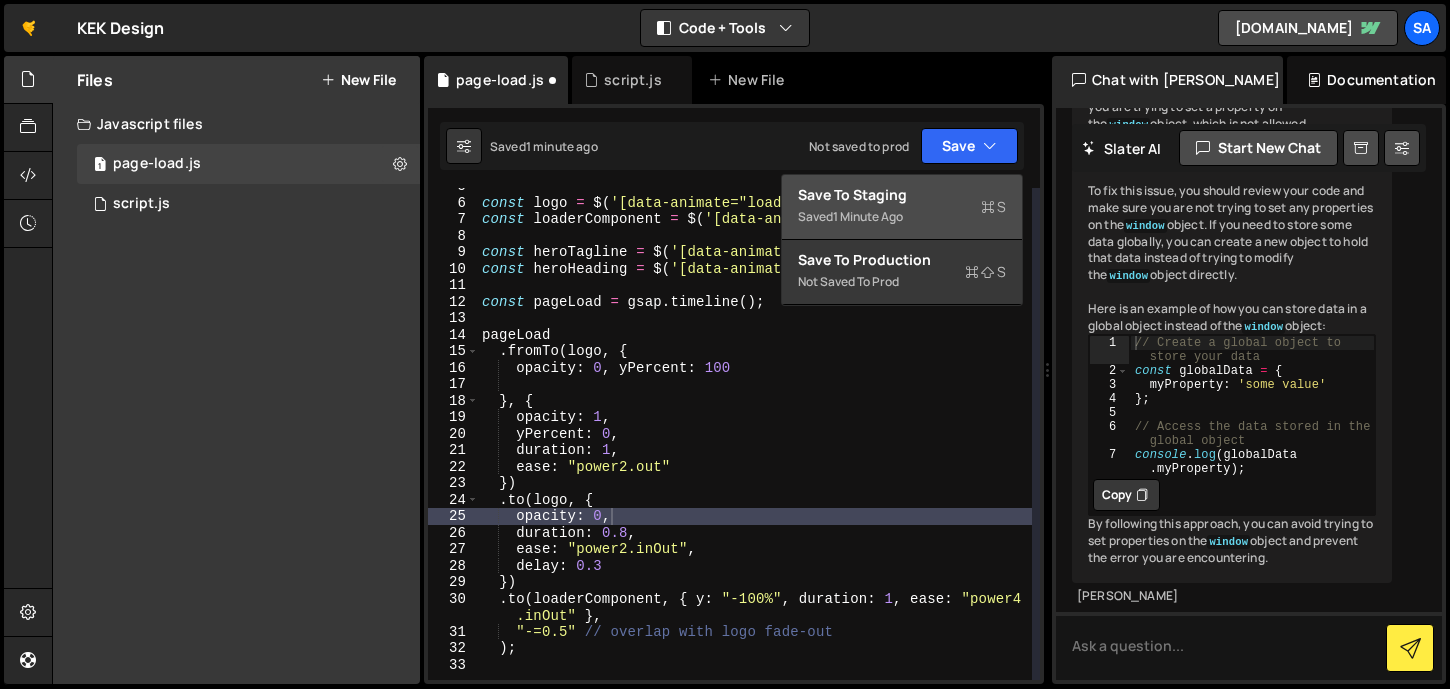 click on "Save to Staging
S" at bounding box center [902, 195] 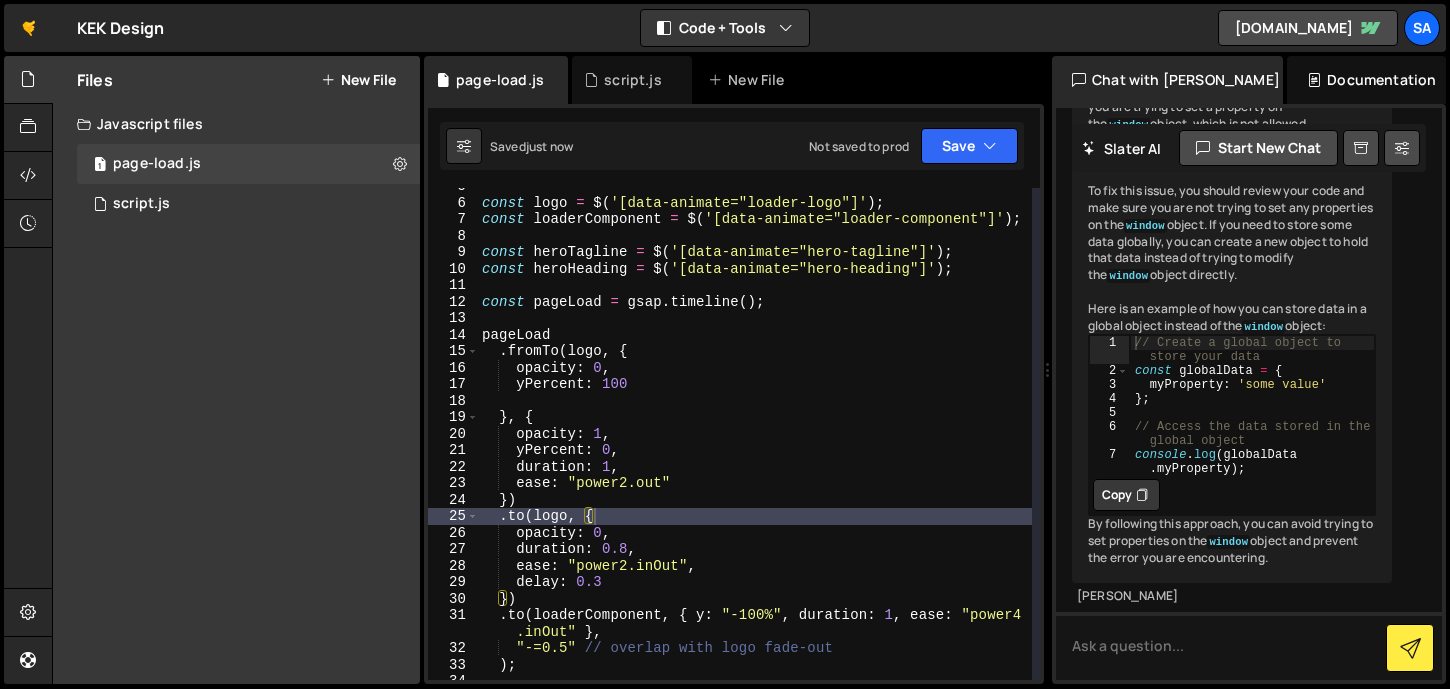 type on "yPercent: 100" 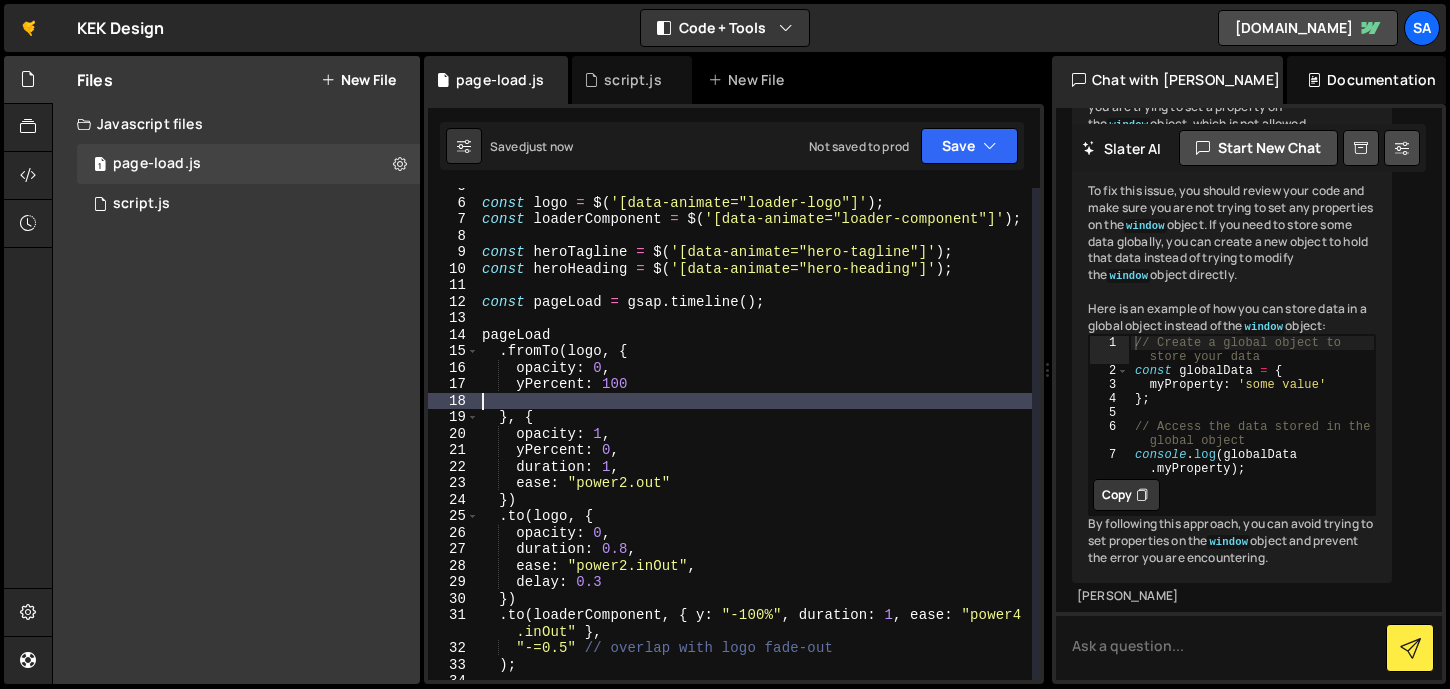 click on "const   logo   =   $ ( '[data-animate="loader-logo"]' ) ; const   loaderComponent   =   $ ( '[data-animate="loader-component"]' ) ; const   heroTagline   =   $ ( '[data-animate="hero-tagline"]' ) ; const   heroHeading   =   $ ( '[data-animate="hero-heading"]' ) ; const   pageLoad   =   gsap . timeline ( ) ; pageLoad    . fromTo ( logo ,   {       opacity :   0 ,       yPercent :   100    } ,   {       opacity :   1 ,       yPercent :   0 ,       duration :   1 ,       ease :   "power2.out"    })    . to ( logo ,   {       opacity :   0 ,       duration :   0.8 ,       ease :   "power2.inOut" ,       delay :   0.3    })    . to ( loaderComponent ,   {   y :   "-100%" ,   duration :   1 ,   ease :   "power4      .inOut"   } ,       "-=0.5"   // overlap with logo fade-out    ) ;" at bounding box center (755, 440) 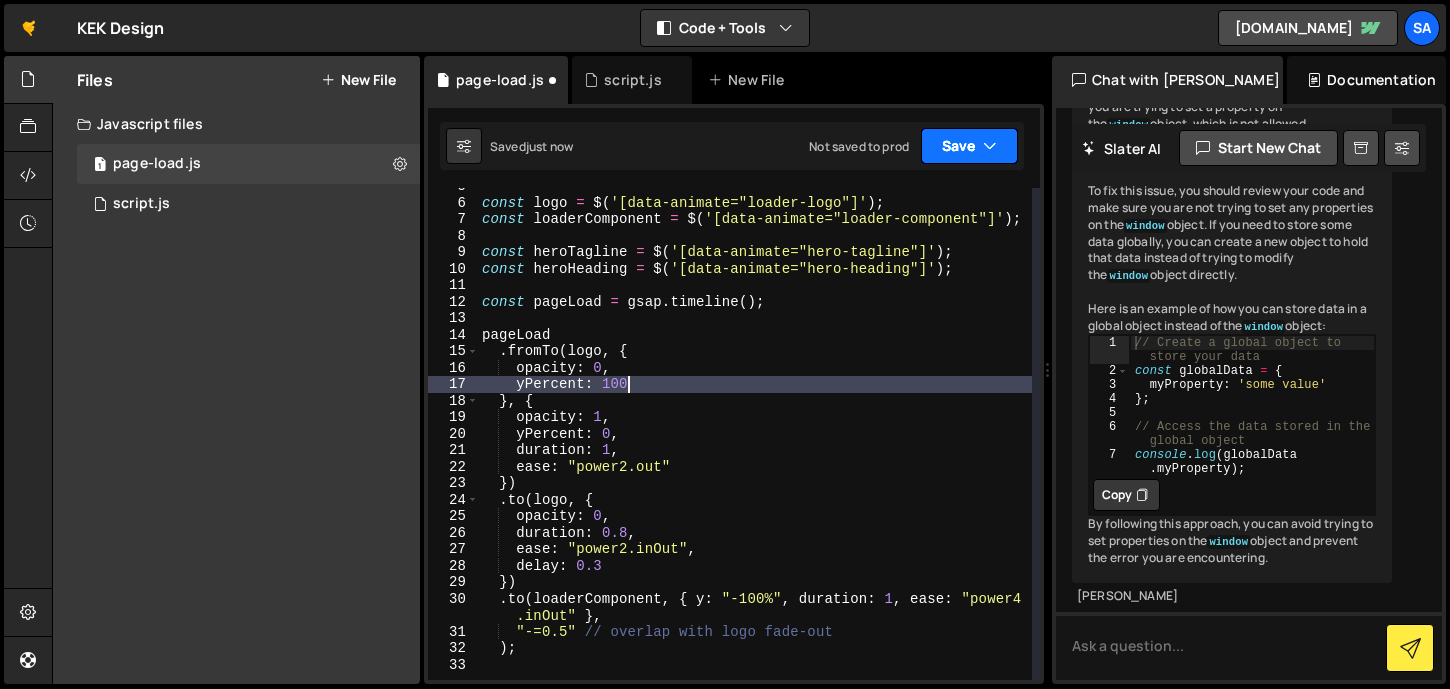 click on "Save" at bounding box center [969, 146] 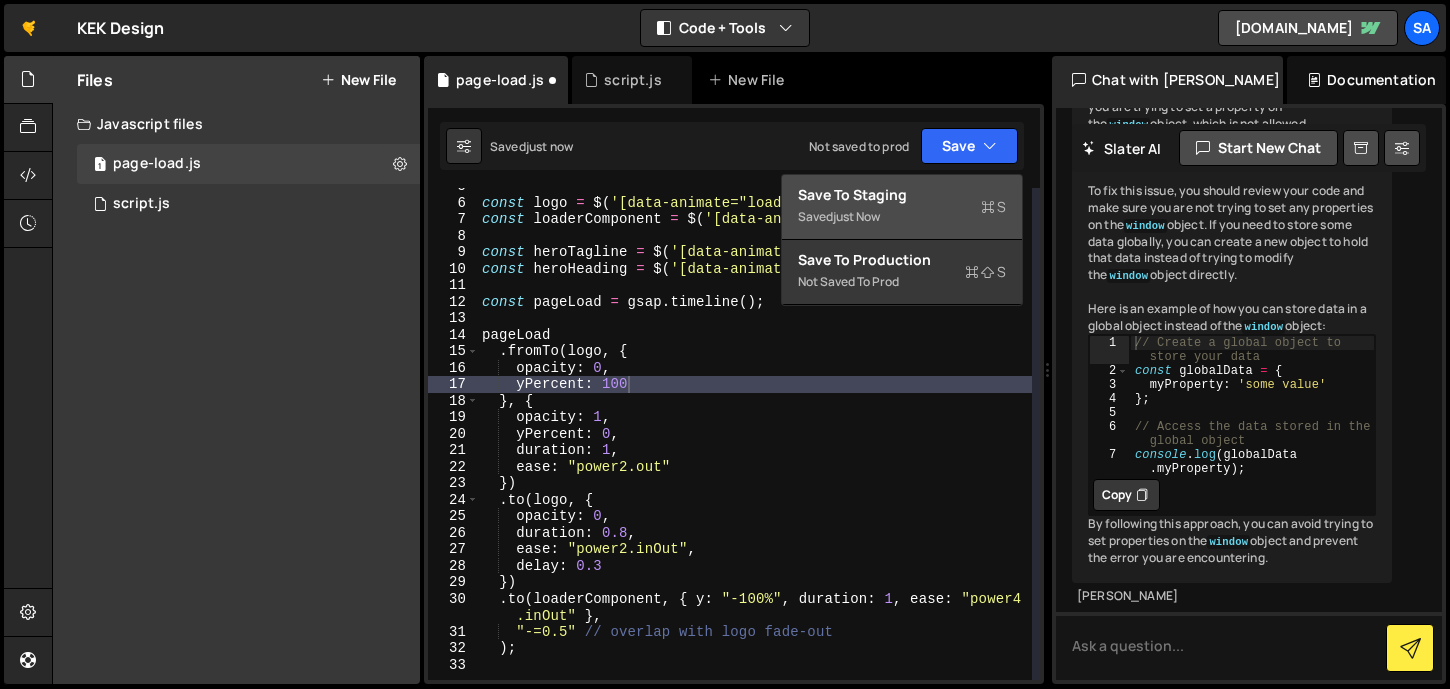 click on "Save to Staging
S" at bounding box center [902, 195] 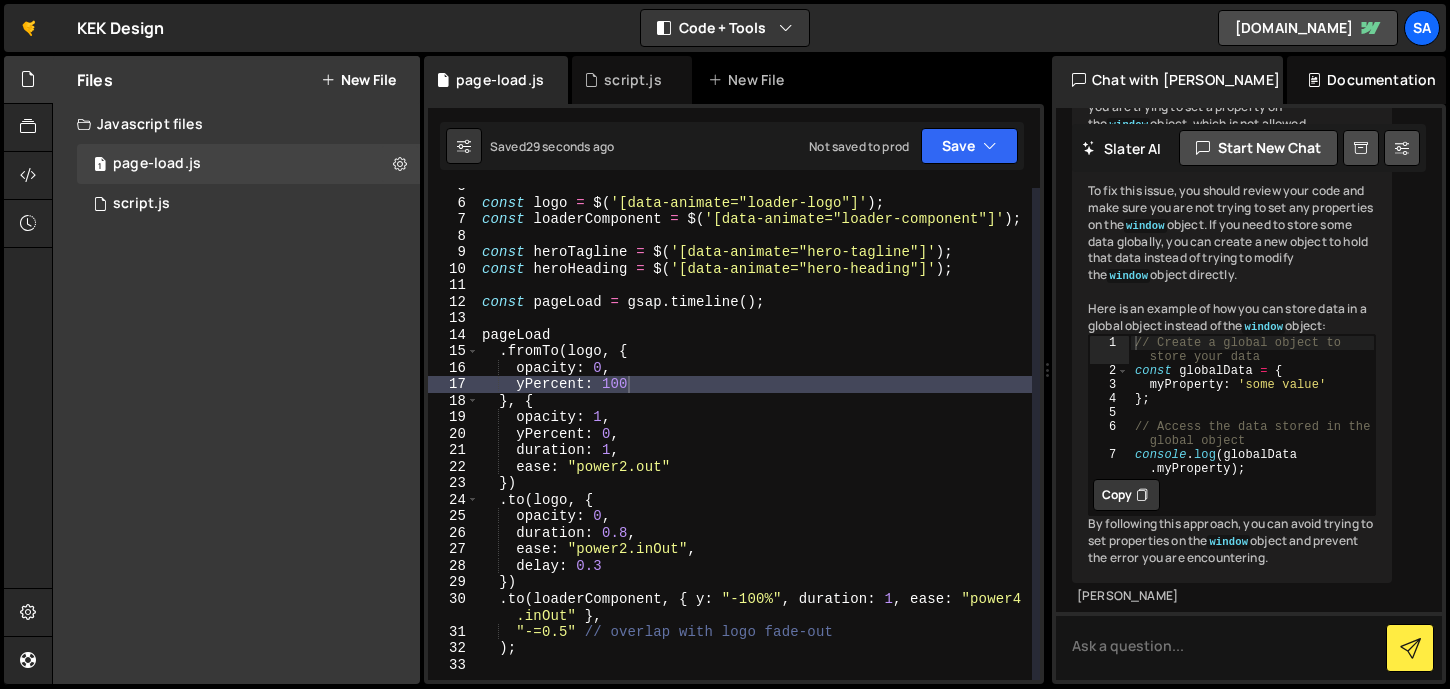 click on "const   logo   =   $ ( '[data-animate="loader-logo"]' ) ; const   loaderComponent   =   $ ( '[data-animate="loader-component"]' ) ; const   heroTagline   =   $ ( '[data-animate="hero-tagline"]' ) ; const   heroHeading   =   $ ( '[data-animate="hero-heading"]' ) ; const   pageLoad   =   gsap . timeline ( ) ; pageLoad    . fromTo ( logo ,   {       opacity :   0 ,       yPercent :   100    } ,   {       opacity :   1 ,       yPercent :   0 ,       duration :   1 ,       ease :   "power2.out"    })    . to ( logo ,   {       opacity :   0 ,       duration :   0.8 ,       ease :   "power2.inOut" ,       delay :   0.3    })    . to ( loaderComponent ,   {   y :   "-100%" ,   duration :   1 ,   ease :   "power4      .inOut"   } ,       "-=0.5"   // overlap with logo fade-out    ) ;" at bounding box center [755, 440] 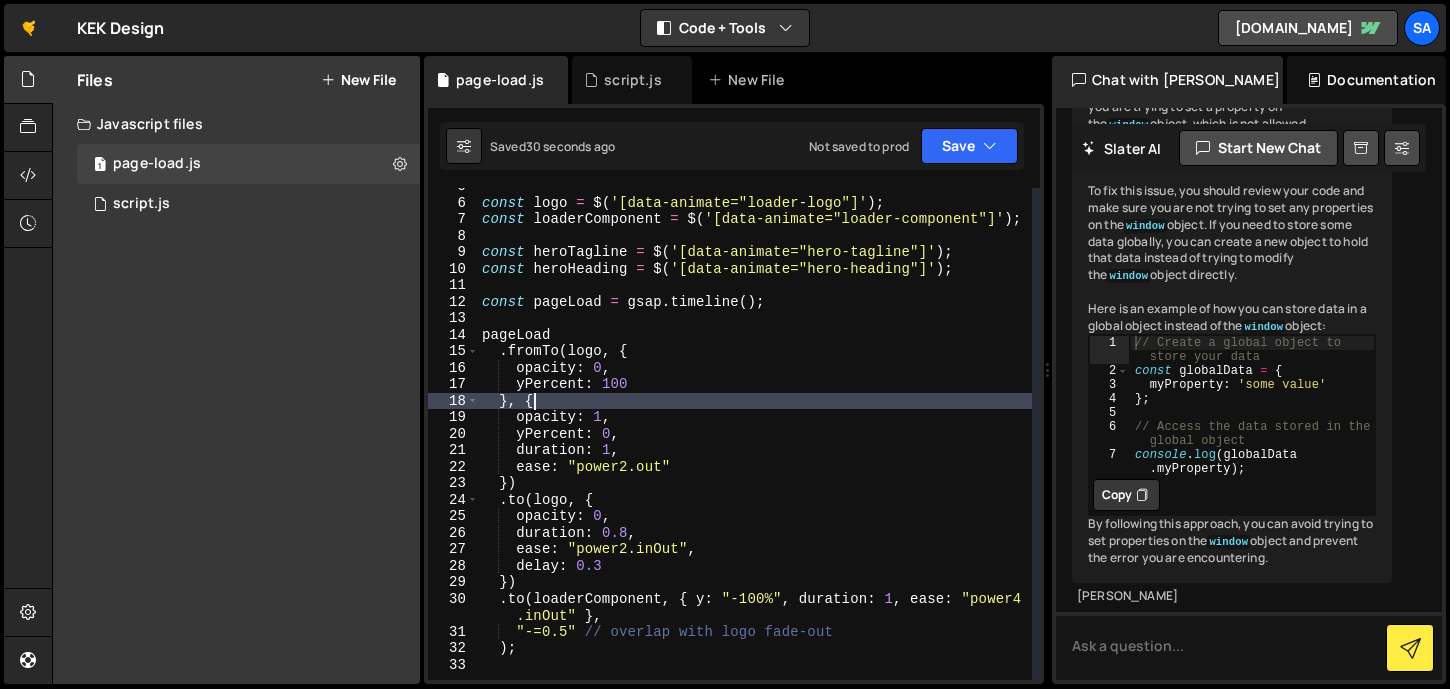 click on "const   logo   =   $ ( '[data-animate="loader-logo"]' ) ; const   loaderComponent   =   $ ( '[data-animate="loader-component"]' ) ; const   heroTagline   =   $ ( '[data-animate="hero-tagline"]' ) ; const   heroHeading   =   $ ( '[data-animate="hero-heading"]' ) ; const   pageLoad   =   gsap . timeline ( ) ; pageLoad    . fromTo ( logo ,   {       opacity :   0 ,       yPercent :   100    } ,   {       opacity :   1 ,       yPercent :   0 ,       duration :   1 ,       ease :   "power2.out"    })    . to ( logo ,   {       opacity :   0 ,       duration :   0.8 ,       ease :   "power2.inOut" ,       delay :   0.3    })    . to ( loaderComponent ,   {   y :   "-100%" ,   duration :   1 ,   ease :   "power4      .inOut"   } ,       "-=0.5"   // overlap with logo fade-out    ) ;" at bounding box center (755, 440) 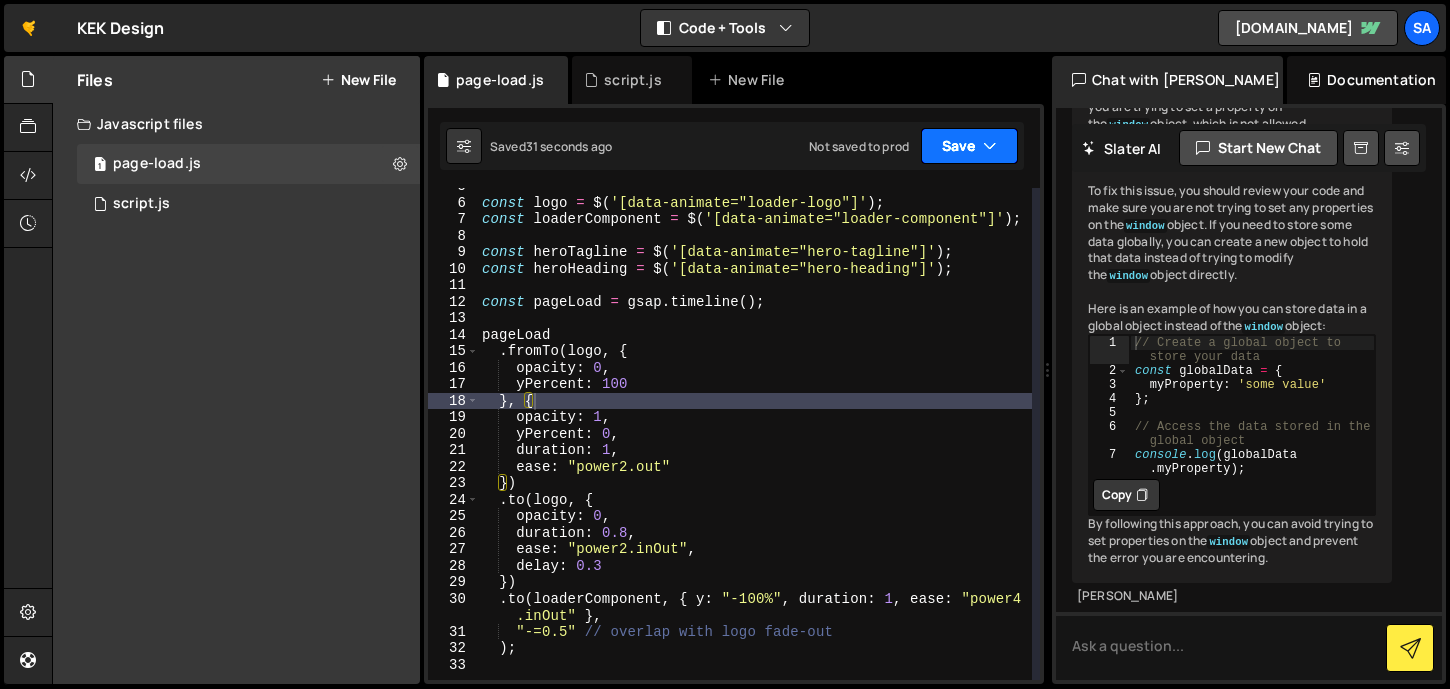 click on "Save" at bounding box center (969, 146) 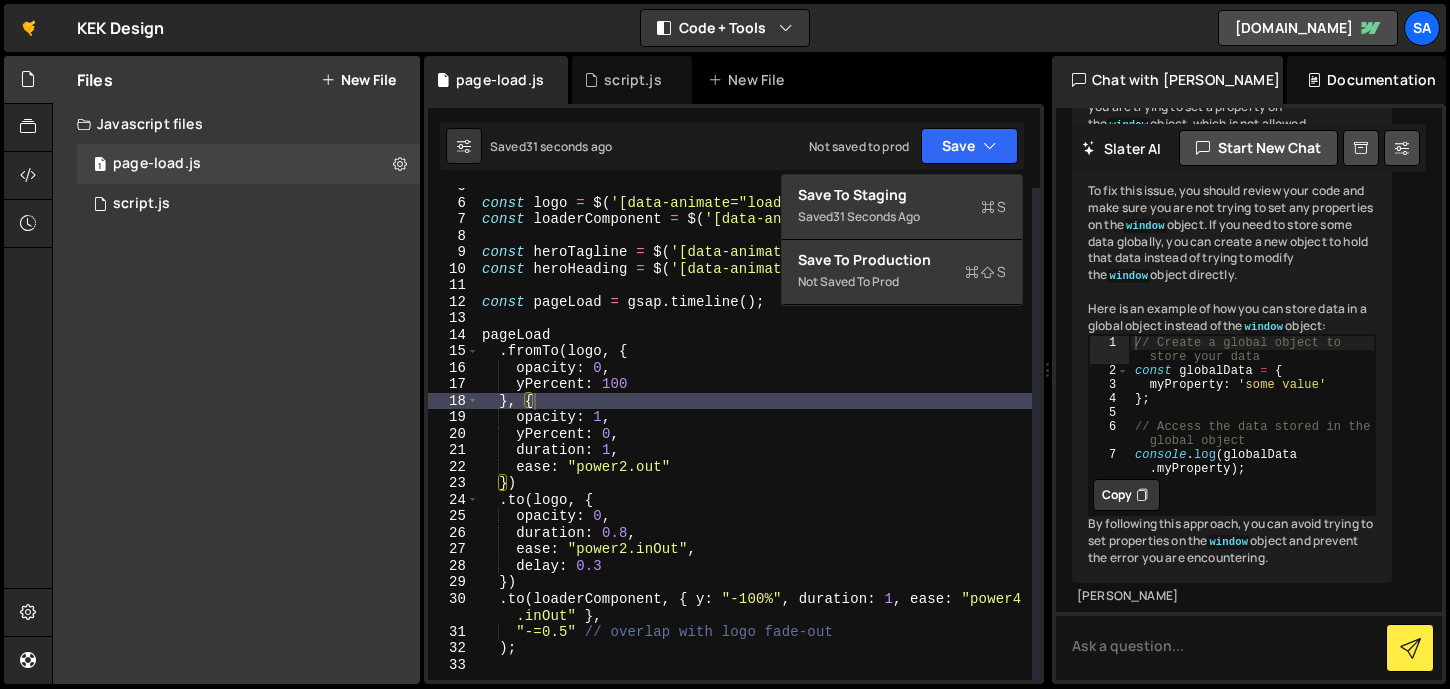 click on "Saved  31 seconds ago
Not saved to prod
Upgrade to Edit
Save
Save to Staging
S
Saved  31 seconds ago  S Not saved to prod" at bounding box center [732, 146] 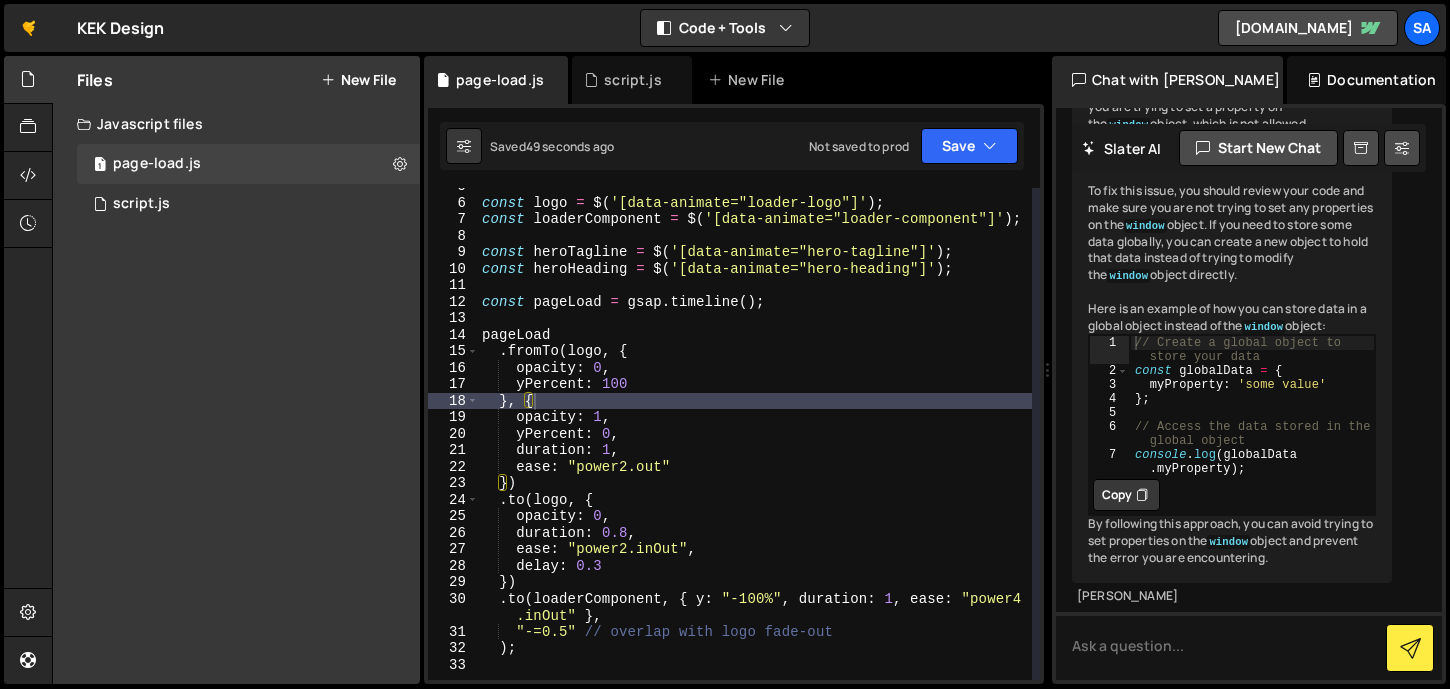 click on "const   logo   =   $ ( '[data-animate="loader-logo"]' ) ; const   loaderComponent   =   $ ( '[data-animate="loader-component"]' ) ; const   heroTagline   =   $ ( '[data-animate="hero-tagline"]' ) ; const   heroHeading   =   $ ( '[data-animate="hero-heading"]' ) ; const   pageLoad   =   gsap . timeline ( ) ; pageLoad    . fromTo ( logo ,   {       opacity :   0 ,       yPercent :   100    } ,   {       opacity :   1 ,       yPercent :   0 ,       duration :   1 ,       ease :   "power2.out"    })    . to ( logo ,   {       opacity :   0 ,       duration :   0.8 ,       ease :   "power2.inOut" ,       delay :   0.3    })    . to ( loaderComponent ,   {   y :   "-100%" ,   duration :   1 ,   ease :   "power4      .inOut"   } ,       "-=0.5"   // overlap with logo fade-out    ) ;" at bounding box center (755, 440) 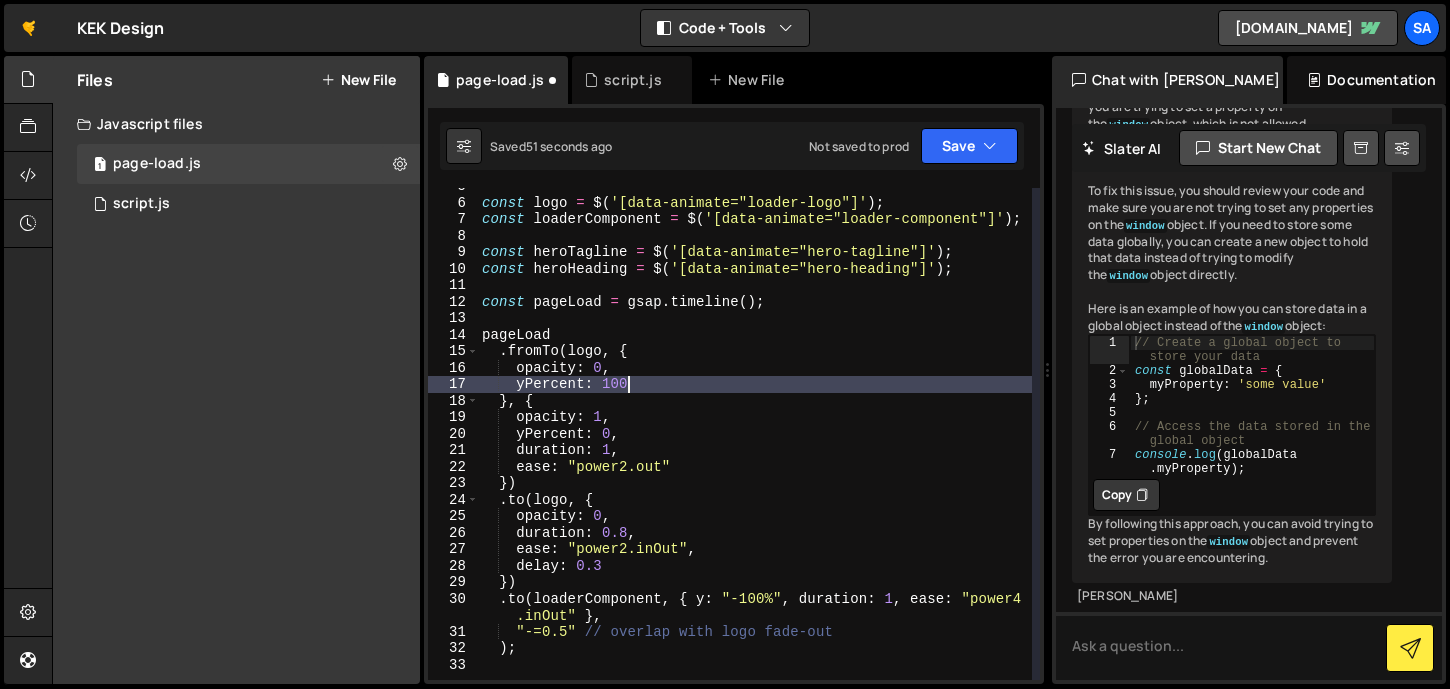 type on "yPercent: 100," 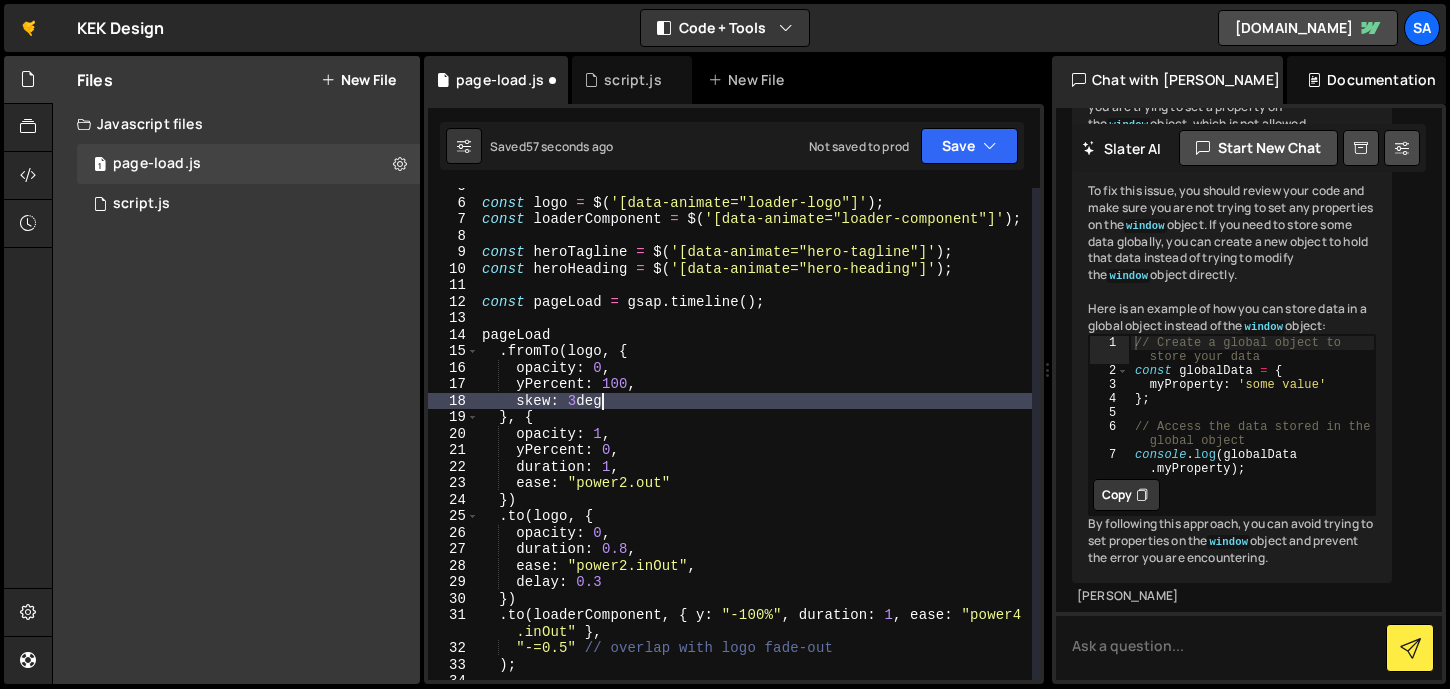 scroll, scrollTop: 0, scrollLeft: 8, axis: horizontal 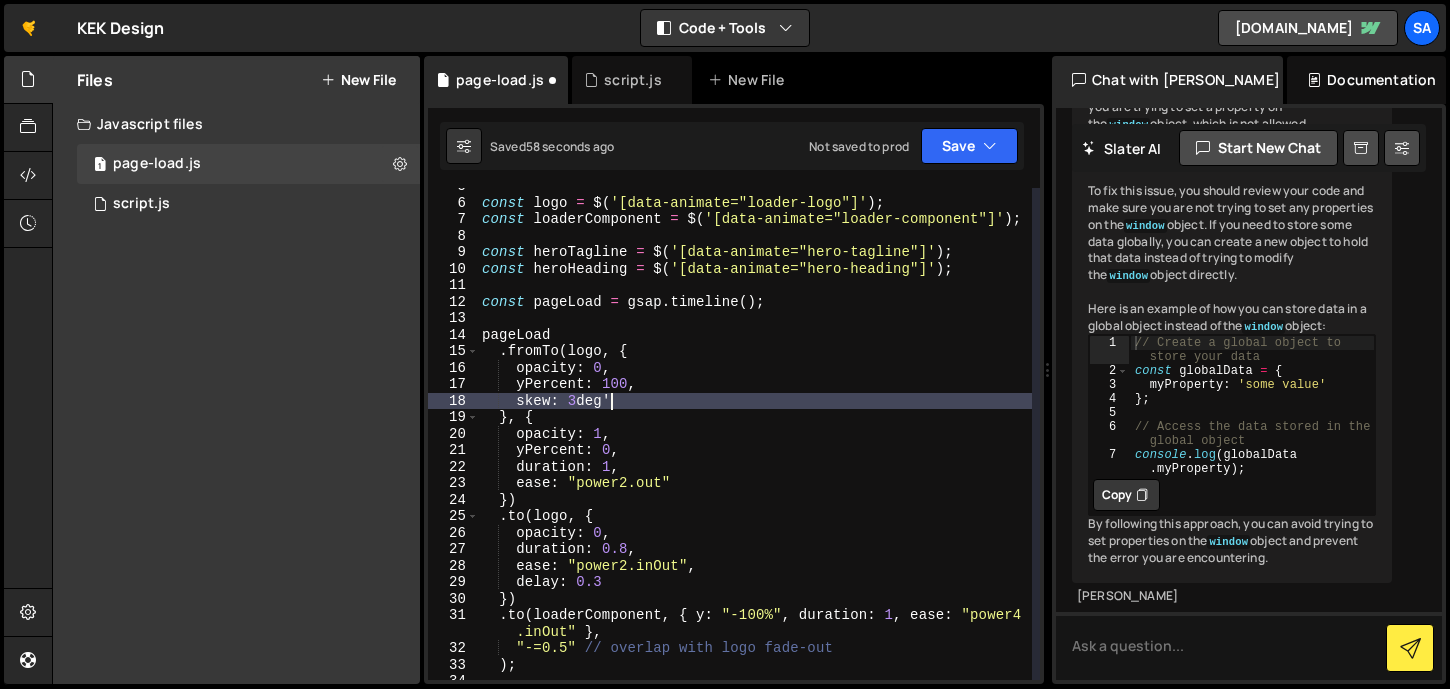 click on "const   logo   =   $ ( '[data-animate="loader-logo"]' ) ; const   loaderComponent   =   $ ( '[data-animate="loader-component"]' ) ; const   heroTagline   =   $ ( '[data-animate="hero-tagline"]' ) ; const   heroHeading   =   $ ( '[data-animate="hero-heading"]' ) ; const   pageLoad   =   gsap . timeline ( ) ; pageLoad    . fromTo ( logo ,   {       opacity :   0 ,       yPercent :   100 ,       skew :   3 deg '    } ,   {       opacity :   1 ,       yPercent :   0 ,       duration :   1 ,       ease :   "power2.out"    })    . to ( logo ,   {       opacity :   0 ,       duration :   0.8 ,       ease :   "power2.inOut" ,       delay :   0.3    })    . to ( loaderComponent ,   {   y :   "-100%" ,   duration :   1 ,   ease :   "power4      .inOut"   } ,       "-=0.5"   // overlap with logo fade-out    ) ;" at bounding box center [755, 440] 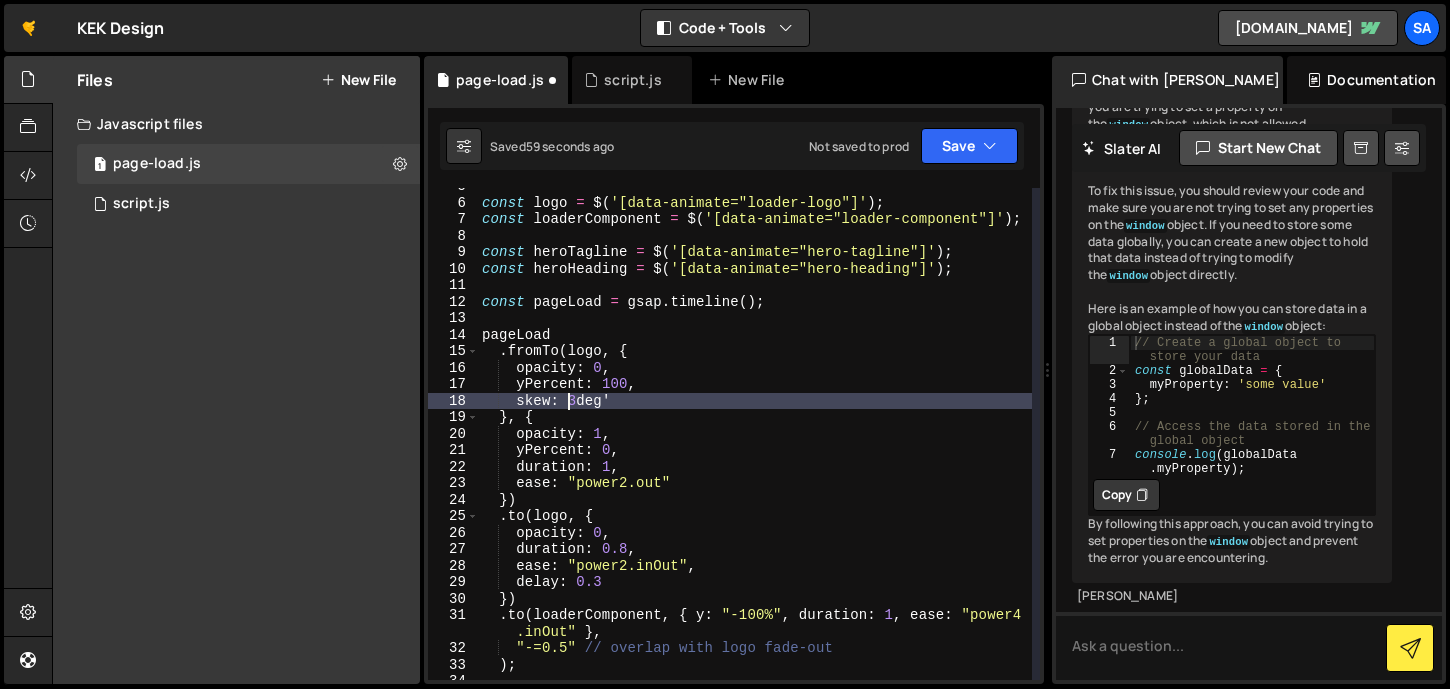 scroll, scrollTop: 0, scrollLeft: 7, axis: horizontal 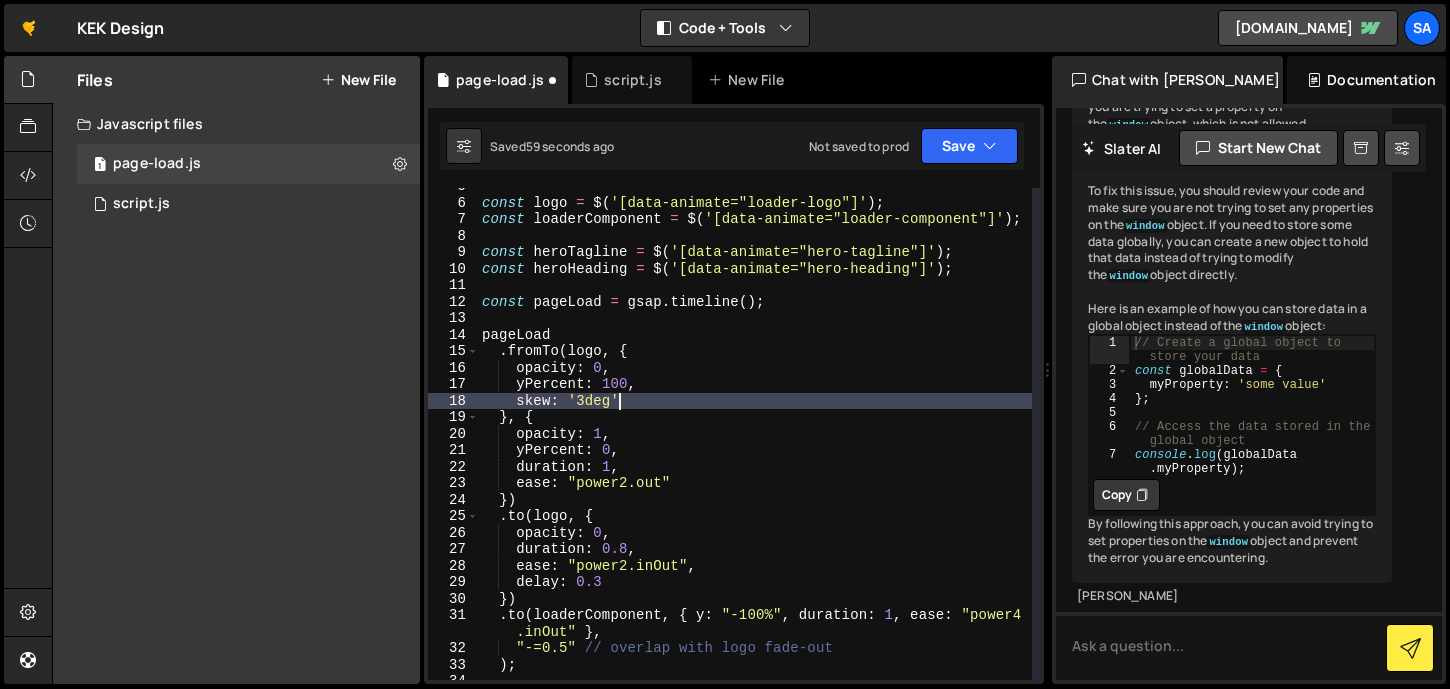 click on "const   logo   =   $ ( '[data-animate="loader-logo"]' ) ; const   loaderComponent   =   $ ( '[data-animate="loader-component"]' ) ; const   heroTagline   =   $ ( '[data-animate="hero-tagline"]' ) ; const   heroHeading   =   $ ( '[data-animate="hero-heading"]' ) ; const   pageLoad   =   gsap . timeline ( ) ; pageLoad    . fromTo ( logo ,   {       opacity :   0 ,       yPercent :   100 ,       skew :   '3deg'    } ,   {       opacity :   1 ,       yPercent :   0 ,       duration :   1 ,       ease :   "power2.out"    })    . to ( logo ,   {       opacity :   0 ,       duration :   0.8 ,       ease :   "power2.inOut" ,       delay :   0.3    })    . to ( loaderComponent ,   {   y :   "-100%" ,   duration :   1 ,   ease :   "power4      .inOut"   } ,       "-=0.5"   // overlap with logo fade-out    ) ;" at bounding box center [755, 440] 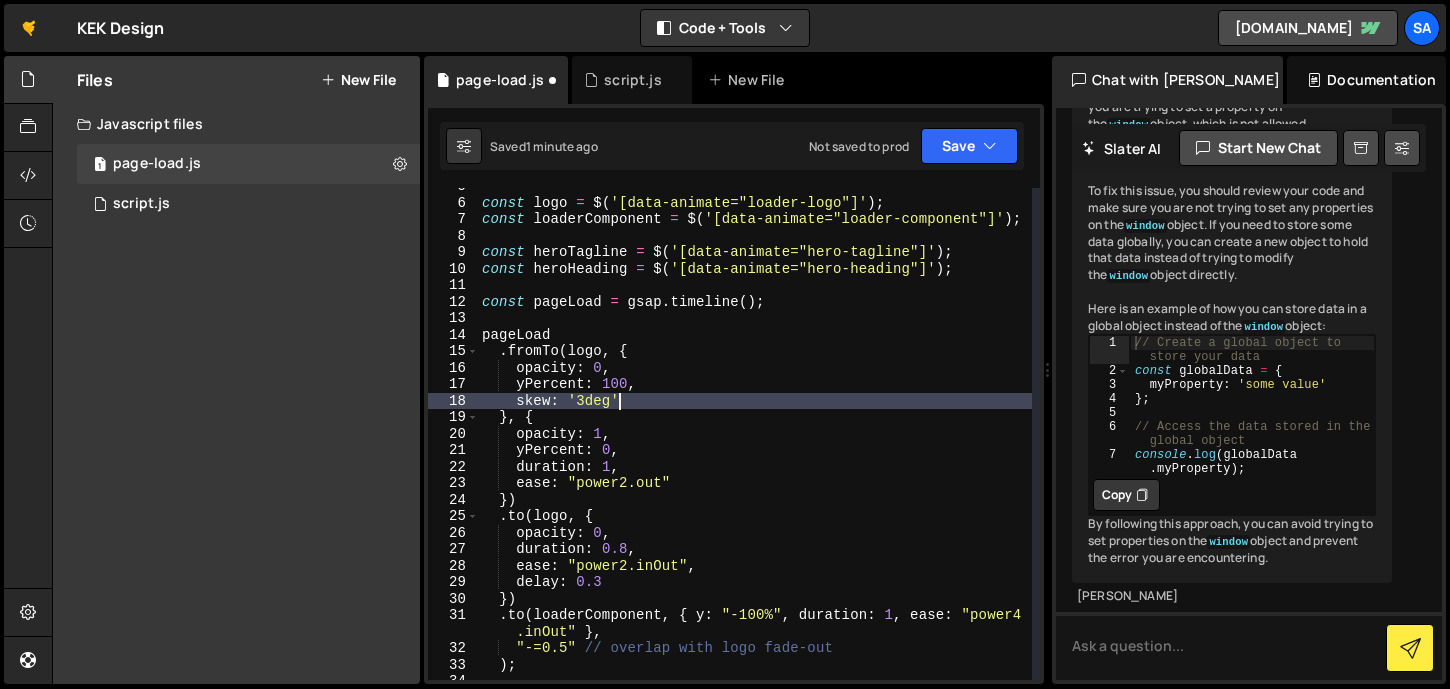 scroll, scrollTop: 0, scrollLeft: 9, axis: horizontal 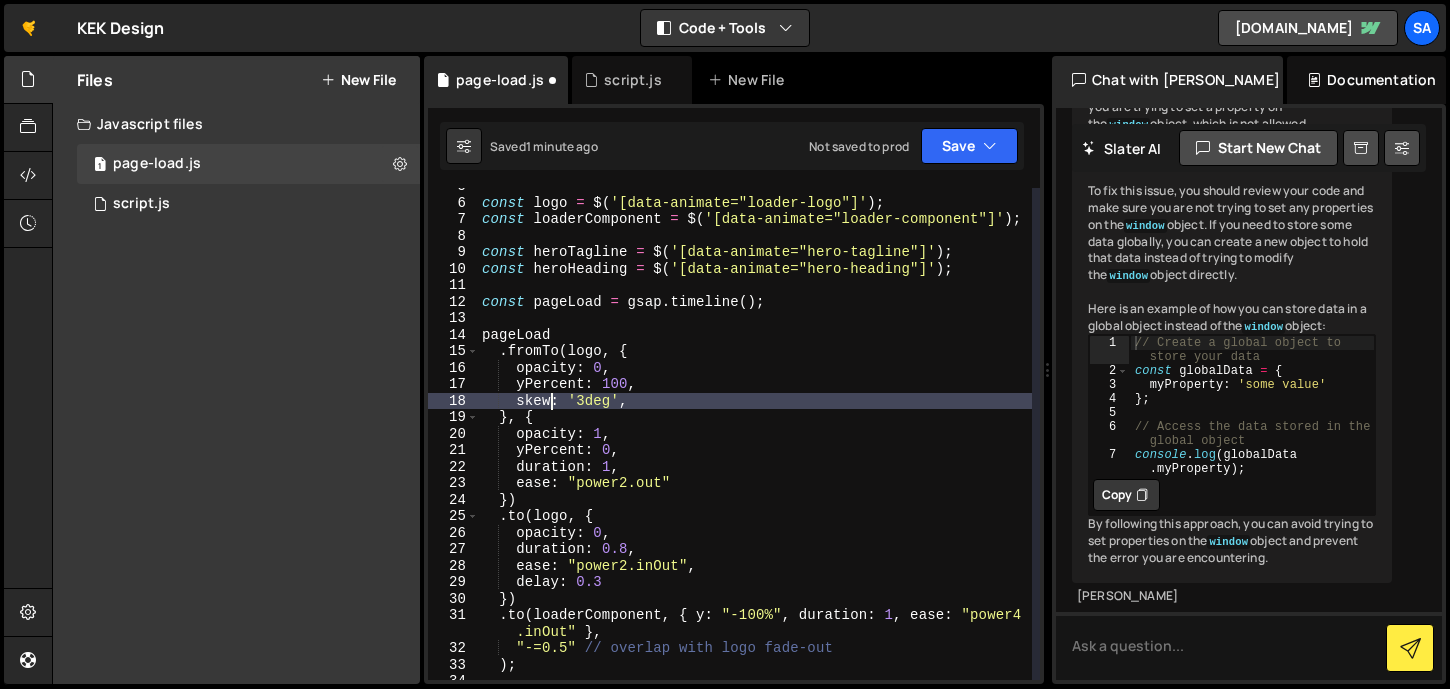 click on "const   logo   =   $ ( '[data-animate="loader-logo"]' ) ; const   loaderComponent   =   $ ( '[data-animate="loader-component"]' ) ; const   heroTagline   =   $ ( '[data-animate="hero-tagline"]' ) ; const   heroHeading   =   $ ( '[data-animate="hero-heading"]' ) ; const   pageLoad   =   gsap . timeline ( ) ; pageLoad    . fromTo ( logo ,   {       opacity :   0 ,       yPercent :   100 ,       skew :   '3deg' ,    } ,   {       opacity :   1 ,       yPercent :   0 ,       duration :   1 ,       ease :   "power2.out"    })    . to ( logo ,   {       opacity :   0 ,       duration :   0.8 ,       ease :   "power2.inOut" ,       delay :   0.3    })    . to ( loaderComponent ,   {   y :   "-100%" ,   duration :   1 ,   ease :   "power4      .inOut"   } ,       "-=0.5"   // overlap with logo fade-out    ) ;" at bounding box center [755, 440] 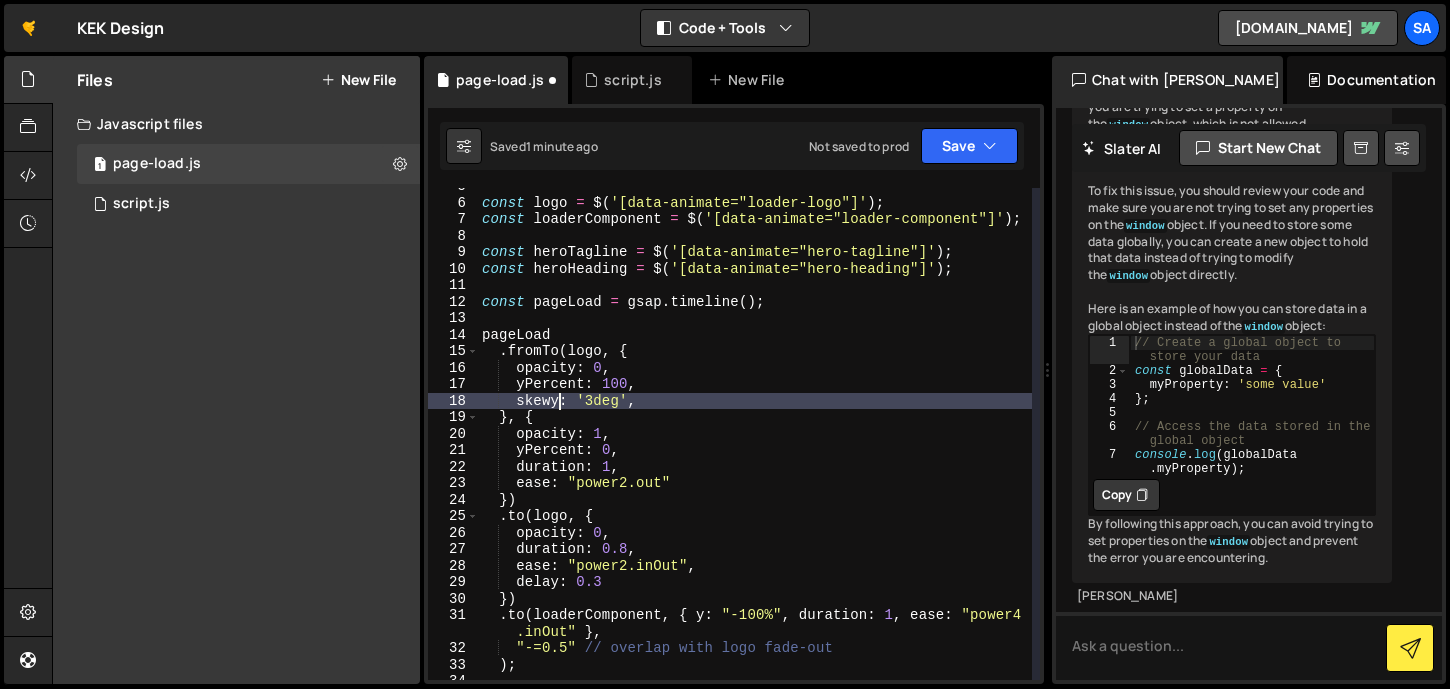 scroll, scrollTop: 0, scrollLeft: 6, axis: horizontal 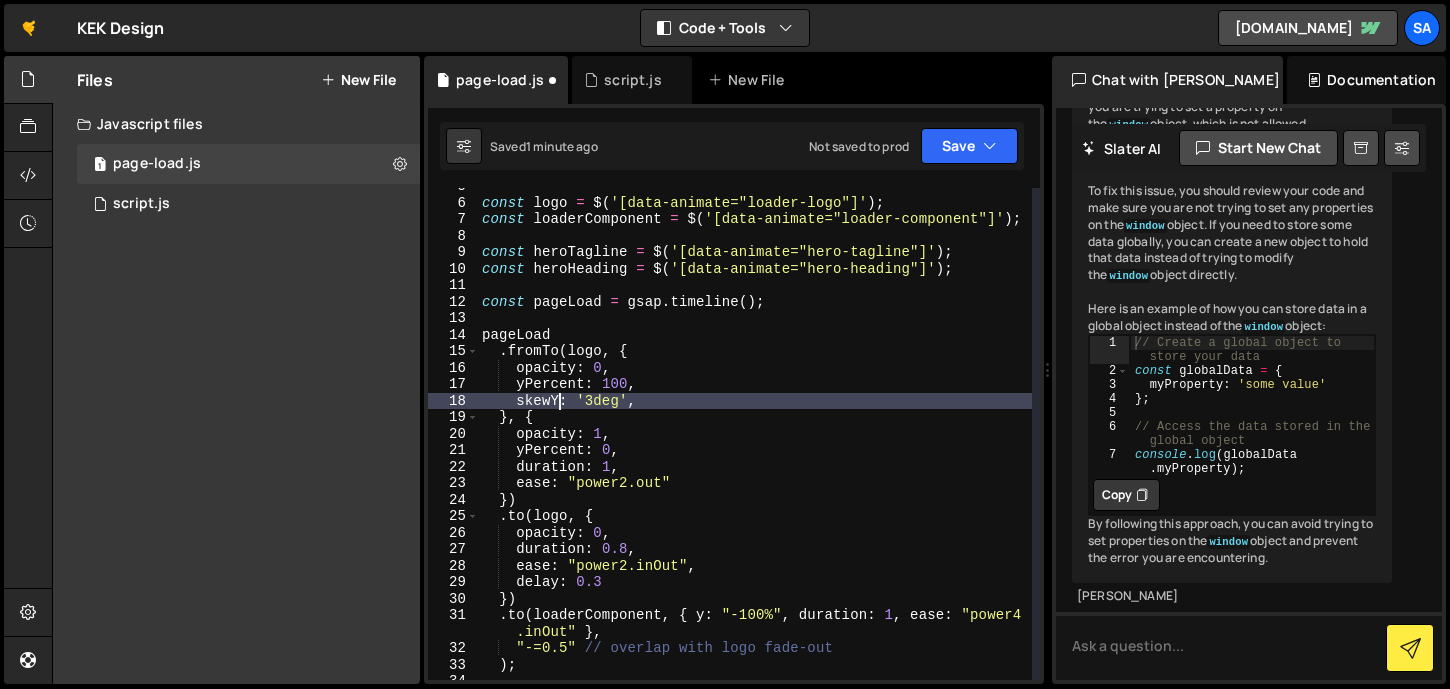click on "const   logo   =   $ ( '[data-animate="loader-logo"]' ) ; const   loaderComponent   =   $ ( '[data-animate="loader-component"]' ) ; const   heroTagline   =   $ ( '[data-animate="hero-tagline"]' ) ; const   heroHeading   =   $ ( '[data-animate="hero-heading"]' ) ; const   pageLoad   =   gsap . timeline ( ) ; pageLoad    . fromTo ( logo ,   {       opacity :   0 ,       yPercent :   100 ,       skewY :   '3deg' ,    } ,   {       opacity :   1 ,       yPercent :   0 ,       duration :   1 ,       ease :   "power2.out"    })    . to ( logo ,   {       opacity :   0 ,       duration :   0.8 ,       ease :   "power2.inOut" ,       delay :   0.3    })    . to ( loaderComponent ,   {   y :   "-100%" ,   duration :   1 ,   ease :   "power4      .inOut"   } ,       "-=0.5"   // overlap with logo fade-out    ) ;" at bounding box center [755, 440] 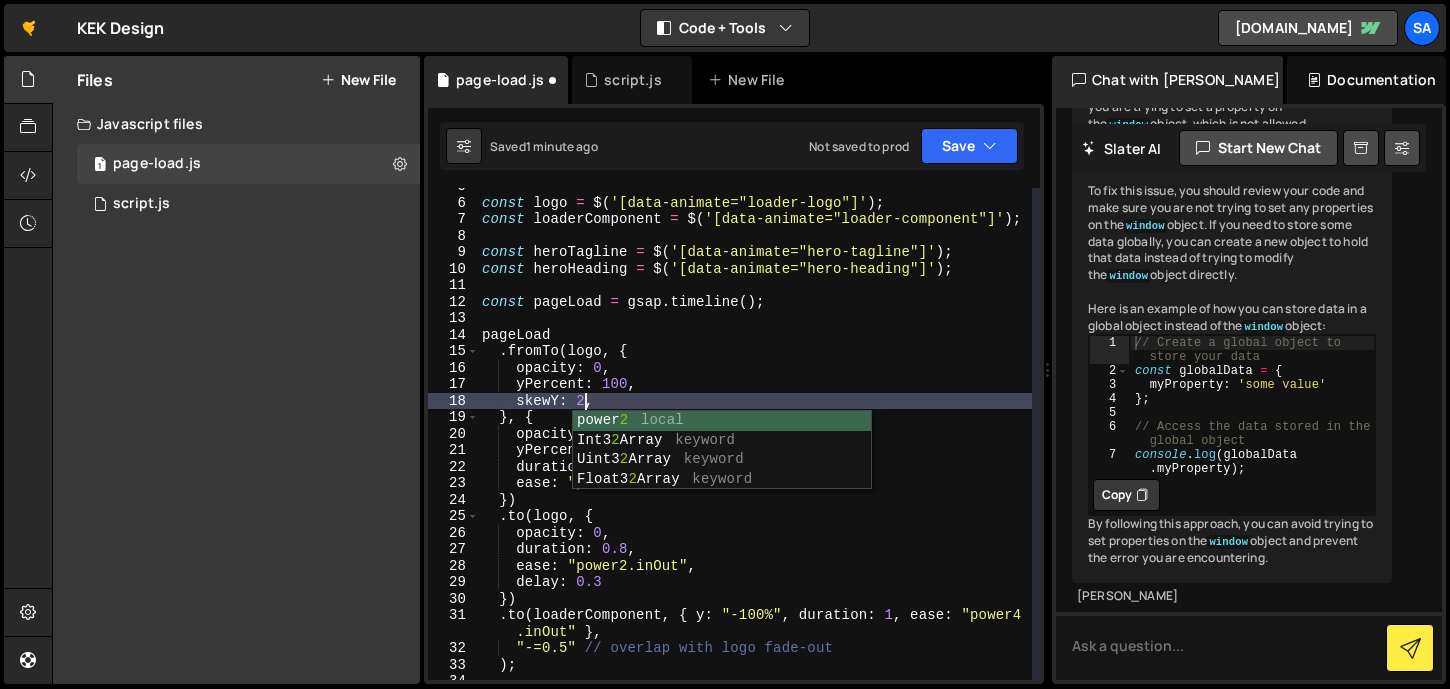 scroll, scrollTop: 0, scrollLeft: 6, axis: horizontal 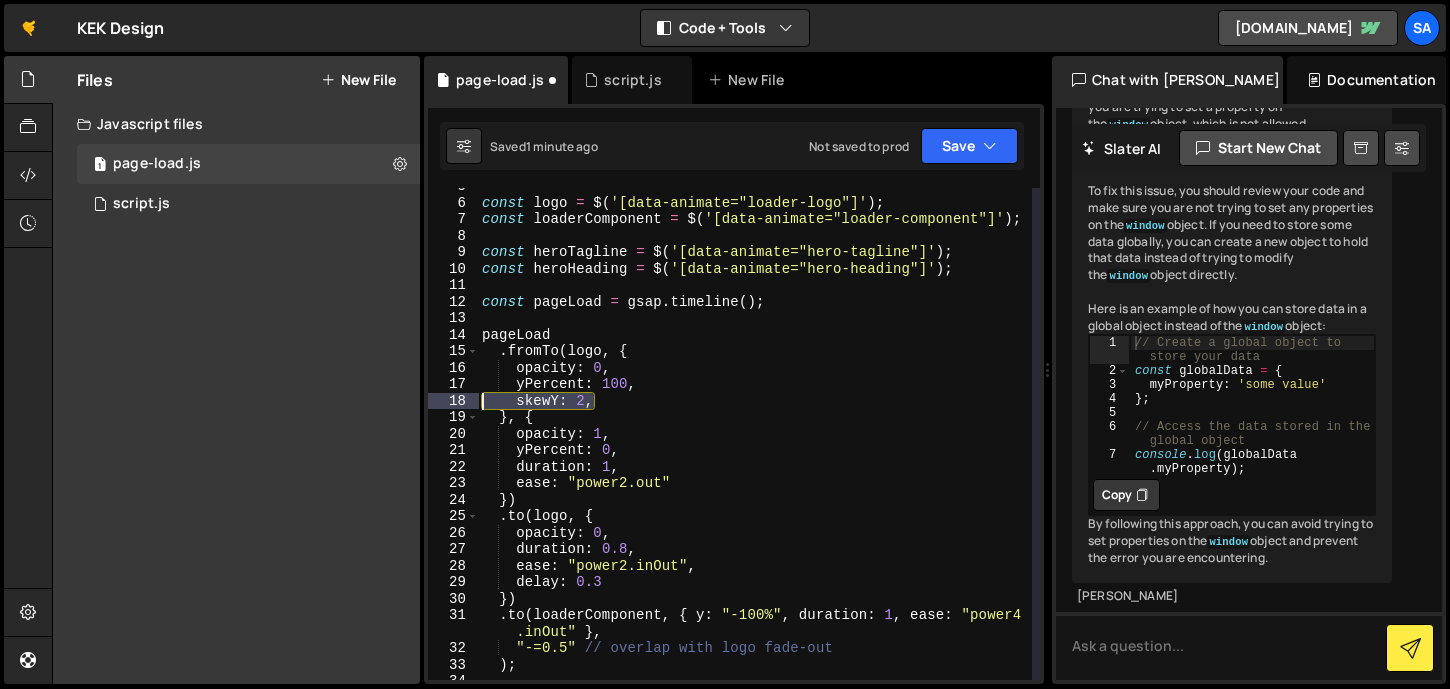 drag, startPoint x: 610, startPoint y: 397, endPoint x: 479, endPoint y: 397, distance: 131 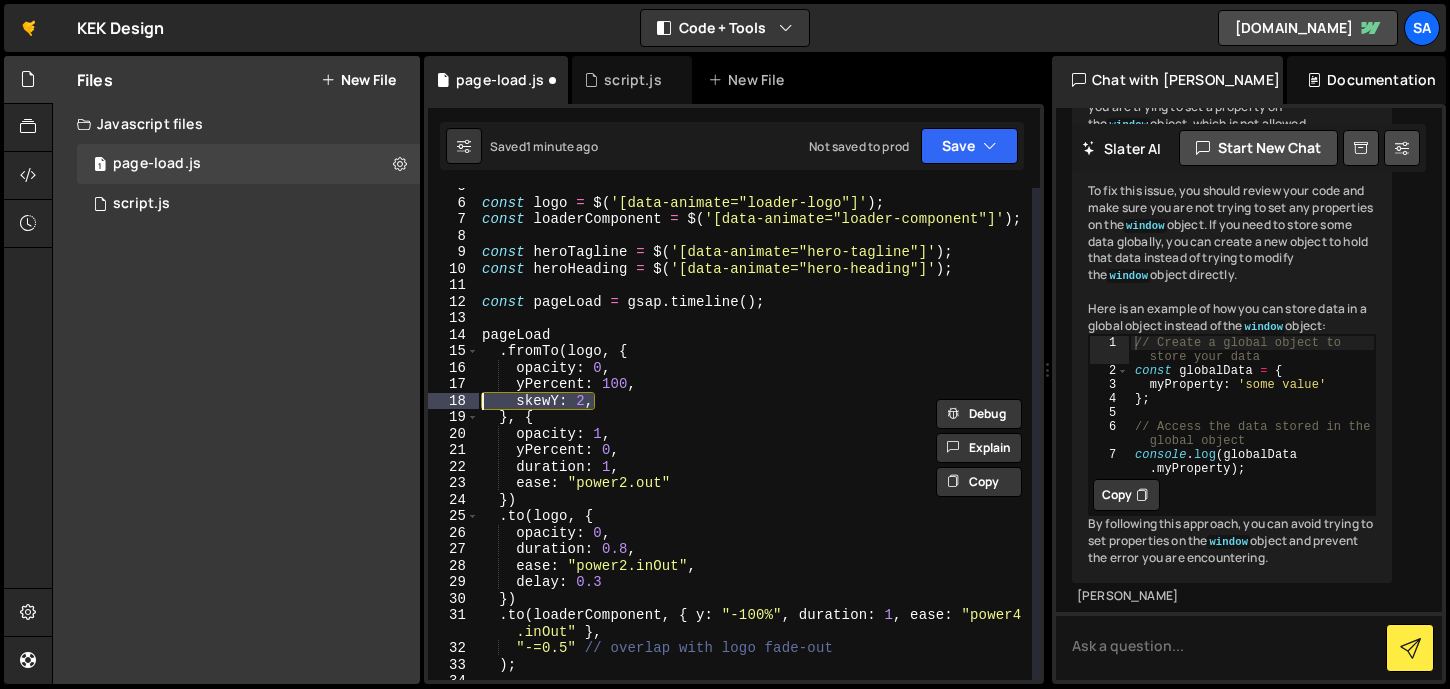 click on "const   logo   =   $ ( '[data-animate="loader-logo"]' ) ; const   loaderComponent   =   $ ( '[data-animate="loader-component"]' ) ; const   heroTagline   =   $ ( '[data-animate="hero-tagline"]' ) ; const   heroHeading   =   $ ( '[data-animate="hero-heading"]' ) ; const   pageLoad   =   gsap . timeline ( ) ; pageLoad    . fromTo ( logo ,   {       opacity :   0 ,       yPercent :   100 ,       skewY :   2 ,    } ,   {       opacity :   1 ,       yPercent :   0 ,       duration :   1 ,       ease :   "power2.out"    })    . to ( logo ,   {       opacity :   0 ,       duration :   0.8 ,       ease :   "power2.inOut" ,       delay :   0.3    })    . to ( loaderComponent ,   {   y :   "-100%" ,   duration :   1 ,   ease :   "power4      .inOut"   } ,       "-=0.5"   // overlap with logo fade-out    ) ;" at bounding box center (755, 434) 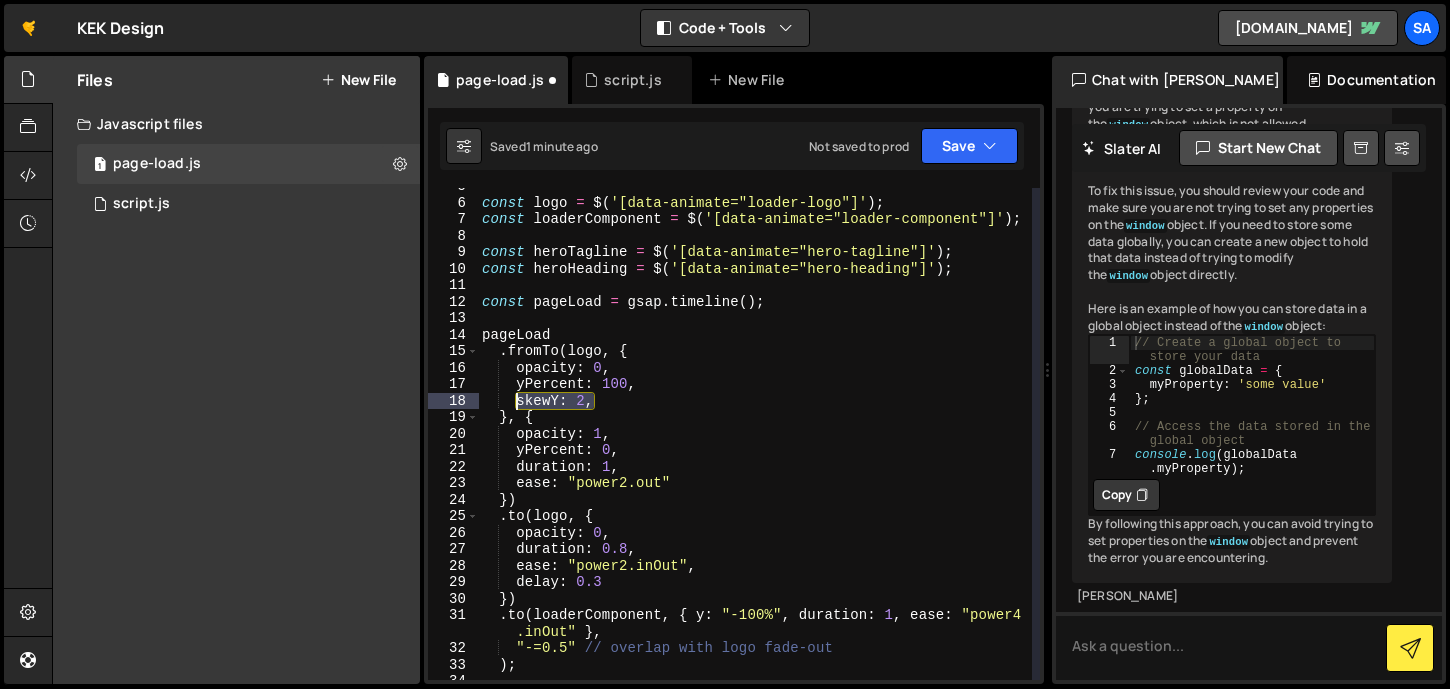 drag, startPoint x: 604, startPoint y: 400, endPoint x: 517, endPoint y: 401, distance: 87.005745 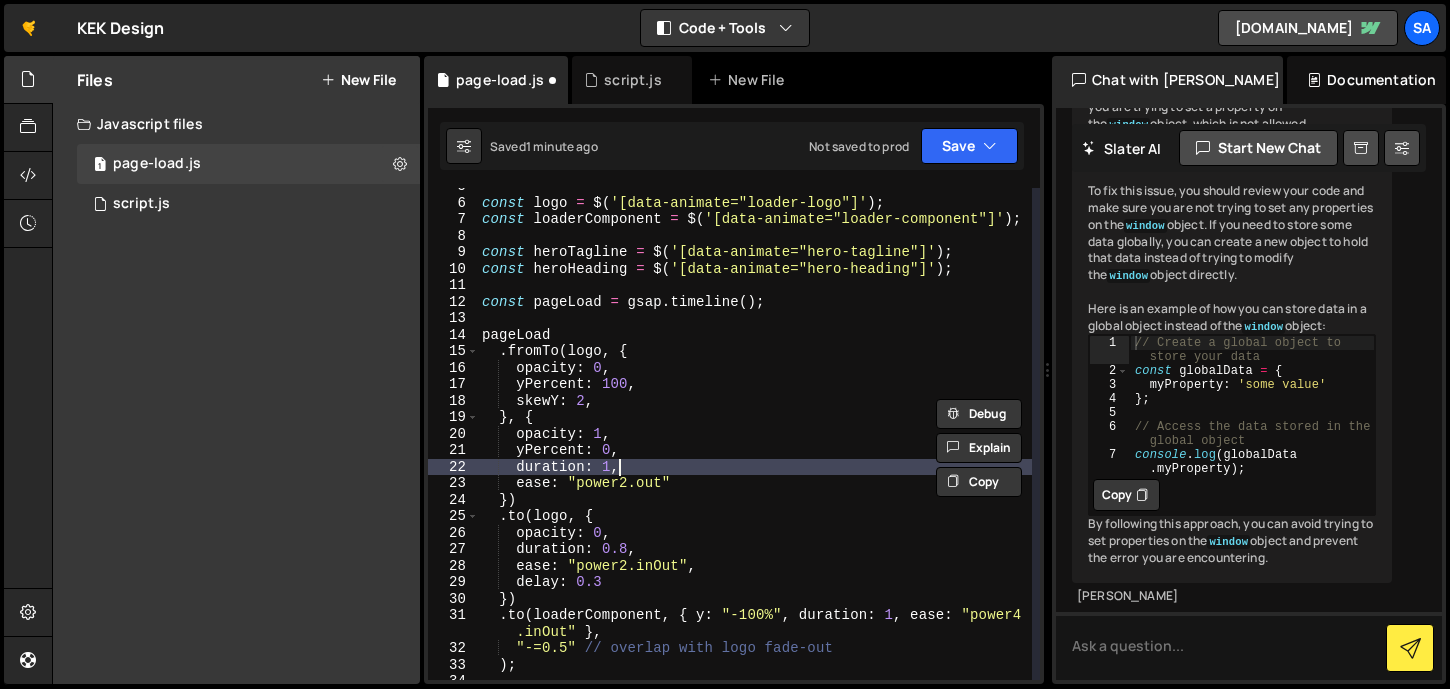 click on "const   logo   =   $ ( '[data-animate="loader-logo"]' ) ; const   loaderComponent   =   $ ( '[data-animate="loader-component"]' ) ; const   heroTagline   =   $ ( '[data-animate="hero-tagline"]' ) ; const   heroHeading   =   $ ( '[data-animate="hero-heading"]' ) ; const   pageLoad   =   gsap . timeline ( ) ; pageLoad    . fromTo ( logo ,   {       opacity :   0 ,       yPercent :   100 ,       skewY :   2 ,    } ,   {       opacity :   1 ,       yPercent :   0 ,       duration :   1 ,       ease :   "power2.out"    })    . to ( logo ,   {       opacity :   0 ,       duration :   0.8 ,       ease :   "power2.inOut" ,       delay :   0.3    })    . to ( loaderComponent ,   {   y :   "-100%" ,   duration :   1 ,   ease :   "power4      .inOut"   } ,       "-=0.5"   // overlap with logo fade-out    ) ;" at bounding box center [755, 440] 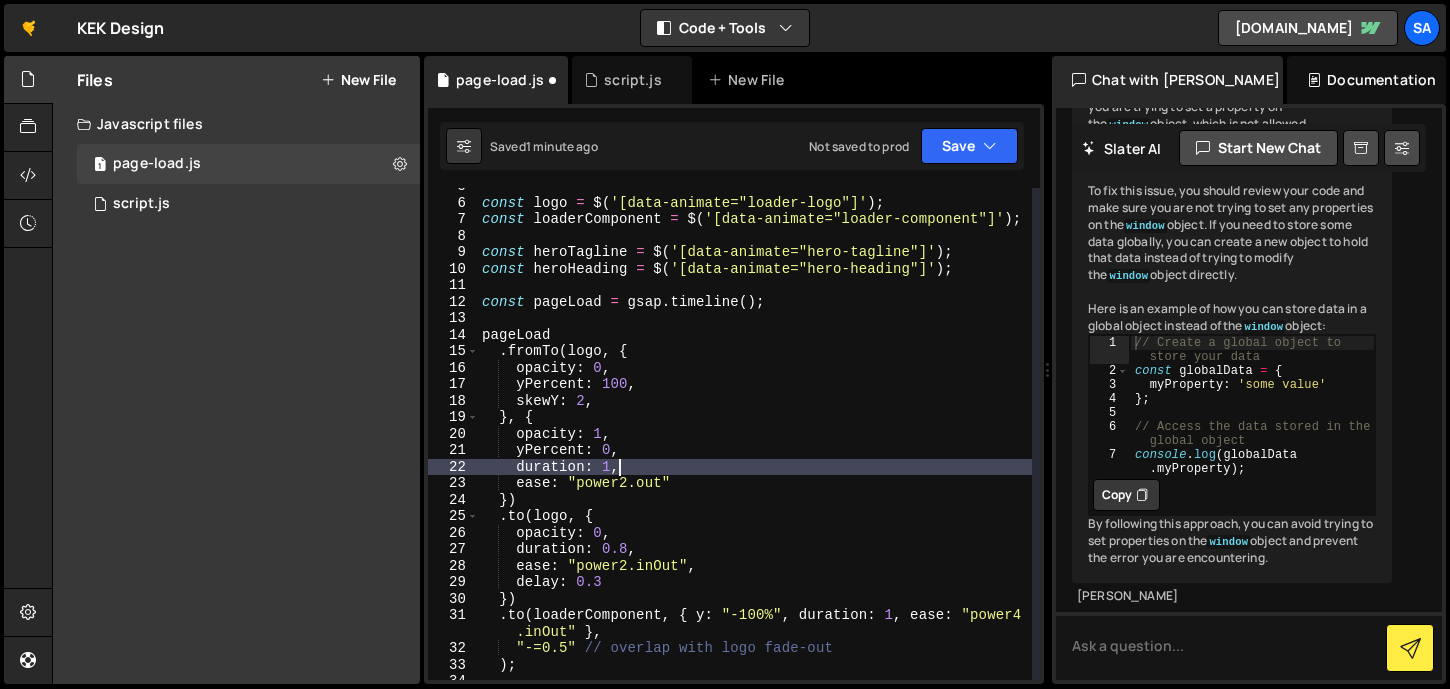 click on "const   logo   =   $ ( '[data-animate="loader-logo"]' ) ; const   loaderComponent   =   $ ( '[data-animate="loader-component"]' ) ; const   heroTagline   =   $ ( '[data-animate="hero-tagline"]' ) ; const   heroHeading   =   $ ( '[data-animate="hero-heading"]' ) ; const   pageLoad   =   gsap . timeline ( ) ; pageLoad    . fromTo ( logo ,   {       opacity :   0 ,       yPercent :   100 ,       skewY :   2 ,    } ,   {       opacity :   1 ,       yPercent :   0 ,       duration :   1 ,       ease :   "power2.out"    })    . to ( logo ,   {       opacity :   0 ,       duration :   0.8 ,       ease :   "power2.inOut" ,       delay :   0.3    })    . to ( loaderComponent ,   {   y :   "-100%" ,   duration :   1 ,   ease :   "power4      .inOut"   } ,       "-=0.5"   // overlap with logo fade-out    ) ;" at bounding box center (755, 440) 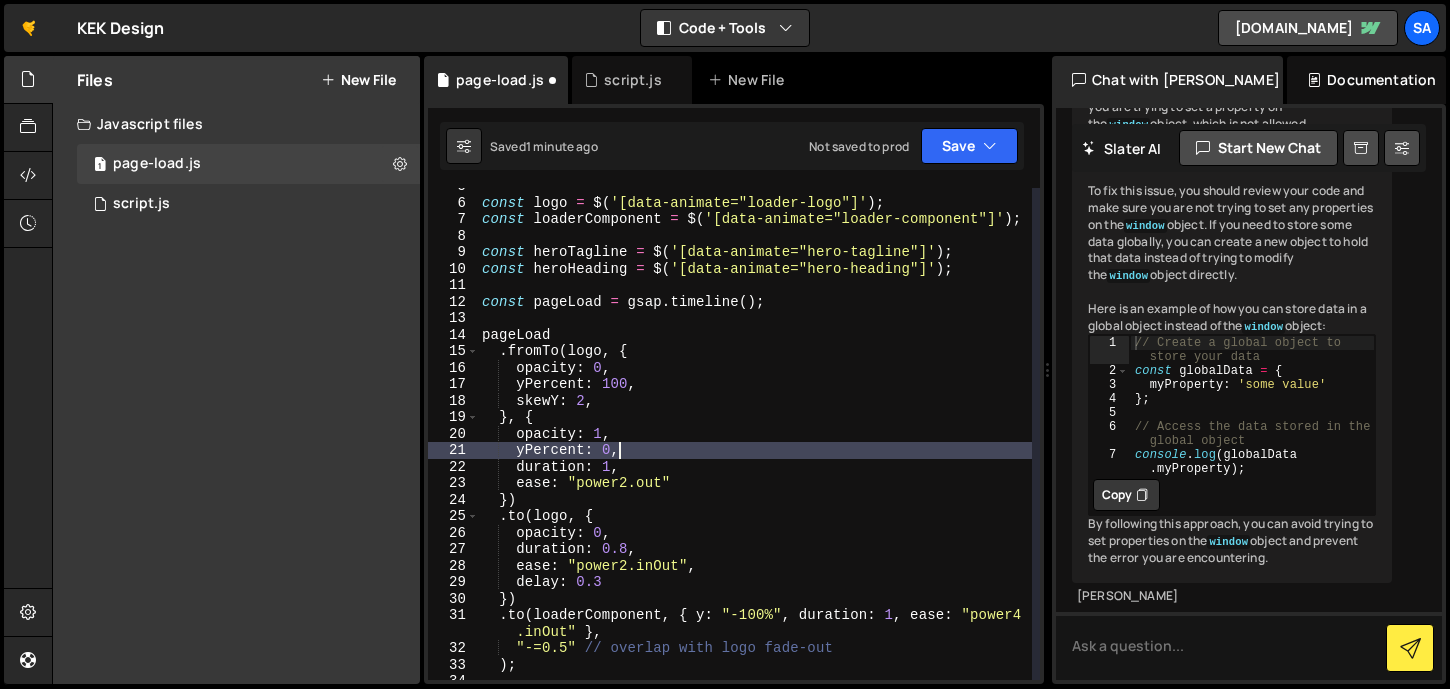 scroll, scrollTop: 0, scrollLeft: 1, axis: horizontal 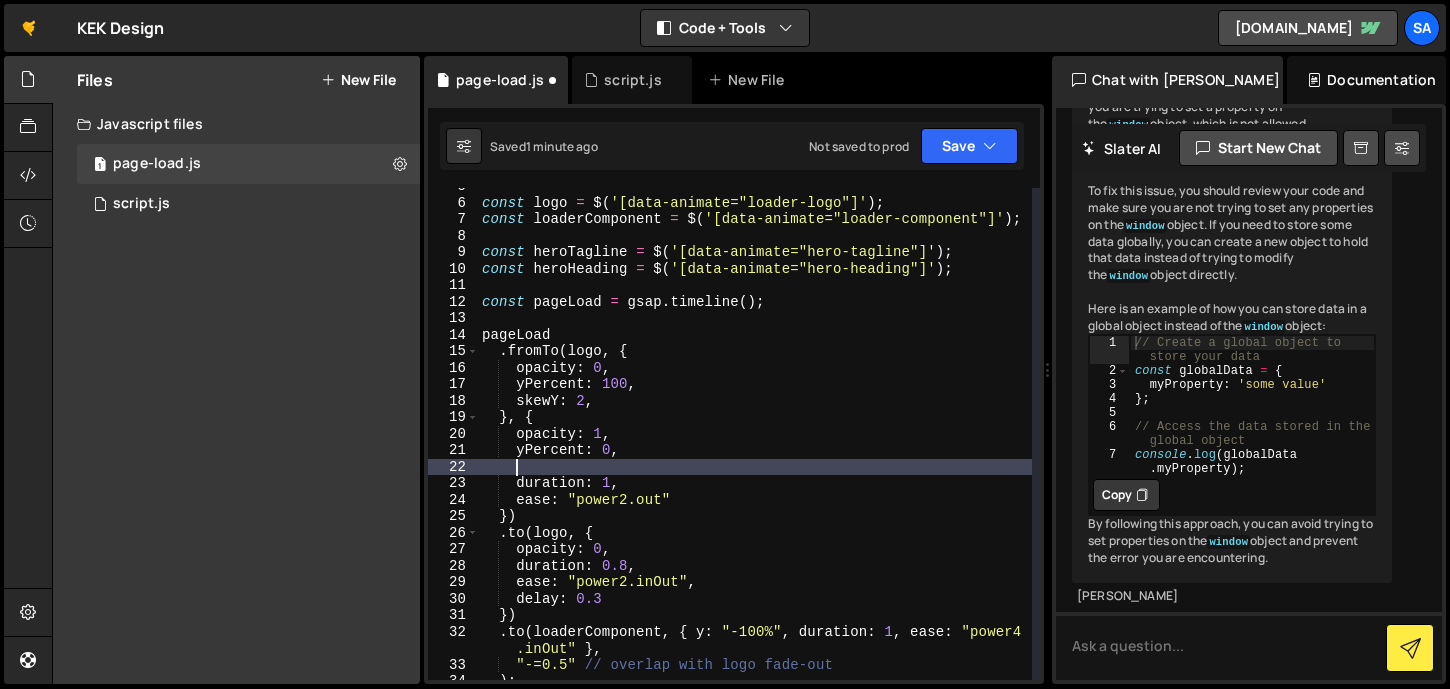 paste on "skewY: 2," 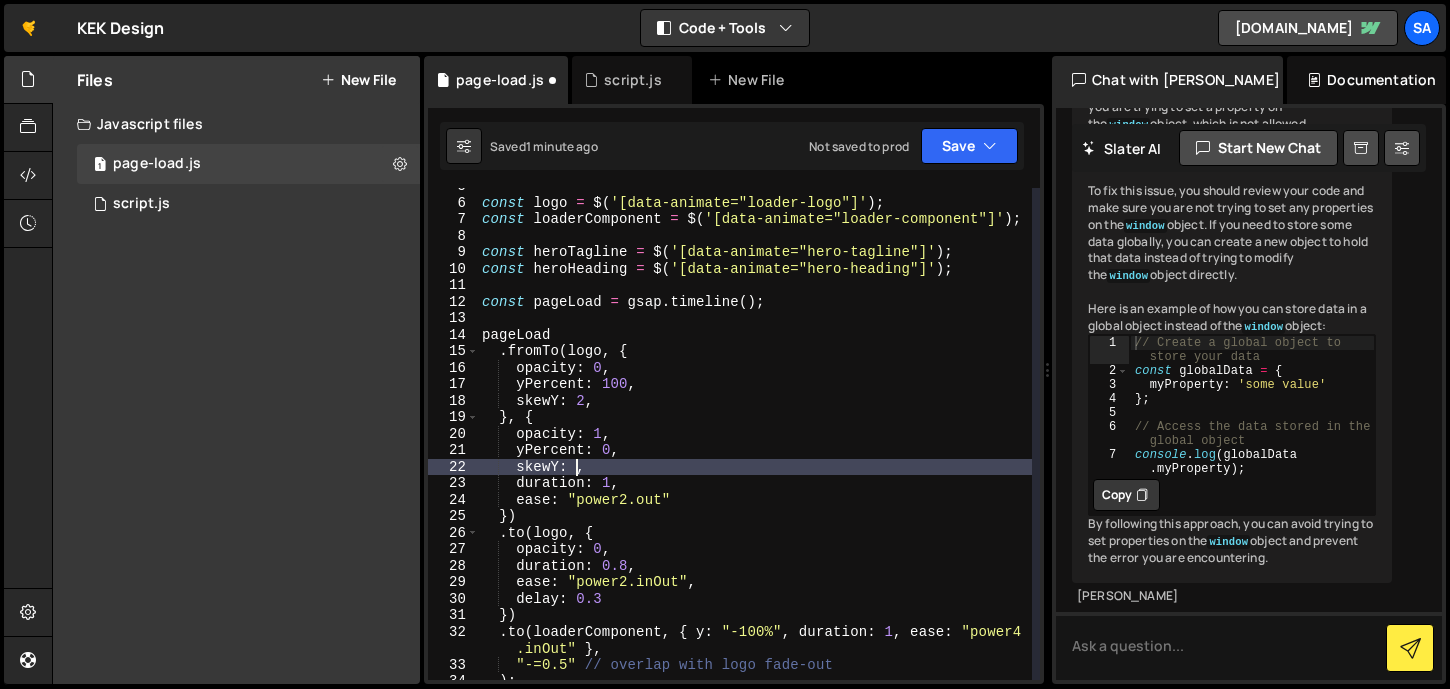 scroll, scrollTop: 0, scrollLeft: 6, axis: horizontal 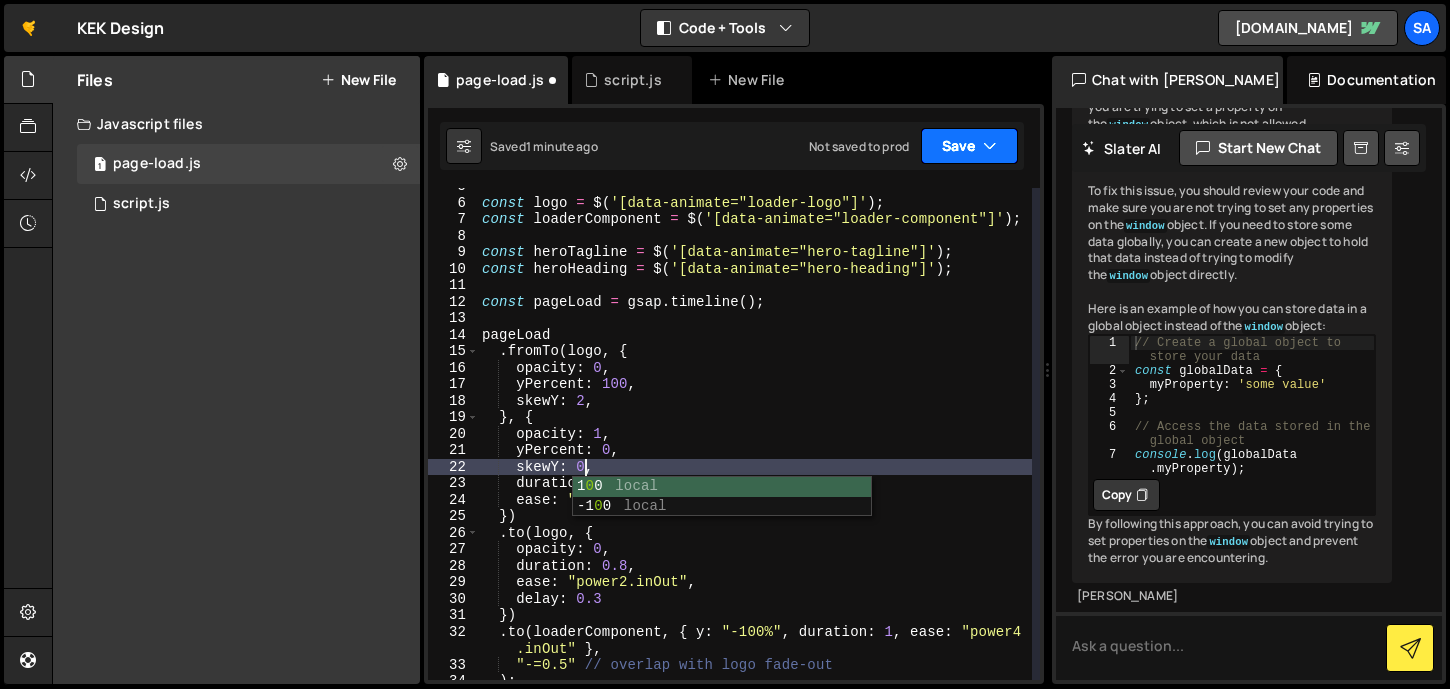 click on "Save" at bounding box center (969, 146) 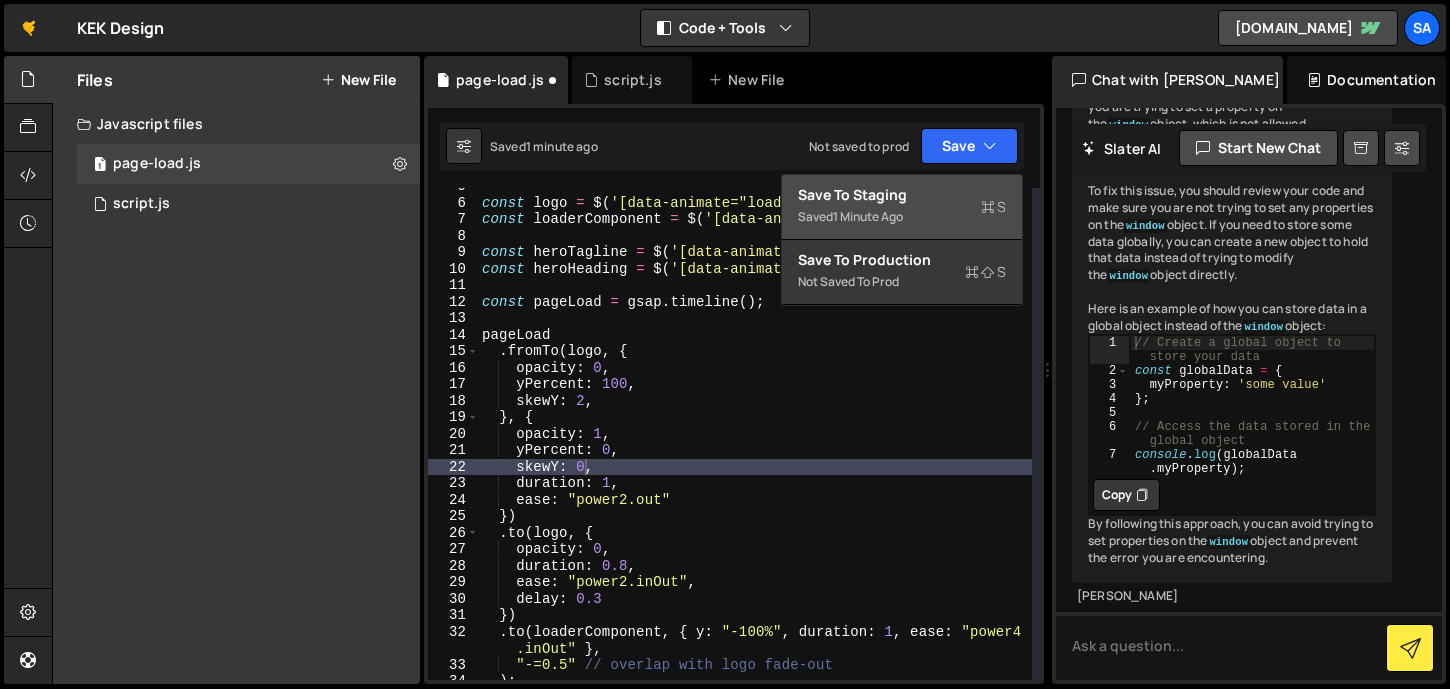 click on "Save to Staging
S" at bounding box center [902, 195] 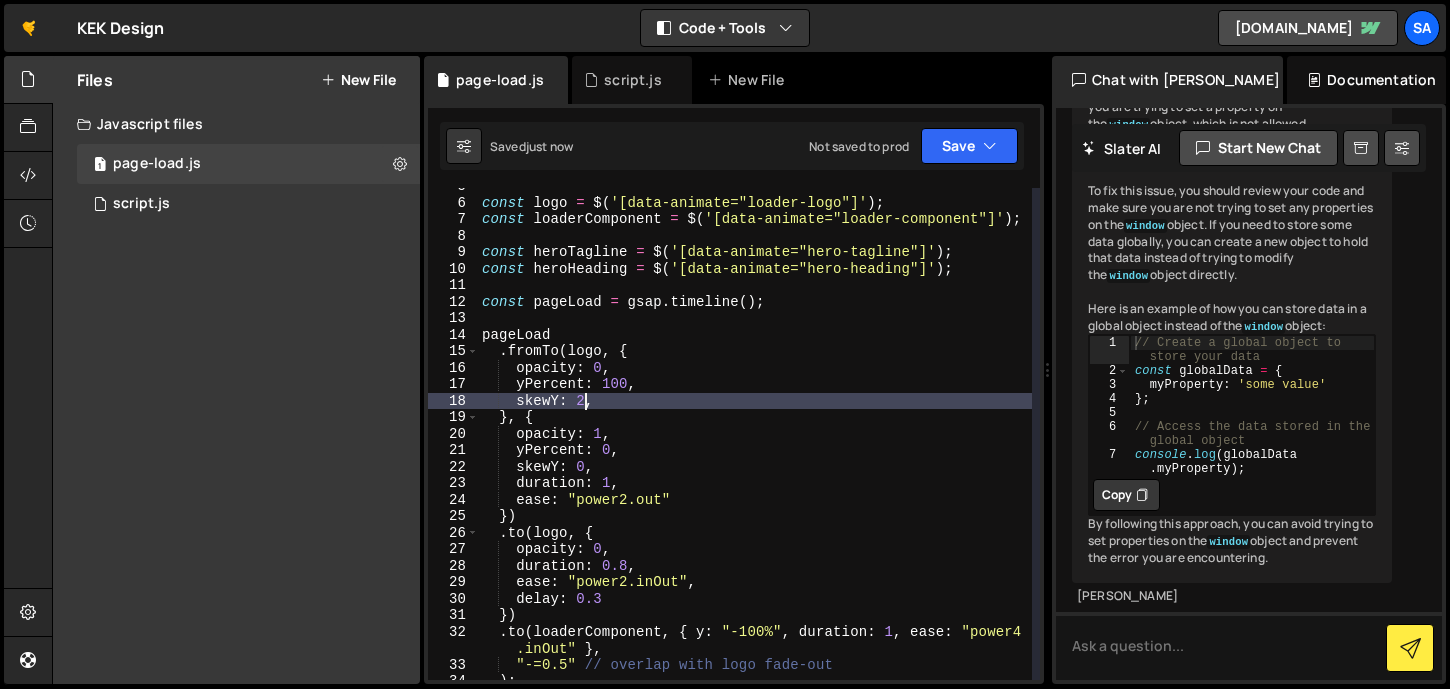 click on "const   logo   =   $ ( '[data-animate="loader-logo"]' ) ; const   loaderComponent   =   $ ( '[data-animate="loader-component"]' ) ; const   heroTagline   =   $ ( '[data-animate="hero-tagline"]' ) ; const   heroHeading   =   $ ( '[data-animate="hero-heading"]' ) ; const   pageLoad   =   gsap . timeline ( ) ; pageLoad    . fromTo ( logo ,   {       opacity :   0 ,       yPercent :   100 ,       skewY :   2 ,    } ,   {       opacity :   1 ,       yPercent :   0 ,       skewY :   0 ,       duration :   1 ,       ease :   "power2.out"    })    . to ( logo ,   {       opacity :   0 ,       duration :   0.8 ,       ease :   "power2.inOut" ,       delay :   0.3    })    . to ( loaderComponent ,   {   y :   "-100%" ,   duration :   1 ,   ease :   "power4      .inOut"   } ,       "-=0.5"   // overlap with logo fade-out    ) ;" at bounding box center [755, 440] 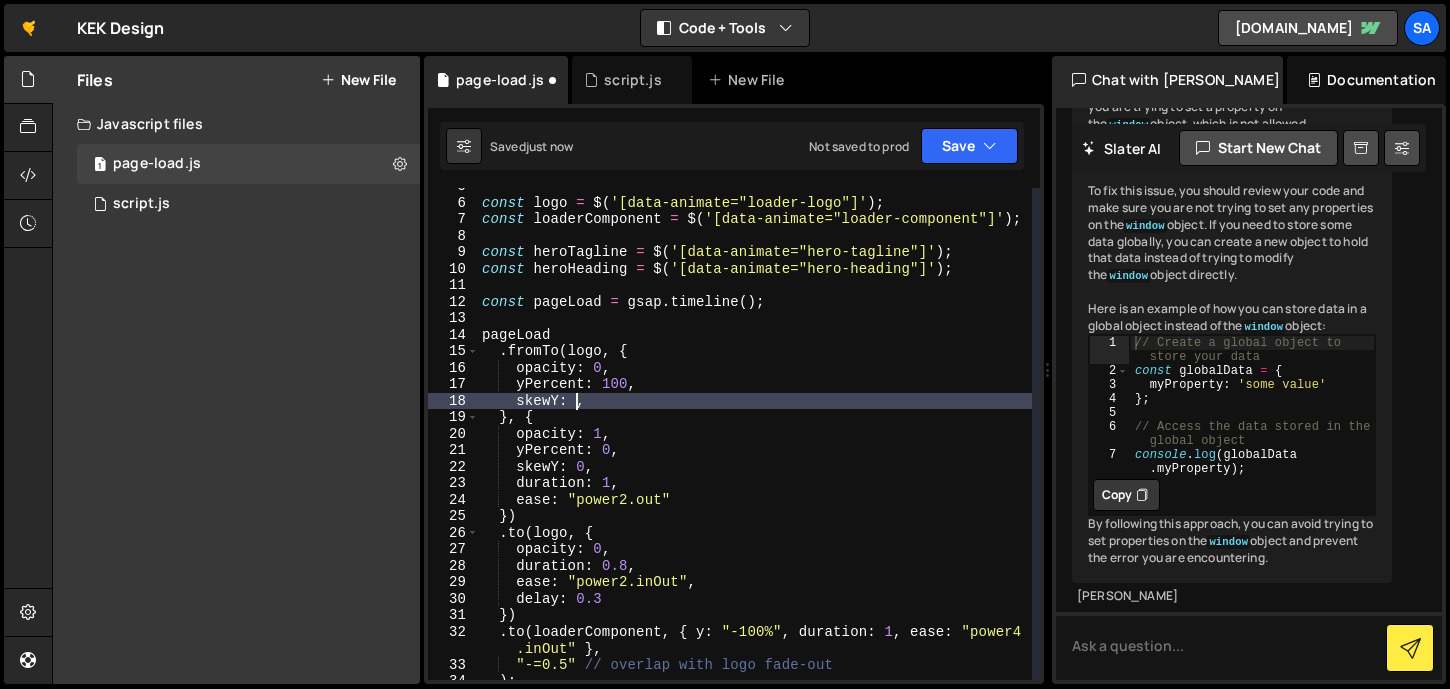 scroll, scrollTop: 0, scrollLeft: 6, axis: horizontal 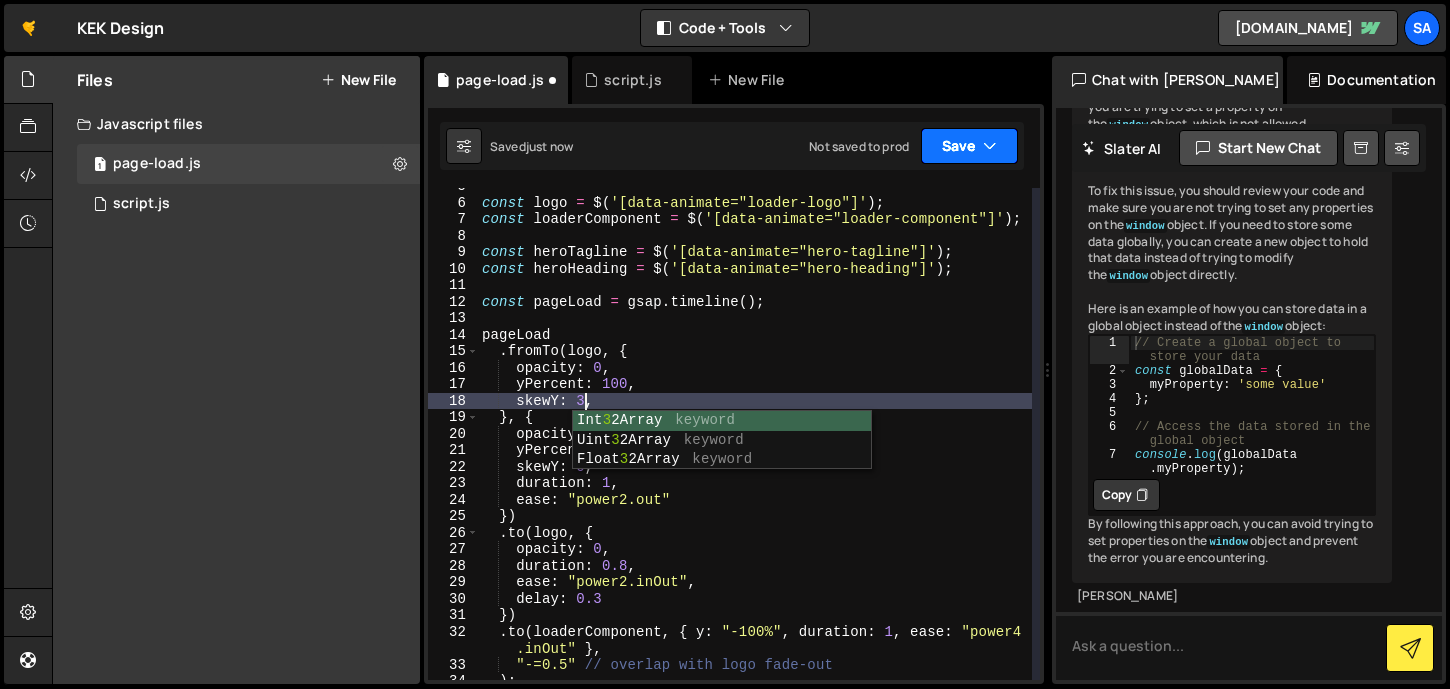 click on "Save" at bounding box center [969, 146] 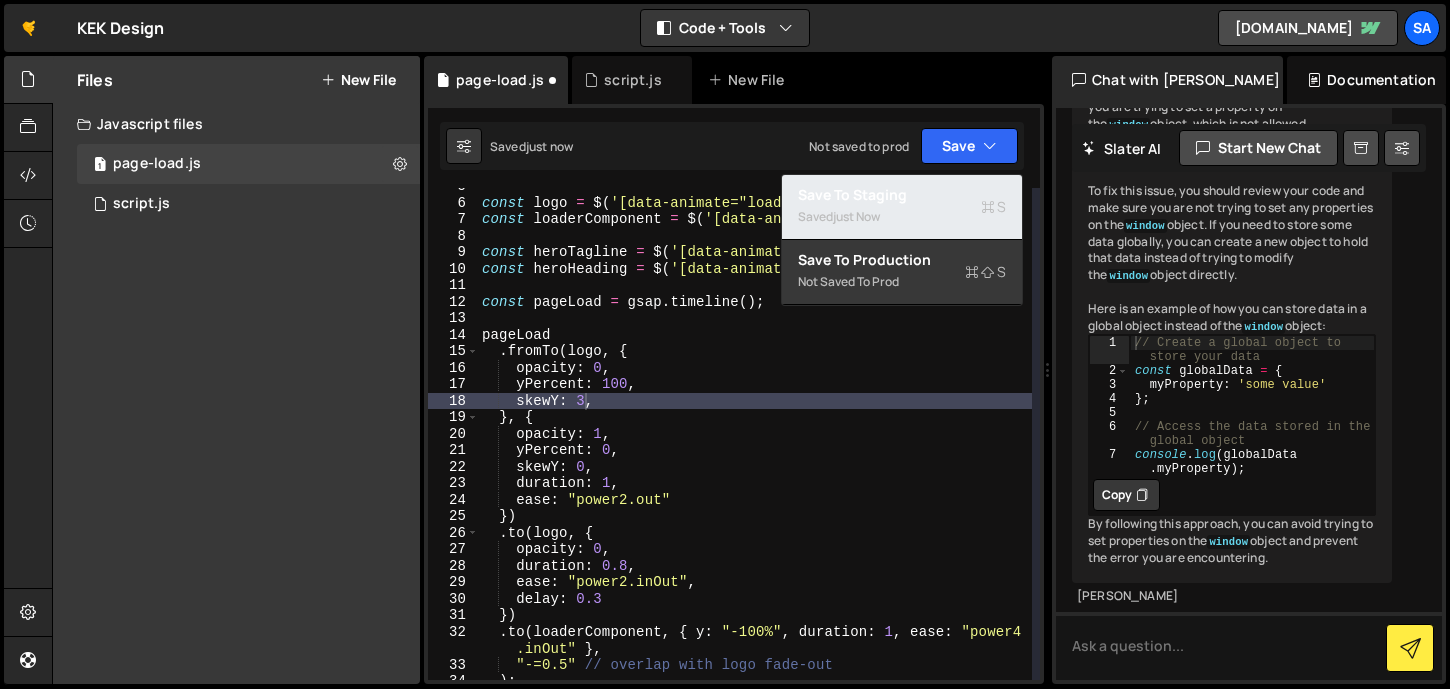 click on "Saved  just now" at bounding box center [902, 217] 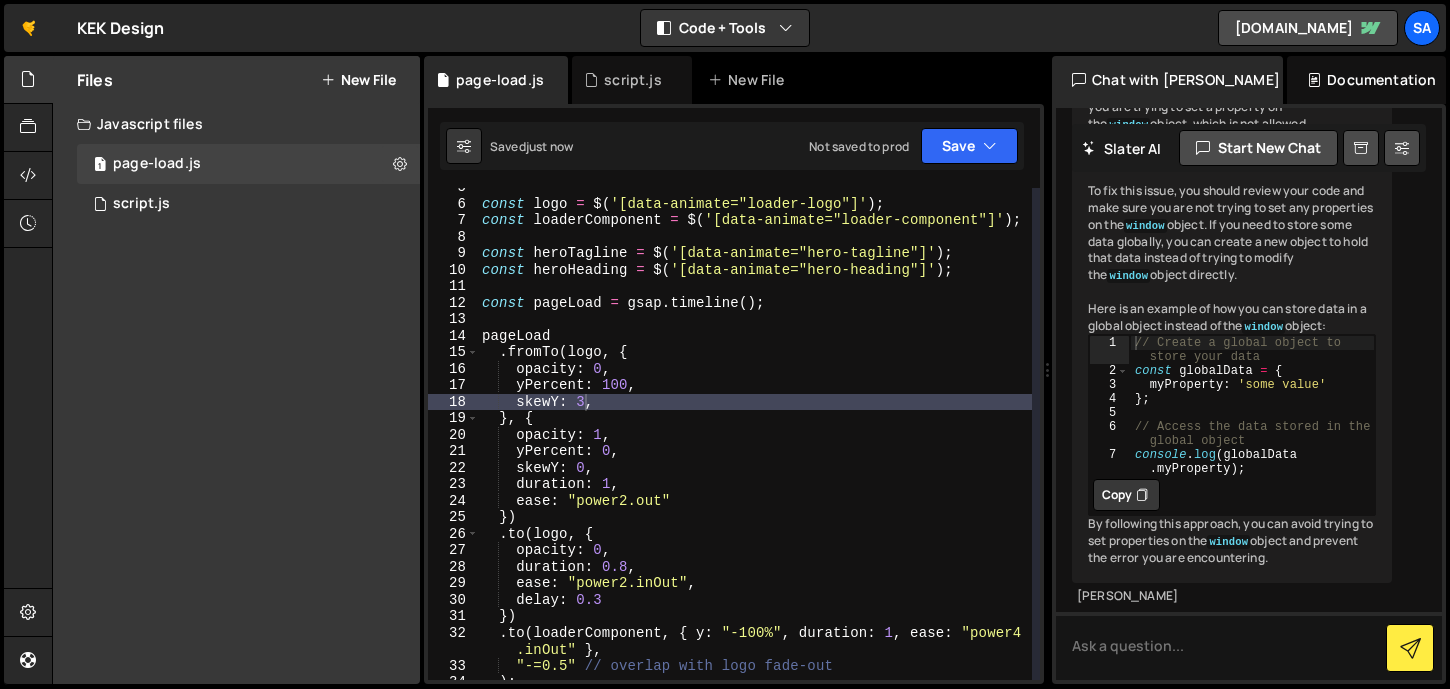scroll, scrollTop: 57, scrollLeft: 0, axis: vertical 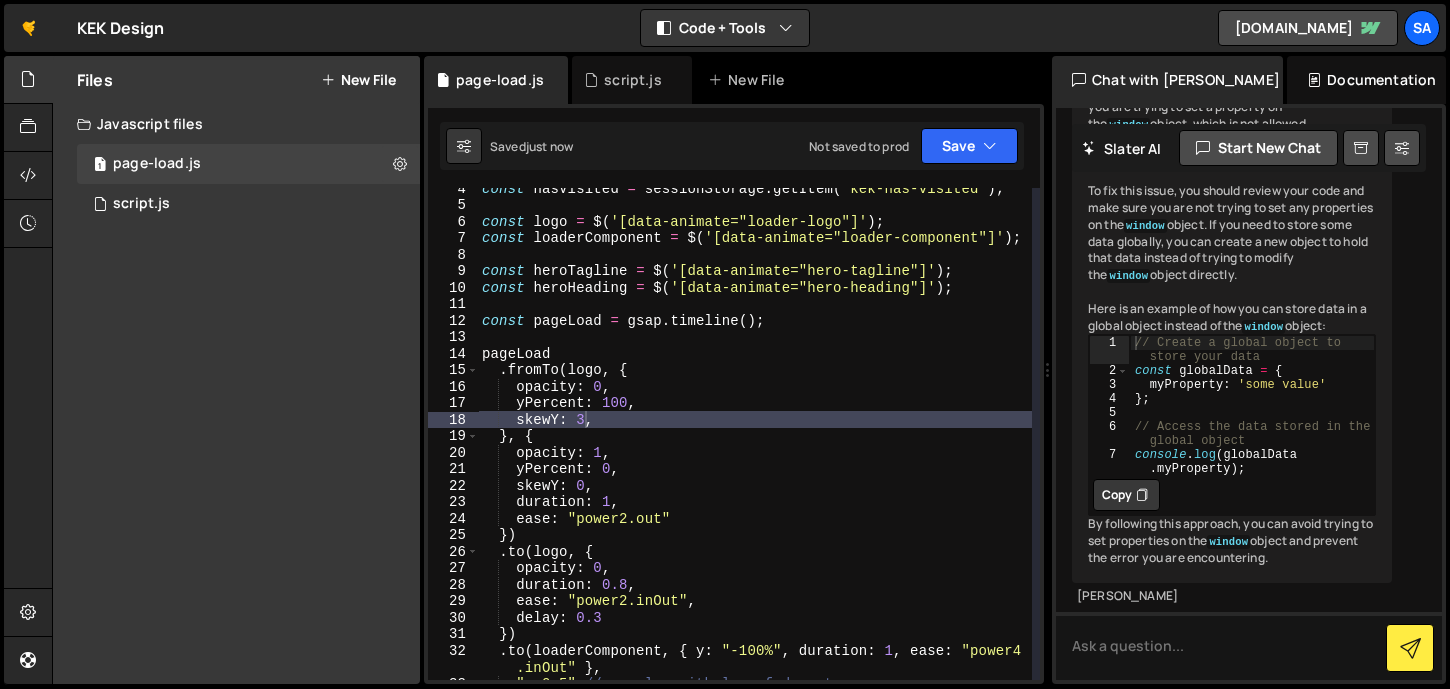click on "const   hasVisited   =   sessionStorage . getItem ( "kek-has-visited" ) ; const   logo   =   $ ( '[data-animate="loader-logo"]' ) ; const   loaderComponent   =   $ ( '[data-animate="loader-component"]' ) ; const   heroTagline   =   $ ( '[data-animate="hero-tagline"]' ) ; const   heroHeading   =   $ ( '[data-animate="hero-heading"]' ) ; const   pageLoad   =   gsap . timeline ( ) ; pageLoad    . fromTo ( logo ,   {       opacity :   0 ,       yPercent :   100 ,       skewY :   3 ,    } ,   {       opacity :   1 ,       yPercent :   0 ,       skewY :   0 ,       duration :   1 ,       ease :   "power2.out"    })    . to ( logo ,   {       opacity :   0 ,       duration :   0.8 ,       ease :   "power2.inOut" ,       delay :   0.3    })    . to ( loaderComponent ,   {   y :   "-100%" ,   duration :   1 ,   ease :   "power4      .inOut"   } ,       "-=0.5"   // overlap with logo fade-out" at bounding box center [755, 442] 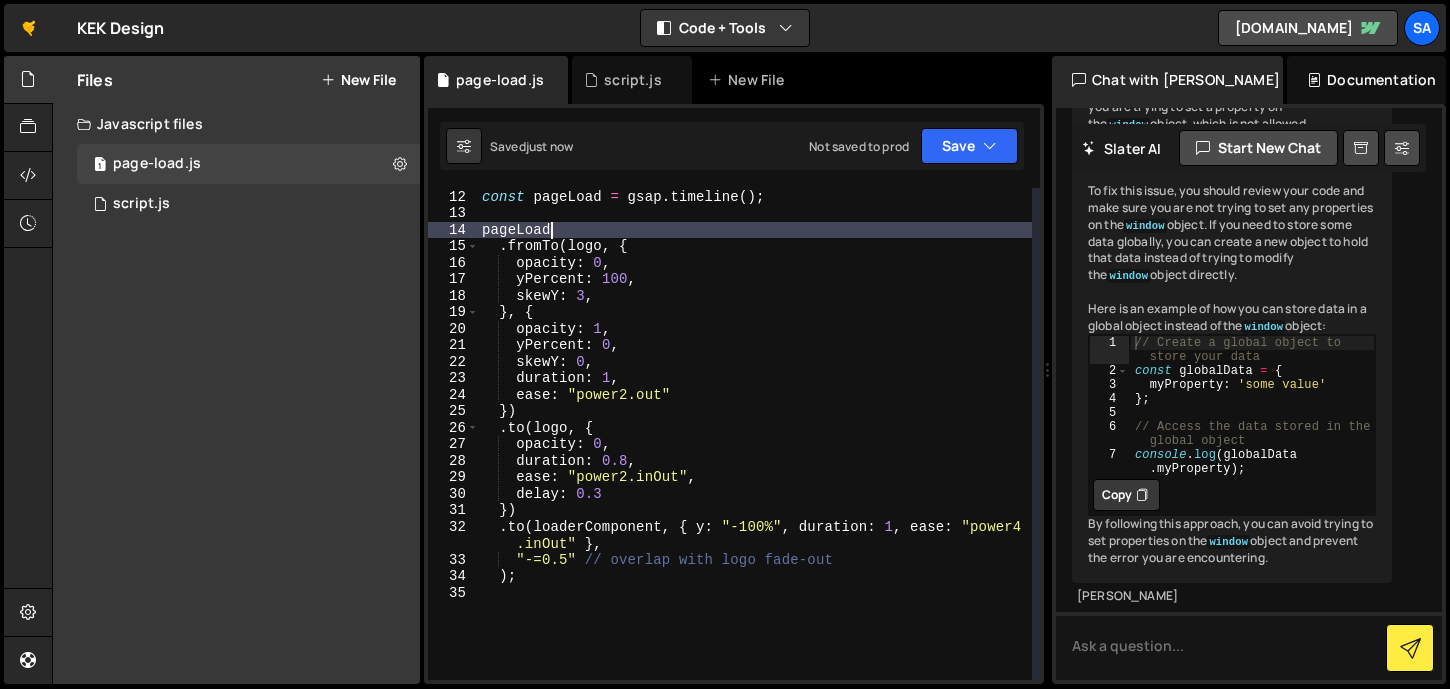 scroll, scrollTop: 180, scrollLeft: 0, axis: vertical 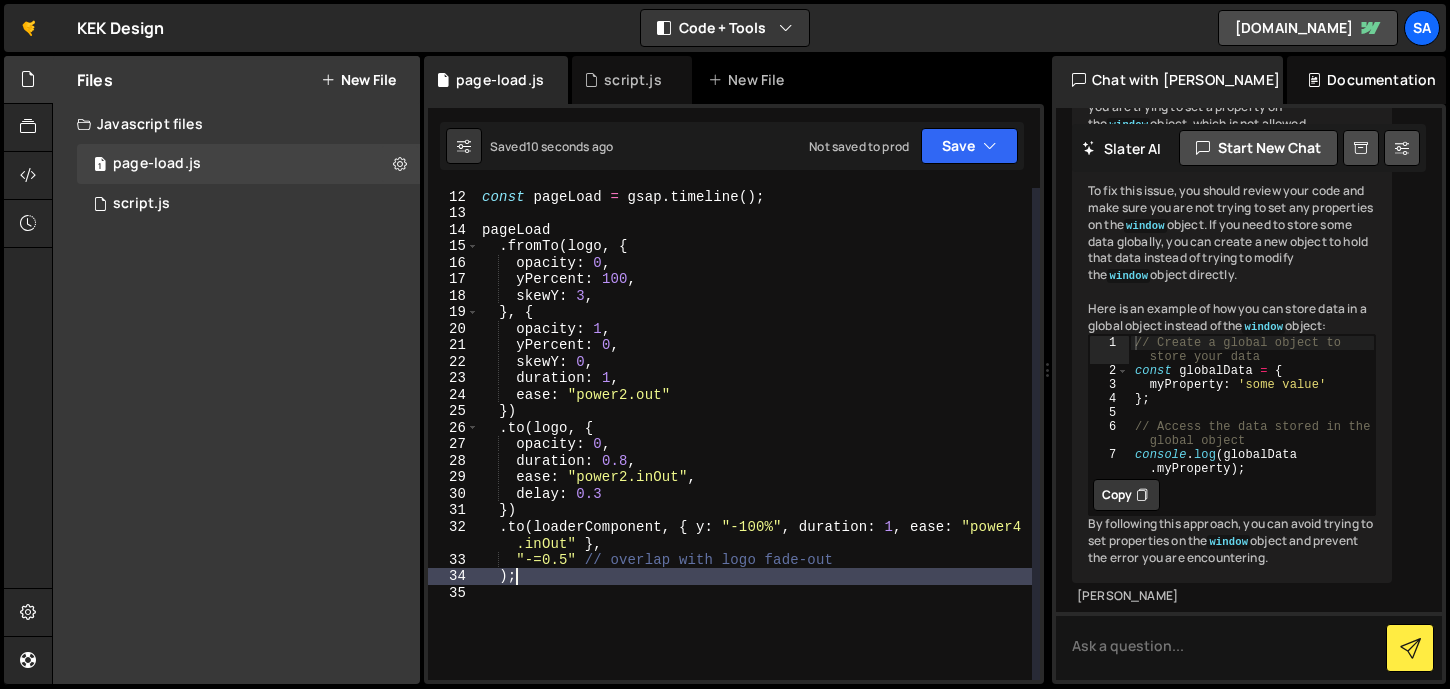 click on "const   pageLoad   =   gsap . timeline ( ) ; pageLoad    . fromTo ( logo ,   {       opacity :   0 ,       yPercent :   100 ,       skewY :   3 ,    } ,   {       opacity :   1 ,       yPercent :   0 ,       skewY :   0 ,       duration :   1 ,       ease :   "power2.out"    })    . to ( logo ,   {       opacity :   0 ,       duration :   0.8 ,       ease :   "power2.inOut" ,       delay :   0.3    })    . to ( loaderComponent ,   {   y :   "-100%" ,   duration :   1 ,   ease :   "power4      .inOut"   } ,       "-=0.5"   // overlap with logo fade-out    ) ;" at bounding box center [755, 434] 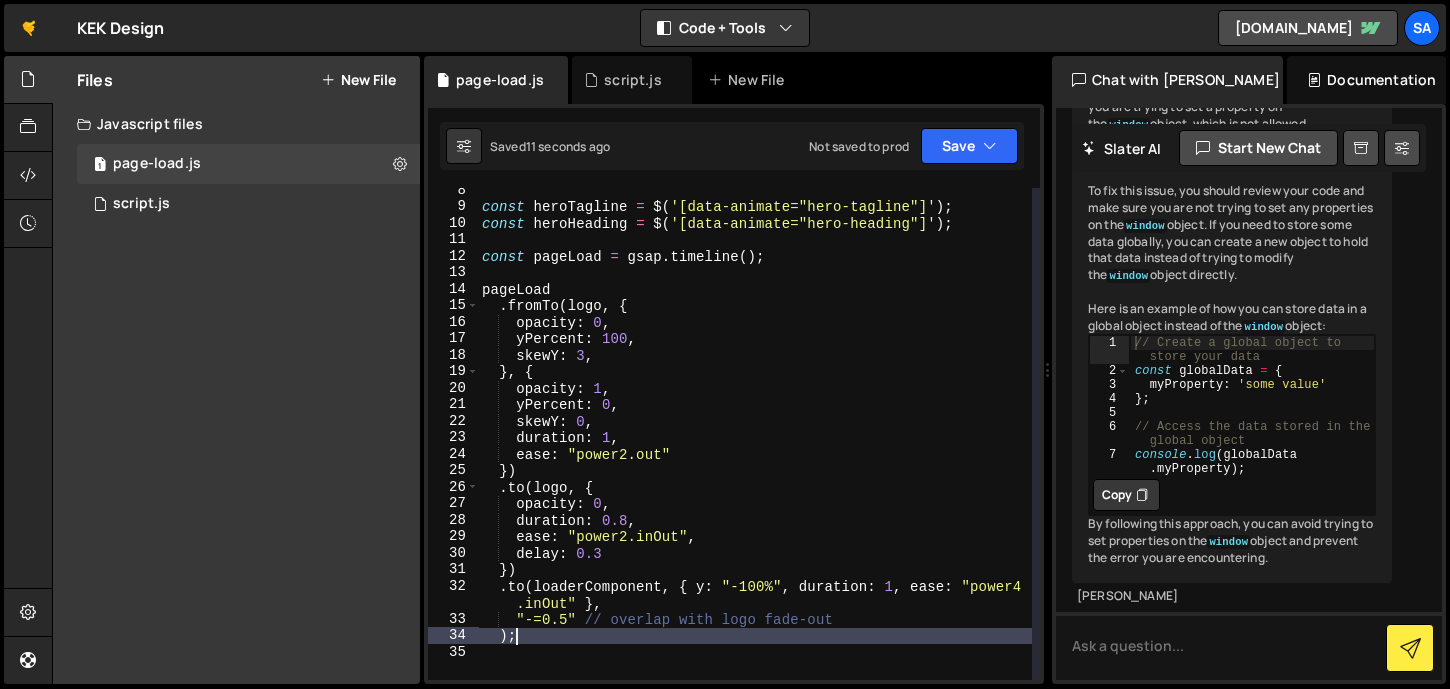 scroll, scrollTop: 117, scrollLeft: 0, axis: vertical 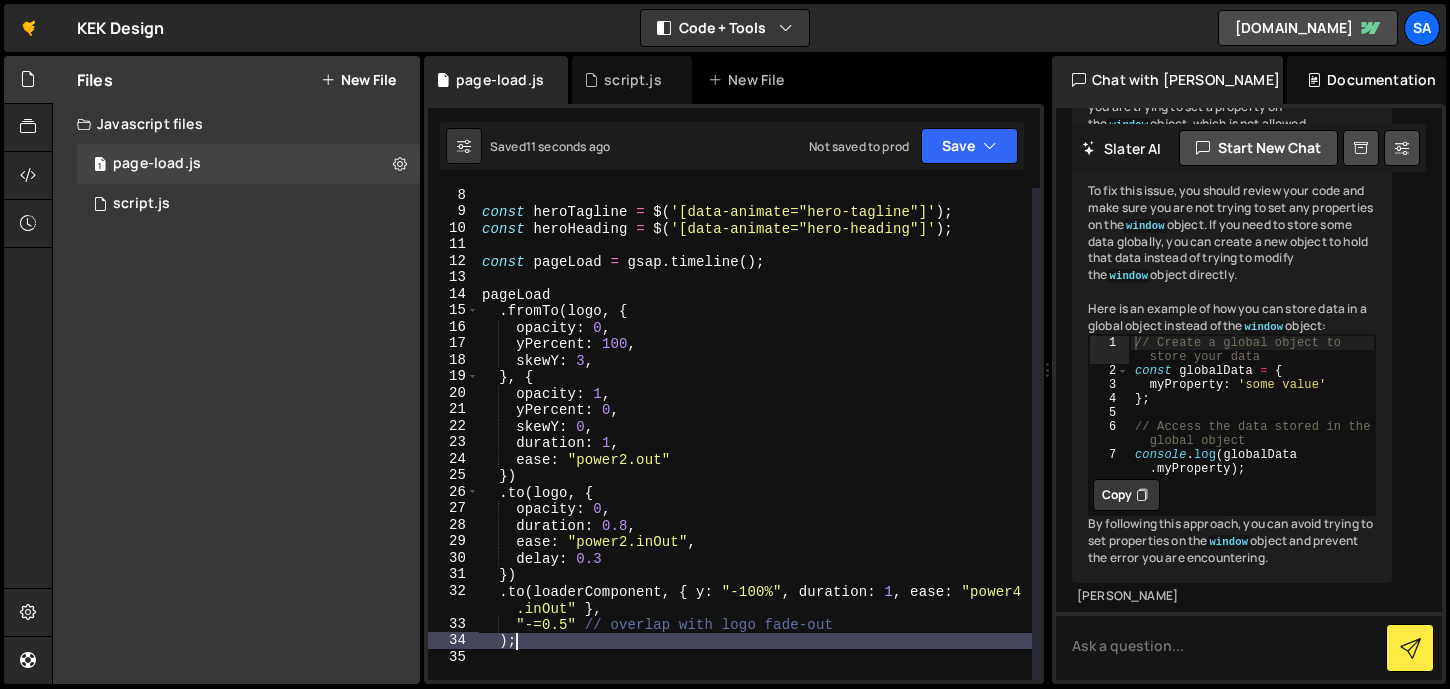 click on "const   heroTagline   =   $ ( '[data-animate="hero-tagline"]' ) ; const   heroHeading   =   $ ( '[data-animate="hero-heading"]' ) ; const   pageLoad   =   gsap . timeline ( ) ; pageLoad    . fromTo ( logo ,   {       opacity :   0 ,       yPercent :   100 ,       skewY :   3 ,    } ,   {       opacity :   1 ,       yPercent :   0 ,       skewY :   0 ,       duration :   1 ,       ease :   "power2.out"    })    . to ( logo ,   {       opacity :   0 ,       duration :   0.8 ,       ease :   "power2.inOut" ,       delay :   0.3    })    . to ( loaderComponent ,   {   y :   "-100%" ,   duration :   1 ,   ease :   "power4      .inOut"   } ,       "-=0.5"   // overlap with logo fade-out    ) ;" at bounding box center [755, 449] 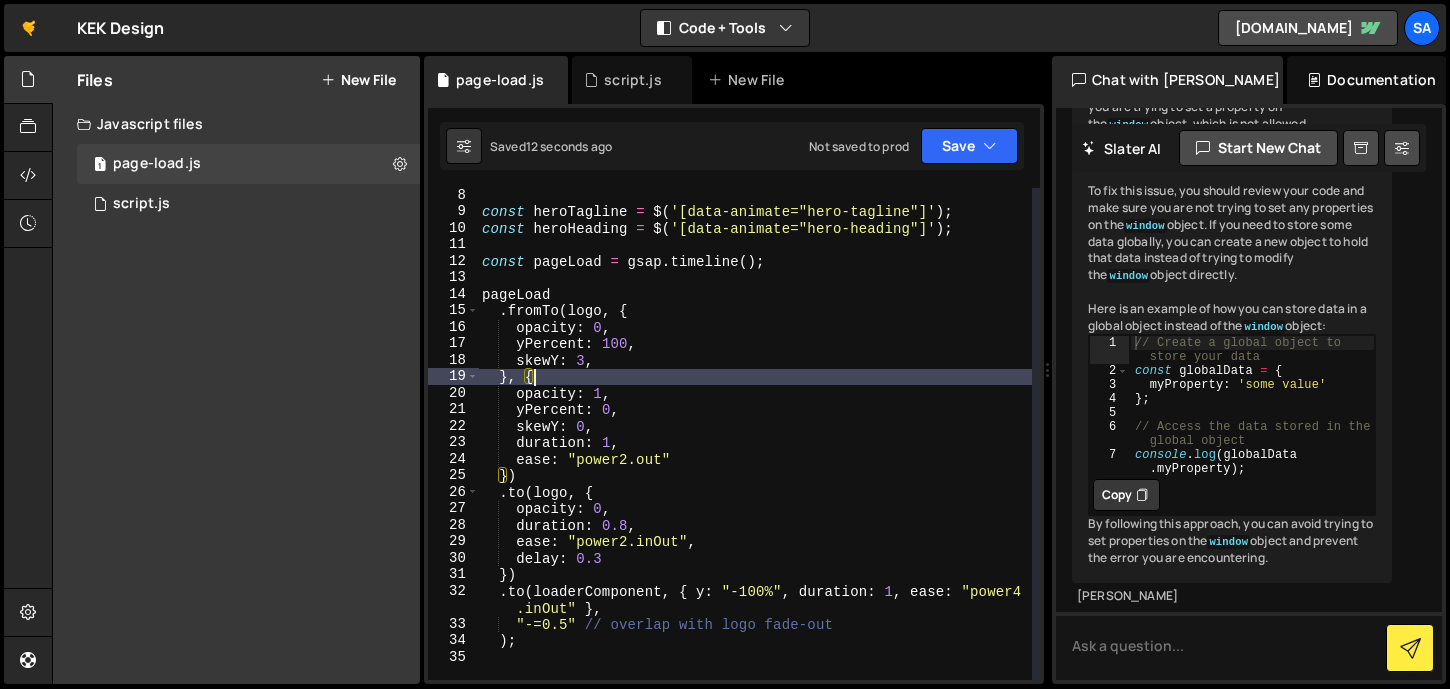 click on "const   heroTagline   =   $ ( '[data-animate="hero-tagline"]' ) ; const   heroHeading   =   $ ( '[data-animate="hero-heading"]' ) ; const   pageLoad   =   gsap . timeline ( ) ; pageLoad    . fromTo ( logo ,   {       opacity :   0 ,       yPercent :   100 ,       skewY :   3 ,    } ,   {       opacity :   1 ,       yPercent :   0 ,       skewY :   0 ,       duration :   1 ,       ease :   "power2.out"    })    . to ( logo ,   {       opacity :   0 ,       duration :   0.8 ,       ease :   "power2.inOut" ,       delay :   0.3    })    . to ( loaderComponent ,   {   y :   "-100%" ,   duration :   1 ,   ease :   "power4      .inOut"   } ,       "-=0.5"   // overlap with logo fade-out    ) ;" at bounding box center [755, 449] 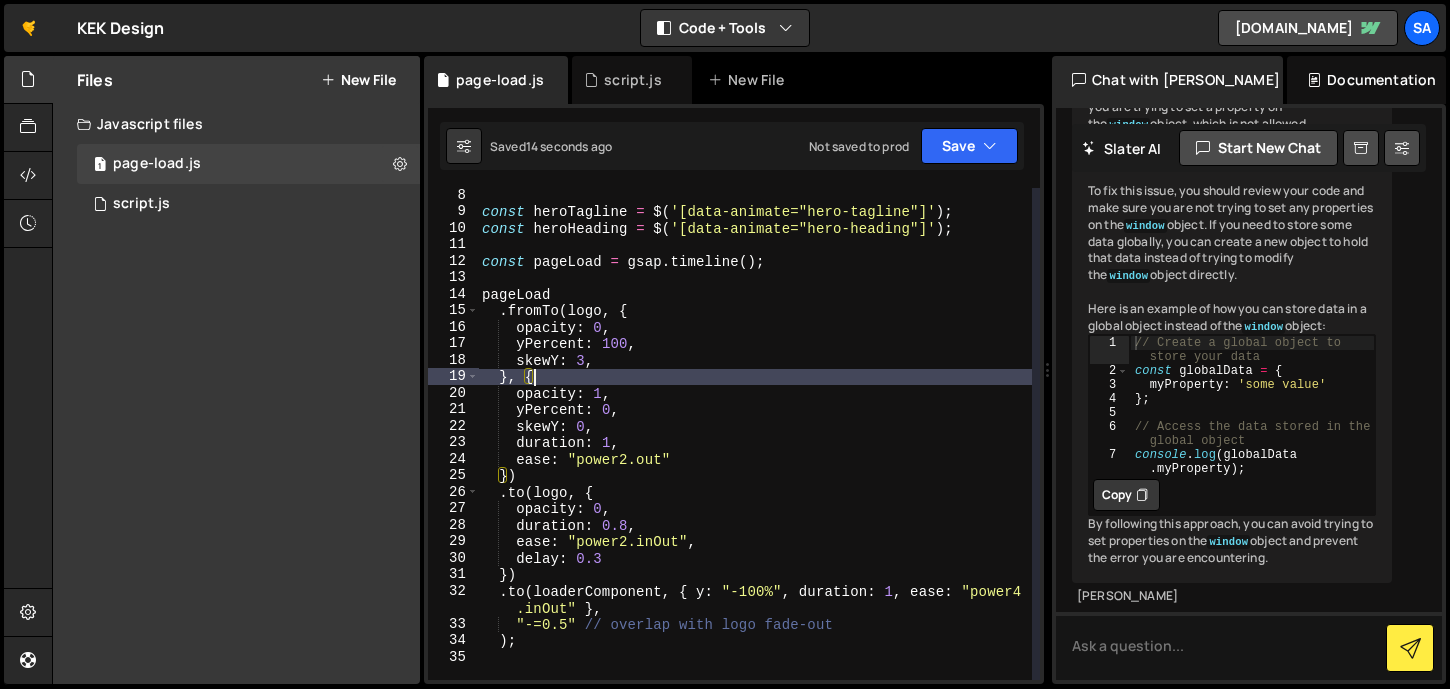 click on "const   heroTagline   =   $ ( '[data-animate="hero-tagline"]' ) ; const   heroHeading   =   $ ( '[data-animate="hero-heading"]' ) ; const   pageLoad   =   gsap . timeline ( ) ; pageLoad    . fromTo ( logo ,   {       opacity :   0 ,       yPercent :   100 ,       skewY :   3 ,    } ,   {       opacity :   1 ,       yPercent :   0 ,       skewY :   0 ,       duration :   1 ,       ease :   "power2.out"    })    . to ( logo ,   {       opacity :   0 ,       duration :   0.8 ,       ease :   "power2.inOut" ,       delay :   0.3    })    . to ( loaderComponent ,   {   y :   "-100%" ,   duration :   1 ,   ease :   "power4      .inOut"   } ,       "-=0.5"   // overlap with logo fade-out    ) ;" at bounding box center (755, 449) 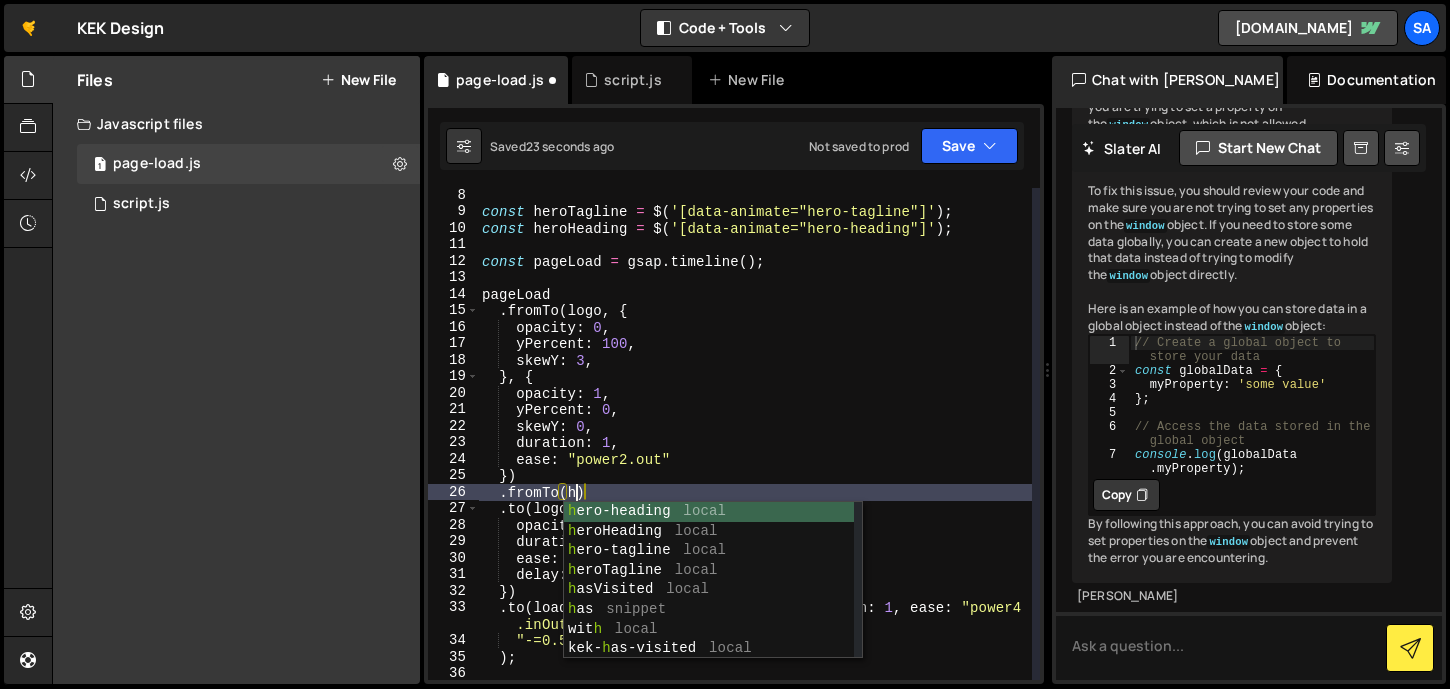 scroll, scrollTop: 0, scrollLeft: 5, axis: horizontal 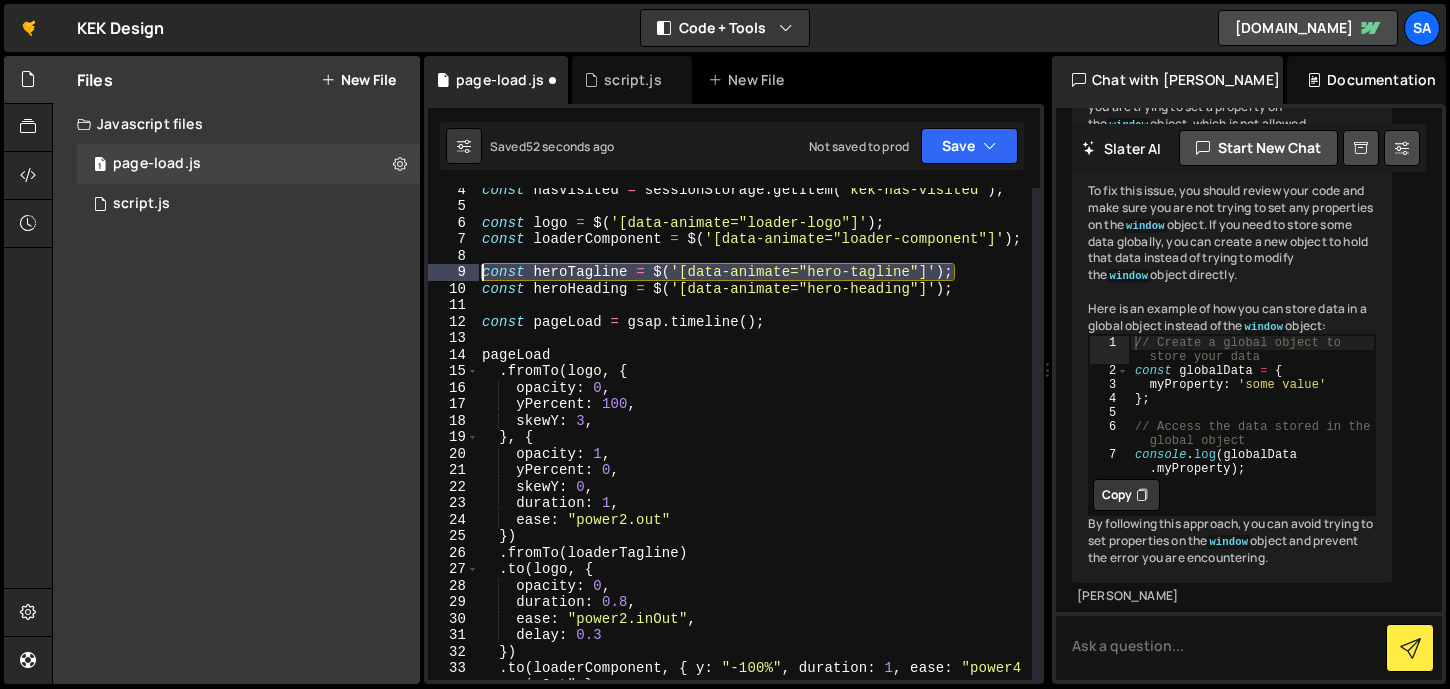 drag, startPoint x: 968, startPoint y: 269, endPoint x: 430, endPoint y: 267, distance: 538.0037 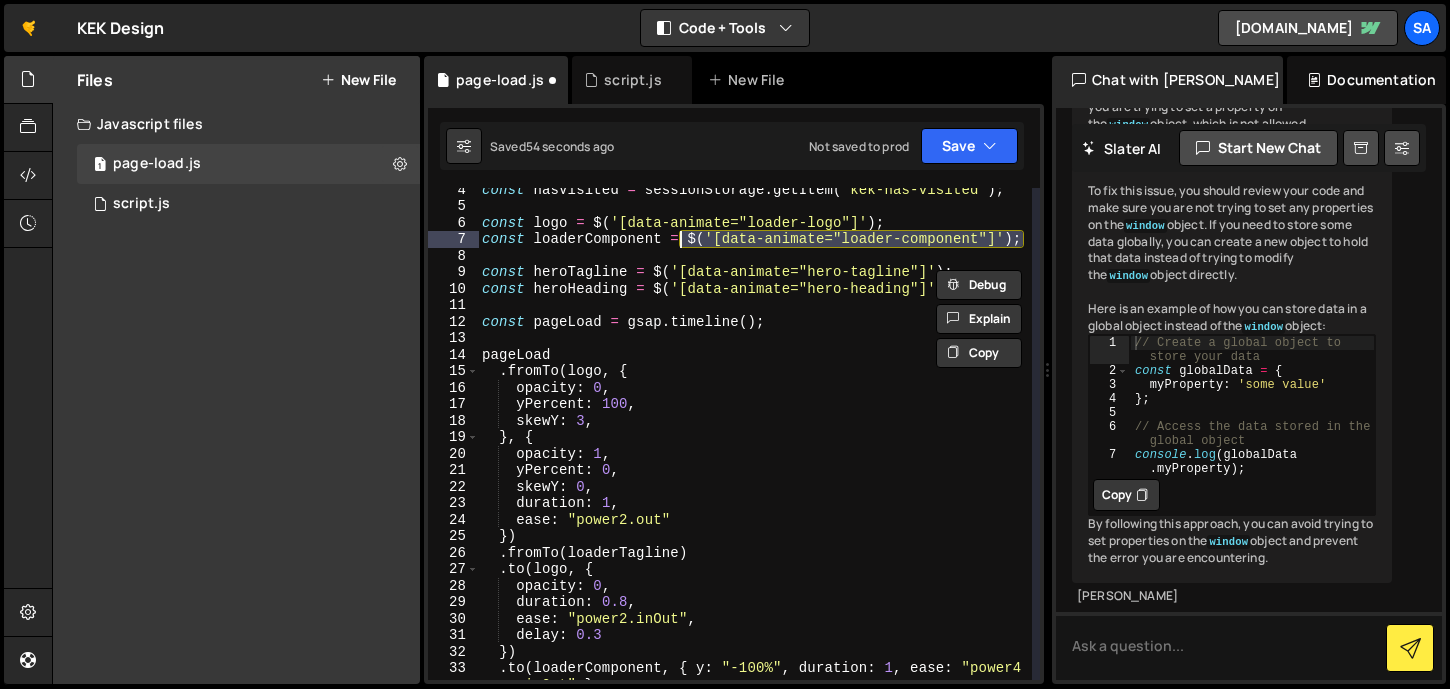 drag, startPoint x: 1021, startPoint y: 242, endPoint x: 678, endPoint y: 238, distance: 343.02332 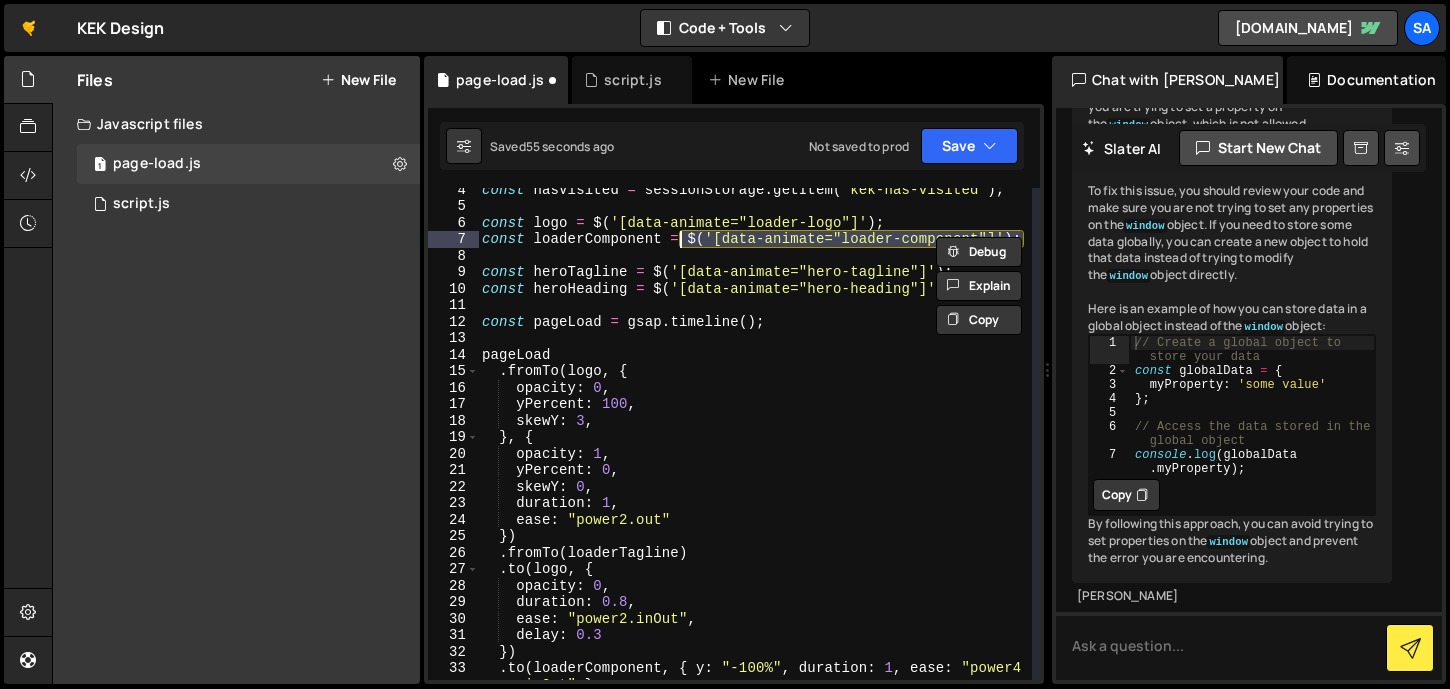 click on "const   hasVisited   =   sessionStorage . getItem ( "kek-has-visited" ) ; const   logo   =   $ ( '[data-animate="loader-logo"]' ) ; const   loaderComponent   =   $ ( '[data-animate="loader-component"]' ) ; const   heroTagline   =   $ ( '[data-animate="hero-tagline"]' ) ; const   heroHeading   =   $ ( '[data-animate="hero-heading"]' ) ; const   pageLoad   =   gsap . timeline ( ) ; pageLoad    . fromTo ( logo ,   {       opacity :   0 ,       yPercent :   100 ,       skewY :   3 ,    } ,   {       opacity :   1 ,       yPercent :   0 ,       skewY :   0 ,       duration :   1 ,       ease :   "power2.out"    })    . fromTo ( loaderTagline )    . to ( logo ,   {       opacity :   0 ,       duration :   0.8 ,       ease :   "power2.inOut" ,       delay :   0.3    })    . to ( loaderComponent ,   {   y :   "-100%" ,   duration :   1 ,   ease :   "power4      .inOut"   } ," at bounding box center (755, 452) 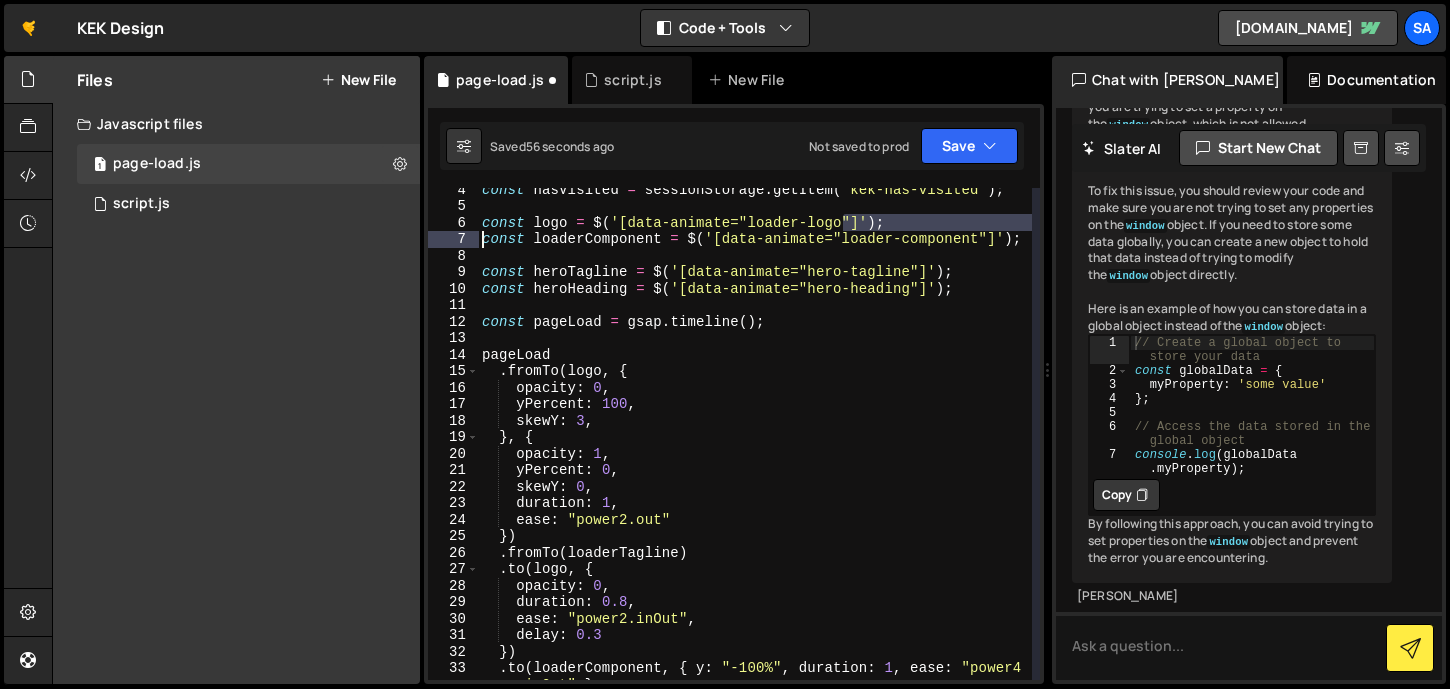 drag, startPoint x: 886, startPoint y: 222, endPoint x: 429, endPoint y: 234, distance: 457.15753 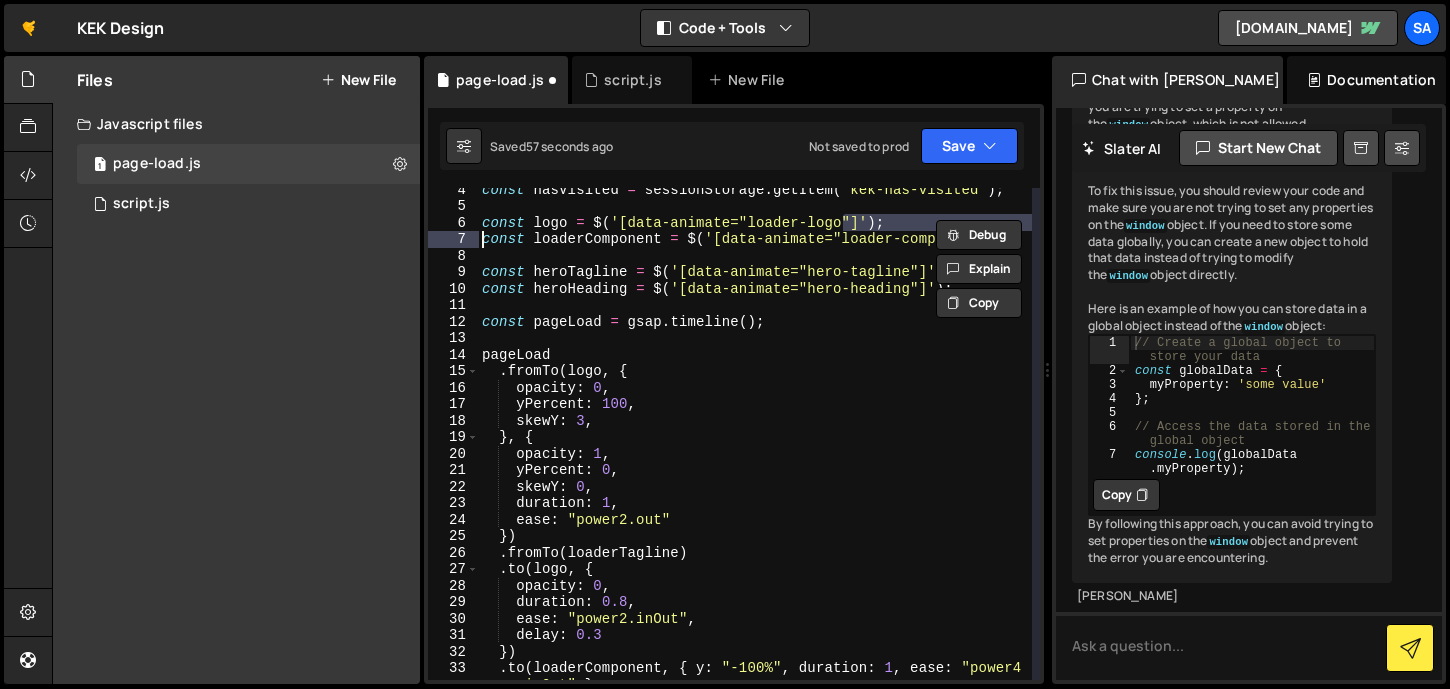 click on "const   hasVisited   =   sessionStorage . getItem ( "kek-has-visited" ) ; const   logo   =   $ ( '[data-animate="loader-logo"]' ) ; const   loaderComponent   =   $ ( '[data-animate="loader-component"]' ) ; const   heroTagline   =   $ ( '[data-animate="hero-tagline"]' ) ; const   heroHeading   =   $ ( '[data-animate="hero-heading"]' ) ; const   pageLoad   =   gsap . timeline ( ) ; pageLoad    . fromTo ( logo ,   {       opacity :   0 ,       yPercent :   100 ,       skewY :   3 ,    } ,   {       opacity :   1 ,       yPercent :   0 ,       skewY :   0 ,       duration :   1 ,       ease :   "power2.out"    })    . fromTo ( loaderTagline )    . to ( logo ,   {       opacity :   0 ,       duration :   0.8 ,       ease :   "power2.inOut" ,       delay :   0.3    })    . to ( loaderComponent ,   {   y :   "-100%" ,   duration :   1 ,   ease :   "power4      .inOut"   } ," at bounding box center (755, 452) 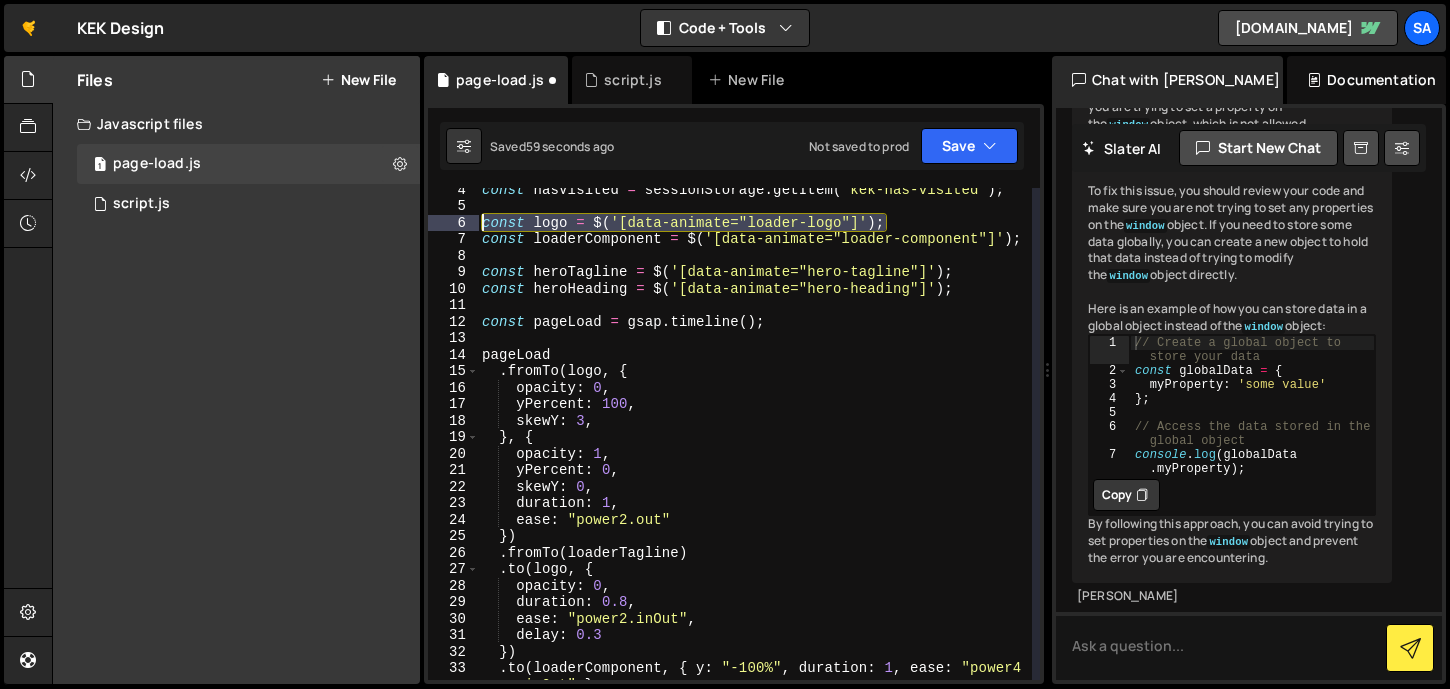 drag, startPoint x: 897, startPoint y: 228, endPoint x: 484, endPoint y: 226, distance: 413.00485 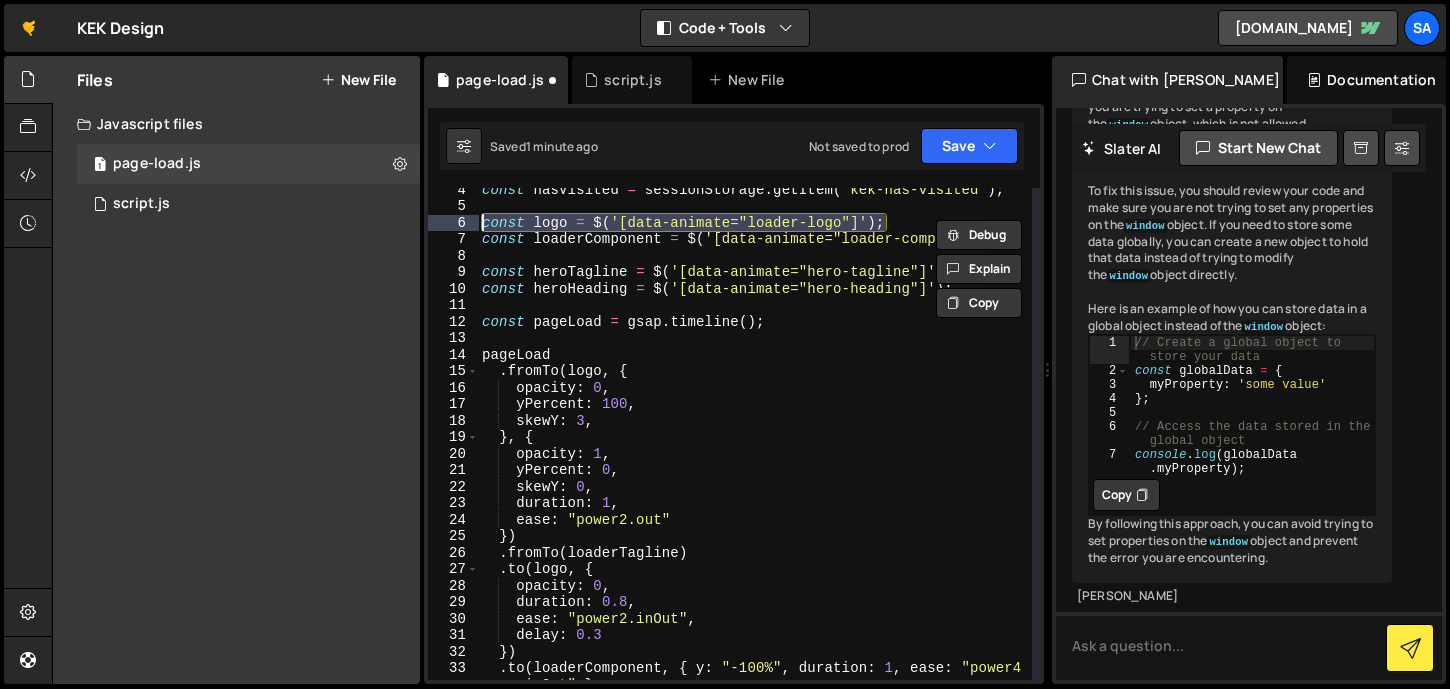 click on "const   hasVisited   =   sessionStorage . getItem ( "kek-has-visited" ) ; const   logo   =   $ ( '[data-animate="loader-logo"]' ) ; const   loaderComponent   =   $ ( '[data-animate="loader-component"]' ) ; const   heroTagline   =   $ ( '[data-animate="hero-tagline"]' ) ; const   heroHeading   =   $ ( '[data-animate="hero-heading"]' ) ; const   pageLoad   =   gsap . timeline ( ) ; pageLoad    . fromTo ( logo ,   {       opacity :   0 ,       yPercent :   100 ,       skewY :   3 ,    } ,   {       opacity :   1 ,       yPercent :   0 ,       skewY :   0 ,       duration :   1 ,       ease :   "power2.out"    })    . fromTo ( loaderTagline )    . to ( logo ,   {       opacity :   0 ,       duration :   0.8 ,       ease :   "power2.inOut" ,       delay :   0.3    })    . to ( loaderComponent ,   {   y :   "-100%" ,   duration :   1 ,   ease :   "power4      .inOut"   } ," at bounding box center (755, 434) 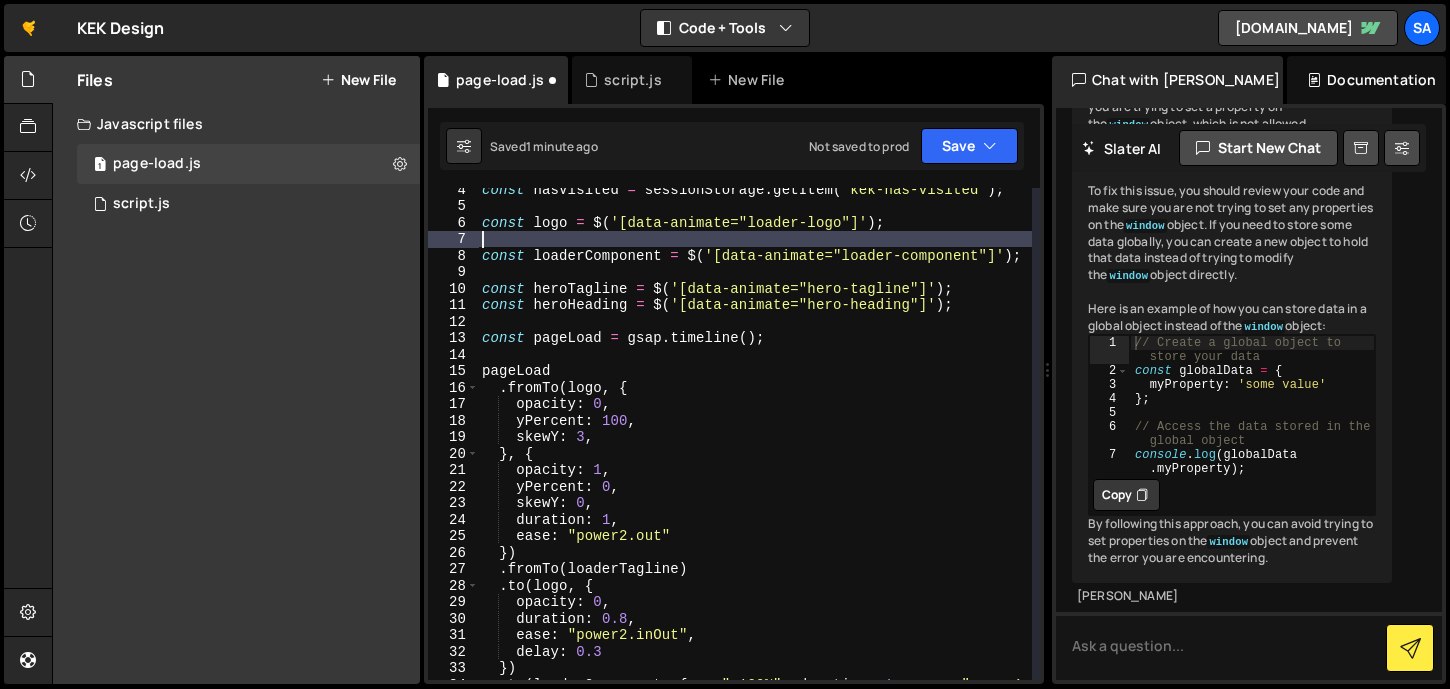 paste on "const logo = $('[data-animate="loader-logo"]');" 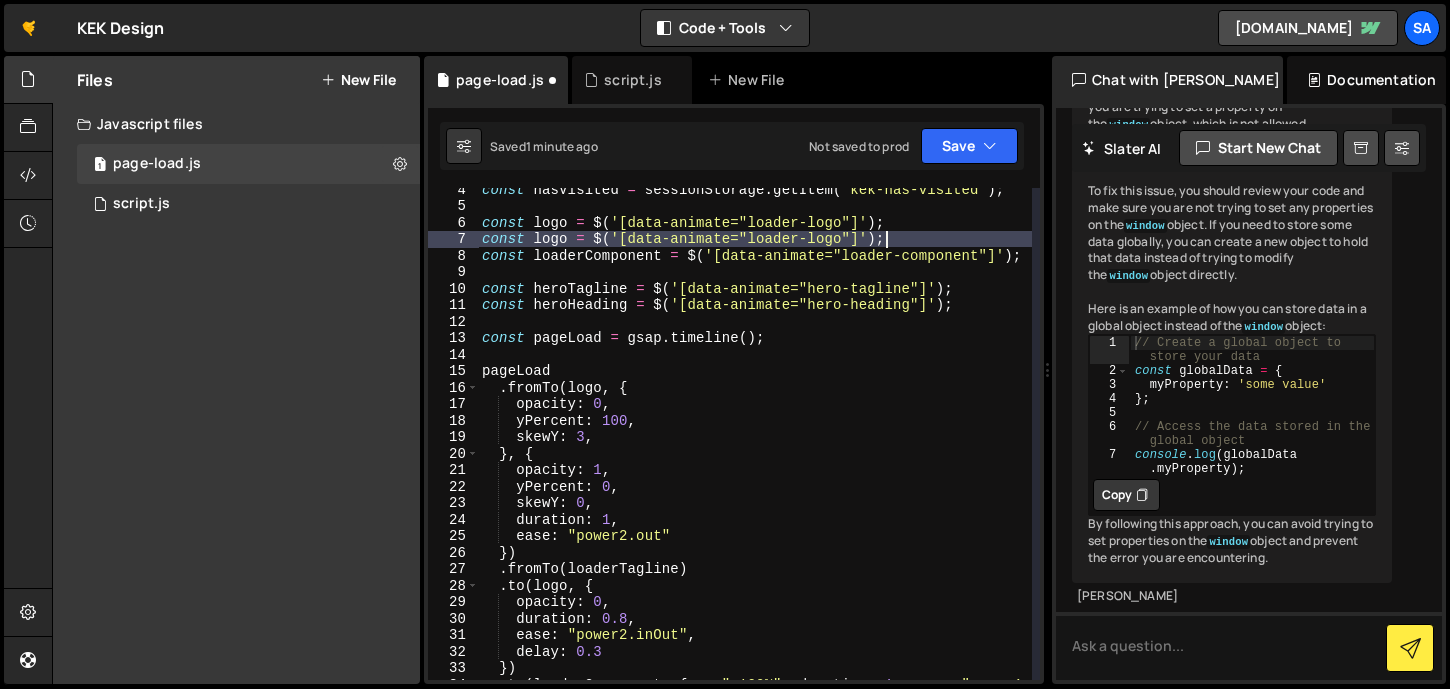 click on "const   hasVisited   =   sessionStorage . getItem ( "kek-has-visited" ) ; const   logo   =   $ ( '[data-animate="loader-logo"]' ) ; const   logo   =   $ ( '[data-animate="loader-logo"]' ) ; const   loaderComponent   =   $ ( '[data-animate="loader-component"]' ) ; const   heroTagline   =   $ ( '[data-animate="hero-tagline"]' ) ; const   heroHeading   =   $ ( '[data-animate="hero-heading"]' ) ; const   pageLoad   =   gsap . timeline ( ) ; pageLoad    . fromTo ( logo ,   {       opacity :   0 ,       yPercent :   100 ,       skewY :   3 ,    } ,   {       opacity :   1 ,       yPercent :   0 ,       skewY :   0 ,       duration :   1 ,       ease :   "power2.out"    })    . fromTo ( loaderTagline )    . to ( logo ,   {       opacity :   0 ,       duration :   0.8 ,       ease :   "power2.inOut" ,       delay :   0.3    })    . to ( loaderComponent ,   {   y :   "-100%" ,   duration :   1 ,   ease :   "power4      .inOut"   } ," at bounding box center [755, 452] 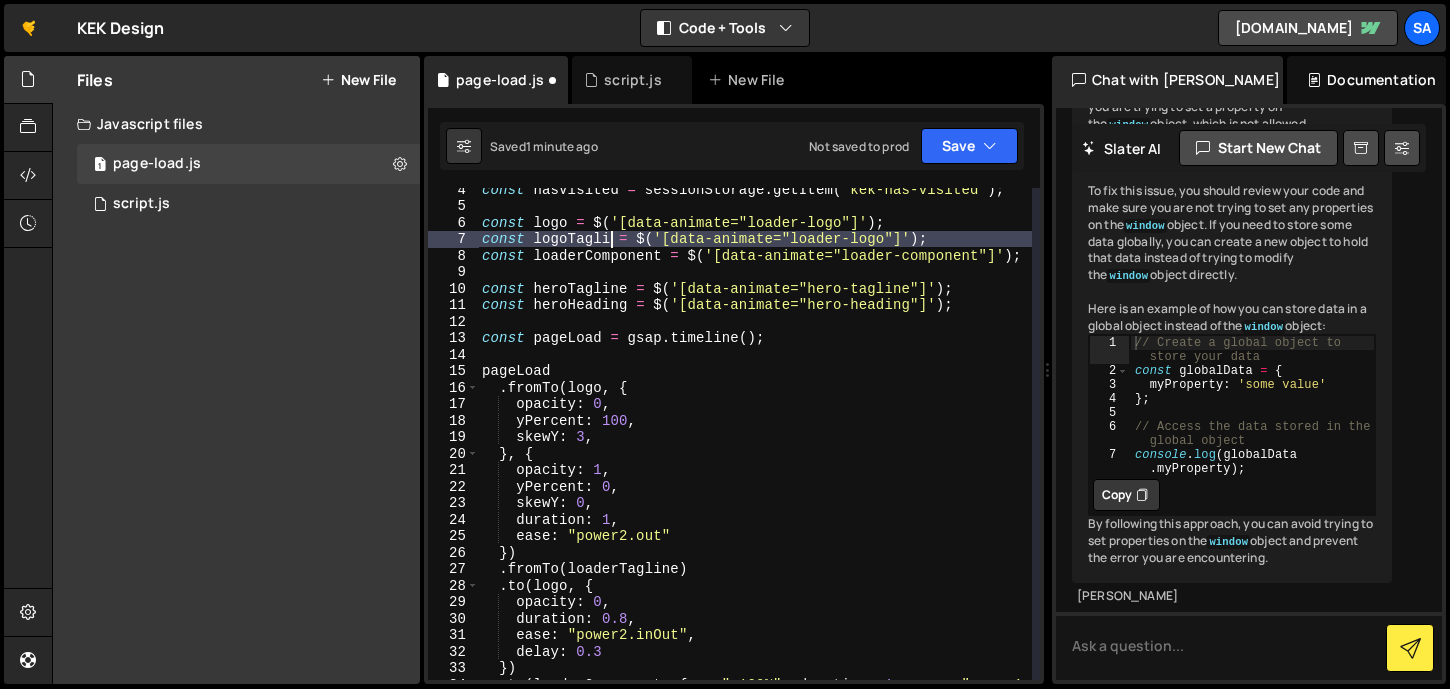 scroll, scrollTop: 0, scrollLeft: 9, axis: horizontal 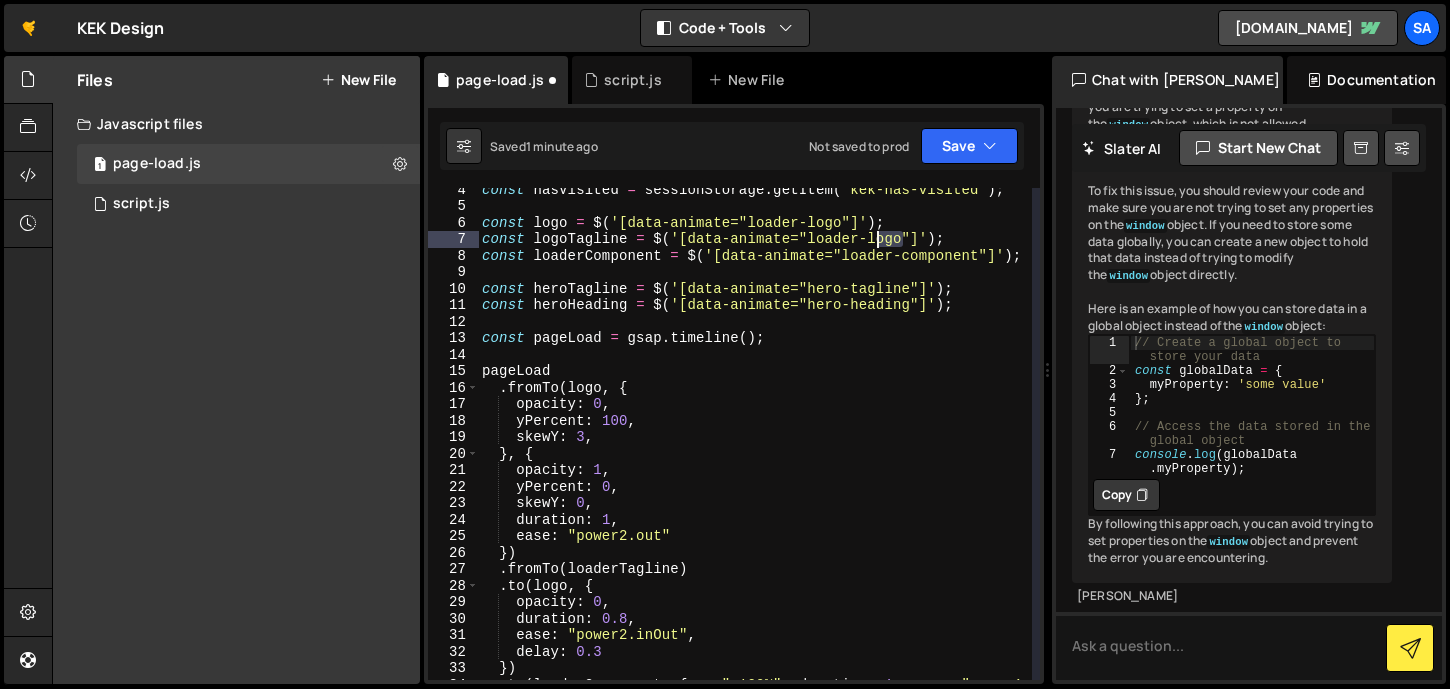 drag, startPoint x: 904, startPoint y: 240, endPoint x: 877, endPoint y: 240, distance: 27 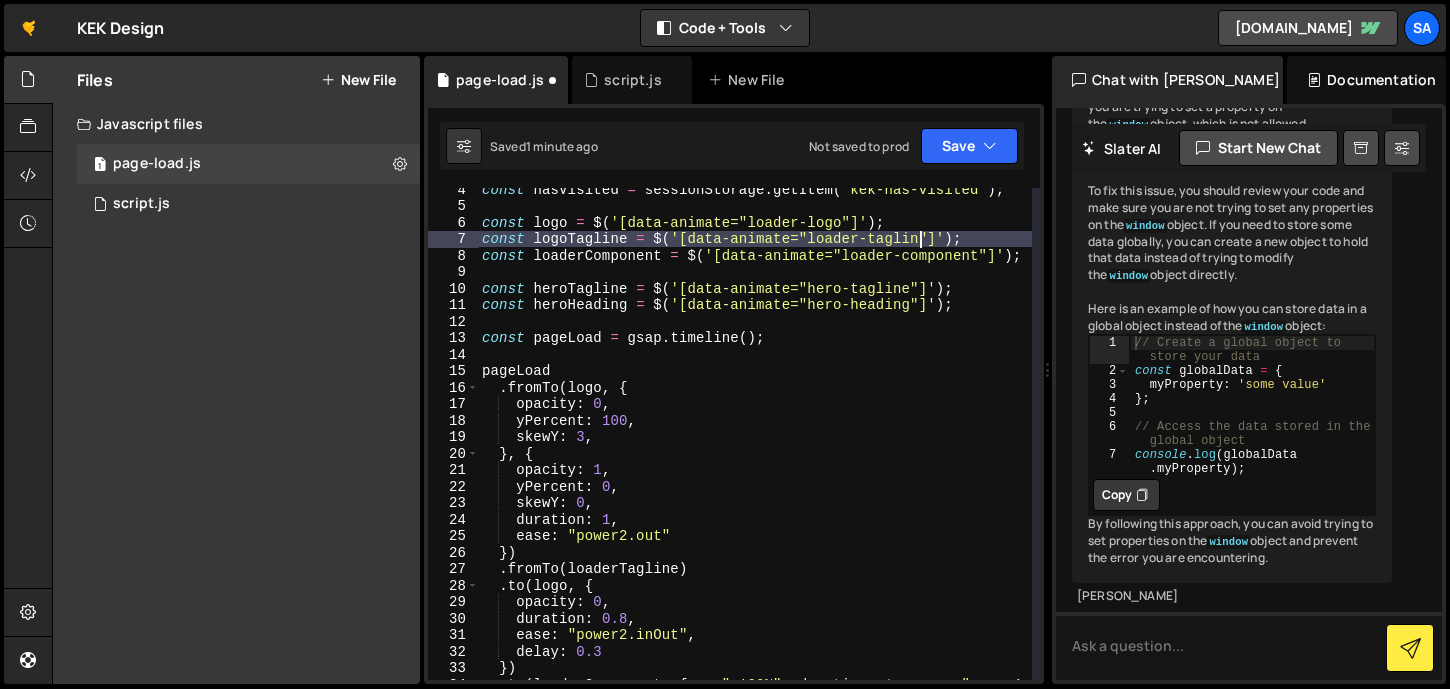 scroll, scrollTop: 0, scrollLeft: 31, axis: horizontal 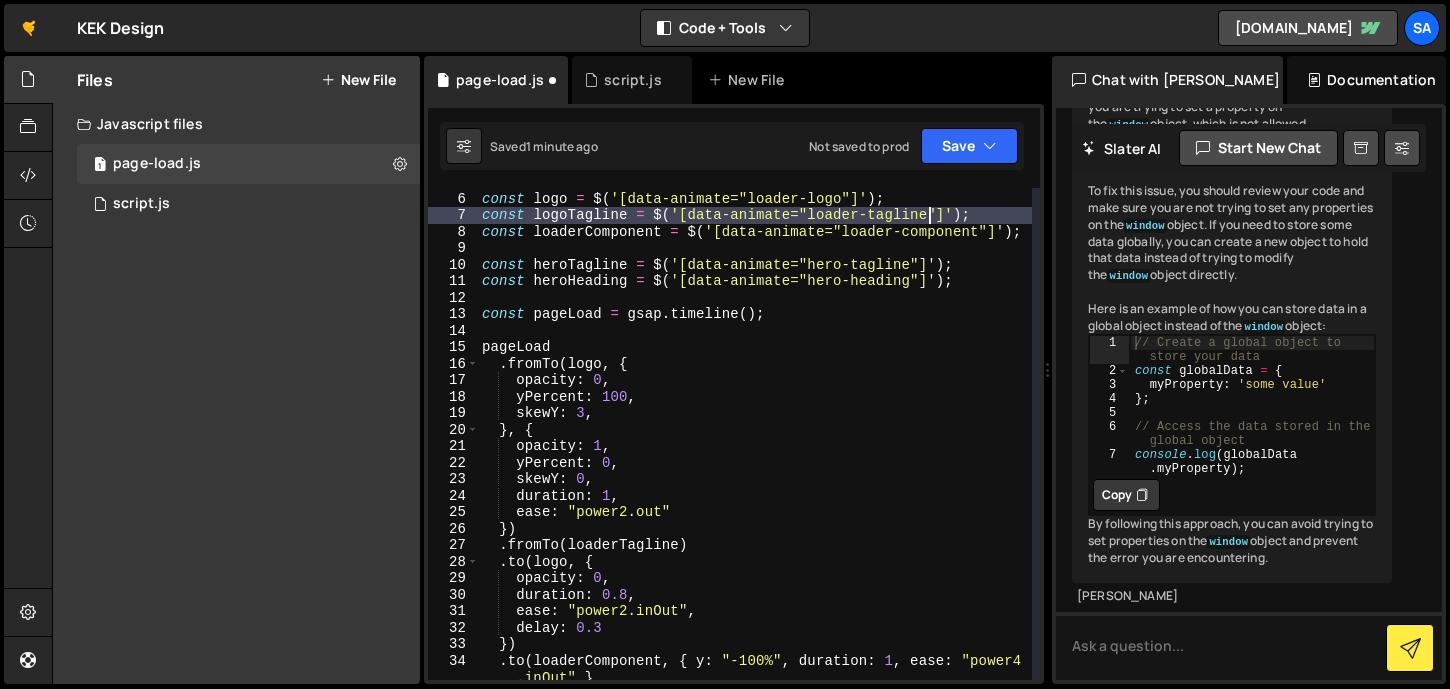 click on "const   logo   =   $ ( '[data-animate="loader-logo"]' ) ; const   logoTagline   =   $ ( '[data-animate="loader-tagline"]' ) ; const   loaderComponent   =   $ ( '[data-animate="loader-component"]' ) ; const   heroTagline   =   $ ( '[data-animate="hero-tagline"]' ) ; const   heroHeading   =   $ ( '[data-animate="hero-heading"]' ) ; const   pageLoad   =   gsap . timeline ( ) ; pageLoad    . fromTo ( logo ,   {       opacity :   0 ,       yPercent :   100 ,       skewY :   3 ,    } ,   {       opacity :   1 ,       yPercent :   0 ,       skewY :   0 ,       duration :   1 ,       ease :   "power2.out"    })    . fromTo ( loaderTagline )    . to ( logo ,   {       opacity :   0 ,       duration :   0.8 ,       ease :   "power2.inOut" ,       delay :   0.3    })    . to ( loaderComponent ,   {   y :   "-100%" ,   duration :   1 ,   ease :   "power4      .inOut"   } ," at bounding box center [755, 445] 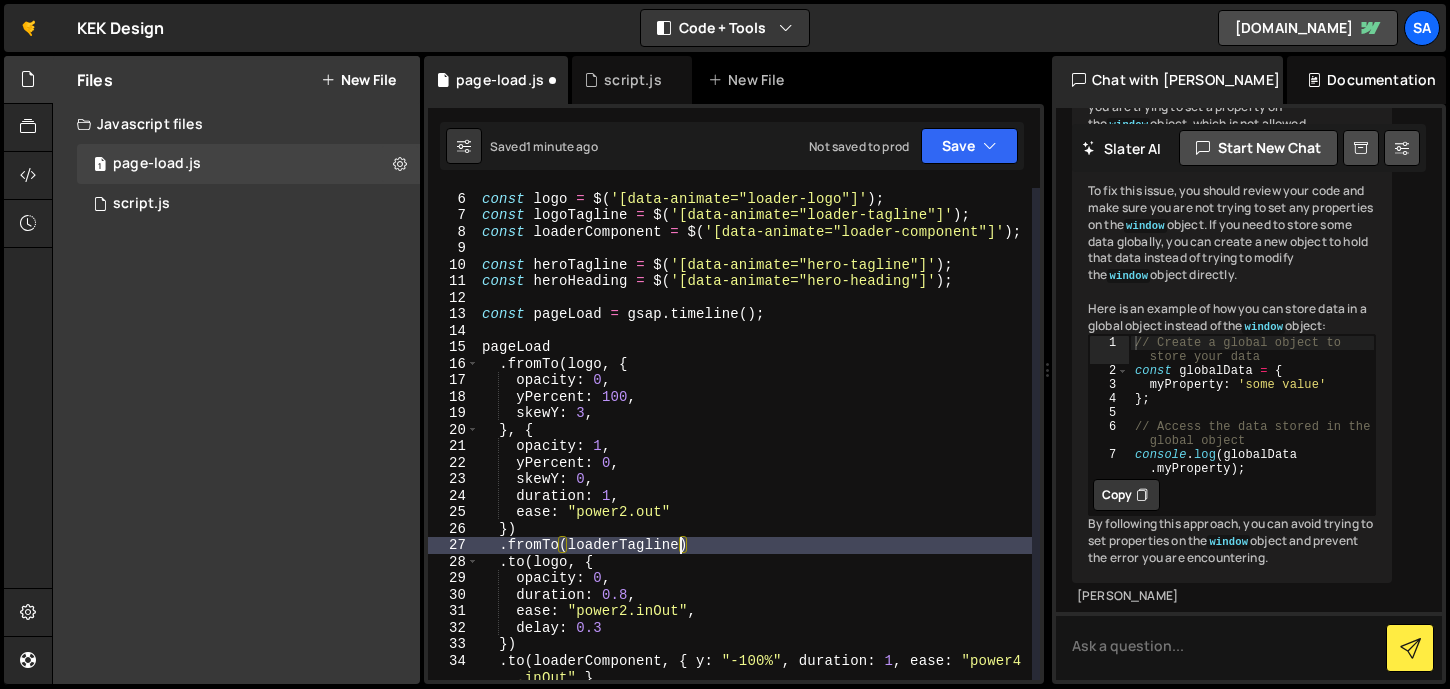scroll, scrollTop: 0, scrollLeft: 13, axis: horizontal 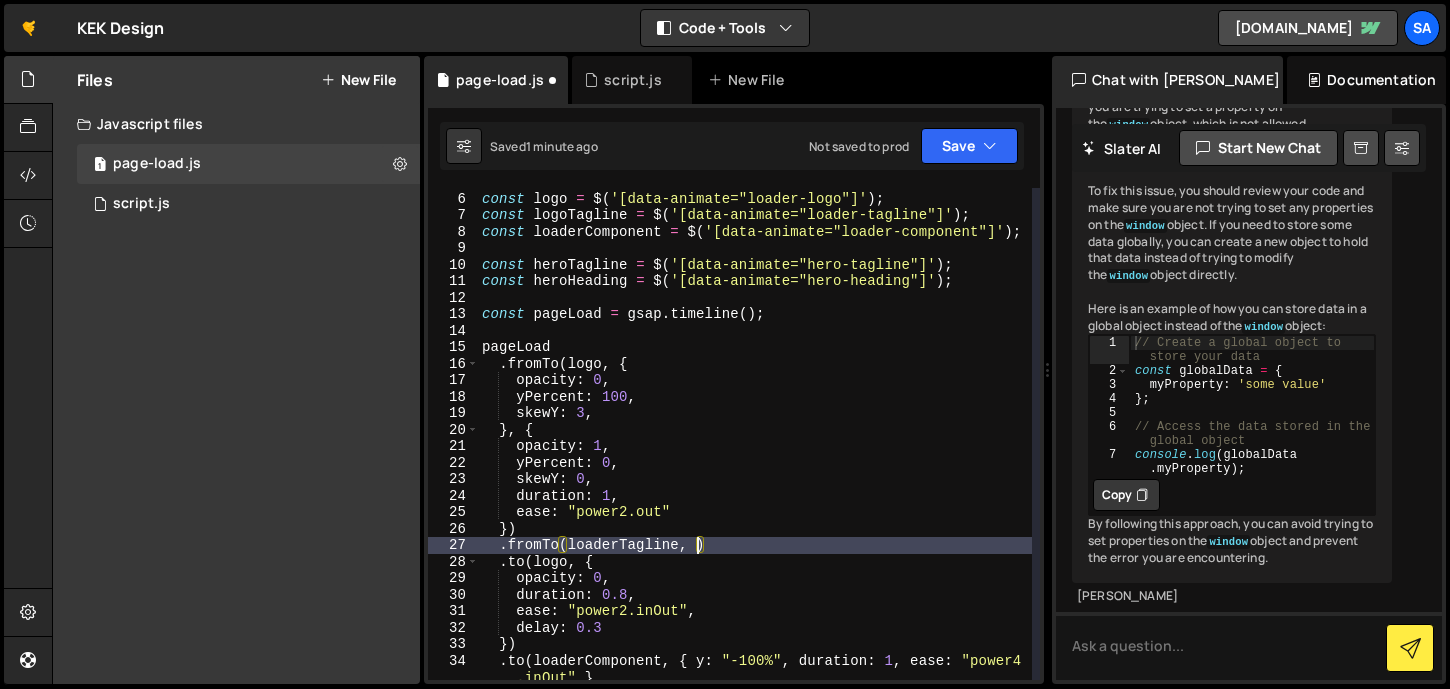 type on ".fromTo(loaderTagline, {)" 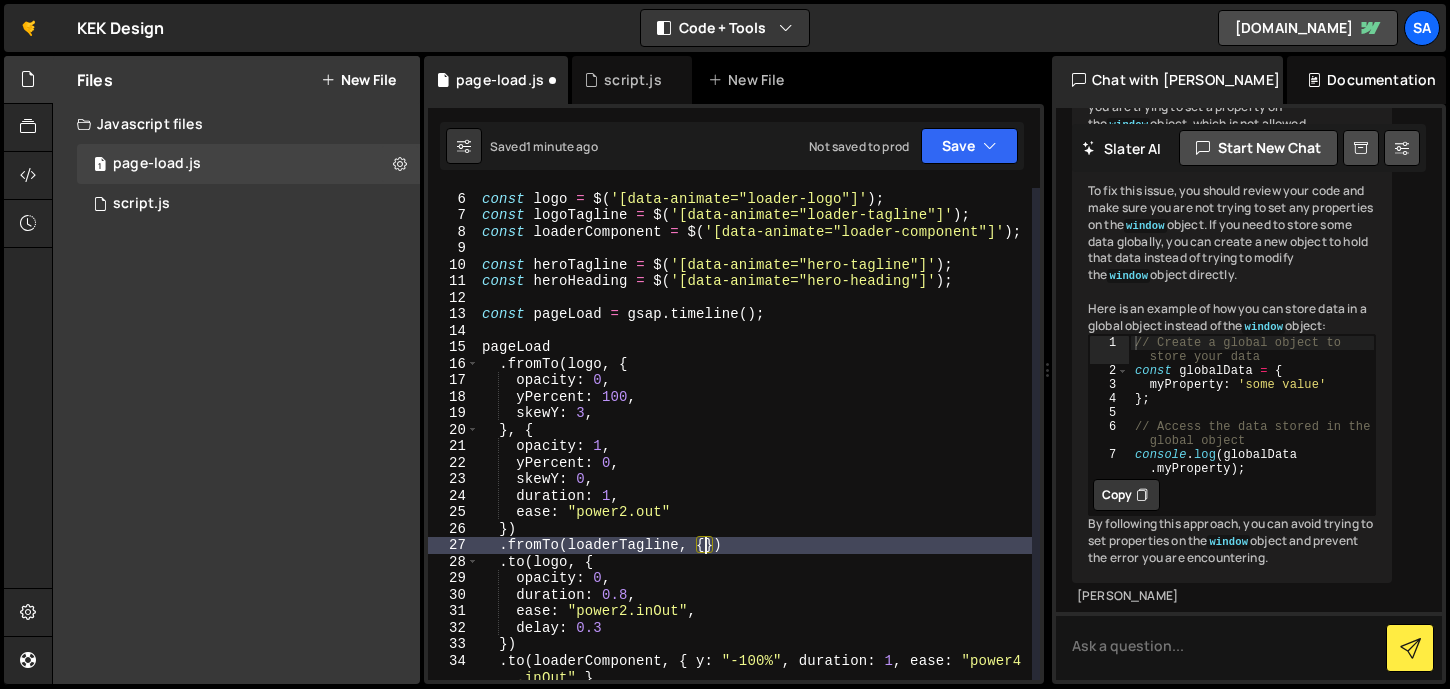 scroll, scrollTop: 0, scrollLeft: 1, axis: horizontal 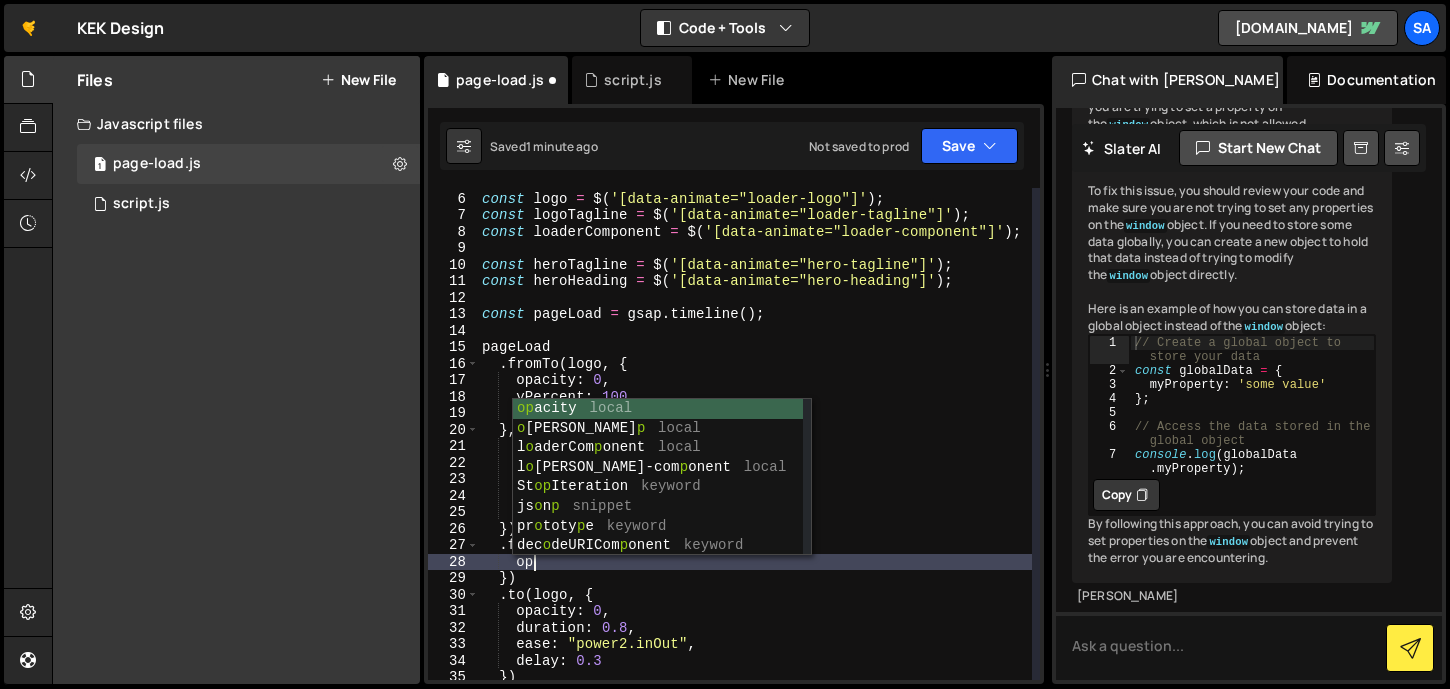 type on "o" 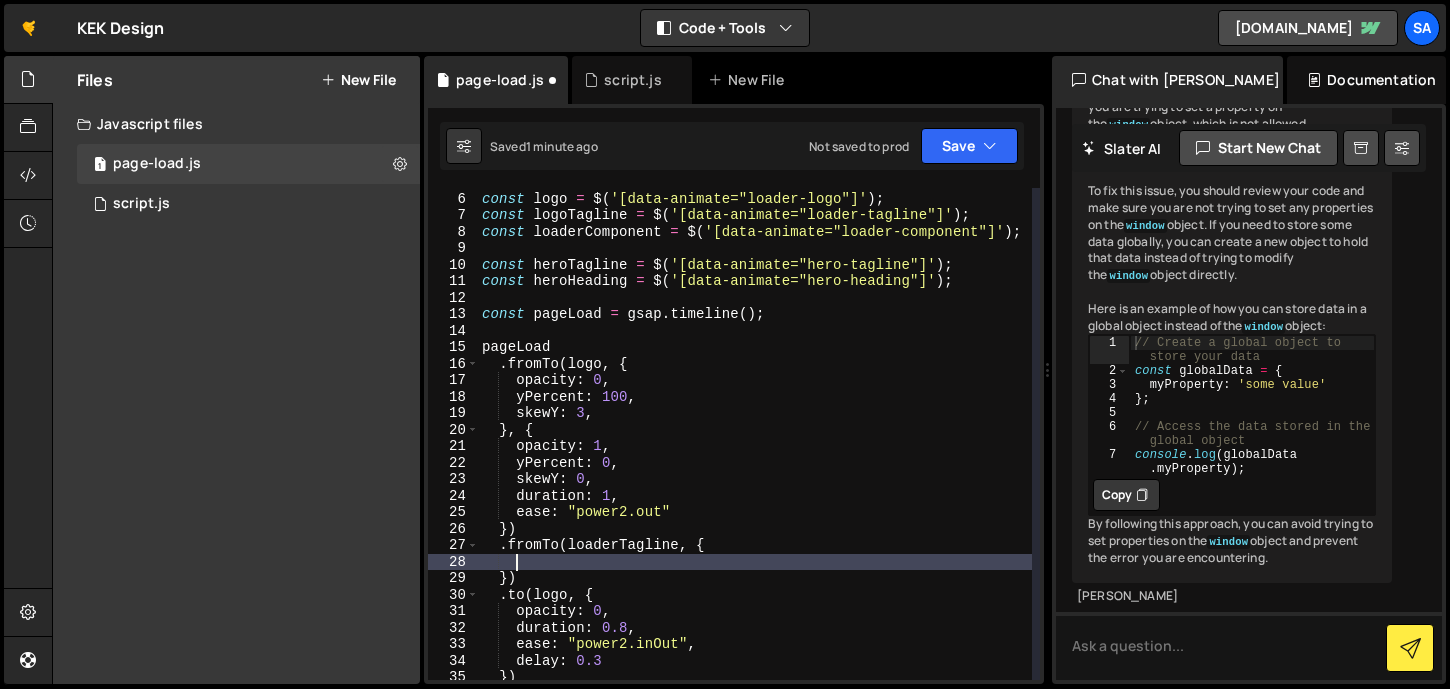 scroll, scrollTop: 0, scrollLeft: 1, axis: horizontal 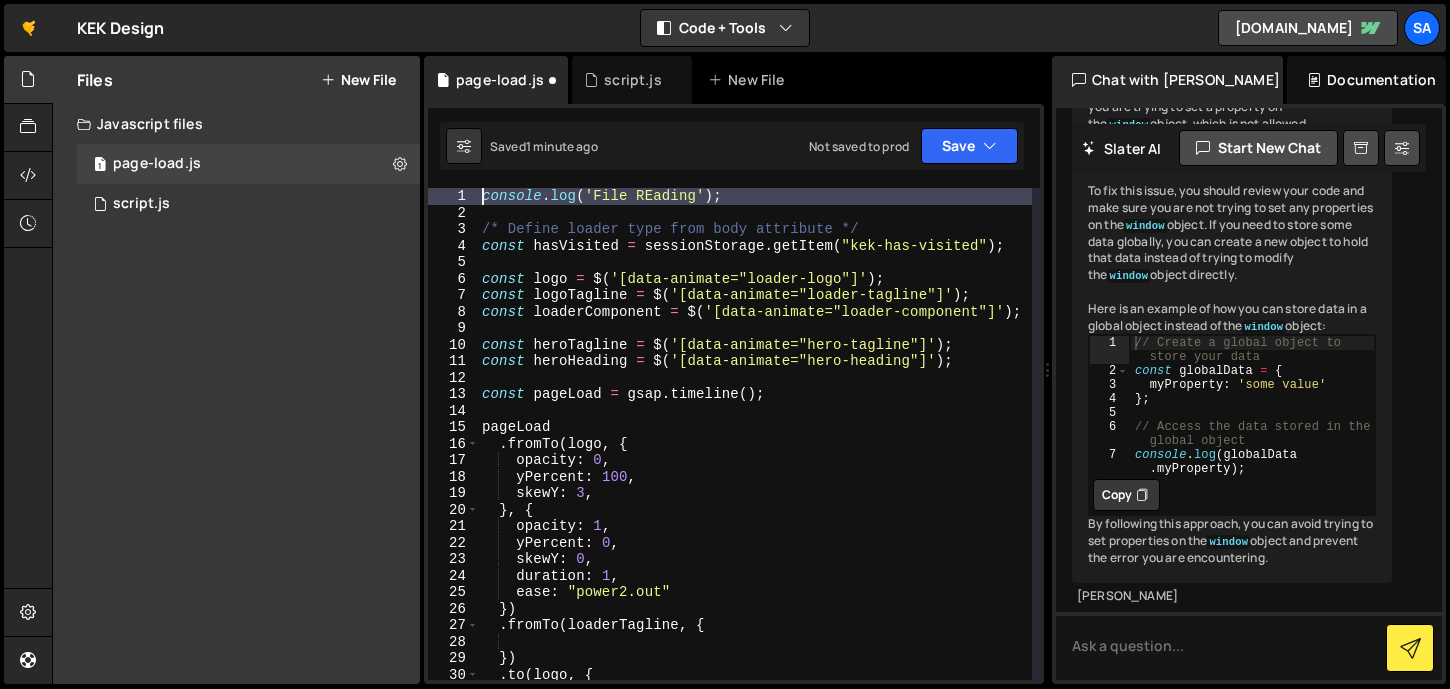 click on "console . log ( 'File REading' ) ; /* Define loader type from body attribute */ const   hasVisited   =   sessionStorage . getItem ( "kek-has-visited" ) ; const   logo   =   $ ( '[data-animate="loader-logo"]' ) ; const   logoTagline   =   $ ( '[data-animate="loader-tagline"]' ) ; const   loaderComponent   =   $ ( '[data-animate="loader-component"]' ) ; const   heroTagline   =   $ ( '[data-animate="hero-tagline"]' ) ; const   heroHeading   =   $ ( '[data-animate="hero-heading"]' ) ; const   pageLoad   =   gsap . timeline ( ) ; pageLoad    . fromTo ( logo ,   {       opacity :   0 ,       yPercent :   100 ,       skewY :   3 ,    } ,   {       opacity :   1 ,       yPercent :   0 ,       skewY :   0 ,       duration :   1 ,       ease :   "power2.out"    })    . fromTo ( loaderTagline ,   {          })    . to ( logo ,   {       opacity :   0 ," at bounding box center (755, 450) 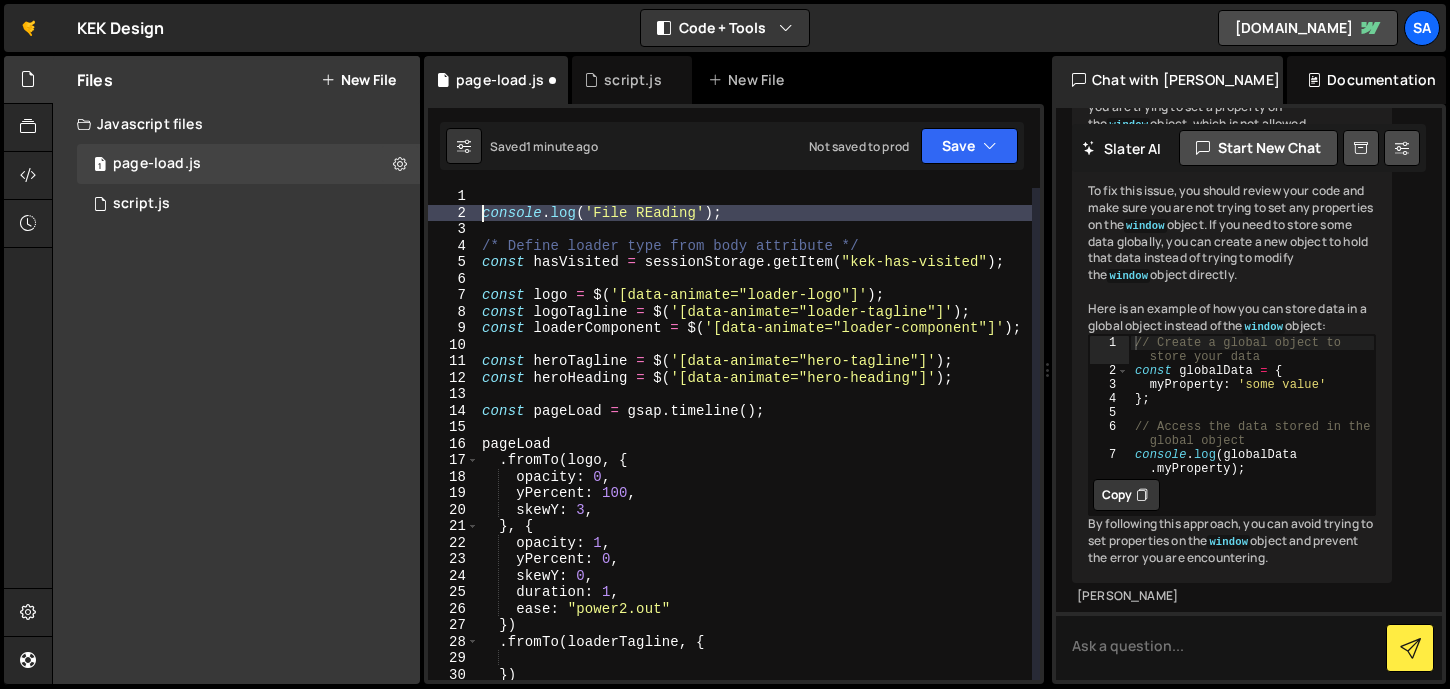 click on "console . log ( 'File REading' ) ; /* Define loader type from body attribute */ const   hasVisited   =   sessionStorage . getItem ( "kek-has-visited" ) ; const   logo   =   $ ( '[data-animate="loader-logo"]' ) ; const   logoTagline   =   $ ( '[data-animate="loader-tagline"]' ) ; const   loaderComponent   =   $ ( '[data-animate="loader-component"]' ) ; const   heroTagline   =   $ ( '[data-animate="hero-tagline"]' ) ; const   heroHeading   =   $ ( '[data-animate="hero-heading"]' ) ; const   pageLoad   =   gsap . timeline ( ) ; pageLoad    . fromTo ( logo ,   {       opacity :   0 ,       yPercent :   100 ,       skewY :   3 ,    } ,   {       opacity :   1 ,       yPercent :   0 ,       skewY :   0 ,       duration :   1 ,       ease :   "power2.out"    })    . fromTo ( loaderTagline ,   {          })    . to ( logo ,   {" at bounding box center [755, 450] 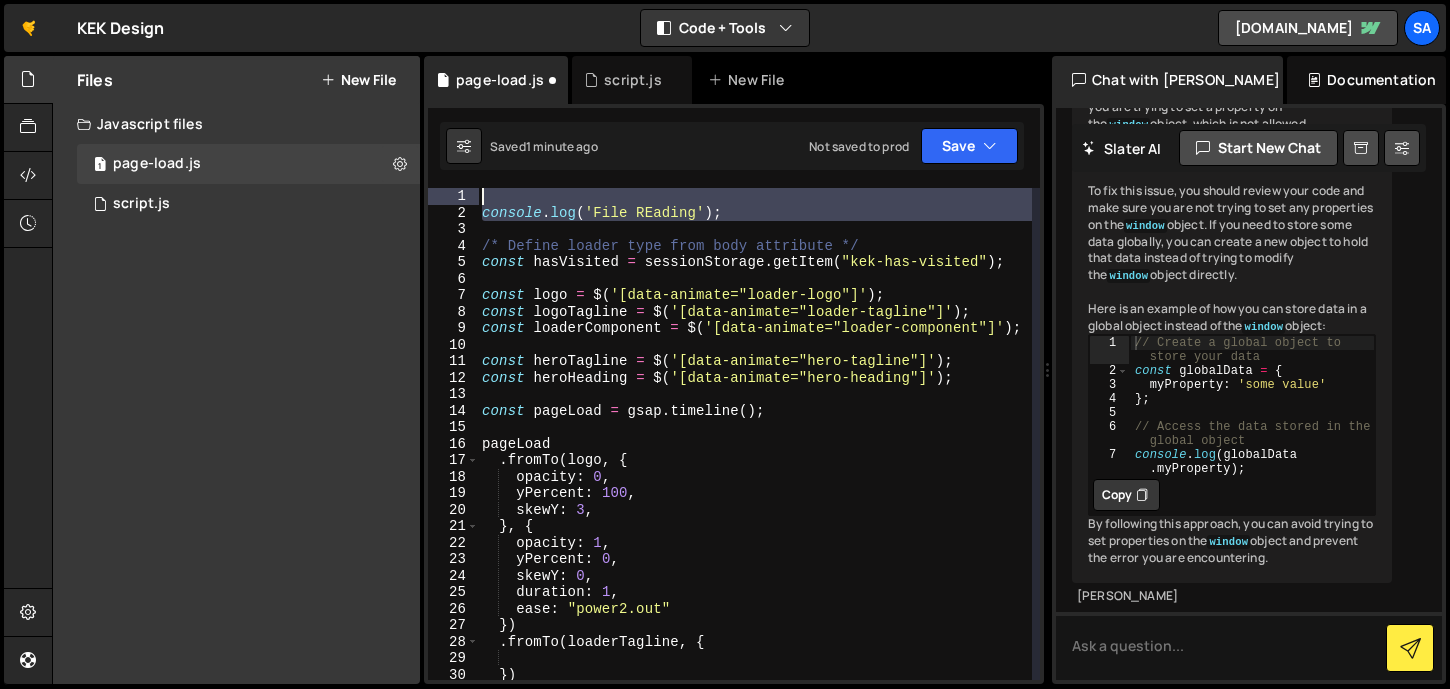 drag, startPoint x: 757, startPoint y: 231, endPoint x: 481, endPoint y: 198, distance: 277.96582 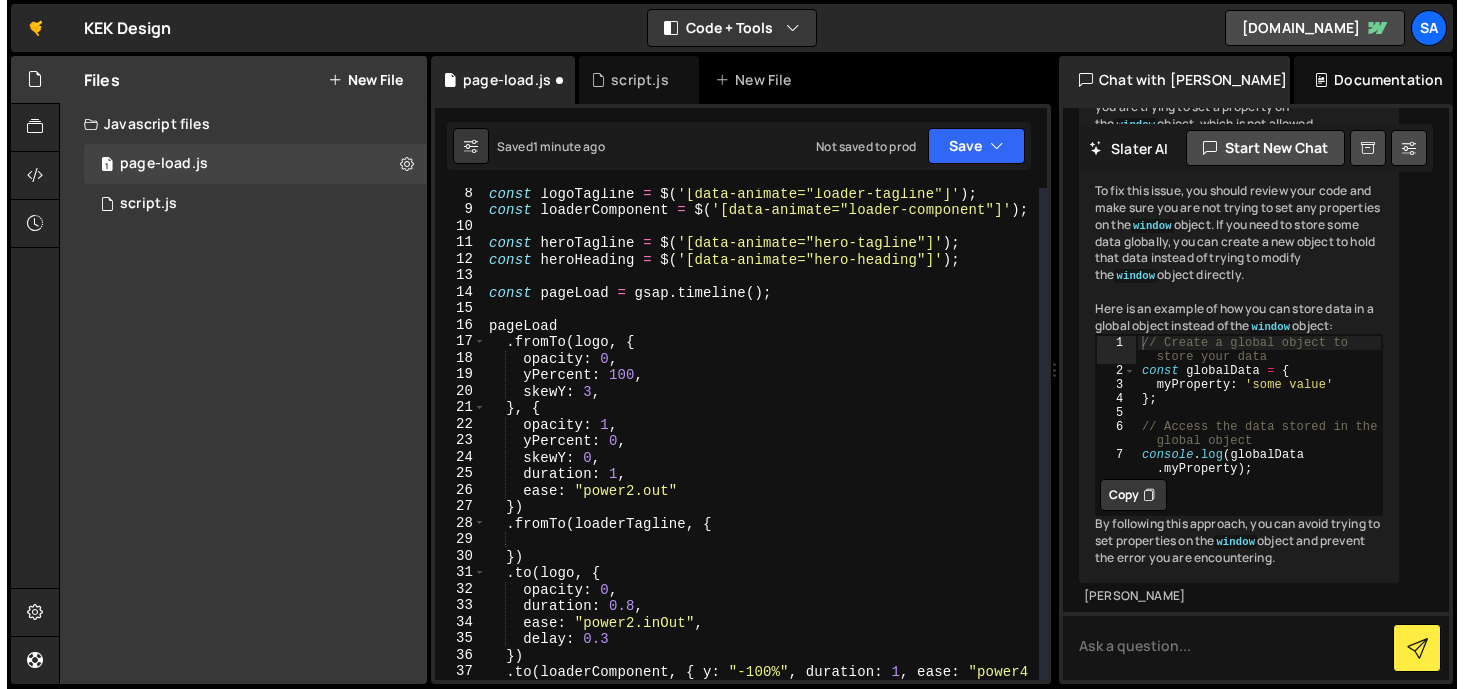 scroll, scrollTop: 164, scrollLeft: 0, axis: vertical 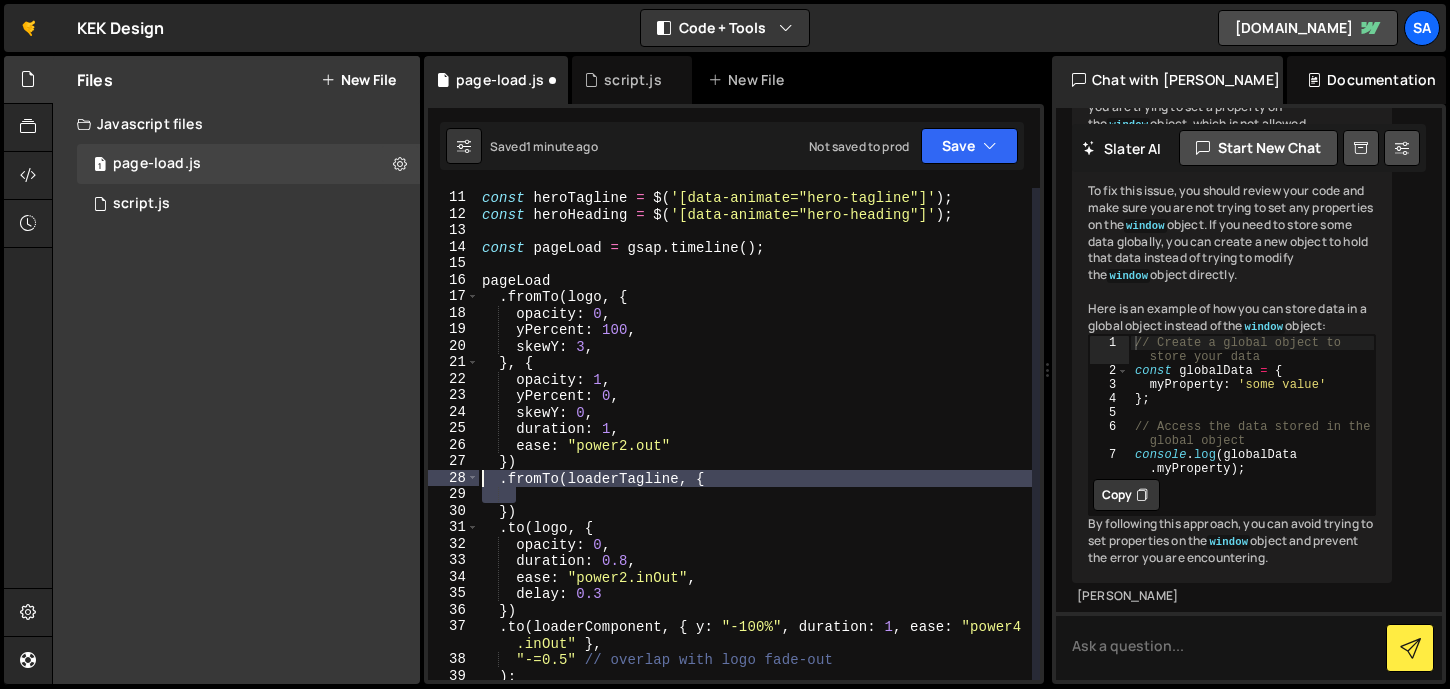 drag, startPoint x: 516, startPoint y: 492, endPoint x: 437, endPoint y: 477, distance: 80.411446 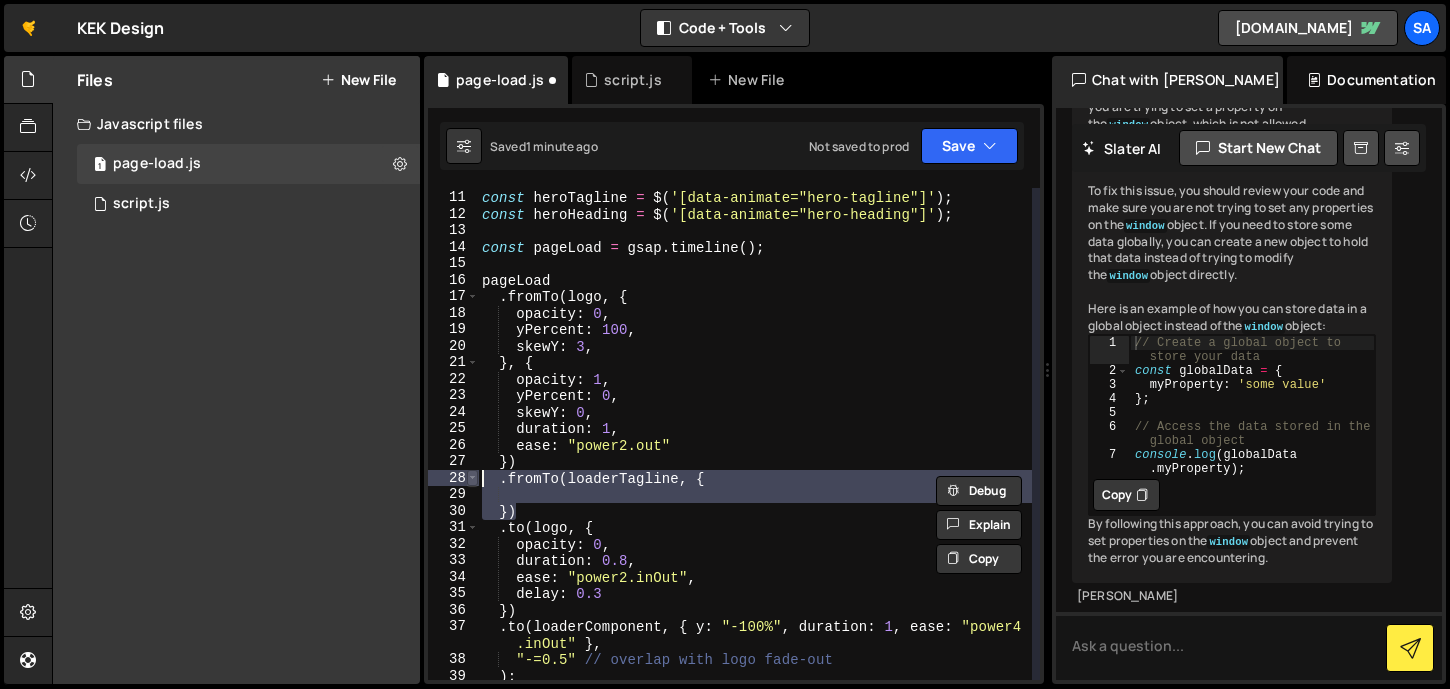 drag, startPoint x: 554, startPoint y: 504, endPoint x: 474, endPoint y: 482, distance: 82.96987 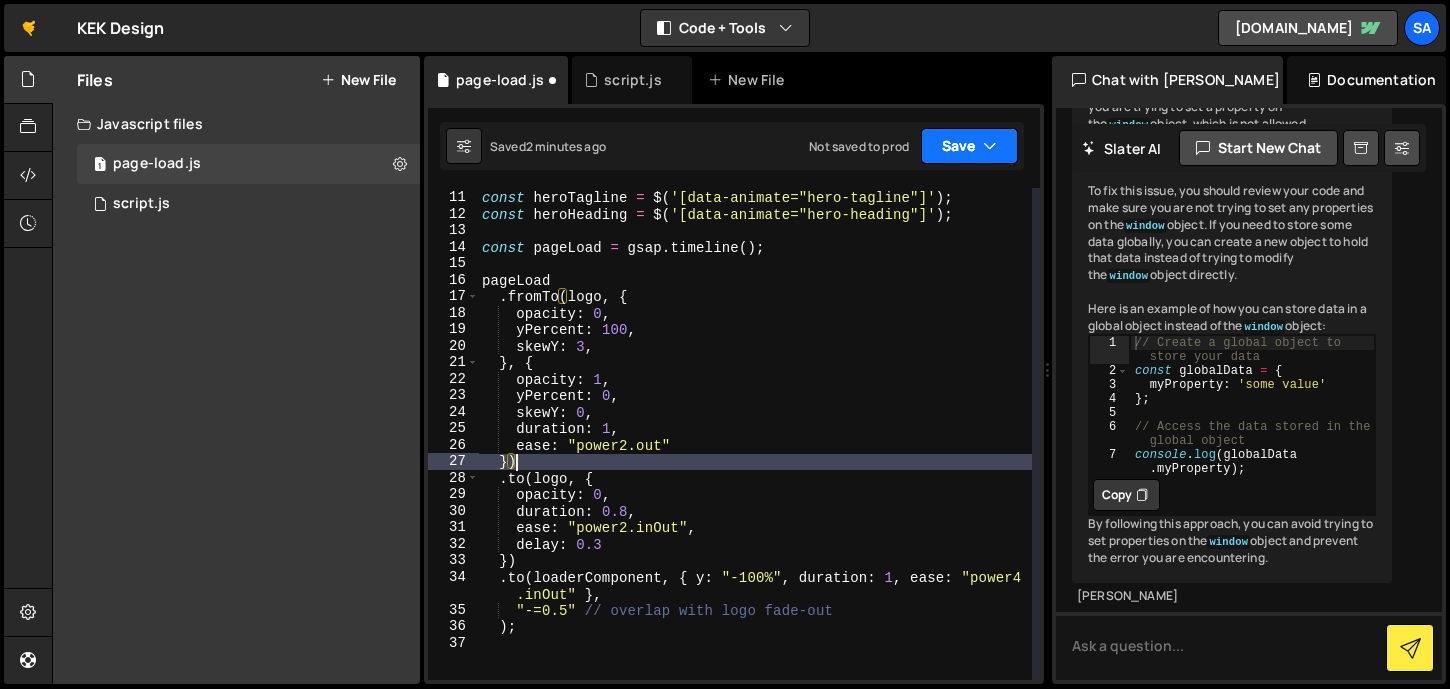 click on "Save" at bounding box center [969, 146] 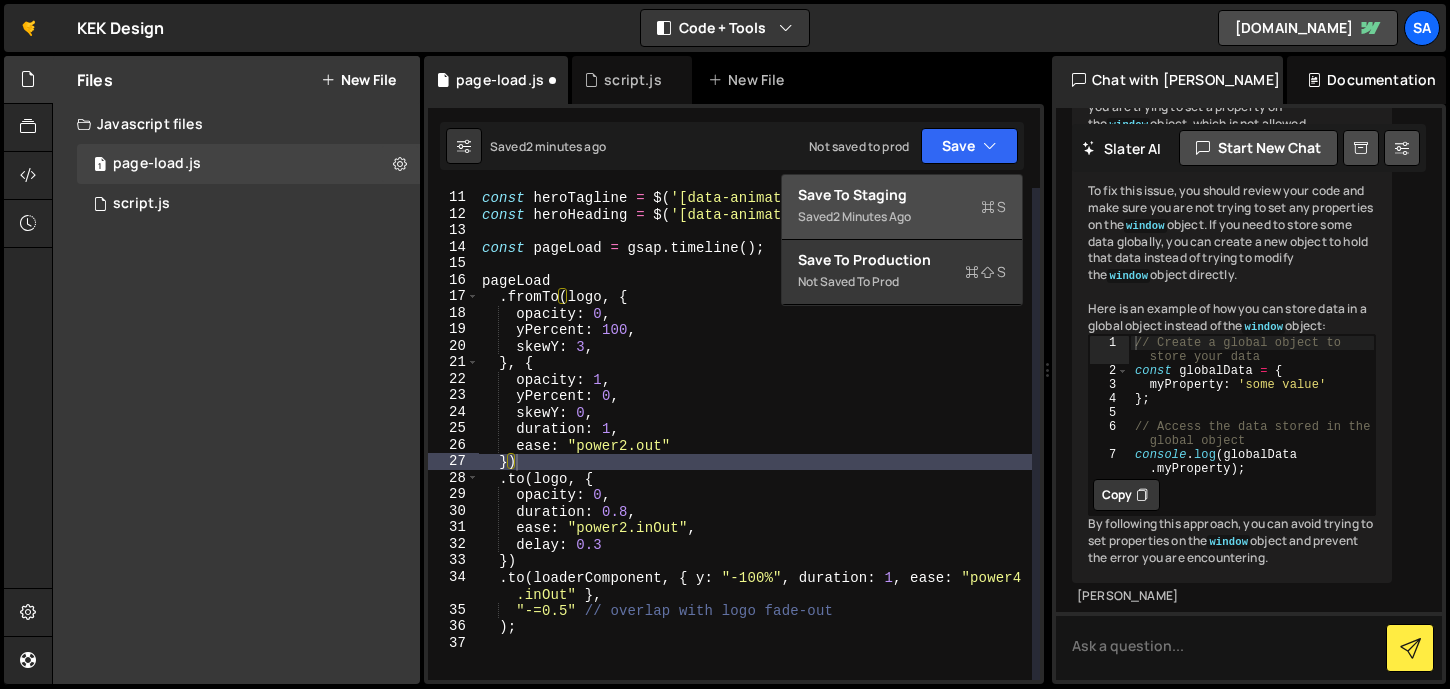 click on "Save to Staging
S" at bounding box center (902, 195) 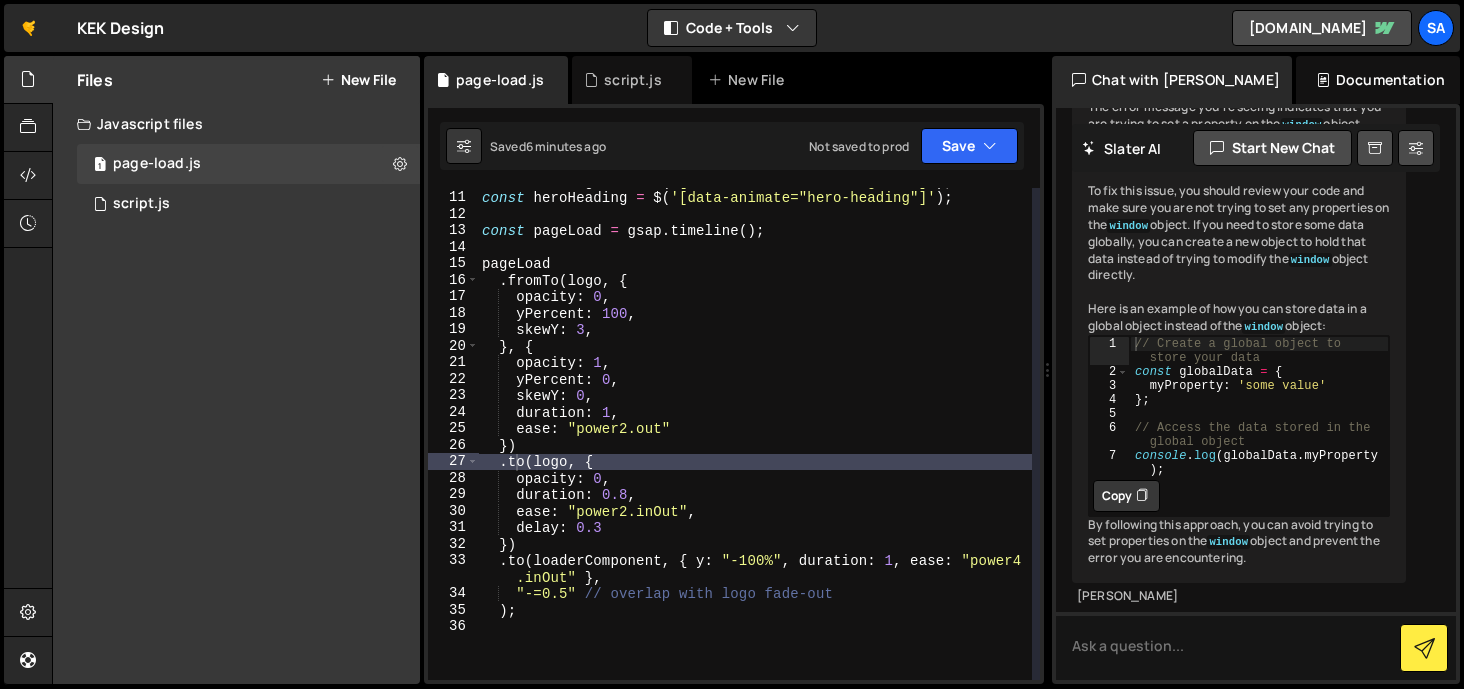 click on "const   heroTagline   =   $ ( '[data-animate="hero-tagline"]' ) ; const   heroHeading   =   $ ( '[data-animate="hero-heading"]' ) ; const   pageLoad   =   gsap . timeline ( ) ; pageLoad    . fromTo ( logo ,   {       opacity :   0 ,       yPercent :   100 ,       skewY :   3 ,    } ,   {       opacity :   1 ,       yPercent :   0 ,       skewY :   0 ,       duration :   1 ,       ease :   "power2.out"    })    . to ( logo ,   {       opacity :   0 ,       duration :   0.8 ,       ease :   "power2.inOut" ,       delay :   0.3    })    . to ( loaderComponent ,   {   y :   "-100%" ,   duration :   1 ,   ease :   "power4      .inOut"   } ,       "-=0.5"   // overlap with logo fade-out    ) ;" at bounding box center [755, 435] 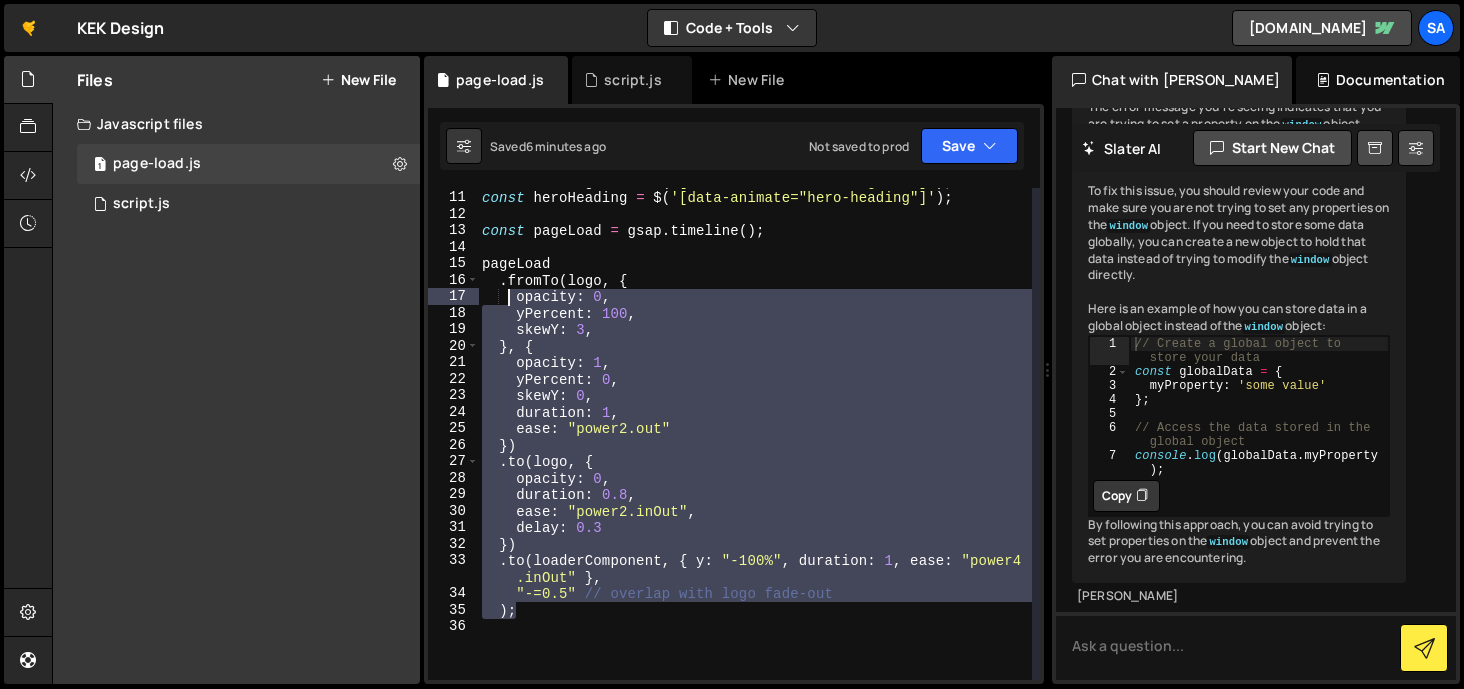 scroll, scrollTop: 0, scrollLeft: 0, axis: both 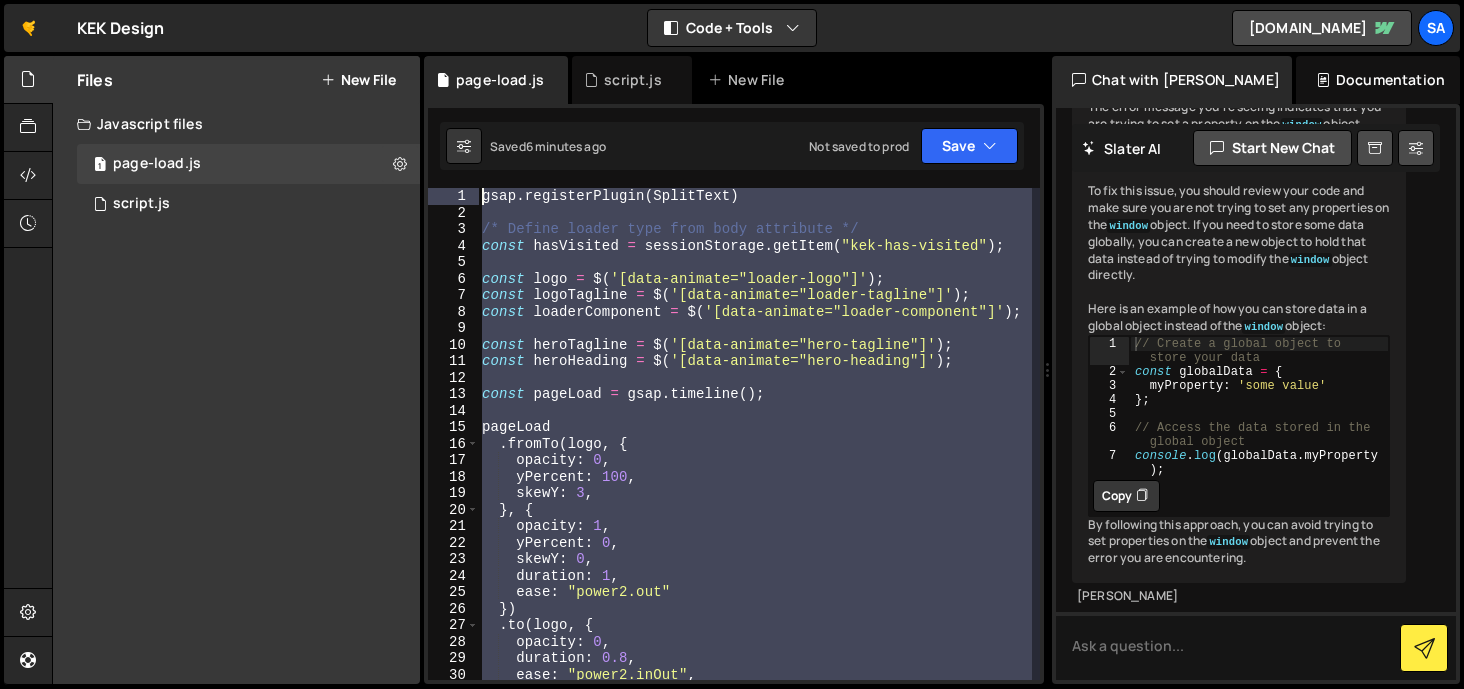 drag, startPoint x: 531, startPoint y: 618, endPoint x: 478, endPoint y: 179, distance: 442.18774 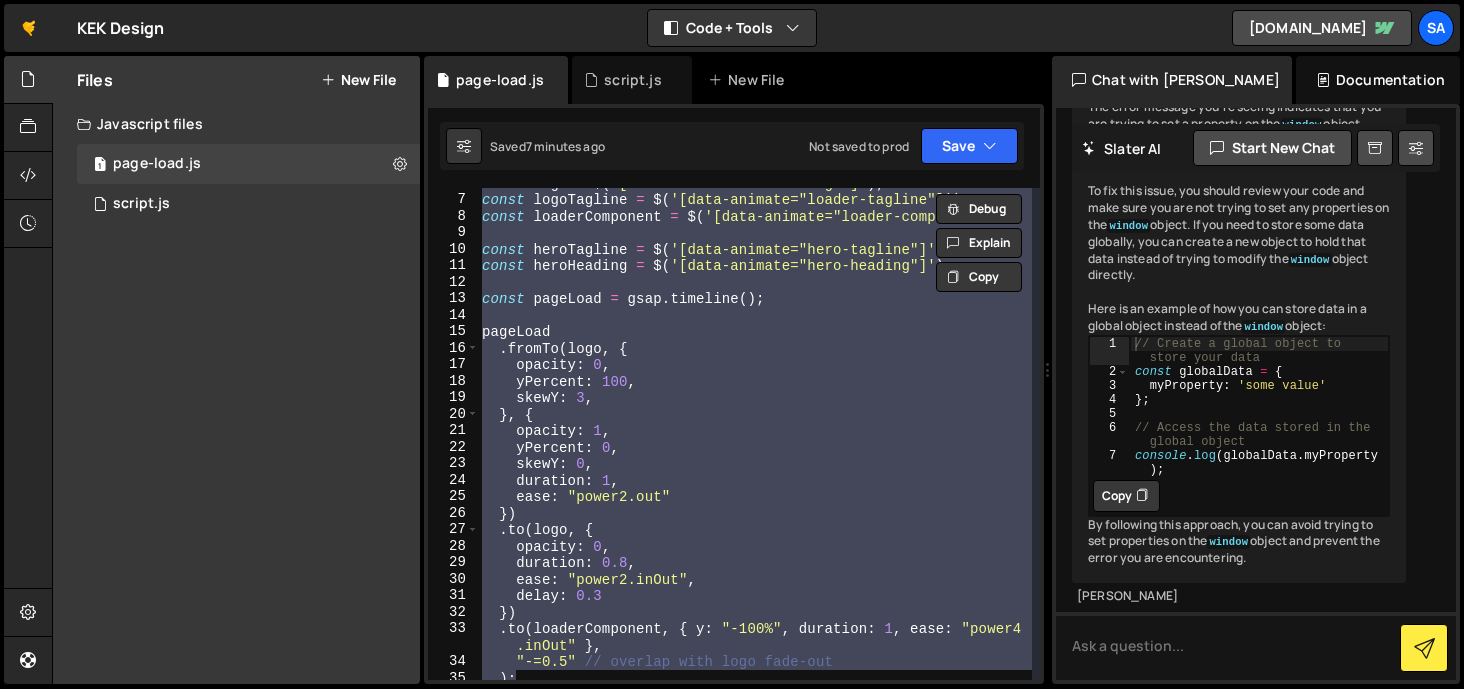 scroll, scrollTop: 117, scrollLeft: 0, axis: vertical 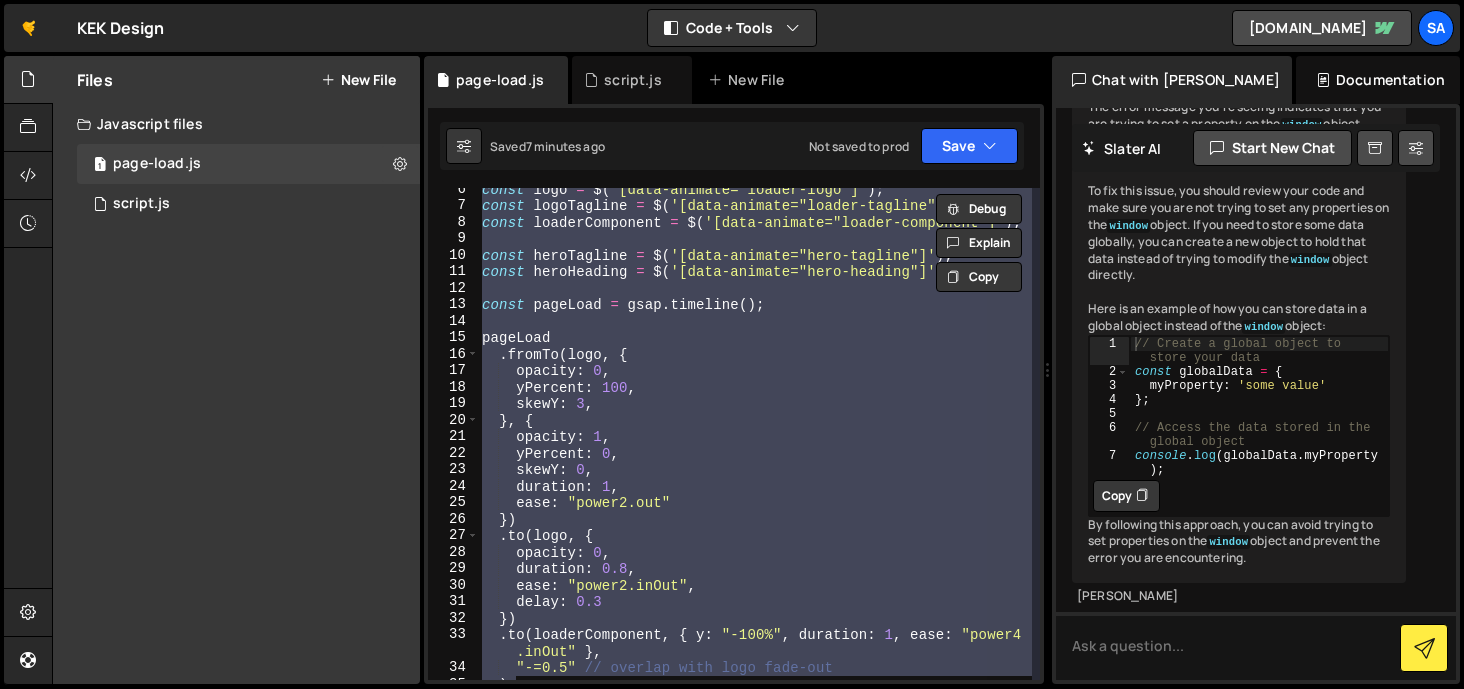 click on "const   logo   =   $ ( '[data-animate="loader-logo"]' ) ; const   logoTagline   =   $ ( '[data-animate="loader-tagline"]' ) ; const   loaderComponent   =   $ ( '[data-animate="loader-component"]' ) ; const   heroTagline   =   $ ( '[data-animate="hero-tagline"]' ) ; const   heroHeading   =   $ ( '[data-animate="hero-heading"]' ) ; const   pageLoad   =   gsap . timeline ( ) ; pageLoad    . fromTo ( logo ,   {       opacity :   0 ,       yPercent :   100 ,       skewY :   3 ,    } ,   {       opacity :   1 ,       yPercent :   0 ,       skewY :   0 ,       duration :   1 ,       ease :   "power2.out"    })    . to ( logo ,   {       opacity :   0 ,       duration :   0.8 ,       ease :   "power2.inOut" ,       delay :   0.3    })    . to ( loaderComponent ,   {   y :   "-100%" ,   duration :   1 ,   ease :   "power4      .inOut"   } ,       "-=0.5"   // overlap with logo fade-out    ) ;" at bounding box center (755, 434) 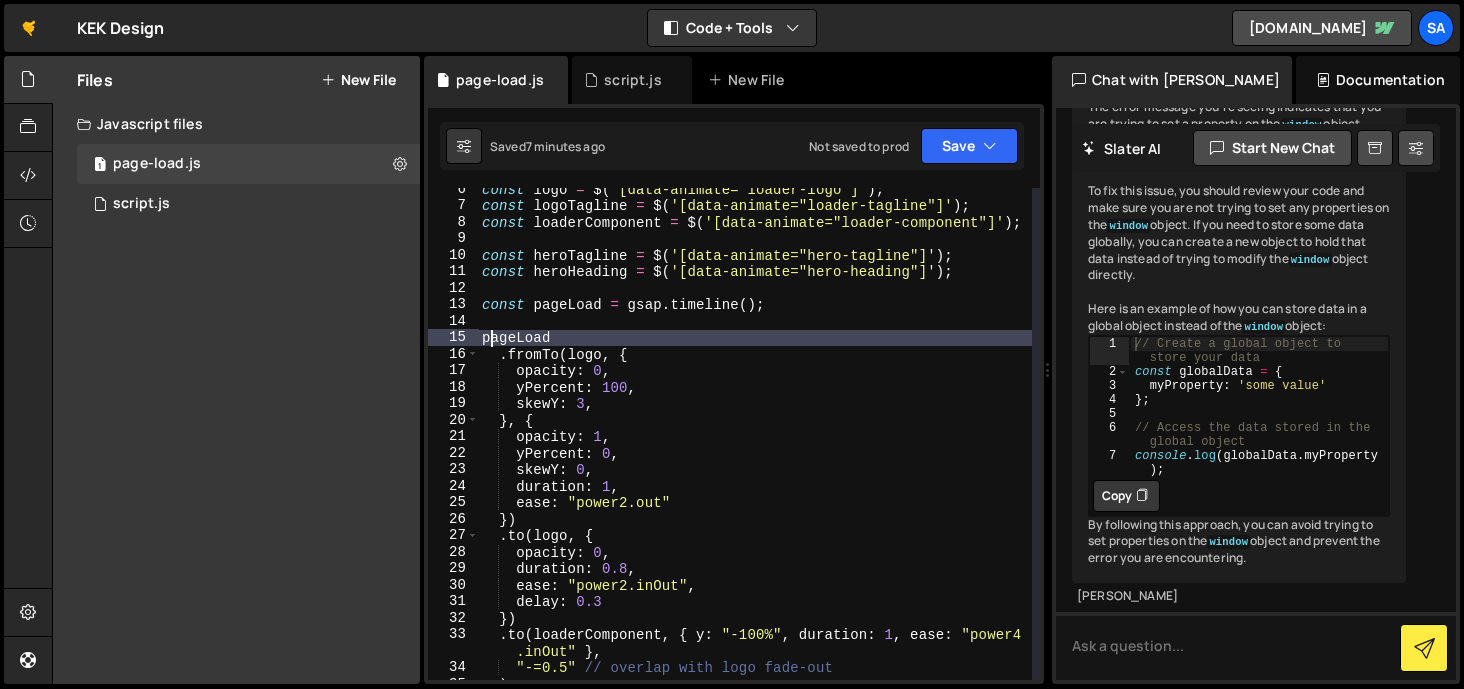 click on "const   logo   =   $ ( '[data-animate="loader-logo"]' ) ; const   logoTagline   =   $ ( '[data-animate="loader-tagline"]' ) ; const   loaderComponent   =   $ ( '[data-animate="loader-component"]' ) ; const   heroTagline   =   $ ( '[data-animate="hero-tagline"]' ) ; const   heroHeading   =   $ ( '[data-animate="hero-heading"]' ) ; const   pageLoad   =   gsap . timeline ( ) ; pageLoad    . fromTo ( logo ,   {       opacity :   0 ,       yPercent :   100 ,       skewY :   3 ,    } ,   {       opacity :   1 ,       yPercent :   0 ,       skewY :   0 ,       duration :   1 ,       ease :   "power2.out"    })    . to ( logo ,   {       opacity :   0 ,       duration :   0.8 ,       ease :   "power2.inOut" ,       delay :   0.3    })    . to ( loaderComponent ,   {   y :   "-100%" ,   duration :   1 ,   ease :   "power4      .inOut"   } ,       "-=0.5"   // overlap with logo fade-out    ) ;" at bounding box center [755, 443] 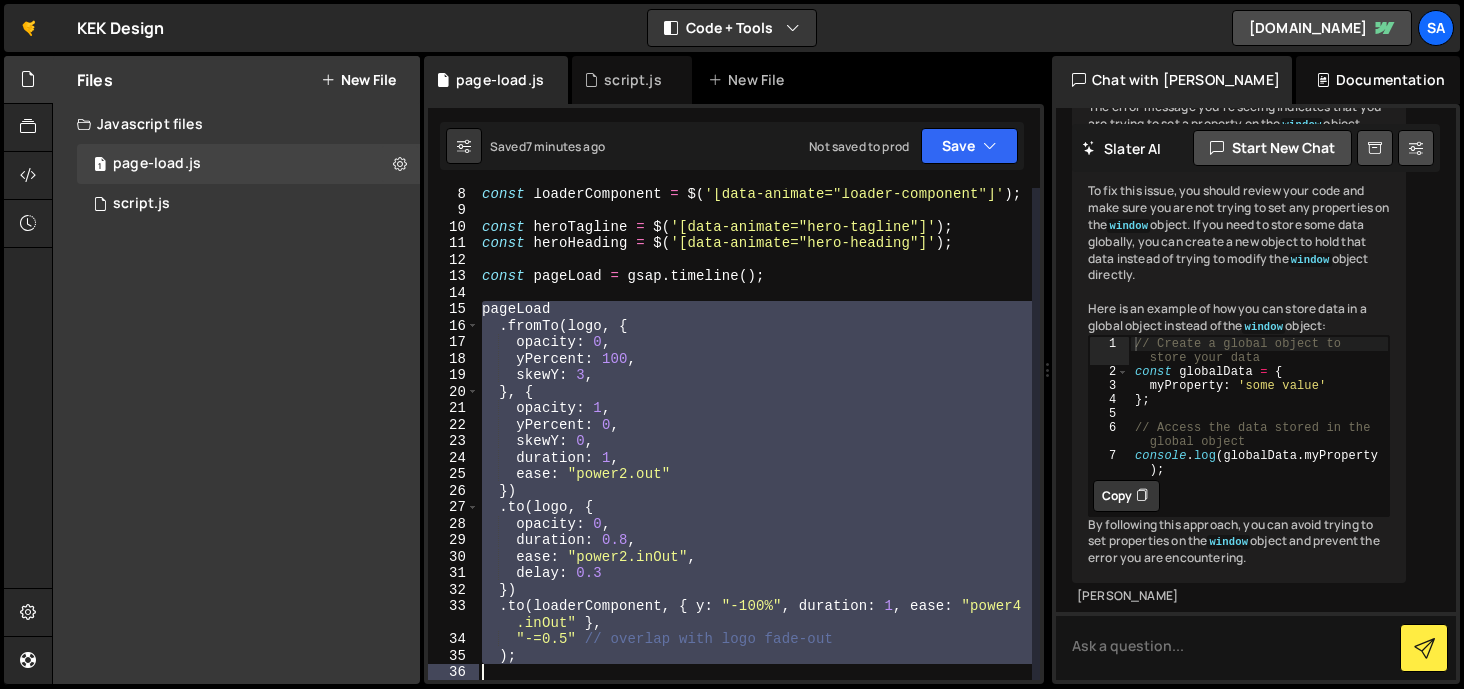 scroll, scrollTop: 118, scrollLeft: 0, axis: vertical 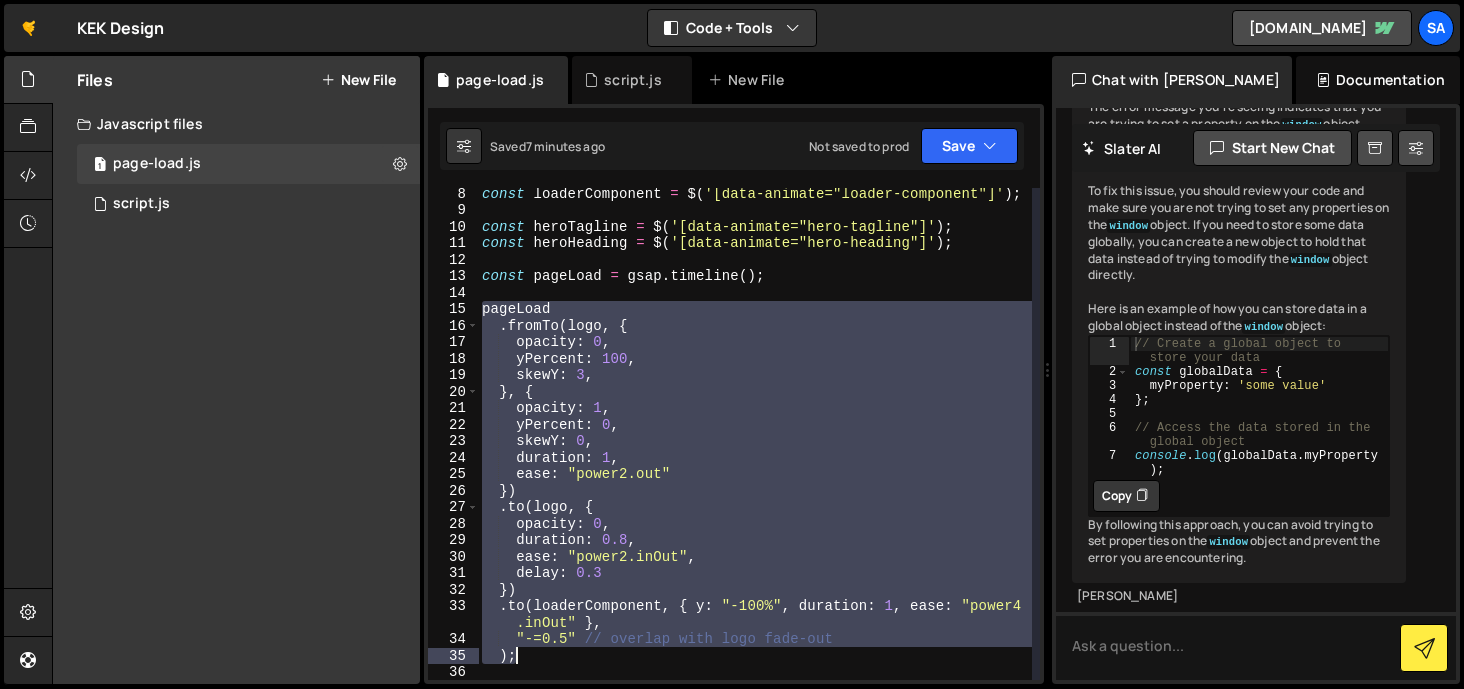 drag, startPoint x: 483, startPoint y: 339, endPoint x: 656, endPoint y: 659, distance: 363.77054 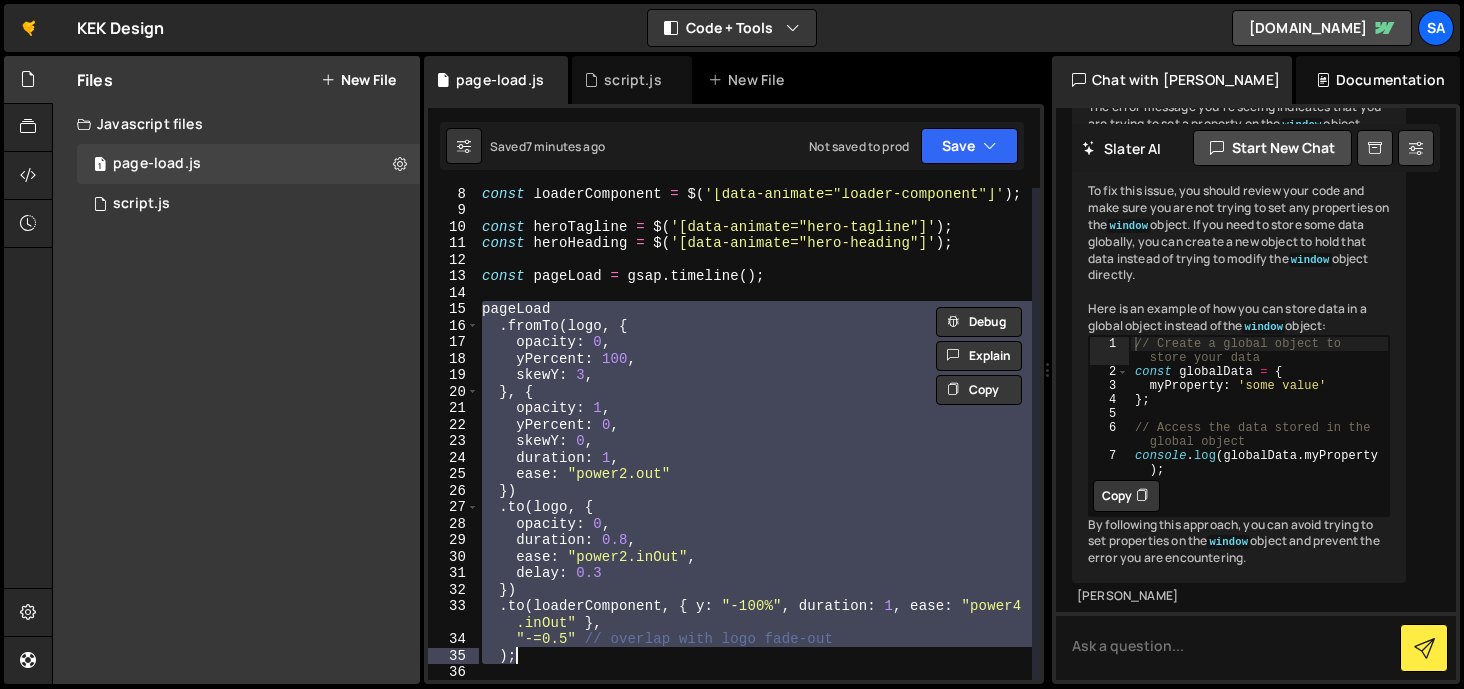 click on "const   loaderComponent   =   $ ( '[data-animate="loader-component"]' ) ; const   heroTagline   =   $ ( '[data-animate="hero-tagline"]' ) ; const   heroHeading   =   $ ( '[data-animate="hero-heading"]' ) ; const   pageLoad   =   gsap . timeline ( ) ; pageLoad    . fromTo ( logo ,   {       opacity :   0 ,       yPercent :   100 ,       skewY :   3 ,    } ,   {       opacity :   1 ,       yPercent :   0 ,       skewY :   0 ,       duration :   1 ,       ease :   "power2.out"    })    . to ( logo ,   {       opacity :   0 ,       duration :   0.8 ,       ease :   "power2.inOut" ,       delay :   0.3    })    . to ( loaderComponent ,   {   y :   "-100%" ,   duration :   1 ,   ease :   "power4      .inOut"   } ,       "-=0.5"   // overlap with logo fade-out    ) ;" at bounding box center (755, 434) 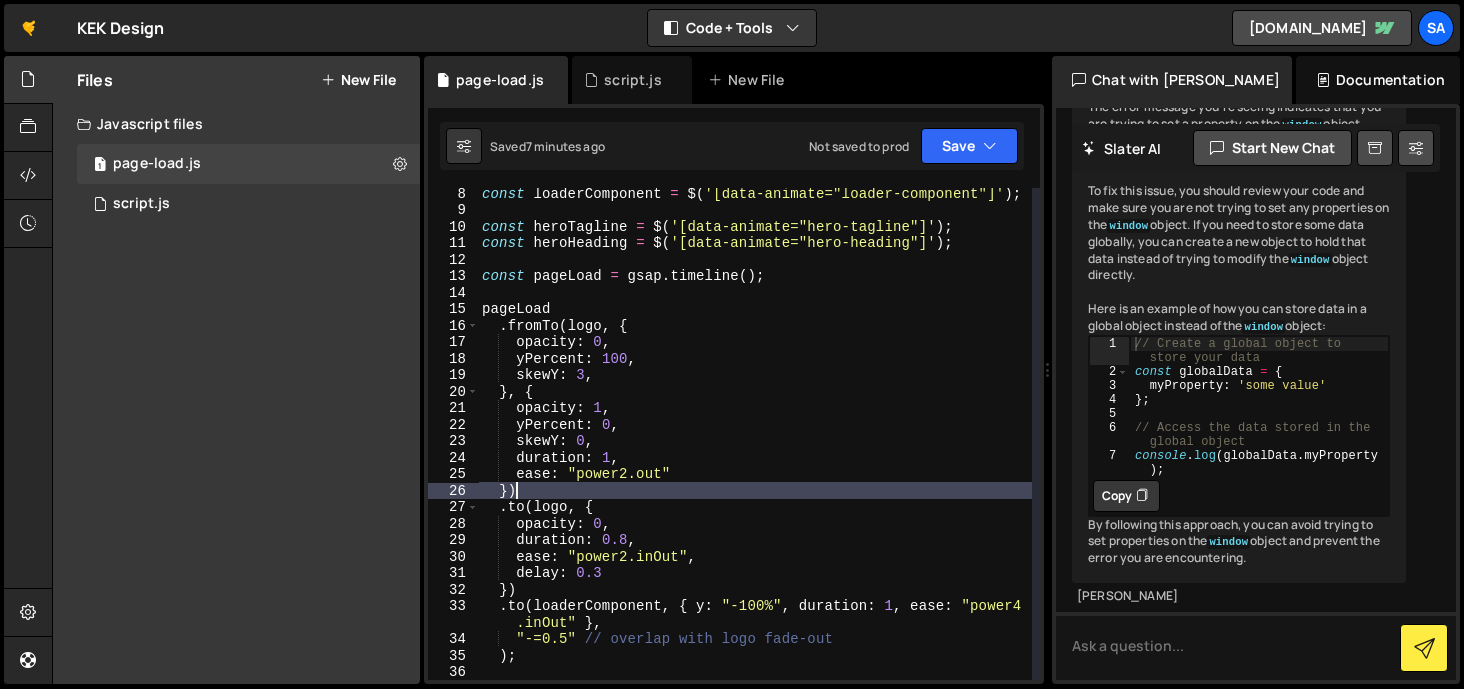 click on "const   loaderComponent   =   $ ( '[data-animate="loader-component"]' ) ; const   heroTagline   =   $ ( '[data-animate="hero-tagline"]' ) ; const   heroHeading   =   $ ( '[data-animate="hero-heading"]' ) ; const   pageLoad   =   gsap . timeline ( ) ; pageLoad    . fromTo ( logo ,   {       opacity :   0 ,       yPercent :   100 ,       skewY :   3 ,    } ,   {       opacity :   1 ,       yPercent :   0 ,       skewY :   0 ,       duration :   1 ,       ease :   "power2.out"    })    . to ( logo ,   {       opacity :   0 ,       duration :   0.8 ,       ease :   "power2.inOut" ,       delay :   0.3    })    . to ( loaderComponent ,   {   y :   "-100%" ,   duration :   1 ,   ease :   "power4      .inOut"   } ,       "-=0.5"   // overlap with logo fade-out    ) ;" at bounding box center [755, 447] 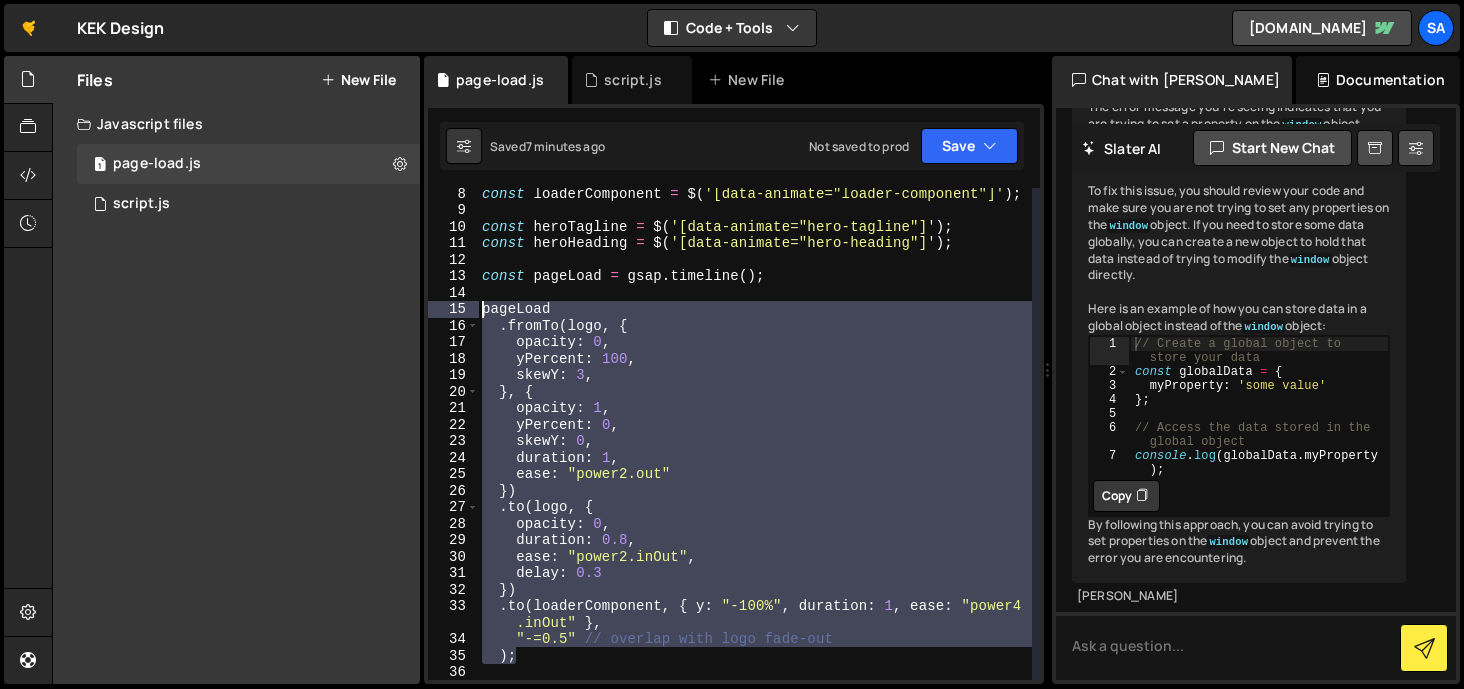 drag, startPoint x: 528, startPoint y: 655, endPoint x: 477, endPoint y: 308, distance: 350.7278 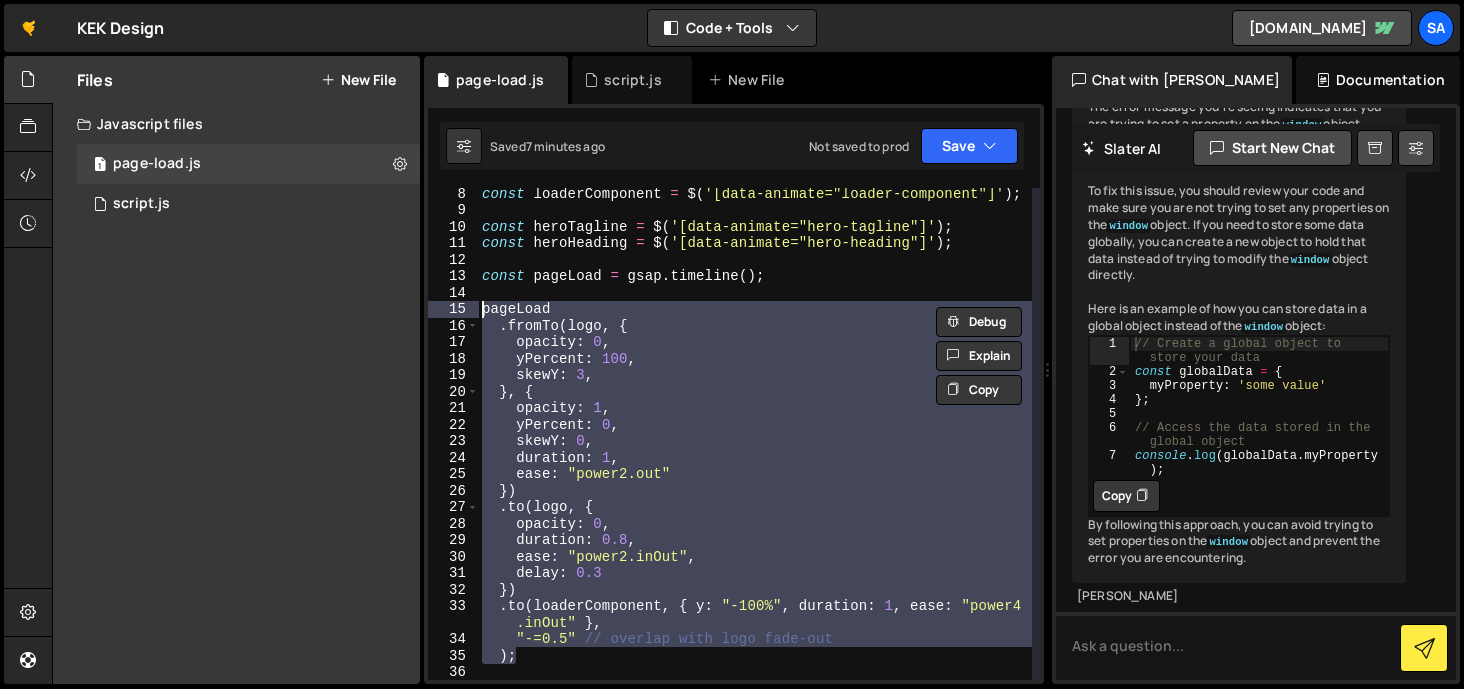 paste on "}, "-=0.5");" 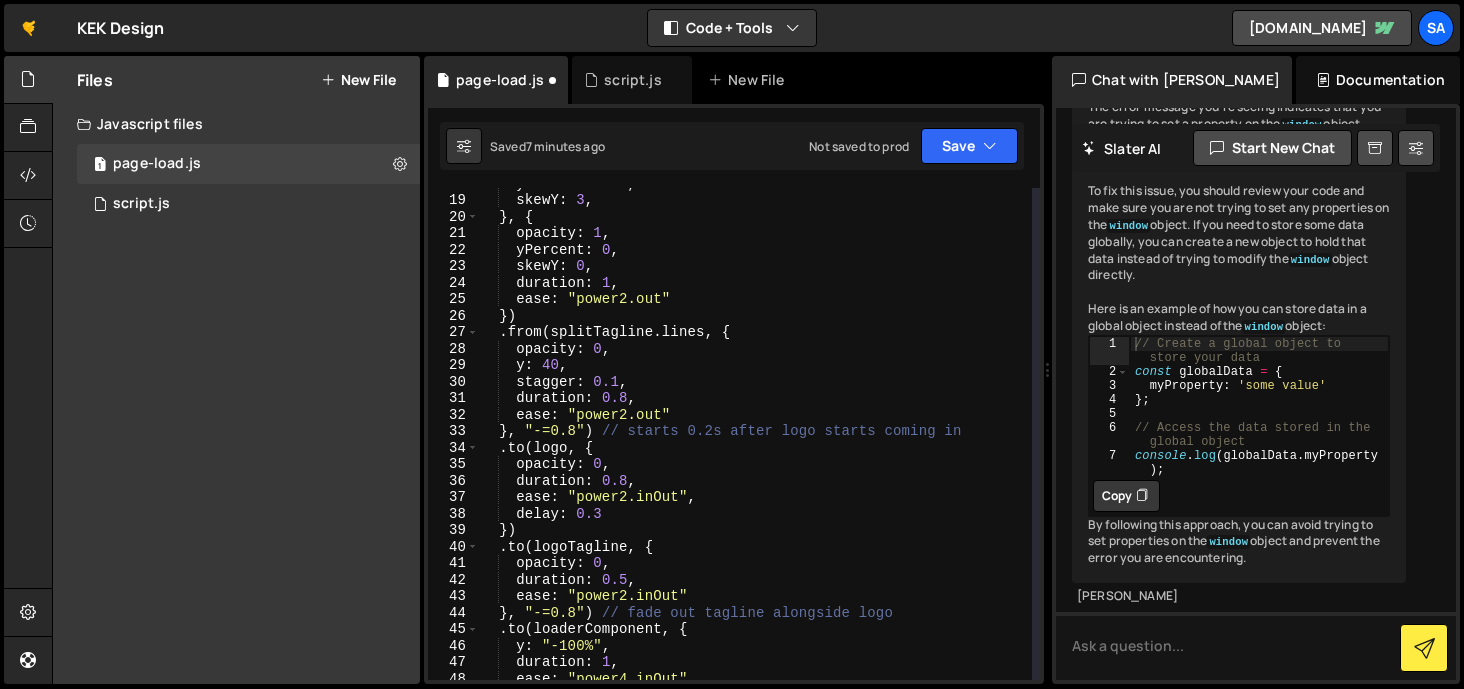 scroll, scrollTop: 235, scrollLeft: 0, axis: vertical 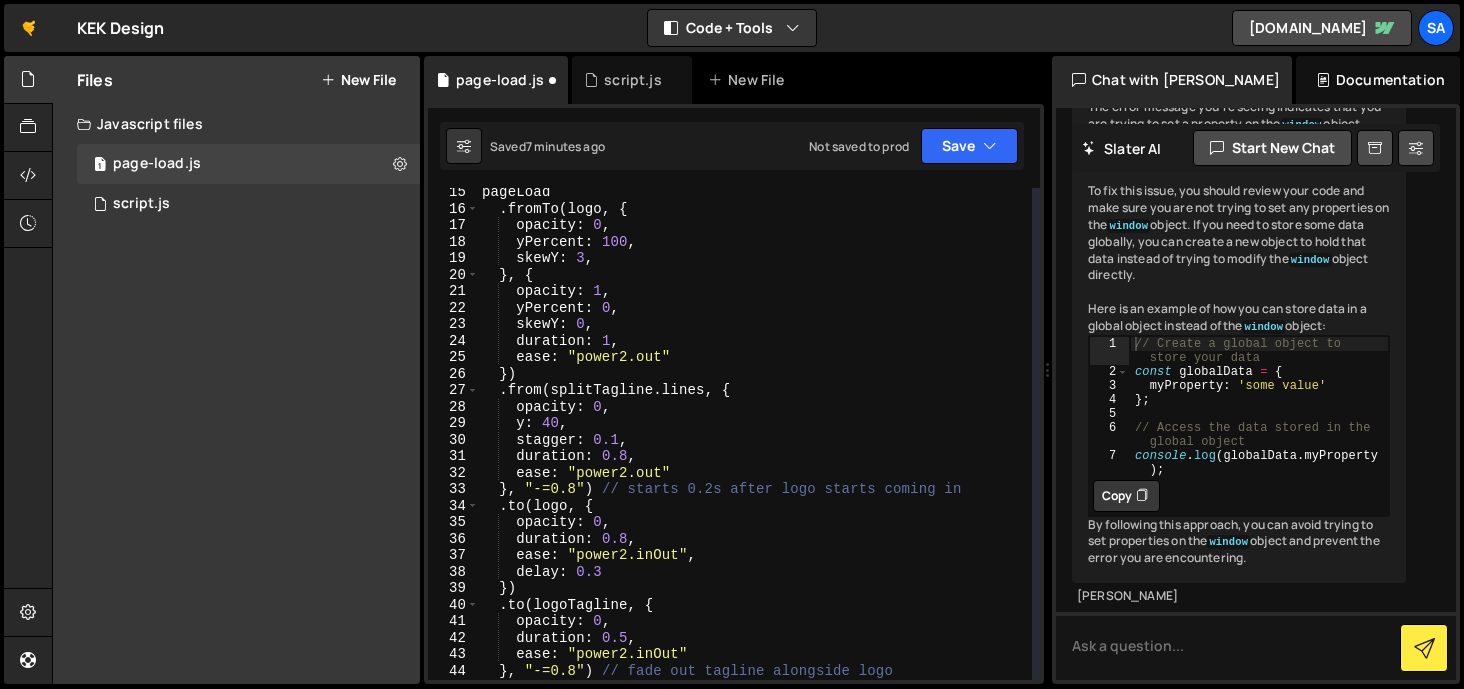 click on "Saved  7 minutes ago
Not saved to prod
Upgrade to Edit
Save
Save to Staging
S
Saved  7 minutes ago  S Not saved to prod G" at bounding box center (732, 146) 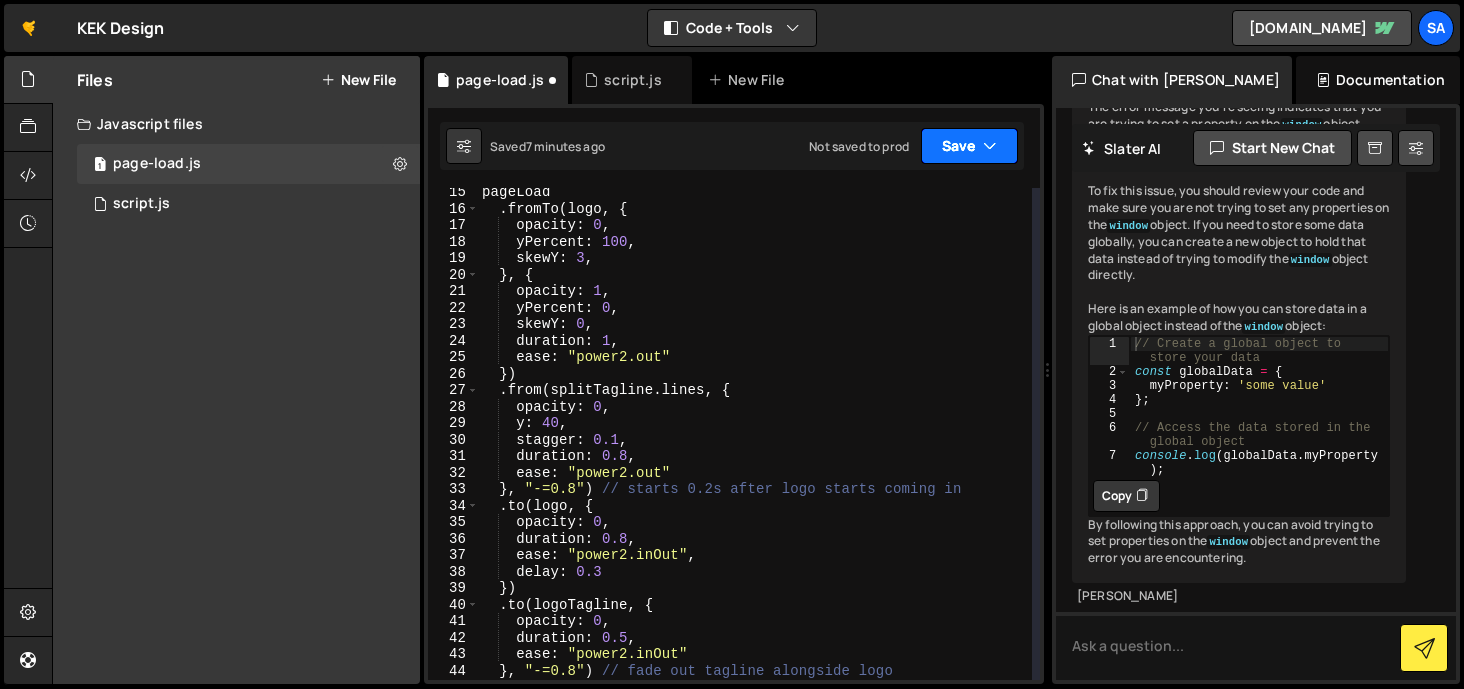 click at bounding box center (990, 146) 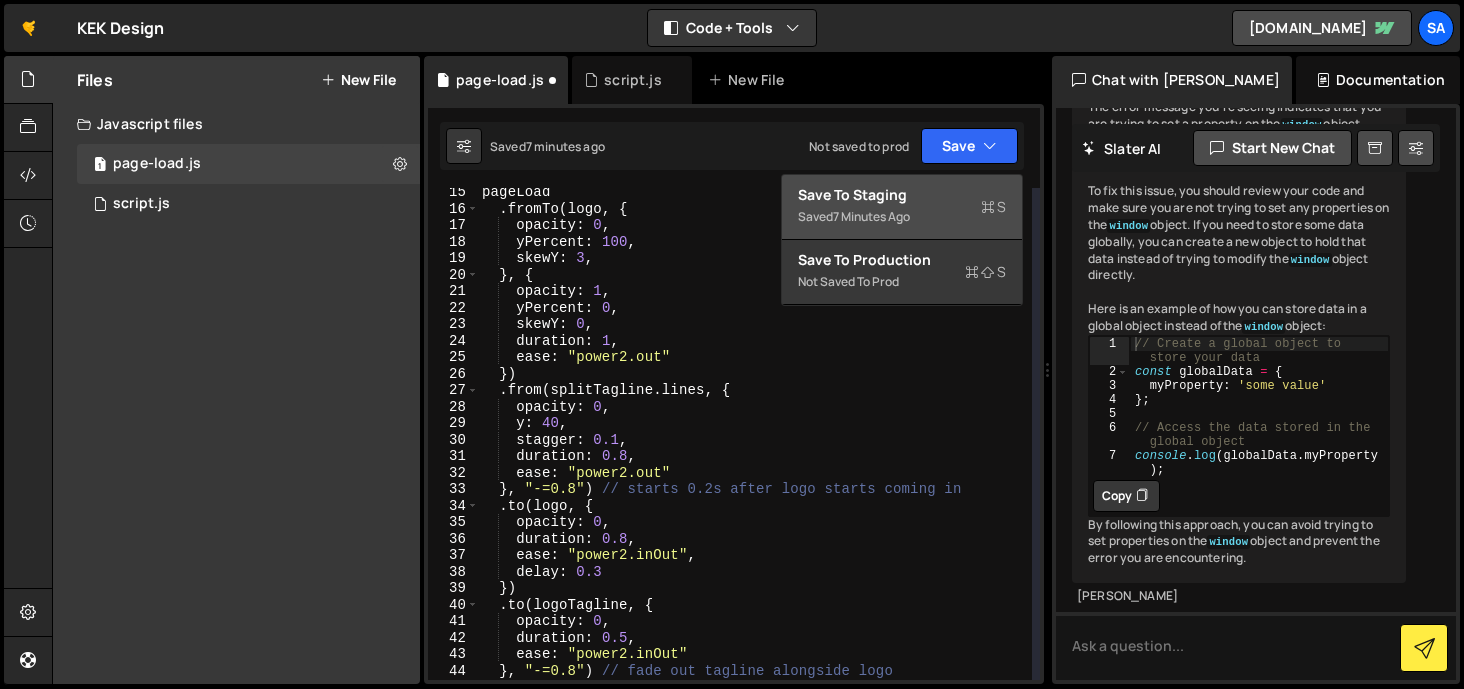 click on "Save to Staging
S" at bounding box center [902, 195] 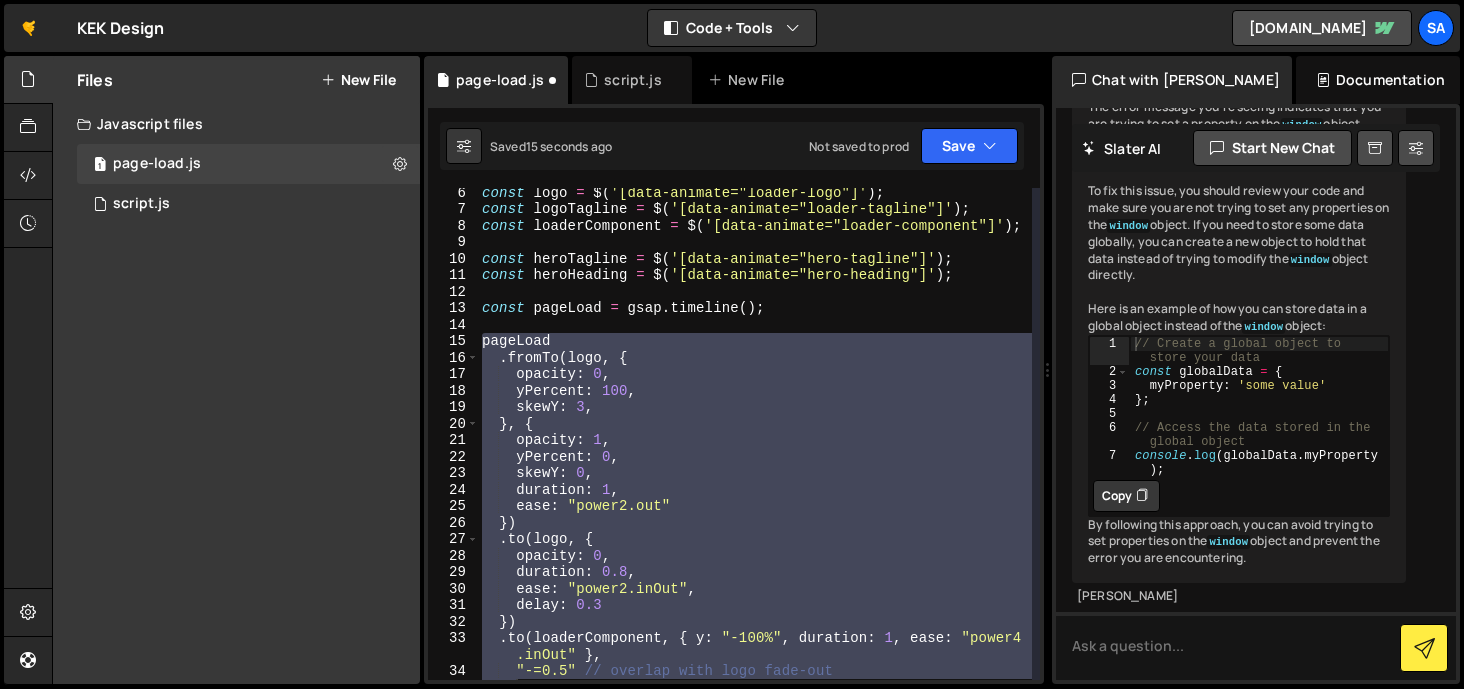 scroll, scrollTop: 162, scrollLeft: 0, axis: vertical 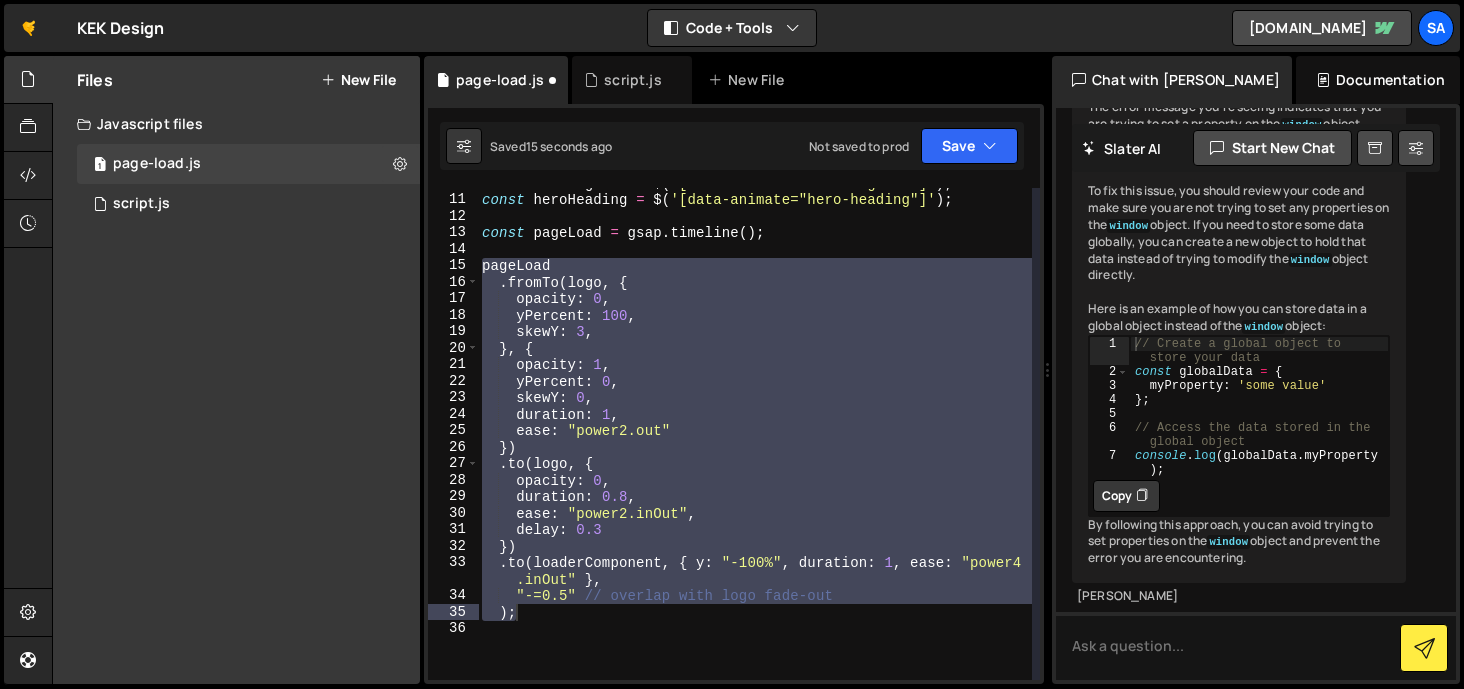 click on "const   heroTagline   =   $ ( '[data-animate="hero-tagline"]' ) ; const   heroHeading   =   $ ( '[data-animate="hero-heading"]' ) ; const   pageLoad   =   gsap . timeline ( ) ; pageLoad    . fromTo ( logo ,   {       opacity :   0 ,       yPercent :   100 ,       skewY :   3 ,    } ,   {       opacity :   1 ,       yPercent :   0 ,       skewY :   0 ,       duration :   1 ,       ease :   "power2.out"    })    . to ( logo ,   {       opacity :   0 ,       duration :   0.8 ,       ease :   "power2.inOut" ,       delay :   0.3    })    . to ( loaderComponent ,   {   y :   "-100%" ,   duration :   1 ,   ease :   "power4      .inOut"   } ,       "-=0.5"   // overlap with logo fade-out    ) ;" at bounding box center (755, 434) 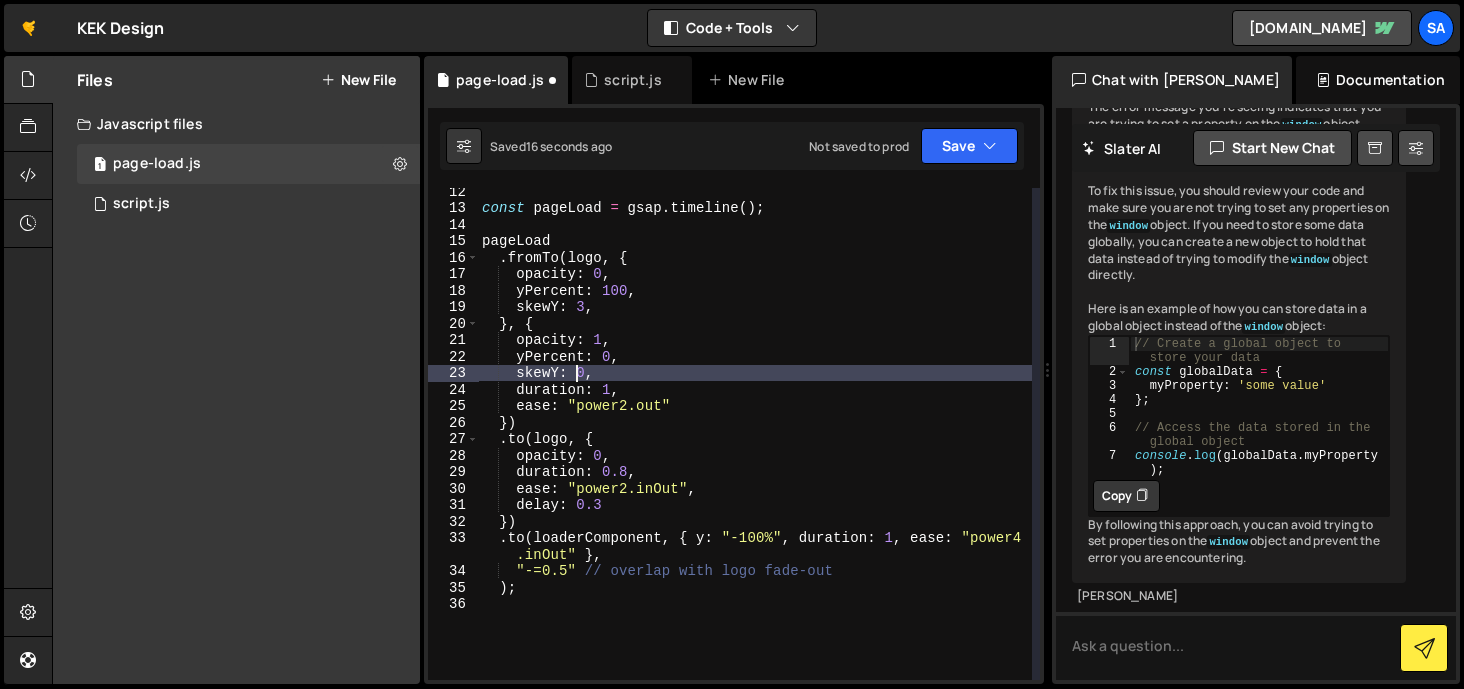 scroll, scrollTop: 307, scrollLeft: 0, axis: vertical 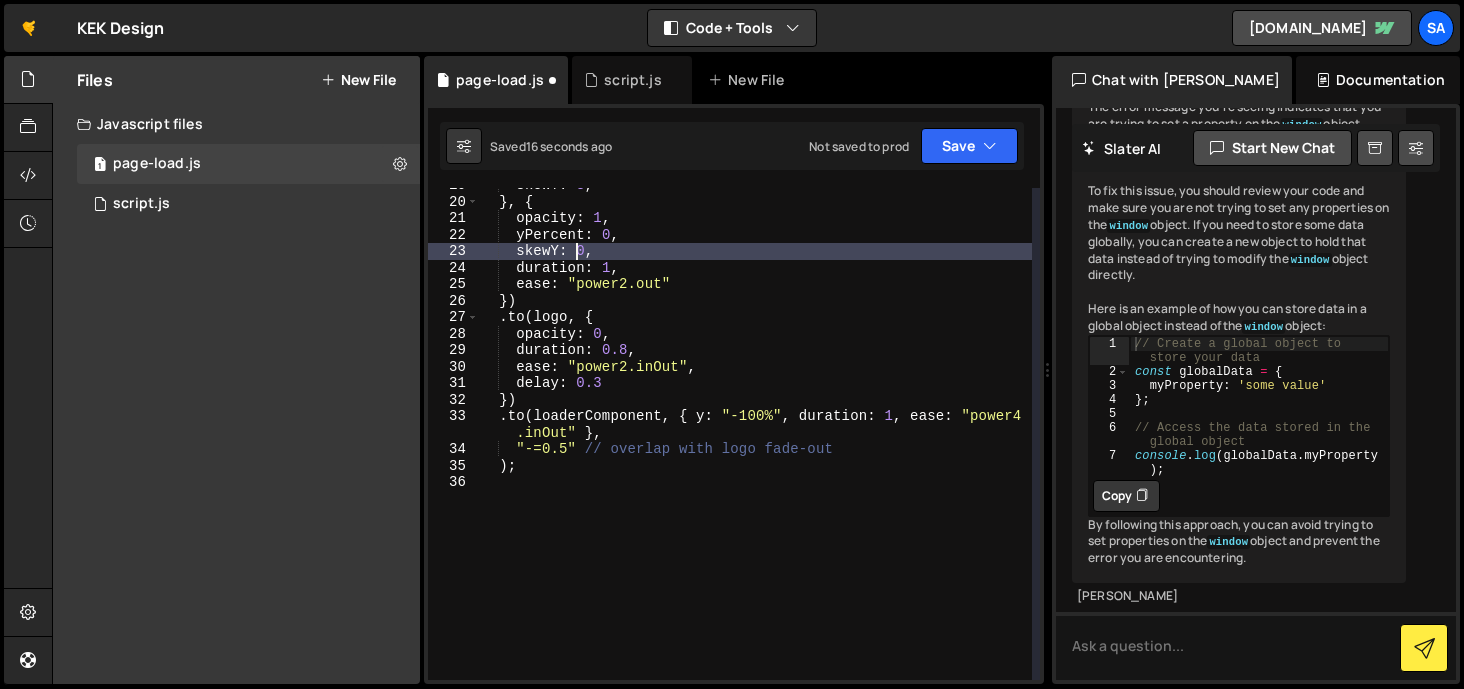 click on "skewY :   3 ,    } ,   {       opacity :   1 ,       yPercent :   0 ,       skewY :   0 ,       duration :   1 ,       ease :   "power2.out"    })    . to ( logo ,   {       opacity :   0 ,       duration :   0.8 ,       ease :   "power2.inOut" ,       delay :   0.3    })    . to ( loaderComponent ,   {   y :   "-100%" ,   duration :   1 ,   ease :   "power4      .inOut"   } ,       "-=0.5"   // overlap with logo fade-out    ) ;" at bounding box center (755, 439) 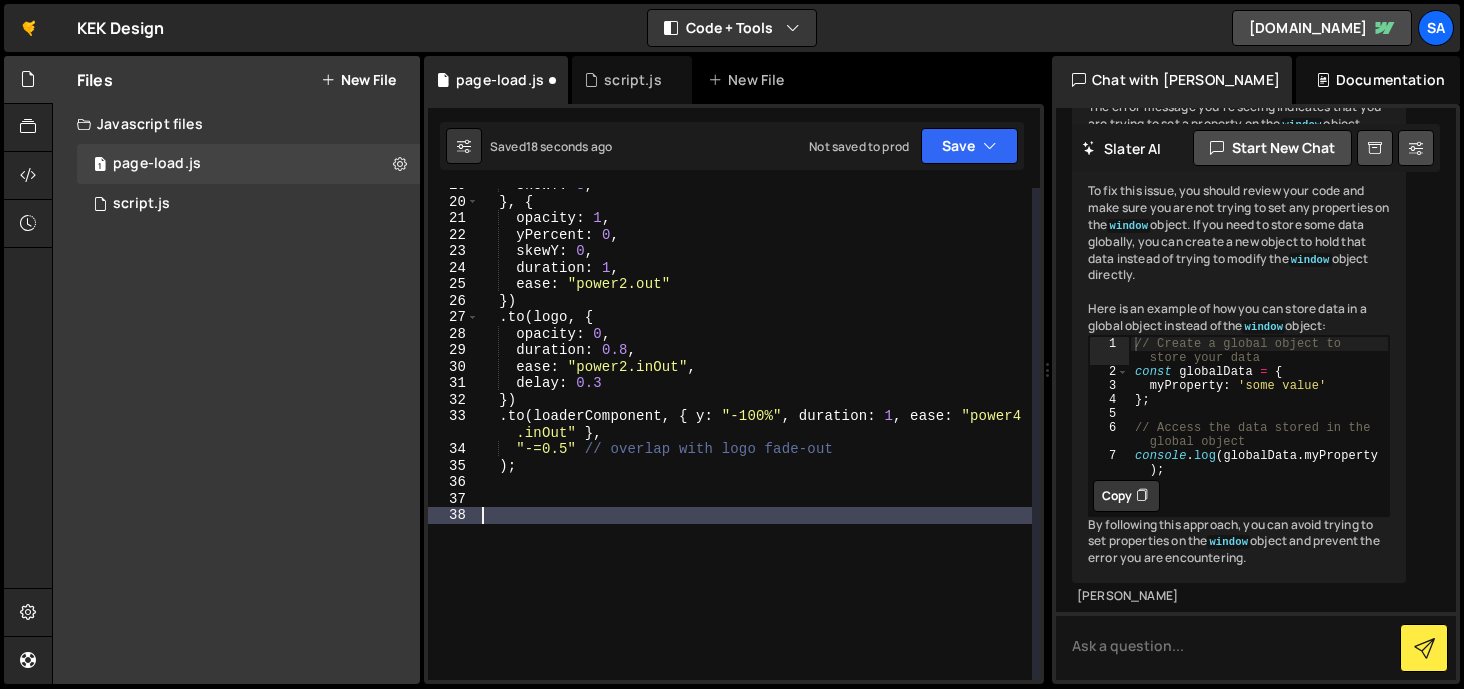 paste on "}, "-=0.5");" 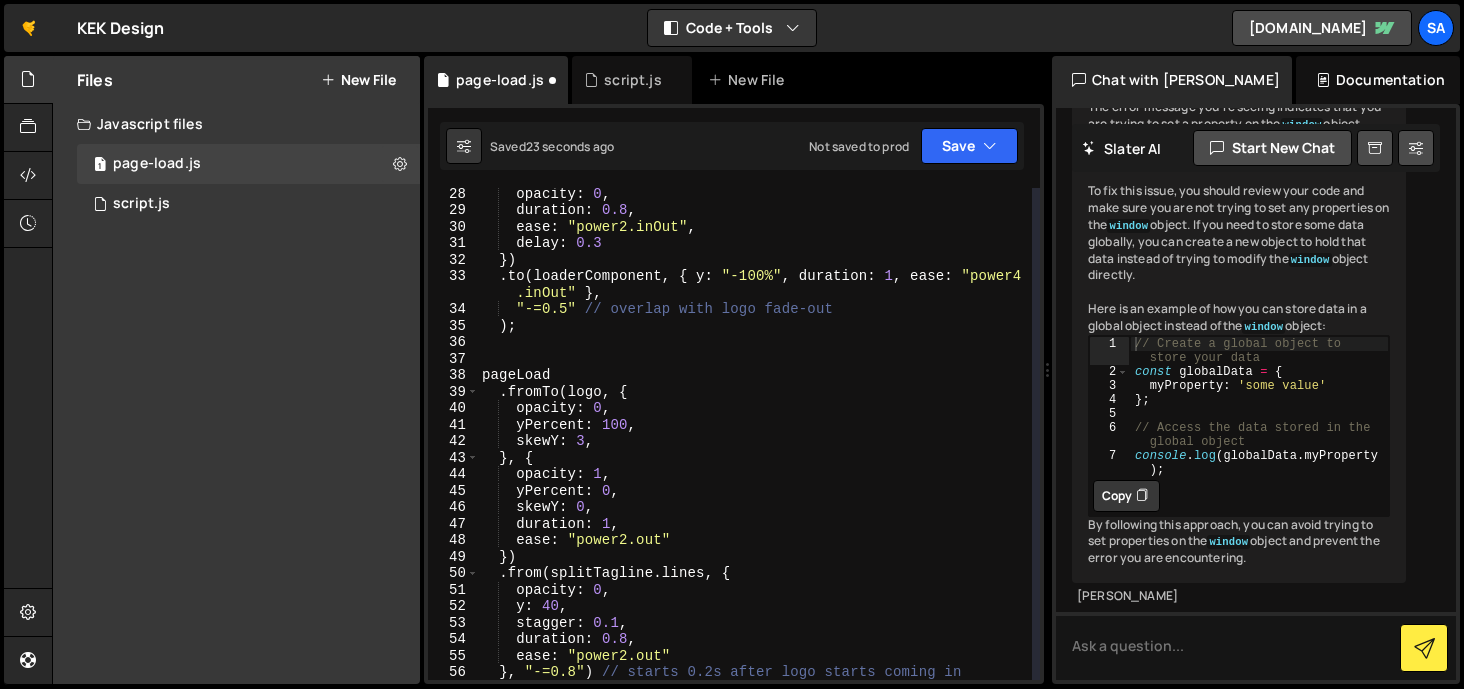 scroll, scrollTop: 448, scrollLeft: 0, axis: vertical 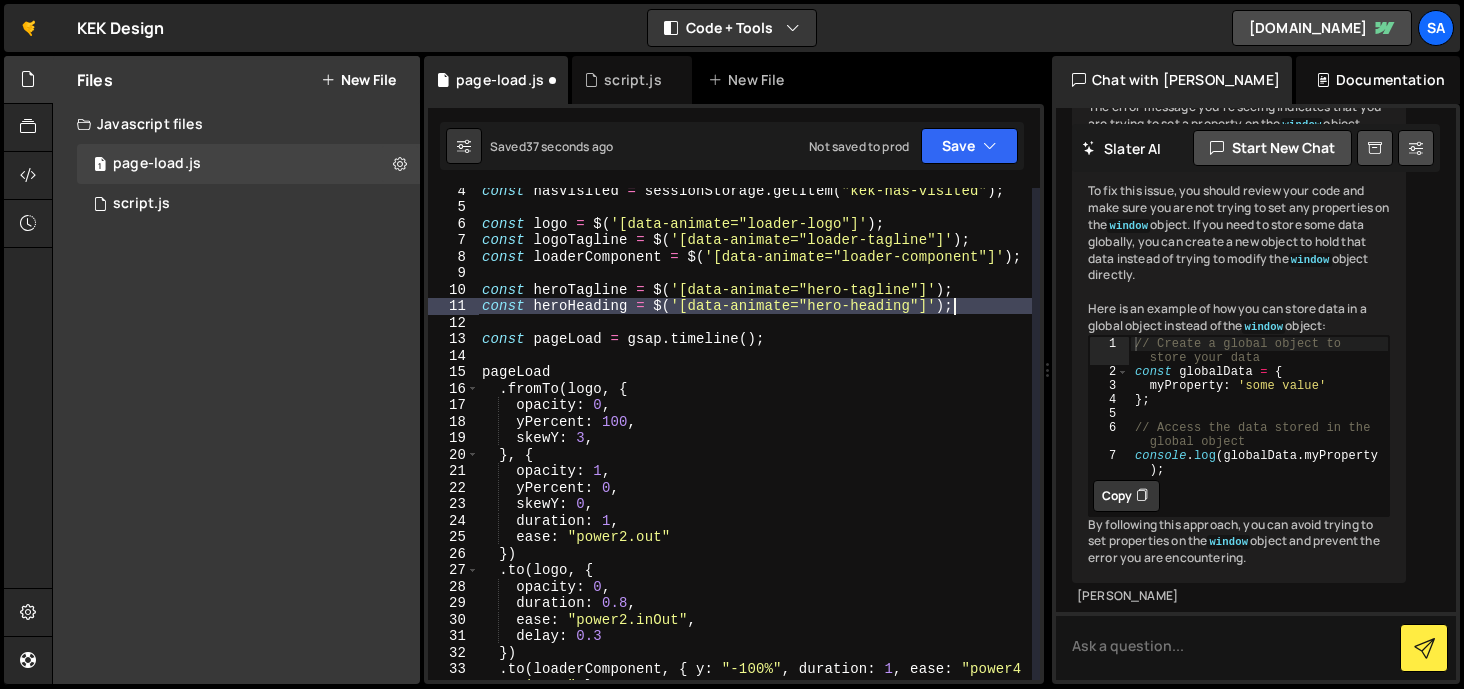 click on "const   hasVisited   =   sessionStorage . getItem ( "kek-has-visited" ) ; const   logo   =   $ ( '[data-animate="loader-logo"]' ) ; const   logoTagline   =   $ ( '[data-animate="loader-tagline"]' ) ; const   loaderComponent   =   $ ( '[data-animate="loader-component"]' ) ; const   heroTagline   =   $ ( '[data-animate="hero-tagline"]' ) ; const   heroHeading   =   $ ( '[data-animate="hero-heading"]' ) ; const   pageLoad   =   gsap . timeline ( ) ; pageLoad    . fromTo ( logo ,   {       opacity :   0 ,       yPercent :   100 ,       skewY :   3 ,    } ,   {       opacity :   1 ,       yPercent :   0 ,       skewY :   0 ,       duration :   1 ,       ease :   "power2.out"    })    . to ( logo ,   {       opacity :   0 ,       duration :   0.8 ,       ease :   "power2.inOut" ,       delay :   0.3    })    . to ( loaderComponent ,   {   y :   "-100%" ,   duration :   1 ,   ease :   "power4      .inOut"   } ," at bounding box center (755, 453) 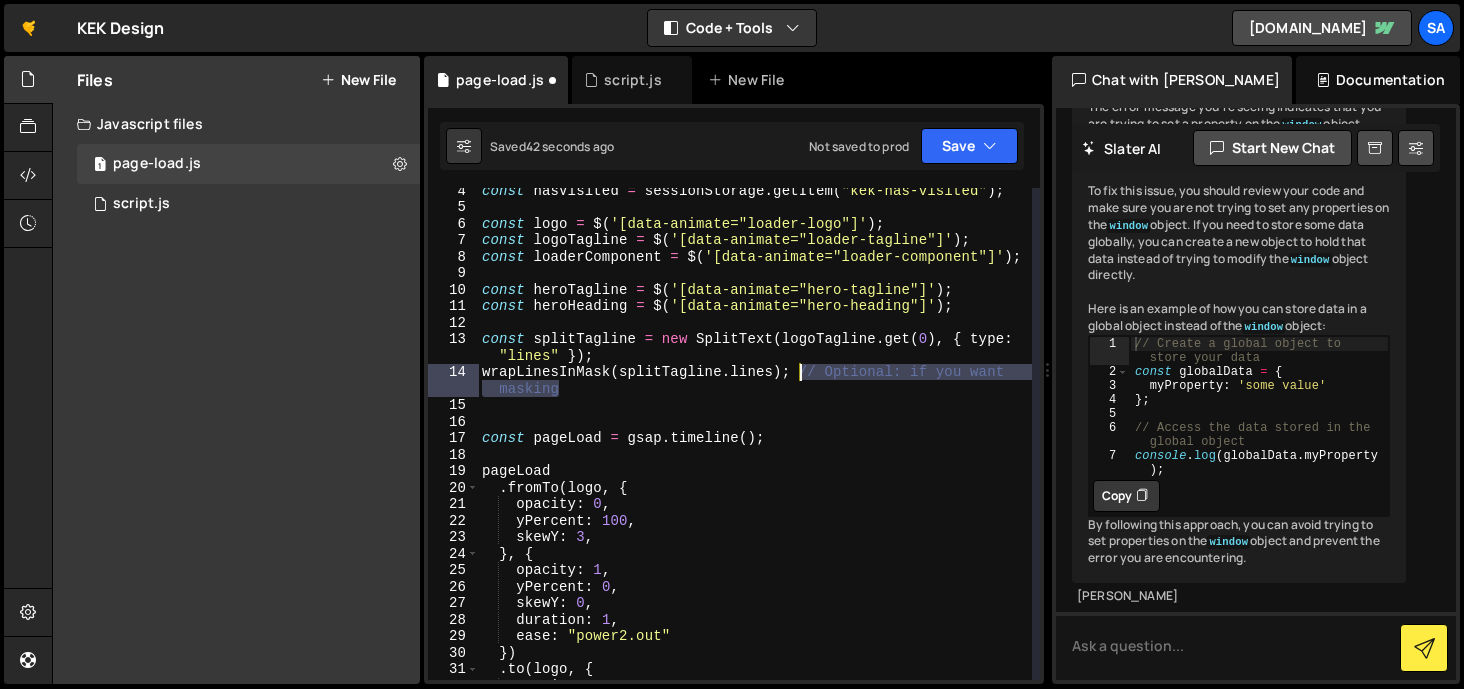 drag, startPoint x: 857, startPoint y: 389, endPoint x: 796, endPoint y: 376, distance: 62.369865 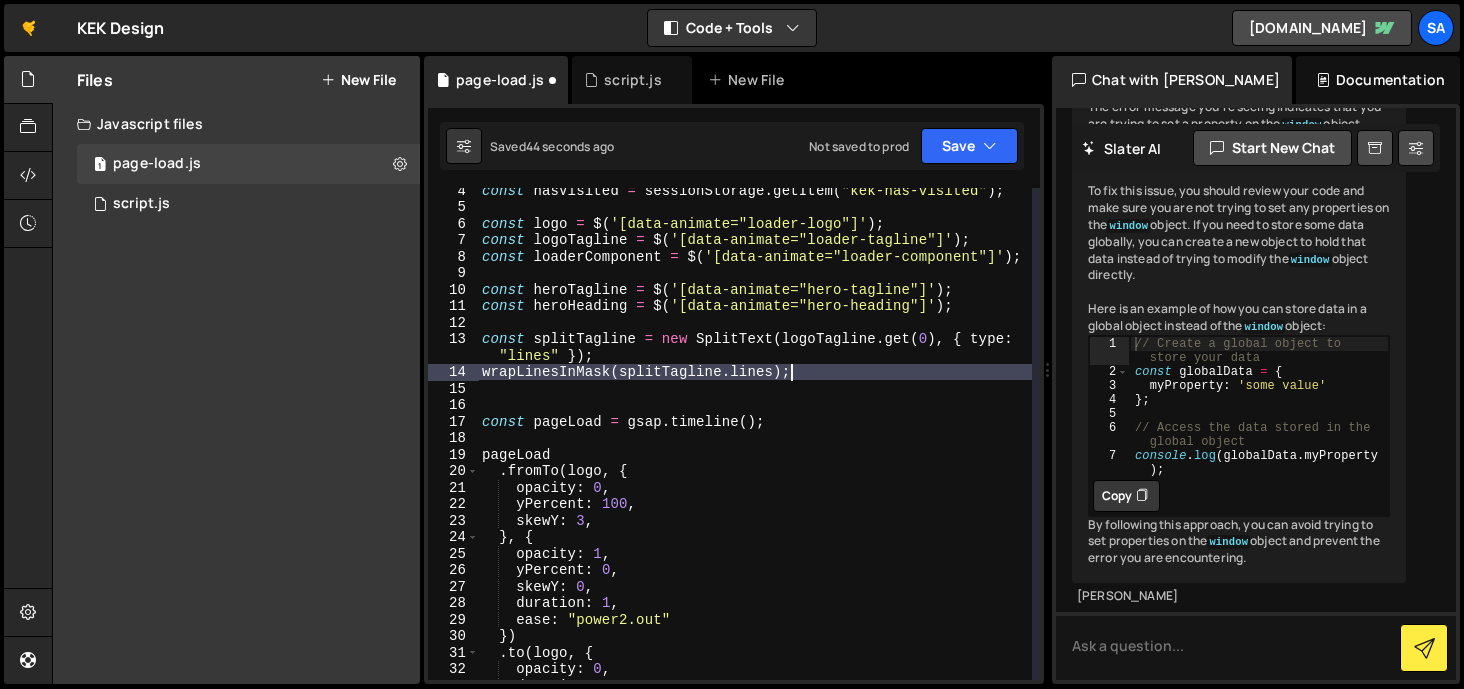 click on "const   hasVisited   =   sessionStorage . getItem ( "kek-has-visited" ) ; const   logo   =   $ ( '[data-animate="loader-logo"]' ) ; const   logoTagline   =   $ ( '[data-animate="loader-tagline"]' ) ; const   loaderComponent   =   $ ( '[data-animate="loader-component"]' ) ; const   heroTagline   =   $ ( '[data-animate="hero-tagline"]' ) ; const   heroHeading   =   $ ( '[data-animate="hero-heading"]' ) ; const   splitTagline   =   new   SplitText ( logoTagline . get ( 0 ) ,   {   type :      "lines"   }) ; wrapLinesInMask ( splitTagline . lines ) ; const   pageLoad   =   gsap . timeline ( ) ; pageLoad    . fromTo ( logo ,   {       opacity :   0 ,       yPercent :   100 ,       skewY :   3 ,    } ,   {       opacity :   1 ,       yPercent :   0 ,       skewY :   0 ,       duration :   1 ,       ease :   "power2.out"    })    . to ( logo ,   {       opacity :   0 ,       duration :   0.8 ," at bounding box center (755, 444) 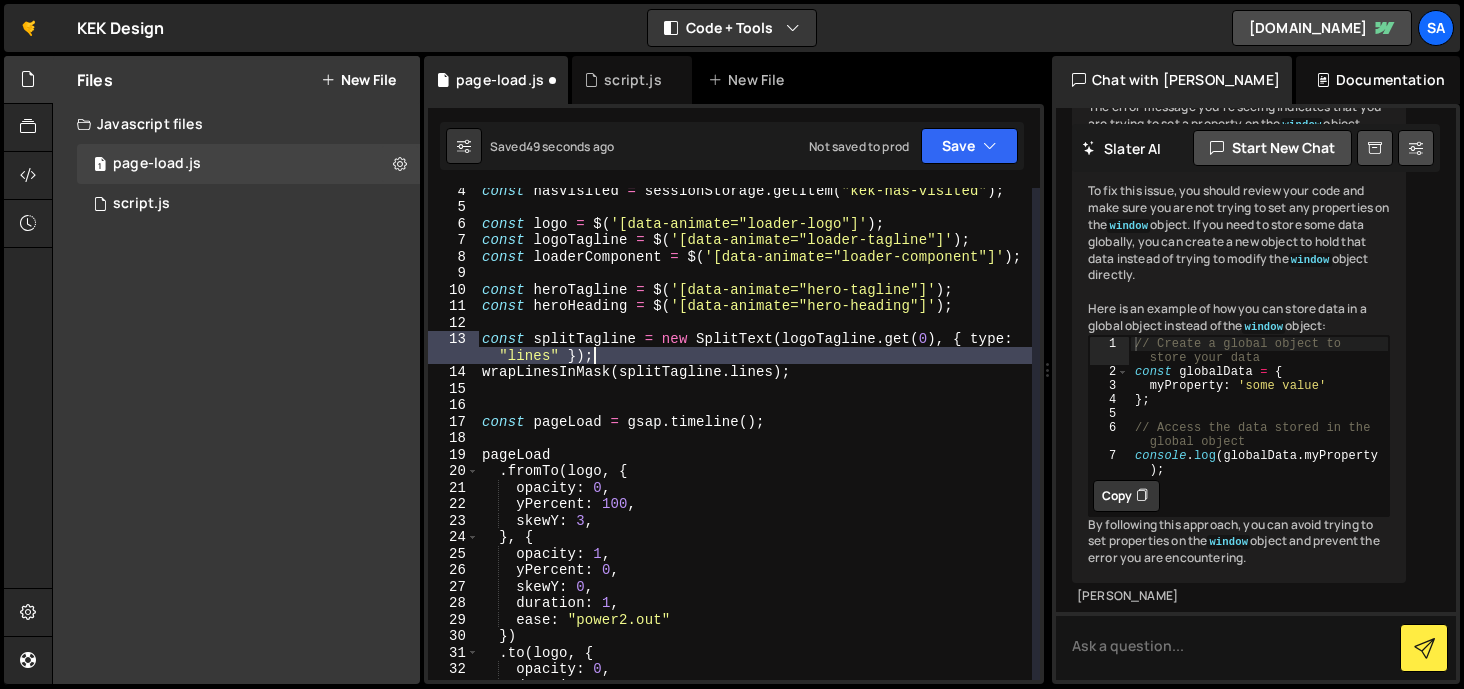 click on "const   hasVisited   =   sessionStorage . getItem ( "kek-has-visited" ) ; const   logo   =   $ ( '[data-animate="loader-logo"]' ) ; const   logoTagline   =   $ ( '[data-animate="loader-tagline"]' ) ; const   loaderComponent   =   $ ( '[data-animate="loader-component"]' ) ; const   heroTagline   =   $ ( '[data-animate="hero-tagline"]' ) ; const   heroHeading   =   $ ( '[data-animate="hero-heading"]' ) ; const   splitTagline   =   new   SplitText ( logoTagline . get ( 0 ) ,   {   type :      "lines"   }) ; wrapLinesInMask ( splitTagline . lines ) ; const   pageLoad   =   gsap . timeline ( ) ; pageLoad    . fromTo ( logo ,   {       opacity :   0 ,       yPercent :   100 ,       skewY :   3 ,    } ,   {       opacity :   1 ,       yPercent :   0 ,       skewY :   0 ,       duration :   1 ,       ease :   "power2.out"    })    . to ( logo ,   {       opacity :   0 ,       duration :   0.8 ," at bounding box center (755, 444) 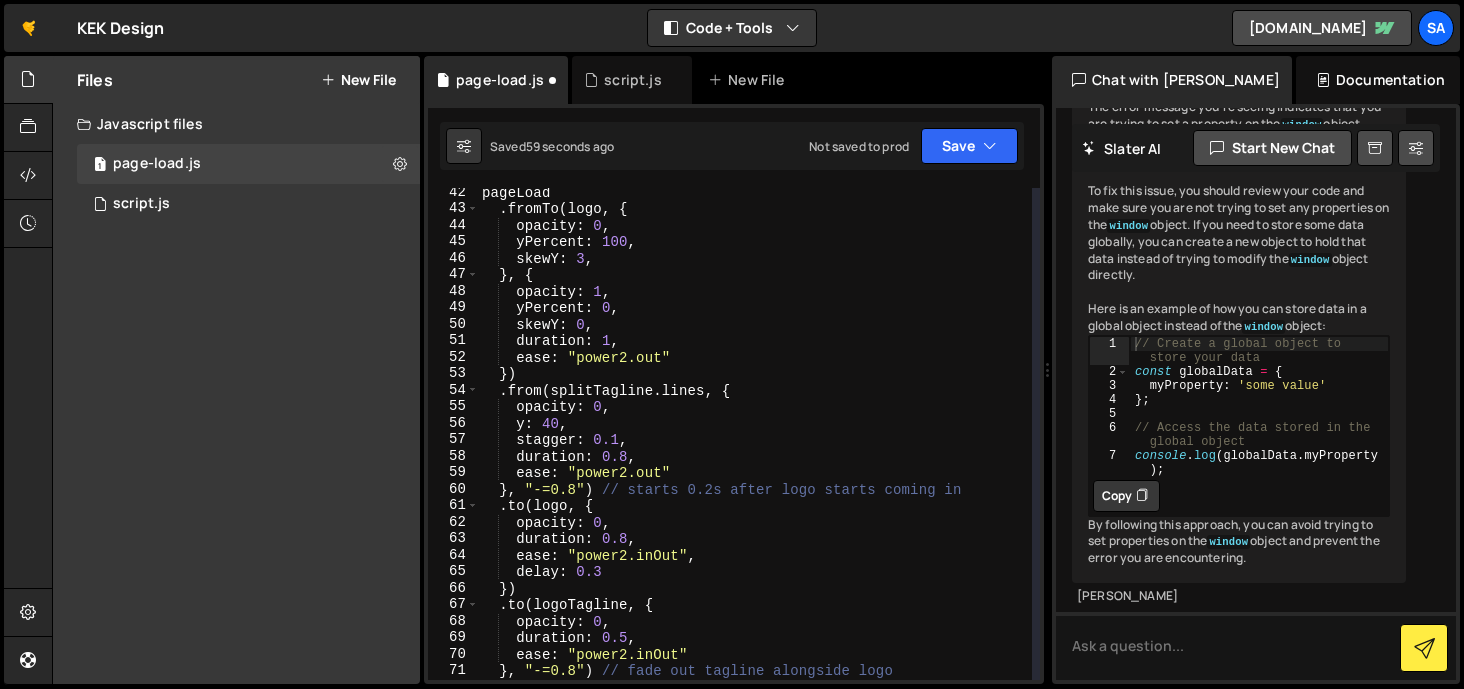 scroll, scrollTop: 713, scrollLeft: 0, axis: vertical 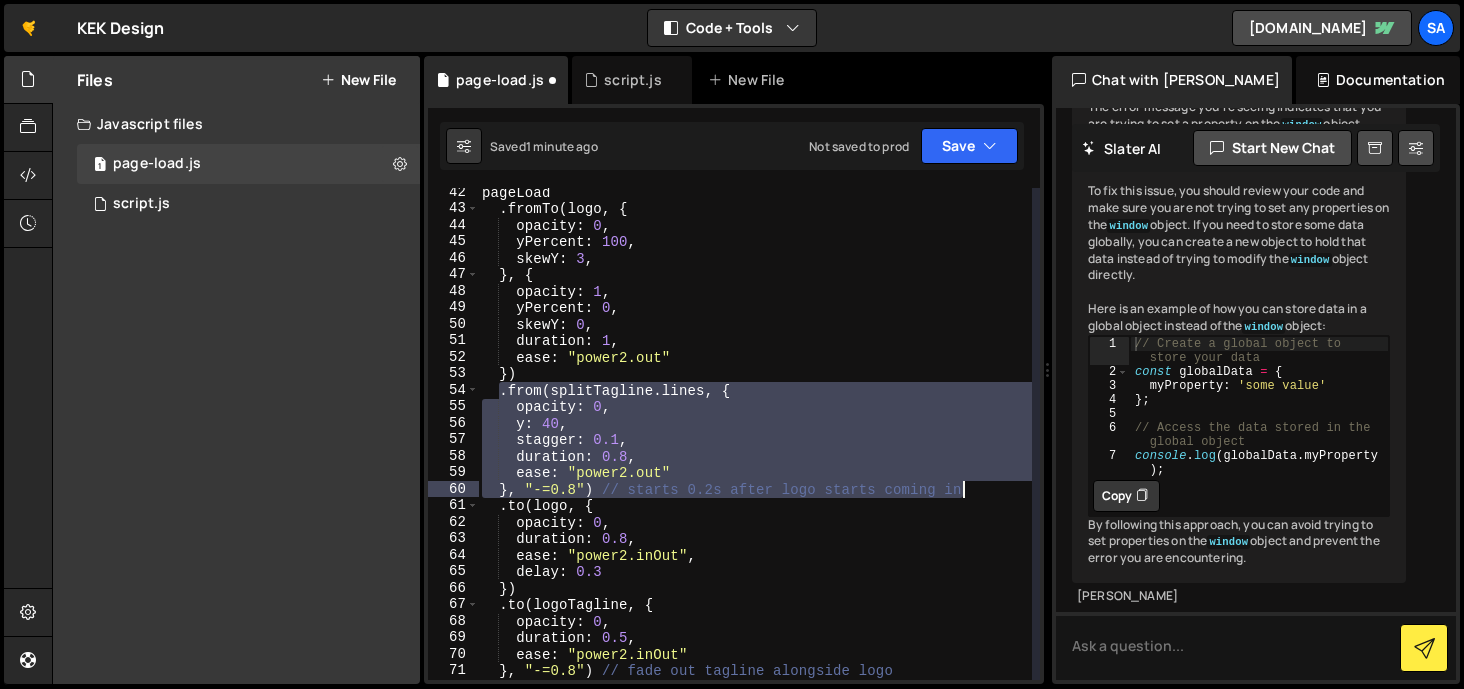 drag, startPoint x: 501, startPoint y: 393, endPoint x: 975, endPoint y: 485, distance: 482.84573 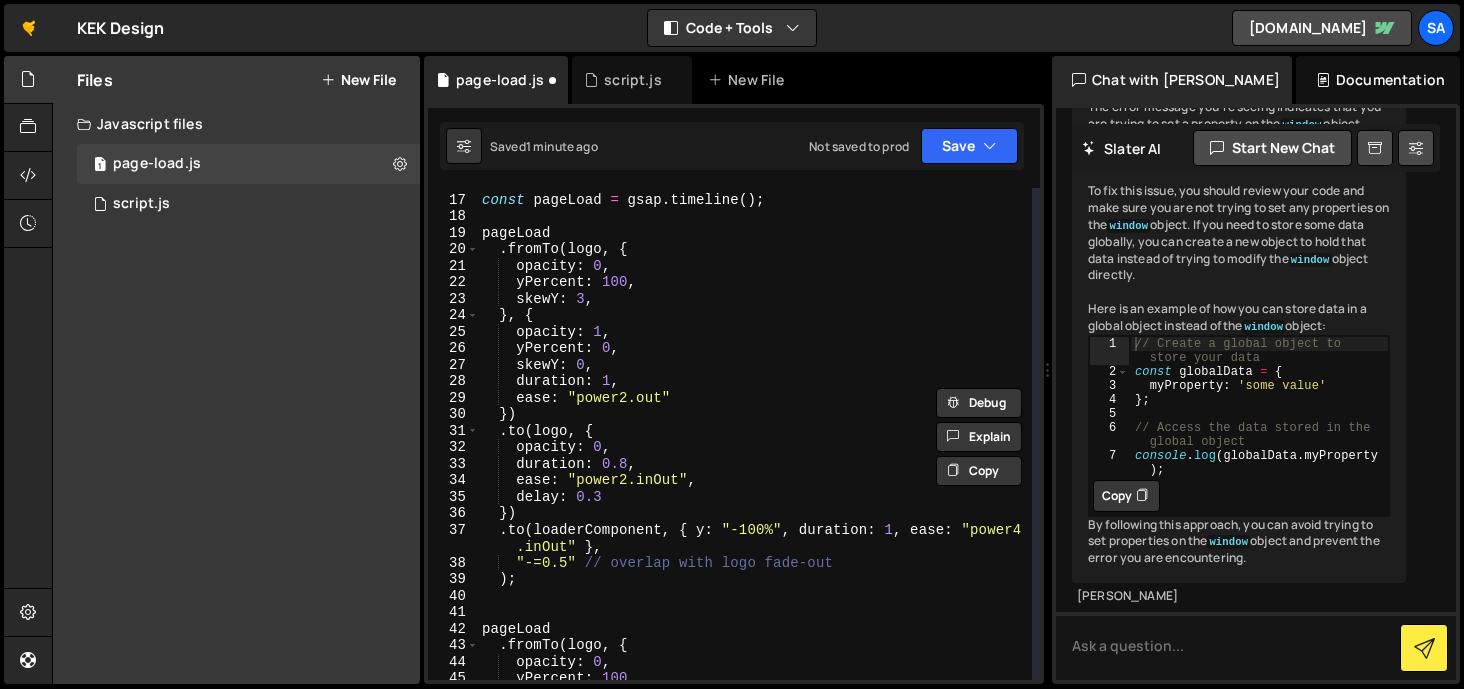 scroll, scrollTop: 257, scrollLeft: 0, axis: vertical 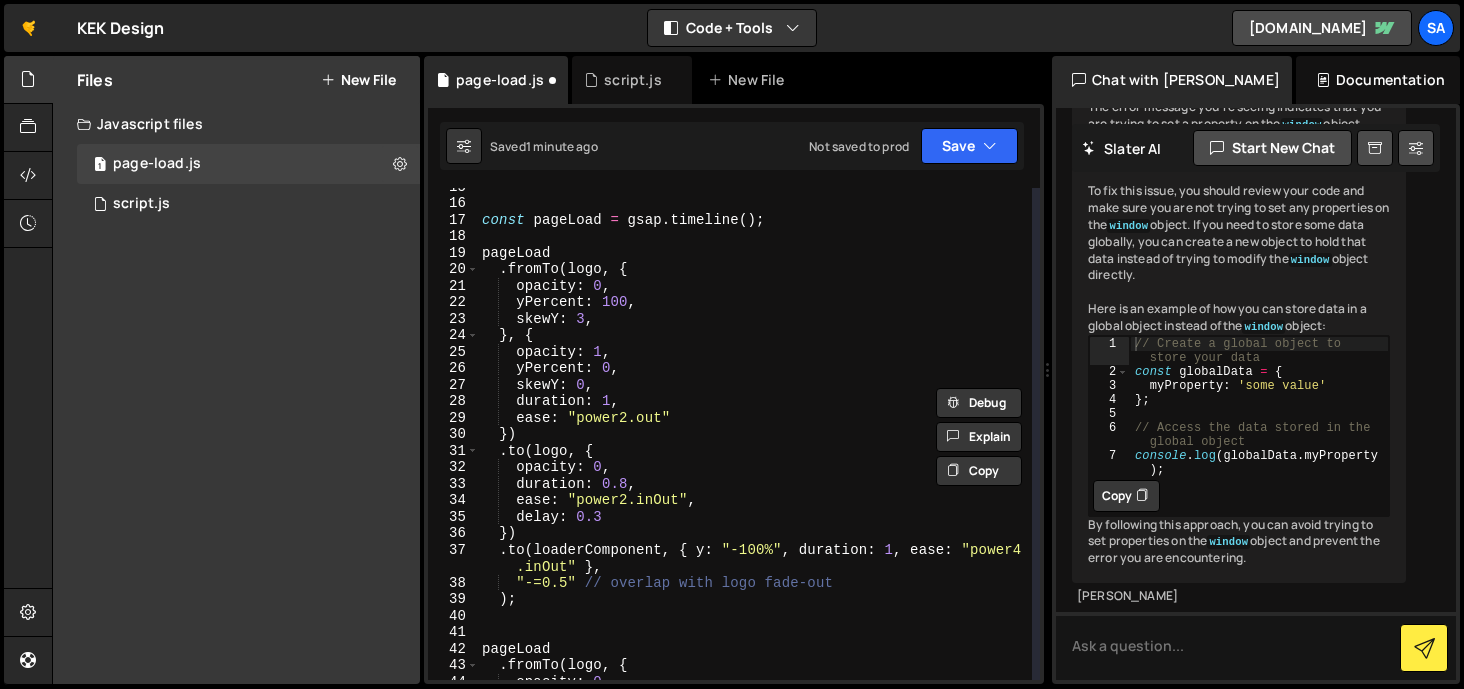 click on "const   pageLoad   =   gsap . timeline ( ) ; pageLoad    . fromTo ( logo ,   {       opacity :   0 ,       yPercent :   100 ,       skewY :   3 ,    } ,   {       opacity :   1 ,       yPercent :   0 ,       skewY :   0 ,       duration :   1 ,       ease :   "power2.out"    })    . to ( logo ,   {       opacity :   0 ,       duration :   0.8 ,       ease :   "power2.inOut" ,       delay :   0.3    })    . to ( loaderComponent ,   {   y :   "-100%" ,   duration :   1 ,   ease :   "power4      .inOut"   } ,       "-=0.5"   // overlap with logo fade-out    ) ; pageLoad    . fromTo ( logo ,   {       opacity :   0 ," at bounding box center [755, 440] 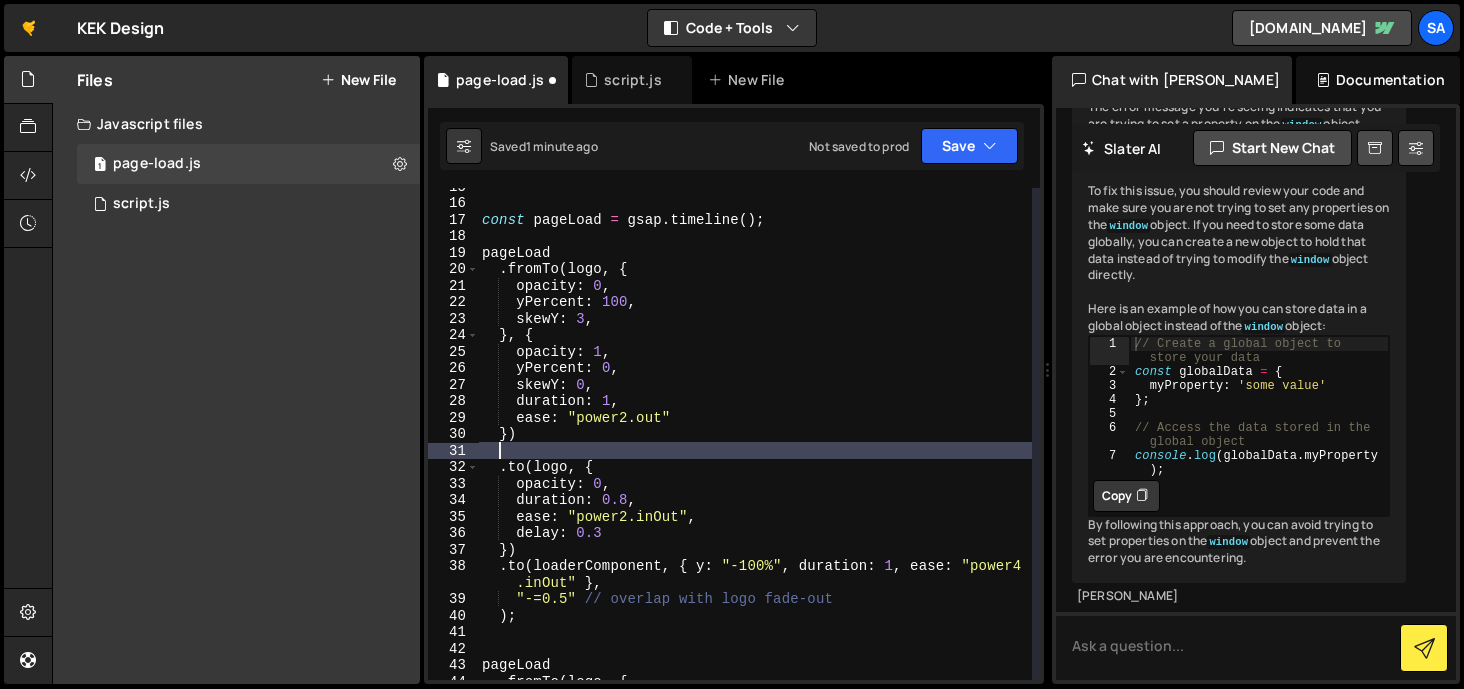paste on "}, "-=0.8") // starts 0.2s after logo starts coming in" 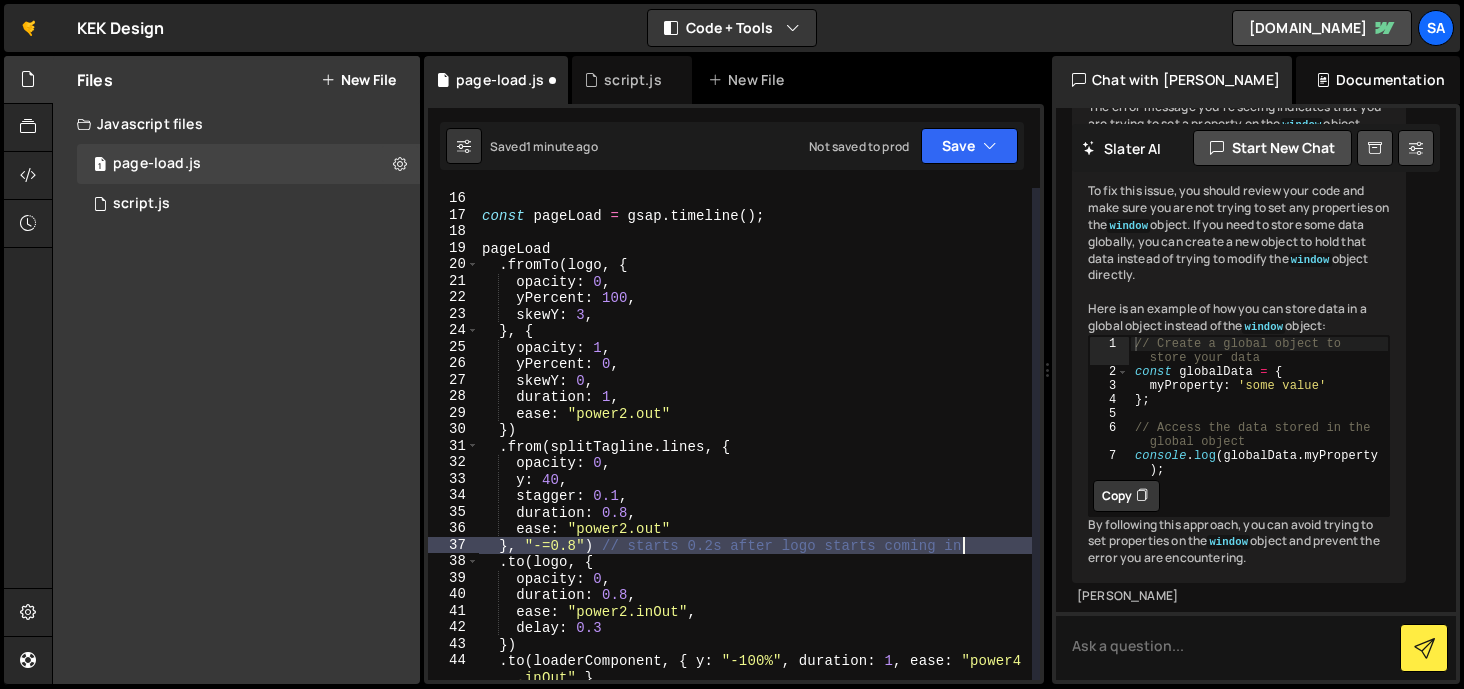scroll, scrollTop: 272, scrollLeft: 0, axis: vertical 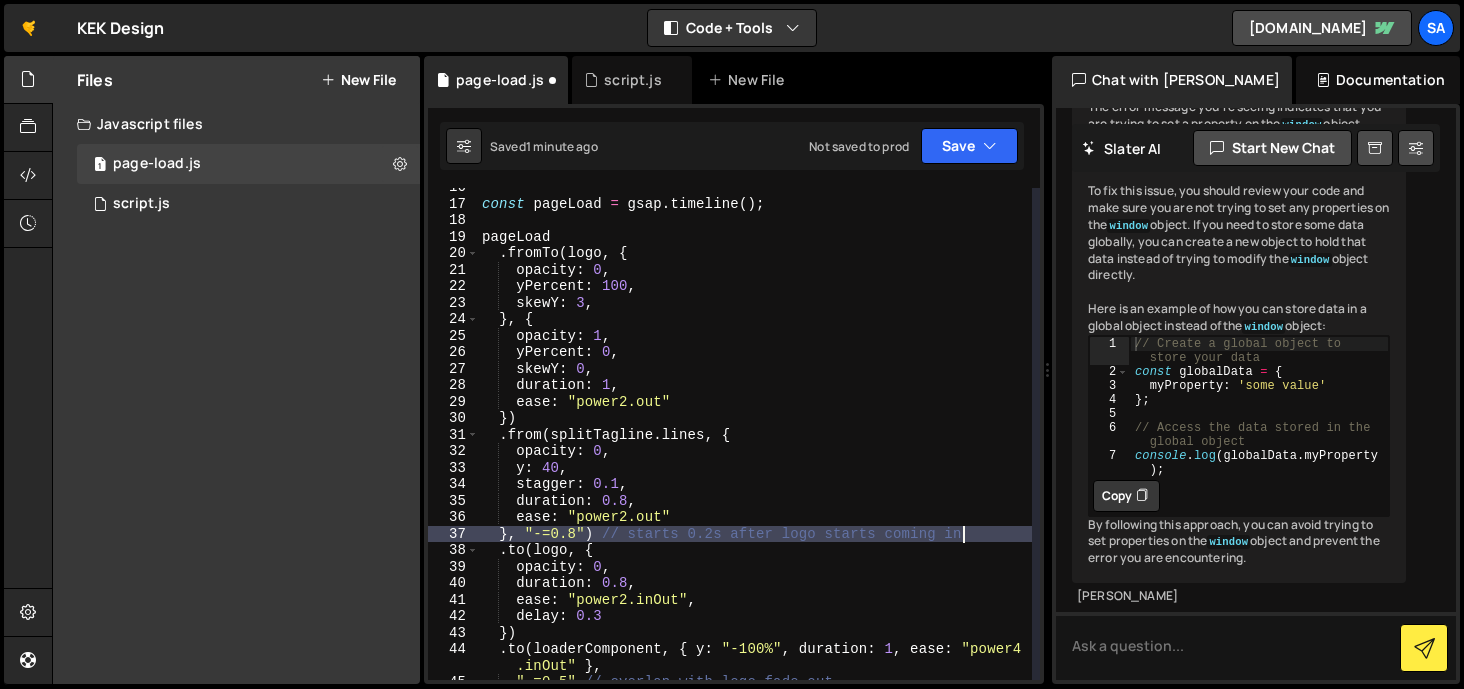 click on "const   pageLoad   =   gsap . timeline ( ) ; pageLoad    . fromTo ( logo ,   {       opacity :   0 ,       yPercent :   100 ,       skewY :   3 ,    } ,   {       opacity :   1 ,       yPercent :   0 ,       skewY :   0 ,       duration :   1 ,       ease :   "power2.out"    })    . from ( splitTagline . lines ,   {       opacity :   0 ,       y :   40 ,       stagger :   0.1 ,       duration :   0.8 ,       ease :   "power2.out"    } ,   "-=0.8" )   // starts 0.2s after logo starts coming in    . to ( logo ,   {       opacity :   0 ,       duration :   0.8 ,       ease :   "power2.inOut" ,       delay :   0.3    })    . to ( loaderComponent ,   {   y :   "-100%" ,   duration :   1 ,   ease :   "power4      .inOut"   } ,       "-=0.5"   // overlap with logo fade-out" at bounding box center [755, 441] 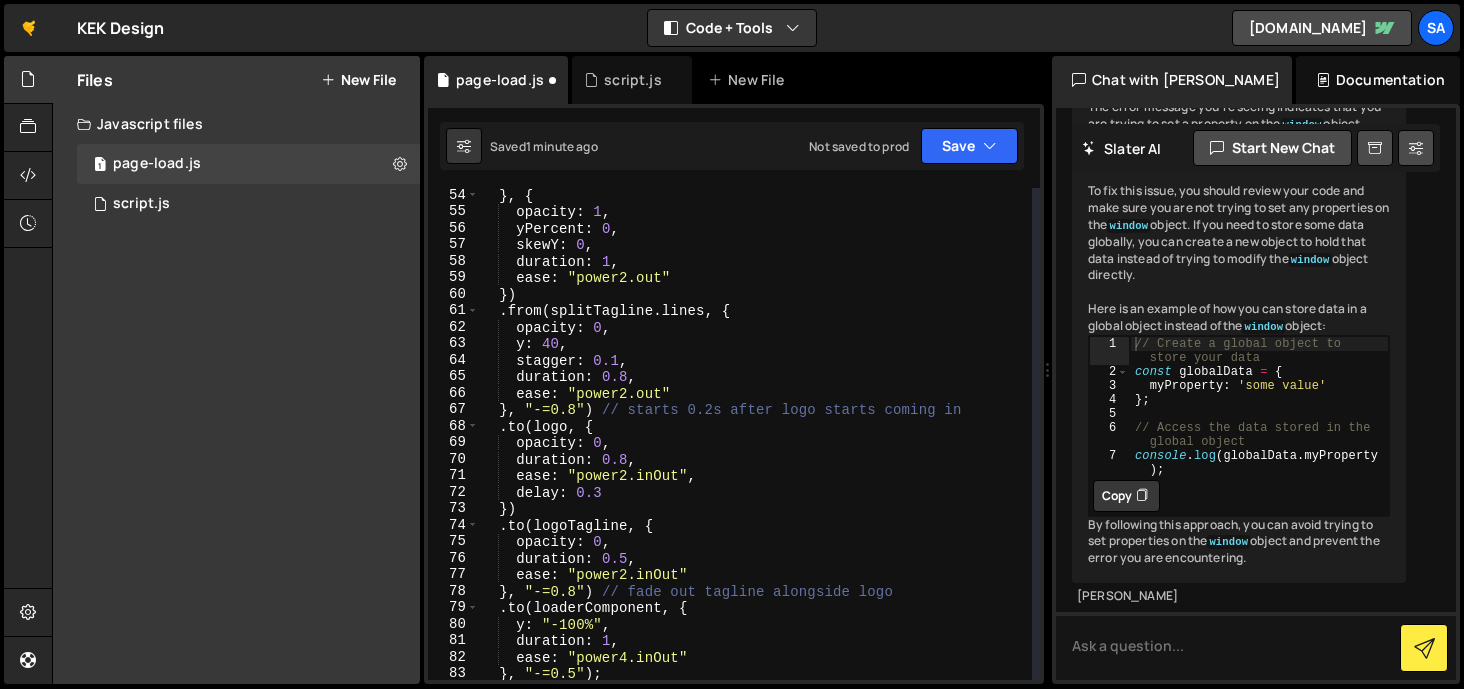 scroll, scrollTop: 908, scrollLeft: 0, axis: vertical 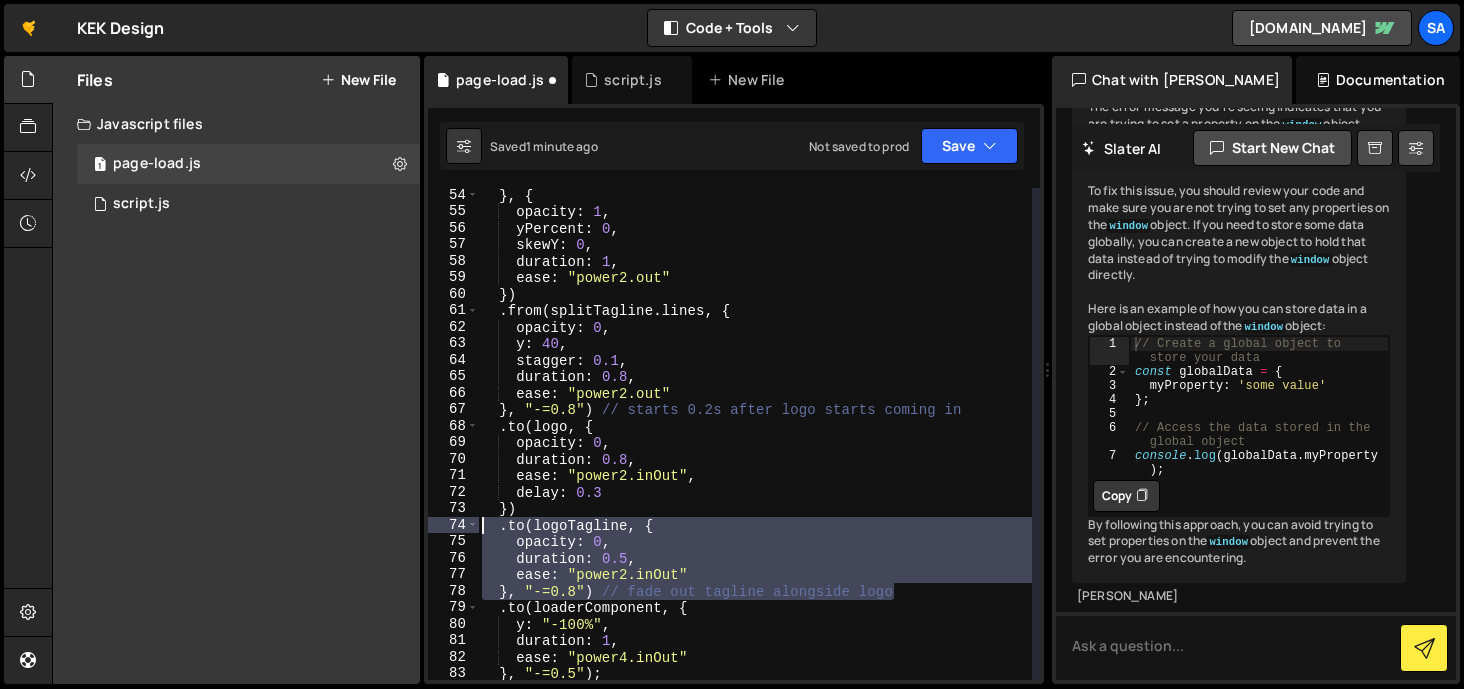 drag, startPoint x: 912, startPoint y: 591, endPoint x: 459, endPoint y: 524, distance: 457.92795 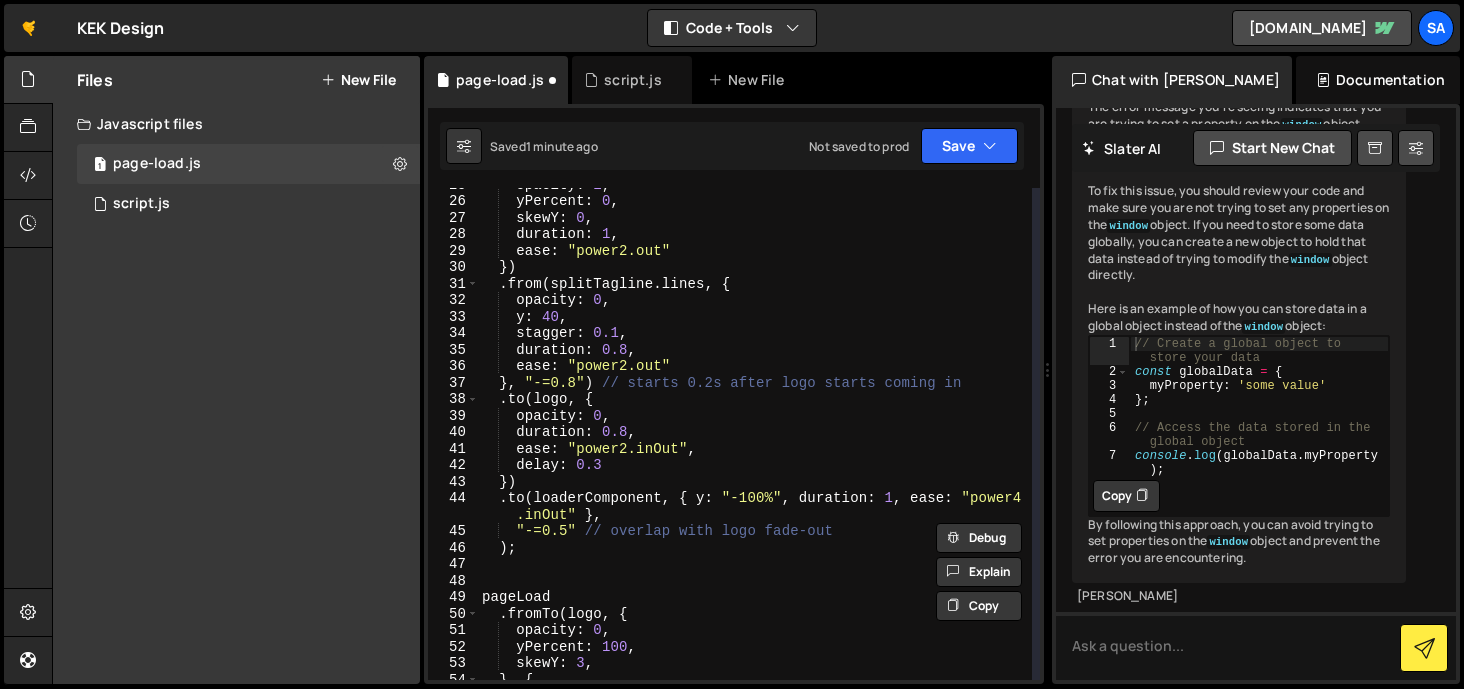 scroll, scrollTop: 389, scrollLeft: 0, axis: vertical 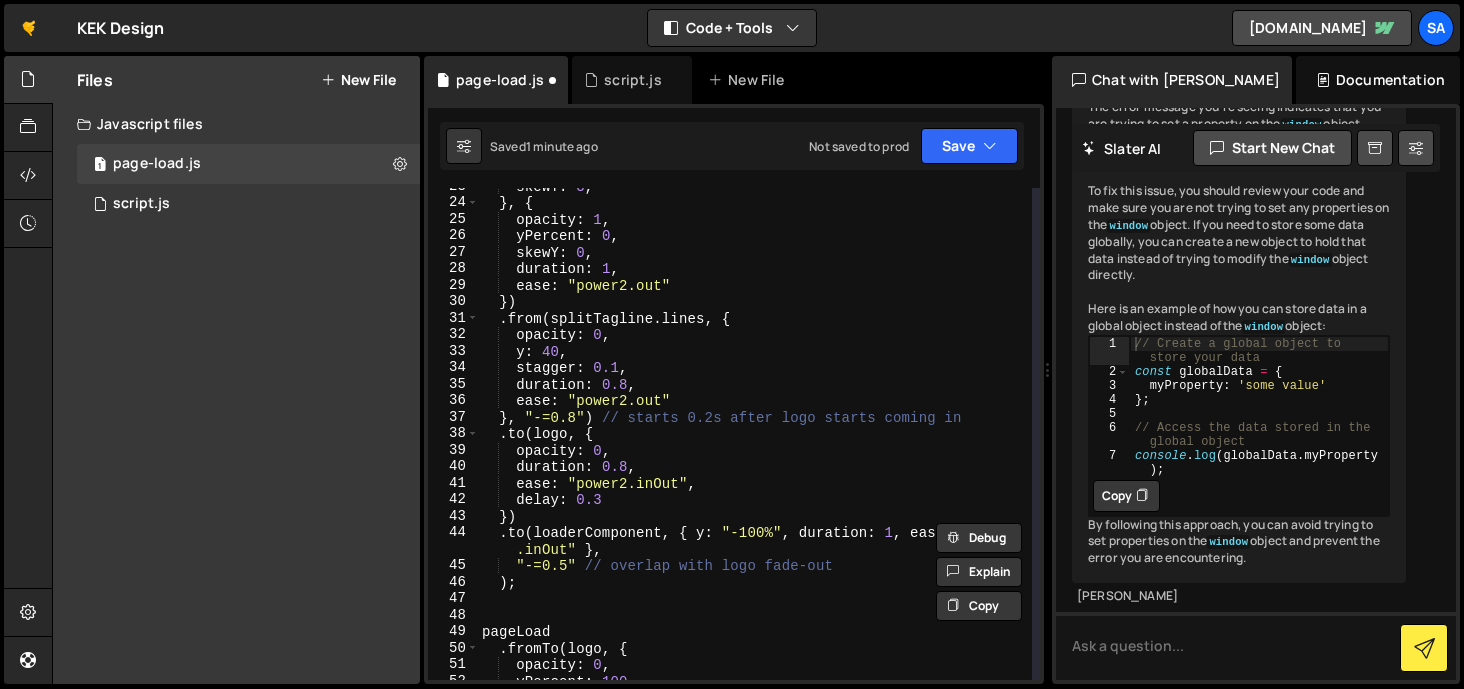 click on "skewY :   3 ,    } ,   {       opacity :   1 ,       yPercent :   0 ,       skewY :   0 ,       duration :   1 ,       ease :   "power2.out"    })    . from ( splitTagline . lines ,   {       opacity :   0 ,       y :   40 ,       stagger :   0.1 ,       duration :   0.8 ,       ease :   "power2.out"    } ,   "-=0.8" )   // starts 0.2s after logo starts coming in    . to ( logo ,   {       opacity :   0 ,       duration :   0.8 ,       ease :   "power2.inOut" ,       delay :   0.3    })    . to ( loaderComponent ,   {   y :   "-100%" ,   duration :   1 ,   ease :   "power4      .inOut"   } ,       "-=0.5"   // overlap with logo fade-out    ) ; pageLoad    . fromTo ( logo ,   {       opacity :   0 ,       yPercent :   100 ," at bounding box center [755, 440] 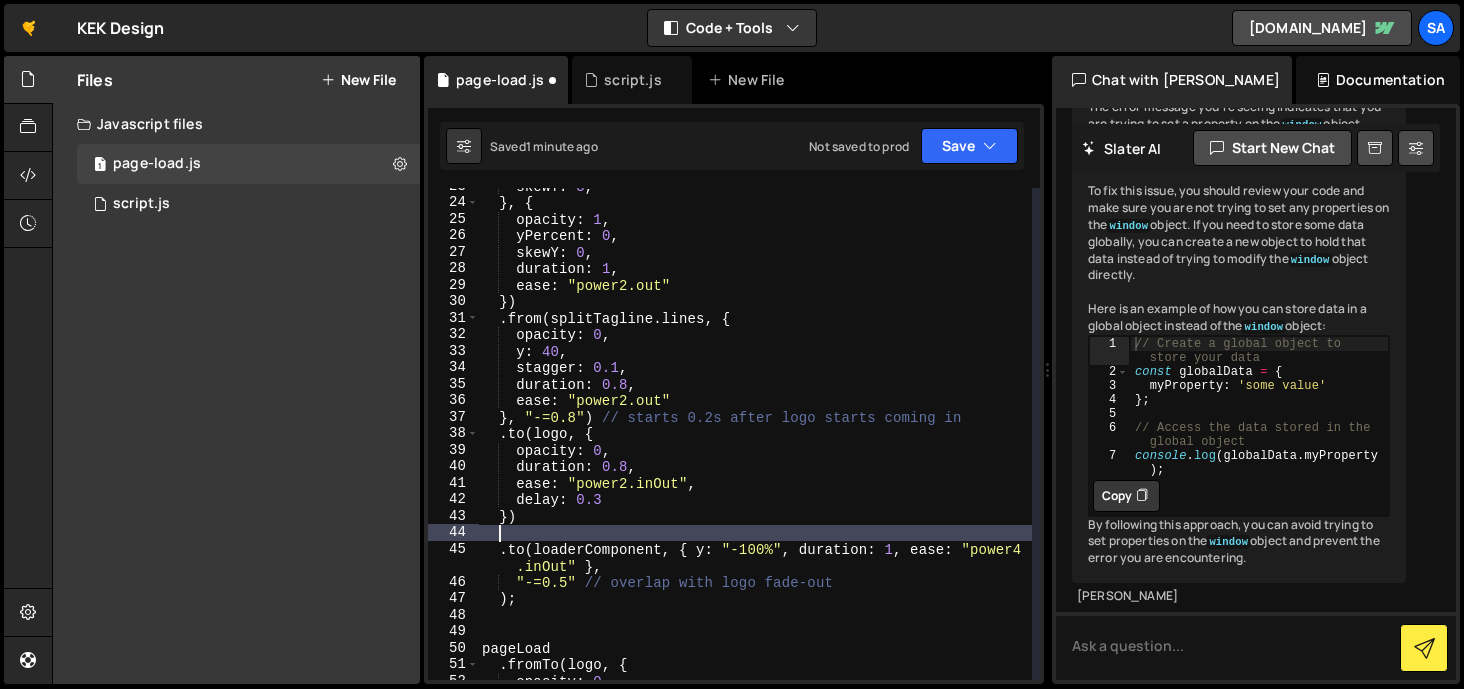 paste on "}, "-=0.8") // fade out tagline alongside logo" 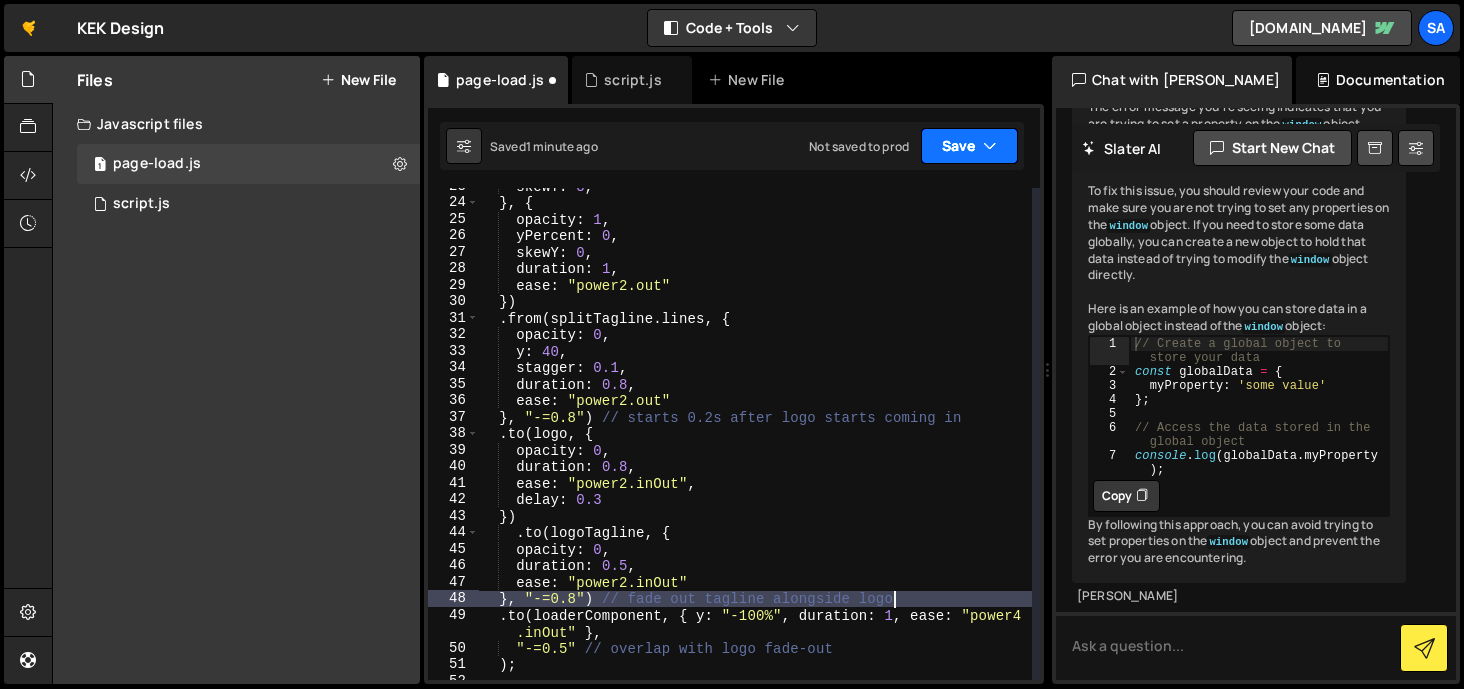 click on "Save" at bounding box center (969, 146) 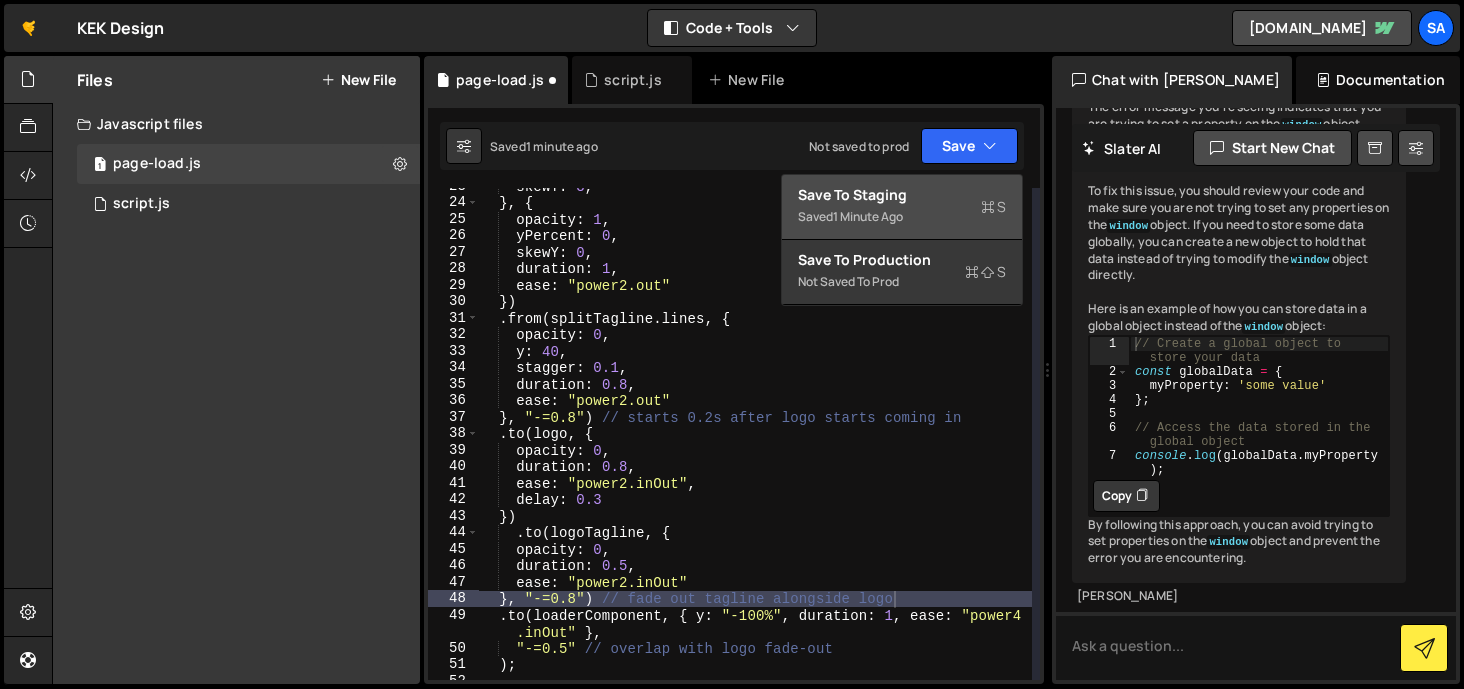 click on "Save to Staging
S" at bounding box center [902, 195] 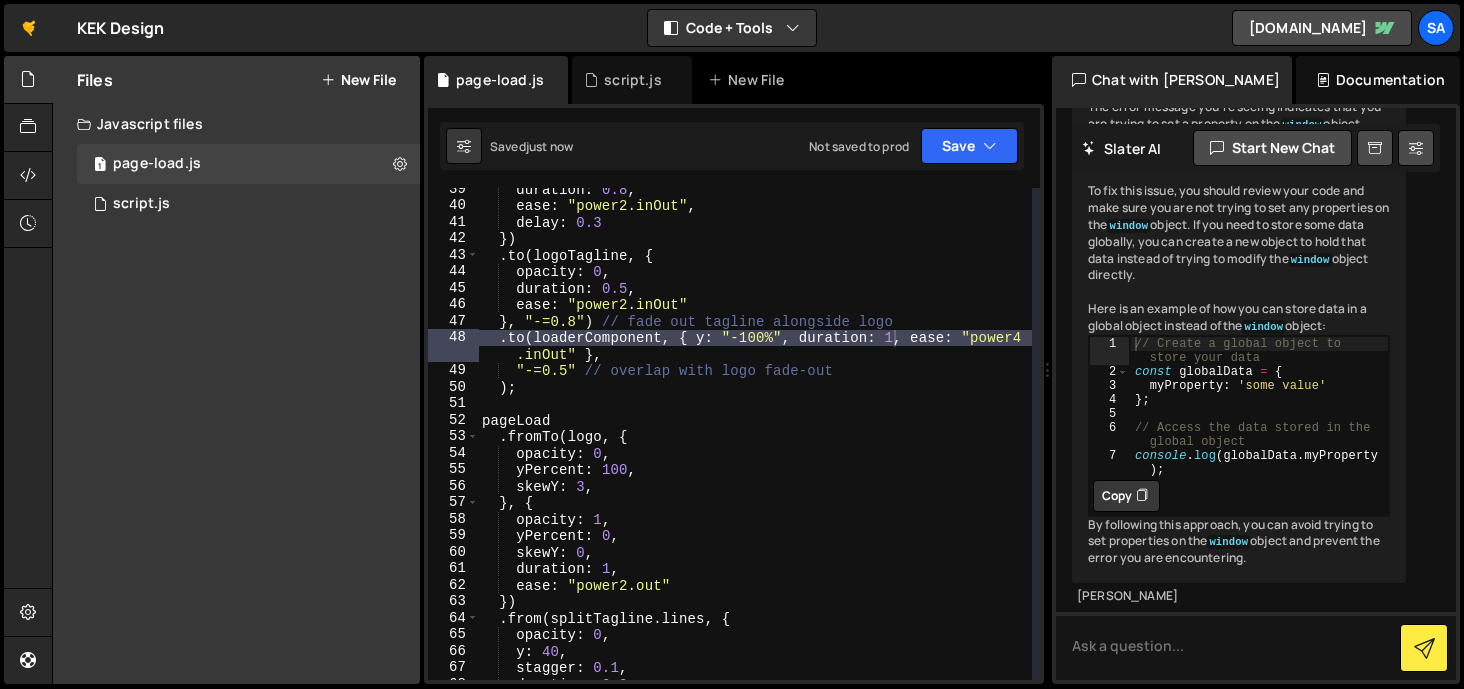 scroll, scrollTop: 694, scrollLeft: 0, axis: vertical 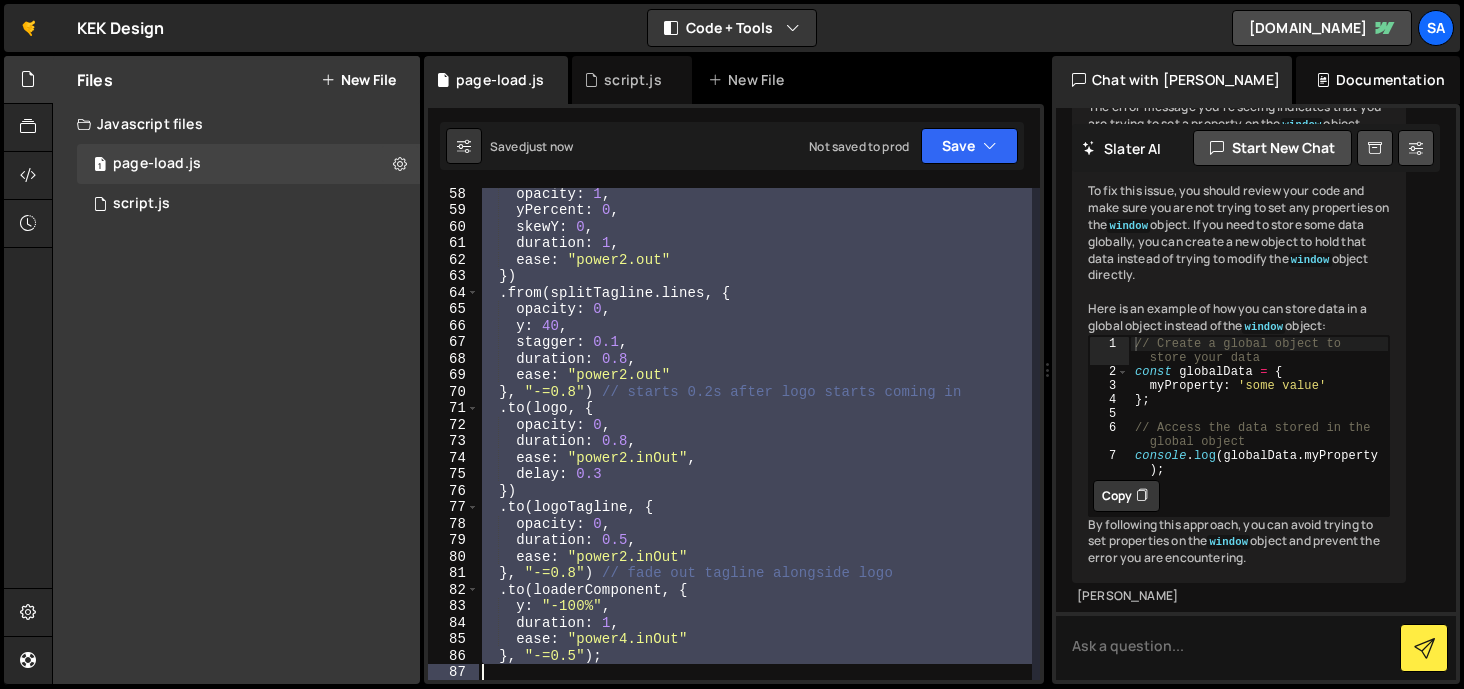 drag, startPoint x: 482, startPoint y: 377, endPoint x: 685, endPoint y: 740, distance: 415.90625 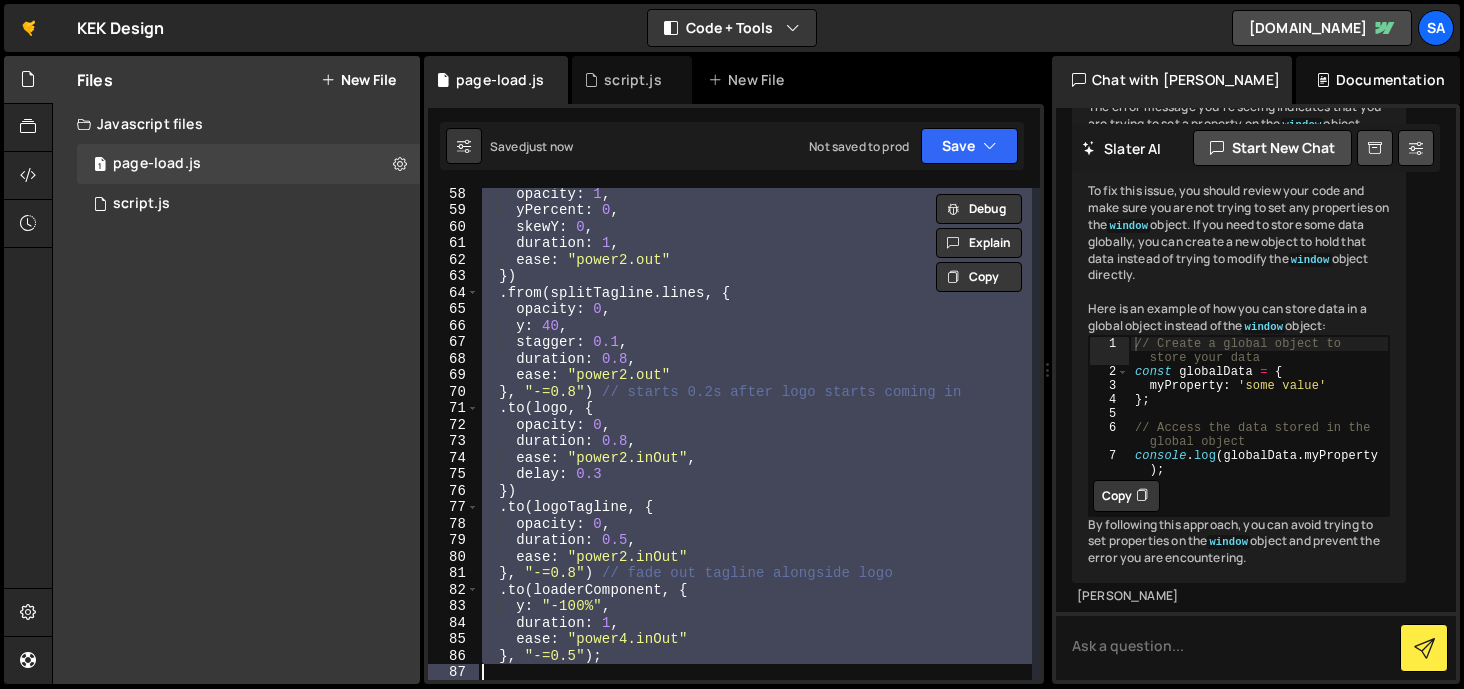 scroll, scrollTop: 637, scrollLeft: 0, axis: vertical 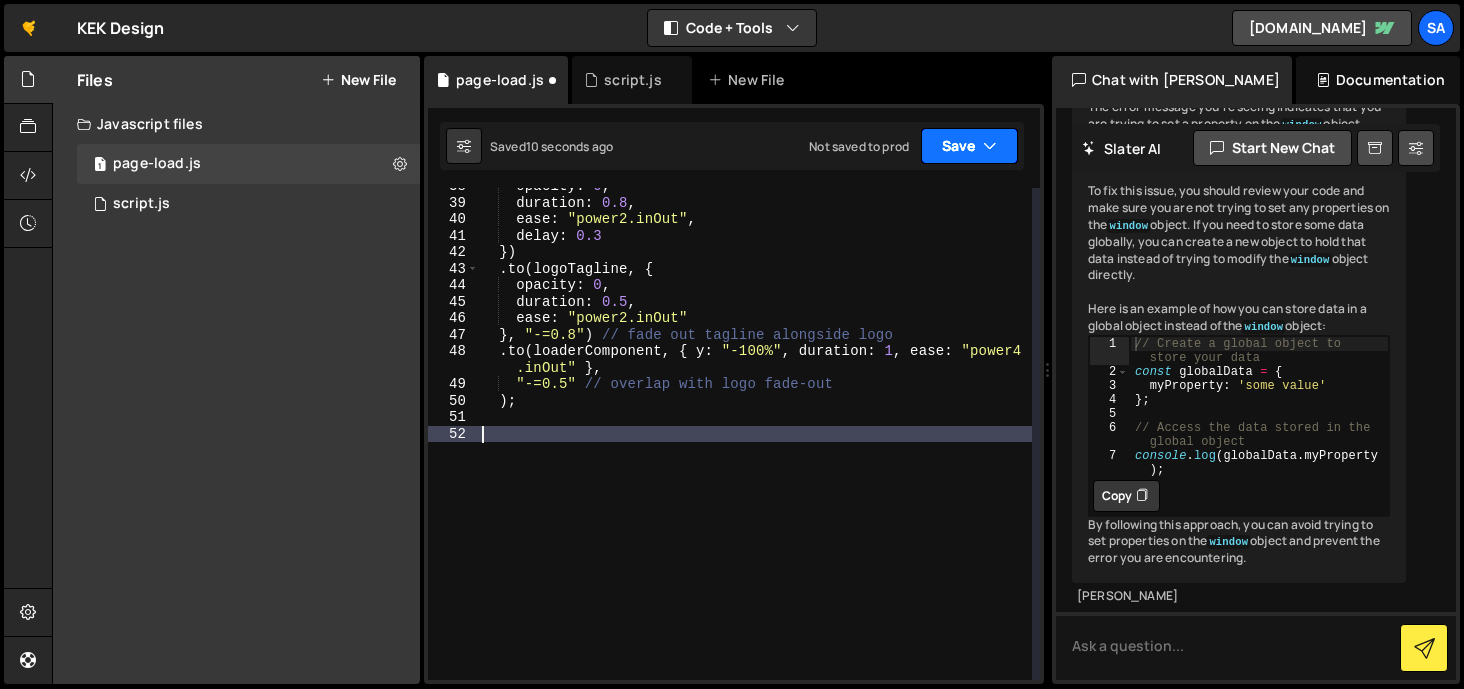 click on "Save" at bounding box center [969, 146] 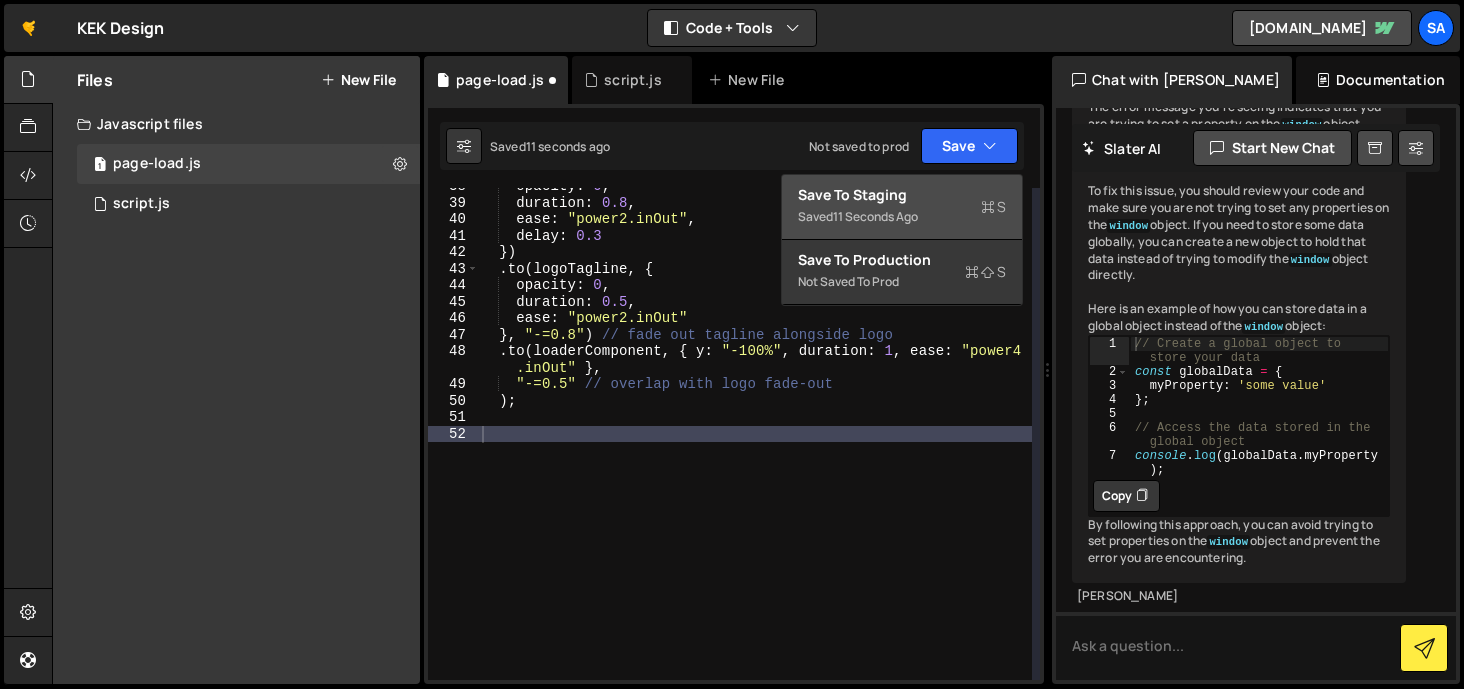 click on "Save to Staging
S
Saved  11 seconds ago" at bounding box center [902, 207] 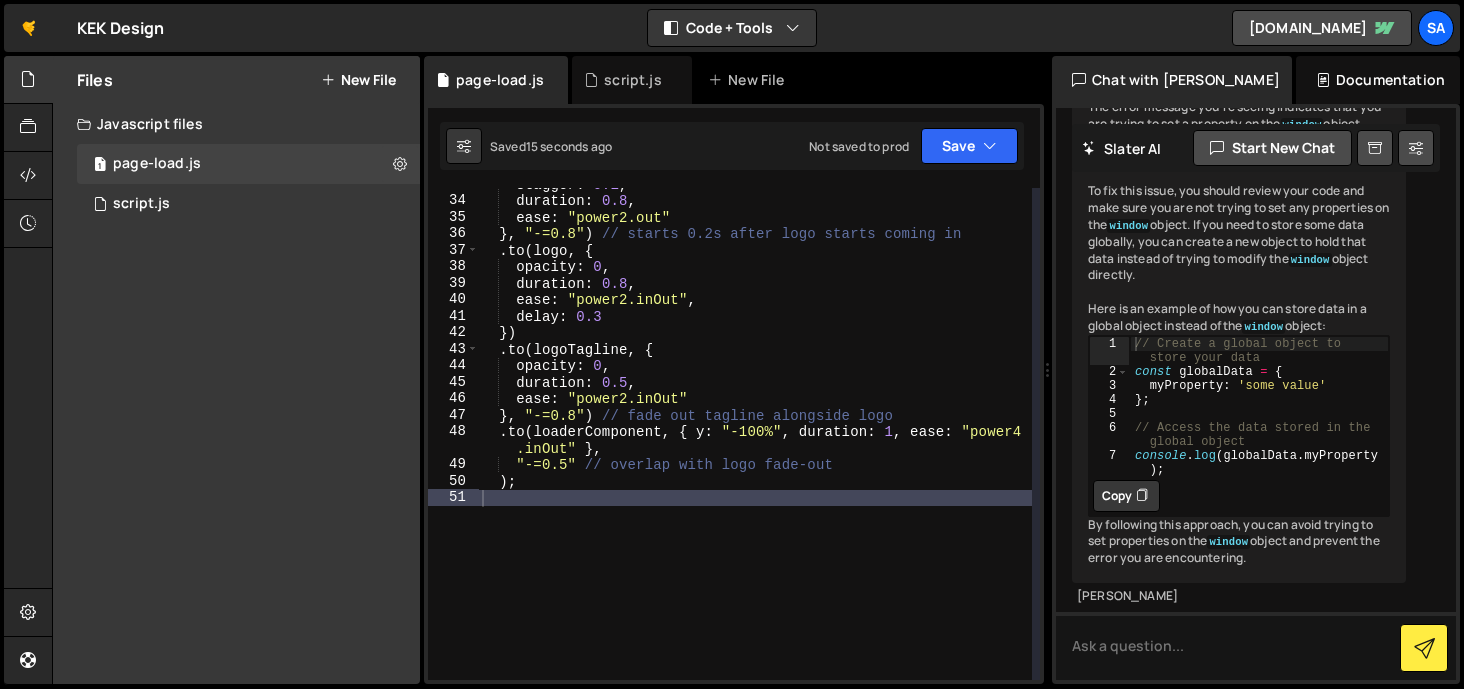 scroll, scrollTop: 0, scrollLeft: 0, axis: both 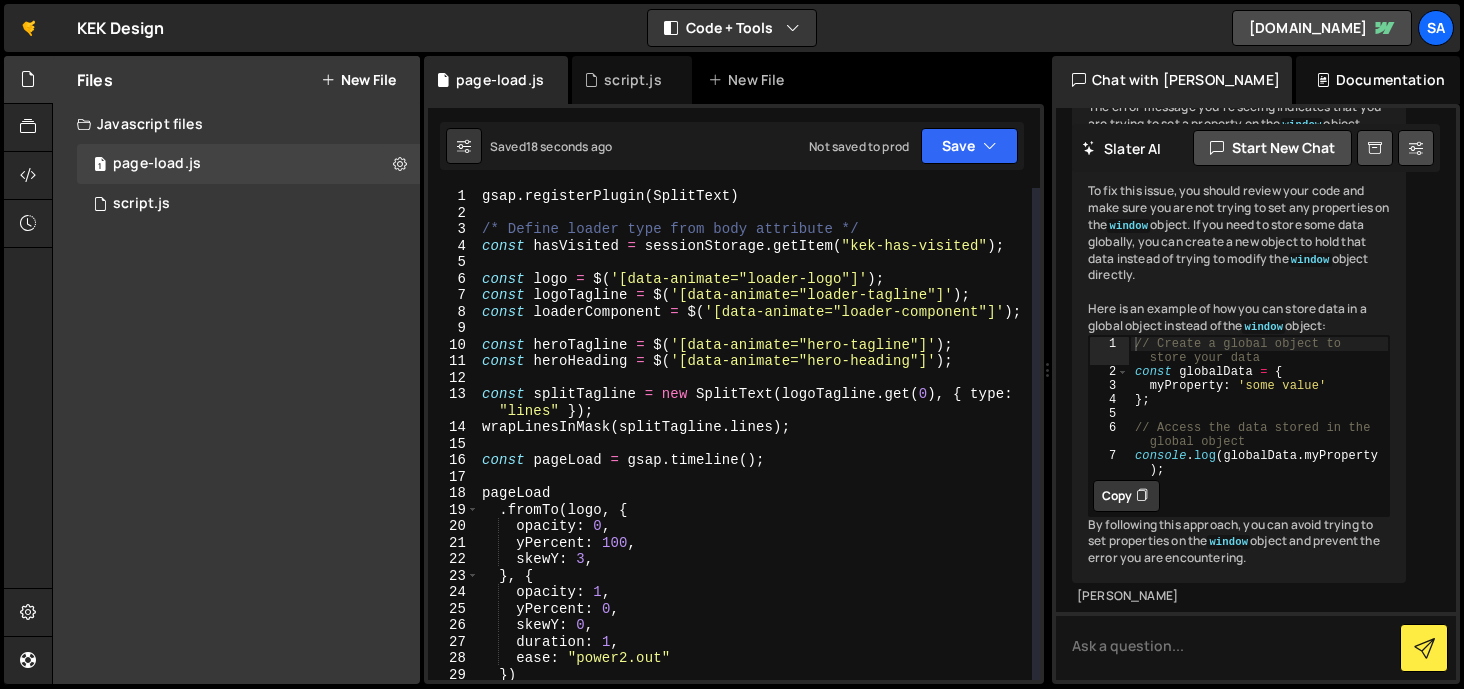 click on "gsap . registerPlugin ( SplitText ) /* Define loader type from body attribute */ const   hasVisited   =   sessionStorage . getItem ( "kek-has-visited" ) ; const   logo   =   $ ( '[data-animate="loader-logo"]' ) ; const   logoTagline   =   $ ( '[data-animate="loader-tagline"]' ) ; const   loaderComponent   =   $ ( '[data-animate="loader-component"]' ) ; const   heroTagline   =   $ ( '[data-animate="hero-tagline"]' ) ; const   heroHeading   =   $ ( '[data-animate="hero-heading"]' ) ; const   splitTagline   =   new   SplitText ( logoTagline . get ( 0 ) ,   {   type :      "lines"   }) ; wrapLinesInMask ( splitTagline . lines ) ; const   pageLoad   =   gsap . timeline ( ) ; pageLoad    . fromTo ( logo ,   {       opacity :   0 ,       yPercent :   100 ,       skewY :   3 ,    } ,   {       opacity :   1 ,       yPercent :   0 ,       skewY :   0 ,       duration :   1 ,       ease :   "power2.out"    })    . from ( splitTagline . lines ,   {" at bounding box center [755, 450] 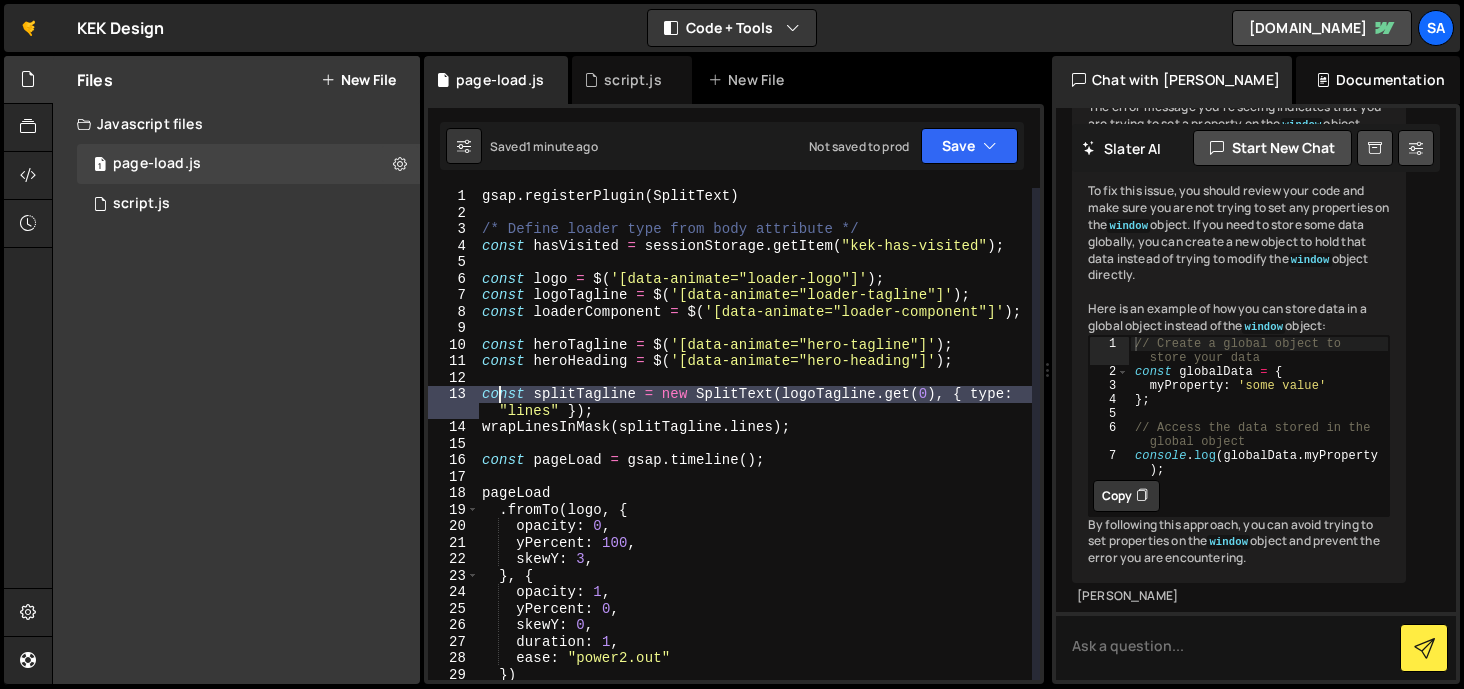 click on "gsap . registerPlugin ( SplitText ) /* Define loader type from body attribute */ const   hasVisited   =   sessionStorage . getItem ( "kek-has-visited" ) ; const   logo   =   $ ( '[data-animate="loader-logo"]' ) ; const   logoTagline   =   $ ( '[data-animate="loader-tagline"]' ) ; const   loaderComponent   =   $ ( '[data-animate="loader-component"]' ) ; const   heroTagline   =   $ ( '[data-animate="hero-tagline"]' ) ; const   heroHeading   =   $ ( '[data-animate="hero-heading"]' ) ; const   splitTagline   =   new   SplitText ( logoTagline . get ( 0 ) ,   {   type :      "lines"   }) ; wrapLinesInMask ( splitTagline . lines ) ; const   pageLoad   =   gsap . timeline ( ) ; pageLoad    . fromTo ( logo ,   {       opacity :   0 ,       yPercent :   100 ,       skewY :   3 ,    } ,   {       opacity :   1 ,       yPercent :   0 ,       skewY :   0 ,       duration :   1 ,       ease :   "power2.out"    })    . from ( splitTagline . lines ,   {" at bounding box center (755, 450) 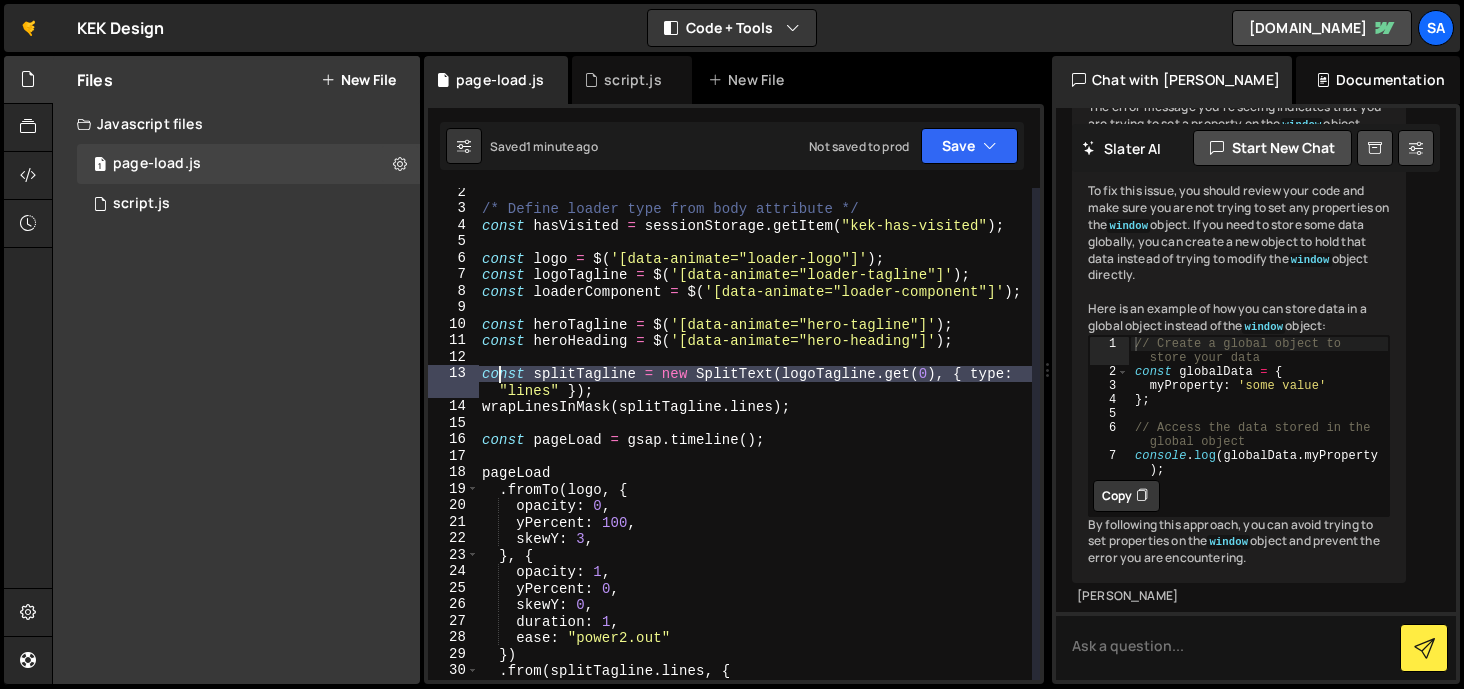 scroll, scrollTop: 23, scrollLeft: 0, axis: vertical 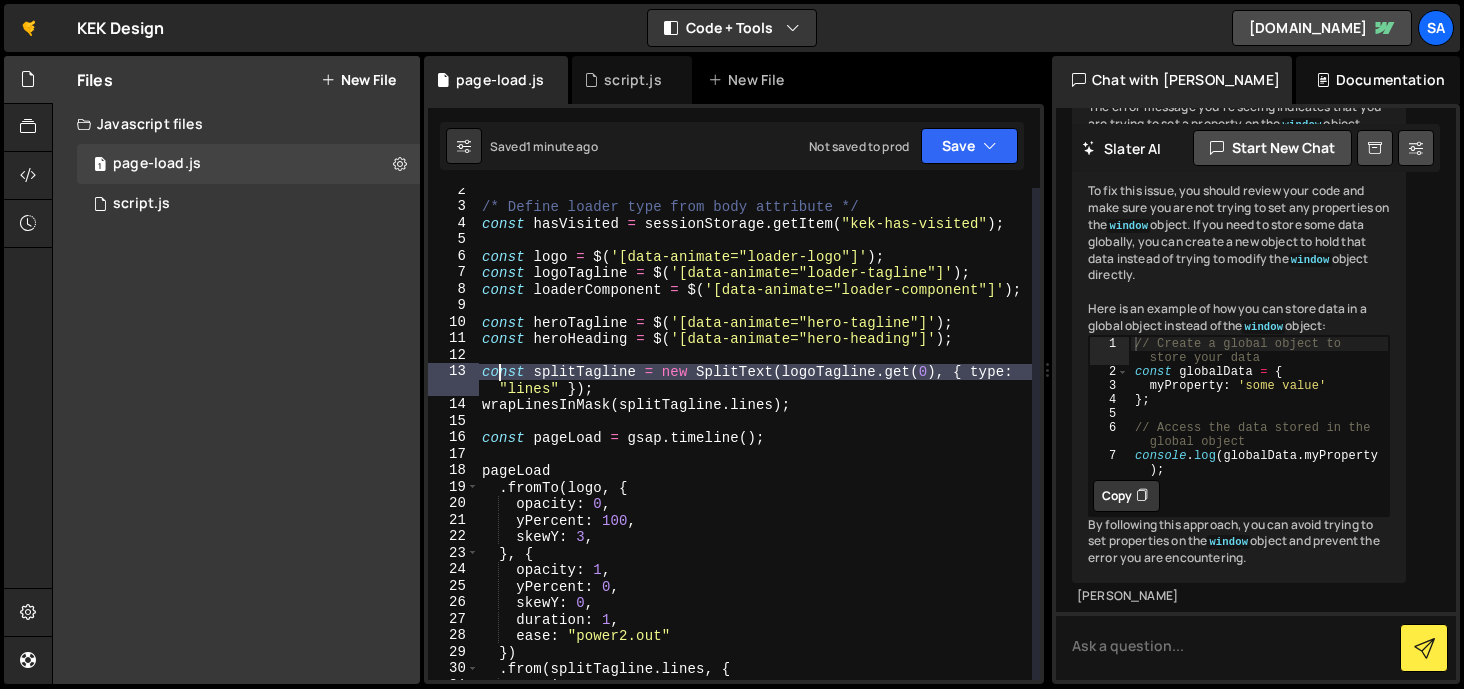 click on "/* Define loader type from body attribute */ const   hasVisited   =   sessionStorage . getItem ( "kek-has-visited" ) ; const   logo   =   $ ( '[data-animate="loader-logo"]' ) ; const   logoTagline   =   $ ( '[data-animate="loader-tagline"]' ) ; const   loaderComponent   =   $ ( '[data-animate="loader-component"]' ) ; const   heroTagline   =   $ ( '[data-animate="hero-tagline"]' ) ; const   heroHeading   =   $ ( '[data-animate="hero-heading"]' ) ; const   splitTagline   =   new   SplitText ( logoTagline . get ( 0 ) ,   {   type :      "lines"   }) ; wrapLinesInMask ( splitTagline . lines ) ; const   pageLoad   =   gsap . timeline ( ) ; pageLoad    . fromTo ( logo ,   {       opacity :   0 ,       yPercent :   100 ,       skewY :   3 ,    } ,   {       opacity :   1 ,       yPercent :   0 ,       skewY :   0 ,       duration :   1 ,       ease :   "power2.out"    })    . from ( splitTagline . lines ,   {       opacity :   0 ," at bounding box center [755, 444] 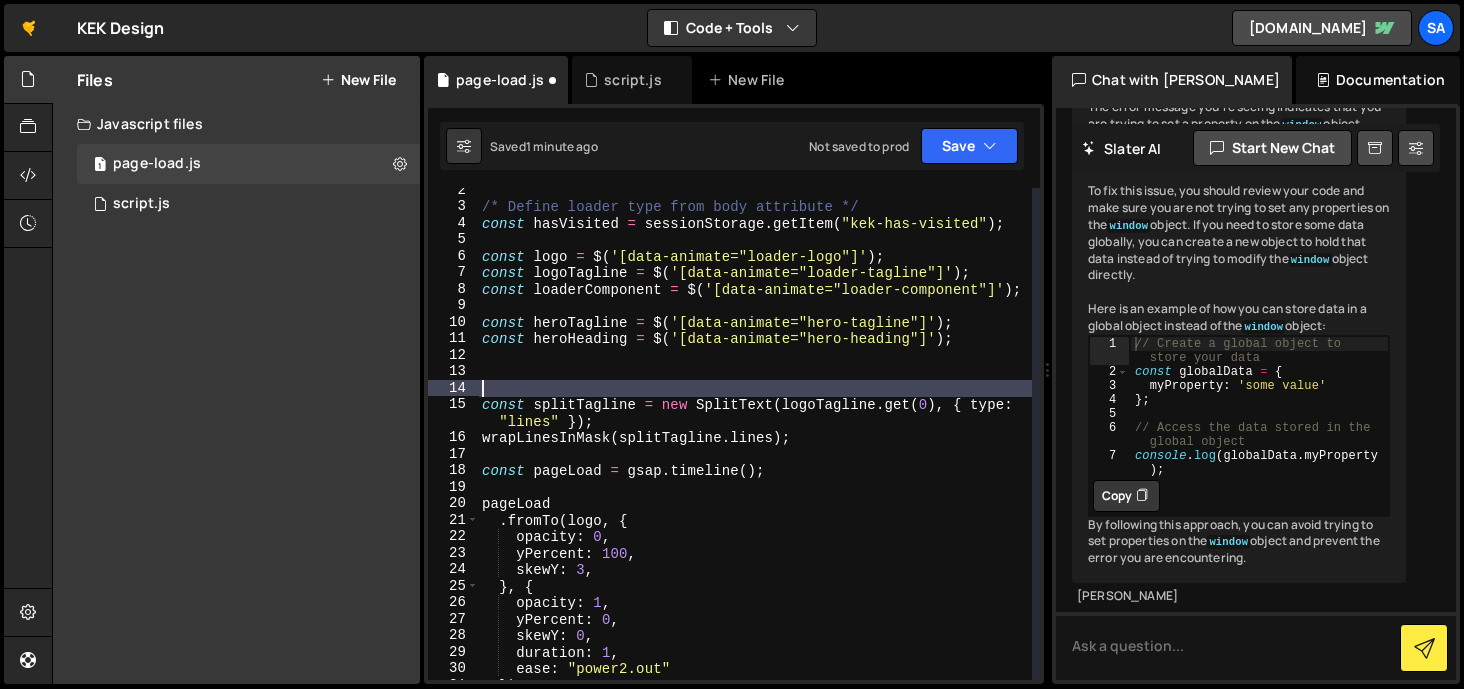 click on "/* Define loader type from body attribute */ const   hasVisited   =   sessionStorage . getItem ( "kek-has-visited" ) ; const   logo   =   $ ( '[data-animate="loader-logo"]' ) ; const   logoTagline   =   $ ( '[data-animate="loader-tagline"]' ) ; const   loaderComponent   =   $ ( '[data-animate="loader-component"]' ) ; const   heroTagline   =   $ ( '[data-animate="hero-tagline"]' ) ; const   heroHeading   =   $ ( '[data-animate="hero-heading"]' ) ; const   splitTagline   =   new   SplitText ( logoTagline . get ( 0 ) ,   {   type :      "lines"   }) ; wrapLinesInMask ( splitTagline . lines ) ; const   pageLoad   =   gsap . timeline ( ) ; pageLoad    . fromTo ( logo ,   {       opacity :   0 ,       yPercent :   100 ,       skewY :   3 ,    } ,   {       opacity :   1 ,       yPercent :   0 ,       skewY :   0 ,       duration :   1 ,       ease :   "power2.out"    })" at bounding box center (755, 444) 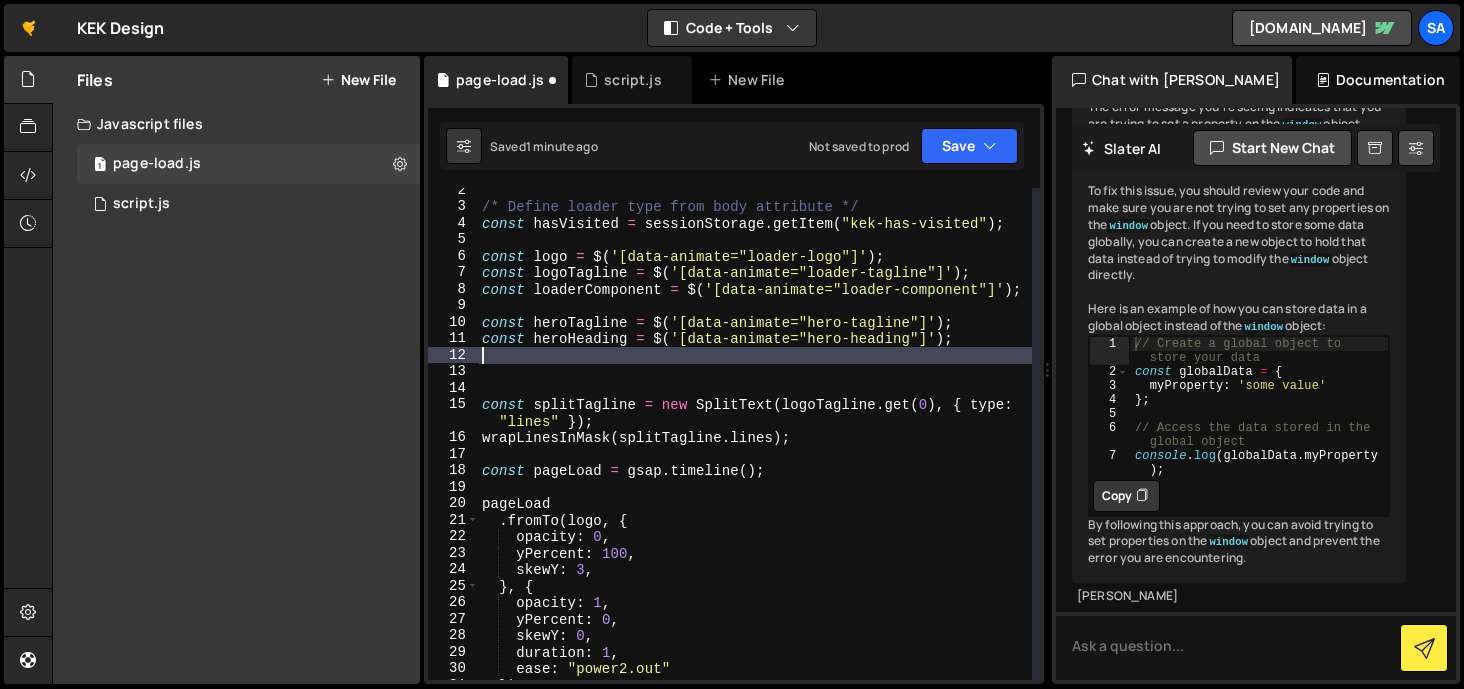 click on "/* Define loader type from body attribute */ const   hasVisited   =   sessionStorage . getItem ( "kek-has-visited" ) ; const   logo   =   $ ( '[data-animate="loader-logo"]' ) ; const   logoTagline   =   $ ( '[data-animate="loader-tagline"]' ) ; const   loaderComponent   =   $ ( '[data-animate="loader-component"]' ) ; const   heroTagline   =   $ ( '[data-animate="hero-tagline"]' ) ; const   heroHeading   =   $ ( '[data-animate="hero-heading"]' ) ; const   splitTagline   =   new   SplitText ( logoTagline . get ( 0 ) ,   {   type :      "lines"   }) ; wrapLinesInMask ( splitTagline . lines ) ; const   pageLoad   =   gsap . timeline ( ) ; pageLoad    . fromTo ( logo ,   {       opacity :   0 ,       yPercent :   100 ,       skewY :   3 ,    } ,   {       opacity :   1 ,       yPercent :   0 ,       skewY :   0 ,       duration :   1 ,       ease :   "power2.out"    })" at bounding box center [755, 444] 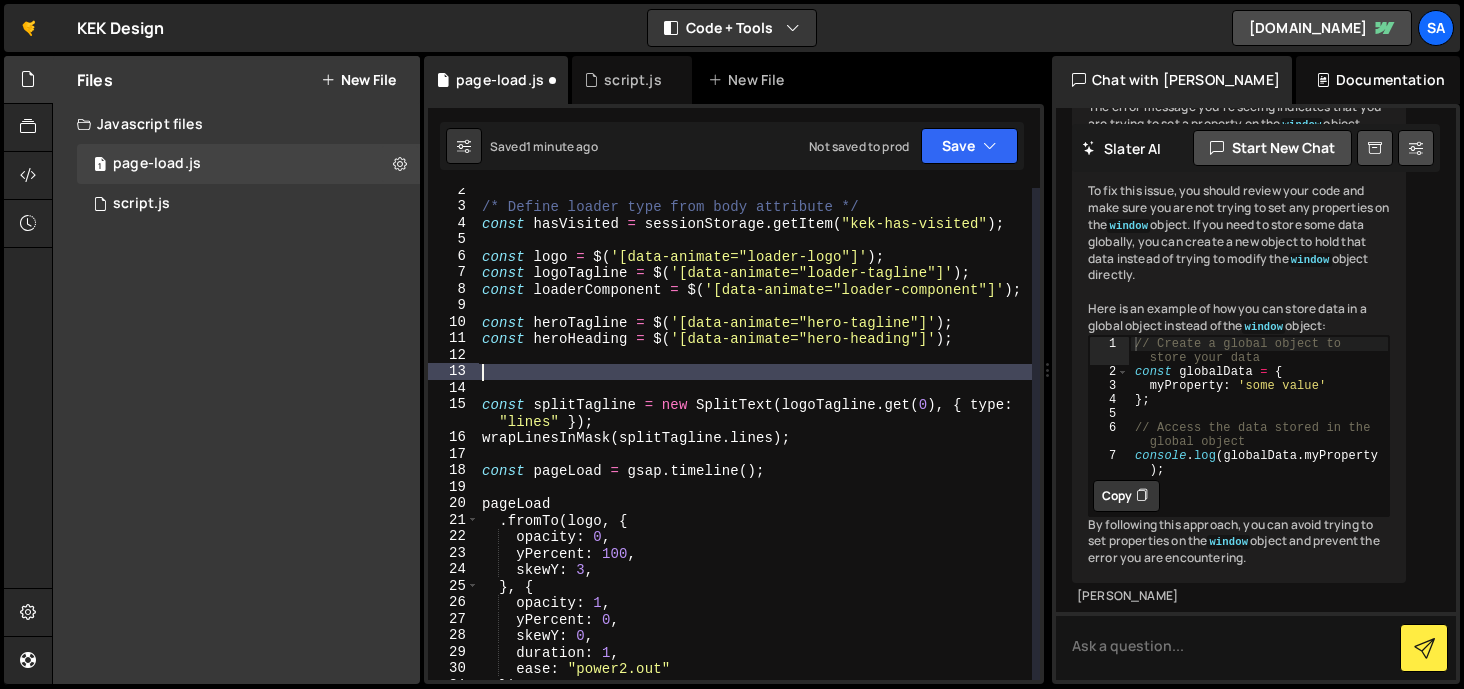 paste on "function wrapLinesInMask(lines) {" 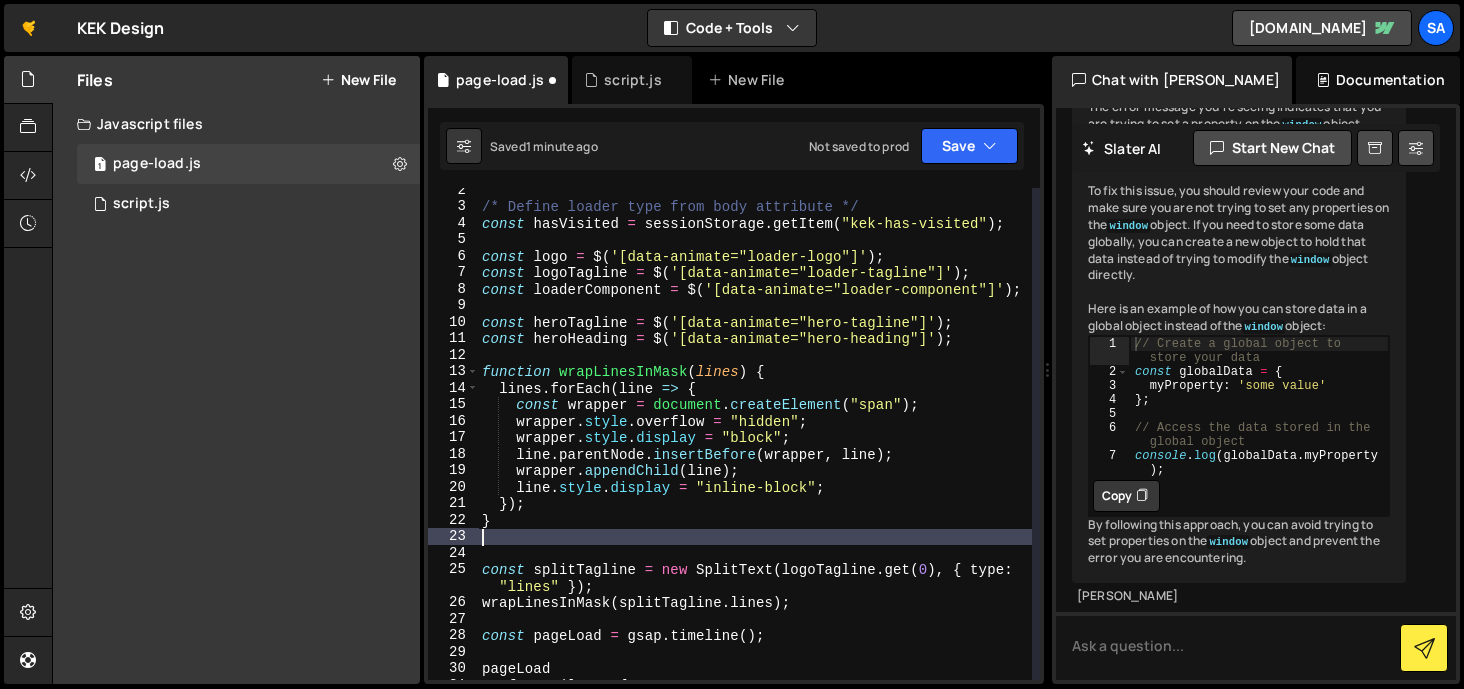 click on "/* Define loader type from body attribute */ const   hasVisited   =   sessionStorage . getItem ( "kek-has-visited" ) ; const   logo   =   $ ( '[data-animate="loader-logo"]' ) ; const   logoTagline   =   $ ( '[data-animate="loader-tagline"]' ) ; const   loaderComponent   =   $ ( '[data-animate="loader-component"]' ) ; const   heroTagline   =   $ ( '[data-animate="hero-tagline"]' ) ; const   heroHeading   =   $ ( '[data-animate="hero-heading"]' ) ; function   wrapLinesInMask ( lines )   {    lines . forEach ( line   =>   {       const   wrapper   =   document . createElement ( "span" ) ;       wrapper . style . overflow   =   "hidden" ;       wrapper . style . display   =   "block" ;       line . parentNode . insertBefore ( wrapper ,   line ) ;       wrapper . appendChild ( line ) ;       line . style . display   =   "inline-block" ;    }) ; } const   splitTagline   =   new   SplitText ( logoTagline . get ( 0 ) ,   {   type :      "lines"   }) ; wrapLinesInMask ( splitTagline . lines ) ; const   pageLoad   =" at bounding box center (755, 444) 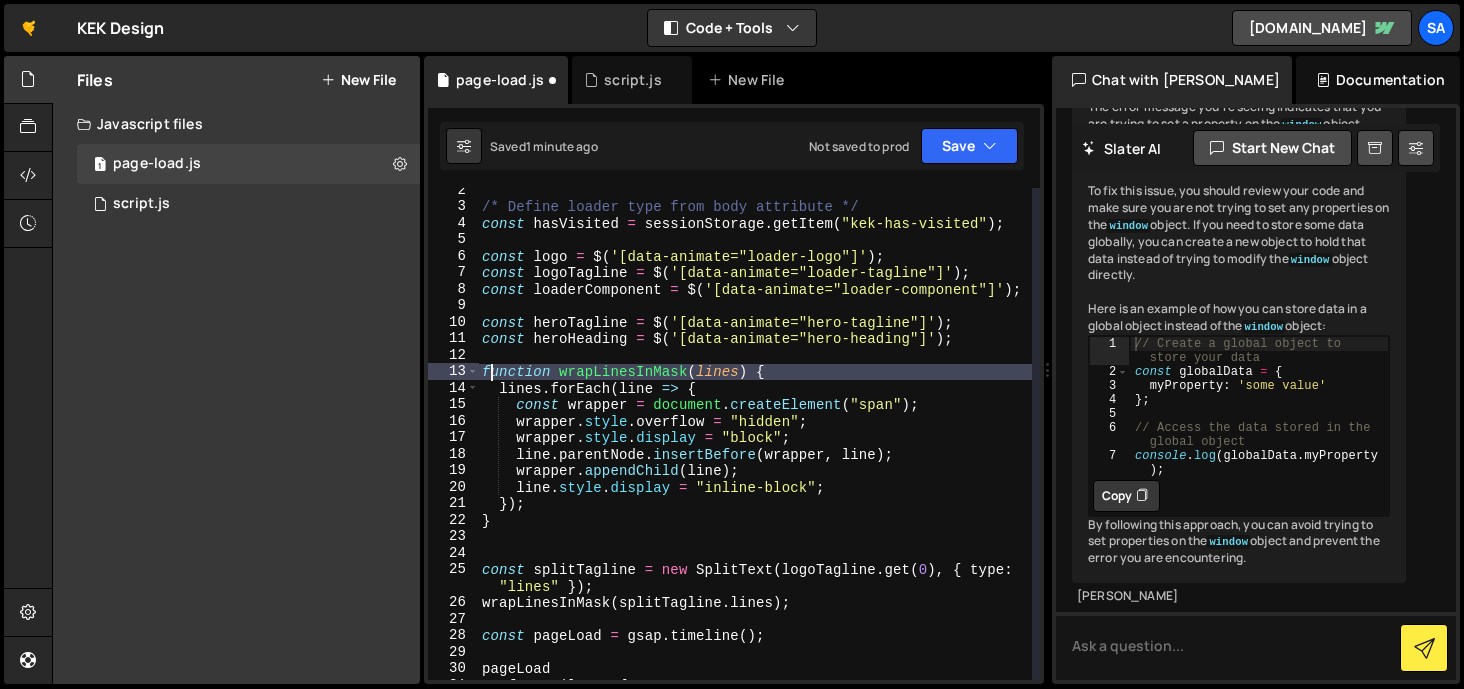 click on "/* Define loader type from body attribute */ const   hasVisited   =   sessionStorage . getItem ( "kek-has-visited" ) ; const   logo   =   $ ( '[data-animate="loader-logo"]' ) ; const   logoTagline   =   $ ( '[data-animate="loader-tagline"]' ) ; const   loaderComponent   =   $ ( '[data-animate="loader-component"]' ) ; const   heroTagline   =   $ ( '[data-animate="hero-tagline"]' ) ; const   heroHeading   =   $ ( '[data-animate="hero-heading"]' ) ; function   wrapLinesInMask ( lines )   {    lines . forEach ( line   =>   {       const   wrapper   =   document . createElement ( "span" ) ;       wrapper . style . overflow   =   "hidden" ;       wrapper . style . display   =   "block" ;       line . parentNode . insertBefore ( wrapper ,   line ) ;       wrapper . appendChild ( line ) ;       line . style . display   =   "inline-block" ;    }) ; } const   splitTagline   =   new   SplitText ( logoTagline . get ( 0 ) ,   {   type :      "lines"   }) ; wrapLinesInMask ( splitTagline . lines ) ; const   pageLoad   =" at bounding box center (755, 444) 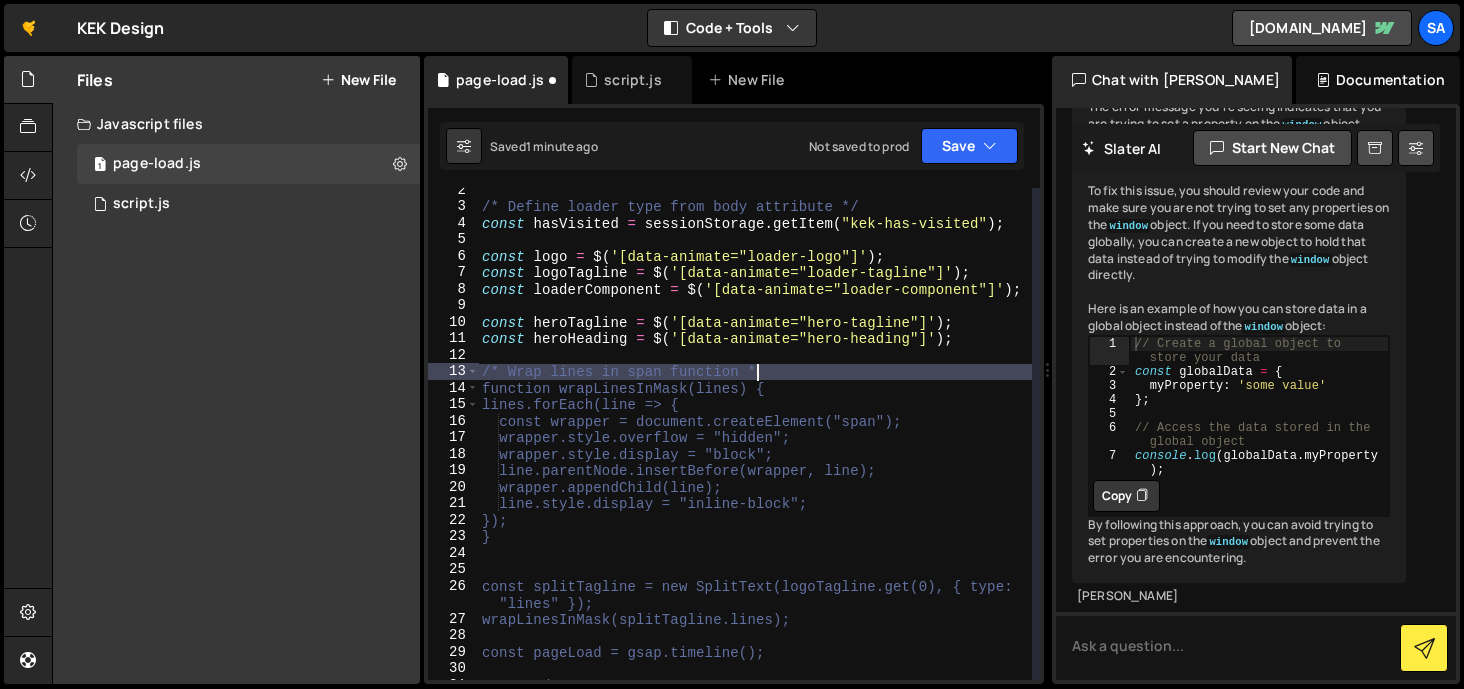 scroll, scrollTop: 0, scrollLeft: 18, axis: horizontal 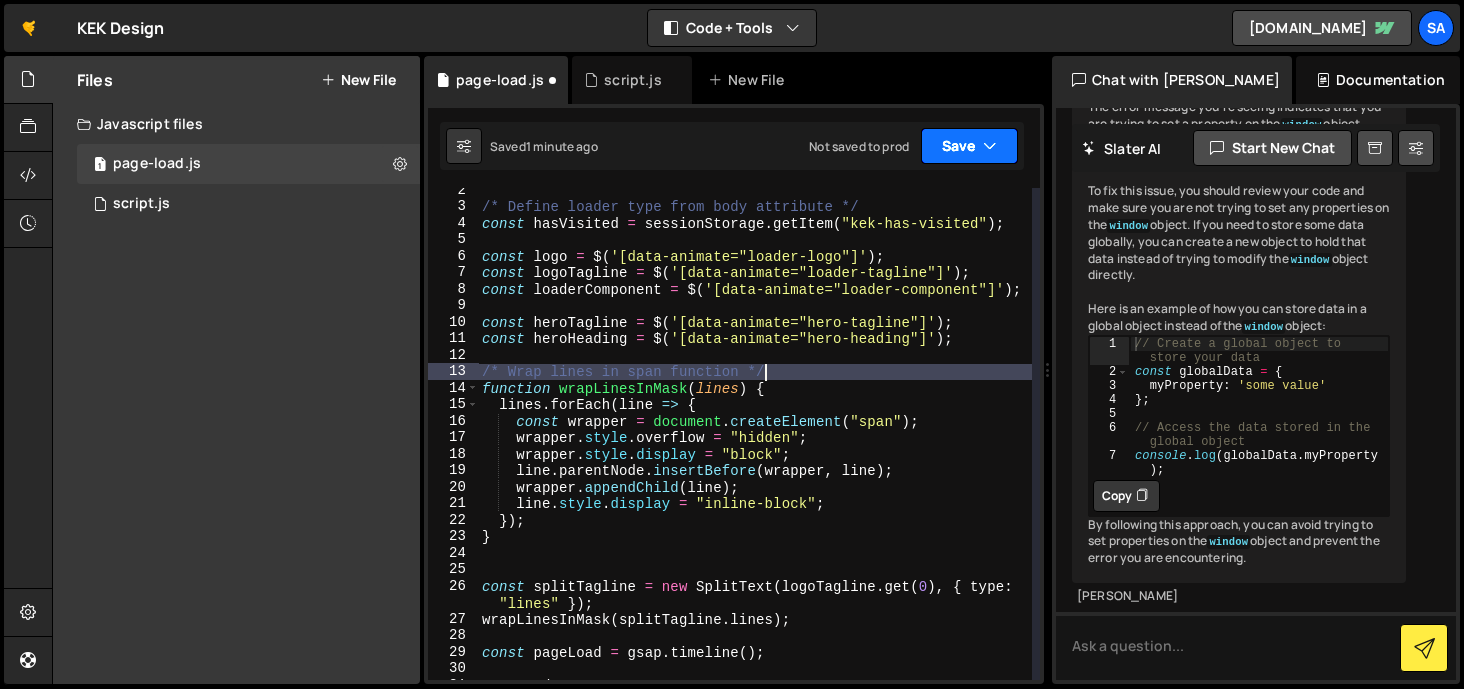 type on "/* Wrap lines in span function */" 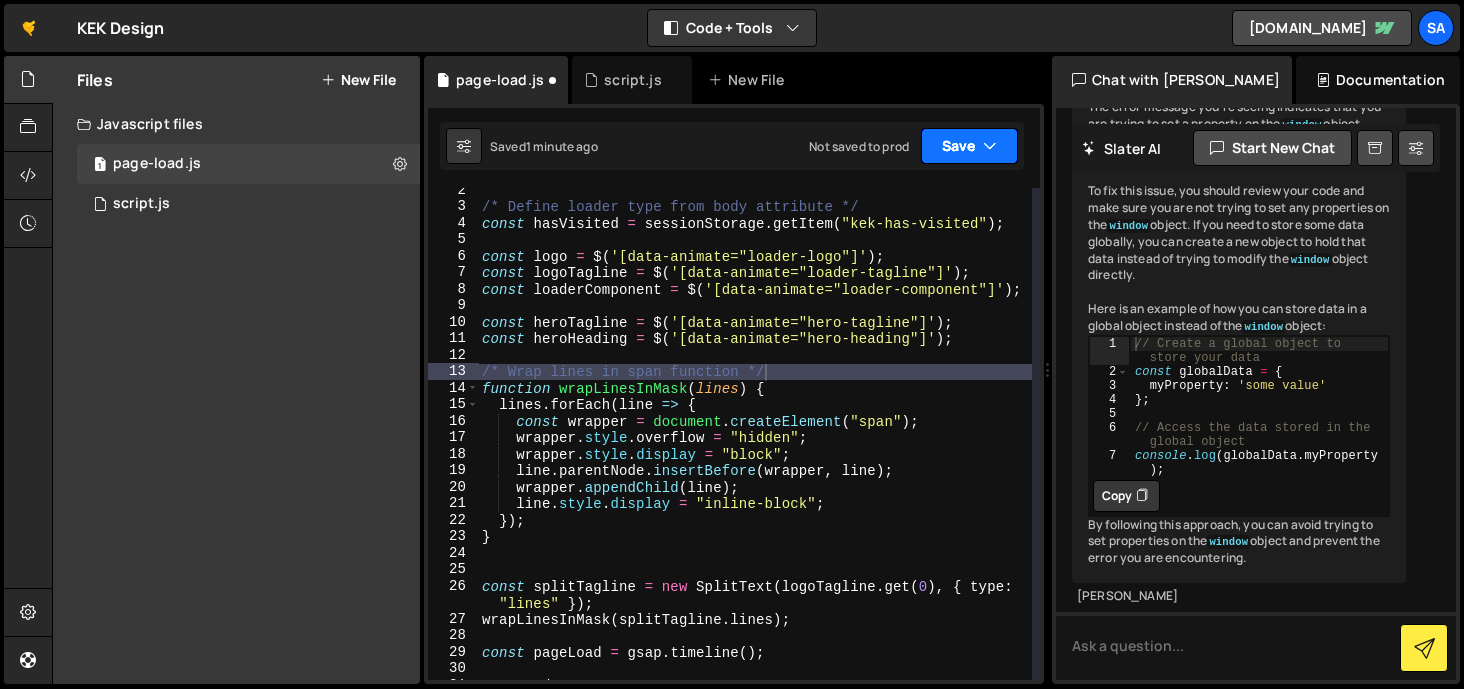 click on "Save" at bounding box center (969, 146) 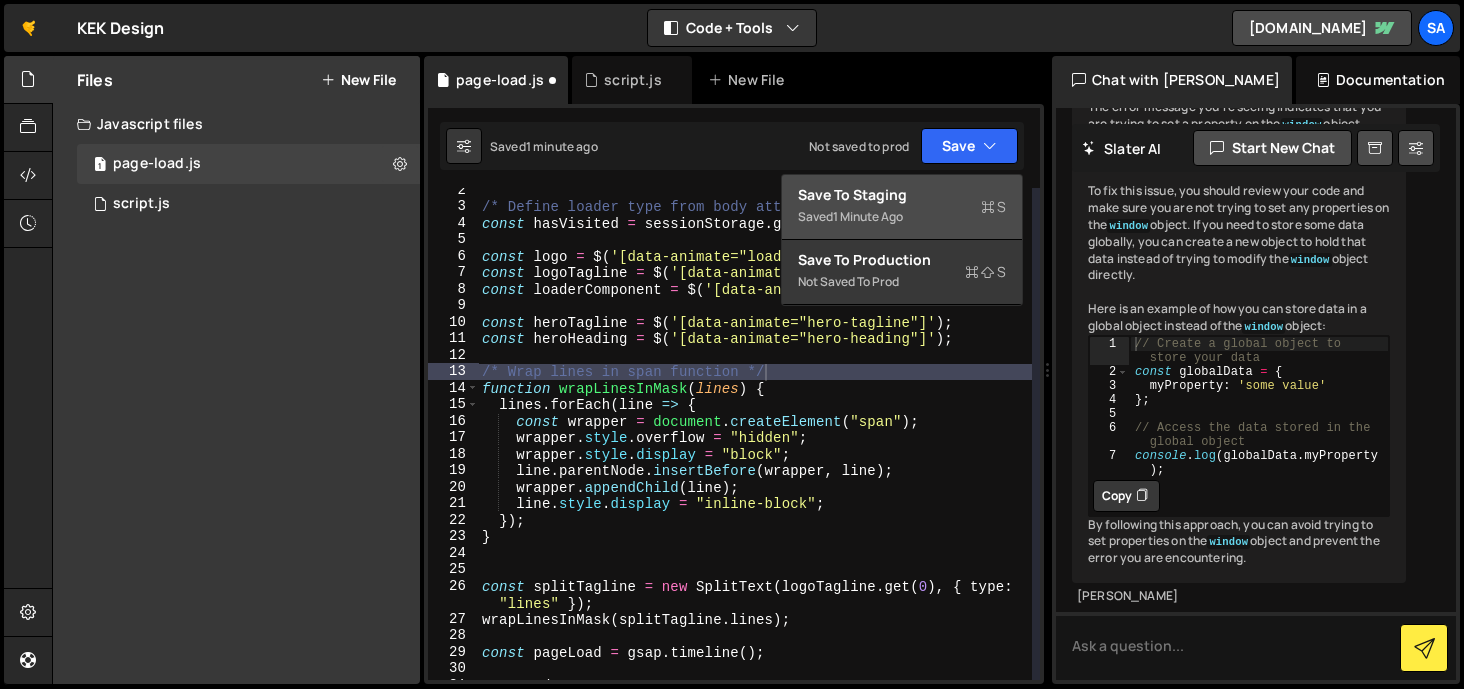 click on "Save to Staging
S" at bounding box center [902, 195] 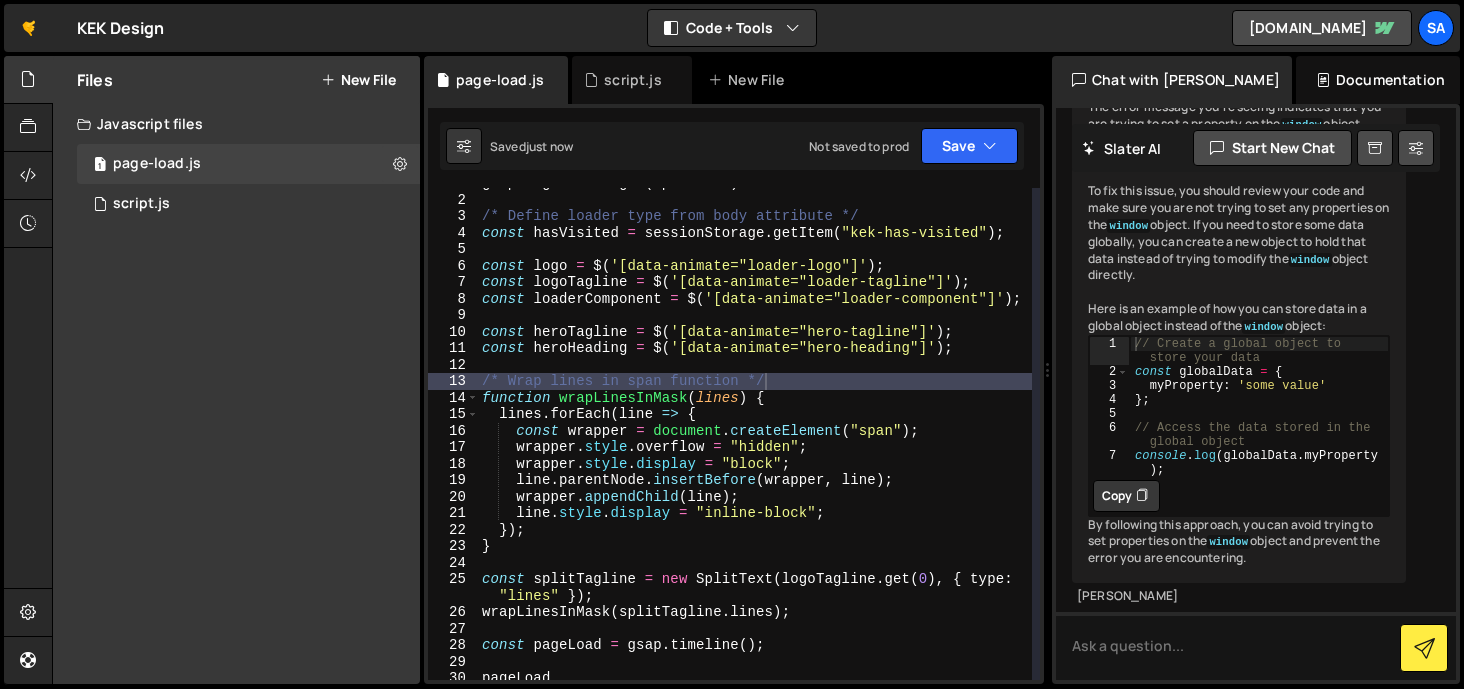 scroll, scrollTop: 17, scrollLeft: 0, axis: vertical 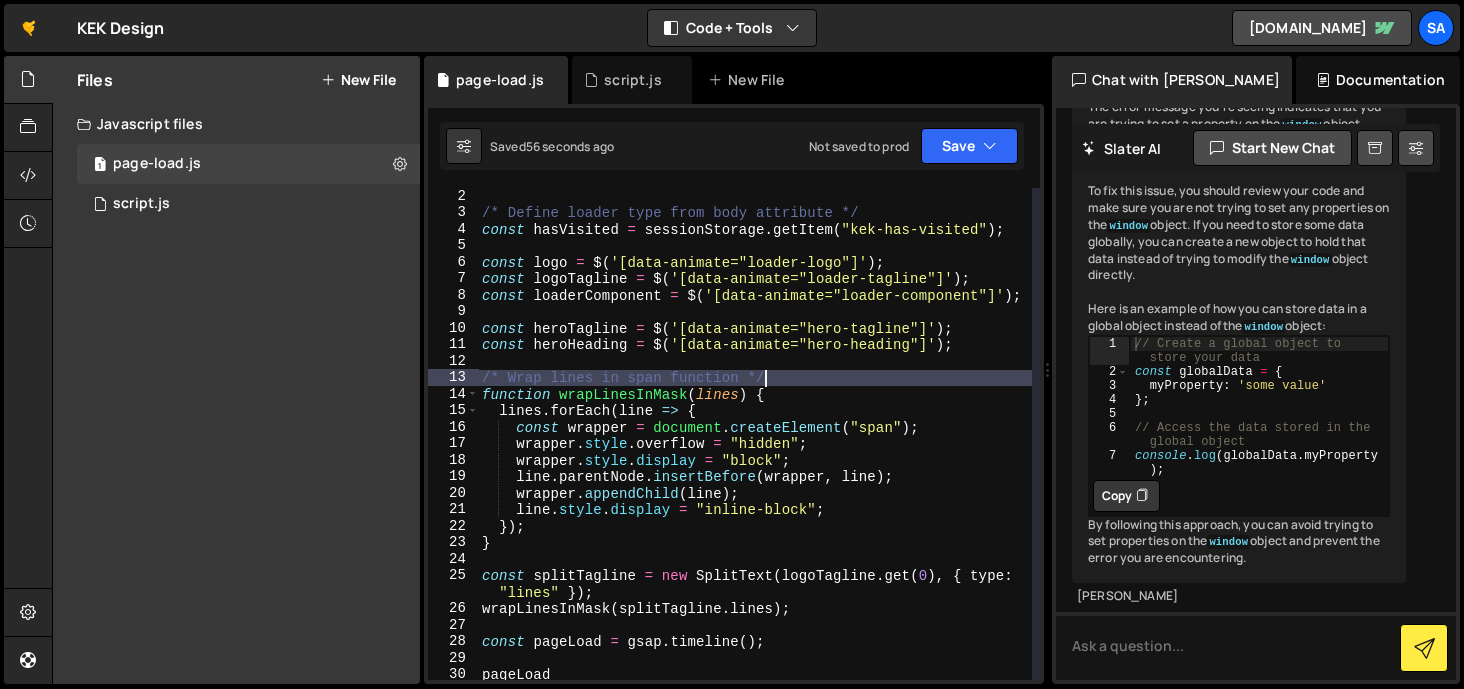 click on "/* Define loader type from body attribute */ const   hasVisited   =   sessionStorage . getItem ( "kek-has-visited" ) ; const   logo   =   $ ( '[data-animate="loader-logo"]' ) ; const   logoTagline   =   $ ( '[data-animate="loader-tagline"]' ) ; const   loaderComponent   =   $ ( '[data-animate="loader-component"]' ) ; const   heroTagline   =   $ ( '[data-animate="hero-tagline"]' ) ; const   heroHeading   =   $ ( '[data-animate="hero-heading"]' ) ; /* Wrap lines in span function */ function   wrapLinesInMask ( lines )   {    lines . forEach ( line   =>   {       const   wrapper   =   document . createElement ( "span" ) ;       wrapper . style . overflow   =   "hidden" ;       wrapper . style . display   =   "block" ;       line . parentNode . insertBefore ( wrapper ,   line ) ;       wrapper . appendChild ( line ) ;       line . style . display   =   "inline-block" ;    }) ; } const   splitTagline   =   new   SplitText ( logoTagline . get ( 0 ) ,   {   type :      "lines"   }) ; wrapLinesInMask ( splitTagline" at bounding box center (755, 450) 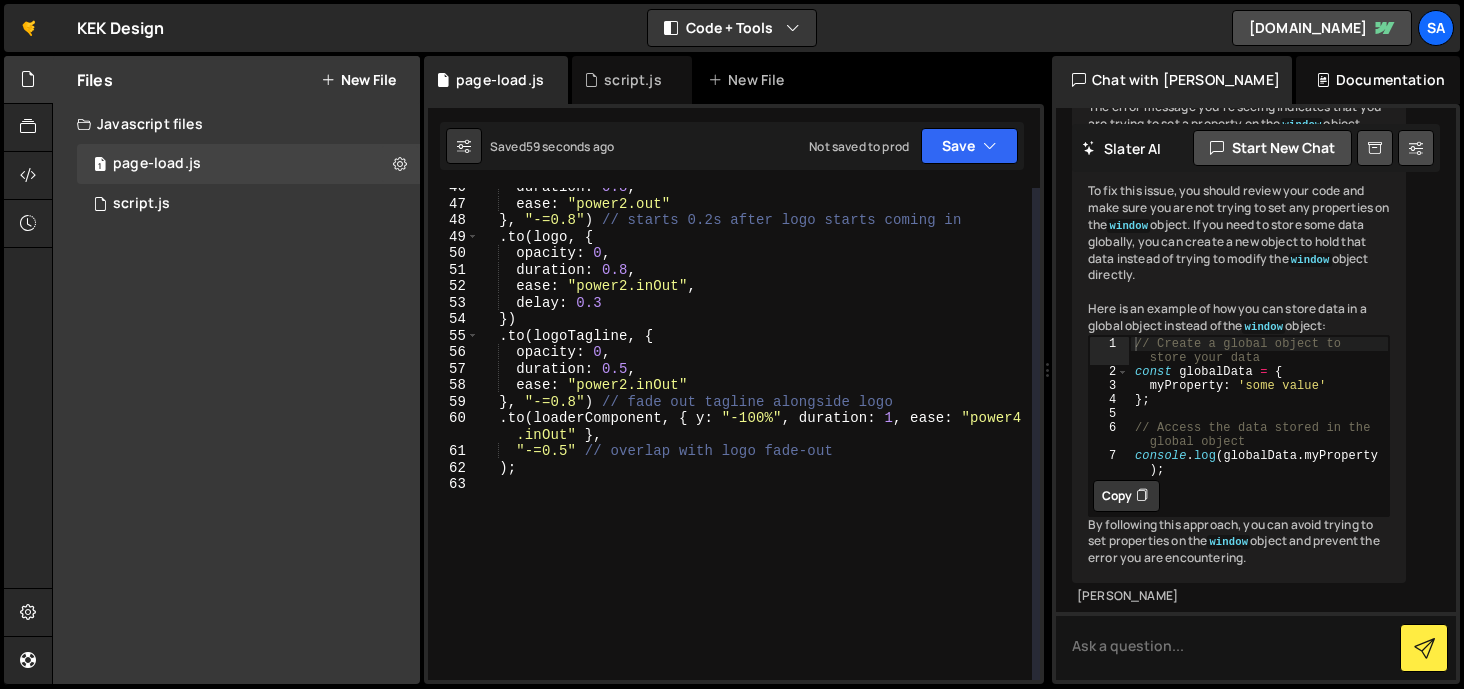 scroll, scrollTop: 792, scrollLeft: 0, axis: vertical 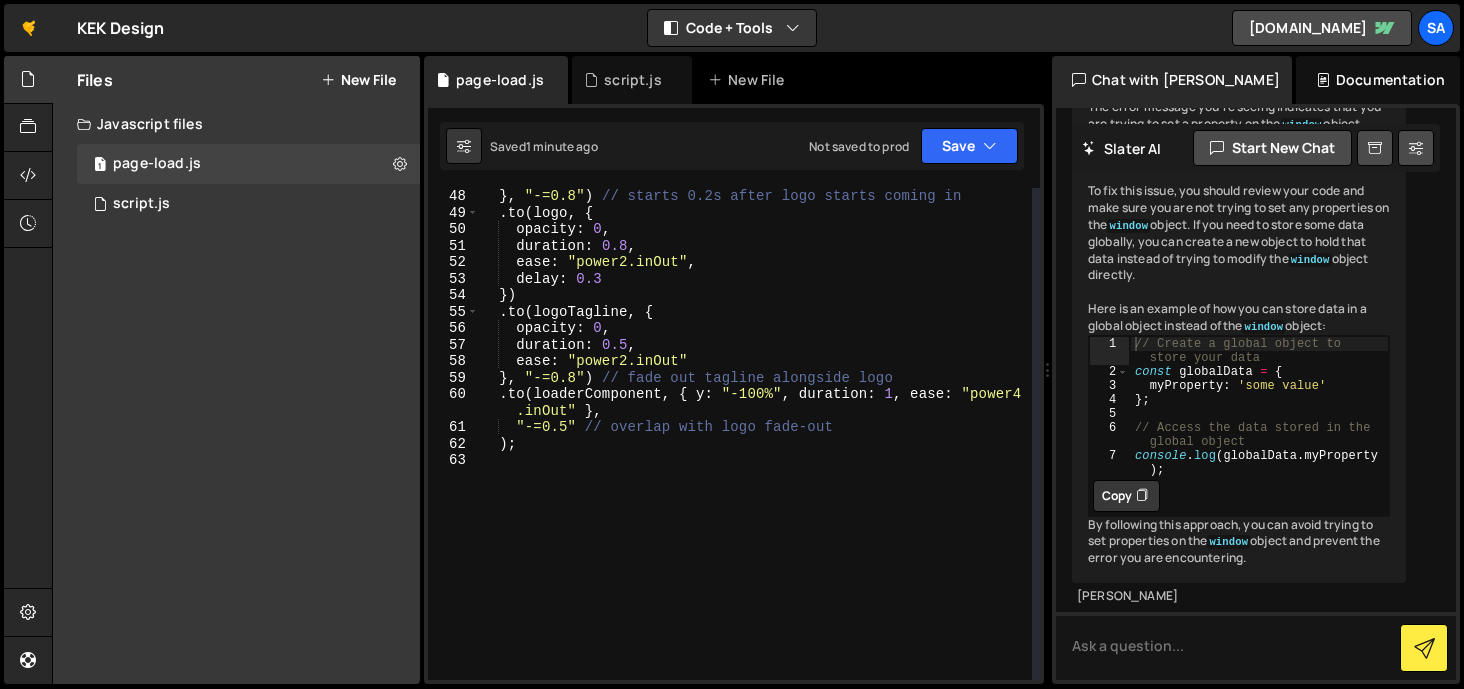 click on "} ,   "-=0.8" )   // starts 0.2s after logo starts coming in    . to ( logo ,   {       opacity :   0 ,       duration :   0.8 ,       ease :   "power2.inOut" ,       delay :   0.3    })    . to ( logoTagline ,   {       opacity :   0 ,       duration :   0.5 ,       ease :   "power2.inOut"    } ,   "-=0.8" )   // fade out tagline alongside logo    . to ( loaderComponent ,   {   y :   "-100%" ,   duration :   1 ,   ease :   "power4      .inOut"   } ,       "-=0.5"   // overlap with logo fade-out    ) ;" at bounding box center (755, 450) 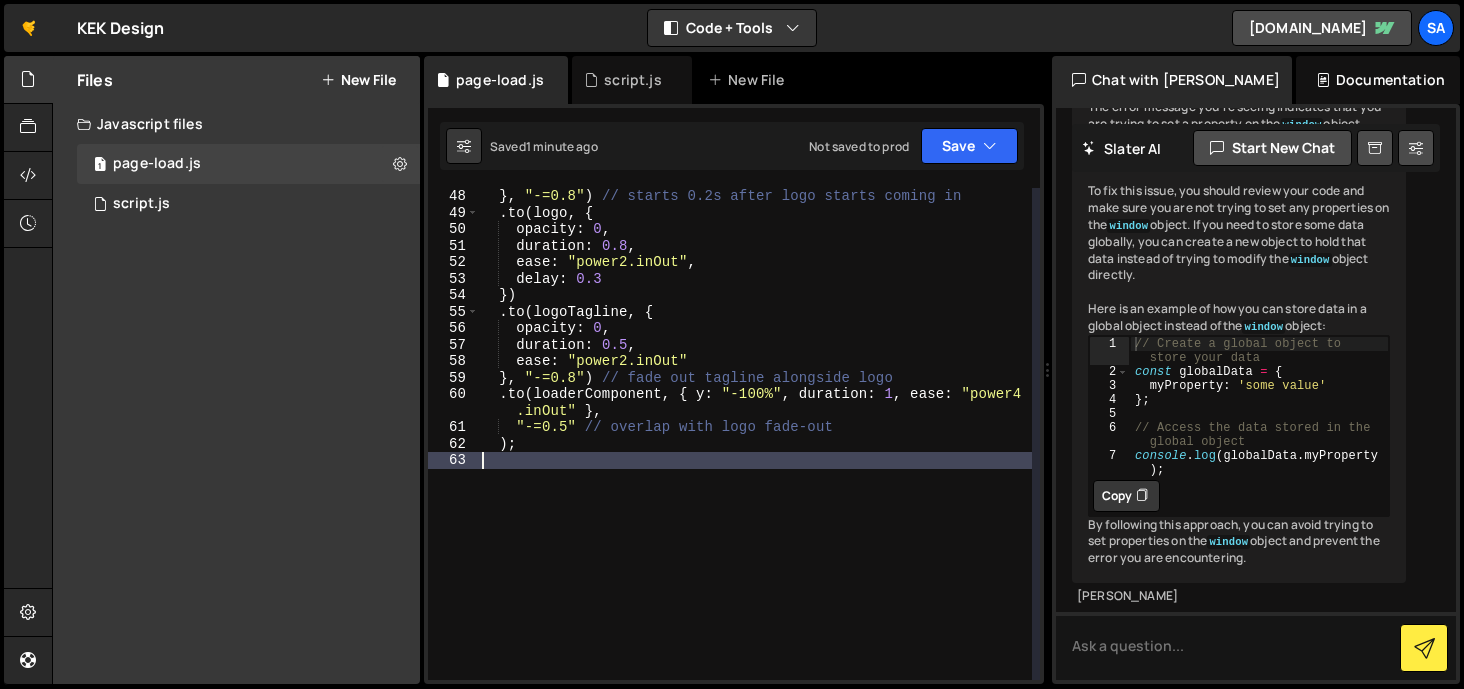 scroll, scrollTop: 0, scrollLeft: 0, axis: both 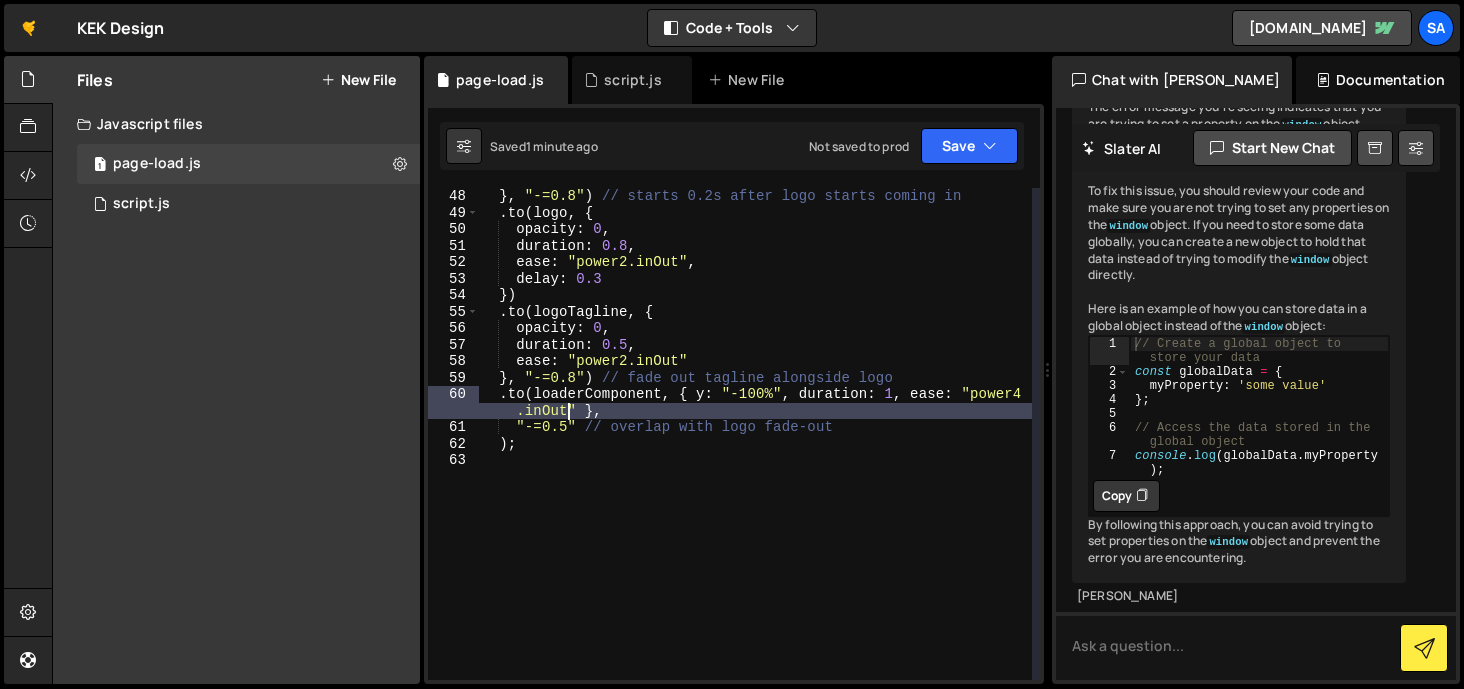 click on "} ,   "-=0.8" )   // starts 0.2s after logo starts coming in    . to ( logo ,   {       opacity :   0 ,       duration :   0.8 ,       ease :   "power2.inOut" ,       delay :   0.3    })    . to ( logoTagline ,   {       opacity :   0 ,       duration :   0.5 ,       ease :   "power2.inOut"    } ,   "-=0.8" )   // fade out tagline alongside logo    . to ( loaderComponent ,   {   y :   "-100%" ,   duration :   1 ,   ease :   "power4      .inOut"   } ,       "-=0.5"   // overlap with logo fade-out    ) ;" at bounding box center (755, 450) 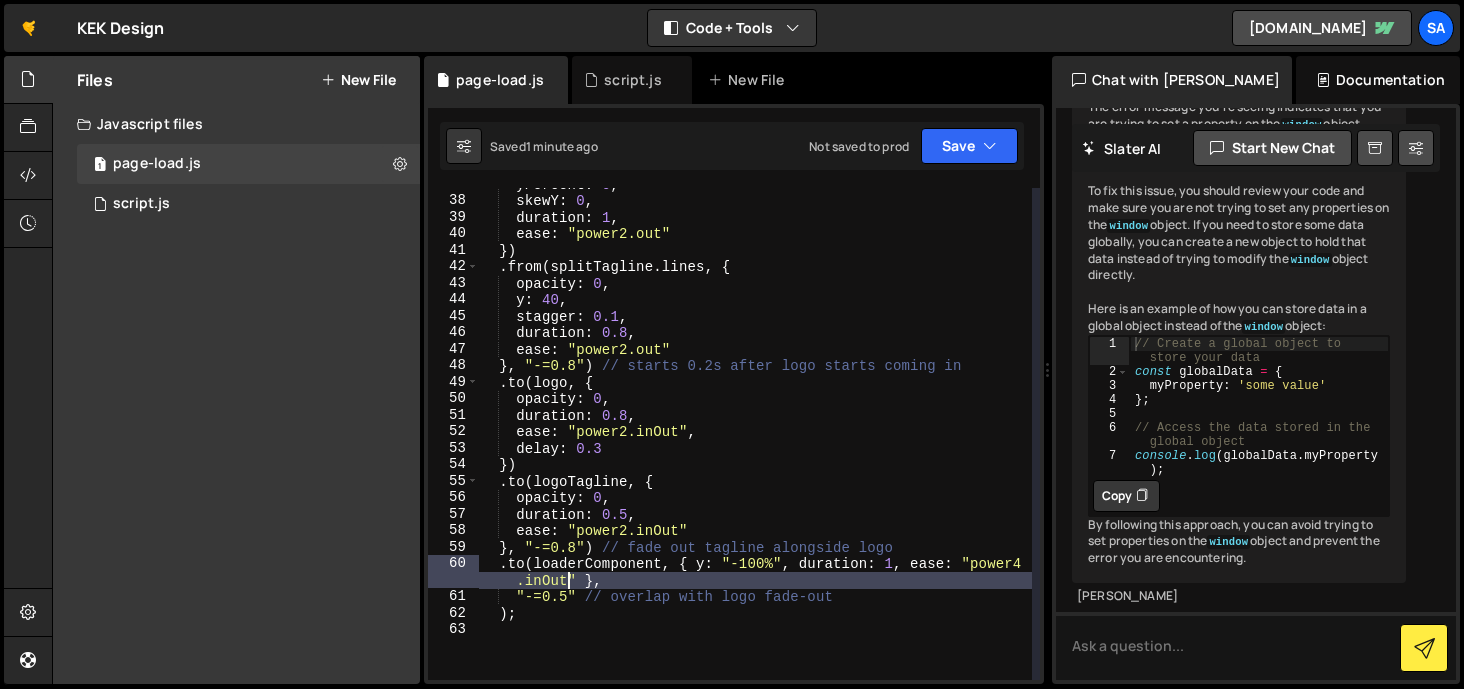 scroll, scrollTop: 623, scrollLeft: 0, axis: vertical 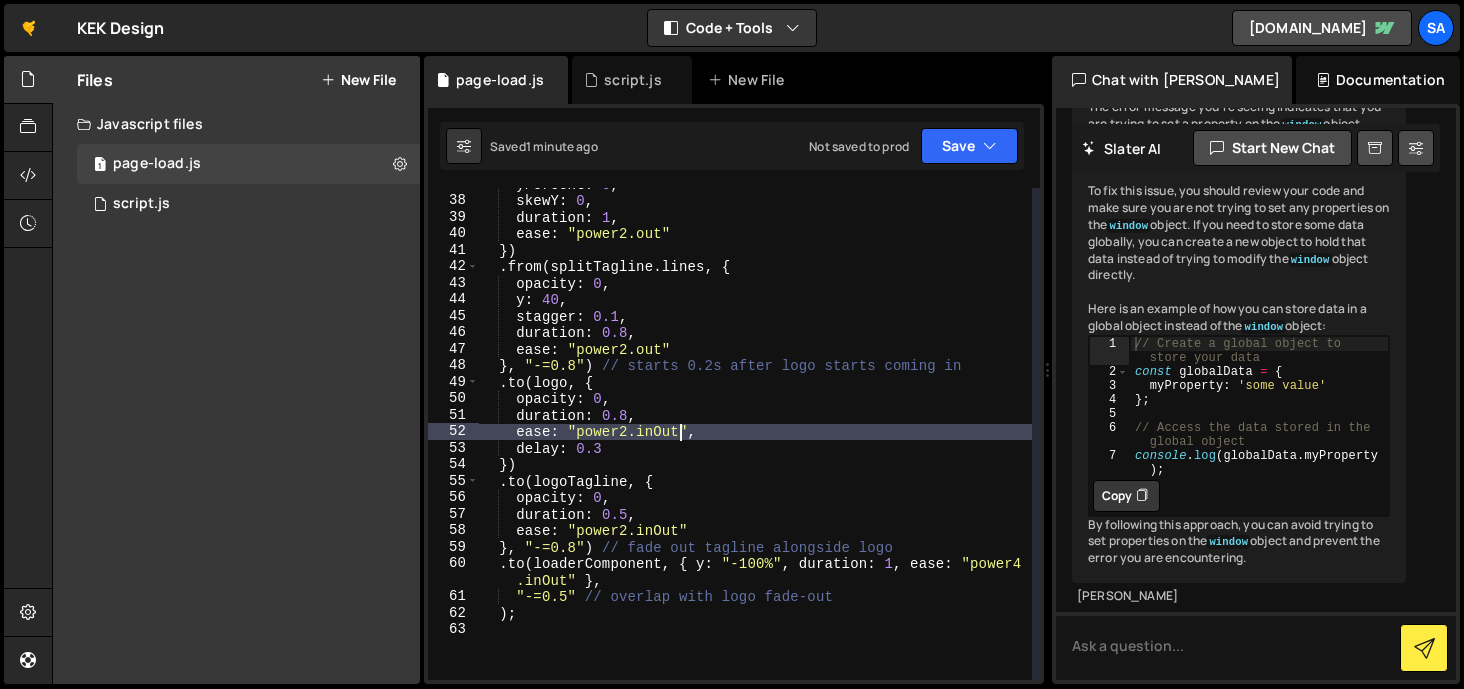 click on "yPercent :   0 ,       skewY :   0 ,       duration :   1 ,       ease :   "power2.out"    })    . from ( splitTagline . lines ,   {       opacity :   0 ,       y :   40 ,       stagger :   0.1 ,       duration :   0.8 ,       ease :   "power2.out"    } ,   "-=0.8" )   // starts 0.2s after logo starts coming in    . to ( logo ,   {       opacity :   0 ,       duration :   0.8 ,       ease :   "power2.inOut" ,       delay :   0.3    })    . to ( logoTagline ,   {       opacity :   0 ,       duration :   0.5 ,       ease :   "power2.inOut"    } ,   "-=0.8" )   // fade out tagline alongside logo    . to ( loaderComponent ,   {   y :   "-100%" ,   duration :   1 ,   ease :   "power4      .inOut"   } ,       "-=0.5"   // overlap with logo fade-out    ) ;" at bounding box center [755, 438] 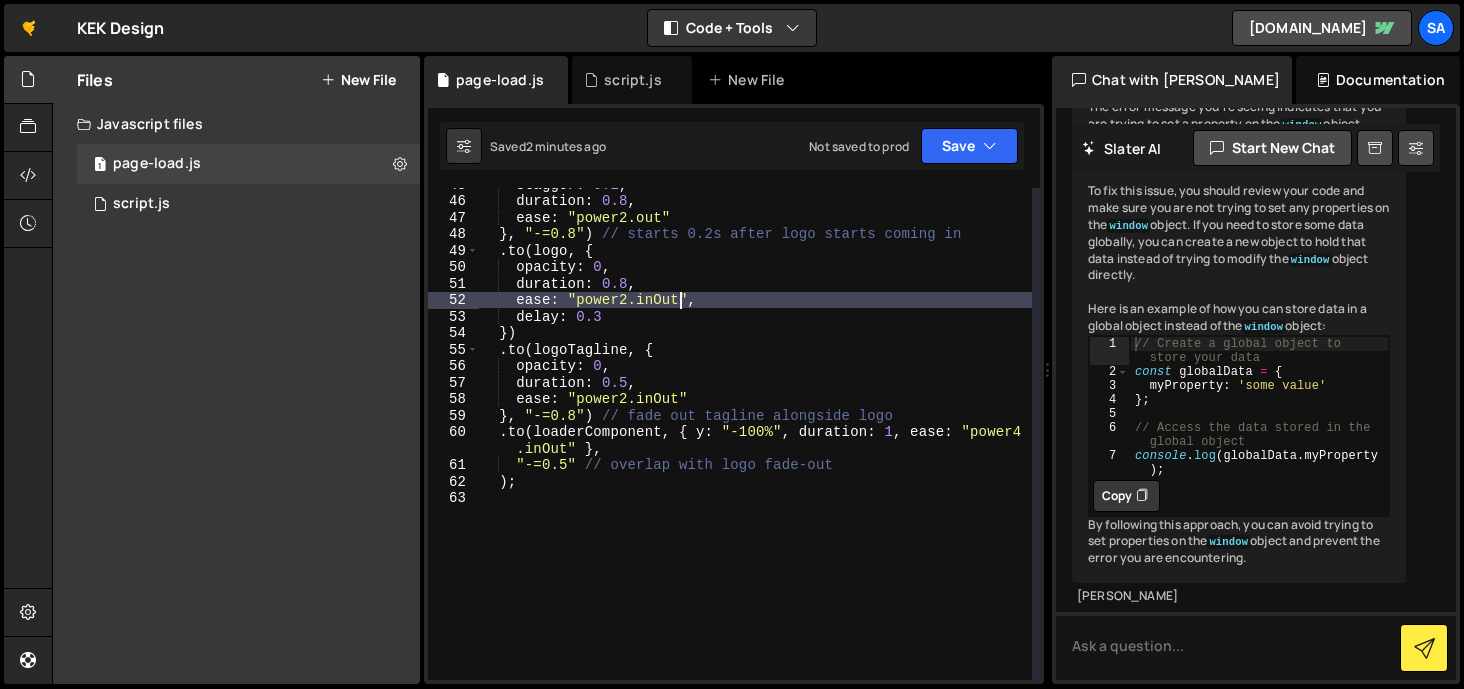 scroll, scrollTop: 754, scrollLeft: 0, axis: vertical 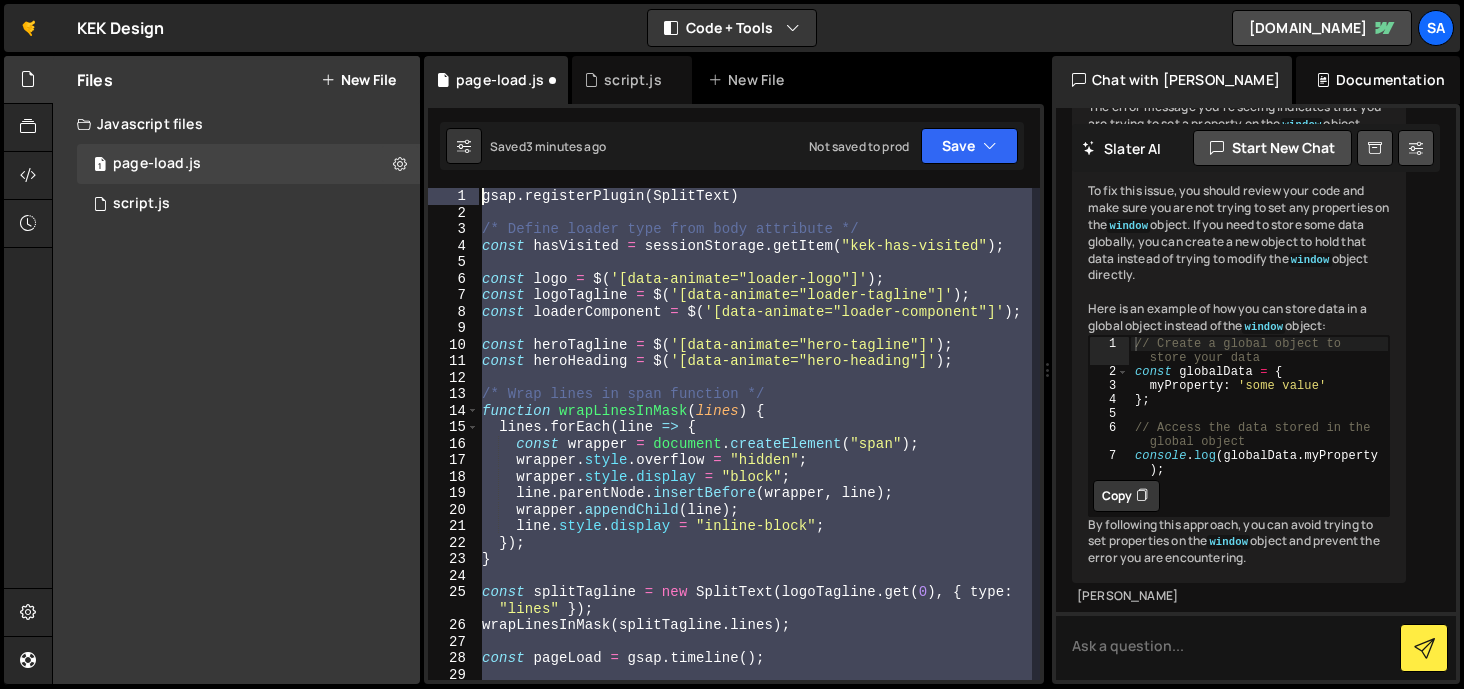 drag, startPoint x: 559, startPoint y: 466, endPoint x: 492, endPoint y: 128, distance: 344.57654 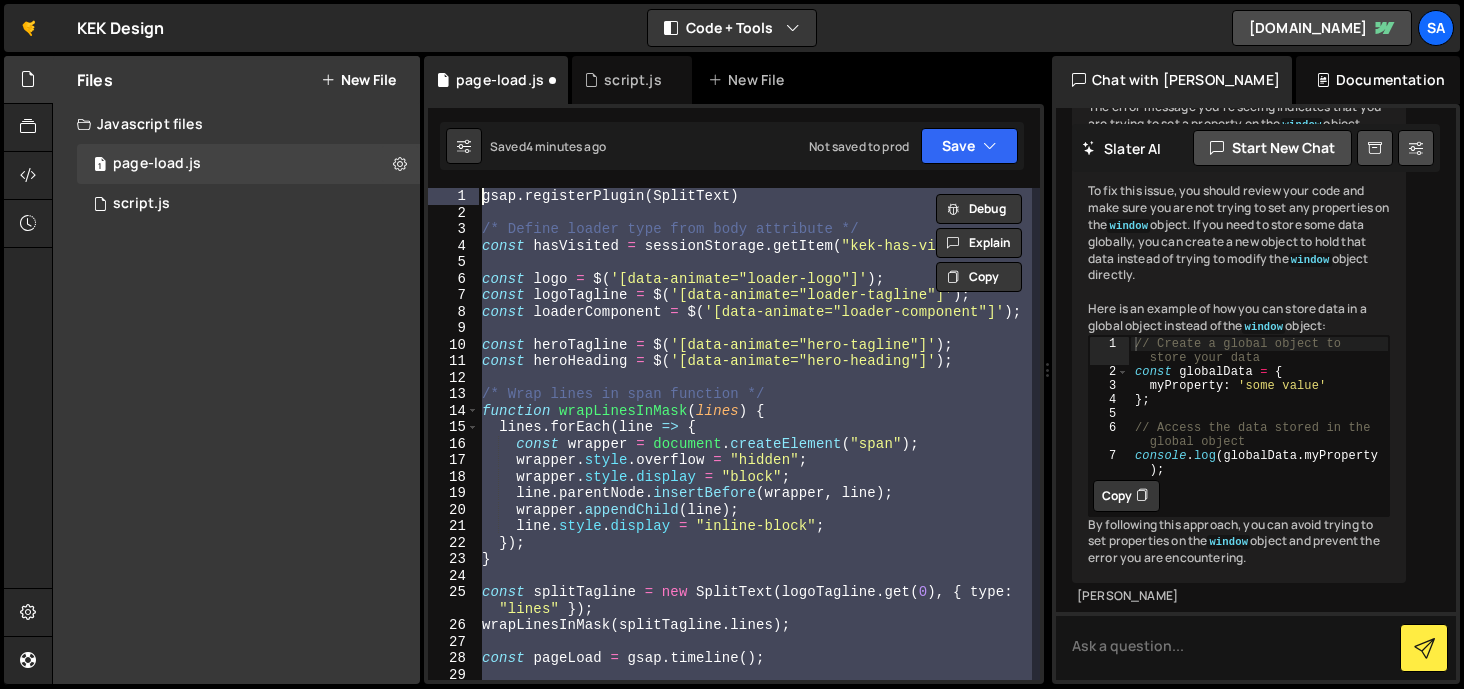 click on "gsap . registerPlugin ( SplitText ) /* Define loader type from body attribute */ const   hasVisited   =   sessionStorage . getItem ( "kek-has-visited" ) ; const   logo   =   $ ( '[data-animate="loader-logo"]' ) ; const   logoTagline   =   $ ( '[data-animate="loader-tagline"]' ) ; const   loaderComponent   =   $ ( '[data-animate="loader-component"]' ) ; const   heroTagline   =   $ ( '[data-animate="hero-tagline"]' ) ; const   heroHeading   =   $ ( '[data-animate="hero-heading"]' ) ; /* Wrap lines in span function */ function   wrapLinesInMask ( lines )   {    lines . forEach ( line   =>   {       const   wrapper   =   document . createElement ( "span" ) ;       wrapper . style . overflow   =   "hidden" ;       wrapper . style . display   =   "block" ;       line . parentNode . insertBefore ( wrapper ,   line ) ;       wrapper . appendChild ( line ) ;       line . style . display   =   "inline-block" ;    }) ; } const   splitTagline   =   new   SplitText ( logoTagline . get ( 0 ) ,   {   type :      "lines"" at bounding box center [755, 434] 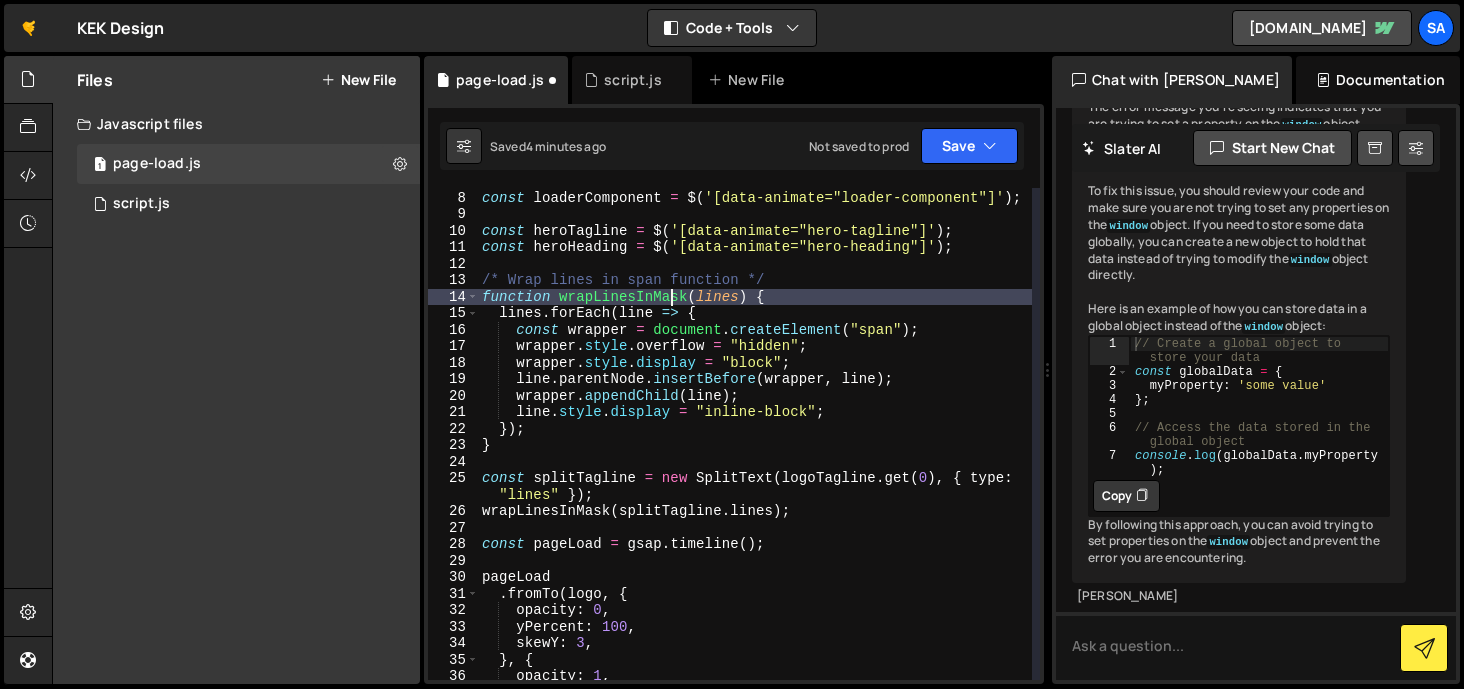 scroll, scrollTop: 116, scrollLeft: 0, axis: vertical 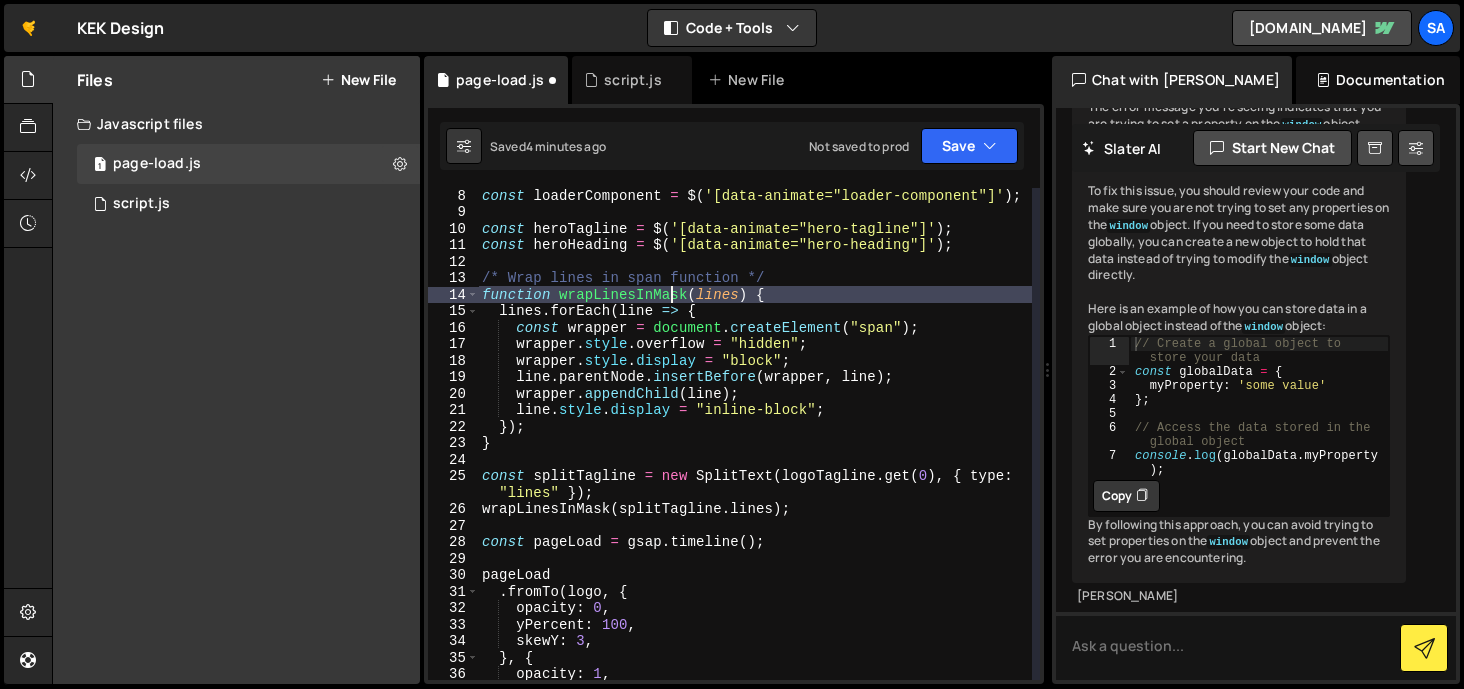 click on "const   loaderComponent   =   $ ( '[data-animate="loader-component"]' ) ; const   heroTagline   =   $ ( '[data-animate="hero-tagline"]' ) ; const   heroHeading   =   $ ( '[data-animate="hero-heading"]' ) ; /* Wrap lines in span function */ function   wrapLinesInMask ( lines )   {    lines . forEach ( line   =>   {       const   wrapper   =   document . createElement ( "span" ) ;       wrapper . style . overflow   =   "hidden" ;       wrapper . style . display   =   "block" ;       line . parentNode . insertBefore ( wrapper ,   line ) ;       wrapper . appendChild ( line ) ;       line . style . display   =   "inline-block" ;    }) ; } const   splitTagline   =   new   SplitText ( logoTagline . get ( 0 ) ,   {   type :      "lines"   }) ; wrapLinesInMask ( splitTagline . lines ) ; const   pageLoad   =   gsap . timeline ( ) ; pageLoad    . fromTo ( logo ,   {       opacity :   0 ,       yPercent :   100 ,       skewY :   3 ,    } ,   {       opacity :   1 ,       yPercent :   0 ," at bounding box center (755, 449) 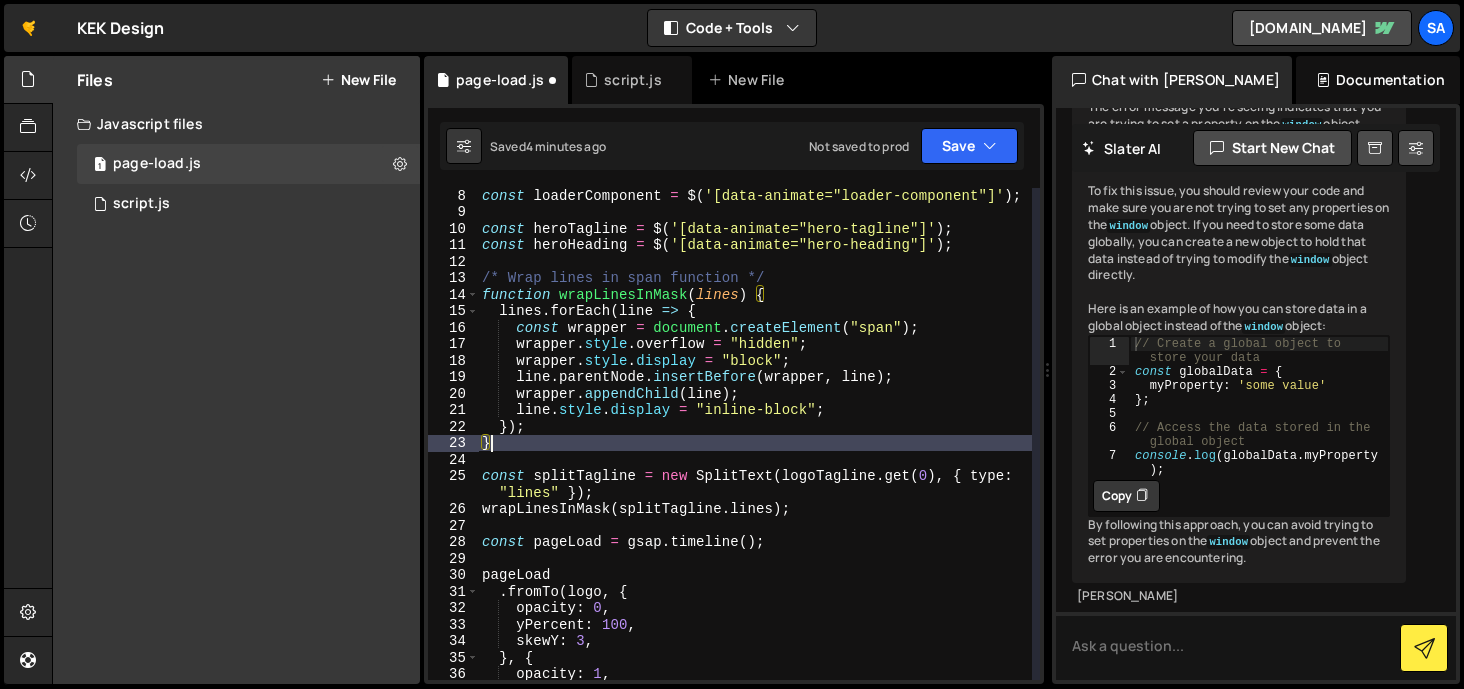 click on "const   loaderComponent   =   $ ( '[data-animate="loader-component"]' ) ; const   heroTagline   =   $ ( '[data-animate="hero-tagline"]' ) ; const   heroHeading   =   $ ( '[data-animate="hero-heading"]' ) ; /* Wrap lines in span function */ function   wrapLinesInMask ( lines )   {    lines . forEach ( line   =>   {       const   wrapper   =   document . createElement ( "span" ) ;       wrapper . style . overflow   =   "hidden" ;       wrapper . style . display   =   "block" ;       line . parentNode . insertBefore ( wrapper ,   line ) ;       wrapper . appendChild ( line ) ;       line . style . display   =   "inline-block" ;    }) ; } const   splitTagline   =   new   SplitText ( logoTagline . get ( 0 ) ,   {   type :      "lines"   }) ; wrapLinesInMask ( splitTagline . lines ) ; const   pageLoad   =   gsap . timeline ( ) ; pageLoad    . fromTo ( logo ,   {       opacity :   0 ,       yPercent :   100 ,       skewY :   3 ,    } ,   {       opacity :   1 ,       yPercent :   0 ," at bounding box center (755, 449) 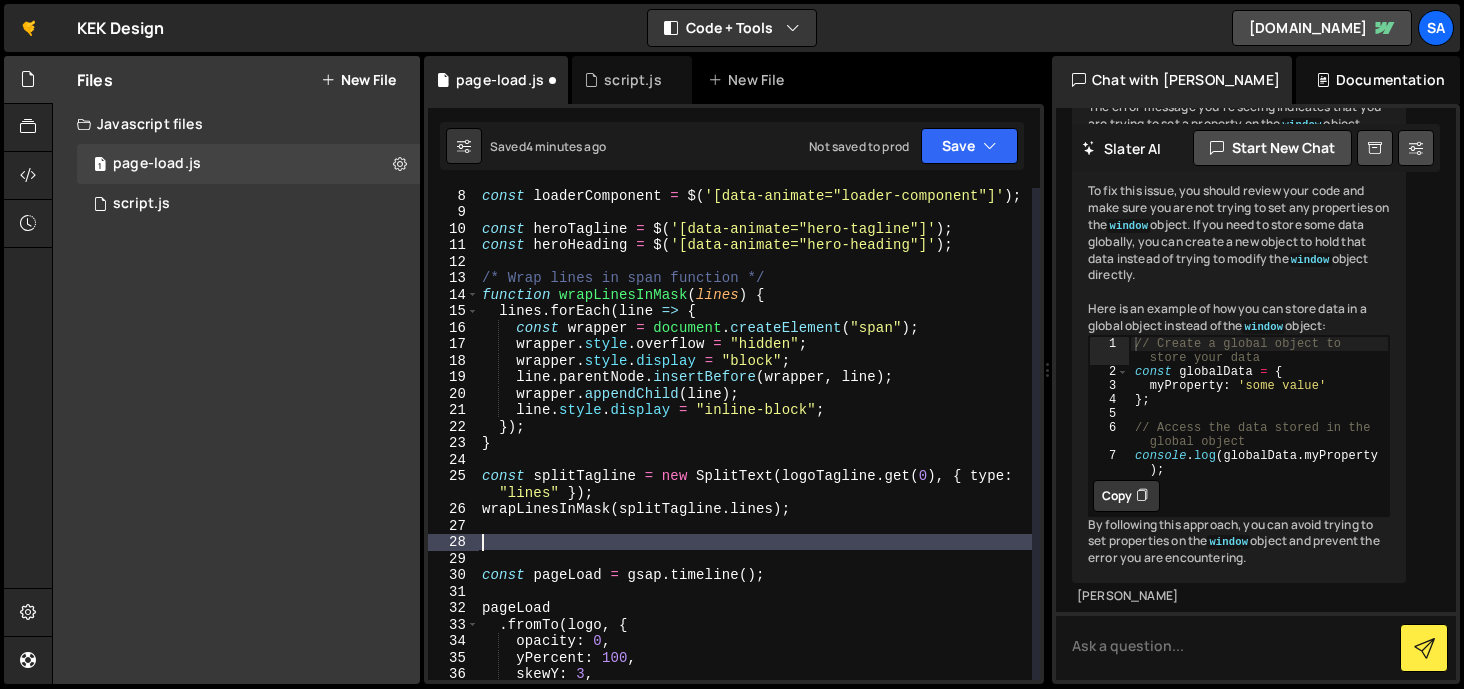 paste on "wrapLinesInMask(splitHeroTagline.lines);" 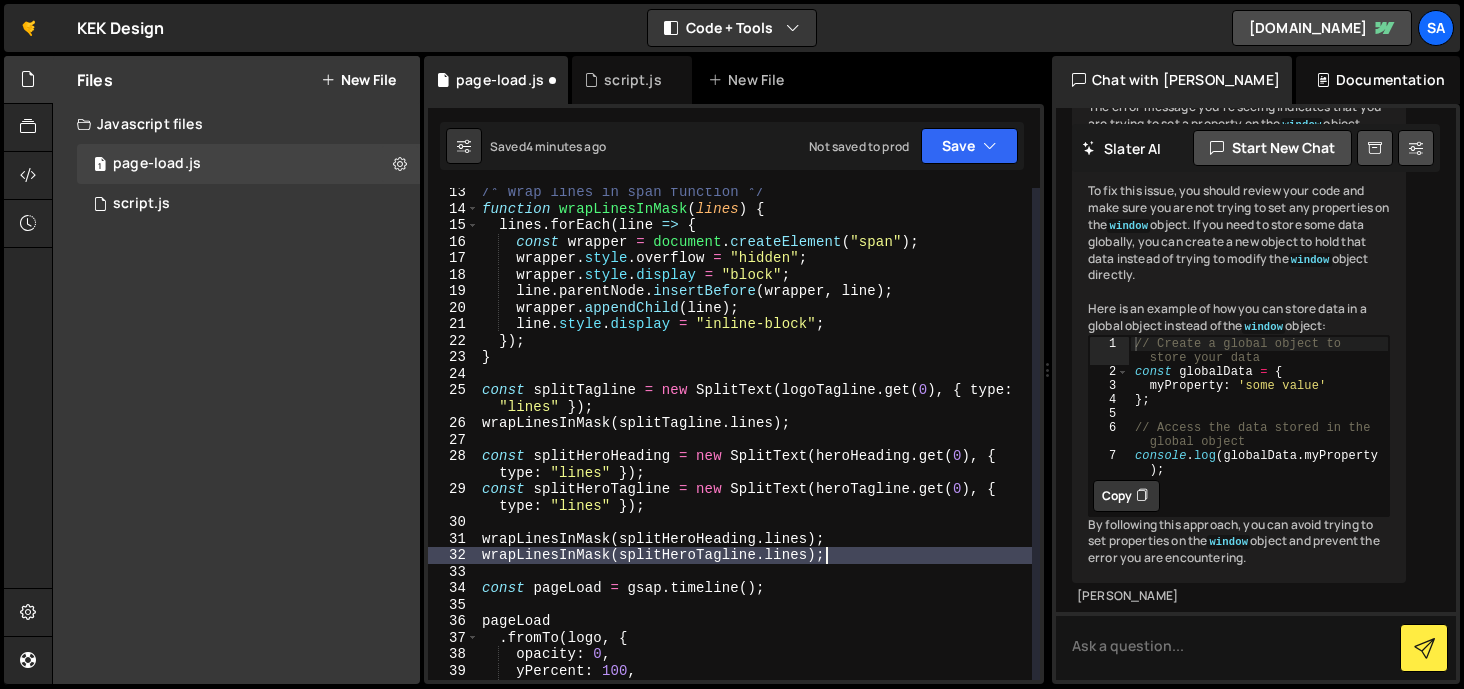 scroll, scrollTop: 202, scrollLeft: 0, axis: vertical 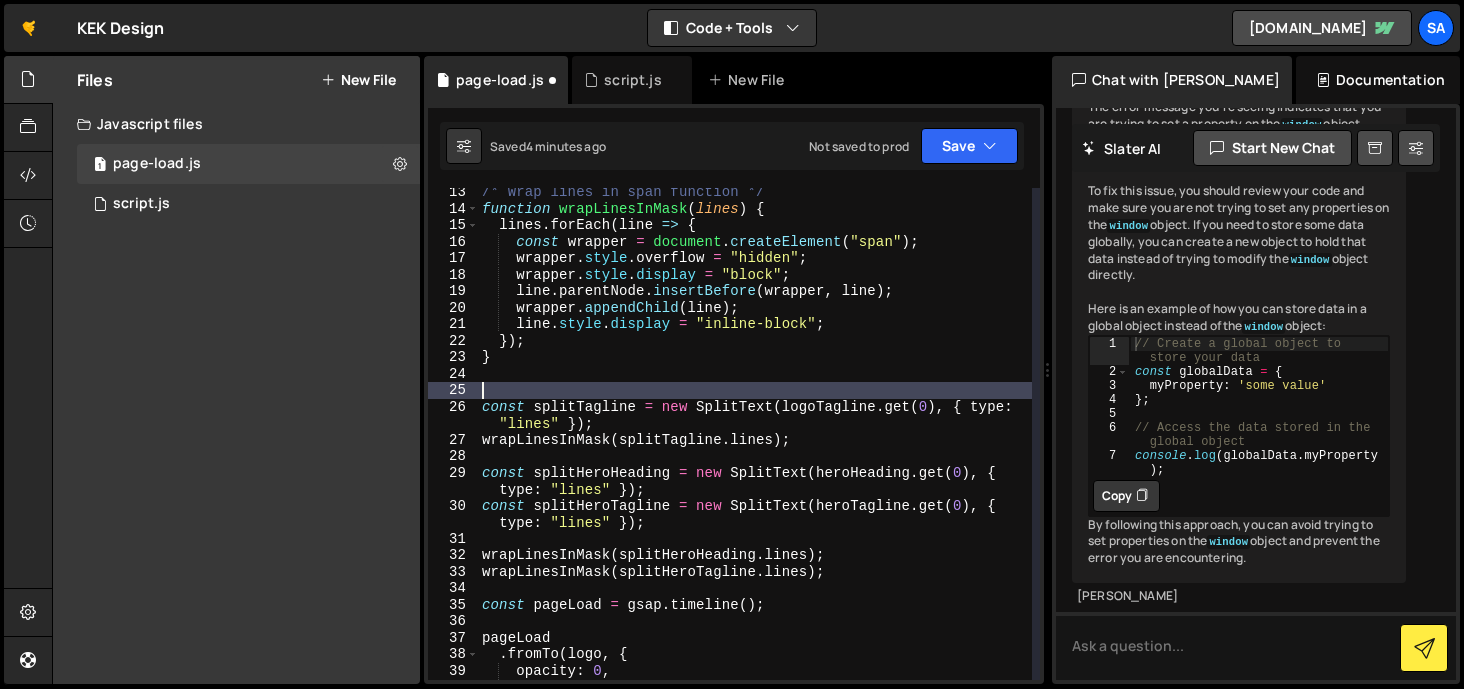 type on "?" 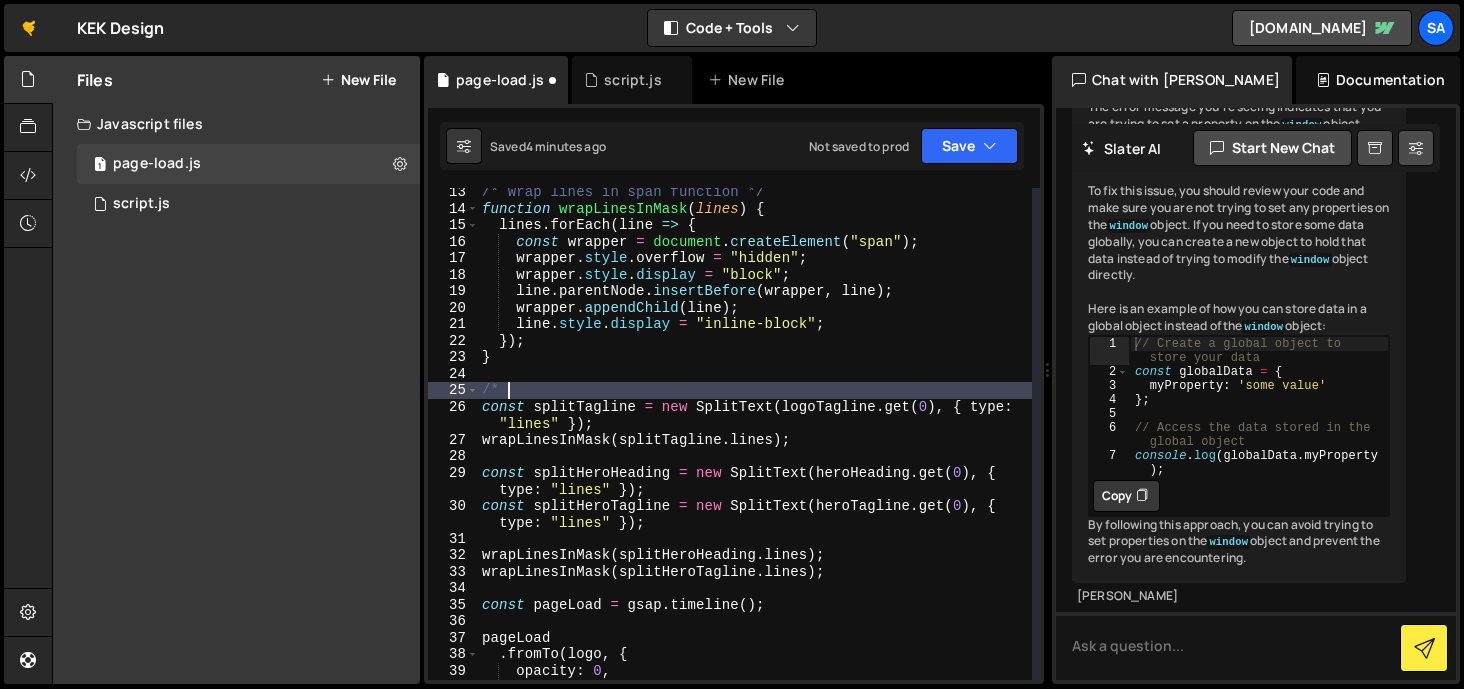 scroll, scrollTop: 0, scrollLeft: 0, axis: both 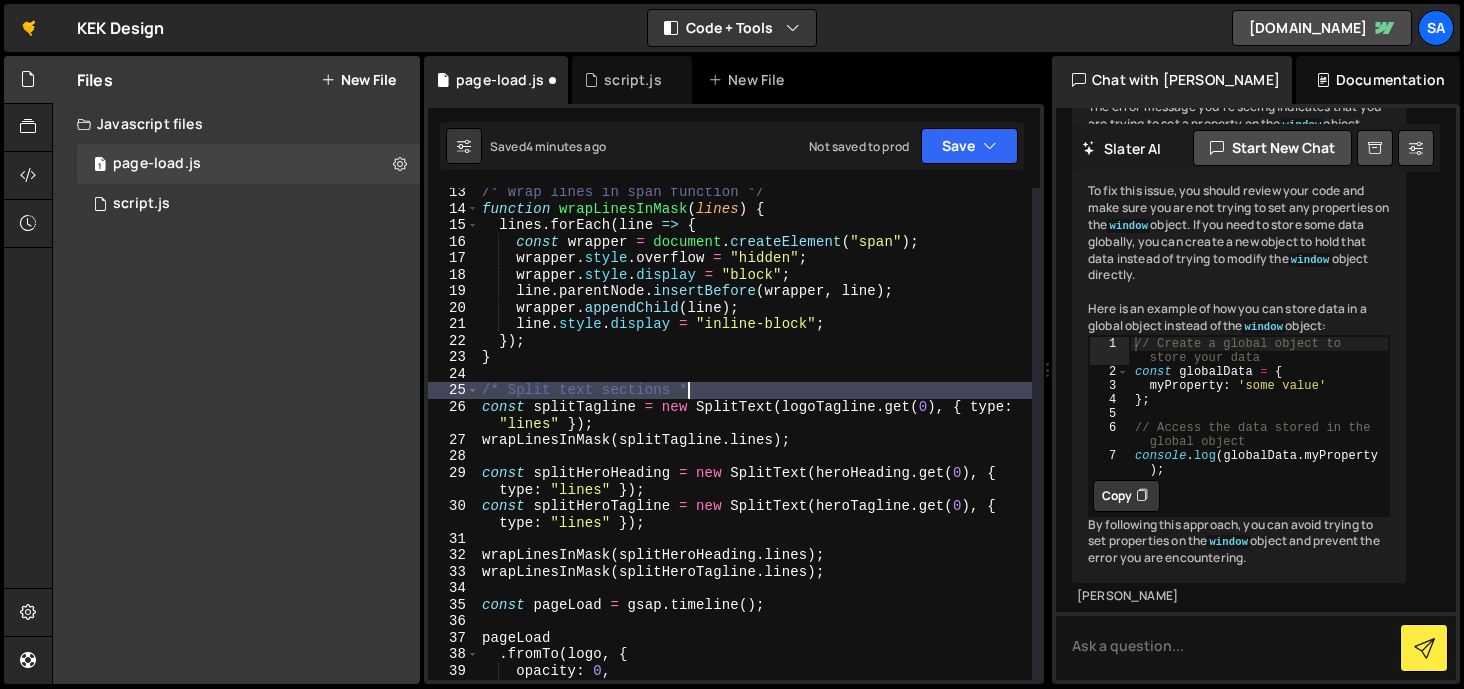 type on "/* Split text sections */" 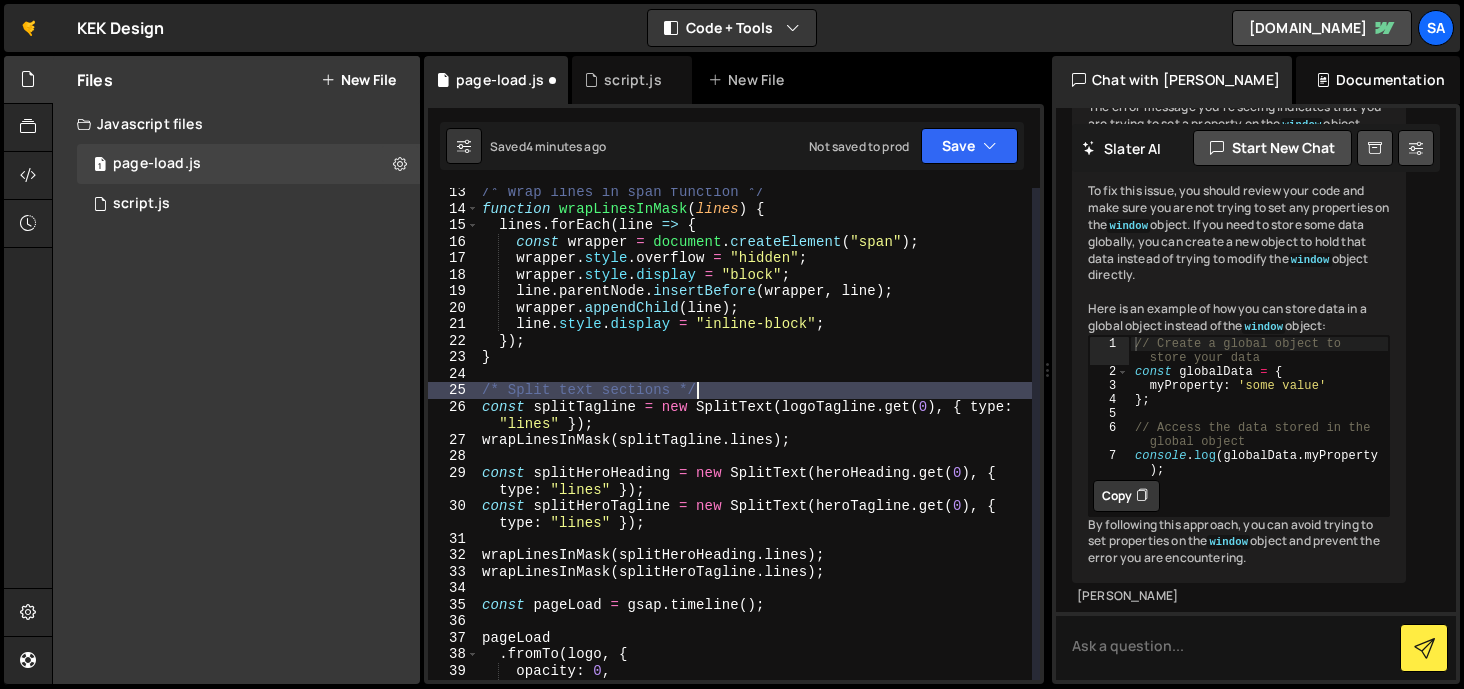 scroll, scrollTop: 0, scrollLeft: 14, axis: horizontal 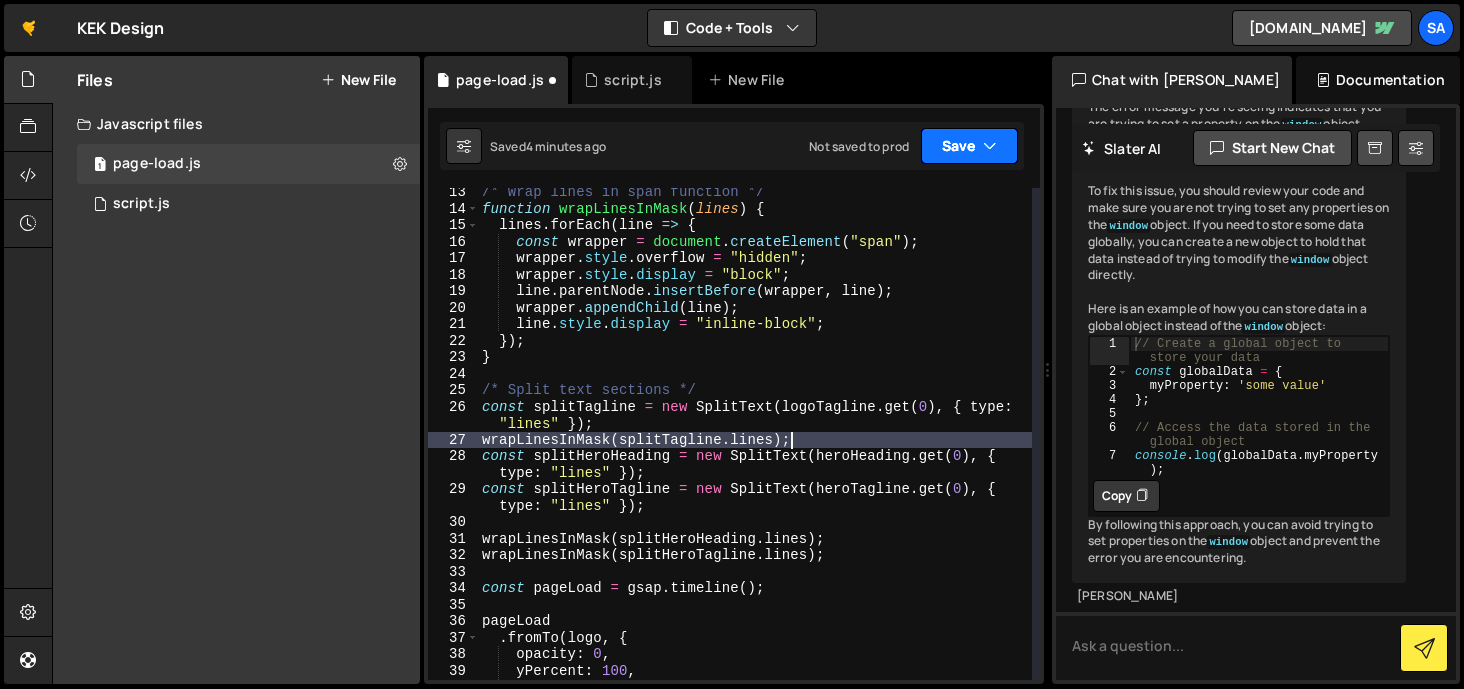 click on "Save" at bounding box center [969, 146] 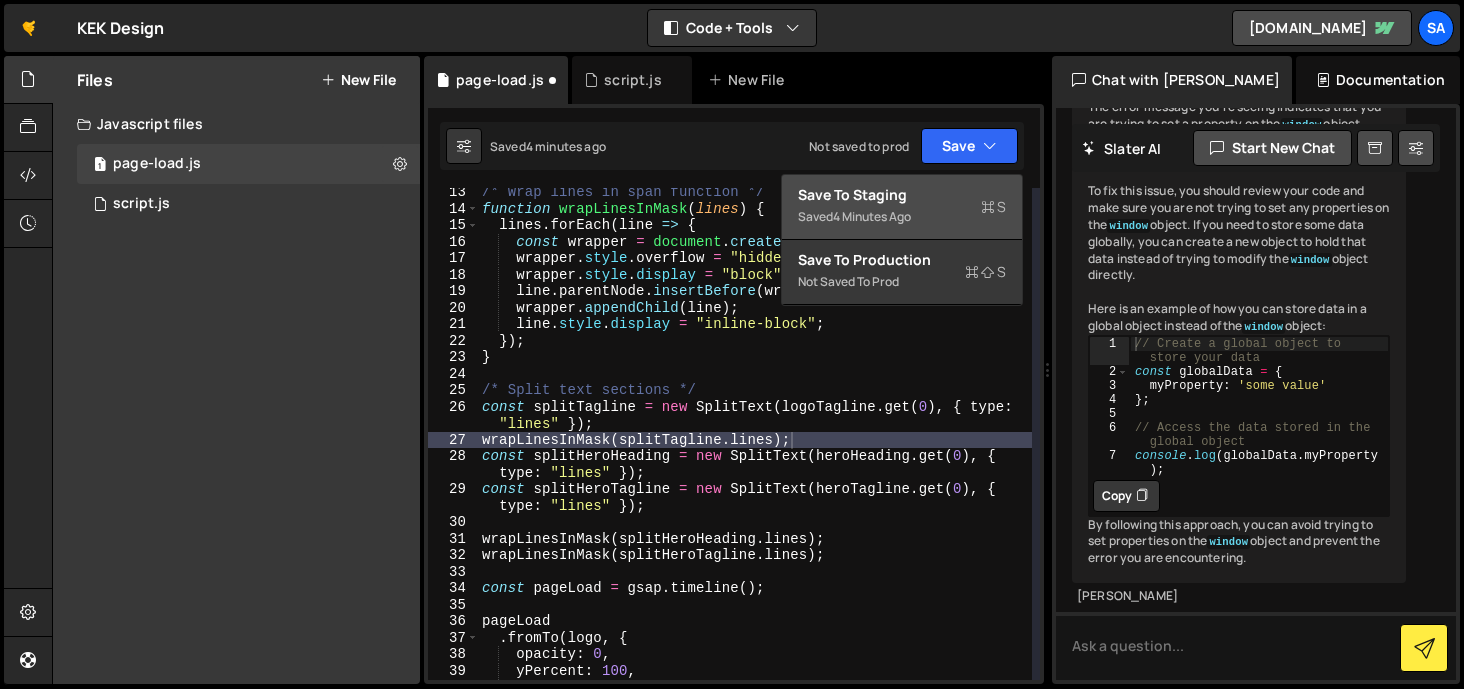 click on "4 minutes ago" at bounding box center (872, 216) 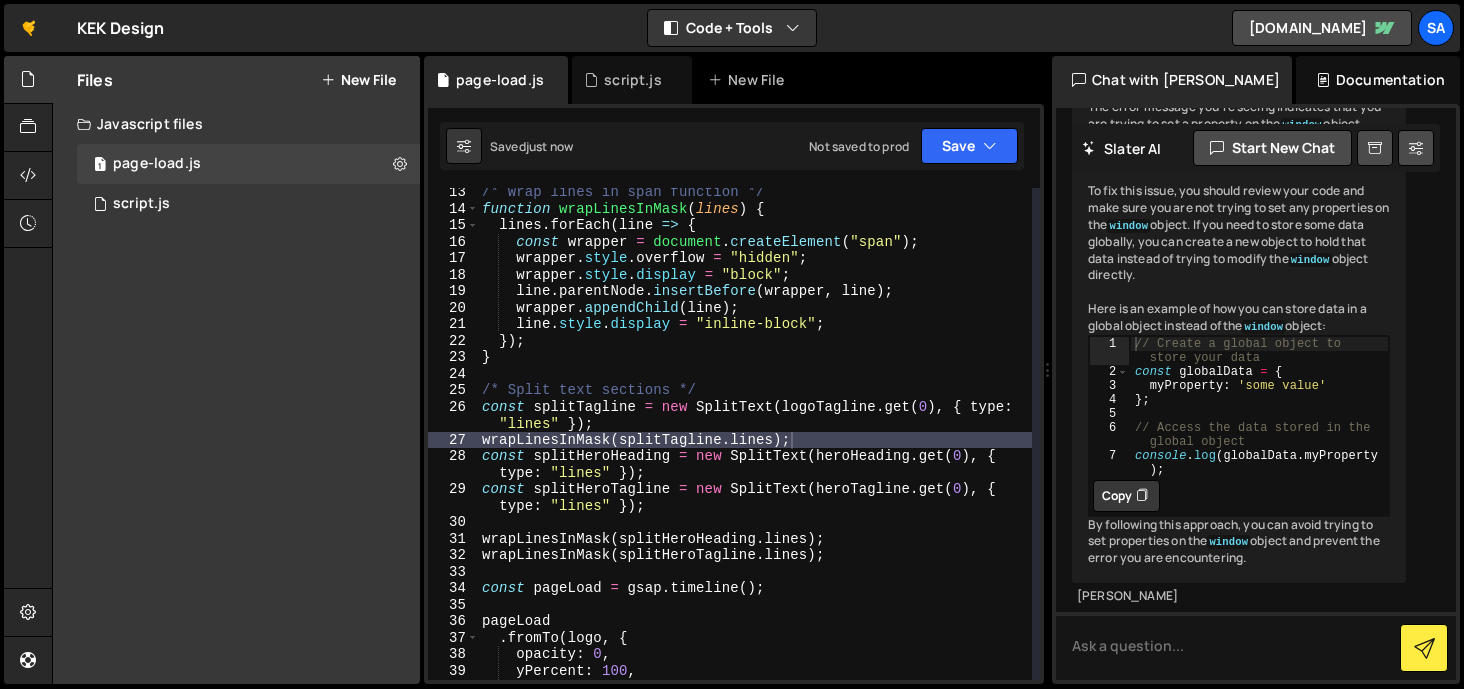 click on "Slater AI
Start new chat
I'm getting this error from my code, what can I do to fix this? Uncaught (in promise) TypeError: Cannot set property window of #<Window> which has only a getter     at 43655.js?v=234789:11:160     at 43655.js?v=234789:11:175   You
The error message you're seeing indicates that you are trying to set a property on the  window  object, which is not allowed because  window  has only a getter and cannot be modified.
To fix this issue, you should review your code and make sure you are not trying to set any properties on the  window  object. If you need to store some data globally, you can create a new object to hold that data instead of trying to modify the  window window  object:
1 2 3 4 5 6 7 // Create a global object to     const     =" at bounding box center [1256, 394] 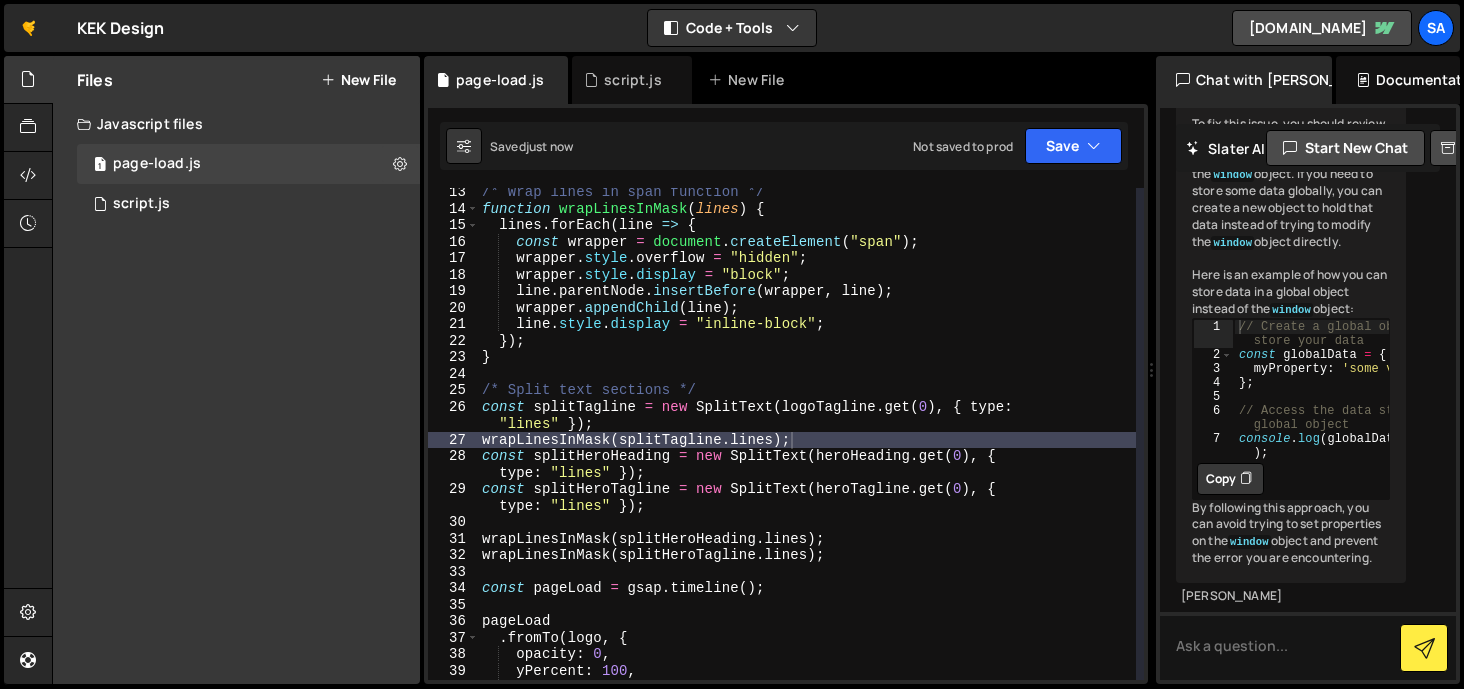 scroll, scrollTop: 403, scrollLeft: 0, axis: vertical 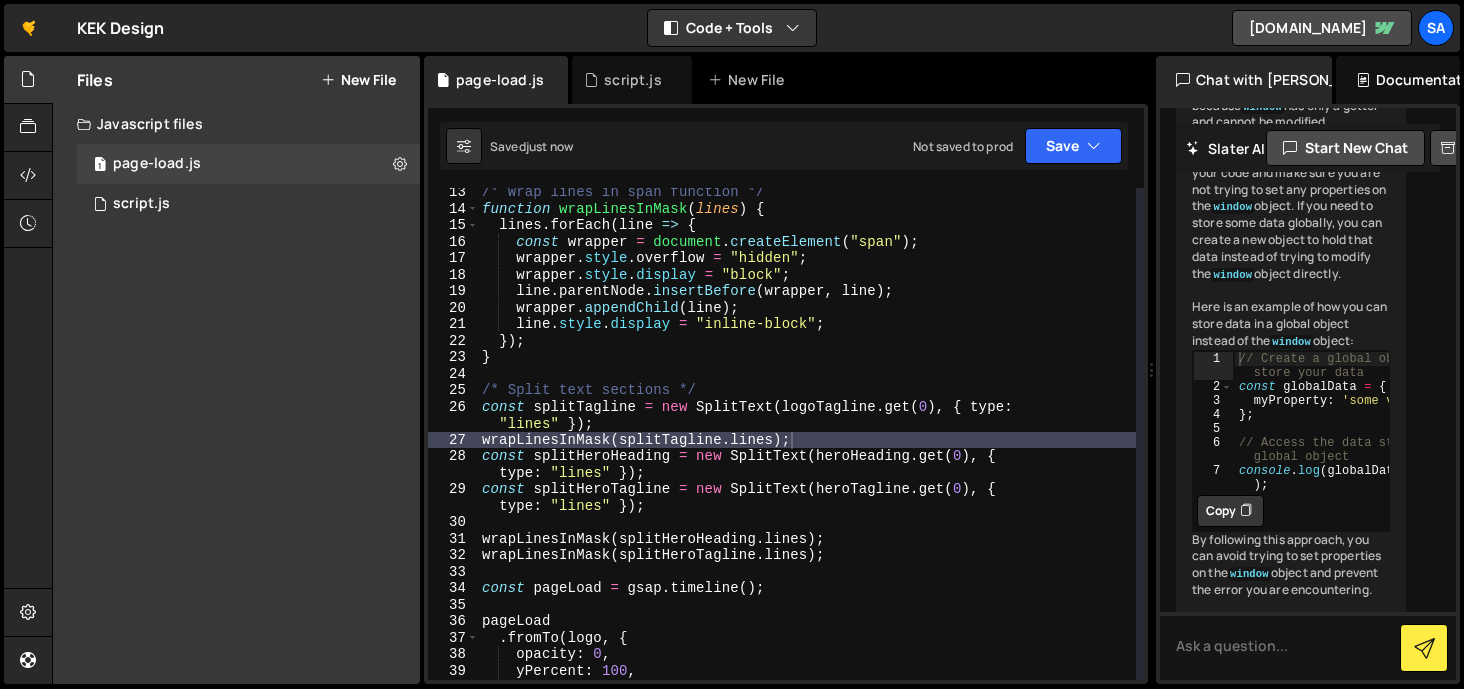 drag, startPoint x: 1049, startPoint y: 277, endPoint x: 1098, endPoint y: 286, distance: 49.819675 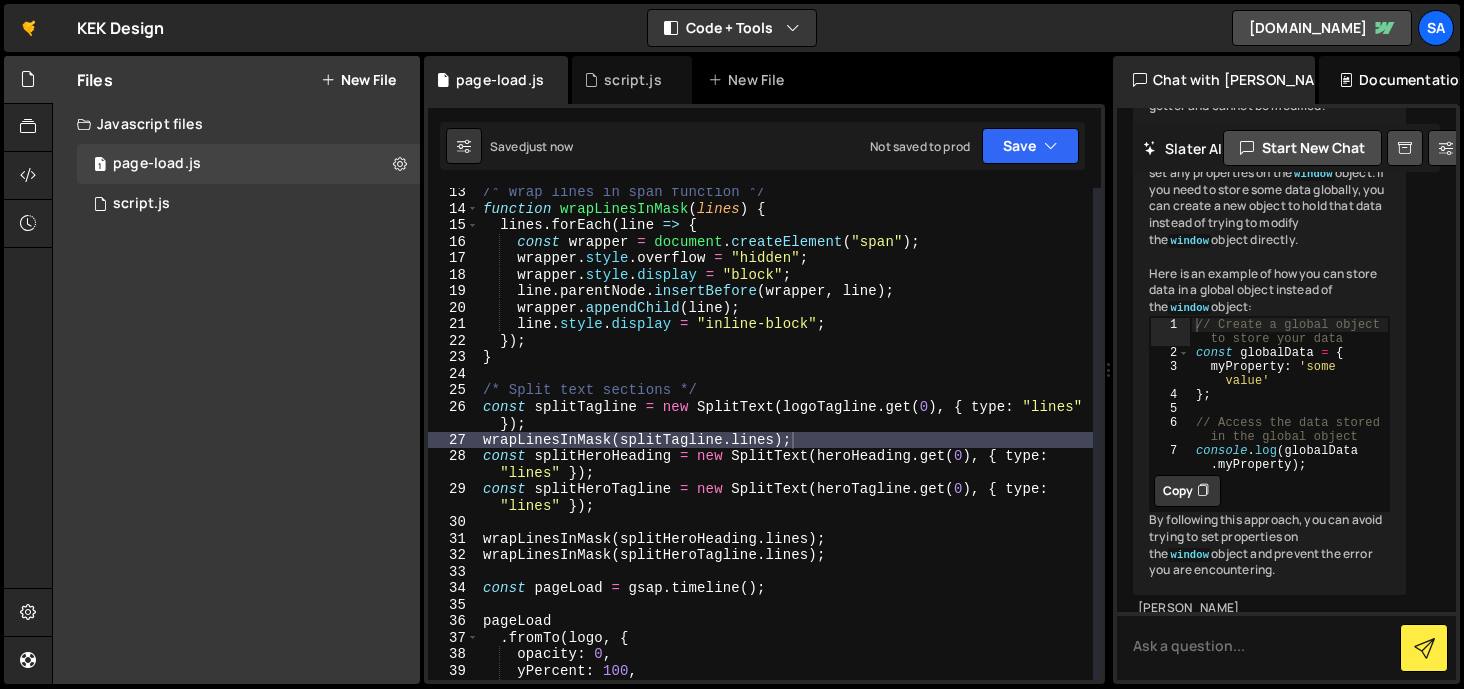 drag, startPoint x: 416, startPoint y: 281, endPoint x: 337, endPoint y: 280, distance: 79.00633 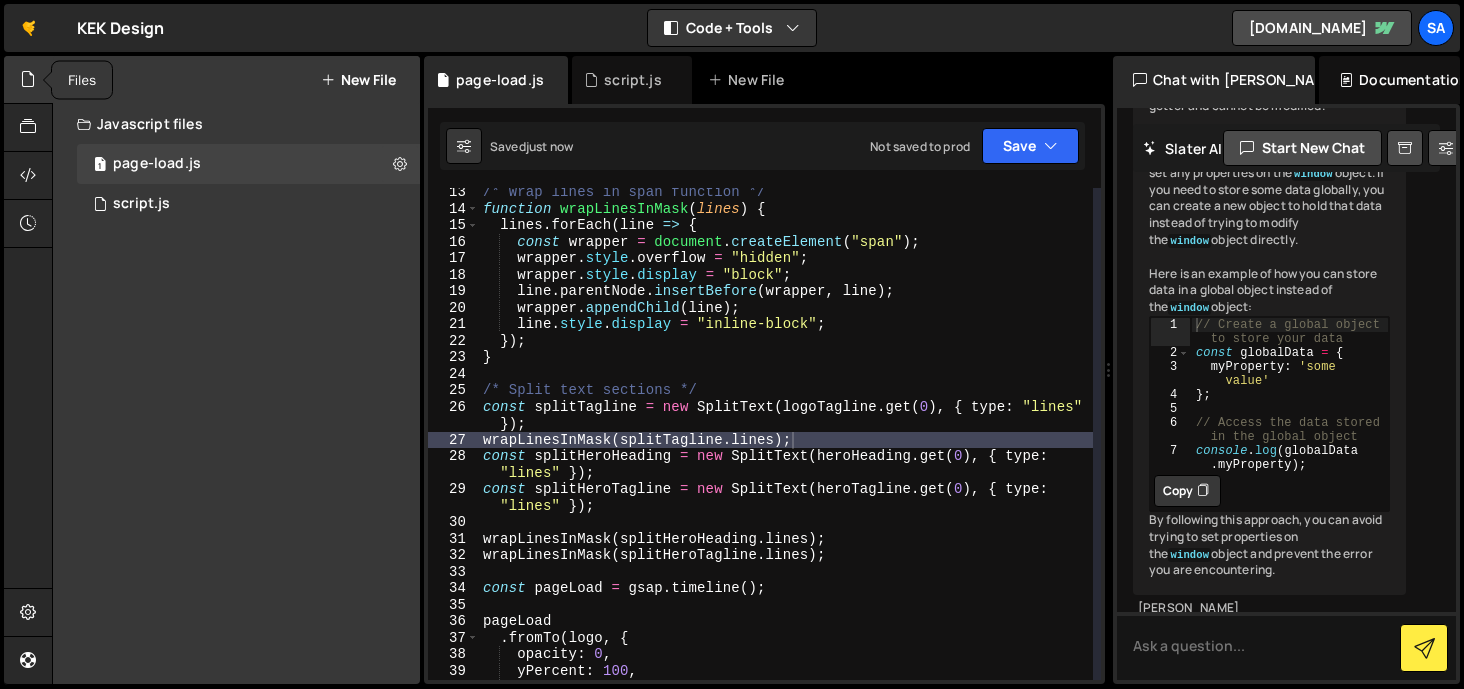 click at bounding box center (28, 80) 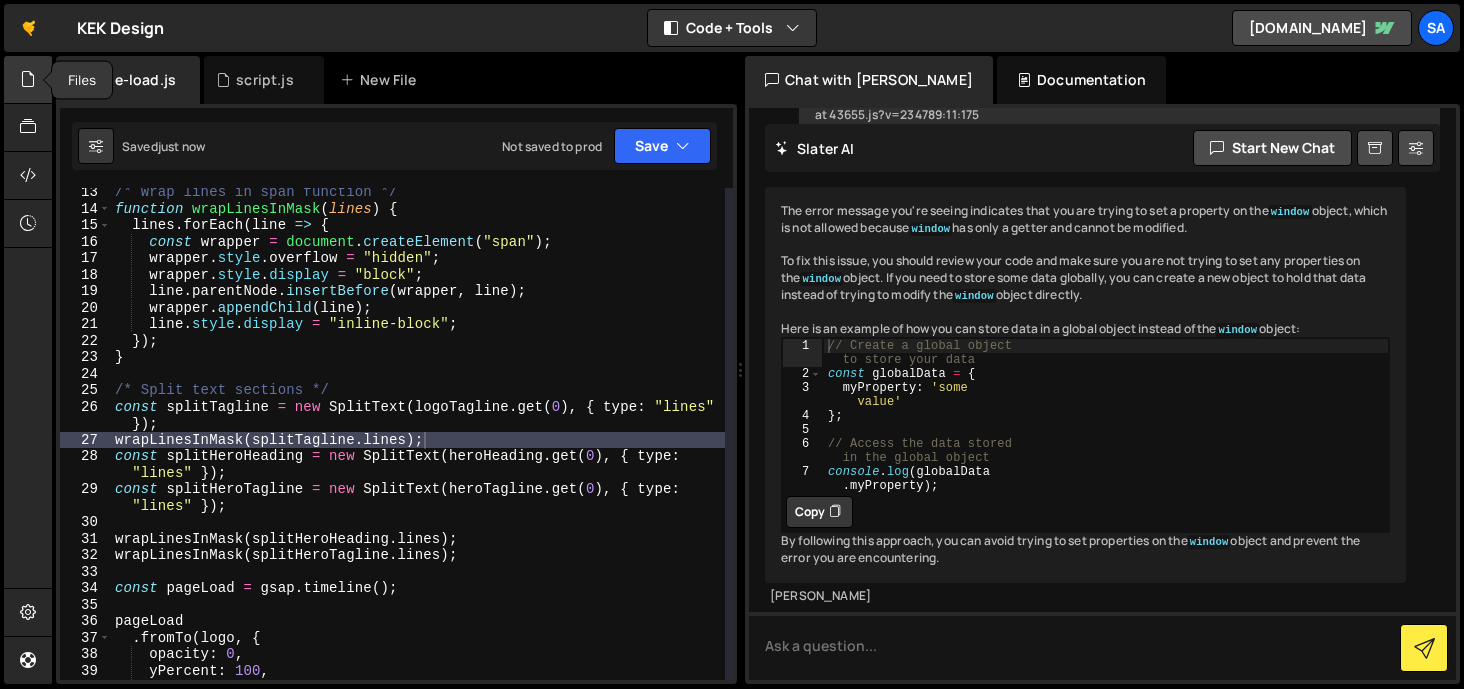 scroll, scrollTop: 176, scrollLeft: 0, axis: vertical 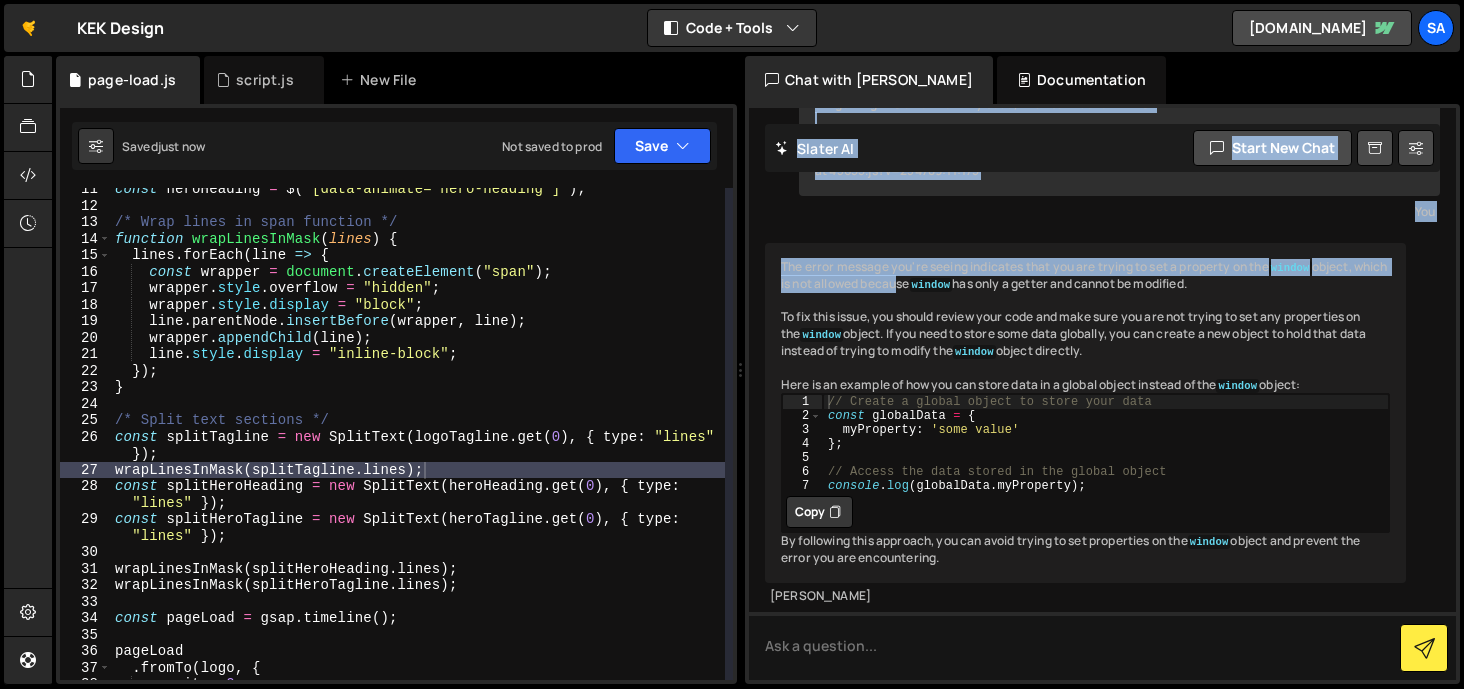 drag, startPoint x: 747, startPoint y: 230, endPoint x: 933, endPoint y: 237, distance: 186.13167 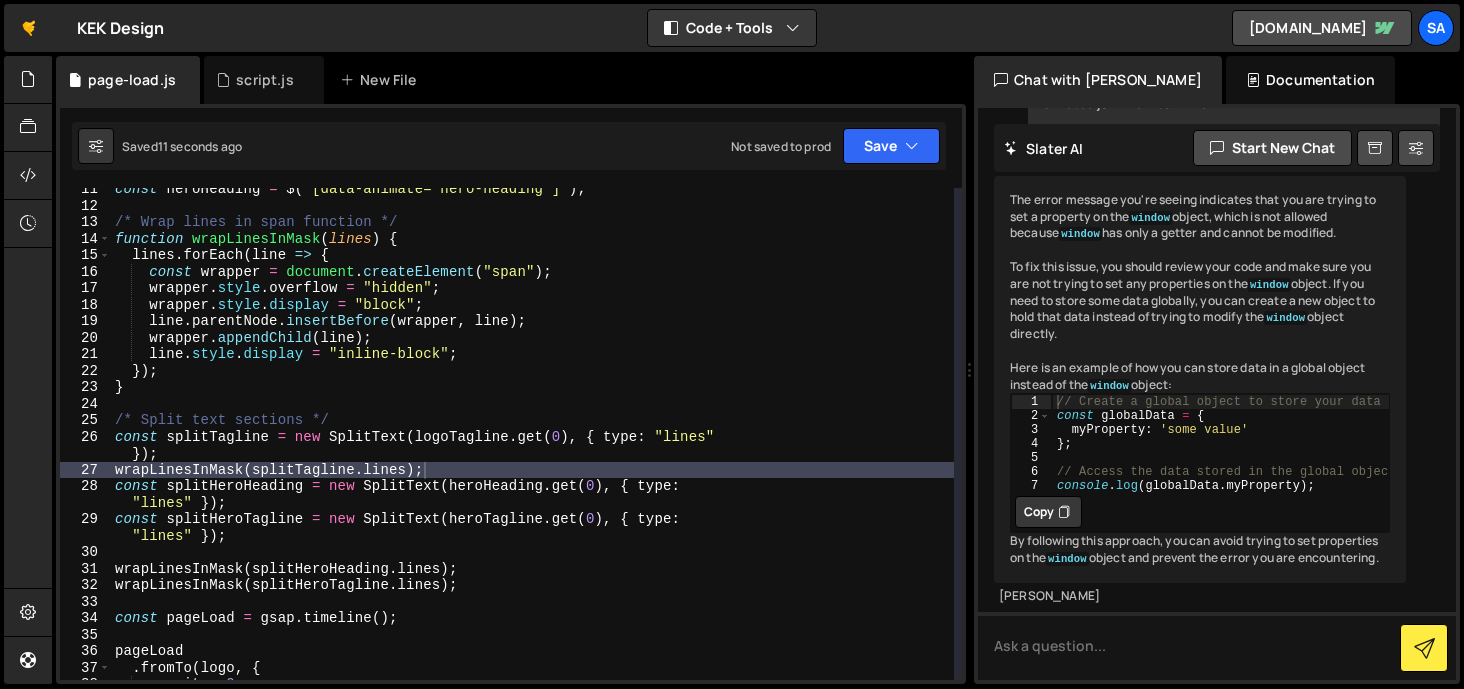 drag, startPoint x: 739, startPoint y: 242, endPoint x: 1326, endPoint y: 273, distance: 587.818 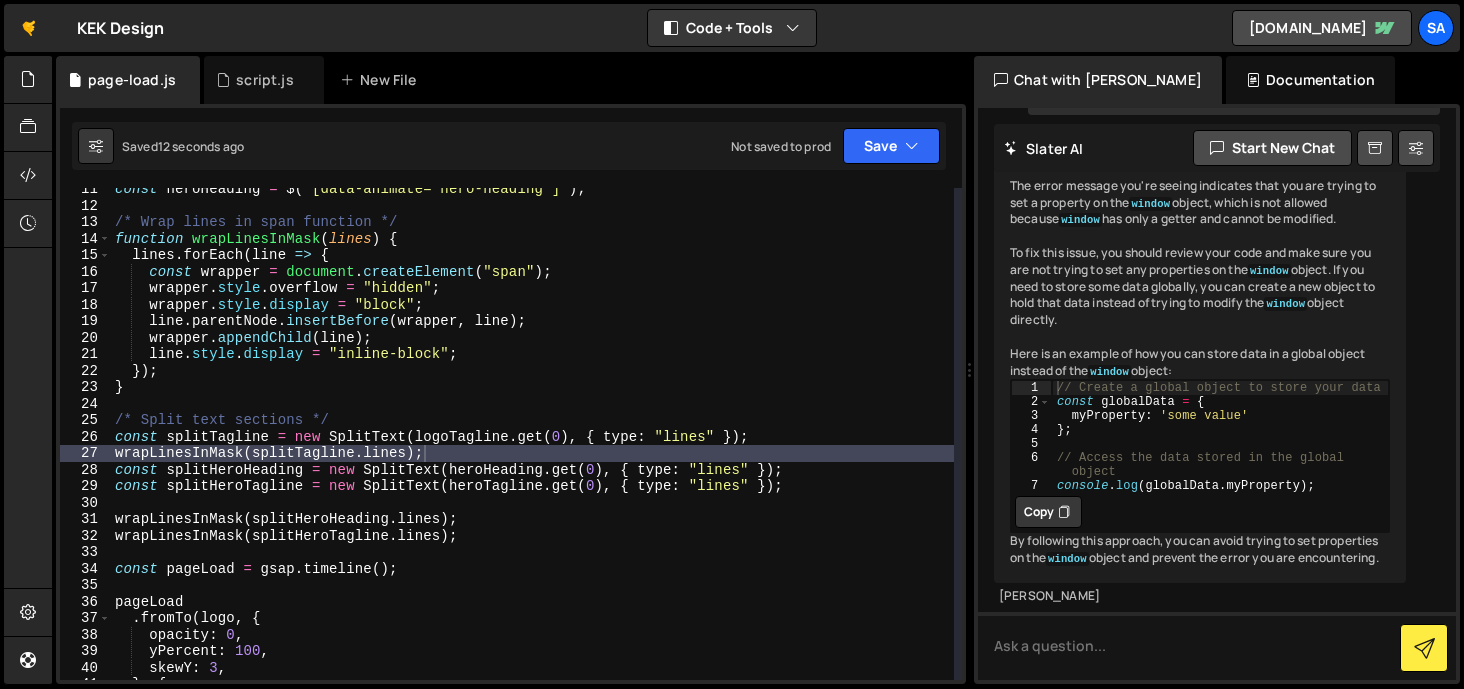 scroll, scrollTop: 291, scrollLeft: 0, axis: vertical 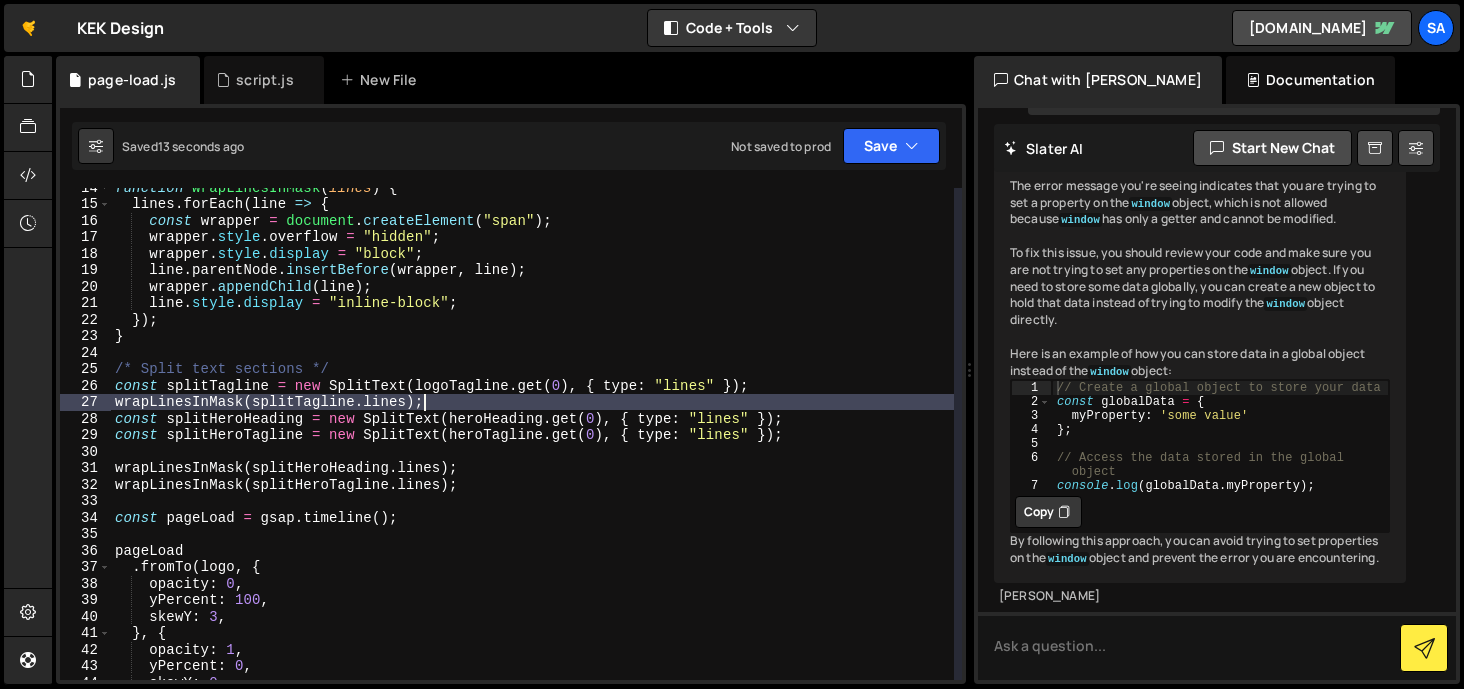click on "function   wrapLinesInMask ( lines )   {    lines . forEach ( line   =>   {       const   wrapper   =   document . createElement ( "span" ) ;       wrapper . style . overflow   =   "hidden" ;       wrapper . style . display   =   "block" ;       line . parentNode . insertBefore ( wrapper ,   line ) ;       wrapper . appendChild ( line ) ;       line . style . display   =   "inline-block" ;    }) ; } /* Split text sections */ const   splitTagline   =   new   SplitText ( logoTagline . get ( 0 ) ,   {   type :   "lines"   }) ; wrapLinesInMask ( splitTagline . lines ) ; const   splitHeroHeading   =   new   SplitText ( heroHeading . get ( 0 ) ,   {   type :   "lines"   }) ; const   splitHeroTagline   =   new   SplitText ( heroTagline . get ( 0 ) ,   {   type :   "lines"   }) ; wrapLinesInMask ( splitHeroHeading . lines ) ; wrapLinesInMask ( splitHeroTagline . lines ) ; const   pageLoad   =   gsap . timeline ( ) ; pageLoad    . fromTo ( logo ,   {       opacity :   0 ,       yPercent :   100 ,       skewY :   3 , }" at bounding box center (532, 441) 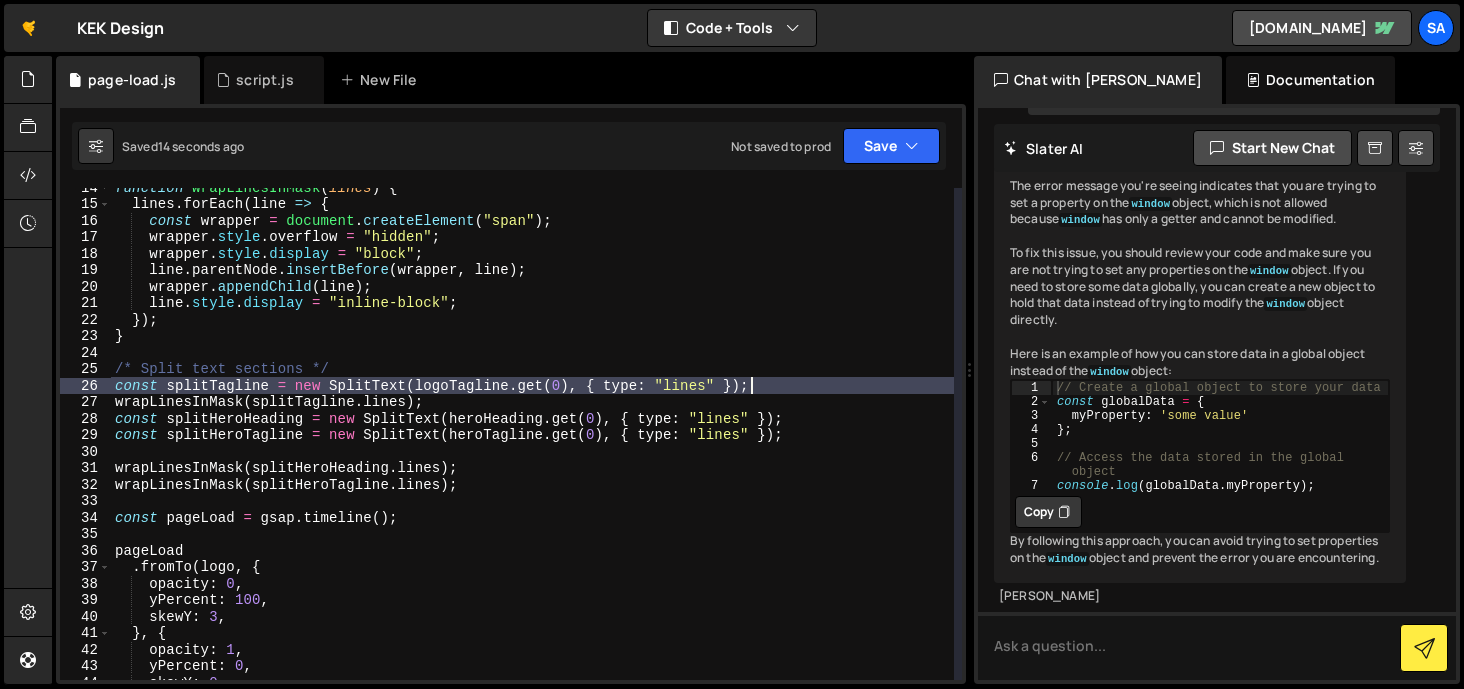 click on "function   wrapLinesInMask ( lines )   {    lines . forEach ( line   =>   {       const   wrapper   =   document . createElement ( "span" ) ;       wrapper . style . overflow   =   "hidden" ;       wrapper . style . display   =   "block" ;       line . parentNode . insertBefore ( wrapper ,   line ) ;       wrapper . appendChild ( line ) ;       line . style . display   =   "inline-block" ;    }) ; } /* Split text sections */ const   splitTagline   =   new   SplitText ( logoTagline . get ( 0 ) ,   {   type :   "lines"   }) ; wrapLinesInMask ( splitTagline . lines ) ; const   splitHeroHeading   =   new   SplitText ( heroHeading . get ( 0 ) ,   {   type :   "lines"   }) ; const   splitHeroTagline   =   new   SplitText ( heroTagline . get ( 0 ) ,   {   type :   "lines"   }) ; wrapLinesInMask ( splitHeroHeading . lines ) ; wrapLinesInMask ( splitHeroTagline . lines ) ; const   pageLoad   =   gsap . timeline ( ) ; pageLoad    . fromTo ( logo ,   {       opacity :   0 ,       yPercent :   100 ,       skewY :   3 , }" at bounding box center (532, 441) 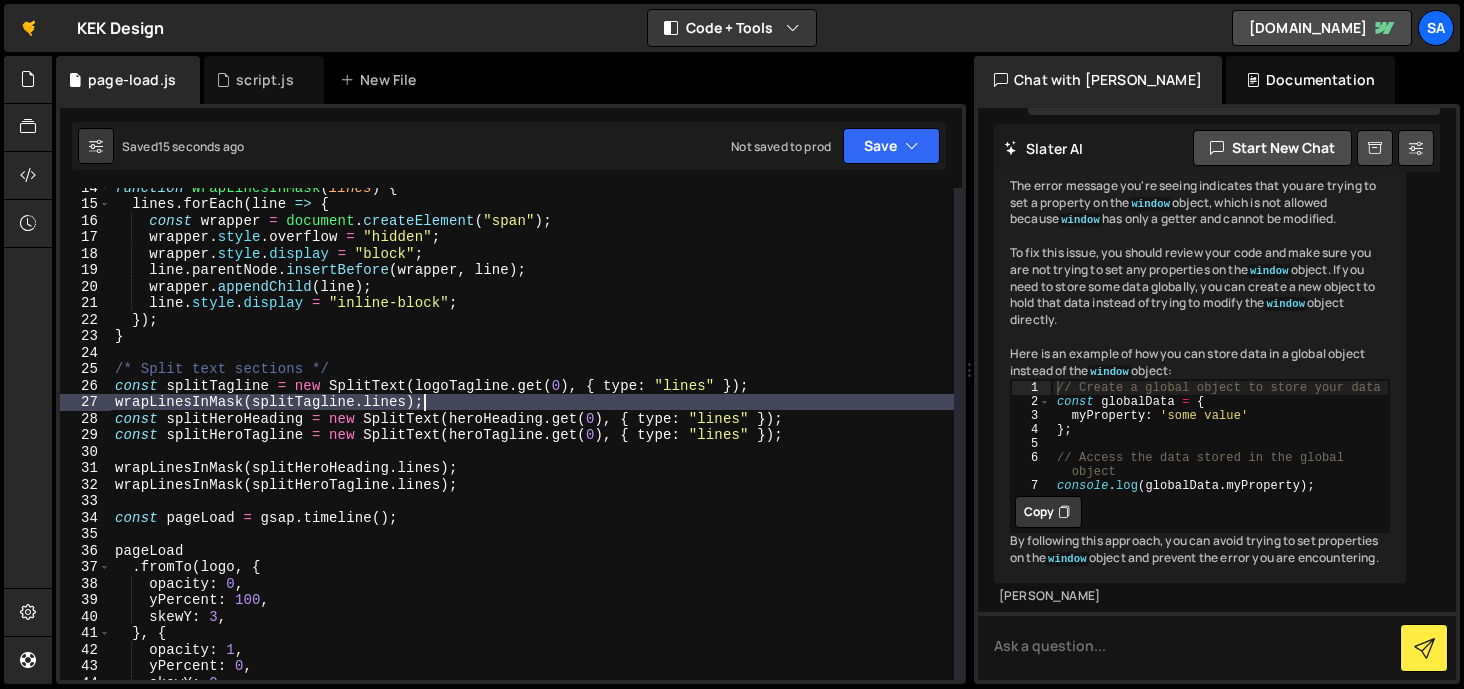 click on "function   wrapLinesInMask ( lines )   {    lines . forEach ( line   =>   {       const   wrapper   =   document . createElement ( "span" ) ;       wrapper . style . overflow   =   "hidden" ;       wrapper . style . display   =   "block" ;       line . parentNode . insertBefore ( wrapper ,   line ) ;       wrapper . appendChild ( line ) ;       line . style . display   =   "inline-block" ;    }) ; } /* Split text sections */ const   splitTagline   =   new   SplitText ( logoTagline . get ( 0 ) ,   {   type :   "lines"   }) ; wrapLinesInMask ( splitTagline . lines ) ; const   splitHeroHeading   =   new   SplitText ( heroHeading . get ( 0 ) ,   {   type :   "lines"   }) ; const   splitHeroTagline   =   new   SplitText ( heroTagline . get ( 0 ) ,   {   type :   "lines"   }) ; wrapLinesInMask ( splitHeroHeading . lines ) ; wrapLinesInMask ( splitHeroTagline . lines ) ; const   pageLoad   =   gsap . timeline ( ) ; pageLoad    . fromTo ( logo ,   {       opacity :   0 ,       yPercent :   100 ,       skewY :   3 , }" at bounding box center [532, 441] 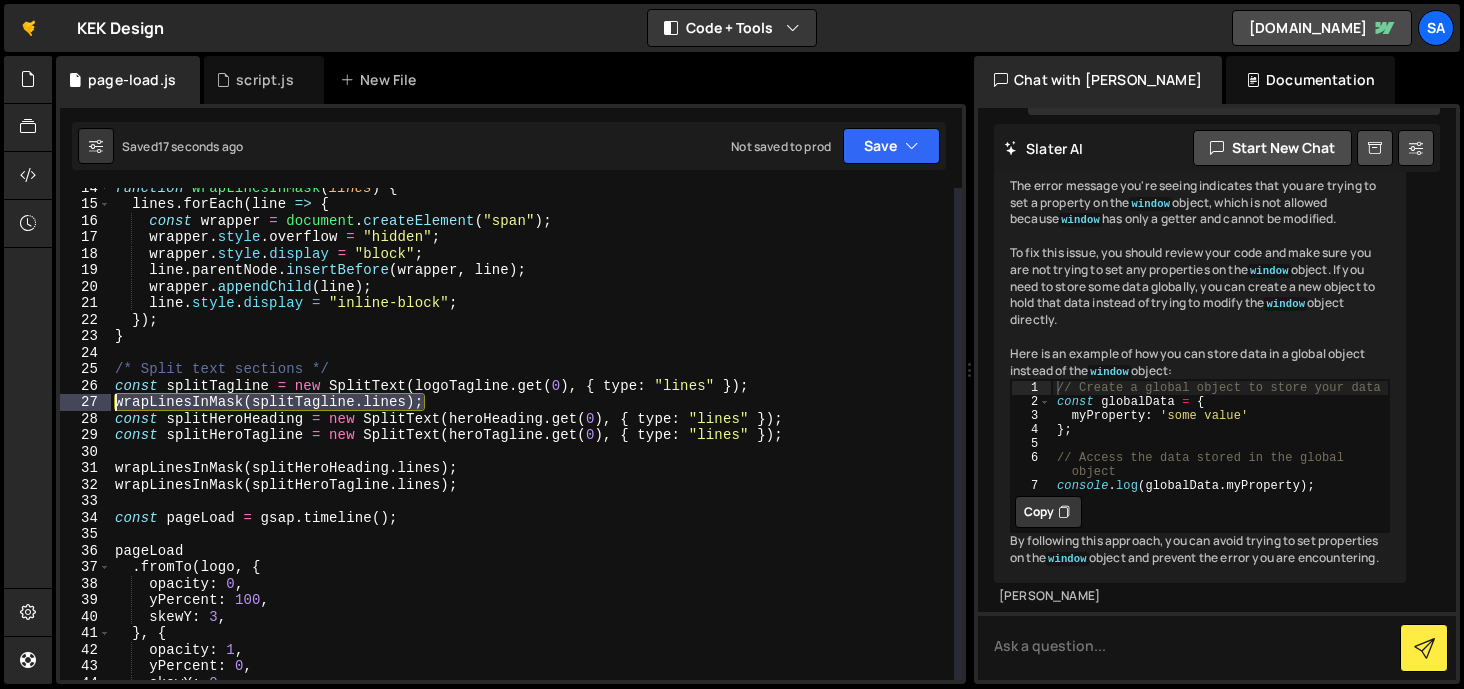 drag, startPoint x: 436, startPoint y: 408, endPoint x: 109, endPoint y: 403, distance: 327.03824 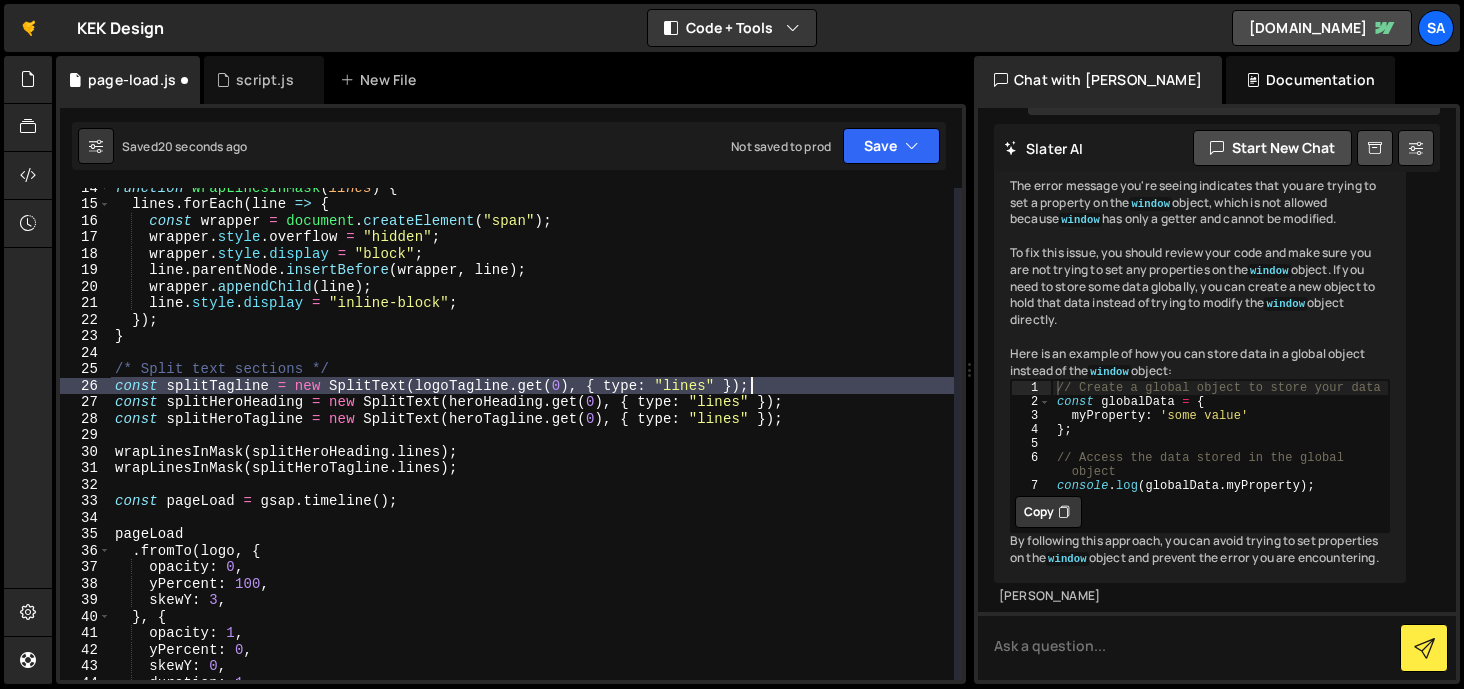 click on "function   wrapLinesInMask ( lines )   {    lines . forEach ( line   =>   {       const   wrapper   =   document . createElement ( "span" ) ;       wrapper . style . overflow   =   "hidden" ;       wrapper . style . display   =   "block" ;       line . parentNode . insertBefore ( wrapper ,   line ) ;       wrapper . appendChild ( line ) ;       line . style . display   =   "inline-block" ;    }) ; } /* Split text sections */ const   splitTagline   =   new   SplitText ( logoTagline . get ( 0 ) ,   {   type :   "lines"   }) ; const   splitHeroHeading   =   new   SplitText ( heroHeading . get ( 0 ) ,   {   type :   "lines"   }) ; const   splitHeroTagline   =   new   SplitText ( heroTagline . get ( 0 ) ,   {   type :   "lines"   }) ; wrapLinesInMask ( splitHeroHeading . lines ) ; wrapLinesInMask ( splitHeroTagline . lines ) ; const   pageLoad   =   gsap . timeline ( ) ; pageLoad    . fromTo ( logo ,   {       opacity :   0 ,       yPercent :   100 ,       skewY :   3 ,    } ,   {       opacity :   1 ,       :   0" at bounding box center [532, 441] 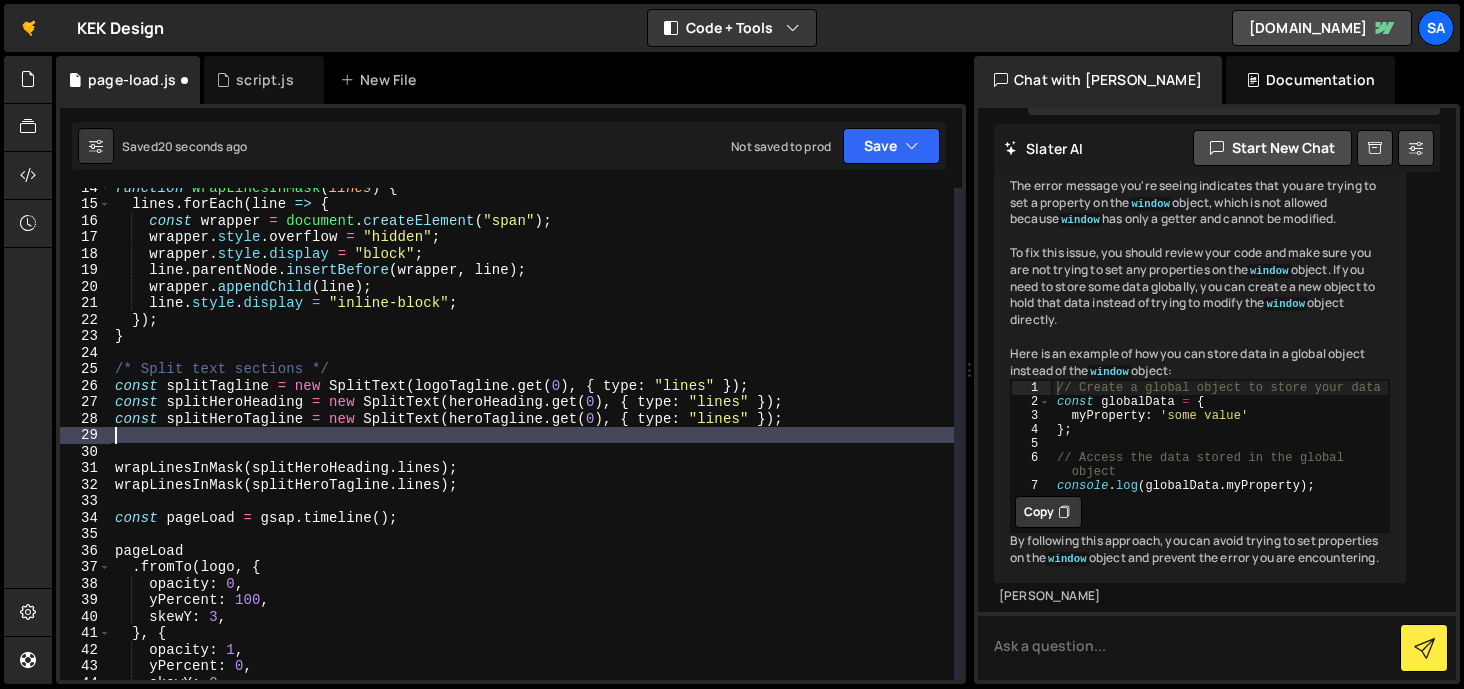 paste on "wrapLinesInMask(splitTagline.lines);" 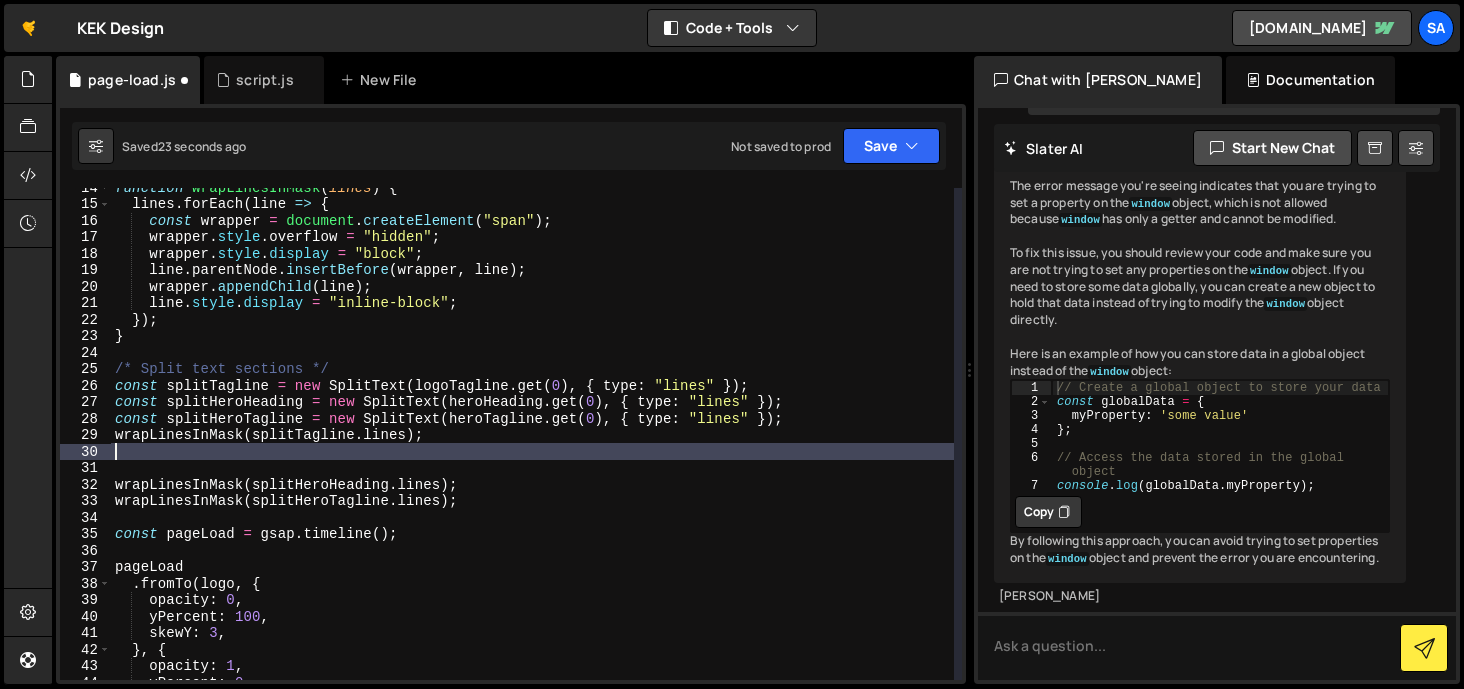 paste on "wrapLinesInMask(splitTagline.lines);" 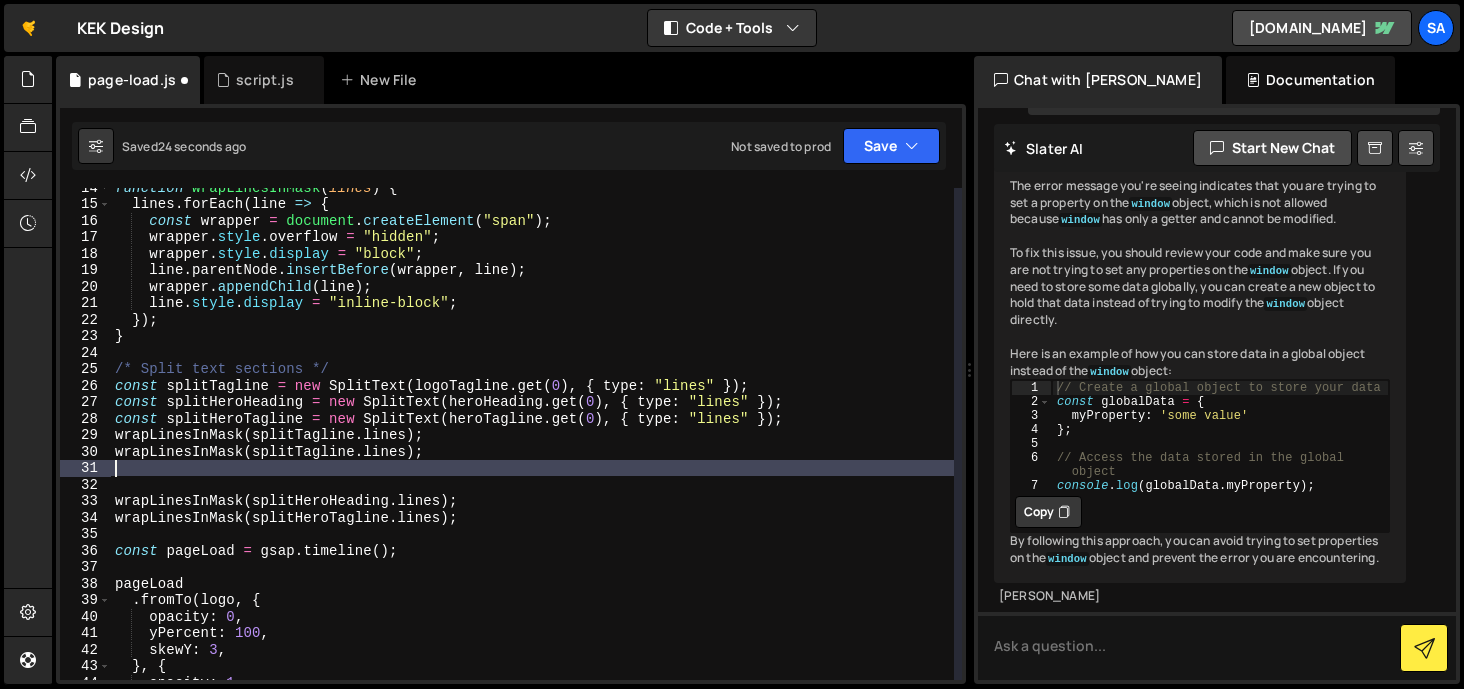 paste on "wrapLinesInMask(splitTagline.lines);" 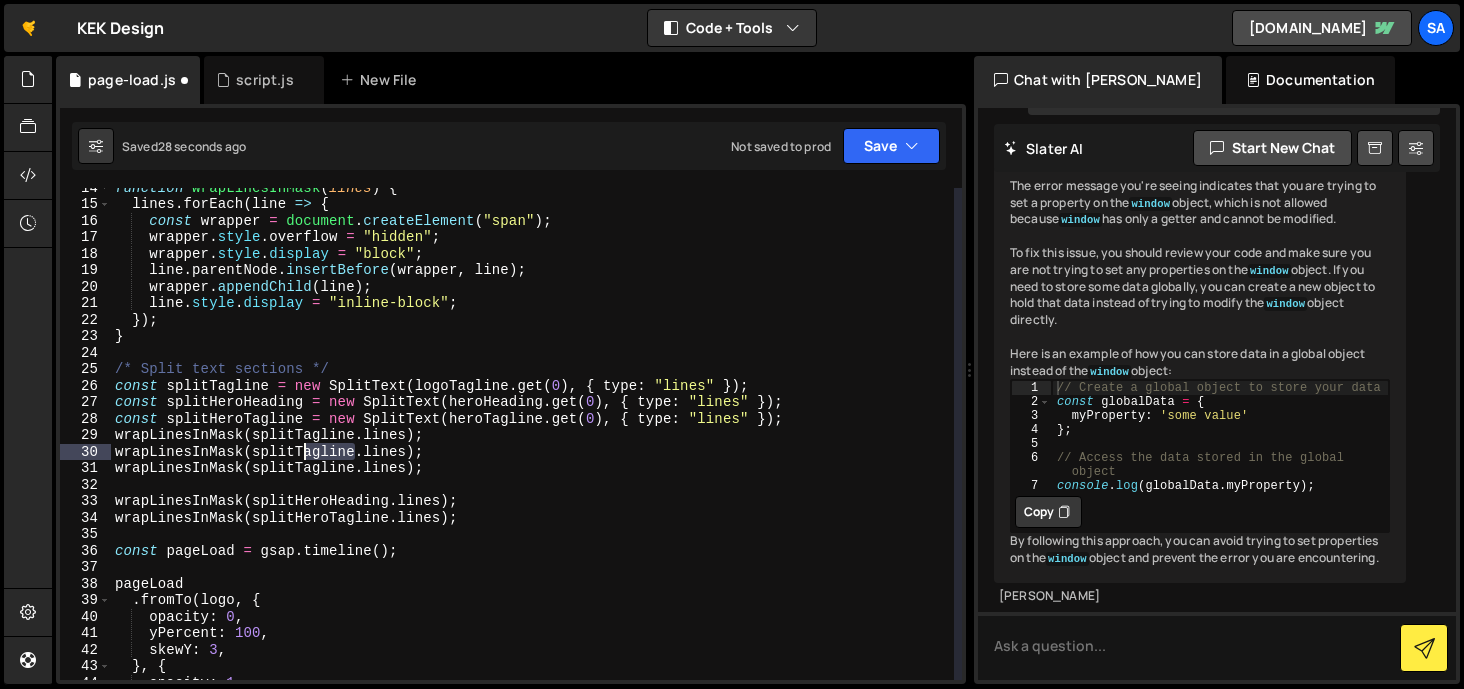 drag, startPoint x: 358, startPoint y: 449, endPoint x: 295, endPoint y: 451, distance: 63.03174 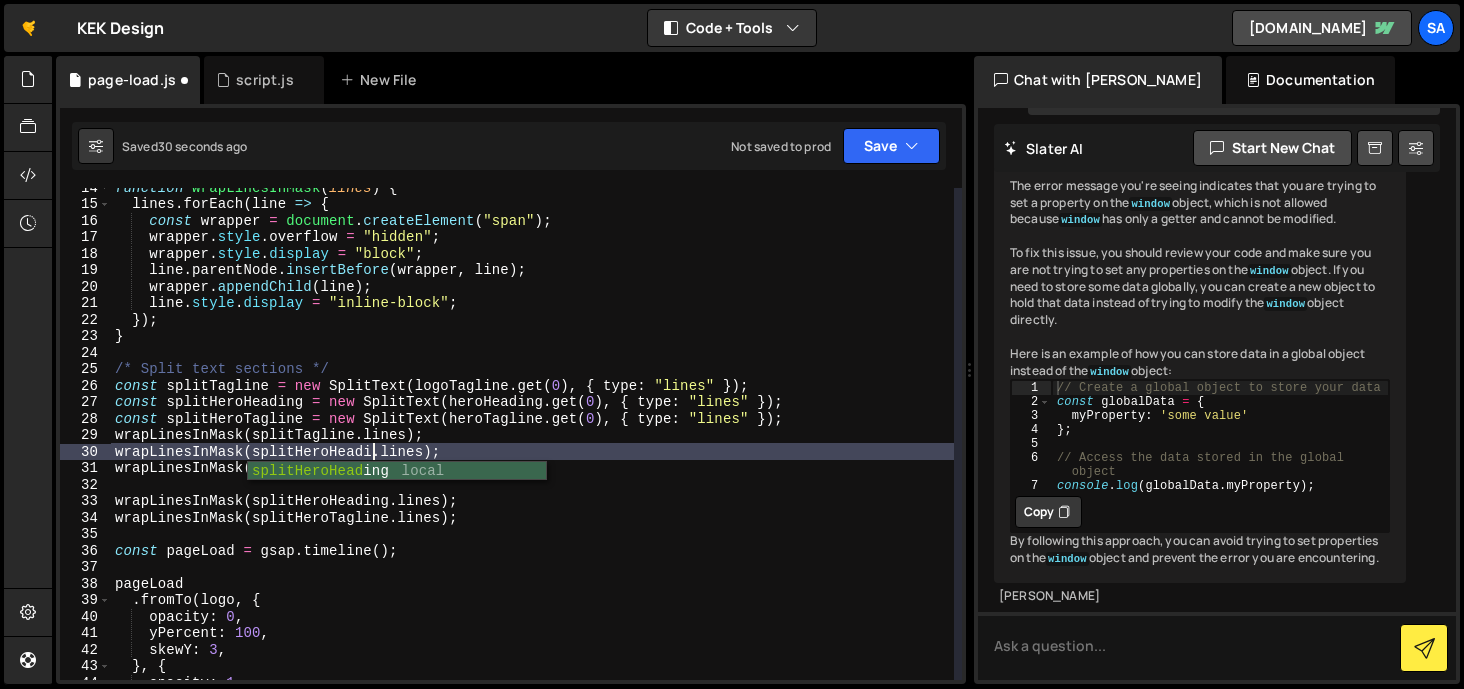 scroll, scrollTop: 0, scrollLeft: 19, axis: horizontal 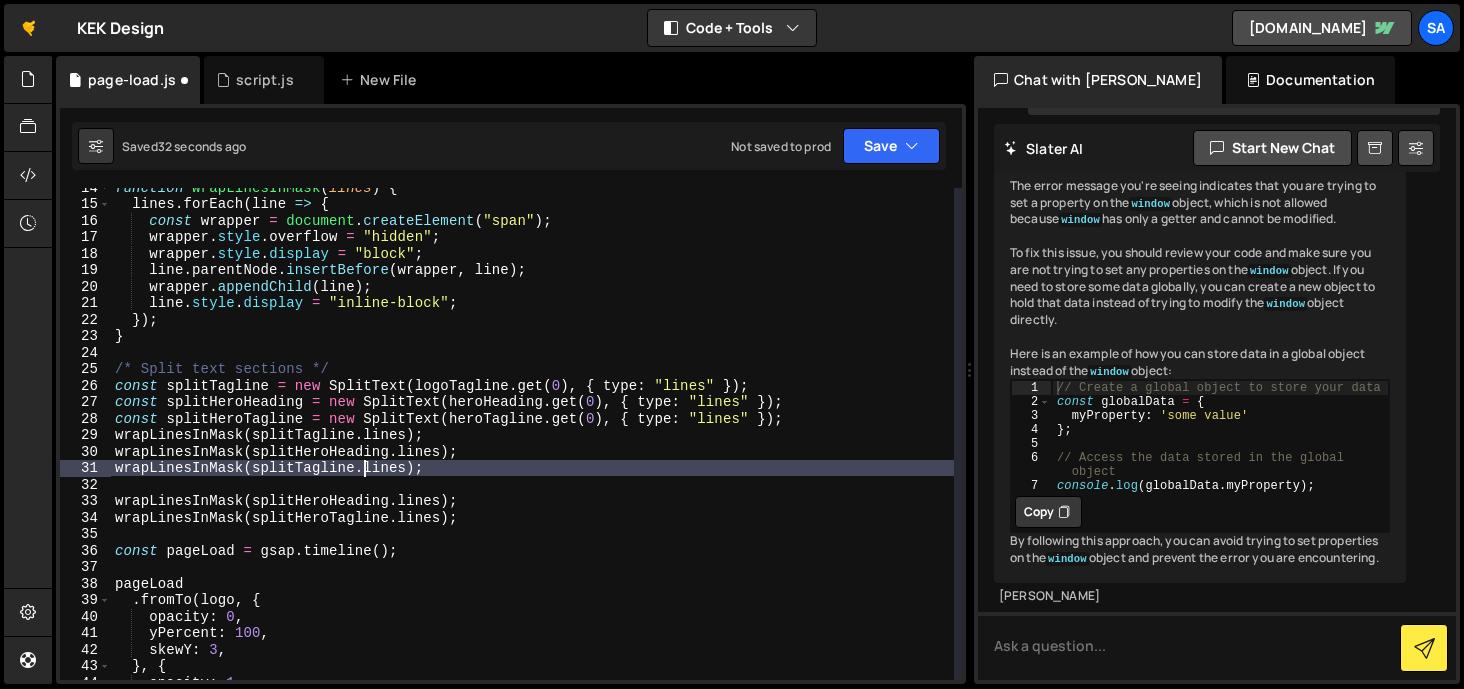 click on "function   wrapLinesInMask ( lines )   {    lines . forEach ( line   =>   {       const   wrapper   =   document . createElement ( "span" ) ;       wrapper . style . overflow   =   "hidden" ;       wrapper . style . display   =   "block" ;       line . parentNode . insertBefore ( wrapper ,   line ) ;       wrapper . appendChild ( line ) ;       line . style . display   =   "inline-block" ;    }) ; } /* Split text sections */ const   splitTagline   =   new   SplitText ( logoTagline . get ( 0 ) ,   {   type :   "lines"   }) ; const   splitHeroHeading   =   new   SplitText ( heroHeading . get ( 0 ) ,   {   type :   "lines"   }) ; const   splitHeroTagline   =   new   SplitText ( heroTagline . get ( 0 ) ,   {   type :   "lines"   }) ; wrapLinesInMask ( splitTagline . lines ) ; wrapLinesInMask ( splitHeroHeading . lines ) ; wrapLinesInMask ( splitTagline . lines ) ; wrapLinesInMask ( splitHeroHeading . lines ) ; wrapLinesInMask ( splitHeroTagline . lines ) ; const   pageLoad   =   gsap . timeline ( ) ; pageLoad" at bounding box center (532, 441) 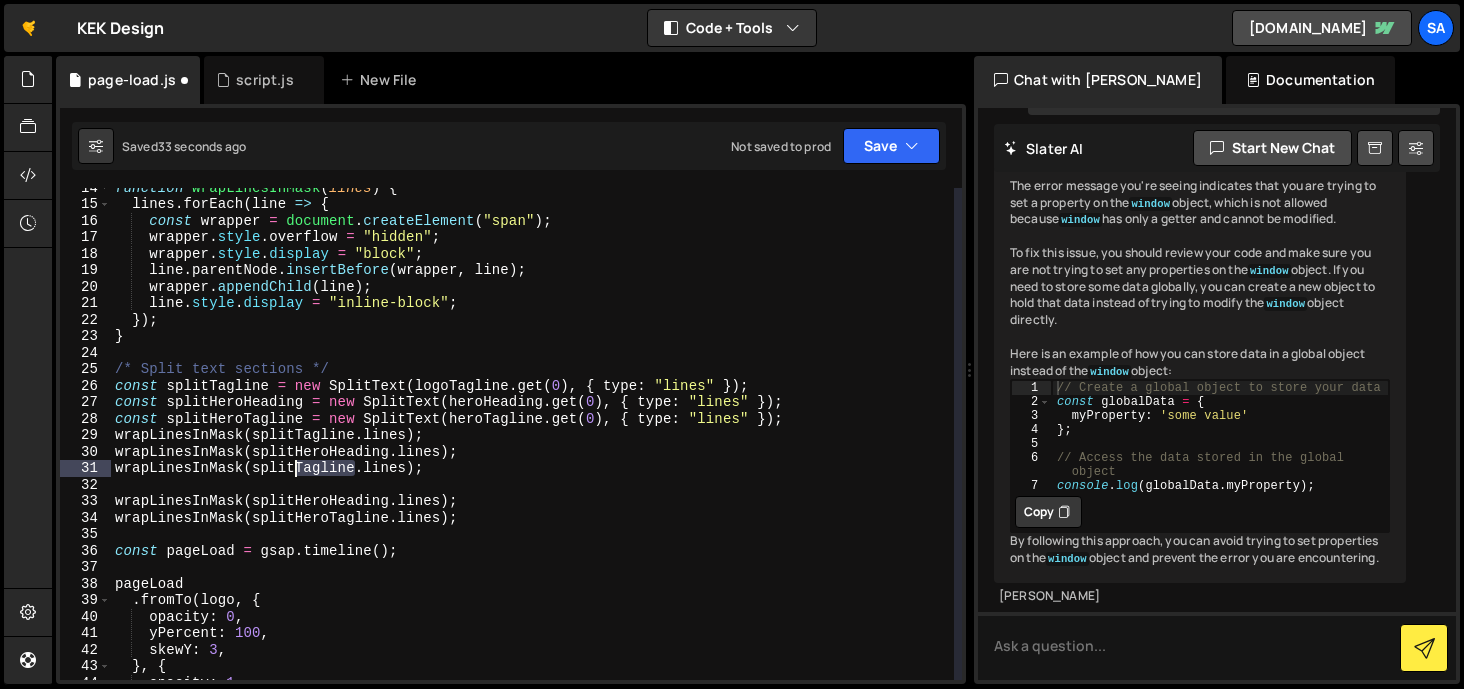 drag, startPoint x: 357, startPoint y: 468, endPoint x: 298, endPoint y: 467, distance: 59.008472 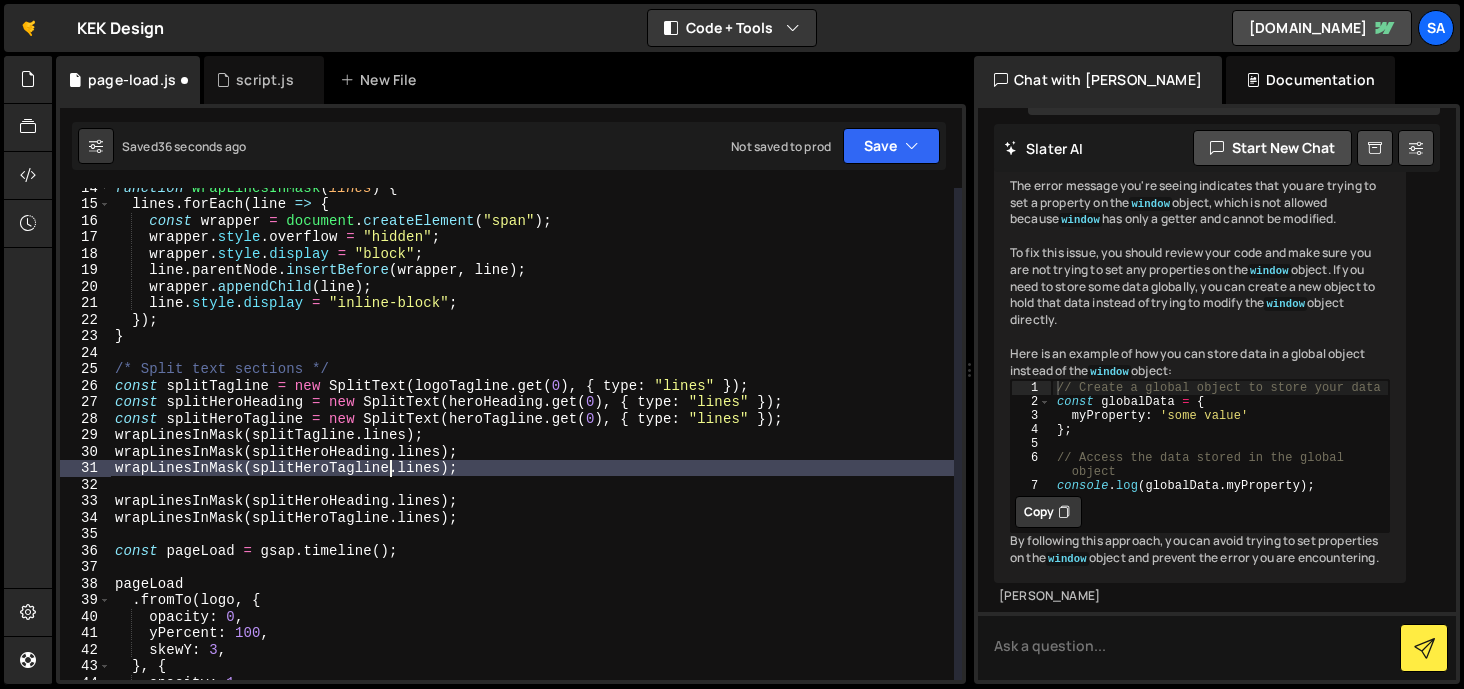 scroll, scrollTop: 0, scrollLeft: 19, axis: horizontal 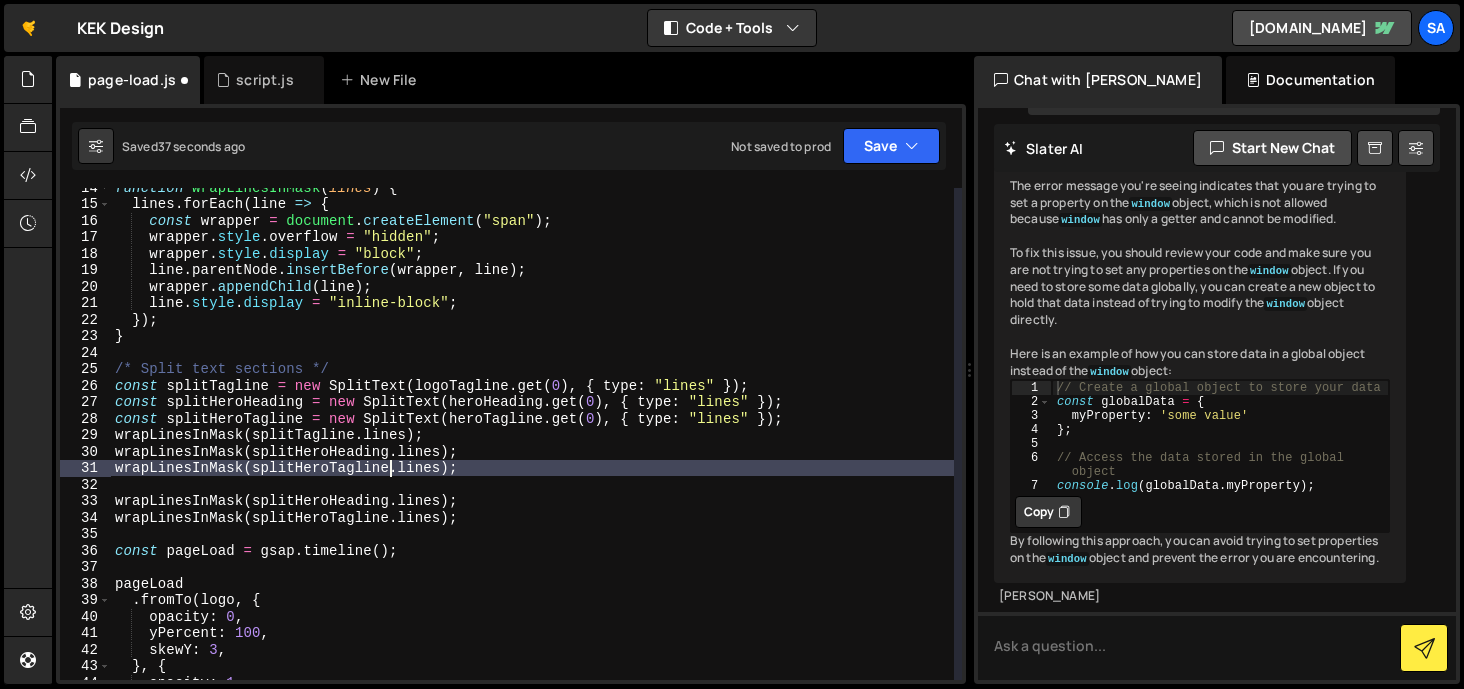 click on "function   wrapLinesInMask ( lines )   {    lines . forEach ( line   =>   {       const   wrapper   =   document . createElement ( "span" ) ;       wrapper . style . overflow   =   "hidden" ;       wrapper . style . display   =   "block" ;       line . parentNode . insertBefore ( wrapper ,   line ) ;       wrapper . appendChild ( line ) ;       line . style . display   =   "inline-block" ;    }) ; } /* Split text sections */ const   splitTagline   =   new   SplitText ( logoTagline . get ( 0 ) ,   {   type :   "lines"   }) ; const   splitHeroHeading   =   new   SplitText ( heroHeading . get ( 0 ) ,   {   type :   "lines"   }) ; const   splitHeroTagline   =   new   SplitText ( heroTagline . get ( 0 ) ,   {   type :   "lines"   }) ; wrapLinesInMask ( splitTagline . lines ) ; wrapLinesInMask ( splitHeroHeading . lines ) ; wrapLinesInMask ( splitHeroTagline . lines ) ; wrapLinesInMask ( splitHeroHeading . lines ) ; wrapLinesInMask ( splitHeroTagline . lines ) ; const   pageLoad   =   gsap . timeline ( ) ; pageLoad" at bounding box center (532, 441) 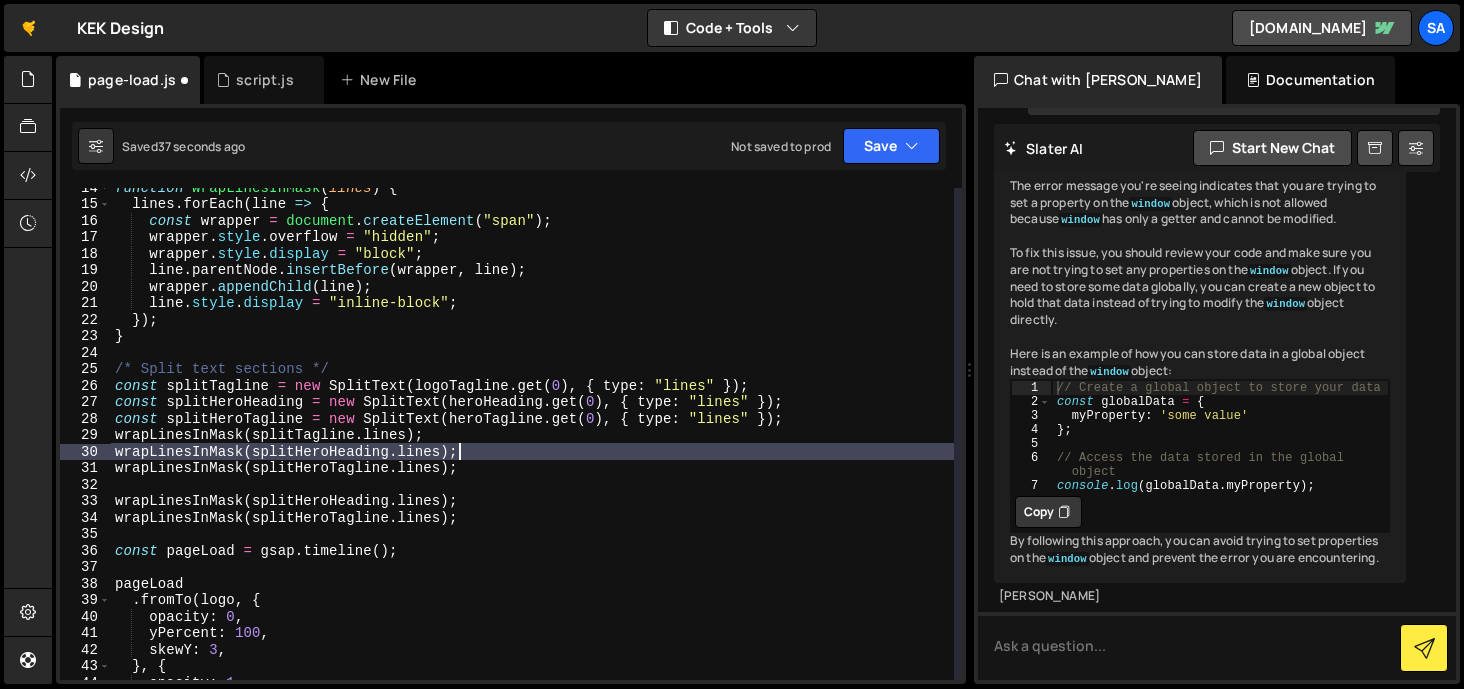 click on "function   wrapLinesInMask ( lines )   {    lines . forEach ( line   =>   {       const   wrapper   =   document . createElement ( "span" ) ;       wrapper . style . overflow   =   "hidden" ;       wrapper . style . display   =   "block" ;       line . parentNode . insertBefore ( wrapper ,   line ) ;       wrapper . appendChild ( line ) ;       line . style . display   =   "inline-block" ;    }) ; } /* Split text sections */ const   splitTagline   =   new   SplitText ( logoTagline . get ( 0 ) ,   {   type :   "lines"   }) ; const   splitHeroHeading   =   new   SplitText ( heroHeading . get ( 0 ) ,   {   type :   "lines"   }) ; const   splitHeroTagline   =   new   SplitText ( heroTagline . get ( 0 ) ,   {   type :   "lines"   }) ; wrapLinesInMask ( splitTagline . lines ) ; wrapLinesInMask ( splitHeroHeading . lines ) ; wrapLinesInMask ( splitHeroTagline . lines ) ; wrapLinesInMask ( splitHeroHeading . lines ) ; wrapLinesInMask ( splitHeroTagline . lines ) ; const   pageLoad   =   gsap . timeline ( ) ; pageLoad" at bounding box center (532, 441) 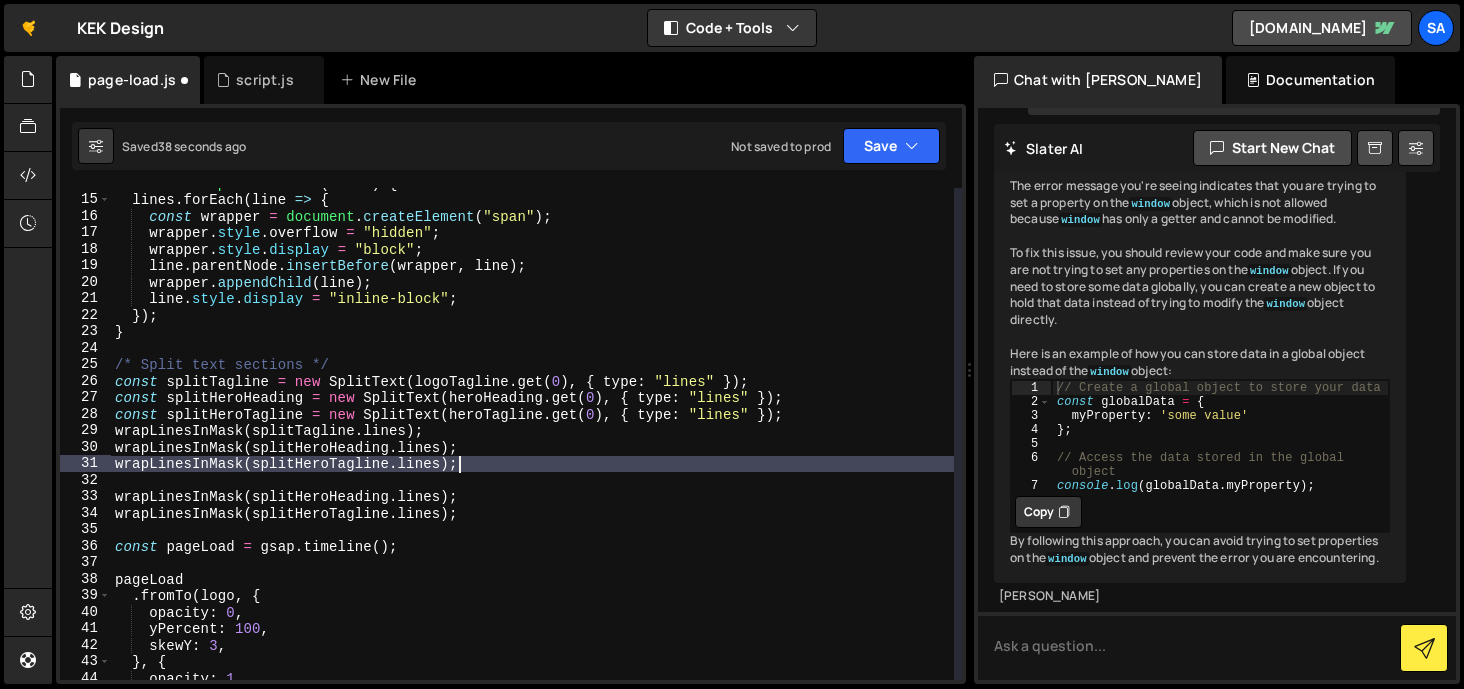 scroll, scrollTop: 228, scrollLeft: 0, axis: vertical 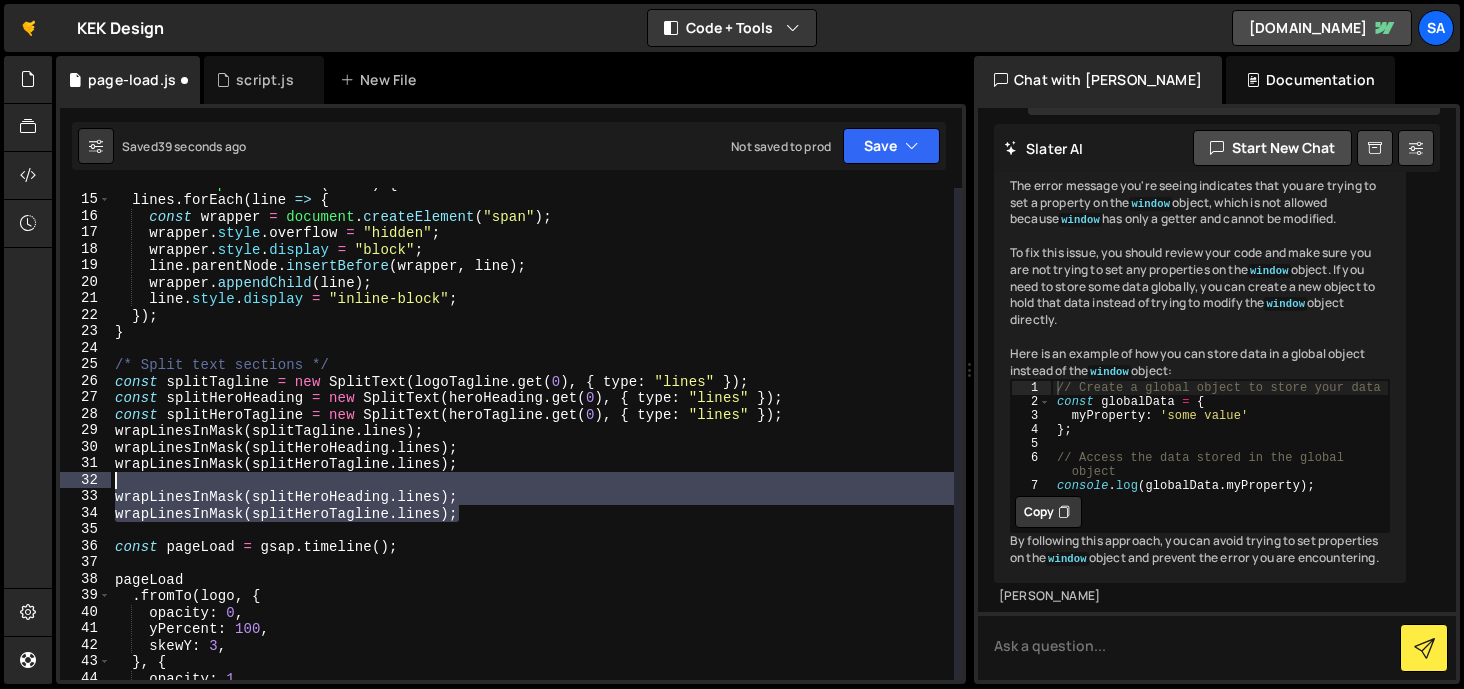 drag, startPoint x: 466, startPoint y: 507, endPoint x: 129, endPoint y: 481, distance: 338.00146 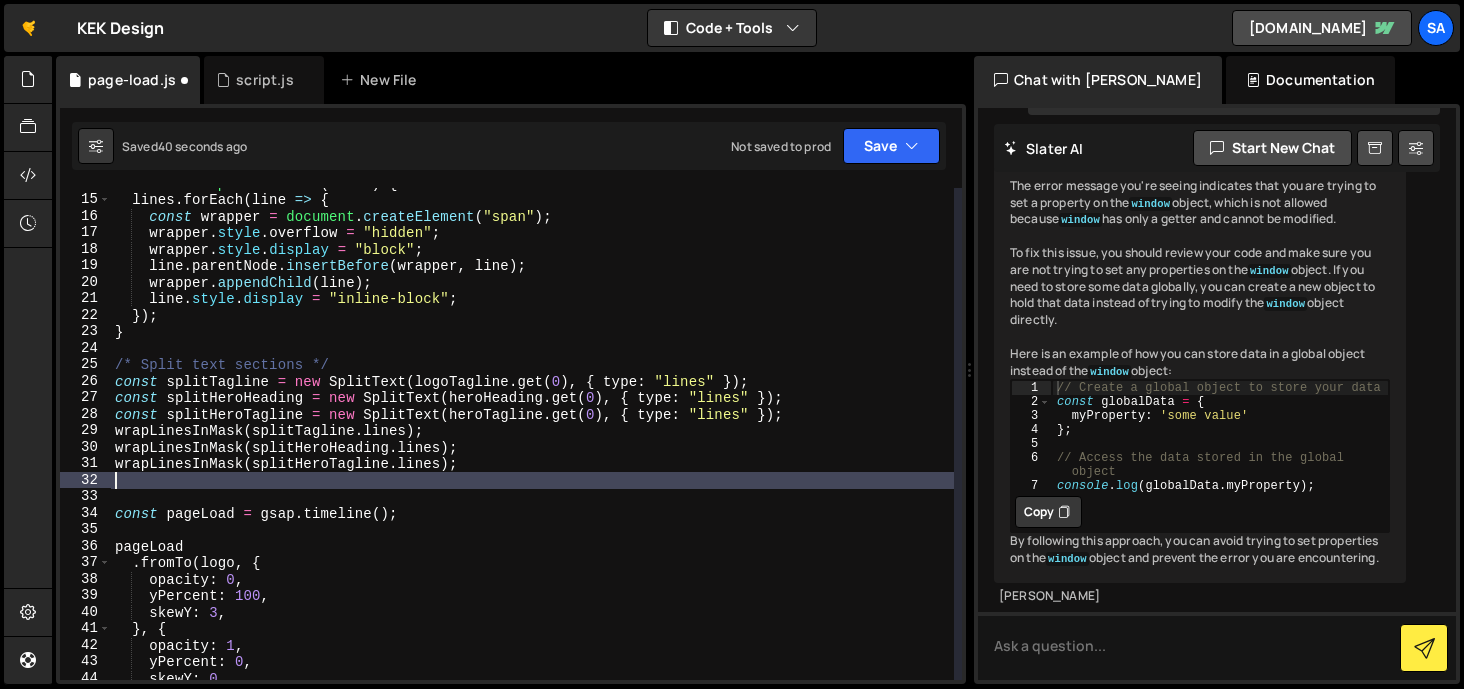 scroll, scrollTop: 0, scrollLeft: 0, axis: both 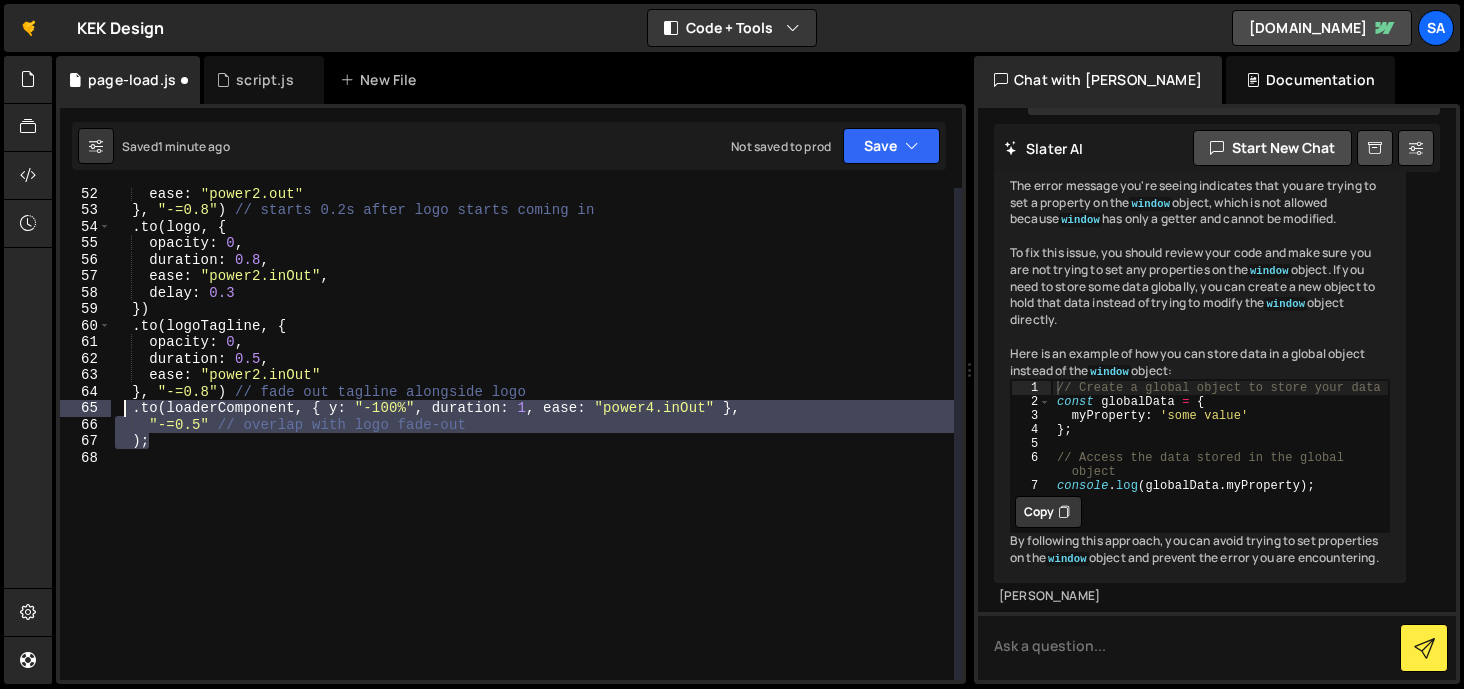 drag, startPoint x: 183, startPoint y: 440, endPoint x: 126, endPoint y: 408, distance: 65.36819 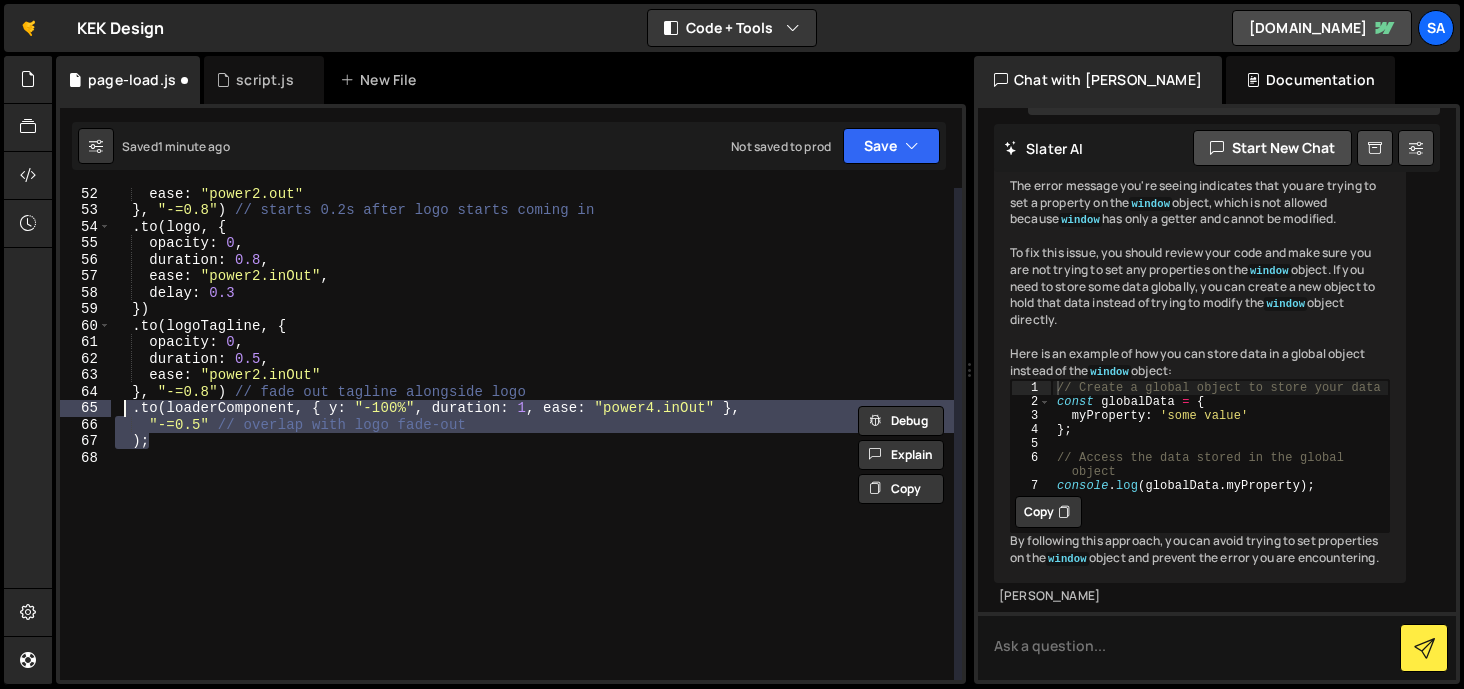 paste on "}, "-=0.5") // overlaps with logo fade" 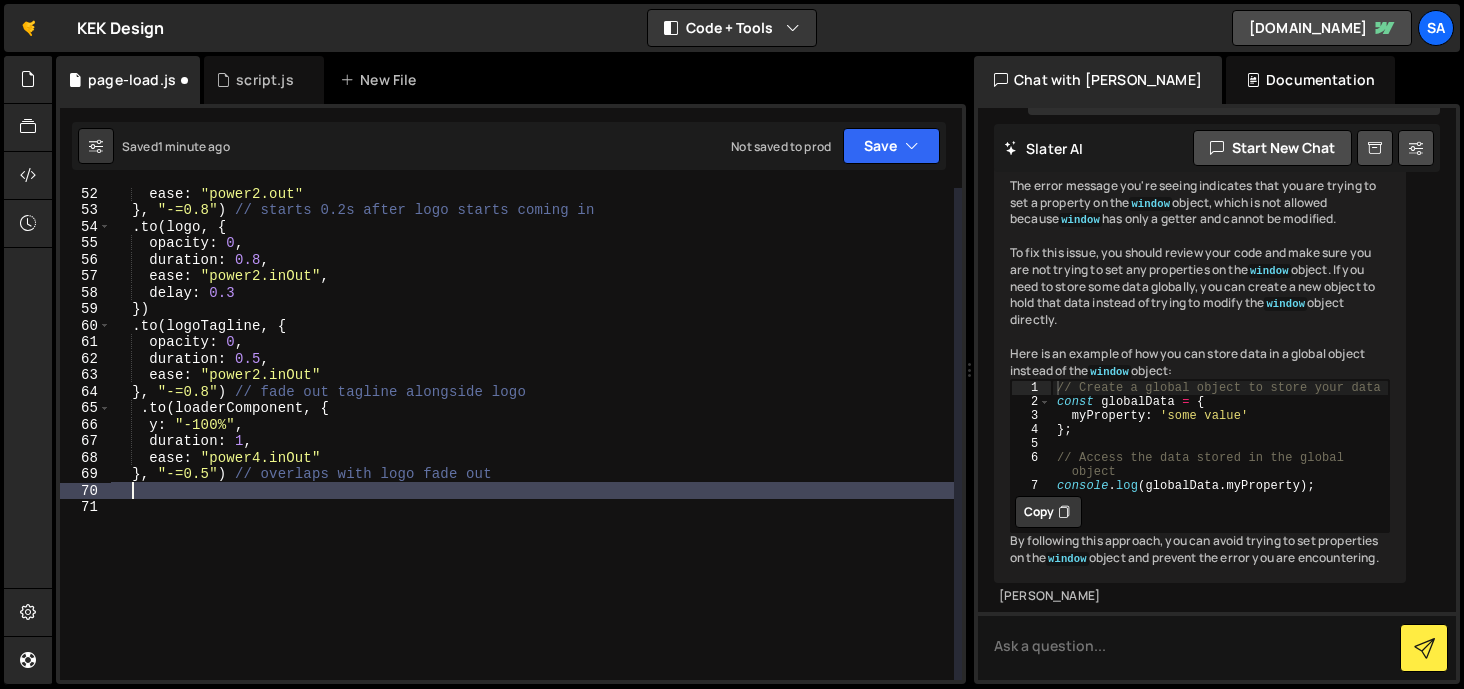 paste 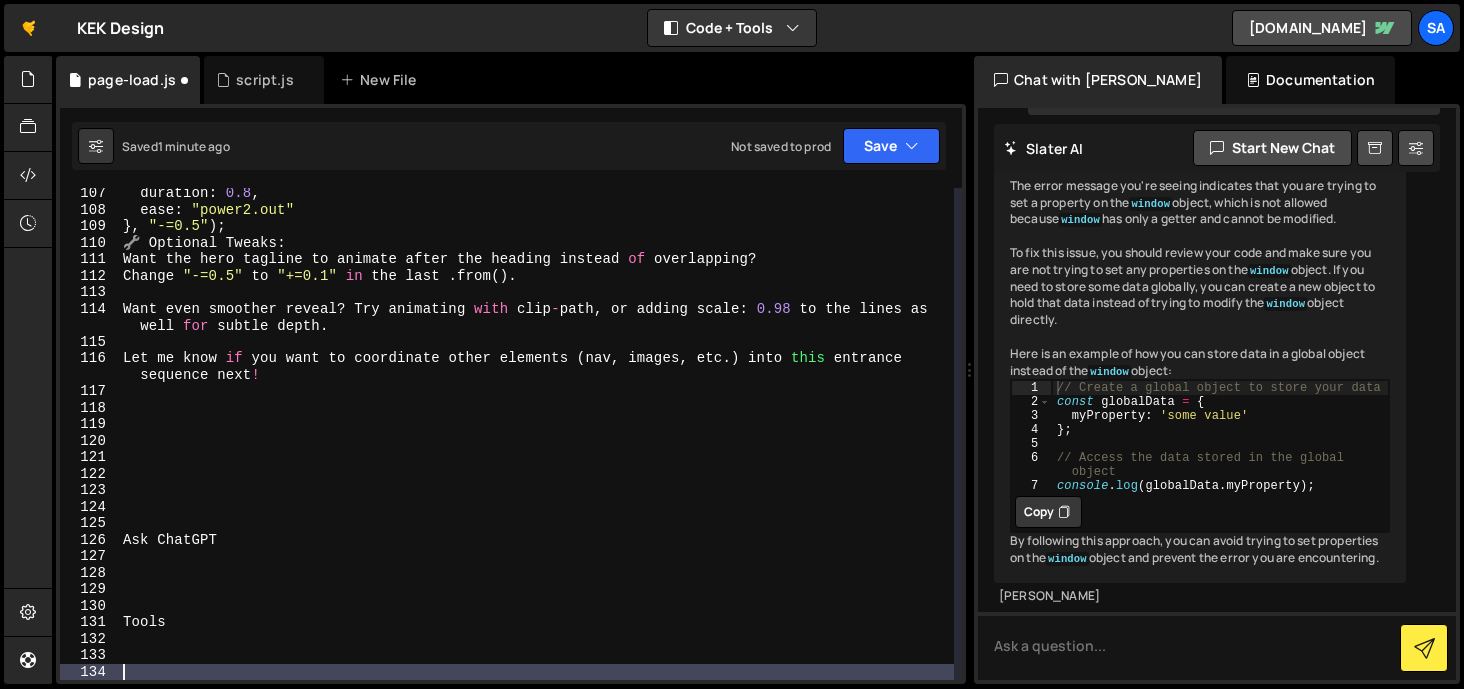 scroll, scrollTop: 1752, scrollLeft: 0, axis: vertical 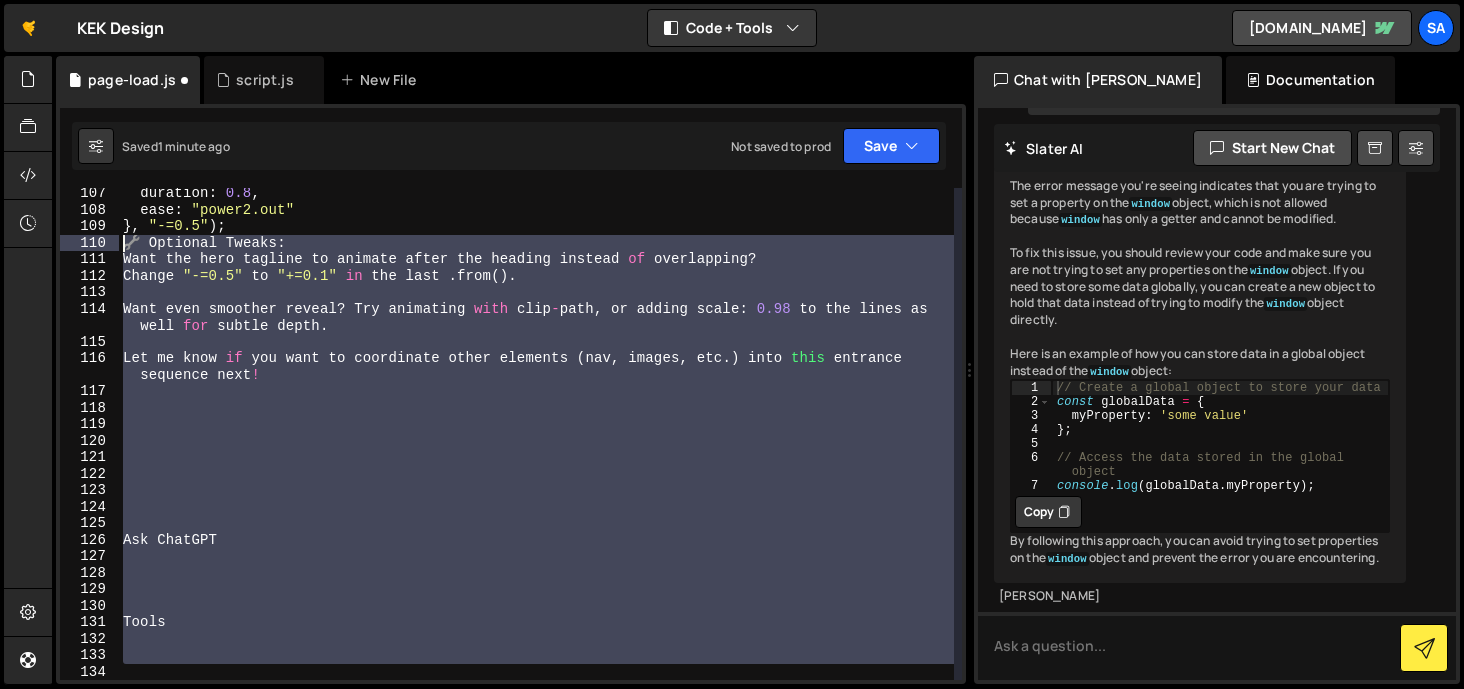 drag, startPoint x: 134, startPoint y: 664, endPoint x: 118, endPoint y: 240, distance: 424.3018 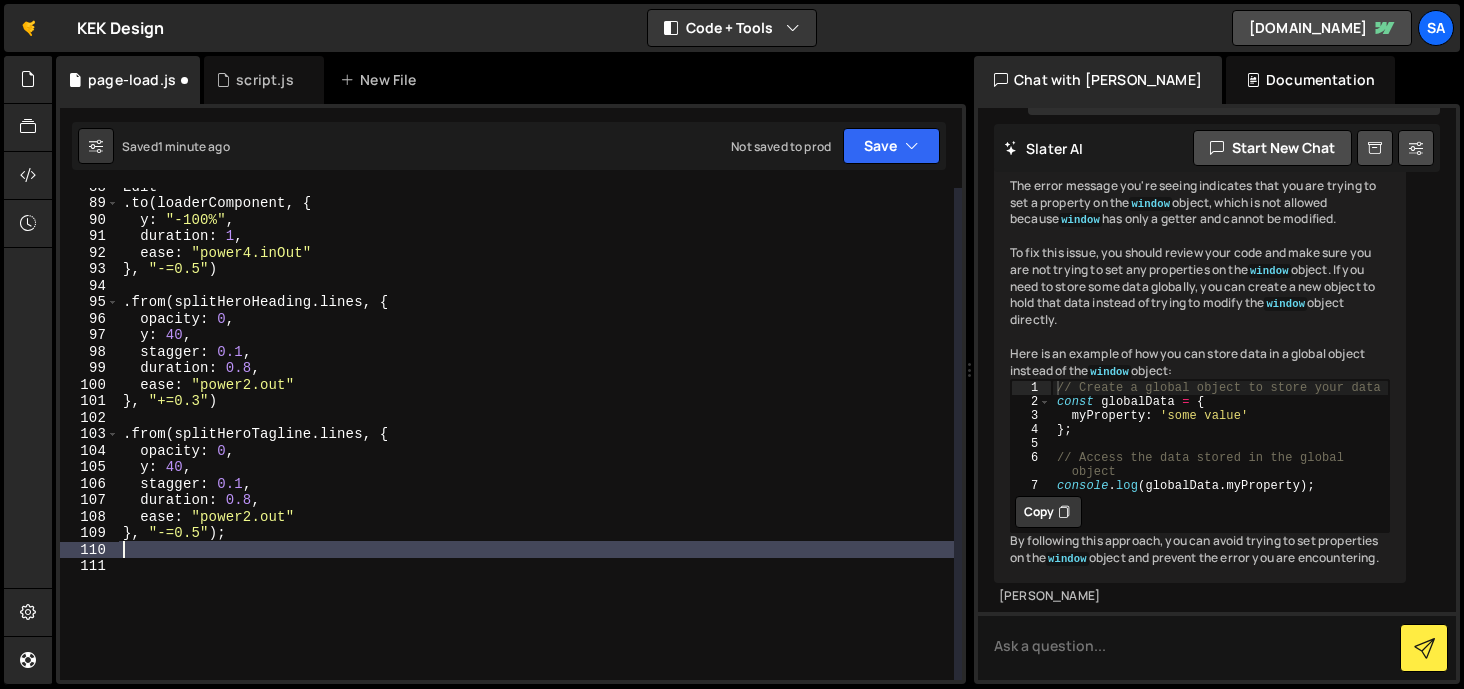 scroll, scrollTop: 1445, scrollLeft: 0, axis: vertical 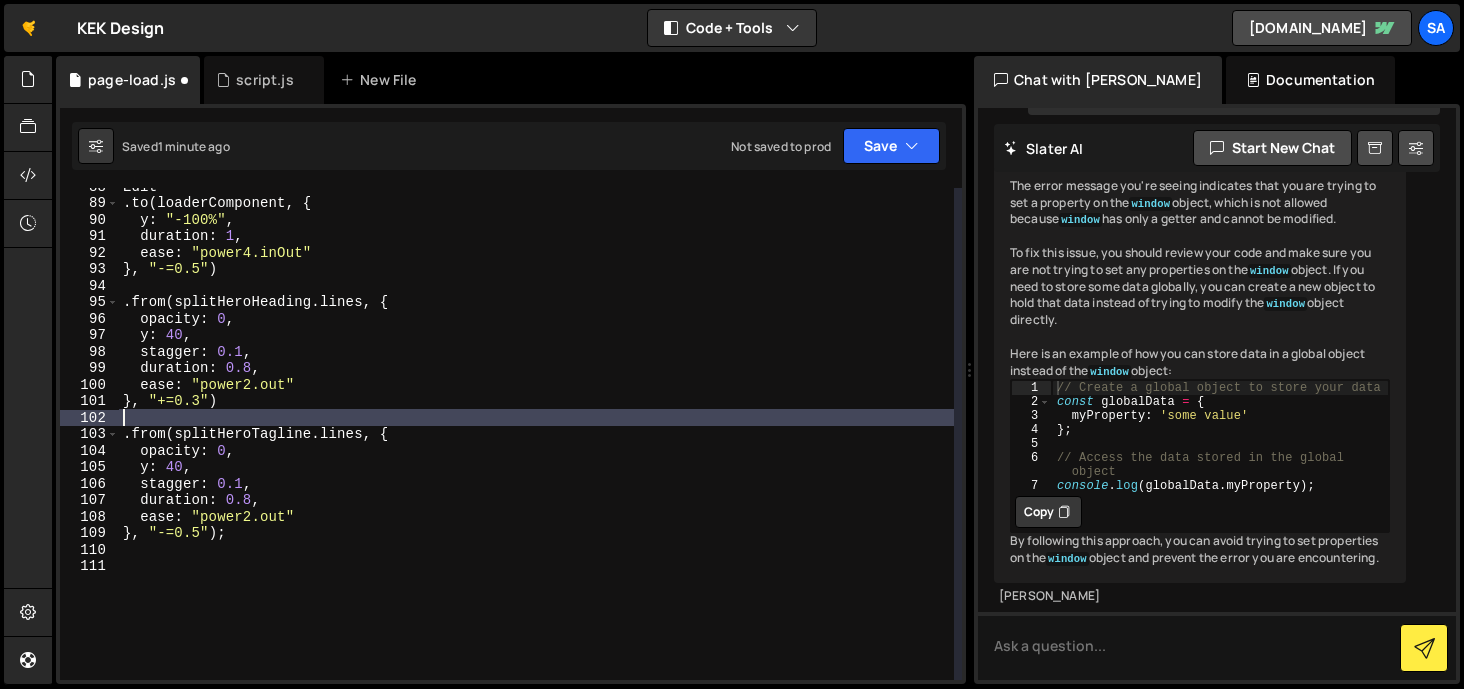 type on "}, "+=0.3")" 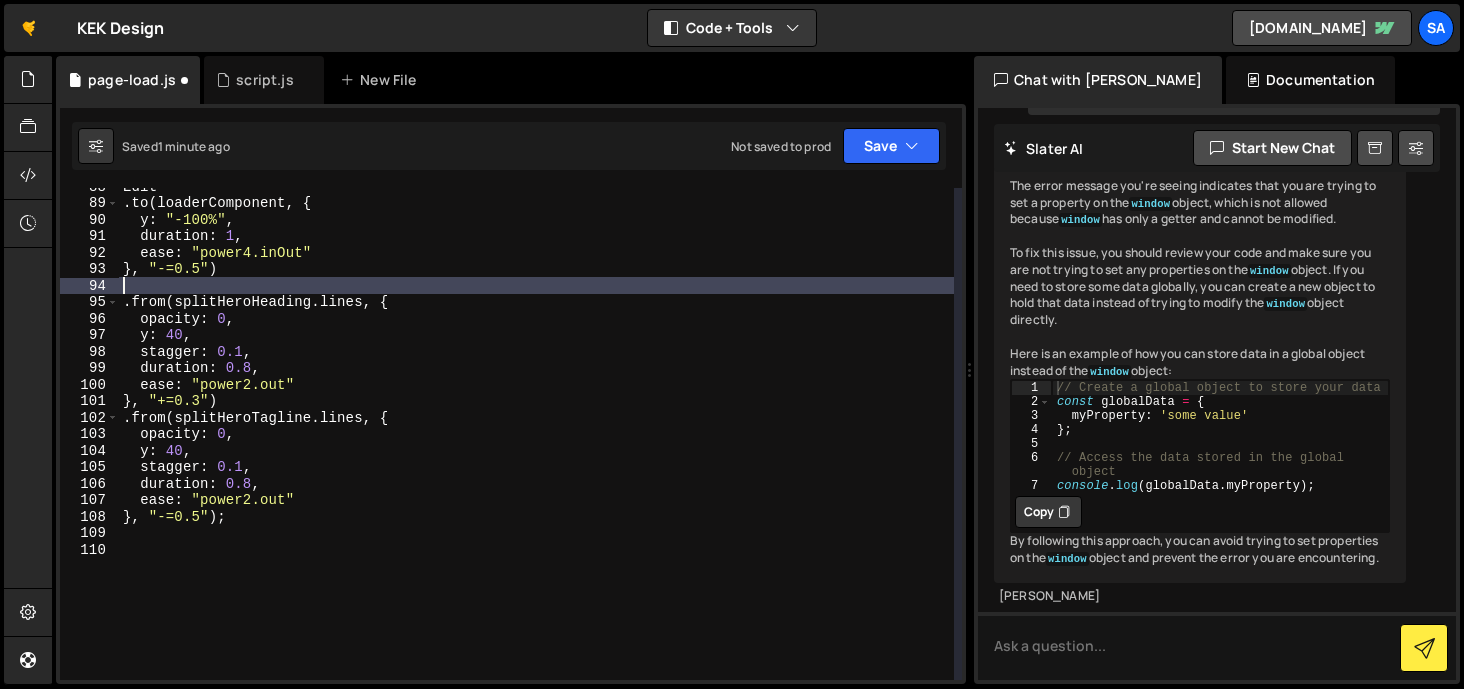 click on "Edit . to ( loaderComponent ,   {    y :   "-100%" ,    duration :   1 ,    ease :   "power4.inOut" } ,   "-=0.5" ) . from ( splitHeroHeading . lines ,   {    opacity :   0 ,    y :   40 ,    stagger :   0.1 ,    duration :   0.8 ,    ease :   "power2.out" } ,   "+=0.3" ) . from ( splitHeroTagline . lines ,   {    opacity :   0 ,    y :   40 ,    stagger :   0.1 ,    duration :   0.8 ,    ease :   "power2.out" } ,   "-=0.5" ) ;" at bounding box center [536, 440] 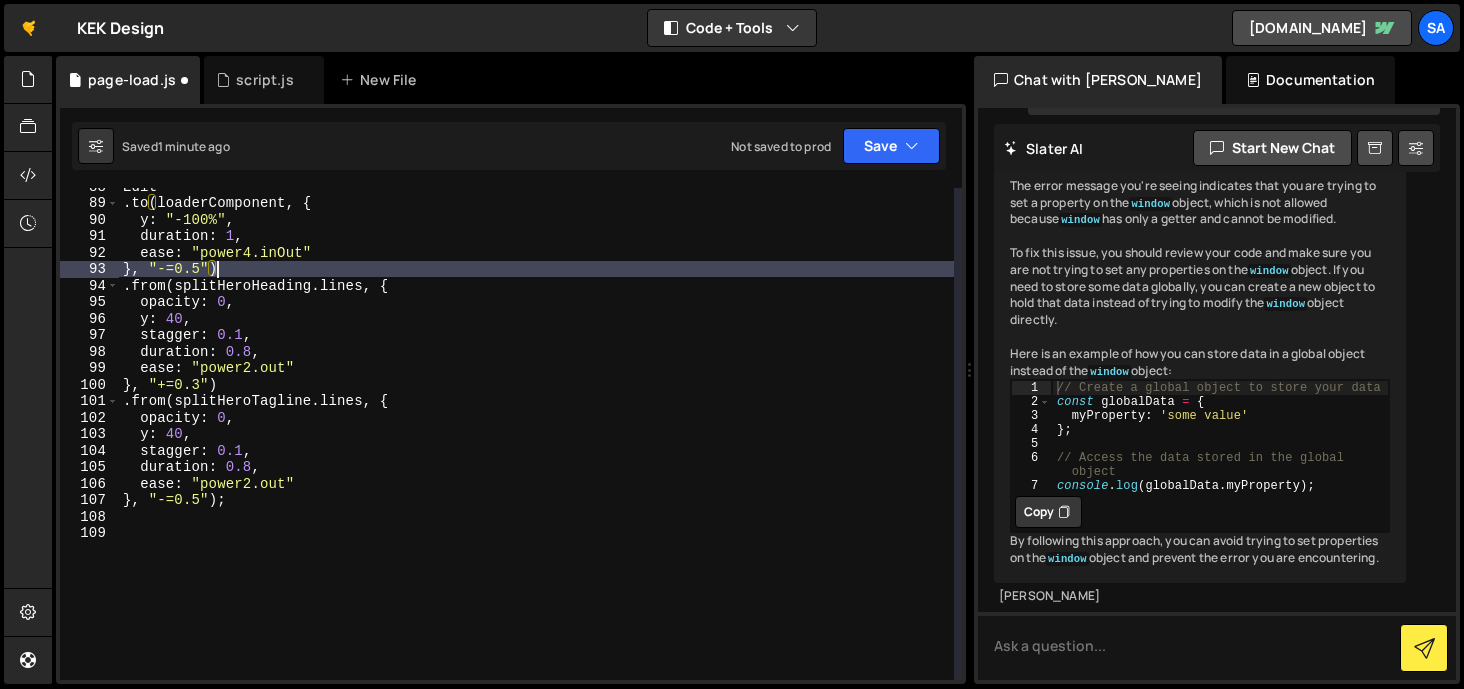 click on "Saved  1 minute ago
Not saved to prod
Upgrade to Edit
Save
Save to Staging
S
Saved  1 minute ago  S Not saved to prod G" at bounding box center [509, 146] 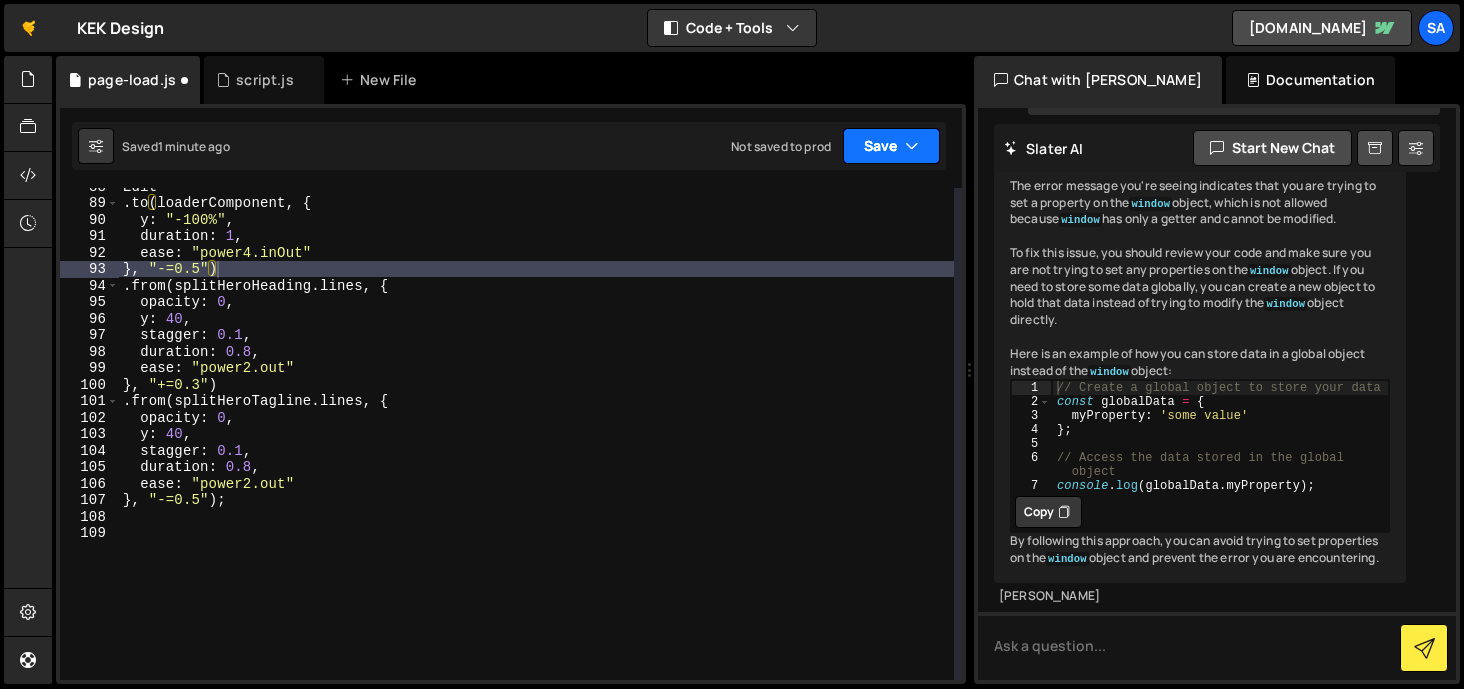 click on "Save" at bounding box center [891, 146] 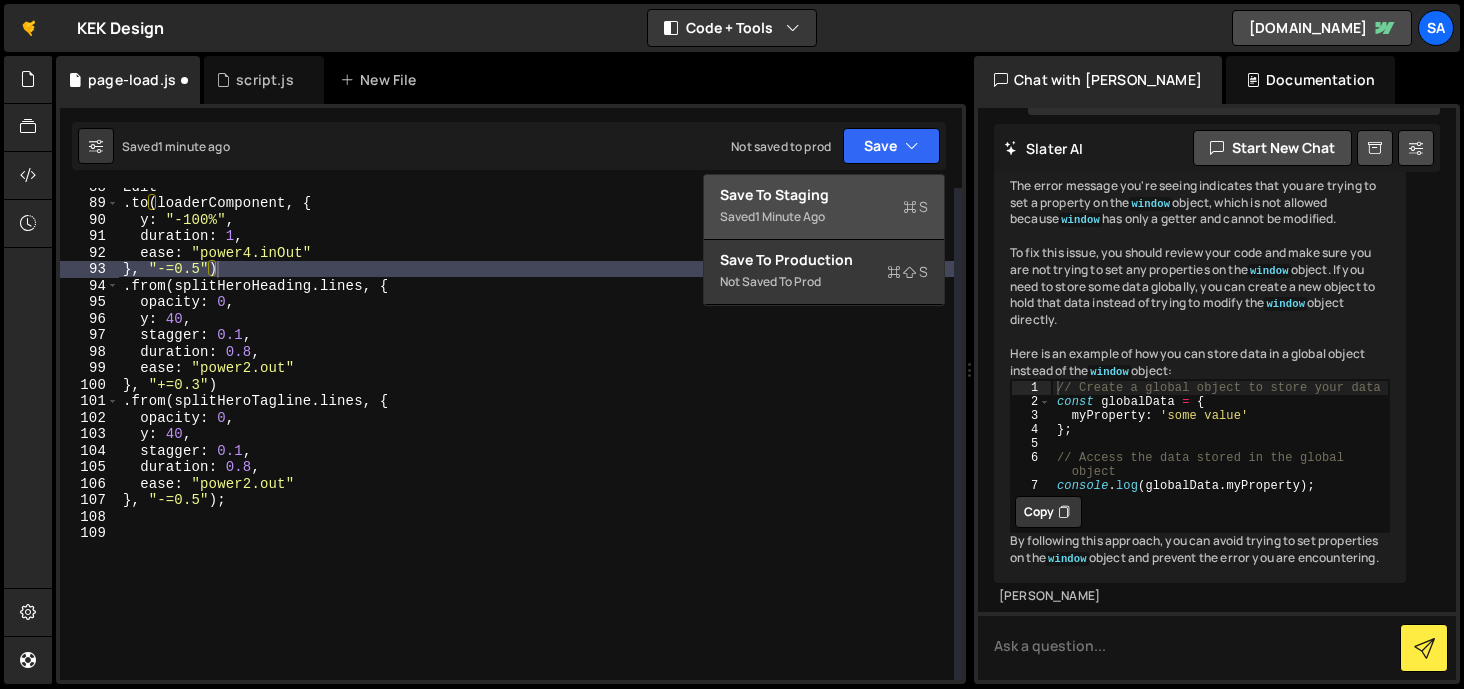click on "1 minute ago" at bounding box center (790, 216) 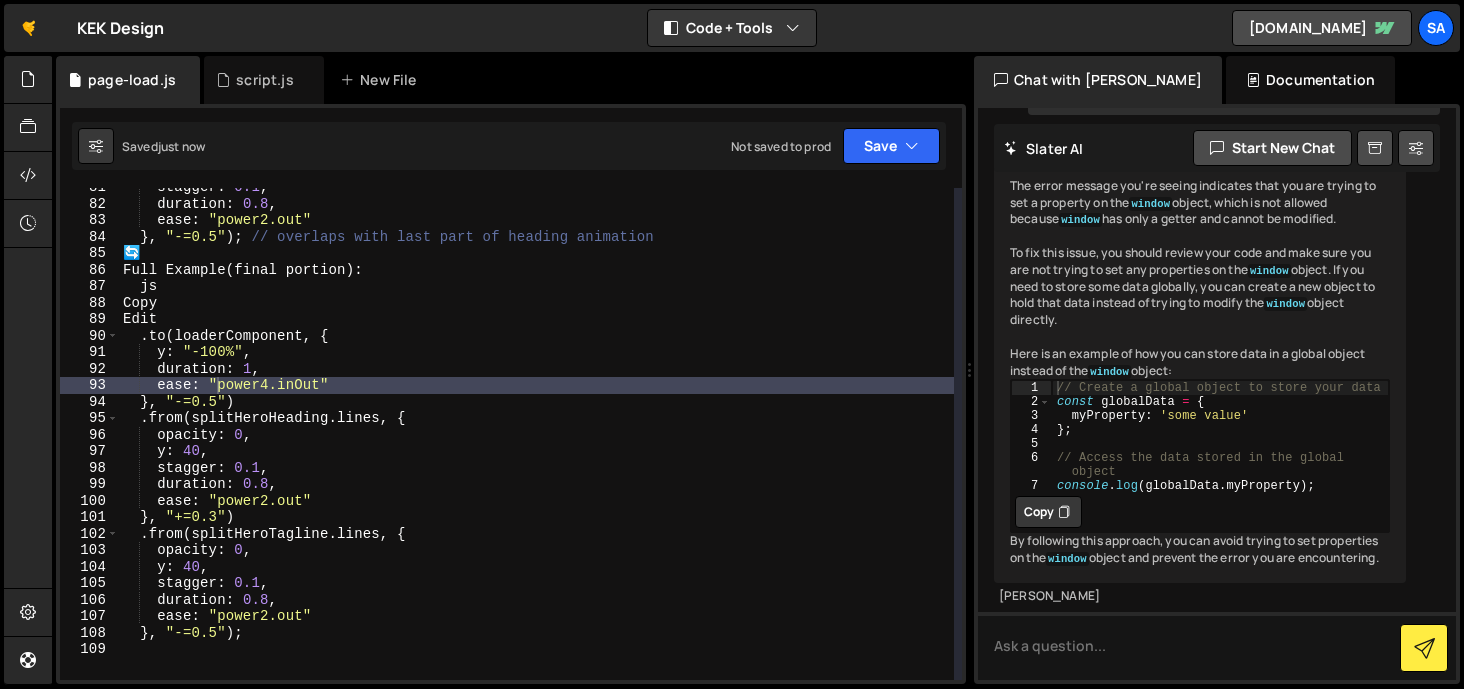 scroll, scrollTop: 1329, scrollLeft: 0, axis: vertical 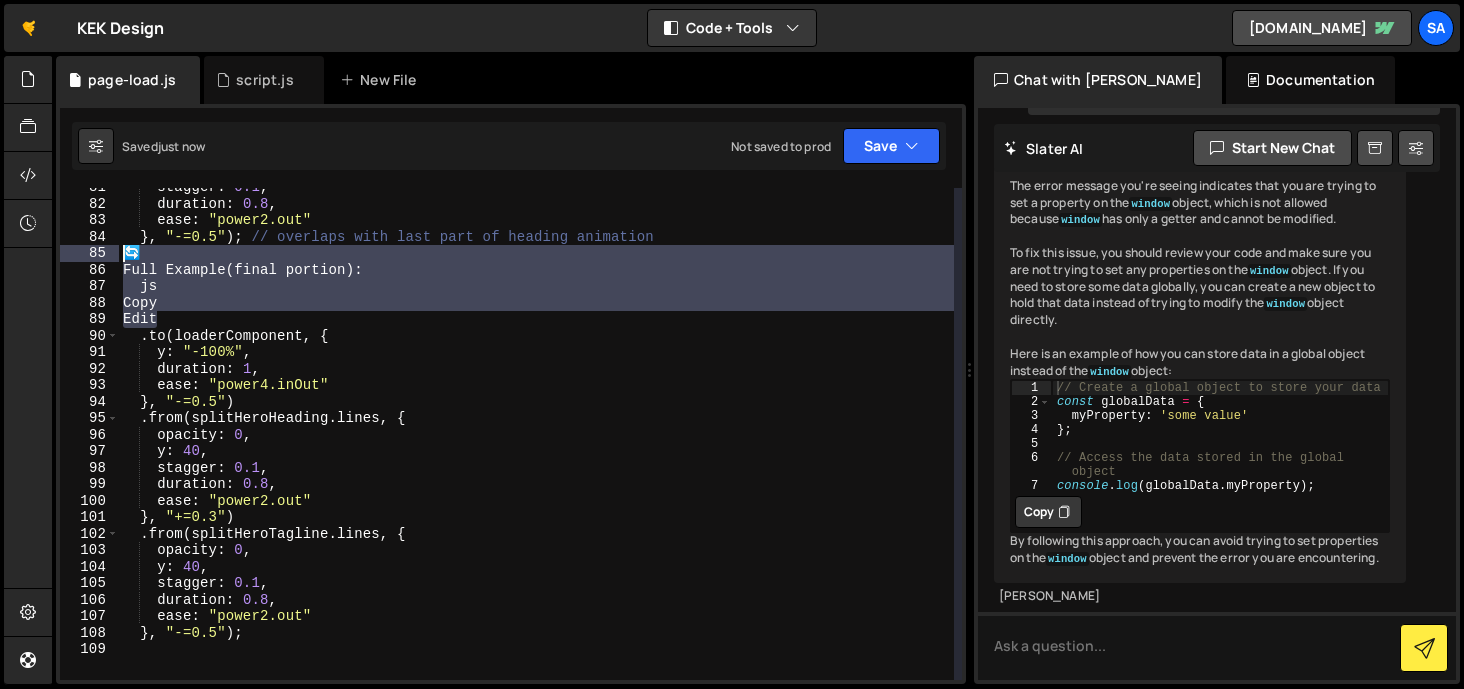 drag, startPoint x: 178, startPoint y: 316, endPoint x: 102, endPoint y: 247, distance: 102.64989 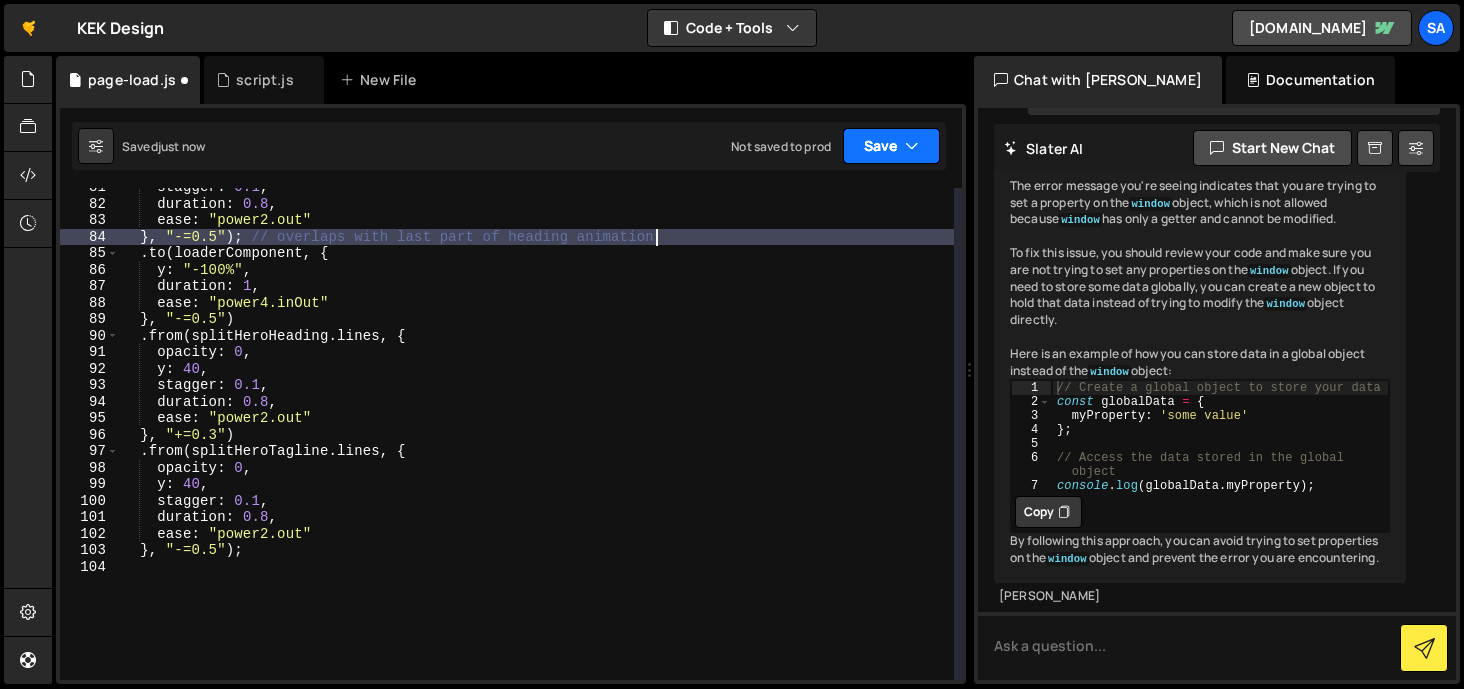 click on "Save" at bounding box center [891, 146] 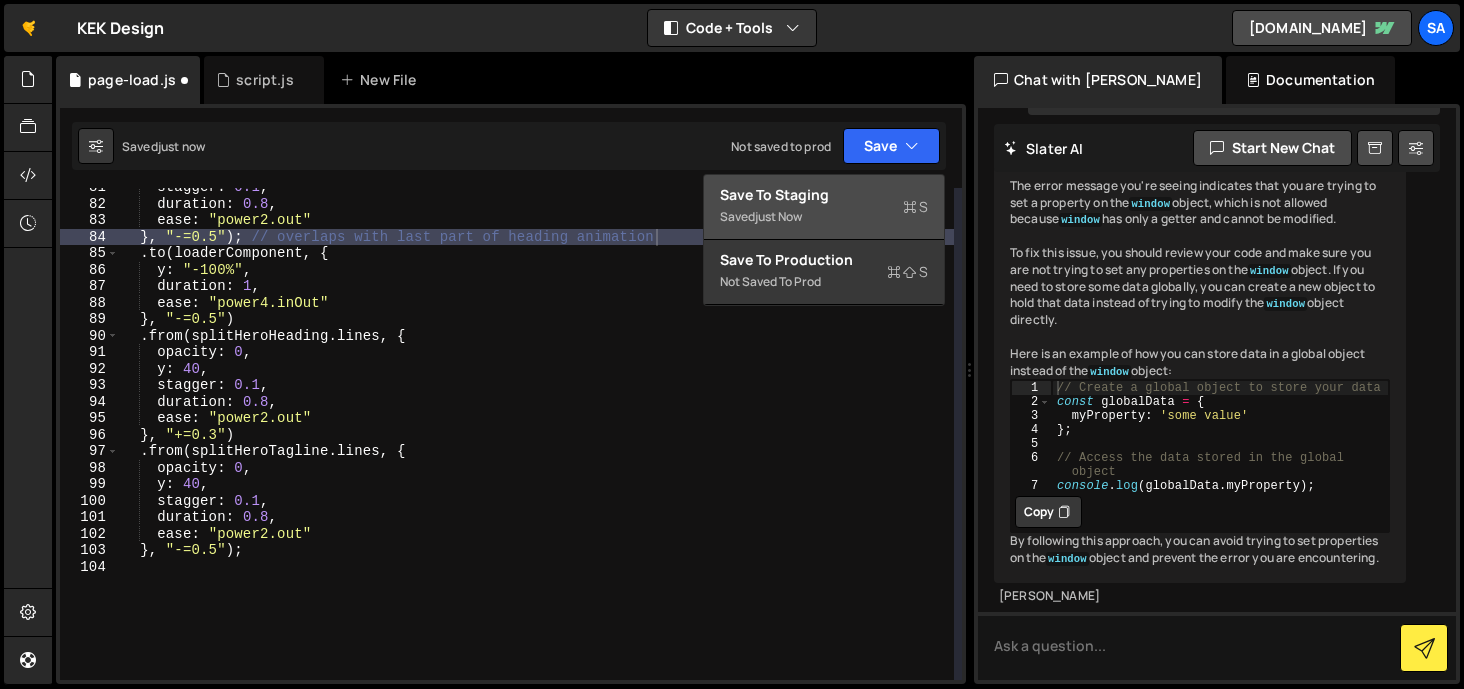 click on "Saved  just now" at bounding box center (824, 217) 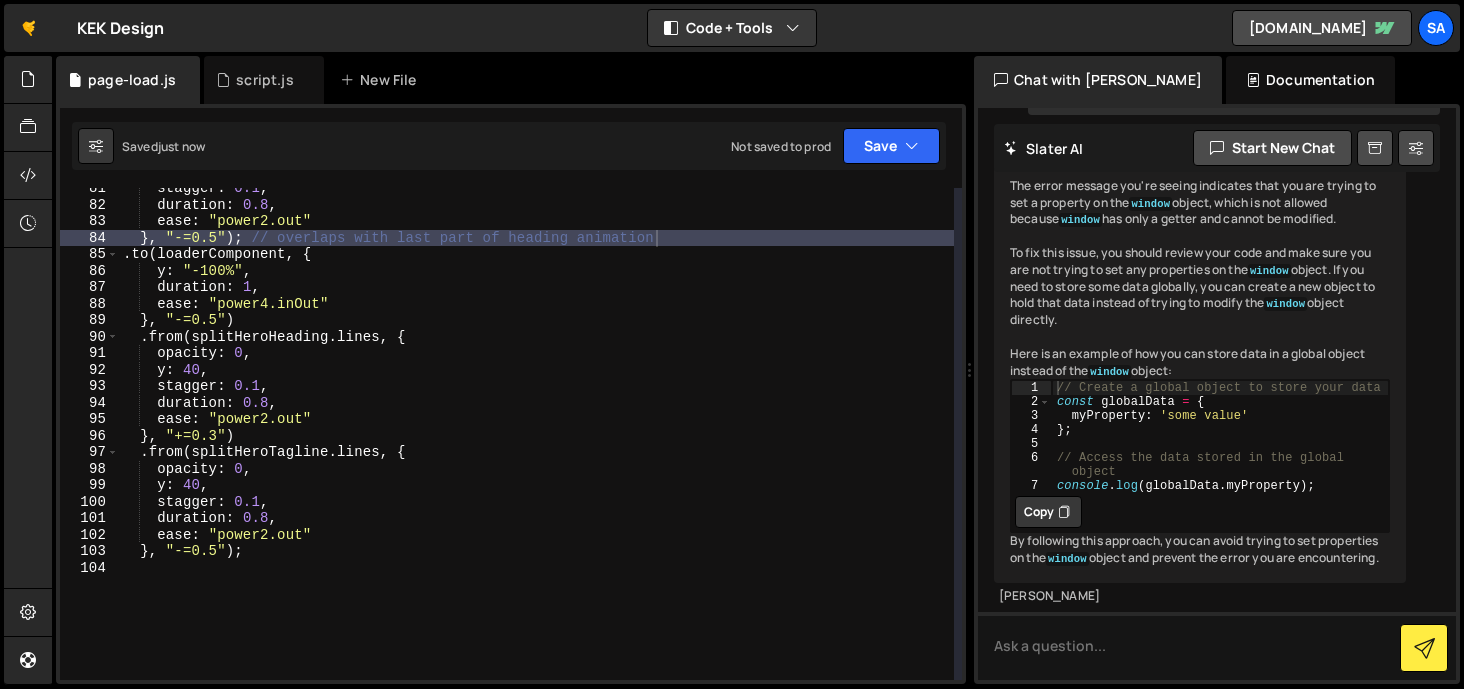 scroll, scrollTop: 1237, scrollLeft: 0, axis: vertical 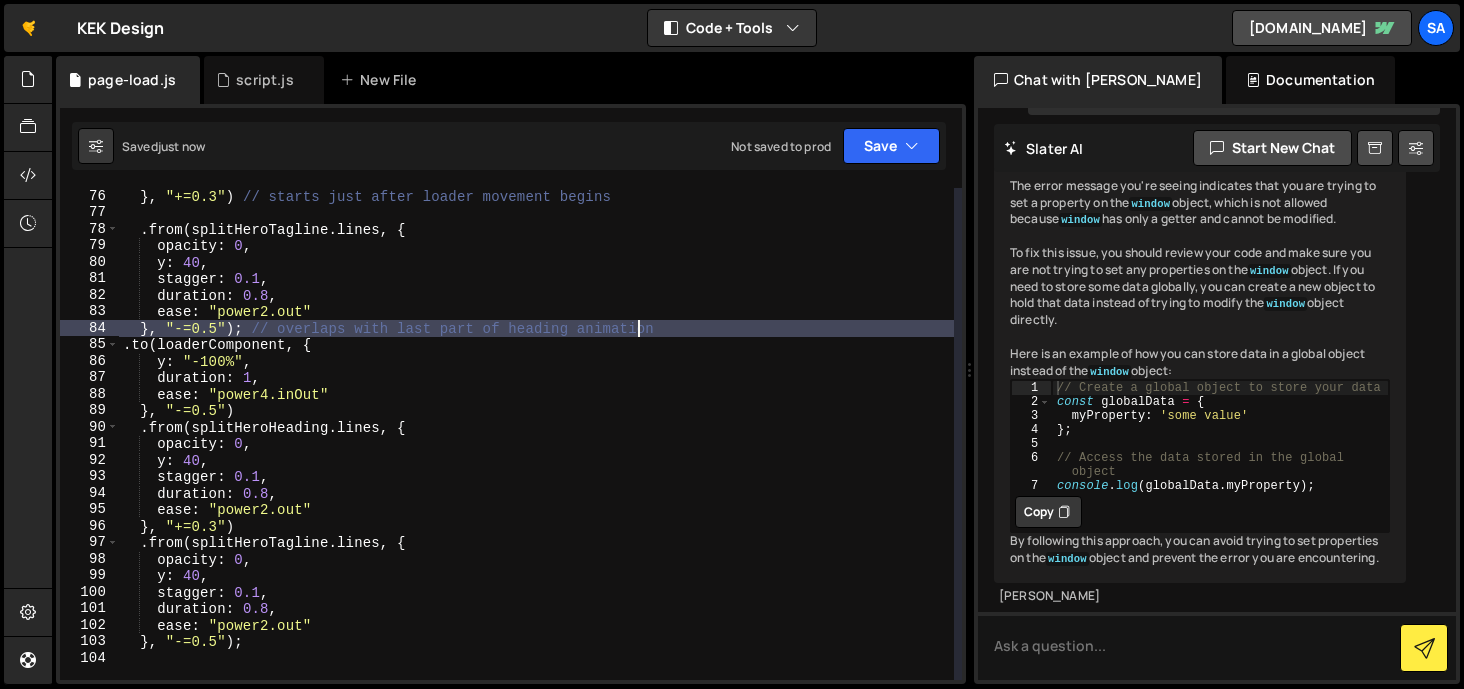 click on "} ,   "+=0.3" )   // starts just after loader movement begins    . from ( splitHeroTagline . lines ,   {       opacity :   0 ,       y :   40 ,       stagger :   0.1 ,       duration :   0.8 ,       ease :   "power2.out"    } ,   "-=0.5" ) ;   // overlaps with last part of heading animation . to ( loaderComponent ,   {       y :   "-100%" ,       duration :   1 ,       ease :   "power4.inOut"    } ,   "-=0.5" )    . from ( splitHeroHeading . lines ,   {       opacity :   0 ,       y :   40 ,       stagger :   0.1 ,       duration :   0.8 ,       ease :   "power2.out"    } ,   "+=0.3" )    . from ( splitHeroTagline . lines ,   {       opacity :   0 ,       y :   40 ,       stagger :   0.1 ,       duration :   0.8 ,       ease :   "power2.out"    } ,   "-=0.5" ) ;" at bounding box center (536, 450) 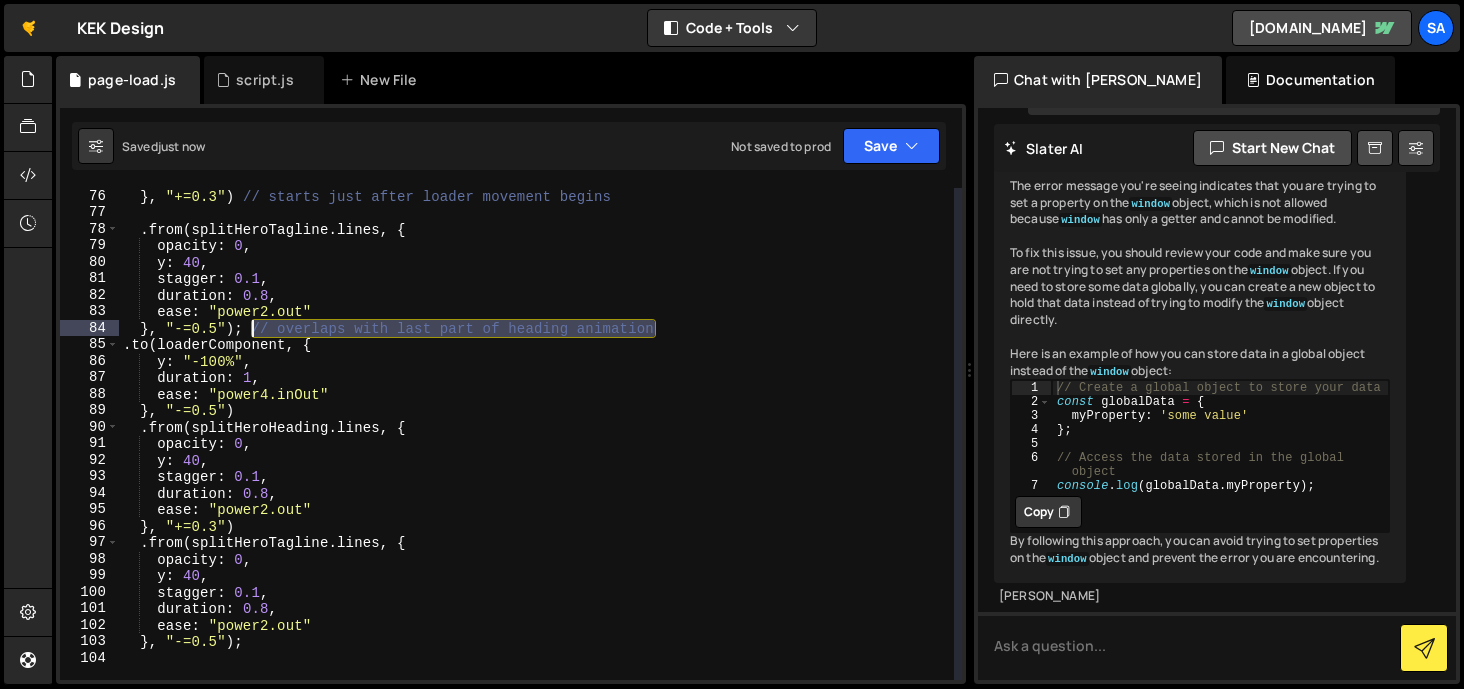 drag, startPoint x: 672, startPoint y: 332, endPoint x: 250, endPoint y: 327, distance: 422.02963 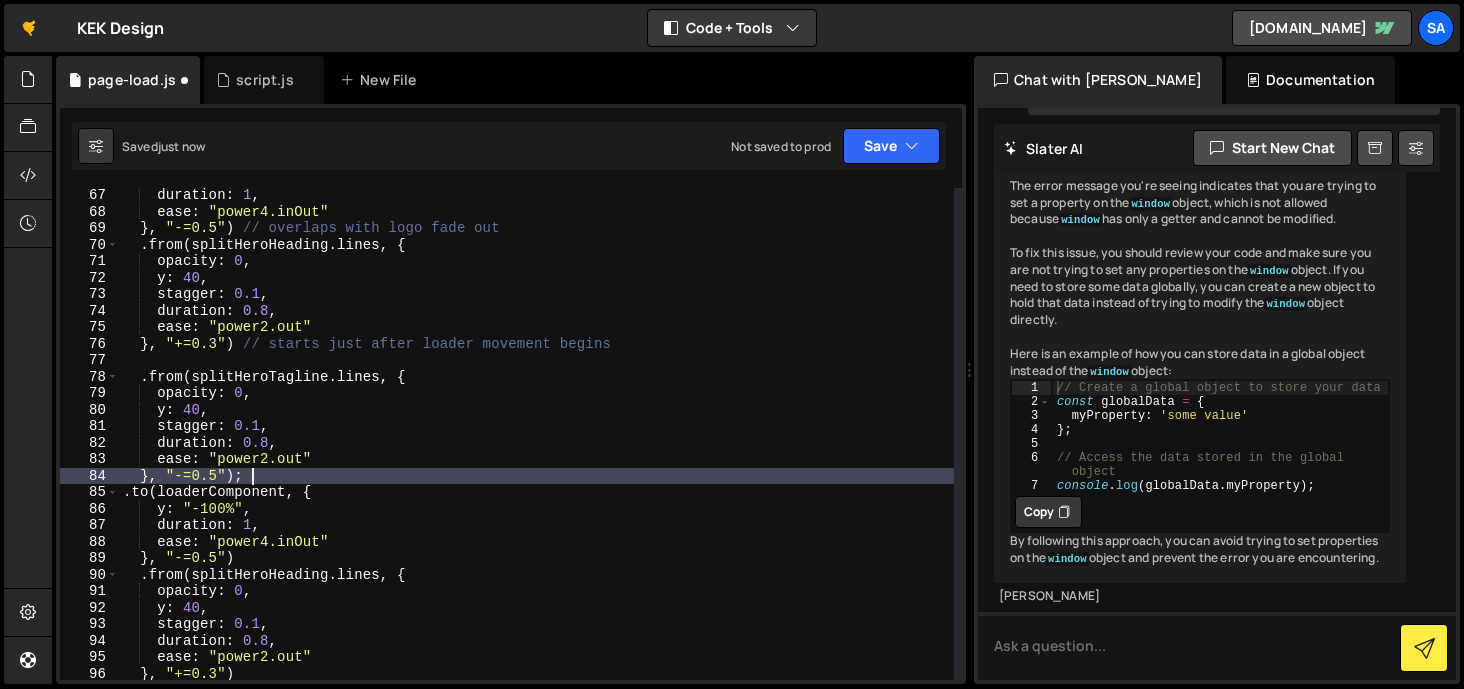 scroll, scrollTop: 1057, scrollLeft: 0, axis: vertical 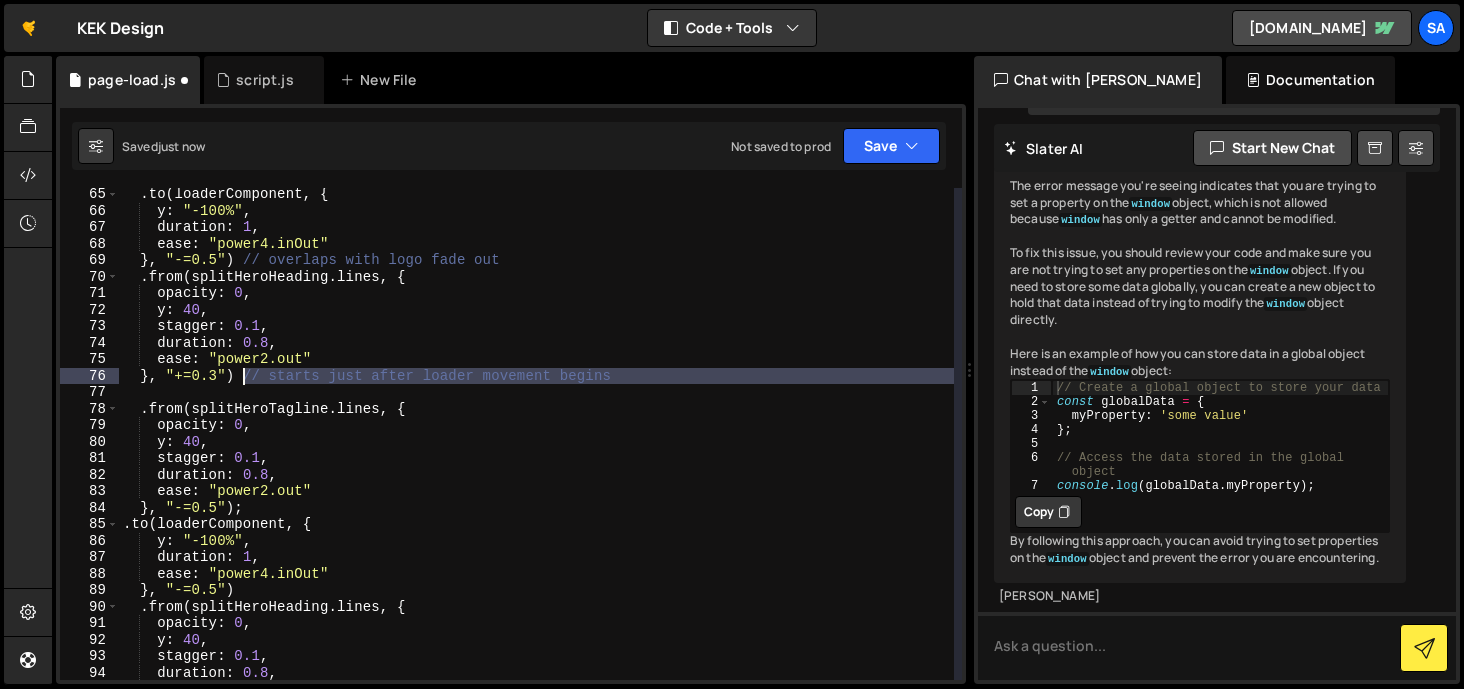 drag, startPoint x: 379, startPoint y: 397, endPoint x: 240, endPoint y: 374, distance: 140.89003 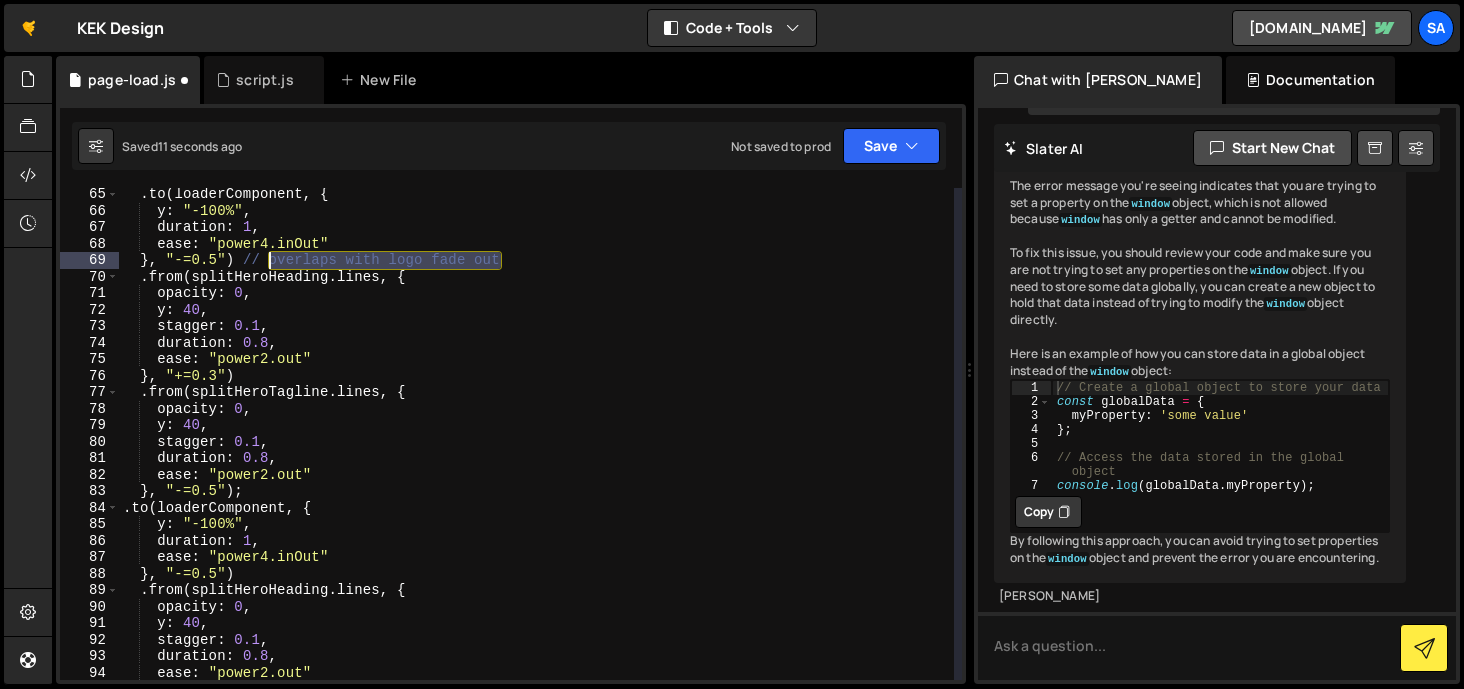 drag, startPoint x: 523, startPoint y: 263, endPoint x: 241, endPoint y: 261, distance: 282.00708 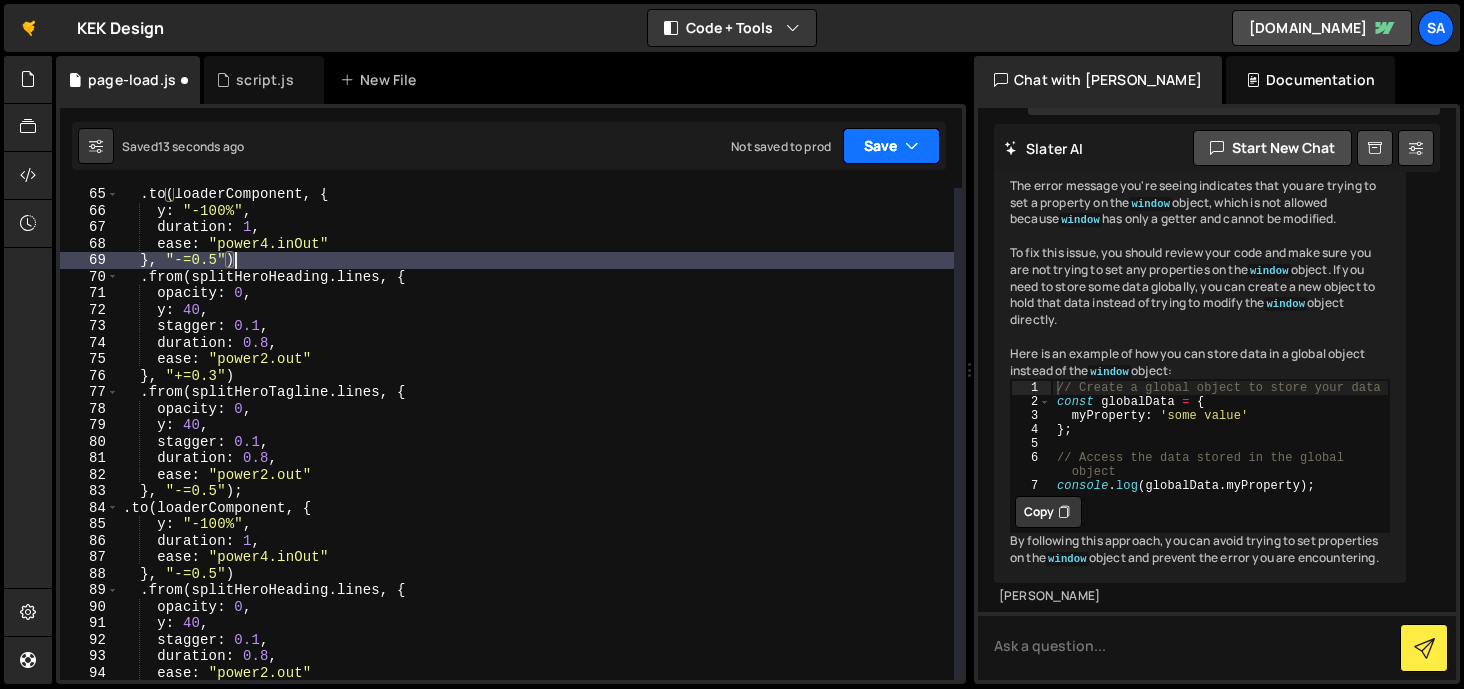 click at bounding box center [912, 146] 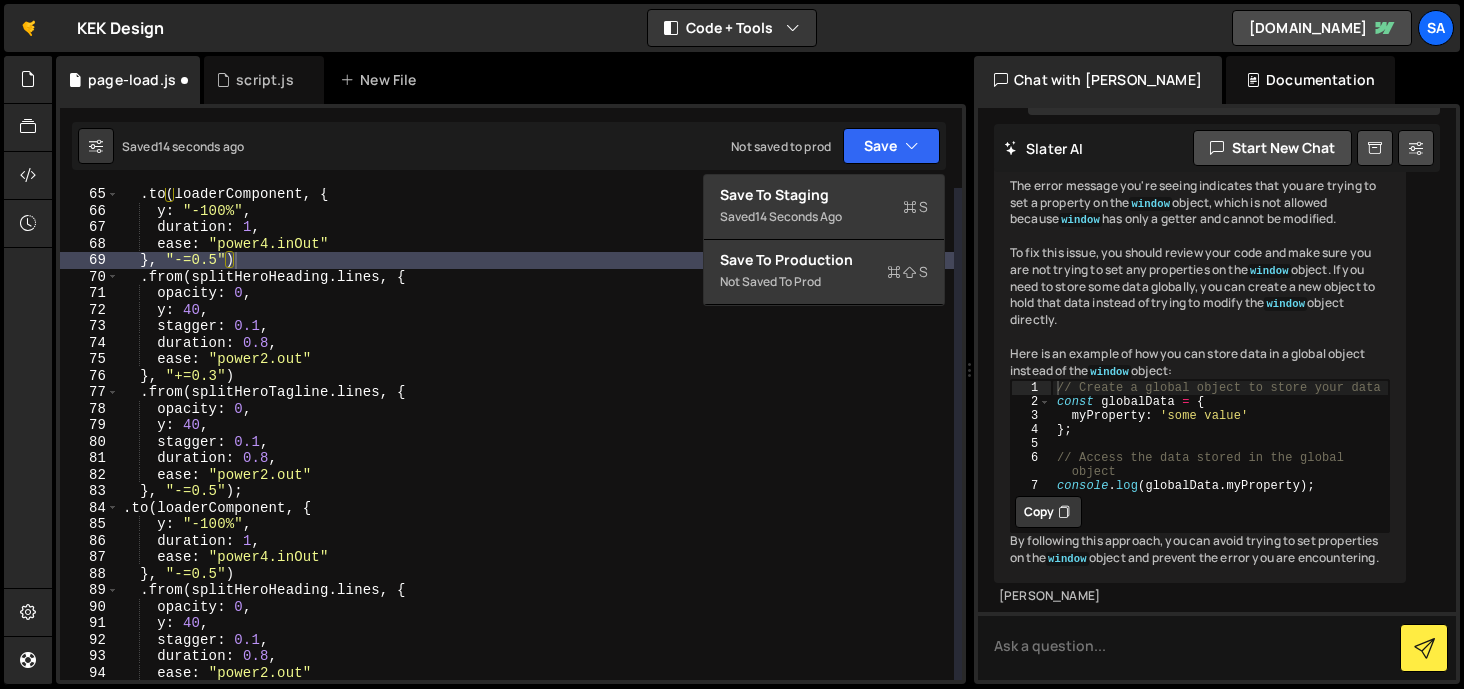 click on "Save to Staging
S
Saved  14 seconds ago
Save to Production
S
Not saved to prod
Save to Github
G" at bounding box center [824, 240] 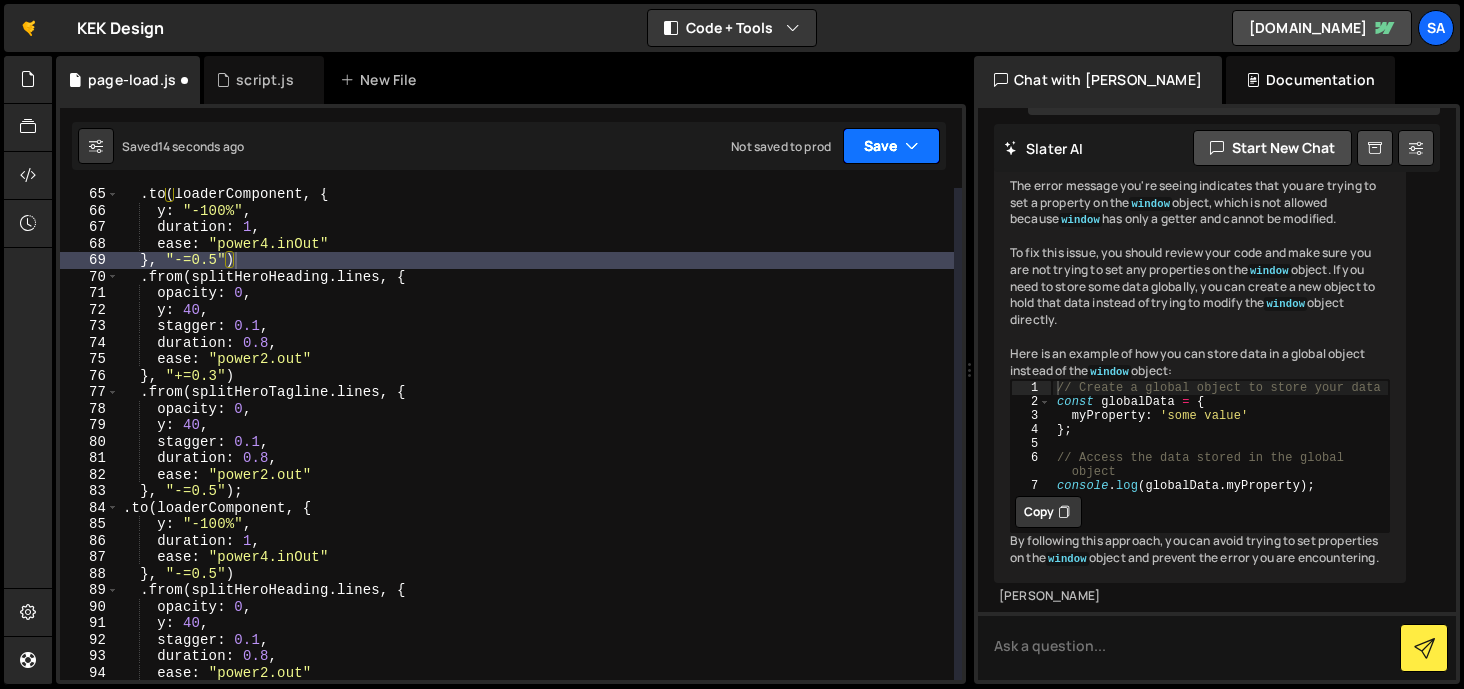click on "Save" at bounding box center (891, 146) 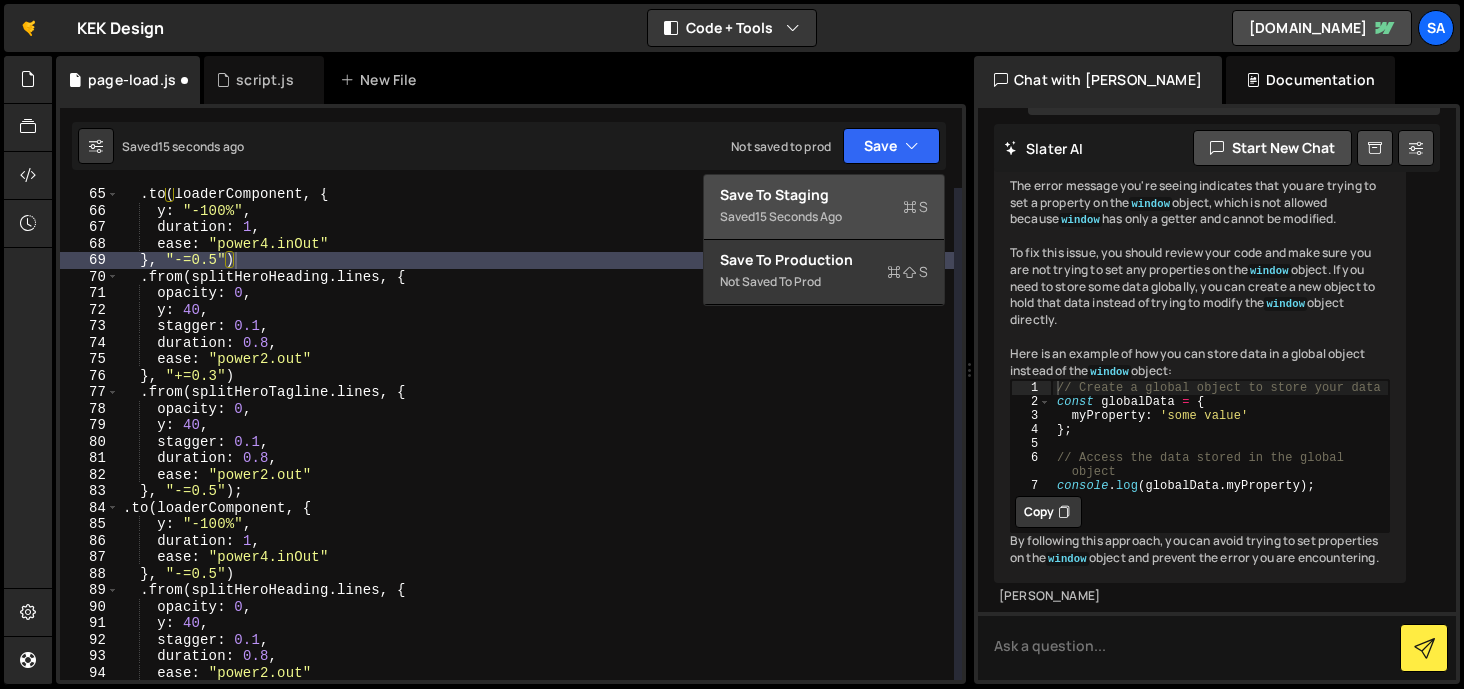 click on "Save to Staging
S" at bounding box center [824, 195] 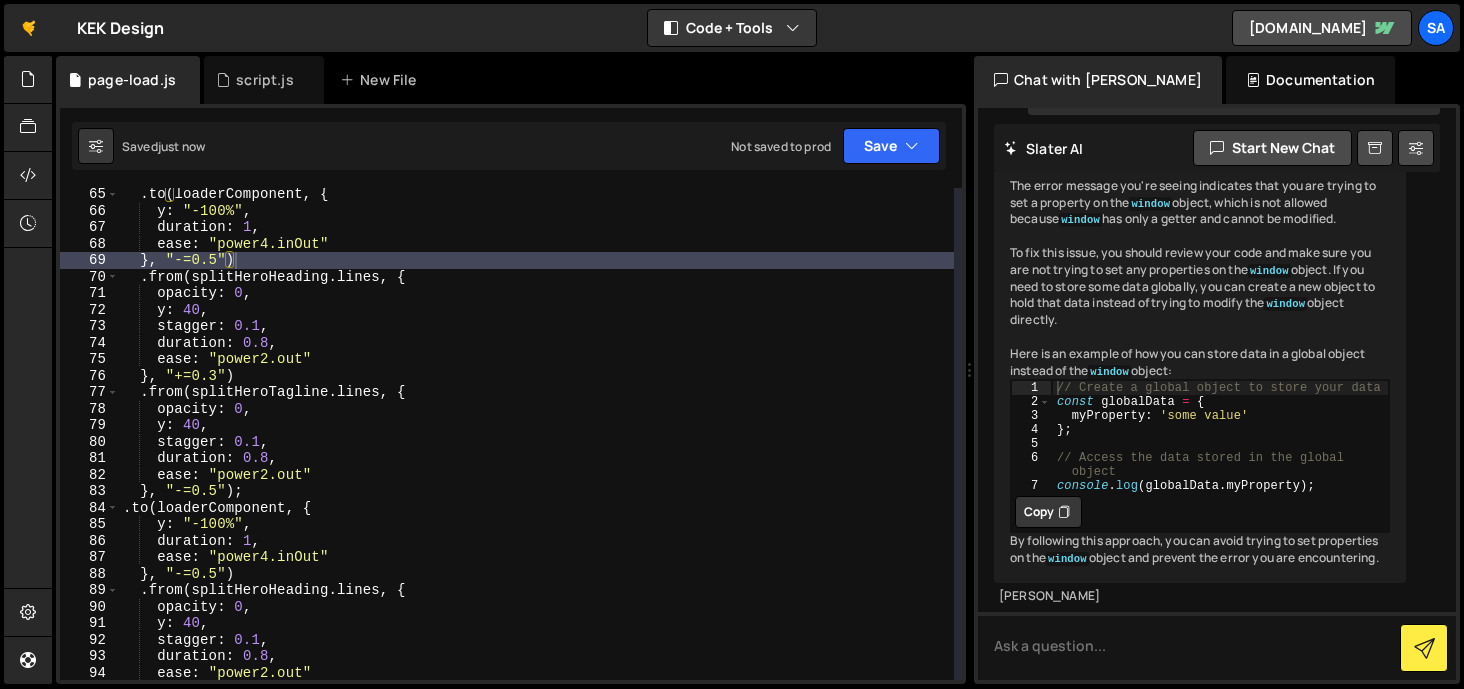 click on ". to ( loaderComponent ,   {       y :   "-100%" ,       duration :   1 ,       ease :   "power4.inOut"    } ,   "-=0.5" )    . from ( splitHeroHeading . lines ,   {       opacity :   0 ,       y :   40 ,       stagger :   0.1 ,       duration :   0.8 ,       ease :   "power2.out"    } ,   "+=0.3" )    . from ( splitHeroTagline . lines ,   {       opacity :   0 ,       y :   40 ,       stagger :   0.1 ,       duration :   0.8 ,       ease :   "power2.out"    } ,   "-=0.5" ) ; . to ( loaderComponent ,   {       y :   "-100%" ,       duration :   1 ,       ease :   "power4.inOut"    } ,   "-=0.5" )    . from ( splitHeroHeading . lines ,   {       opacity :   0 ,       y :   40 ,       stagger :   0.1 ,       duration :   0.8 ,       ease :   "power2.out"    } ,   "+=0.3" )" at bounding box center (536, 448) 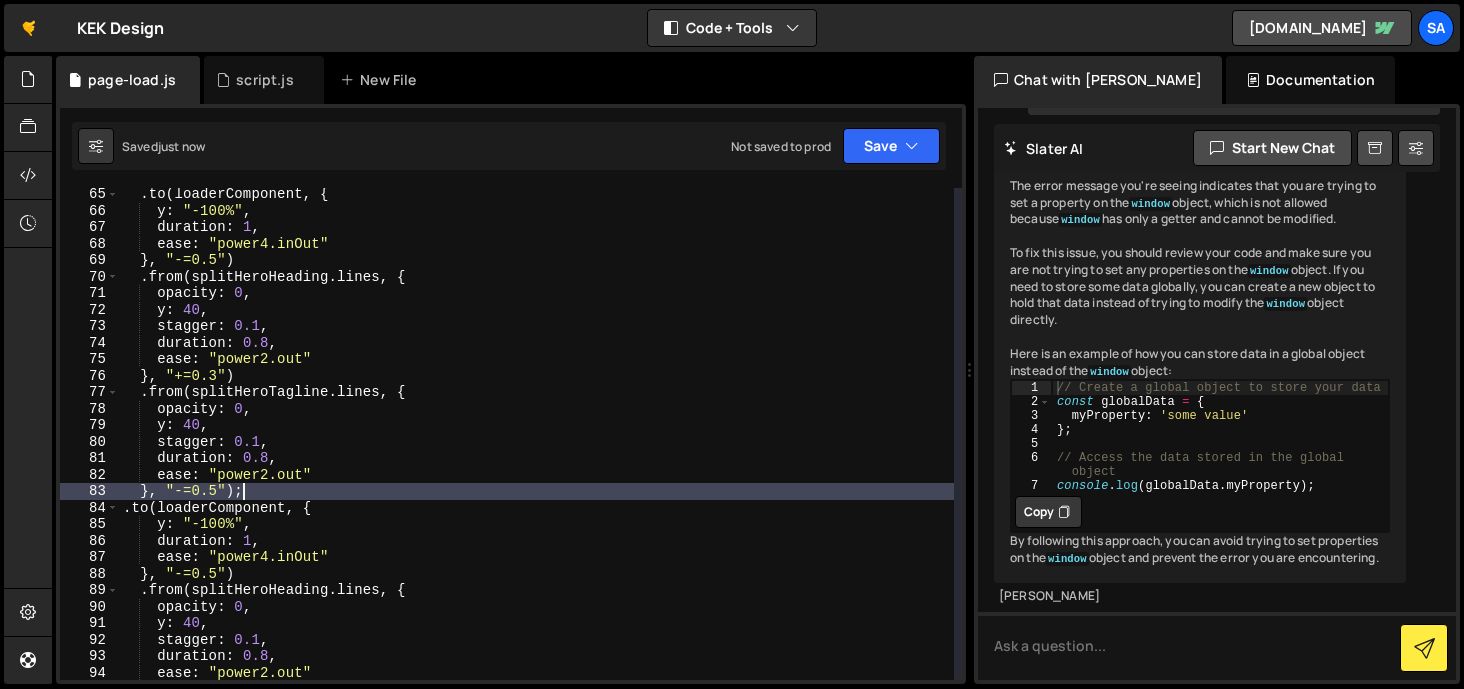 click on ". to ( loaderComponent ,   {       y :   "-100%" ,       duration :   1 ,       ease :   "power4.inOut"    } ,   "-=0.5" )    . from ( splitHeroHeading . lines ,   {       opacity :   0 ,       y :   40 ,       stagger :   0.1 ,       duration :   0.8 ,       ease :   "power2.out"    } ,   "+=0.3" )    . from ( splitHeroTagline . lines ,   {       opacity :   0 ,       y :   40 ,       stagger :   0.1 ,       duration :   0.8 ,       ease :   "power2.out"    } ,   "-=0.5" ) ; . to ( loaderComponent ,   {       y :   "-100%" ,       duration :   1 ,       ease :   "power4.inOut"    } ,   "-=0.5" )    . from ( splitHeroHeading . lines ,   {       opacity :   0 ,       y :   40 ,       stagger :   0.1 ,       duration :   0.8 ,       ease :   "power2.out"    } ,   "+=0.3" )" at bounding box center [536, 448] 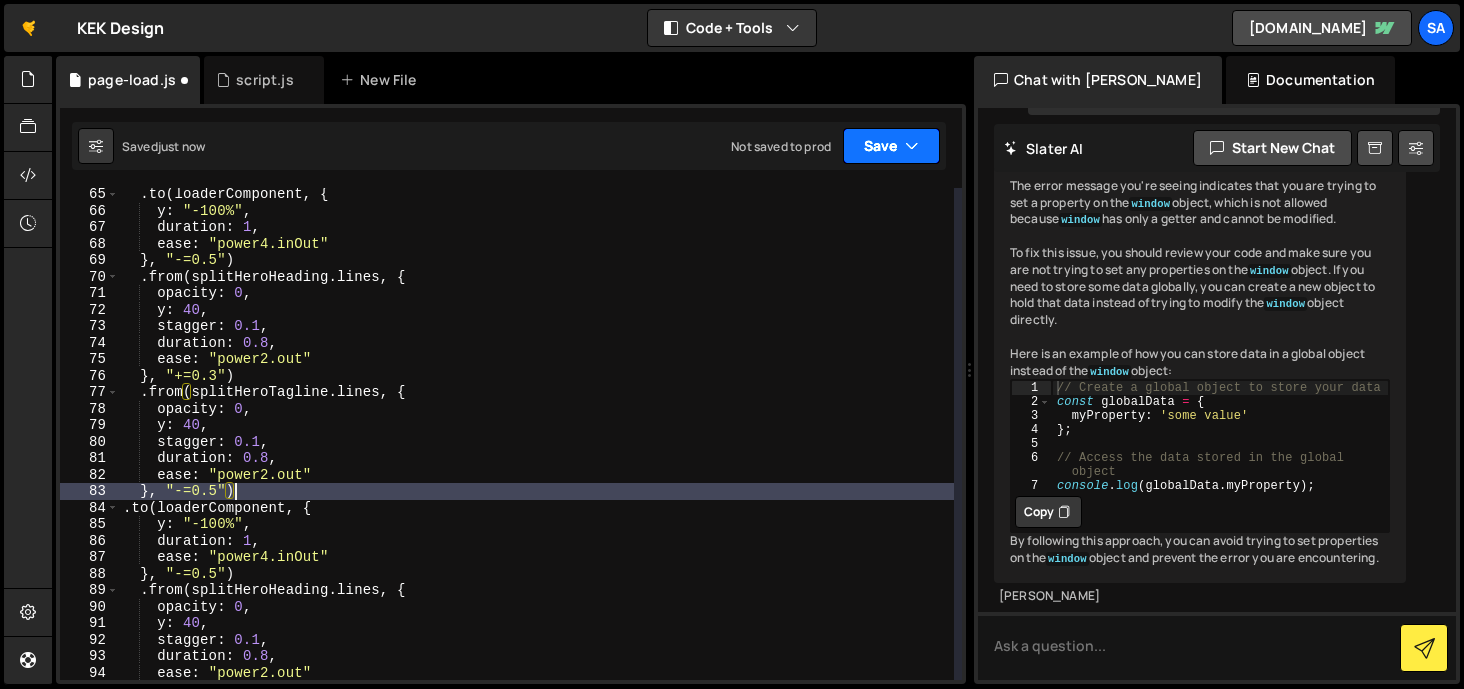 click on "Save" at bounding box center [891, 146] 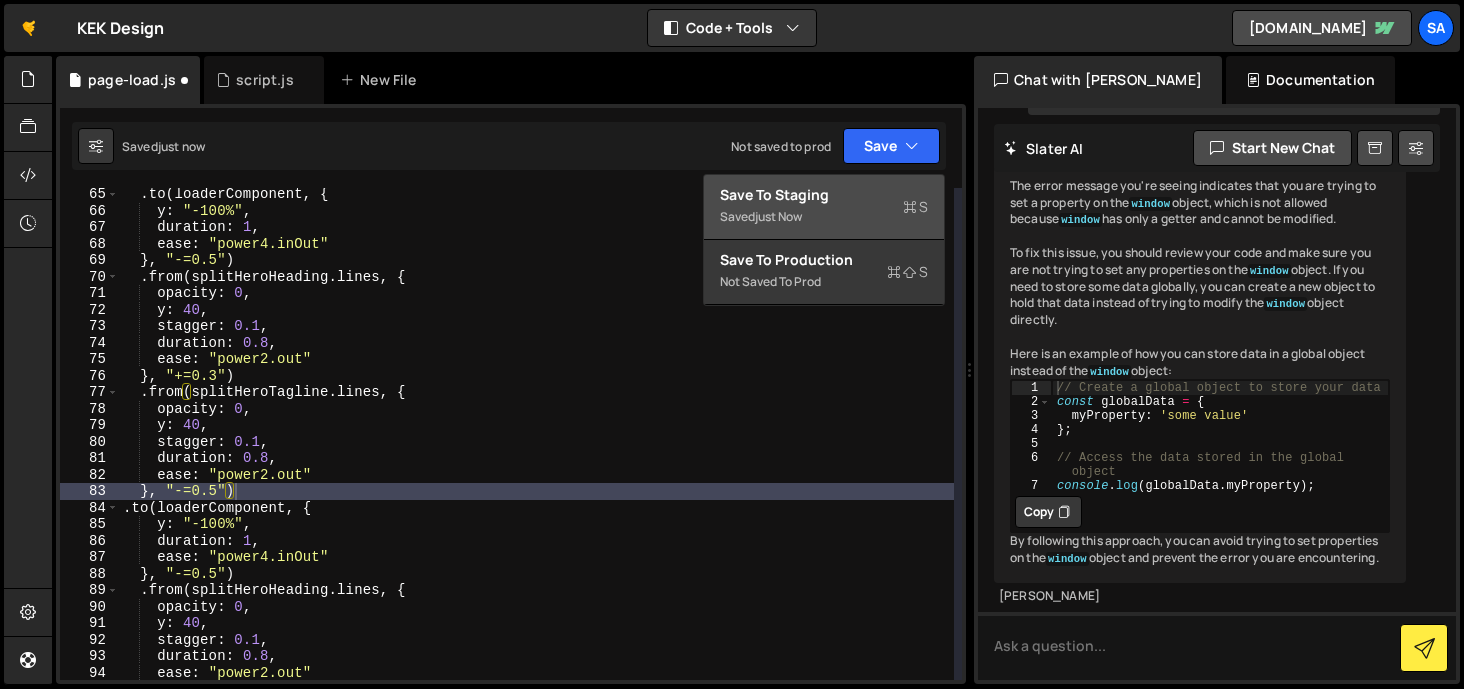 click on "Save to Staging
S" at bounding box center [824, 195] 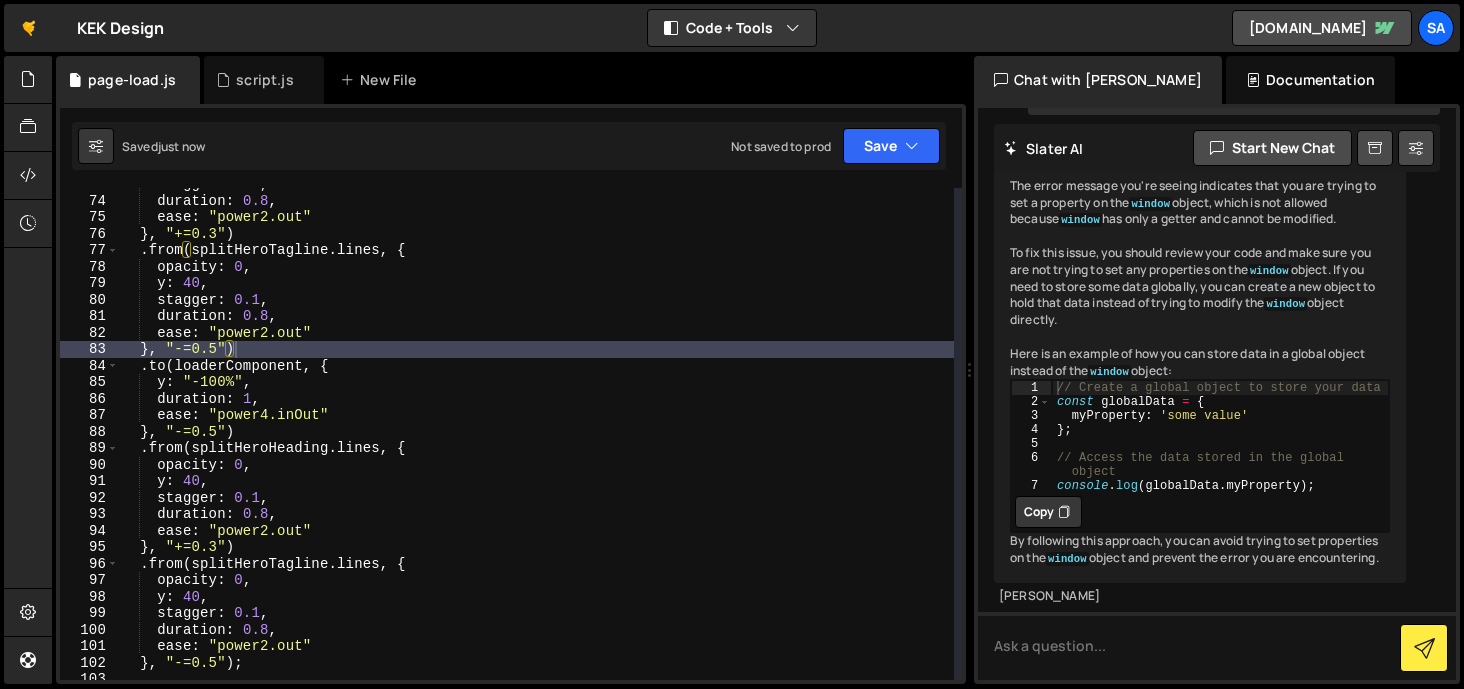 scroll, scrollTop: 1292, scrollLeft: 0, axis: vertical 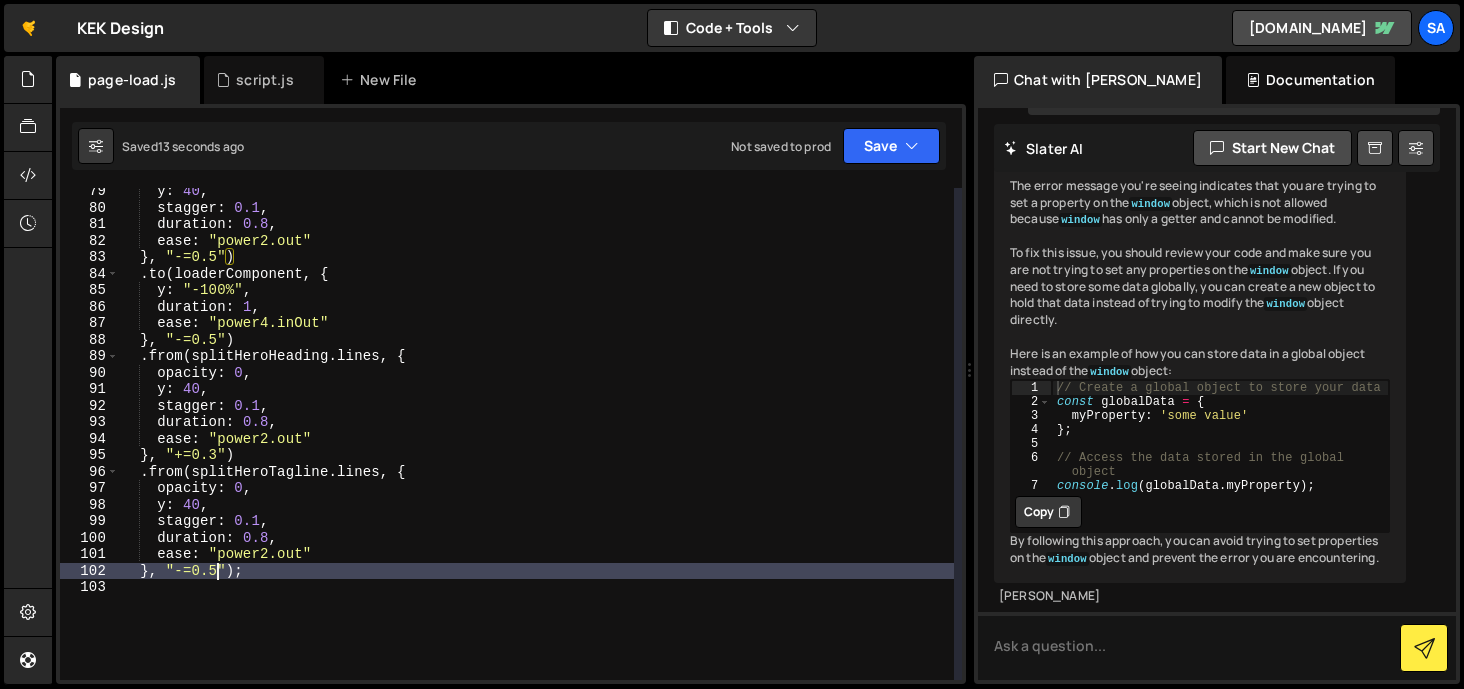 click on "y :   40 ,       stagger :   0.1 ,       duration :   0.8 ,       ease :   "power2.out"    } ,   "-=0.5" )    . to ( loaderComponent ,   {       y :   "-100%" ,       duration :   1 ,       ease :   "power4.inOut"    } ,   "-=0.5" )    . from ( splitHeroHeading . lines ,   {       opacity :   0 ,       y :   40 ,       stagger :   0.1 ,       duration :   0.8 ,       ease :   "power2.out"    } ,   "+=0.3" )    . from ( splitHeroTagline . lines ,   {       opacity :   0 ,       y :   40 ,       stagger :   0.1 ,       duration :   0.8 ,       ease :   "power2.out"    } ,   "-=0.5" ) ;" at bounding box center (536, 445) 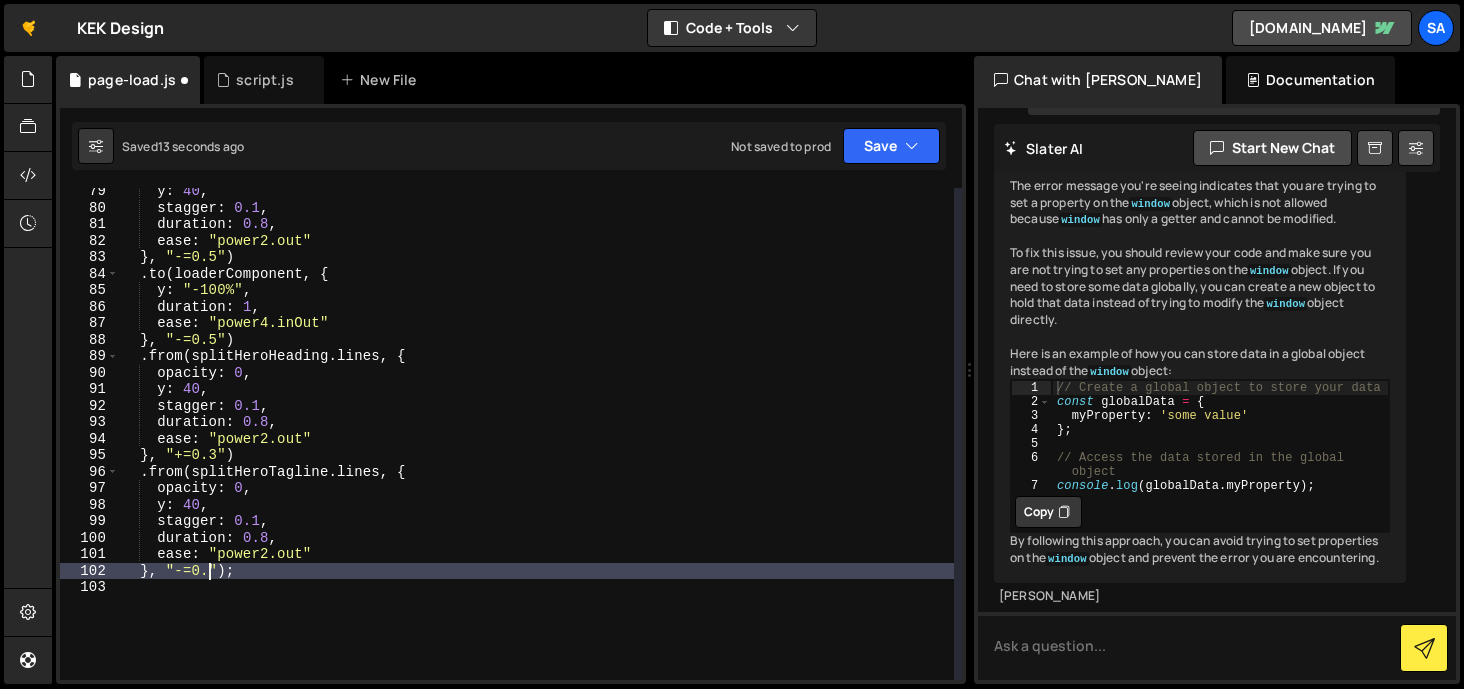 scroll, scrollTop: 0, scrollLeft: 6, axis: horizontal 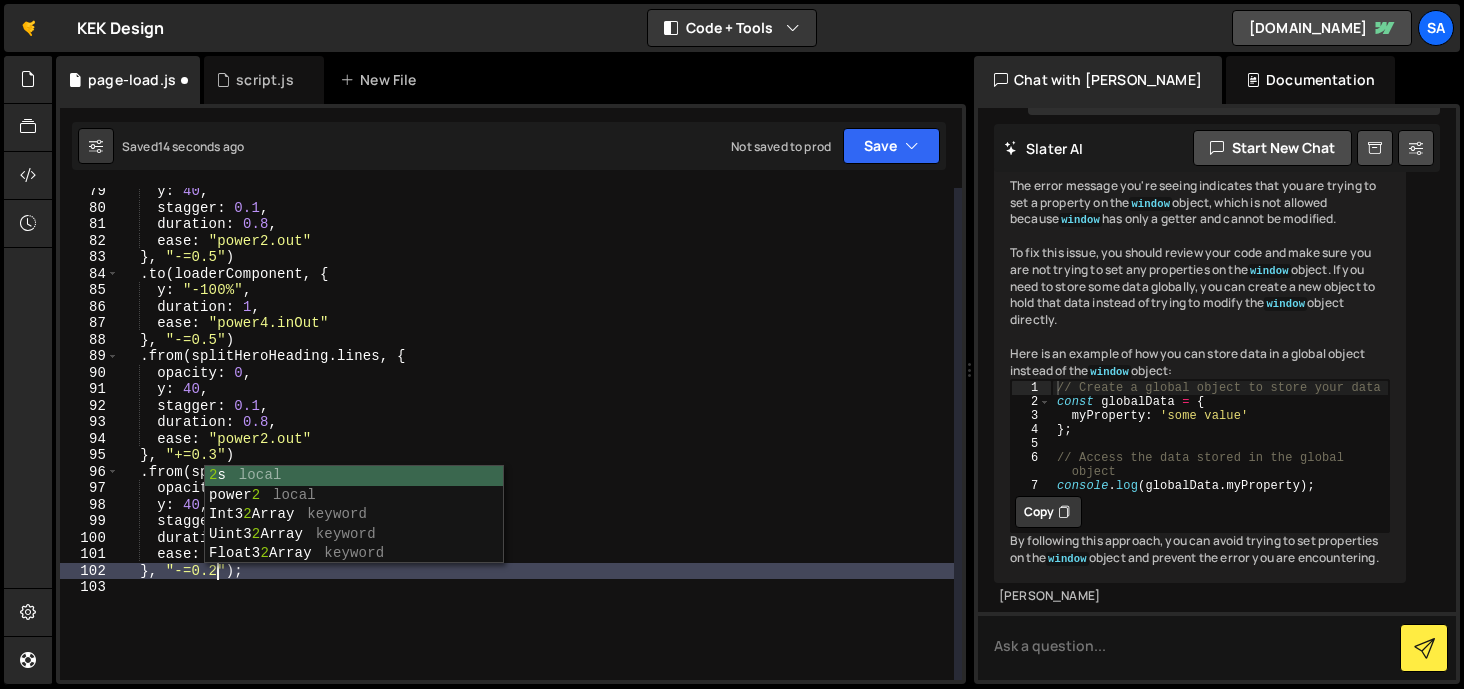 click on "y :   40 ,       stagger :   0.1 ,       duration :   0.8 ,       ease :   "power2.out"    } ,   "-=0.5" )    . to ( loaderComponent ,   {       y :   "-100%" ,       duration :   1 ,       ease :   "power4.inOut"    } ,   "-=0.5" )    . from ( splitHeroHeading . lines ,   {       opacity :   0 ,       y :   40 ,       stagger :   0.1 ,       duration :   0.8 ,       ease :   "power2.out"    } ,   "+=0.3" )    . from ( splitHeroTagline . lines ,   {       opacity :   0 ,       y :   40 ,       stagger :   0.1 ,       duration :   0.8 ,       ease :   "power2.out"    } ,   "-=0.2" ) ;" at bounding box center (536, 445) 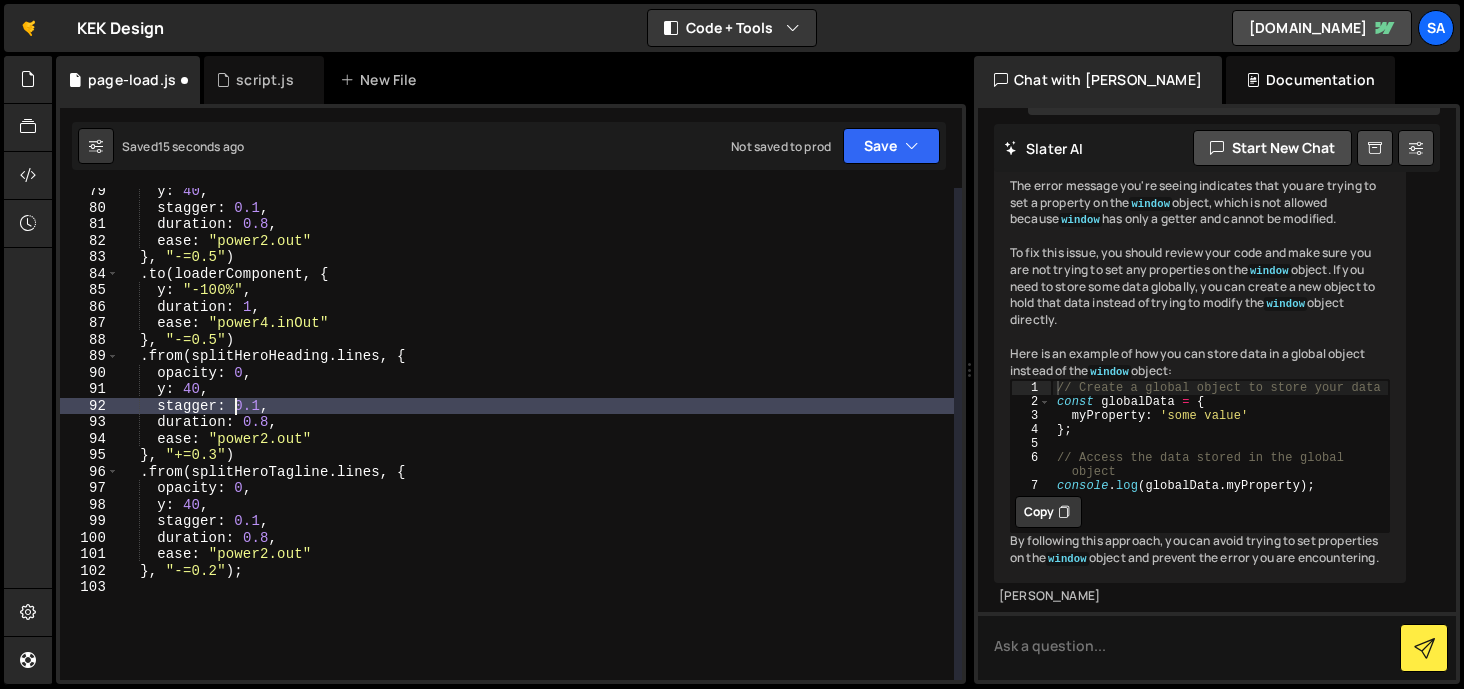 click on "y :   40 ,       stagger :   0.1 ,       duration :   0.8 ,       ease :   "power2.out"    } ,   "-=0.5" )    . to ( loaderComponent ,   {       y :   "-100%" ,       duration :   1 ,       ease :   "power4.inOut"    } ,   "-=0.5" )    . from ( splitHeroHeading . lines ,   {       opacity :   0 ,       y :   40 ,       stagger :   0.1 ,       duration :   0.8 ,       ease :   "power2.out"    } ,   "+=0.3" )    . from ( splitHeroTagline . lines ,   {       opacity :   0 ,       y :   40 ,       stagger :   0.1 ,       duration :   0.8 ,       ease :   "power2.out"    } ,   "-=0.2" ) ;" at bounding box center [536, 445] 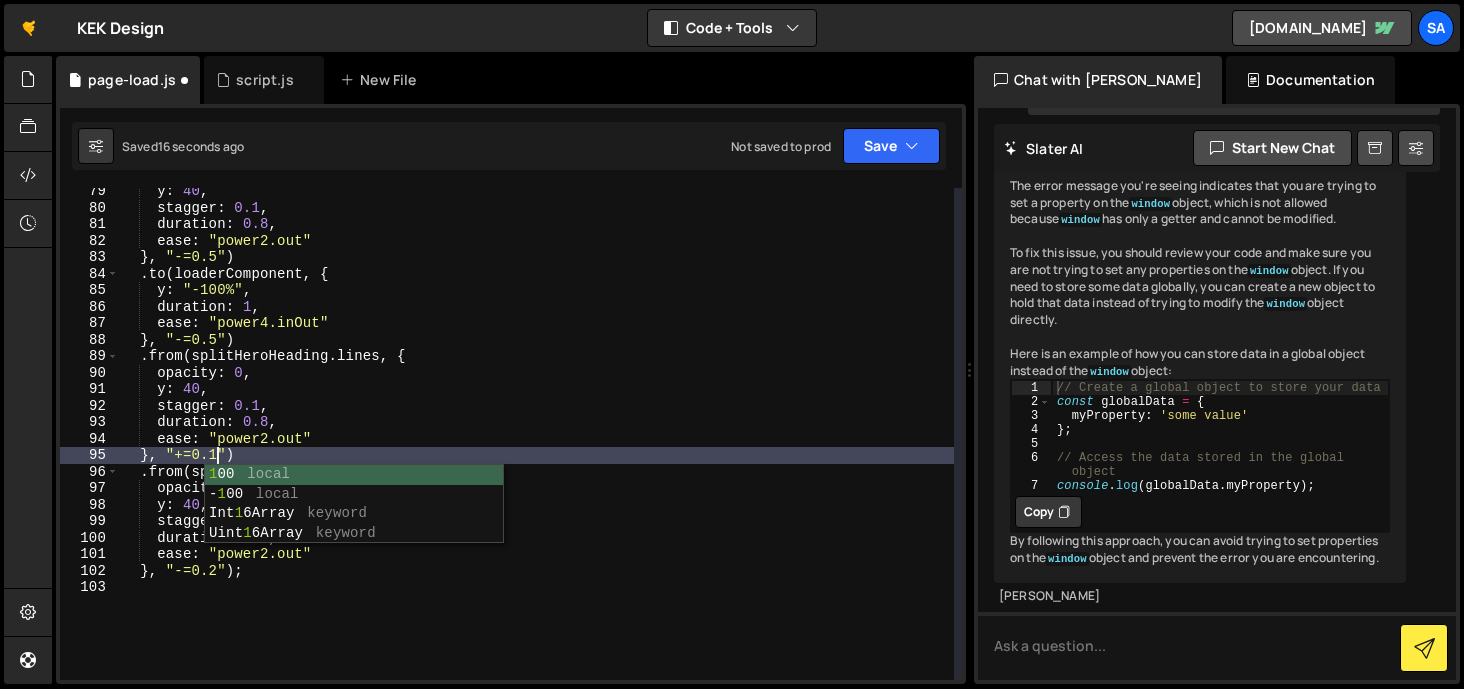 click on "y :   40 ,       stagger :   0.1 ,       duration :   0.8 ,       ease :   "power2.out"    } ,   "-=0.5" )    . to ( loaderComponent ,   {       y :   "-100%" ,       duration :   1 ,       ease :   "power4.inOut"    } ,   "-=0.5" )    . from ( splitHeroHeading . lines ,   {       opacity :   0 ,       y :   40 ,       stagger :   0.1 ,       duration :   0.8 ,       ease :   "power2.out"    } ,   "+=0.1" )    . from ( splitHeroTagline . lines ,   {       opacity :   0 ,       y :   40 ,       stagger :   0.1 ,       duration :   0.8 ,       ease :   "power2.out"    } ,   "-=0.2" ) ;" at bounding box center [536, 445] 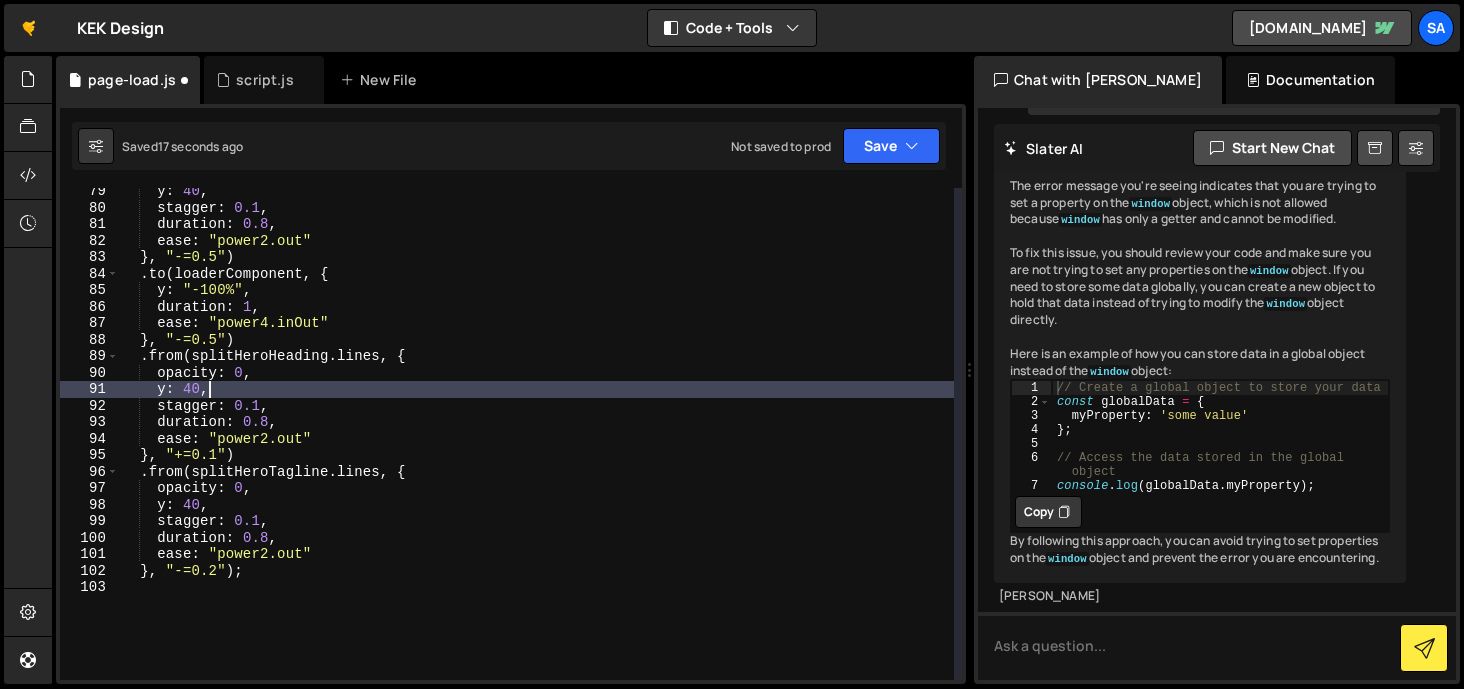 scroll, scrollTop: 0, scrollLeft: 5, axis: horizontal 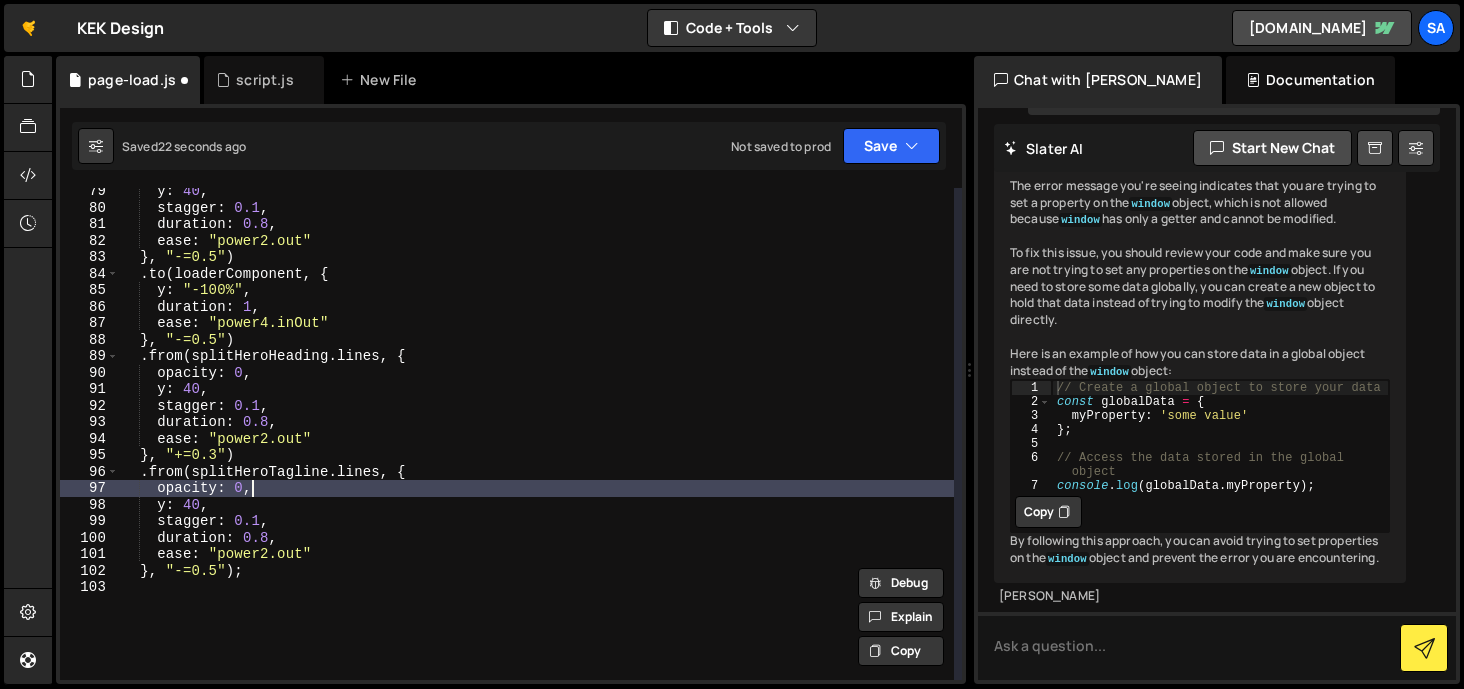 click on "y :   40 ,       stagger :   0.1 ,       duration :   0.8 ,       ease :   "power2.out"    } ,   "-=0.5" )    . to ( loaderComponent ,   {       y :   "-100%" ,       duration :   1 ,       ease :   "power4.inOut"    } ,   "-=0.5" )    . from ( splitHeroHeading . lines ,   {       opacity :   0 ,       y :   40 ,       stagger :   0.1 ,       duration :   0.8 ,       ease :   "power2.out"    } ,   "+=0.3" )    . from ( splitHeroTagline . lines ,   {       opacity :   0 ,       y :   40 ,       stagger :   0.1 ,       duration :   0.8 ,       ease :   "power2.out"    } ,   "-=0.5" ) ;" at bounding box center [536, 445] 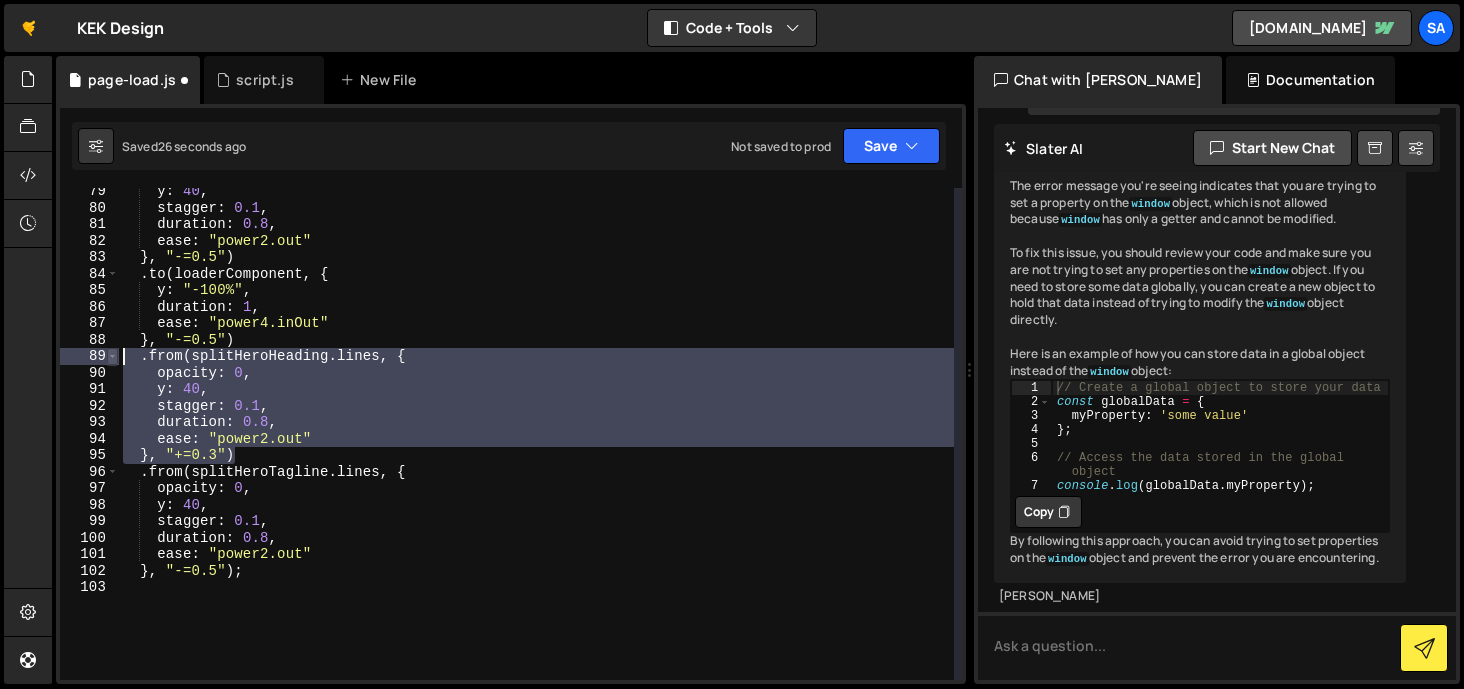 drag, startPoint x: 279, startPoint y: 453, endPoint x: 113, endPoint y: 363, distance: 188.82796 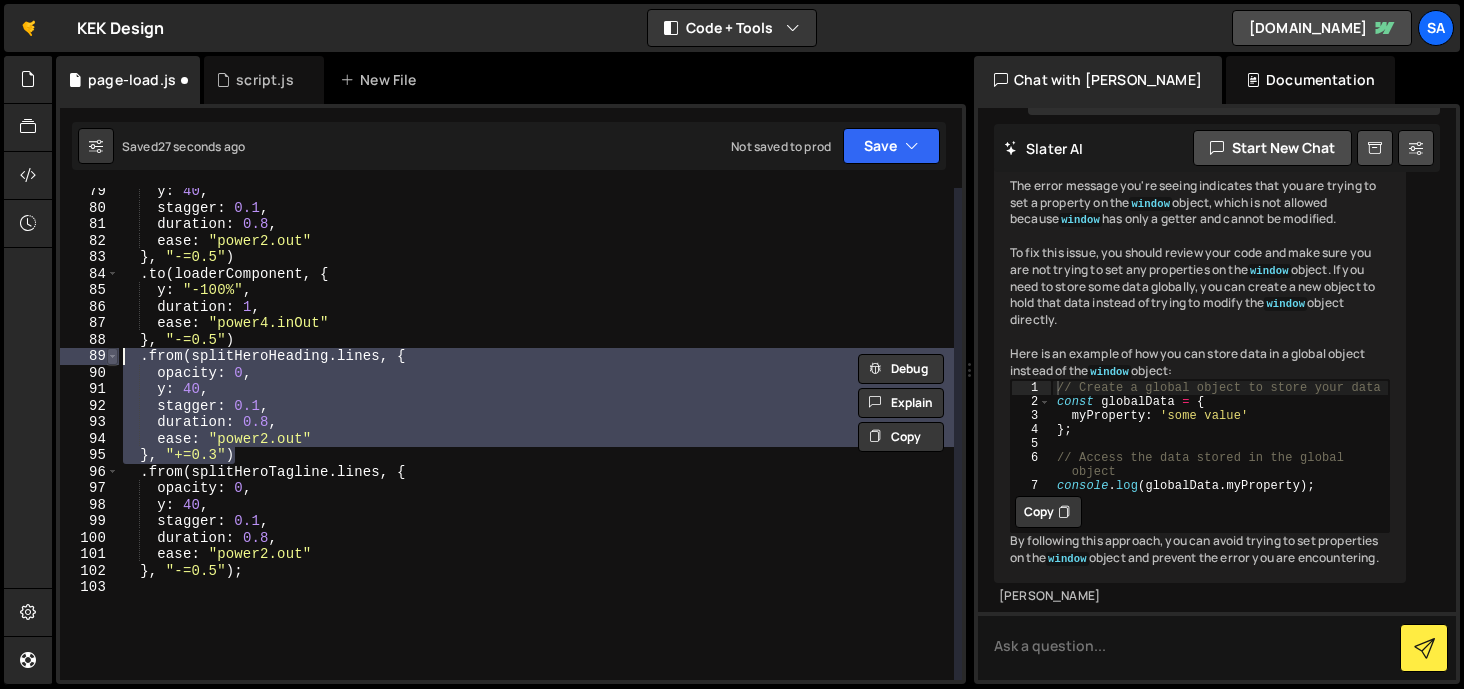 scroll, scrollTop: 0, scrollLeft: 0, axis: both 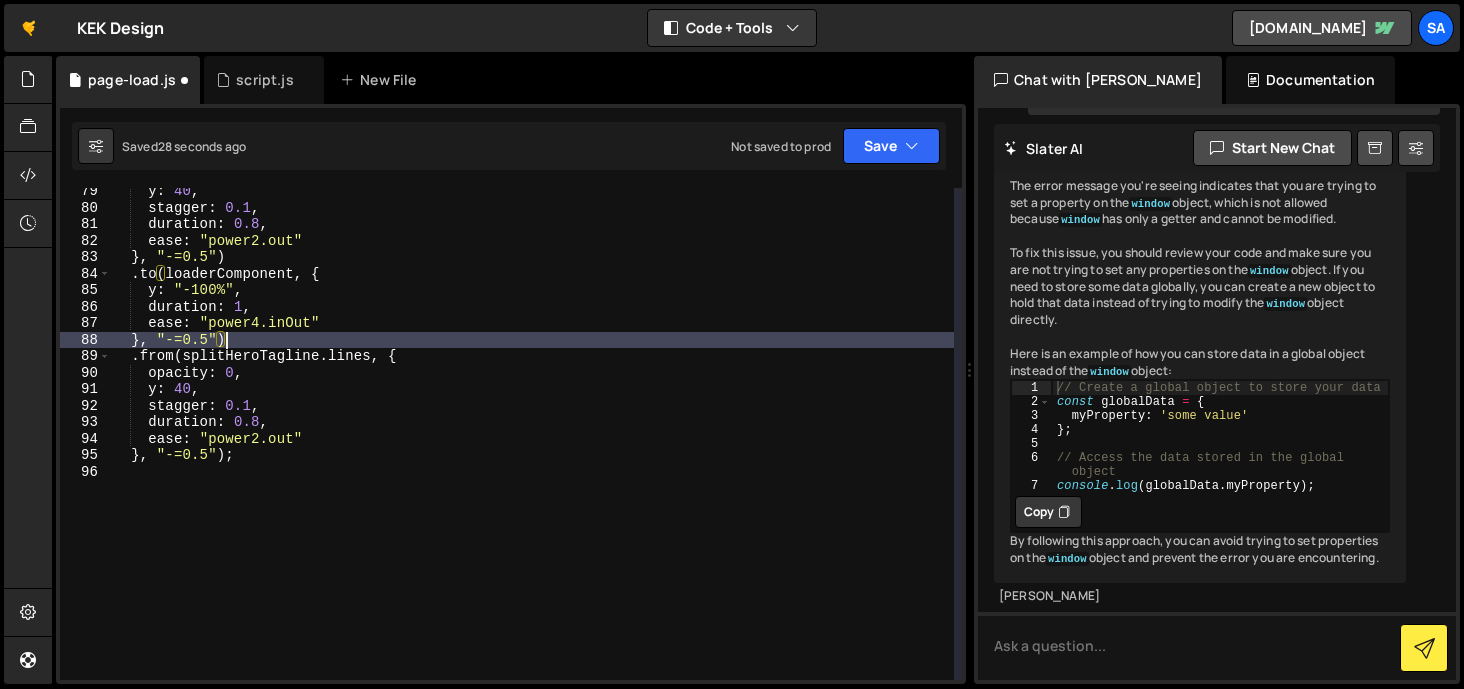 click on "y :   40 ,       stagger :   0.1 ,       duration :   0.8 ,       ease :   "power2.out"    } ,   "-=0.5" )    . to ( loaderComponent ,   {       y :   "-100%" ,       duration :   1 ,       ease :   "power4.inOut"    } ,   "-=0.5" )    . from ( splitHeroTagline . lines ,   {       opacity :   0 ,       y :   40 ,       stagger :   0.1 ,       duration :   0.8 ,       ease :   "power2.out"    } ,   "-=0.5" ) ;" at bounding box center [532, 445] 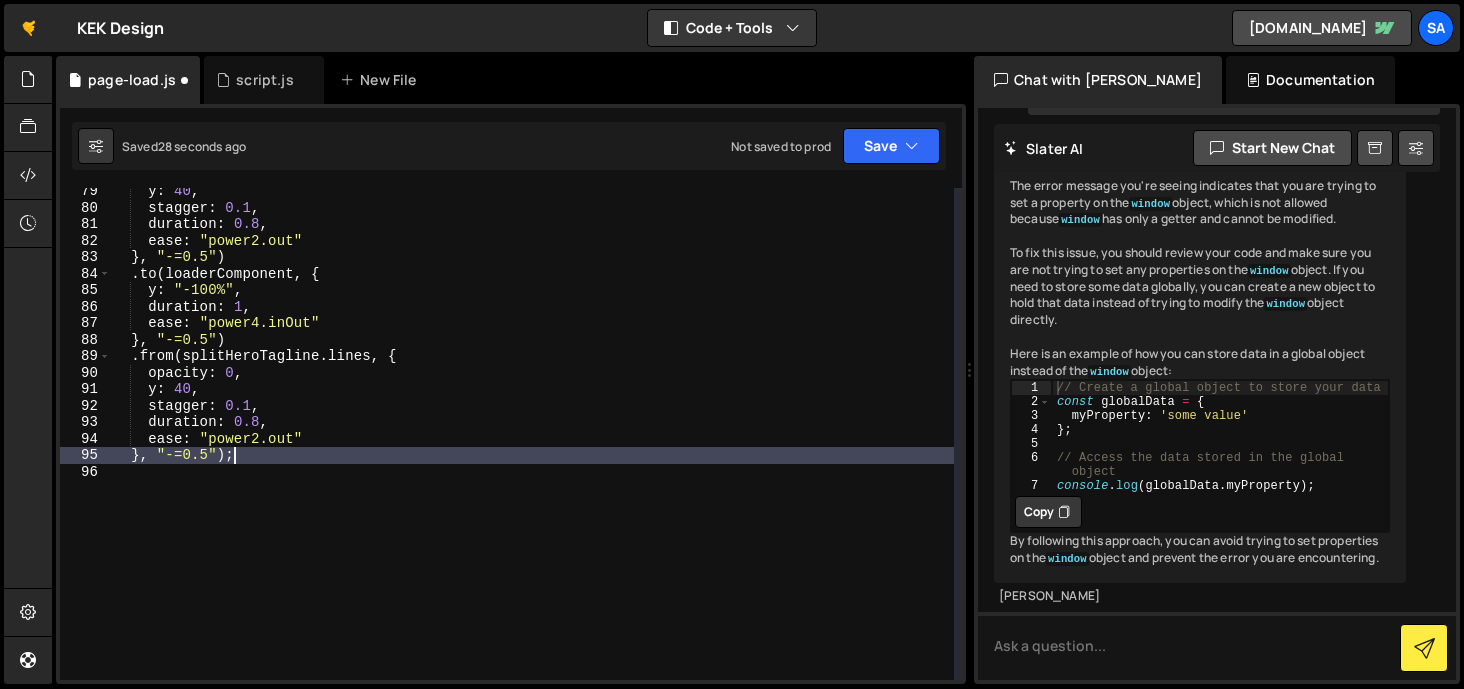 type on "}, "-=0.5")" 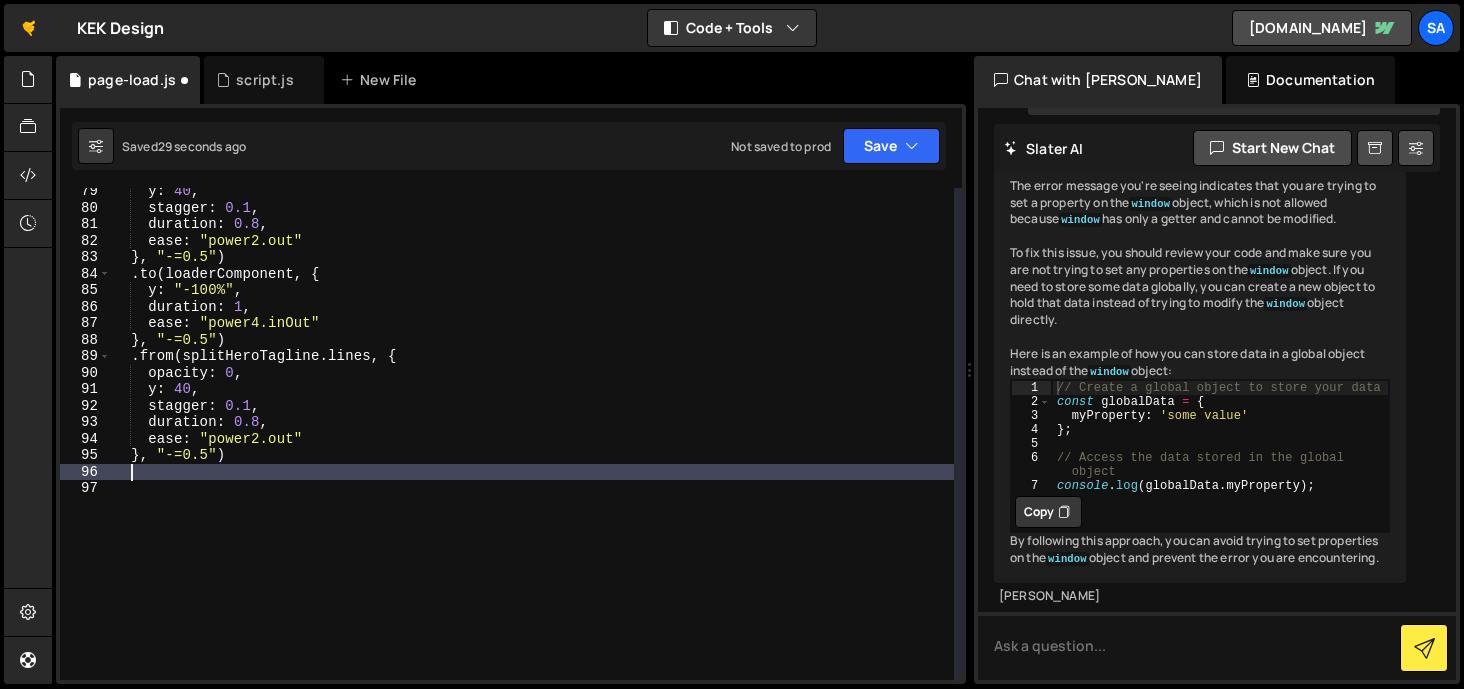 paste on "}, "+=0.3")" 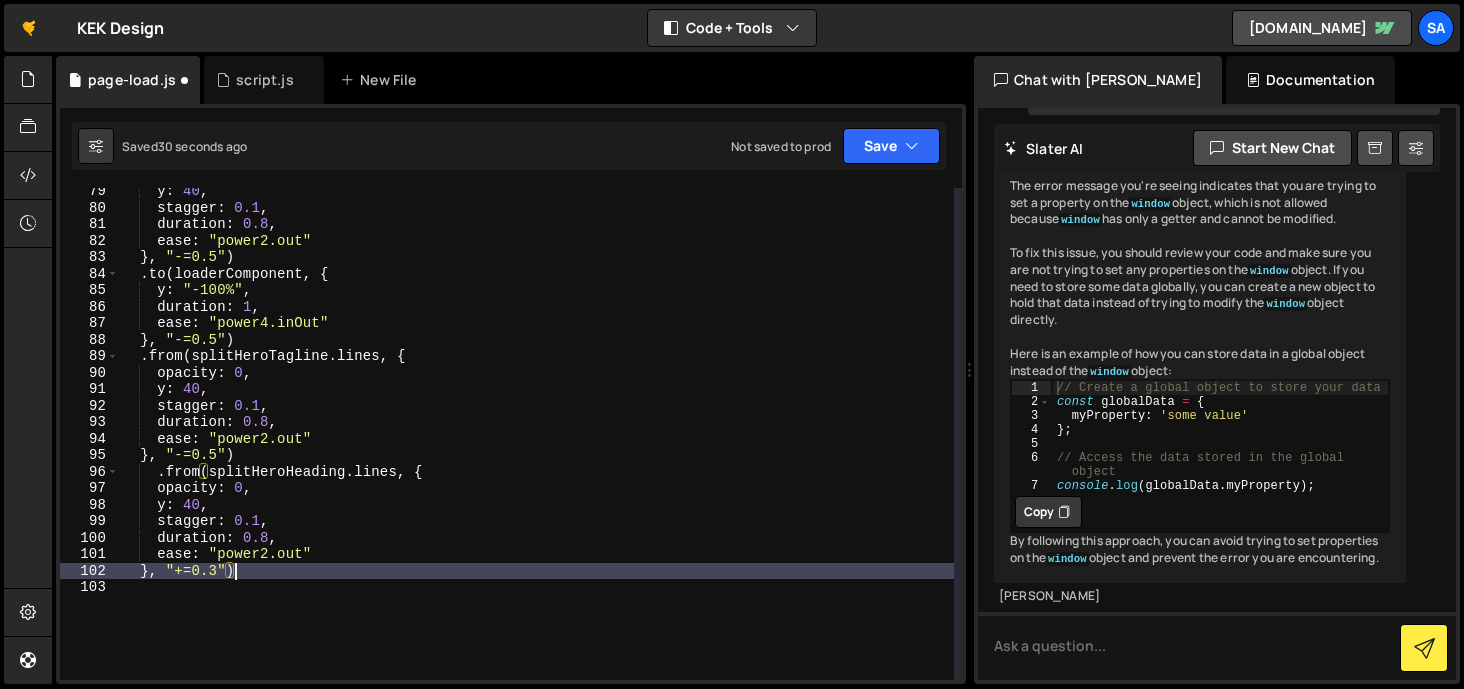 scroll, scrollTop: 0, scrollLeft: 7, axis: horizontal 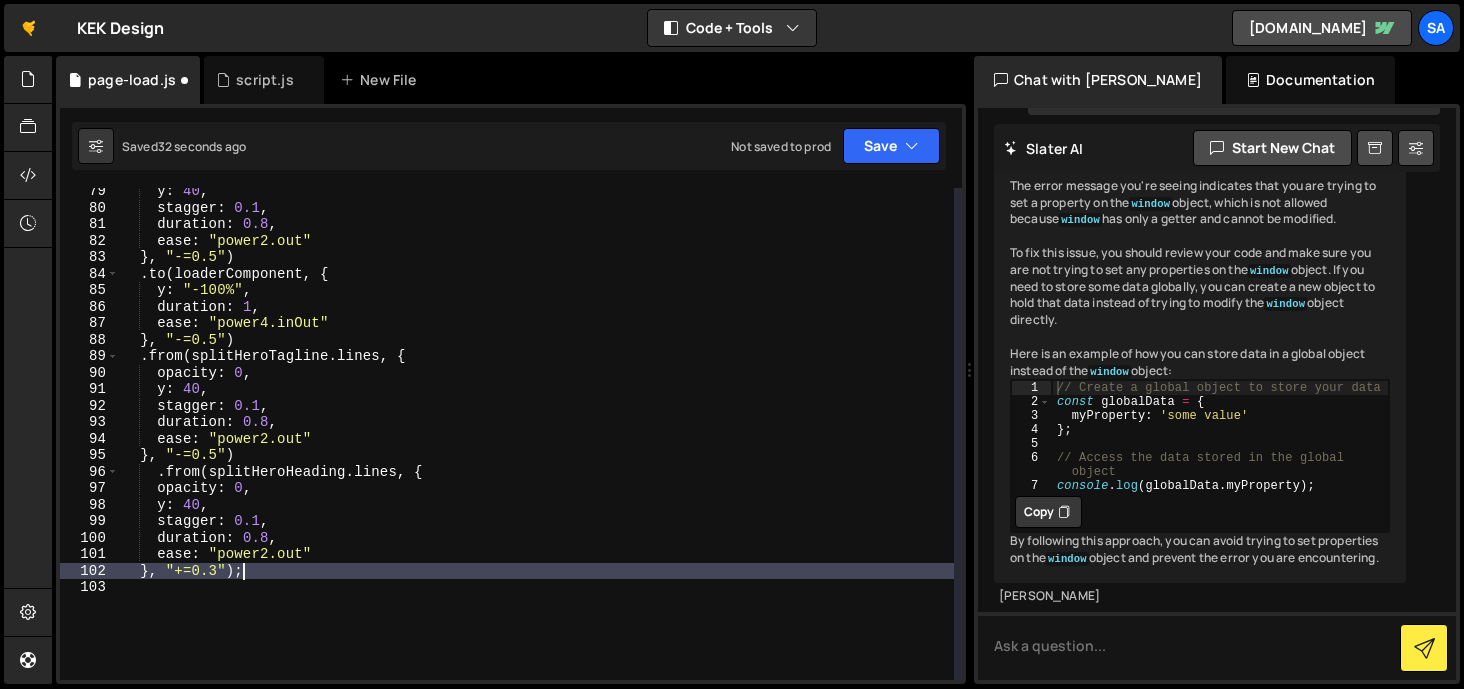 click on "y :   40 ,       stagger :   0.1 ,       duration :   0.8 ,       ease :   "power2.out"    } ,   "-=0.5" )    . to ( loaderComponent ,   {       y :   "-100%" ,       duration :   1 ,       ease :   "power4.inOut"    } ,   "-=0.5" )    . from ( splitHeroTagline . lines ,   {       opacity :   0 ,       y :   40 ,       stagger :   0.1 ,       duration :   0.8 ,       ease :   "power2.out"    } ,   "-=0.5" )       . from ( splitHeroHeading . lines ,   {       opacity :   0 ,       y :   40 ,       stagger :   0.1 ,       duration :   0.8 ,       ease :   "power2.out"    } ,   "+=0.3" ) ;" at bounding box center [536, 445] 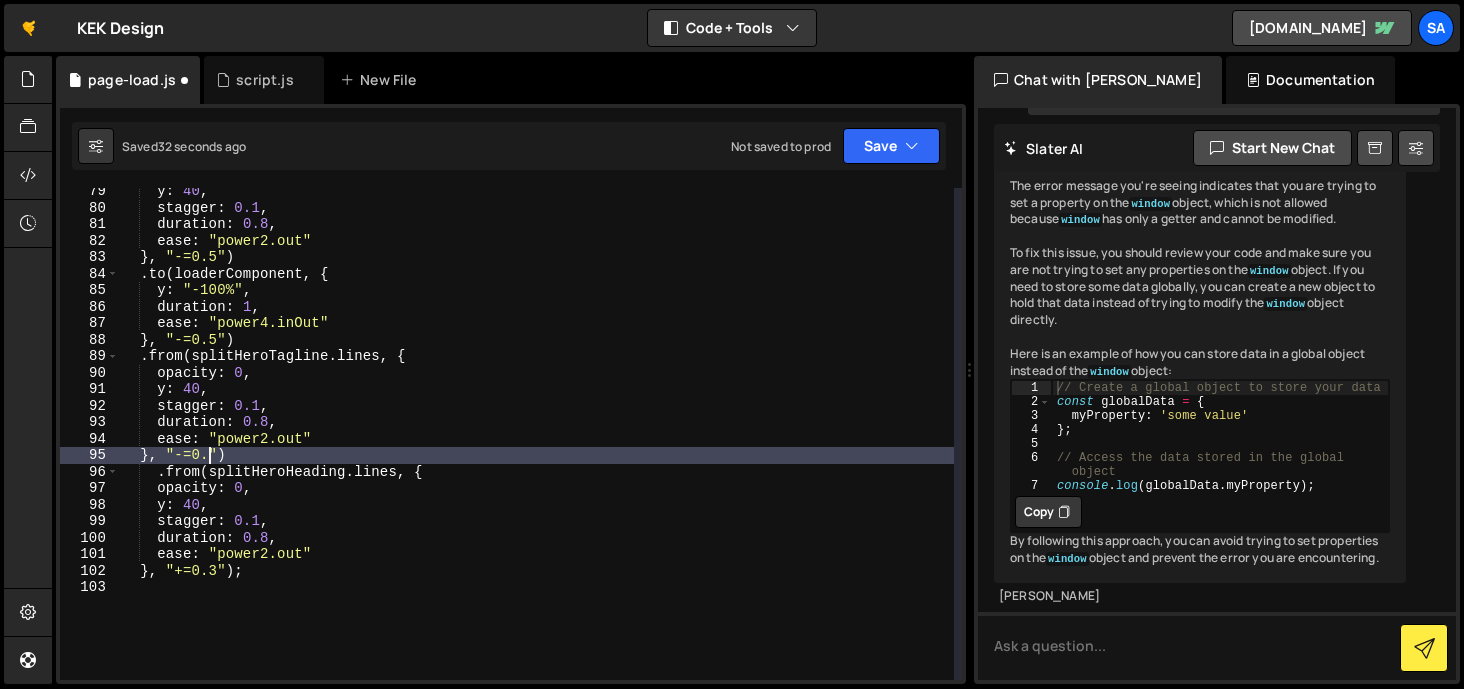 scroll, scrollTop: 0, scrollLeft: 6, axis: horizontal 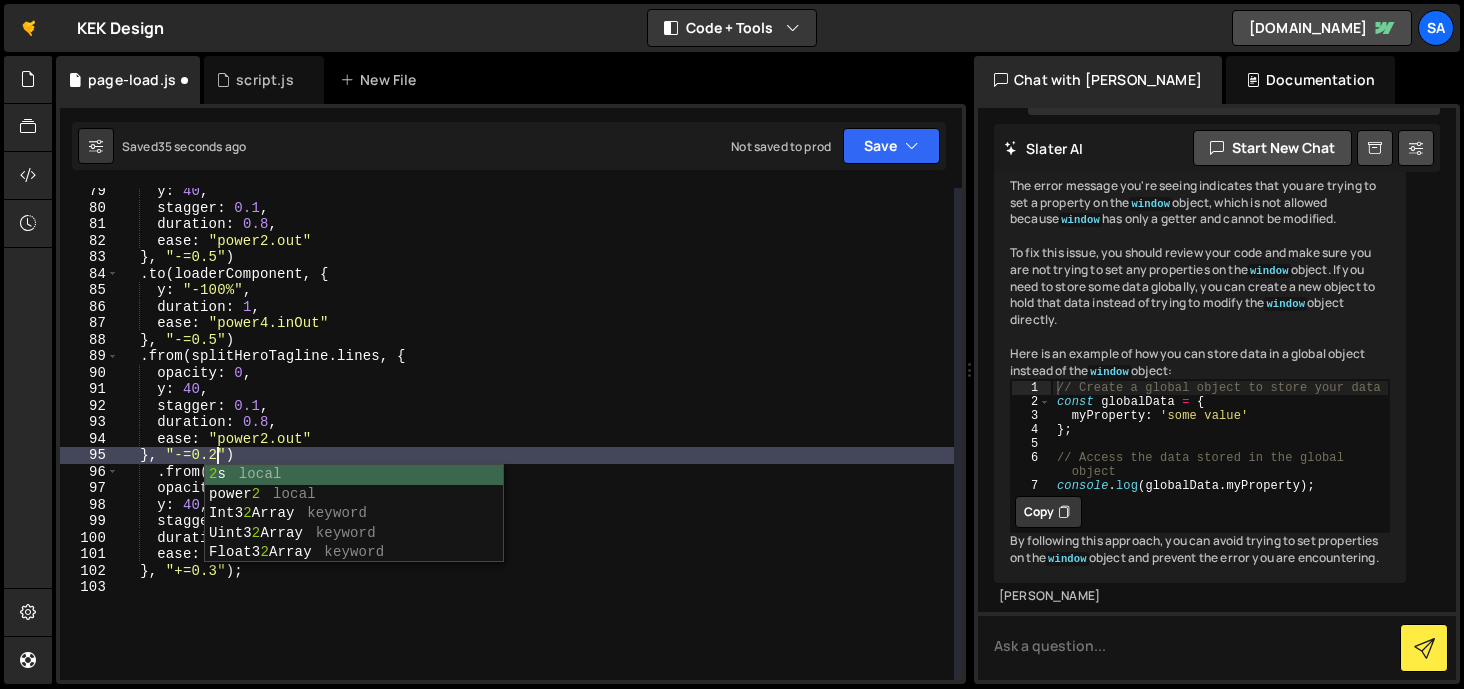 click on "y :   40 ,       stagger :   0.1 ,       duration :   0.8 ,       ease :   "power2.out"    } ,   "-=0.5" )    . to ( loaderComponent ,   {       y :   "-100%" ,       duration :   1 ,       ease :   "power4.inOut"    } ,   "-=0.5" )    . from ( splitHeroTagline . lines ,   {       opacity :   0 ,       y :   40 ,       stagger :   0.1 ,       duration :   0.8 ,       ease :   "power2.out"    } ,   "-=0.2" )       . from ( splitHeroHeading . lines ,   {       opacity :   0 ,       y :   40 ,       stagger :   0.1 ,       duration :   0.8 ,       ease :   "power2.out"    } ,   "+=0.3" ) ;" at bounding box center [536, 445] 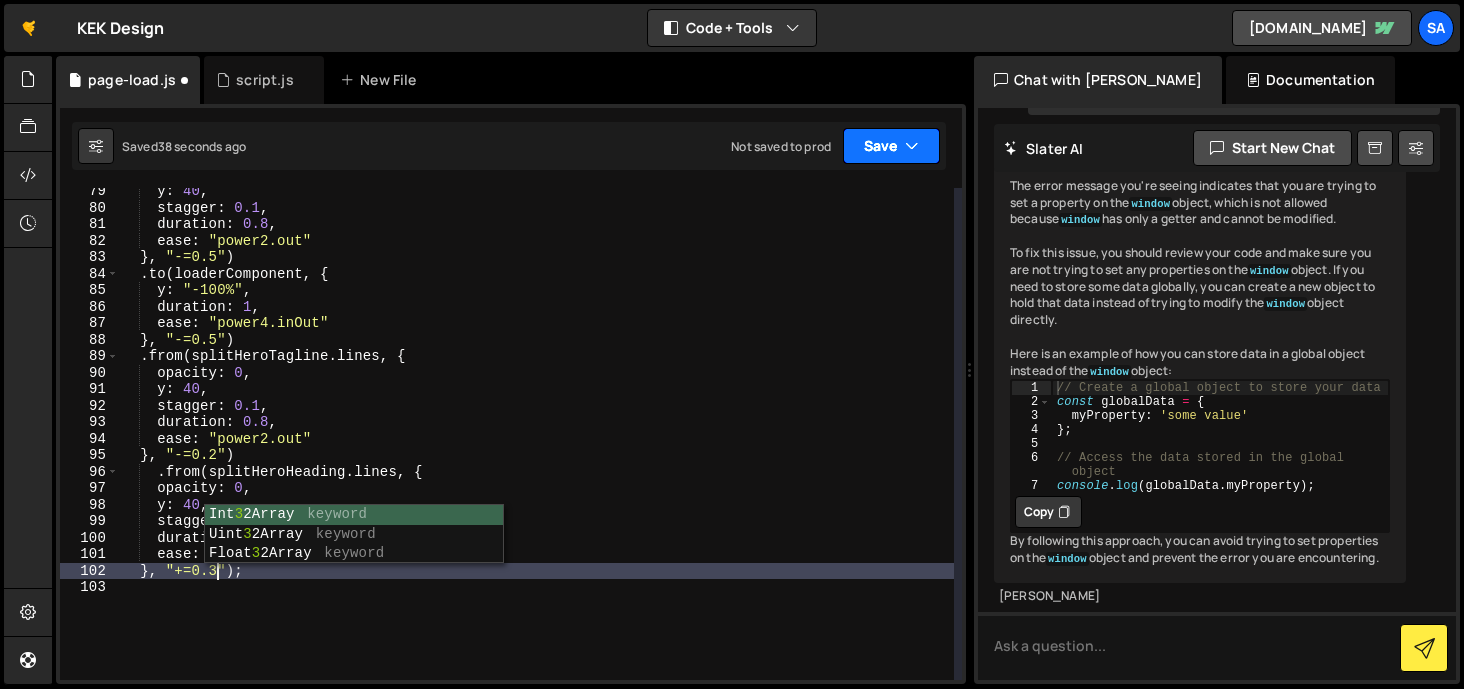 click on "Save" at bounding box center (891, 146) 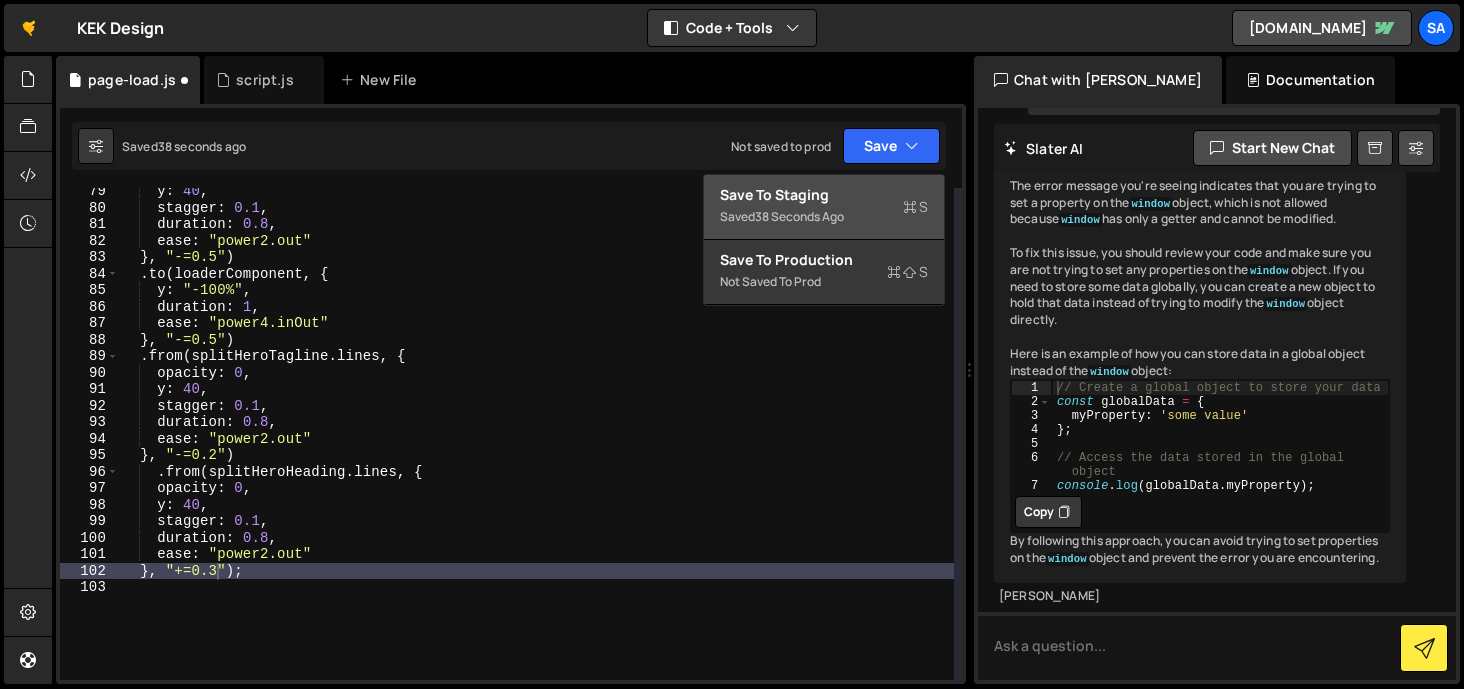 click on "Save to Staging
S" at bounding box center (824, 195) 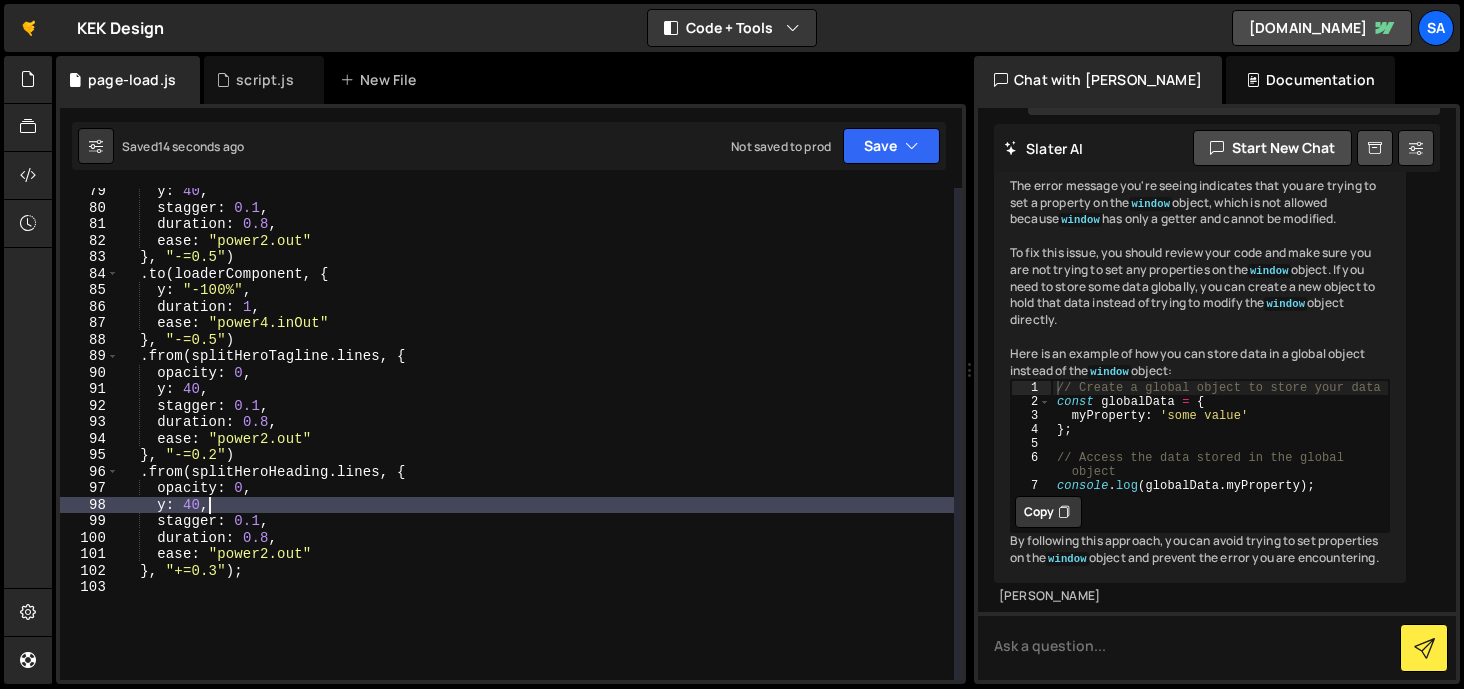 click on "y :   40 ,       stagger :   0.1 ,       duration :   0.8 ,       ease :   "power2.out"    } ,   "-=0.5" )    . to ( loaderComponent ,   {       y :   "-100%" ,       duration :   1 ,       ease :   "power4.inOut"    } ,   "-=0.5" )    . from ( splitHeroTagline . lines ,   {       opacity :   0 ,       y :   40 ,       stagger :   0.1 ,       duration :   0.8 ,       ease :   "power2.out"    } ,   "-=0.2" )    . from ( splitHeroHeading . lines ,   {       opacity :   0 ,       y :   40 ,       stagger :   0.1 ,       duration :   0.8 ,       ease :   "power2.out"    } ,   "+=0.3" ) ;" at bounding box center (536, 445) 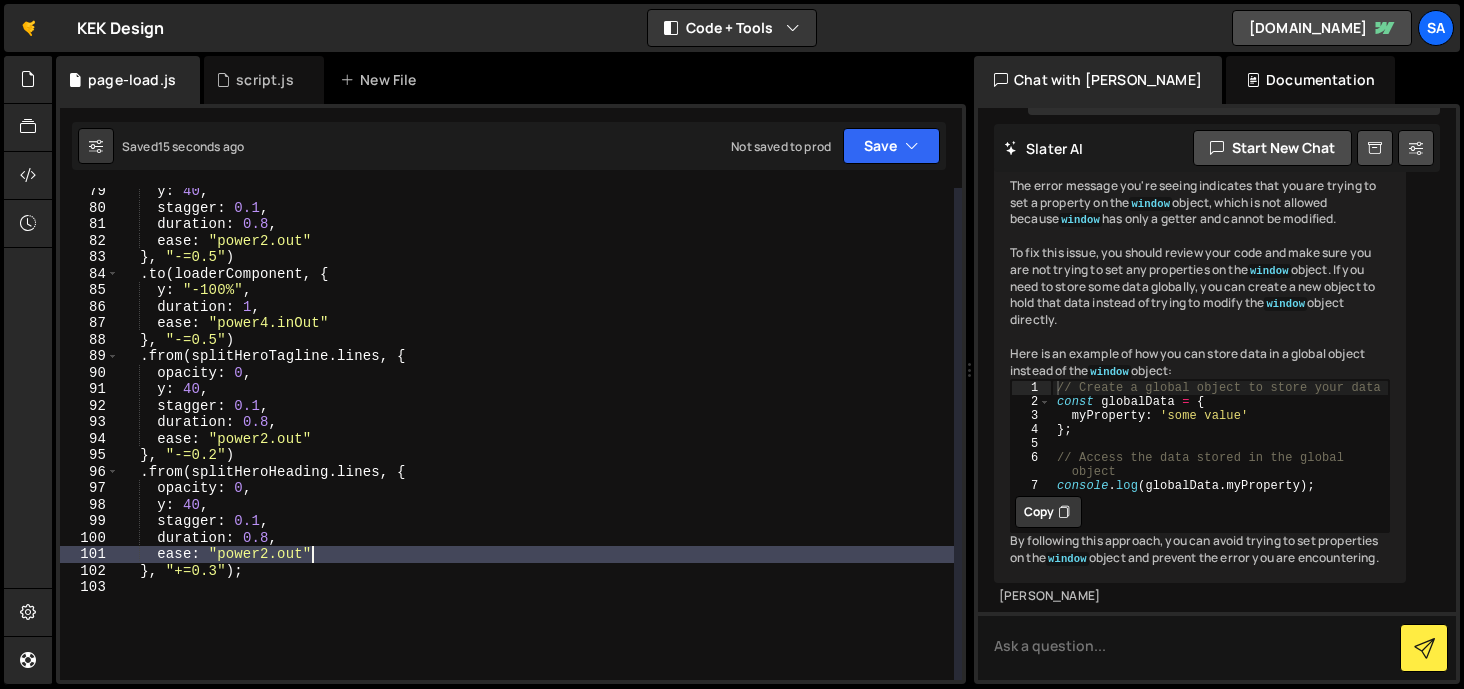 click on "y :   40 ,       stagger :   0.1 ,       duration :   0.8 ,       ease :   "power2.out"    } ,   "-=0.5" )    . to ( loaderComponent ,   {       y :   "-100%" ,       duration :   1 ,       ease :   "power4.inOut"    } ,   "-=0.5" )    . from ( splitHeroTagline . lines ,   {       opacity :   0 ,       y :   40 ,       stagger :   0.1 ,       duration :   0.8 ,       ease :   "power2.out"    } ,   "-=0.2" )    . from ( splitHeroHeading . lines ,   {       opacity :   0 ,       y :   40 ,       stagger :   0.1 ,       duration :   0.8 ,       ease :   "power2.out"    } ,   "+=0.3" ) ;" at bounding box center [536, 445] 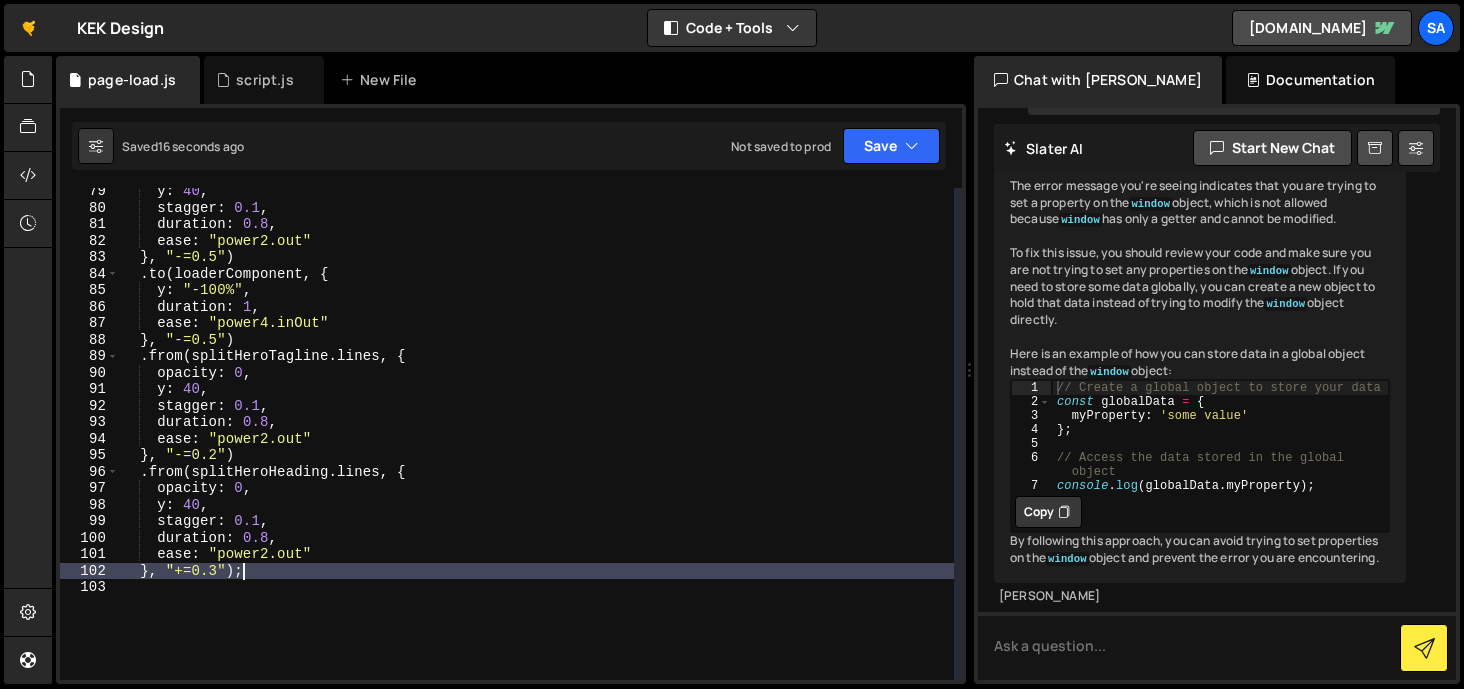 click on "y :   40 ,       stagger :   0.1 ,       duration :   0.8 ,       ease :   "power2.out"    } ,   "-=0.5" )    . to ( loaderComponent ,   {       y :   "-100%" ,       duration :   1 ,       ease :   "power4.inOut"    } ,   "-=0.5" )    . from ( splitHeroTagline . lines ,   {       opacity :   0 ,       y :   40 ,       stagger :   0.1 ,       duration :   0.8 ,       ease :   "power2.out"    } ,   "-=0.2" )    . from ( splitHeroHeading . lines ,   {       opacity :   0 ,       y :   40 ,       stagger :   0.1 ,       duration :   0.8 ,       ease :   "power2.out"    } ,   "+=0.3" ) ;" at bounding box center (536, 445) 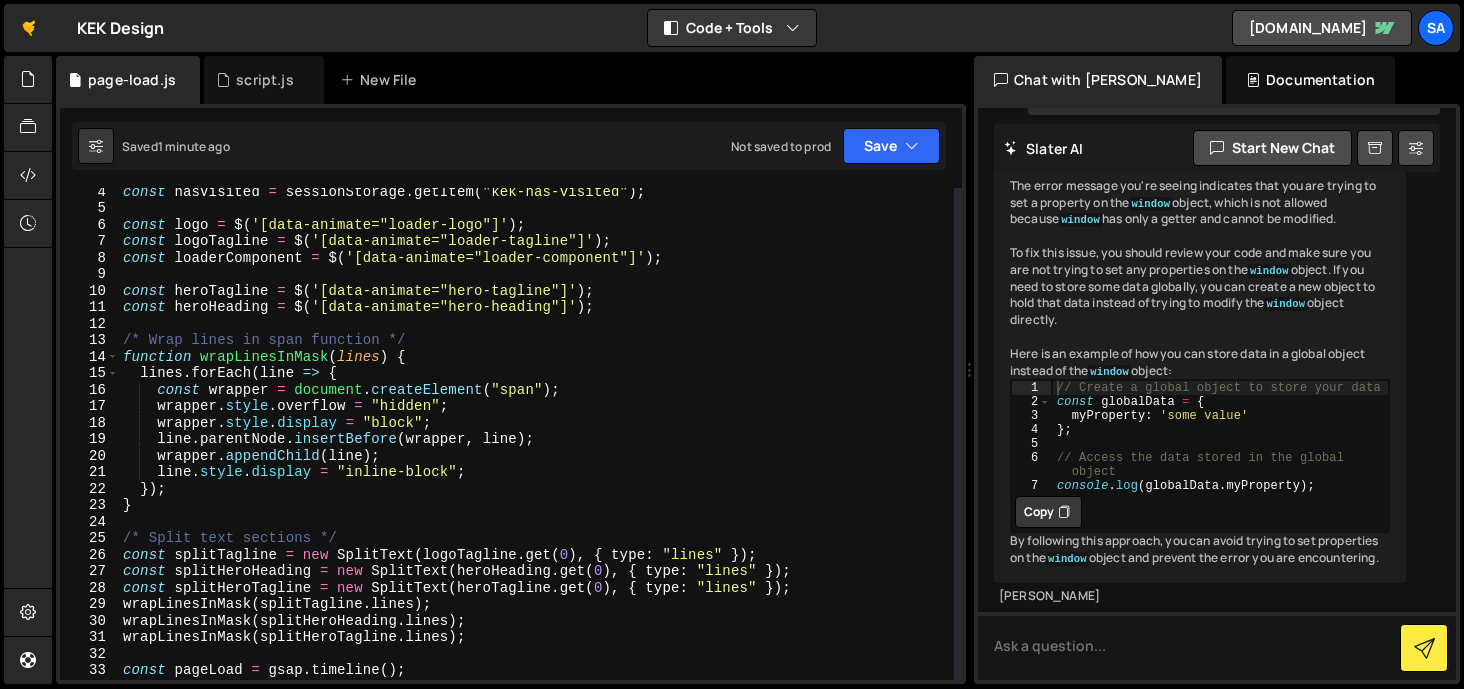 scroll, scrollTop: 53, scrollLeft: 0, axis: vertical 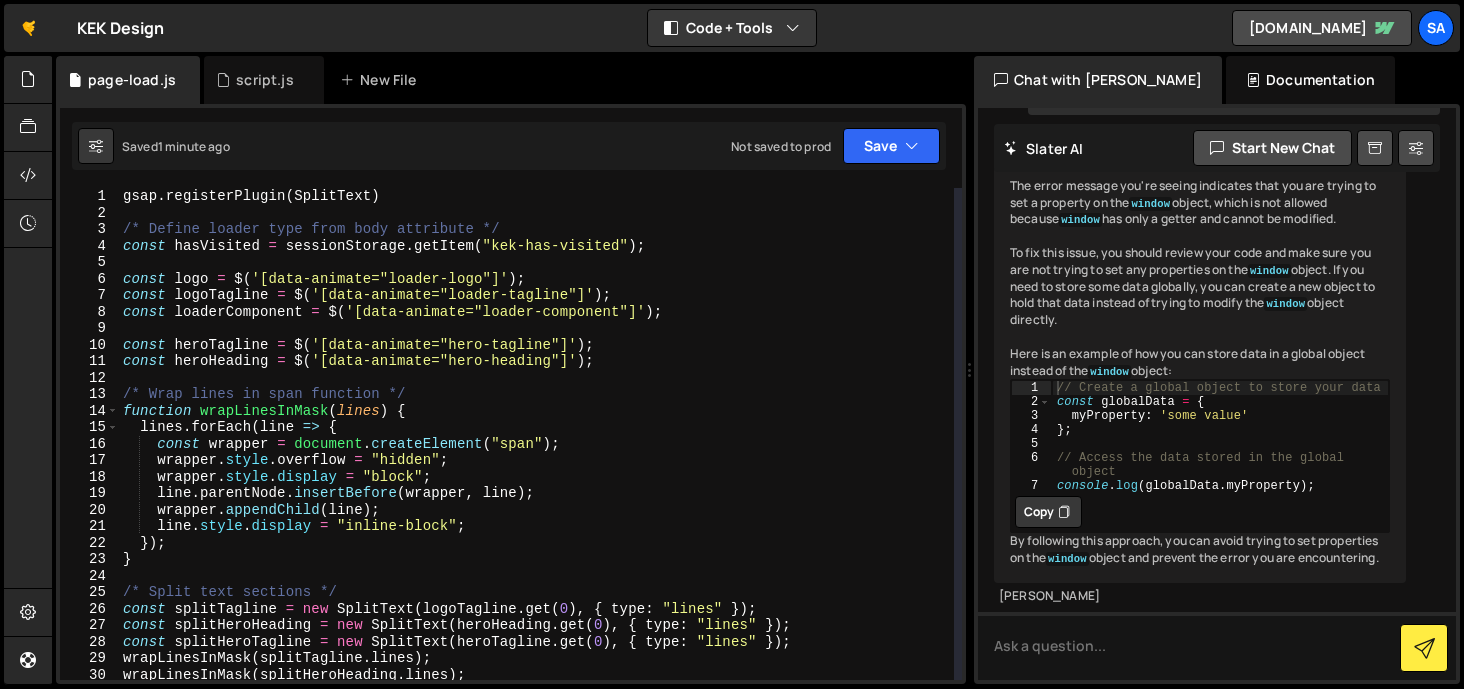 click on "gsap . registerPlugin ( SplitText ) /* Define loader type from body attribute */ const   hasVisited   =   sessionStorage . getItem ( "kek-has-visited" ) ; const   logo   =   $ ( '[data-animate="loader-logo"]' ) ; const   logoTagline   =   $ ( '[data-animate="loader-tagline"]' ) ; const   loaderComponent   =   $ ( '[data-animate="loader-component"]' ) ; const   heroTagline   =   $ ( '[data-animate="hero-tagline"]' ) ; const   heroHeading   =   $ ( '[data-animate="hero-heading"]' ) ; /* Wrap lines in span function */ function   wrapLinesInMask ( lines )   {    lines . forEach ( line   =>   {       const   wrapper   =   document . createElement ( "span" ) ;       wrapper . style . overflow   =   "hidden" ;       wrapper . style . display   =   "block" ;       line . parentNode . insertBefore ( wrapper ,   line ) ;       wrapper . appendChild ( line ) ;       line . style . display   =   "inline-block" ;    }) ; } /* Split text sections */ const   splitTagline   =   new   SplitText ( logoTagline . get ( 0 ) ,   {" at bounding box center [536, 450] 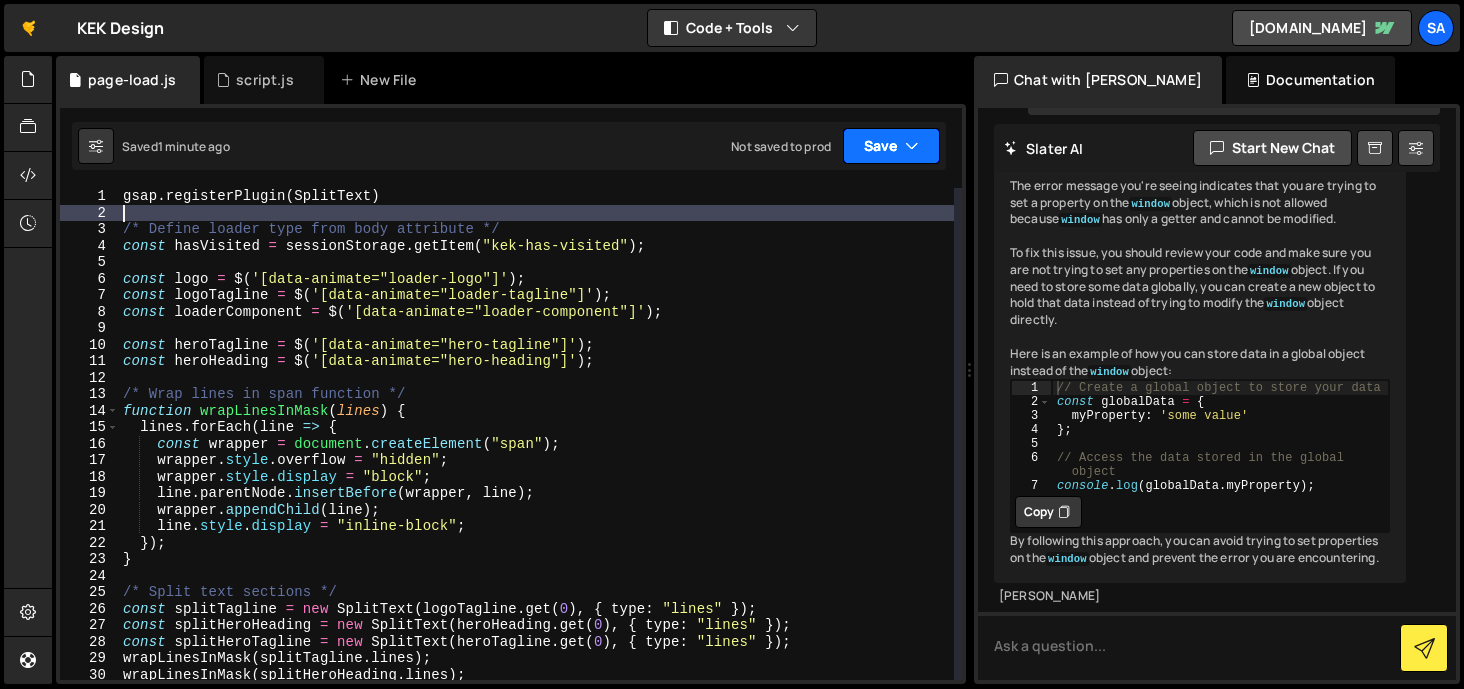 click on "Save" at bounding box center (891, 146) 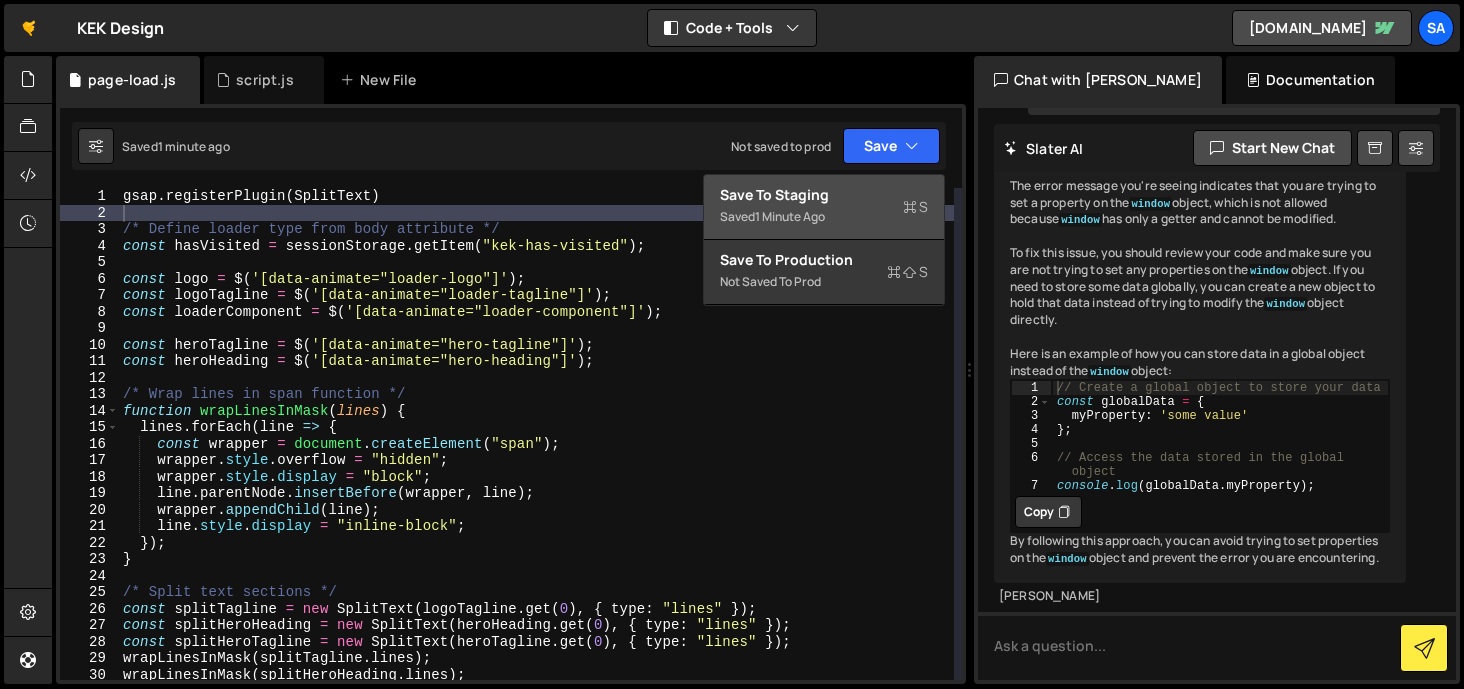 click on "Save to Staging
S" at bounding box center [824, 195] 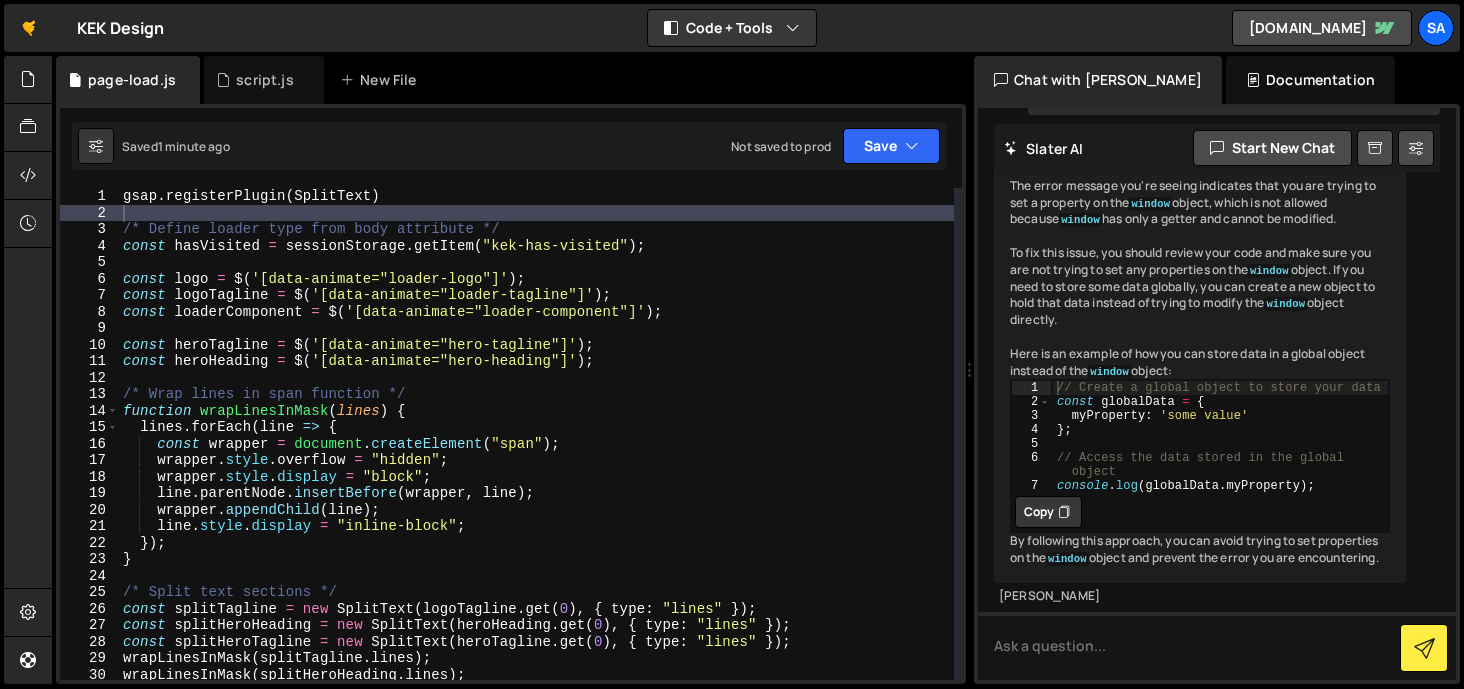 type on "gsap.registerPlugin(SplitText)" 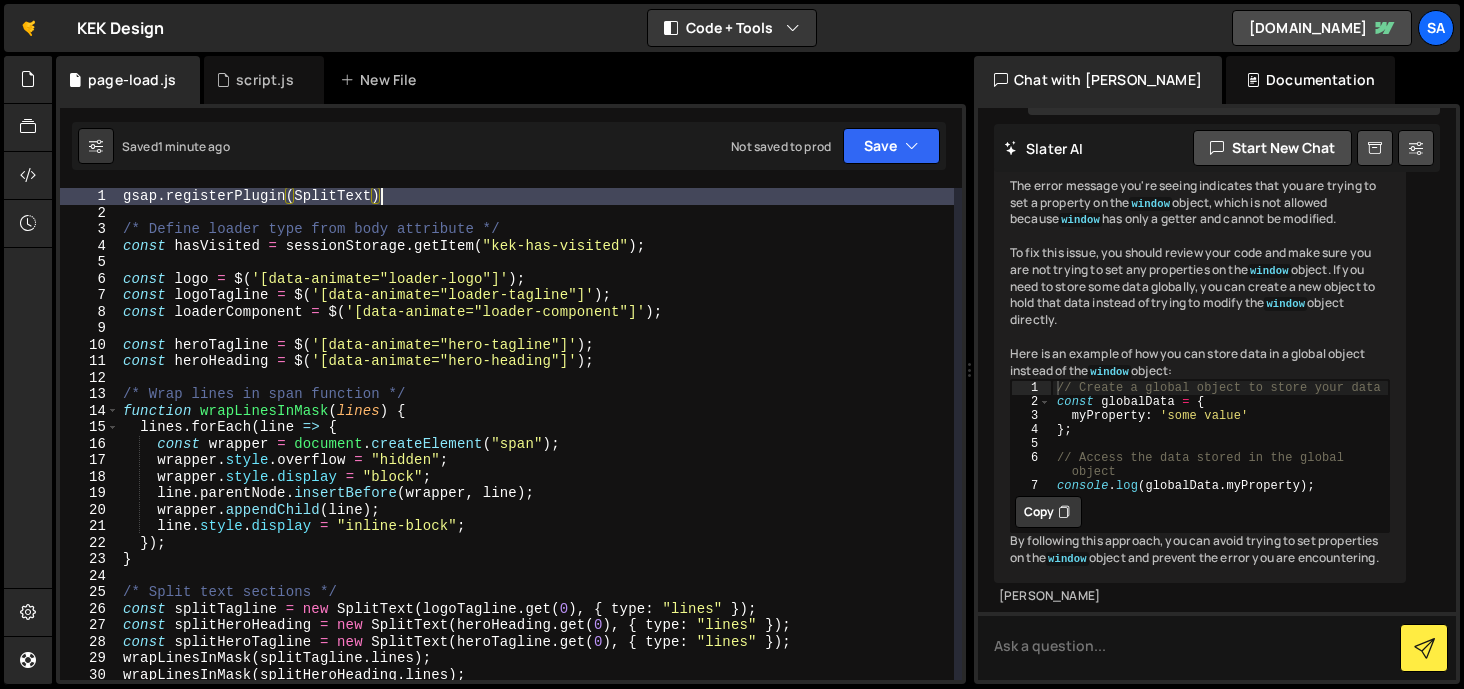click on "gsap . registerPlugin ( SplitText ) /* Define loader type from body attribute */ const   hasVisited   =   sessionStorage . getItem ( "kek-has-visited" ) ; const   logo   =   $ ( '[data-animate="loader-logo"]' ) ; const   logoTagline   =   $ ( '[data-animate="loader-tagline"]' ) ; const   loaderComponent   =   $ ( '[data-animate="loader-component"]' ) ; const   heroTagline   =   $ ( '[data-animate="hero-tagline"]' ) ; const   heroHeading   =   $ ( '[data-animate="hero-heading"]' ) ; /* Wrap lines in span function */ function   wrapLinesInMask ( lines )   {    lines . forEach ( line   =>   {       const   wrapper   =   document . createElement ( "span" ) ;       wrapper . style . overflow   =   "hidden" ;       wrapper . style . display   =   "block" ;       line . parentNode . insertBefore ( wrapper ,   line ) ;       wrapper . appendChild ( line ) ;       line . style . display   =   "inline-block" ;    }) ; } /* Split text sections */ const   splitTagline   =   new   SplitText ( logoTagline . get ( 0 ) ,   {" at bounding box center (536, 450) 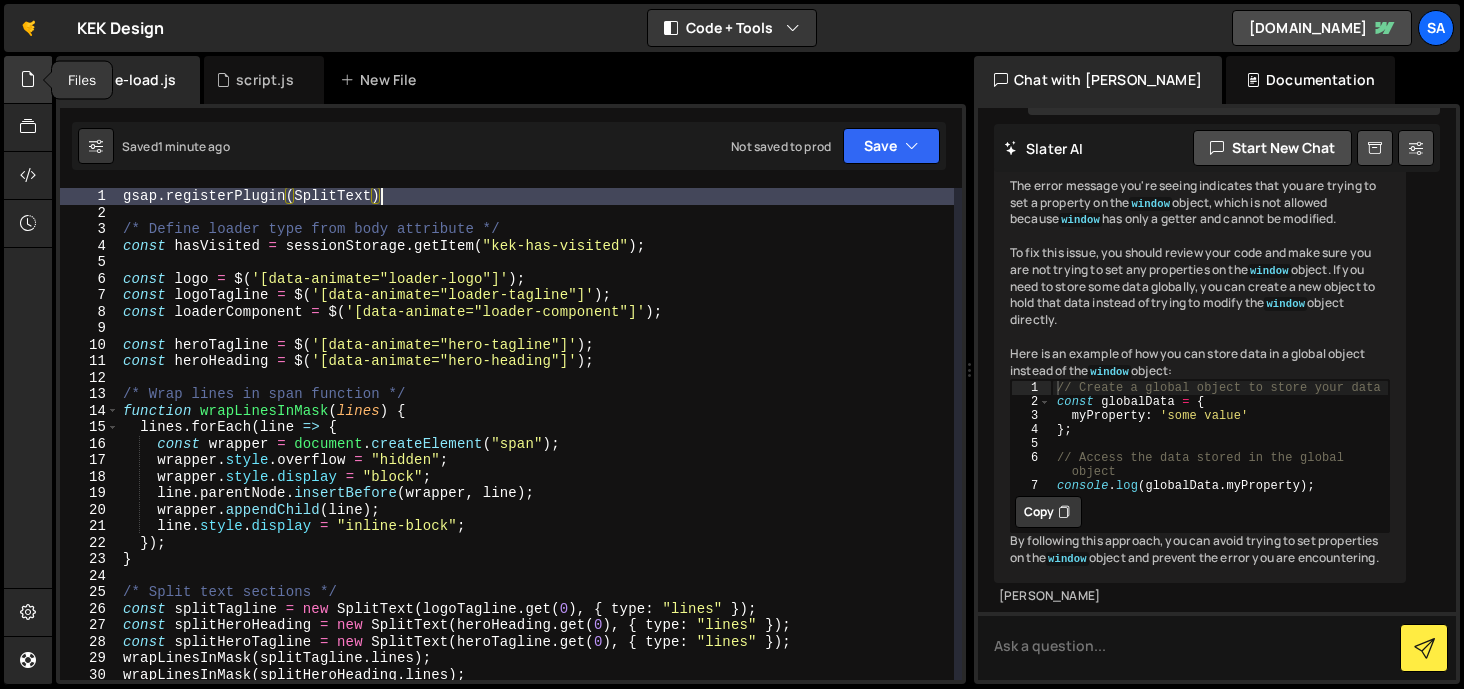 click at bounding box center [28, 79] 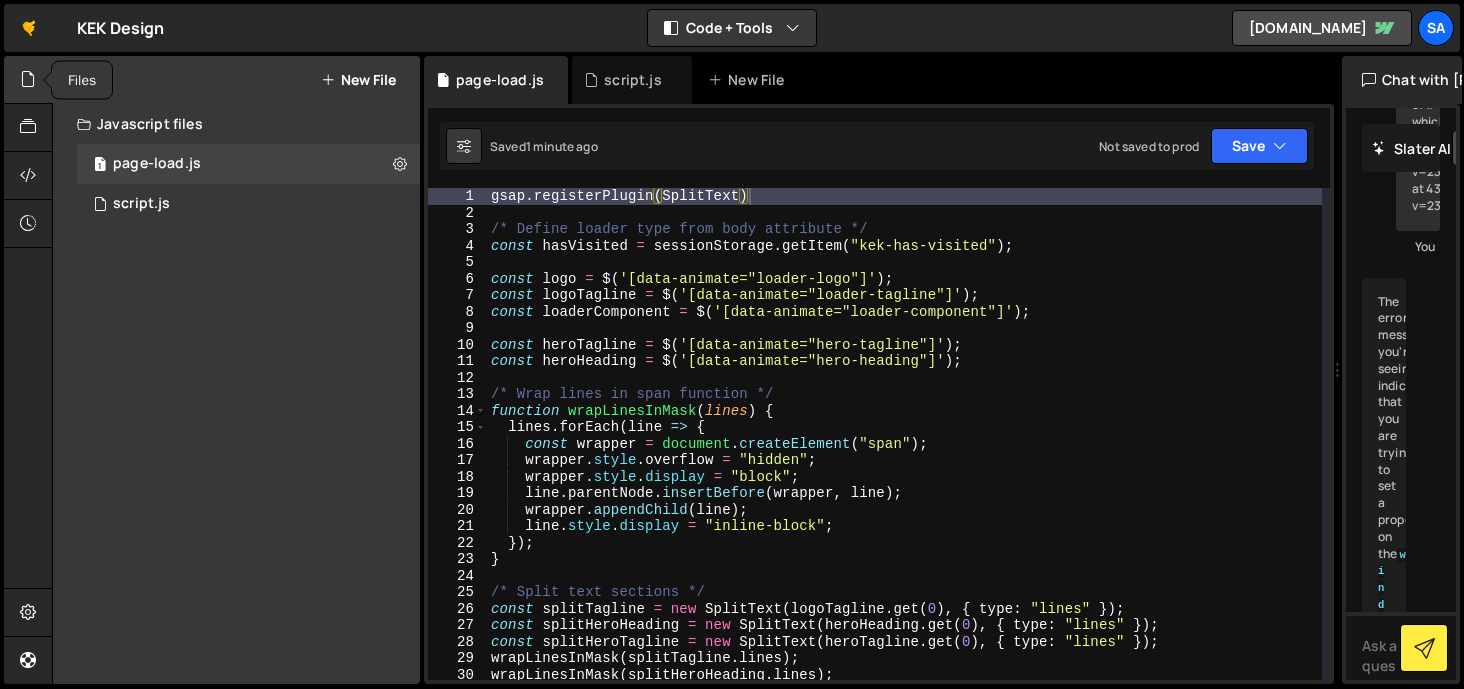 scroll, scrollTop: 1081, scrollLeft: 0, axis: vertical 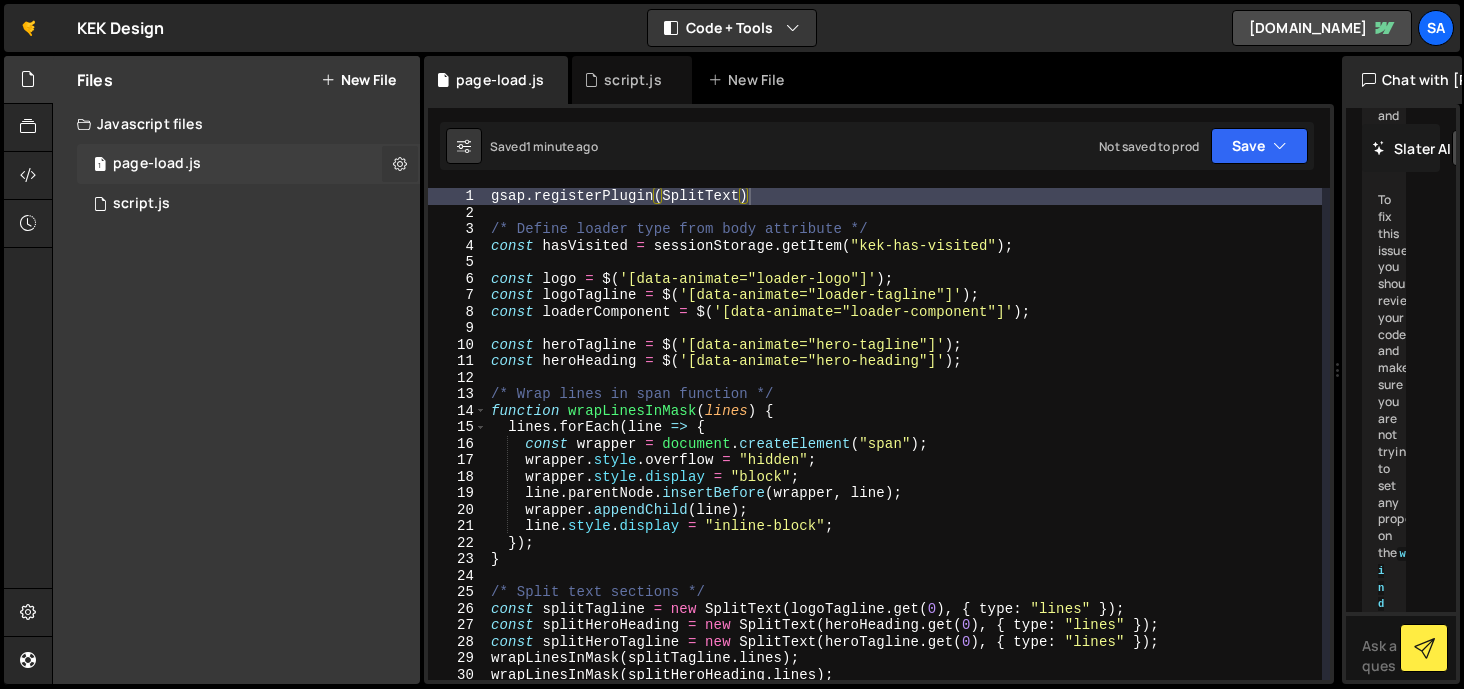 click at bounding box center [400, 163] 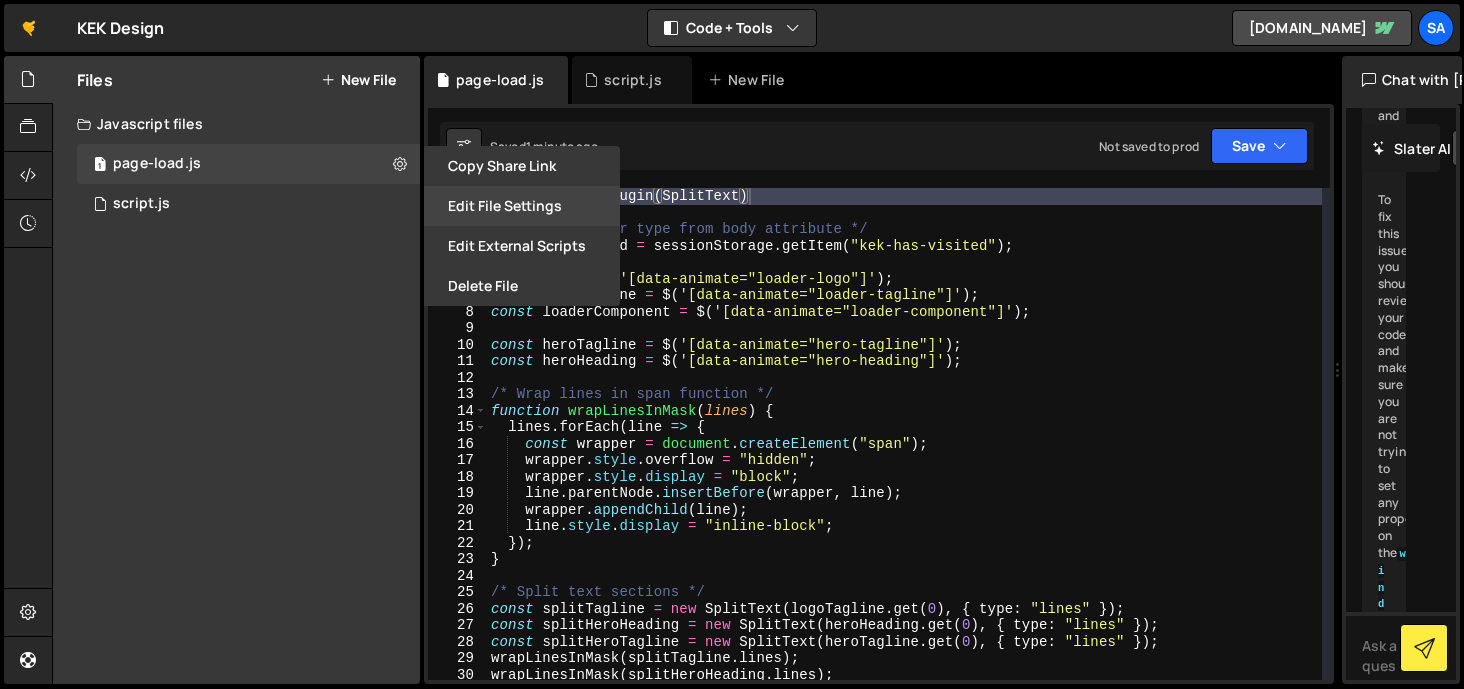 click on "Edit File Settings" at bounding box center [522, 206] 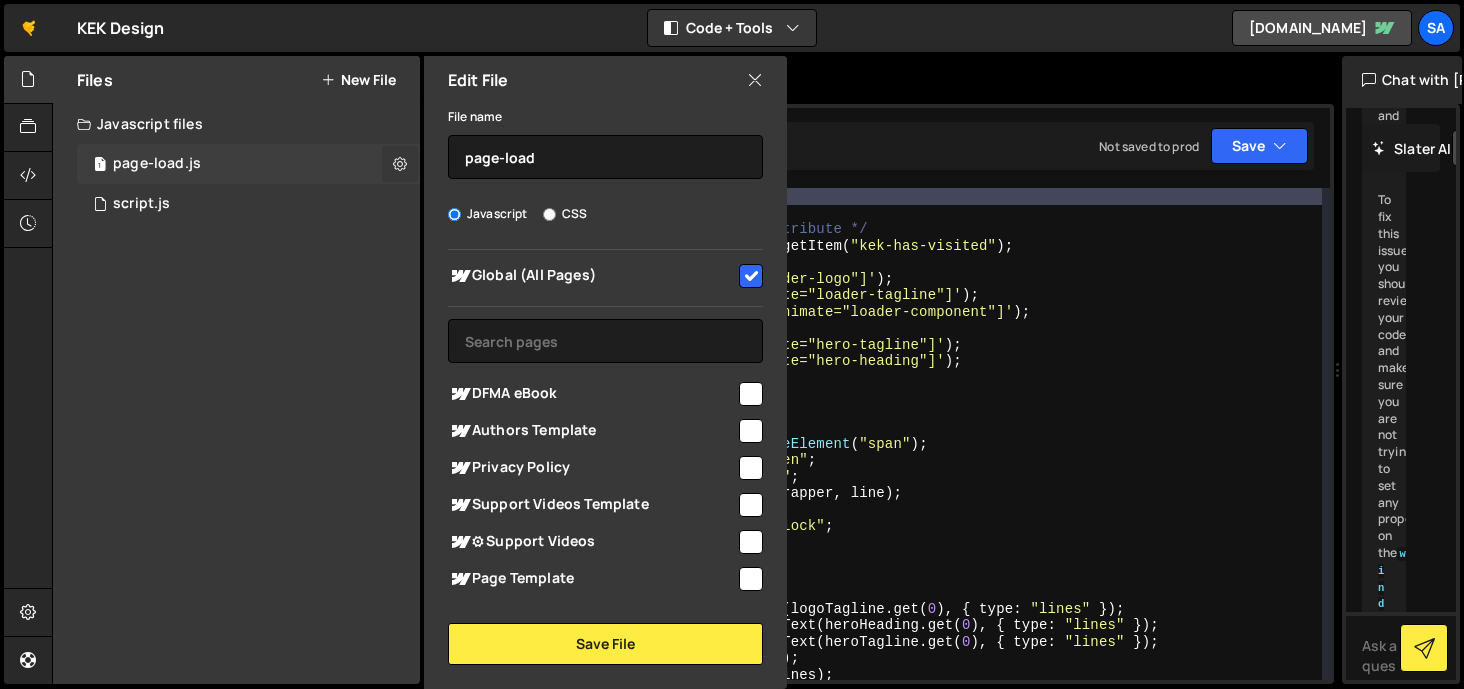 click at bounding box center [400, 163] 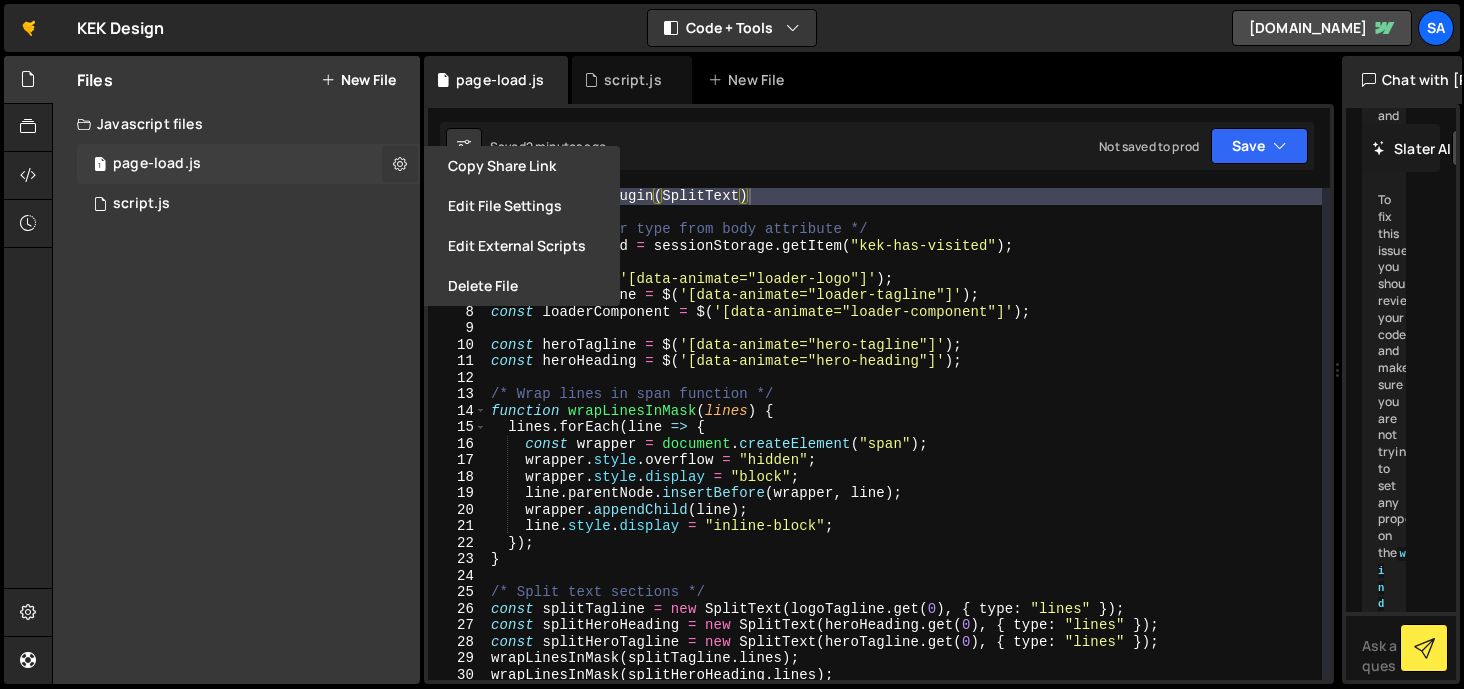 click at bounding box center (400, 163) 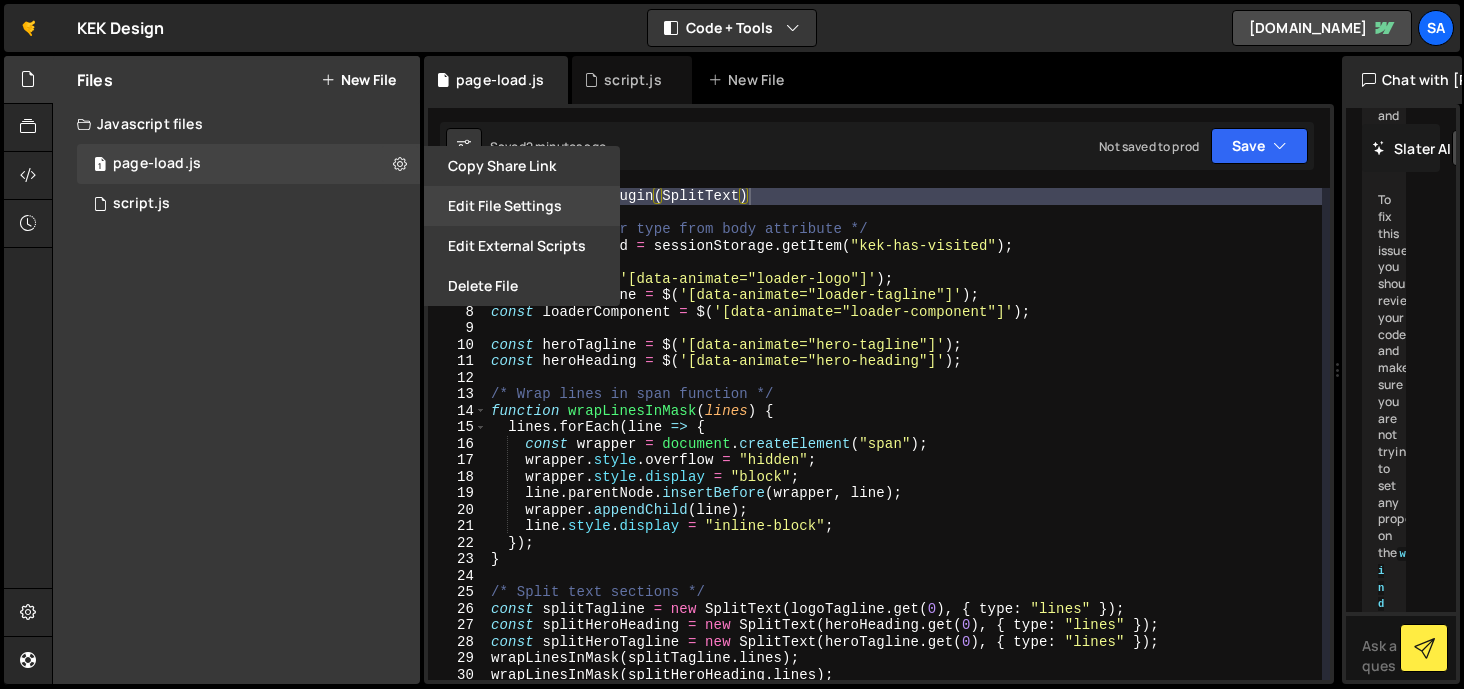click on "Edit File Settings" at bounding box center [522, 206] 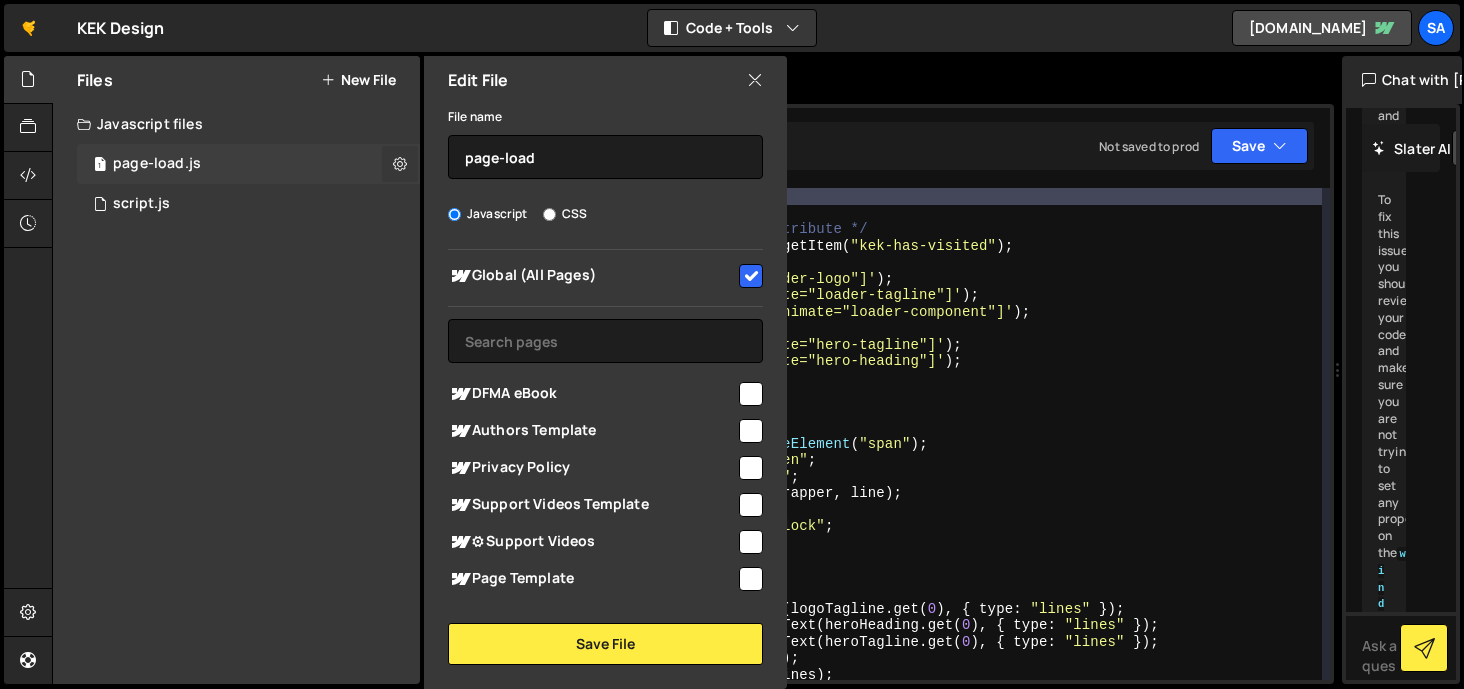 click at bounding box center (400, 164) 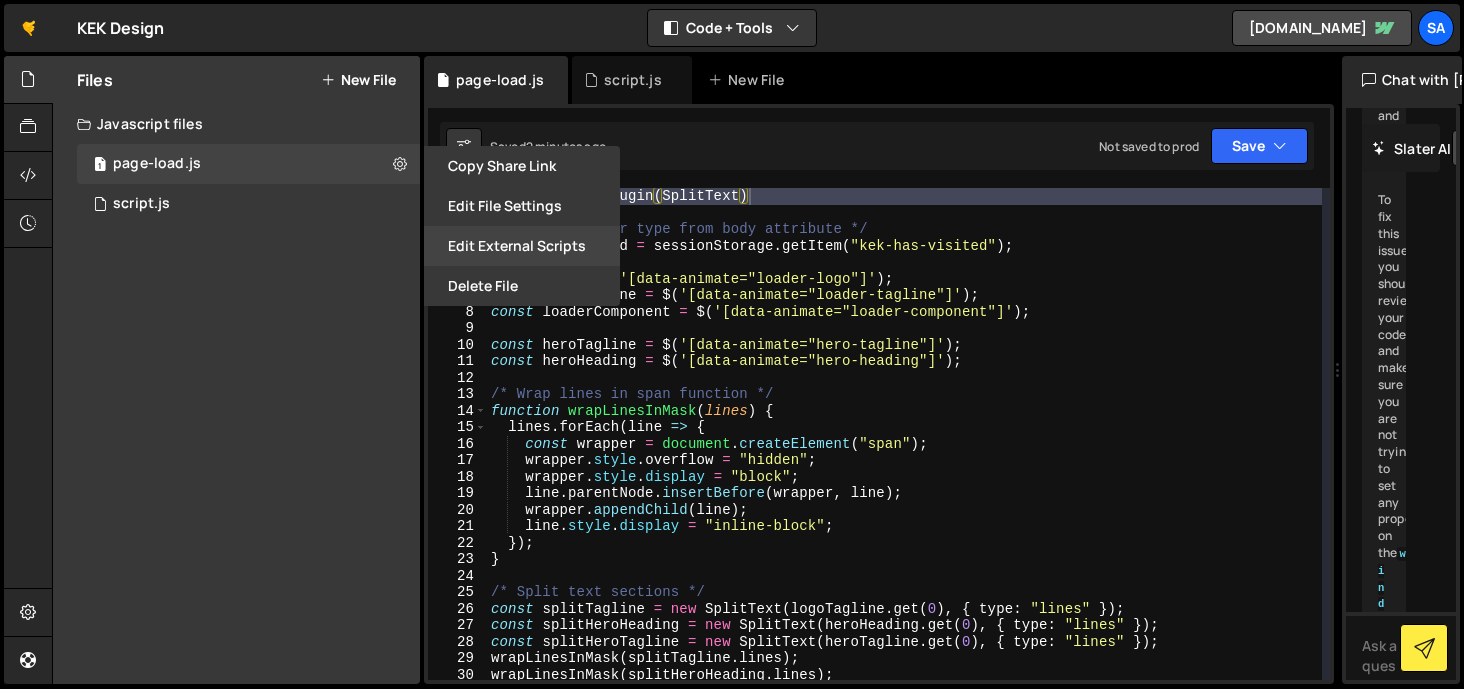 click on "Edit External Scripts" at bounding box center (522, 246) 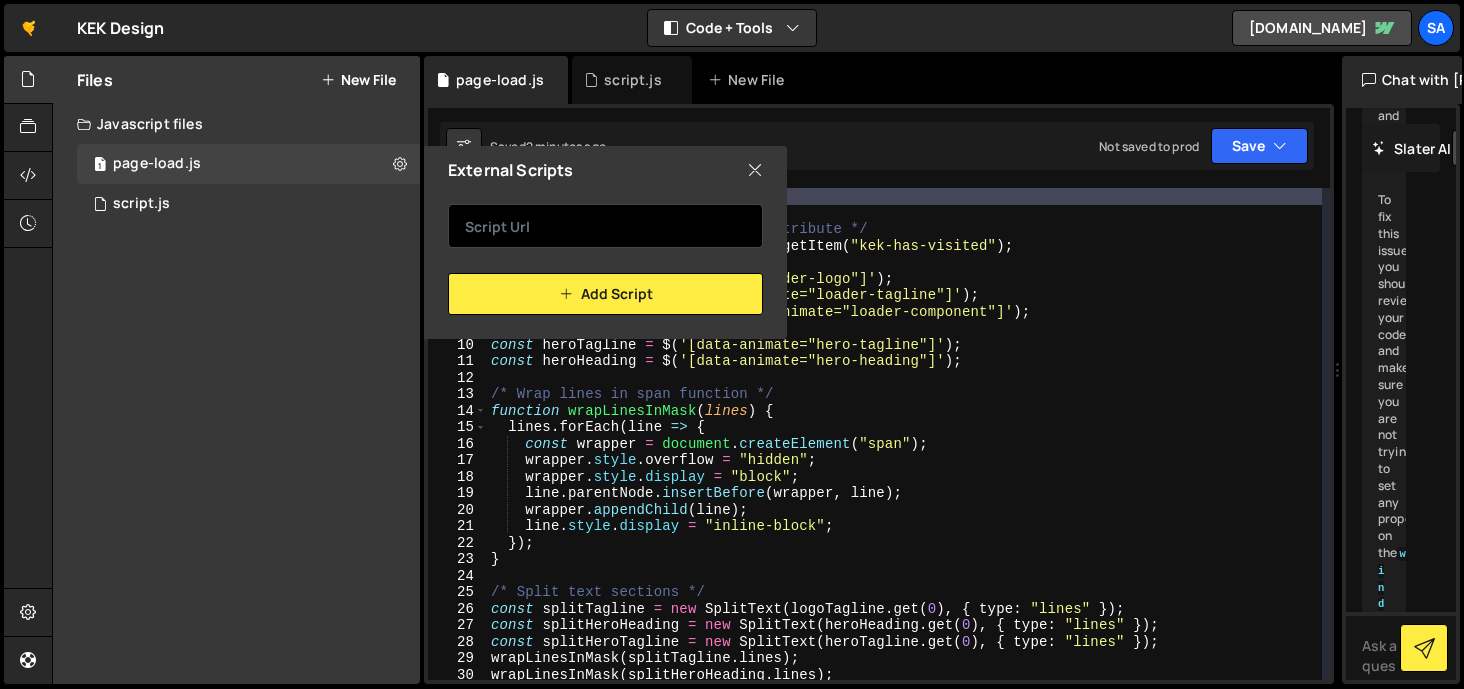 click at bounding box center (605, 226) 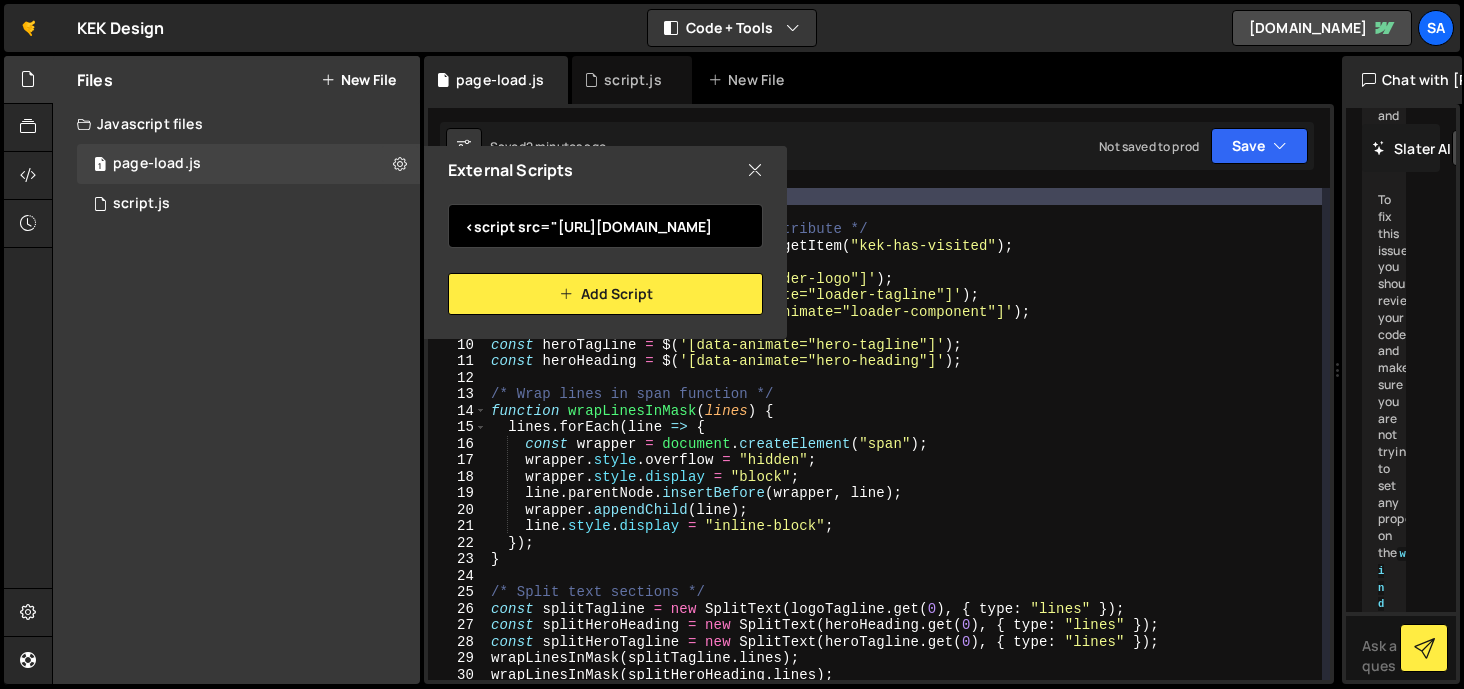 scroll, scrollTop: 0, scrollLeft: 205, axis: horizontal 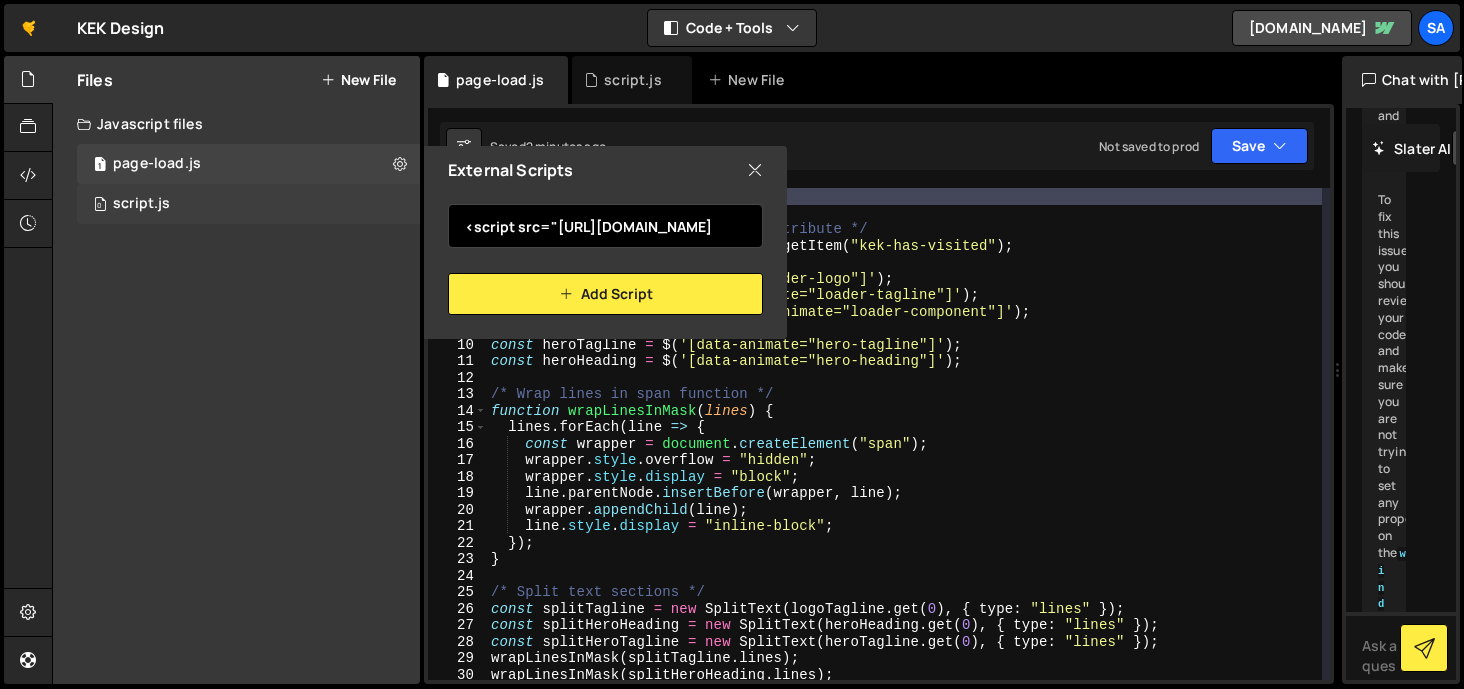 drag, startPoint x: 614, startPoint y: 222, endPoint x: 363, endPoint y: 207, distance: 251.44781 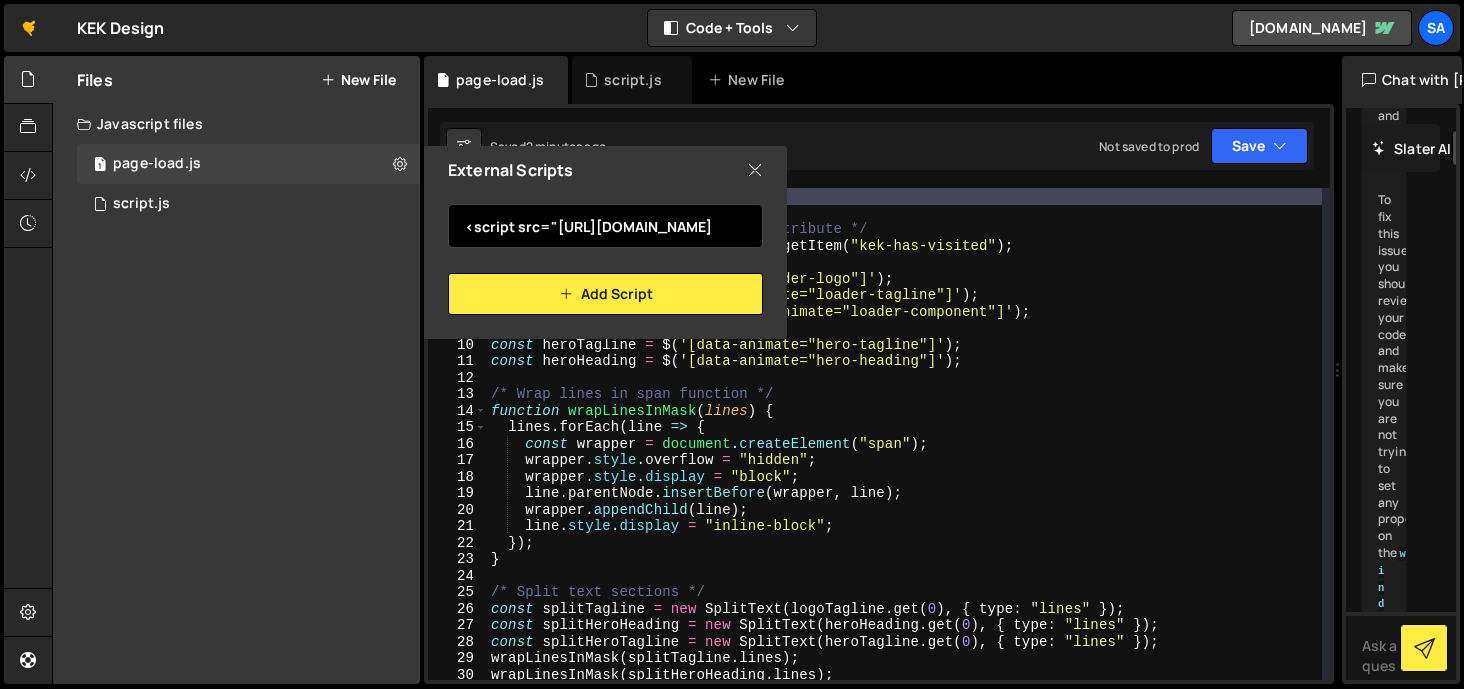 click on "<script src="https://cdn.jsdelivr.net/npm/gsap@3.13.0/dist/gsap.min.js" at bounding box center [605, 226] 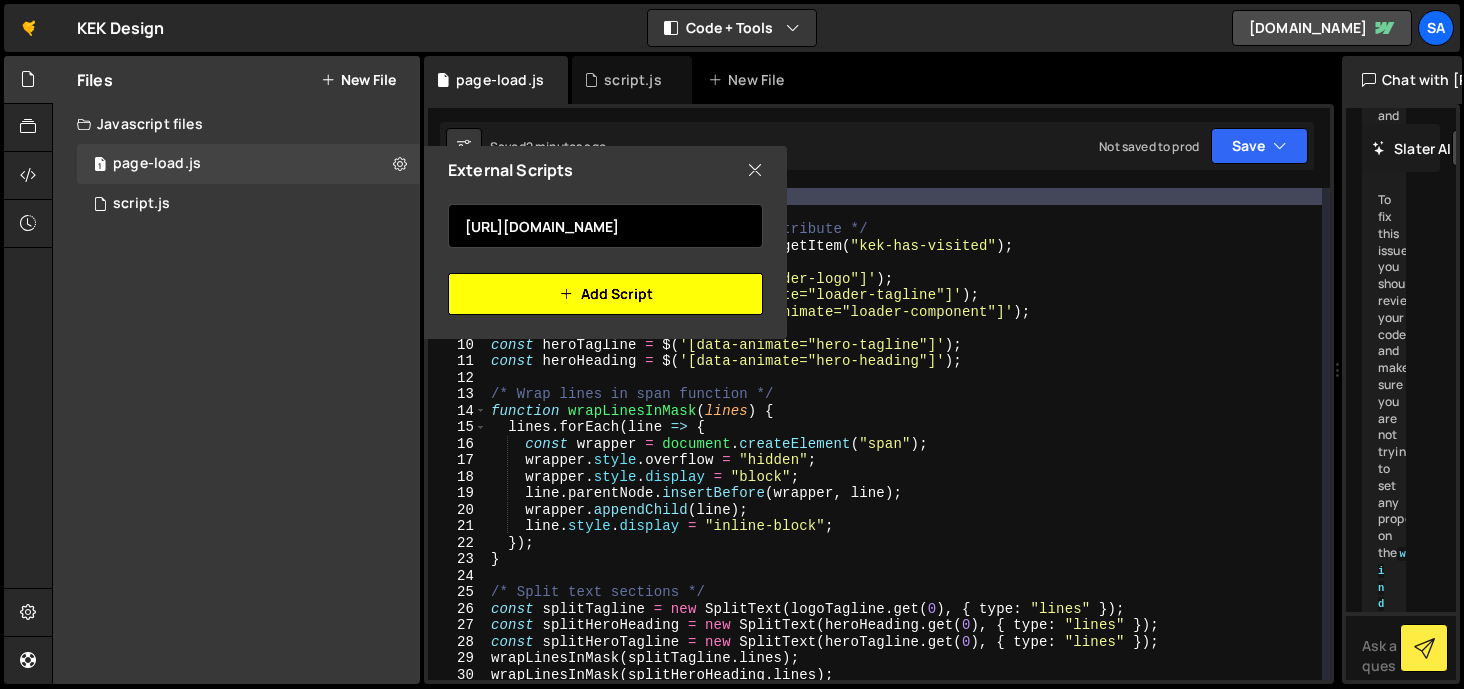 type on "https://cdn.jsdelivr.net/npm/gsap@3.13.0/dist/gsap.min.js" 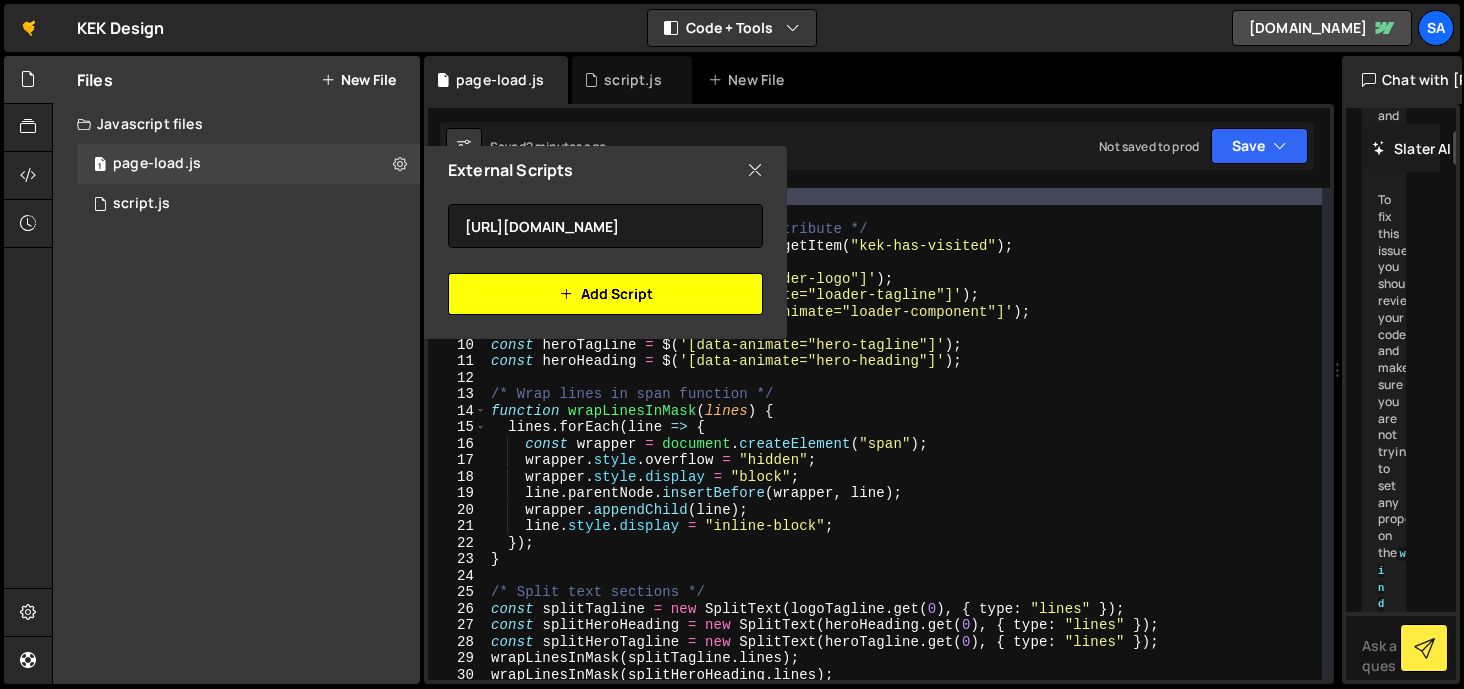 click on "Add Script" at bounding box center [605, 294] 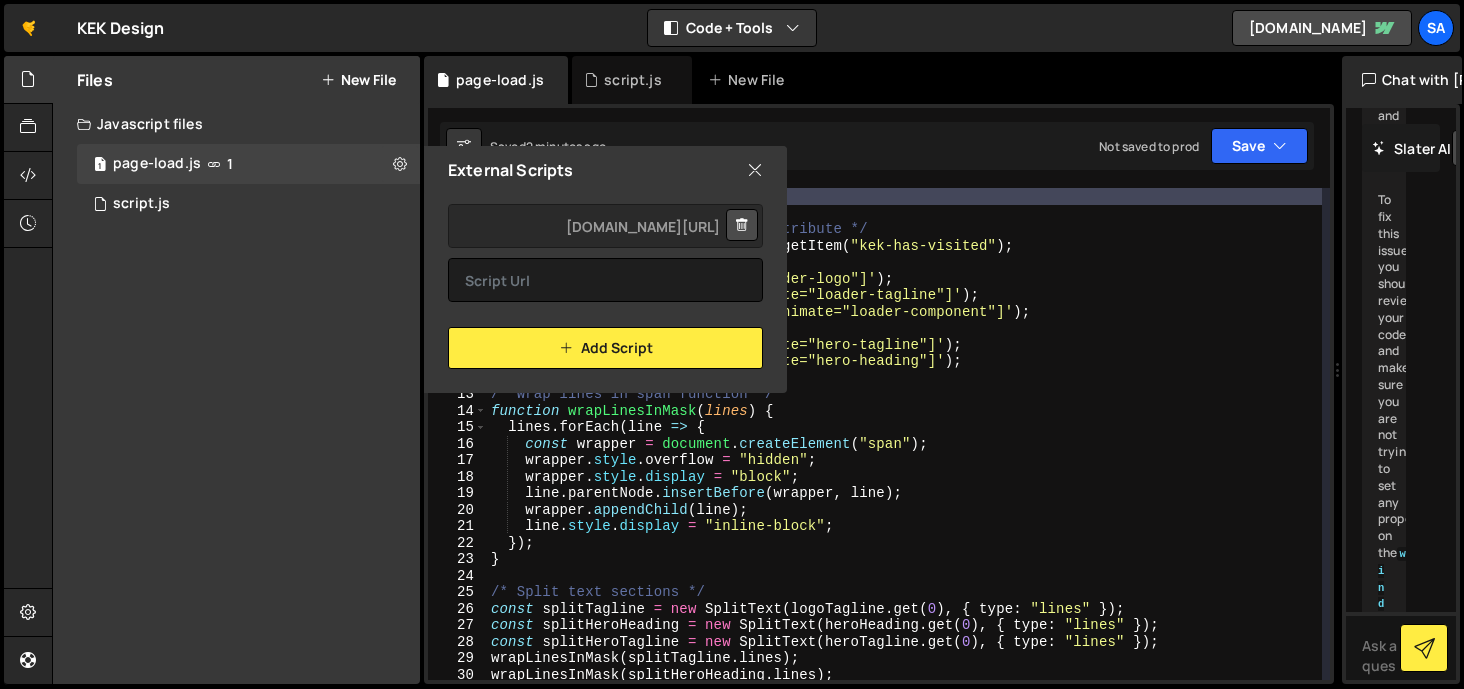 click at bounding box center [755, 170] 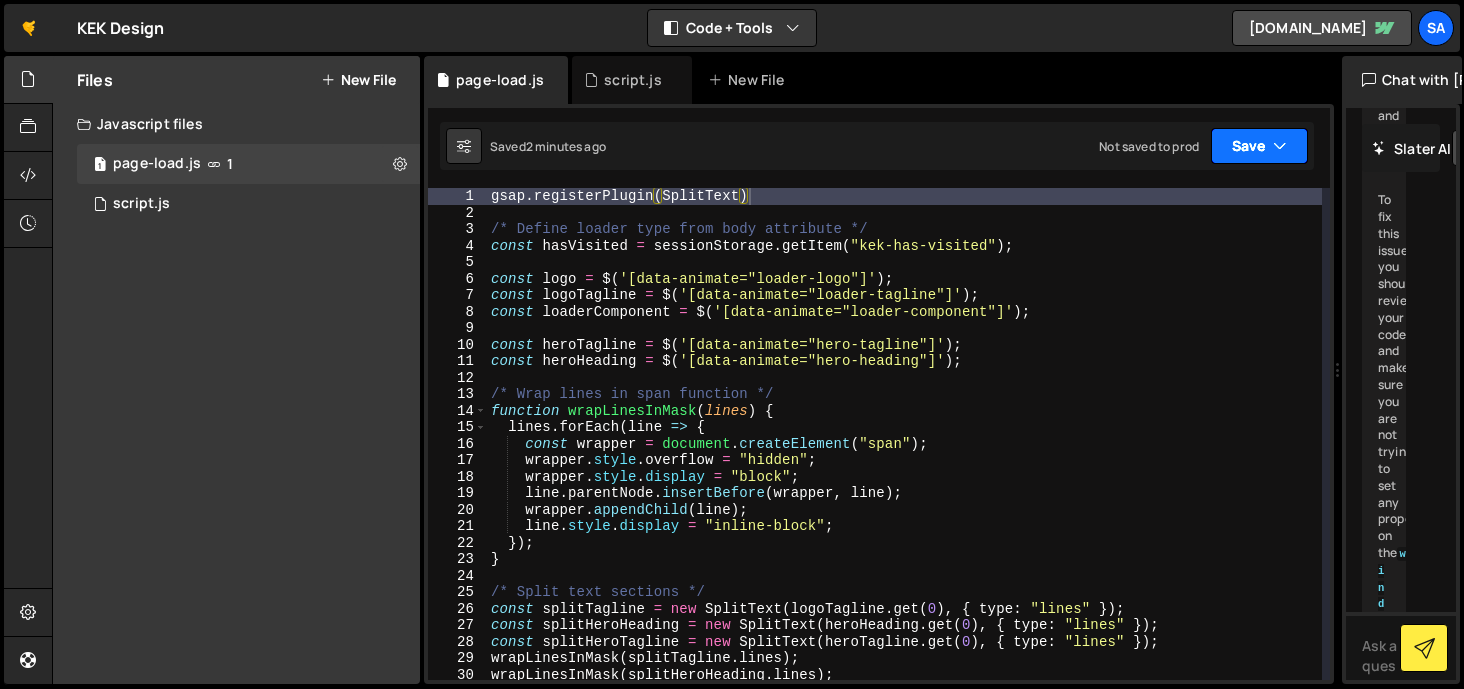 click on "Save" at bounding box center [1259, 146] 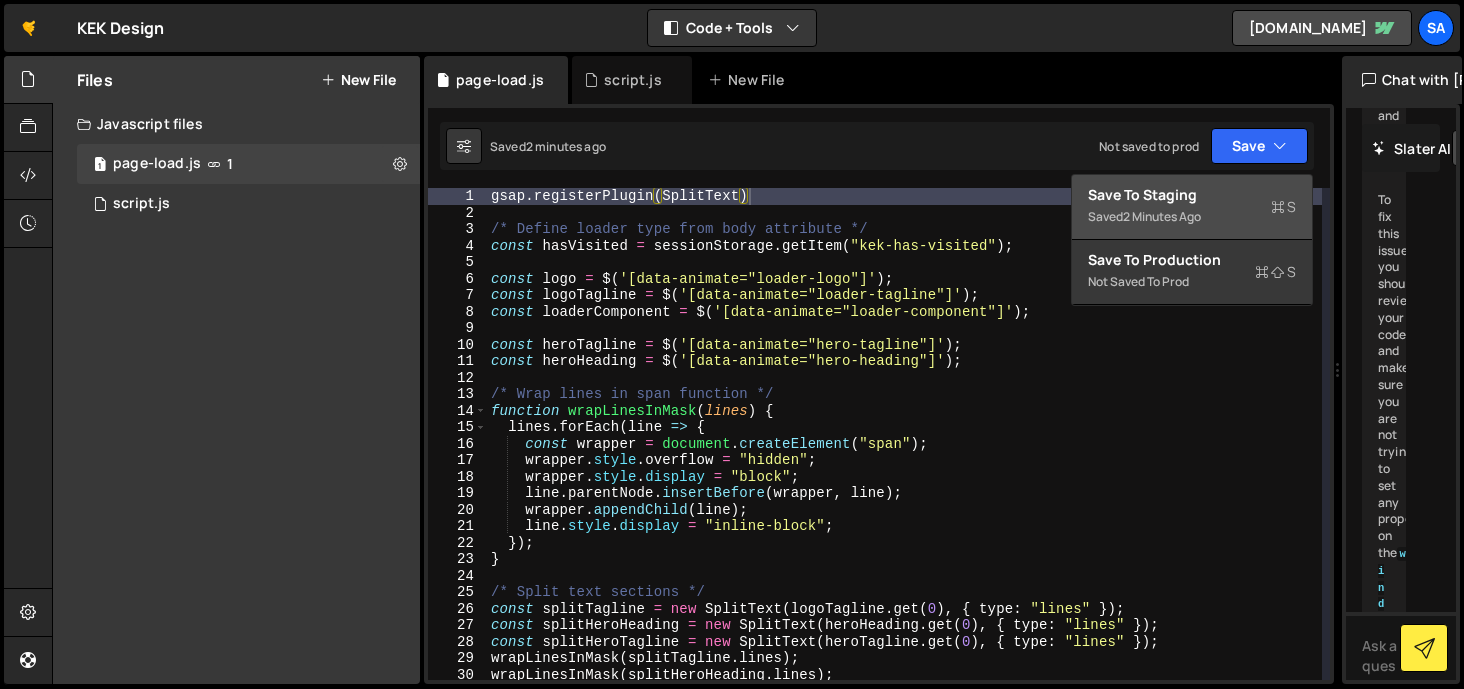 click on "Saved  2 minutes ago" at bounding box center (1192, 217) 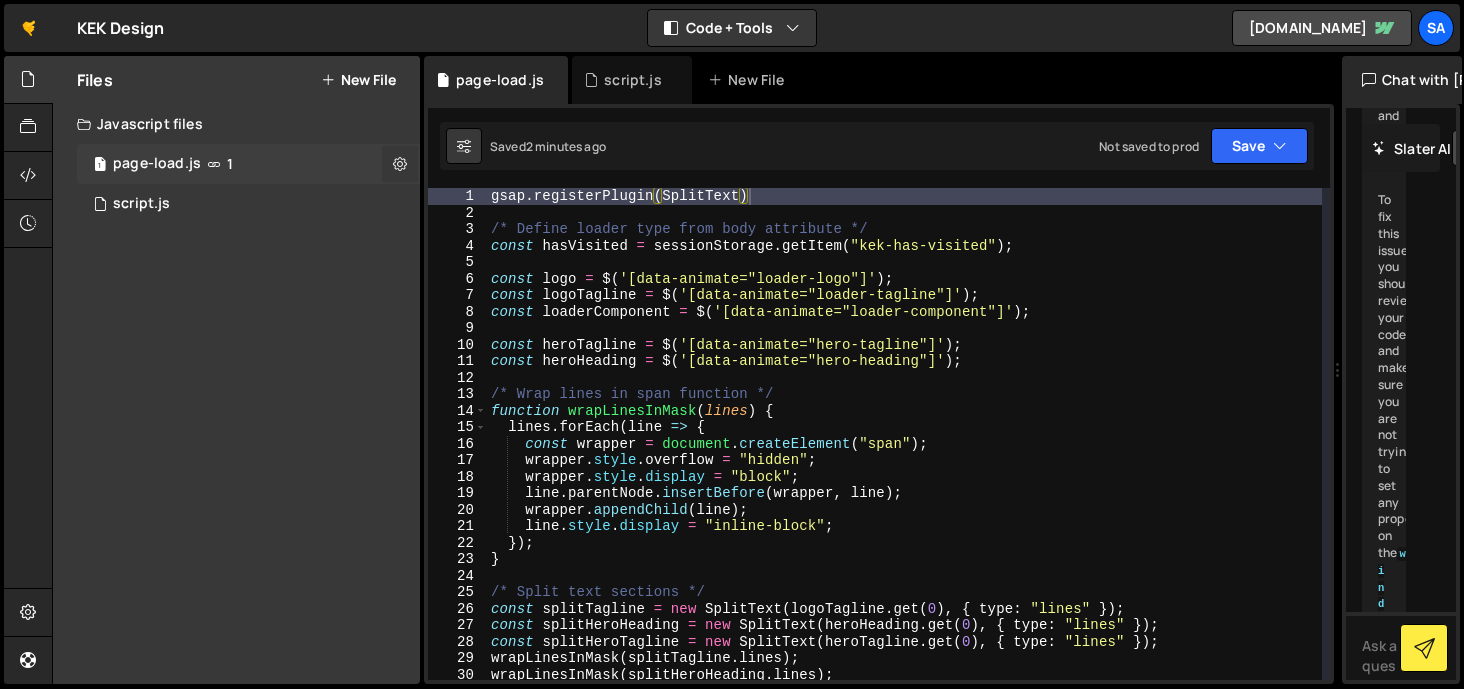 click at bounding box center (400, 163) 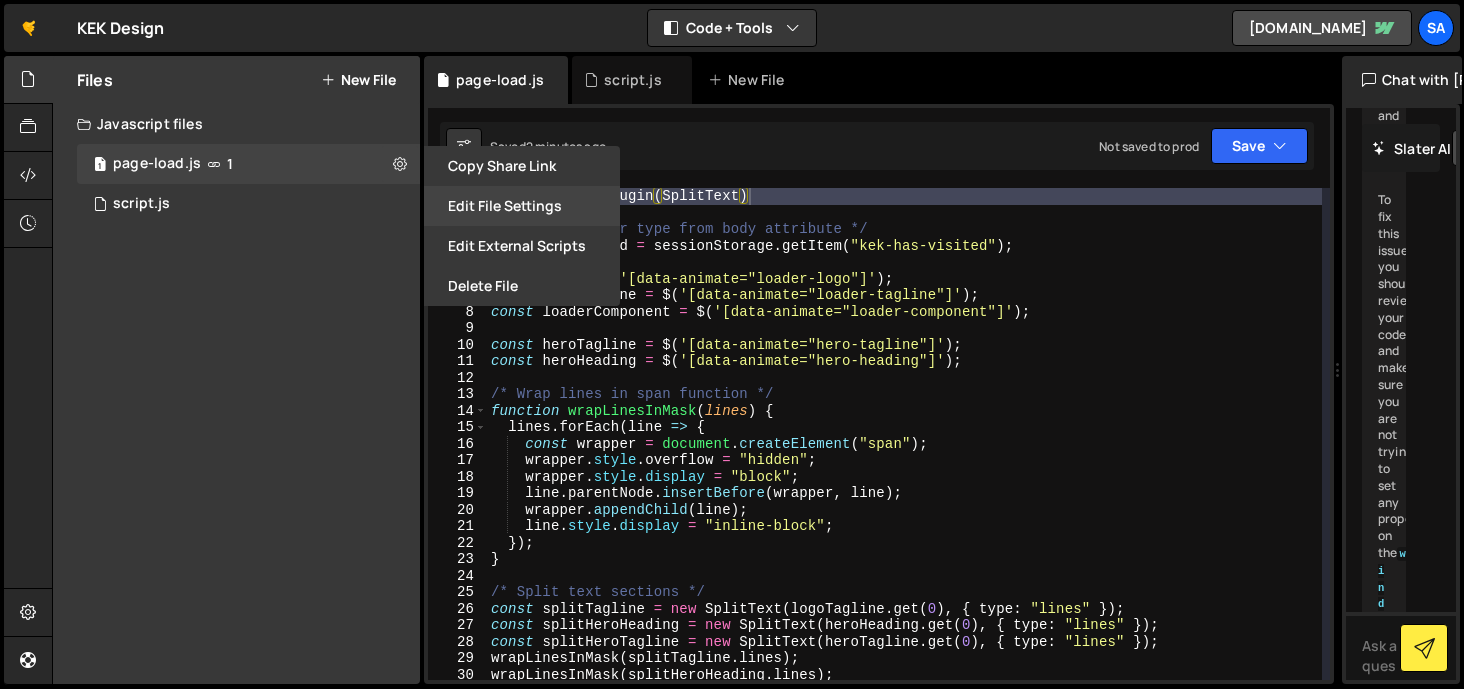 click on "Edit File Settings" at bounding box center [522, 206] 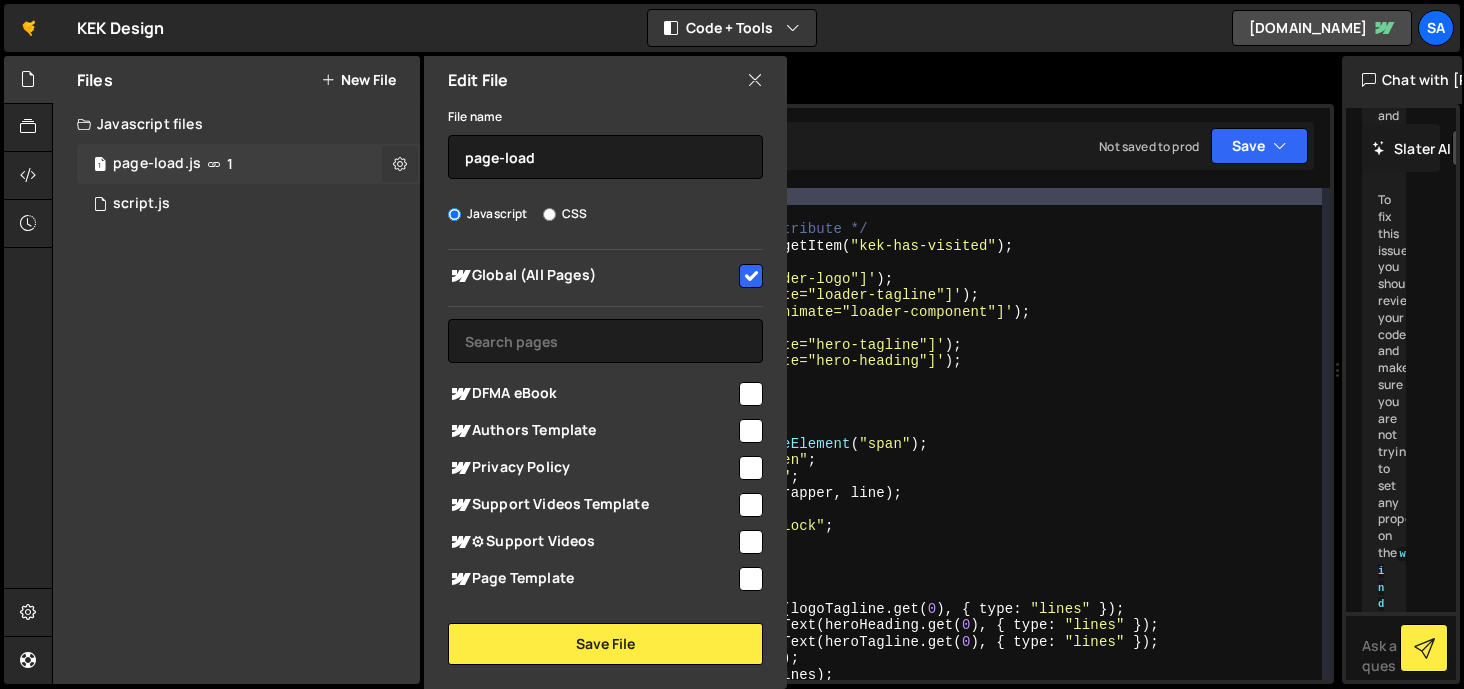 click at bounding box center (400, 163) 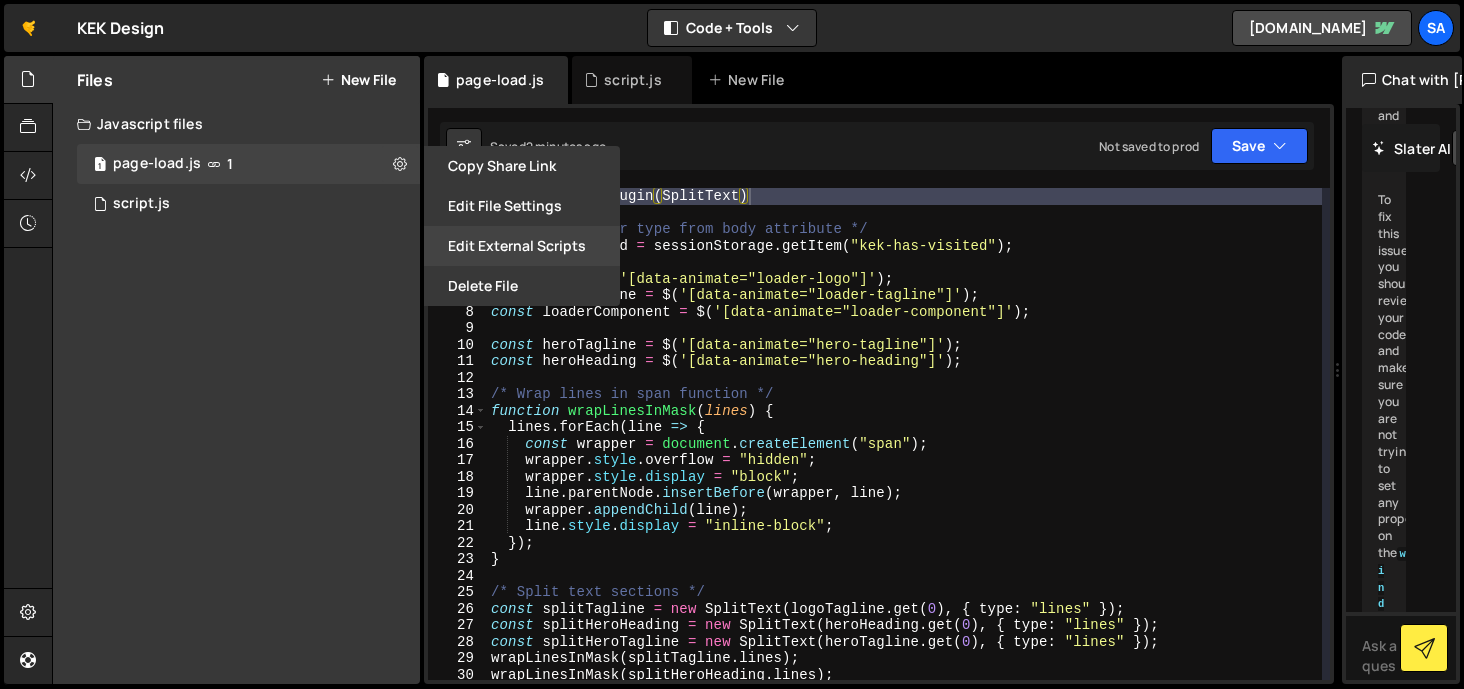 click on "Edit External Scripts" at bounding box center (522, 246) 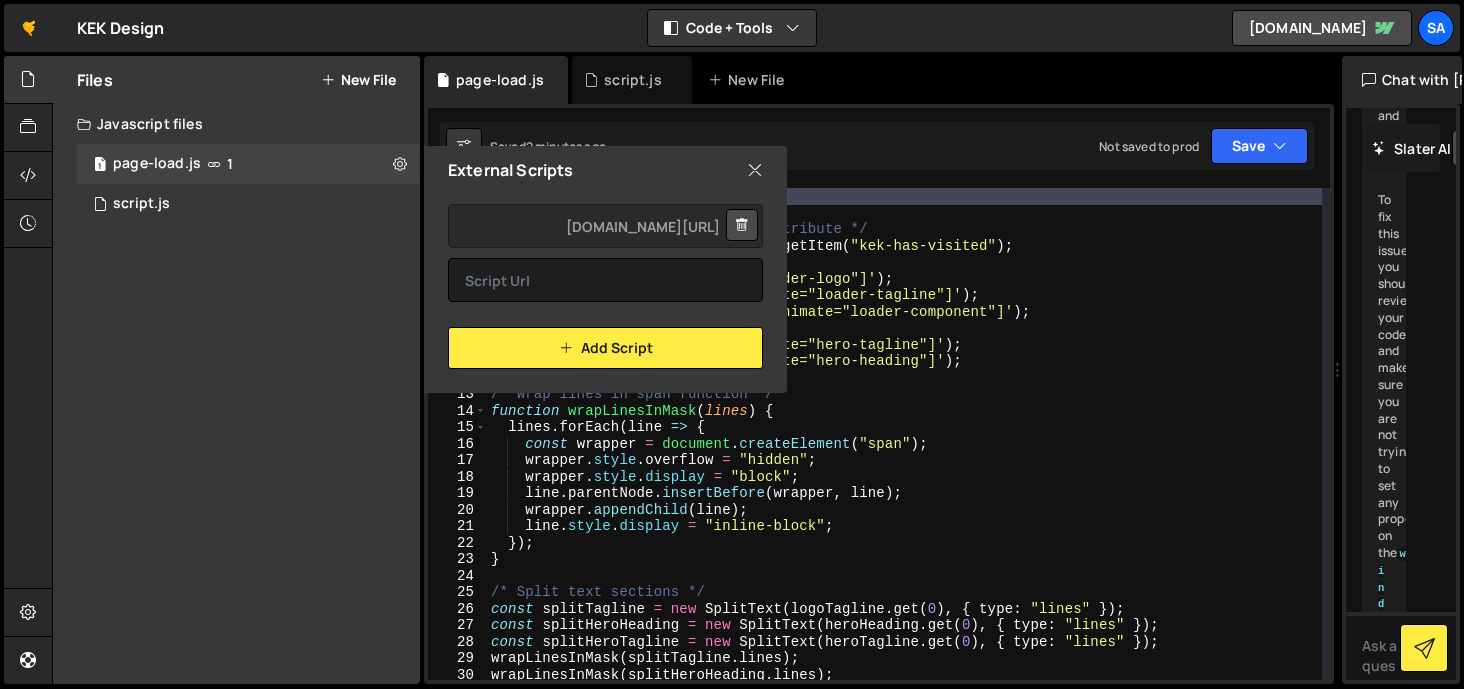 click at bounding box center [742, 225] 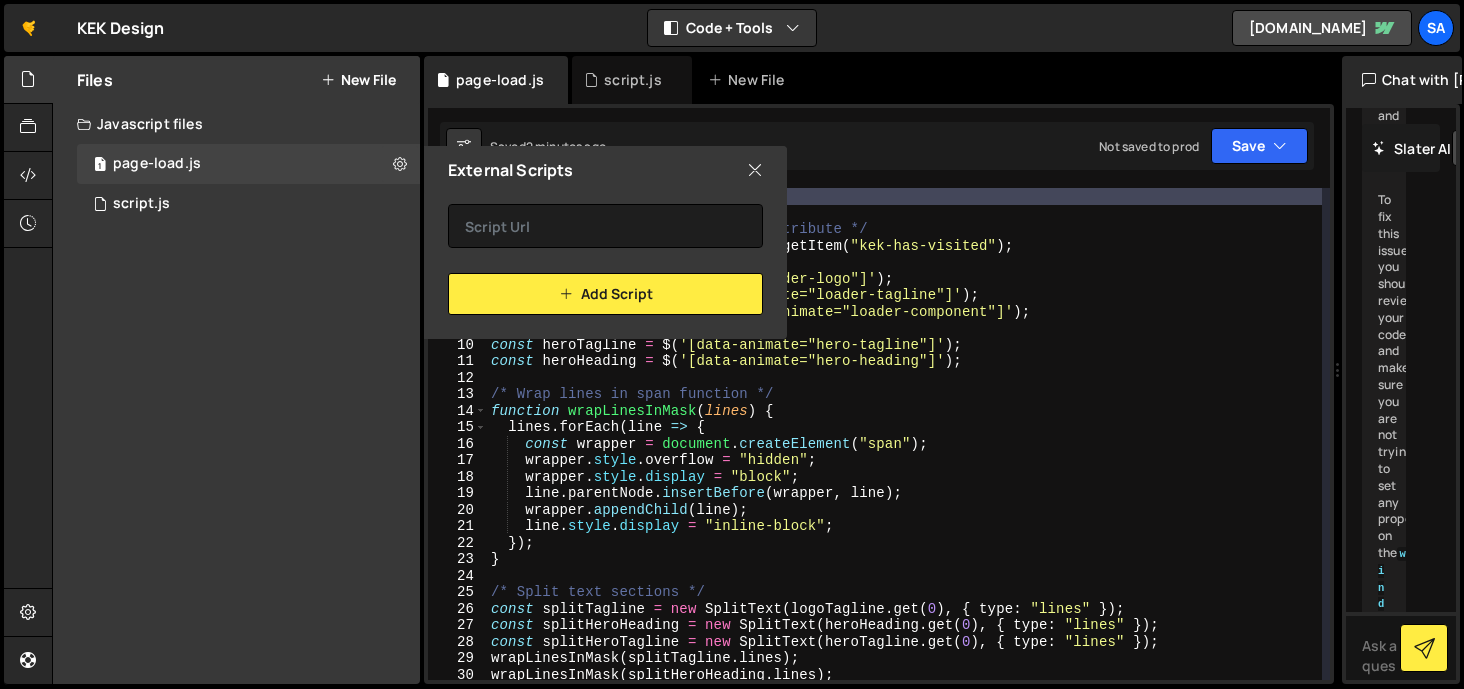 click on "External Scripts" at bounding box center [605, 170] 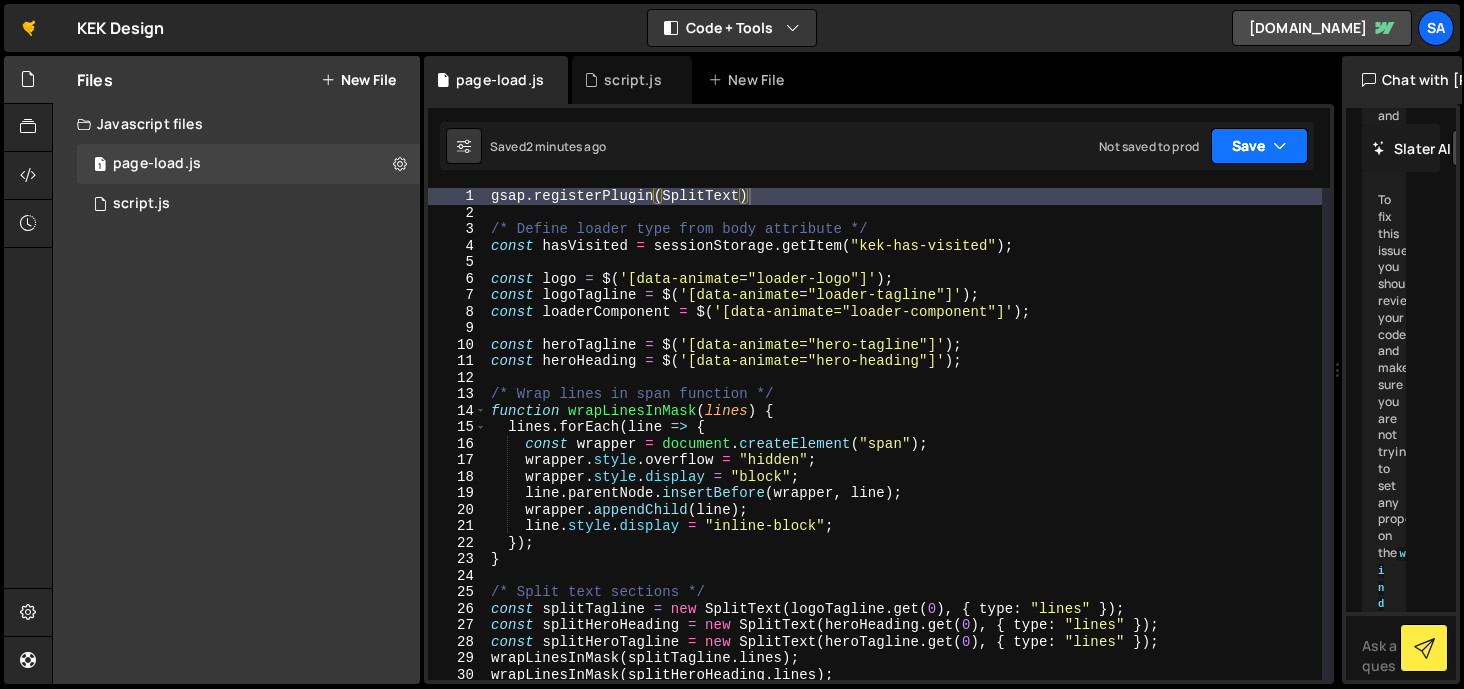 click on "Save" at bounding box center (1259, 146) 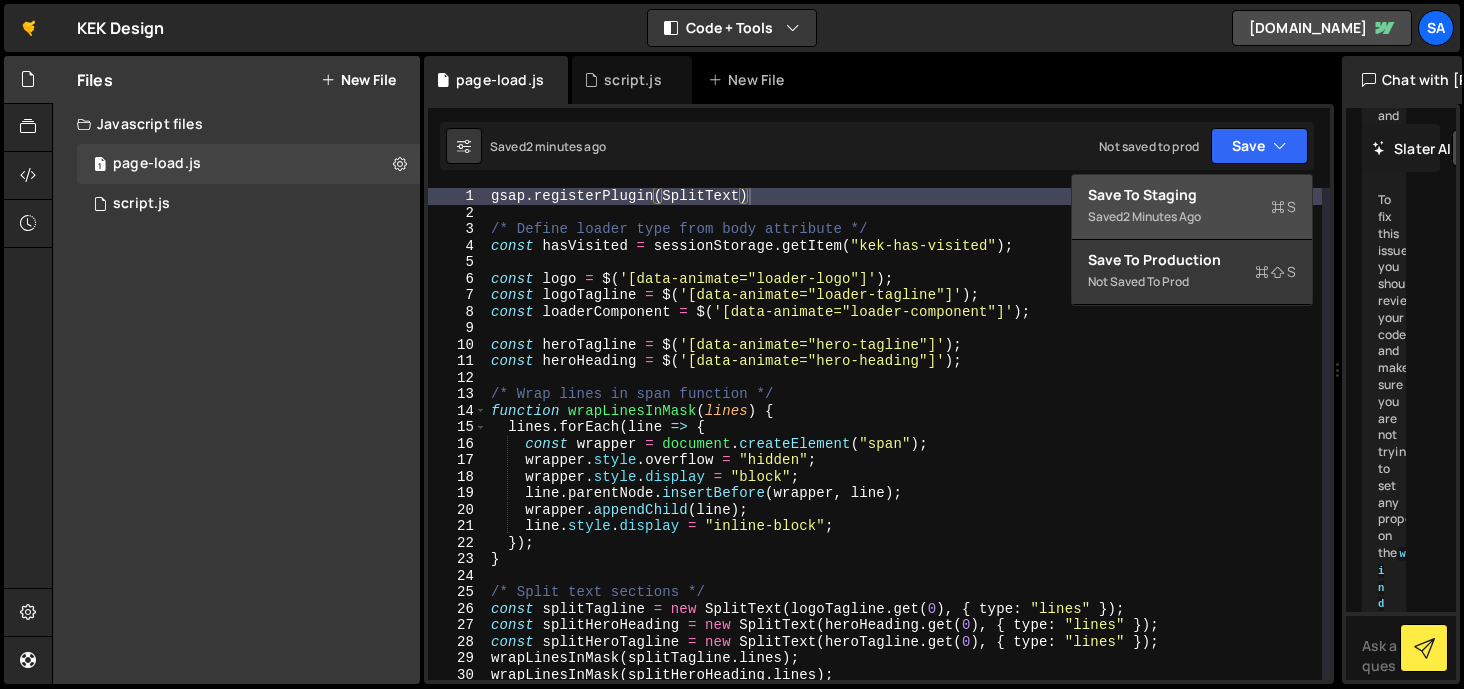 click on "Save to Staging
S" at bounding box center [1192, 195] 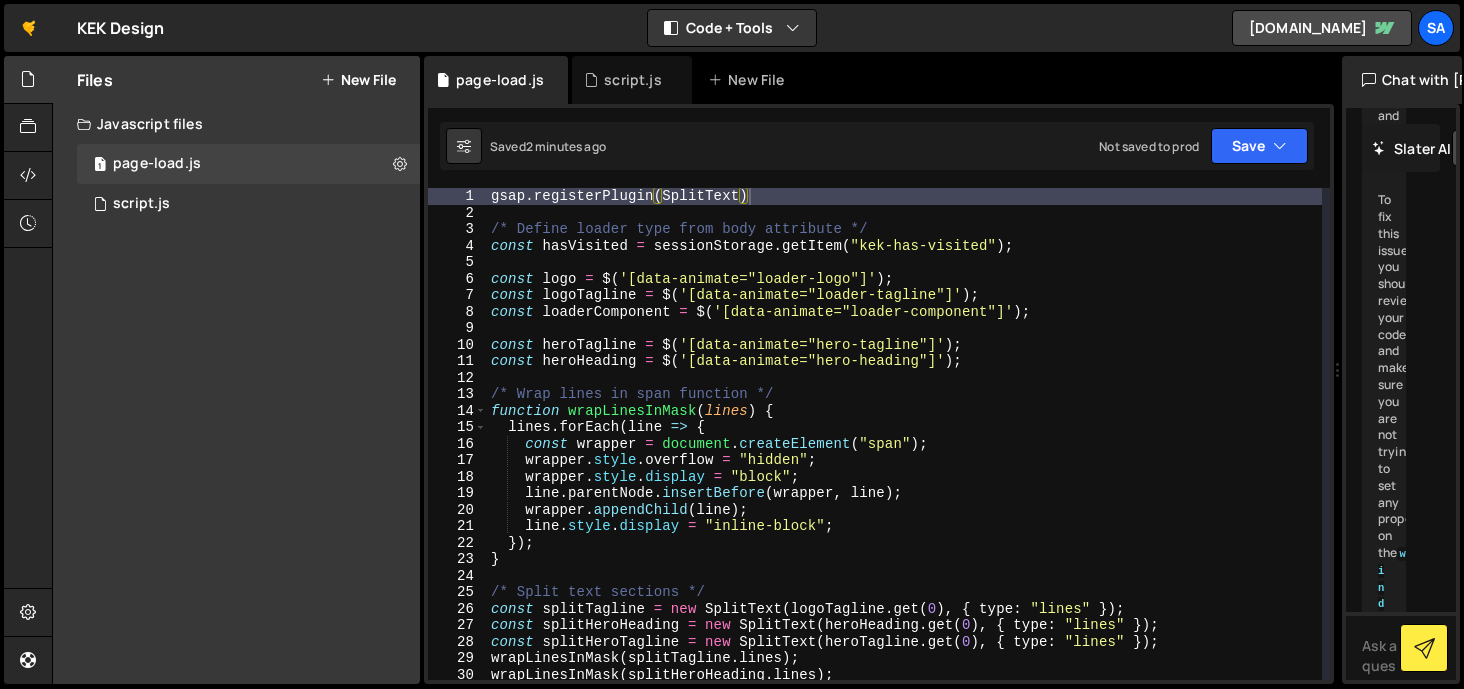 type on "const logo = $('[data-animate="loader-logo"]');" 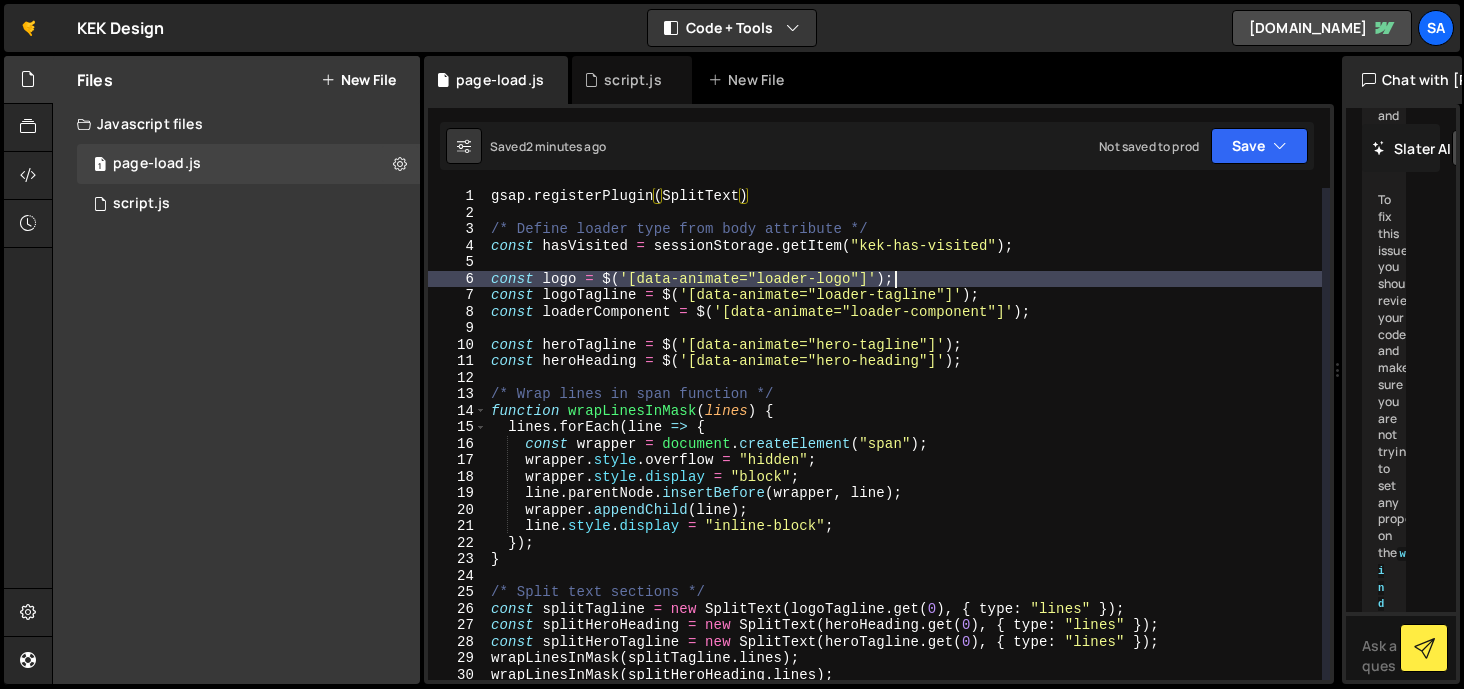 click on "gsap . registerPlugin ( SplitText ) /* Define loader type from body attribute */ const   hasVisited   =   sessionStorage . getItem ( "kek-has-visited" ) ; const   logo   =   $ ( '[data-animate="loader-logo"]' ) ; const   logoTagline   =   $ ( '[data-animate="loader-tagline"]' ) ; const   loaderComponent   =   $ ( '[data-animate="loader-component"]' ) ; const   heroTagline   =   $ ( '[data-animate="hero-tagline"]' ) ; const   heroHeading   =   $ ( '[data-animate="hero-heading"]' ) ; /* Wrap lines in span function */ function   wrapLinesInMask ( lines )   {    lines . forEach ( line   =>   {       const   wrapper   =   document . createElement ( "span" ) ;       wrapper . style . overflow   =   "hidden" ;       wrapper . style . display   =   "block" ;       line . parentNode . insertBefore ( wrapper ,   line ) ;       wrapper . appendChild ( line ) ;       line . style . display   =   "inline-block" ;    }) ; } /* Split text sections */ const   splitTagline   =   new   SplitText ( logoTagline . get ( 0 ) ,   {" at bounding box center (904, 450) 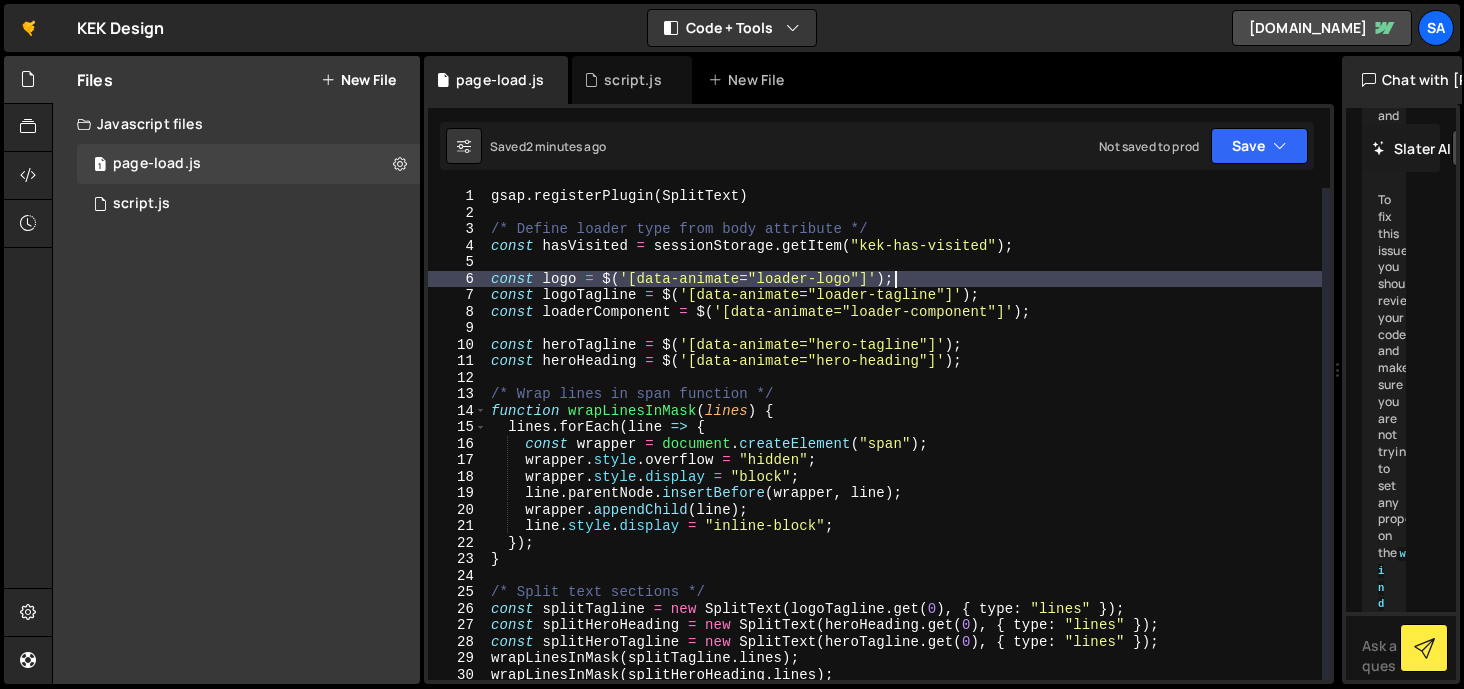 click on "gsap . registerPlugin ( SplitText ) /* Define loader type from body attribute */ const   hasVisited   =   sessionStorage . getItem ( "kek-has-visited" ) ; const   logo   =   $ ( '[data-animate="loader-logo"]' ) ; const   logoTagline   =   $ ( '[data-animate="loader-tagline"]' ) ; const   loaderComponent   =   $ ( '[data-animate="loader-component"]' ) ; const   heroTagline   =   $ ( '[data-animate="hero-tagline"]' ) ; const   heroHeading   =   $ ( '[data-animate="hero-heading"]' ) ; /* Wrap lines in span function */ function   wrapLinesInMask ( lines )   {    lines . forEach ( line   =>   {       const   wrapper   =   document . createElement ( "span" ) ;       wrapper . style . overflow   =   "hidden" ;       wrapper . style . display   =   "block" ;       line . parentNode . insertBefore ( wrapper ,   line ) ;       wrapper . appendChild ( line ) ;       line . style . display   =   "inline-block" ;    }) ; } /* Split text sections */ const   splitTagline   =   new   SplitText ( logoTagline . get ( 0 ) ,   {" at bounding box center [904, 450] 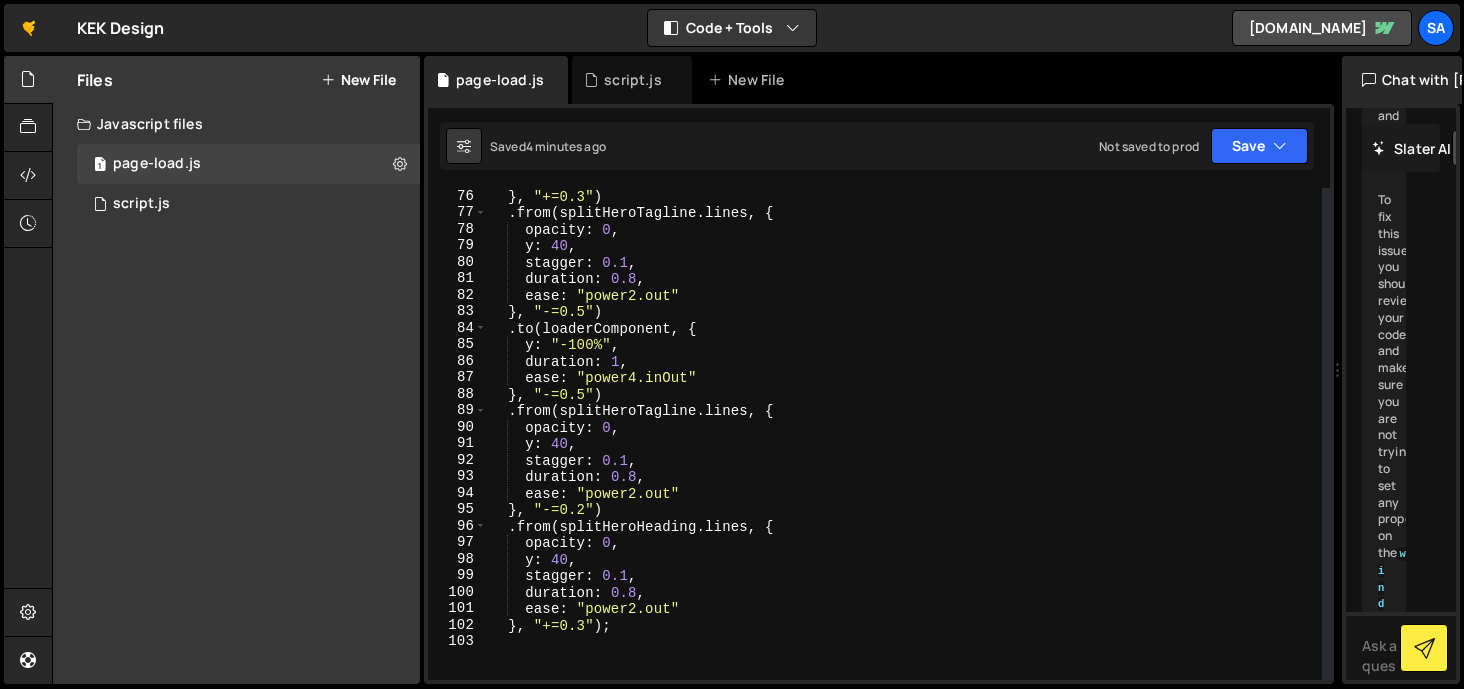 scroll, scrollTop: 1238, scrollLeft: 0, axis: vertical 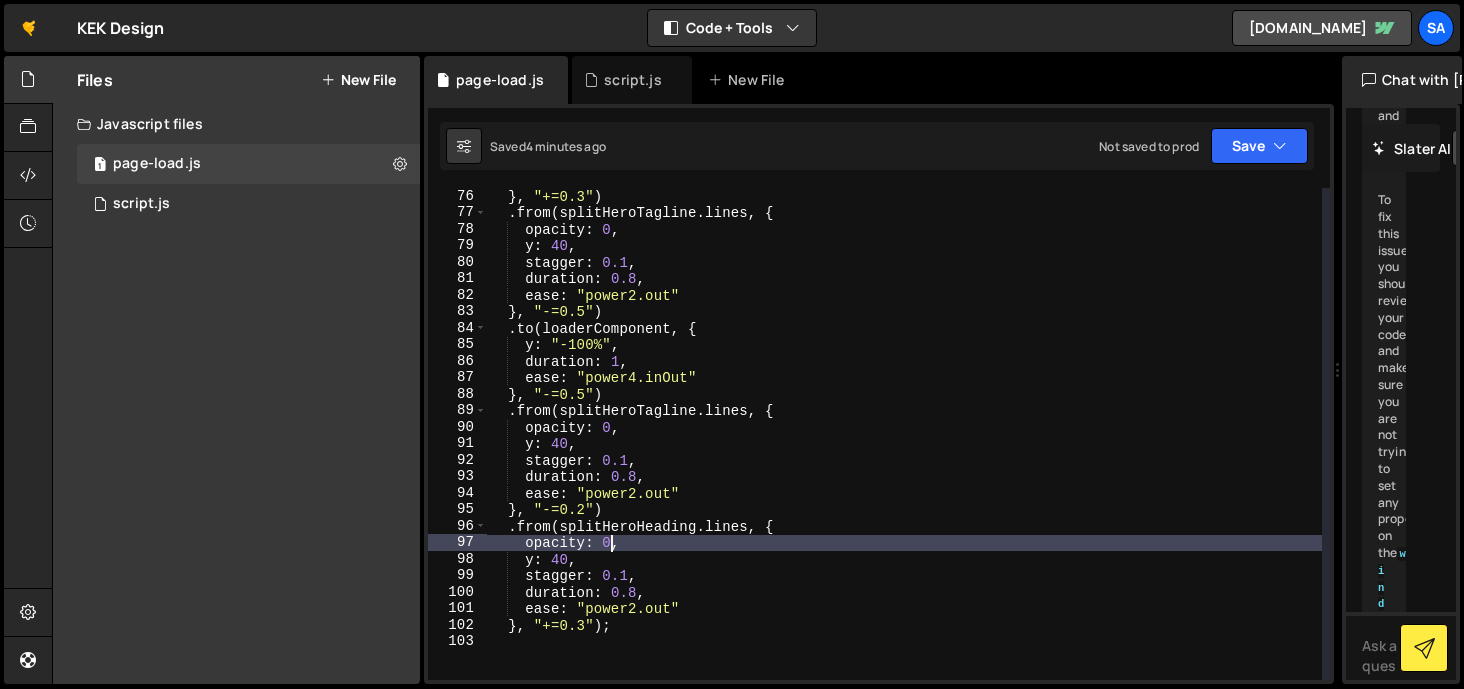 click on "} ,   "+=0.3" )    . from ( splitHeroTagline . lines ,   {       opacity :   0 ,       y :   40 ,       stagger :   0.1 ,       duration :   0.8 ,       ease :   "power2.out"    } ,   "-=0.5" )    . to ( loaderComponent ,   {       y :   "-100%" ,       duration :   1 ,       ease :   "power4.inOut"    } ,   "-=0.5" )    . from ( splitHeroTagline . lines ,   {       opacity :   0 ,       y :   40 ,       stagger :   0.1 ,       duration :   0.8 ,       ease :   "power2.out"    } ,   "-=0.2" )    . from ( splitHeroHeading . lines ,   {       opacity :   0 ,       y :   40 ,       stagger :   0.1 ,       duration :   0.8 ,       ease :   "power2.out"    } ,   "+=0.3" ) ;" at bounding box center [904, 450] 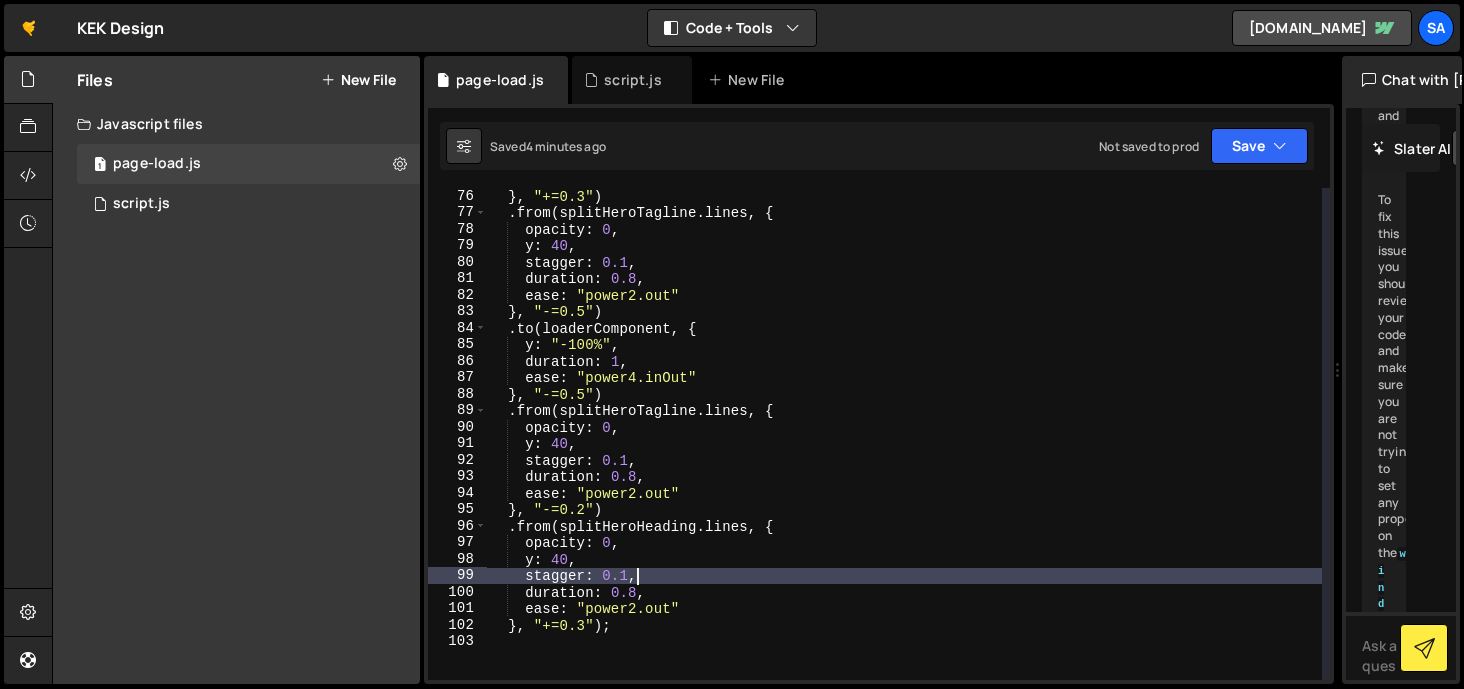 click on "} ,   "+=0.3" )    . from ( splitHeroTagline . lines ,   {       opacity :   0 ,       y :   40 ,       stagger :   0.1 ,       duration :   0.8 ,       ease :   "power2.out"    } ,   "-=0.5" )    . to ( loaderComponent ,   {       y :   "-100%" ,       duration :   1 ,       ease :   "power4.inOut"    } ,   "-=0.5" )    . from ( splitHeroTagline . lines ,   {       opacity :   0 ,       y :   40 ,       stagger :   0.1 ,       duration :   0.8 ,       ease :   "power2.out"    } ,   "-=0.2" )    . from ( splitHeroHeading . lines ,   {       opacity :   0 ,       y :   40 ,       stagger :   0.1 ,       duration :   0.8 ,       ease :   "power2.out"    } ,   "+=0.3" ) ;" at bounding box center [904, 450] 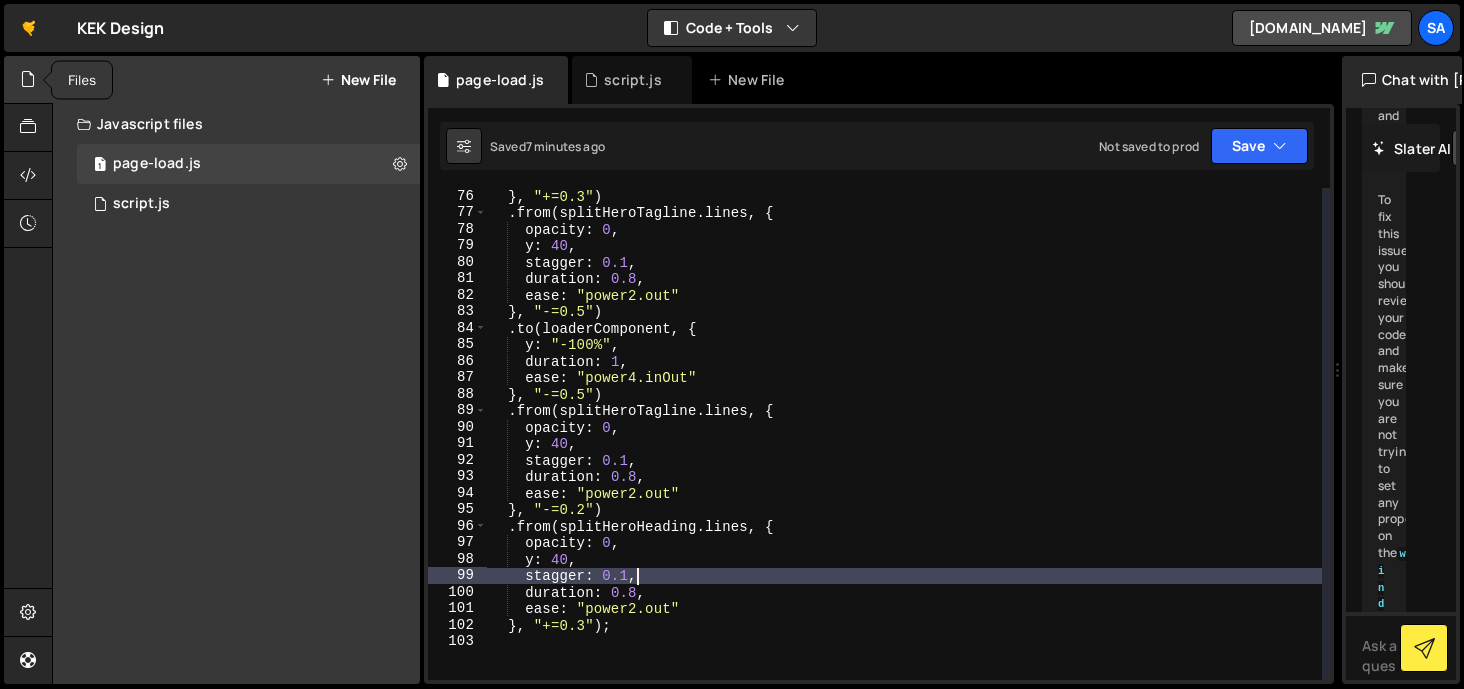 click at bounding box center [28, 80] 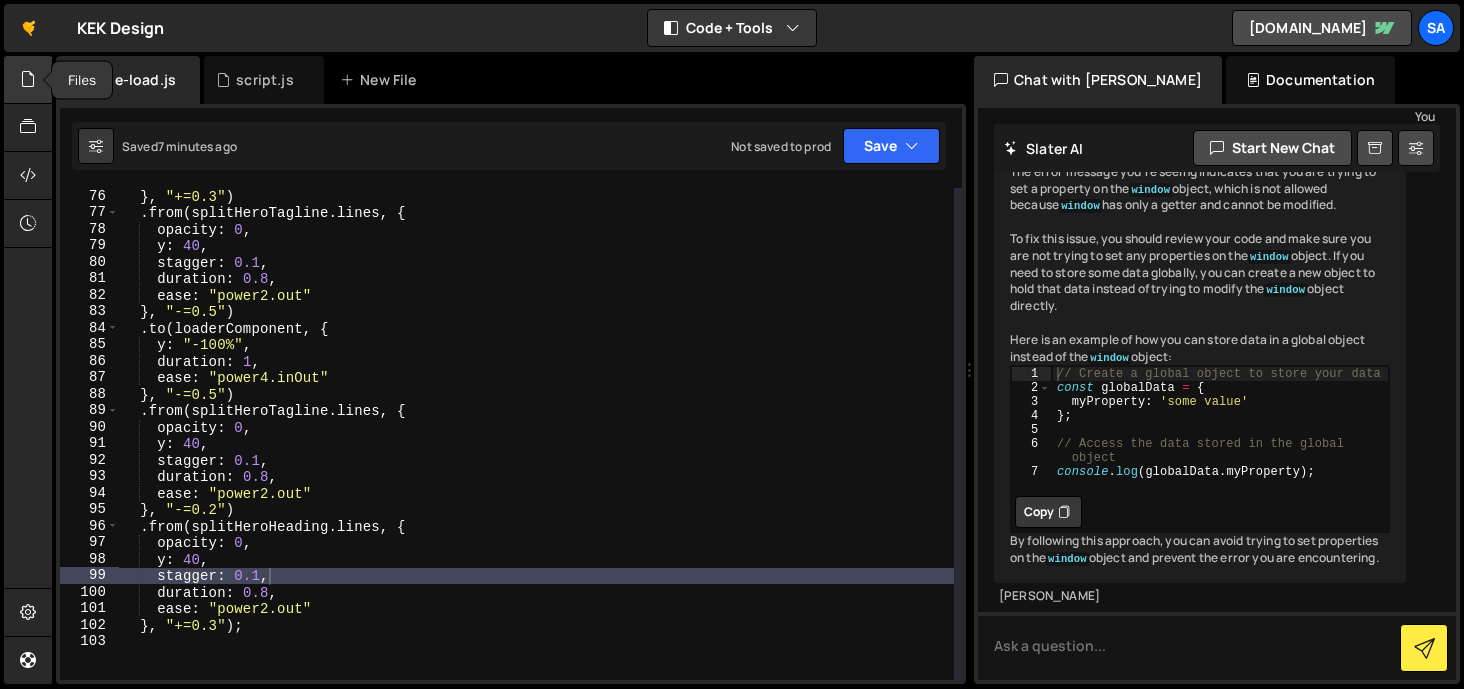 scroll, scrollTop: 305, scrollLeft: 0, axis: vertical 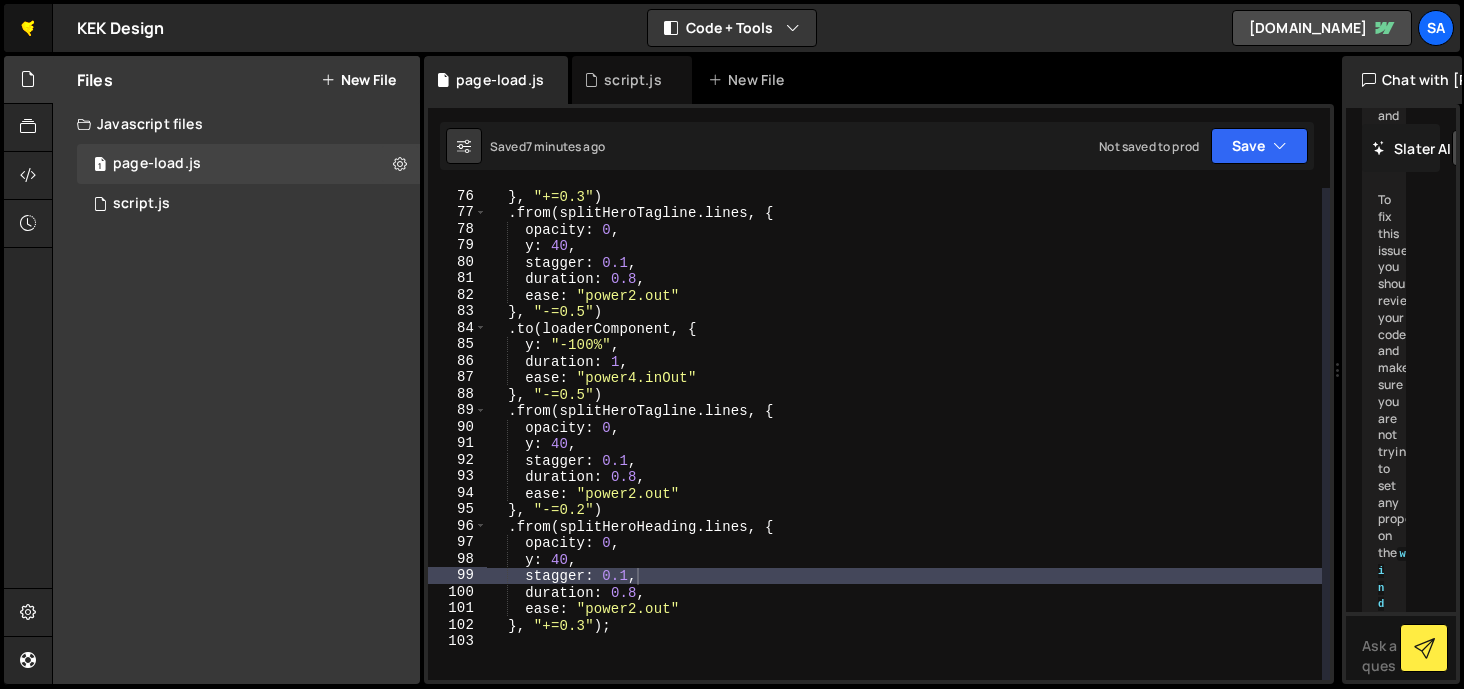 click on "🤙" at bounding box center [28, 28] 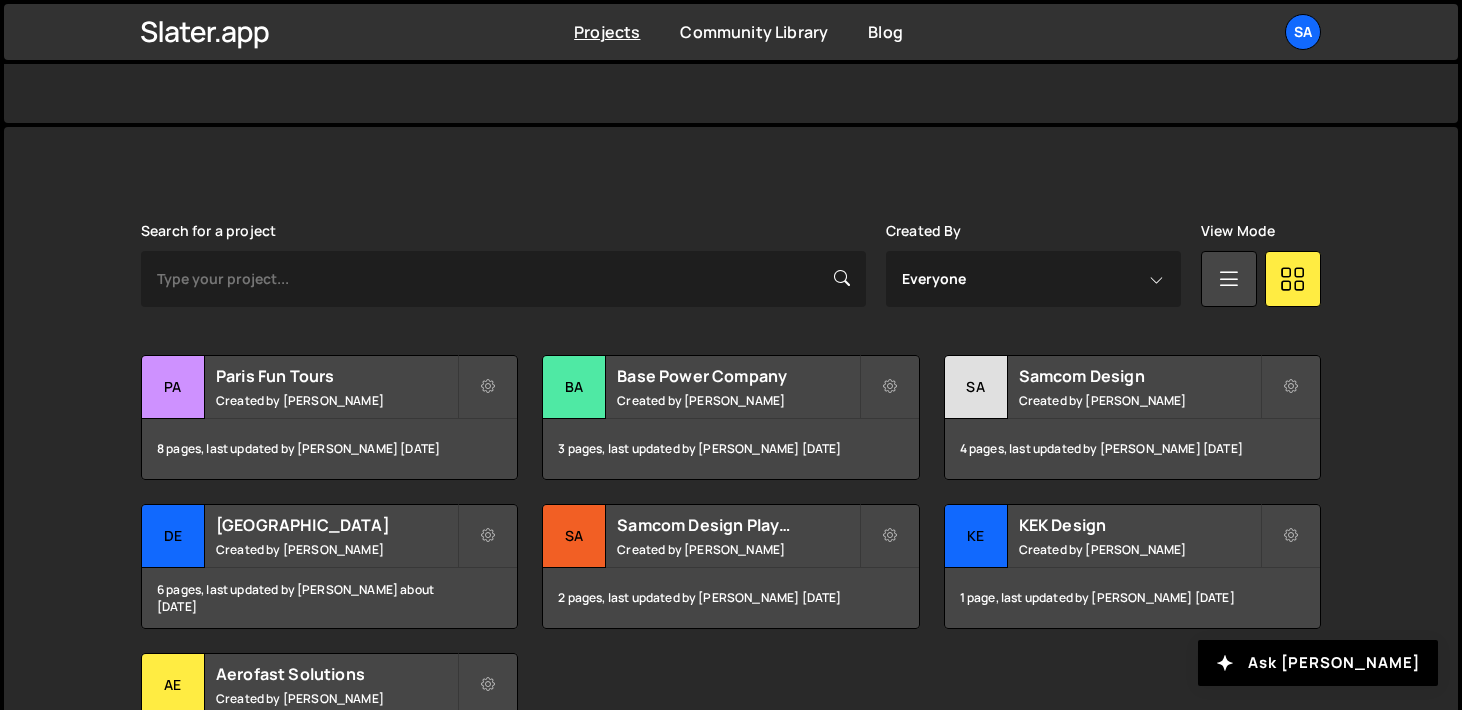 scroll, scrollTop: 509, scrollLeft: 0, axis: vertical 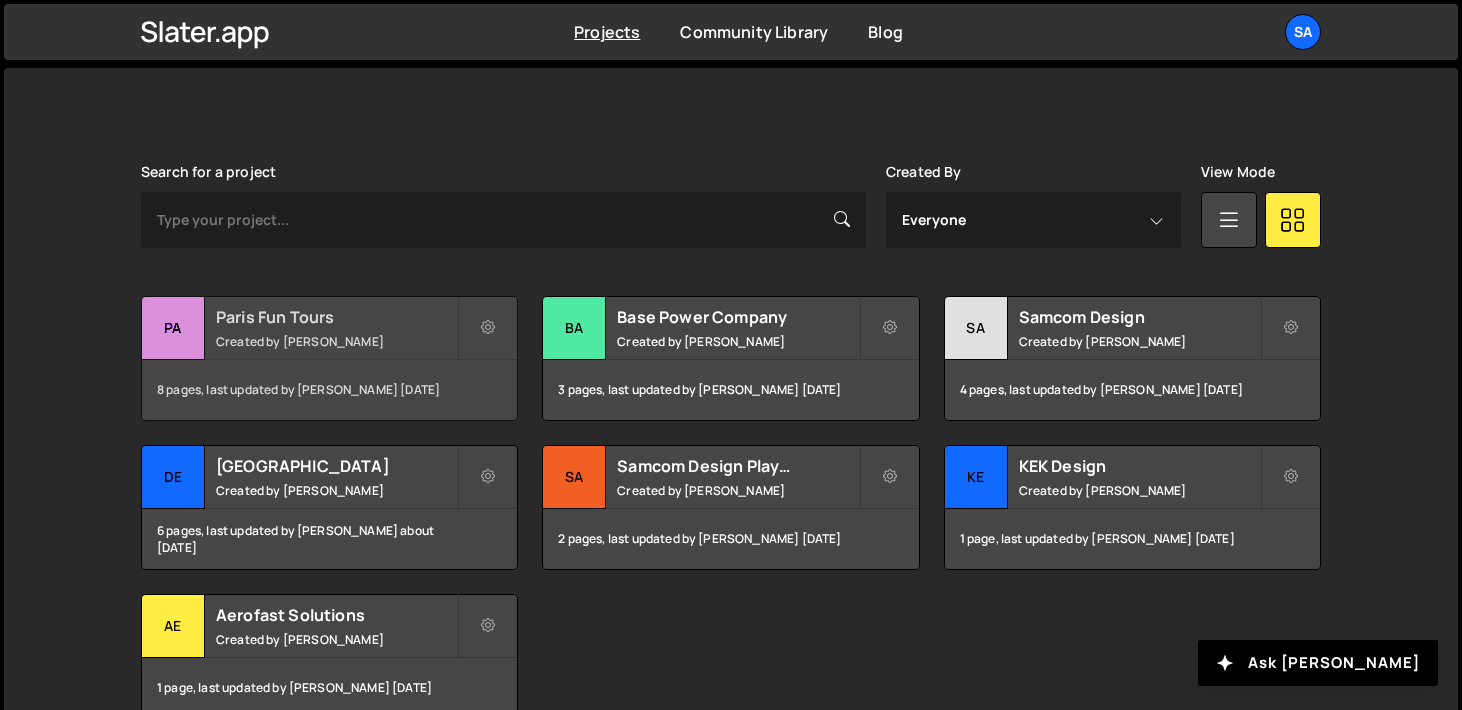 click on "Pa" at bounding box center [173, 328] 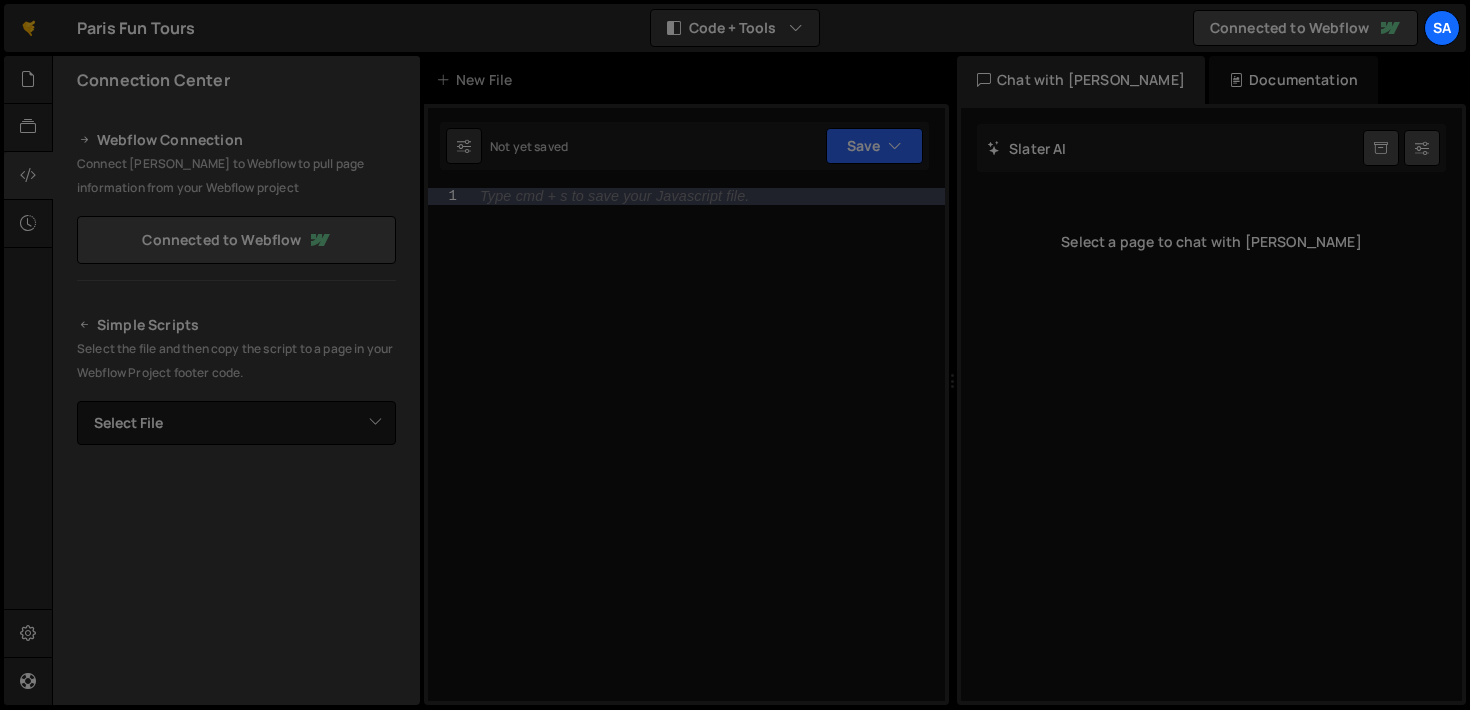 scroll, scrollTop: 0, scrollLeft: 0, axis: both 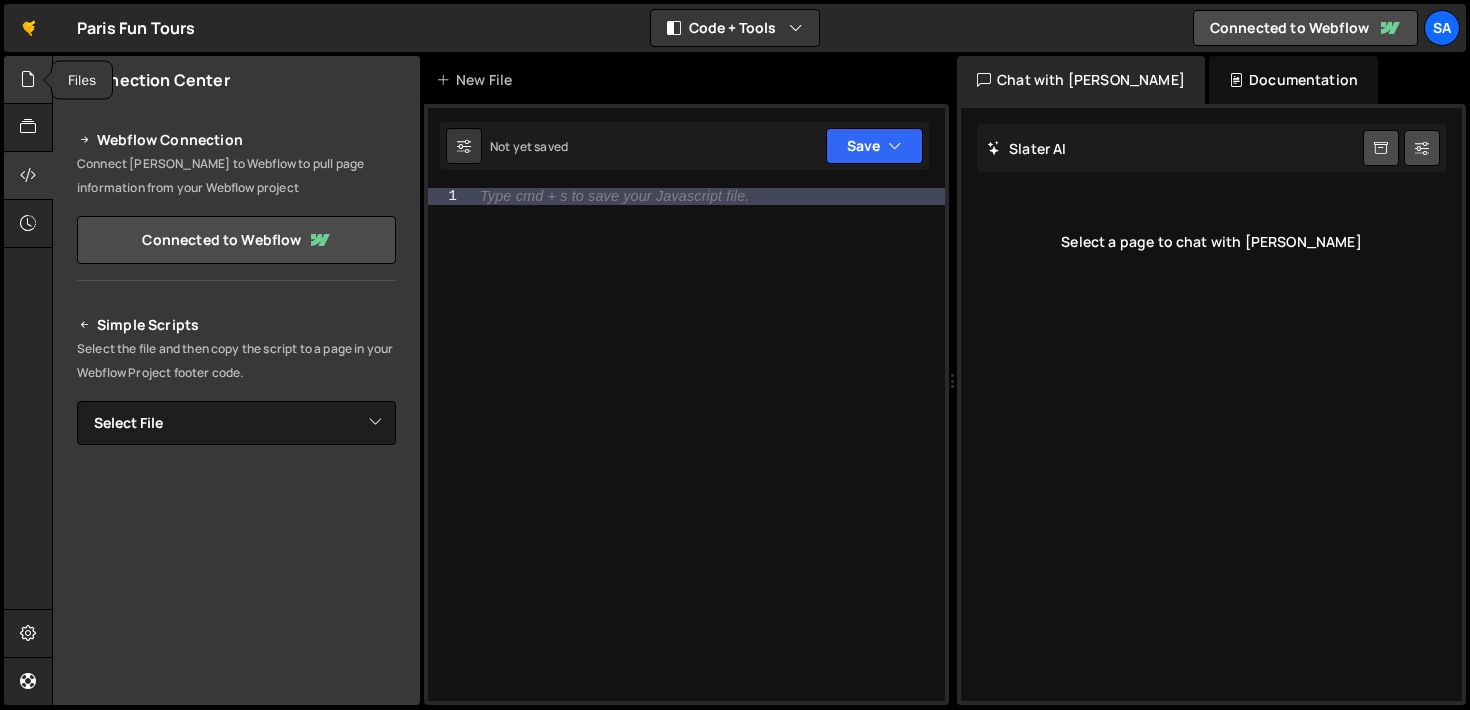 click at bounding box center [28, 80] 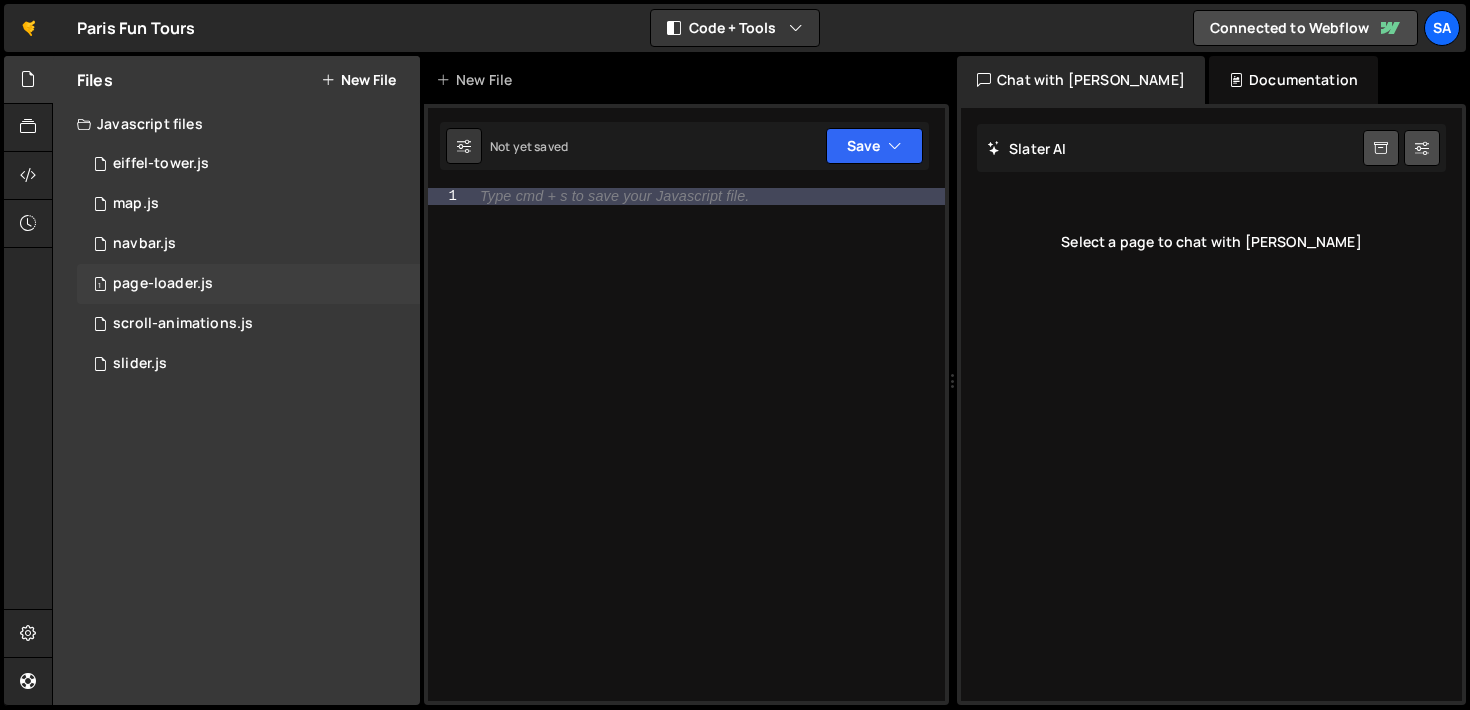 click on "page-loader.js" at bounding box center (163, 284) 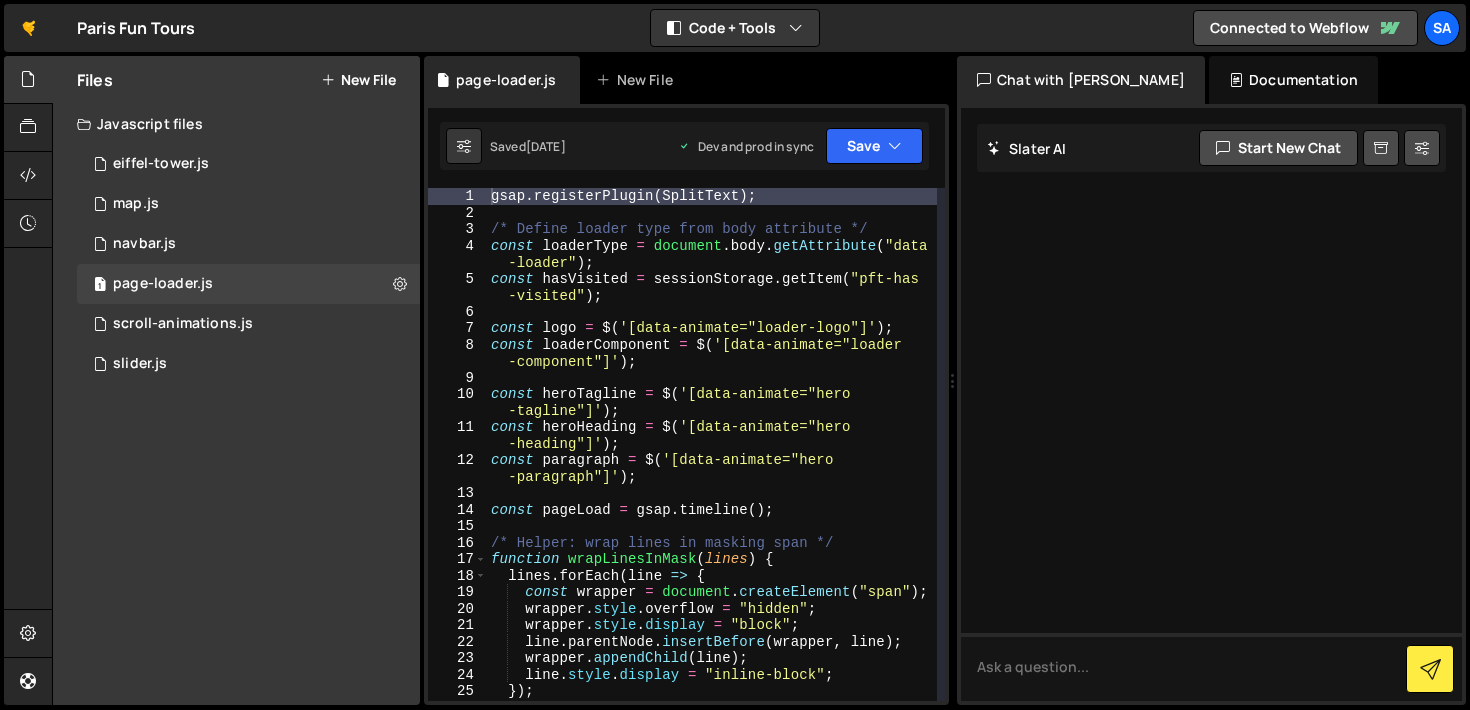 scroll, scrollTop: 0, scrollLeft: 0, axis: both 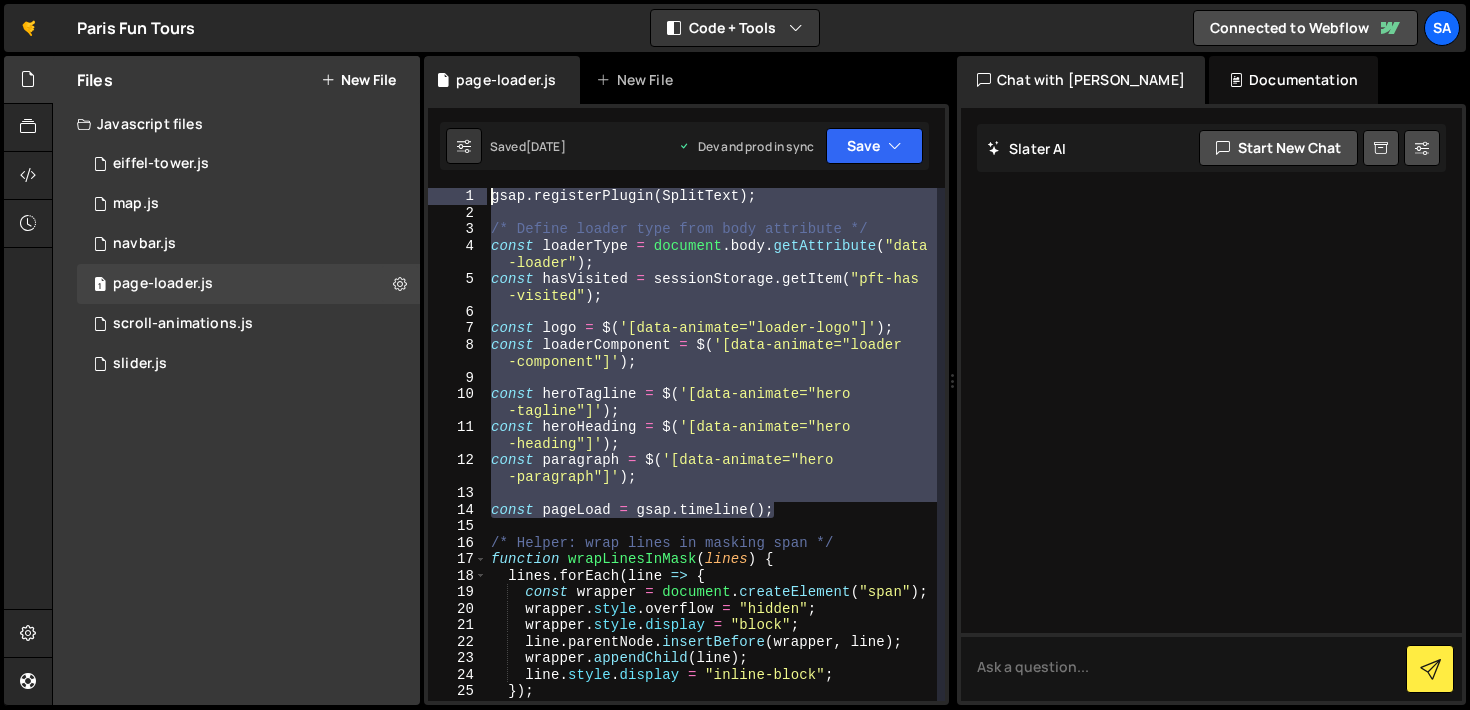 drag, startPoint x: 799, startPoint y: 508, endPoint x: 467, endPoint y: 173, distance: 471.645 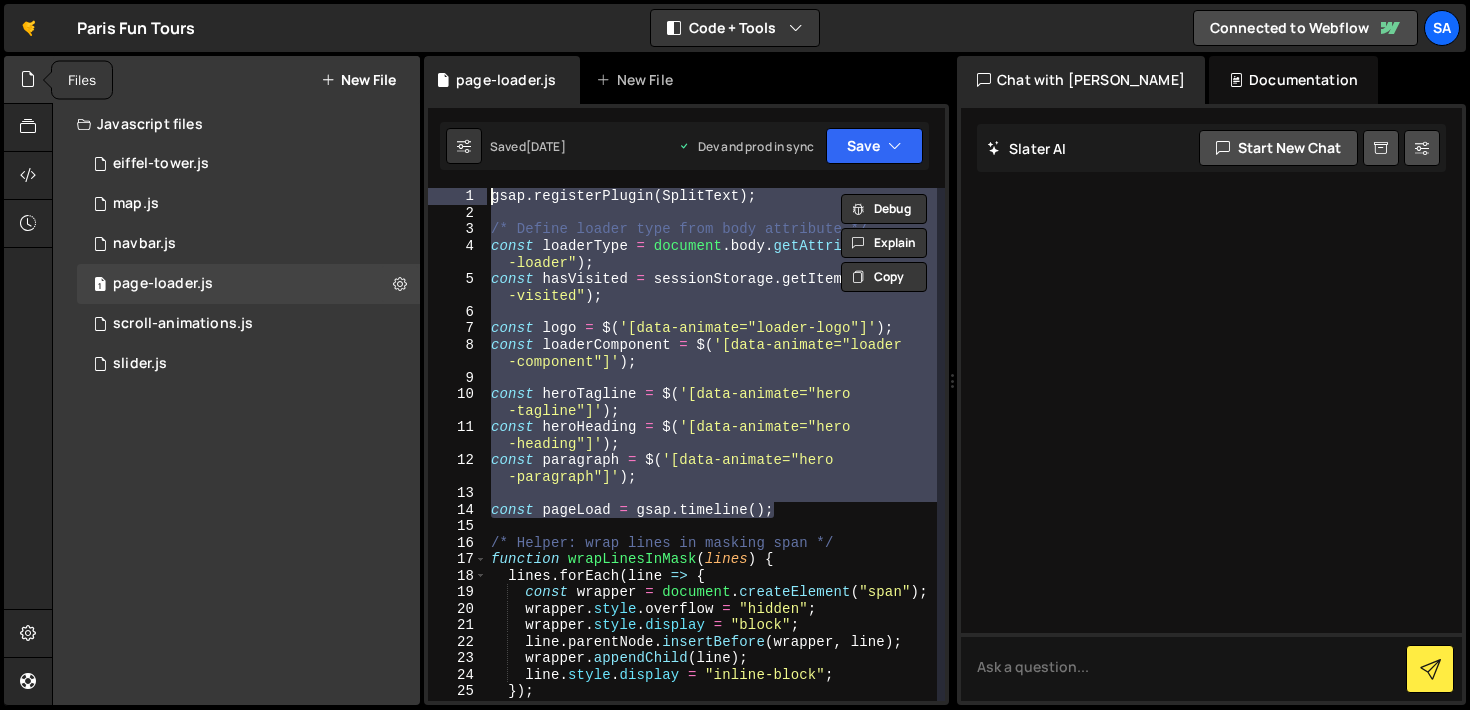 click at bounding box center [28, 79] 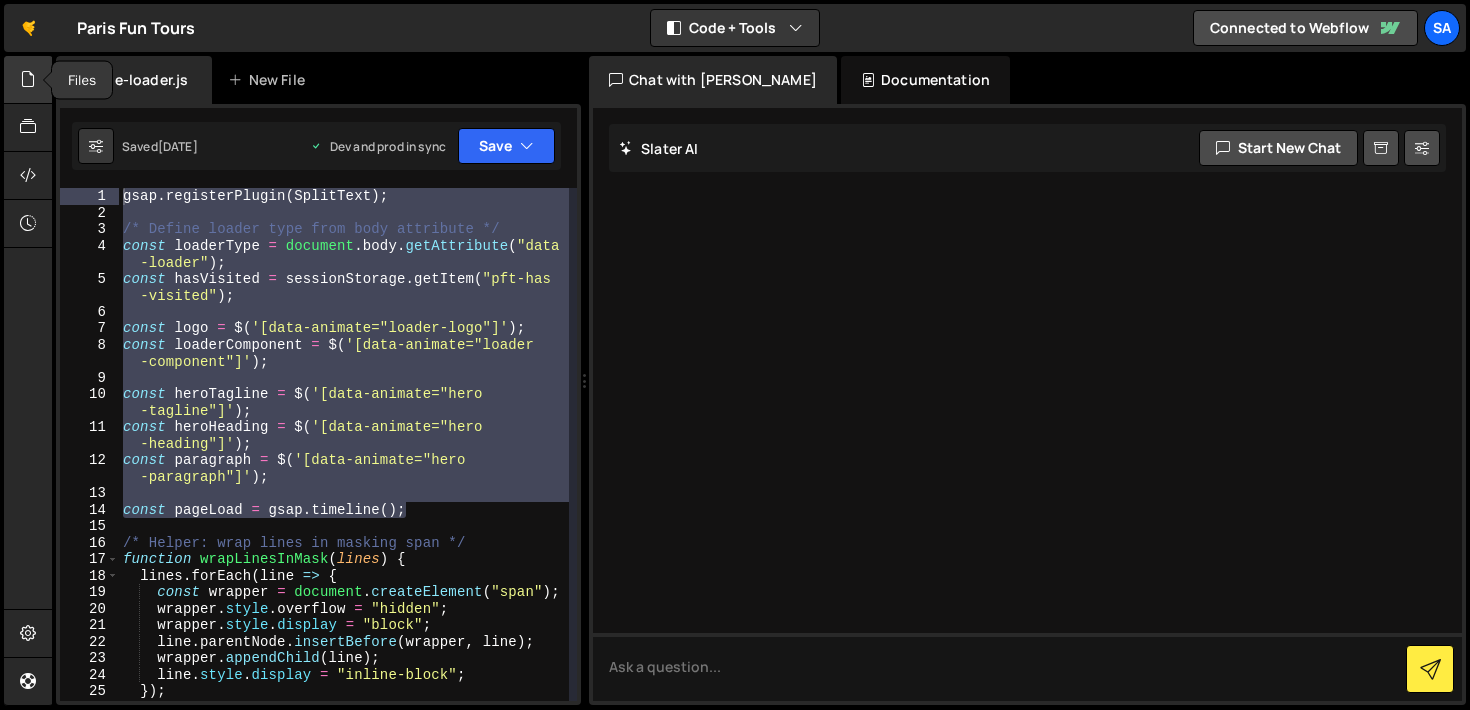 click at bounding box center (28, 79) 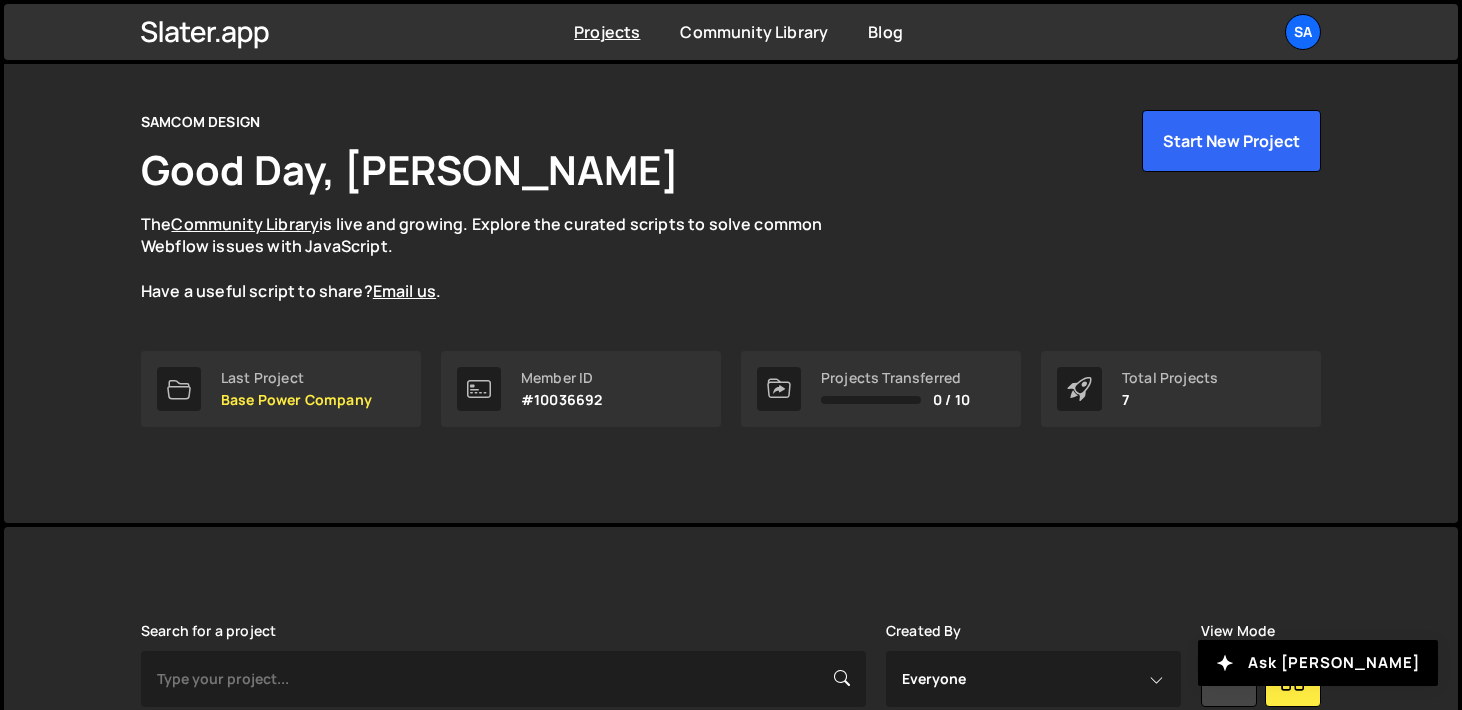 scroll, scrollTop: 509, scrollLeft: 0, axis: vertical 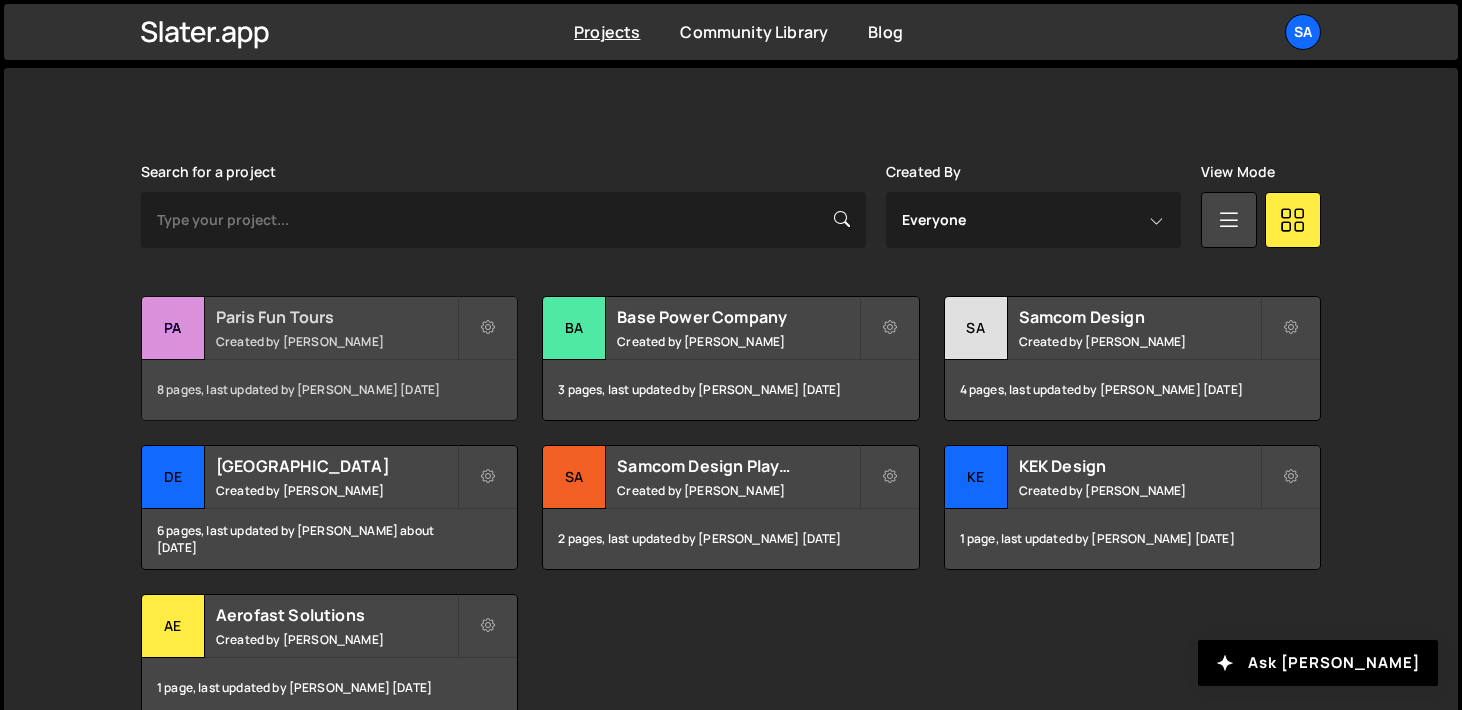 click on "Pa" at bounding box center (173, 328) 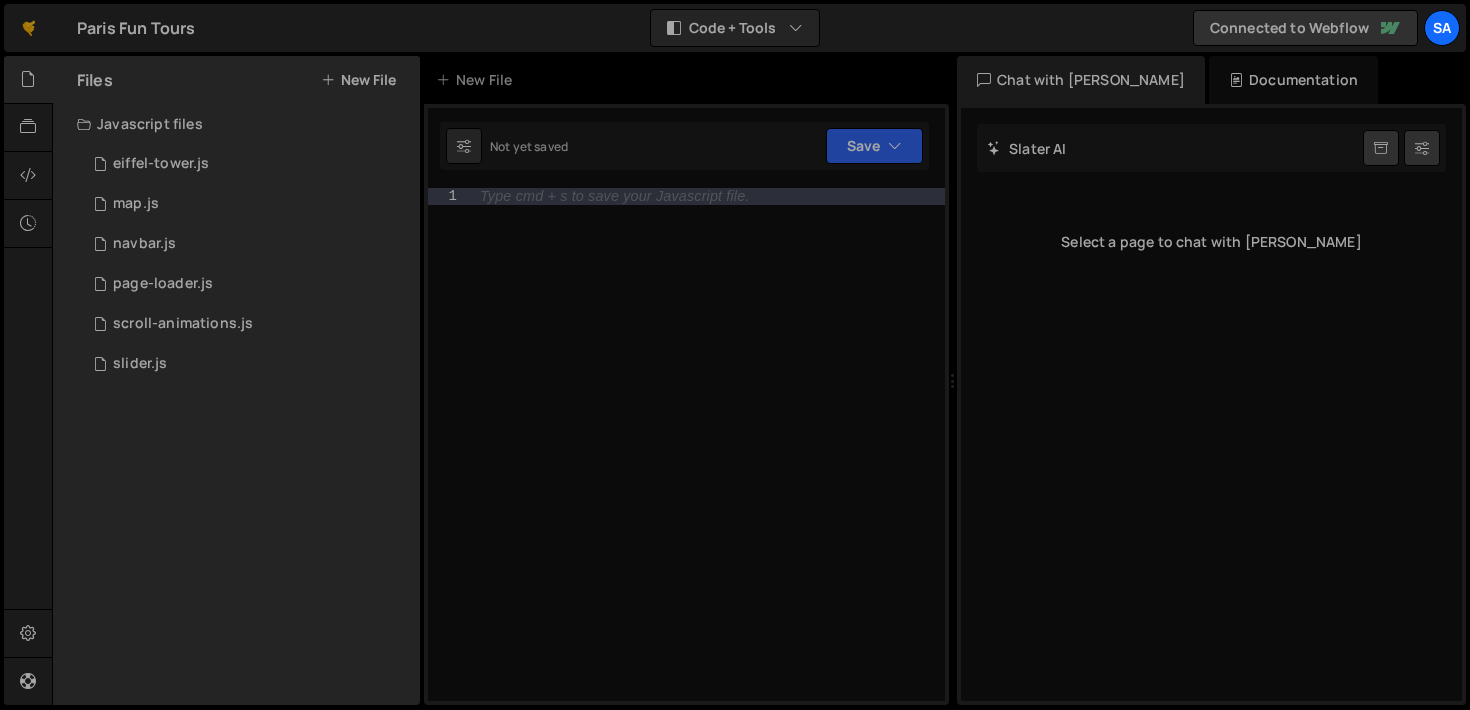 scroll, scrollTop: 0, scrollLeft: 0, axis: both 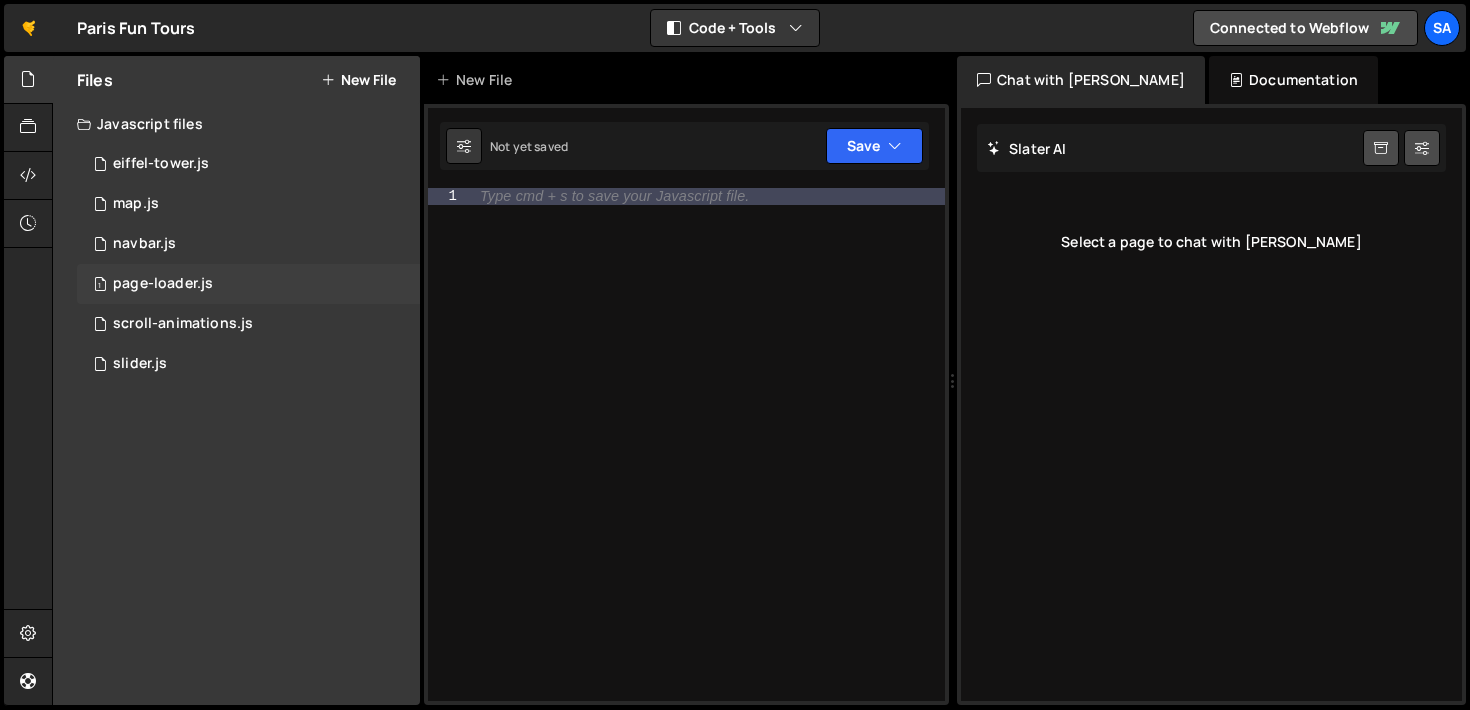 click on "page-loader.js" at bounding box center [163, 284] 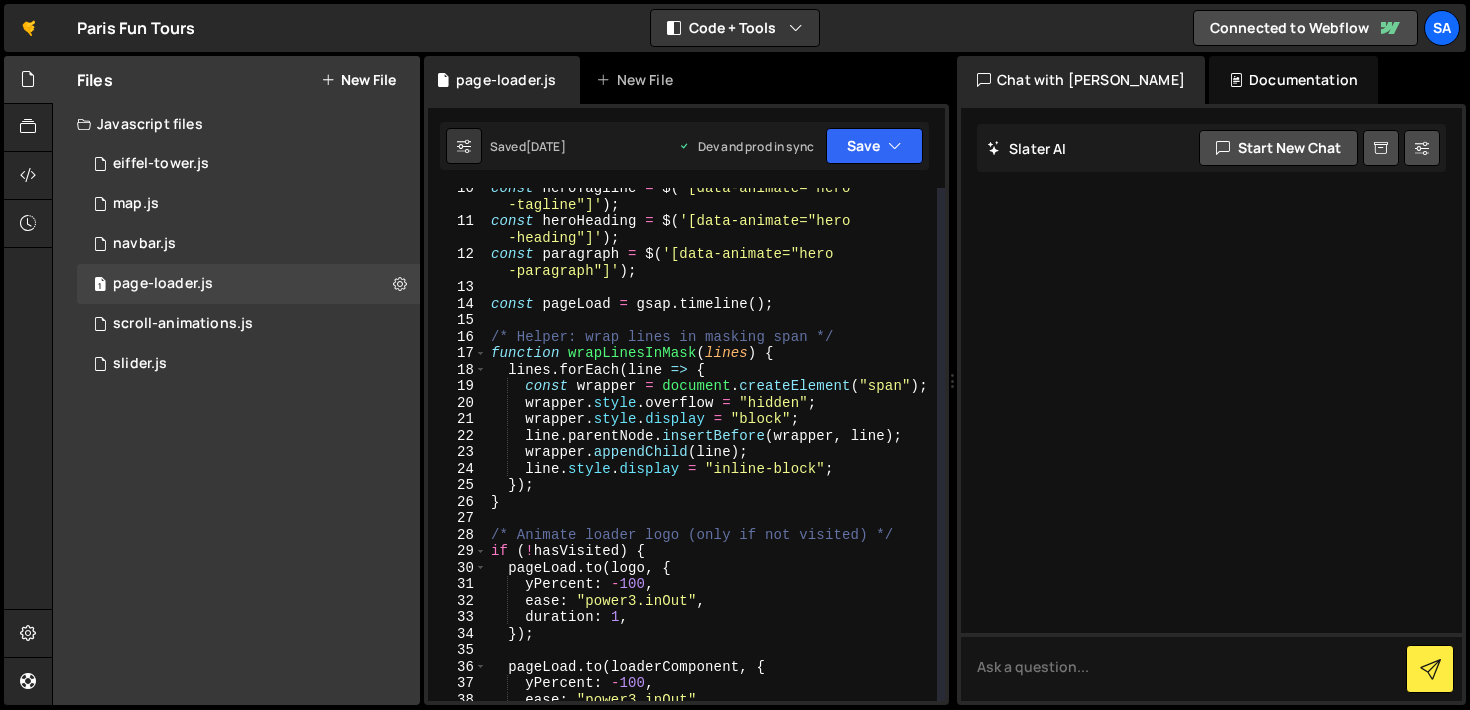 scroll, scrollTop: 231, scrollLeft: 0, axis: vertical 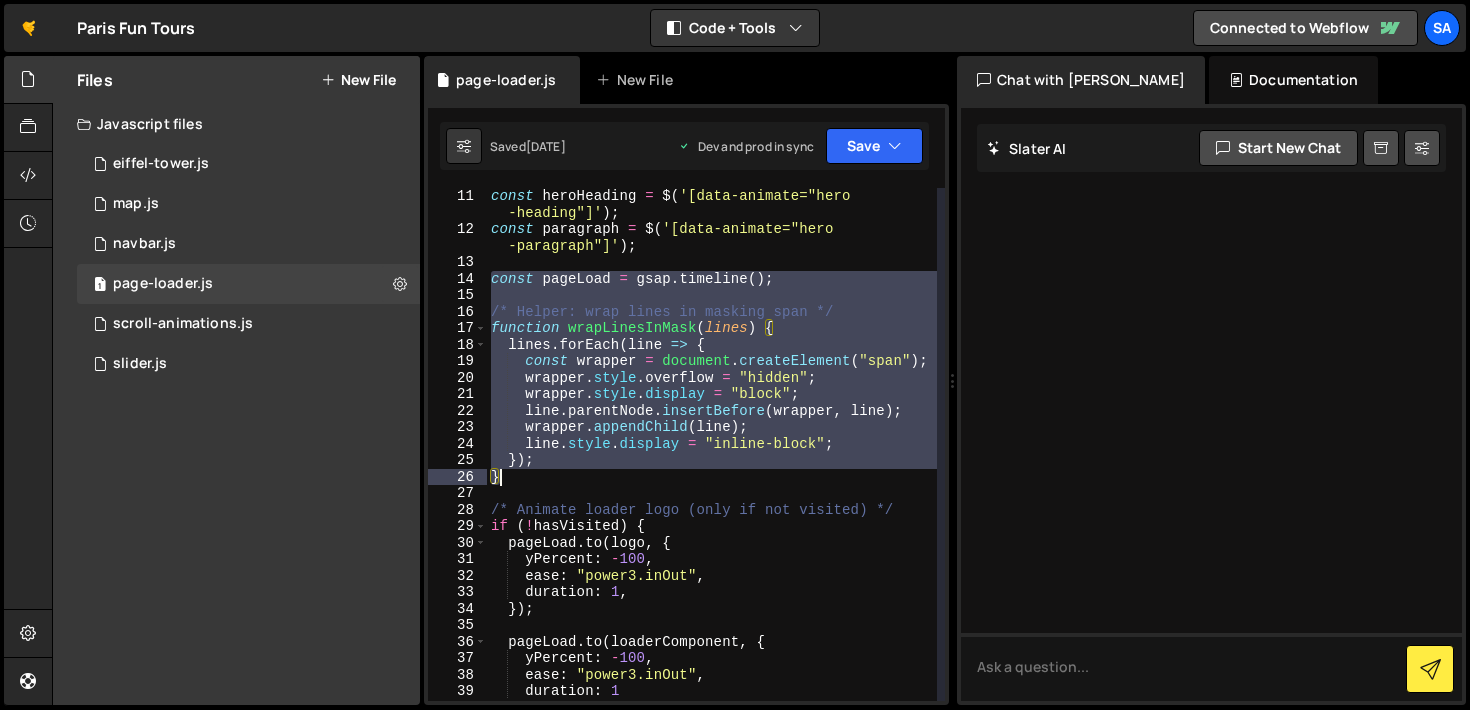drag, startPoint x: 495, startPoint y: 278, endPoint x: 561, endPoint y: 482, distance: 214.41083 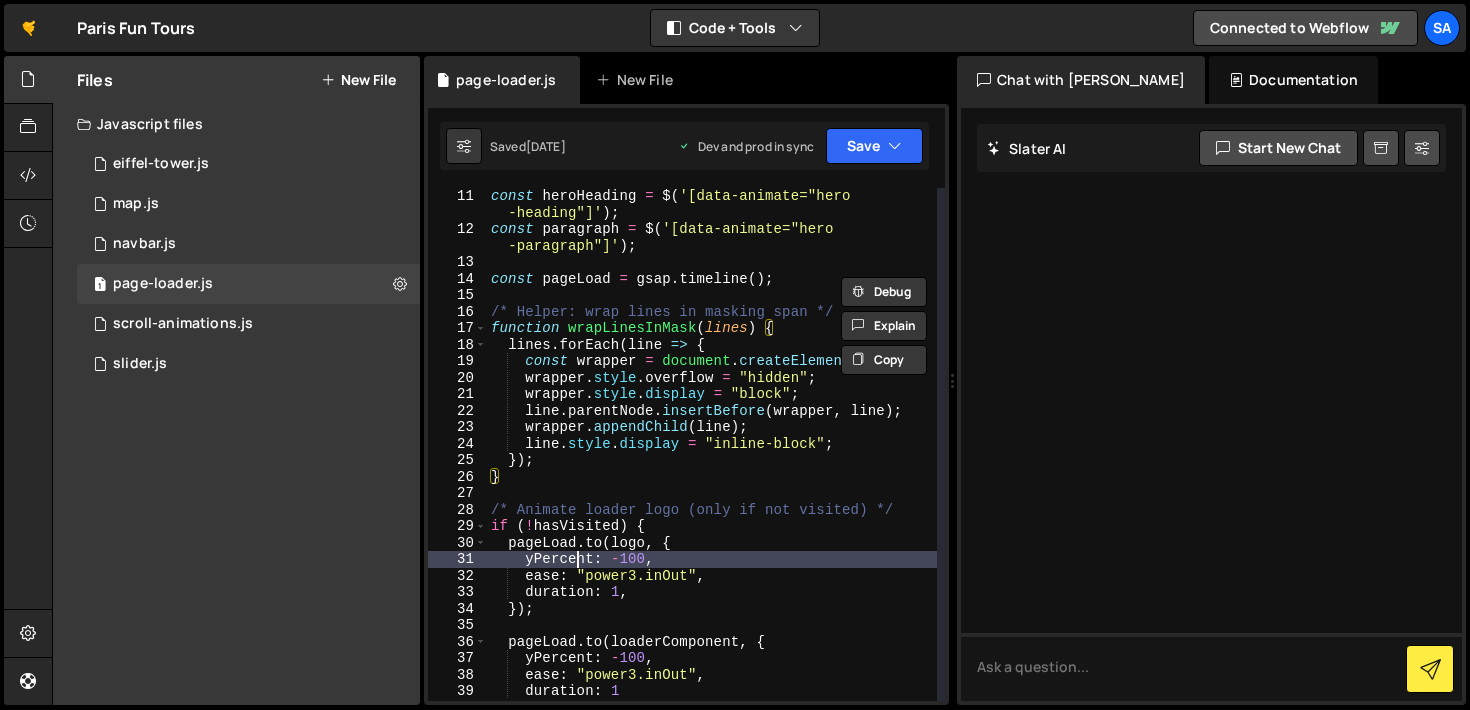 click on "const   heroTagline   =   $ ( '[data-animate="hero    -tagline"]' ) ; const   heroHeading   =   $ ( '[data-animate="hero    -heading"]' ) ; const   paragraph   =   $ ( '[data-animate="hero    -paragraph"]' ) ; const   pageLoad   =   gsap . timeline ( ) ; /* Helper: wrap lines in masking span */ function   wrapLinesInMask ( lines )   {    lines . forEach ( line   =>   {       const   wrapper   =   document . createElement ( "span" ) ;       wrapper . style . overflow   =   "hidden" ;       wrapper . style . display   =   "block" ;       line . parentNode . insertBefore ( wrapper ,   line ) ;       wrapper . appendChild ( line ) ;       line . style . display   =   "inline-block" ;    }) ; } /* Animate loader logo (only if not visited) */ if   ( ! hasVisited )   {    pageLoad . to ( logo ,   {       yPercent :   - 100 ,       ease :   "power3.inOut" ,       duration :   1 ,    }) ;    pageLoad . to ( loaderComponent ,   {       yPercent :   - 100 ,       ease :   "power3.inOut" ,       duration :   1    }" at bounding box center [712, 436] 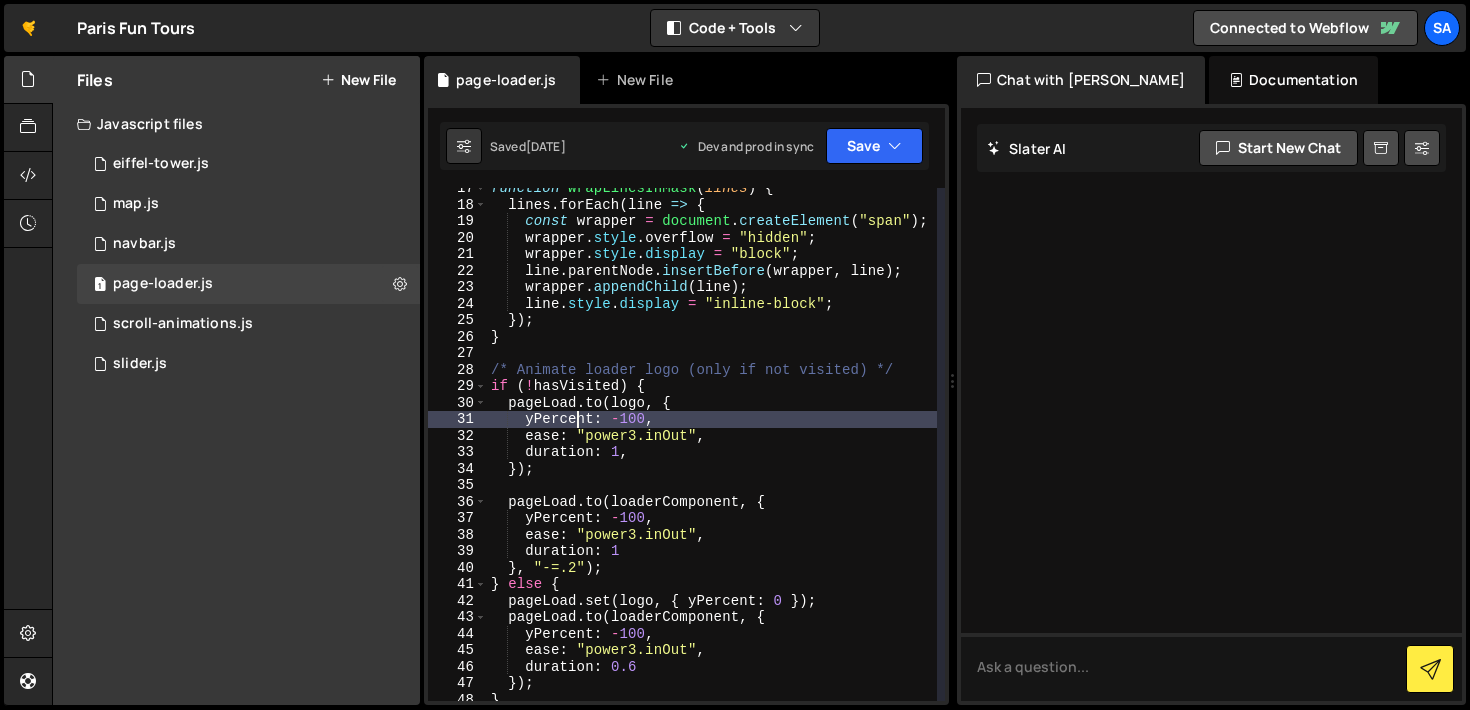scroll, scrollTop: 375, scrollLeft: 0, axis: vertical 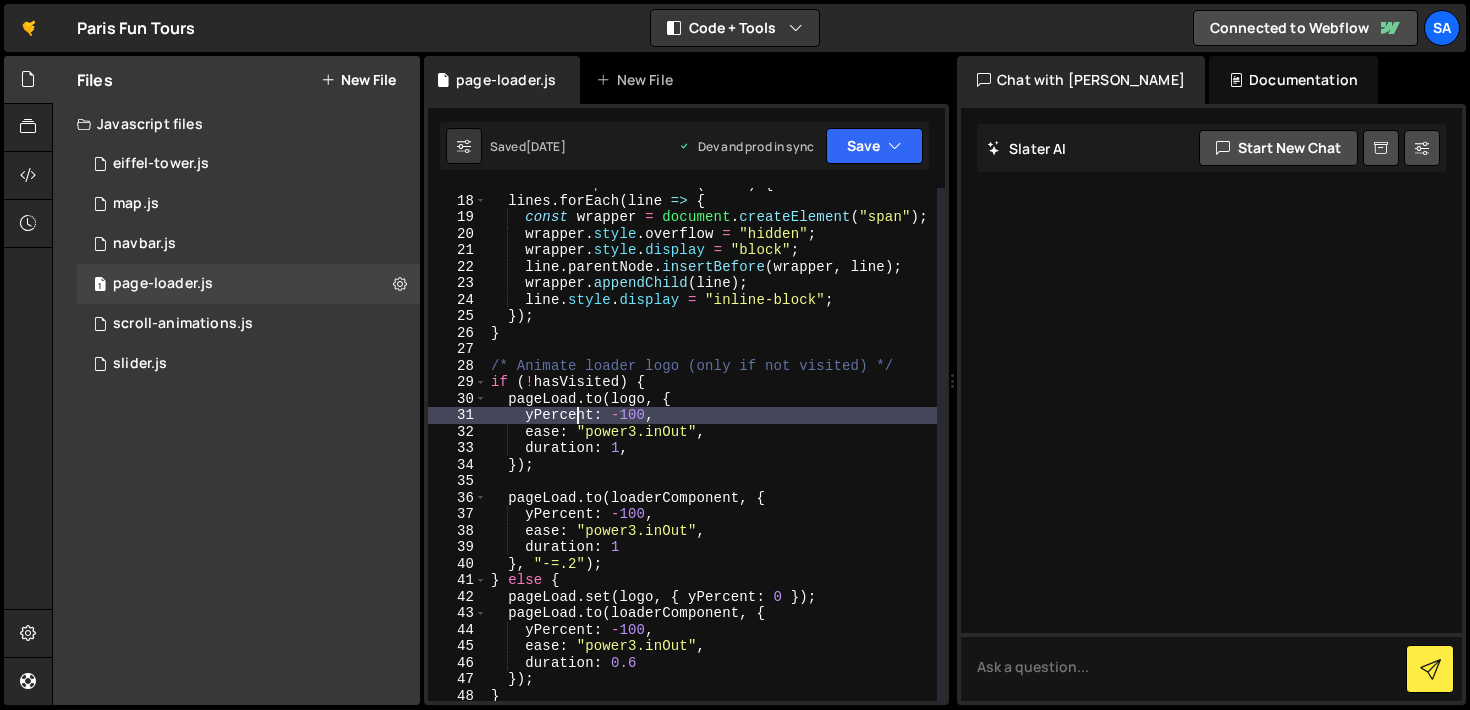 click on "function   wrapLinesInMask ( lines )   {    lines . forEach ( line   =>   {       const   wrapper   =   document . createElement ( "span" ) ;       wrapper . style . overflow   =   "hidden" ;       wrapper . style . display   =   "block" ;       line . parentNode . insertBefore ( wrapper ,   line ) ;       wrapper . appendChild ( line ) ;       line . style . display   =   "inline-block" ;    }) ; } /* Animate loader logo (only if not visited) */ if   ( ! hasVisited )   {    pageLoad . to ( logo ,   {       yPercent :   - 100 ,       ease :   "power3.inOut" ,       duration :   1 ,    }) ;    pageLoad . to ( loaderComponent ,   {       yPercent :   - 100 ,       ease :   "power3.inOut" ,       duration :   1    } ,   "-=.2" ) ; }   else   {    pageLoad . set ( logo ,   {   yPercent :   0   }) ;    pageLoad . to ( loaderComponent ,   {       yPercent :   - 100 ,       ease :   "power3.inOut" ,       duration :   0.6    }) ; }" at bounding box center (712, 449) 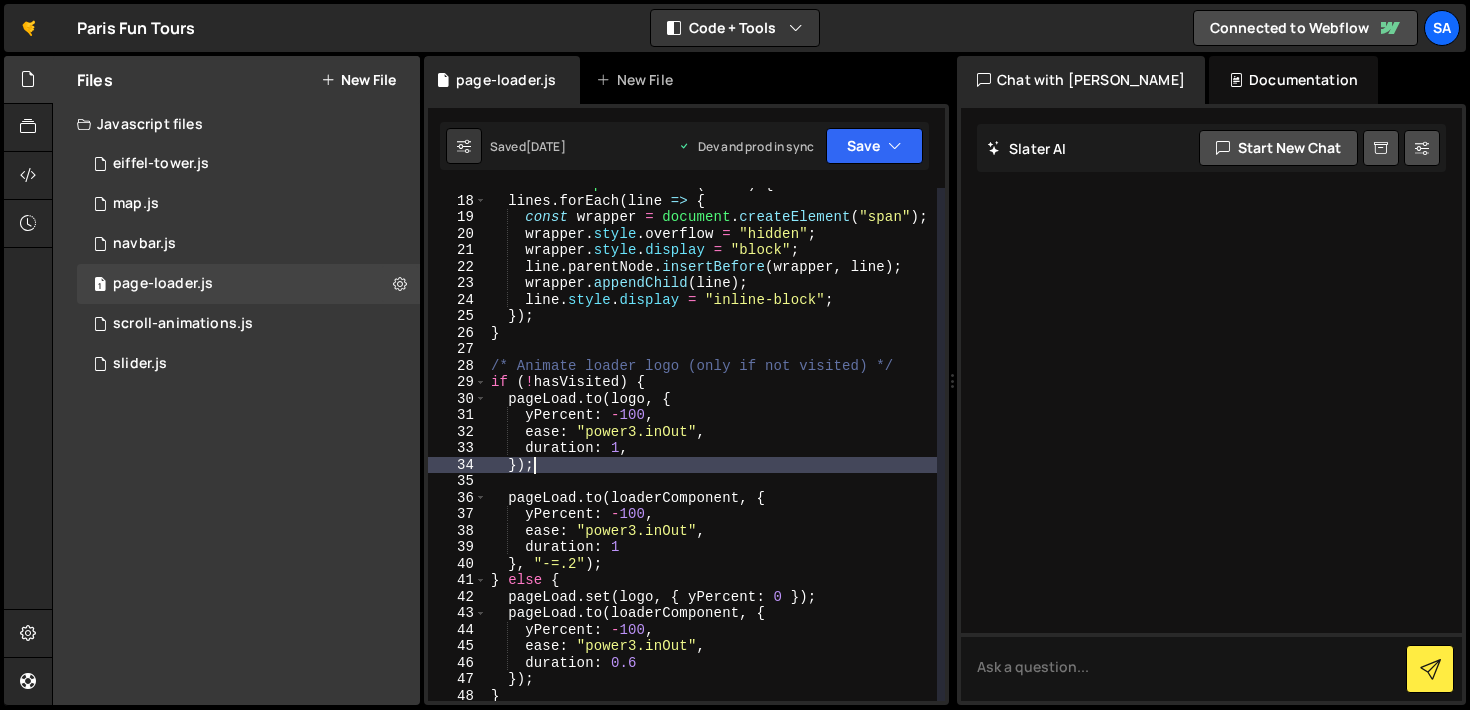 click on "function   wrapLinesInMask ( lines )   {    lines . forEach ( line   =>   {       const   wrapper   =   document . createElement ( "span" ) ;       wrapper . style . overflow   =   "hidden" ;       wrapper . style . display   =   "block" ;       line . parentNode . insertBefore ( wrapper ,   line ) ;       wrapper . appendChild ( line ) ;       line . style . display   =   "inline-block" ;    }) ; } /* Animate loader logo (only if not visited) */ if   ( ! hasVisited )   {    pageLoad . to ( logo ,   {       yPercent :   - 100 ,       ease :   "power3.inOut" ,       duration :   1 ,    }) ;    pageLoad . to ( loaderComponent ,   {       yPercent :   - 100 ,       ease :   "power3.inOut" ,       duration :   1    } ,   "-=.2" ) ; }   else   {    pageLoad . set ( logo ,   {   yPercent :   0   }) ;    pageLoad . to ( loaderComponent ,   {       yPercent :   - 100 ,       ease :   "power3.inOut" ,       duration :   0.6    }) ; }" at bounding box center [712, 449] 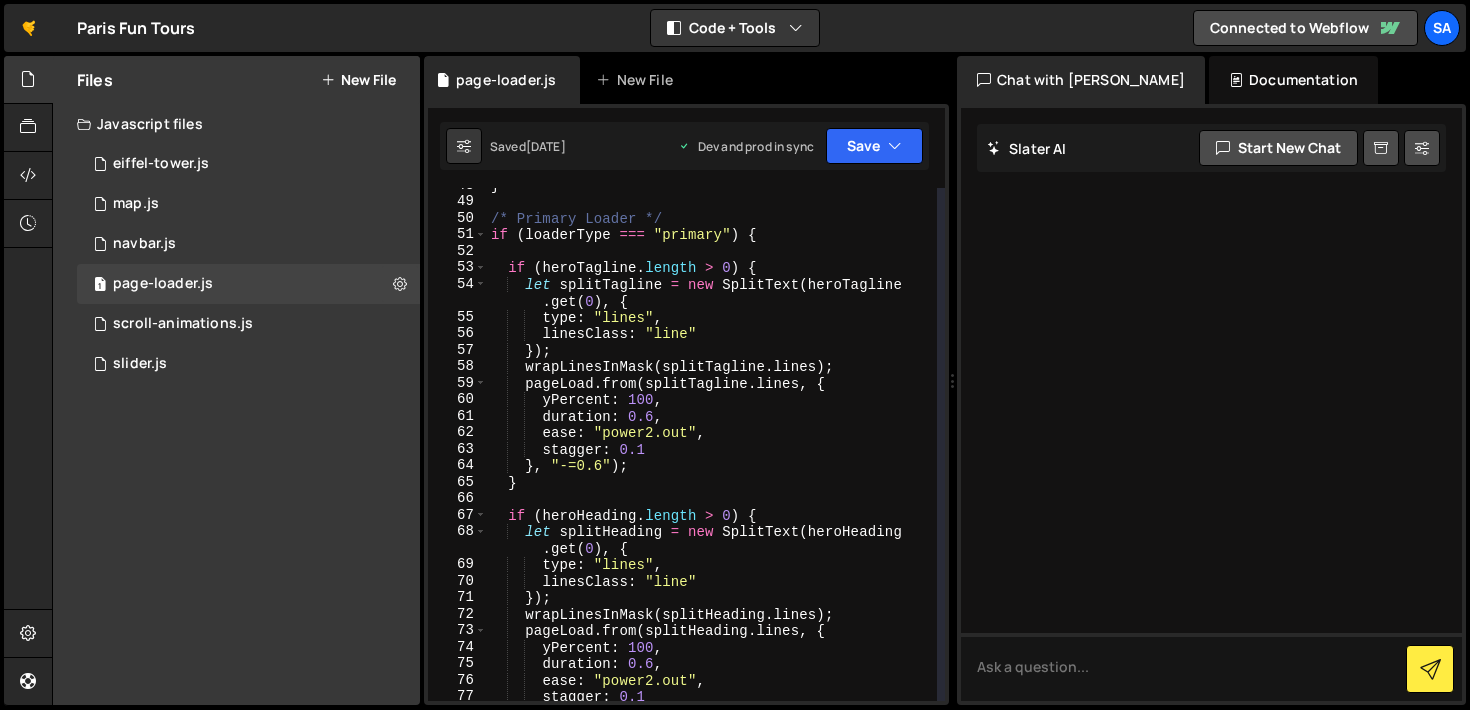 scroll, scrollTop: 885, scrollLeft: 0, axis: vertical 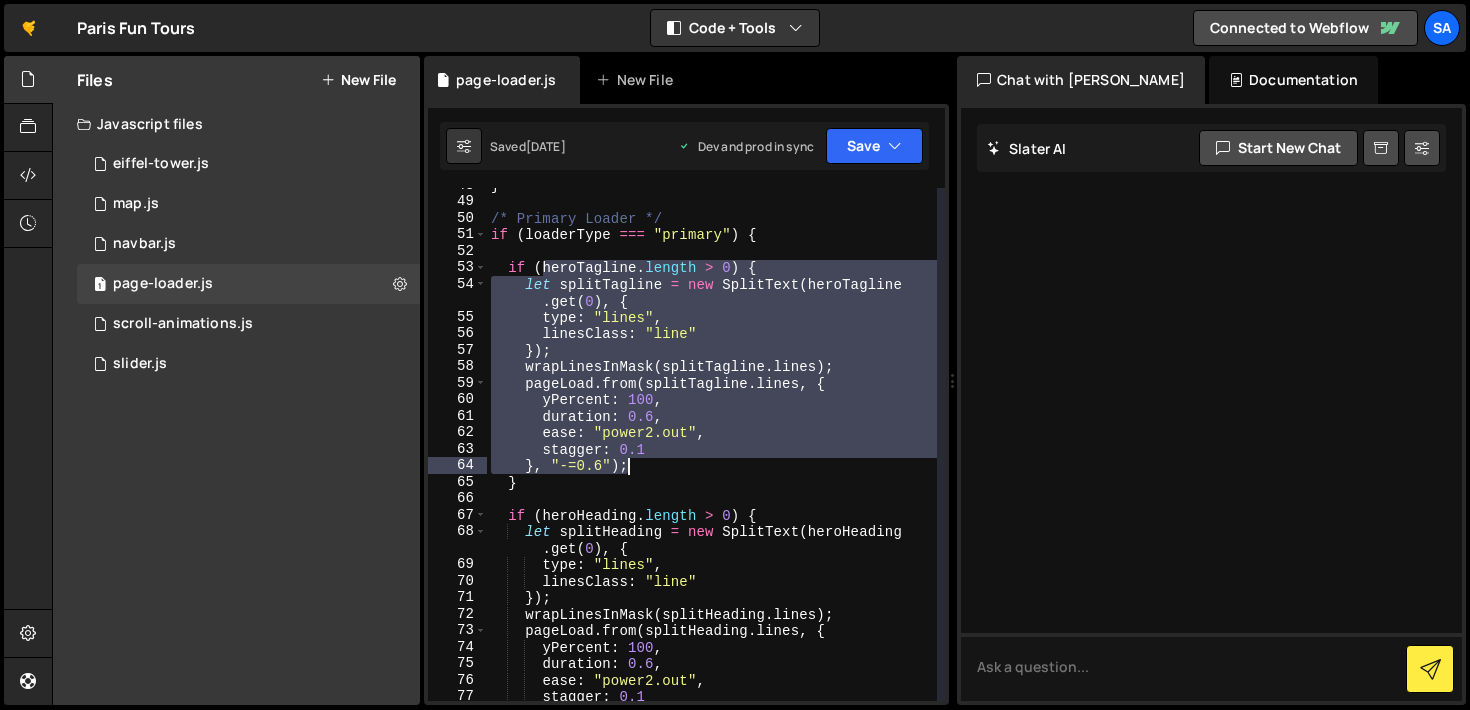 drag, startPoint x: 542, startPoint y: 268, endPoint x: 653, endPoint y: 471, distance: 231.36551 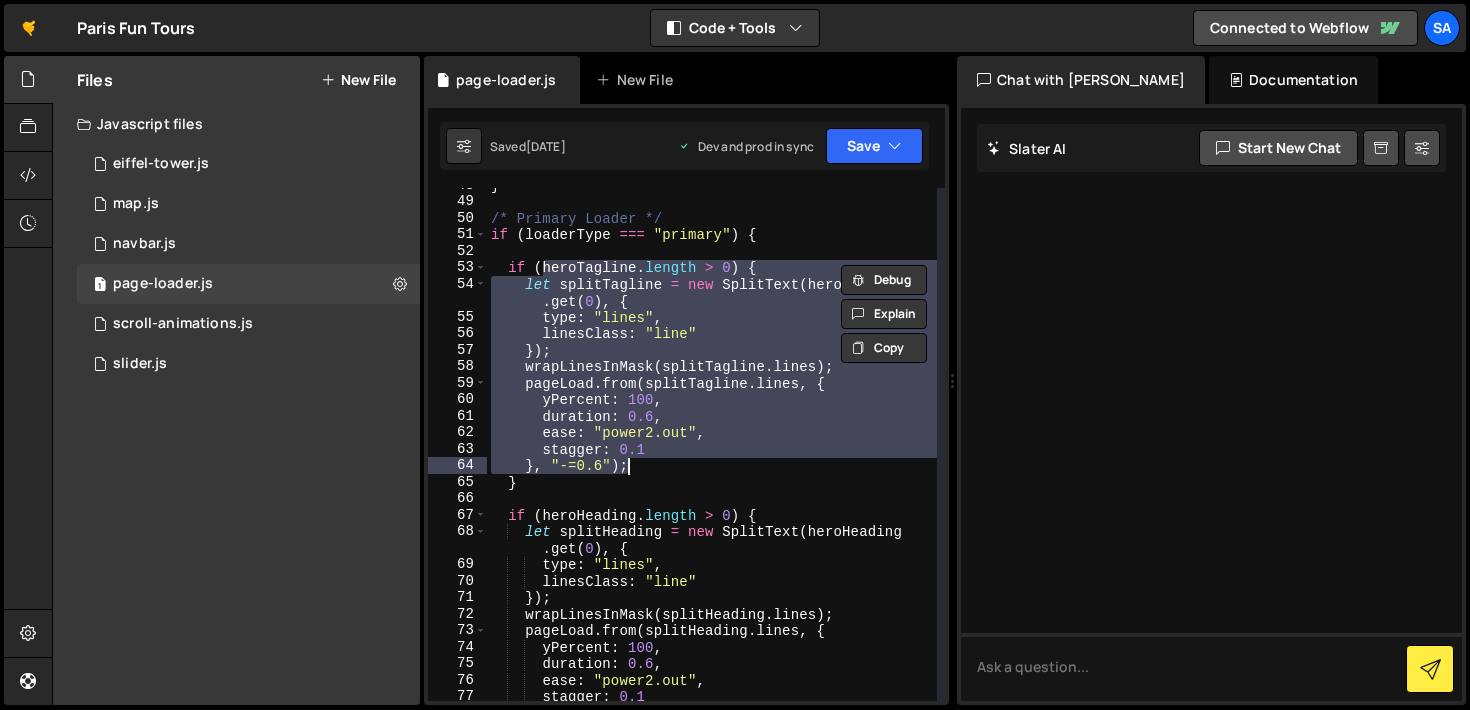 click on "} /* Primary Loader */ if   ( loaderType   ===   "primary" )   {    if   ( heroTagline . length   >   0 )   {       let   splitTagline   =   new   SplitText ( heroTagline        . get ( 0 ) ,   {          type :   "lines" ,          linesClass :   "line"       }) ;       wrapLinesInMask ( splitTagline . lines ) ;       pageLoad . from ( splitTagline . lines ,   {          yPercent :   100 ,          duration :   0.6 ,          ease :   "power2.out" ,          stagger :   0.1       } ,   "-=0.6" ) ;    }    if   ( heroHeading . length   >   0 )   {       let   splitHeading   =   new   SplitText ( heroHeading        . get ( 0 ) ,   {          type :   "lines" ,          linesClass :   "line"       }) ;       wrapLinesInMask ( splitHeading . lines ) ;       pageLoad . from ( splitHeading . lines ,   {          yPercent :   100 ,          duration :   0.6 ,          ease :   "power2.out" ,          stagger :   0.1       } ,   "-=0.6" ) ;" at bounding box center (712, 450) 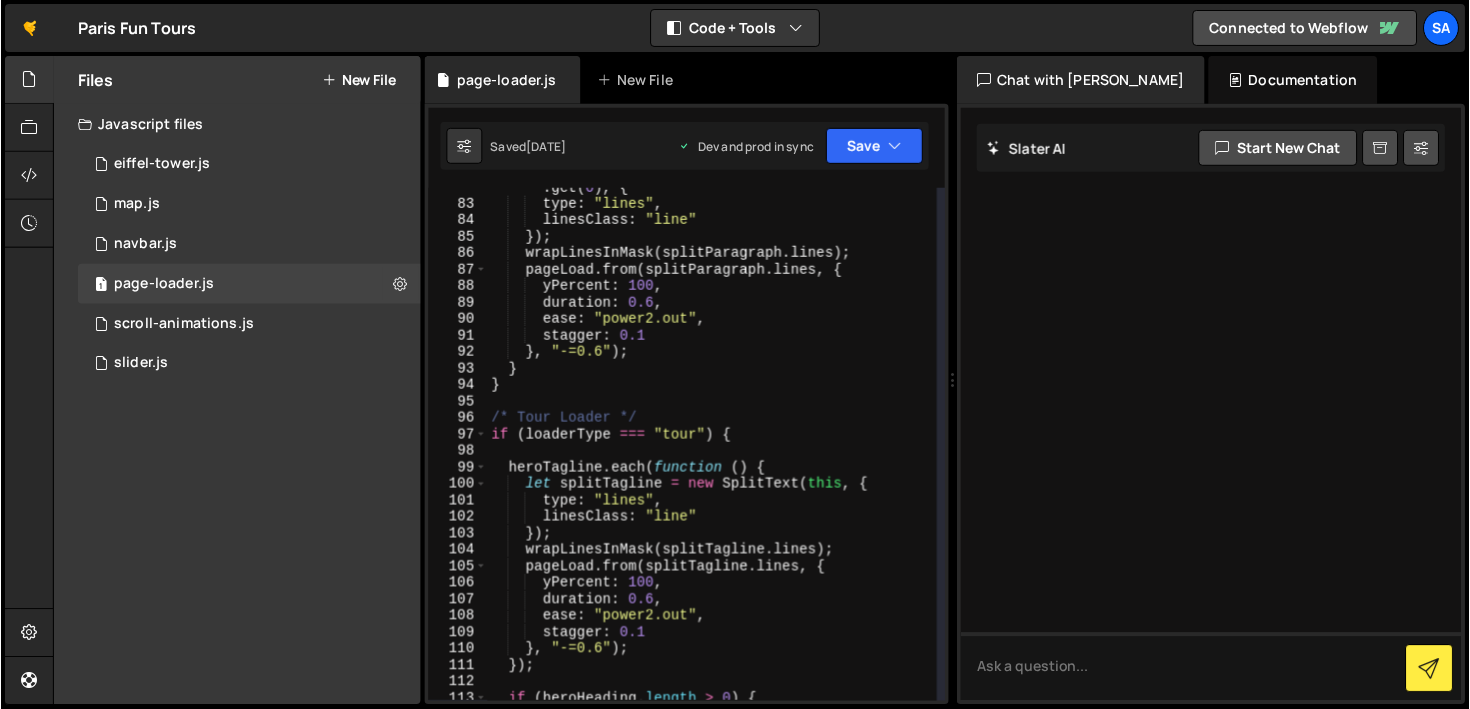 scroll, scrollTop: 1557, scrollLeft: 0, axis: vertical 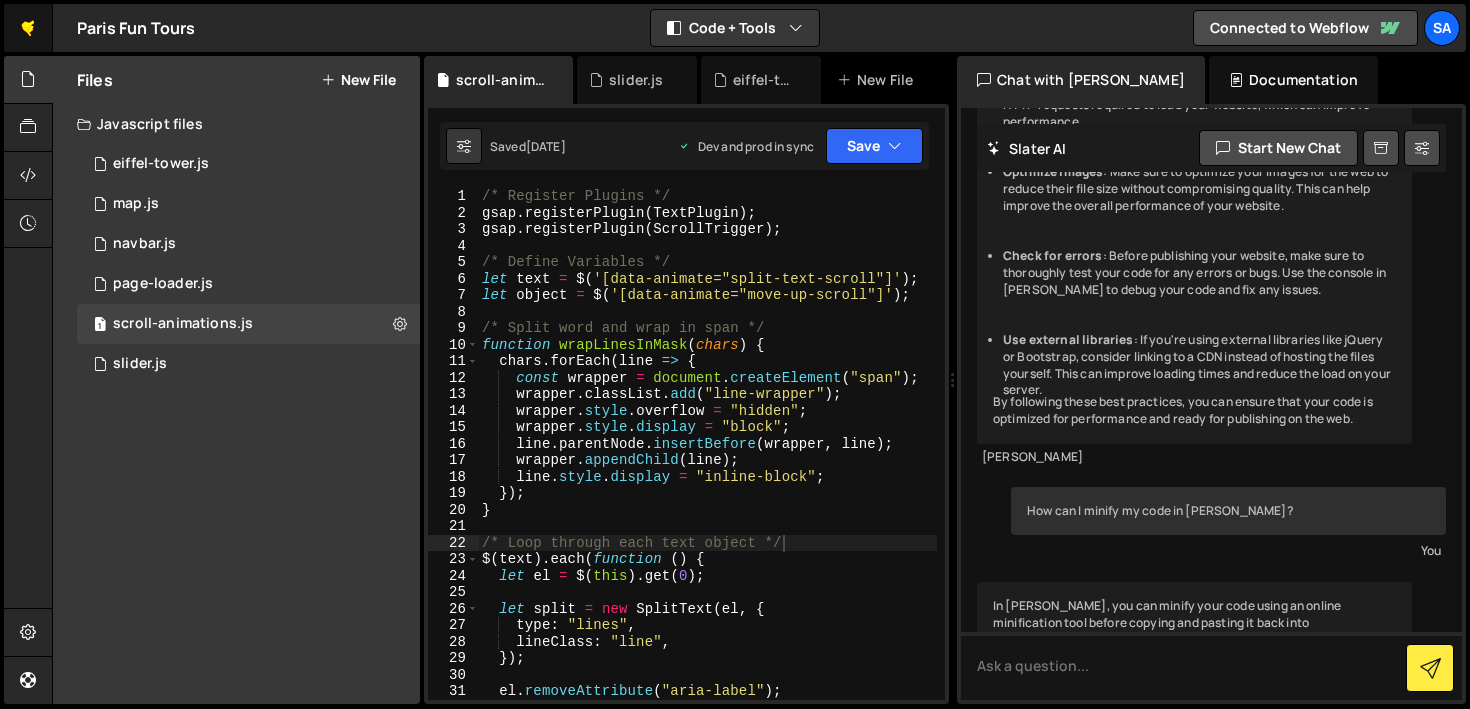 click on "🤙" at bounding box center [28, 28] 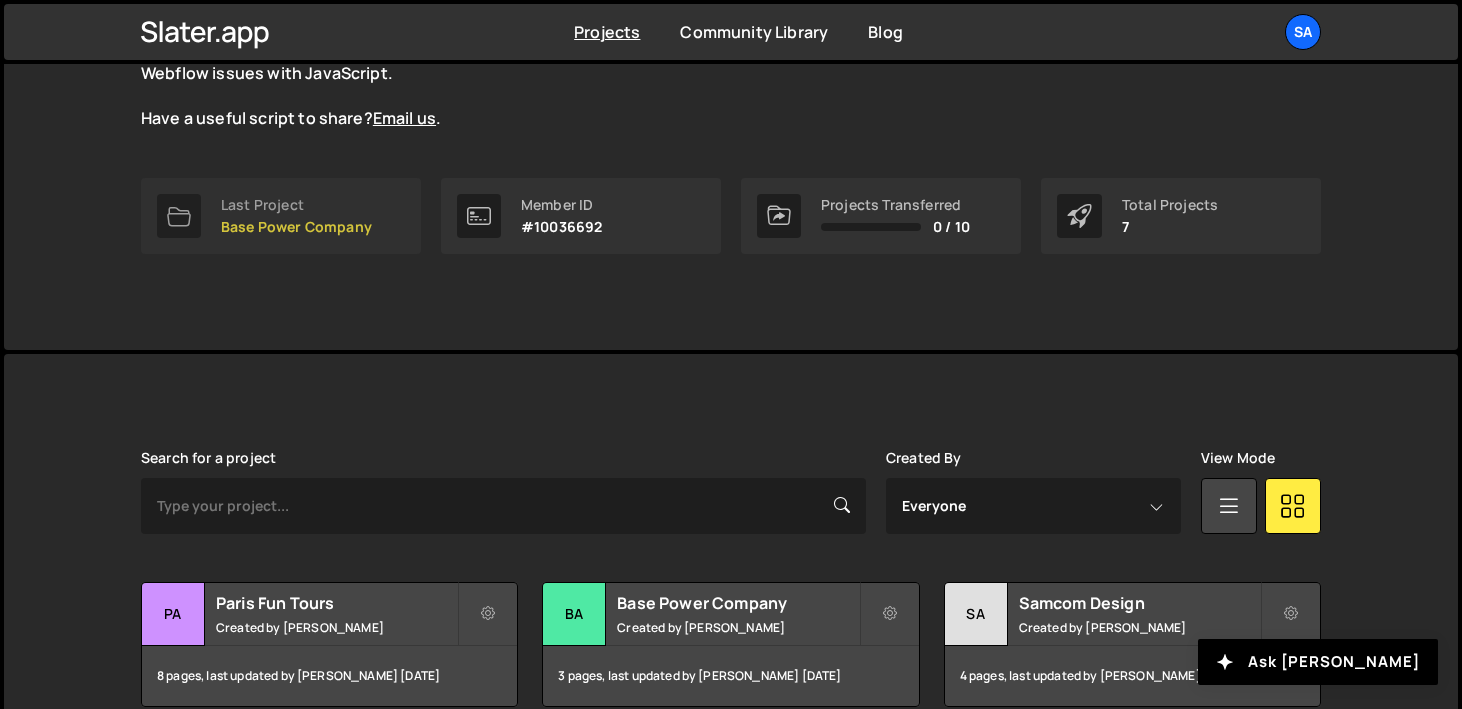 scroll, scrollTop: 530, scrollLeft: 0, axis: vertical 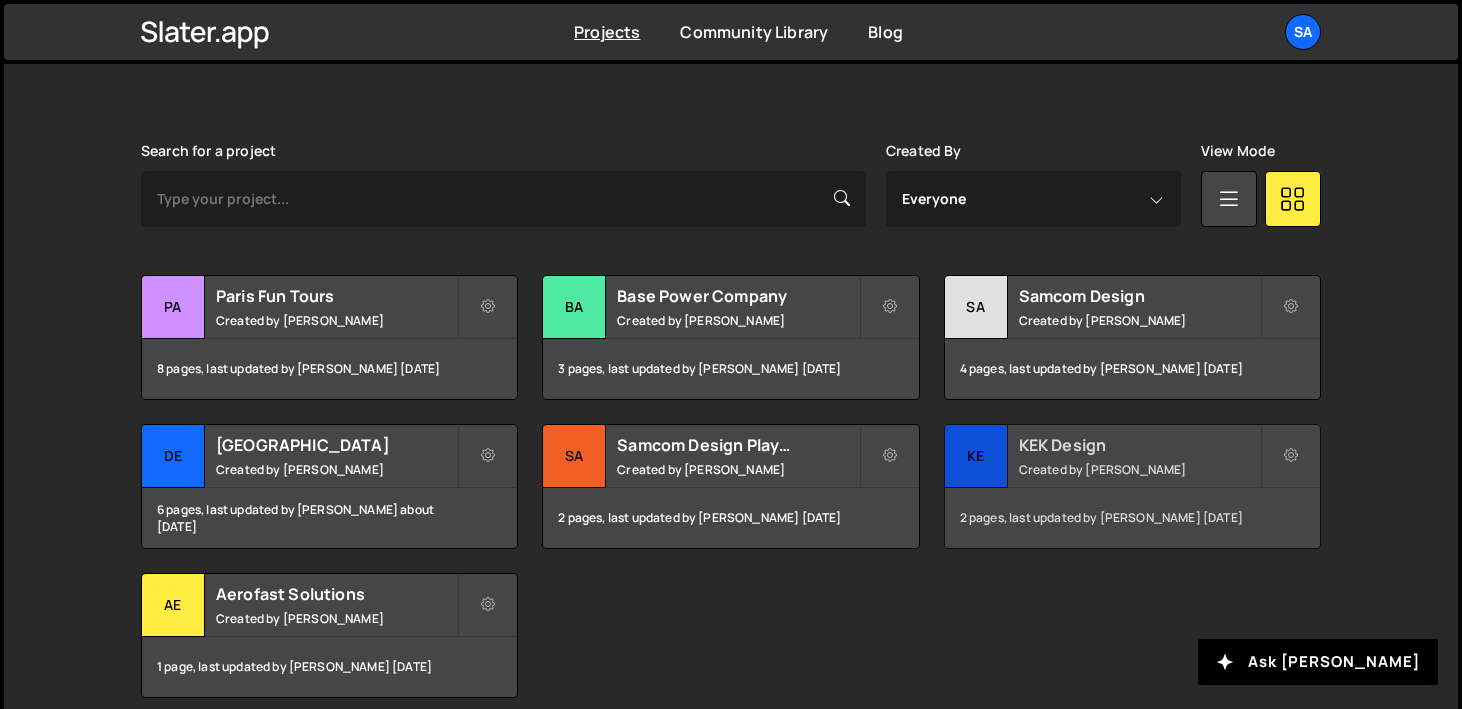 click on "KE" at bounding box center [976, 456] 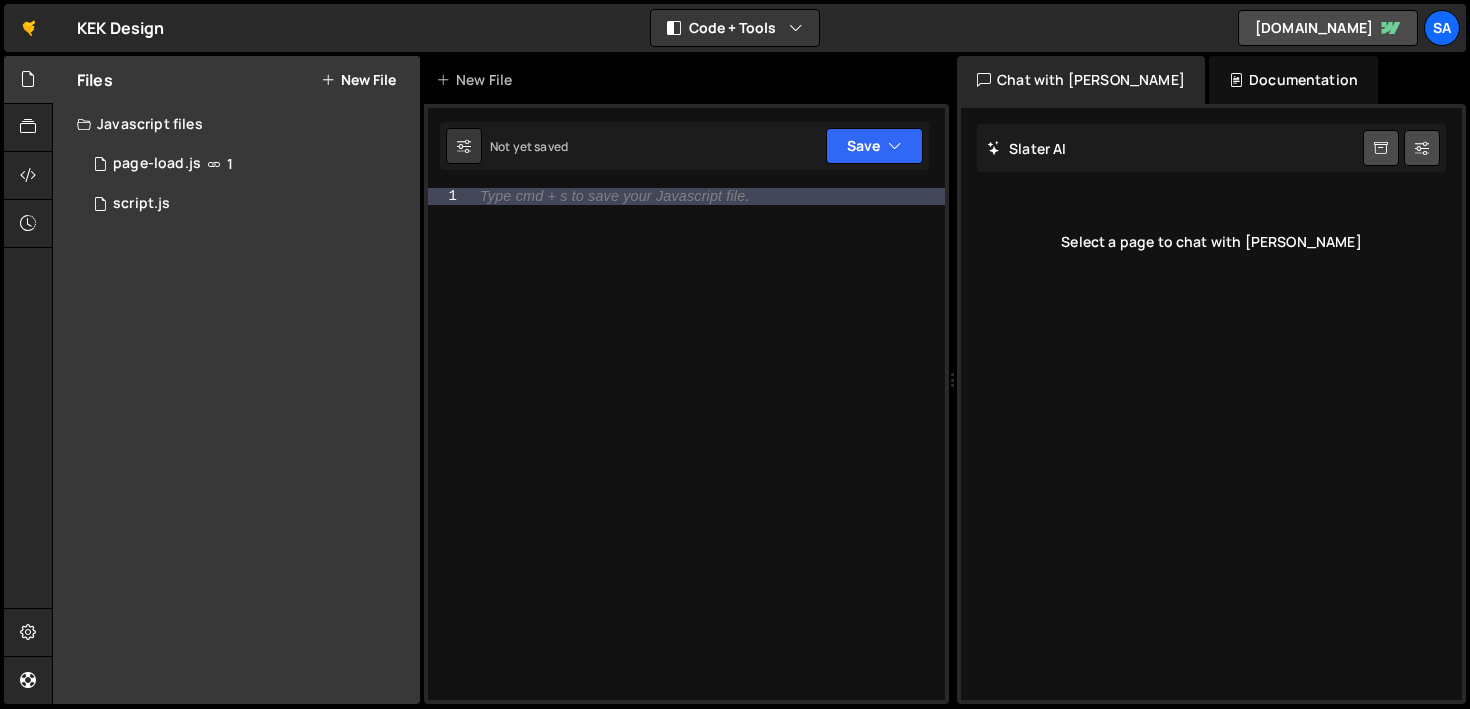 scroll, scrollTop: 0, scrollLeft: 0, axis: both 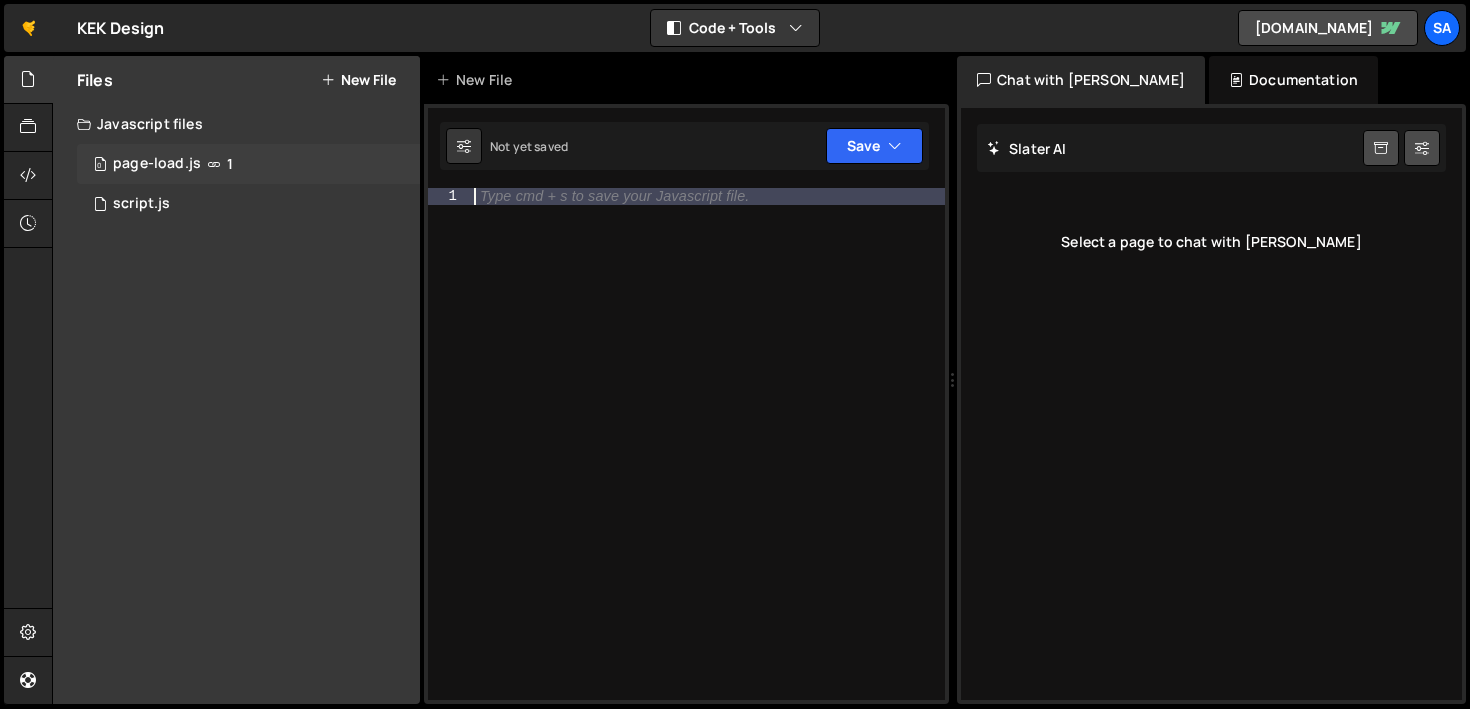 click on "page-load.js" at bounding box center (157, 164) 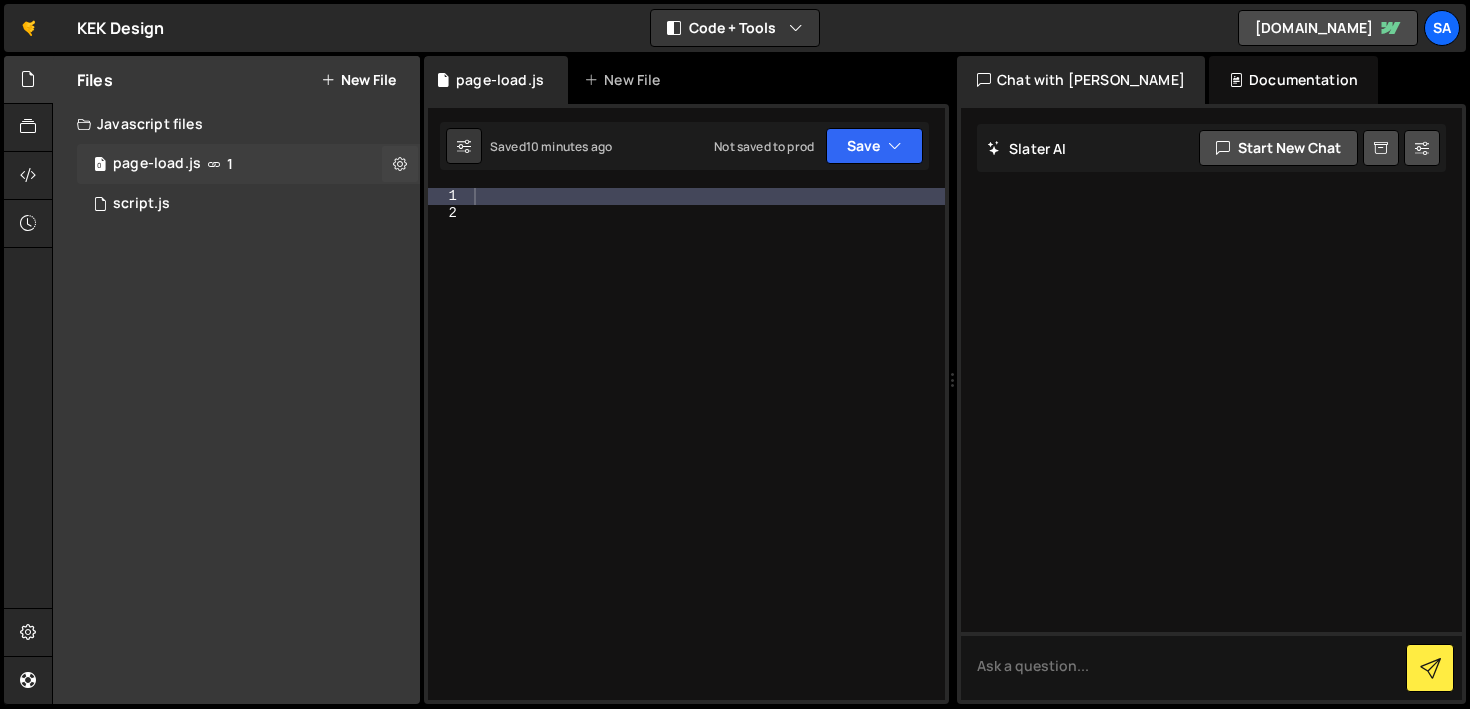 click on "0
page-load.js
1" at bounding box center [248, 164] 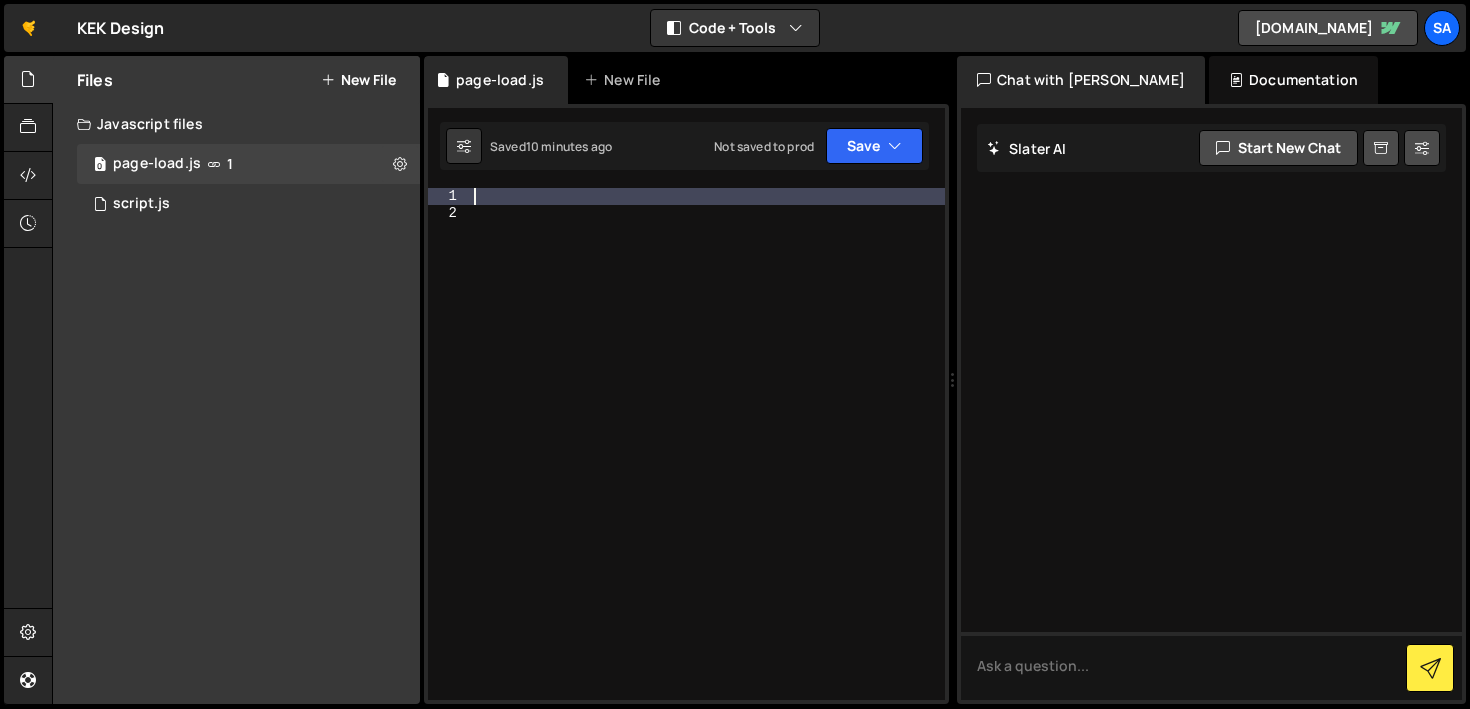 click at bounding box center [707, 460] 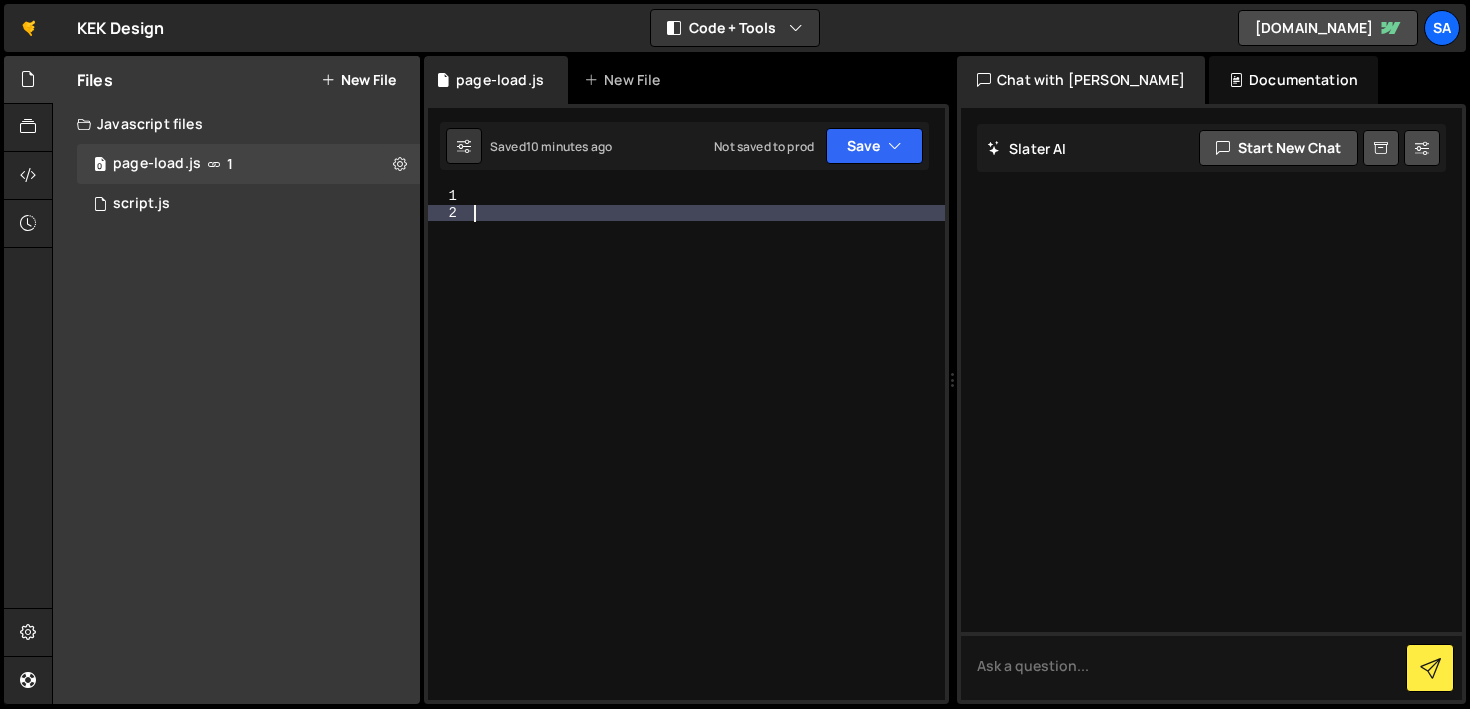 click at bounding box center (707, 460) 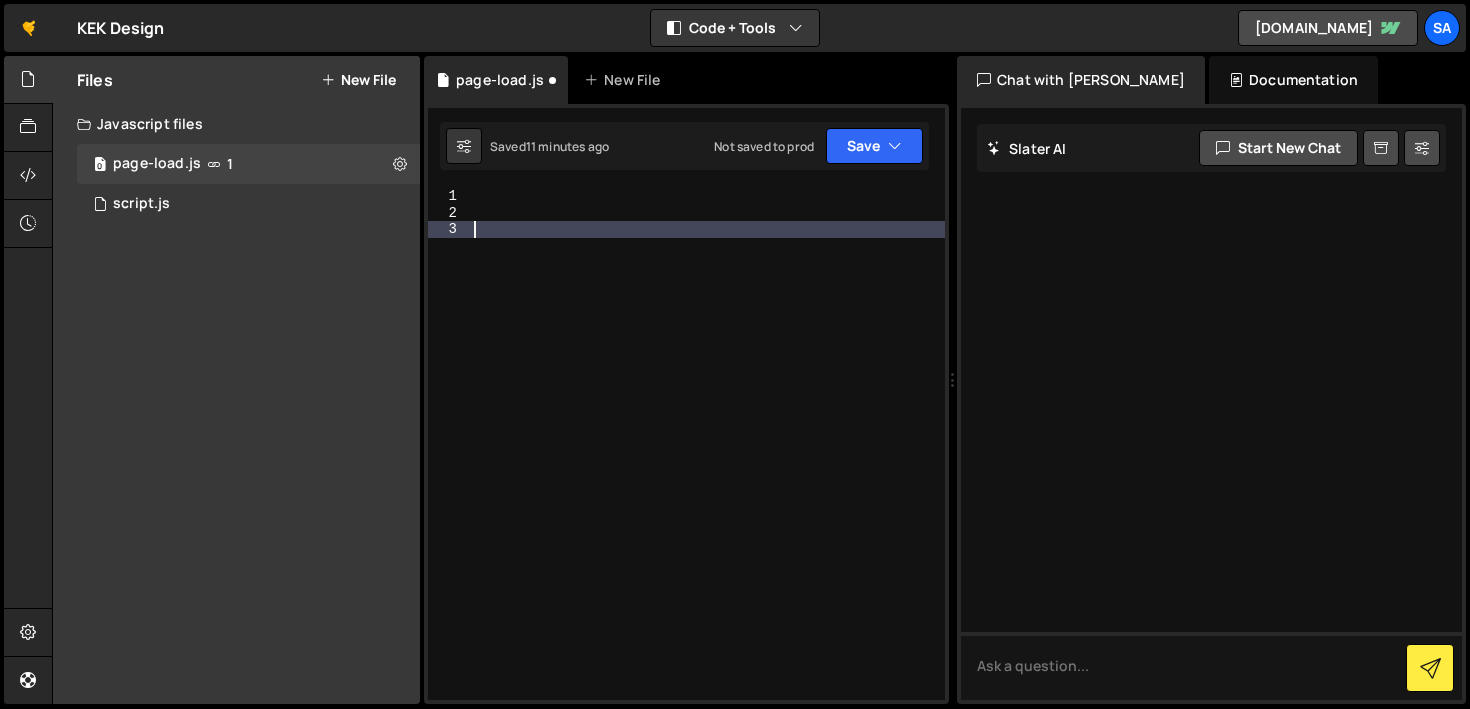 paste on ");" 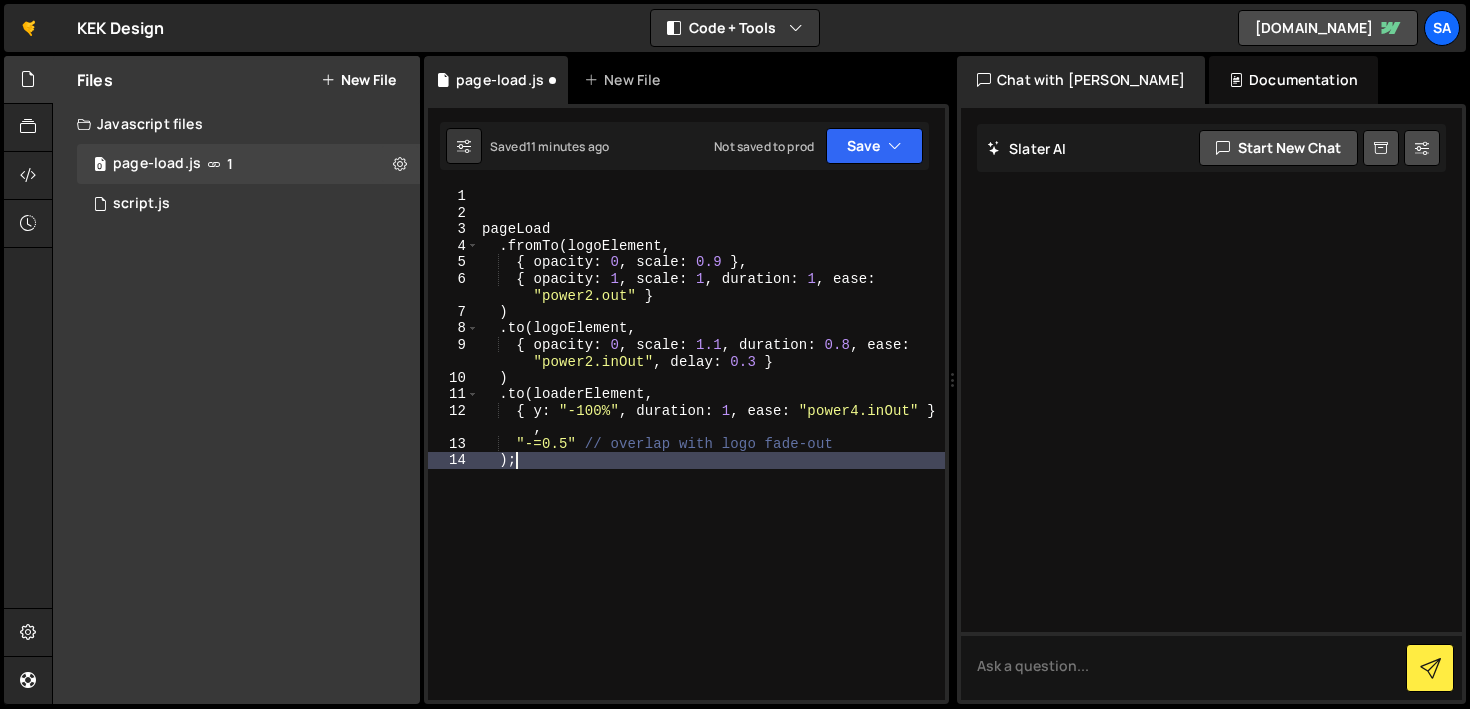 type on ");" 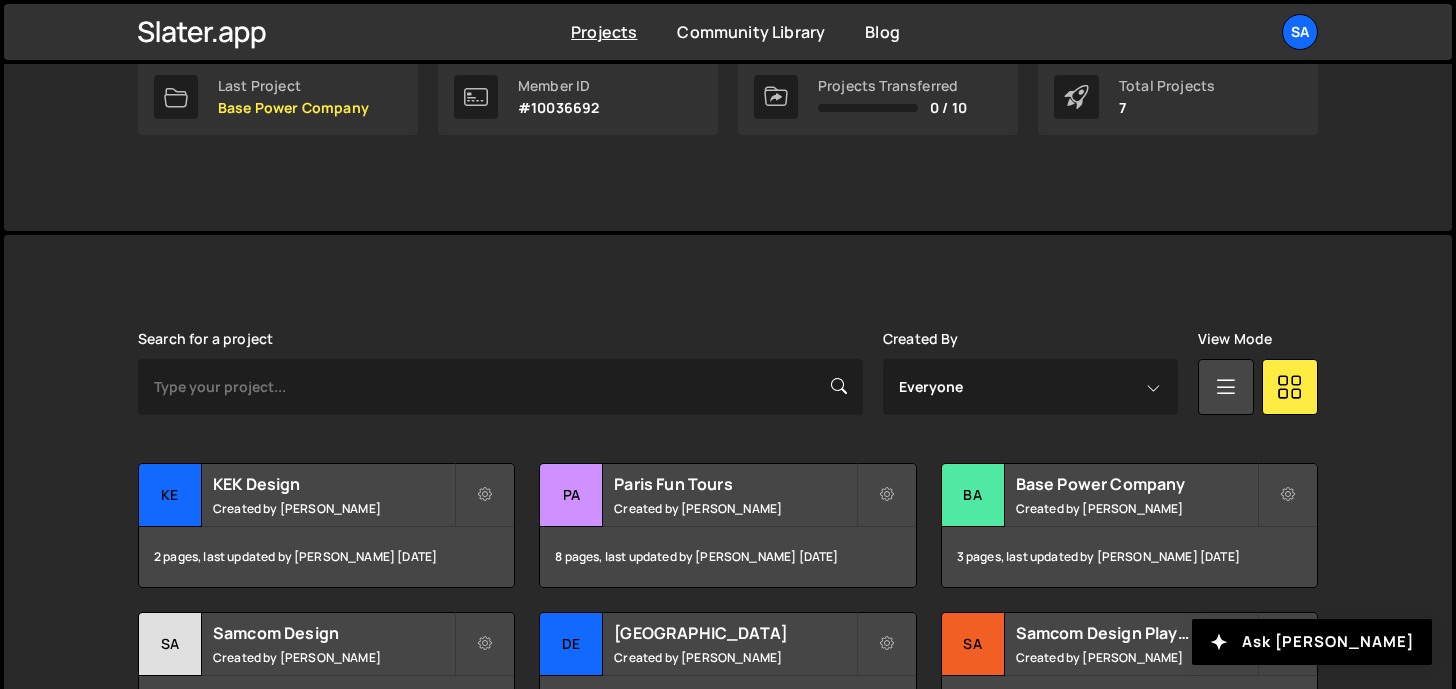 scroll, scrollTop: 403, scrollLeft: 0, axis: vertical 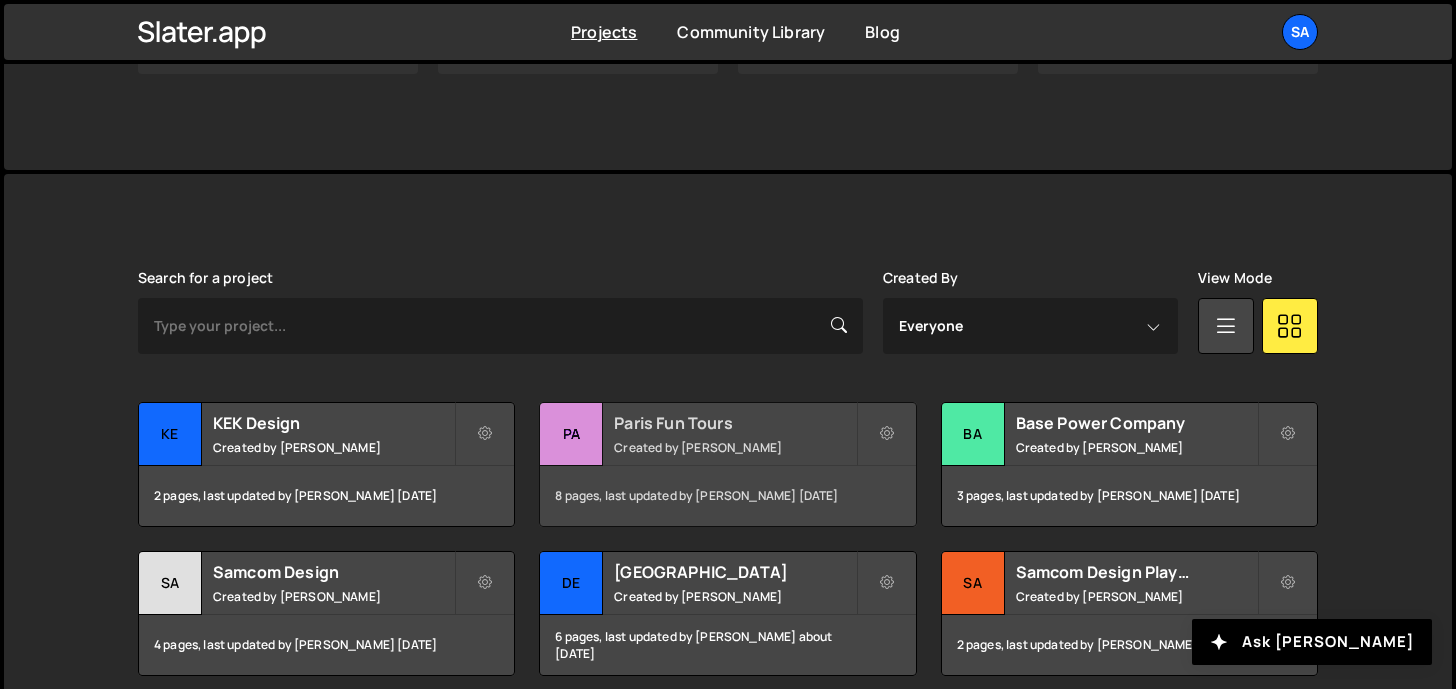 click on "Pa" at bounding box center [571, 434] 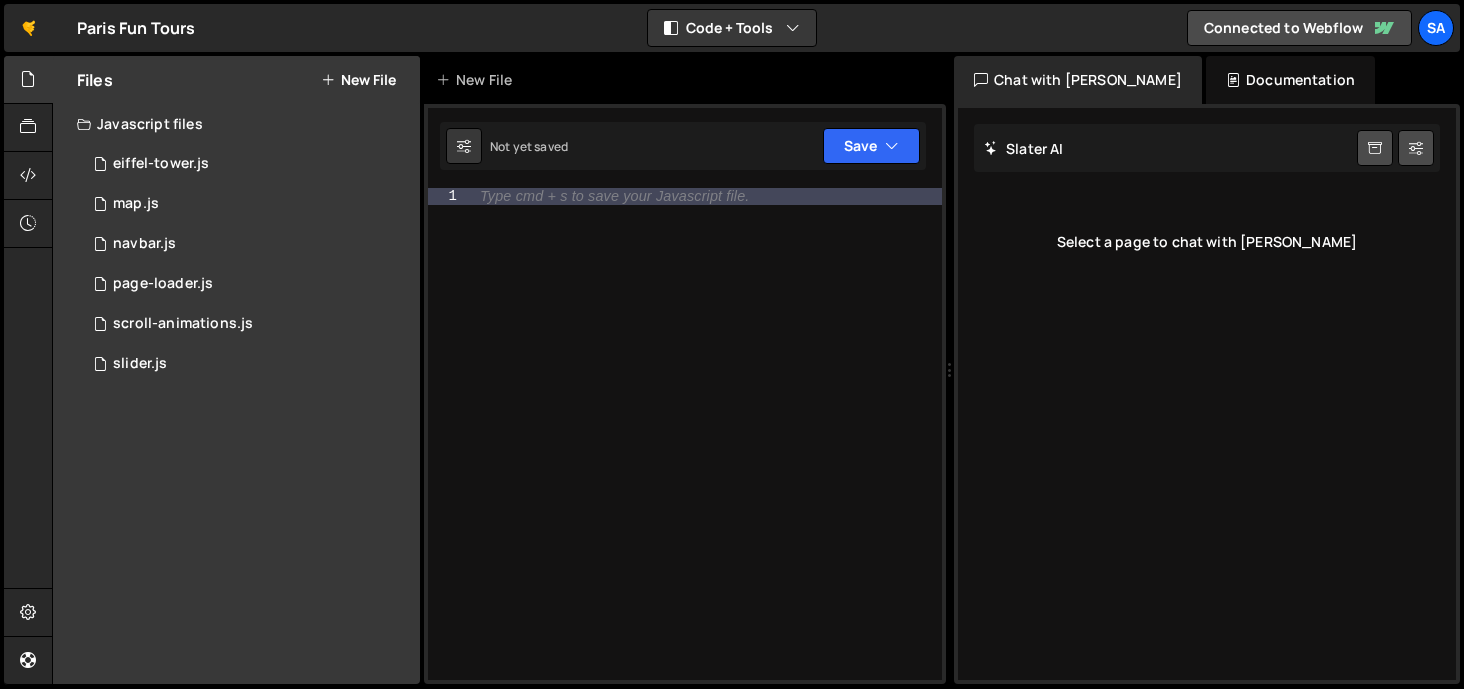 scroll, scrollTop: 0, scrollLeft: 0, axis: both 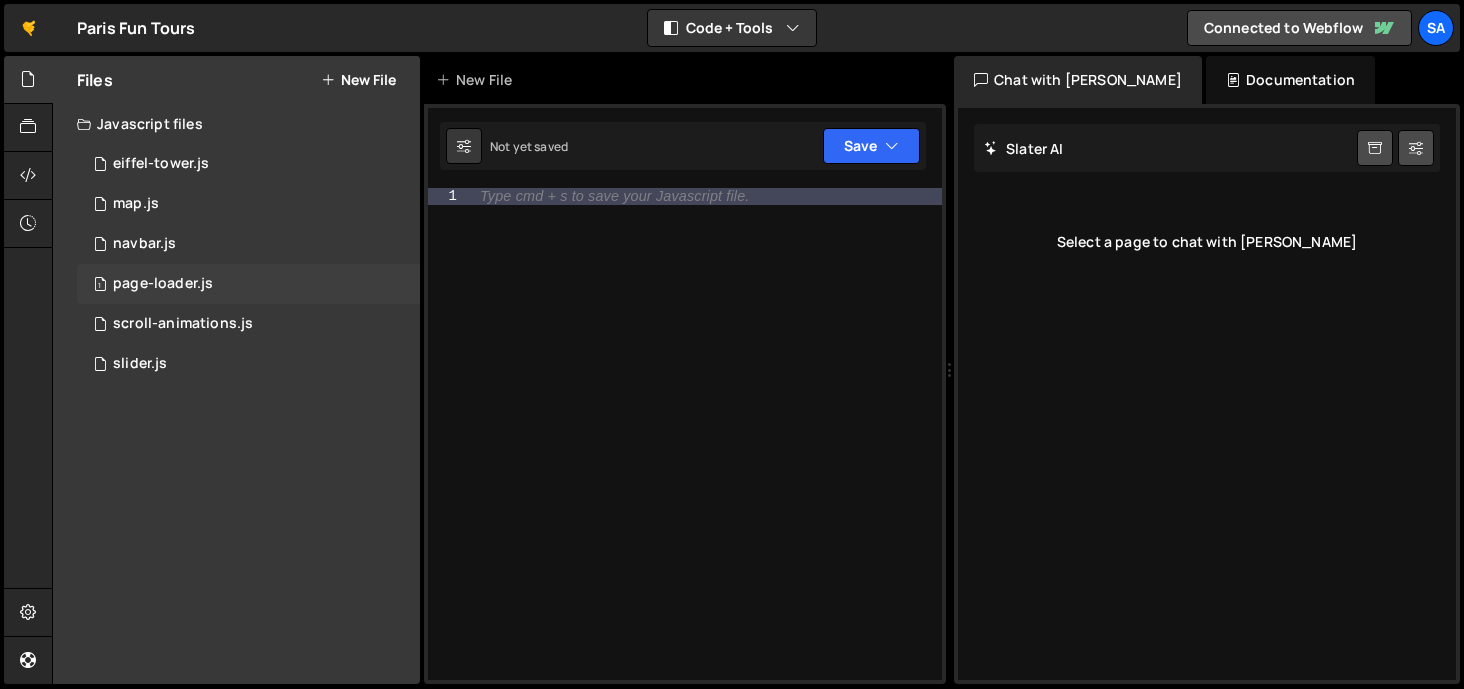 click on "page-loader.js" at bounding box center (163, 284) 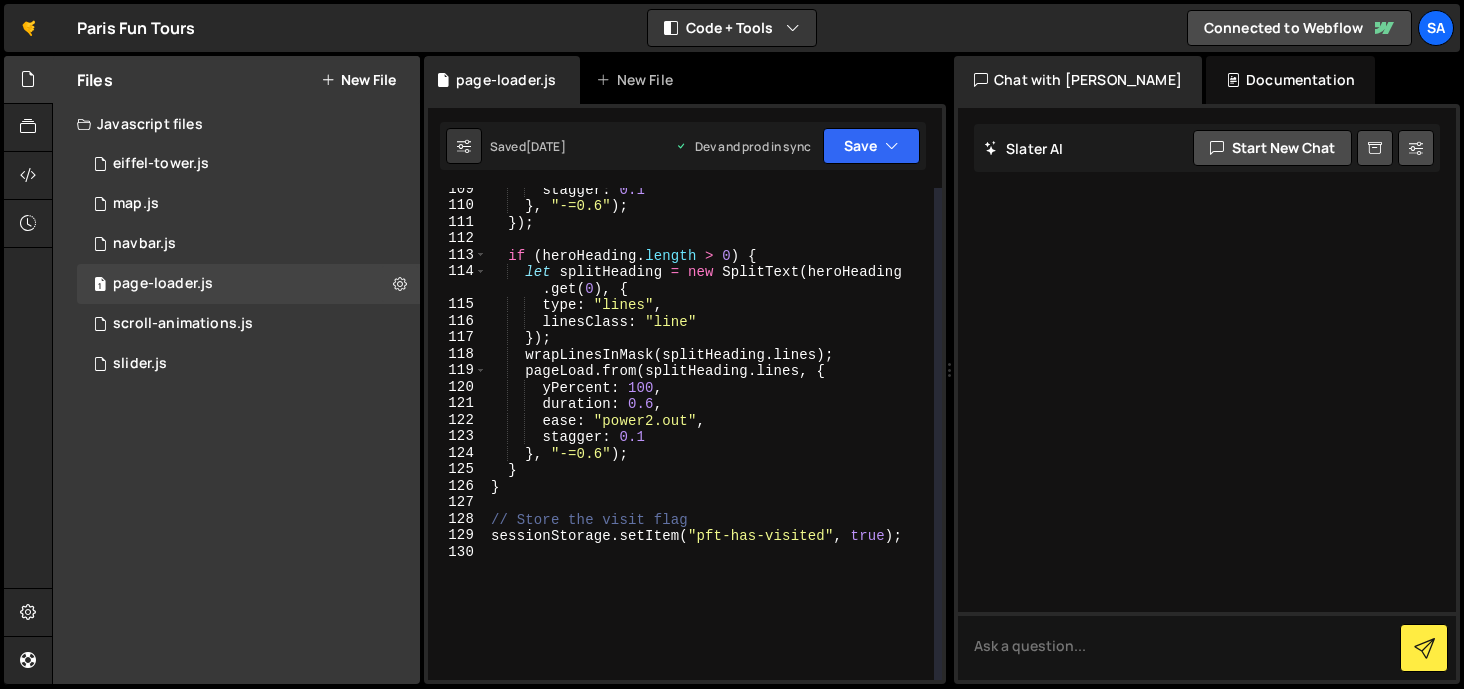 scroll, scrollTop: 1940, scrollLeft: 0, axis: vertical 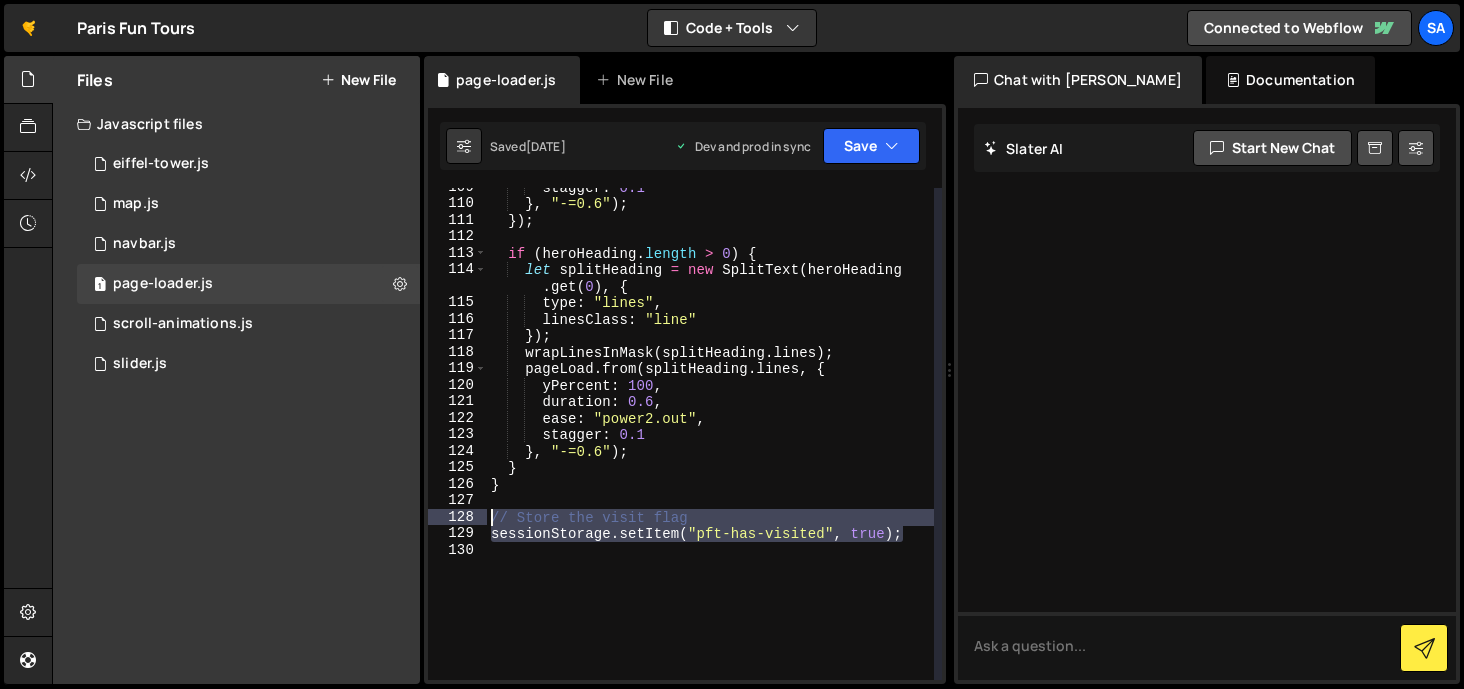 drag, startPoint x: 907, startPoint y: 529, endPoint x: 486, endPoint y: 520, distance: 421.0962 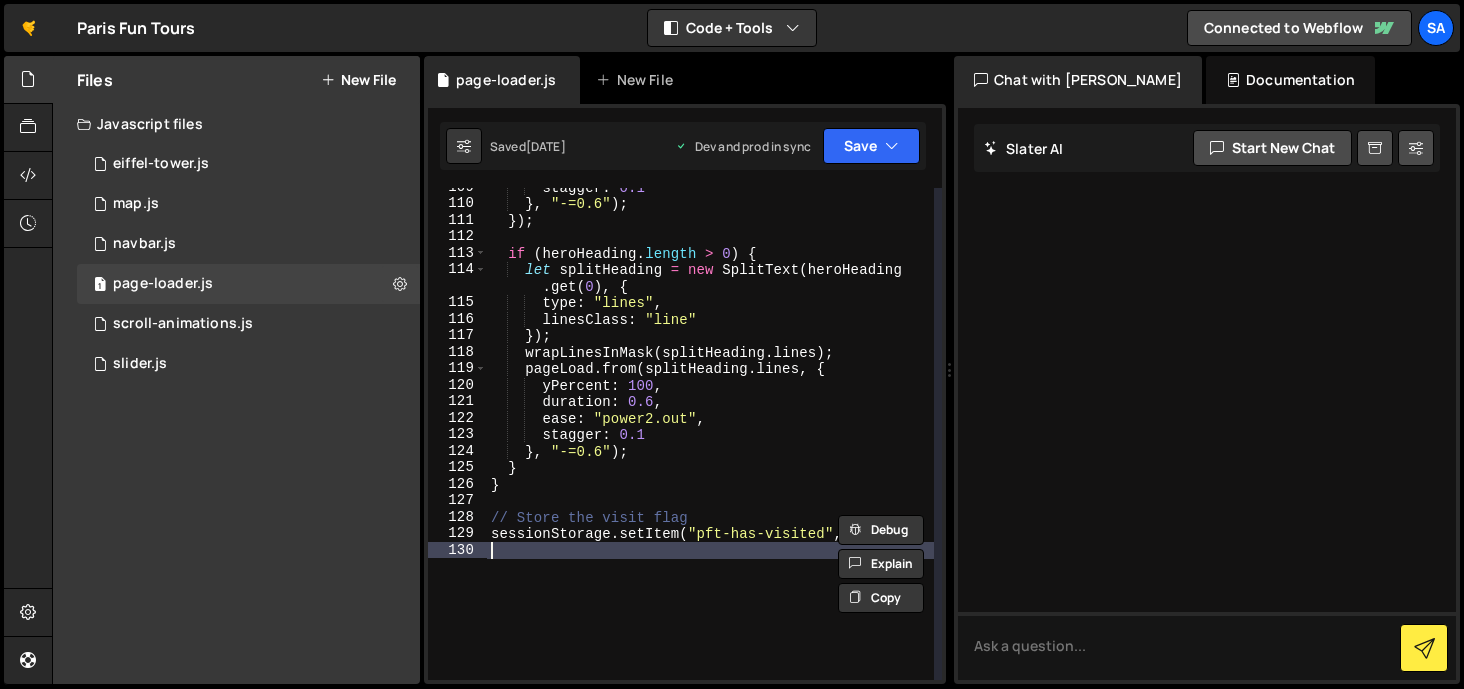 click on "stagger :   0.1       } ,   "-=0.6" ) ;    }) ;    if   ( heroHeading . length   >   0 )   {       let   splitHeading   =   new   SplitText ( heroHeading        . get ( 0 ) ,   {          type :   "lines" ,          linesClass :   "line"       }) ;       wrapLinesInMask ( splitHeading . lines ) ;       pageLoad . from ( splitHeading . lines ,   {          yPercent :   100 ,          duration :   0.6 ,          ease :   "power2.out" ,          stagger :   0.1       } ,   "-=0.6" ) ;    } } // Store the visit flag sessionStorage . setItem ( "pft-has-visited" ,   true ) ;" at bounding box center (710, 441) 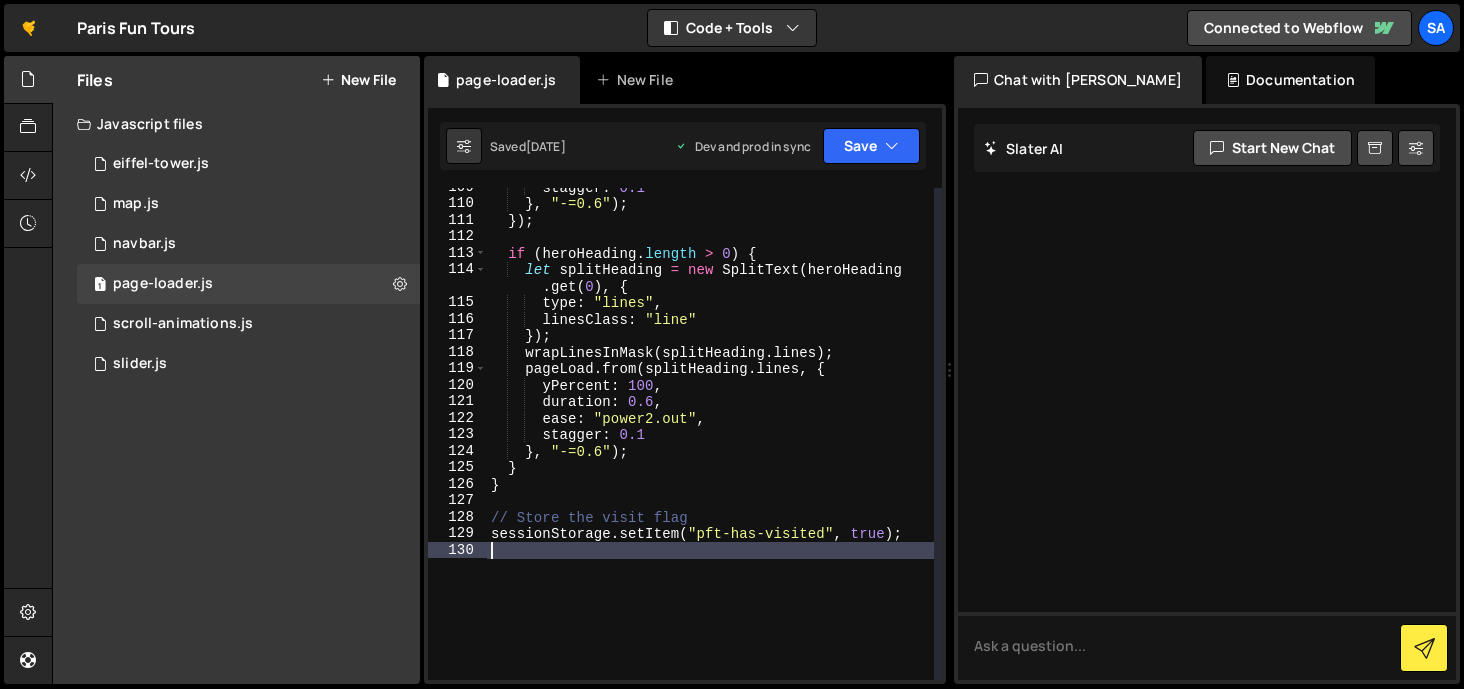 click on "stagger :   0.1       } ,   "-=0.6" ) ;    }) ;    if   ( heroHeading . length   >   0 )   {       let   splitHeading   =   new   SplitText ( heroHeading        . get ( 0 ) ,   {          type :   "lines" ,          linesClass :   "line"       }) ;       wrapLinesInMask ( splitHeading . lines ) ;       pageLoad . from ( splitHeading . lines ,   {          yPercent :   100 ,          duration :   0.6 ,          ease :   "power2.out" ,          stagger :   0.1       } ,   "-=0.6" ) ;    } } // Store the visit flag sessionStorage . setItem ( "pft-has-visited" ,   true ) ;" at bounding box center [710, 441] 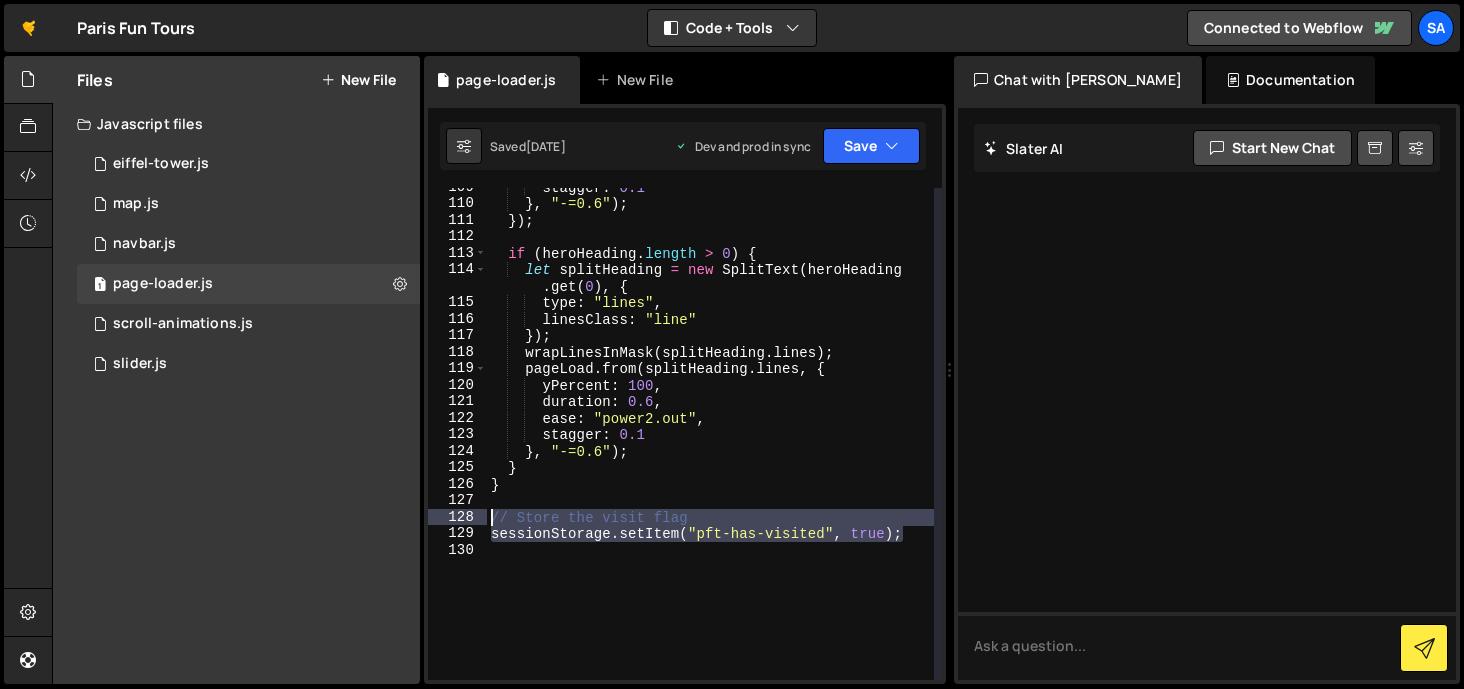 drag, startPoint x: 922, startPoint y: 541, endPoint x: 459, endPoint y: 513, distance: 463.8459 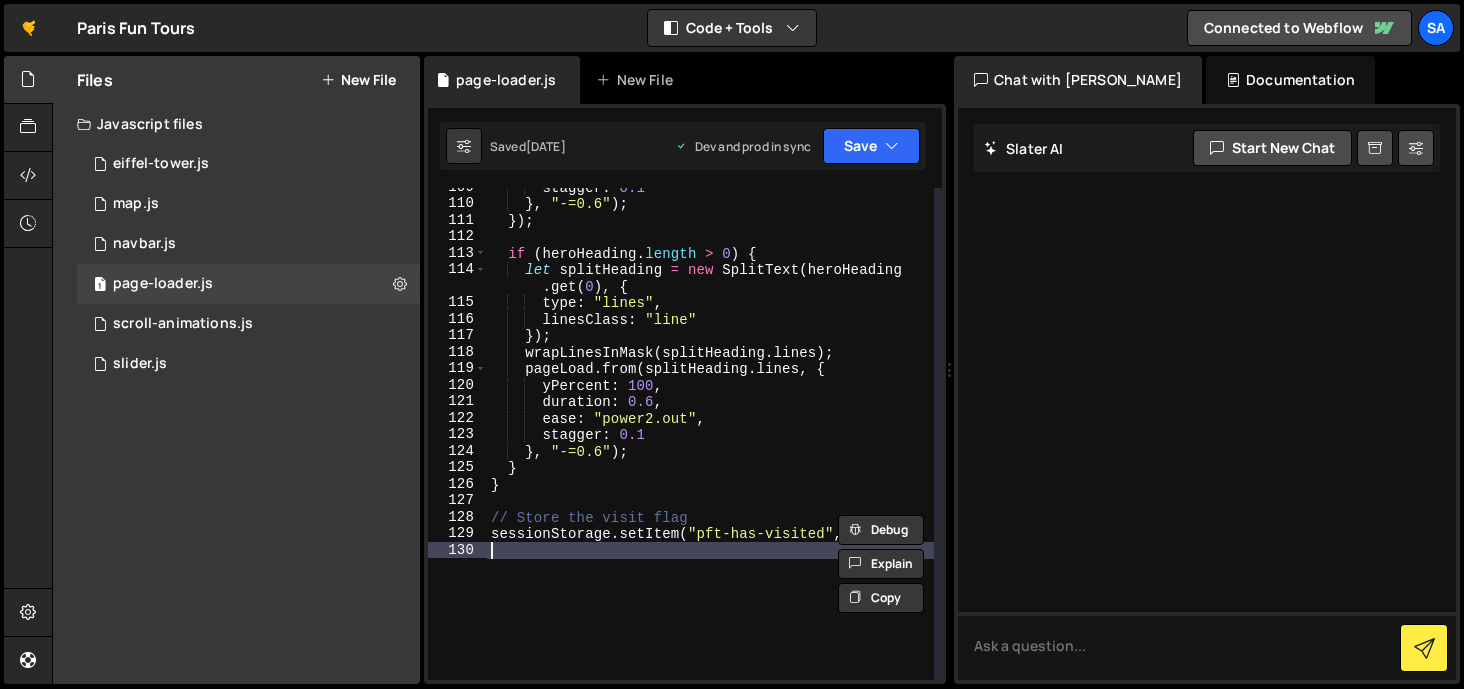 click on "stagger :   0.1       } ,   "-=0.6" ) ;    }) ;    if   ( heroHeading . length   >   0 )   {       let   splitHeading   =   new   SplitText ( heroHeading        . get ( 0 ) ,   {          type :   "lines" ,          linesClass :   "line"       }) ;       wrapLinesInMask ( splitHeading . lines ) ;       pageLoad . from ( splitHeading . lines ,   {          yPercent :   100 ,          duration :   0.6 ,          ease :   "power2.out" ,          stagger :   0.1       } ,   "-=0.6" ) ;    } } // Store the visit flag sessionStorage . setItem ( "pft-has-visited" ,   true ) ;" at bounding box center (710, 441) 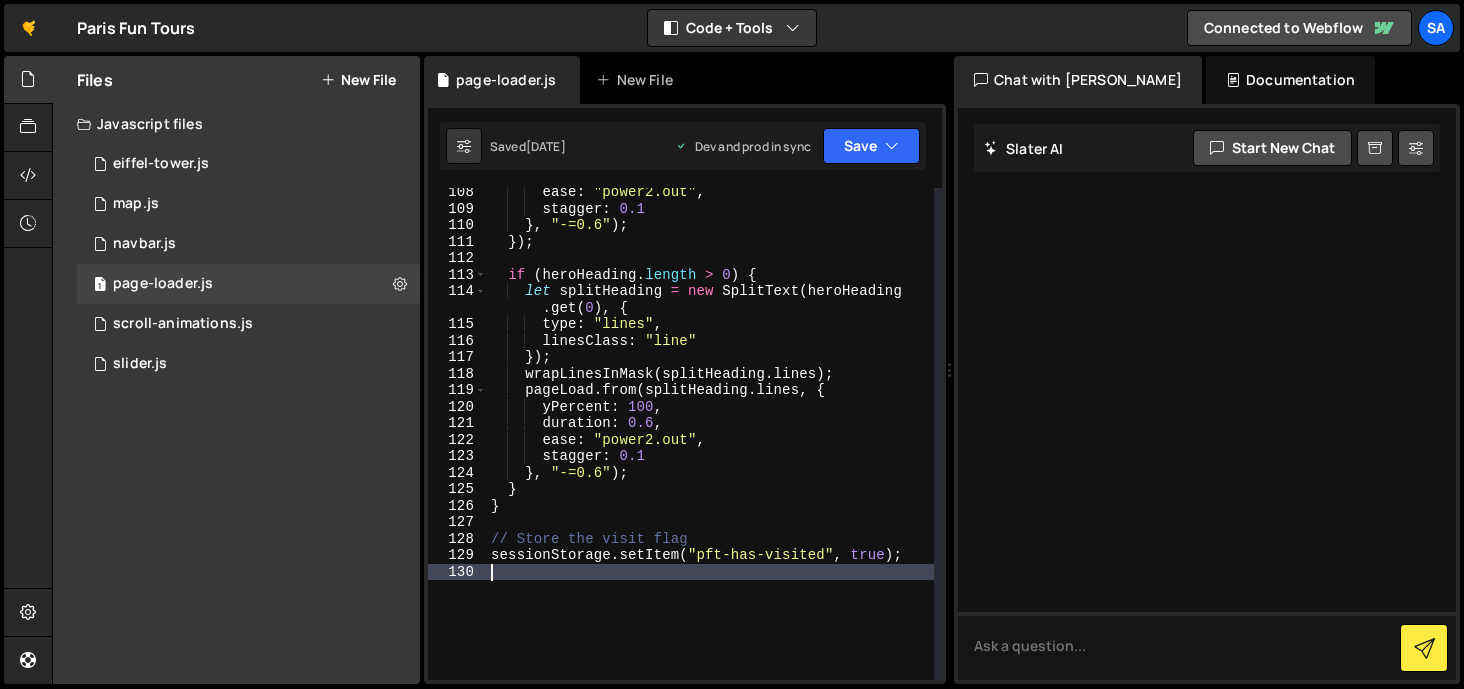 scroll, scrollTop: 1917, scrollLeft: 0, axis: vertical 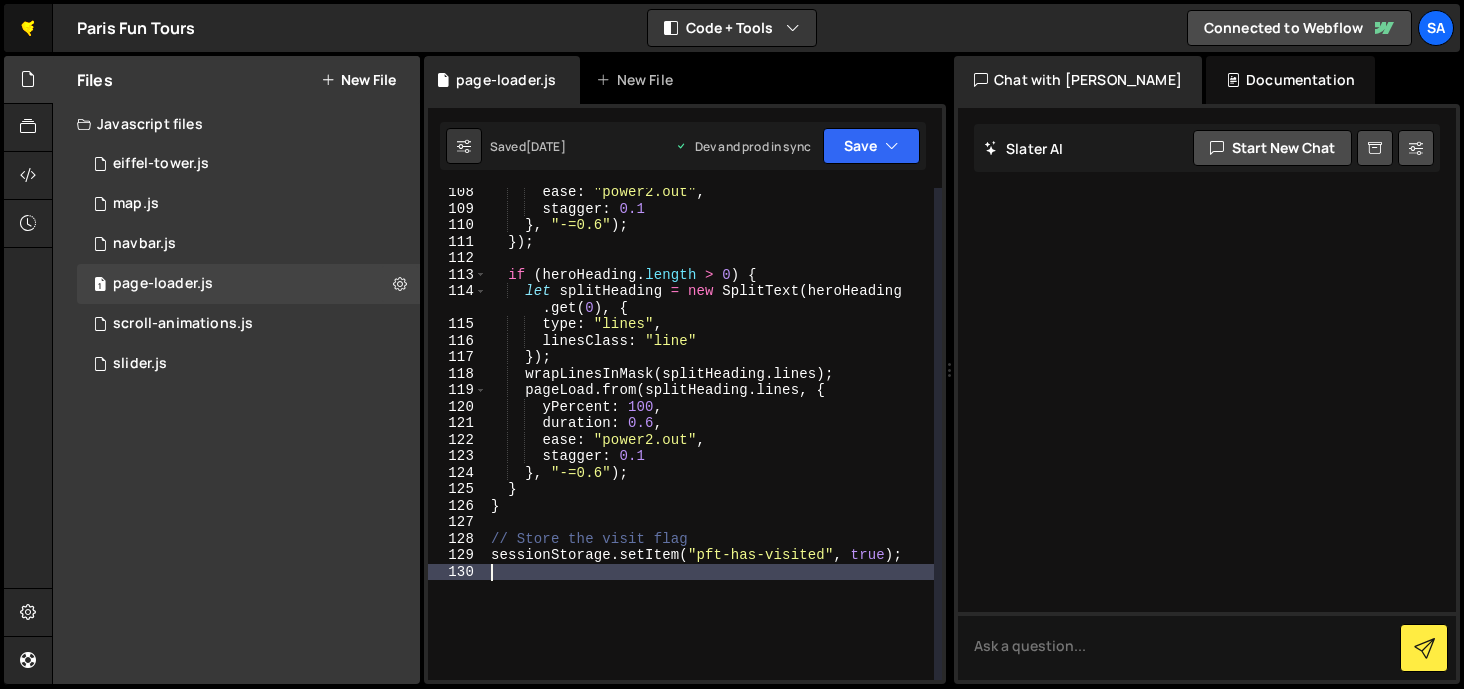 click on "🤙" at bounding box center [28, 28] 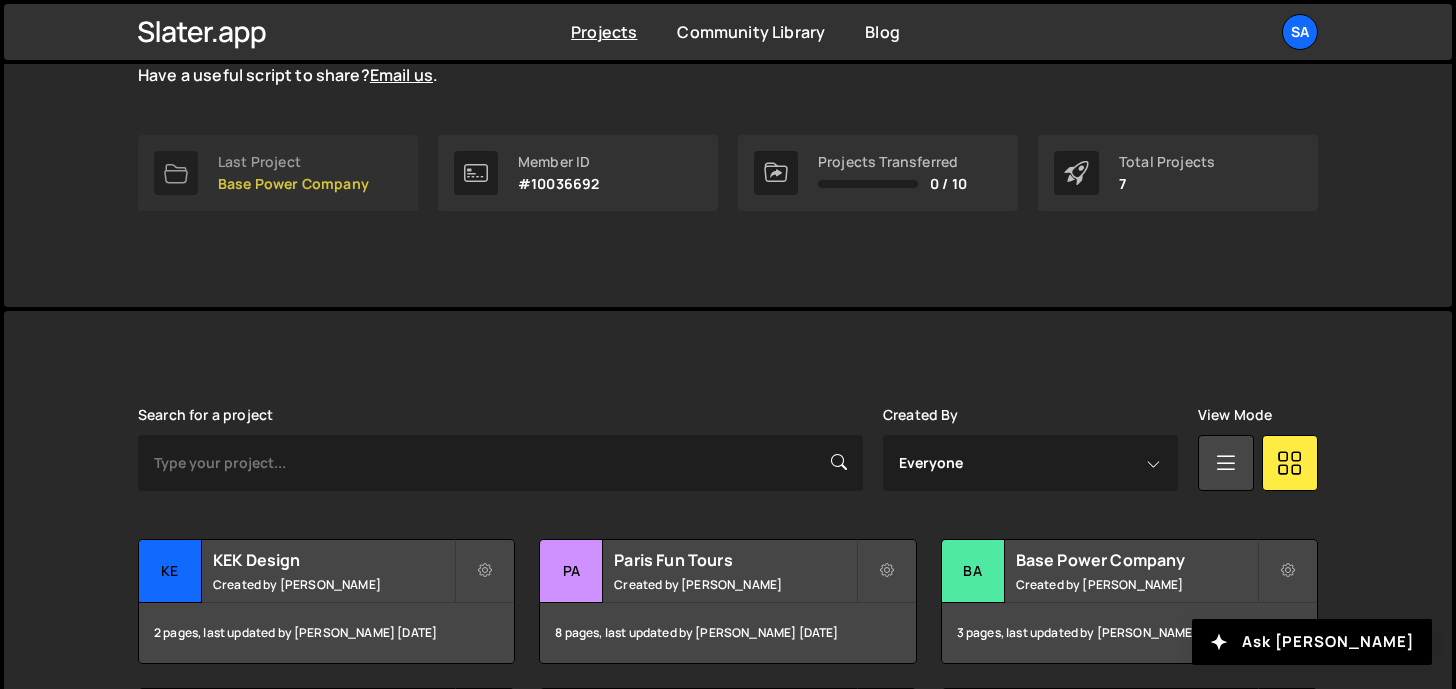 scroll, scrollTop: 354, scrollLeft: 0, axis: vertical 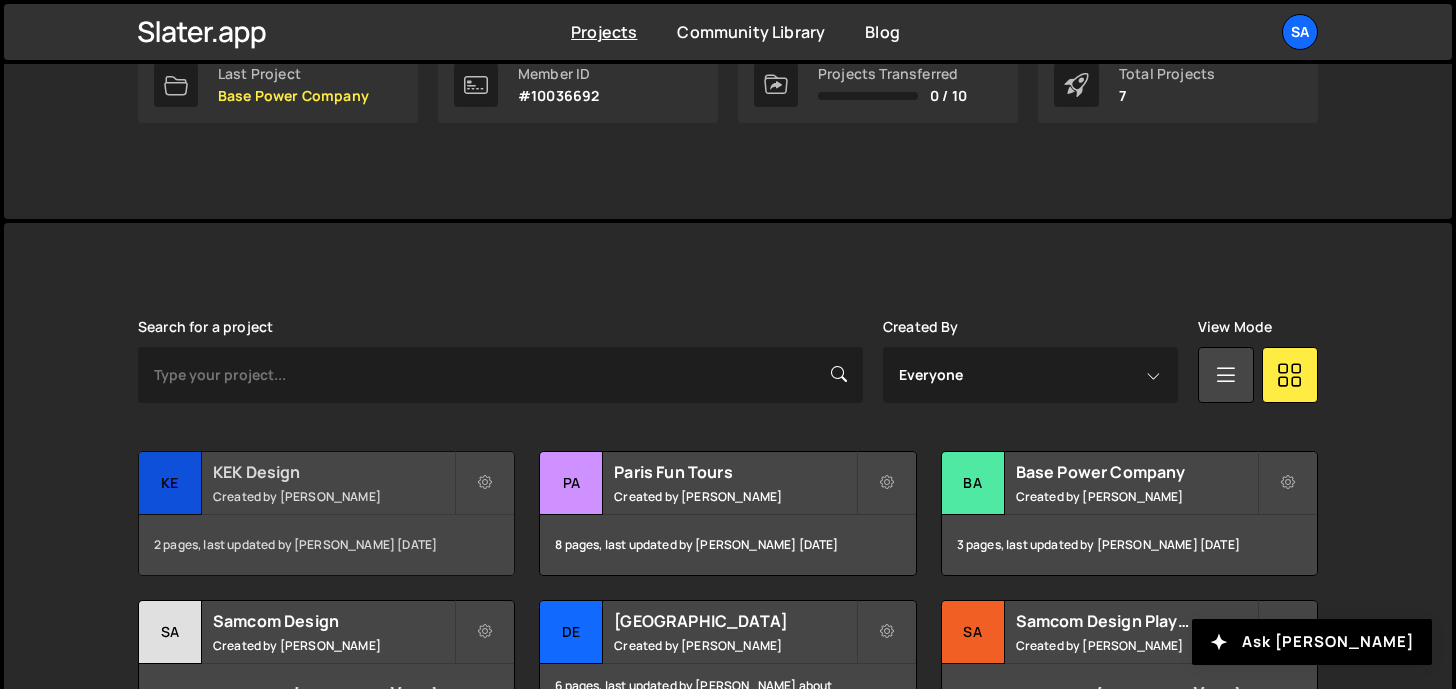 click on "KE" at bounding box center [170, 483] 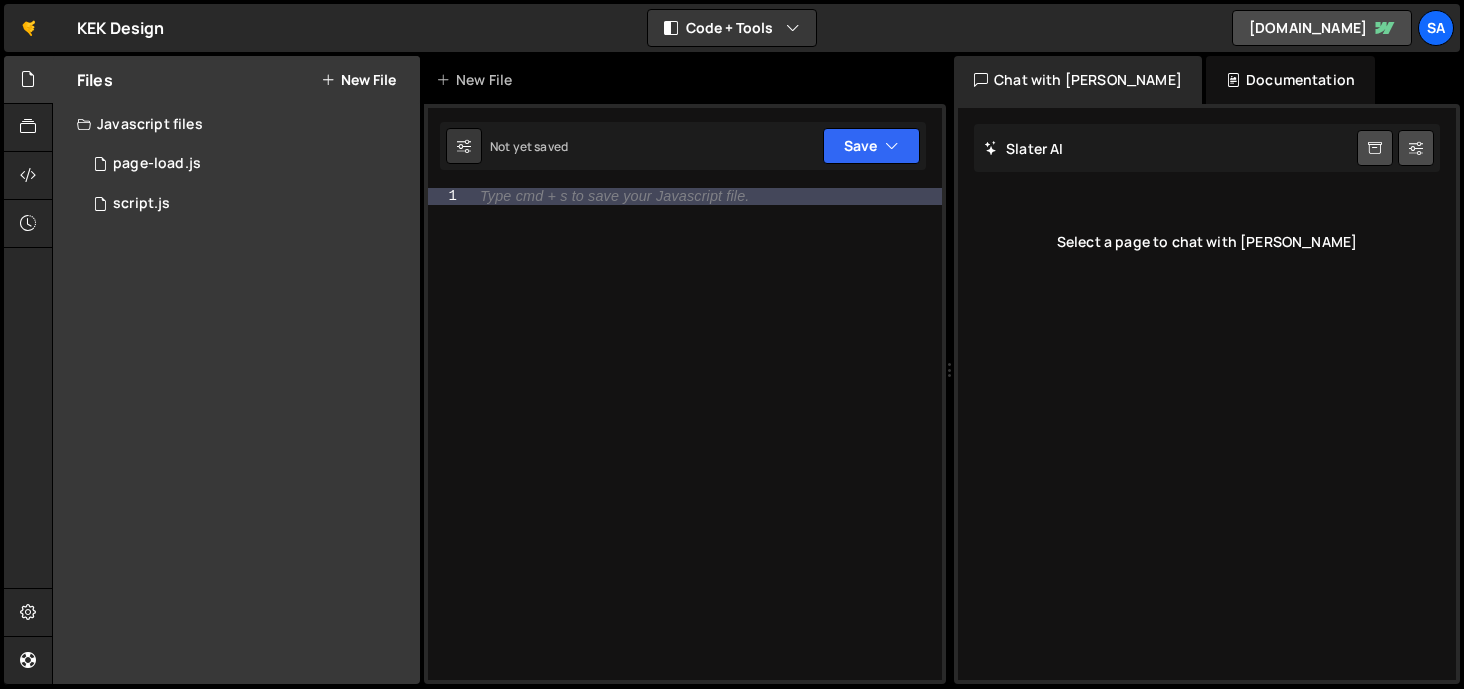 scroll, scrollTop: 0, scrollLeft: 0, axis: both 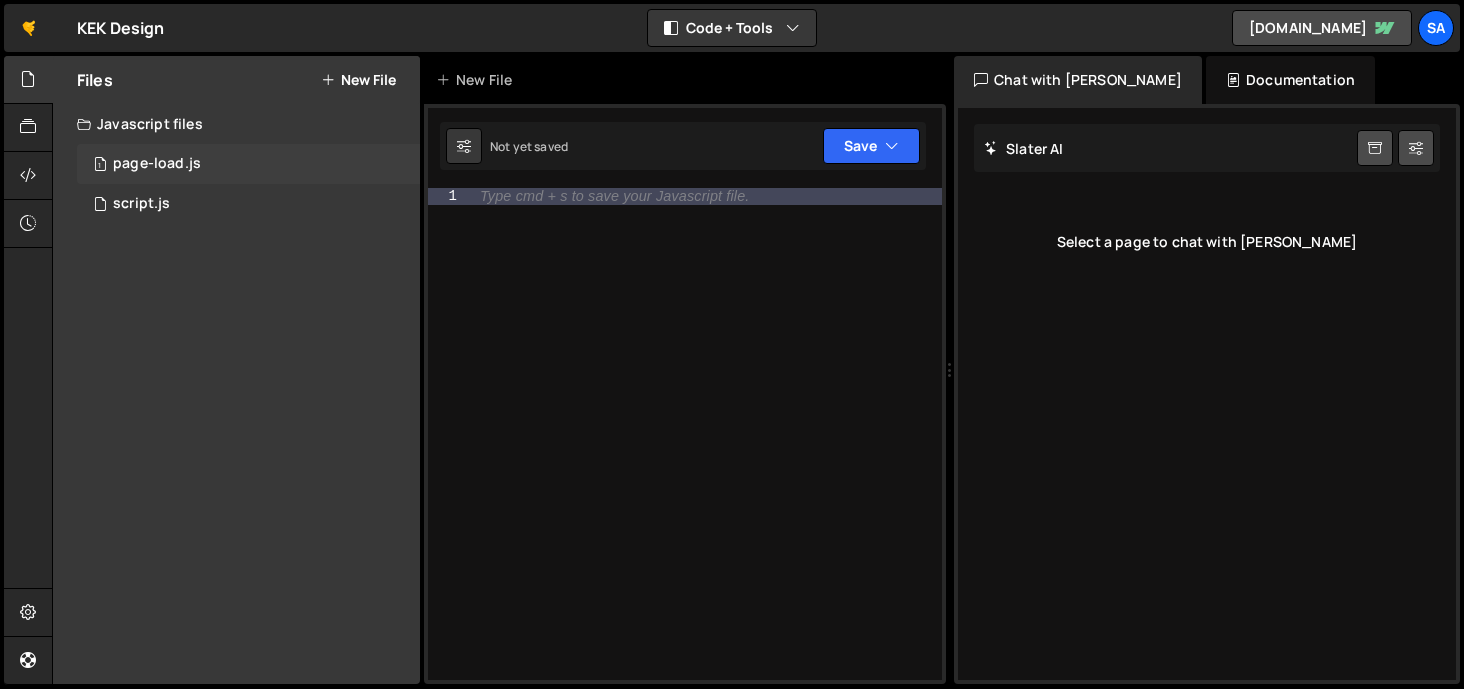 click on "page-load.js" at bounding box center (157, 164) 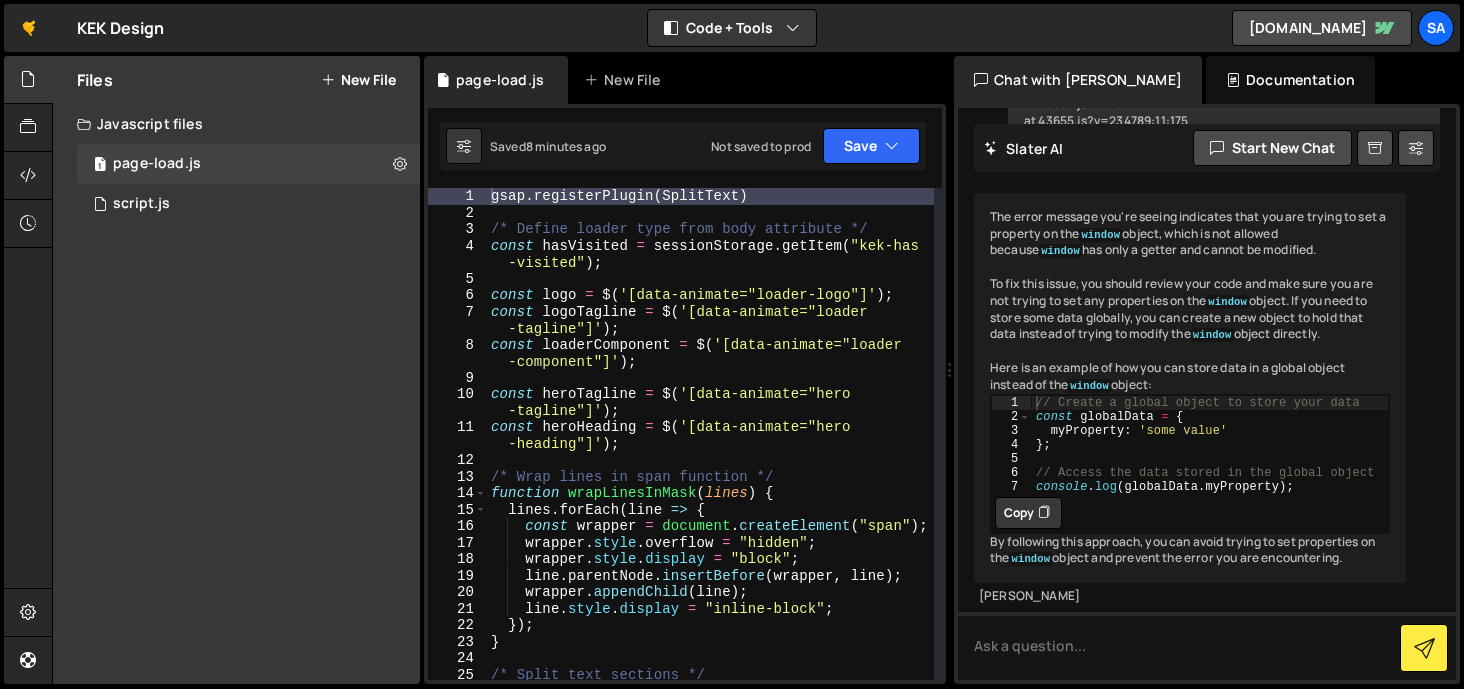scroll, scrollTop: 243, scrollLeft: 0, axis: vertical 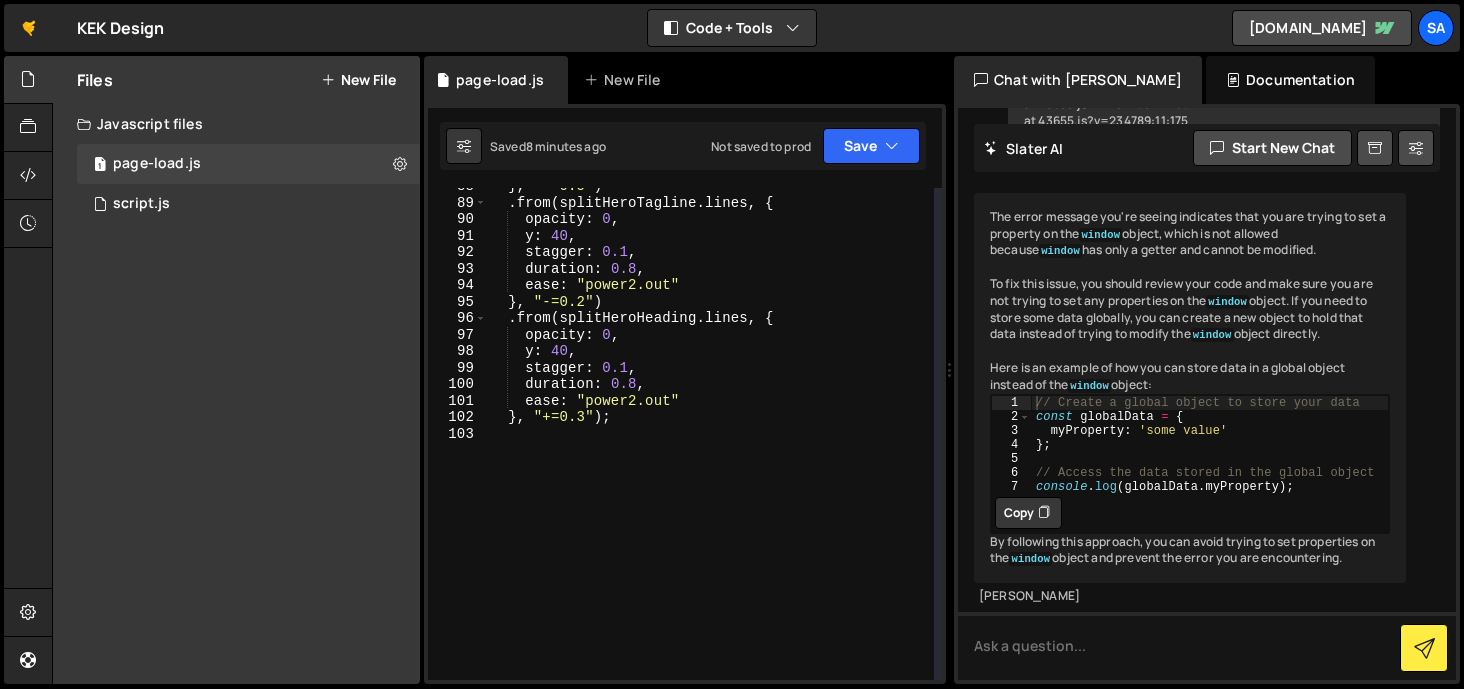 click on "} ,   "-=0.5" )    . from ( splitHeroTagline . lines ,   {       opacity :   0 ,       y :   40 ,       stagger :   0.1 ,       duration :   0.8 ,       ease :   "power2.out"    } ,   "-=0.2" )    . from ( splitHeroHeading . lines ,   {       opacity :   0 ,       y :   40 ,       stagger :   0.1 ,       duration :   0.8 ,       ease :   "power2.out"    } ,   "+=0.3" ) ;" at bounding box center (710, 440) 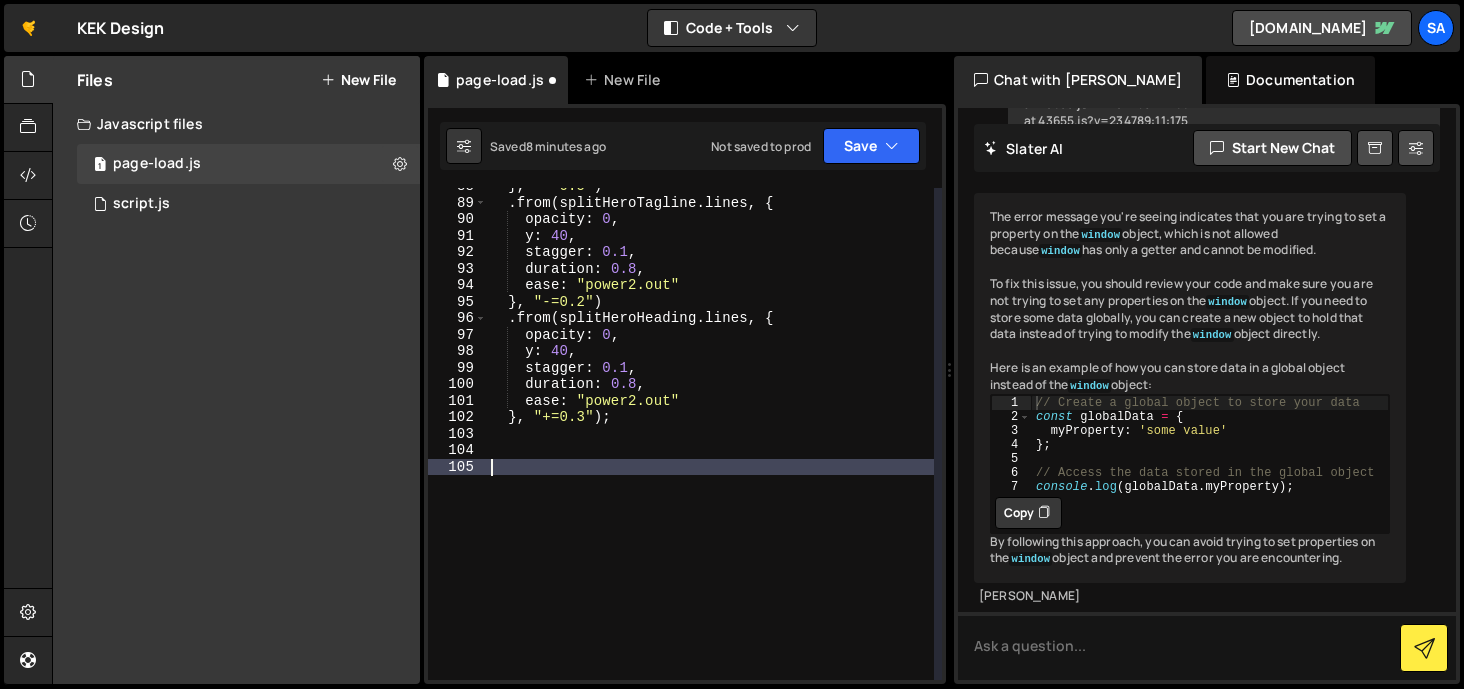 paste on "sessionStorage.setItem("pft-has-visited", true);" 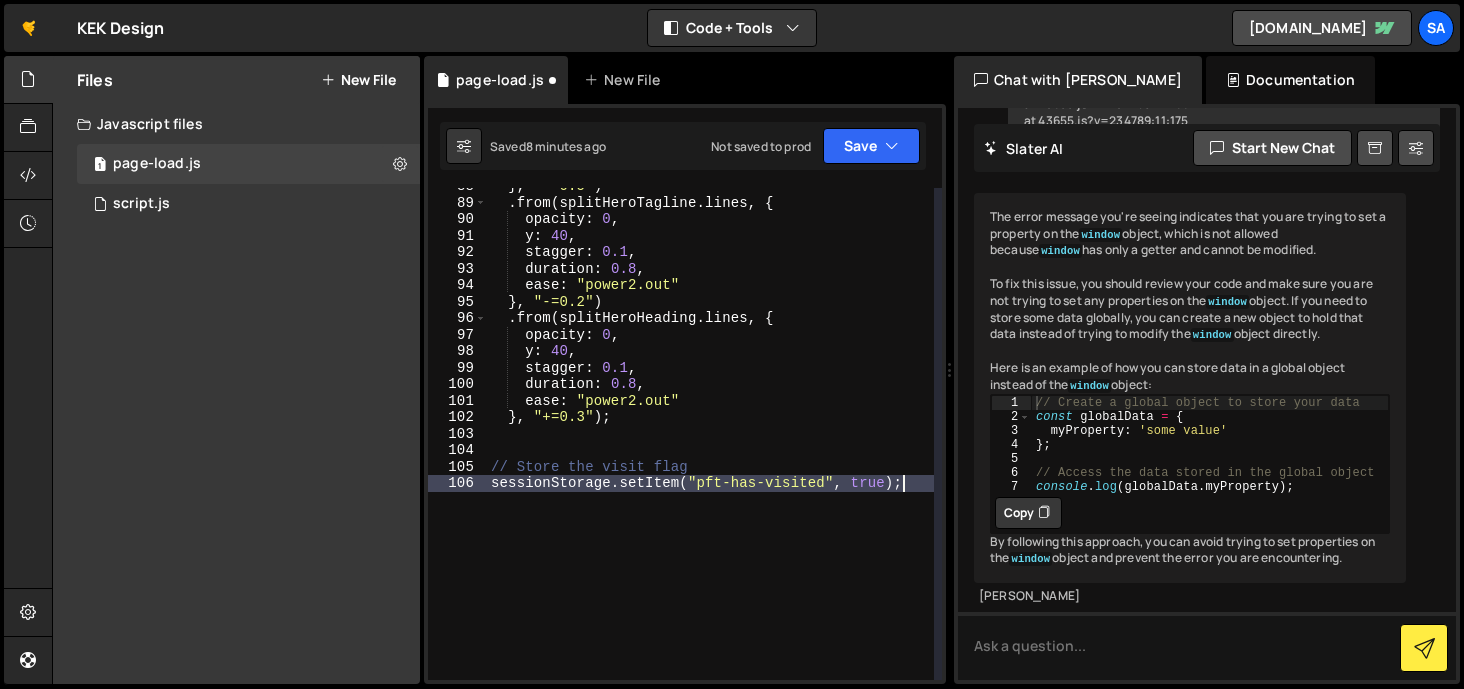 click on "} ,   "-=0.5" )    . from ( splitHeroTagline . lines ,   {       opacity :   0 ,       y :   40 ,       stagger :   0.1 ,       duration :   0.8 ,       ease :   "power2.out"    } ,   "-=0.2" )    . from ( splitHeroHeading . lines ,   {       opacity :   0 ,       y :   40 ,       stagger :   0.1 ,       duration :   0.8 ,       ease :   "power2.out"    } ,   "+=0.3" ) ; // Store the visit flag sessionStorage . setItem ( "pft-has-visited" ,   true ) ;" at bounding box center (710, 440) 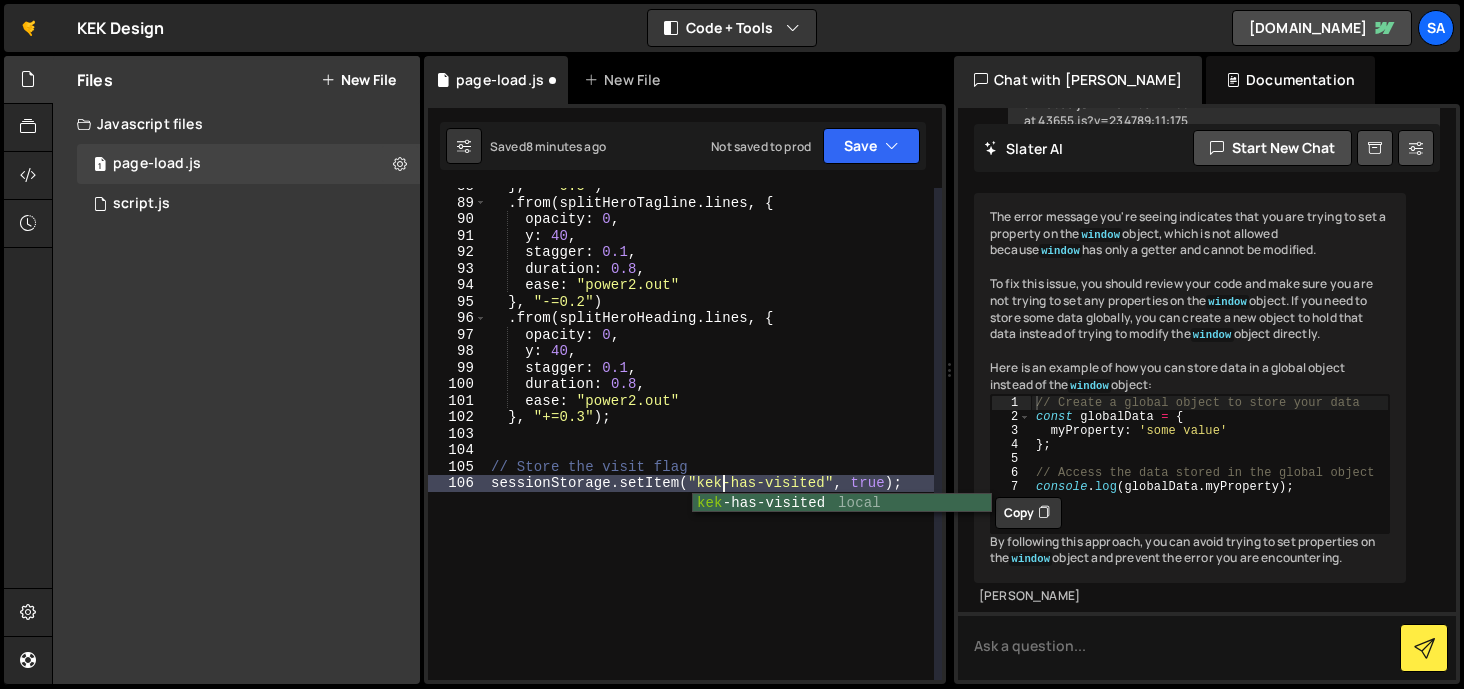 click on "} ,   "-=0.5" )    . from ( splitHeroTagline . lines ,   {       opacity :   0 ,       y :   40 ,       stagger :   0.1 ,       duration :   0.8 ,       ease :   "power2.out"    } ,   "-=0.2" )    . from ( splitHeroHeading . lines ,   {       opacity :   0 ,       y :   40 ,       stagger :   0.1 ,       duration :   0.8 ,       ease :   "power2.out"    } ,   "+=0.3" ) ; // Store the visit flag sessionStorage . setItem ( "kek-has-visited" ,   true ) ;" at bounding box center [710, 440] 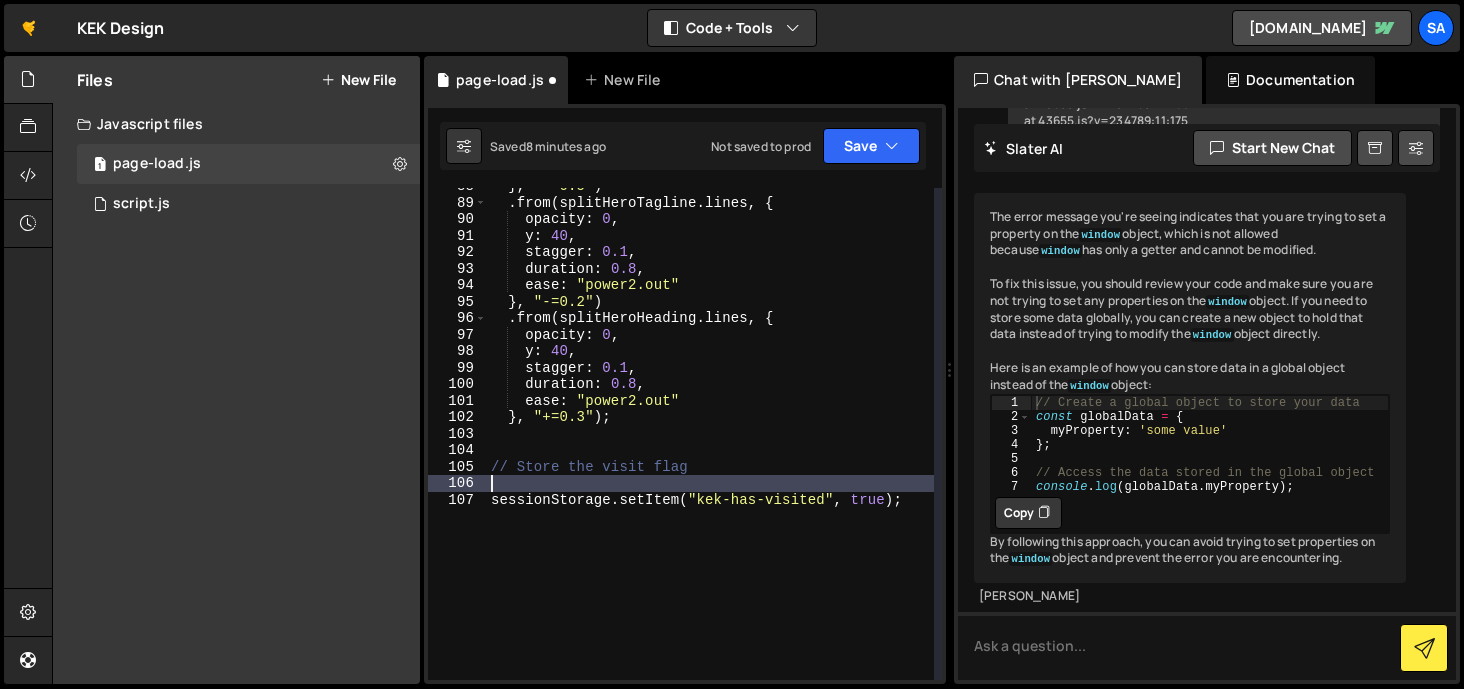 scroll, scrollTop: 0, scrollLeft: 0, axis: both 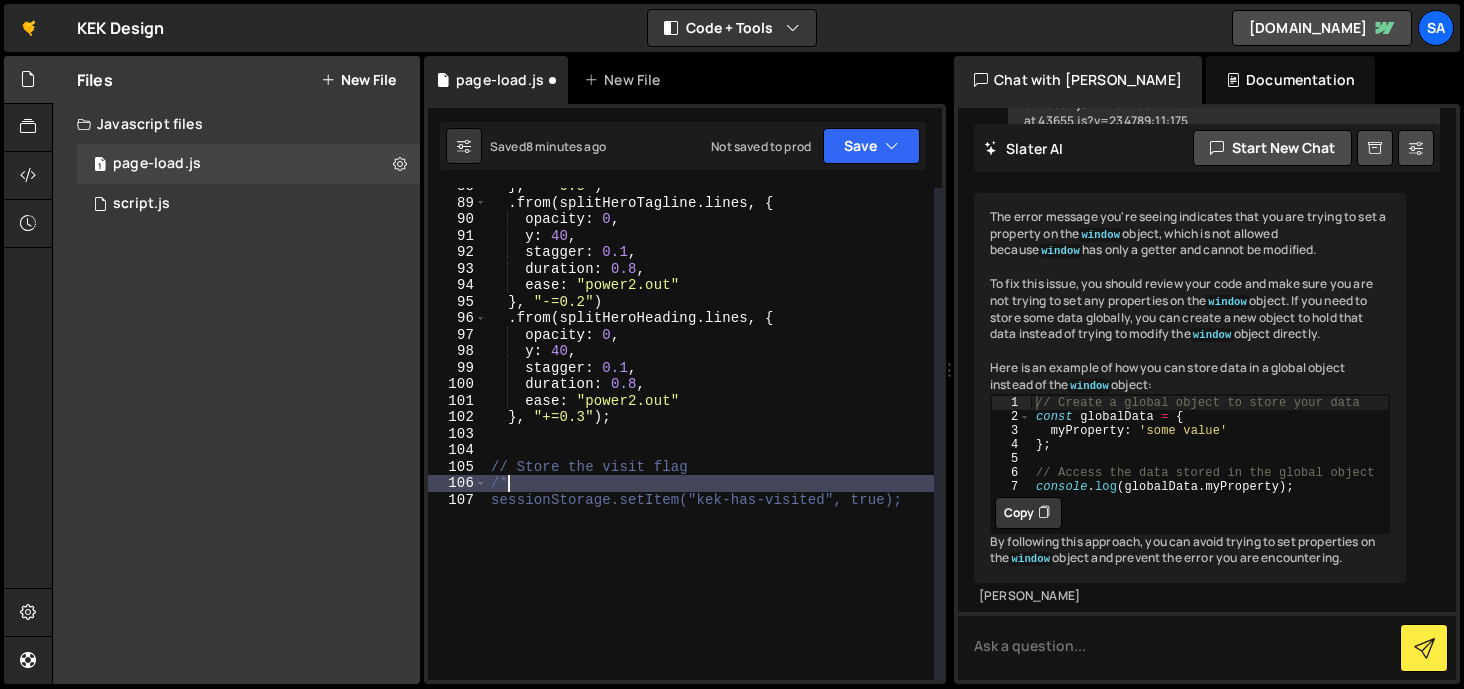 click on "} ,   "-=0.5" )    . from ( splitHeroTagline . lines ,   {       opacity :   0 ,       y :   40 ,       stagger :   0.1 ,       duration :   0.8 ,       ease :   "power2.out"    } ,   "-=0.2" )    . from ( splitHeroHeading . lines ,   {       opacity :   0 ,       y :   40 ,       stagger :   0.1 ,       duration :   0.8 ,       ease :   "power2.out"    } ,   "+=0.3" ) ; // Store the visit flag /* sessionStorage.setItem("kek-has-visited", true);" at bounding box center [710, 440] 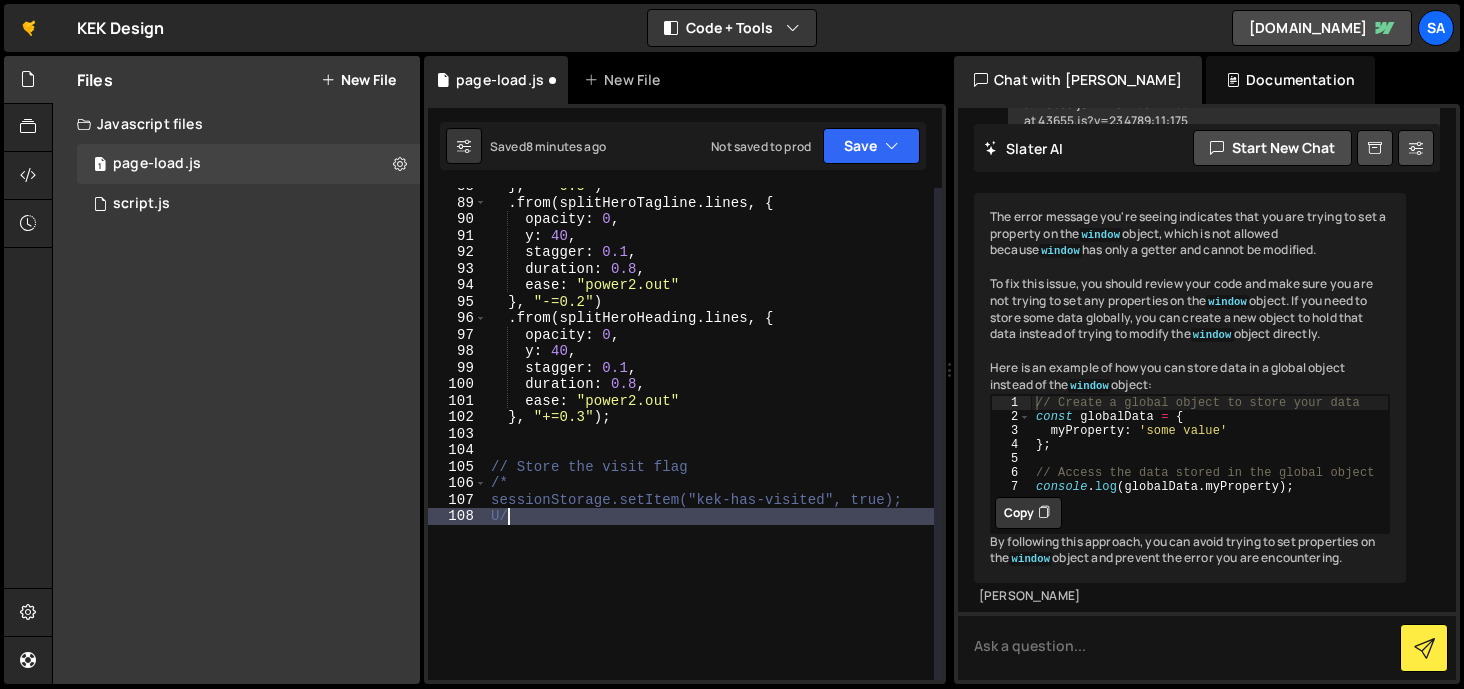 scroll, scrollTop: 0, scrollLeft: 0, axis: both 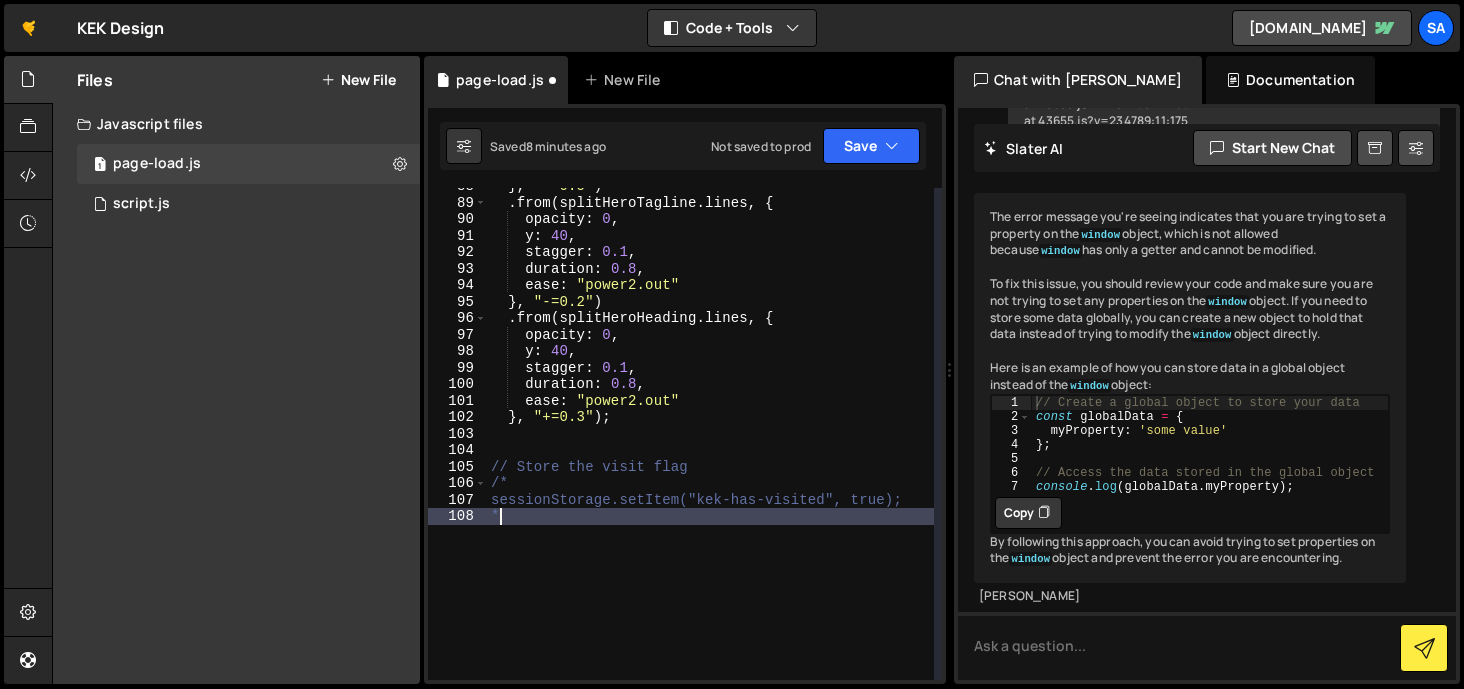 type on "*/" 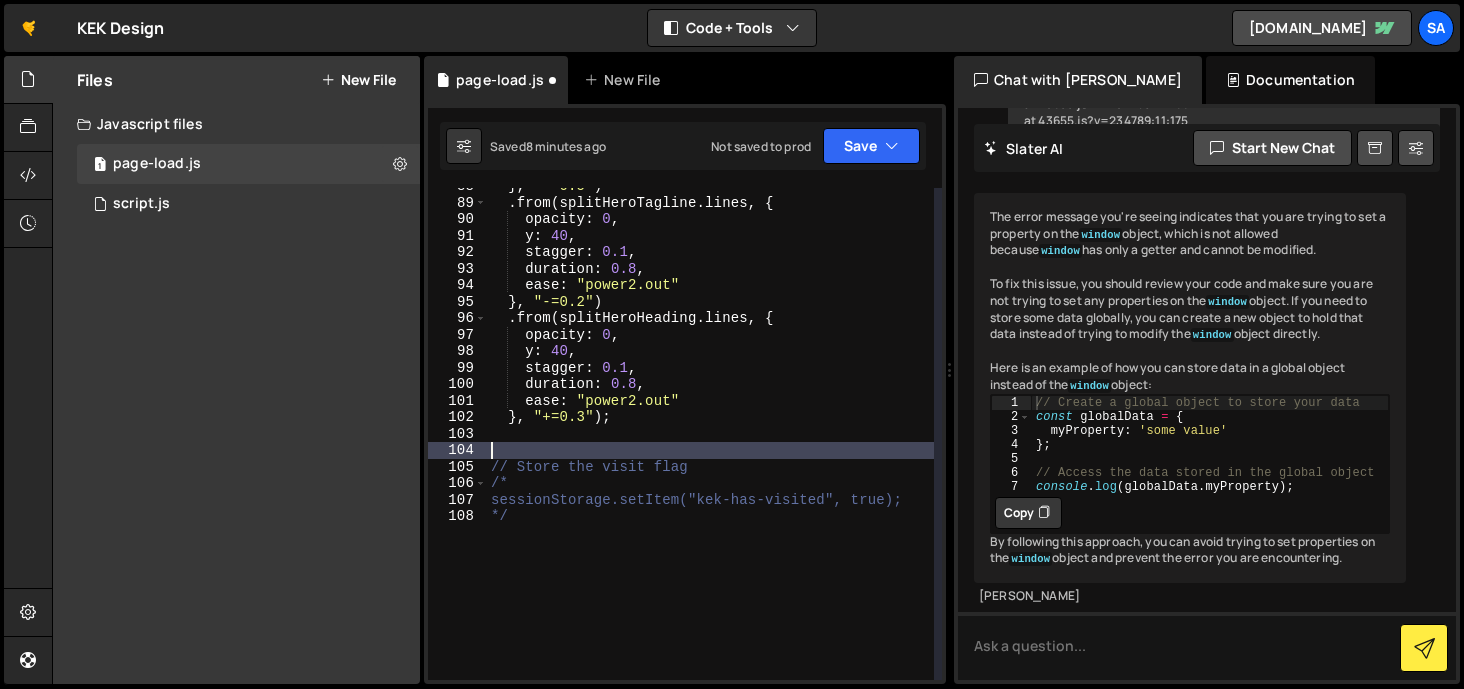 click on "} ,   "-=0.5" )    . from ( splitHeroTagline . lines ,   {       opacity :   0 ,       y :   40 ,       stagger :   0.1 ,       duration :   0.8 ,       ease :   "power2.out"    } ,   "-=0.2" )    . from ( splitHeroHeading . lines ,   {       opacity :   0 ,       y :   40 ,       stagger :   0.1 ,       duration :   0.8 ,       ease :   "power2.out"    } ,   "+=0.3" ) ; // Store the visit flag /* sessionStorage.setItem("kek-has-visited", true); */" at bounding box center [710, 440] 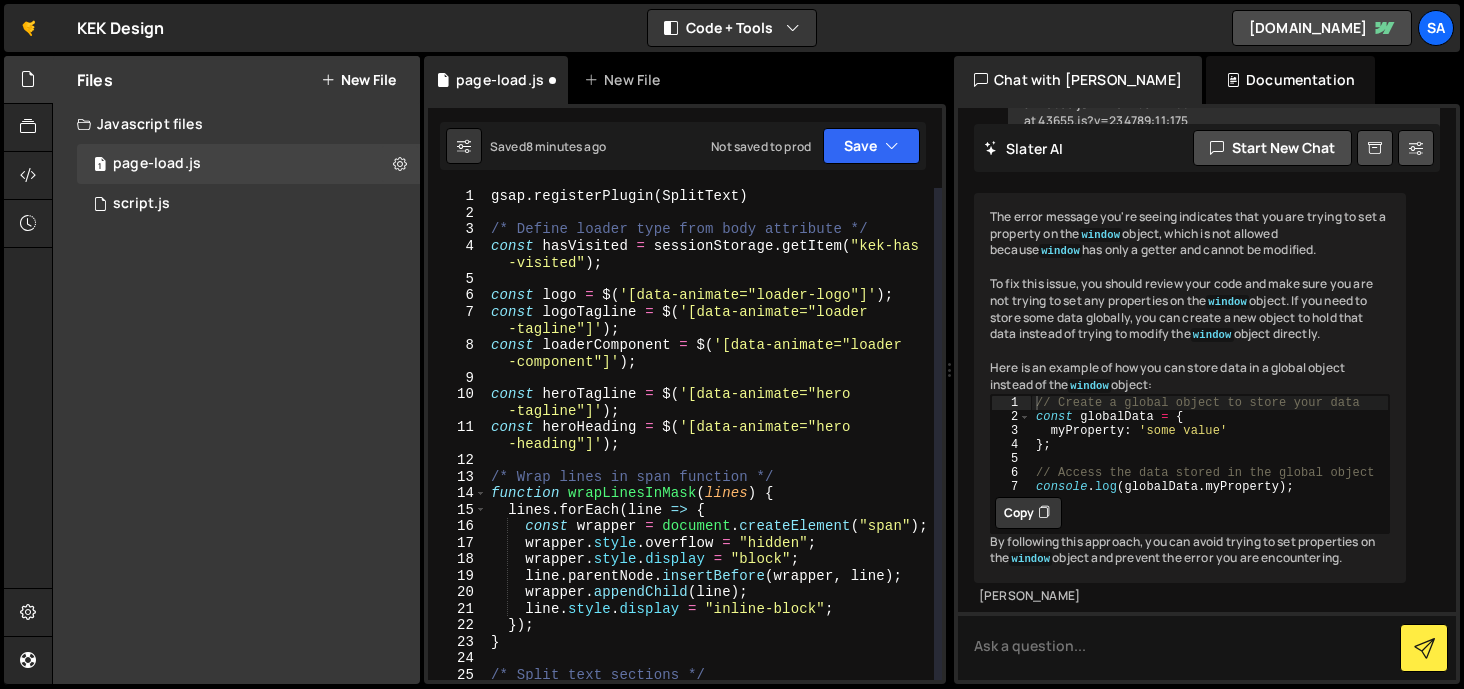 scroll, scrollTop: 0, scrollLeft: 0, axis: both 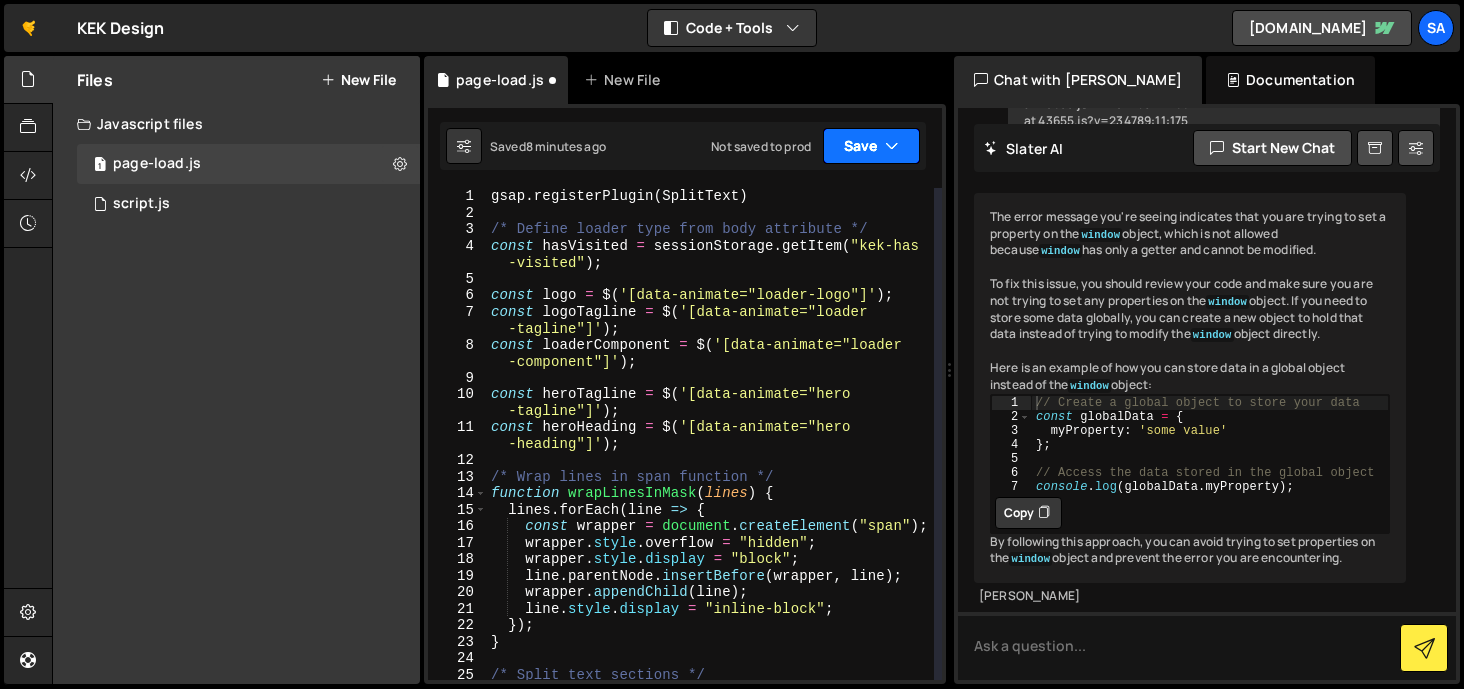 click on "Save" at bounding box center (871, 146) 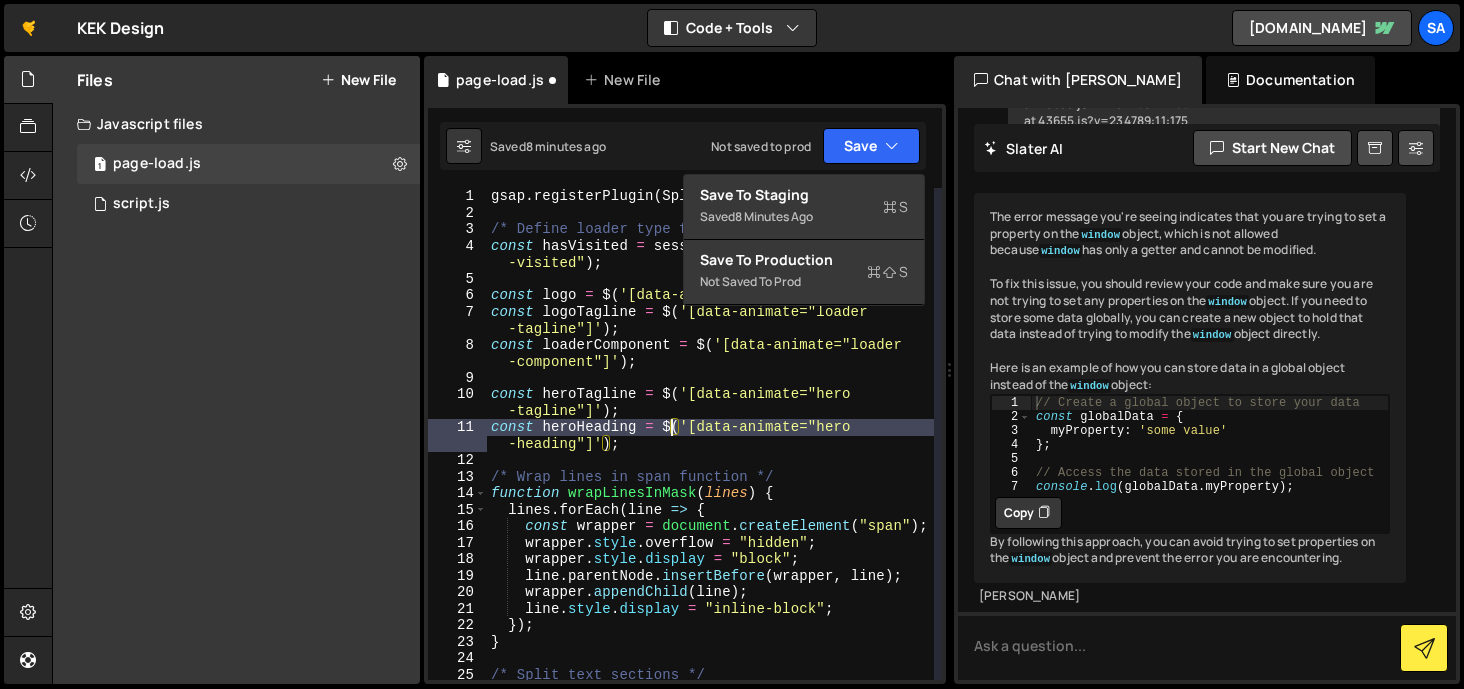 click on "gsap . registerPlugin ( SplitText ) /* Define loader type from body attribute */ const   hasVisited   =   sessionStorage . getItem ( "kek-has    -visited" ) ; const   logo   =   $ ( '[data-animate="loader-logo"]' ) ; const   logoTagline   =   $ ( '[data-animate="loader    -tagline"]' ) ; const   loaderComponent   =   $ ( '[data-animate="loader    -component"]' ) ; const   heroTagline   =   $ ( '[data-animate="hero    -tagline"]' ) ; const   heroHeading   =   $ ( '[data-animate="hero    -heading"]' ) ; /* Wrap lines in span function */ function   wrapLinesInMask ( lines )   {    lines . forEach ( line   =>   {       const   wrapper   =   document . createElement ( "span" ) ;       wrapper . style . overflow   =   "hidden" ;       wrapper . style . display   =   "block" ;       line . parentNode . insertBefore ( wrapper ,   line ) ;       wrapper . appendChild ( line ) ;       line . style . display   =   "inline-block" ;    }) ; } /* Split text sections */ const   splitTagline   =   new   SplitText (" at bounding box center [710, 459] 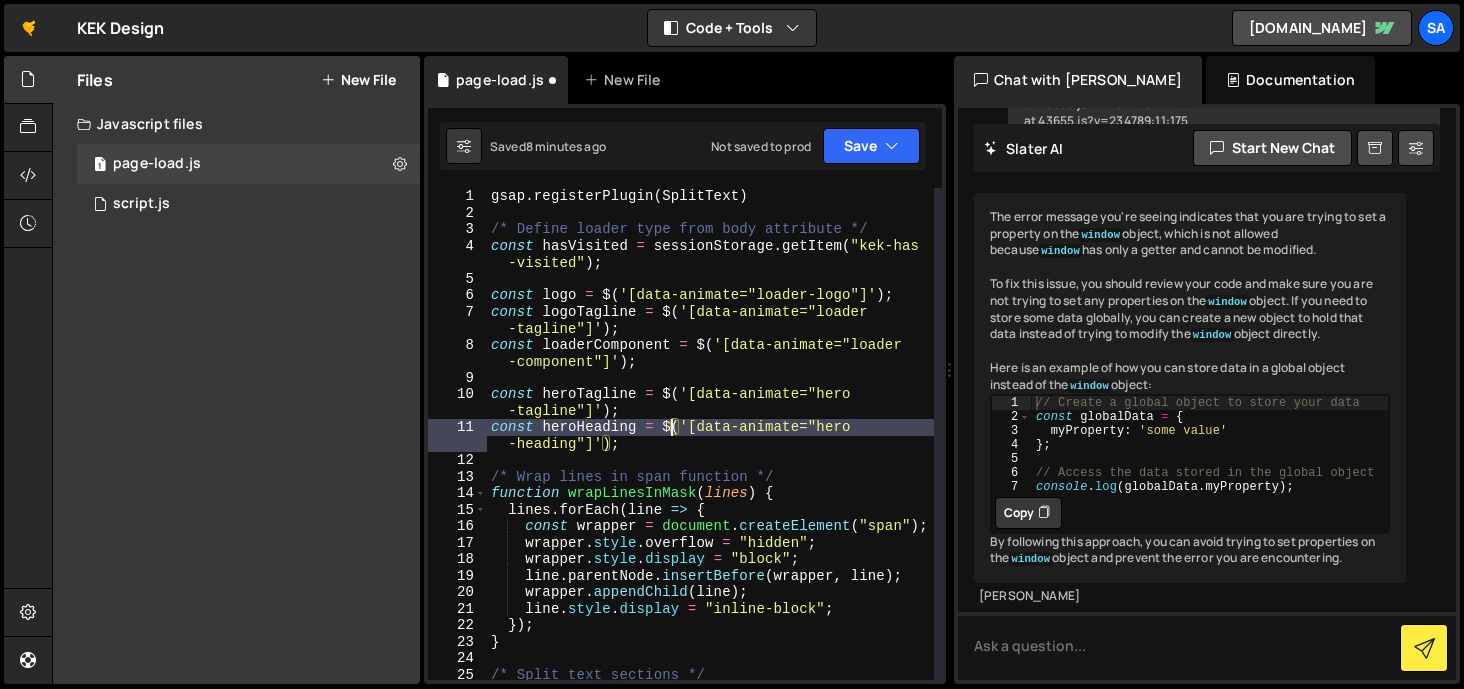 click on "gsap . registerPlugin ( SplitText ) /* Define loader type from body attribute */ const   hasVisited   =   sessionStorage . getItem ( "kek-has    -visited" ) ; const   logo   =   $ ( '[data-animate="loader-logo"]' ) ; const   logoTagline   =   $ ( '[data-animate="loader    -tagline"]' ) ; const   loaderComponent   =   $ ( '[data-animate="loader    -component"]' ) ; const   heroTagline   =   $ ( '[data-animate="hero    -tagline"]' ) ; const   heroHeading   =   $ ( '[data-animate="hero    -heading"]' ) ; /* Wrap lines in span function */ function   wrapLinesInMask ( lines )   {    lines . forEach ( line   =>   {       const   wrapper   =   document . createElement ( "span" ) ;       wrapper . style . overflow   =   "hidden" ;       wrapper . style . display   =   "block" ;       line . parentNode . insertBefore ( wrapper ,   line ) ;       wrapper . appendChild ( line ) ;       line . style . display   =   "inline-block" ;    }) ; } /* Split text sections */ const   splitTagline   =   new   SplitText (" at bounding box center (710, 459) 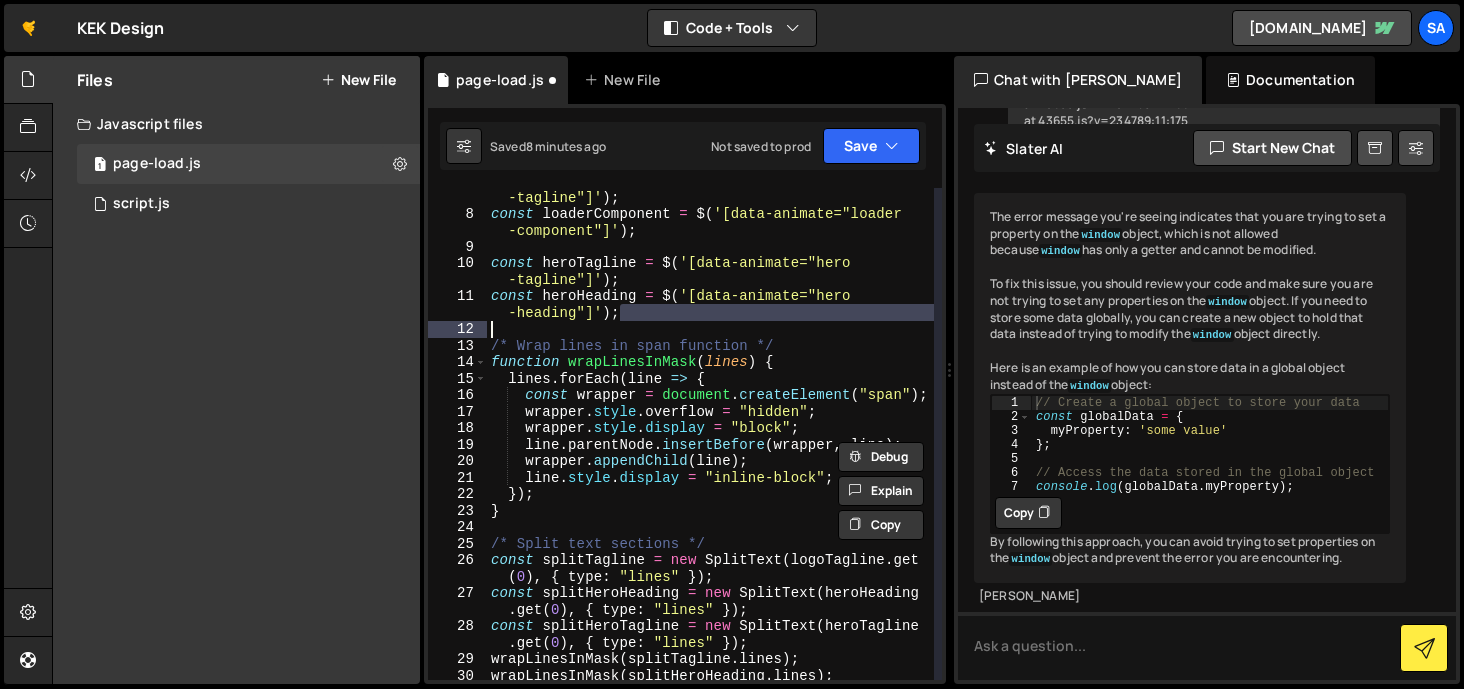scroll, scrollTop: 199, scrollLeft: 0, axis: vertical 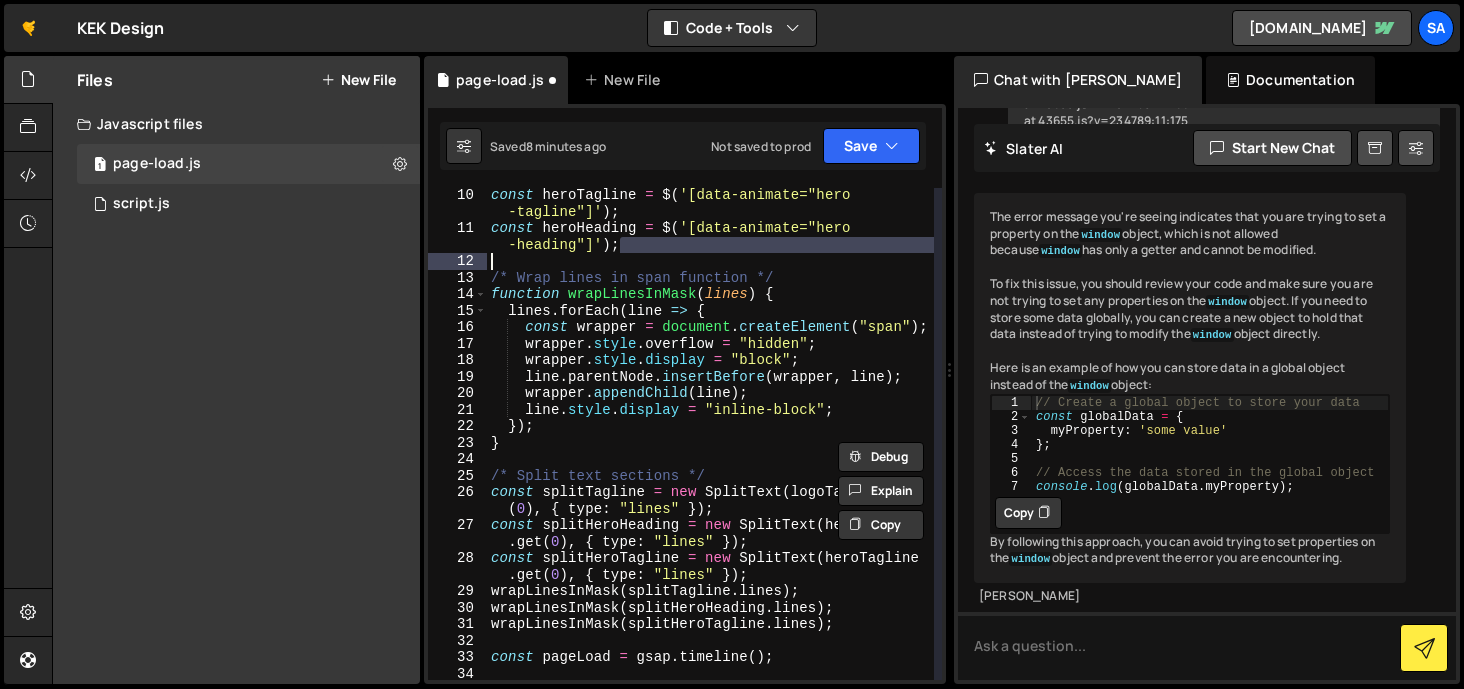 click on "const   heroTagline   =   $ ( '[data-animate="hero    -tagline"]' ) ; const   heroHeading   =   $ ( '[data-animate="hero    -heading"]' ) ; /* Wrap lines in span function */ function   wrapLinesInMask ( lines )   {    lines . forEach ( line   =>   {       const   wrapper   =   document . createElement ( "span" ) ;       wrapper . style . overflow   =   "hidden" ;       wrapper . style . display   =   "block" ;       line . parentNode . insertBefore ( wrapper ,   line ) ;       wrapper . appendChild ( line ) ;       line . style . display   =   "inline-block" ;    }) ; } /* Split text sections */ const   splitTagline   =   new   SplitText ( logoTagline . get    ( 0 ) ,   {   type :   "lines"   }) ; const   splitHeroHeading   =   new   SplitText ( heroHeading    . get ( 0 ) ,   {   type :   "lines"   }) ; const   splitHeroTagline   =   new   SplitText ( heroTagline    . get ( 0 ) ,   {   type :   "lines"   }) ; wrapLinesInMask ( splitTagline . lines ) ; wrapLinesInMask ( splitHeroHeading . lines ) ; (" at bounding box center (710, 458) 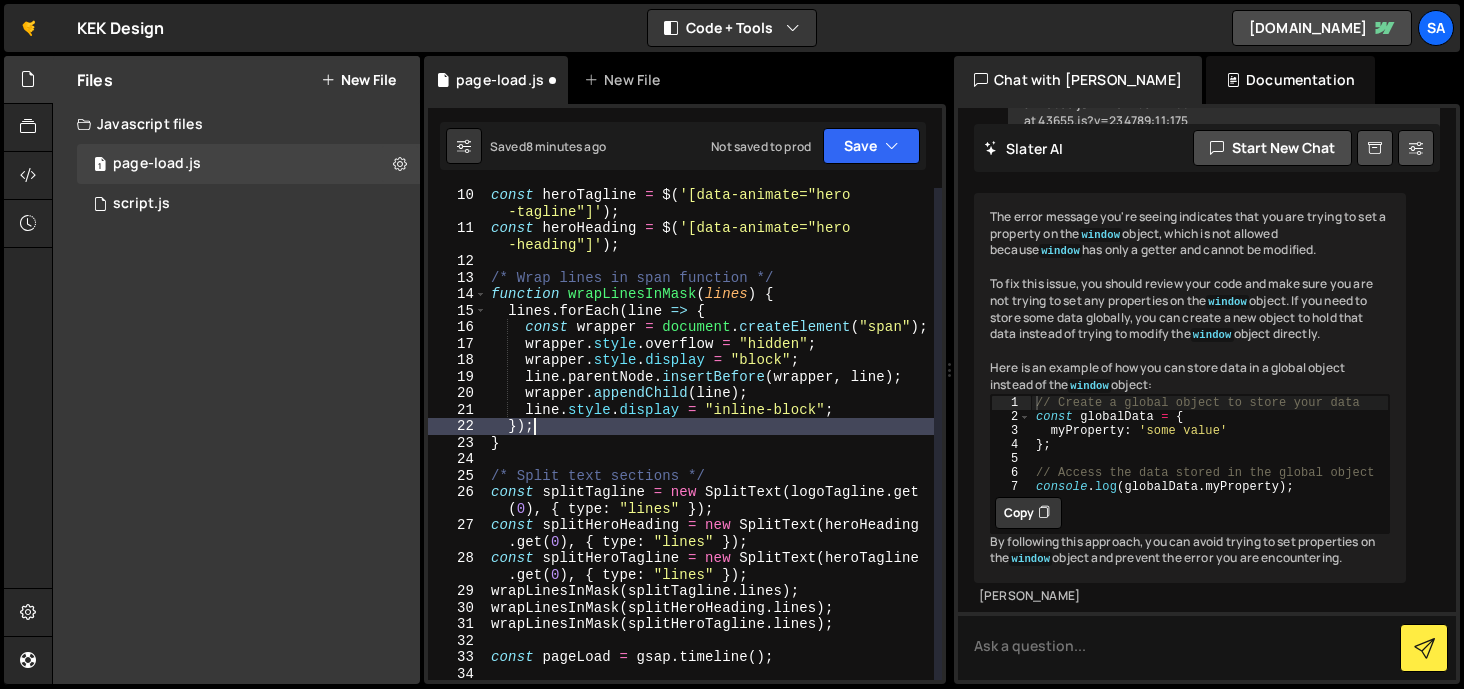 click on "const   heroTagline   =   $ ( '[data-animate="hero    -tagline"]' ) ; const   heroHeading   =   $ ( '[data-animate="hero    -heading"]' ) ; /* Wrap lines in span function */ function   wrapLinesInMask ( lines )   {    lines . forEach ( line   =>   {       const   wrapper   =   document . createElement ( "span" ) ;       wrapper . style . overflow   =   "hidden" ;       wrapper . style . display   =   "block" ;       line . parentNode . insertBefore ( wrapper ,   line ) ;       wrapper . appendChild ( line ) ;       line . style . display   =   "inline-block" ;    }) ; } /* Split text sections */ const   splitTagline   =   new   SplitText ( logoTagline . get    ( 0 ) ,   {   type :   "lines"   }) ; const   splitHeroHeading   =   new   SplitText ( heroHeading    . get ( 0 ) ,   {   type :   "lines"   }) ; const   splitHeroTagline   =   new   SplitText ( heroTagline    . get ( 0 ) ,   {   type :   "lines"   }) ; wrapLinesInMask ( splitTagline . lines ) ; wrapLinesInMask ( splitHeroHeading . lines ) ; (" at bounding box center (710, 458) 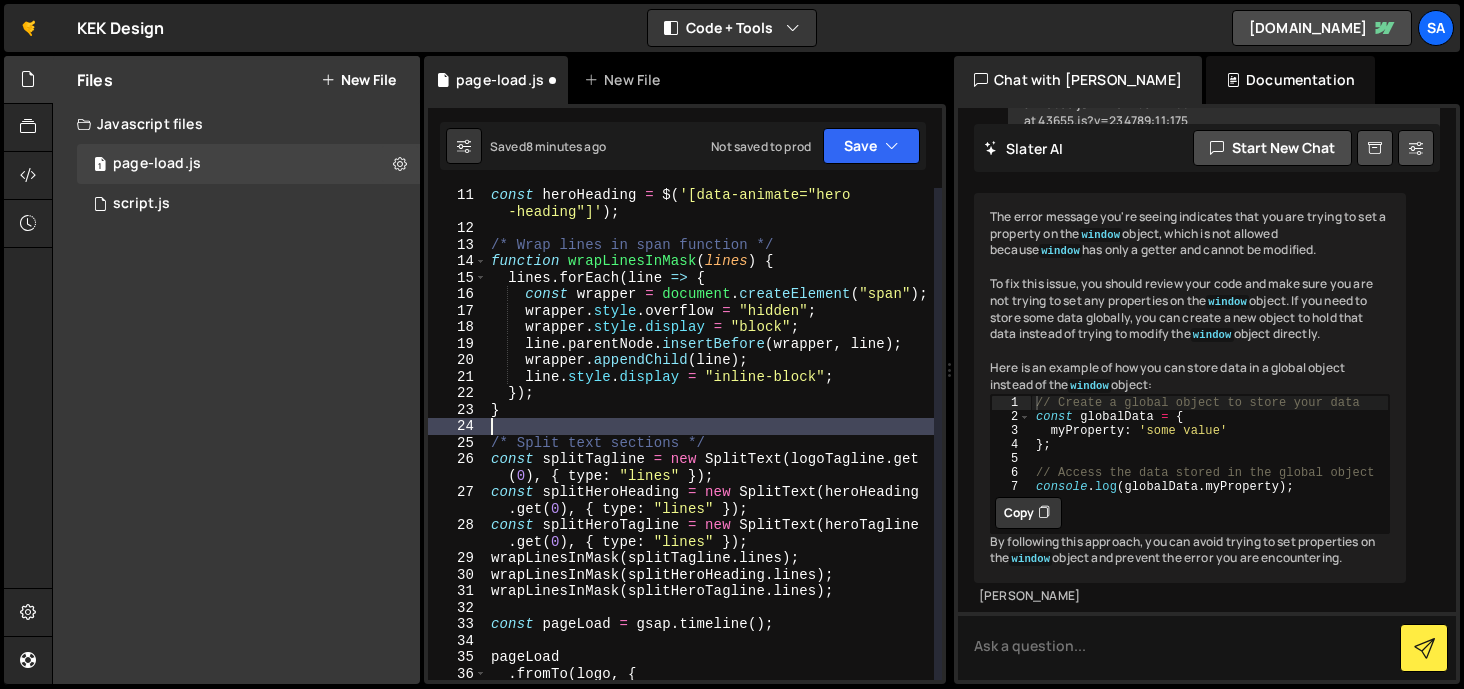 scroll, scrollTop: 255, scrollLeft: 0, axis: vertical 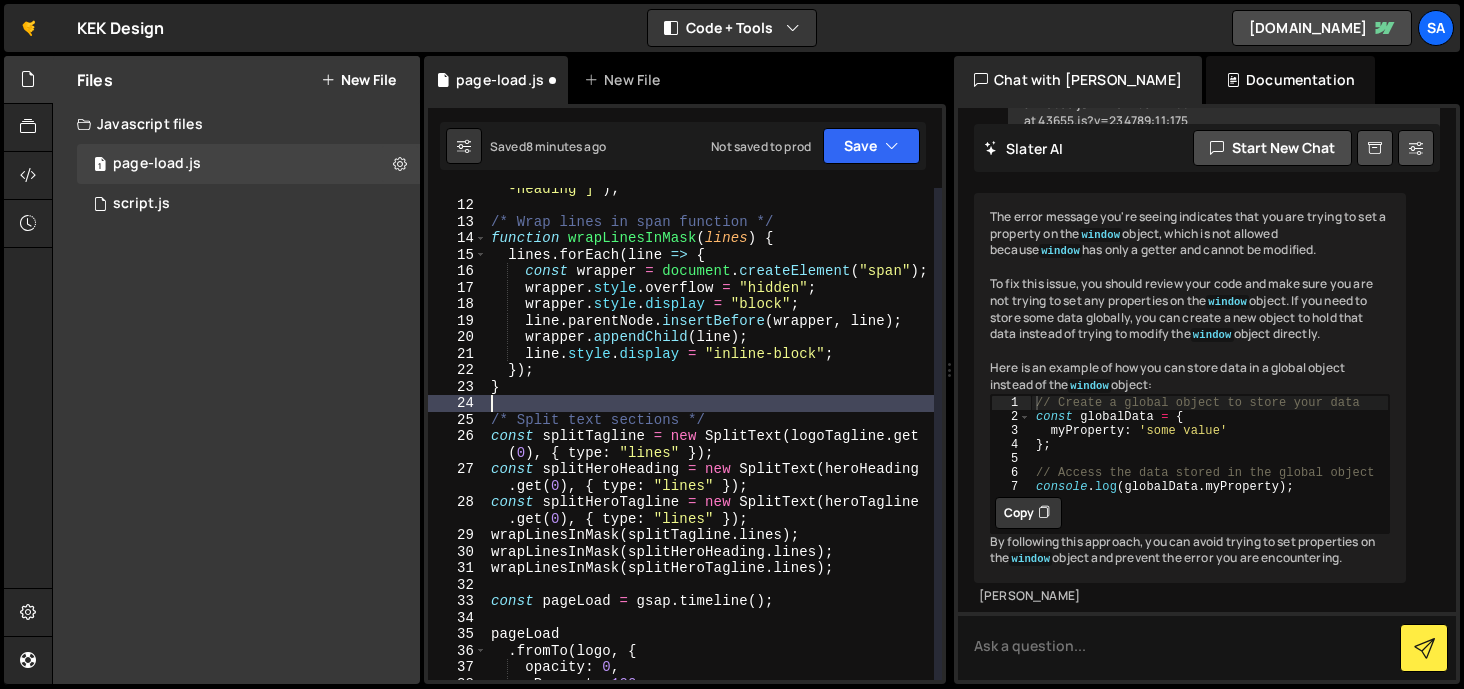 click on "const   heroHeading   =   $ ( '[data-animate="hero    -heading"]' ) ; /* Wrap lines in span function */ function   wrapLinesInMask ( lines )   {    lines . forEach ( line   =>   {       const   wrapper   =   document . createElement ( "span" ) ;       wrapper . style . overflow   =   "hidden" ;       wrapper . style . display   =   "block" ;       line . parentNode . insertBefore ( wrapper ,   line ) ;       wrapper . appendChild ( line ) ;       line . style . display   =   "inline-block" ;    }) ; } /* Split text sections */ const   splitTagline   =   new   SplitText ( logoTagline . get    ( 0 ) ,   {   type :   "lines"   }) ; const   splitHeroHeading   =   new   SplitText ( heroHeading    . get ( 0 ) ,   {   type :   "lines"   }) ; const   splitHeroTagline   =   new   SplitText ( heroTagline    . get ( 0 ) ,   {   type :   "lines"   }) ; wrapLinesInMask ( splitTagline . lines ) ; wrapLinesInMask ( splitHeroHeading . lines ) ; wrapLinesInMask ( splitHeroTagline . lines ) ; const   pageLoad   =   . (" at bounding box center (710, 435) 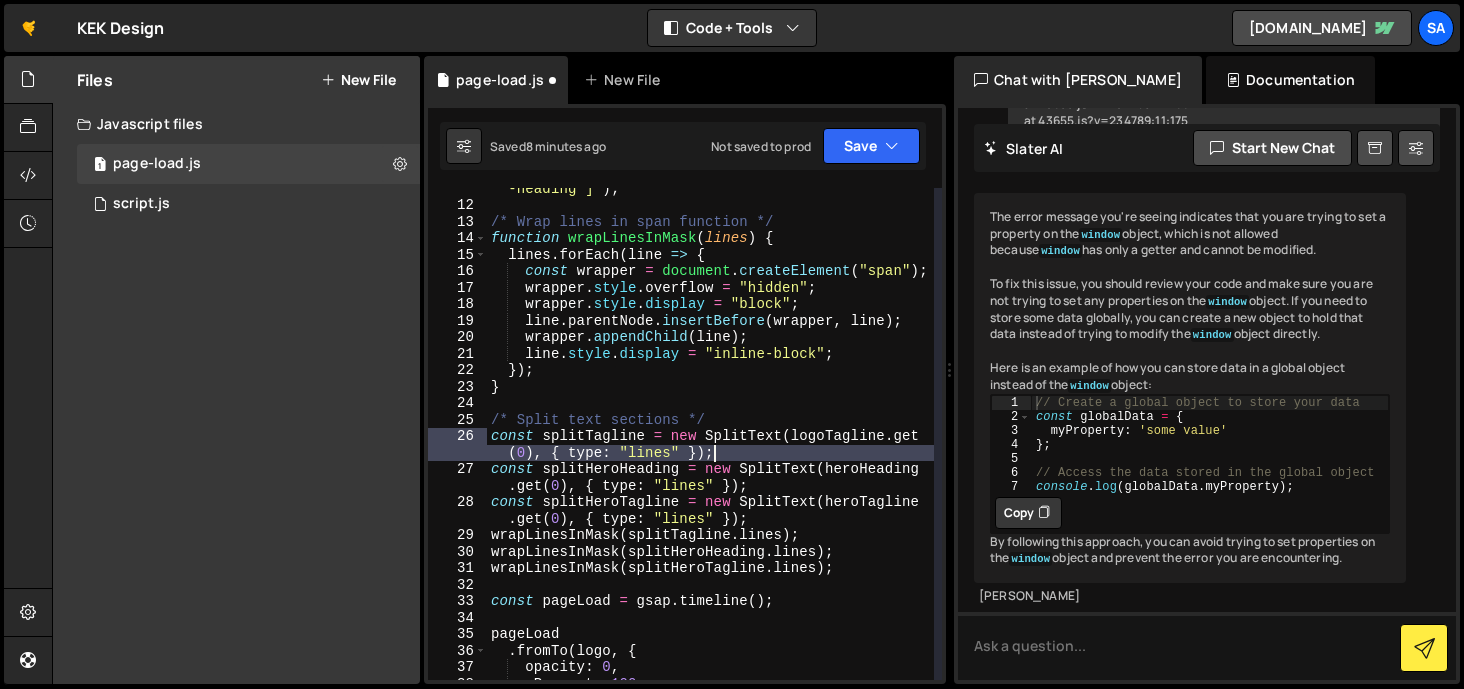 click on "const   heroHeading   =   $ ( '[data-animate="hero    -heading"]' ) ; /* Wrap lines in span function */ function   wrapLinesInMask ( lines )   {    lines . forEach ( line   =>   {       const   wrapper   =   document . createElement ( "span" ) ;       wrapper . style . overflow   =   "hidden" ;       wrapper . style . display   =   "block" ;       line . parentNode . insertBefore ( wrapper ,   line ) ;       wrapper . appendChild ( line ) ;       line . style . display   =   "inline-block" ;    }) ; } /* Split text sections */ const   splitTagline   =   new   SplitText ( logoTagline . get    ( 0 ) ,   {   type :   "lines"   }) ; const   splitHeroHeading   =   new   SplitText ( heroHeading    . get ( 0 ) ,   {   type :   "lines"   }) ; const   splitHeroTagline   =   new   SplitText ( heroTagline    . get ( 0 ) ,   {   type :   "lines"   }) ; wrapLinesInMask ( splitTagline . lines ) ; wrapLinesInMask ( splitHeroHeading . lines ) ; wrapLinesInMask ( splitHeroTagline . lines ) ; const   pageLoad   =   . (" at bounding box center (710, 435) 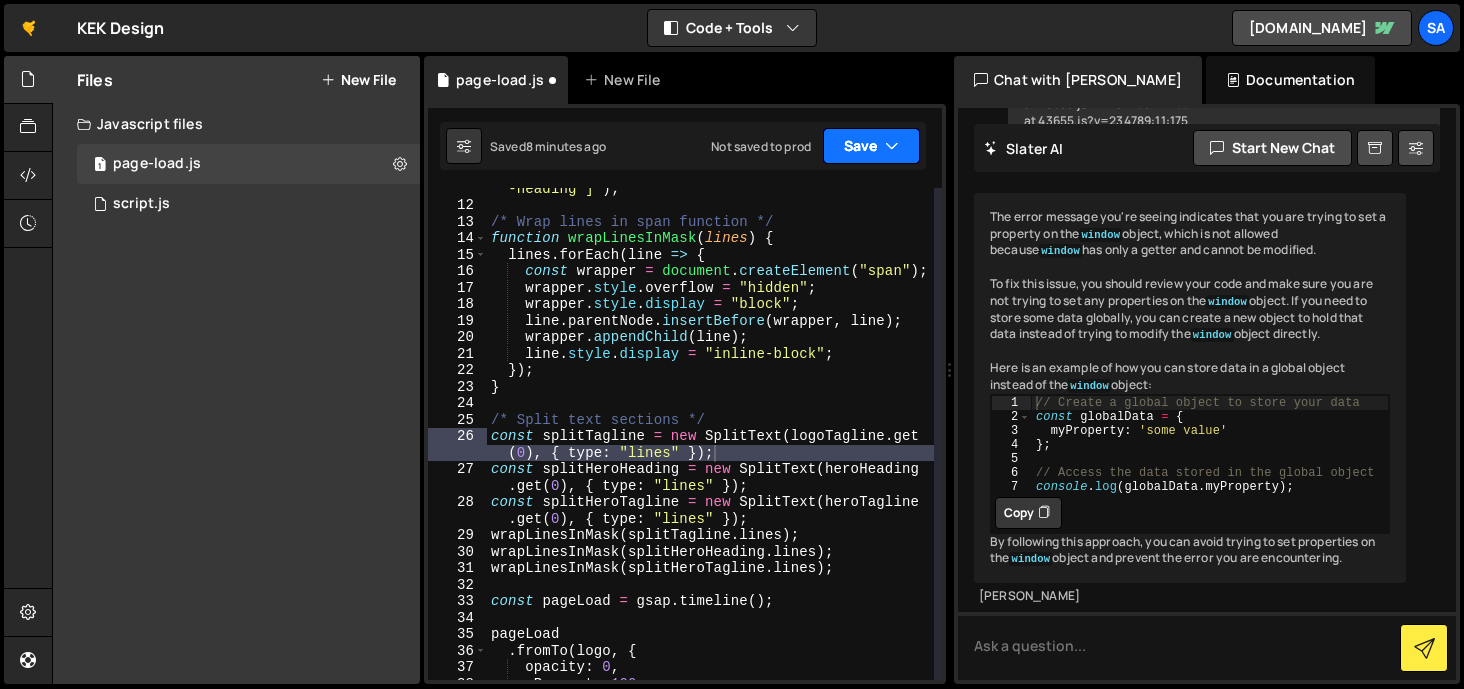 click on "Save" at bounding box center [871, 146] 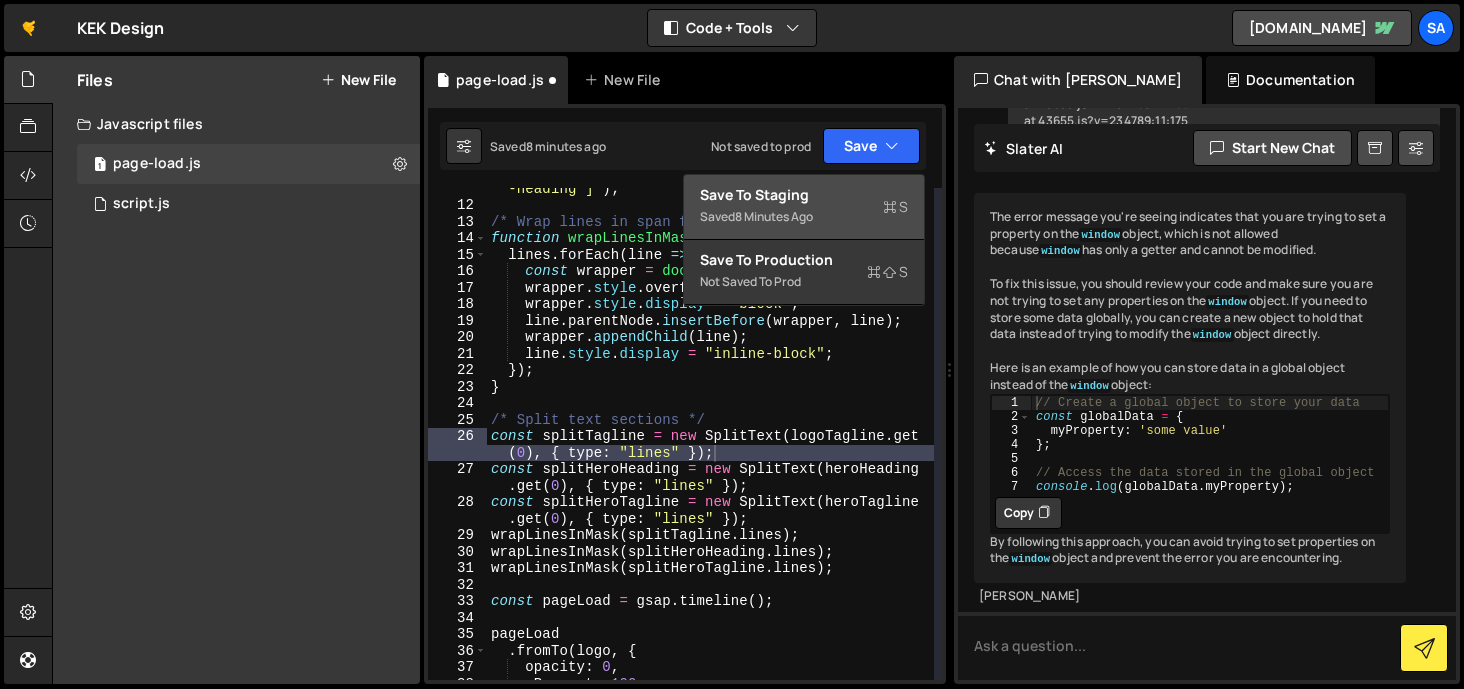 click on "Save to Staging
S" at bounding box center (804, 195) 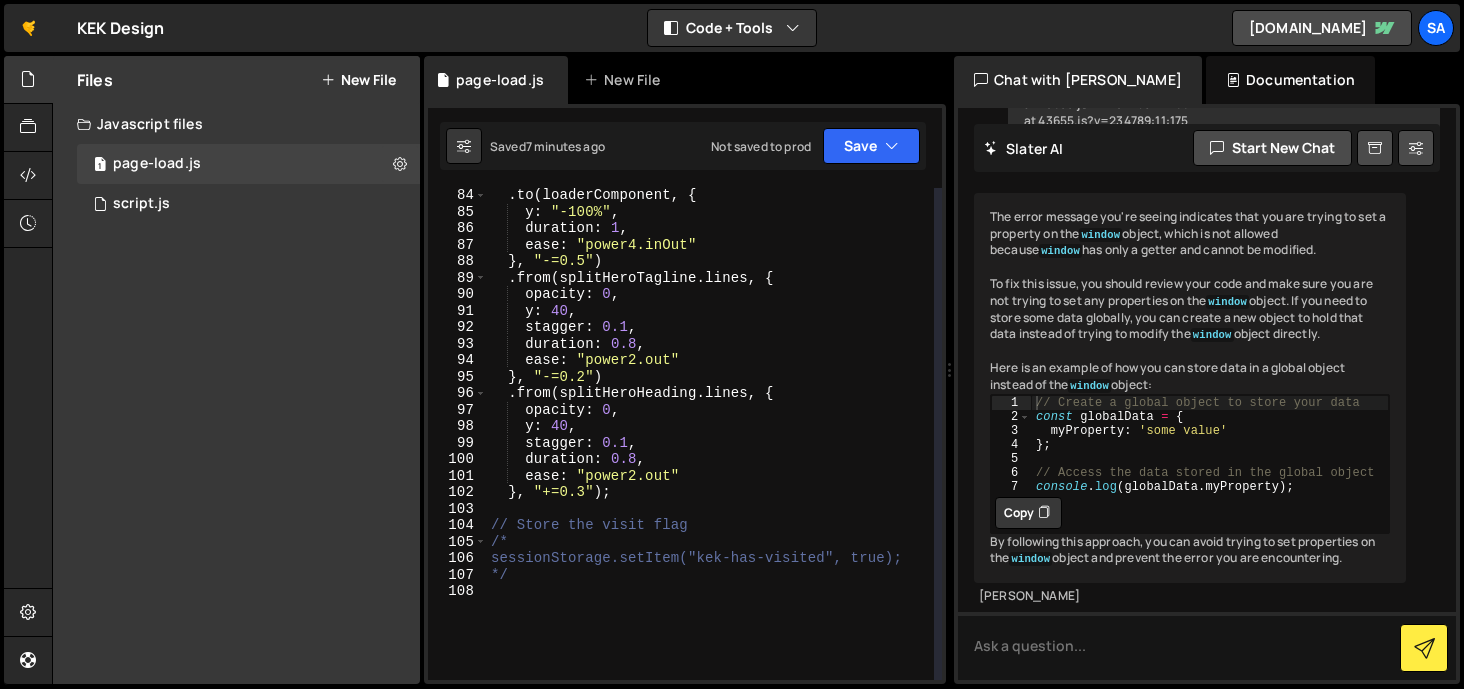 scroll, scrollTop: 1526, scrollLeft: 0, axis: vertical 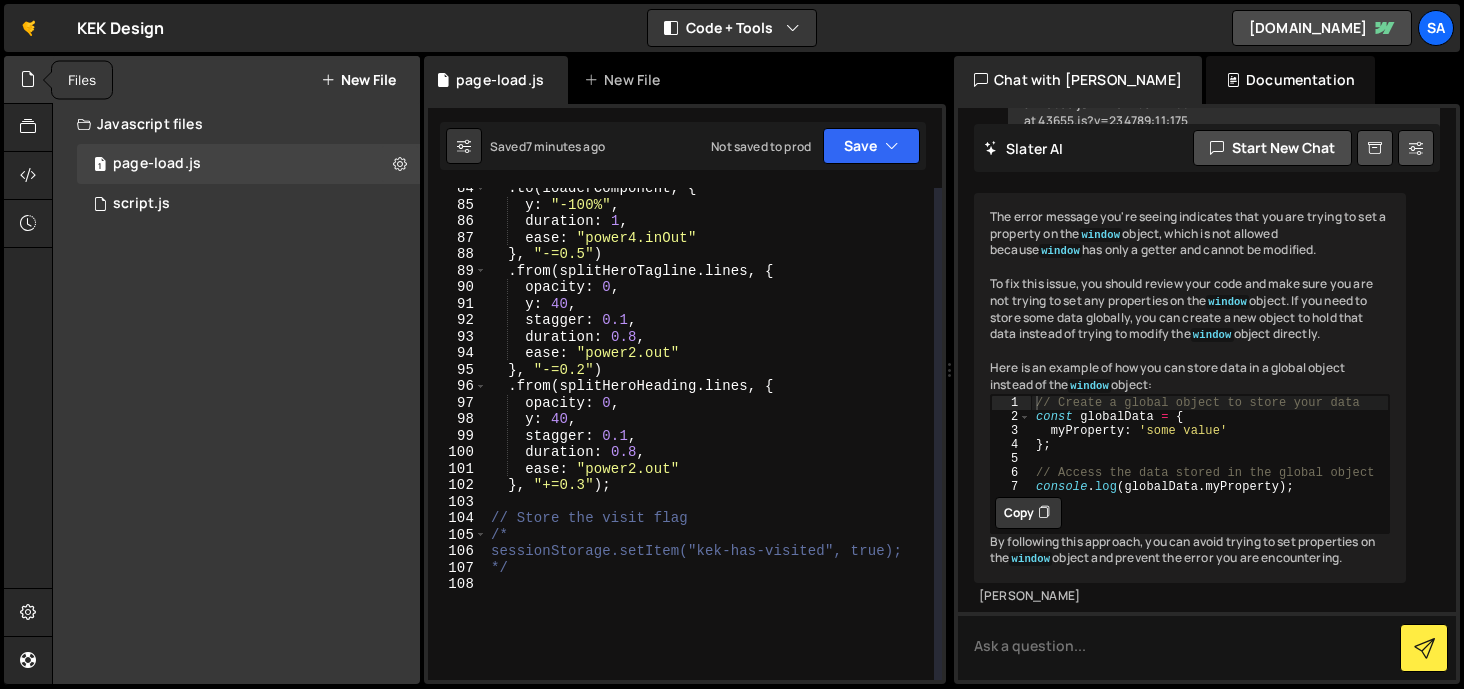click at bounding box center [28, 79] 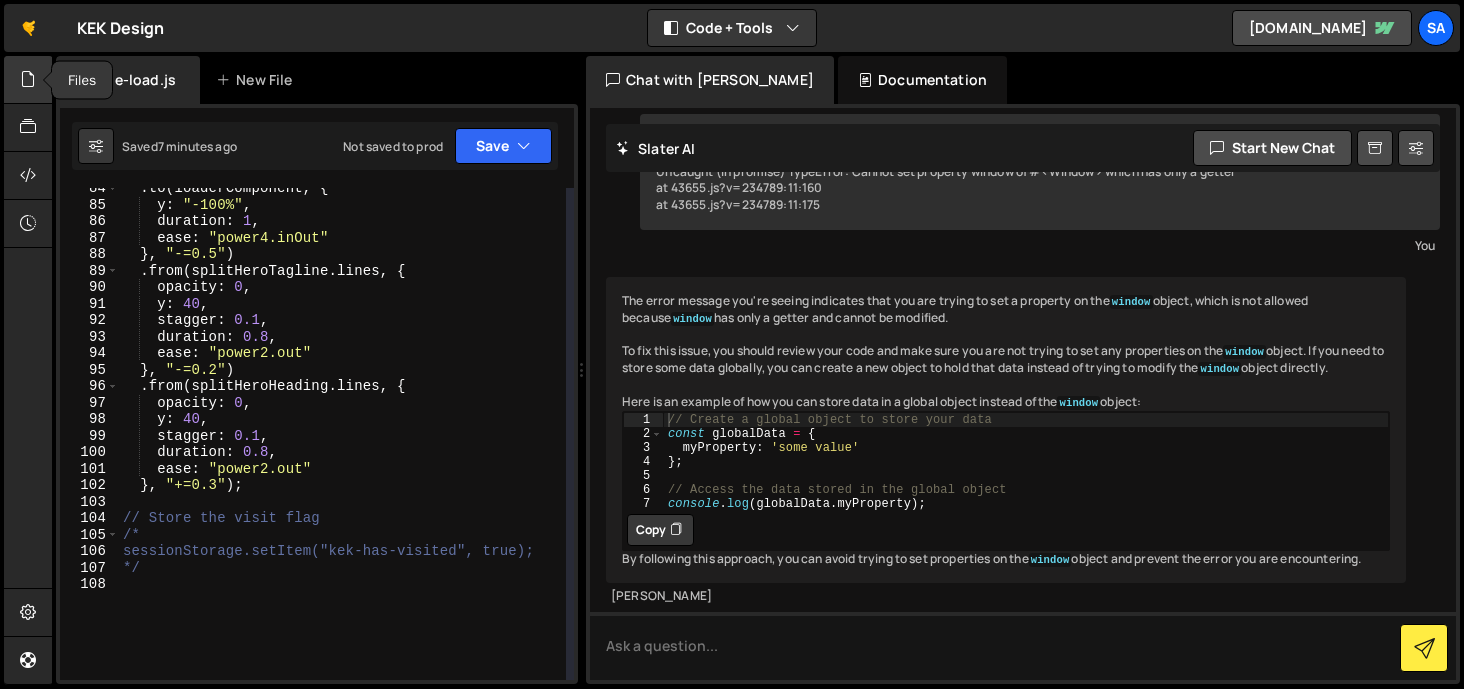 scroll, scrollTop: 159, scrollLeft: 0, axis: vertical 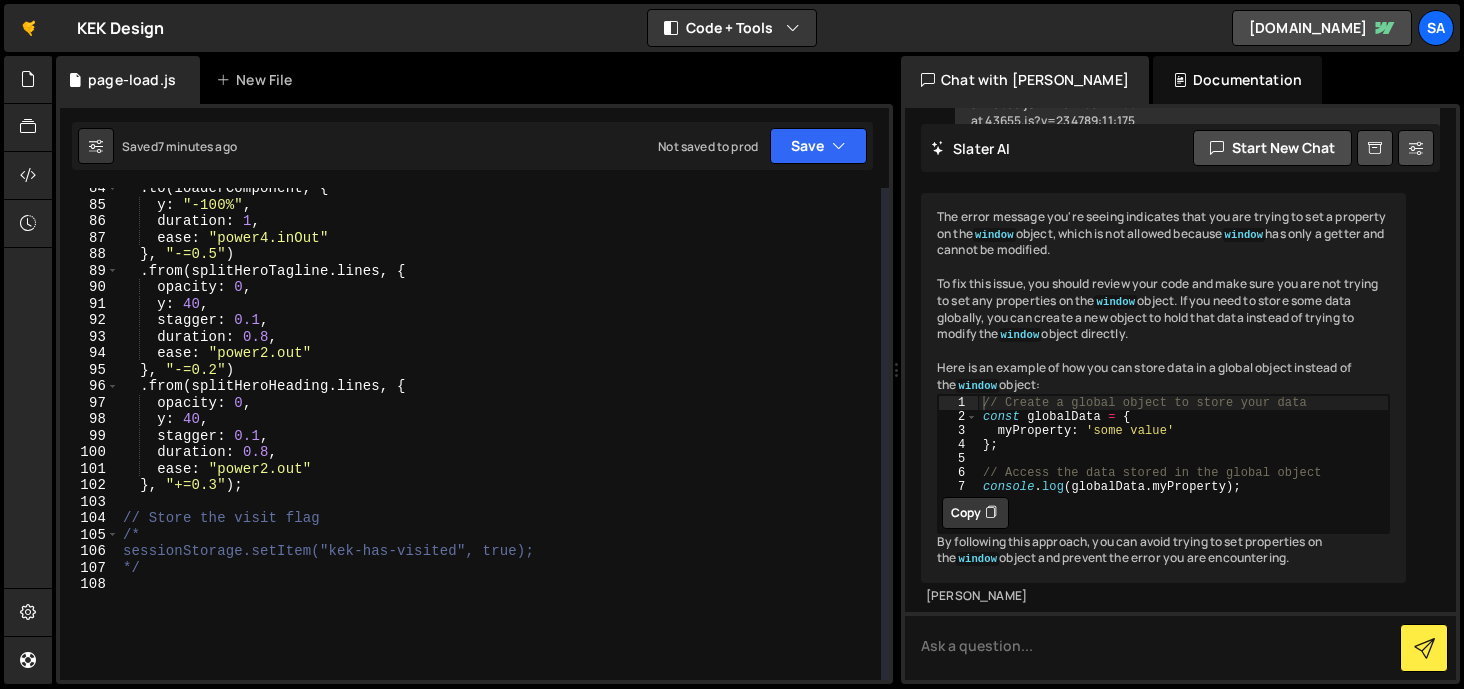 drag, startPoint x: 582, startPoint y: 366, endPoint x: 1267, endPoint y: 292, distance: 688.9855 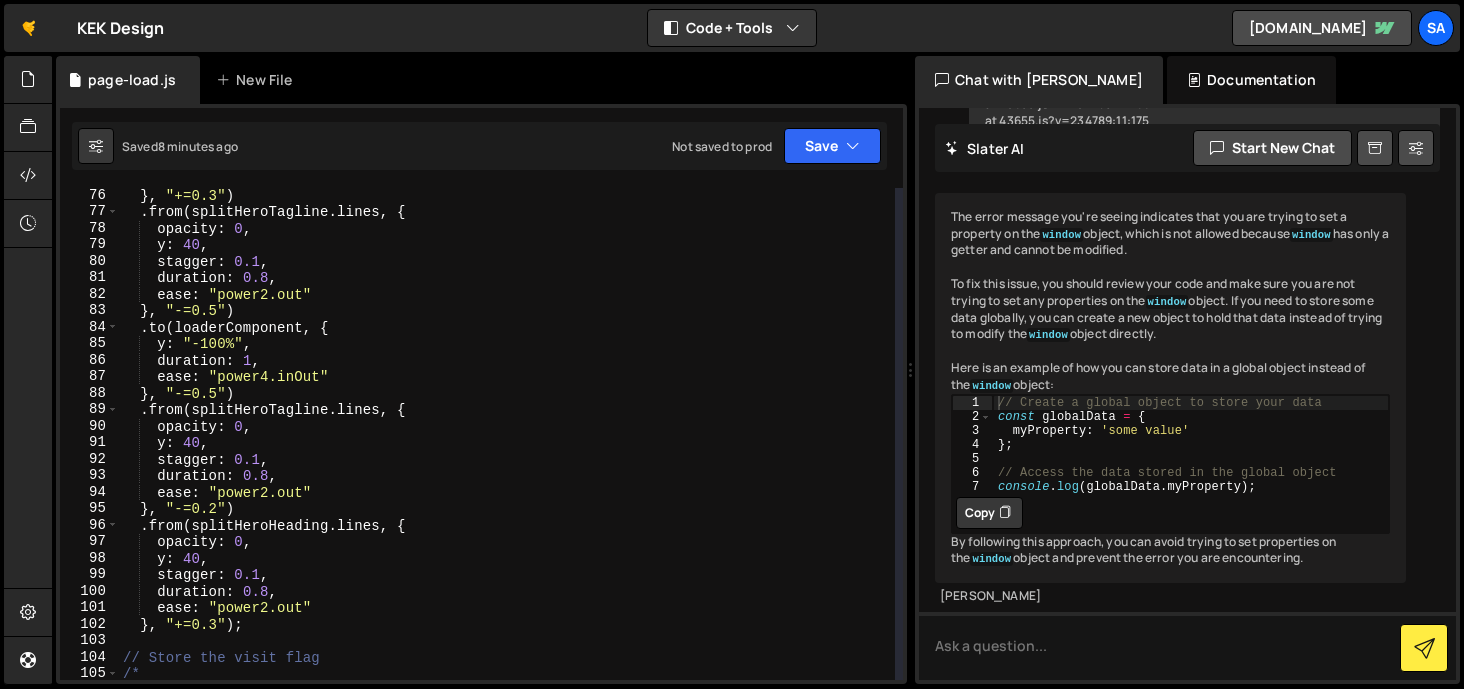 scroll, scrollTop: 1253, scrollLeft: 0, axis: vertical 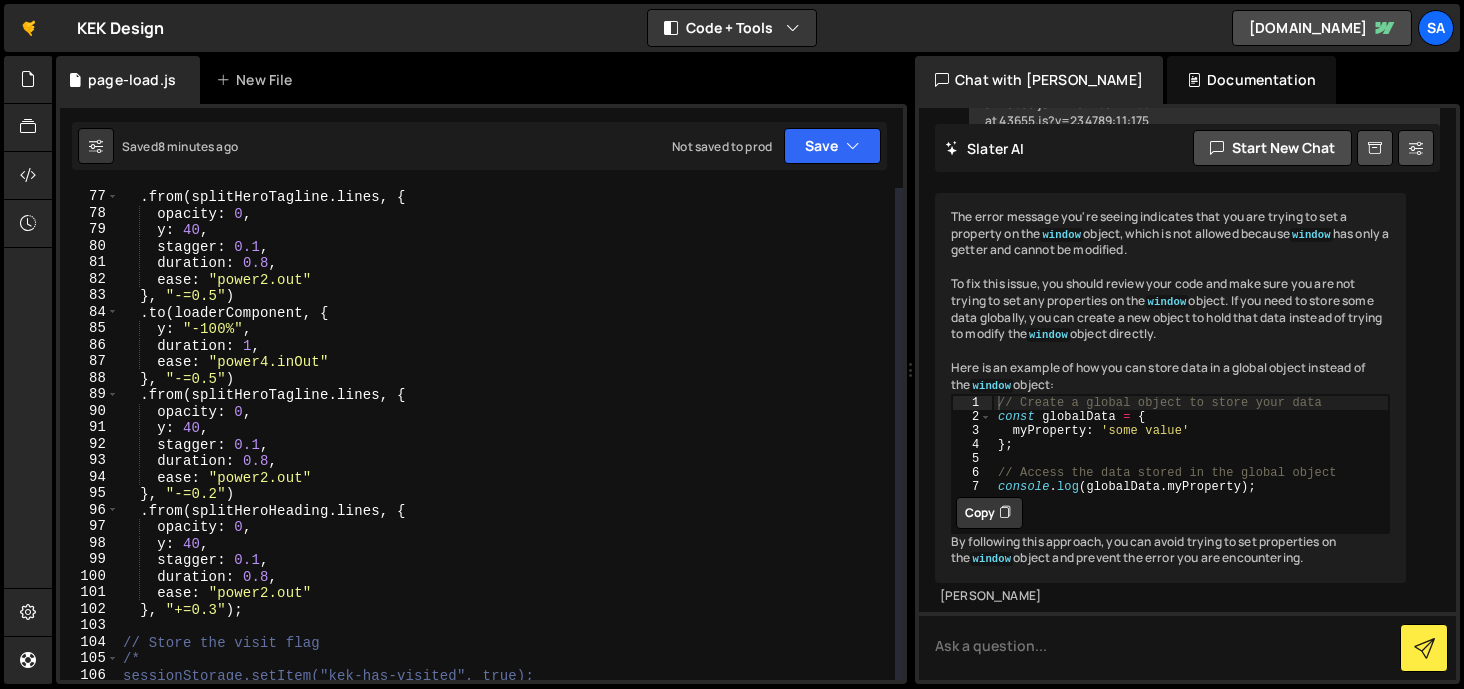 click on "} ,   "+=0.3" )    . from ( splitHeroTagline . lines ,   {       opacity :   0 ,       y :   40 ,       stagger :   0.1 ,       duration :   0.8 ,       ease :   "power2.out"    } ,   "-=0.5" )    . to ( loaderComponent ,   {       y :   "-100%" ,       duration :   1 ,       ease :   "power4.inOut"    } ,   "-=0.5" )    . from ( splitHeroTagline . lines ,   {       opacity :   0 ,       y :   40 ,       stagger :   0.1 ,       duration :   0.8 ,       ease :   "power2.out"    } ,   "-=0.2" )    . from ( splitHeroHeading . lines ,   {       opacity :   0 ,       y :   40 ,       stagger :   0.1 ,       duration :   0.8 ,       ease :   "power2.out"    } ,   "+=0.3" ) ; // Store the visit flag /* sessionStorage.setItem("kek-has-visited", true);" at bounding box center [507, 434] 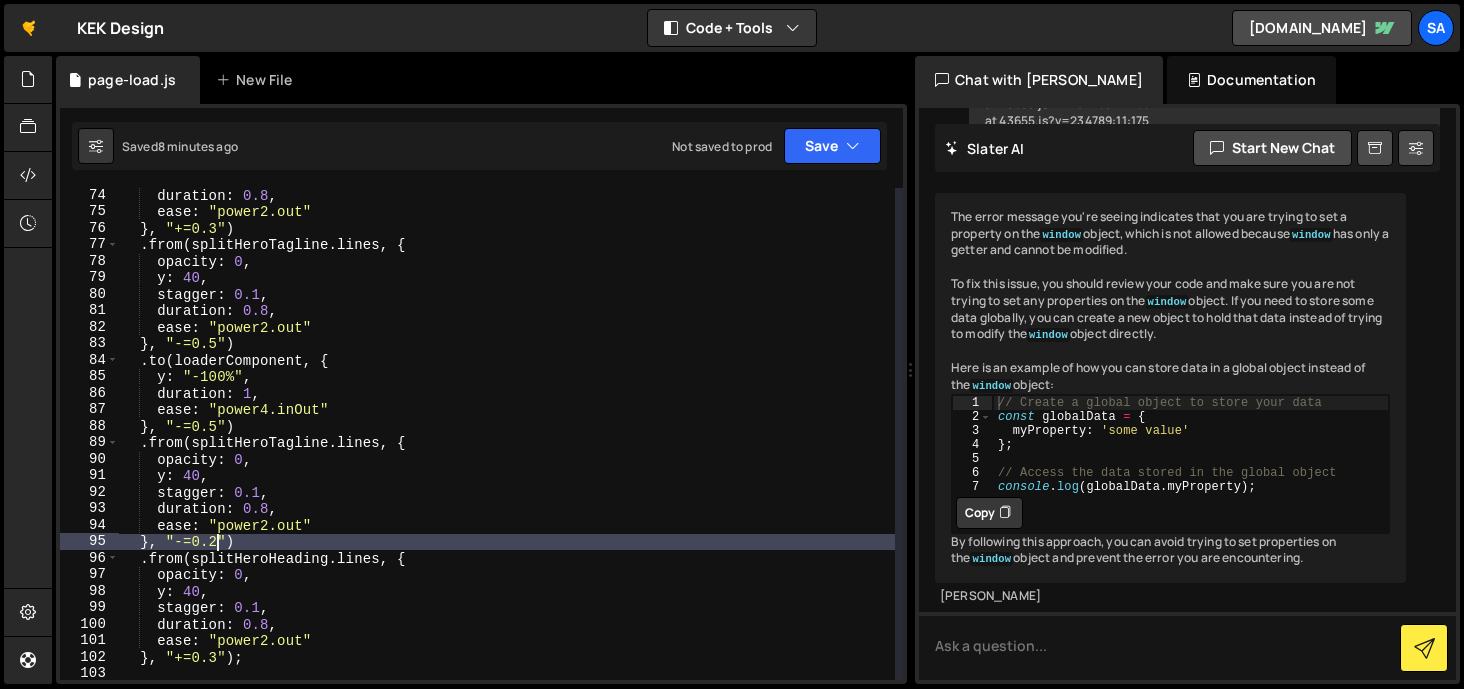 scroll, scrollTop: 1219, scrollLeft: 0, axis: vertical 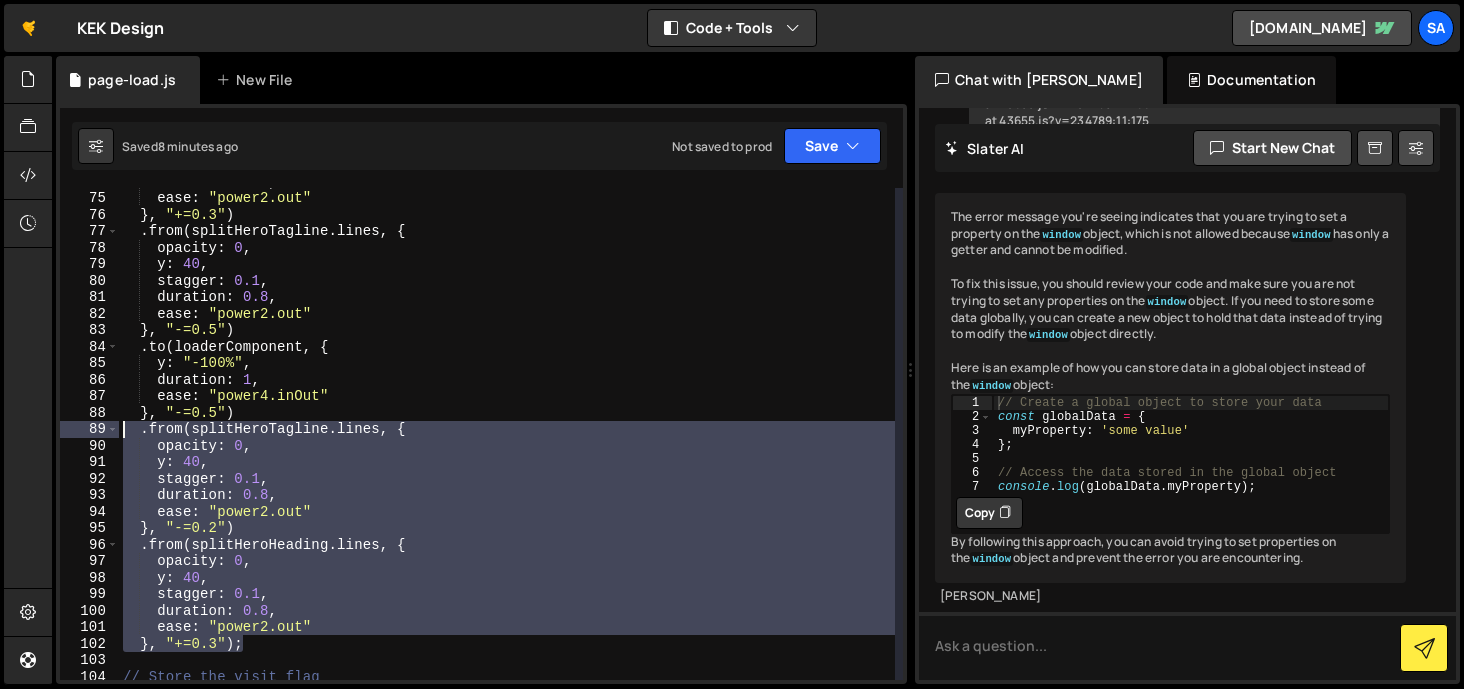 drag, startPoint x: 255, startPoint y: 645, endPoint x: 101, endPoint y: 427, distance: 266.90823 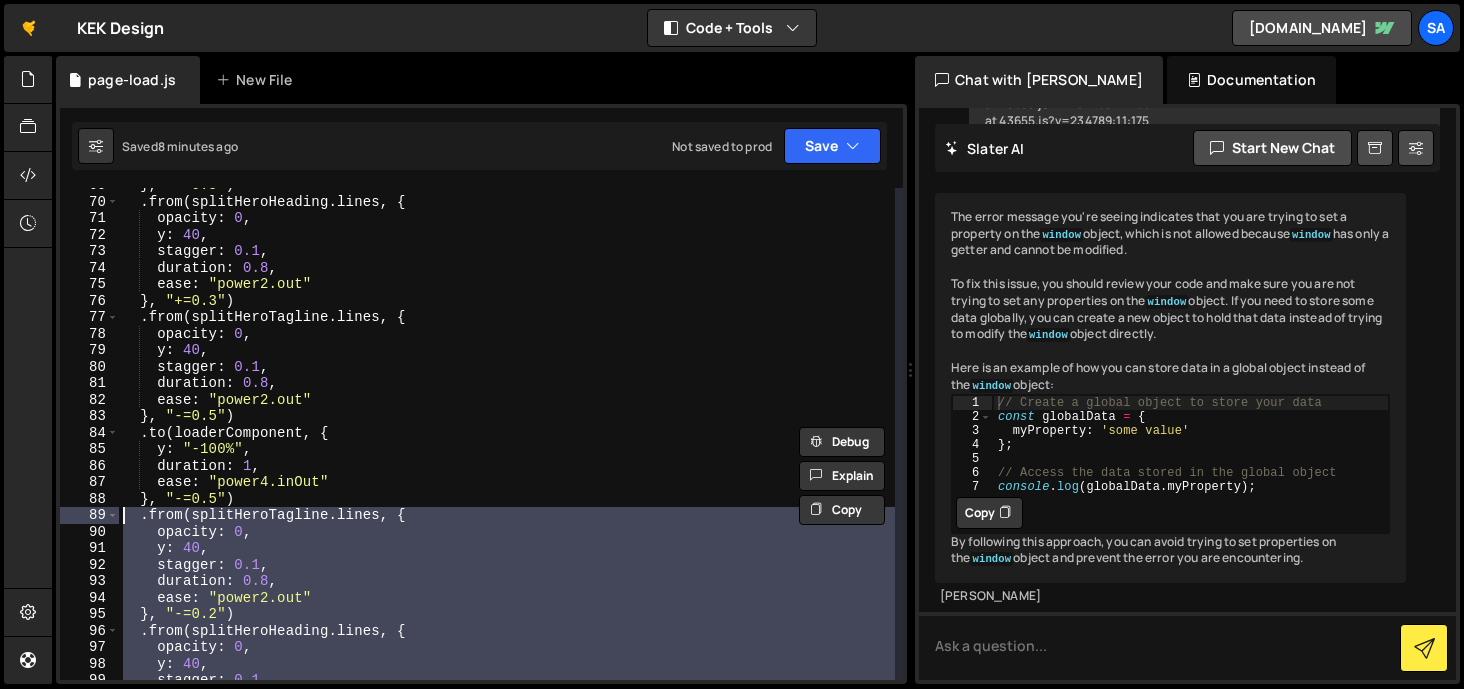 scroll, scrollTop: 1140, scrollLeft: 0, axis: vertical 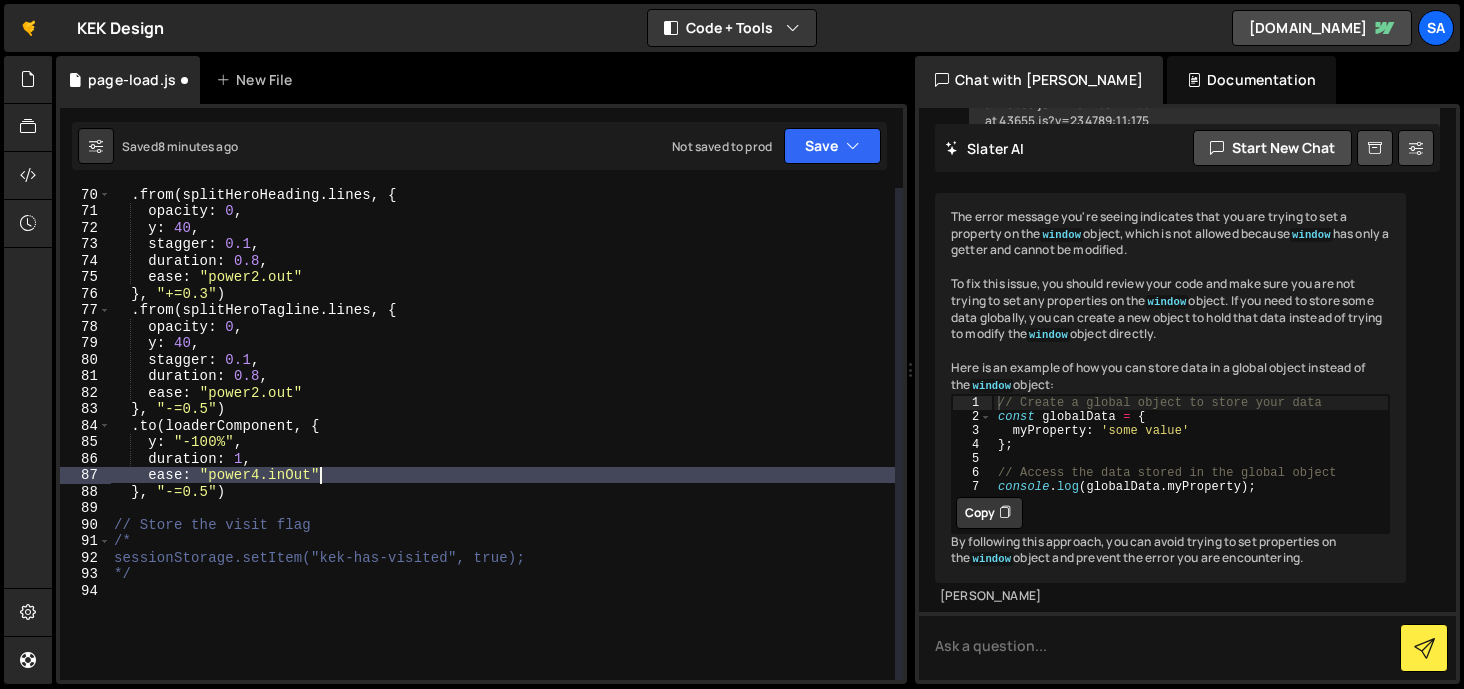 click on ". from ( splitHeroHeading . lines ,   {       opacity :   0 ,       y :   40 ,       stagger :   0.1 ,       duration :   0.8 ,       ease :   "power2.out"    } ,   "+=0.3" )    . from ( splitHeroTagline . lines ,   {       opacity :   0 ,       y :   40 ,       stagger :   0.1 ,       duration :   0.8 ,       ease :   "power2.out"    } ,   "-=0.5" )    . to ( loaderComponent ,   {       y :   "-100%" ,       duration :   1 ,       ease :   "power4.inOut"    } ,   "-=0.5" ) // Store the visit flag /* sessionStorage.setItem("kek-has-visited", true); */" at bounding box center [502, 448] 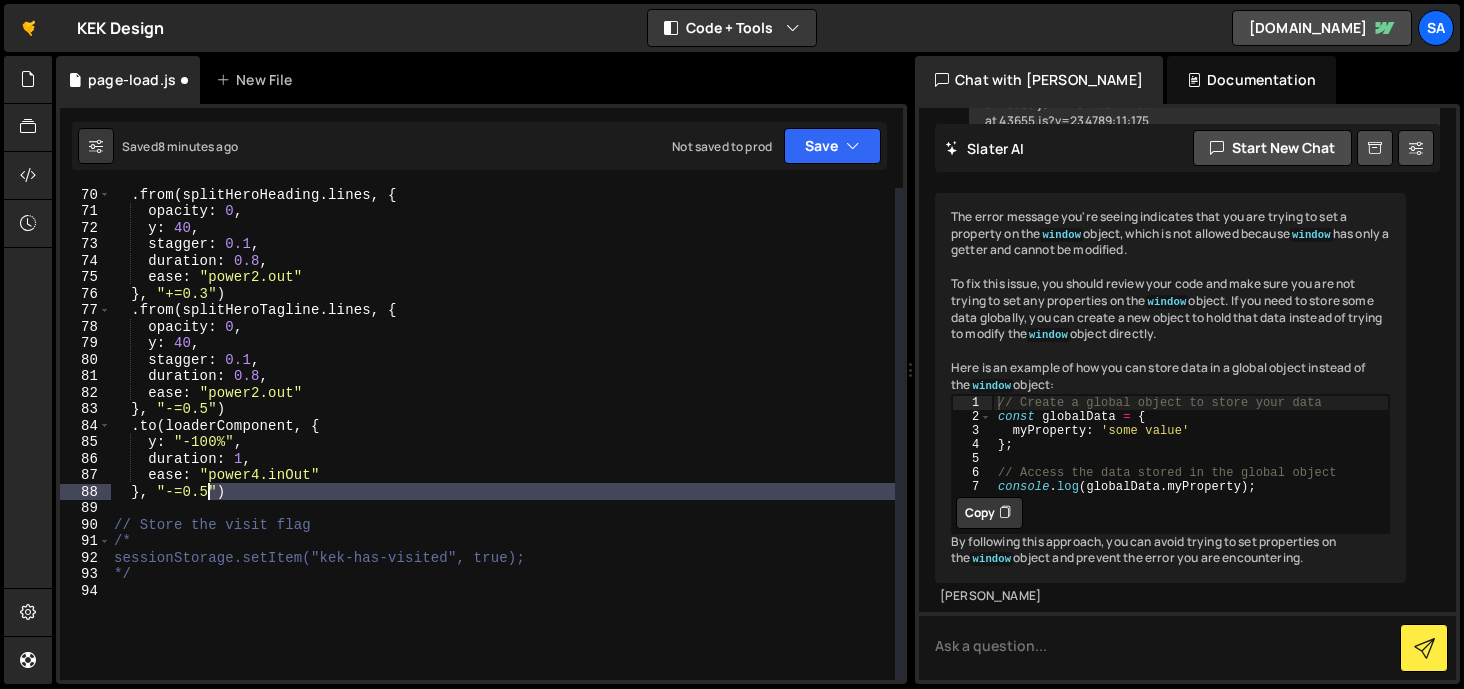 drag, startPoint x: 230, startPoint y: 500, endPoint x: 209, endPoint y: 488, distance: 24.186773 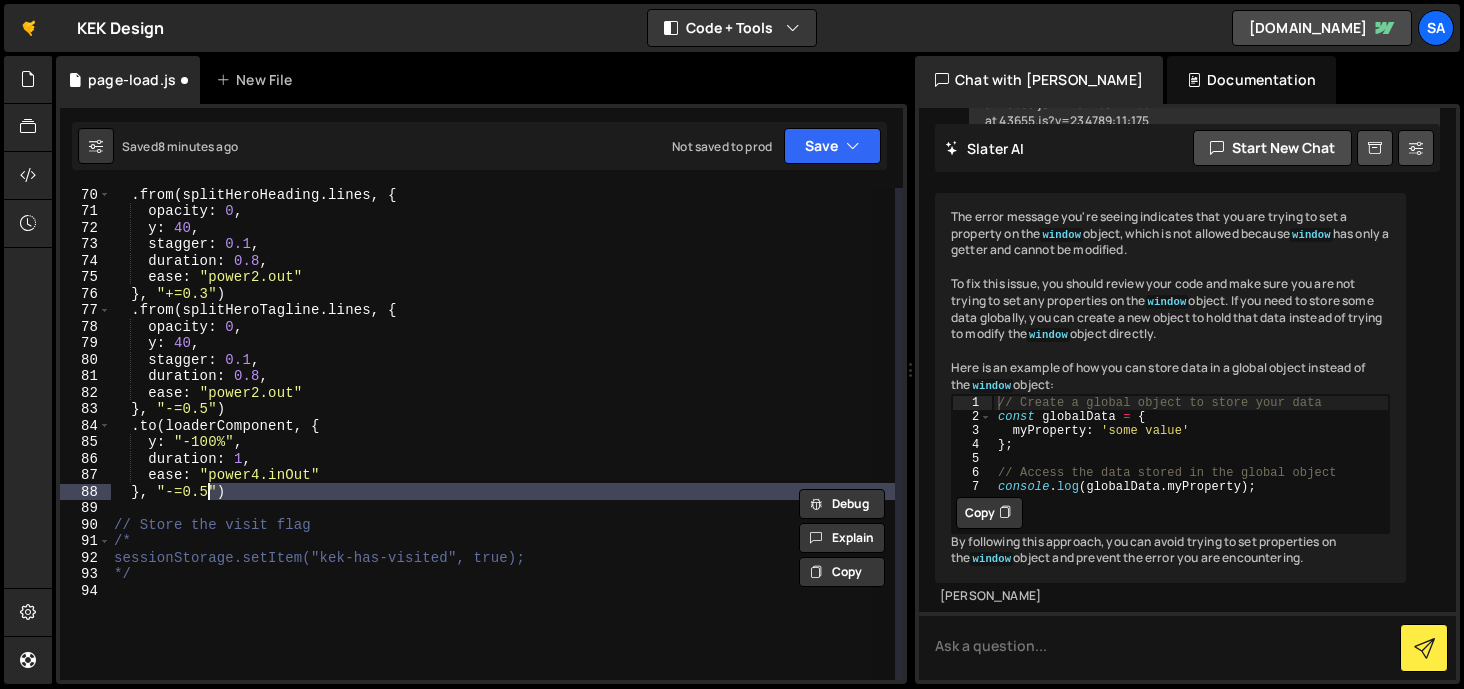 click on ". from ( splitHeroHeading . lines ,   {       opacity :   0 ,       y :   40 ,       stagger :   0.1 ,       duration :   0.8 ,       ease :   "power2.out"    } ,   "+=0.3" )    . from ( splitHeroTagline . lines ,   {       opacity :   0 ,       y :   40 ,       stagger :   0.1 ,       duration :   0.8 ,       ease :   "power2.out"    } ,   "-=0.5" )    . to ( loaderComponent ,   {       y :   "-100%" ,       duration :   1 ,       ease :   "power4.inOut"    } ,   "-=0.5" ) // Store the visit flag /* sessionStorage.setItem("kek-has-visited", true); */" at bounding box center [502, 434] 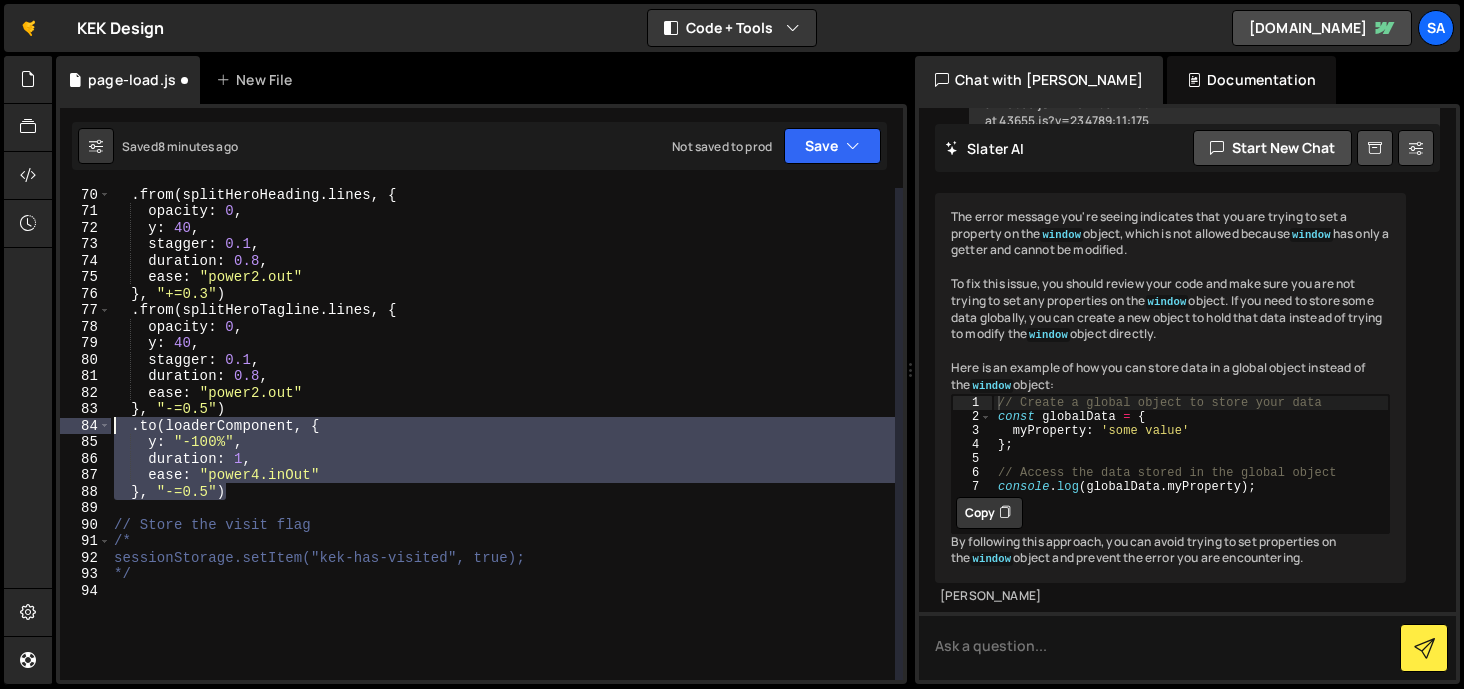 drag, startPoint x: 255, startPoint y: 495, endPoint x: 117, endPoint y: 432, distance: 151.70036 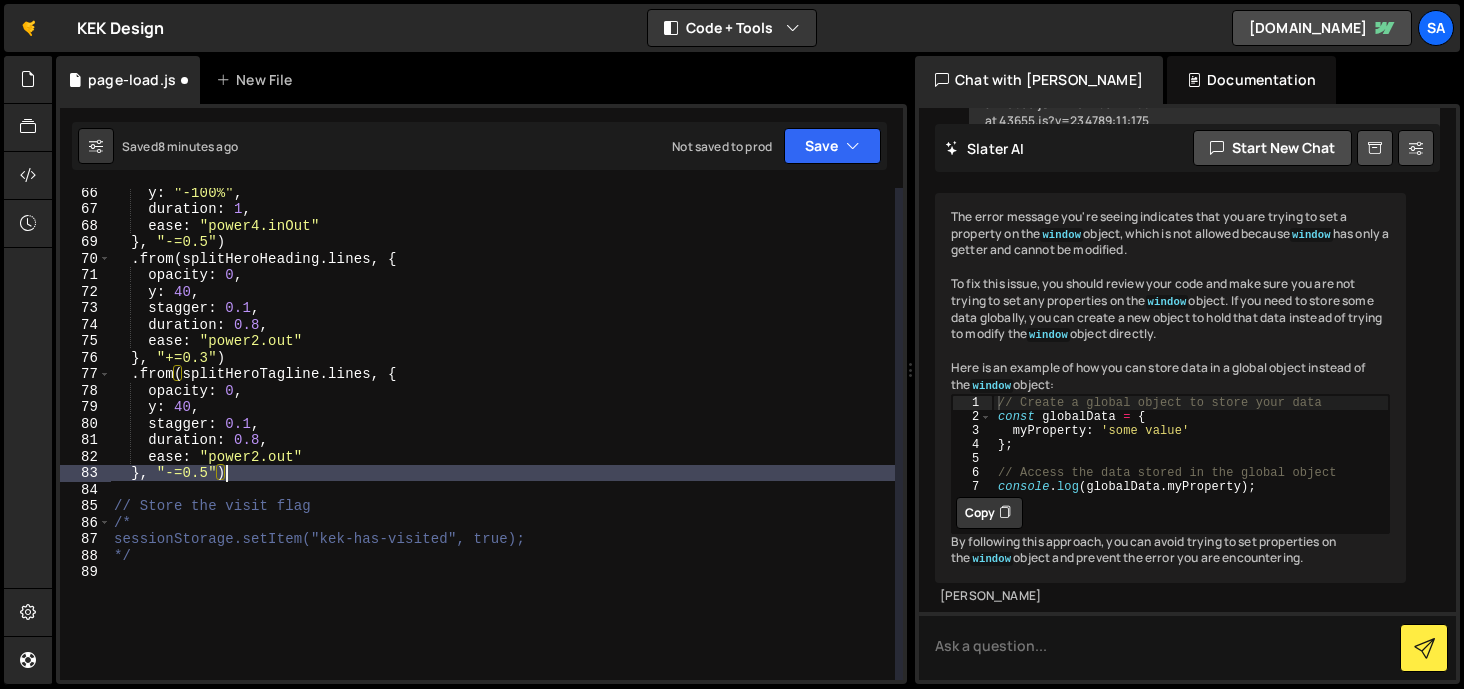 scroll, scrollTop: 1072, scrollLeft: 0, axis: vertical 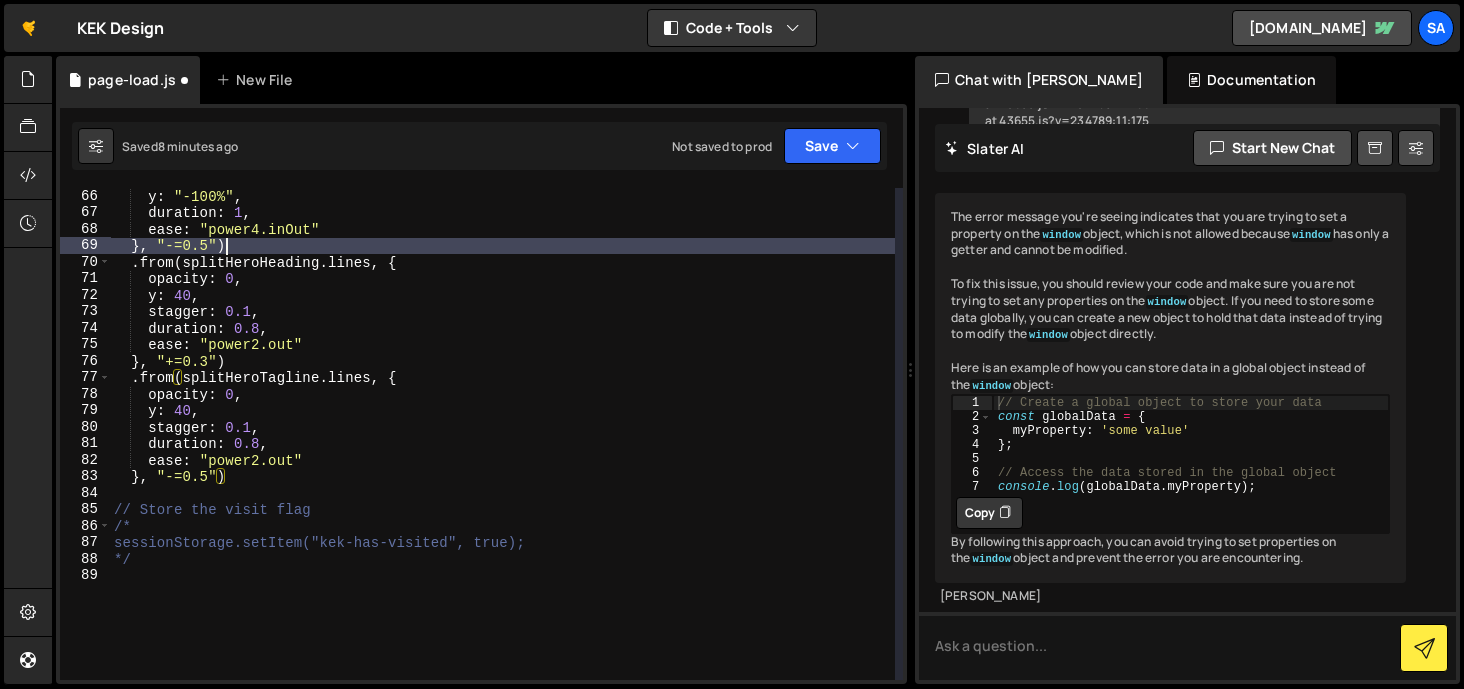 click on "y :   "-100%" ,       duration :   1 ,       ease :   "power4.inOut"    } ,   "-=0.5" )    . from ( splitHeroHeading . lines ,   {       opacity :   0 ,       y :   40 ,       stagger :   0.1 ,       duration :   0.8 ,       ease :   "power2.out"    } ,   "+=0.3" )    . from ( splitHeroTagline . lines ,   {       opacity :   0 ,       y :   40 ,       stagger :   0.1 ,       duration :   0.8 ,       ease :   "power2.out"    } ,   "-=0.5" ) // Store the visit flag /* sessionStorage.setItem("kek-has-visited", true); */" at bounding box center [502, 450] 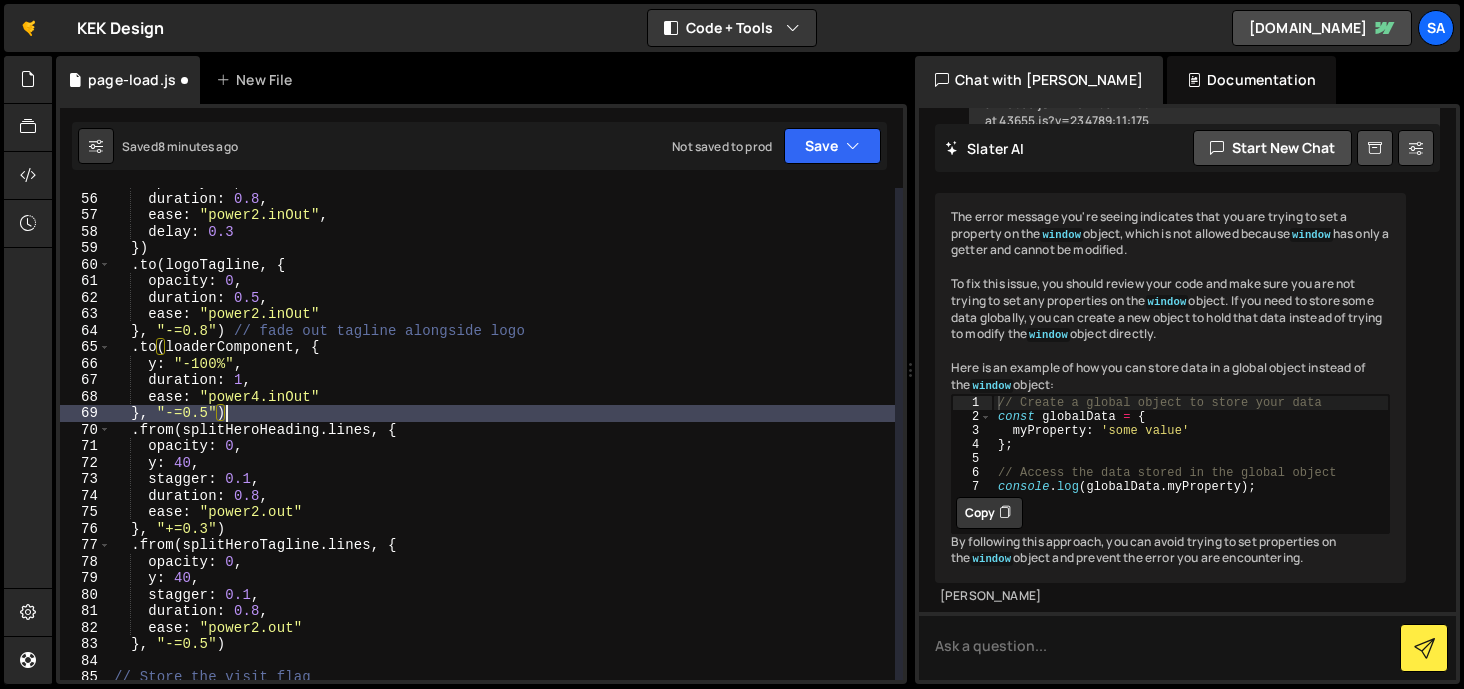 scroll, scrollTop: 940, scrollLeft: 0, axis: vertical 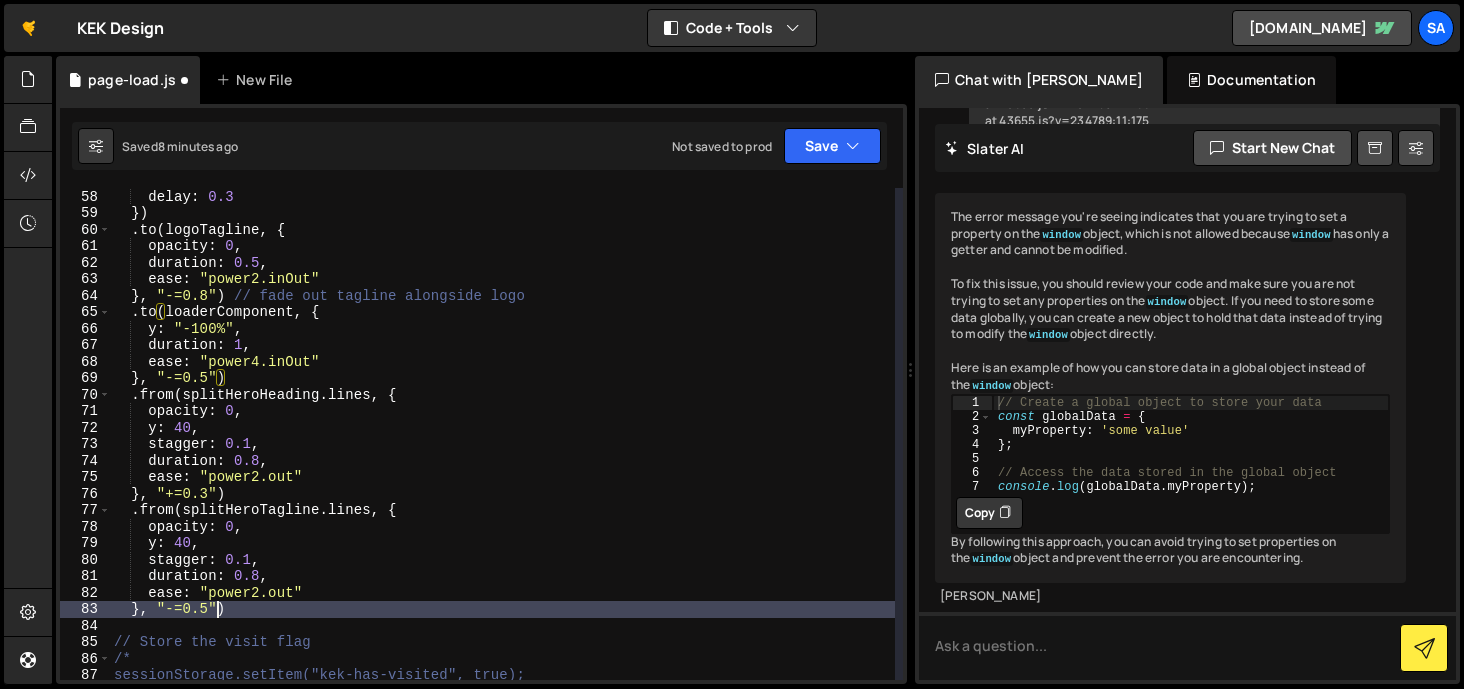 click on "ease :   "power2.inOut" ,       delay :   0.3    })    . to ( logoTagline ,   {       opacity :   0 ,       duration :   0.5 ,       ease :   "power2.inOut"    } ,   "-=0.8" )   // fade out tagline alongside logo    . to ( loaderComponent ,   {       y :   "-100%" ,       duration :   1 ,       ease :   "power4.inOut"    } ,   "-=0.5" )    . from ( splitHeroHeading . lines ,   {       opacity :   0 ,       y :   40 ,       stagger :   0.1 ,       duration :   0.8 ,       ease :   "power2.out"    } ,   "+=0.3" )    . from ( splitHeroTagline . lines ,   {       opacity :   0 ,       y :   40 ,       stagger :   0.1 ,       duration :   0.8 ,       ease :   "power2.out"    } ,   "-=0.5" ) // Store the visit flag /* sessionStorage.setItem("kek-has-visited", true);" at bounding box center (502, 434) 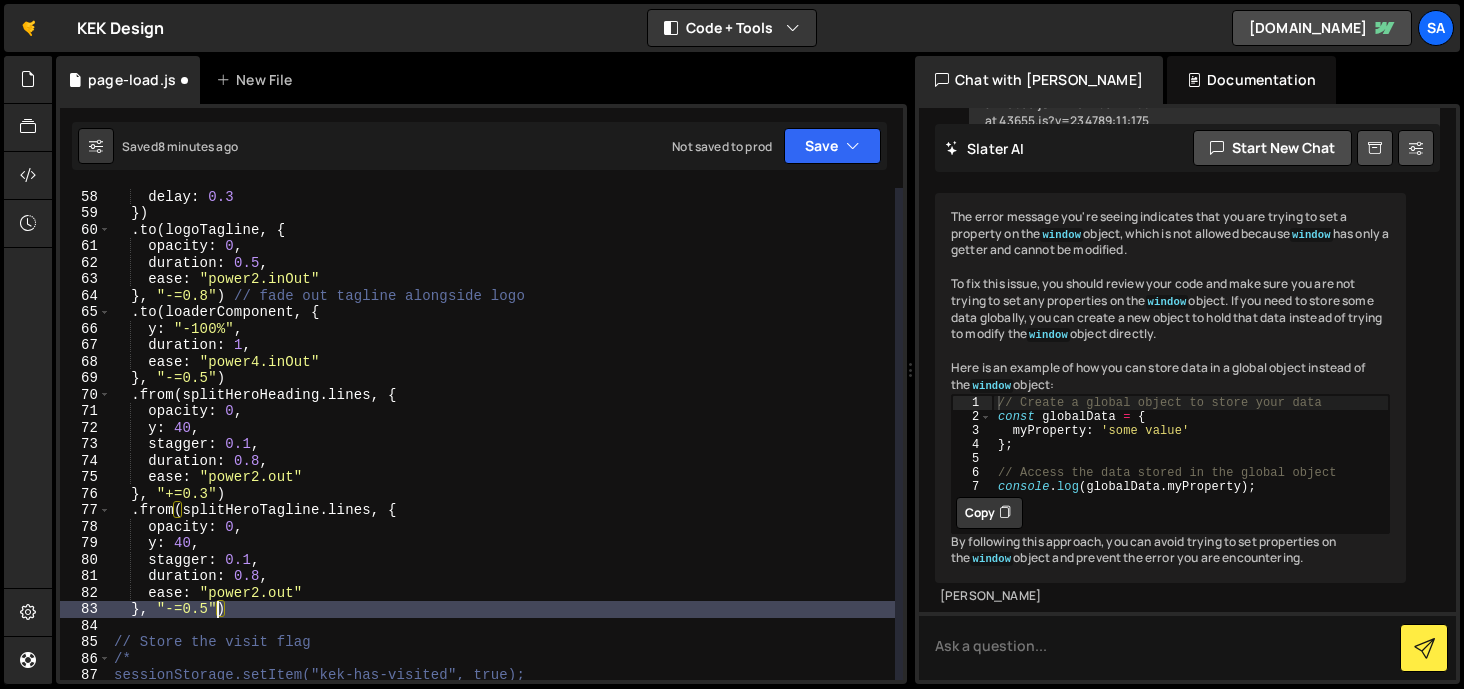 click on "ease :   "power2.inOut" ,       delay :   0.3    })    . to ( logoTagline ,   {       opacity :   0 ,       duration :   0.5 ,       ease :   "power2.inOut"    } ,   "-=0.8" )   // fade out tagline alongside logo    . to ( loaderComponent ,   {       y :   "-100%" ,       duration :   1 ,       ease :   "power4.inOut"    } ,   "-=0.5" )    . from ( splitHeroHeading . lines ,   {       opacity :   0 ,       y :   40 ,       stagger :   0.1 ,       duration :   0.8 ,       ease :   "power2.out"    } ,   "+=0.3" )    . from ( splitHeroTagline . lines ,   {       opacity :   0 ,       y :   40 ,       stagger :   0.1 ,       duration :   0.8 ,       ease :   "power2.out"    } ,   "-=0.5" ) // Store the visit flag /* sessionStorage.setItem("kek-has-visited", true);" at bounding box center (502, 434) 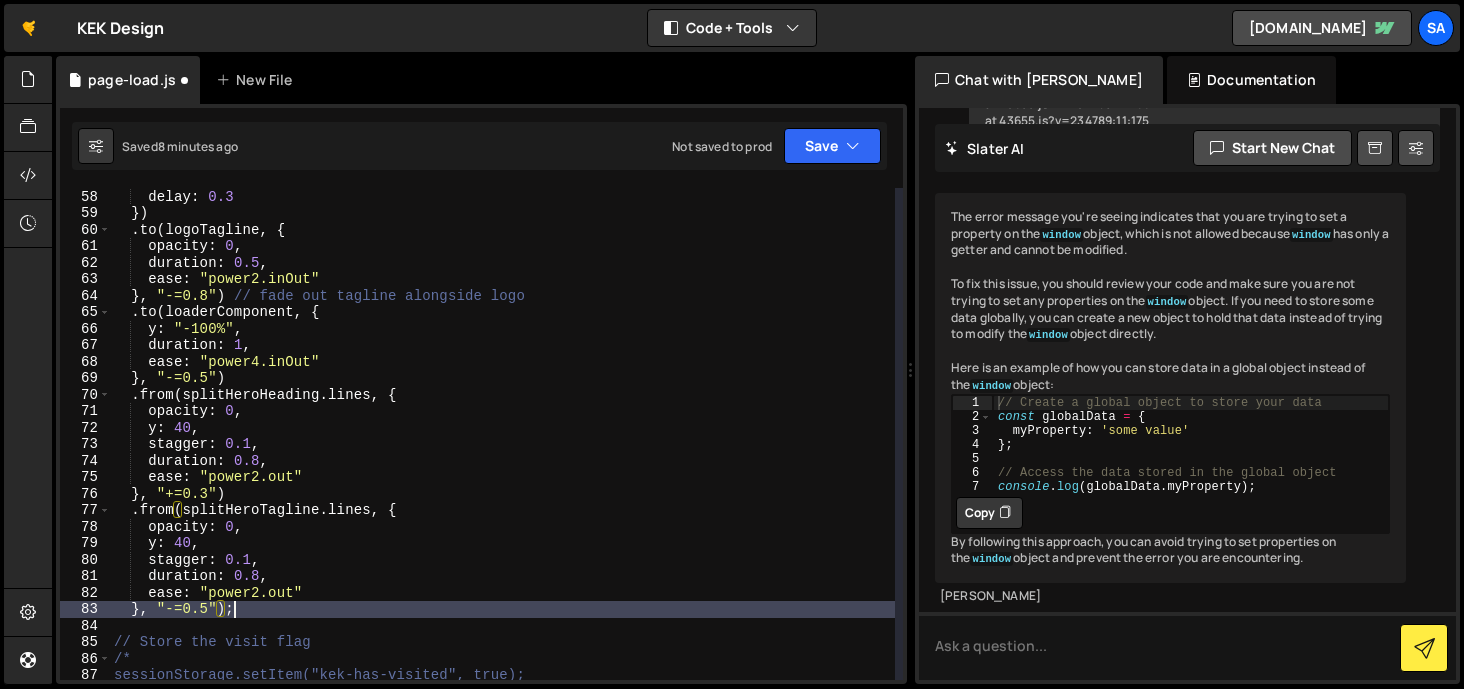 scroll, scrollTop: 0, scrollLeft: 7, axis: horizontal 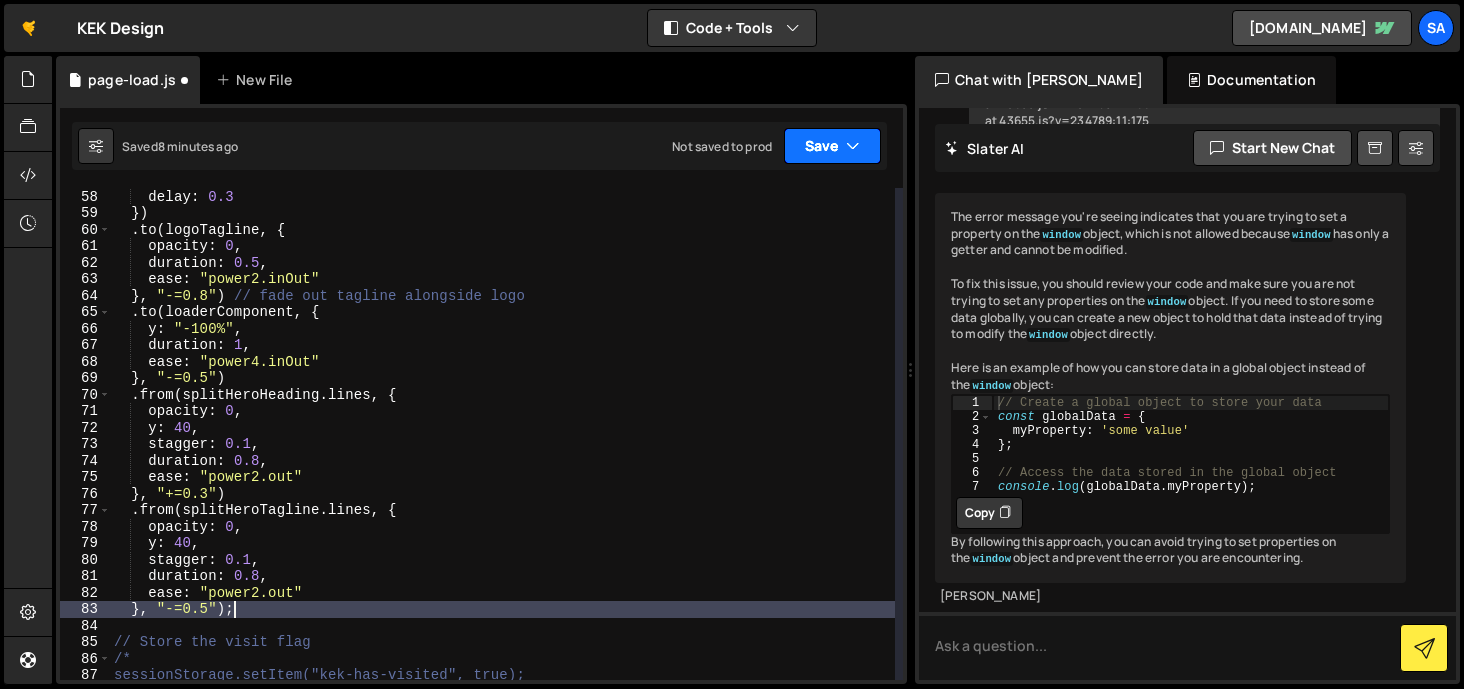 click on "Save" at bounding box center (832, 146) 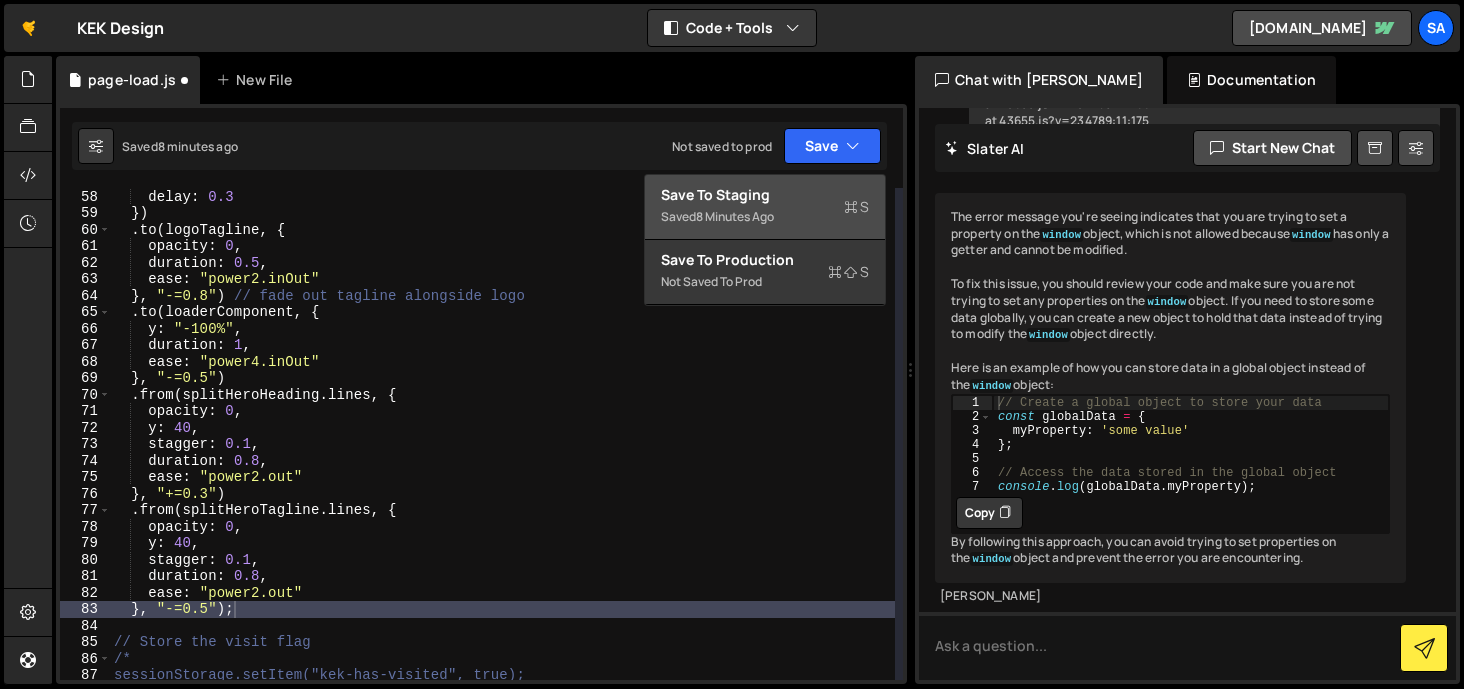 click on "8 minutes ago" at bounding box center [735, 216] 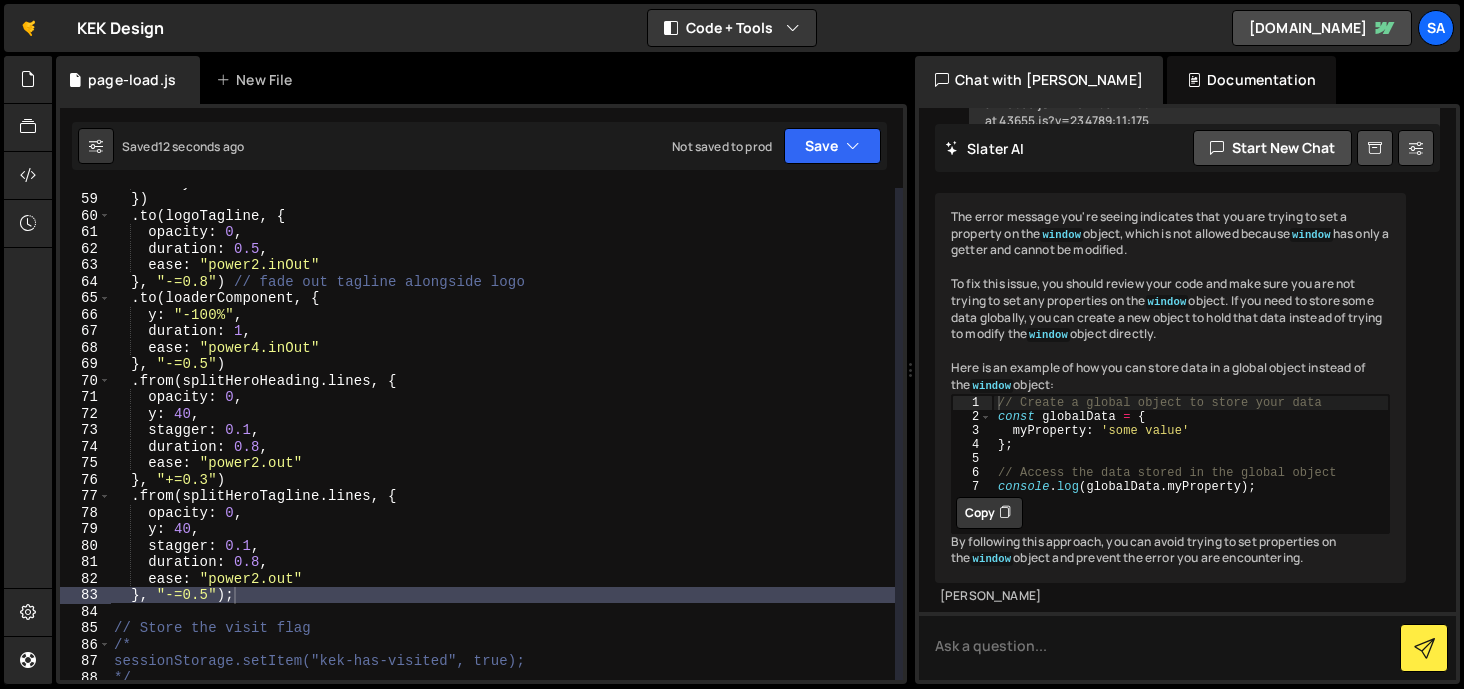 scroll, scrollTop: 956, scrollLeft: 0, axis: vertical 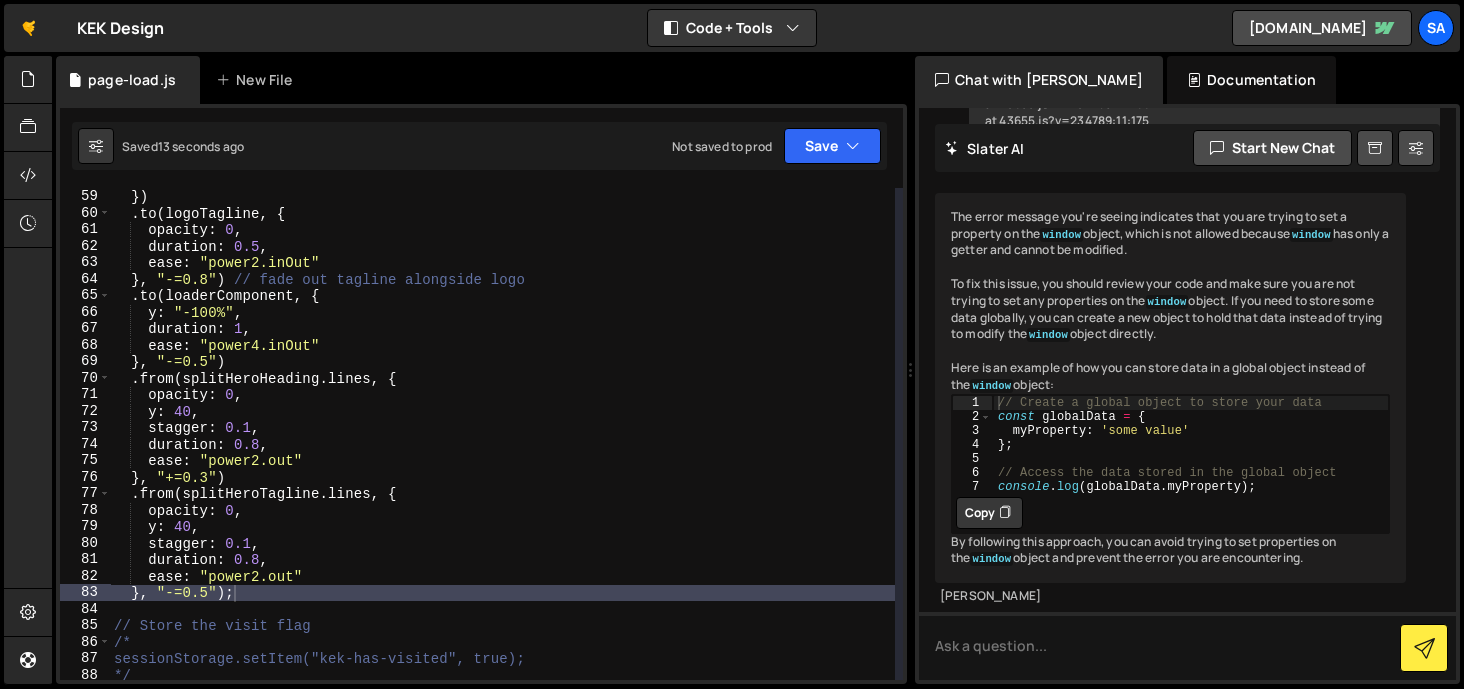 click on "delay :   0.3    })    . to ( logoTagline ,   {       opacity :   0 ,       duration :   0.5 ,       ease :   "power2.inOut"    } ,   "-=0.8" )   // fade out tagline alongside logo    . to ( loaderComponent ,   {       y :   "-100%" ,       duration :   1 ,       ease :   "power4.inOut"    } ,   "-=0.5" )    . from ( splitHeroHeading . lines ,   {       opacity :   0 ,       y :   40 ,       stagger :   0.1 ,       duration :   0.8 ,       ease :   "power2.out"    } ,   "+=0.3" )    . from ( splitHeroTagline . lines ,   {       opacity :   0 ,       y :   40 ,       stagger :   0.1 ,       duration :   0.8 ,       ease :   "power2.out"    } ,   "-=0.5" ) ; // Store the visit flag /* sessionStorage.setItem("kek-has-visited", true); */" at bounding box center [502, 434] 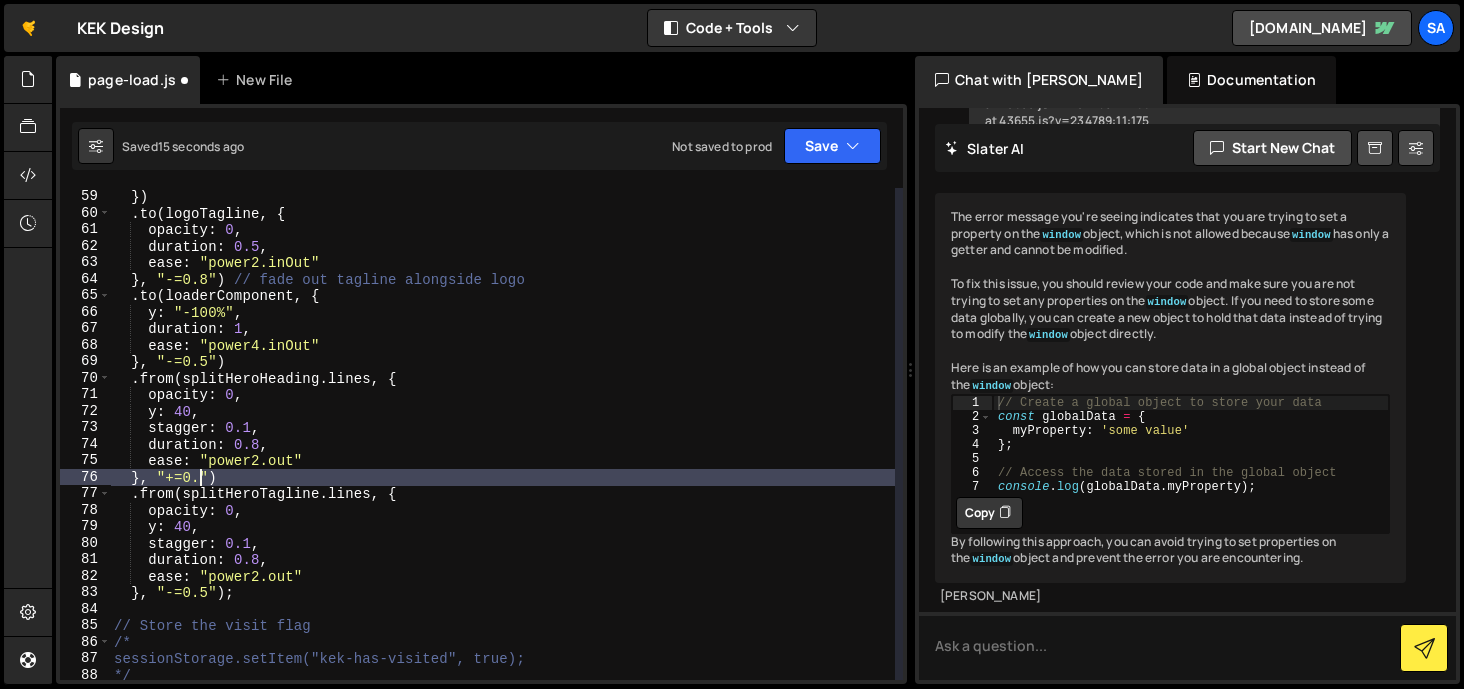 scroll, scrollTop: 0, scrollLeft: 6, axis: horizontal 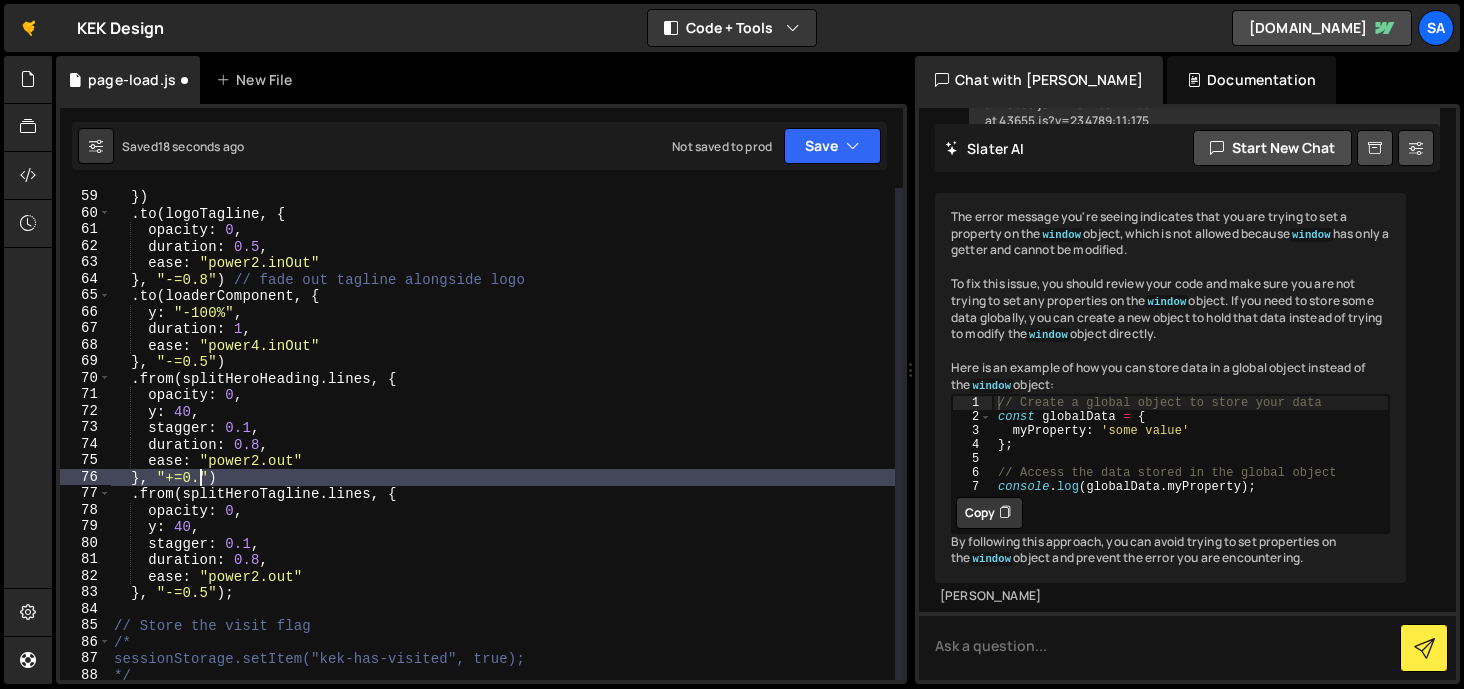 type on "}, "+=0.2")" 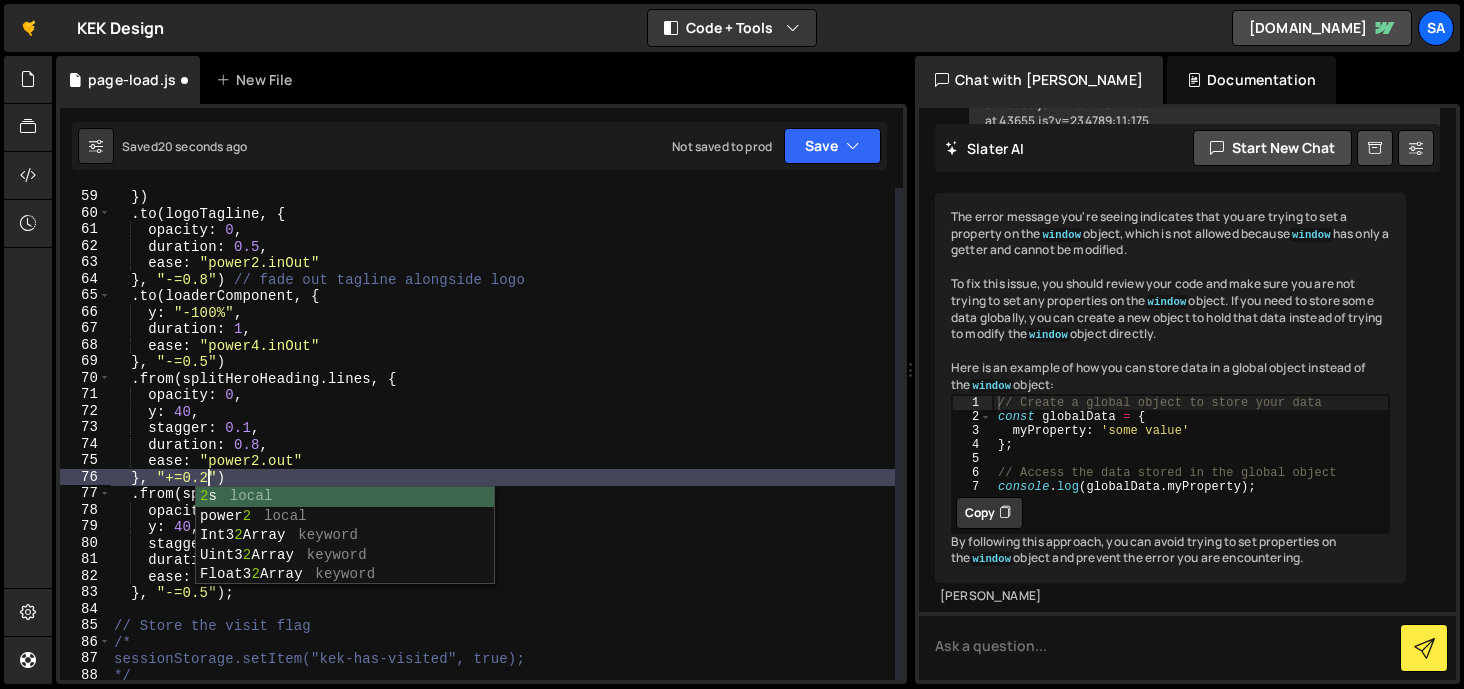 click on "delay :   0.3    })    . to ( logoTagline ,   {       opacity :   0 ,       duration :   0.5 ,       ease :   "power2.inOut"    } ,   "-=0.8" )   // fade out tagline alongside logo    . to ( loaderComponent ,   {       y :   "-100%" ,       duration :   1 ,       ease :   "power4.inOut"    } ,   "-=0.5" )    . from ( splitHeroHeading . lines ,   {       opacity :   0 ,       y :   40 ,       stagger :   0.1 ,       duration :   0.8 ,       ease :   "power2.out"    } ,   "+=0.2" )    . from ( splitHeroTagline . lines ,   {       opacity :   0 ,       y :   40 ,       stagger :   0.1 ,       duration :   0.8 ,       ease :   "power2.out"    } ,   "-=0.5" ) ; // Store the visit flag /* sessionStorage.setItem("kek-has-visited", true); */" at bounding box center [502, 434] 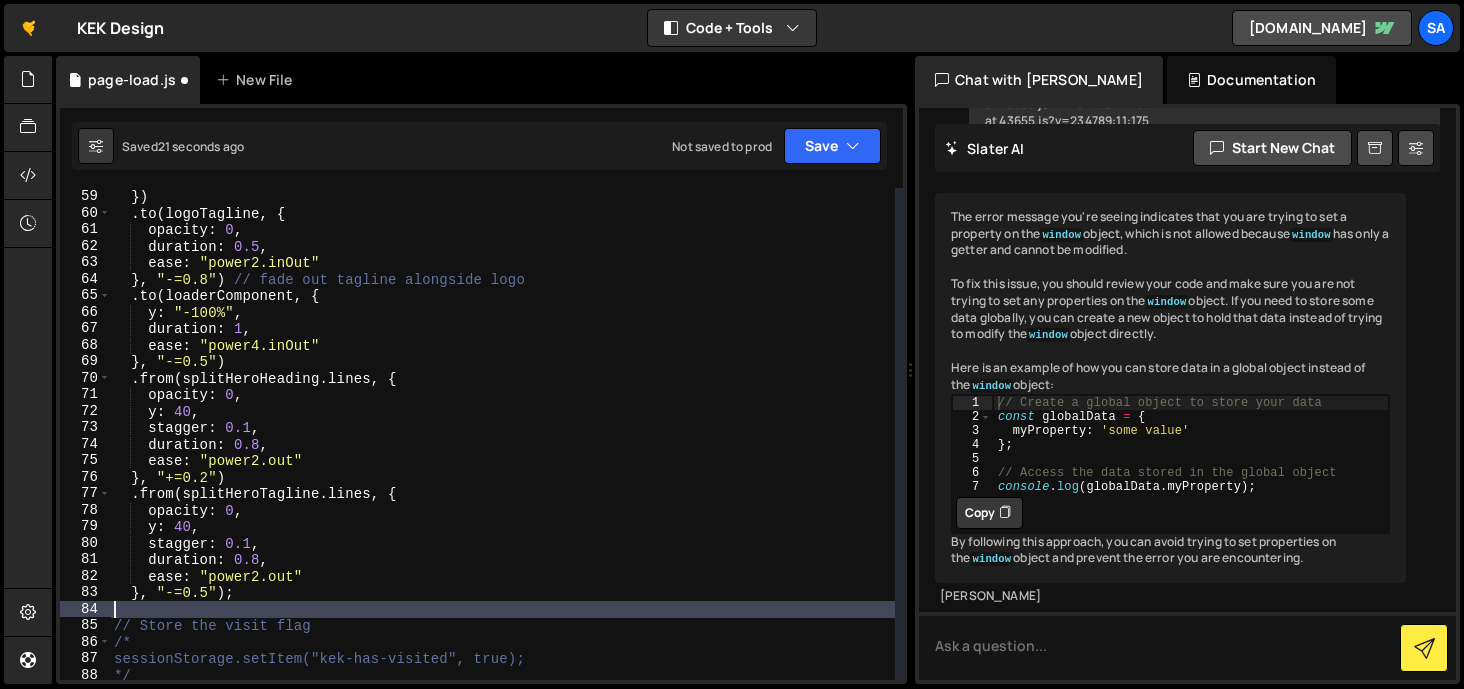click on "delay :   0.3    })    . to ( logoTagline ,   {       opacity :   0 ,       duration :   0.5 ,       ease :   "power2.inOut"    } ,   "-=0.8" )   // fade out tagline alongside logo    . to ( loaderComponent ,   {       y :   "-100%" ,       duration :   1 ,       ease :   "power4.inOut"    } ,   "-=0.5" )    . from ( splitHeroHeading . lines ,   {       opacity :   0 ,       y :   40 ,       stagger :   0.1 ,       duration :   0.8 ,       ease :   "power2.out"    } ,   "+=0.2" )    . from ( splitHeroTagline . lines ,   {       opacity :   0 ,       y :   40 ,       stagger :   0.1 ,       duration :   0.8 ,       ease :   "power2.out"    } ,   "-=0.5" ) ; // Store the visit flag /* sessionStorage.setItem("kek-has-visited", true); */" at bounding box center (502, 434) 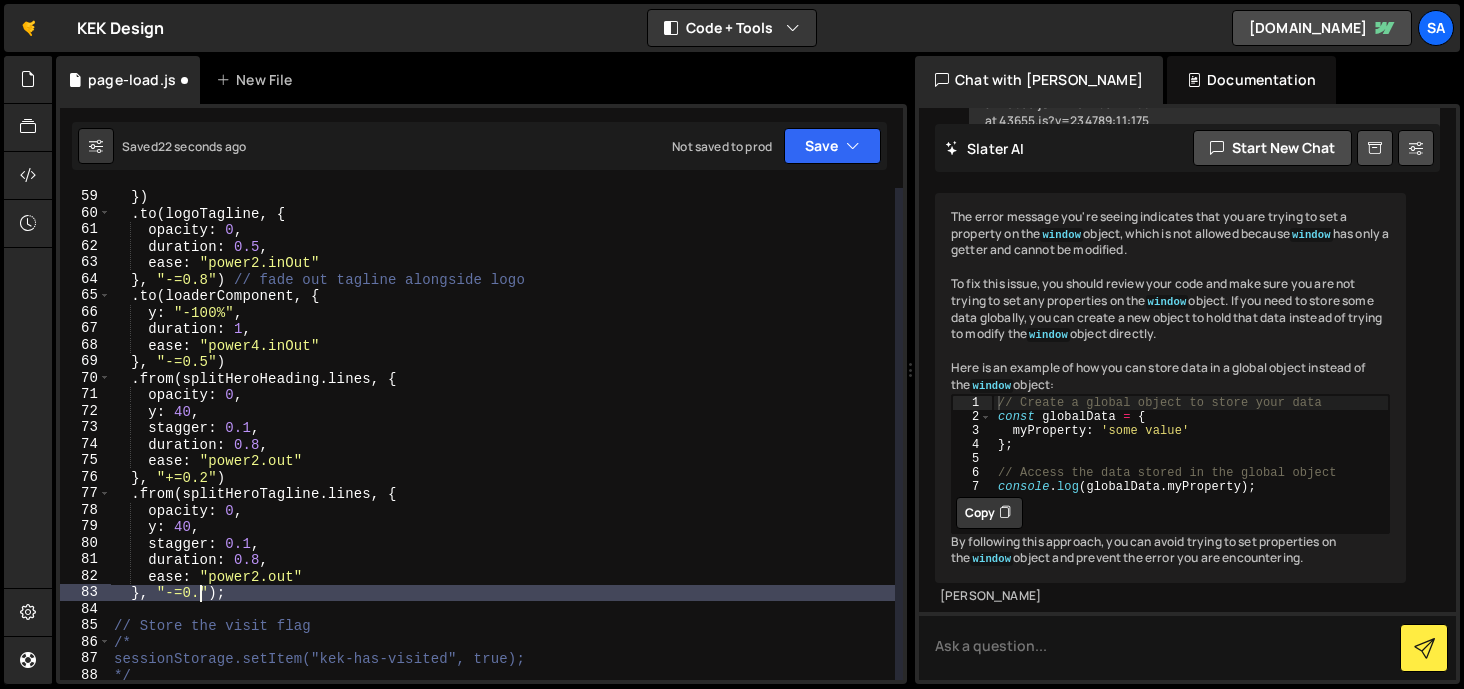 type on "}, "-=0.1");" 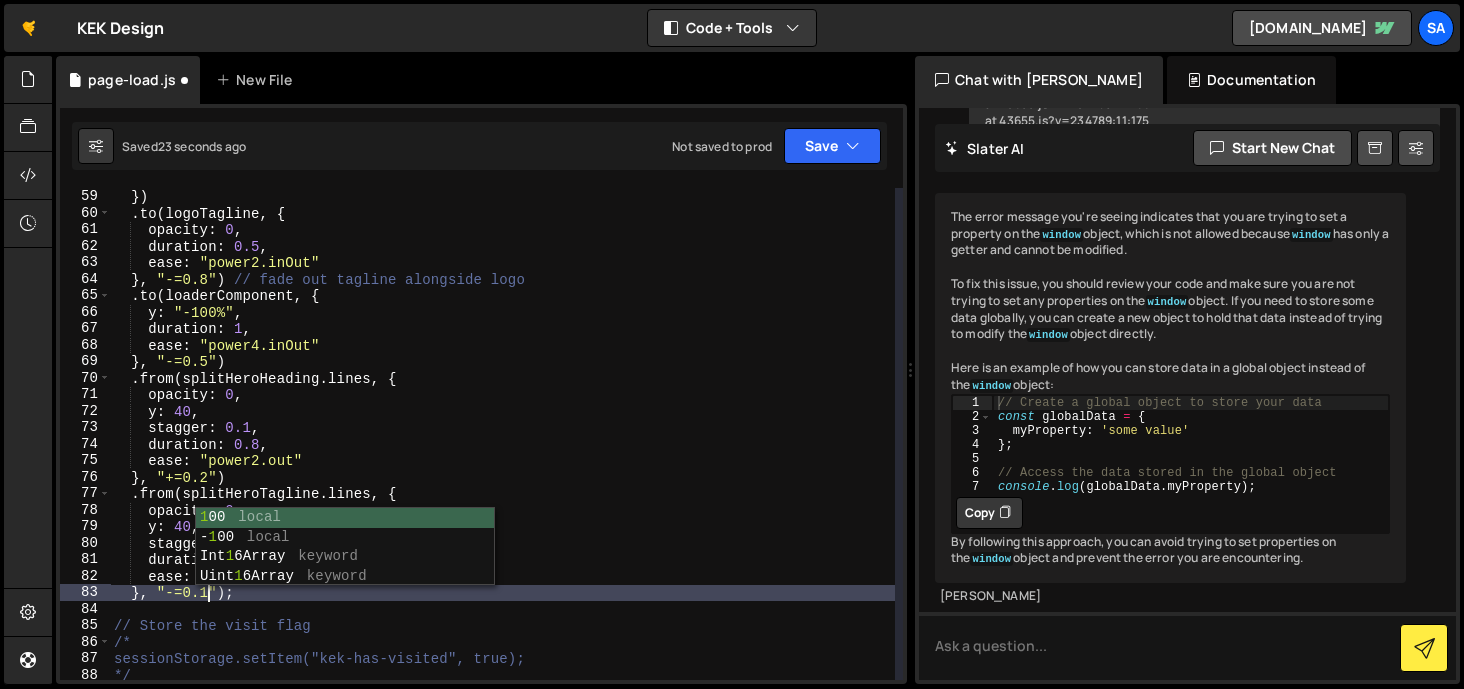 click on "delay :   0.3    })    . to ( logoTagline ,   {       opacity :   0 ,       duration :   0.5 ,       ease :   "power2.inOut"    } ,   "-=0.8" )   // fade out tagline alongside logo    . to ( loaderComponent ,   {       y :   "-100%" ,       duration :   1 ,       ease :   "power4.inOut"    } ,   "-=0.5" )    . from ( splitHeroHeading . lines ,   {       opacity :   0 ,       y :   40 ,       stagger :   0.1 ,       duration :   0.8 ,       ease :   "power2.out"    } ,   "+=0.2" )    . from ( splitHeroTagline . lines ,   {       opacity :   0 ,       y :   40 ,       stagger :   0.1 ,       duration :   0.8 ,       ease :   "power2.out"    } ,   "-=0.1" ) ; // Store the visit flag /* sessionStorage.setItem("kek-has-visited", true); */" at bounding box center [502, 434] 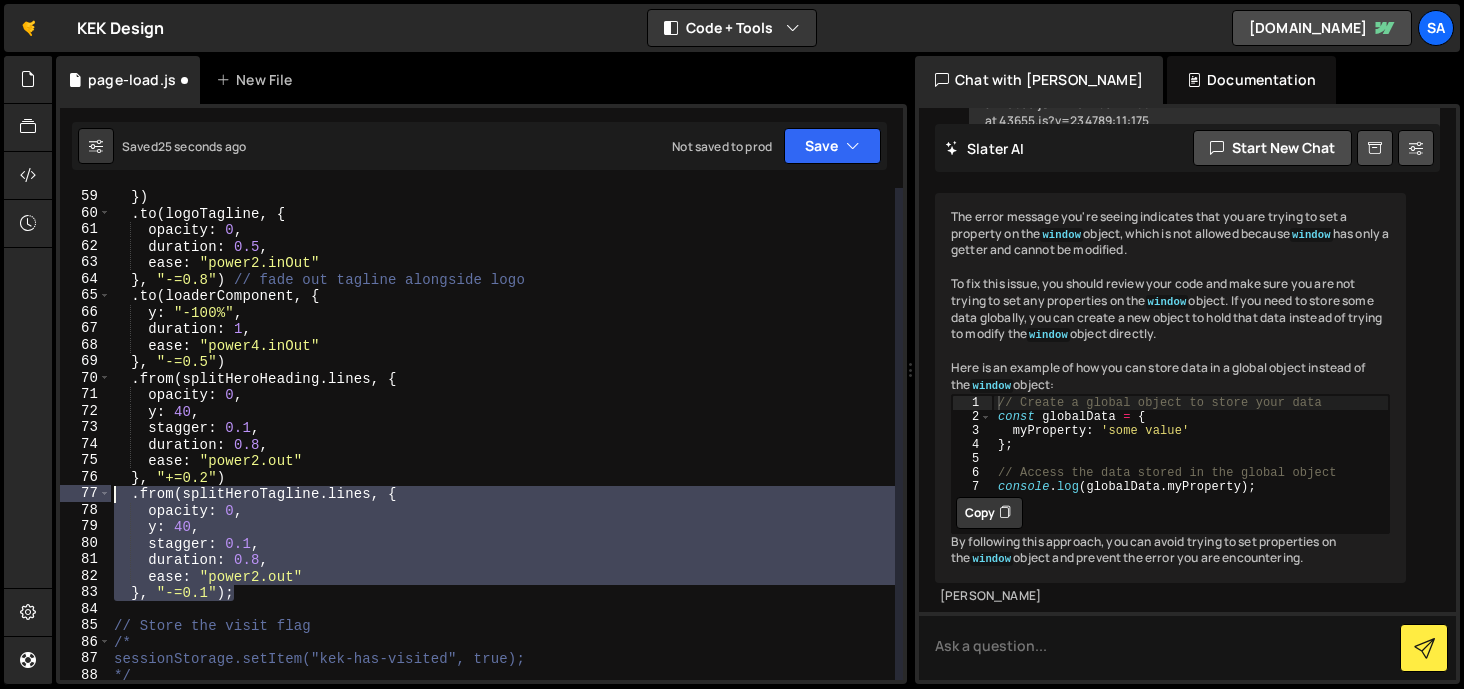 drag, startPoint x: 262, startPoint y: 595, endPoint x: 89, endPoint y: 494, distance: 200.32474 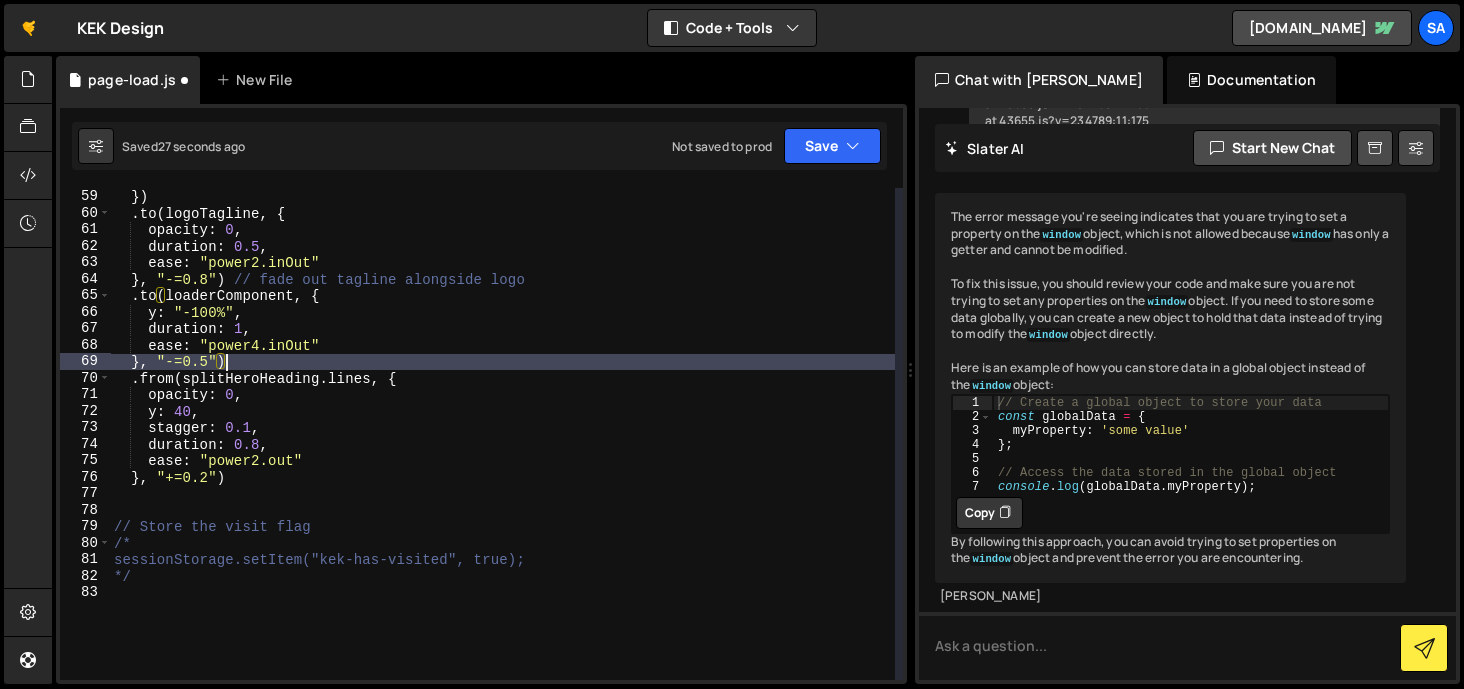 click on "delay :   0.3    })    . to ( logoTagline ,   {       opacity :   0 ,       duration :   0.5 ,       ease :   "power2.inOut"    } ,   "-=0.8" )   // fade out tagline alongside logo    . to ( loaderComponent ,   {       y :   "-100%" ,       duration :   1 ,       ease :   "power4.inOut"    } ,   "-=0.5" )    . from ( splitHeroHeading . lines ,   {       opacity :   0 ,       y :   40 ,       stagger :   0.1 ,       duration :   0.8 ,       ease :   "power2.out"    } ,   "+=0.2" ) // Store the visit flag /* sessionStorage.setItem("kek-has-visited", true); */" at bounding box center [502, 434] 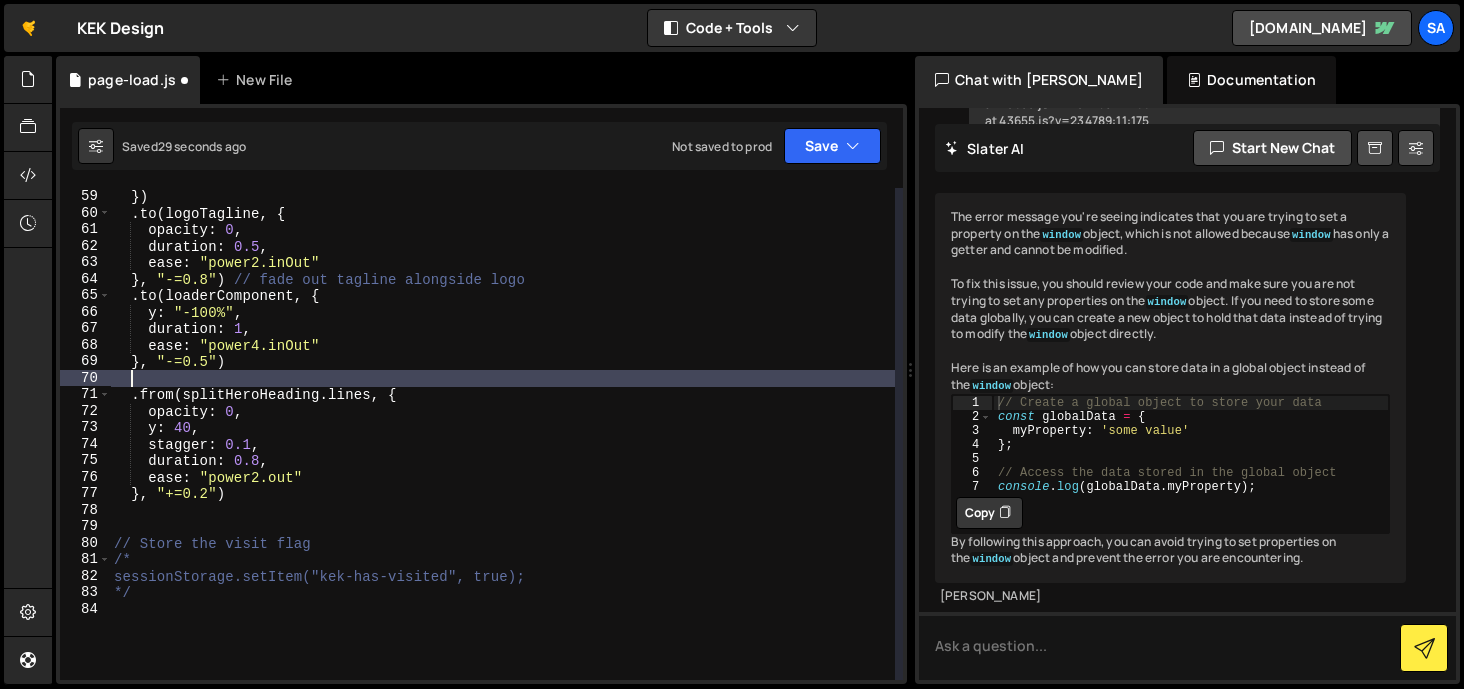 paste on "}, "-=0.1");" 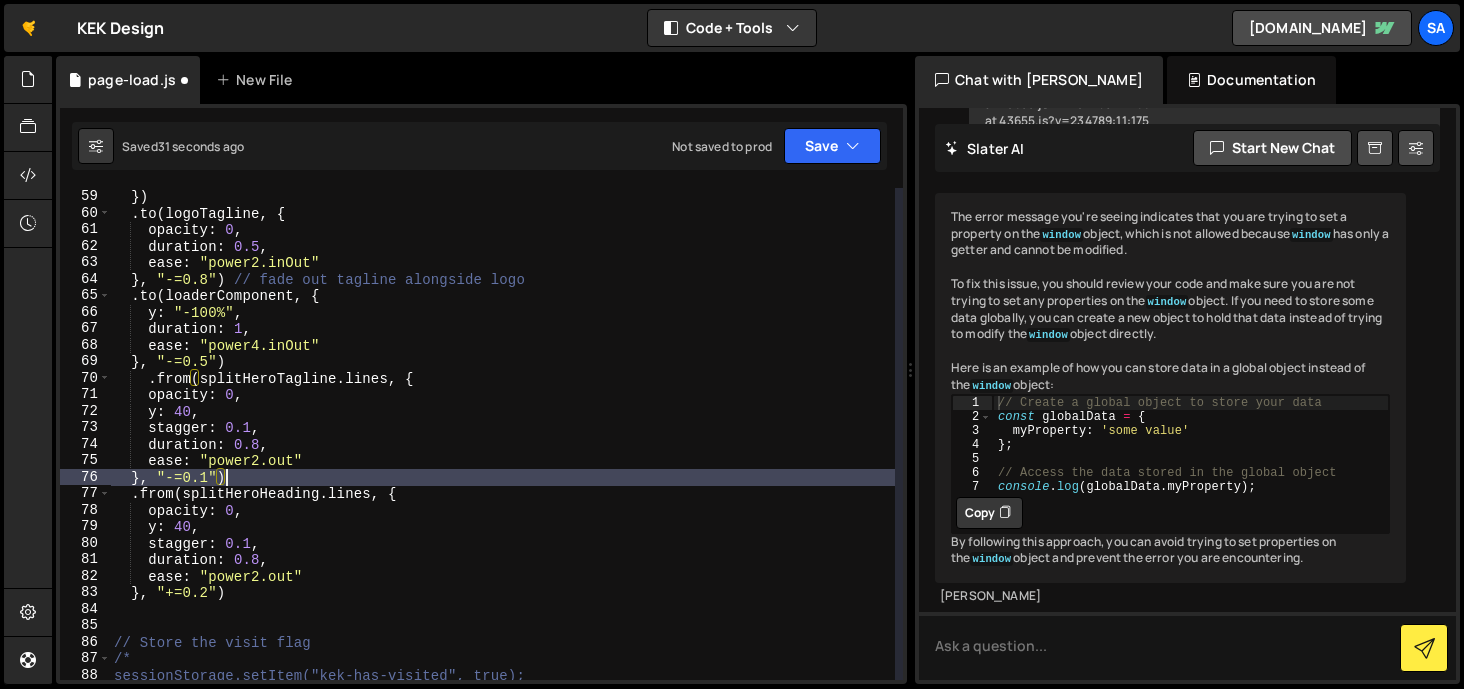 click on "delay :   0.3    })    . to ( logoTagline ,   {       opacity :   0 ,       duration :   0.5 ,       ease :   "power2.inOut"    } ,   "-=0.8" )   // fade out tagline alongside logo    . to ( loaderComponent ,   {       y :   "-100%" ,       duration :   1 ,       ease :   "power4.inOut"    } ,   "-=0.5" )       . from ( splitHeroTagline . lines ,   {       opacity :   0 ,       y :   40 ,       stagger :   0.1 ,       duration :   0.8 ,       ease :   "power2.out"    } ,   "-=0.1" )    . from ( splitHeroHeading . lines ,   {       opacity :   0 ,       y :   40 ,       stagger :   0.1 ,       duration :   0.8 ,       ease :   "power2.out"    } ,   "+=0.2" ) // Store the visit flag /* sessionStorage.setItem("kek-has-visited", true);" at bounding box center (502, 434) 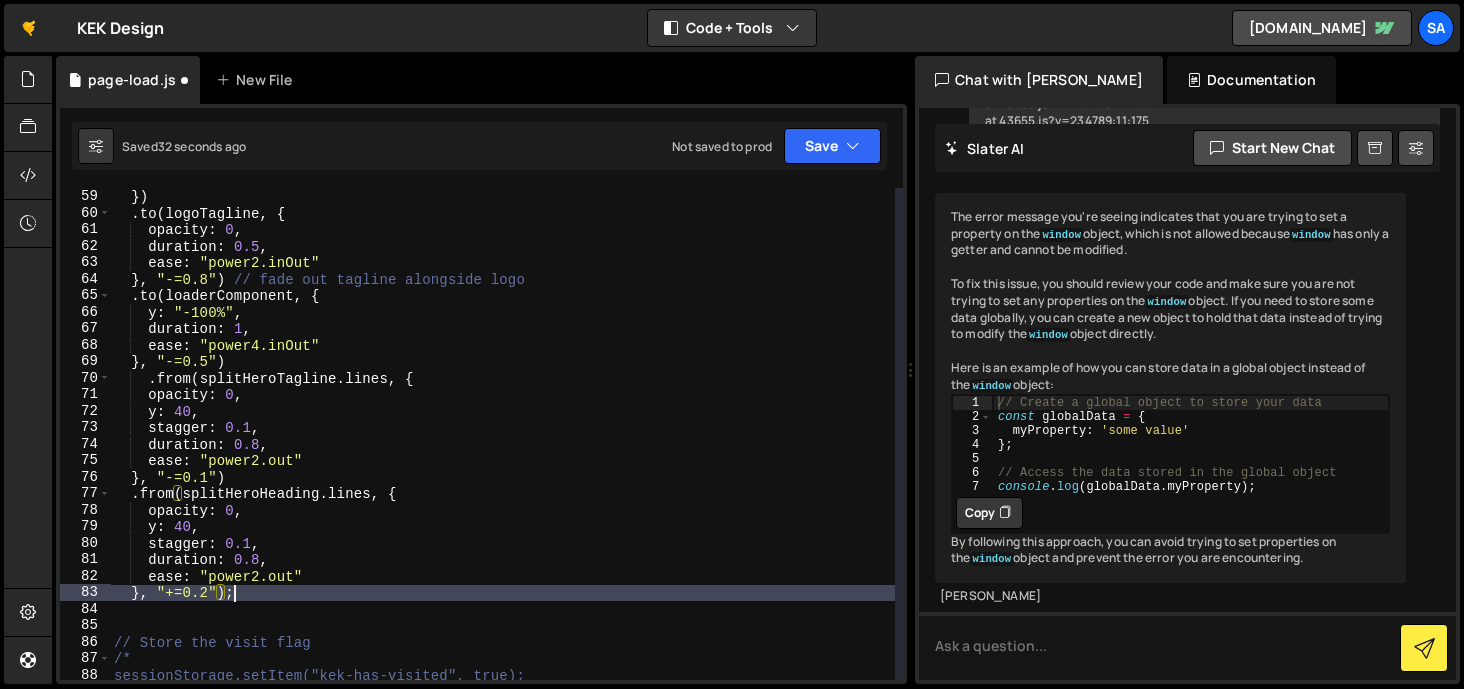 scroll, scrollTop: 0, scrollLeft: 7, axis: horizontal 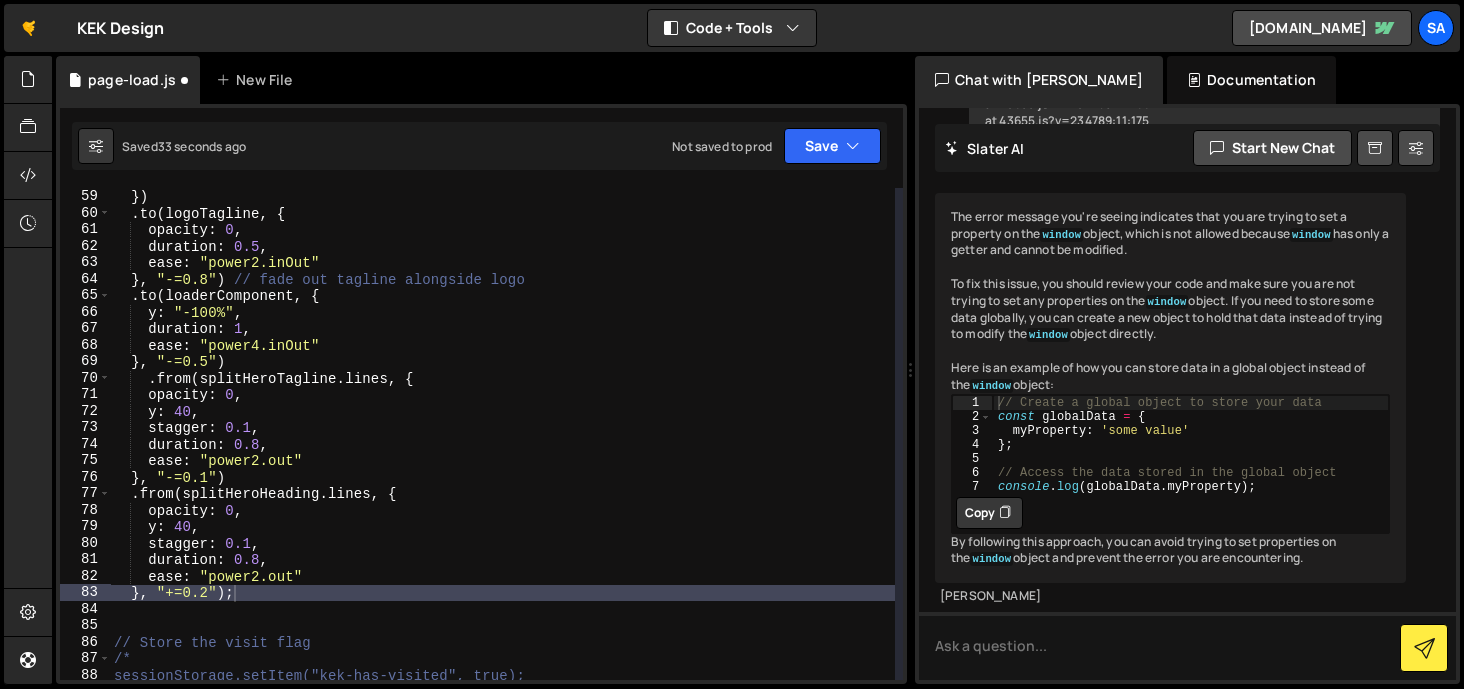 click on "Saved  33 seconds ago
Not saved to prod
Upgrade to Edit
Save
Save to Staging
S
Saved  33 seconds ago  S Not saved to prod" at bounding box center [479, 146] 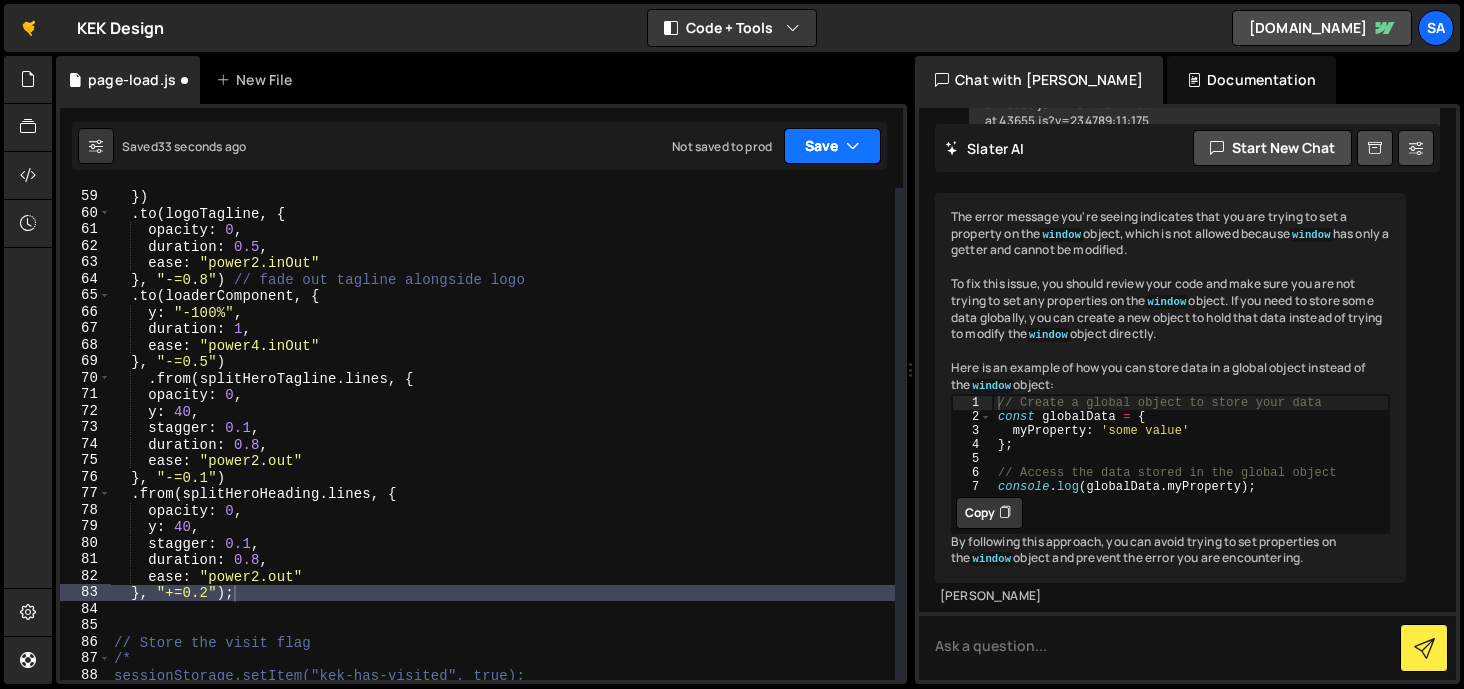 click on "Save" at bounding box center [832, 146] 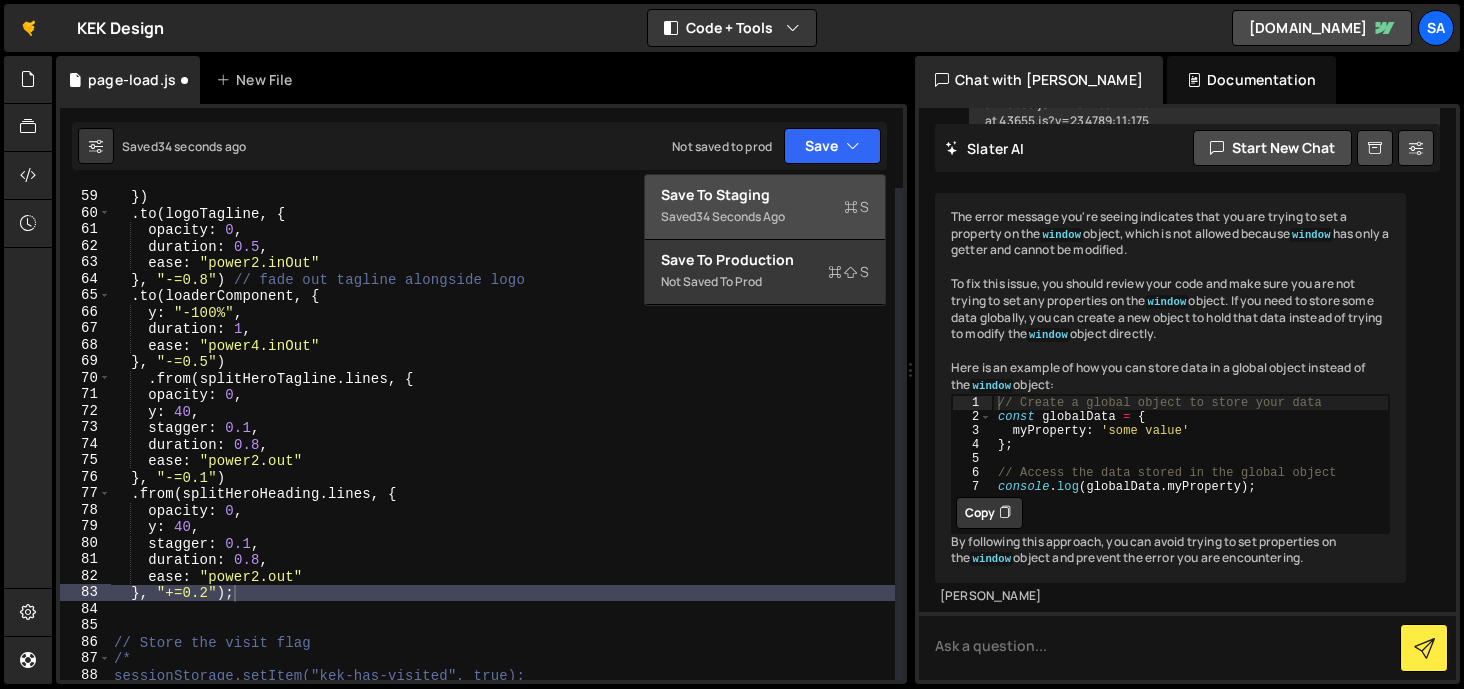 click on "Save to Staging
S" at bounding box center (765, 195) 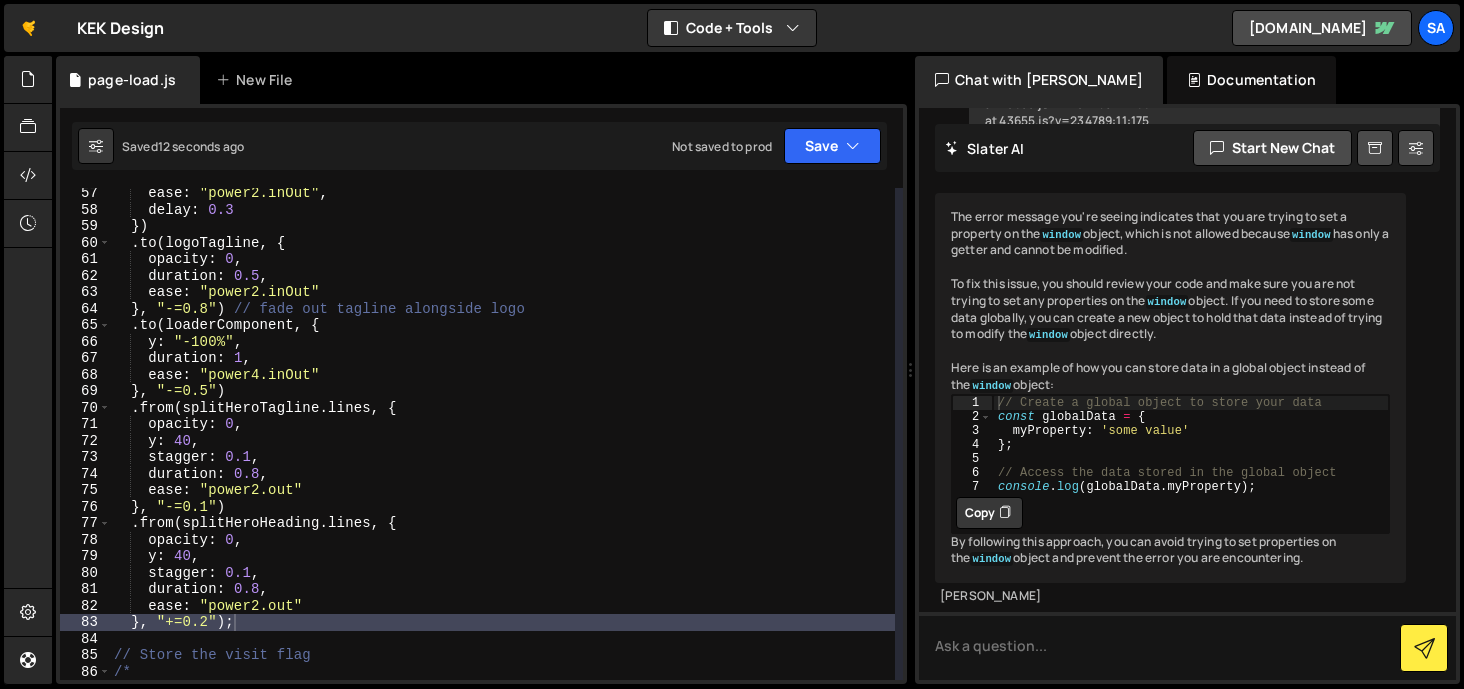 scroll, scrollTop: 926, scrollLeft: 0, axis: vertical 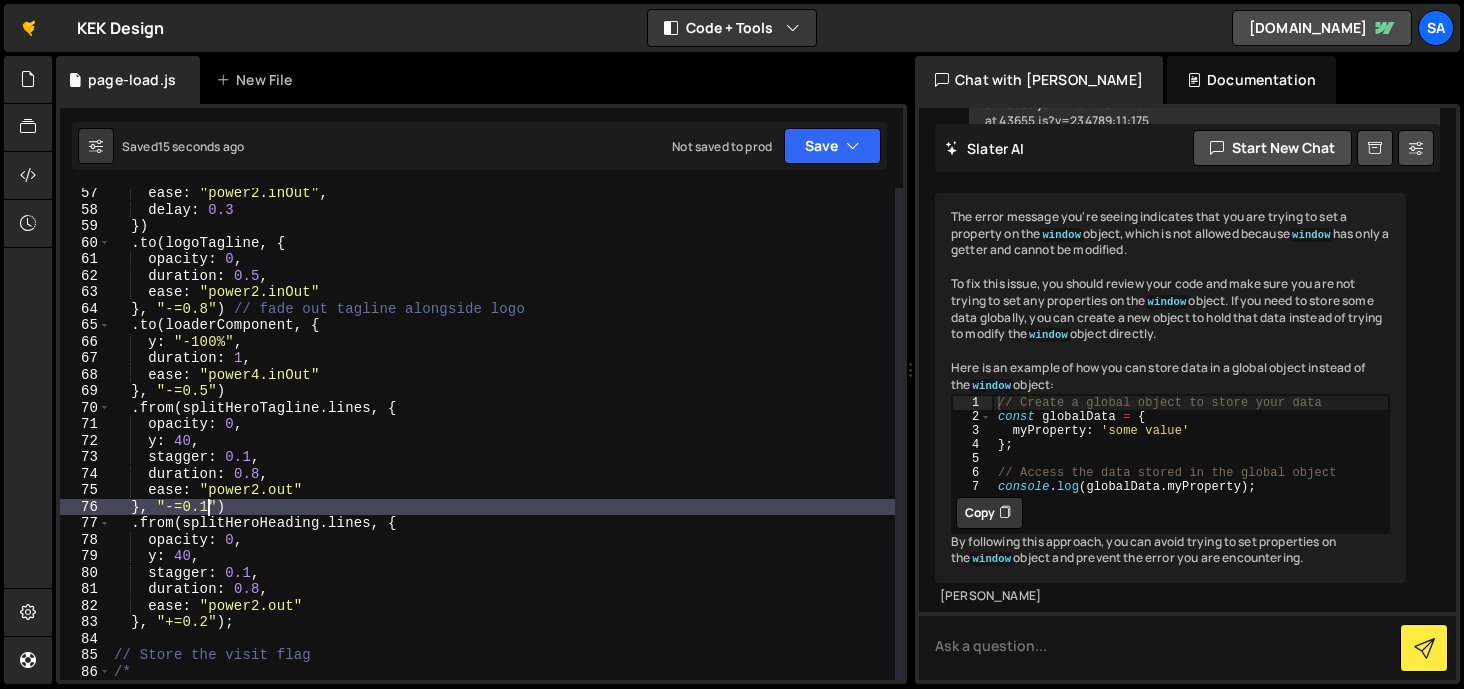 click on "ease :   "power2.inOut" ,       delay :   0.3    })    . to ( logoTagline ,   {       opacity :   0 ,       duration :   0.5 ,       ease :   "power2.inOut"    } ,   "-=0.8" )   // fade out tagline alongside logo    . to ( loaderComponent ,   {       y :   "-100%" ,       duration :   1 ,       ease :   "power4.inOut"    } ,   "-=0.5" )    . from ( splitHeroTagline . lines ,   {       opacity :   0 ,       y :   40 ,       stagger :   0.1 ,       duration :   0.8 ,       ease :   "power2.out"    } ,   "-=0.1" )    . from ( splitHeroHeading . lines ,   {       opacity :   0 ,       y :   40 ,       stagger :   0.1 ,       duration :   0.8 ,       ease :   "power2.out"    } ,   "+=0.2" ) ; // Store the visit flag /* sessionStorage.setItem("kek-has-visited", true);" at bounding box center [502, 447] 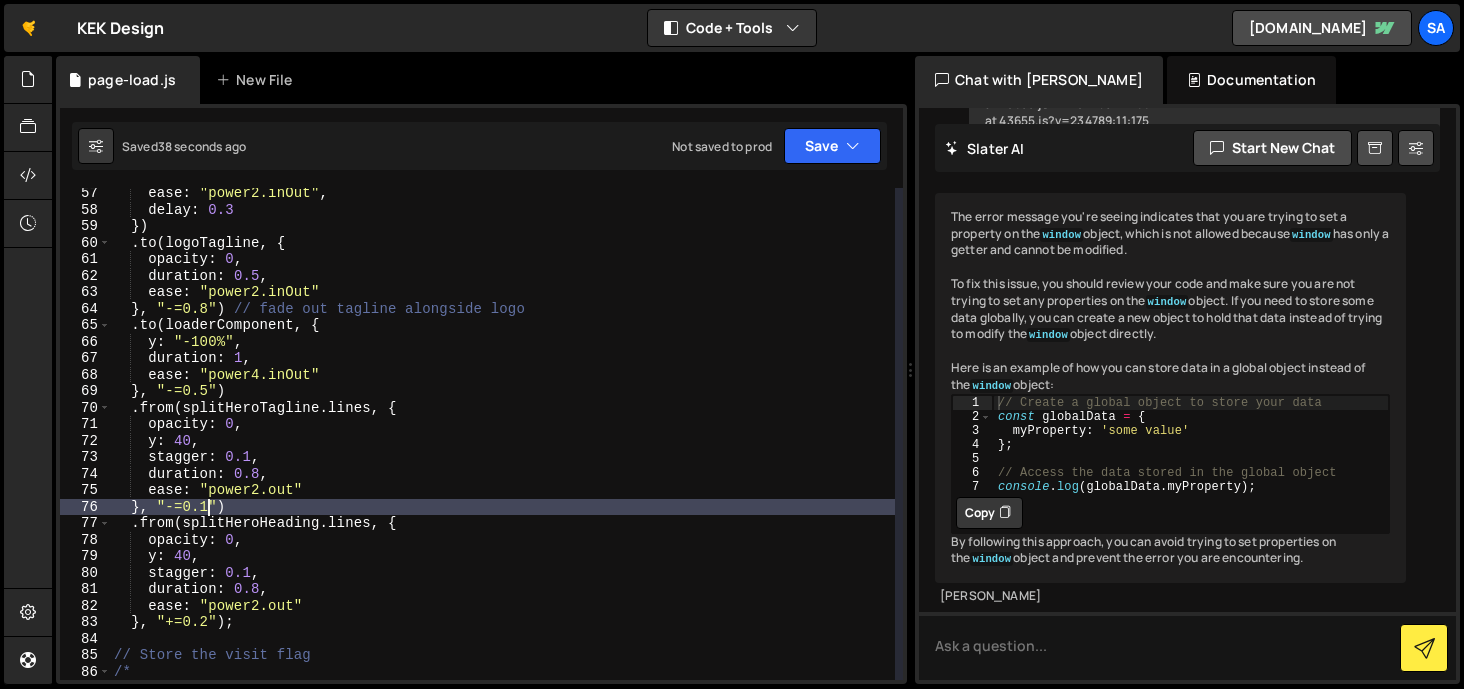 click on "ease :   "power2.inOut" ,       delay :   0.3    })    . to ( logoTagline ,   {       opacity :   0 ,       duration :   0.5 ,       ease :   "power2.inOut"    } ,   "-=0.8" )   // fade out tagline alongside logo    . to ( loaderComponent ,   {       y :   "-100%" ,       duration :   1 ,       ease :   "power4.inOut"    } ,   "-=0.5" )    . from ( splitHeroTagline . lines ,   {       opacity :   0 ,       y :   40 ,       stagger :   0.1 ,       duration :   0.8 ,       ease :   "power2.out"    } ,   "-=0.1" )    . from ( splitHeroHeading . lines ,   {       opacity :   0 ,       y :   40 ,       stagger :   0.1 ,       duration :   0.8 ,       ease :   "power2.out"    } ,   "+=0.2" ) ; // Store the visit flag /* sessionStorage.setItem("kek-has-visited", true);" at bounding box center (502, 447) 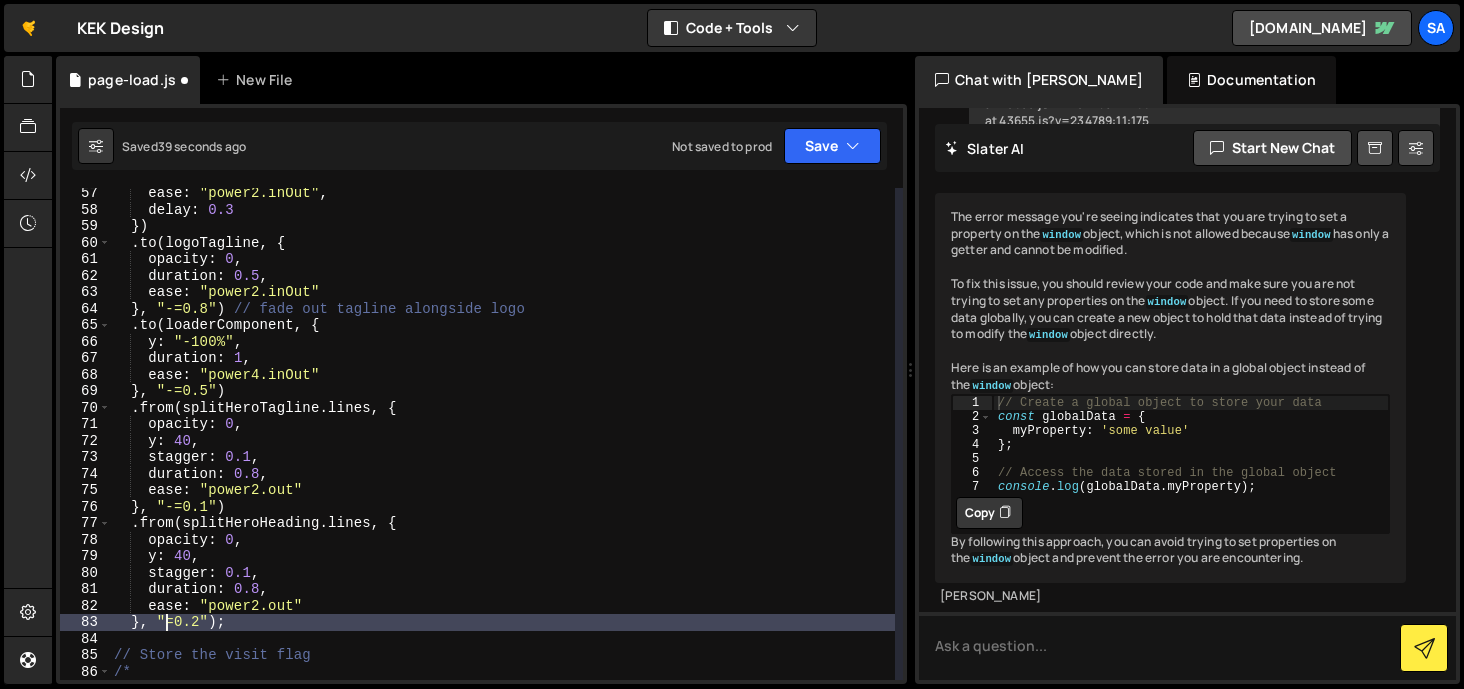 scroll, scrollTop: 0, scrollLeft: 4, axis: horizontal 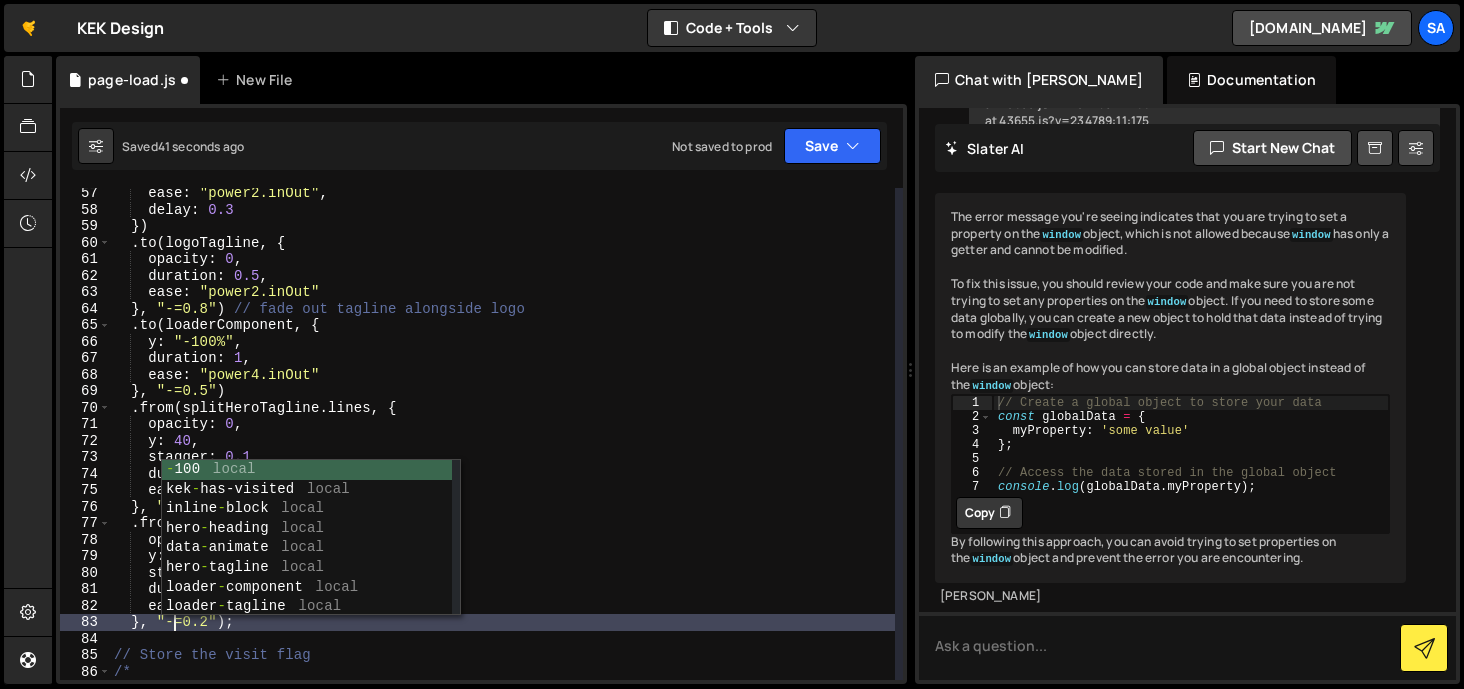 click on "ease :   "power2.inOut" ,       delay :   0.3    })    . to ( logoTagline ,   {       opacity :   0 ,       duration :   0.5 ,       ease :   "power2.inOut"    } ,   "-=0.8" )   // fade out tagline alongside logo    . to ( loaderComponent ,   {       y :   "-100%" ,       duration :   1 ,       ease :   "power4.inOut"    } ,   "-=0.5" )    . from ( splitHeroTagline . lines ,   {       opacity :   0 ,       y :   40 ,       stagger :   0.1 ,       duration :   0.8 ,       ease :   "power2.out"    } ,   "-=0.1" )    . from ( splitHeroHeading . lines ,   {       opacity :   0 ,       y :   40 ,       stagger :   0.1 ,       duration :   0.8 ,       ease :   "power2.out"    } ,   "-=0.2" ) ; // Store the visit flag /* sessionStorage.setItem("kek-has-visited", true);" at bounding box center [502, 447] 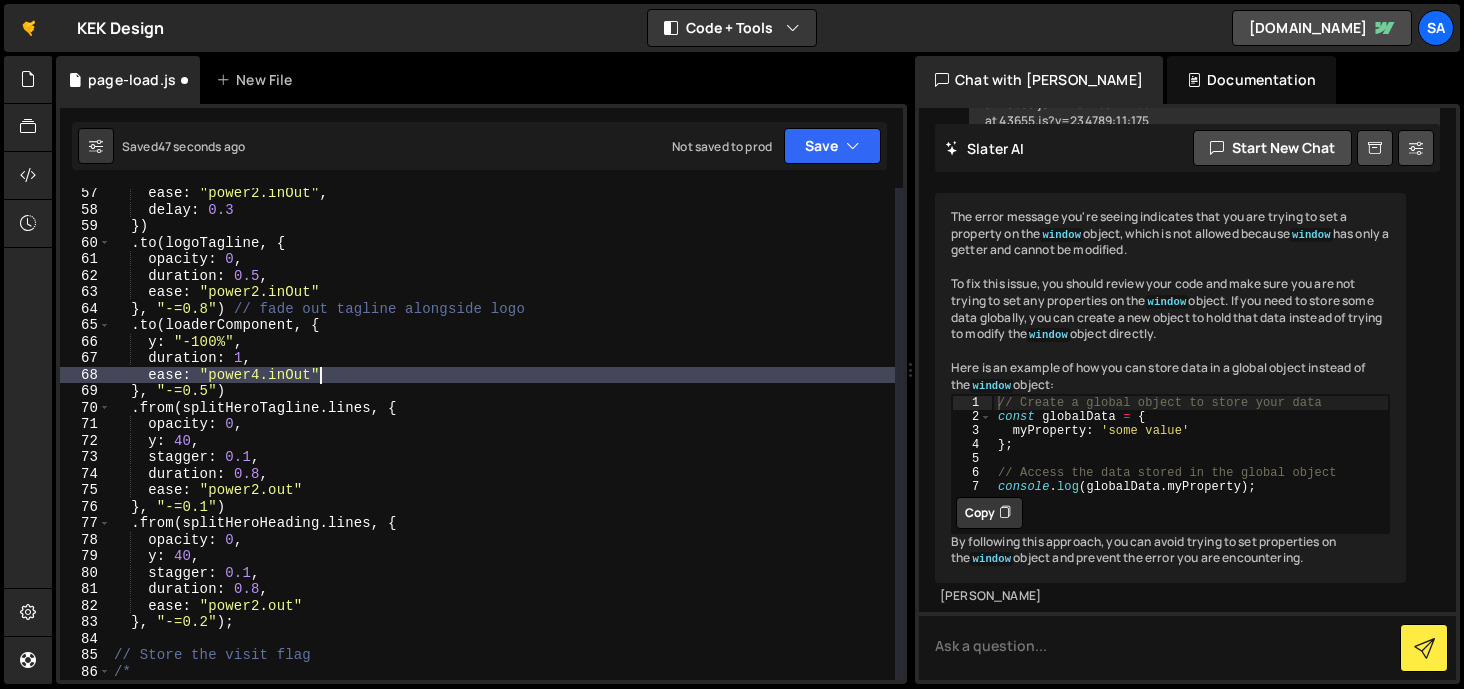 click on "ease :   "power2.inOut" ,       delay :   0.3    })    . to ( logoTagline ,   {       opacity :   0 ,       duration :   0.5 ,       ease :   "power2.inOut"    } ,   "-=0.8" )   // fade out tagline alongside logo    . to ( loaderComponent ,   {       y :   "-100%" ,       duration :   1 ,       ease :   "power4.inOut"    } ,   "-=0.5" )    . from ( splitHeroTagline . lines ,   {       opacity :   0 ,       y :   40 ,       stagger :   0.1 ,       duration :   0.8 ,       ease :   "power2.out"    } ,   "-=0.1" )    . from ( splitHeroHeading . lines ,   {       opacity :   0 ,       y :   40 ,       stagger :   0.1 ,       duration :   0.8 ,       ease :   "power2.out"    } ,   "-=0.2" ) ; // Store the visit flag /* sessionStorage.setItem("kek-has-visited", true);" at bounding box center [502, 447] 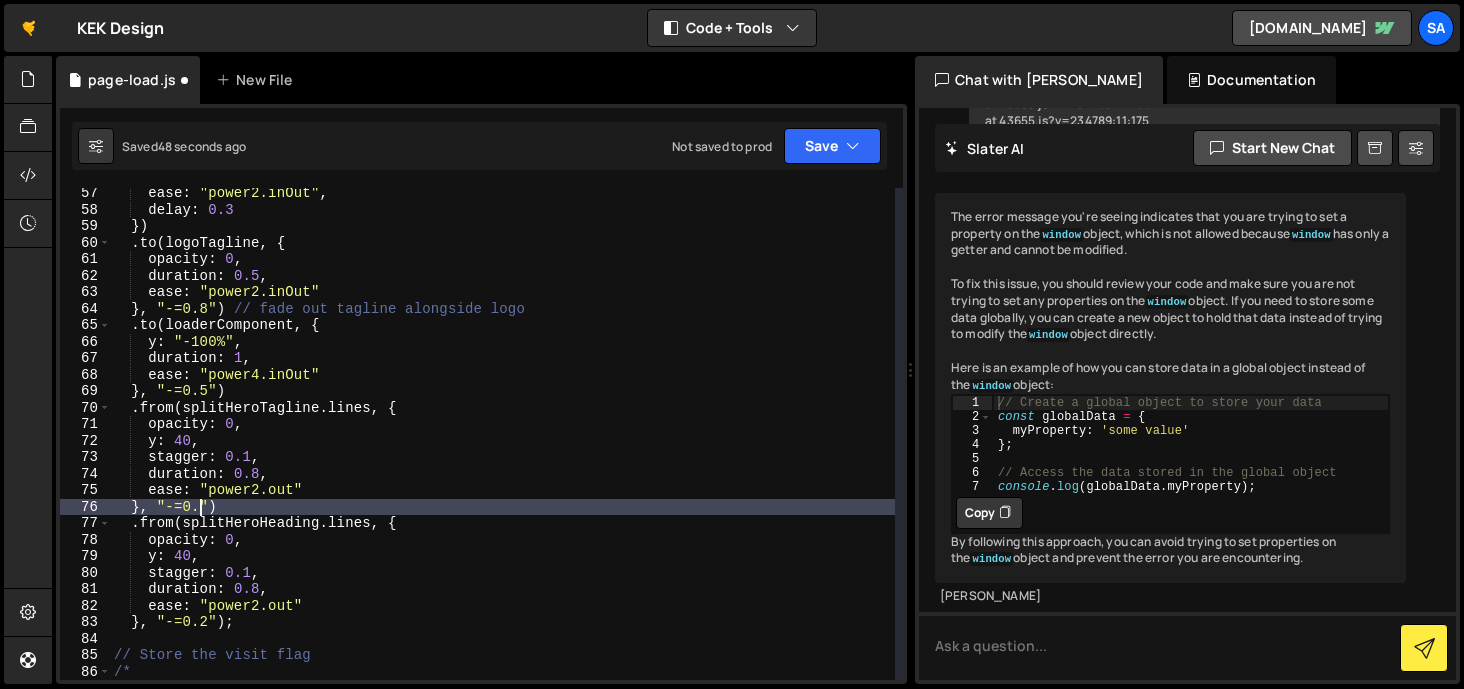 scroll, scrollTop: 0, scrollLeft: 6, axis: horizontal 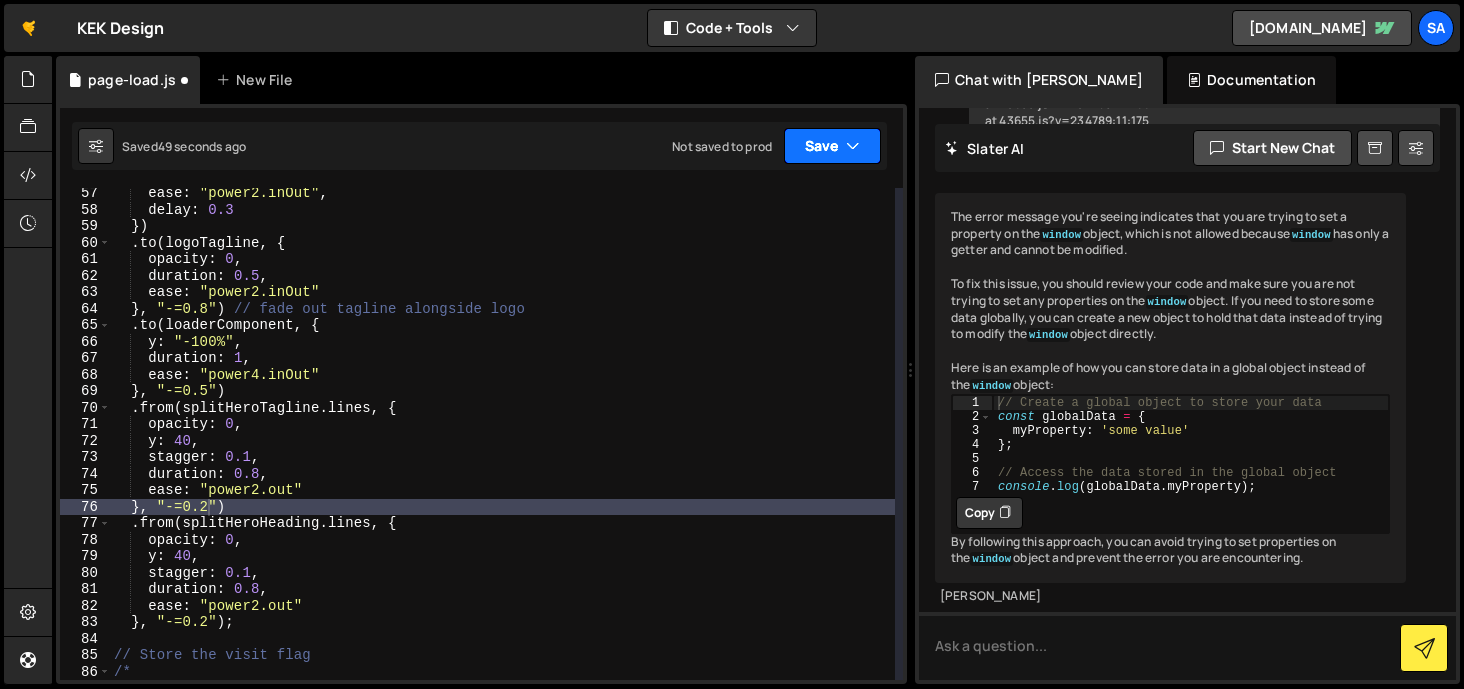 click on "Save" at bounding box center [832, 146] 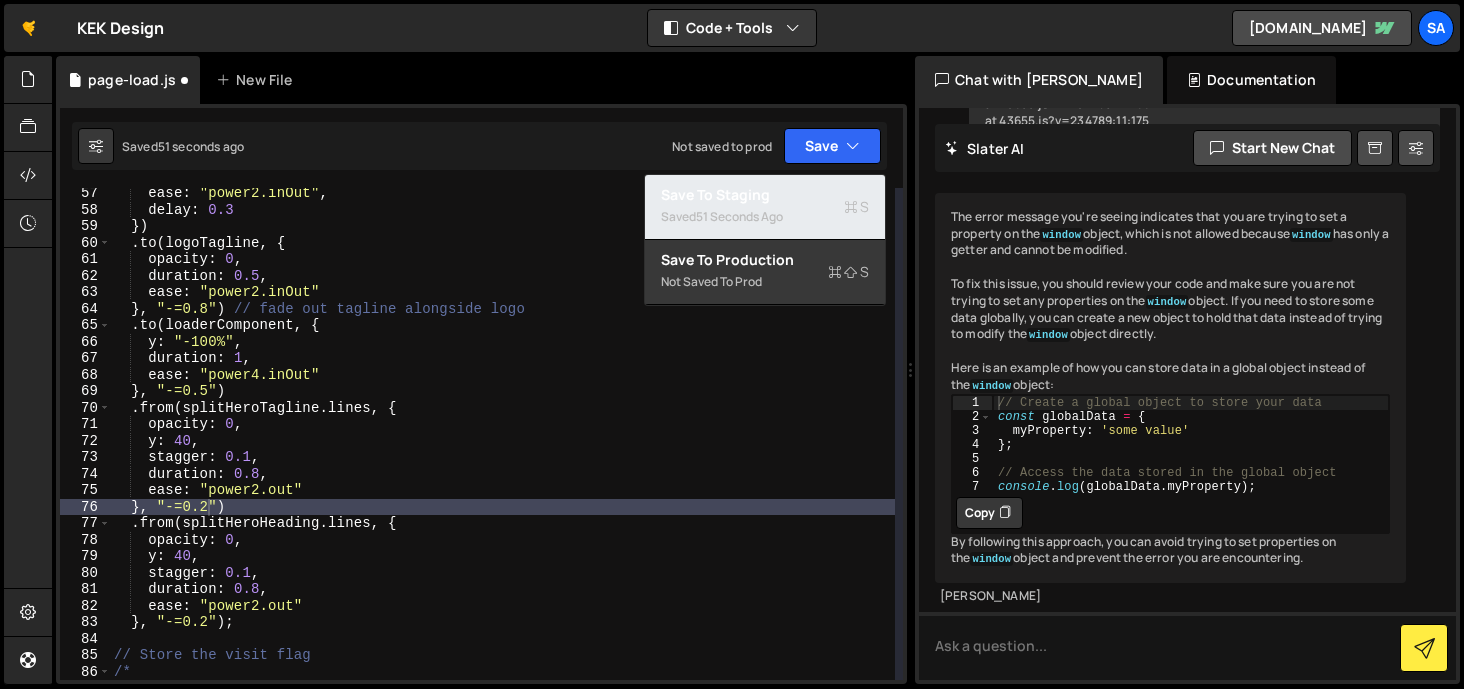 click on "Saved  51 seconds ago" at bounding box center (765, 217) 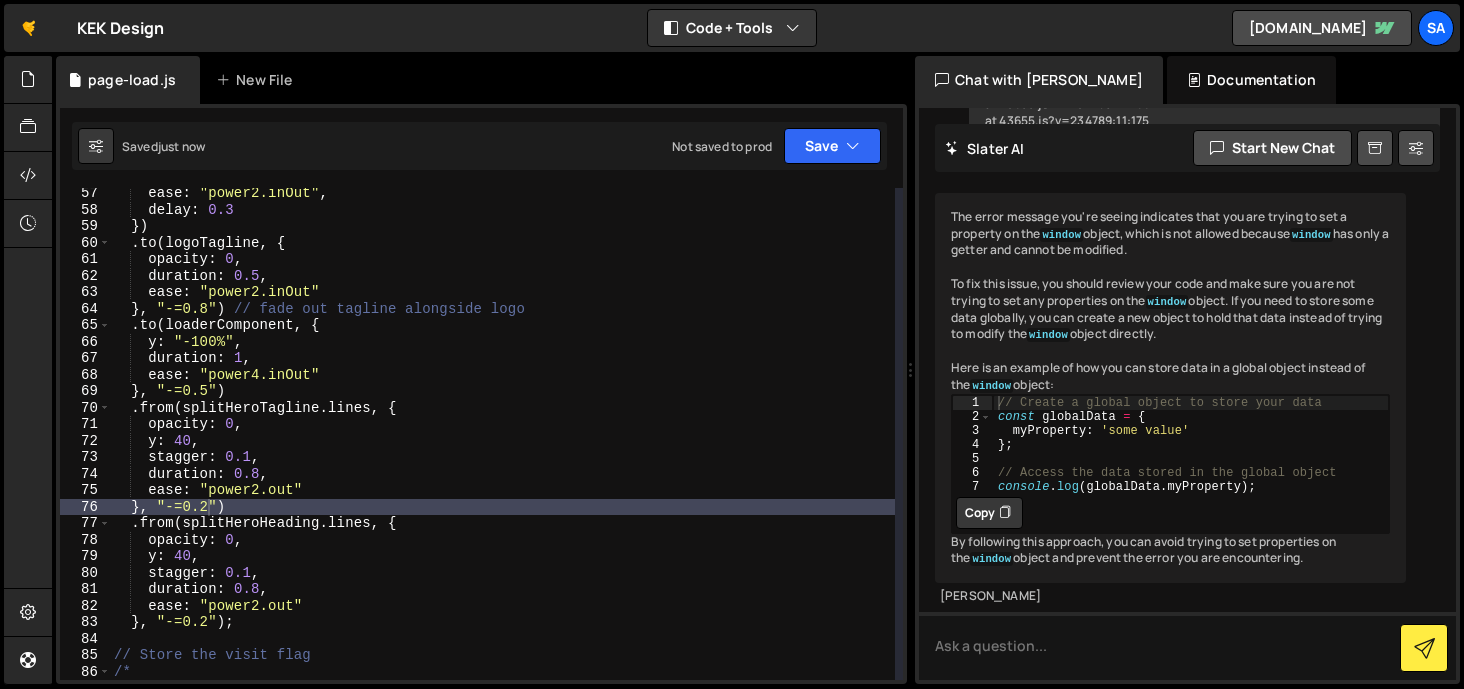 click on "ease :   "power2.inOut" ,       delay :   0.3    })    . to ( logoTagline ,   {       opacity :   0 ,       duration :   0.5 ,       ease :   "power2.inOut"    } ,   "-=0.8" )   // fade out tagline alongside logo    . to ( loaderComponent ,   {       y :   "-100%" ,       duration :   1 ,       ease :   "power4.inOut"    } ,   "-=0.5" )    . from ( splitHeroTagline . lines ,   {       opacity :   0 ,       y :   40 ,       stagger :   0.1 ,       duration :   0.8 ,       ease :   "power2.out"    } ,   "-=0.2" )    . from ( splitHeroHeading . lines ,   {       opacity :   0 ,       y :   40 ,       stagger :   0.1 ,       duration :   0.8 ,       ease :   "power2.out"    } ,   "-=0.2" ) ; // Store the visit flag /* sessionStorage.setItem("kek-has-visited", true);" at bounding box center [502, 447] 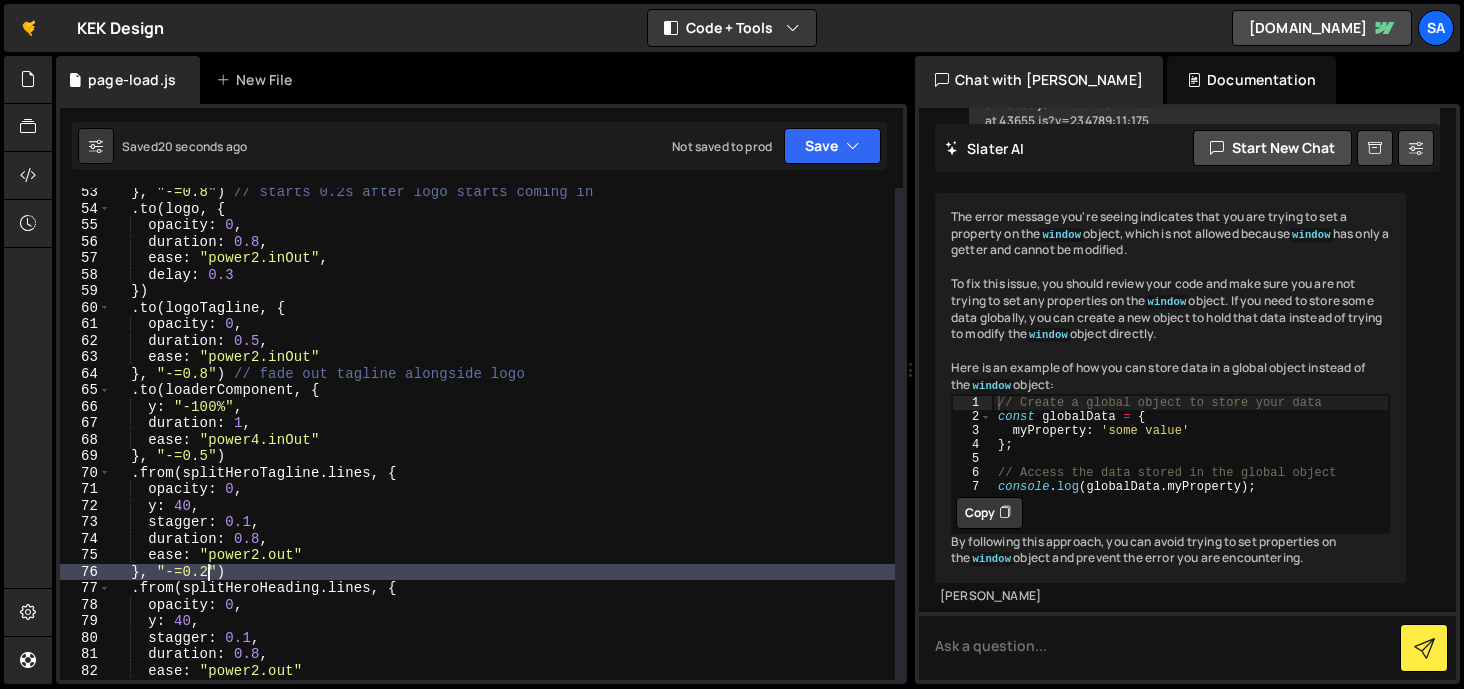 scroll, scrollTop: 853, scrollLeft: 0, axis: vertical 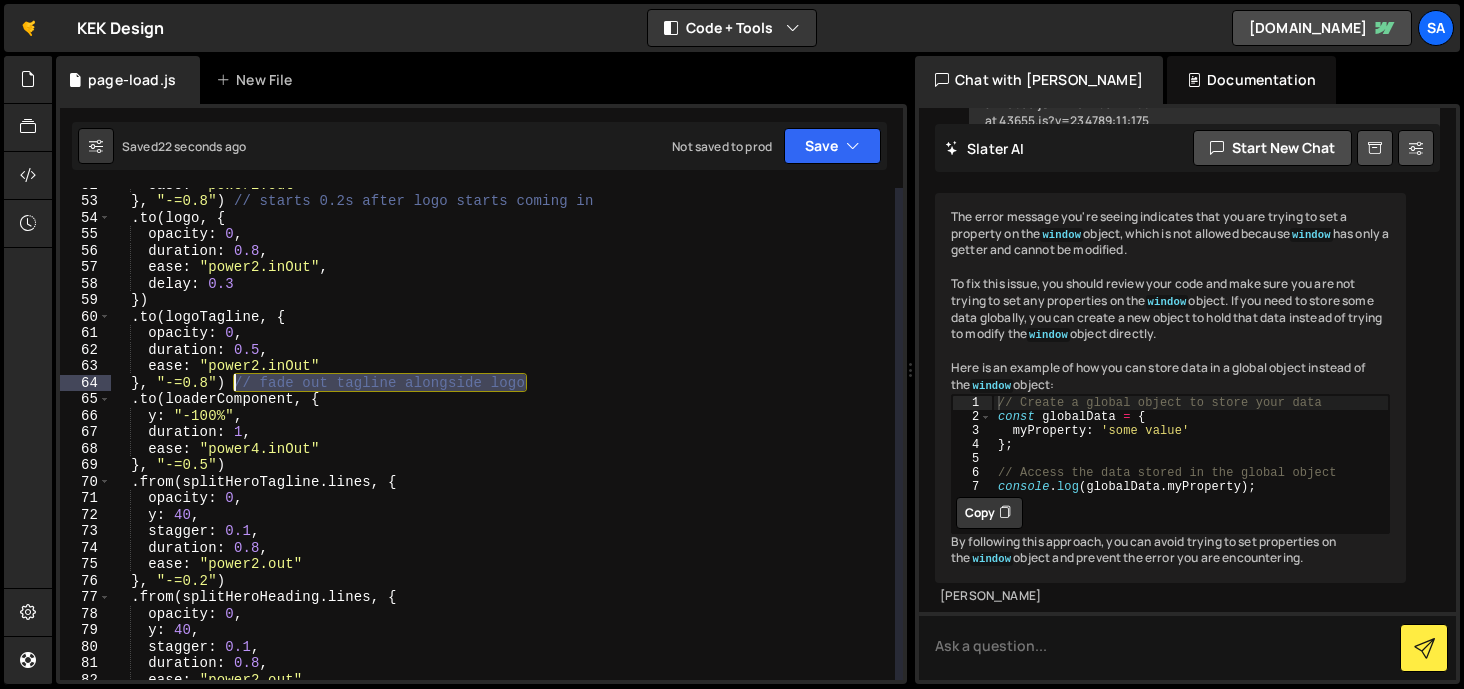 drag, startPoint x: 537, startPoint y: 386, endPoint x: 235, endPoint y: 385, distance: 302.00165 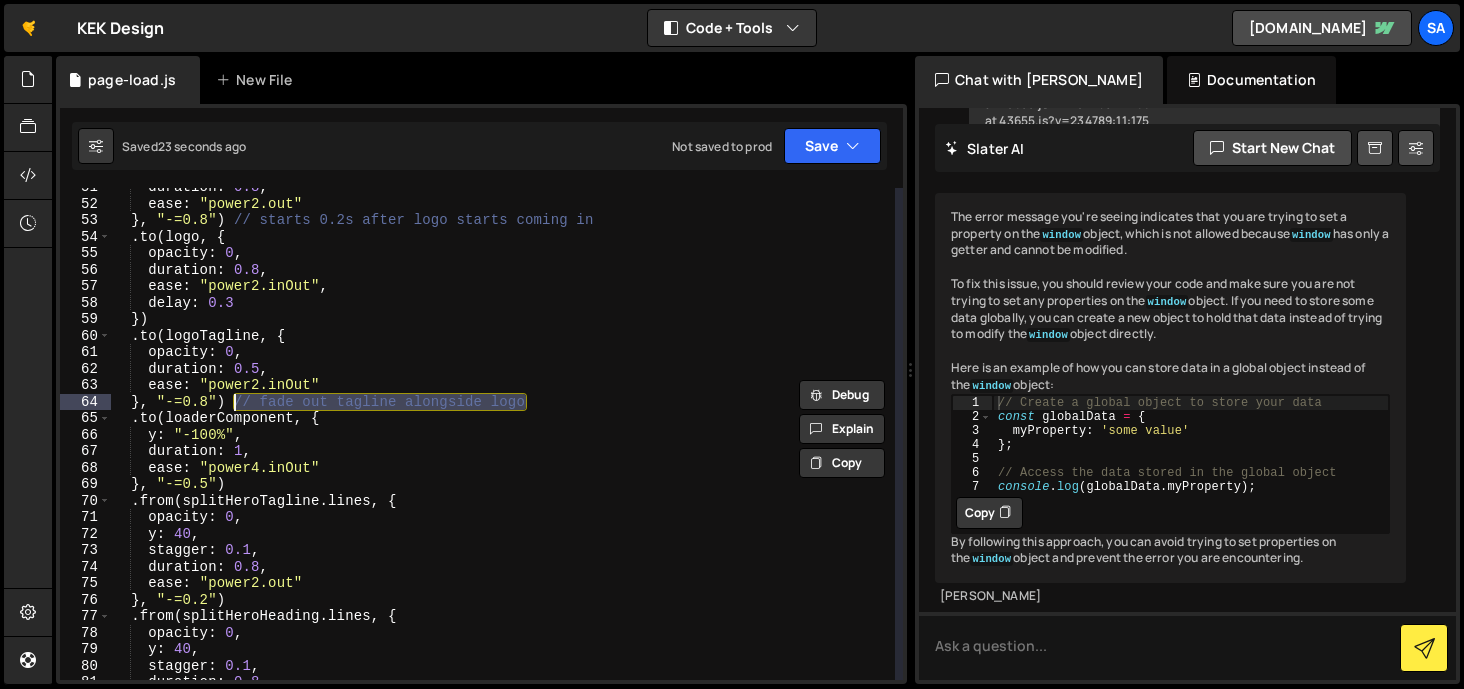 scroll, scrollTop: 835, scrollLeft: 0, axis: vertical 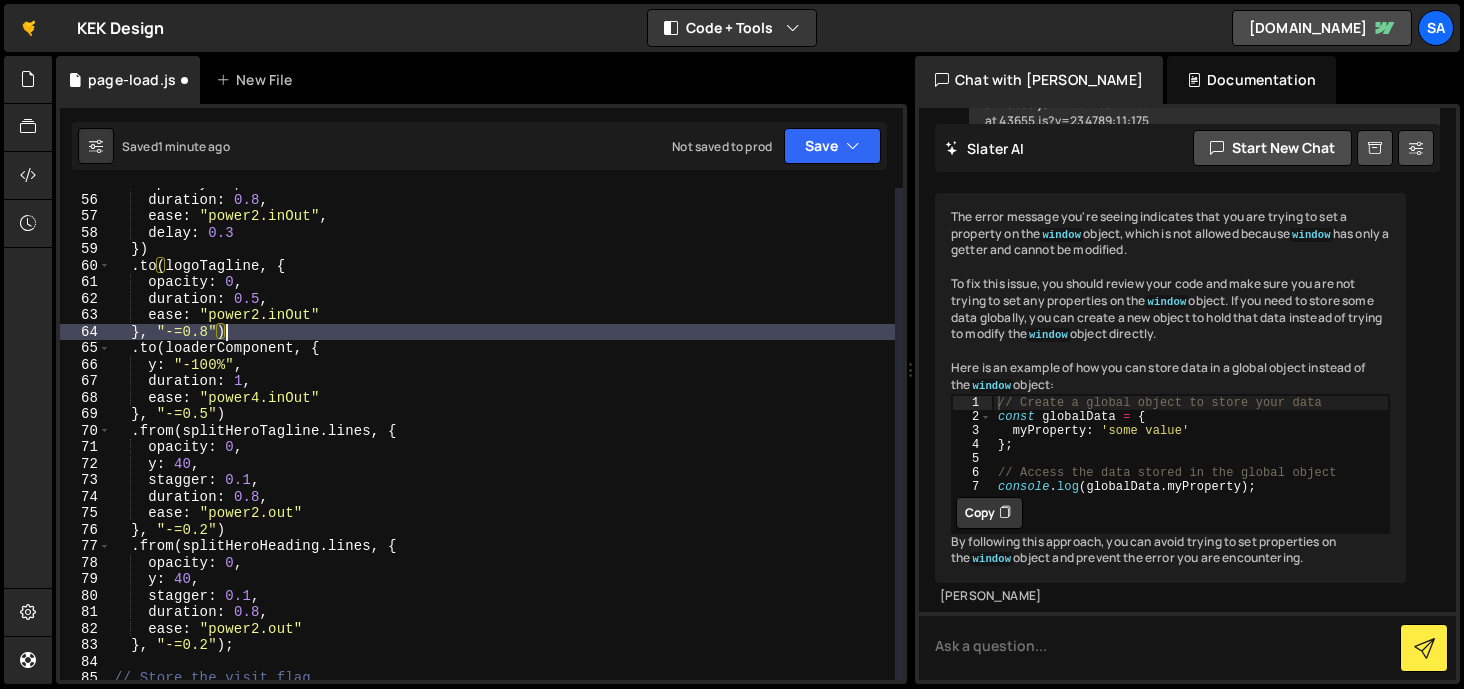 click on "opacity :   0 ,       duration :   0.8 ,       ease :   "power2.inOut" ,       delay :   0.3    })    . to ( logoTagline ,   {       opacity :   0 ,       duration :   0.5 ,       ease :   "power2.inOut"    } ,   "-=0.8" )    . to ( loaderComponent ,   {       y :   "-100%" ,       duration :   1 ,       ease :   "power4.inOut"    } ,   "-=0.5" )    . from ( splitHeroTagline . lines ,   {       opacity :   0 ,       y :   40 ,       stagger :   0.1 ,       duration :   0.8 ,       ease :   "power2.out"    } ,   "-=0.2" )    . from ( splitHeroHeading . lines ,   {       opacity :   0 ,       y :   40 ,       stagger :   0.1 ,       duration :   0.8 ,       ease :   "power2.out"    } ,   "-=0.2" ) ; // Store the visit flag" at bounding box center (502, 437) 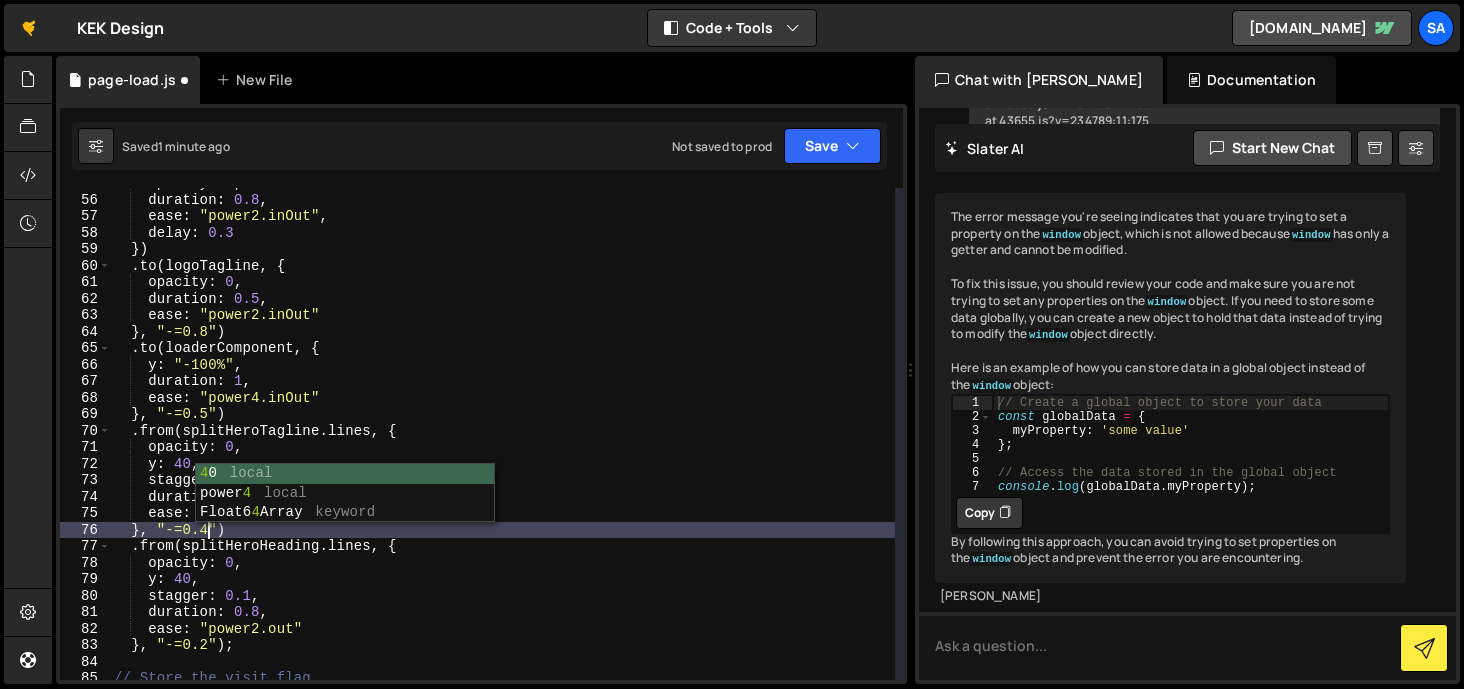 click on "opacity :   0 ,       duration :   0.8 ,       ease :   "power2.inOut" ,       delay :   0.3    })    . to ( logoTagline ,   {       opacity :   0 ,       duration :   0.5 ,       ease :   "power2.inOut"    } ,   "-=0.8" )    . to ( loaderComponent ,   {       y :   "-100%" ,       duration :   1 ,       ease :   "power4.inOut"    } ,   "-=0.5" )    . from ( splitHeroTagline . lines ,   {       opacity :   0 ,       y :   40 ,       stagger :   0.1 ,       duration :   0.8 ,       ease :   "power2.out"    } ,   "-=0.4" )    . from ( splitHeroHeading . lines ,   {       opacity :   0 ,       y :   40 ,       stagger :   0.1 ,       duration :   0.8 ,       ease :   "power2.out"    } ,   "-=0.2" ) ; // Store the visit flag" at bounding box center (502, 437) 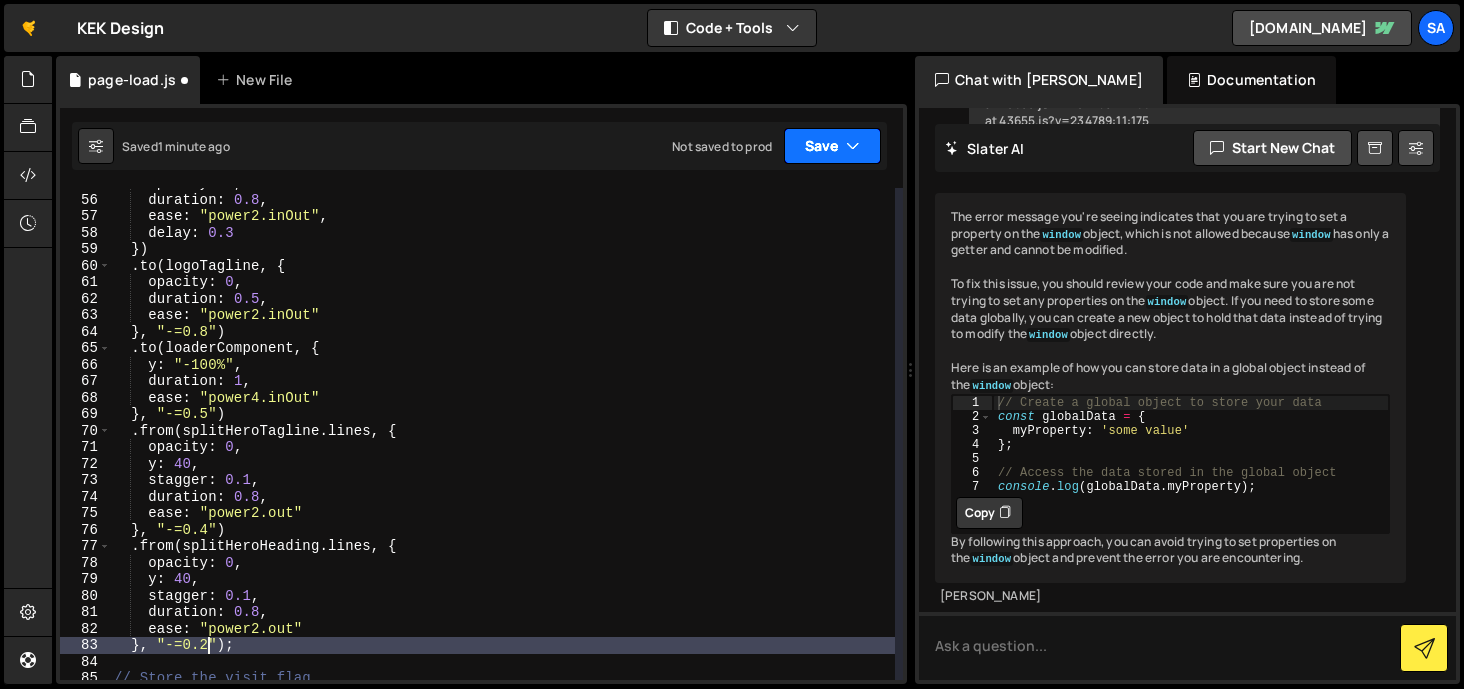 click on "Save" at bounding box center (832, 146) 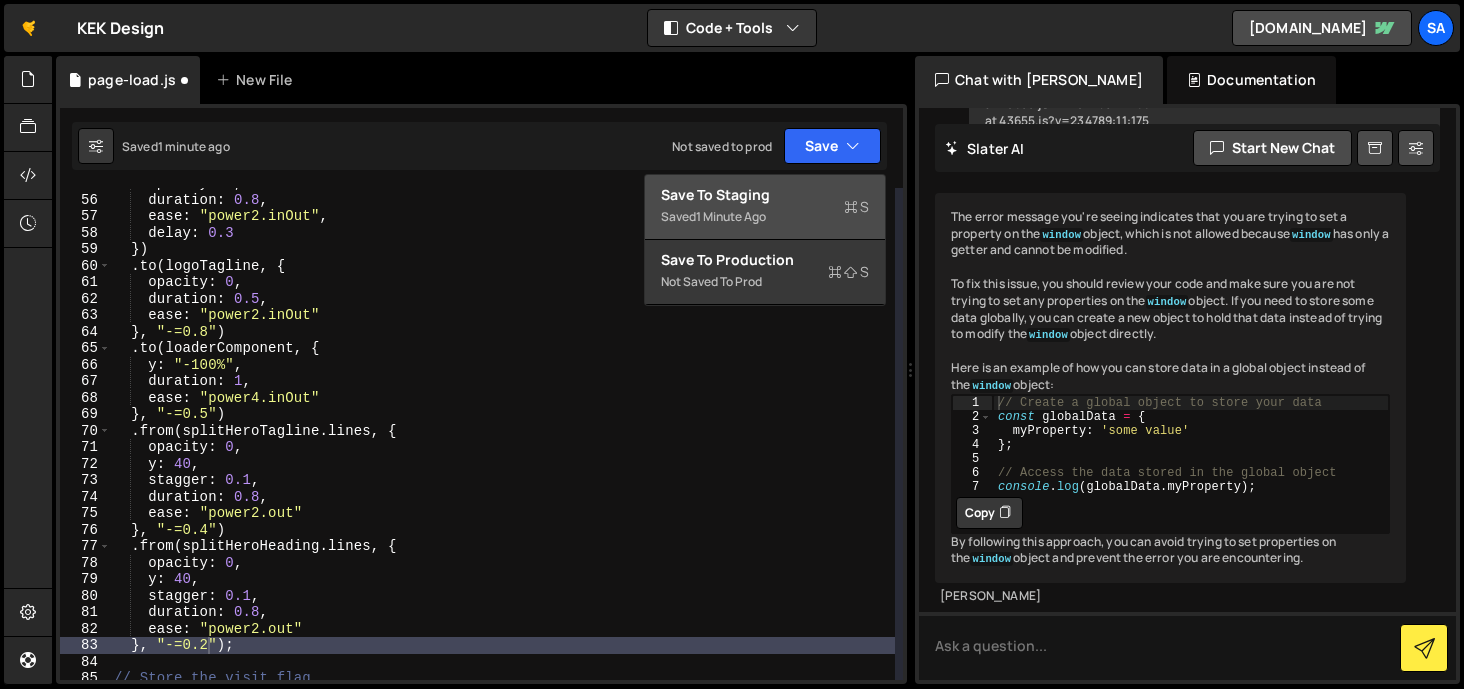click on "Save to Staging
S" at bounding box center (765, 195) 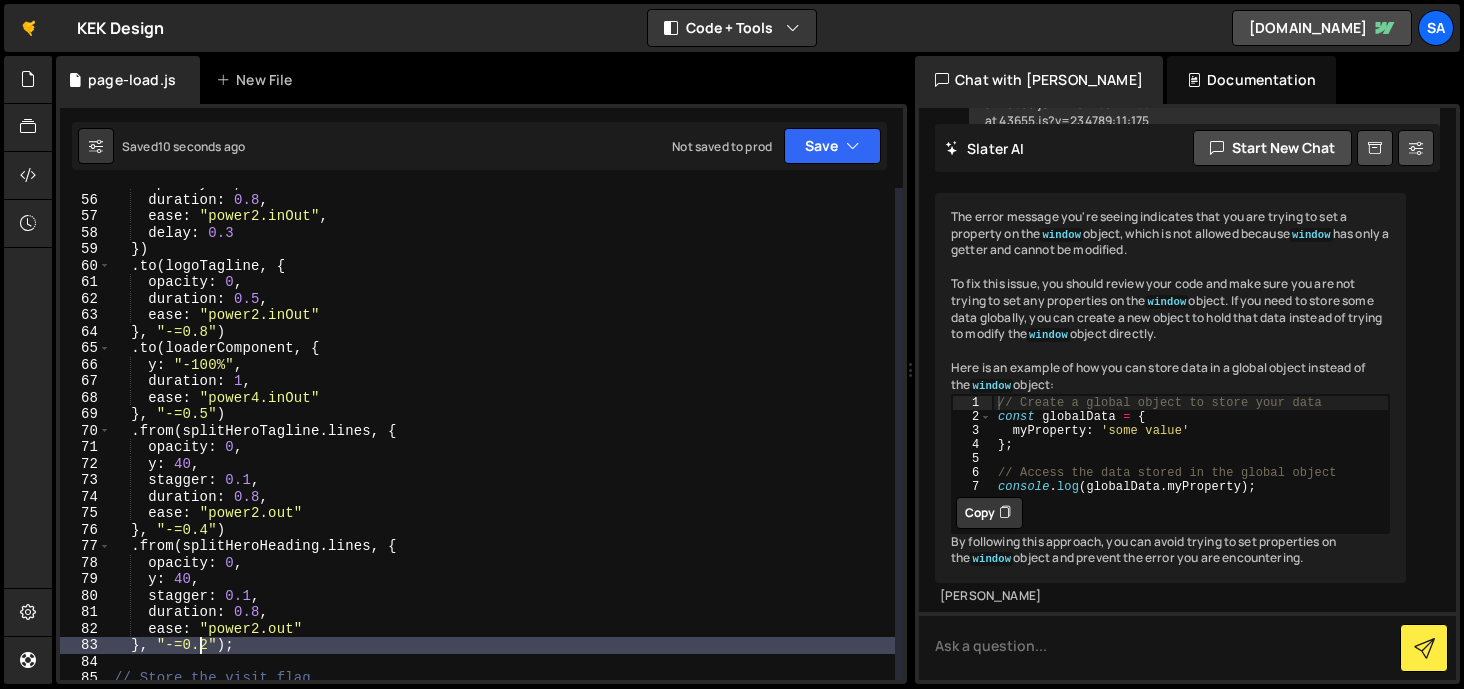 click on "opacity :   0 ,       duration :   0.8 ,       ease :   "power2.inOut" ,       delay :   0.3    })    . to ( logoTagline ,   {       opacity :   0 ,       duration :   0.5 ,       ease :   "power2.inOut"    } ,   "-=0.8" )    . to ( loaderComponent ,   {       y :   "-100%" ,       duration :   1 ,       ease :   "power4.inOut"    } ,   "-=0.5" )    . from ( splitHeroTagline . lines ,   {       opacity :   0 ,       y :   40 ,       stagger :   0.1 ,       duration :   0.8 ,       ease :   "power2.out"    } ,   "-=0.4" )    . from ( splitHeroHeading . lines ,   {       opacity :   0 ,       y :   40 ,       stagger :   0.1 ,       duration :   0.8 ,       ease :   "power2.out"    } ,   "-=0.2" ) ; // Store the visit flag" at bounding box center [502, 437] 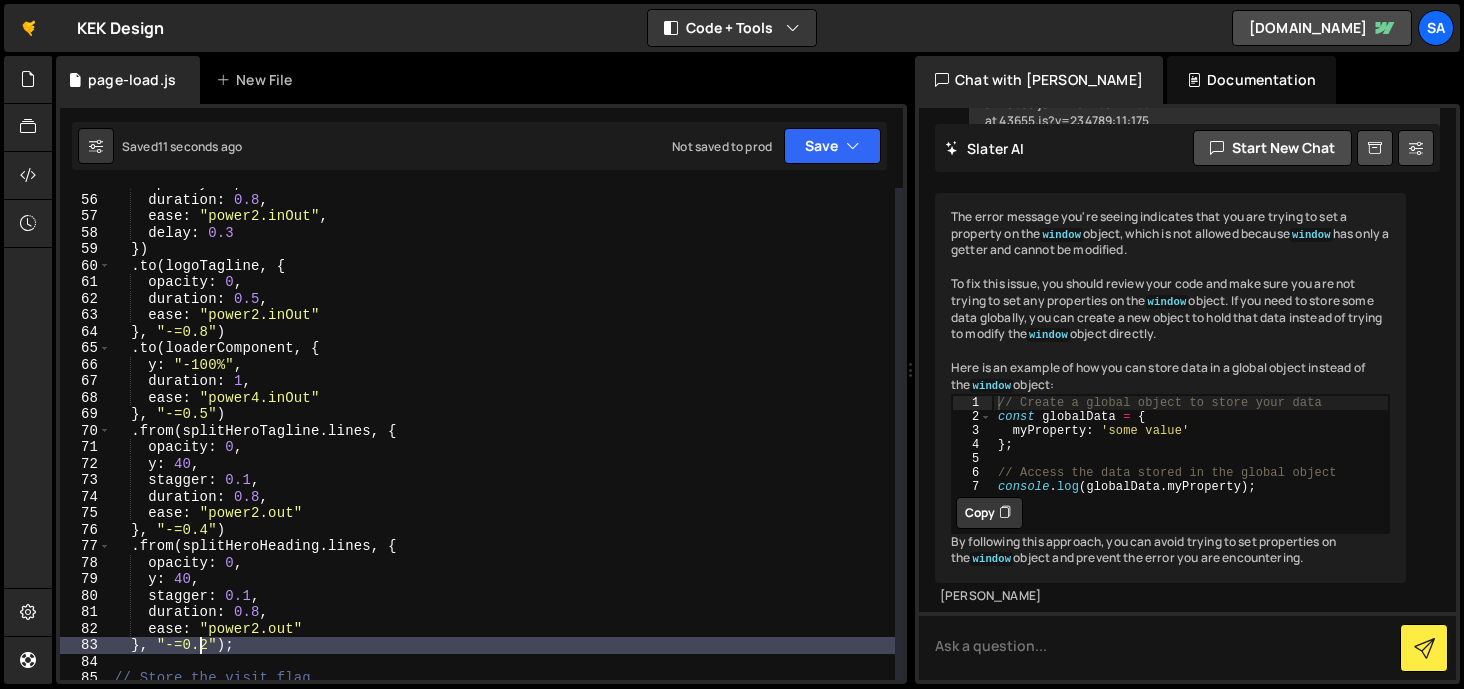 click on "opacity :   0 ,       duration :   0.8 ,       ease :   "power2.inOut" ,       delay :   0.3    })    . to ( logoTagline ,   {       opacity :   0 ,       duration :   0.5 ,       ease :   "power2.inOut"    } ,   "-=0.8" )    . to ( loaderComponent ,   {       y :   "-100%" ,       duration :   1 ,       ease :   "power4.inOut"    } ,   "-=0.5" )    . from ( splitHeroTagline . lines ,   {       opacity :   0 ,       y :   40 ,       stagger :   0.1 ,       duration :   0.8 ,       ease :   "power2.out"    } ,   "-=0.4" )    . from ( splitHeroHeading . lines ,   {       opacity :   0 ,       y :   40 ,       stagger :   0.1 ,       duration :   0.8 ,       ease :   "power2.out"    } ,   "-=0.2" ) ; // Store the visit flag" at bounding box center (502, 437) 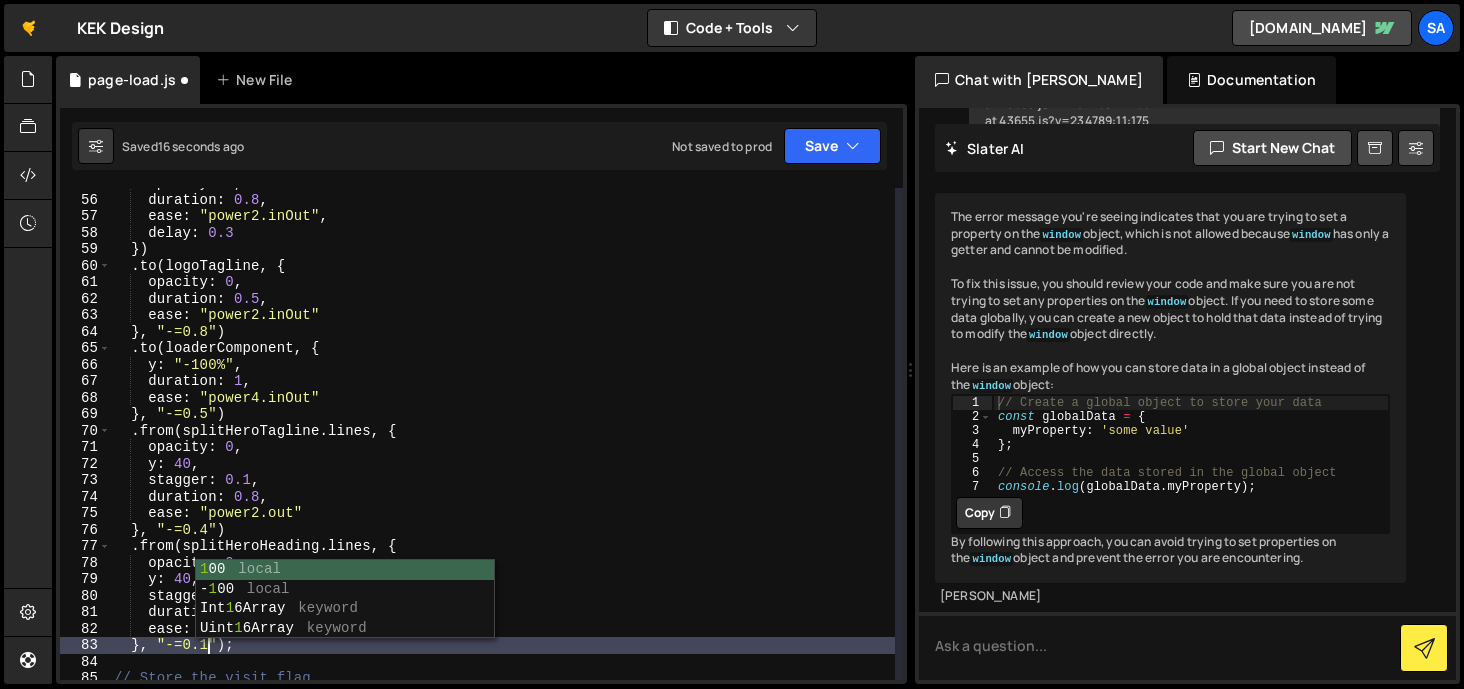 click on "opacity :   0 ,       duration :   0.8 ,       ease :   "power2.inOut" ,       delay :   0.3    })    . to ( logoTagline ,   {       opacity :   0 ,       duration :   0.5 ,       ease :   "power2.inOut"    } ,   "-=0.8" )    . to ( loaderComponent ,   {       y :   "-100%" ,       duration :   1 ,       ease :   "power4.inOut"    } ,   "-=0.5" )    . from ( splitHeroTagline . lines ,   {       opacity :   0 ,       y :   40 ,       stagger :   0.1 ,       duration :   0.8 ,       ease :   "power2.out"    } ,   "-=0.4" )    . from ( splitHeroHeading . lines ,   {       opacity :   0 ,       y :   40 ,       stagger :   0.1 ,       duration :   0.8 ,       ease :   "power2.out"    } ,   "-=0.1" ) ; // Store the visit flag" at bounding box center (502, 437) 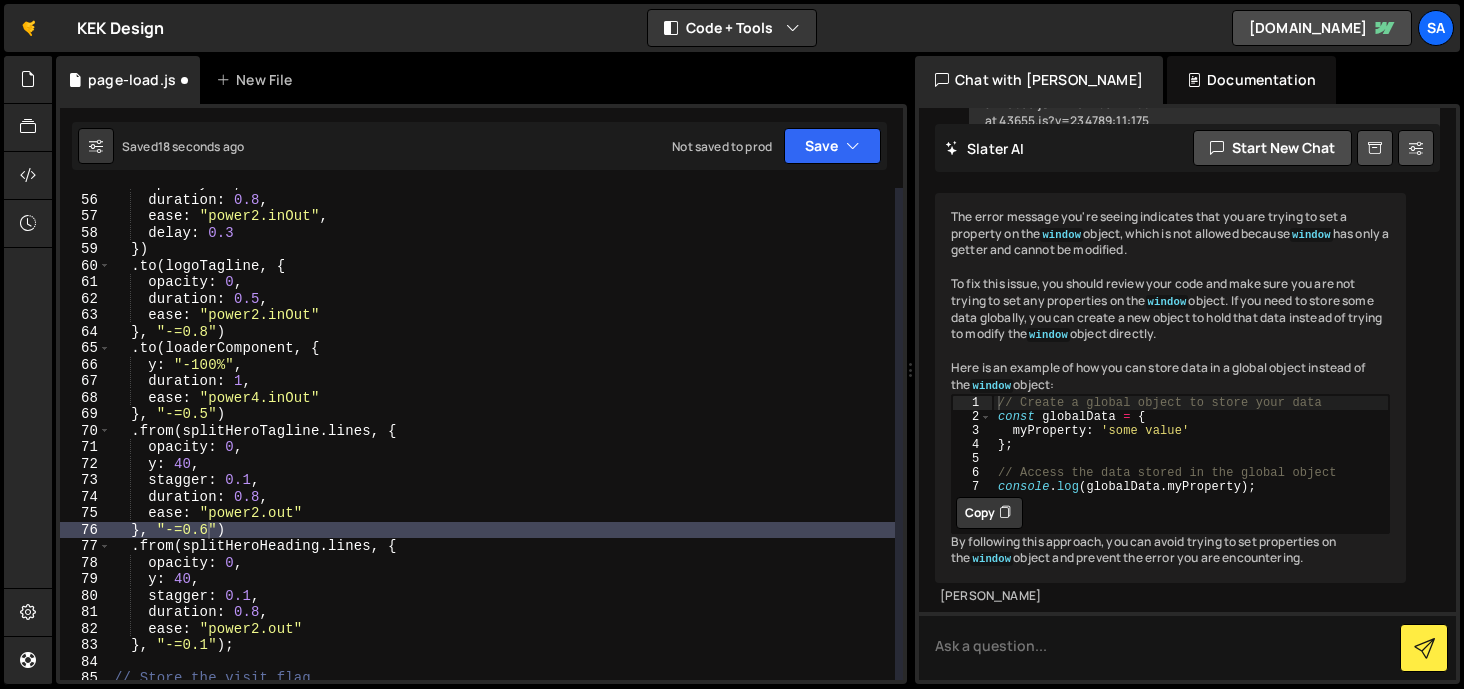click on "Saved  18 seconds ago
Not saved to prod
Upgrade to Edit
Save
Save to Staging
S
Saved  18 seconds ago  S Not saved to prod" at bounding box center (479, 146) 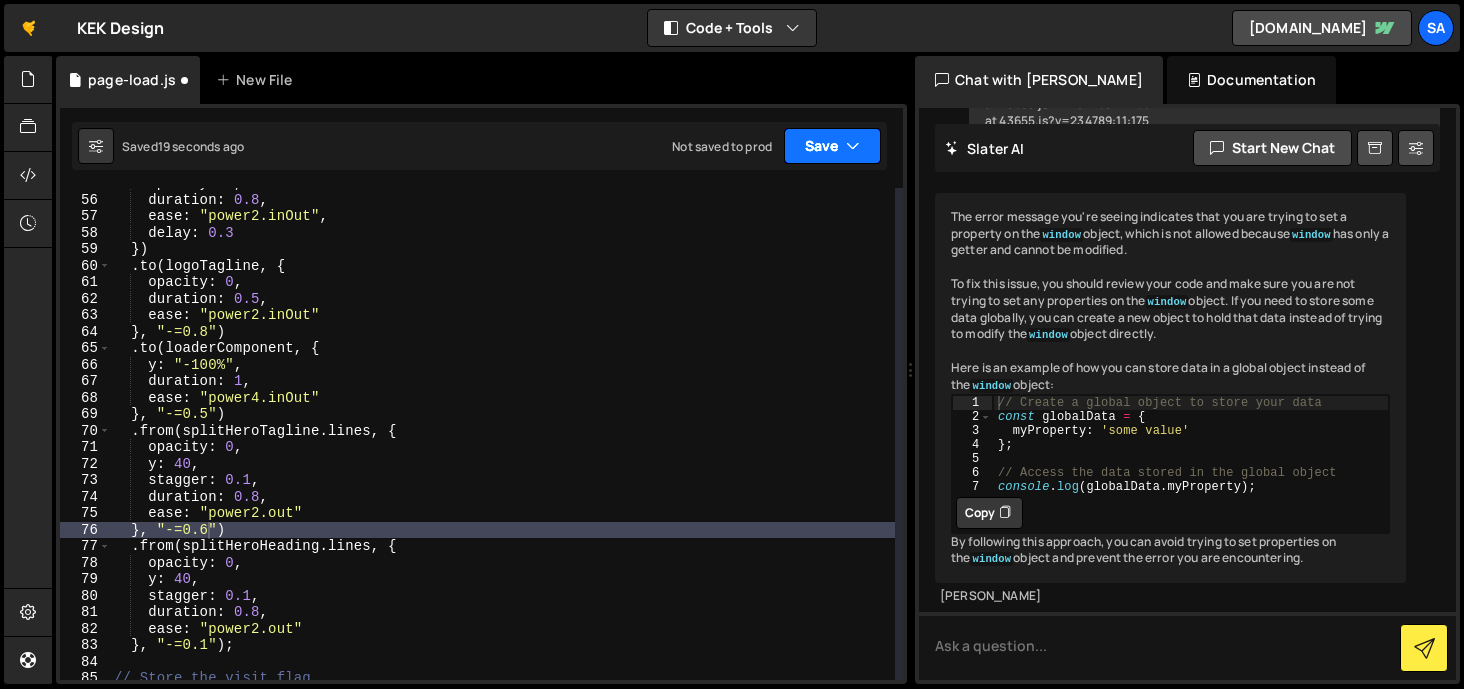 click on "Save" at bounding box center [832, 146] 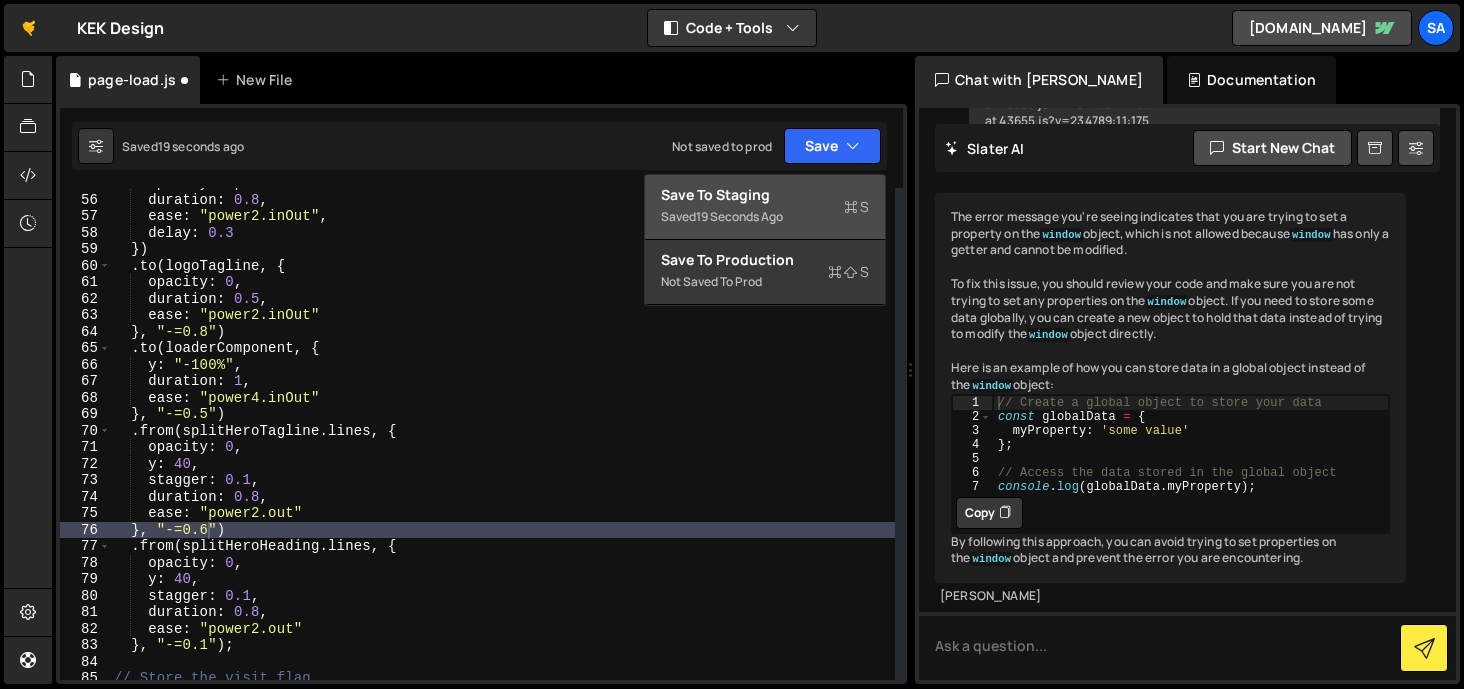 click on "19 seconds ago" at bounding box center [739, 216] 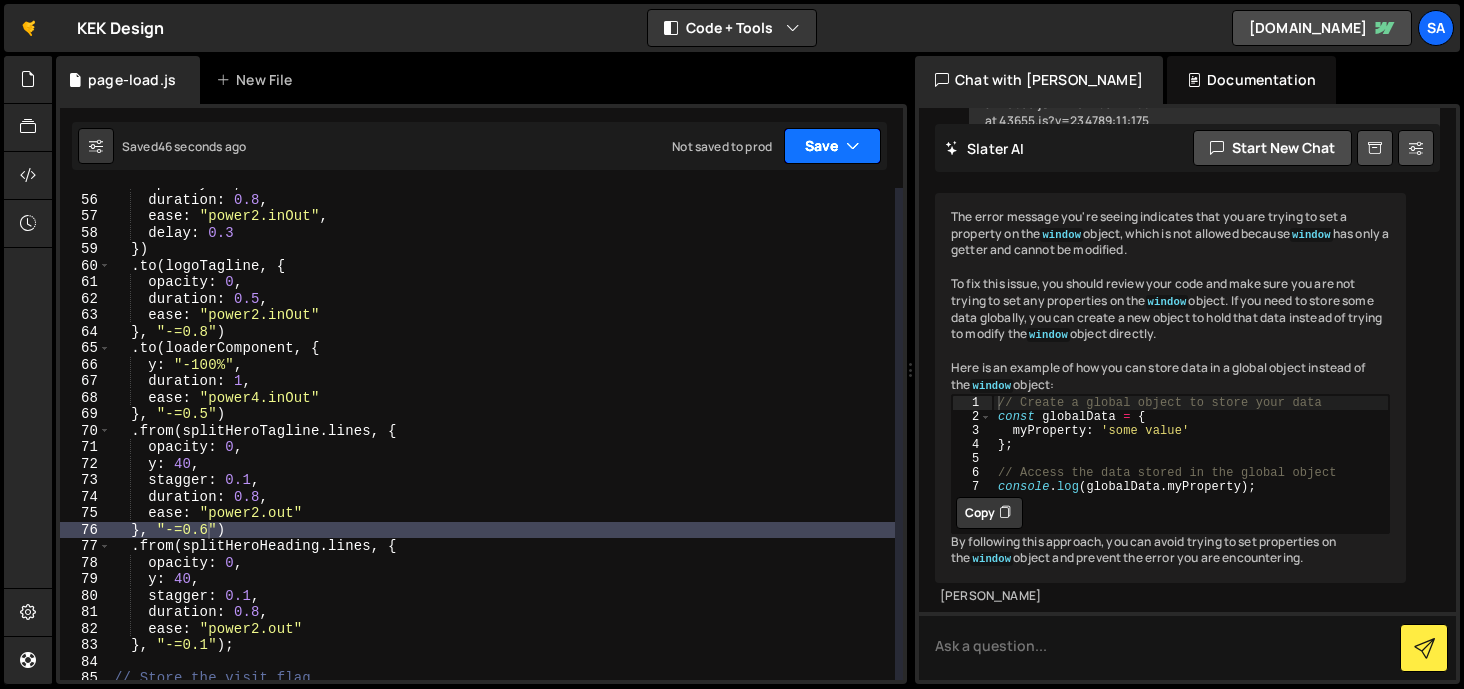 click on "Save" at bounding box center [832, 146] 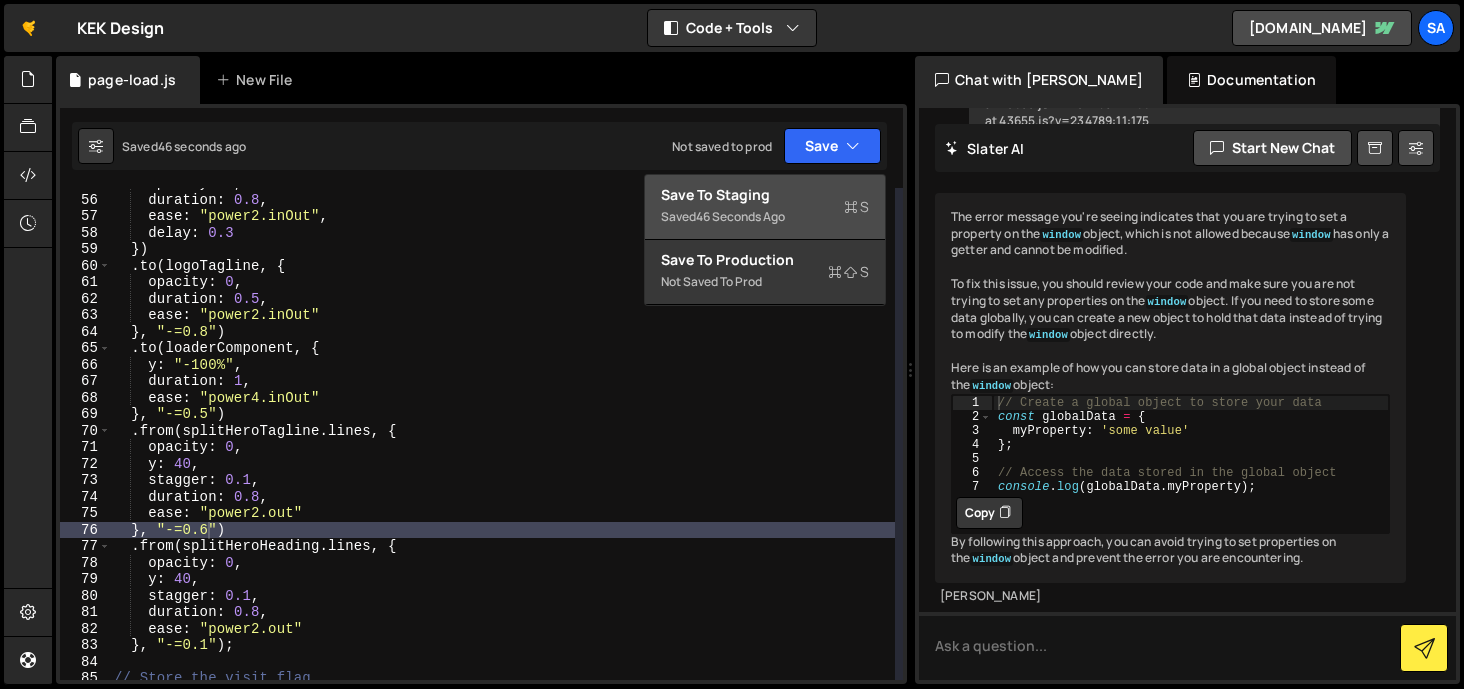click on "Save to Staging
S" at bounding box center (765, 195) 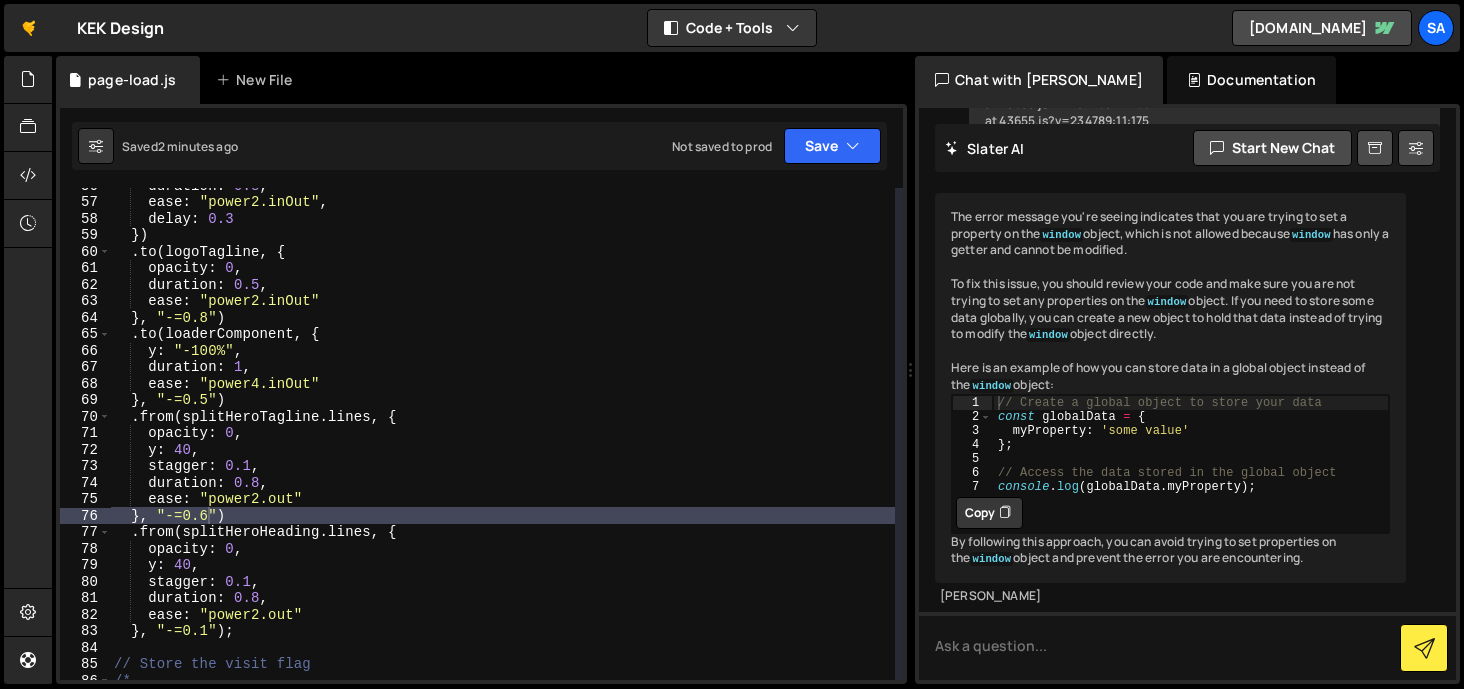 scroll, scrollTop: 934, scrollLeft: 0, axis: vertical 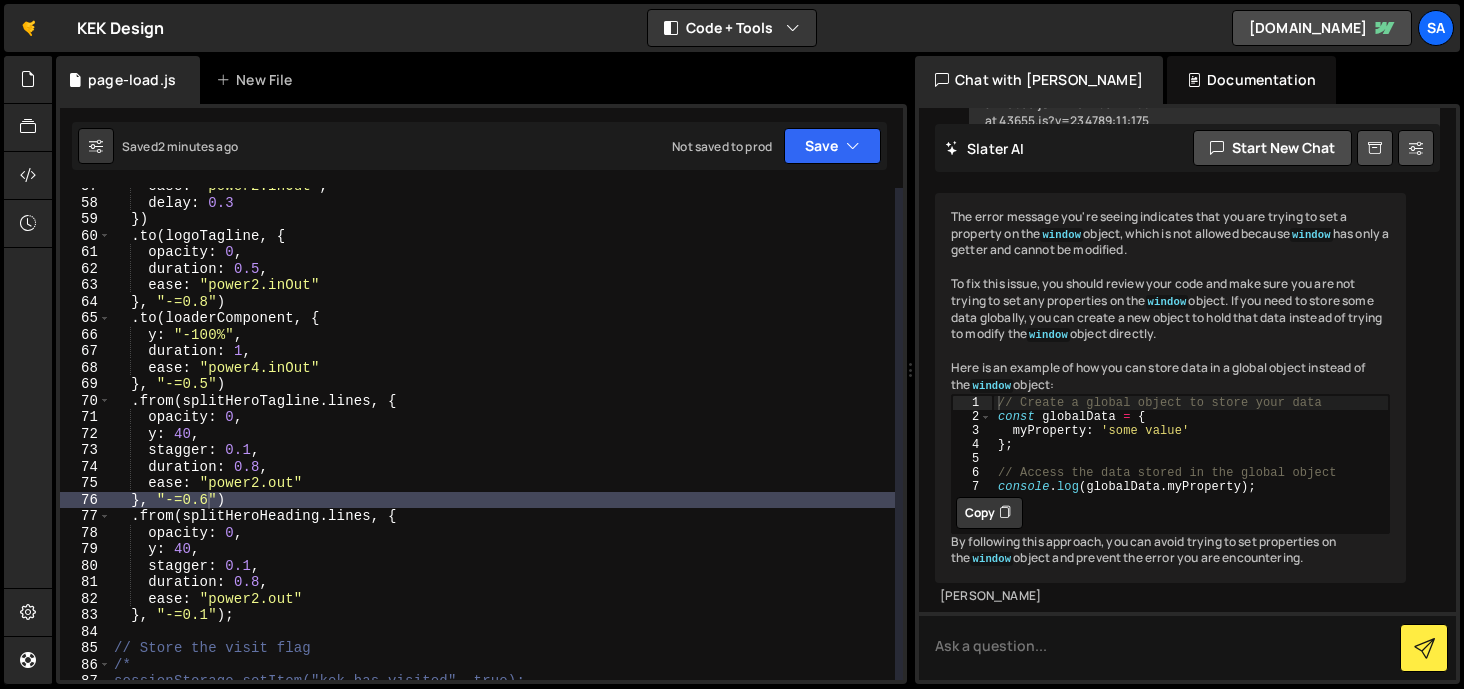 click on "ease :   "power2.inOut" ,       delay :   0.3    })    . to ( logoTagline ,   {       opacity :   0 ,       duration :   0.5 ,       ease :   "power2.inOut"    } ,   "-=0.8" )    . to ( loaderComponent ,   {       y :   "-100%" ,       duration :   1 ,       ease :   "power4.inOut"    } ,   "-=0.5" )    . from ( splitHeroTagline . lines ,   {       opacity :   0 ,       y :   40 ,       stagger :   0.1 ,       duration :   0.8 ,       ease :   "power2.out"    } ,   "-=0.6" )    . from ( splitHeroHeading . lines ,   {       opacity :   0 ,       y :   40 ,       stagger :   0.1 ,       duration :   0.8 ,       ease :   "power2.out"    } ,   "-=0.1" ) ; // Store the visit flag /* sessionStorage.setItem("kek-has-visited", true);" at bounding box center [502, 440] 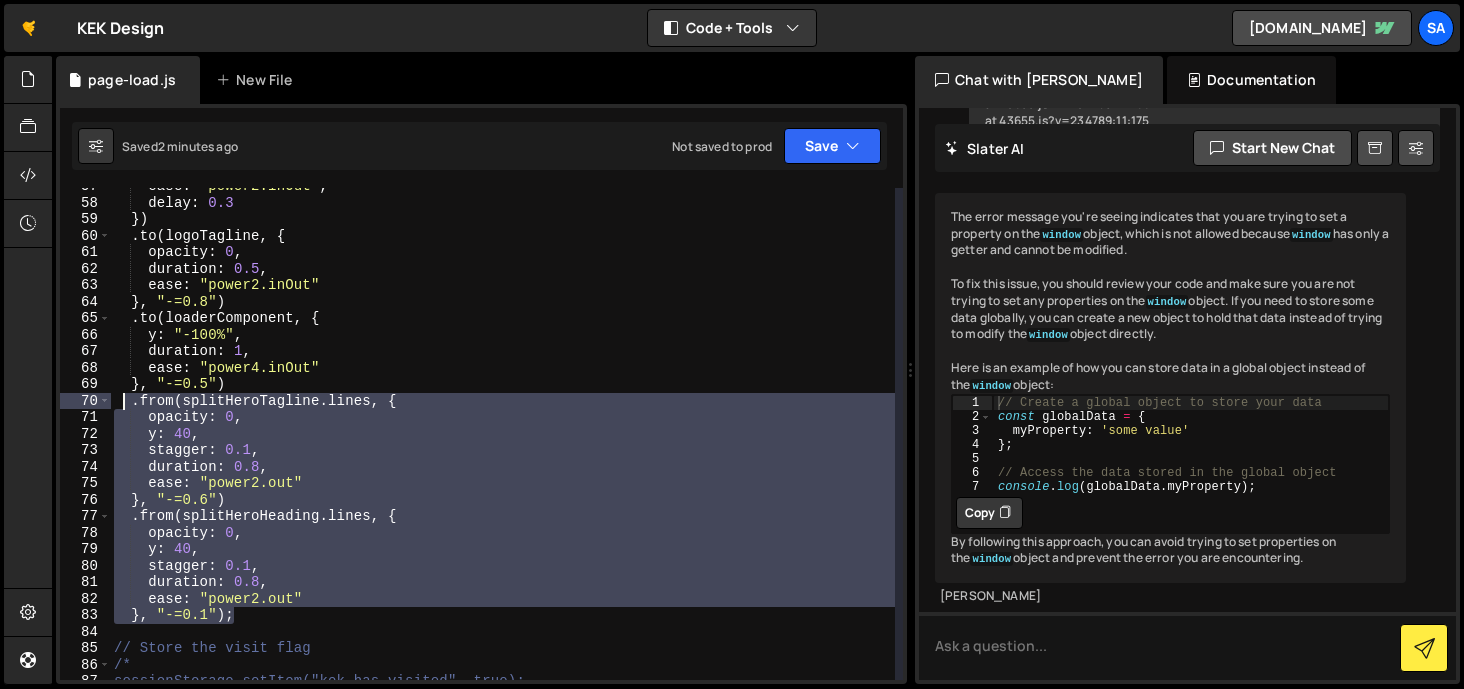 drag, startPoint x: 263, startPoint y: 617, endPoint x: 120, endPoint y: 404, distance: 256.5502 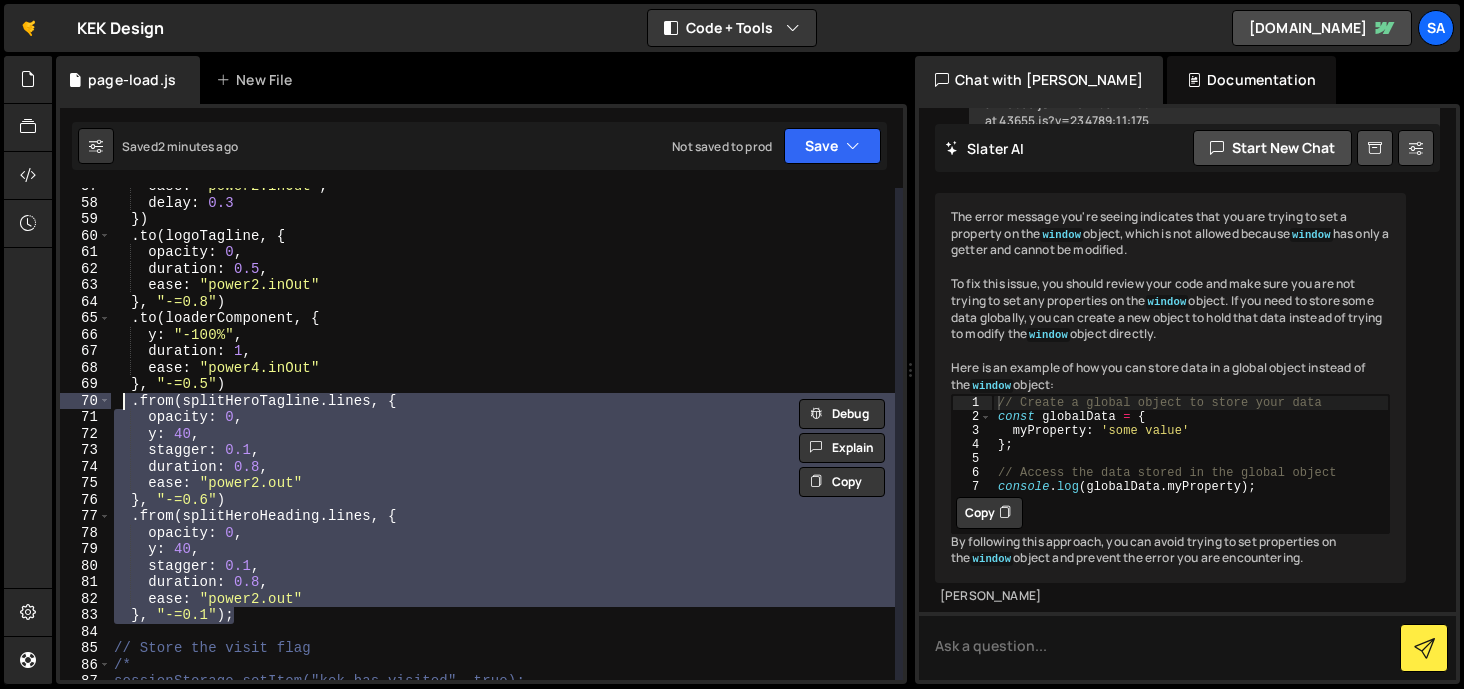 click on "ease :   "power2.inOut" ,       delay :   0.3    })    . to ( logoTagline ,   {       opacity :   0 ,       duration :   0.5 ,       ease :   "power2.inOut"    } ,   "-=0.8" )    . to ( loaderComponent ,   {       y :   "-100%" ,       duration :   1 ,       ease :   "power4.inOut"    } ,   "-=0.5" )    . from ( splitHeroTagline . lines ,   {       opacity :   0 ,       y :   40 ,       stagger :   0.1 ,       duration :   0.8 ,       ease :   "power2.out"    } ,   "-=0.6" )    . from ( splitHeroHeading . lines ,   {       opacity :   0 ,       y :   40 ,       stagger :   0.1 ,       duration :   0.8 ,       ease :   "power2.out"    } ,   "-=0.1" ) ; // Store the visit flag /* sessionStorage.setItem("kek-has-visited", true);" at bounding box center (502, 440) 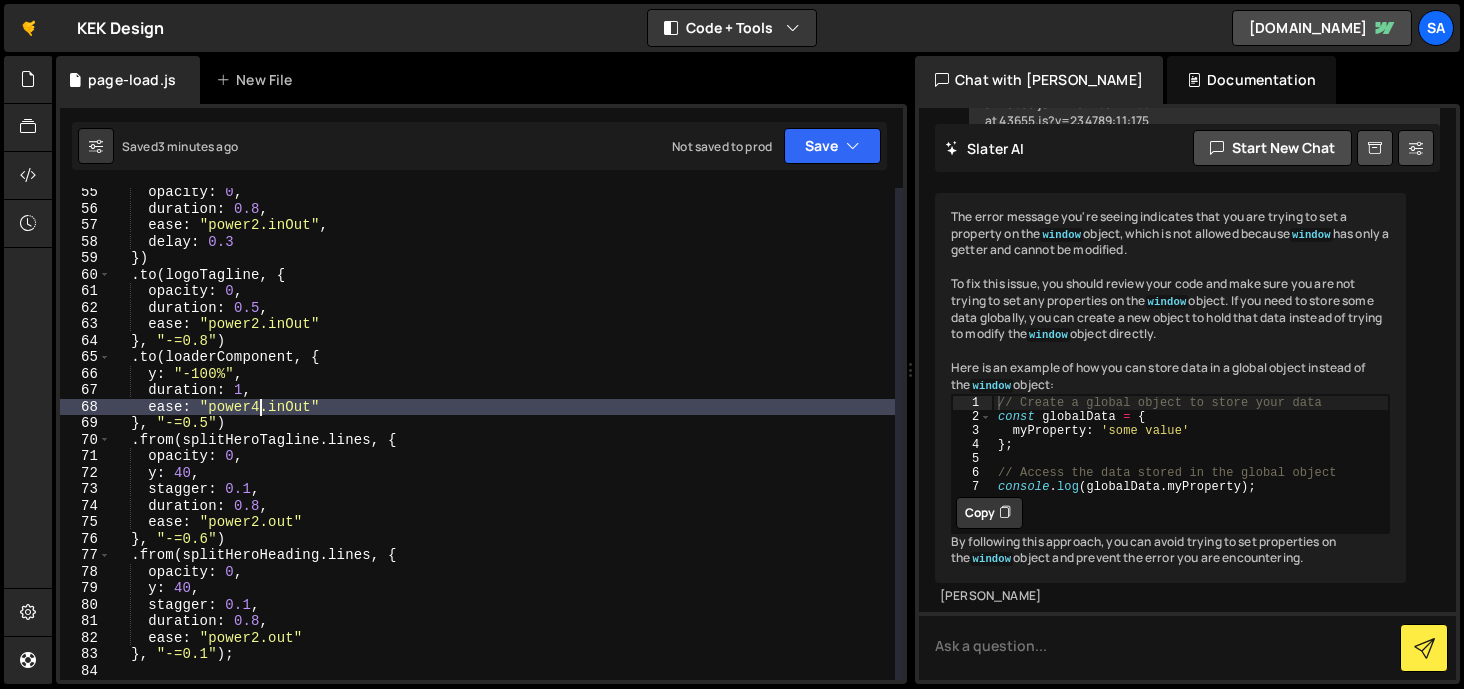 scroll, scrollTop: 892, scrollLeft: 0, axis: vertical 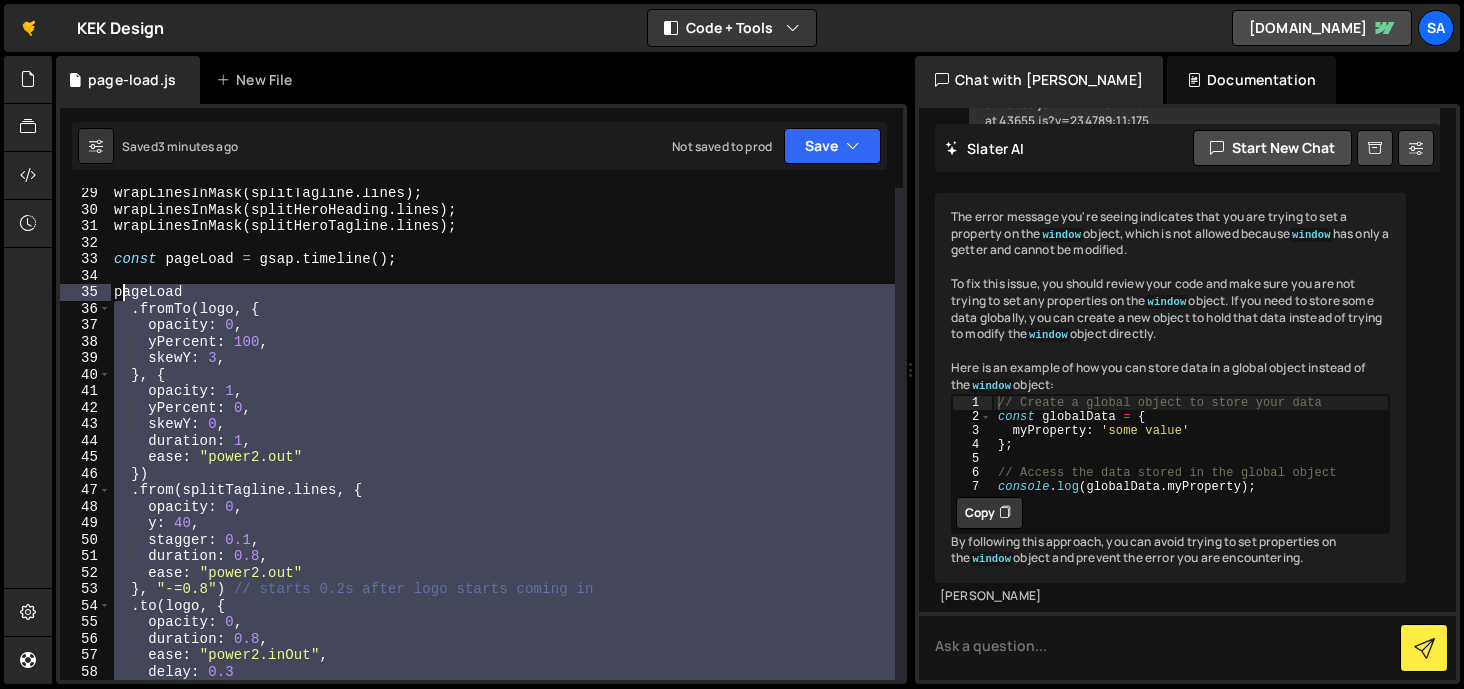 drag, startPoint x: 241, startPoint y: 423, endPoint x: 120, endPoint y: 293, distance: 177.59785 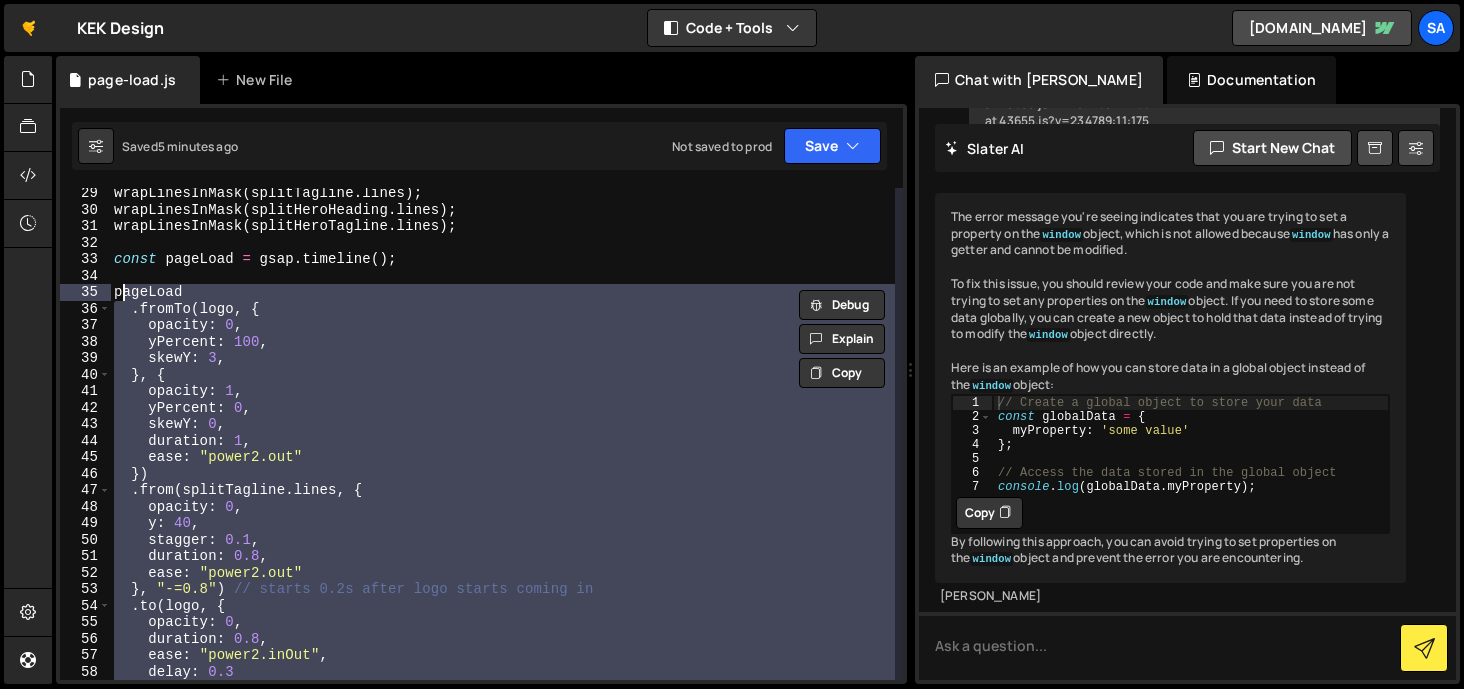 click on "wrapLinesInMask ( splitTagline . lines ) ; wrapLinesInMask ( splitHeroHeading . lines ) ; wrapLinesInMask ( splitHeroTagline . lines ) ; const   pageLoad   =   gsap . timeline ( ) ; pageLoad    . fromTo ( logo ,   {       opacity :   0 ,       yPercent :   100 ,       skewY :   3 ,    } ,   {       opacity :   1 ,       yPercent :   0 ,       skewY :   0 ,       duration :   1 ,       ease :   "power2.out"    })    . from ( splitTagline . lines ,   {       opacity :   0 ,       y :   40 ,       stagger :   0.1 ,       duration :   0.8 ,       ease :   "power2.out"    } ,   "-=0.8" )   // starts 0.2s after logo starts coming in    . to ( logo ,   {       opacity :   0 ,       duration :   0.8 ,       ease :   "power2.inOut" ,       delay :   0.3    })" at bounding box center [502, 447] 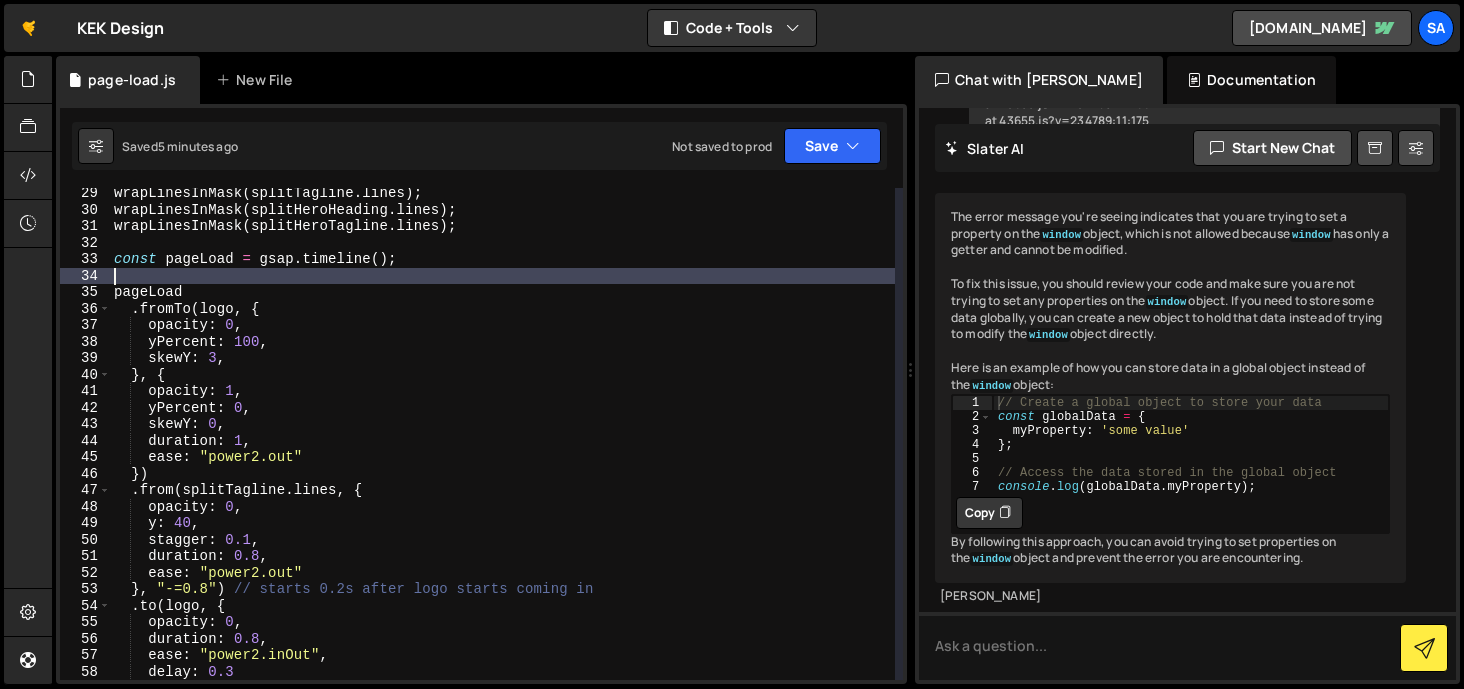 scroll, scrollTop: 0, scrollLeft: 0, axis: both 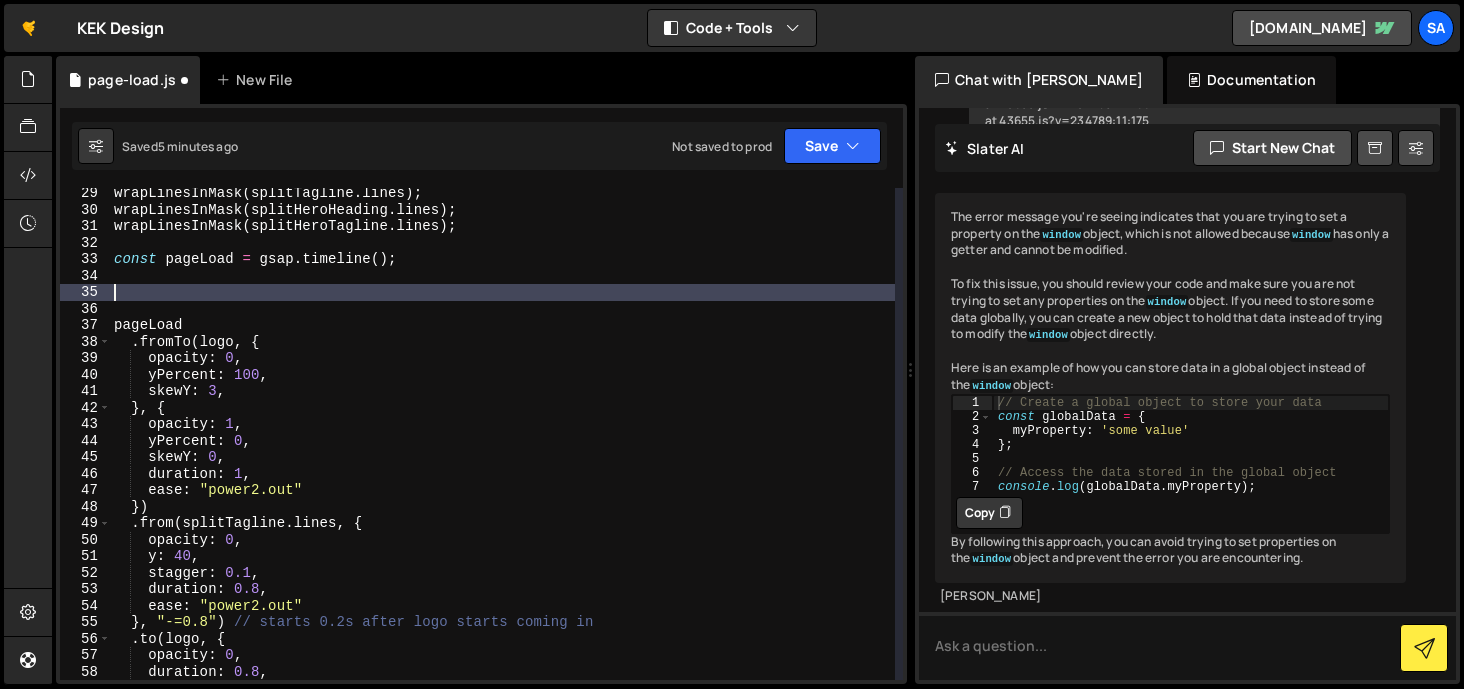 paste on "}" 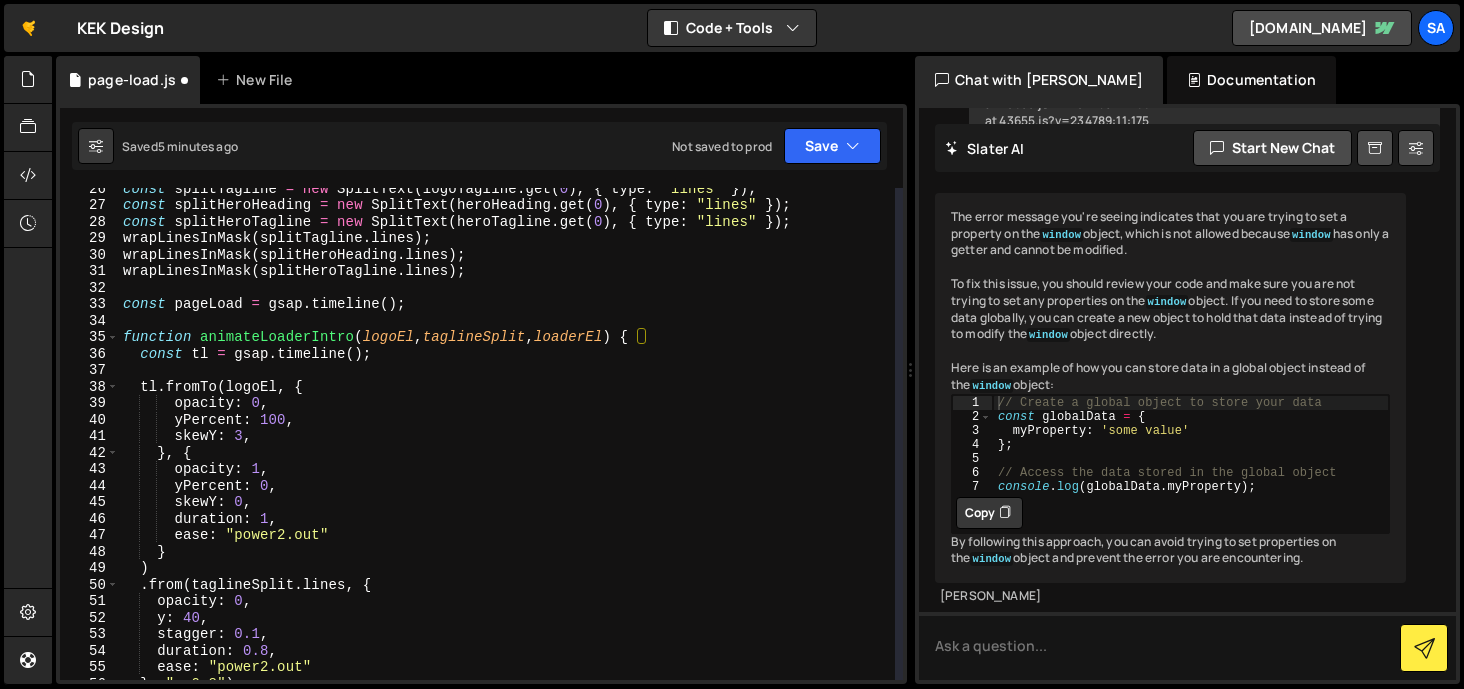 scroll, scrollTop: 420, scrollLeft: 0, axis: vertical 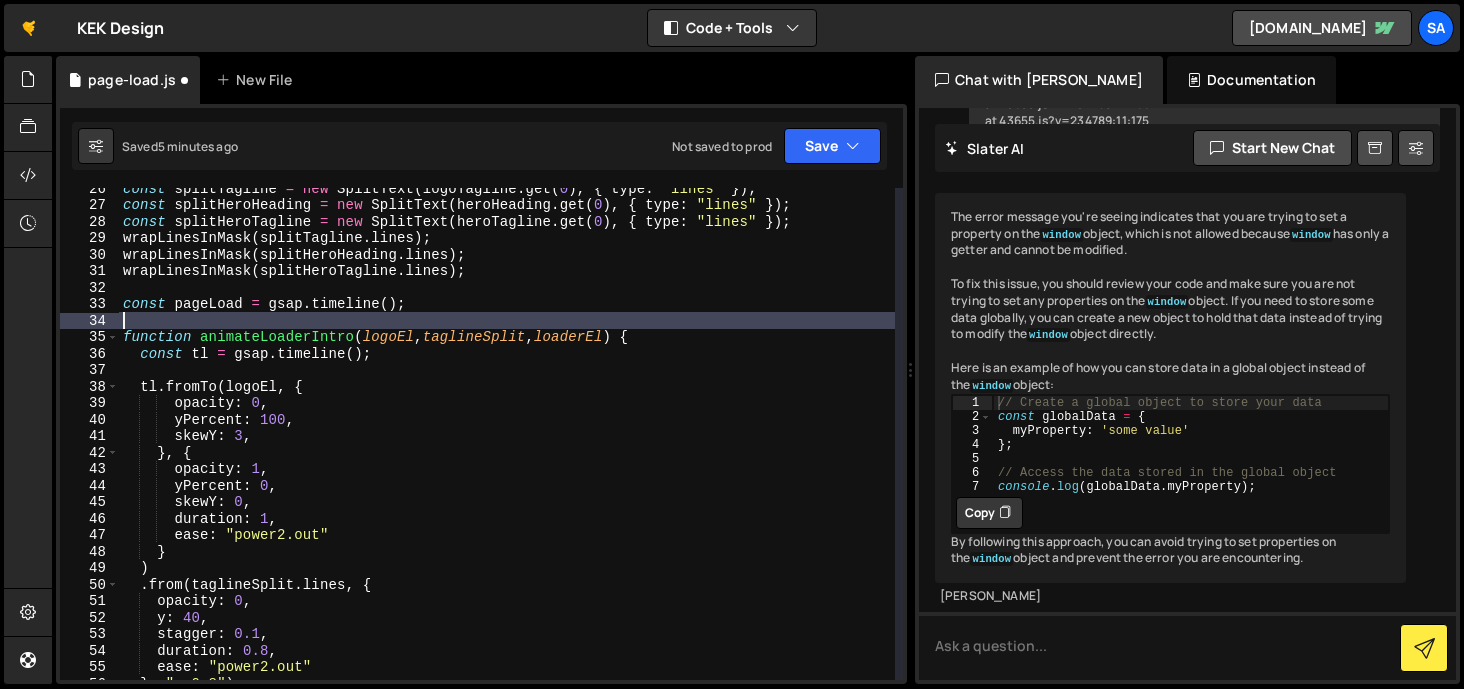 click on "const   splitTagline   =   new   SplitText ( logoTagline . get ( 0 ) ,   {   type :   "lines"   }) ; const   splitHeroHeading   =   new   SplitText ( heroHeading . get ( 0 ) ,   {   type :   "lines"   }) ; const   splitHeroTagline   =   new   SplitText ( heroTagline . get ( 0 ) ,   {   type :   "lines"   }) ; wrapLinesInMask ( splitTagline . lines ) ; wrapLinesInMask ( splitHeroHeading . lines ) ; wrapLinesInMask ( splitHeroTagline . lines ) ; const   pageLoad   =   gsap . timeline ( ) ; function   animateLoaderIntro ( logoEl ,  taglineSplit ,  loaderEl )   {    const   tl   =   gsap . timeline ( ) ;    tl . fromTo ( logoEl ,   {          opacity :   0 ,          yPercent :   100 ,          skewY :   3 ,       } ,   {          opacity :   1 ,          yPercent :   0 ,          skewY :   0 ,          duration :   1 ,          ease :   "power2.out"       }    )    . from ( taglineSplit . lines ,   {       opacity :   0 ,       y :   40 ,       stagger :   0.1 ,       duration :   0.8 ,       ease :      } ,   )" at bounding box center [507, 442] 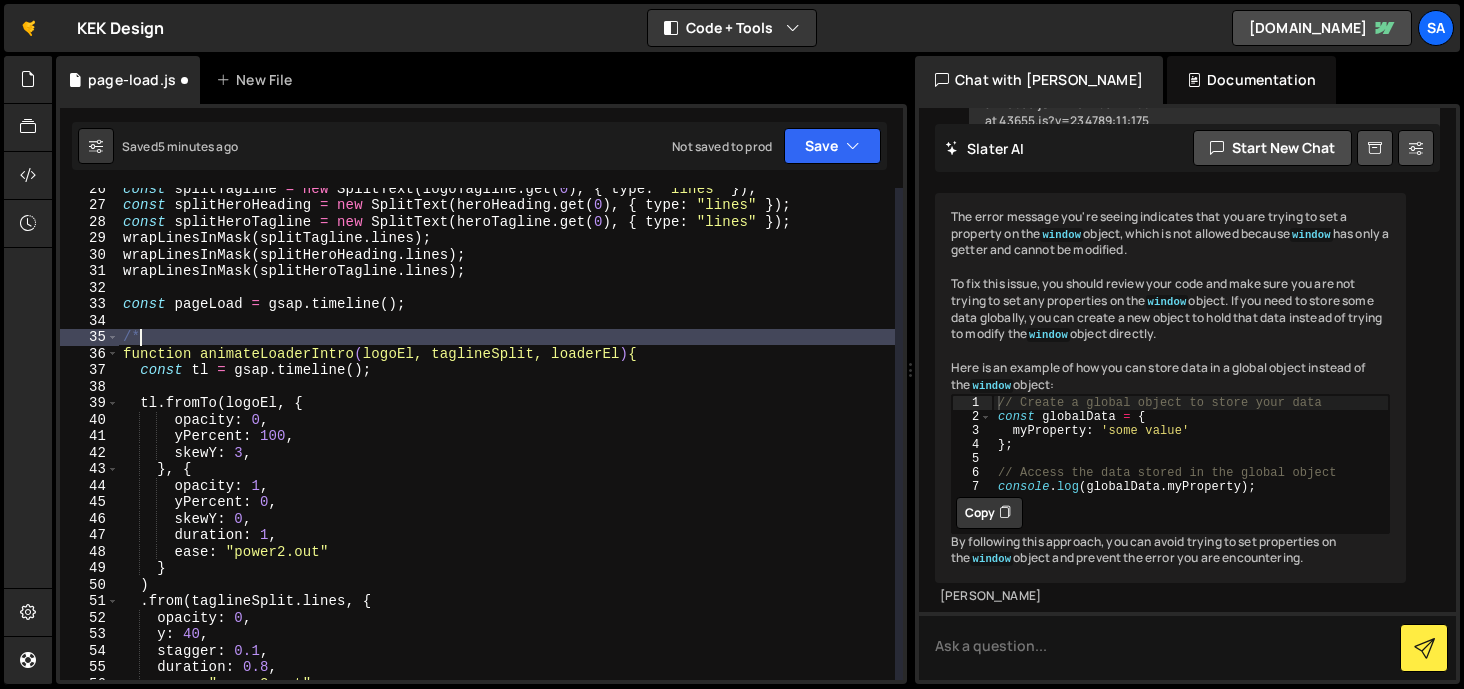 scroll, scrollTop: 0, scrollLeft: 0, axis: both 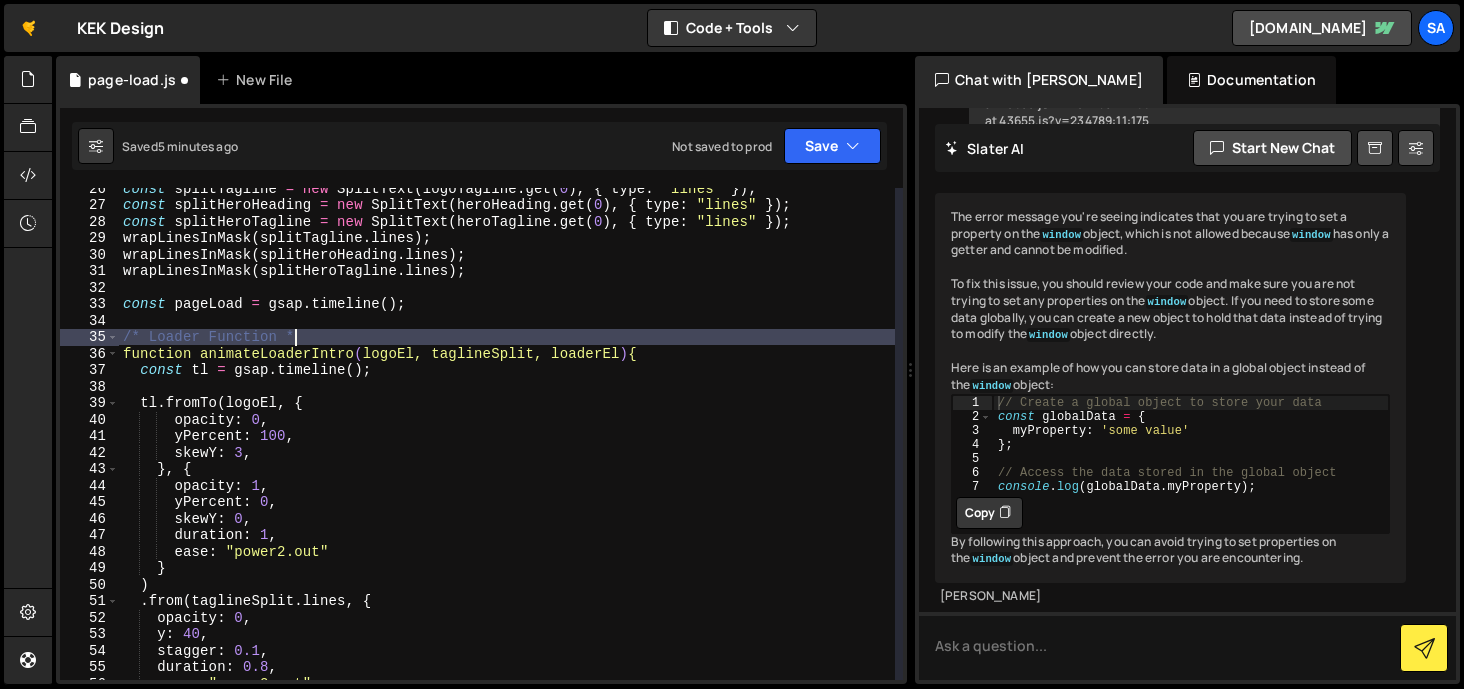 type on "/* Loader Function */" 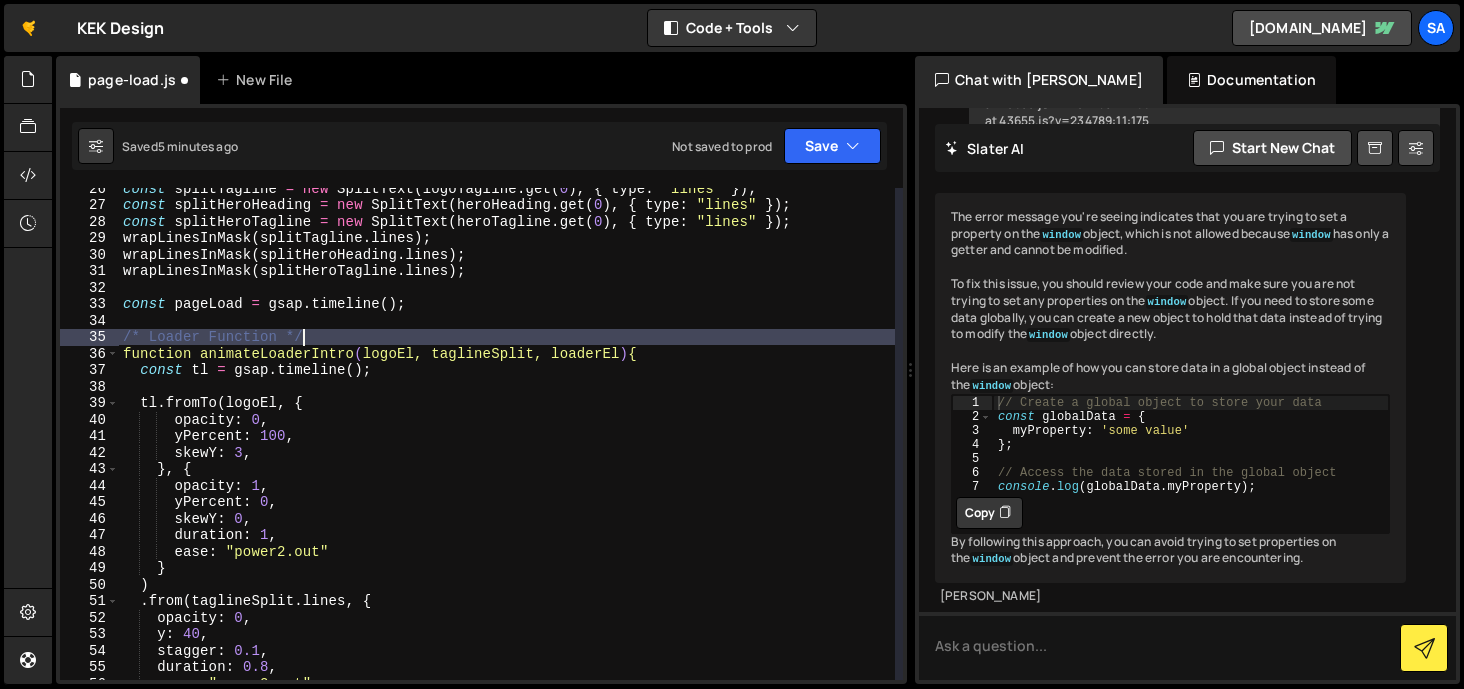 scroll, scrollTop: 0, scrollLeft: 11, axis: horizontal 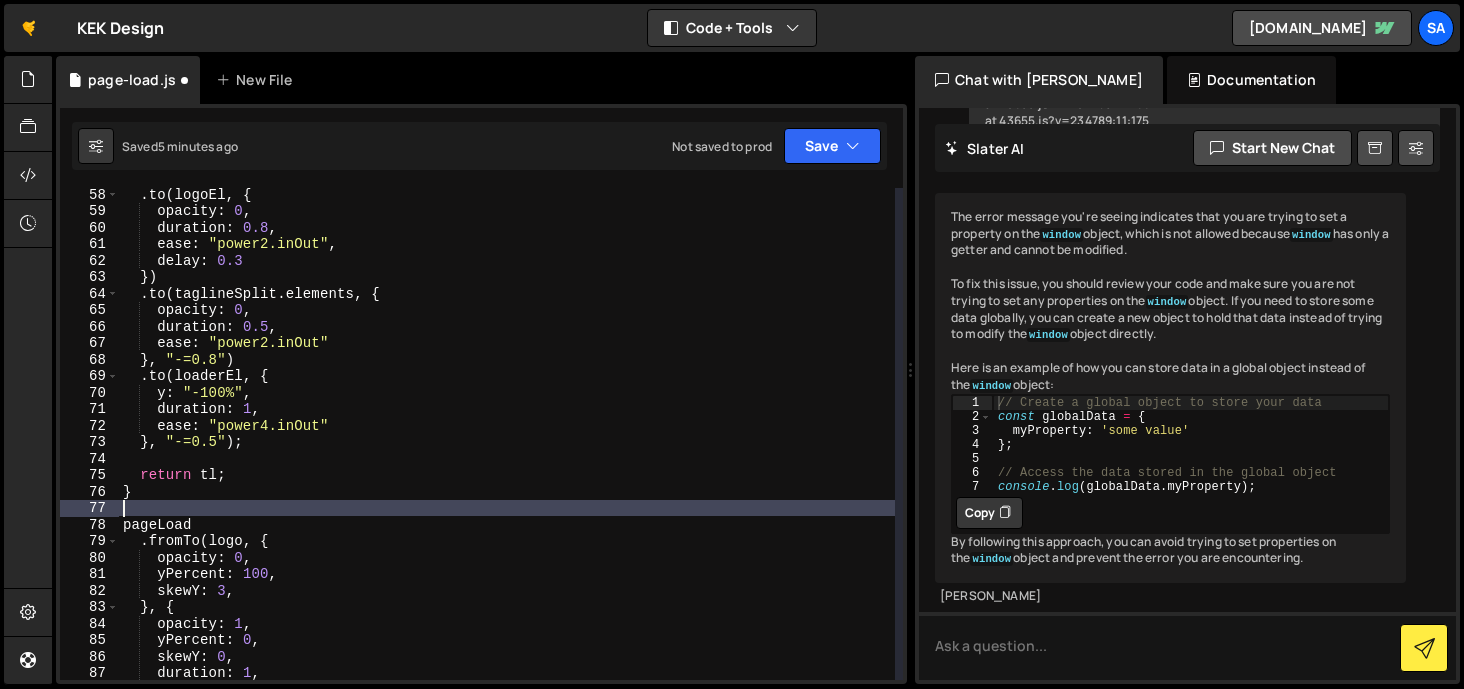 click on ". to ( logoEl ,   {       opacity :   0 ,       duration :   0.8 ,       ease :   "power2.inOut" ,       delay :   0.3    })    . to ( taglineSplit . elements ,   {       opacity :   0 ,       duration :   0.5 ,       ease :   "power2.inOut"    } ,   "-=0.8" )    . to ( loaderEl ,   {       y :   "-100%" ,       duration :   1 ,       ease :   "power4.inOut"    } ,   "-=0.5" ) ;    return   tl ; } pageLoad    . fromTo ( logo ,   {       opacity :   0 ,       yPercent :   100 ,       skewY :   3 ,    } ,   {       opacity :   1 ,       yPercent :   0 ,       skewY :   0 ,       duration :   1 ,       ease :   "power2.out"" at bounding box center (507, 448) 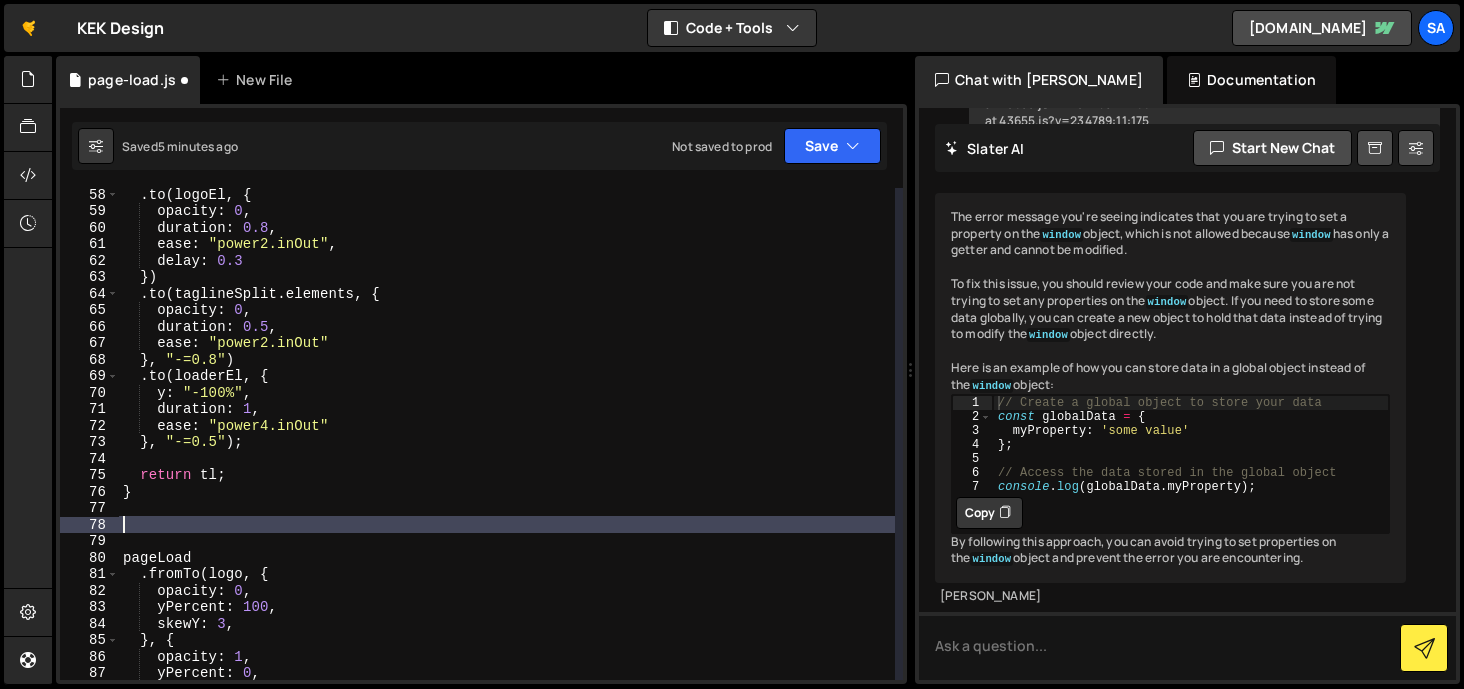 click on ". to ( logoEl ,   {       opacity :   0 ,       duration :   0.8 ,       ease :   "power2.inOut" ,       delay :   0.3    })    . to ( taglineSplit . elements ,   {       opacity :   0 ,       duration :   0.5 ,       ease :   "power2.inOut"    } ,   "-=0.8" )    . to ( loaderEl ,   {       y :   "-100%" ,       duration :   1 ,       ease :   "power4.inOut"    } ,   "-=0.5" ) ;    return   tl ; } pageLoad    . fromTo ( logo ,   {       opacity :   0 ,       yPercent :   100 ,       skewY :   3 ,    } ,   {       opacity :   1 ,       yPercent :   0 ,       skewY :   0 ," at bounding box center [507, 448] 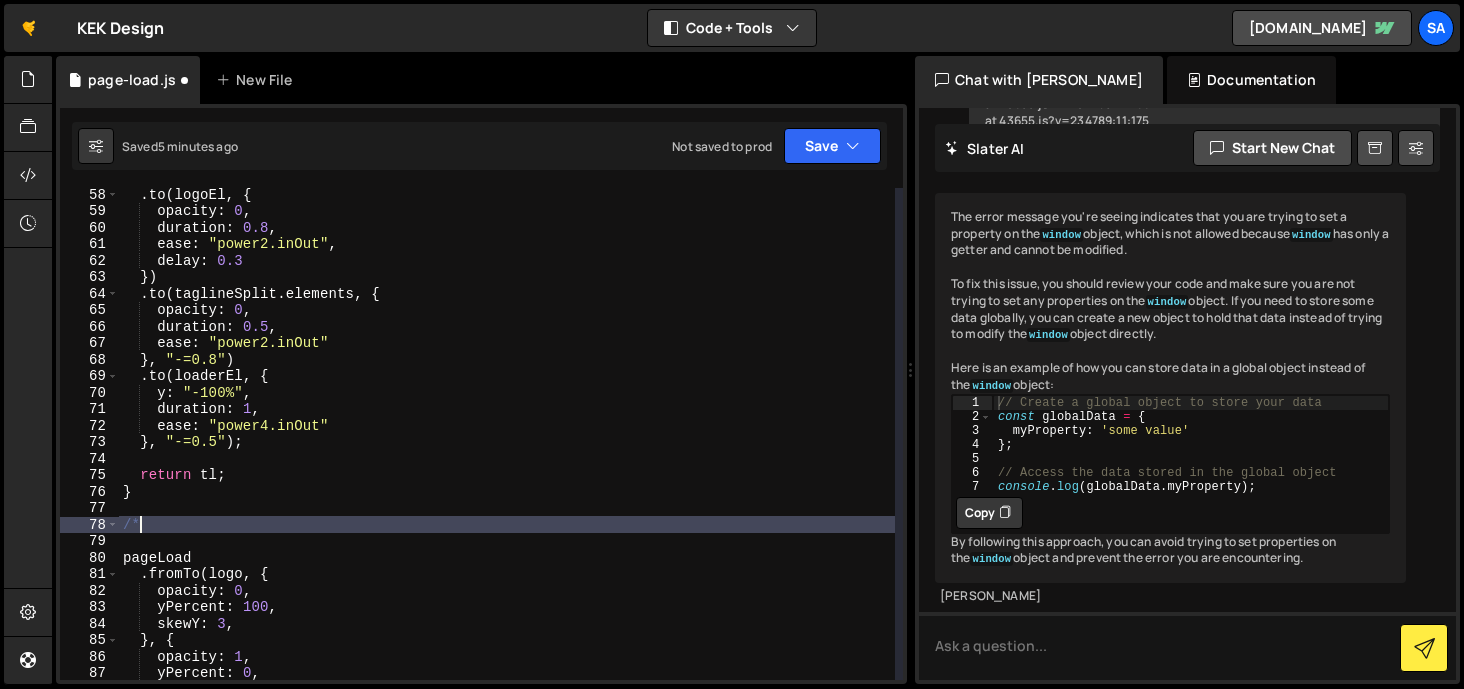 scroll, scrollTop: 0, scrollLeft: 0, axis: both 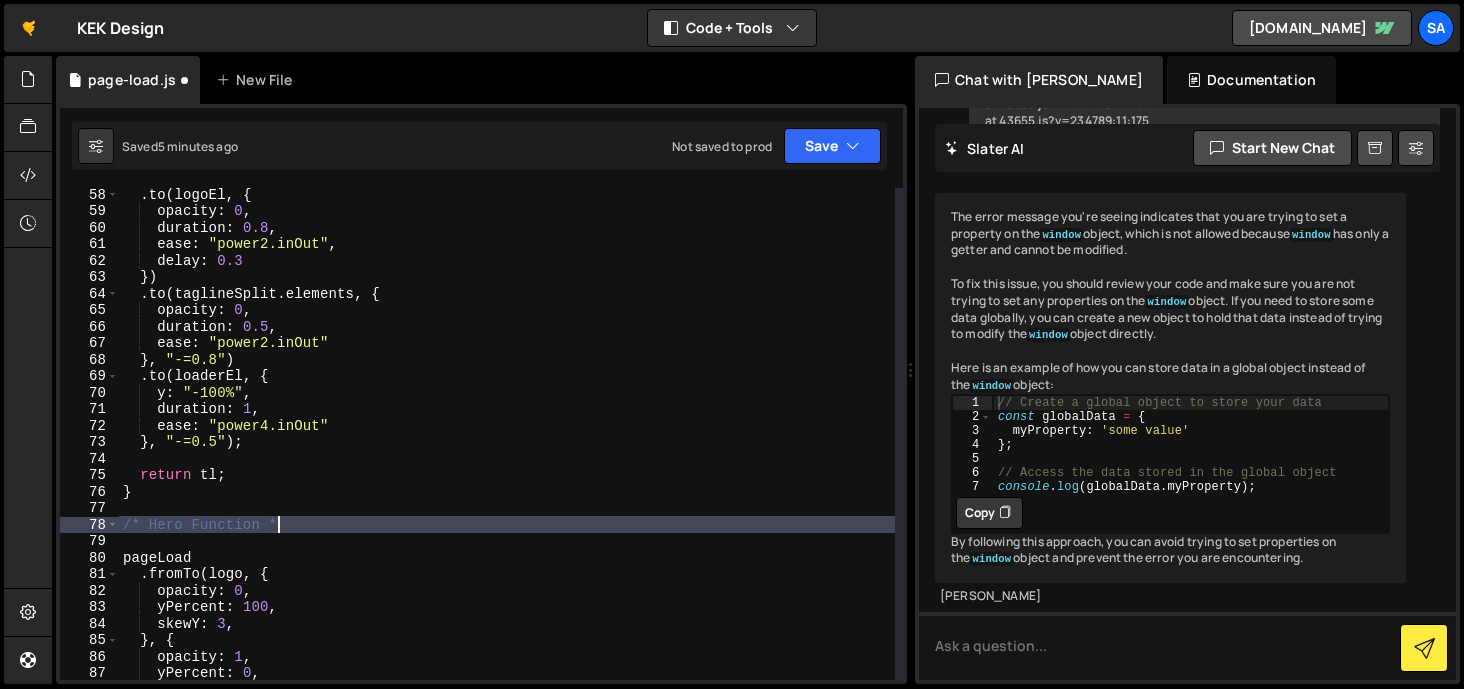 type on "/* Hero Function */" 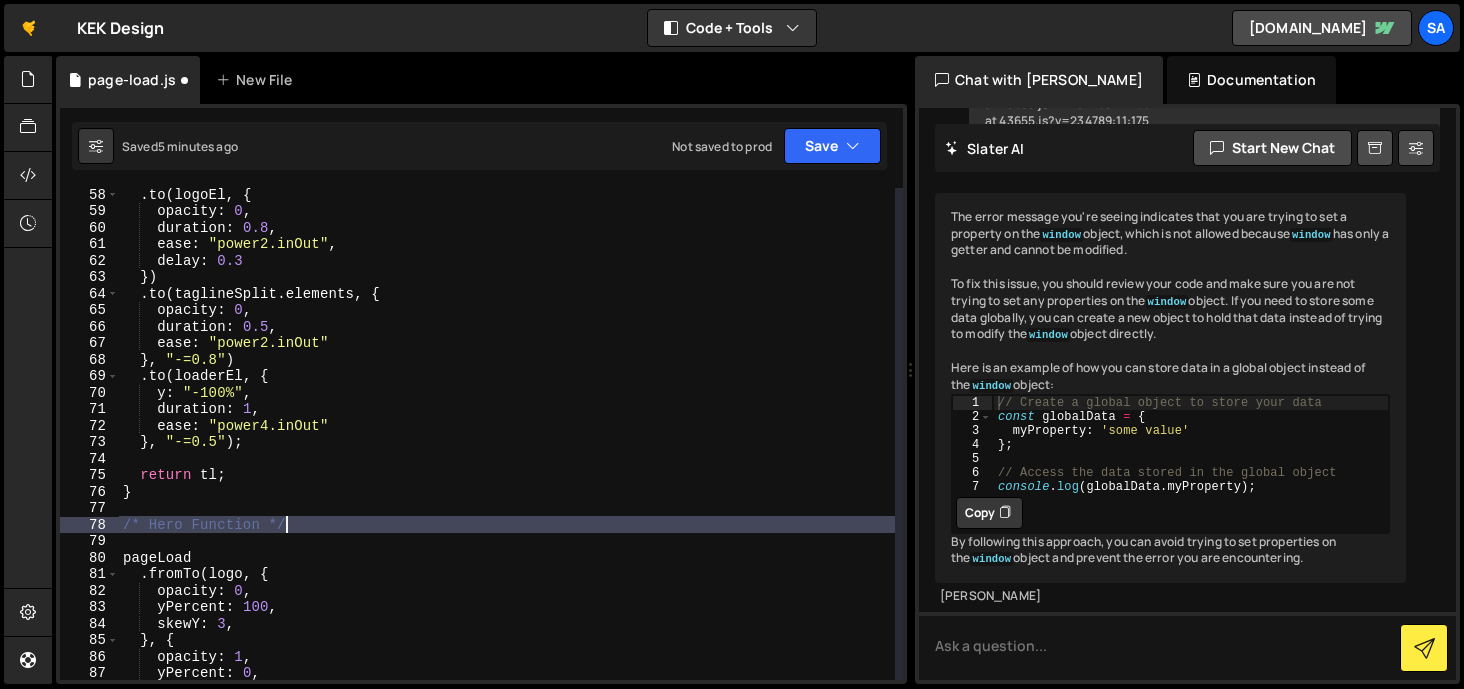 scroll, scrollTop: 0, scrollLeft: 0, axis: both 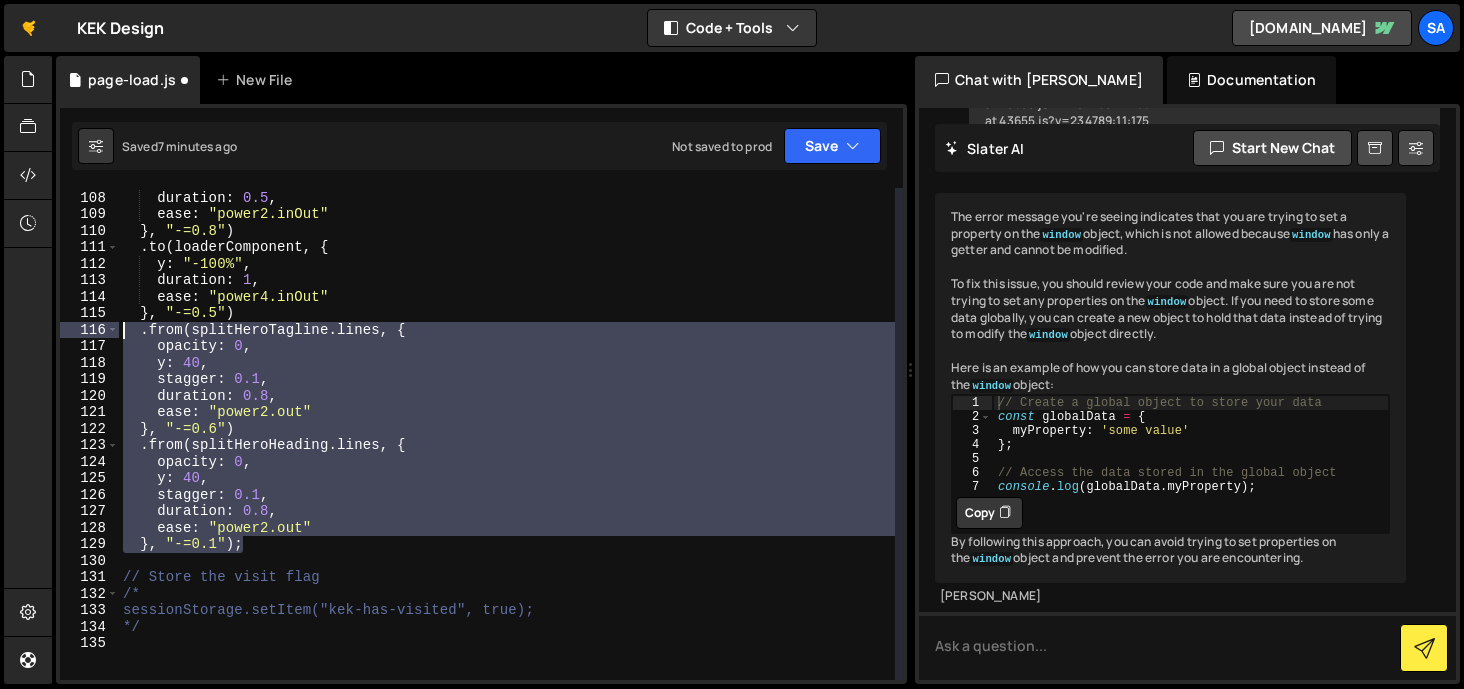 drag, startPoint x: 259, startPoint y: 549, endPoint x: 125, endPoint y: 328, distance: 258.45114 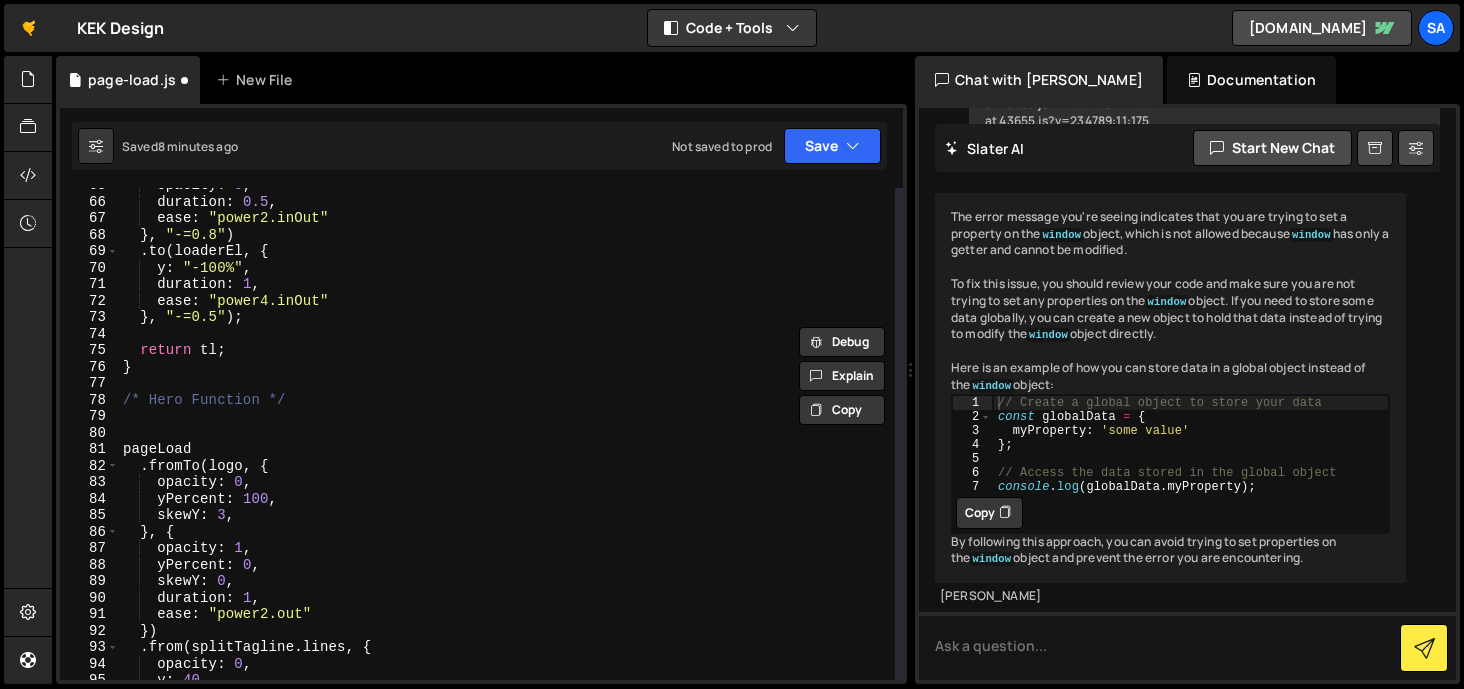 scroll, scrollTop: 1067, scrollLeft: 0, axis: vertical 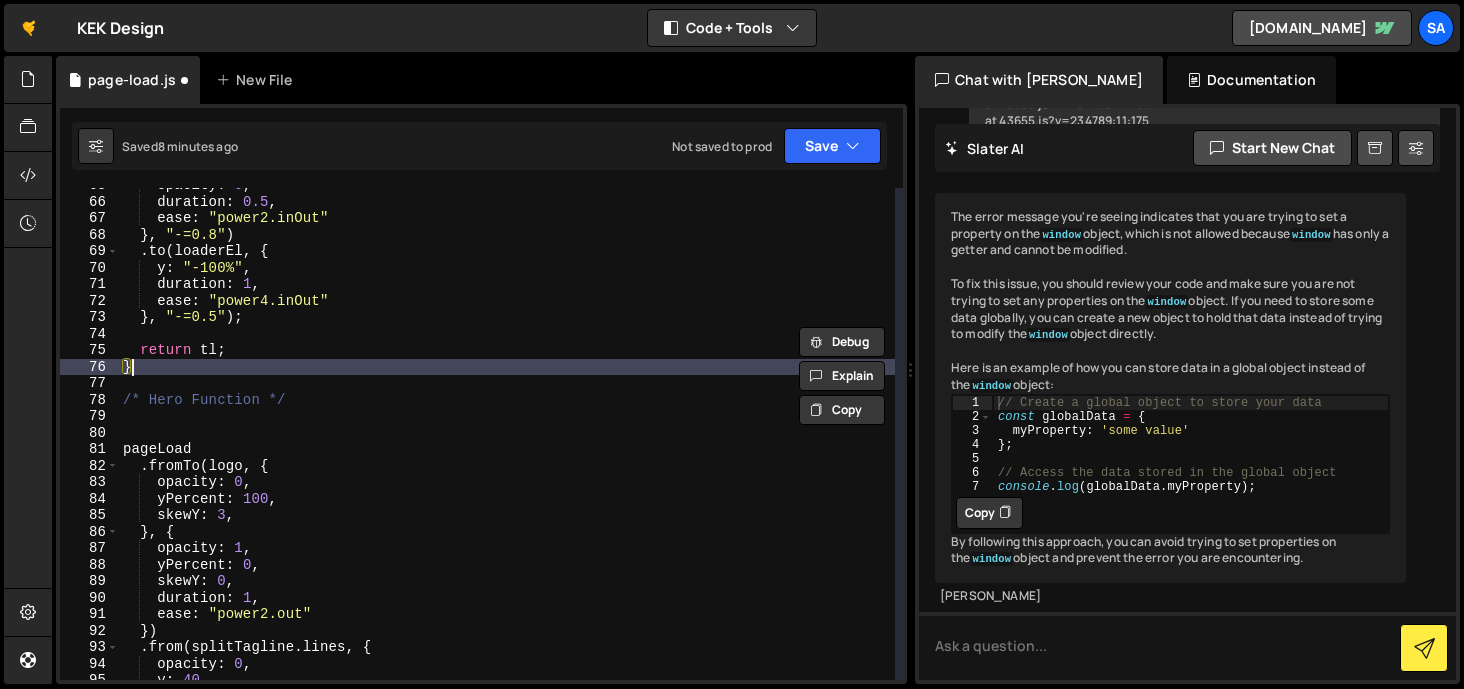 click on "opacity :   0 ,       duration :   0.5 ,       ease :   "power2.inOut"    } ,   "-=0.8" )    . to ( loaderEl ,   {       y :   "-100%" ,       duration :   1 ,       ease :   "power4.inOut"    } ,   "-=0.5" ) ;    return   tl ; } /* Hero Function */ pageLoad    . fromTo ( logo ,   {       opacity :   0 ,       yPercent :   100 ,       skewY :   3 ,    } ,   {       opacity :   1 ,       yPercent :   0 ,       skewY :   0 ,       duration :   1 ,       ease :   "power2.out"    })    . from ( splitTagline . lines ,   {       opacity :   0 ,       y :   40 ," at bounding box center [507, 439] 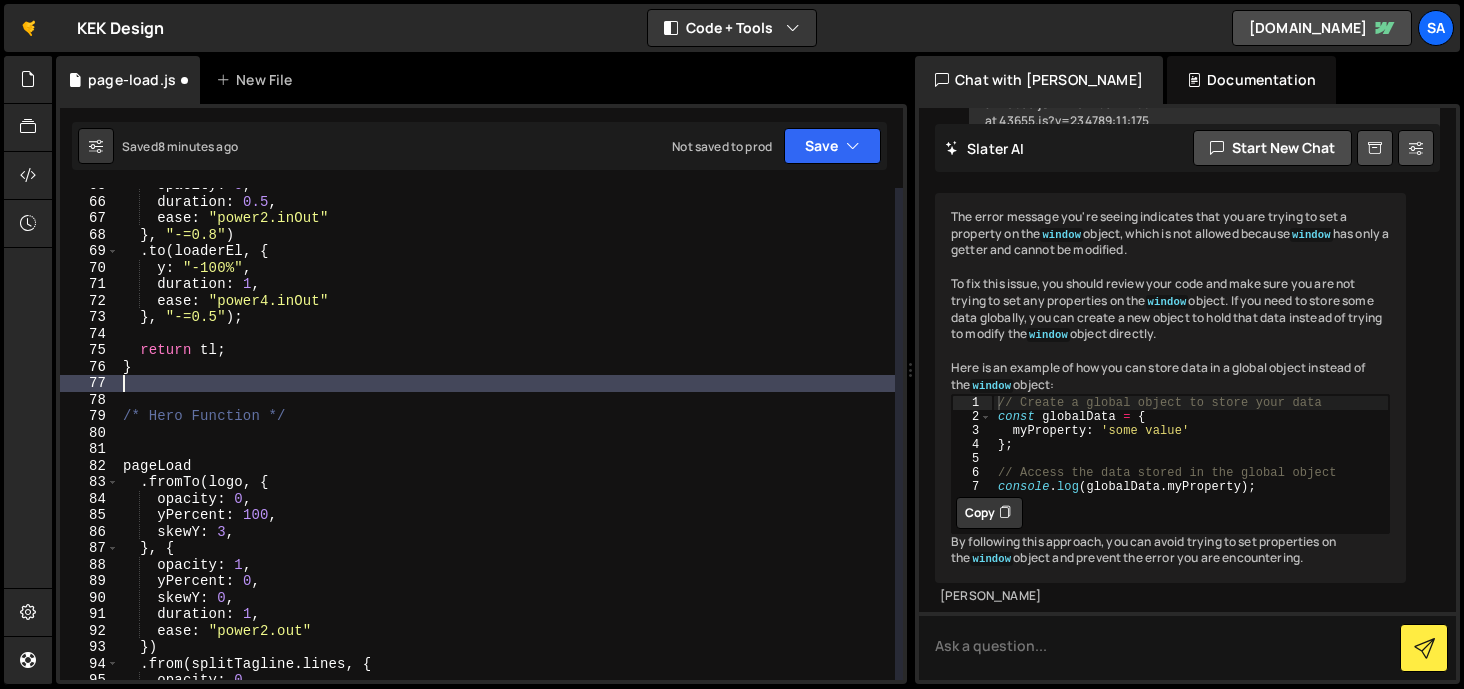 type on "}" 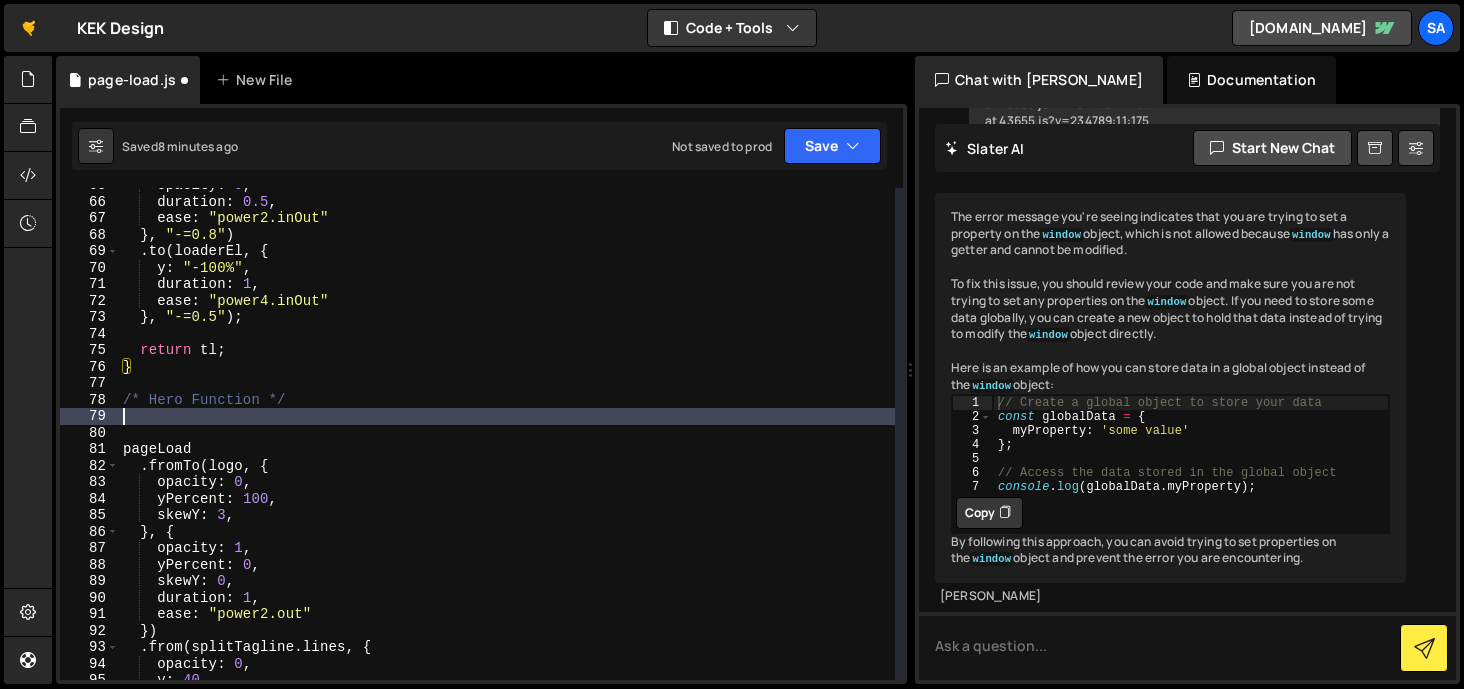 click on "opacity :   0 ,       duration :   0.5 ,       ease :   "power2.inOut"    } ,   "-=0.8" )    . to ( loaderEl ,   {       y :   "-100%" ,       duration :   1 ,       ease :   "power4.inOut"    } ,   "-=0.5" ) ;    return   tl ; } /* Hero Function */ pageLoad    . fromTo ( logo ,   {       opacity :   0 ,       yPercent :   100 ,       skewY :   3 ,    } ,   {       opacity :   1 ,       yPercent :   0 ,       skewY :   0 ,       duration :   1 ,       ease :   "power2.out"    })    . from ( splitTagline . lines ,   {       opacity :   0 ,       y :   40 ," at bounding box center (507, 439) 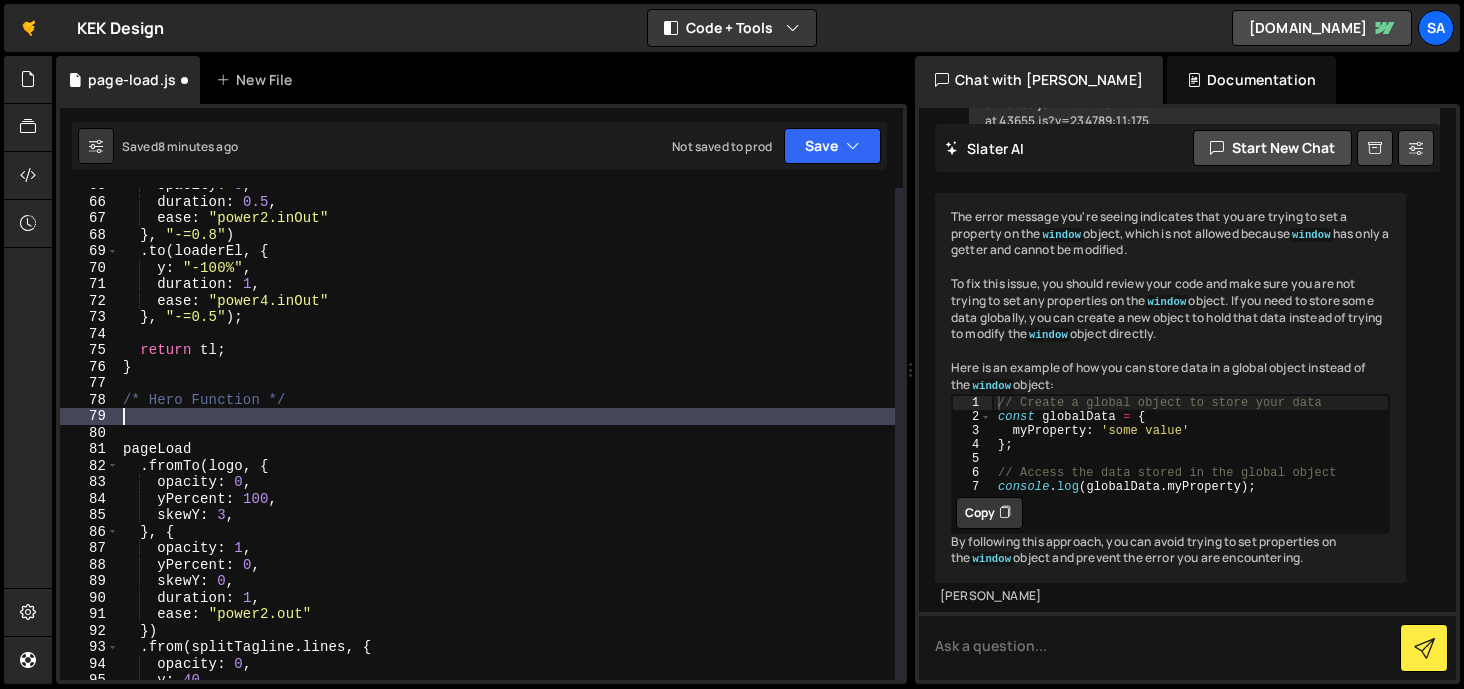 paste on "}" 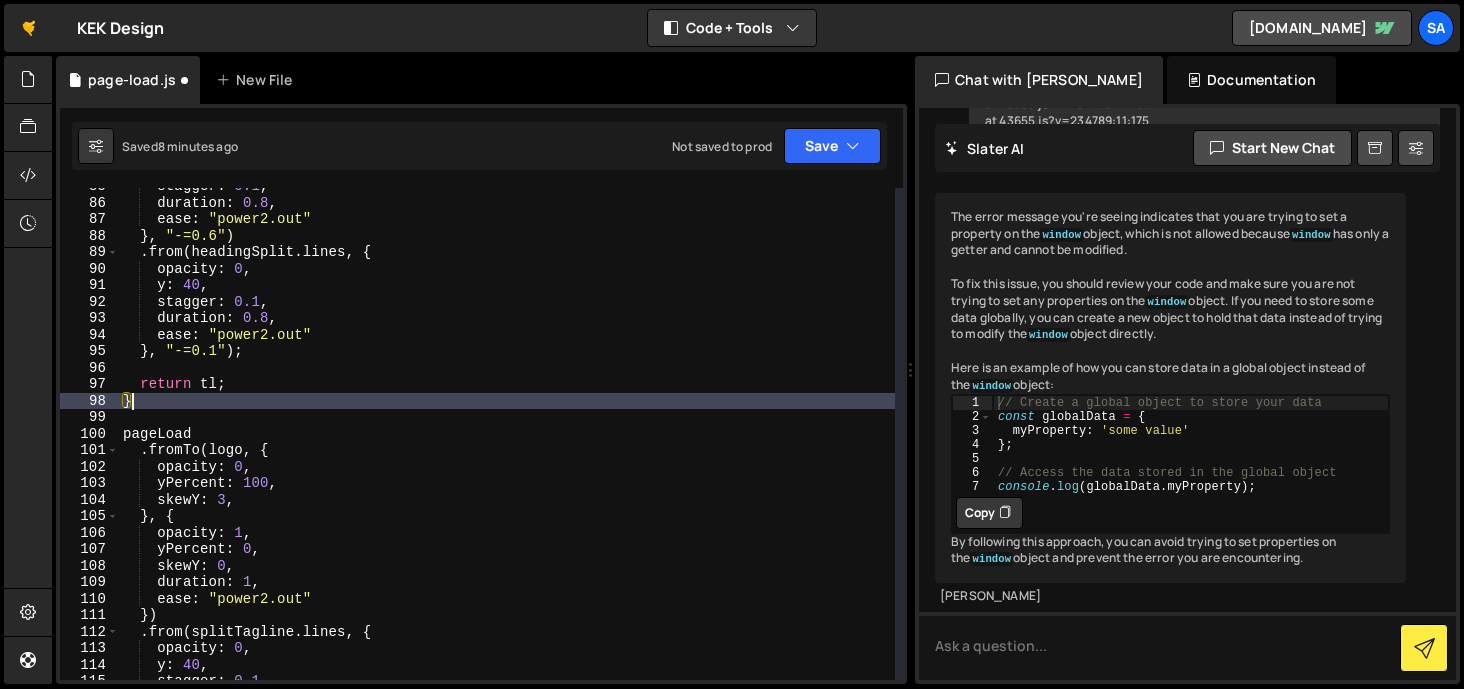 scroll, scrollTop: 1406, scrollLeft: 0, axis: vertical 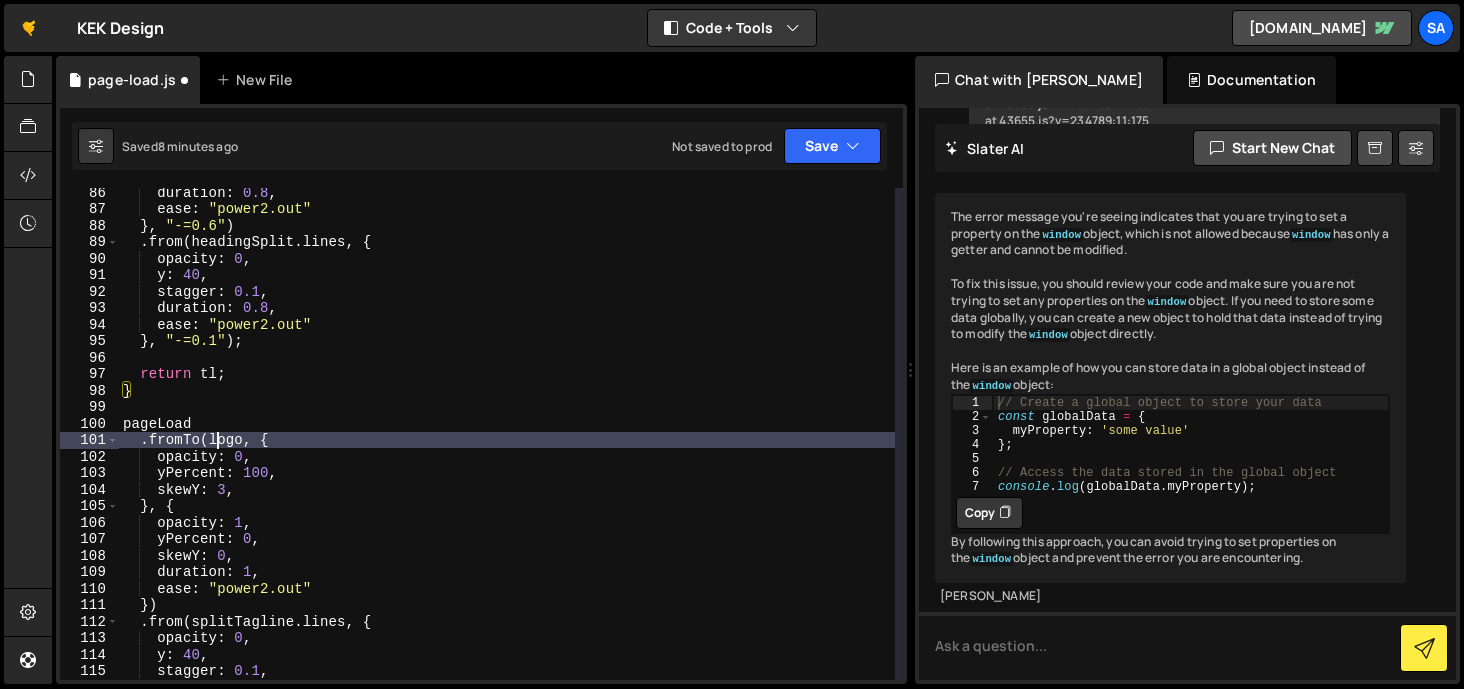 click on "duration :   0.8 ,       ease :   "power2.out"    } ,   "-=0.6" )    . from ( headingSplit . lines ,   {       opacity :   0 ,       y :   40 ,       stagger :   0.1 ,       duration :   0.8 ,       ease :   "power2.out"    } ,   "-=0.1" ) ;    return   tl ; } pageLoad    . fromTo ( logo ,   {       opacity :   0 ,       yPercent :   100 ,       skewY :   3 ,    } ,   {       opacity :   1 ,       yPercent :   0 ,       skewY :   0 ,       duration :   1 ,       ease :   "power2.out"    })    . from ( splitTagline . lines ,   {       opacity :   0 ,       y :   40 ,       stagger :   0.1 ,       duration :   0.8 ," at bounding box center [507, 446] 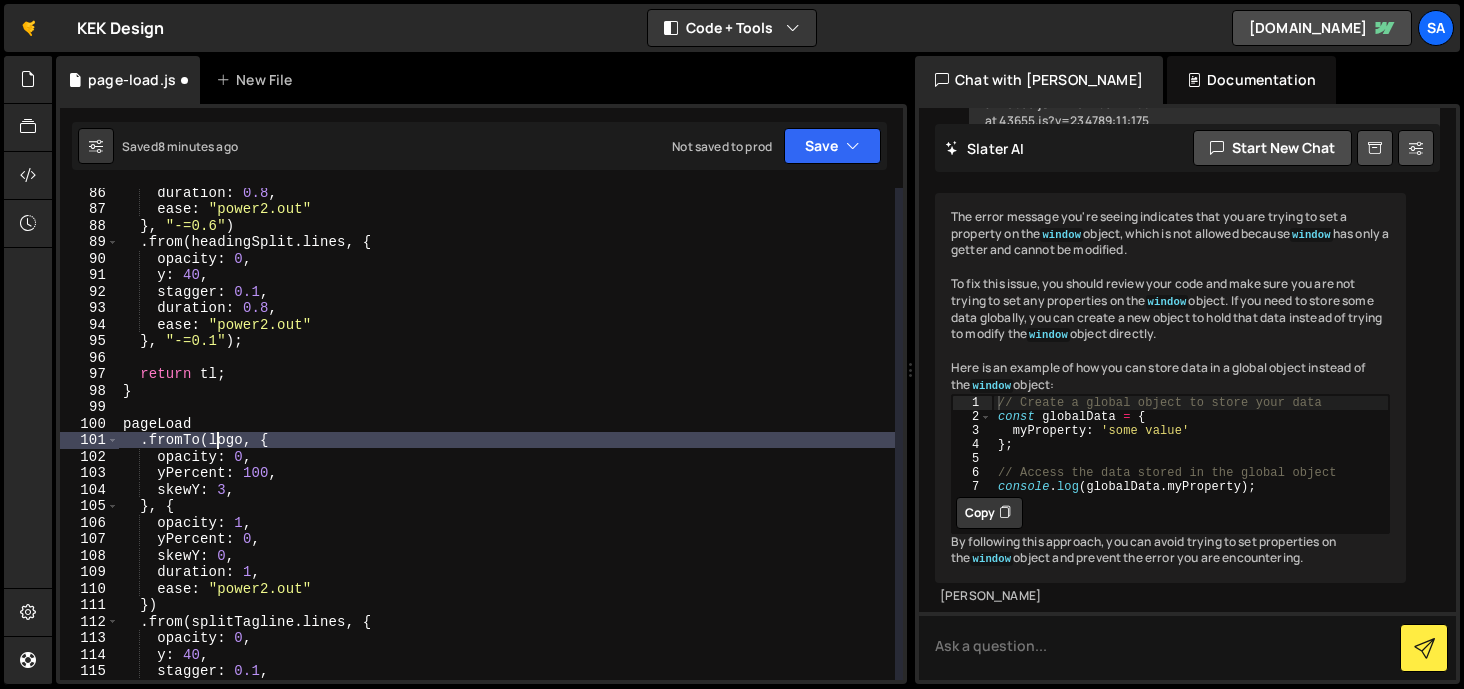 click on "duration :   0.8 ,       ease :   "power2.out"    } ,   "-=0.6" )    . from ( headingSplit . lines ,   {       opacity :   0 ,       y :   40 ,       stagger :   0.1 ,       duration :   0.8 ,       ease :   "power2.out"    } ,   "-=0.1" ) ;    return   tl ; } pageLoad    . fromTo ( logo ,   {       opacity :   0 ,       yPercent :   100 ,       skewY :   3 ,    } ,   {       opacity :   1 ,       yPercent :   0 ,       skewY :   0 ,       duration :   1 ,       ease :   "power2.out"    })    . from ( splitTagline . lines ,   {       opacity :   0 ,       y :   40 ,       stagger :   0.1 ,       duration :   0.8 ," at bounding box center (507, 446) 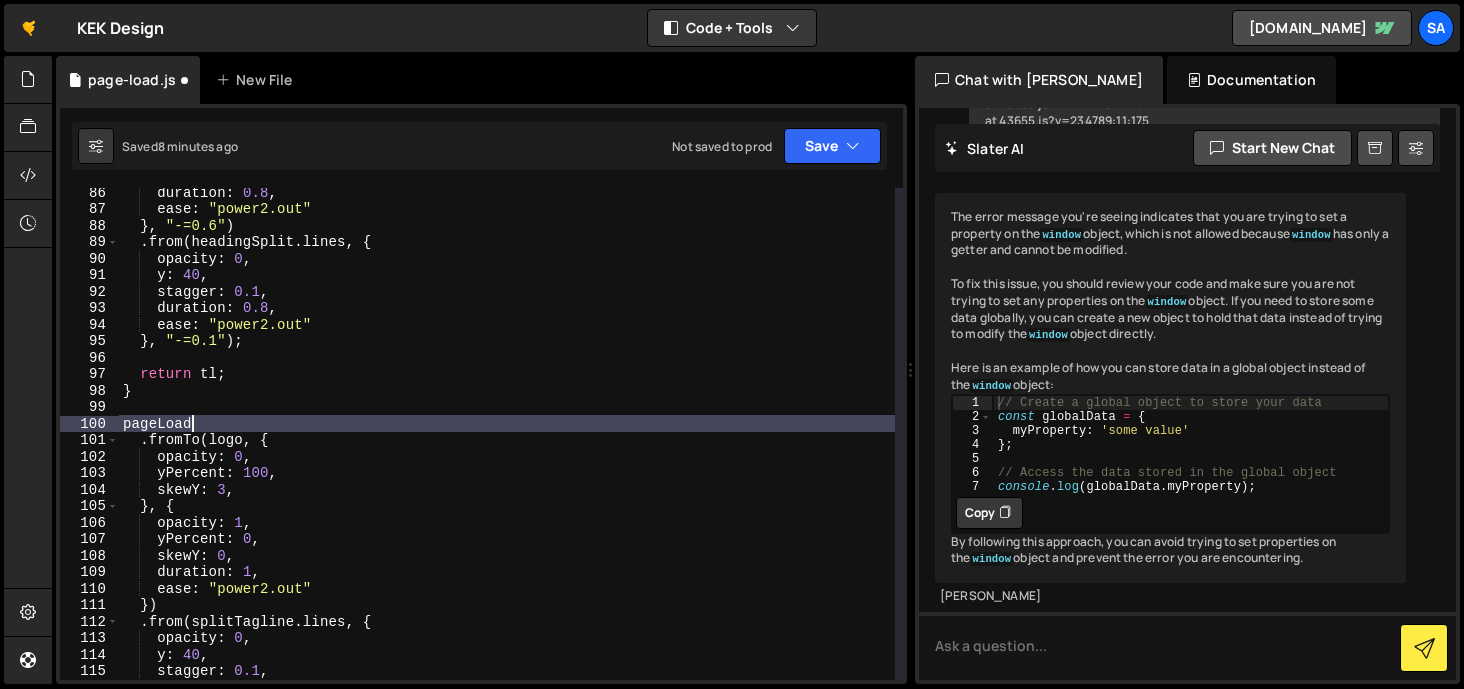 click on "duration :   0.8 ,       ease :   "power2.out"    } ,   "-=0.6" )    . from ( headingSplit . lines ,   {       opacity :   0 ,       y :   40 ,       stagger :   0.1 ,       duration :   0.8 ,       ease :   "power2.out"    } ,   "-=0.1" ) ;    return   tl ; } pageLoad    . fromTo ( logo ,   {       opacity :   0 ,       yPercent :   100 ,       skewY :   3 ,    } ,   {       opacity :   1 ,       yPercent :   0 ,       skewY :   0 ,       duration :   1 ,       ease :   "power2.out"    })    . from ( splitTagline . lines ,   {       opacity :   0 ,       y :   40 ,       stagger :   0.1 ,       duration :   0.8 ," at bounding box center (507, 446) 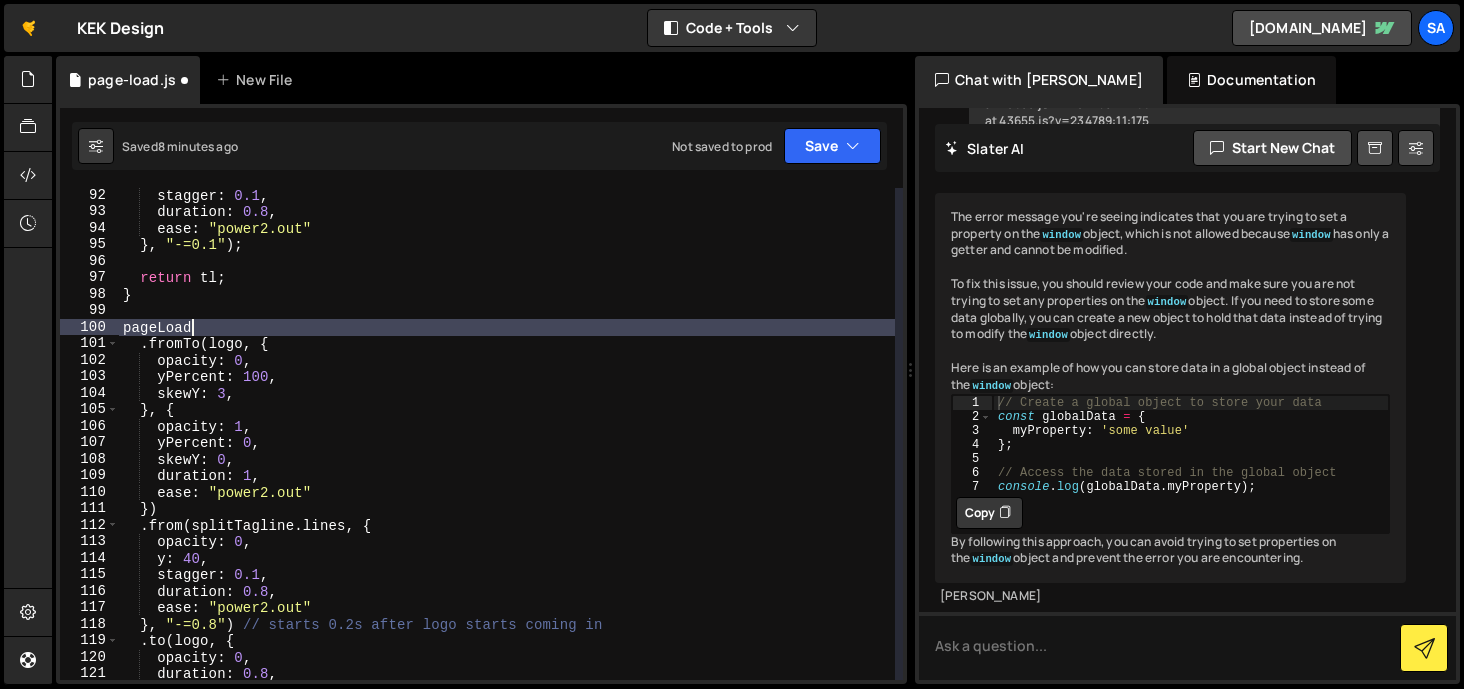 scroll, scrollTop: 1481, scrollLeft: 0, axis: vertical 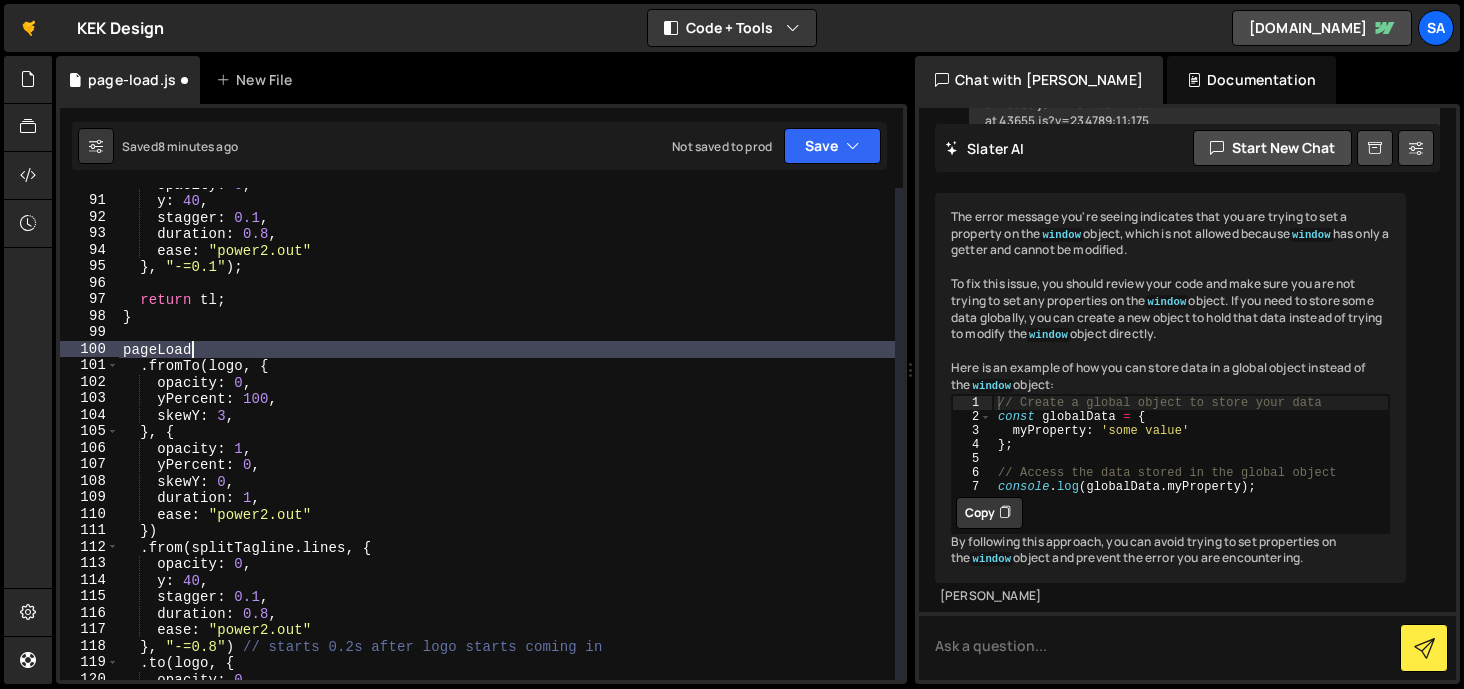 click on "opacity :   0 ,       y :   40 ,       stagger :   0.1 ,       duration :   0.8 ,       ease :   "power2.out"    } ,   "-=0.1" ) ;    return   tl ; } pageLoad    . fromTo ( logo ,   {       opacity :   0 ,       yPercent :   100 ,       skewY :   3 ,    } ,   {       opacity :   1 ,       yPercent :   0 ,       skewY :   0 ,       duration :   1 ,       ease :   "power2.out"    })    . from ( splitTagline . lines ,   {       opacity :   0 ,       y :   40 ,       stagger :   0.1 ,       duration :   0.8 ,       ease :   "power2.out"    } ,   "-=0.8" )   // starts 0.2s after logo starts coming in    . to ( logo ,   {       opacity :   0 ," at bounding box center [507, 438] 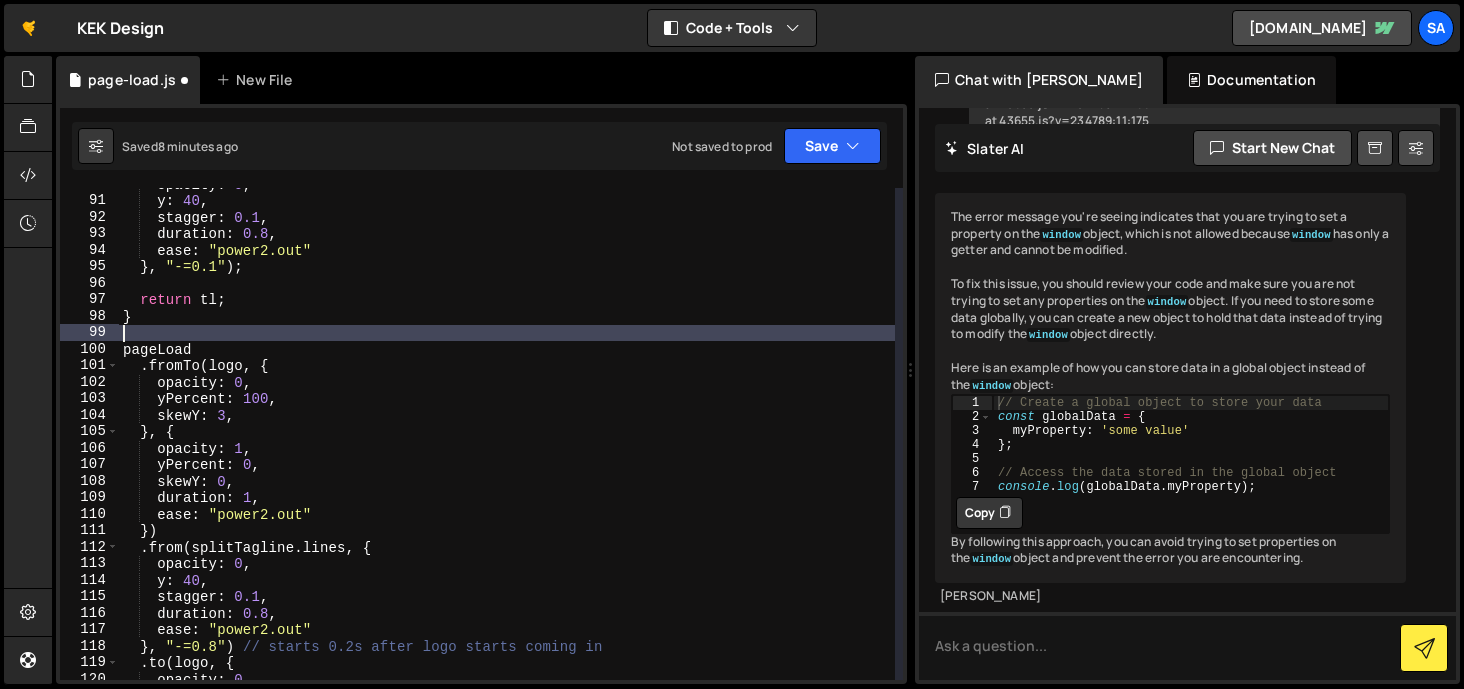 click on "opacity :   0 ,       y :   40 ,       stagger :   0.1 ,       duration :   0.8 ,       ease :   "power2.out"    } ,   "-=0.1" ) ;    return   tl ; } pageLoad    . fromTo ( logo ,   {       opacity :   0 ,       yPercent :   100 ,       skewY :   3 ,    } ,   {       opacity :   1 ,       yPercent :   0 ,       skewY :   0 ,       duration :   1 ,       ease :   "power2.out"    })    . from ( splitTagline . lines ,   {       opacity :   0 ,       y :   40 ,       stagger :   0.1 ,       duration :   0.8 ,       ease :   "power2.out"    } ,   "-=0.8" )   // starts 0.2s after logo starts coming in    . to ( logo ,   {       opacity :   0 ," at bounding box center (507, 438) 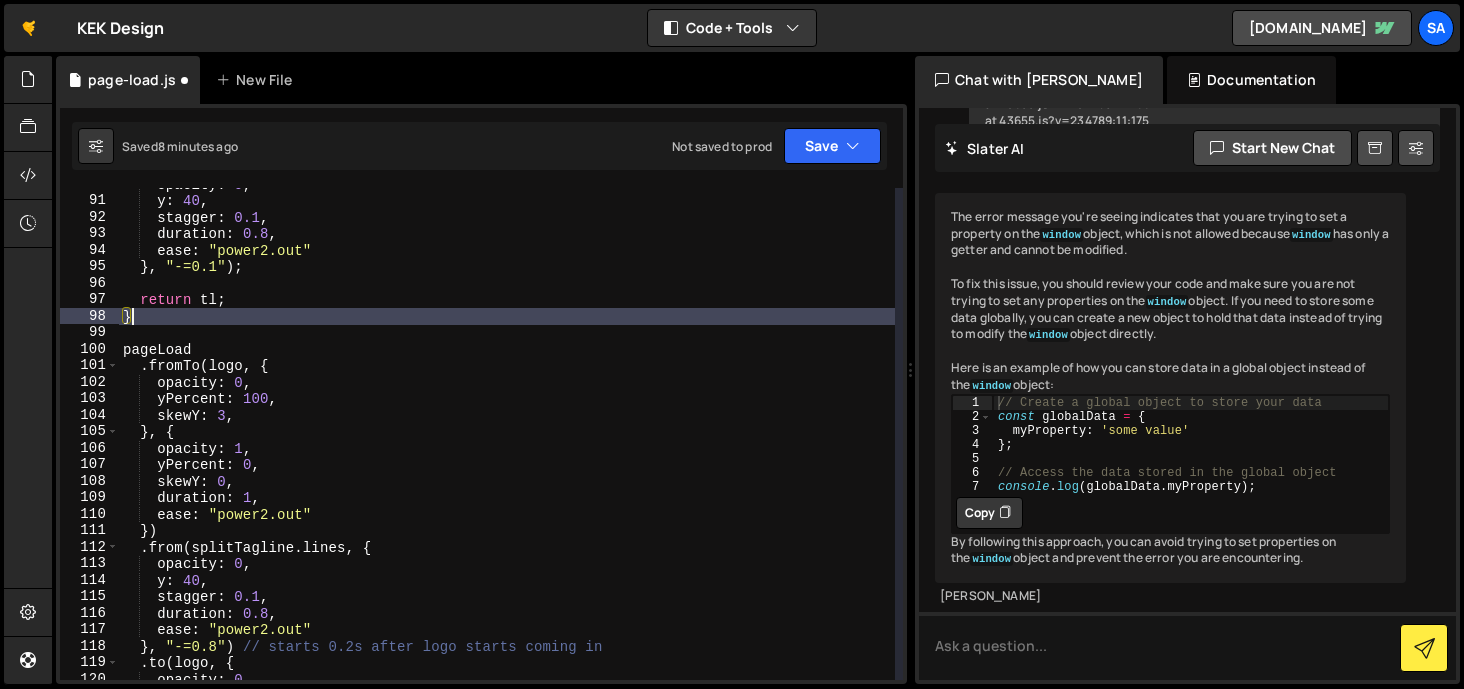 click on "opacity :   0 ,       y :   40 ,       stagger :   0.1 ,       duration :   0.8 ,       ease :   "power2.out"    } ,   "-=0.1" ) ;    return   tl ; } pageLoad    . fromTo ( logo ,   {       opacity :   0 ,       yPercent :   100 ,       skewY :   3 ,    } ,   {       opacity :   1 ,       yPercent :   0 ,       skewY :   0 ,       duration :   1 ,       ease :   "power2.out"    })    . from ( splitTagline . lines ,   {       opacity :   0 ,       y :   40 ,       stagger :   0.1 ,       duration :   0.8 ,       ease :   "power2.out"    } ,   "-=0.8" )   // starts 0.2s after logo starts coming in    . to ( logo ,   {       opacity :   0 ," at bounding box center (507, 438) 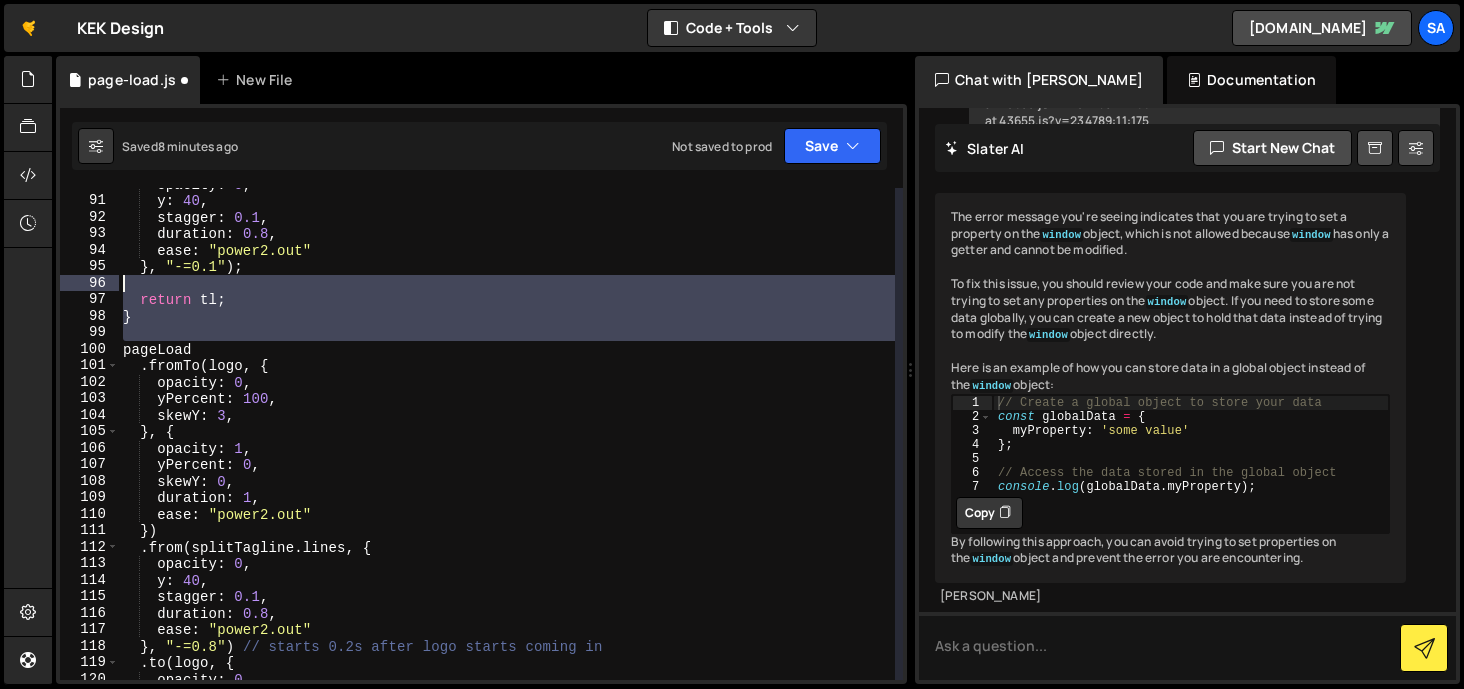 drag, startPoint x: 127, startPoint y: 352, endPoint x: 201, endPoint y: 328, distance: 77.7946 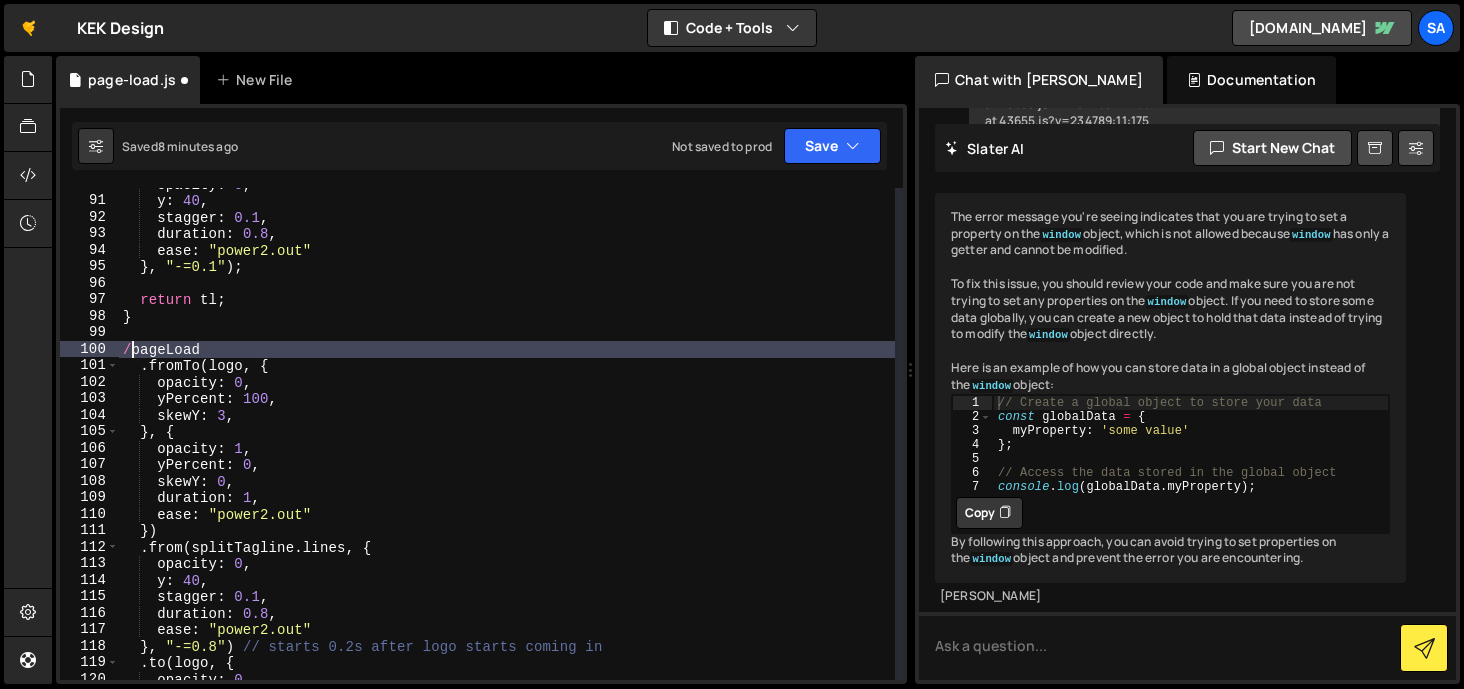 scroll, scrollTop: 0, scrollLeft: 0, axis: both 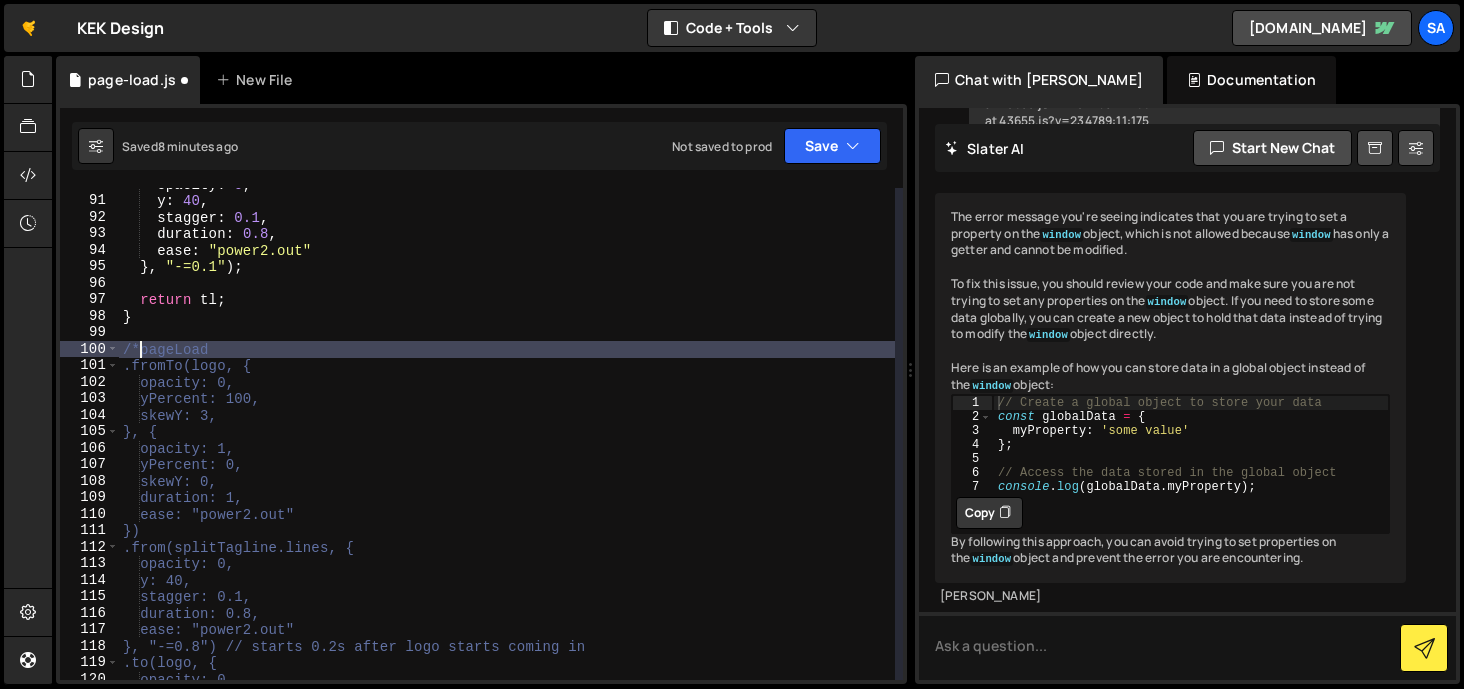 type on "pageLoad" 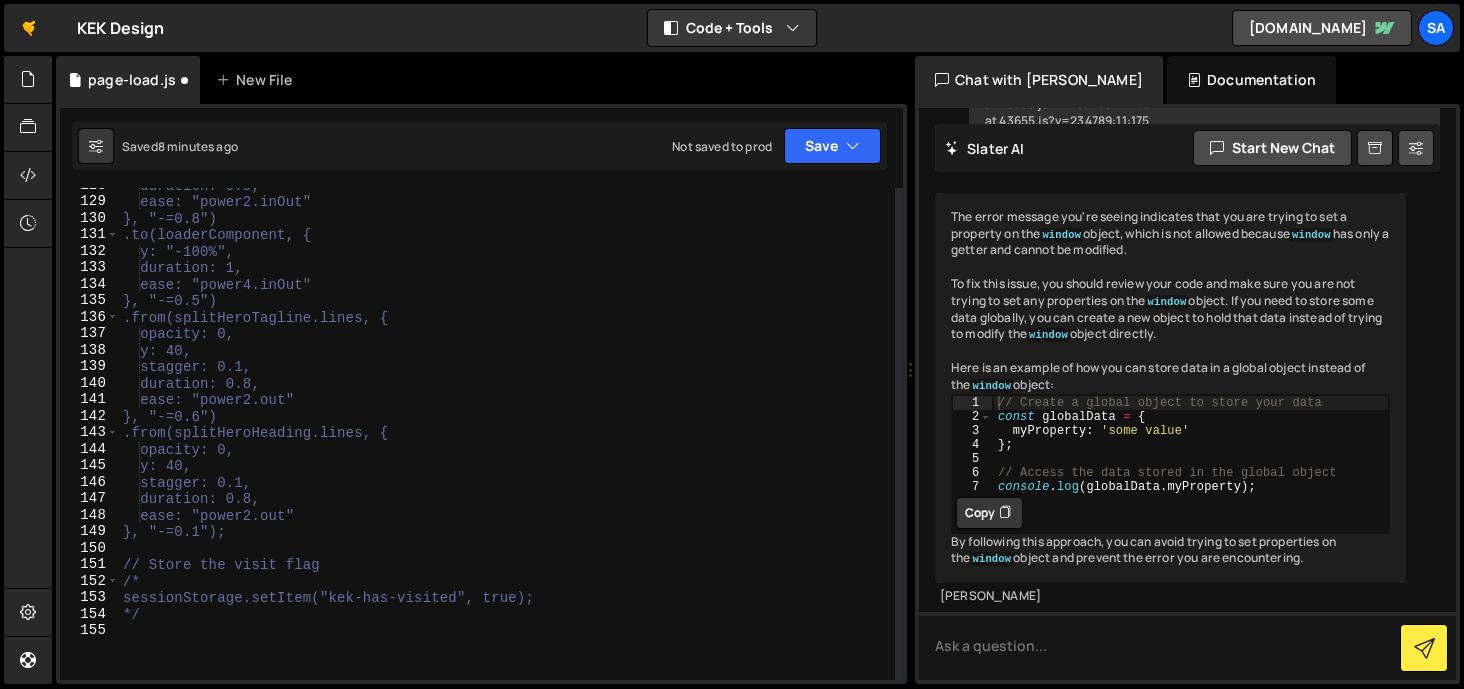 scroll, scrollTop: 2124, scrollLeft: 0, axis: vertical 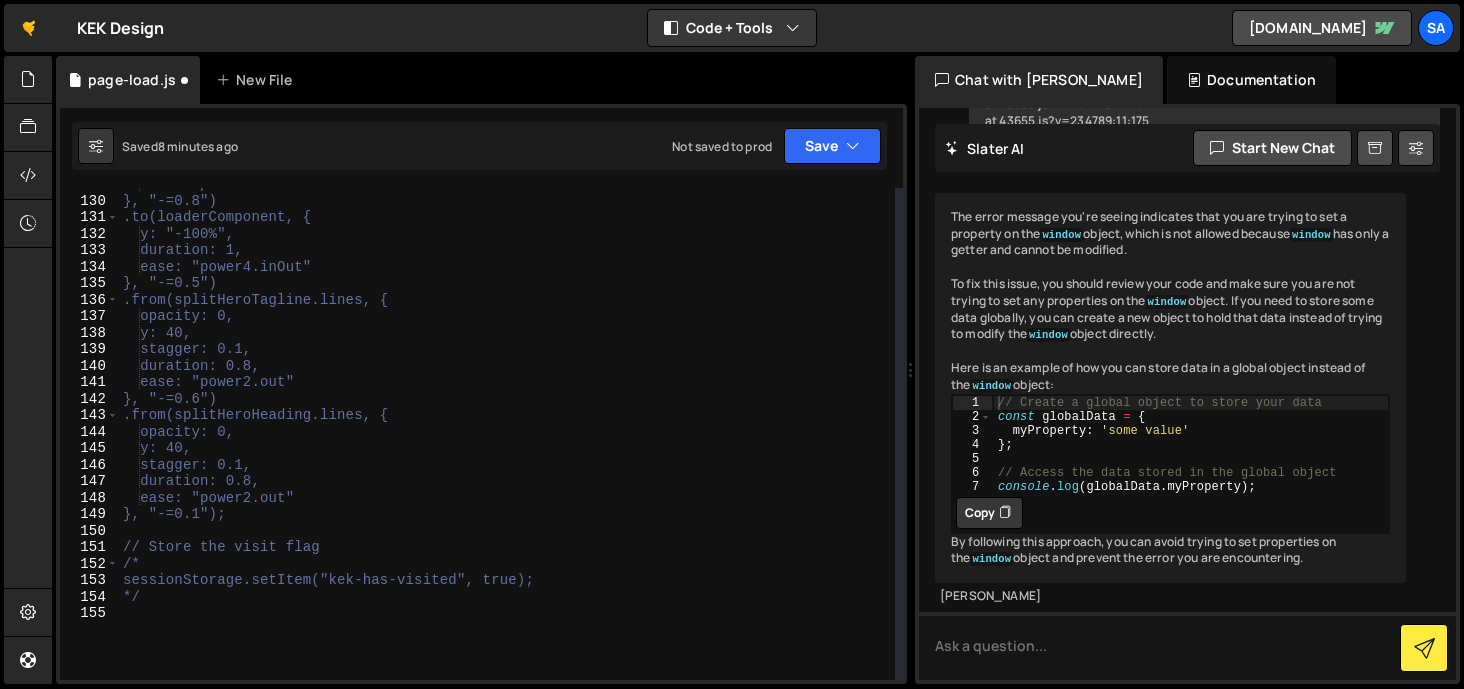 click on "ease: "power2.inOut"   }, "-=0.8")   .to(loaderComponent, {      y: "-100%",      duration: 1,      ease: "power4.inOut"   }, "-=0.5")   .from(splitHeroTagline.lines, {      opacity: 0,      y: 40,      stagger: 0.1,      duration: 0.8,      ease: "power2.out"   }, "-=0.6")   .from(splitHeroHeading.lines, {      opacity: 0,      y: 40,      stagger: 0.1,      duration: 0.8,      ease: "power2.out"   }, "-=0.1"); // Store the visit flag /* sessionStorage.setItem("kek-has-visited", true); */" at bounding box center [507, 438] 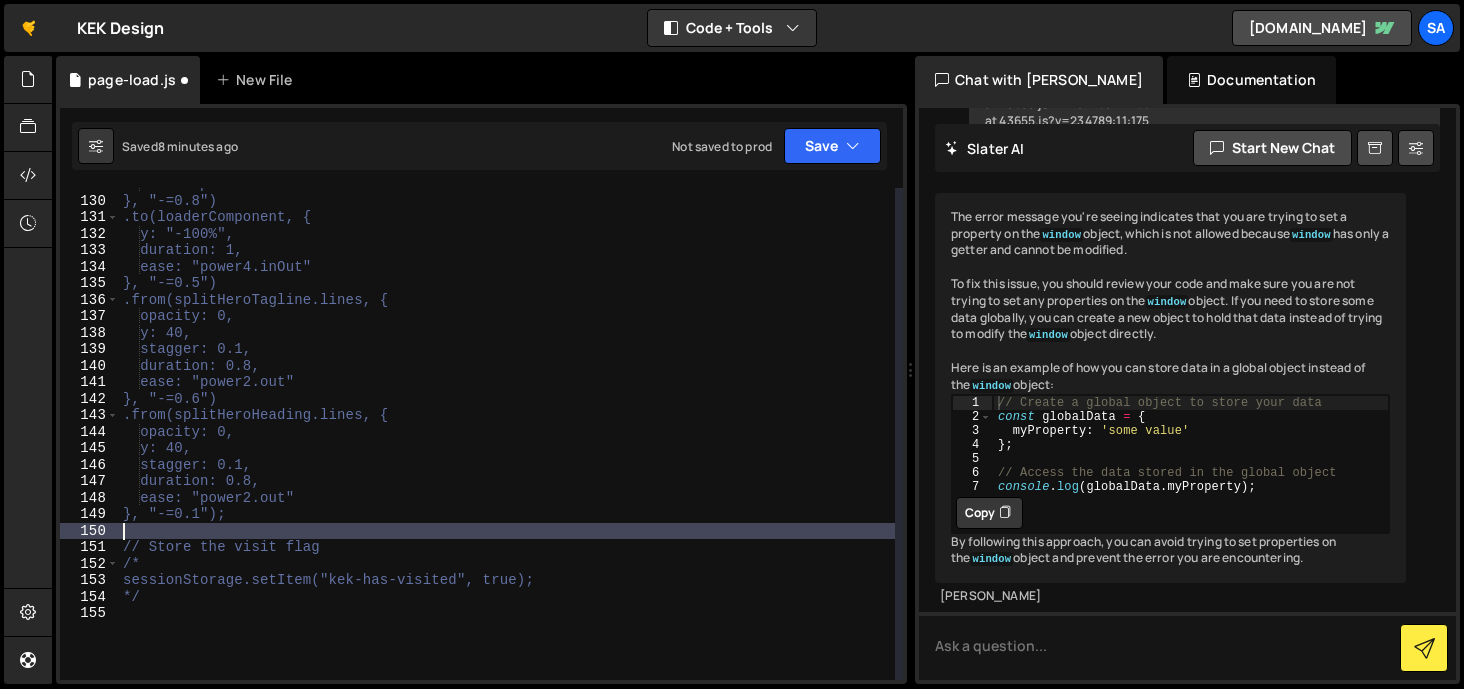 scroll, scrollTop: 0, scrollLeft: 0, axis: both 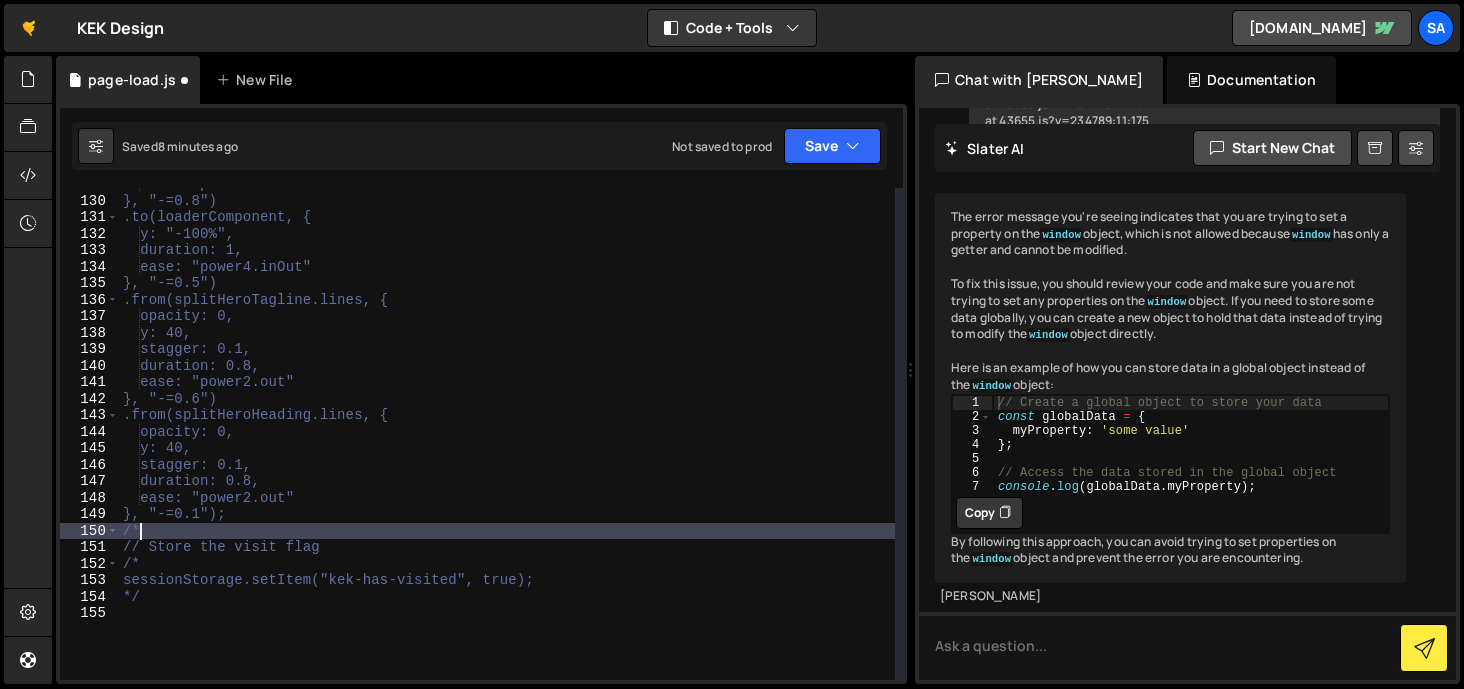 type on "/" 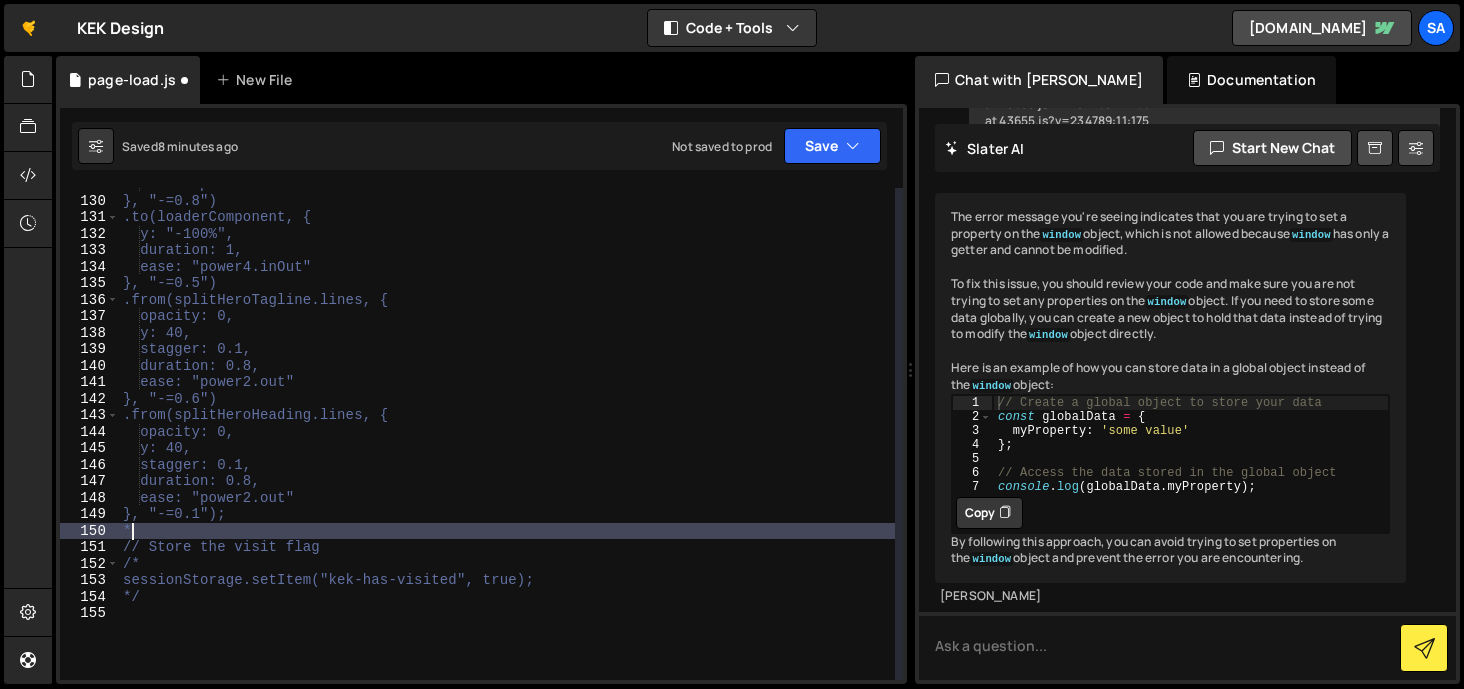 type on "*/" 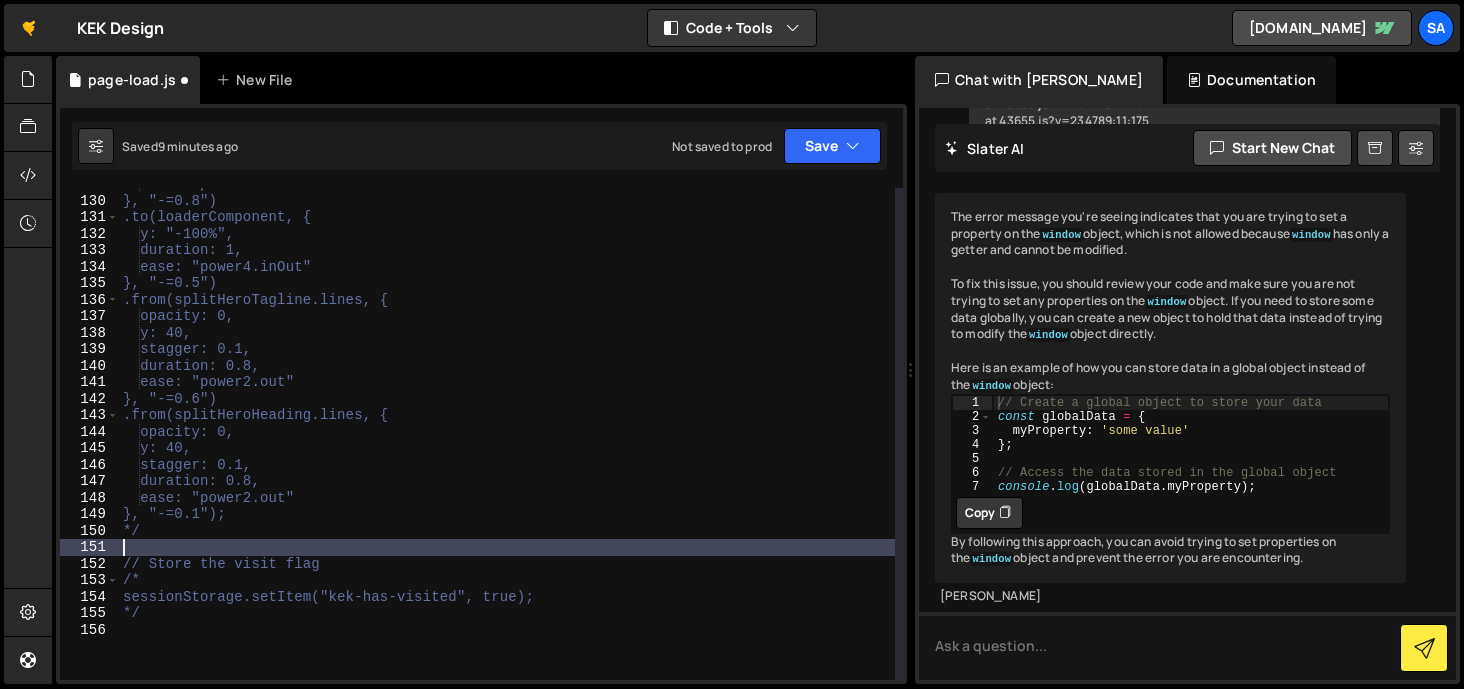 click on "ease: "power2.inOut"   }, "-=0.8")   .to(loaderComponent, {      y: "-100%",      duration: 1,      ease: "power4.inOut"   }, "-=0.5")   .from(splitHeroTagline.lines, {      opacity: 0,      y: 40,      stagger: 0.1,      duration: 0.8,      ease: "power2.out"   }, "-=0.6")   .from(splitHeroHeading.lines, {      opacity: 0,      y: 40,      stagger: 0.1,      duration: 0.8,      ease: "power2.out"   }, "-=0.1"); */ // Store the visit flag /* sessionStorage.setItem("kek-has-visited", true); */" at bounding box center (507, 438) 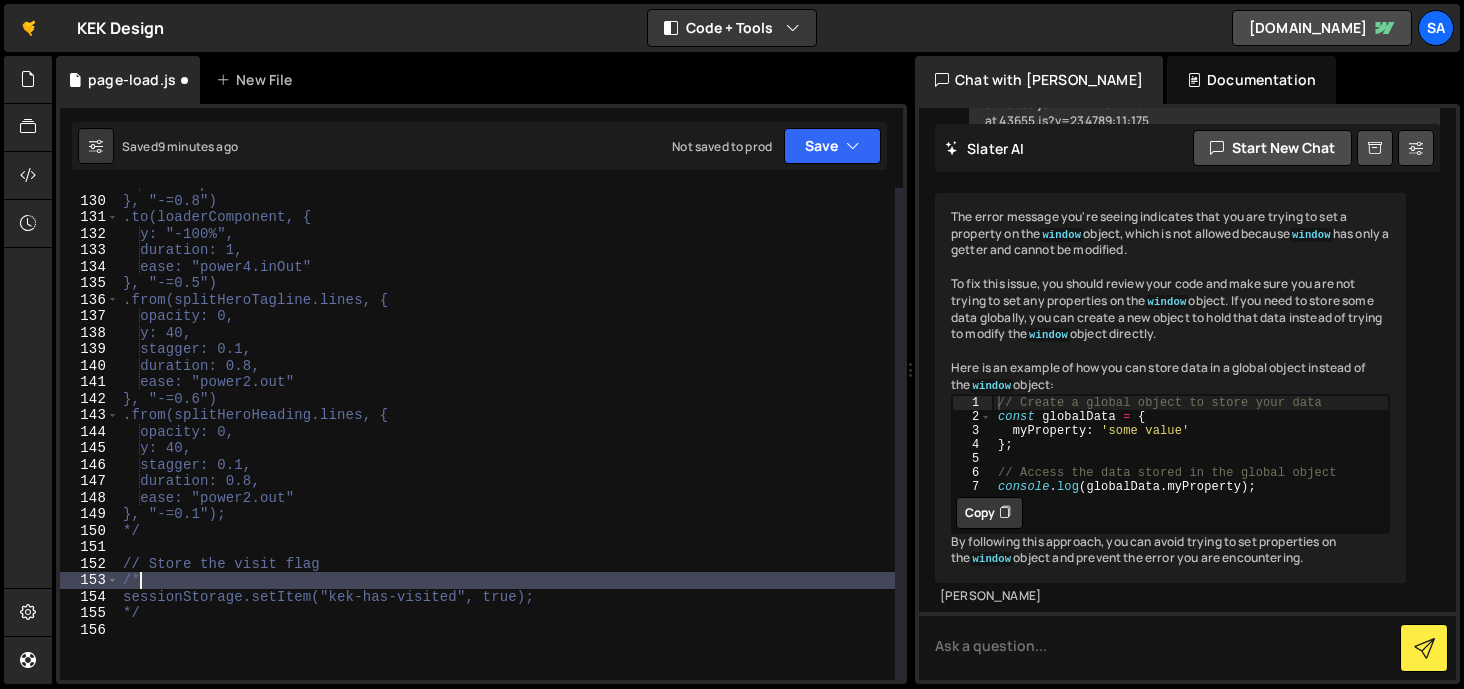 type on "/" 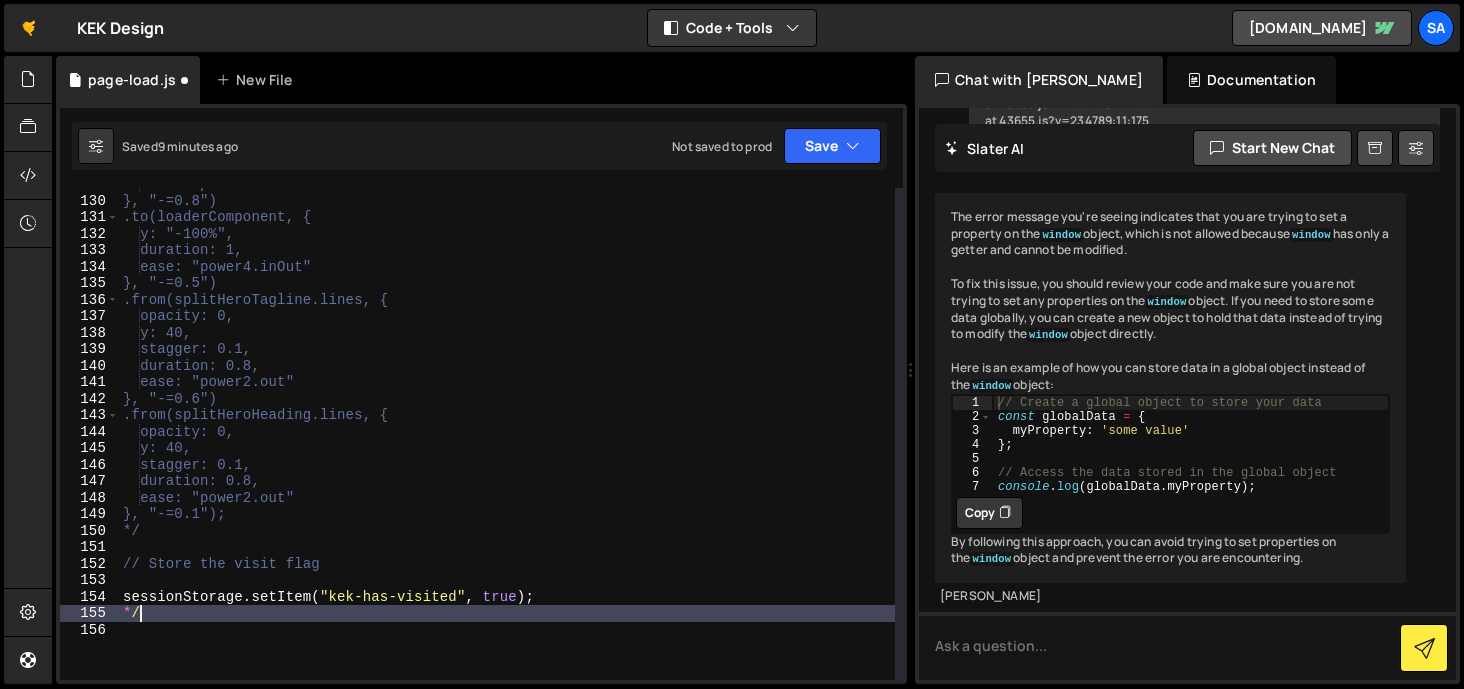click on "ease: "power2.inOut"   }, "-=0.8")   .to(loaderComponent, {      y: "-100%",      duration: 1,      ease: "power4.inOut"   }, "-=0.5")   .from(splitHeroTagline.lines, {      opacity: 0,      y: 40,      stagger: 0.1,      duration: 0.8,      ease: "power2.out"   }, "-=0.6")   .from(splitHeroHeading.lines, {      opacity: 0,      y: 40,      stagger: 0.1,      duration: 0.8,      ease: "power2.out"   }, "-=0.1"); */ // Store the visit flag sessionStorage . setItem ( "kek-has-visited" ,   true ) ; * /" at bounding box center (507, 438) 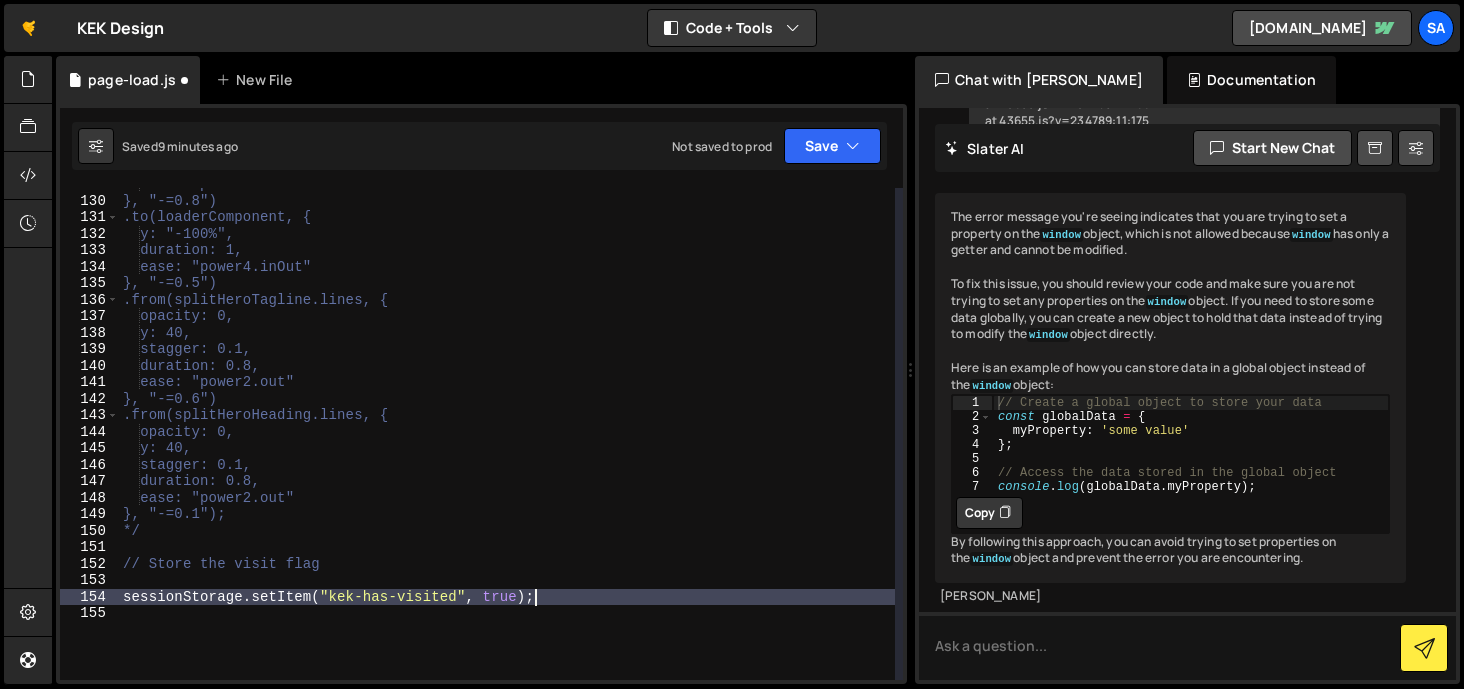 type on "sessionStorage.setItem("kek-has-visited", true);" 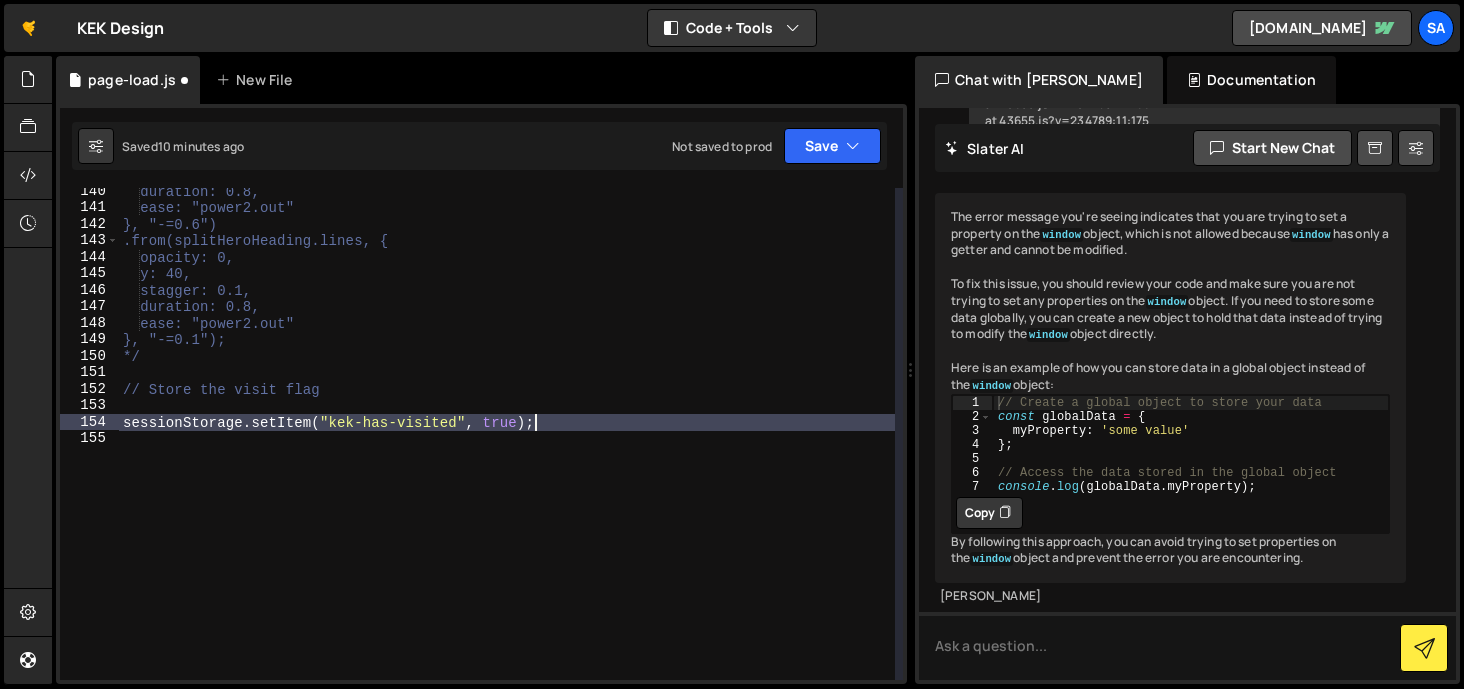 scroll, scrollTop: 2303, scrollLeft: 0, axis: vertical 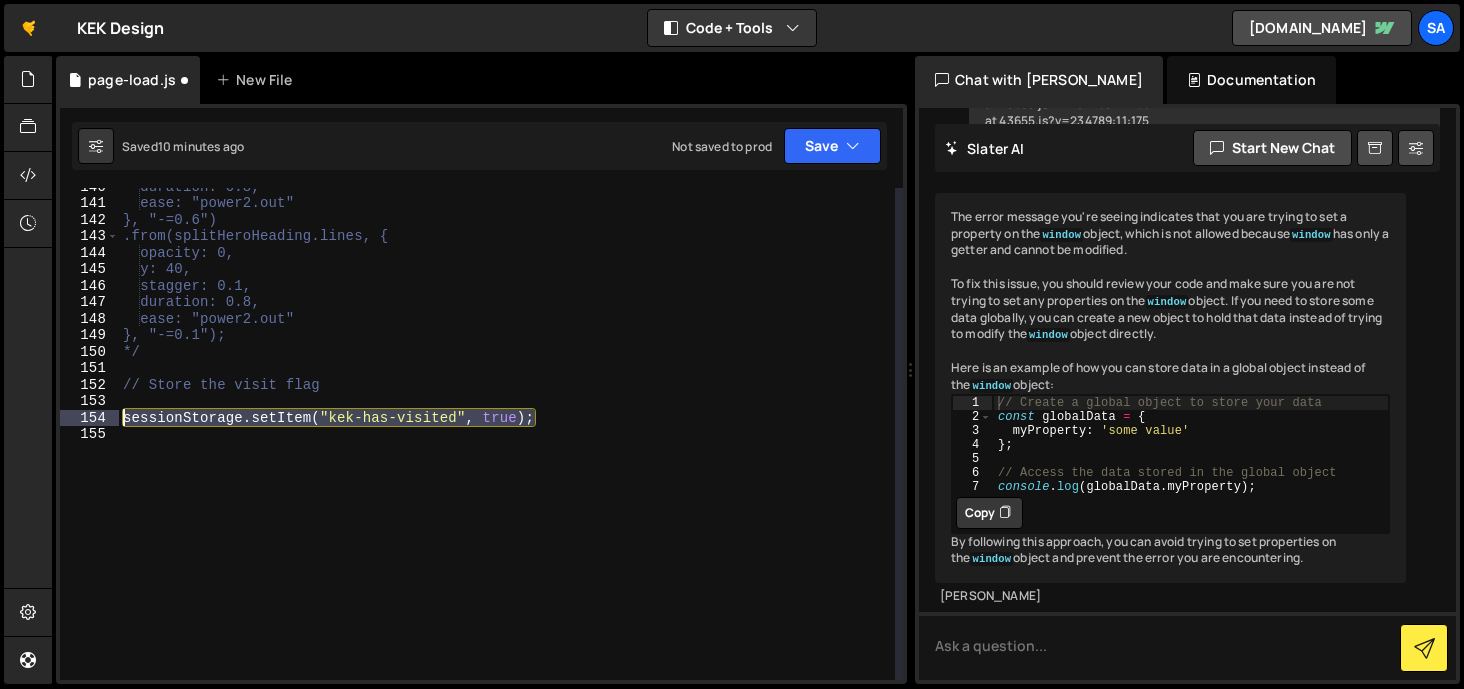 drag, startPoint x: 563, startPoint y: 417, endPoint x: 65, endPoint y: 412, distance: 498.0251 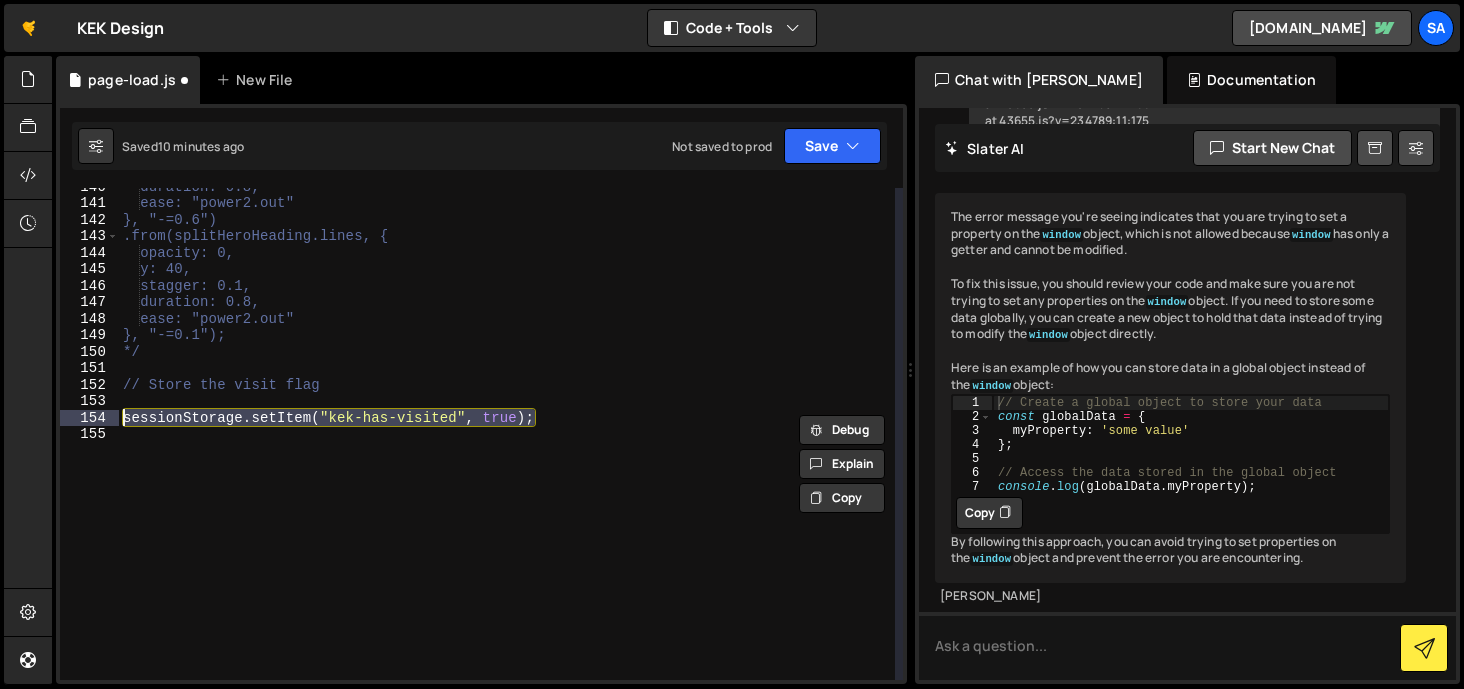 click on "duration: 0.8,      ease: "power2.out"   }, "-=0.6")   .from(splitHeroHeading.lines, {      opacity: 0,      y: 40,      stagger: 0.1,      duration: 0.8,      ease: "power2.out"   }, "-=0.1"); */ // Store the visit flag sessionStorage . setItem ( "kek-has-visited" ,   true ) ;" at bounding box center [507, 440] 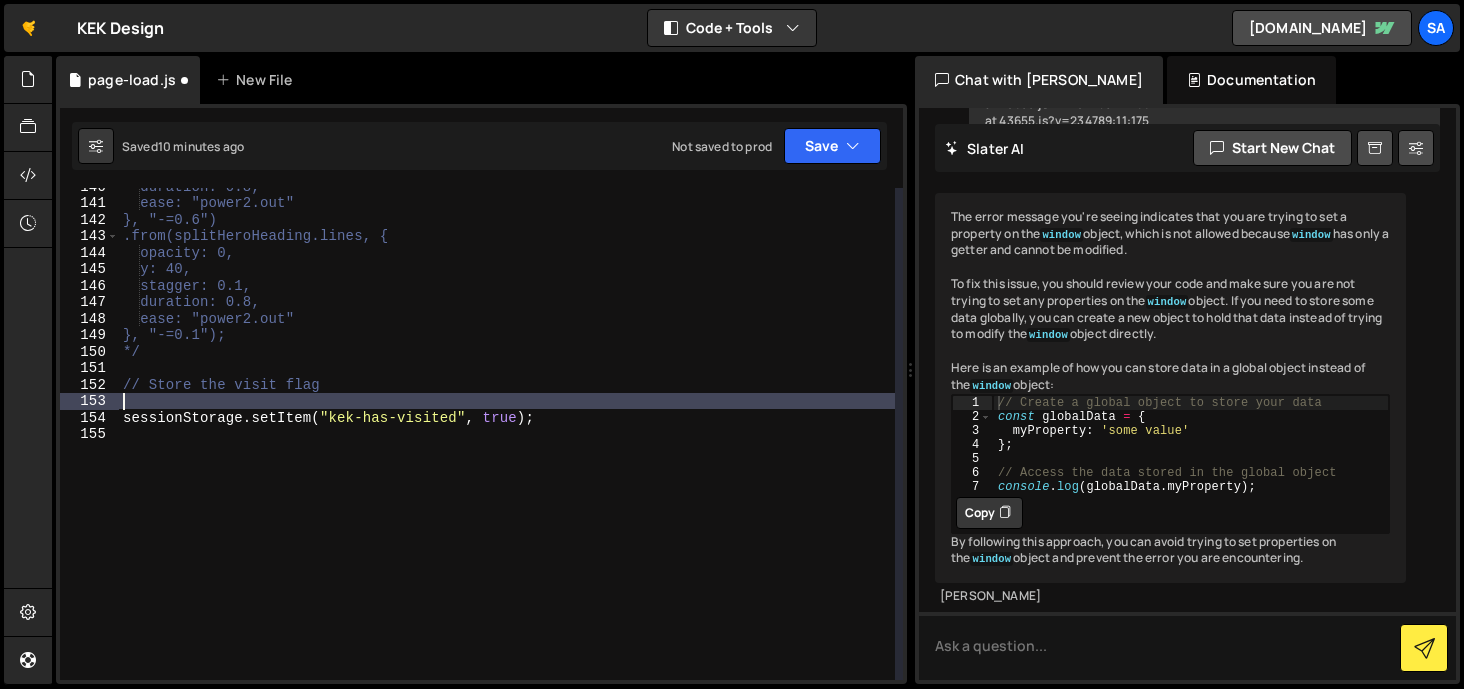 scroll, scrollTop: 2287, scrollLeft: 0, axis: vertical 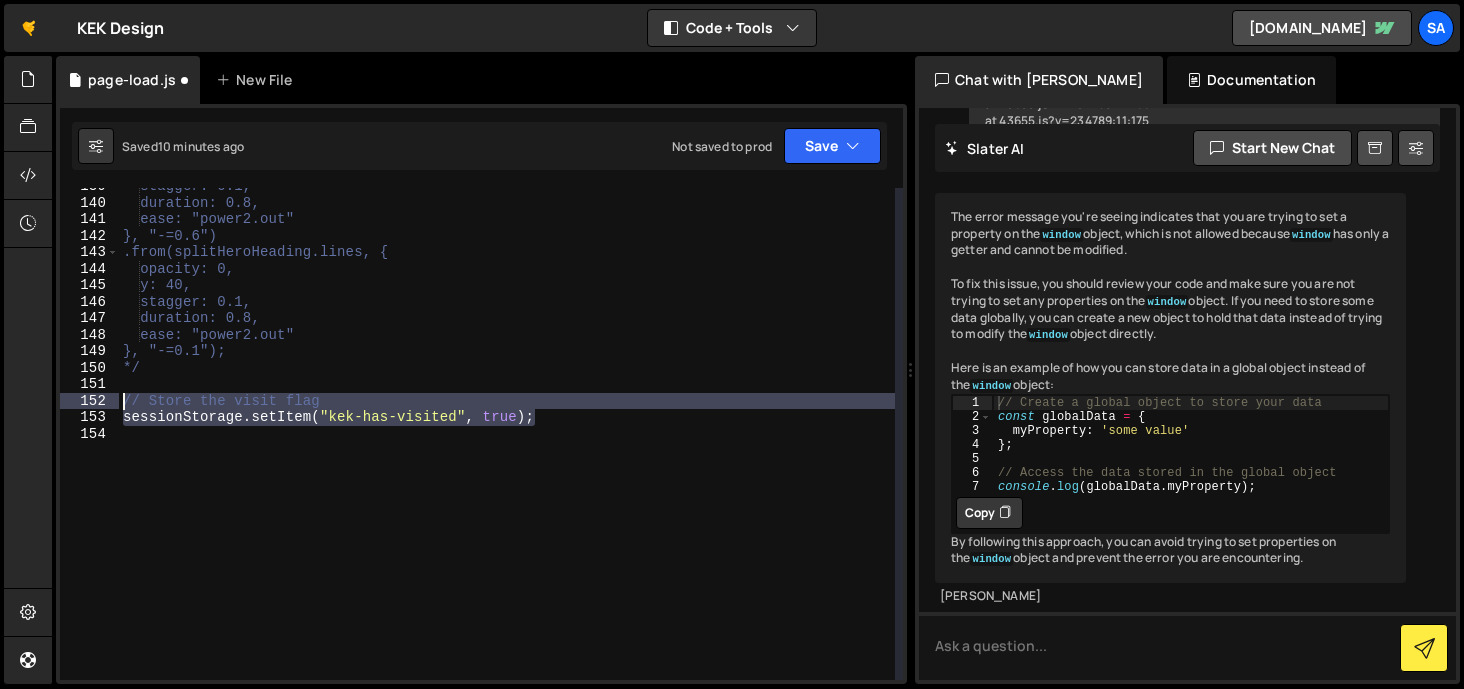 drag, startPoint x: 578, startPoint y: 414, endPoint x: 118, endPoint y: 395, distance: 460.3922 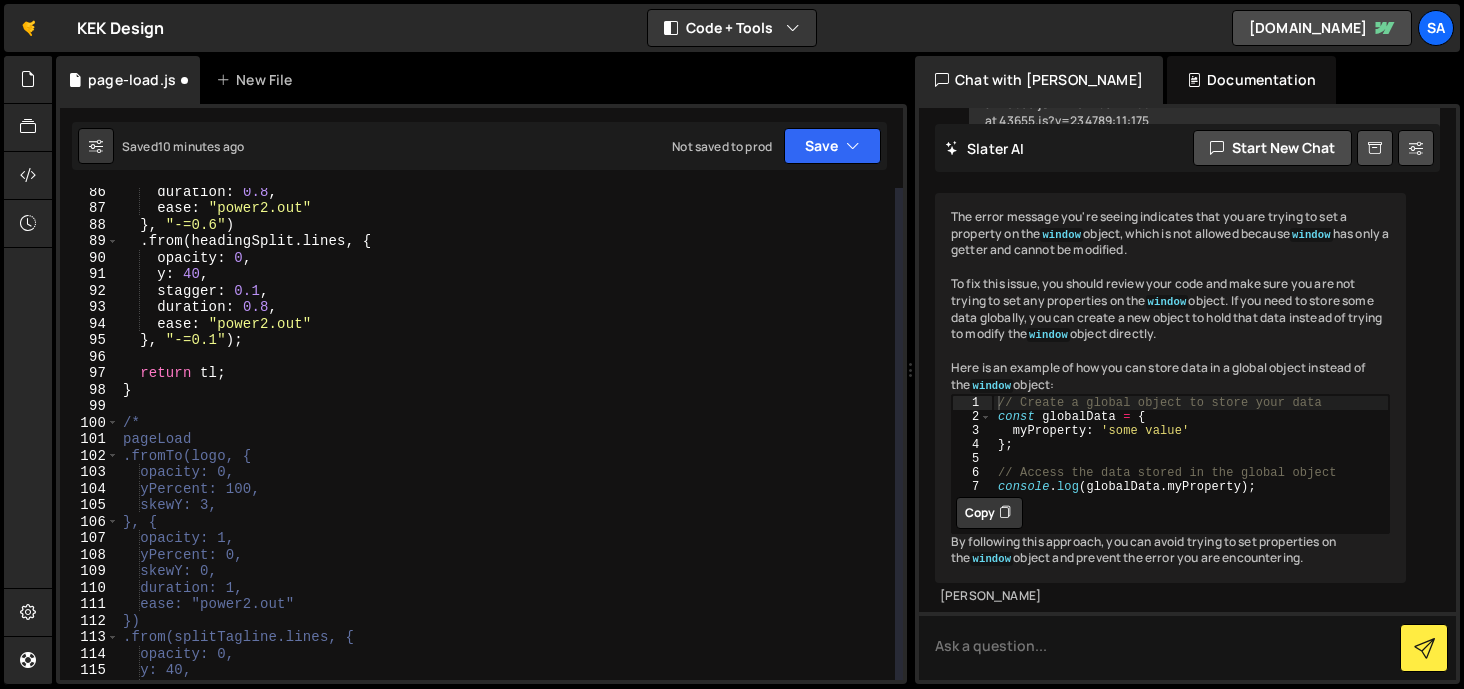 scroll, scrollTop: 1384, scrollLeft: 0, axis: vertical 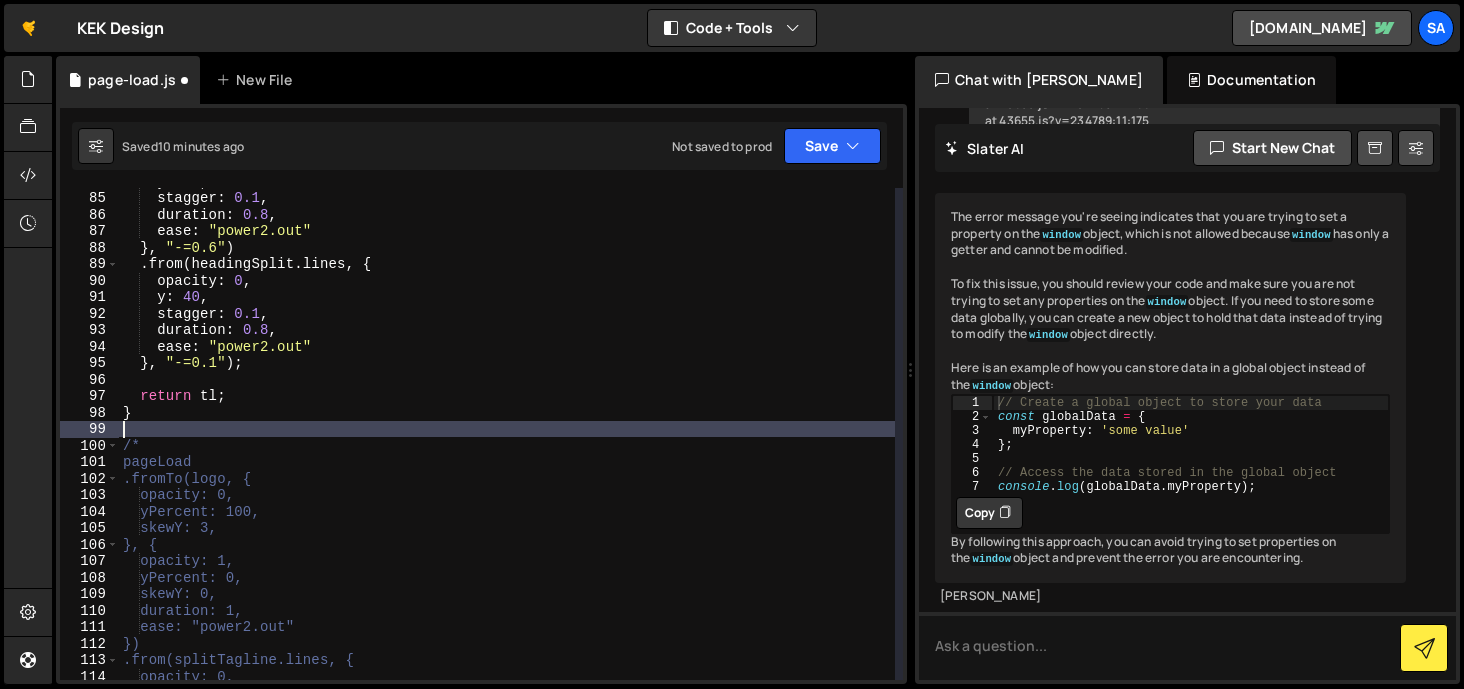 click on "y :   40 ,       stagger :   0.1 ,       duration :   0.8 ,       ease :   "power2.out"    } ,   "-=0.6" )    . from ( headingSplit . lines ,   {       opacity :   0 ,       y :   40 ,       stagger :   0.1 ,       duration :   0.8 ,       ease :   "power2.out"    } ,   "-=0.1" ) ;    return   tl ; } /* pageLoad   .fromTo(logo, {      opacity: 0,      yPercent: 100,      skewY: 3,   }, {      opacity: 1,      yPercent: 0,      skewY: 0,      duration: 1,      ease: "power2.out"   })   .from(splitTagline.lines, {      opacity: 0," at bounding box center [507, 435] 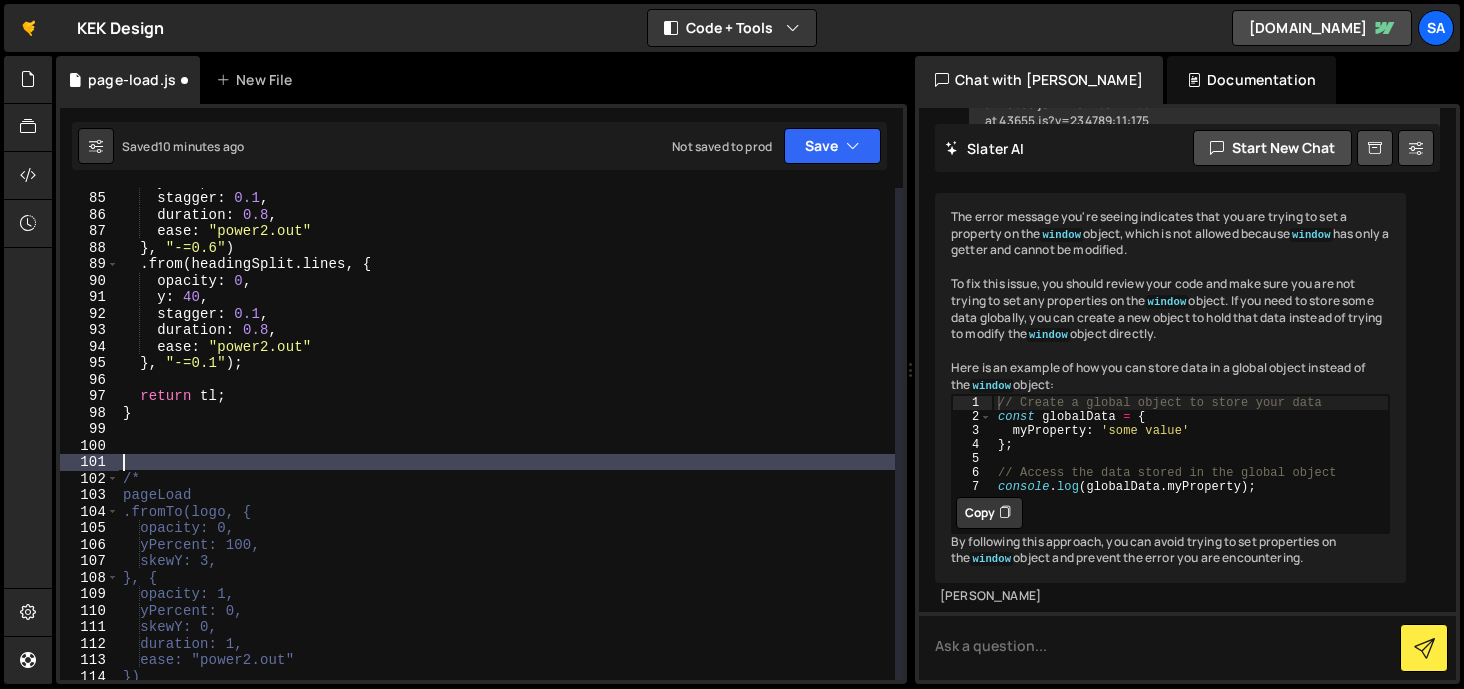 click on "y :   40 ,       stagger :   0.1 ,       duration :   0.8 ,       ease :   "power2.out"    } ,   "-=0.6" )    . from ( headingSplit . lines ,   {       opacity :   0 ,       y :   40 ,       stagger :   0.1 ,       duration :   0.8 ,       ease :   "power2.out"    } ,   "-=0.1" ) ;    return   tl ; } /* pageLoad   .fromTo(logo, {      opacity: 0,      yPercent: 100,      skewY: 3,   }, {      opacity: 1,      yPercent: 0,      skewY: 0,      duration: 1,      ease: "power2.out"   })" at bounding box center [507, 435] 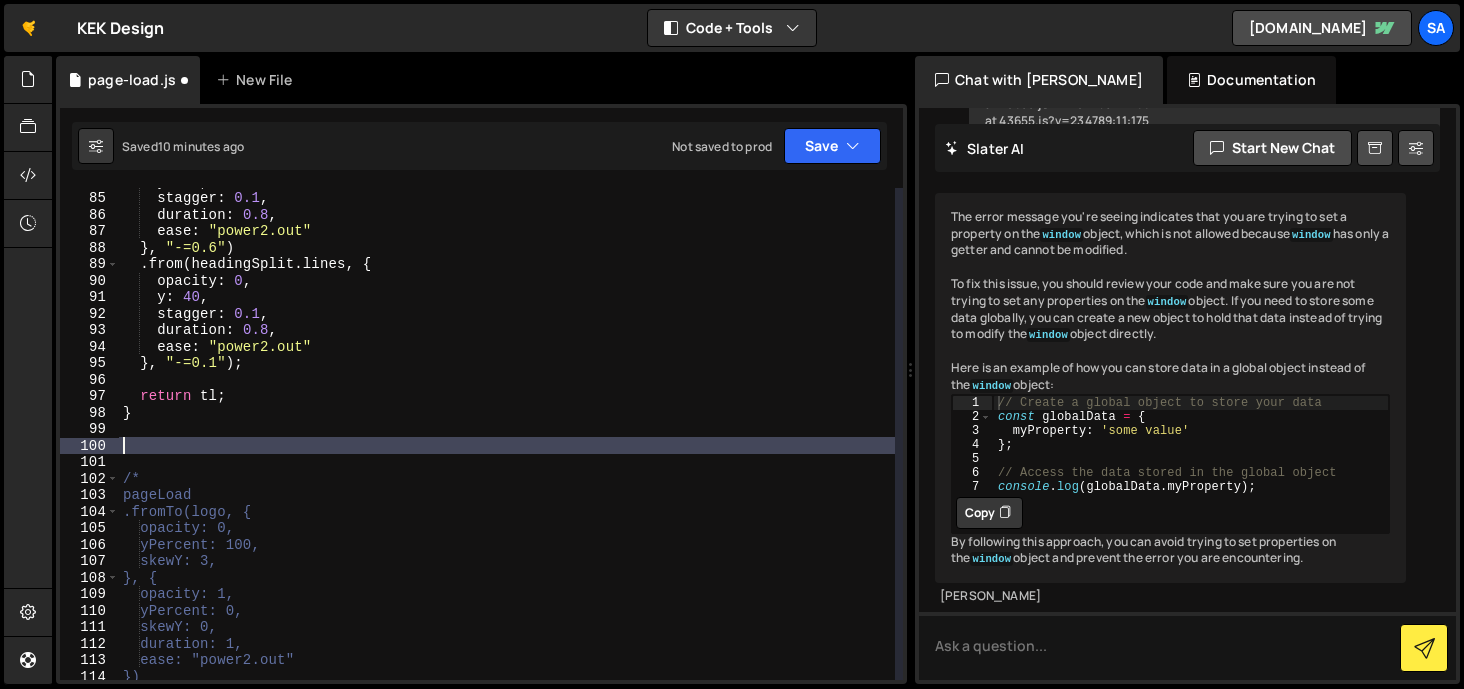 paste on "sessionStorage.setItem("kek-has-visited", true);" 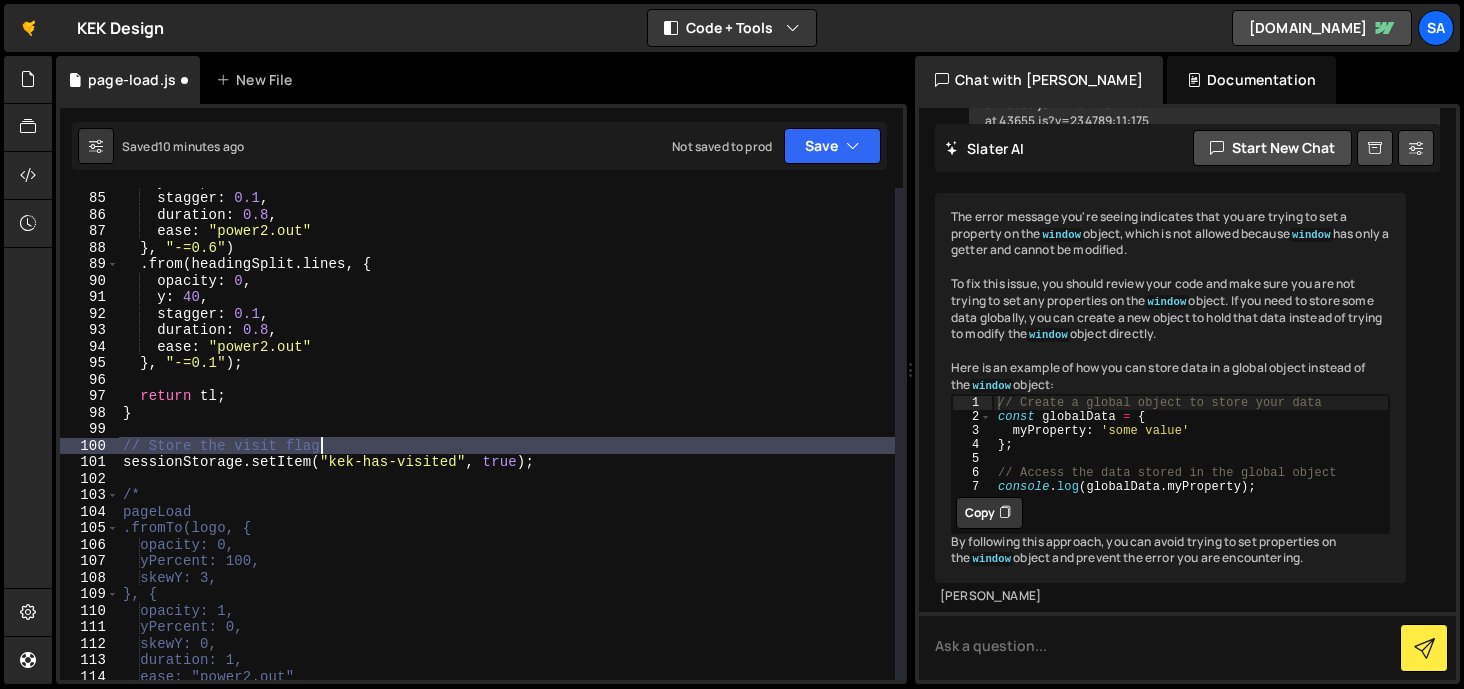 click on "y :   40 ,       stagger :   0.1 ,       duration :   0.8 ,       ease :   "power2.out"    } ,   "-=0.6" )    . from ( headingSplit . lines ,   {       opacity :   0 ,       y :   40 ,       stagger :   0.1 ,       duration :   0.8 ,       ease :   "power2.out"    } ,   "-=0.1" ) ;    return   tl ; } // Store the visit flag sessionStorage . setItem ( "kek-has-visited" ,   true ) ; /* pageLoad   .fromTo(logo, {      opacity: 0,      yPercent: 100,      skewY: 3,   }, {      opacity: 1,      yPercent: 0,      skewY: 0,      duration: 1,      ease: "power2.out"" at bounding box center (507, 435) 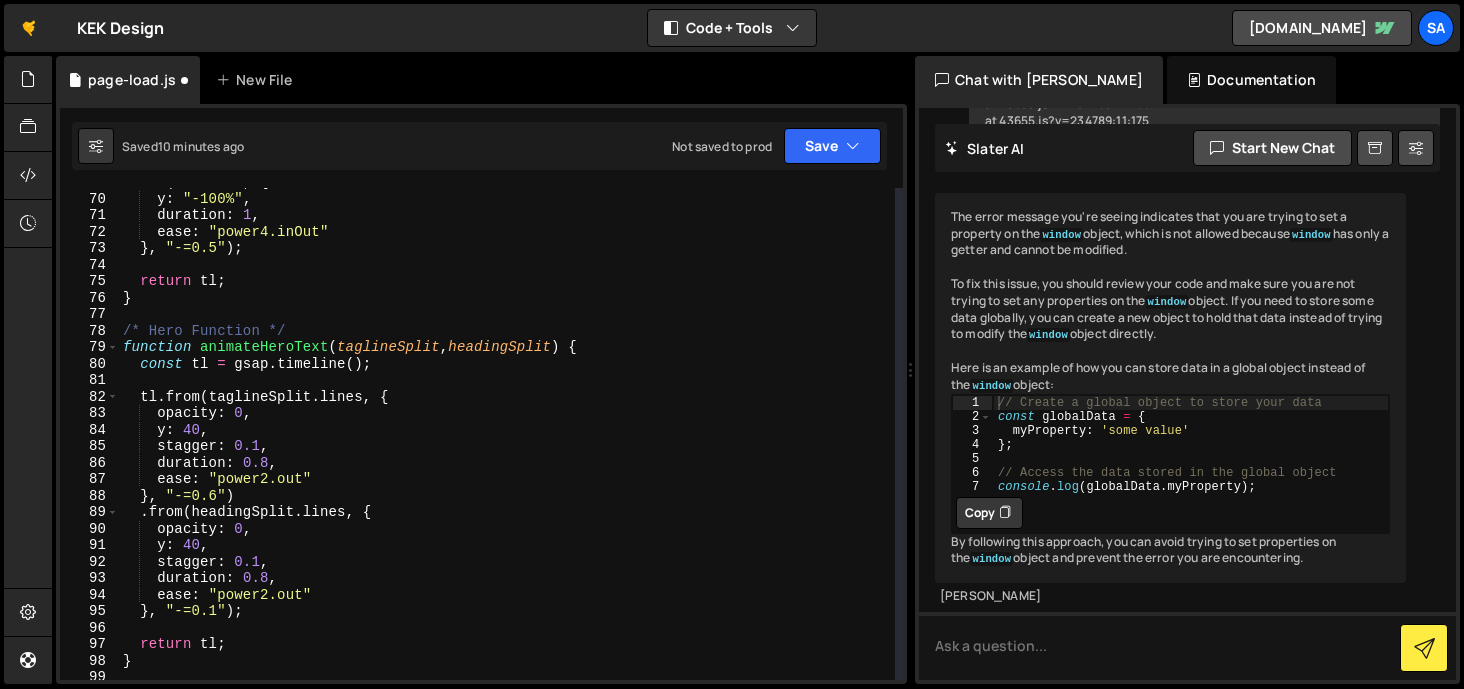 scroll, scrollTop: 1128, scrollLeft: 0, axis: vertical 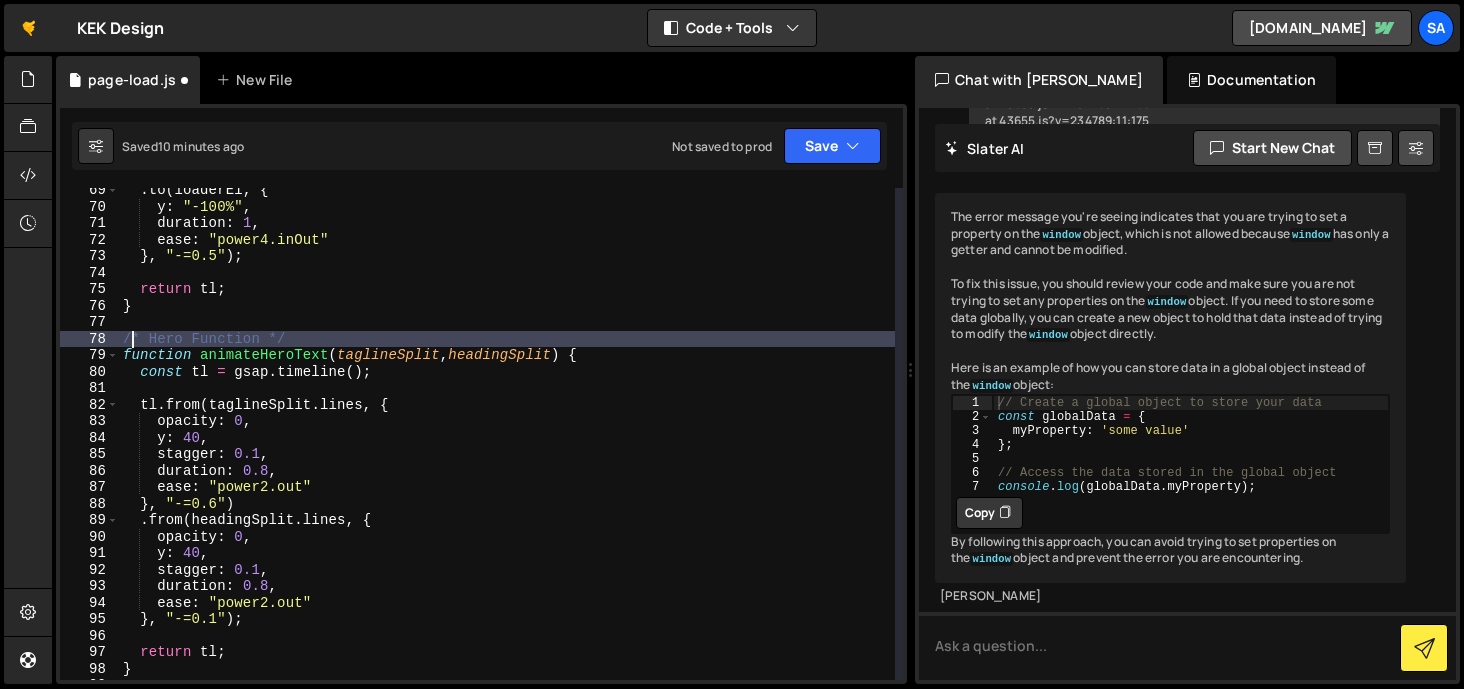 click on ". to ( loaderEl ,   {       y :   "-100%" ,       duration :   1 ,       ease :   "power4.inOut"    } ,   "-=0.5" ) ;    return   tl ; } /* Hero Function */ function   animateHeroText ( taglineSplit ,  headingSplit )   {    const   tl   =   gsap . timeline ( ) ;    tl . from ( taglineSplit . lines ,   {       opacity :   0 ,       y :   40 ,       stagger :   0.1 ,       duration :   0.8 ,       ease :   "power2.out"    } ,   "-=0.6" )    . from ( headingSplit . lines ,   {       opacity :   0 ,       y :   40 ,       stagger :   0.1 ,       duration :   0.8 ,       ease :   "power2.out"    } ,   "-=0.1" ) ;    return   tl ; }" at bounding box center (507, 444) 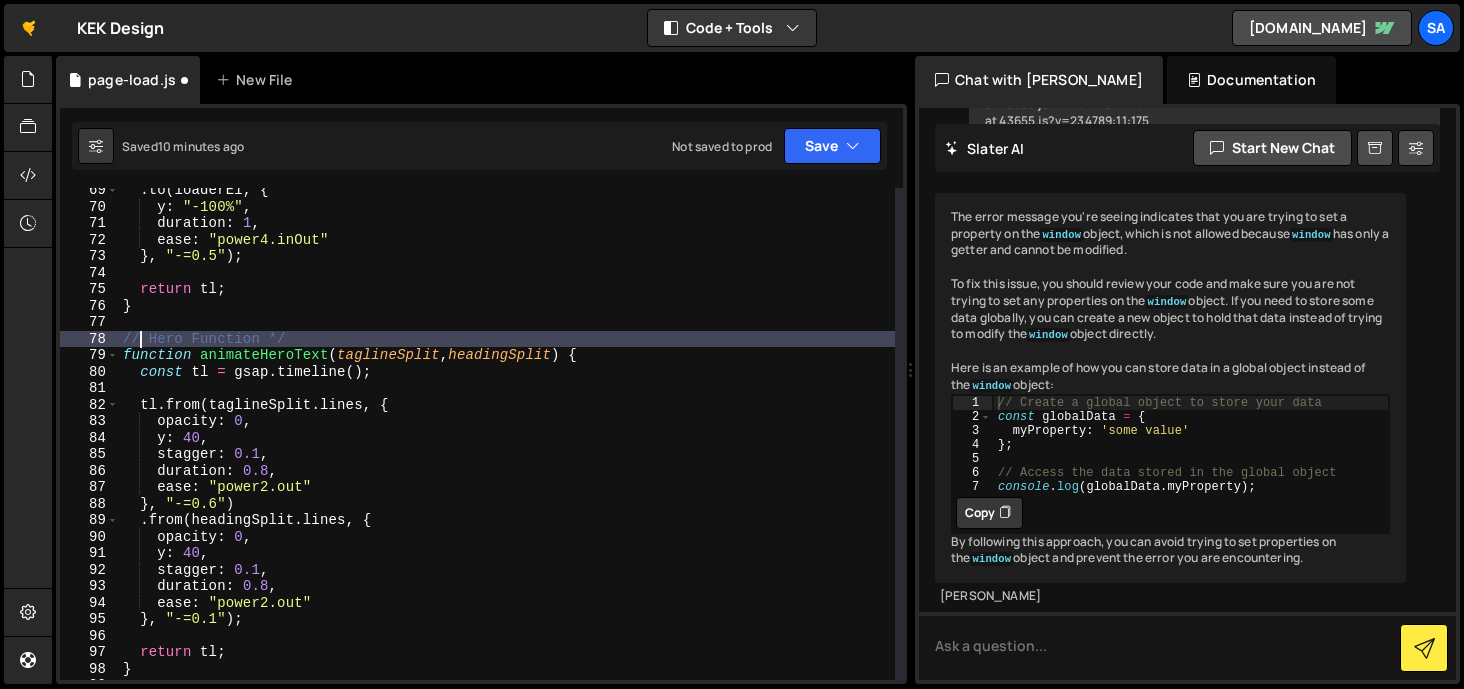 scroll, scrollTop: 0, scrollLeft: 0, axis: both 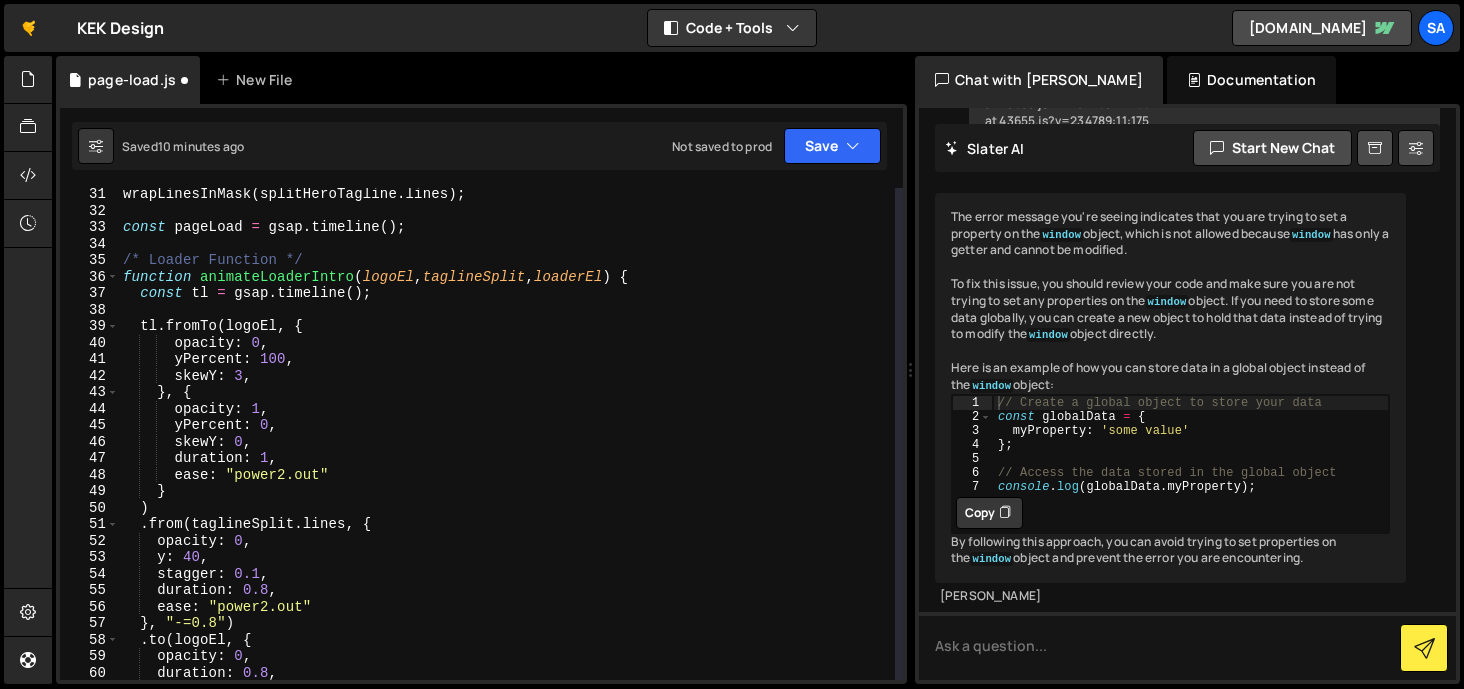 click on "wrapLinesInMask ( splitHeroTagline . lines ) ; const   pageLoad   =   gsap . timeline ( ) ; /* Loader Function */ function   animateLoaderIntro ( logoEl ,  taglineSplit ,  loaderEl )   {    const   tl   =   gsap . timeline ( ) ;    tl . fromTo ( logoEl ,   {          opacity :   0 ,          yPercent :   100 ,          skewY :   3 ,       } ,   {          opacity :   1 ,          yPercent :   0 ,          skewY :   0 ,          duration :   1 ,          ease :   "power2.out"       }    )    . from ( taglineSplit . lines ,   {       opacity :   0 ,       y :   40 ,       stagger :   0.1 ,       duration :   0.8 ,       ease :   "power2.out"    } ,   "-=0.8" )    . to ( logoEl ,   {       opacity :   0 ,       duration :   0.8 ,       ease :   "power2.inOut" ," at bounding box center (507, 448) 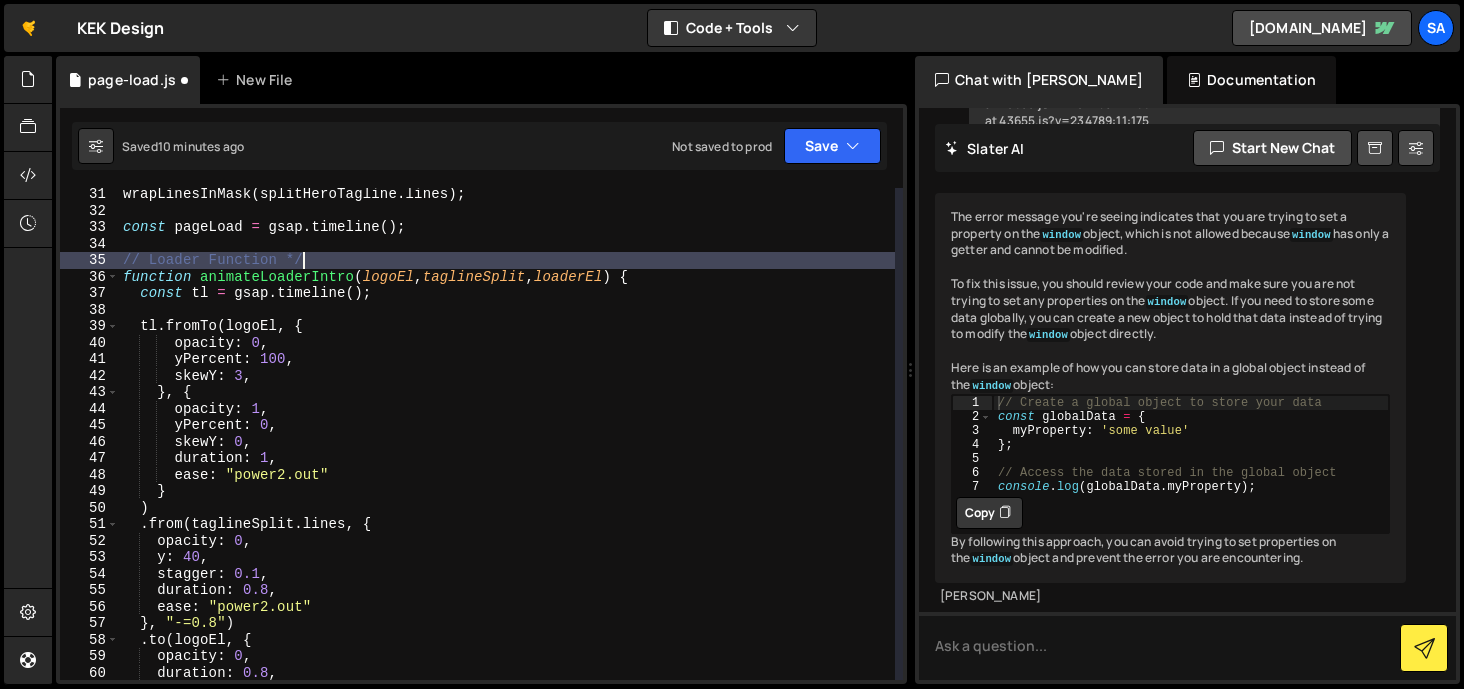 click on "wrapLinesInMask ( splitHeroTagline . lines ) ; const   pageLoad   =   gsap . timeline ( ) ; // Loader Function */ function   animateLoaderIntro ( logoEl ,  taglineSplit ,  loaderEl )   {    const   tl   =   gsap . timeline ( ) ;    tl . fromTo ( logoEl ,   {          opacity :   0 ,          yPercent :   100 ,          skewY :   3 ,       } ,   {          opacity :   1 ,          yPercent :   0 ,          skewY :   0 ,          duration :   1 ,          ease :   "power2.out"       }    )    . from ( taglineSplit . lines ,   {       opacity :   0 ,       y :   40 ,       stagger :   0.1 ,       duration :   0.8 ,       ease :   "power2.out"    } ,   "-=0.8" )    . to ( logoEl ,   {       opacity :   0 ,       duration :   0.8 ,       ease :   "power2.inOut" ," at bounding box center [507, 448] 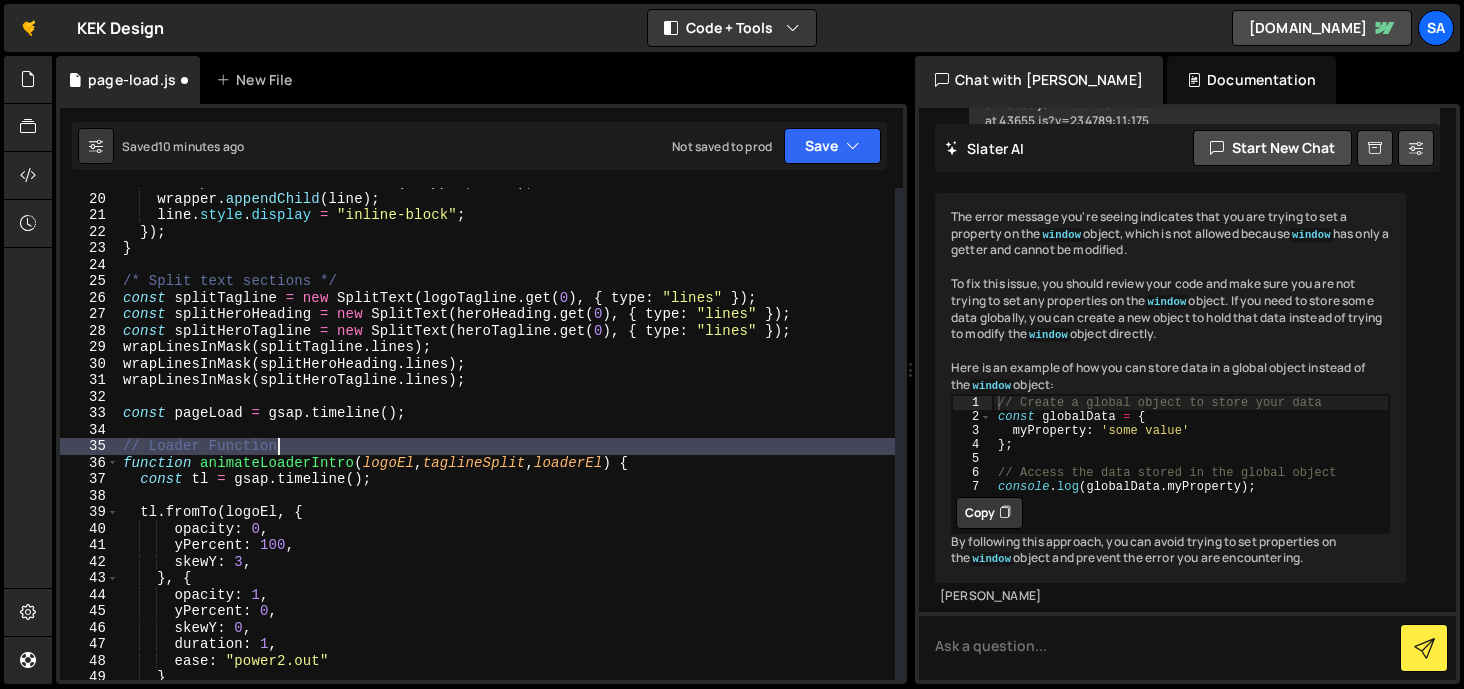 scroll, scrollTop: 220, scrollLeft: 0, axis: vertical 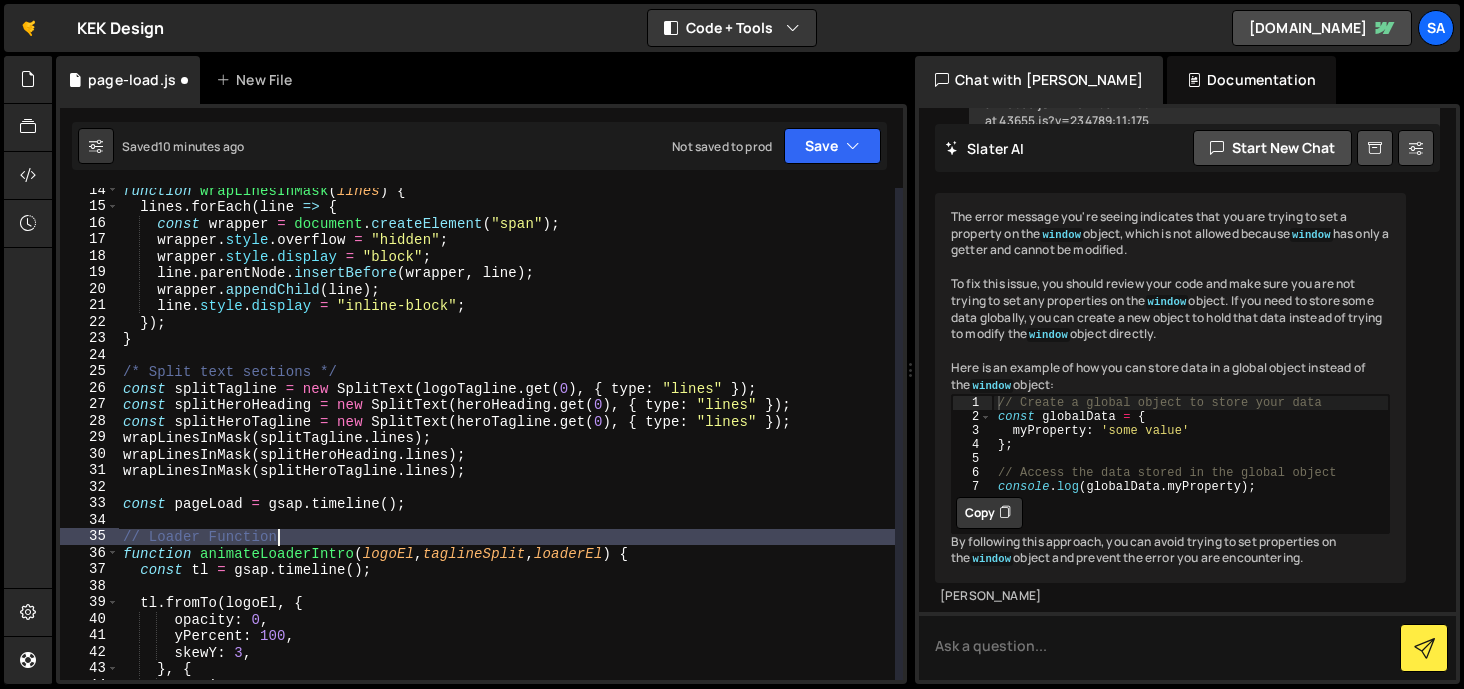 click on "function   wrapLinesInMask ( lines )   {    lines . forEach ( line   =>   {       const   wrapper   =   document . createElement ( "span" ) ;       wrapper . style . overflow   =   "hidden" ;       wrapper . style . display   =   "block" ;       line . parentNode . insertBefore ( wrapper ,   line ) ;       wrapper . appendChild ( line ) ;       line . style . display   =   "inline-block" ;    }) ; } /* Split text sections */ const   splitTagline   =   new   SplitText ( logoTagline . get ( 0 ) ,   {   type :   "lines"   }) ; const   splitHeroHeading   =   new   SplitText ( heroHeading . get ( 0 ) ,   {   type :   "lines"   }) ; const   splitHeroTagline   =   new   SplitText ( heroTagline . get ( 0 ) ,   {   type :   "lines"   }) ; wrapLinesInMask ( splitTagline . lines ) ; wrapLinesInMask ( splitHeroHeading . lines ) ; wrapLinesInMask ( splitHeroTagline . lines ) ; const   pageLoad   =   gsap . timeline ( ) ; // Loader Function function   animateLoaderIntro ( logoEl ,  taglineSplit ,  loaderEl )   {    const" at bounding box center [507, 444] 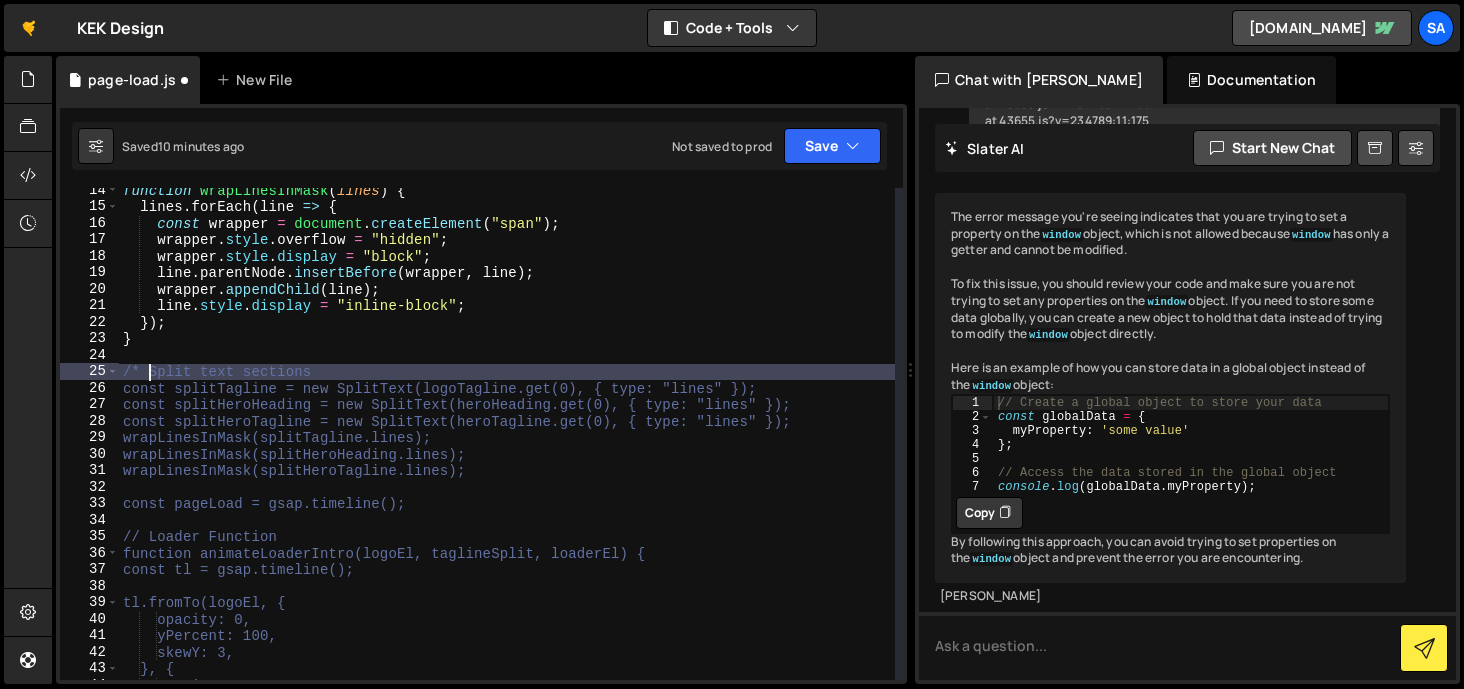 click on "function   wrapLinesInMask ( lines )   {    lines . forEach ( line   =>   {       const   wrapper   =   document . createElement ( "span" ) ;       wrapper . style . overflow   =   "hidden" ;       wrapper . style . display   =   "block" ;       line . parentNode . insertBefore ( wrapper ,   line ) ;       wrapper . appendChild ( line ) ;       line . style . display   =   "inline-block" ;    }) ; } /* Split text sections const splitTagline = new SplitText(logoTagline.get(0), { type: "lines" }); const splitHeroHeading = new SplitText(heroHeading.get(0), { type: "lines" }); const splitHeroTagline = new SplitText(heroTagline.get(0), { type: "lines" }); wrapLinesInMask(splitTagline.lines); wrapLinesInMask(splitHeroHeading.lines); wrapLinesInMask(splitHeroTagline.lines); const pageLoad = gsap.timeline(); // Loader Function function animateLoaderIntro(logoEl, taglineSplit, loaderEl) {   const tl = gsap.timeline();   tl.fromTo(logoEl, {         opacity: 0,         yPercent: 100,         skewY: 3,      }, {" at bounding box center [507, 444] 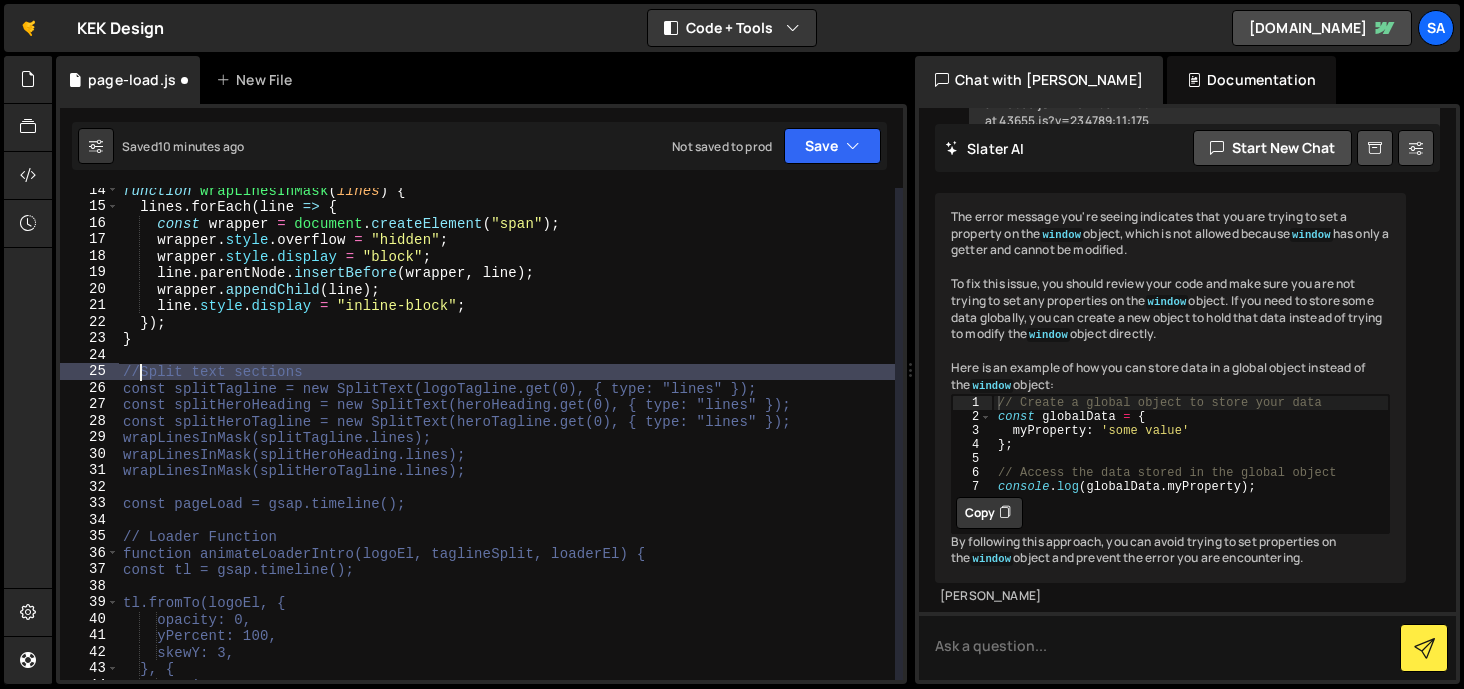 scroll, scrollTop: 0, scrollLeft: 1, axis: horizontal 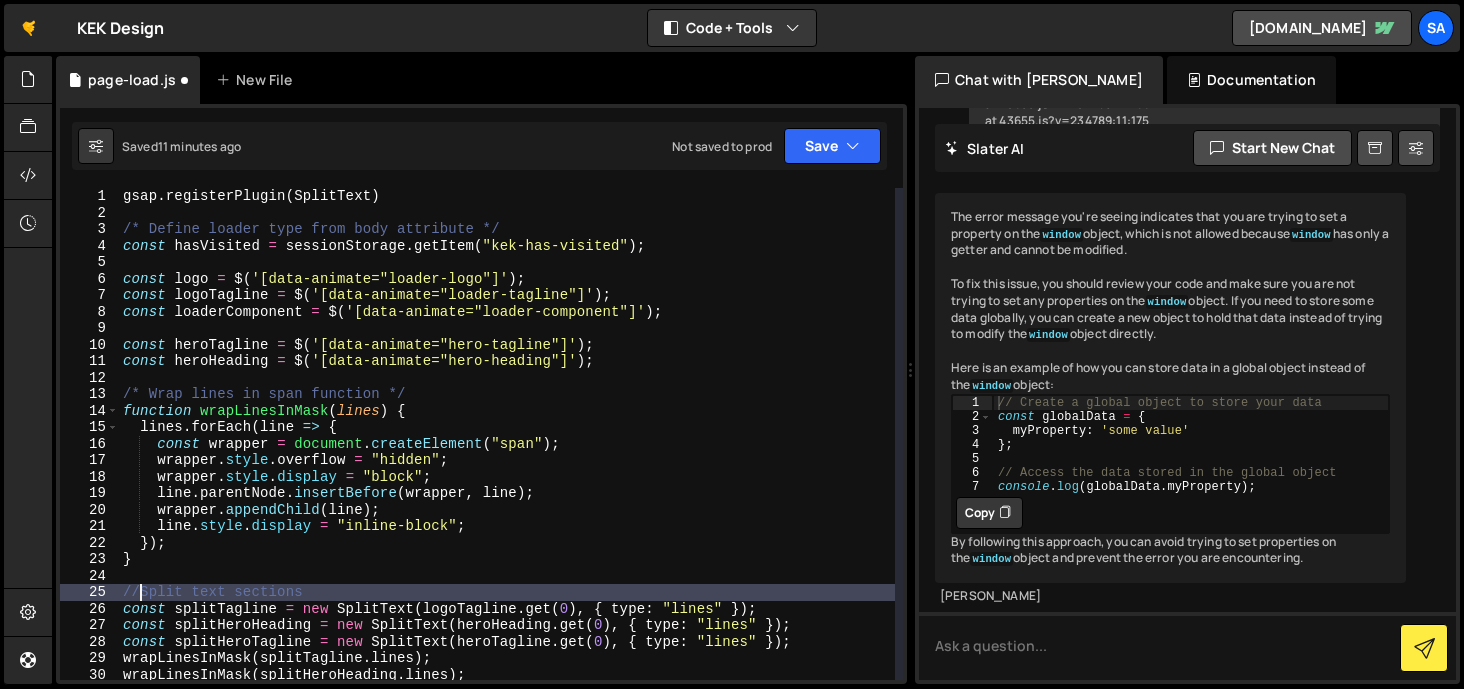 click on "gsap . registerPlugin ( SplitText ) /* Define loader type from body attribute */ const   hasVisited   =   sessionStorage . getItem ( "kek-has-visited" ) ; const   logo   =   $ ( '[data-animate="loader-logo"]' ) ; const   logoTagline   =   $ ( '[data-animate="loader-tagline"]' ) ; const   loaderComponent   =   $ ( '[data-animate="loader-component"]' ) ; const   heroTagline   =   $ ( '[data-animate="hero-tagline"]' ) ; const   heroHeading   =   $ ( '[data-animate="hero-heading"]' ) ; /* Wrap lines in span function */ function   wrapLinesInMask ( lines )   {    lines . forEach ( line   =>   {       const   wrapper   =   document . createElement ( "span" ) ;       wrapper . style . overflow   =   "hidden" ;       wrapper . style . display   =   "block" ;       line . parentNode . insertBefore ( wrapper ,   line ) ;       wrapper . appendChild ( line ) ;       line . style . display   =   "inline-block" ;    }) ; } //Split text sections const   splitTagline   =   new   SplitText ( logoTagline . get ( 0 ) ,   {   :" at bounding box center (507, 450) 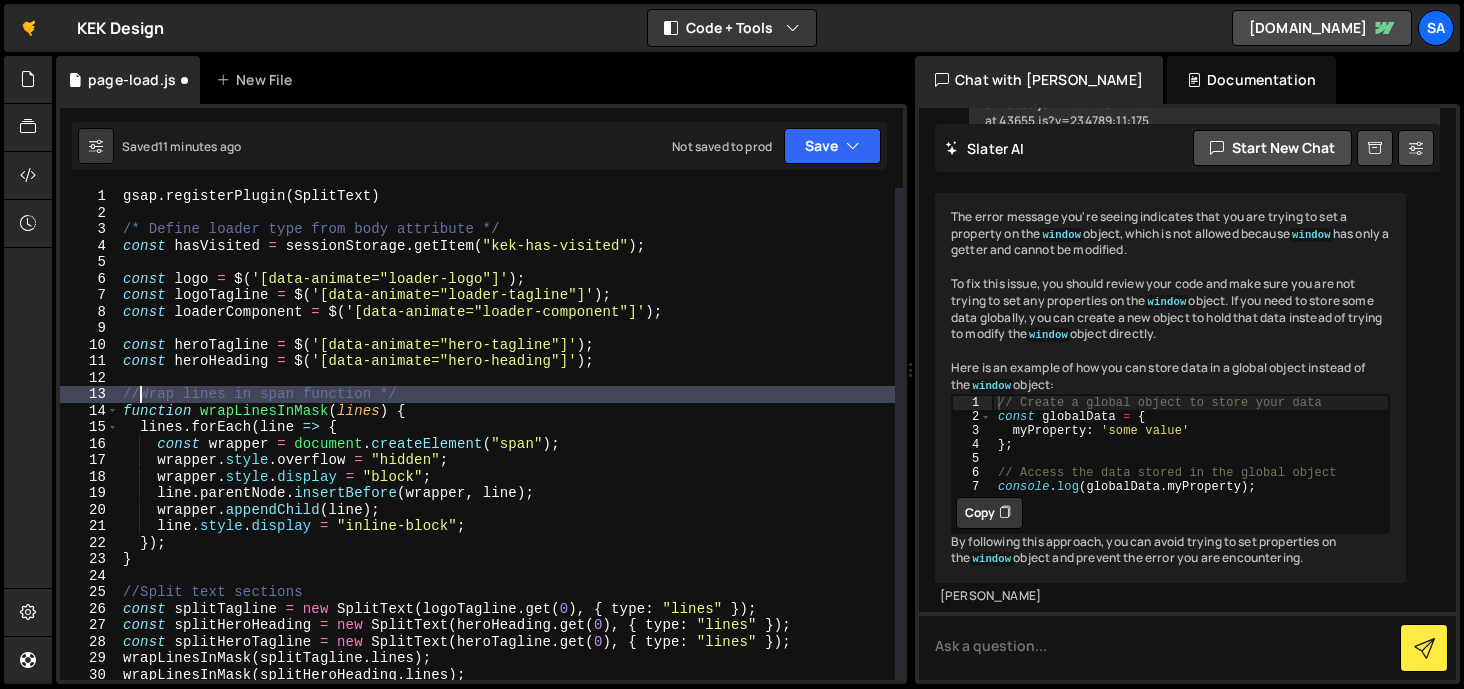 click on "gsap . registerPlugin ( SplitText ) /* Define loader type from body attribute */ const   hasVisited   =   sessionStorage . getItem ( "kek-has-visited" ) ; const   logo   =   $ ( '[data-animate="loader-logo"]' ) ; const   logoTagline   =   $ ( '[data-animate="loader-tagline"]' ) ; const   loaderComponent   =   $ ( '[data-animate="loader-component"]' ) ; const   heroTagline   =   $ ( '[data-animate="hero-tagline"]' ) ; const   heroHeading   =   $ ( '[data-animate="hero-heading"]' ) ; //Wrap lines in span function */ function   wrapLinesInMask ( lines )   {    lines . forEach ( line   =>   {       const   wrapper   =   document . createElement ( "span" ) ;       wrapper . style . overflow   =   "hidden" ;       wrapper . style . display   =   "block" ;       line . parentNode . insertBefore ( wrapper ,   line ) ;       wrapper . appendChild ( line ) ;       line . style . display   =   "inline-block" ;    }) ; } //Split text sections const   splitTagline   =   new   SplitText ( logoTagline . get ( 0 ) ,   {   :" at bounding box center [507, 450] 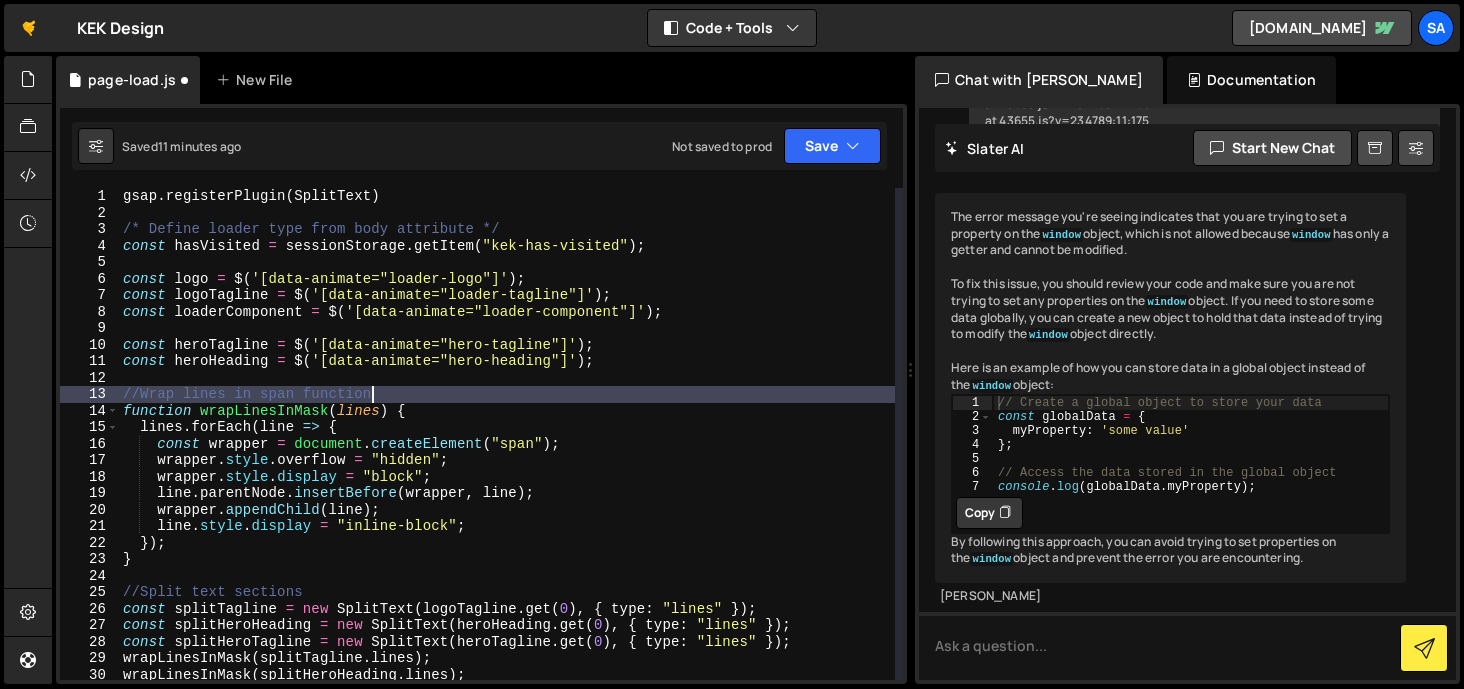 click on "gsap . registerPlugin ( SplitText ) /* Define loader type from body attribute */ const   hasVisited   =   sessionStorage . getItem ( "kek-has-visited" ) ; const   logo   =   $ ( '[data-animate="loader-logo"]' ) ; const   logoTagline   =   $ ( '[data-animate="loader-tagline"]' ) ; const   loaderComponent   =   $ ( '[data-animate="loader-component"]' ) ; const   heroTagline   =   $ ( '[data-animate="hero-tagline"]' ) ; const   heroHeading   =   $ ( '[data-animate="hero-heading"]' ) ; //Wrap lines in span function function   wrapLinesInMask ( lines )   {    lines . forEach ( line   =>   {       const   wrapper   =   document . createElement ( "span" ) ;       wrapper . style . overflow   =   "hidden" ;       wrapper . style . display   =   "block" ;       line . parentNode . insertBefore ( wrapper ,   line ) ;       wrapper . appendChild ( line ) ;       line . style . display   =   "inline-block" ;    }) ; } //Split text sections const   splitTagline   =   new   SplitText ( logoTagline . get ( 0 ) ,   {   type" at bounding box center [507, 450] 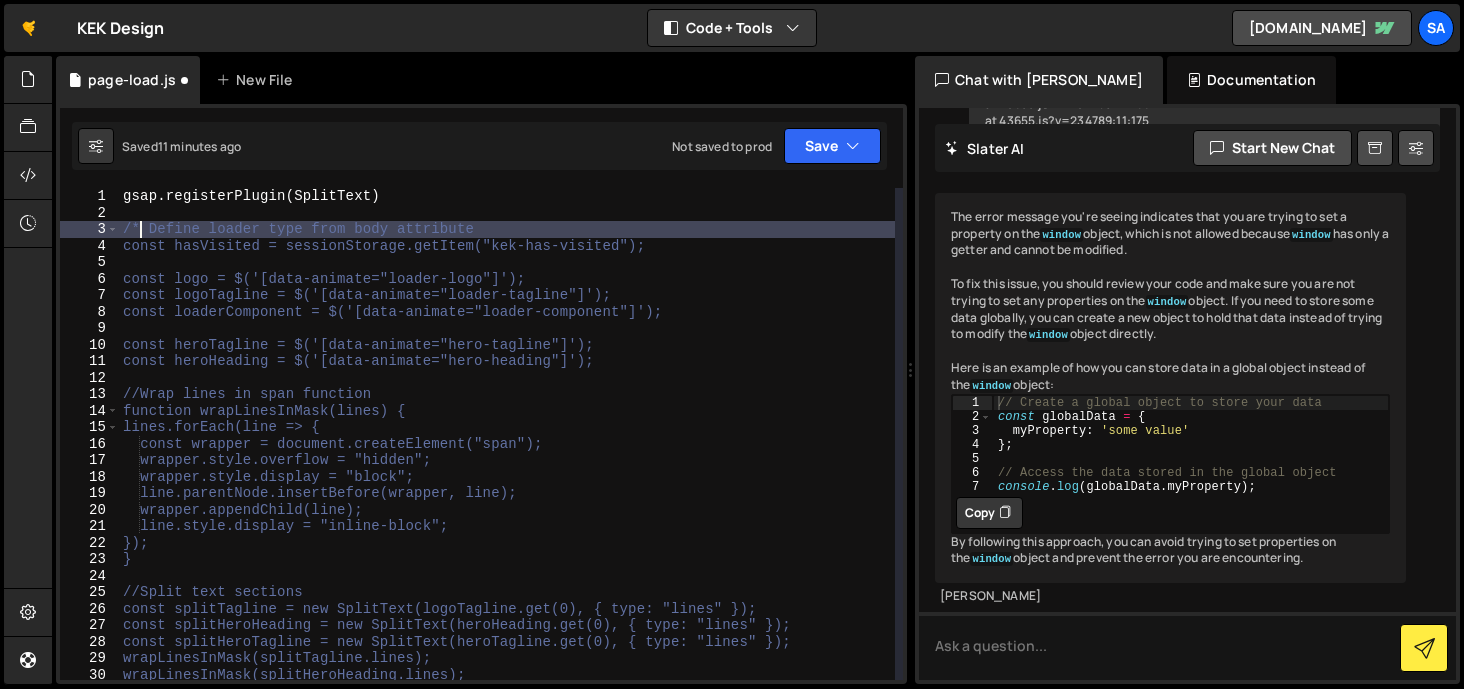 click on "gsap . registerPlugin ( SplitText ) /* Define loader type from body attribute const hasVisited = sessionStorage.getItem("kek-has-visited"); const logo = $('[data-animate="loader-logo"]'); const logoTagline = $('[data-animate="loader-tagline"]'); const loaderComponent = $('[data-animate="loader-component"]'); const heroTagline = $('[data-animate="hero-tagline"]'); const heroHeading = $('[data-animate="hero-heading"]'); //Wrap lines in span function function wrapLinesInMask(lines) {   lines.forEach(line => {      const wrapper = document.createElement("span");      wrapper.style.overflow = "hidden";      wrapper.style.display = "block";      line.parentNode.insertBefore(wrapper, line);      wrapper.appendChild(line);      line.style.display = "inline-block";   }); } //Split text sections const splitTagline = new SplitText(logoTagline.get(0), { type: "lines" }); const splitHeroHeading = new SplitText(heroHeading.get(0), { type: "lines" }); wrapLinesInMask(splitTagline.lines);" at bounding box center [507, 450] 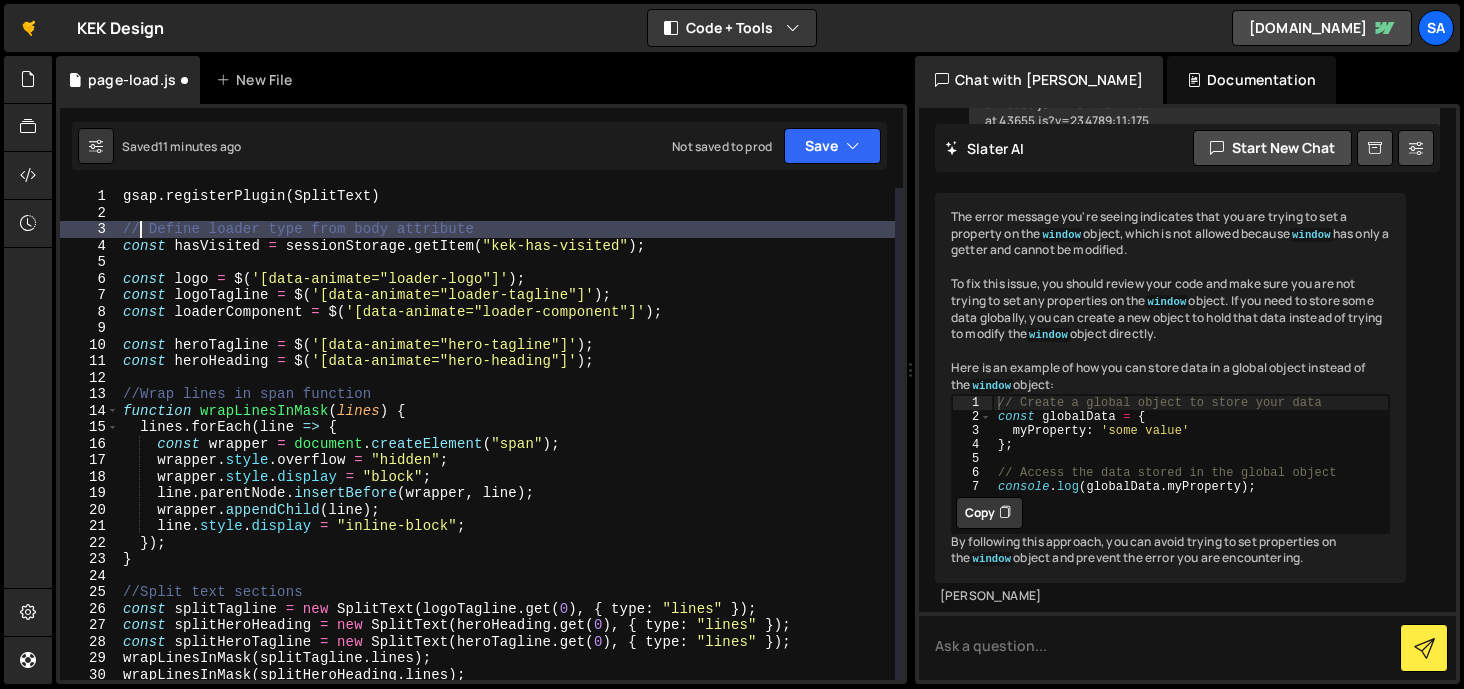 click on "gsap . registerPlugin ( SplitText ) // Define loader type from body attribute const   hasVisited   =   sessionStorage . getItem ( "kek-has-visited" ) ; const   logo   =   $ ( '[data-animate="loader-logo"]' ) ; const   logoTagline   =   $ ( '[data-animate="loader-tagline"]' ) ; const   loaderComponent   =   $ ( '[data-animate="loader-component"]' ) ; const   heroTagline   =   $ ( '[data-animate="hero-tagline"]' ) ; const   heroHeading   =   $ ( '[data-animate="hero-heading"]' ) ; //Wrap lines in span function function   wrapLinesInMask ( lines )   {    lines . forEach ( line   =>   {       const   wrapper   =   document . createElement ( "span" ) ;       wrapper . style . overflow   =   "hidden" ;       wrapper . style . display   =   "block" ;       line . parentNode . insertBefore ( wrapper ,   line ) ;       wrapper . appendChild ( line ) ;       line . style . display   =   "inline-block" ;    }) ; } //Split text sections const   splitTagline   =   new   SplitText ( logoTagline . get ( 0 ) ,   {   type :" at bounding box center (507, 450) 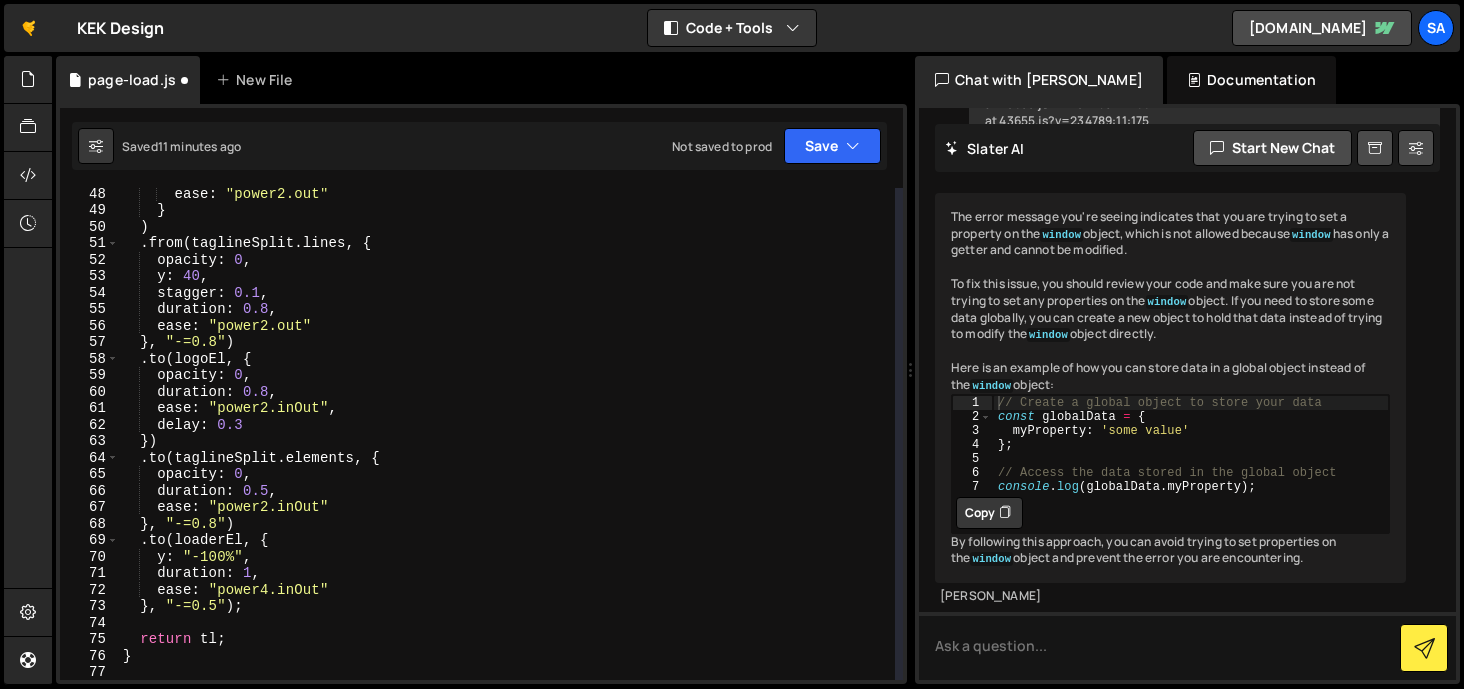 scroll, scrollTop: 768, scrollLeft: 0, axis: vertical 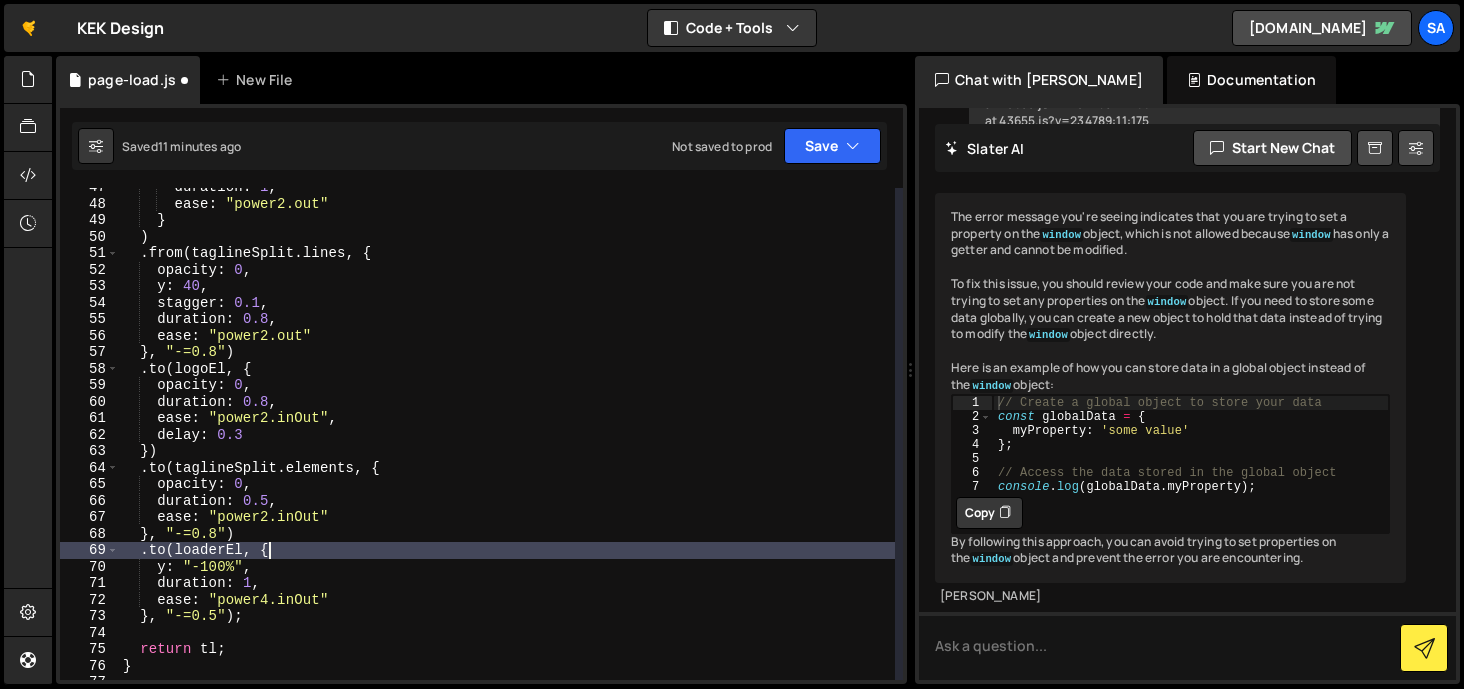 click on "duration :   1 ,          ease :   "power2.out"       }    )    . from ( taglineSplit . lines ,   {       opacity :   0 ,       y :   40 ,       stagger :   0.1 ,       duration :   0.8 ,       ease :   "power2.out"    } ,   "-=0.8" )    . to ( logoEl ,   {       opacity :   0 ,       duration :   0.8 ,       ease :   "power2.inOut" ,       delay :   0.3    })    . to ( taglineSplit . elements ,   {       opacity :   0 ,       duration :   0.5 ,       ease :   "power2.inOut"    } ,   "-=0.8" )    . to ( loaderEl ,   {       y :   "-100%" ,       duration :   1 ,       ease :   "power4.inOut"    } ,   "-=0.5" ) ;    return   tl ; }" at bounding box center [507, 441] 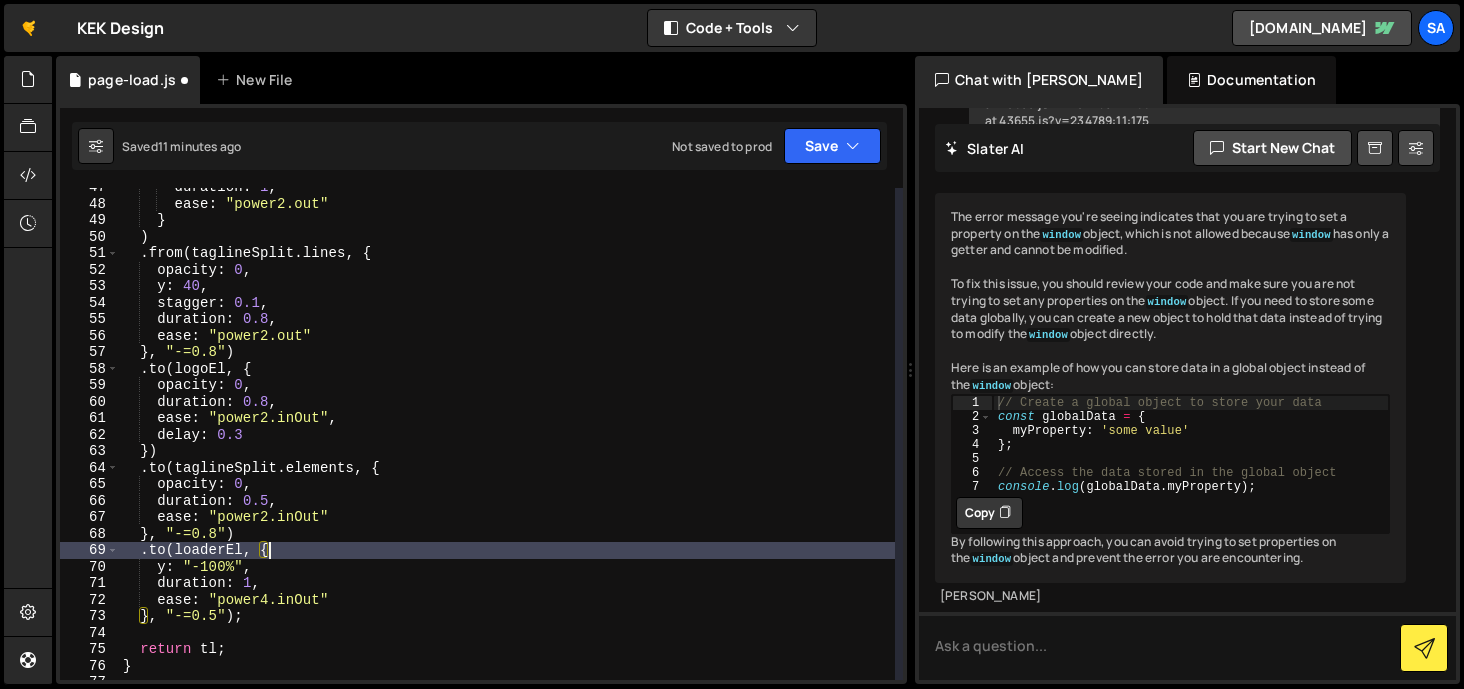 click on "duration :   1 ,          ease :   "power2.out"       }    )    . from ( taglineSplit . lines ,   {       opacity :   0 ,       y :   40 ,       stagger :   0.1 ,       duration :   0.8 ,       ease :   "power2.out"    } ,   "-=0.8" )    . to ( logoEl ,   {       opacity :   0 ,       duration :   0.8 ,       ease :   "power2.inOut" ,       delay :   0.3    })    . to ( taglineSplit . elements ,   {       opacity :   0 ,       duration :   0.5 ,       ease :   "power2.inOut"    } ,   "-=0.8" )    . to ( loaderEl ,   {       y :   "-100%" ,       duration :   1 ,       ease :   "power4.inOut"    } ,   "-=0.5" ) ;    return   tl ; }" at bounding box center [507, 441] 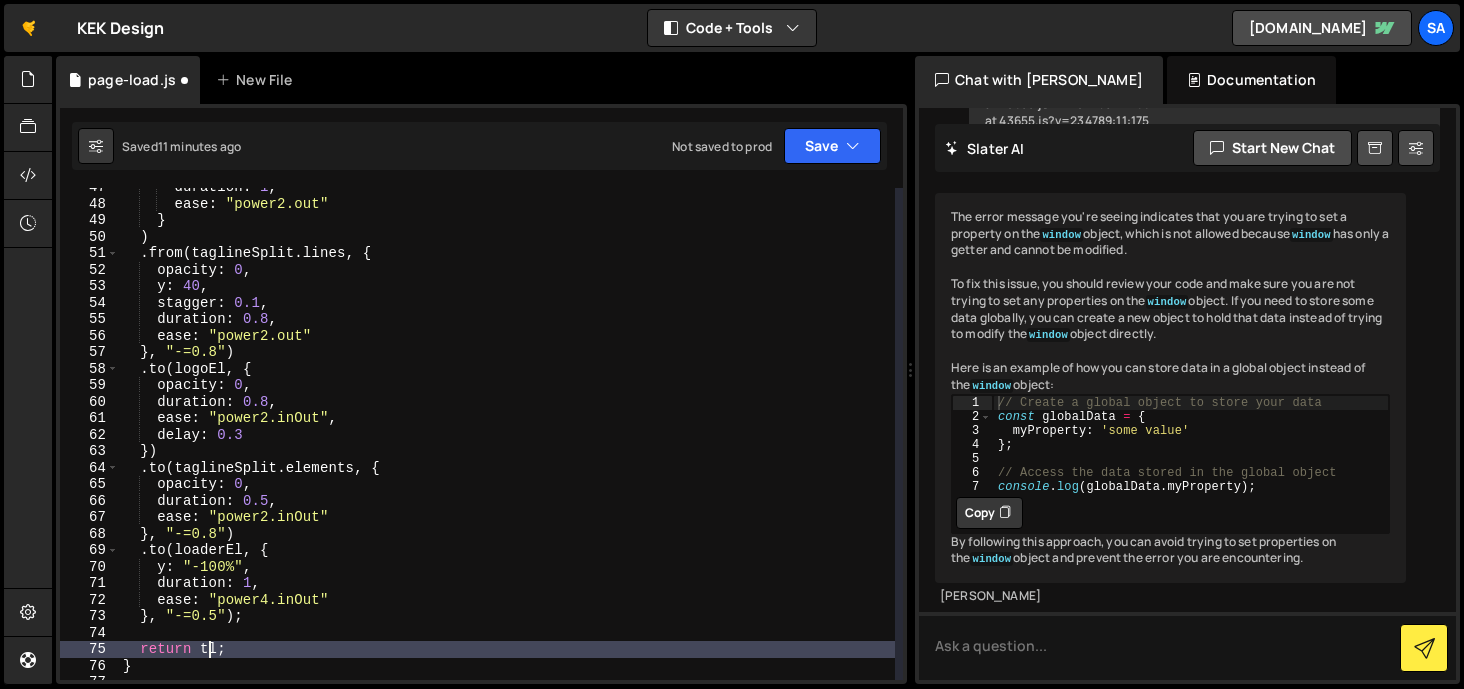 click on "duration :   1 ,          ease :   "power2.out"       }    )    . from ( taglineSplit . lines ,   {       opacity :   0 ,       y :   40 ,       stagger :   0.1 ,       duration :   0.8 ,       ease :   "power2.out"    } ,   "-=0.8" )    . to ( logoEl ,   {       opacity :   0 ,       duration :   0.8 ,       ease :   "power2.inOut" ,       delay :   0.3    })    . to ( taglineSplit . elements ,   {       opacity :   0 ,       duration :   0.5 ,       ease :   "power2.inOut"    } ,   "-=0.8" )    . to ( loaderEl ,   {       y :   "-100%" ,       duration :   1 ,       ease :   "power4.inOut"    } ,   "-=0.5" ) ;    return   tl ; }" at bounding box center [507, 441] 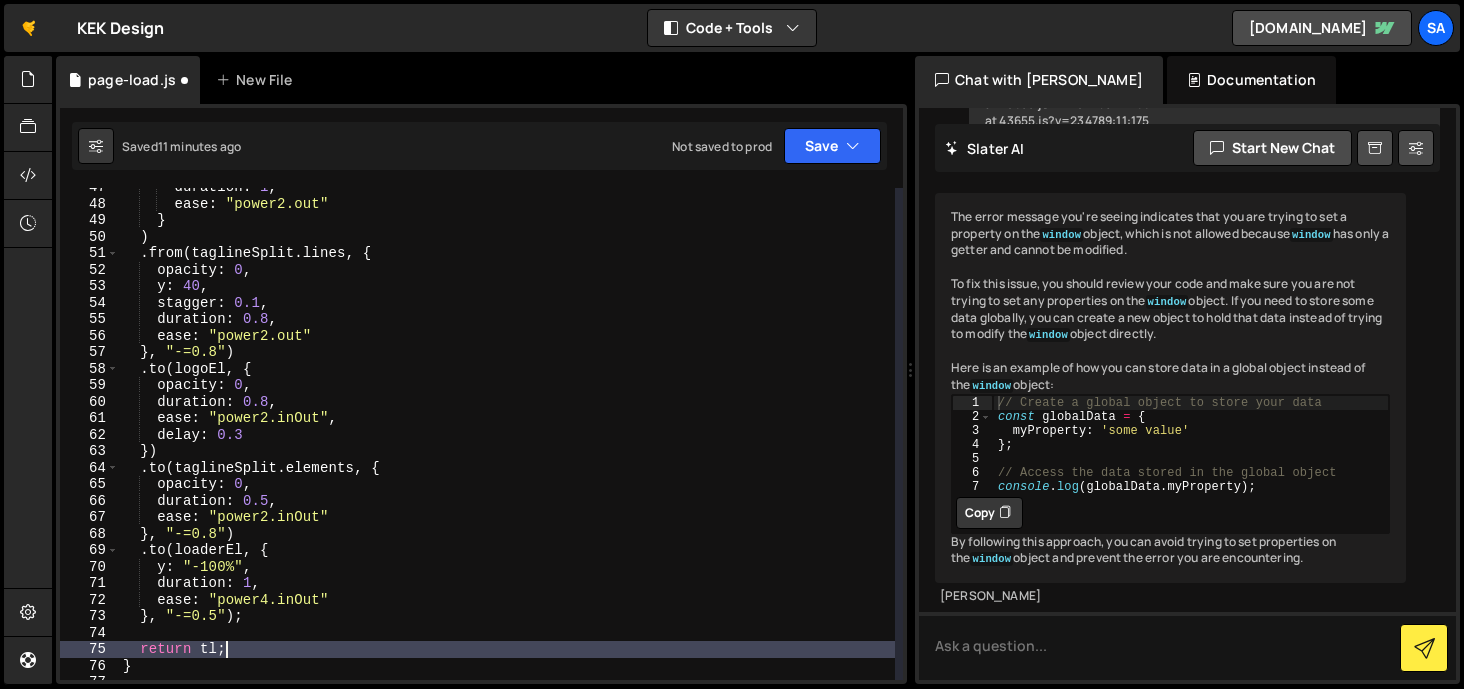 click on "duration :   1 ,          ease :   "power2.out"       }    )    . from ( taglineSplit . lines ,   {       opacity :   0 ,       y :   40 ,       stagger :   0.1 ,       duration :   0.8 ,       ease :   "power2.out"    } ,   "-=0.8" )    . to ( logoEl ,   {       opacity :   0 ,       duration :   0.8 ,       ease :   "power2.inOut" ,       delay :   0.3    })    . to ( taglineSplit . elements ,   {       opacity :   0 ,       duration :   0.5 ,       ease :   "power2.inOut"    } ,   "-=0.8" )    . to ( loaderEl ,   {       y :   "-100%" ,       duration :   1 ,       ease :   "power4.inOut"    } ,   "-=0.5" ) ;    return   tl ; }" at bounding box center [507, 441] 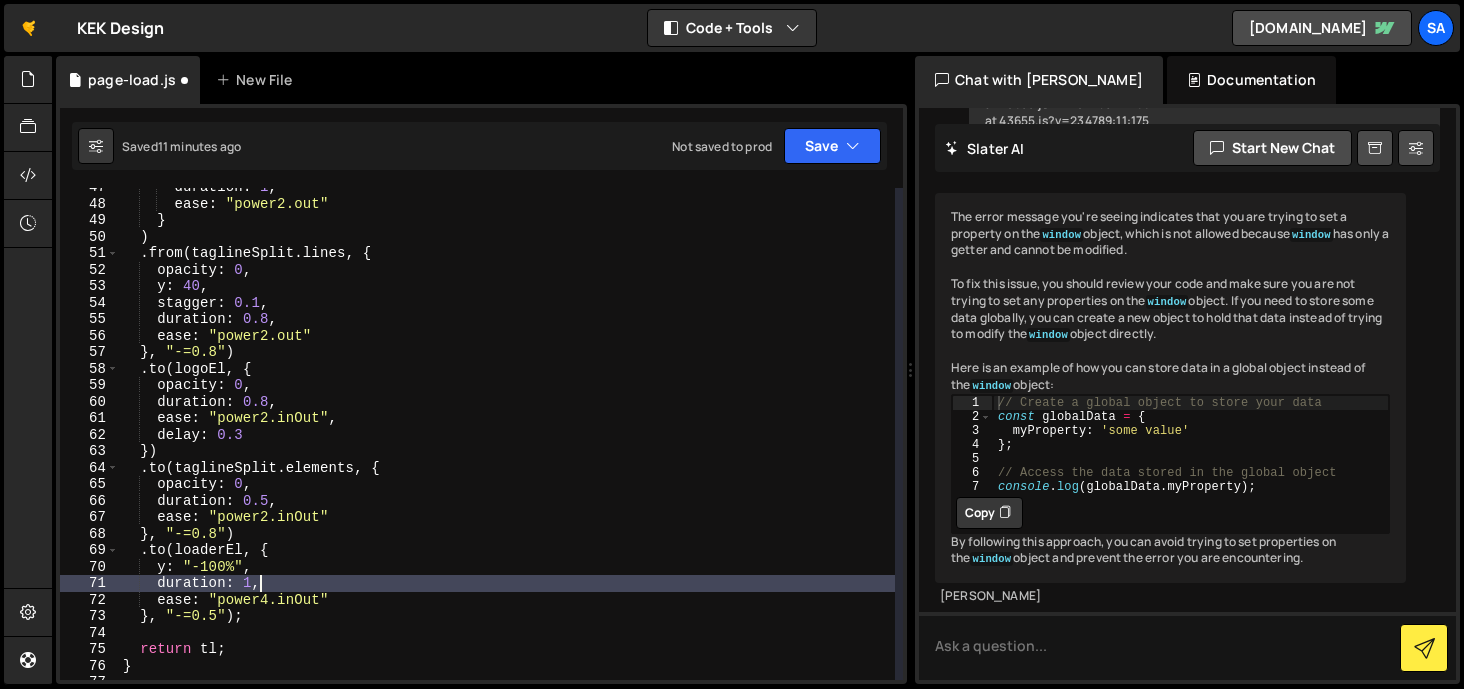 click on "duration :   1 ,          ease :   "power2.out"       }    )    . from ( taglineSplit . lines ,   {       opacity :   0 ,       y :   40 ,       stagger :   0.1 ,       duration :   0.8 ,       ease :   "power2.out"    } ,   "-=0.8" )    . to ( logoEl ,   {       opacity :   0 ,       duration :   0.8 ,       ease :   "power2.inOut" ,       delay :   0.3    })    . to ( taglineSplit . elements ,   {       opacity :   0 ,       duration :   0.5 ,       ease :   "power2.inOut"    } ,   "-=0.8" )    . to ( loaderEl ,   {       y :   "-100%" ,       duration :   1 ,       ease :   "power4.inOut"    } ,   "-=0.5" ) ;    return   tl ; }" at bounding box center (507, 441) 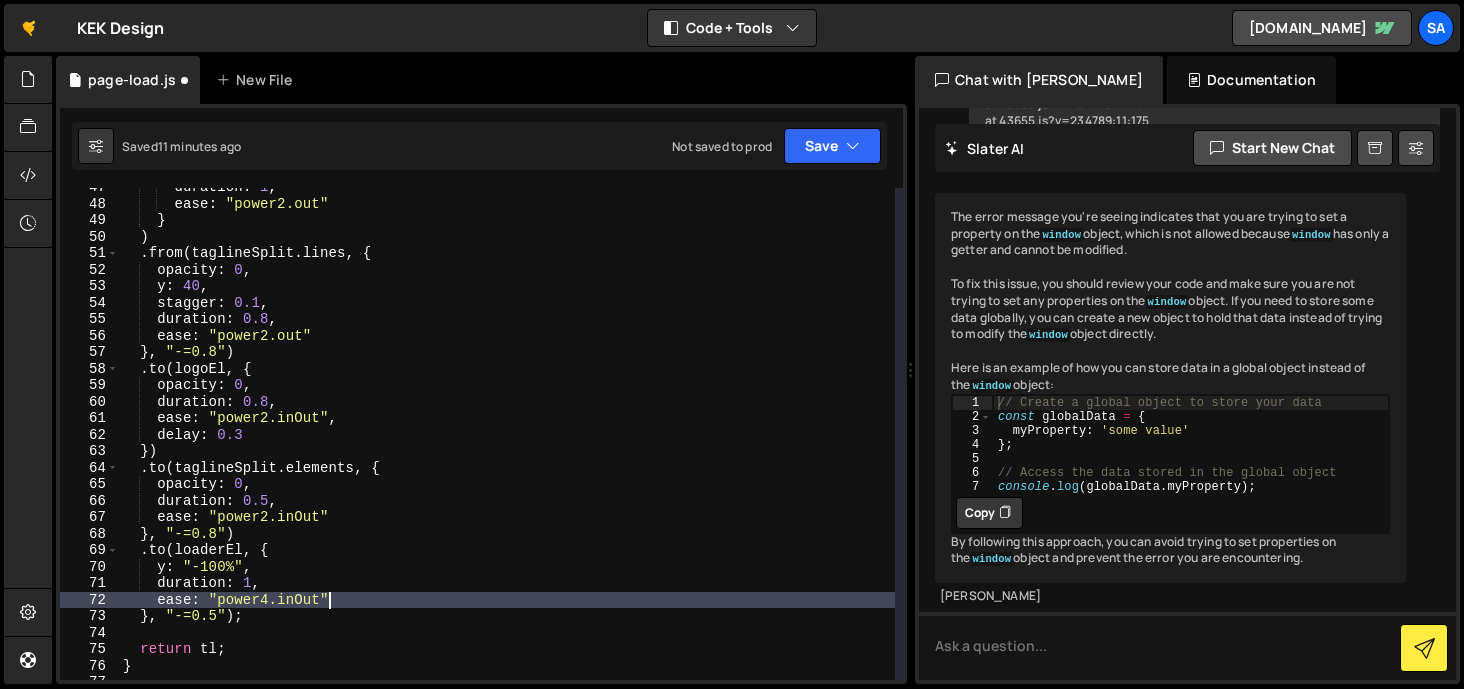 click on "duration :   1 ,          ease :   "power2.out"       }    )    . from ( taglineSplit . lines ,   {       opacity :   0 ,       y :   40 ,       stagger :   0.1 ,       duration :   0.8 ,       ease :   "power2.out"    } ,   "-=0.8" )    . to ( logoEl ,   {       opacity :   0 ,       duration :   0.8 ,       ease :   "power2.inOut" ,       delay :   0.3    })    . to ( taglineSplit . elements ,   {       opacity :   0 ,       duration :   0.5 ,       ease :   "power2.inOut"    } ,   "-=0.8" )    . to ( loaderEl ,   {       y :   "-100%" ,       duration :   1 ,       ease :   "power4.inOut"    } ,   "-=0.5" ) ;    return   tl ; }" at bounding box center (507, 441) 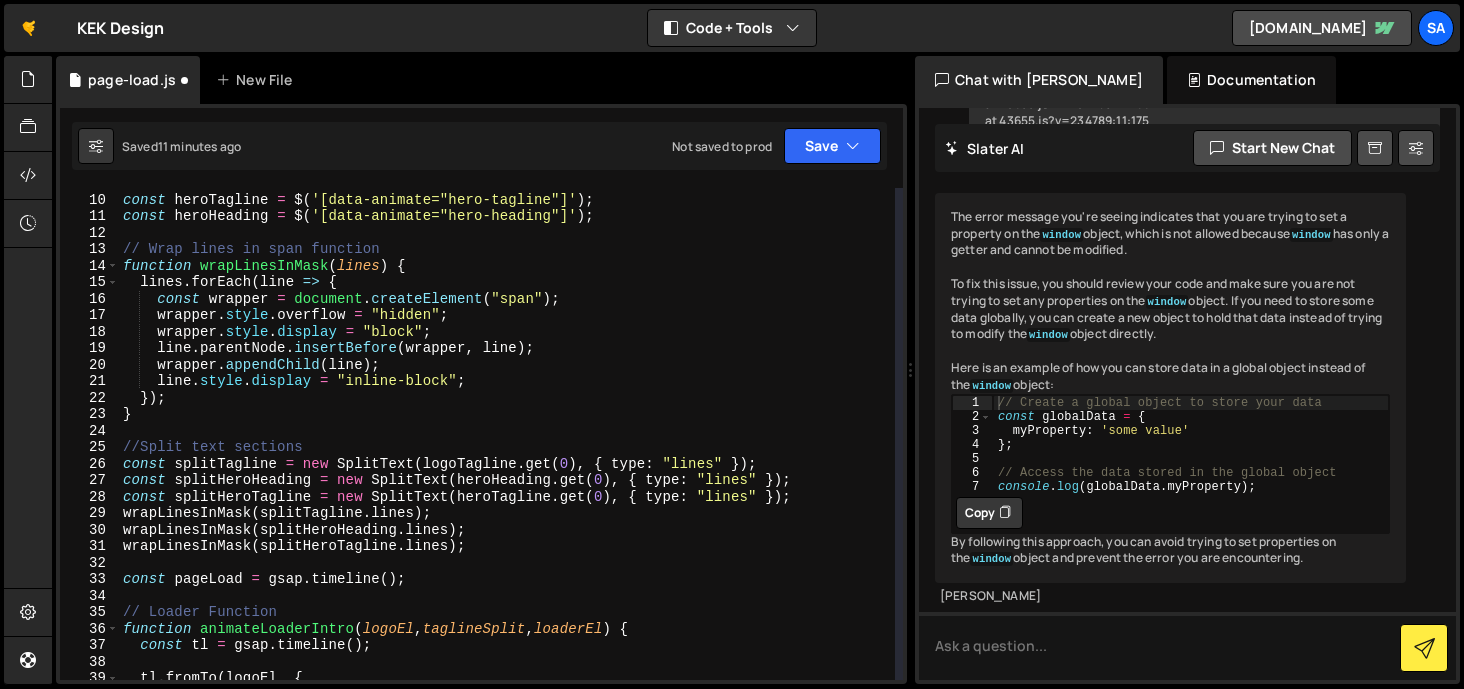 scroll, scrollTop: 0, scrollLeft: 0, axis: both 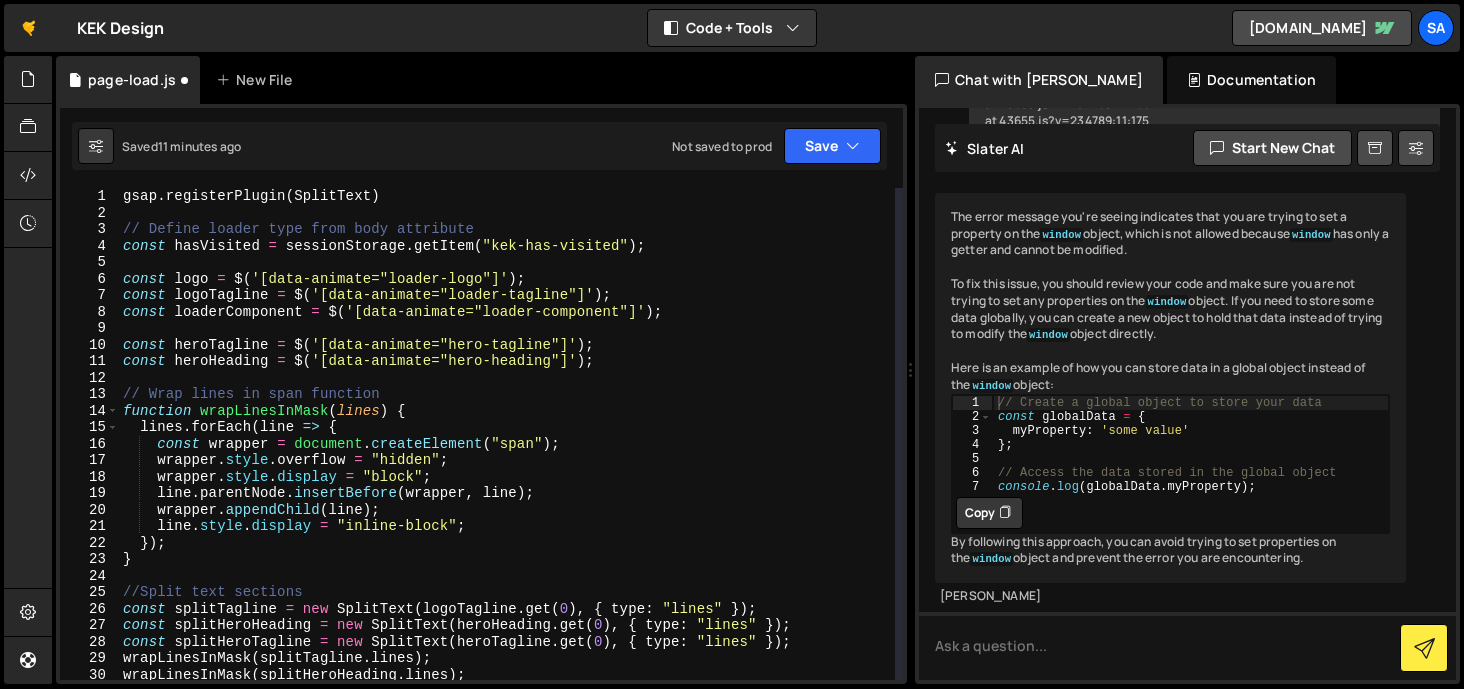click on "gsap . registerPlugin ( SplitText ) // Define loader type from body attribute const   hasVisited   =   sessionStorage . getItem ( "kek-has-visited" ) ; const   logo   =   $ ( '[data-animate="loader-logo"]' ) ; const   logoTagline   =   $ ( '[data-animate="loader-tagline"]' ) ; const   loaderComponent   =   $ ( '[data-animate="loader-component"]' ) ; const   heroTagline   =   $ ( '[data-animate="hero-tagline"]' ) ; const   heroHeading   =   $ ( '[data-animate="hero-heading"]' ) ; // Wrap lines in span function function   wrapLinesInMask ( lines )   {    lines . forEach ( line   =>   {       const   wrapper   =   document . createElement ( "span" ) ;       wrapper . style . overflow   =   "hidden" ;       wrapper . style . display   =   "block" ;       line . parentNode . insertBefore ( wrapper ,   line ) ;       wrapper . appendChild ( line ) ;       line . style . display   =   "inline-block" ;    }) ; } //Split text sections const   splitTagline   =   new   SplitText ( logoTagline . get ( 0 ) ,   {   type :" at bounding box center (507, 450) 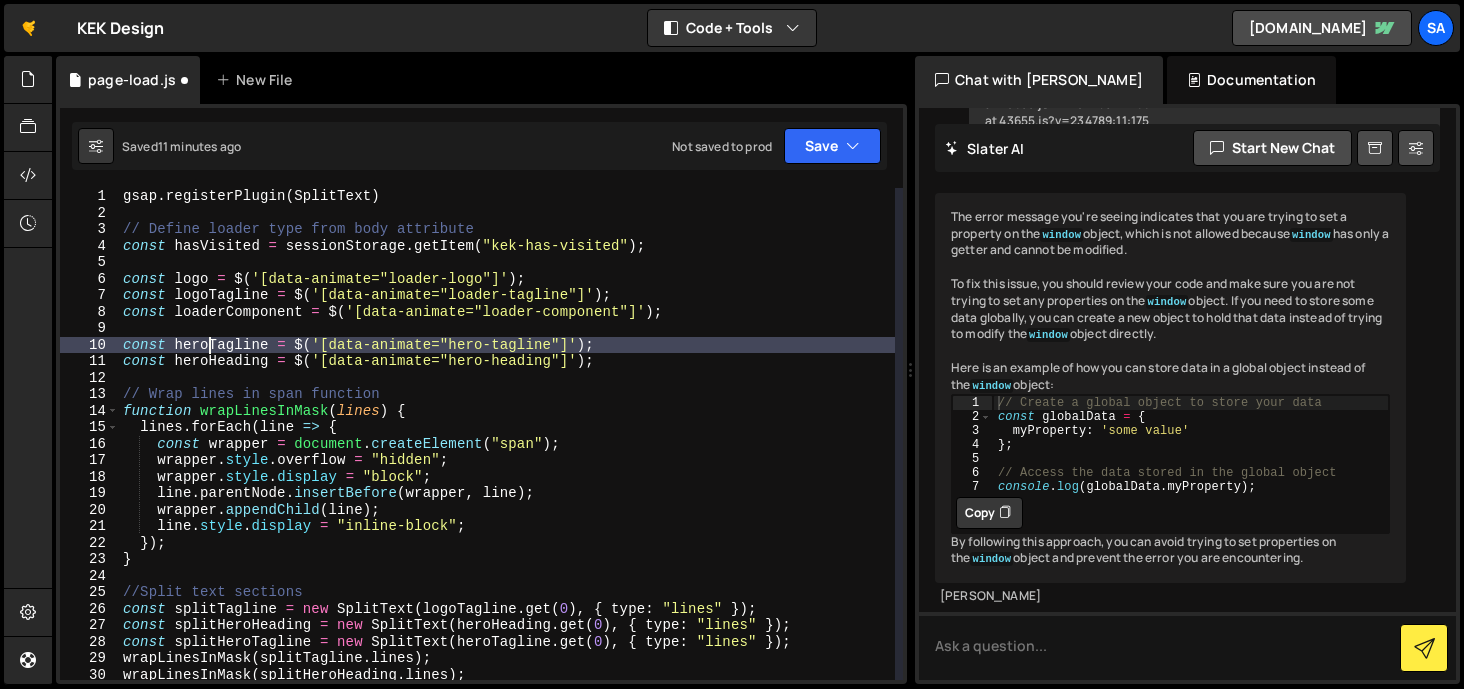 click on "gsap . registerPlugin ( SplitText ) // Define loader type from body attribute const   hasVisited   =   sessionStorage . getItem ( "kek-has-visited" ) ; const   logo   =   $ ( '[data-animate="loader-logo"]' ) ; const   logoTagline   =   $ ( '[data-animate="loader-tagline"]' ) ; const   loaderComponent   =   $ ( '[data-animate="loader-component"]' ) ; const   heroTagline   =   $ ( '[data-animate="hero-tagline"]' ) ; const   heroHeading   =   $ ( '[data-animate="hero-heading"]' ) ; // Wrap lines in span function function   wrapLinesInMask ( lines )   {    lines . forEach ( line   =>   {       const   wrapper   =   document . createElement ( "span" ) ;       wrapper . style . overflow   =   "hidden" ;       wrapper . style . display   =   "block" ;       line . parentNode . insertBefore ( wrapper ,   line ) ;       wrapper . appendChild ( line ) ;       line . style . display   =   "inline-block" ;    }) ; } //Split text sections const   splitTagline   =   new   SplitText ( logoTagline . get ( 0 ) ,   {   type :" at bounding box center (507, 450) 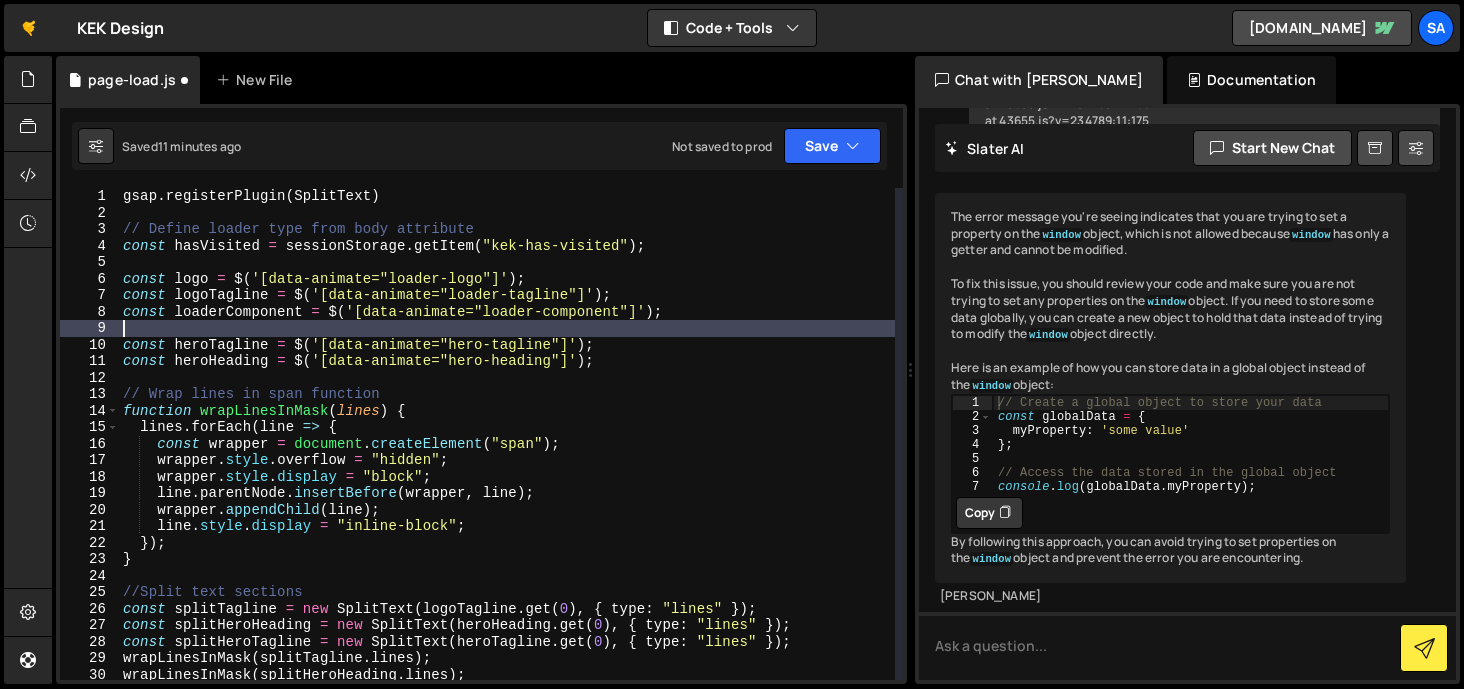scroll, scrollTop: 0, scrollLeft: 0, axis: both 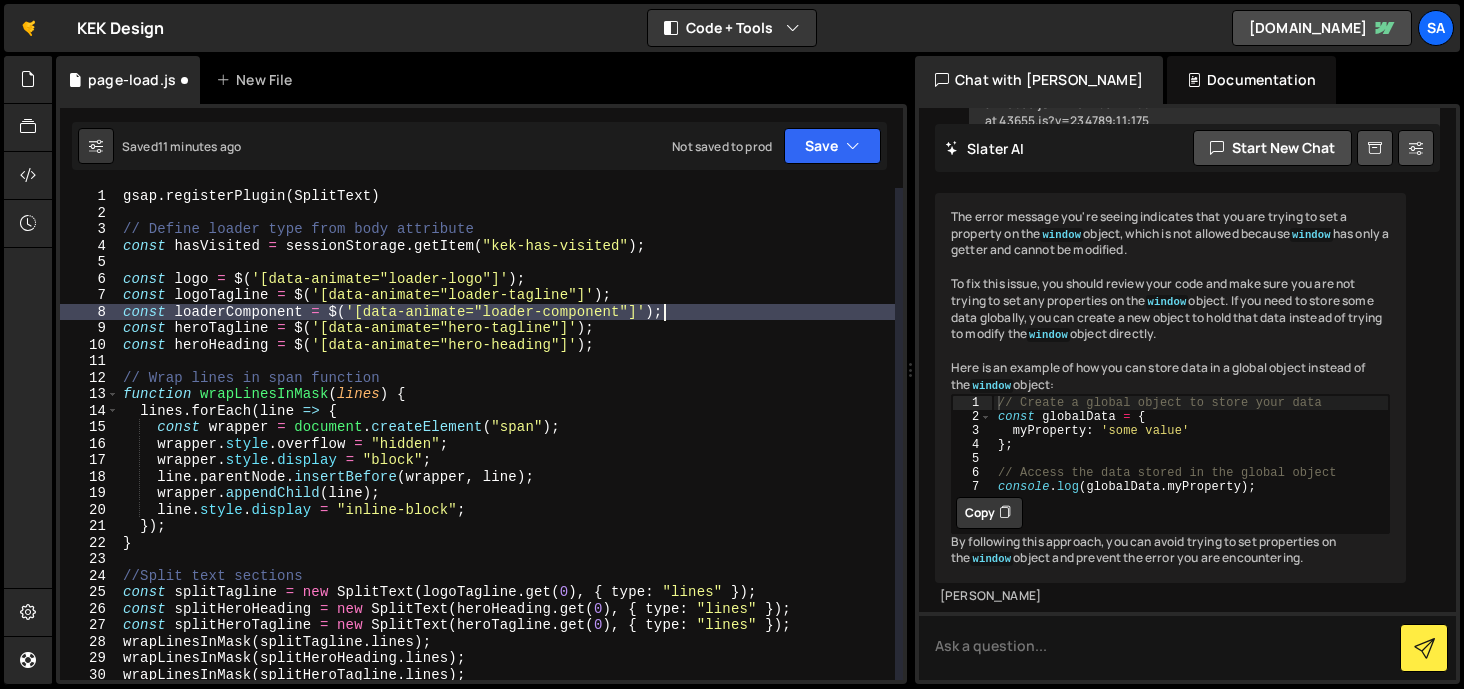 click on "gsap . registerPlugin ( SplitText ) // Define loader type from body attribute const   hasVisited   =   sessionStorage . getItem ( "kek-has-visited" ) ; const   logo   =   $ ( '[data-animate="loader-logo"]' ) ; const   logoTagline   =   $ ( '[data-animate="loader-tagline"]' ) ; const   loaderComponent   =   $ ( '[data-animate="loader-component"]' ) ; const   heroTagline   =   $ ( '[data-animate="hero-tagline"]' ) ; const   heroHeading   =   $ ( '[data-animate="hero-heading"]' ) ; // Wrap lines in span function function   wrapLinesInMask ( lines )   {    lines . forEach ( line   =>   {       const   wrapper   =   document . createElement ( "span" ) ;       wrapper . style . overflow   =   "hidden" ;       wrapper . style . display   =   "block" ;       line . parentNode . insertBefore ( wrapper ,   line ) ;       wrapper . appendChild ( line ) ;       line . style . display   =   "inline-block" ;    }) ; } //Split text sections const   splitTagline   =   new   SplitText ( logoTagline . get ( 0 ) ,   {   type :" at bounding box center (507, 450) 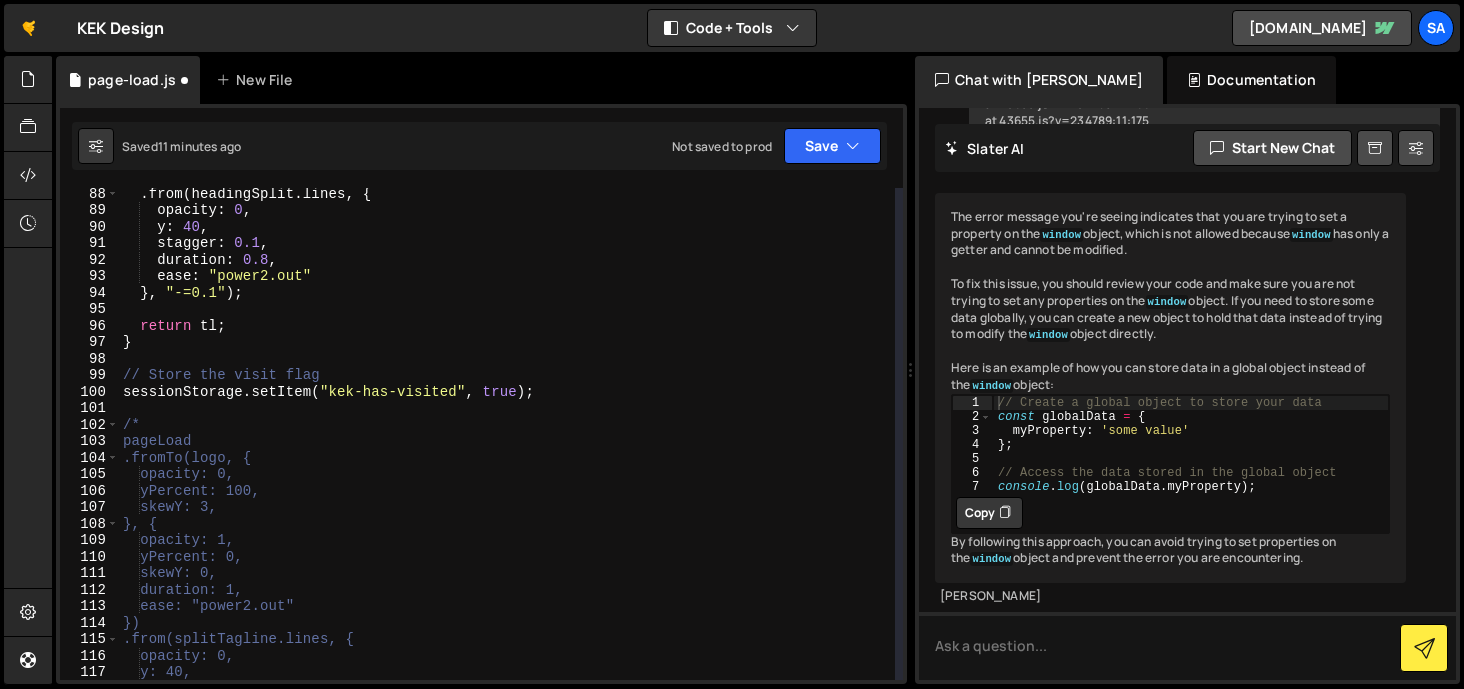 scroll, scrollTop: 1438, scrollLeft: 0, axis: vertical 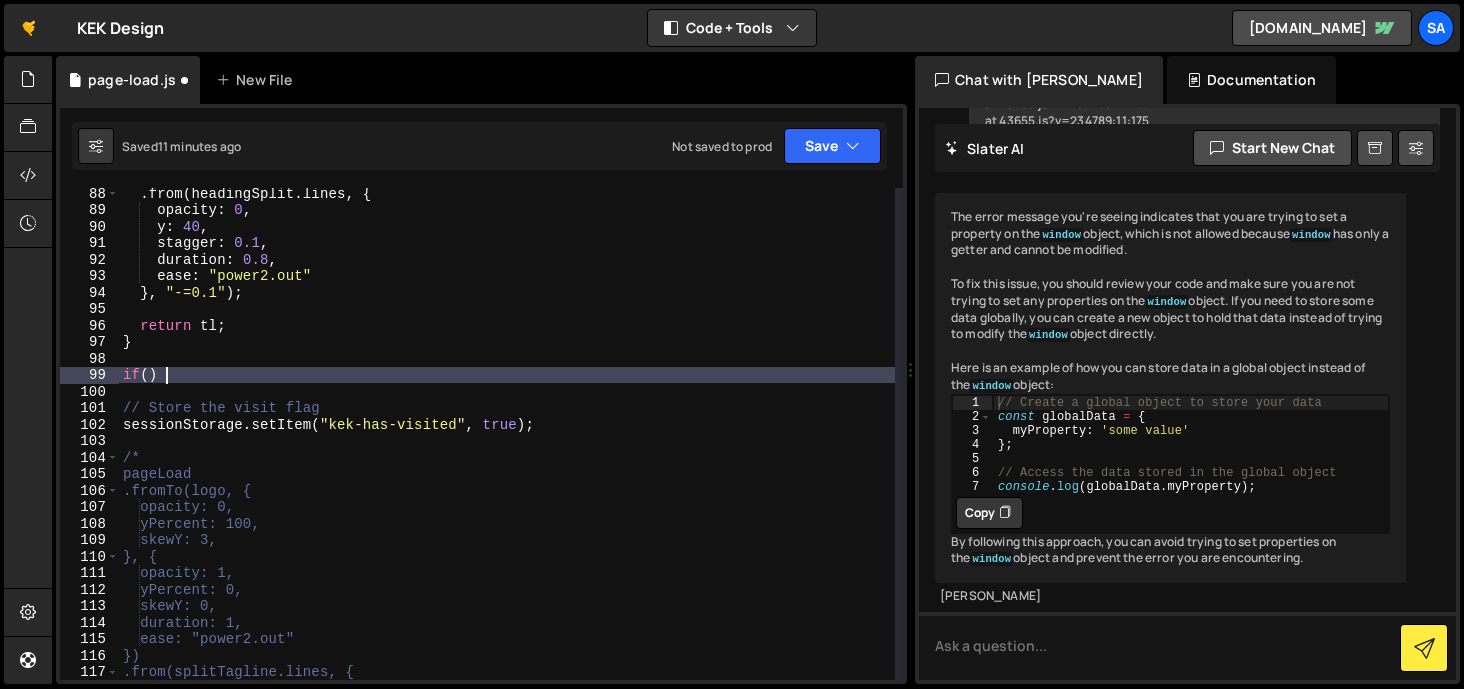 type on "if() {" 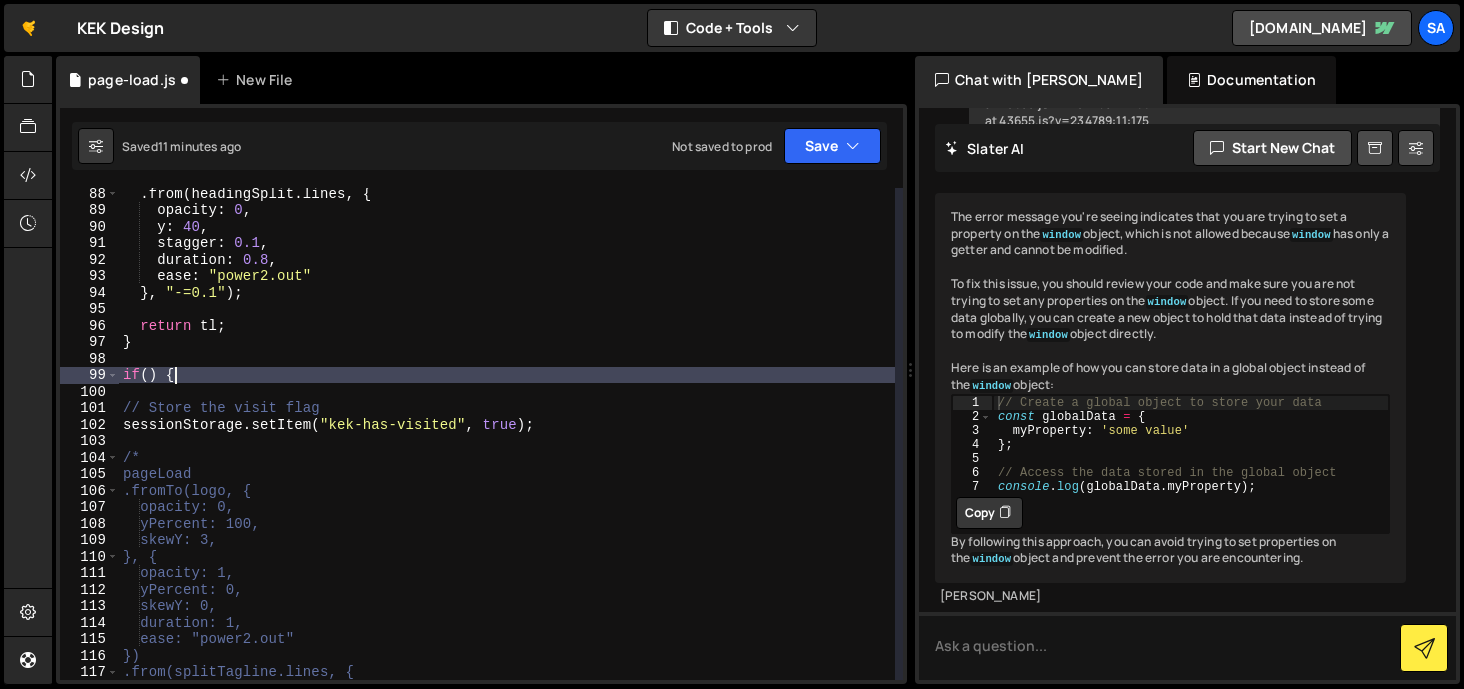 scroll, scrollTop: 0, scrollLeft: 0, axis: both 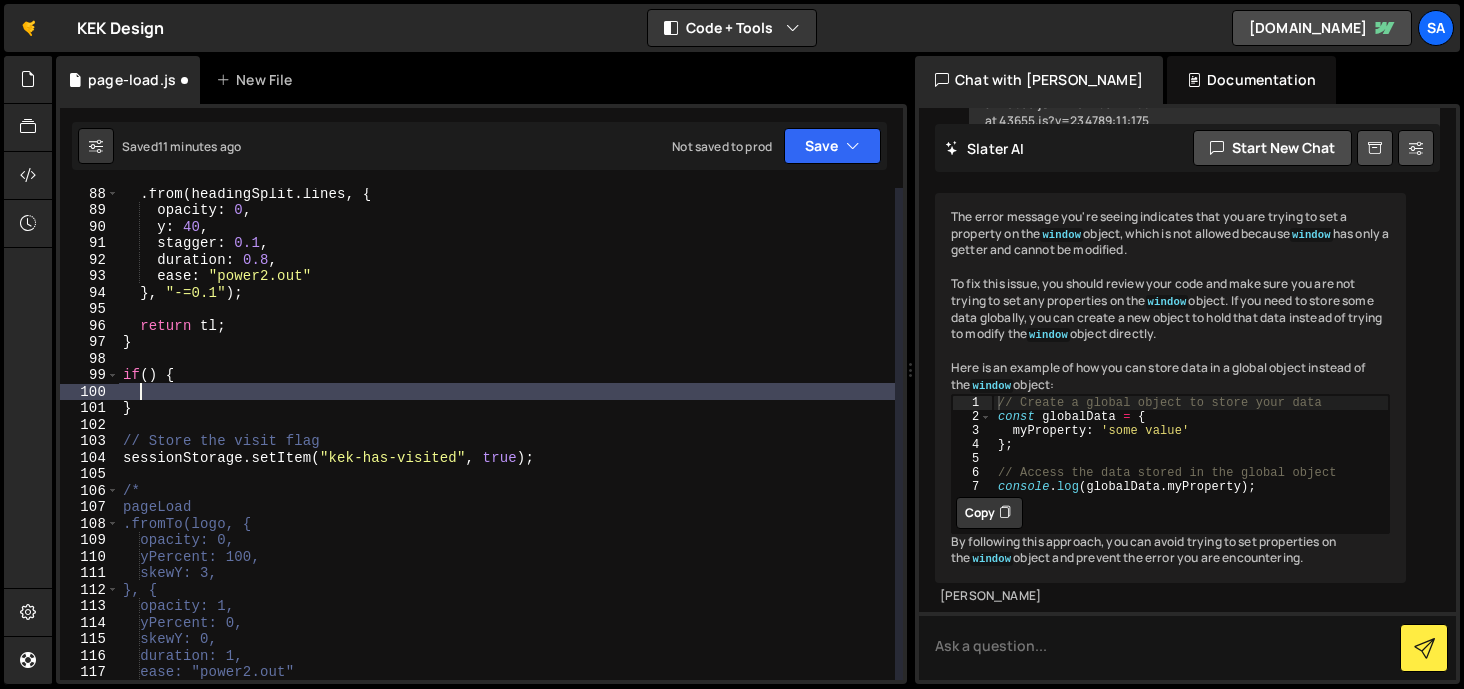 click on ". from ( headingSplit . lines ,   {       opacity :   0 ,       y :   40 ,       stagger :   0.1 ,       duration :   0.8 ,       ease :   "power2.out"    } ,   "-=0.1" ) ;    return   tl ; } if ( )   {    } // Store the visit flag sessionStorage . setItem ( "kek-has-visited" ,   true ) ; /* pageLoad   .fromTo(logo, {      opacity: 0,      yPercent: 100,      skewY: 3,   }, {      opacity: 1,      yPercent: 0,      skewY: 0,      duration: 1,      ease: "power2.out"   })" at bounding box center (507, 447) 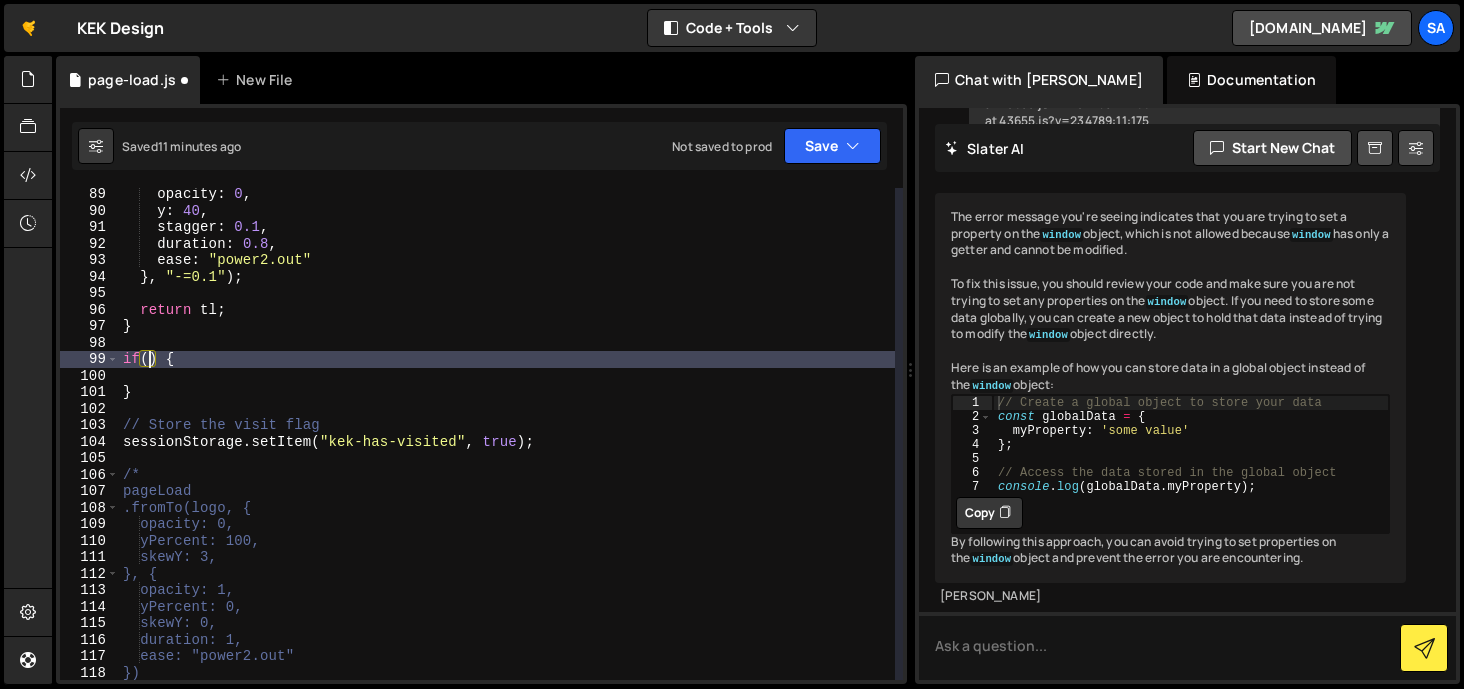 scroll, scrollTop: 1446, scrollLeft: 0, axis: vertical 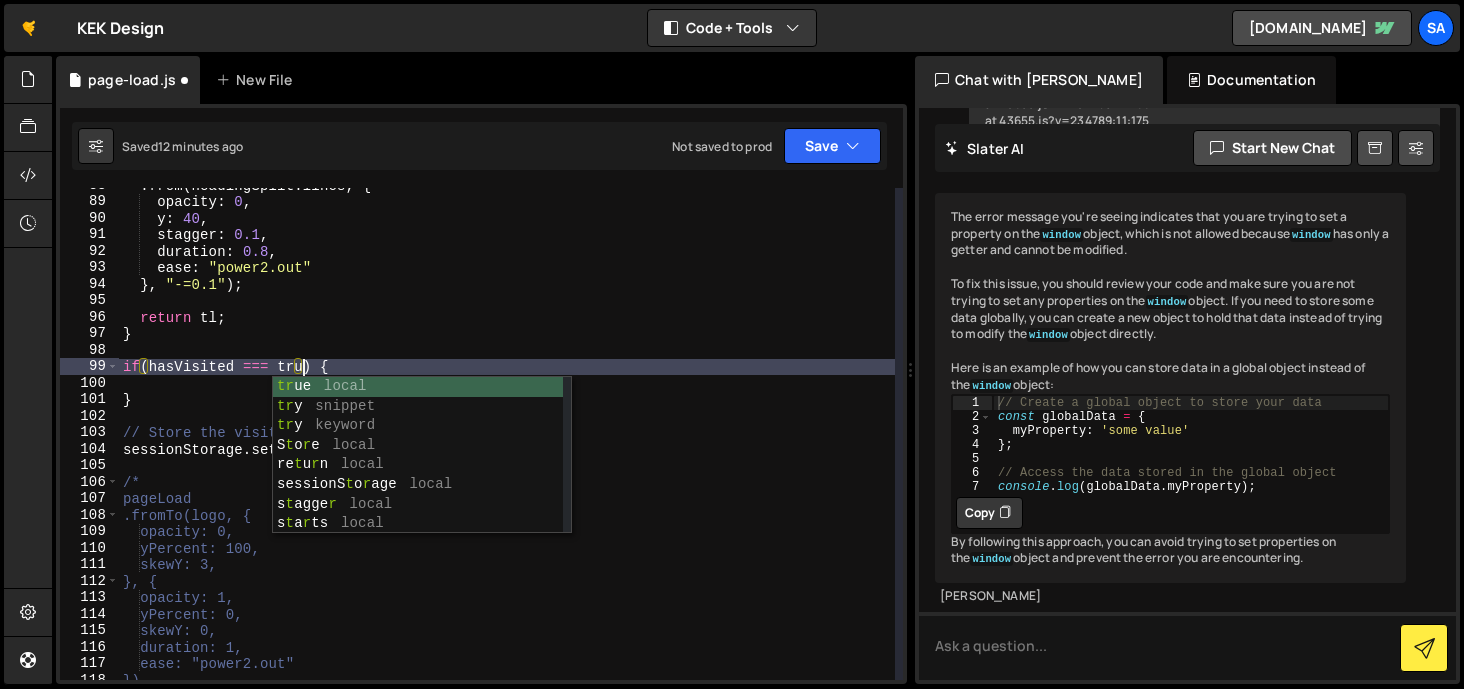 type on "if(hasVisited === true) {" 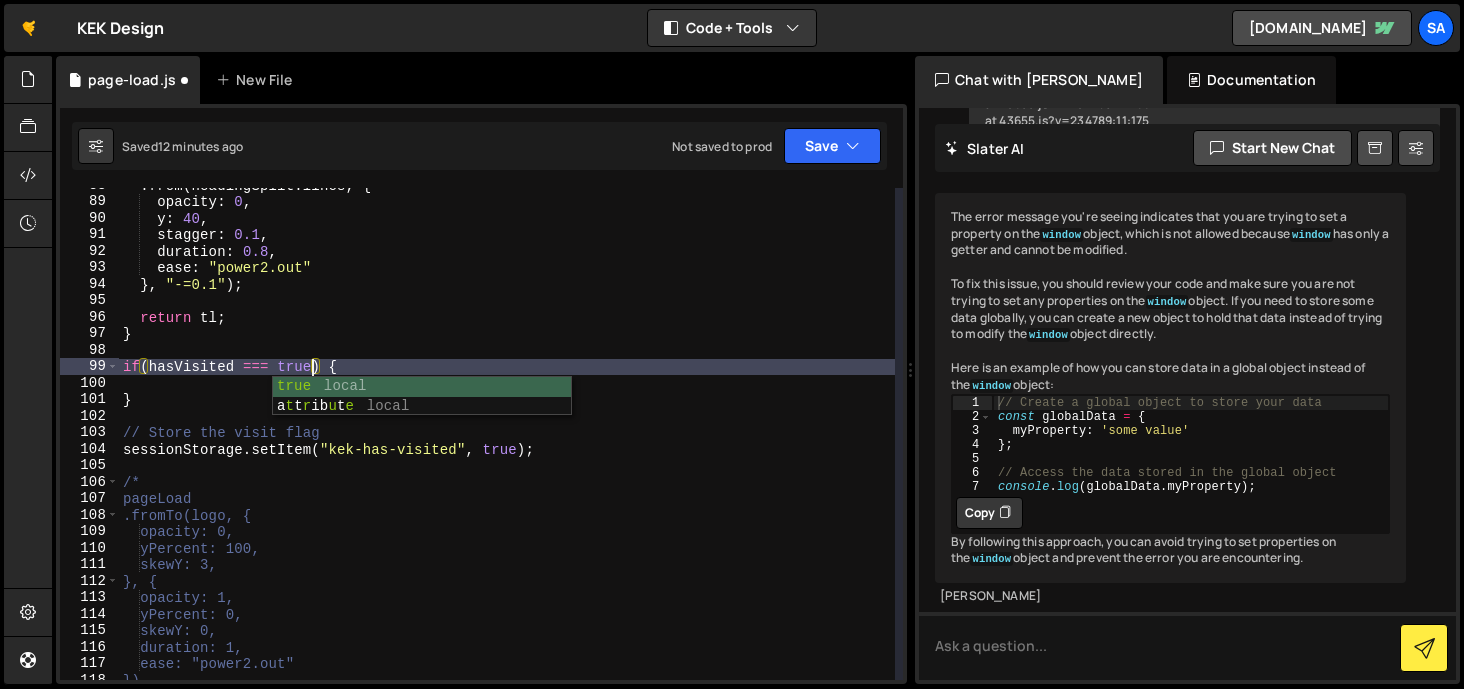 click on ". from ( headingSplit . lines ,   {       opacity :   0 ,       y :   40 ,       stagger :   0.1 ,       duration :   0.8 ,       ease :   "power2.out"    } ,   "-=0.1" ) ;    return   tl ; } if ( hasVisited   ===   true )   {    } // Store the visit flag sessionStorage . setItem ( "kek-has-visited" ,   true ) ; /* pageLoad   .fromTo(logo, {      opacity: 0,      yPercent: 100,      skewY: 3,   }, {      opacity: 1,      yPercent: 0,      skewY: 0,      duration: 1,      ease: "power2.out"   })" at bounding box center [507, 439] 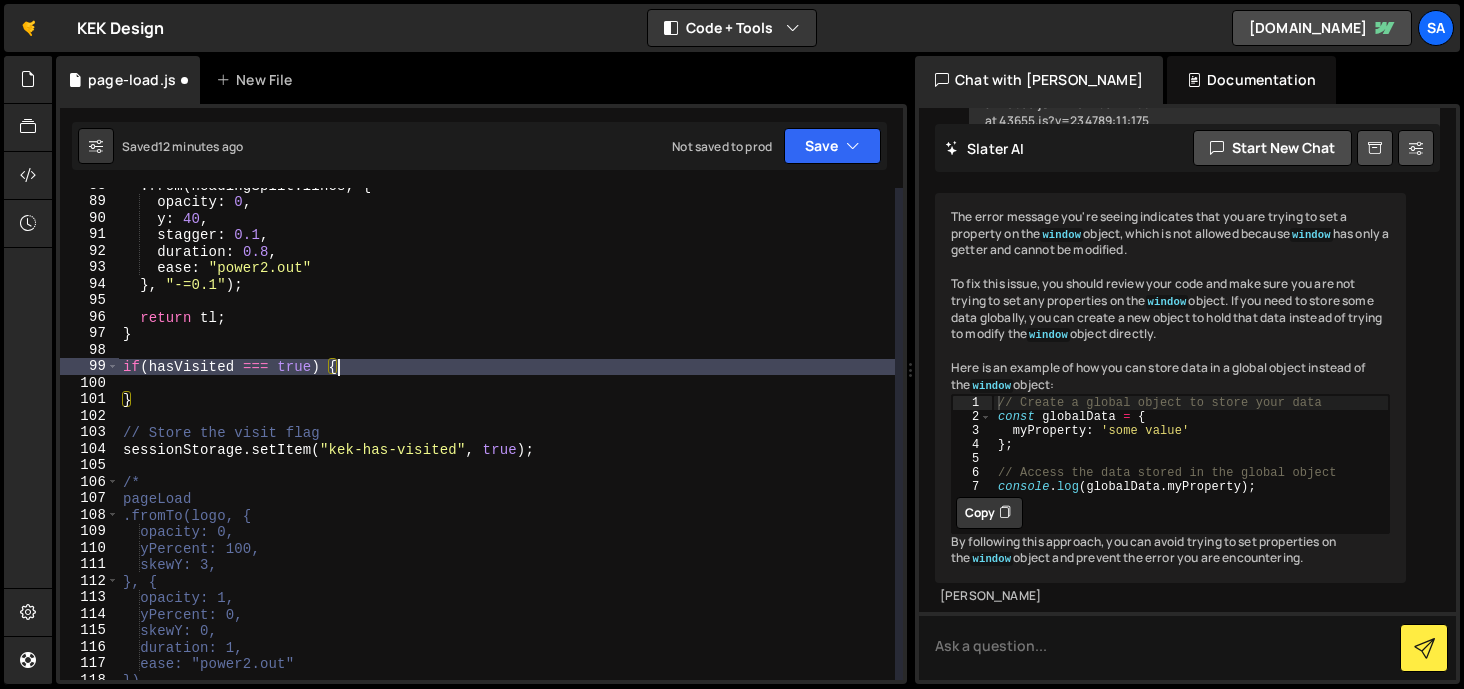 click on ". from ( headingSplit . lines ,   {       opacity :   0 ,       y :   40 ,       stagger :   0.1 ,       duration :   0.8 ,       ease :   "power2.out"    } ,   "-=0.1" ) ;    return   tl ; } if ( hasVisited   ===   true )   {    } // Store the visit flag sessionStorage . setItem ( "kek-has-visited" ,   true ) ; /* pageLoad   .fromTo(logo, {      opacity: 0,      yPercent: 100,      skewY: 3,   }, {      opacity: 1,      yPercent: 0,      skewY: 0,      duration: 1,      ease: "power2.out"   })" at bounding box center [507, 439] 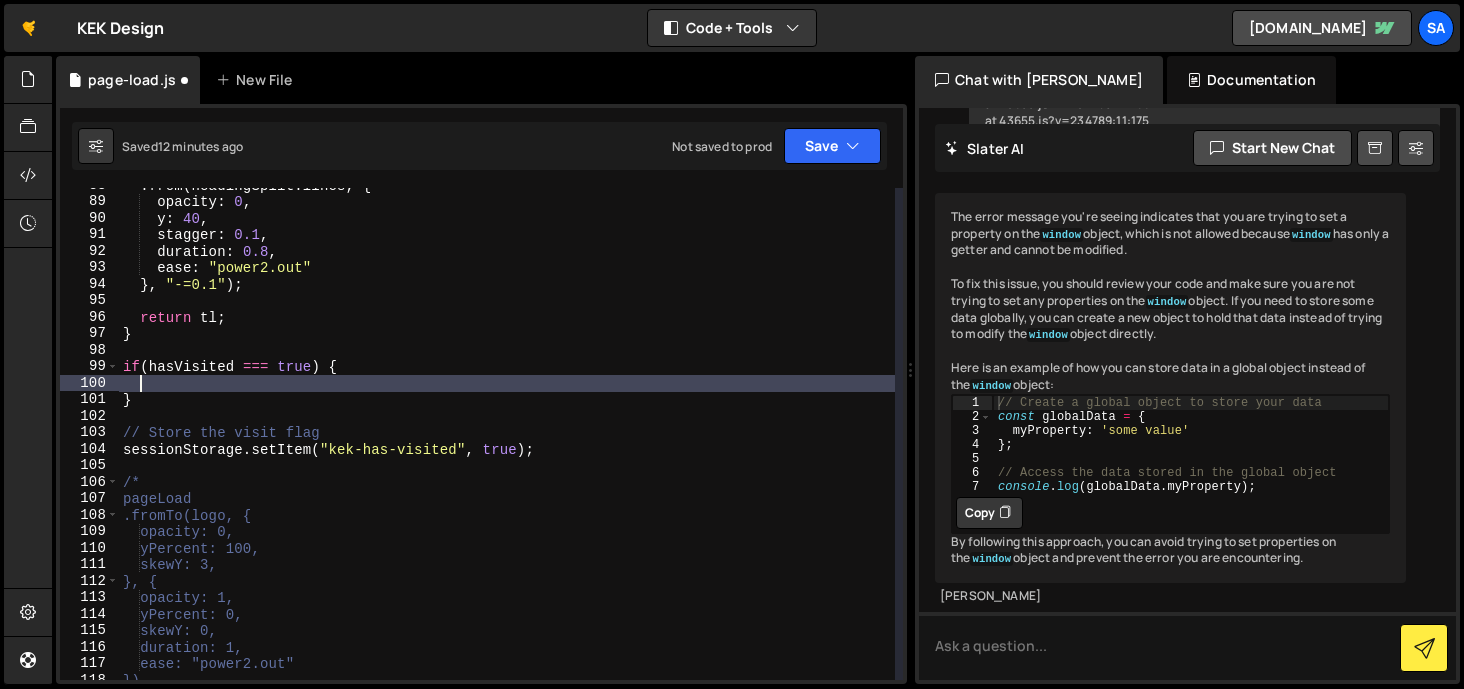 scroll, scrollTop: 0, scrollLeft: 0, axis: both 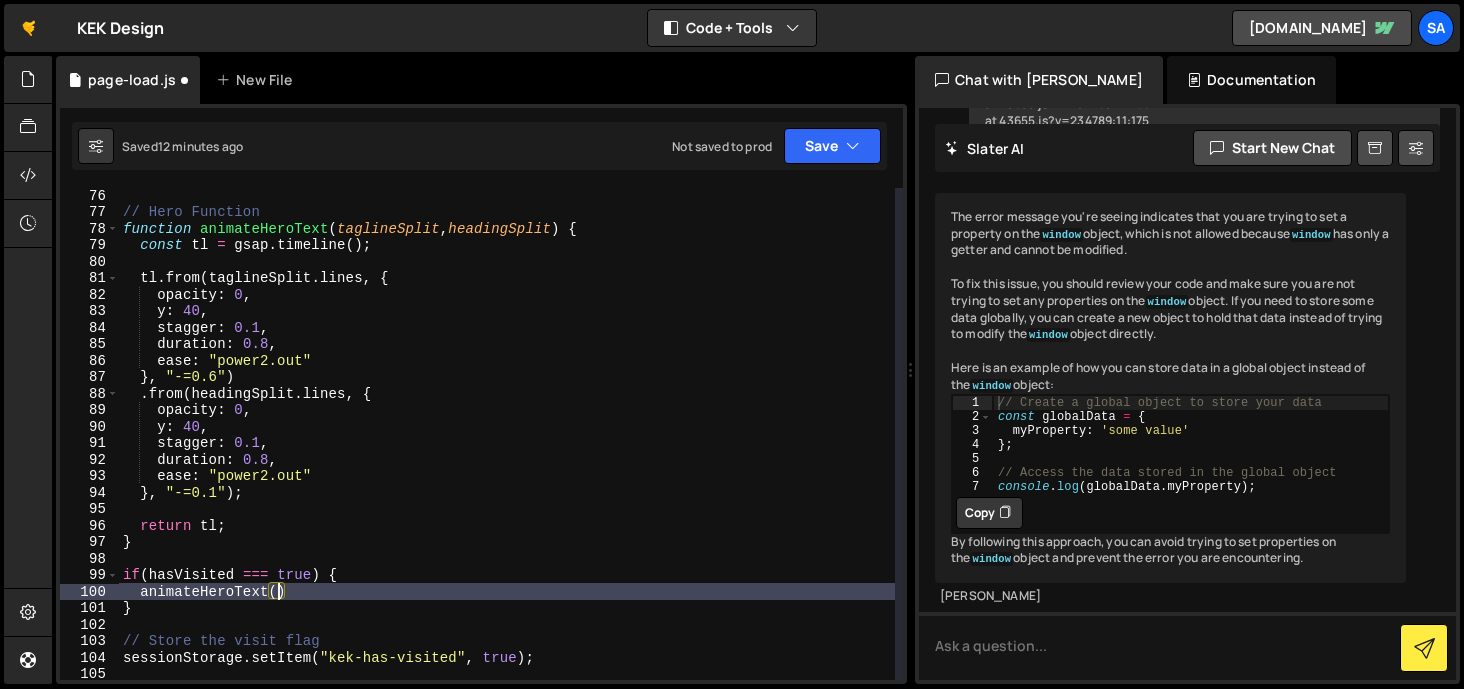 click on "// Hero Function function   animateHeroText ( taglineSplit ,  headingSplit )   {    const   tl   =   gsap . timeline ( ) ;    tl . from ( taglineSplit . lines ,   {       opacity :   0 ,       y :   40 ,       stagger :   0.1 ,       duration :   0.8 ,       ease :   "power2.out"    } ,   "-=0.6" )    . from ( headingSplit . lines ,   {       opacity :   0 ,       y :   40 ,       stagger :   0.1 ,       duration :   0.8 ,       ease :   "power2.out"    } ,   "-=0.1" ) ;    return   tl ; } if ( hasVisited   ===   true )   {    animateHeroText ( ) } // Store the visit flag sessionStorage . setItem ( "kek-has-visited" ,   true ) ; /*" at bounding box center (507, 449) 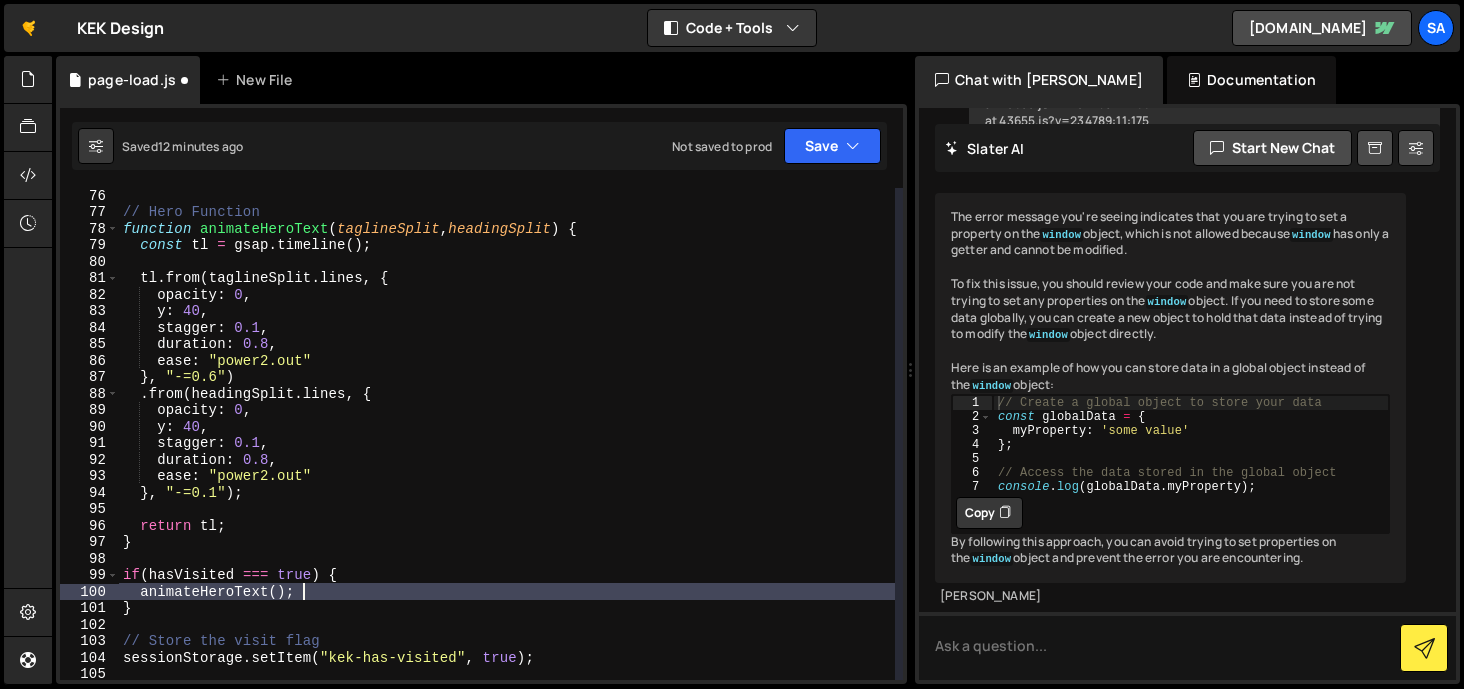 scroll, scrollTop: 0, scrollLeft: 11, axis: horizontal 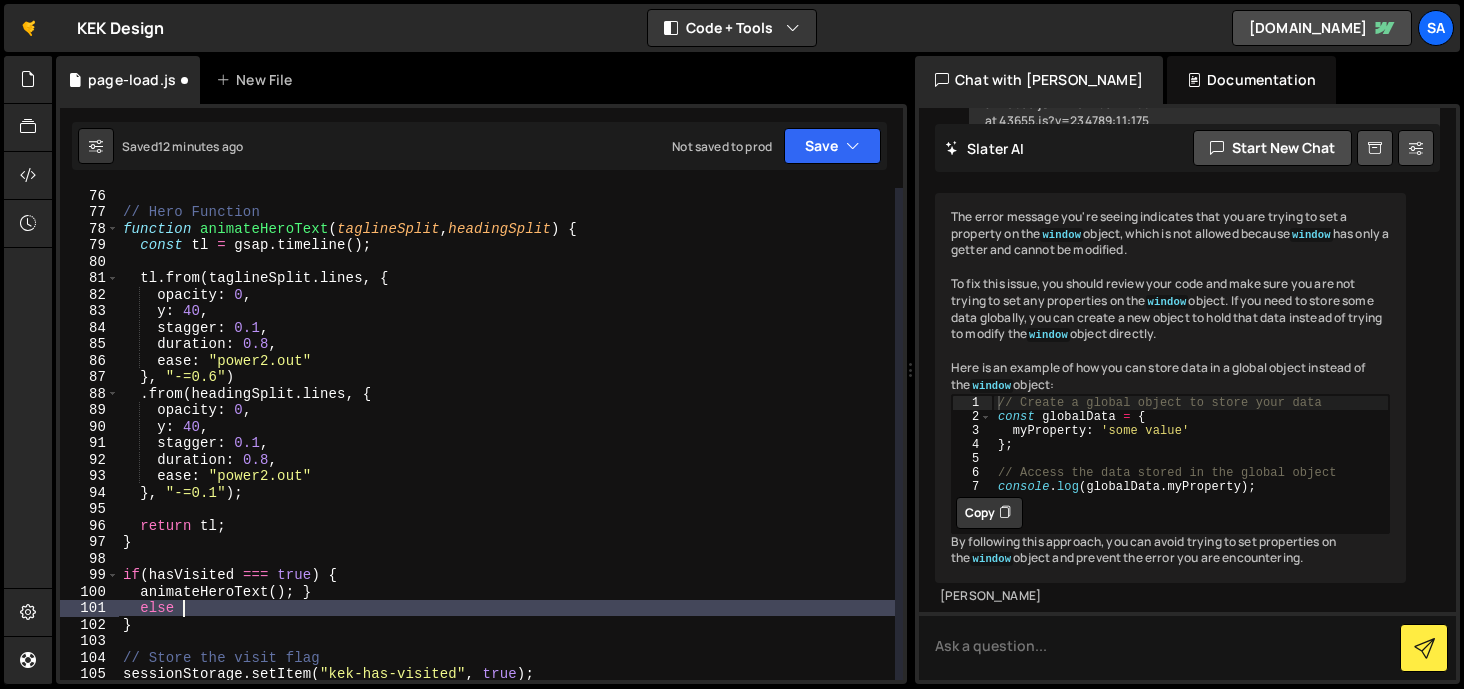 type on "else {" 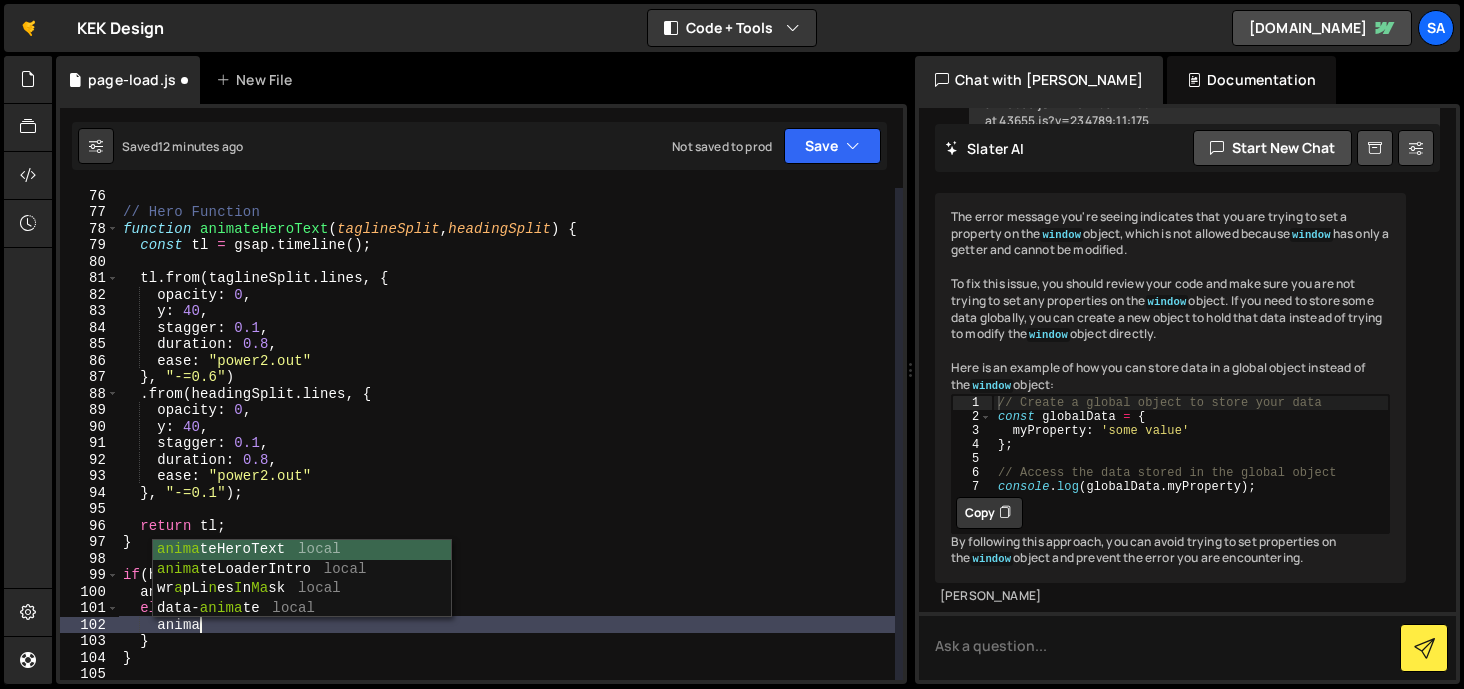 scroll, scrollTop: 0, scrollLeft: 5, axis: horizontal 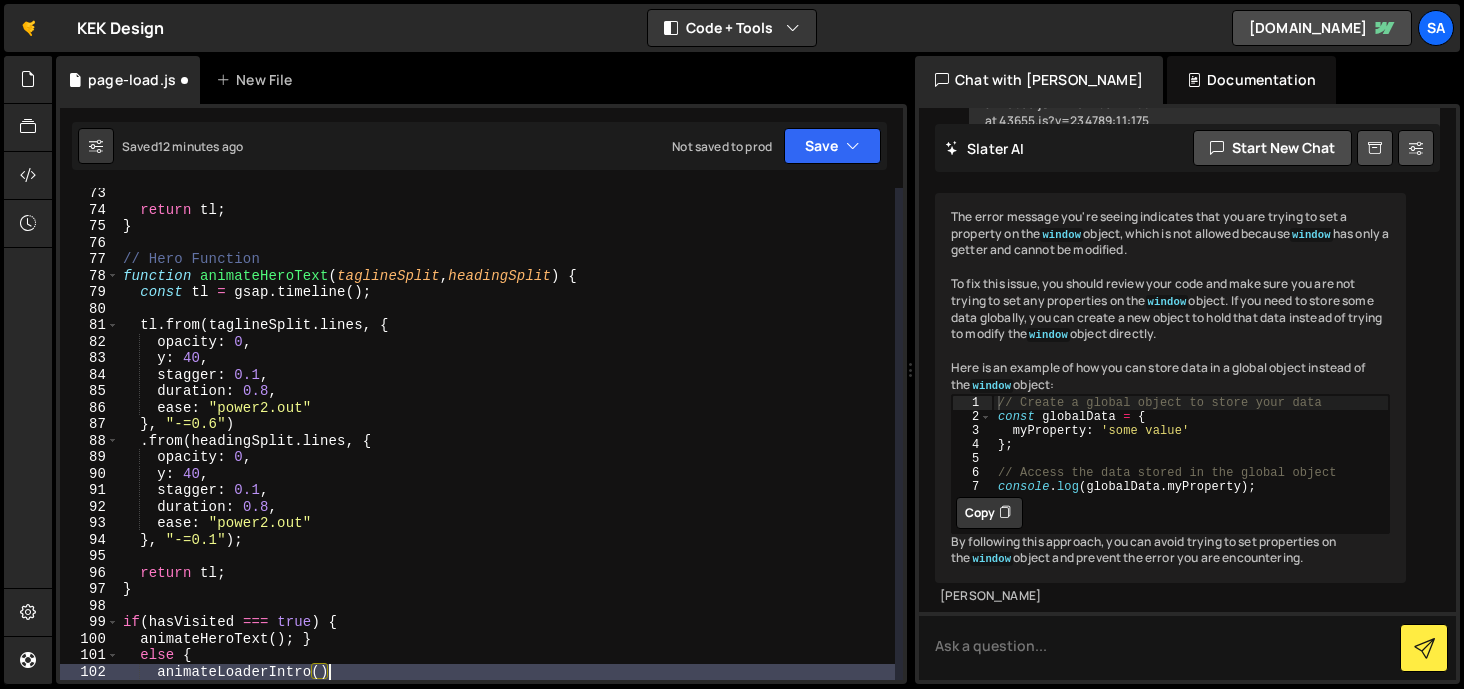 type on "animateLoaderIntro();" 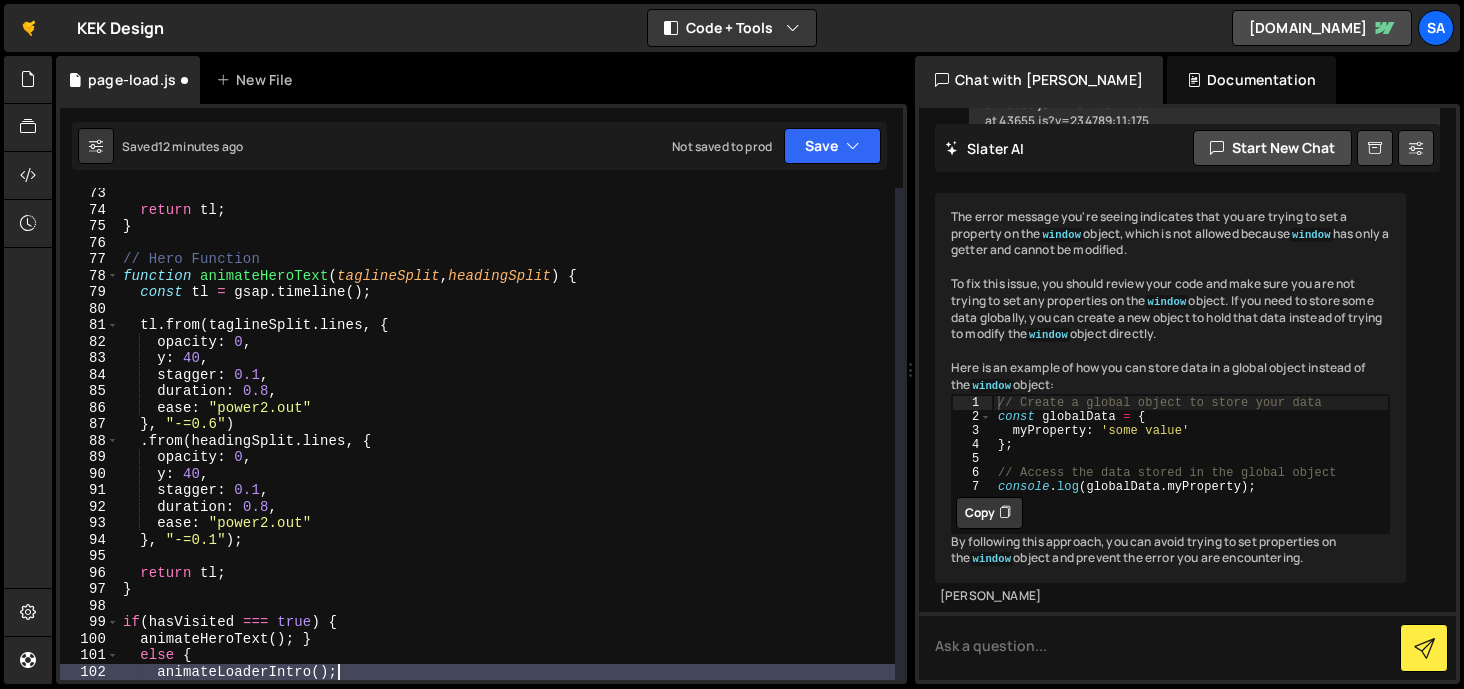scroll, scrollTop: 0, scrollLeft: 1, axis: horizontal 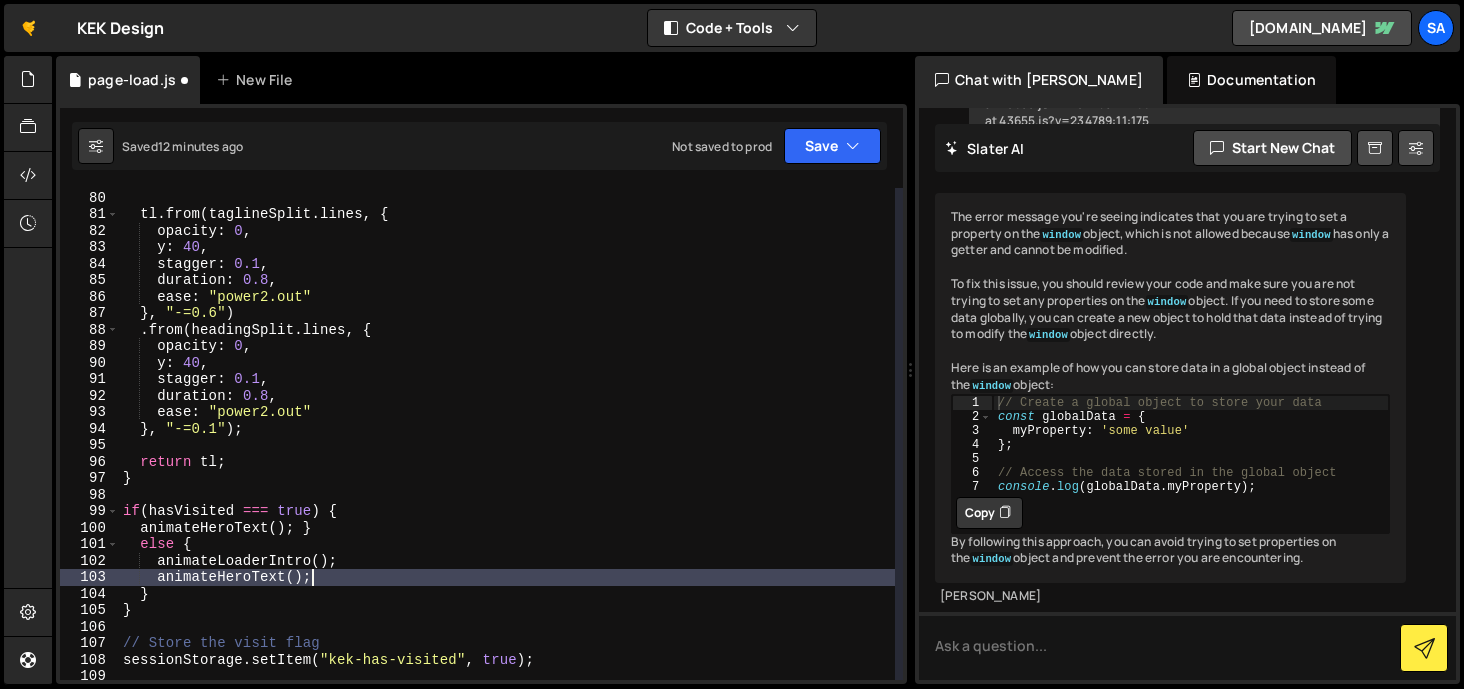 click on "const   tl   =   gsap . timeline ( ) ;    tl . from ( taglineSplit . lines ,   {       opacity :   0 ,       y :   40 ,       stagger :   0.1 ,       duration :   0.8 ,       ease :   "power2.out"    } ,   "-=0.6" )    . from ( headingSplit . lines ,   {       opacity :   0 ,       y :   40 ,       stagger :   0.1 ,       duration :   0.8 ,       ease :   "power2.out"    } ,   "-=0.1" ) ;    return   tl ; } if ( hasVisited   ===   true )   {    animateHeroText ( ) ;   }    else   {       animateLoaderIntro ( ) ;       animateHeroText ( ) ;    } } // Store the visit flag sessionStorage . setItem ( "kek-has-visited" ,   true ) ;" at bounding box center (507, 435) 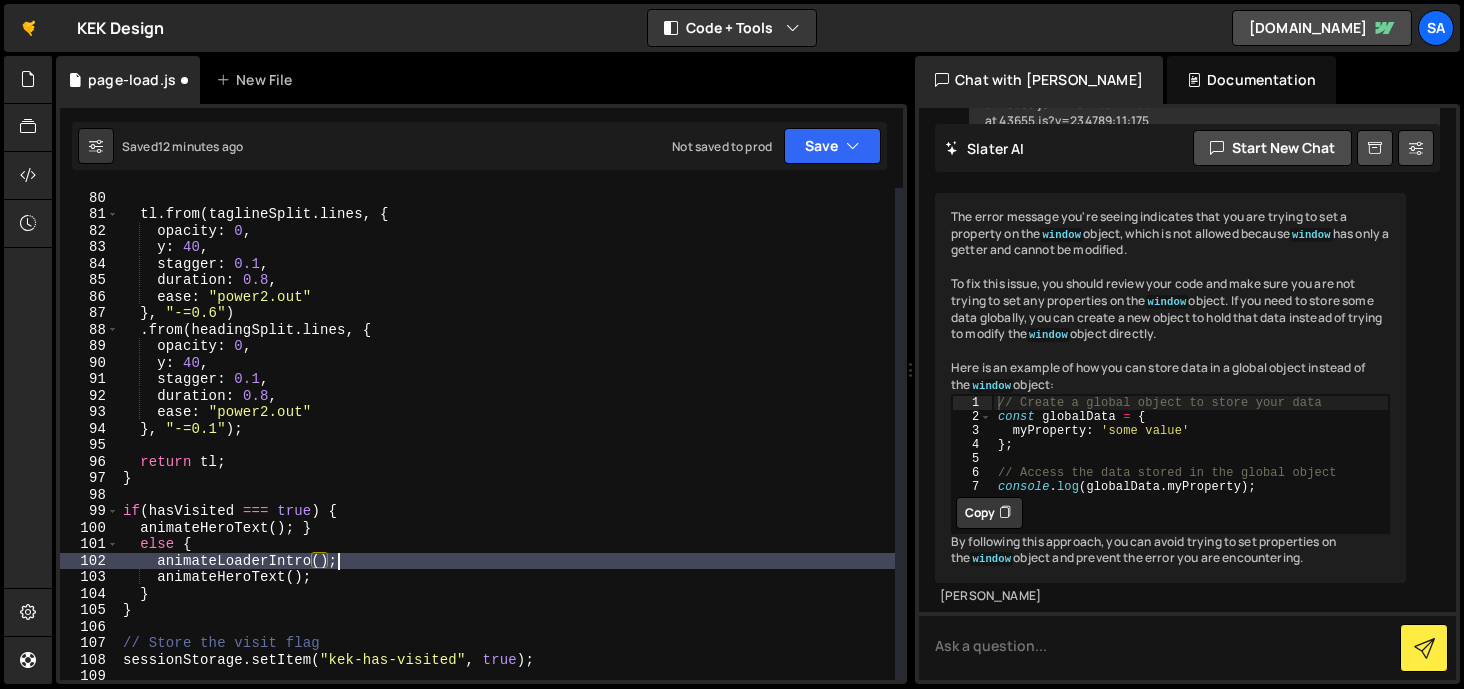 click on "const   tl   =   gsap . timeline ( ) ;    tl . from ( taglineSplit . lines ,   {       opacity :   0 ,       y :   40 ,       stagger :   0.1 ,       duration :   0.8 ,       ease :   "power2.out"    } ,   "-=0.6" )    . from ( headingSplit . lines ,   {       opacity :   0 ,       y :   40 ,       stagger :   0.1 ,       duration :   0.8 ,       ease :   "power2.out"    } ,   "-=0.1" ) ;    return   tl ; } if ( hasVisited   ===   true )   {    animateHeroText ( ) ;   }    else   {       animateLoaderIntro ( ) ;       animateHeroText ( ) ;    } } // Store the visit flag sessionStorage . setItem ( "kek-has-visited" ,   true ) ;" at bounding box center [507, 435] 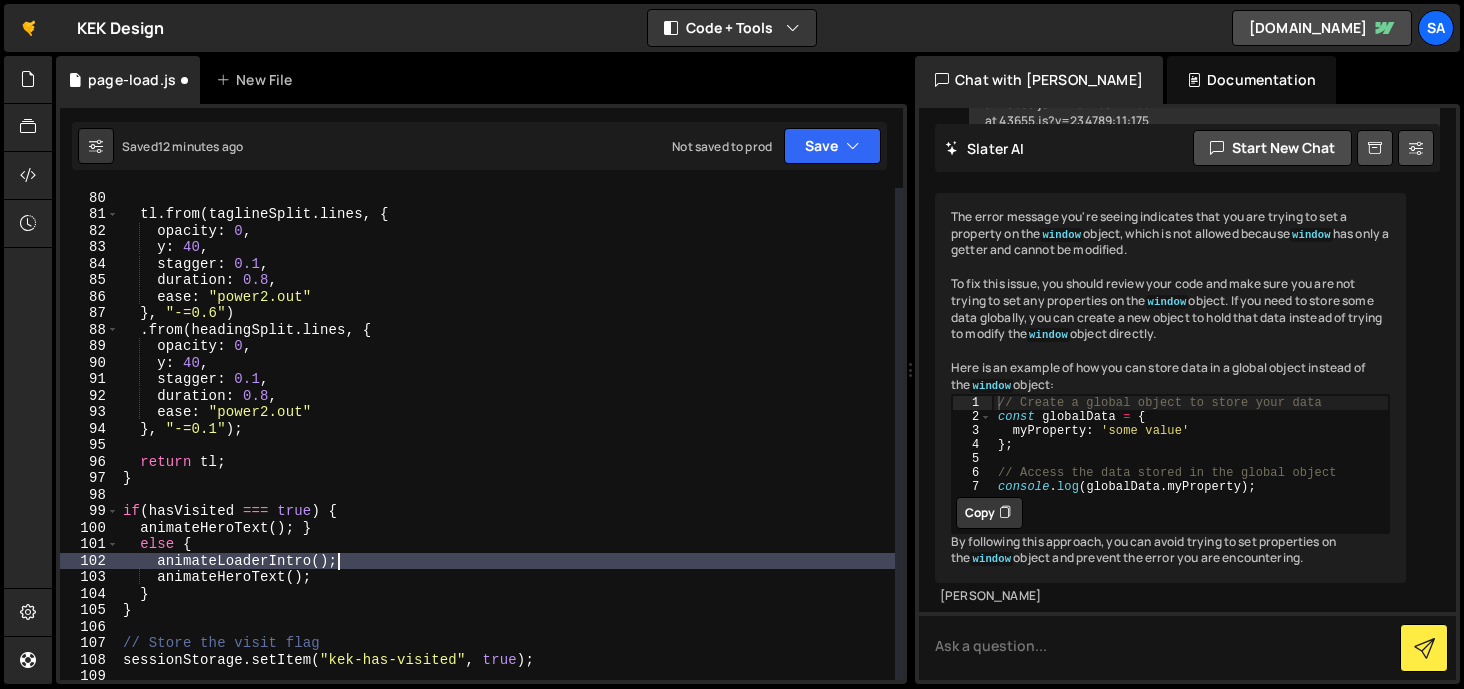 click on "const   tl   =   gsap . timeline ( ) ;    tl . from ( taglineSplit . lines ,   {       opacity :   0 ,       y :   40 ,       stagger :   0.1 ,       duration :   0.8 ,       ease :   "power2.out"    } ,   "-=0.6" )    . from ( headingSplit . lines ,   {       opacity :   0 ,       y :   40 ,       stagger :   0.1 ,       duration :   0.8 ,       ease :   "power2.out"    } ,   "-=0.1" ) ;    return   tl ; } if ( hasVisited   ===   true )   {    animateHeroText ( ) ;   }    else   {       animateLoaderIntro ( ) ;       animateHeroText ( ) ;    } } // Store the visit flag sessionStorage . setItem ( "kek-has-visited" ,   true ) ;" at bounding box center (507, 435) 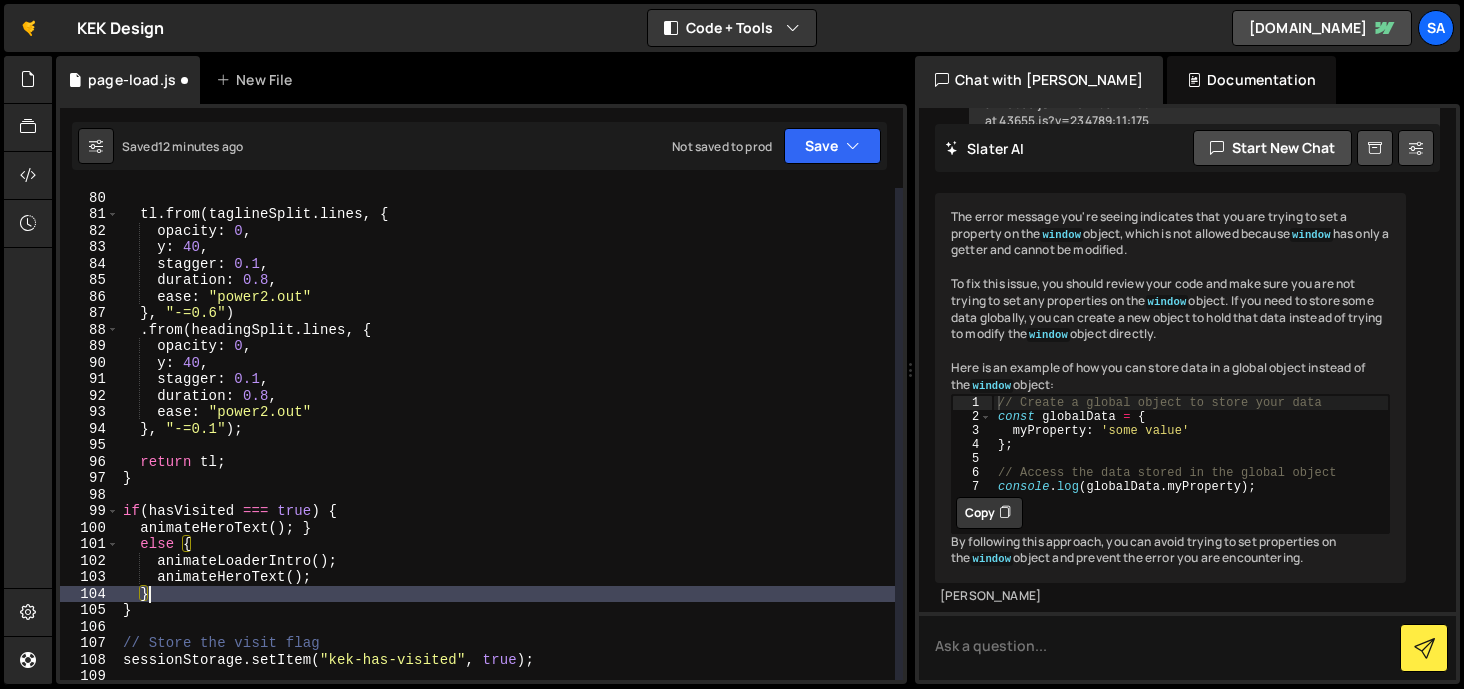 scroll, scrollTop: 0, scrollLeft: 1, axis: horizontal 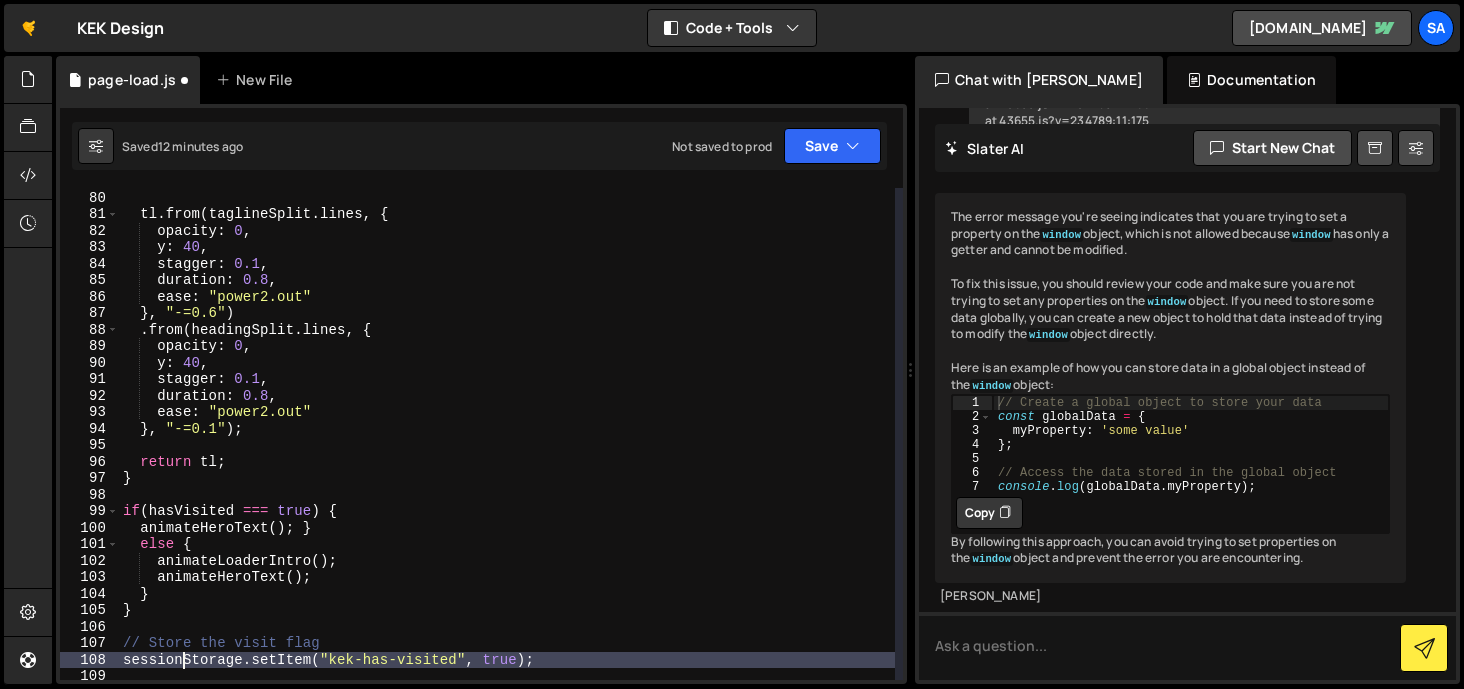 click on "const   tl   =   gsap . timeline ( ) ;    tl . from ( taglineSplit . lines ,   {       opacity :   0 ,       y :   40 ,       stagger :   0.1 ,       duration :   0.8 ,       ease :   "power2.out"    } ,   "-=0.6" )    . from ( headingSplit . lines ,   {       opacity :   0 ,       y :   40 ,       stagger :   0.1 ,       duration :   0.8 ,       ease :   "power2.out"    } ,   "-=0.1" ) ;    return   tl ; } if ( hasVisited   ===   true )   {    animateHeroText ( ) ;   }    else   {       animateLoaderIntro ( ) ;       animateHeroText ( ) ;    } } // Store the visit flag sessionStorage . setItem ( "kek-has-visited" ,   true ) ;" at bounding box center (507, 435) 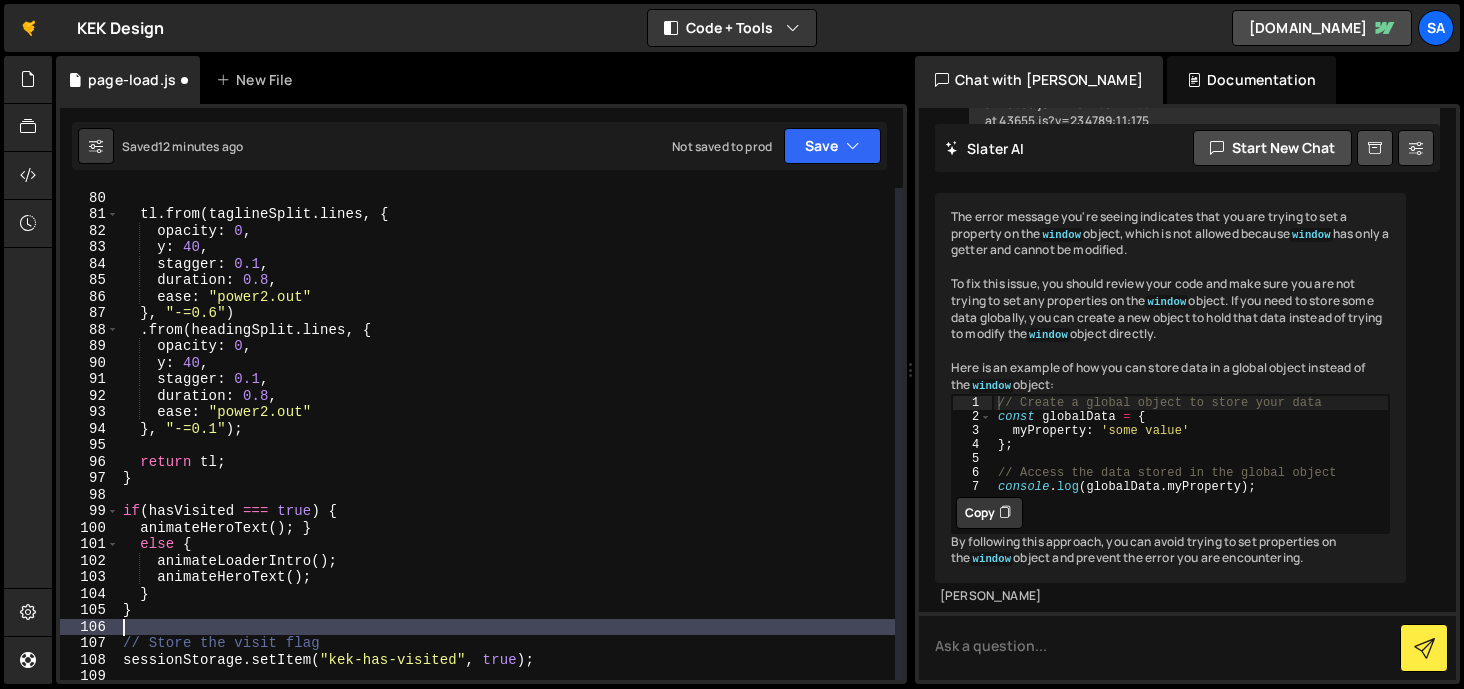scroll, scrollTop: 0, scrollLeft: 0, axis: both 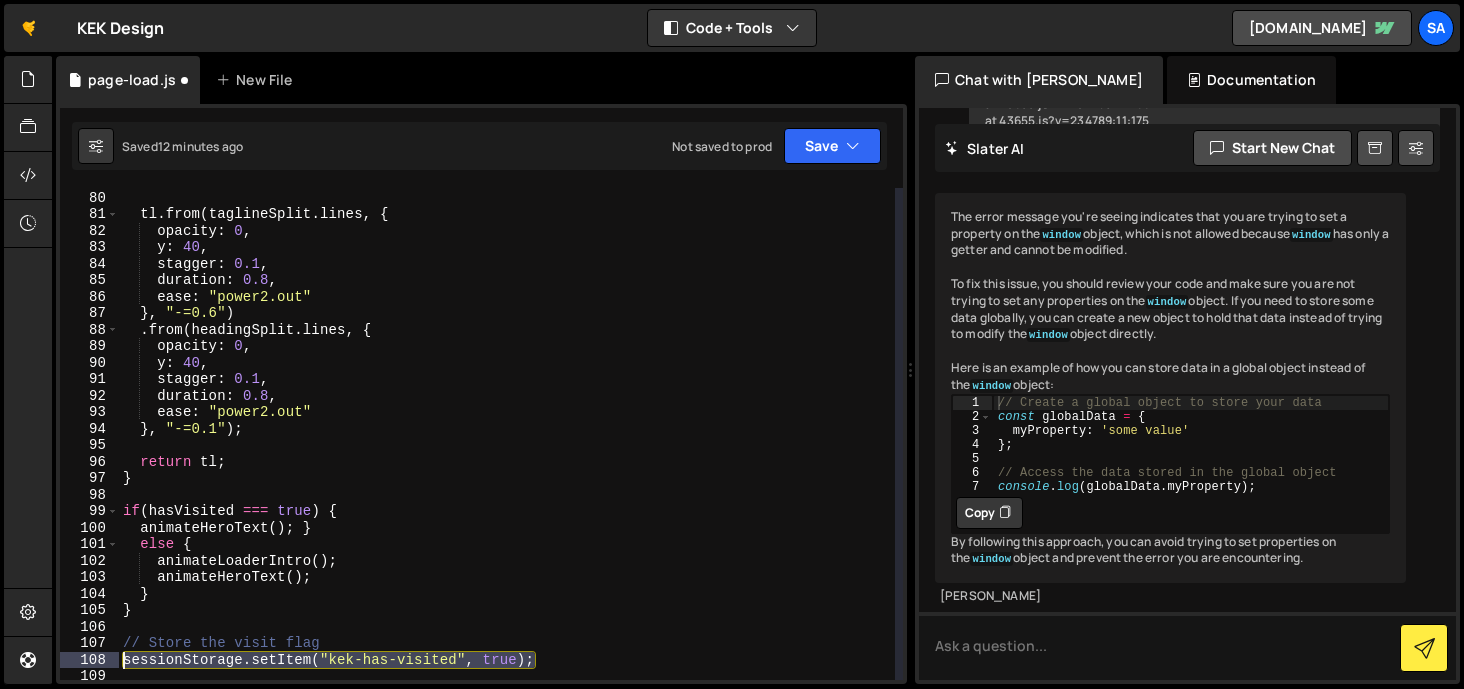 drag, startPoint x: 548, startPoint y: 661, endPoint x: 113, endPoint y: 662, distance: 435.00116 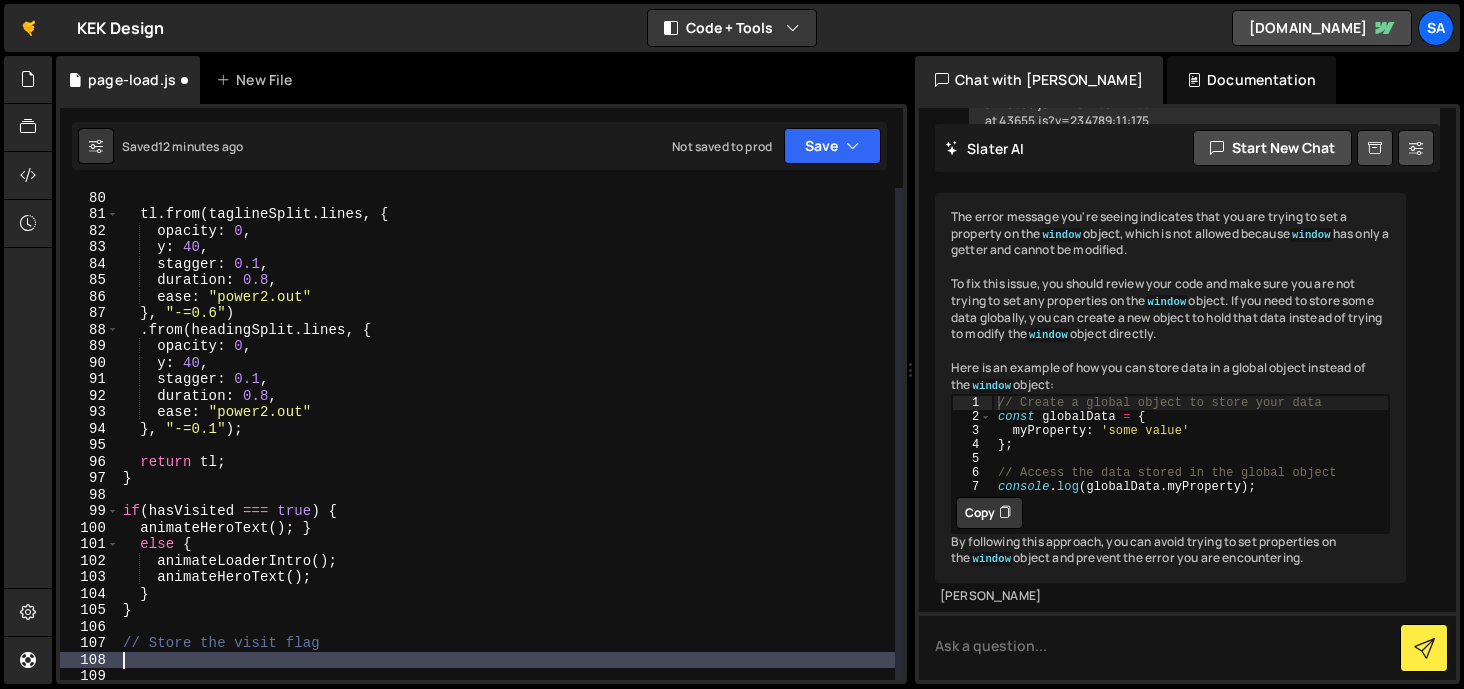 click on "const   tl   =   gsap . timeline ( ) ;    tl . from ( taglineSplit . lines ,   {       opacity :   0 ,       y :   40 ,       stagger :   0.1 ,       duration :   0.8 ,       ease :   "power2.out"    } ,   "-=0.6" )    . from ( headingSplit . lines ,   {       opacity :   0 ,       y :   40 ,       stagger :   0.1 ,       duration :   0.8 ,       ease :   "power2.out"    } ,   "-=0.1" ) ;    return   tl ; } if ( hasVisited   ===   true )   {    animateHeroText ( ) ;   }    else   {       animateLoaderIntro ( ) ;       animateHeroText ( ) ;    } } // Store the visit flag" at bounding box center [507, 435] 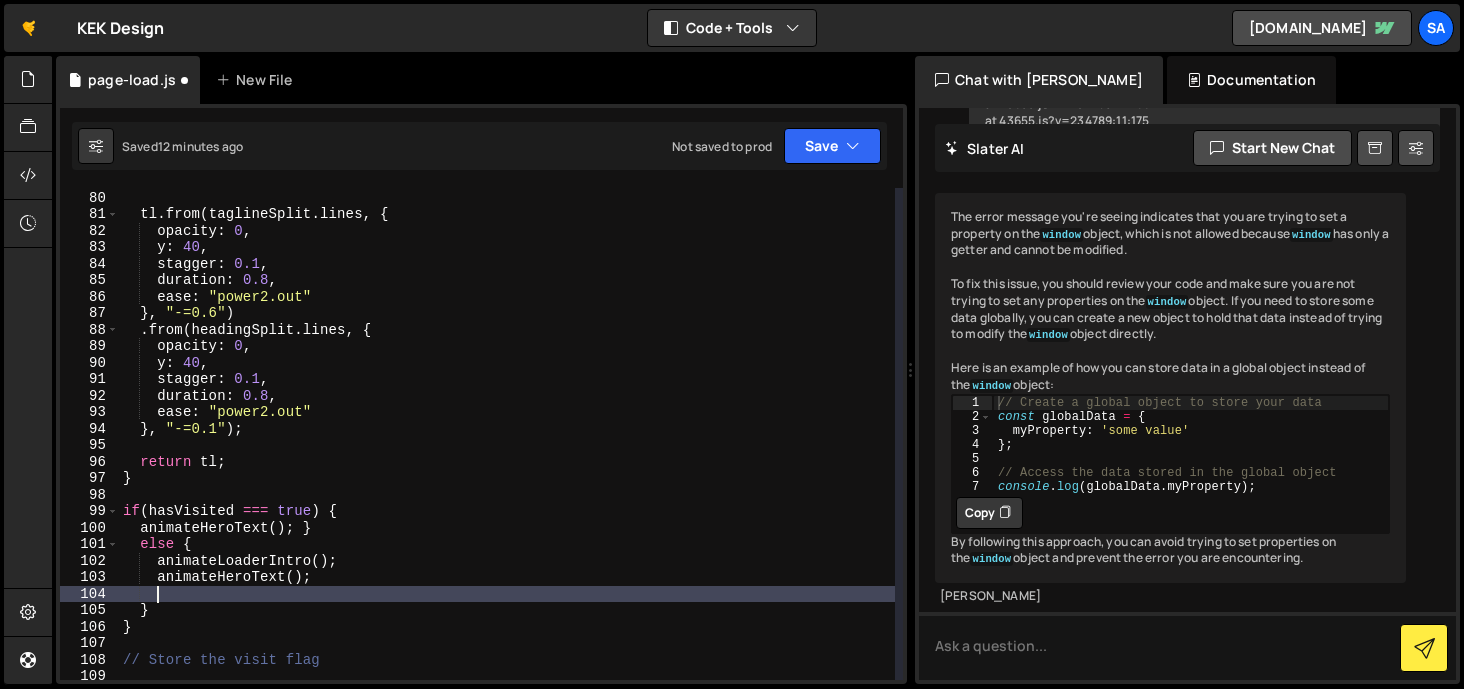 scroll, scrollTop: 0, scrollLeft: 1, axis: horizontal 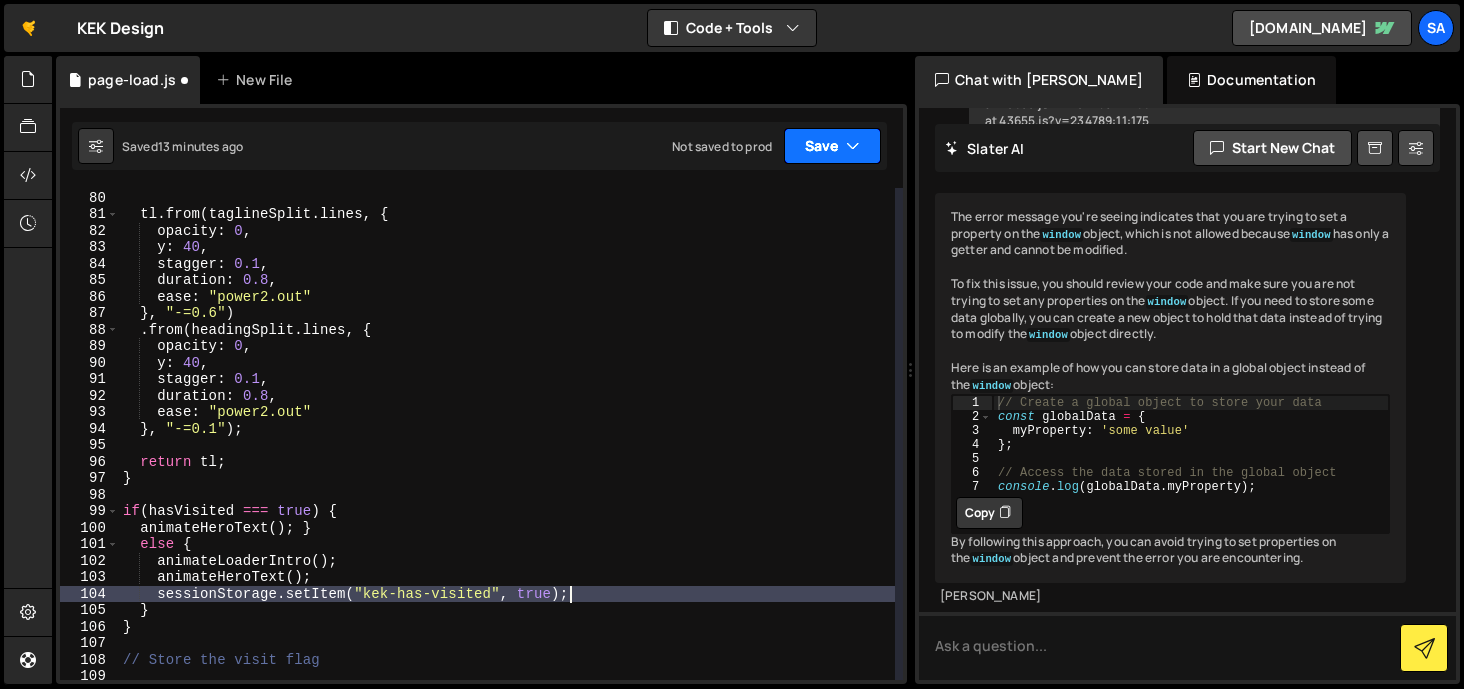 click on "Save" at bounding box center (832, 146) 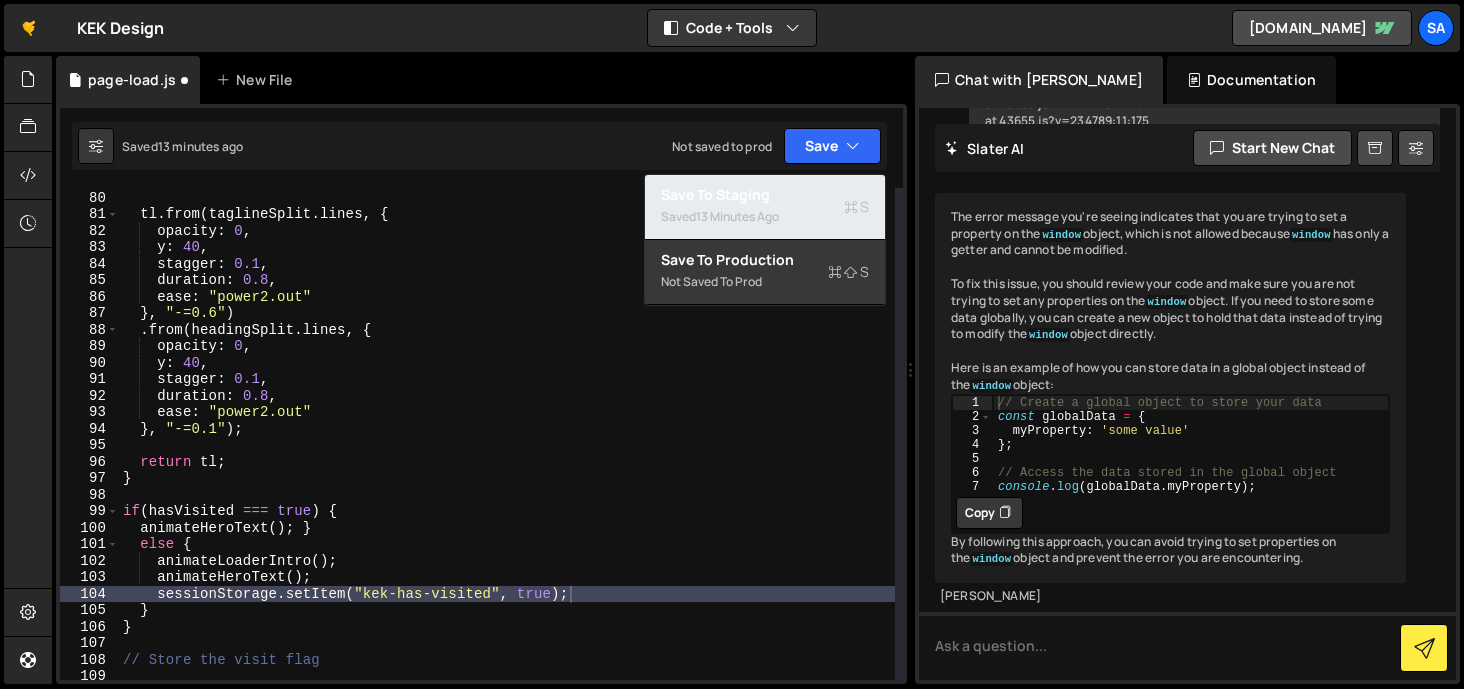 click on "13 minutes ago" at bounding box center [737, 216] 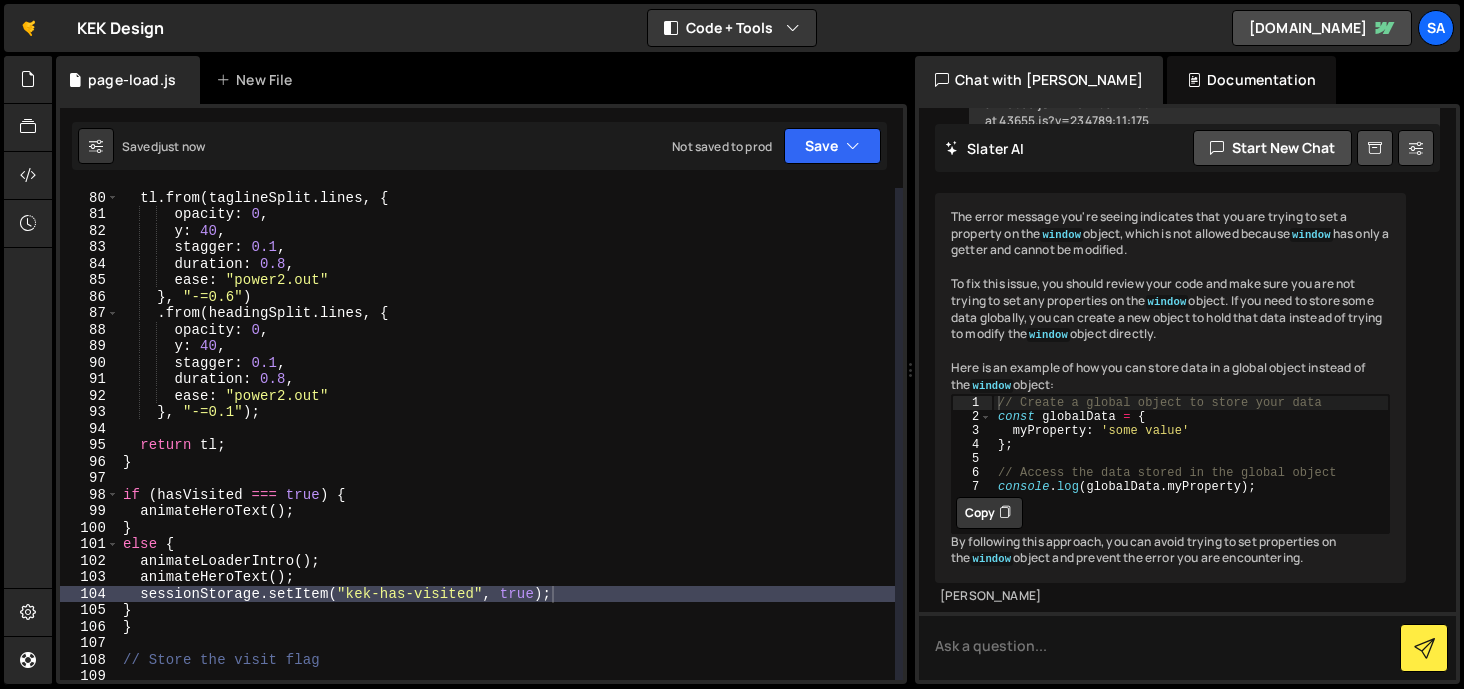 type on "}" 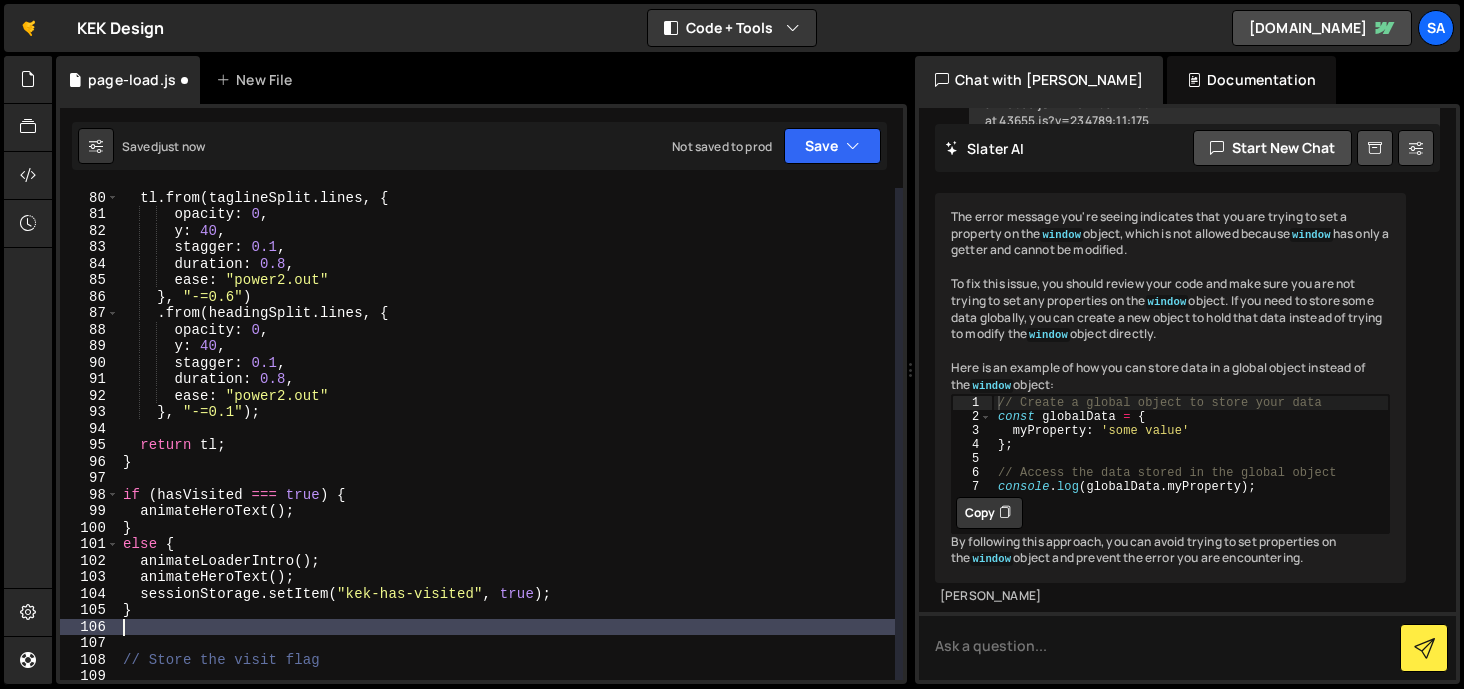 type on "}" 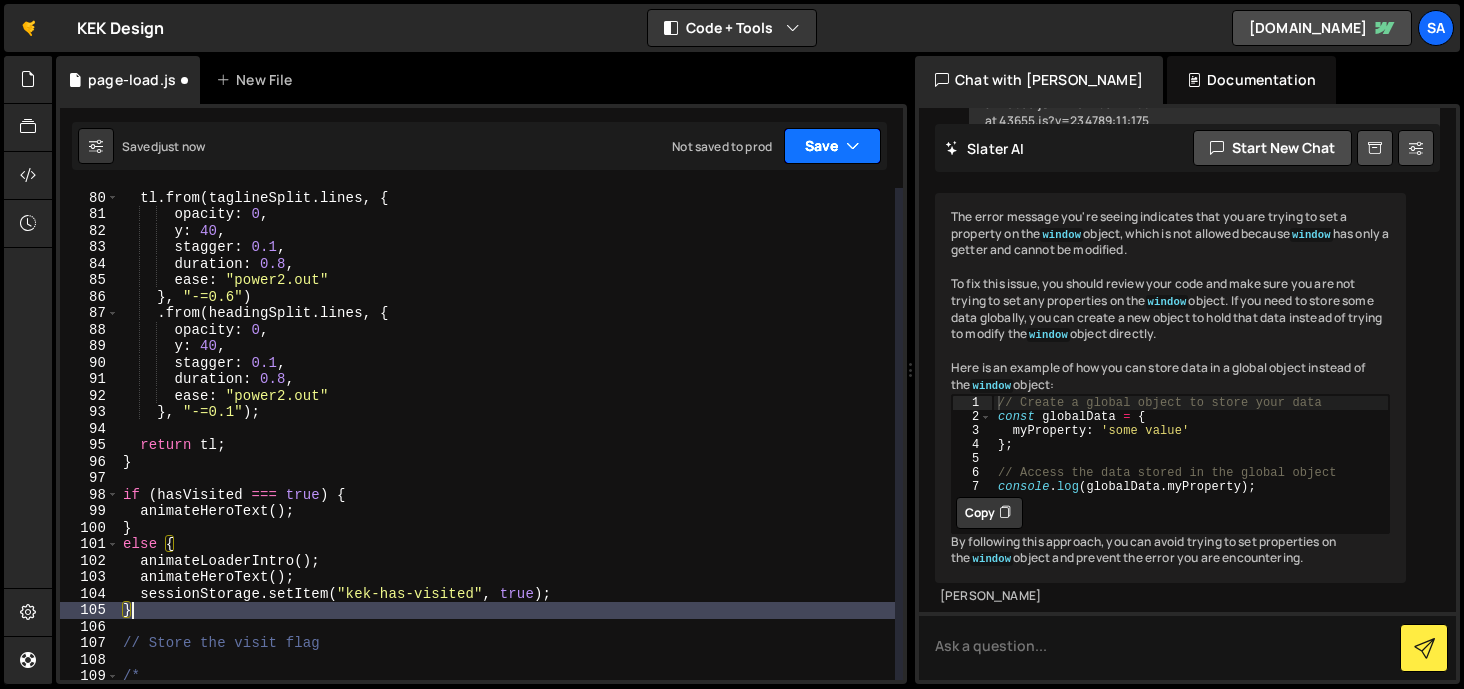 click on "Save" at bounding box center (832, 146) 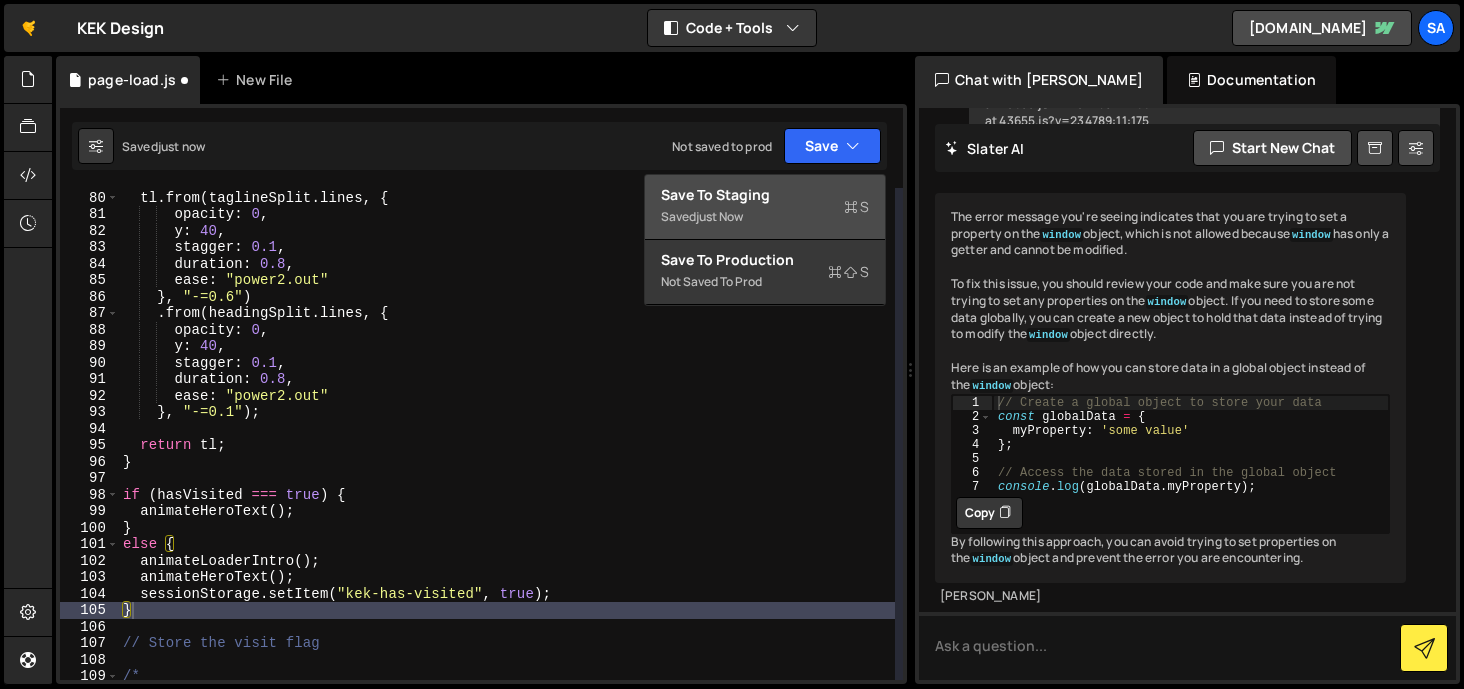 click on "Save to Staging
S
Saved  just now" at bounding box center [765, 207] 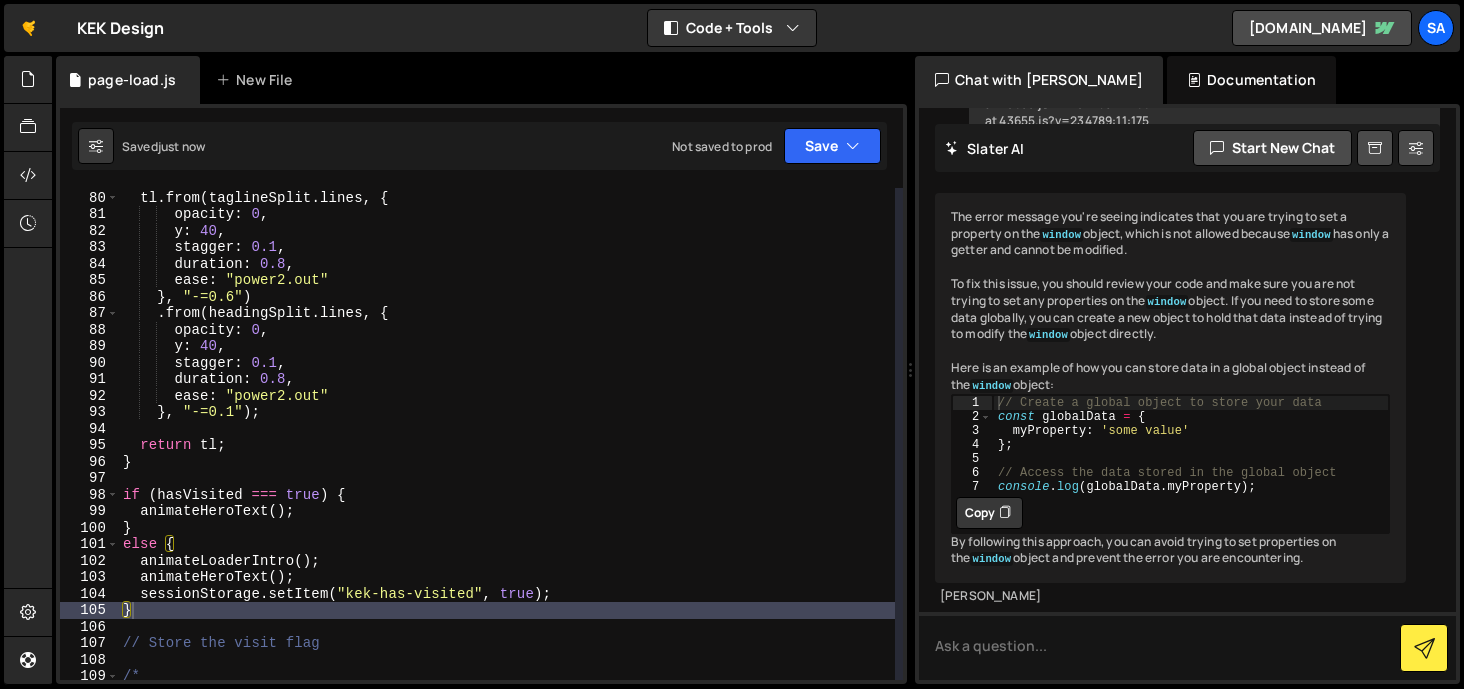 click on "tl . from ( taglineSplit . lines ,   {          opacity :   0 ,          y :   40 ,          stagger :   0.1 ,          duration :   0.8 ,          ease :   "power2.out"       } ,   "-=0.6" )       . from ( headingSplit . lines ,   {          opacity :   0 ,          y :   40 ,          stagger :   0.1 ,          duration :   0.8 ,          ease :   "power2.out"       } ,   "-=0.1" ) ;    return   tl ; } if   ( hasVisited   ===   true )   {    animateHeroText ( ) ; } else   {    animateLoaderIntro ( ) ;    animateHeroText ( ) ;    sessionStorage . setItem ( "kek-has-visited" ,   true ) ; } // Store the visit flag /*" at bounding box center (507, 435) 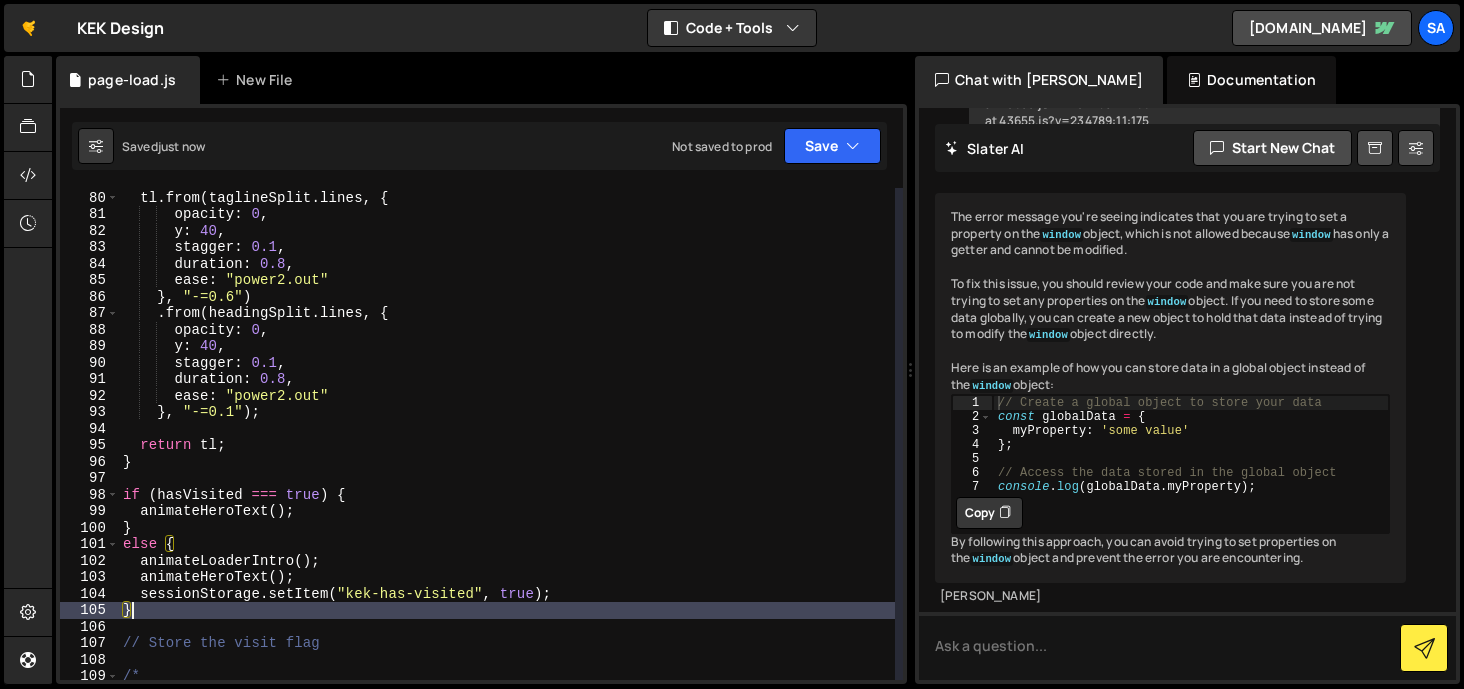 click on "tl . from ( taglineSplit . lines ,   {          opacity :   0 ,          y :   40 ,          stagger :   0.1 ,          duration :   0.8 ,          ease :   "power2.out"       } ,   "-=0.6" )       . from ( headingSplit . lines ,   {          opacity :   0 ,          y :   40 ,          stagger :   0.1 ,          duration :   0.8 ,          ease :   "power2.out"       } ,   "-=0.1" ) ;    return   tl ; } if   ( hasVisited   ===   true )   {    animateHeroText ( ) ; } else   {    animateLoaderIntro ( ) ;    animateHeroText ( ) ;    sessionStorage . setItem ( "kek-has-visited" ,   true ) ; } // Store the visit flag /*" at bounding box center (507, 435) 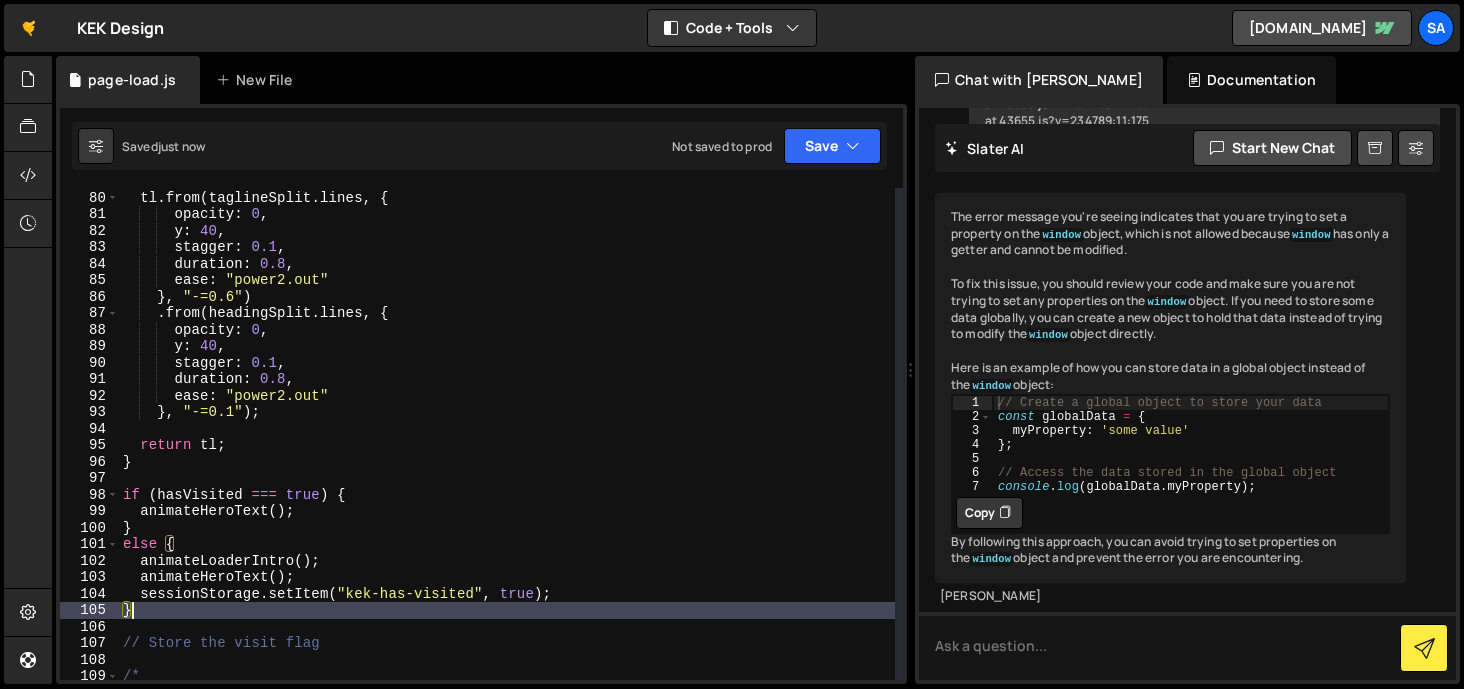 click on "tl . from ( taglineSplit . lines ,   {          opacity :   0 ,          y :   40 ,          stagger :   0.1 ,          duration :   0.8 ,          ease :   "power2.out"       } ,   "-=0.6" )       . from ( headingSplit . lines ,   {          opacity :   0 ,          y :   40 ,          stagger :   0.1 ,          duration :   0.8 ,          ease :   "power2.out"       } ,   "-=0.1" ) ;    return   tl ; } if   ( hasVisited   ===   true )   {    animateHeroText ( ) ; } else   {    animateLoaderIntro ( ) ;    animateHeroText ( ) ;    sessionStorage . setItem ( "kek-has-visited" ,   true ) ; } // Store the visit flag /*" at bounding box center (507, 435) 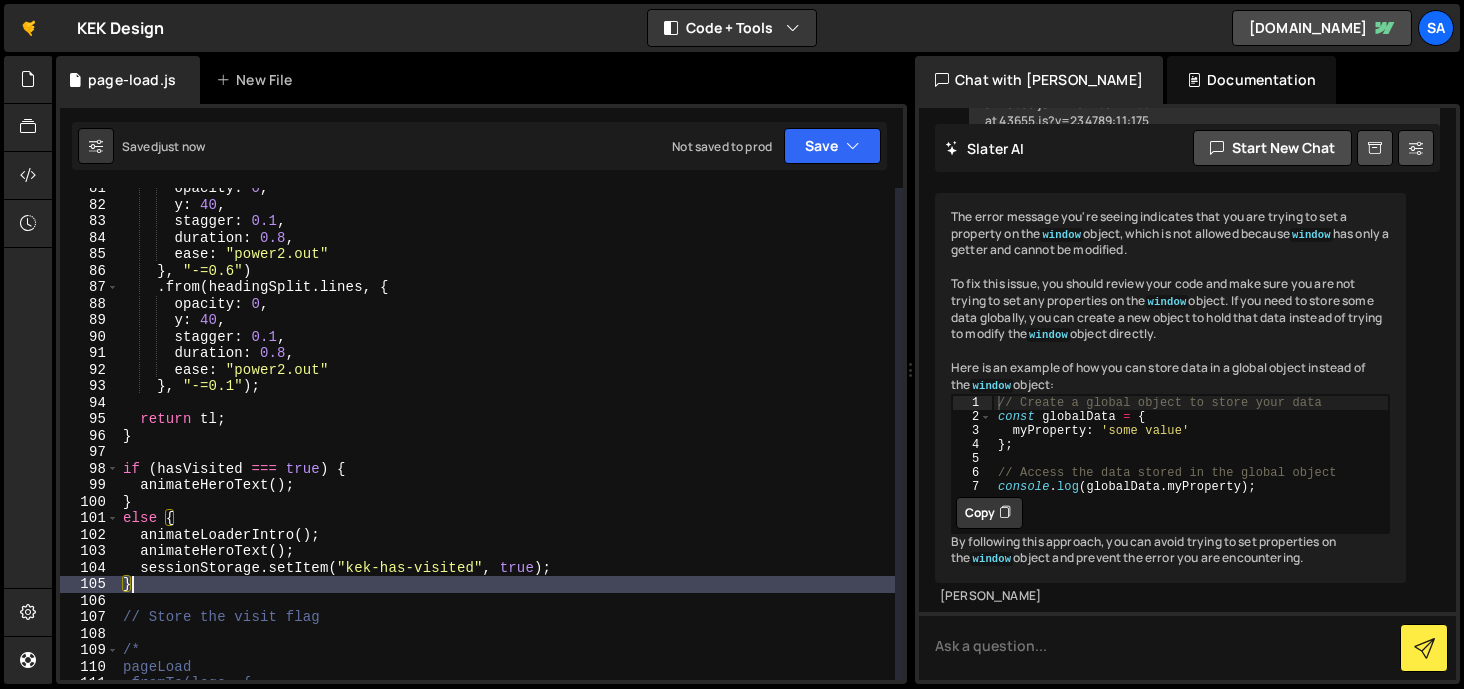 scroll, scrollTop: 1328, scrollLeft: 0, axis: vertical 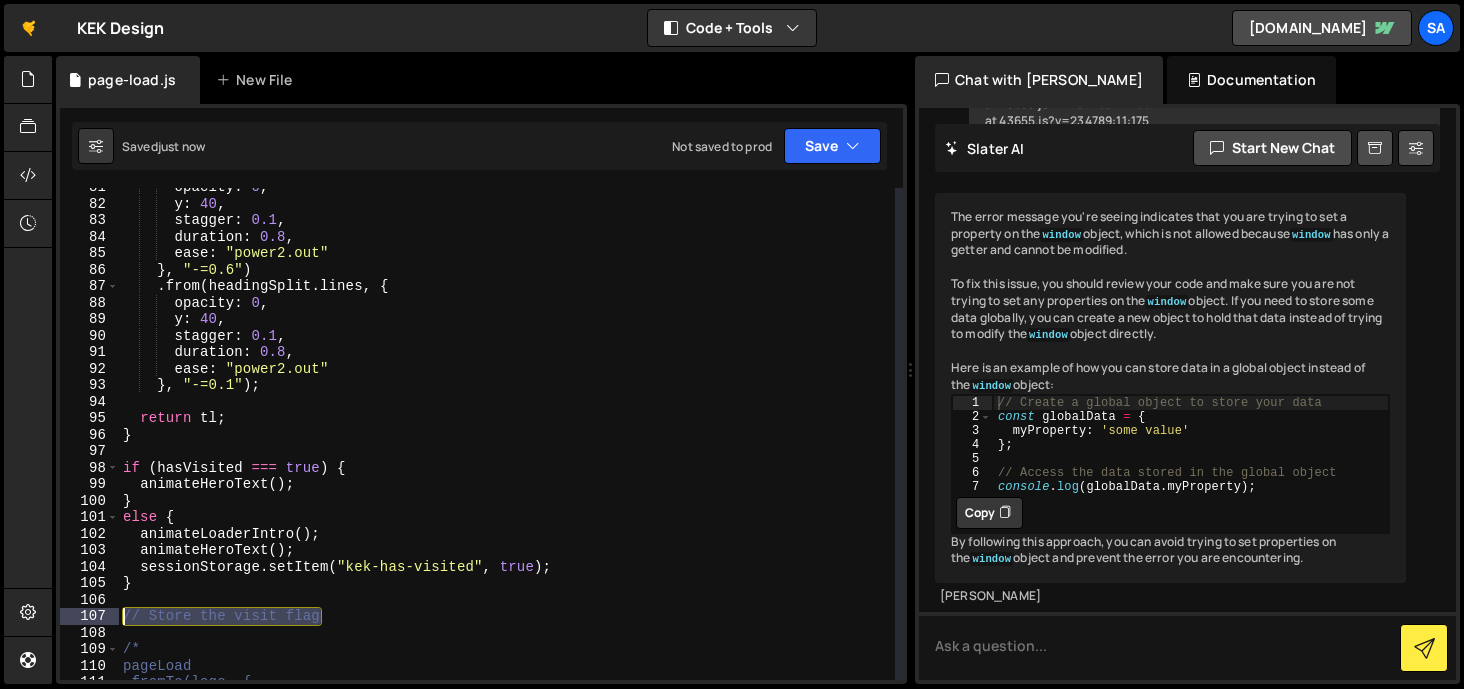 drag, startPoint x: 341, startPoint y: 616, endPoint x: 90, endPoint y: 616, distance: 251 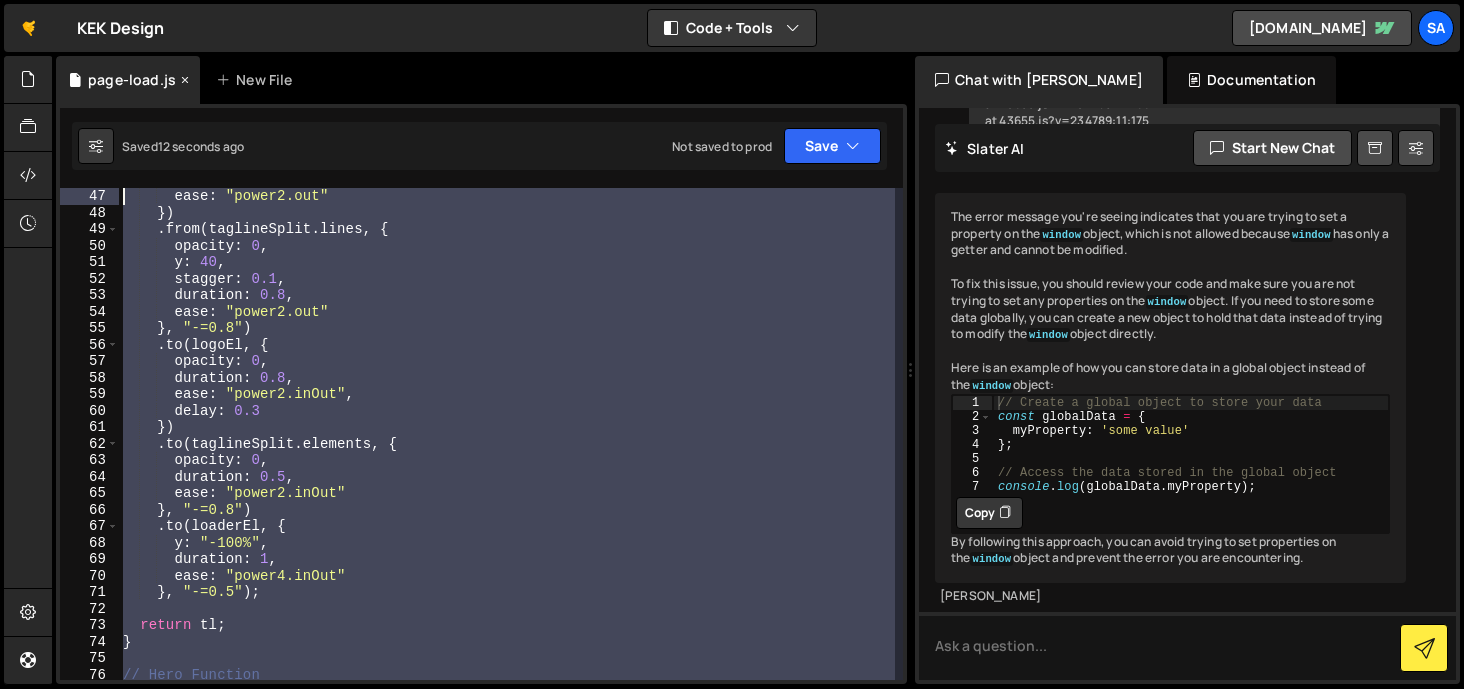 scroll, scrollTop: 0, scrollLeft: 0, axis: both 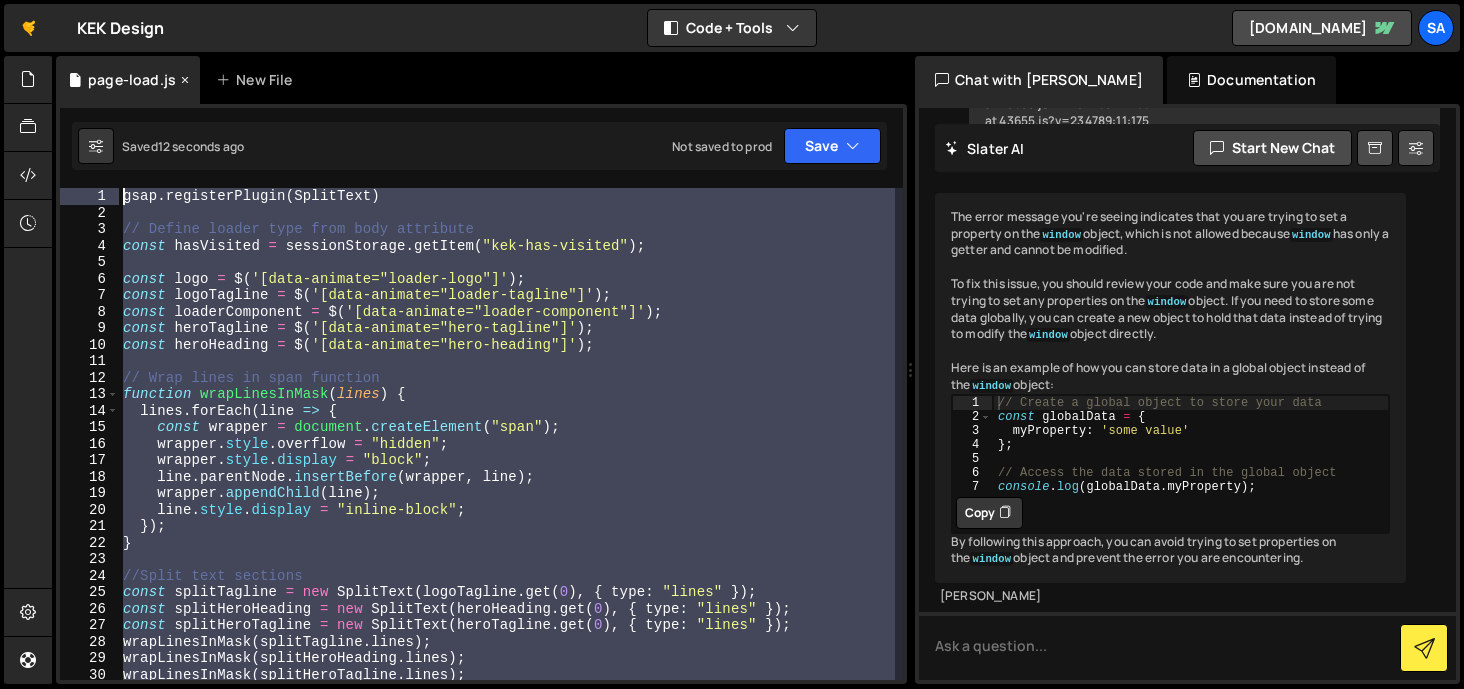 drag, startPoint x: 145, startPoint y: 590, endPoint x: 105, endPoint y: 82, distance: 509.57236 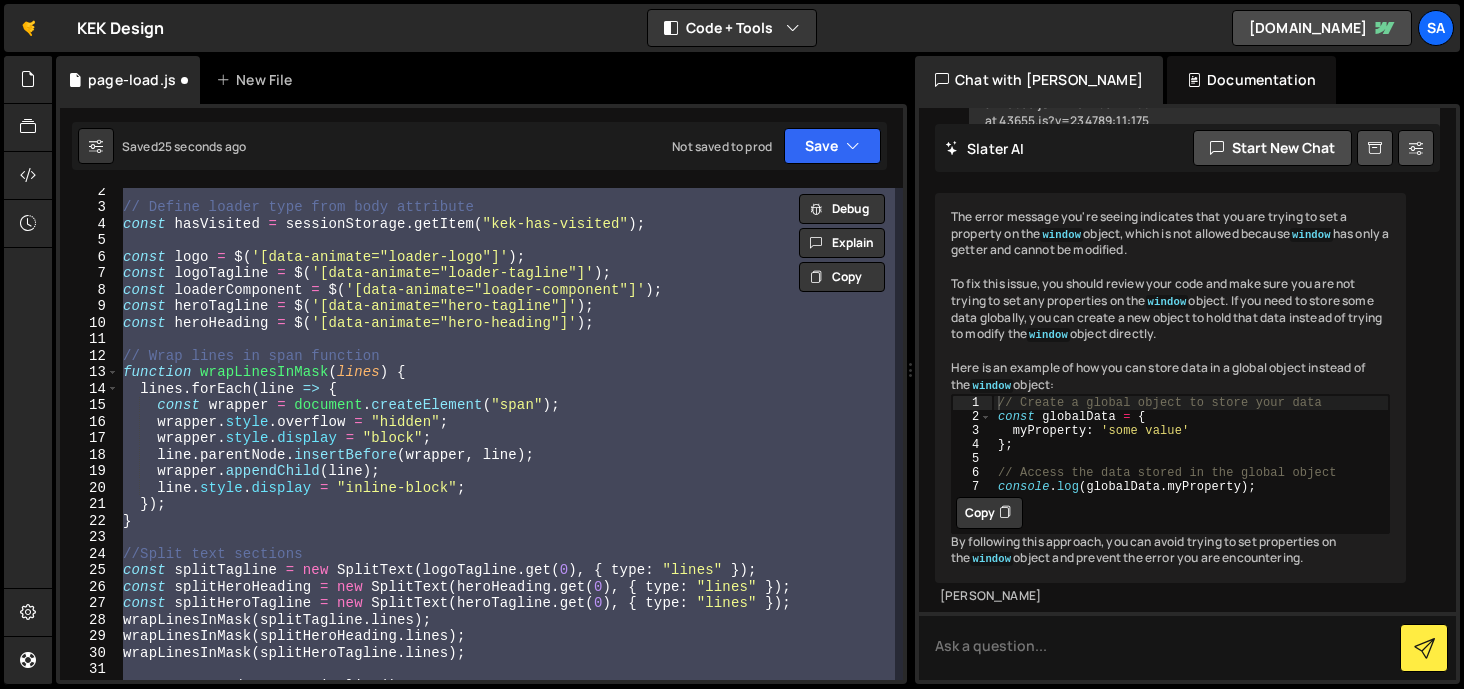 scroll, scrollTop: 232, scrollLeft: 0, axis: vertical 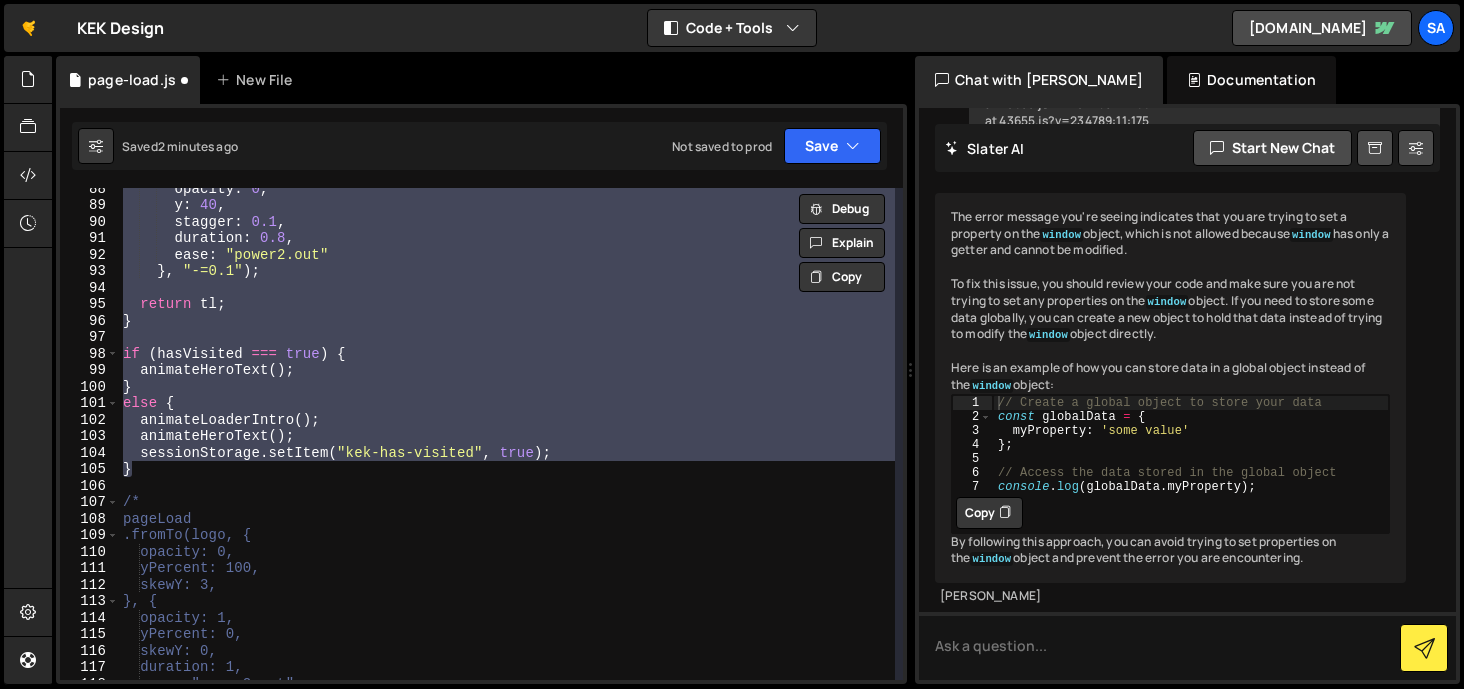click on "opacity :   0 ,          y :   40 ,          stagger :   0.1 ,          duration :   0.8 ,          ease :   "power2.out"       } ,   "-=0.1" ) ;    return   tl ; } if   ( hasVisited   ===   true )   {    animateHeroText ( ) ; } else   {    animateLoaderIntro ( ) ;    animateHeroText ( ) ;    sessionStorage . setItem ( "kek-has-visited" ,   true ) ; } /* pageLoad   .fromTo(logo, {      opacity: 0,      yPercent: 100,      skewY: 3,   }, {      opacity: 1,      yPercent: 0,      skewY: 0,      duration: 1,      ease: "power2.out"" at bounding box center [507, 434] 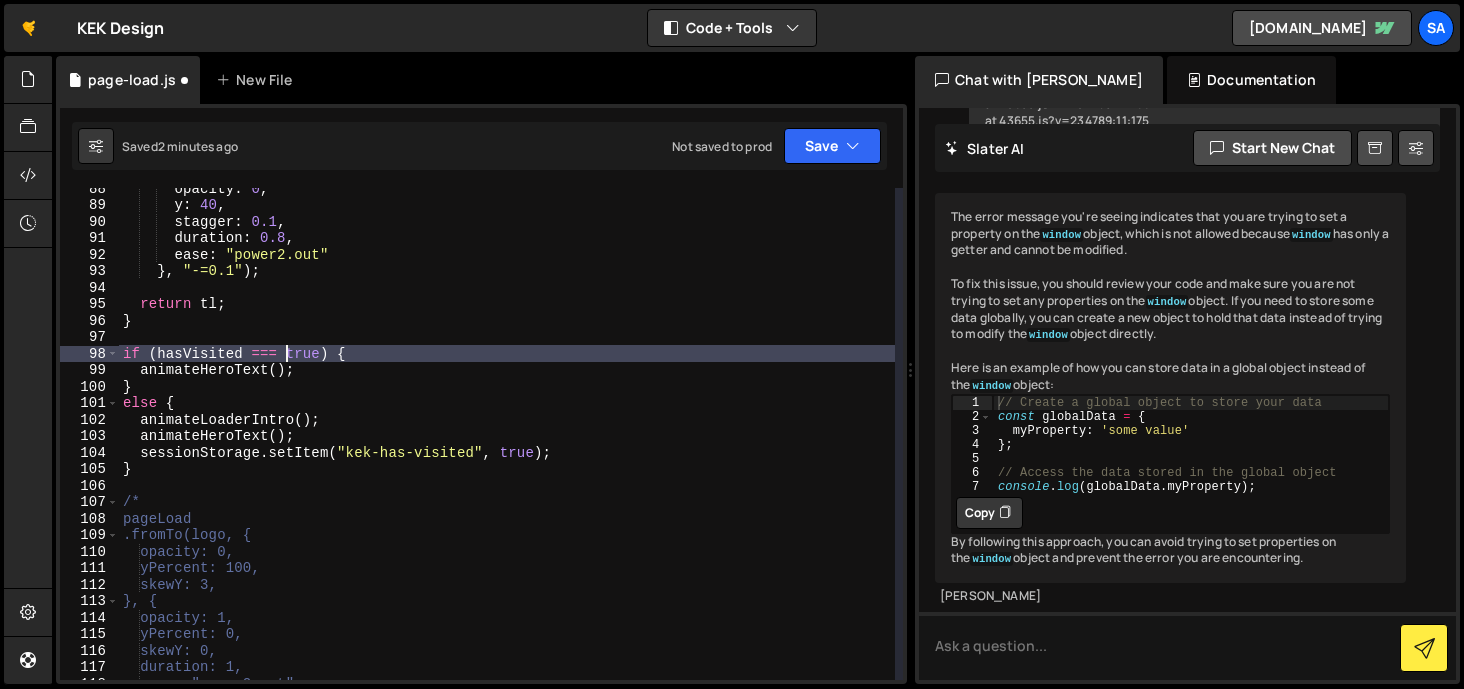 scroll, scrollTop: 0, scrollLeft: 11, axis: horizontal 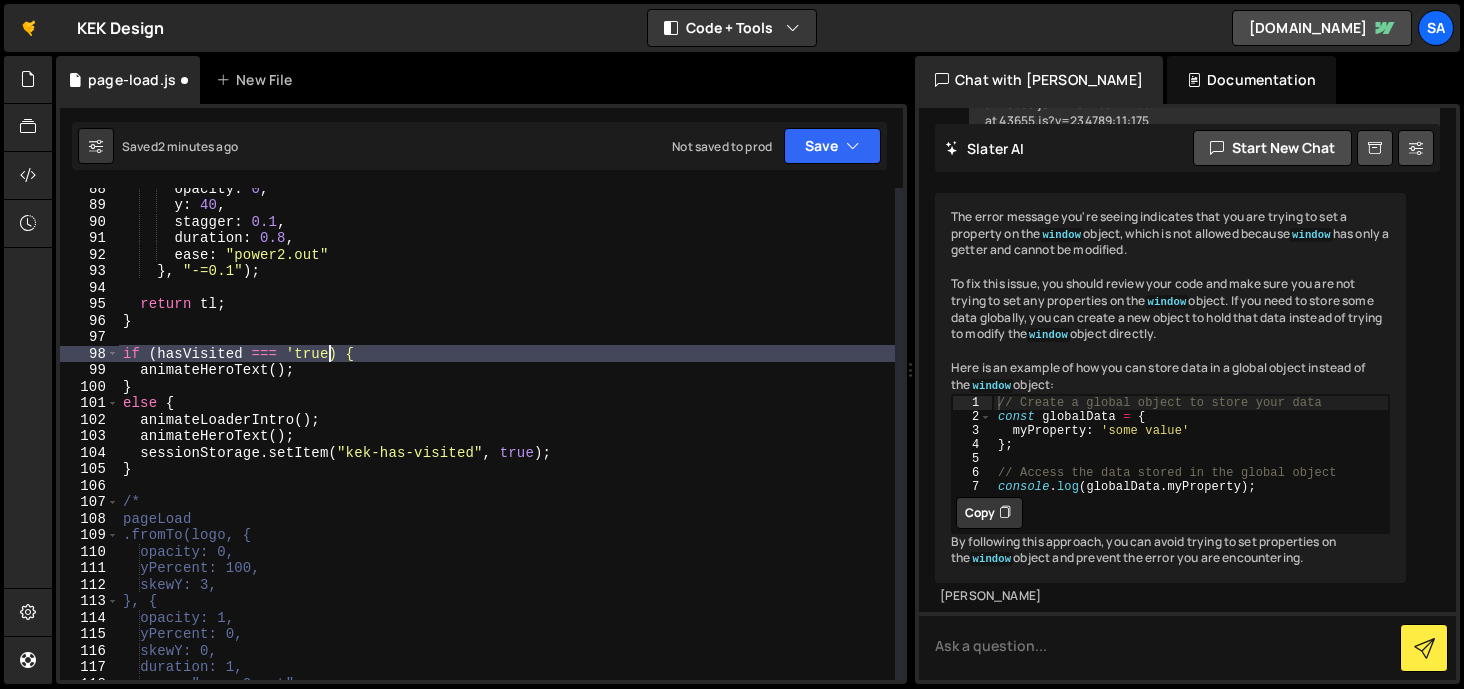 click on "opacity :   0 ,          y :   40 ,          stagger :   0.1 ,          duration :   0.8 ,          ease :   "power2.out"       } ,   "-=0.1" ) ;    return   tl ; } if   ( hasVisited   ===   'true) {    animateHeroText ( ) ; } else   {    animateLoaderIntro ( ) ;    animateHeroText ( ) ;    sessionStorage . setItem ( "kek-has-visited" ,   true ) ; } /* pageLoad   .fromTo(logo, {      opacity: 0,      yPercent: 100,      skewY: 3,   }, {      opacity: 1,      yPercent: 0,      skewY: 0,      duration: 1,      ease: "power2.out"" at bounding box center (507, 442) 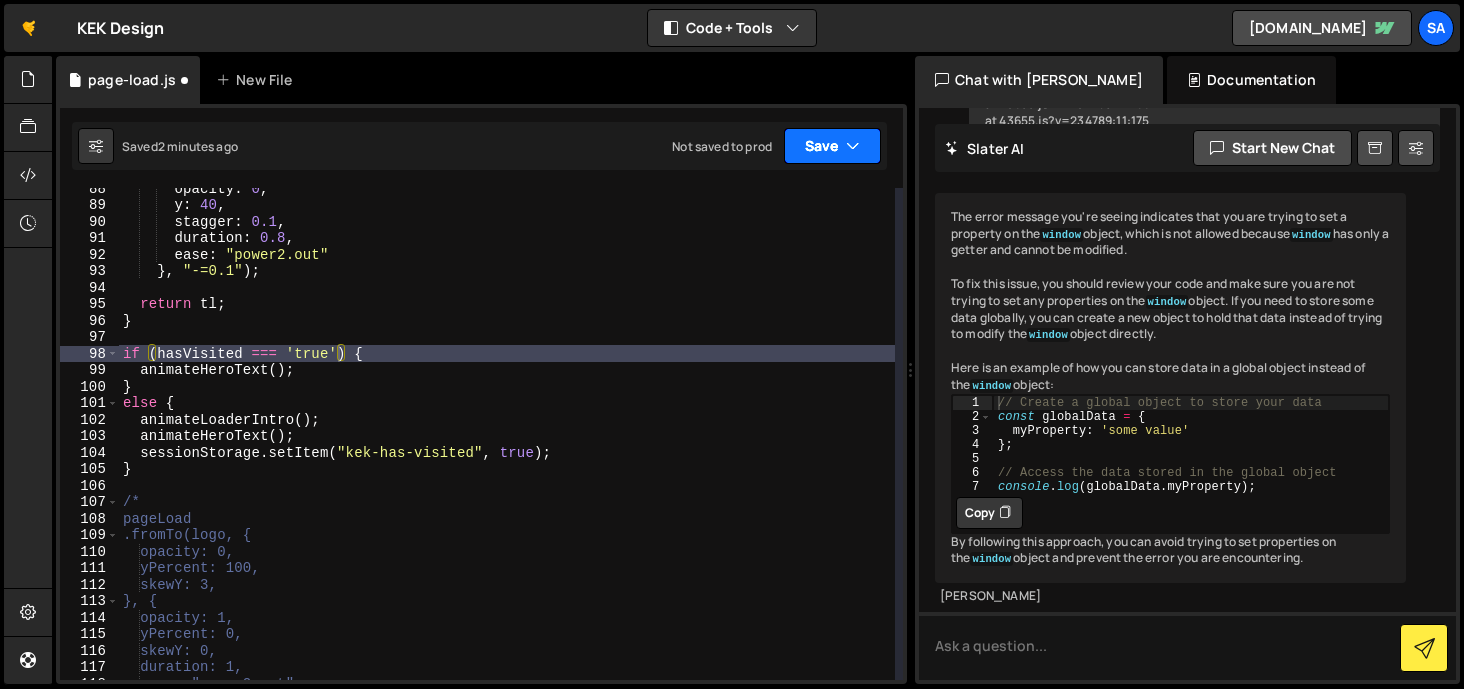 click on "Save" at bounding box center [832, 146] 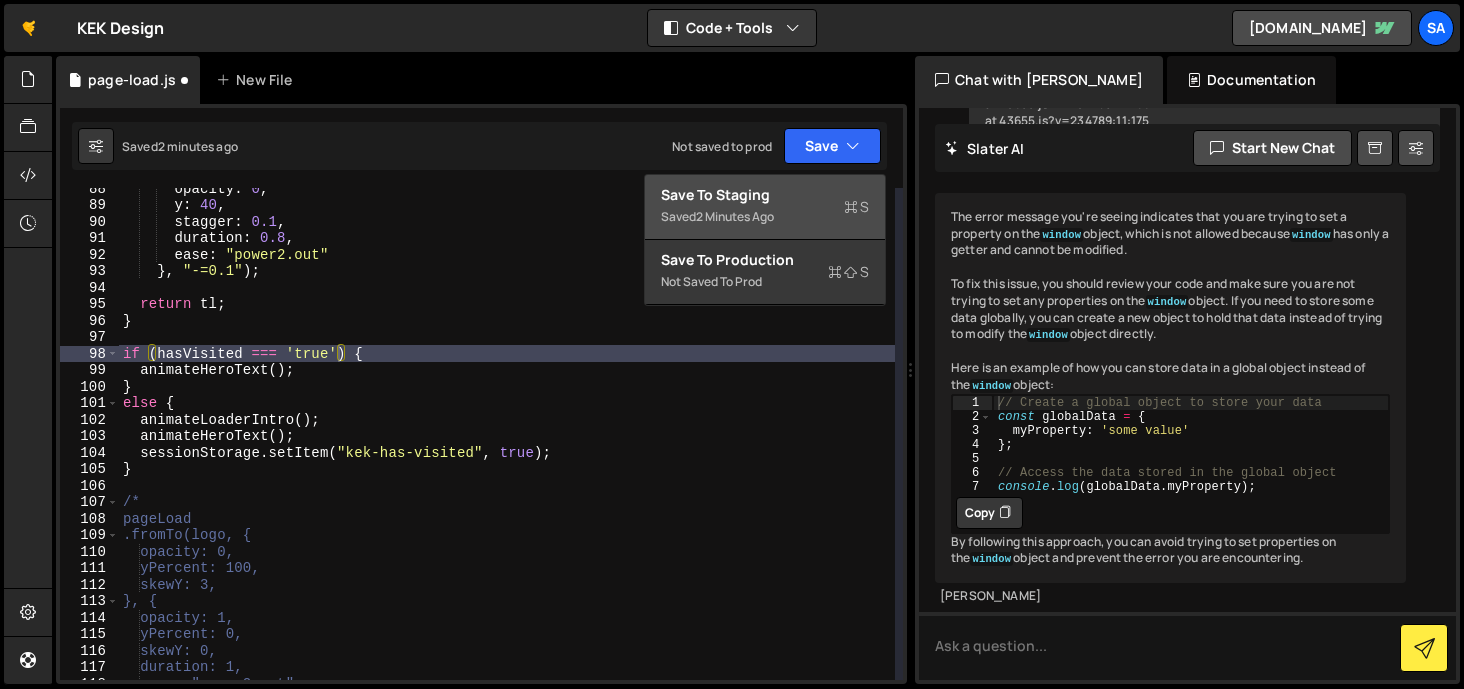 click on "Save to Staging
S" at bounding box center [765, 195] 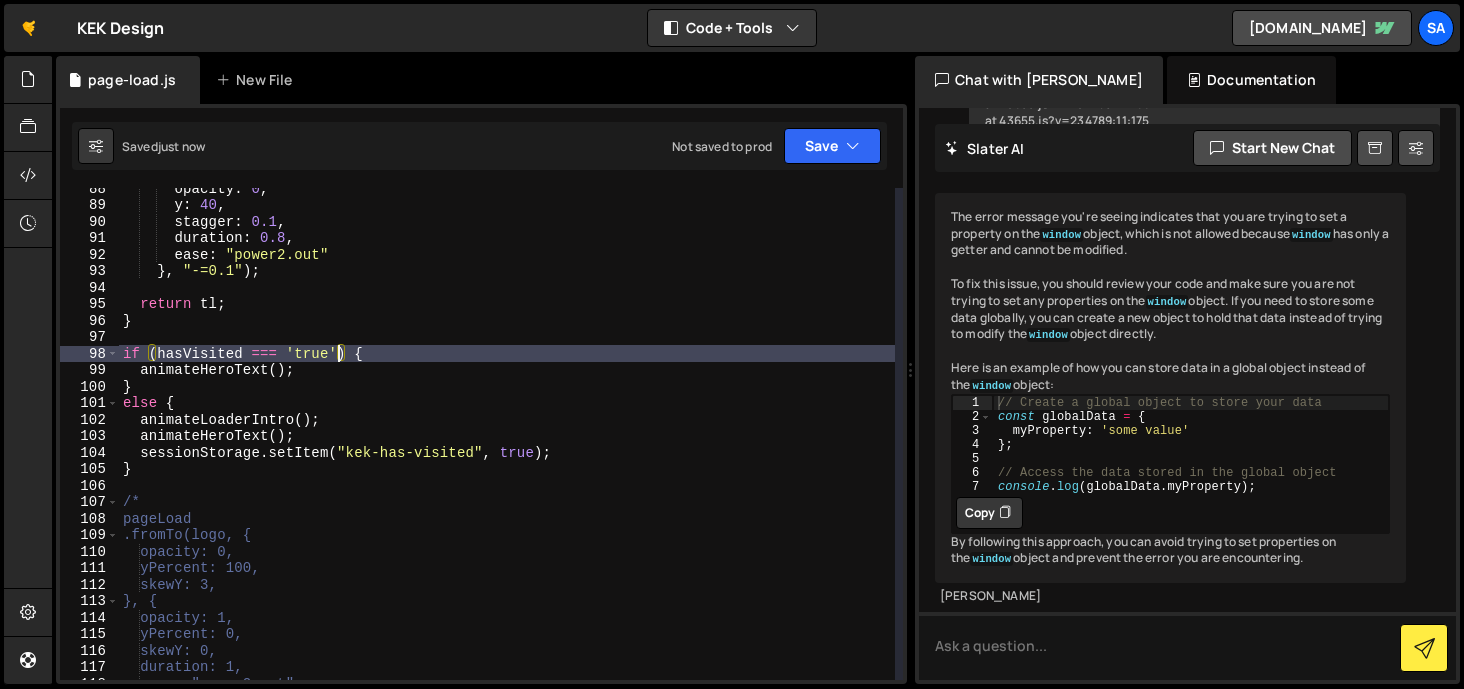 click on "opacity :   0 ,          y :   40 ,          stagger :   0.1 ,          duration :   0.8 ,          ease :   "power2.out"       } ,   "-=0.1" ) ;    return   tl ; } if   ( hasVisited   ===   'true' )   {    animateHeroText ( ) ; } else   {    animateLoaderIntro ( ) ;    animateHeroText ( ) ;    sessionStorage . setItem ( "kek-has-visited" ,   true ) ; } /* pageLoad   .fromTo(logo, {      opacity: 0,      yPercent: 100,      skewY: 3,   }, {      opacity: 1,      yPercent: 0,      skewY: 0,      duration: 1,      ease: "power2.out"" at bounding box center [507, 442] 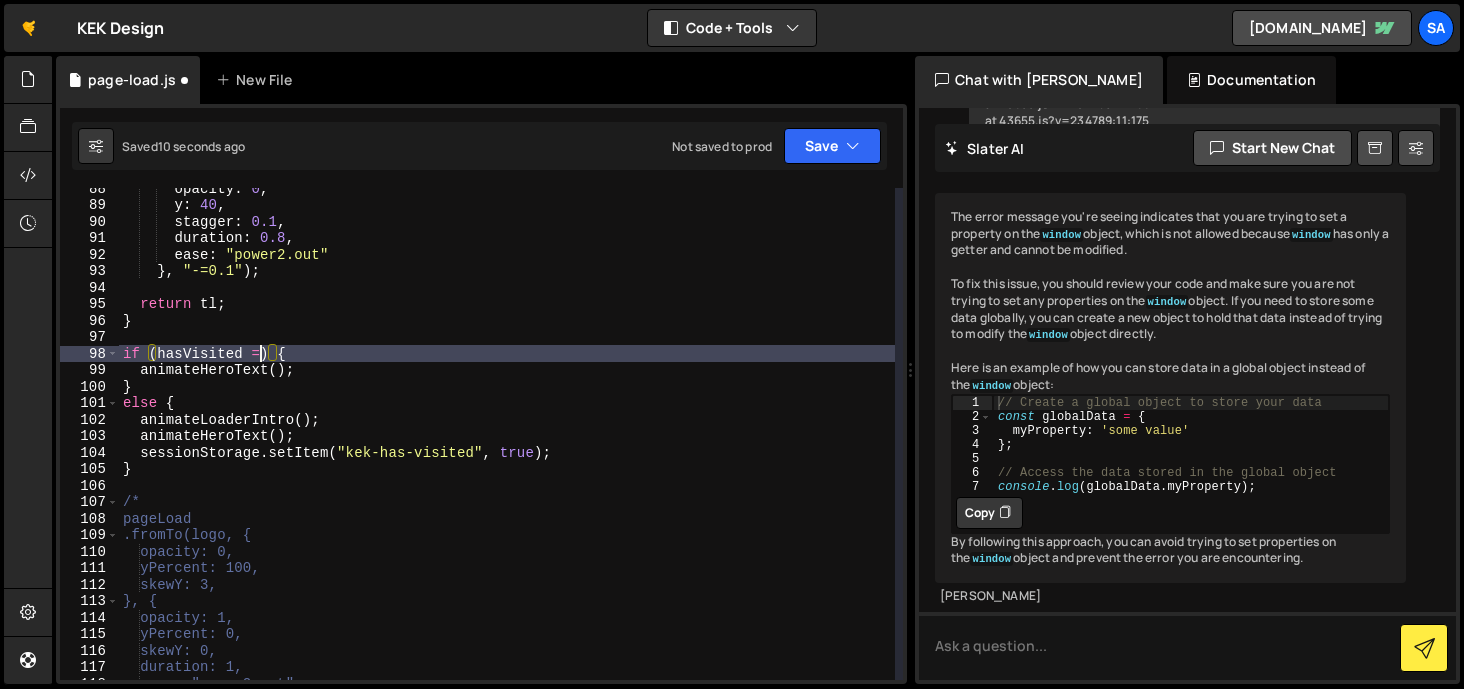 scroll, scrollTop: 0, scrollLeft: 9, axis: horizontal 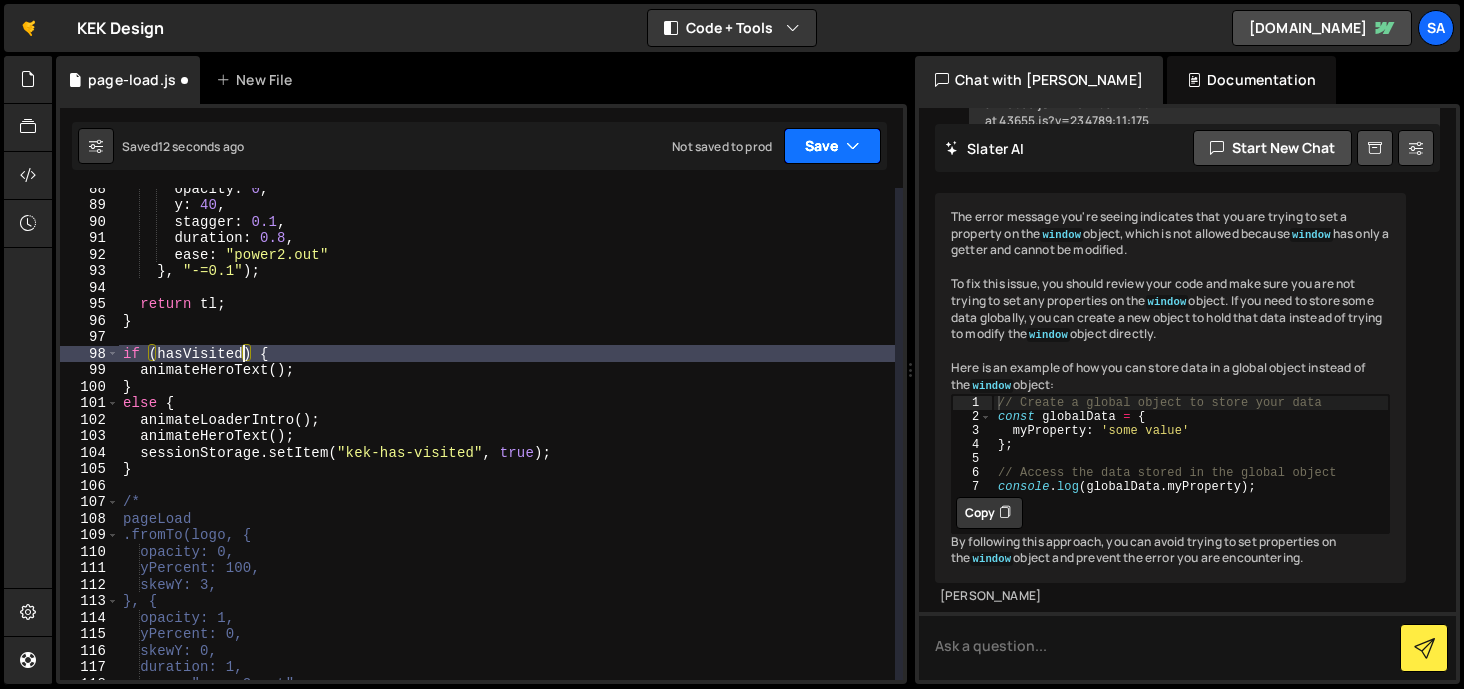 click on "Save" at bounding box center (832, 146) 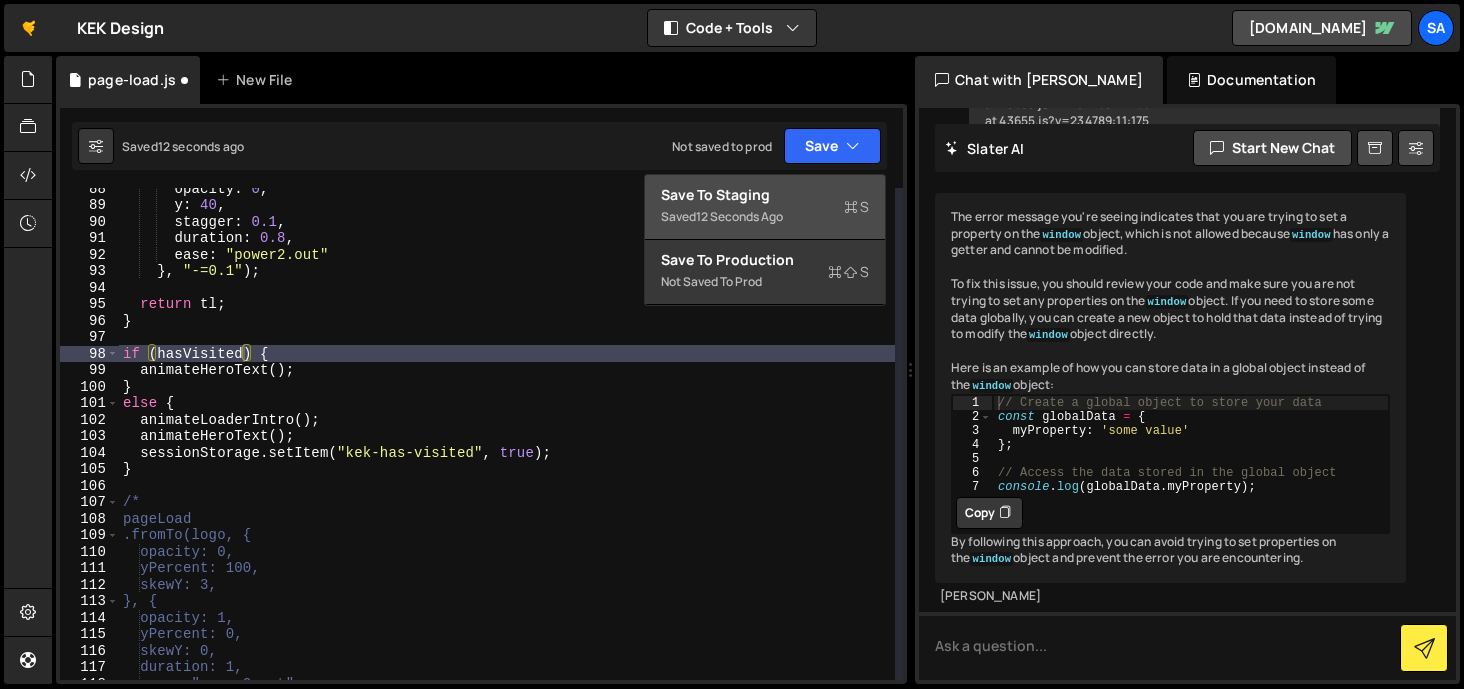 click on "Save to Staging
S
Saved  12 seconds ago" at bounding box center [765, 207] 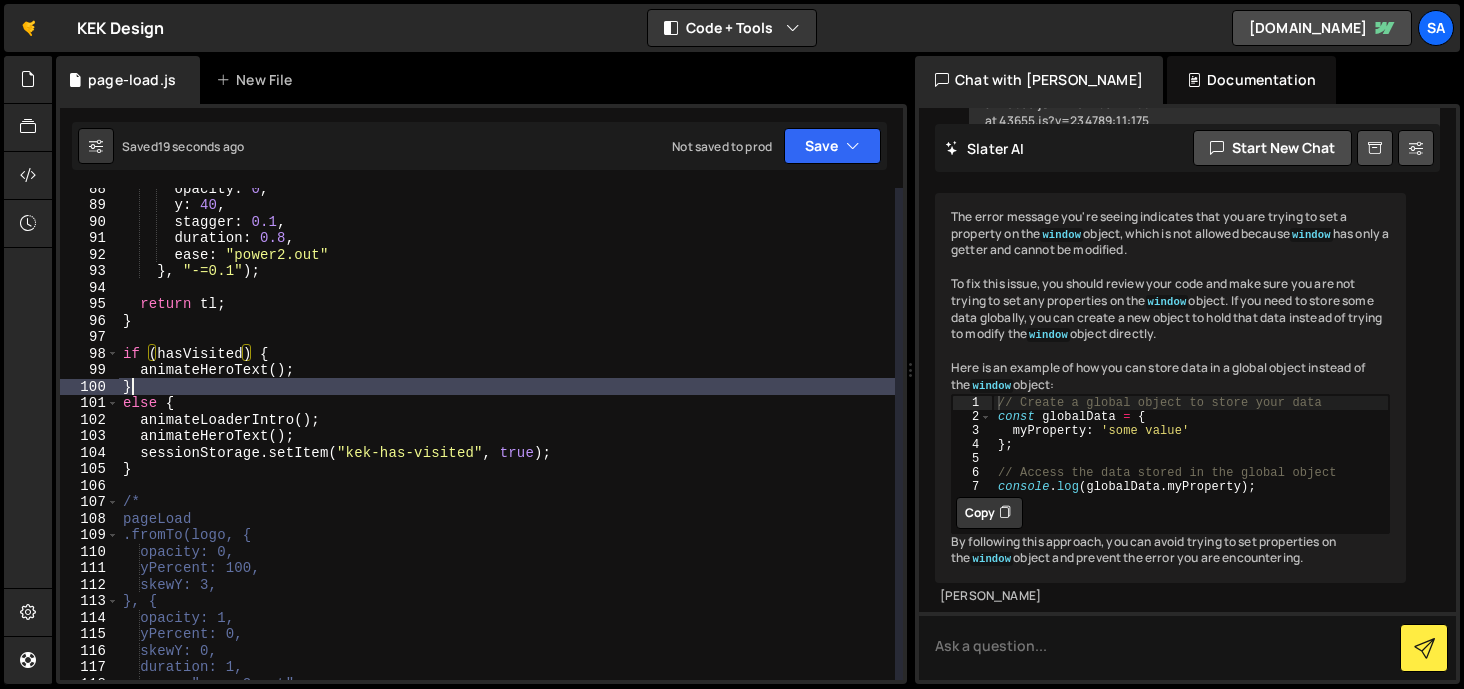 click on "opacity :   0 ,          y :   40 ,          stagger :   0.1 ,          duration :   0.8 ,          ease :   "power2.out"       } ,   "-=0.1" ) ;    return   tl ; } if   ( hasVisited )   {    animateHeroText ( ) ; } else   {    animateLoaderIntro ( ) ;    animateHeroText ( ) ;    sessionStorage . setItem ( "kek-has-visited" ,   true ) ; } /* pageLoad   .fromTo(logo, {      opacity: 0,      yPercent: 100,      skewY: 3,   }, {      opacity: 1,      yPercent: 0,      skewY: 0,      duration: 1,      ease: "power2.out"" at bounding box center (507, 442) 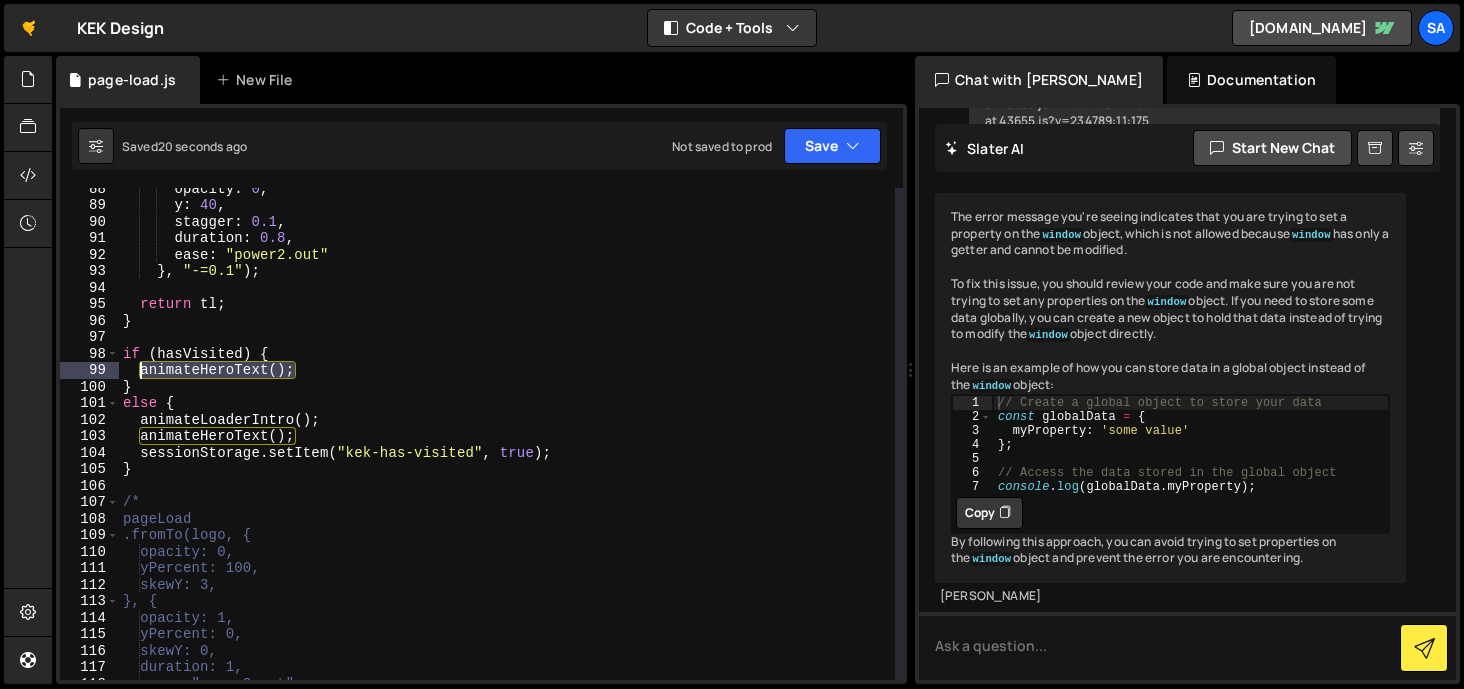drag, startPoint x: 309, startPoint y: 364, endPoint x: 141, endPoint y: 369, distance: 168.07439 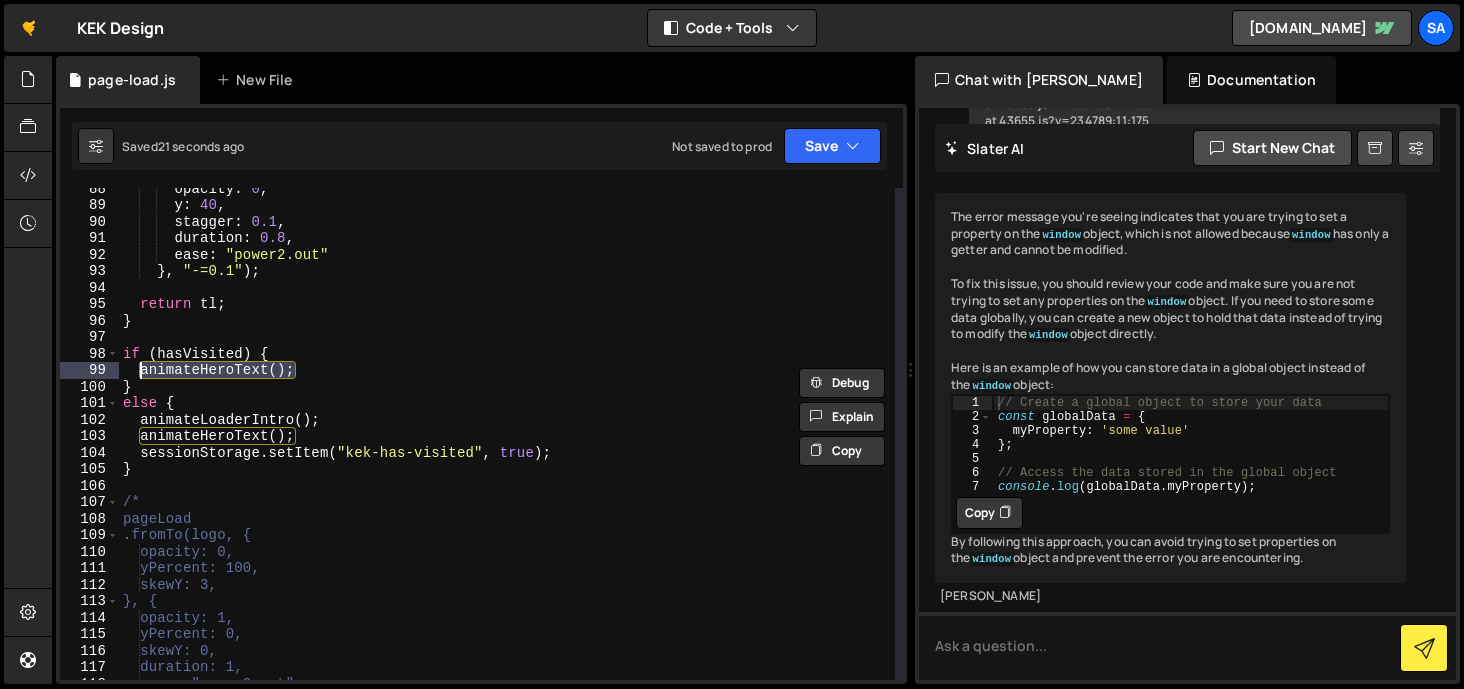 paste on "pageLoad.add(animateHeroText(splitHeroTagline, splitHeroHeading)" 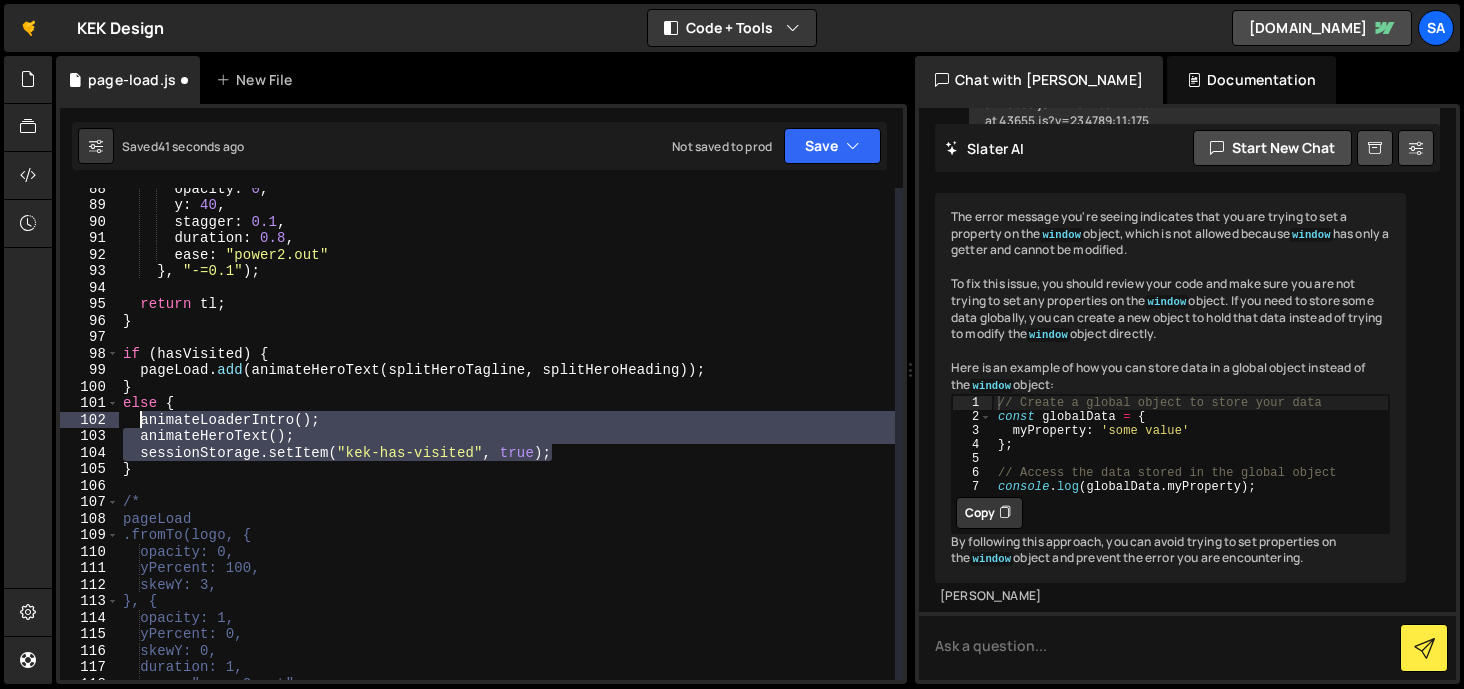 drag, startPoint x: 557, startPoint y: 451, endPoint x: 142, endPoint y: 422, distance: 416.01202 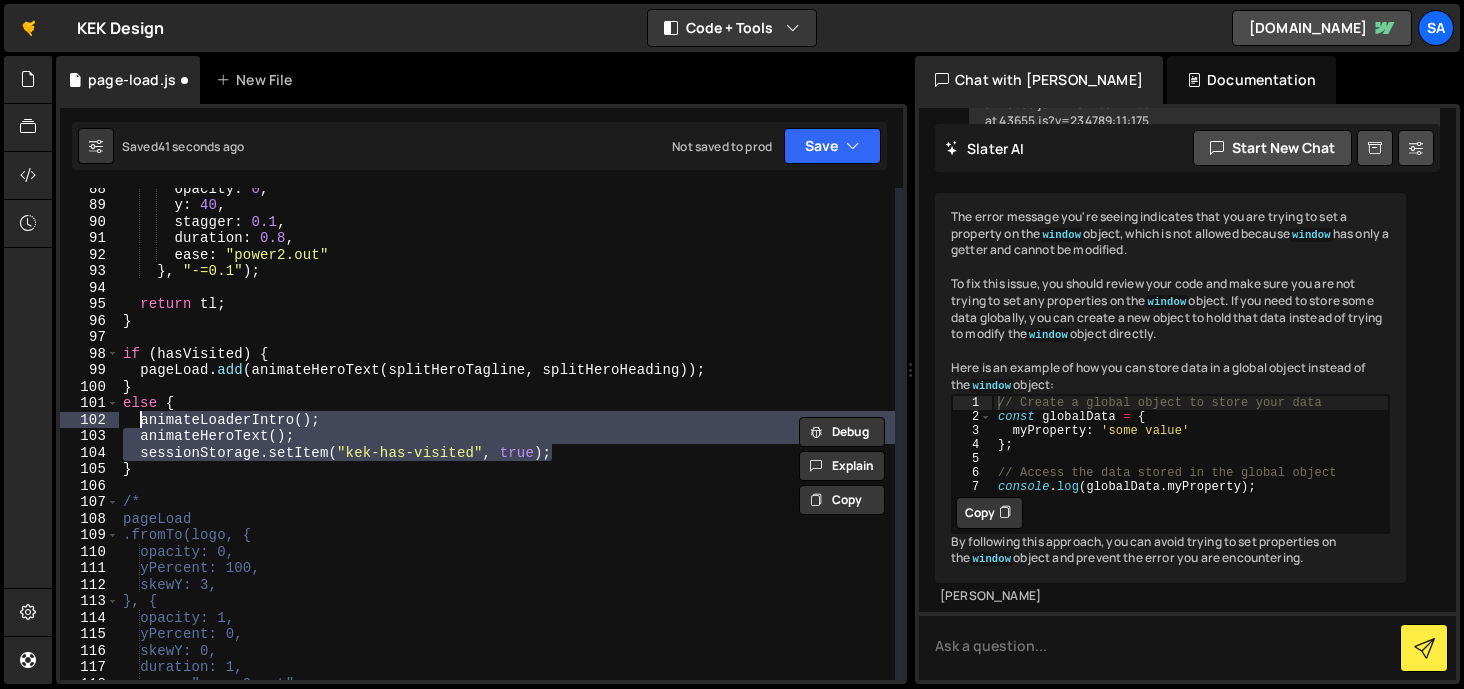 paste on "sessionStorage.setItem("kek-has-visited", "true"" 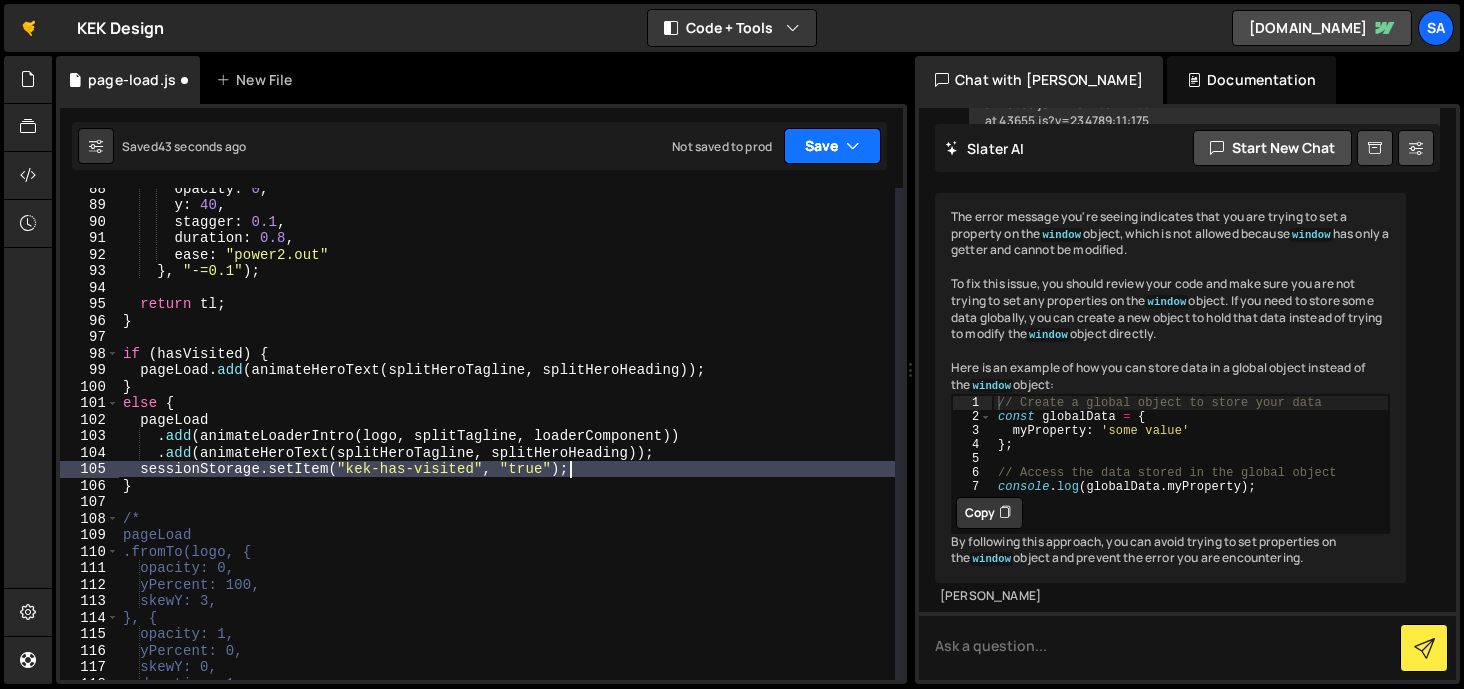 click on "Save" at bounding box center [832, 146] 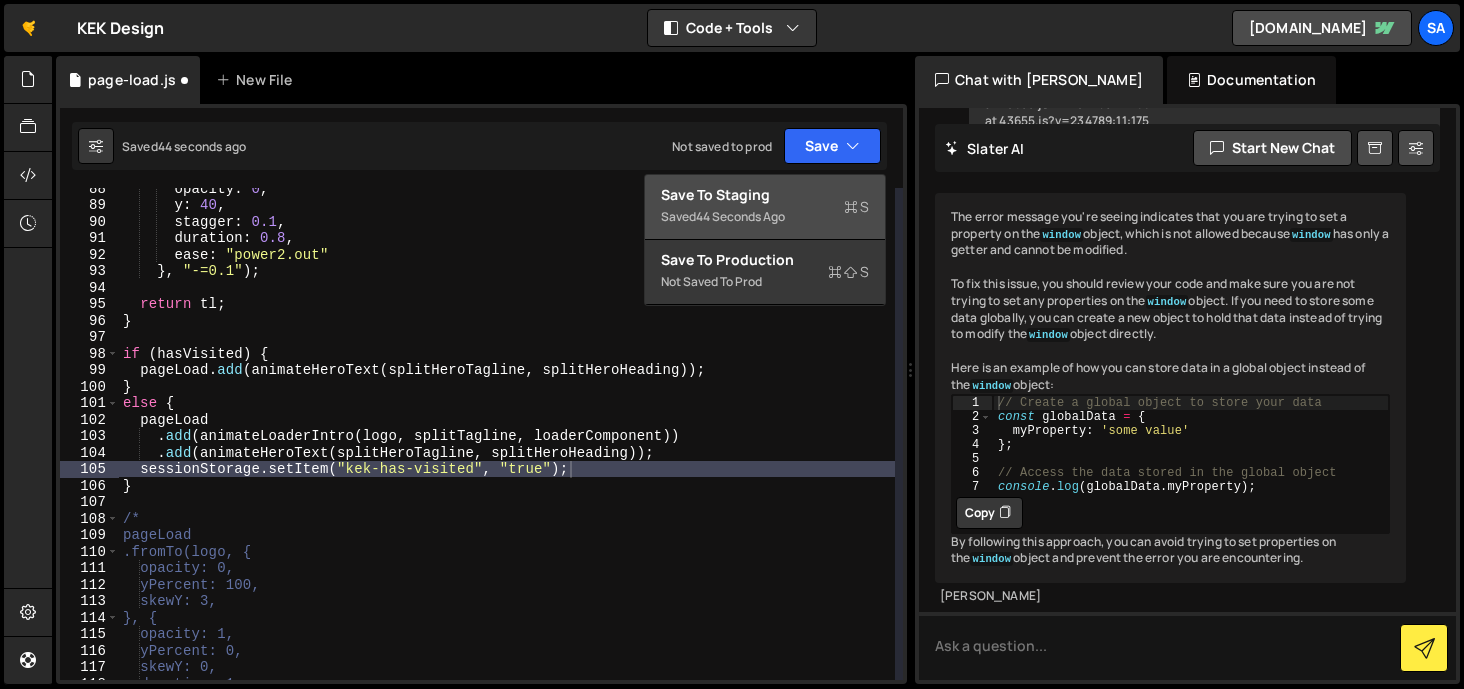 click on "Save to Staging
S" at bounding box center [765, 195] 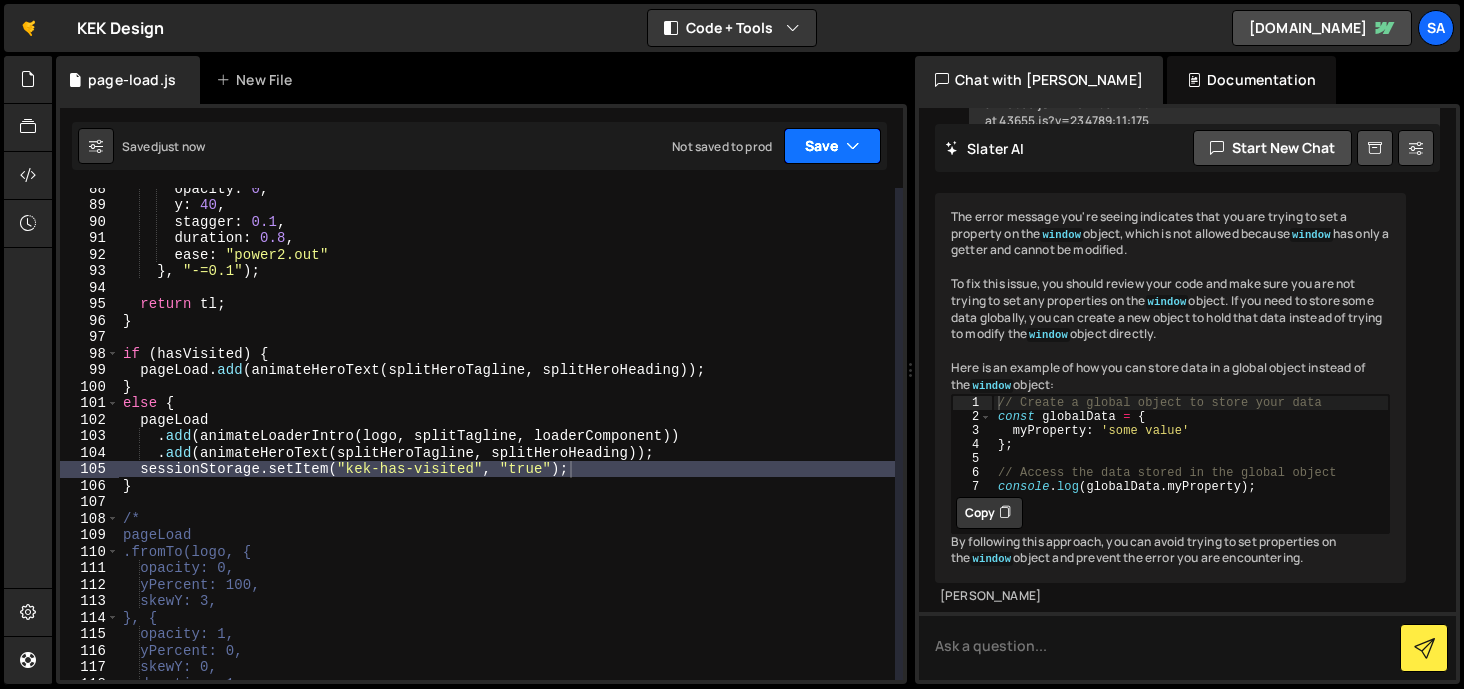 click on "Save" at bounding box center (832, 146) 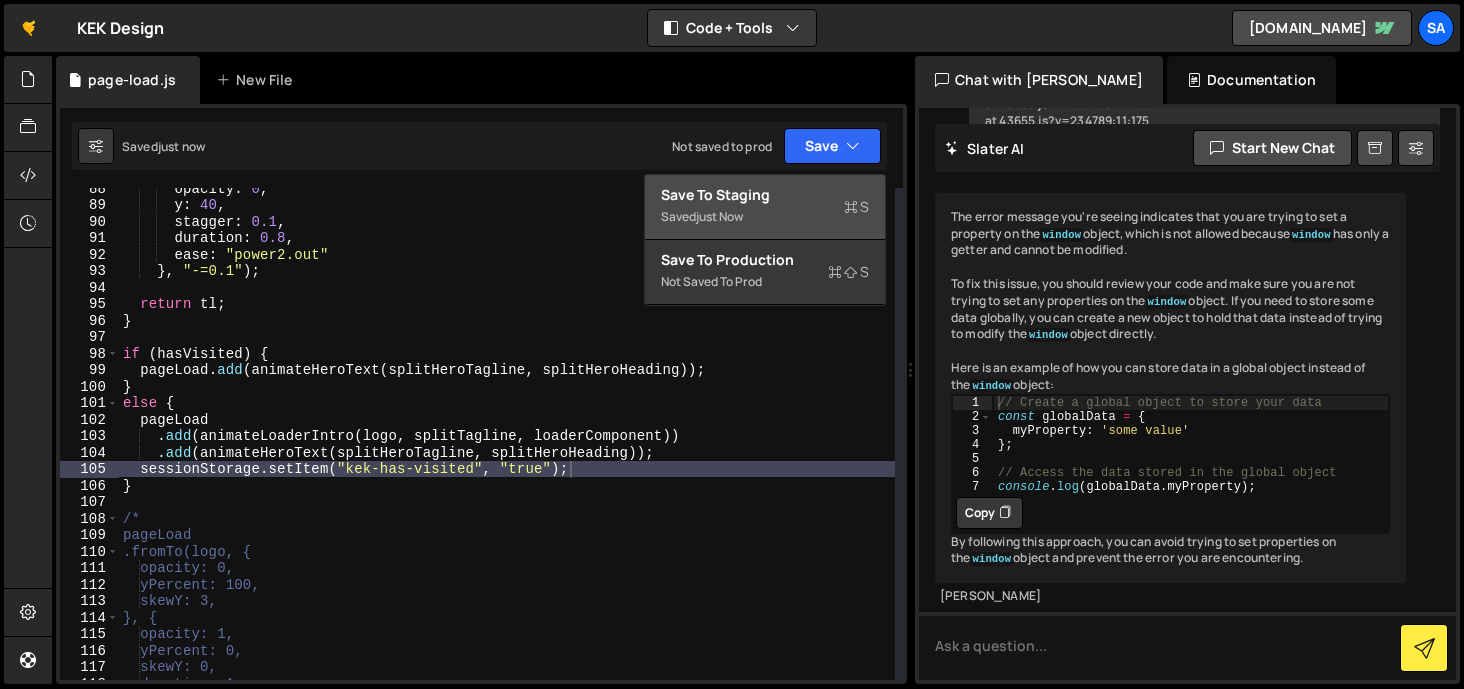 click on "Save to Staging
S" at bounding box center (765, 195) 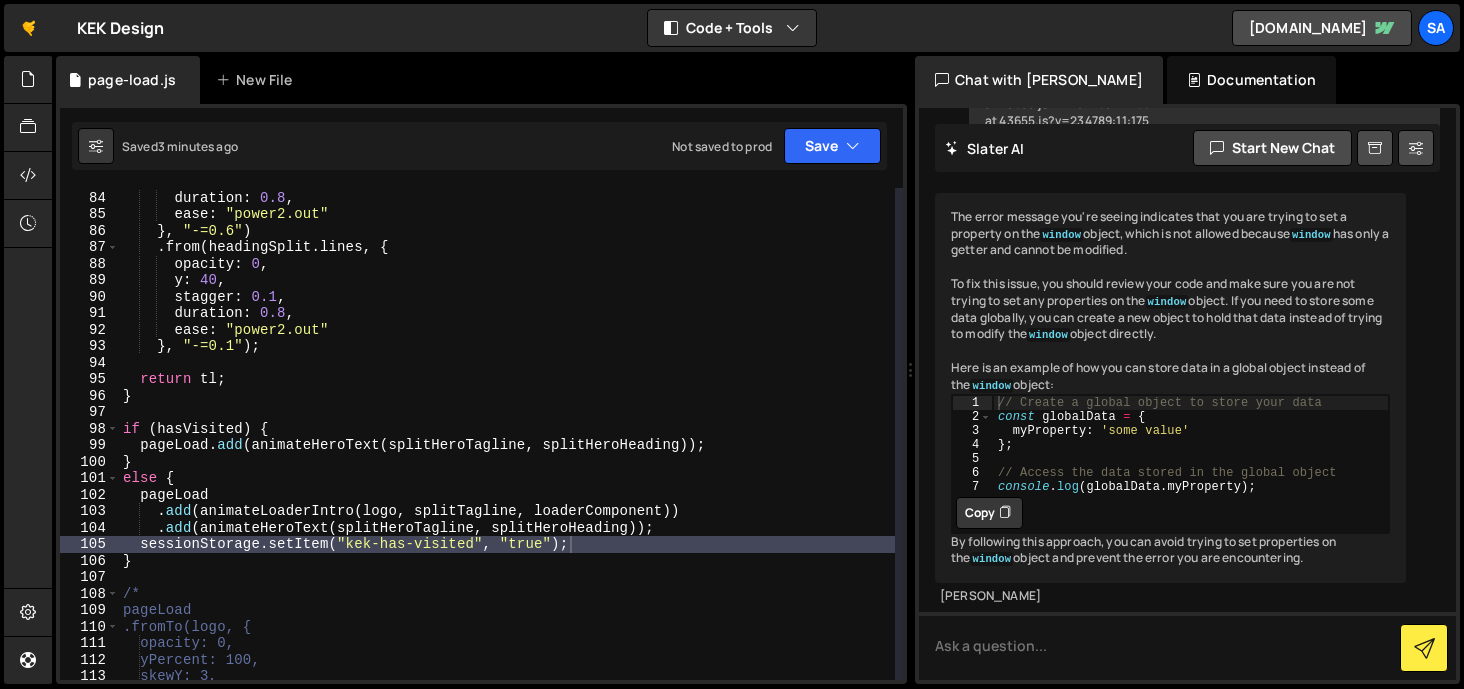 scroll, scrollTop: 1381, scrollLeft: 0, axis: vertical 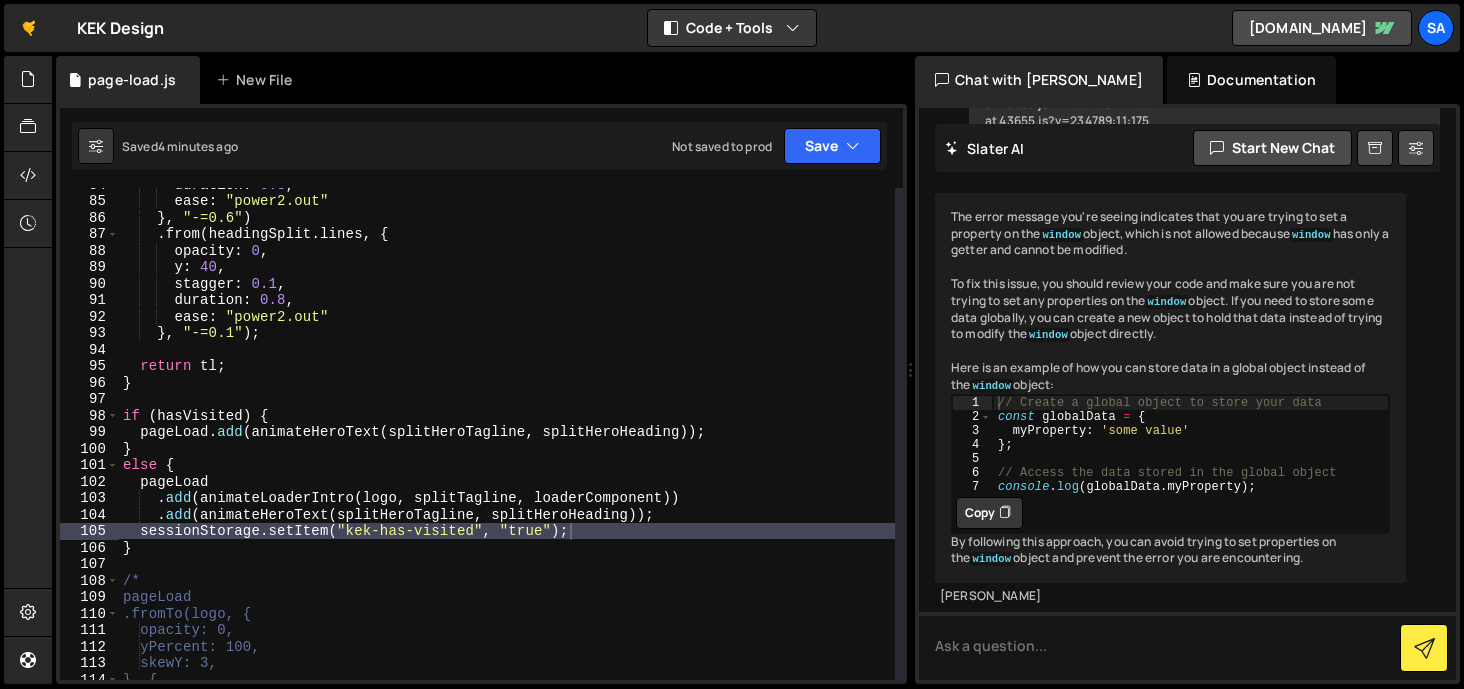 type on "if (hasVisited) {" 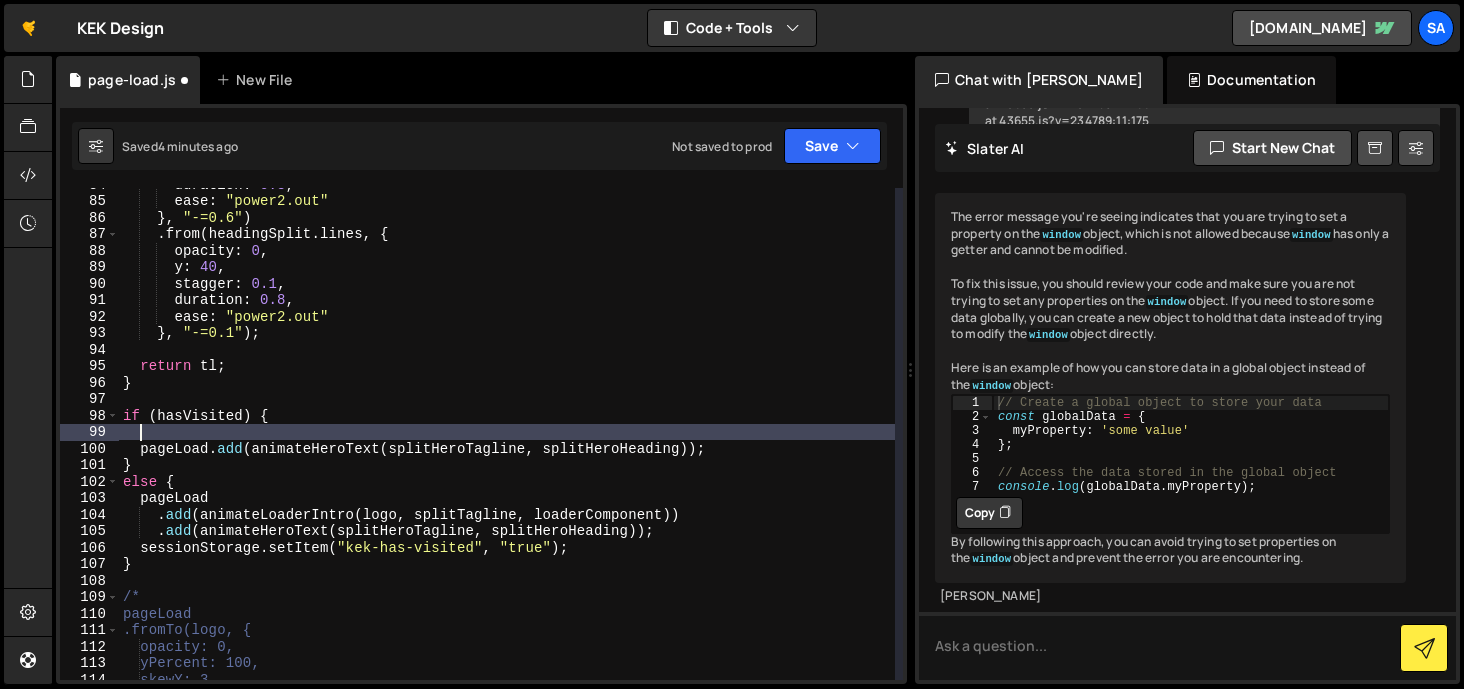 paste on "gsap.set(loaderComponent, { y: "-100%" })" 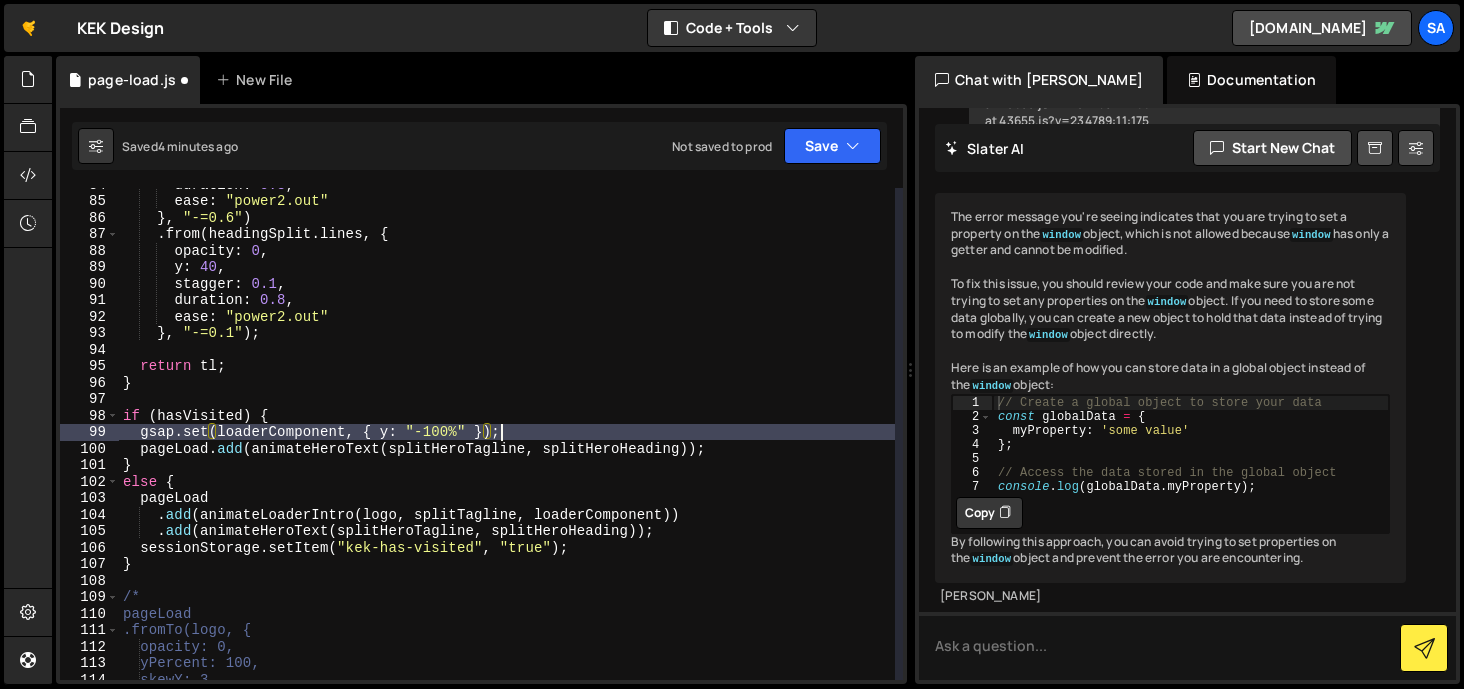 scroll, scrollTop: 0, scrollLeft: 25, axis: horizontal 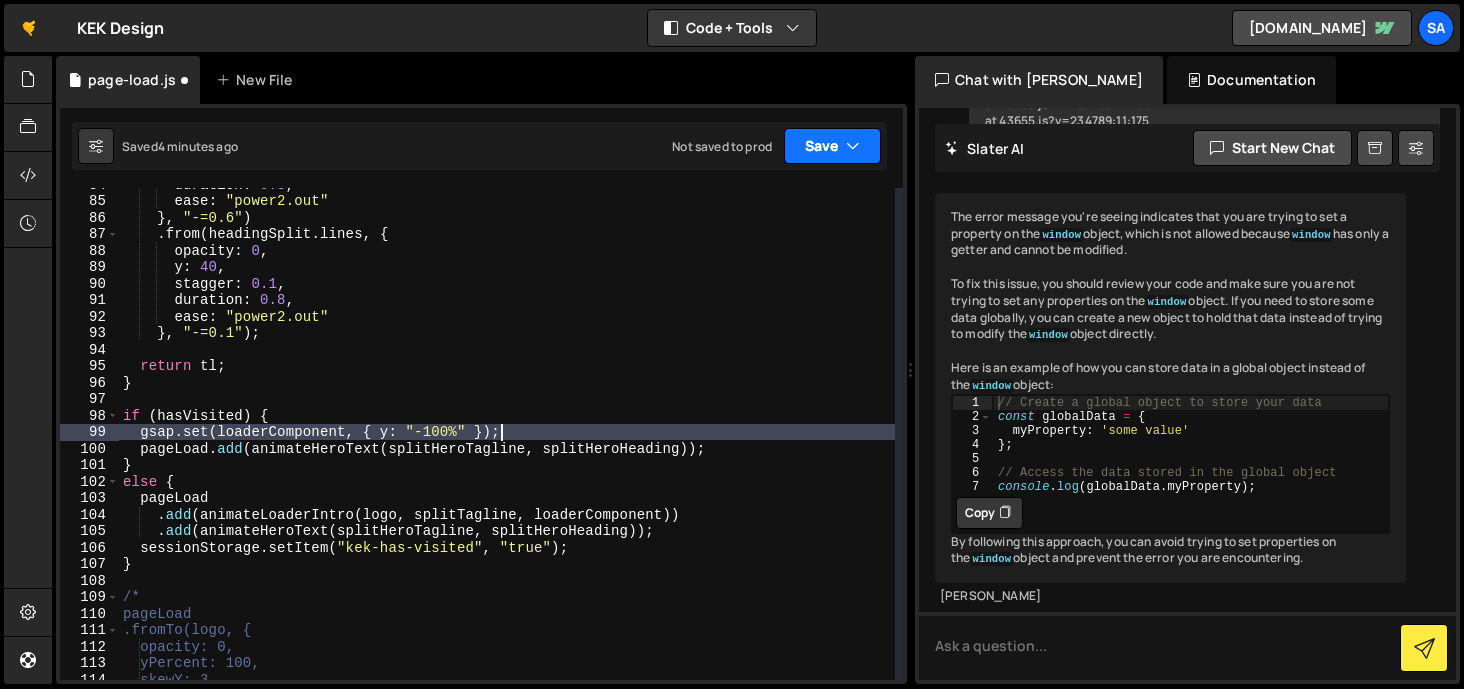 type on "gsap.set(loaderComponent, { y: "-100%" });" 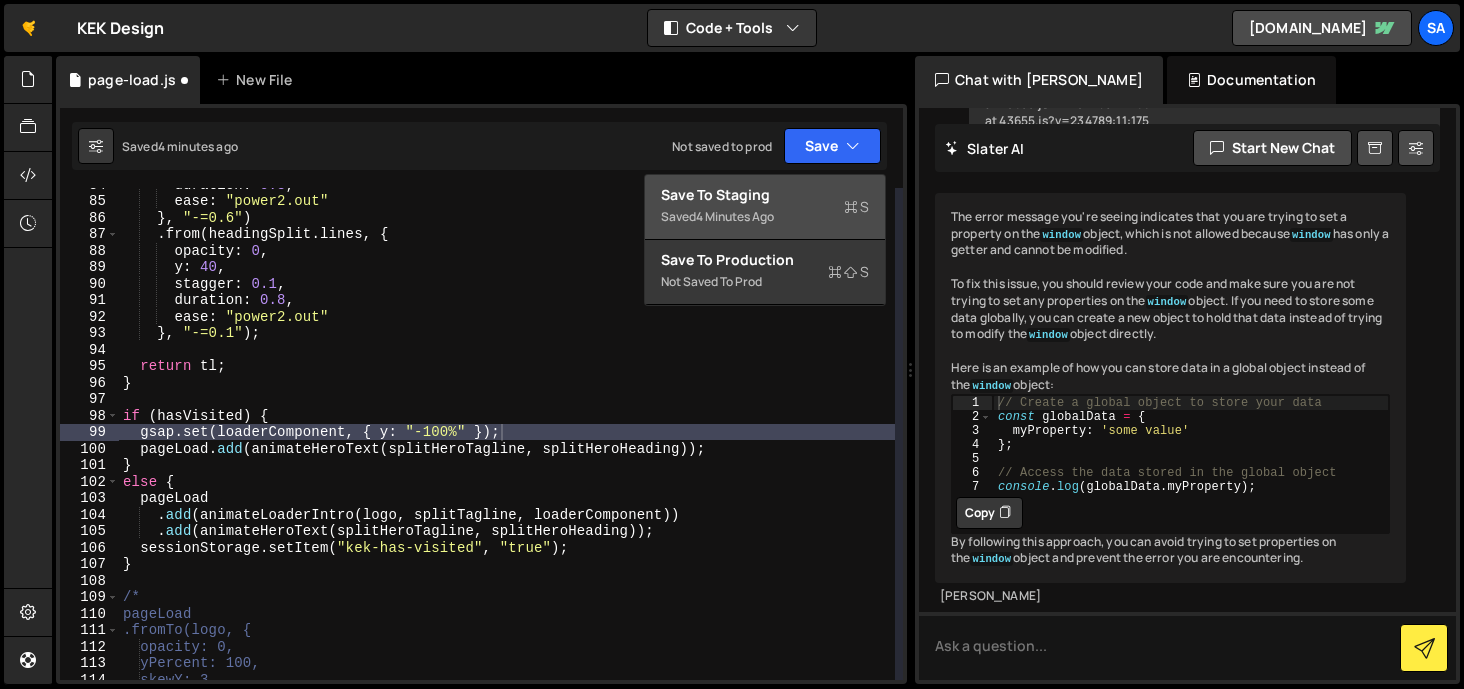 click on "Save to Staging
S" at bounding box center (765, 195) 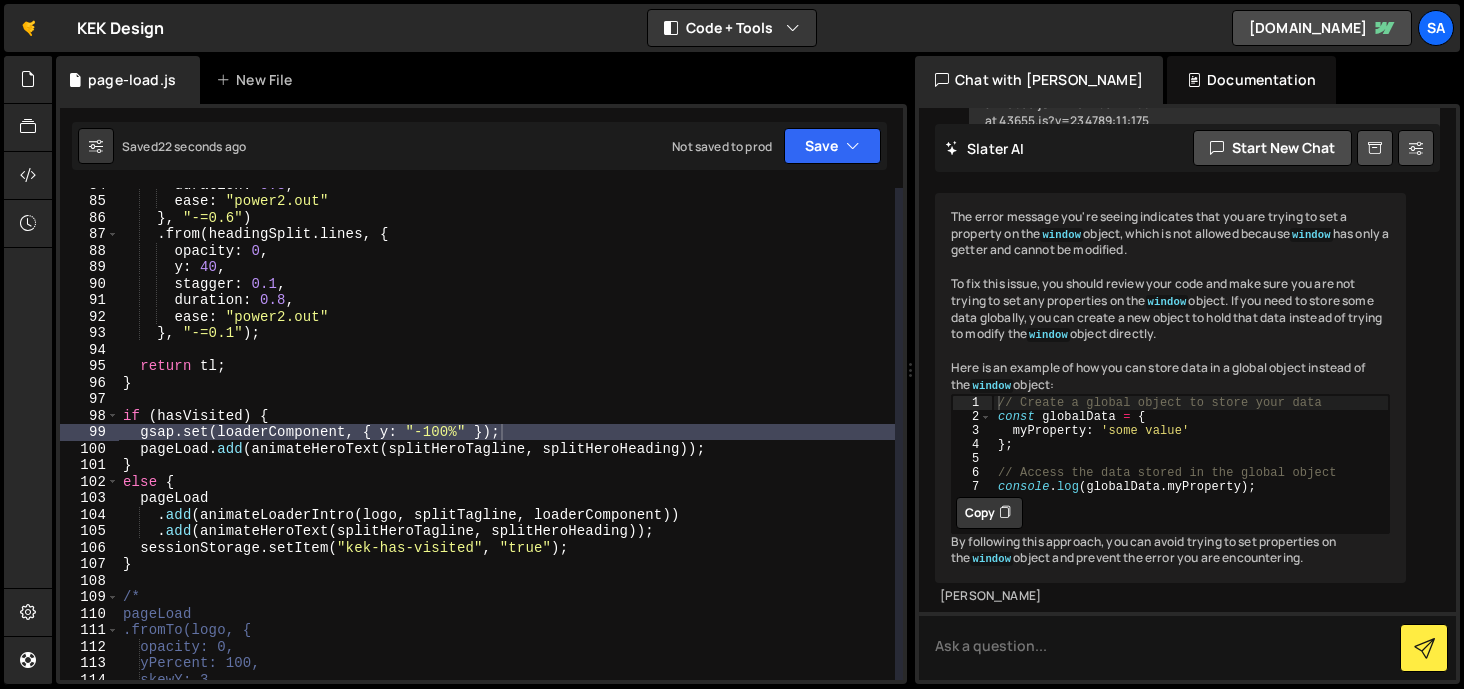 click on "duration :   0.8 ,          ease :   "power2.out"       } ,   "-=0.6" )       . from ( headingSplit . lines ,   {          opacity :   0 ,          y :   40 ,          stagger :   0.1 ,          duration :   0.8 ,          ease :   "power2.out"       } ,   "-=0.1" ) ;    return   tl ; } if   ( hasVisited )   {    gsap . set ( loaderComponent ,   {   y :   "-100%"   }) ;    pageLoad . add ( animateHeroText ( splitHeroTagline ,   splitHeroHeading )) ; } else   {    pageLoad       . add ( animateLoaderIntro ( logo ,   splitTagline ,   loaderComponent ))       . add ( animateHeroText ( splitHeroTagline ,   splitHeroHeading )) ;    sessionStorage . setItem ( "kek-has-visited" ,   "true" ) ; } /* pageLoad   .fromTo(logo, {      opacity: 0,      yPercent: 100,      skewY: 3," at bounding box center (507, 438) 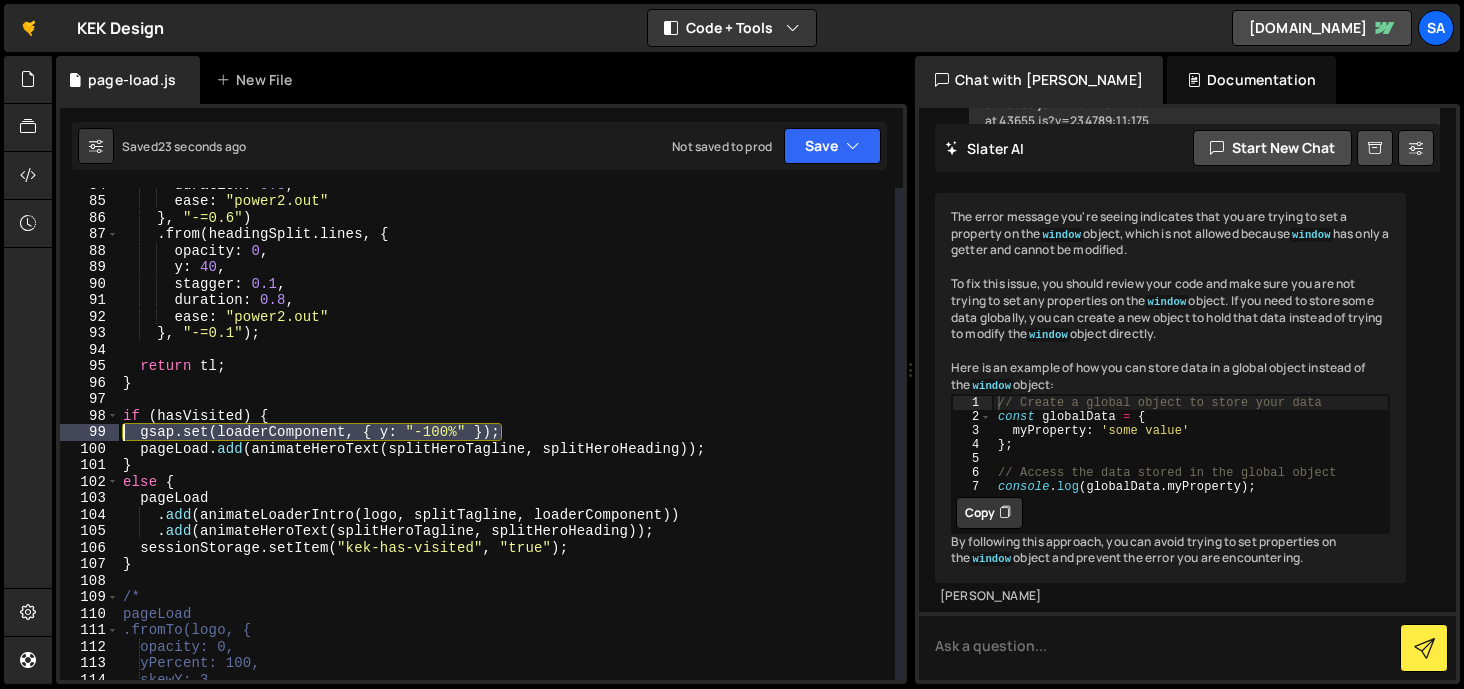 drag, startPoint x: 524, startPoint y: 439, endPoint x: 90, endPoint y: 436, distance: 434.01038 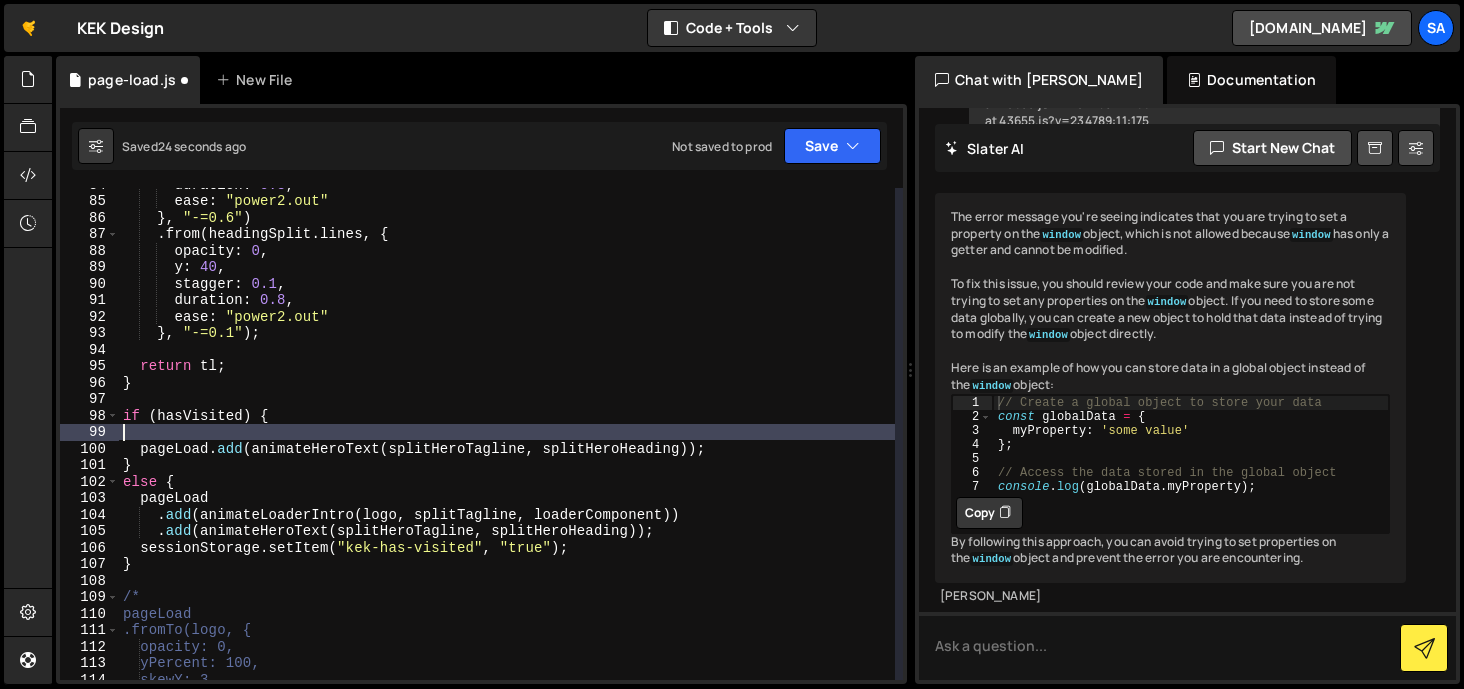 scroll, scrollTop: 0, scrollLeft: 0, axis: both 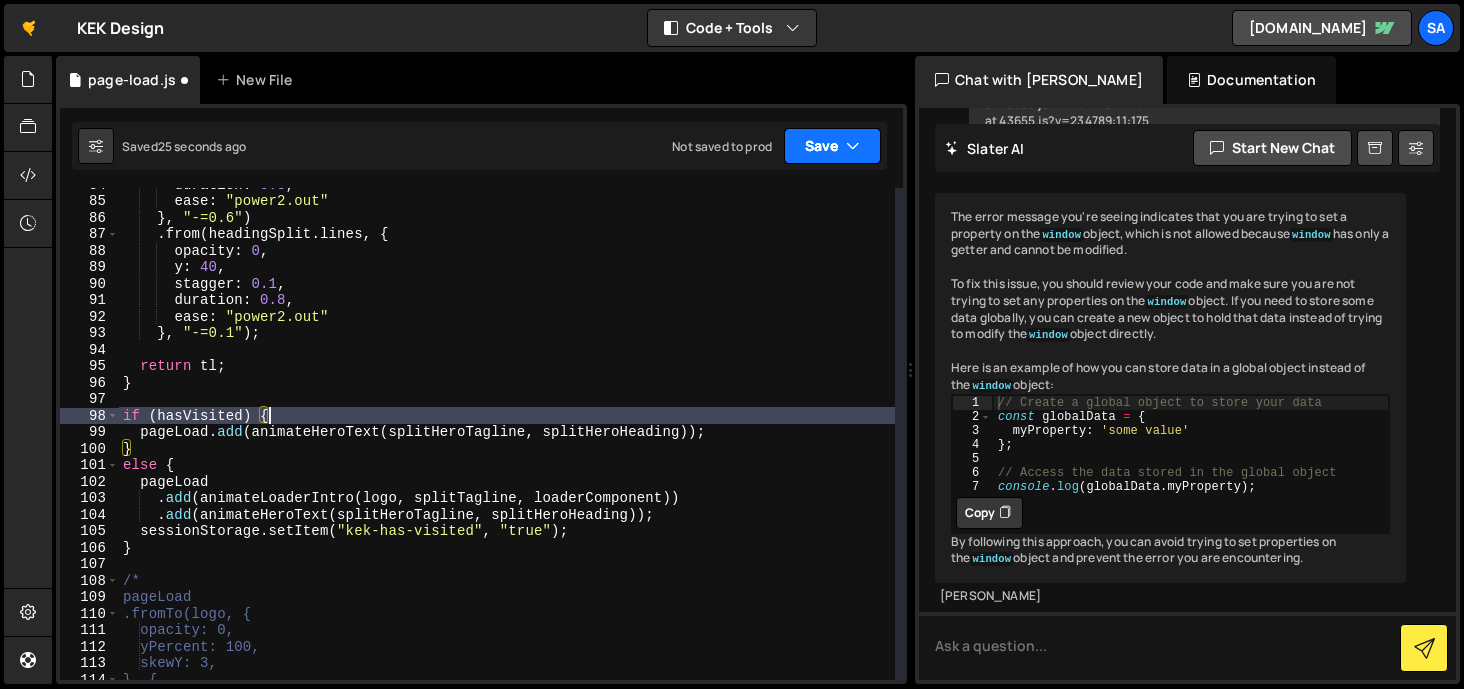 click on "Save" at bounding box center [832, 146] 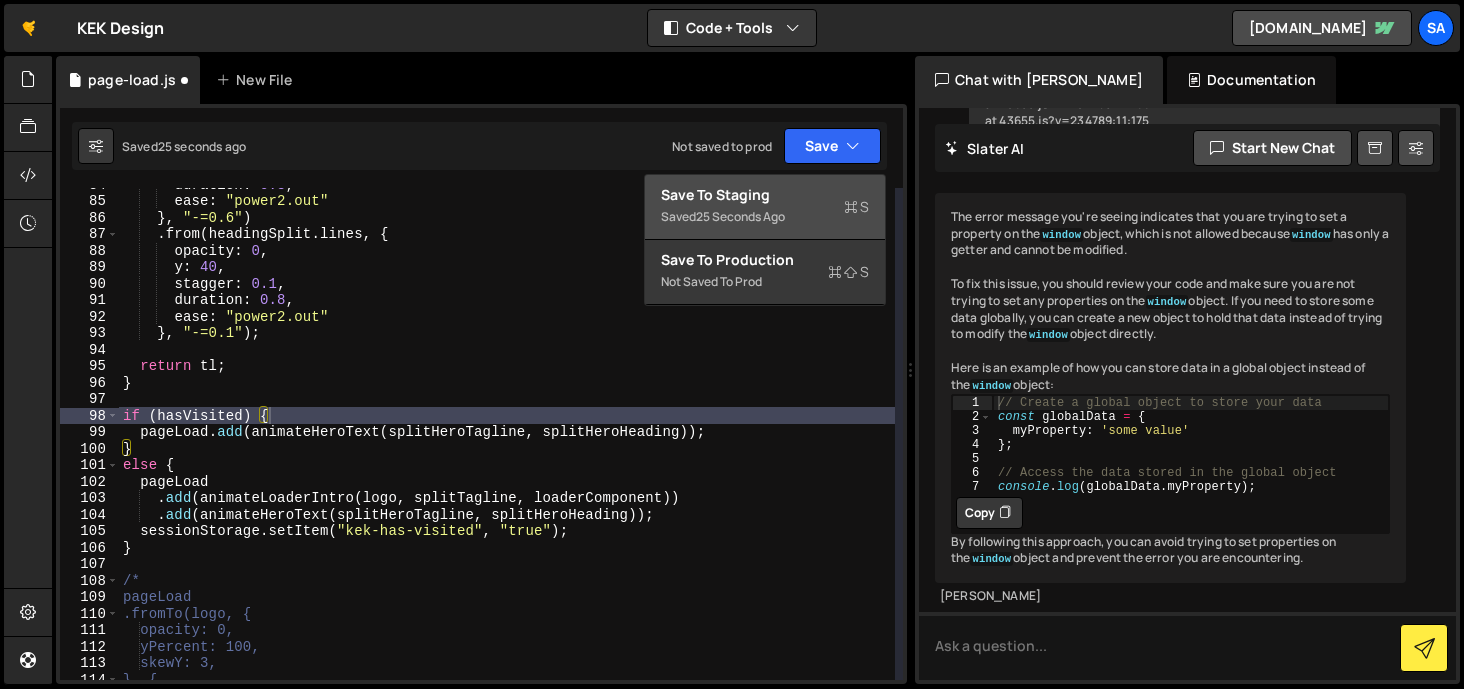 click on "Save to Staging
S" at bounding box center (765, 195) 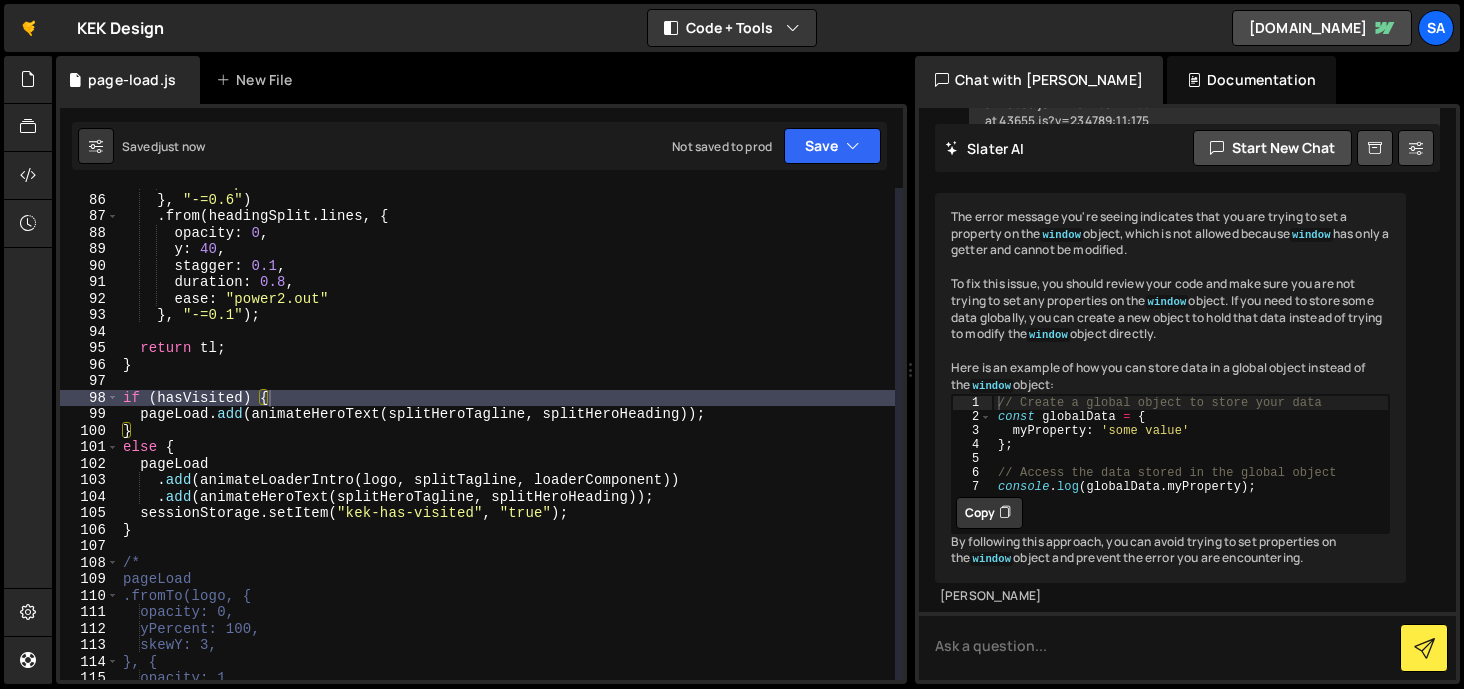 scroll, scrollTop: 1455, scrollLeft: 0, axis: vertical 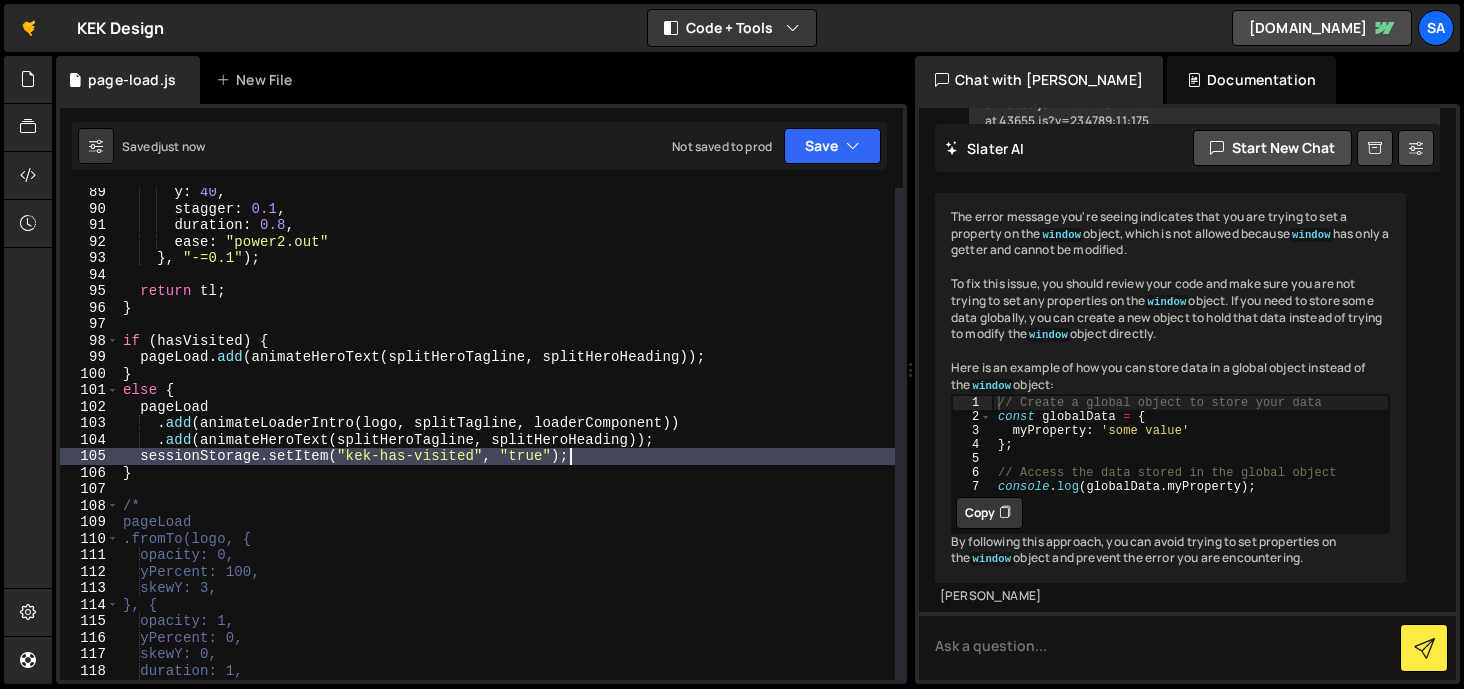 click on "y :   40 ,          stagger :   0.1 ,          duration :   0.8 ,          ease :   "power2.out"       } ,   "-=0.1" ) ;    return   tl ; } if   ( hasVisited )   {    pageLoad . add ( animateHeroText ( splitHeroTagline ,   splitHeroHeading )) ; } else   {    pageLoad       . add ( animateLoaderIntro ( logo ,   splitTagline ,   loaderComponent ))       . add ( animateHeroText ( splitHeroTagline ,   splitHeroHeading )) ;    sessionStorage . setItem ( "kek-has-visited" ,   "true" ) ; } /* pageLoad   .fromTo(logo, {      opacity: 0,      yPercent: 100,      skewY: 3,   }, {      opacity: 1,      yPercent: 0,      skewY: 0,      duration: 1,      ease: "power2.out"" at bounding box center [507, 446] 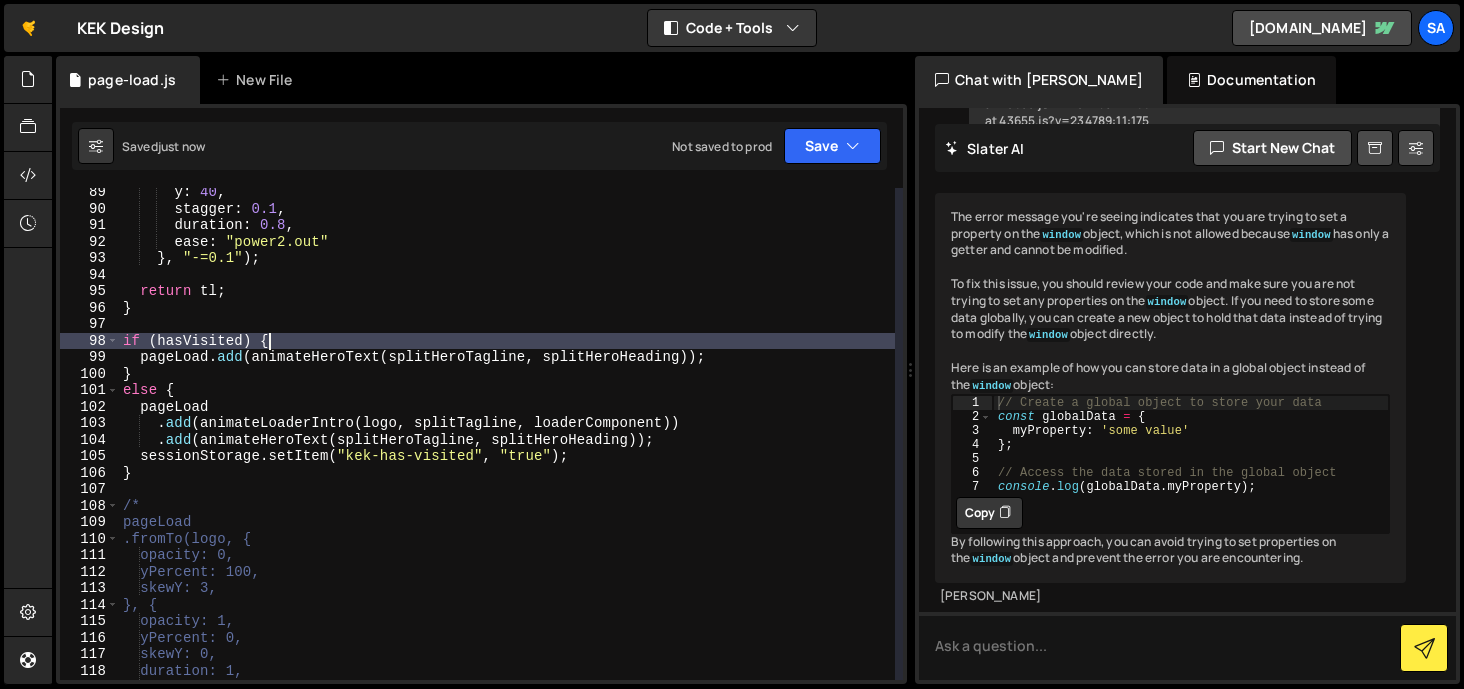 click on "y :   40 ,          stagger :   0.1 ,          duration :   0.8 ,          ease :   "power2.out"       } ,   "-=0.1" ) ;    return   tl ; } if   ( hasVisited )   {    pageLoad . add ( animateHeroText ( splitHeroTagline ,   splitHeroHeading )) ; } else   {    pageLoad       . add ( animateLoaderIntro ( logo ,   splitTagline ,   loaderComponent ))       . add ( animateHeroText ( splitHeroTagline ,   splitHeroHeading )) ;    sessionStorage . setItem ( "kek-has-visited" ,   "true" ) ; } /* pageLoad   .fromTo(logo, {      opacity: 0,      yPercent: 100,      skewY: 3,   }, {      opacity: 1,      yPercent: 0,      skewY: 0,      duration: 1,      ease: "power2.out"" at bounding box center [507, 446] 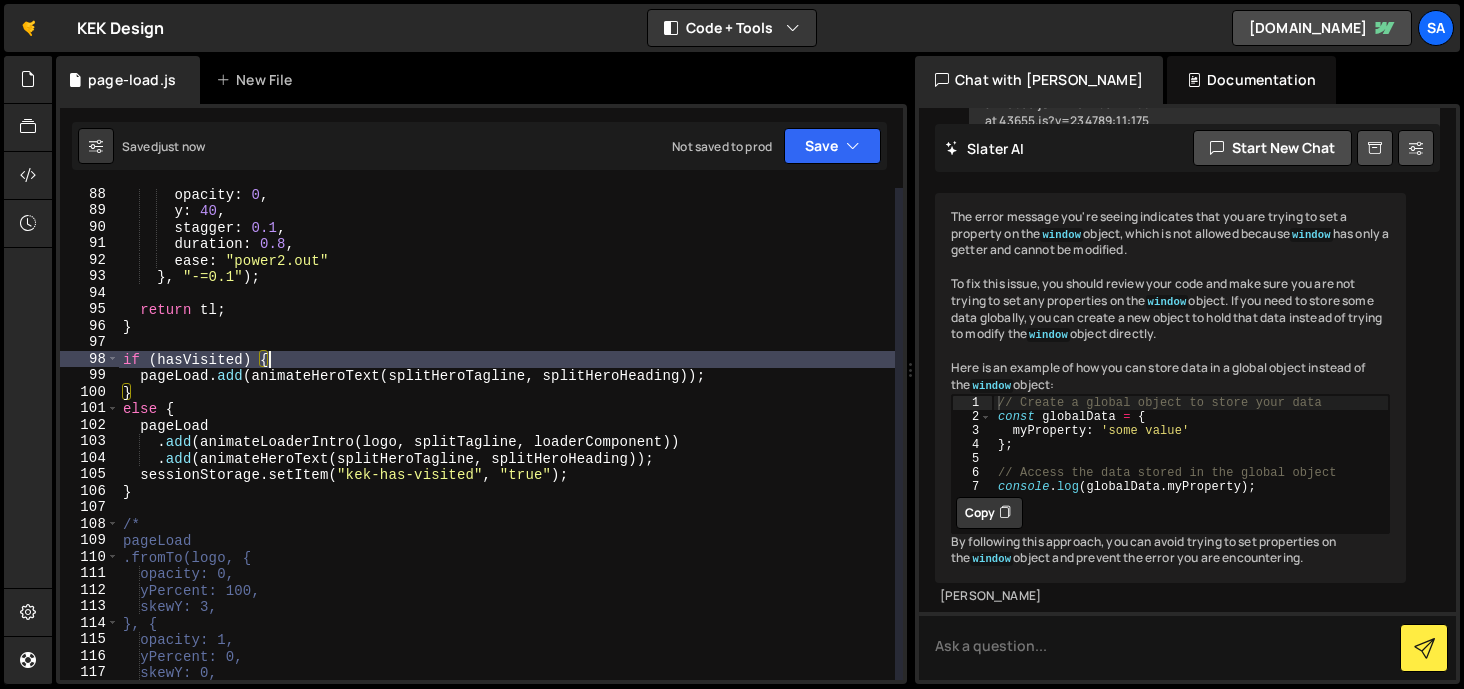 scroll, scrollTop: 1437, scrollLeft: 0, axis: vertical 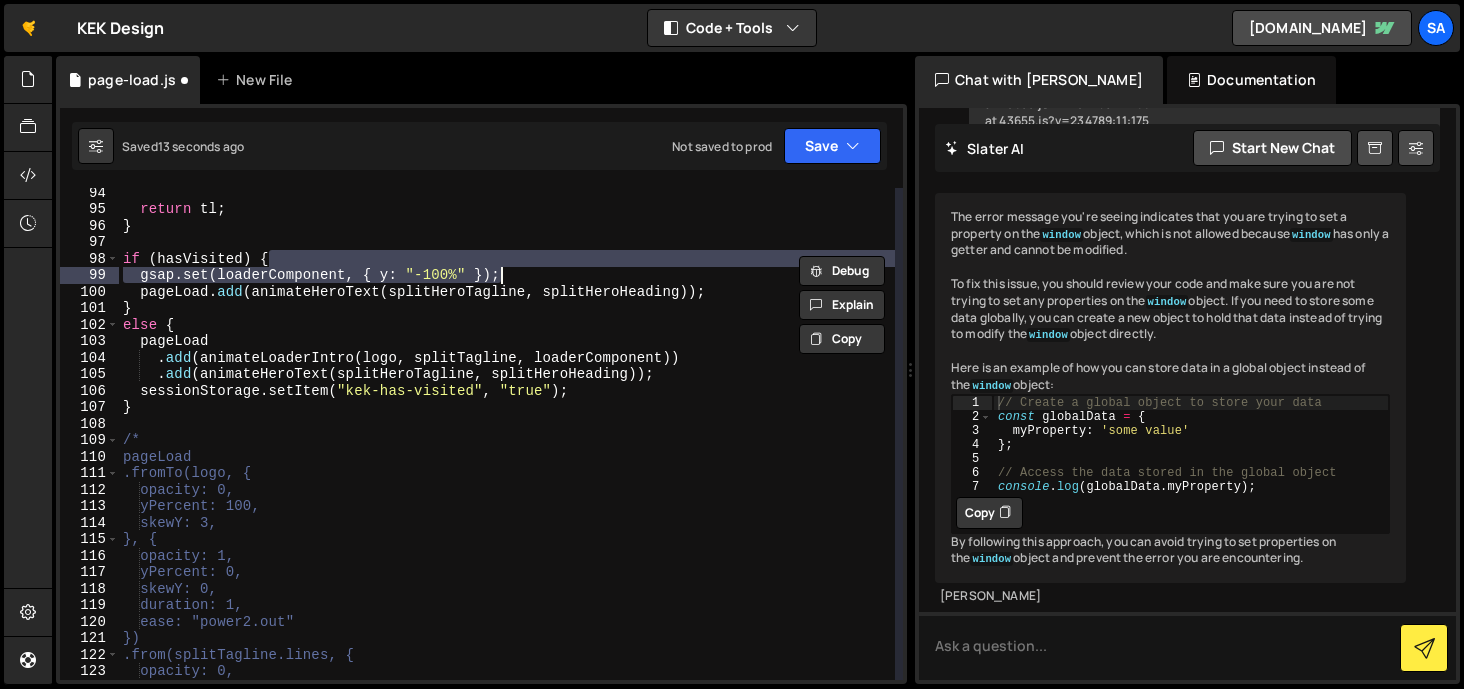 click on "return   tl ; } if   ( hasVisited )   {    gsap . set ( loaderComponent ,   {   y :   "-100%"   }) ;    pageLoad . add ( animateHeroText ( splitHeroTagline ,   splitHeroHeading )) ; } else   {    pageLoad       . add ( animateLoaderIntro ( logo ,   splitTagline ,   loaderComponent ))       . add ( animateHeroText ( splitHeroTagline ,   splitHeroHeading )) ;    sessionStorage . setItem ( "kek-has-visited" ,   "true" ) ; } /* pageLoad   .fromTo(logo, {      opacity: 0,      yPercent: 100,      skewY: 3,   }, {      opacity: 1,      yPercent: 0,      skewY: 0,      duration: 1,      ease: "power2.out"   })   .from(splitTagline.lines, {      opacity: 0,      y: 40," at bounding box center [507, 434] 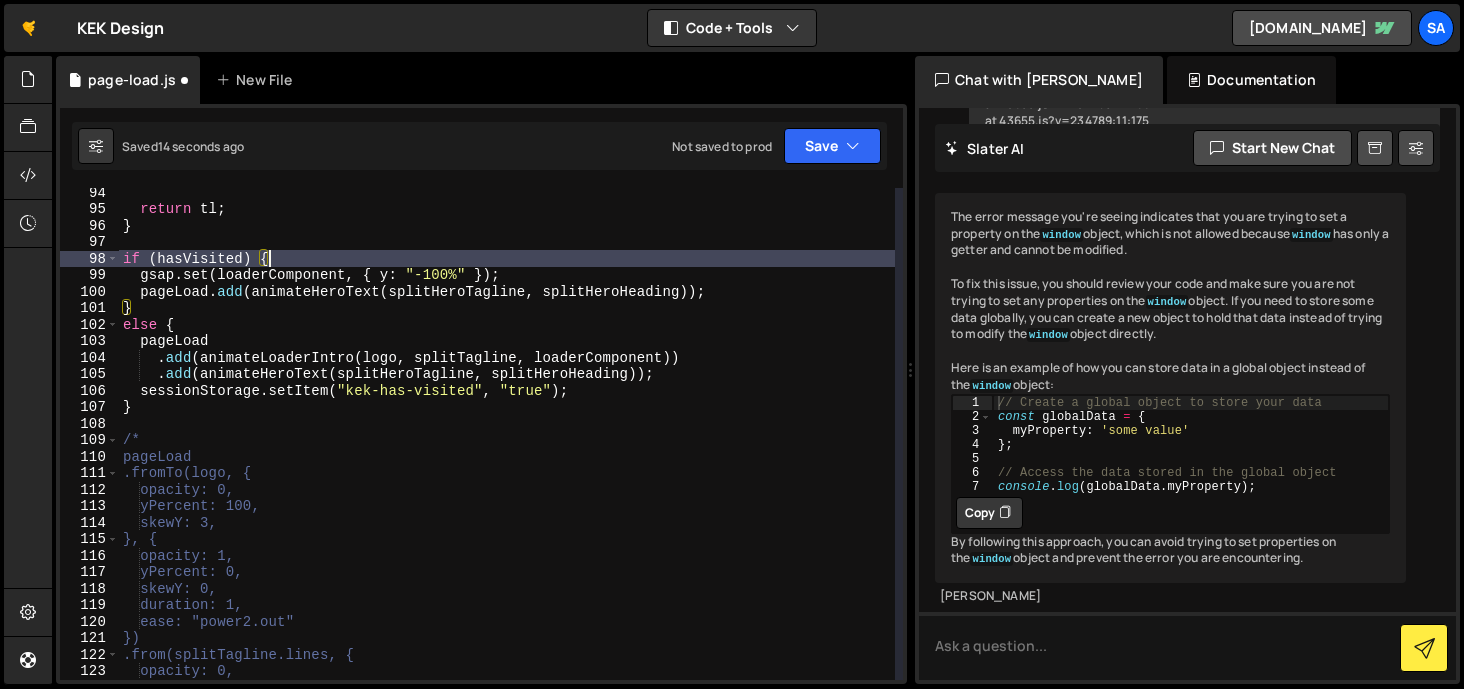 click on "return   tl ; } if   ( hasVisited )   {    gsap . set ( loaderComponent ,   {   y :   "-100%"   }) ;    pageLoad . add ( animateHeroText ( splitHeroTagline ,   splitHeroHeading )) ; } else   {    pageLoad       . add ( animateLoaderIntro ( logo ,   splitTagline ,   loaderComponent ))       . add ( animateHeroText ( splitHeroTagline ,   splitHeroHeading )) ;    sessionStorage . setItem ( "kek-has-visited" ,   "true" ) ; } /* pageLoad   .fromTo(logo, {      opacity: 0,      yPercent: 100,      skewY: 3,   }, {      opacity: 1,      yPercent: 0,      skewY: 0,      duration: 1,      ease: "power2.out"   })   .from(splitTagline.lines, {      opacity: 0,      y: 40," at bounding box center [507, 446] 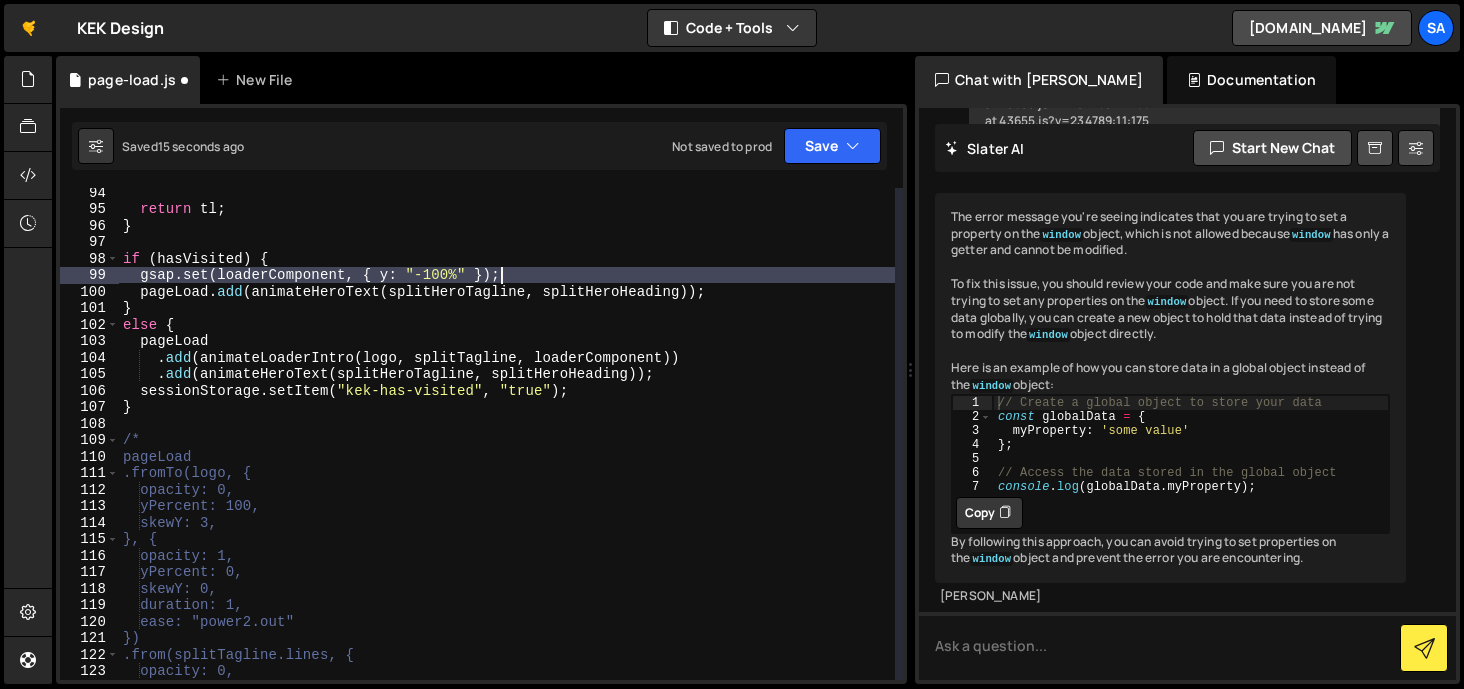 click on "return   tl ; } if   ( hasVisited )   {    gsap . set ( loaderComponent ,   {   y :   "-100%"   }) ;    pageLoad . add ( animateHeroText ( splitHeroTagline ,   splitHeroHeading )) ; } else   {    pageLoad       . add ( animateLoaderIntro ( logo ,   splitTagline ,   loaderComponent ))       . add ( animateHeroText ( splitHeroTagline ,   splitHeroHeading )) ;    sessionStorage . setItem ( "kek-has-visited" ,   "true" ) ; } /* pageLoad   .fromTo(logo, {      opacity: 0,      yPercent: 100,      skewY: 3,   }, {      opacity: 1,      yPercent: 0,      skewY: 0,      duration: 1,      ease: "power2.out"   })   .from(splitTagline.lines, {      opacity: 0,      y: 40," at bounding box center [507, 446] 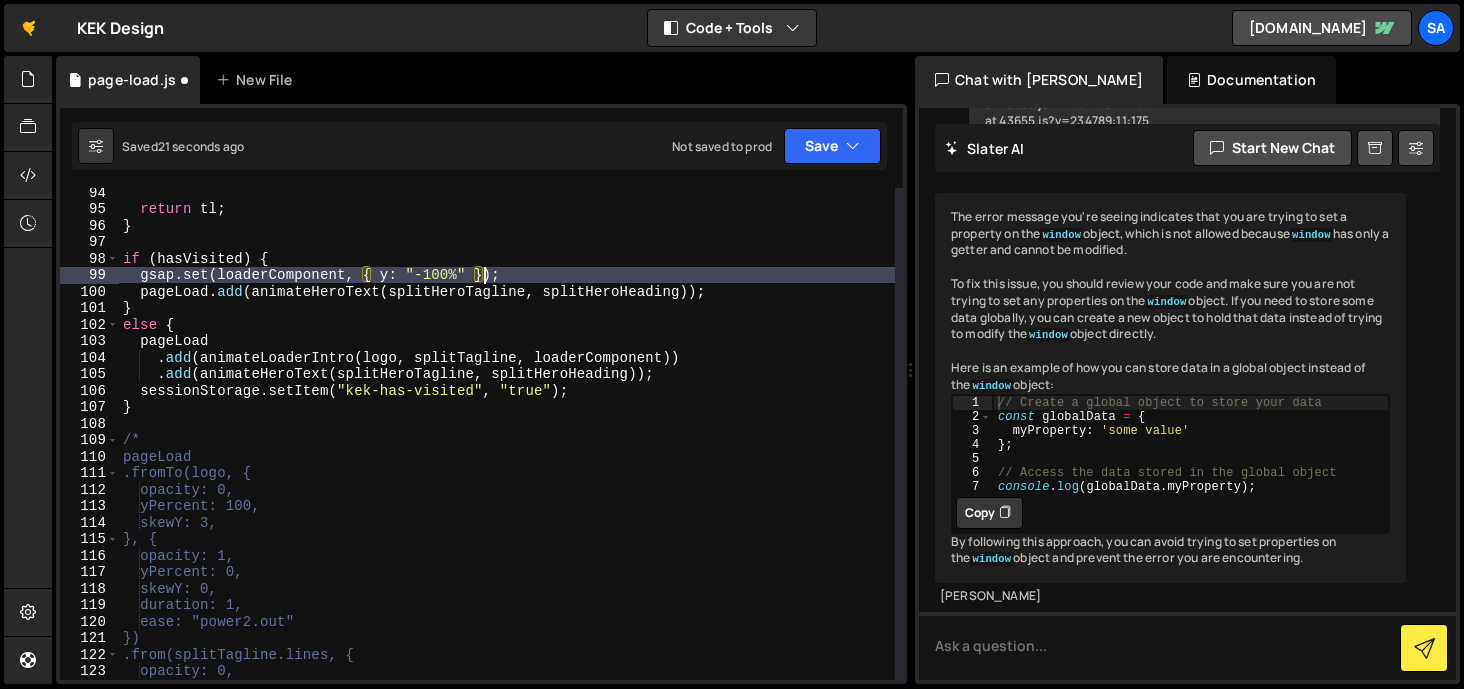 click on "return   tl ; } if   ( hasVisited )   {    gsap . set ( loaderComponent ,   {   y :   "-100%"   }) ;    pageLoad . add ( animateHeroText ( splitHeroTagline ,   splitHeroHeading )) ; } else   {    pageLoad       . add ( animateLoaderIntro ( logo ,   splitTagline ,   loaderComponent ))       . add ( animateHeroText ( splitHeroTagline ,   splitHeroHeading )) ;    sessionStorage . setItem ( "kek-has-visited" ,   "true" ) ; } /* pageLoad   .fromTo(logo, {      opacity: 0,      yPercent: 100,      skewY: 3,   }, {      opacity: 1,      yPercent: 0,      skewY: 0,      duration: 1,      ease: "power2.out"   })   .from(splitTagline.lines, {      opacity: 0,      y: 40," at bounding box center [507, 446] 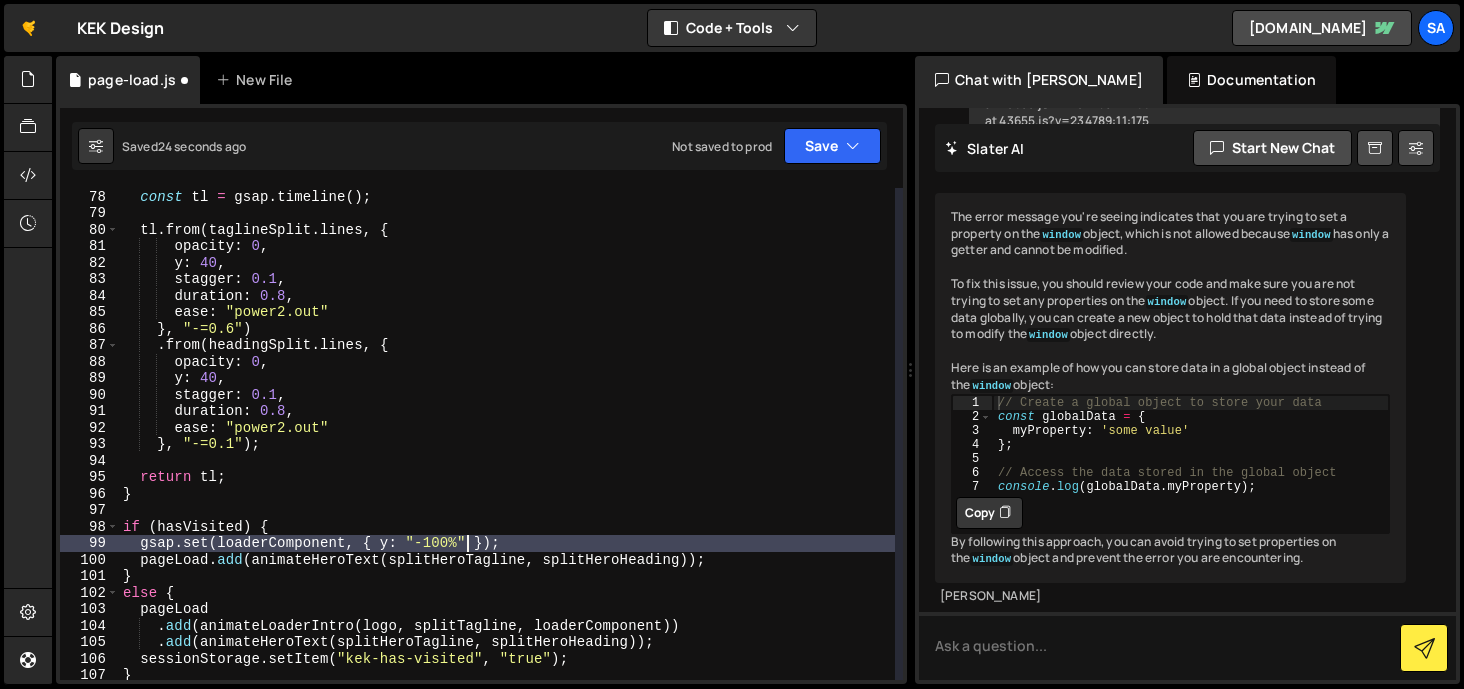 scroll, scrollTop: 1272, scrollLeft: 0, axis: vertical 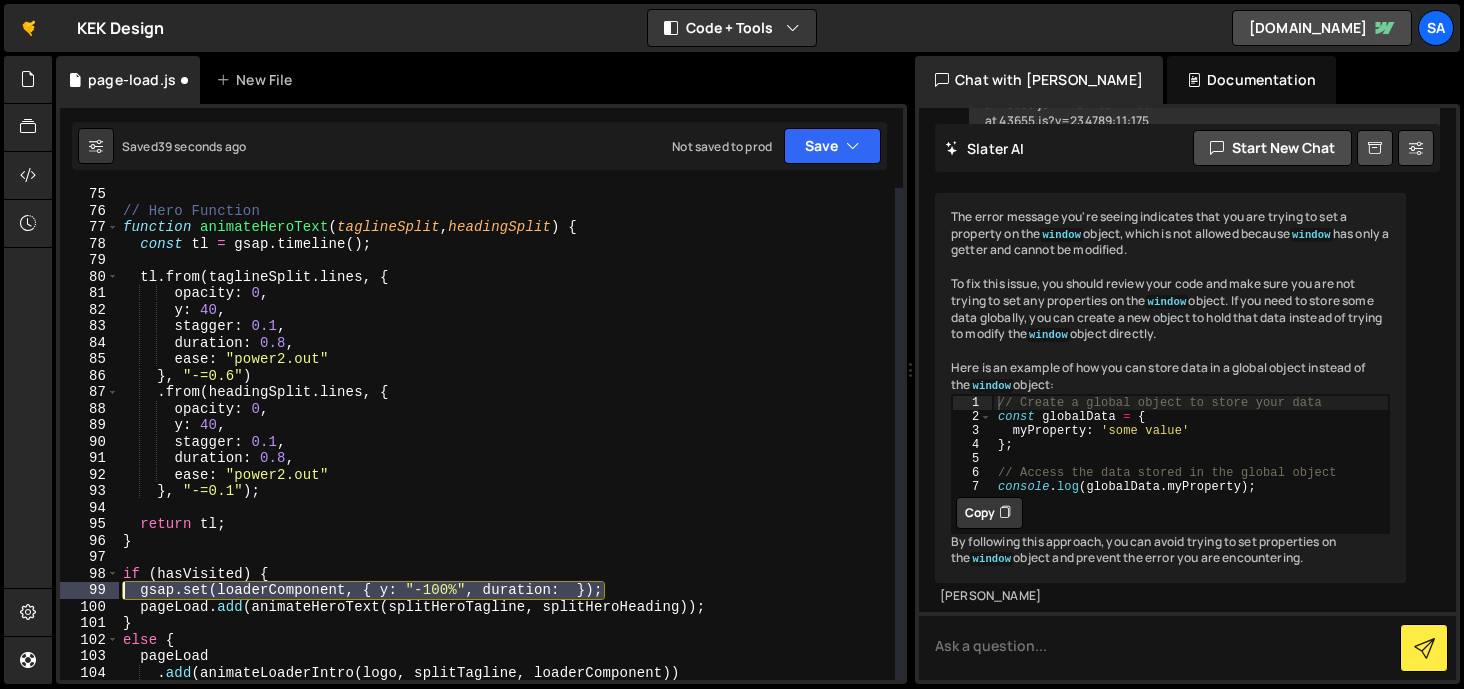 drag, startPoint x: 627, startPoint y: 595, endPoint x: 106, endPoint y: 587, distance: 521.0614 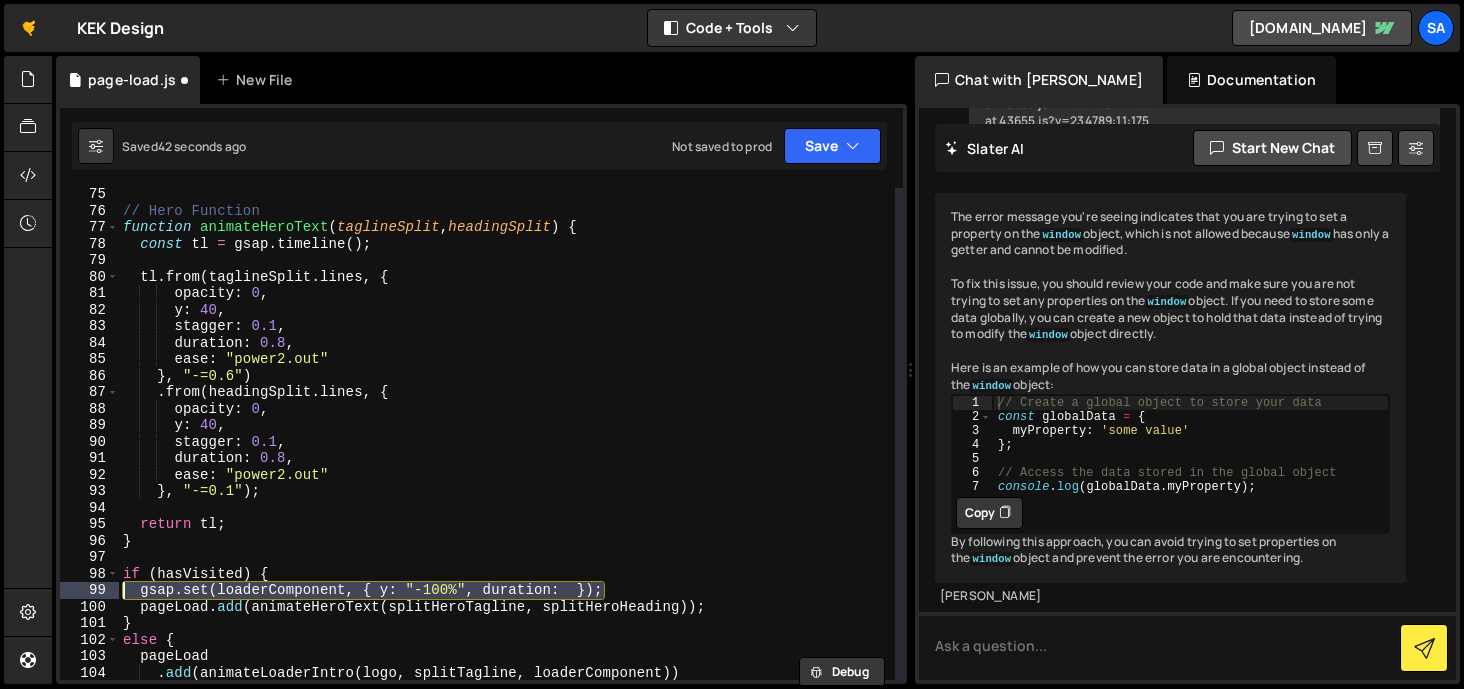 click on "// Hero Function function   animateHeroText ( taglineSplit ,  headingSplit )   {    const   tl   =   gsap . timeline ( ) ;    tl . from ( taglineSplit . lines ,   {          opacity :   0 ,          y :   40 ,          stagger :   0.1 ,          duration :   0.8 ,          ease :   "power2.out"       } ,   "-=0.6" )       . from ( headingSplit . lines ,   {          opacity :   0 ,          y :   40 ,          stagger :   0.1 ,          duration :   0.8 ,          ease :   "power2.out"       } ,   "-=0.1" ) ;    return   tl ; } if   ( hasVisited )   {    gsap . set ( loaderComponent ,   {   y :   "-100%" ,   duration :    }) ;    pageLoad . add ( animateHeroText ( splitHeroTagline ,   splitHeroHeading )) ; } else   {    pageLoad       . add ( animateLoaderIntro ( logo ,   splitTagline ,   loaderComponent ))       . add ( animateHeroText ( splitHeroTagline ,   splitHeroHeading )) ;" at bounding box center (507, 434) 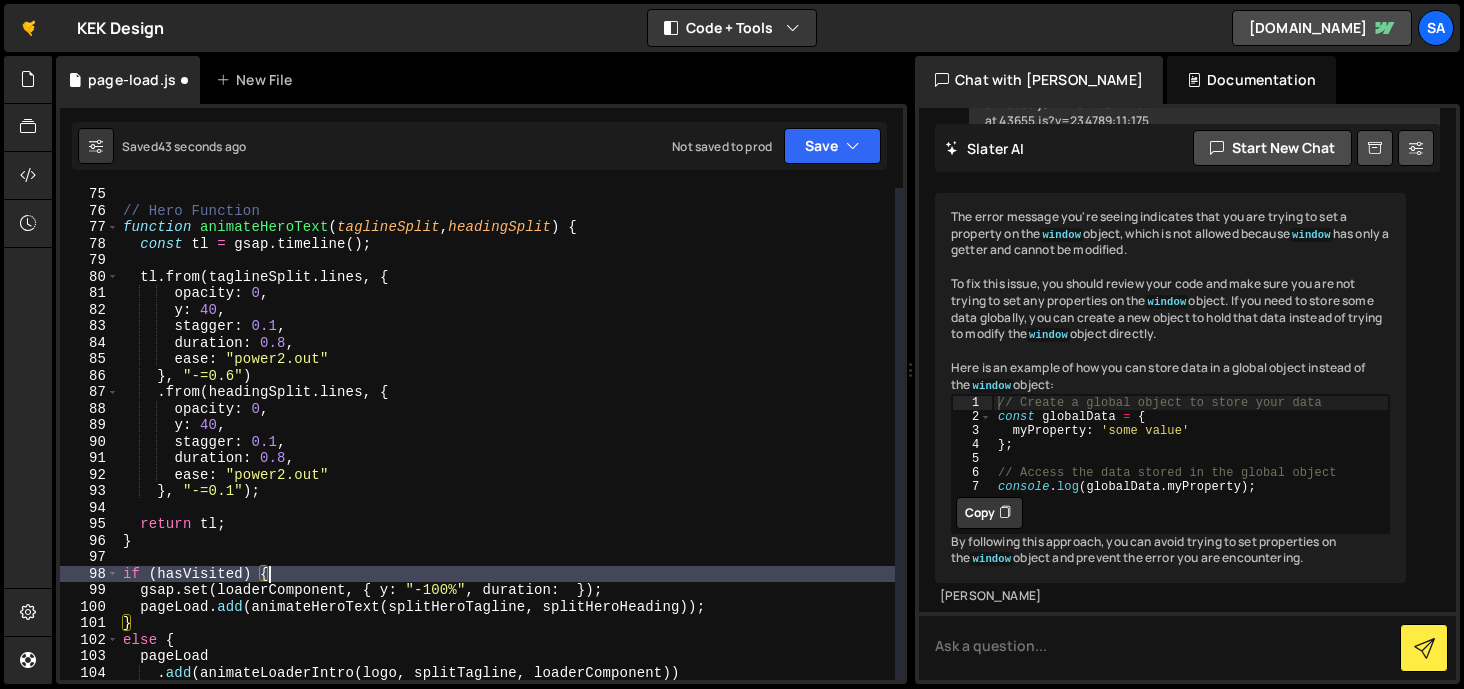 click on "// Hero Function function   animateHeroText ( taglineSplit ,  headingSplit )   {    const   tl   =   gsap . timeline ( ) ;    tl . from ( taglineSplit . lines ,   {          opacity :   0 ,          y :   40 ,          stagger :   0.1 ,          duration :   0.8 ,          ease :   "power2.out"       } ,   "-=0.6" )       . from ( headingSplit . lines ,   {          opacity :   0 ,          y :   40 ,          stagger :   0.1 ,          duration :   0.8 ,          ease :   "power2.out"       } ,   "-=0.1" ) ;    return   tl ; } if   ( hasVisited )   {    gsap . set ( loaderComponent ,   {   y :   "-100%" ,   duration :    }) ;    pageLoad . add ( animateHeroText ( splitHeroTagline ,   splitHeroHeading )) ; } else   {    pageLoad       . add ( animateLoaderIntro ( logo ,   splitTagline ,   loaderComponent ))       . add ( animateHeroText ( splitHeroTagline ,   splitHeroHeading )) ;" at bounding box center (507, 448) 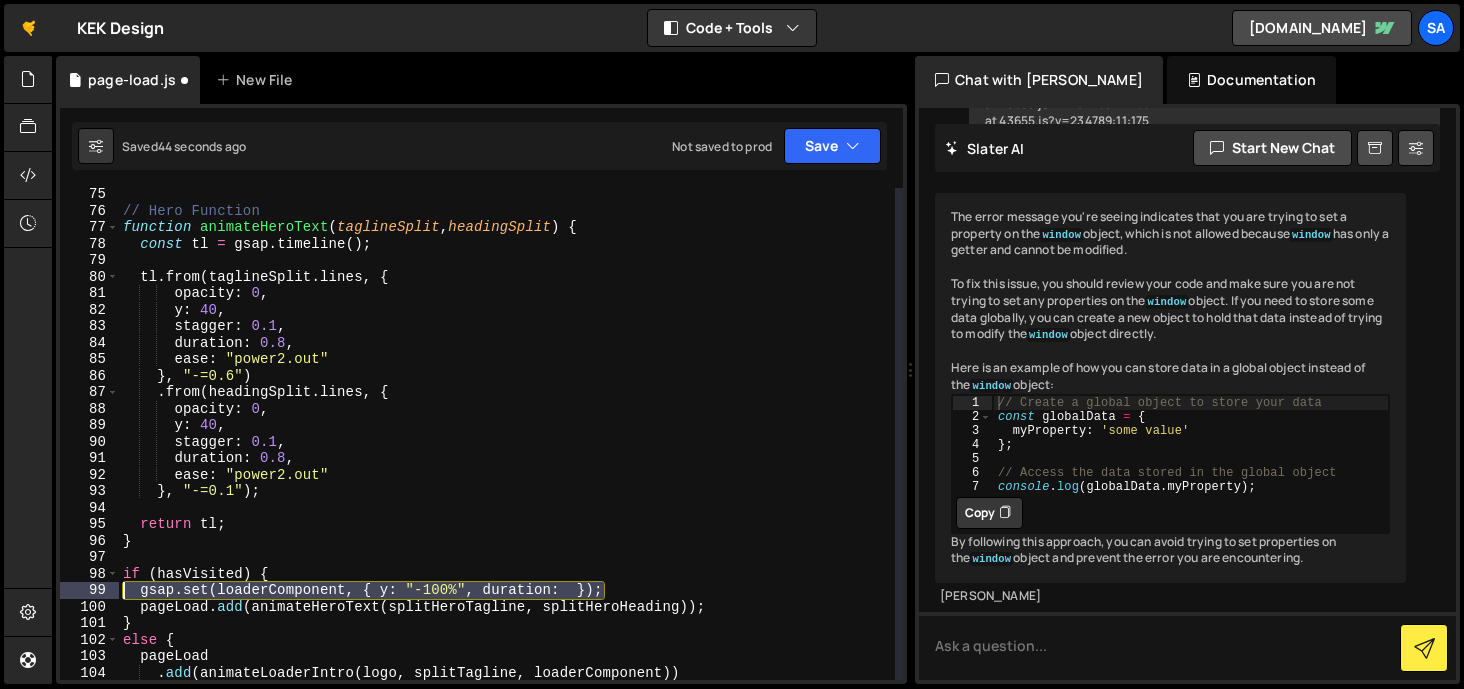 drag, startPoint x: 612, startPoint y: 590, endPoint x: 113, endPoint y: 584, distance: 499.03607 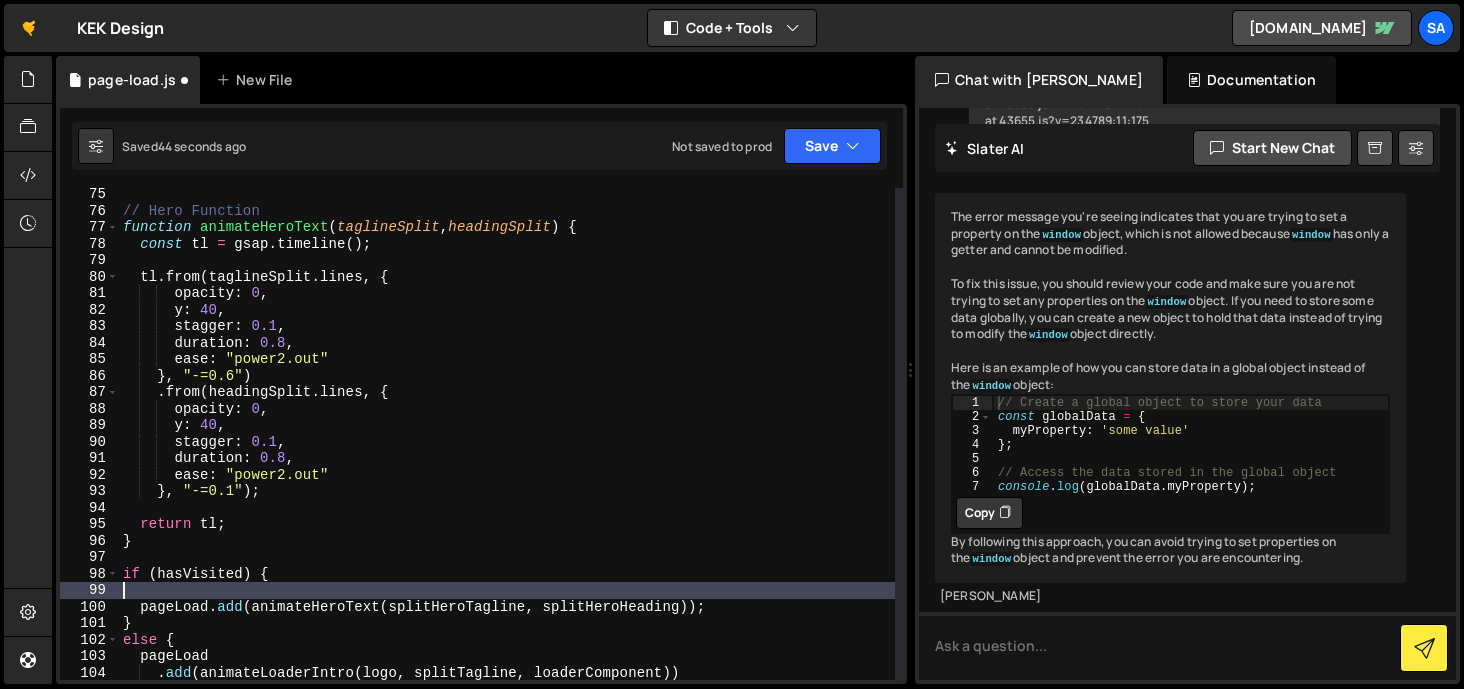 scroll, scrollTop: 0, scrollLeft: 0, axis: both 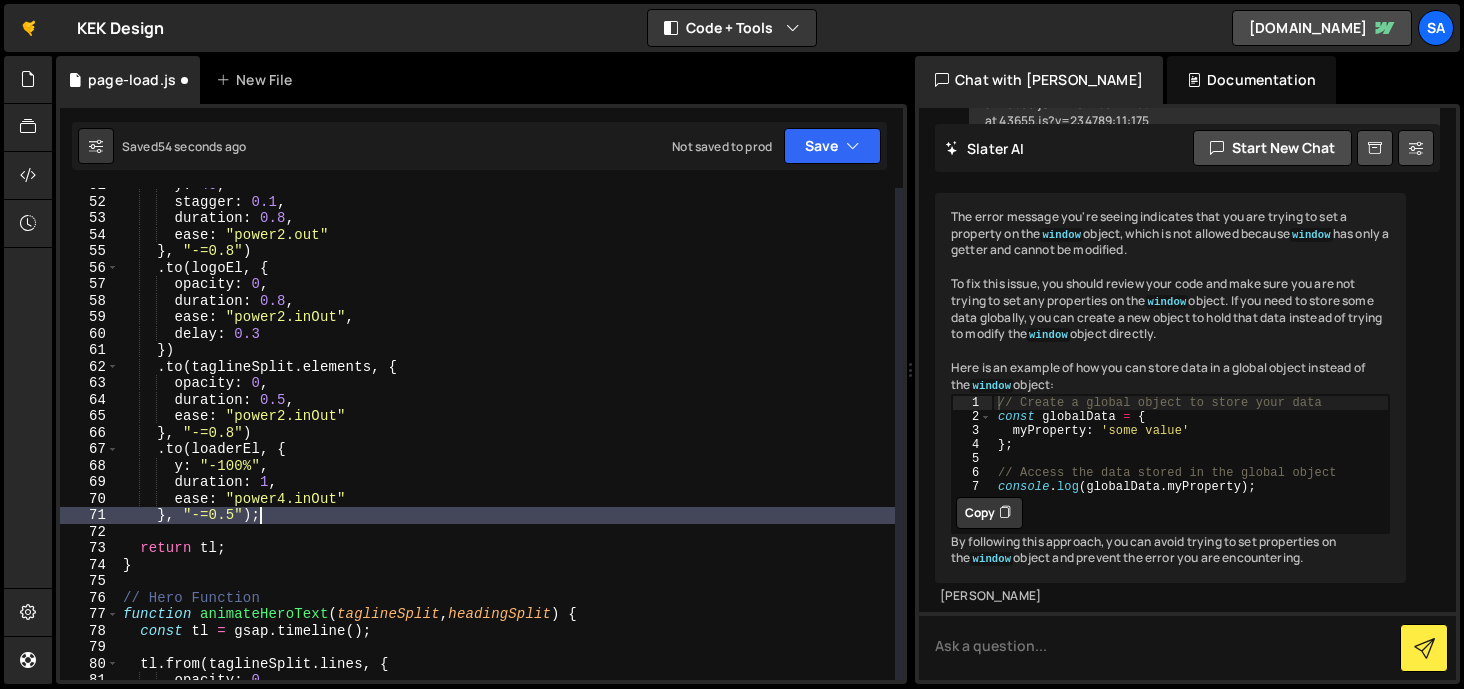 click on "y :   40 ,          stagger :   0.1 ,          duration :   0.8 ,          ease :   "power2.out"       } ,   "-=0.8" )       . to ( logoEl ,   {          opacity :   0 ,          duration :   0.8 ,          ease :   "power2.inOut" ,          delay :   0.3       })       . to ( taglineSplit . elements ,   {          opacity :   0 ,          duration :   0.5 ,          ease :   "power2.inOut"       } ,   "-=0.8" )       . to ( loaderEl ,   {          y :   "-100%" ,          duration :   1 ,          ease :   "power4.inOut"       } ,   "-=0.5" ) ;    return   tl ; } // Hero Function function   animateHeroText ( taglineSplit ,  headingSplit )   {    const   tl   =   gsap . timeline ( ) ;    tl . from ( taglineSplit . lines ,   {          opacity :   0 ," at bounding box center (507, 439) 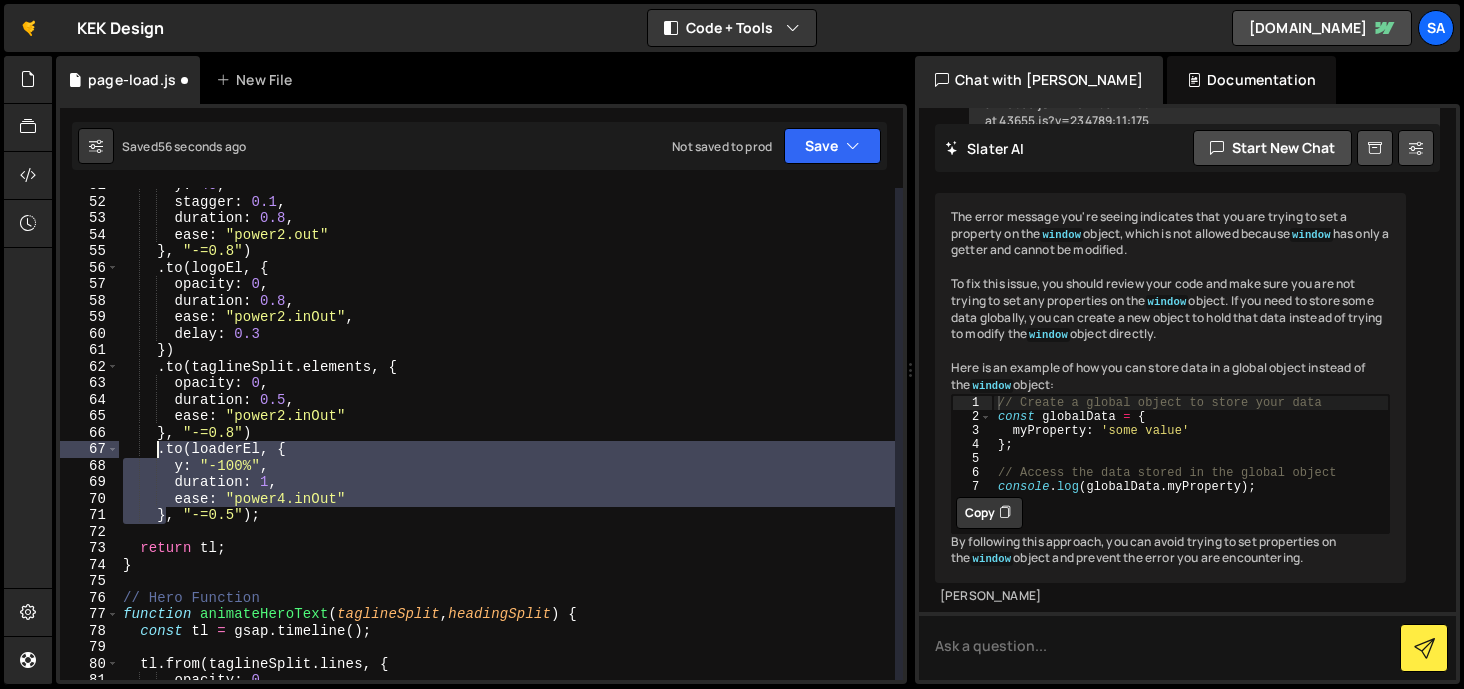 drag, startPoint x: 167, startPoint y: 518, endPoint x: 158, endPoint y: 450, distance: 68.593 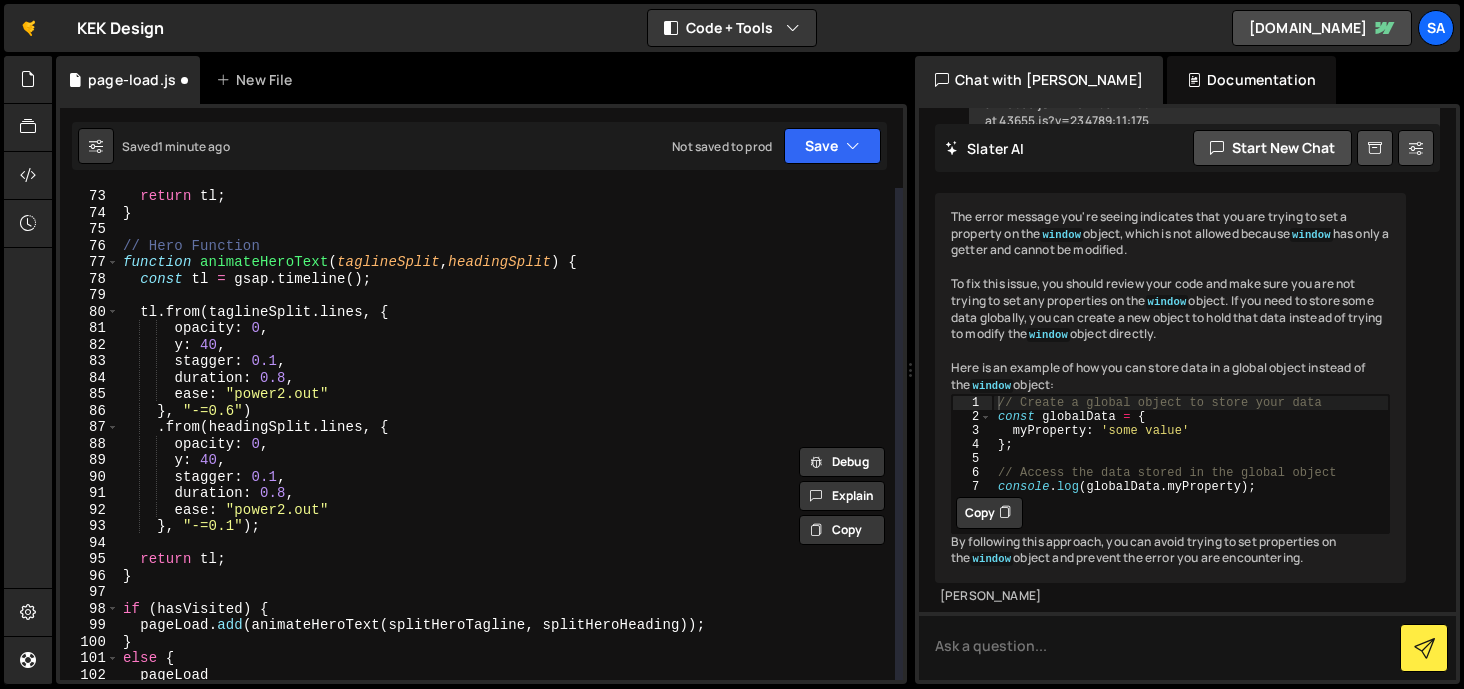scroll, scrollTop: 1318, scrollLeft: 0, axis: vertical 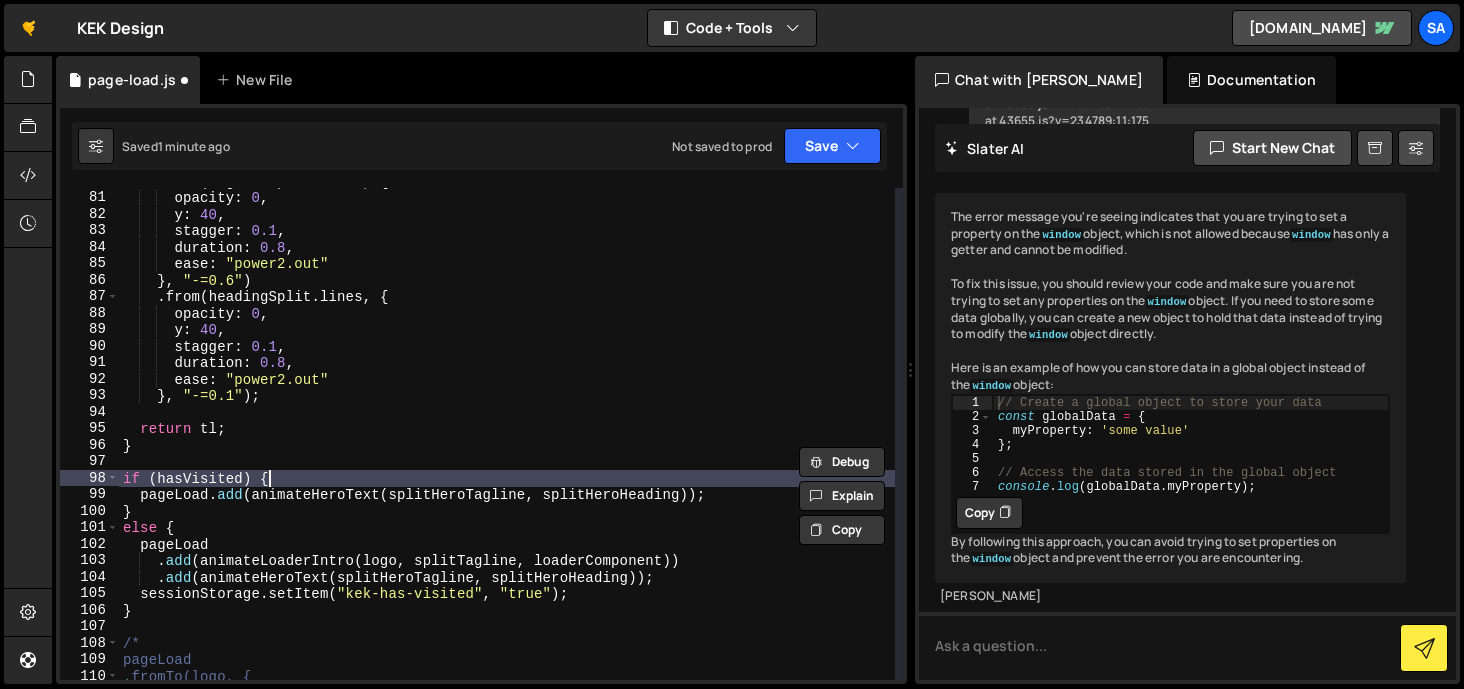 click on "tl . from ( taglineSplit . lines ,   {          opacity :   0 ,          y :   40 ,          stagger :   0.1 ,          duration :   0.8 ,          ease :   "power2.out"       } ,   "-=0.6" )       . from ( headingSplit . lines ,   {          opacity :   0 ,          y :   40 ,          stagger :   0.1 ,          duration :   0.8 ,          ease :   "power2.out"       } ,   "-=0.1" ) ;    return   tl ; } if   ( hasVisited )   {    pageLoad . add ( animateHeroText ( splitHeroTagline ,   splitHeroHeading )) ; } else   {    pageLoad       . add ( animateLoaderIntro ( logo ,   splitTagline ,   loaderComponent ))       . add ( animateHeroText ( splitHeroTagline ,   splitHeroHeading )) ;    sessionStorage . setItem ( "kek-has-visited" ,   "true" ) ; } /* pageLoad   .fromTo(logo, {" at bounding box center (507, 435) 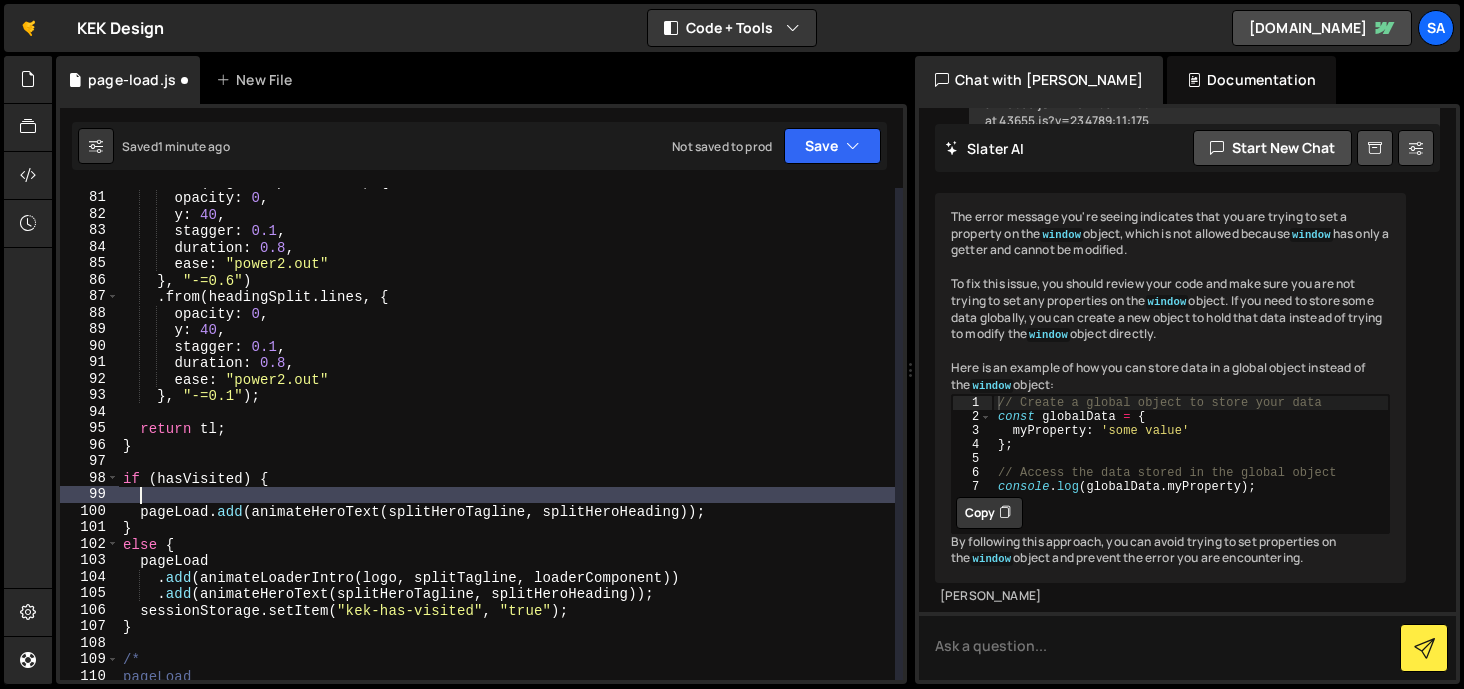paste on "}" 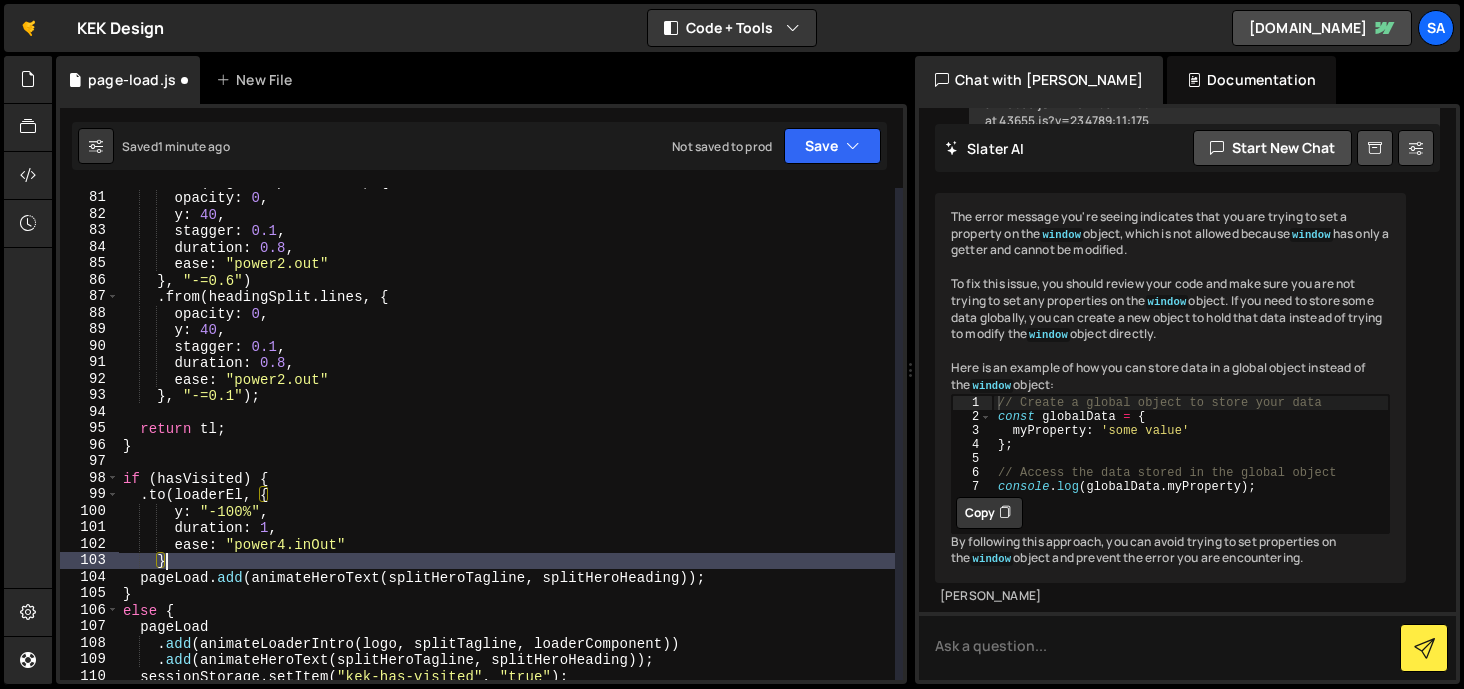 click on "tl . from ( taglineSplit . lines ,   {          opacity :   0 ,          y :   40 ,          stagger :   0.1 ,          duration :   0.8 ,          ease :   "power2.out"       } ,   "-=0.6" )       . from ( headingSplit . lines ,   {          opacity :   0 ,          y :   40 ,          stagger :   0.1 ,          duration :   0.8 ,          ease :   "power2.out"       } ,   "-=0.1" ) ;    return   tl ; } if   ( hasVisited )   {    . to ( loaderEl ,   {          y :   "-100%" ,          duration :   1 ,          ease :   "power4.inOut"       }    pageLoad . add ( animateHeroText ( splitHeroTagline ,   splitHeroHeading )) ; } else   {    pageLoad       . add ( animateLoaderIntro ( logo ,   splitTagline ,   loaderComponent ))       . add ( animateHeroText ( splitHeroTagline ,   splitHeroHeading )) ;    sessionStorage . setItem ( "kek-has-visited" ,   "true" ) ;" at bounding box center (507, 435) 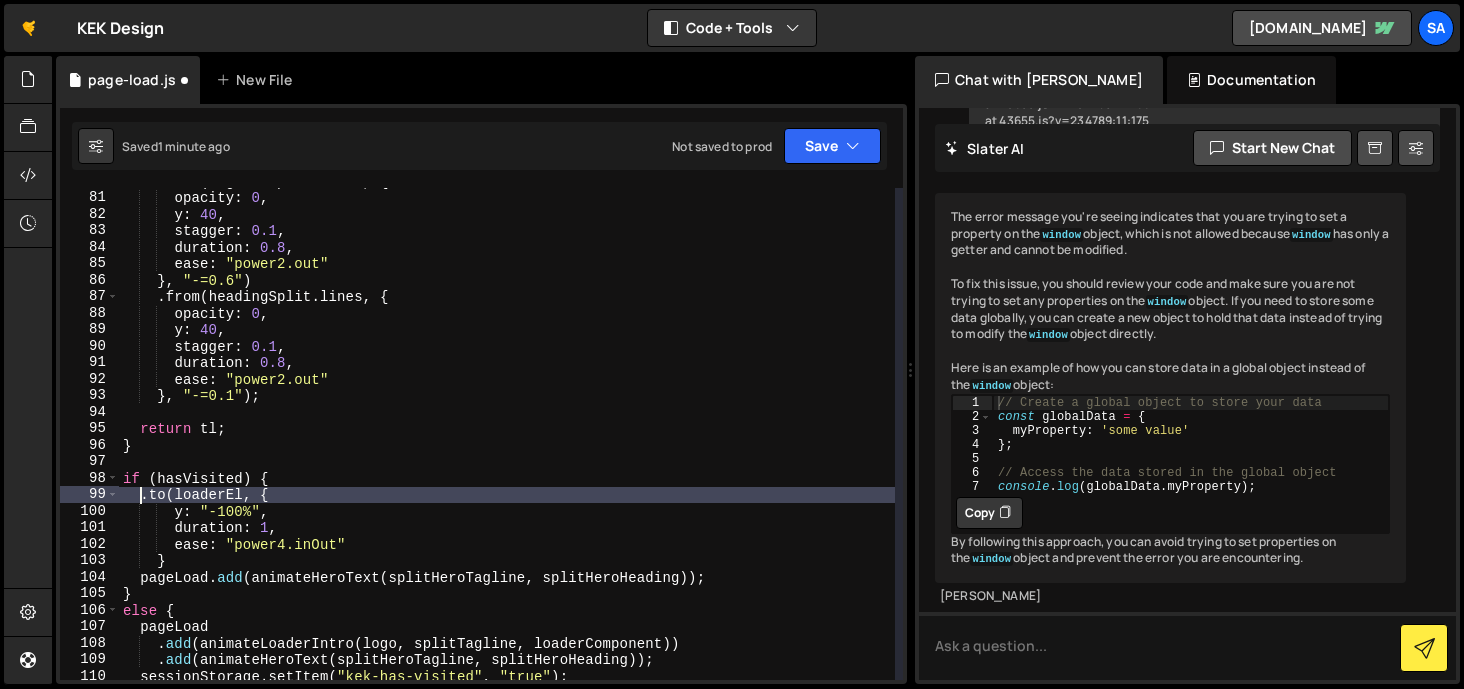 click on "tl . from ( taglineSplit . lines ,   {          opacity :   0 ,          y :   40 ,          stagger :   0.1 ,          duration :   0.8 ,          ease :   "power2.out"       } ,   "-=0.6" )       . from ( headingSplit . lines ,   {          opacity :   0 ,          y :   40 ,          stagger :   0.1 ,          duration :   0.8 ,          ease :   "power2.out"       } ,   "-=0.1" ) ;    return   tl ; } if   ( hasVisited )   {    . to ( loaderEl ,   {          y :   "-100%" ,          duration :   1 ,          ease :   "power4.inOut"       }    pageLoad . add ( animateHeroText ( splitHeroTagline ,   splitHeroHeading )) ; } else   {    pageLoad       . add ( animateLoaderIntro ( logo ,   splitTagline ,   loaderComponent ))       . add ( animateHeroText ( splitHeroTagline ,   splitHeroHeading )) ;    sessionStorage . setItem ( "kek-has-visited" ,   "true" ) ;" at bounding box center [507, 435] 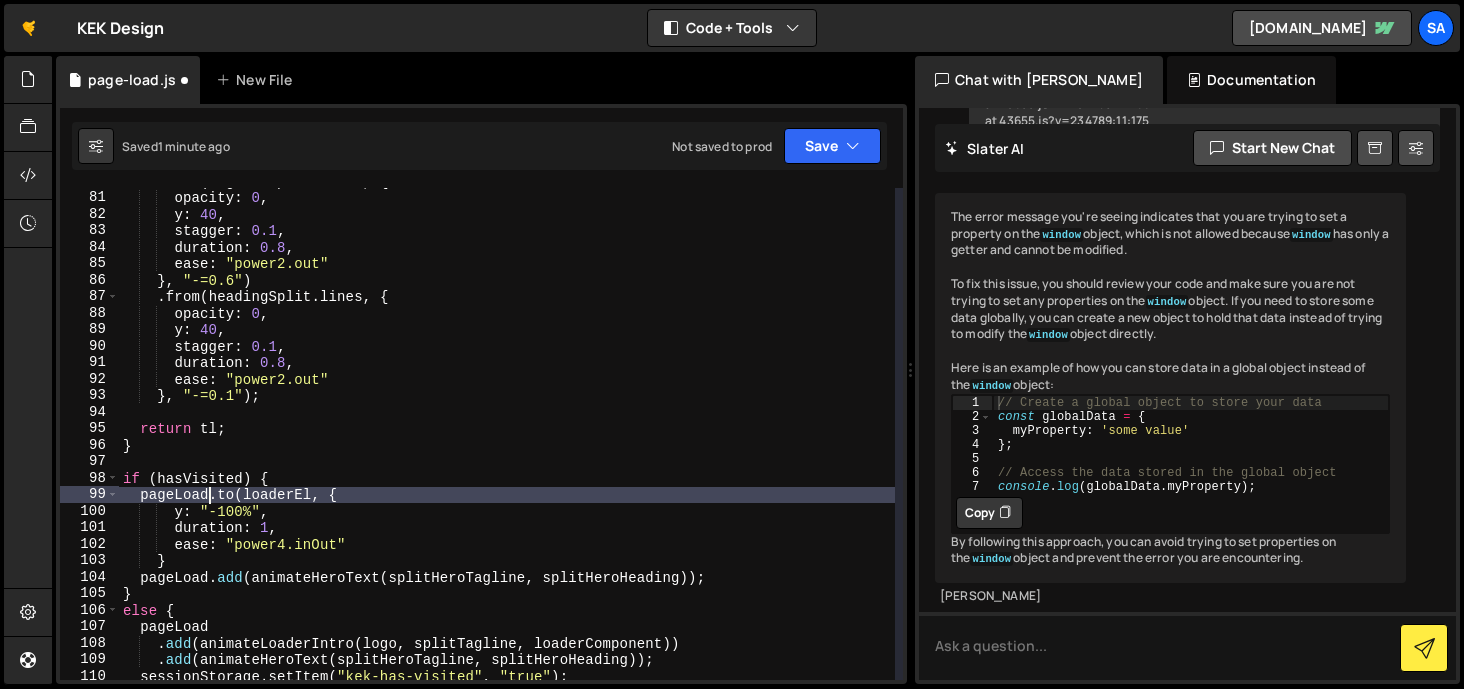 scroll, scrollTop: 0, scrollLeft: 5, axis: horizontal 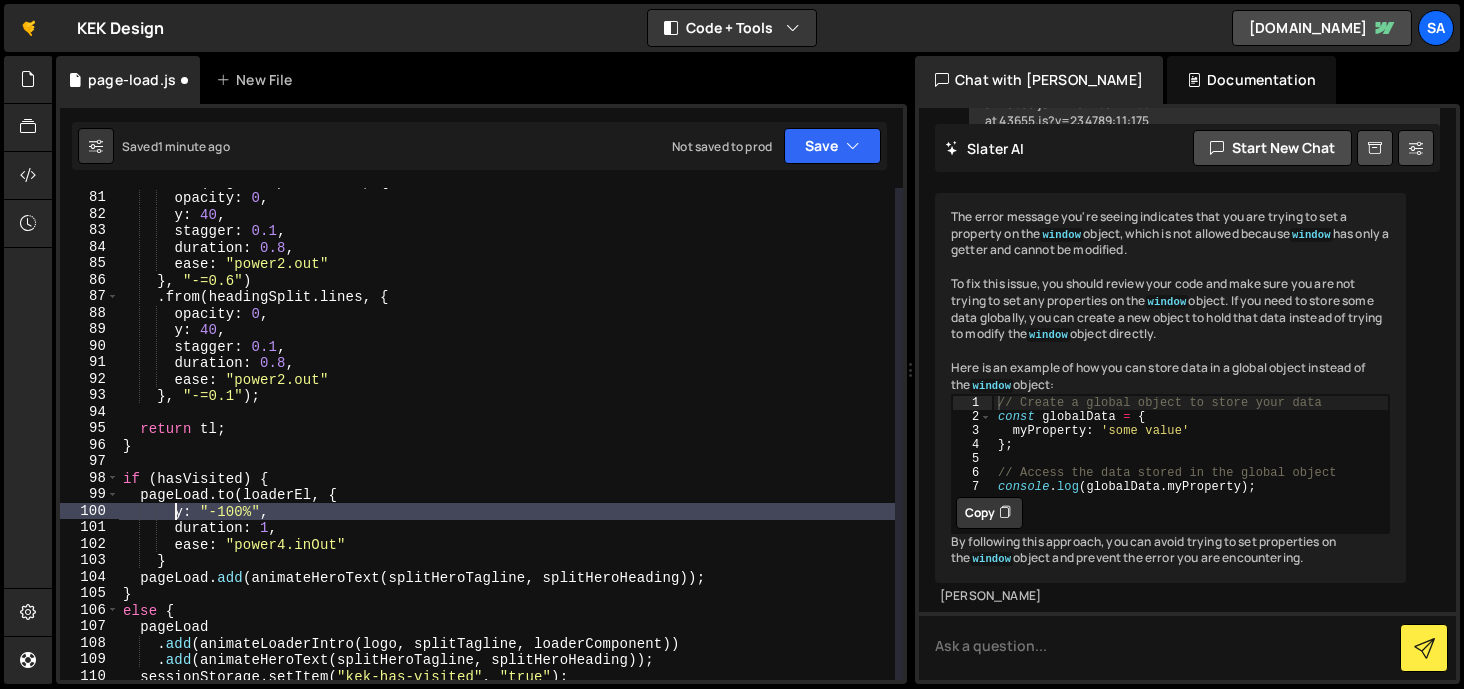 click on "tl . from ( taglineSplit . lines ,   {          opacity :   0 ,          y :   40 ,          stagger :   0.1 ,          duration :   0.8 ,          ease :   "power2.out"       } ,   "-=0.6" )       . from ( headingSplit . lines ,   {          opacity :   0 ,          y :   40 ,          stagger :   0.1 ,          duration :   0.8 ,          ease :   "power2.out"       } ,   "-=0.1" ) ;    return   tl ; } if   ( hasVisited )   {    pageLoad . to ( loaderEl ,   {          y :   "-100%" ,          duration :   1 ,          ease :   "power4.inOut"       }    pageLoad . add ( animateHeroText ( splitHeroTagline ,   splitHeroHeading )) ; } else   {    pageLoad       . add ( animateLoaderIntro ( logo ,   splitTagline ,   loaderComponent ))       . add ( animateHeroText ( splitHeroTagline ,   splitHeroHeading )) ;    sessionStorage . setItem ( "kek-has-visited" ,   "true" ) ;" at bounding box center (507, 435) 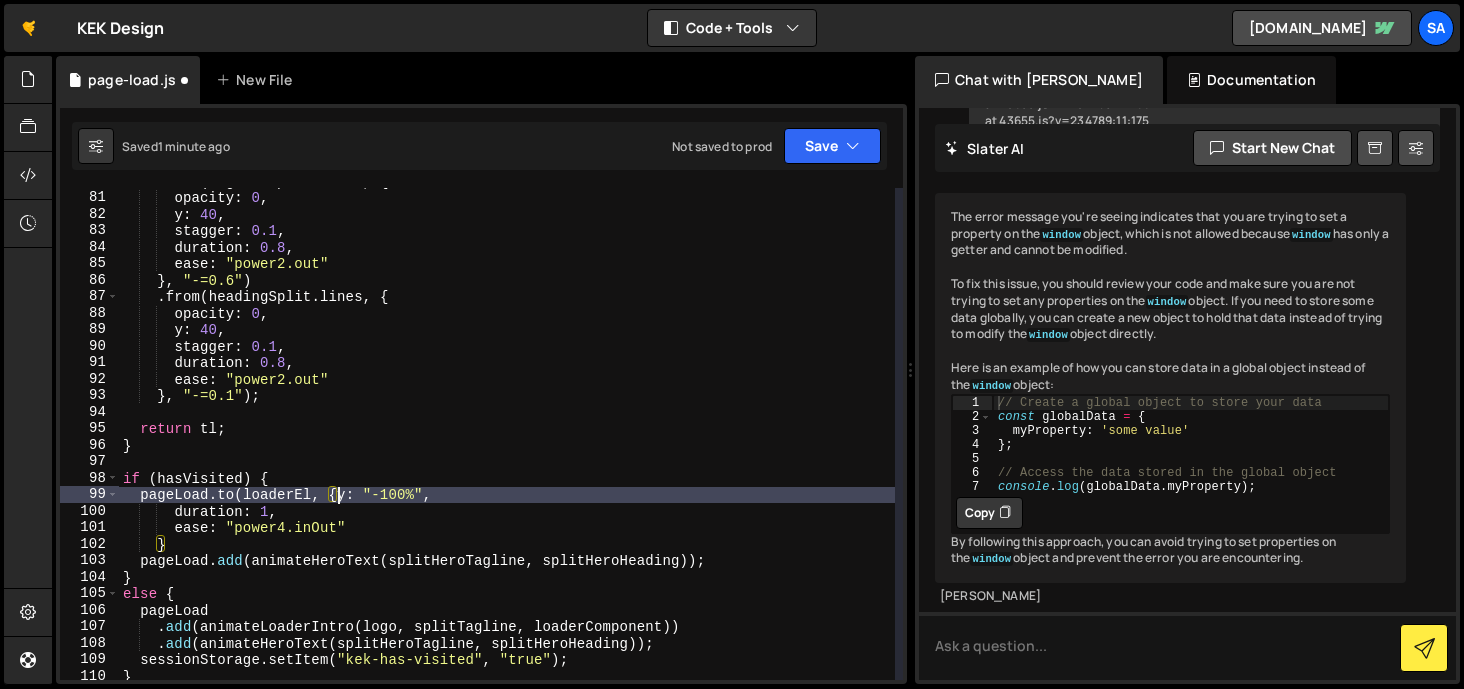 click on "tl . from ( taglineSplit . lines ,   {          opacity :   0 ,          y :   40 ,          stagger :   0.1 ,          duration :   0.8 ,          ease :   "power2.out"       } ,   "-=0.6" )       . from ( headingSplit . lines ,   {          opacity :   0 ,          y :   40 ,          stagger :   0.1 ,          duration :   0.8 ,          ease :   "power2.out"       } ,   "-=0.1" ) ;    return   tl ; } if   ( hasVisited )   {    pageLoad . to ( loaderEl ,   { y :   "-100%" ,          duration :   1 ,          ease :   "power4.inOut"       }    pageLoad . add ( animateHeroText ( splitHeroTagline ,   splitHeroHeading )) ; } else   {    pageLoad       . add ( animateLoaderIntro ( logo ,   splitTagline ,   loaderComponent ))       . add ( animateHeroText ( splitHeroTagline ,   splitHeroHeading )) ;    sessionStorage . setItem ( "kek-has-visited" ,   "true" ) ; }" at bounding box center (507, 435) 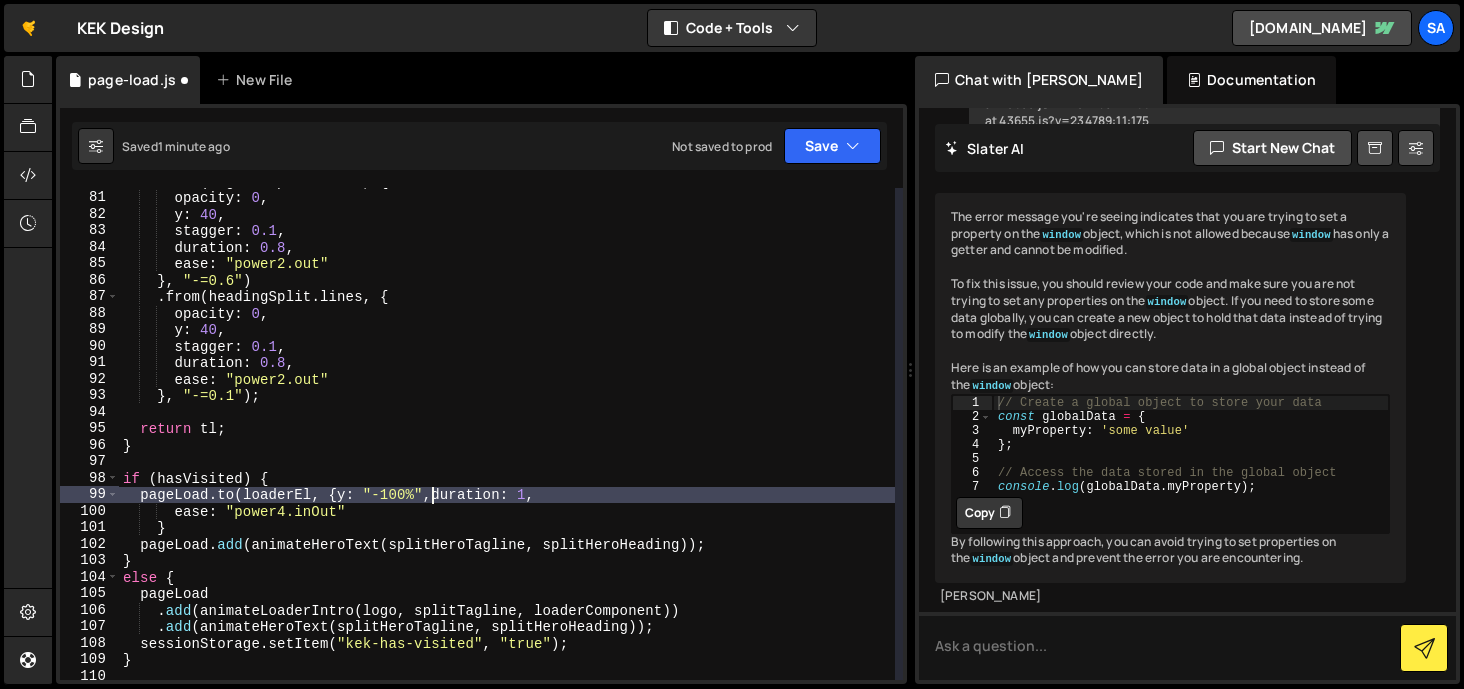 scroll, scrollTop: 0, scrollLeft: 22, axis: horizontal 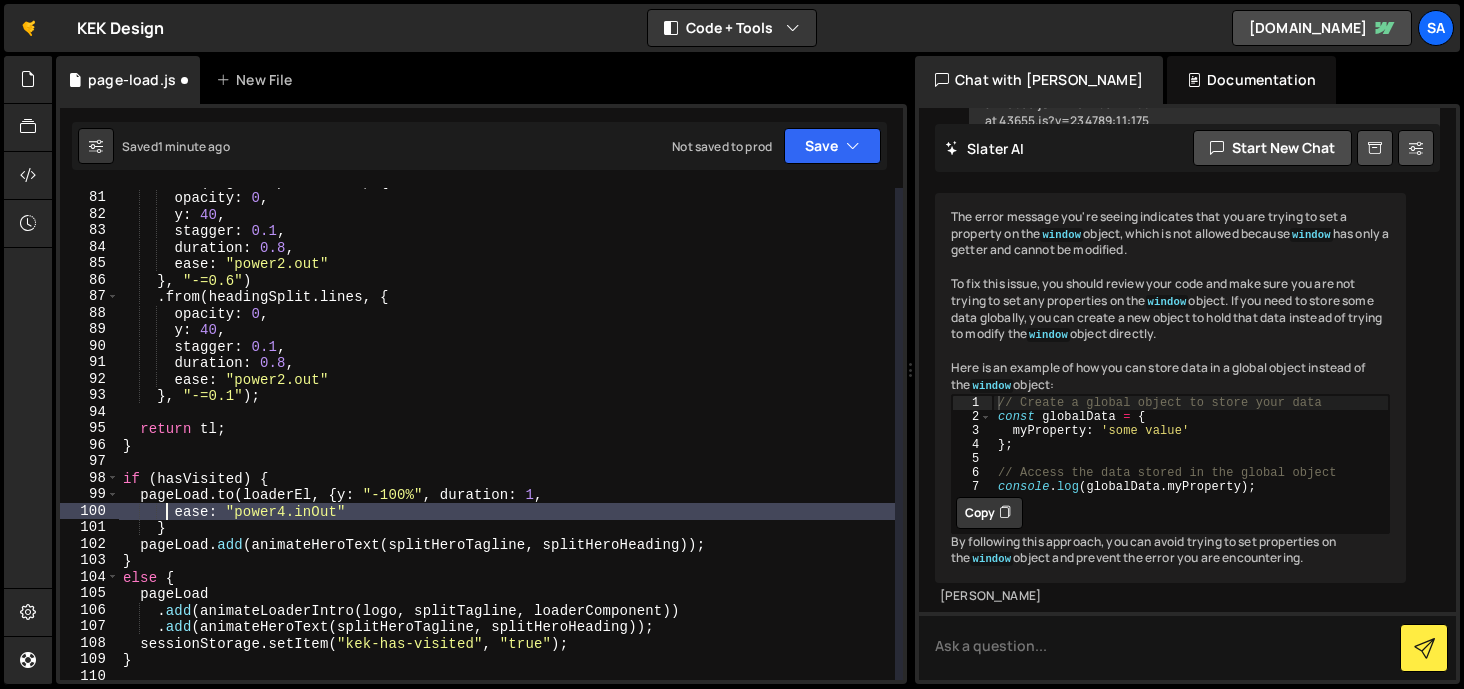 click on "tl . from ( taglineSplit . lines ,   {          opacity :   0 ,          y :   40 ,          stagger :   0.1 ,          duration :   0.8 ,          ease :   "power2.out"       } ,   "-=0.6" )       . from ( headingSplit . lines ,   {          opacity :   0 ,          y :   40 ,          stagger :   0.1 ,          duration :   0.8 ,          ease :   "power2.out"       } ,   "-=0.1" ) ;    return   tl ; } if   ( hasVisited )   {    pageLoad . to ( loaderEl ,   { y :   "-100%" ,   duration :   1 ,          ease :   "power4.inOut"       }    pageLoad . add ( animateHeroText ( splitHeroTagline ,   splitHeroHeading )) ; } else   {    pageLoad       . add ( animateLoaderIntro ( logo ,   splitTagline ,   loaderComponent ))       . add ( animateHeroText ( splitHeroTagline ,   splitHeroHeading )) ;    sessionStorage . setItem ( "kek-has-visited" ,   "true" ) ; }" at bounding box center [507, 435] 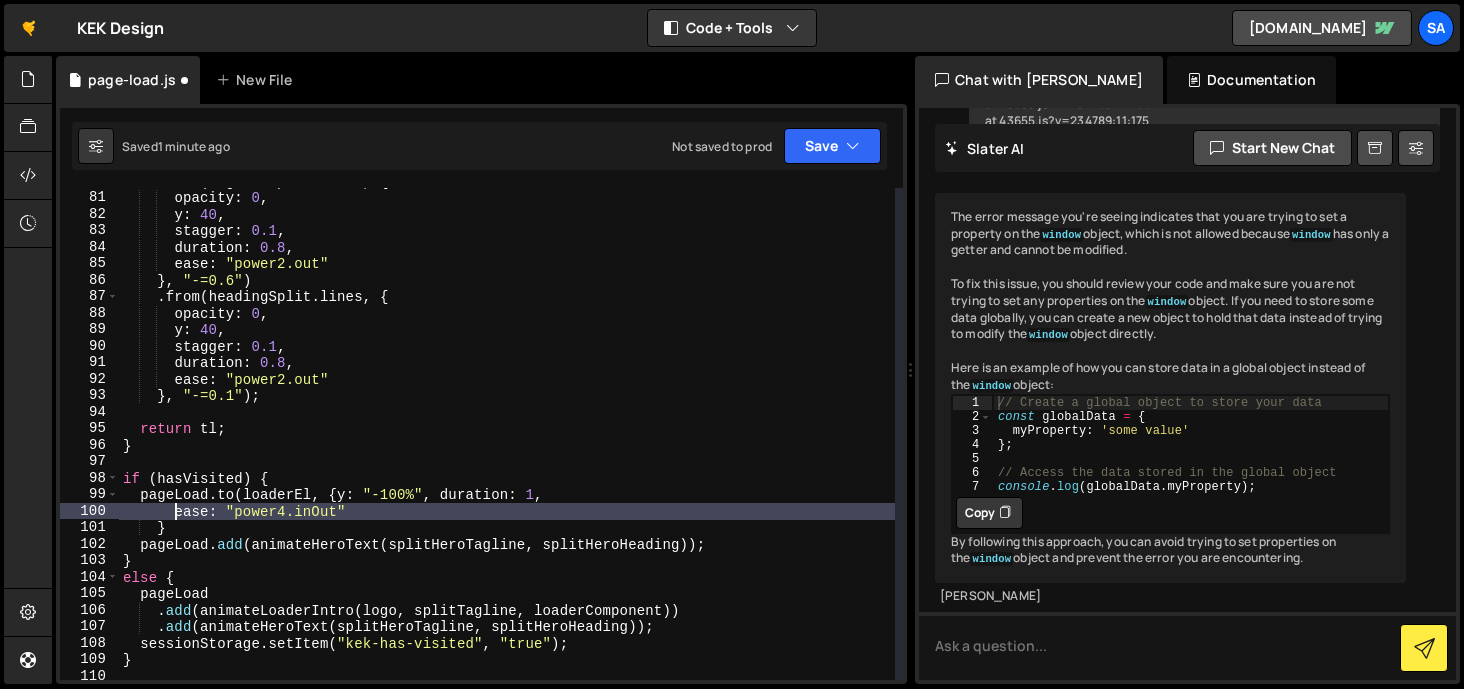 click on "tl . from ( taglineSplit . lines ,   {          opacity :   0 ,          y :   40 ,          stagger :   0.1 ,          duration :   0.8 ,          ease :   "power2.out"       } ,   "-=0.6" )       . from ( headingSplit . lines ,   {          opacity :   0 ,          y :   40 ,          stagger :   0.1 ,          duration :   0.8 ,          ease :   "power2.out"       } ,   "-=0.1" ) ;    return   tl ; } if   ( hasVisited )   {    pageLoad . to ( loaderEl ,   { y :   "-100%" ,   duration :   1 ,          ease :   "power4.inOut"       }    pageLoad . add ( animateHeroText ( splitHeroTagline ,   splitHeroHeading )) ; } else   {    pageLoad       . add ( animateLoaderIntro ( logo ,   splitTagline ,   loaderComponent ))       . add ( animateHeroText ( splitHeroTagline ,   splitHeroHeading )) ;    sessionStorage . setItem ( "kek-has-visited" ,   "true" ) ; }" at bounding box center (507, 435) 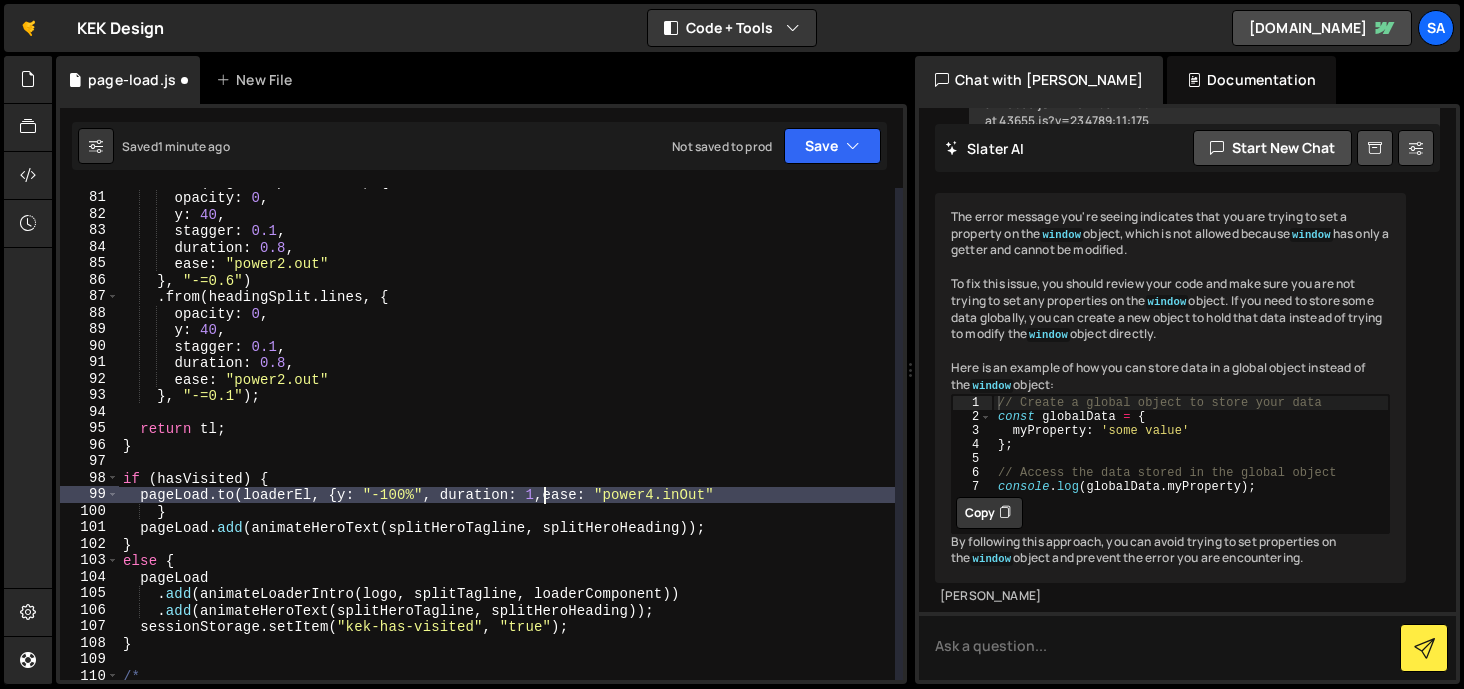 scroll, scrollTop: 0, scrollLeft: 29, axis: horizontal 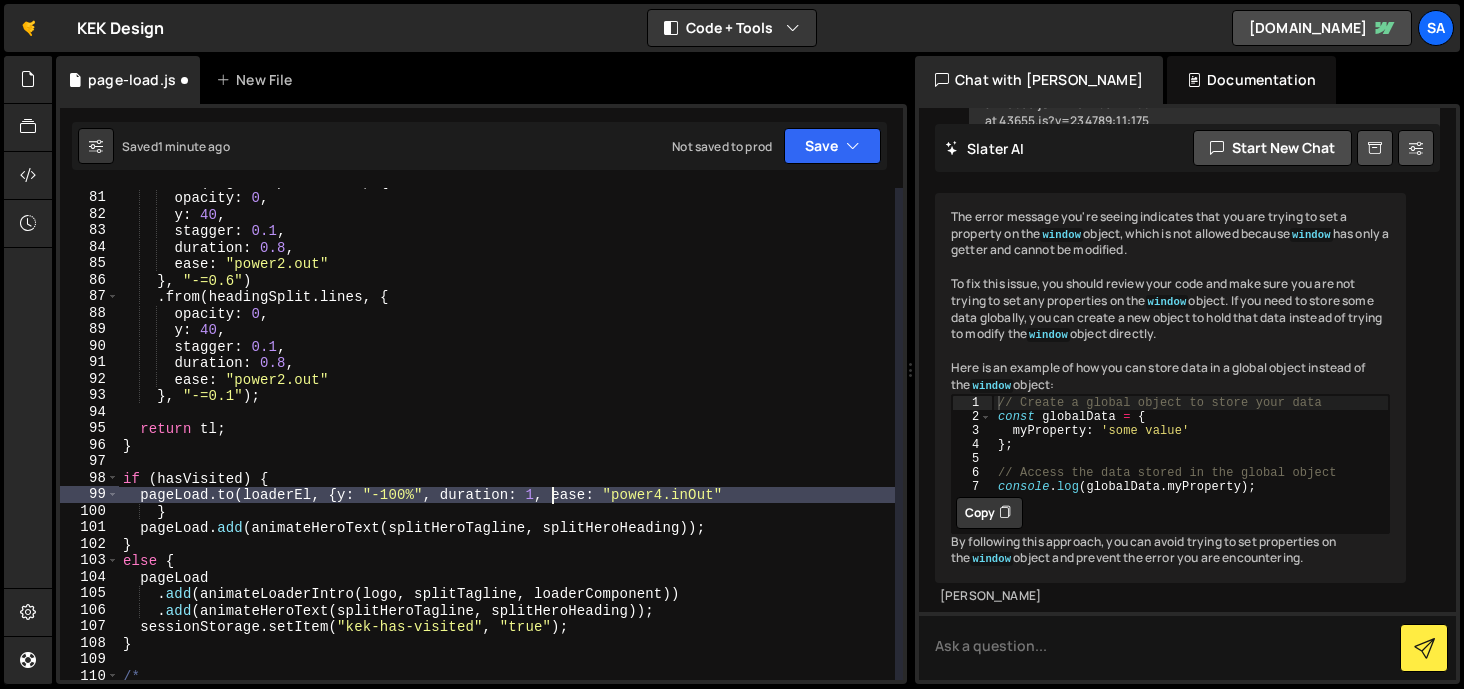 click on "tl . from ( taglineSplit . lines ,   {          opacity :   0 ,          y :   40 ,          stagger :   0.1 ,          duration :   0.8 ,          ease :   "power2.out"       } ,   "-=0.6" )       . from ( headingSplit . lines ,   {          opacity :   0 ,          y :   40 ,          stagger :   0.1 ,          duration :   0.8 ,          ease :   "power2.out"       } ,   "-=0.1" ) ;    return   tl ; } if   ( hasVisited )   {    pageLoad . to ( loaderEl ,   { y :   "-100%" ,   duration :   1 ,   ease :   "power4.inOut"       }    pageLoad . add ( animateHeroText ( splitHeroTagline ,   splitHeroHeading )) ; } else   {    pageLoad       . add ( animateLoaderIntro ( logo ,   splitTagline ,   loaderComponent ))       . add ( animateHeroText ( splitHeroTagline ,   splitHeroHeading )) ;    sessionStorage . setItem ( "kek-has-visited" ,   "true" ) ; } /*" at bounding box center (507, 435) 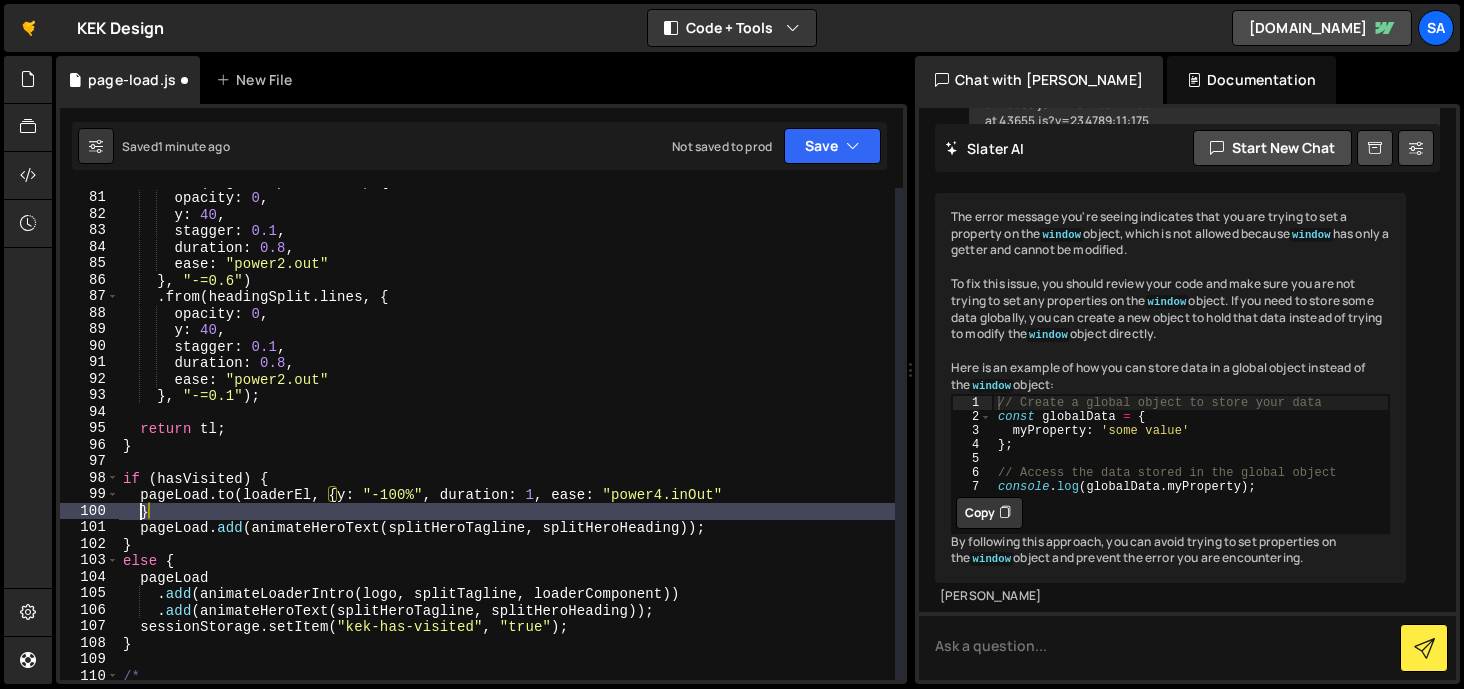 scroll, scrollTop: 0, scrollLeft: 0, axis: both 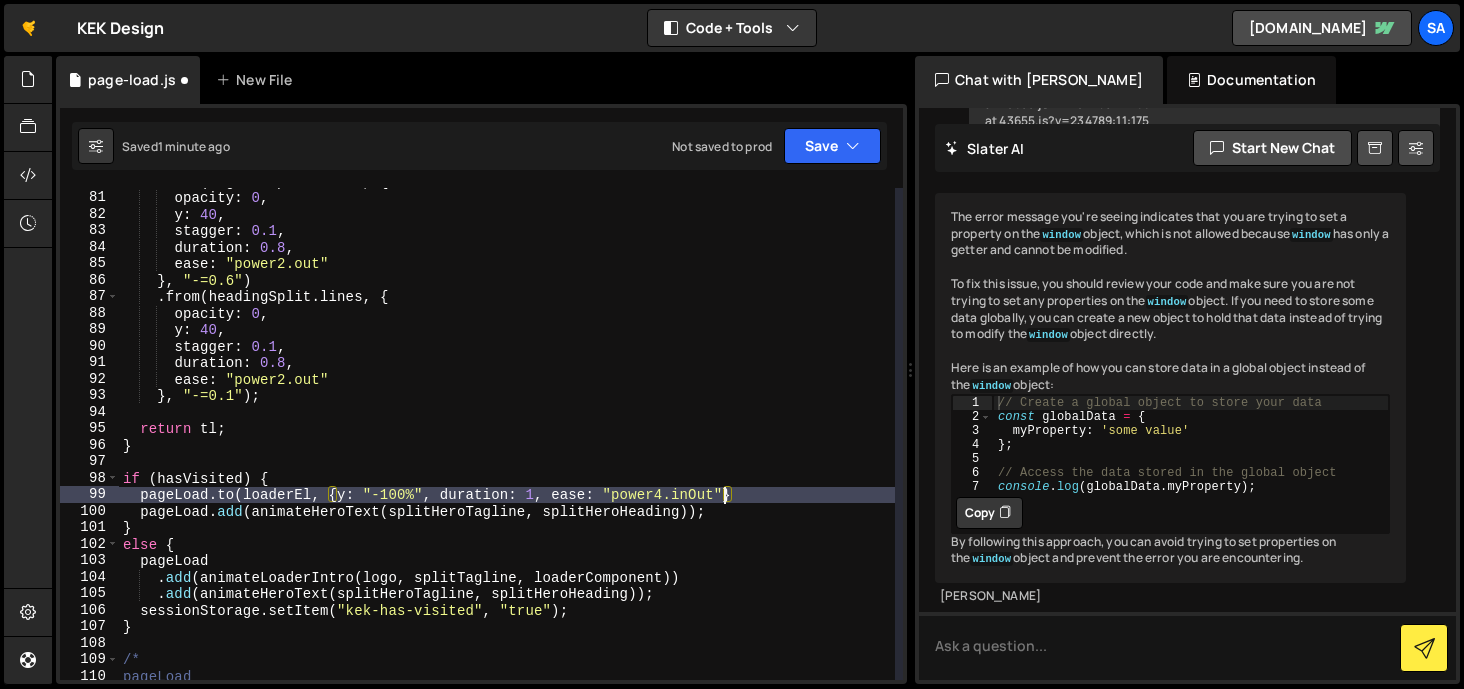 click on "tl . from ( taglineSplit . lines ,   {          opacity :   0 ,          y :   40 ,          stagger :   0.1 ,          duration :   0.8 ,          ease :   "power2.out"       } ,   "-=0.6" )       . from ( headingSplit . lines ,   {          opacity :   0 ,          y :   40 ,          stagger :   0.1 ,          duration :   0.8 ,          ease :   "power2.out"       } ,   "-=0.1" ) ;    return   tl ; } if   ( hasVisited )   {    pageLoad . to ( loaderEl ,   { y :   "-100%" ,   duration :   1 ,   ease :   "power4.inOut" }    pageLoad . add ( animateHeroText ( splitHeroTagline ,   splitHeroHeading )) ; } else   {    pageLoad       . add ( animateLoaderIntro ( logo ,   splitTagline ,   loaderComponent ))       . add ( animateHeroText ( splitHeroTagline ,   splitHeroHeading )) ;    sessionStorage . setItem ( "kek-has-visited" ,   "true" ) ; } /* pageLoad" at bounding box center [507, 435] 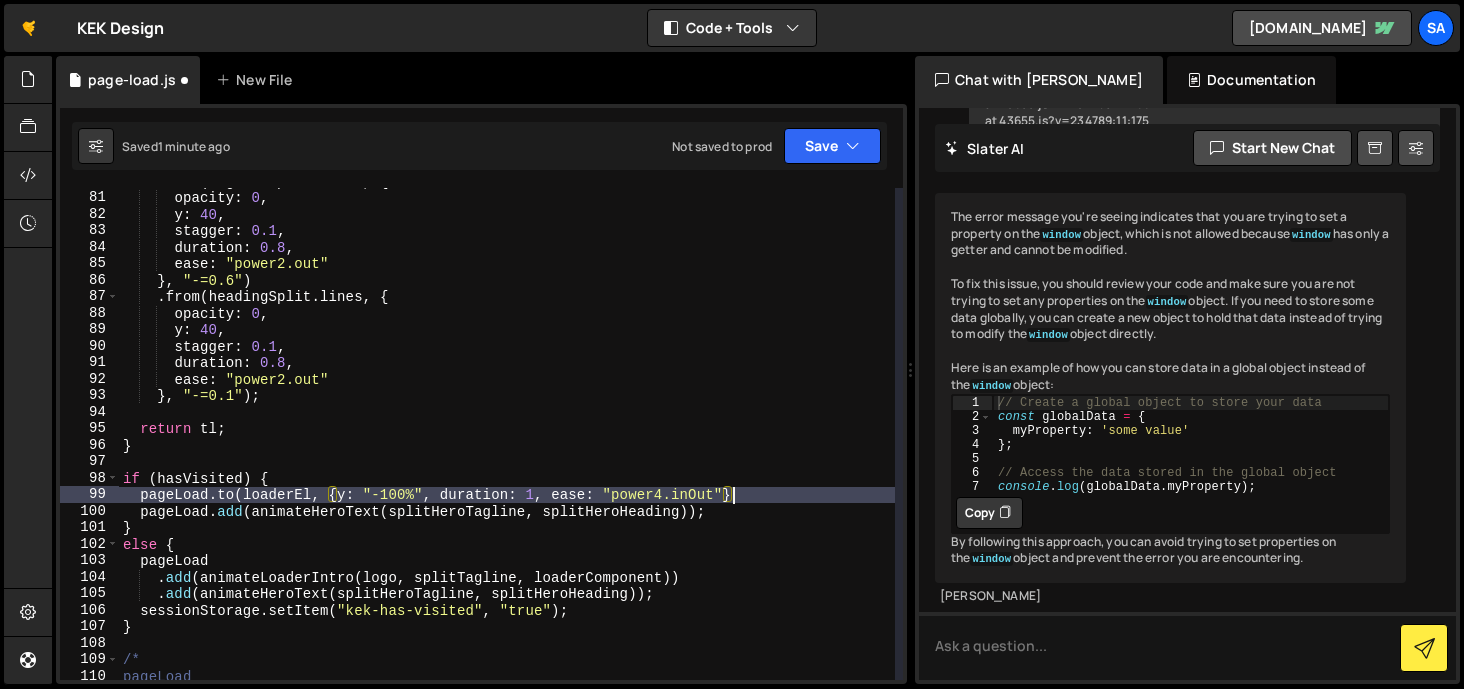 scroll, scrollTop: 0, scrollLeft: 42, axis: horizontal 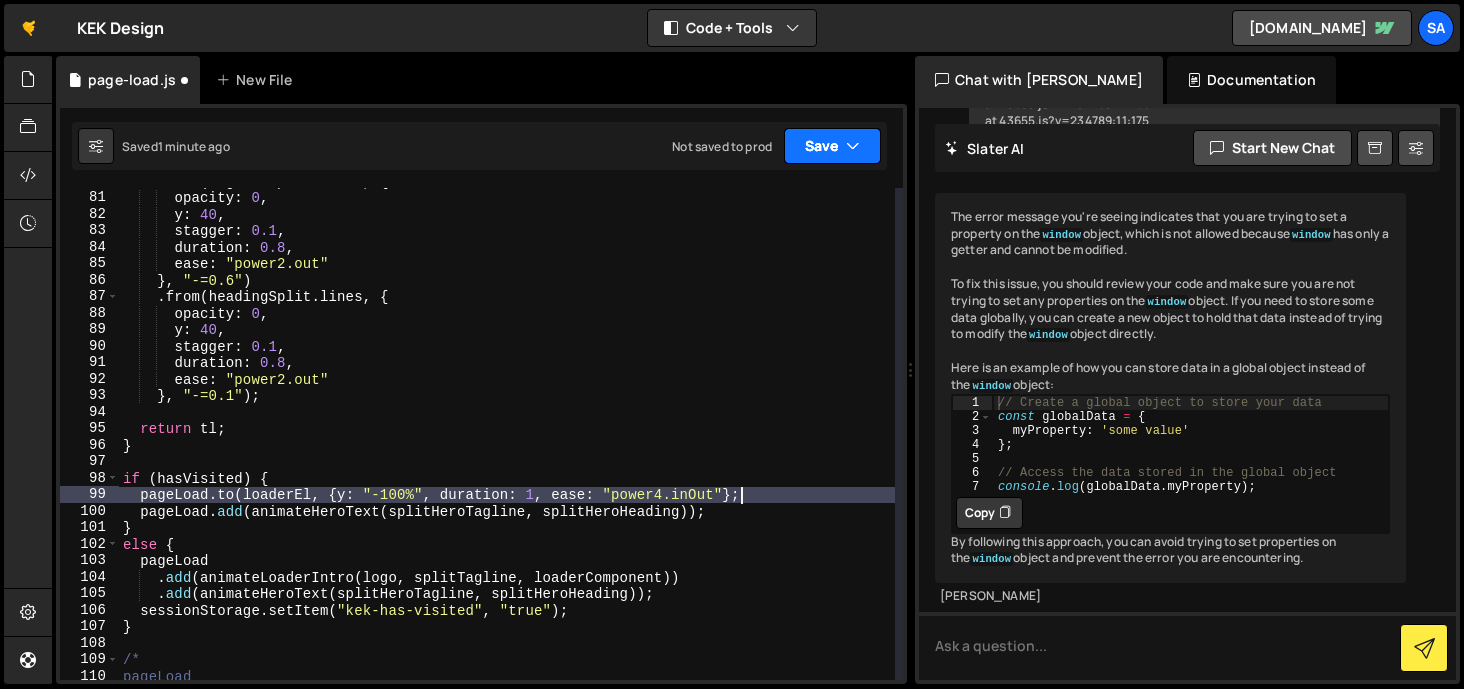 click on "Save" at bounding box center (832, 146) 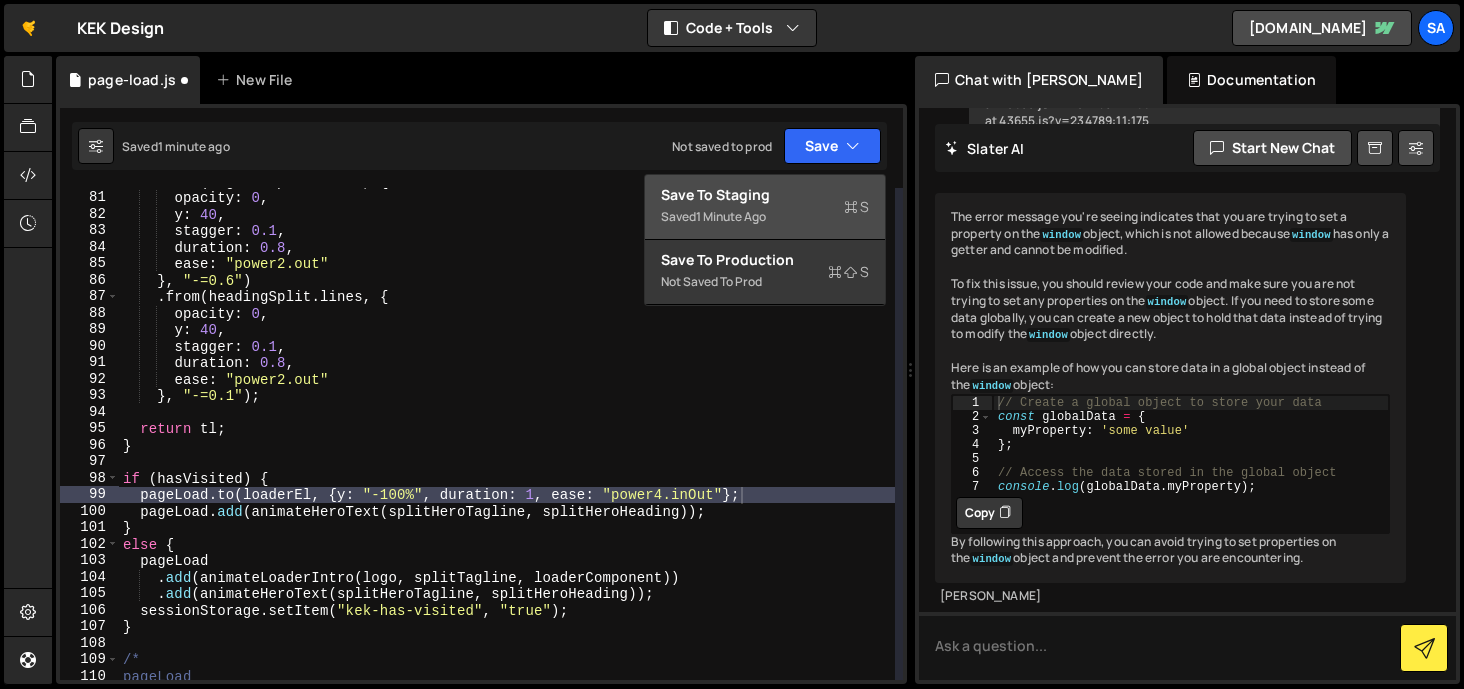click on "Save to Staging
S" at bounding box center (765, 195) 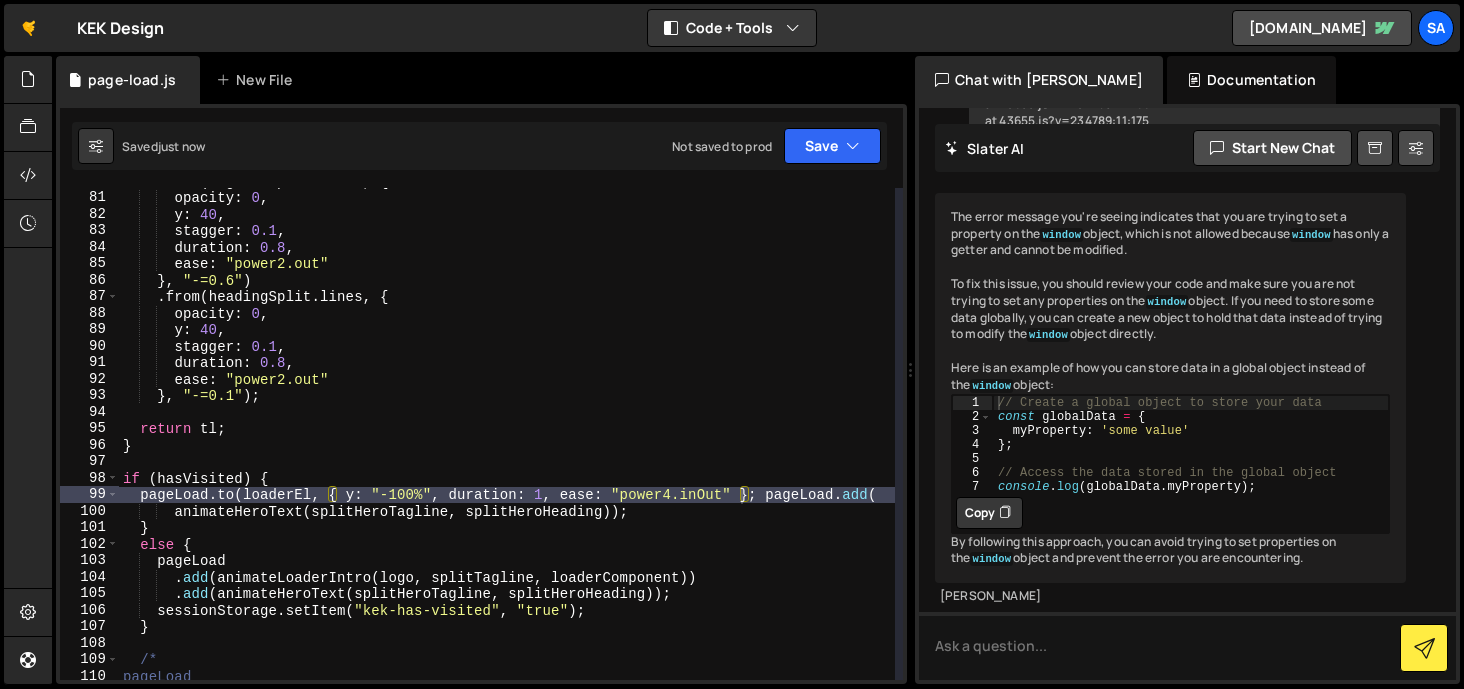 click on "tl . from ( taglineSplit . lines ,   {          opacity :   0 ,          y :   40 ,          stagger :   0.1 ,          duration :   0.8 ,          ease :   "power2.out"       } ,   "-=0.6" )       . from ( headingSplit . lines ,   {          opacity :   0 ,          y :   40 ,          stagger :   0.1 ,          duration :   0.8 ,          ease :   "power2.out"       } ,   "-=0.1" ) ;    return   tl ; } if   ( hasVisited )   {    pageLoad . to ( loaderEl ,   {   y :   "-100%" ,   duration :   1 ,   ease :   "power4.inOut"   } ;   pageLoad . add (          animateHeroText ( splitHeroTagline ,   splitHeroHeading )) ;    }    else   {       pageLoad          . add ( animateLoaderIntro ( logo ,   splitTagline ,   loaderComponent ))          . add ( animateHeroText ( splitHeroTagline ,   splitHeroHeading )) ;       sessionStorage . setItem ( "kek-has-visited" ,   "true" ) ;    }    /*   pageLoad" at bounding box center (507, 435) 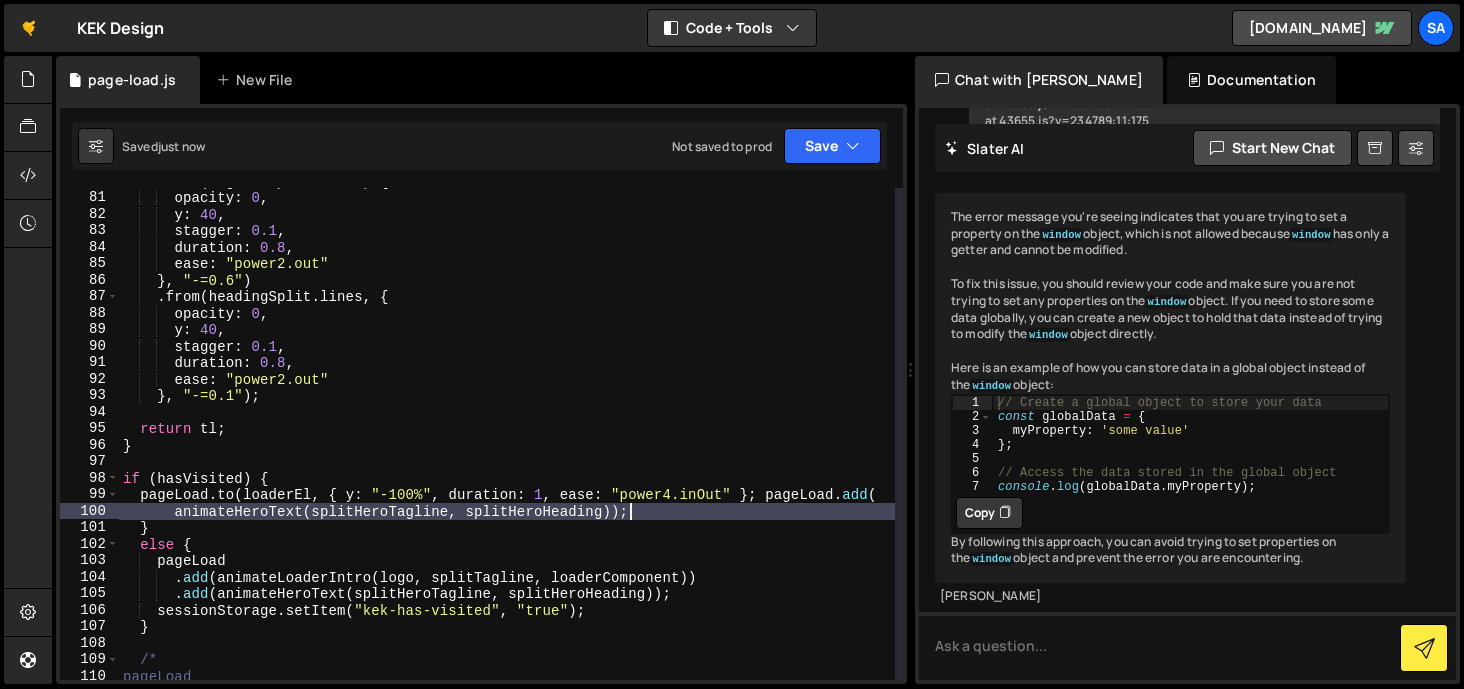 click on "tl . from ( taglineSplit . lines ,   {          opacity :   0 ,          y :   40 ,          stagger :   0.1 ,          duration :   0.8 ,          ease :   "power2.out"       } ,   "-=0.6" )       . from ( headingSplit . lines ,   {          opacity :   0 ,          y :   40 ,          stagger :   0.1 ,          duration :   0.8 ,          ease :   "power2.out"       } ,   "-=0.1" ) ;    return   tl ; } if   ( hasVisited )   {    pageLoad . to ( loaderEl ,   {   y :   "-100%" ,   duration :   1 ,   ease :   "power4.inOut"   } ;   pageLoad . add (          animateHeroText ( splitHeroTagline ,   splitHeroHeading )) ;    }    else   {       pageLoad          . add ( animateLoaderIntro ( logo ,   splitTagline ,   loaderComponent ))          . add ( animateHeroText ( splitHeroTagline ,   splitHeroHeading )) ;       sessionStorage . setItem ( "kek-has-visited" ,   "true" ) ;    }    /*   pageLoad" at bounding box center (507, 435) 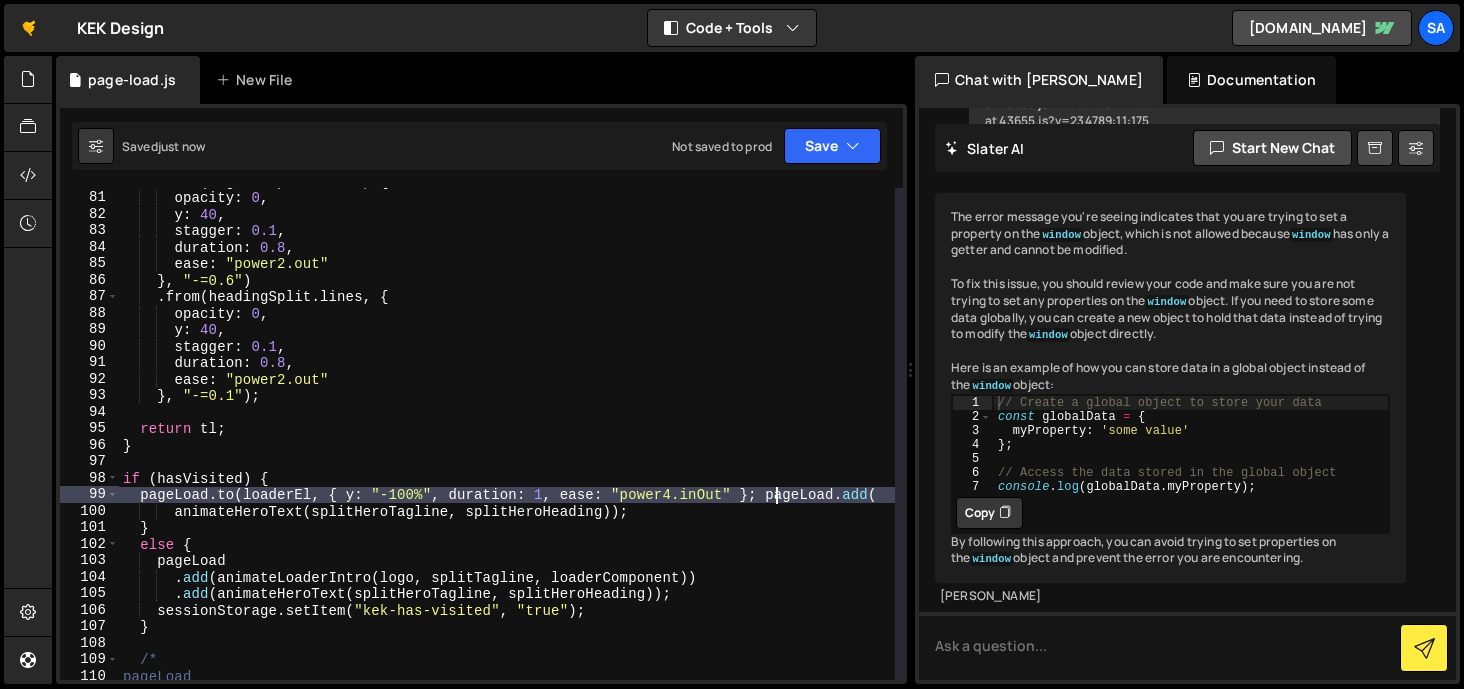 click on "tl . from ( taglineSplit . lines ,   {          opacity :   0 ,          y :   40 ,          stagger :   0.1 ,          duration :   0.8 ,          ease :   "power2.out"       } ,   "-=0.6" )       . from ( headingSplit . lines ,   {          opacity :   0 ,          y :   40 ,          stagger :   0.1 ,          duration :   0.8 ,          ease :   "power2.out"       } ,   "-=0.1" ) ;    return   tl ; } if   ( hasVisited )   {    pageLoad . to ( loaderEl ,   {   y :   "-100%" ,   duration :   1 ,   ease :   "power4.inOut"   } ;   pageLoad . add (          animateHeroText ( splitHeroTagline ,   splitHeroHeading )) ;    }    else   {       pageLoad          . add ( animateLoaderIntro ( logo ,   splitTagline ,   loaderComponent ))          . add ( animateHeroText ( splitHeroTagline ,   splitHeroHeading )) ;       sessionStorage . setItem ( "kek-has-visited" ,   "true" ) ;    }    /*   pageLoad" at bounding box center [507, 435] 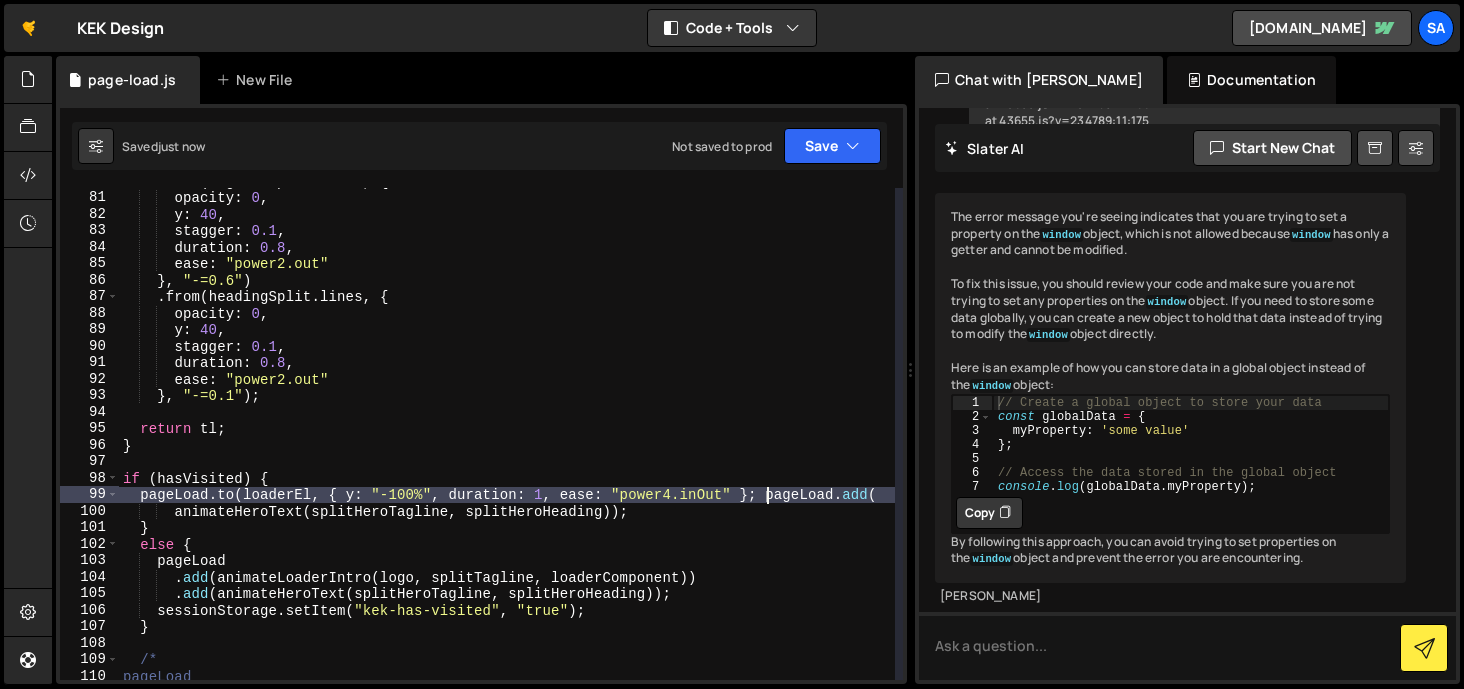 scroll, scrollTop: 0, scrollLeft: 1, axis: horizontal 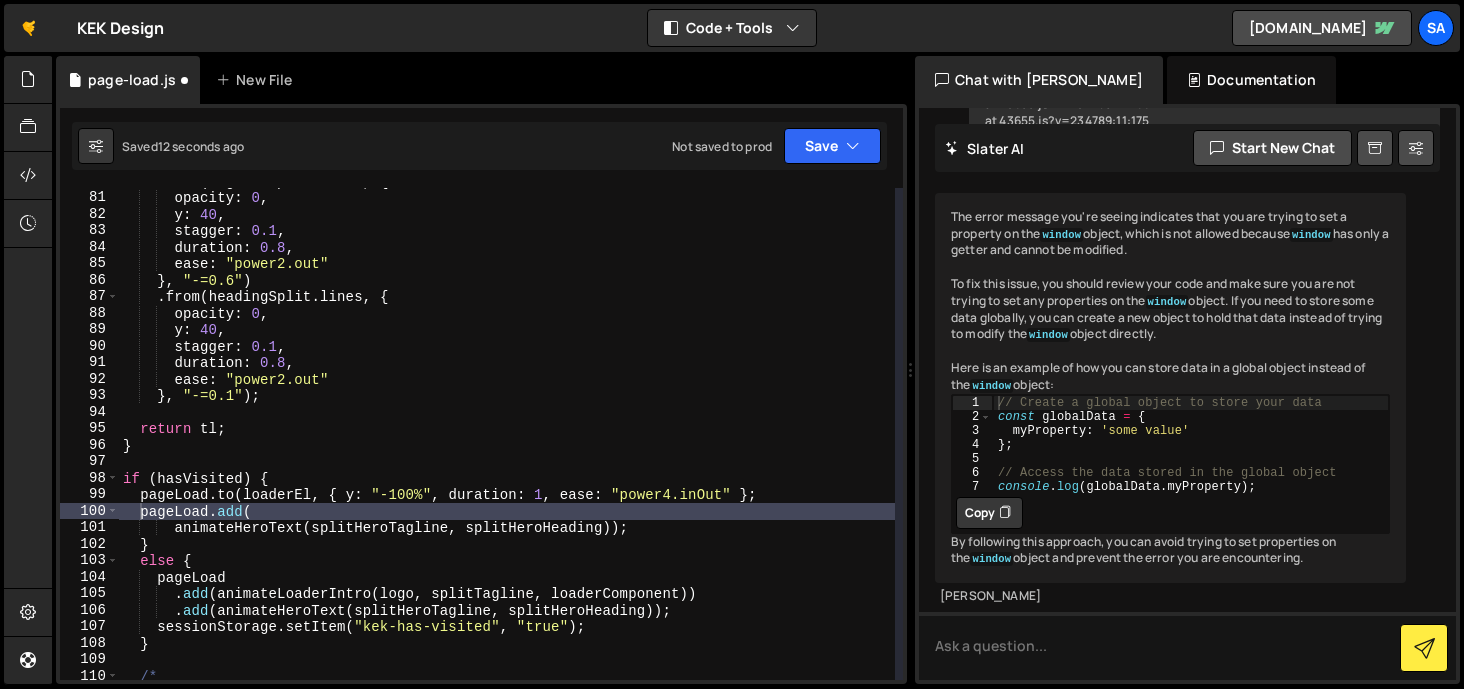 click on "Saved  12 seconds ago
Not saved to prod
Upgrade to Edit
Save
Save to Staging
S
Saved  12 seconds ago  S Not saved to prod" at bounding box center (479, 146) 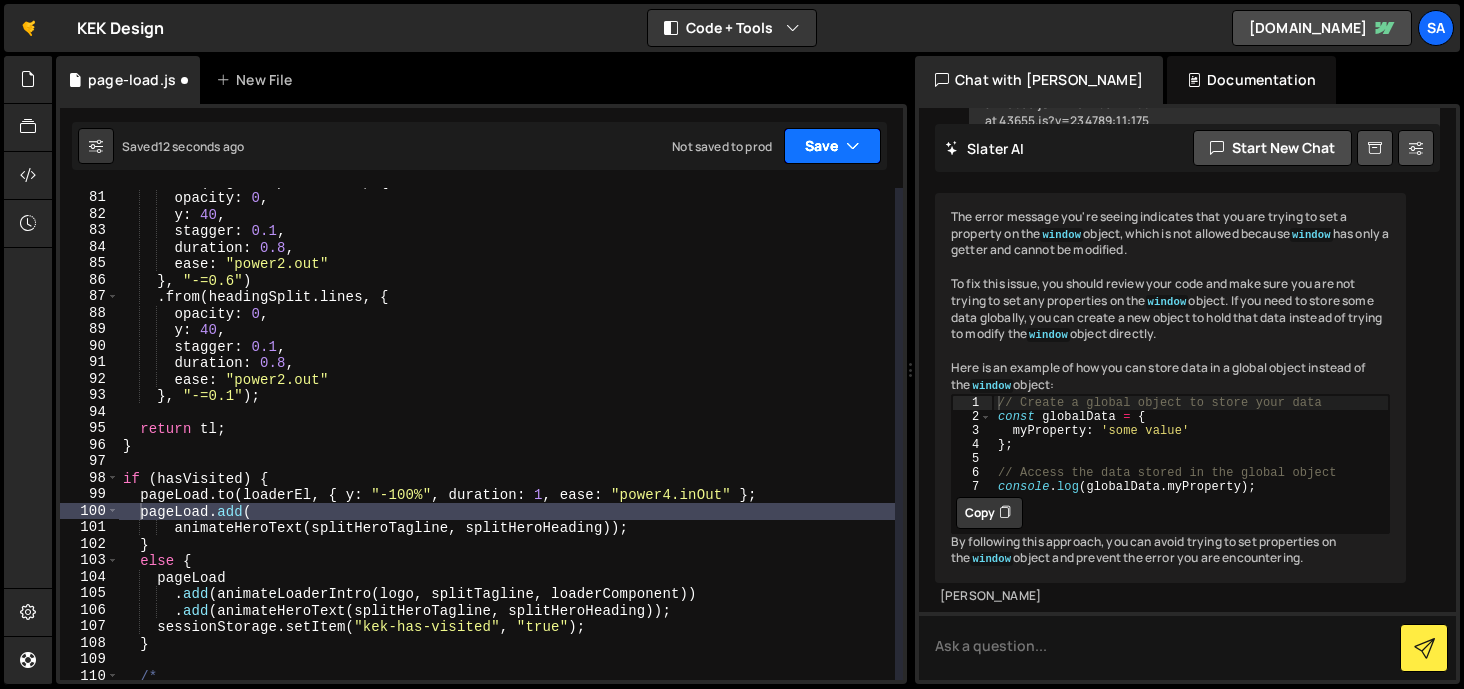click on "Save" at bounding box center [832, 146] 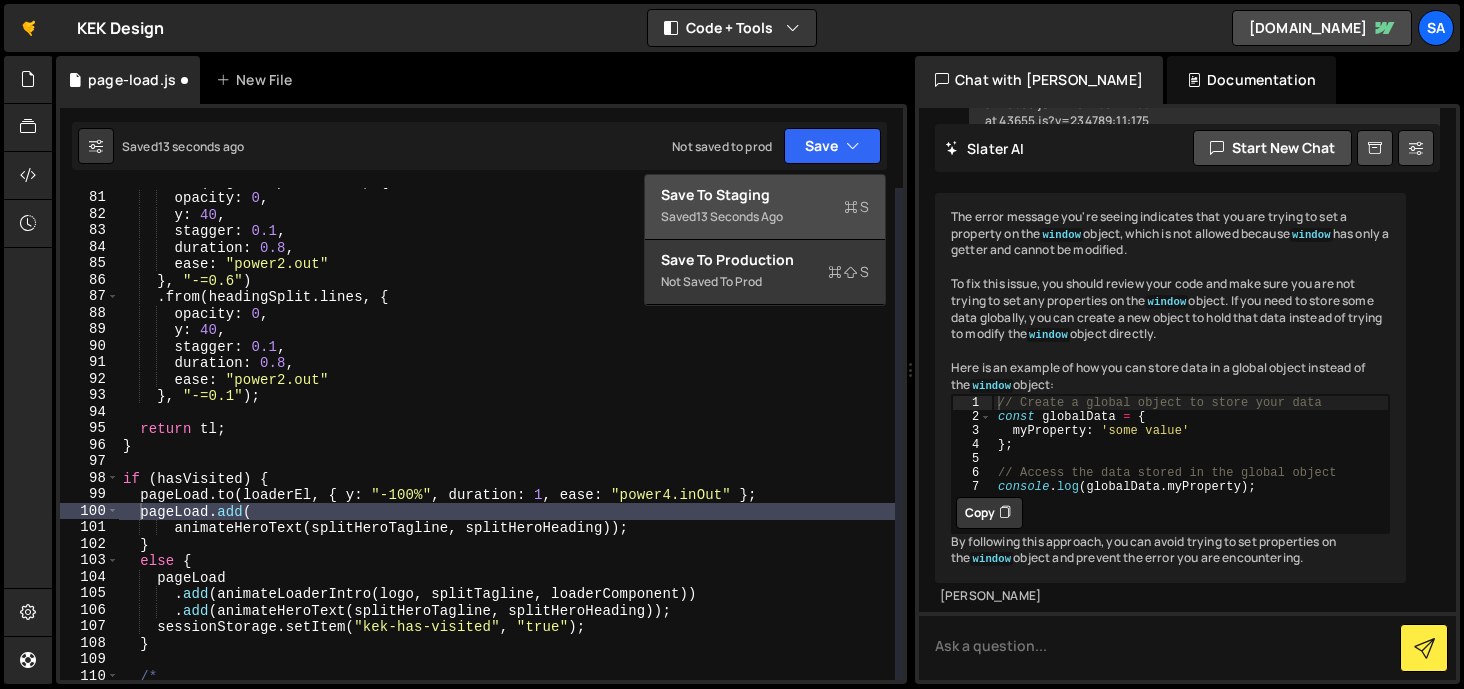 click on "Save to Staging
S" at bounding box center (765, 195) 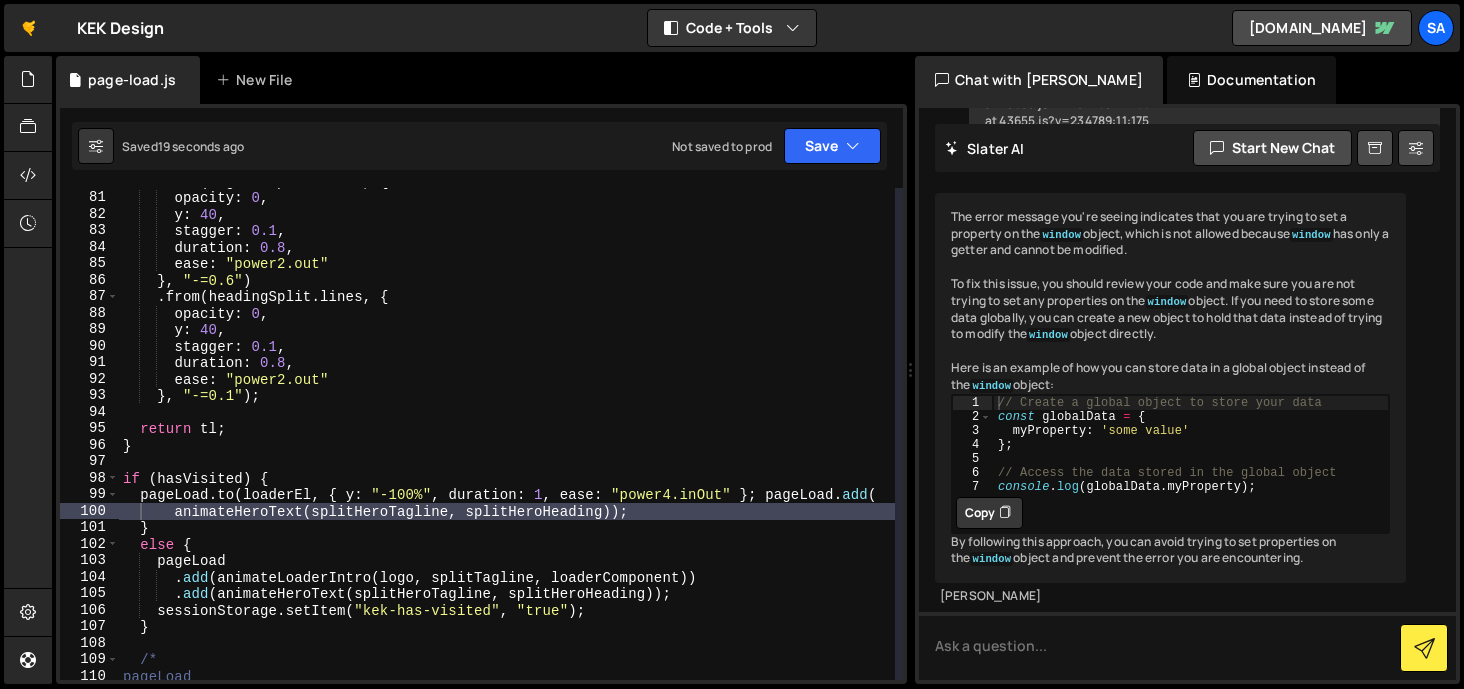 click on "tl . from ( taglineSplit . lines ,   {          opacity :   0 ,          y :   40 ,          stagger :   0.1 ,          duration :   0.8 ,          ease :   "power2.out"       } ,   "-=0.6" )       . from ( headingSplit . lines ,   {          opacity :   0 ,          y :   40 ,          stagger :   0.1 ,          duration :   0.8 ,          ease :   "power2.out"       } ,   "-=0.1" ) ;    return   tl ; } if   ( hasVisited )   {    pageLoad . to ( loaderEl ,   {   y :   "-100%" ,   duration :   1 ,   ease :   "power4.inOut"   } ;   pageLoad . add (          animateHeroText ( splitHeroTagline ,   splitHeroHeading )) ;    }    else   {       pageLoad          . add ( animateLoaderIntro ( logo ,   splitTagline ,   loaderComponent ))          . add ( animateHeroText ( splitHeroTagline ,   splitHeroHeading )) ;       sessionStorage . setItem ( "kek-has-visited" ,   "true" ) ;    }    /*   pageLoad" at bounding box center [507, 435] 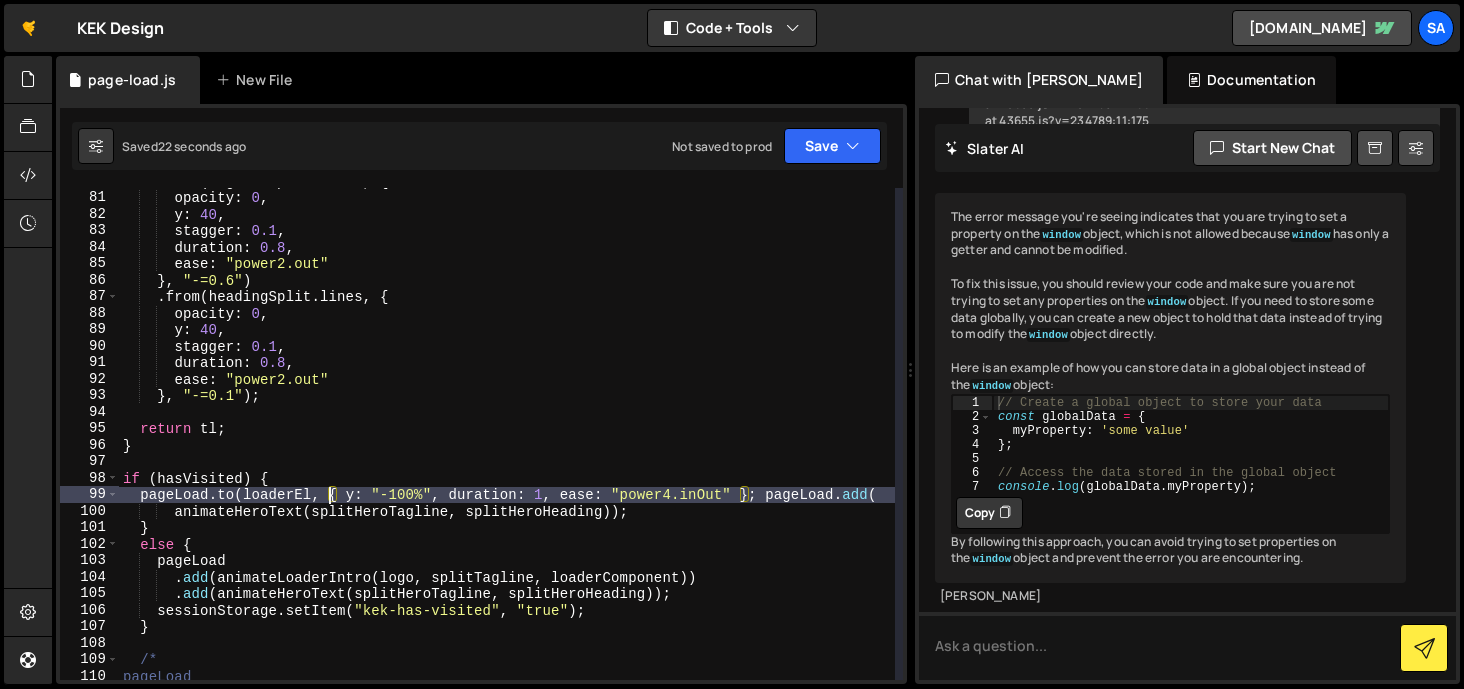 click on "tl . from ( taglineSplit . lines ,   {          opacity :   0 ,          y :   40 ,          stagger :   0.1 ,          duration :   0.8 ,          ease :   "power2.out"       } ,   "-=0.6" )       . from ( headingSplit . lines ,   {          opacity :   0 ,          y :   40 ,          stagger :   0.1 ,          duration :   0.8 ,          ease :   "power2.out"       } ,   "-=0.1" ) ;    return   tl ; } if   ( hasVisited )   {    pageLoad . to ( loaderEl ,   {   y :   "-100%" ,   duration :   1 ,   ease :   "power4.inOut"   } ;   pageLoad . add (          animateHeroText ( splitHeroTagline ,   splitHeroHeading )) ;    }    else   {       pageLoad          . add ( animateLoaderIntro ( logo ,   splitTagline ,   loaderComponent ))          . add ( animateHeroText ( splitHeroTagline ,   splitHeroHeading )) ;       sessionStorage . setItem ( "kek-has-visited" ,   "true" ) ;    }    /*   pageLoad" at bounding box center (507, 435) 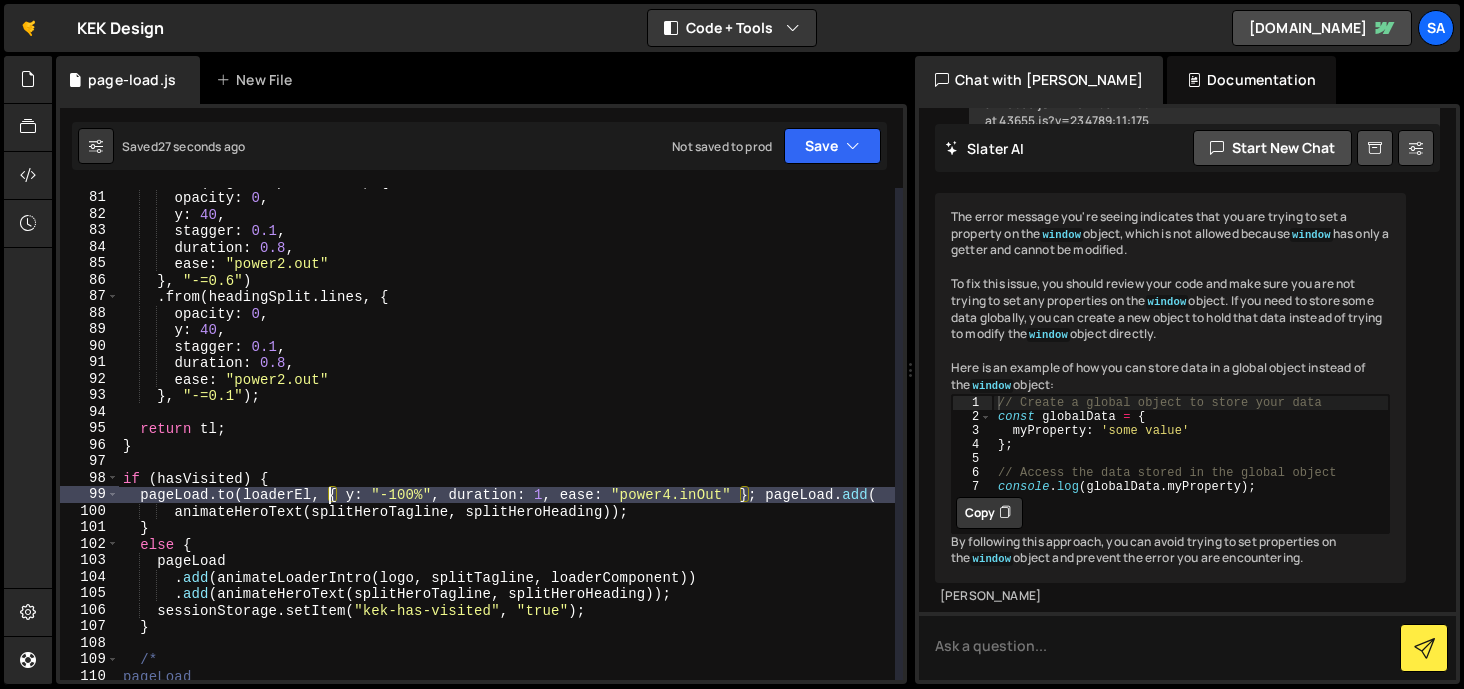 click on "tl . from ( taglineSplit . lines ,   {          opacity :   0 ,          y :   40 ,          stagger :   0.1 ,          duration :   0.8 ,          ease :   "power2.out"       } ,   "-=0.6" )       . from ( headingSplit . lines ,   {          opacity :   0 ,          y :   40 ,          stagger :   0.1 ,          duration :   0.8 ,          ease :   "power2.out"       } ,   "-=0.1" ) ;    return   tl ; } if   ( hasVisited )   {    pageLoad . to ( loaderEl ,   {   y :   "-100%" ,   duration :   1 ,   ease :   "power4.inOut"   } ;   pageLoad . add (          animateHeroText ( splitHeroTagline ,   splitHeroHeading )) ;    }    else   {       pageLoad          . add ( animateLoaderIntro ( logo ,   splitTagline ,   loaderComponent ))          . add ( animateHeroText ( splitHeroTagline ,   splitHeroHeading )) ;       sessionStorage . setItem ( "kek-has-visited" ,   "true" ) ;    }    /*   pageLoad" at bounding box center [507, 435] 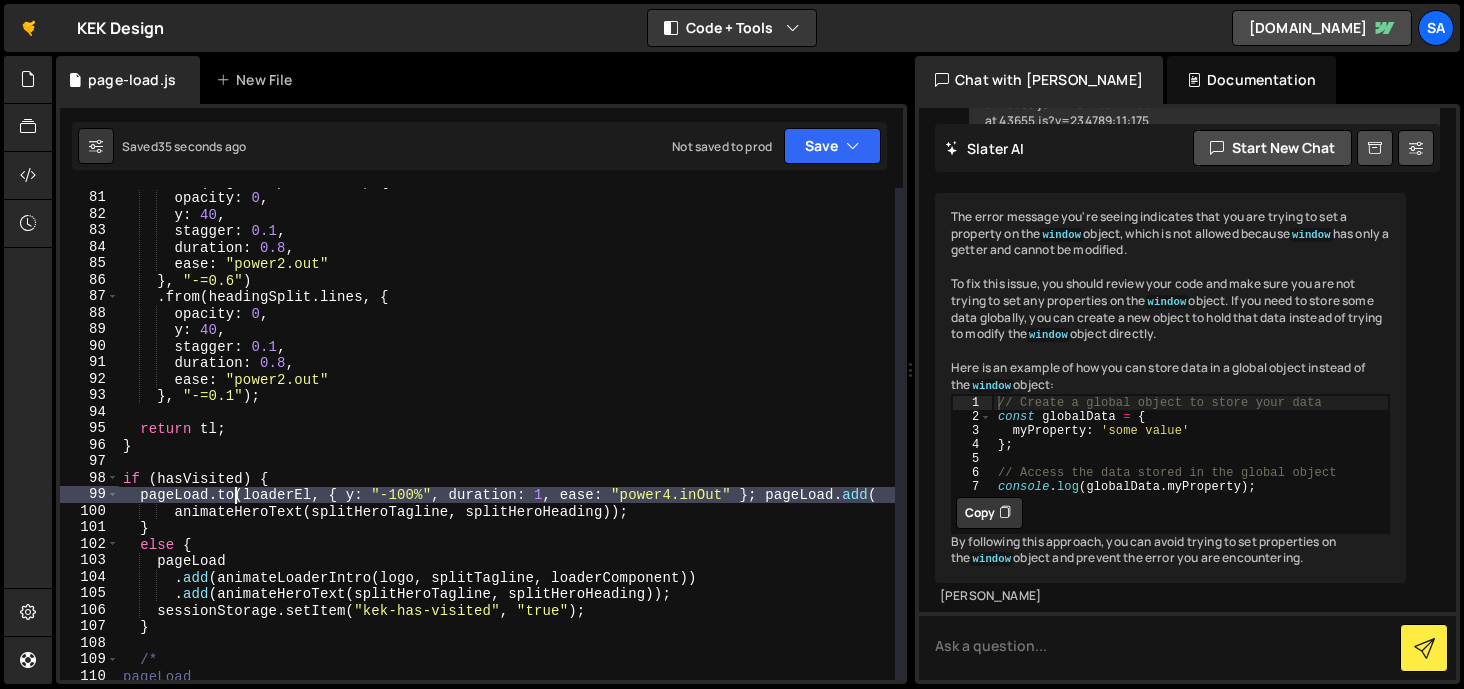 click on "tl . from ( taglineSplit . lines ,   {          opacity :   0 ,          y :   40 ,          stagger :   0.1 ,          duration :   0.8 ,          ease :   "power2.out"       } ,   "-=0.6" )       . from ( headingSplit . lines ,   {          opacity :   0 ,          y :   40 ,          stagger :   0.1 ,          duration :   0.8 ,          ease :   "power2.out"       } ,   "-=0.1" ) ;    return   tl ; } if   ( hasVisited )   {    pageLoad . to ( loaderEl ,   {   y :   "-100%" ,   duration :   1 ,   ease :   "power4.inOut"   } ;   pageLoad . add (          animateHeroText ( splitHeroTagline ,   splitHeroHeading )) ;    }    else   {       pageLoad          . add ( animateLoaderIntro ( logo ,   splitTagline ,   loaderComponent ))          . add ( animateHeroText ( splitHeroTagline ,   splitHeroHeading )) ;       sessionStorage . setItem ( "kek-has-visited" ,   "true" ) ;    }    /*   pageLoad" at bounding box center [507, 435] 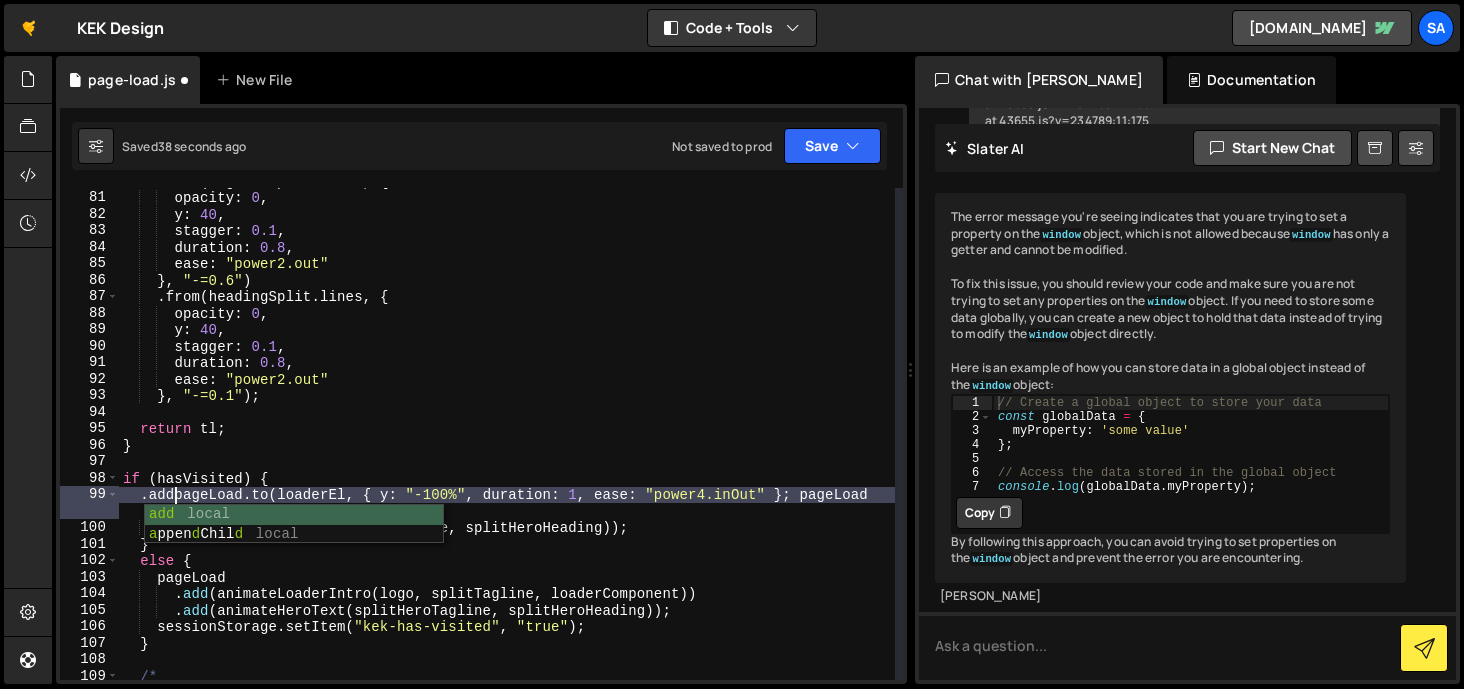 scroll, scrollTop: 0, scrollLeft: 3, axis: horizontal 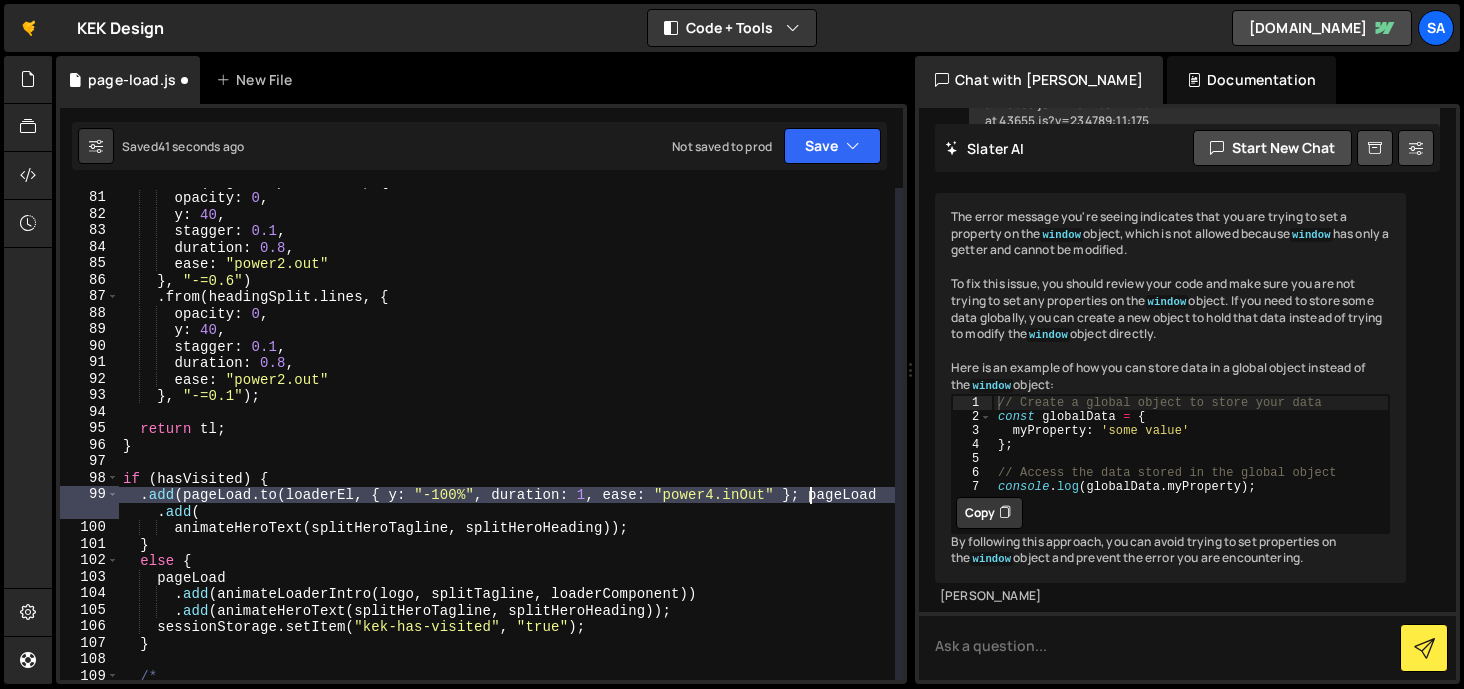 click on "tl . from ( taglineSplit . lines ,   {          opacity :   0 ,          y :   40 ,          stagger :   0.1 ,          duration :   0.8 ,          ease :   "power2.out"       } ,   "-=0.6" )       . from ( headingSplit . lines ,   {          opacity :   0 ,          y :   40 ,          stagger :   0.1 ,          duration :   0.8 ,          ease :   "power2.out"       } ,   "-=0.1" ) ;    return   tl ; } if   ( hasVisited )   {    . add ( pageLoad . to ( loaderEl ,   {   y :   "-100%" ,   duration :   1 ,   ease :   "power4.inOut"   } ;   pageLoad      . add (          animateHeroText ( splitHeroTagline ,   splitHeroHeading )) ;    }    else   {       pageLoad          . add ( animateLoaderIntro ( logo ,   splitTagline ,   loaderComponent ))          . add ( animateHeroText ( splitHeroTagline ,   splitHeroHeading )) ;       sessionStorage . setItem ( "kek-has-visited" ,   "true" ) ;    }    /*" at bounding box center (507, 435) 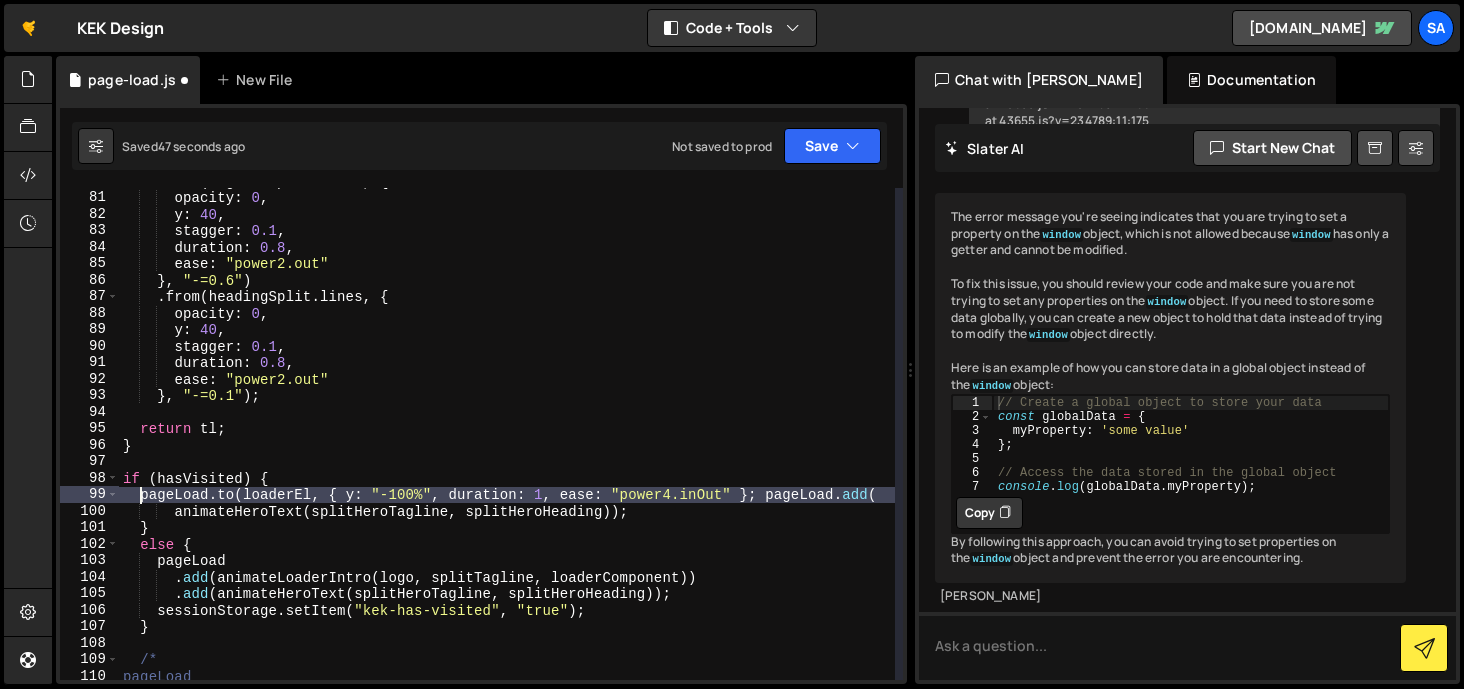 scroll, scrollTop: 0, scrollLeft: 1, axis: horizontal 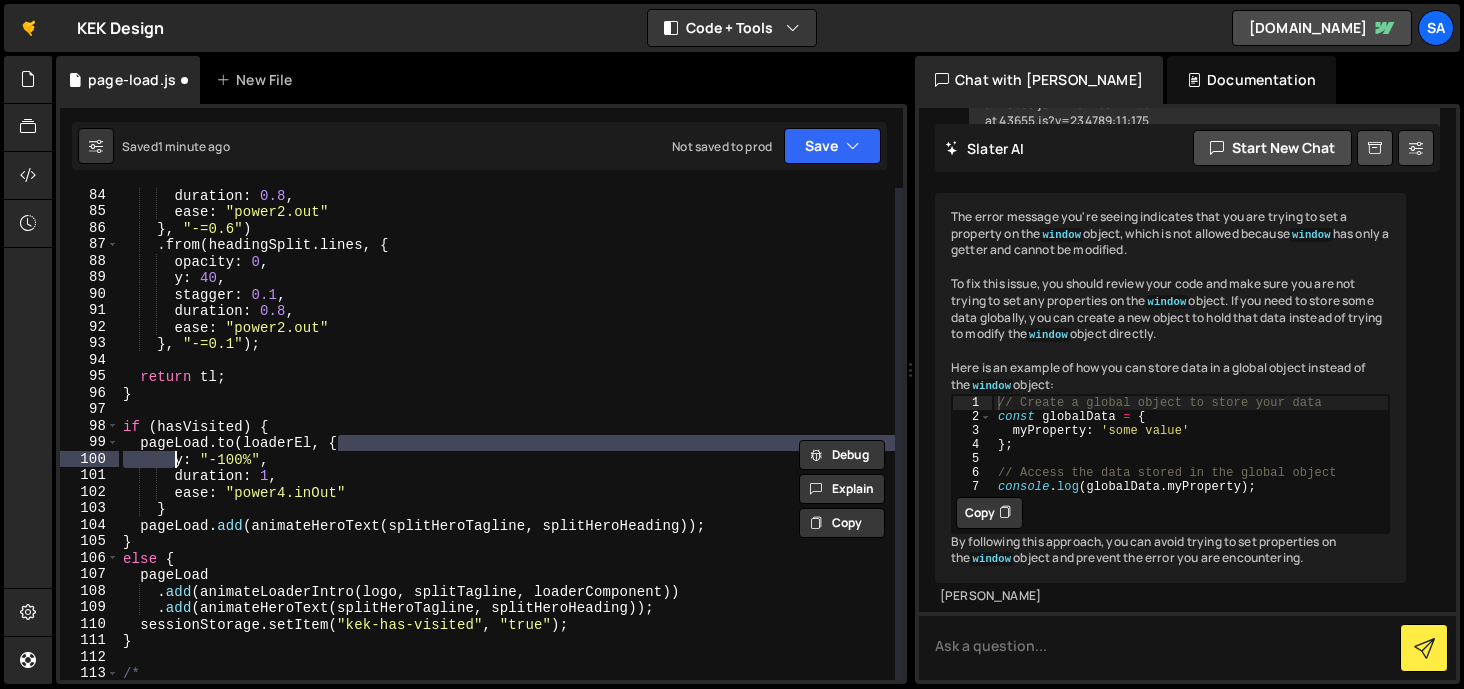 click on "duration :   0.8 ,          ease :   "power2.out"       } ,   "-=0.6" )       . from ( headingSplit . lines ,   {          opacity :   0 ,          y :   40 ,          stagger :   0.1 ,          duration :   0.8 ,          ease :   "power2.out"       } ,   "-=0.1" ) ;    return   tl ; } if   ( hasVisited )   {    pageLoad . to ( loaderEl ,   {          y :   "-100%" ,          duration :   1 ,          ease :   "power4.inOut"       }    pageLoad . add ( animateHeroText ( splitHeroTagline ,   splitHeroHeading )) ; } else   {    pageLoad       . add ( animateLoaderIntro ( logo ,   splitTagline ,   loaderComponent ))       . add ( animateHeroText ( splitHeroTagline ,   splitHeroHeading )) ;    sessionStorage . setItem ( "kek-has-visited" ,   "true" ) ; } /* pageLoad" at bounding box center (507, 449) 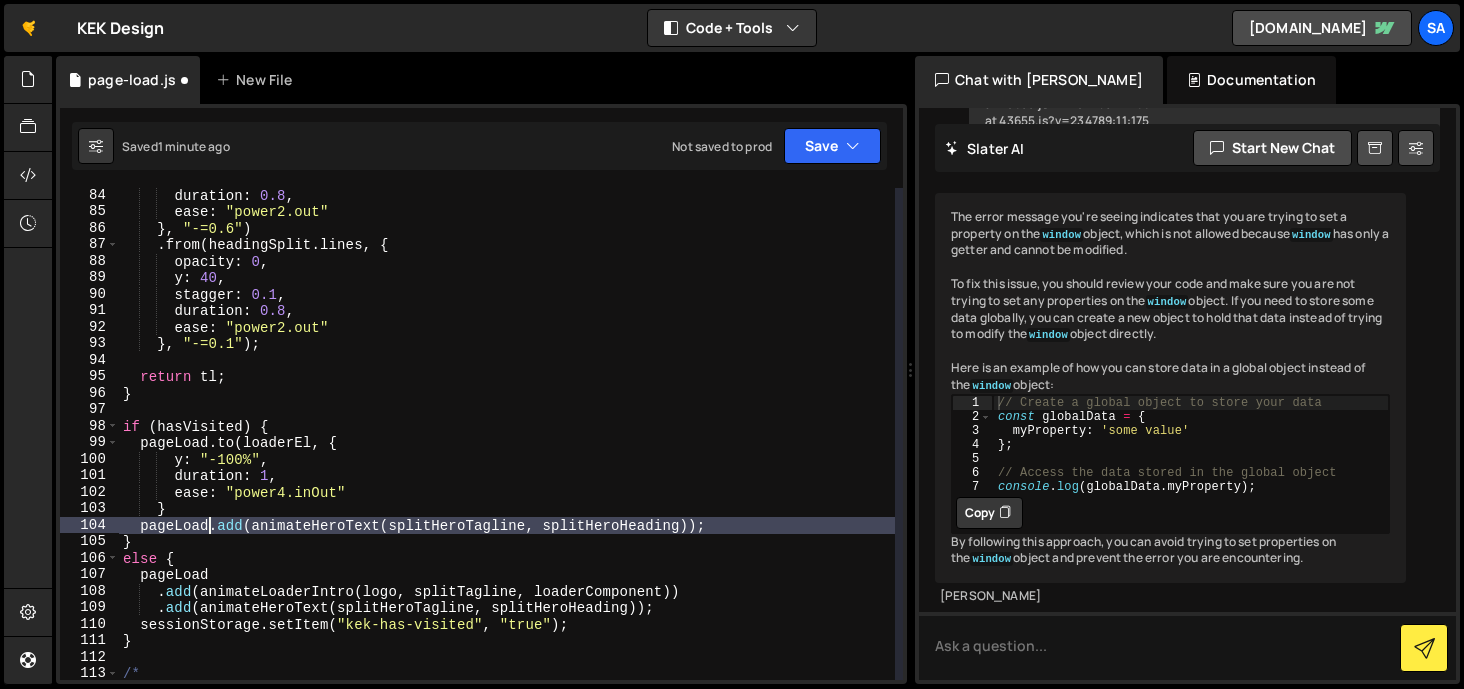 scroll, scrollTop: 0, scrollLeft: 0, axis: both 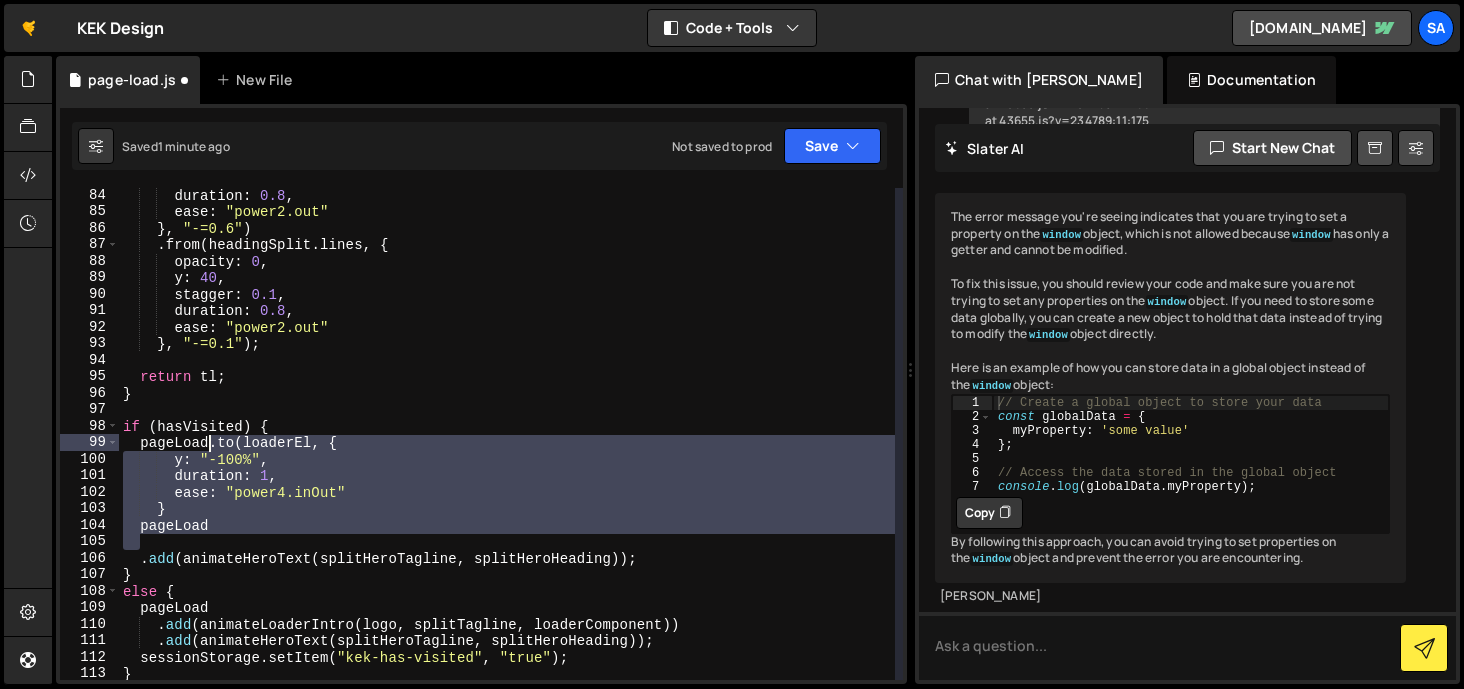 drag, startPoint x: 218, startPoint y: 536, endPoint x: 207, endPoint y: 447, distance: 89.6772 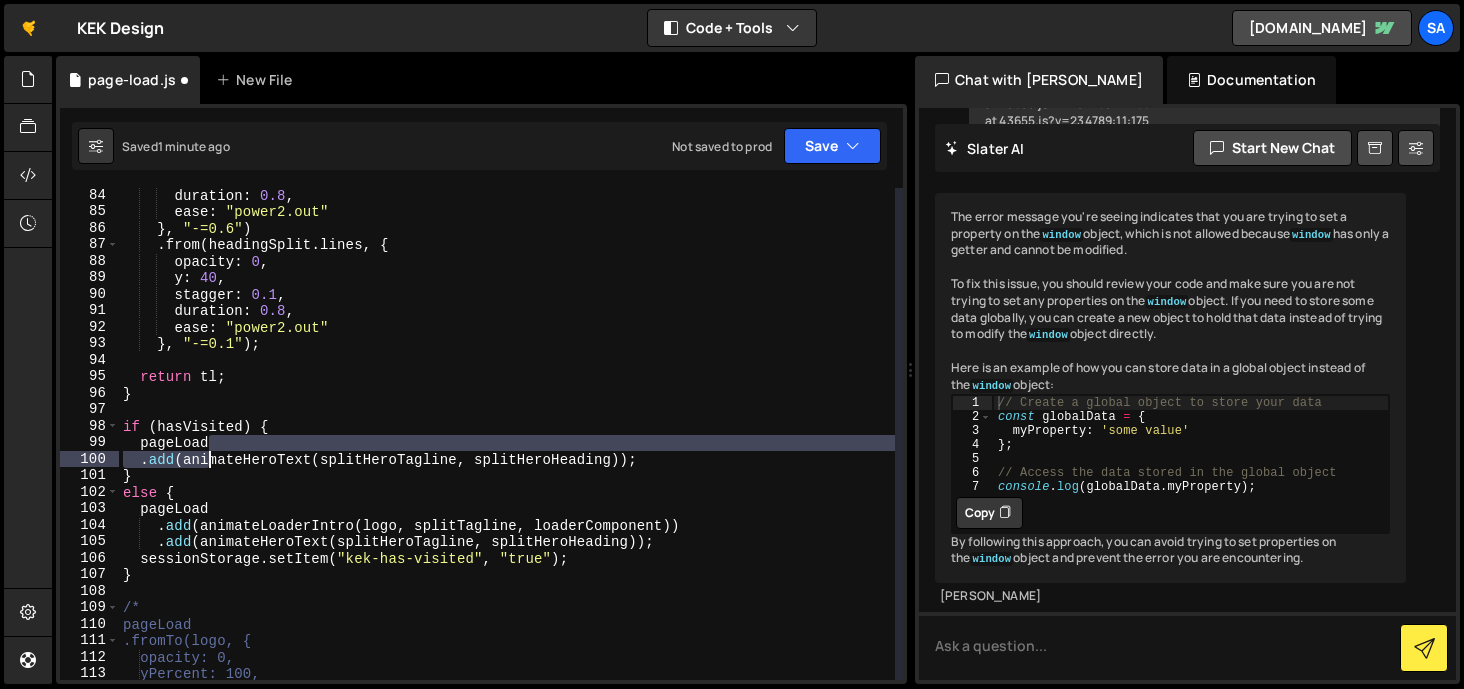 click on "duration :   0.8 ,          ease :   "power2.out"       } ,   "-=0.6" )       . from ( headingSplit . lines ,   {          opacity :   0 ,          y :   40 ,          stagger :   0.1 ,          duration :   0.8 ,          ease :   "power2.out"       } ,   "-=0.1" ) ;    return   tl ; } if   ( hasVisited )   {    pageLoad    . add ( animateHeroText ( splitHeroTagline ,   splitHeroHeading )) ; } else   {    pageLoad       . add ( animateLoaderIntro ( logo ,   splitTagline ,   loaderComponent ))       . add ( animateHeroText ( splitHeroTagline ,   splitHeroHeading )) ;    sessionStorage . setItem ( "kek-has-visited" ,   "true" ) ; } /* pageLoad   .fromTo(logo, {      opacity: 0,      yPercent: 100,      skewY: 3," at bounding box center [507, 449] 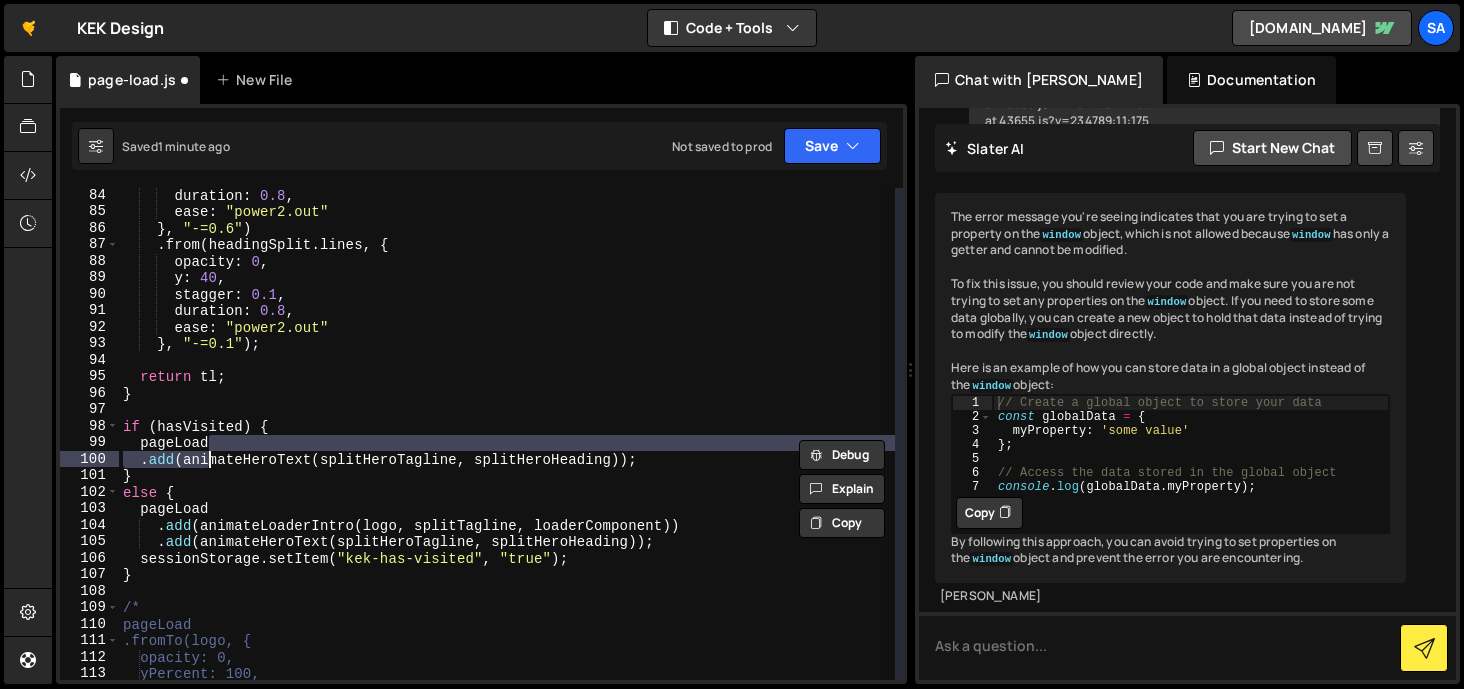click on "duration :   0.8 ,          ease :   "power2.out"       } ,   "-=0.6" )       . from ( headingSplit . lines ,   {          opacity :   0 ,          y :   40 ,          stagger :   0.1 ,          duration :   0.8 ,          ease :   "power2.out"       } ,   "-=0.1" ) ;    return   tl ; } if   ( hasVisited )   {    pageLoad    . add ( animateHeroText ( splitHeroTagline ,   splitHeroHeading )) ; } else   {    pageLoad       . add ( animateLoaderIntro ( logo ,   splitTagline ,   loaderComponent ))       . add ( animateHeroText ( splitHeroTagline ,   splitHeroHeading )) ;    sessionStorage . setItem ( "kek-has-visited" ,   "true" ) ; } /* pageLoad   .fromTo(logo, {      opacity: 0,      yPercent: 100,      skewY: 3," at bounding box center [507, 434] 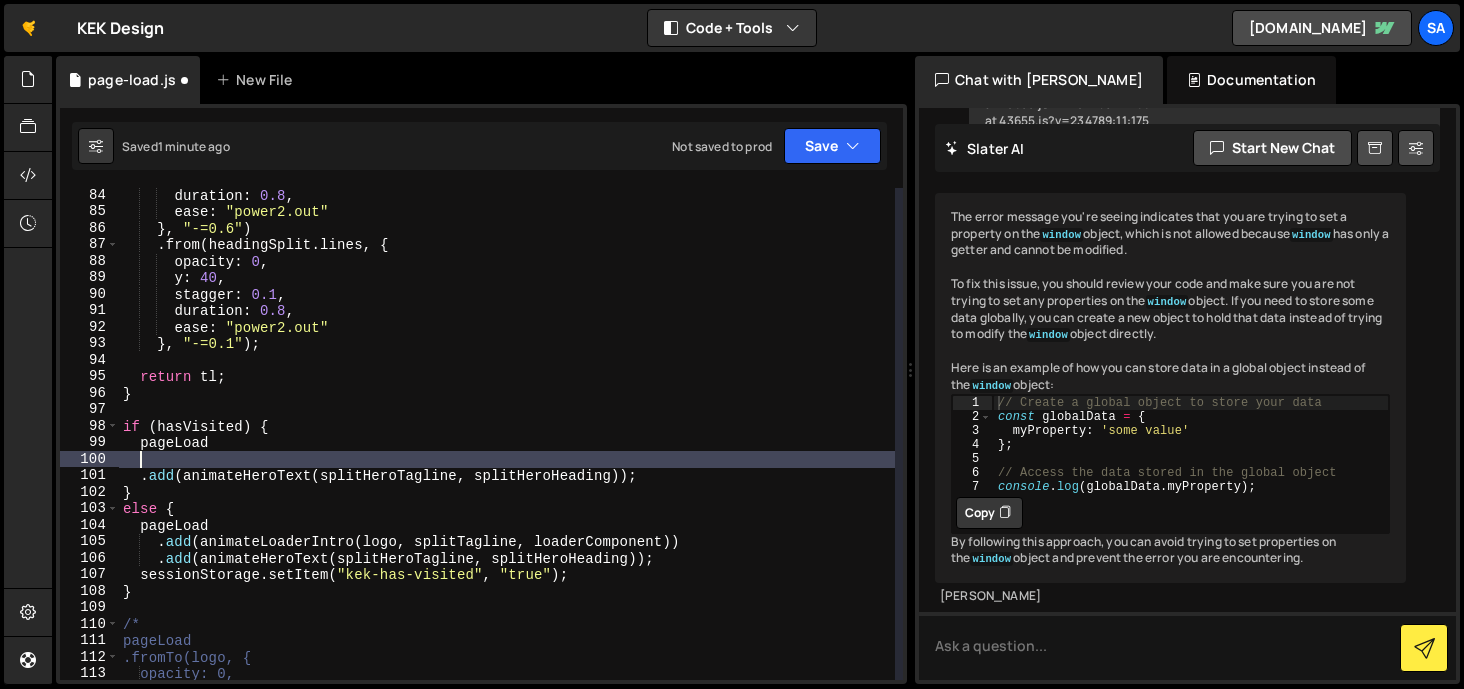 scroll, scrollTop: 0, scrollLeft: 0, axis: both 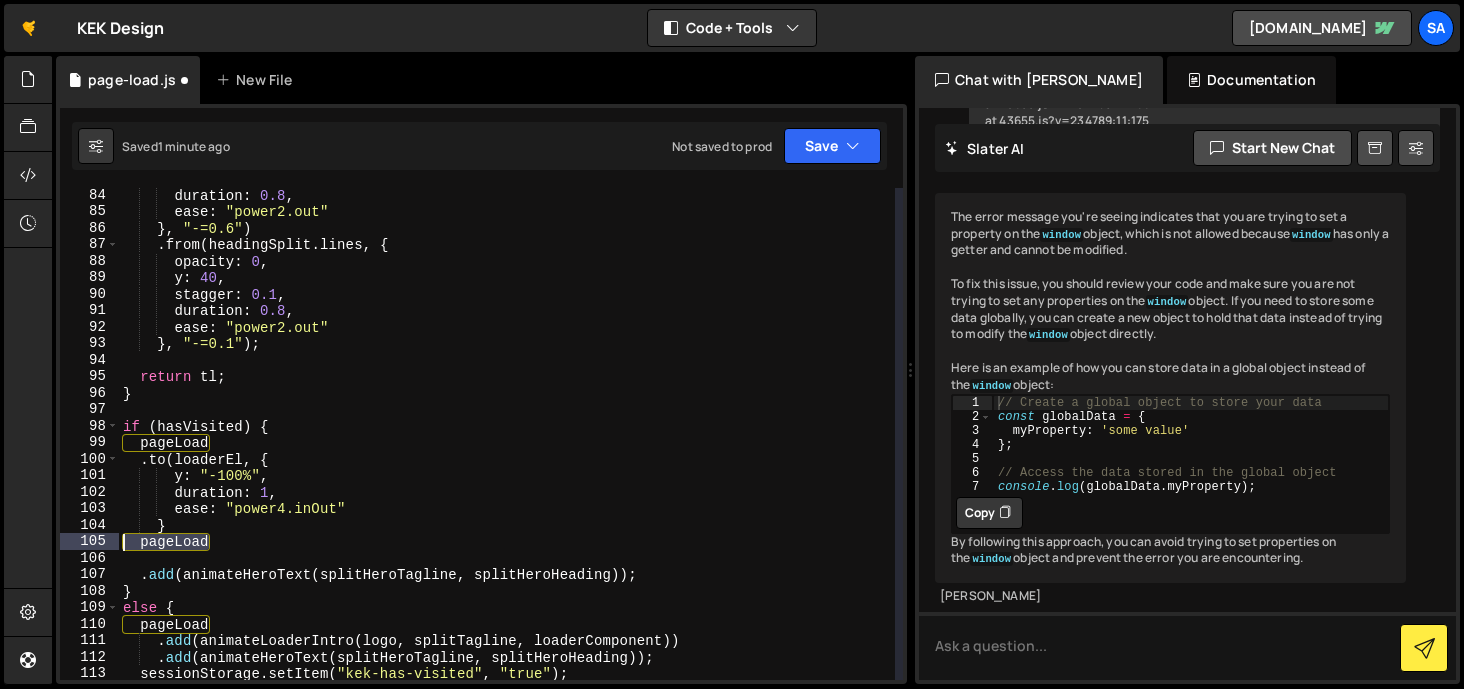 drag, startPoint x: 217, startPoint y: 549, endPoint x: 96, endPoint y: 545, distance: 121.0661 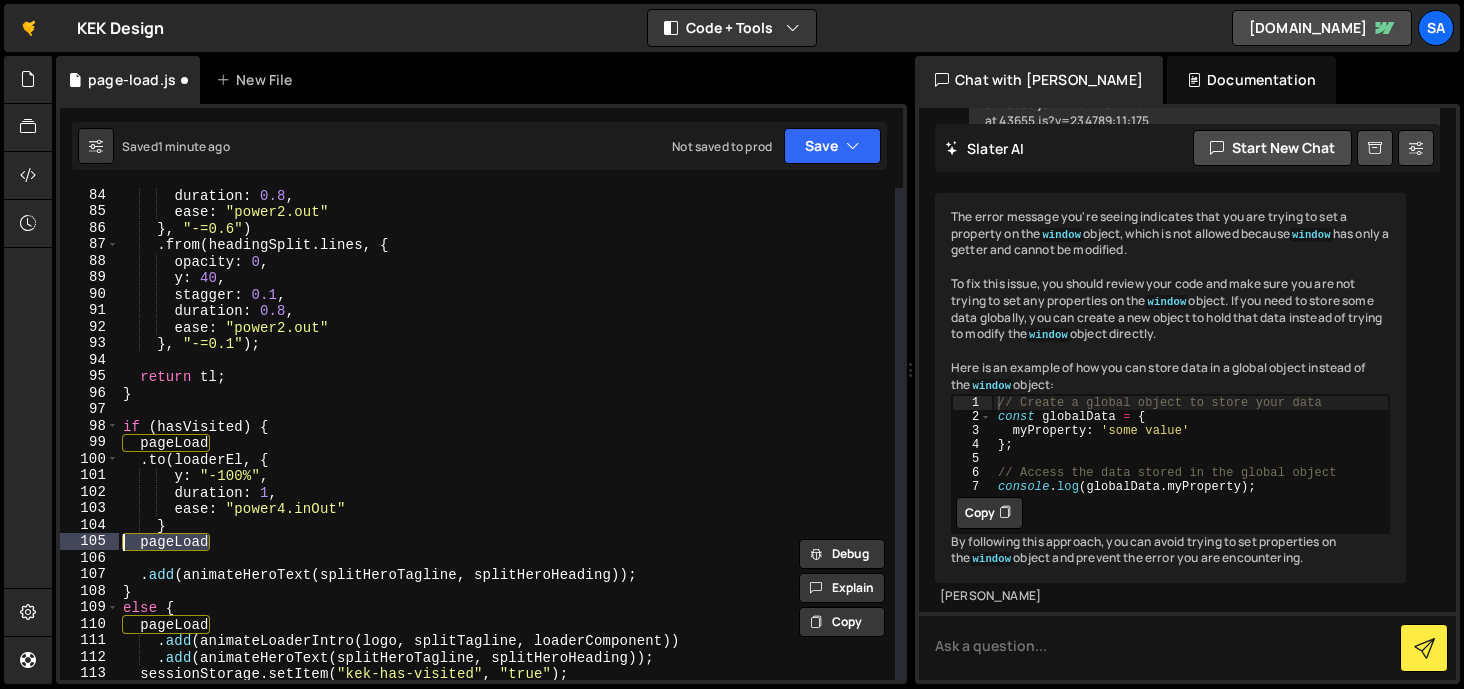 type on "}" 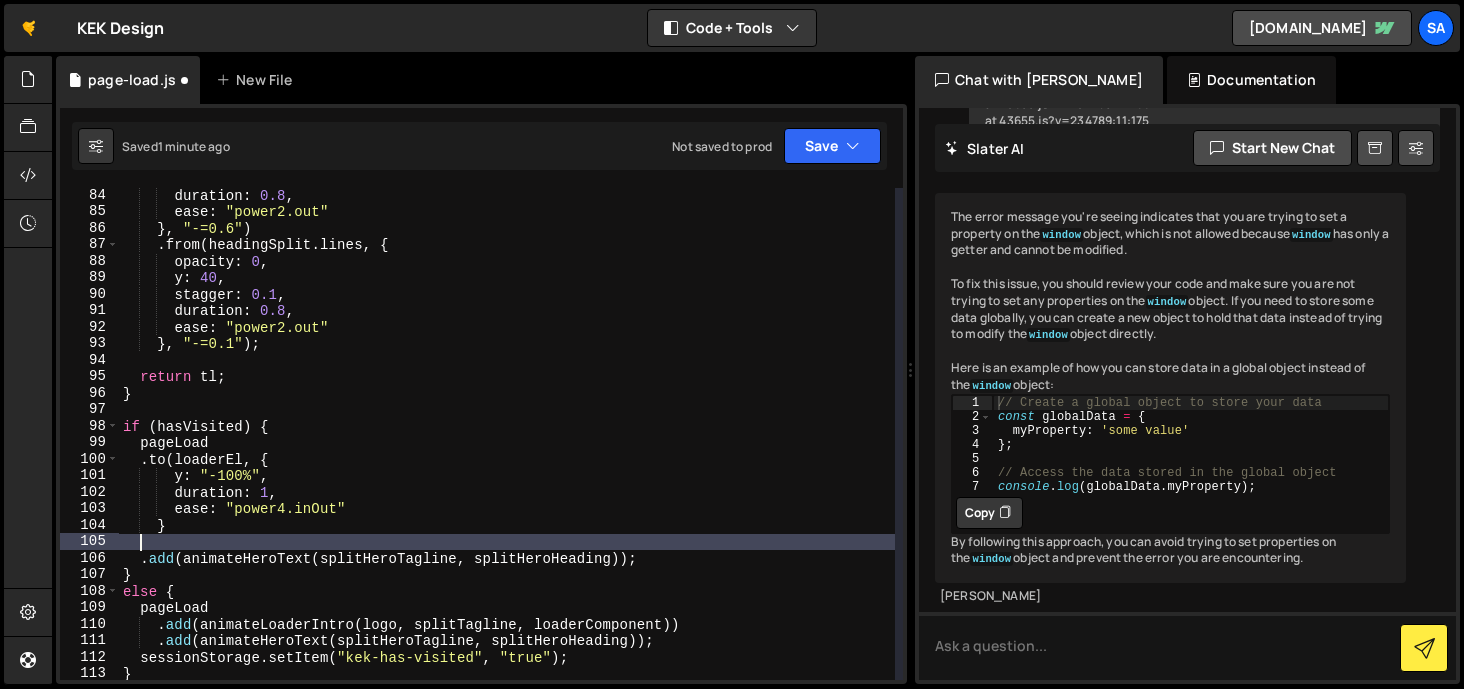 click on "duration :   0.8 ,          ease :   "power2.out"       } ,   "-=0.6" )       . from ( headingSplit . lines ,   {          opacity :   0 ,          y :   40 ,          stagger :   0.1 ,          duration :   0.8 ,          ease :   "power2.out"       } ,   "-=0.1" ) ;    return   tl ; } if   ( hasVisited )   {    pageLoad    . to ( loaderEl ,   {          y :   "-100%" ,          duration :   1 ,          ease :   "power4.inOut"       }       . add ( animateHeroText ( splitHeroTagline ,   splitHeroHeading )) ; } else   {    pageLoad       . add ( animateLoaderIntro ( logo ,   splitTagline ,   loaderComponent ))       . add ( animateHeroText ( splitHeroTagline ,   splitHeroHeading )) ;    sessionStorage . setItem ( "kek-has-visited" ,   "true" ) ; }" at bounding box center [507, 449] 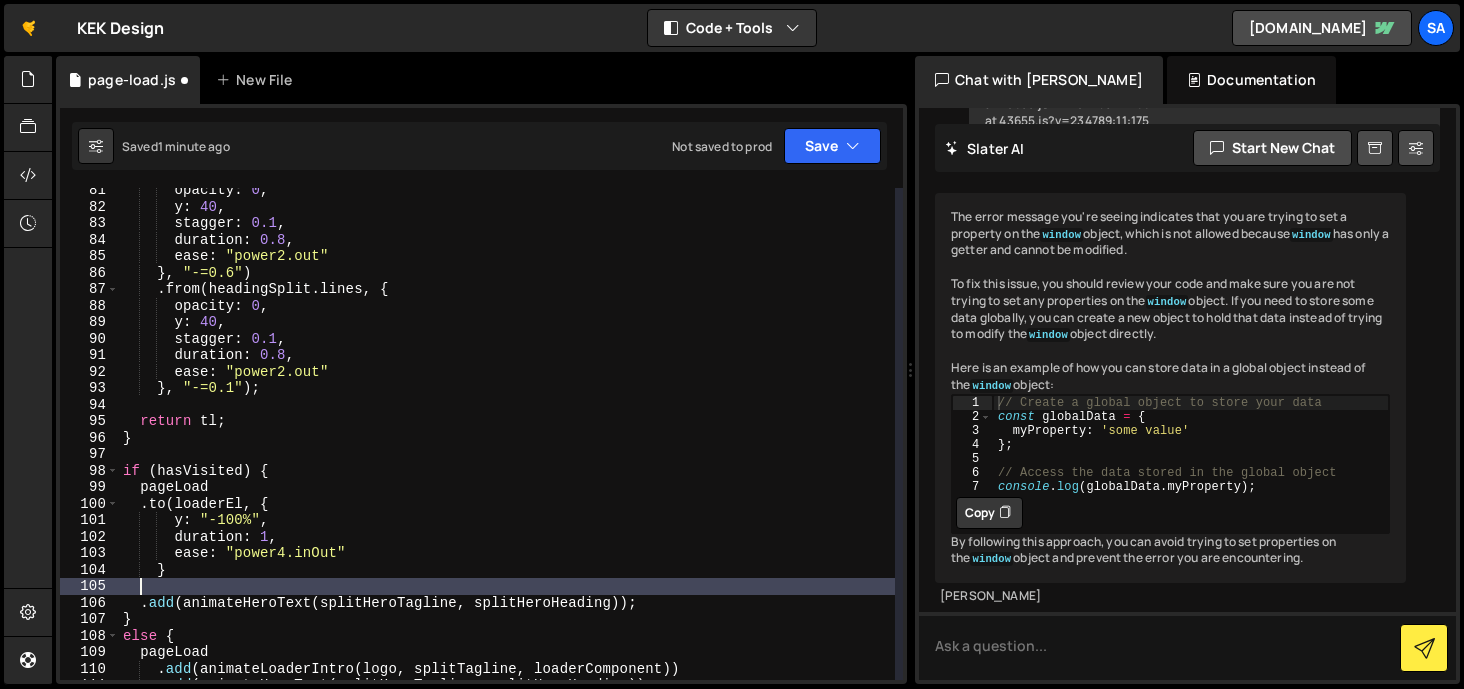 scroll, scrollTop: 1430, scrollLeft: 0, axis: vertical 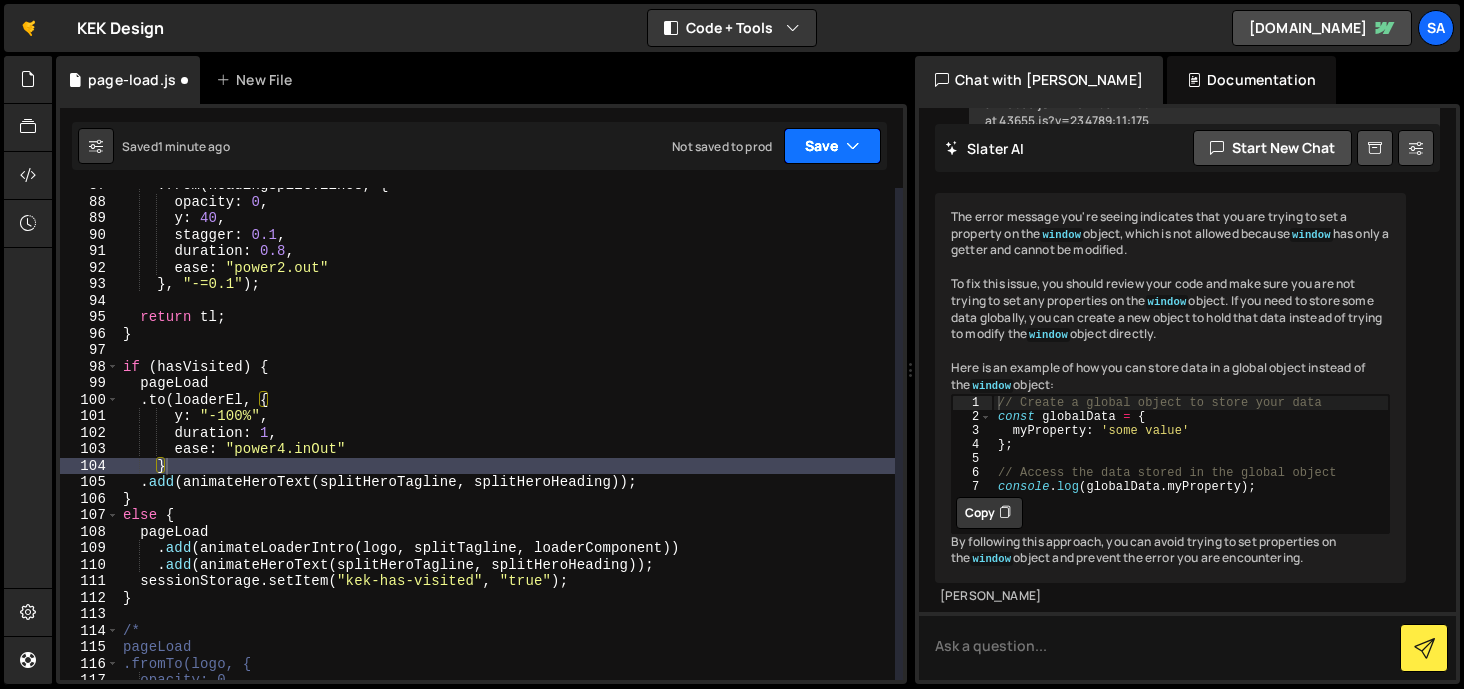 click on "Save" at bounding box center [832, 146] 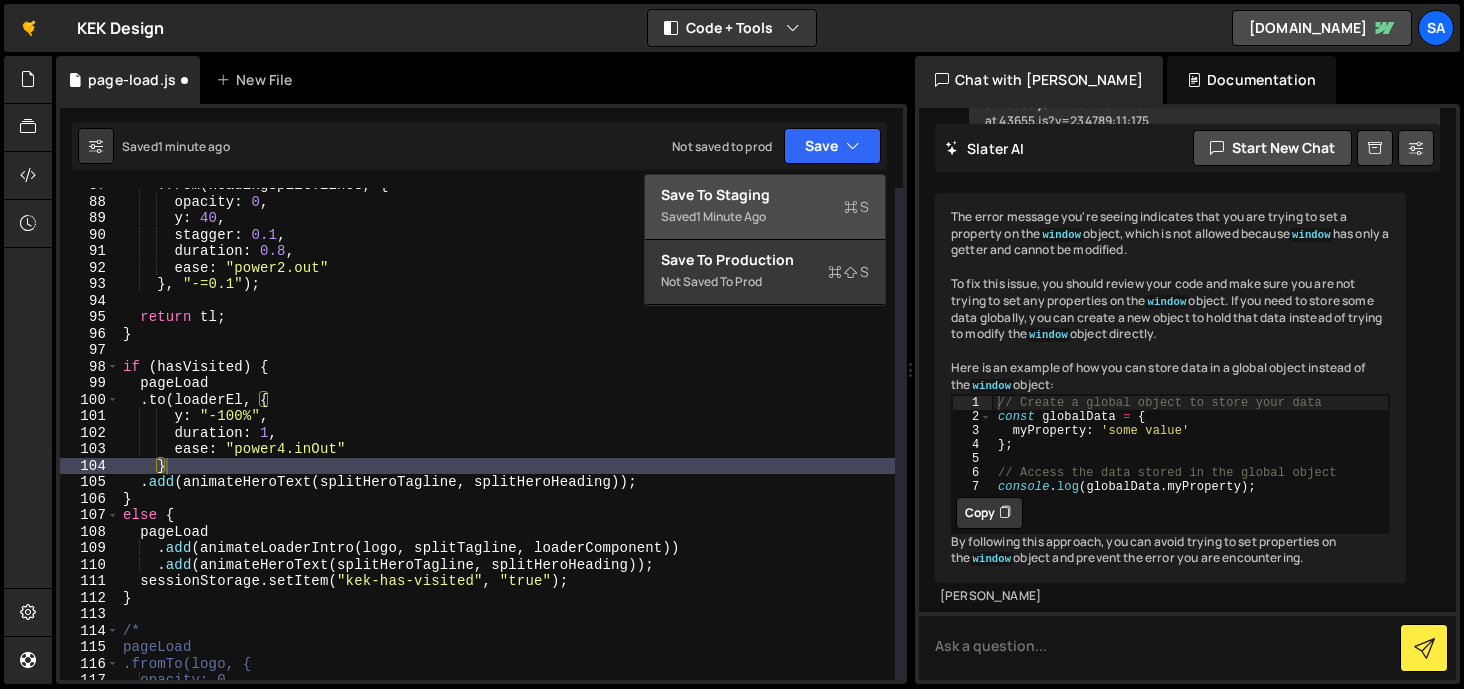 click on "Save to Staging
S" at bounding box center (765, 195) 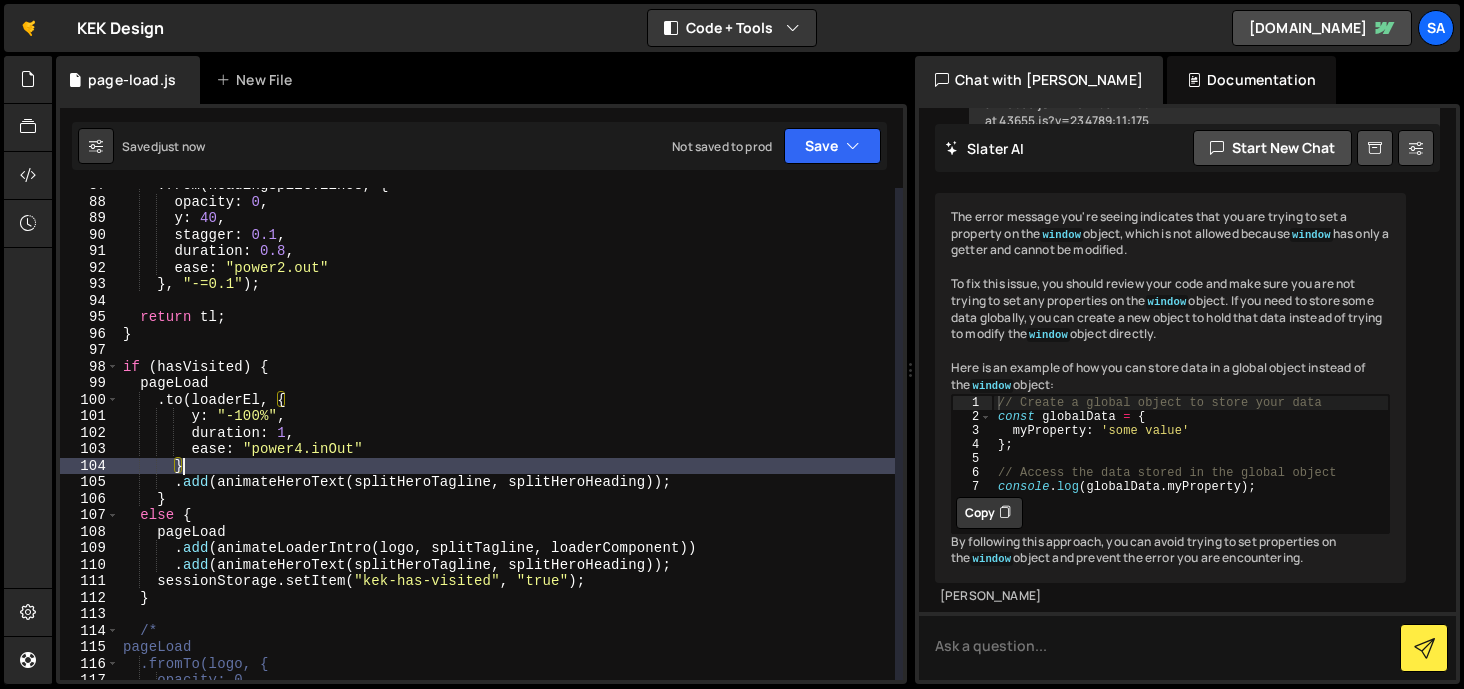 click on ". from ( headingSplit . lines ,   {          opacity :   0 ,          y :   40 ,          stagger :   0.1 ,          duration :   0.8 ,          ease :   "power2.out"       } ,   "-=0.1" ) ;    return   tl ; } if   ( hasVisited )   {    pageLoad       . to ( loaderEl ,   {             y :   "-100%" ,             duration :   1 ,             ease :   "power4.inOut"          }          . add ( animateHeroText ( splitHeroTagline ,   splitHeroHeading )) ;       }    else   {       pageLoad          . add ( animateLoaderIntro ( logo ,   splitTagline ,   loaderComponent ))          . add ( animateHeroText ( splitHeroTagline ,   splitHeroHeading )) ;       sessionStorage . setItem ( "kek-has-visited" ,   "true" ) ;    }    /*   pageLoad      .fromTo(logo, {         opacity: 0," at bounding box center (507, 439) 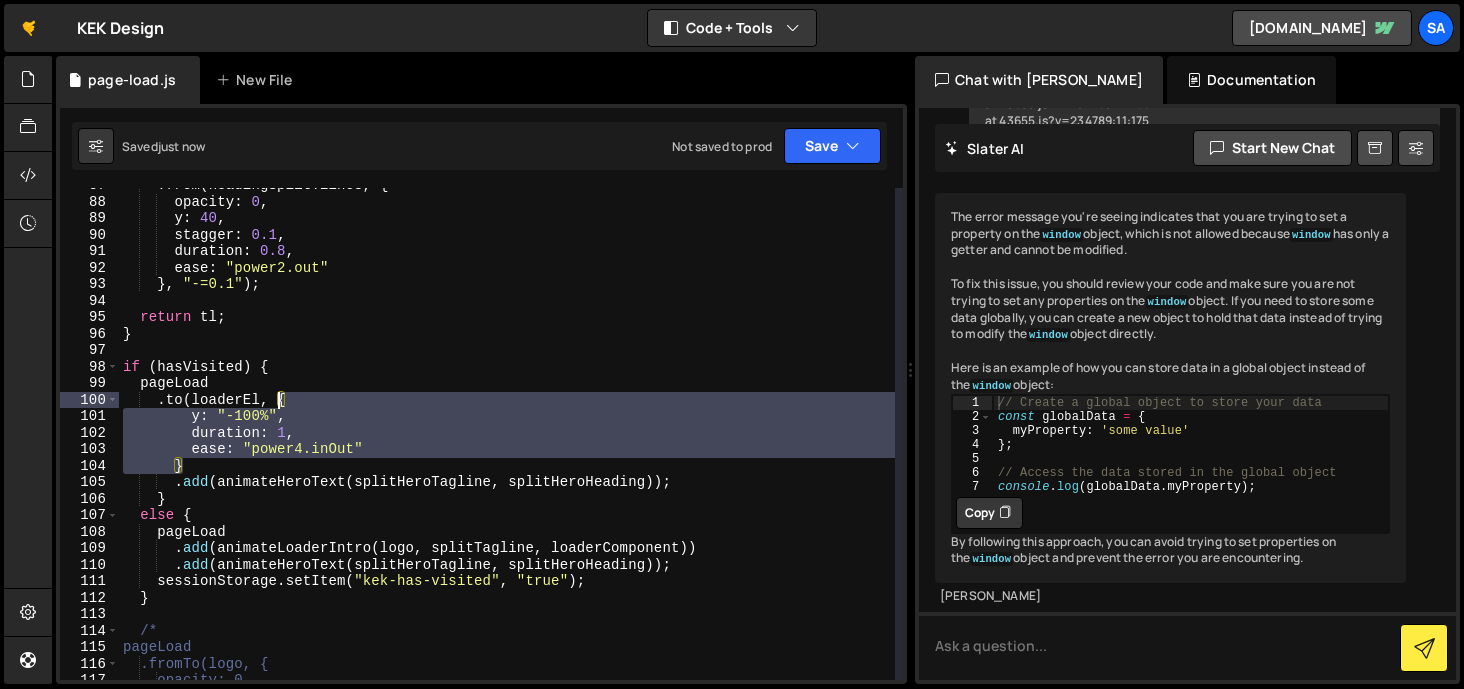 drag, startPoint x: 198, startPoint y: 467, endPoint x: 103, endPoint y: 400, distance: 116.24973 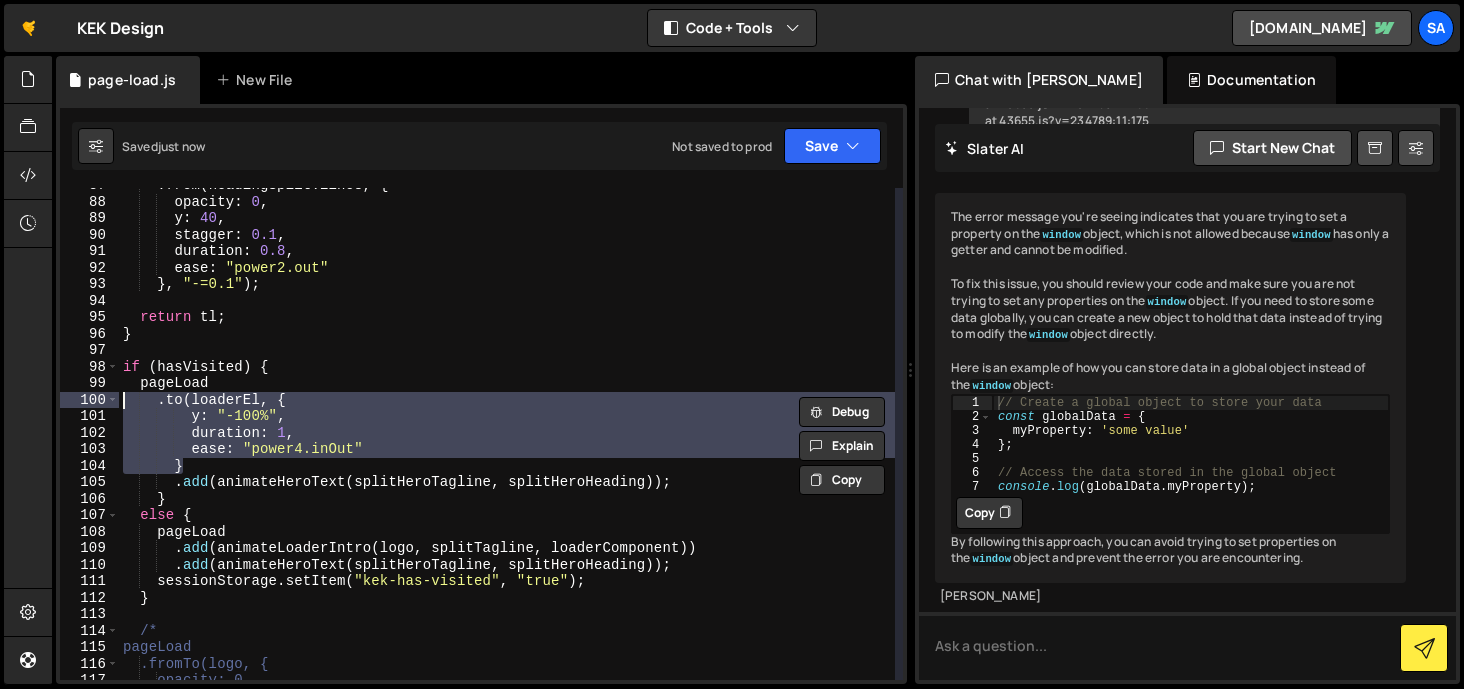 click on ". from ( headingSplit . lines ,   {          opacity :   0 ,          y :   40 ,          stagger :   0.1 ,          duration :   0.8 ,          ease :   "power2.out"       } ,   "-=0.1" ) ;    return   tl ; } if   ( hasVisited )   {    pageLoad       . to ( loaderEl ,   {             y :   "-100%" ,             duration :   1 ,             ease :   "power4.inOut"          }          . add ( animateHeroText ( splitHeroTagline ,   splitHeroHeading )) ;       }    else   {       pageLoad          . add ( animateLoaderIntro ( logo ,   splitTagline ,   loaderComponent ))          . add ( animateHeroText ( splitHeroTagline ,   splitHeroHeading )) ;       sessionStorage . setItem ( "kek-has-visited" ,   "true" ) ;    }    /*   pageLoad      .fromTo(logo, {         opacity: 0," at bounding box center [507, 434] 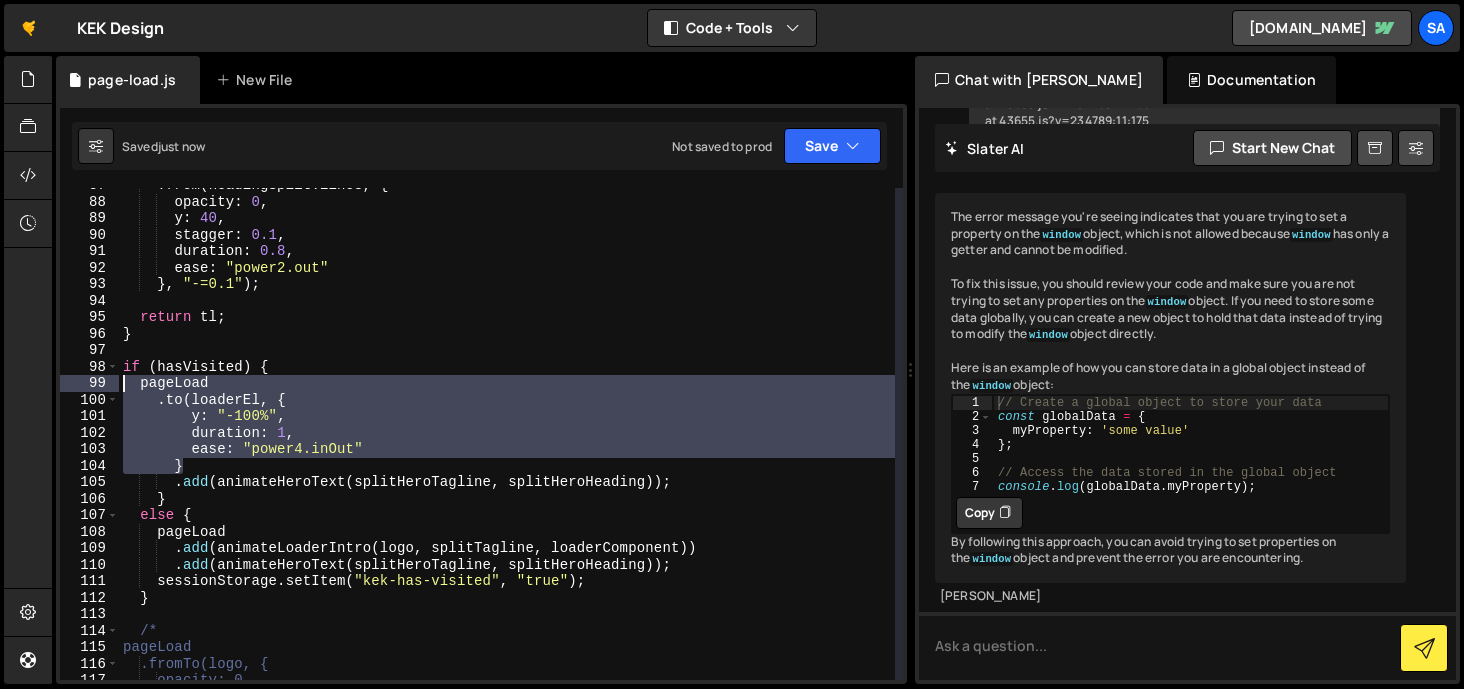 drag, startPoint x: 207, startPoint y: 465, endPoint x: 115, endPoint y: 384, distance: 122.57651 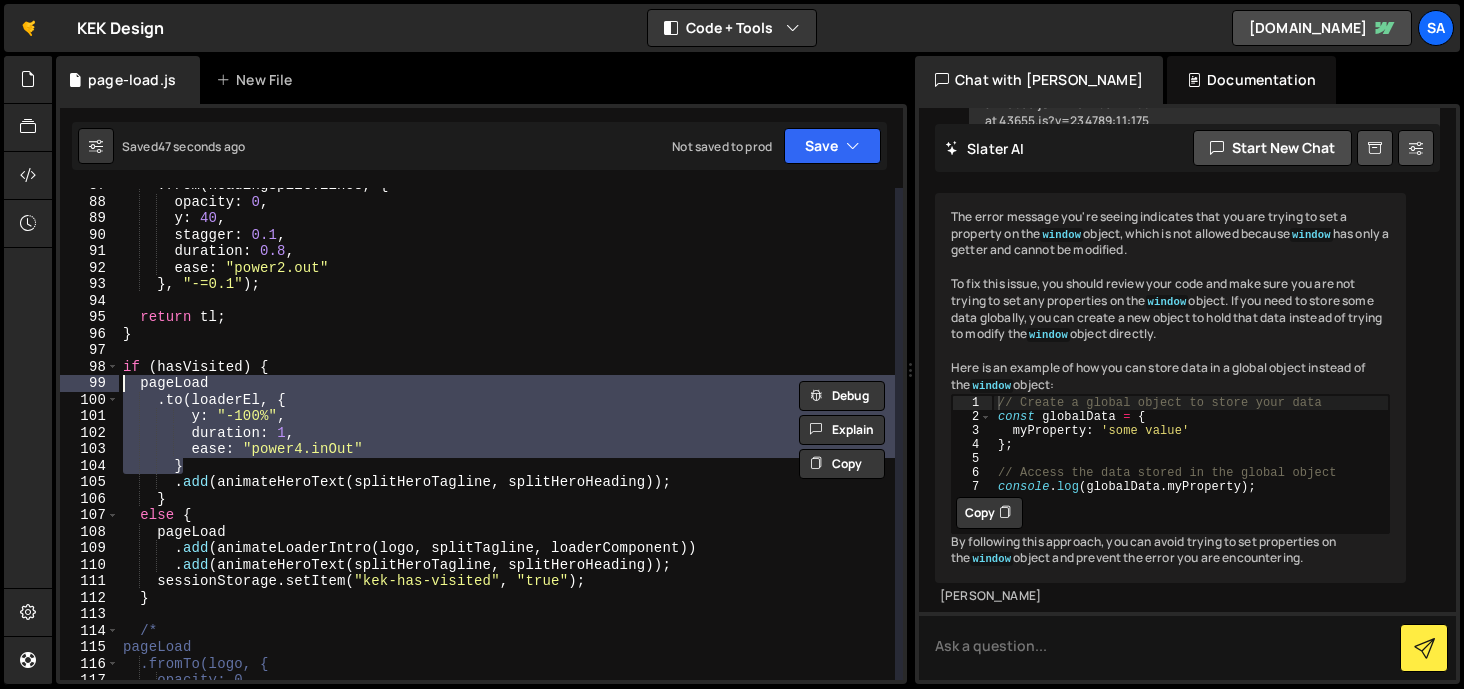click on ". from ( headingSplit . lines ,   {          opacity :   0 ,          y :   40 ,          stagger :   0.1 ,          duration :   0.8 ,          ease :   "power2.out"       } ,   "-=0.1" ) ;    return   tl ; } if   ( hasVisited )   {    pageLoad       . to ( loaderEl ,   {             y :   "-100%" ,             duration :   1 ,             ease :   "power4.inOut"          }          . add ( animateHeroText ( splitHeroTagline ,   splitHeroHeading )) ;       }    else   {       pageLoad          . add ( animateLoaderIntro ( logo ,   splitTagline ,   loaderComponent ))          . add ( animateHeroText ( splitHeroTagline ,   splitHeroHeading )) ;       sessionStorage . setItem ( "kek-has-visited" ,   "true" ) ;    }    /*   pageLoad      .fromTo(logo, {         opacity: 0," at bounding box center (507, 439) 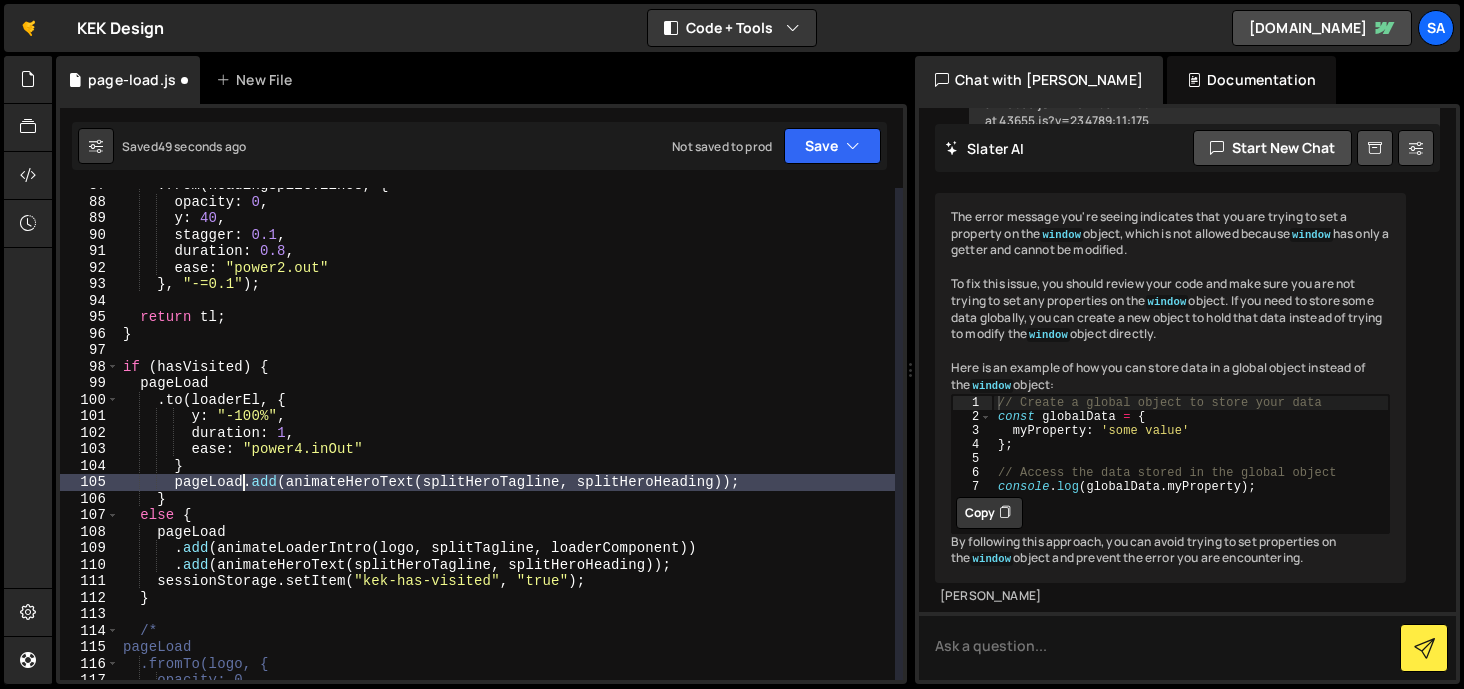scroll, scrollTop: 0, scrollLeft: 8, axis: horizontal 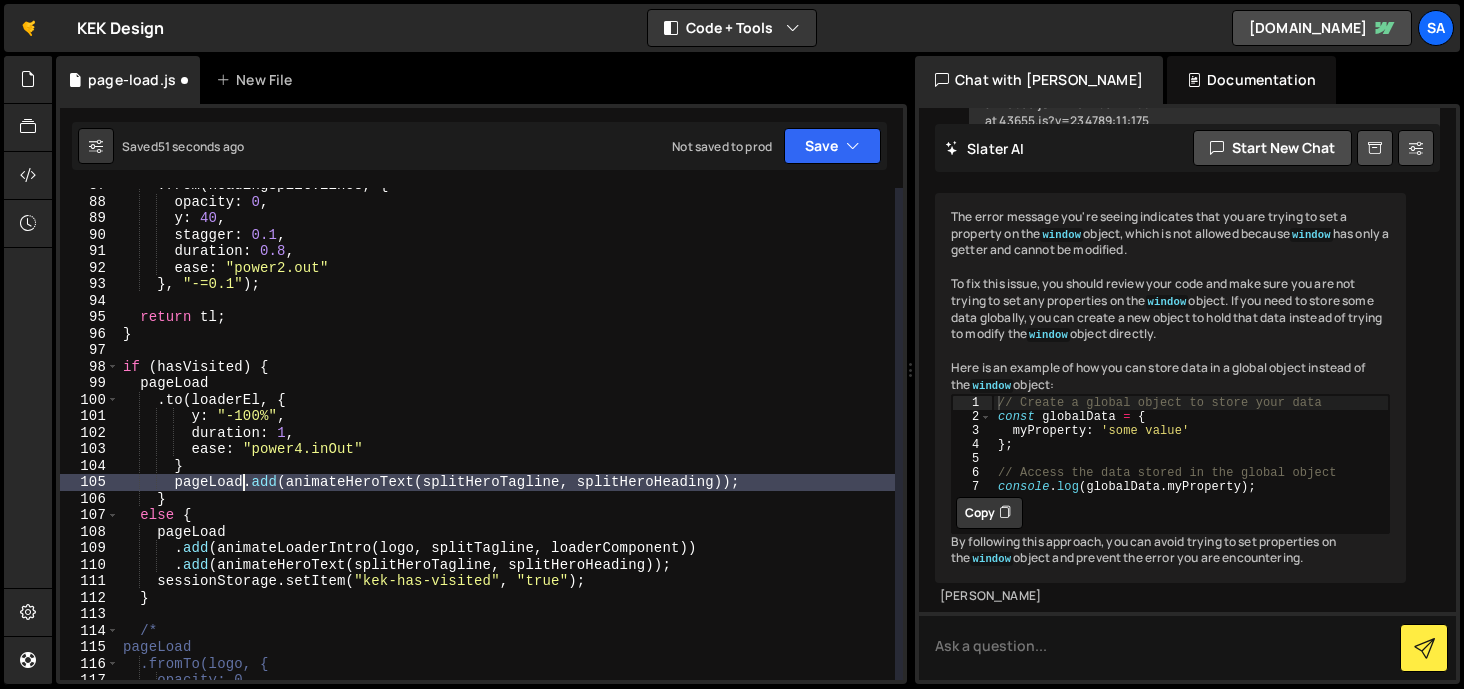 click on ". from ( headingSplit . lines ,   {          opacity :   0 ,          y :   40 ,          stagger :   0.1 ,          duration :   0.8 ,          ease :   "power2.out"       } ,   "-=0.1" ) ;    return   tl ; } if   ( hasVisited )   {    pageLoad       . to ( loaderEl ,   {             y :   "-100%" ,             duration :   1 ,             ease :   "power4.inOut"          }          pageLoad . add ( animateHeroText ( splitHeroTagline ,   splitHeroHeading )) ;       }    else   {       pageLoad          . add ( animateLoaderIntro ( logo ,   splitTagline ,   loaderComponent ))          . add ( animateHeroText ( splitHeroTagline ,   splitHeroHeading )) ;       sessionStorage . setItem ( "kek-has-visited" ,   "true" ) ;    }    /*   pageLoad      .fromTo(logo, {         opacity: 0," at bounding box center (507, 439) 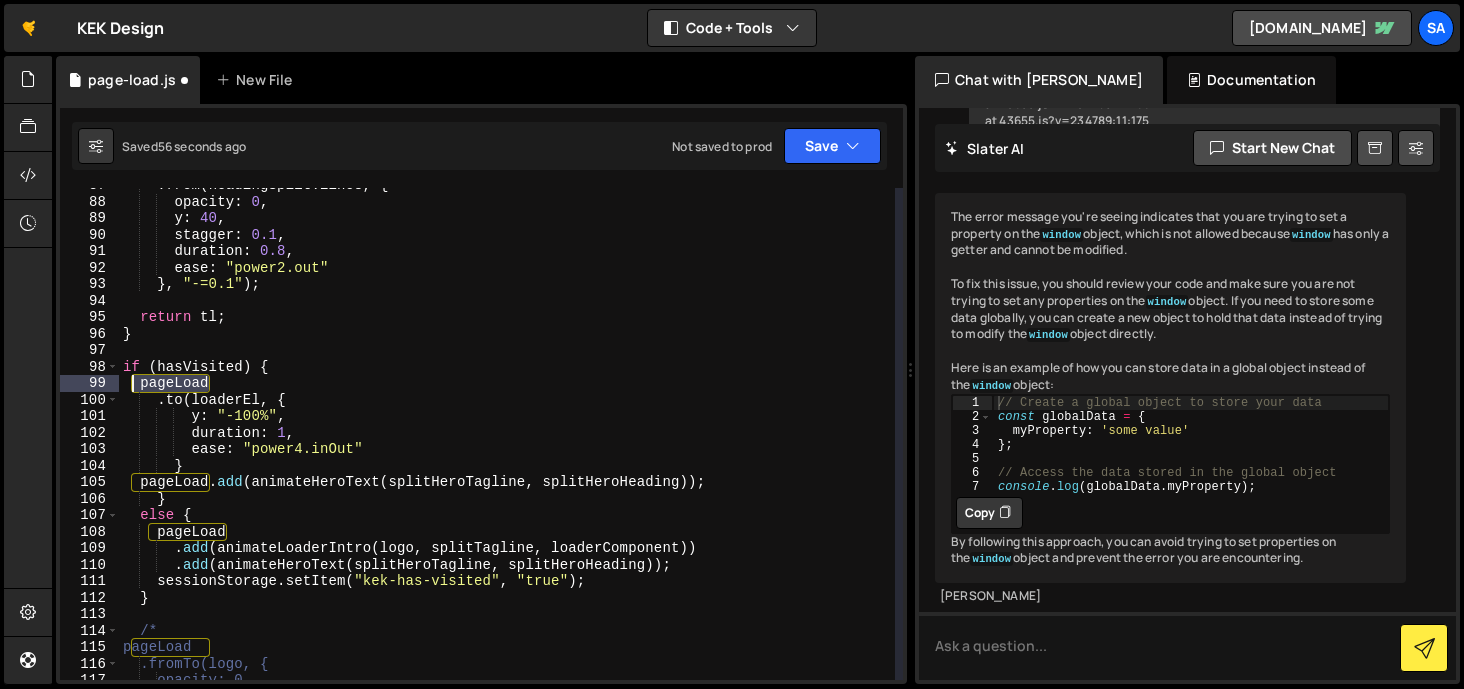 drag, startPoint x: 219, startPoint y: 387, endPoint x: 131, endPoint y: 386, distance: 88.005684 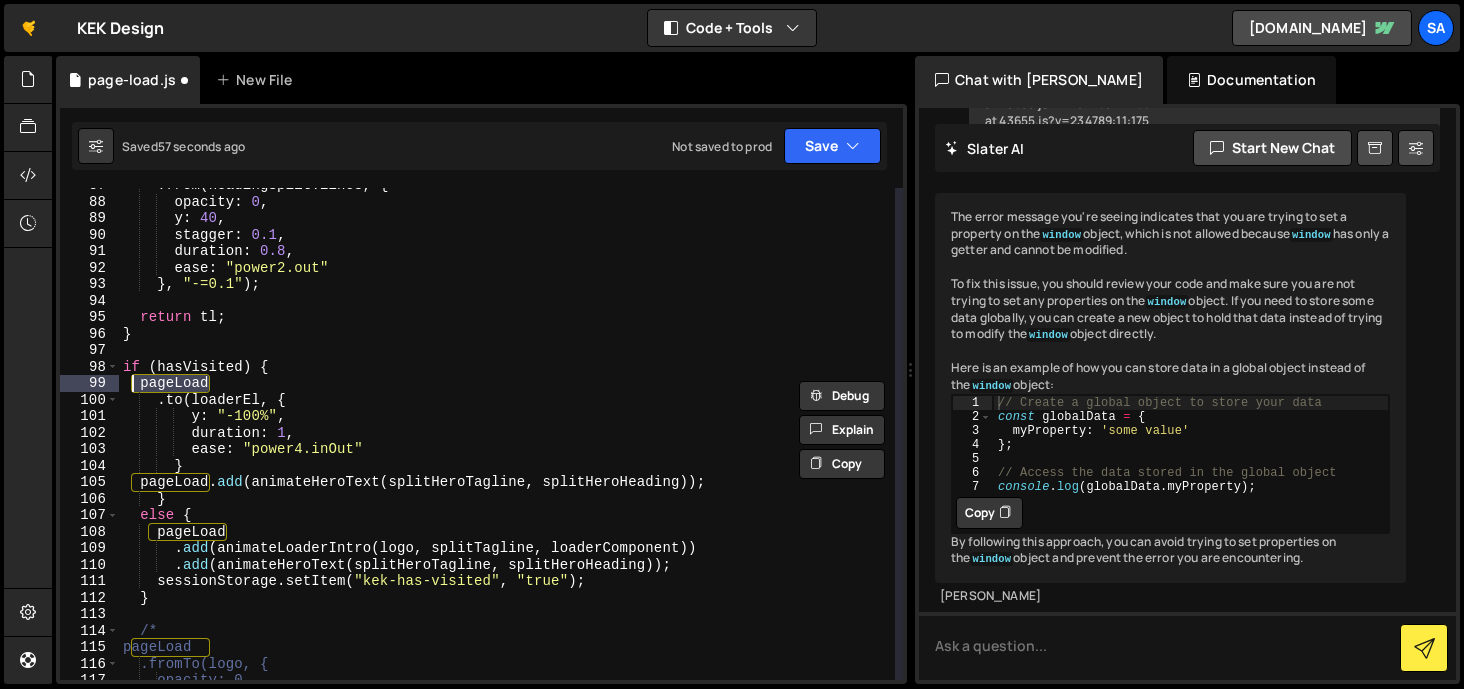 scroll, scrollTop: 0, scrollLeft: 5, axis: horizontal 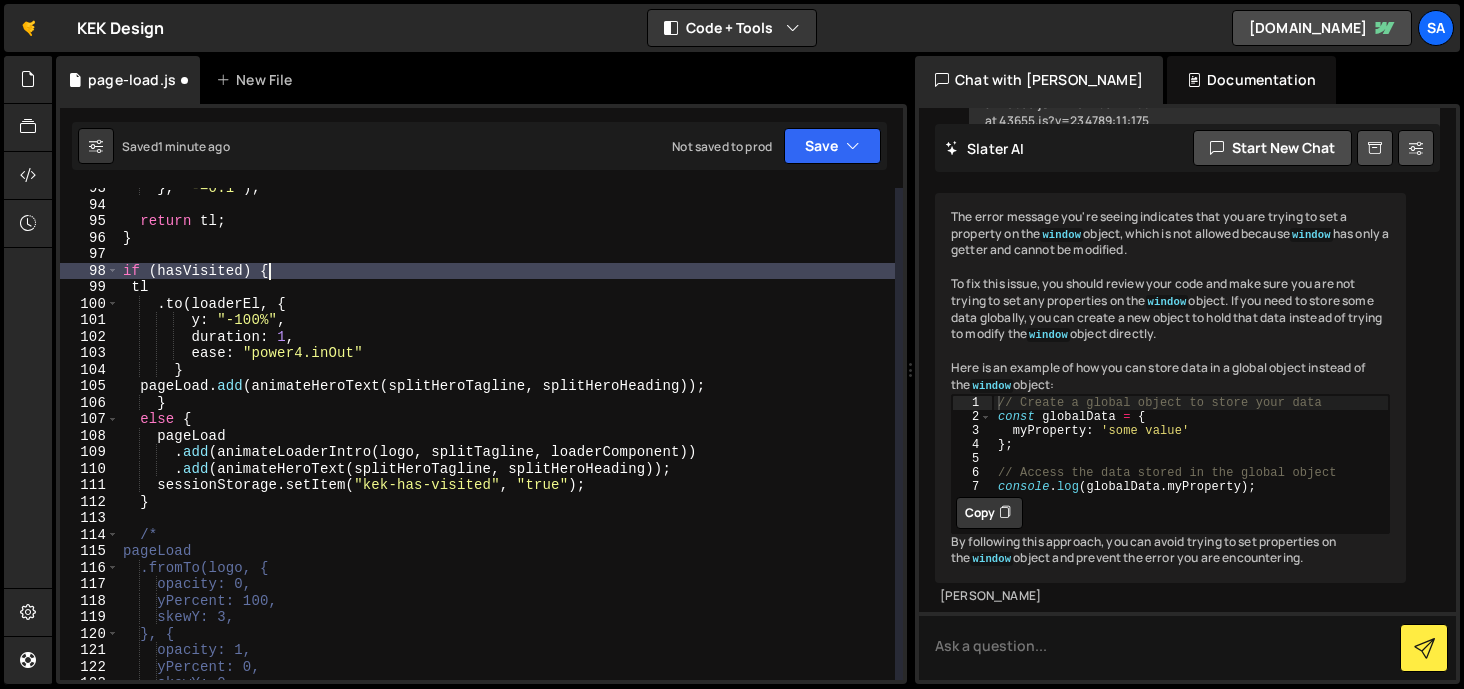 click on "} ,   "-=0.1" ) ;    return   tl ; } if   ( hasVisited )   {   tl       . to ( loaderEl ,   {             y :   "-100%" ,             duration :   1 ,             ease :   "power4.inOut"          }    pageLoad . add ( animateHeroText ( splitHeroTagline ,   splitHeroHeading )) ;       }    else   {       pageLoad          . add ( animateLoaderIntro ( logo ,   splitTagline ,   loaderComponent ))          . add ( animateHeroText ( splitHeroTagline ,   splitHeroHeading )) ;       sessionStorage . setItem ( "kek-has-visited" ,   "true" ) ;    }    /*   pageLoad      .fromTo(logo, {         opacity: 0,         yPercent: 100,         skewY: 3,      }, {         opacity: 1,         yPercent: 0,         skewY: 0," at bounding box center (507, 442) 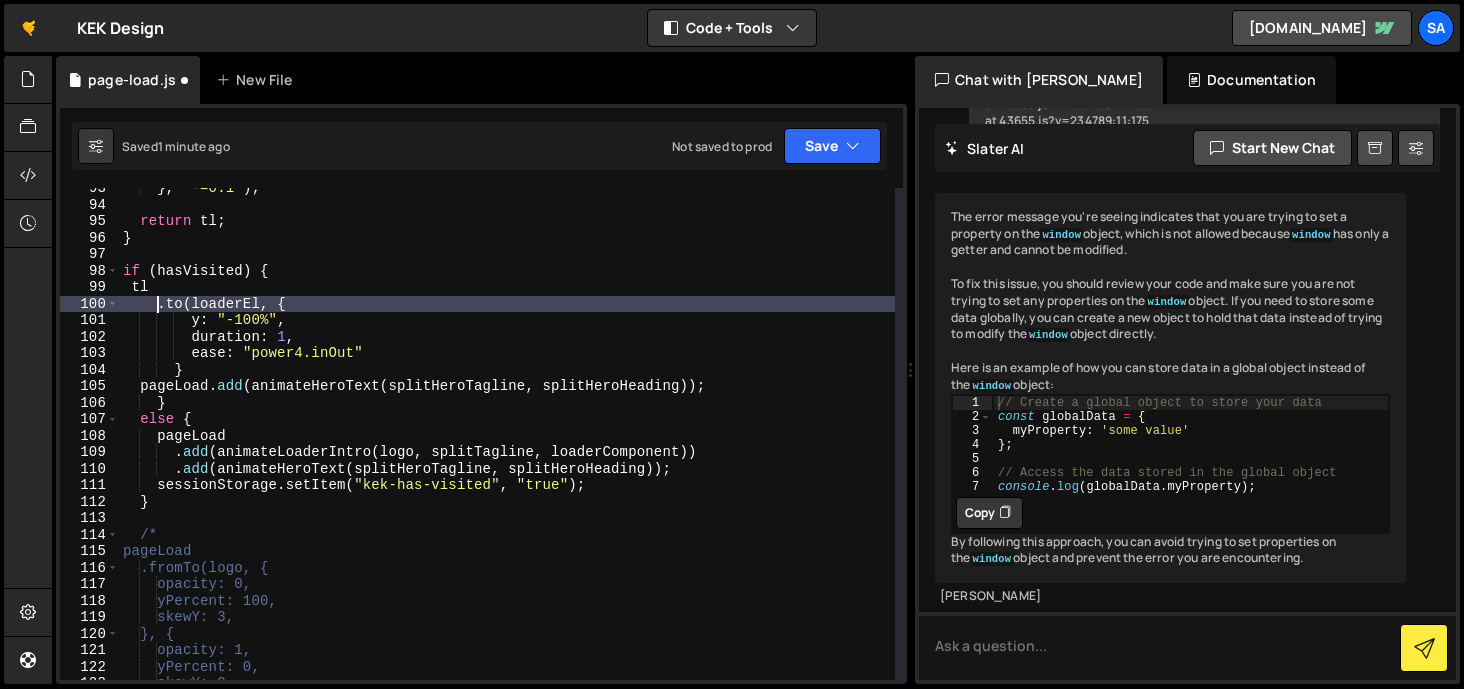 click on "} ,   "-=0.1" ) ;    return   tl ; } if   ( hasVisited )   {   tl       . to ( loaderEl ,   {             y :   "-100%" ,             duration :   1 ,             ease :   "power4.inOut"          }    pageLoad . add ( animateHeroText ( splitHeroTagline ,   splitHeroHeading )) ;       }    else   {       pageLoad          . add ( animateLoaderIntro ( logo ,   splitTagline ,   loaderComponent ))          . add ( animateHeroText ( splitHeroTagline ,   splitHeroHeading )) ;       sessionStorage . setItem ( "kek-has-visited" ,   "true" ) ;    }    /*   pageLoad      .fromTo(logo, {         opacity: 0,         yPercent: 100,         skewY: 3,      }, {         opacity: 1,         yPercent: 0,         skewY: 0," at bounding box center (507, 442) 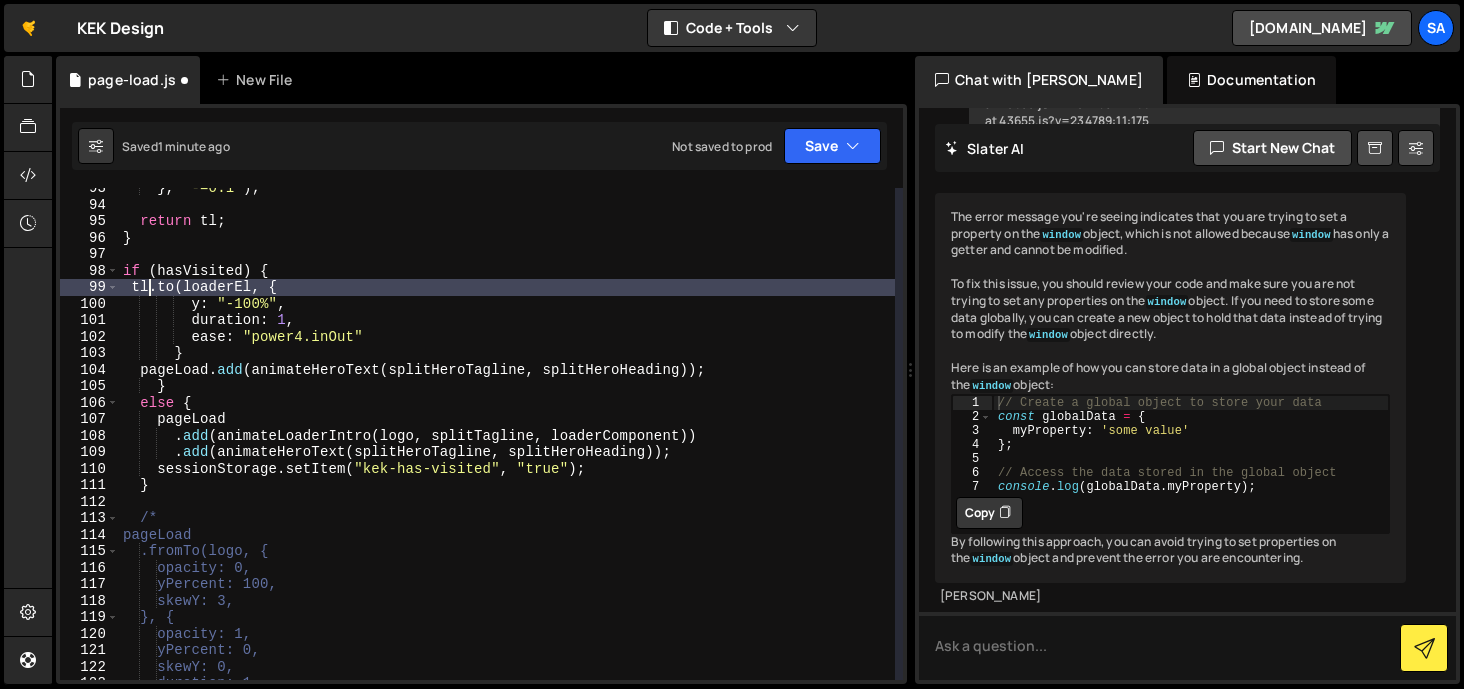 click on "} ,   "-=0.1" ) ;    return   tl ; } if   ( hasVisited )   {   tl . to ( loaderEl ,   {             y :   "-100%" ,             duration :   1 ,             ease :   "power4.inOut"          }    pageLoad . add ( animateHeroText ( splitHeroTagline ,   splitHeroHeading )) ;       }    else   {       pageLoad          . add ( animateLoaderIntro ( logo ,   splitTagline ,   loaderComponent ))          . add ( animateHeroText ( splitHeroTagline ,   splitHeroHeading )) ;       sessionStorage . setItem ( "kek-has-visited" ,   "true" ) ;    }    /*   pageLoad      .fromTo(logo, {         opacity: 0,         yPercent: 100,         skewY: 3,      }, {         opacity: 1,         yPercent: 0,         skewY: 0,         duration: 1," at bounding box center (507, 442) 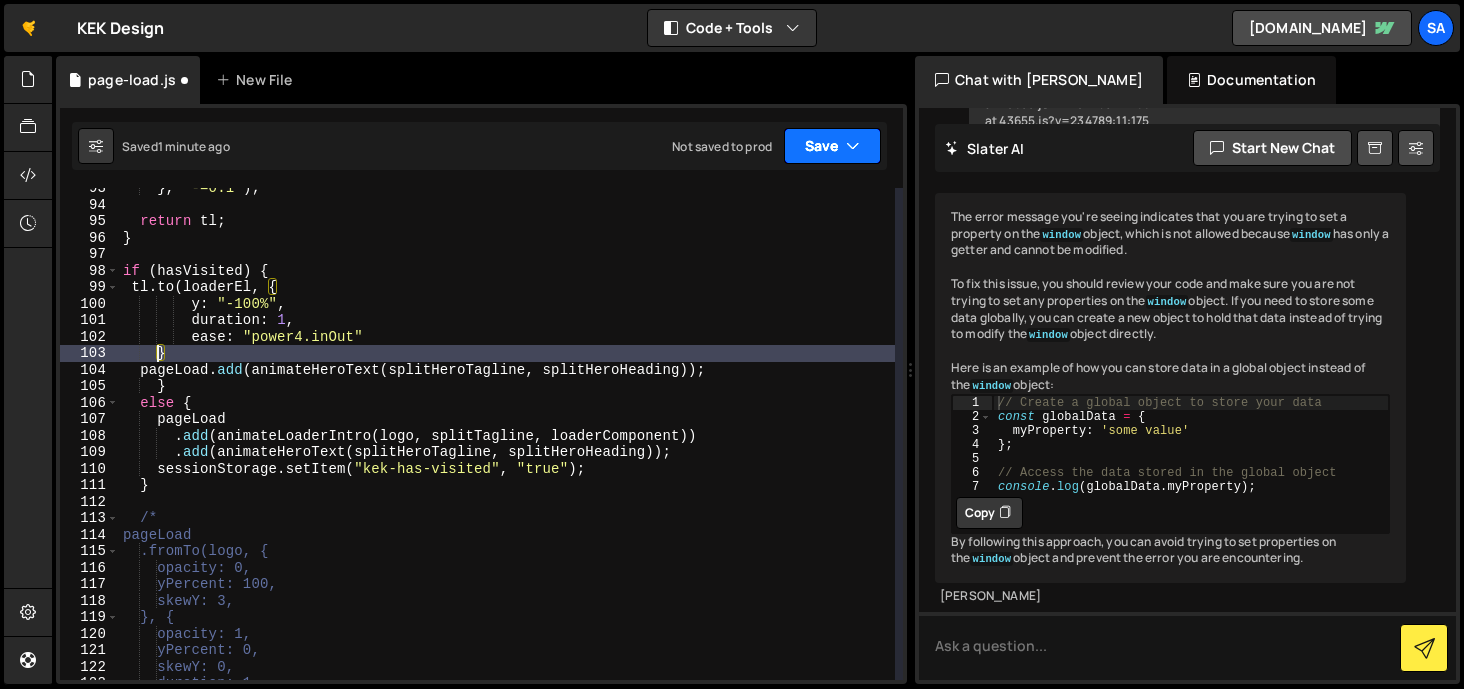 click on "Save" at bounding box center (832, 146) 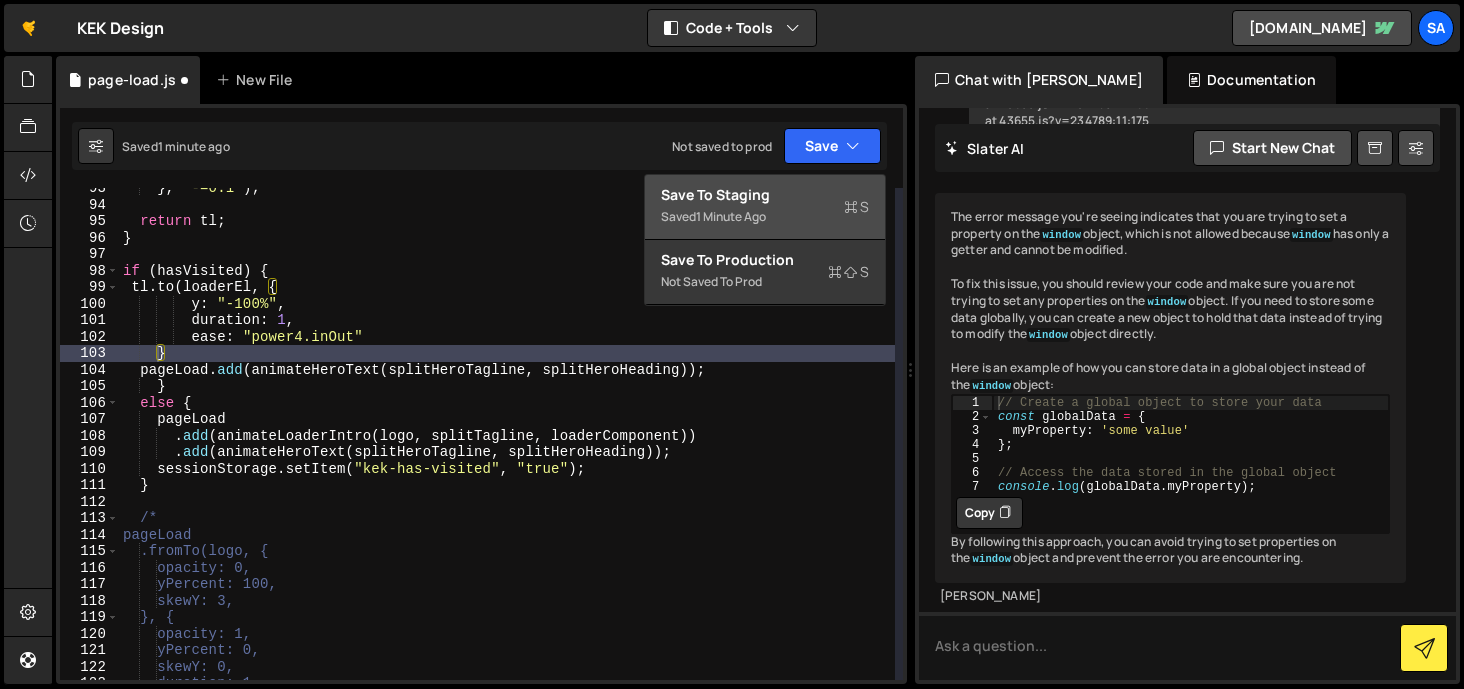 click on "Save to Staging
S" at bounding box center (765, 195) 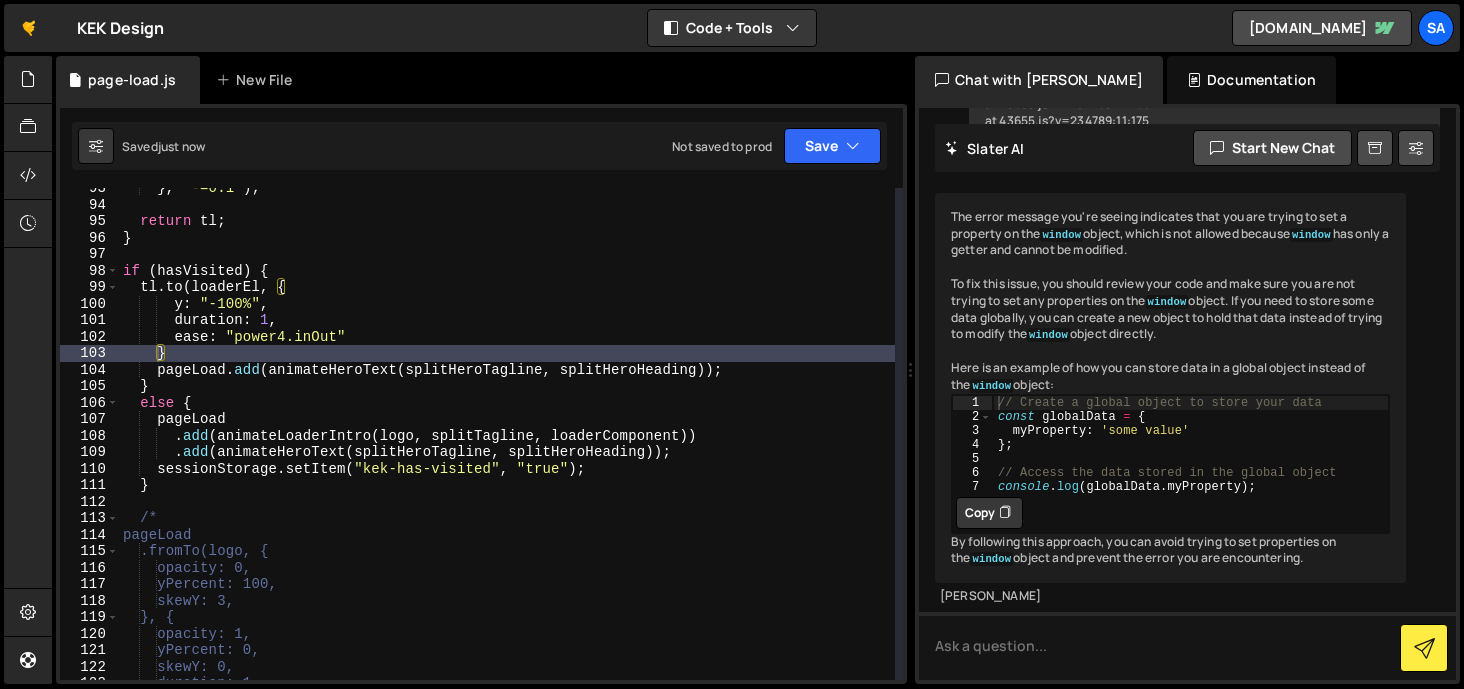 click on "} ,   "-=0.1" ) ;    return   tl ; } if   ( hasVisited )   {    tl . to ( loaderEl ,   {          y :   "-100%" ,          duration :   1 ,          ease :   "power4.inOut"       }       pageLoad . add ( animateHeroText ( splitHeroTagline ,   splitHeroHeading )) ;    }    else   {       pageLoad          . add ( animateLoaderIntro ( logo ,   splitTagline ,   loaderComponent ))          . add ( animateHeroText ( splitHeroTagline ,   splitHeroHeading )) ;       sessionStorage . setItem ( "kek-has-visited" ,   "true" ) ;    }    /*   pageLoad      .fromTo(logo, {         opacity: 0,         yPercent: 100,         skewY: 3,      }, {         opacity: 1,         yPercent: 0,         skewY: 0,         duration: 1," at bounding box center (507, 442) 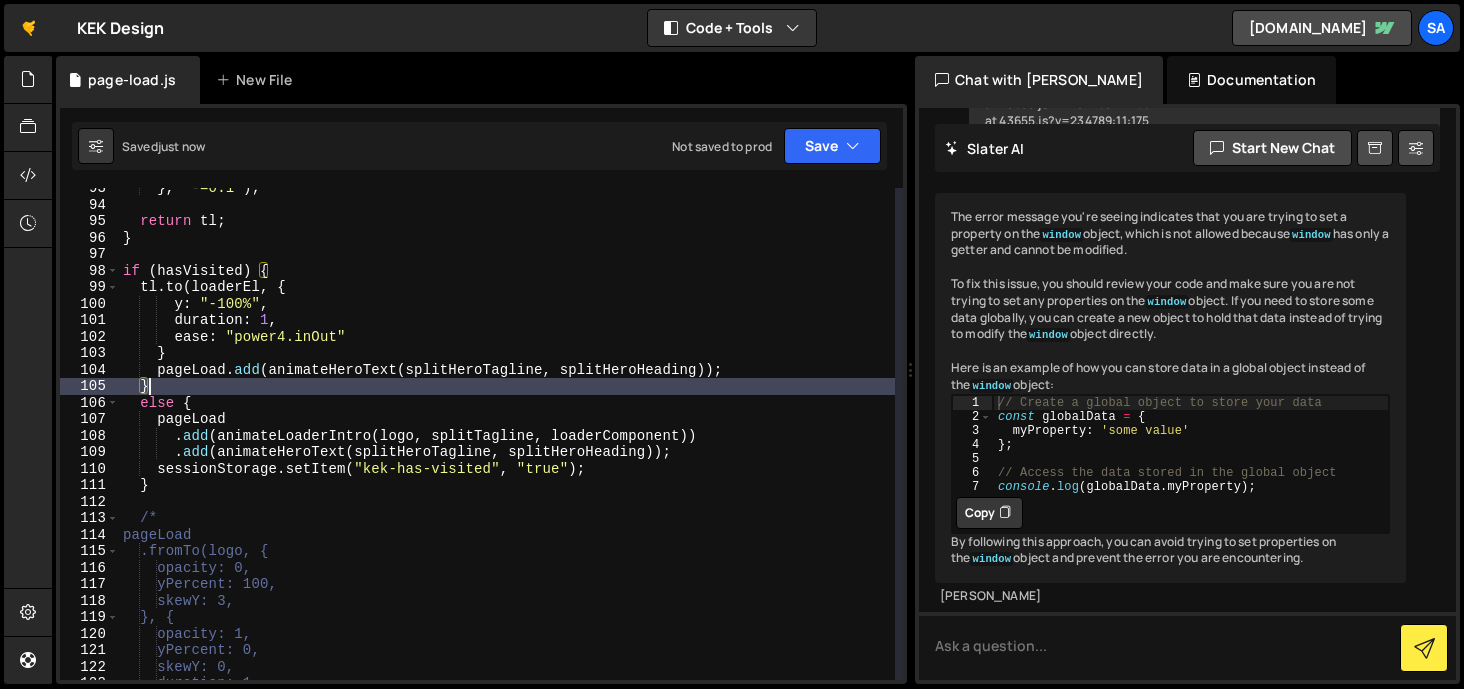 click on "} ,   "-=0.1" ) ;    return   tl ; } if   ( hasVisited )   {    tl . to ( loaderEl ,   {          y :   "-100%" ,          duration :   1 ,          ease :   "power4.inOut"       }       pageLoad . add ( animateHeroText ( splitHeroTagline ,   splitHeroHeading )) ;    }    else   {       pageLoad          . add ( animateLoaderIntro ( logo ,   splitTagline ,   loaderComponent ))          . add ( animateHeroText ( splitHeroTagline ,   splitHeroHeading )) ;       sessionStorage . setItem ( "kek-has-visited" ,   "true" ) ;    }    /*   pageLoad      .fromTo(logo, {         opacity: 0,         yPercent: 100,         skewY: 3,      }, {         opacity: 1,         yPercent: 0,         skewY: 0,         duration: 1," at bounding box center (507, 442) 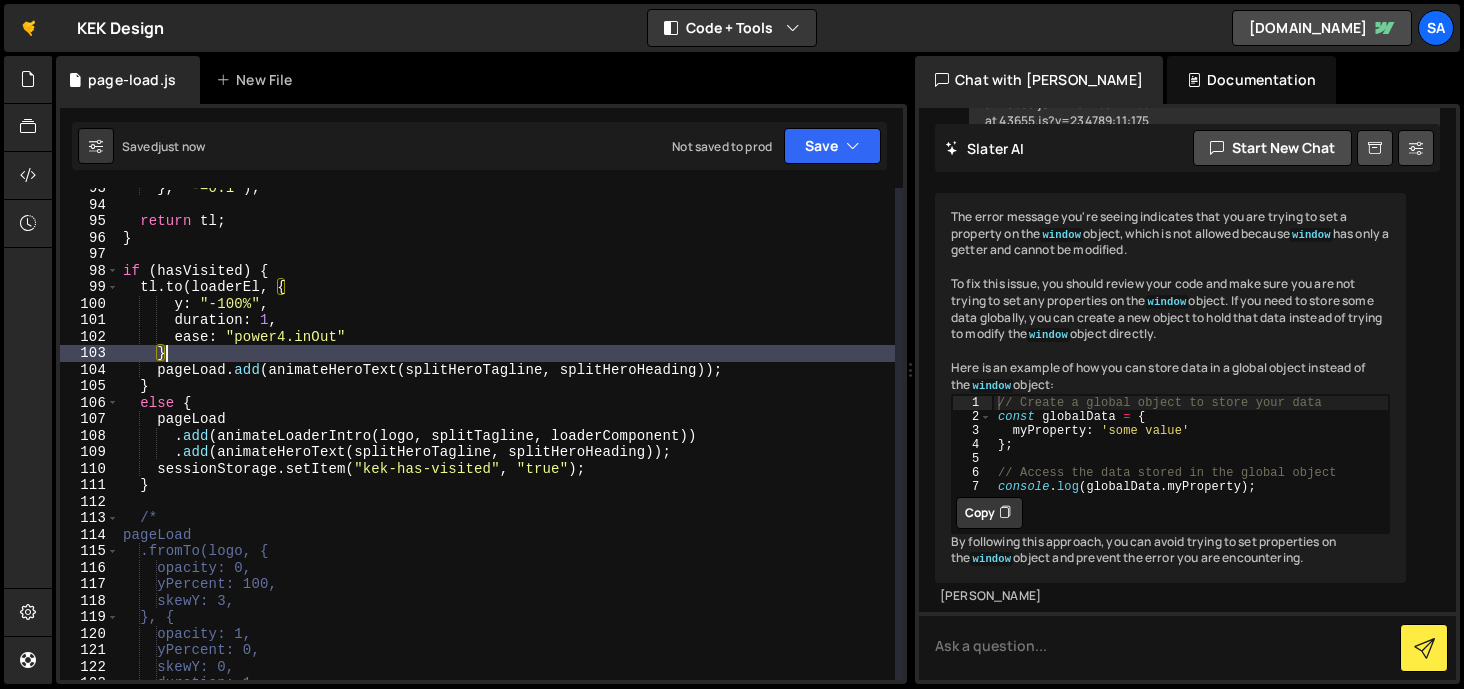 scroll, scrollTop: 0, scrollLeft: 2, axis: horizontal 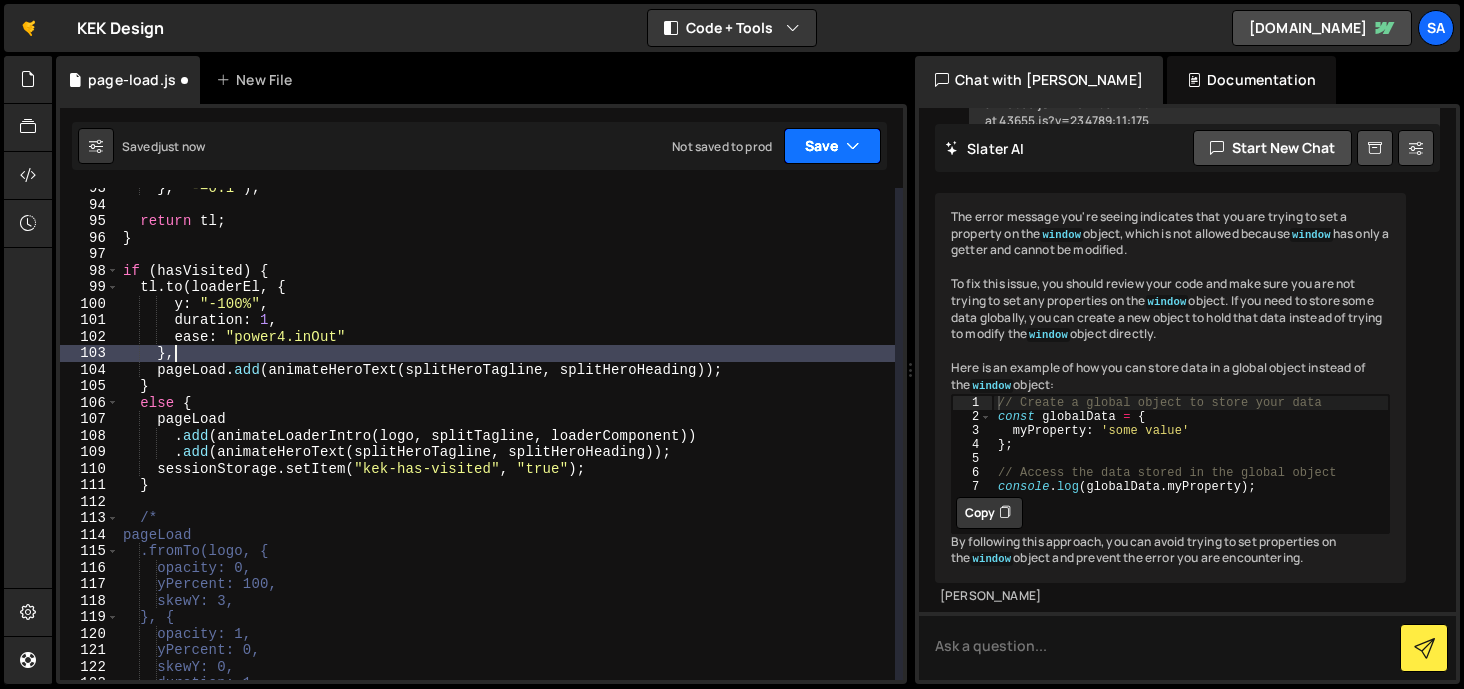 click on "Save" at bounding box center [832, 146] 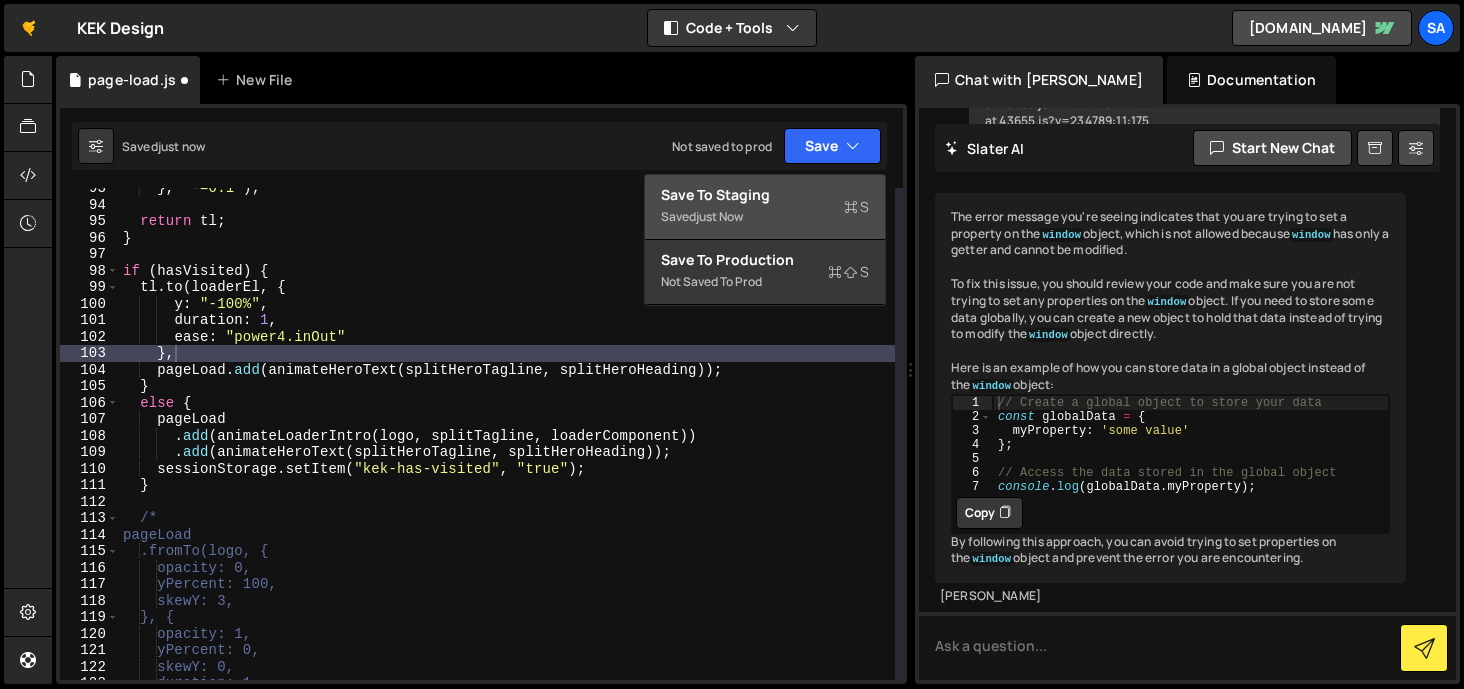 click on "Save to Staging
S" at bounding box center (765, 195) 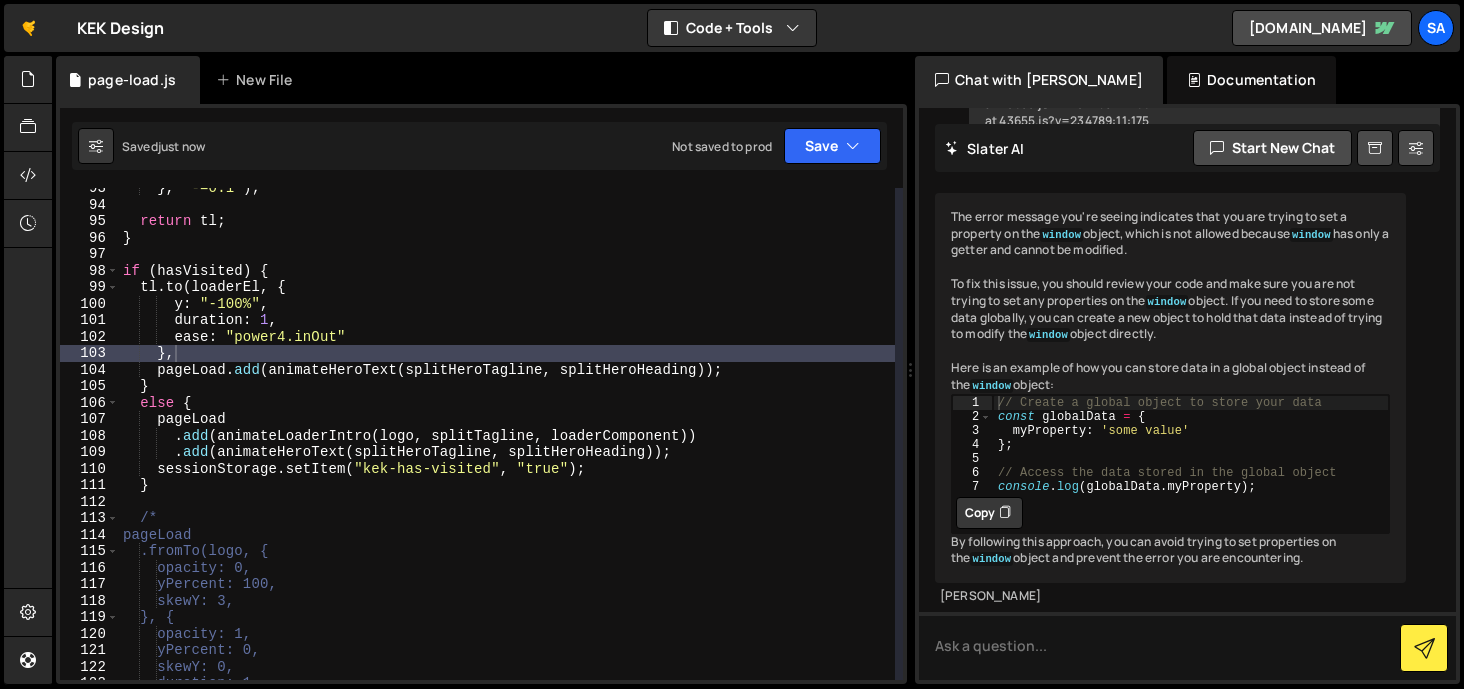 click on "} ,   "-=0.1" ) ;    return   tl ; } if   ( hasVisited )   {    tl . to ( loaderEl ,   {          y :   "-100%" ,          duration :   1 ,          ease :   "power4.inOut"       } ,       pageLoad . add ( animateHeroText ( splitHeroTagline ,   splitHeroHeading )) ;    }    else   {       pageLoad          . add ( animateLoaderIntro ( logo ,   splitTagline ,   loaderComponent ))          . add ( animateHeroText ( splitHeroTagline ,   splitHeroHeading )) ;       sessionStorage . setItem ( "kek-has-visited" ,   "true" ) ;    }    /*   pageLoad      .fromTo(logo, {         opacity: 0,         yPercent: 100,         skewY: 3,      }, {         opacity: 1,         yPercent: 0,         skewY: 0,         duration: 1," at bounding box center [507, 442] 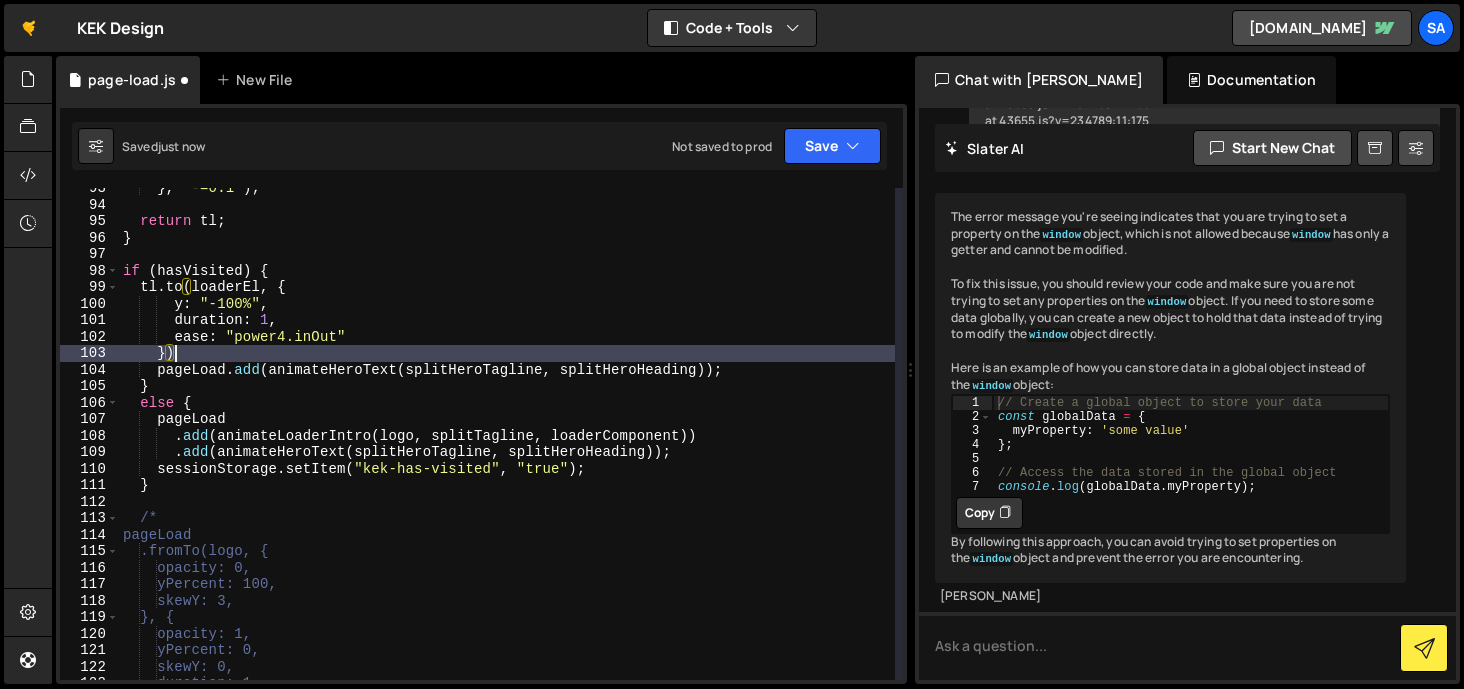 scroll, scrollTop: 0, scrollLeft: 2, axis: horizontal 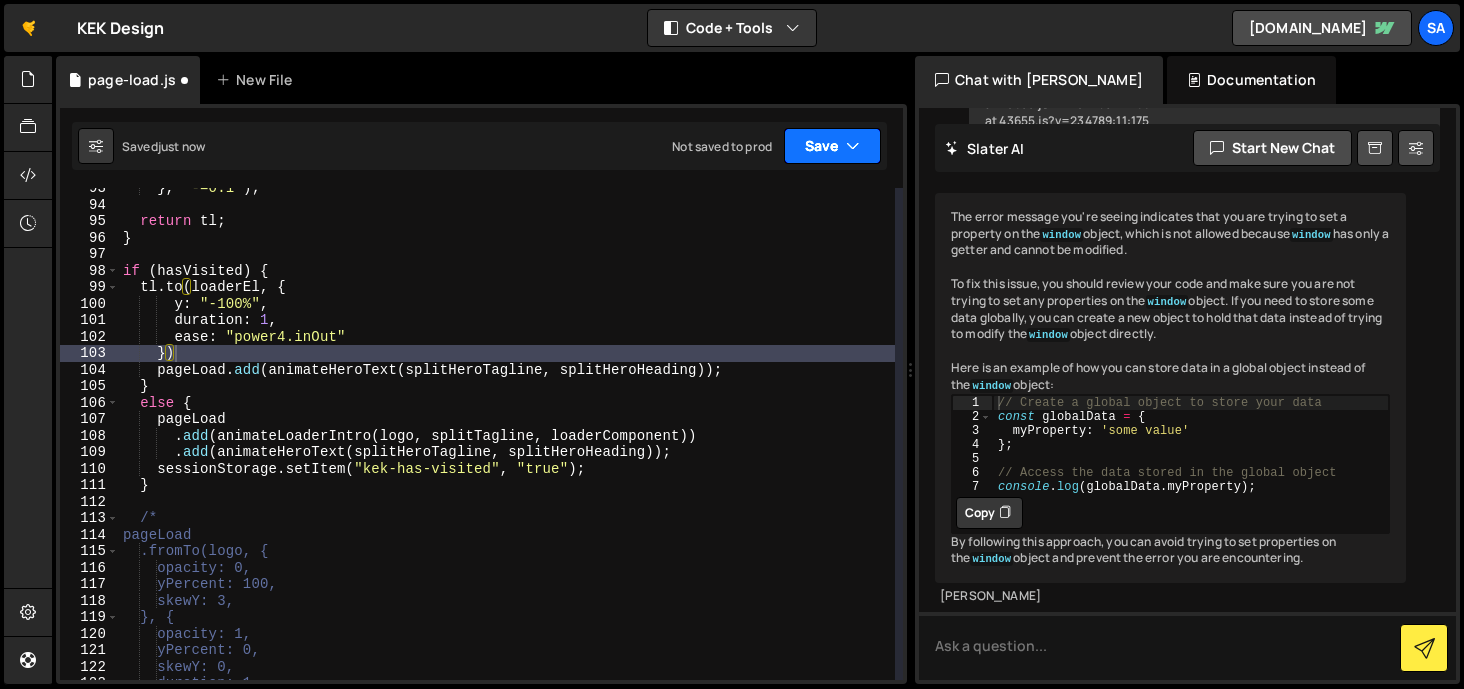 click on "Save" at bounding box center [832, 146] 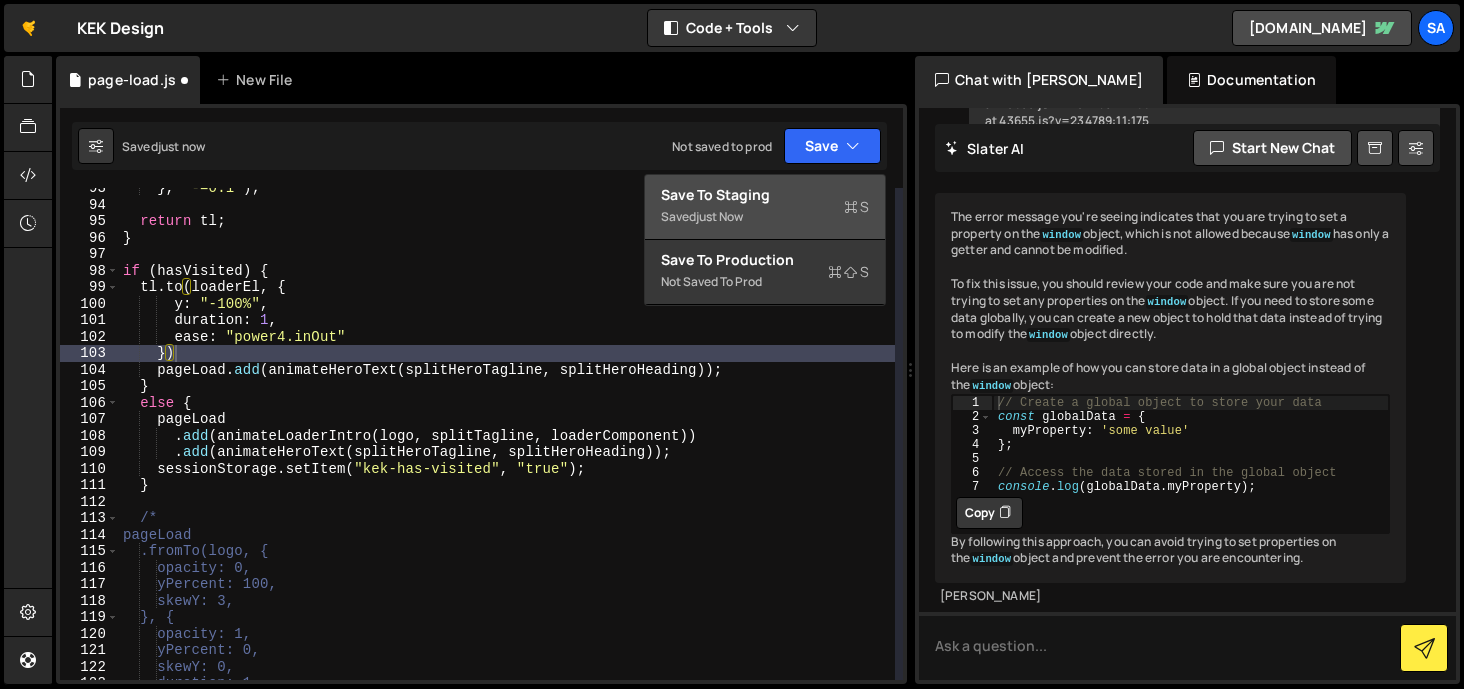 click on "Save to Staging
S" at bounding box center [765, 195] 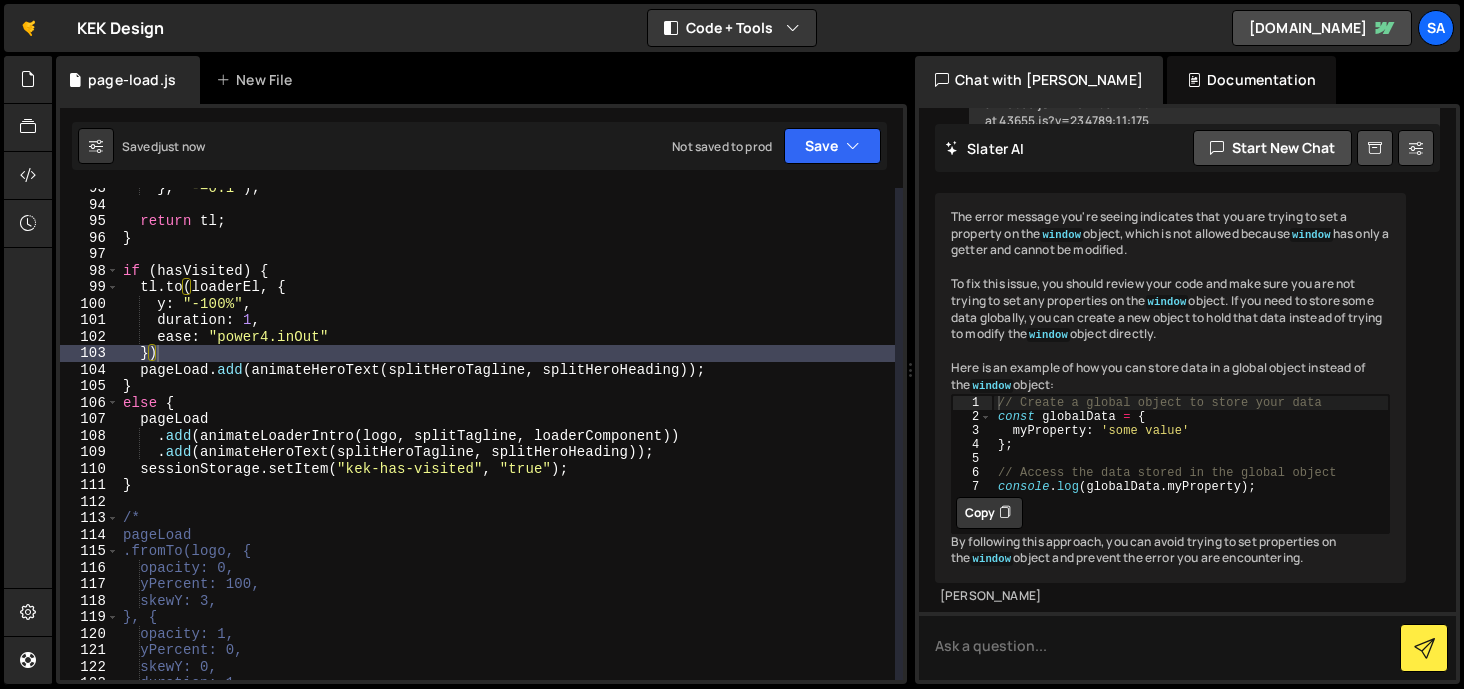 type on "})" 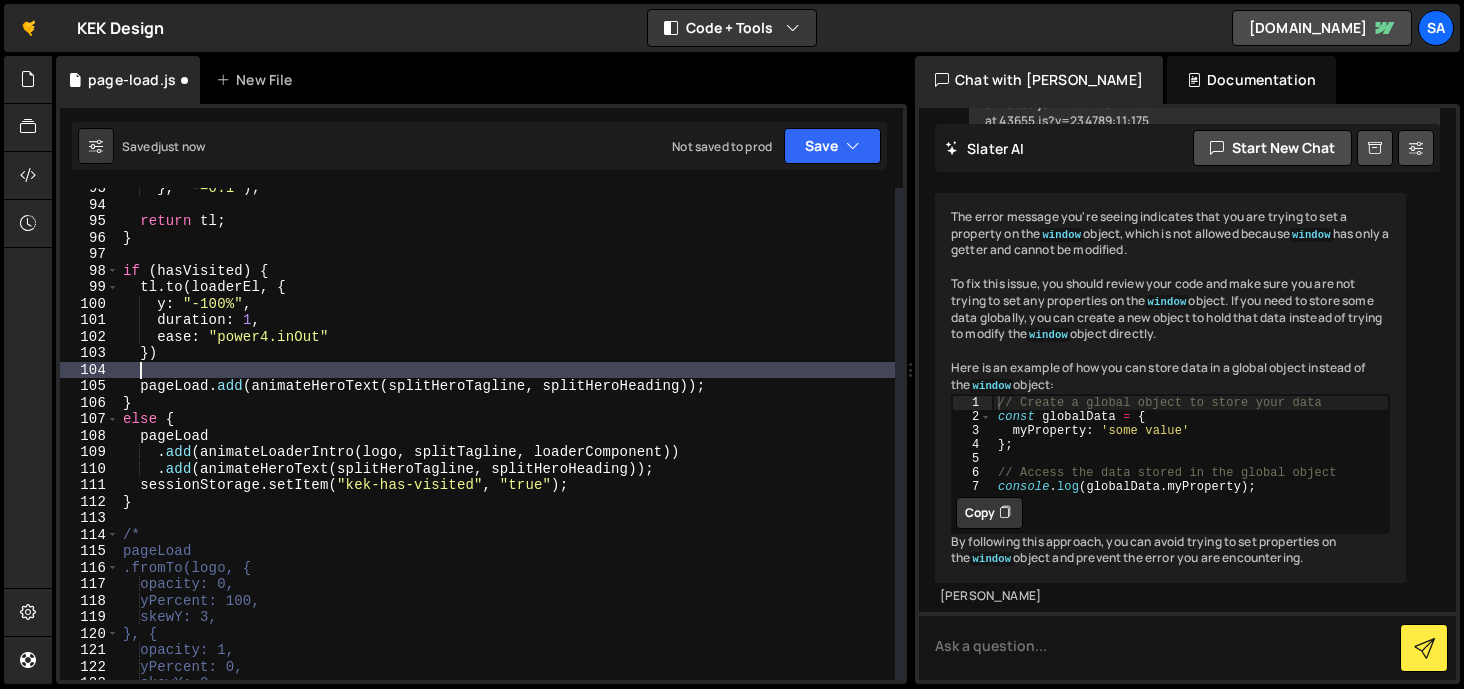 scroll, scrollTop: 0, scrollLeft: 0, axis: both 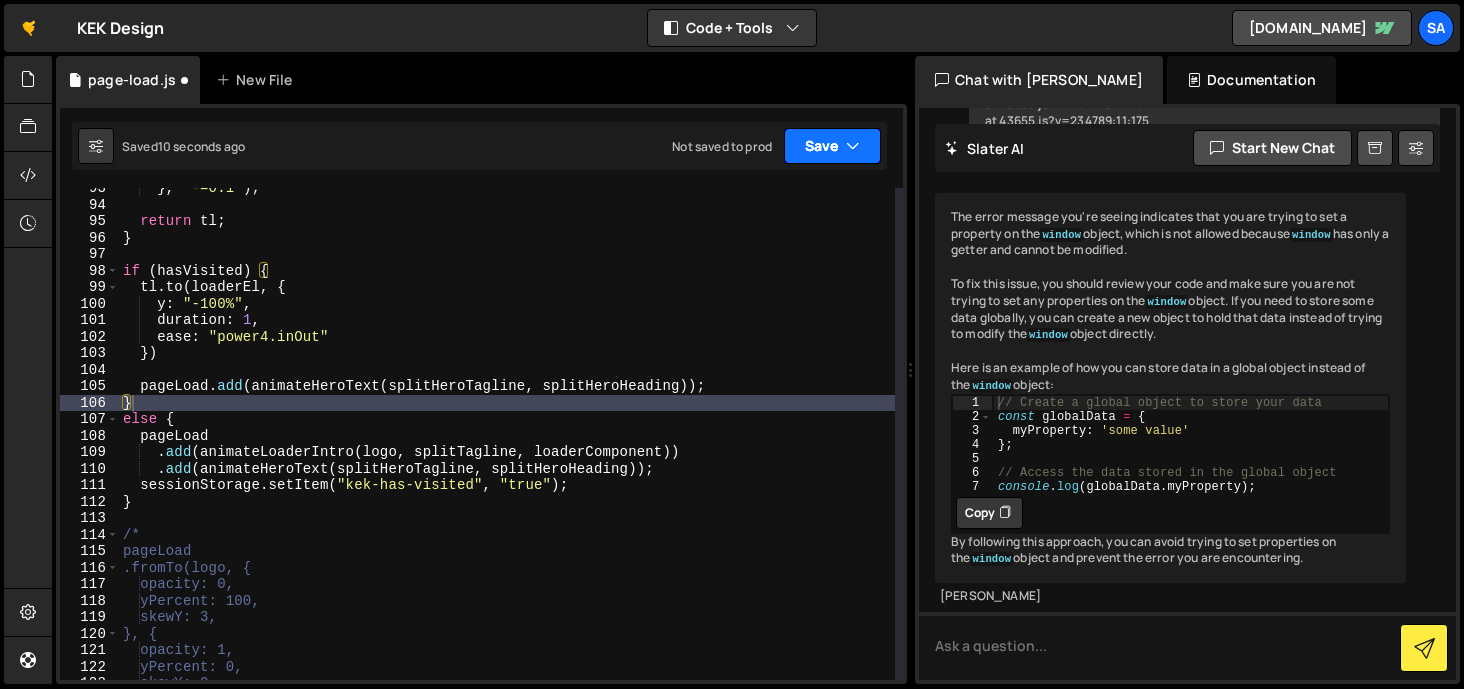 click on "Save" at bounding box center [832, 146] 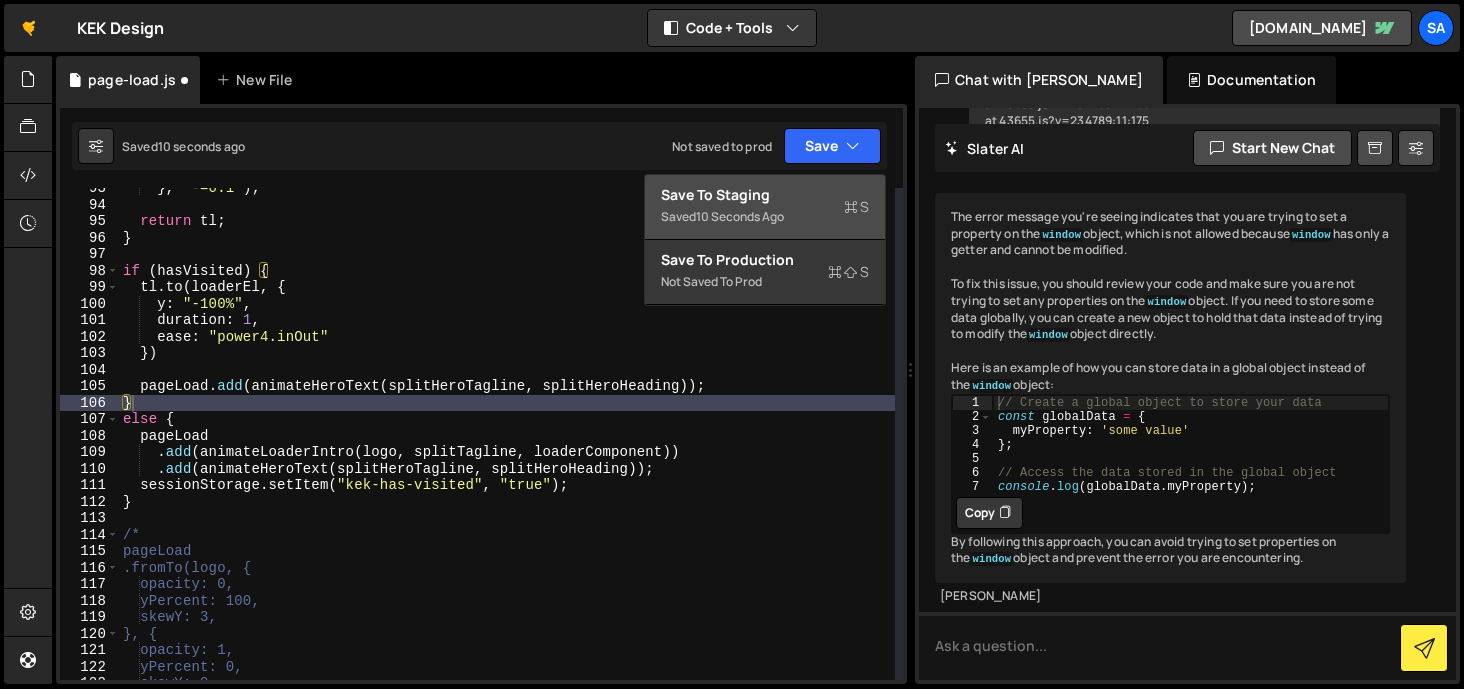 click on "Save to Staging
S
Saved  10 seconds ago" at bounding box center [765, 207] 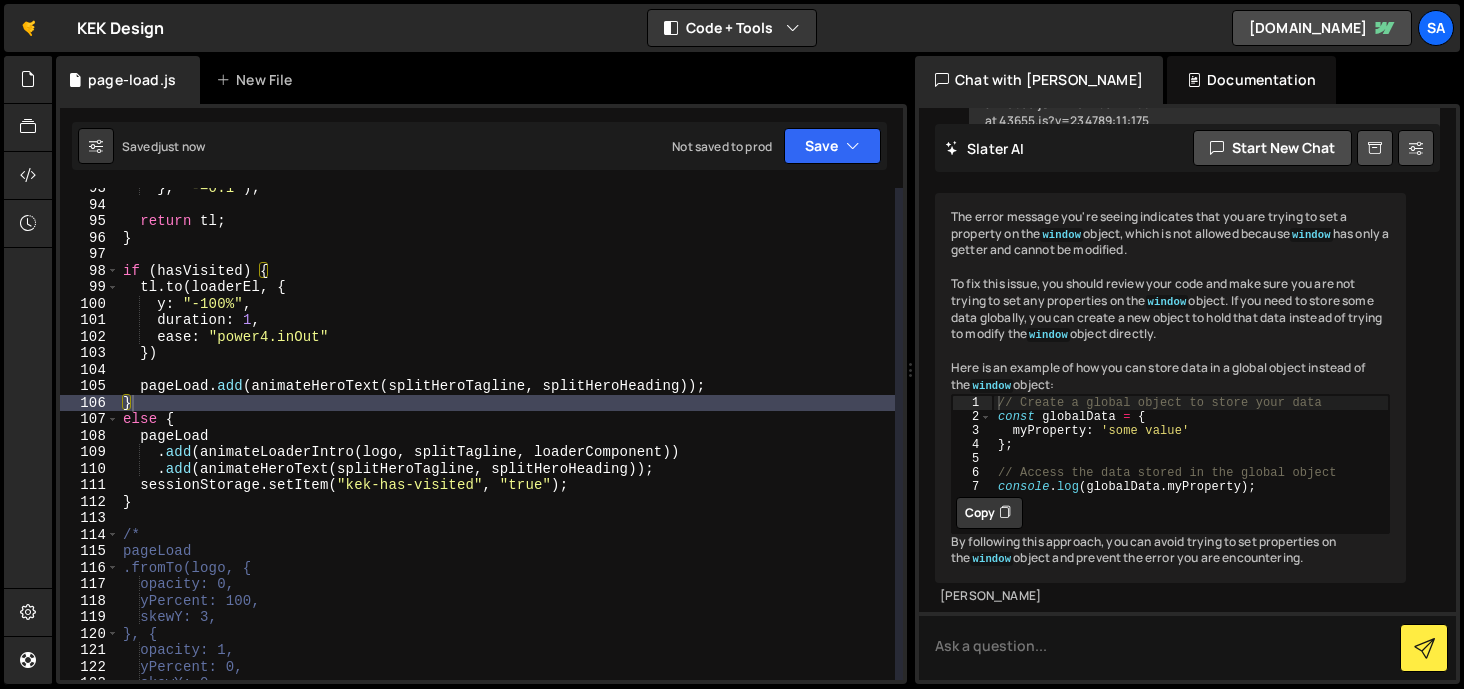 type on "pageLoad.add(animateHeroText(splitHeroTagline, splitHeroHeading));" 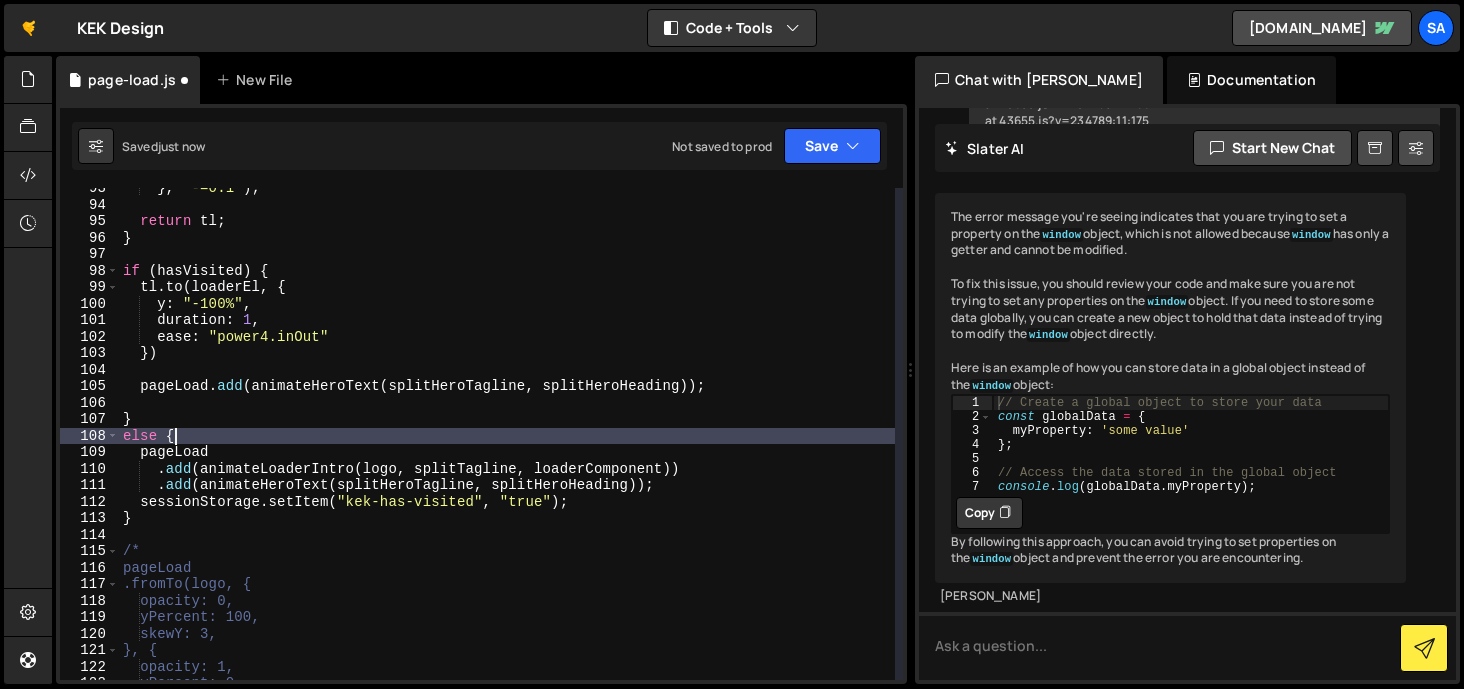 click on "} ,   "-=0.1" ) ;    return   tl ; } if   ( hasVisited )   {    tl . to ( loaderEl ,   {       y :   "-100%" ,       duration :   1 ,       ease :   "power4.inOut"    })    pageLoad . add ( animateHeroText ( splitHeroTagline ,   splitHeroHeading )) ;    } else   {    pageLoad       . add ( animateLoaderIntro ( logo ,   splitTagline ,   loaderComponent ))       . add ( animateHeroText ( splitHeroTagline ,   splitHeroHeading )) ;    sessionStorage . setItem ( "kek-has-visited" ,   "true" ) ; } /* pageLoad   .fromTo(logo, {      opacity: 0,      yPercent: 100,      skewY: 3,   }, {      opacity: 1,      yPercent: 0," at bounding box center (507, 442) 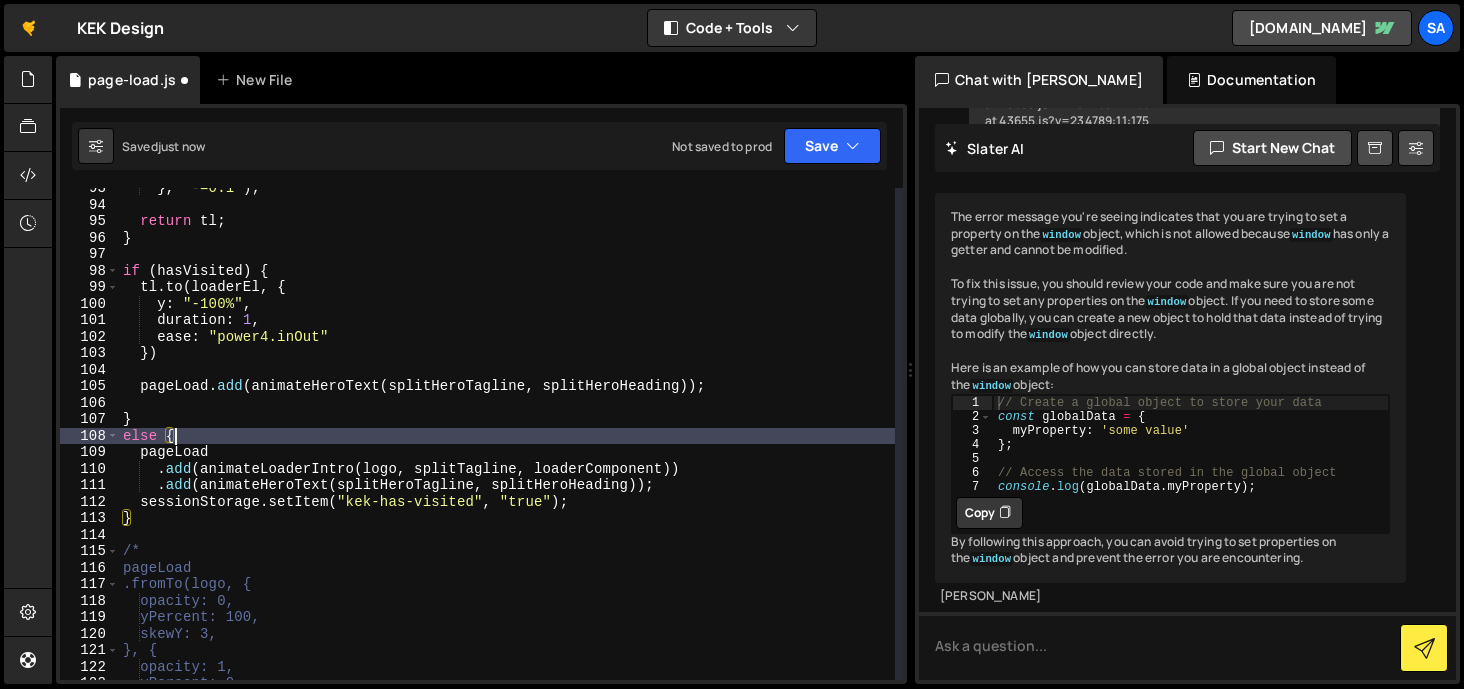 click on "} ,   "-=0.1" ) ;    return   tl ; } if   ( hasVisited )   {    tl . to ( loaderEl ,   {       y :   "-100%" ,       duration :   1 ,       ease :   "power4.inOut"    })    pageLoad . add ( animateHeroText ( splitHeroTagline ,   splitHeroHeading )) ;    } else   {    pageLoad       . add ( animateLoaderIntro ( logo ,   splitTagline ,   loaderComponent ))       . add ( animateHeroText ( splitHeroTagline ,   splitHeroHeading )) ;    sessionStorage . setItem ( "kek-has-visited" ,   "true" ) ; } /* pageLoad   .fromTo(logo, {      opacity: 0,      yPercent: 100,      skewY: 3,   }, {      opacity: 1,      yPercent: 0," at bounding box center (507, 442) 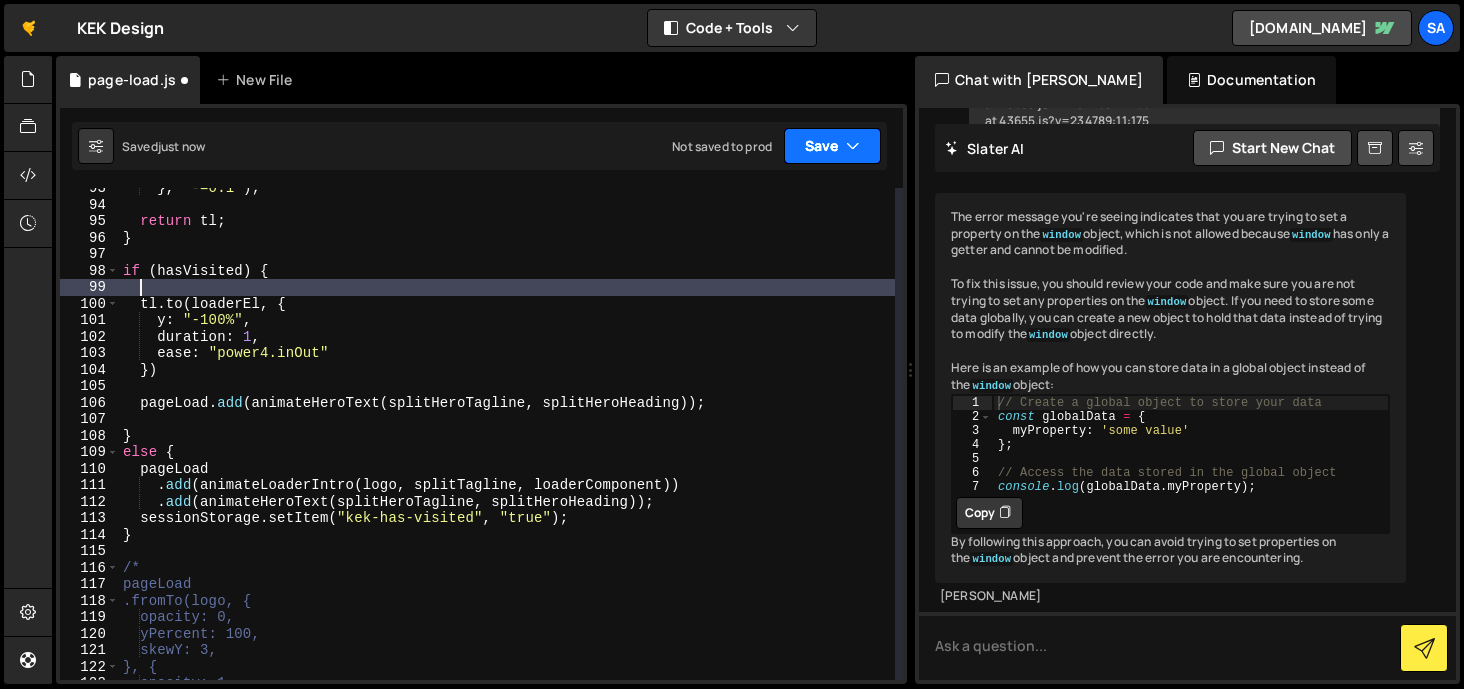 click on "Save" at bounding box center [832, 146] 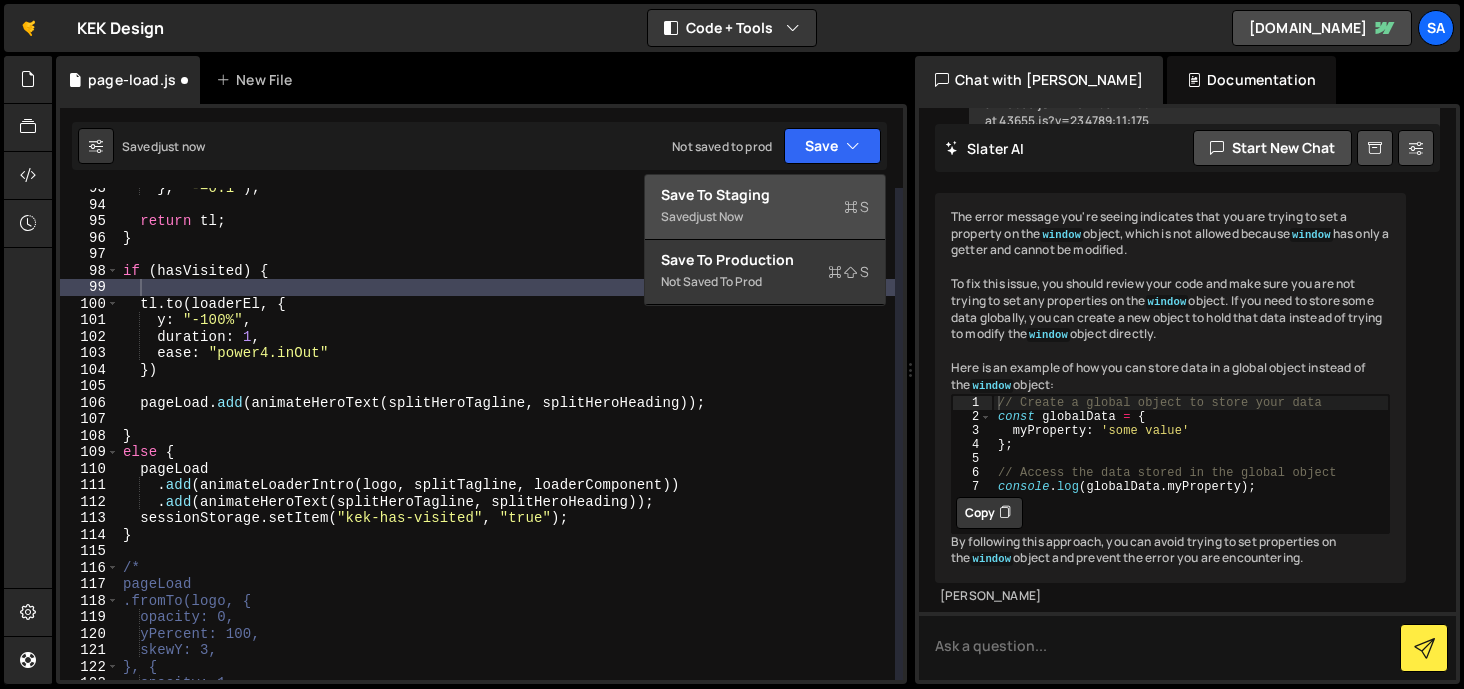 click on "Save to Staging
S" at bounding box center (765, 195) 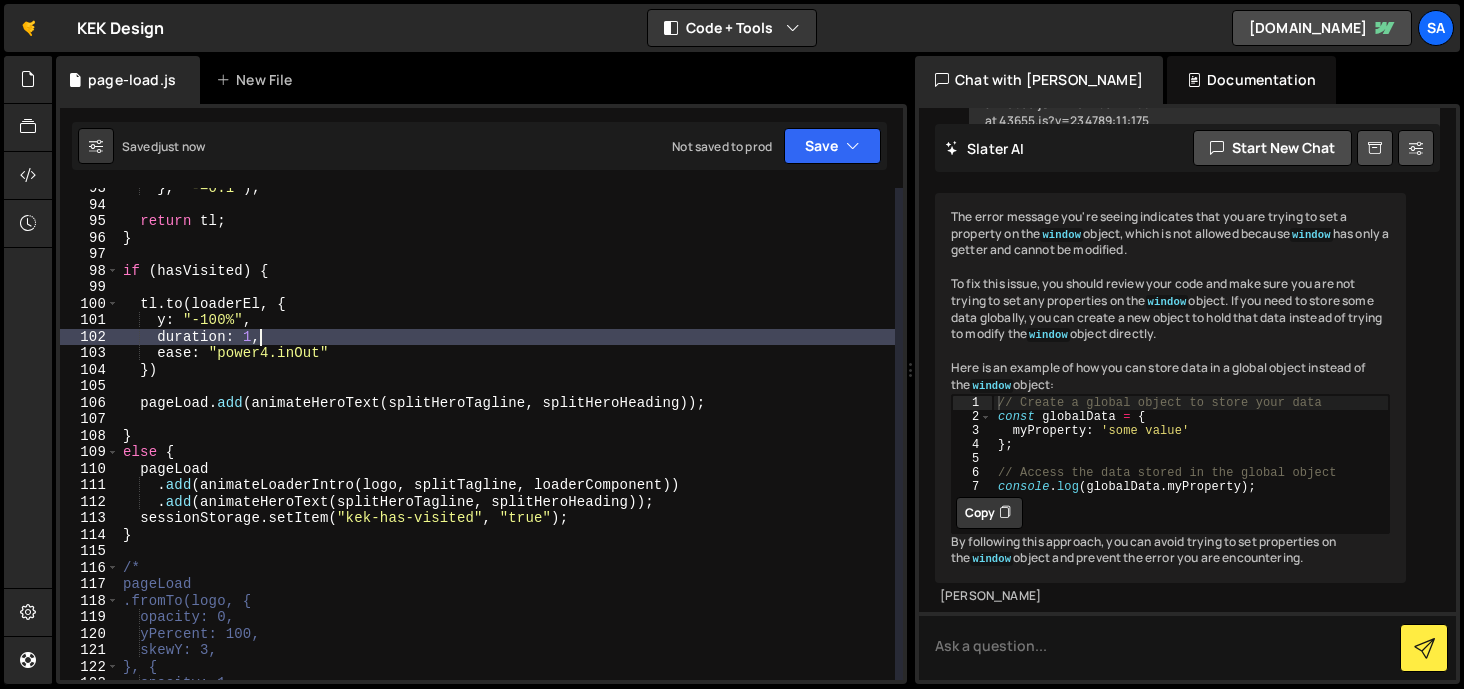 click on "} ,   "-=0.1" ) ;    return   tl ; } if   ( hasVisited )   {    tl . to ( loaderEl ,   {       y :   "-100%" ,       duration :   1 ,       ease :   "power4.inOut"    })    pageLoad . add ( animateHeroText ( splitHeroTagline ,   splitHeroHeading )) ; } else   {    pageLoad       . add ( animateLoaderIntro ( logo ,   splitTagline ,   loaderComponent ))       . add ( animateHeroText ( splitHeroTagline ,   splitHeroHeading )) ;    sessionStorage . setItem ( "kek-has-visited" ,   "true" ) ; } /* pageLoad   .fromTo(logo, {      opacity: 0,      yPercent: 100,      skewY: 3,   }, {      opacity: 1," at bounding box center (507, 442) 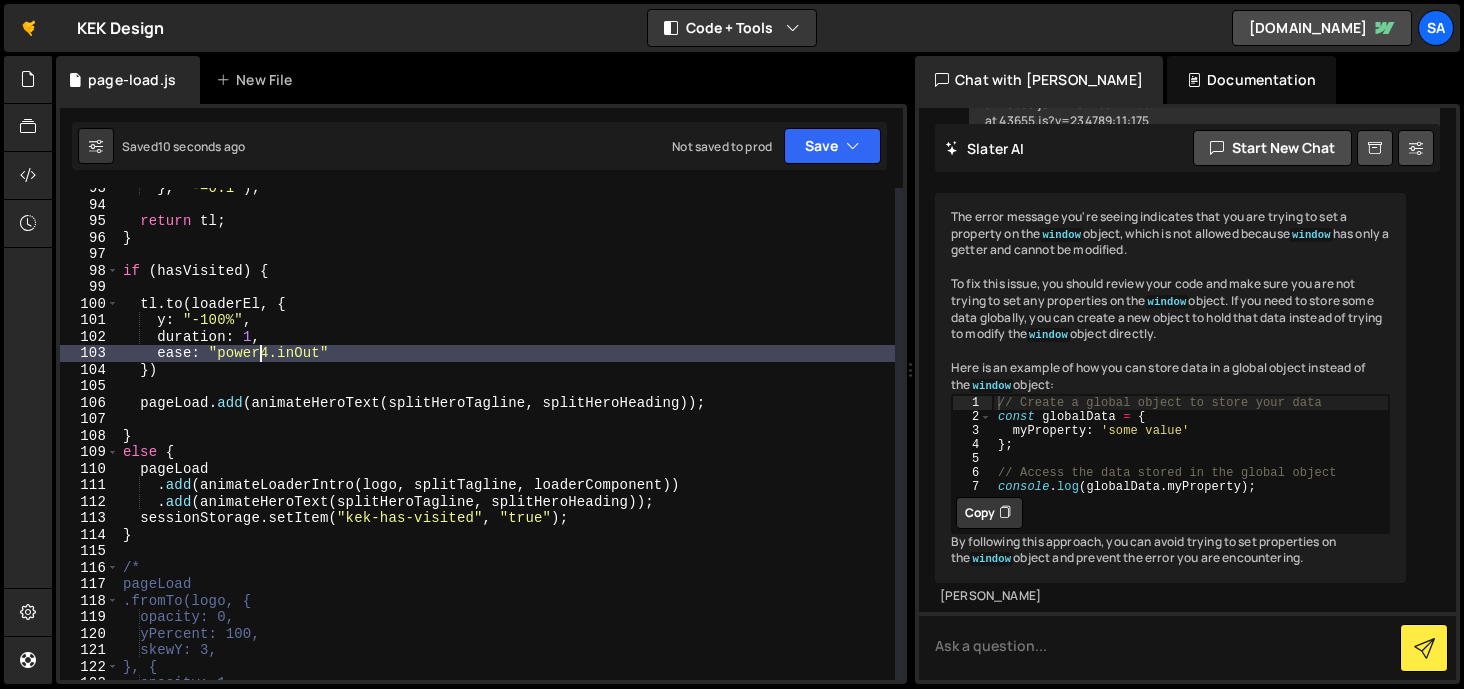 click on "} ,   "-=0.1" ) ;    return   tl ; } if   ( hasVisited )   {    tl . to ( loaderEl ,   {       y :   "-100%" ,       duration :   1 ,       ease :   "power4.inOut"    })    pageLoad . add ( animateHeroText ( splitHeroTagline ,   splitHeroHeading )) ; } else   {    pageLoad       . add ( animateLoaderIntro ( logo ,   splitTagline ,   loaderComponent ))       . add ( animateHeroText ( splitHeroTagline ,   splitHeroHeading )) ;    sessionStorage . setItem ( "kek-has-visited" ,   "true" ) ; } /* pageLoad   .fromTo(logo, {      opacity: 0,      yPercent: 100,      skewY: 3,   }, {      opacity: 1," at bounding box center (507, 442) 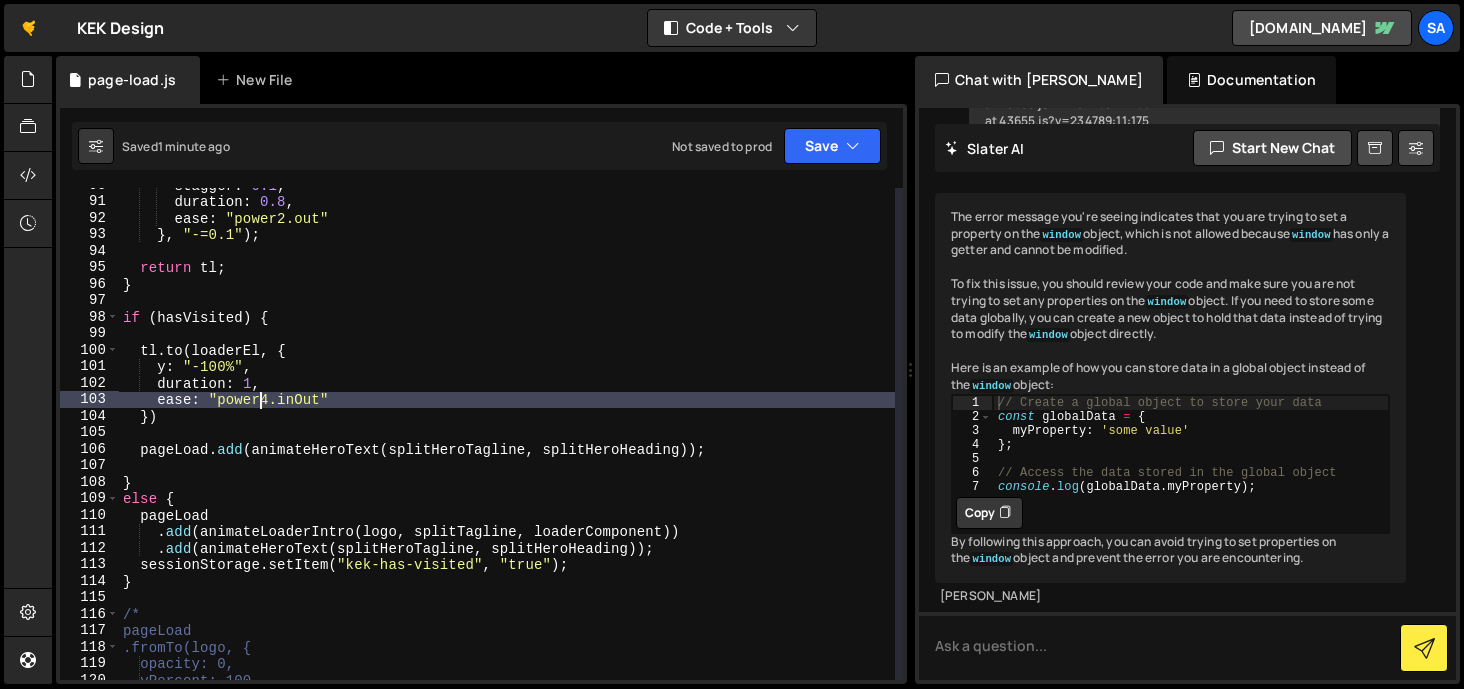scroll, scrollTop: 1470, scrollLeft: 0, axis: vertical 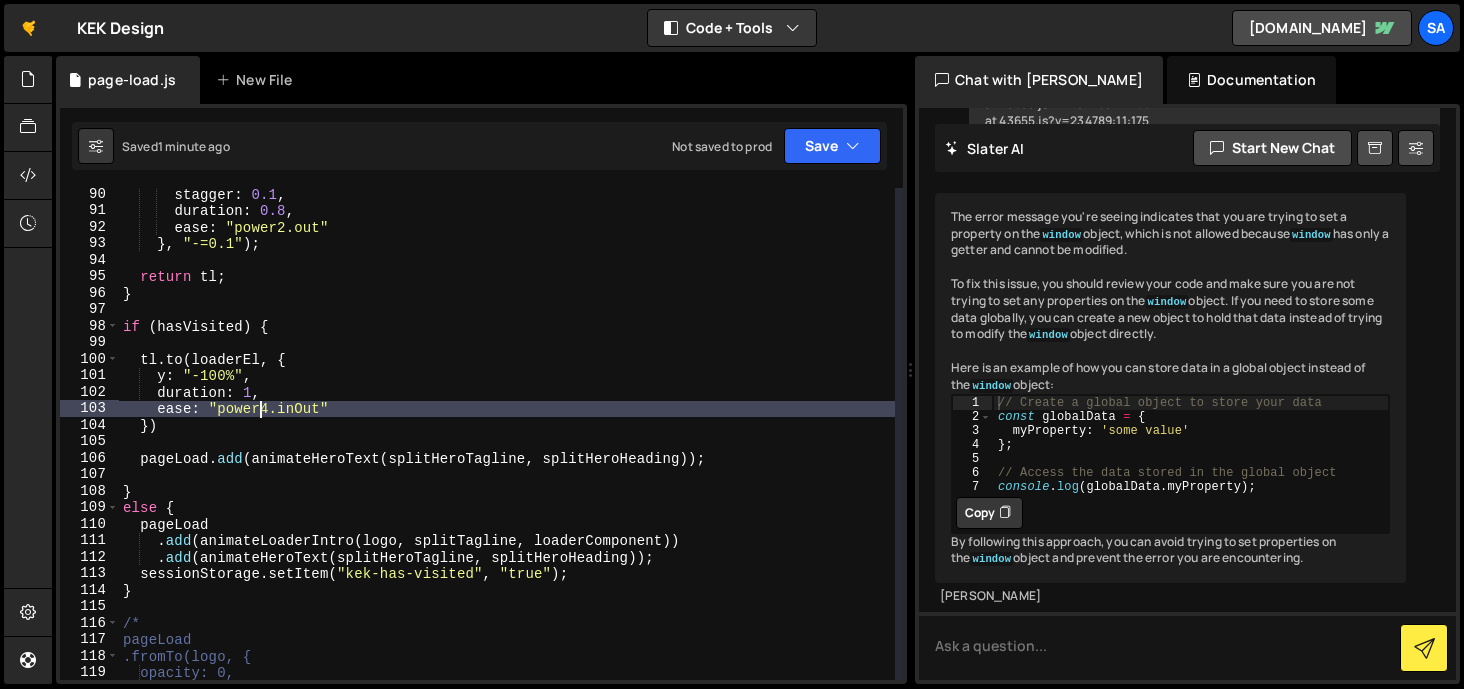 click on "stagger :   0.1 ,          duration :   0.8 ,          ease :   "power2.out"       } ,   "-=0.1" ) ;    return   tl ; } if   ( hasVisited )   {    tl . to ( loaderEl ,   {       y :   "-100%" ,       duration :   1 ,       ease :   "power4.inOut"    })    pageLoad . add ( animateHeroText ( splitHeroTagline ,   splitHeroHeading )) ; } else   {    pageLoad       . add ( animateLoaderIntro ( logo ,   splitTagline ,   loaderComponent ))       . add ( animateHeroText ( splitHeroTagline ,   splitHeroHeading )) ;    sessionStorage . setItem ( "kek-has-visited" ,   "true" ) ; } /* pageLoad   .fromTo(logo, {      opacity: 0,      yPercent: 100," at bounding box center (507, 448) 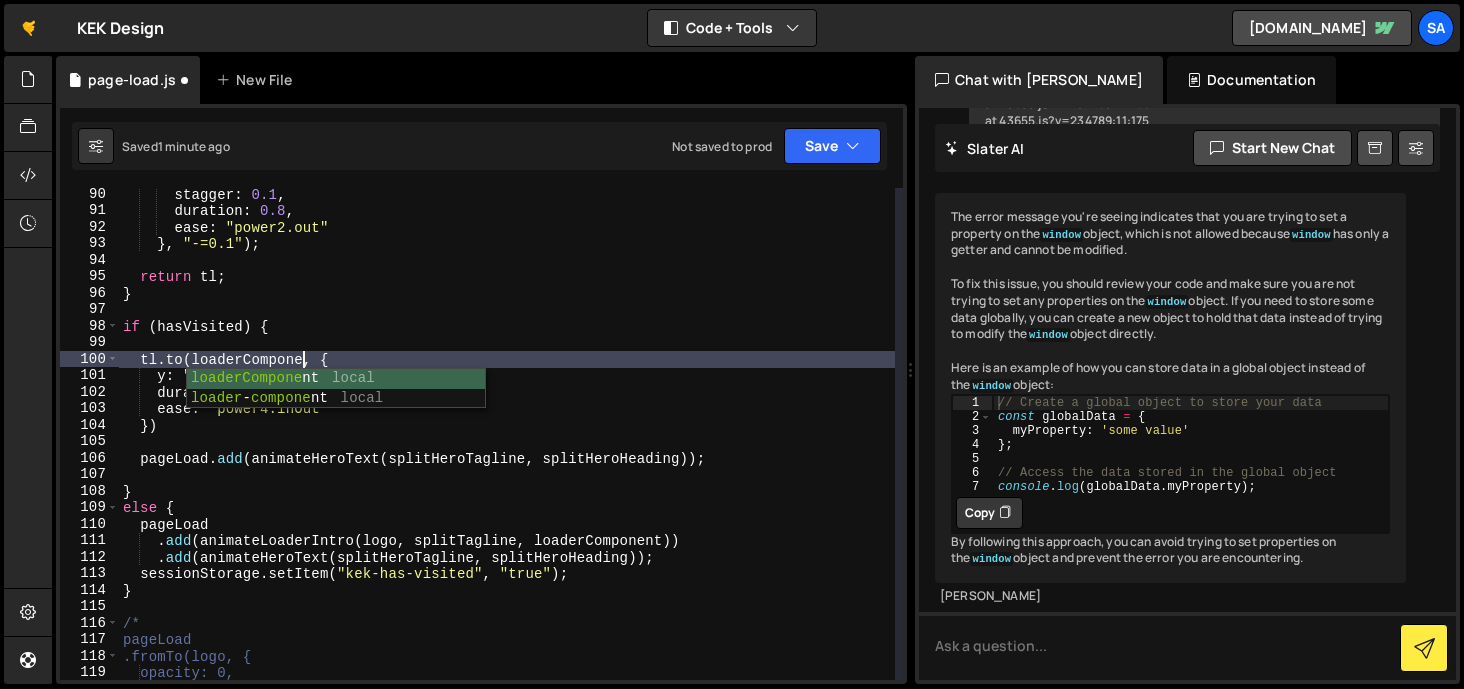 scroll, scrollTop: 0, scrollLeft: 13, axis: horizontal 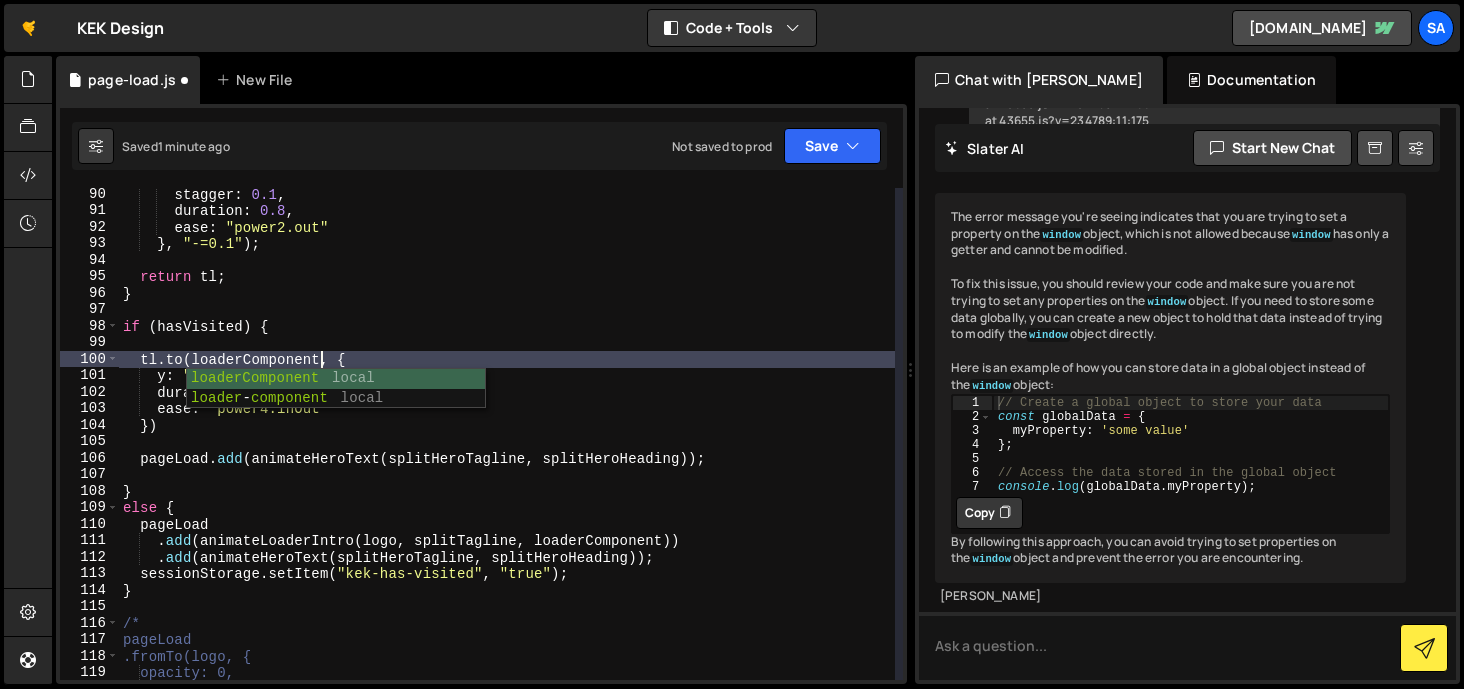 click on "1 Type cmd + s to save your Javascript file.     הההההההההההההההההההההההההההההההההההההההההההההההההההההההההההההההההההההההההההההההההההההההההההההההההההההההההההההההההההההההההההההההההההההההההההההההההההההההההההההההההההההההההההההההההההההההההההההההההההההההההההההההההההההההההההההההההההההההההההההההההההההההההה XXXXXXXXXXXXXXXXXXXXXXXXXXXXXXXXXXXXXXXXXXXXXXXXXXXXXXXXXXXXXXXXXXXXXXXXXXXXXXXXXXXXXXXXXXXXXXXXXXXXXXXXXXXXXXXXXXXXXXXXXXXXXXXXXXXXXXXXXXXXXXXXXXXXXXXXXXXXXXXXXXXXXXXXXXXXXXXXXXXXXXXXXXXXXXXXXXXXXXXXXXXXXXXXXXXXXXXXXXXXXXXXXXXXXXXXXXXXXXXXXXXXXXXXXX
tl.to(loaderComponent, { 90 91 92 93 94 95 96 97 98 99 100 101 102 103 104 105 106 107 108 109 110 111 112 113 114 115 116 117 118 119 120 121          stagger :   0.1 ,       :" at bounding box center [481, 394] 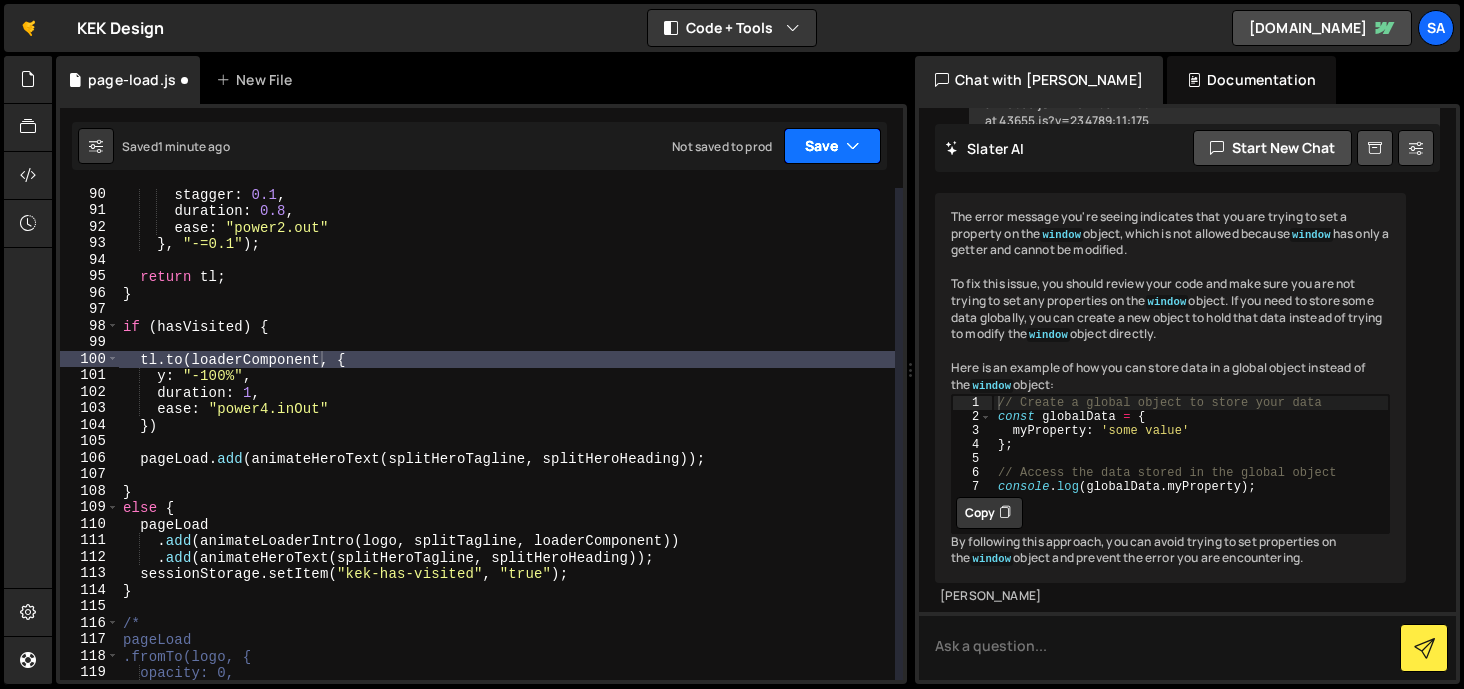 click on "Save" at bounding box center [832, 146] 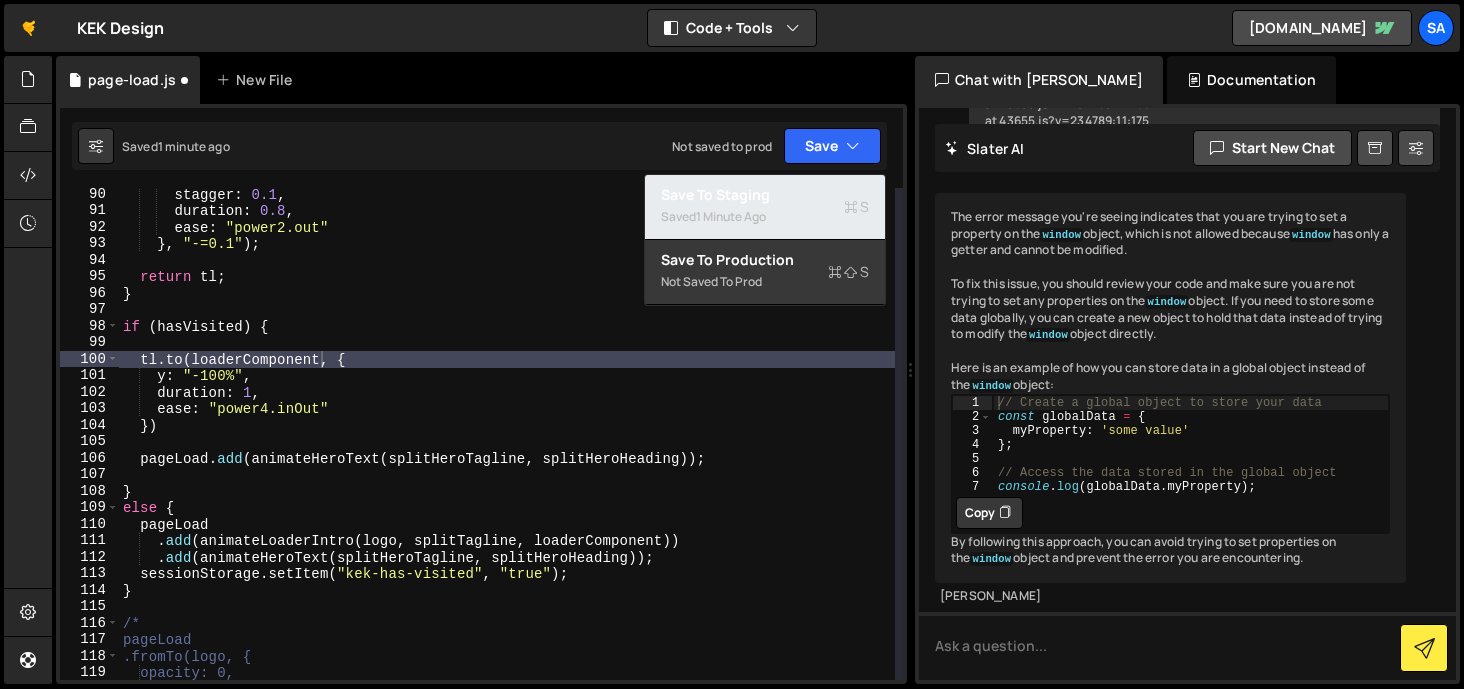click on "1 minute ago" at bounding box center (731, 216) 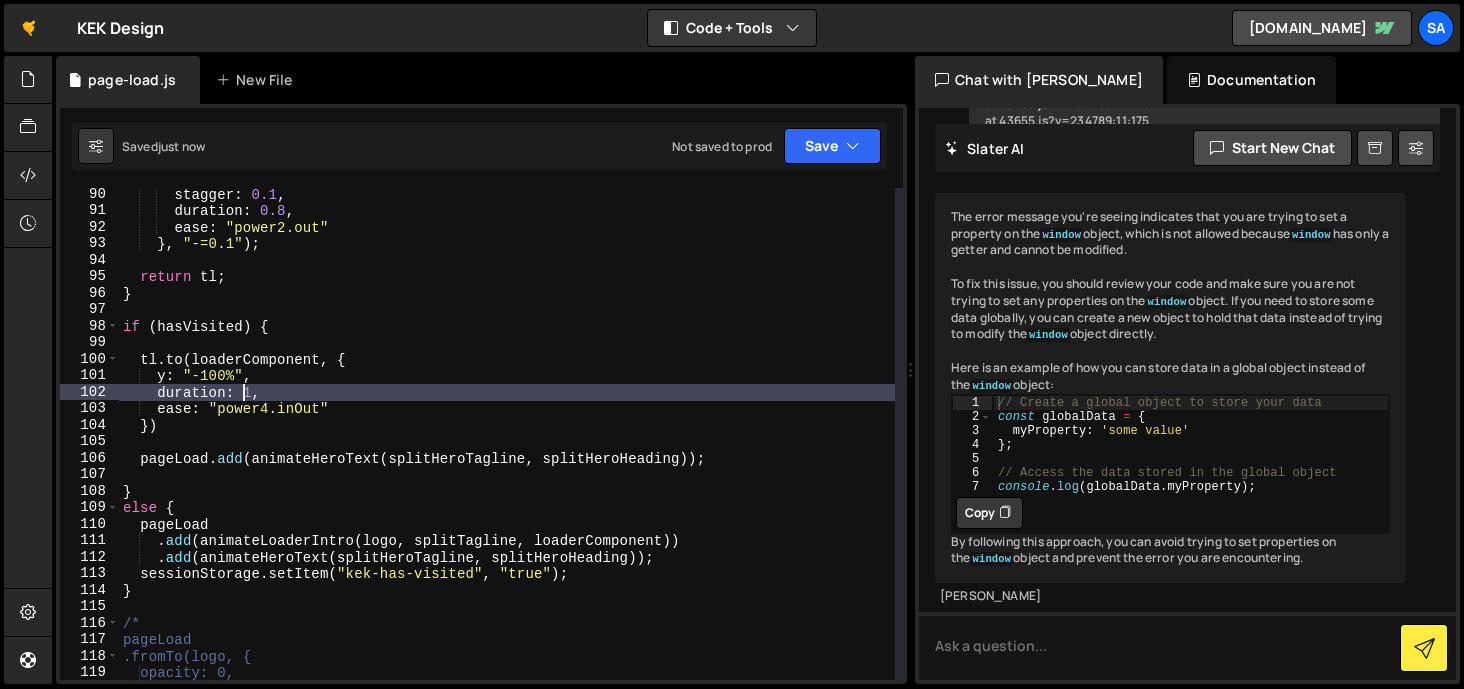 click on "stagger :   0.1 ,          duration :   0.8 ,          ease :   "power2.out"       } ,   "-=0.1" ) ;    return   tl ; } if   ( hasVisited )   {    tl . to ( loaderComponent ,   {       y :   "-100%" ,       duration :   1 ,       ease :   "power4.inOut"    })    pageLoad . add ( animateHeroText ( splitHeroTagline ,   splitHeroHeading )) ; } else   {    pageLoad       . add ( animateLoaderIntro ( logo ,   splitTagline ,   loaderComponent ))       . add ( animateHeroText ( splitHeroTagline ,   splitHeroHeading )) ;    sessionStorage . setItem ( "kek-has-visited" ,   "true" ) ; } /* pageLoad   .fromTo(logo, {      opacity: 0,      yPercent: 100," at bounding box center [507, 448] 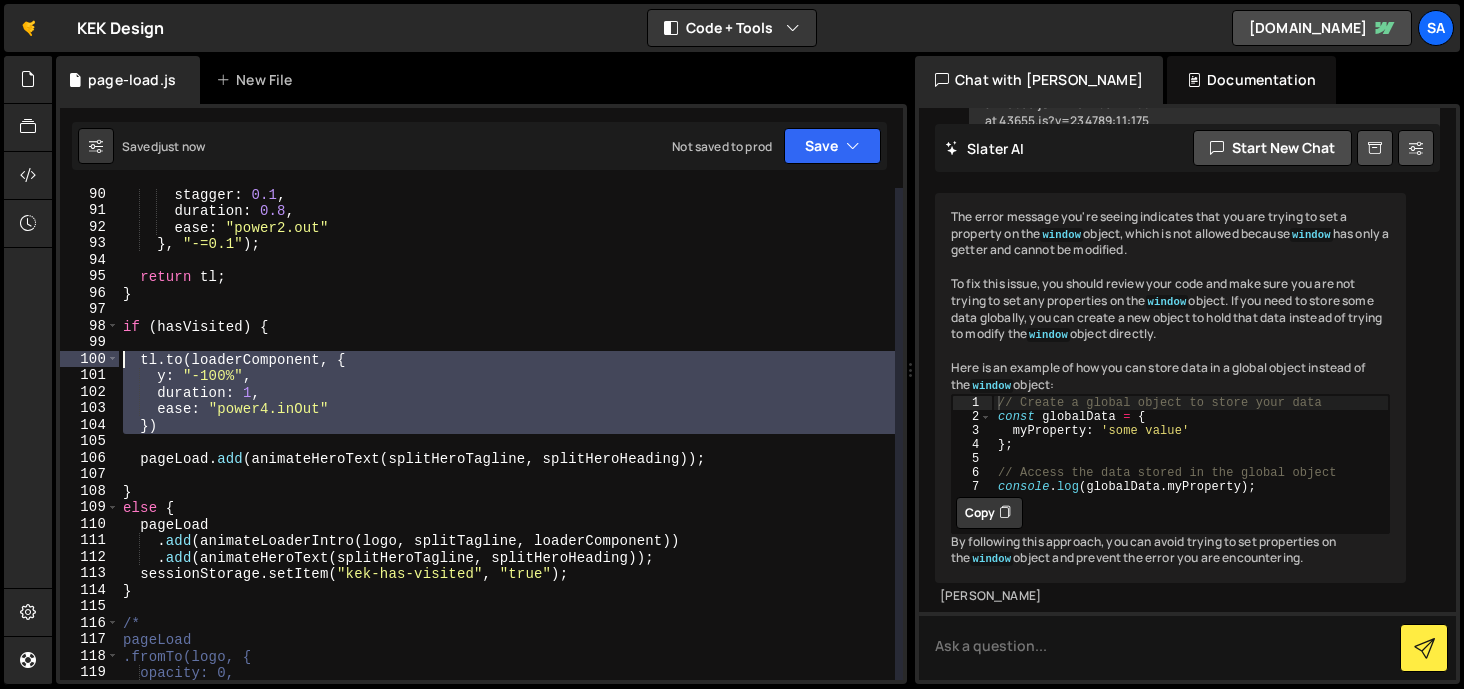 drag, startPoint x: 162, startPoint y: 446, endPoint x: 85, endPoint y: 359, distance: 116.18089 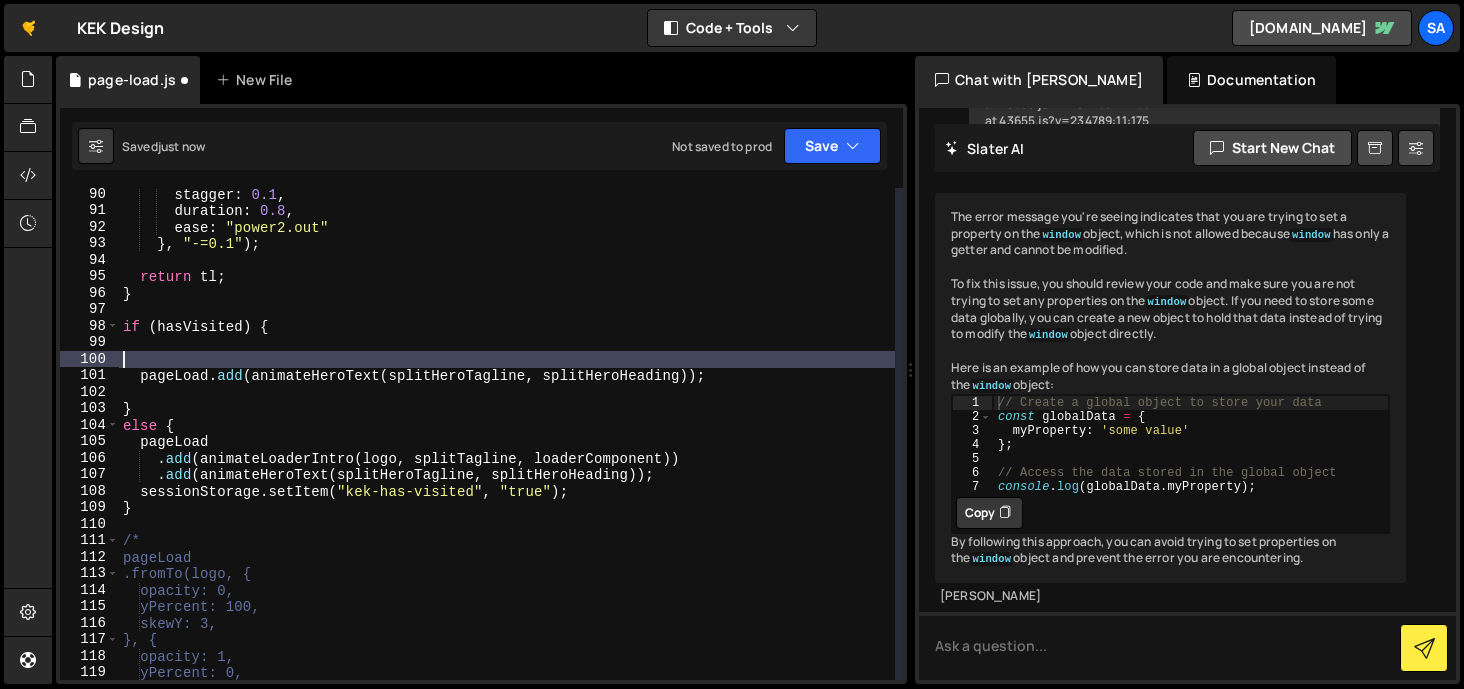 scroll, scrollTop: 0, scrollLeft: 0, axis: both 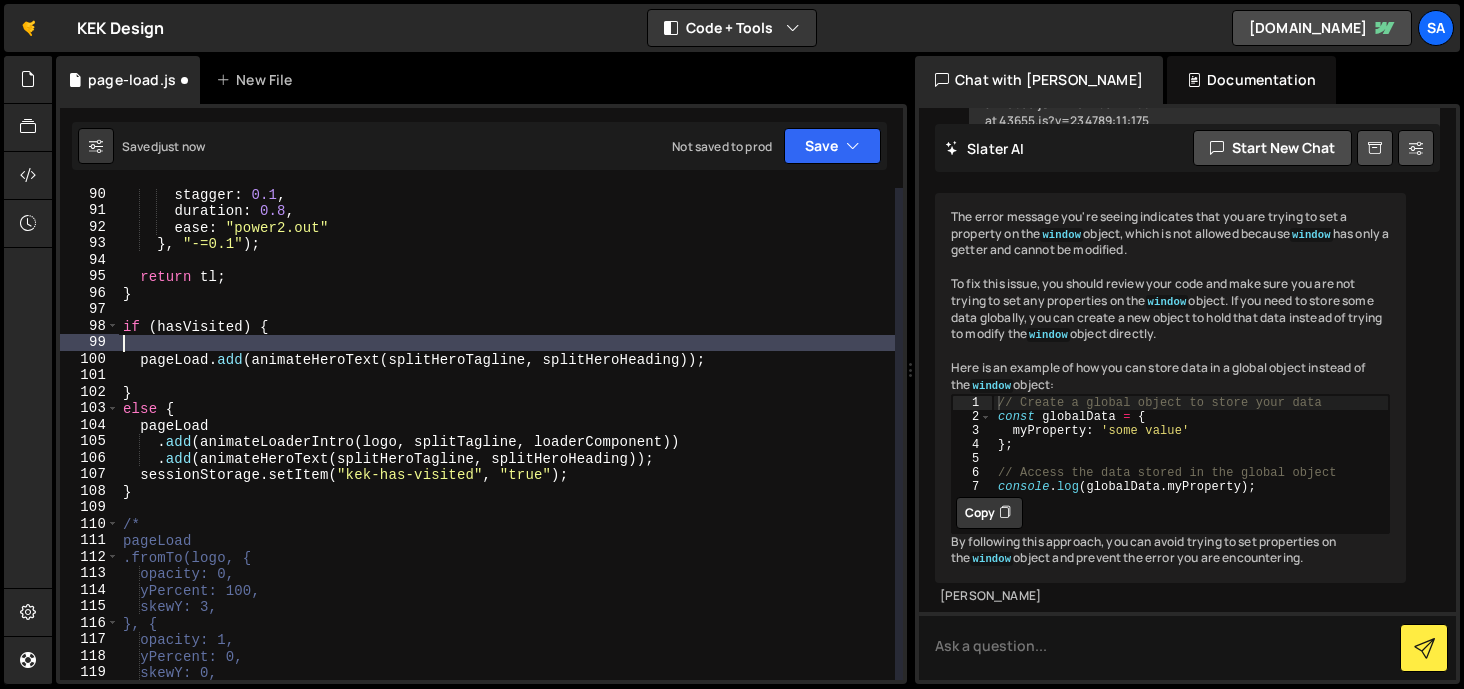 type on "if (hasVisited) {" 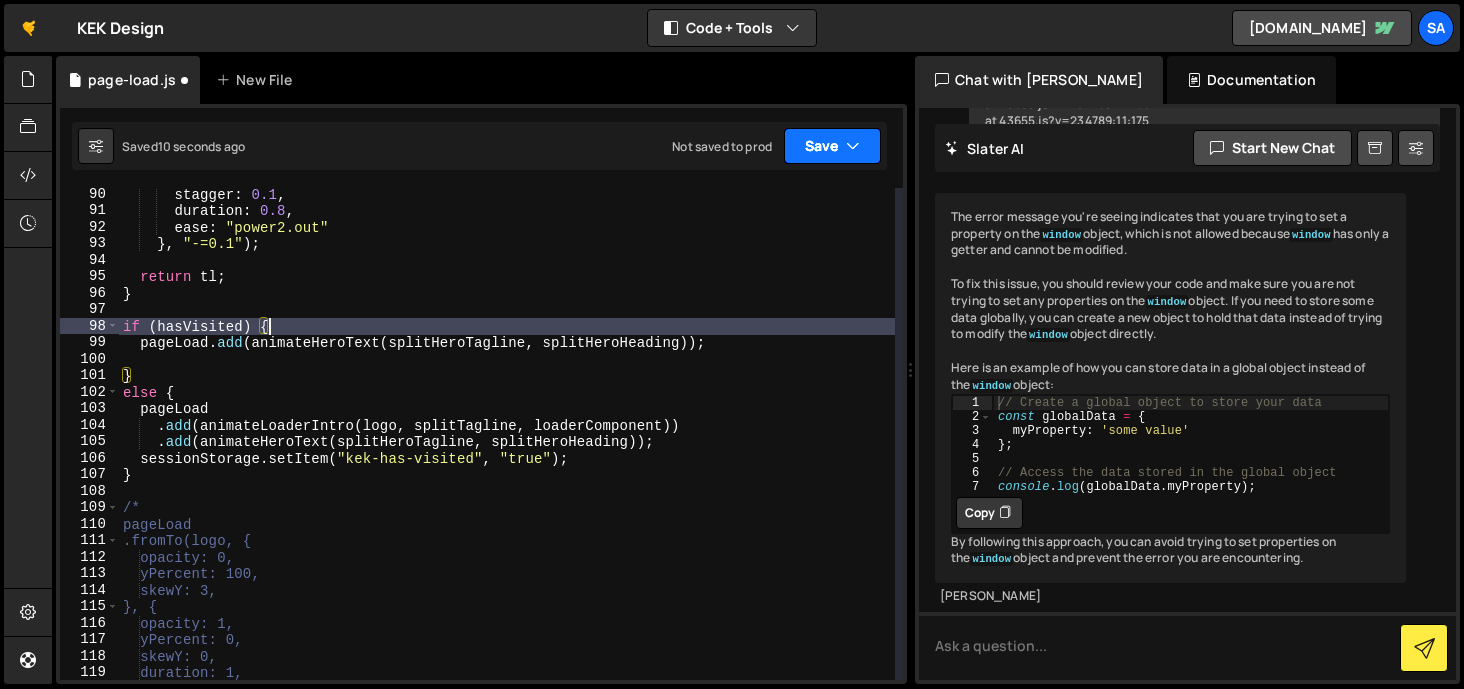 click on "Save" at bounding box center (832, 146) 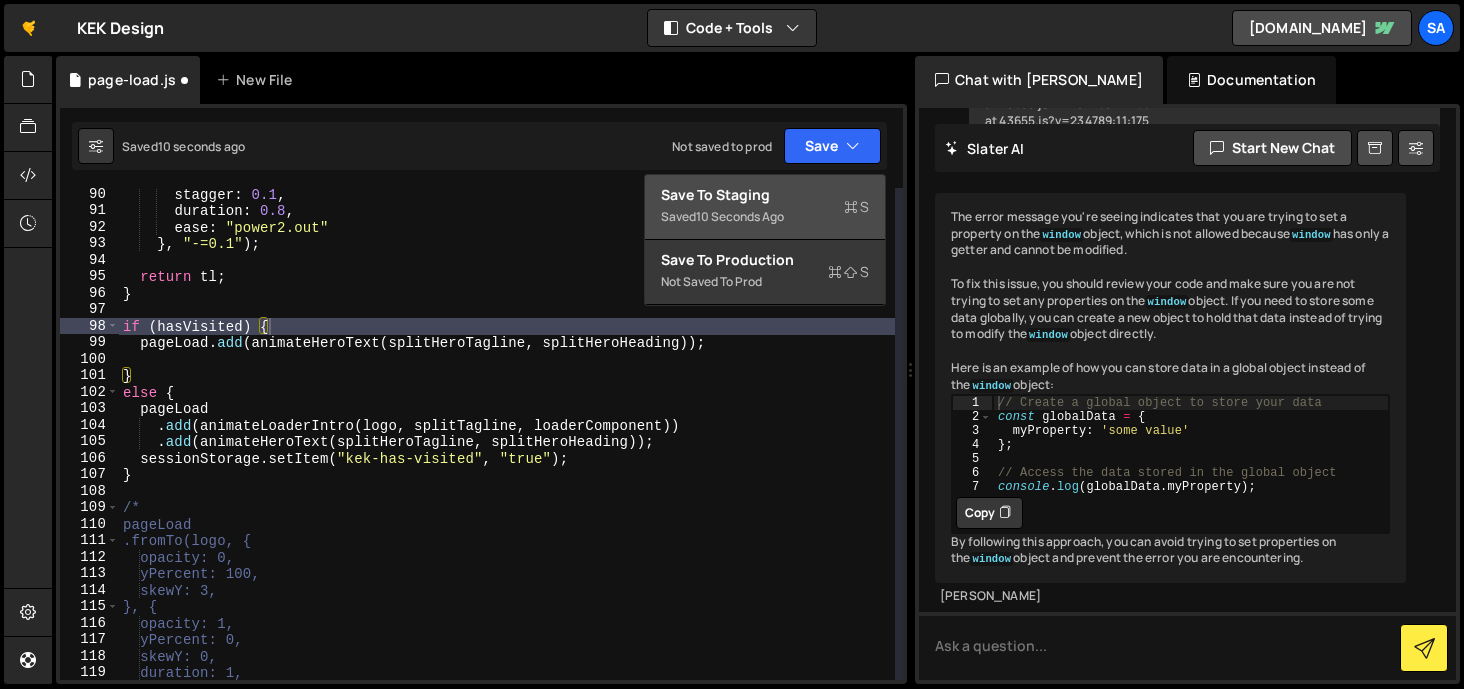 click on "Save to Staging
S" at bounding box center [765, 195] 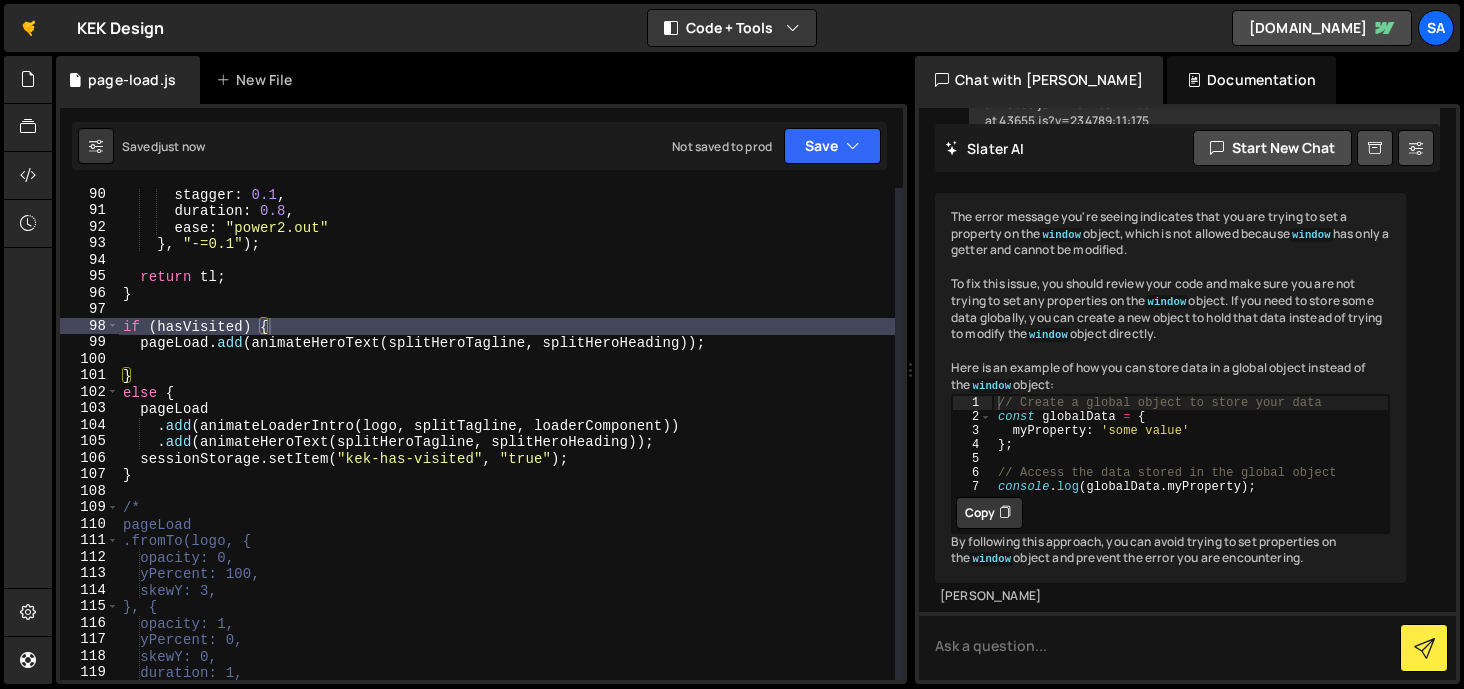 click on "stagger :   0.1 ,          duration :   0.8 ,          ease :   "power2.out"       } ,   "-=0.1" ) ;    return   tl ; } if   ( hasVisited )   {    pageLoad . add ( animateHeroText ( splitHeroTagline ,   splitHeroHeading )) ; } else   {    pageLoad       . add ( animateLoaderIntro ( logo ,   splitTagline ,   loaderComponent ))       . add ( animateHeroText ( splitHeroTagline ,   splitHeroHeading )) ;    sessionStorage . setItem ( "kek-has-visited" ,   "true" ) ; } /* pageLoad   .fromTo(logo, {      opacity: 0,      yPercent: 100,      skewY: 3,   }, {      opacity: 1,      yPercent: 0,      skewY: 0,      duration: 1,      ease: "power2.out"" at bounding box center (507, 448) 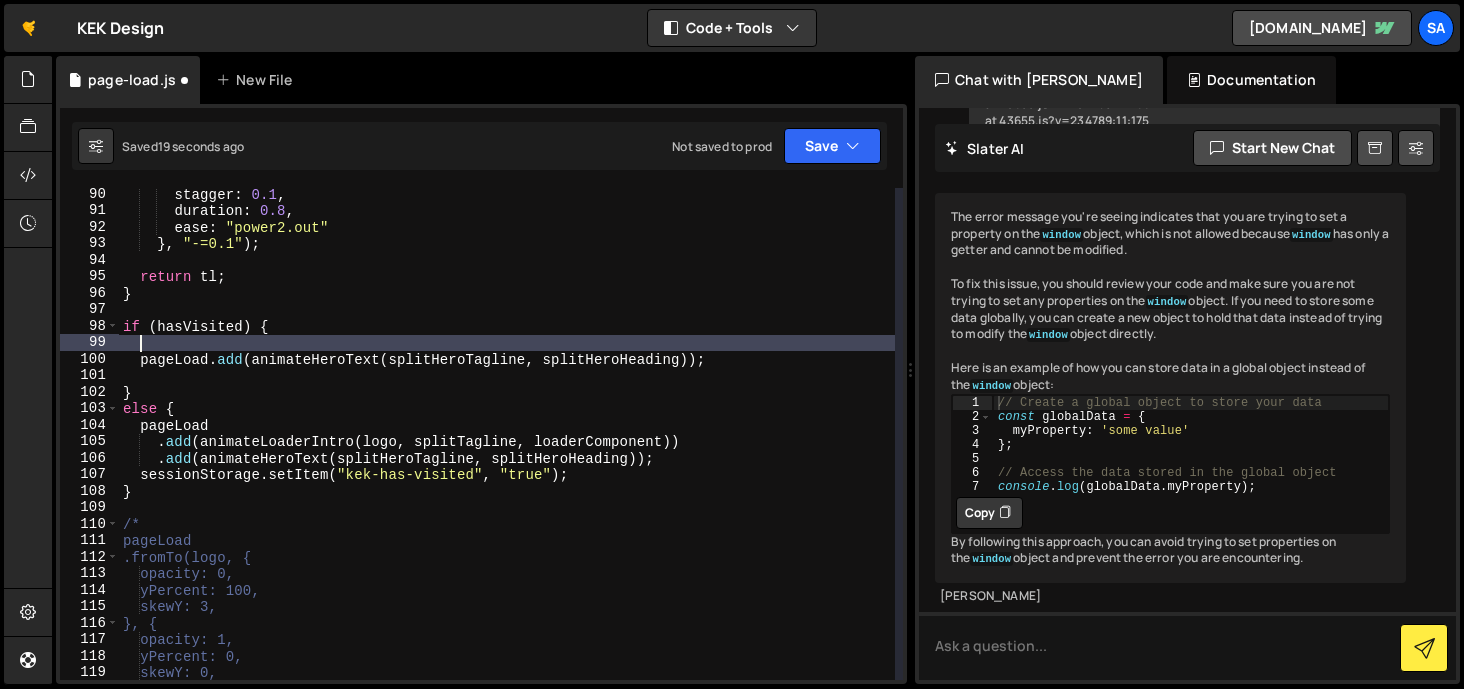 paste on "gsap.set(loaderComponent, { y: "-100%" });" 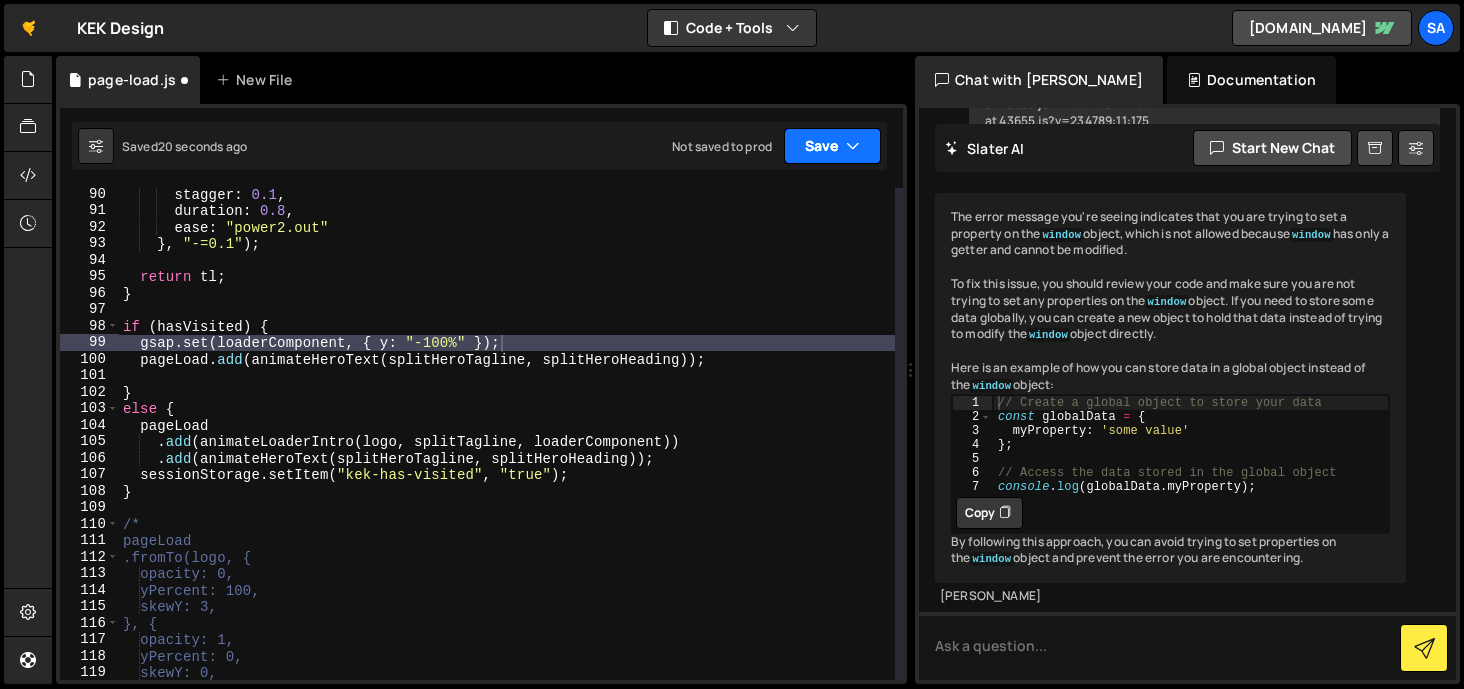 click on "Save" at bounding box center (832, 146) 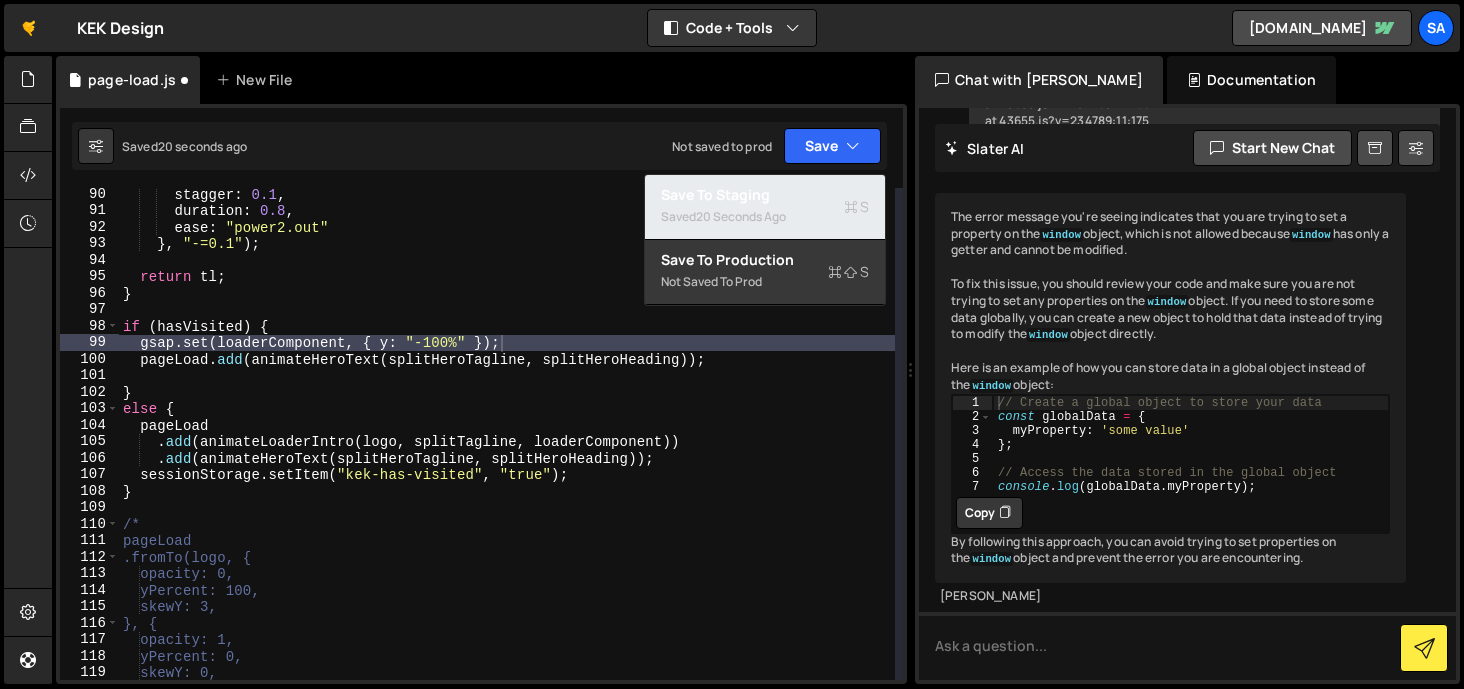 click on "20 seconds ago" at bounding box center [741, 216] 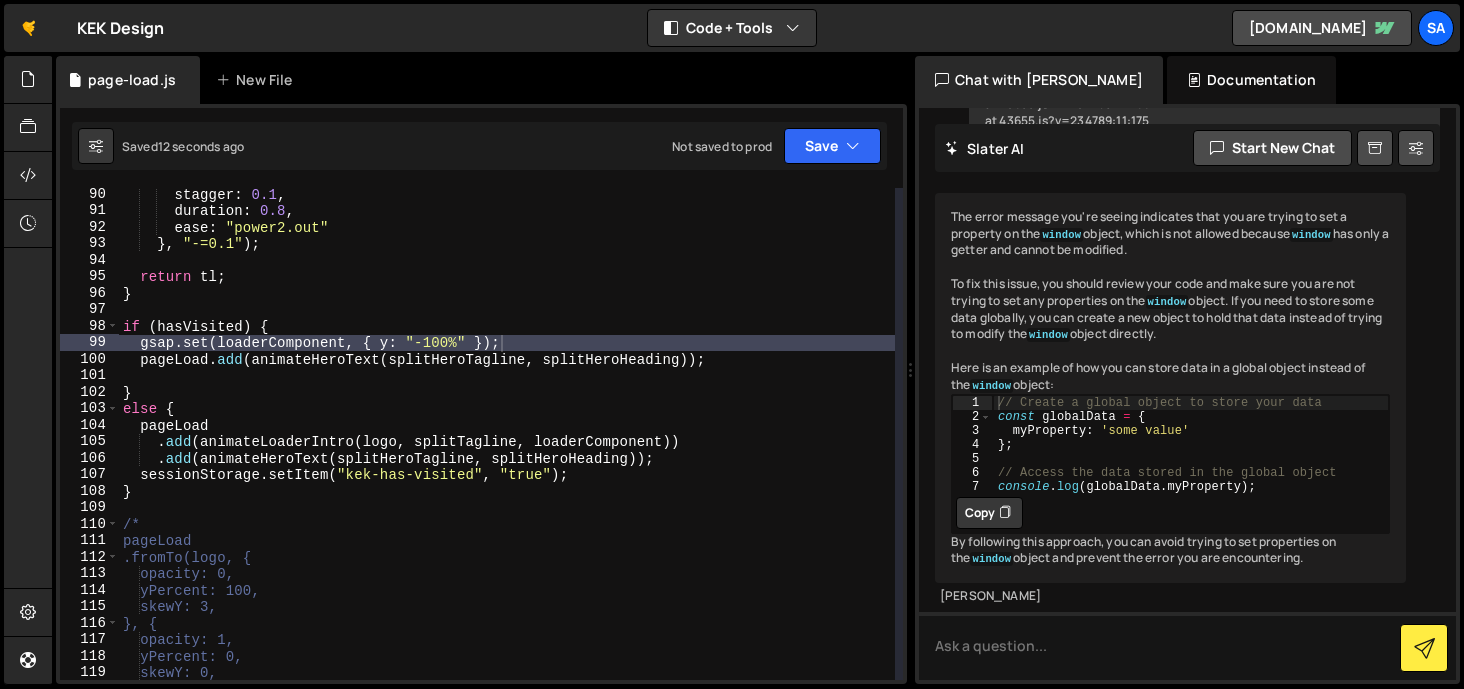 click on "stagger :   0.1 ,          duration :   0.8 ,          ease :   "power2.out"       } ,   "-=0.1" ) ;    return   tl ; } if   ( hasVisited )   {    gsap . set ( loaderComponent ,   {   y :   "-100%"   }) ;    pageLoad . add ( animateHeroText ( splitHeroTagline ,   splitHeroHeading )) ; } else   {    pageLoad       . add ( animateLoaderIntro ( logo ,   splitTagline ,   loaderComponent ))       . add ( animateHeroText ( splitHeroTagline ,   splitHeroHeading )) ;    sessionStorage . setItem ( "kek-has-visited" ,   "true" ) ; } /* pageLoad   .fromTo(logo, {      opacity: 0,      yPercent: 100,      skewY: 3,   }, {      opacity: 1,      yPercent: 0,      skewY: 0,      duration: 1," at bounding box center [507, 448] 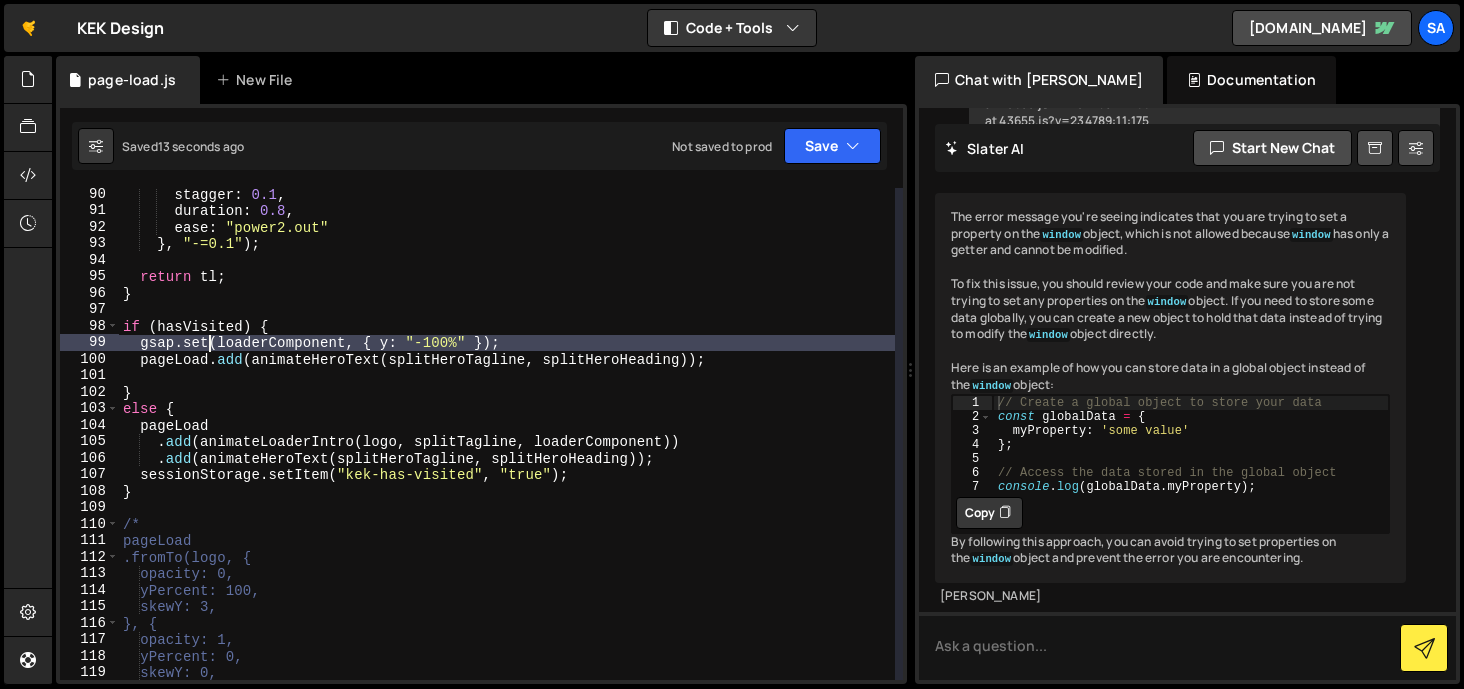 click on "stagger :   0.1 ,          duration :   0.8 ,          ease :   "power2.out"       } ,   "-=0.1" ) ;    return   tl ; } if   ( hasVisited )   {    gsap . set ( loaderComponent ,   {   y :   "-100%"   }) ;    pageLoad . add ( animateHeroText ( splitHeroTagline ,   splitHeroHeading )) ; } else   {    pageLoad       . add ( animateLoaderIntro ( logo ,   splitTagline ,   loaderComponent ))       . add ( animateHeroText ( splitHeroTagline ,   splitHeroHeading )) ;    sessionStorage . setItem ( "kek-has-visited" ,   "true" ) ; } /* pageLoad   .fromTo(logo, {      opacity: 0,      yPercent: 100,      skewY: 3,   }, {      opacity: 1,      yPercent: 0,      skewY: 0,      duration: 1," at bounding box center (507, 448) 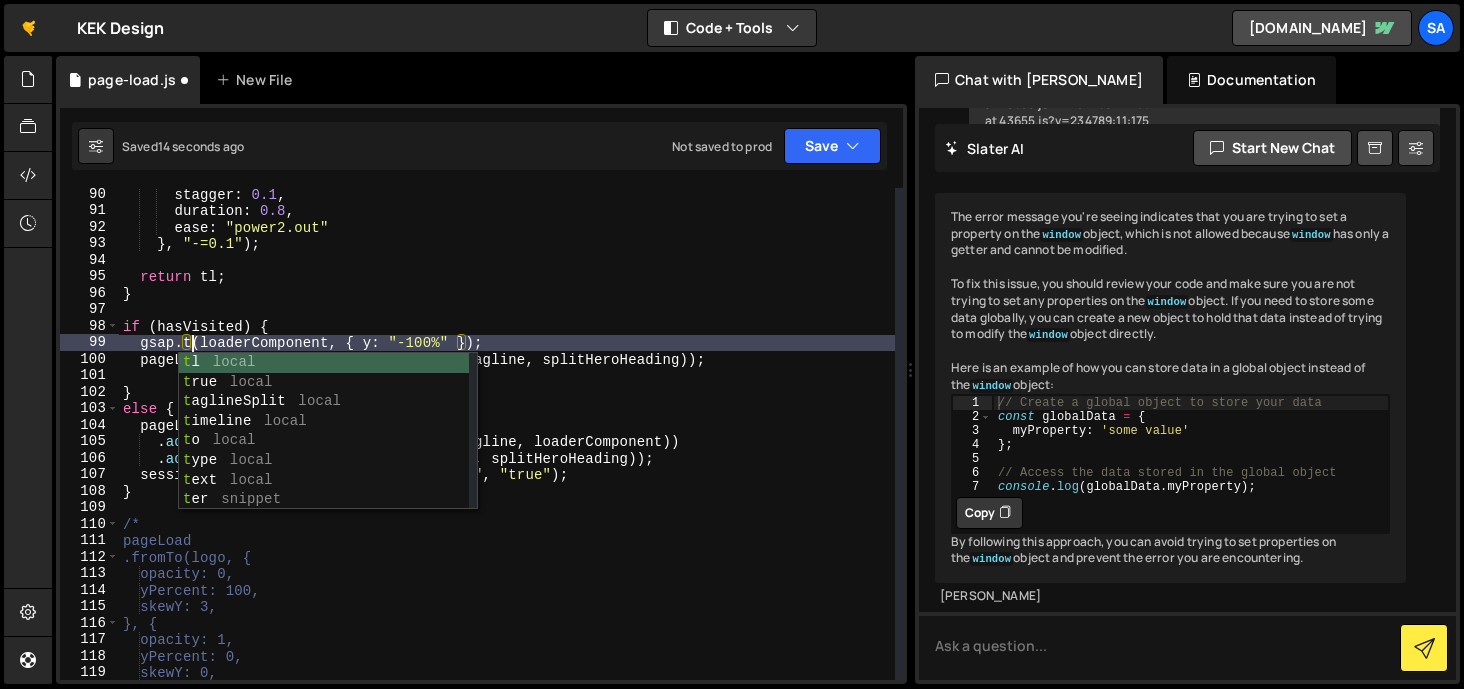 scroll, scrollTop: 0, scrollLeft: 5, axis: horizontal 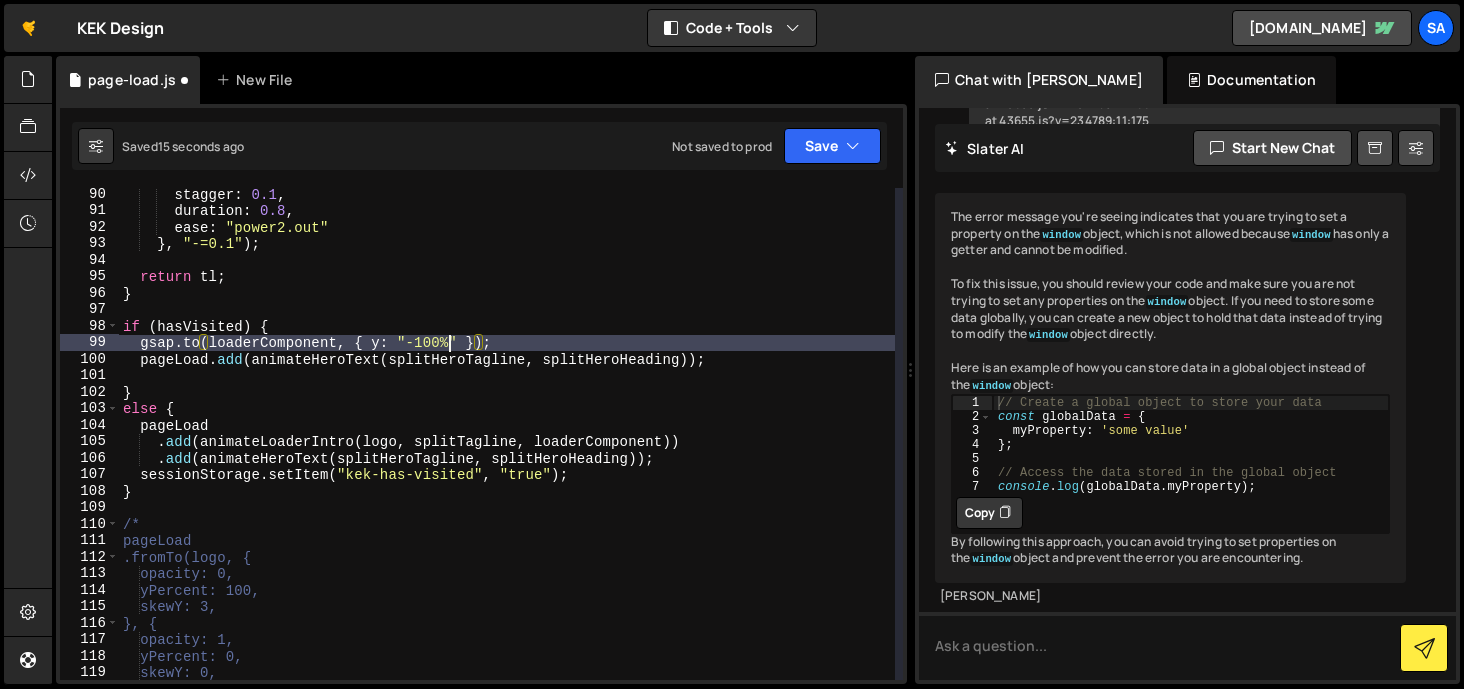 click on "stagger :   0.1 ,          duration :   0.8 ,          ease :   "power2.out"       } ,   "-=0.1" ) ;    return   tl ; } if   ( hasVisited )   {    gsap . to ( loaderComponent ,   {   y :   "-100%"   }) ;    pageLoad . add ( animateHeroText ( splitHeroTagline ,   splitHeroHeading )) ; } else   {    pageLoad       . add ( animateLoaderIntro ( logo ,   splitTagline ,   loaderComponent ))       . add ( animateHeroText ( splitHeroTagline ,   splitHeroHeading )) ;    sessionStorage . setItem ( "kek-has-visited" ,   "true" ) ; } /* pageLoad   .fromTo(logo, {      opacity: 0,      yPercent: 100,      skewY: 3,   }, {      opacity: 1,      yPercent: 0,      skewY: 0,      duration: 1," at bounding box center [507, 448] 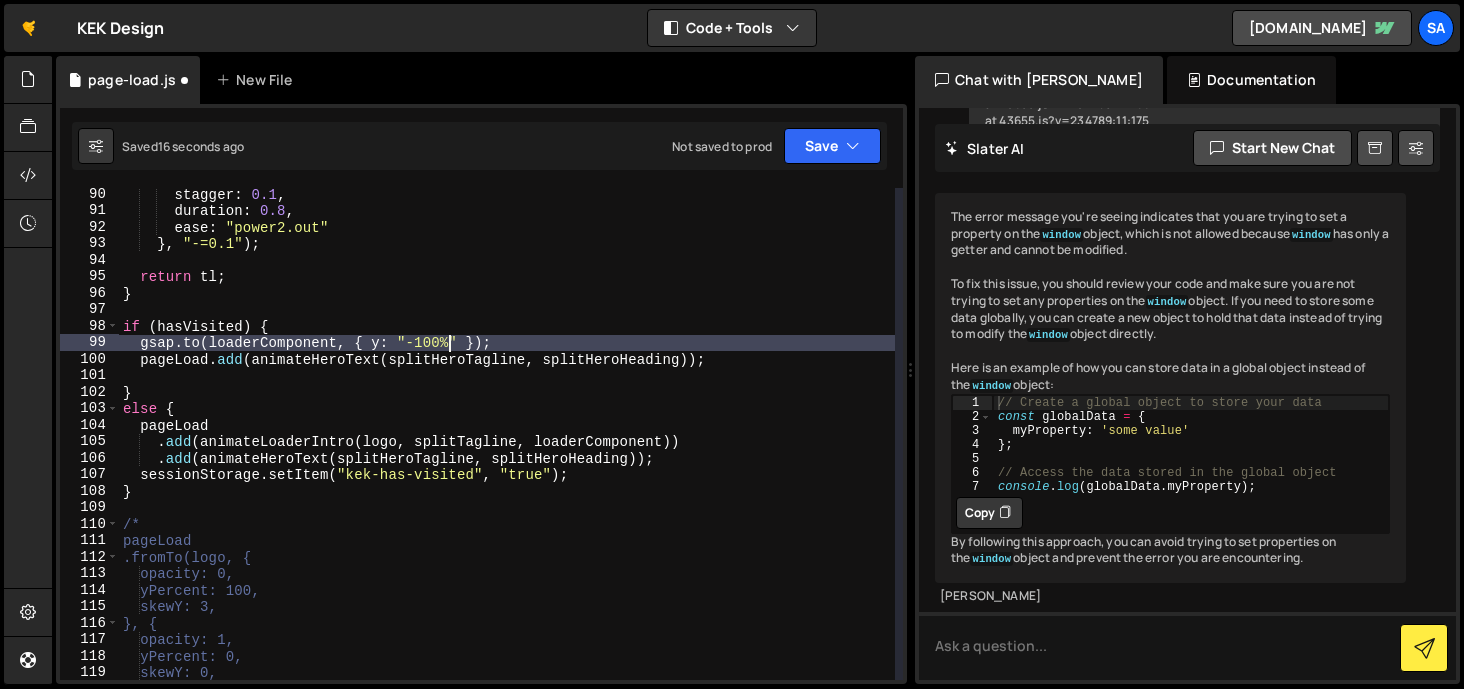 click on "stagger :   0.1 ,          duration :   0.8 ,          ease :   "power2.out"       } ,   "-=0.1" ) ;    return   tl ; } if   ( hasVisited )   {    gsap . to ( loaderComponent ,   {   y :   "-100%"   }) ;    pageLoad . add ( animateHeroText ( splitHeroTagline ,   splitHeroHeading )) ; } else   {    pageLoad       . add ( animateLoaderIntro ( logo ,   splitTagline ,   loaderComponent ))       . add ( animateHeroText ( splitHeroTagline ,   splitHeroHeading )) ;    sessionStorage . setItem ( "kek-has-visited" ,   "true" ) ; } /* pageLoad   .fromTo(logo, {      opacity: 0,      yPercent: 100,      skewY: 3,   }, {      opacity: 1,      yPercent: 0,      skewY: 0,      duration: 1," at bounding box center [507, 448] 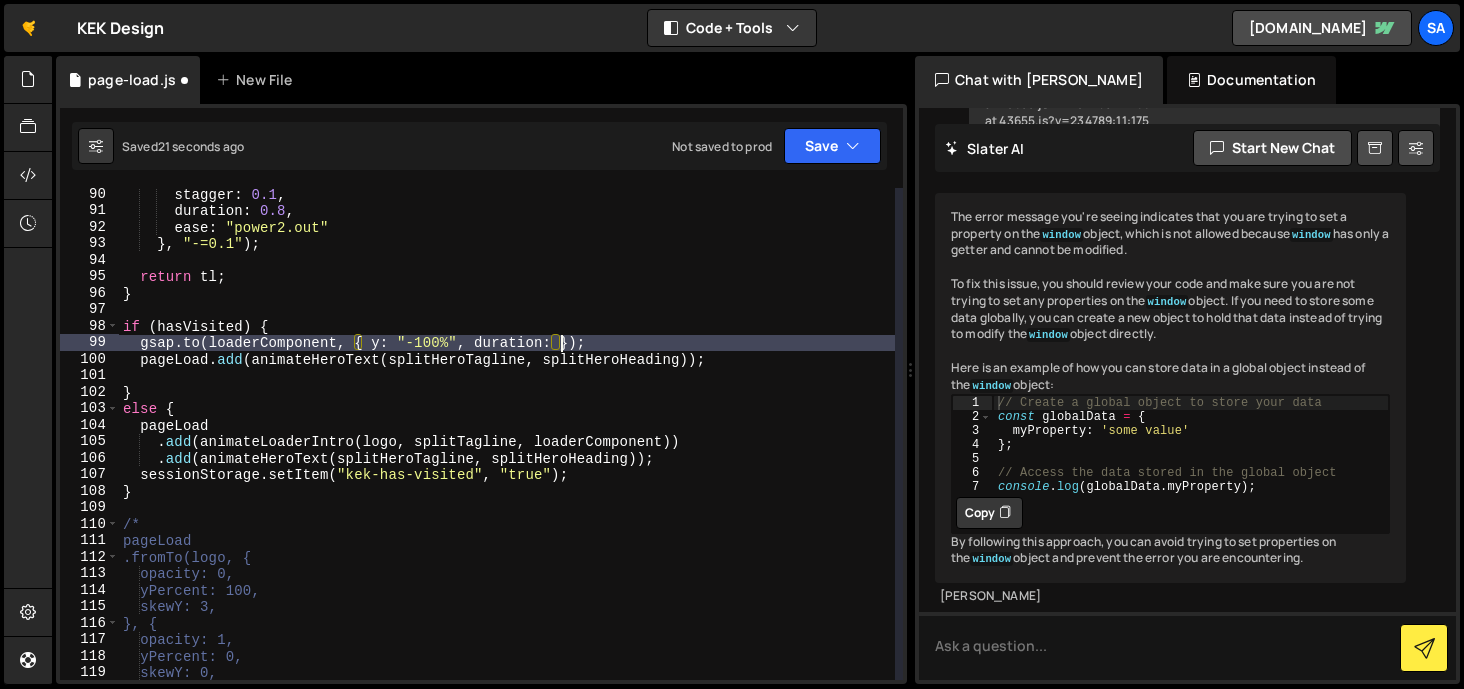 scroll, scrollTop: 0, scrollLeft: 31, axis: horizontal 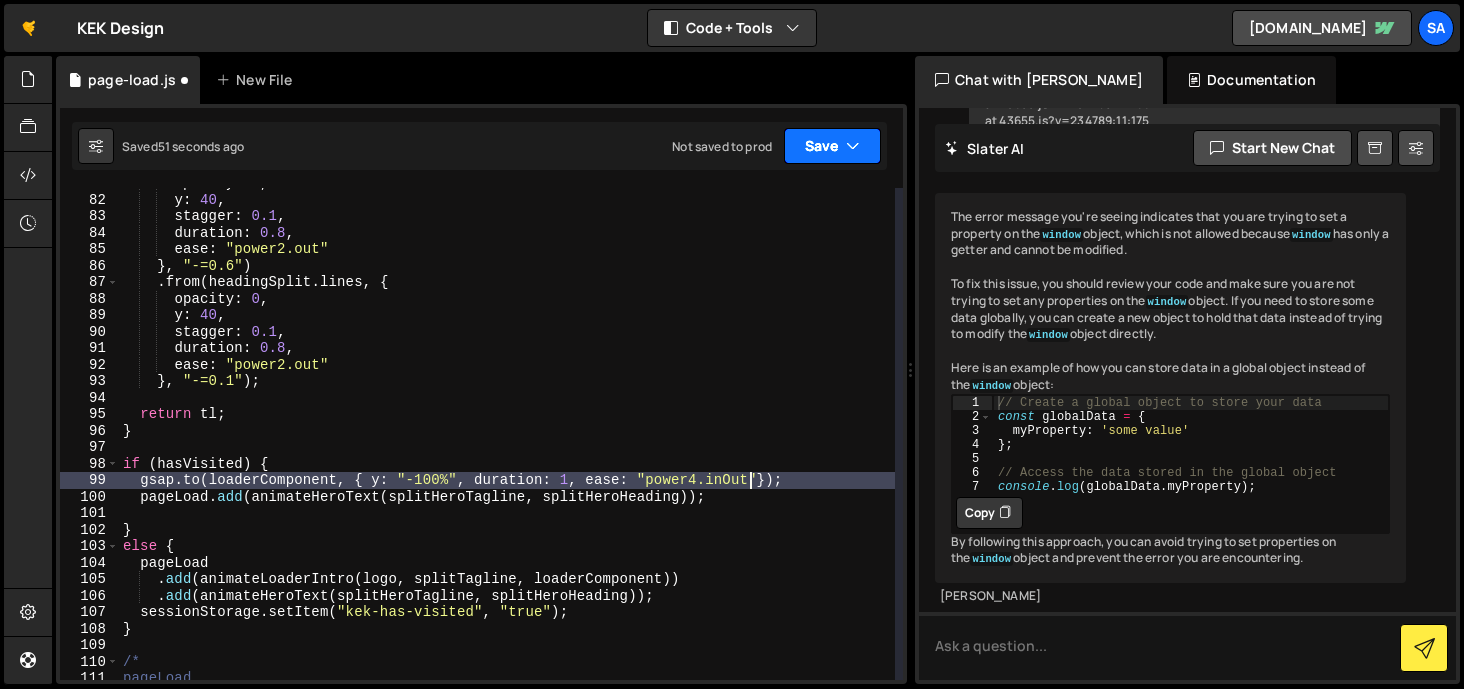 click on "Save" at bounding box center (832, 146) 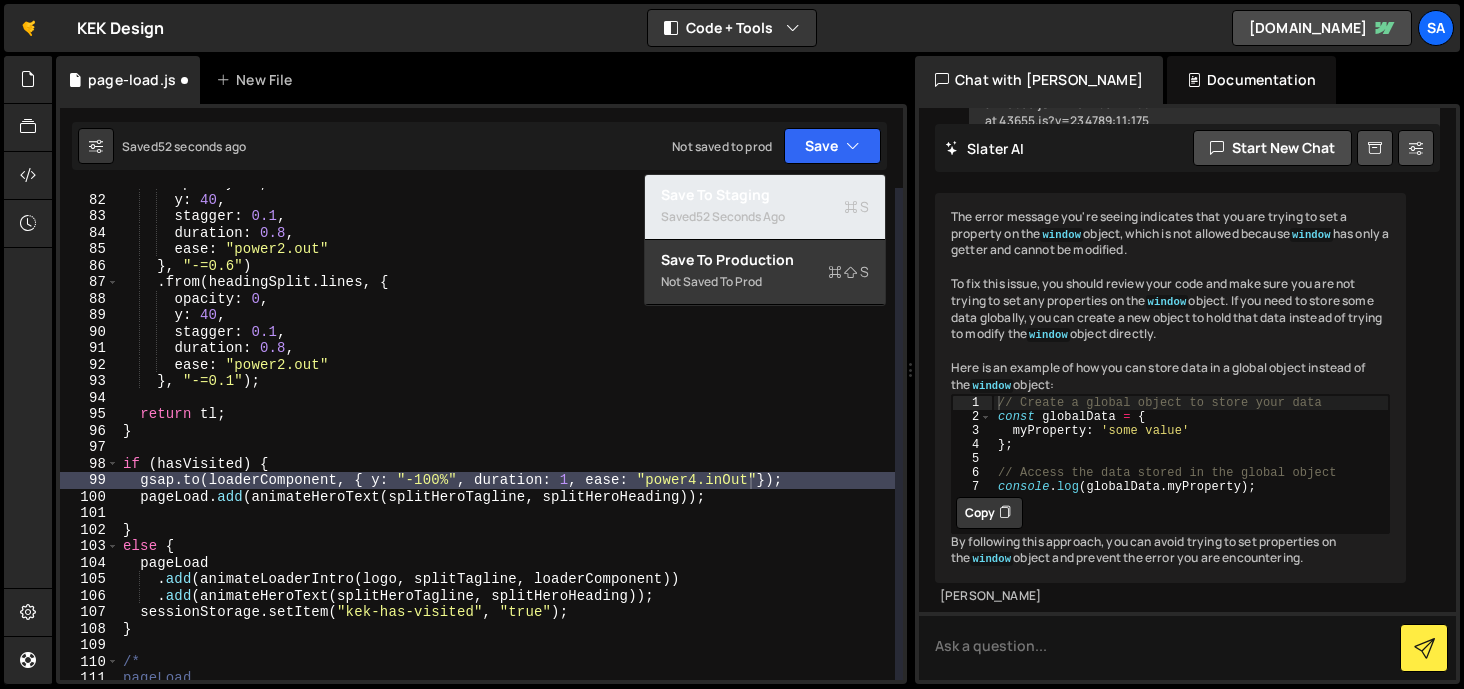 click on "52 seconds ago" at bounding box center (740, 216) 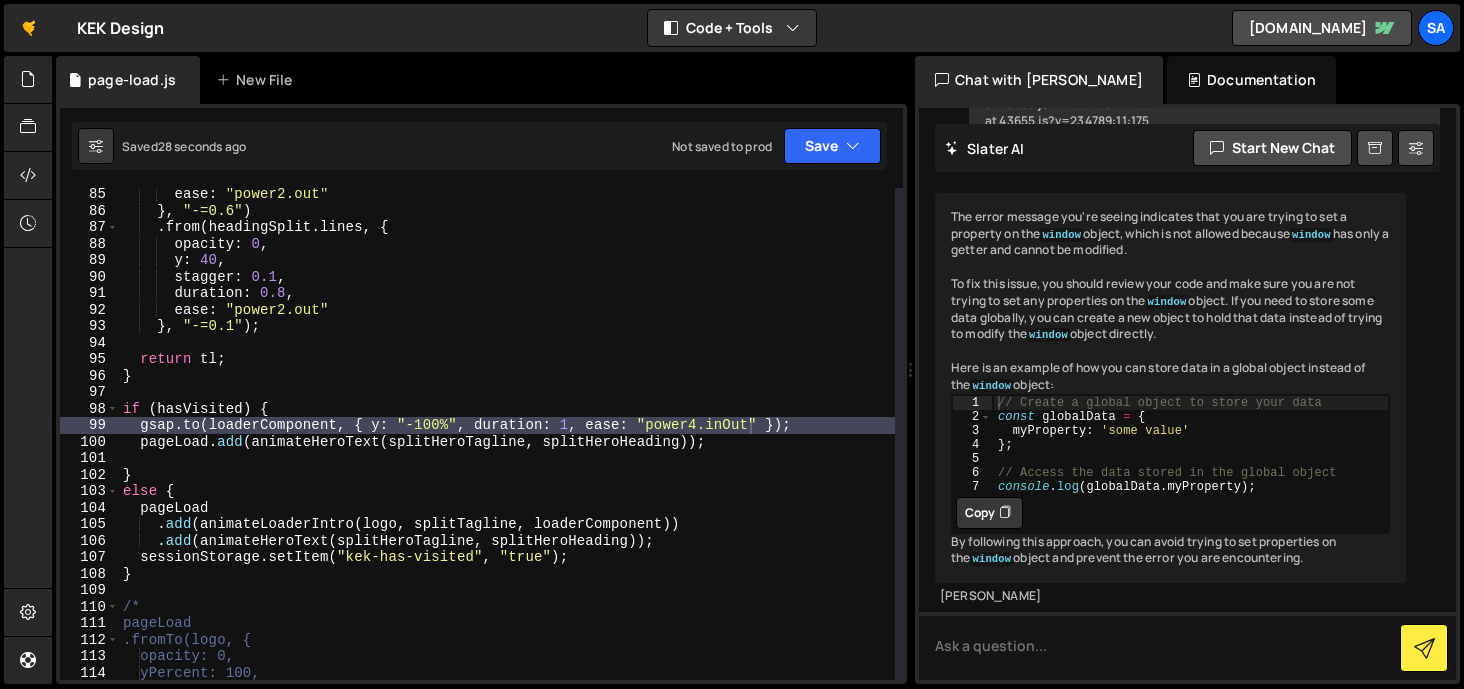 scroll, scrollTop: 1392, scrollLeft: 0, axis: vertical 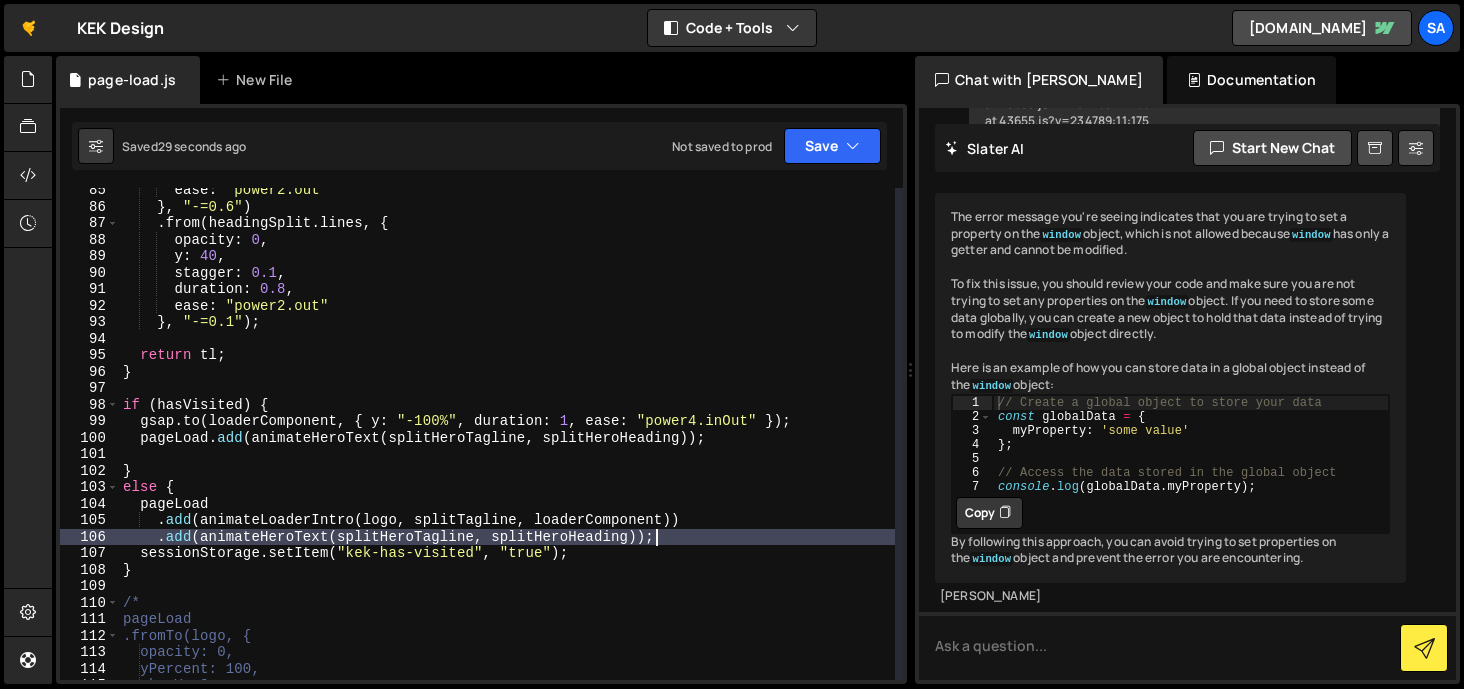 click on "ease :   "power2.out"       } ,   "-=0.6" )       . from ( headingSplit . lines ,   {          opacity :   0 ,          y :   40 ,          stagger :   0.1 ,          duration :   0.8 ,          ease :   "power2.out"       } ,   "-=0.1" ) ;    return   tl ; } if   ( hasVisited )   {    gsap . to ( loaderComponent ,   {   y :   "-100%" ,   duration :   1 ,   ease :   "power4.inOut"   }) ;    pageLoad . add ( animateHeroText ( splitHeroTagline ,   splitHeroHeading )) ; } else   {    pageLoad       . add ( animateLoaderIntro ( logo ,   splitTagline ,   loaderComponent ))       . add ( animateHeroText ( splitHeroTagline ,   splitHeroHeading )) ;    sessionStorage . setItem ( "kek-has-visited" ,   "true" ) ; } /* pageLoad   .fromTo(logo, {      opacity: 0,      yPercent: 100,      skewY: 3," at bounding box center [507, 444] 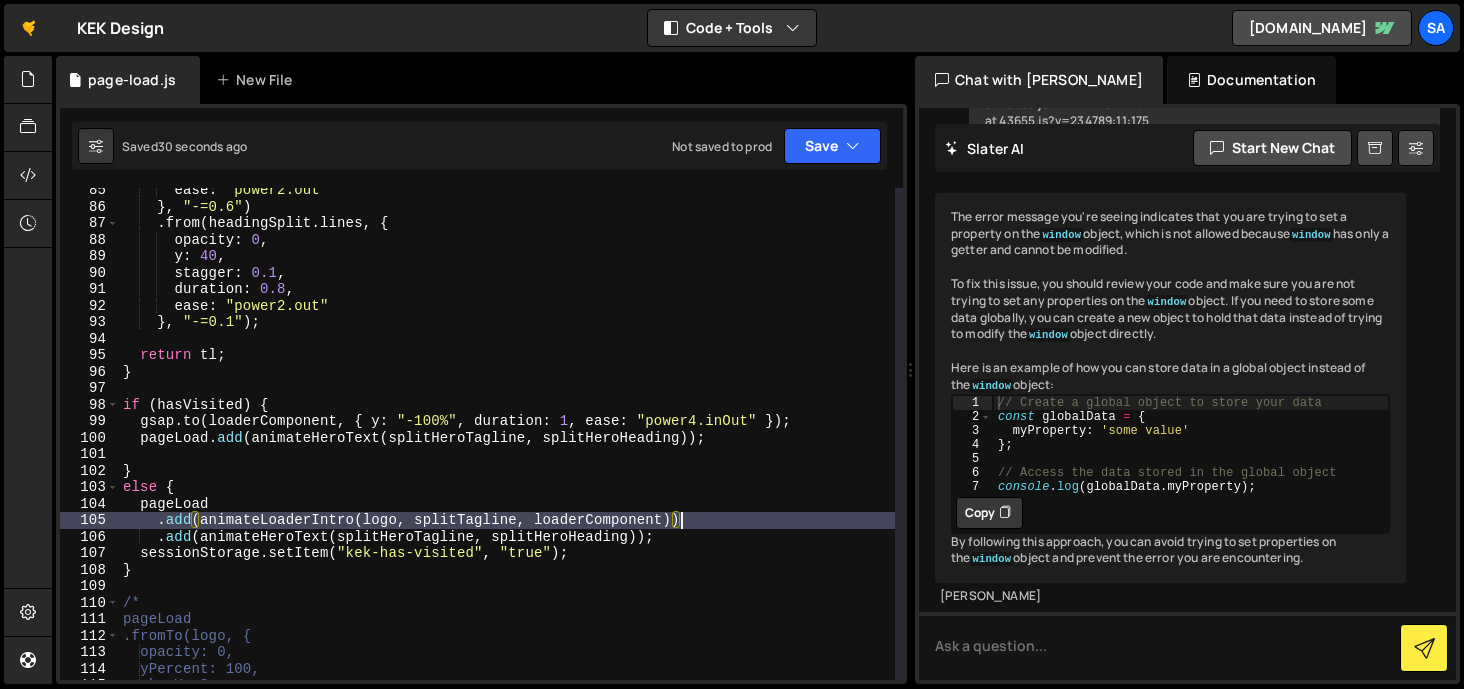 click on "ease :   "power2.out"       } ,   "-=0.6" )       . from ( headingSplit . lines ,   {          opacity :   0 ,          y :   40 ,          stagger :   0.1 ,          duration :   0.8 ,          ease :   "power2.out"       } ,   "-=0.1" ) ;    return   tl ; } if   ( hasVisited )   {    gsap . to ( loaderComponent ,   {   y :   "-100%" ,   duration :   1 ,   ease :   "power4.inOut"   }) ;    pageLoad . add ( animateHeroText ( splitHeroTagline ,   splitHeroHeading )) ; } else   {    pageLoad       . add ( animateLoaderIntro ( logo ,   splitTagline ,   loaderComponent ))       . add ( animateHeroText ( splitHeroTagline ,   splitHeroHeading )) ;    sessionStorage . setItem ( "kek-has-visited" ,   "true" ) ; } /* pageLoad   .fromTo(logo, {      opacity: 0,      yPercent: 100,      skewY: 3," at bounding box center (507, 444) 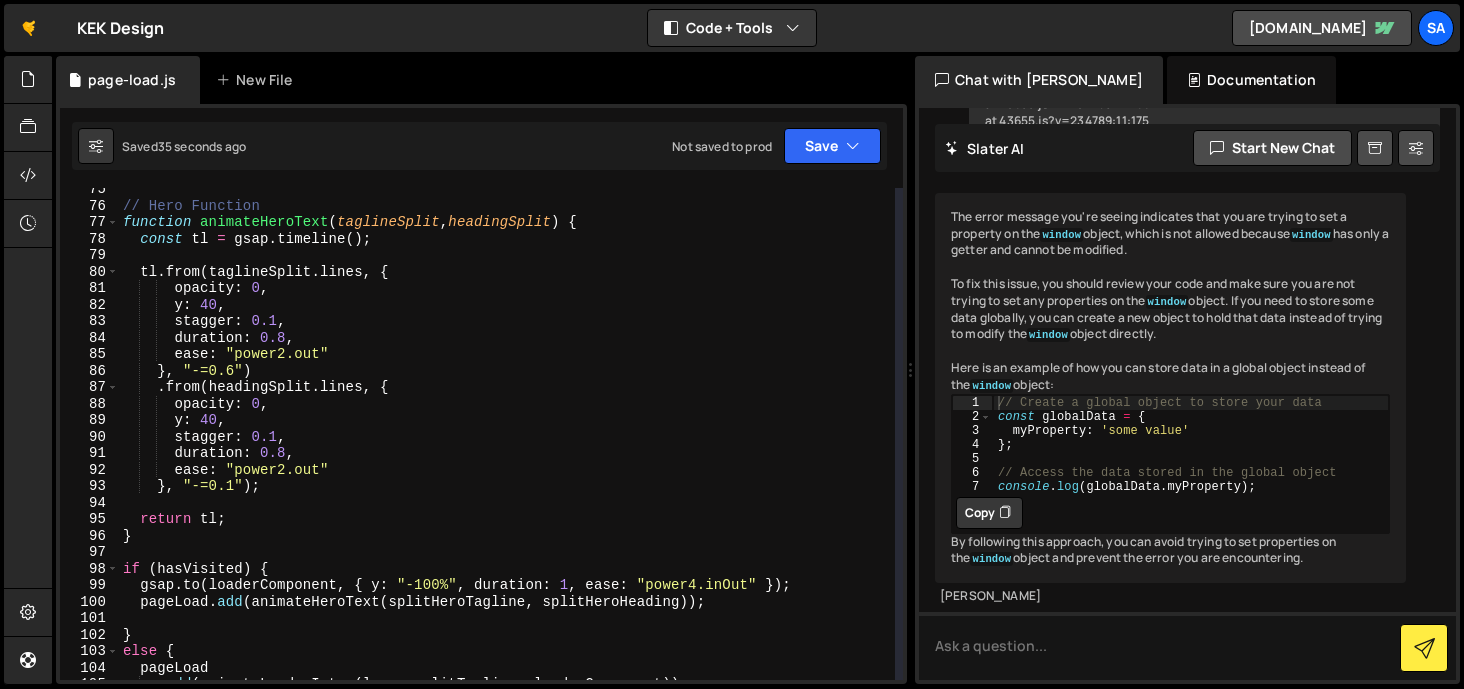 scroll, scrollTop: 1227, scrollLeft: 0, axis: vertical 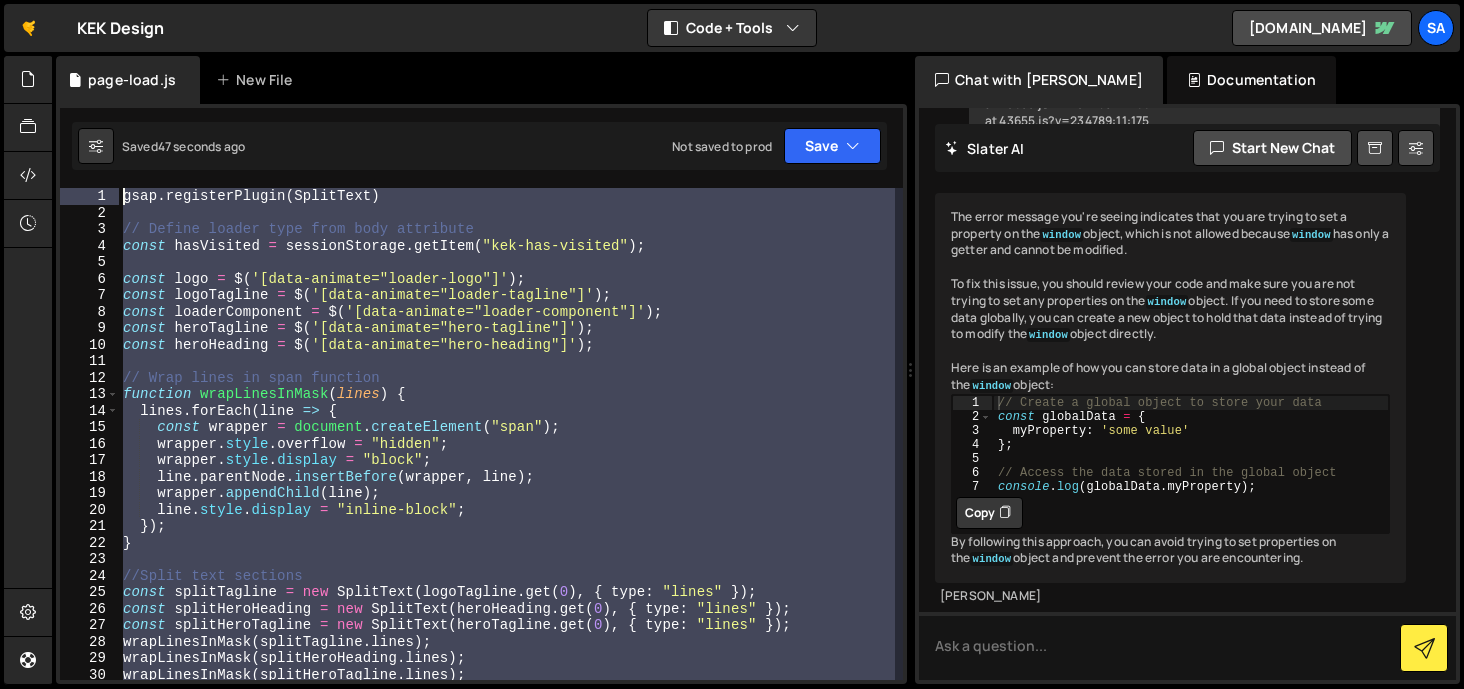 drag, startPoint x: 163, startPoint y: 582, endPoint x: 129, endPoint y: 36, distance: 547.05756 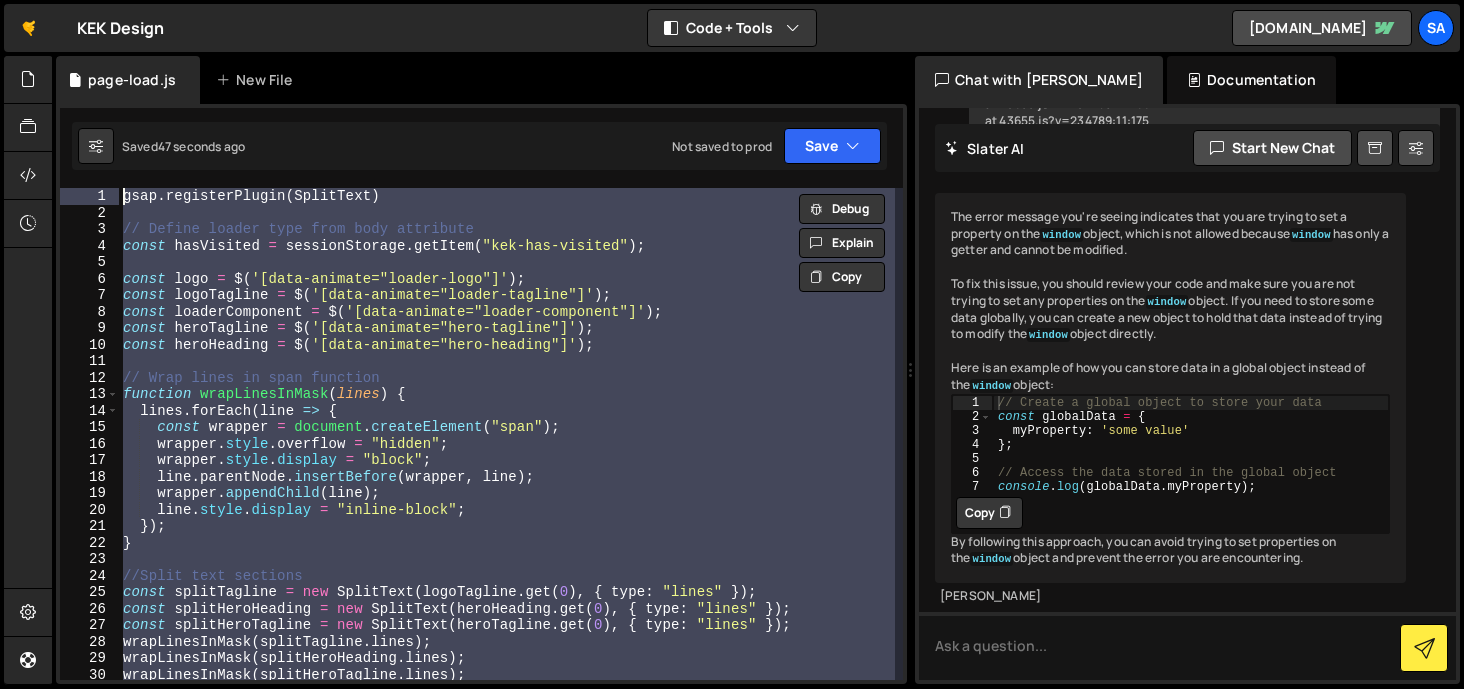 scroll, scrollTop: 0, scrollLeft: 17, axis: horizontal 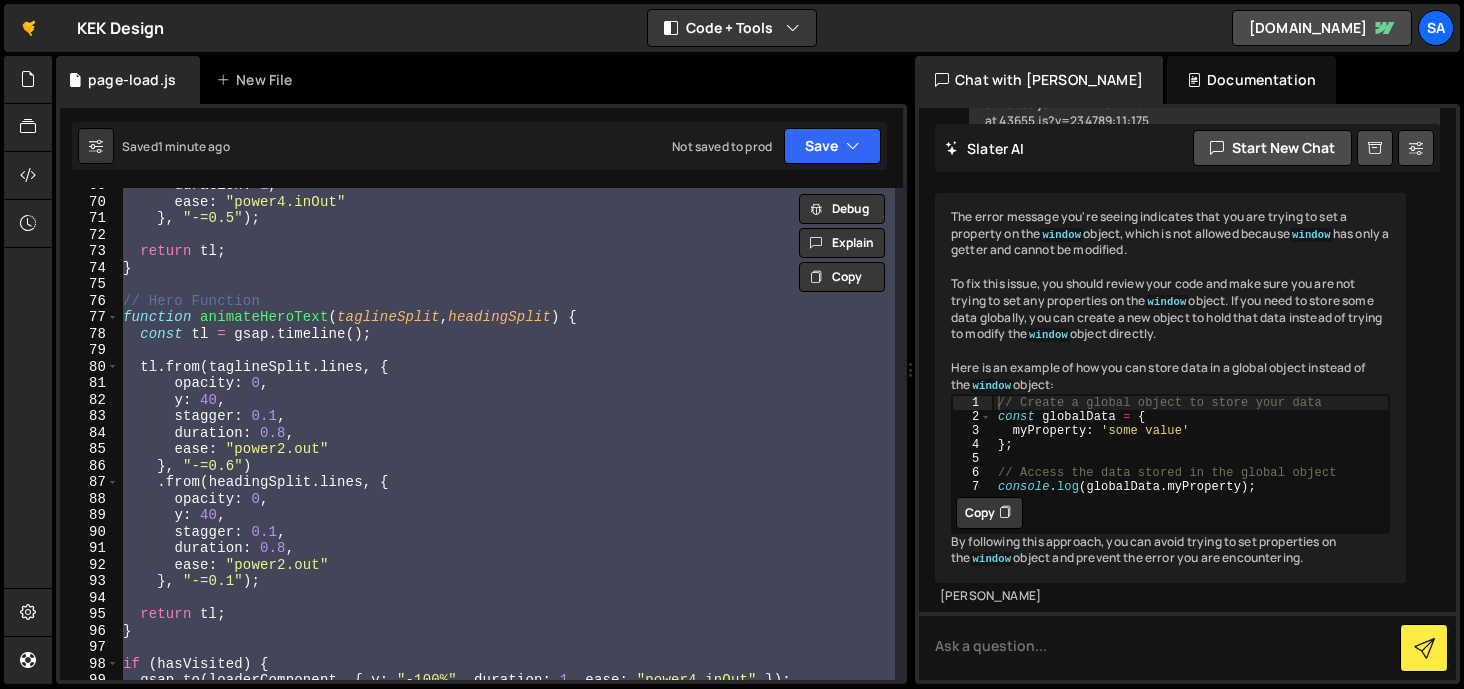 click on "duration :   1 ,          ease :   "power4.inOut"       } ,   "-=0.5" ) ;    return   tl ; } // Hero Function function   animateHeroText ( taglineSplit ,  headingSplit )   {    const   tl   =   gsap . timeline ( ) ;    tl . from ( taglineSplit . lines ,   {          opacity :   0 ,          y :   40 ,          stagger :   0.1 ,          duration :   0.8 ,          ease :   "power2.out"       } ,   "-=0.6" )       . from ( headingSplit . lines ,   {          opacity :   0 ,          y :   40 ,          stagger :   0.1 ,          duration :   0.8 ,          ease :   "power2.out"       } ,   "-=0.1" ) ;    return   tl ; } if   ( hasVisited )   {    gsap . to ( loaderComponent ,   {   y :   "-100%" ,   duration :   1 ,   ease :   "power4.inOut"   }) ;" at bounding box center (507, 434) 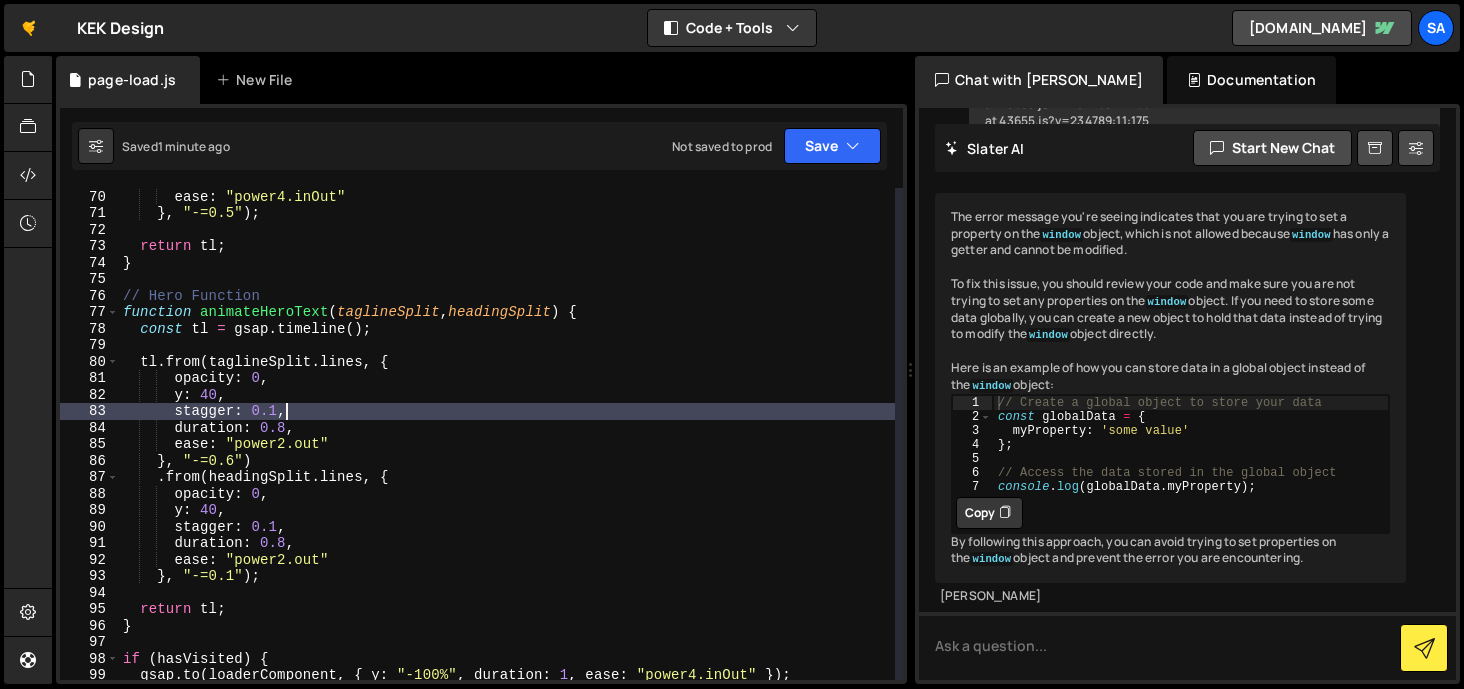 scroll, scrollTop: 1132, scrollLeft: 0, axis: vertical 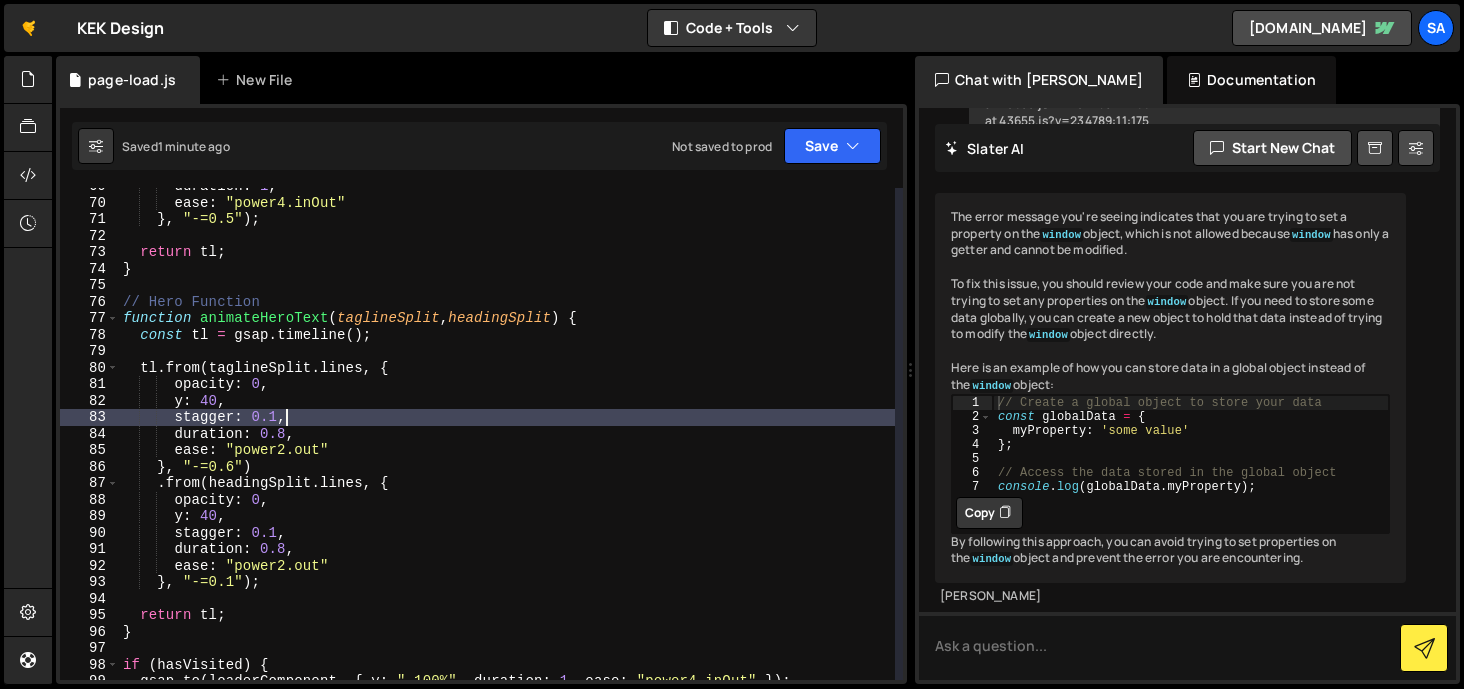 click on "duration :   1 ,          ease :   "power4.inOut"       } ,   "-=0.5" ) ;    return   tl ; } // Hero Function function   animateHeroText ( taglineSplit ,  headingSplit )   {    const   tl   =   gsap . timeline ( ) ;    tl . from ( taglineSplit . lines ,   {          opacity :   0 ,          y :   40 ,          stagger :   0.1 ,          duration :   0.8 ,          ease :   "power2.out"       } ,   "-=0.6" )       . from ( headingSplit . lines ,   {          opacity :   0 ,          y :   40 ,          stagger :   0.1 ,          duration :   0.8 ,          ease :   "power2.out"       } ,   "-=0.1" ) ;    return   tl ; } if   ( hasVisited )   {    gsap . to ( loaderComponent ,   {   y :   "-100%" ,   duration :   1 ,   ease :   "power4.inOut"   }) ;" at bounding box center [507, 440] 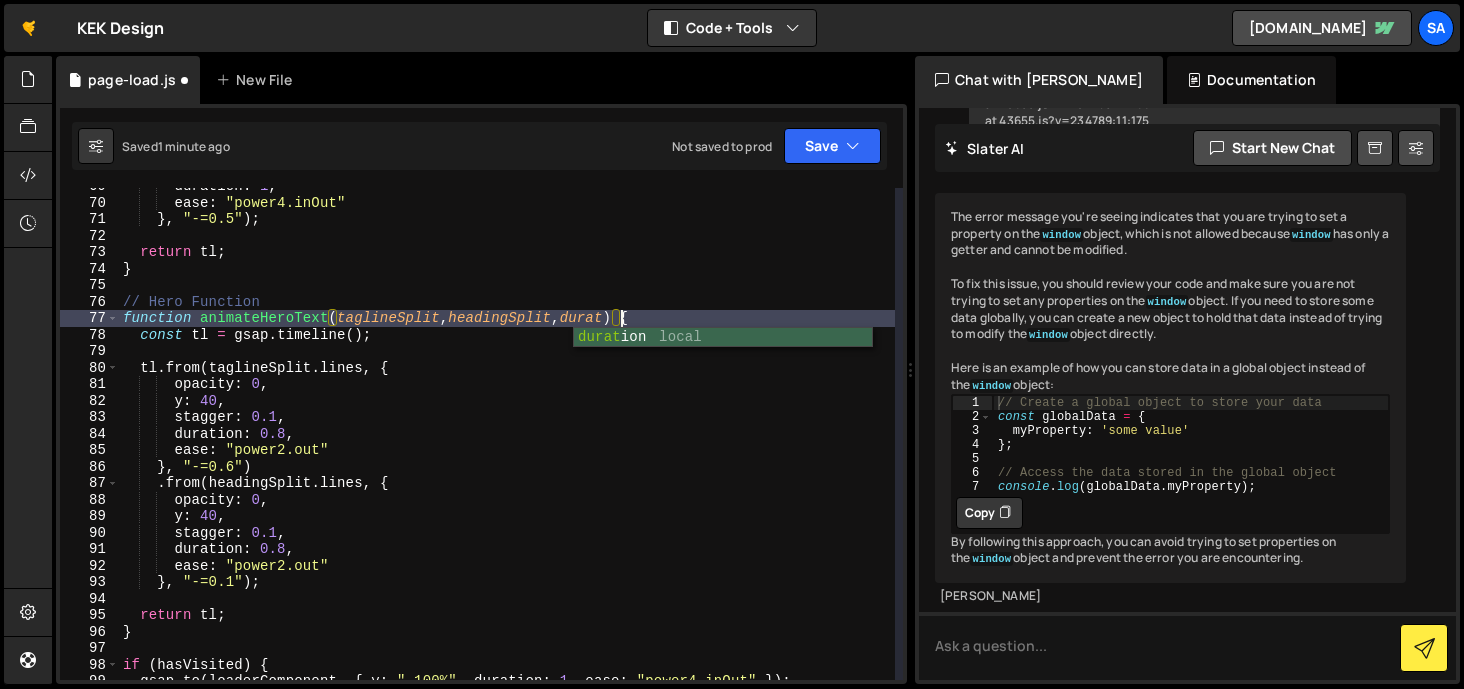 scroll, scrollTop: 0, scrollLeft: 36, axis: horizontal 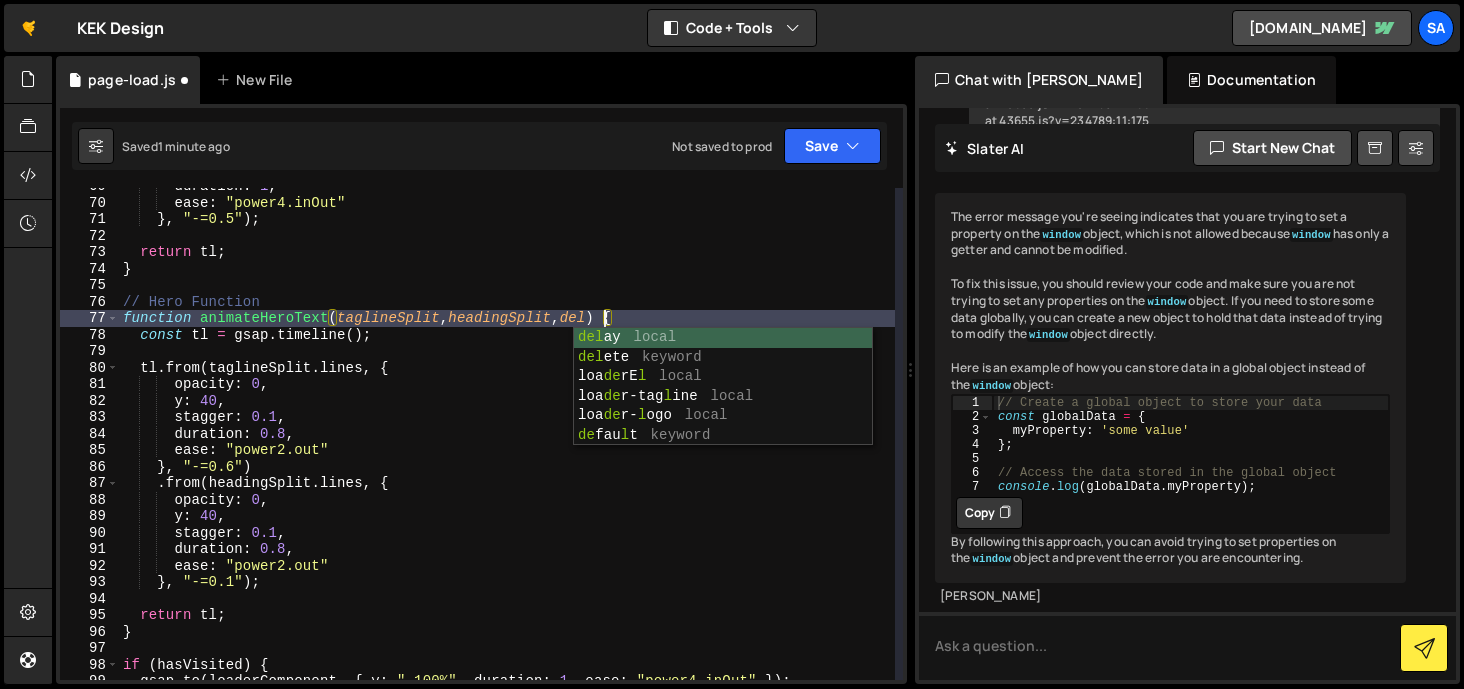 type on "function animateHeroText(taglineSplit, headingSplit, delay) {" 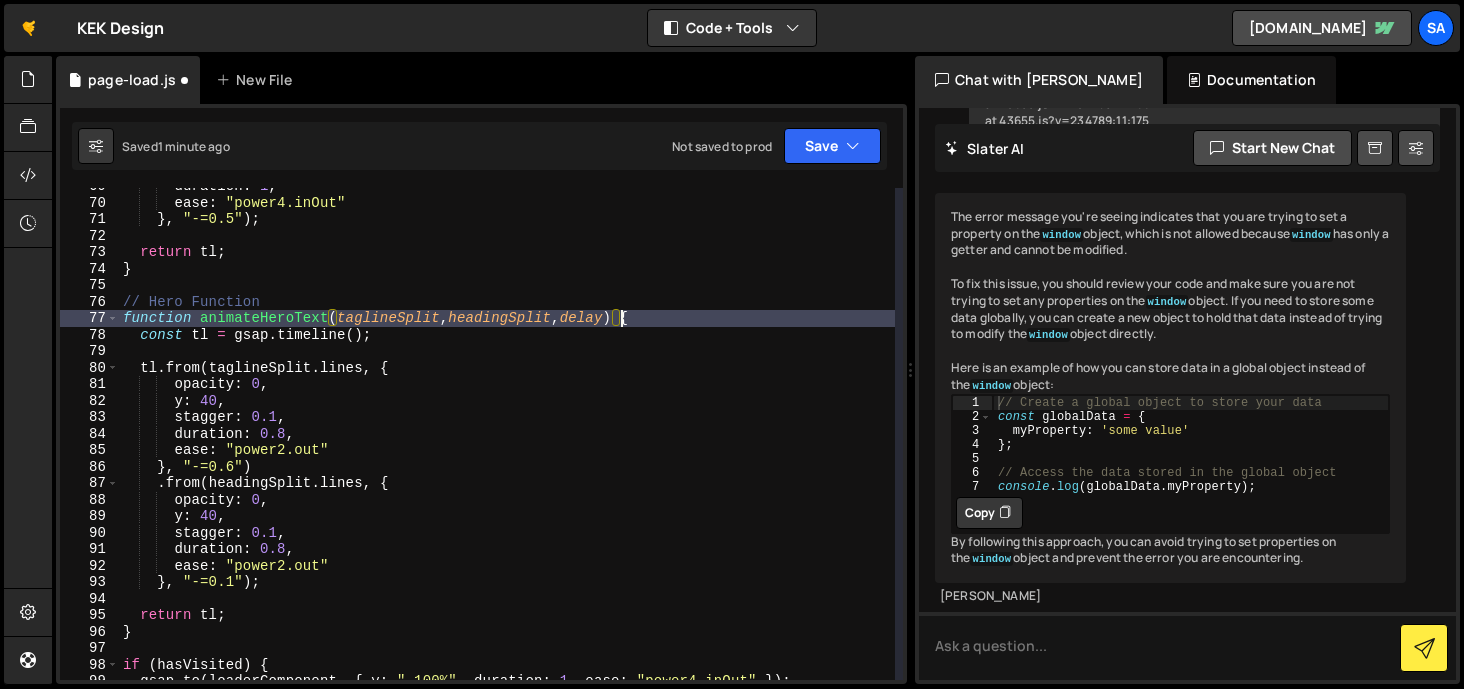 scroll, scrollTop: 0, scrollLeft: 34, axis: horizontal 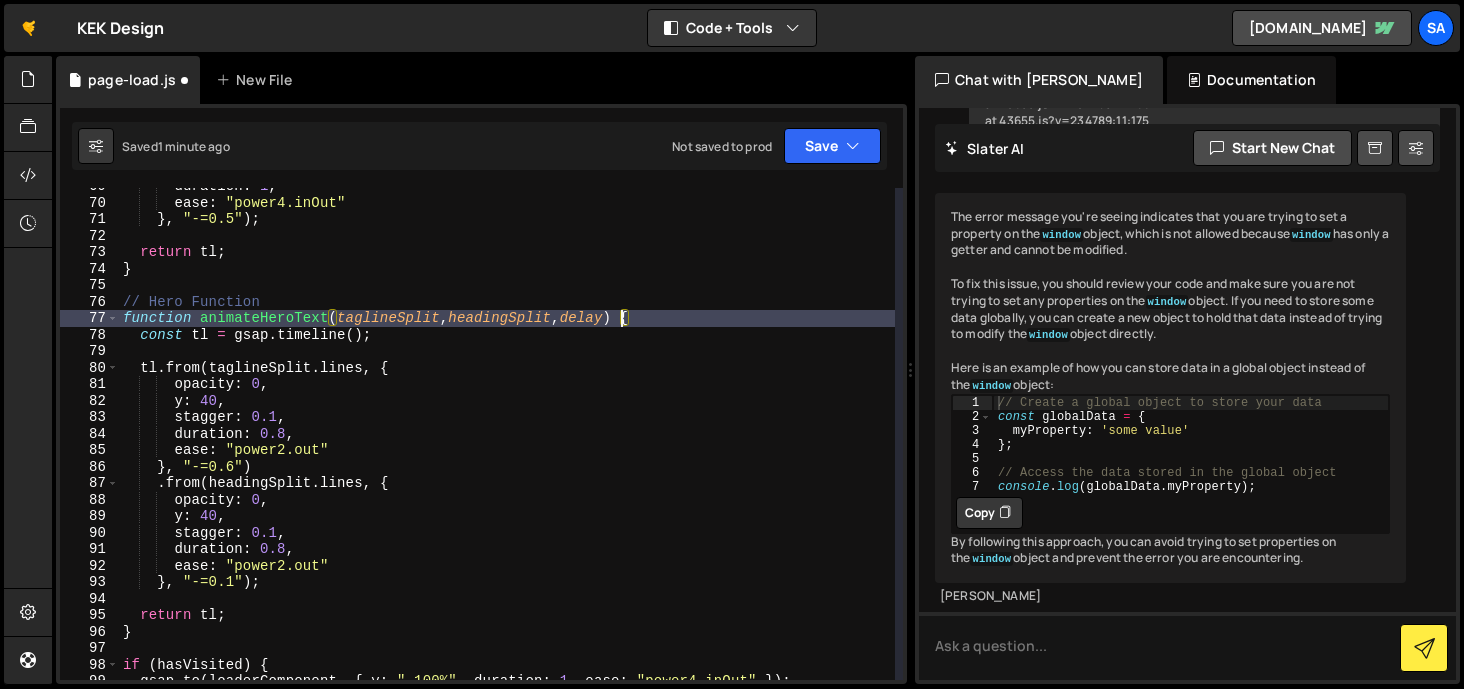 click on "duration :   1 ,          ease :   "power4.inOut"       } ,   "-=0.5" ) ;    return   tl ; } // Hero Function function   animateHeroText ( taglineSplit ,  headingSplit ,  delay )   {    const   tl   =   gsap . timeline ( ) ;    tl . from ( taglineSplit . lines ,   {          opacity :   0 ,          y :   40 ,          stagger :   0.1 ,          duration :   0.8 ,          ease :   "power2.out"       } ,   "-=0.6" )       . from ( headingSplit . lines ,   {          opacity :   0 ,          y :   40 ,          stagger :   0.1 ,          duration :   0.8 ,          ease :   "power2.out"       } ,   "-=0.1" ) ;    return   tl ; } if   ( hasVisited )   {    gsap . to ( loaderComponent ,   {   y :   "-100%" ,   duration :   1 ,   ease :   "power4.inOut"   }) ;" at bounding box center (507, 440) 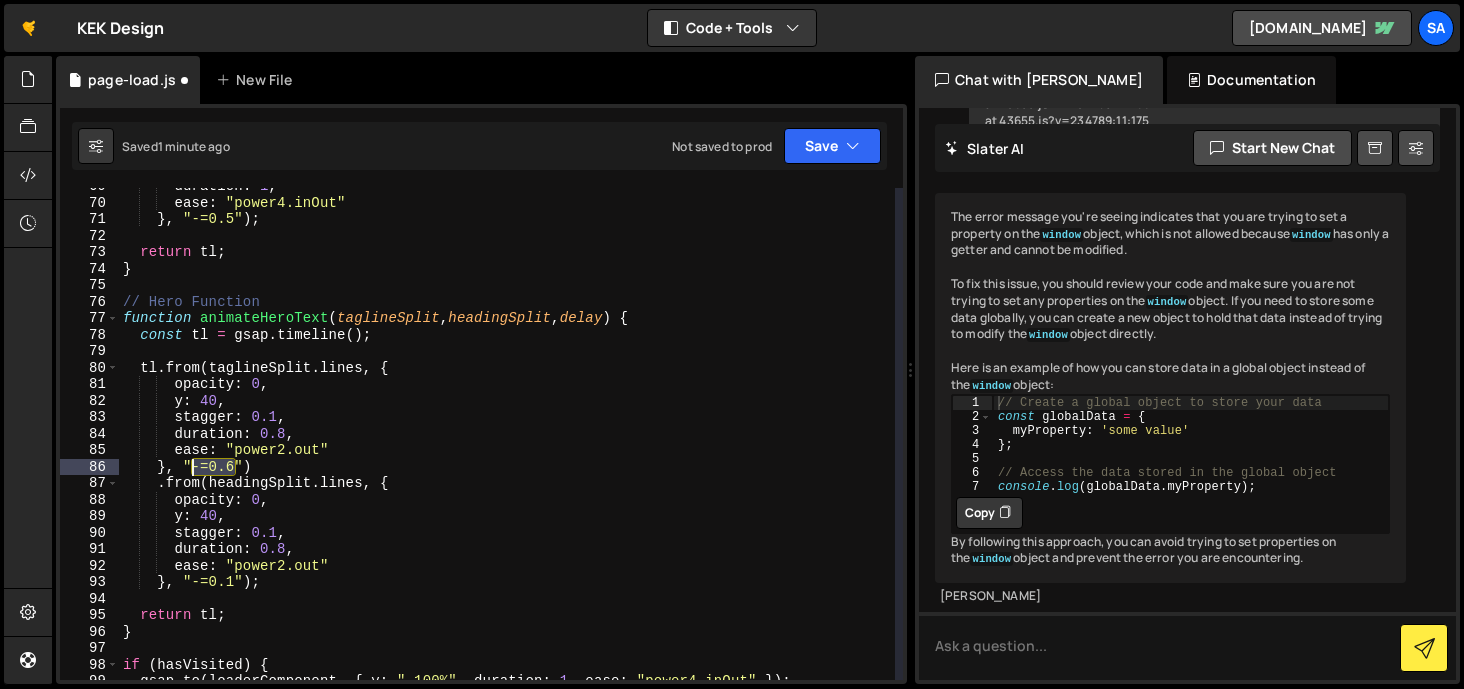 drag, startPoint x: 235, startPoint y: 460, endPoint x: 193, endPoint y: 464, distance: 42.190044 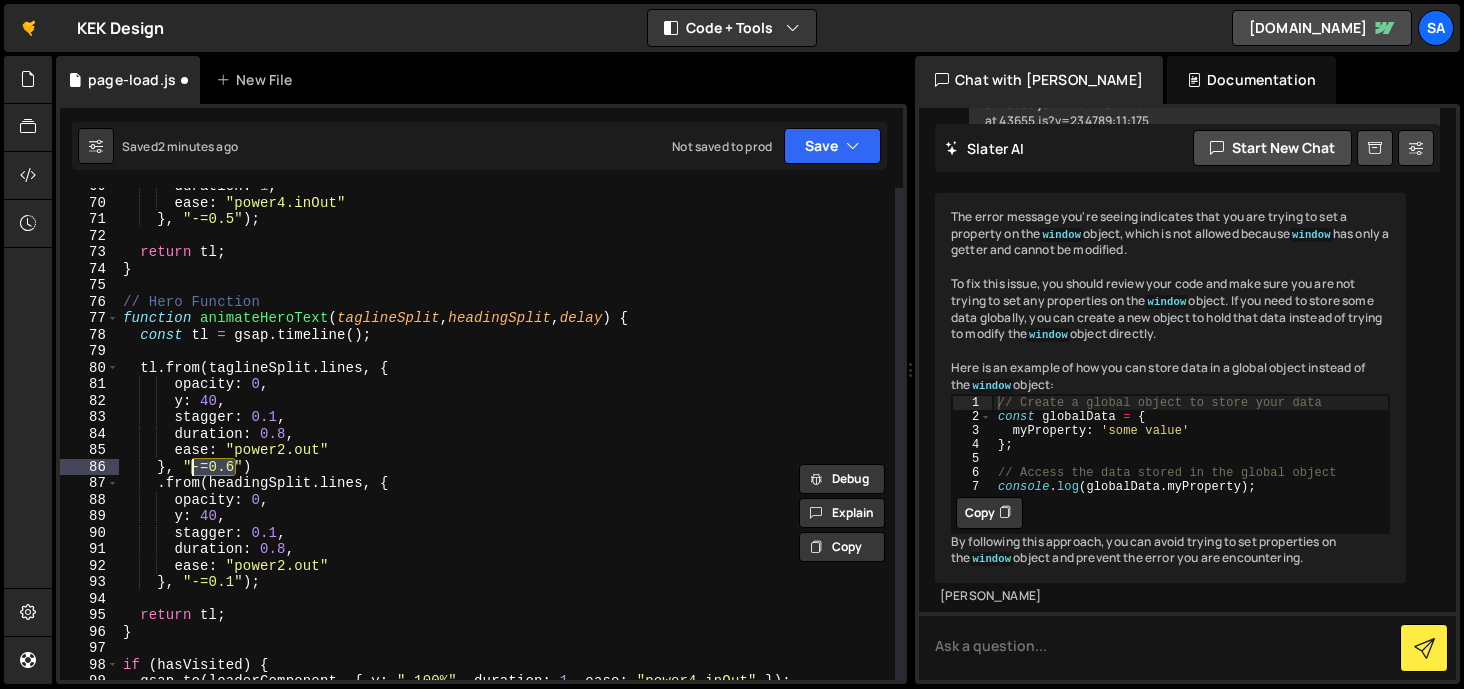 click on "duration :   1 ,          ease :   "power4.inOut"       } ,   "-=0.5" ) ;    return   tl ; } // Hero Function function   animateHeroText ( taglineSplit ,  headingSplit ,  delay )   {    const   tl   =   gsap . timeline ( ) ;    tl . from ( taglineSplit . lines ,   {          opacity :   0 ,          y :   40 ,          stagger :   0.1 ,          duration :   0.8 ,          ease :   "power2.out"       } ,   "-=0.6" )       . from ( headingSplit . lines ,   {          opacity :   0 ,          y :   40 ,          stagger :   0.1 ,          duration :   0.8 ,          ease :   "power2.out"       } ,   "-=0.1" ) ;    return   tl ; } if   ( hasVisited )   {    gsap . to ( loaderComponent ,   {   y :   "-100%" ,   duration :   1 ,   ease :   "power4.inOut"   }) ;" at bounding box center (507, 440) 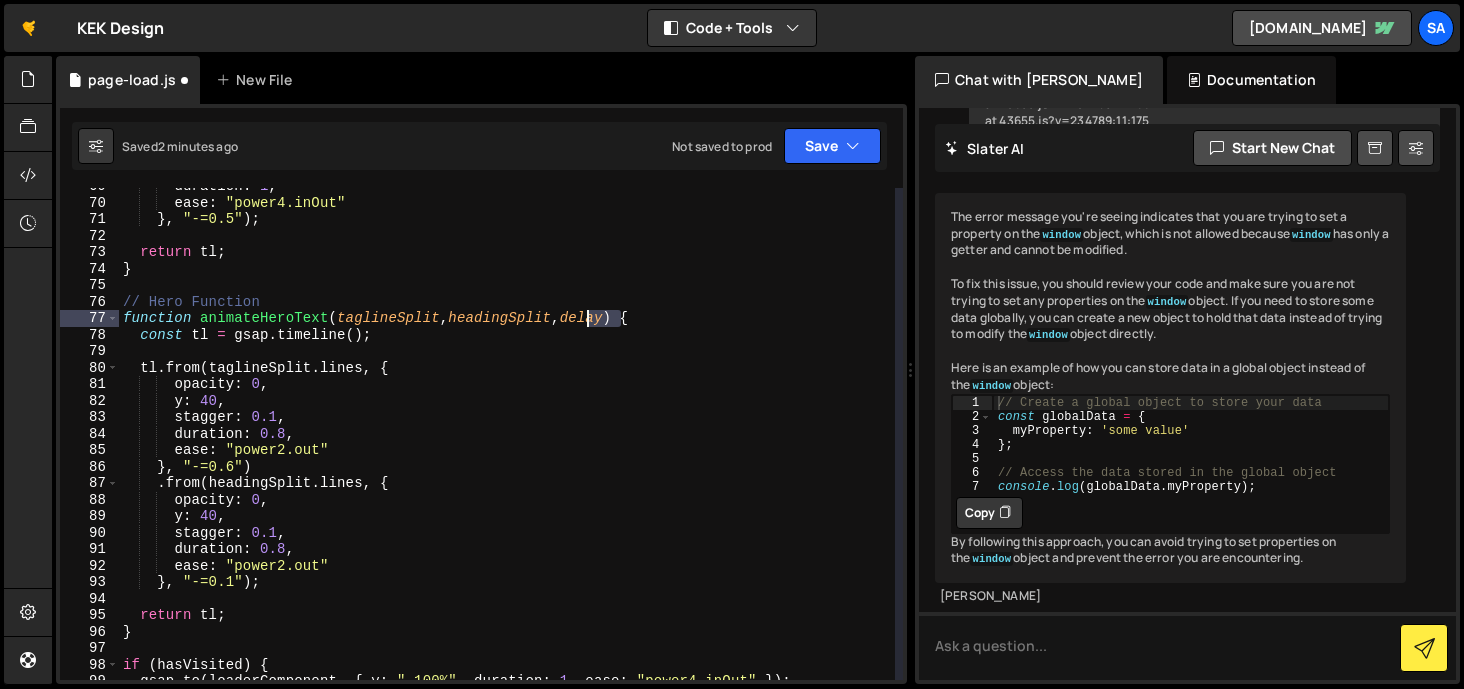 drag, startPoint x: 623, startPoint y: 317, endPoint x: 583, endPoint y: 319, distance: 40.04997 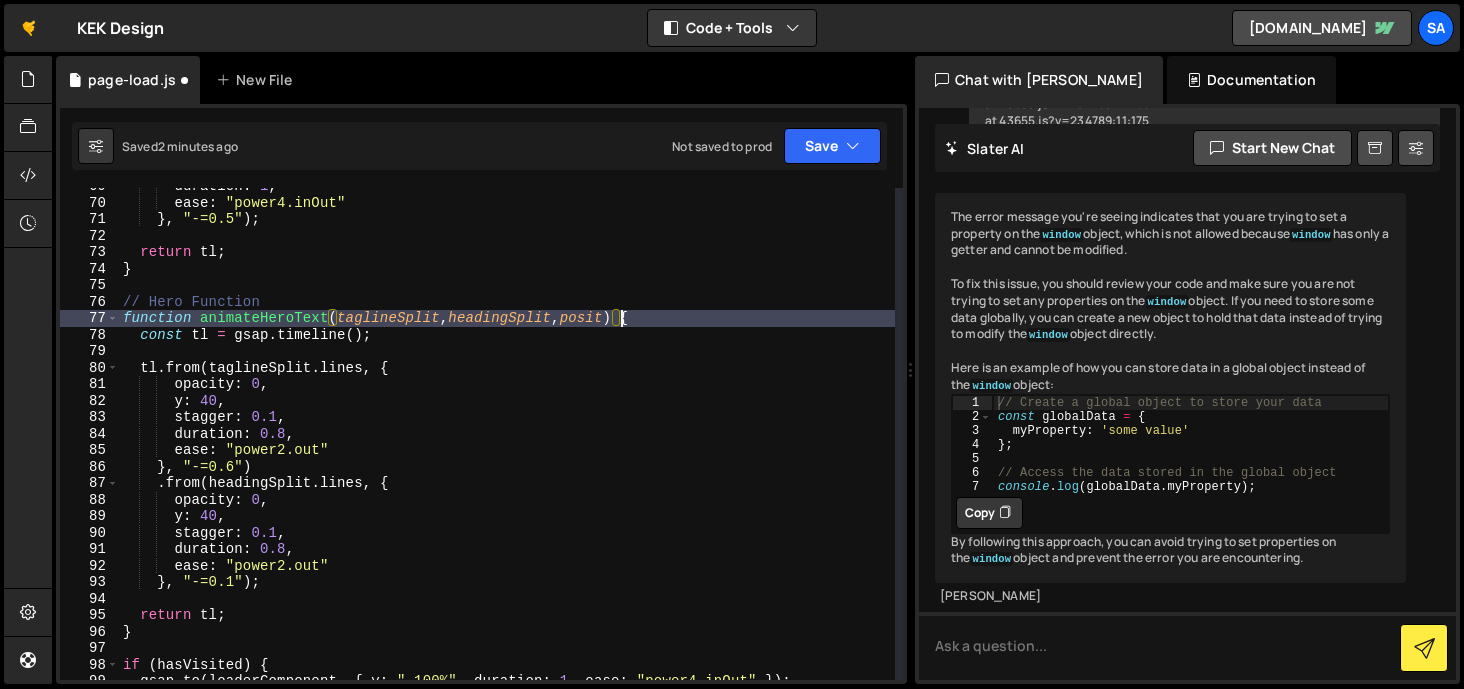 scroll, scrollTop: 0, scrollLeft: 36, axis: horizontal 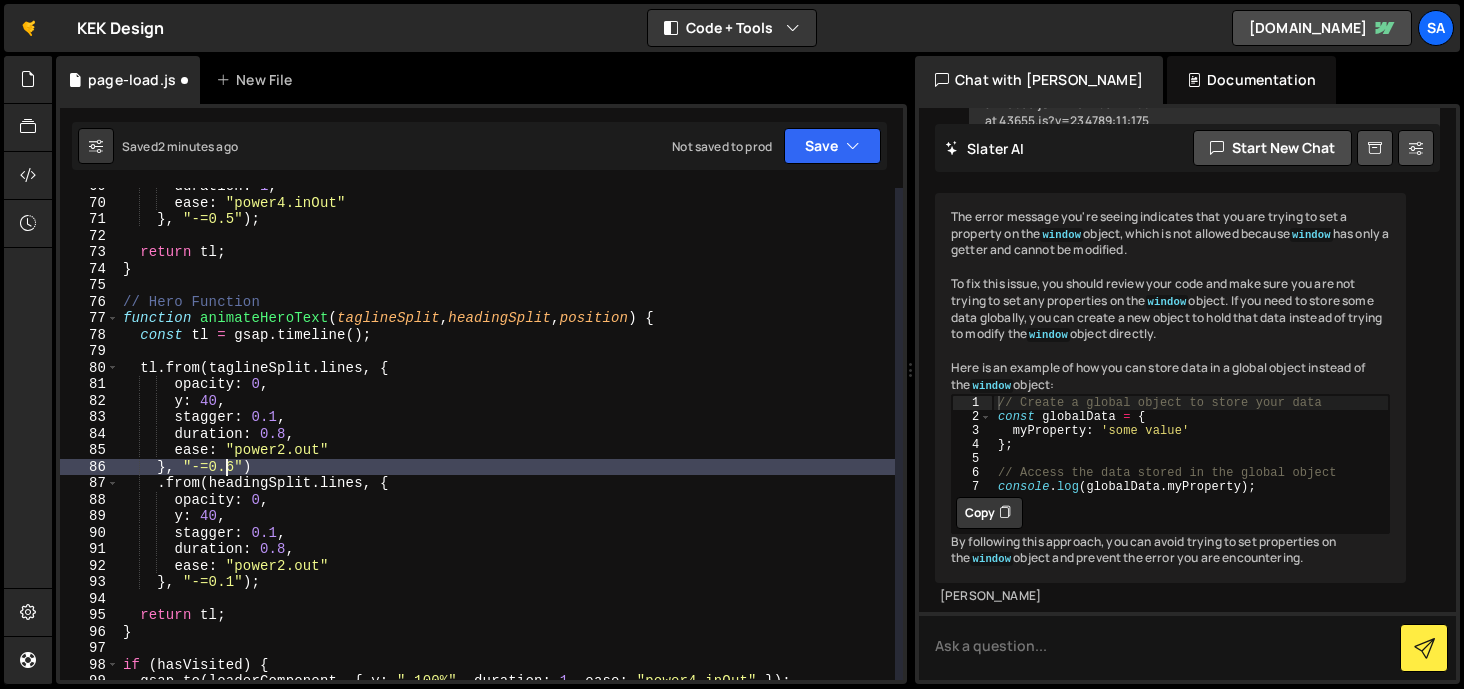 click on "duration :   1 ,          ease :   "power4.inOut"       } ,   "-=0.5" ) ;    return   tl ; } // Hero Function function   animateHeroText ( taglineSplit ,  headingSplit ,  position )   {    const   tl   =   gsap . timeline ( ) ;    tl . from ( taglineSplit . lines ,   {          opacity :   0 ,          y :   40 ,          stagger :   0.1 ,          duration :   0.8 ,          ease :   "power2.out"       } ,   "-=0.6" )       . from ( headingSplit . lines ,   {          opacity :   0 ,          y :   40 ,          stagger :   0.1 ,          duration :   0.8 ,          ease :   "power2.out"       } ,   "-=0.1" ) ;    return   tl ; } if   ( hasVisited )   {    gsap . to ( loaderComponent ,   {   y :   "-100%" ,   duration :   1 ,   ease :   "power4.inOut"   }) ;" at bounding box center (507, 440) 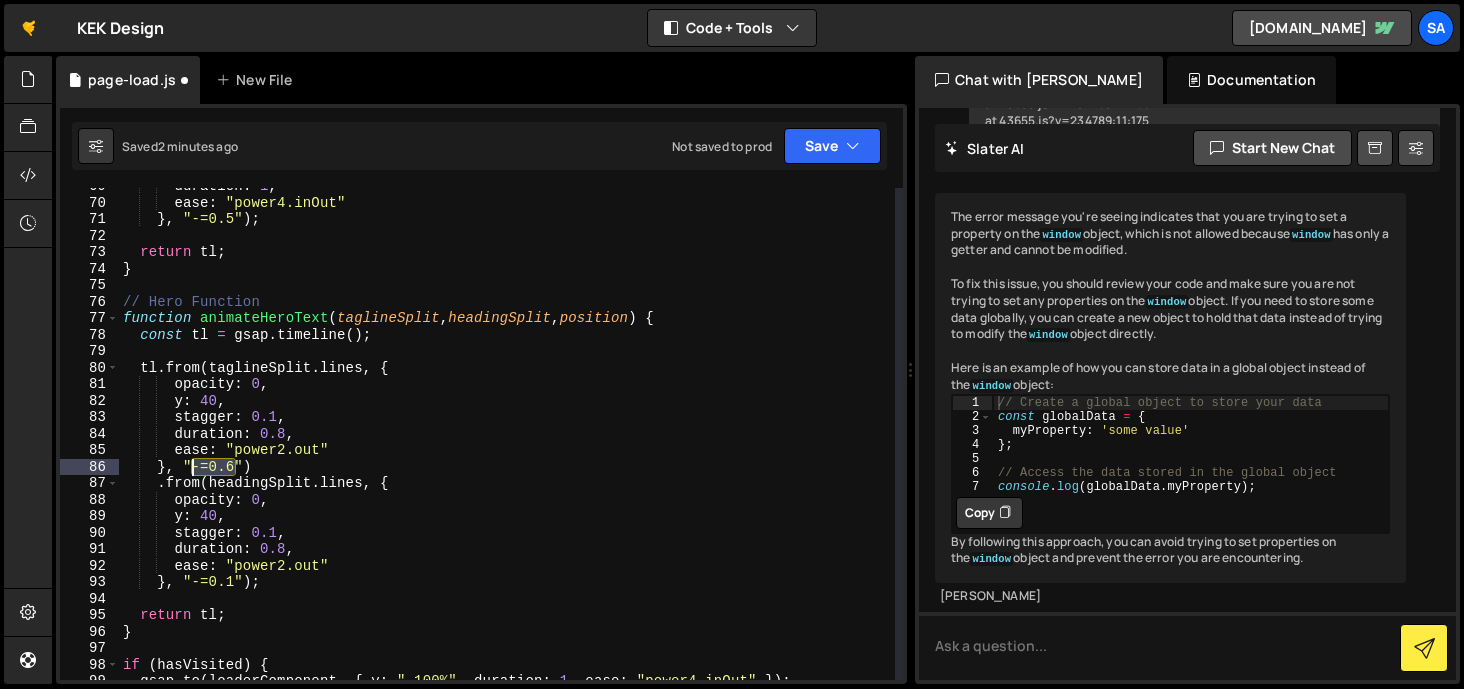 drag, startPoint x: 232, startPoint y: 463, endPoint x: 191, endPoint y: 465, distance: 41.04875 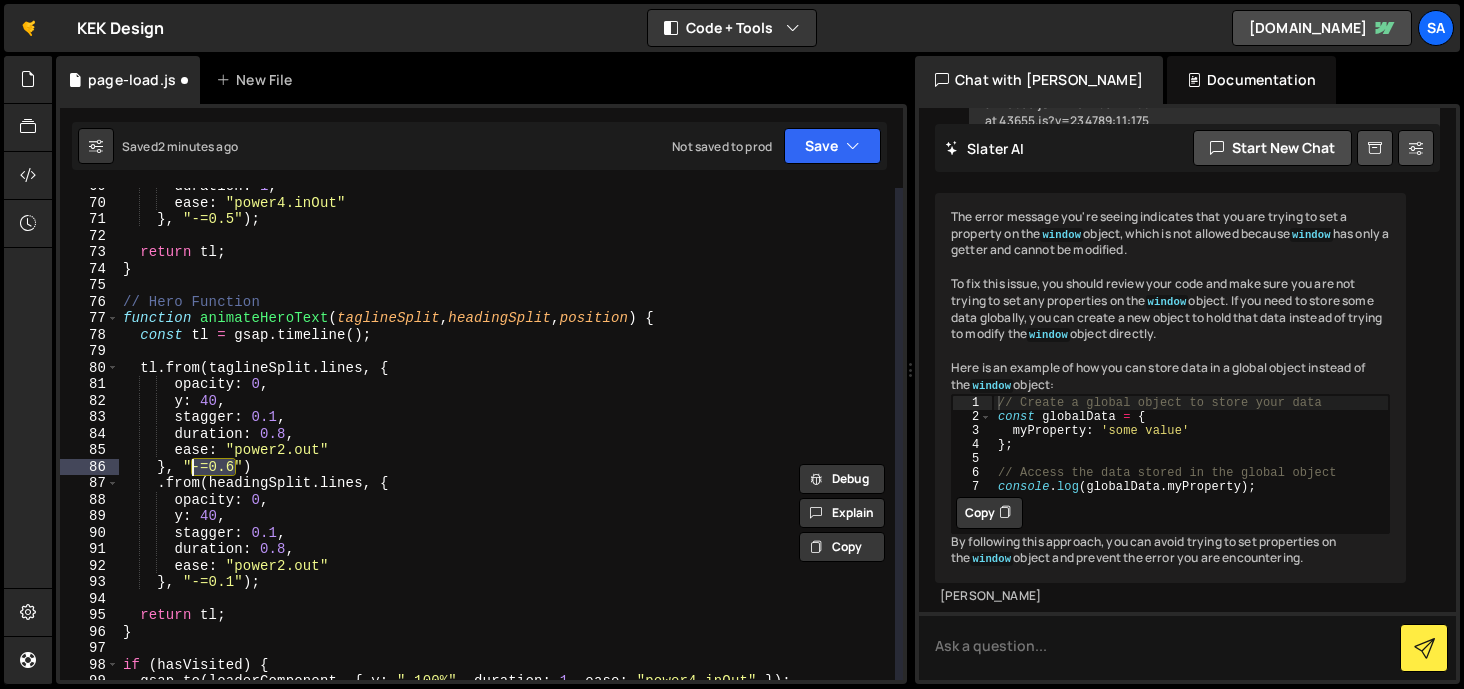 click on "duration :   1 ,          ease :   "power4.inOut"       } ,   "-=0.5" ) ;    return   tl ; } // Hero Function function   animateHeroText ( taglineSplit ,  headingSplit ,  position )   {    const   tl   =   gsap . timeline ( ) ;    tl . from ( taglineSplit . lines ,   {          opacity :   0 ,          y :   40 ,          stagger :   0.1 ,          duration :   0.8 ,          ease :   "power2.out"       } ,   "-=0.6" )       . from ( headingSplit . lines ,   {          opacity :   0 ,          y :   40 ,          stagger :   0.1 ,          duration :   0.8 ,          ease :   "power2.out"       } ,   "-=0.1" ) ;    return   tl ; } if   ( hasVisited )   {    gsap . to ( loaderComponent ,   {   y :   "-100%" ,   duration :   1 ,   ease :   "power4.inOut"   }) ;" at bounding box center [507, 440] 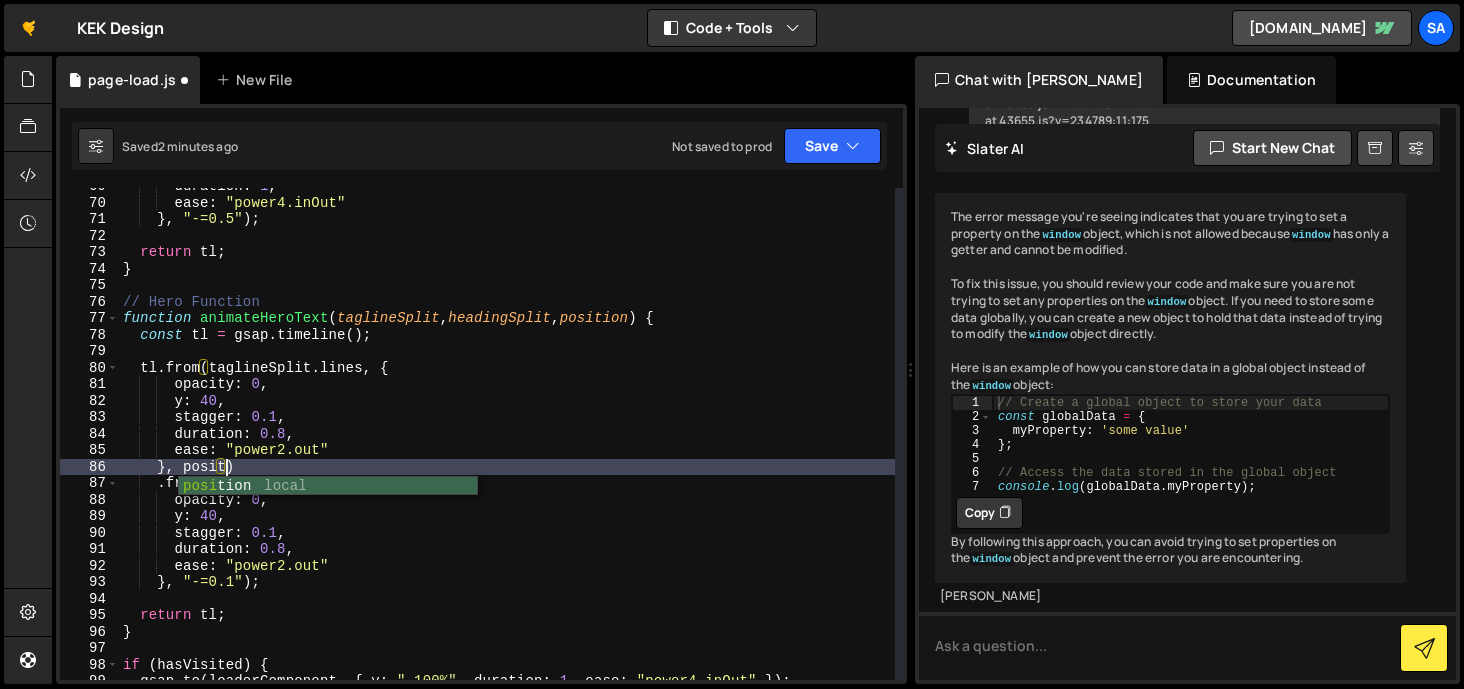scroll, scrollTop: 0, scrollLeft: 8, axis: horizontal 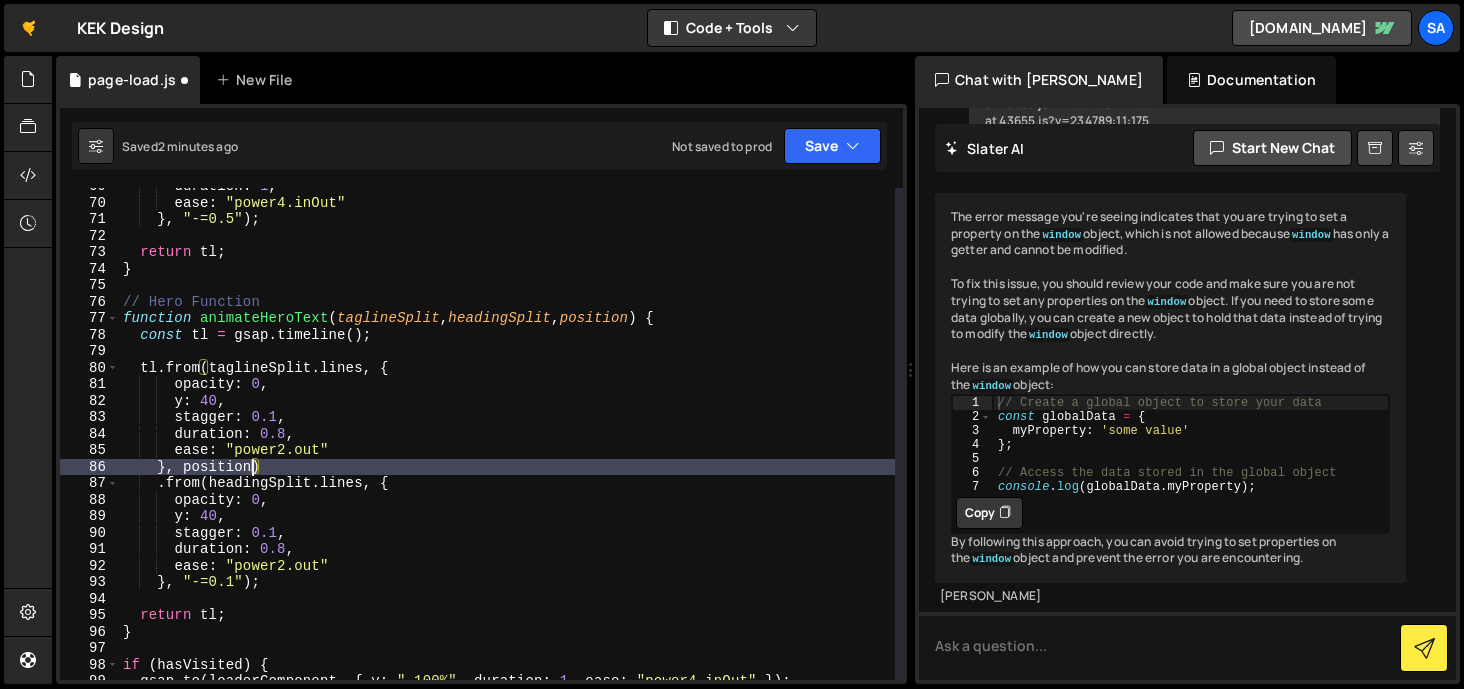 click on "duration :   1 ,          ease :   "power4.inOut"       } ,   "-=0.5" ) ;    return   tl ; } // Hero Function function   animateHeroText ( taglineSplit ,  headingSplit ,  position )   {    const   tl   =   gsap . timeline ( ) ;    tl . from ( taglineSplit . lines ,   {          opacity :   0 ,          y :   40 ,          stagger :   0.1 ,          duration :   0.8 ,          ease :   "power2.out"       } ,   position )       . from ( headingSplit . lines ,   {          opacity :   0 ,          y :   40 ,          stagger :   0.1 ,          duration :   0.8 ,          ease :   "power2.out"       } ,   "-=0.1" ) ;    return   tl ; } if   ( hasVisited )   {    gsap . to ( loaderComponent ,   {   y :   "-100%" ,   duration :   1 ,   ease :   "power4.inOut"   }) ;" at bounding box center [507, 440] 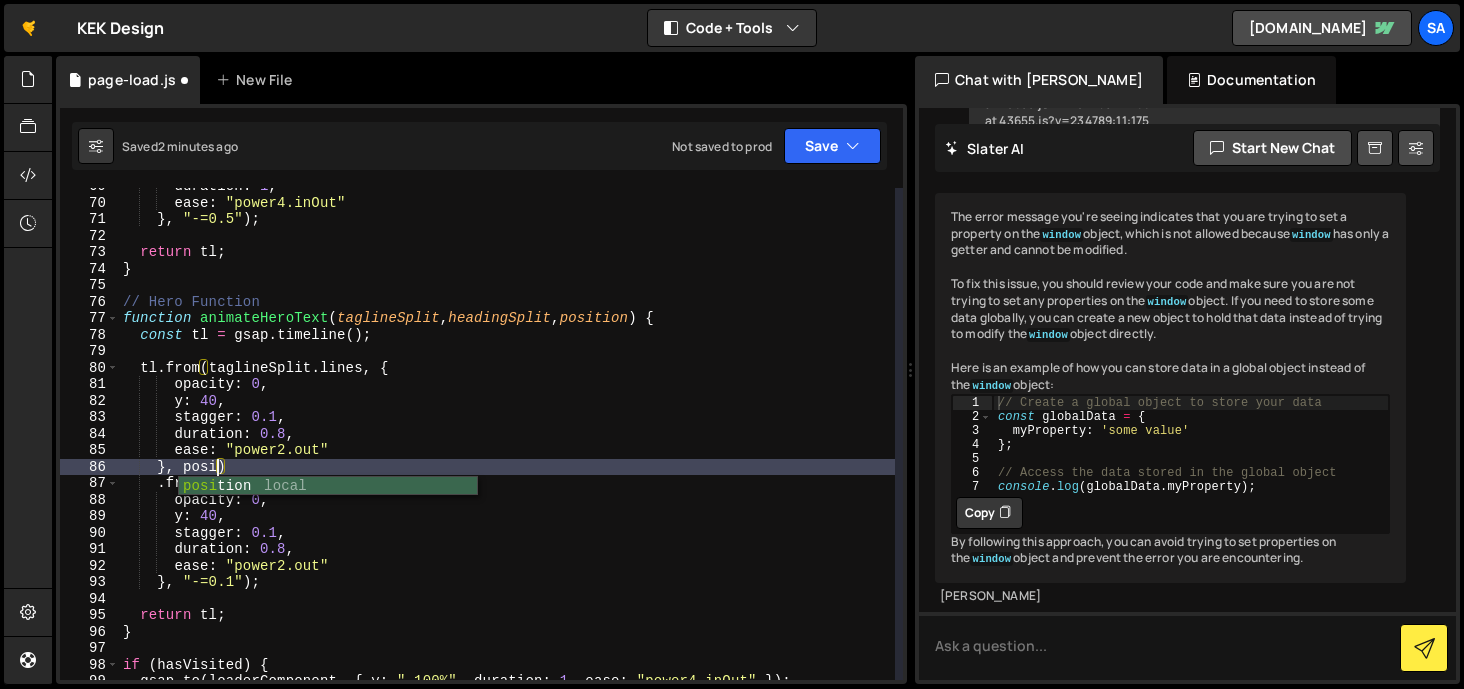scroll, scrollTop: 0, scrollLeft: 8, axis: horizontal 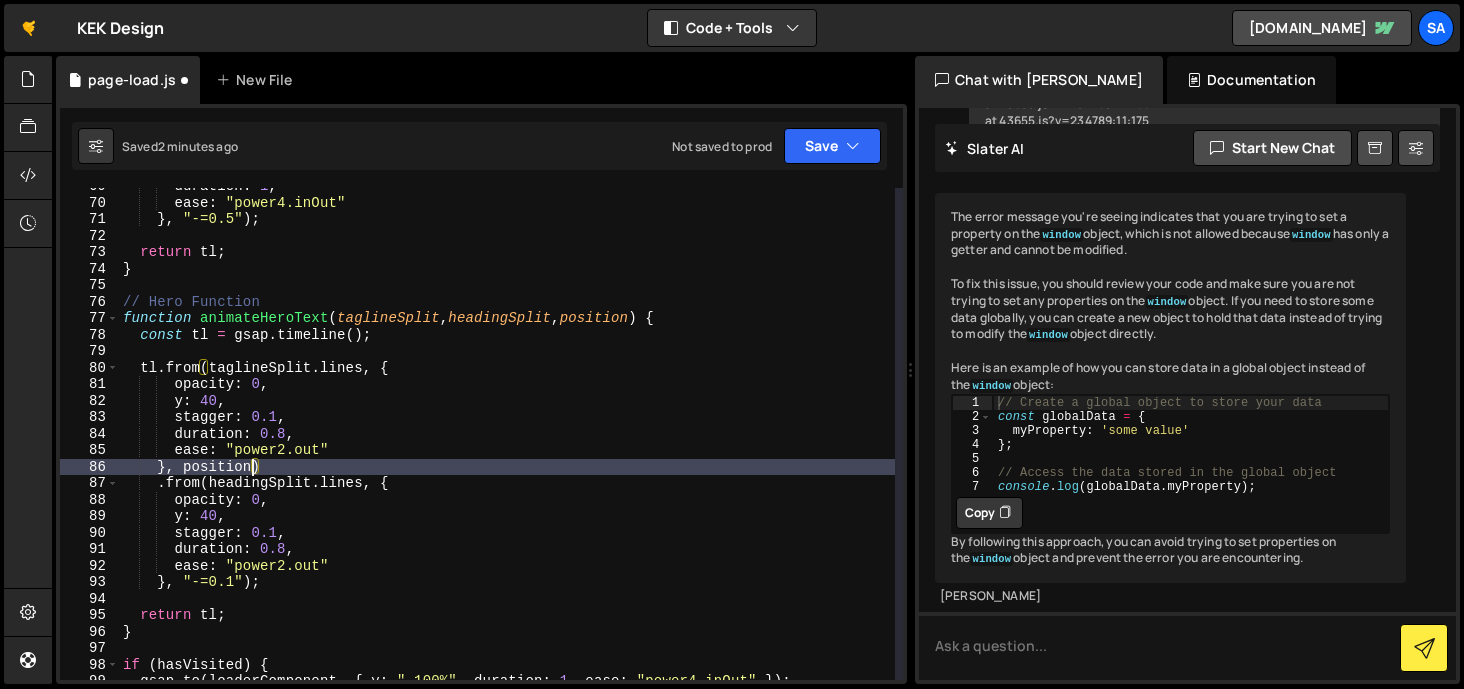 click on "duration :   1 ,          ease :   "power4.inOut"       } ,   "-=0.5" ) ;    return   tl ; } // Hero Function function   animateHeroText ( taglineSplit ,  headingSplit ,  position )   {    const   tl   =   gsap . timeline ( ) ;    tl . from ( taglineSplit . lines ,   {          opacity :   0 ,          y :   40 ,          stagger :   0.1 ,          duration :   0.8 ,          ease :   "power2.out"       } ,   position )       . from ( headingSplit . lines ,   {          opacity :   0 ,          y :   40 ,          stagger :   0.1 ,          duration :   0.8 ,          ease :   "power2.out"       } ,   "-=0.1" ) ;    return   tl ; } if   ( hasVisited )   {    gsap . to ( loaderComponent ,   {   y :   "-100%" ,   duration :   1 ,   ease :   "power4.inOut"   }) ;" at bounding box center (507, 440) 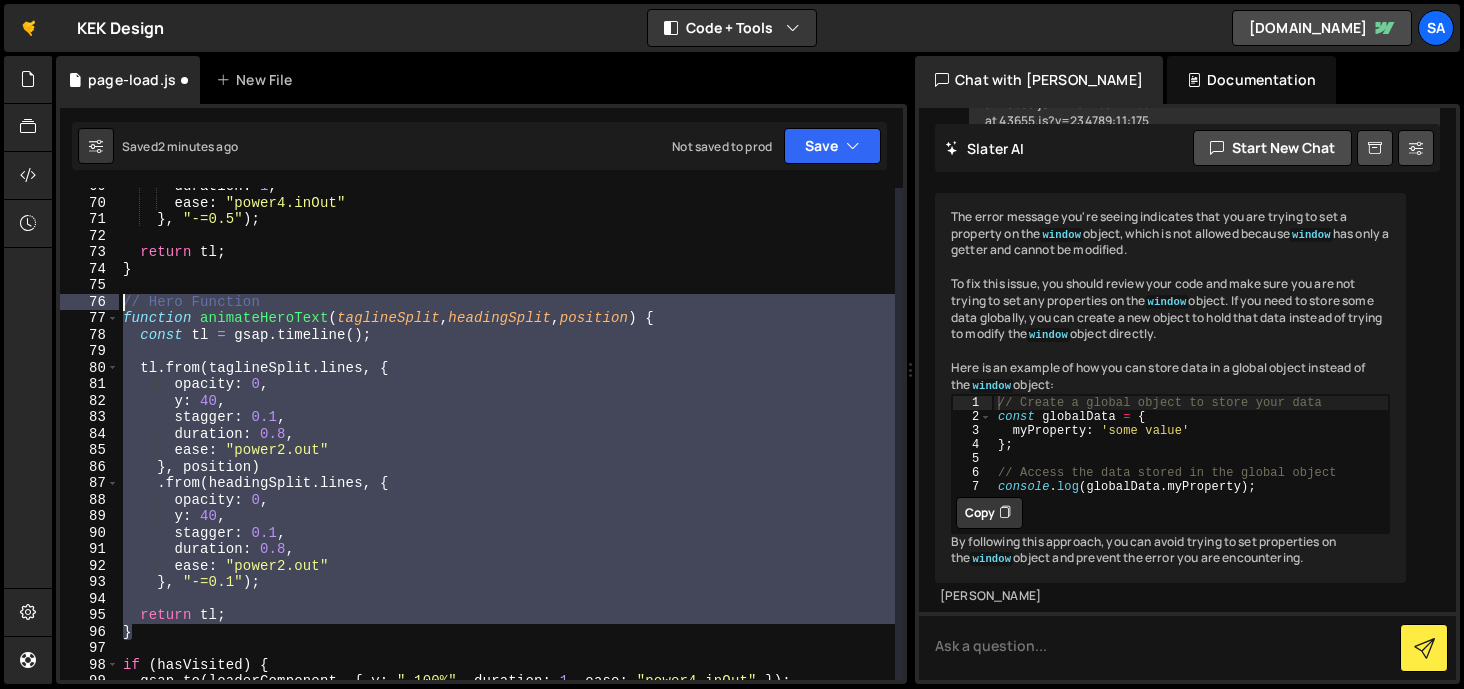 drag, startPoint x: 166, startPoint y: 630, endPoint x: 119, endPoint y: 303, distance: 330.3604 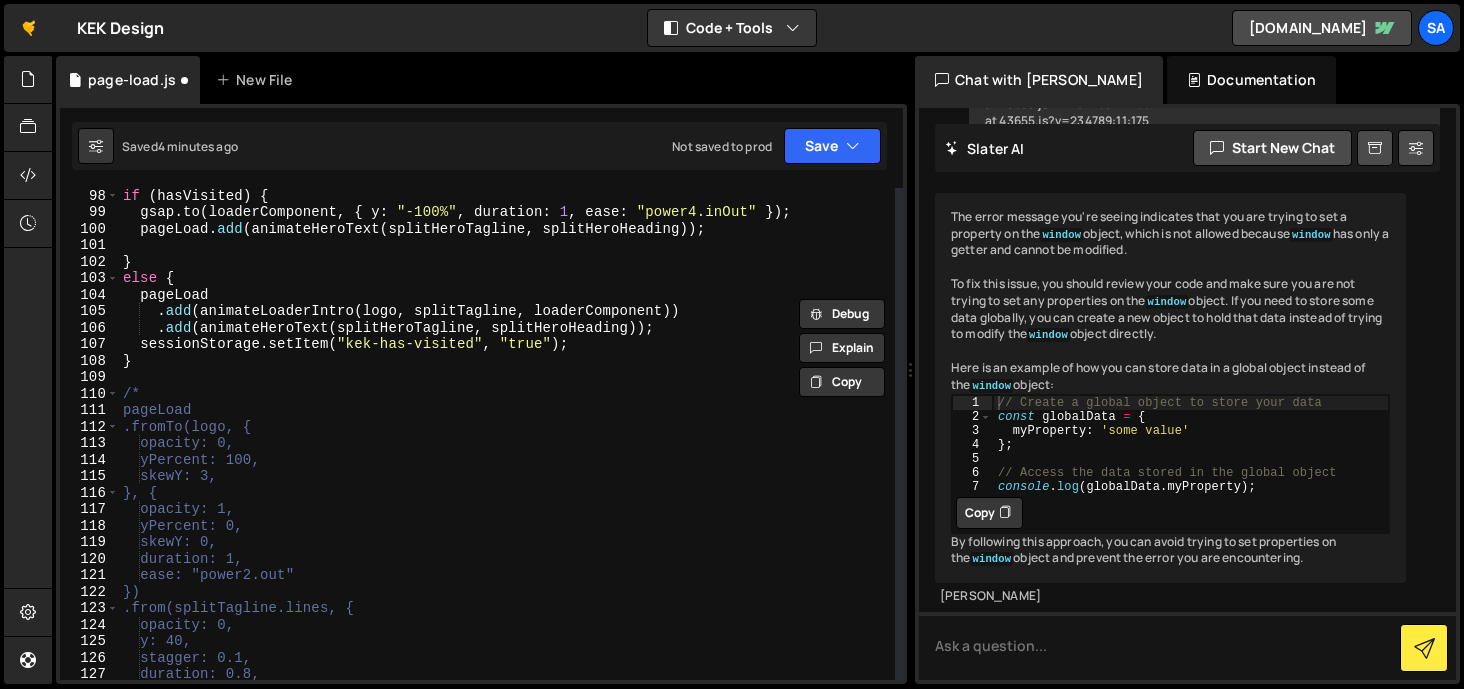 scroll, scrollTop: 1549, scrollLeft: 0, axis: vertical 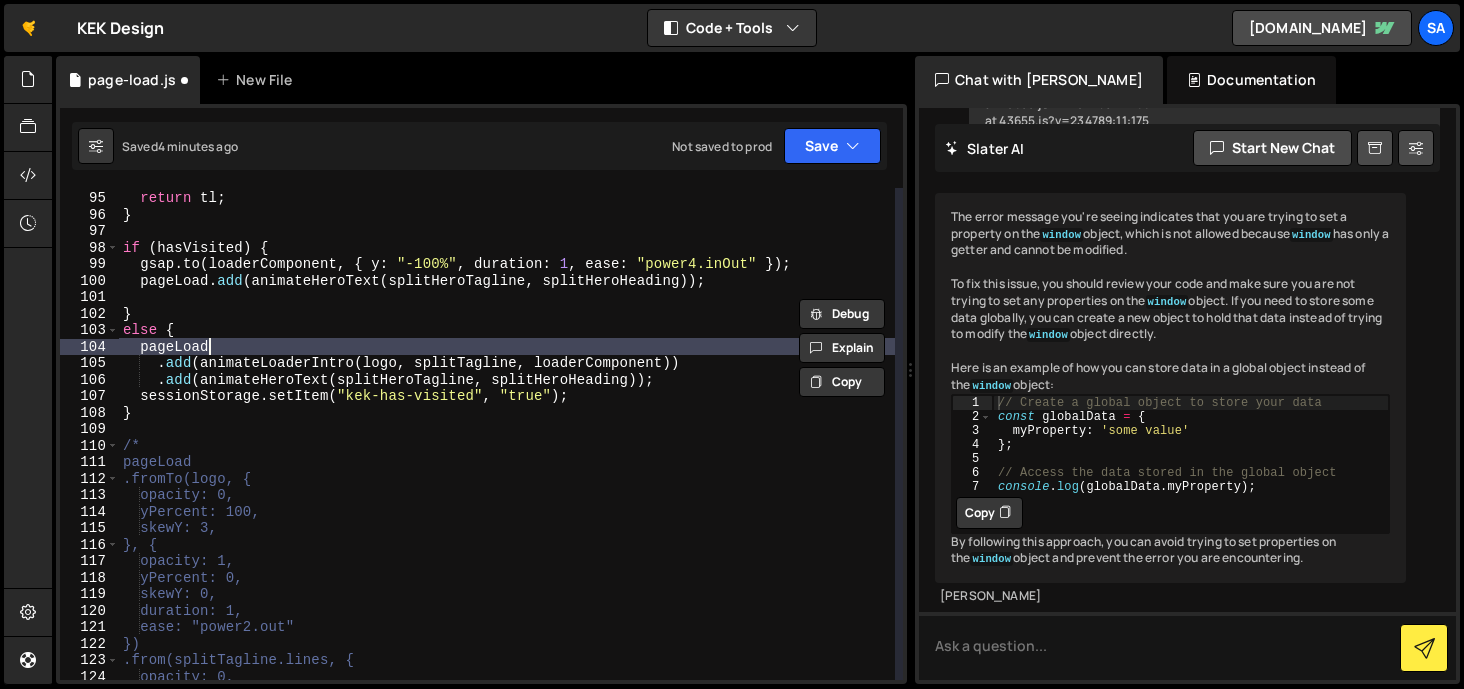 click on "return   tl ; } if   ( hasVisited )   {    gsap . to ( loaderComponent ,   {   y :   "-100%" ,   duration :   1 ,   ease :   "power4.inOut"   }) ;    pageLoad . add ( animateHeroText ( splitHeroTagline ,   splitHeroHeading )) ; } else   {    pageLoad       . add ( animateLoaderIntro ( logo ,   splitTagline ,   loaderComponent ))       . add ( animateHeroText ( splitHeroTagline ,   splitHeroHeading )) ;    sessionStorage . setItem ( "kek-has-visited" ,   "true" ) ; } /* pageLoad   .fromTo(logo, {      opacity: 0,      yPercent: 100,      skewY: 3,   }, {      opacity: 1,      yPercent: 0,      skewY: 0,      duration: 1,      ease: "power2.out"   })   .from(splitTagline.lines, {      opacity: 0," at bounding box center (507, 435) 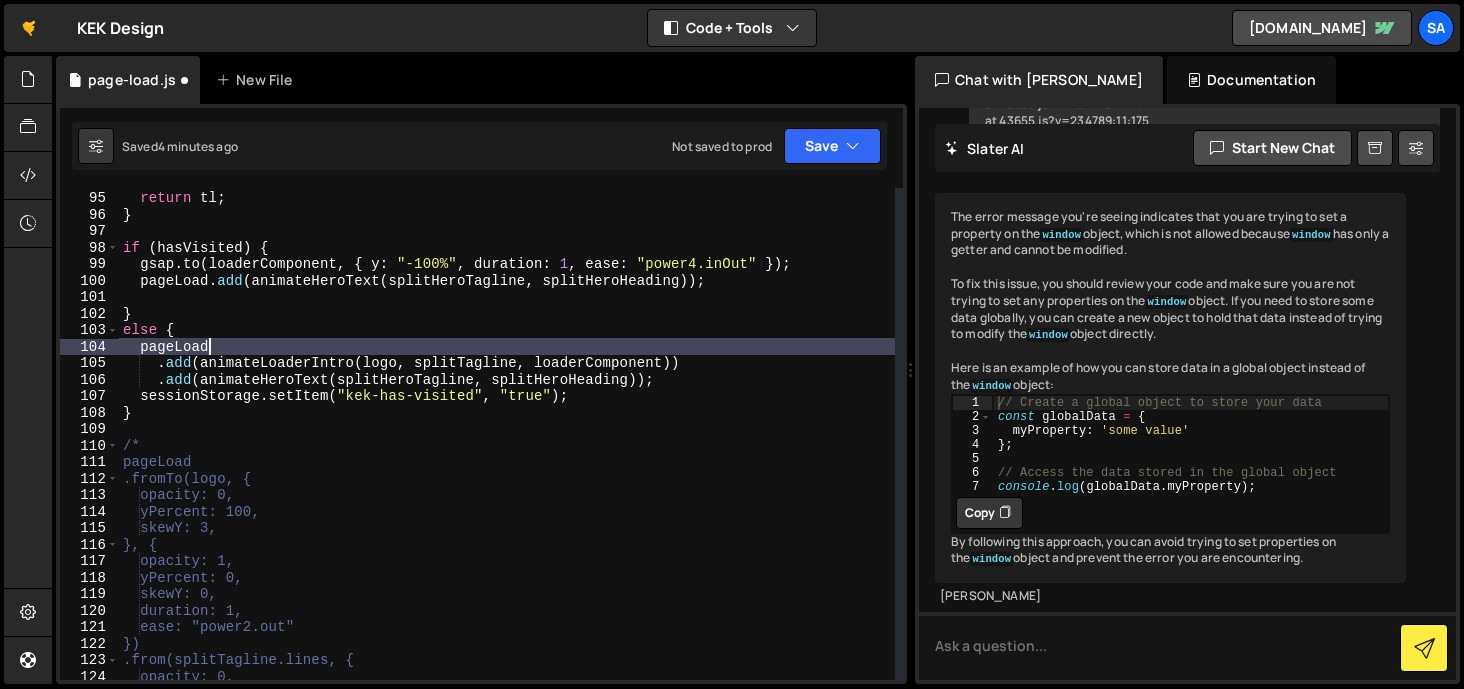 click on "return   tl ; } if   ( hasVisited )   {    gsap . to ( loaderComponent ,   {   y :   "-100%" ,   duration :   1 ,   ease :   "power4.inOut"   }) ;    pageLoad . add ( animateHeroText ( splitHeroTagline ,   splitHeroHeading )) ; } else   {    pageLoad       . add ( animateLoaderIntro ( logo ,   splitTagline ,   loaderComponent ))       . add ( animateHeroText ( splitHeroTagline ,   splitHeroHeading )) ;    sessionStorage . setItem ( "kek-has-visited" ,   "true" ) ; } /* pageLoad   .fromTo(logo, {      opacity: 0,      yPercent: 100,      skewY: 3,   }, {      opacity: 1,      yPercent: 0,      skewY: 0,      duration: 1,      ease: "power2.out"   })   .from(splitTagline.lines, {      opacity: 0," at bounding box center (507, 435) 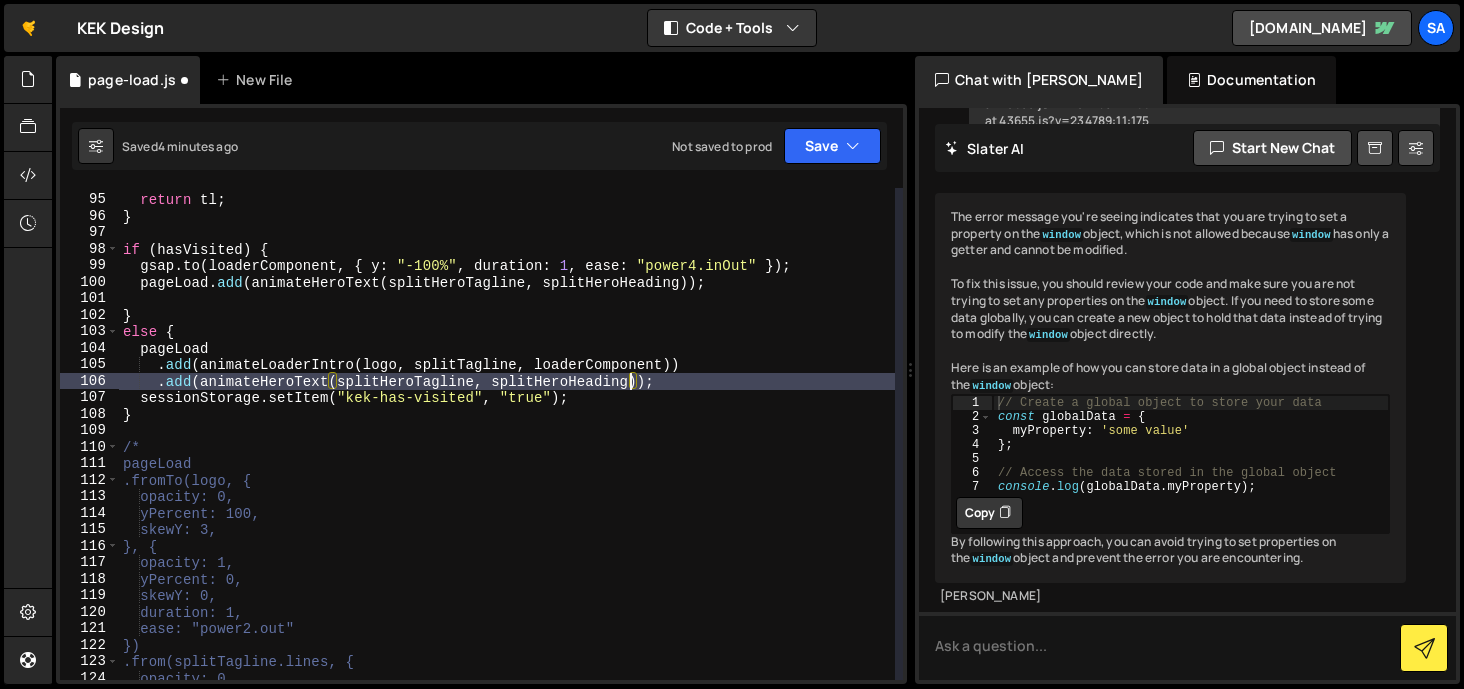scroll, scrollTop: 1524, scrollLeft: 0, axis: vertical 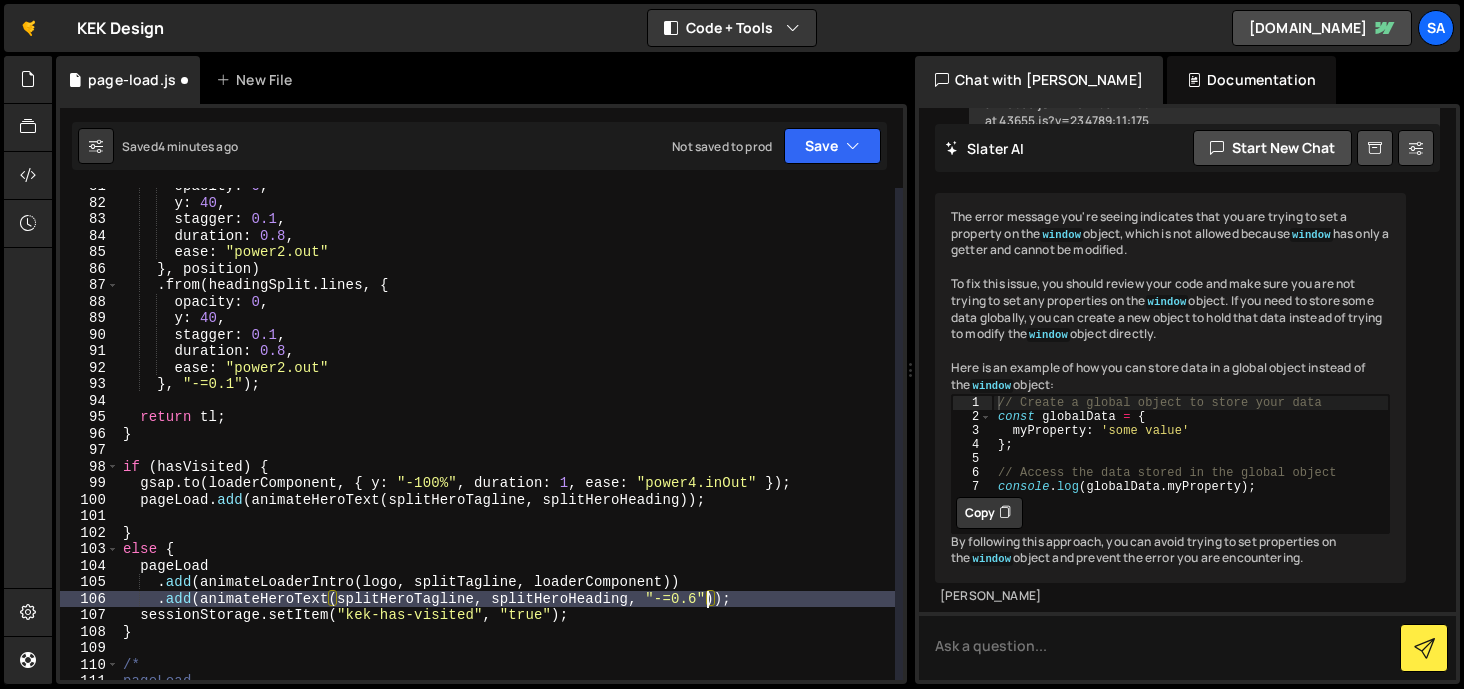 click on "opacity :   0 ,          y :   40 ,          stagger :   0.1 ,          duration :   0.8 ,          ease :   "power2.out"       } ,   position )       . from ( headingSplit . lines ,   {          opacity :   0 ,          y :   40 ,          stagger :   0.1 ,          duration :   0.8 ,          ease :   "power2.out"       } ,   "-=0.1" ) ;    return   tl ; } if   ( hasVisited )   {    gsap . to ( loaderComponent ,   {   y :   "-100%" ,   duration :   1 ,   ease :   "power4.inOut"   }) ;    pageLoad . add ( animateHeroText ( splitHeroTagline ,   splitHeroHeading )) ; } else   {    pageLoad       . add ( animateLoaderIntro ( logo ,   splitTagline ,   loaderComponent ))       . add ( animateHeroText ( splitHeroTagline ,   splitHeroHeading ,   "-=0.6" )) ;    sessionStorage . setItem ( "kek-has-visited" ,   "true" ) ; } /* pageLoad" at bounding box center (507, 440) 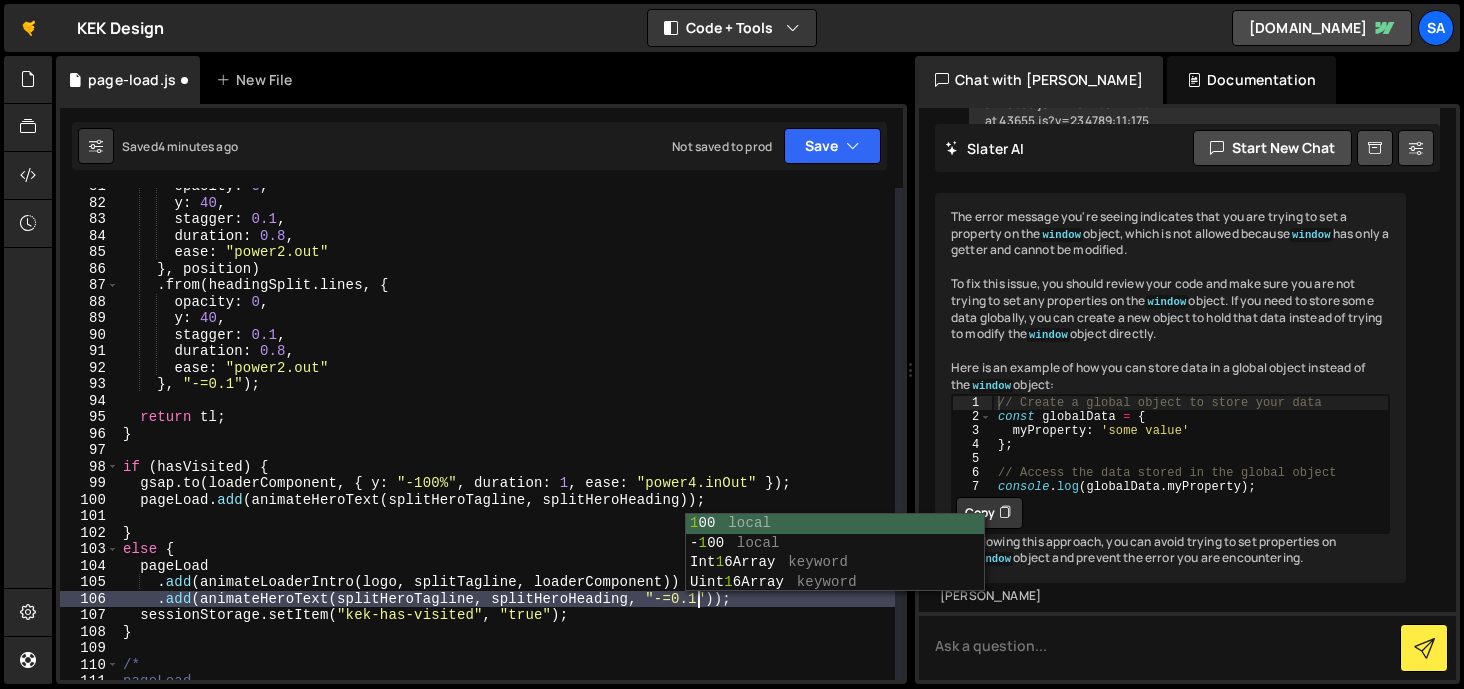 click on "opacity :   0 ,          y :   40 ,          stagger :   0.1 ,          duration :   0.8 ,          ease :   "power2.out"       } ,   position )       . from ( headingSplit . lines ,   {          opacity :   0 ,          y :   40 ,          stagger :   0.1 ,          duration :   0.8 ,          ease :   "power2.out"       } ,   "-=0.1" ) ;    return   tl ; } if   ( hasVisited )   {    gsap . to ( loaderComponent ,   {   y :   "-100%" ,   duration :   1 ,   ease :   "power4.inOut"   }) ;    pageLoad . add ( animateHeroText ( splitHeroTagline ,   splitHeroHeading )) ; } else   {    pageLoad       . add ( animateLoaderIntro ( logo ,   splitTagline ,   loaderComponent ))       . add ( animateHeroText ( splitHeroTagline ,   splitHeroHeading ,   "-=0.1" )) ;    sessionStorage . setItem ( "kek-has-visited" ,   "true" ) ; } /* pageLoad" at bounding box center (507, 440) 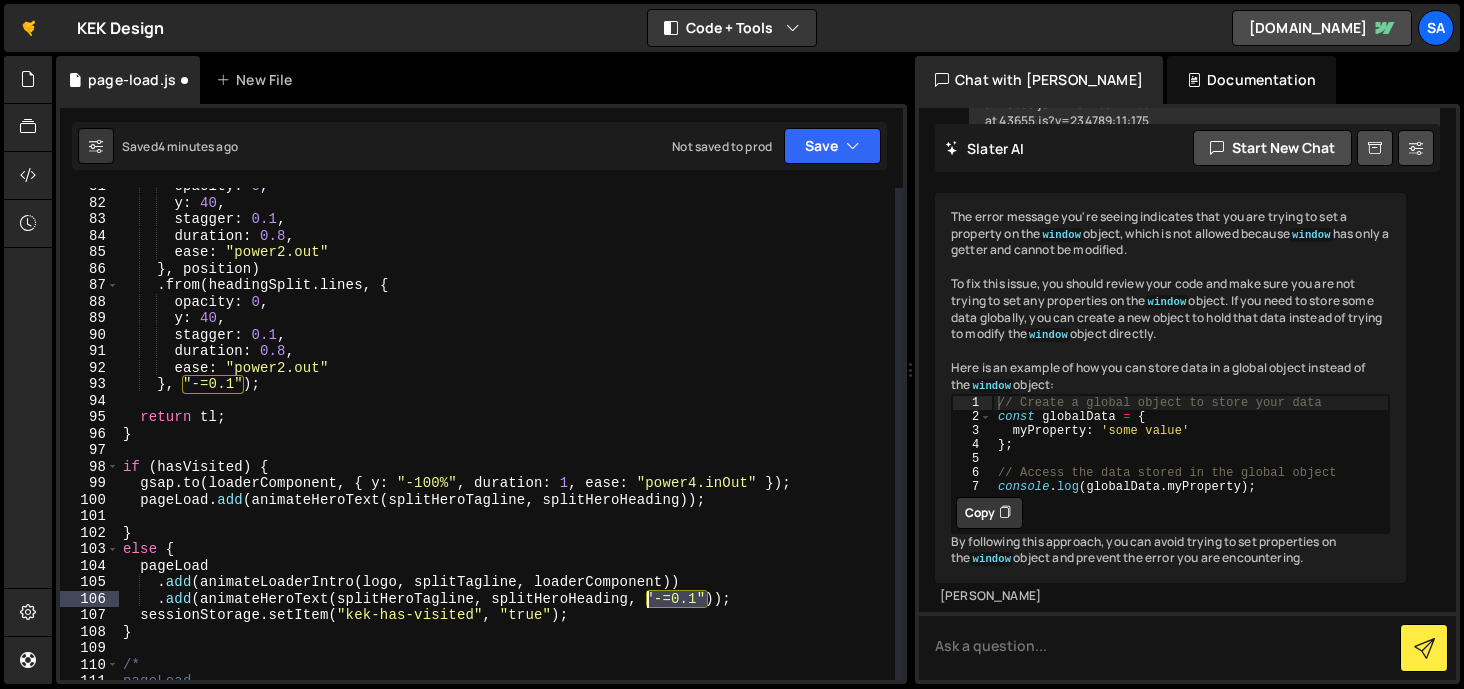drag, startPoint x: 704, startPoint y: 596, endPoint x: 648, endPoint y: 597, distance: 56.008926 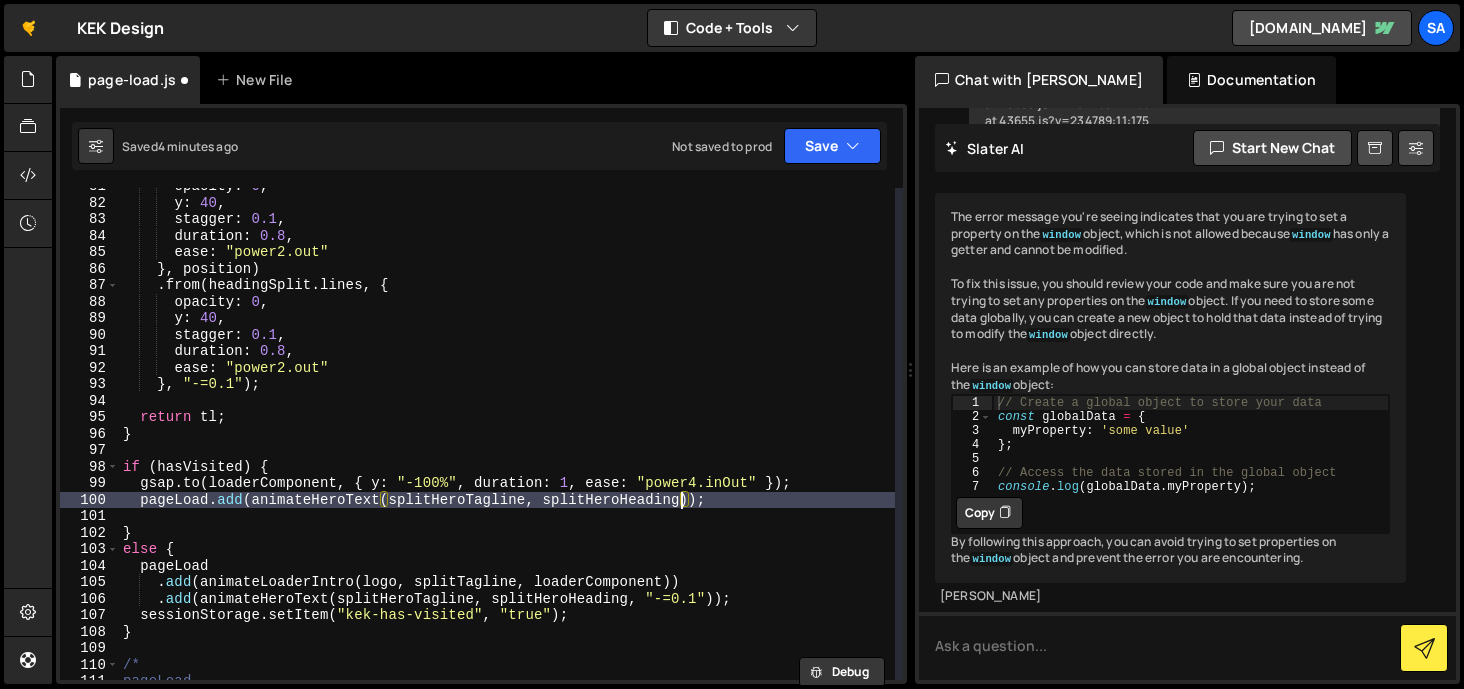 click on "opacity :   0 ,          y :   40 ,          stagger :   0.1 ,          duration :   0.8 ,          ease :   "power2.out"       } ,   position )       . from ( headingSplit . lines ,   {          opacity :   0 ,          y :   40 ,          stagger :   0.1 ,          duration :   0.8 ,          ease :   "power2.out"       } ,   "-=0.1" ) ;    return   tl ; } if   ( hasVisited )   {    gsap . to ( loaderComponent ,   {   y :   "-100%" ,   duration :   1 ,   ease :   "power4.inOut"   }) ;    pageLoad . add ( animateHeroText ( splitHeroTagline ,   splitHeroHeading )) ; } else   {    pageLoad       . add ( animateLoaderIntro ( logo ,   splitTagline ,   loaderComponent ))       . add ( animateHeroText ( splitHeroTagline ,   splitHeroHeading ,   "-=0.1" )) ;    sessionStorage . setItem ( "kek-has-visited" ,   "true" ) ; } /* pageLoad" at bounding box center (507, 440) 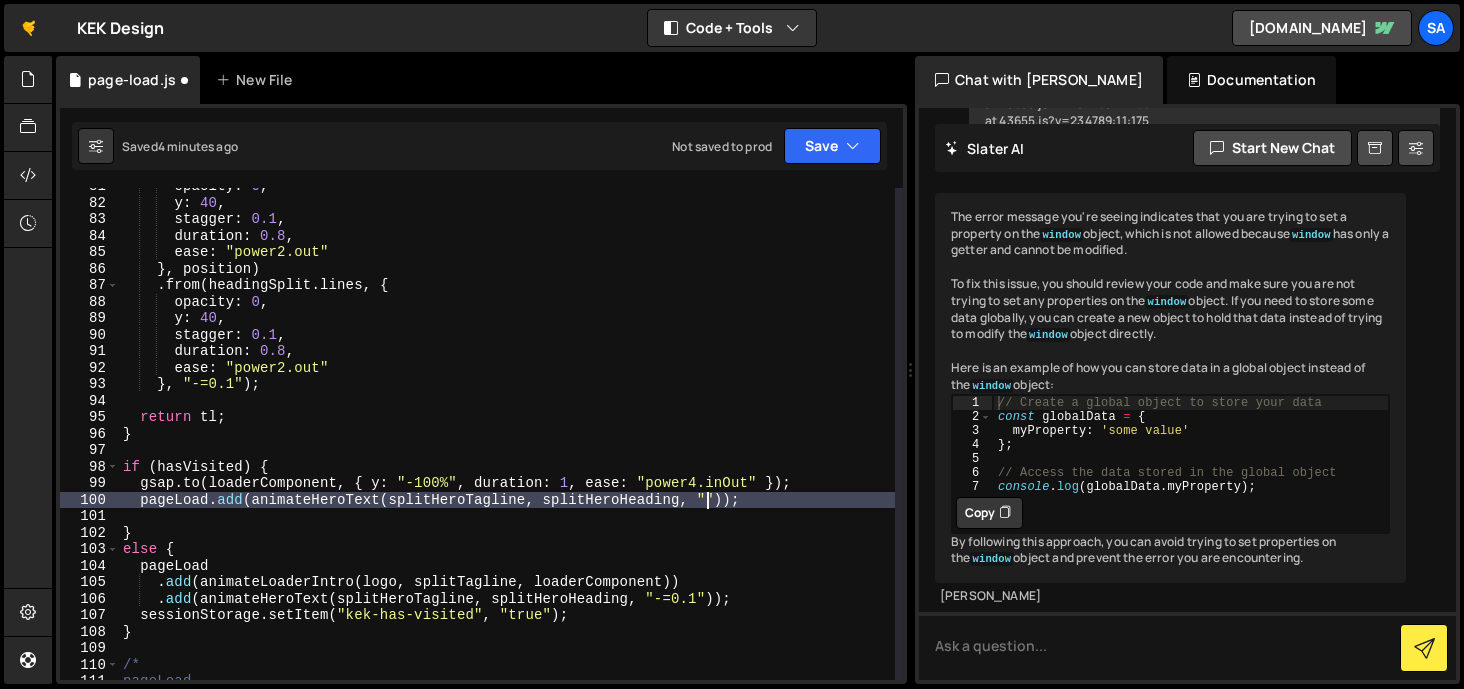 scroll, scrollTop: 0, scrollLeft: 40, axis: horizontal 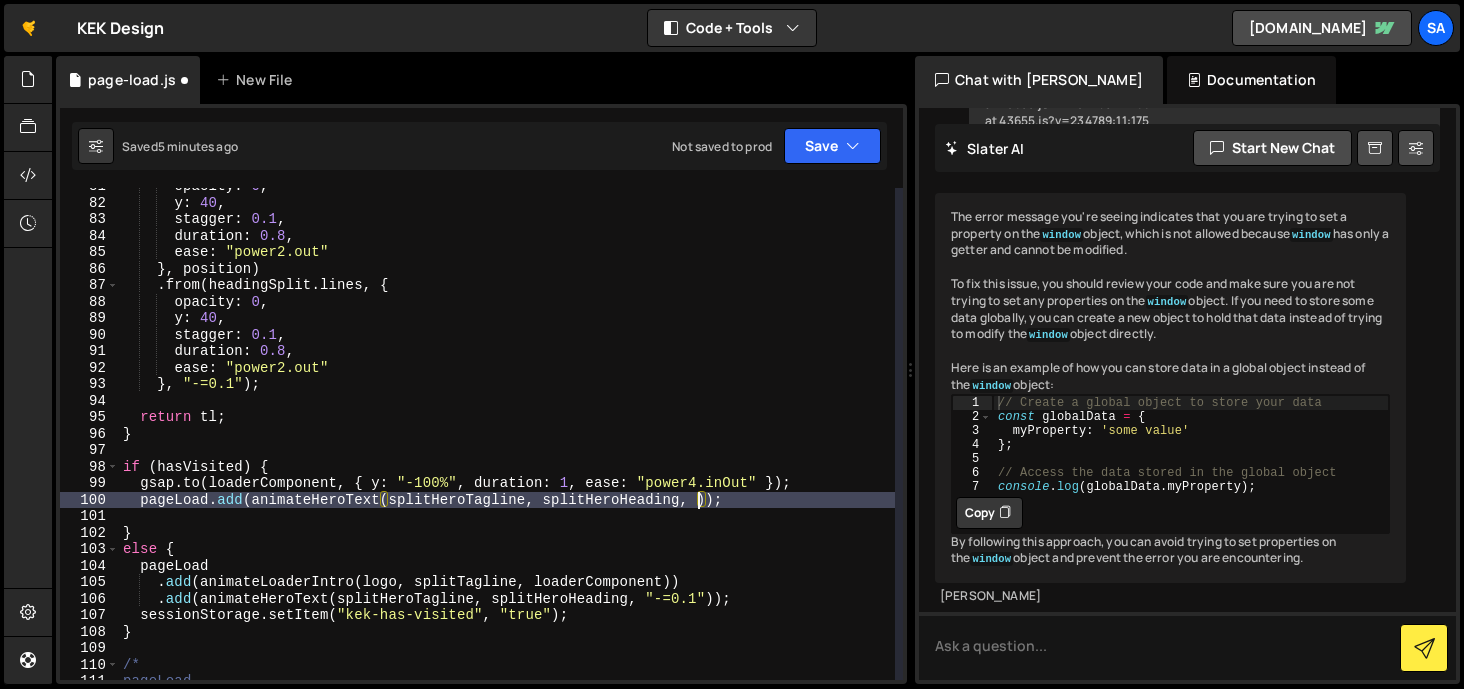 paste on ""-=0.1"" 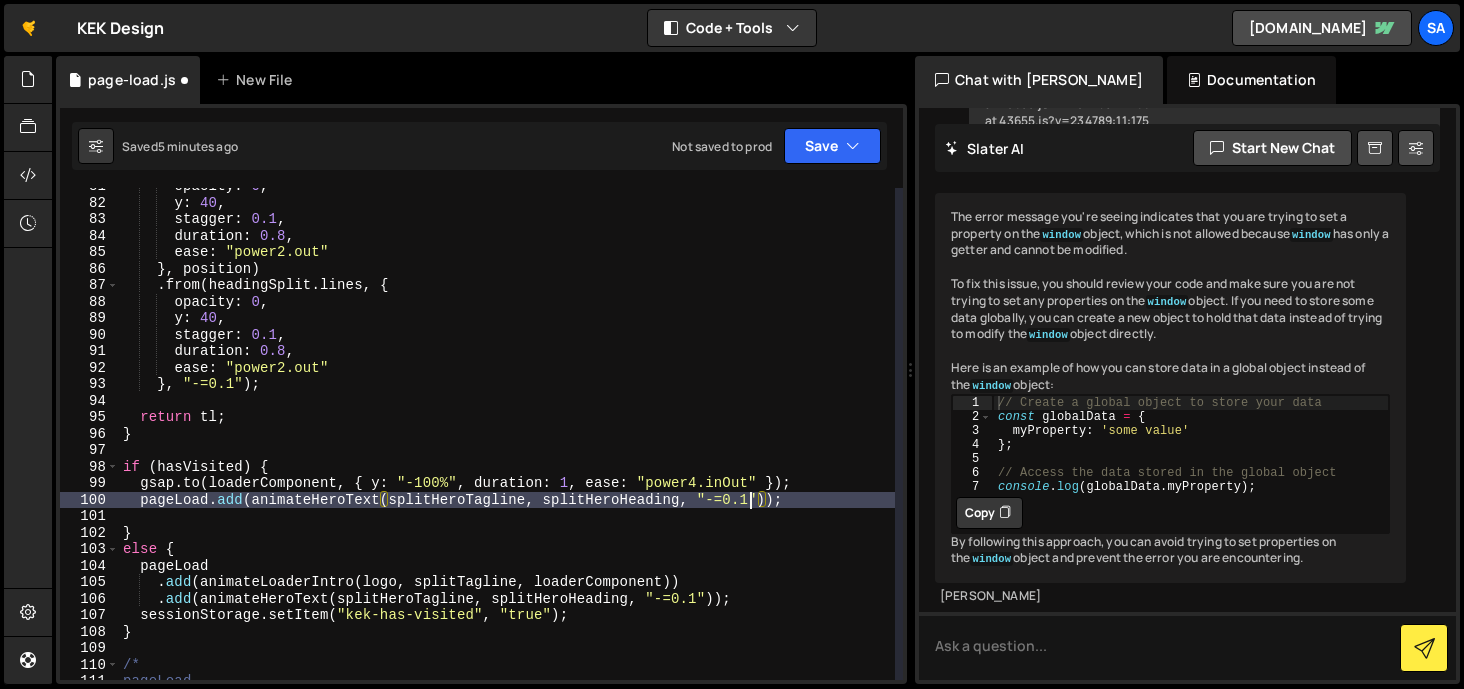 click on "opacity :   0 ,          y :   40 ,          stagger :   0.1 ,          duration :   0.8 ,          ease :   "power2.out"       } ,   position )       . from ( headingSplit . lines ,   {          opacity :   0 ,          y :   40 ,          stagger :   0.1 ,          duration :   0.8 ,          ease :   "power2.out"       } ,   "-=0.1" ) ;    return   tl ; } if   ( hasVisited )   {    gsap . to ( loaderComponent ,   {   y :   "-100%" ,   duration :   1 ,   ease :   "power4.inOut"   }) ;    pageLoad . add ( animateHeroText ( splitHeroTagline ,   splitHeroHeading ,   "-=0.1" )) ; } else   {    pageLoad       . add ( animateLoaderIntro ( logo ,   splitTagline ,   loaderComponent ))       . add ( animateHeroText ( splitHeroTagline ,   splitHeroHeading ,   "-=0.1" )) ;    sessionStorage . setItem ( "kek-has-visited" ,   "true" ) ; } /* pageLoad" at bounding box center [507, 440] 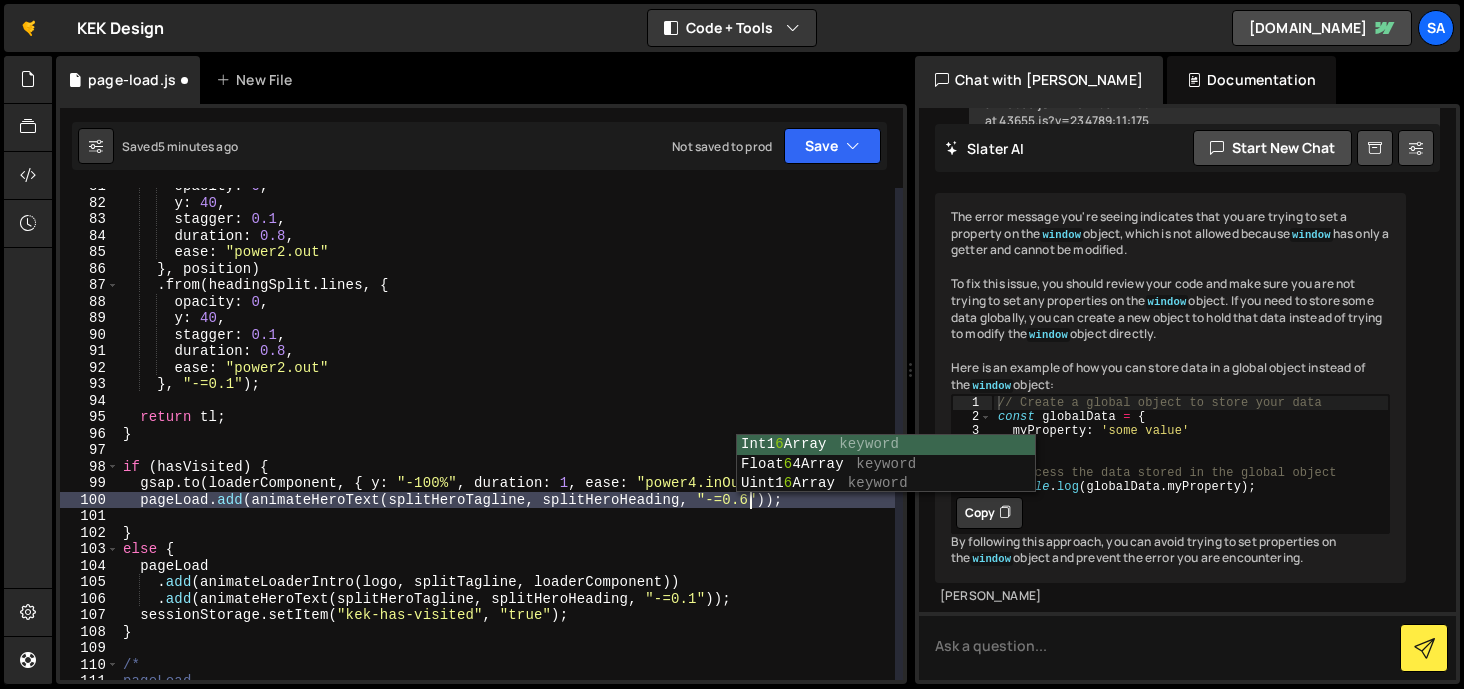 scroll, scrollTop: 0, scrollLeft: 43, axis: horizontal 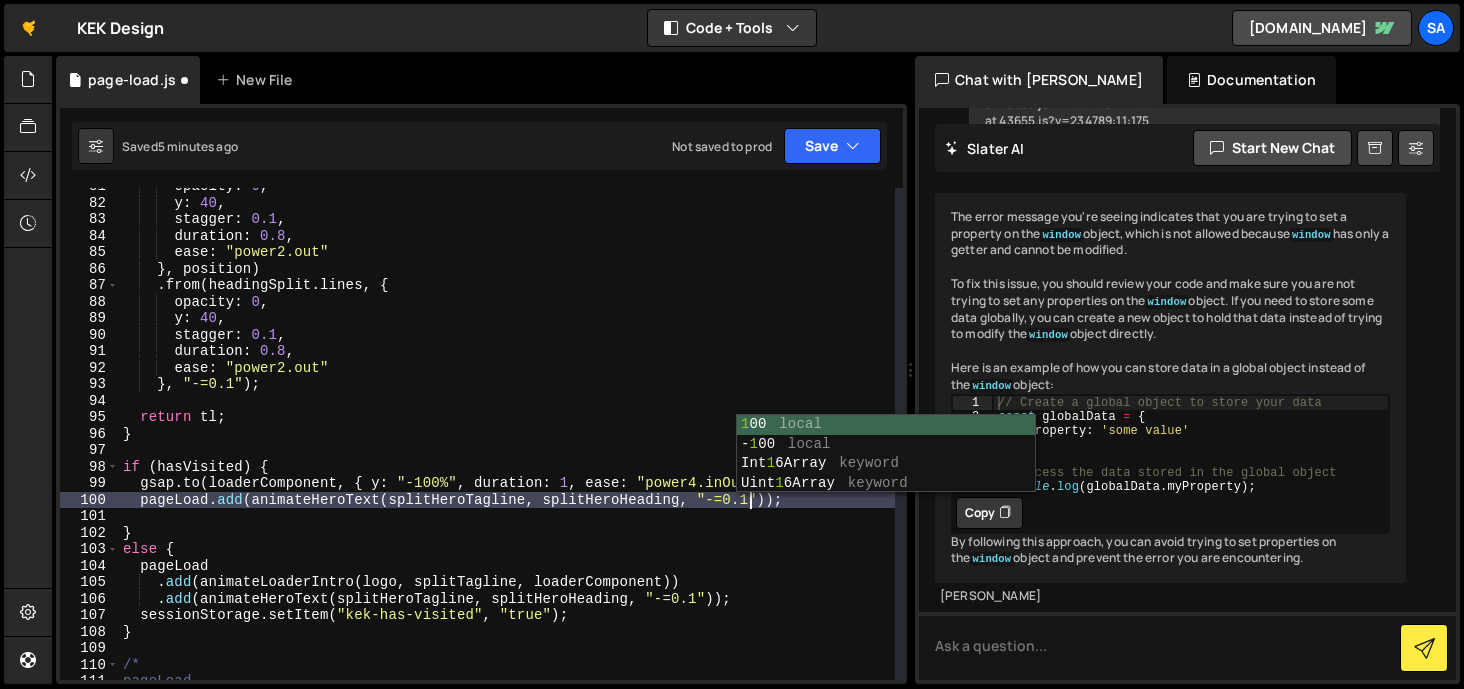 click on "opacity :   0 ,          y :   40 ,          stagger :   0.1 ,          duration :   0.8 ,          ease :   "power2.out"       } ,   position )       . from ( headingSplit . lines ,   {          opacity :   0 ,          y :   40 ,          stagger :   0.1 ,          duration :   0.8 ,          ease :   "power2.out"       } ,   "-=0.1" ) ;    return   tl ; } if   ( hasVisited )   {    gsap . to ( loaderComponent ,   {   y :   "-100%" ,   duration :   1 ,   ease :   "power4.inOut"   }) ;    pageLoad . add ( animateHeroText ( splitHeroTagline ,   splitHeroHeading ,   "-=0.1" )) ; } else   {    pageLoad       . add ( animateLoaderIntro ( logo ,   splitTagline ,   loaderComponent ))       . add ( animateHeroText ( splitHeroTagline ,   splitHeroHeading ,   "-=0.1" )) ;    sessionStorage . setItem ( "kek-has-visited" ,   "true" ) ; } /* pageLoad" at bounding box center (507, 440) 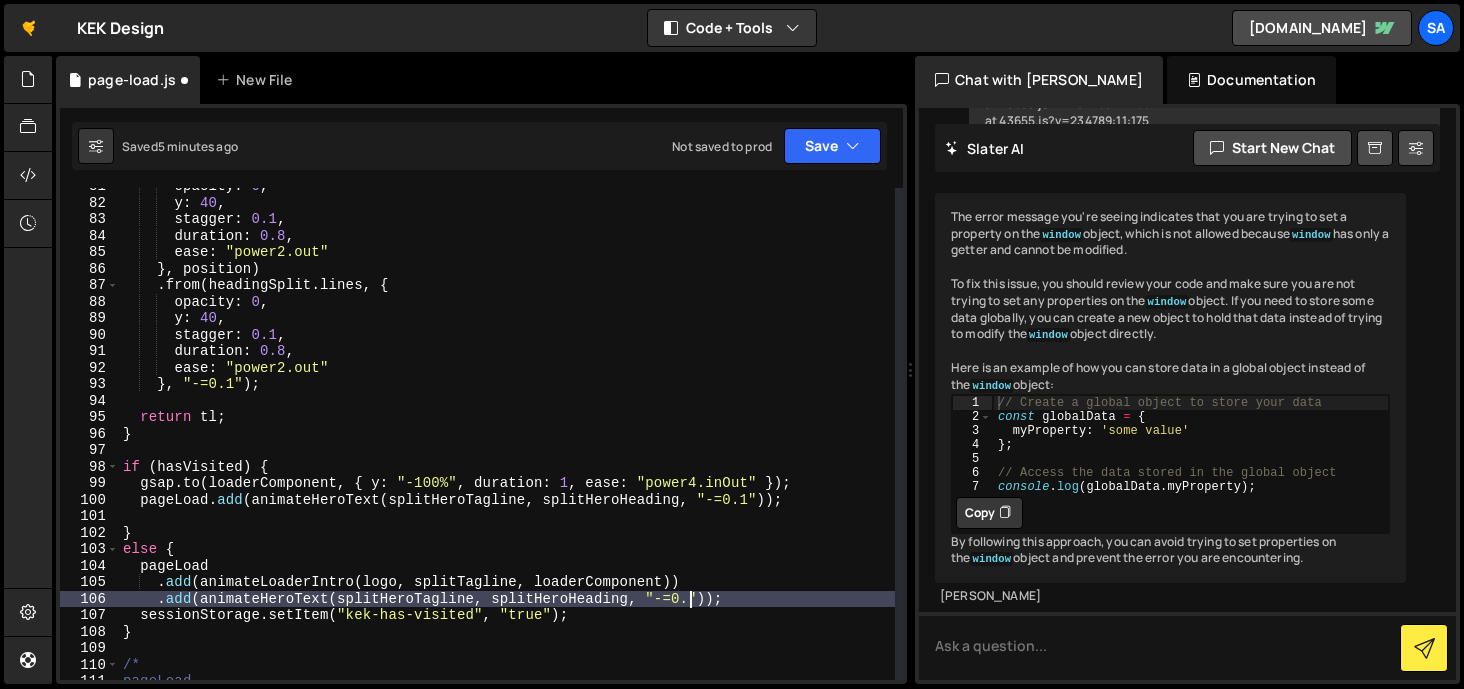 scroll, scrollTop: 0, scrollLeft: 41, axis: horizontal 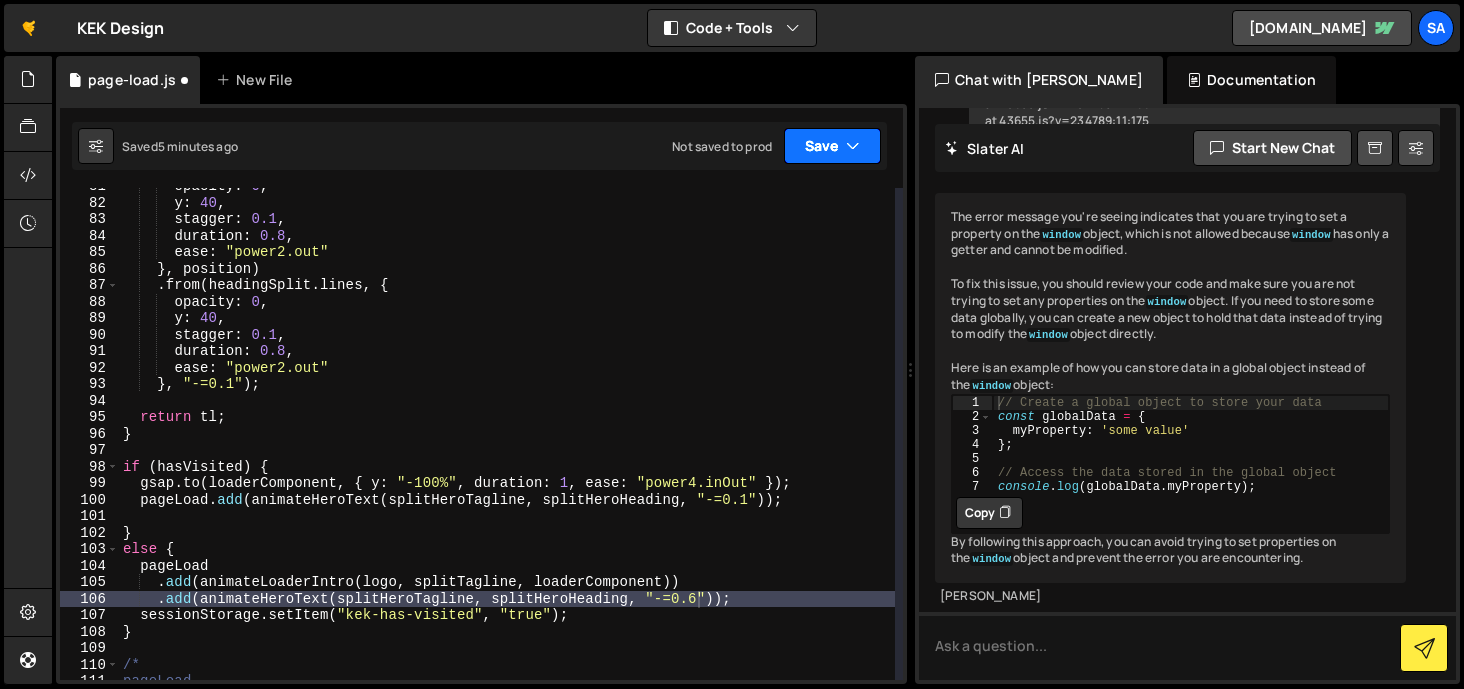 click at bounding box center [853, 146] 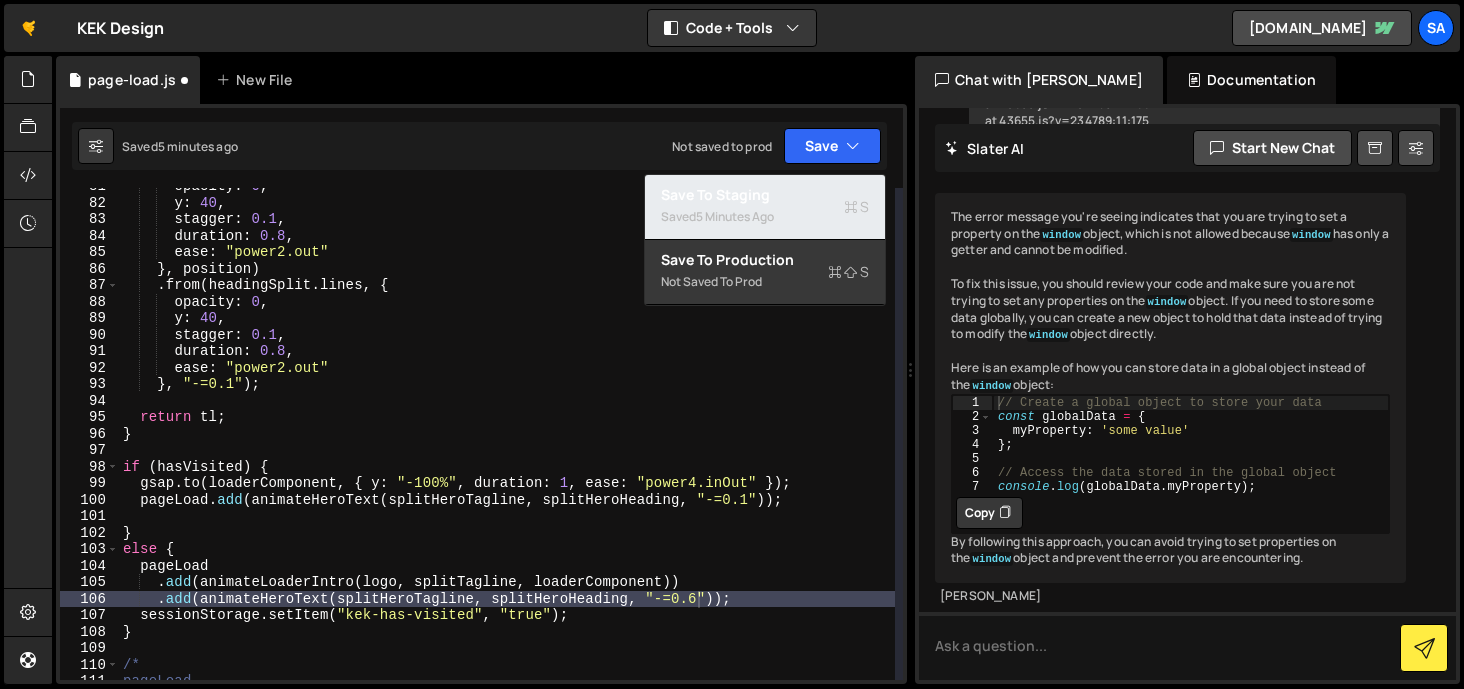 click on "Saved  5 minutes ago" at bounding box center (765, 217) 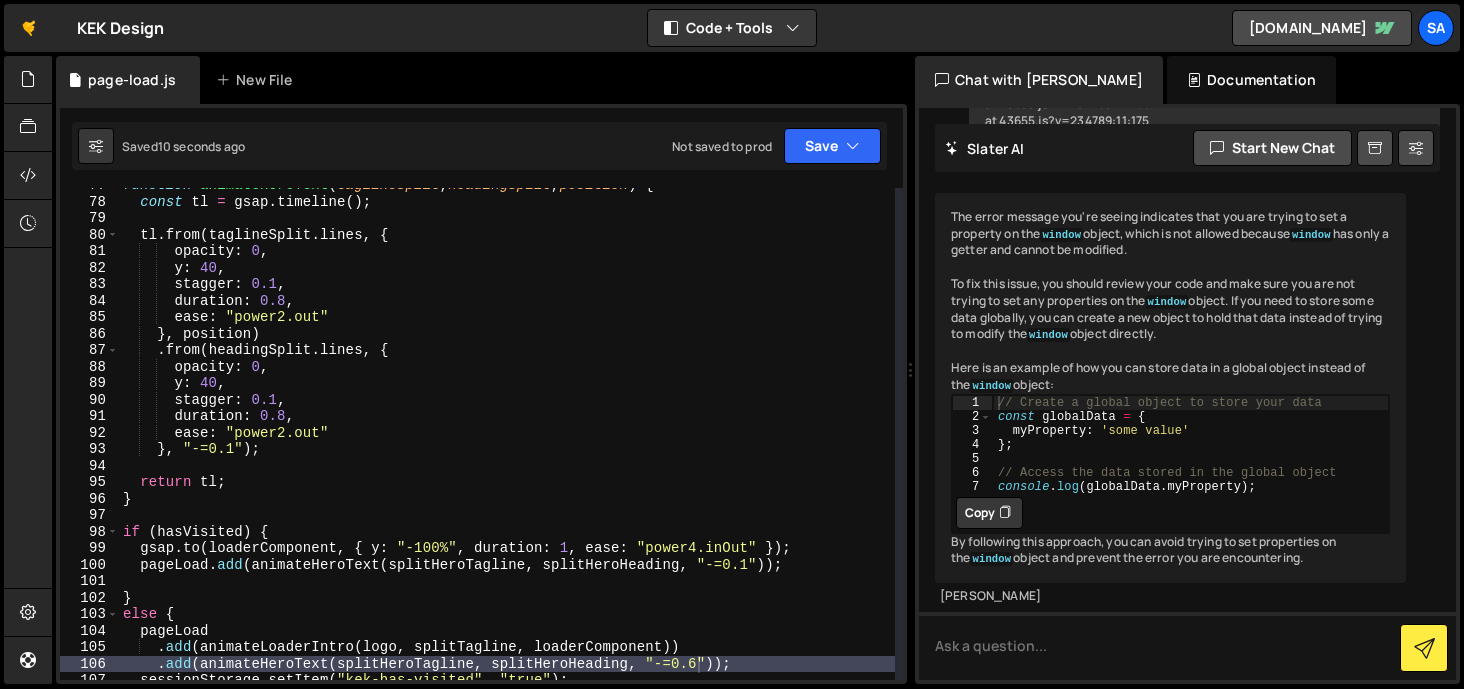 scroll, scrollTop: 1337, scrollLeft: 0, axis: vertical 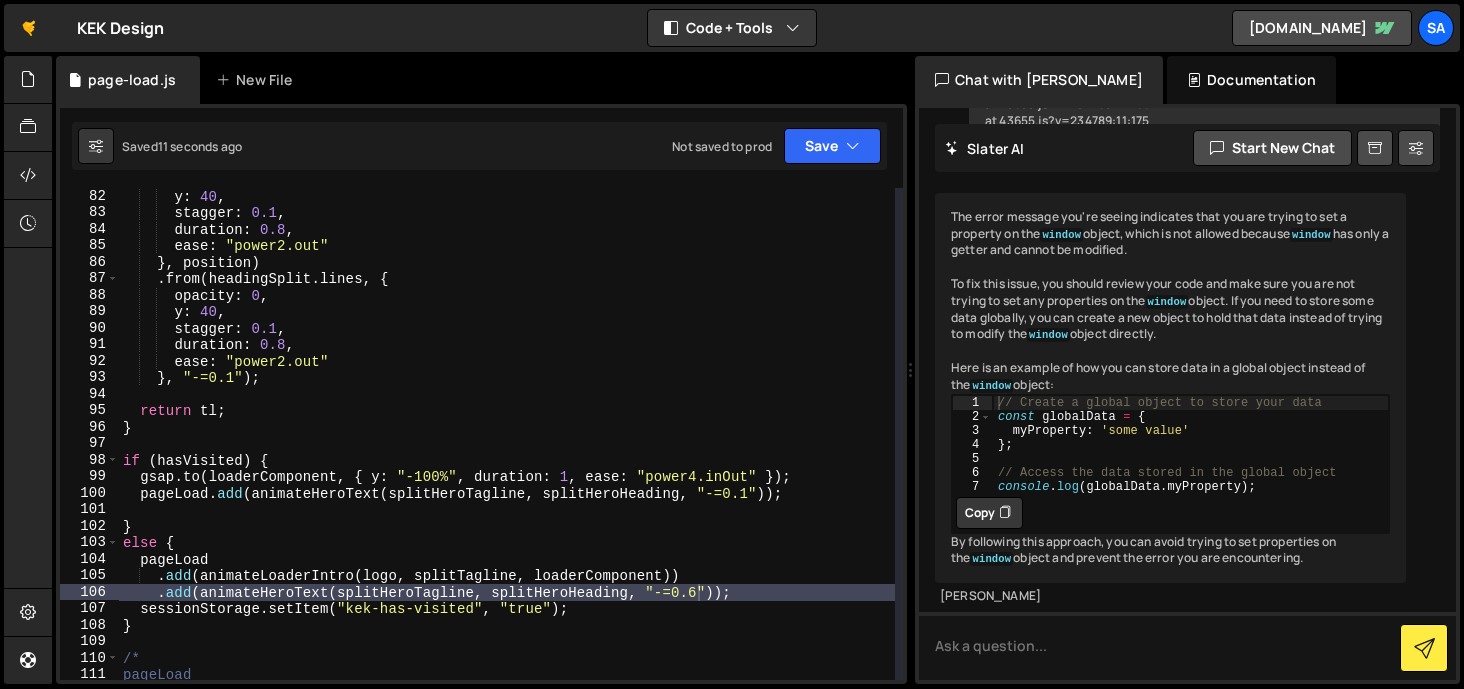 click on "y :   40 ,          stagger :   0.1 ,          duration :   0.8 ,          ease :   "power2.out"       } ,   position )       . from ( headingSplit . lines ,   {          opacity :   0 ,          y :   40 ,          stagger :   0.1 ,          duration :   0.8 ,          ease :   "power2.out"       } ,   "-=0.1" ) ;    return   tl ; } if   ( hasVisited )   {    gsap . to ( loaderComponent ,   {   y :   "-100%" ,   duration :   1 ,   ease :   "power4.inOut"   }) ;    pageLoad . add ( animateHeroText ( splitHeroTagline ,   splitHeroHeading ,   "-=0.1" )) ; } else   {    pageLoad       . add ( animateLoaderIntro ( logo ,   splitTagline ,   loaderComponent ))       . add ( animateHeroText ( splitHeroTagline ,   splitHeroHeading ,   "-=0.6" )) ;    sessionStorage . setItem ( "kek-has-visited" ,   "true" ) ; } /* pageLoad   .fromTo(logo, {" at bounding box center [507, 450] 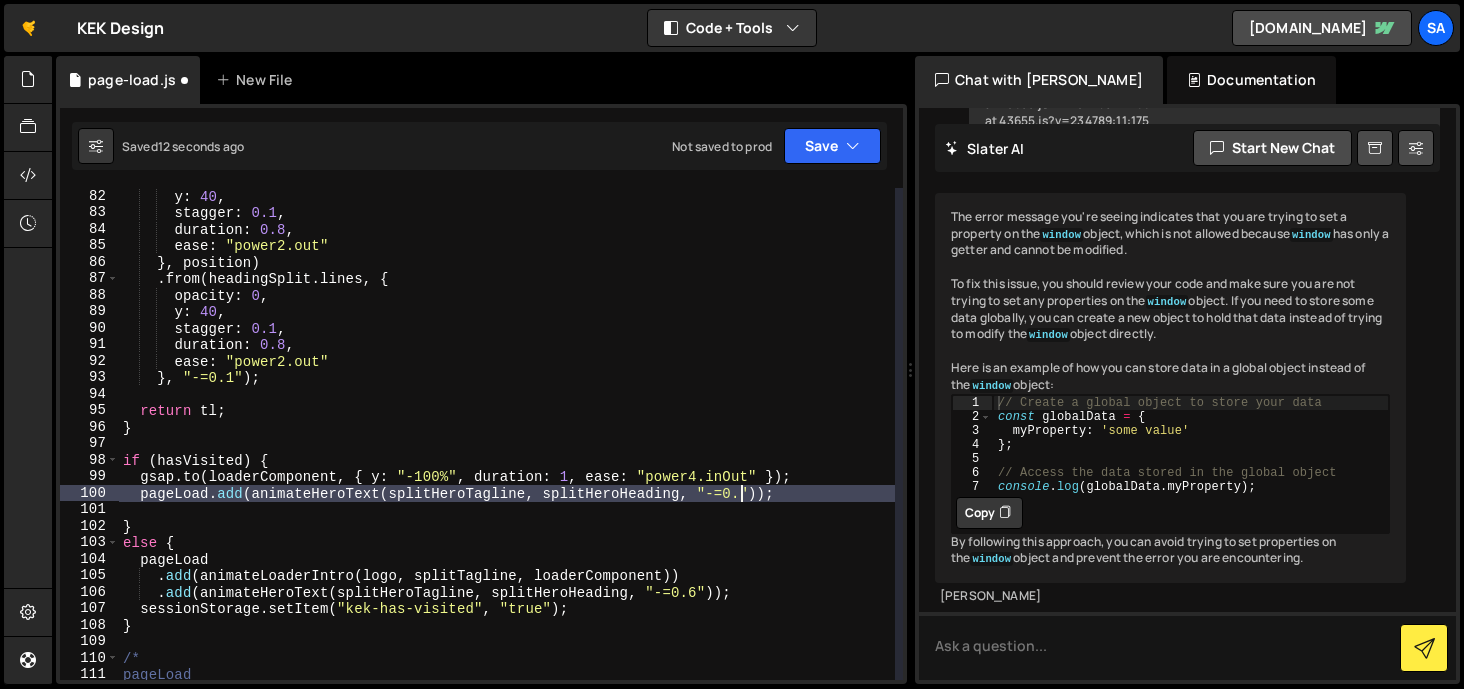 scroll, scrollTop: 0, scrollLeft: 43, axis: horizontal 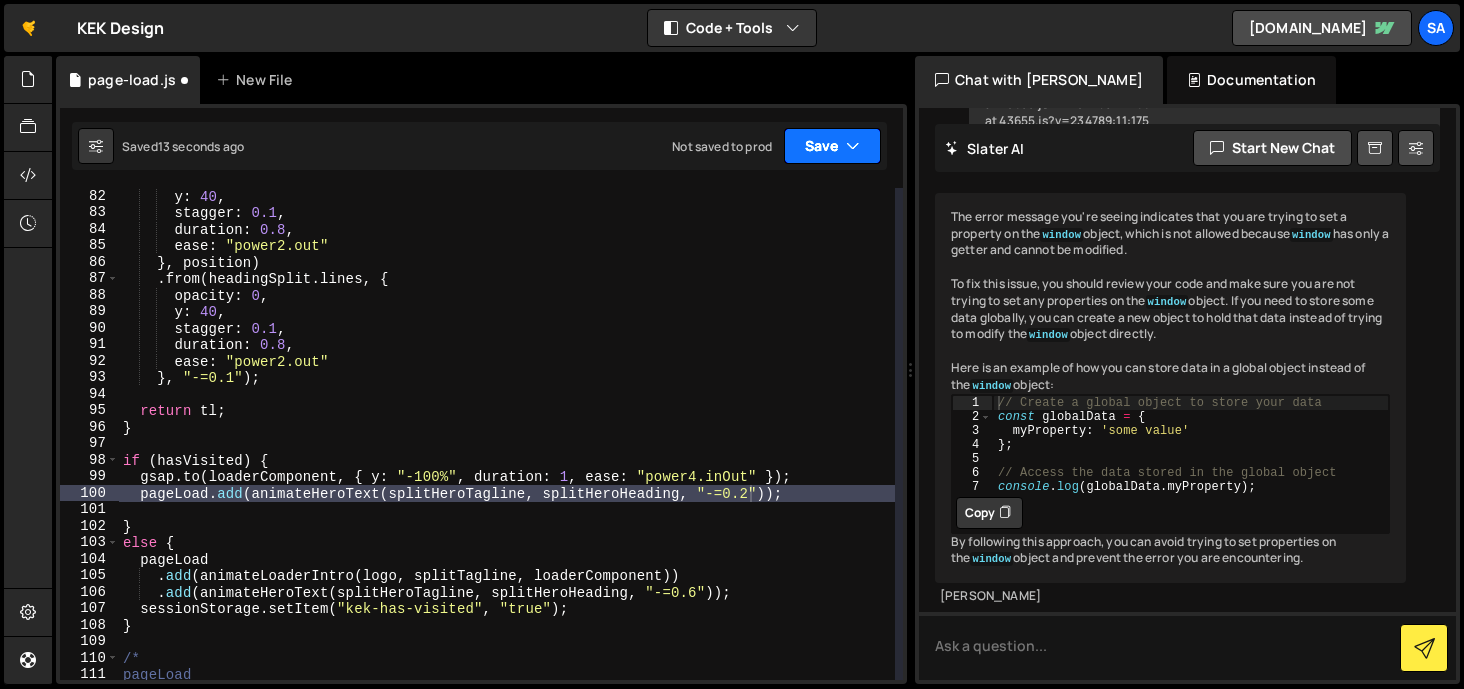 click on "Save" at bounding box center [832, 146] 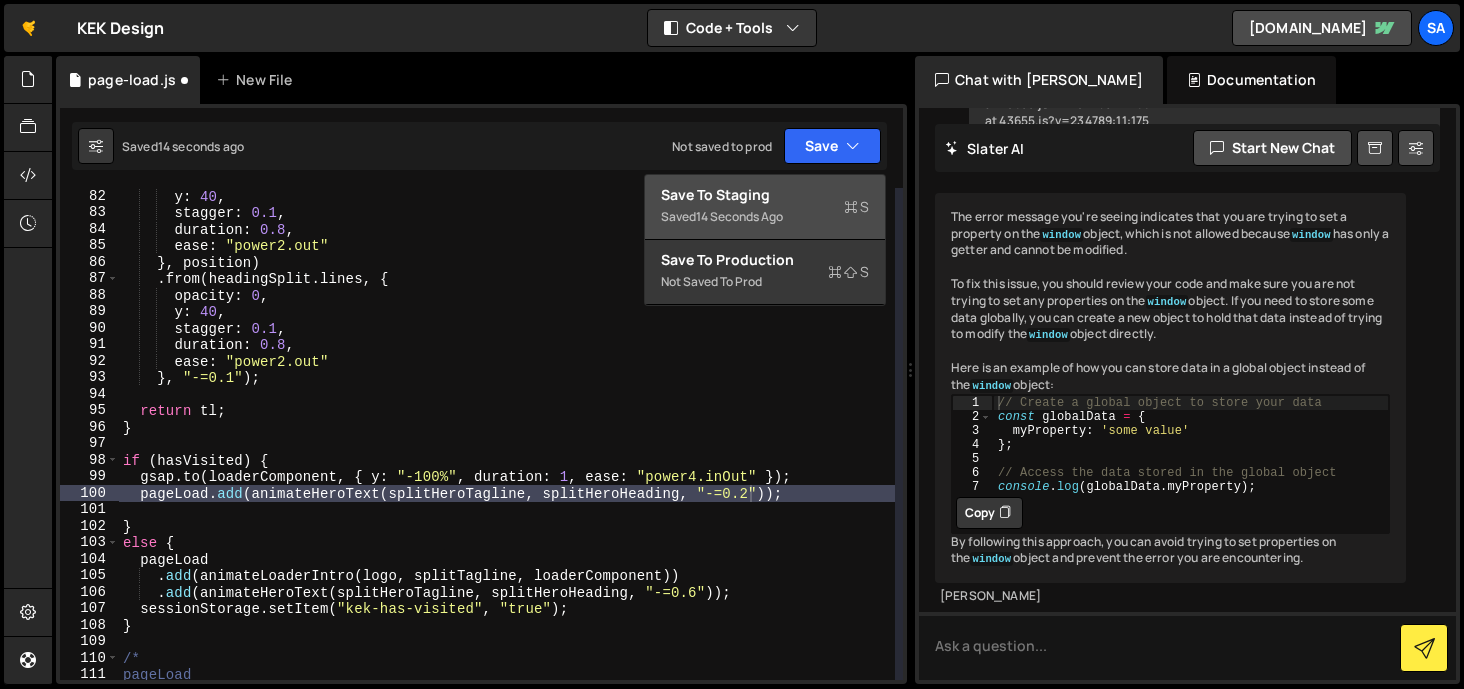 click on "Saved  14 seconds ago" at bounding box center [765, 217] 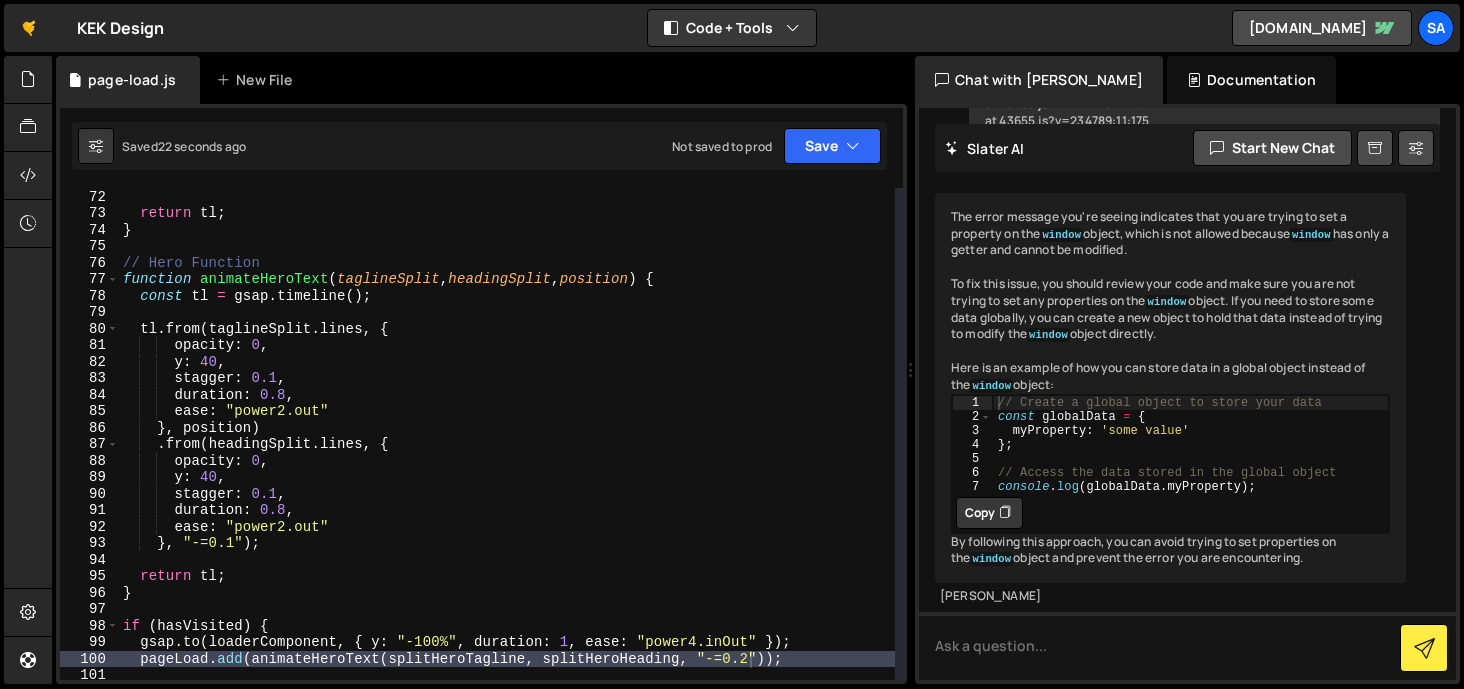 scroll, scrollTop: 1221, scrollLeft: 0, axis: vertical 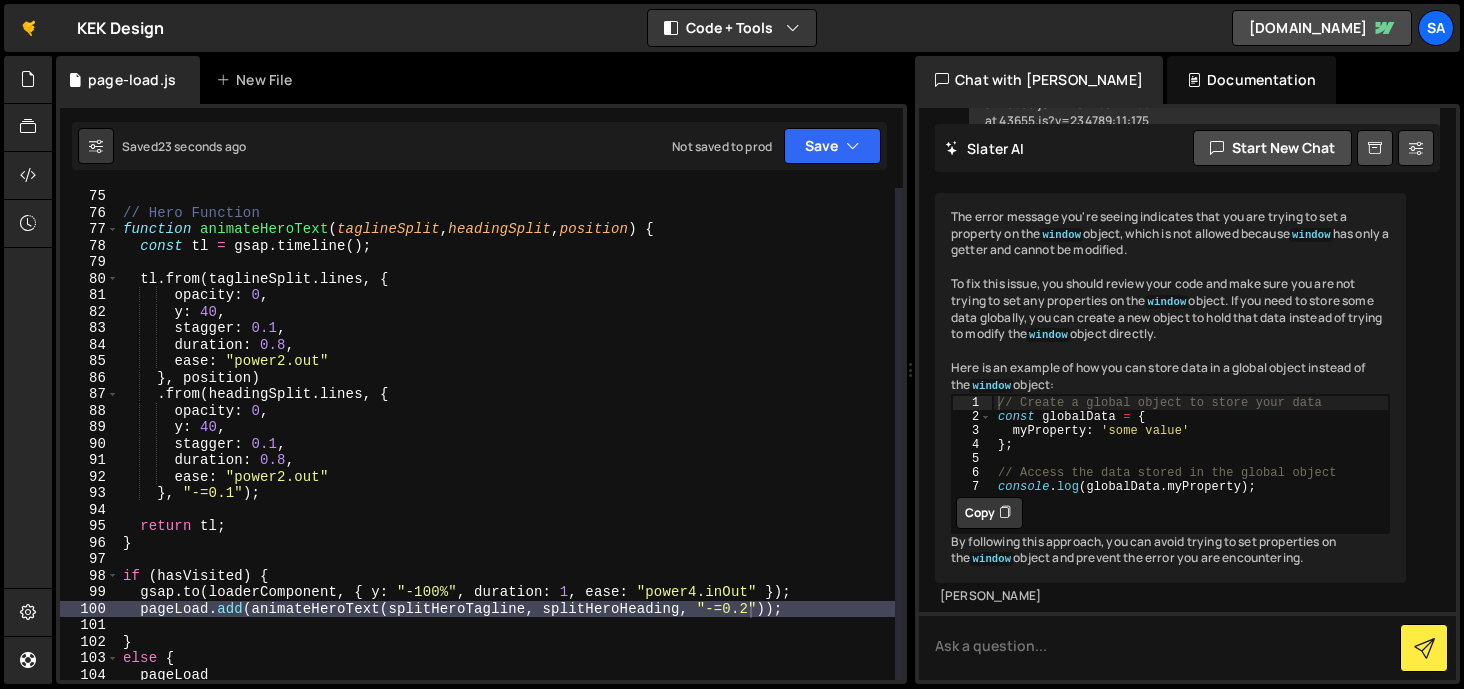 click on "// Hero Function function   animateHeroText ( taglineSplit ,  headingSplit ,  position )   {    const   tl   =   gsap . timeline ( ) ;    tl . from ( taglineSplit . lines ,   {          opacity :   0 ,          y :   40 ,          stagger :   0.1 ,          duration :   0.8 ,          ease :   "power2.out"       } ,   position )       . from ( headingSplit . lines ,   {          opacity :   0 ,          y :   40 ,          stagger :   0.1 ,          duration :   0.8 ,          ease :   "power2.out"       } ,   "-=0.1" ) ;    return   tl ; } if   ( hasVisited )   {    gsap . to ( loaderComponent ,   {   y :   "-100%" ,   duration :   1 ,   ease :   "power4.inOut"   }) ;    pageLoad . add ( animateHeroText ( splitHeroTagline ,   splitHeroHeading ,   "-=0.2" )) ; } else   {    pageLoad       . add ( animateLoaderIntro ( logo ,   splitTagline ,   loaderComponent ))" at bounding box center (507, 450) 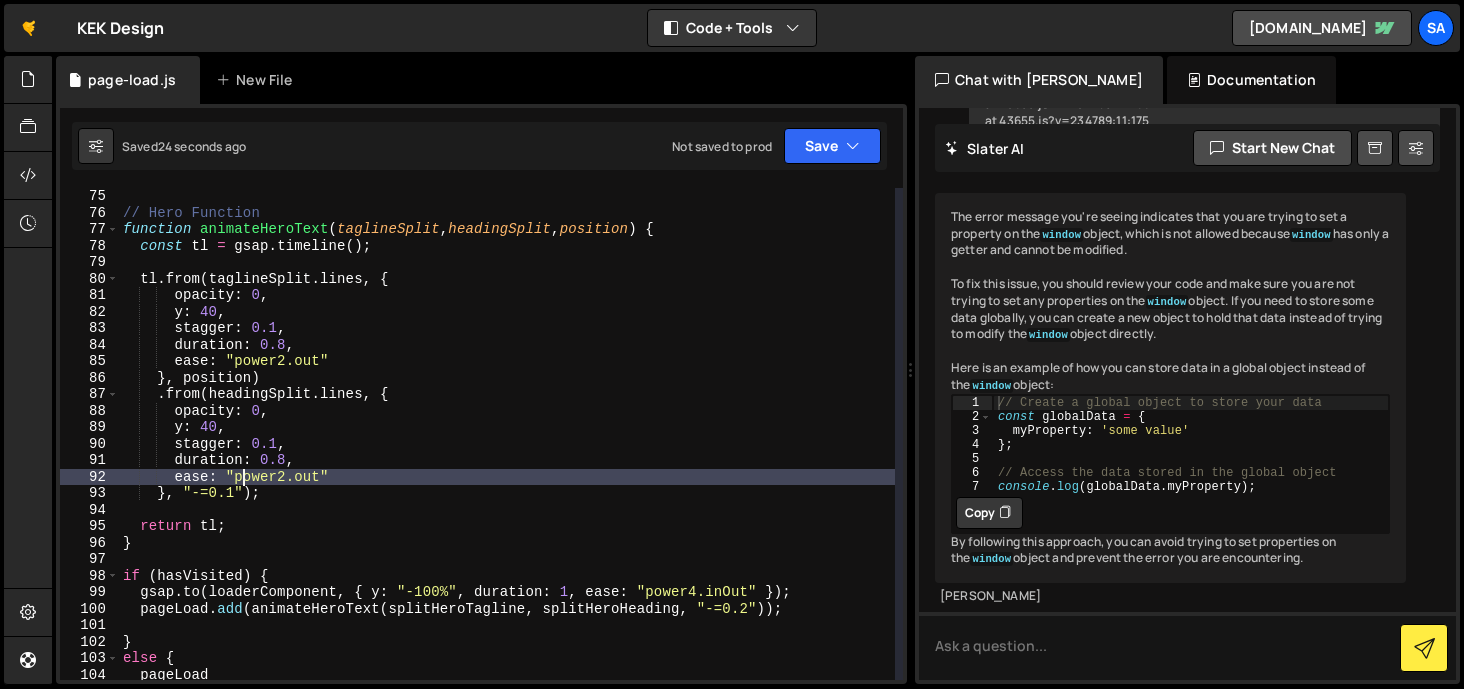 click on "// Hero Function function   animateHeroText ( taglineSplit ,  headingSplit ,  position )   {    const   tl   =   gsap . timeline ( ) ;    tl . from ( taglineSplit . lines ,   {          opacity :   0 ,          y :   40 ,          stagger :   0.1 ,          duration :   0.8 ,          ease :   "power2.out"       } ,   position )       . from ( headingSplit . lines ,   {          opacity :   0 ,          y :   40 ,          stagger :   0.1 ,          duration :   0.8 ,          ease :   "power2.out"       } ,   "-=0.1" ) ;    return   tl ; } if   ( hasVisited )   {    gsap . to ( loaderComponent ,   {   y :   "-100%" ,   duration :   1 ,   ease :   "power4.inOut"   }) ;    pageLoad . add ( animateHeroText ( splitHeroTagline ,   splitHeroHeading ,   "-=0.2" )) ; } else   {    pageLoad       . add ( animateLoaderIntro ( logo ,   splitTagline ,   loaderComponent ))" at bounding box center (507, 450) 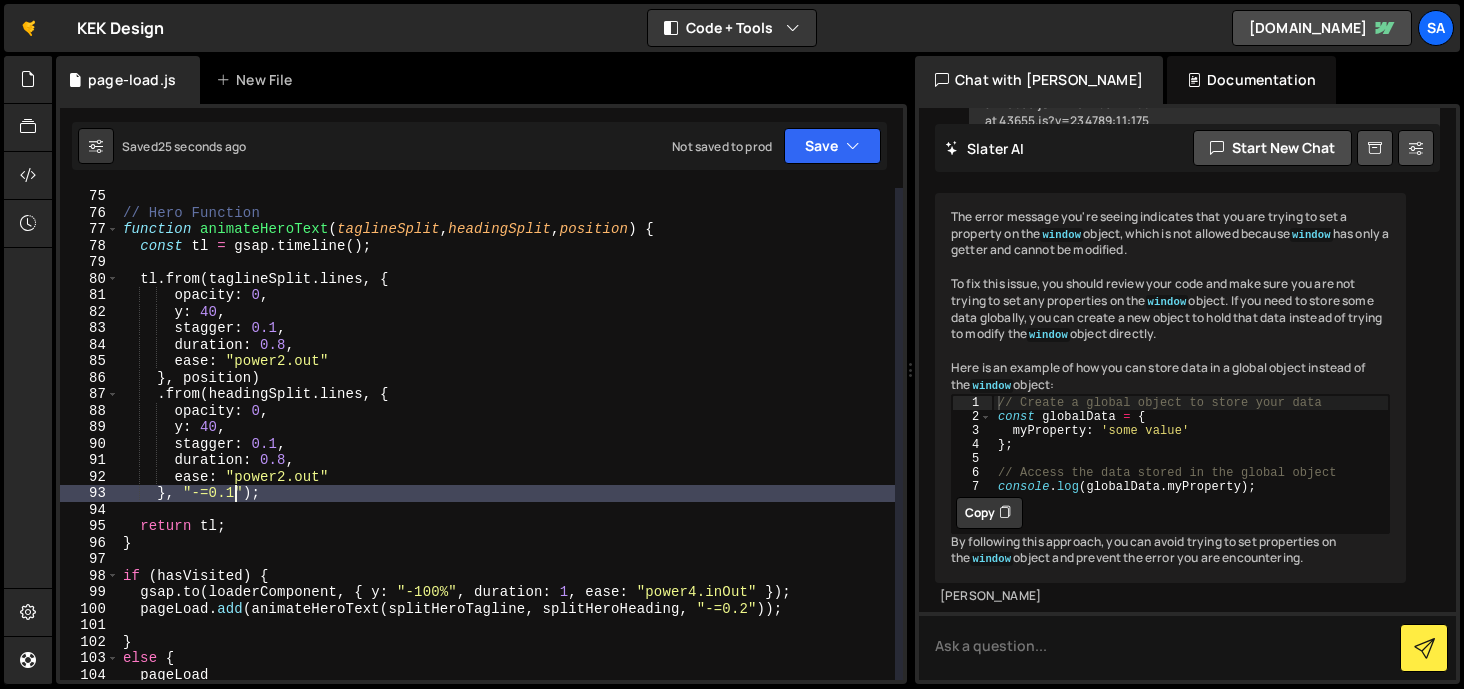 scroll, scrollTop: 0, scrollLeft: 8, axis: horizontal 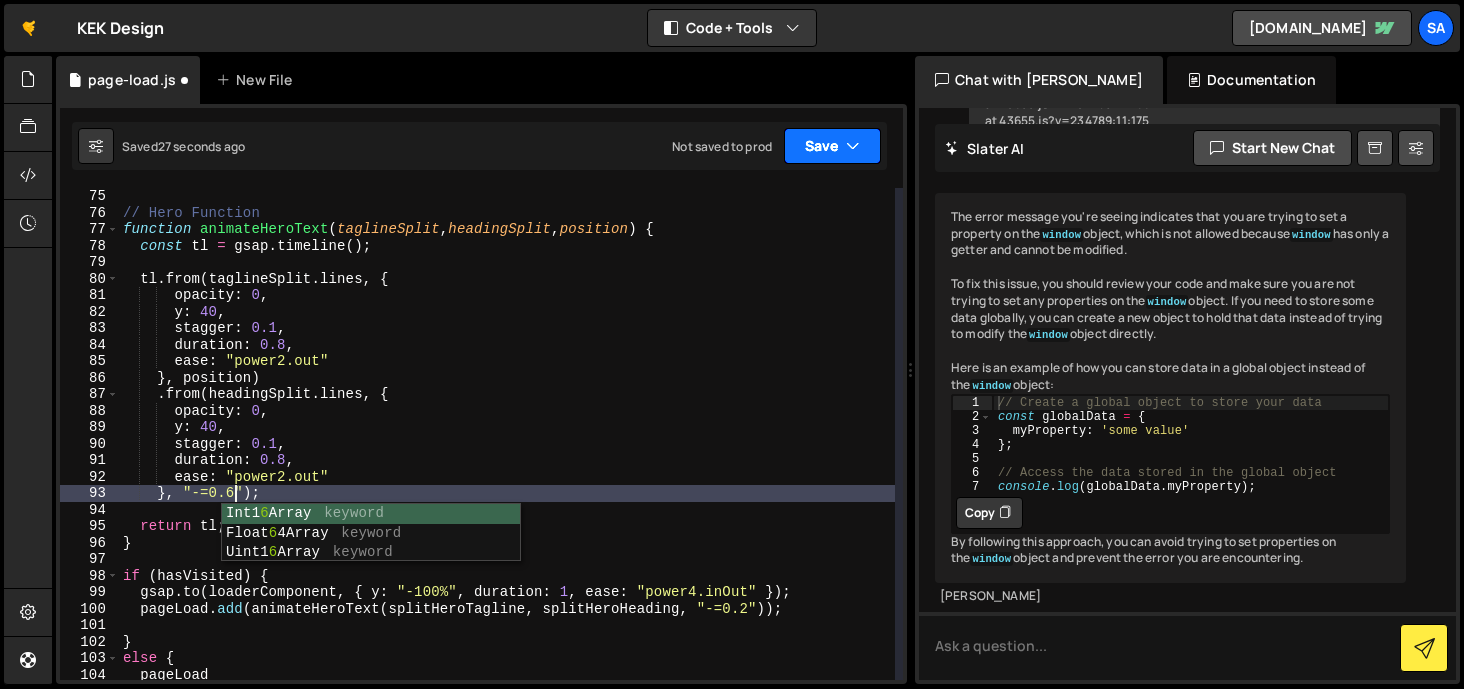 click on "Save" at bounding box center [832, 146] 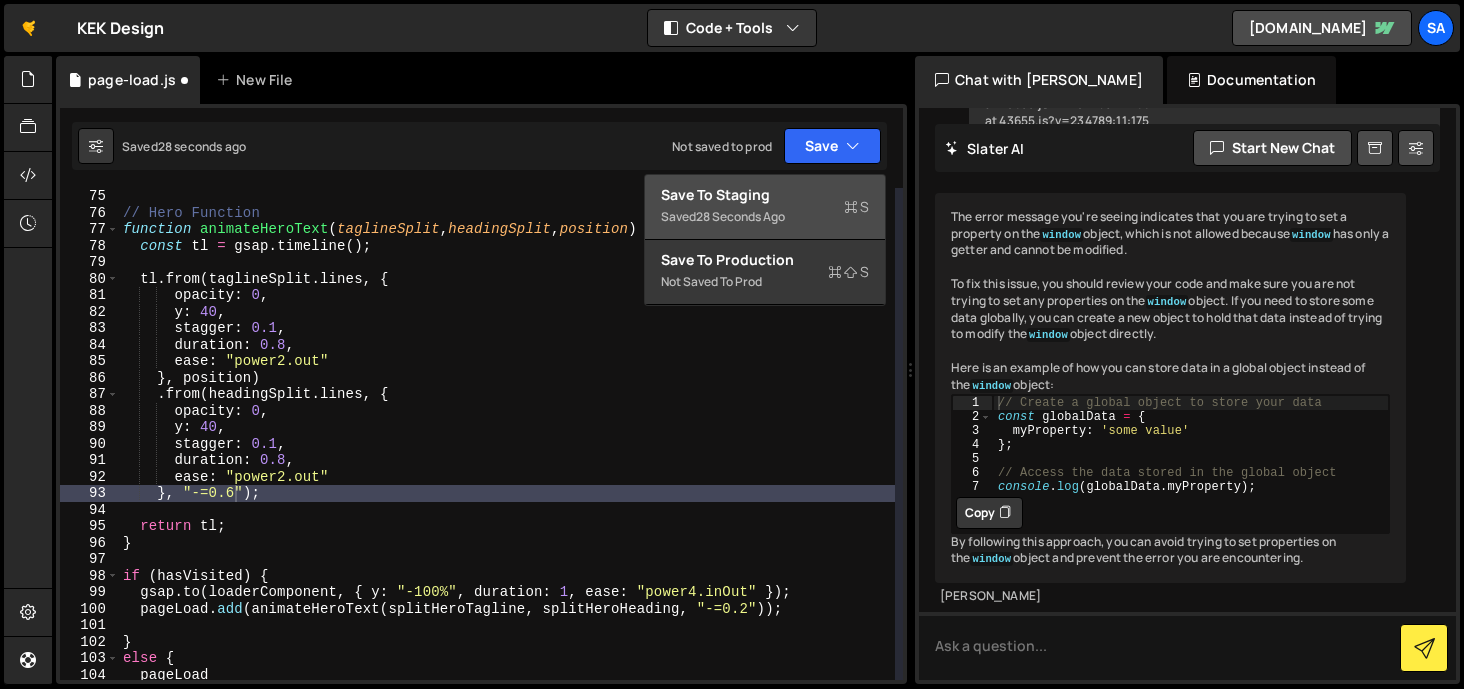 click on "Save to Staging
S
Saved  28 seconds ago" at bounding box center [765, 207] 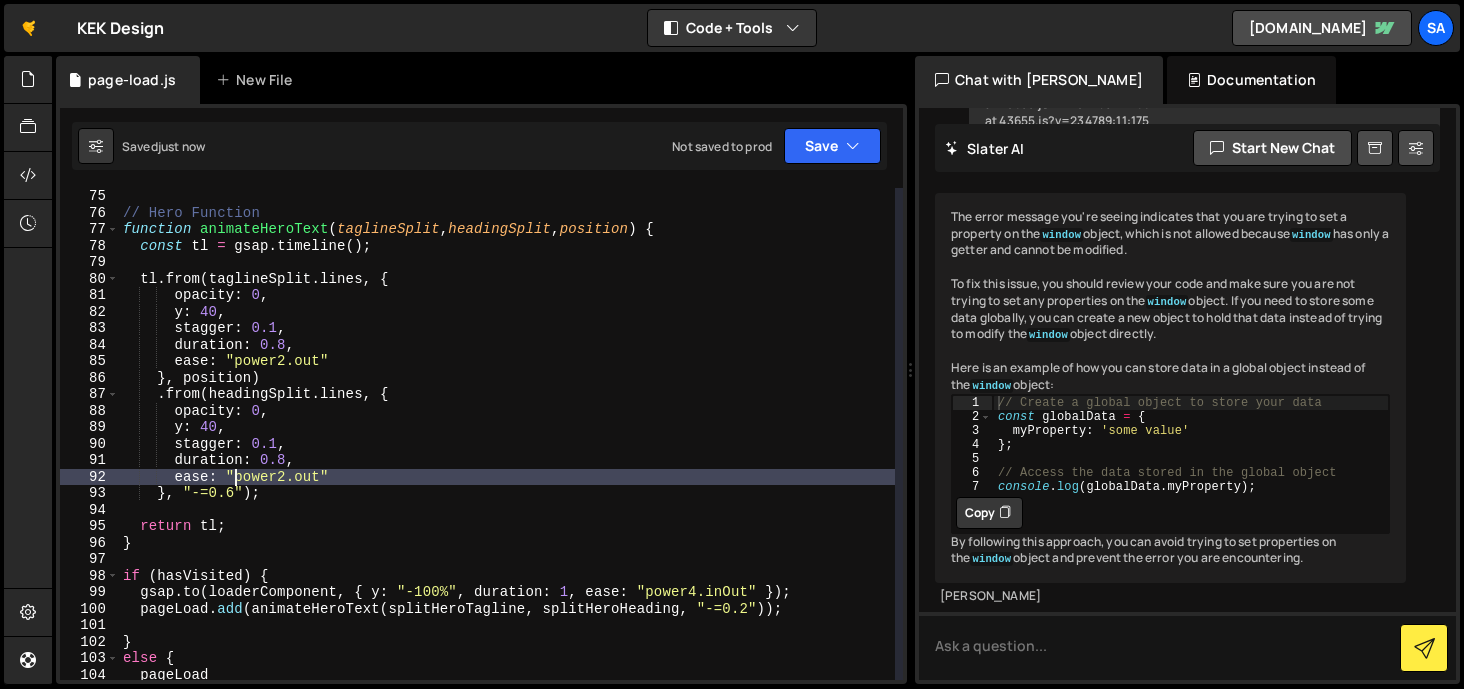 click on "// Hero Function function   animateHeroText ( taglineSplit ,  headingSplit ,  position )   {    const   tl   =   gsap . timeline ( ) ;    tl . from ( taglineSplit . lines ,   {          opacity :   0 ,          y :   40 ,          stagger :   0.1 ,          duration :   0.8 ,          ease :   "power2.out"       } ,   position )       . from ( headingSplit . lines ,   {          opacity :   0 ,          y :   40 ,          stagger :   0.1 ,          duration :   0.8 ,          ease :   "power2.out"       } ,   "-=0.6" ) ;    return   tl ; } if   ( hasVisited )   {    gsap . to ( loaderComponent ,   {   y :   "-100%" ,   duration :   1 ,   ease :   "power4.inOut"   }) ;    pageLoad . add ( animateHeroText ( splitHeroTagline ,   splitHeroHeading ,   "-=0.2" )) ; } else   {    pageLoad       . add ( animateLoaderIntro ( logo ,   splitTagline ,   loaderComponent ))" at bounding box center [507, 450] 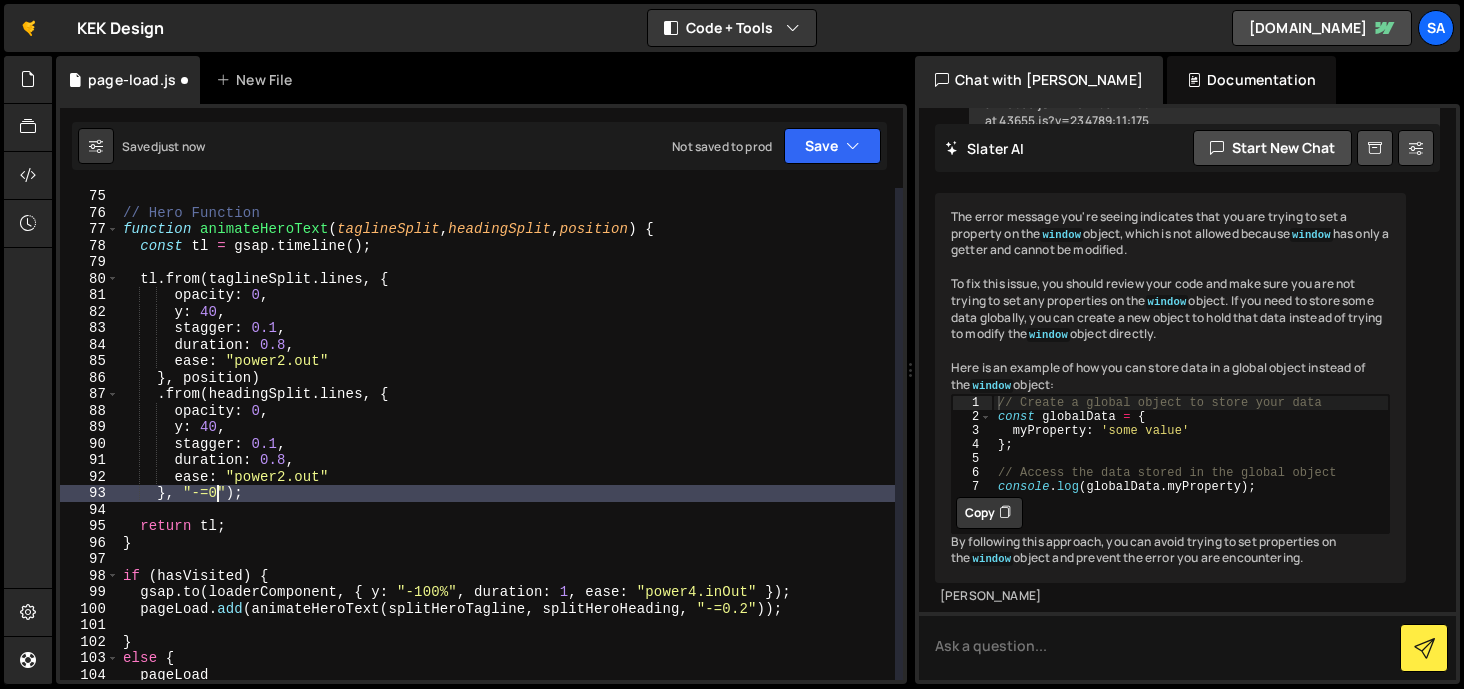 scroll, scrollTop: 0, scrollLeft: 7, axis: horizontal 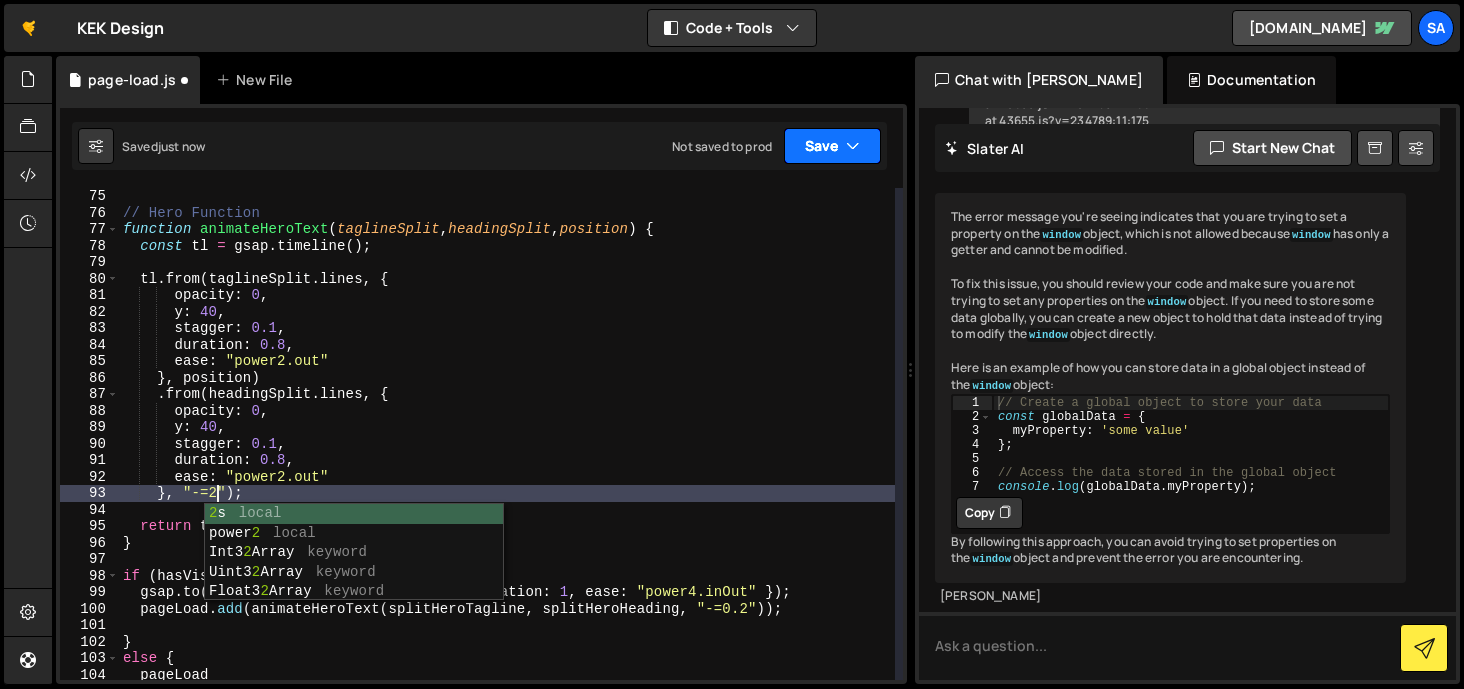 click on "Save" at bounding box center (832, 146) 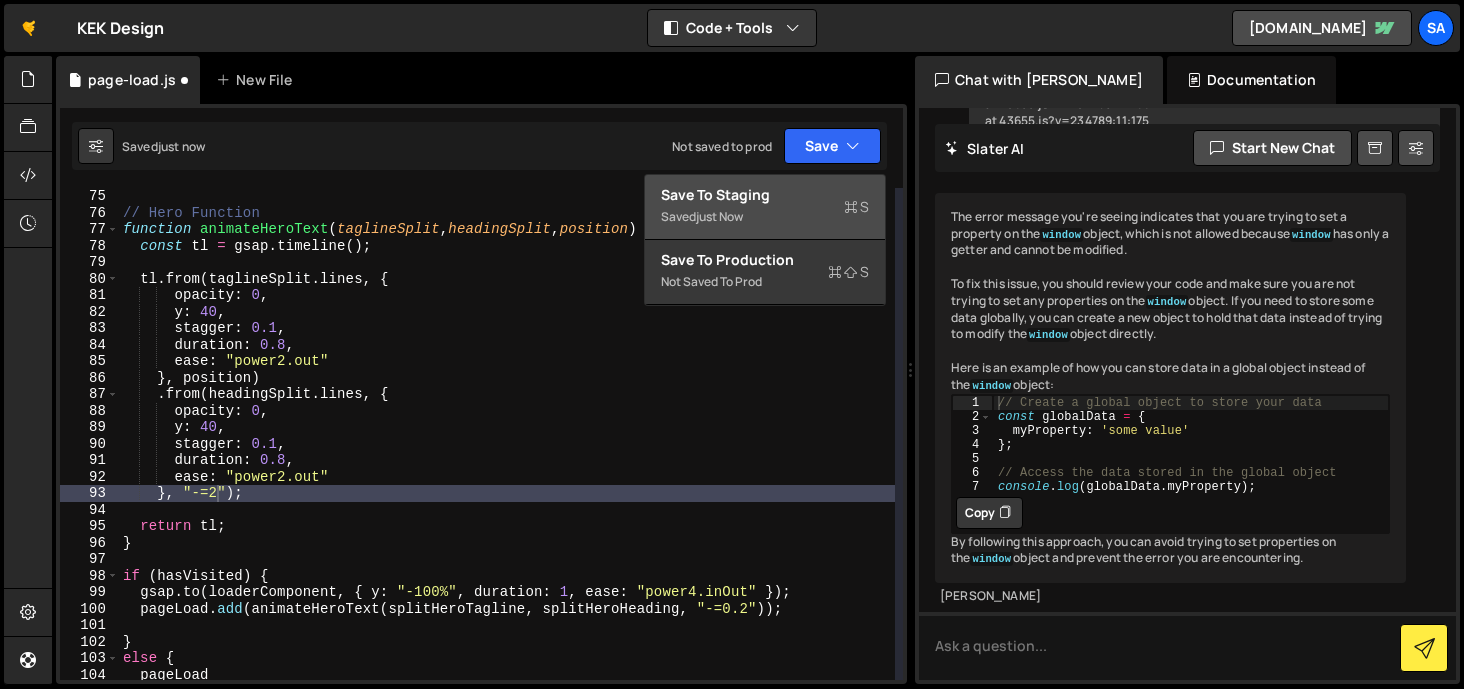 click on "Save to Staging
S" at bounding box center [765, 195] 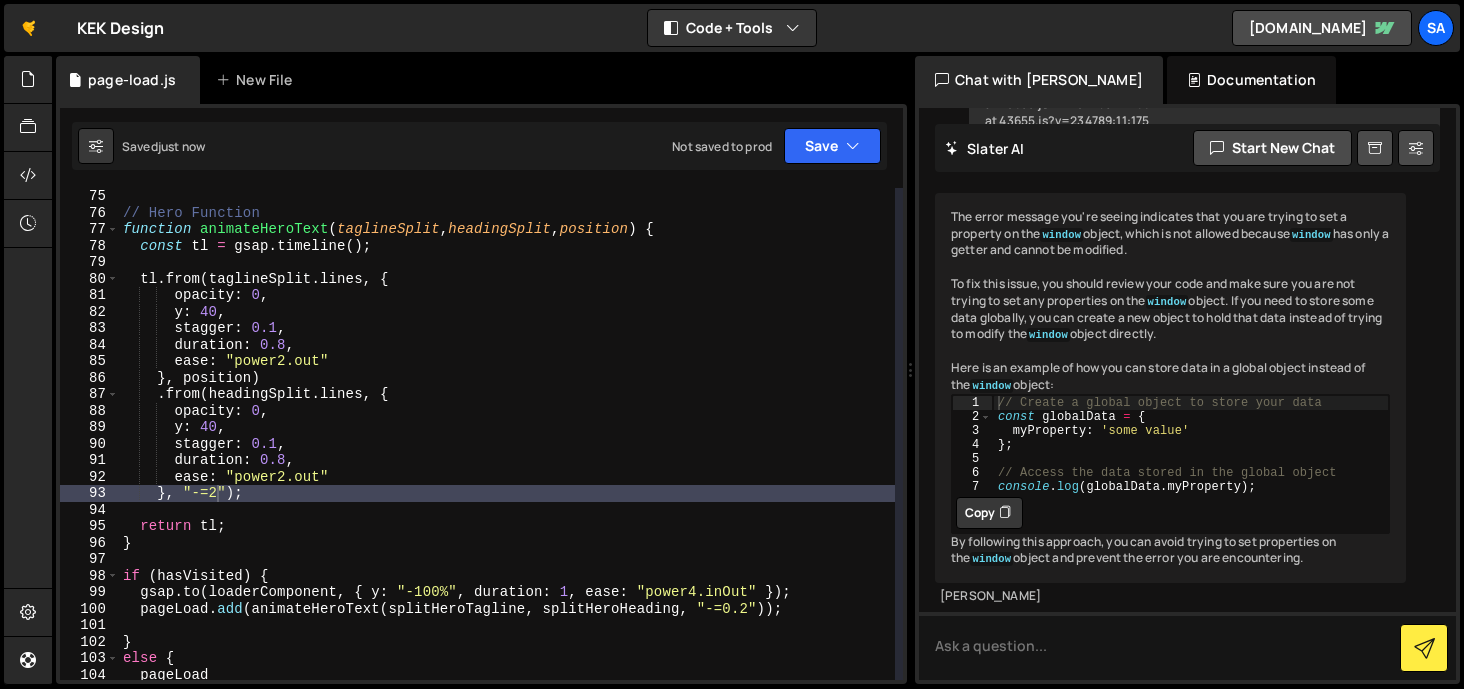 click on "// Hero Function function   animateHeroText ( taglineSplit ,  headingSplit ,  position )   {    const   tl   =   gsap . timeline ( ) ;    tl . from ( taglineSplit . lines ,   {          opacity :   0 ,          y :   40 ,          stagger :   0.1 ,          duration :   0.8 ,          ease :   "power2.out"       } ,   position )       . from ( headingSplit . lines ,   {          opacity :   0 ,          y :   40 ,          stagger :   0.1 ,          duration :   0.8 ,          ease :   "power2.out"       } ,   "-=2" ) ;    return   tl ; } if   ( hasVisited )   {    gsap . to ( loaderComponent ,   {   y :   "-100%" ,   duration :   1 ,   ease :   "power4.inOut"   }) ;    pageLoad . add ( animateHeroText ( splitHeroTagline ,   splitHeroHeading ,   "-=0.2" )) ; } else   {    pageLoad       . add ( animateLoaderIntro ( logo ,   splitTagline ,   loaderComponent ))" at bounding box center [507, 450] 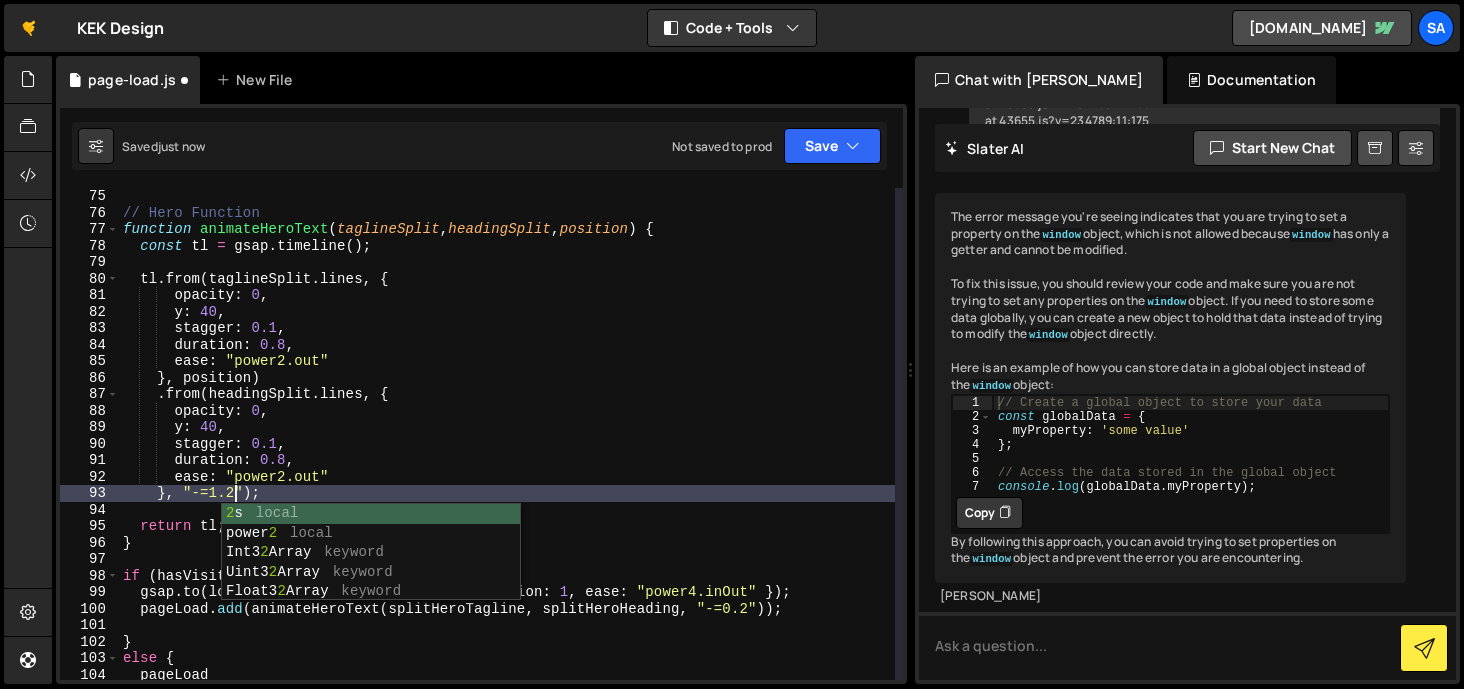 scroll, scrollTop: 0, scrollLeft: 7, axis: horizontal 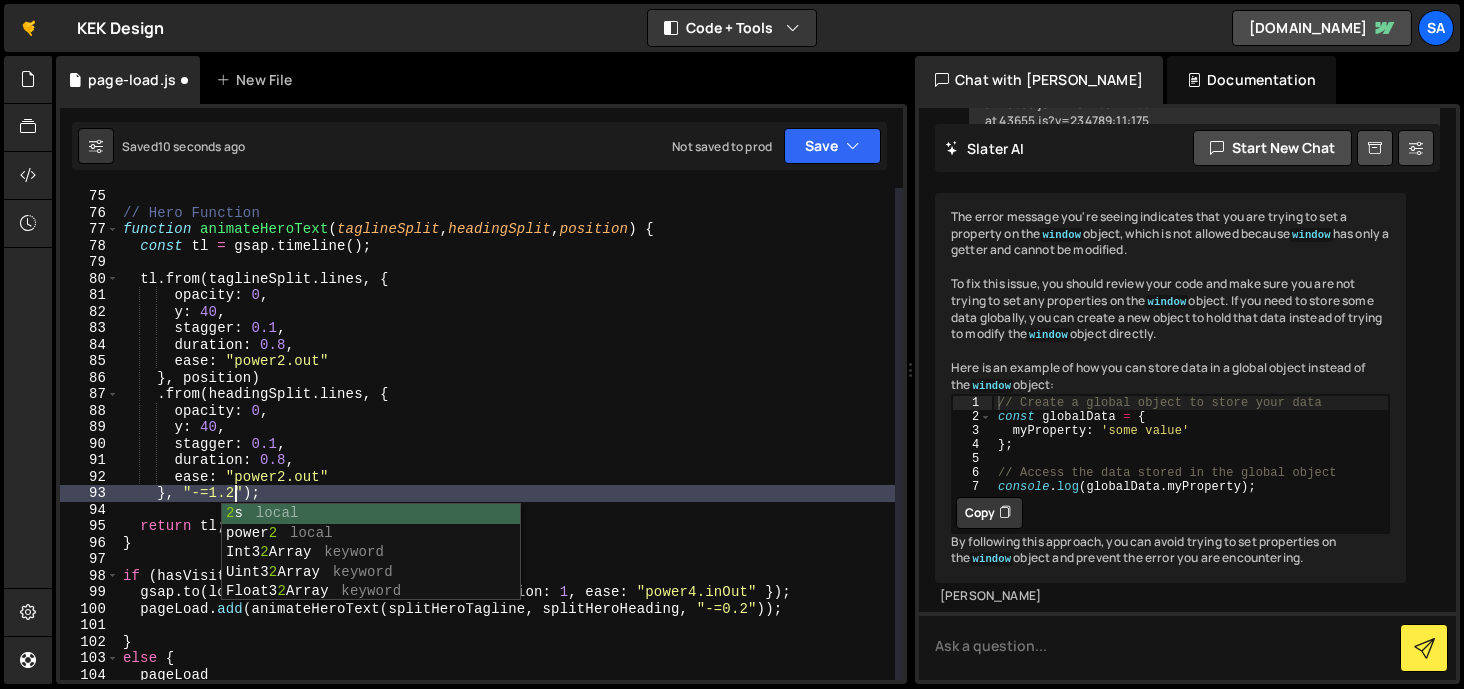 click on "1 Type cmd + s to save your Javascript file.     הההההההההההההההההההההההההההההההההההההההההההההההההההההההההההההההההההההההההההההההההההההההההההההההההההההההההההההההההההההההההההההההההההההההההההההההההההההההההההההההההההההההההההההההההההההההההההההההההההההההההההההההההההההההההההההההההההההההההההההההההההההההההה XXXXXXXXXXXXXXXXXXXXXXXXXXXXXXXXXXXXXXXXXXXXXXXXXXXXXXXXXXXXXXXXXXXXXXXXXXXXXXXXXXXXXXXXXXXXXXXXXXXXXXXXXXXXXXXXXXXXXXXXXXXXXXXXXXXXXXXXXXXXXXXXXXXXXXXXXXXXXXXXXXXXXXXXXXXXXXXXXXXXXXXXXXXXXXXXXXXXXXXXXXXXXXXXXXXXXXXXXXXXXXXXXXXXXXXXXXXXXXXXXXXXXXXXXX
}, "-=1.2"); 75 76 77 78 79 80 81 82 83 84 85 86 87 88 89 90 91 92 93 94 95 96 97 98 99 100 101 102 103 104 105 106 // Hero Function function   animateHeroText ( taglineSplit ," at bounding box center [481, 394] 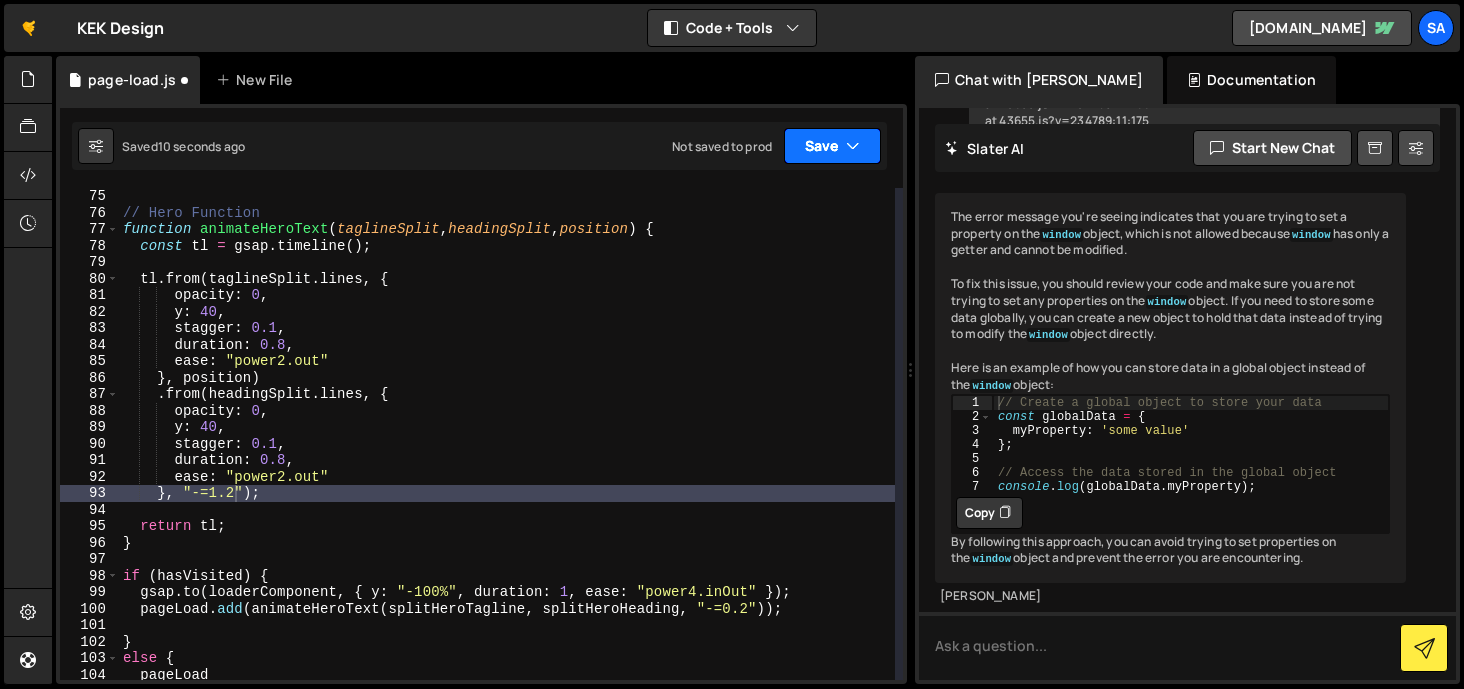 click on "Save" at bounding box center (832, 146) 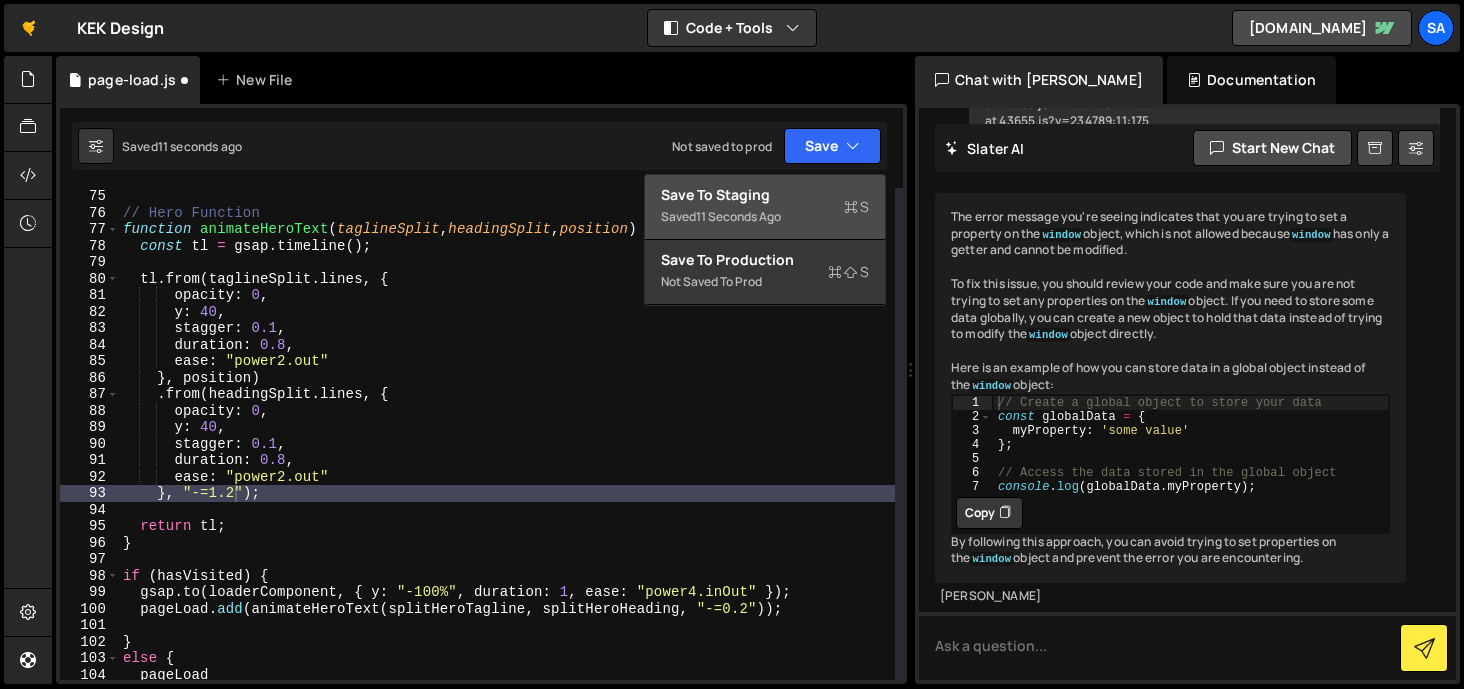 click on "11 seconds ago" at bounding box center (738, 216) 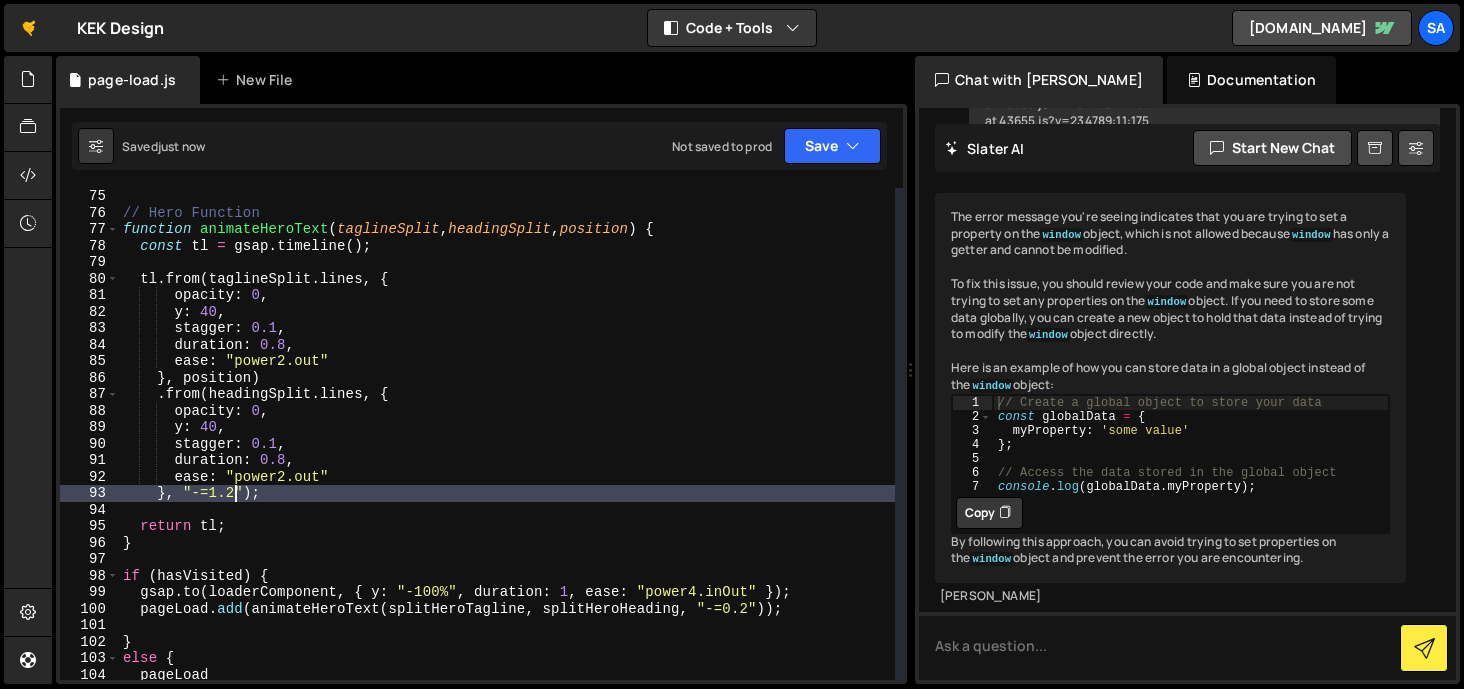 click on "// Hero Function function   animateHeroText ( taglineSplit ,  headingSplit ,  position )   {    const   tl   =   gsap . timeline ( ) ;    tl . from ( taglineSplit . lines ,   {          opacity :   0 ,          y :   40 ,          stagger :   0.1 ,          duration :   0.8 ,          ease :   "power2.out"       } ,   position )       . from ( headingSplit . lines ,   {          opacity :   0 ,          y :   40 ,          stagger :   0.1 ,          duration :   0.8 ,          ease :   "power2.out"       } ,   "-=1.2" ) ;    return   tl ; } if   ( hasVisited )   {    gsap . to ( loaderComponent ,   {   y :   "-100%" ,   duration :   1 ,   ease :   "power4.inOut"   }) ;    pageLoad . add ( animateHeroText ( splitHeroTagline ,   splitHeroHeading ,   "-=0.2" )) ; } else   {    pageLoad       . add ( animateLoaderIntro ( logo ,   splitTagline ,   loaderComponent ))" at bounding box center [507, 450] 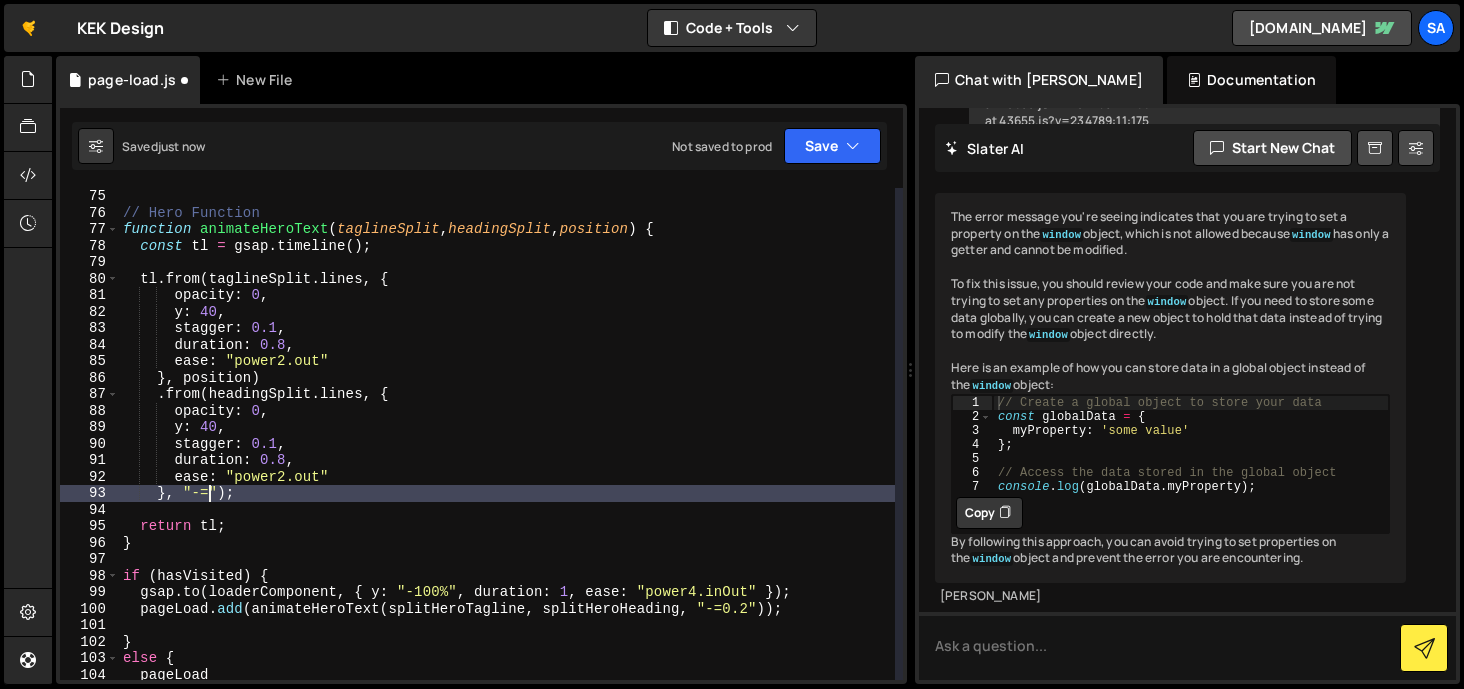 scroll, scrollTop: 0, scrollLeft: 7, axis: horizontal 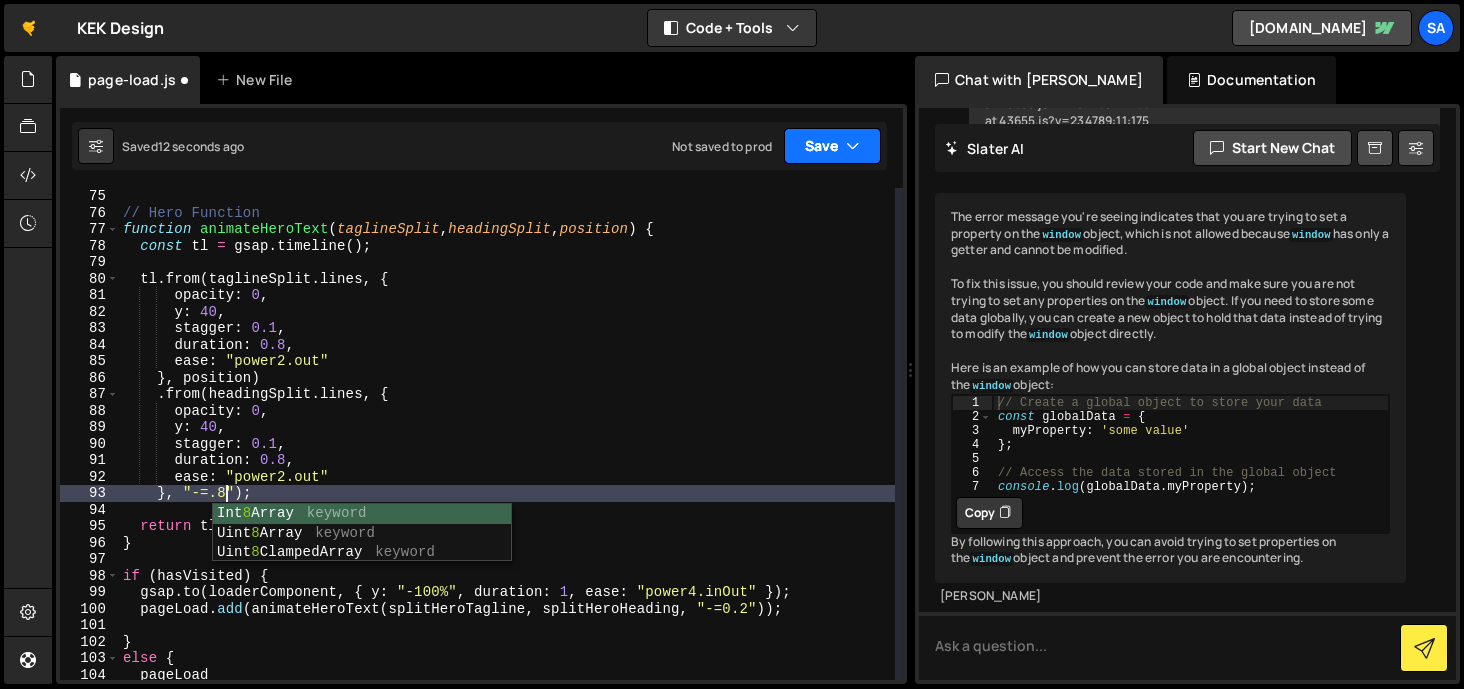 click on "Save" at bounding box center [832, 146] 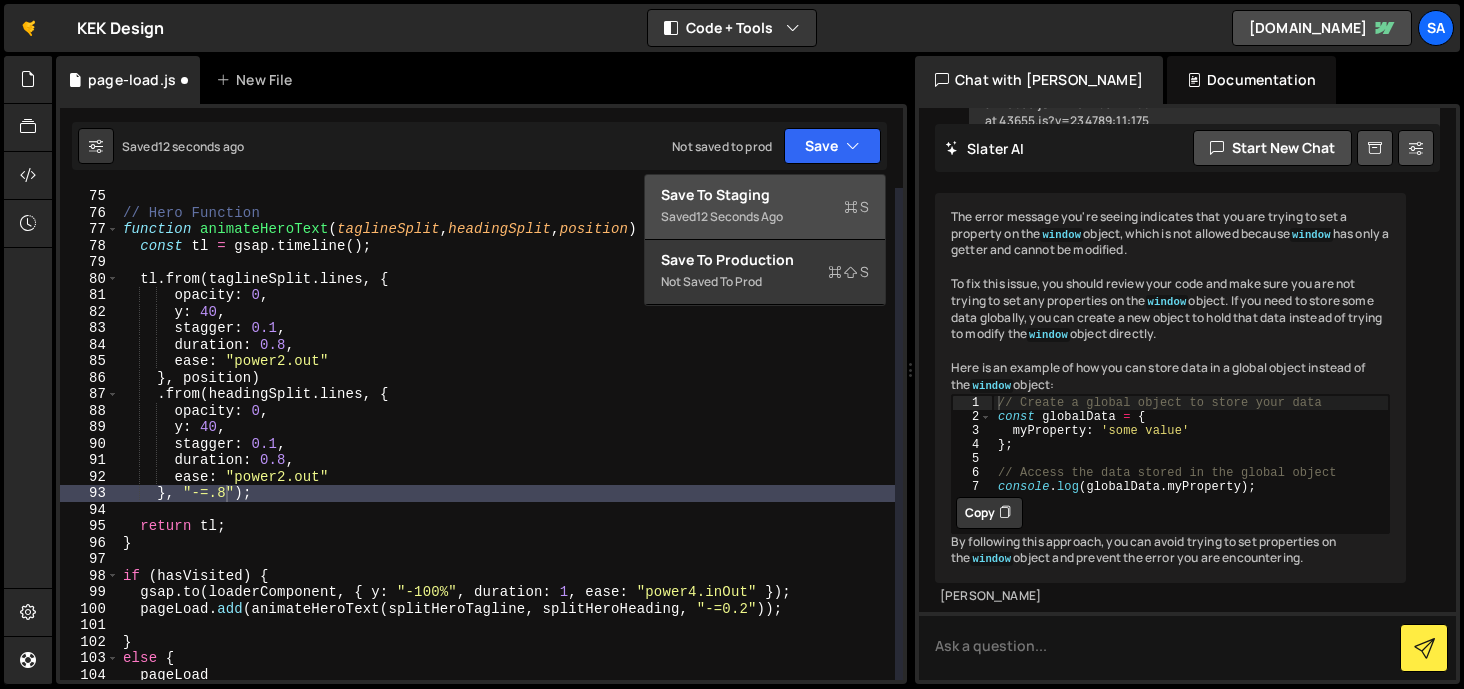 click on "Save to Staging
S
Saved  12 seconds ago" at bounding box center (765, 207) 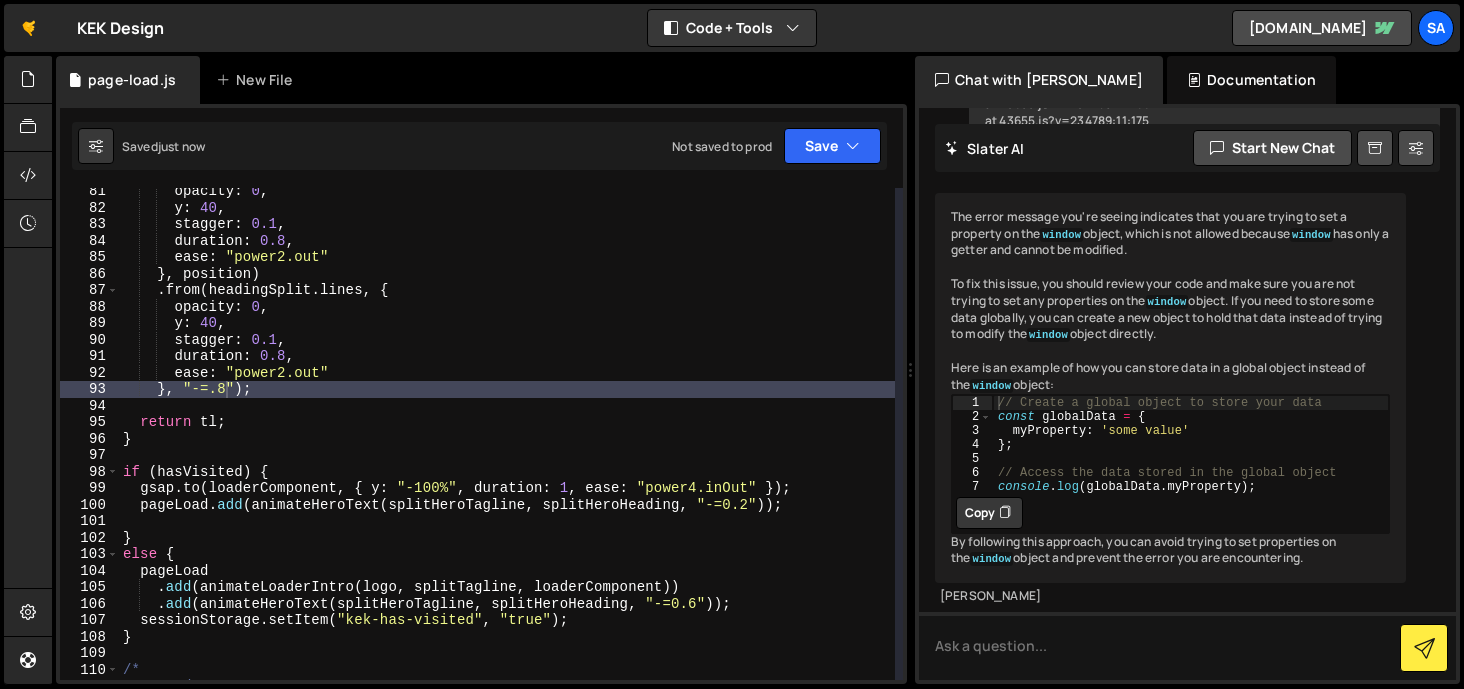scroll, scrollTop: 1343, scrollLeft: 0, axis: vertical 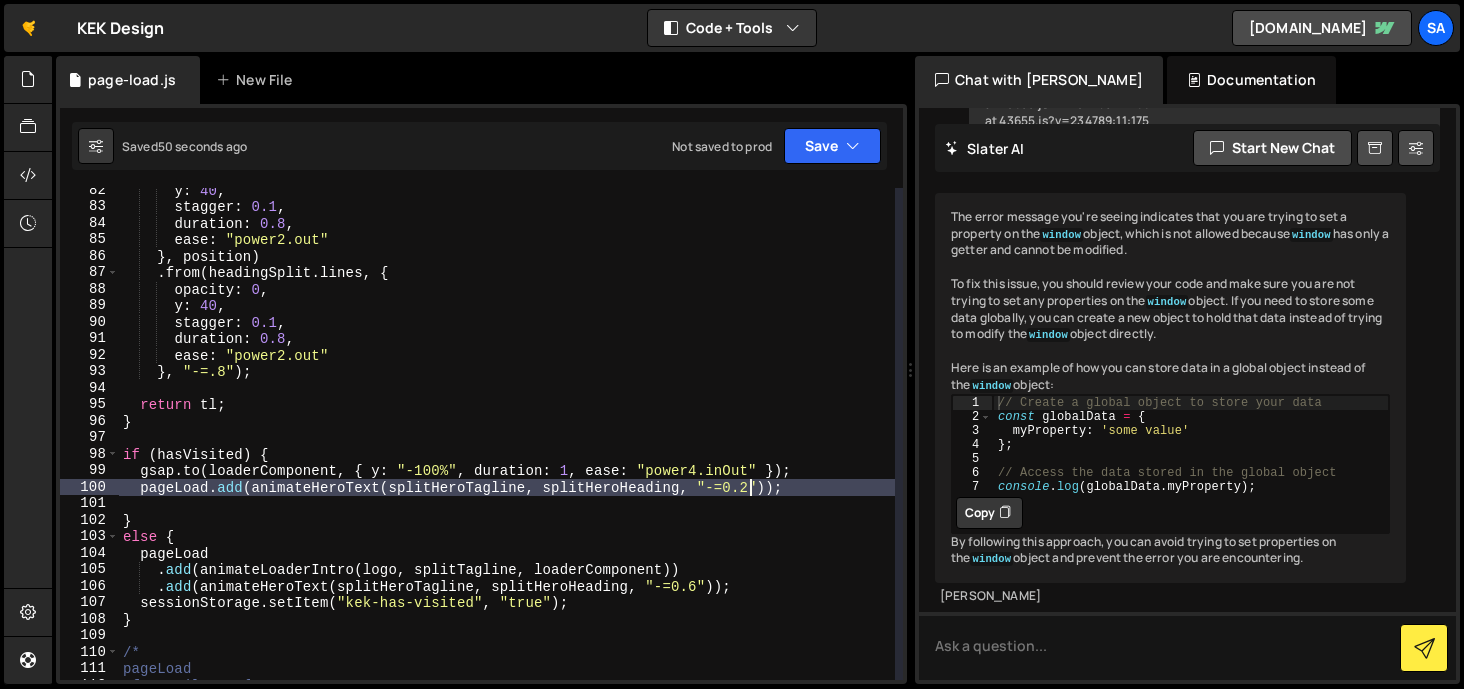 click on "y :   40 ,          stagger :   0.1 ,          duration :   0.8 ,          ease :   "power2.out"       } ,   position )       . from ( headingSplit . lines ,   {          opacity :   0 ,          y :   40 ,          stagger :   0.1 ,          duration :   0.8 ,          ease :   "power2.out"       } ,   "-=.8" ) ;    return   tl ; } if   ( hasVisited )   {    gsap . to ( loaderComponent ,   {   y :   "-100%" ,   duration :   1 ,   ease :   "power4.inOut"   }) ;    pageLoad . add ( animateHeroText ( splitHeroTagline ,   splitHeroHeading ,   "-=0.2" )) ; } else   {    pageLoad       . add ( animateLoaderIntro ( logo ,   splitTagline ,   loaderComponent ))       . add ( animateHeroText ( splitHeroTagline ,   splitHeroHeading ,   "-=0.6" )) ;    sessionStorage . setItem ( "kek-has-visited" ,   "true" ) ; } /* pageLoad   .fromTo(logo, {" at bounding box center [507, 444] 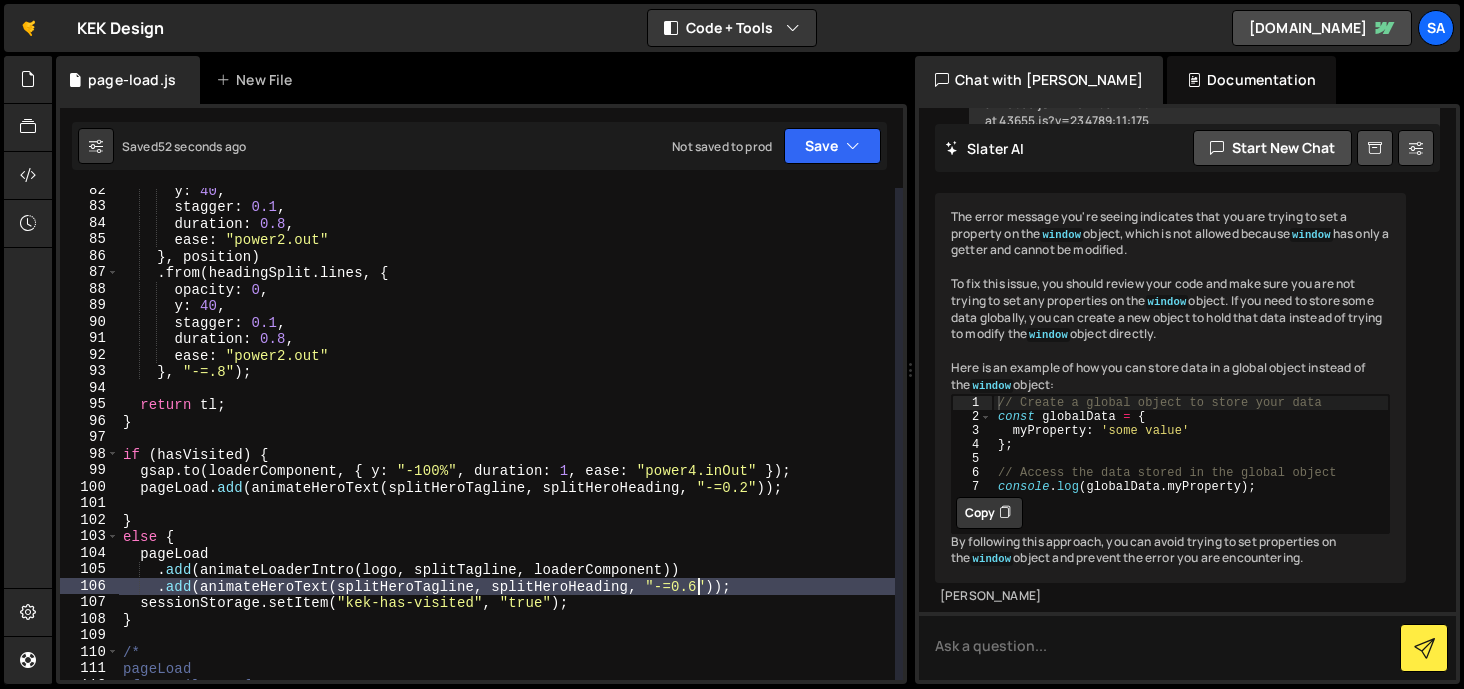 click on "y :   40 ,          stagger :   0.1 ,          duration :   0.8 ,          ease :   "power2.out"       } ,   position )       . from ( headingSplit . lines ,   {          opacity :   0 ,          y :   40 ,          stagger :   0.1 ,          duration :   0.8 ,          ease :   "power2.out"       } ,   "-=.8" ) ;    return   tl ; } if   ( hasVisited )   {    gsap . to ( loaderComponent ,   {   y :   "-100%" ,   duration :   1 ,   ease :   "power4.inOut"   }) ;    pageLoad . add ( animateHeroText ( splitHeroTagline ,   splitHeroHeading ,   "-=0.2" )) ; } else   {    pageLoad       . add ( animateLoaderIntro ( logo ,   splitTagline ,   loaderComponent ))       . add ( animateHeroText ( splitHeroTagline ,   splitHeroHeading ,   "-=0.6" )) ;    sessionStorage . setItem ( "kek-has-visited" ,   "true" ) ; } /* pageLoad   .fromTo(logo, {" at bounding box center (507, 444) 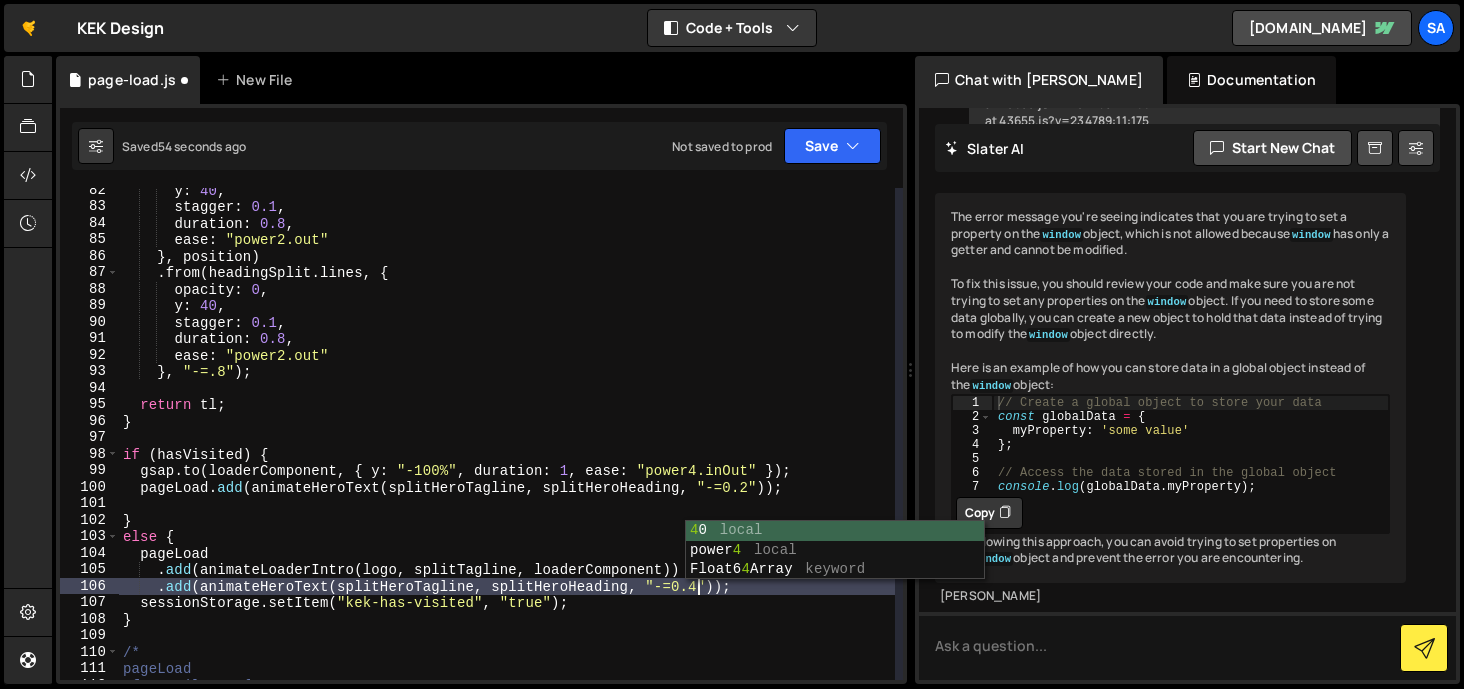 scroll, scrollTop: 0, scrollLeft: 40, axis: horizontal 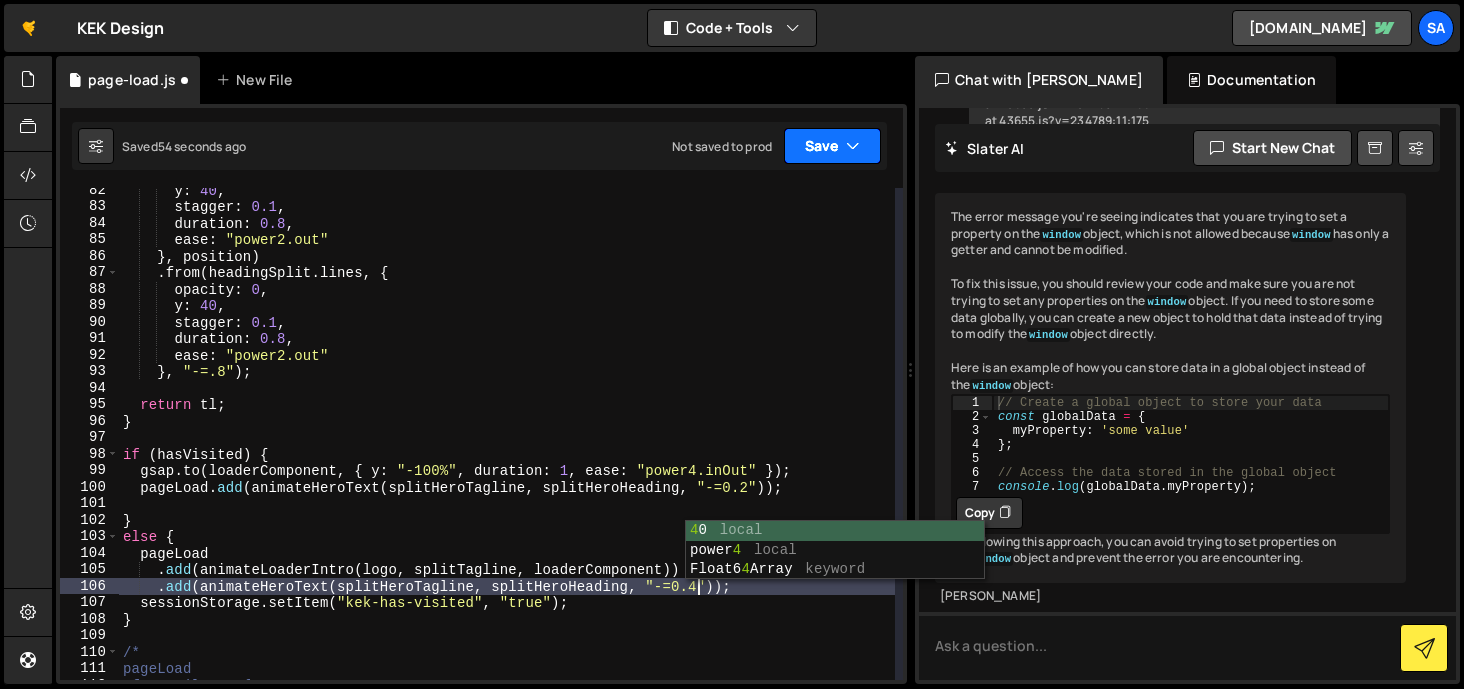 click on "Save" at bounding box center (832, 146) 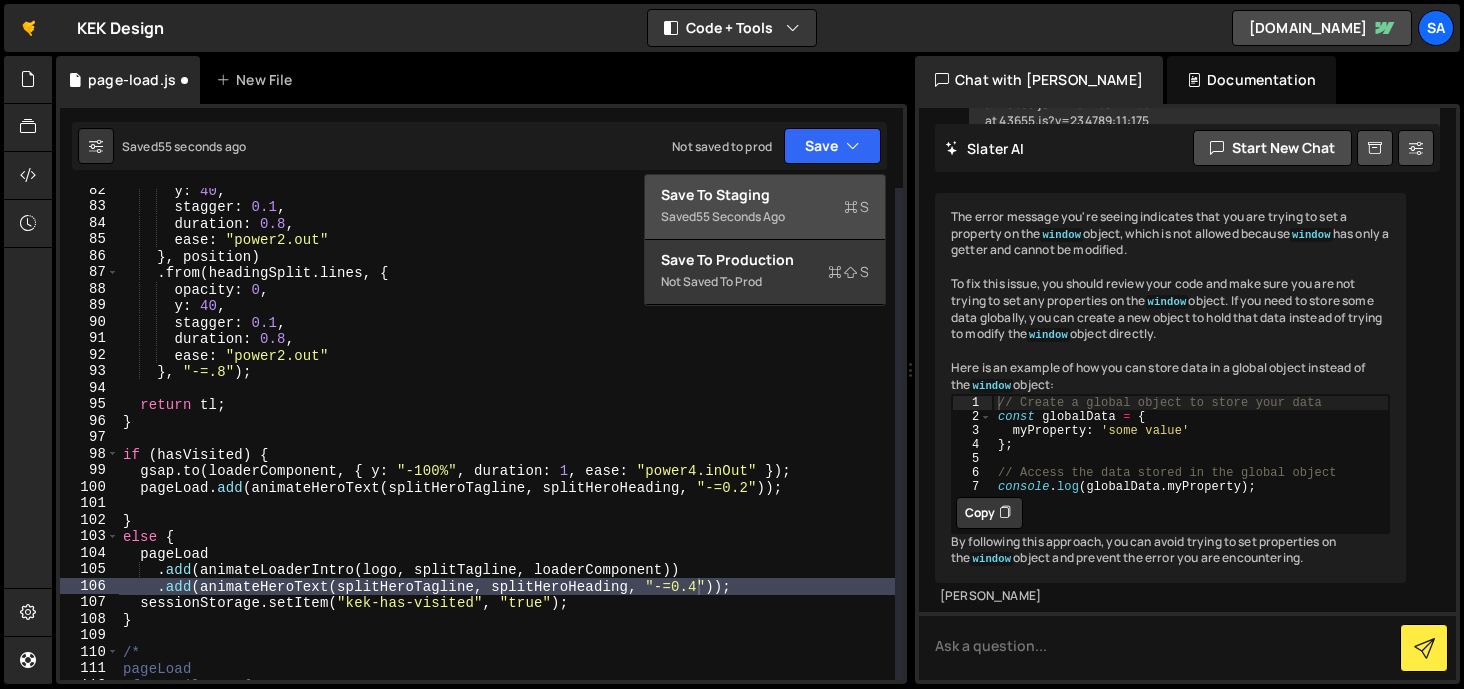 click on "Save to Staging
S" at bounding box center (765, 195) 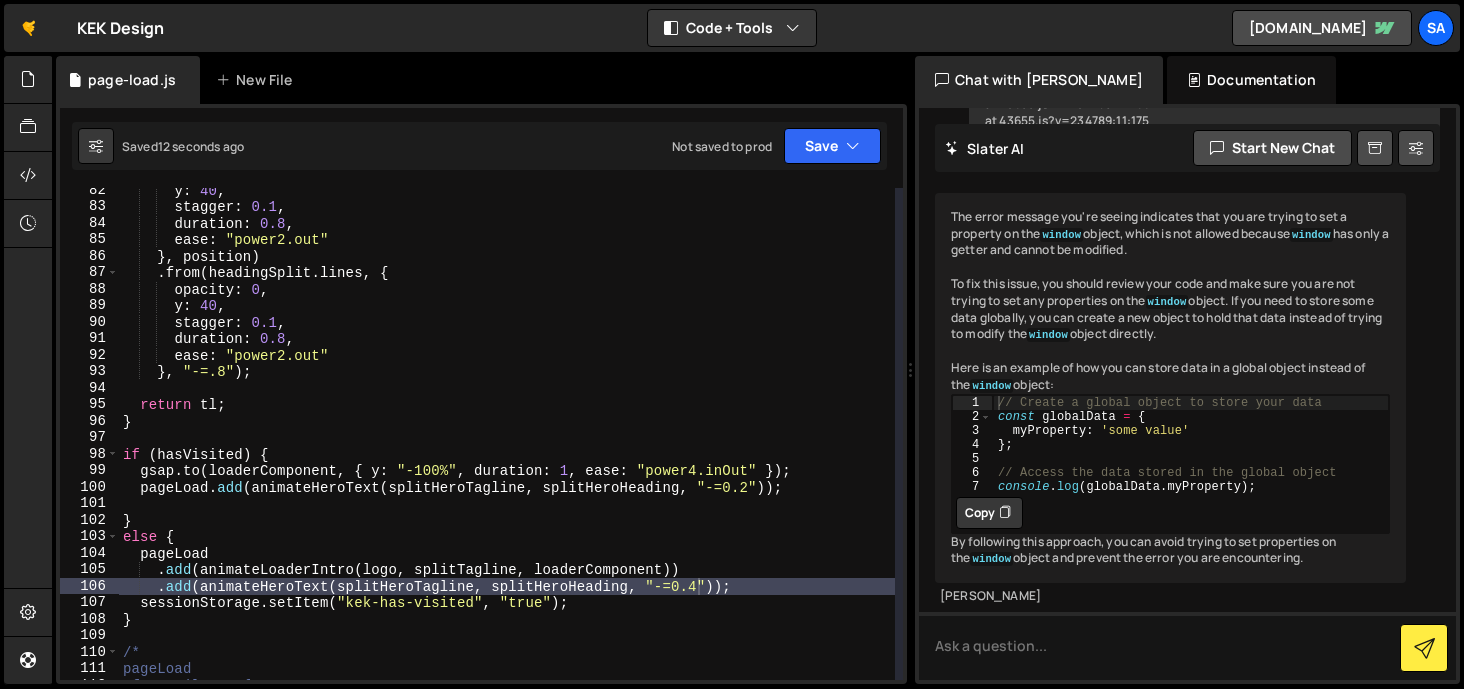 click on "y :   40 ,          stagger :   0.1 ,          duration :   0.8 ,          ease :   "power2.out"       } ,   position )       . from ( headingSplit . lines ,   {          opacity :   0 ,          y :   40 ,          stagger :   0.1 ,          duration :   0.8 ,          ease :   "power2.out"       } ,   "-=.8" ) ;    return   tl ; } if   ( hasVisited )   {    gsap . to ( loaderComponent ,   {   y :   "-100%" ,   duration :   1 ,   ease :   "power4.inOut"   }) ;    pageLoad . add ( animateHeroText ( splitHeroTagline ,   splitHeroHeading ,   "-=0.2" )) ; } else   {    pageLoad       . add ( animateLoaderIntro ( logo ,   splitTagline ,   loaderComponent ))       . add ( animateHeroText ( splitHeroTagline ,   splitHeroHeading ,   "-=0.4" )) ;    sessionStorage . setItem ( "kek-has-visited" ,   "true" ) ; } /* pageLoad   .fromTo(logo, {" at bounding box center (507, 444) 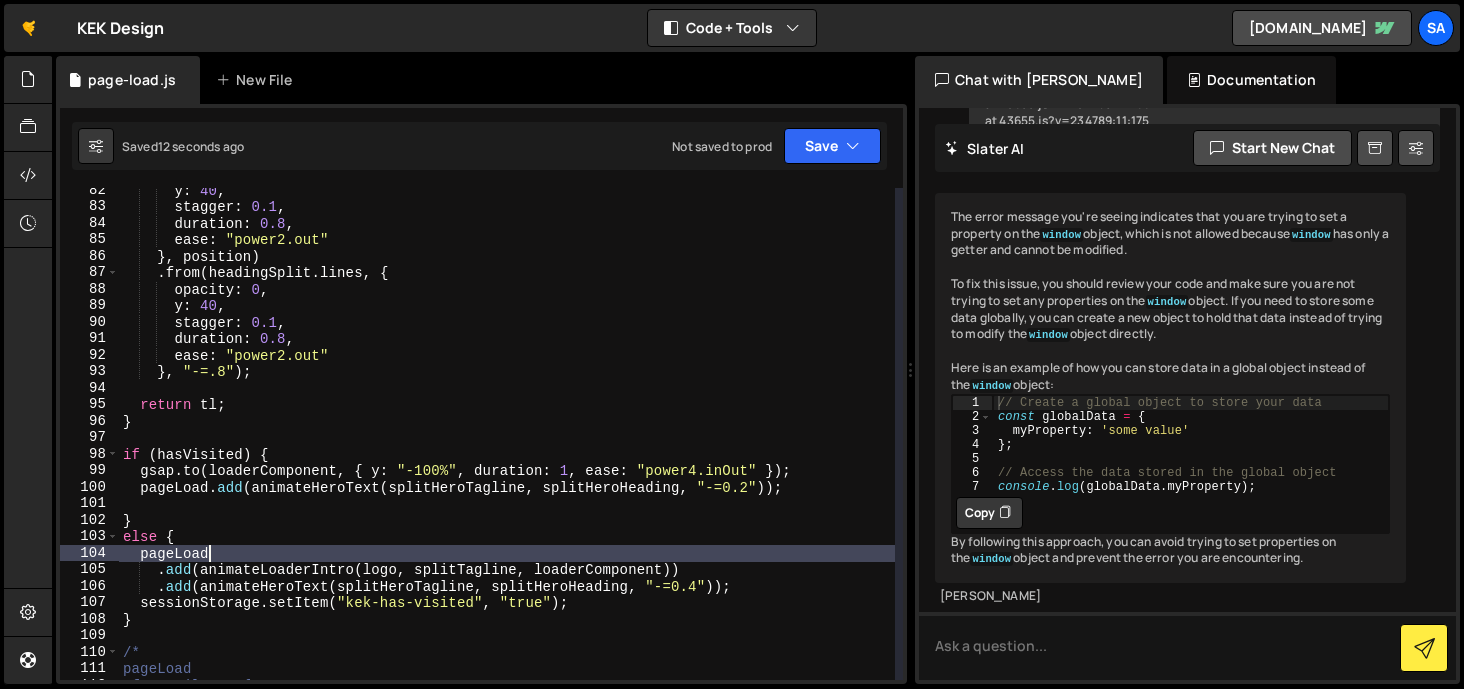 click on "y :   40 ,          stagger :   0.1 ,          duration :   0.8 ,          ease :   "power2.out"       } ,   position )       . from ( headingSplit . lines ,   {          opacity :   0 ,          y :   40 ,          stagger :   0.1 ,          duration :   0.8 ,          ease :   "power2.out"       } ,   "-=.8" ) ;    return   tl ; } if   ( hasVisited )   {    gsap . to ( loaderComponent ,   {   y :   "-100%" ,   duration :   1 ,   ease :   "power4.inOut"   }) ;    pageLoad . add ( animateHeroText ( splitHeroTagline ,   splitHeroHeading ,   "-=0.2" )) ; } else   {    pageLoad       . add ( animateLoaderIntro ( logo ,   splitTagline ,   loaderComponent ))       . add ( animateHeroText ( splitHeroTagline ,   splitHeroHeading ,   "-=0.4" )) ;    sessionStorage . setItem ( "kek-has-visited" ,   "true" ) ; } /* pageLoad   .fromTo(logo, {" at bounding box center [507, 444] 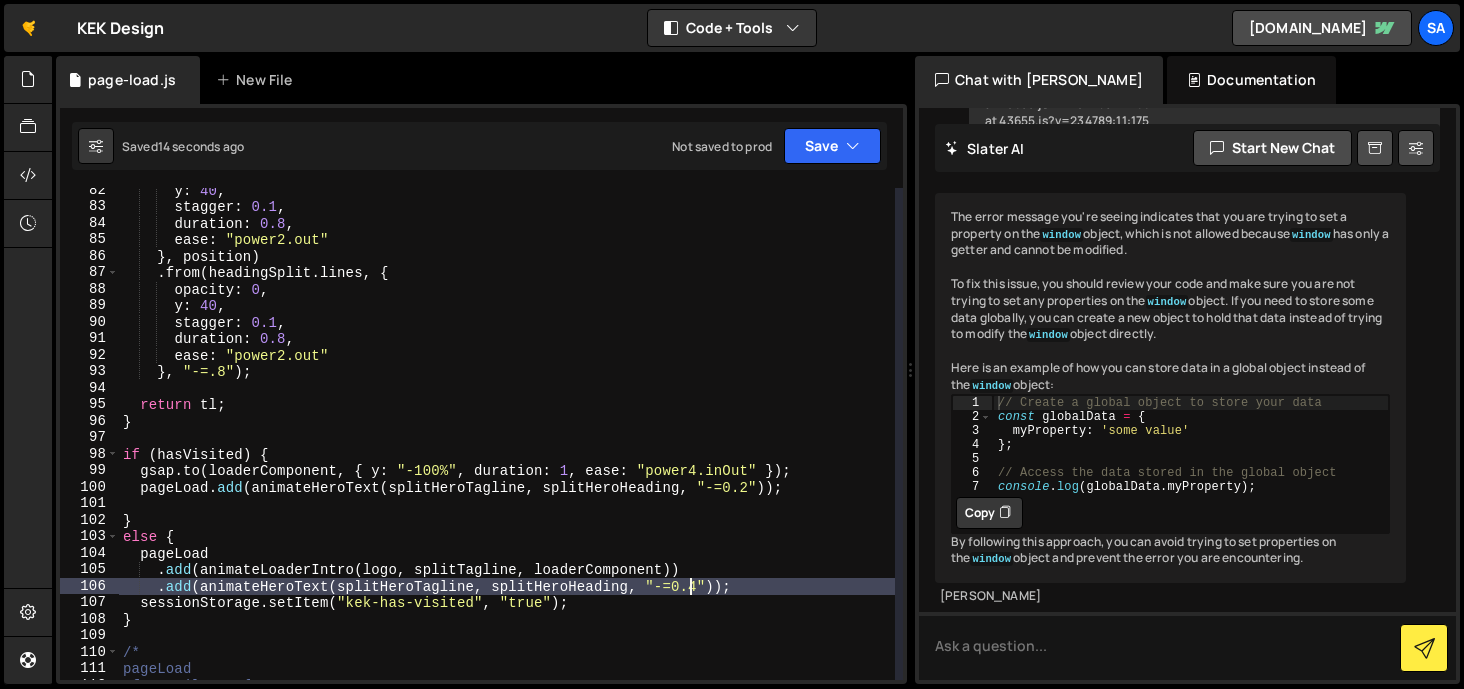 click on "y :   40 ,          stagger :   0.1 ,          duration :   0.8 ,          ease :   "power2.out"       } ,   position )       . from ( headingSplit . lines ,   {          opacity :   0 ,          y :   40 ,          stagger :   0.1 ,          duration :   0.8 ,          ease :   "power2.out"       } ,   "-=.8" ) ;    return   tl ; } if   ( hasVisited )   {    gsap . to ( loaderComponent ,   {   y :   "-100%" ,   duration :   1 ,   ease :   "power4.inOut"   }) ;    pageLoad . add ( animateHeroText ( splitHeroTagline ,   splitHeroHeading ,   "-=0.2" )) ; } else   {    pageLoad       . add ( animateLoaderIntro ( logo ,   splitTagline ,   loaderComponent ))       . add ( animateHeroText ( splitHeroTagline ,   splitHeroHeading ,   "-=0.4" )) ;    sessionStorage . setItem ( "kek-has-visited" ,   "true" ) ; } /* pageLoad   .fromTo(logo, {" at bounding box center (507, 444) 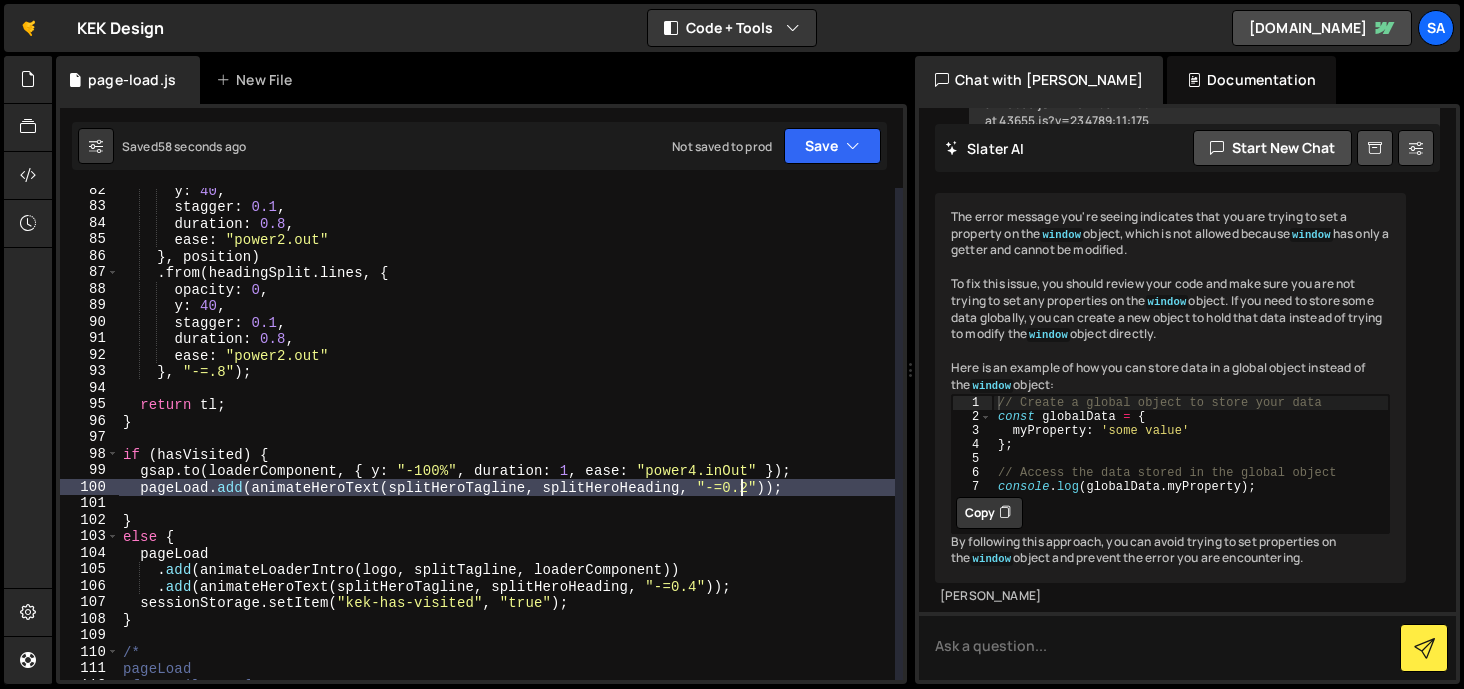 click on "y :   40 ,          stagger :   0.1 ,          duration :   0.8 ,          ease :   "power2.out"       } ,   position )       . from ( headingSplit . lines ,   {          opacity :   0 ,          y :   40 ,          stagger :   0.1 ,          duration :   0.8 ,          ease :   "power2.out"       } ,   "-=.8" ) ;    return   tl ; } if   ( hasVisited )   {    gsap . to ( loaderComponent ,   {   y :   "-100%" ,   duration :   1 ,   ease :   "power4.inOut"   }) ;    pageLoad . add ( animateHeroText ( splitHeroTagline ,   splitHeroHeading ,   "-=0.2" )) ; } else   {    pageLoad       . add ( animateLoaderIntro ( logo ,   splitTagline ,   loaderComponent ))       . add ( animateHeroText ( splitHeroTagline ,   splitHeroHeading ,   "-=0.4" )) ;    sessionStorage . setItem ( "kek-has-visited" ,   "true" ) ; } /* pageLoad   .fromTo(logo, {" at bounding box center [507, 444] 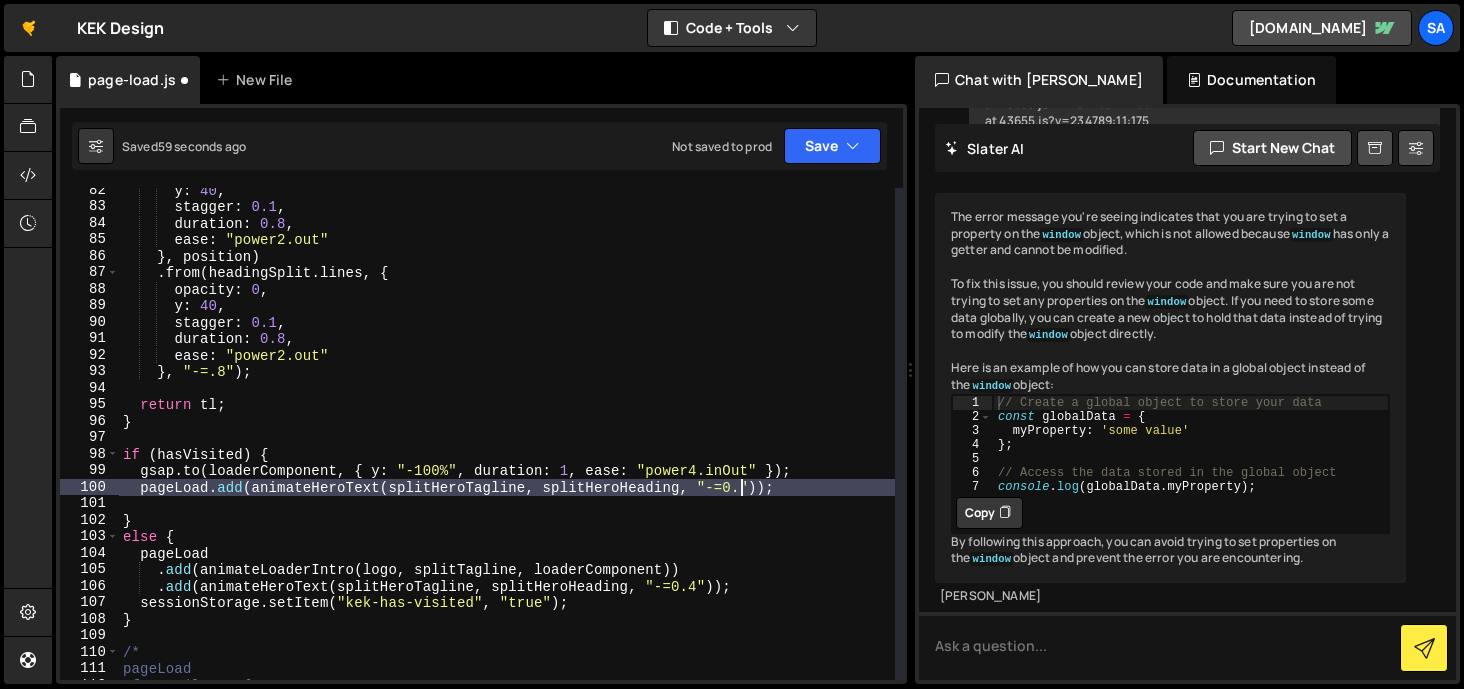 scroll, scrollTop: 0, scrollLeft: 43, axis: horizontal 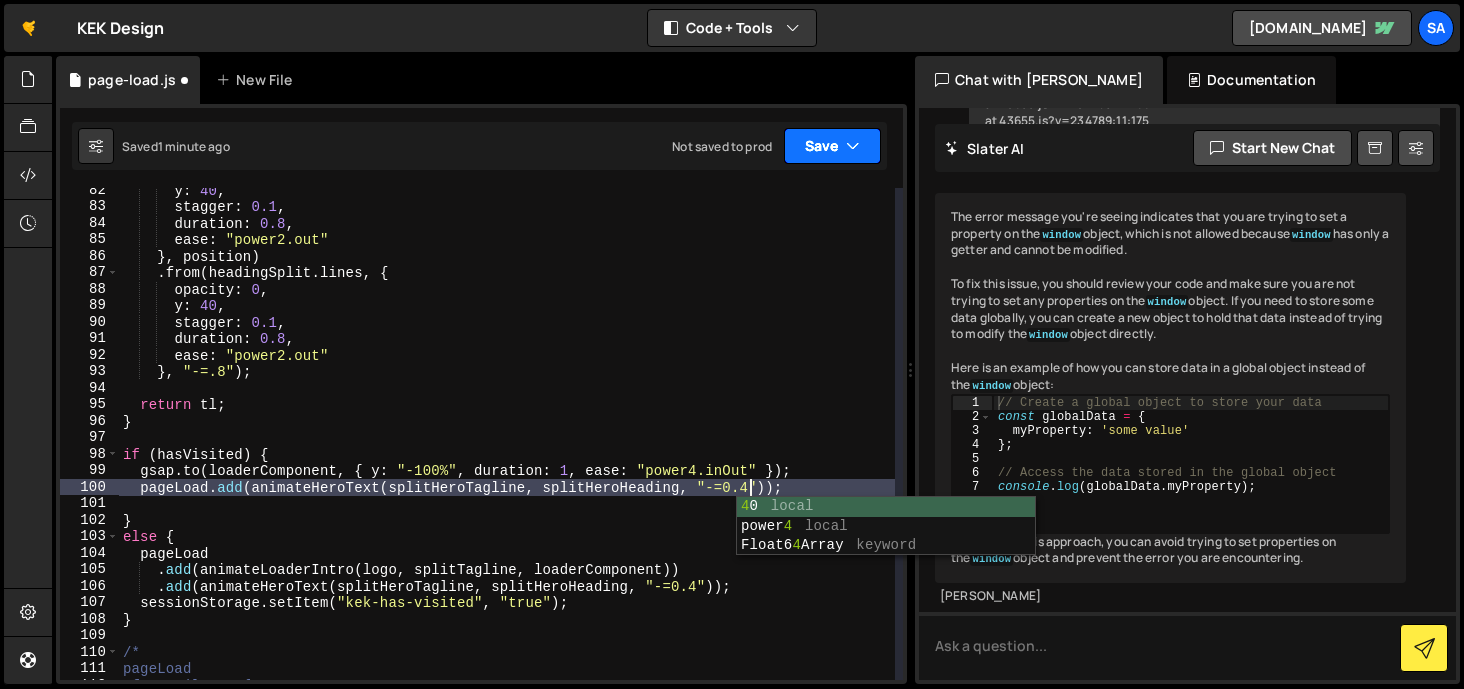click on "Save" at bounding box center [832, 146] 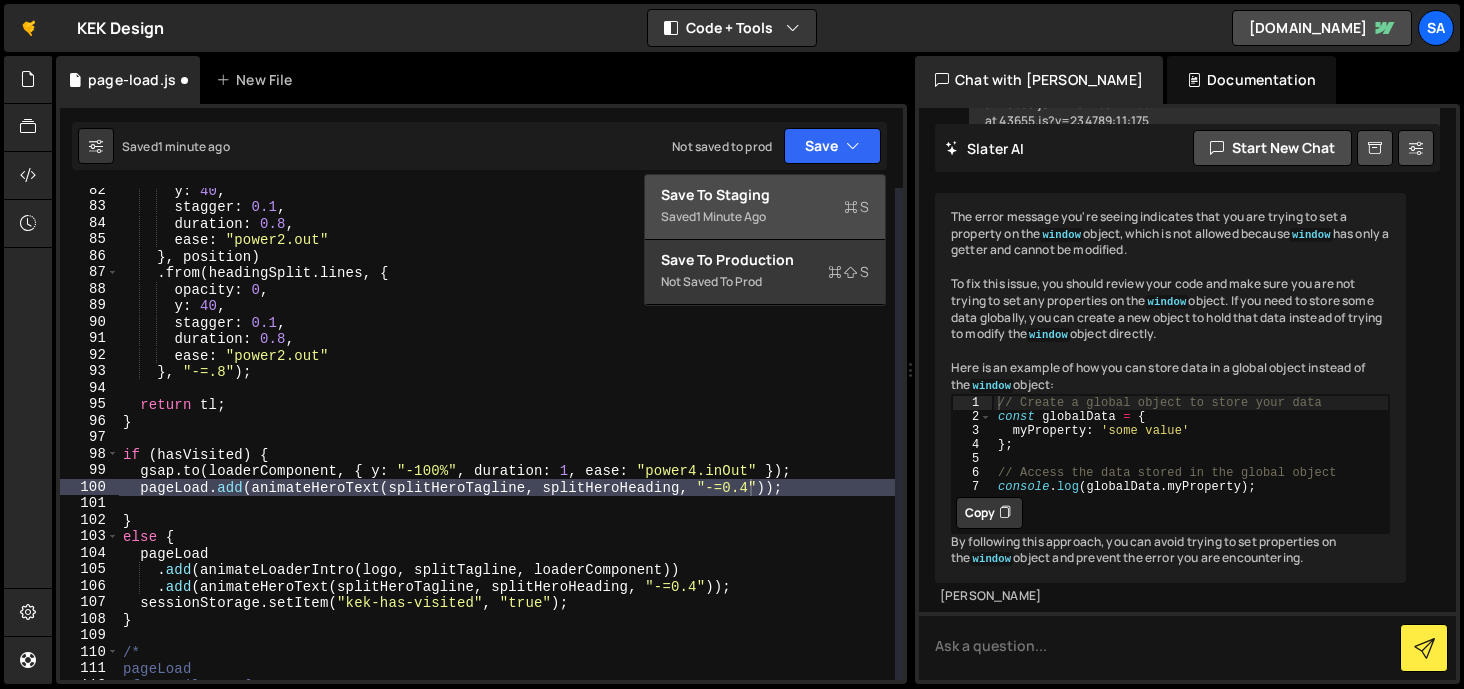 click on "Save to Staging
S" at bounding box center (765, 195) 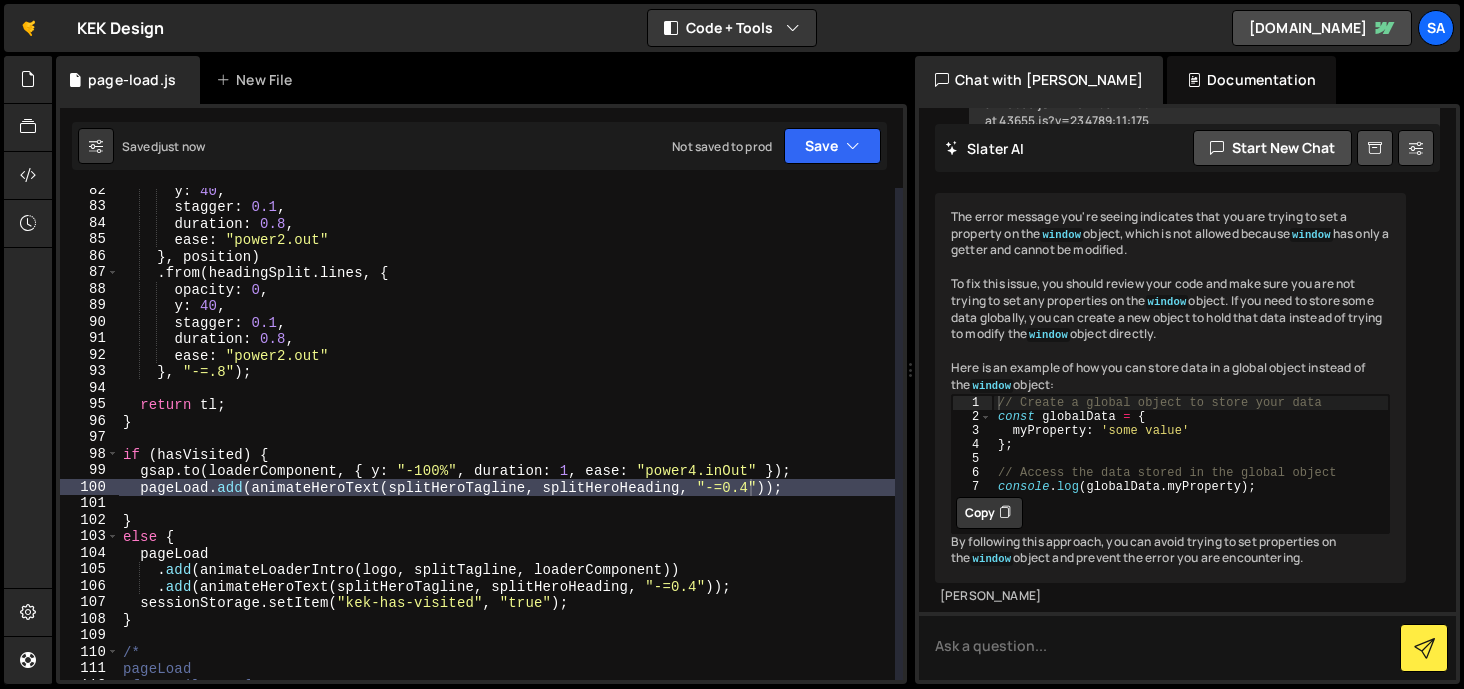 click on "y :   40 ,          stagger :   0.1 ,          duration :   0.8 ,          ease :   "power2.out"       } ,   position )       . from ( headingSplit . lines ,   {          opacity :   0 ,          y :   40 ,          stagger :   0.1 ,          duration :   0.8 ,          ease :   "power2.out"       } ,   "-=.8" ) ;    return   tl ; } if   ( hasVisited )   {    gsap . to ( loaderComponent ,   {   y :   "-100%" ,   duration :   1 ,   ease :   "power4.inOut"   }) ;    pageLoad . add ( animateHeroText ( splitHeroTagline ,   splitHeroHeading ,   "-=0.4" )) ; } else   {    pageLoad       . add ( animateLoaderIntro ( logo ,   splitTagline ,   loaderComponent ))       . add ( animateHeroText ( splitHeroTagline ,   splitHeroHeading ,   "-=0.4" )) ;    sessionStorage . setItem ( "kek-has-visited" ,   "true" ) ; } /* pageLoad   .fromTo(logo, {" at bounding box center (507, 444) 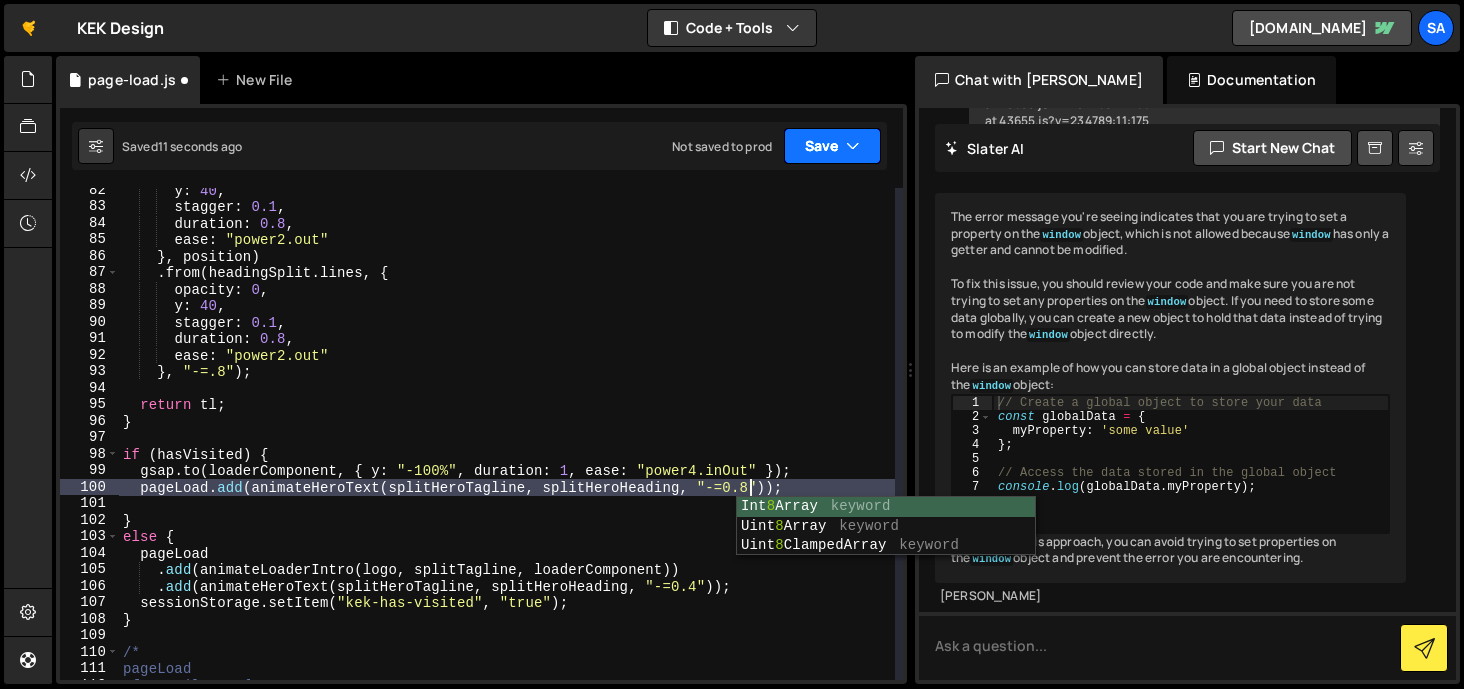 click on "Save" at bounding box center (832, 146) 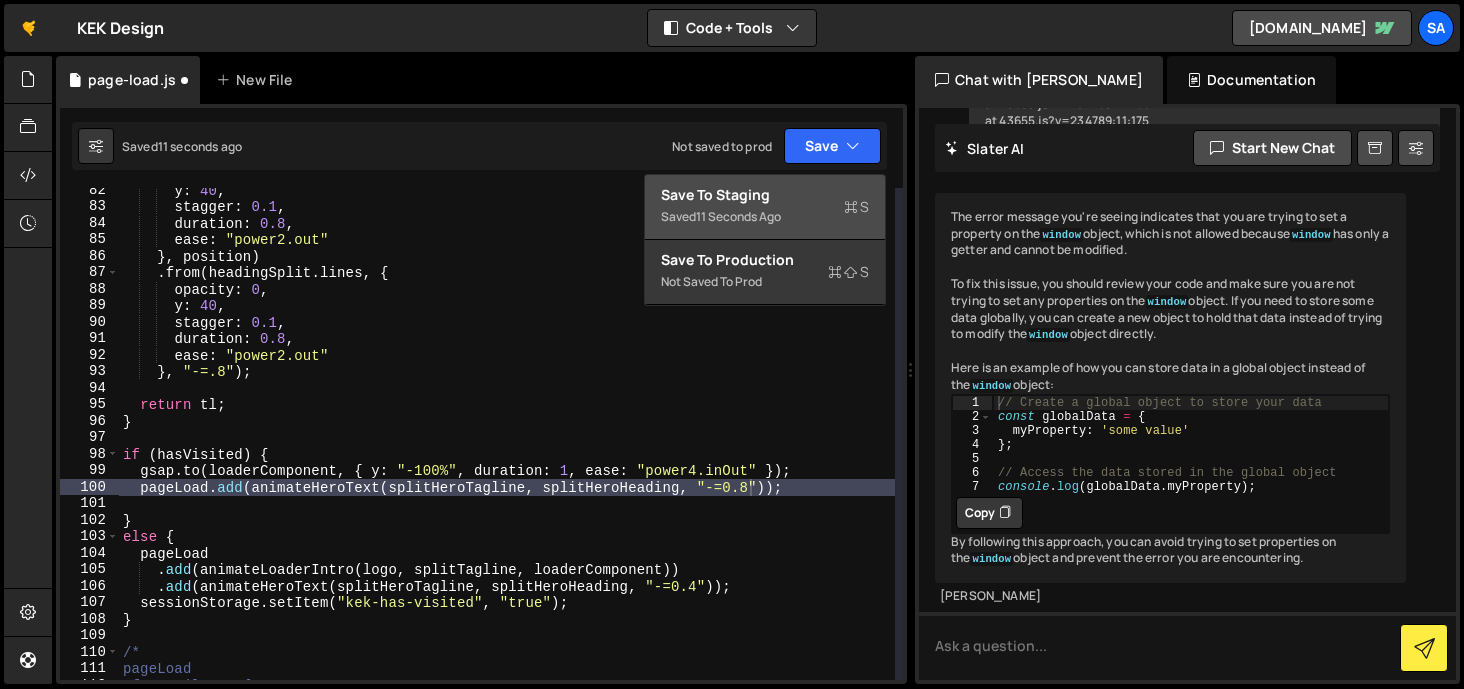click on "Save to Staging
S" at bounding box center [765, 195] 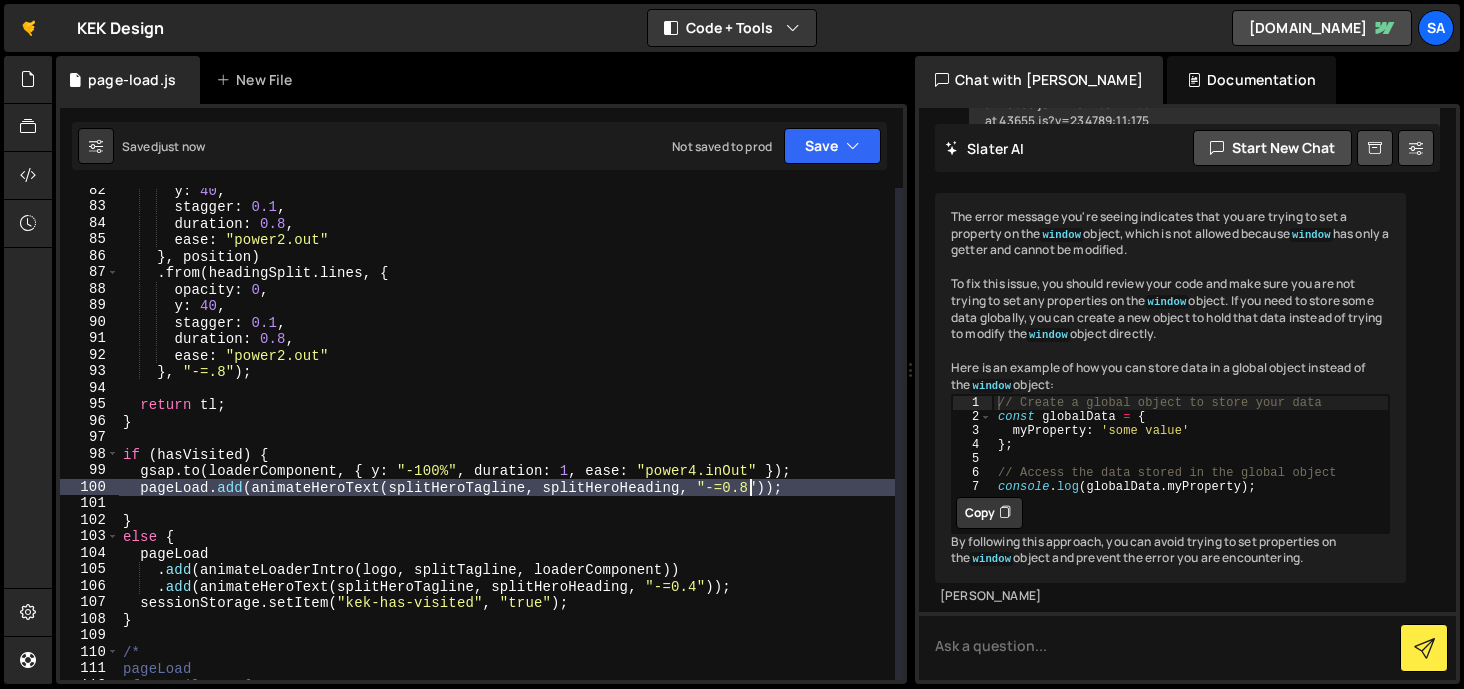 click on "y :   40 ,          stagger :   0.1 ,          duration :   0.8 ,          ease :   "power2.out"       } ,   position )       . from ( headingSplit . lines ,   {          opacity :   0 ,          y :   40 ,          stagger :   0.1 ,          duration :   0.8 ,          ease :   "power2.out"       } ,   "-=.8" ) ;    return   tl ; } if   ( hasVisited )   {    gsap . to ( loaderComponent ,   {   y :   "-100%" ,   duration :   1 ,   ease :   "power4.inOut"   }) ;    pageLoad . add ( animateHeroText ( splitHeroTagline ,   splitHeroHeading ,   "-=0.8" )) ; } else   {    pageLoad       . add ( animateLoaderIntro ( logo ,   splitTagline ,   loaderComponent ))       . add ( animateHeroText ( splitHeroTagline ,   splitHeroHeading ,   "-=0.4" )) ;    sessionStorage . setItem ( "kek-has-visited" ,   "true" ) ; } /* pageLoad   .fromTo(logo, {" at bounding box center [507, 444] 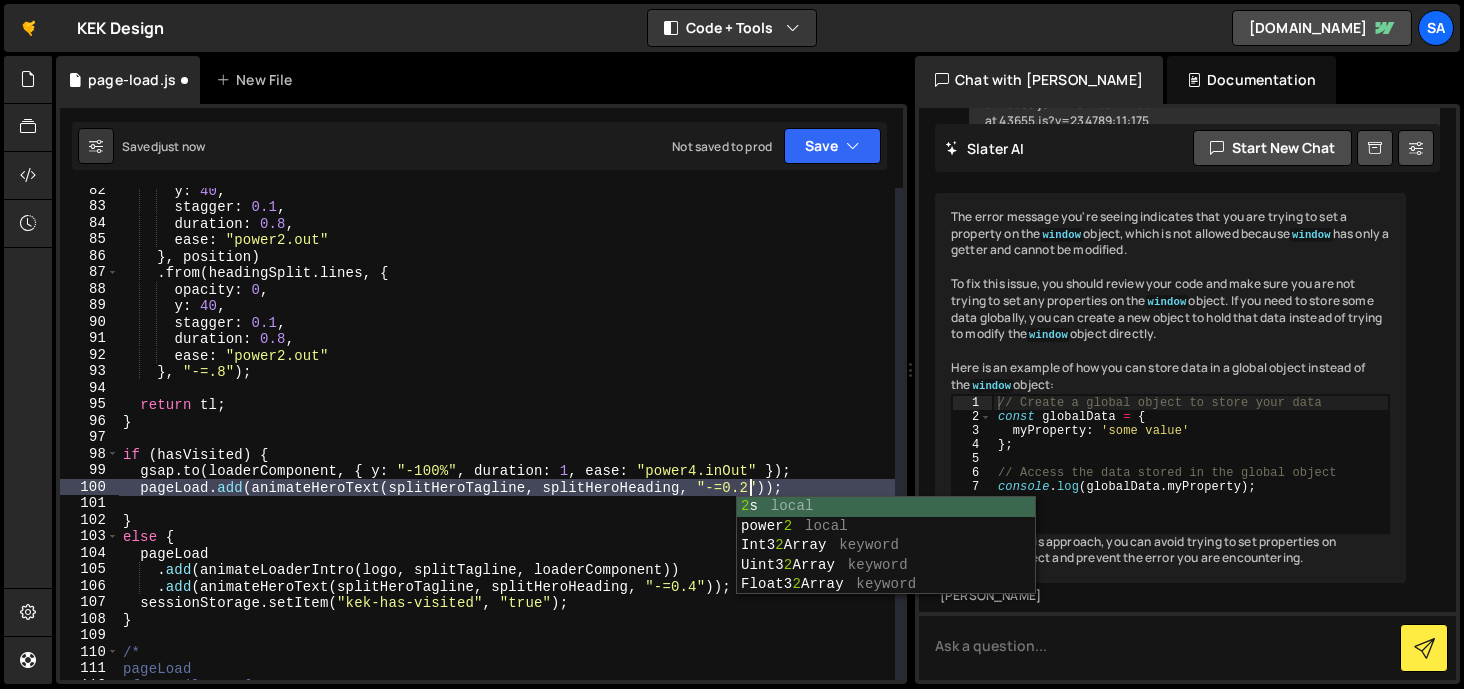 click on "y :   40 ,          stagger :   0.1 ,          duration :   0.8 ,          ease :   "power2.out"       } ,   position )       . from ( headingSplit . lines ,   {          opacity :   0 ,          y :   40 ,          stagger :   0.1 ,          duration :   0.8 ,          ease :   "power2.out"       } ,   "-=.8" ) ;    return   tl ; } if   ( hasVisited )   {    gsap . to ( loaderComponent ,   {   y :   "-100%" ,   duration :   1 ,   ease :   "power4.inOut"   }) ;    pageLoad . add ( animateHeroText ( splitHeroTagline ,   splitHeroHeading ,   "-=0.2" )) ; } else   {    pageLoad       . add ( animateLoaderIntro ( logo ,   splitTagline ,   loaderComponent ))       . add ( animateHeroText ( splitHeroTagline ,   splitHeroHeading ,   "-=0.4" )) ;    sessionStorage . setItem ( "kek-has-visited" ,   "true" ) ; } /* pageLoad   .fromTo(logo, {" at bounding box center [507, 444] 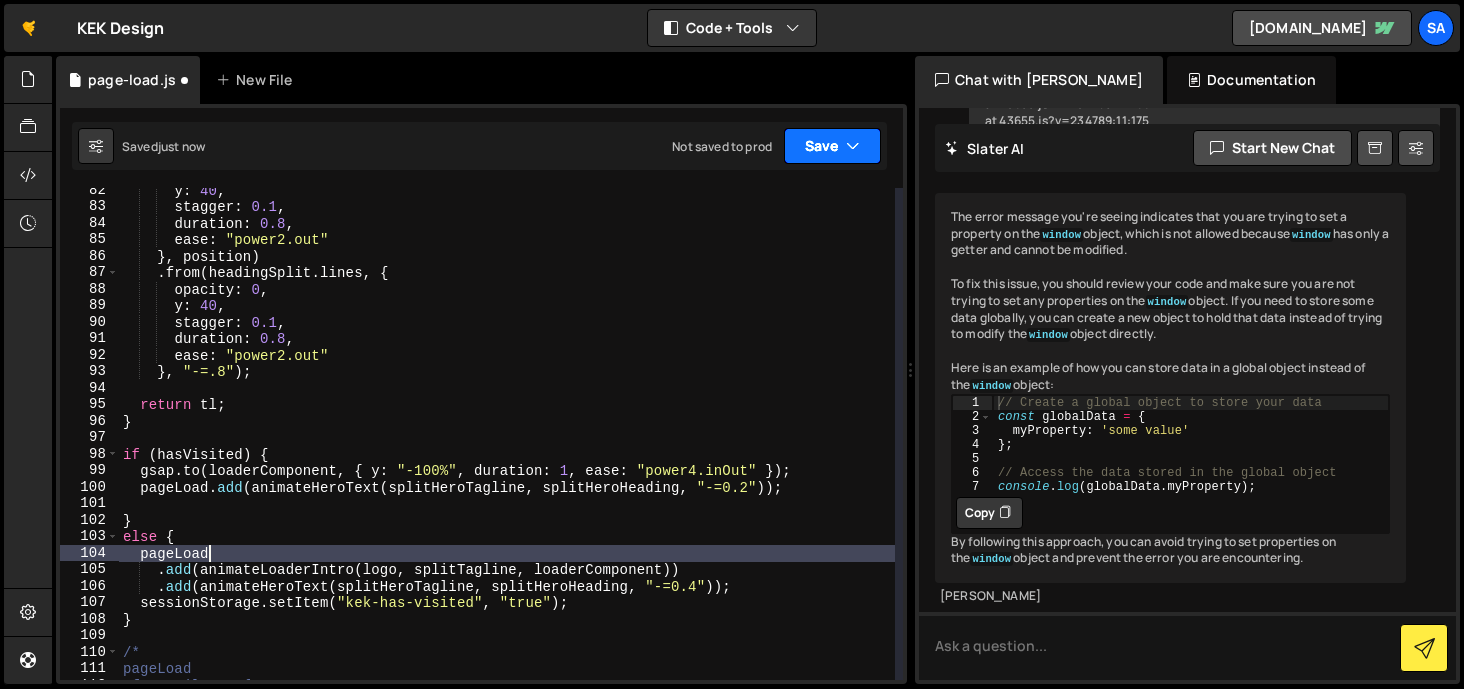 type on "pageLoad" 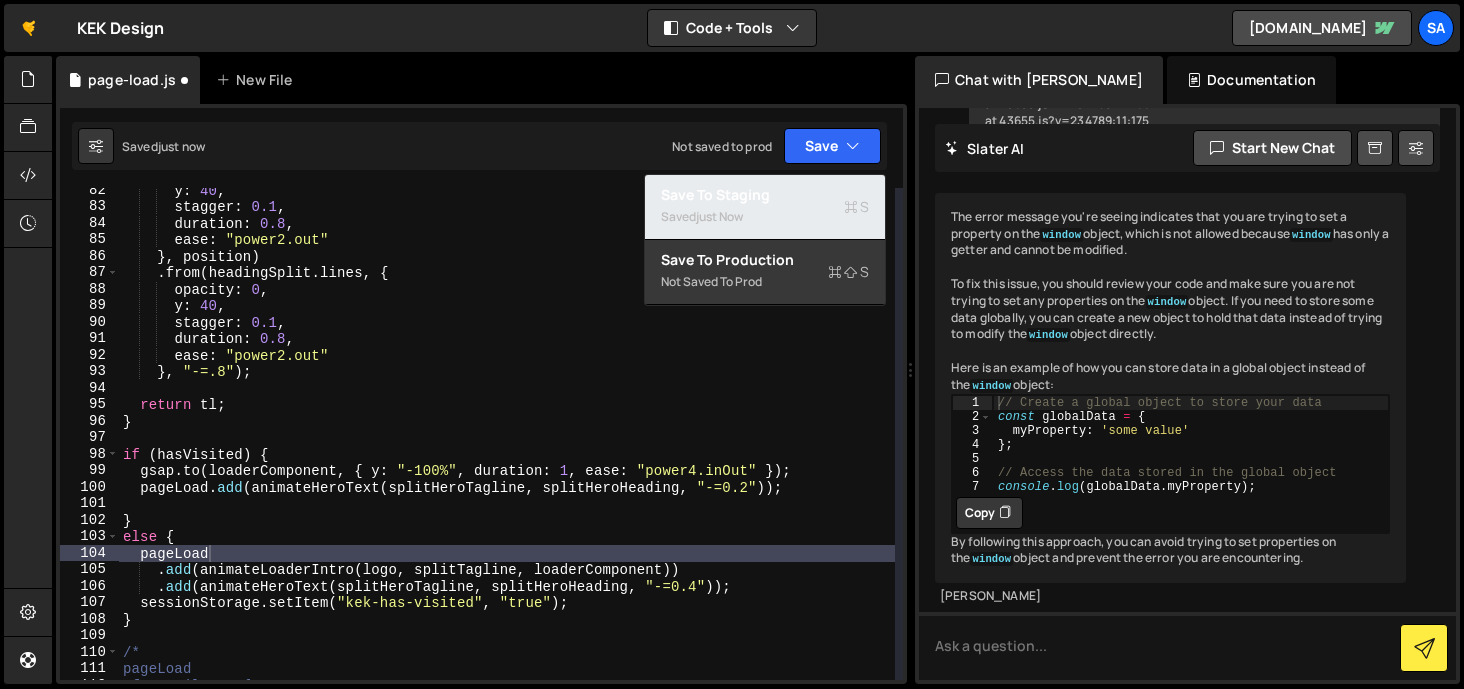 click on "Saved  just now" at bounding box center (765, 217) 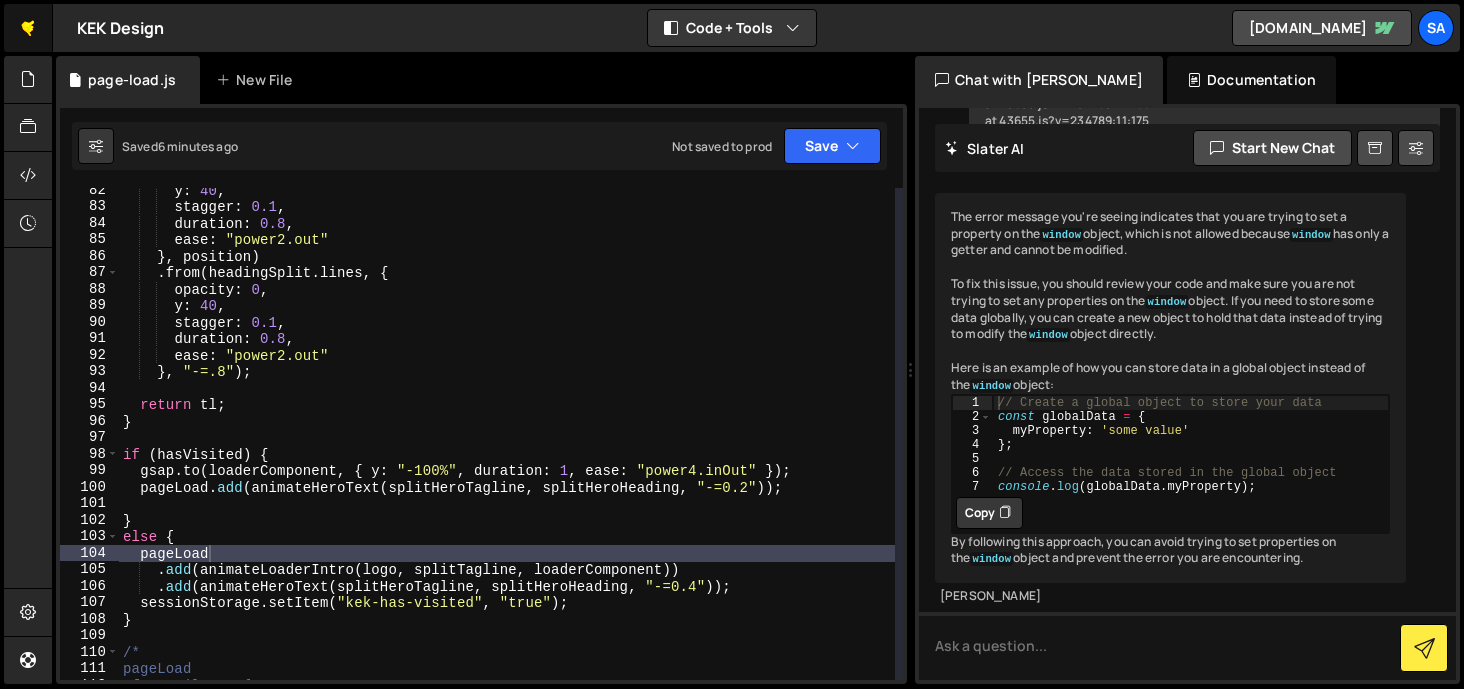 click on "🤙" at bounding box center (28, 28) 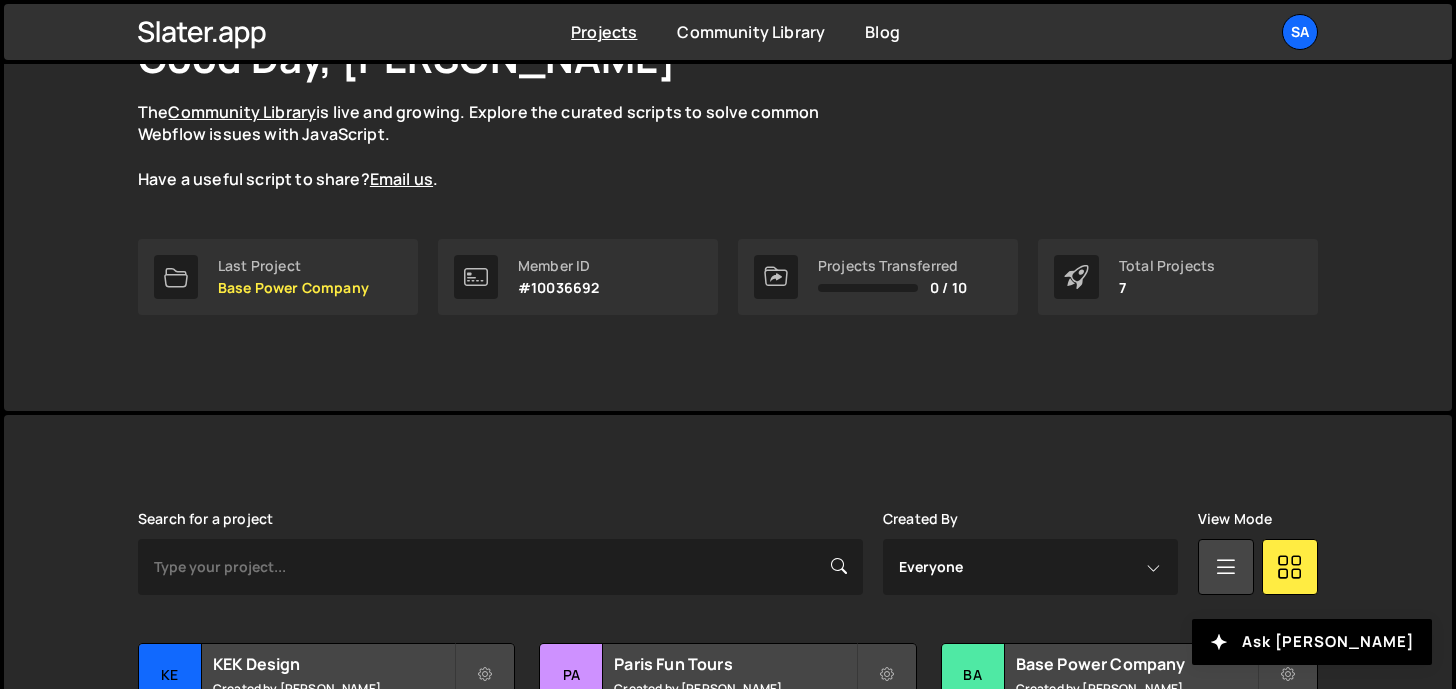 scroll, scrollTop: 333, scrollLeft: 0, axis: vertical 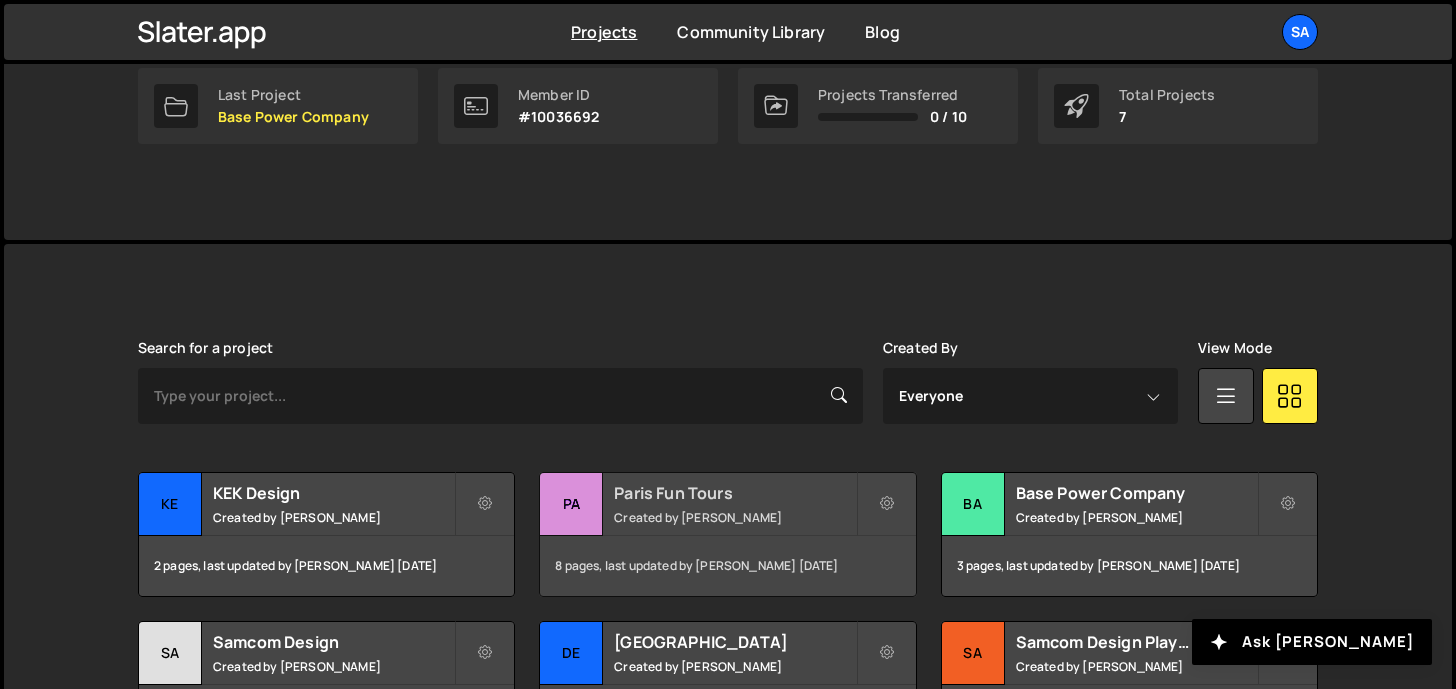 click on "Pa" at bounding box center (571, 504) 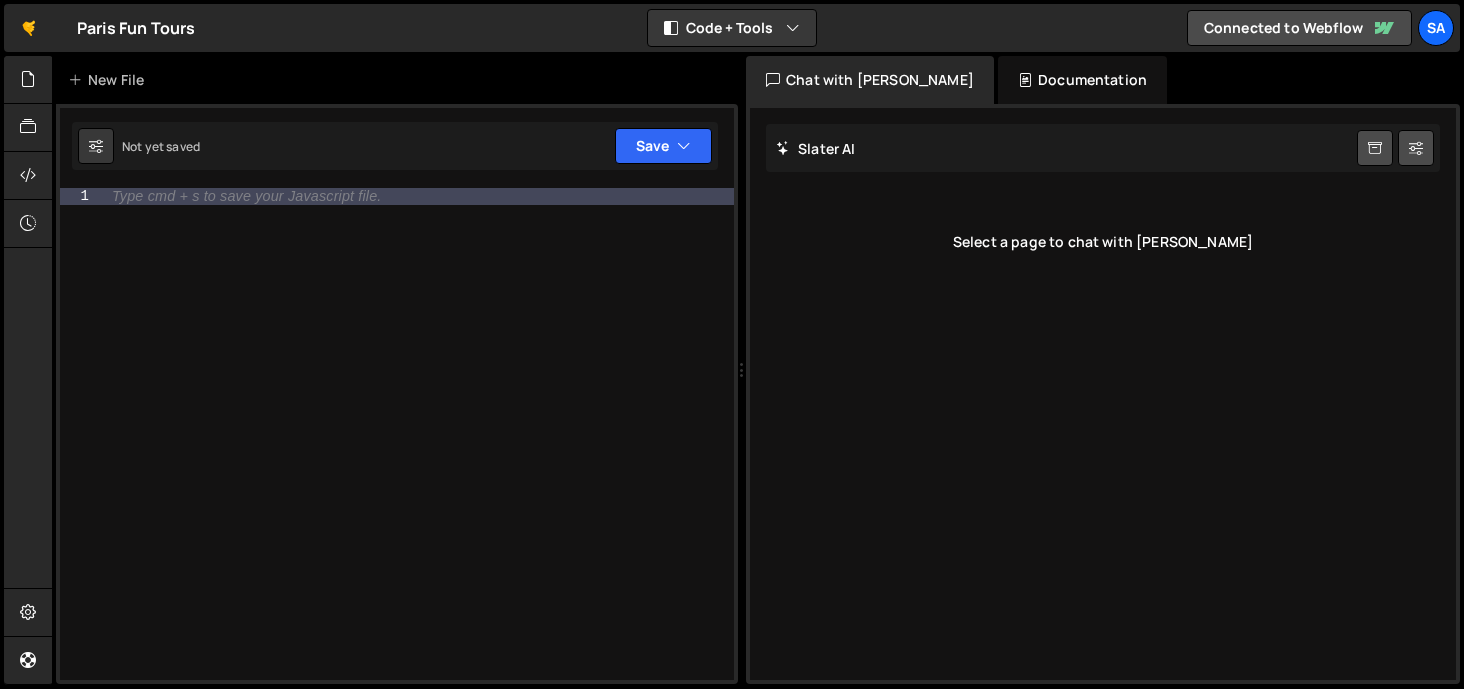 scroll, scrollTop: 0, scrollLeft: 0, axis: both 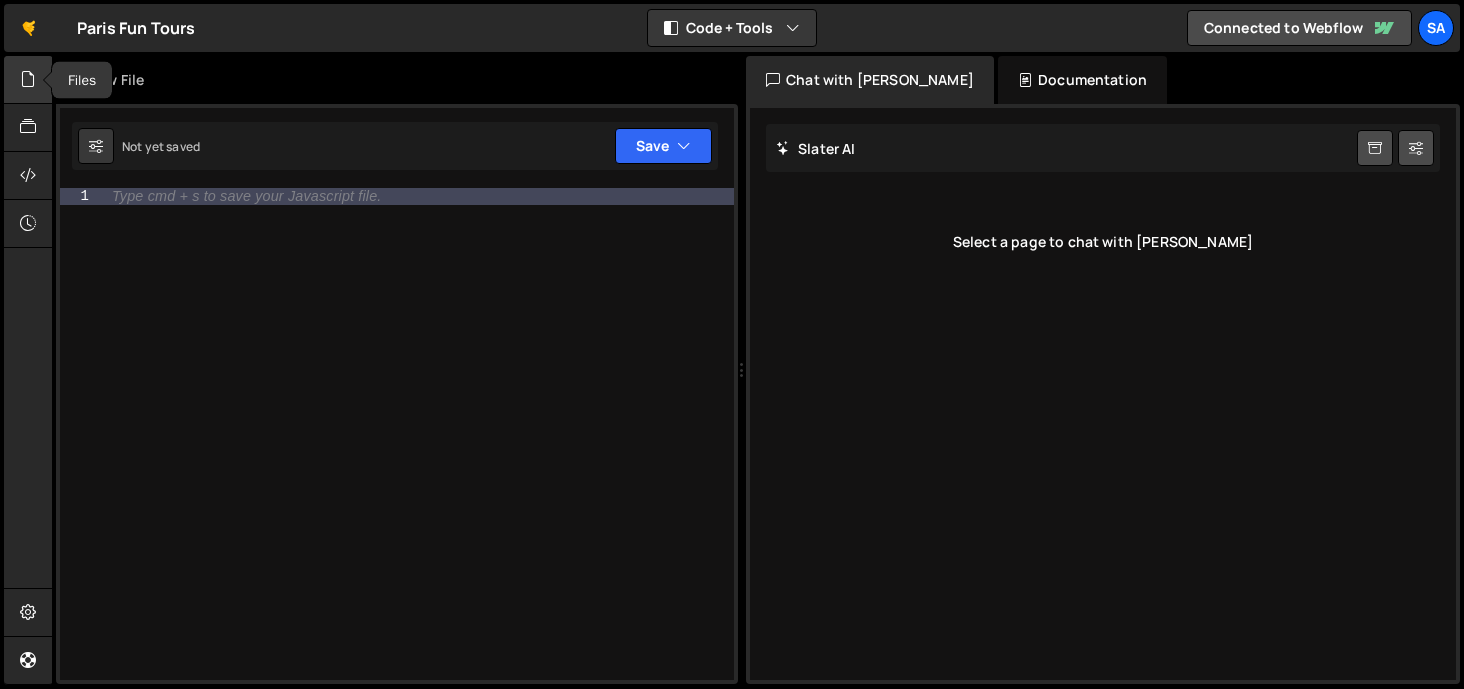 click at bounding box center (28, 80) 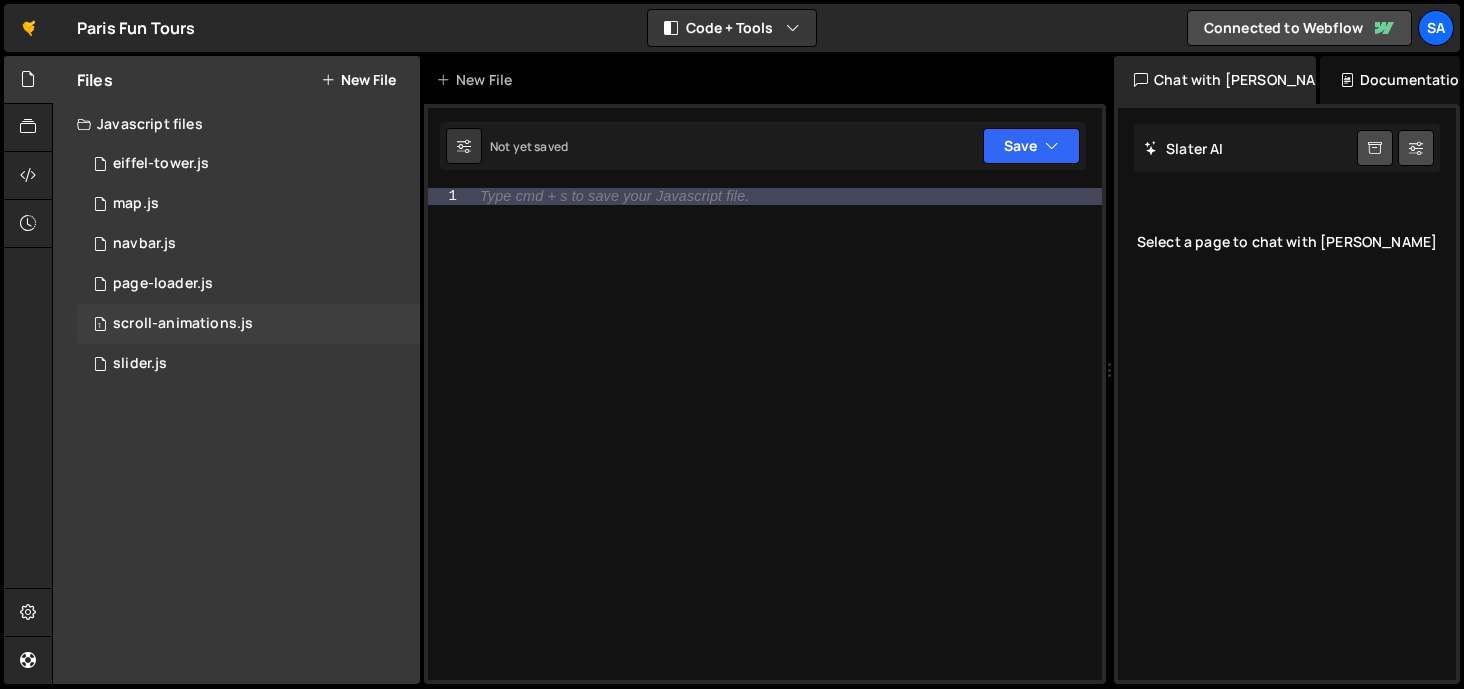 click on "scroll-animations.js" at bounding box center (183, 324) 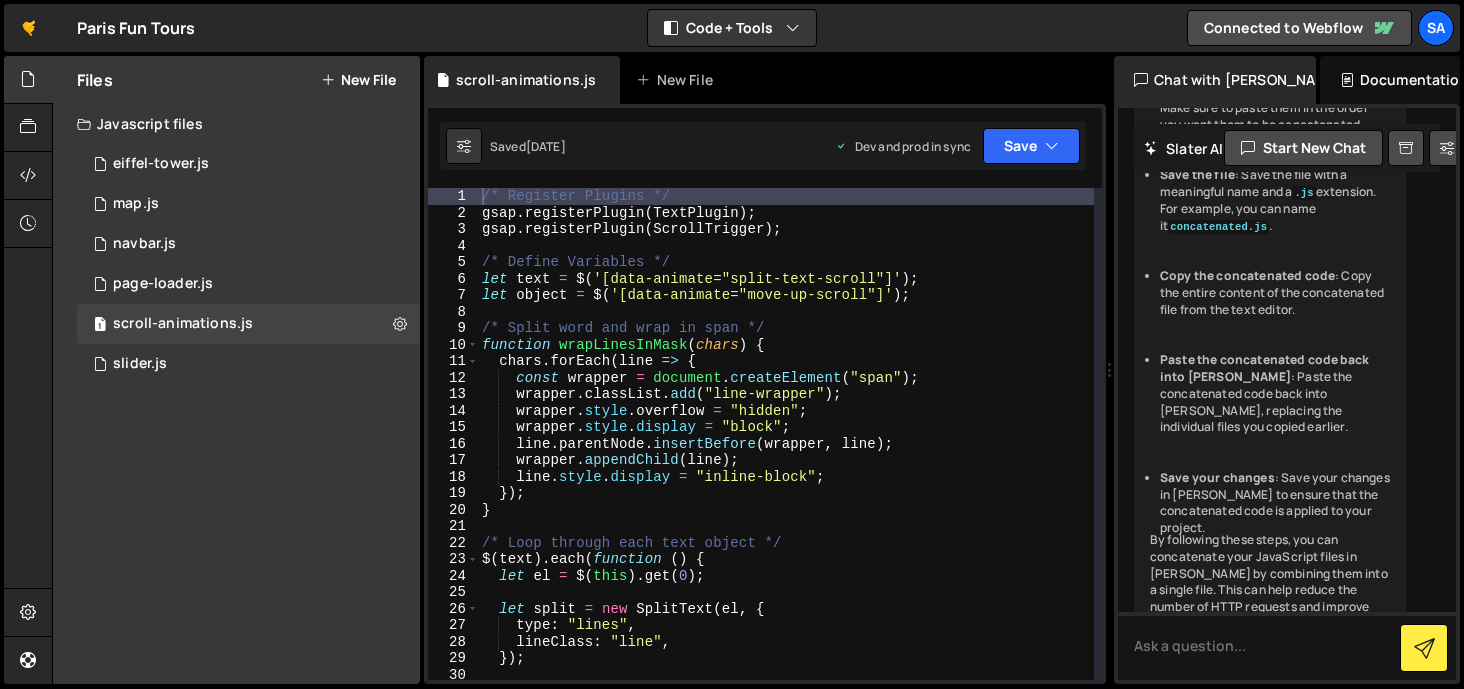 scroll, scrollTop: 2528, scrollLeft: 0, axis: vertical 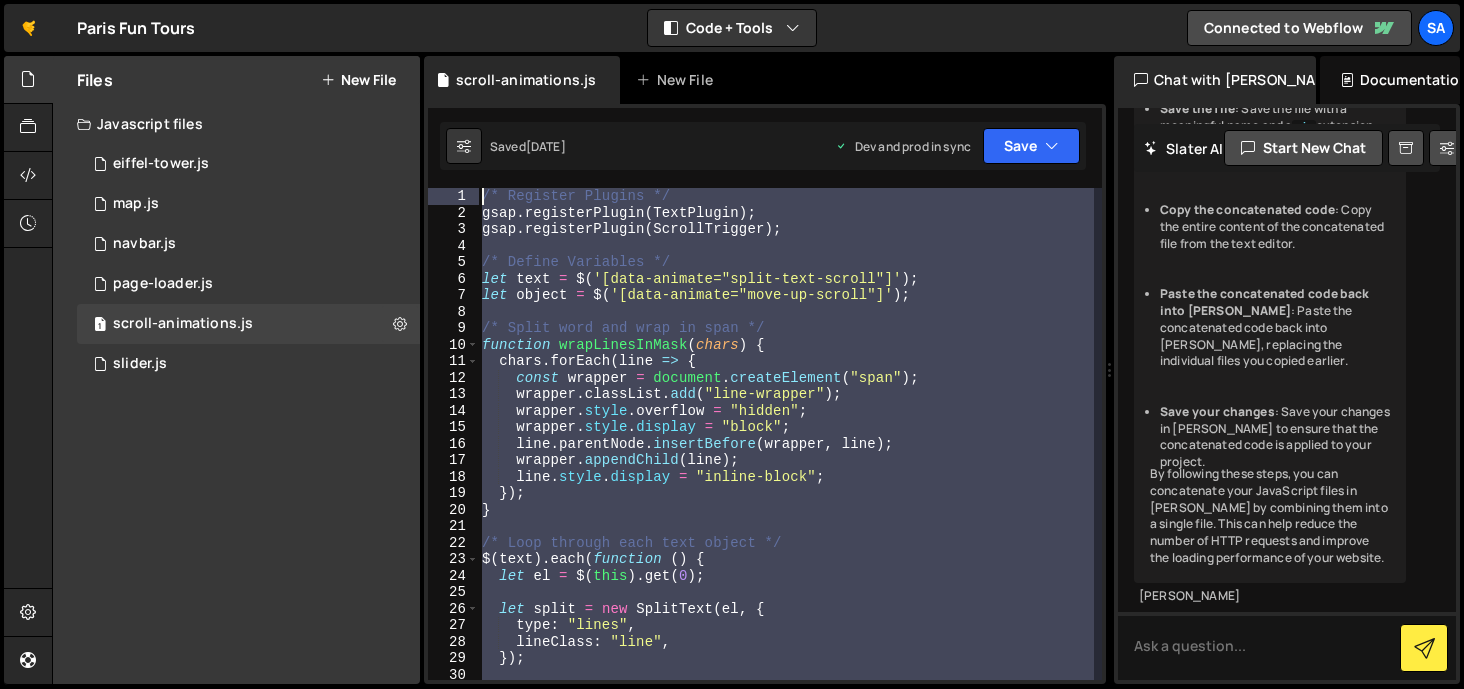 drag, startPoint x: 523, startPoint y: 528, endPoint x: 445, endPoint y: 190, distance: 346.88327 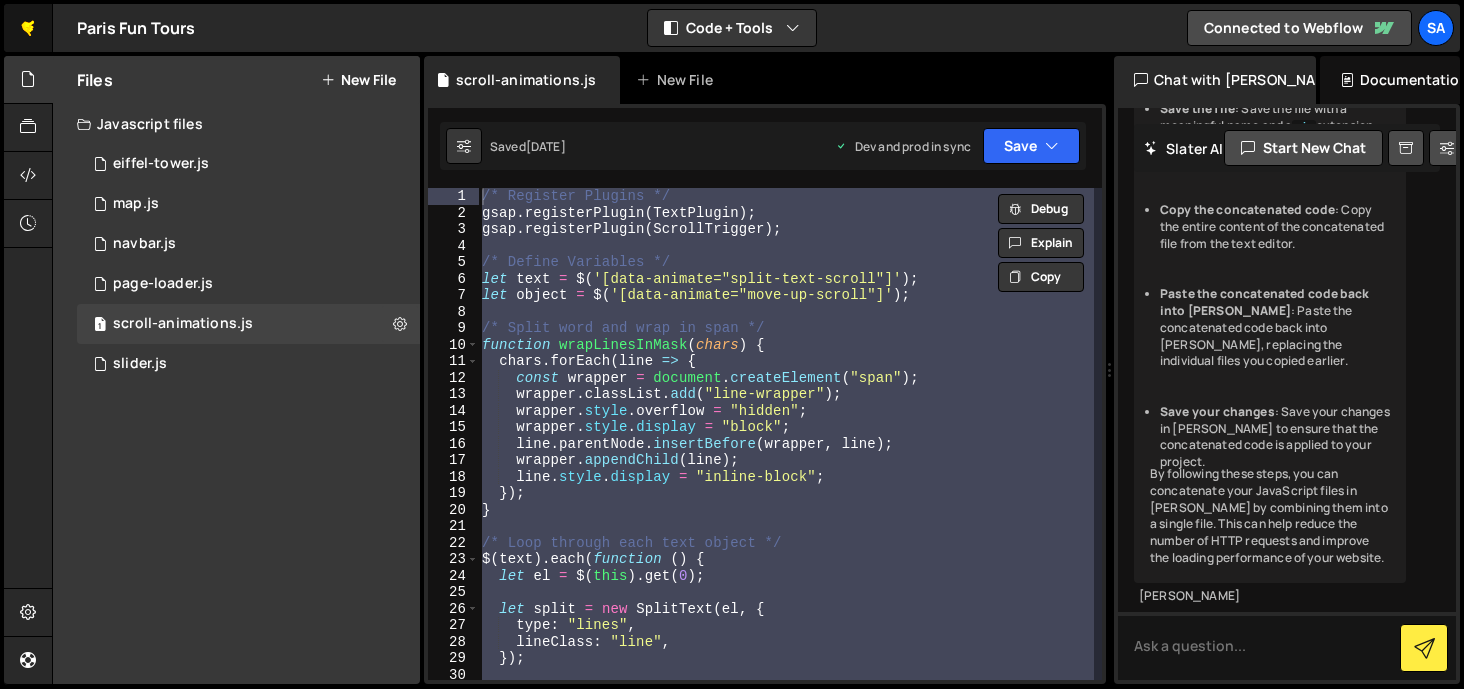click on "🤙" at bounding box center [28, 28] 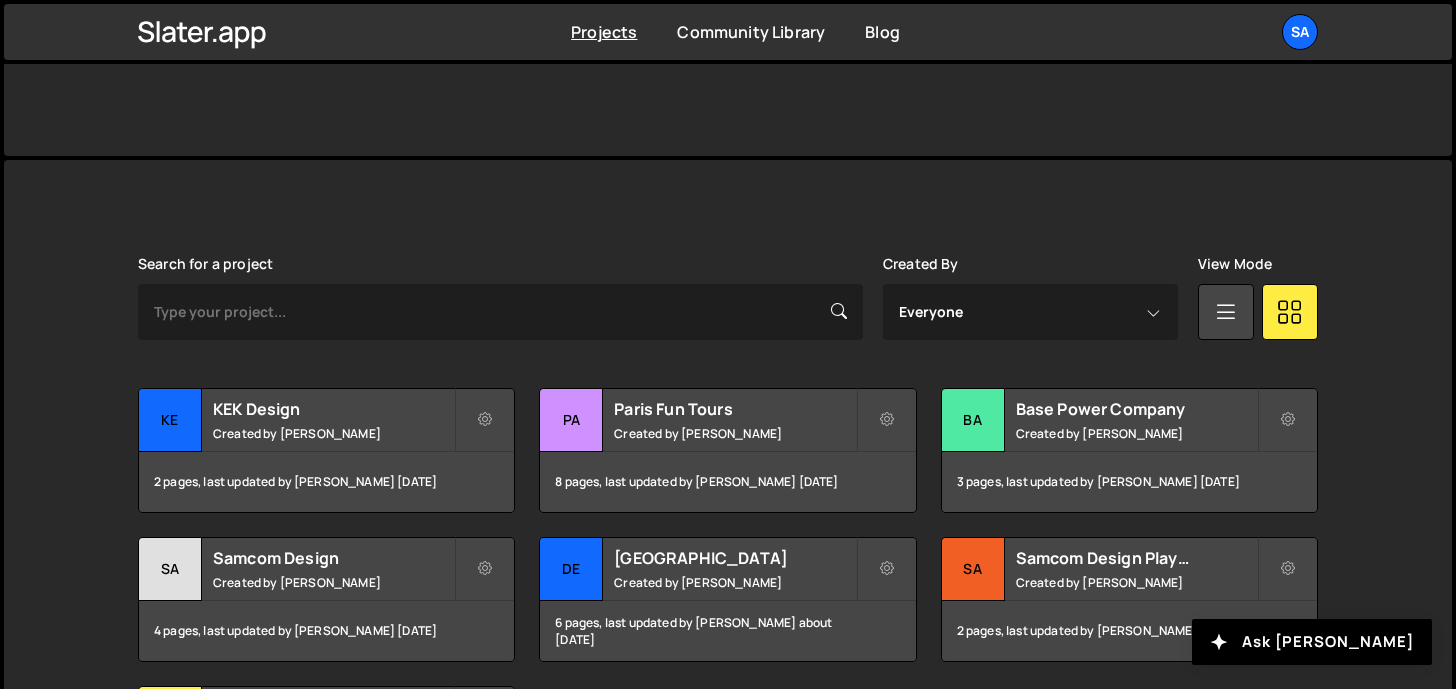 scroll, scrollTop: 447, scrollLeft: 0, axis: vertical 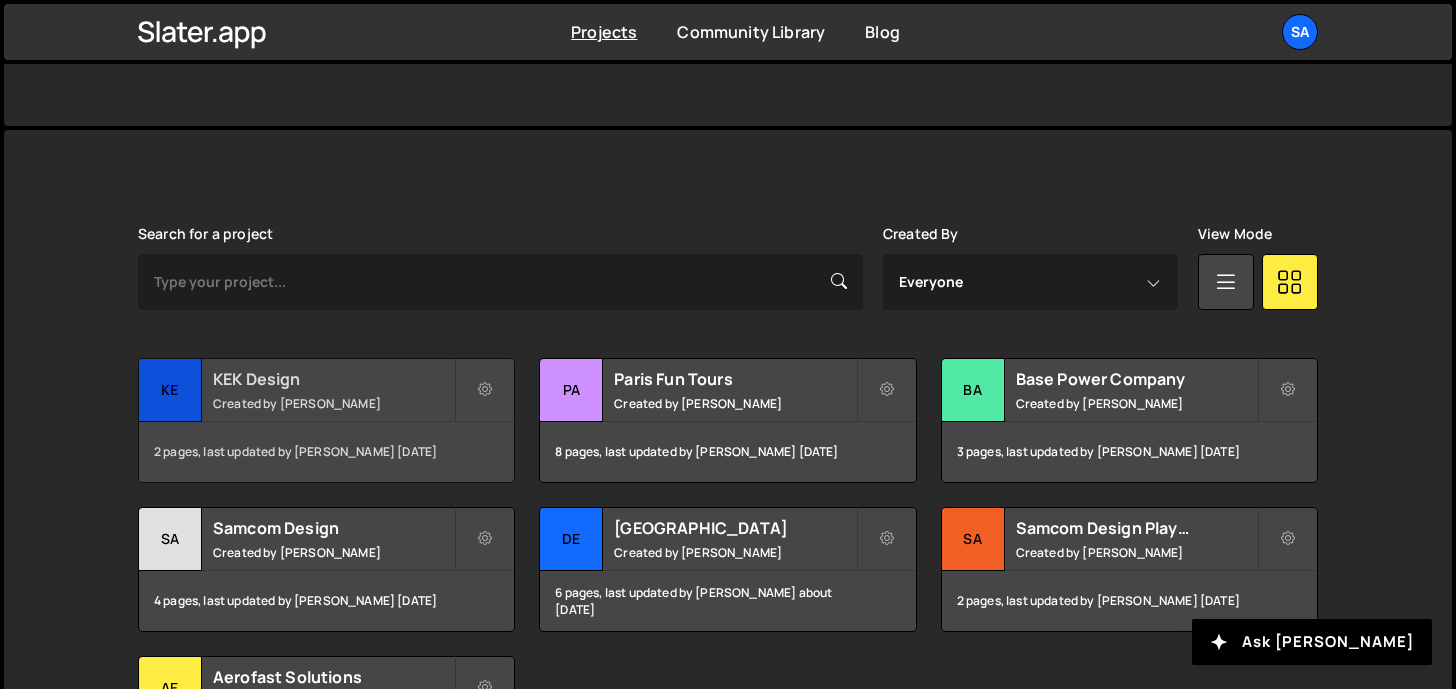 click on "KE" at bounding box center [170, 390] 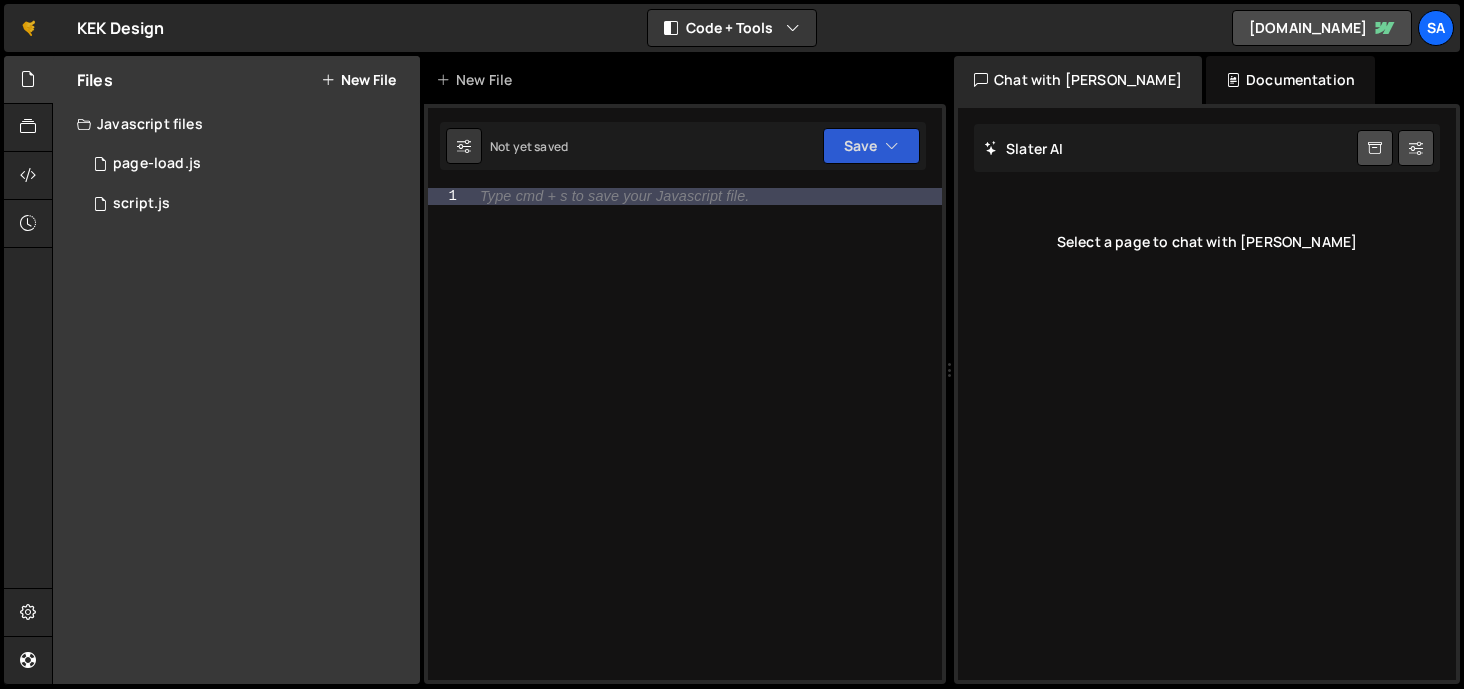 scroll, scrollTop: 0, scrollLeft: 0, axis: both 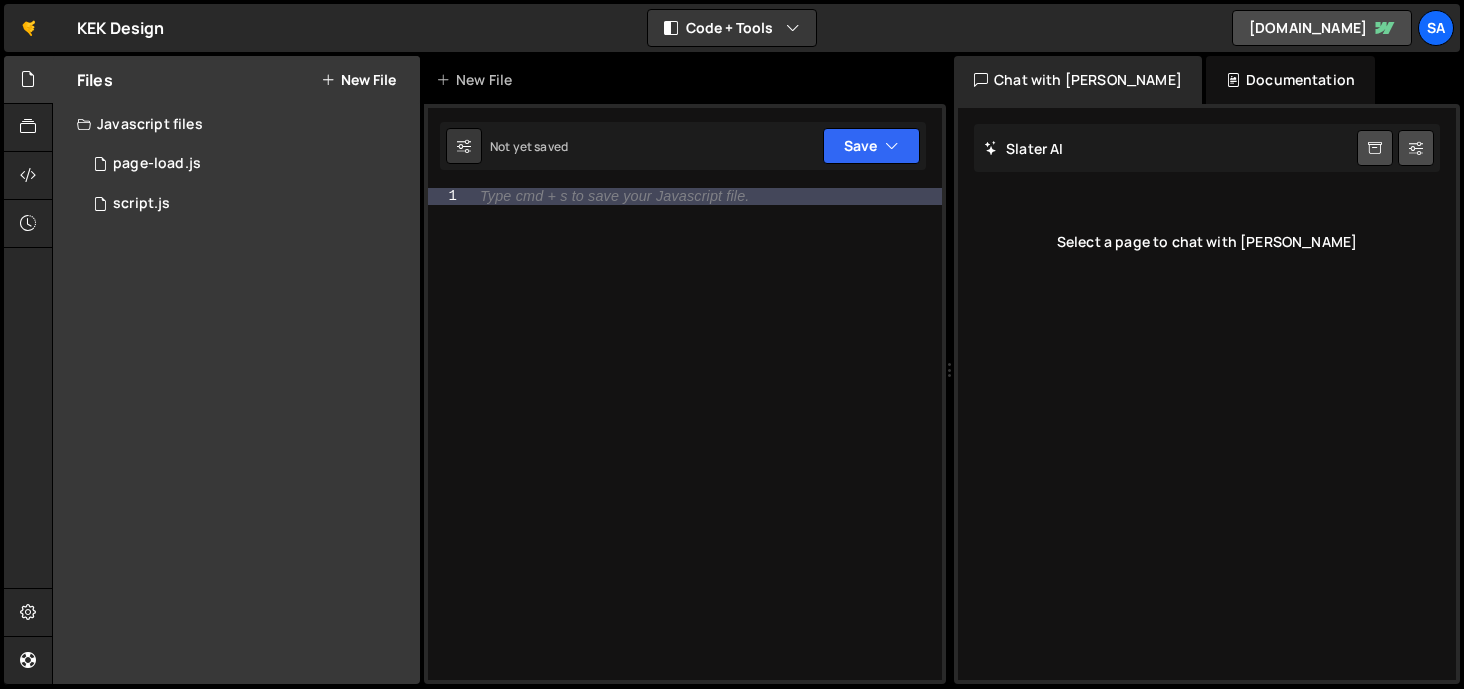 click on "New File" at bounding box center [358, 80] 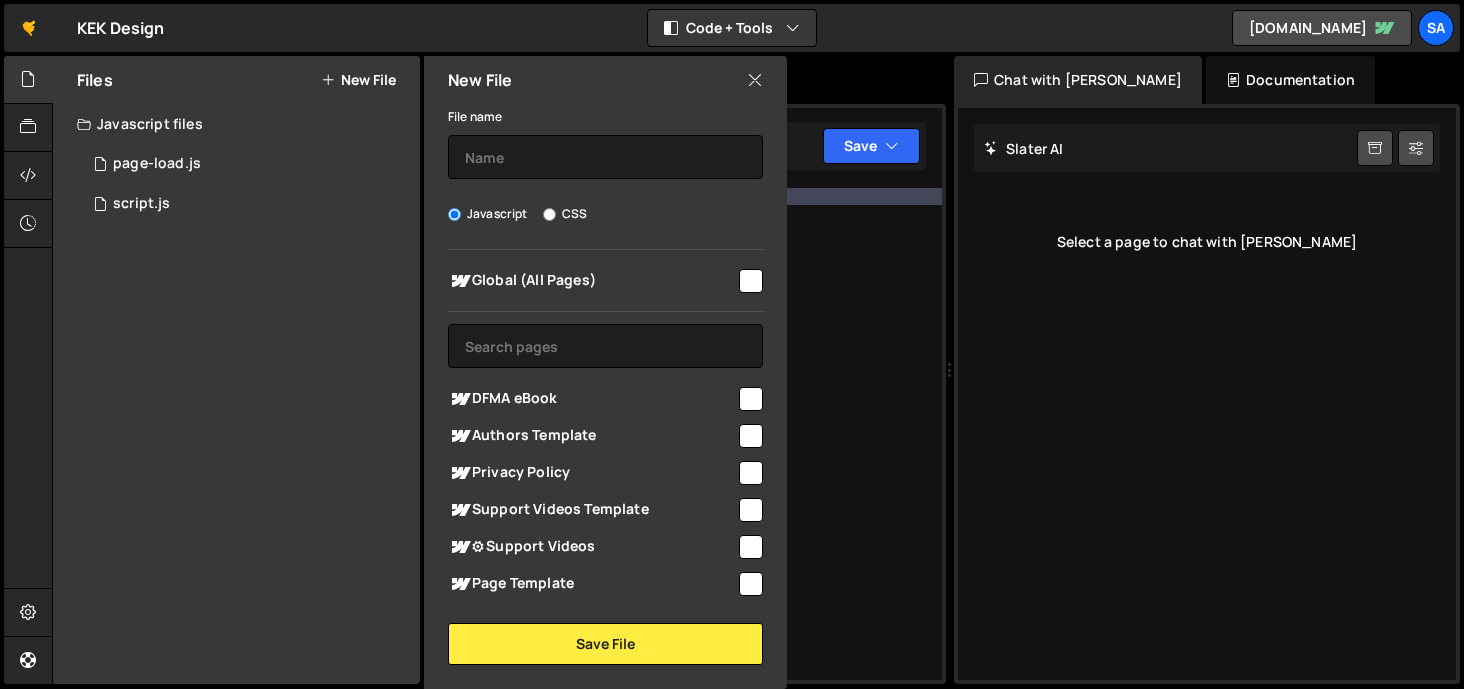 click at bounding box center (751, 281) 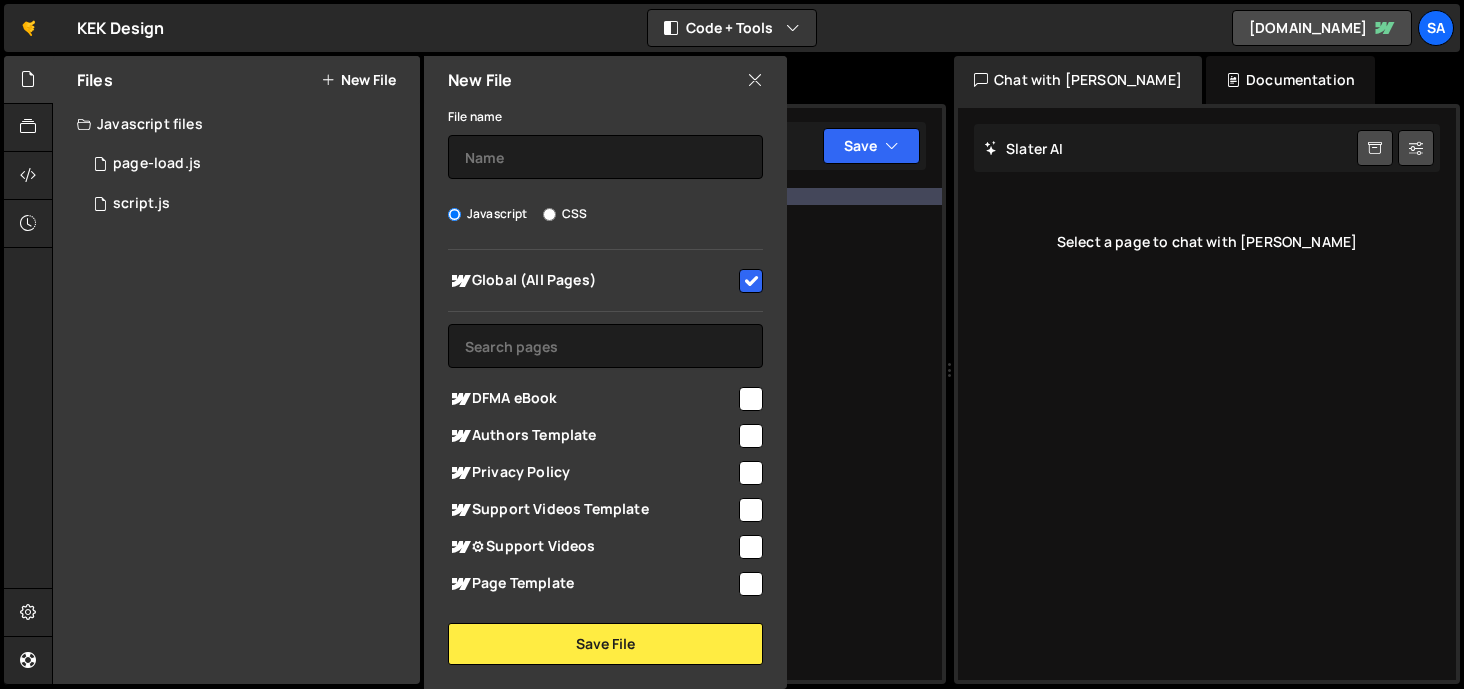 click on "File name
Javascript
CSS
Global (All Pages)
Save File" at bounding box center [605, 384] 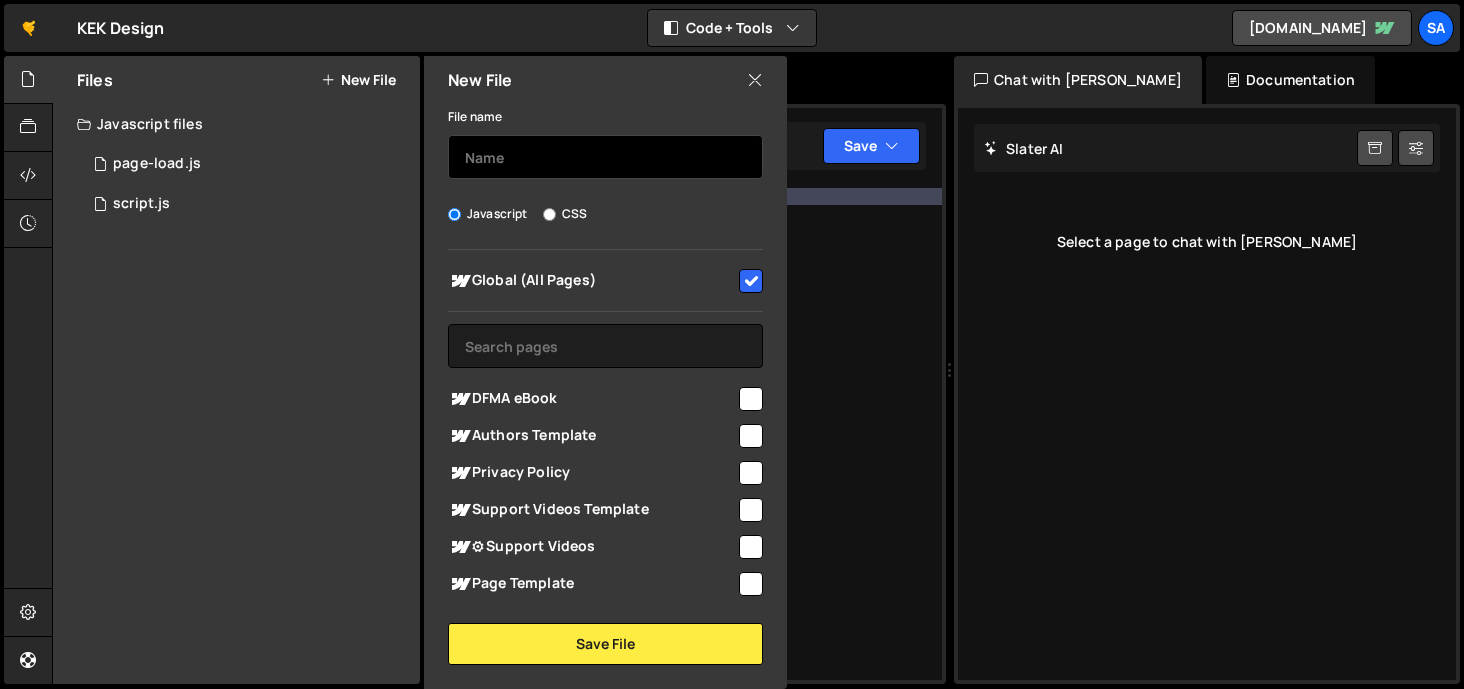click at bounding box center [605, 157] 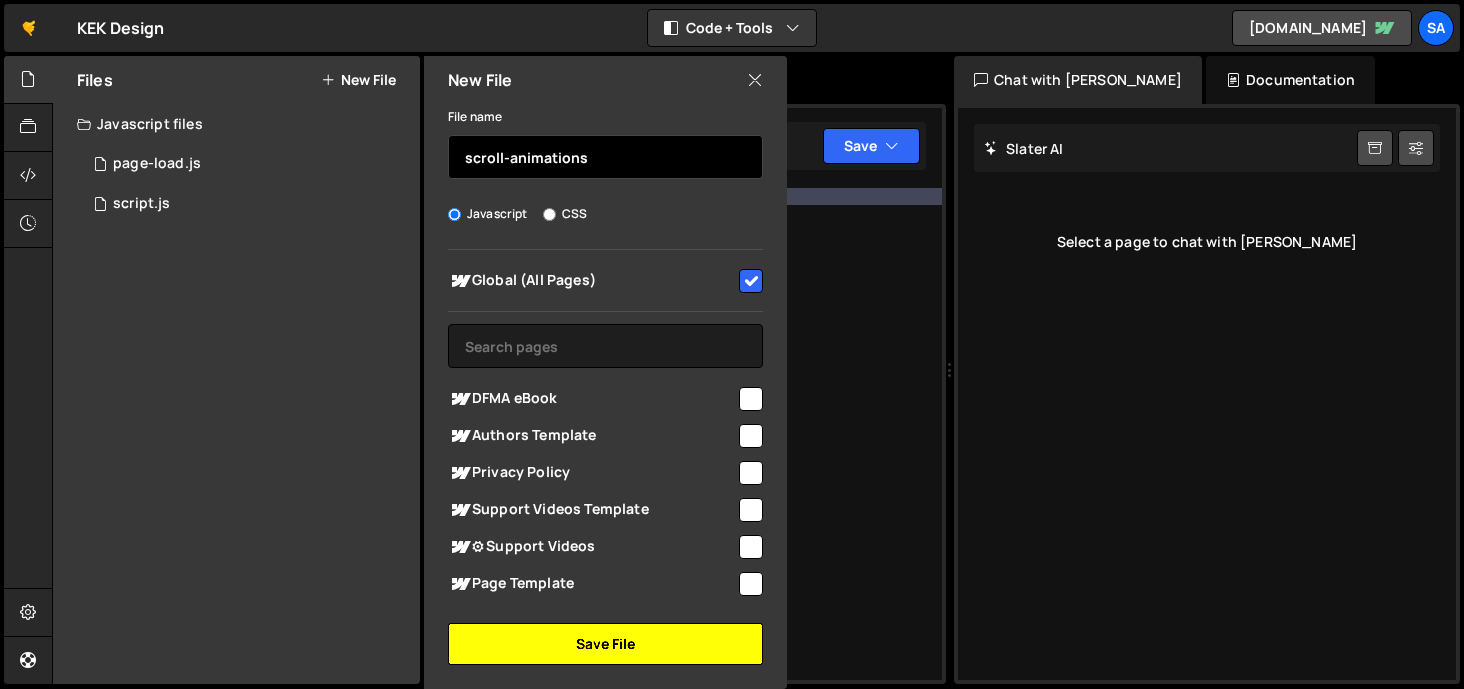 type on "scroll-animations" 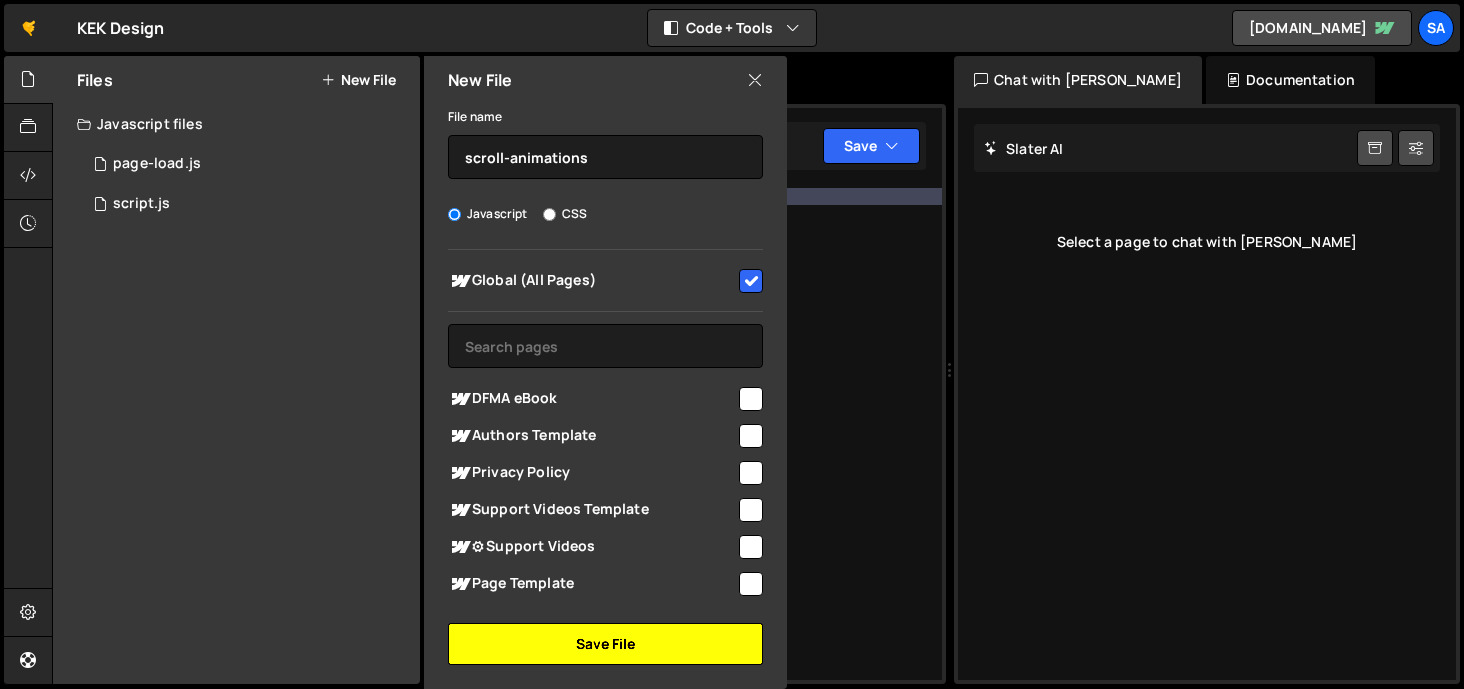 click on "Save File" at bounding box center (605, 644) 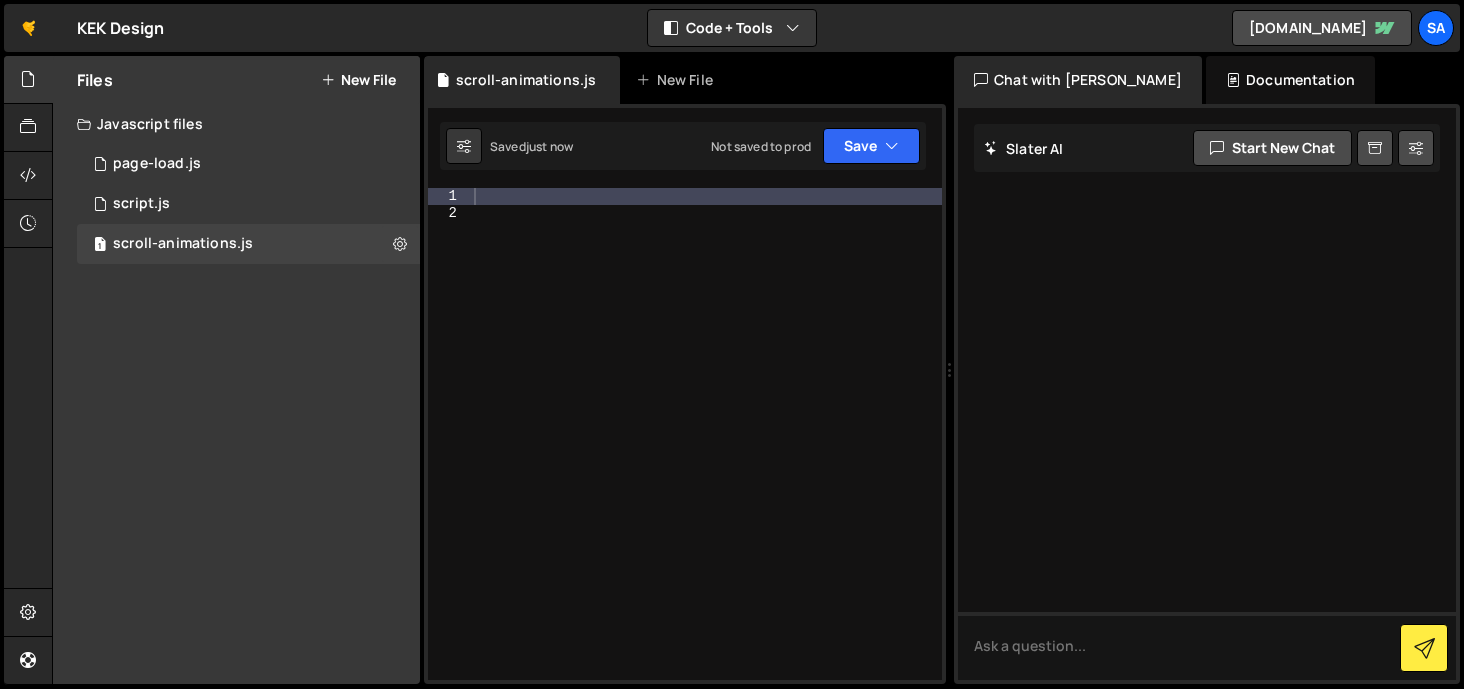 click at bounding box center (706, 450) 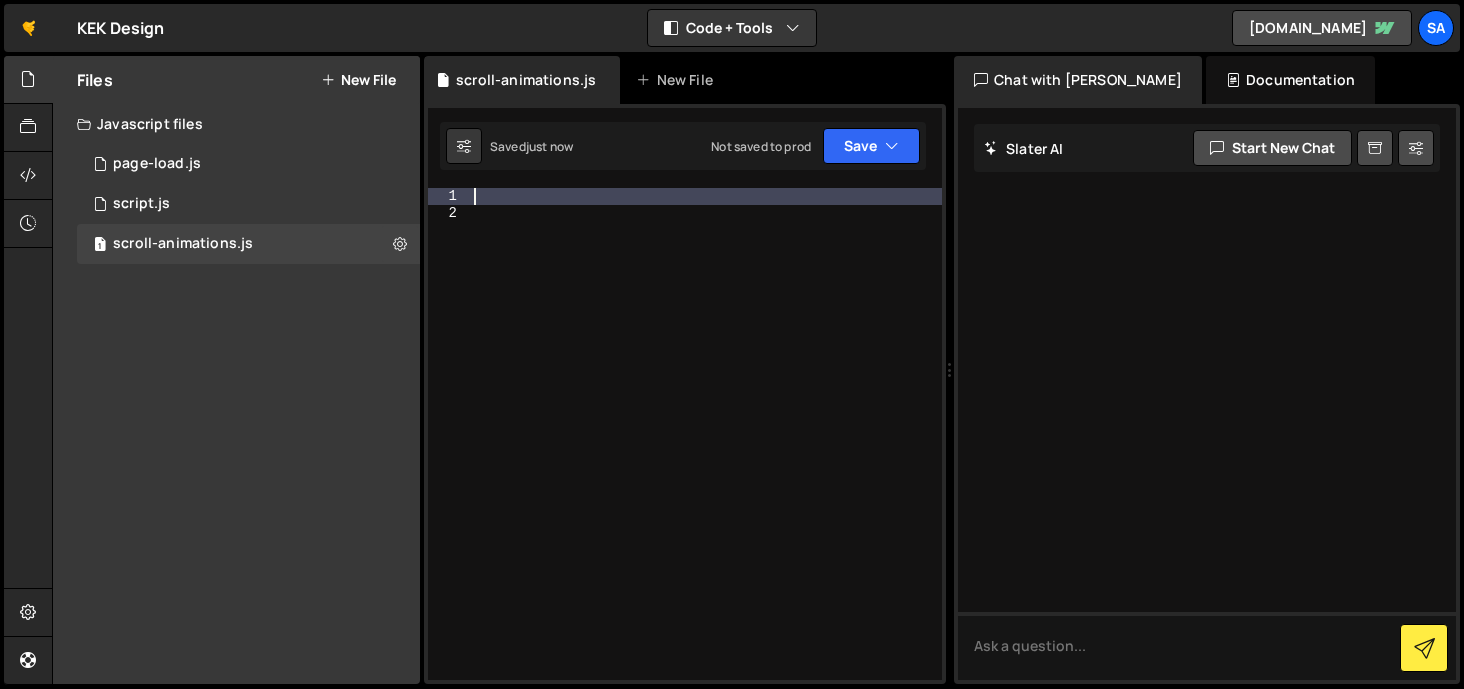 paste on "});" 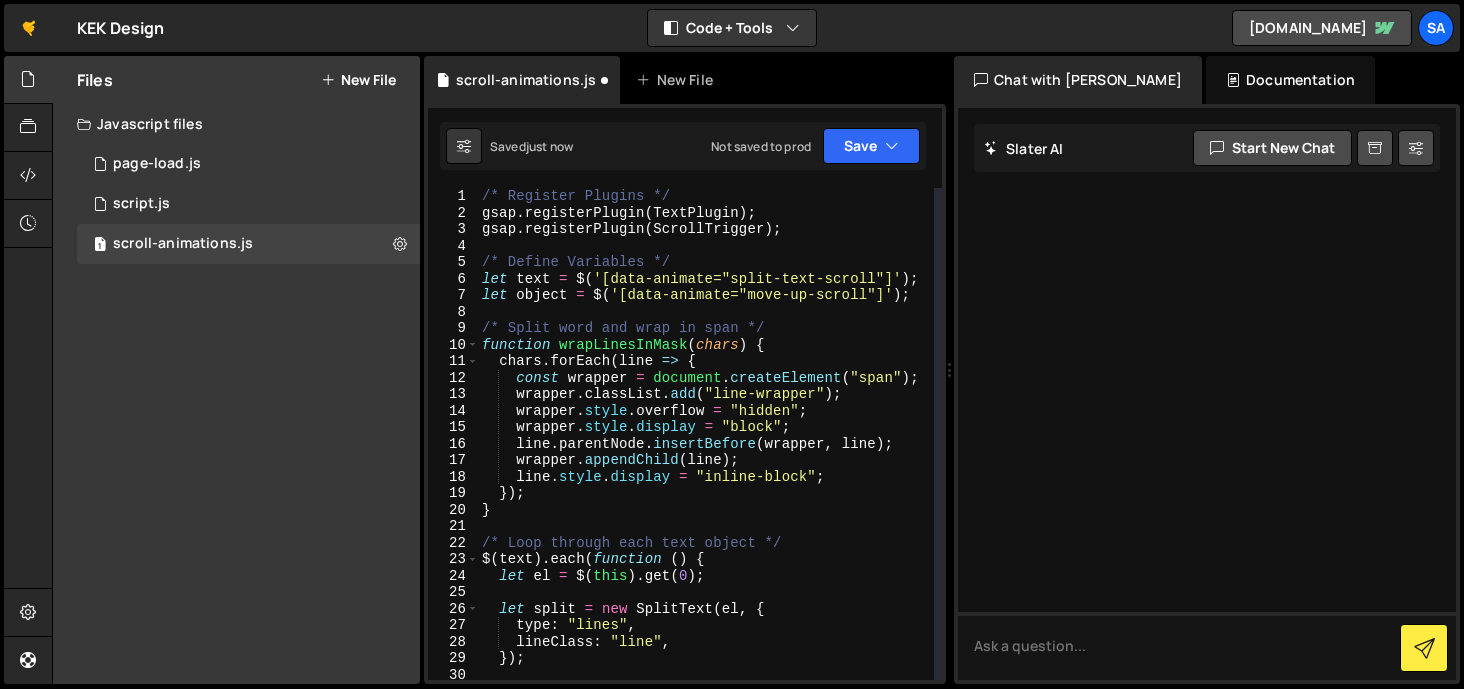 scroll, scrollTop: 0, scrollLeft: 0, axis: both 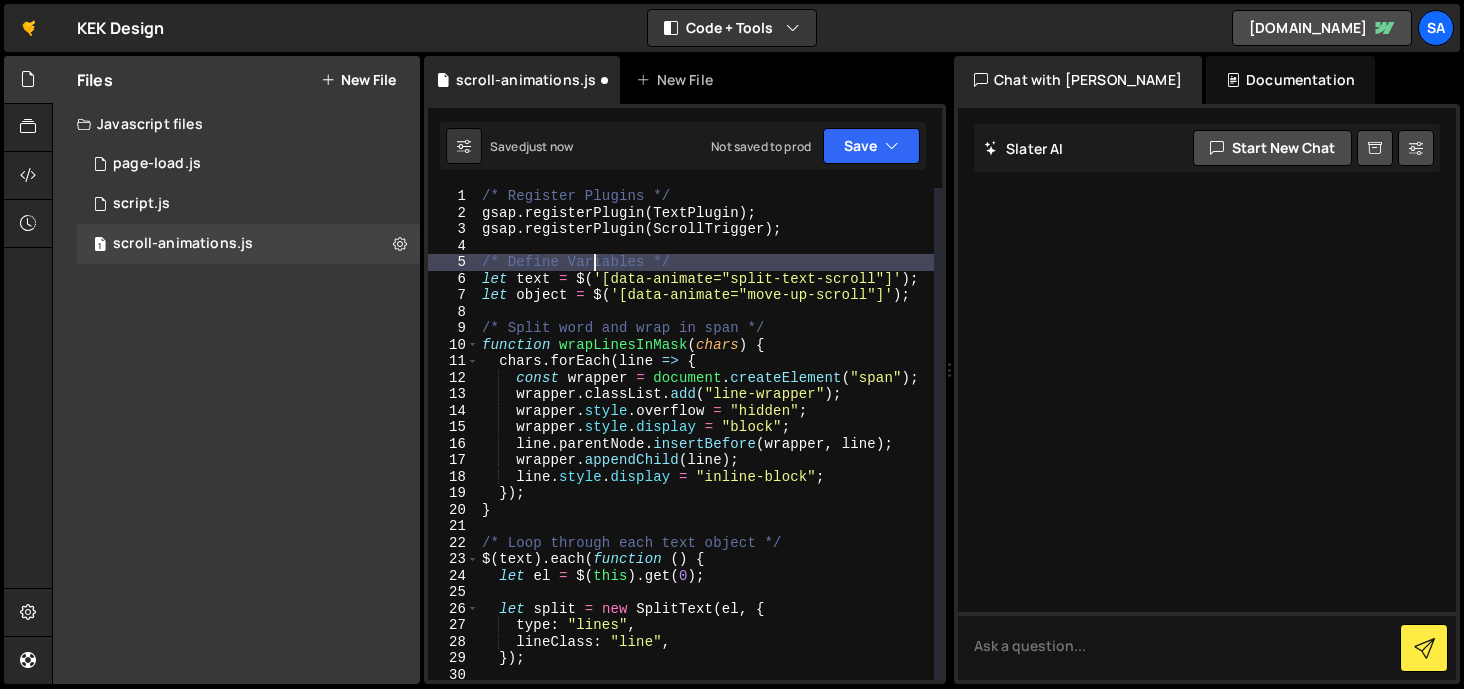 click on "/* Register Plugins */ gsap . registerPlugin ( TextPlugin ) ; gsap . registerPlugin ( ScrollTrigger ) ; /* Define Variables */ let   text   =   $ ( '[data-animate="split-text-scroll"]' ) ; let   object   =   $ ( '[data-animate="move-up-scroll"]' ) ; /* Split word and wrap in span */ function   wrapLinesInMask ( chars )   {    chars . forEach ( line   =>   {       const   wrapper   =   document . createElement ( "span" ) ;       wrapper . classList . add ( "line-wrapper" ) ;       wrapper . style . overflow   =   "hidden" ;       wrapper . style . display   =   "block" ;       line . parentNode . insertBefore ( wrapper ,   line ) ;       wrapper . appendChild ( line ) ;       line . style . display   =   "inline-block" ;    }) ; } /* Loop through each text object */ $ ( text ) . each ( function   ( )   {    let   el   =   $ ( this ) . get ( 0 ) ;    let   split   =   new   SplitText ( el ,   {       type :   "lines" ,       lineClass :   "line" ,    }) ;    el . removeAttribute ( "aria-label" ) ;" at bounding box center (706, 450) 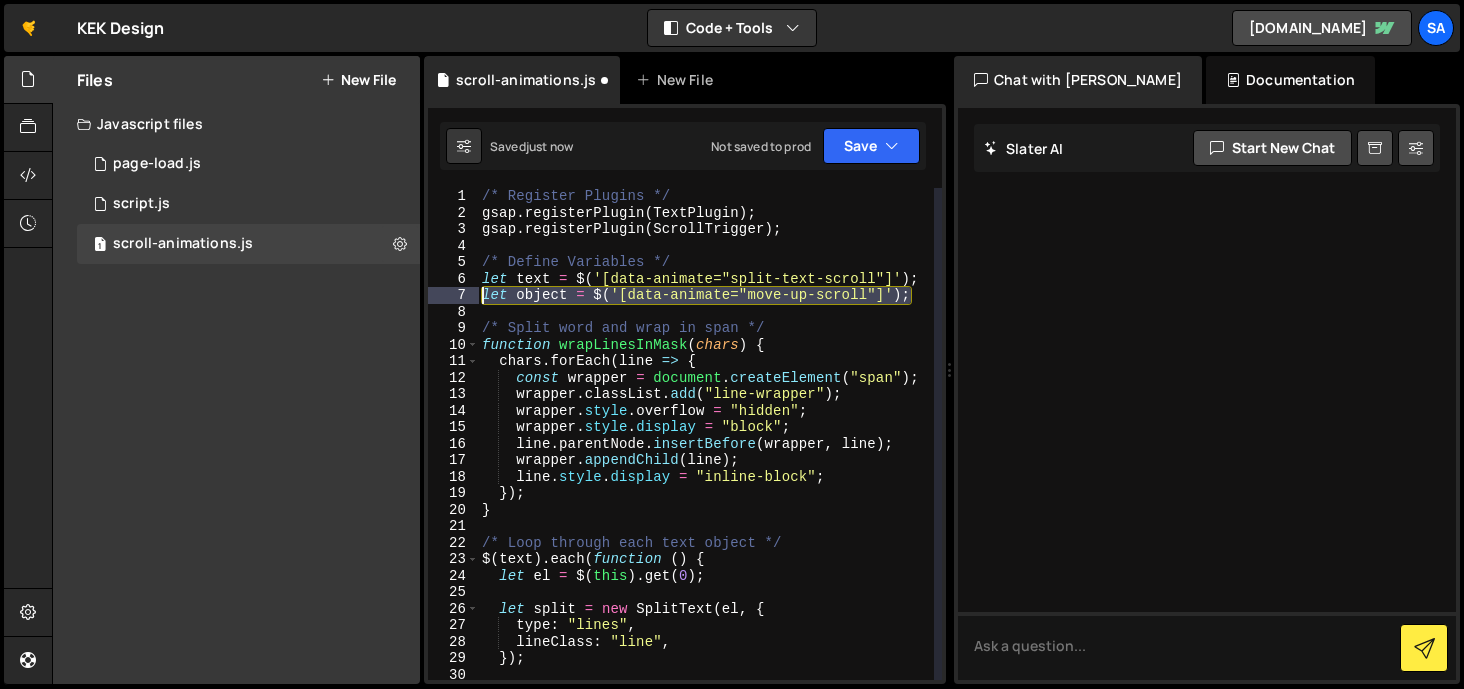 drag, startPoint x: 915, startPoint y: 298, endPoint x: 473, endPoint y: 294, distance: 442.0181 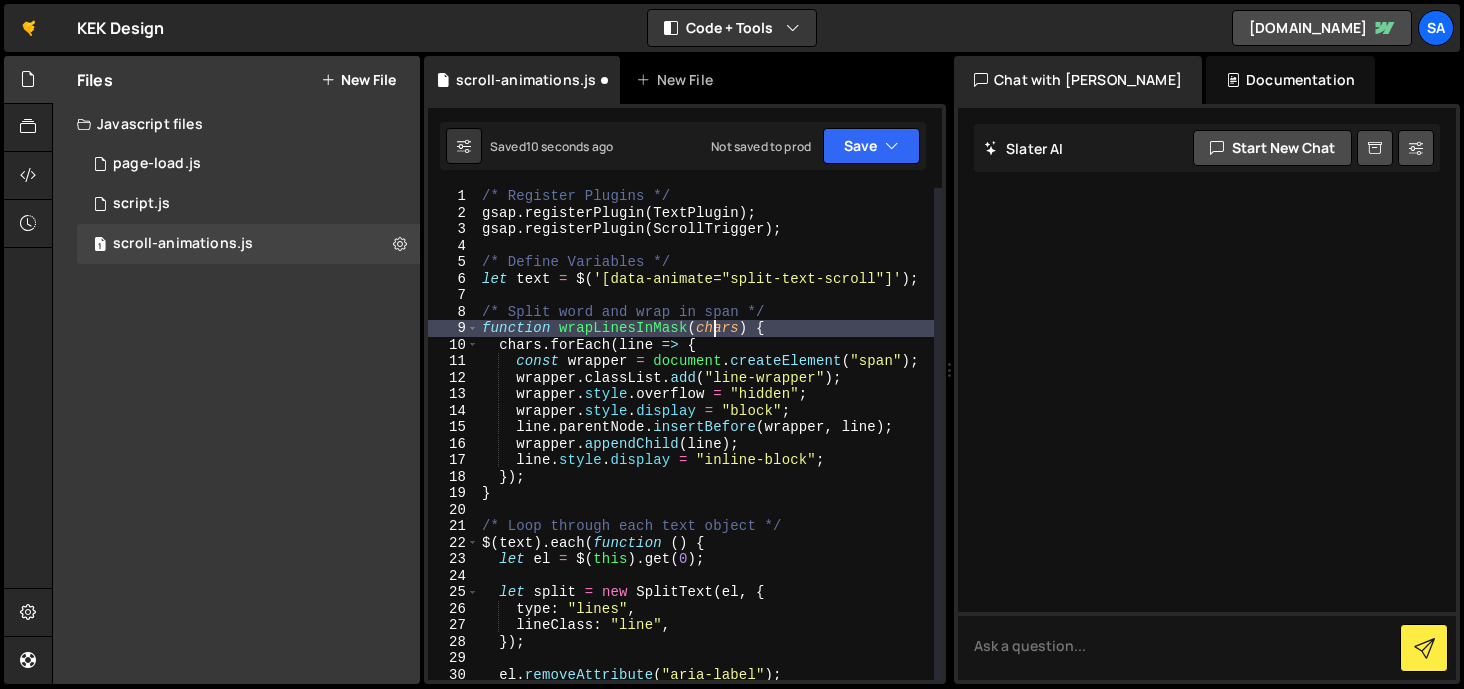 click on "/* Register Plugins */ gsap . registerPlugin ( TextPlugin ) ; gsap . registerPlugin ( ScrollTrigger ) ; /* Define Variables */ let   text   =   $ ( '[data-animate="split-text-scroll"]' ) ; /* Split word and wrap in span */ function   wrapLinesInMask ( chars )   {    chars . forEach ( line   =>   {       const   wrapper   =   document . createElement ( "span" ) ;       wrapper . classList . add ( "line-wrapper" ) ;       wrapper . style . overflow   =   "hidden" ;       wrapper . style . display   =   "block" ;       line . parentNode . insertBefore ( wrapper ,   line ) ;       wrapper . appendChild ( line ) ;       line . style . display   =   "inline-block" ;    }) ; } /* Loop through each text object */ $ ( text ) . each ( function   ( )   {    let   el   =   $ ( this ) . get ( 0 ) ;    let   split   =   new   SplitText ( el ,   {       type :   "lines" ,       lineClass :   "line" ,    }) ;    el . removeAttribute ( "aria-label" ) ;" at bounding box center [706, 450] 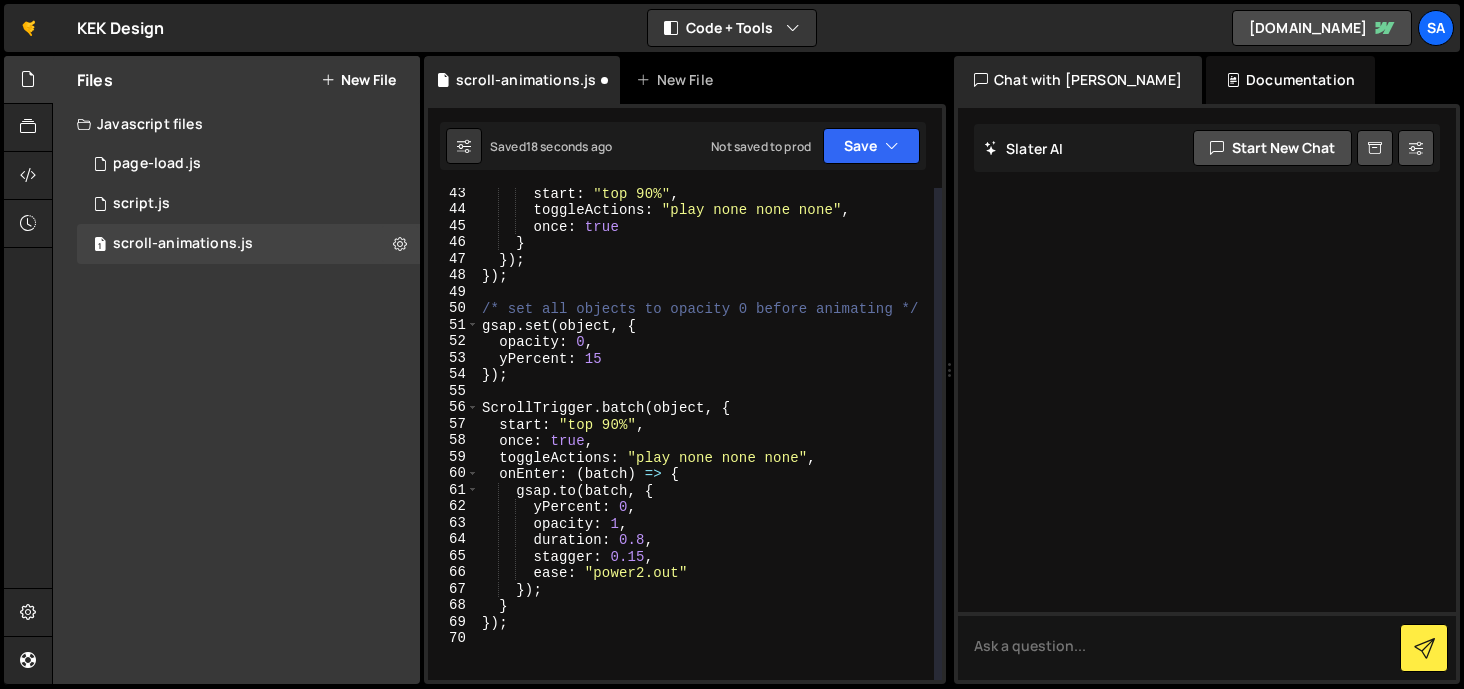scroll, scrollTop: 726, scrollLeft: 0, axis: vertical 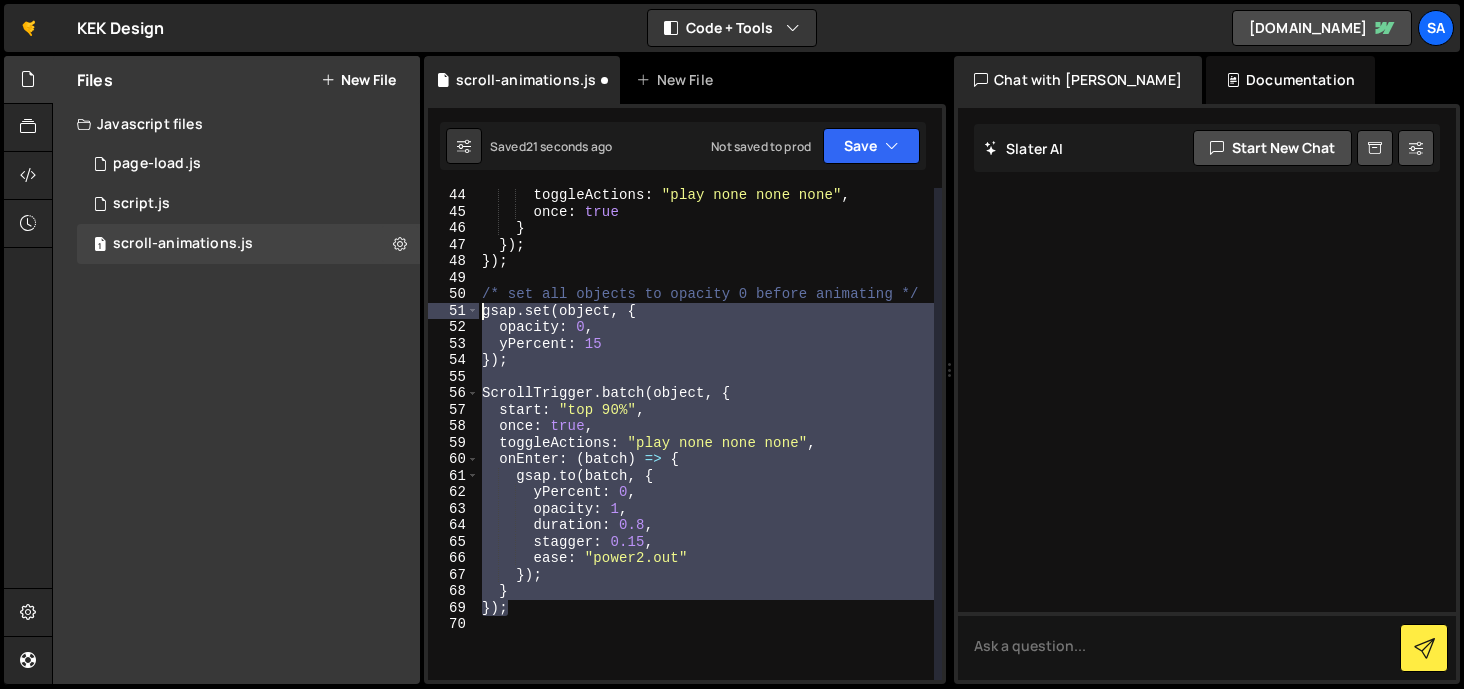 drag, startPoint x: 526, startPoint y: 609, endPoint x: 473, endPoint y: 287, distance: 326.33264 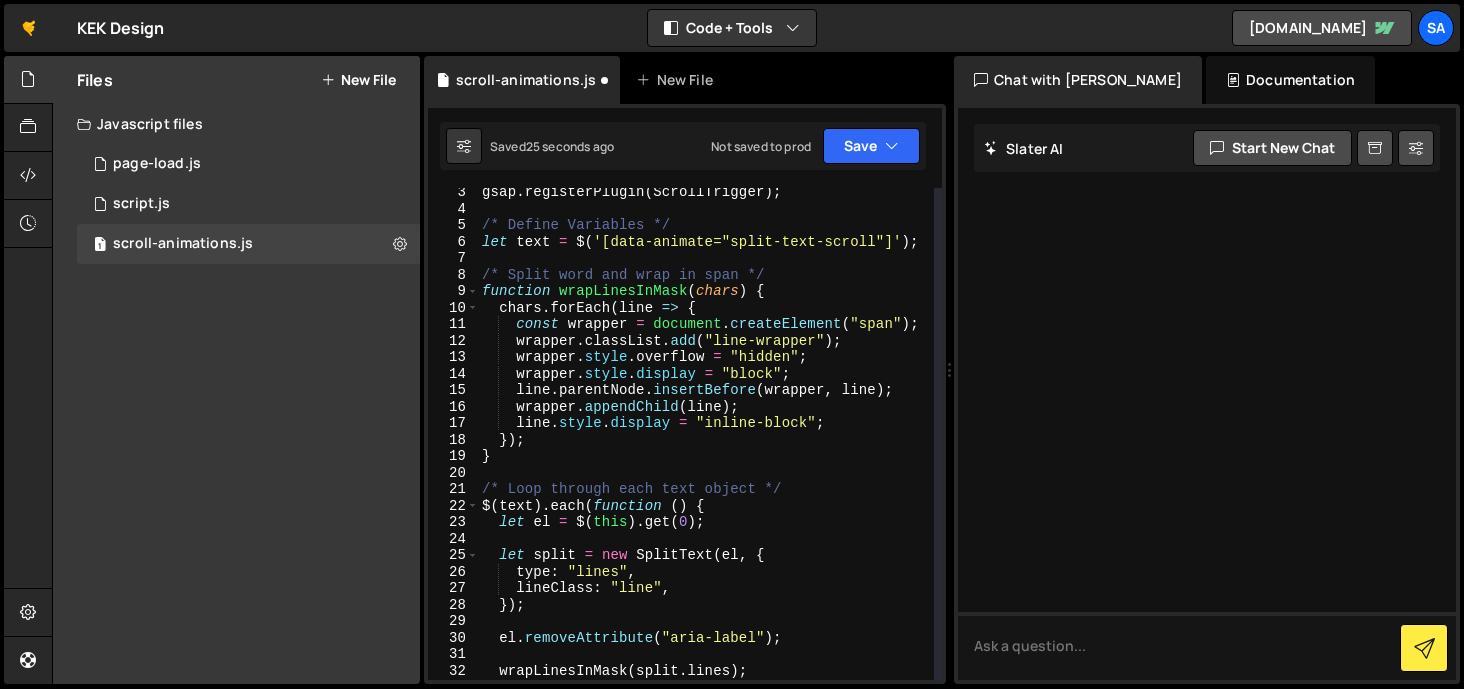 scroll, scrollTop: 0, scrollLeft: 0, axis: both 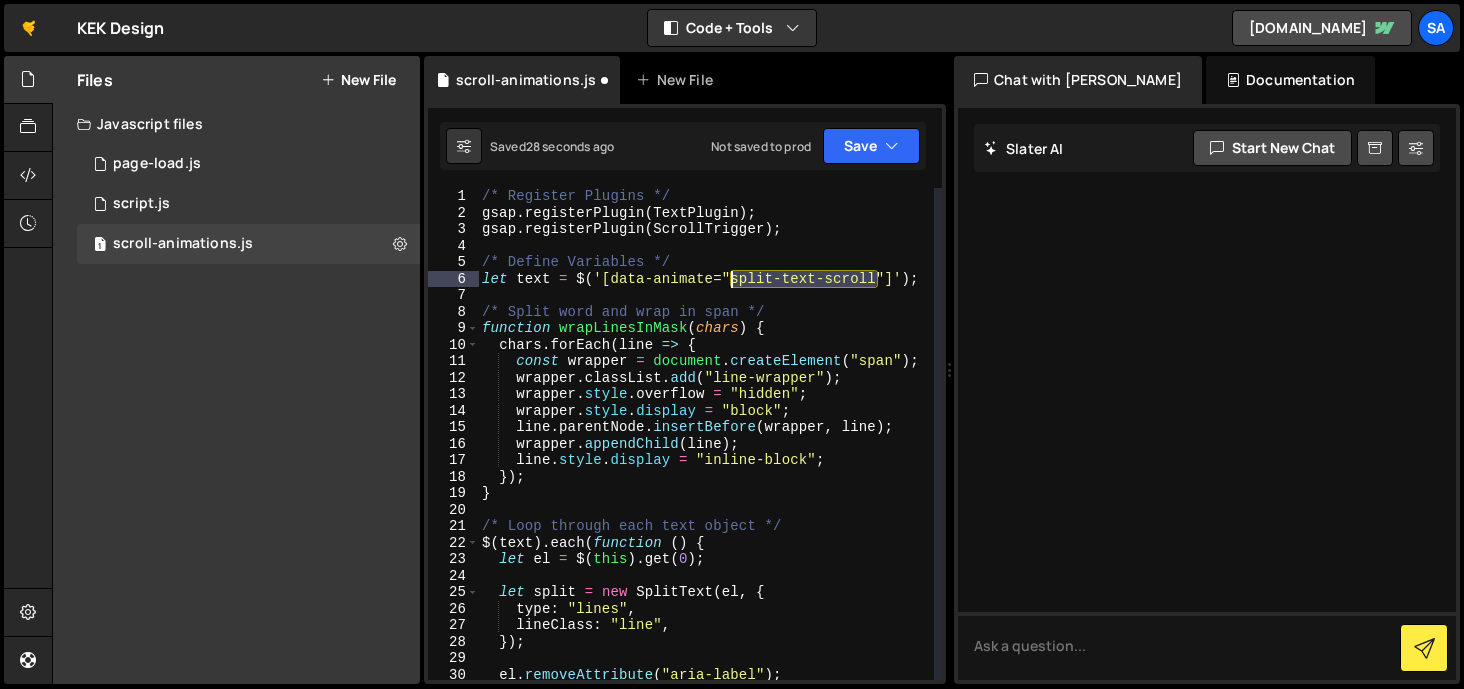 drag, startPoint x: 876, startPoint y: 281, endPoint x: 734, endPoint y: 279, distance: 142.01408 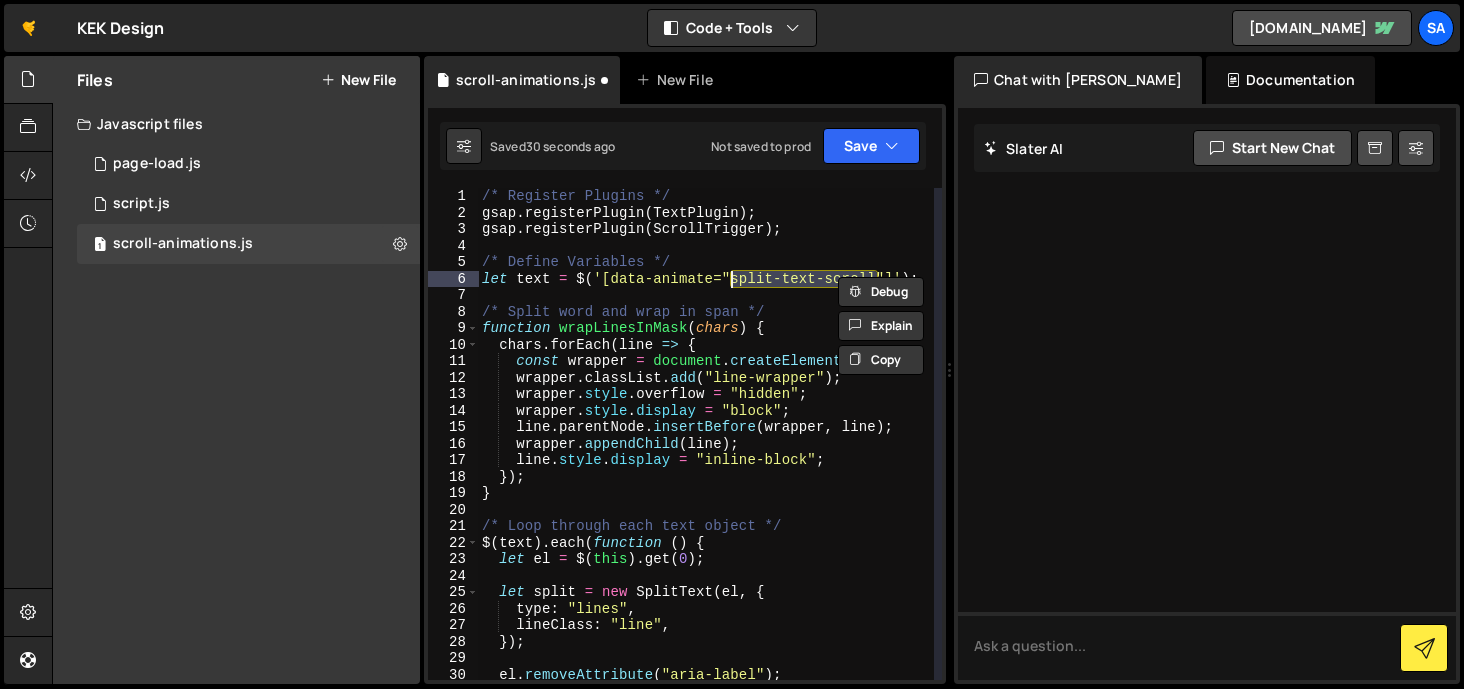 click on "/* Register Plugins */ gsap . registerPlugin ( TextPlugin ) ; gsap . registerPlugin ( ScrollTrigger ) ; /* Define Variables */ let   text   =   $ ( '[data-animate="split-text-scroll"]' ) ; /* Split word and wrap in span */ function   wrapLinesInMask ( chars )   {    chars . forEach ( line   =>   {       const   wrapper   =   document . createElement ( "span" ) ;       wrapper . classList . add ( "line-wrapper" ) ;       wrapper . style . overflow   =   "hidden" ;       wrapper . style . display   =   "block" ;       line . parentNode . insertBefore ( wrapper ,   line ) ;       wrapper . appendChild ( line ) ;       line . style . display   =   "inline-block" ;    }) ; } /* Loop through each text object */ $ ( text ) . each ( function   ( )   {    let   el   =   $ ( this ) . get ( 0 ) ;    let   split   =   new   SplitText ( el ,   {       type :   "lines" ,       lineClass :   "line" ,    }) ;    el . removeAttribute ( "aria-label" ) ;" at bounding box center [706, 434] 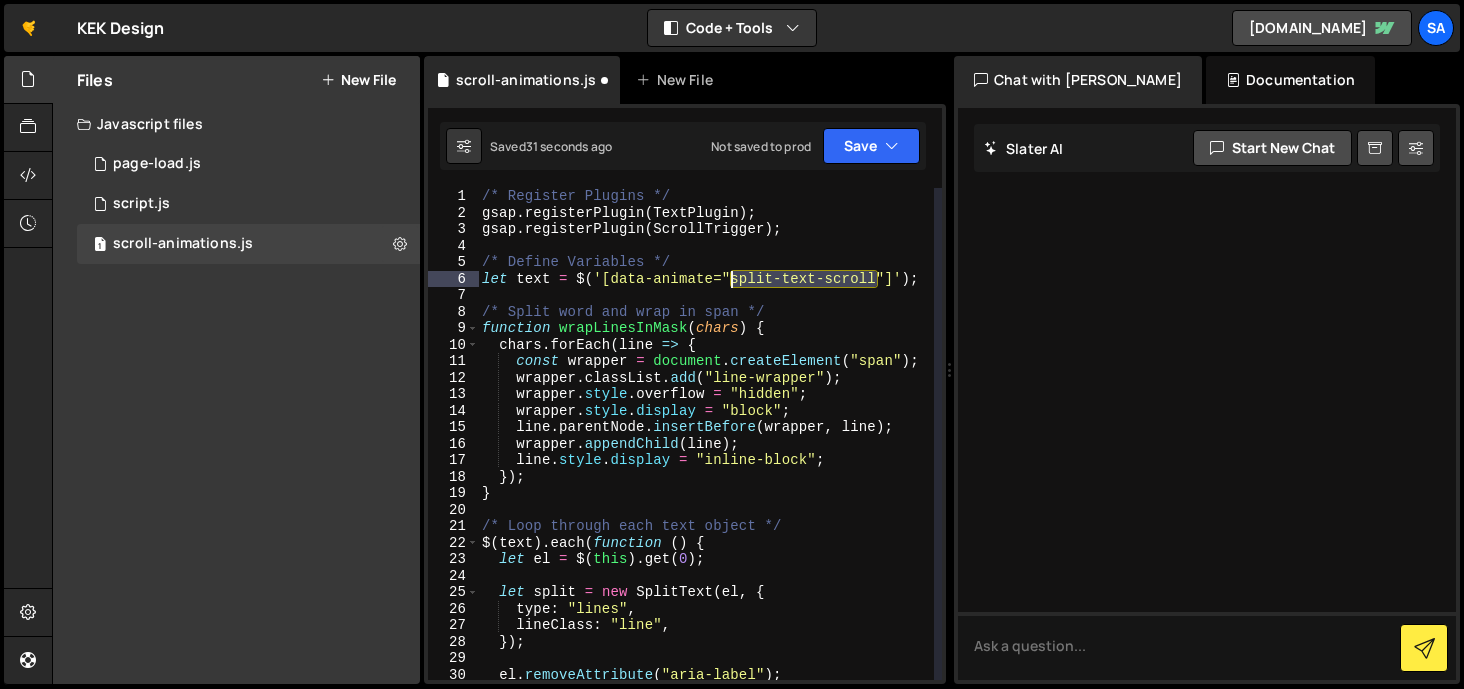 drag, startPoint x: 878, startPoint y: 277, endPoint x: 731, endPoint y: 283, distance: 147.12239 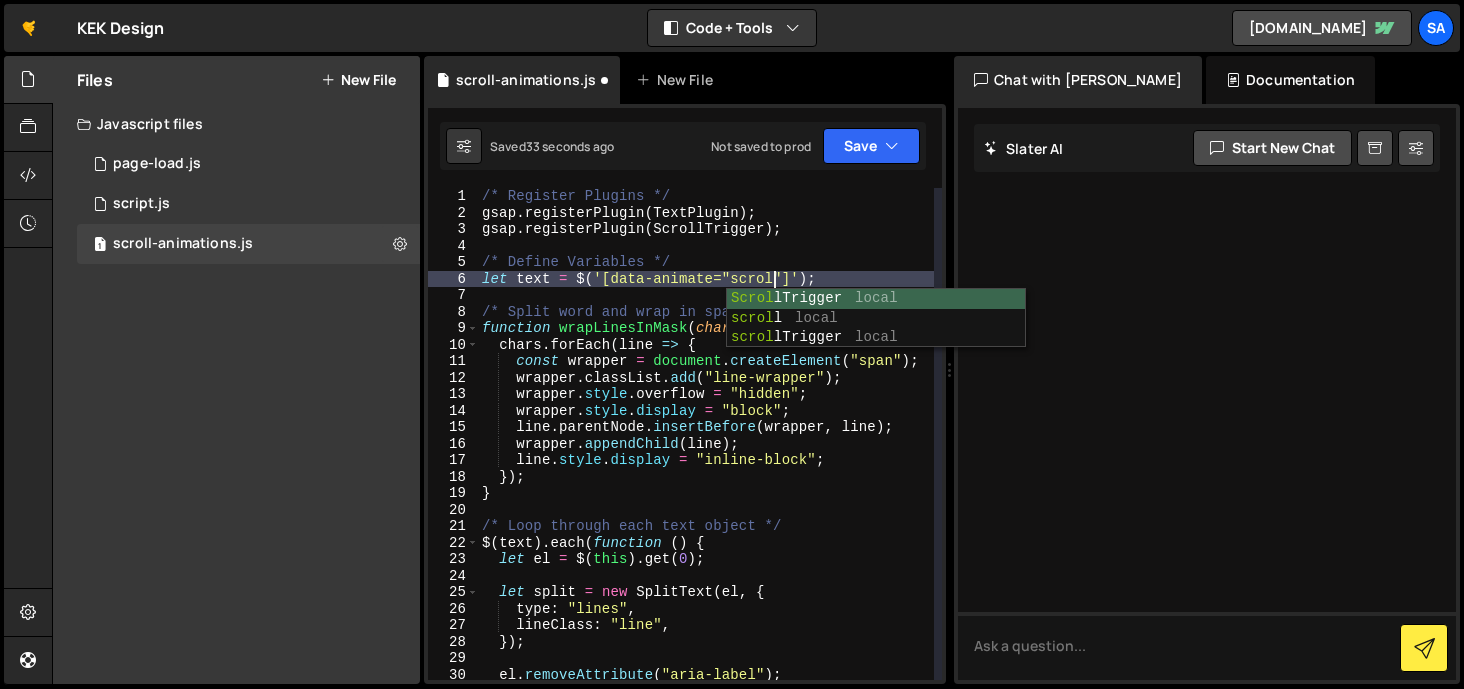 scroll, scrollTop: 0, scrollLeft: 20, axis: horizontal 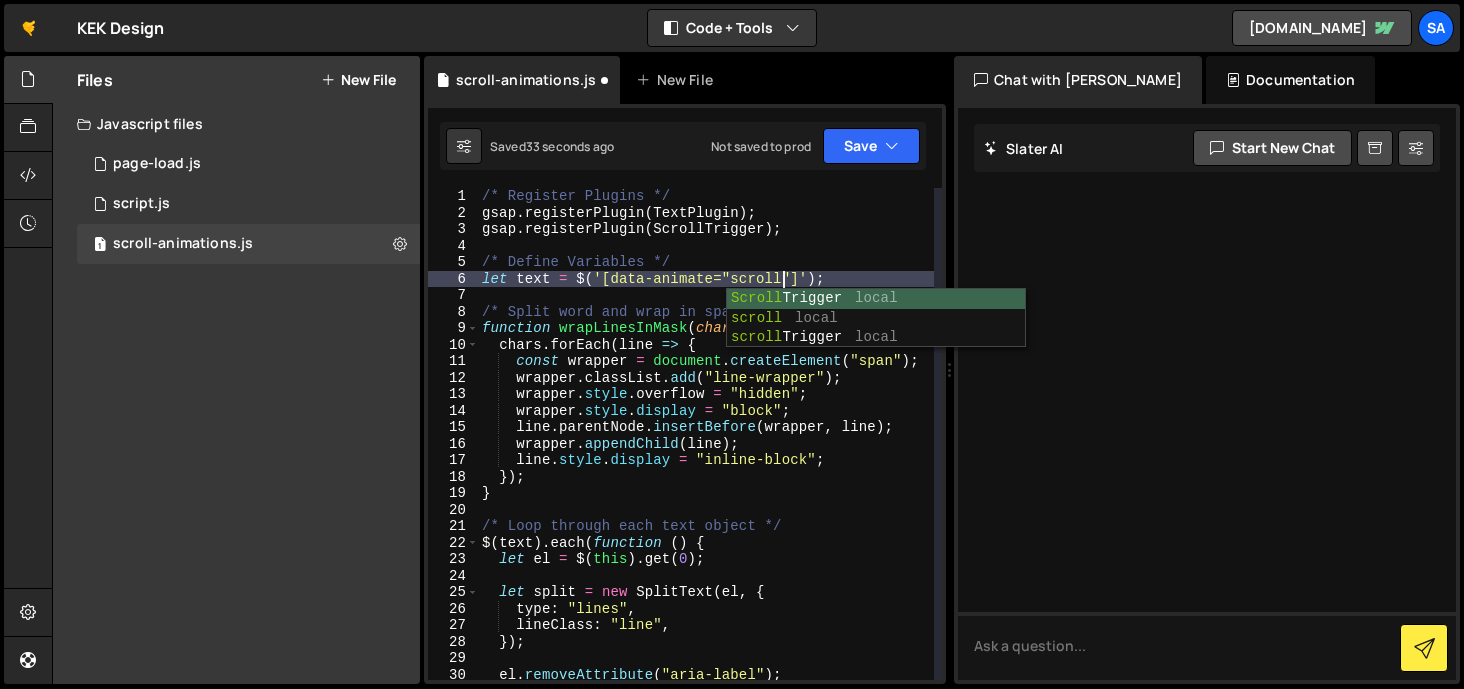 click on "/* Register Plugins */ gsap . registerPlugin ( TextPlugin ) ; gsap . registerPlugin ( ScrollTrigger ) ; /* Define Variables */ let   text   =   $ ( '[data-animate="scroll"]' ) ; /* Split word and wrap in span */ function   wrapLinesInMask ( chars )   {    chars . forEach ( line   =>   {       const   wrapper   =   document . createElement ( "span" ) ;       wrapper . classList . add ( "line-wrapper" ) ;       wrapper . style . overflow   =   "hidden" ;       wrapper . style . display   =   "block" ;       line . parentNode . insertBefore ( wrapper ,   line ) ;       wrapper . appendChild ( line ) ;       line . style . display   =   "inline-block" ;    }) ; } /* Loop through each text object */ $ ( text ) . each ( function   ( )   {    let   el   =   $ ( this ) . get ( 0 ) ;    let   split   =   new   SplitText ( el ,   {       type :   "lines" ,       lineClass :   "line" ,    }) ;    el . removeAttribute ( "aria-label" ) ;" at bounding box center [706, 450] 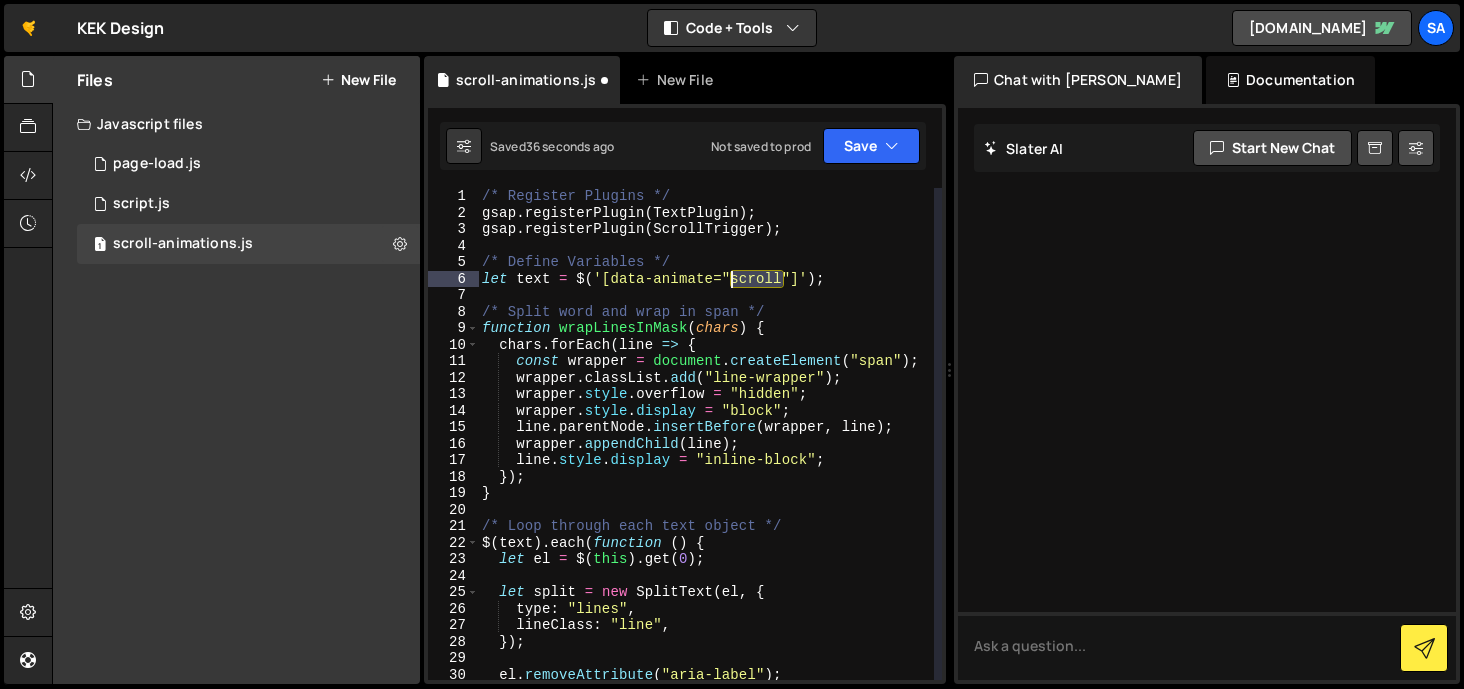 drag, startPoint x: 781, startPoint y: 279, endPoint x: 735, endPoint y: 275, distance: 46.173584 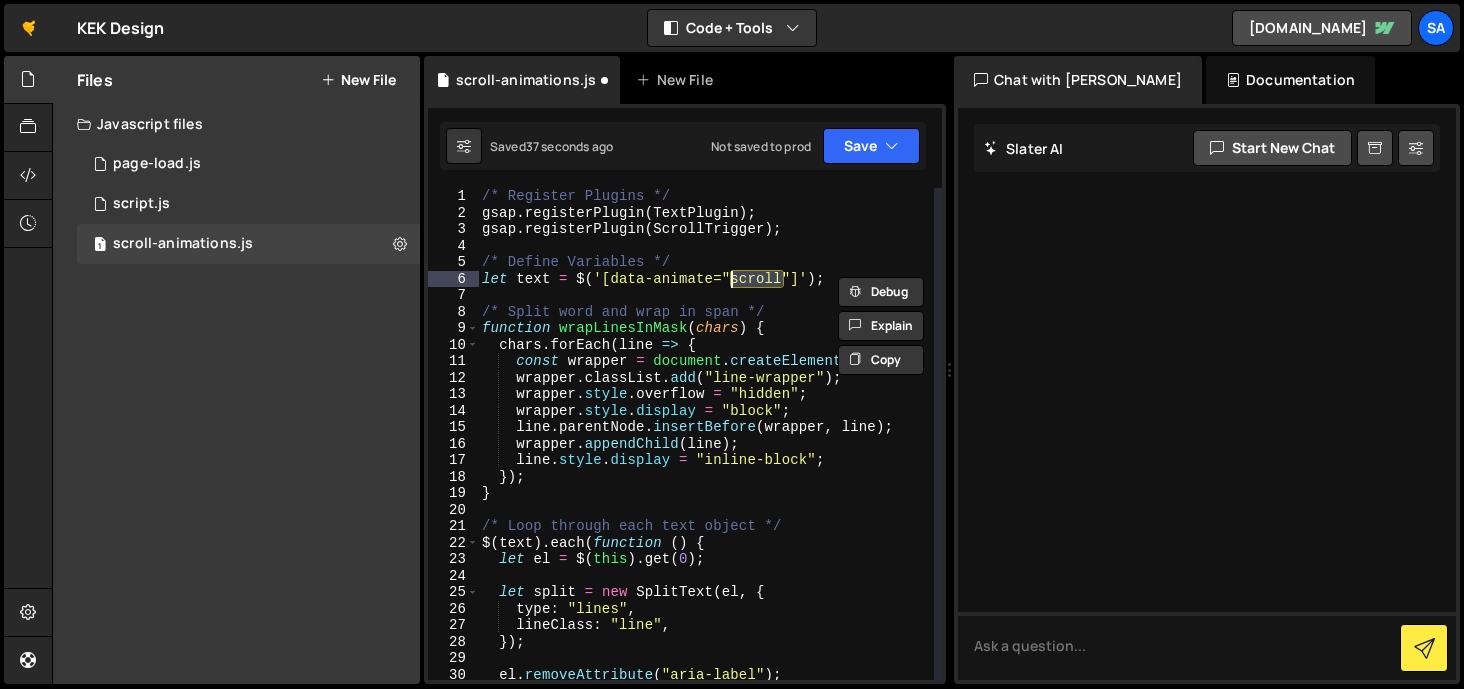 click on "/* Register Plugins */ gsap . registerPlugin ( TextPlugin ) ; gsap . registerPlugin ( ScrollTrigger ) ; /* Define Variables */ let   text   =   $ ( '[data-animate="scroll"]' ) ; /* Split word and wrap in span */ function   wrapLinesInMask ( chars )   {    chars . forEach ( line   =>   {       const   wrapper   =   document . createElement ( "span" ) ;       wrapper . classList . add ( "line-wrapper" ) ;       wrapper . style . overflow   =   "hidden" ;       wrapper . style . display   =   "block" ;       line . parentNode . insertBefore ( wrapper ,   line ) ;       wrapper . appendChild ( line ) ;       line . style . display   =   "inline-block" ;    }) ; } /* Loop through each text object */ $ ( text ) . each ( function   ( )   {    let   el   =   $ ( this ) . get ( 0 ) ;    let   split   =   new   SplitText ( el ,   {       type :   "lines" ,       lineClass :   "line" ,    }) ;    el . removeAttribute ( "aria-label" ) ;" at bounding box center [706, 434] 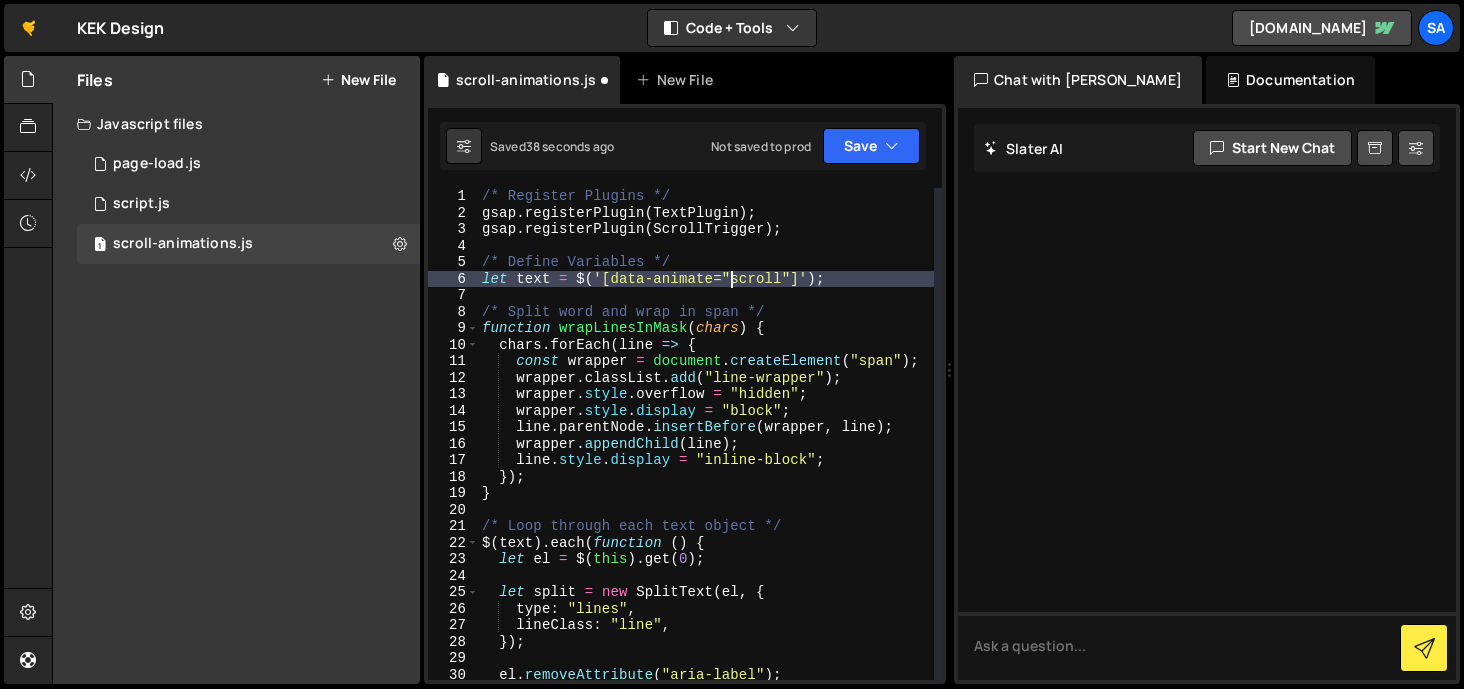 click on "/* Register Plugins */ gsap . registerPlugin ( TextPlugin ) ; gsap . registerPlugin ( ScrollTrigger ) ; /* Define Variables */ let   text   =   $ ( '[data-animate="scroll"]' ) ; /* Split word and wrap in span */ function   wrapLinesInMask ( chars )   {    chars . forEach ( line   =>   {       const   wrapper   =   document . createElement ( "span" ) ;       wrapper . classList . add ( "line-wrapper" ) ;       wrapper . style . overflow   =   "hidden" ;       wrapper . style . display   =   "block" ;       line . parentNode . insertBefore ( wrapper ,   line ) ;       wrapper . appendChild ( line ) ;       line . style . display   =   "inline-block" ;    }) ; } /* Loop through each text object */ $ ( text ) . each ( function   ( )   {    let   el   =   $ ( this ) . get ( 0 ) ;    let   split   =   new   SplitText ( el ,   {       type :   "lines" ,       lineClass :   "line" ,    }) ;    el . removeAttribute ( "aria-label" ) ;" at bounding box center (706, 450) 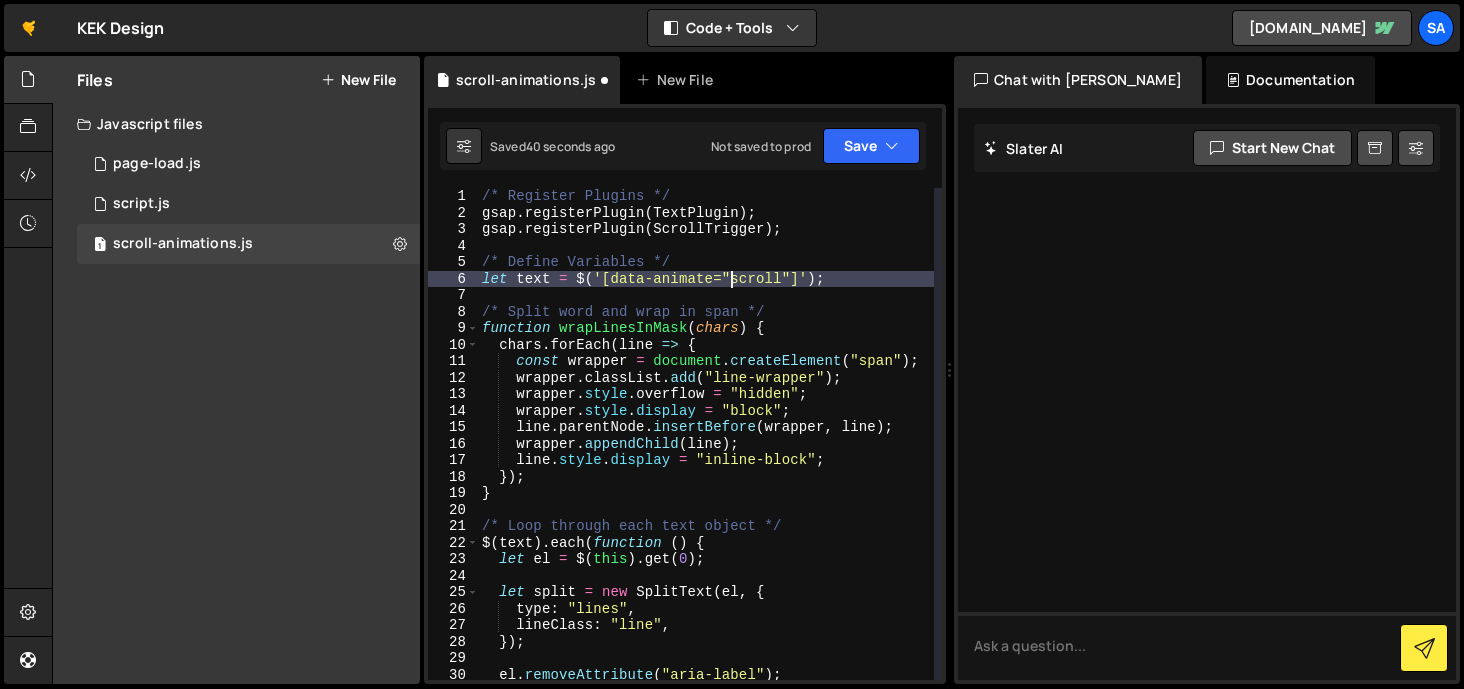 click on "/* Register Plugins */ gsap . registerPlugin ( TextPlugin ) ; gsap . registerPlugin ( ScrollTrigger ) ; /* Define Variables */ let   text   =   $ ( '[data-animate="scroll"]' ) ; /* Split word and wrap in span */ function   wrapLinesInMask ( chars )   {    chars . forEach ( line   =>   {       const   wrapper   =   document . createElement ( "span" ) ;       wrapper . classList . add ( "line-wrapper" ) ;       wrapper . style . overflow   =   "hidden" ;       wrapper . style . display   =   "block" ;       line . parentNode . insertBefore ( wrapper ,   line ) ;       wrapper . appendChild ( line ) ;       line . style . display   =   "inline-block" ;    }) ; } /* Loop through each text object */ $ ( text ) . each ( function   ( )   {    let   el   =   $ ( this ) . get ( 0 ) ;    let   split   =   new   SplitText ( el ,   {       type :   "lines" ,       lineClass :   "line" ,    }) ;    el . removeAttribute ( "aria-label" ) ;" at bounding box center (706, 450) 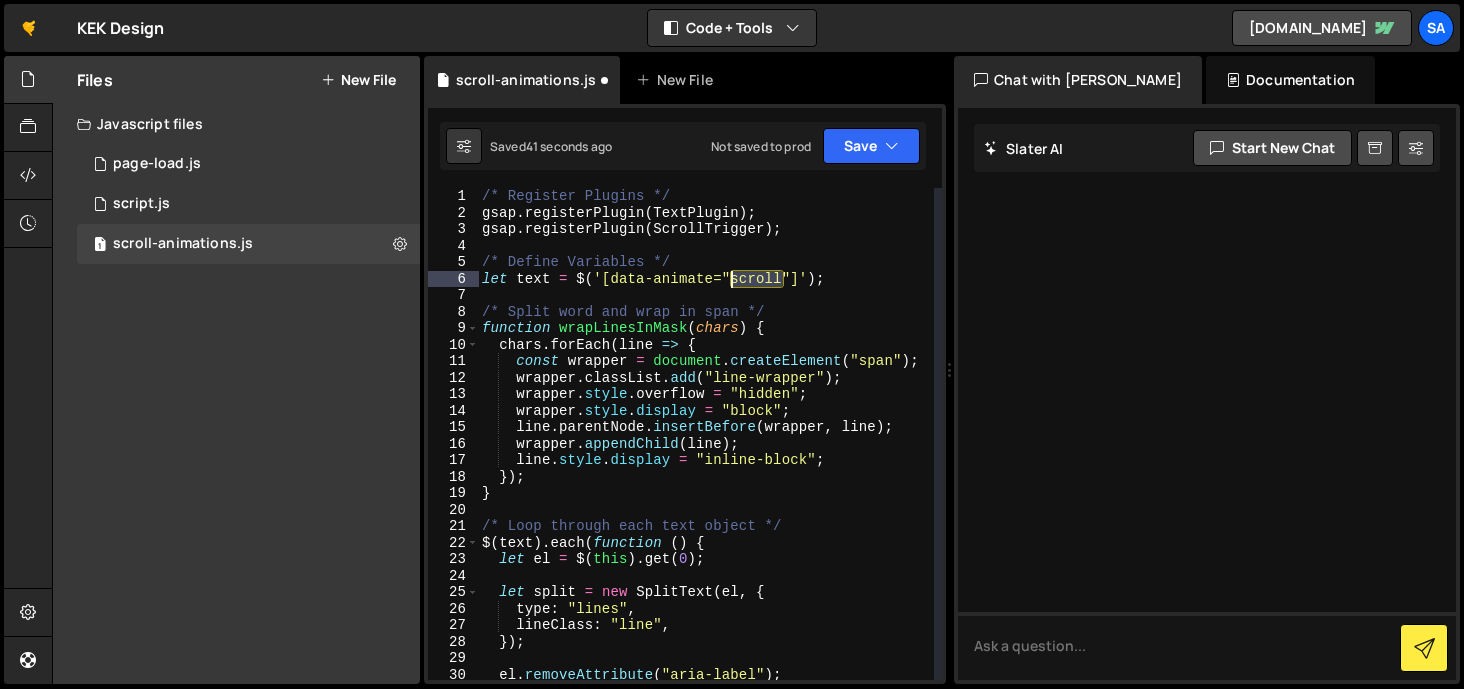 drag, startPoint x: 779, startPoint y: 279, endPoint x: 730, endPoint y: 279, distance: 49 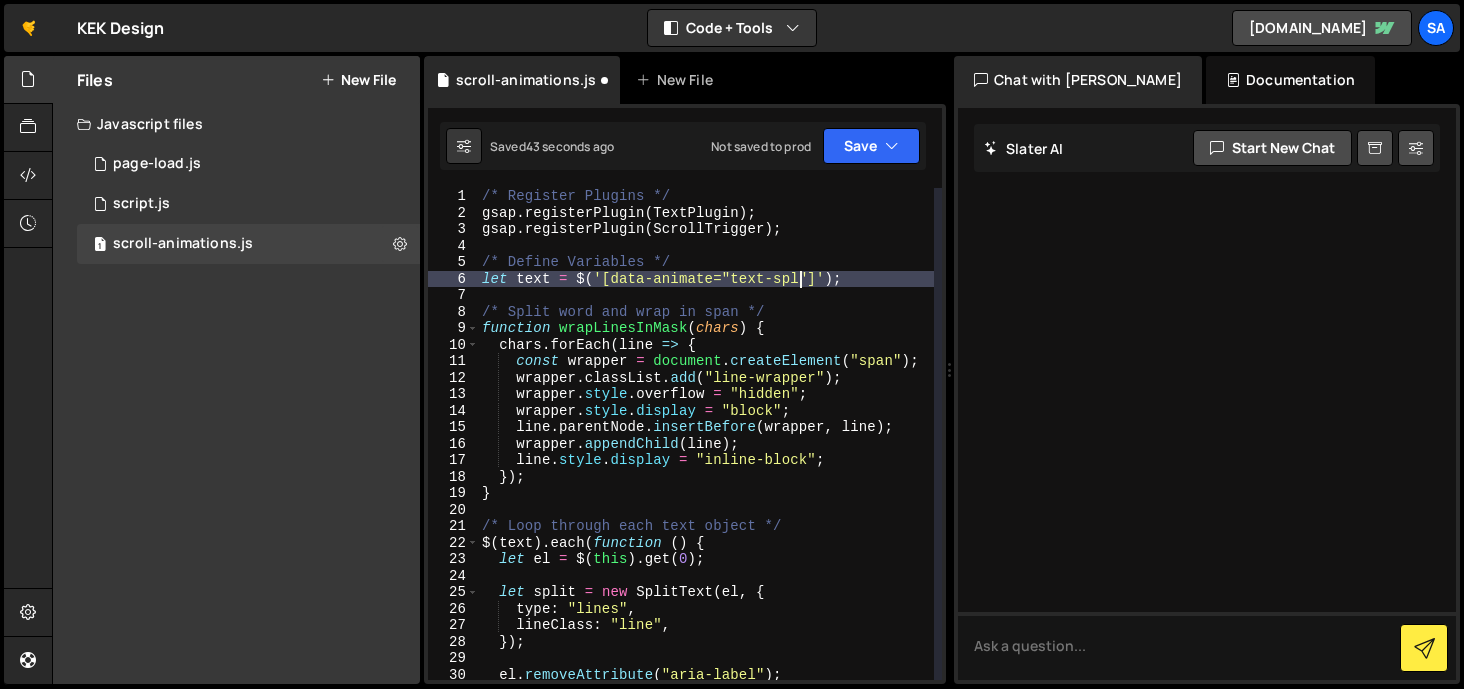 scroll, scrollTop: 0, scrollLeft: 23, axis: horizontal 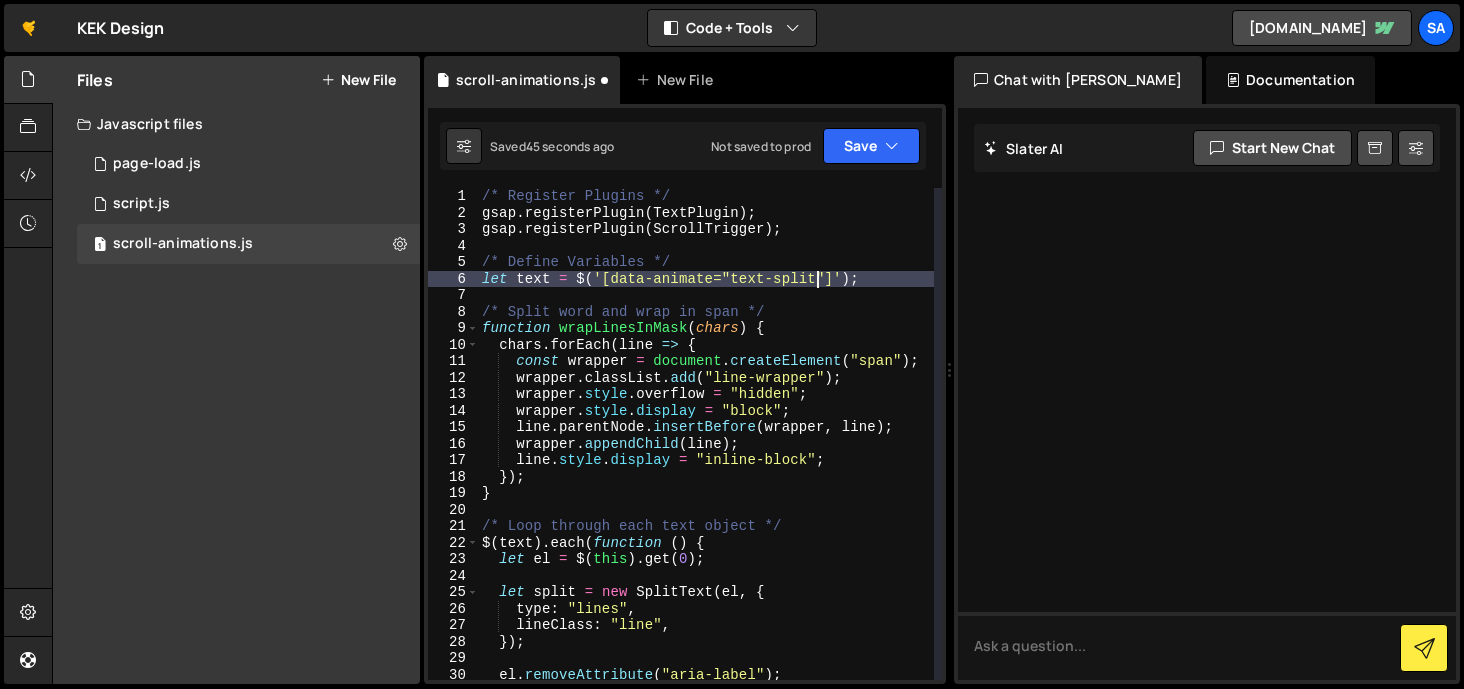 click on "/* Register Plugins */ gsap . registerPlugin ( TextPlugin ) ; gsap . registerPlugin ( ScrollTrigger ) ; /* Define Variables */ let   text   =   $ ( '[data-animate="text-split"]' ) ; /* Split word and wrap in span */ function   wrapLinesInMask ( chars )   {    chars . forEach ( line   =>   {       const   wrapper   =   document . createElement ( "span" ) ;       wrapper . classList . add ( "line-wrapper" ) ;       wrapper . style . overflow   =   "hidden" ;       wrapper . style . display   =   "block" ;       line . parentNode . insertBefore ( wrapper ,   line ) ;       wrapper . appendChild ( line ) ;       line . style . display   =   "inline-block" ;    }) ; } /* Loop through each text object */ $ ( text ) . each ( function   ( )   {    let   el   =   $ ( this ) . get ( 0 ) ;    let   split   =   new   SplitText ( el ,   {       type :   "lines" ,       lineClass :   "line" ,    }) ;    el . removeAttribute ( "aria-label" ) ;" at bounding box center (706, 450) 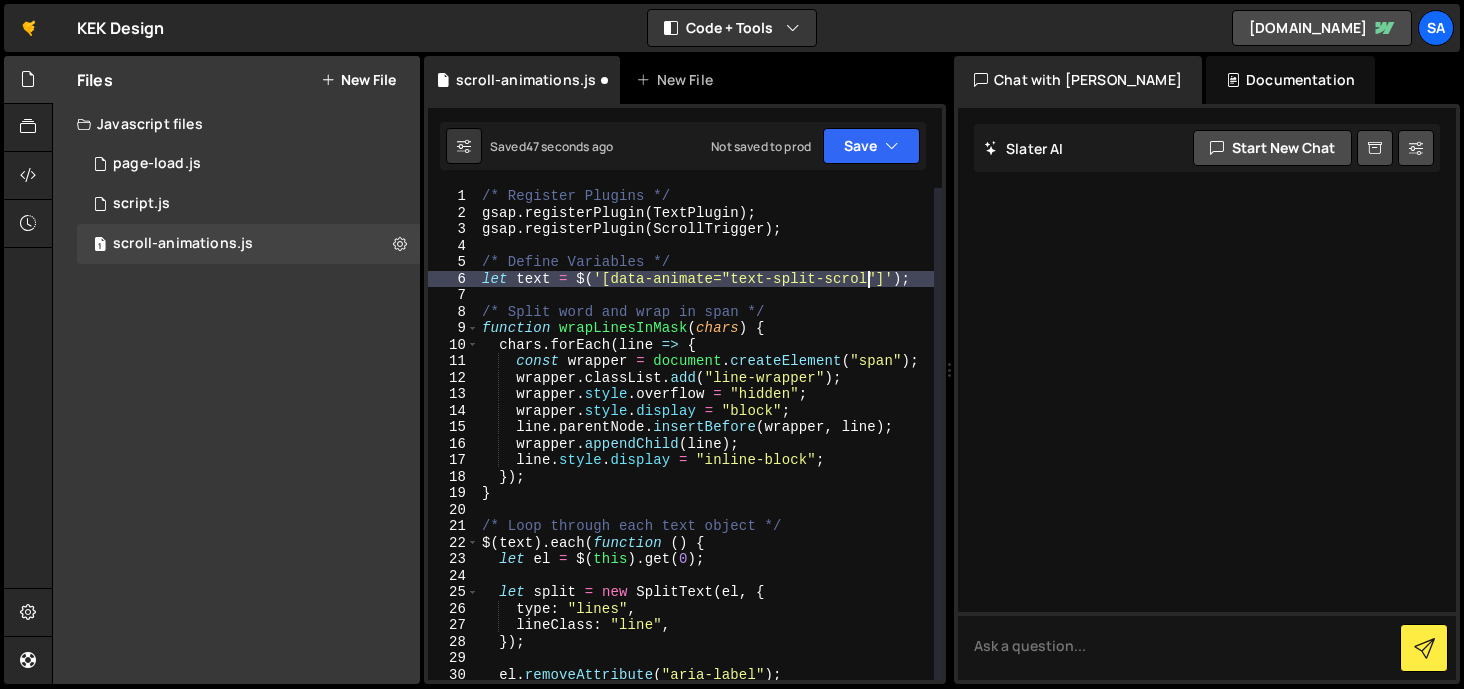 scroll, scrollTop: 0, scrollLeft: 27, axis: horizontal 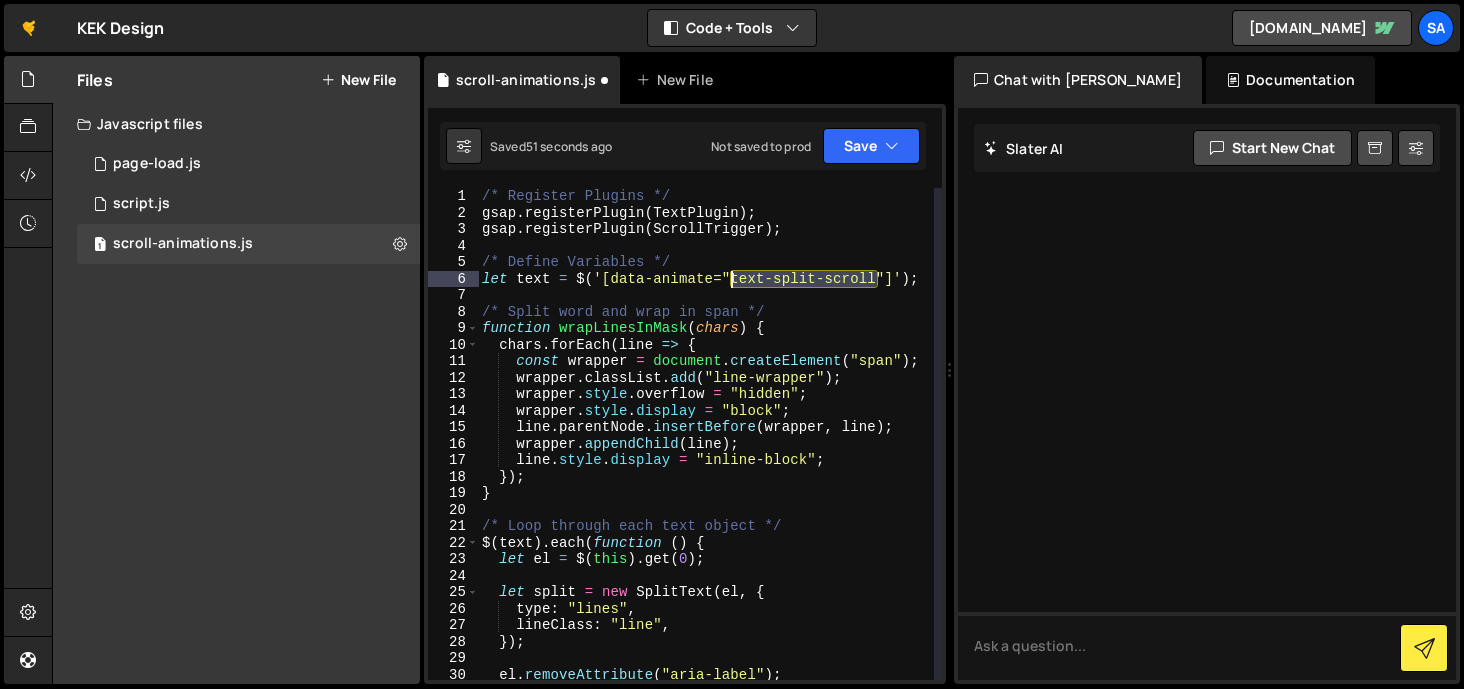 drag, startPoint x: 876, startPoint y: 279, endPoint x: 730, endPoint y: 275, distance: 146.05478 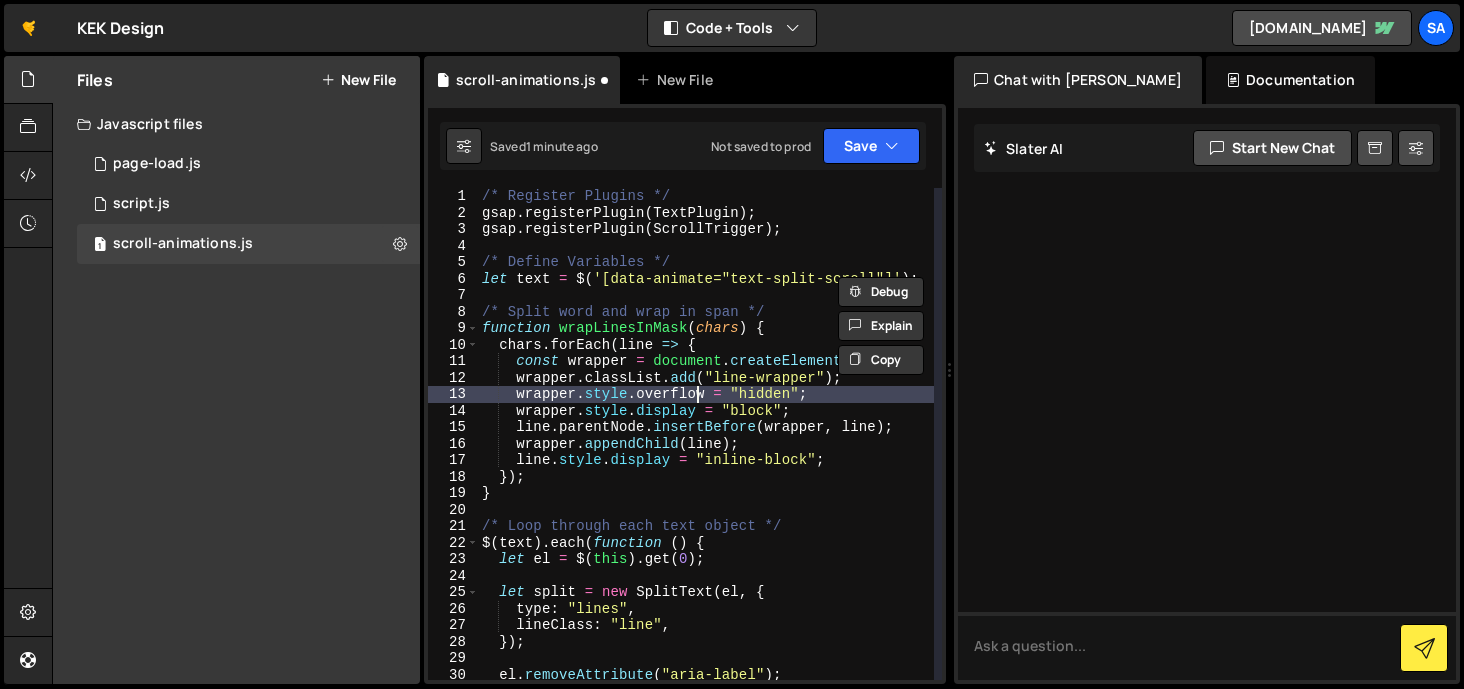 click on "/* Register Plugins */ gsap . registerPlugin ( TextPlugin ) ; gsap . registerPlugin ( ScrollTrigger ) ; /* Define Variables */ let   text   =   $ ( '[data-animate="text-split-scroll"]' ) ; /* Split word and wrap in span */ function   wrapLinesInMask ( chars )   {    chars . forEach ( line   =>   {       const   wrapper   =   document . createElement ( "span" ) ;       wrapper . classList . add ( "line-wrapper" ) ;       wrapper . style . overflow   =   "hidden" ;       wrapper . style . display   =   "block" ;       line . parentNode . insertBefore ( wrapper ,   line ) ;       wrapper . appendChild ( line ) ;       line . style . display   =   "inline-block" ;    }) ; } /* Loop through each text object */ $ ( text ) . each ( function   ( )   {    let   el   =   $ ( this ) . get ( 0 ) ;    let   split   =   new   SplitText ( el ,   {       type :   "lines" ,       lineClass :   "line" ,    }) ;    el . removeAttribute ( "aria-label" ) ;" at bounding box center (706, 450) 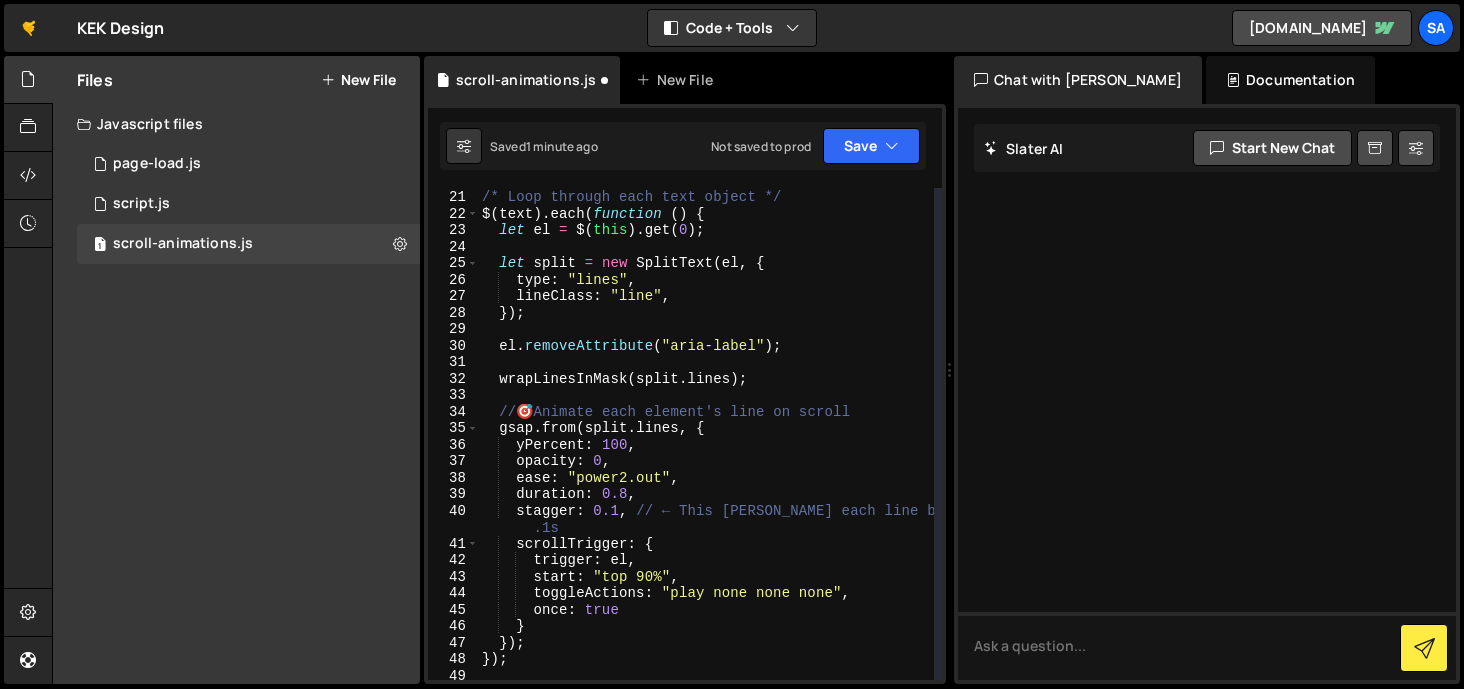 scroll, scrollTop: 347, scrollLeft: 0, axis: vertical 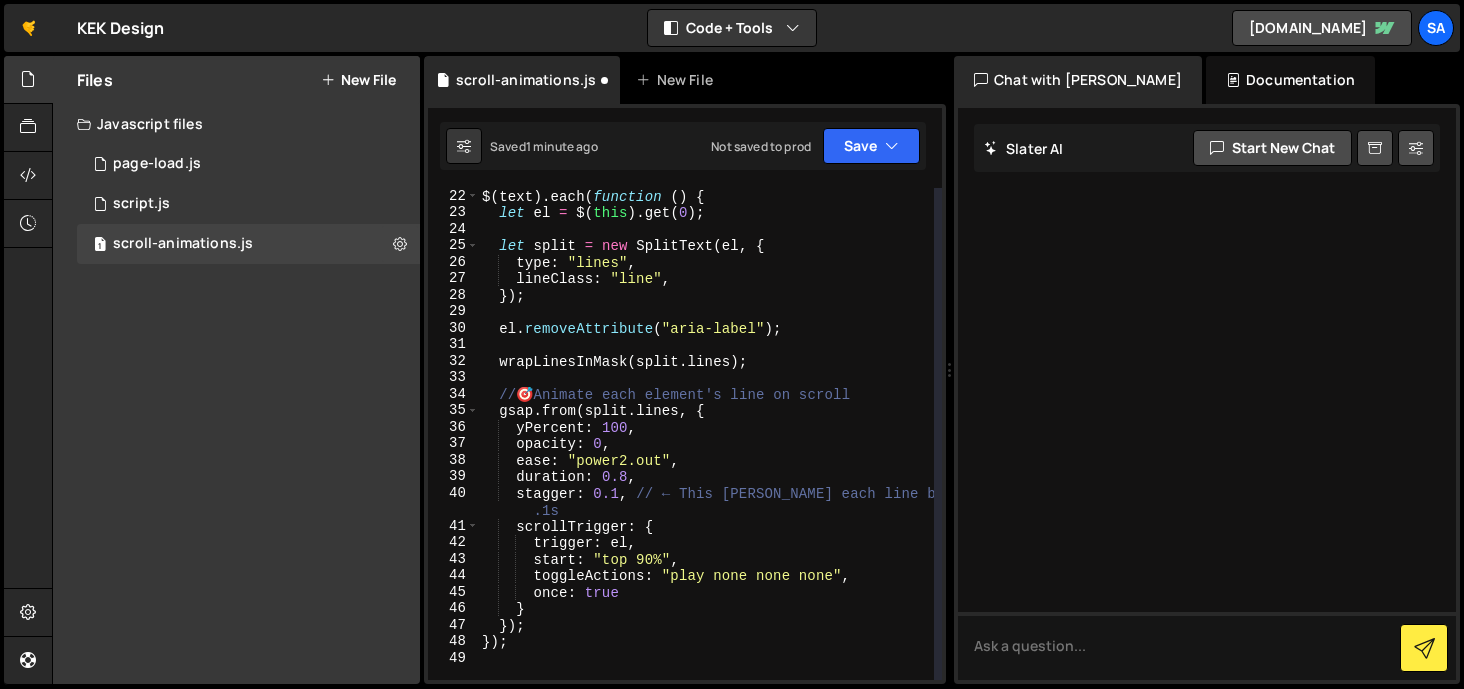 click on "$ ( text ) . each ( function   ( )   {    let   el   =   $ ( this ) . get ( 0 ) ;    let   split   =   new   SplitText ( el ,   {       type :   "lines" ,       lineClass :   "line" ,    }) ;    el . removeAttribute ( "aria-label" ) ;    wrapLinesInMask ( split . lines ) ;    //  🎯  Animate each element's line on scroll    gsap . from ( split . lines ,   {       yPercent :   100 ,       opacity :   0 ,       ease :   "power2.out" ,       duration :   0.8 ,       stagger :   0.1 ,   // ← This [PERSON_NAME] each line by 0        .1s       scrollTrigger :   {          trigger :   el ,          start :   "top 90%" ,          toggleActions :   "play none none none" ,          once :   true       }    }) ; }) ;" at bounding box center (706, 450) 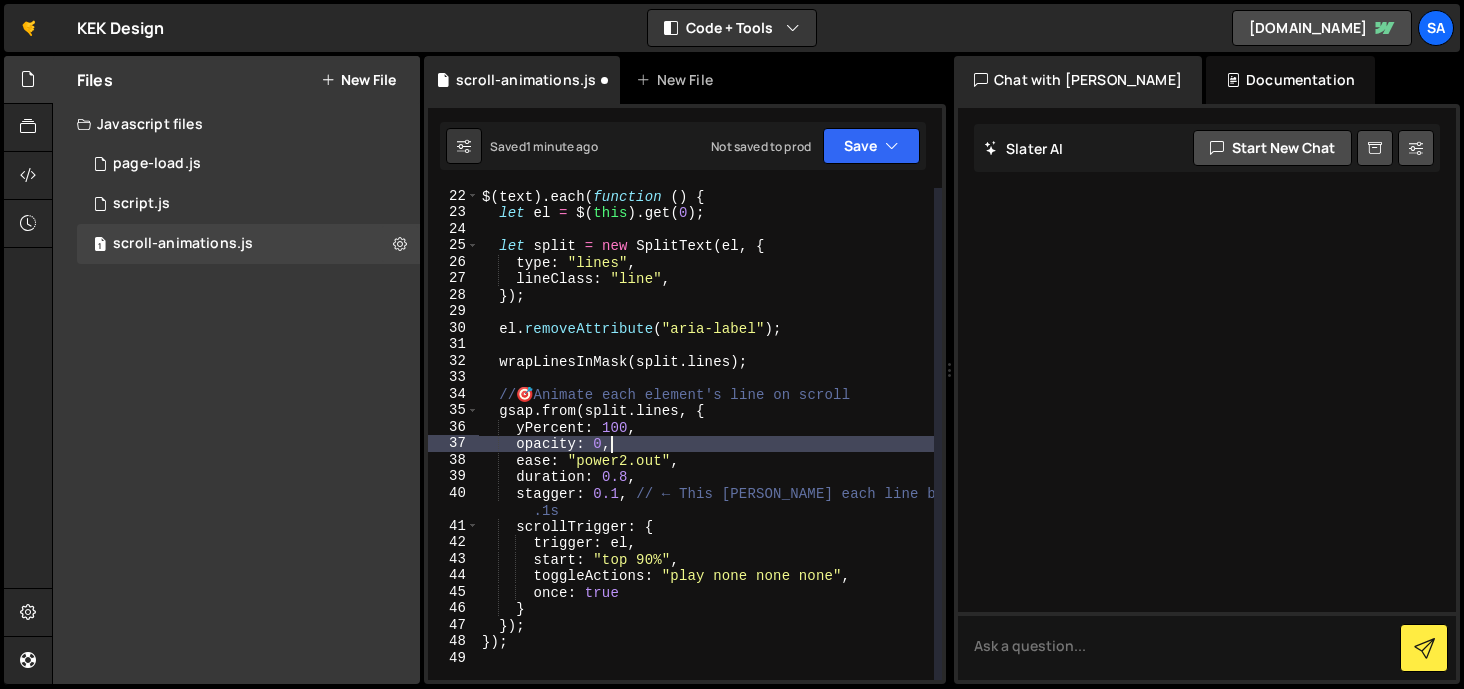 click on "$ ( text ) . each ( function   ( )   {    let   el   =   $ ( this ) . get ( 0 ) ;    let   split   =   new   SplitText ( el ,   {       type :   "lines" ,       lineClass :   "line" ,    }) ;    el . removeAttribute ( "aria-label" ) ;    wrapLinesInMask ( split . lines ) ;    //  🎯  Animate each element's line on scroll    gsap . from ( split . lines ,   {       yPercent :   100 ,       opacity :   0 ,       ease :   "power2.out" ,       duration :   0.8 ,       stagger :   0.1 ,   // ← This [PERSON_NAME] each line by 0        .1s       scrollTrigger :   {          trigger :   el ,          start :   "top 90%" ,          toggleActions :   "play none none none" ,          once :   true       }    }) ; }) ;" at bounding box center (706, 450) 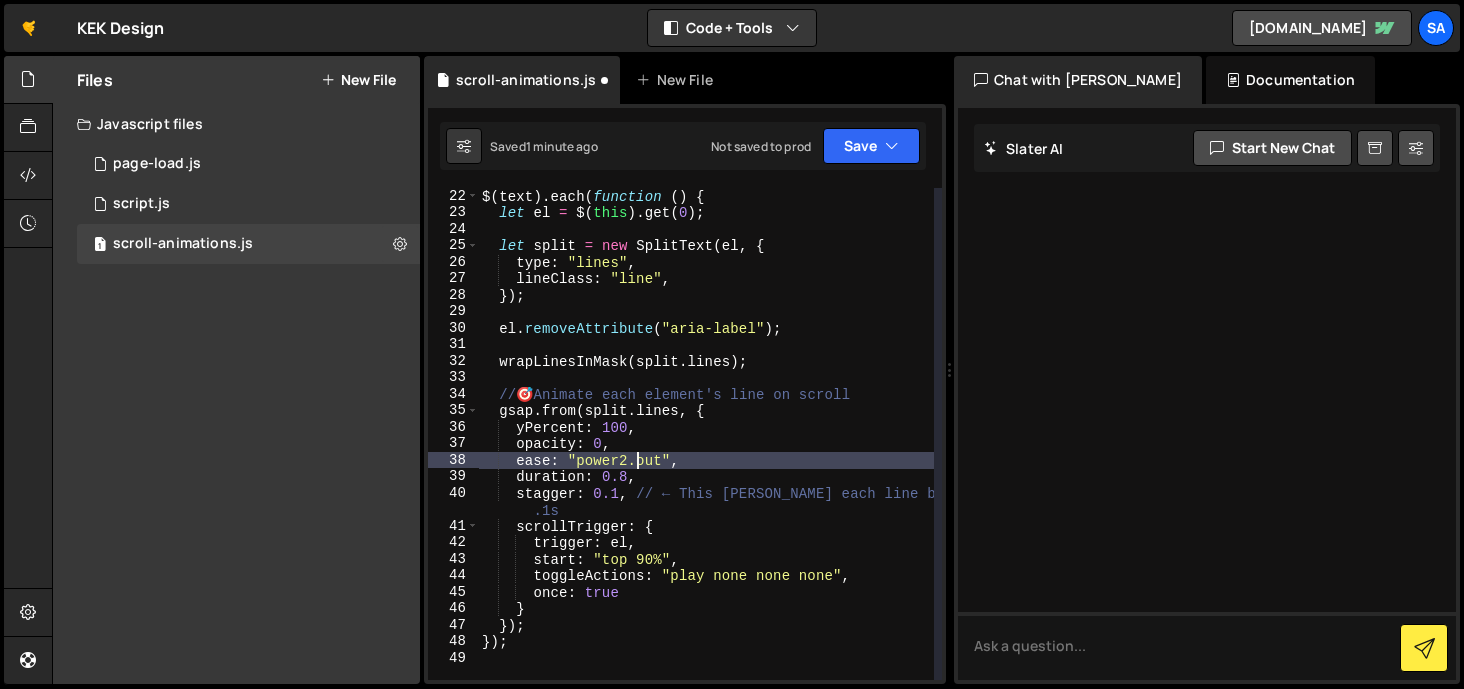 click on "Javascript files" at bounding box center [236, 124] 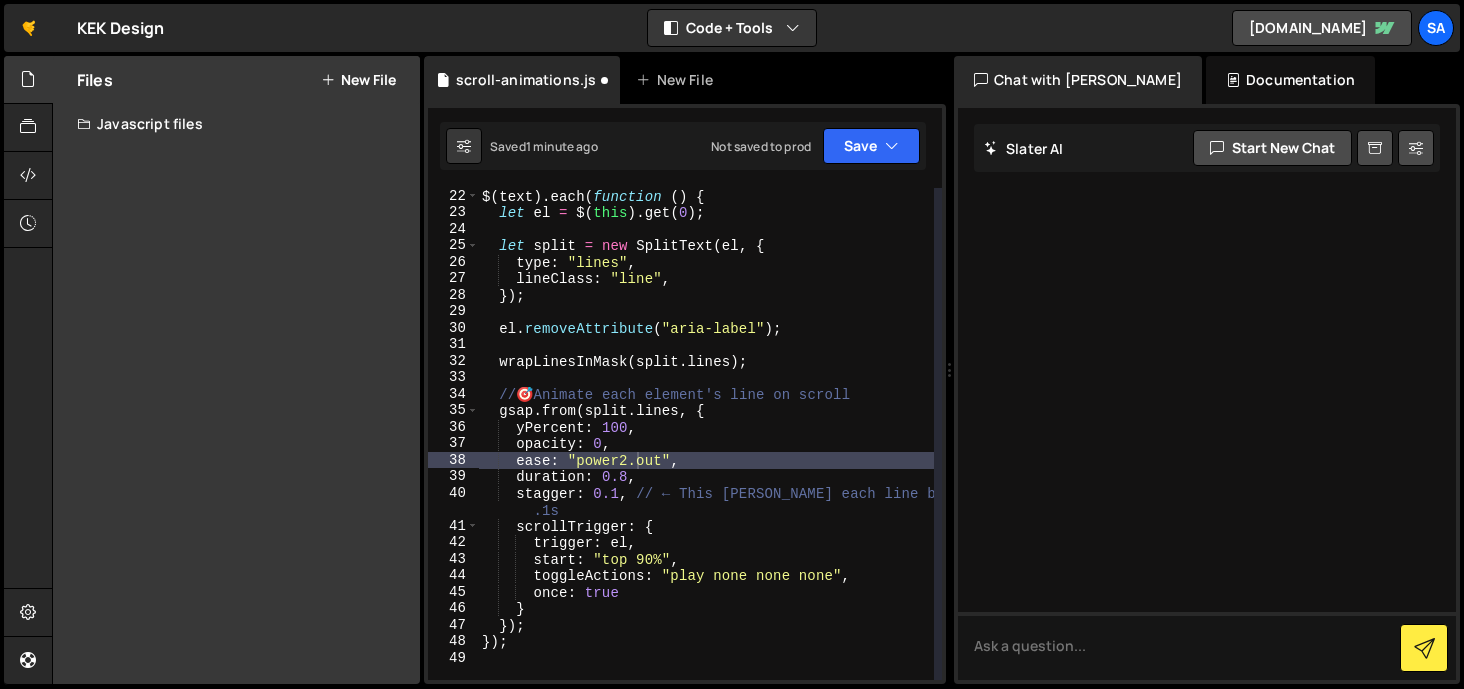click on "Javascript files" at bounding box center [236, 124] 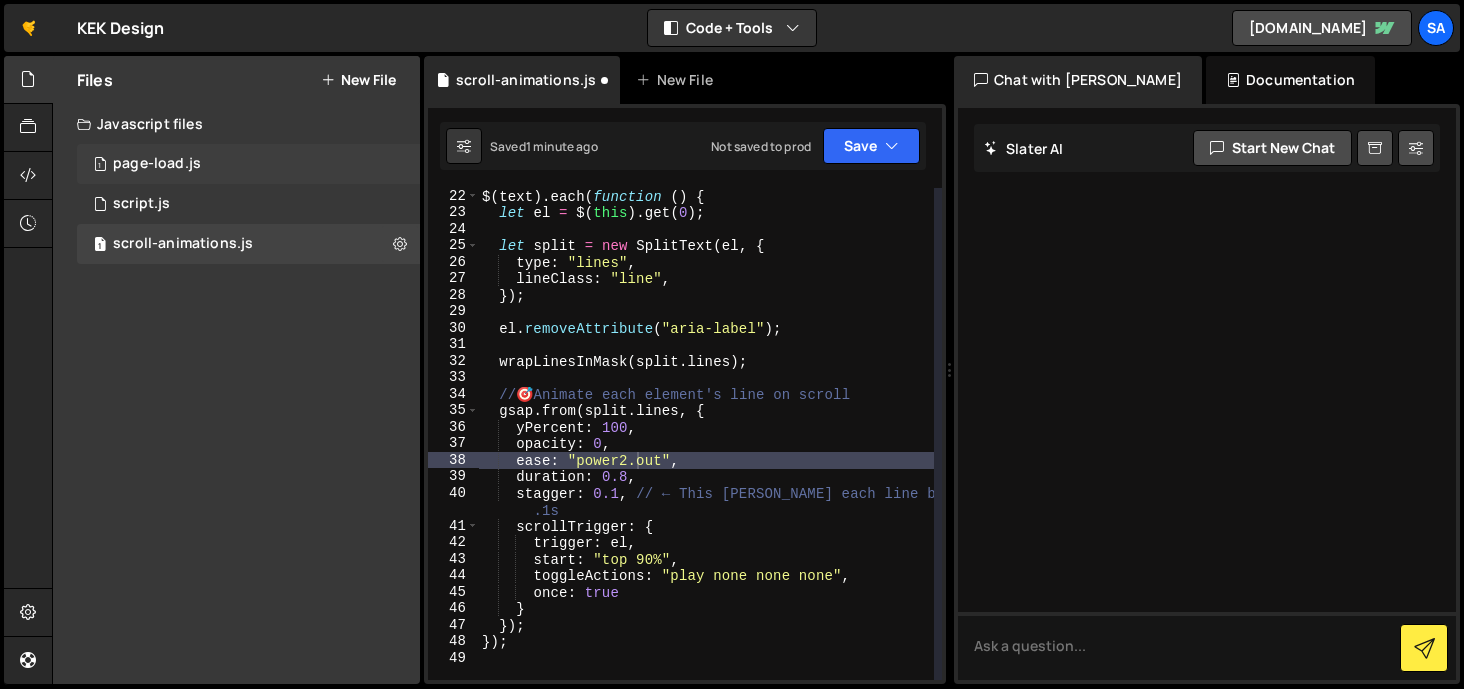 click on "page-load.js" at bounding box center (157, 164) 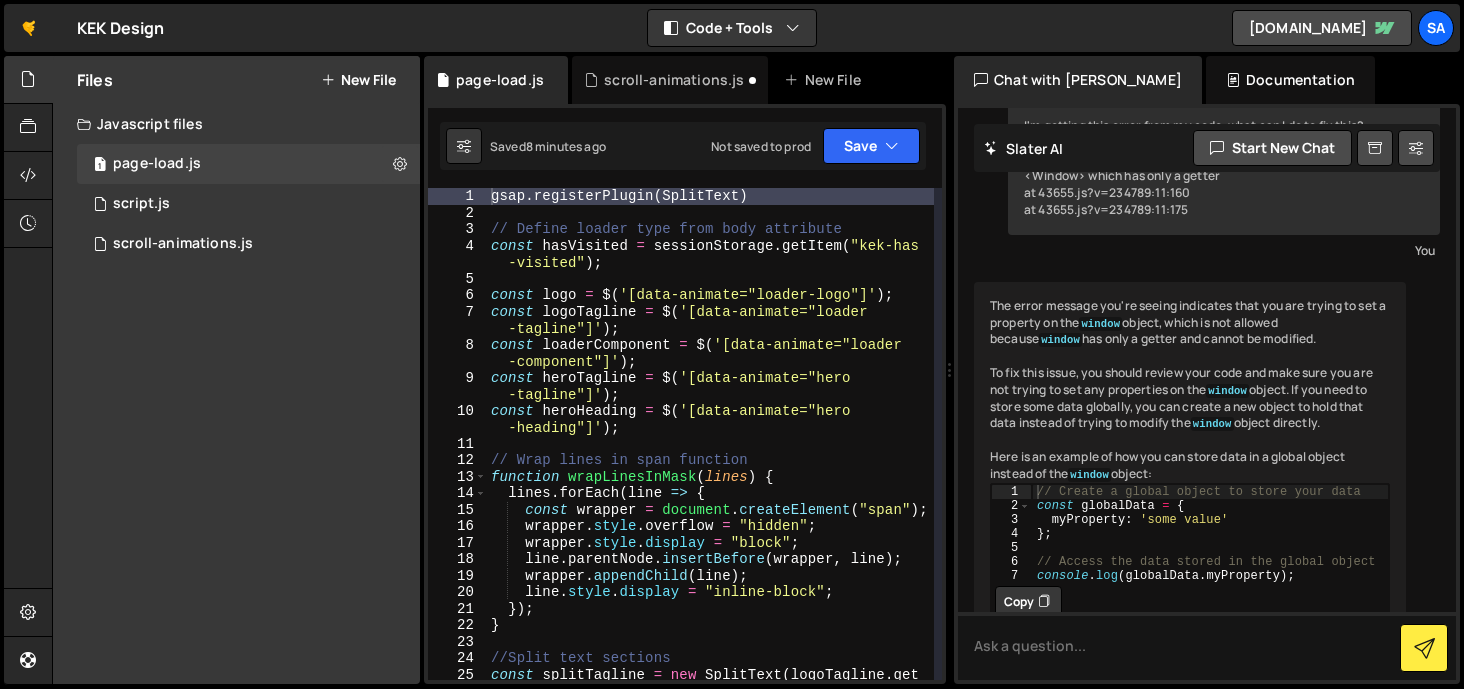 scroll, scrollTop: 243, scrollLeft: 0, axis: vertical 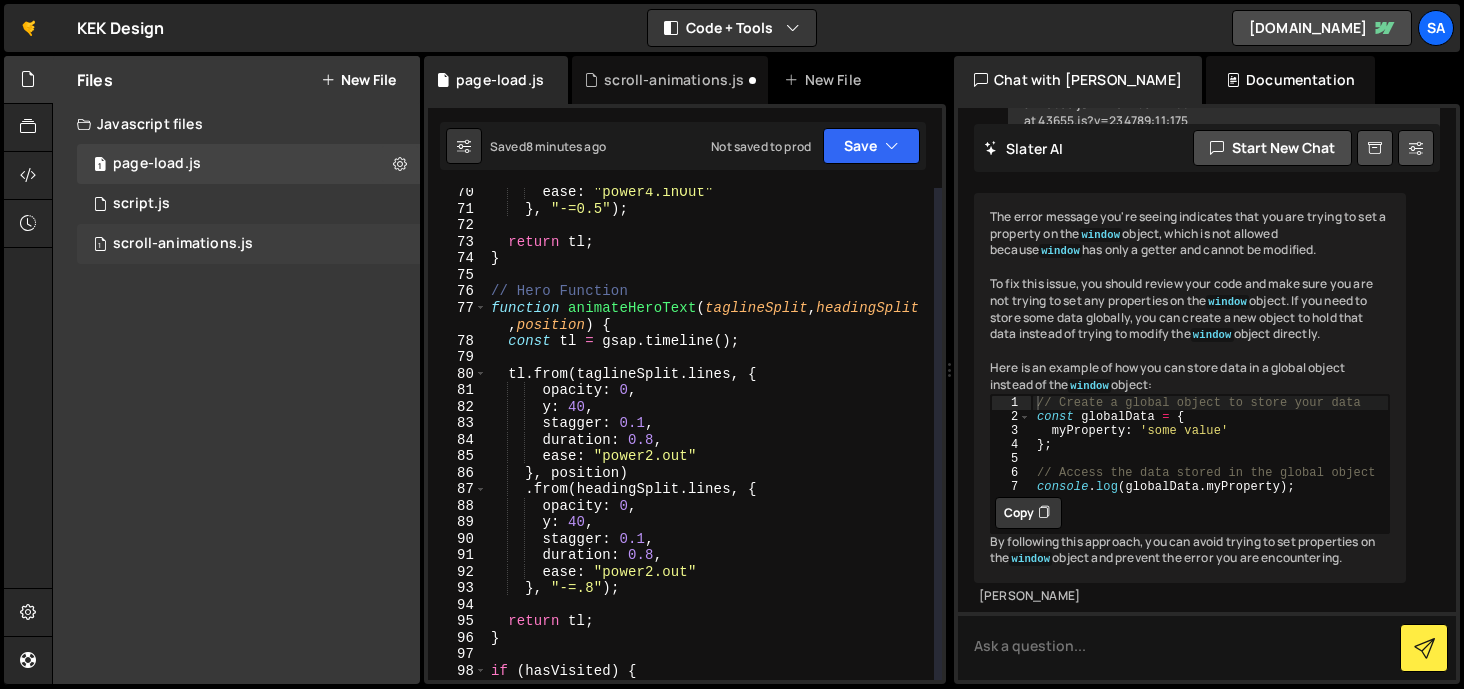 click on "scroll-animations.js" at bounding box center (183, 244) 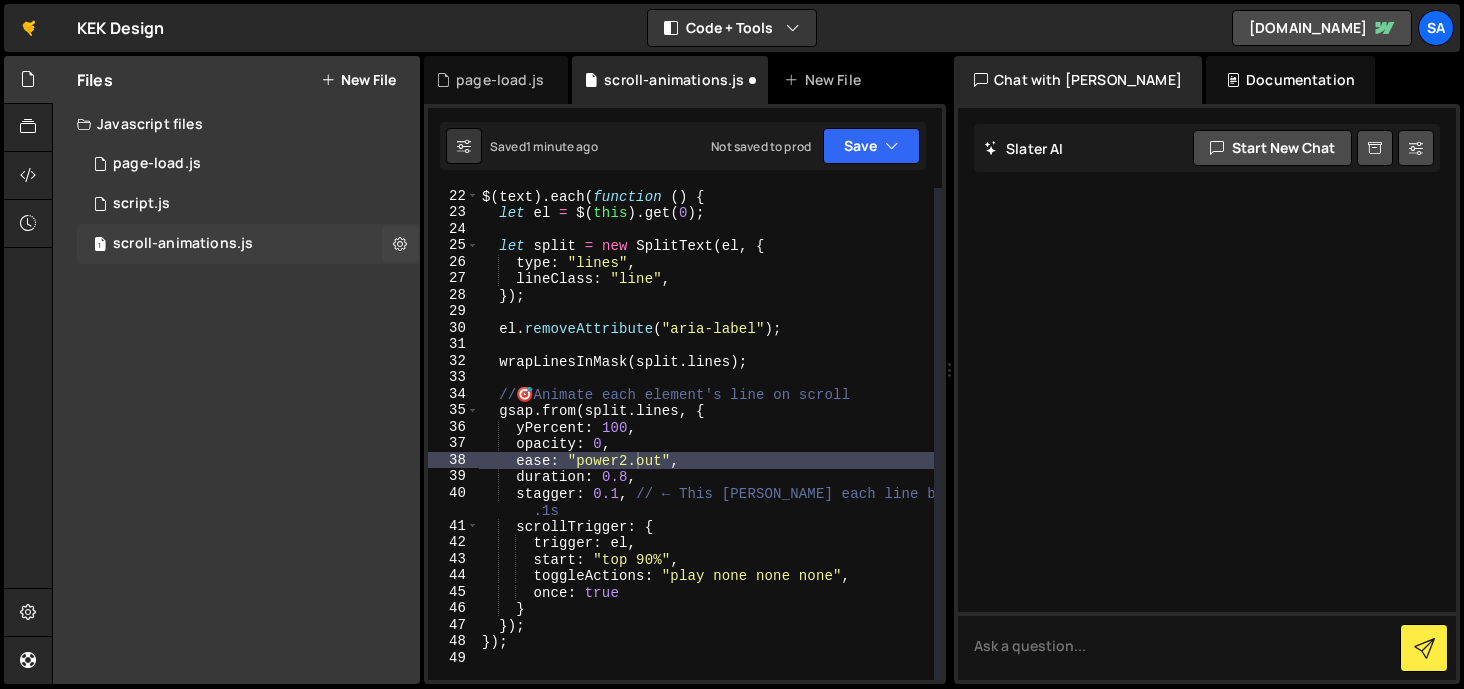 scroll, scrollTop: 0, scrollLeft: 0, axis: both 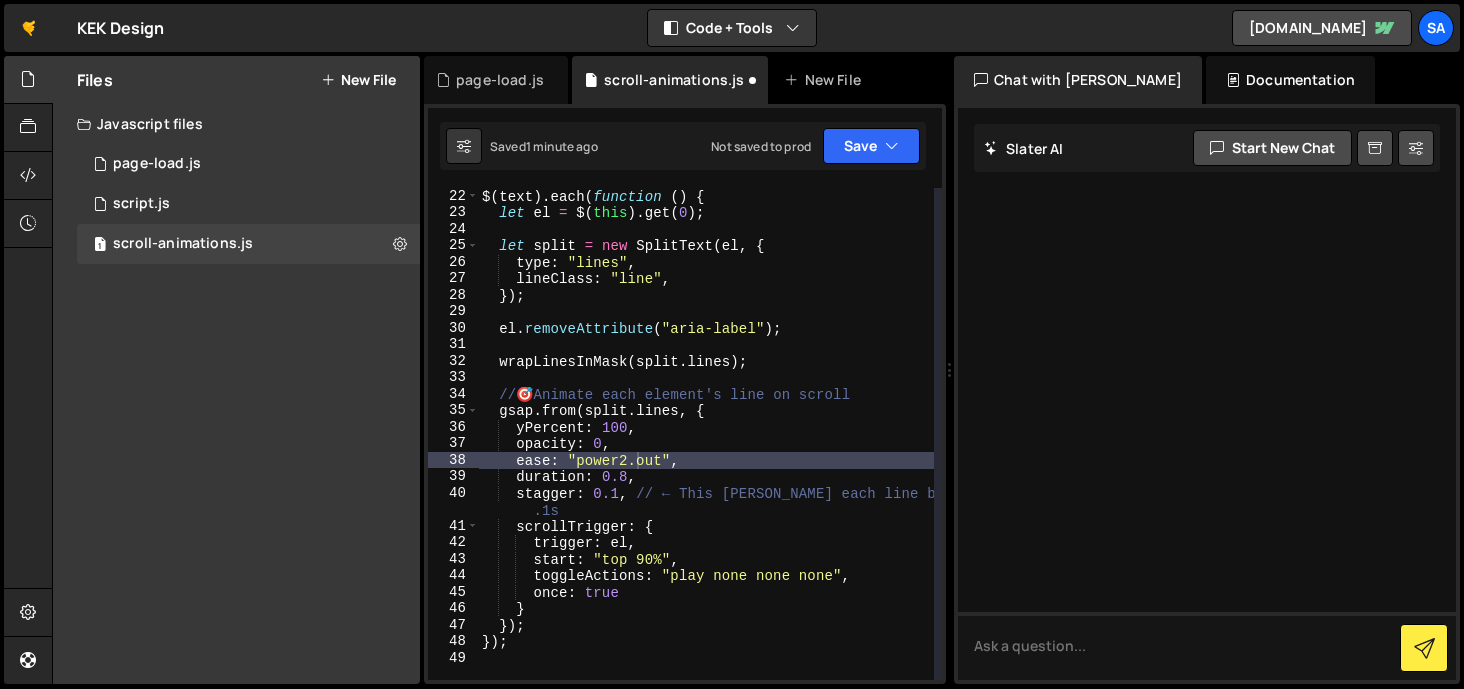 click on "$ ( text ) . each ( function   ( )   {    let   el   =   $ ( this ) . get ( 0 ) ;    let   split   =   new   SplitText ( el ,   {       type :   "lines" ,       lineClass :   "line" ,    }) ;    el . removeAttribute ( "aria-label" ) ;    wrapLinesInMask ( split . lines ) ;    //  🎯  Animate each element's line on scroll    gsap . from ( split . lines ,   {       yPercent :   100 ,       opacity :   0 ,       ease :   "power2.out" ,       duration :   0.8 ,       stagger :   0.1 ,   // ← This [PERSON_NAME] each line by 0        .1s       scrollTrigger :   {          trigger :   el ,          start :   "top 90%" ,          toggleActions :   "play none none none" ,          once :   true       }    }) ; }) ;" at bounding box center [706, 450] 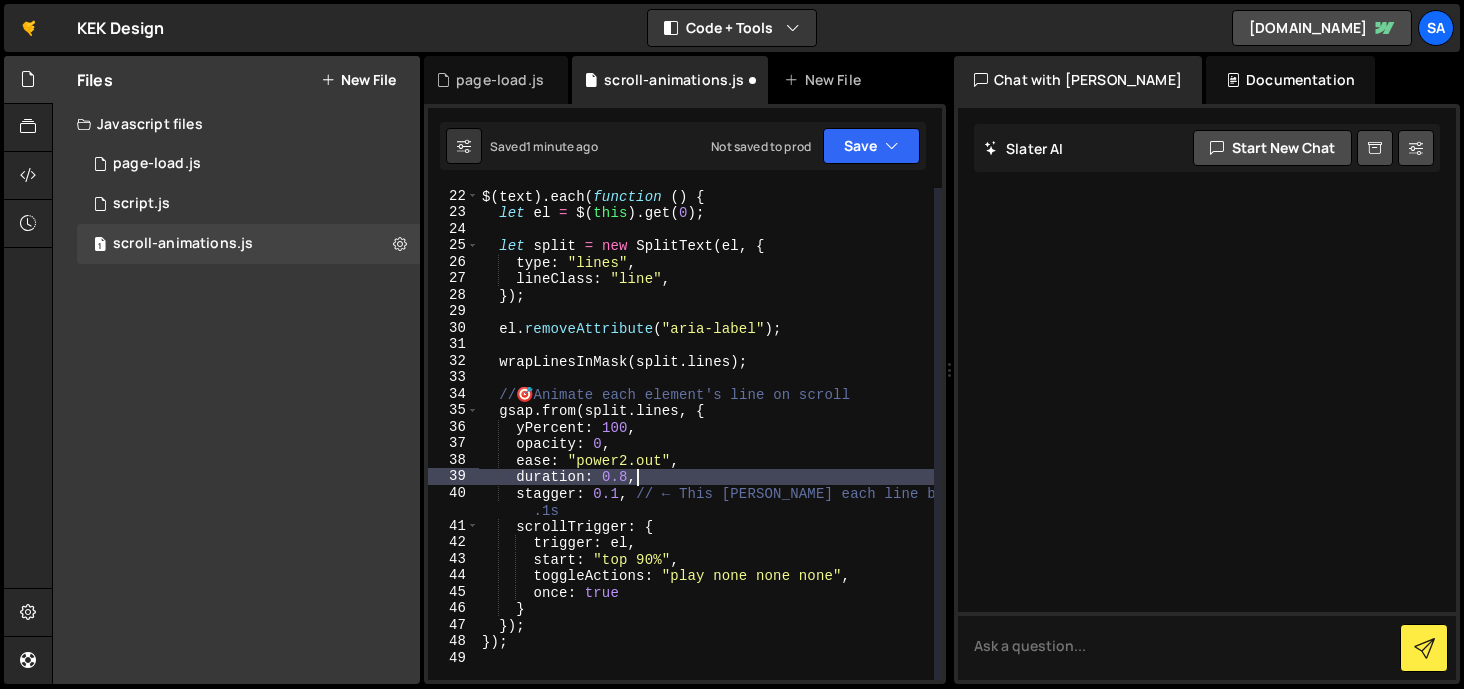 click on "$ ( text ) . each ( function   ( )   {    let   el   =   $ ( this ) . get ( 0 ) ;    let   split   =   new   SplitText ( el ,   {       type :   "lines" ,       lineClass :   "line" ,    }) ;    el . removeAttribute ( "aria-label" ) ;    wrapLinesInMask ( split . lines ) ;    //  🎯  Animate each element's line on scroll    gsap . from ( split . lines ,   {       yPercent :   100 ,       opacity :   0 ,       ease :   "power2.out" ,       duration :   0.8 ,       stagger :   0.1 ,   // ← This [PERSON_NAME] each line by 0        .1s       scrollTrigger :   {          trigger :   el ,          start :   "top 90%" ,          toggleActions :   "play none none none" ,          once :   true       }    }) ; }) ;" at bounding box center [706, 450] 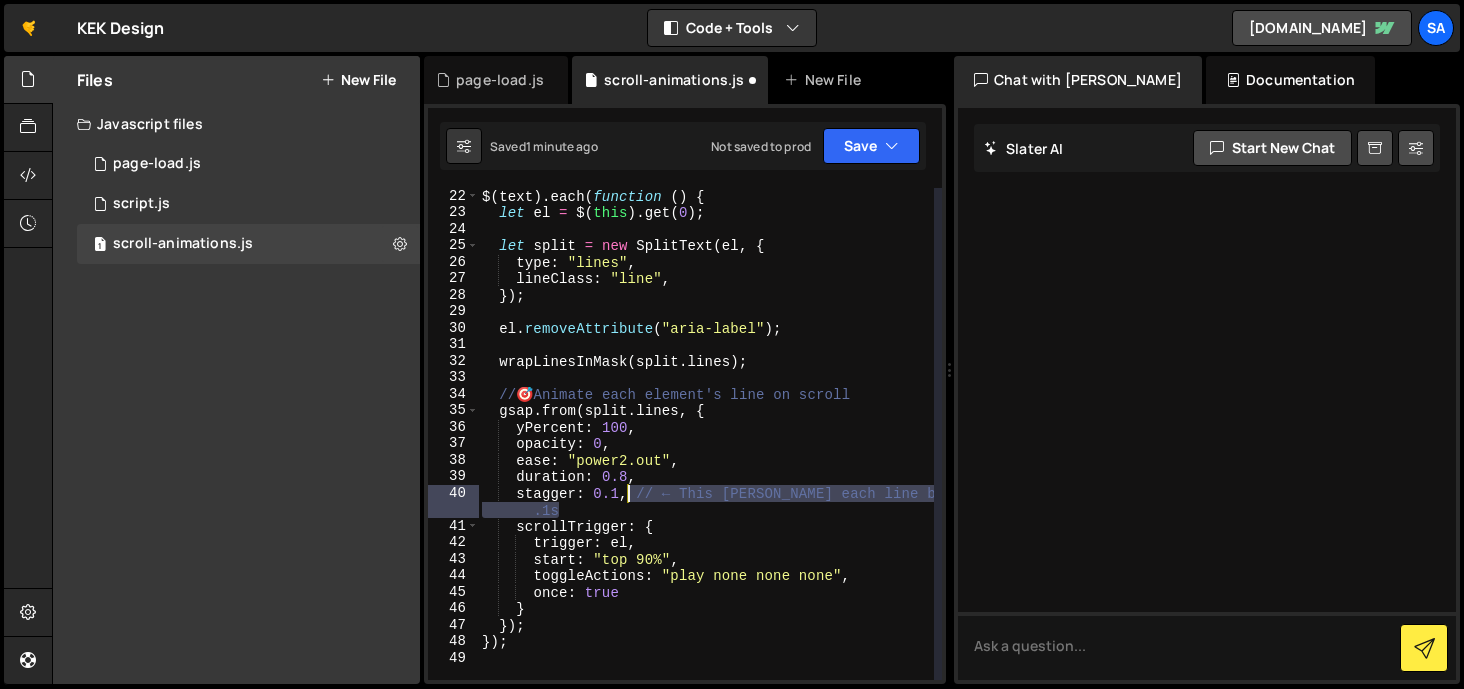 drag, startPoint x: 653, startPoint y: 506, endPoint x: 627, endPoint y: 493, distance: 29.068884 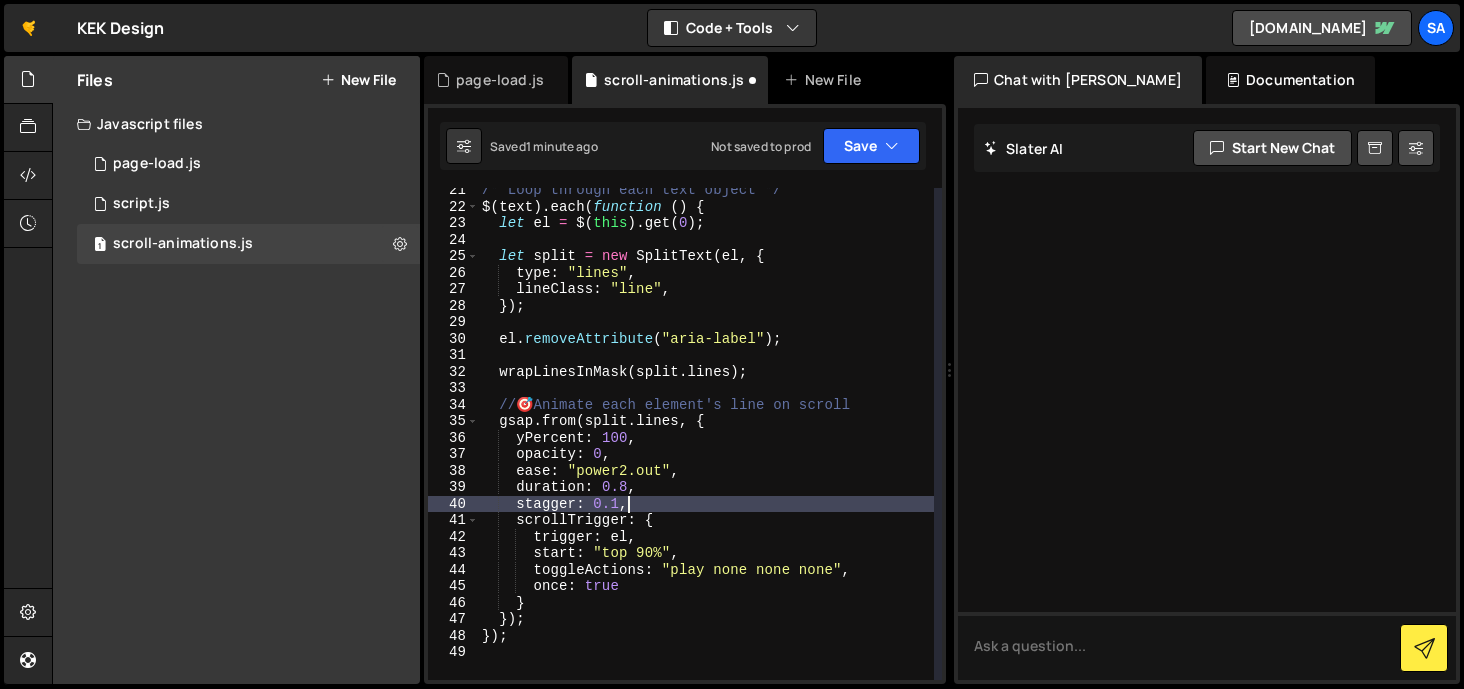 scroll, scrollTop: 336, scrollLeft: 0, axis: vertical 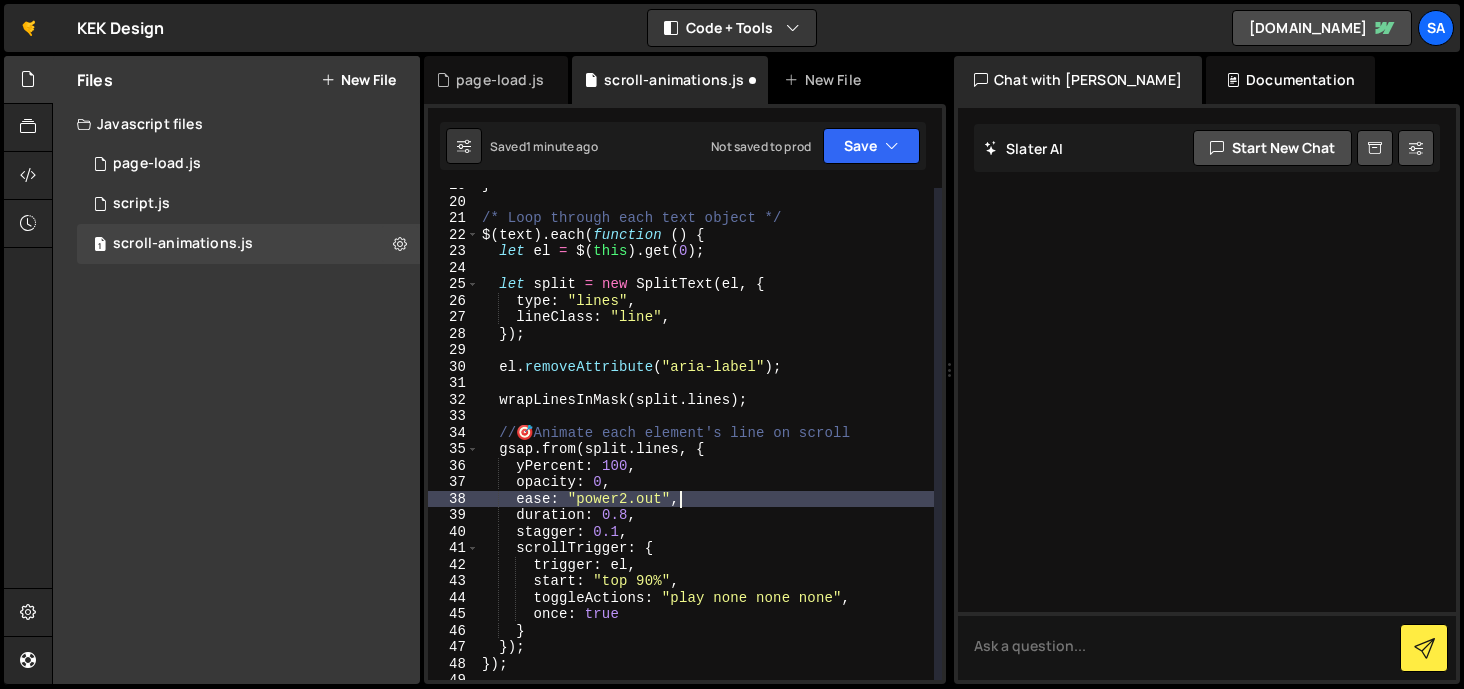 click on "} /* Loop through each text object */ $ ( text ) . each ( function   ( )   {    let   el   =   $ ( this ) . get ( 0 ) ;    let   split   =   new   SplitText ( el ,   {       type :   "lines" ,       lineClass :   "line" ,    }) ;    el . removeAttribute ( "aria-label" ) ;    wrapLinesInMask ( split . lines ) ;    //  🎯  Animate each element's line on scroll    gsap . from ( split . lines ,   {       yPercent :   100 ,       opacity :   0 ,       ease :   "power2.out" ,       duration :   0.8 ,       stagger :   0.1 ,       scrollTrigger :   {          trigger :   el ,          start :   "top 90%" ,          toggleActions :   "play none none none" ,          once :   true       }    }) ; }) ;" at bounding box center [706, 439] 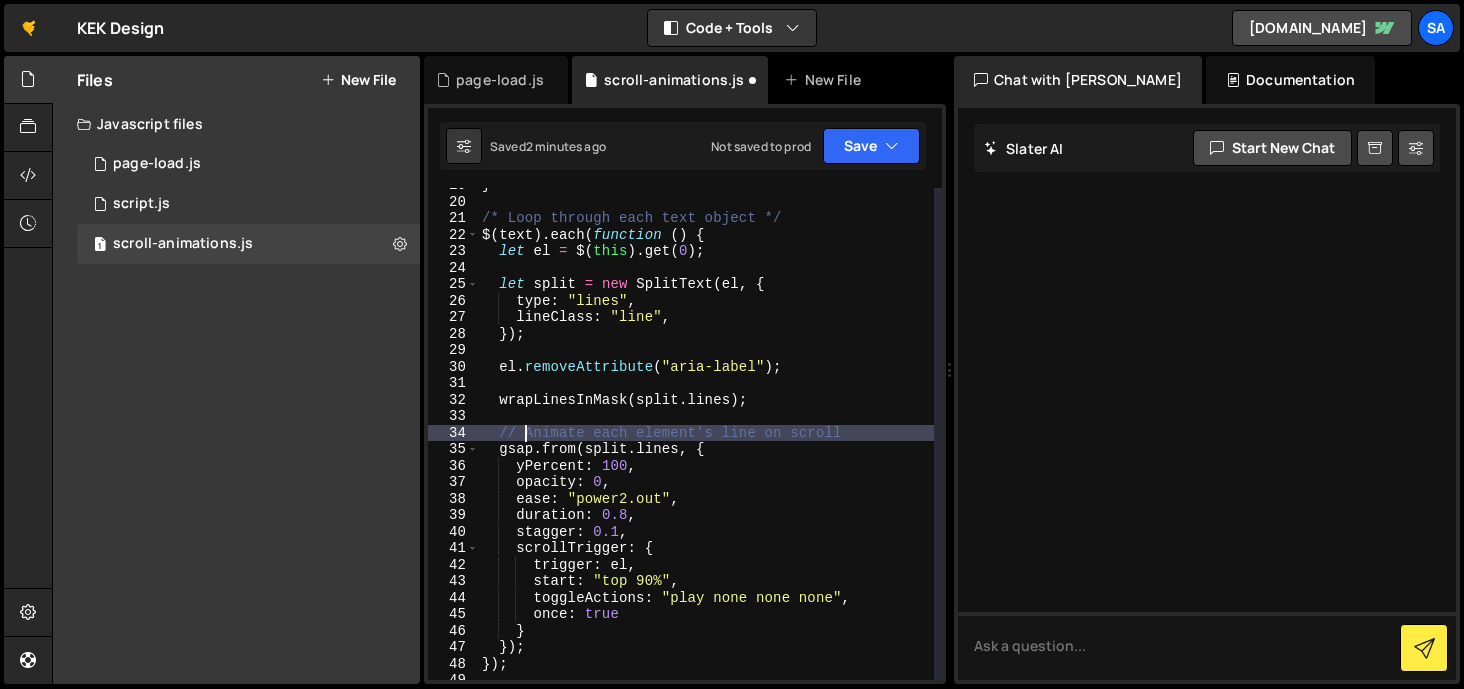 click on "} /* Loop through each text object */ $ ( text ) . each ( function   ( )   {    let   el   =   $ ( this ) . get ( 0 ) ;    let   split   =   new   SplitText ( el ,   {       type :   "lines" ,       lineClass :   "line" ,    }) ;    el . removeAttribute ( "aria-label" ) ;    wrapLinesInMask ( split . lines ) ;    // Animate each element's line on scroll    gsap . from ( split . lines ,   {       yPercent :   100 ,       opacity :   0 ,       ease :   "power2.out" ,       duration :   0.8 ,       stagger :   0.1 ,       scrollTrigger :   {          trigger :   el ,          start :   "top 90%" ,          toggleActions :   "play none none none" ,          once :   true       }    }) ; }) ;" at bounding box center (706, 439) 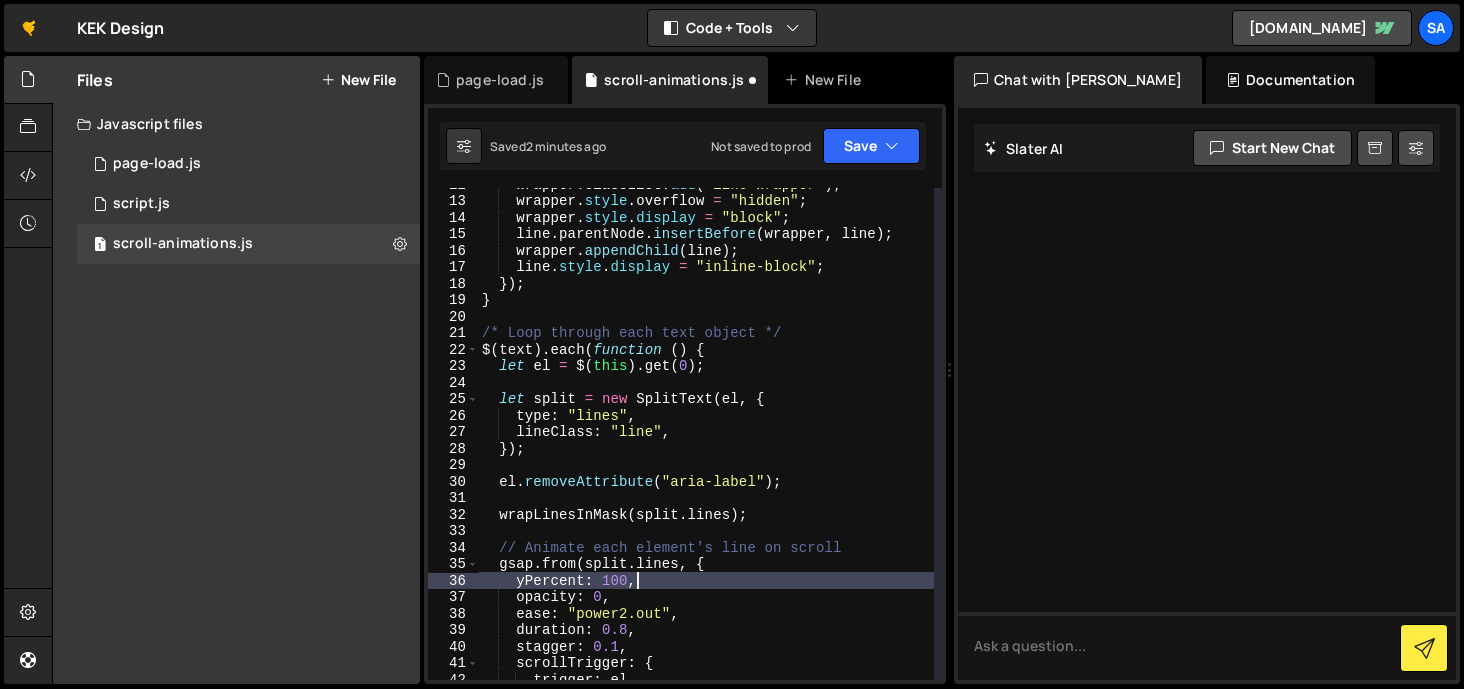 scroll, scrollTop: 0, scrollLeft: 0, axis: both 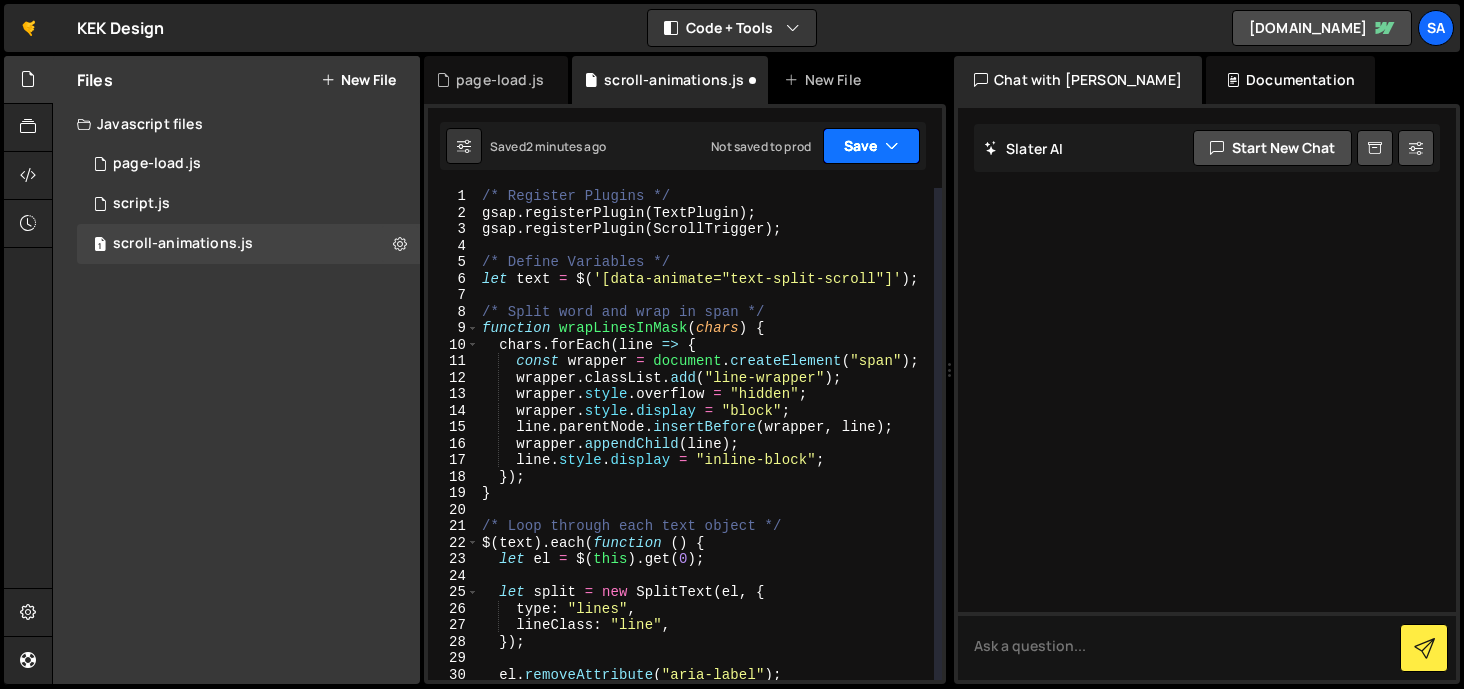 click on "Save" at bounding box center [871, 146] 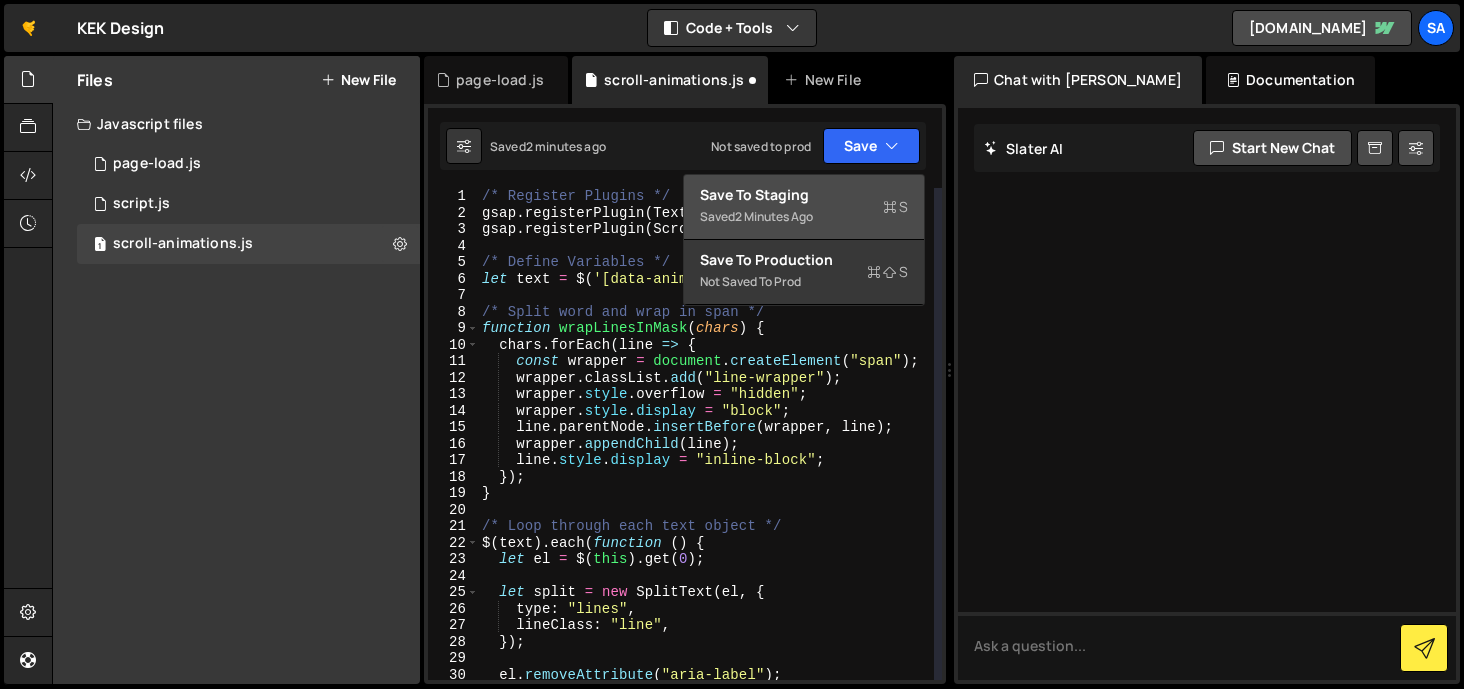 click on "Save to Staging
S" at bounding box center [804, 195] 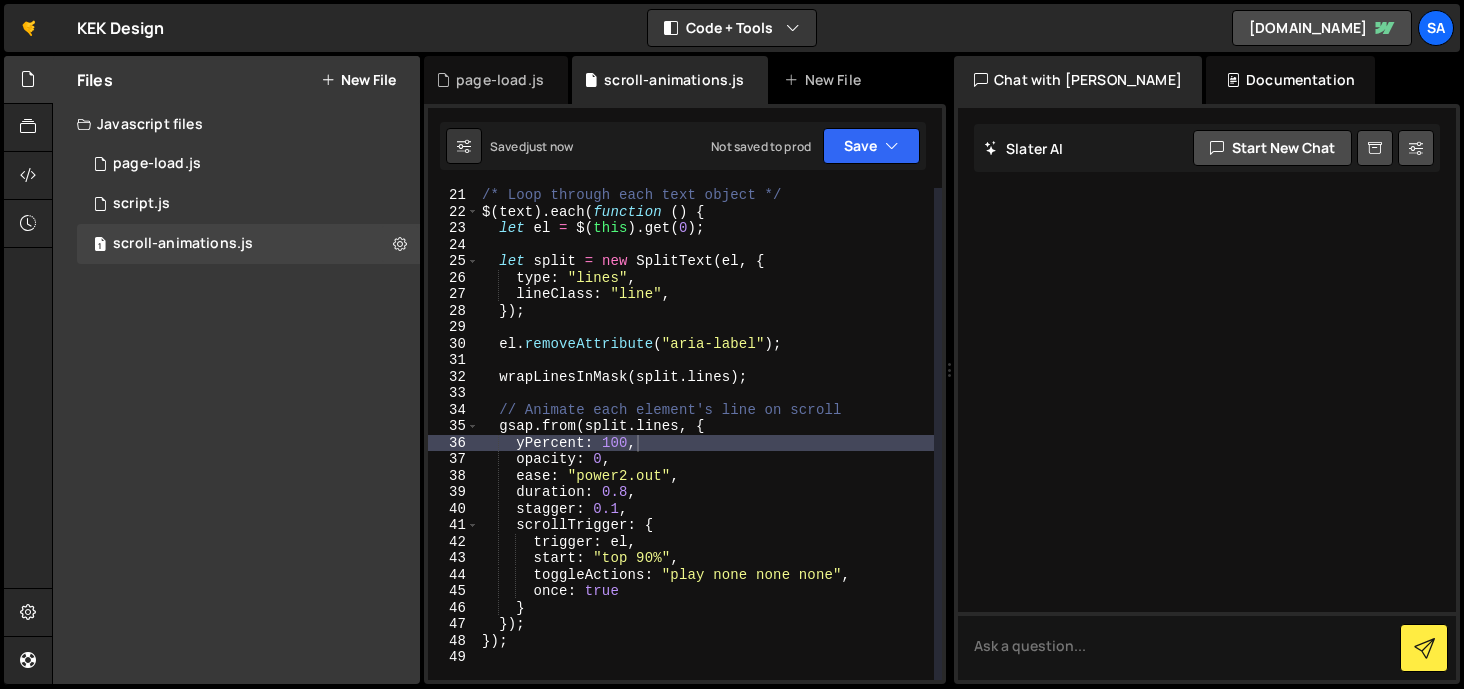 scroll, scrollTop: 0, scrollLeft: 0, axis: both 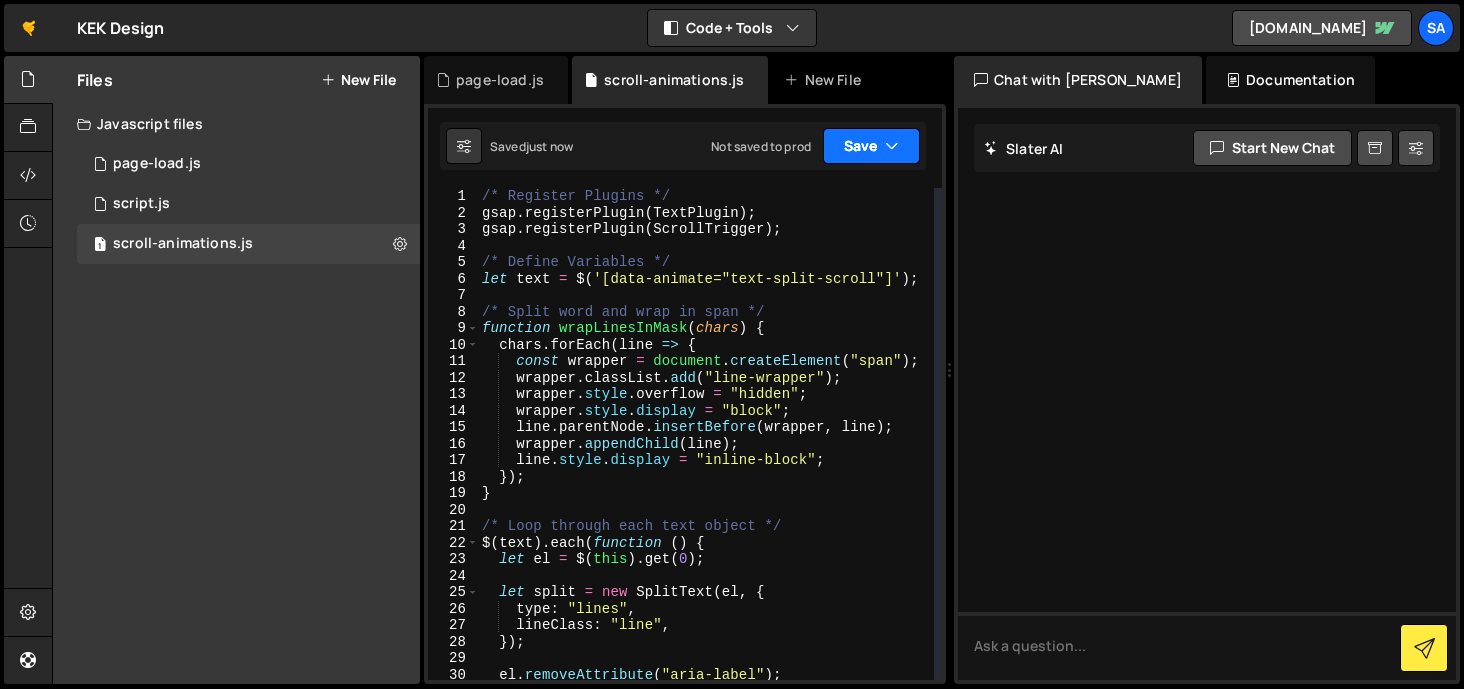 click on "Save" at bounding box center (871, 146) 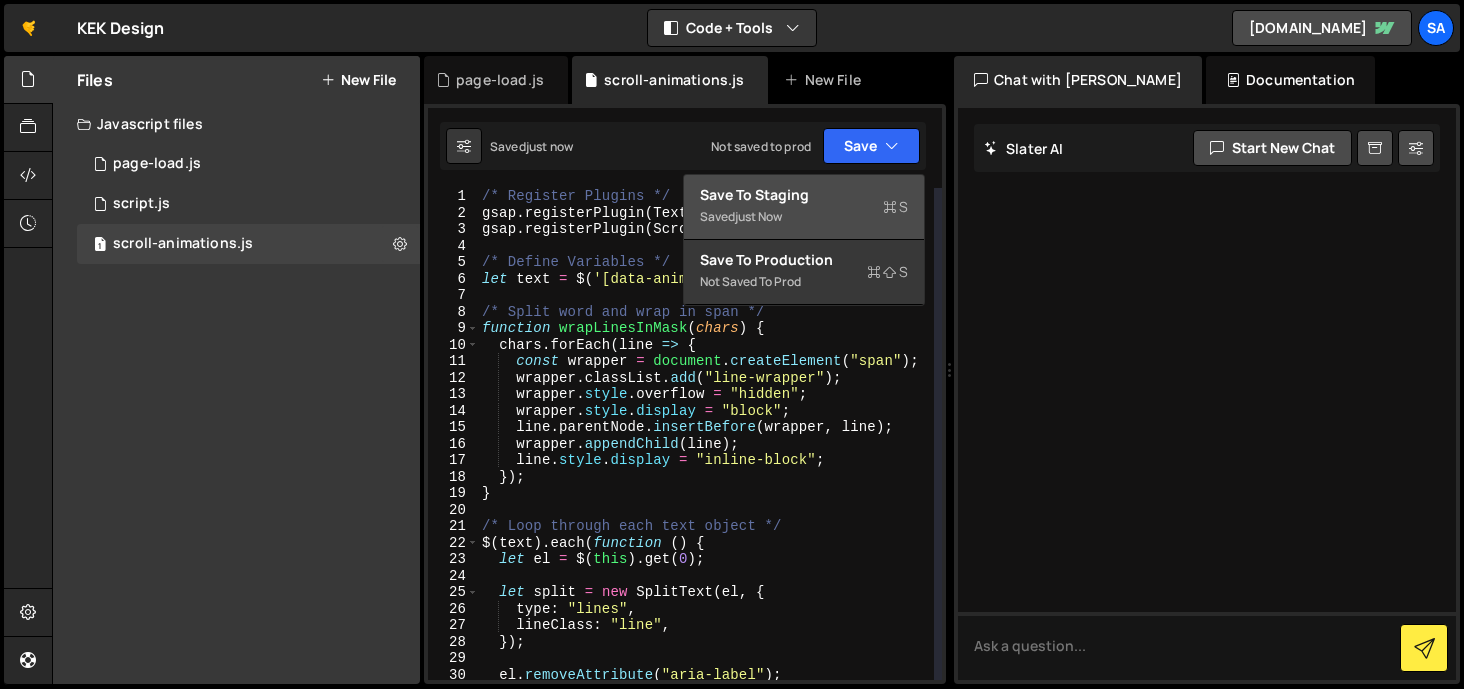 click on "Saved  just now" at bounding box center [804, 217] 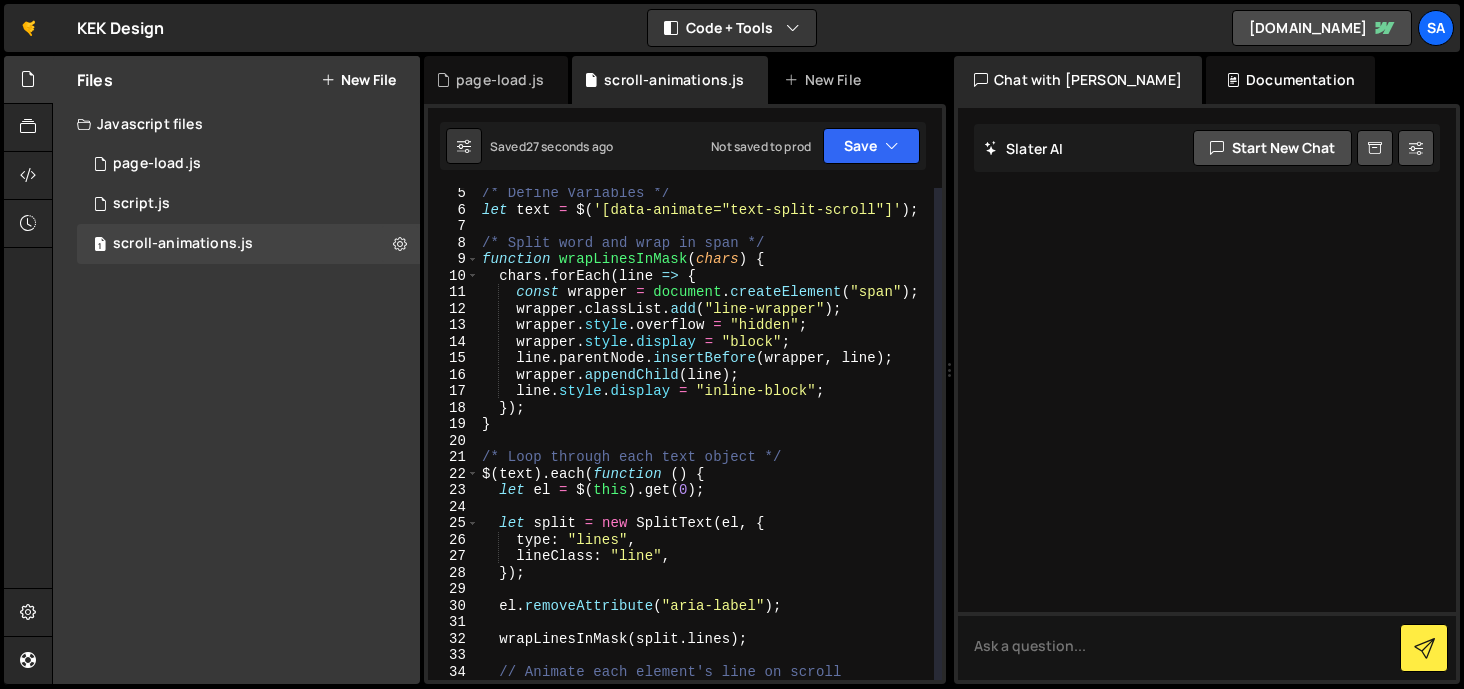 scroll, scrollTop: 0, scrollLeft: 0, axis: both 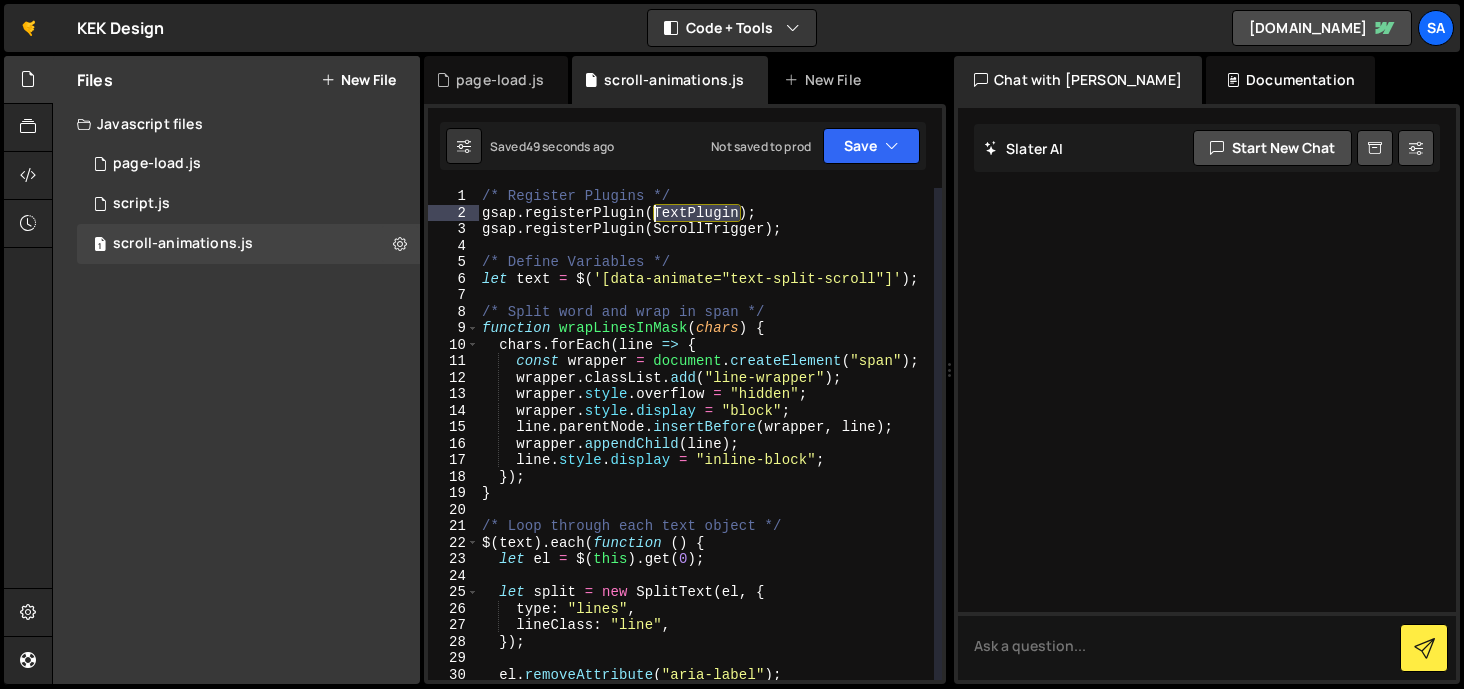 drag, startPoint x: 744, startPoint y: 214, endPoint x: 656, endPoint y: 213, distance: 88.005684 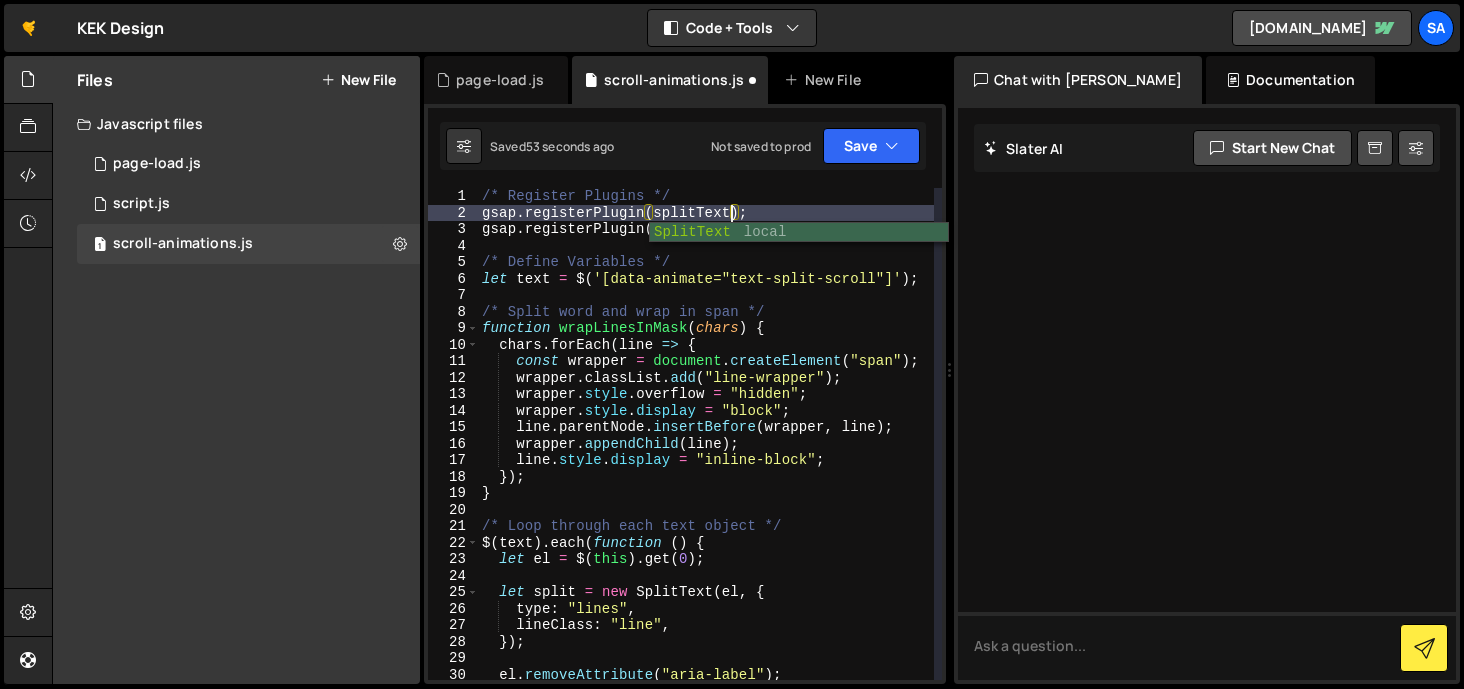 click on "/* Register Plugins */ gsap . registerPlugin ( splitText ) ; gsap . registerPlugin ( ScrollTrigger ) ; /* Define Variables */ let   text   =   $ ( '[data-animate="text-split-scroll"]' ) ; /* Split word and wrap in span */ function   wrapLinesInMask ( chars )   {    chars . forEach ( line   =>   {       const   wrapper   =   document . createElement ( "span" ) ;       wrapper . classList . add ( "line-wrapper" ) ;       wrapper . style . overflow   =   "hidden" ;       wrapper . style . display   =   "block" ;       line . parentNode . insertBefore ( wrapper ,   line ) ;       wrapper . appendChild ( line ) ;       line . style . display   =   "inline-block" ;    }) ; } /* Loop through each text object */ $ ( text ) . each ( function   ( )   {    let   el   =   $ ( this ) . get ( 0 ) ;    let   split   =   new   SplitText ( el ,   {       type :   "lines" ,       lineClass :   "line" ,    }) ;    el . removeAttribute ( "aria-label" ) ;" at bounding box center [706, 450] 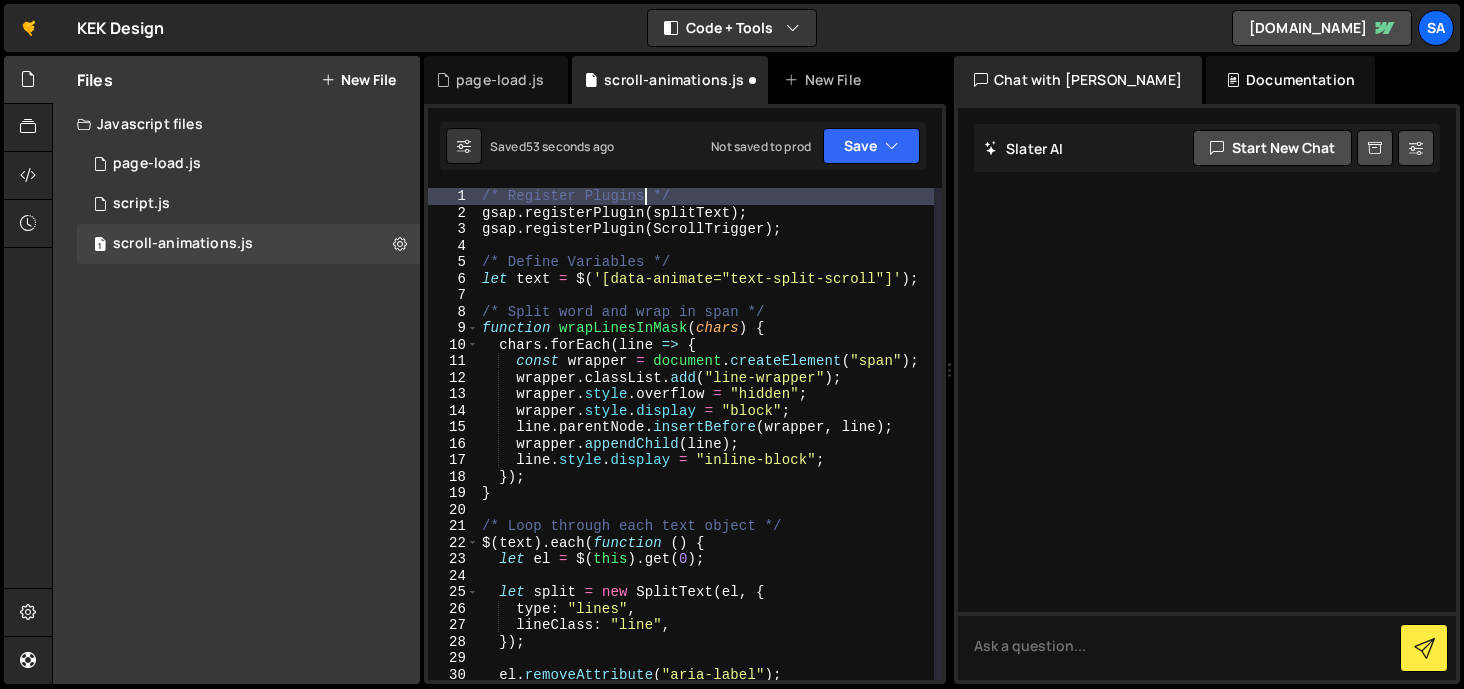scroll, scrollTop: 0, scrollLeft: 12, axis: horizontal 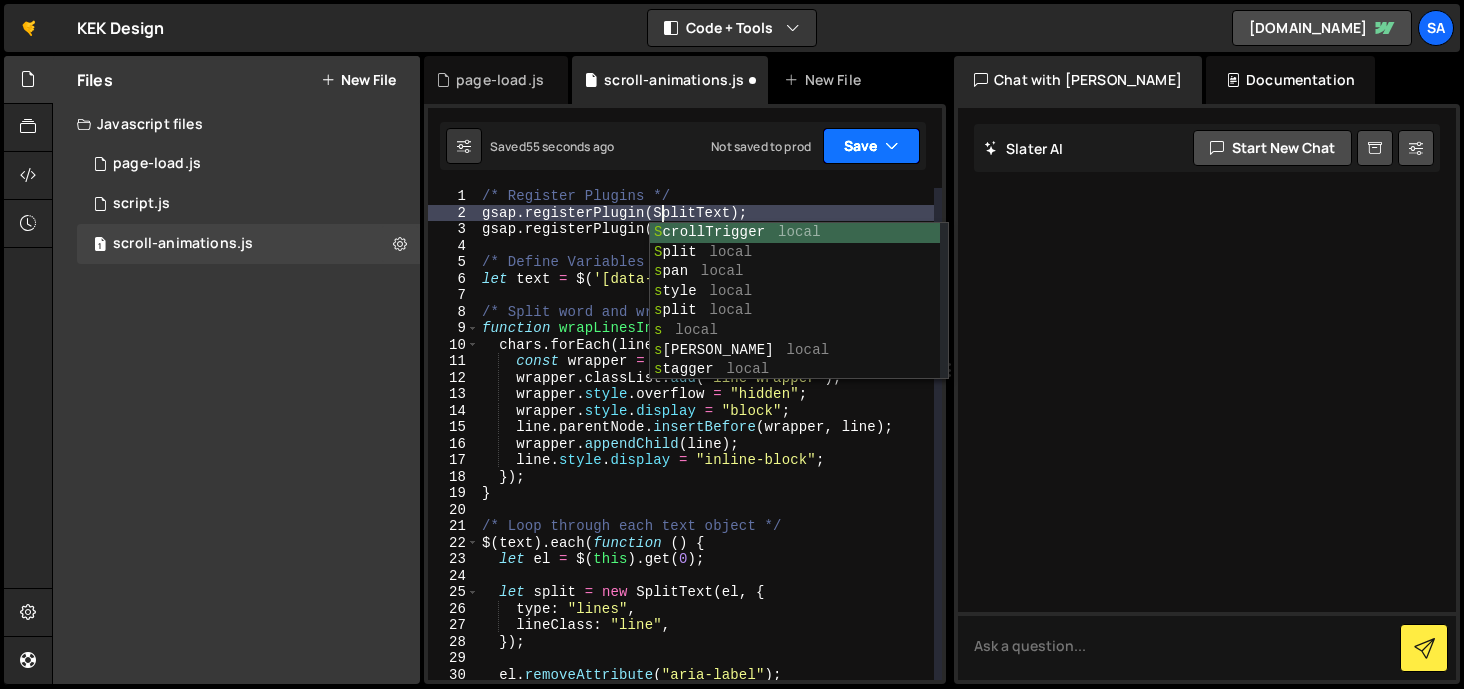 click at bounding box center [892, 146] 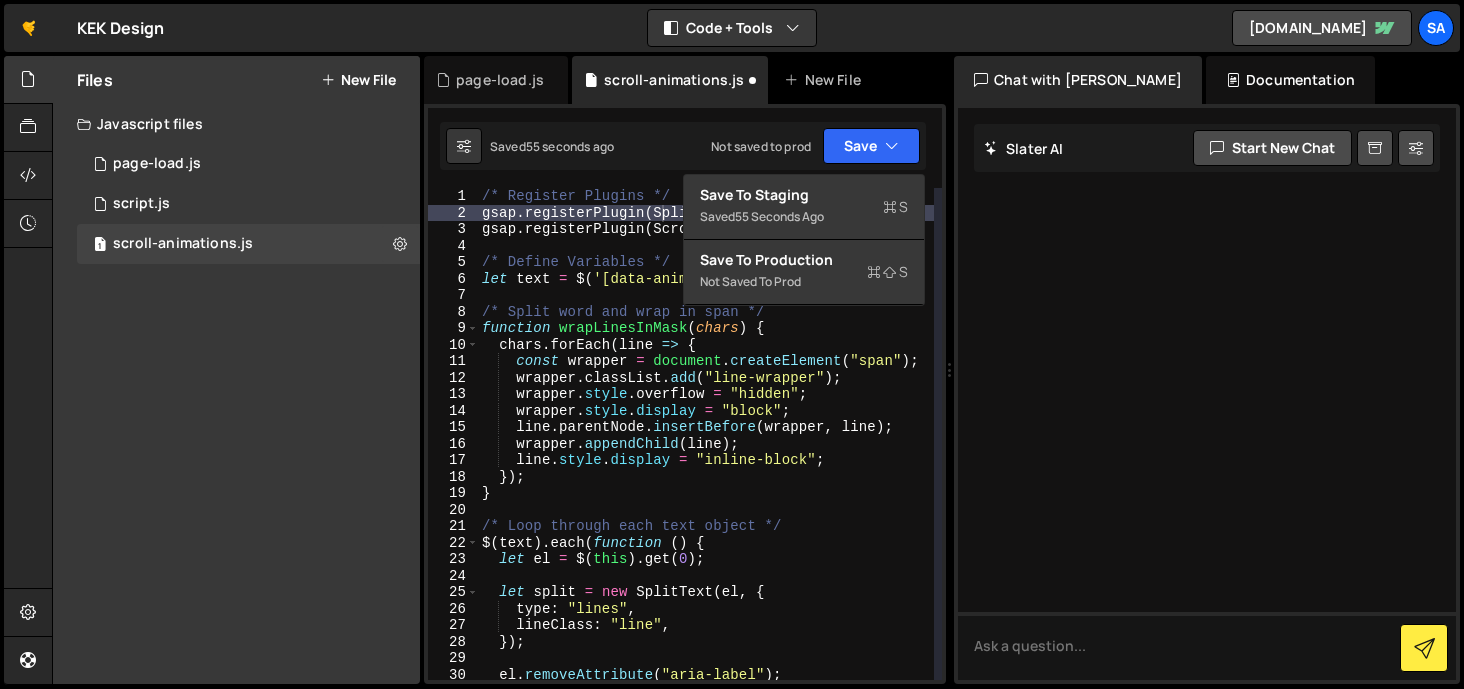 click on "1 Type cmd + s to save your Javascript file.     הההההההההההההההההההההההההההההההההההההההההההההההההההההההההההההההההההההההההההההההההההההההההההההההההההההההההההההההההההההההההההההההההההההההההההההההההההההההההההההההההההההההההההההההההההההההההההההההההההההההההההההההההההההההההההההההההההההההההההההההההההההההההה XXXXXXXXXXXXXXXXXXXXXXXXXXXXXXXXXXXXXXXXXXXXXXXXXXXXXXXXXXXXXXXXXXXXXXXXXXXXXXXXXXXXXXXXXXXXXXXXXXXXXXXXXXXXXXXXXXXXXXXXXXXXXXXXXXXXXXXXXXXXXXXXXXXXXXXXXXXXXXXXXXXXXXXXXXXXXXXXXXXXXXXXXXXXXXXXXXXXXXXXXXXXXXXXXXXXXXXXXXXXXXXXXXXXXXXXXXXXXXXXXXXXXXXXXX
gsap.registerPlugin(SplitText); 1 2 3 4 5 6 7 8 9 10 11 12 13 14 15 16 17 18 19 20 21 22 23 24 25 26 27 28 29 30 31 /* Register Plugins */ gsap . registerPlugin ( SplitText ) ;" at bounding box center (685, 394) 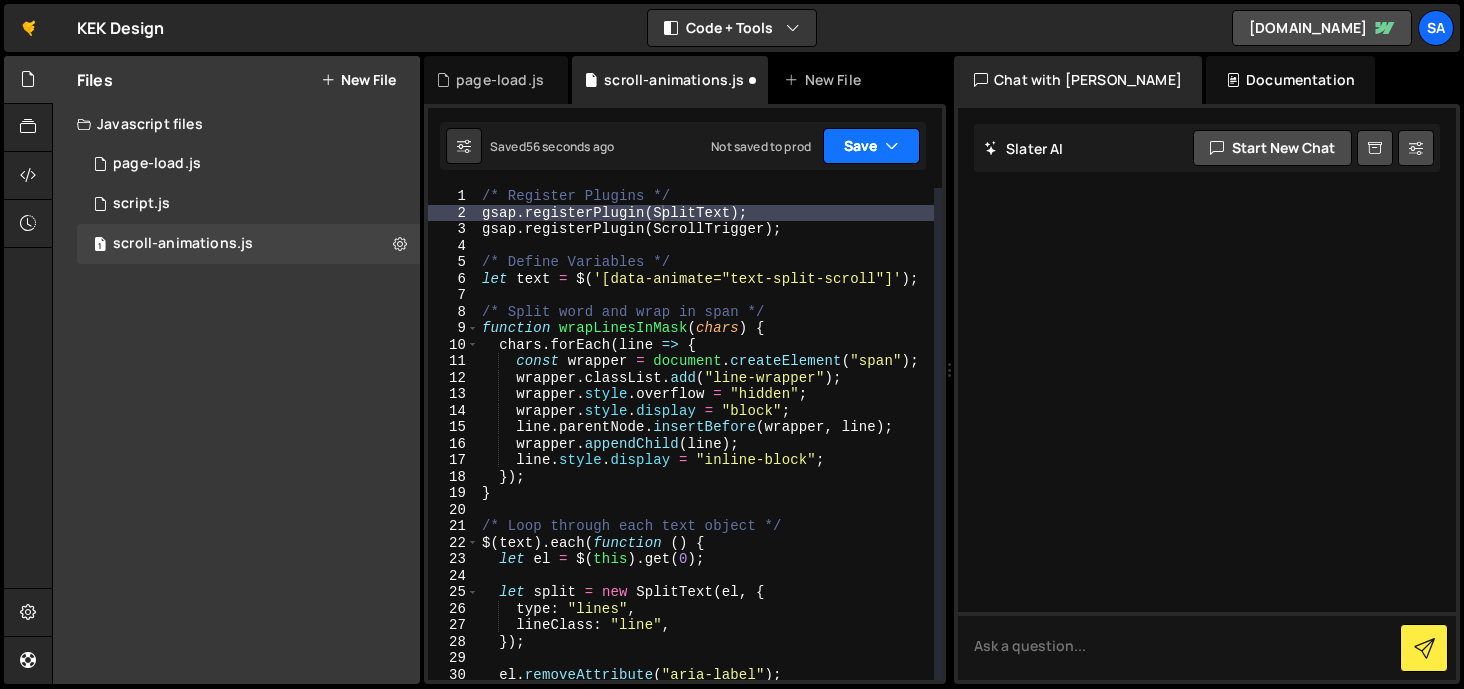 click on "Save" at bounding box center (871, 146) 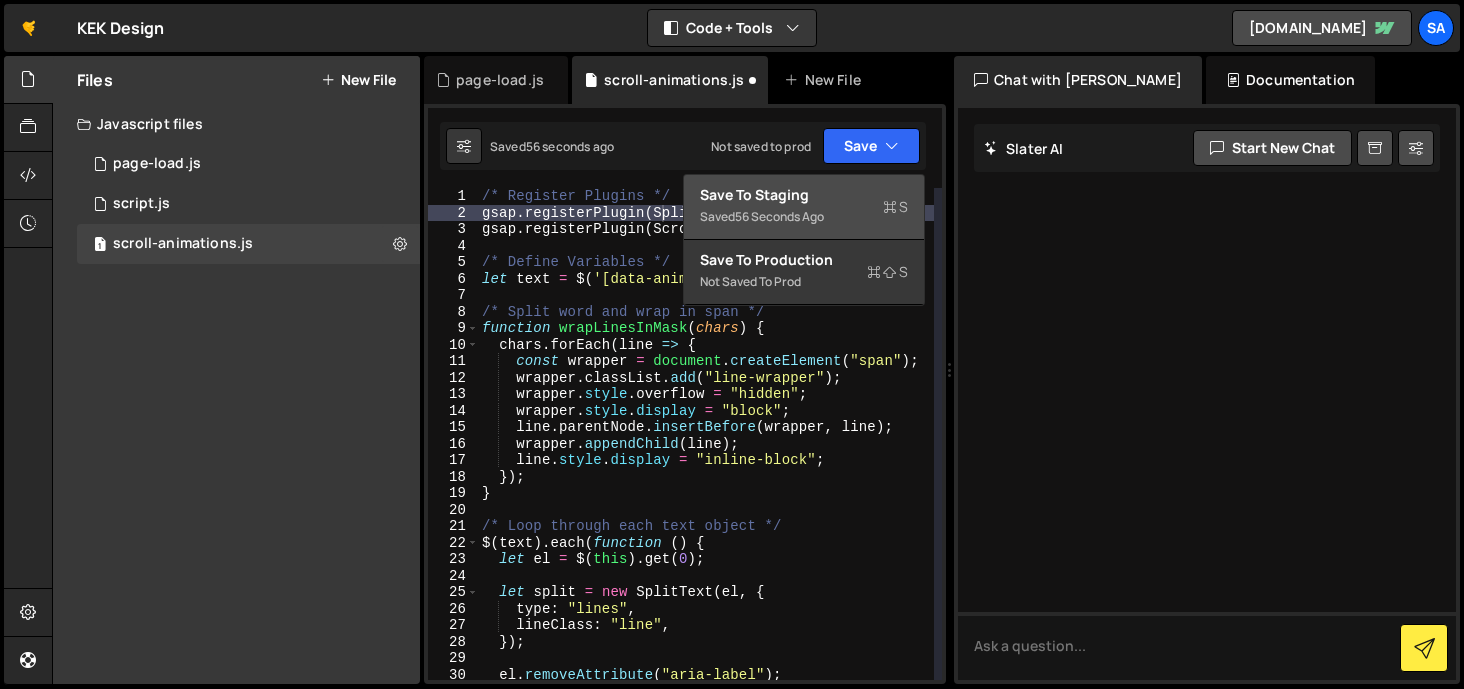 click on "Save to Staging
S" at bounding box center (804, 195) 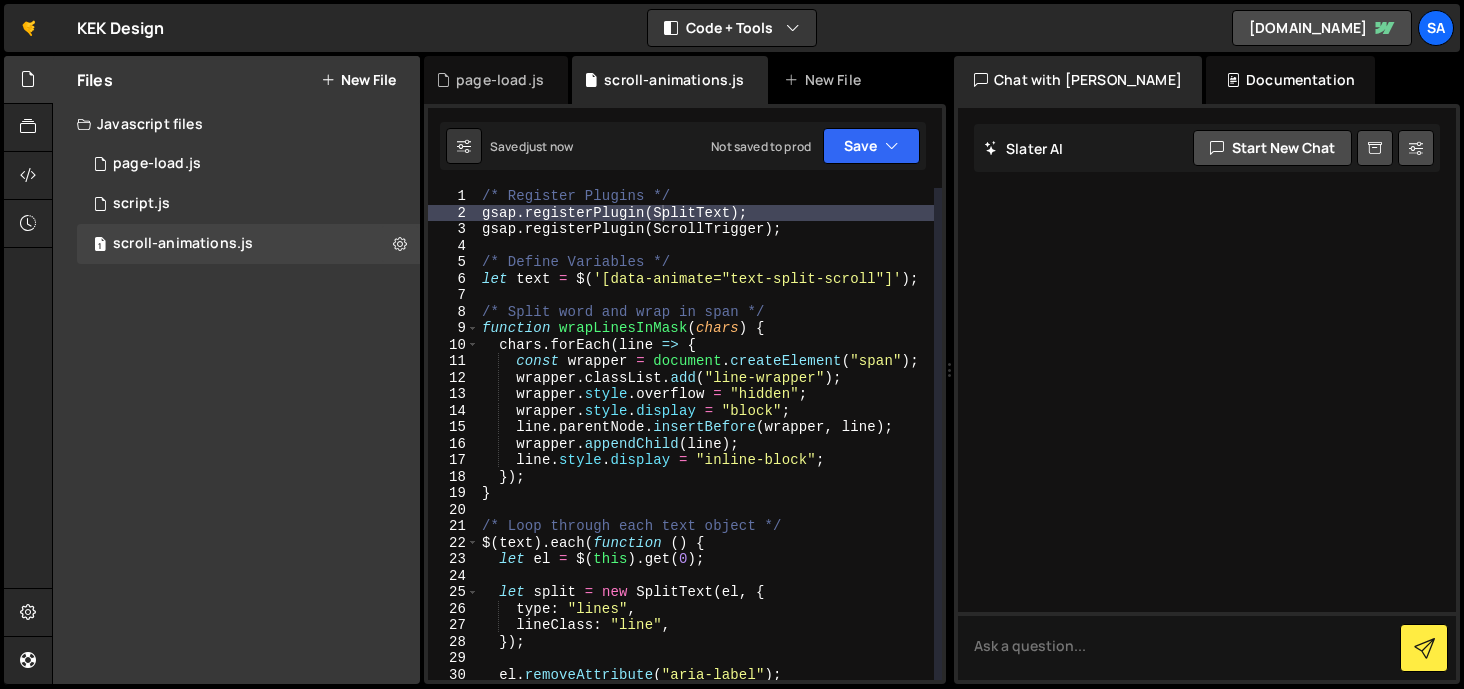 type on "gsap.registerPlugin(ScrollTrigger);" 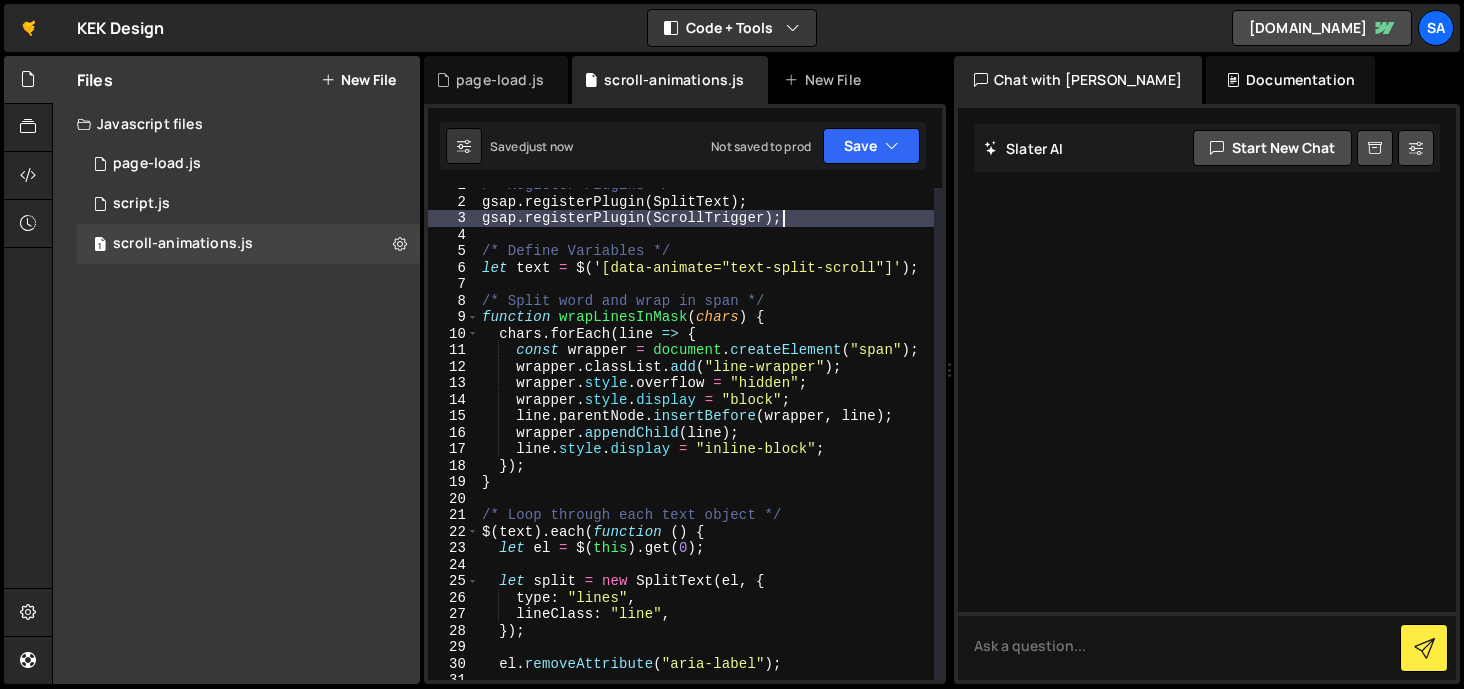 scroll, scrollTop: 0, scrollLeft: 0, axis: both 